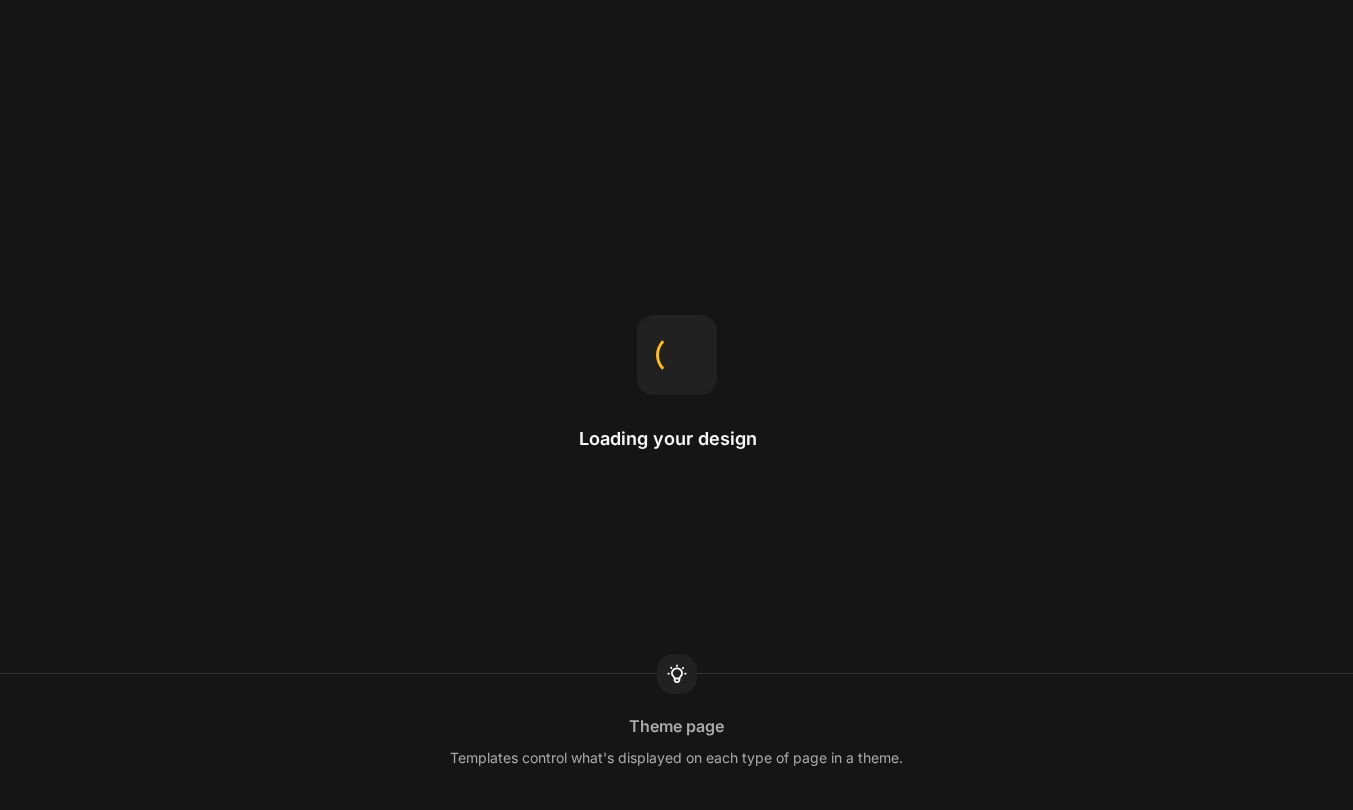 scroll, scrollTop: 0, scrollLeft: 0, axis: both 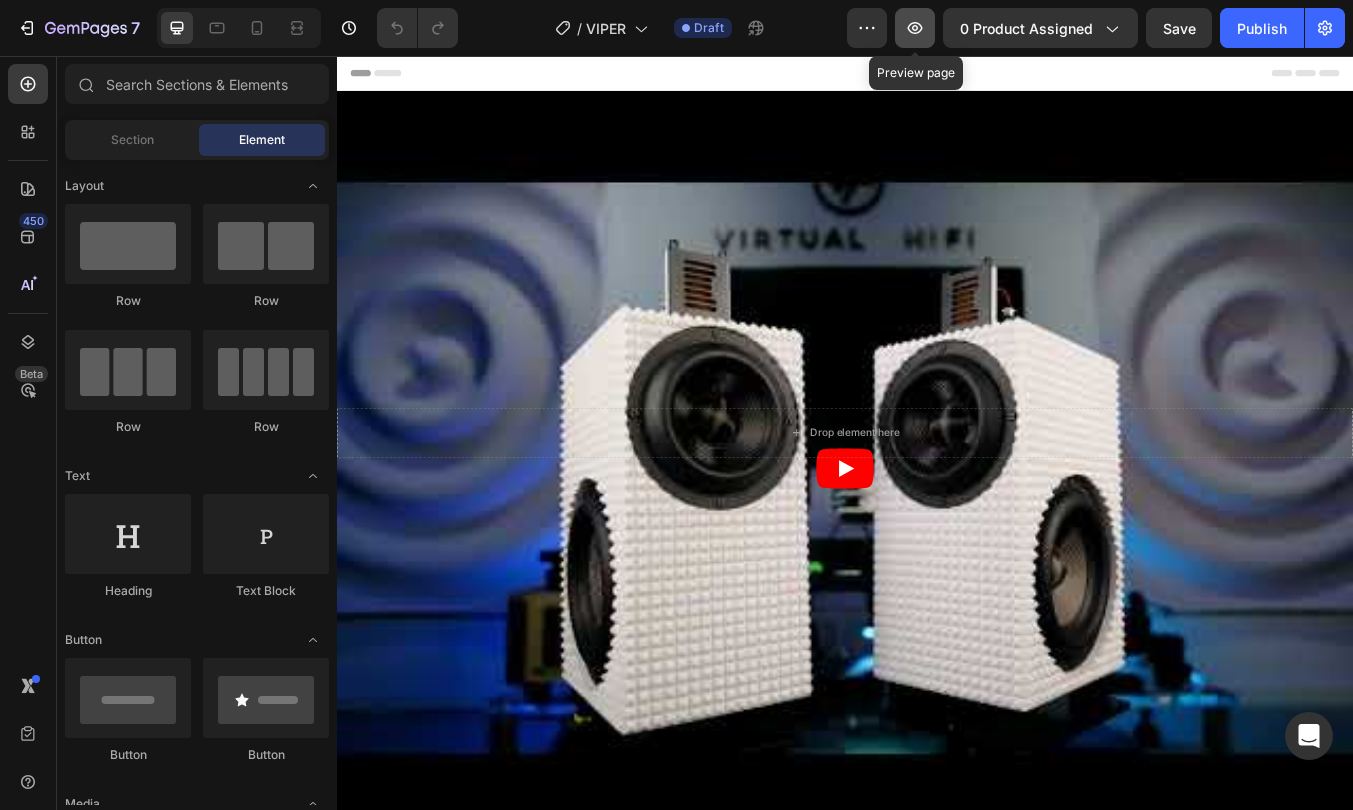click 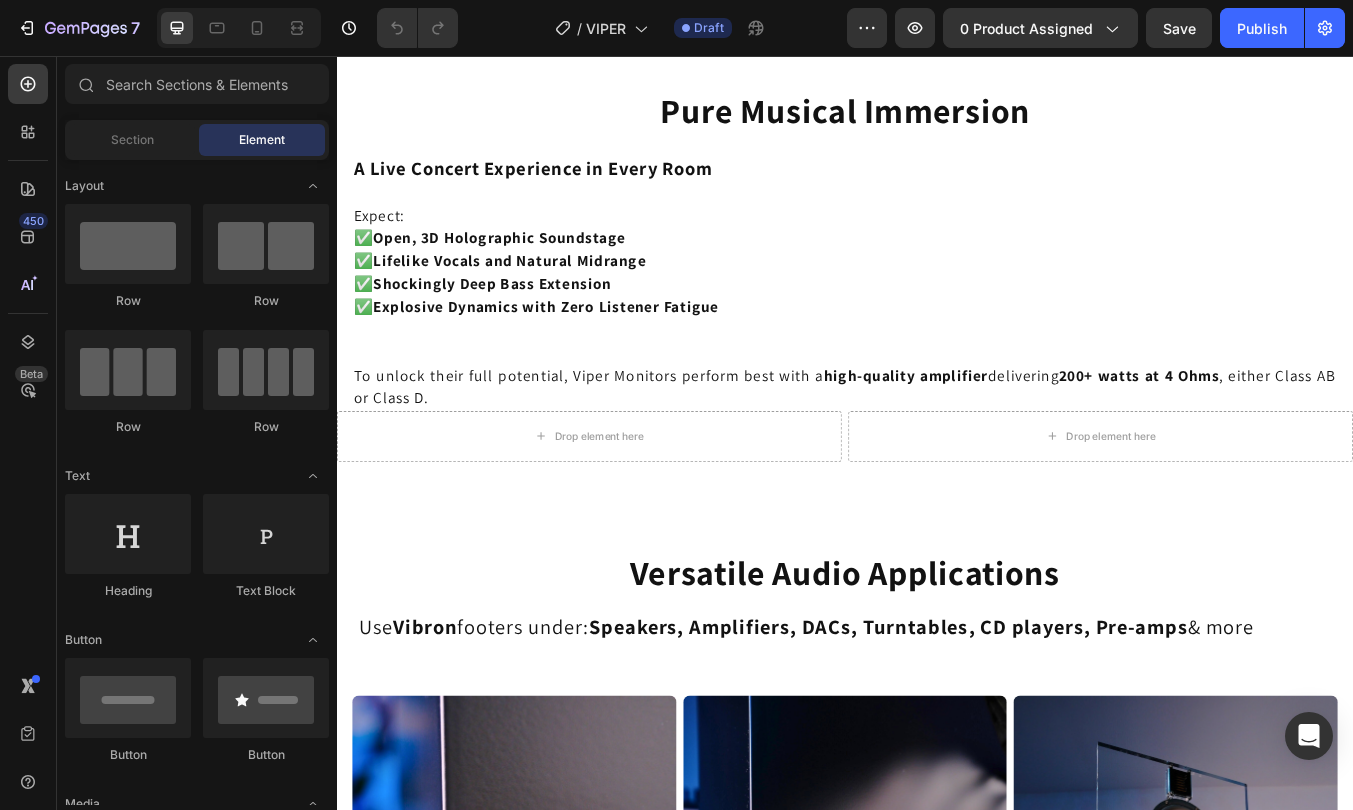 scroll, scrollTop: 9816, scrollLeft: 0, axis: vertical 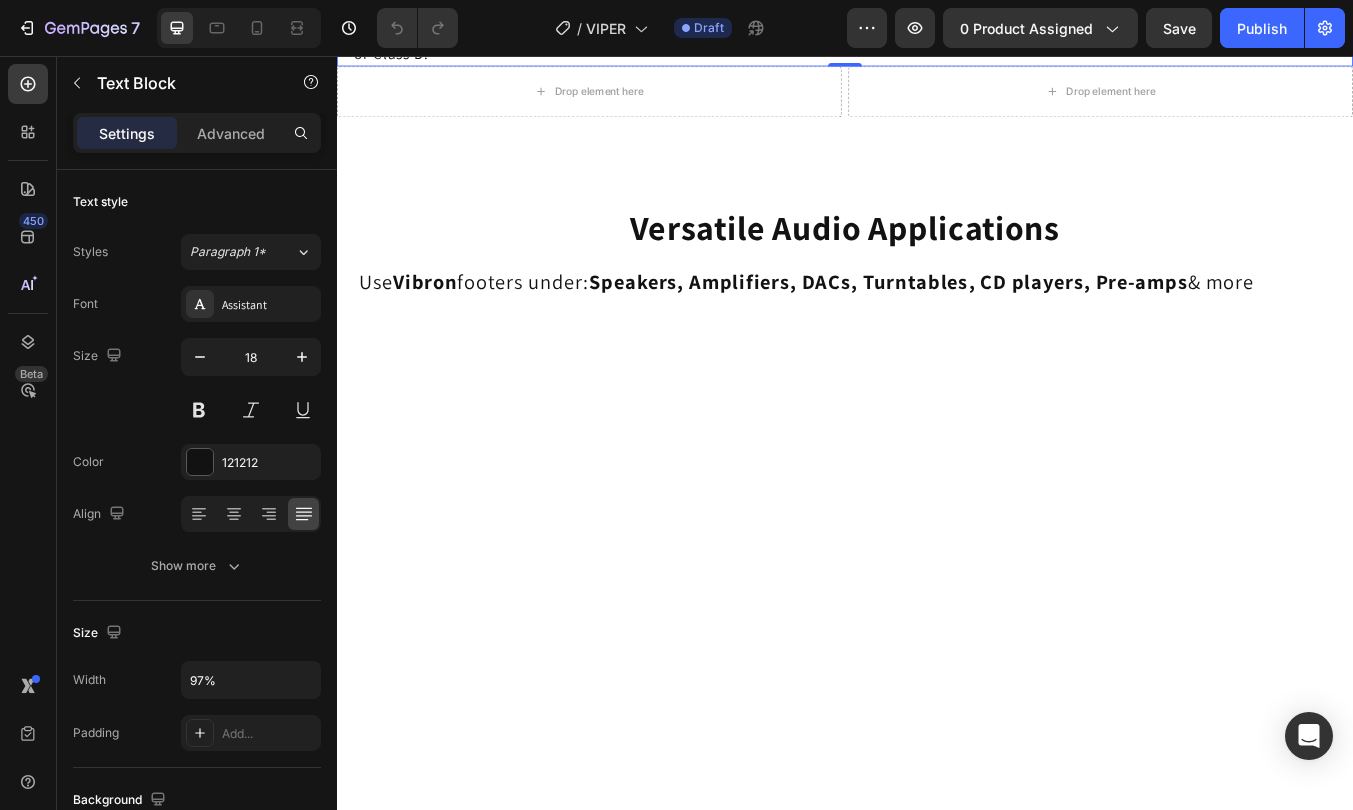 click on "✅  Shockingly Deep Bass Extension" at bounding box center [937, -83] 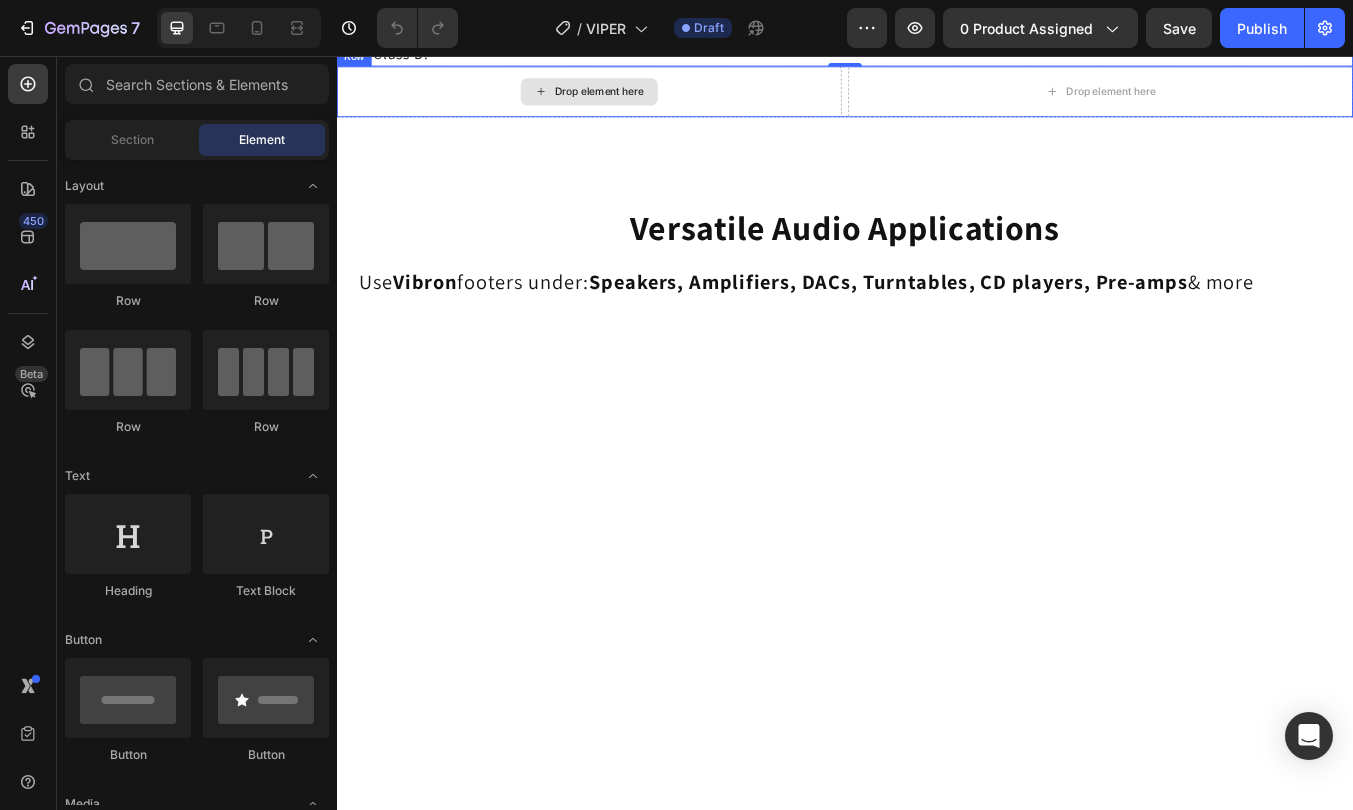 click on "Drop element here" at bounding box center (635, 98) 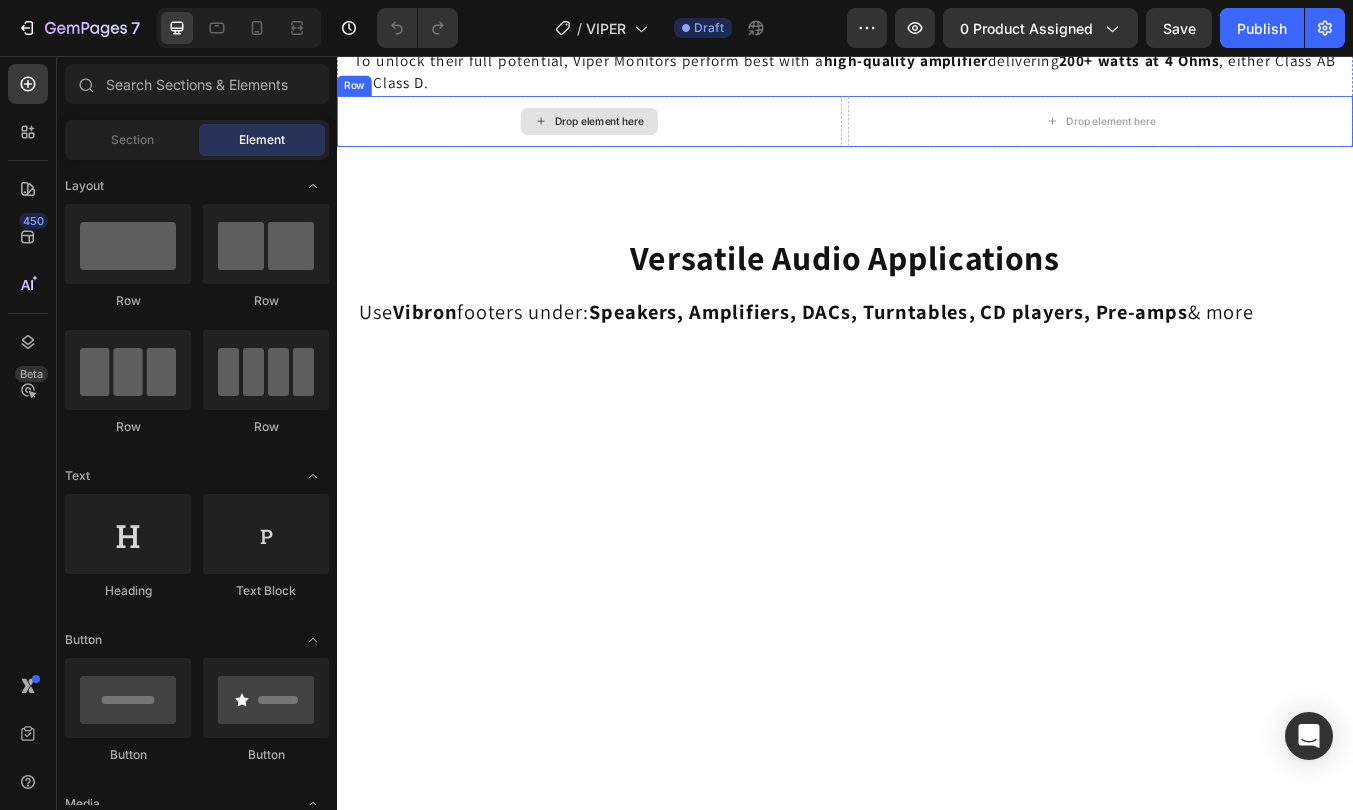 scroll, scrollTop: 9797, scrollLeft: 0, axis: vertical 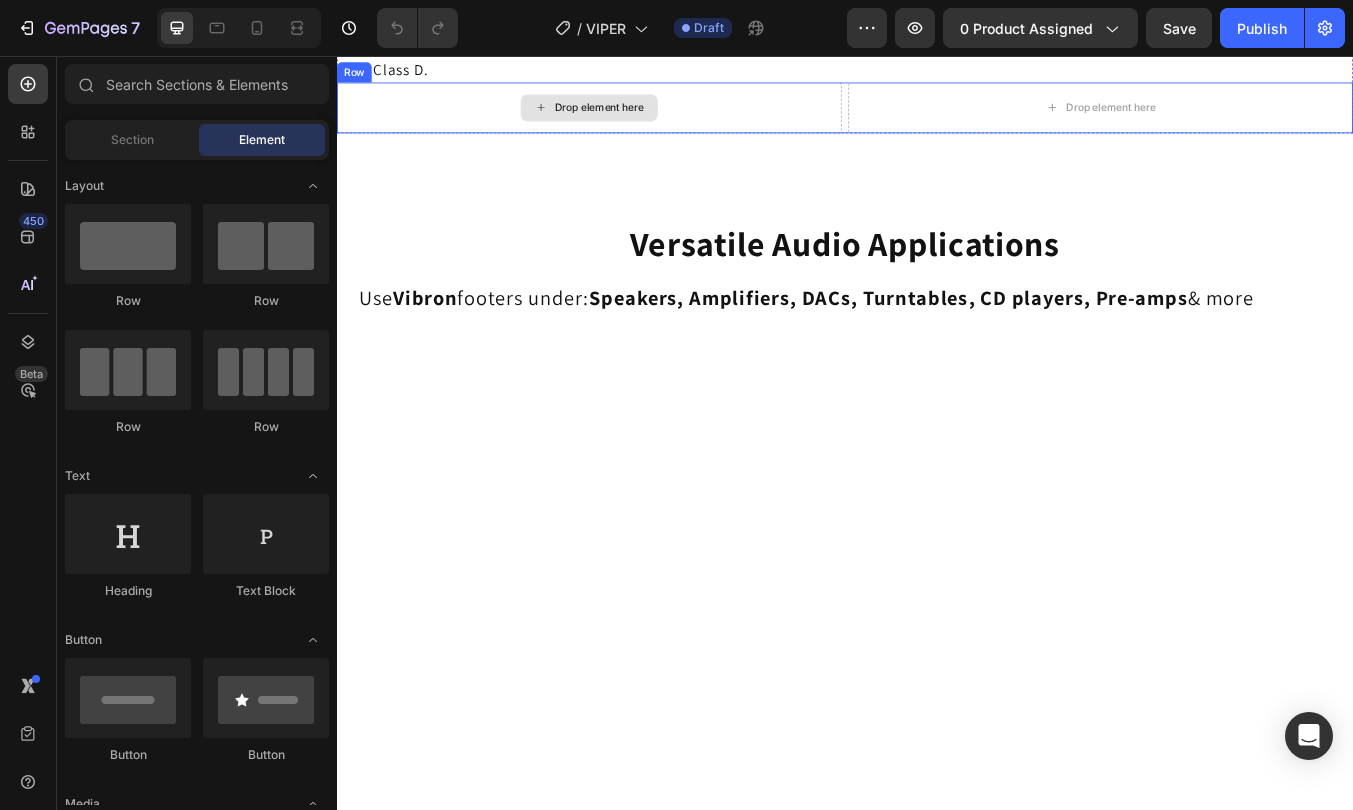 click on "Drop element here" at bounding box center [635, 117] 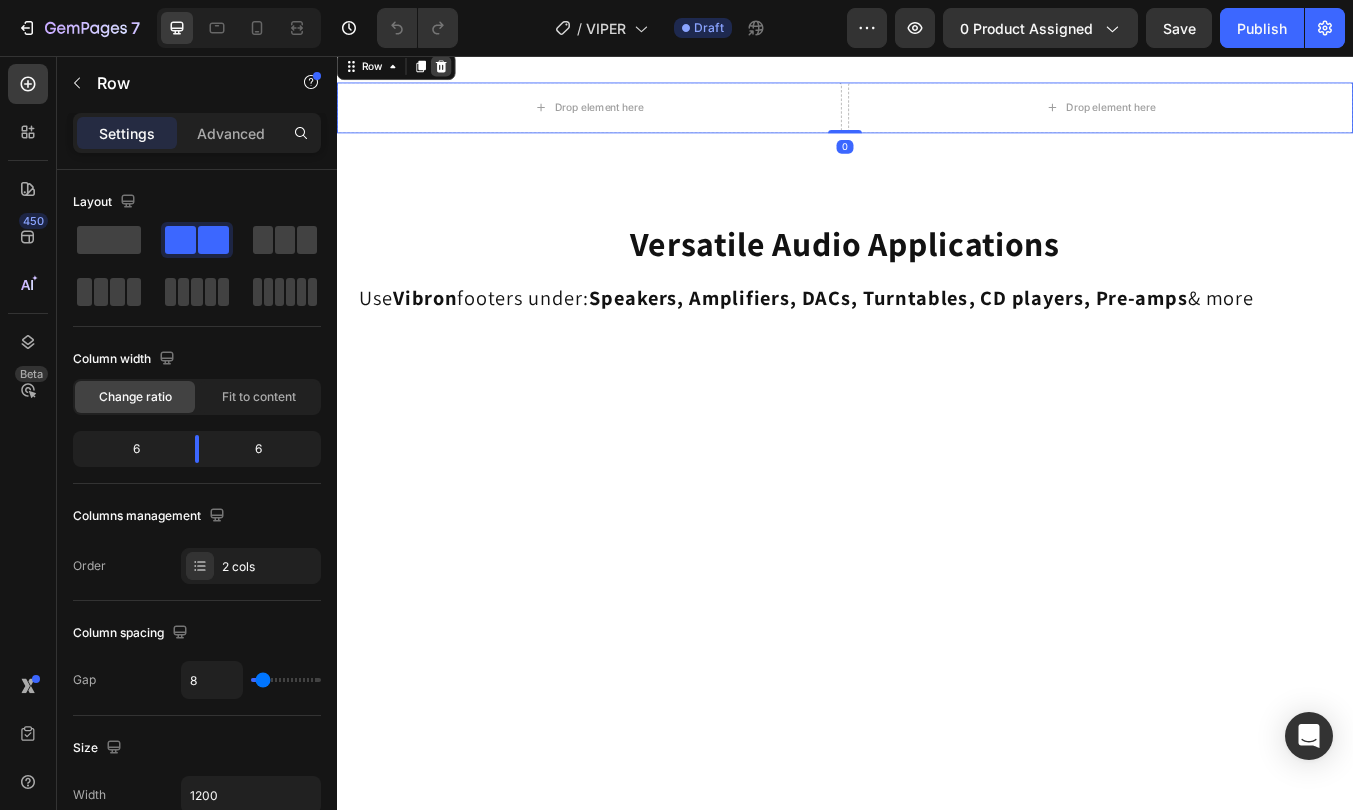 click 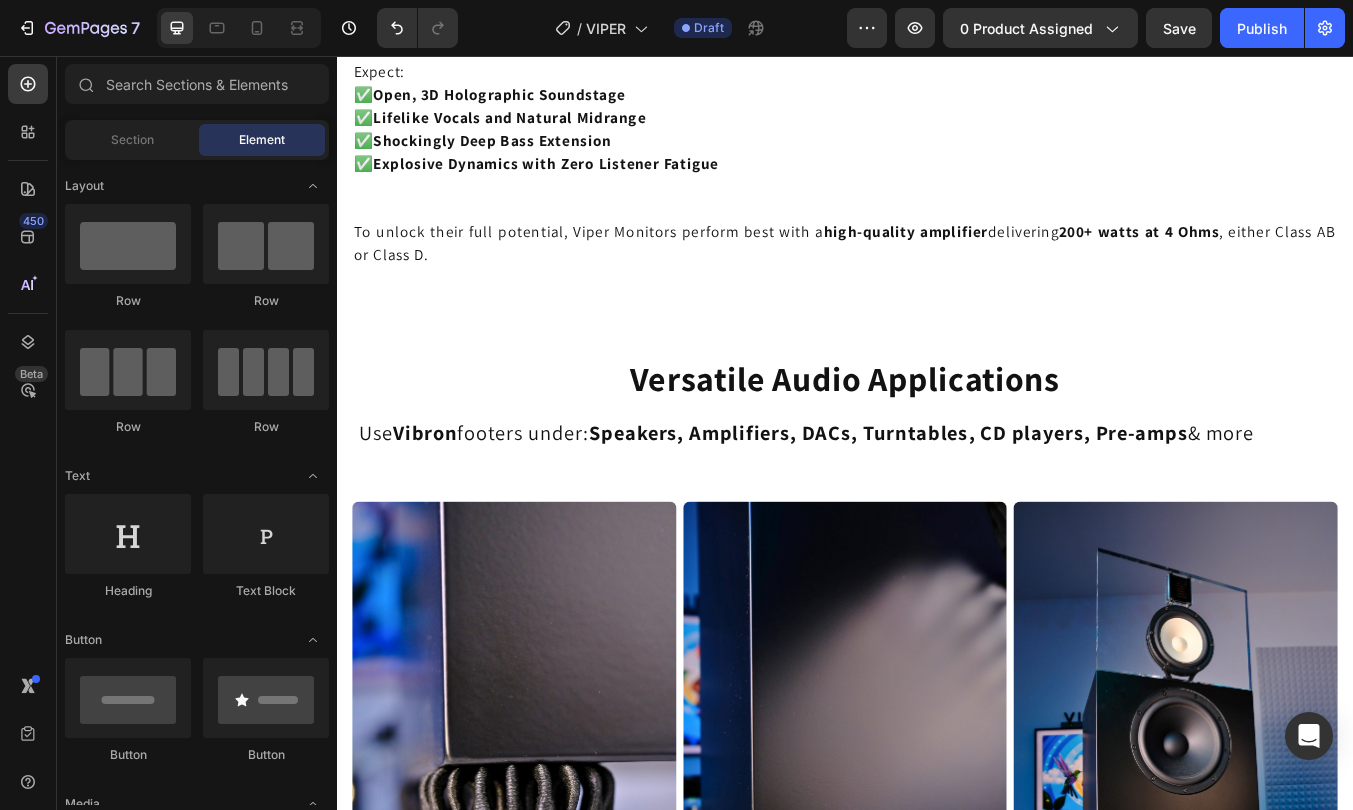 scroll, scrollTop: 9547, scrollLeft: 0, axis: vertical 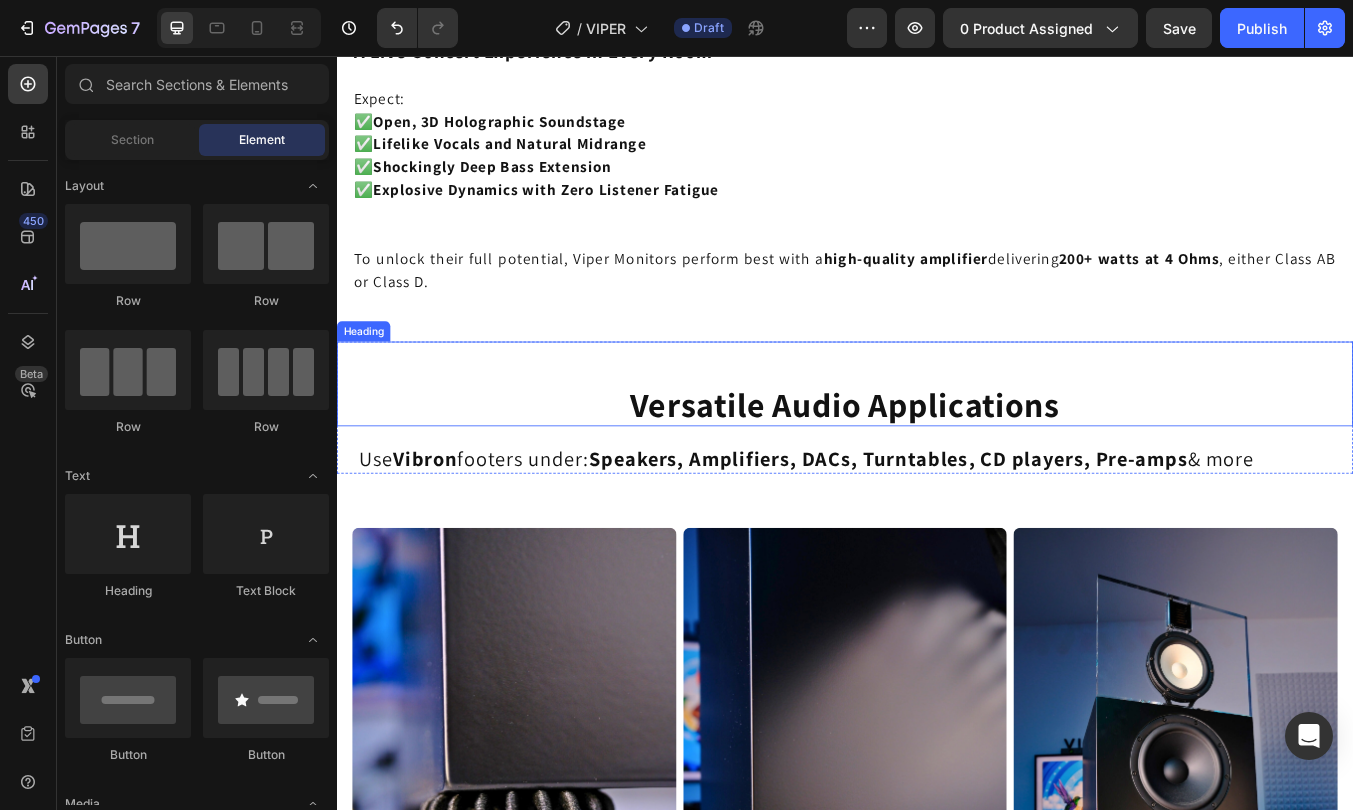 click on "Use  Vibron  footers under:  Speakers, Amplifiers, DACs, Turntables, CD players, Pre-amps  & more Text Block" at bounding box center (937, 521) 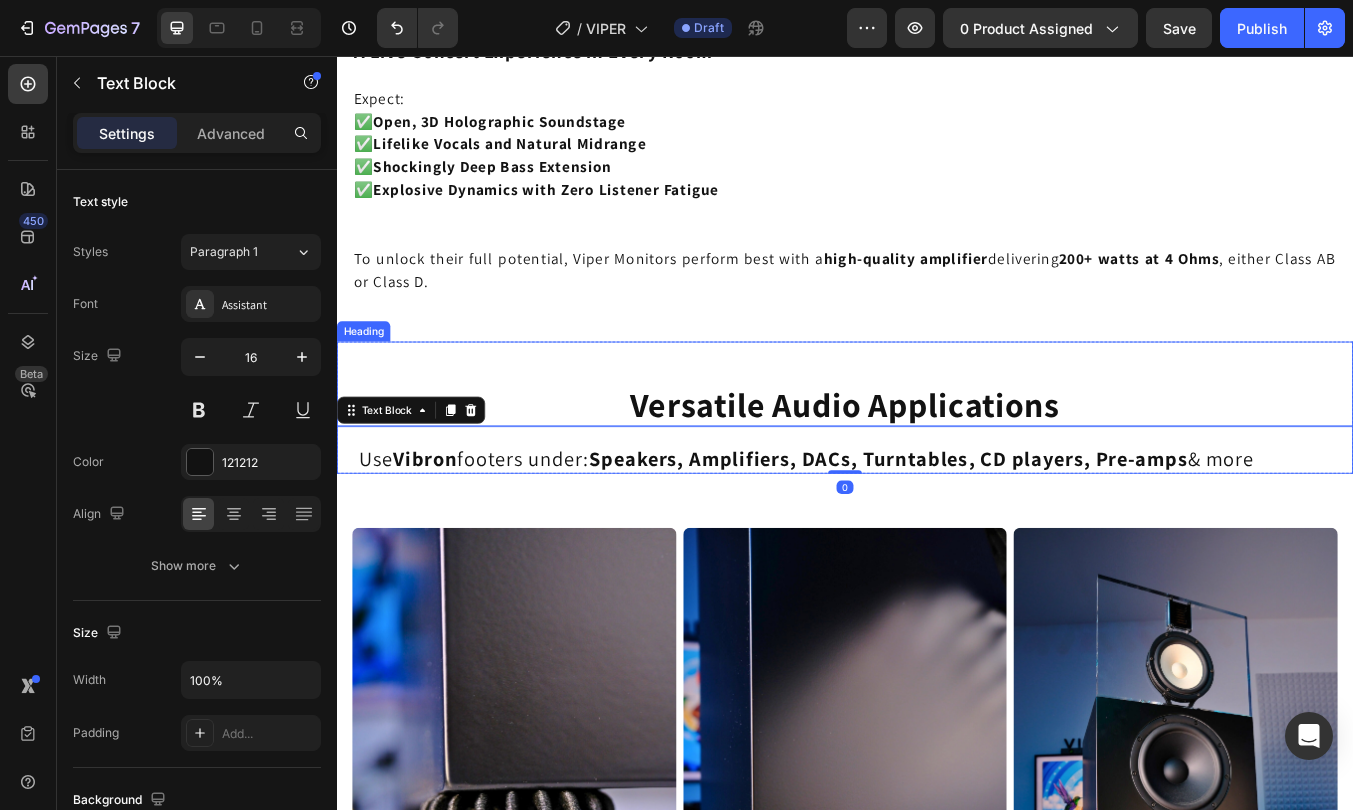 click on "Versatile Audio Applications" at bounding box center [937, 467] 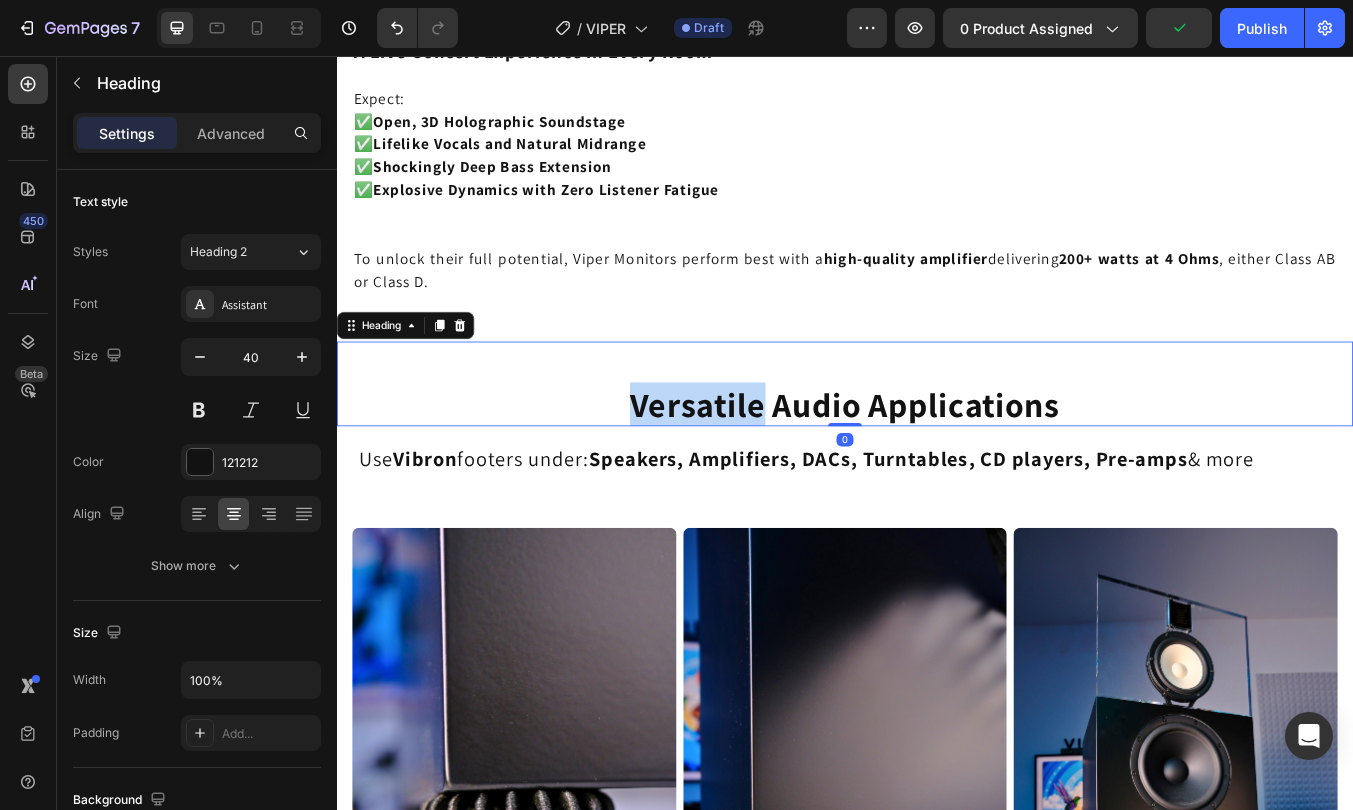 click on "Versatile Audio Applications" at bounding box center (937, 467) 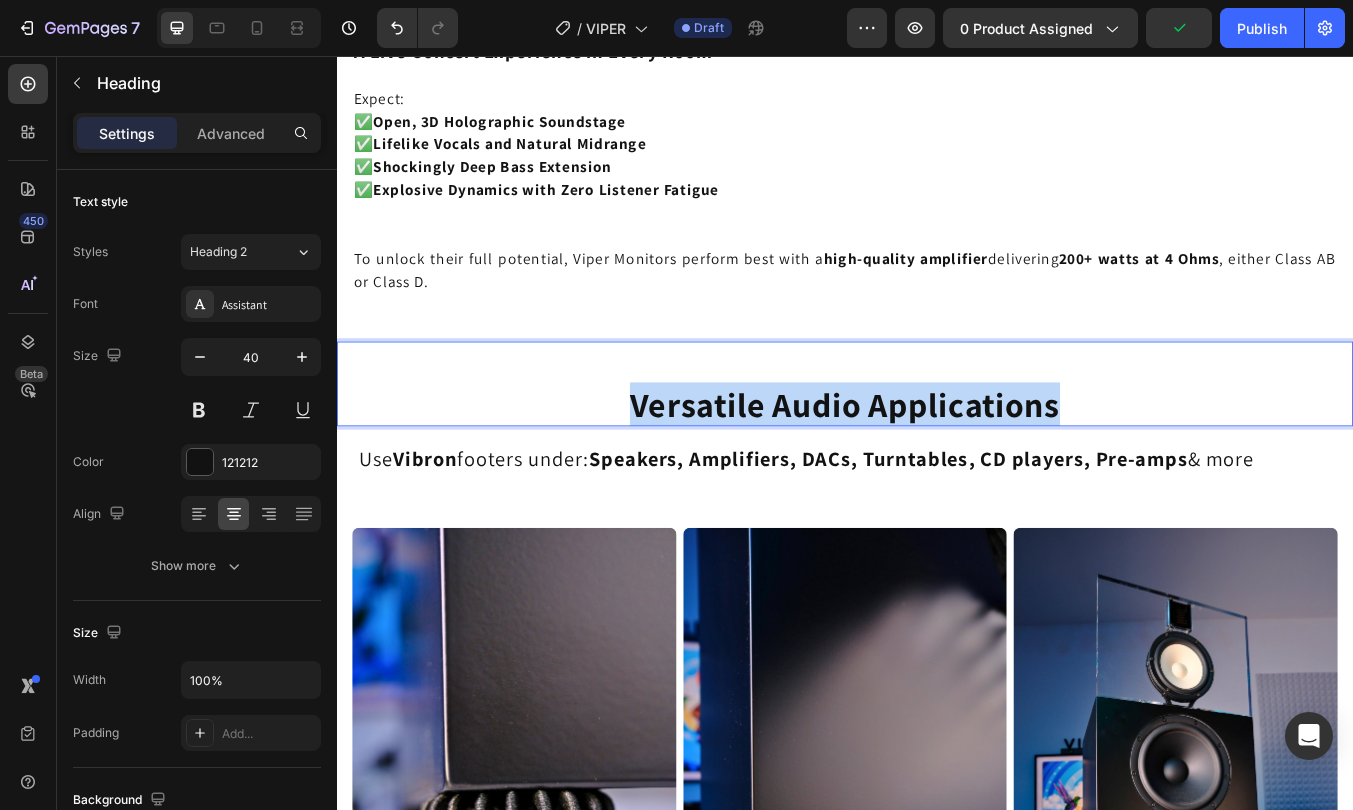 click on "Versatile Audio Applications" at bounding box center (937, 467) 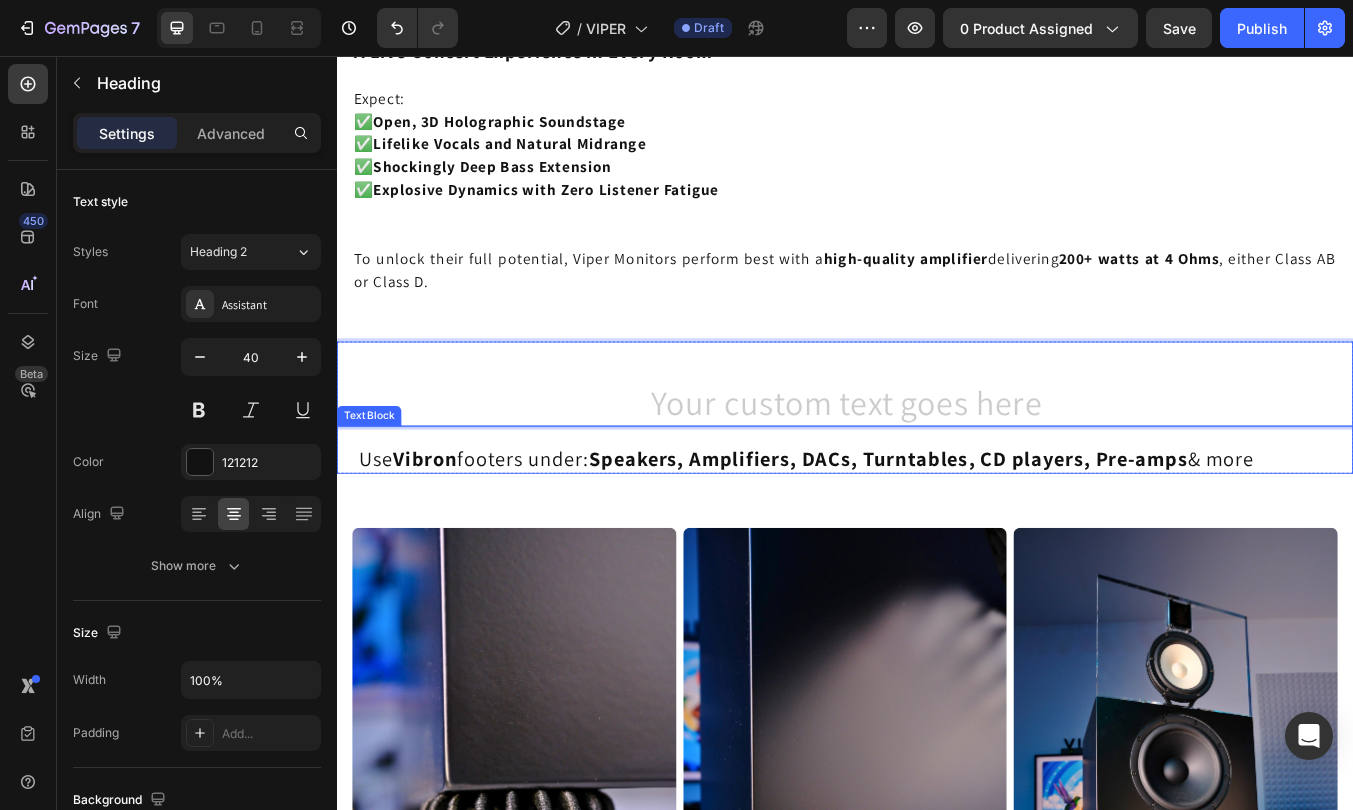 click on "Use  Vibron  footers under:  Speakers, Amplifiers, DACs, Turntables, CD players, Pre-amps  & more Text Block" at bounding box center (937, 521) 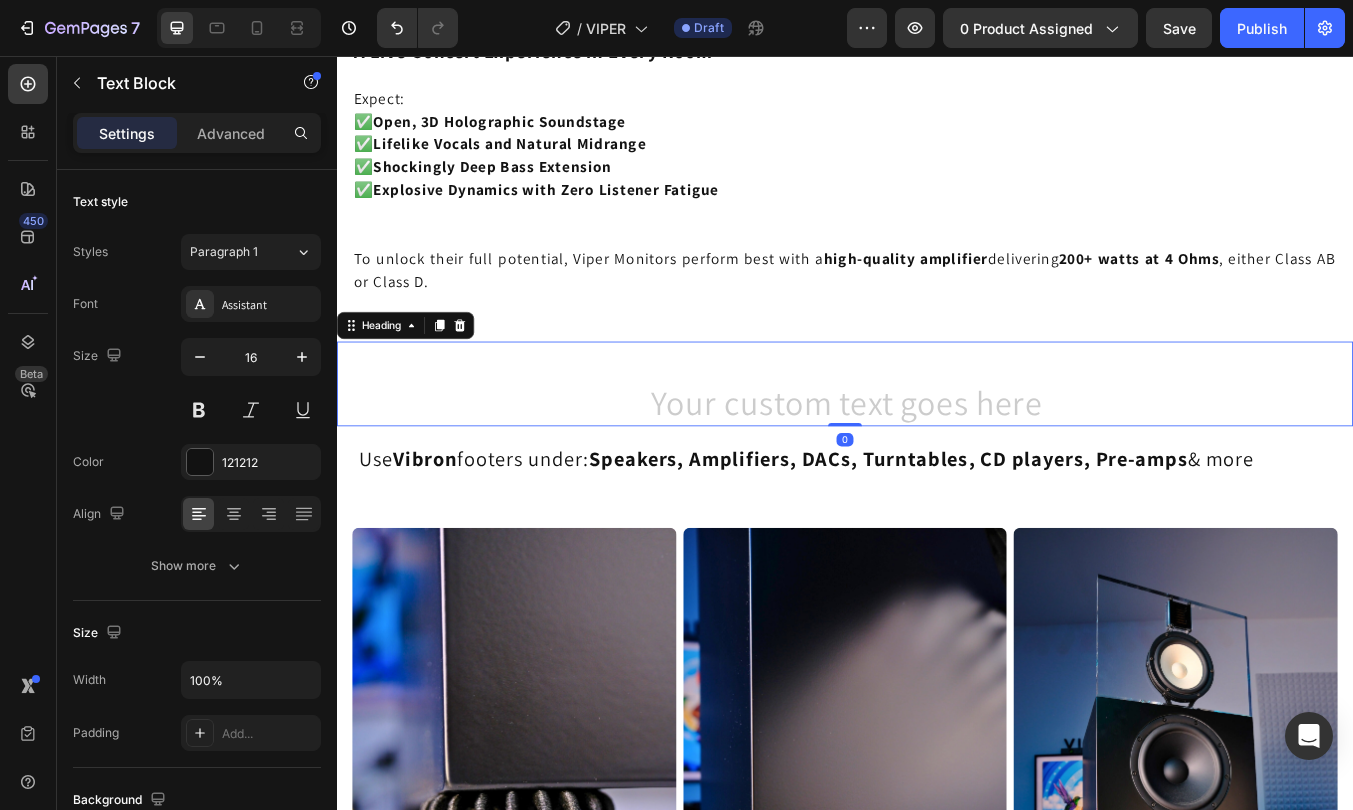 click at bounding box center [937, 467] 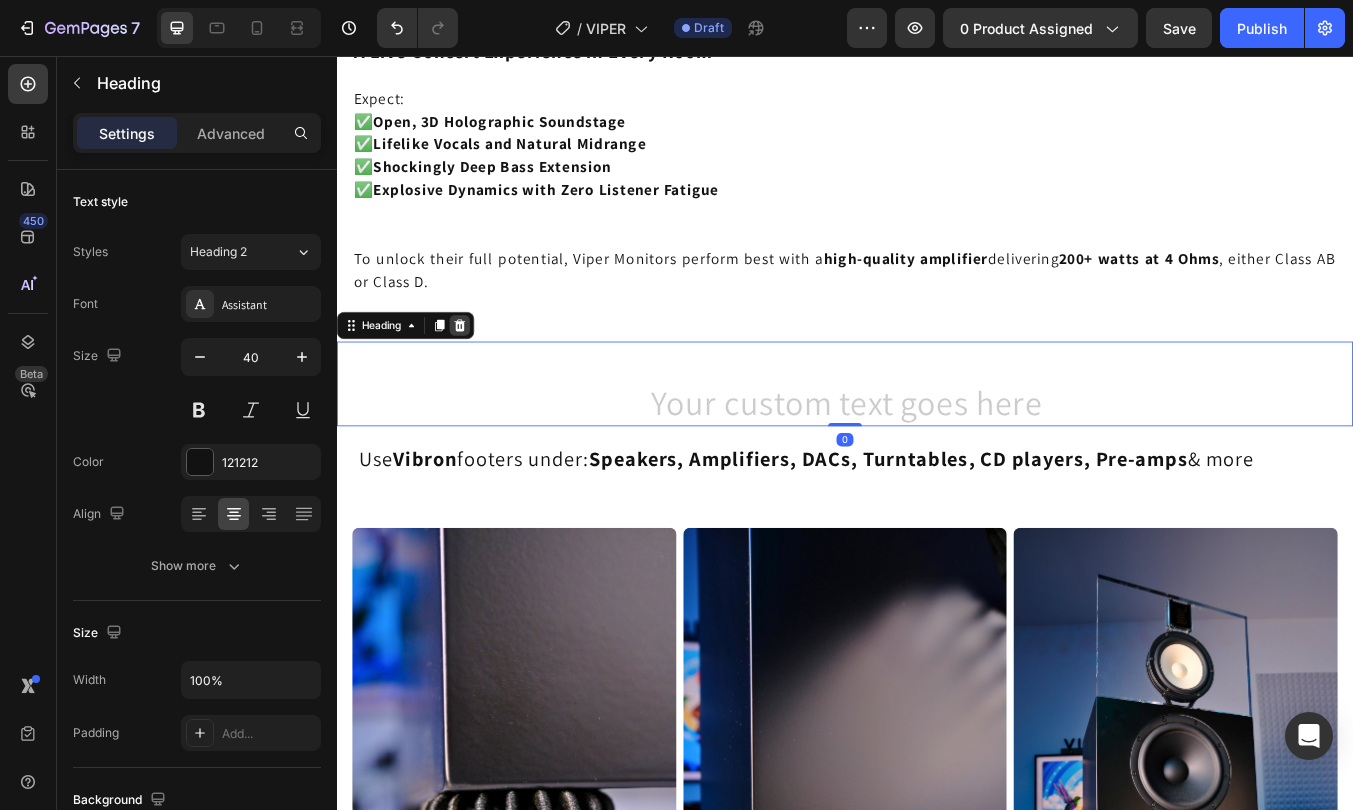 click 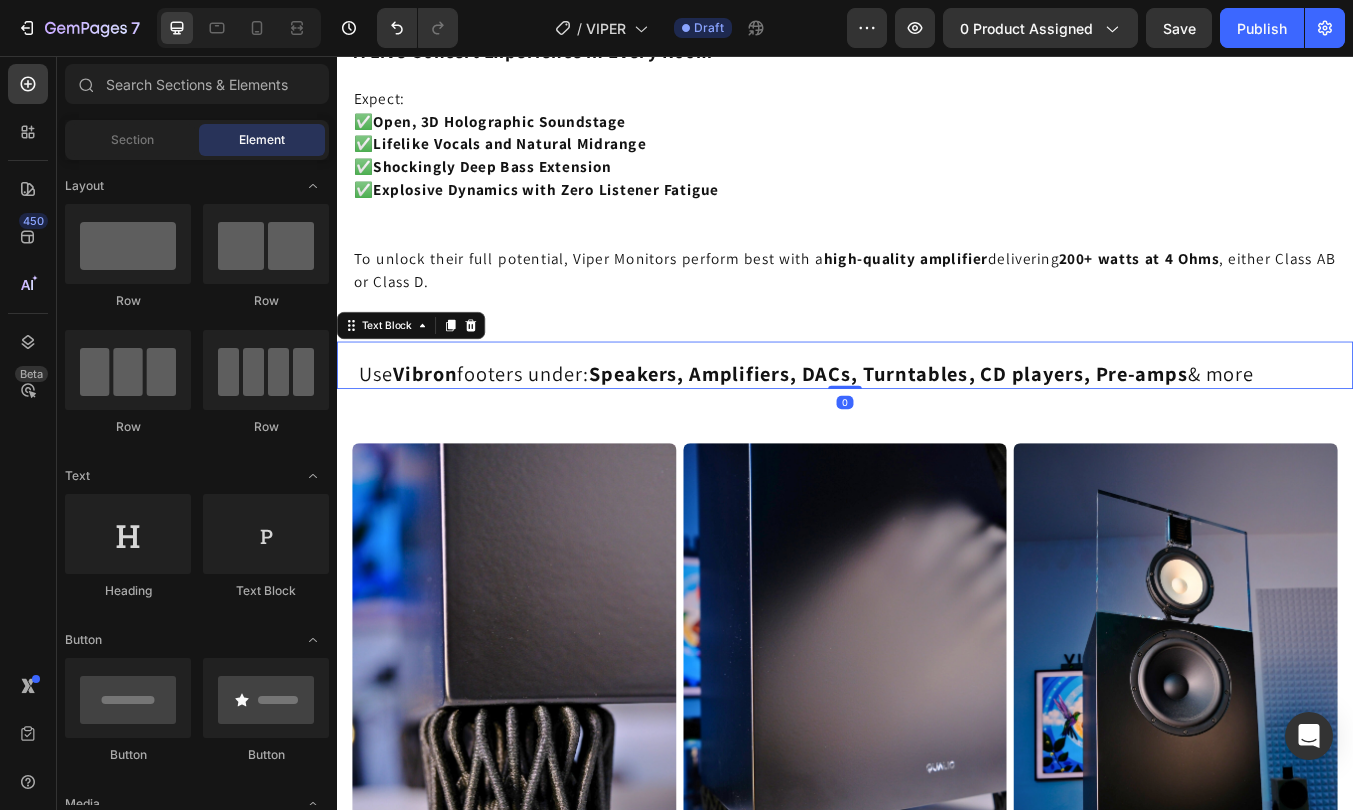 click on "Vibron" at bounding box center [441, 431] 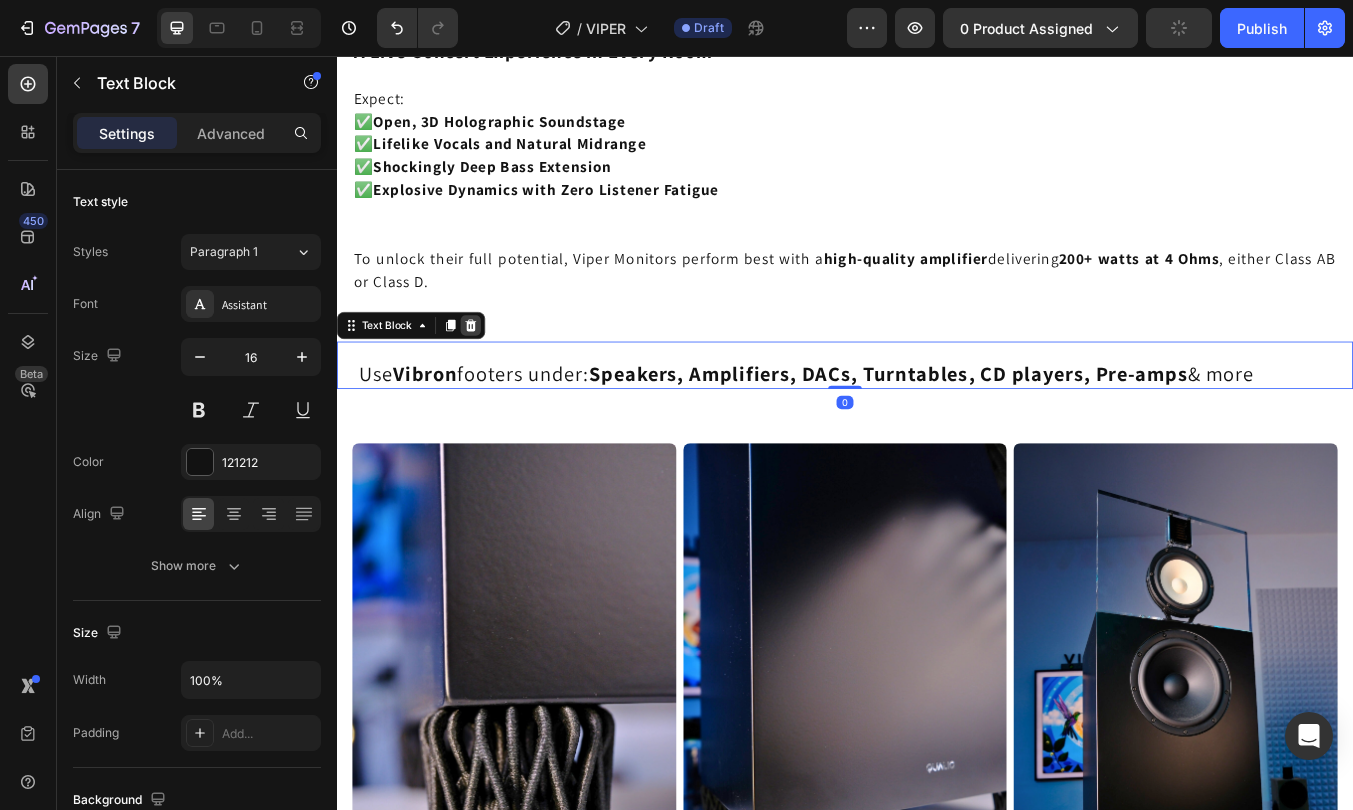 click 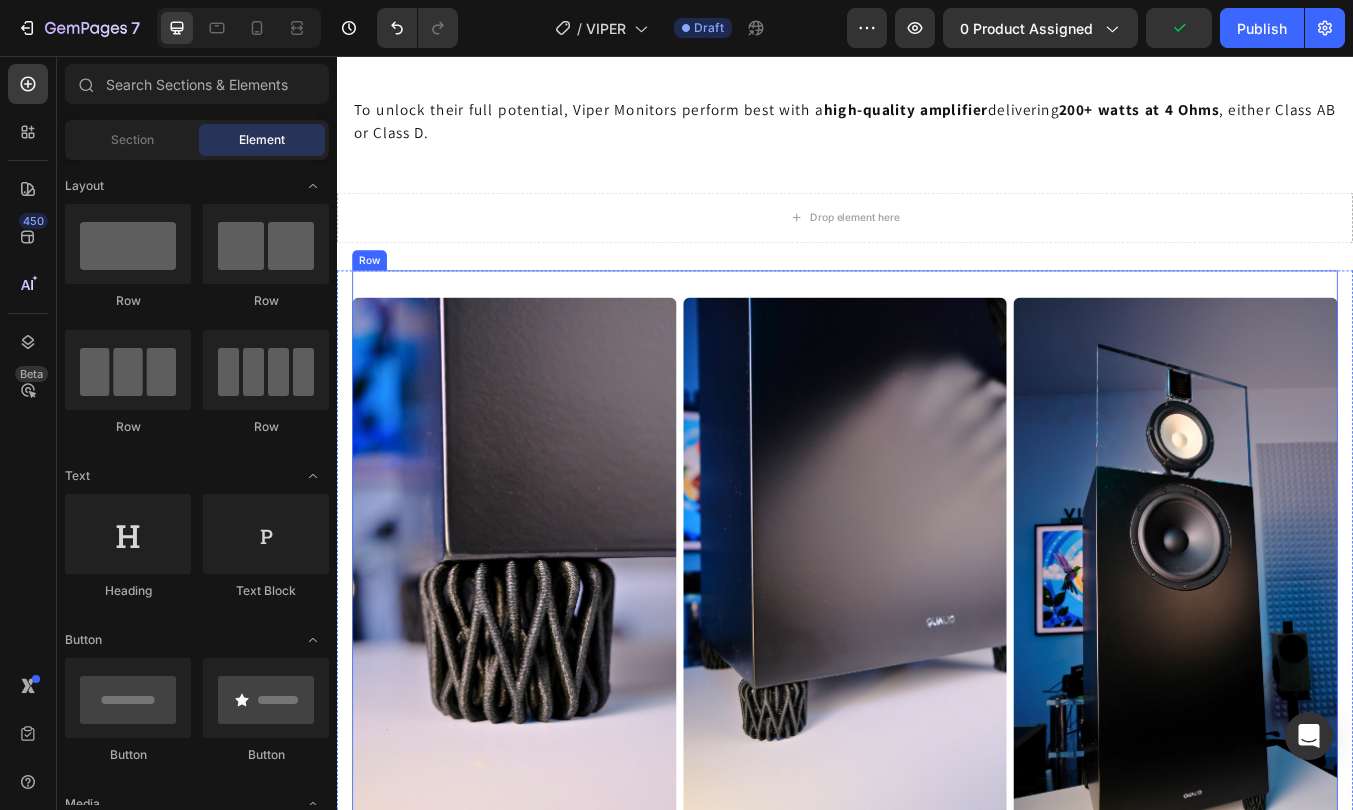 scroll, scrollTop: 9726, scrollLeft: 0, axis: vertical 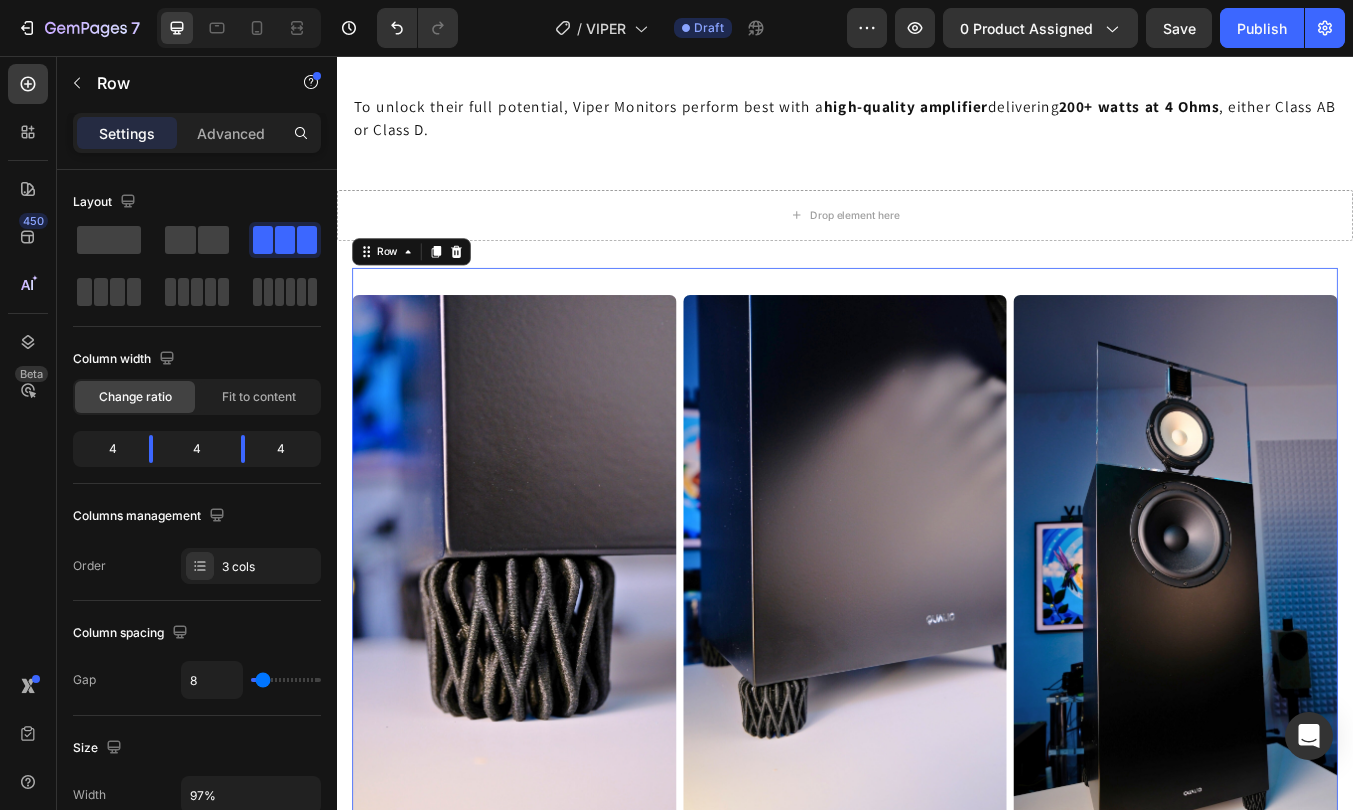 click on "Image Image Image Row   16" at bounding box center [937, 662] 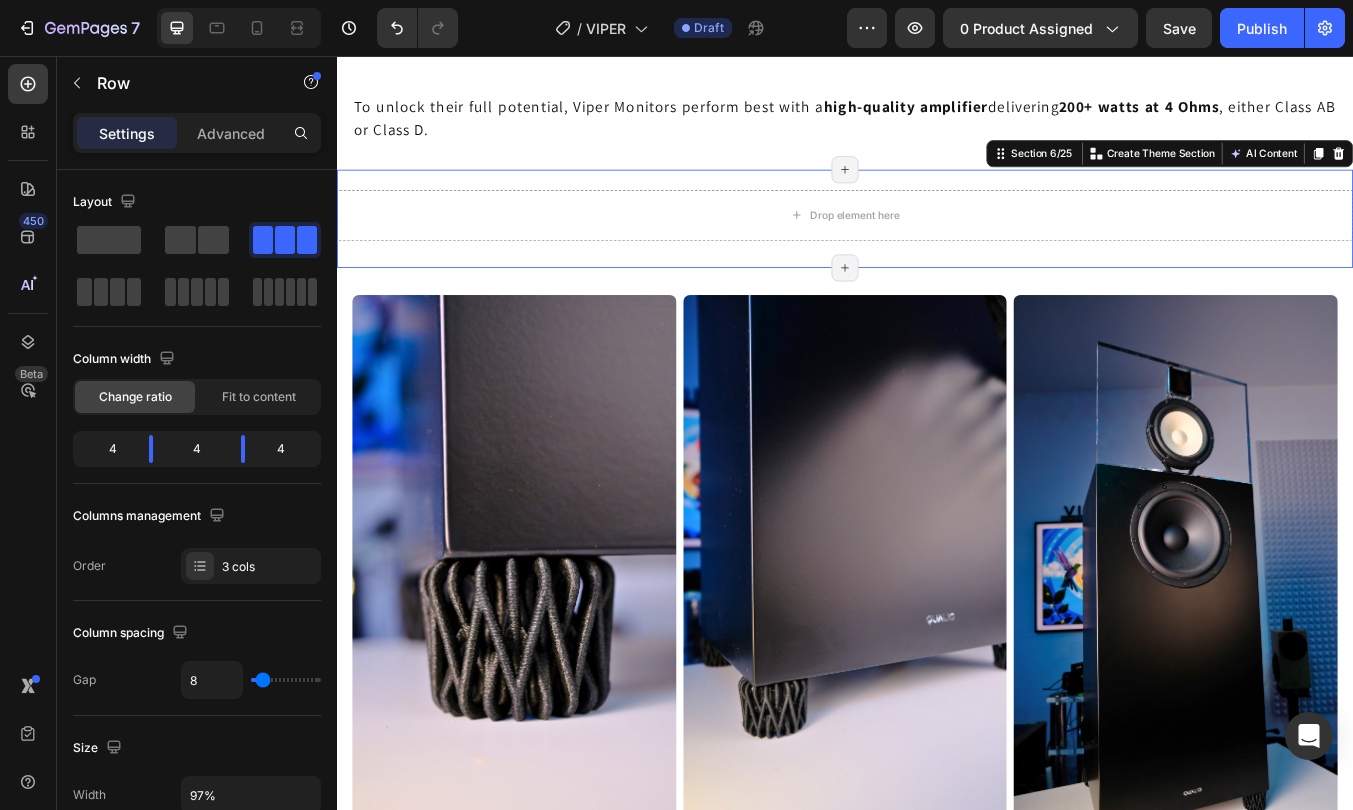 click on "Drop element here Row Section 6/25   You can create reusable sections Create Theme Section AI Content Write with GemAI What would you like to describe here? Tone and Voice Persuasive Product Getting products... Show more Generate Page has reached Shopify’s 25 section-limit Page has reached Shopify’s 25 section-limit Page has reached Shopify’s 25 section-limit" at bounding box center [937, 248] 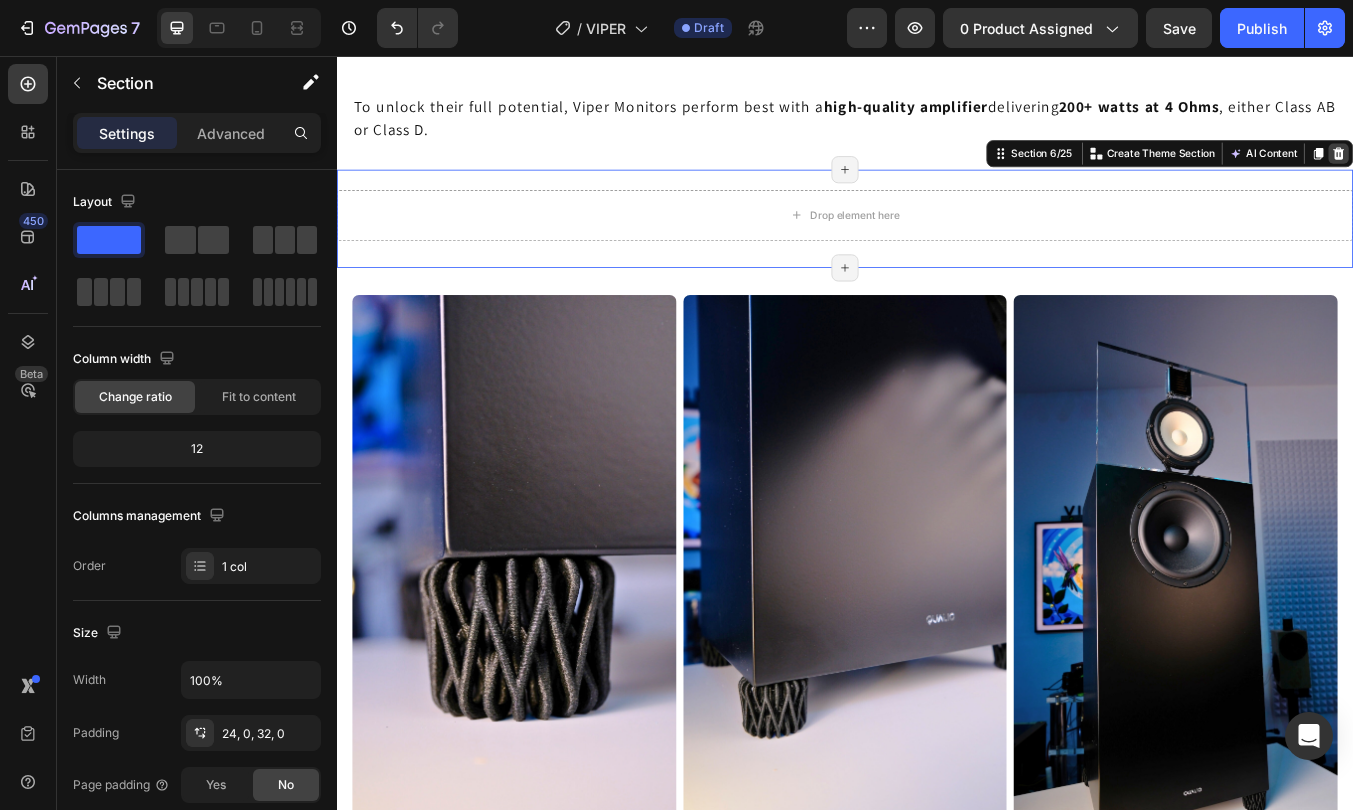 click 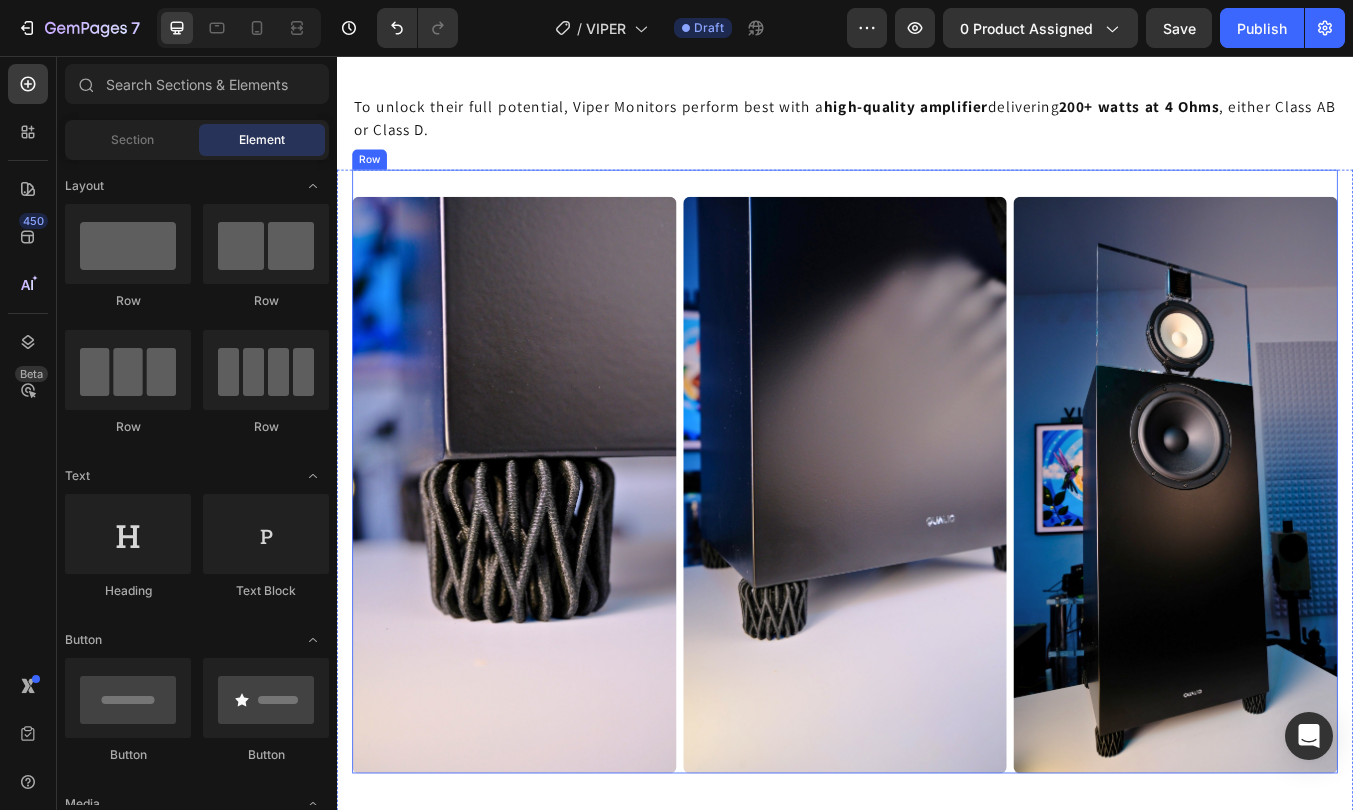 click on "Image Image Image Row" at bounding box center (937, 546) 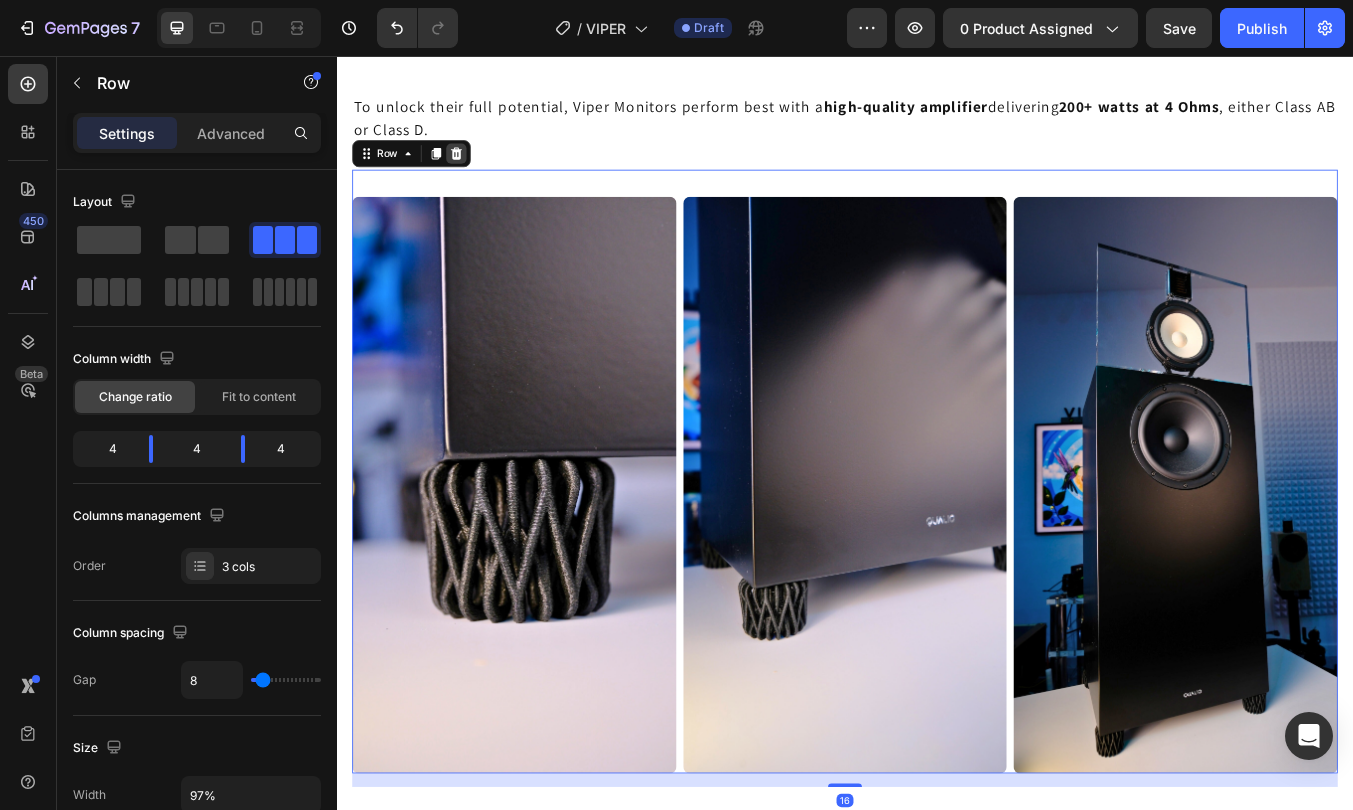 click 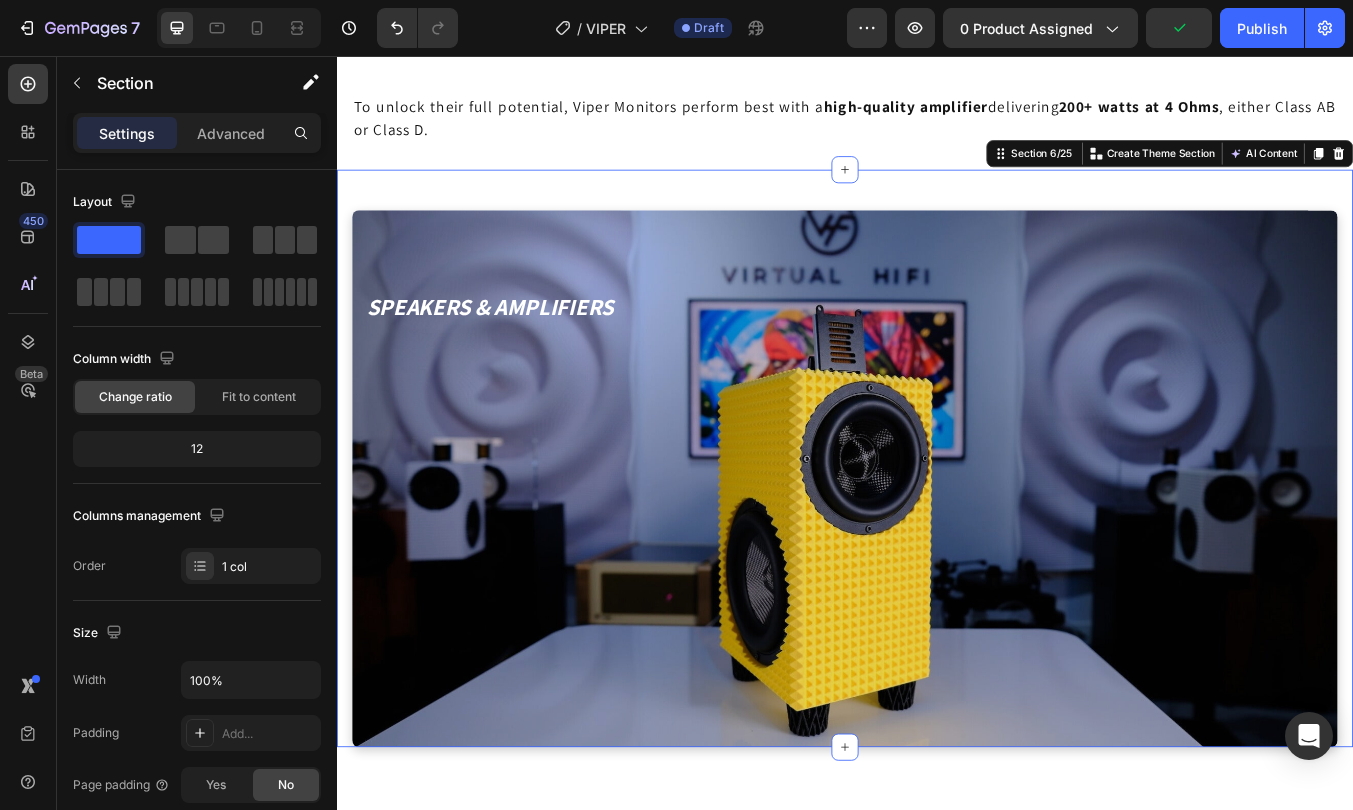 click on "Speakers & Amplifiers Heading Row Hero Banner" at bounding box center [937, 531] 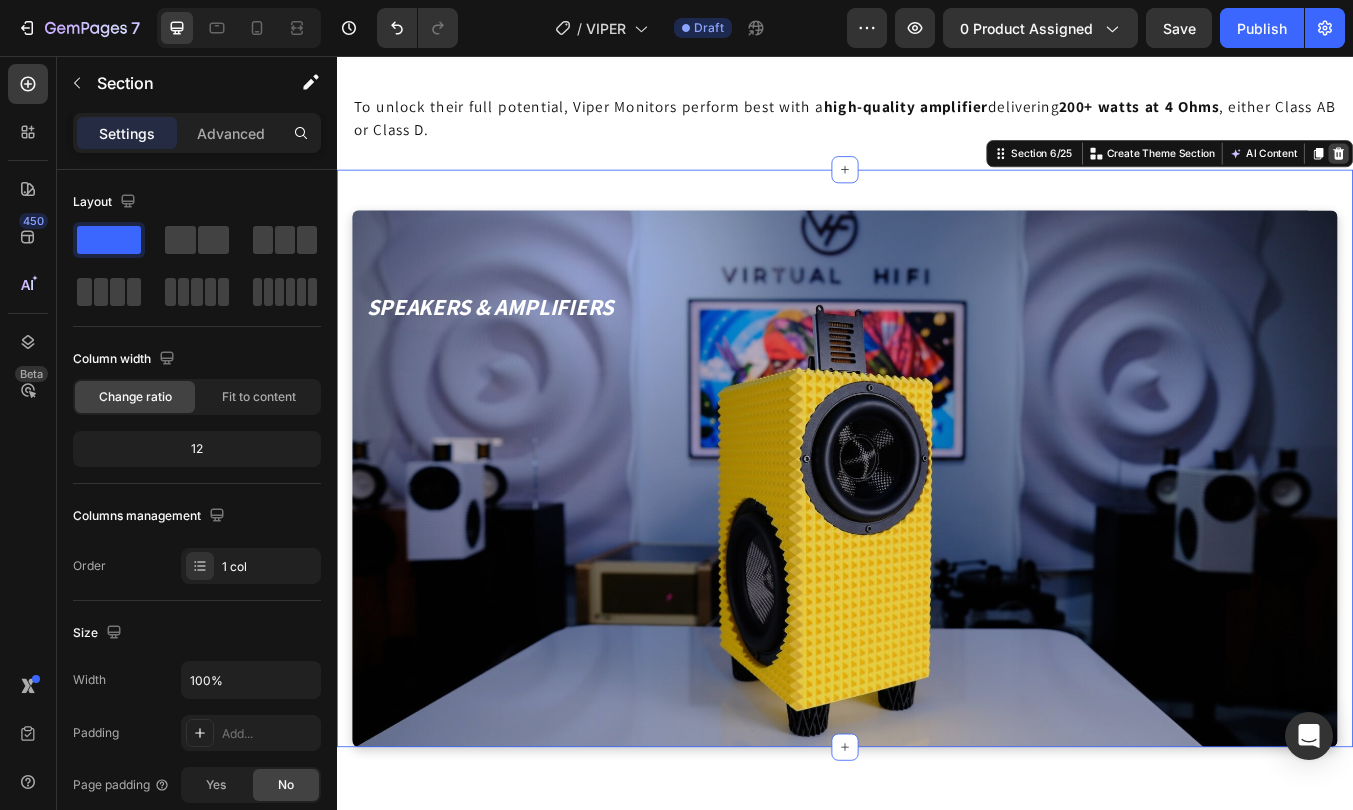 click 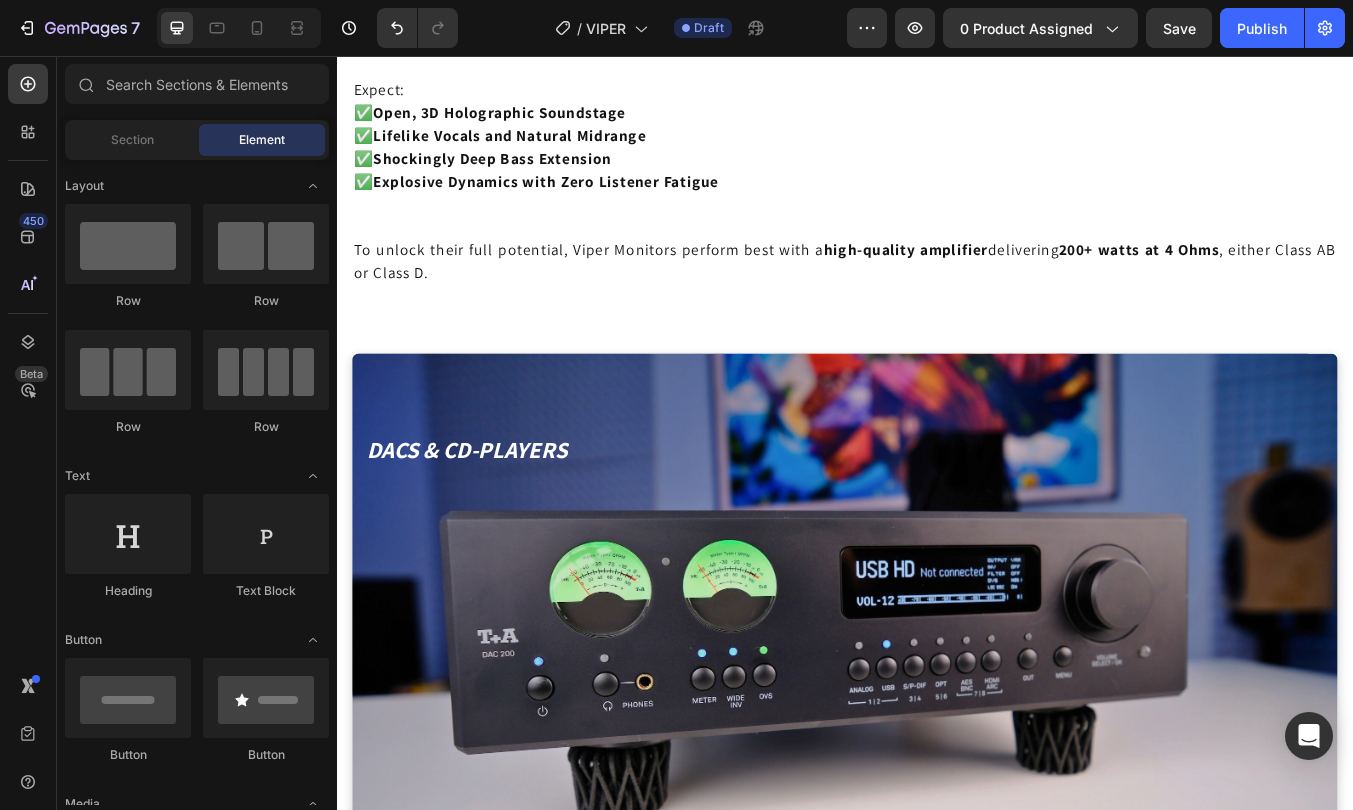 scroll, scrollTop: 9540, scrollLeft: 0, axis: vertical 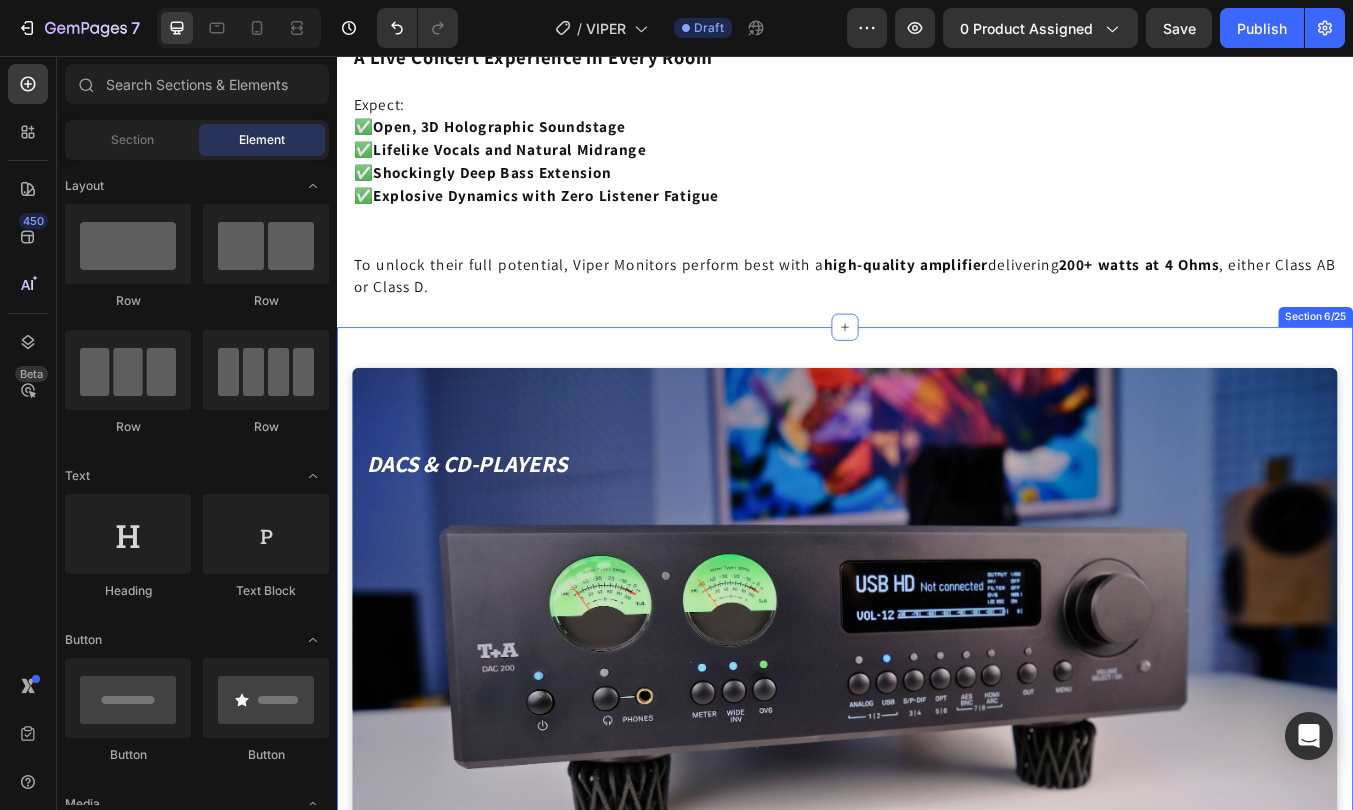 click on "DACs & CD-Players Heading Row Hero Banner" at bounding box center [937, 717] 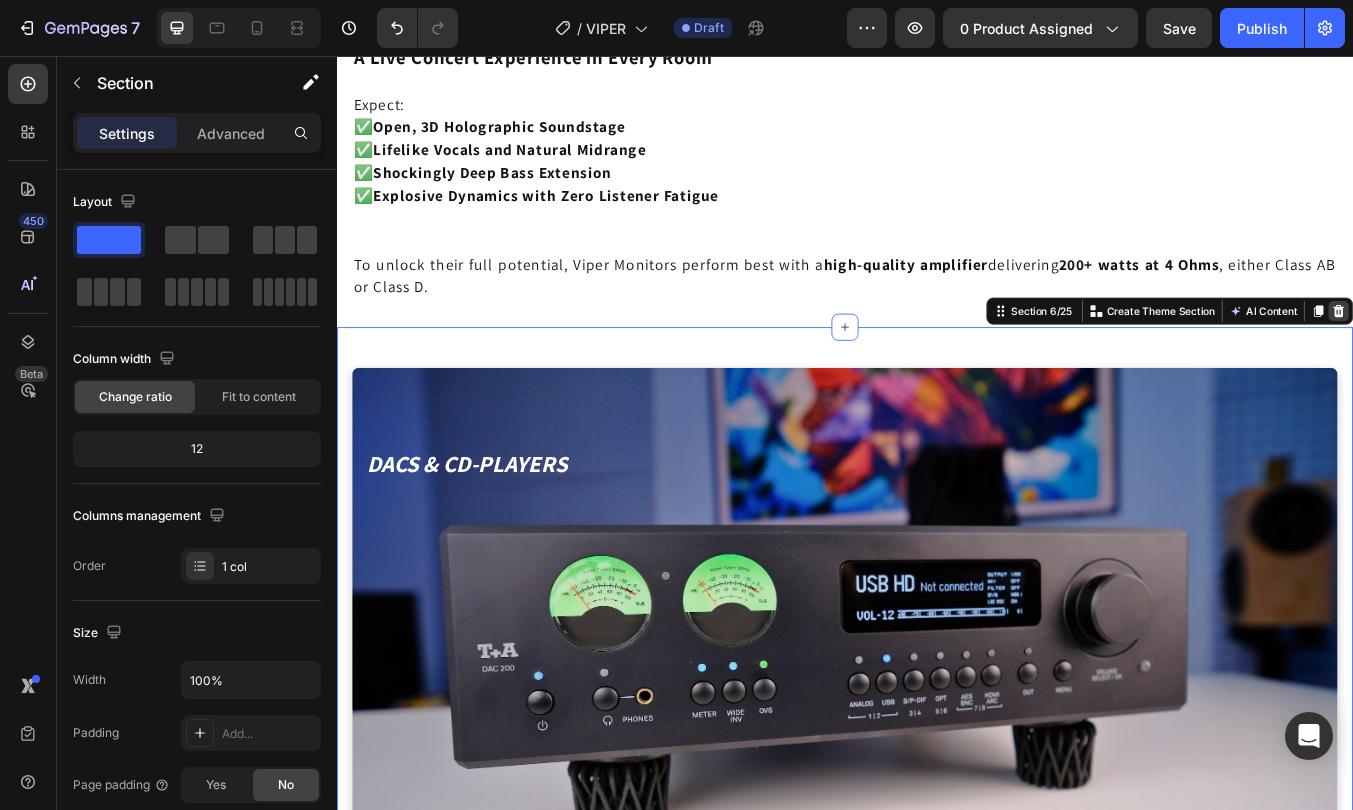 click 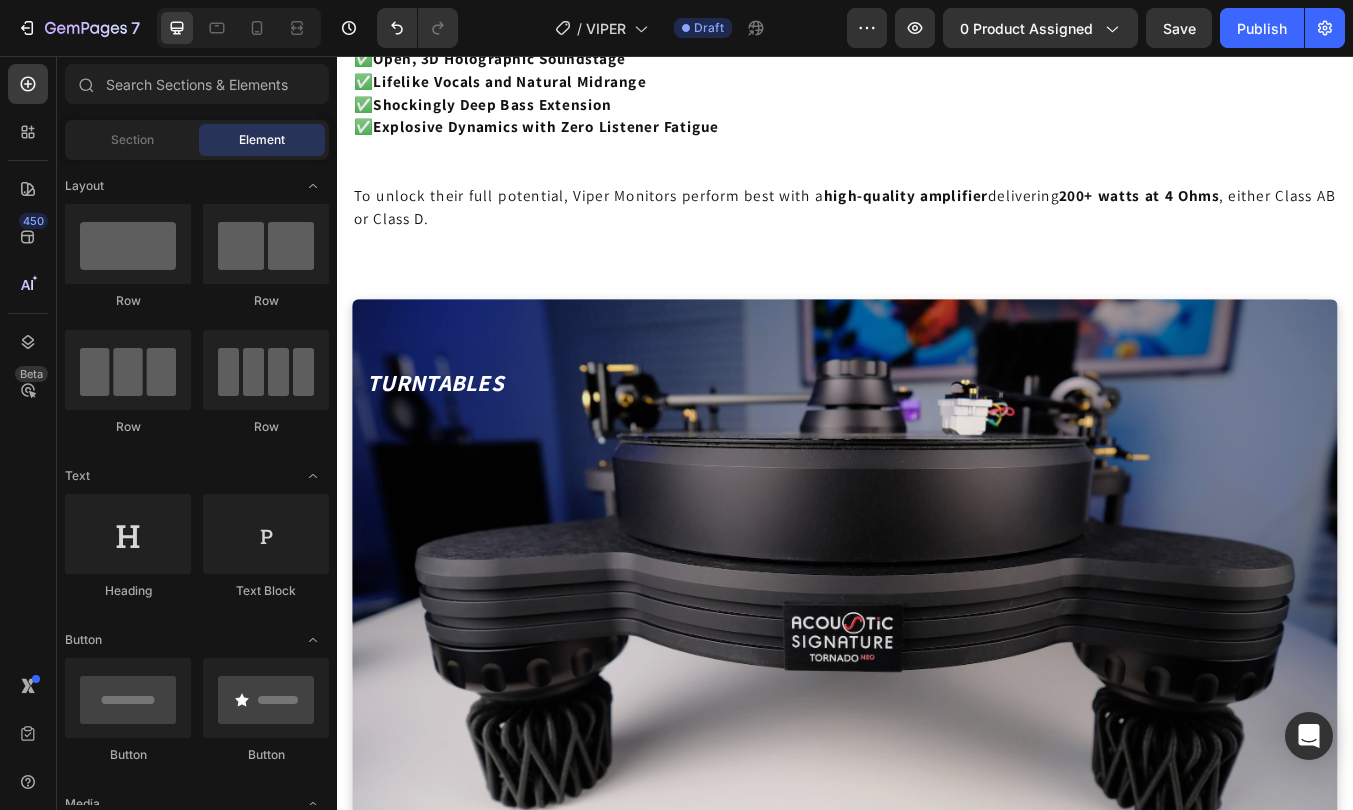scroll, scrollTop: 9615, scrollLeft: 0, axis: vertical 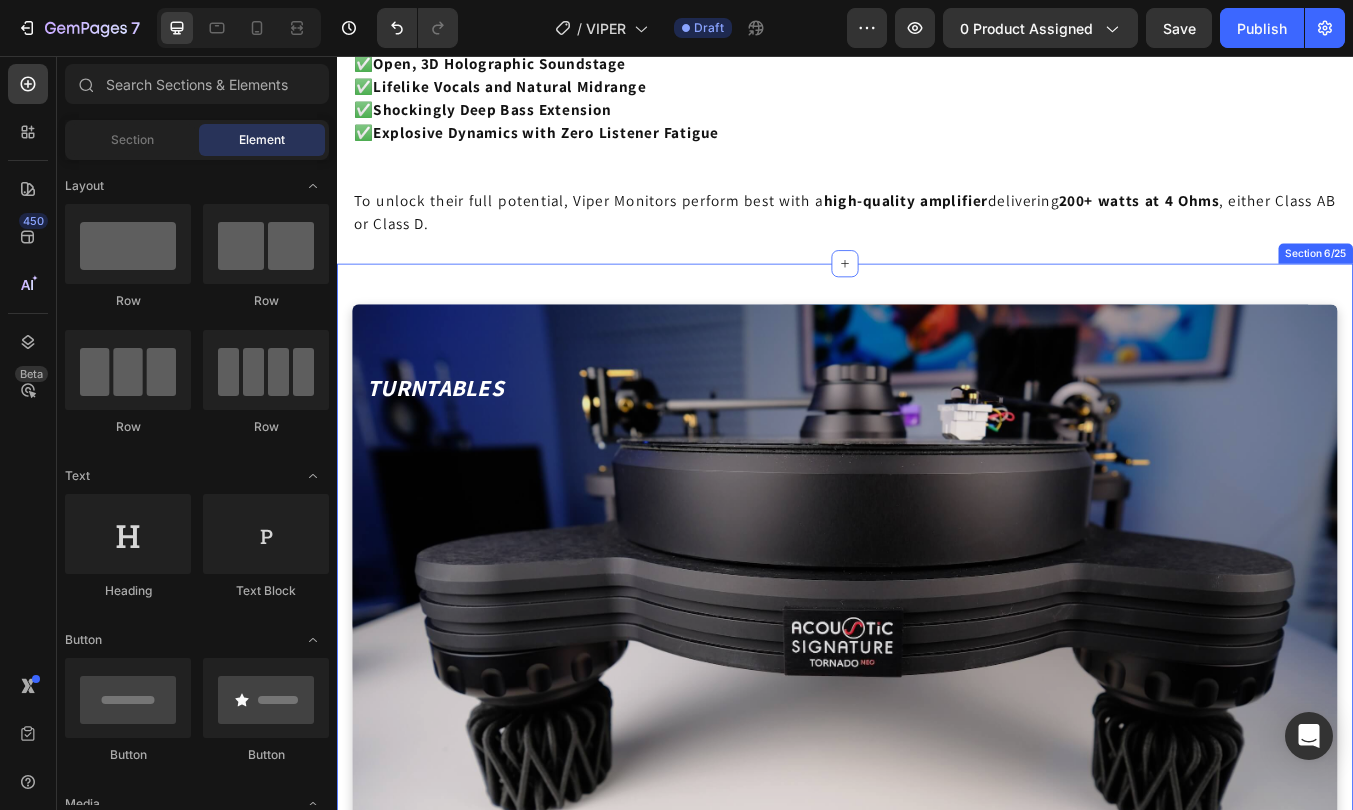 click on "Turntables   Heading Row Hero Banner" at bounding box center (937, 658) 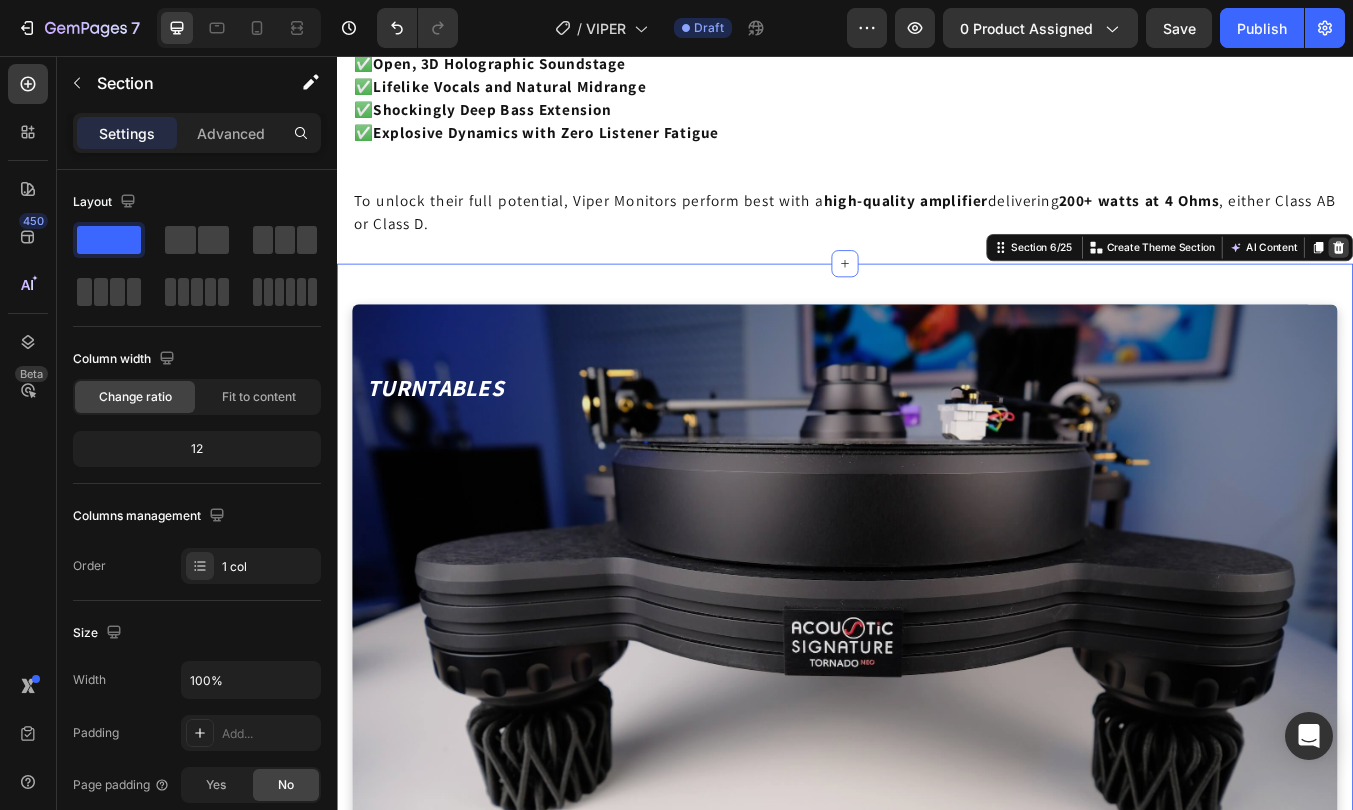 click 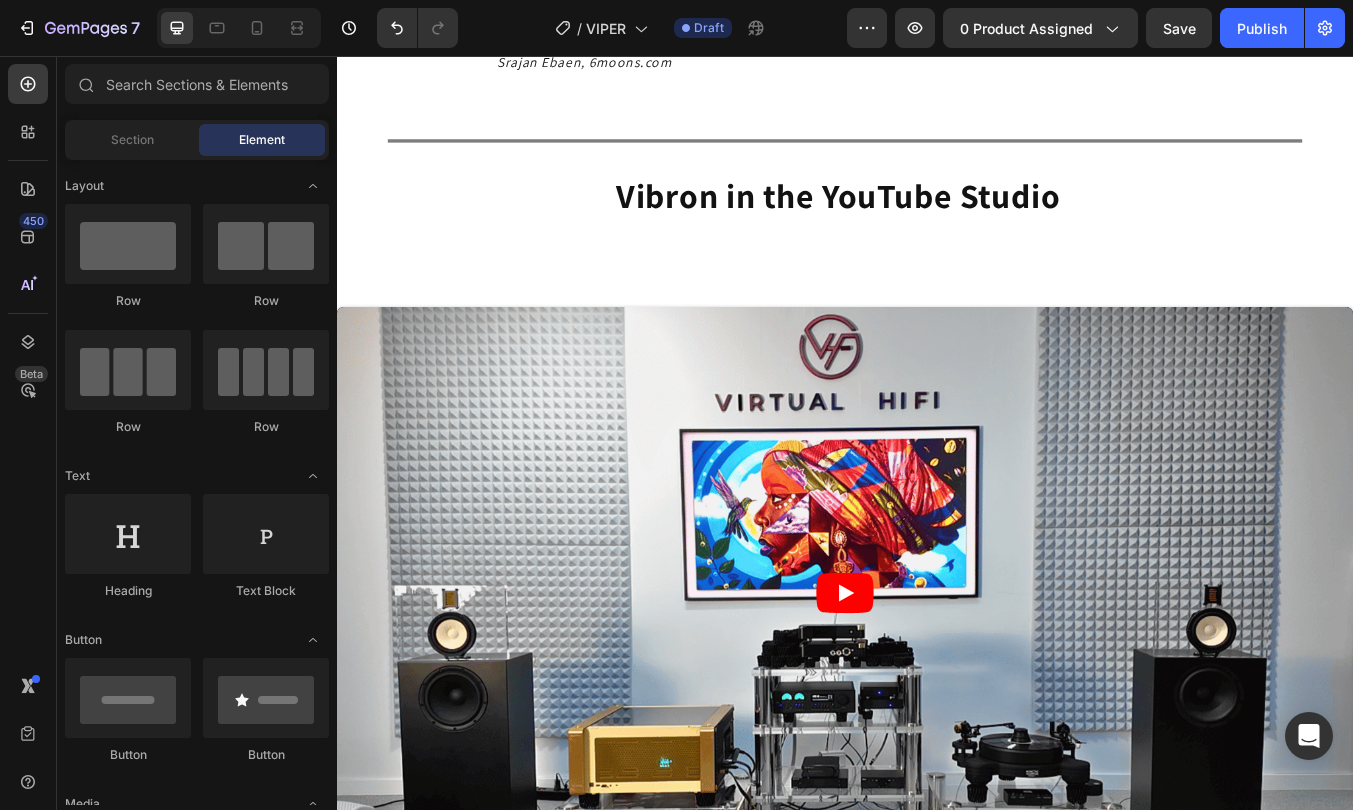 scroll, scrollTop: 9145, scrollLeft: 0, axis: vertical 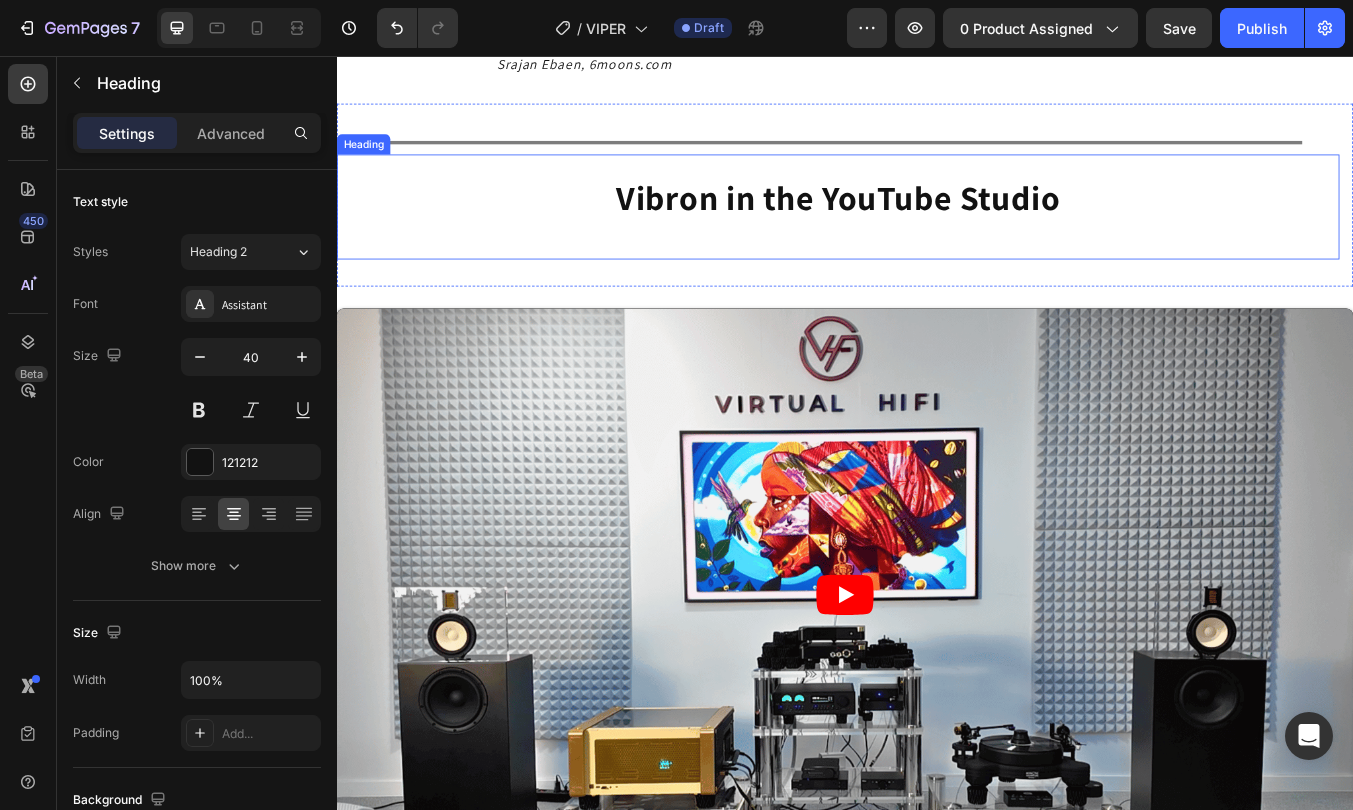 click on "Vibron in the YouTube Studio" at bounding box center [929, 246] 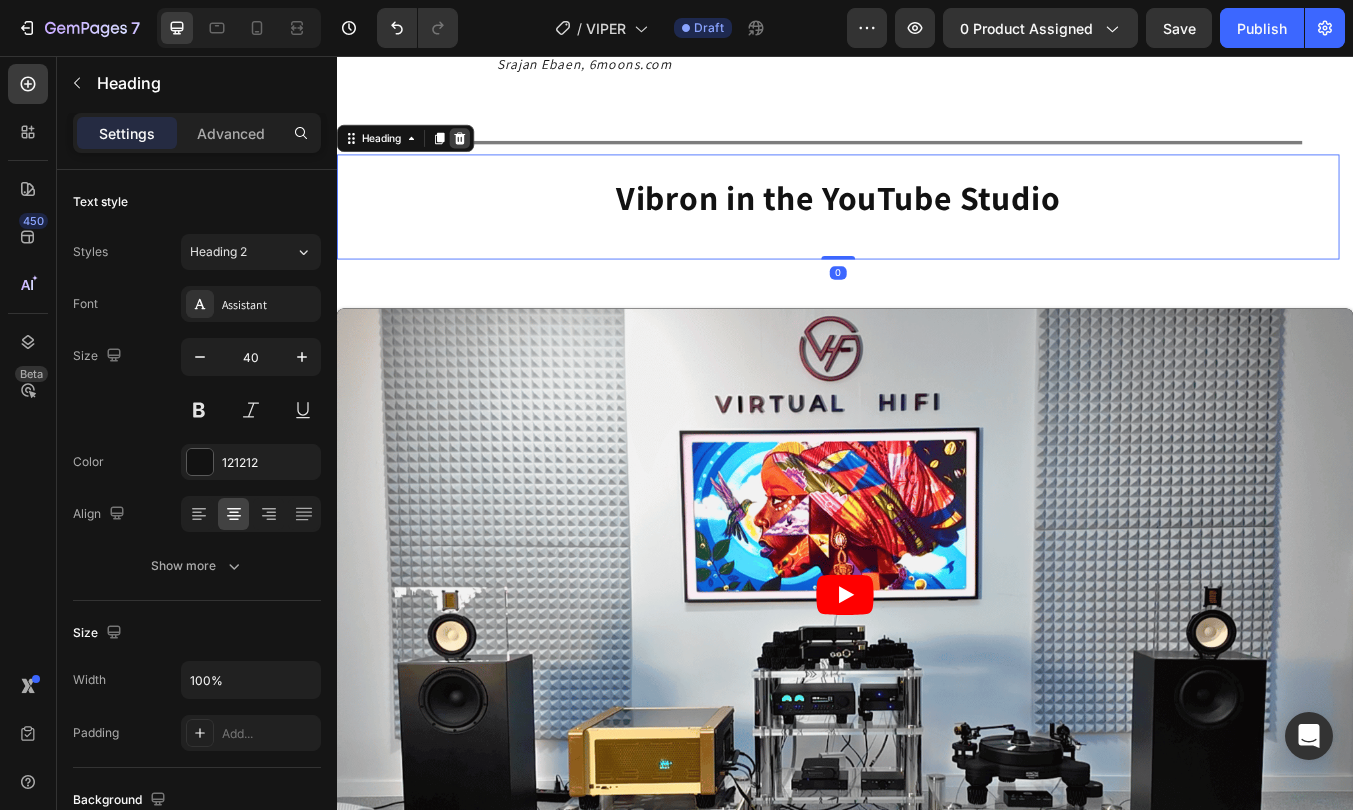 click at bounding box center [482, 153] 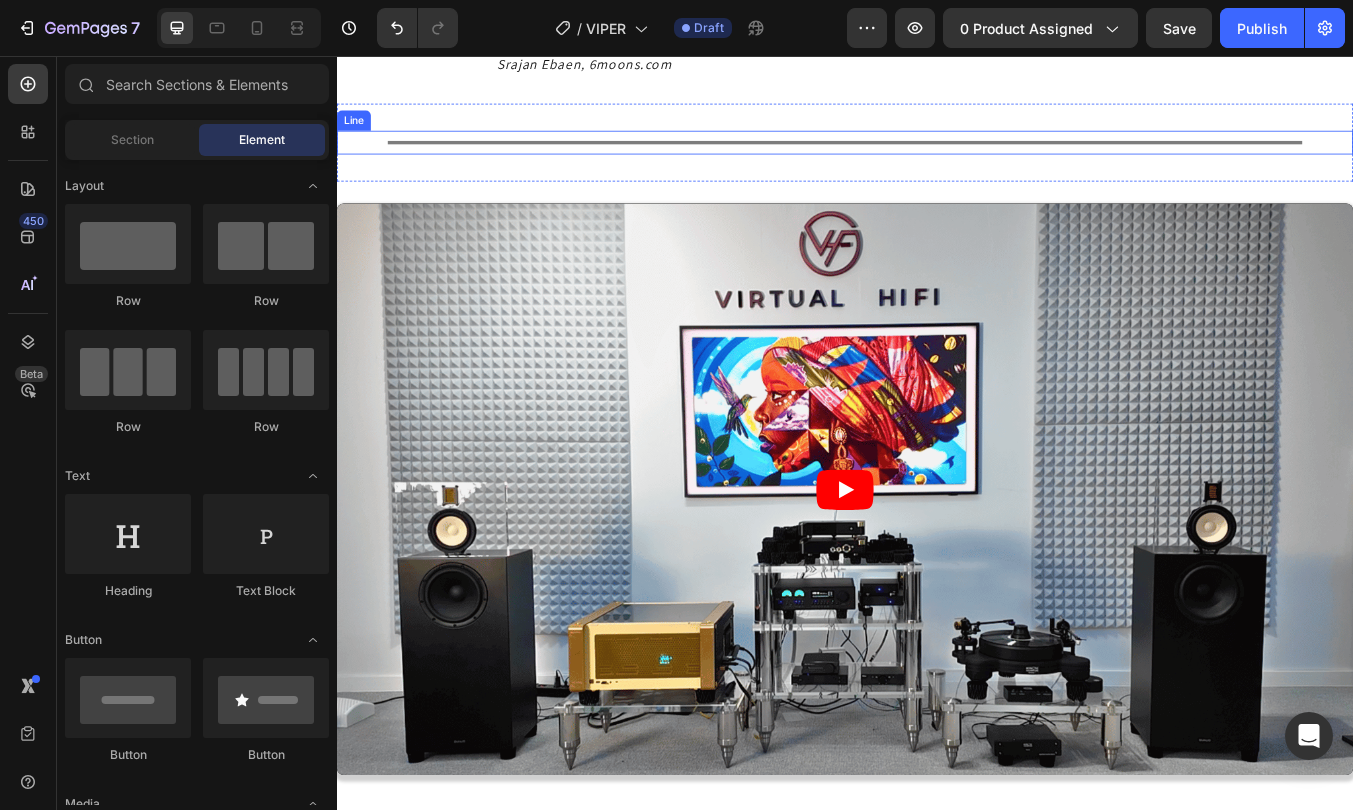 click at bounding box center [937, 158] 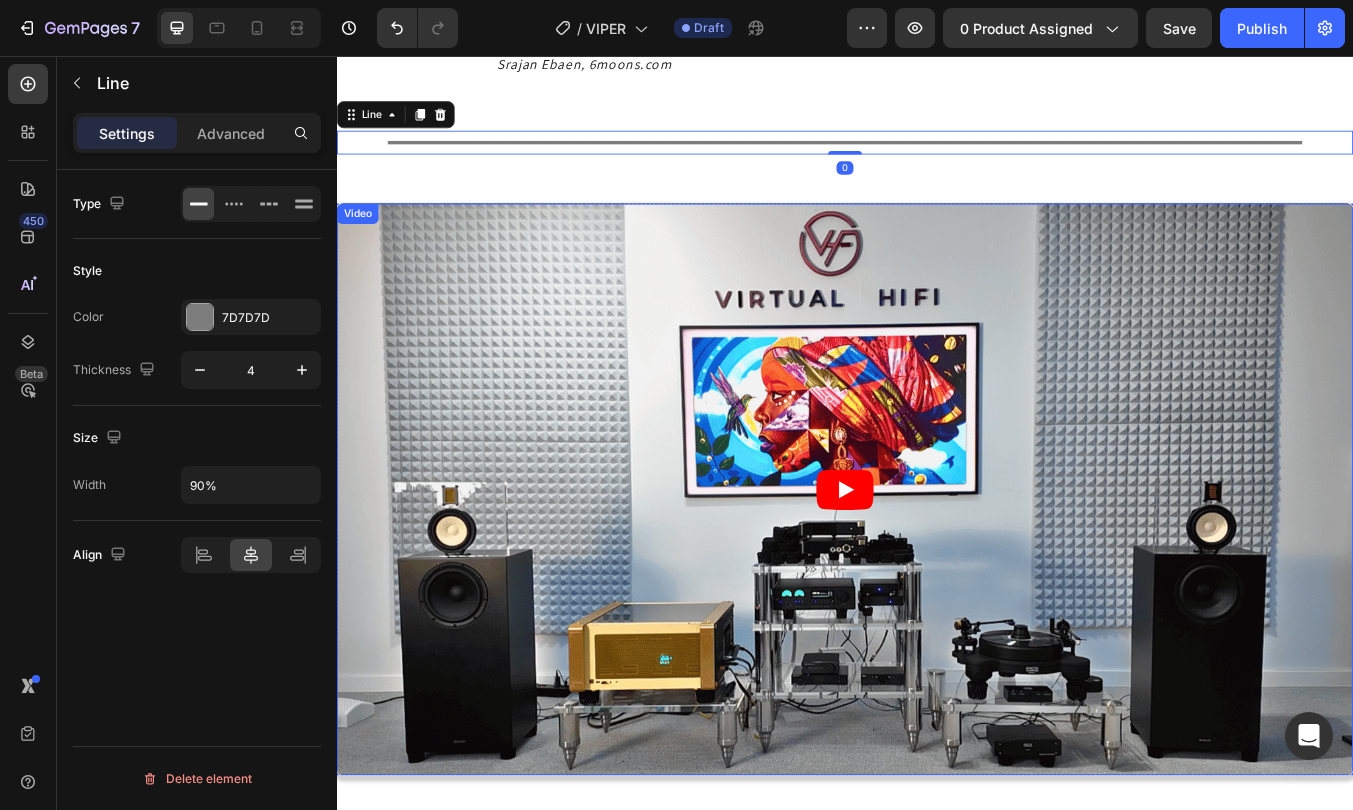 click at bounding box center [937, 567] 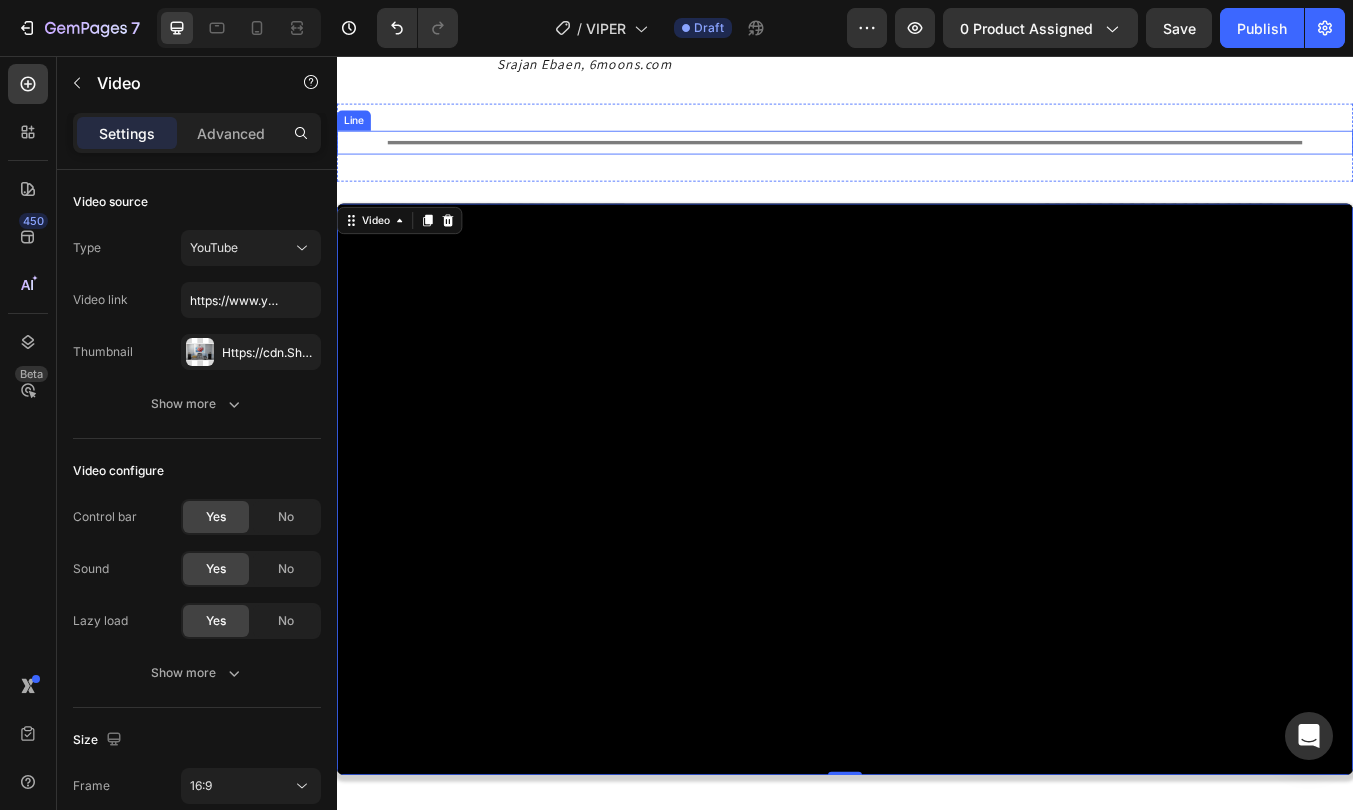 click at bounding box center (937, 158) 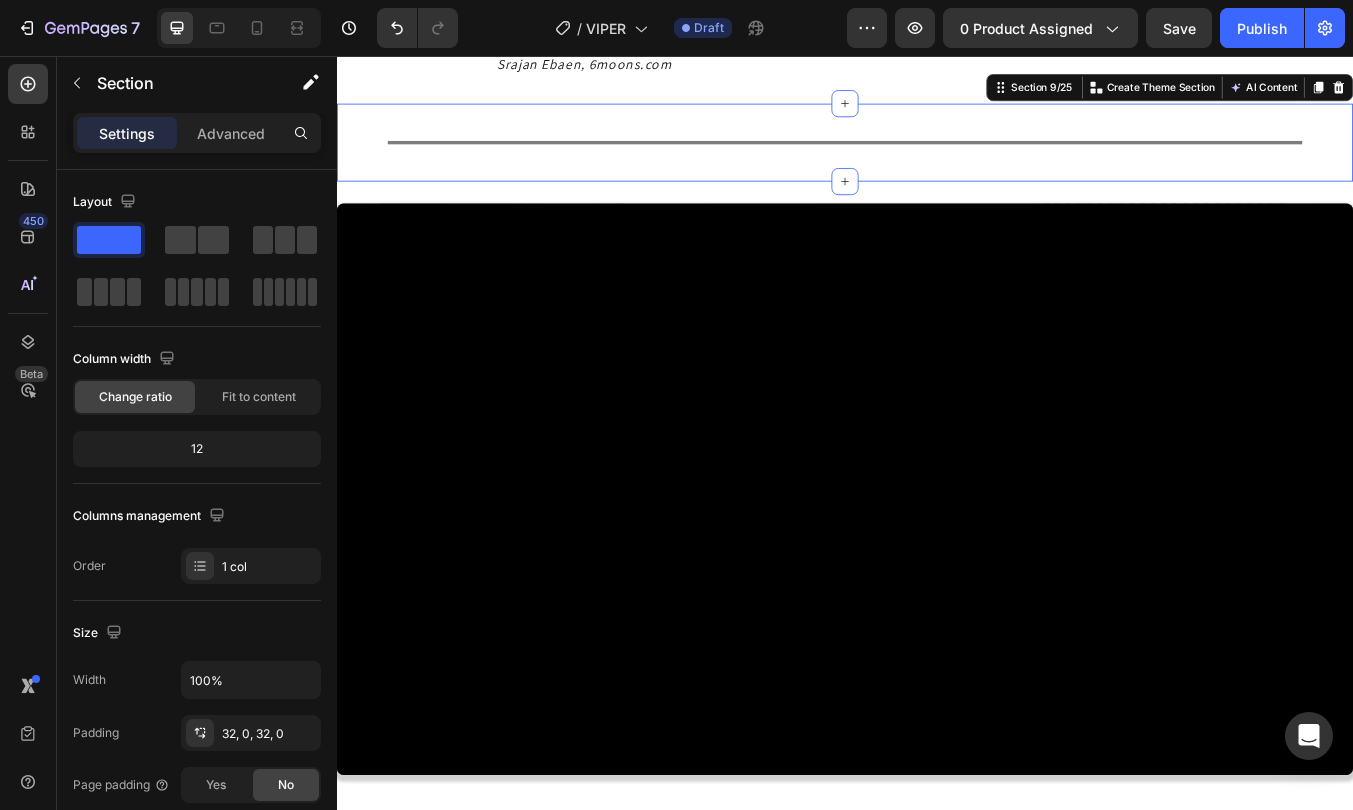 click on "Title Line Section 9/25   You can create reusable sections Create Theme Section AI Content Write with GemAI What would you like to describe here? Tone and Voice Persuasive Product VIBRON Speaker Isolation Feet (4pcs) Show more Generate" at bounding box center [937, 158] 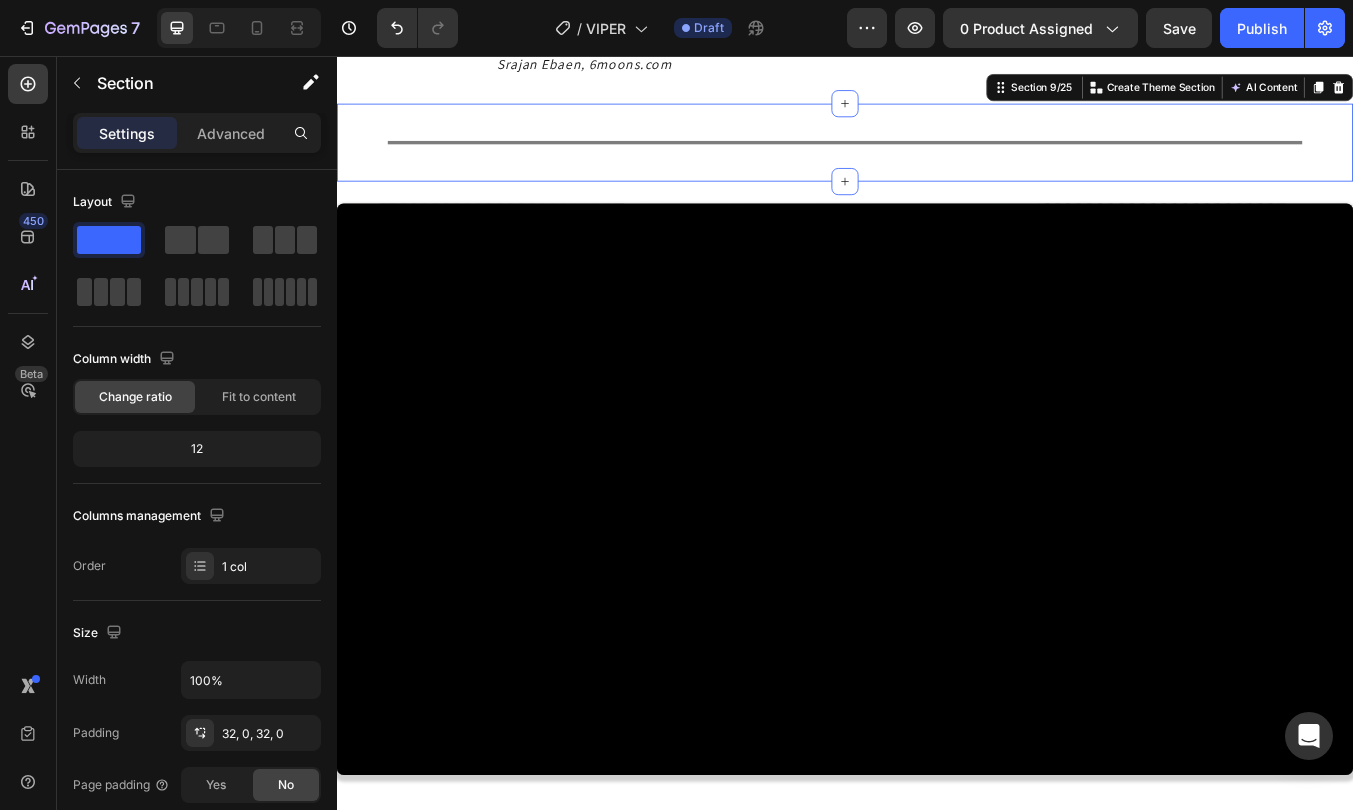 click on "Title Line Section 9/25   You can create reusable sections Create Theme Section AI Content Write with GemAI What would you like to describe here? Tone and Voice Persuasive Product VIBRON Speaker Isolation Feet (4pcs) Show more Generate" at bounding box center (937, 158) 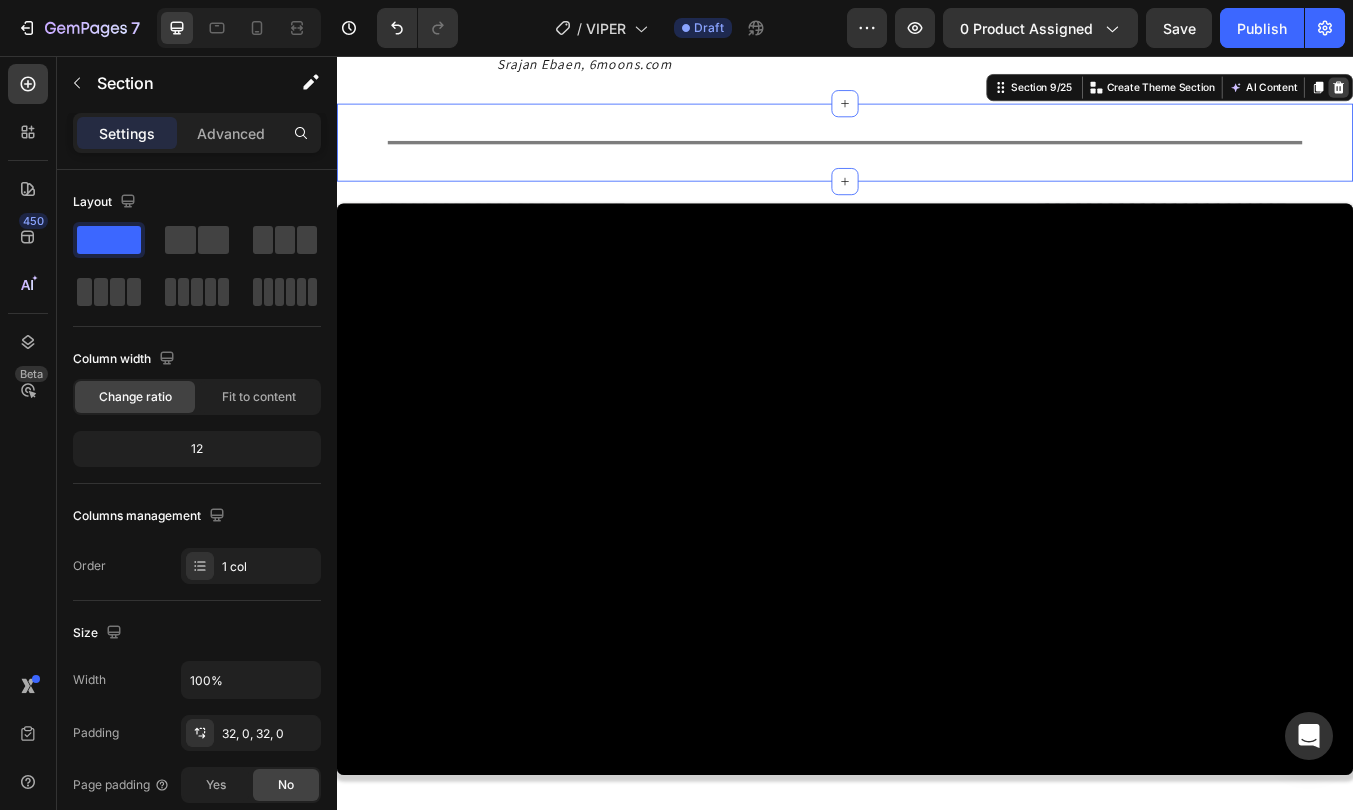 click 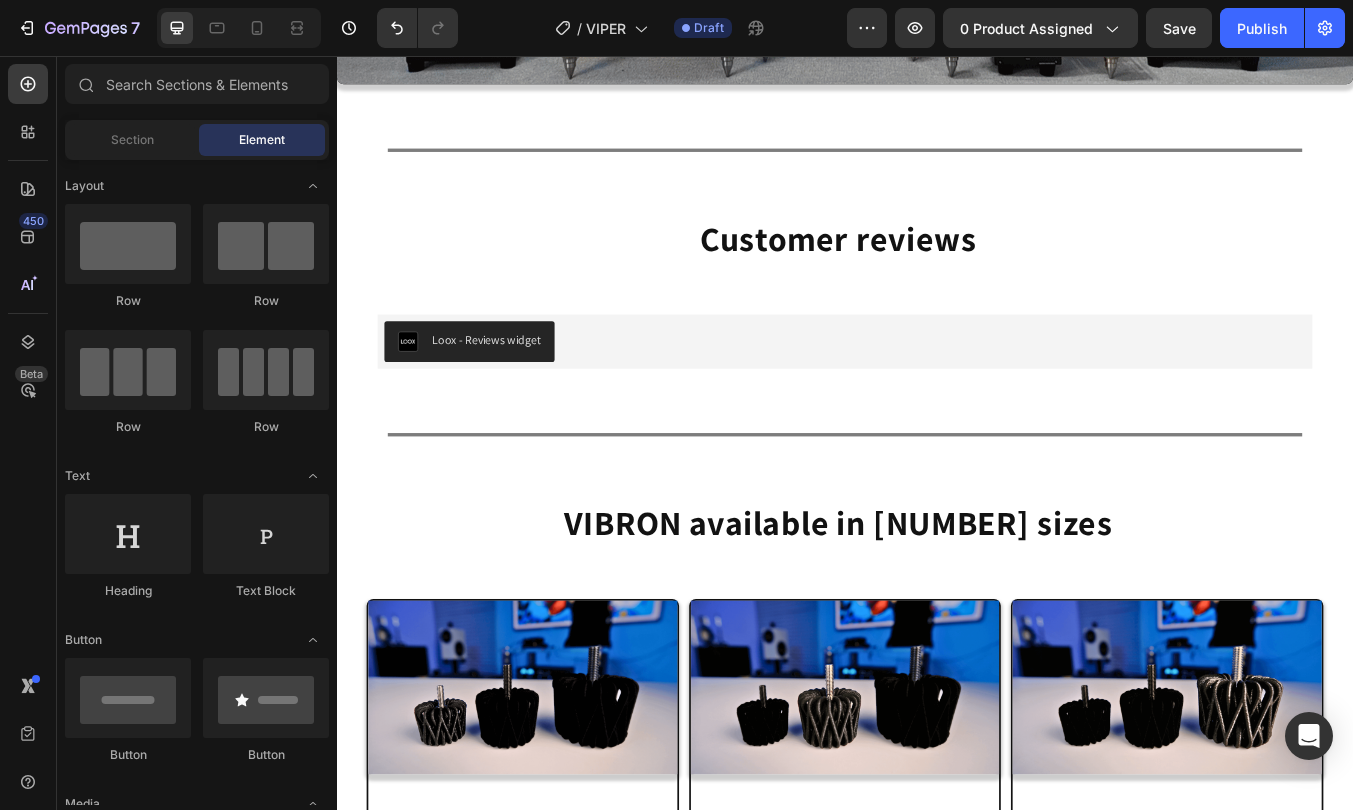 scroll, scrollTop: 9961, scrollLeft: 0, axis: vertical 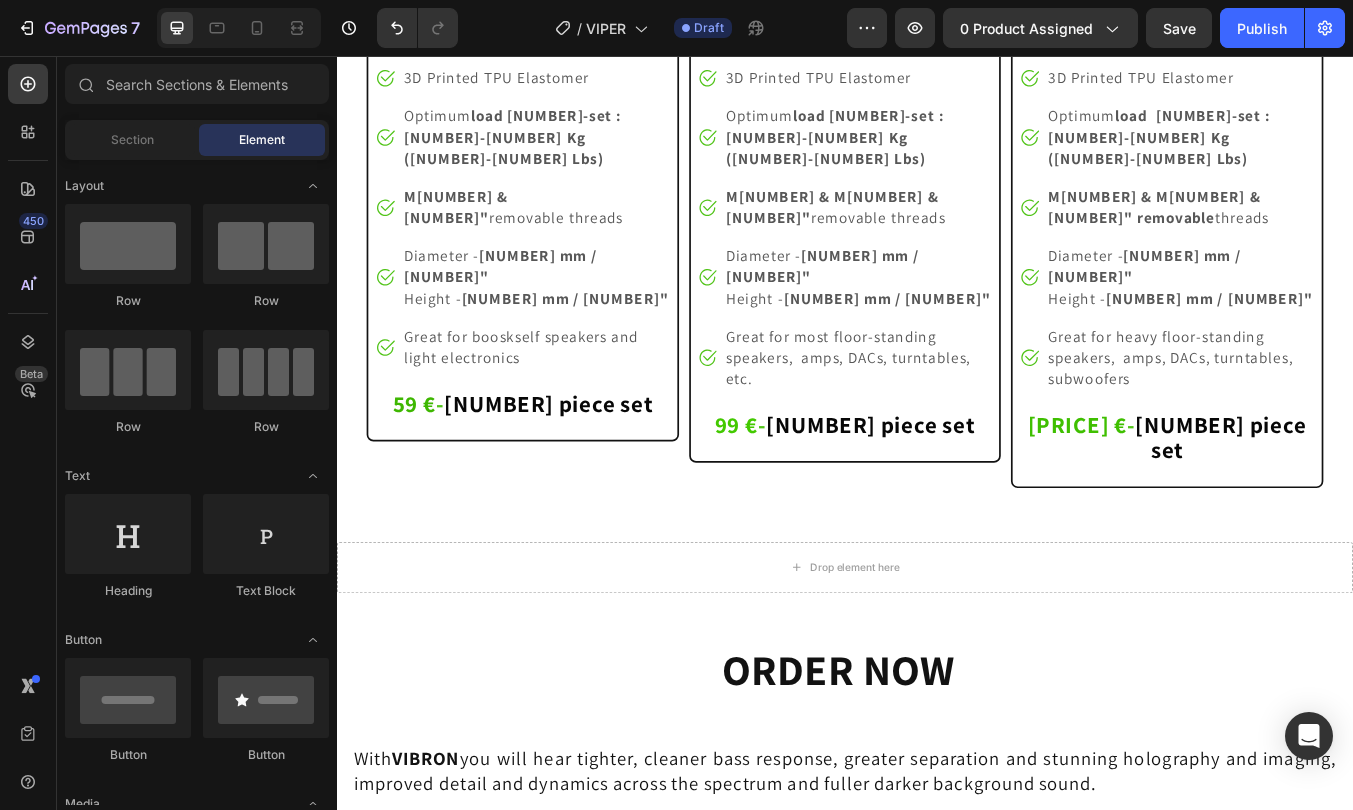 select on "562925786396361964" 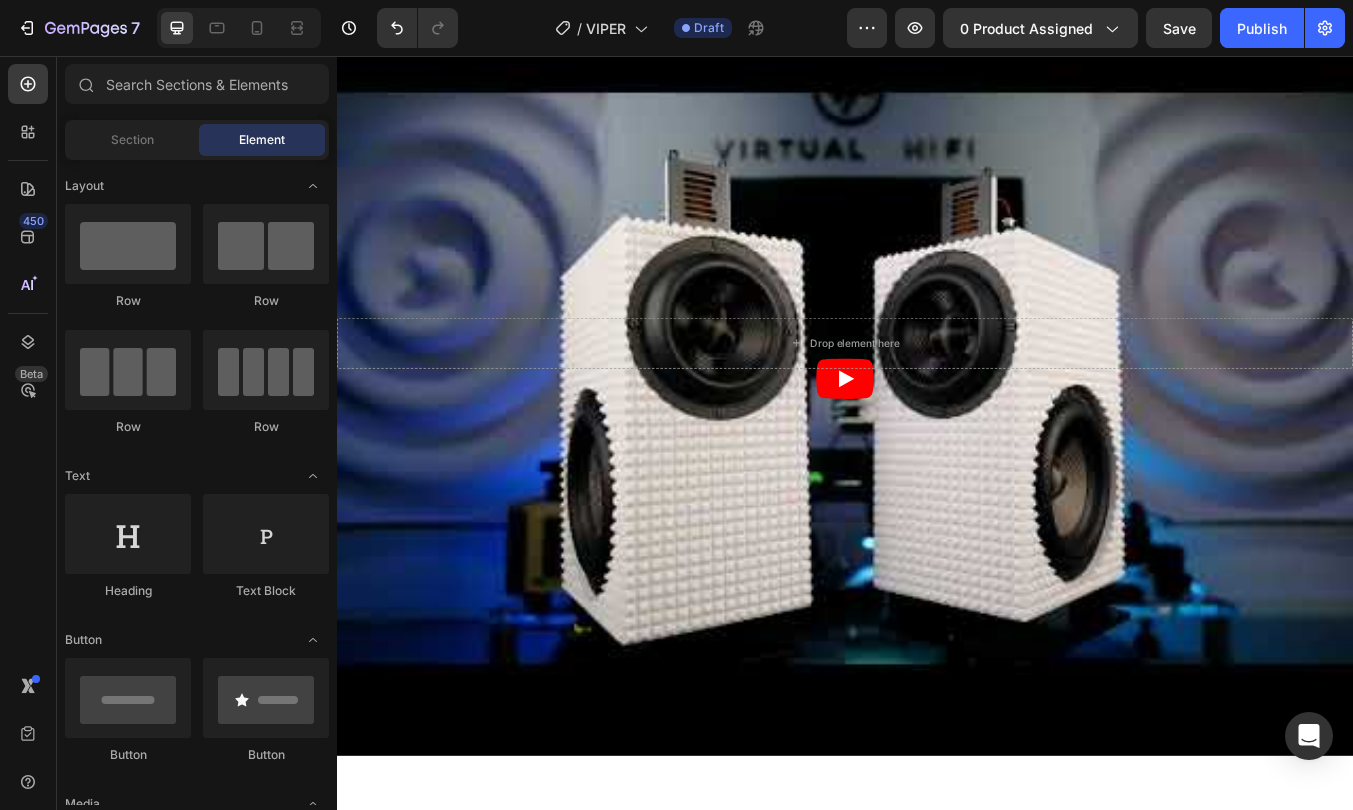 scroll, scrollTop: 0, scrollLeft: 0, axis: both 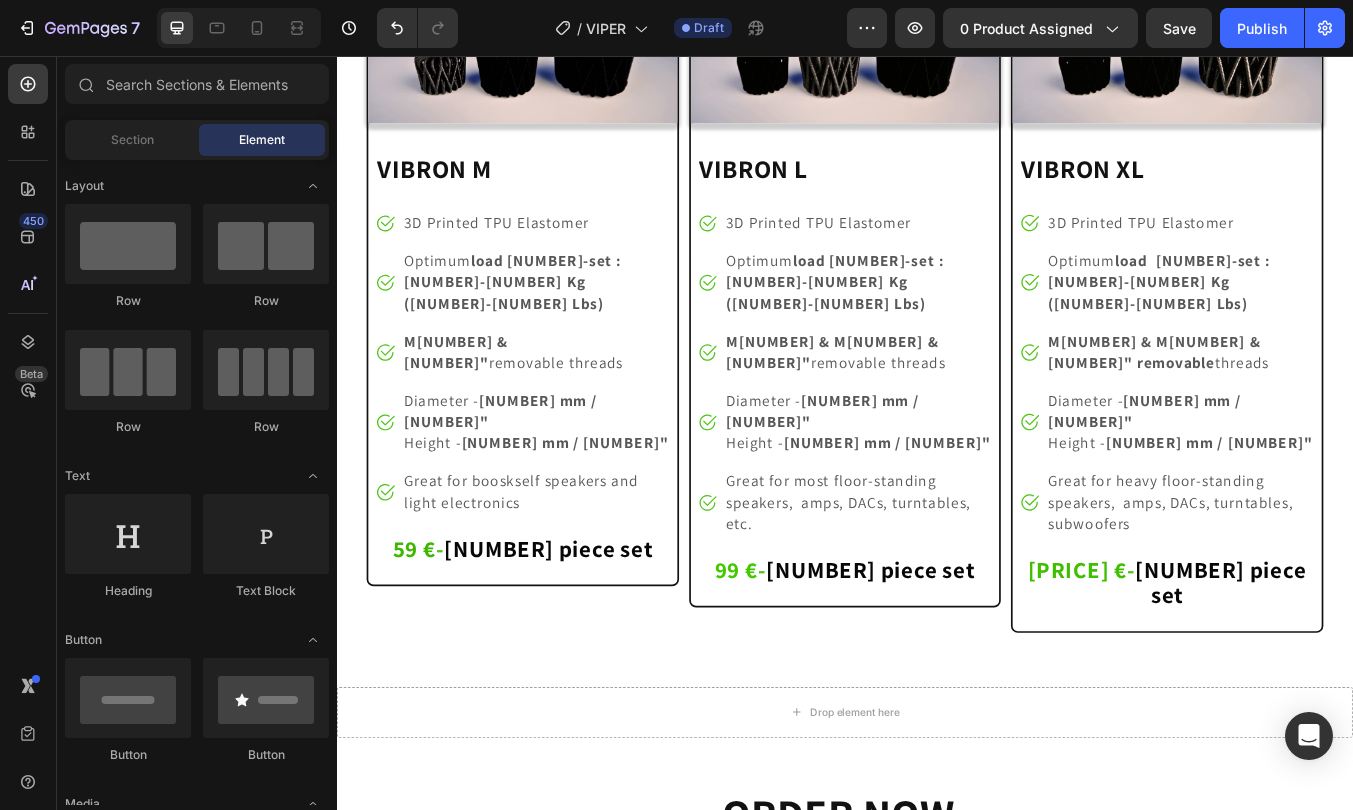 select on "562925786396361964" 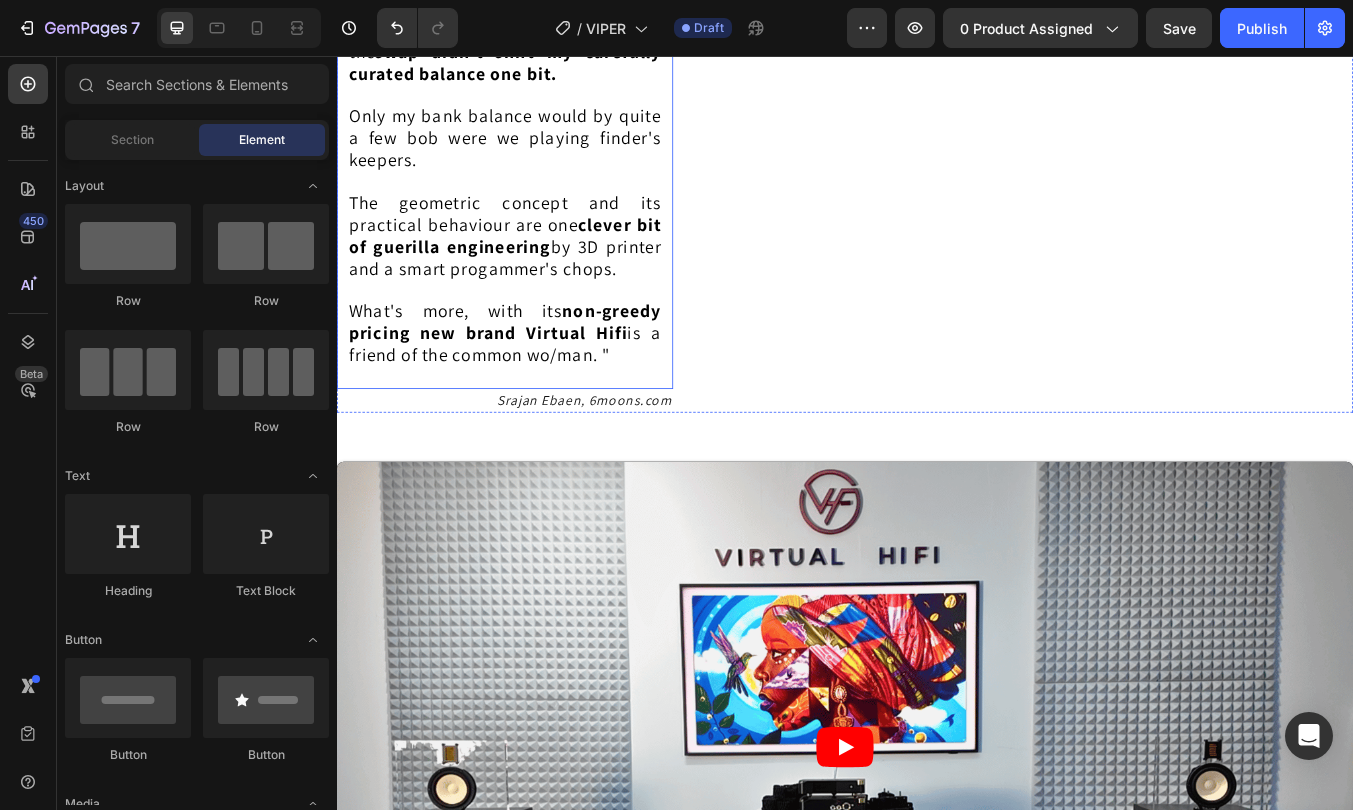 scroll, scrollTop: 11841, scrollLeft: 0, axis: vertical 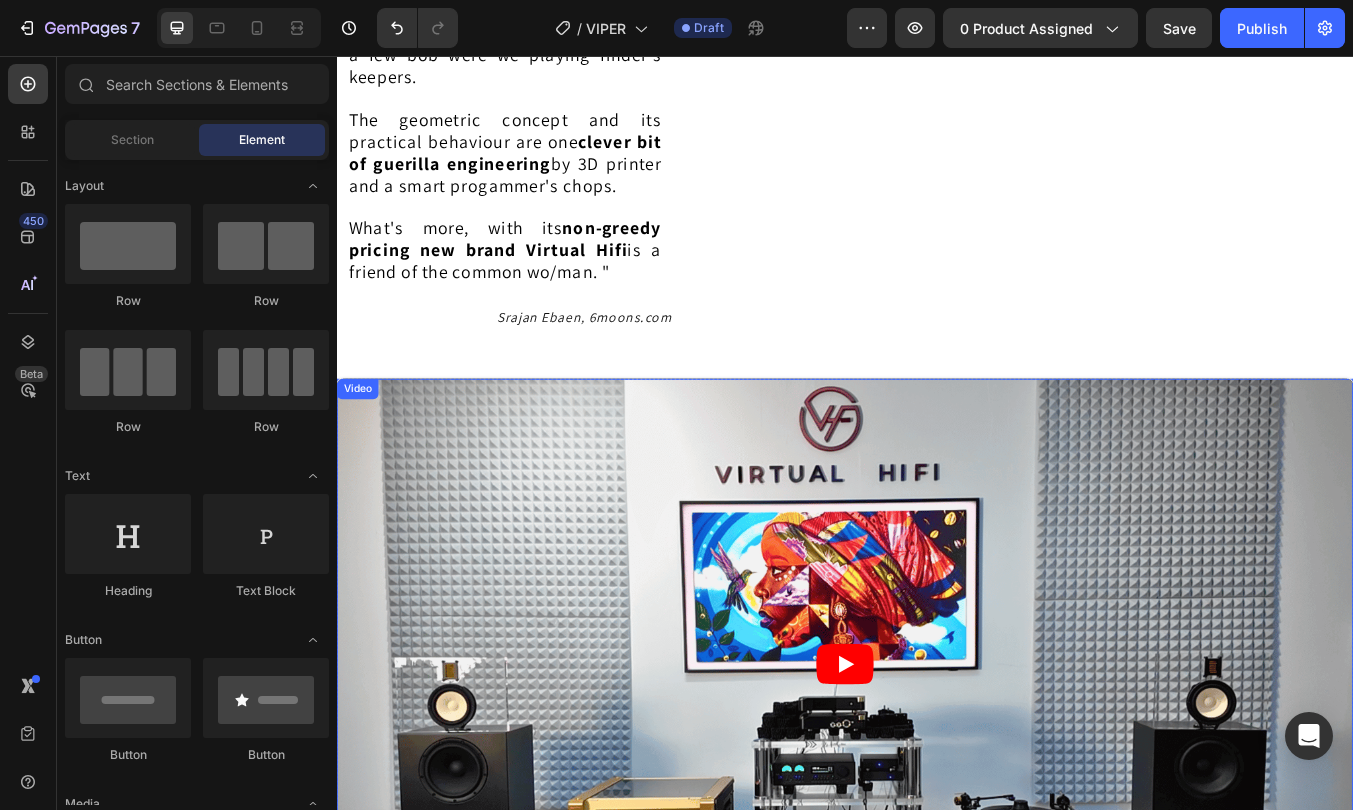 click at bounding box center (937, 774) 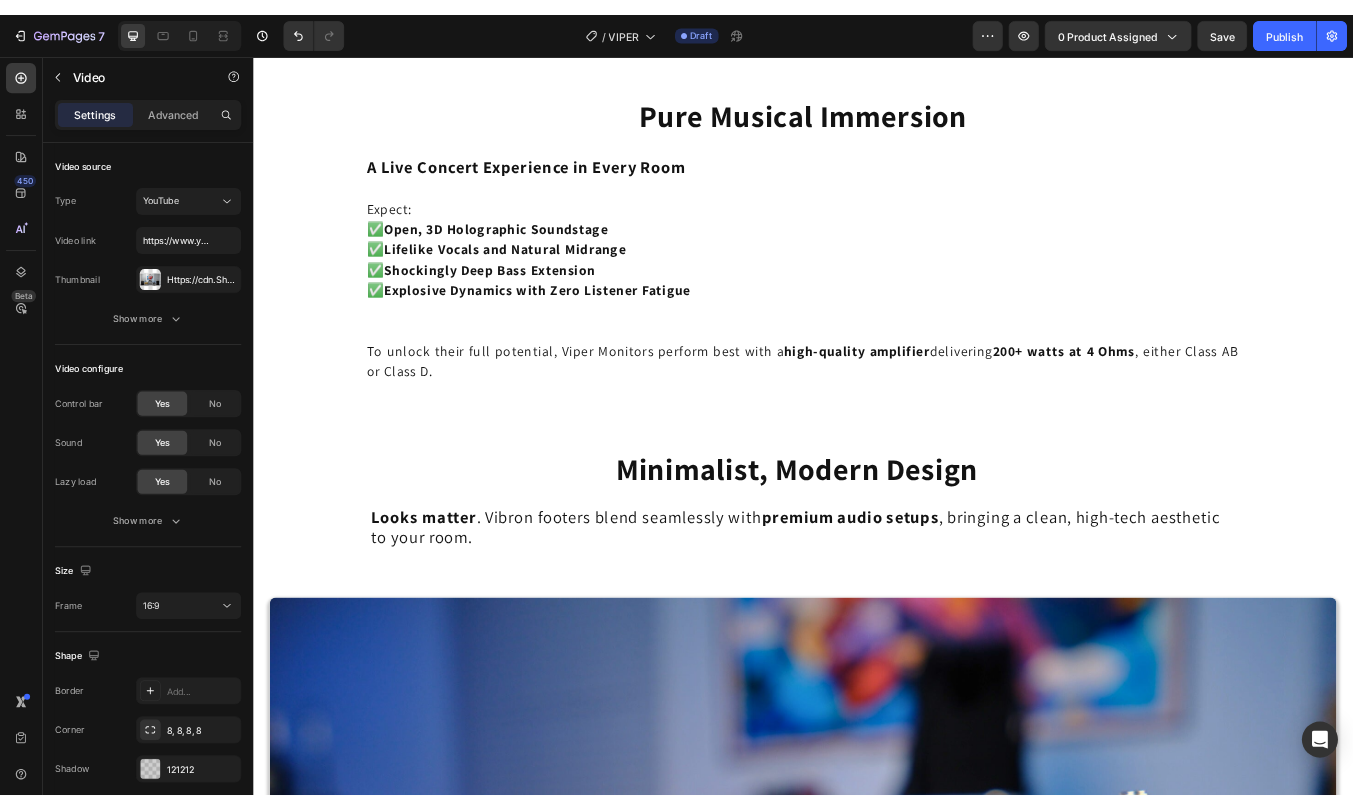 scroll, scrollTop: 10257, scrollLeft: 0, axis: vertical 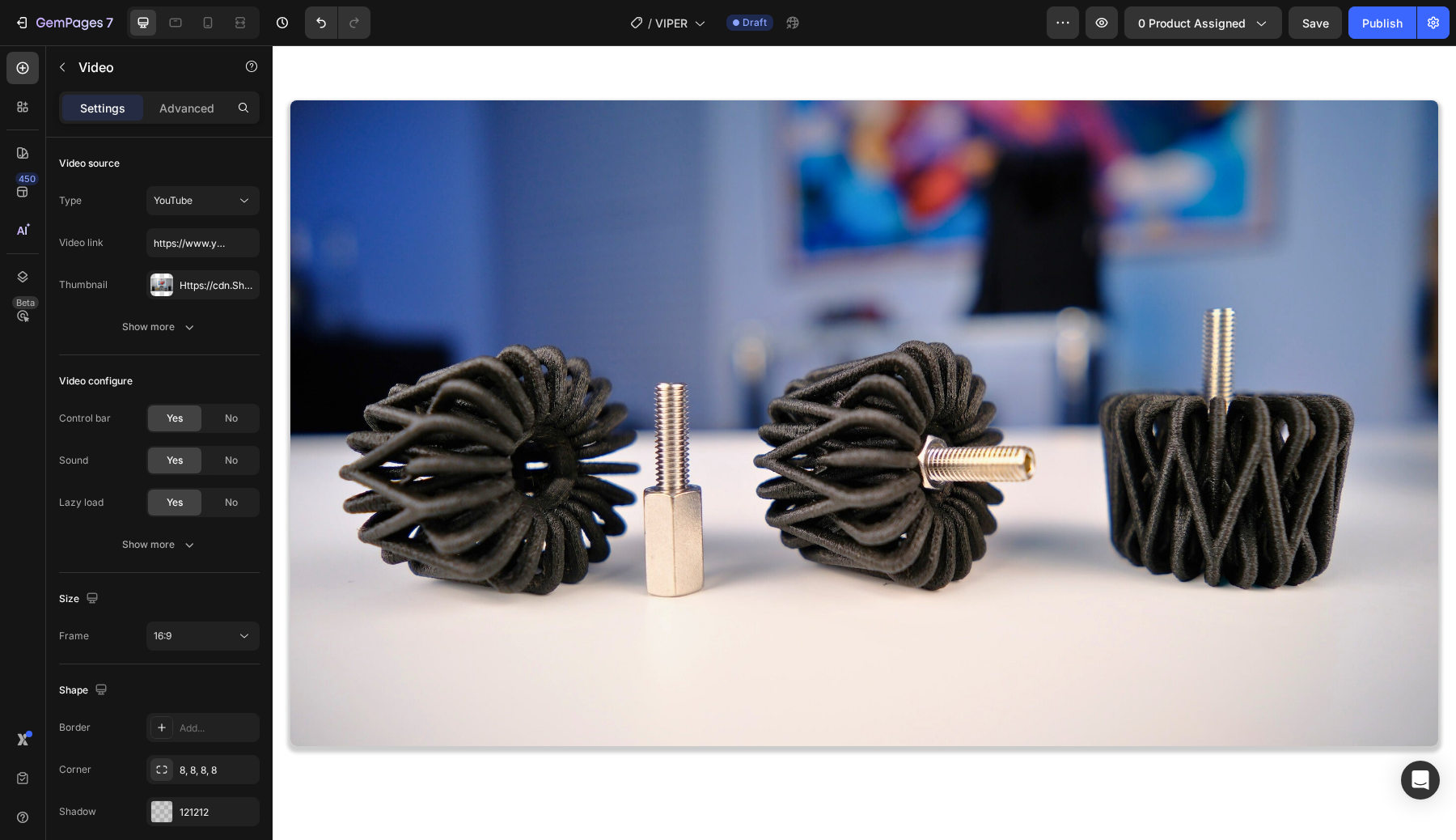 click on "Pure Musical Immersion Heading   A Live Concert Experience in Every Room   Expect: ✅  Open, 3D Holographic Soundstage ✅  Lifelike Vocals and Natural Midrange ✅  Shockingly Deep Bass Extension ✅  Explosive Dynamics with Zero Listener Fatigue     To unlock their full potential, Viper Monitors perform best with a  high-quality amplifier  delivering  200+ watts at 4 Ohms , either Class AB or Class D. Text Block Row Section 5/25" at bounding box center (864, -286) 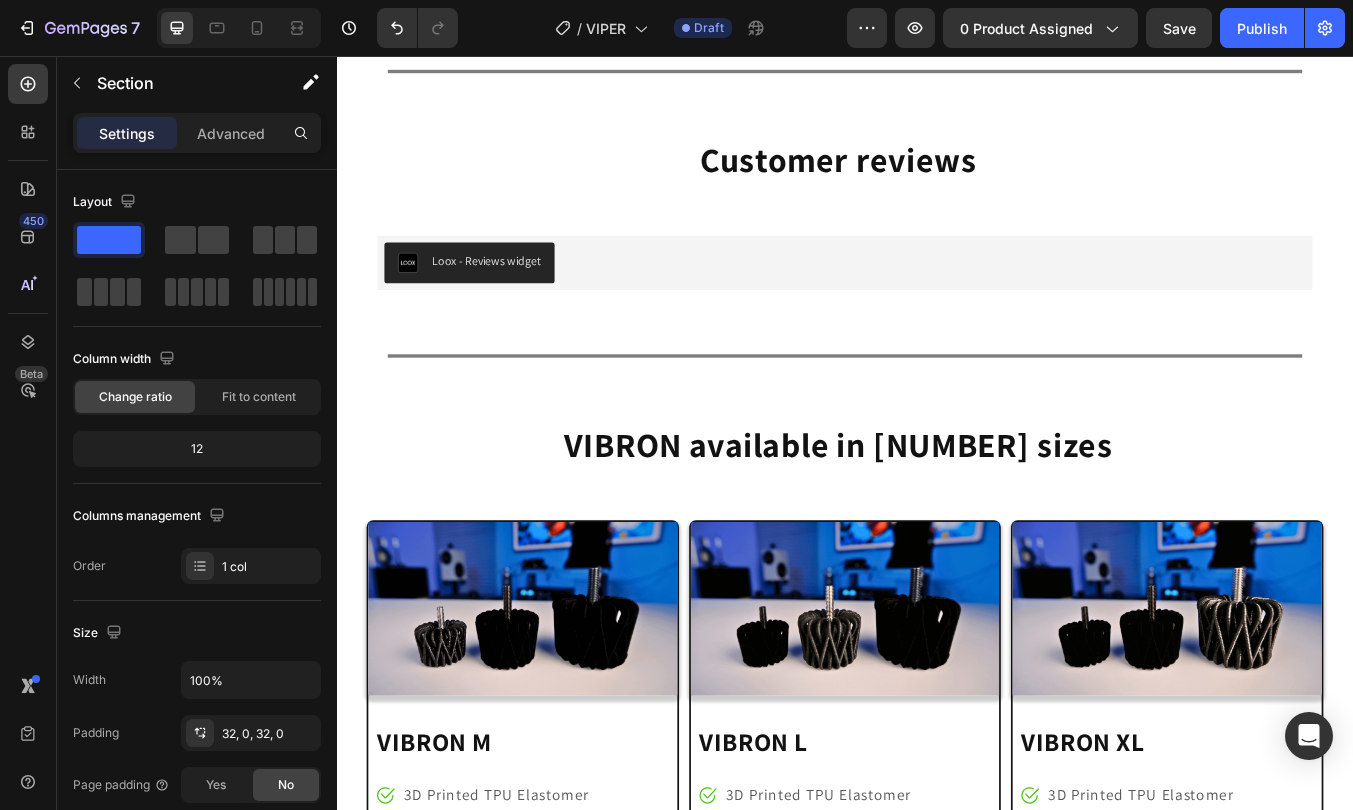 scroll, scrollTop: 10220, scrollLeft: 0, axis: vertical 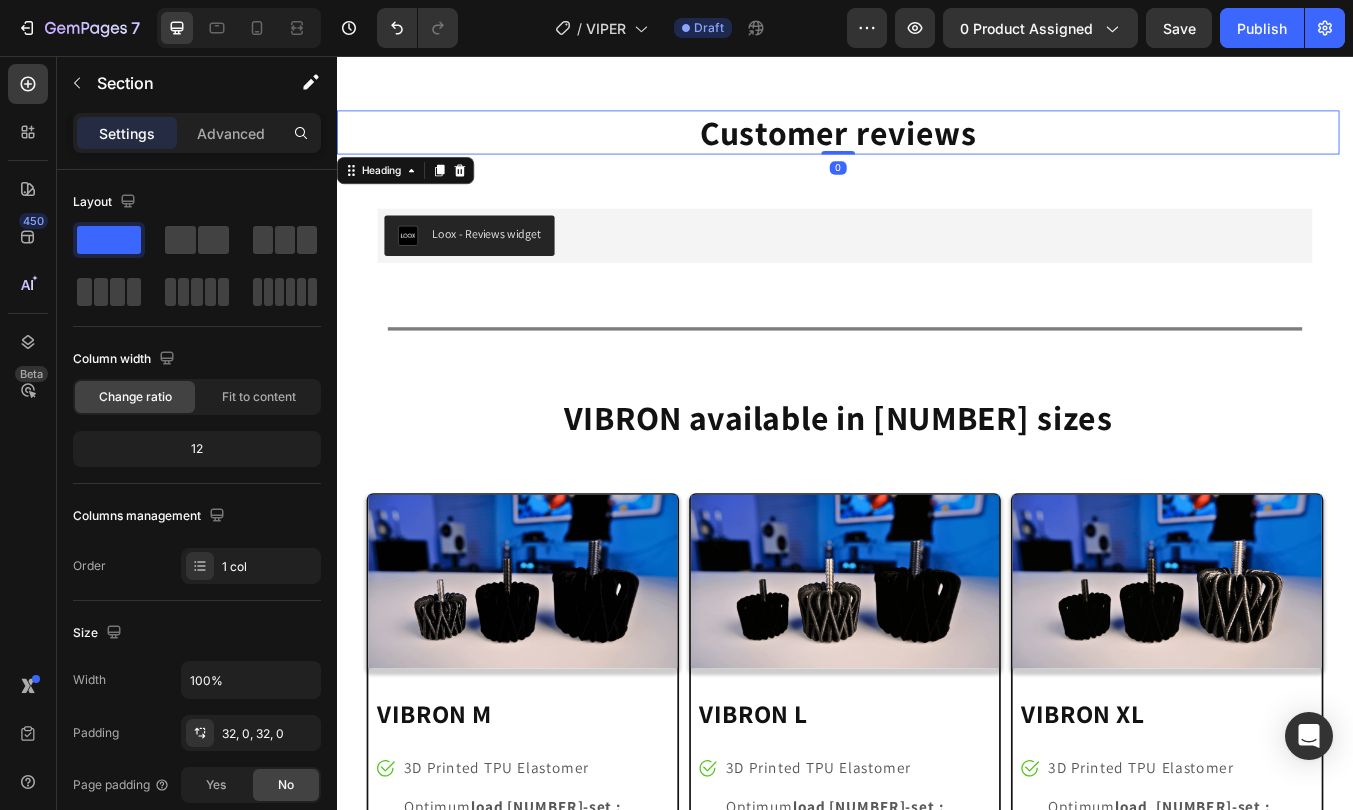 click on "Customer reviews" at bounding box center (929, 146) 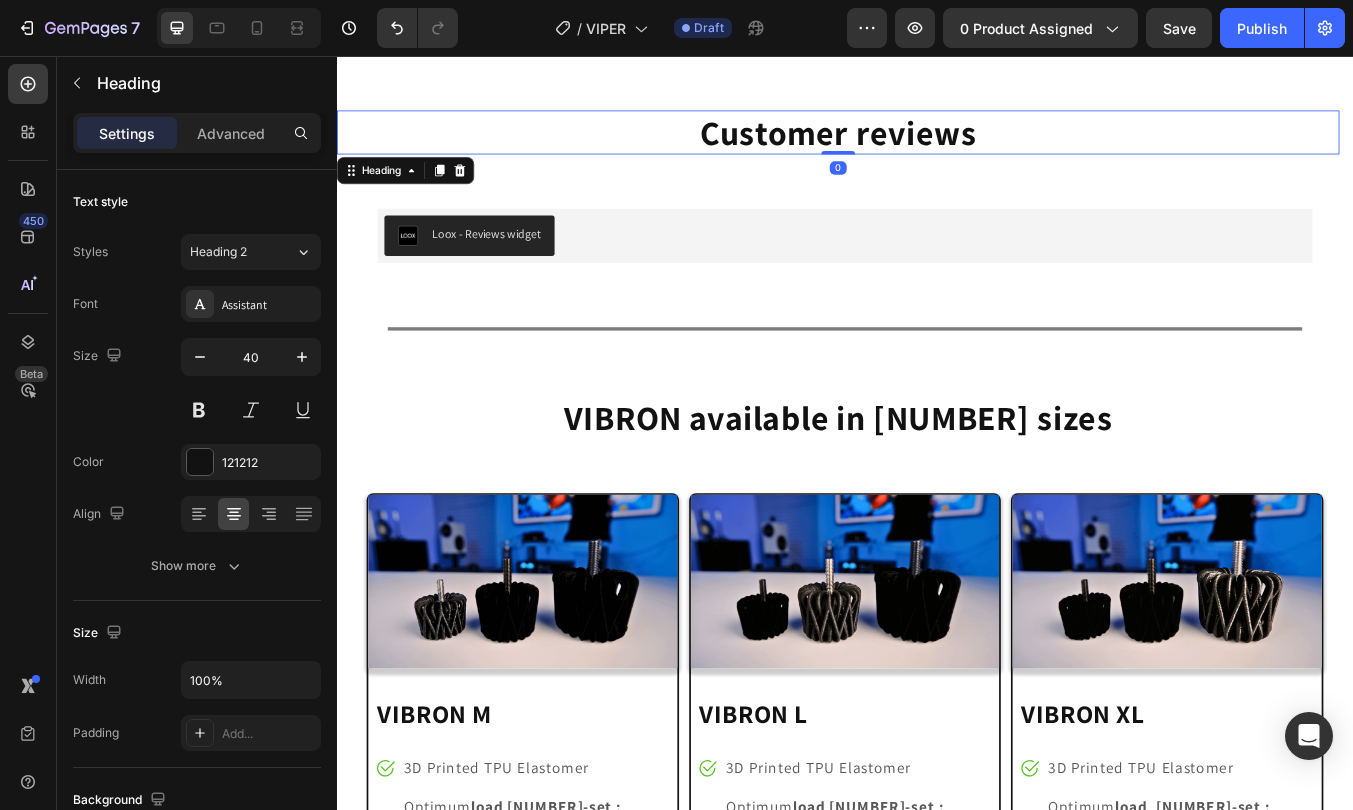 click on "Customer reviews" at bounding box center [929, 146] 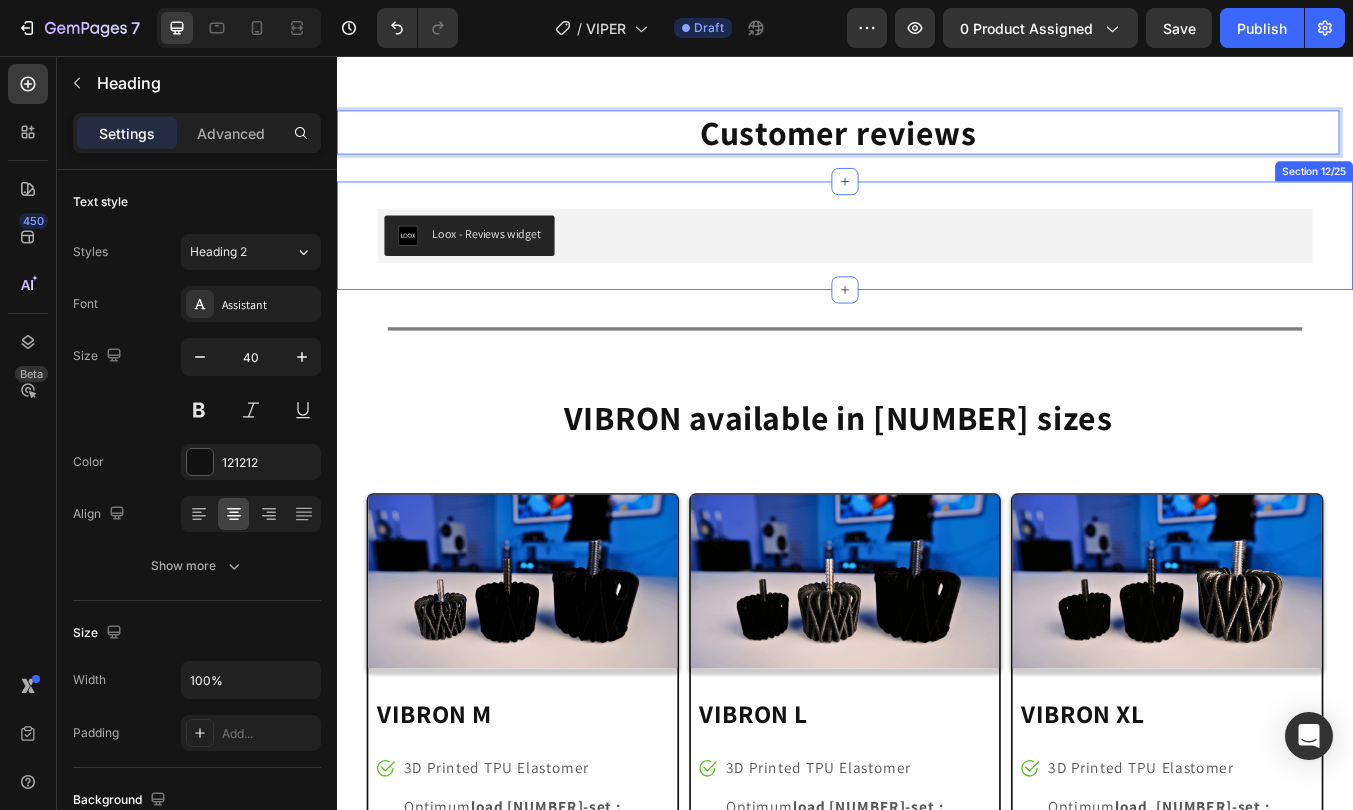 click on "Loox - Reviews widget Loox Section 12/25" at bounding box center [937, 268] 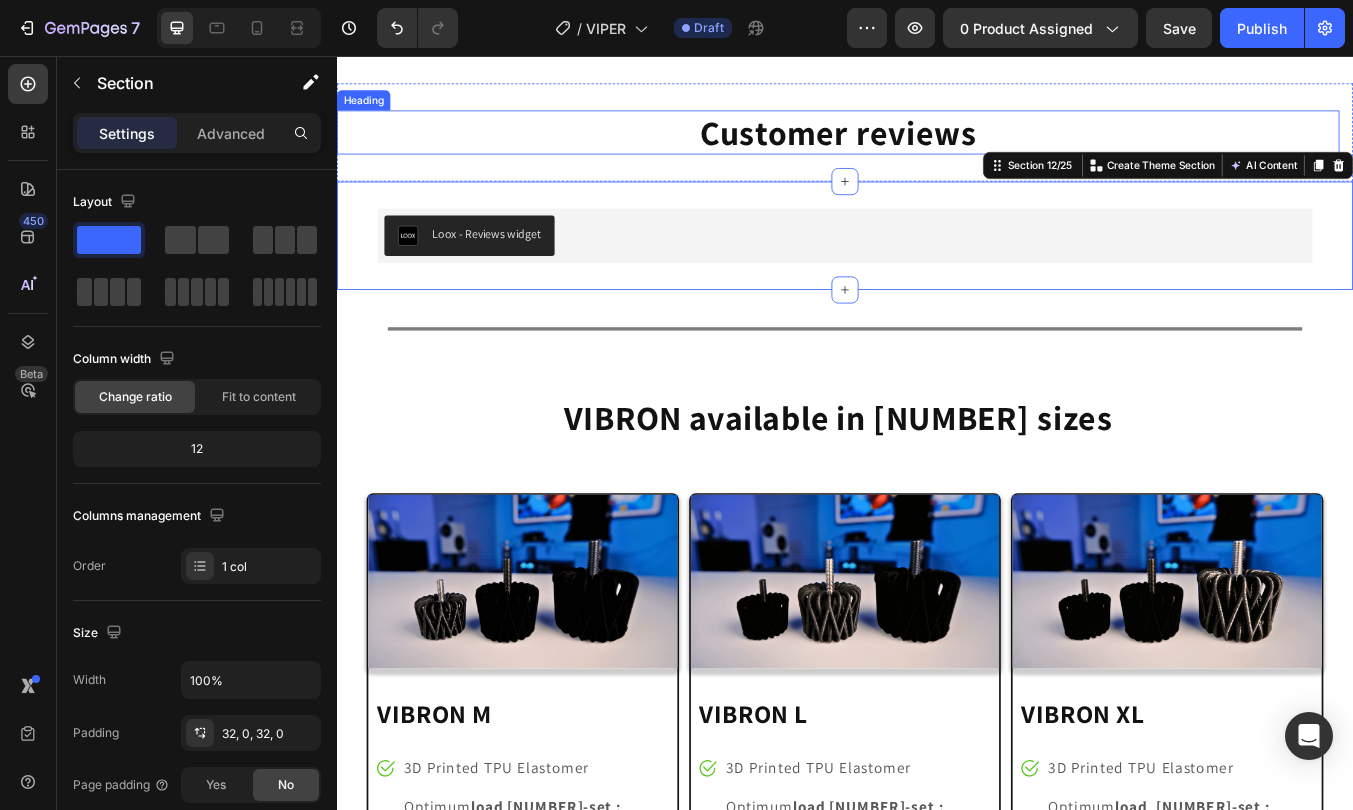 click on "Customer reviews" at bounding box center [929, 146] 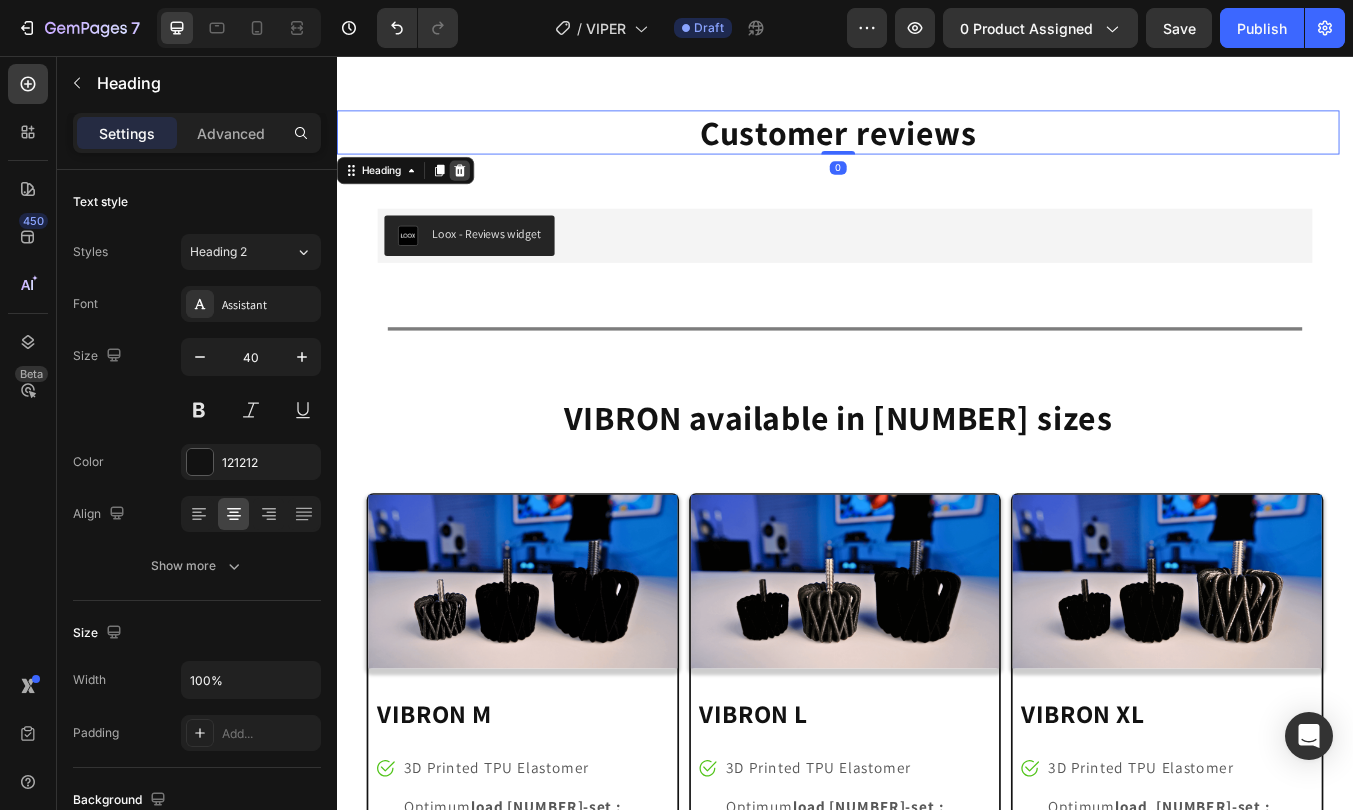 click at bounding box center [482, 191] 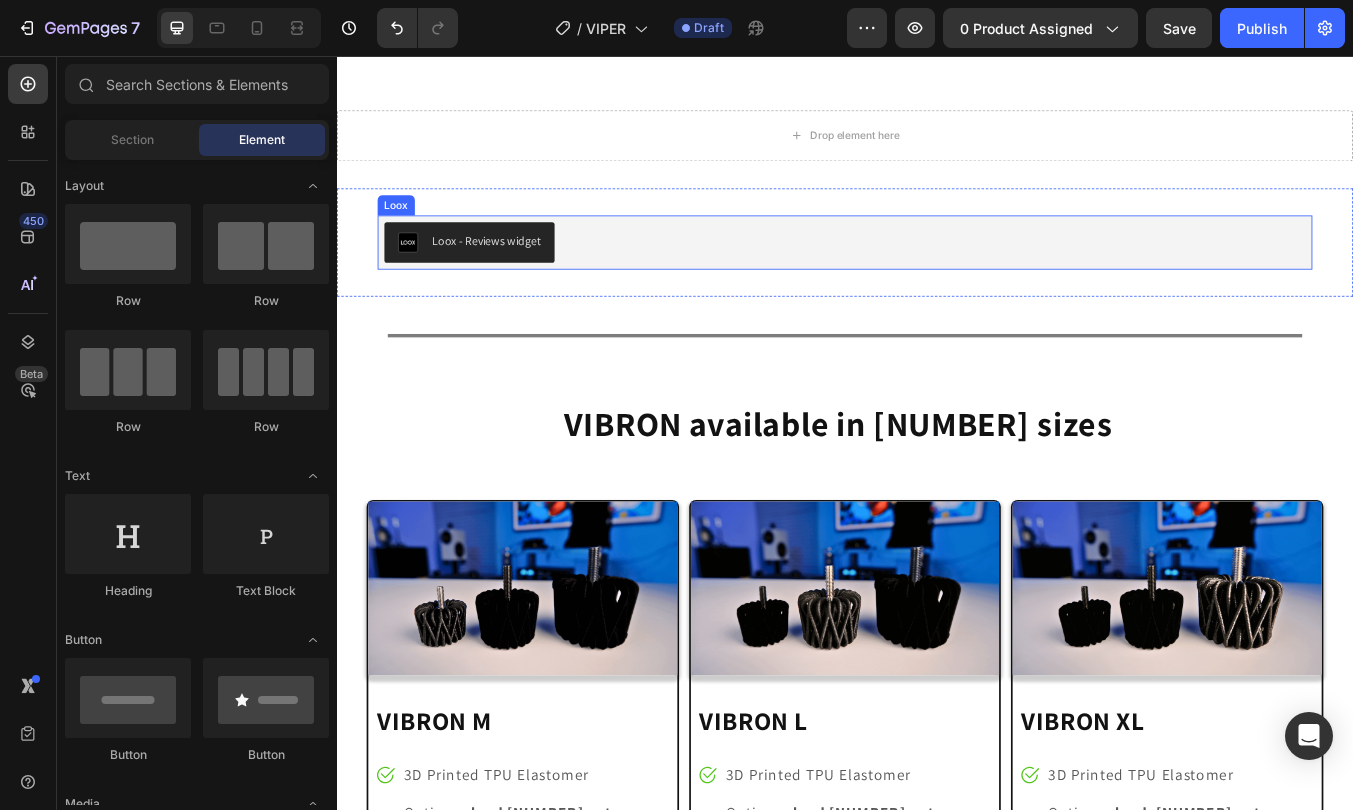 click on "Loox - Reviews widget" at bounding box center (937, 276) 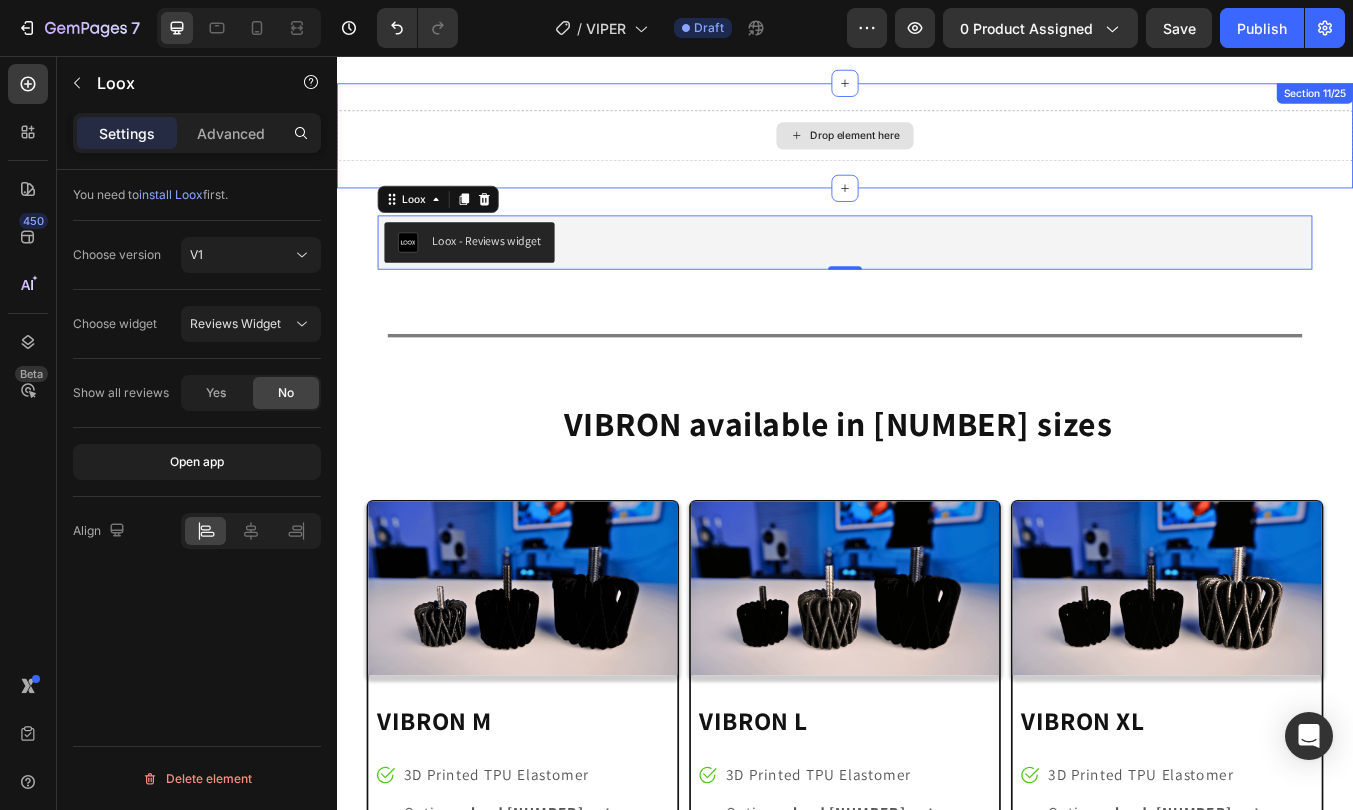 click on "Drop element here" at bounding box center [937, 150] 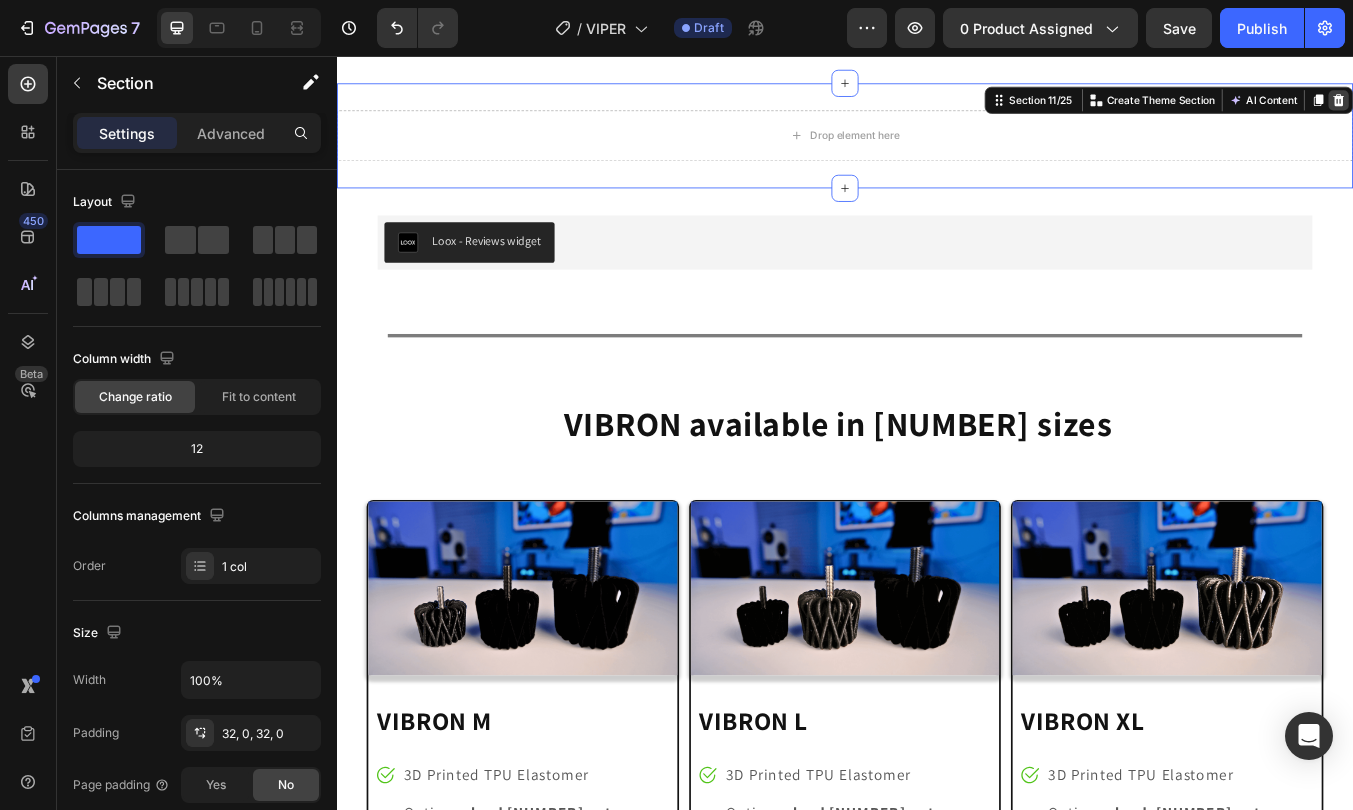 click 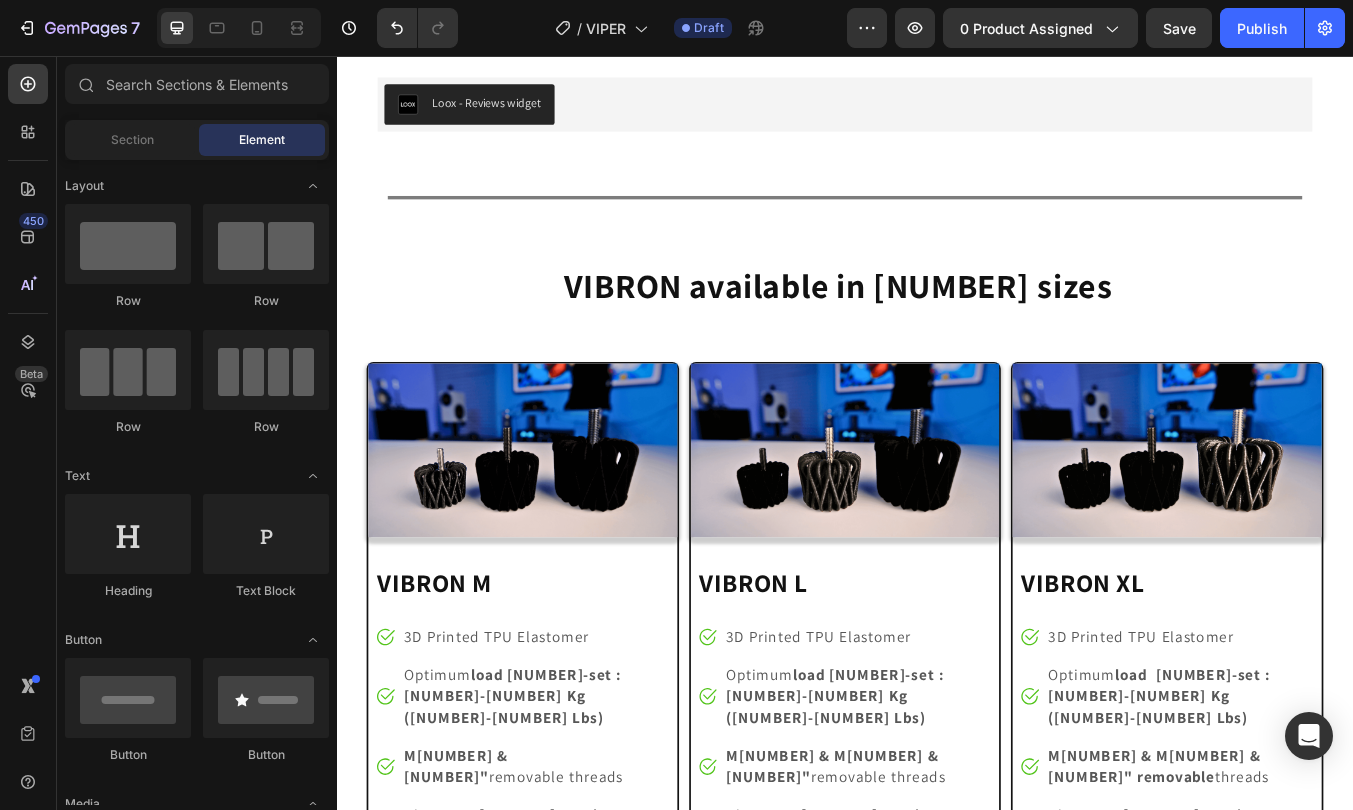scroll, scrollTop: 10233, scrollLeft: 0, axis: vertical 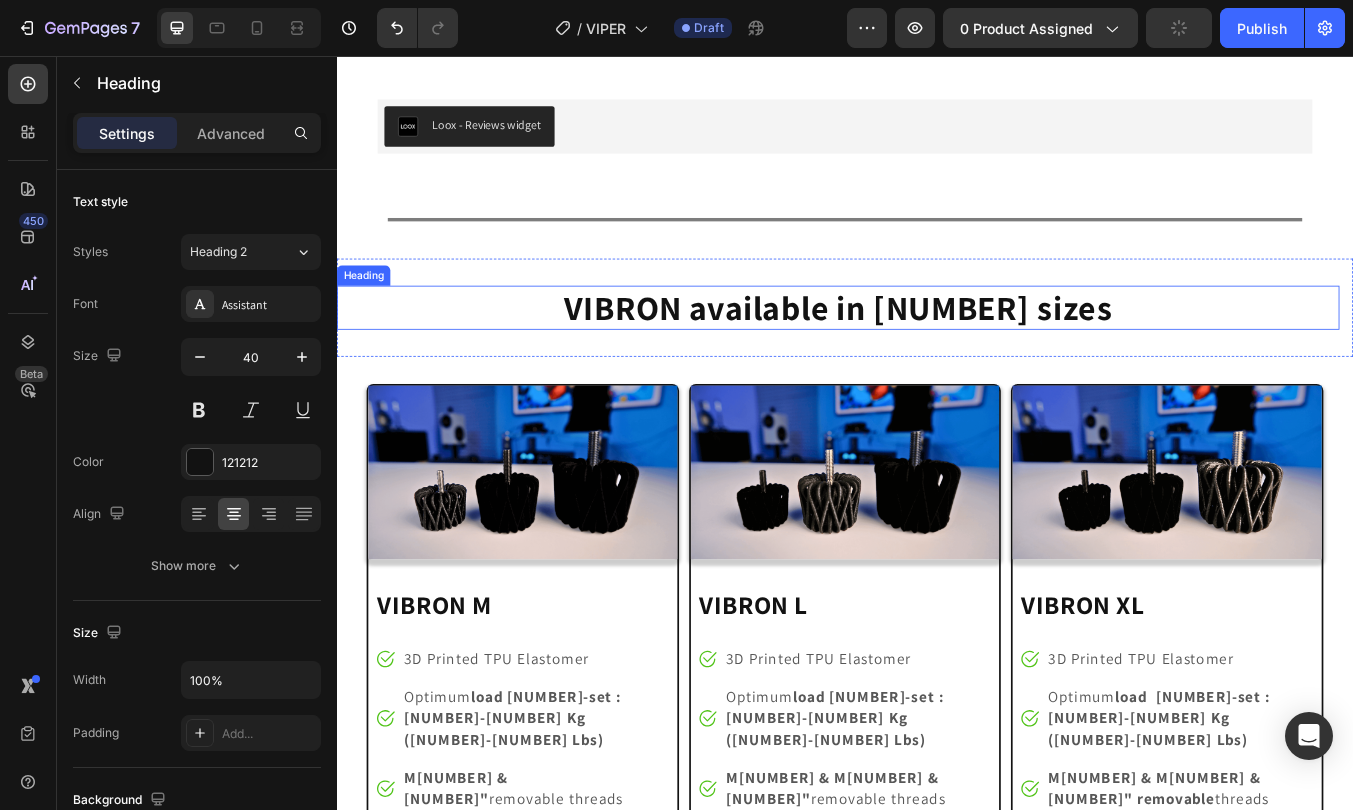 click on "VIBRON available in 3 sizes" at bounding box center [928, 353] 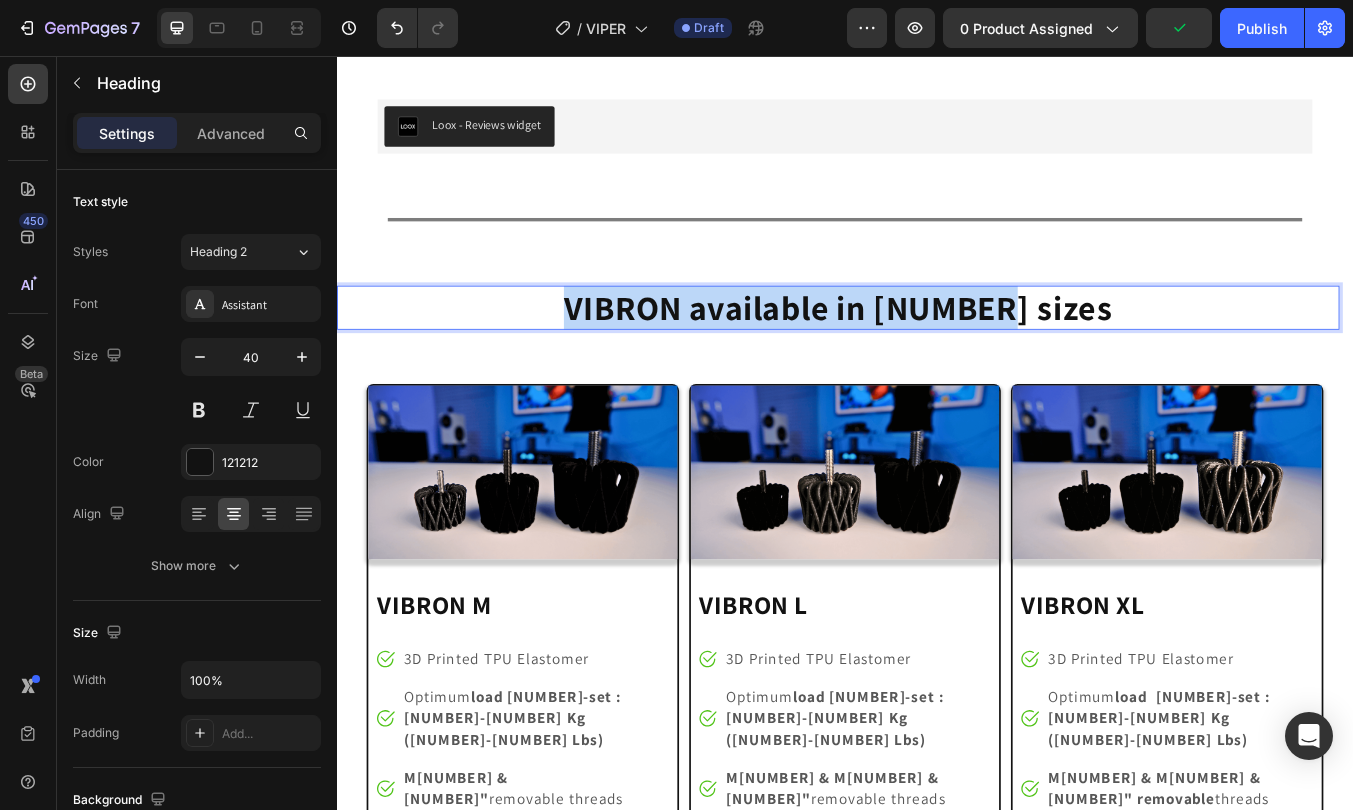 click on "VIBRON available in 3 sizes" at bounding box center (928, 353) 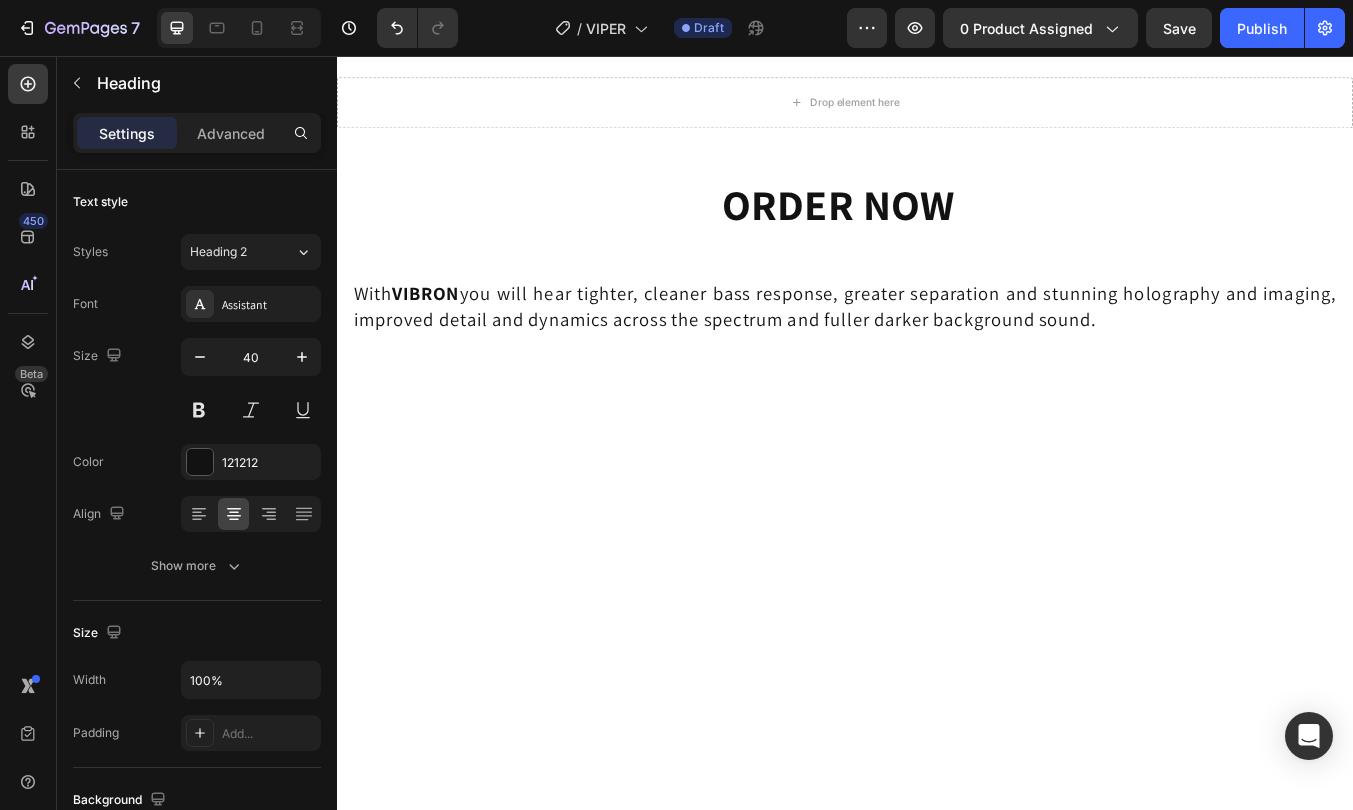 select on "562925786396361964" 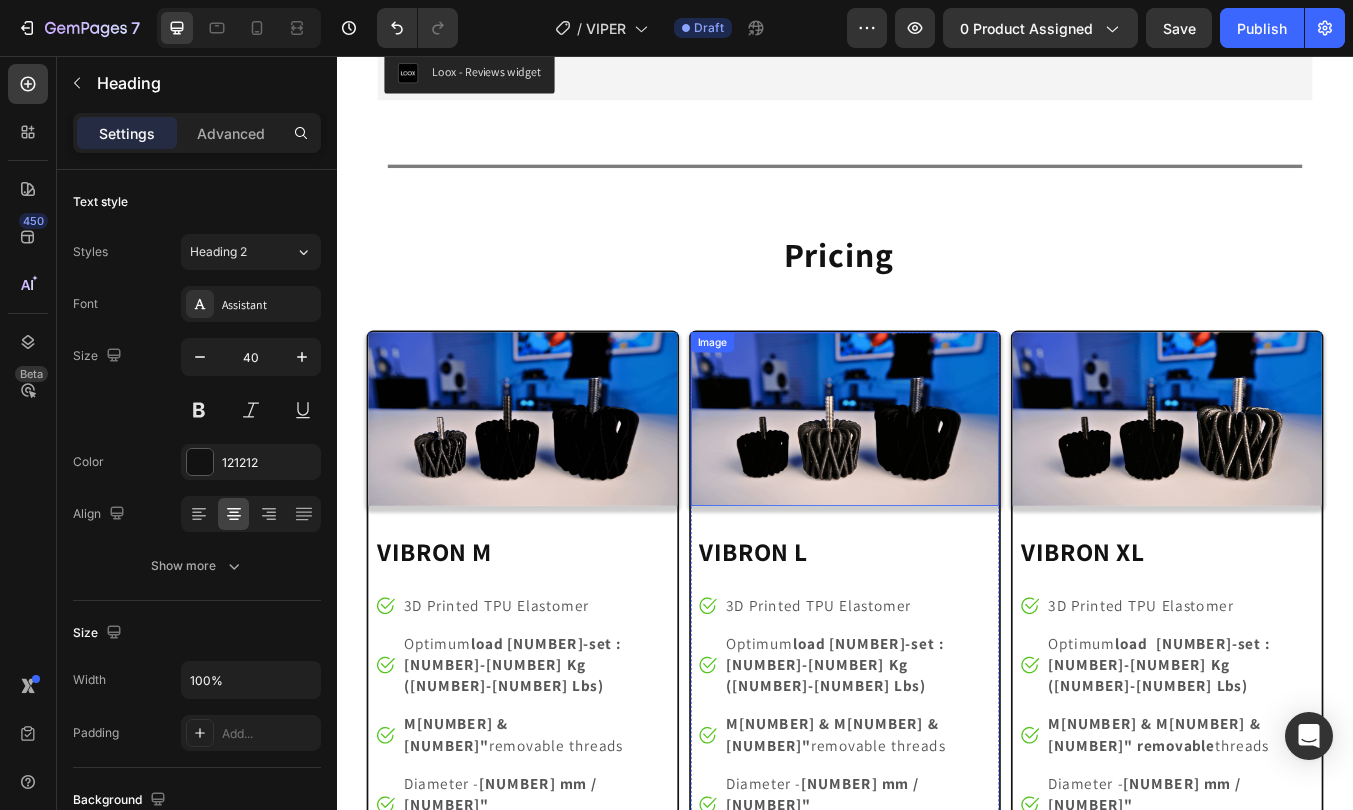 scroll, scrollTop: 10302, scrollLeft: 0, axis: vertical 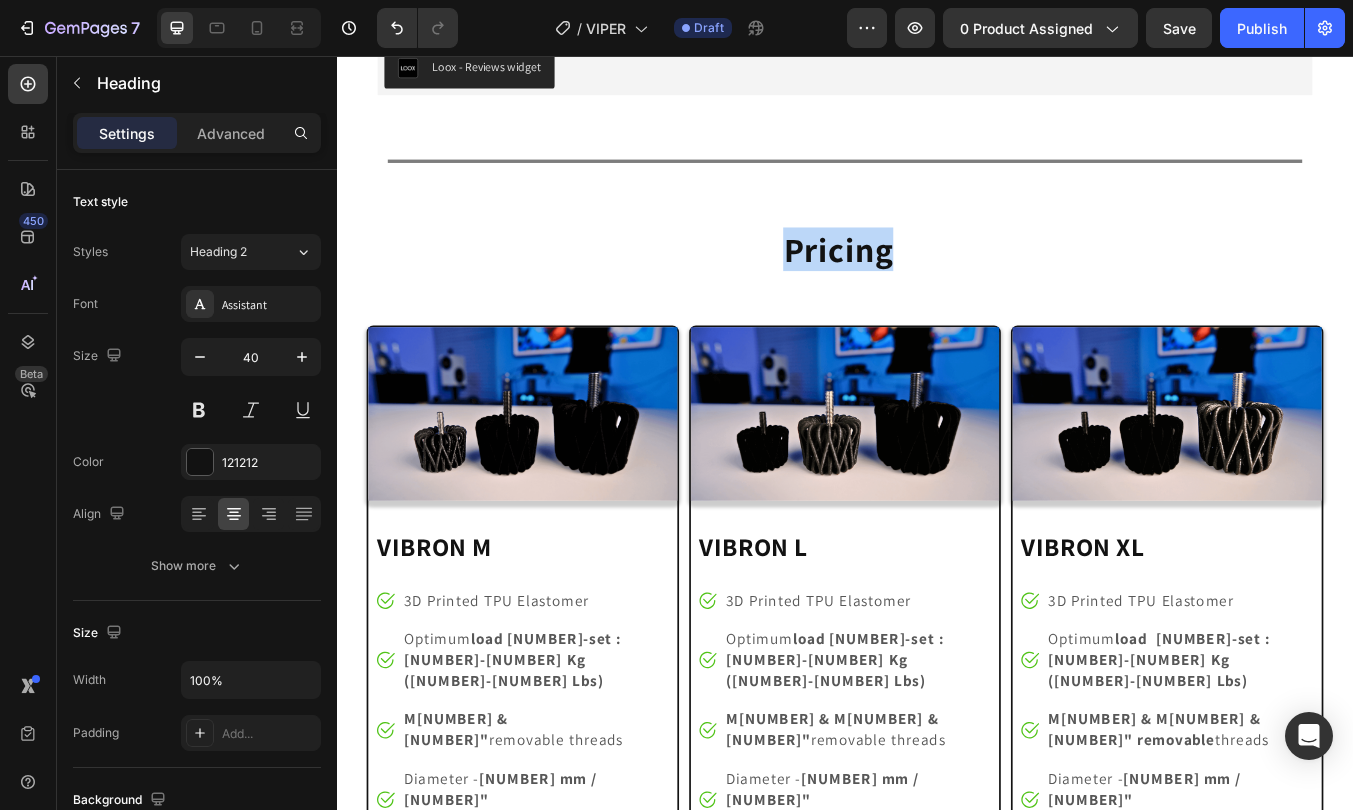 click on "Pricing" at bounding box center (928, 284) 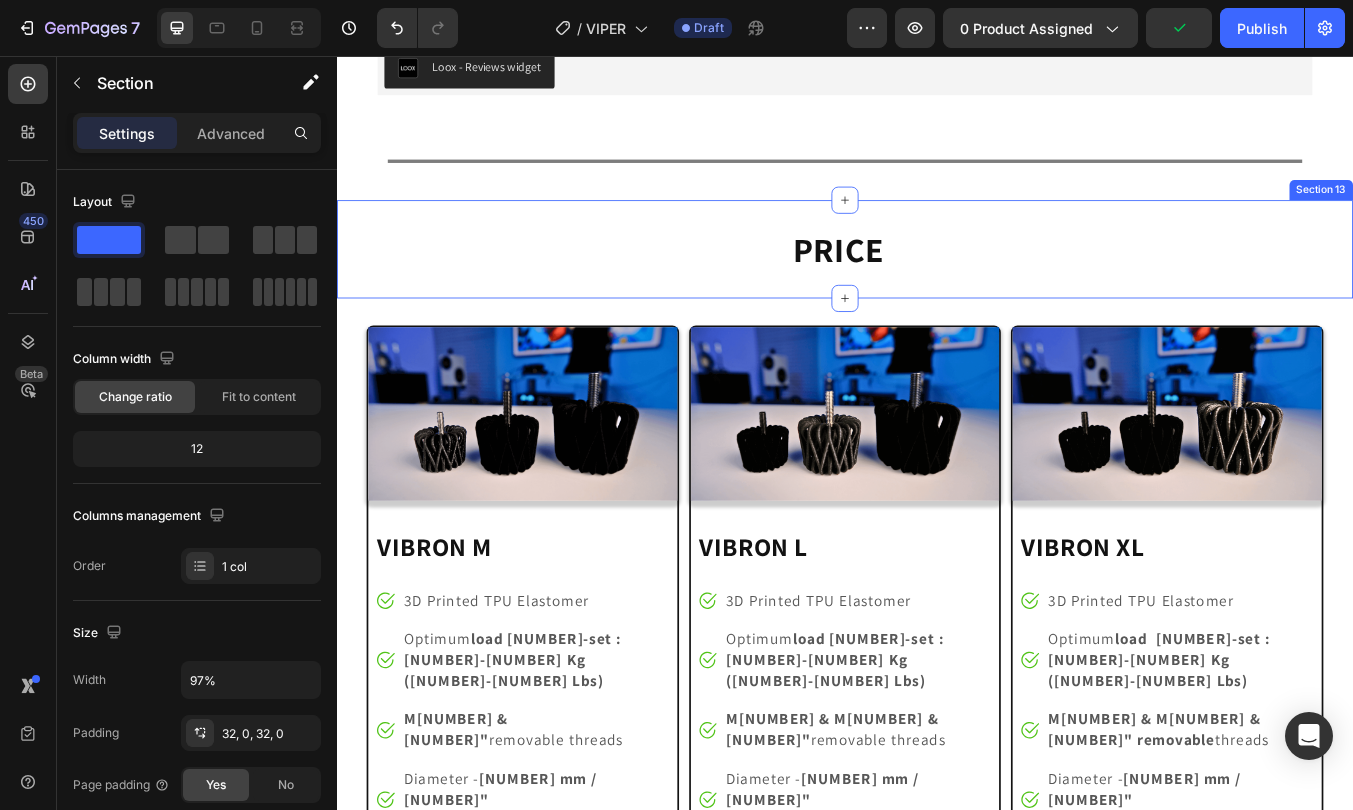 click on "Image VIBRON M Heading Image 3D Printed TPU Elastomer Text block Image Optimum  load 4-set : 1-15 Kg (2-33 Lbs)    Text block Image M6 & 1/4"  removable threads Text block Image Diameter -  44 mm / 1.74" Height -  34 mm / 1.33" Text block Image Great for booskself speakers and light electronics  Text block Icon List 59 €  -  4 piece set Heading Row Image VIBRON L Heading Image 3D Printed TPU Elastomer Text block Image Optimum  load 4-set : 15-40 Kg (33-88 Lbs) Text block Image M6 & M8 & 1/4"  removable   threads  Text block Image Diameter -  58 mm / 2.28" Height -  44 mm / 1.74" Text block Image Great for most floor-standing speakers,  amps, DACs, turntables, etc.  Text block Icon List 99 €  -  4 piece set Heading Row Row Image VIBRON XL Heading Image 3D Printed TPU Elastomer Text block Image Optimum  load  4-set : 25-80 Kg (55-176 Lbs) Text block Image M8 & M10 & 1/4" removable  threads Text block Image Diameter -  76 mm / 3" Height -  58 mm / 2.9" Text block Image Text block Icon List 159 €  -" at bounding box center (936, 778) 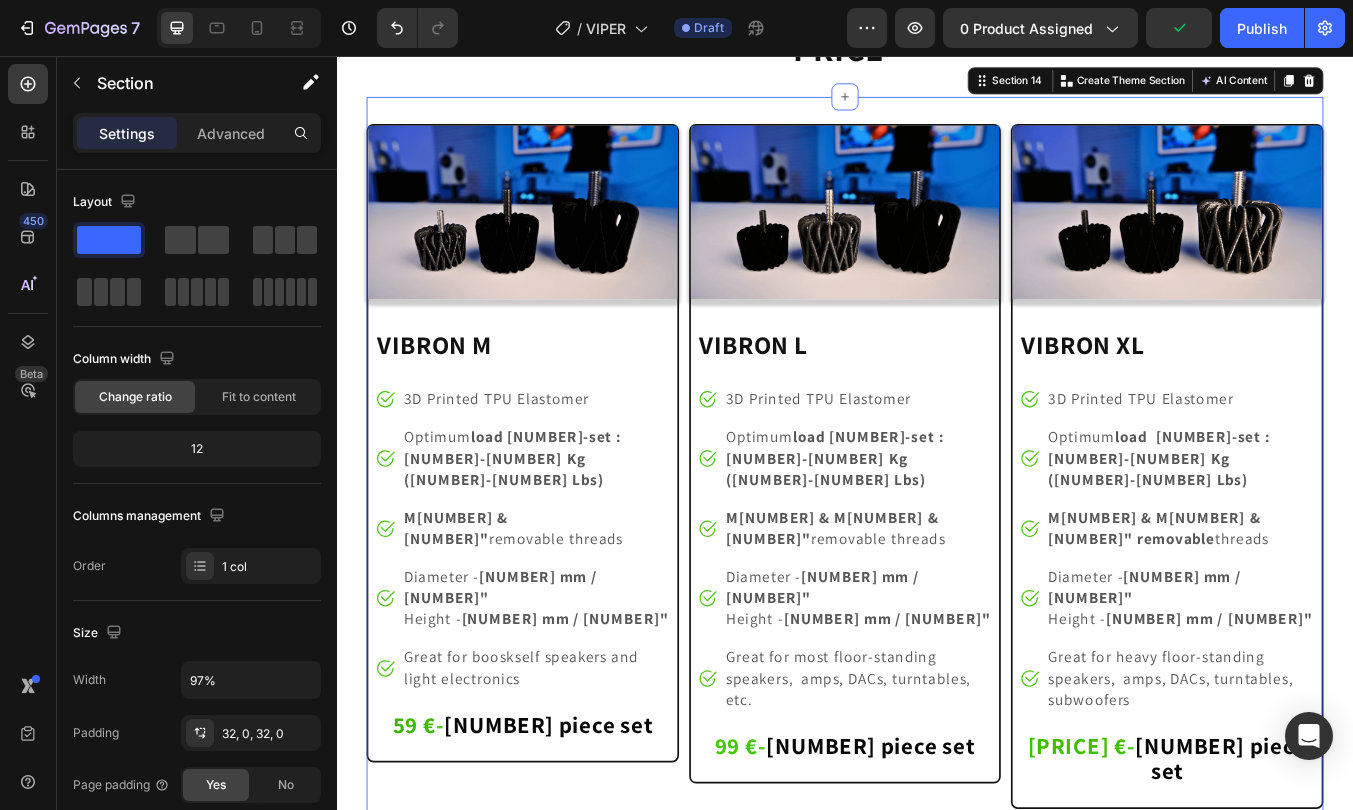 scroll, scrollTop: 10546, scrollLeft: 0, axis: vertical 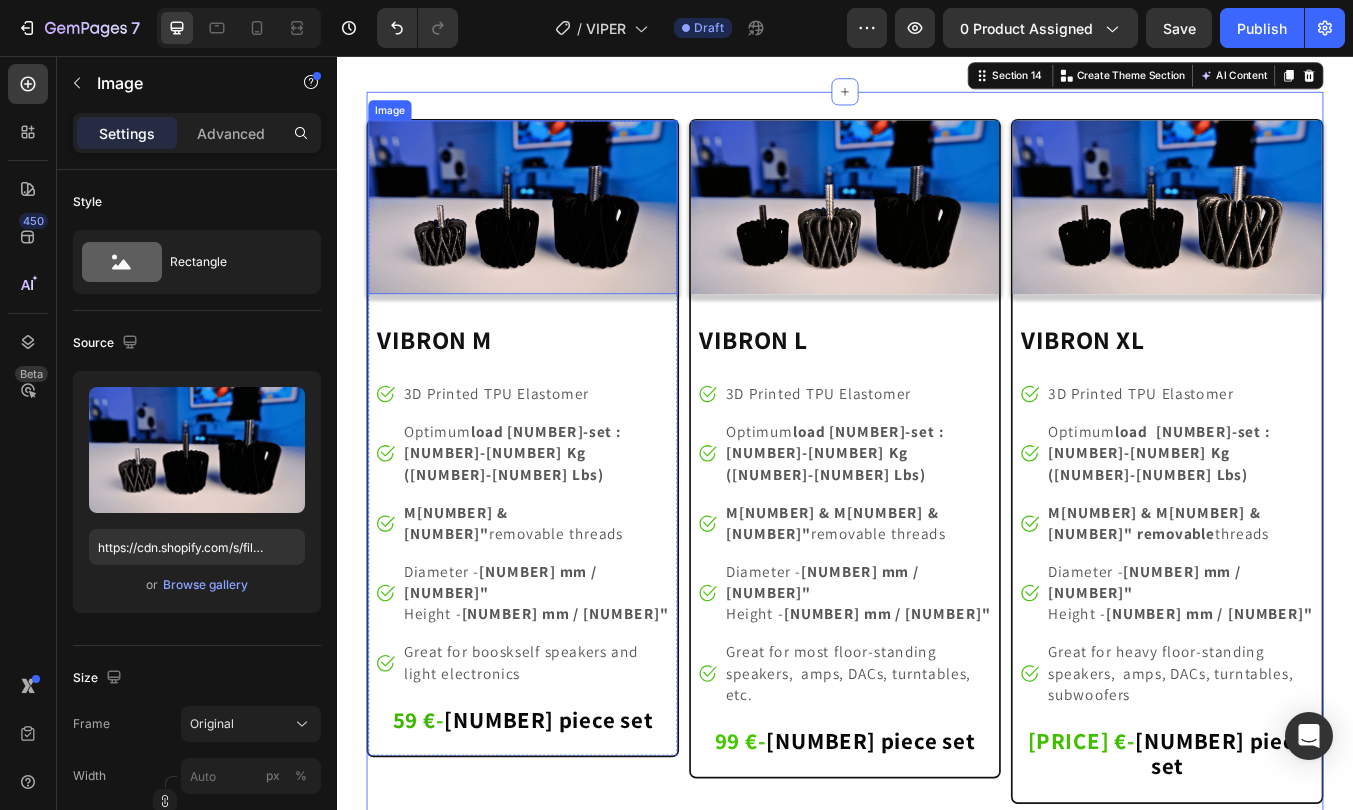 click at bounding box center [556, 234] 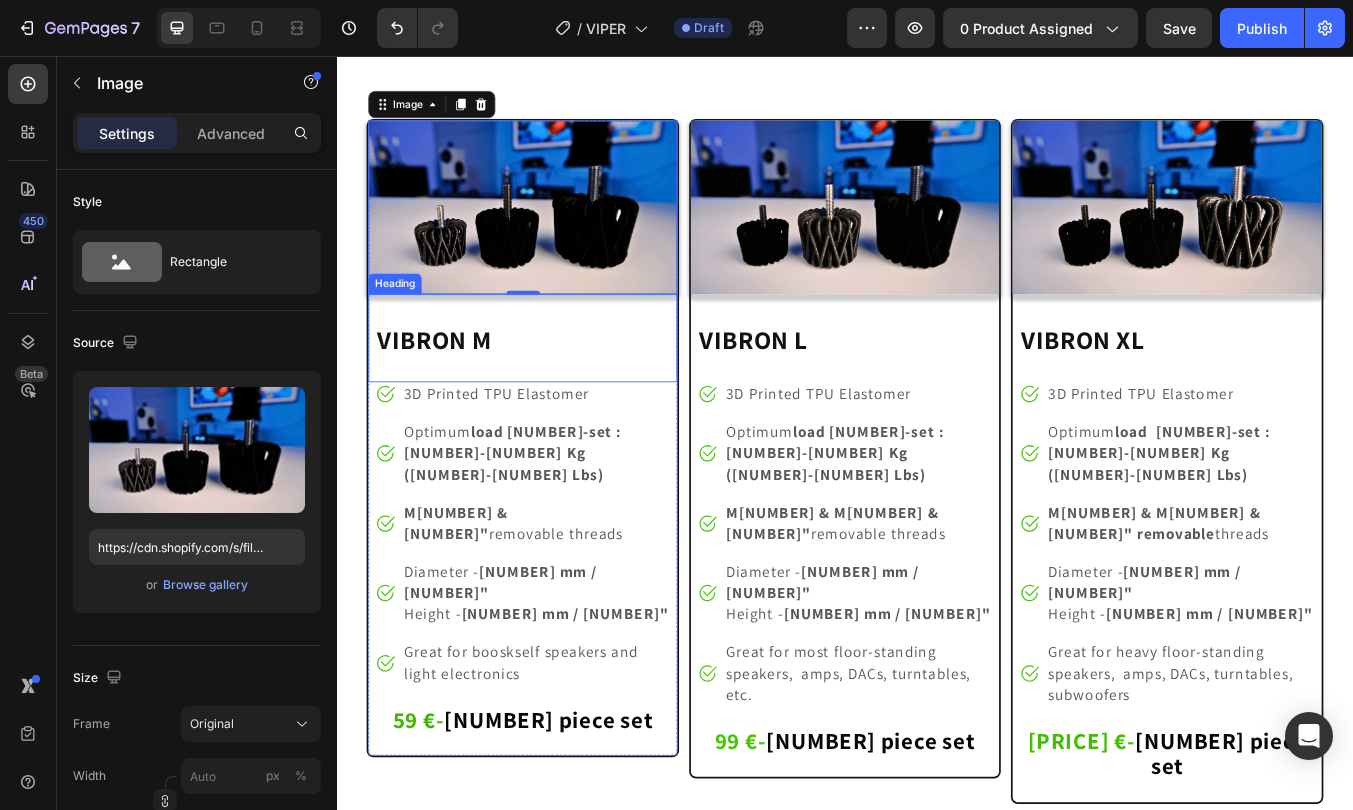 click on "VIBRON M" at bounding box center (452, 391) 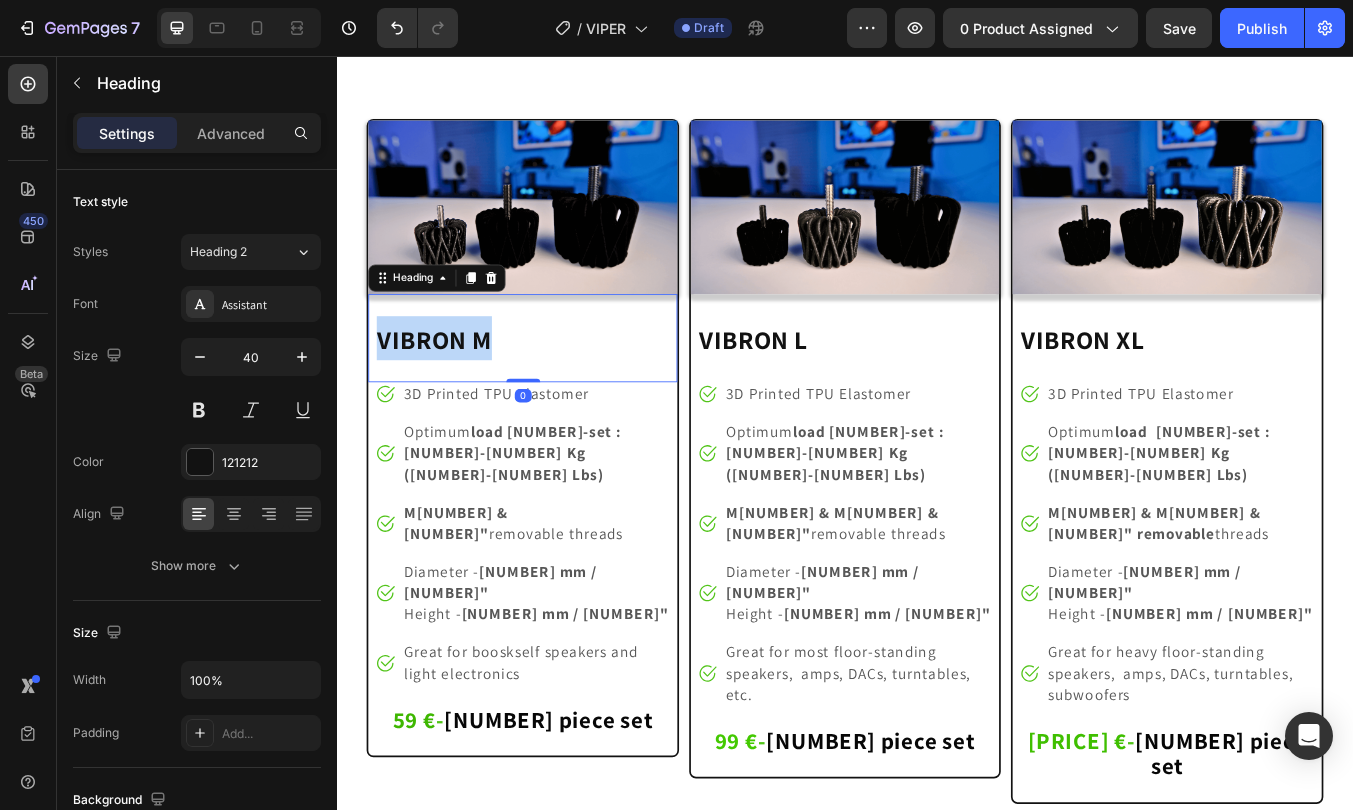 click on "VIBRON M" at bounding box center (452, 391) 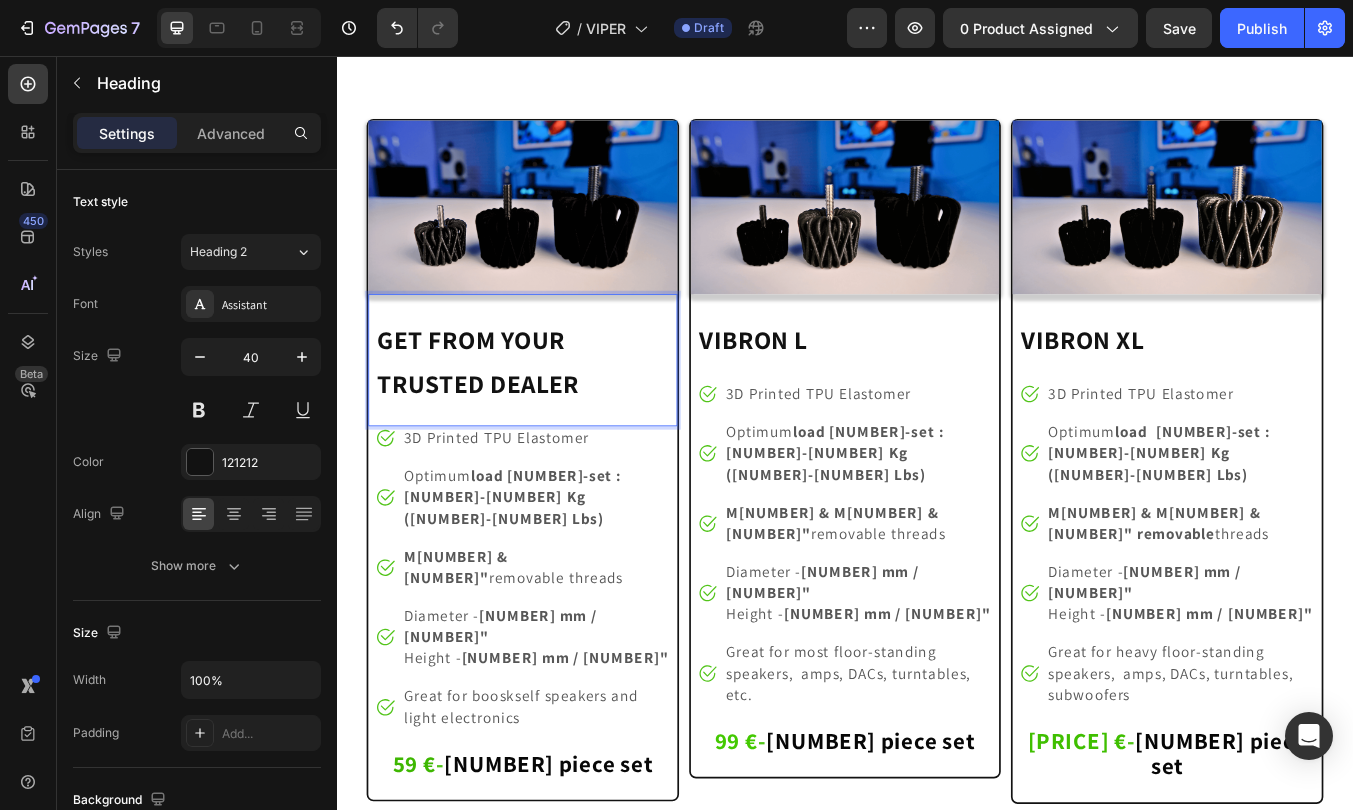 click on "GET FROM YOUR TRUSTED DEALER" at bounding box center [503, 417] 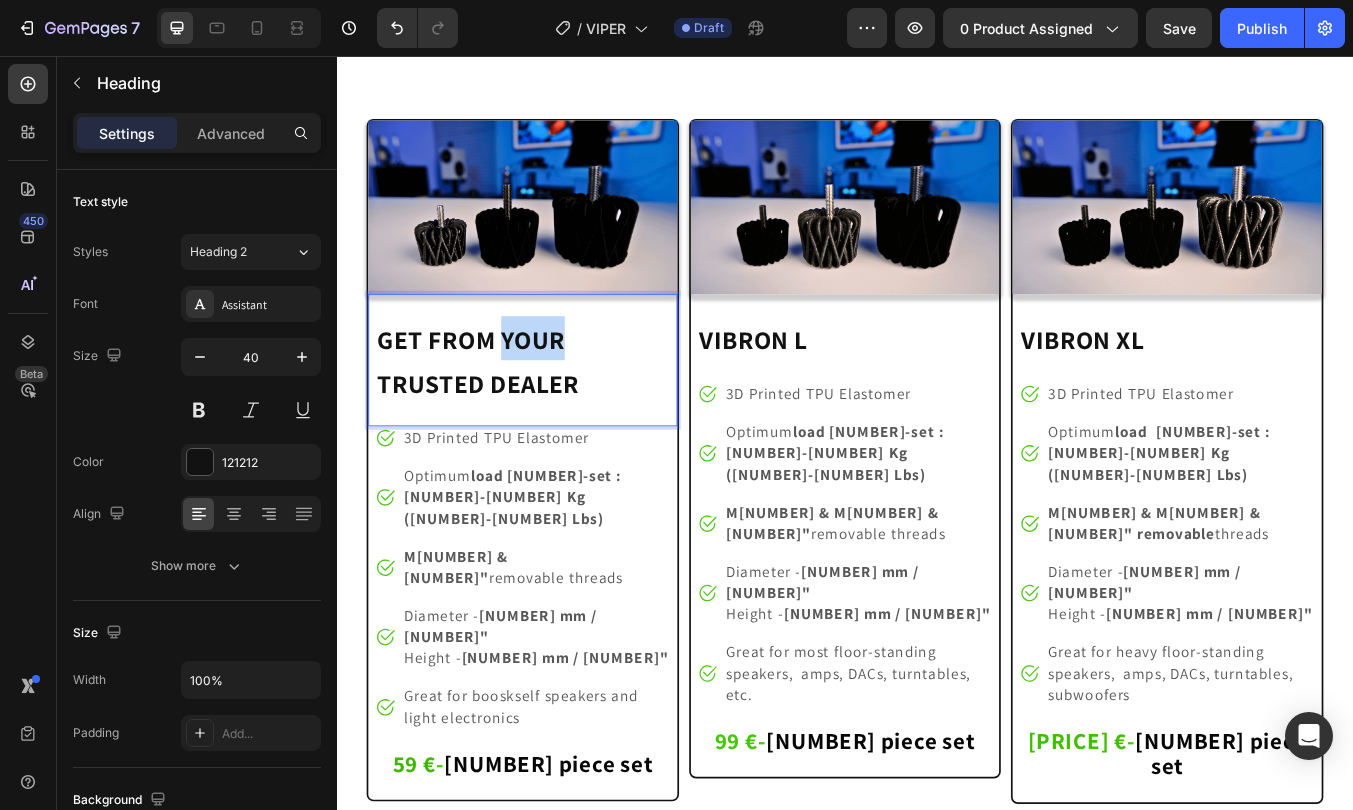 click on "GET FROM YOUR TRUSTED DEALER" at bounding box center (503, 417) 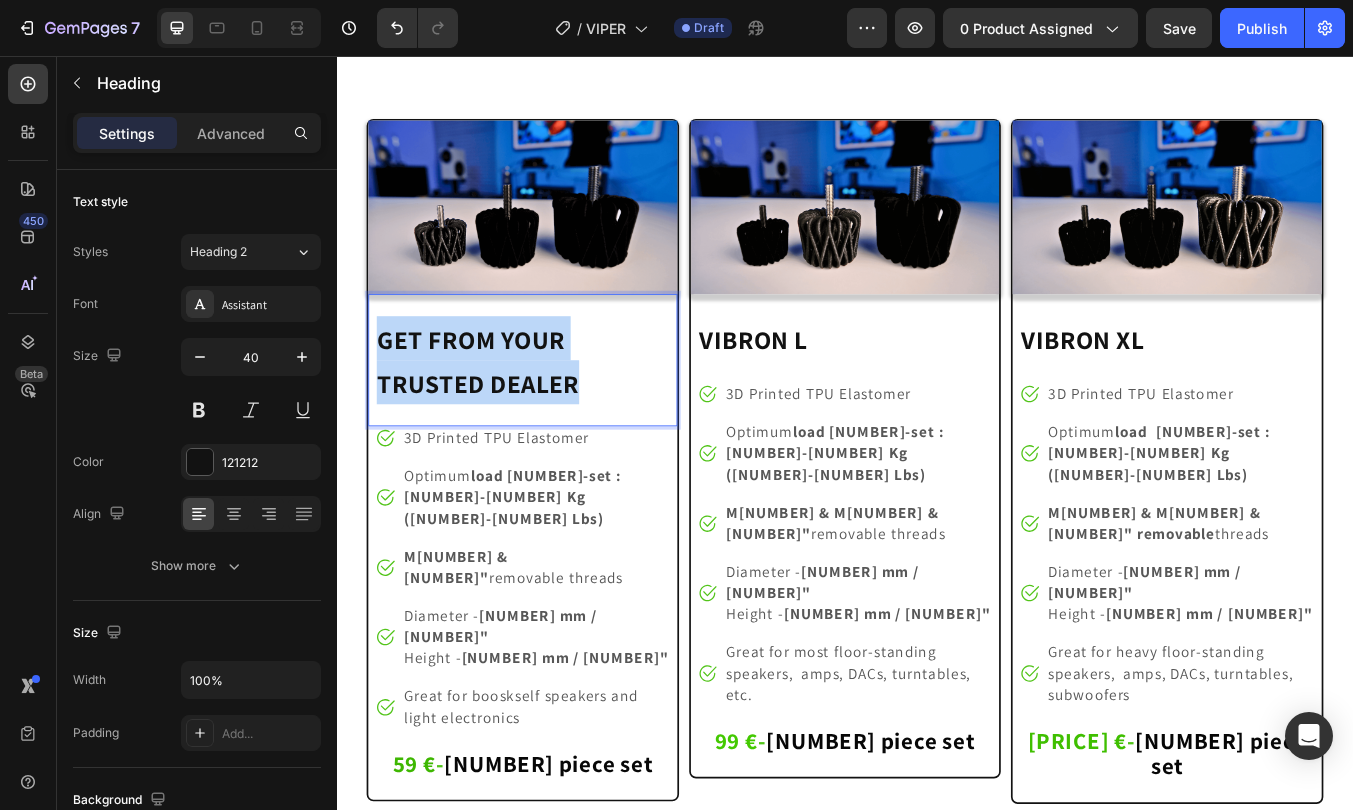 click on "GET FROM YOUR TRUSTED DEALER" at bounding box center [503, 417] 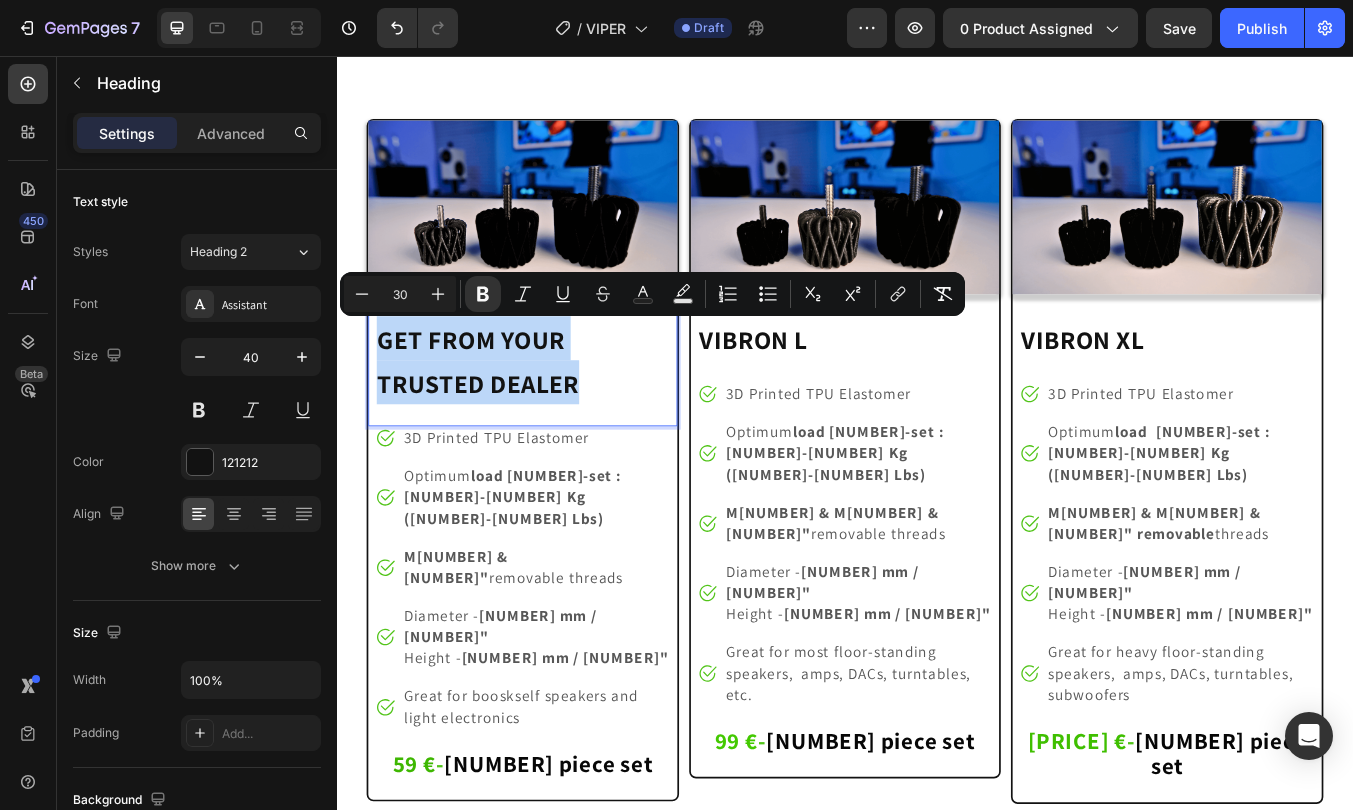 click on "GET FROM YOUR TRUSTED DEALER" at bounding box center (503, 417) 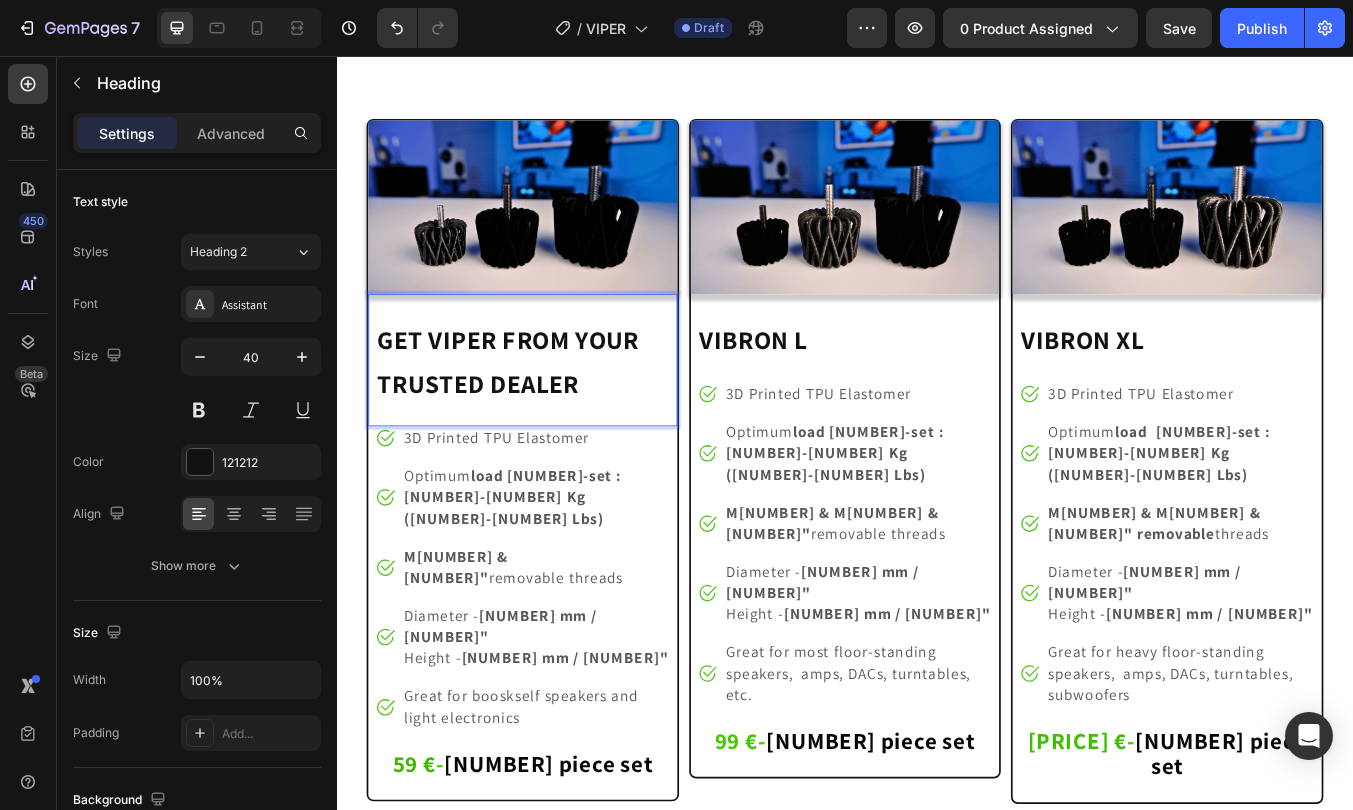 click on "GET VIPER FROM YOUR TRUSTED DEALER" at bounding box center (538, 417) 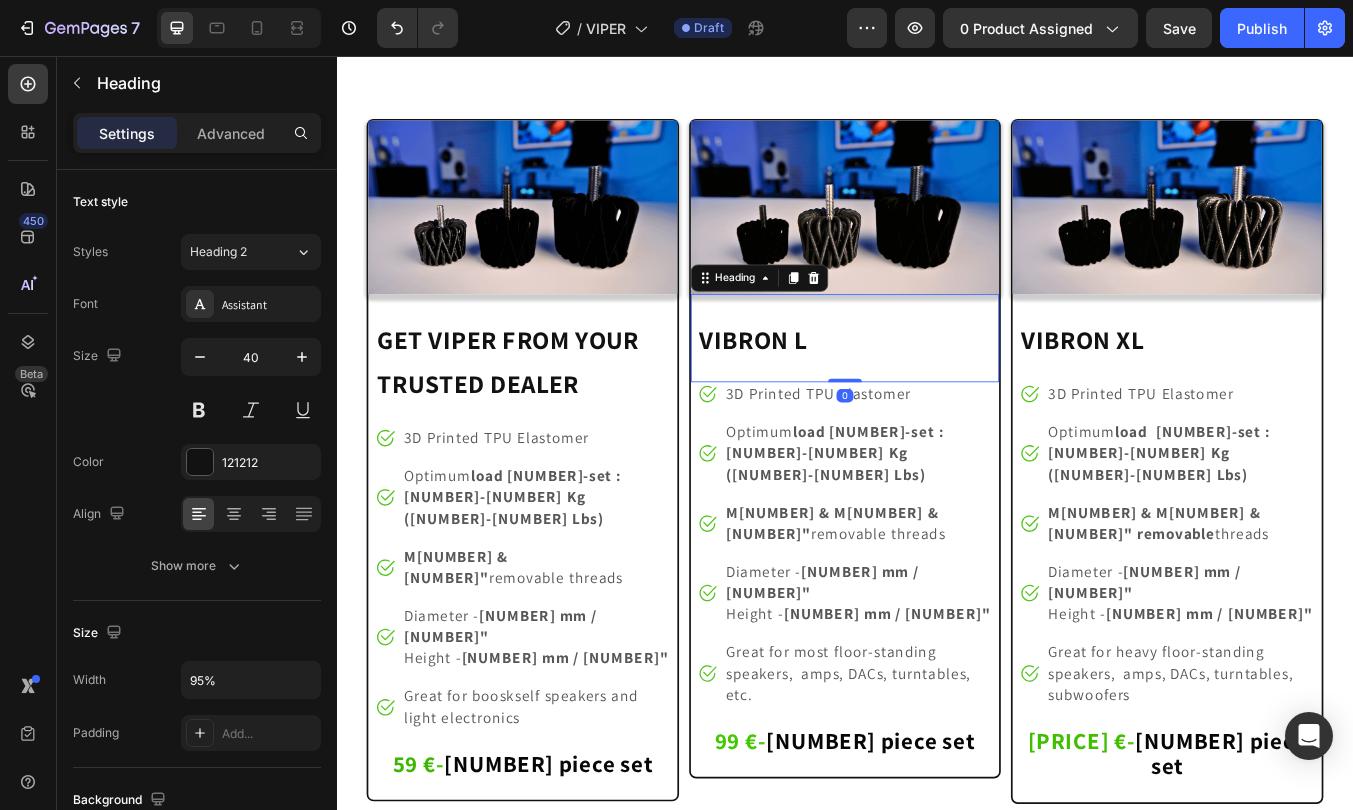 click on "VIBRON L" at bounding box center [829, 391] 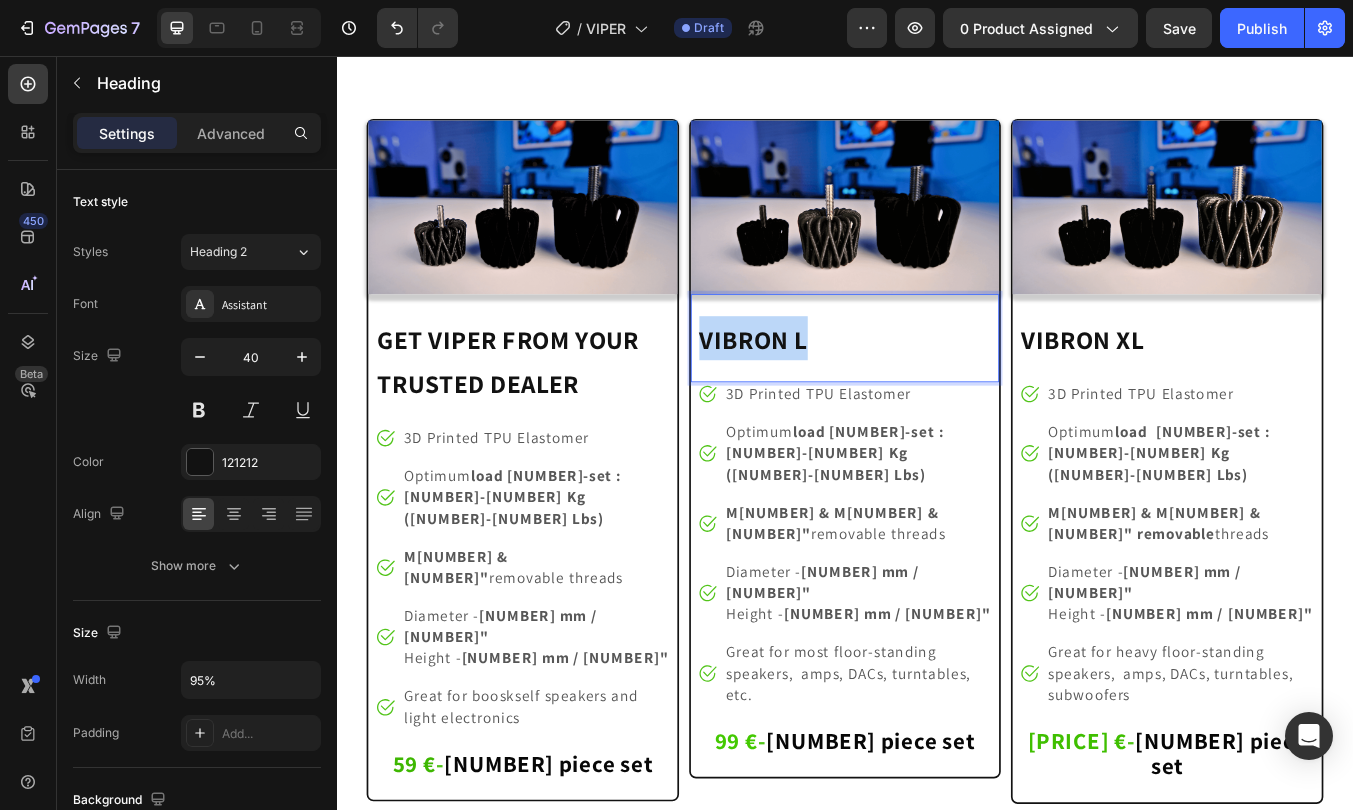 click on "VIBRON L" at bounding box center [829, 391] 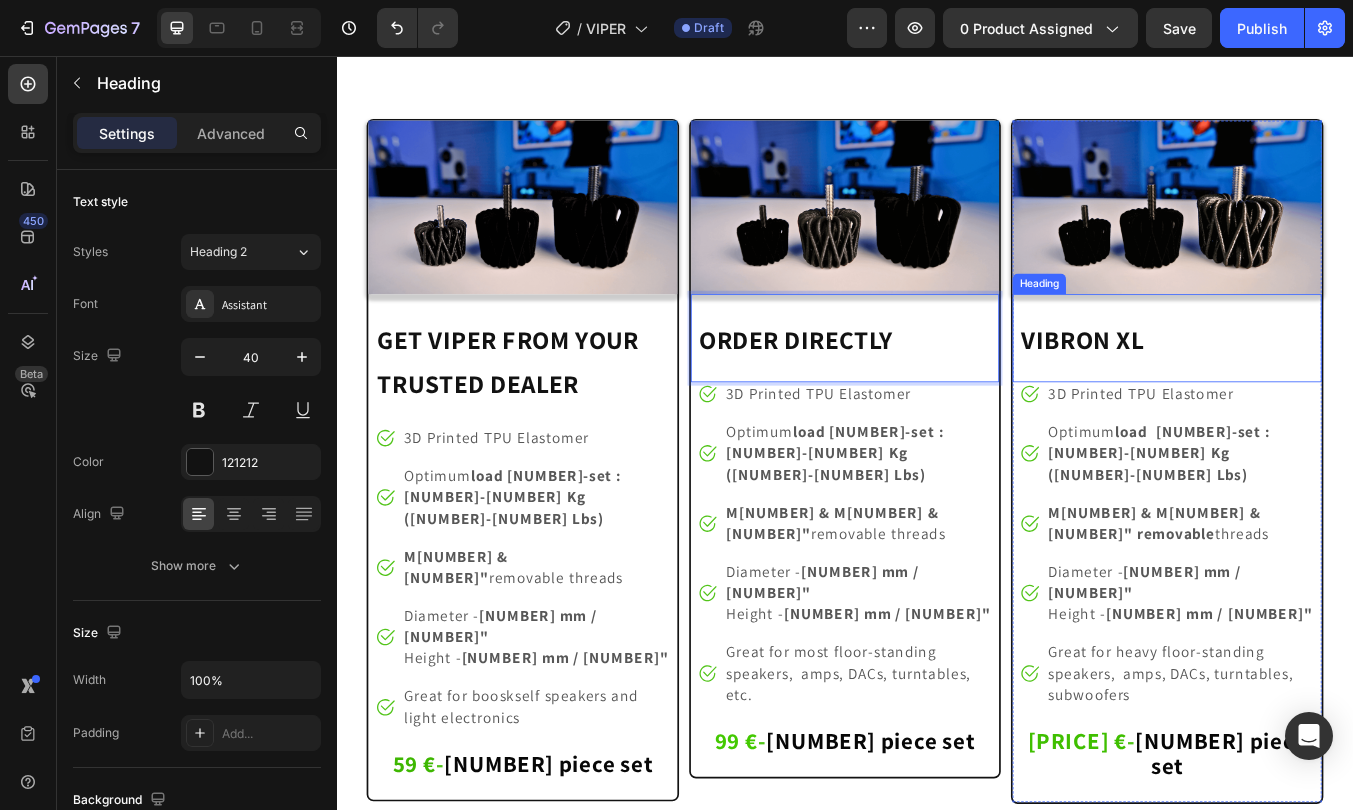 click on "VIBRON XL" at bounding box center (1217, 391) 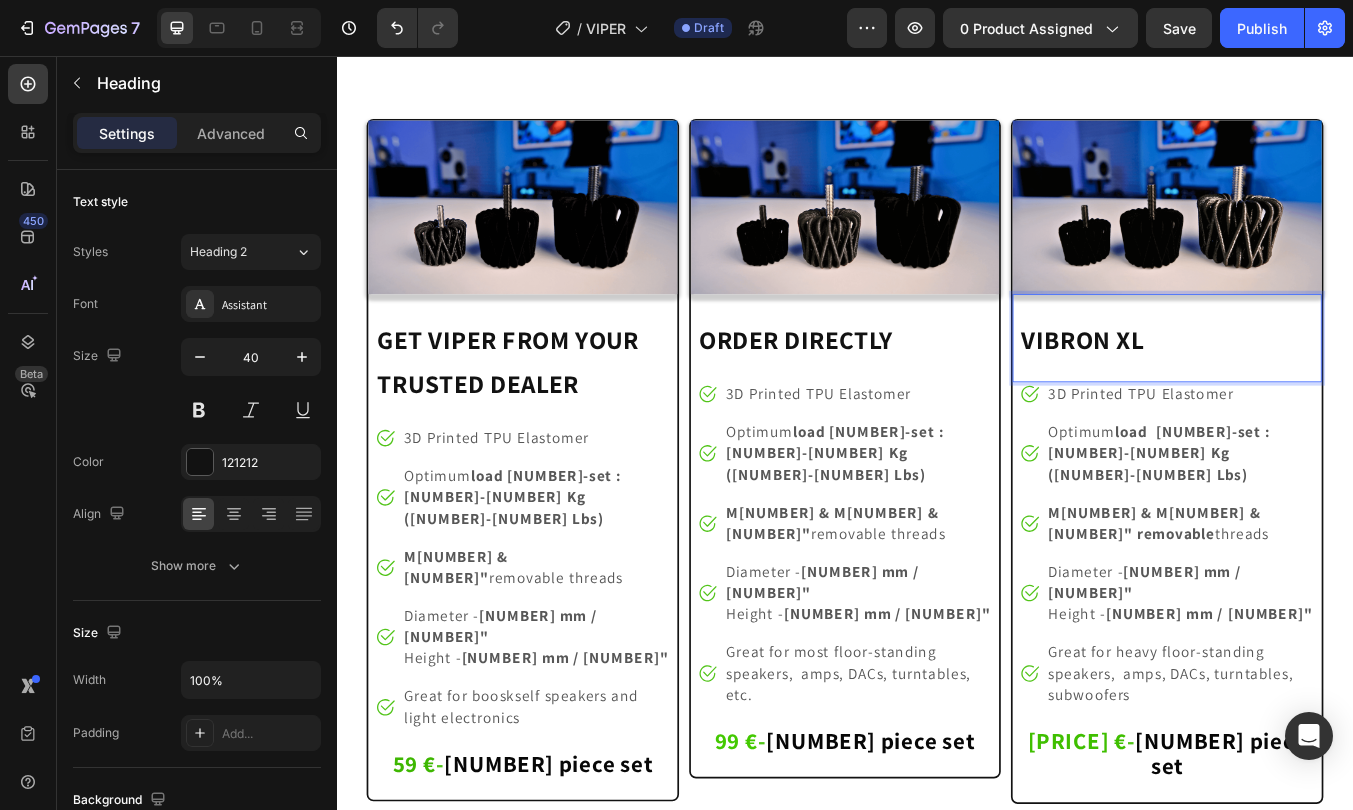 click on "VIBRON XL" at bounding box center [1217, 391] 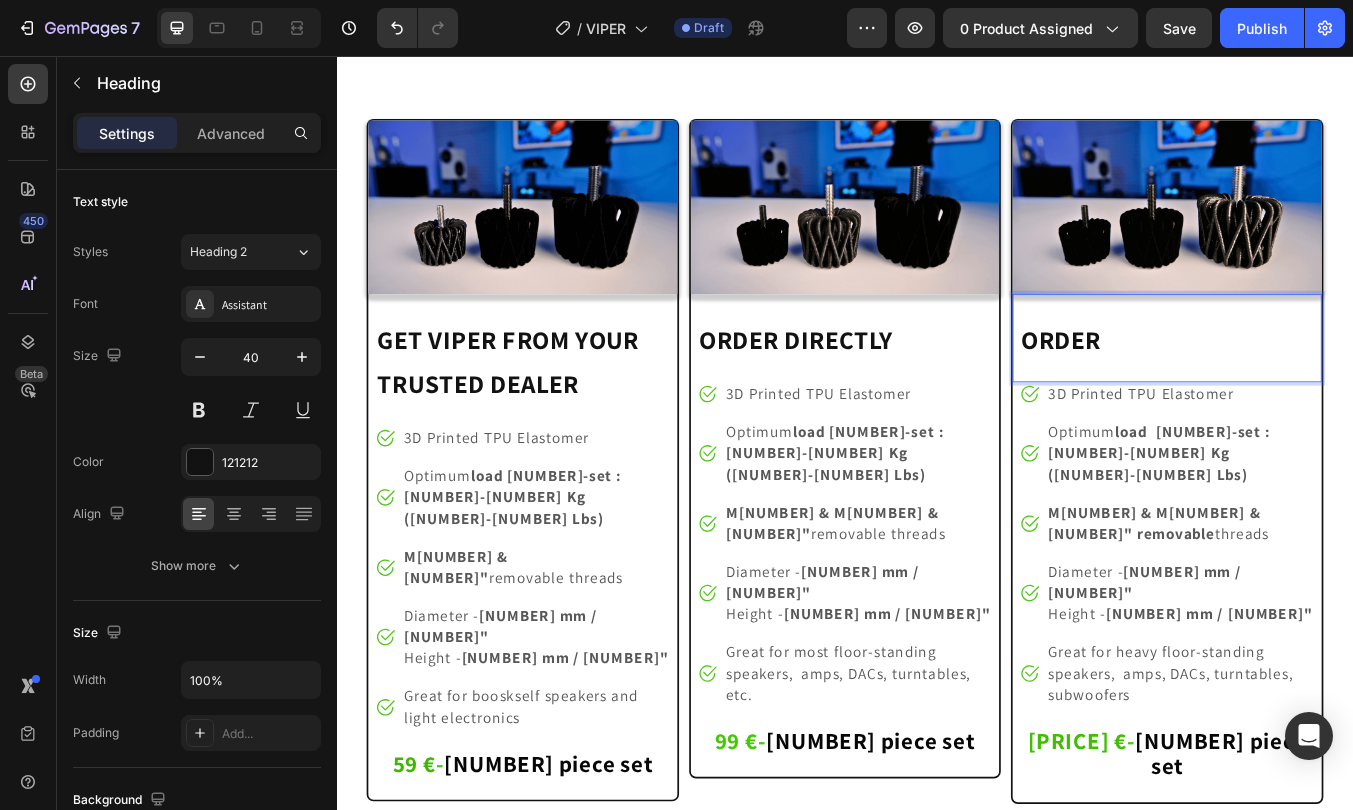 click on "ORDER" at bounding box center (1192, 391) 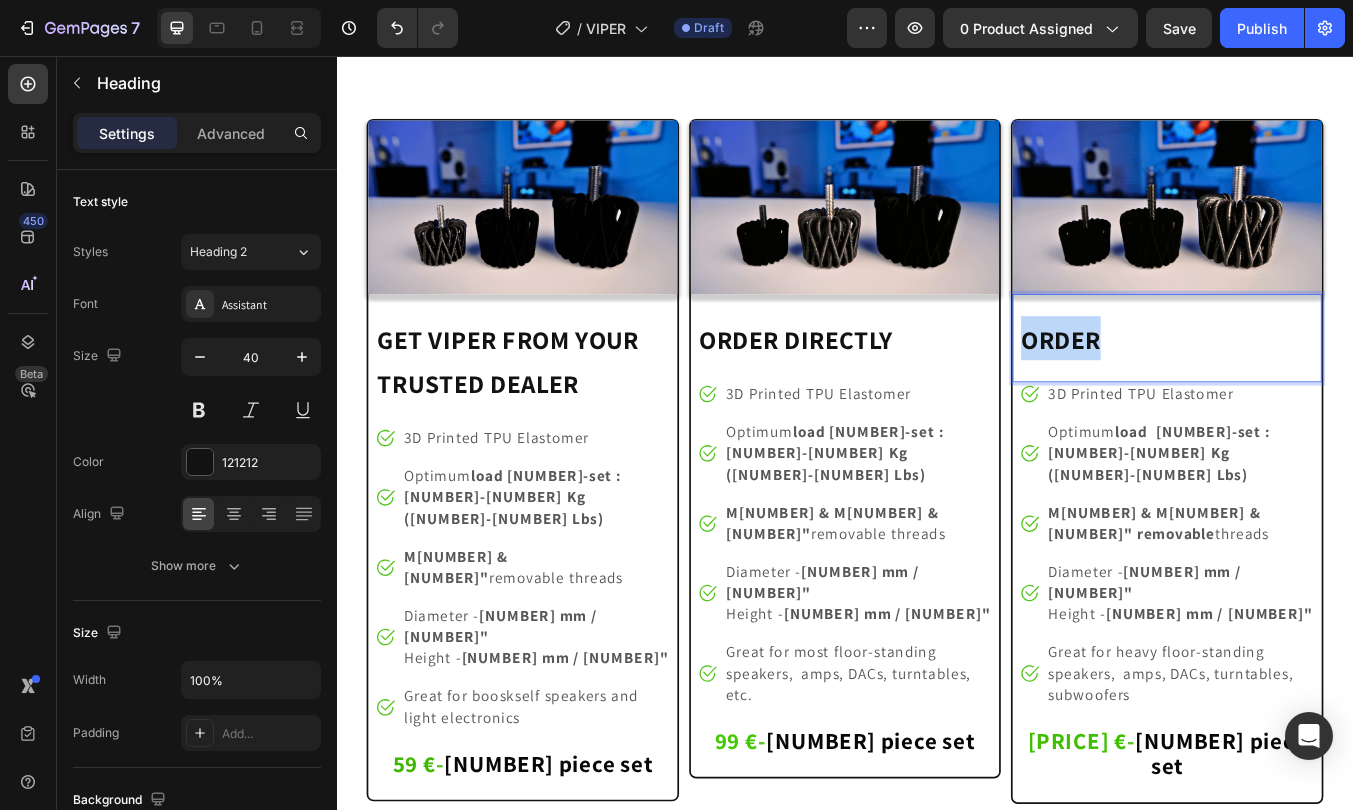 click on "ORDER" at bounding box center (1192, 391) 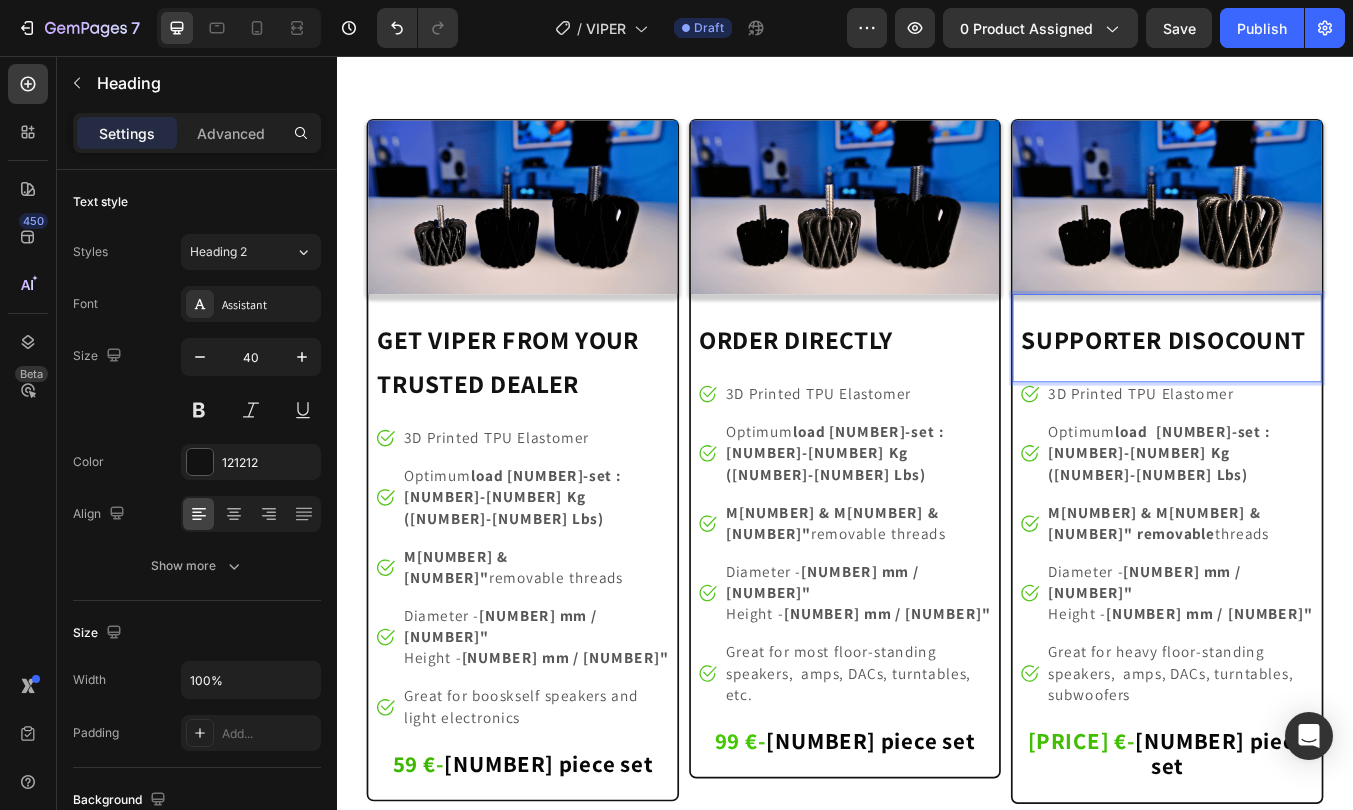click on "SUPPORTER DISOCOUNT" at bounding box center (1313, 391) 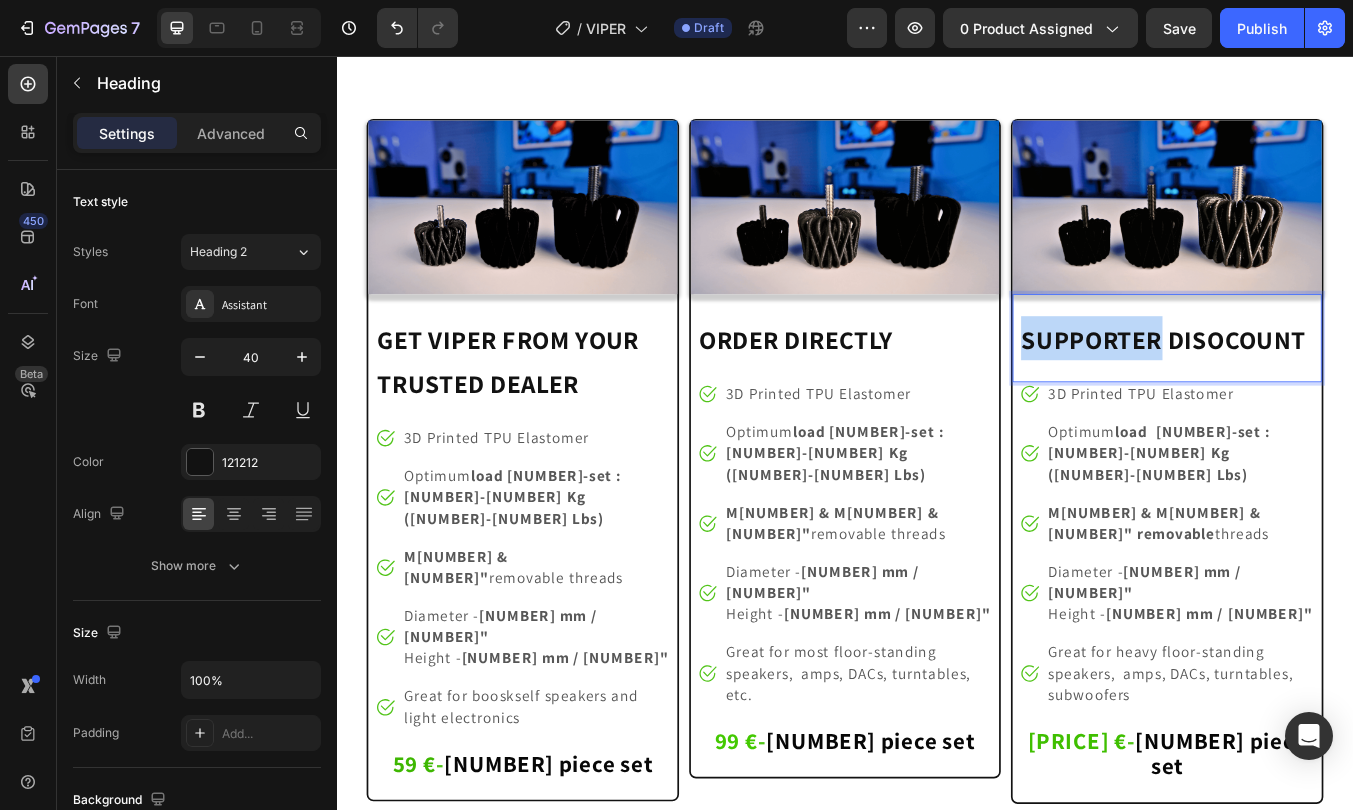 click on "SUPPORTER DISOCOUNT" at bounding box center (1313, 391) 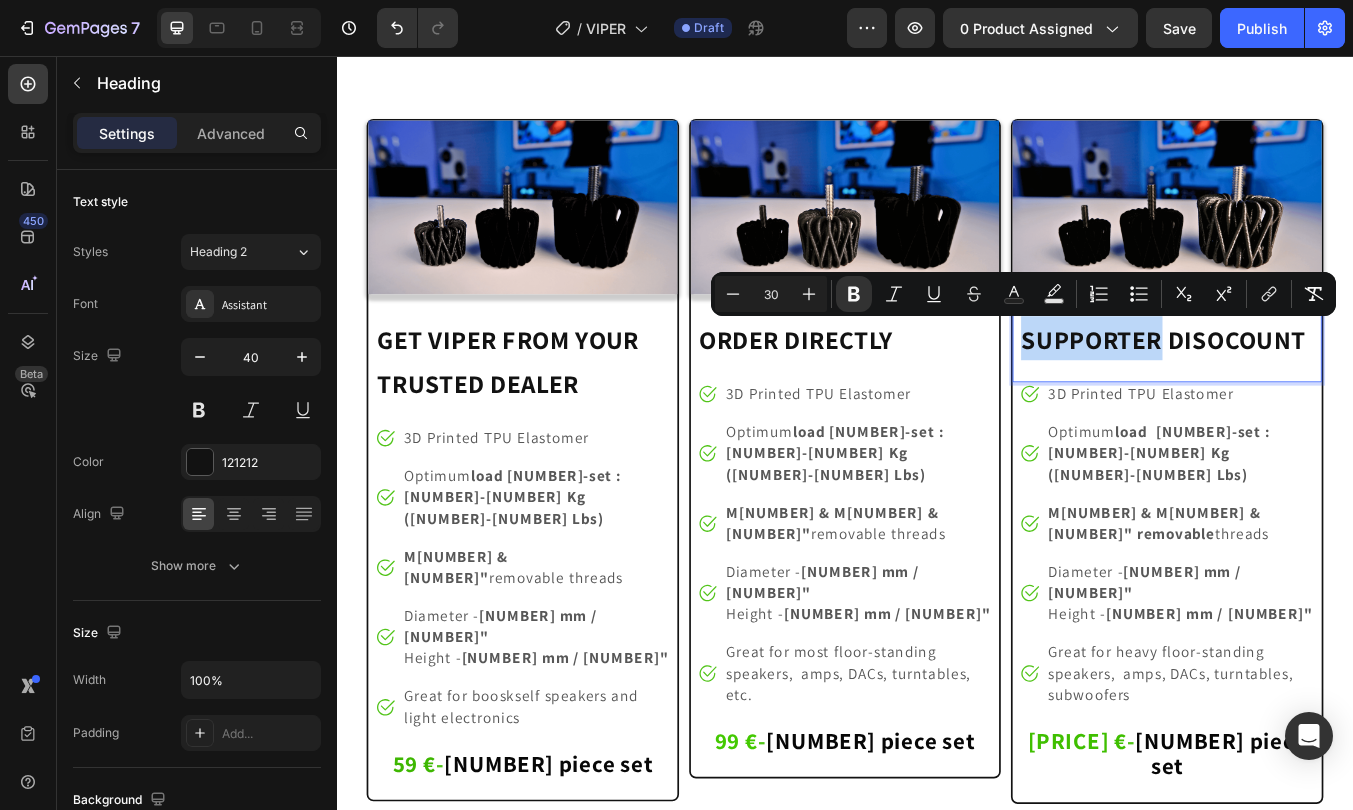click on "SUPPORTER DISOCOUNT" at bounding box center [1313, 391] 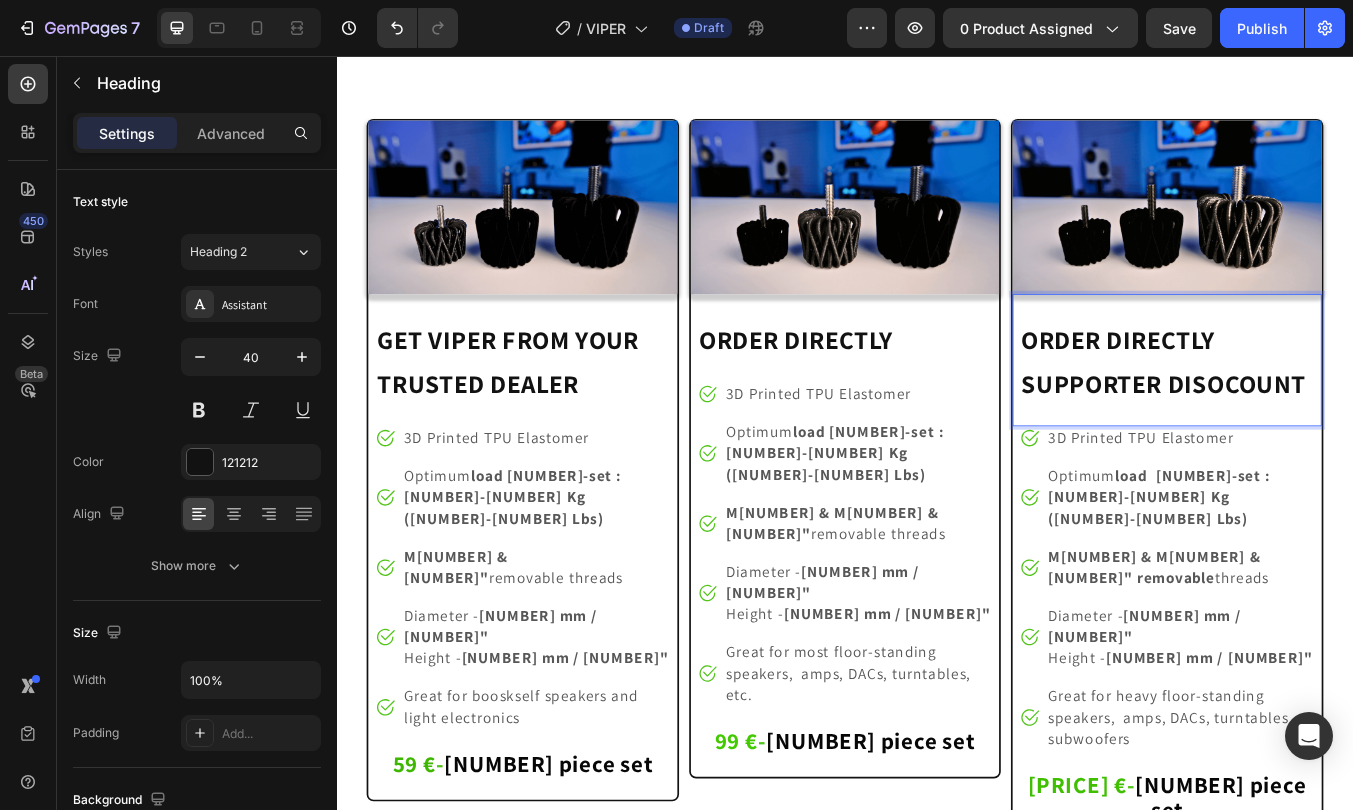 click on "ORDER DIRECTLY SUPPORTER DISOCOUNT" at bounding box center [1313, 417] 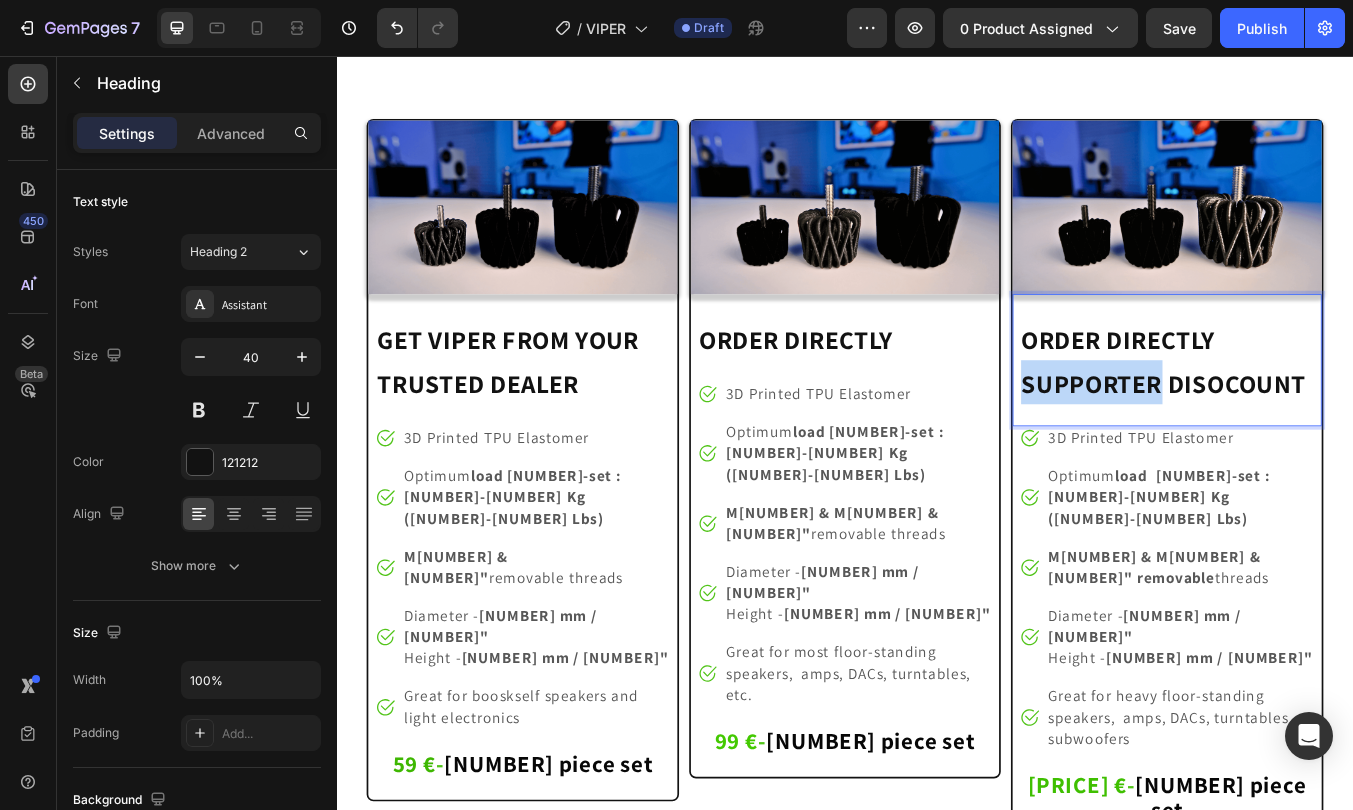 click on "ORDER DIRECTLY SUPPORTER DISOCOUNT" at bounding box center (1313, 417) 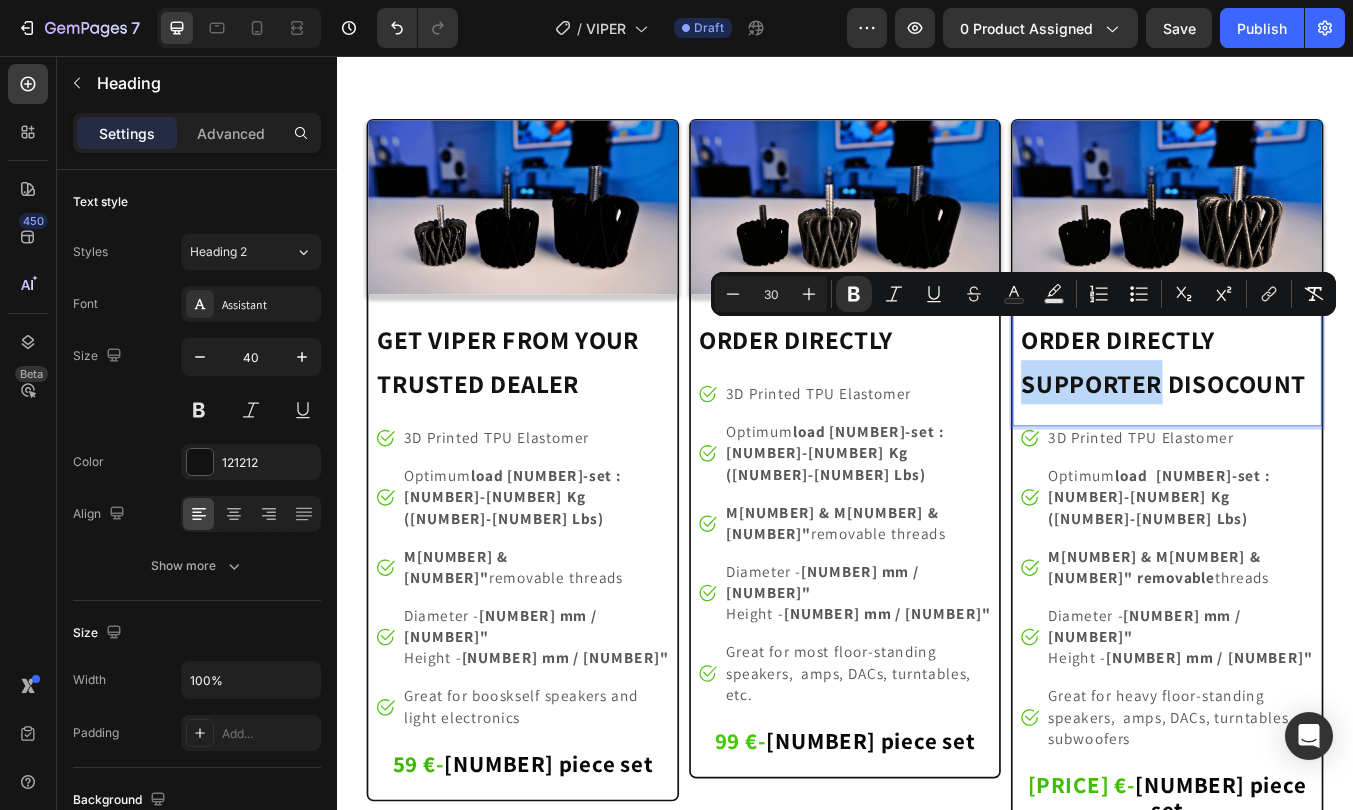 click on "ORDER DIRECTLY SUPPORTER DISOCOUNT" at bounding box center [1313, 417] 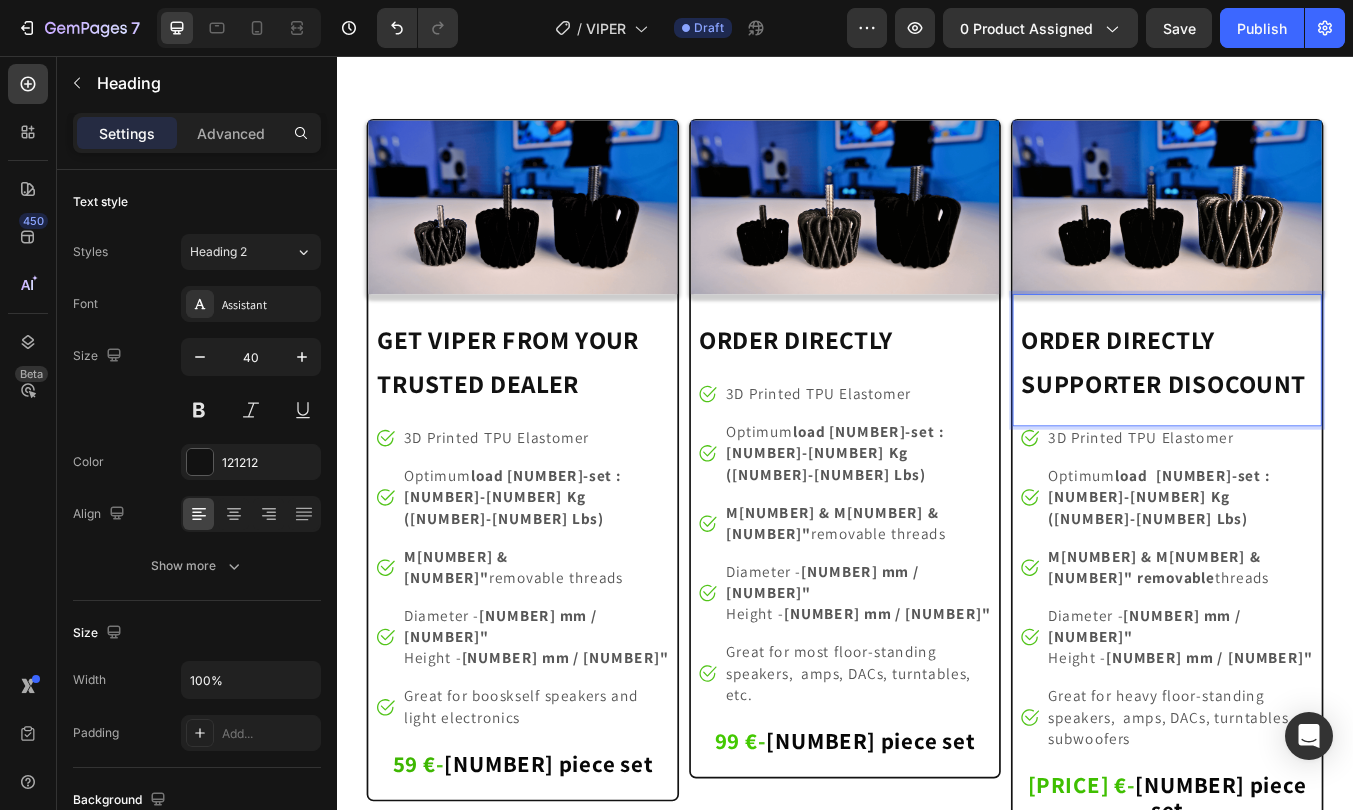 click on "ORDER DIRECTLY SUPPORTER DISOCOUNT" at bounding box center [1313, 417] 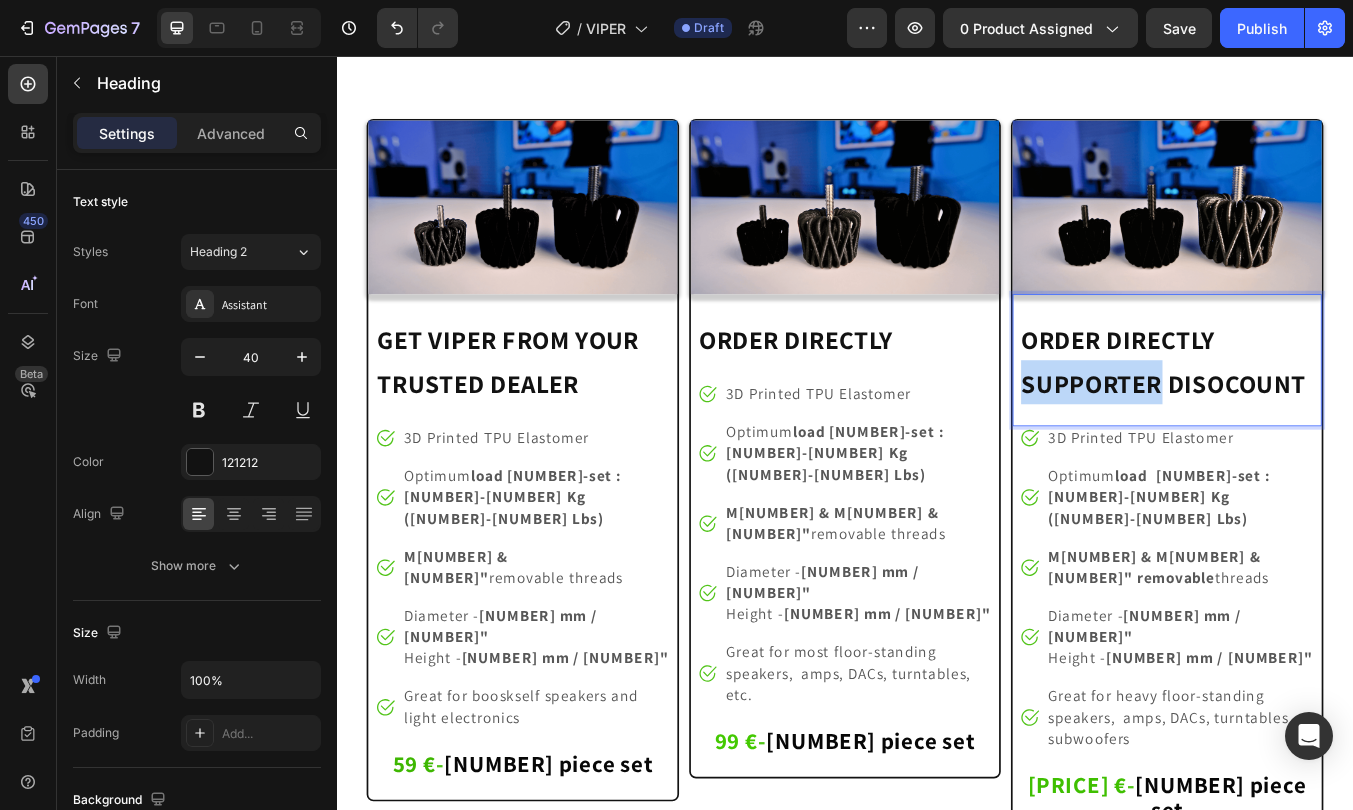 click on "ORDER DIRECTLY SUPPORTER DISOCOUNT" at bounding box center (1313, 417) 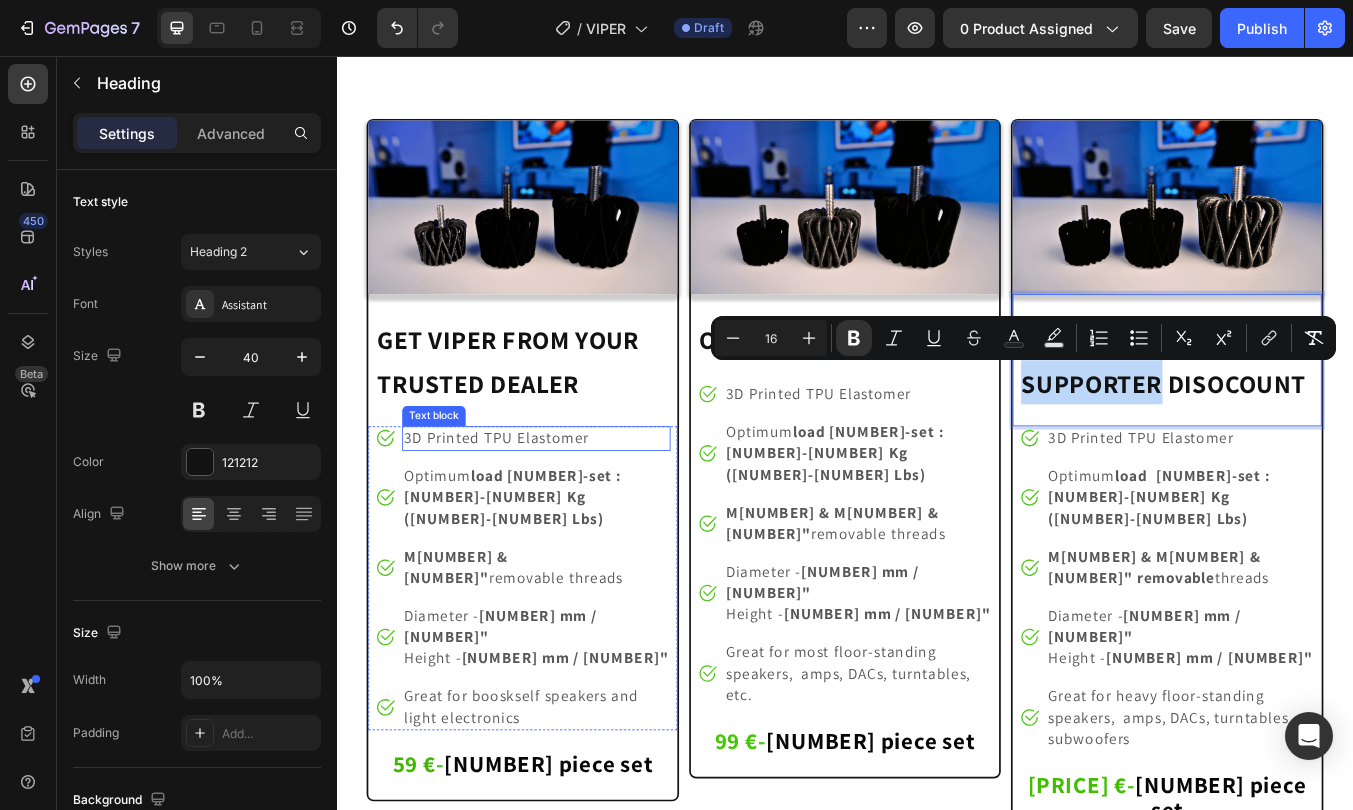 click on "3D Printed TPU Elastomer" at bounding box center (525, 506) 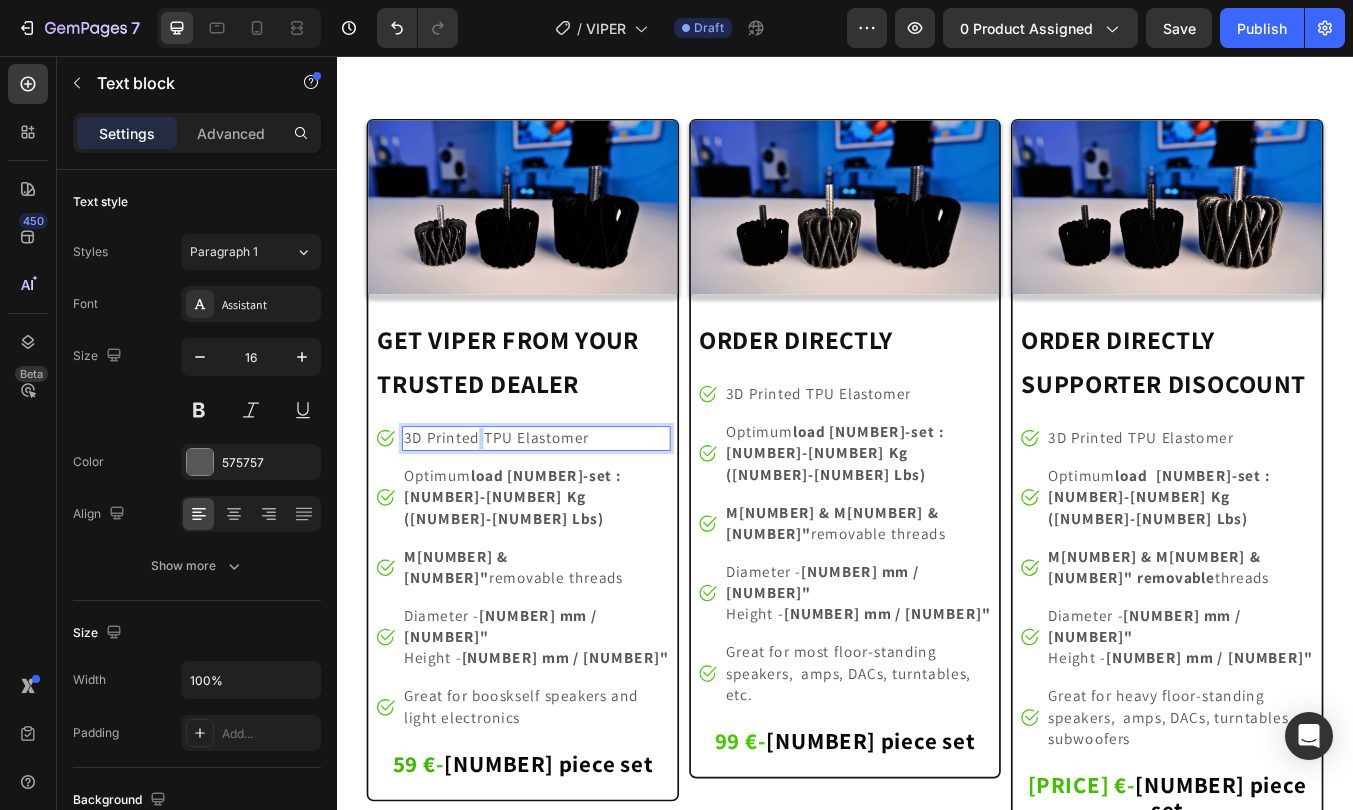click on "3D Printed TPU Elastomer" at bounding box center (525, 506) 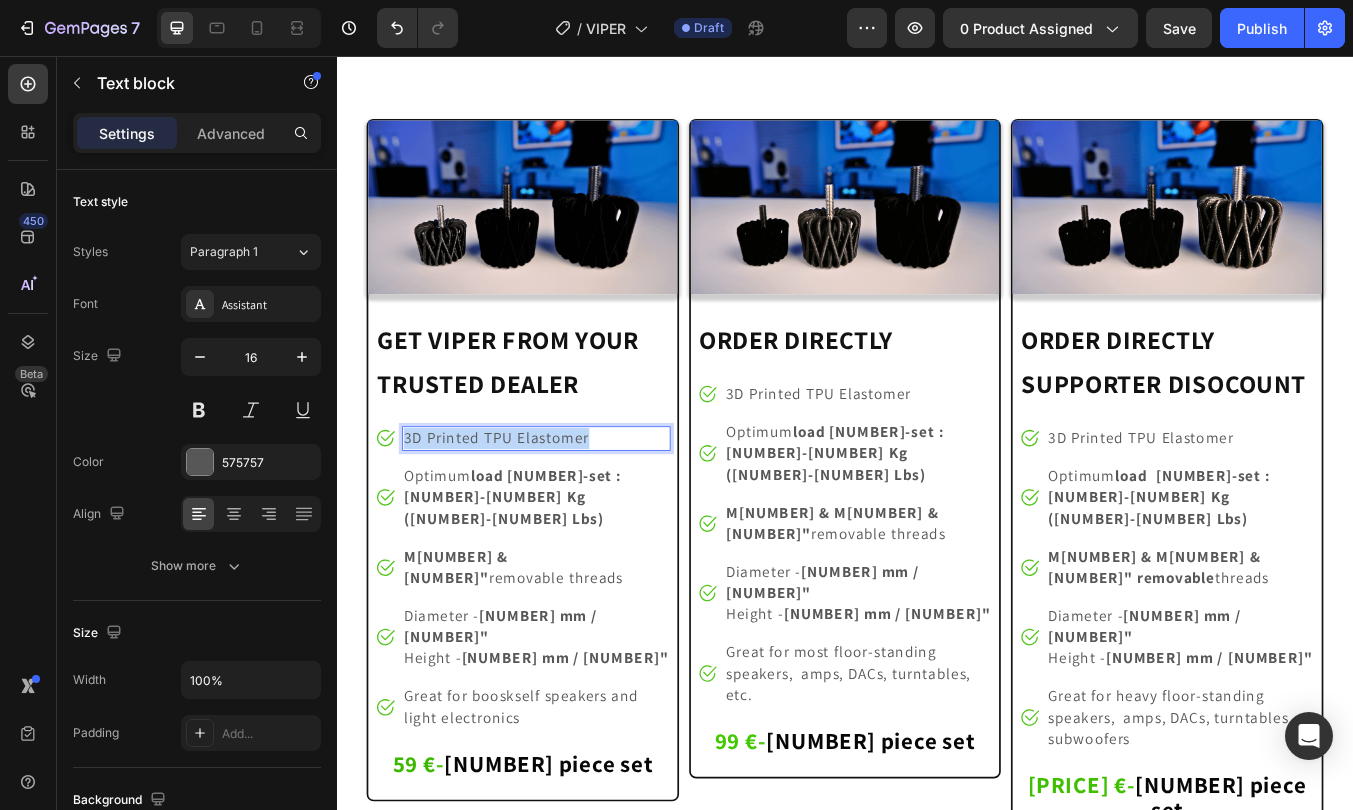 click on "3D Printed TPU Elastomer" at bounding box center [525, 506] 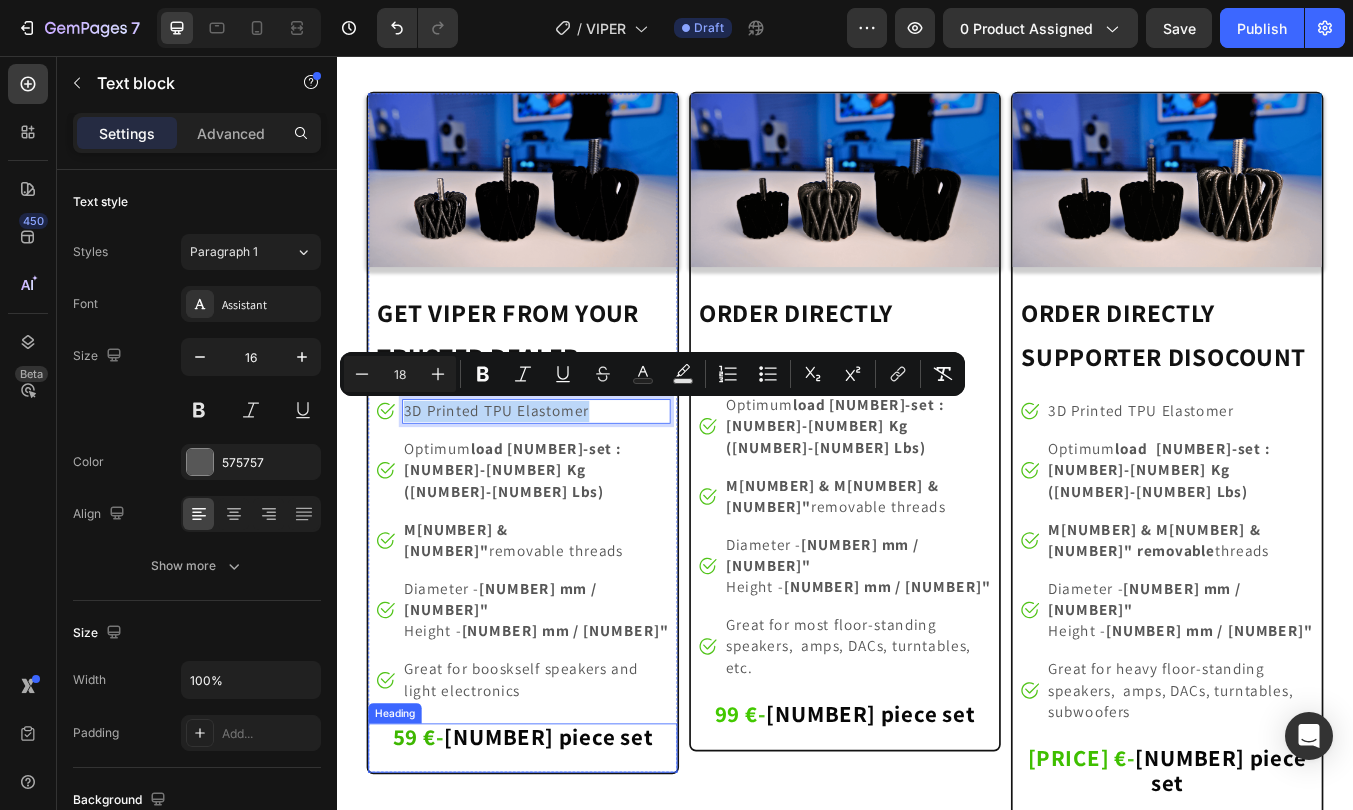 scroll, scrollTop: 10574, scrollLeft: 0, axis: vertical 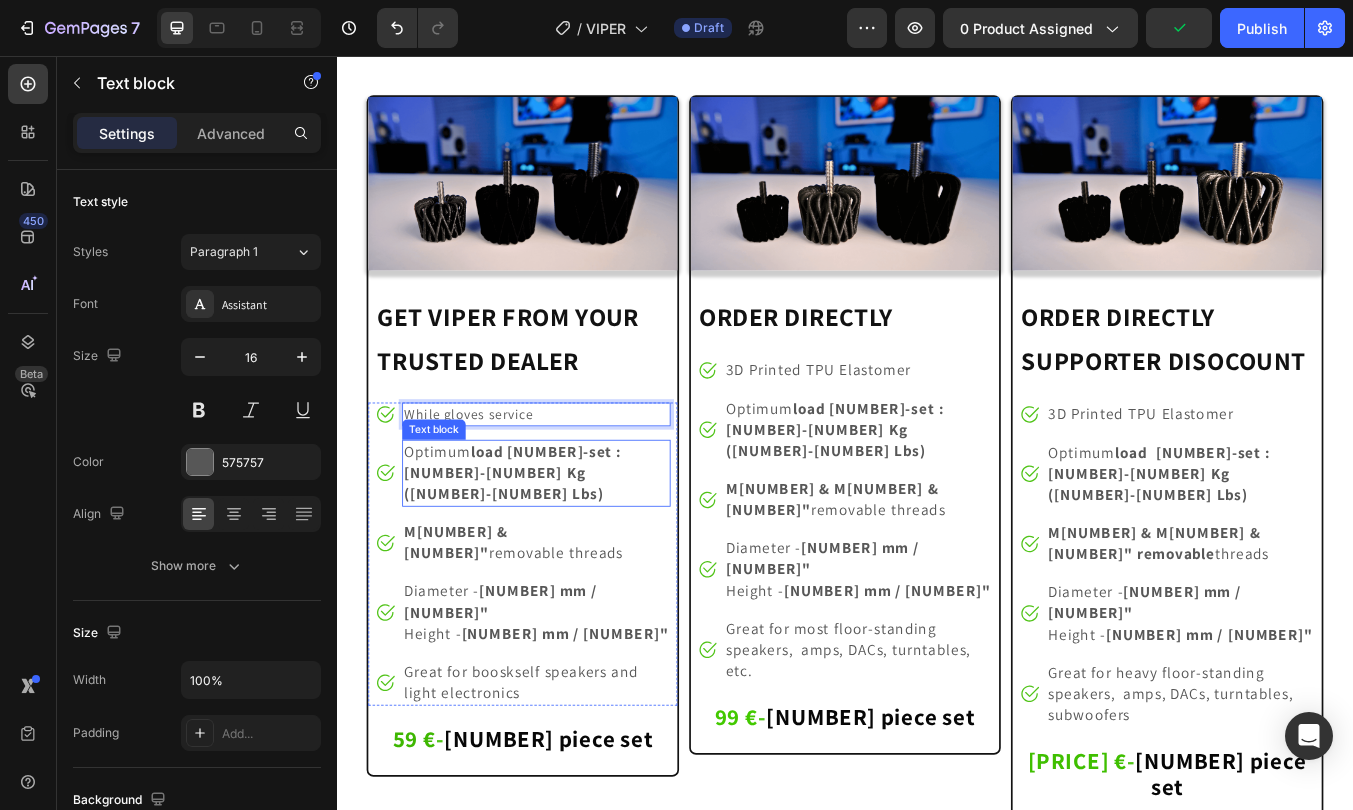 click on "Optimum  load 4-set : 1-15 Kg (2-33 Lbs)" at bounding box center (572, 548) 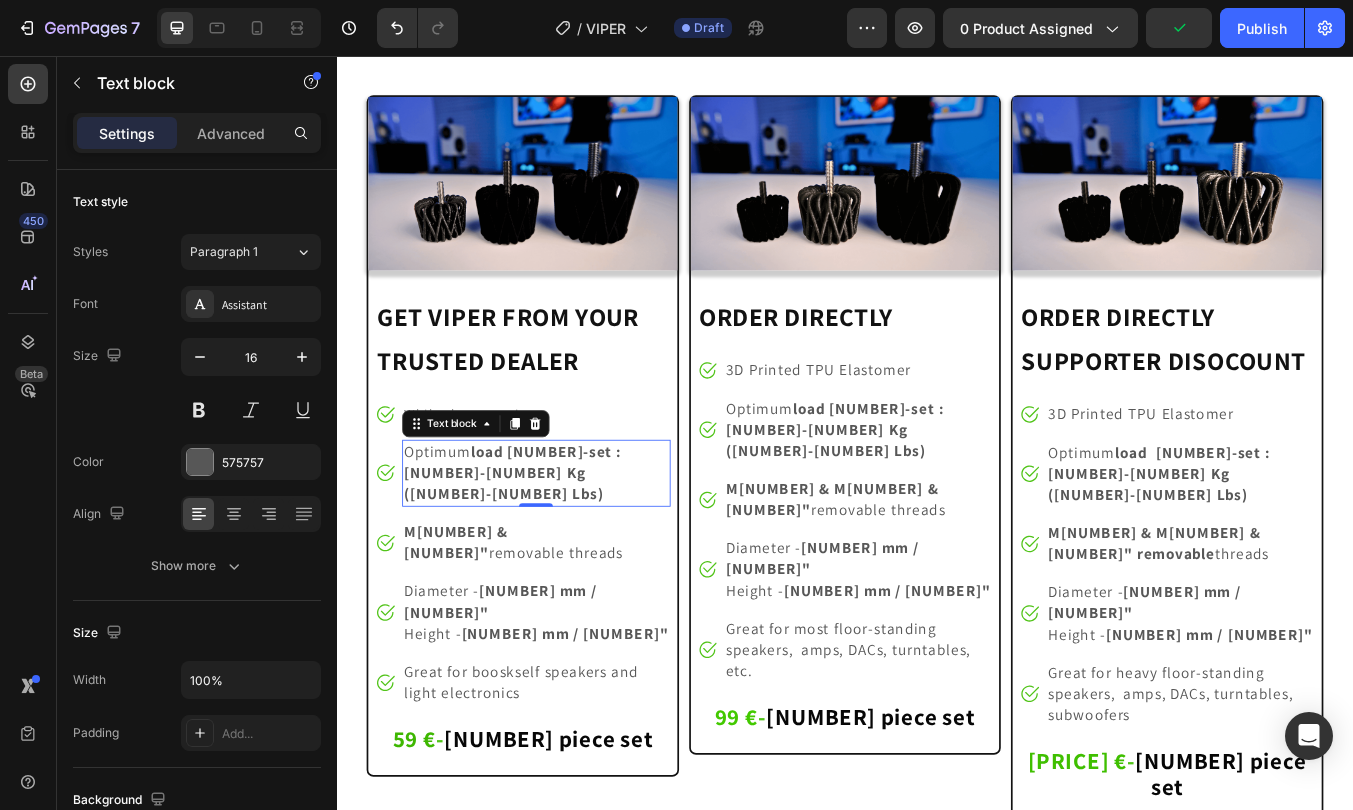 click on "Optimum  load 4-set : 1-15 Kg (2-33 Lbs)" at bounding box center [572, 548] 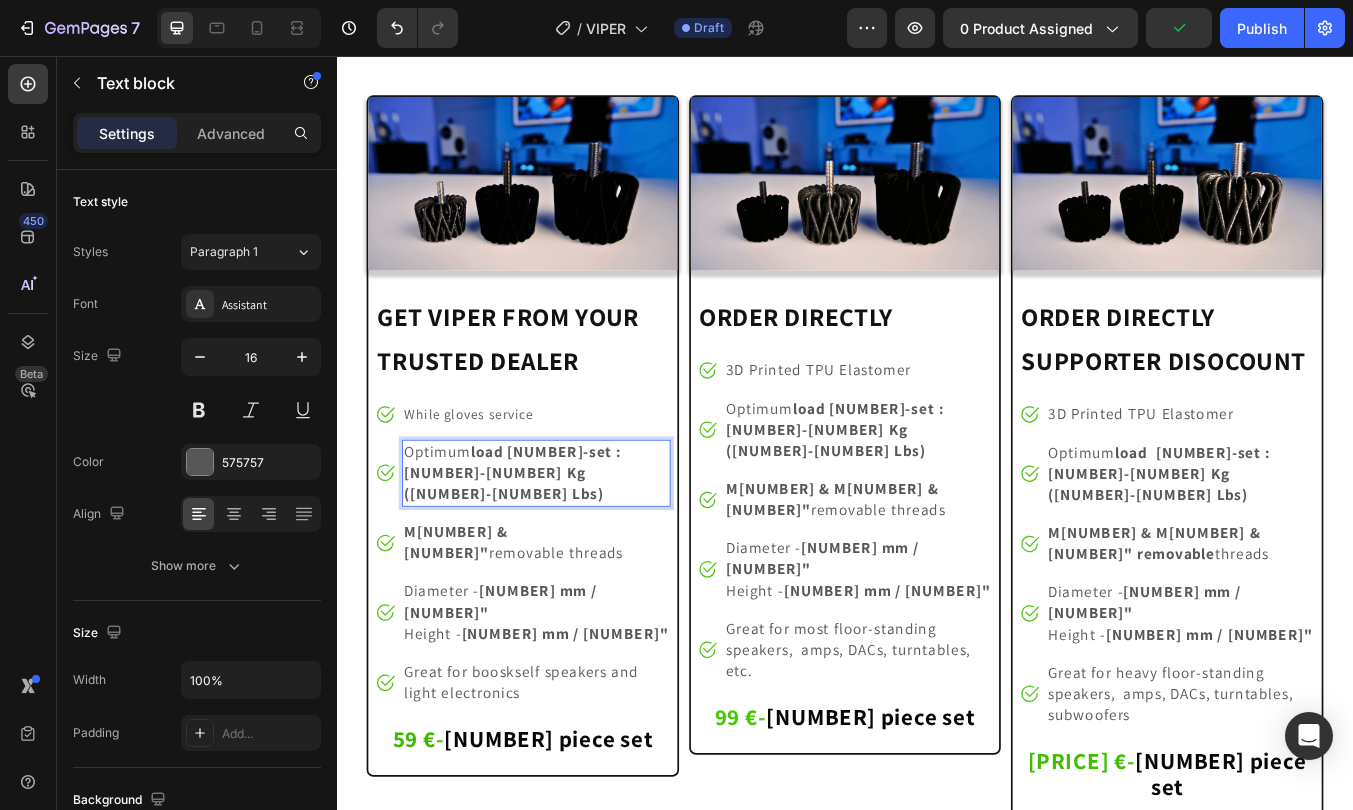click on "load 4-set : 1-15 Kg (2-33 Lbs)" at bounding box center (544, 547) 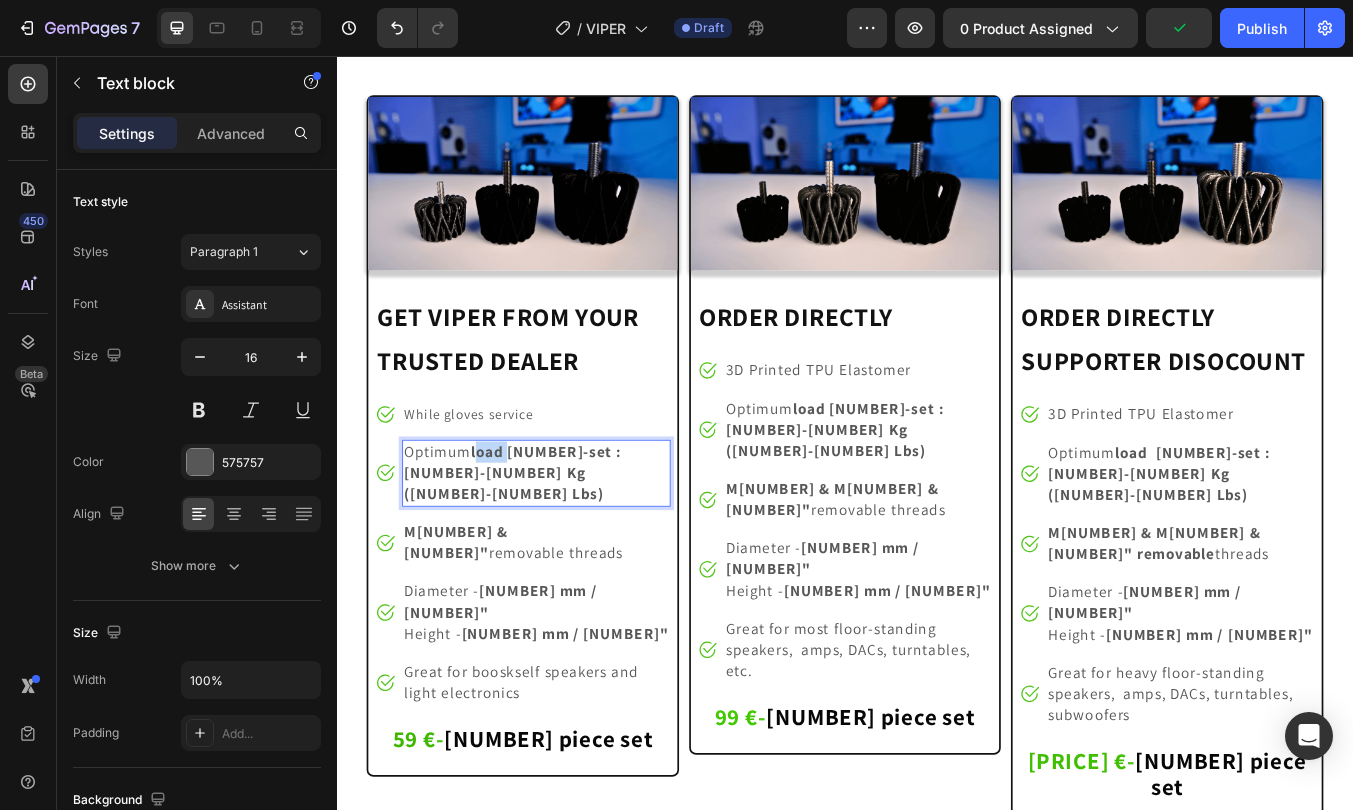 click on "load 4-set : 1-15 Kg (2-33 Lbs)" at bounding box center (544, 547) 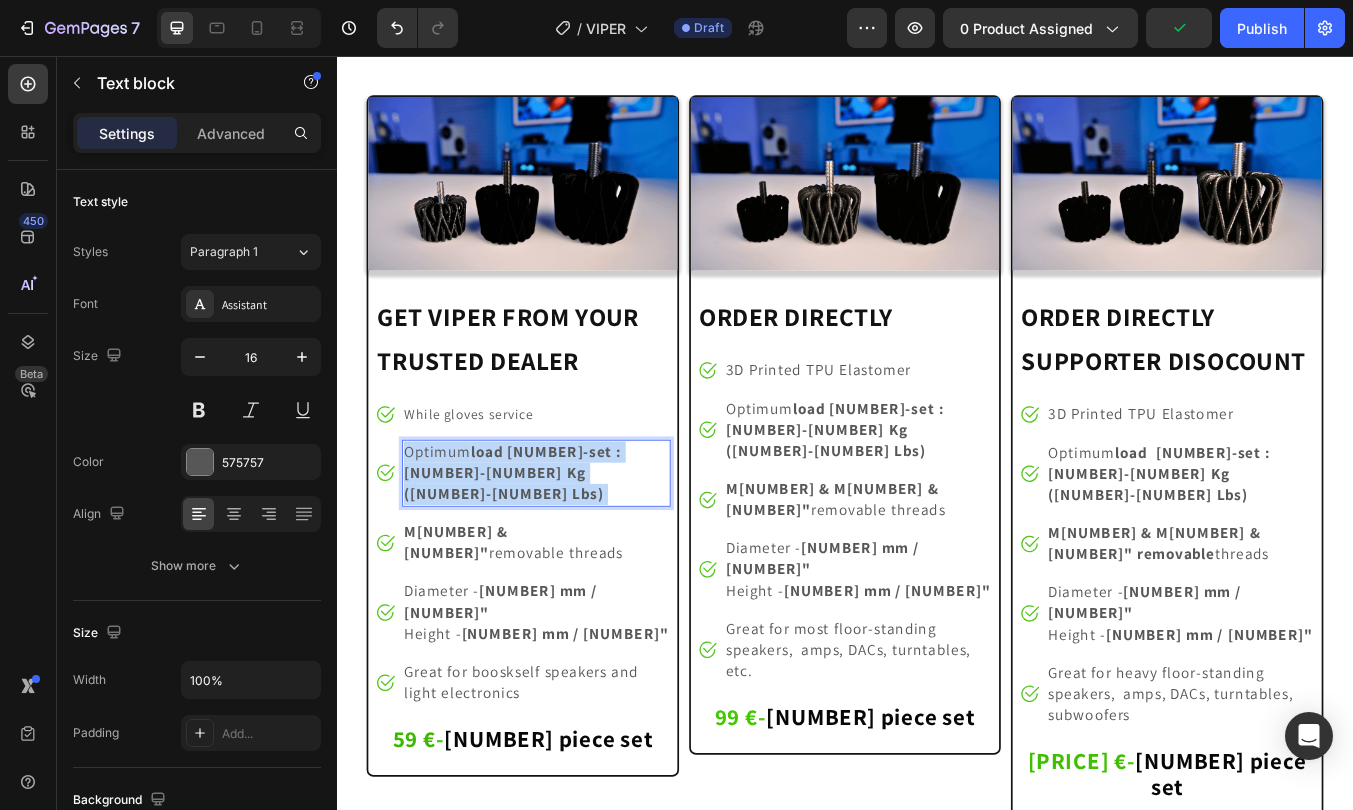 click on "load 4-set : 1-15 Kg (2-33 Lbs)" at bounding box center [544, 547] 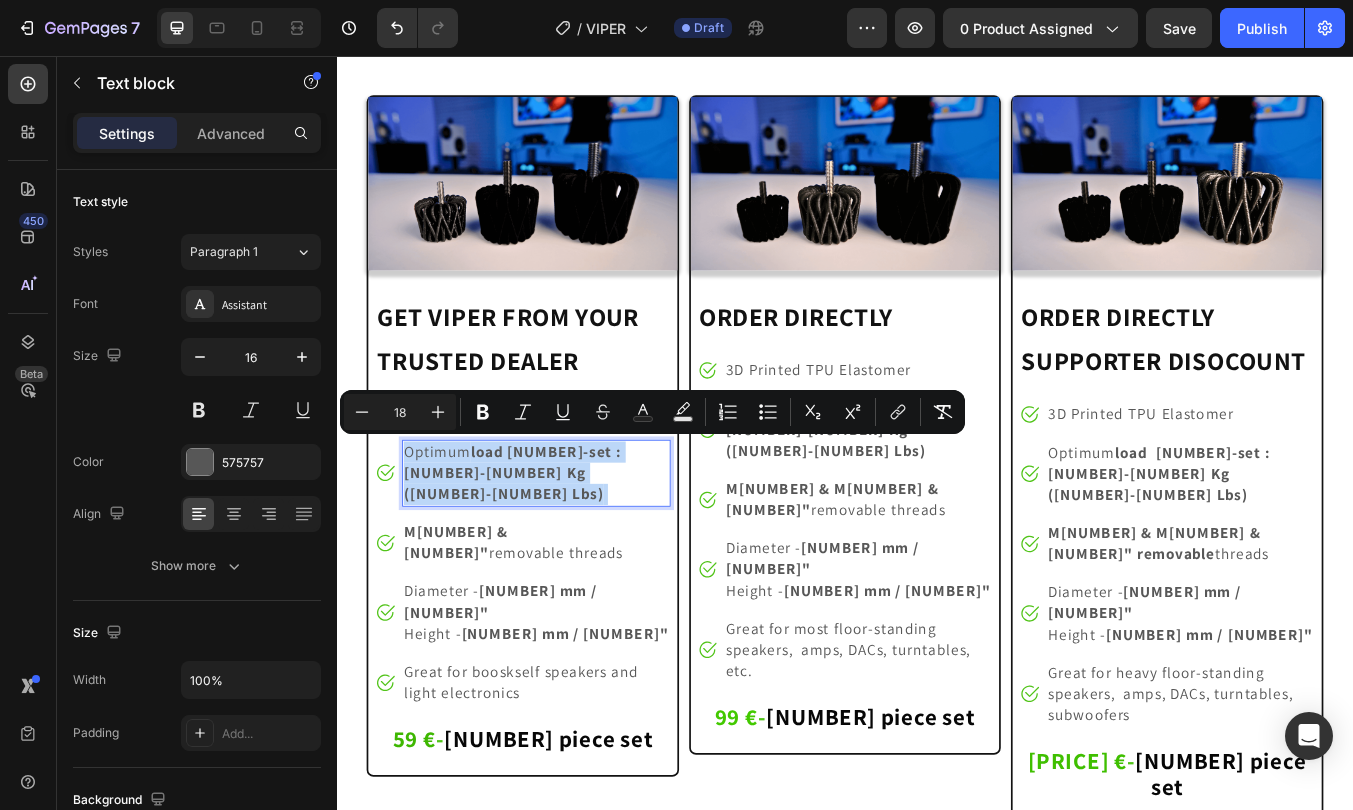 click on "Optimum  load 4-set : 1-15 Kg (2-33 Lbs)" at bounding box center [544, 547] 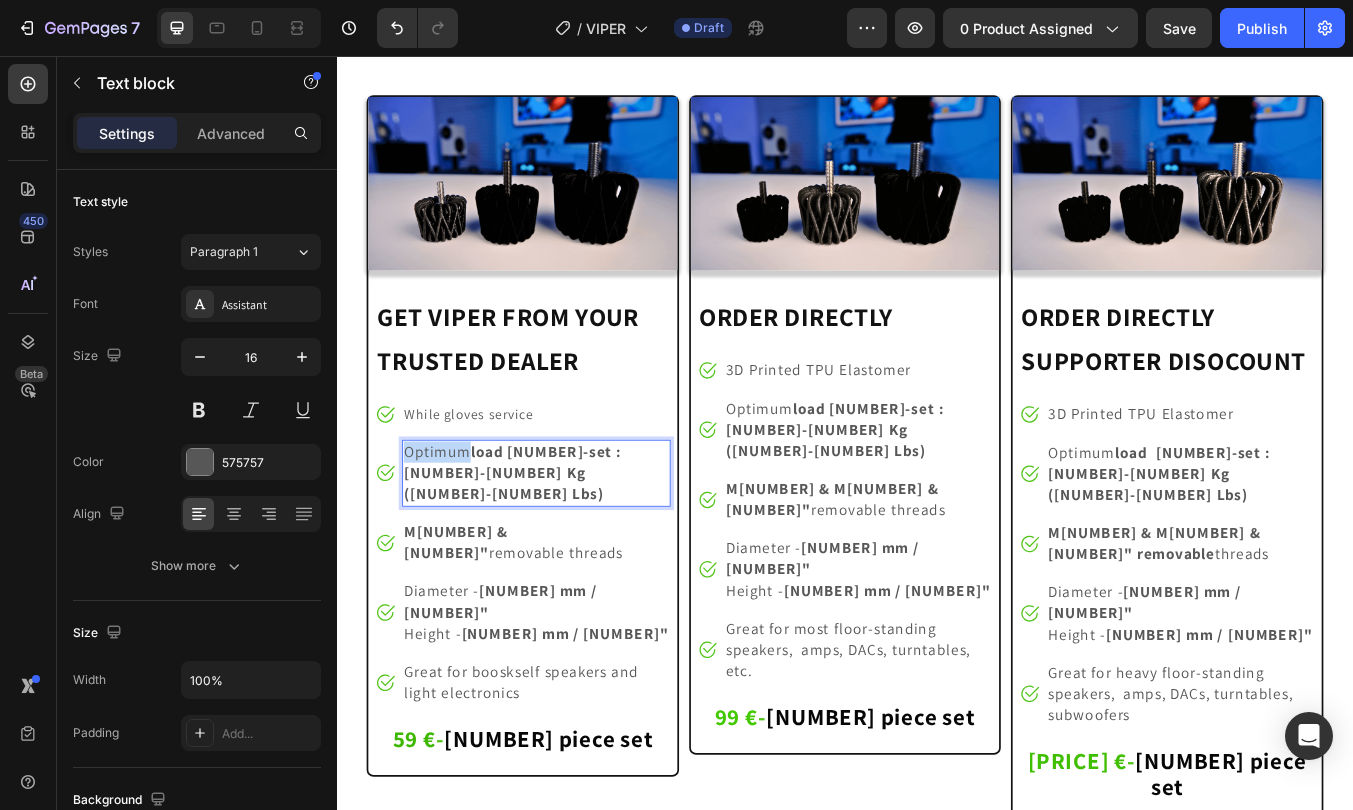 click on "Optimum  load 4-set : 1-15 Kg (2-33 Lbs)" at bounding box center (544, 547) 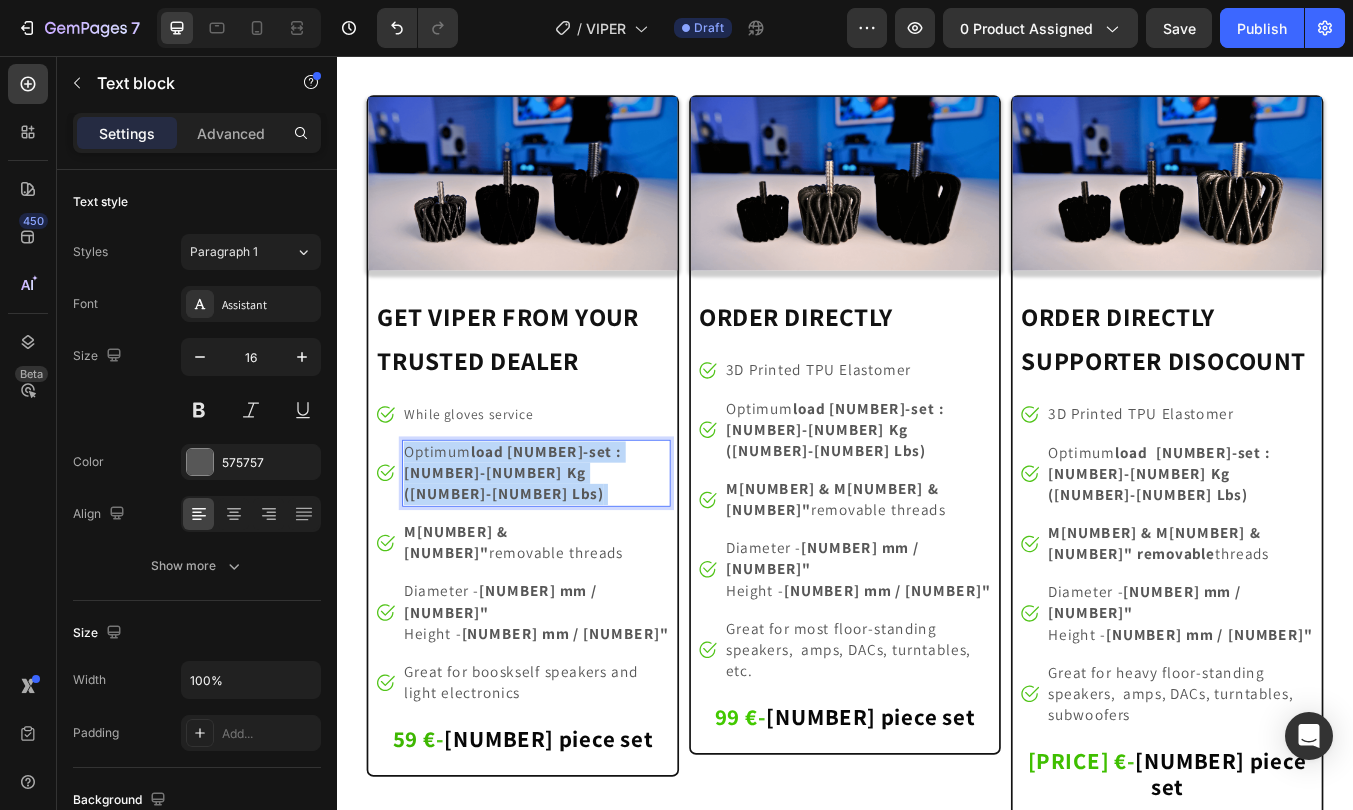 click on "Optimum  load 4-set : 1-15 Kg (2-33 Lbs)" at bounding box center (544, 547) 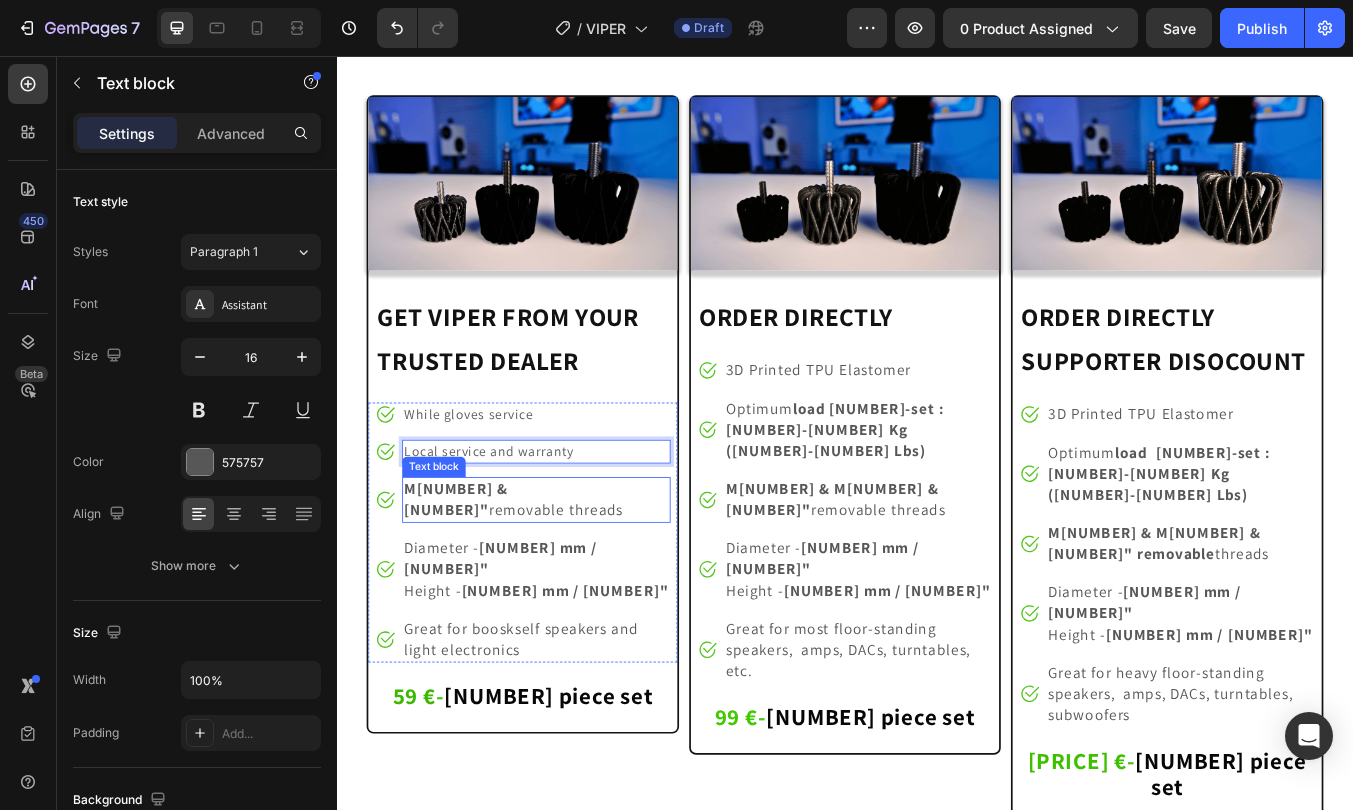click on "M6 & 1/4"" at bounding box center [477, 579] 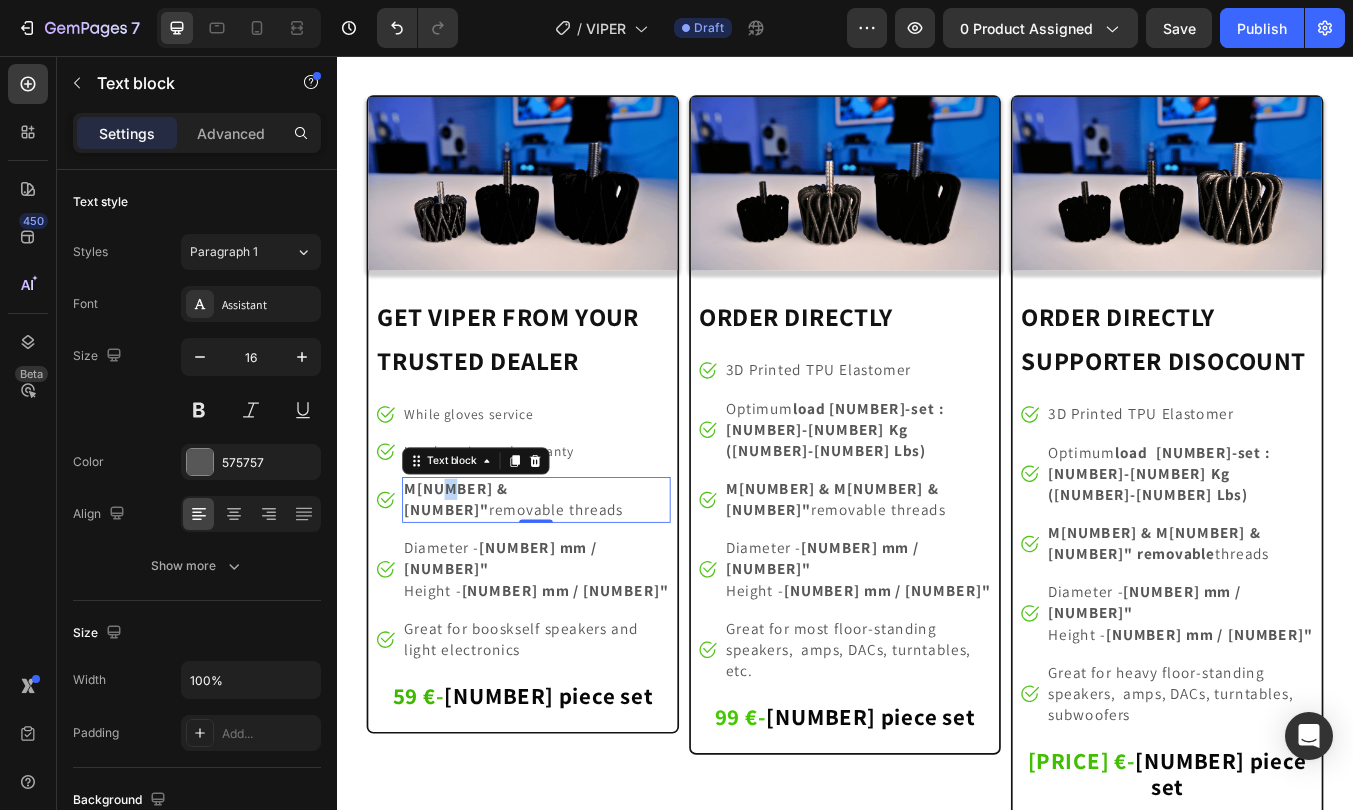 click on "M6 & 1/4"" at bounding box center [477, 579] 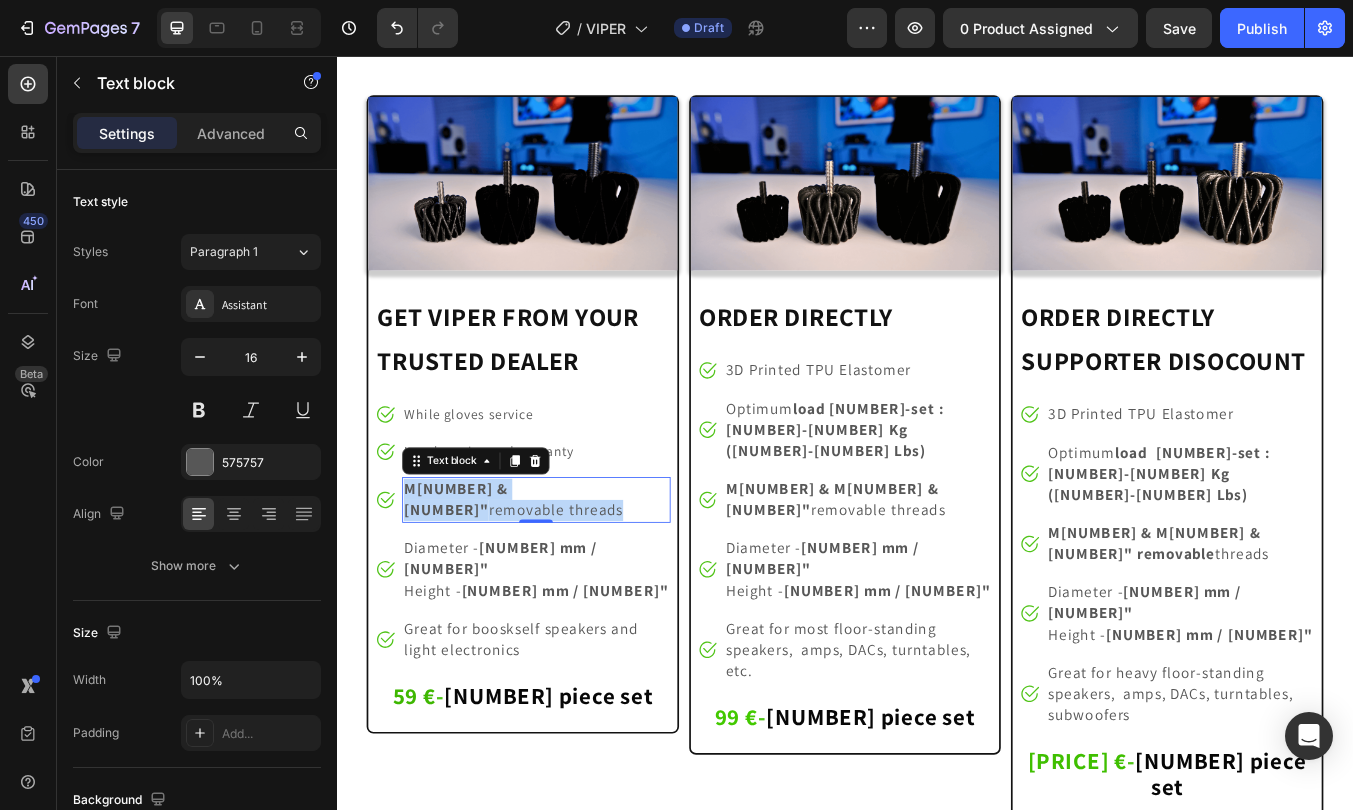 click on "M6 & 1/4"" at bounding box center (477, 579) 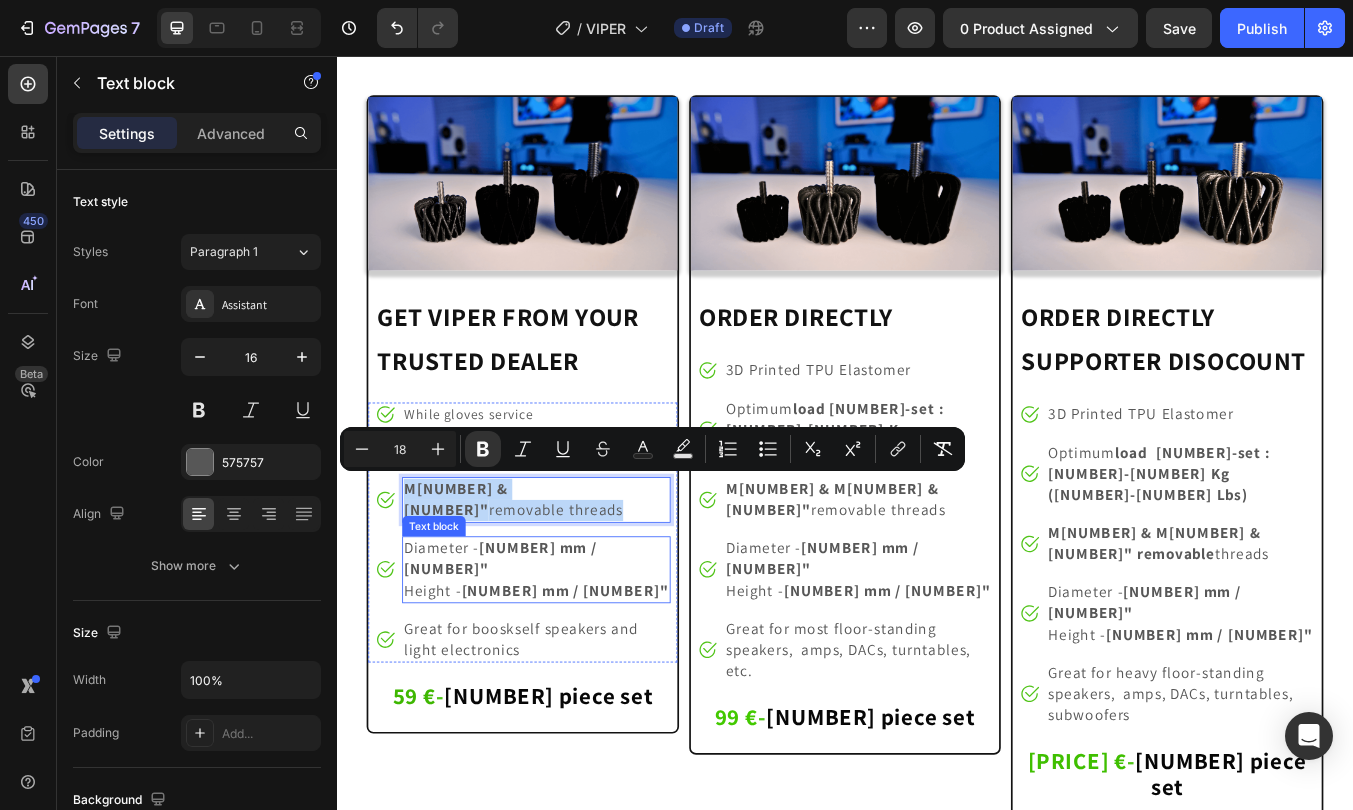 click on "Height -  34 mm / 1.33"" at bounding box center [572, 686] 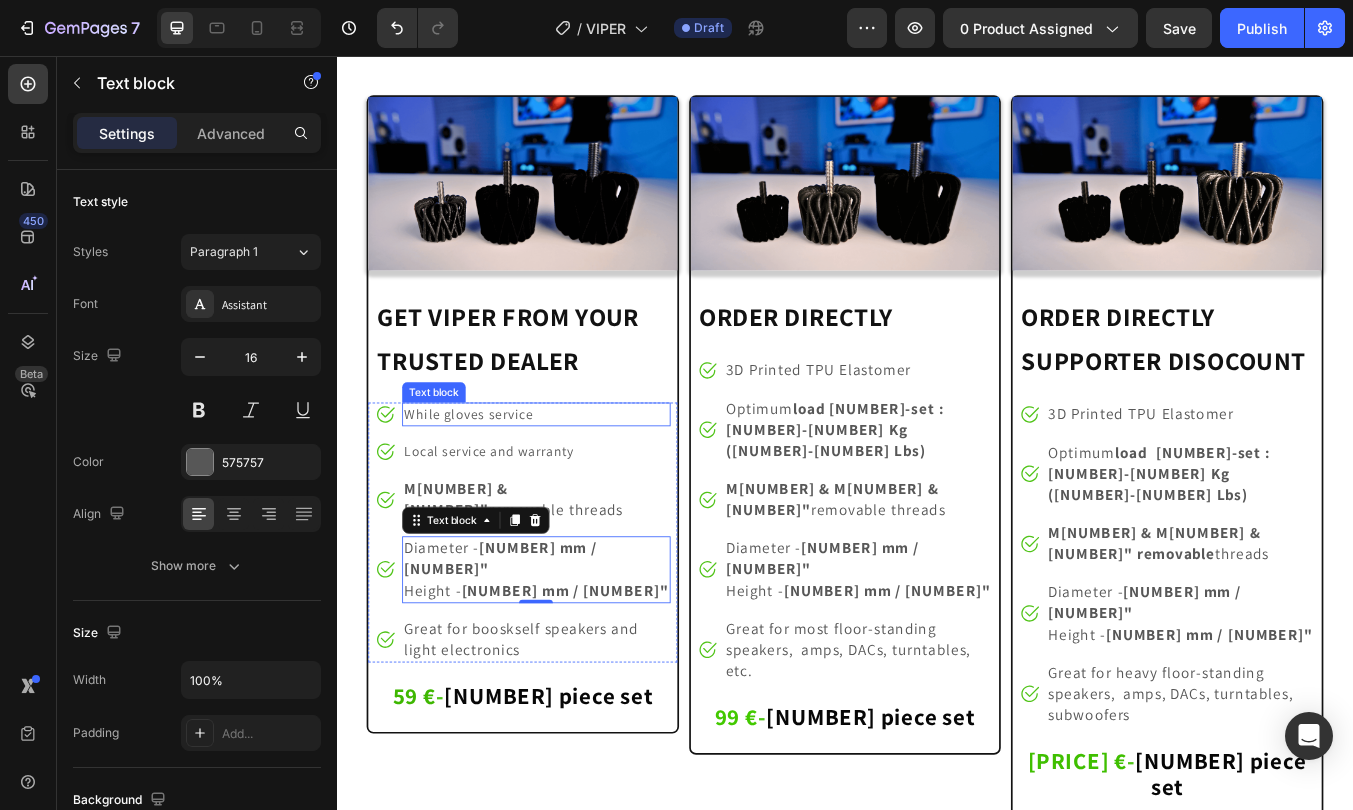 click on "While gloves service" at bounding box center [572, 479] 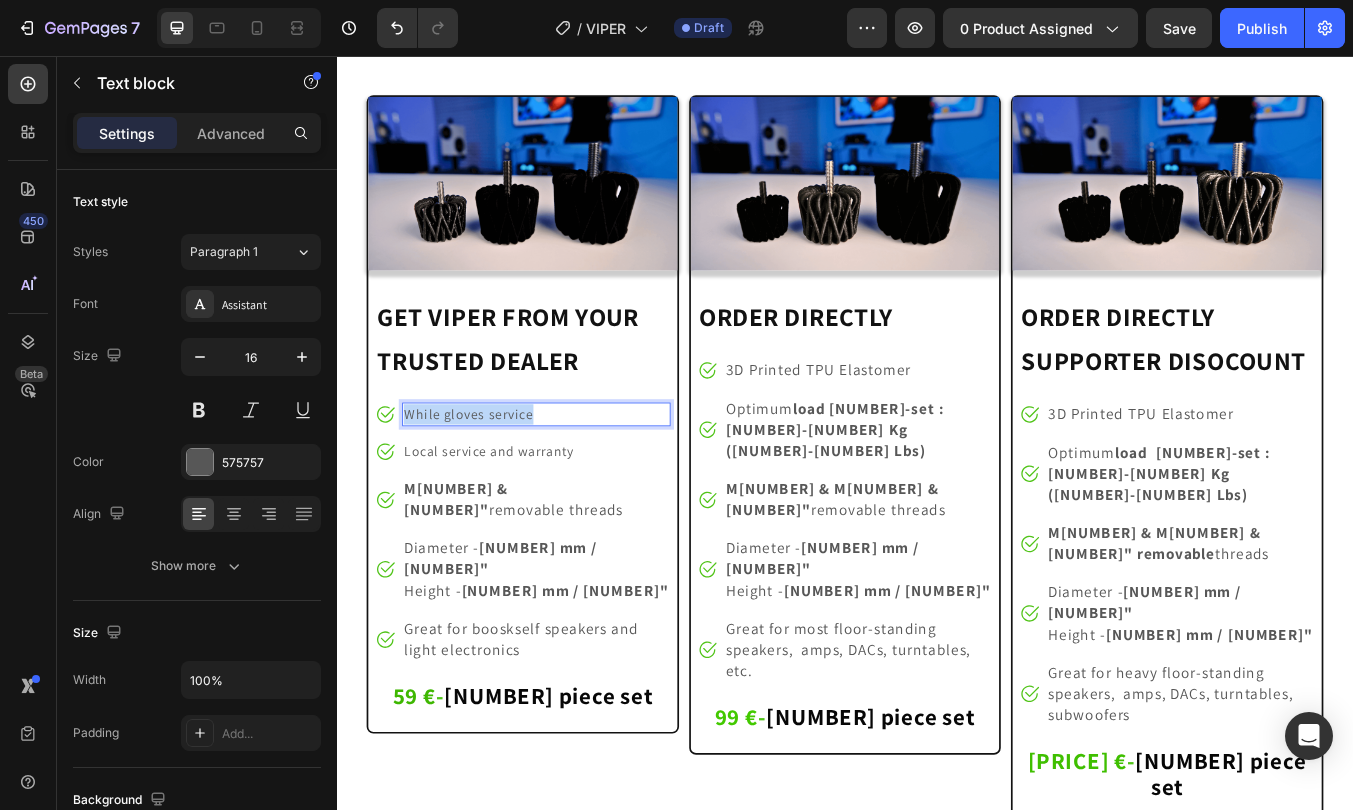 click on "While gloves service" at bounding box center [572, 479] 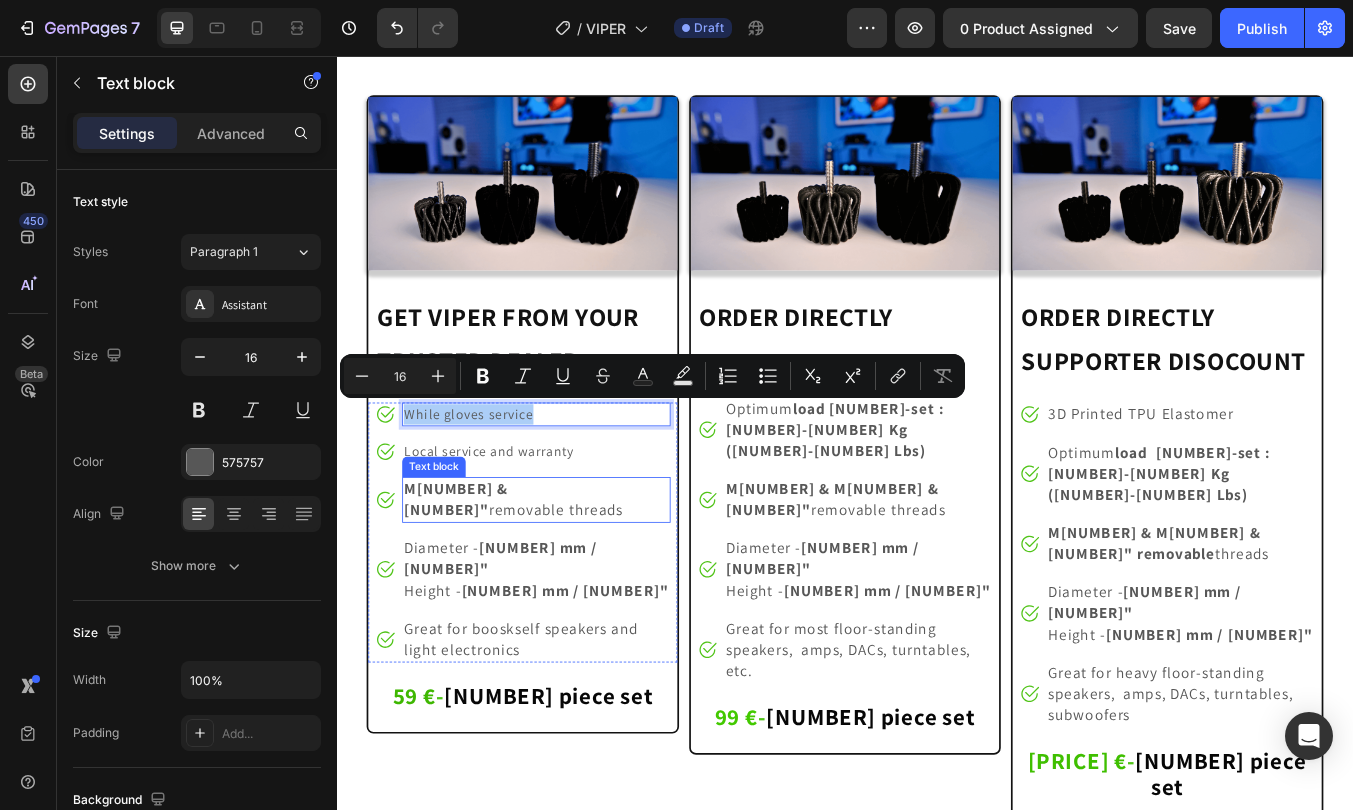 click on "M6 & 1/4"" at bounding box center [477, 579] 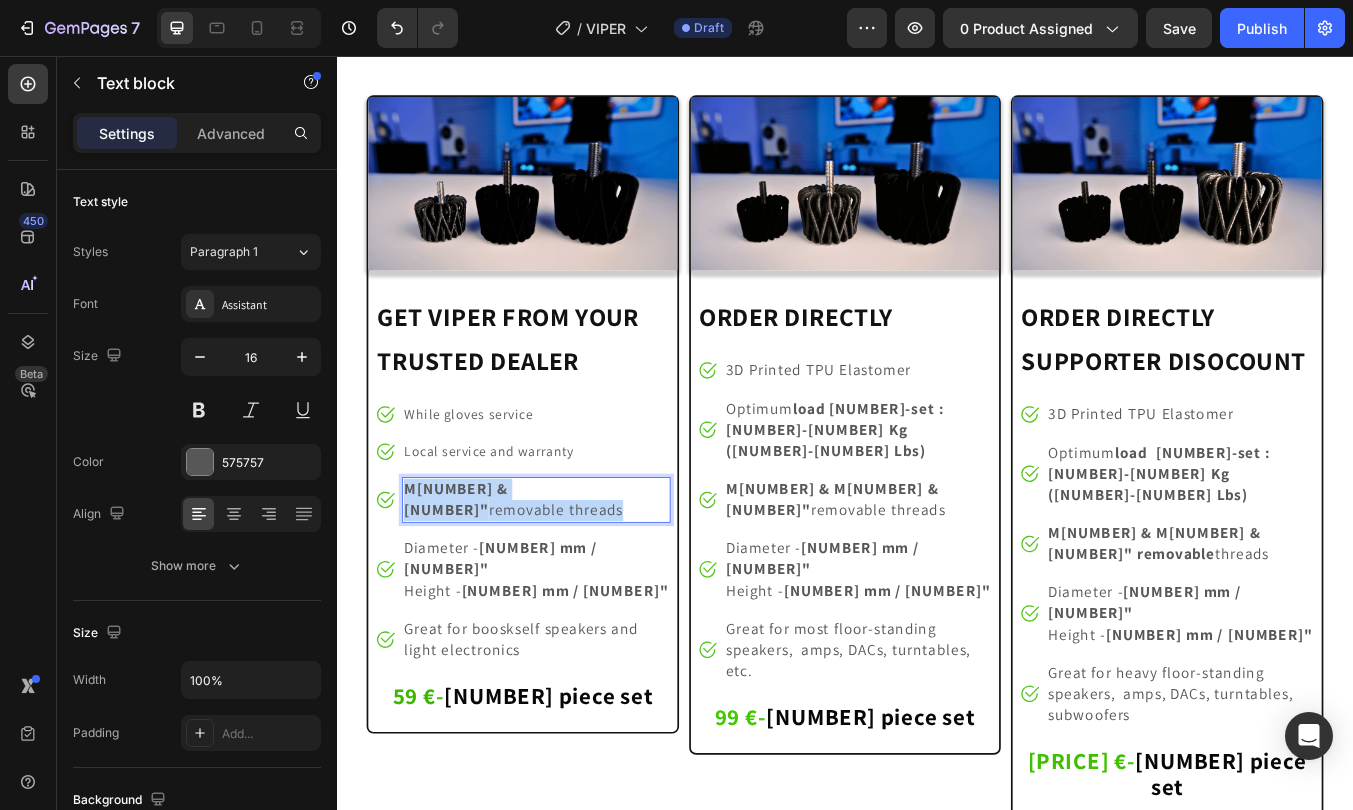 click on "M6 & 1/4"" at bounding box center [477, 579] 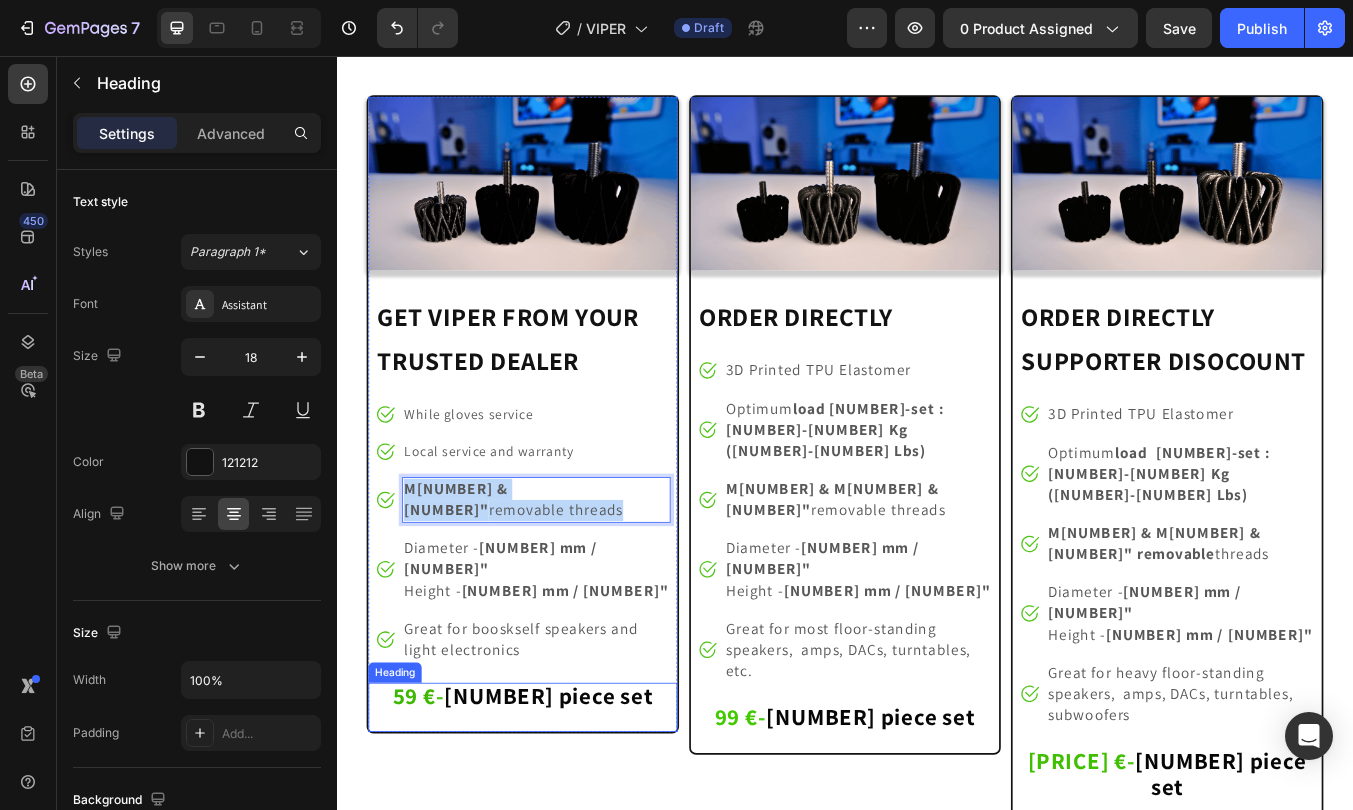 click on "-" at bounding box center (459, 811) 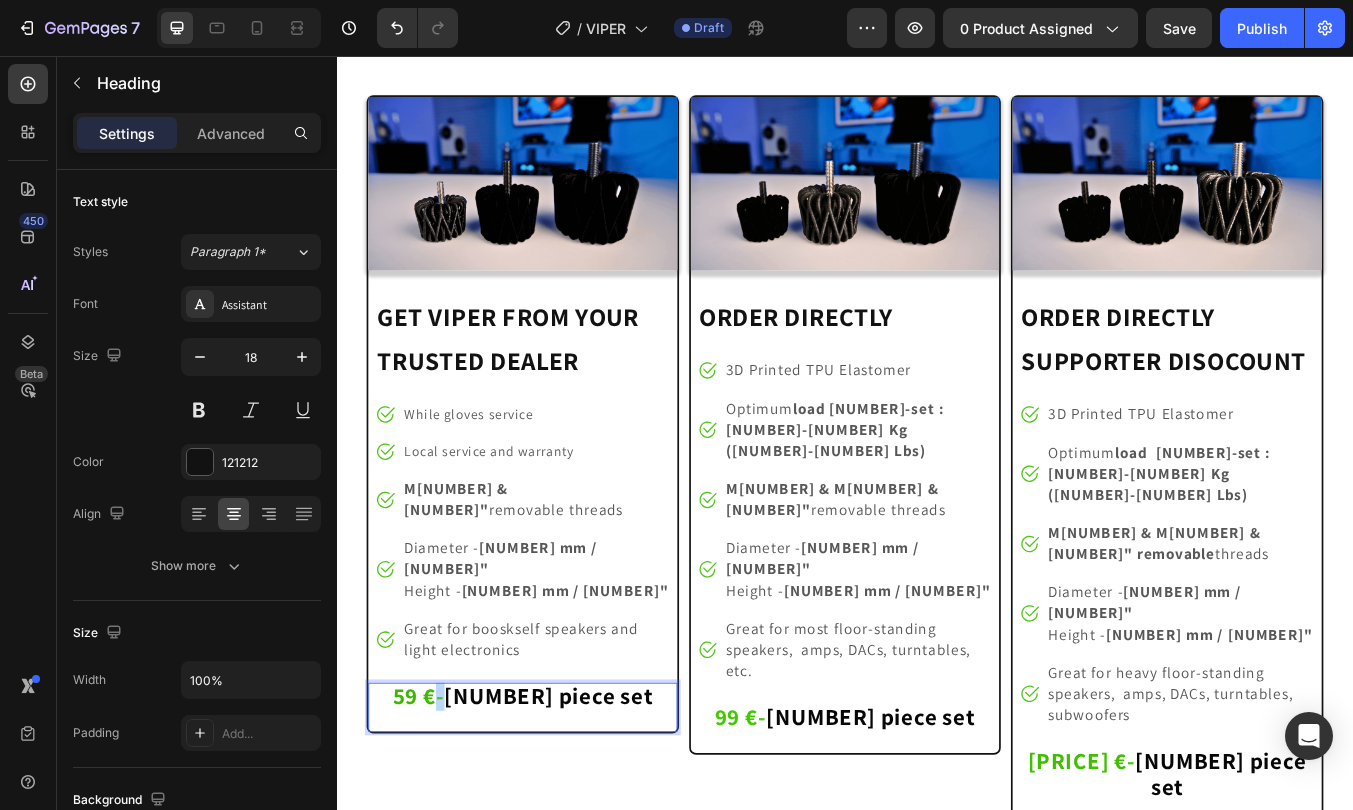 click on "-" at bounding box center (459, 811) 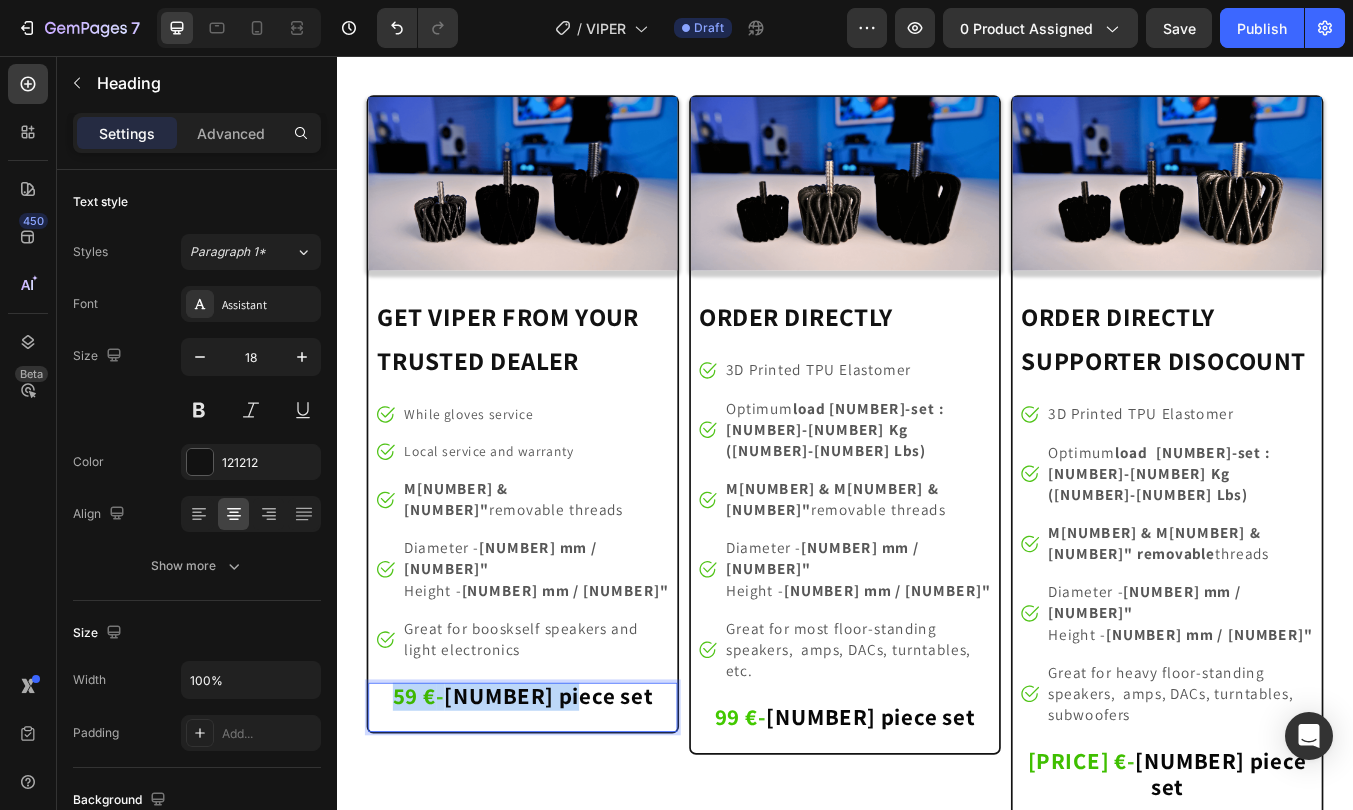 click on "-" at bounding box center (459, 811) 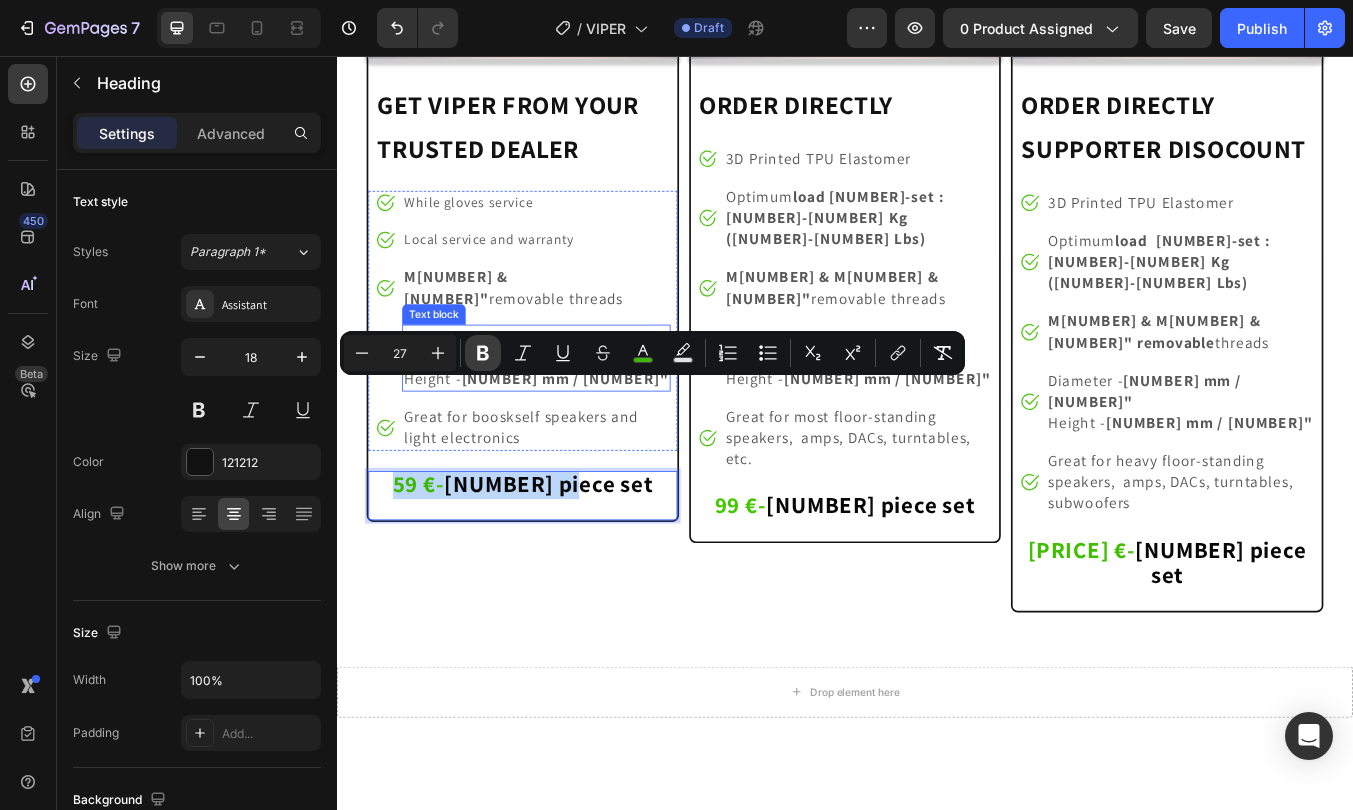 select on "562925786396361964" 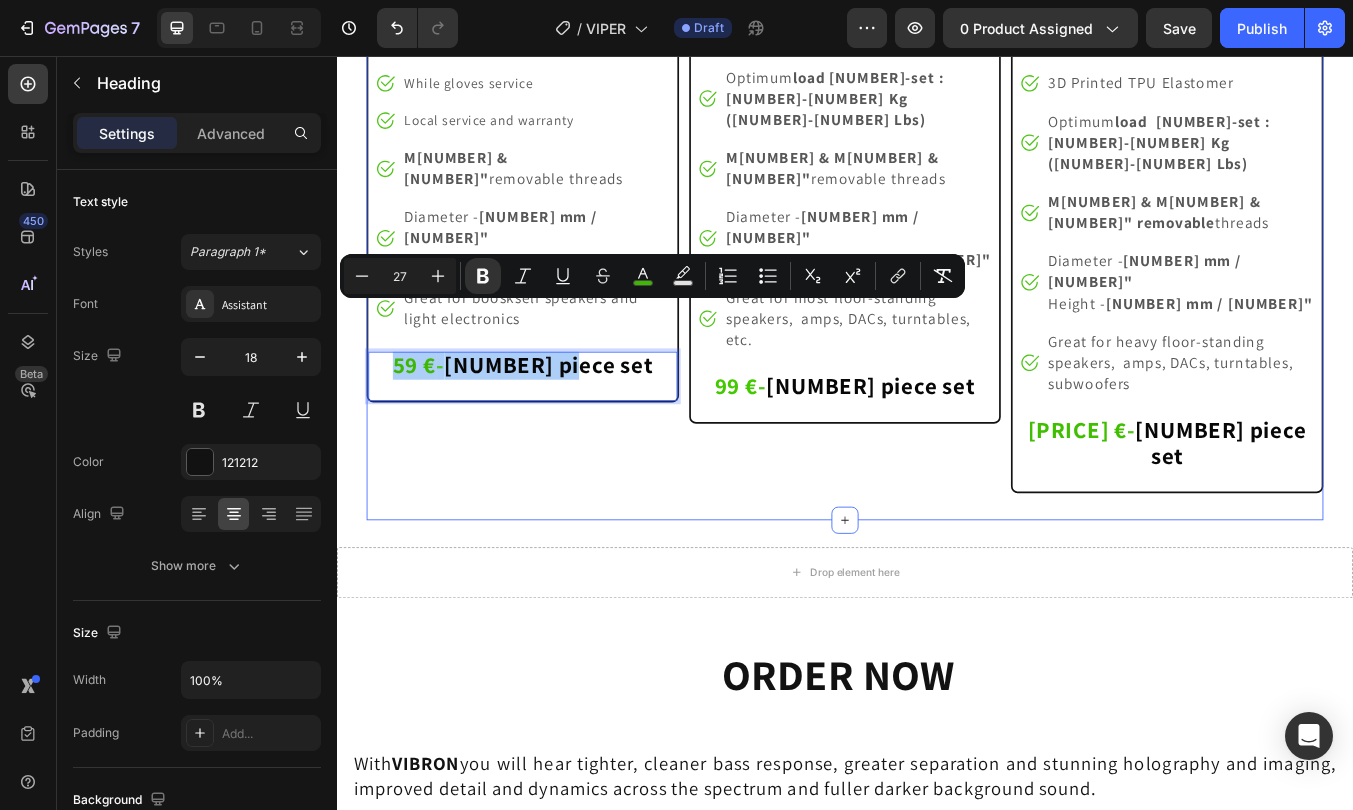 click on "Image ⁠⁠⁠⁠⁠⁠⁠ GET VIPER FROM YOUR TRUSTED DEALER Heading Image While gloves service Text block Image Local service and warranty Text block Image M6 & 1/4"  removable threads Text block Image Diameter -  44 mm / 1.74" Height -  34 mm / 1.33" Text block Image Great for booskself speakers and light electronics  Text block Icon List 59 €  -  4 piece set Heading   0 Row Image ⁠⁠⁠⁠⁠⁠⁠ ORDER DIRECTLY  Heading Image 3D Printed TPU Elastomer Text block Image Optimum  load 4-set : 15-40 Kg (33-88 Lbs) Text block Image M6 & M8 & 1/4"  removable   threads  Text block Image Diameter -  58 mm / 2.28" Height -  44 mm / 1.74" Text block Image Great for most floor-standing speakers,  amps, DACs, turntables, etc.  Text block Icon List 99 €  -  4 piece set Heading Row Row Image ⁠⁠⁠⁠⁠⁠⁠ ORDER DIRECTLY SUPPORTER DISOCOUNT  Heading Image 3D Printed TPU Elastomer Text block Image Optimum  load  4-set : 25-80 Kg (55-176 Lbs) Text block Image M8 & M10 & 1/4" removable  threads  -" at bounding box center (936, 141) 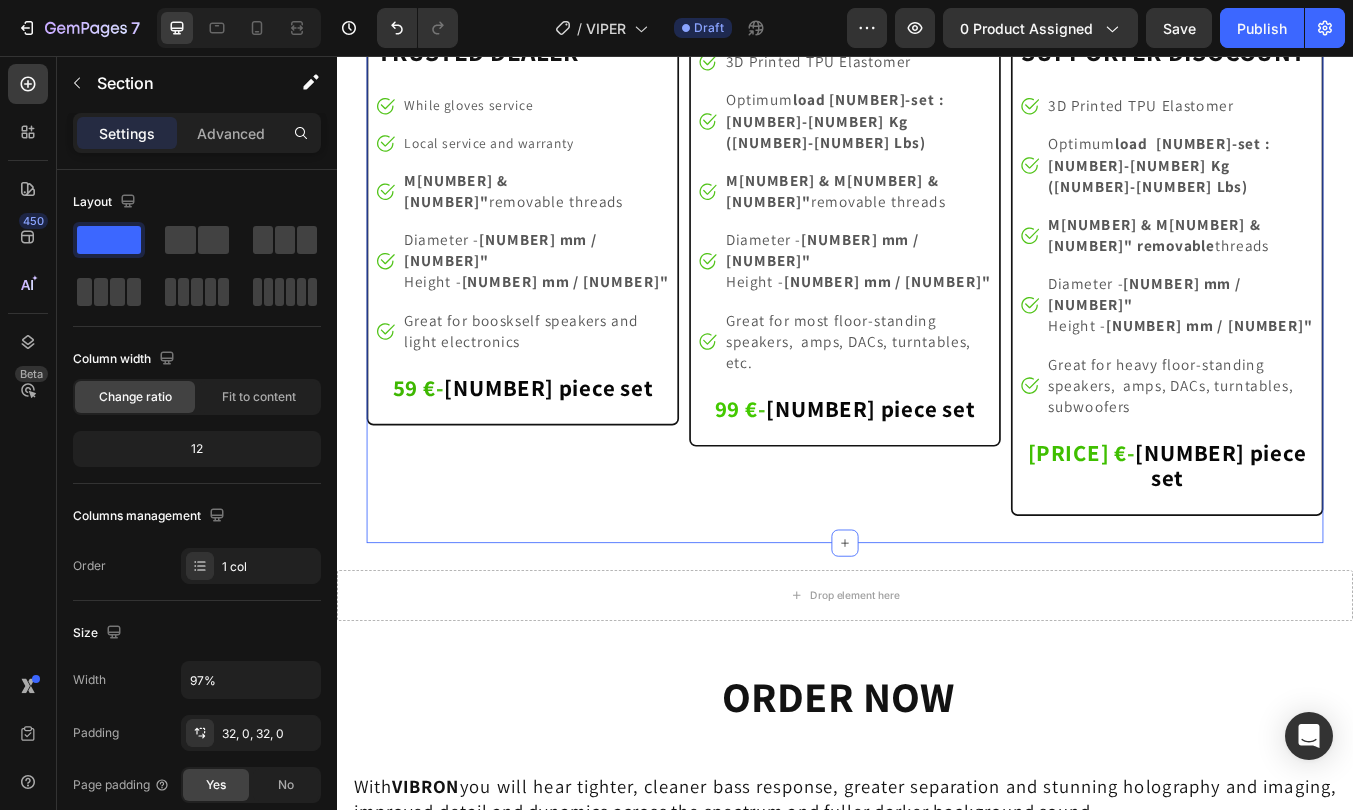 scroll, scrollTop: 10935, scrollLeft: 0, axis: vertical 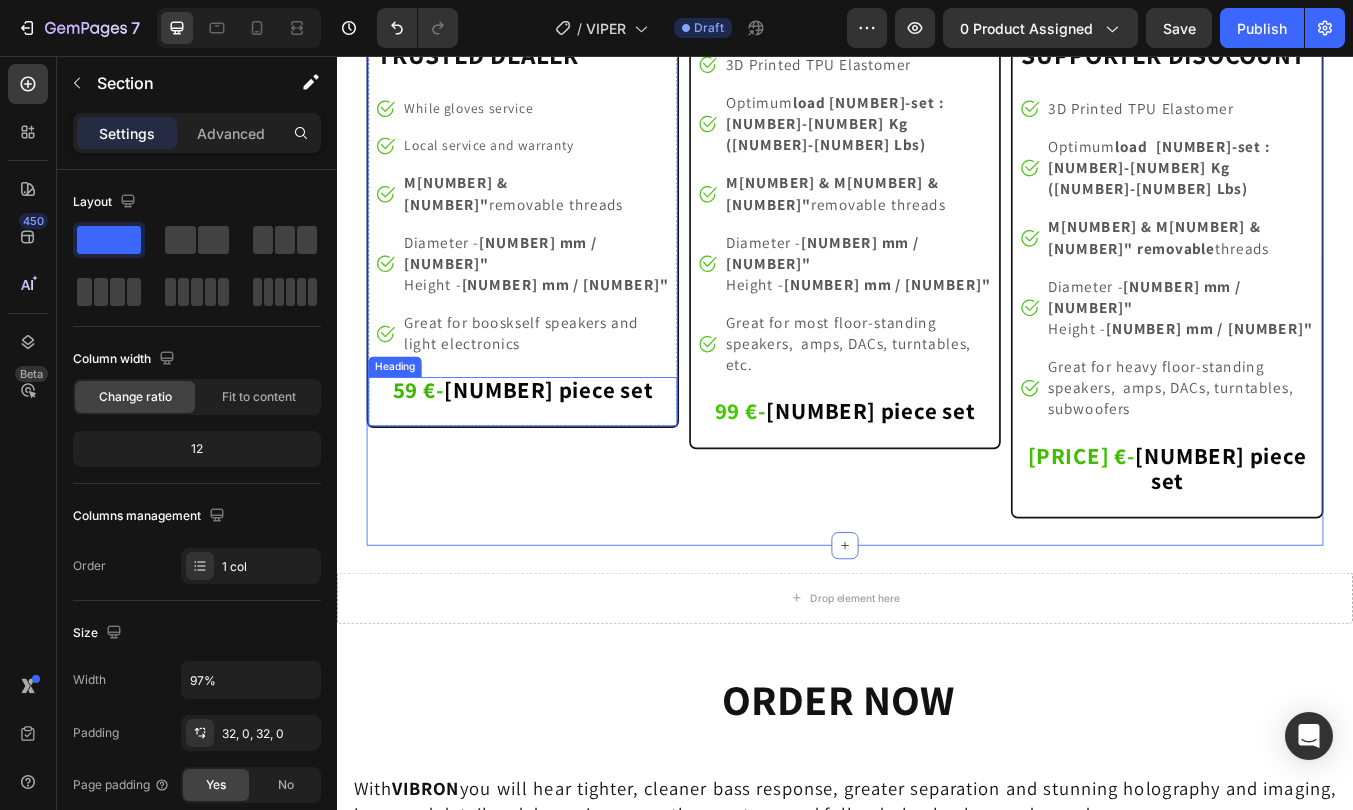 click on "4 piece set" at bounding box center (587, 450) 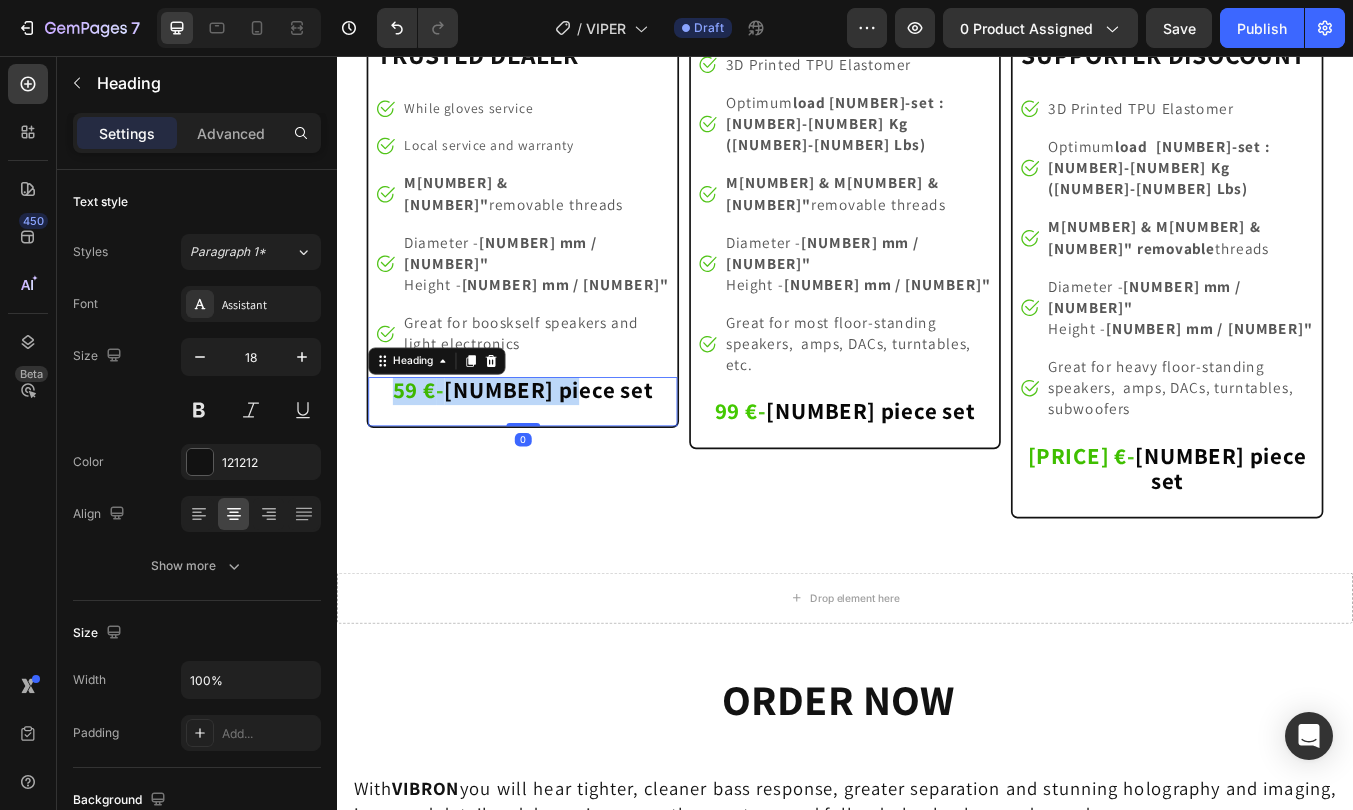 click on "4 piece set" at bounding box center [587, 450] 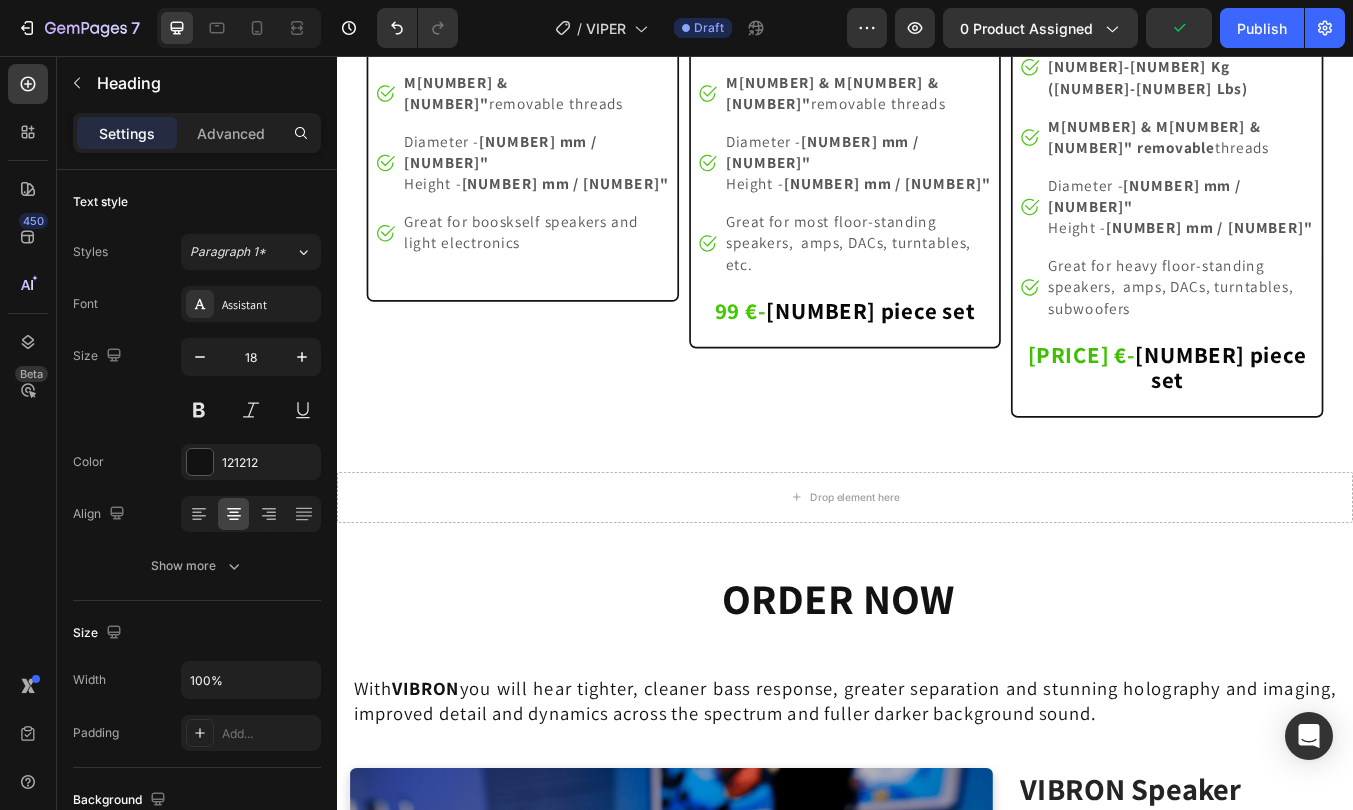 scroll, scrollTop: 11071, scrollLeft: 0, axis: vertical 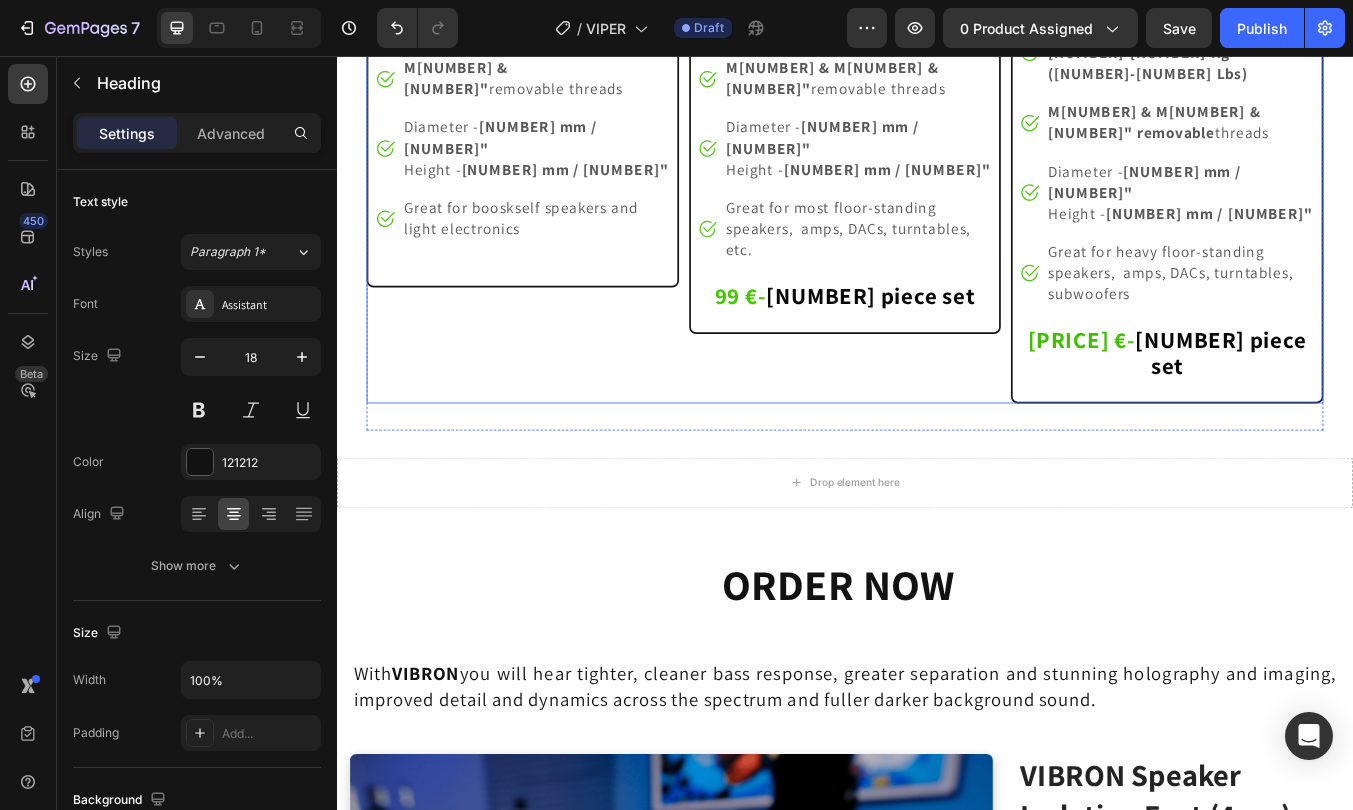 click on "Image GET VIPER FROM YOUR TRUSTED DEALER Heading Image While gloves service Text block Image Local service and warranty Text block Image M6 & 1/4"  removable threads Text block Image Diameter -  44 mm / 1.74" Height -  34 mm / 1.33" Text block Image Great for booskself speakers and light electronics  Text block Icon List Heading Row" at bounding box center [556, 35] 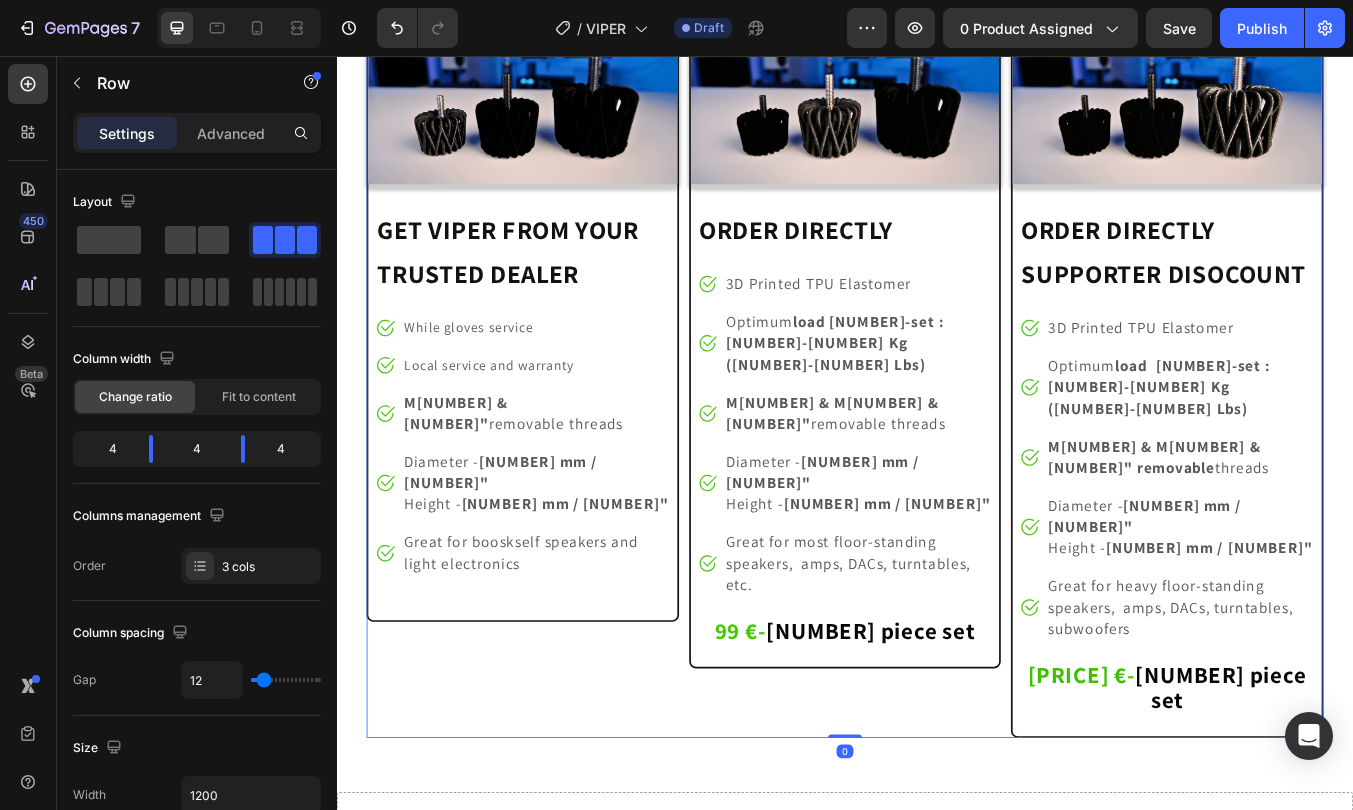 scroll, scrollTop: 10588, scrollLeft: 0, axis: vertical 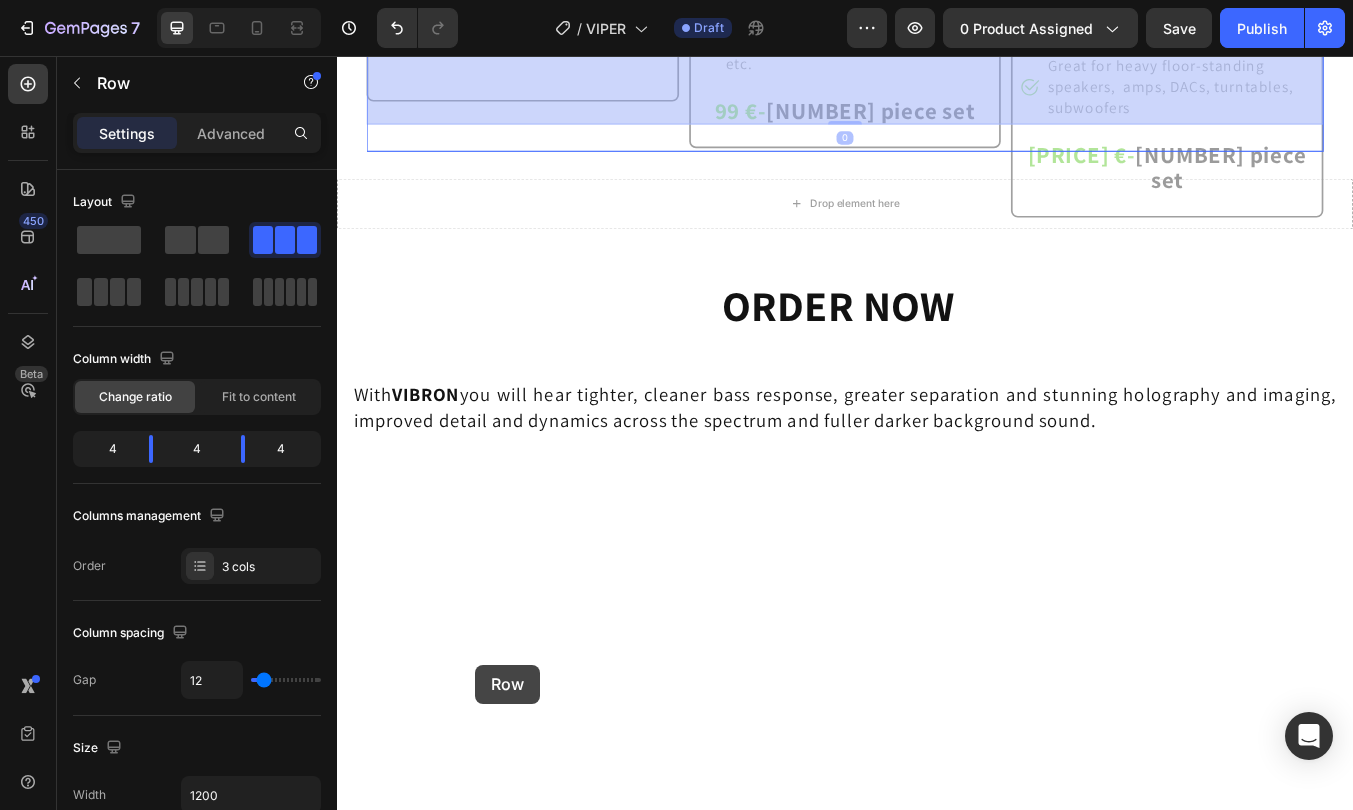 select on "562925786396361964" 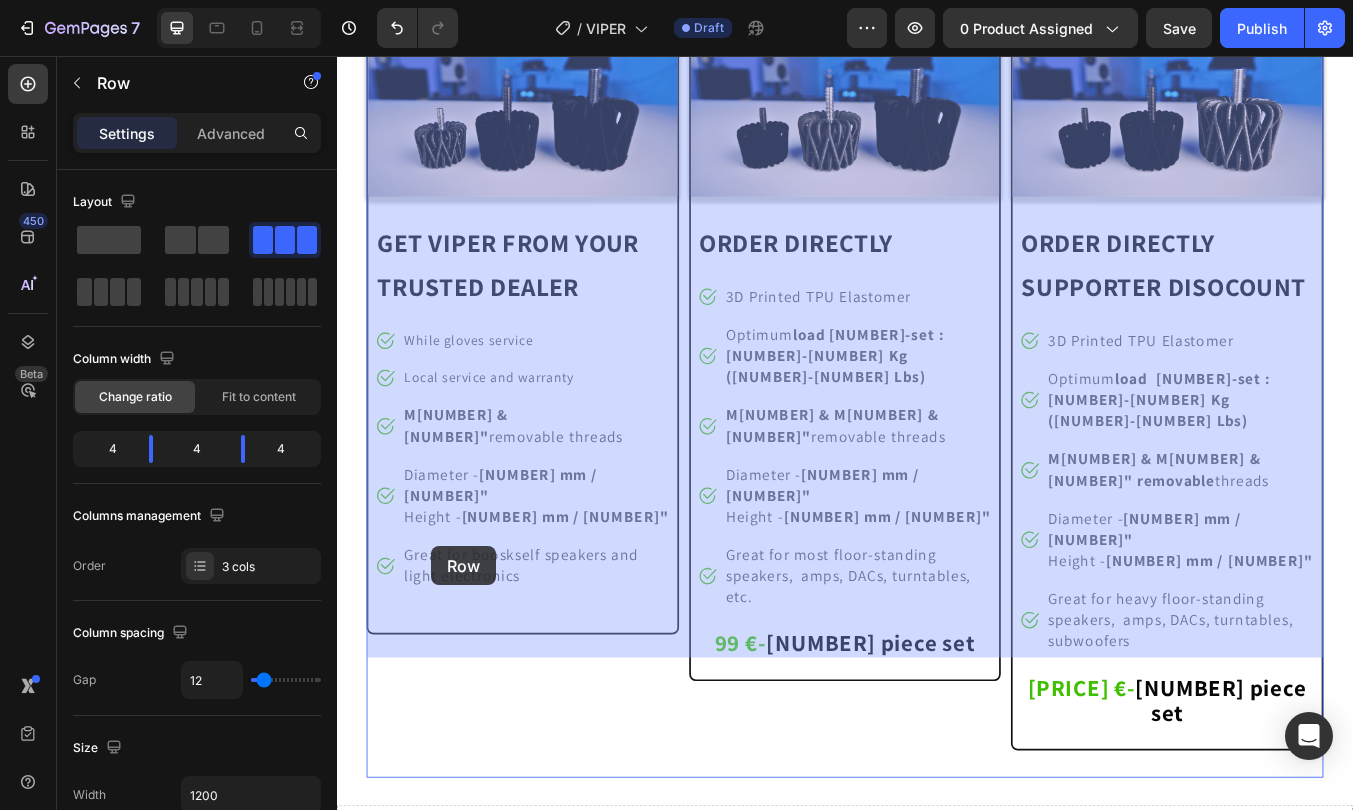scroll, scrollTop: 11013, scrollLeft: 0, axis: vertical 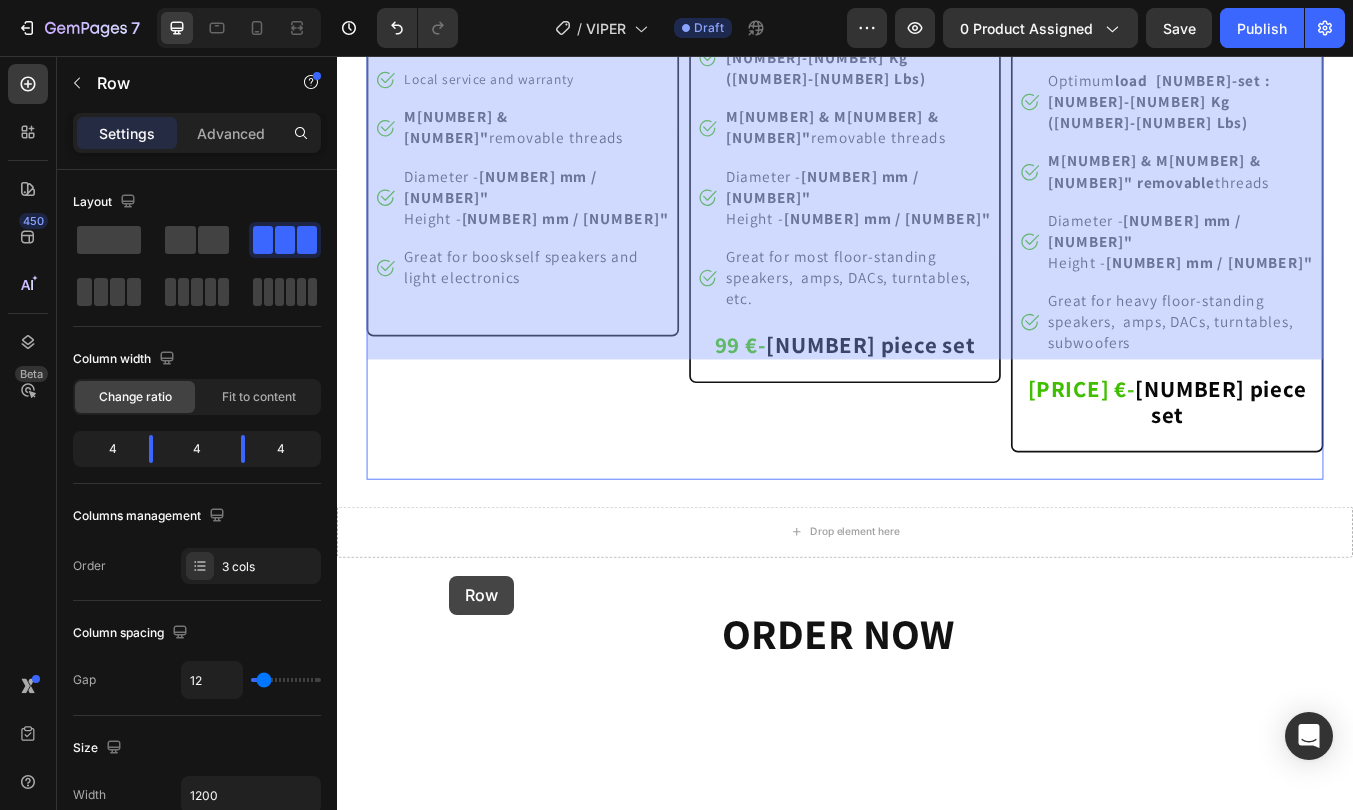 select on "562925786396361964" 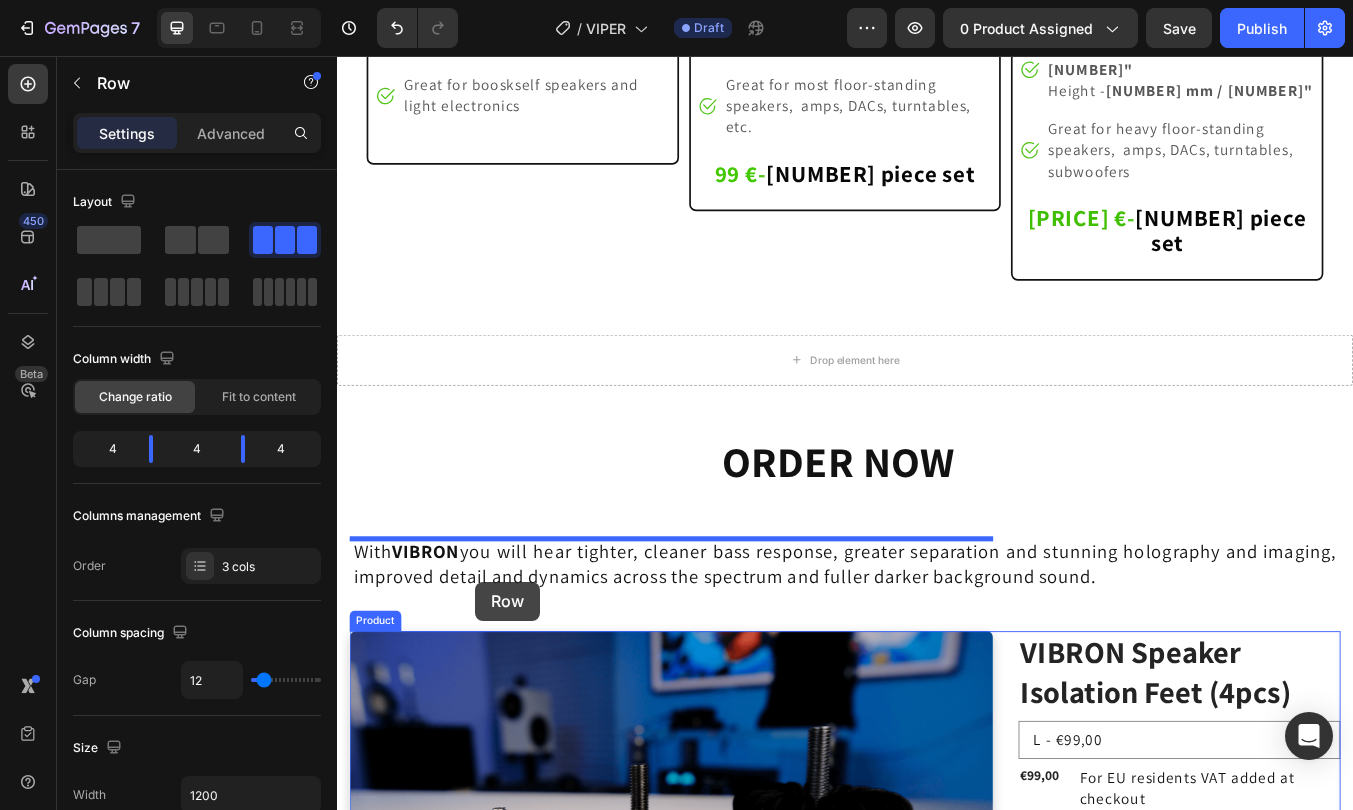 scroll, scrollTop: 11288, scrollLeft: 0, axis: vertical 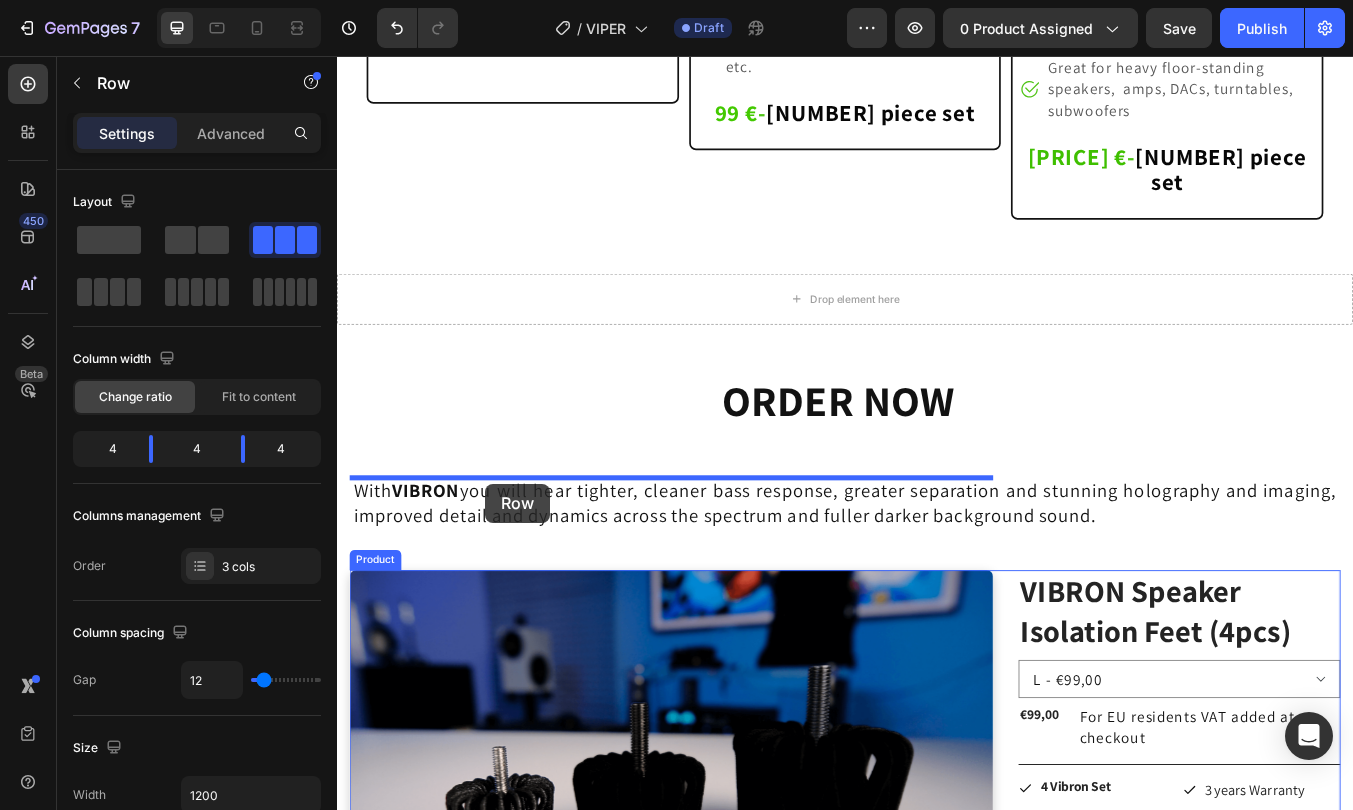 drag, startPoint x: 384, startPoint y: 111, endPoint x: 512, endPoint y: 561, distance: 467.8504 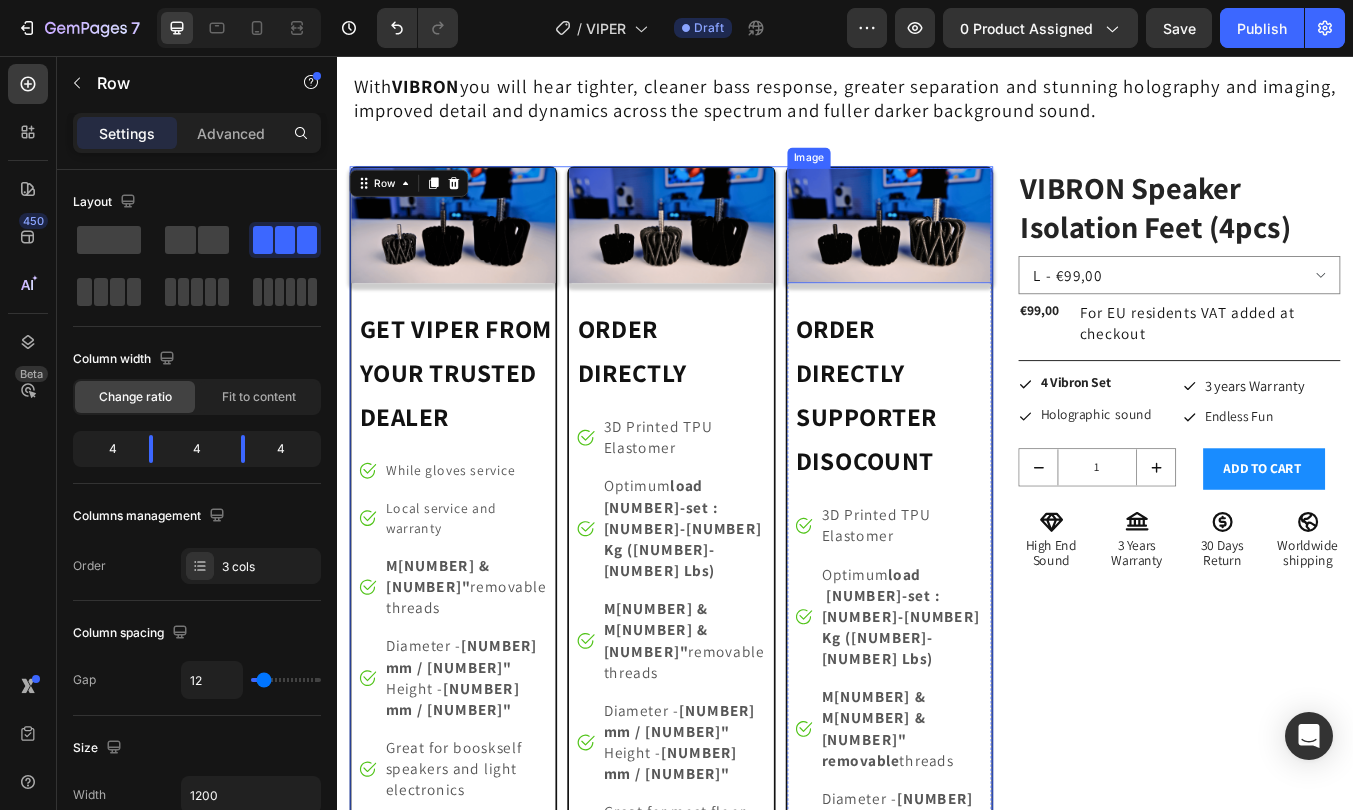 scroll, scrollTop: 10929, scrollLeft: 0, axis: vertical 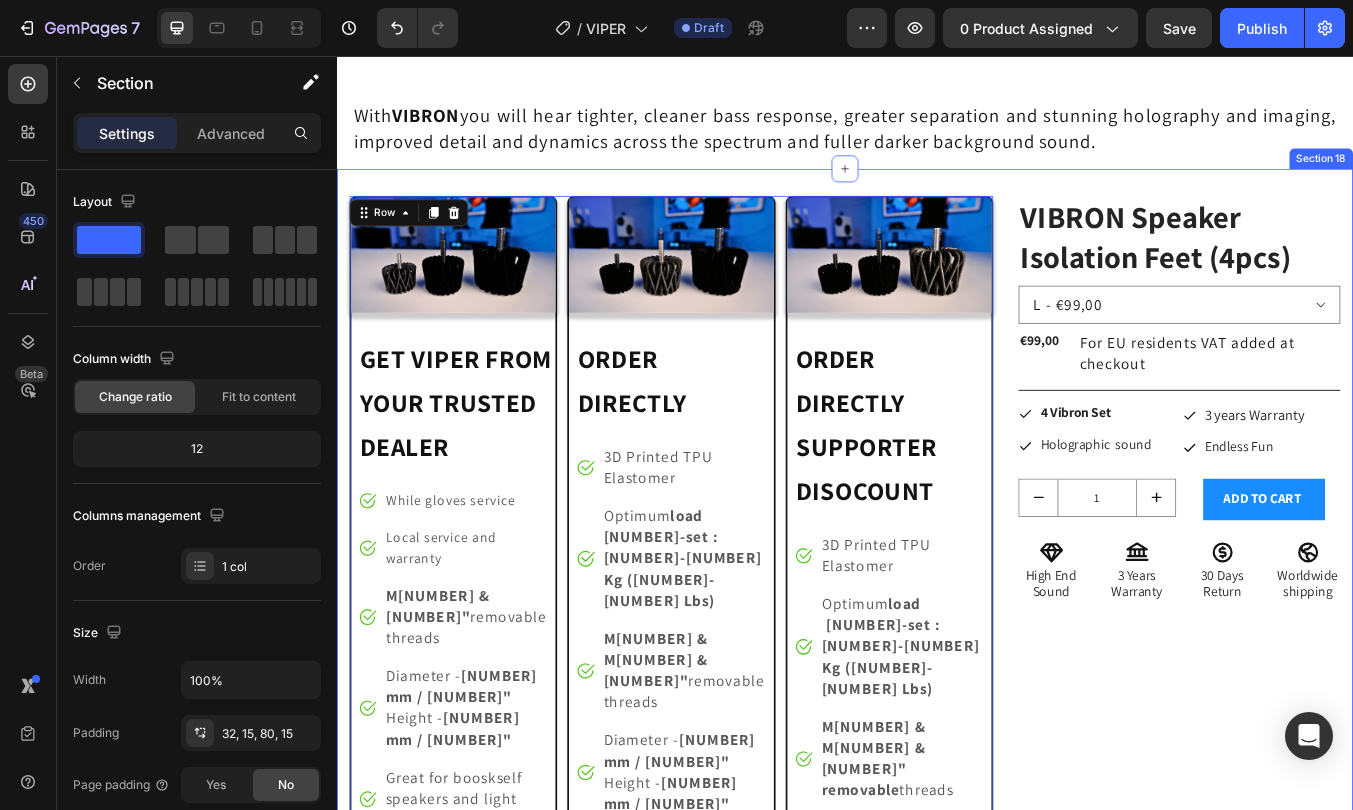 click on "Image GET VIPER FROM YOUR TRUSTED DEALER Heading Image While gloves service Text block Image Local service and warranty Text block Image M6 & 1/4"  removable threads Text block Image Diameter -  44 mm / 1.74" Height -  34 mm / 1.33" Text block Image Great for booskself speakers and light electronics  Text block Icon List Heading Row Image ORDER DIRECTLY  Heading Image 3D Printed TPU Elastomer Text block Image Optimum  load 4-set : 15-40 Kg (33-88 Lbs) Text block Image M6 & M8 & 1/4"  removable   threads  Text block Image Diameter -  58 mm / 2.28" Height -  44 mm / 1.74" Text block Image Great for most floor-standing speakers,  amps, DACs, turntables, etc.  Text block Icon List 99 €  -  4 piece set Heading Row Row Image ORDER DIRECTLY SUPPORTER DISOCOUNT  Heading Image 3D Printed TPU Elastomer Text block Image Optimum  load  4-set : 25-80 Kg (55-176 Lbs) Text block Image M8 & M10 & 1/4" removable  threads Text block Image Diameter -  76 mm / 3" Height -  58 mm / 2.9" Text block Image Text block  -" at bounding box center [937, 1039] 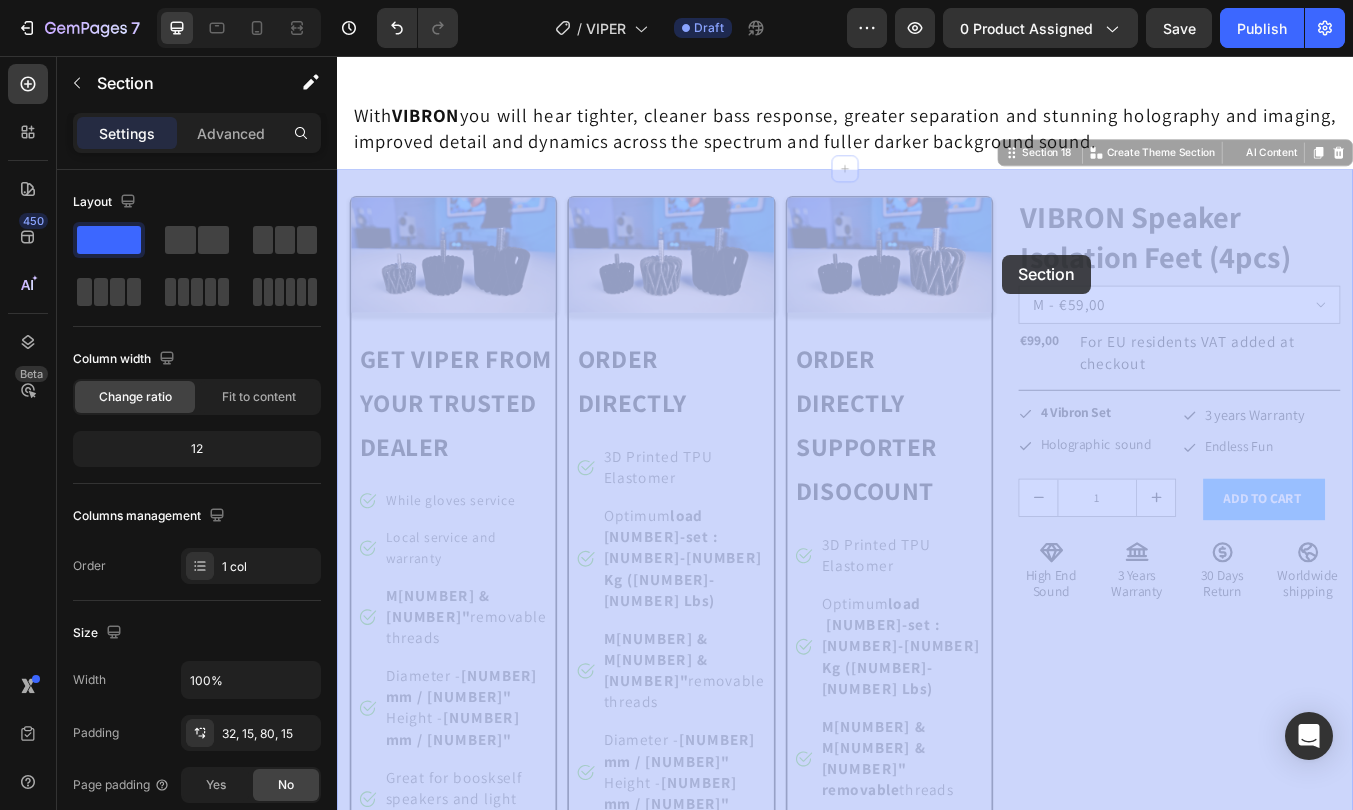 drag, startPoint x: 1135, startPoint y: 172, endPoint x: 1115, endPoint y: 258, distance: 88.29496 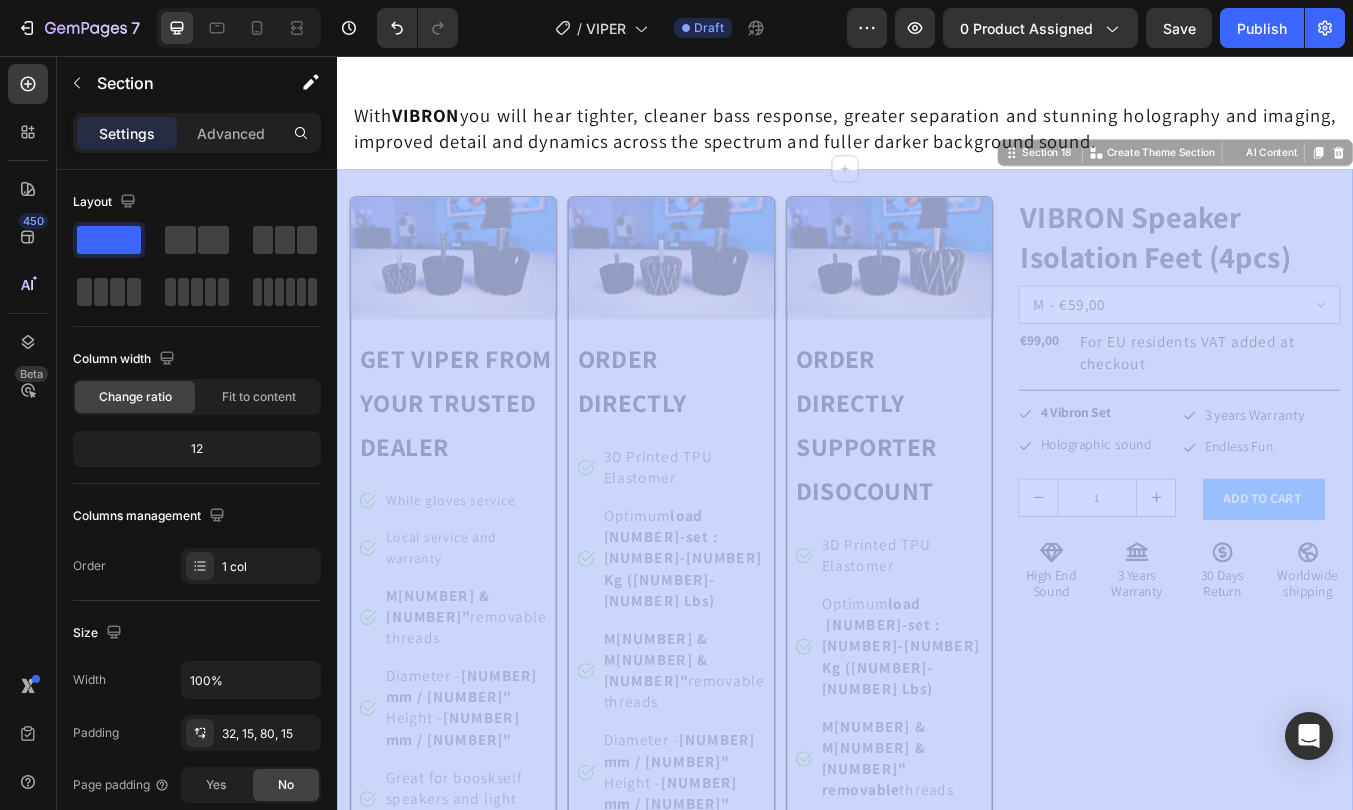 select on "562925786396361964" 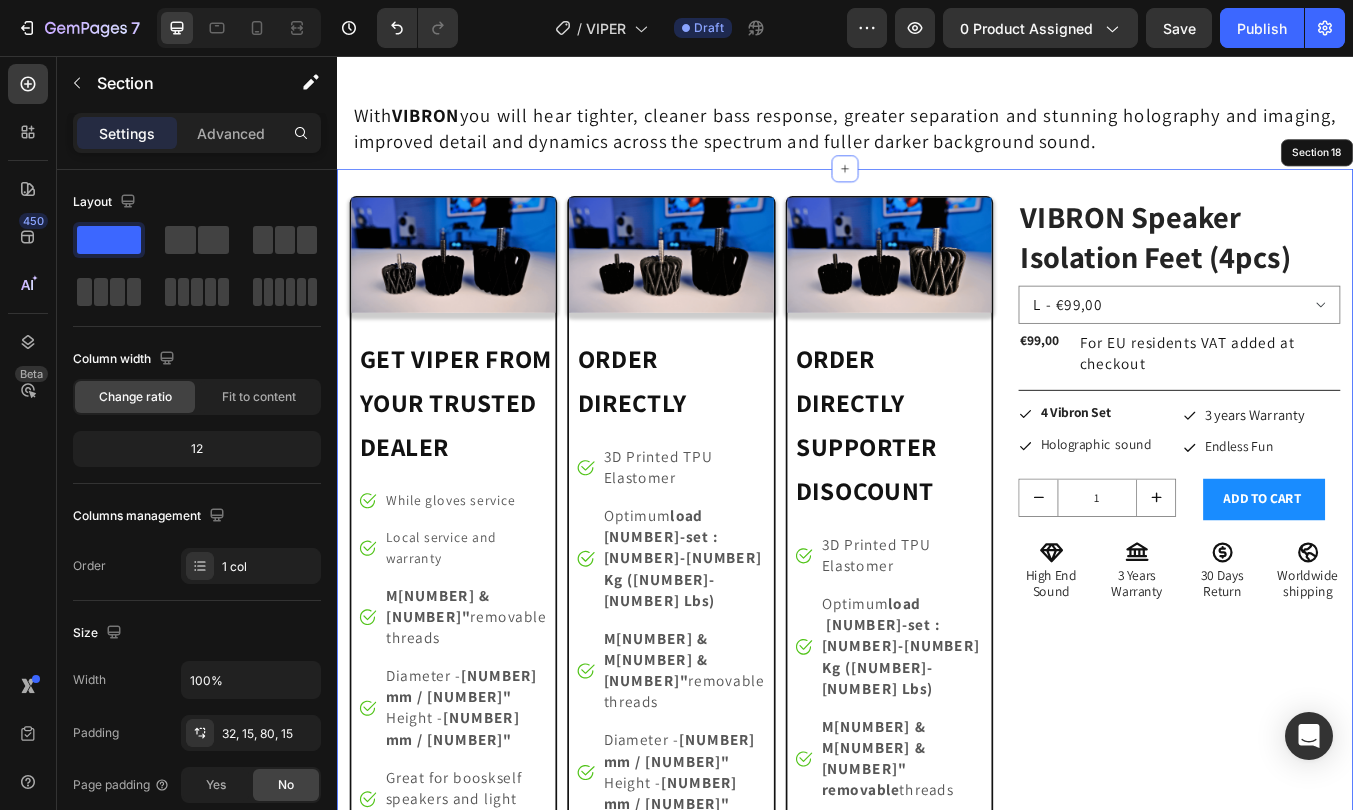 click on "Image GET VIPER FROM YOUR TRUSTED DEALER Heading Image While gloves service Text block Image Local service and warranty Text block Image M6 & 1/4"  removable threads Text block Image Diameter -  44 mm / 1.74" Height -  34 mm / 1.33" Text block Image Great for booskself speakers and light electronics  Text block Icon List Heading Row Image ORDER DIRECTLY  Heading Image 3D Printed TPU Elastomer Text block Image Optimum  load 4-set : 15-40 Kg (33-88 Lbs) Text block Image M6 & M8 & 1/4"  removable   threads  Text block Image Diameter -  58 mm / 2.28" Height -  44 mm / 1.74" Text block Image Great for most floor-standing speakers,  amps, DACs, turntables, etc.  Text block Icon List 99 €  -  4 piece set Heading Row Row Image ORDER DIRECTLY SUPPORTER DISOCOUNT  Heading Image 3D Printed TPU Elastomer Text block Image Optimum  load  4-set : 25-80 Kg (55-176 Lbs) Text block Image M8 & M10 & 1/4" removable  threads Text block Image Diameter -  76 mm / 3" Height -  58 mm / 2.9" Text block Image Text block  -" at bounding box center [937, 1039] 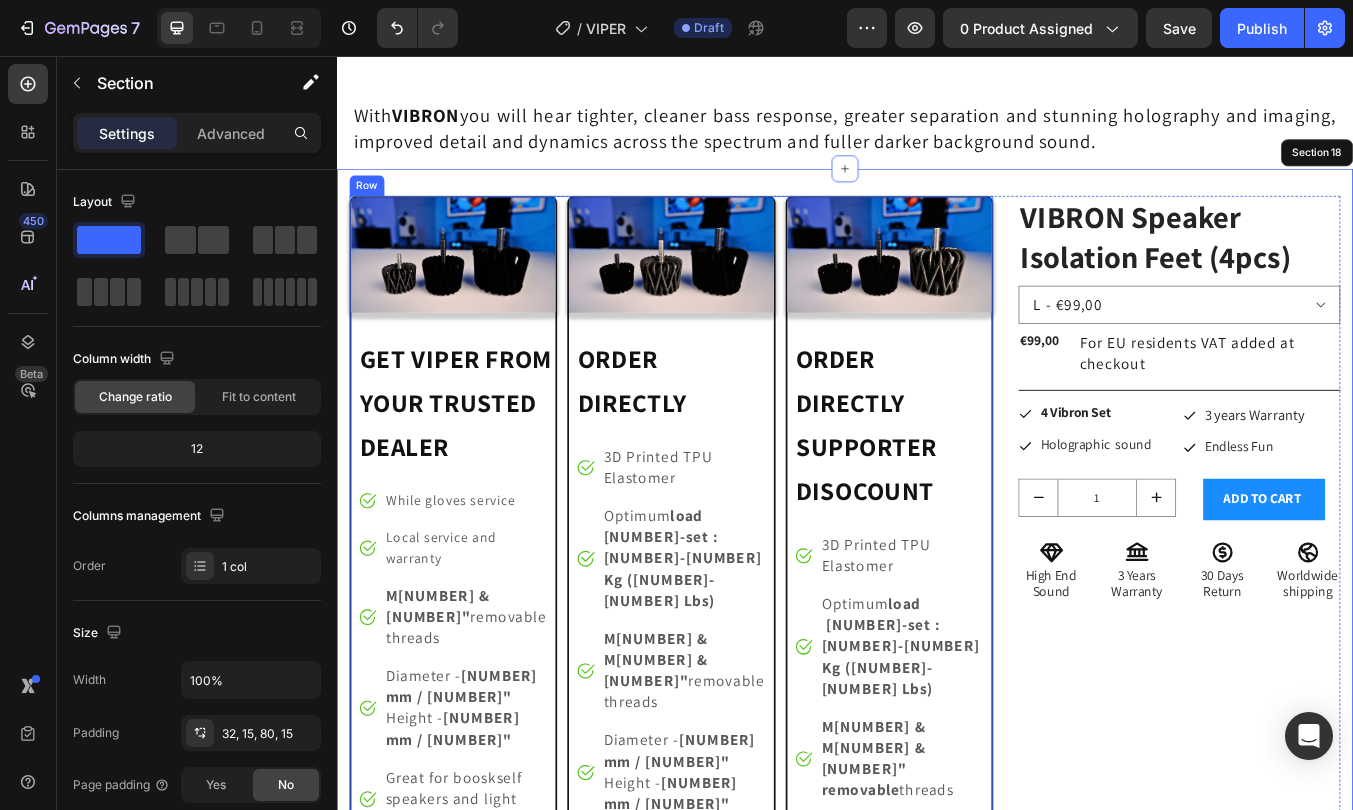click on "Image GET VIPER FROM YOUR TRUSTED DEALER Heading Image While gloves service Text block Image Local service and warranty Text block Image M6 & 1/4"  removable threads Text block Image Diameter -  44 mm / 1.74" Height -  34 mm / 1.33" Text block Image Great for booskself speakers and light electronics  Text block Icon List Heading Row Image ORDER DIRECTLY  Heading Image 3D Printed TPU Elastomer Text block Image Optimum  load 4-set : 15-40 Kg (33-88 Lbs) Text block Image M6 & M8 & 1/4"  removable   threads  Text block Image Diameter -  58 mm / 2.28" Height -  44 mm / 1.74" Text block Image Great for most floor-standing speakers,  amps, DACs, turntables, etc.  Text block Icon List 99 €  -  4 piece set Heading Row Row Image ORDER DIRECTLY SUPPORTER DISOCOUNT  Heading Image 3D Printed TPU Elastomer Text block Image Optimum  load  4-set : 25-80 Kg (55-176 Lbs) Text block Image M8 & M10 & 1/4" removable  threads Text block Image Diameter -  76 mm / 3" Height -  58 mm / 2.9" Text block Image Text block  -" at bounding box center [732, 771] 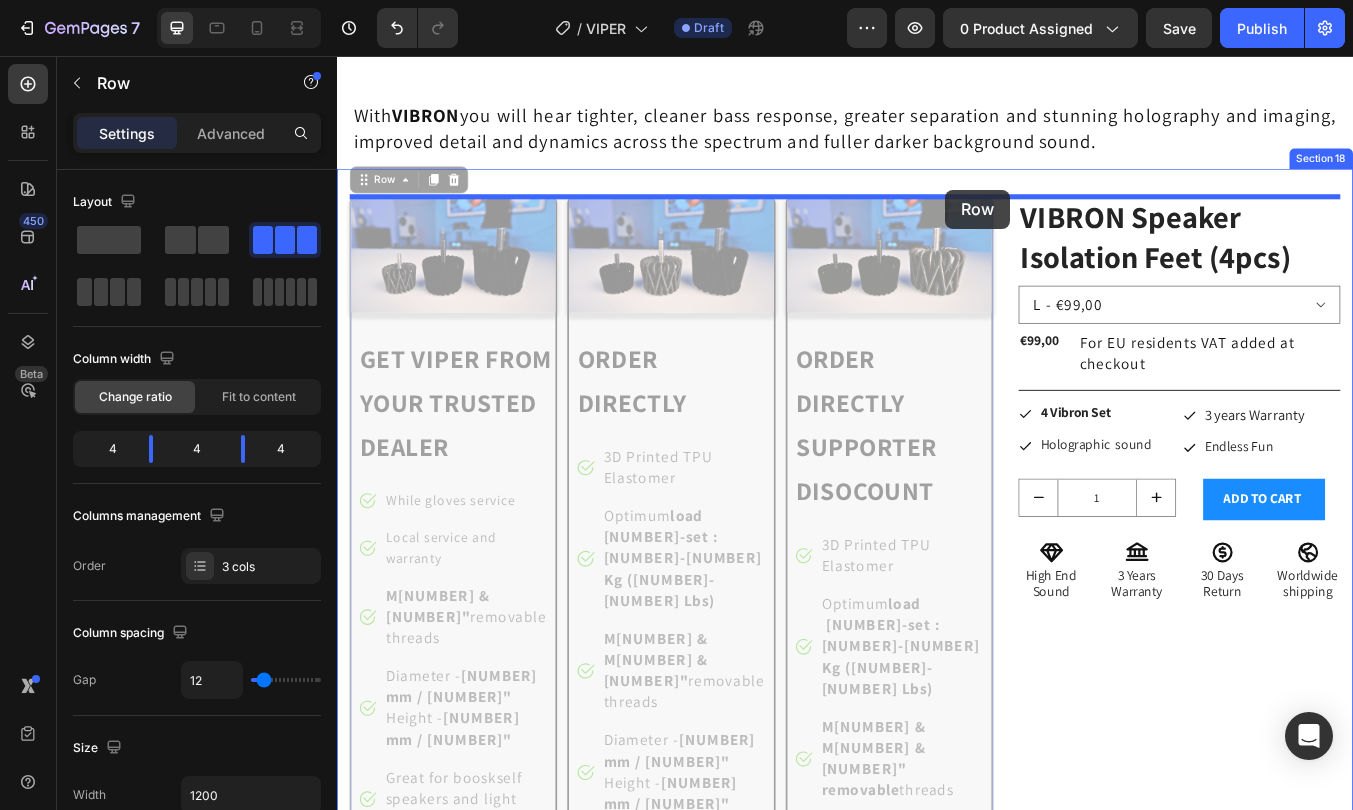 drag, startPoint x: 371, startPoint y: 208, endPoint x: 1055, endPoint y: 214, distance: 684.0263 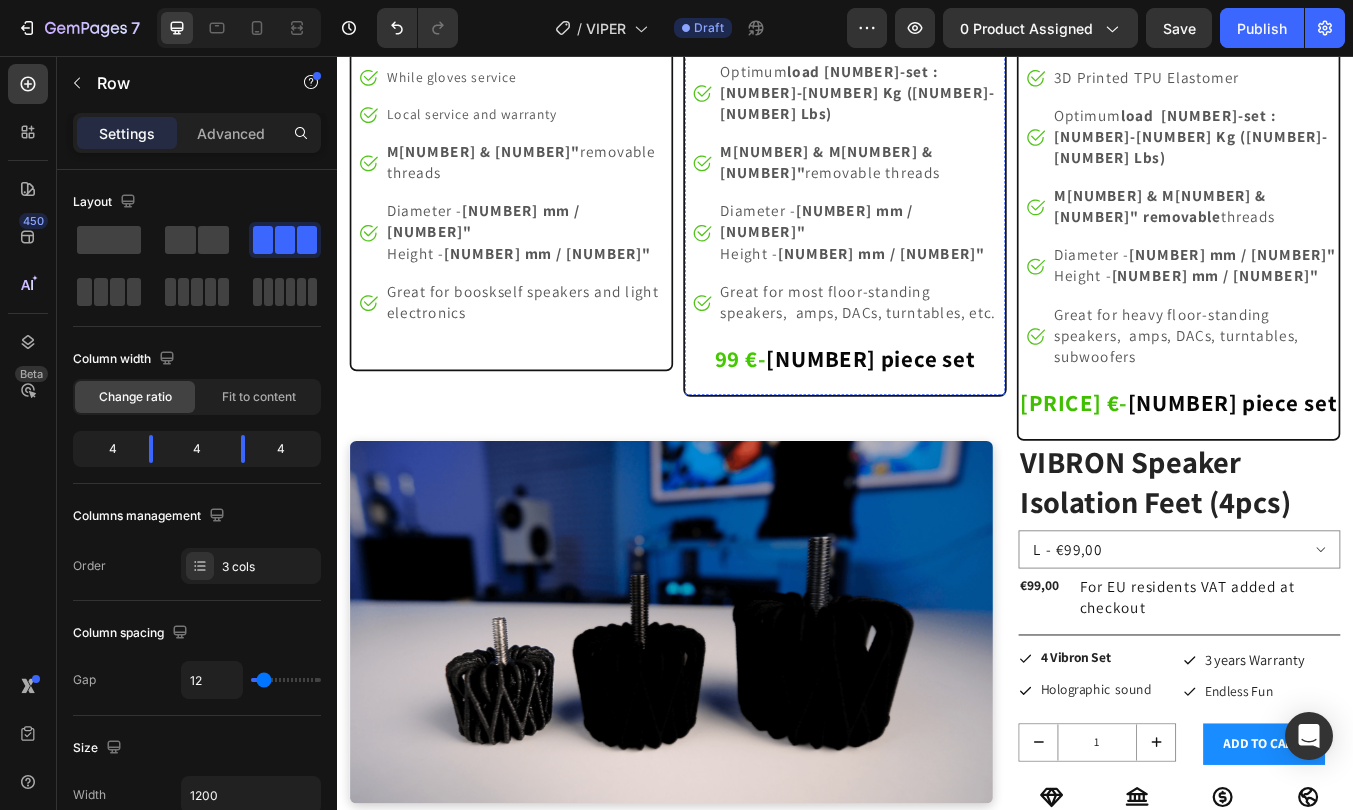 scroll, scrollTop: 11450, scrollLeft: 0, axis: vertical 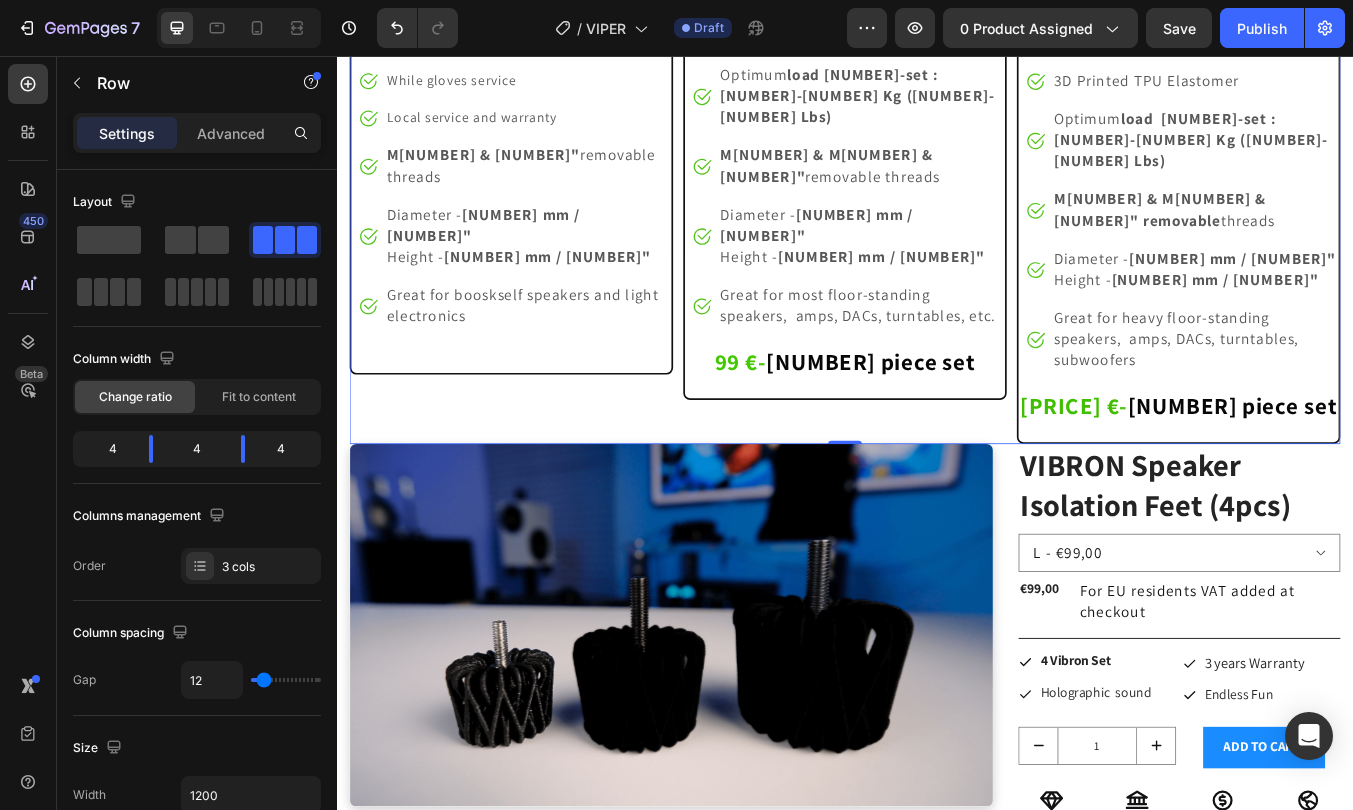 click on "Image GET VIPER FROM YOUR TRUSTED DEALER Heading Image While gloves service Text block Image Local service and warranty Text block Image M6 & 1/4"  removable threads Text block Image Diameter -  44 mm / 1.74" Height -  34 mm / 1.33" Text block Image Great for booskself speakers and light electronics  Text block Icon List Heading Row" at bounding box center (543, 107) 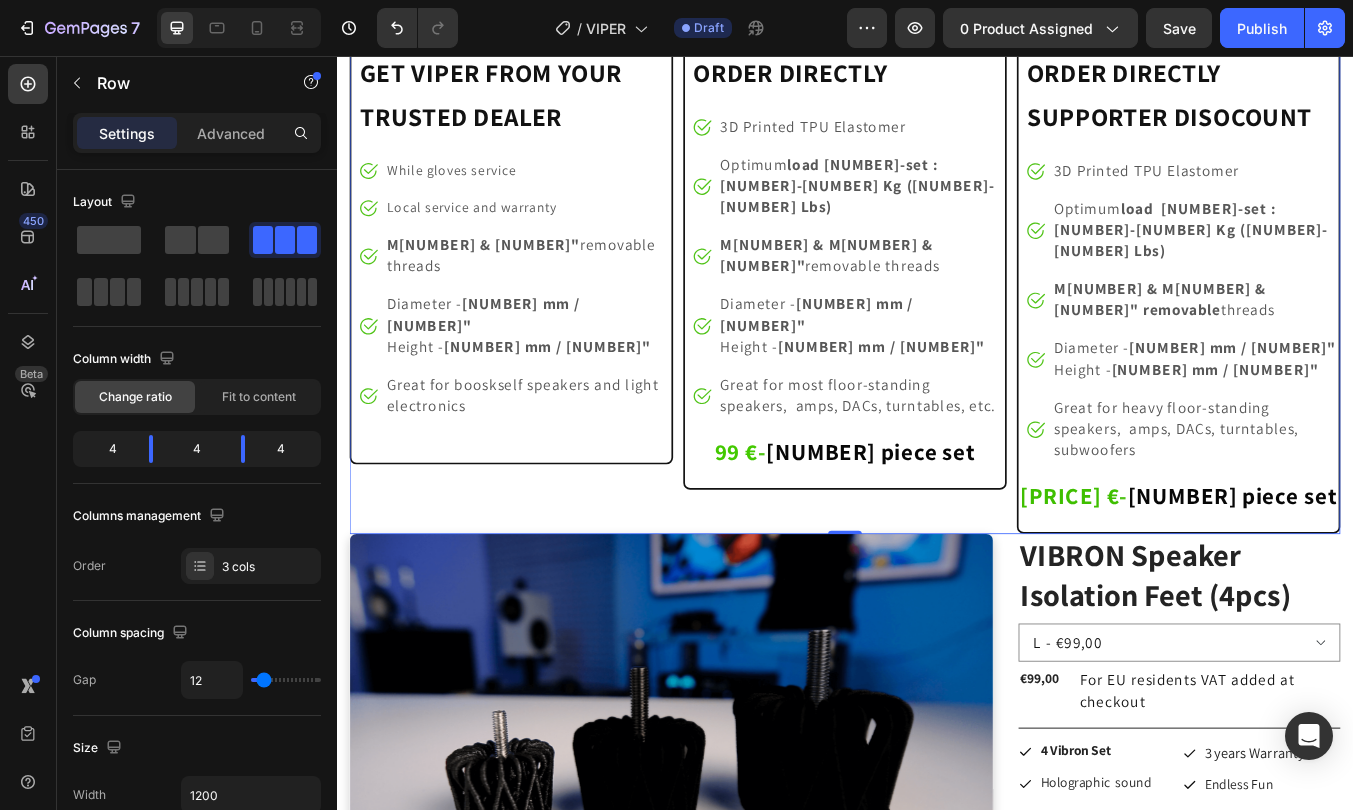 scroll, scrollTop: 11336, scrollLeft: 0, axis: vertical 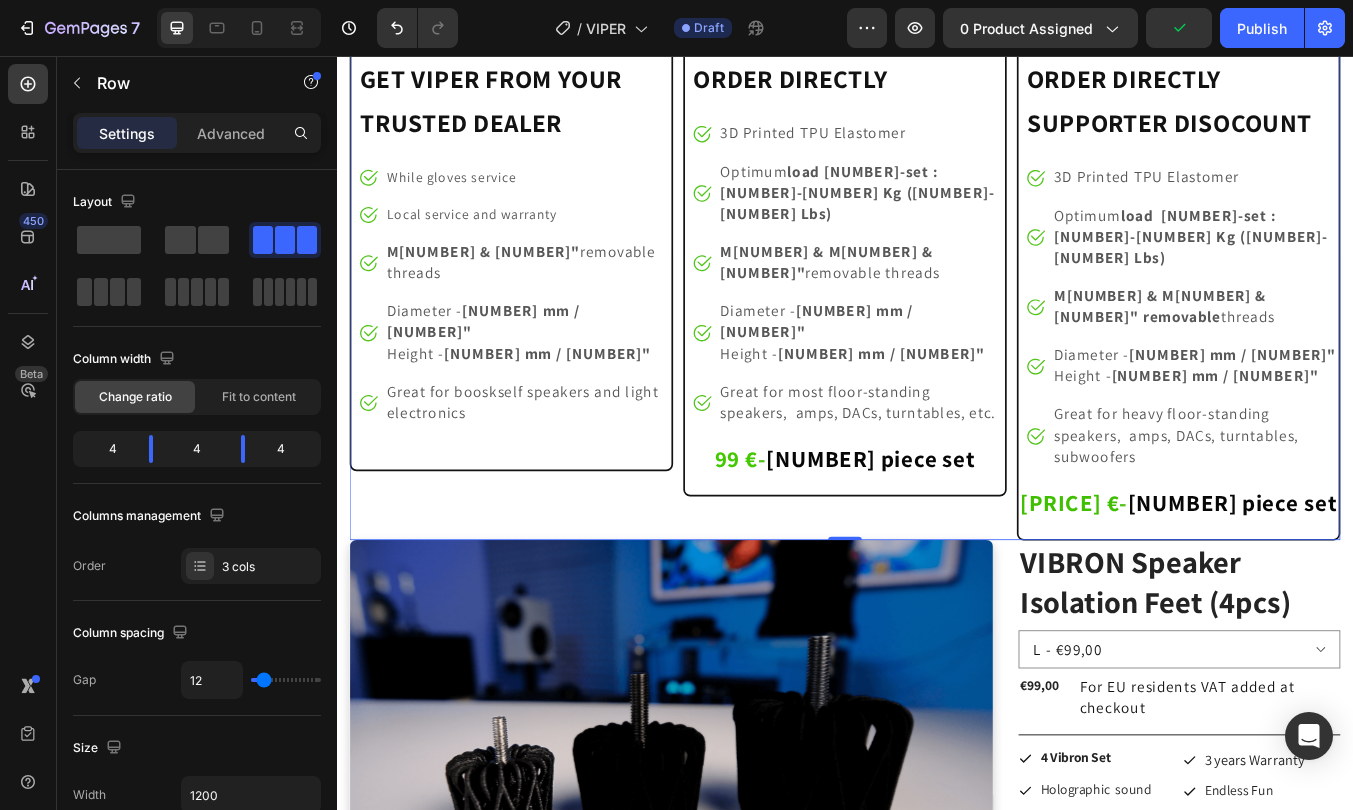 click on "Image GET VIPER FROM YOUR TRUSTED DEALER Heading Image While gloves service Text block Image Local service and warranty Text block Image M6 & 1/4"  removable threads Text block Image Diameter -  44 mm / 1.74" Height -  34 mm / 1.33" Text block Image Great for booskself speakers and light electronics  Text block Icon List Heading Row" at bounding box center (543, 221) 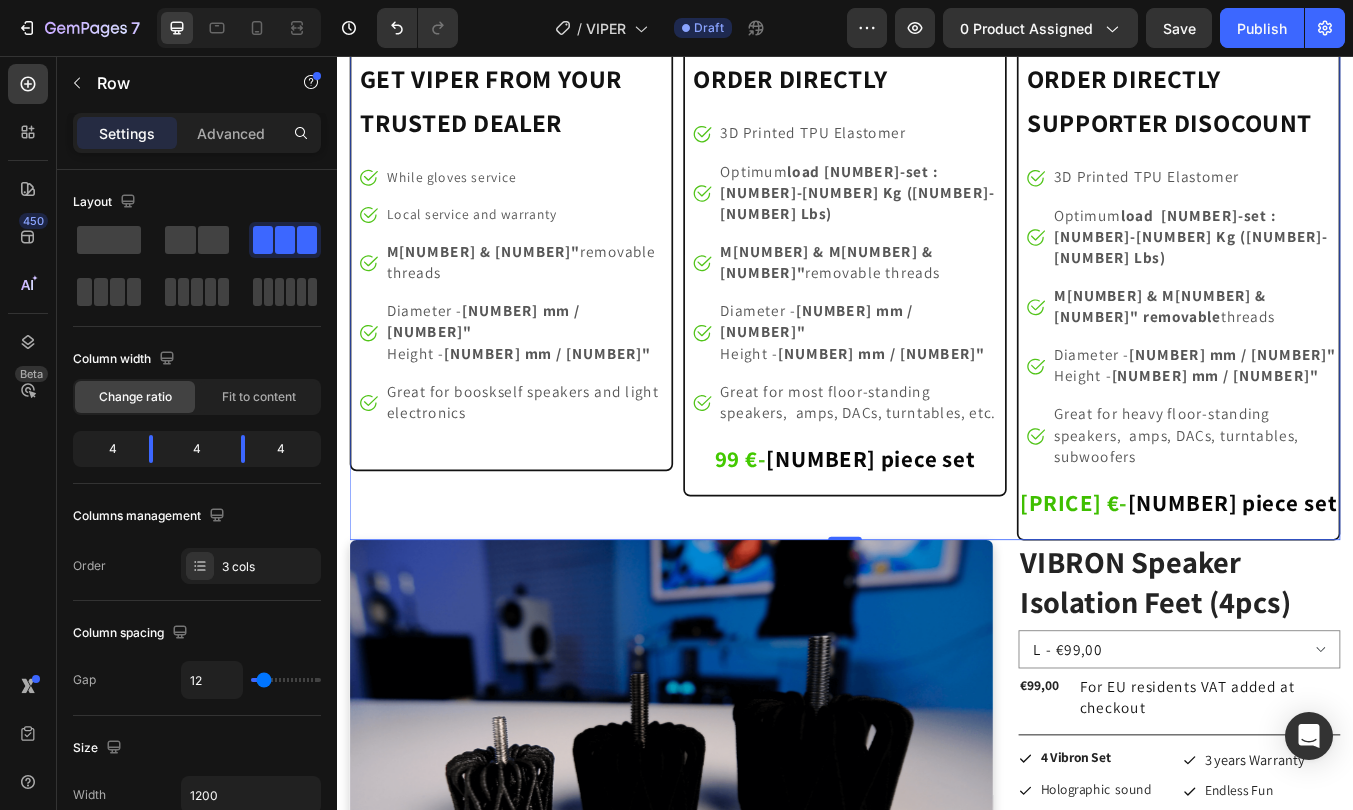 click on "Image GET VIPER FROM YOUR TRUSTED DEALER Heading Image While gloves service Text block Image Local service and warranty Text block Image M6 & 1/4"  removable threads Text block Image Diameter -  44 mm / 1.74" Height -  34 mm / 1.33" Text block Image Great for booskself speakers and light electronics  Text block Icon List Heading Row" at bounding box center [543, 221] 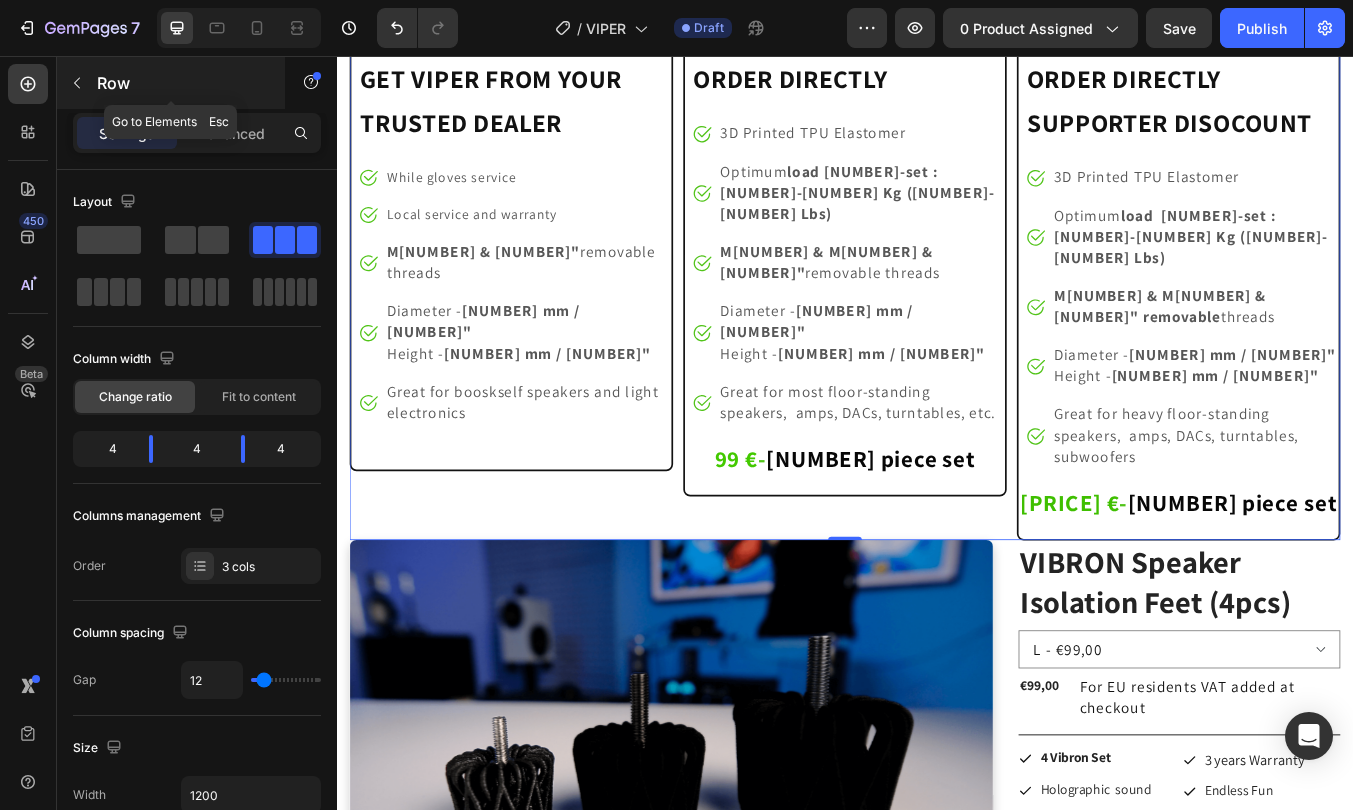 click 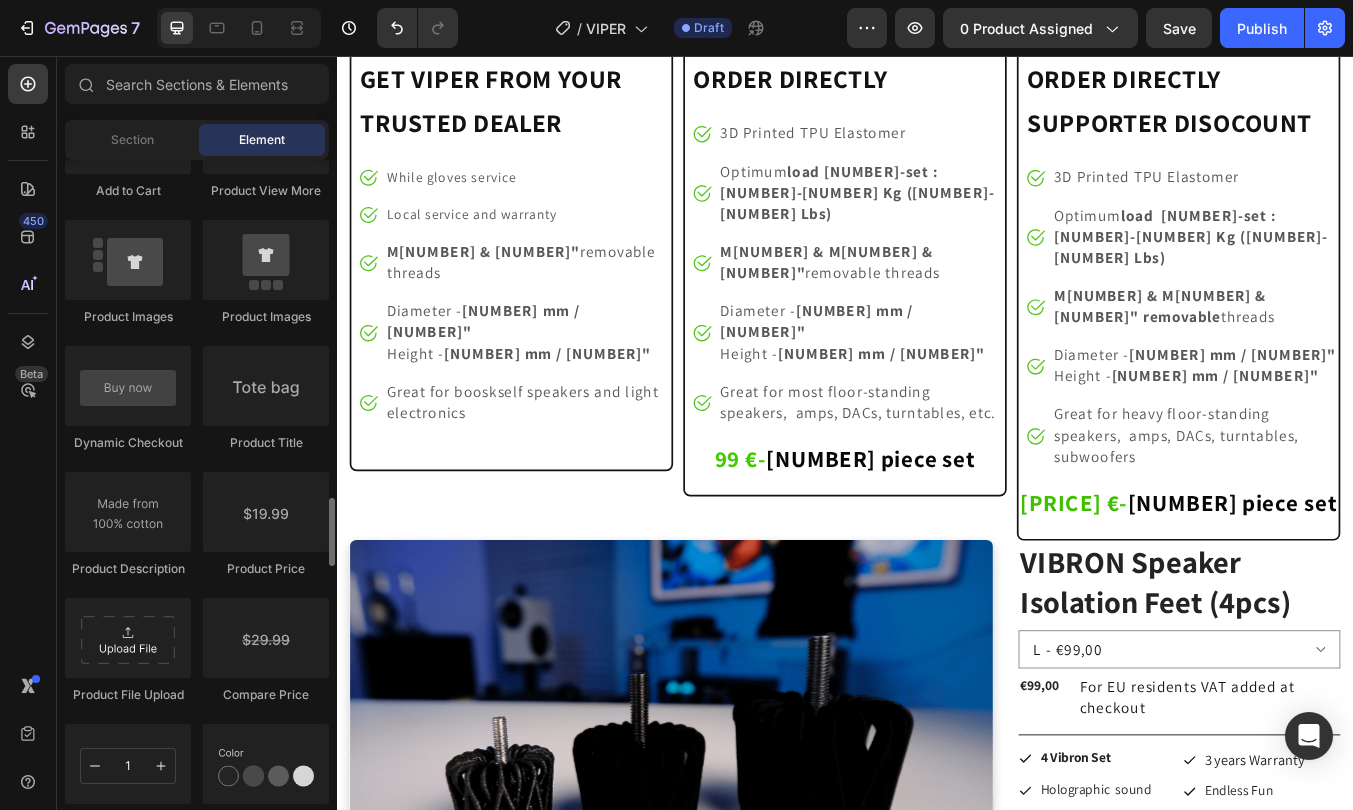 scroll, scrollTop: 3074, scrollLeft: 0, axis: vertical 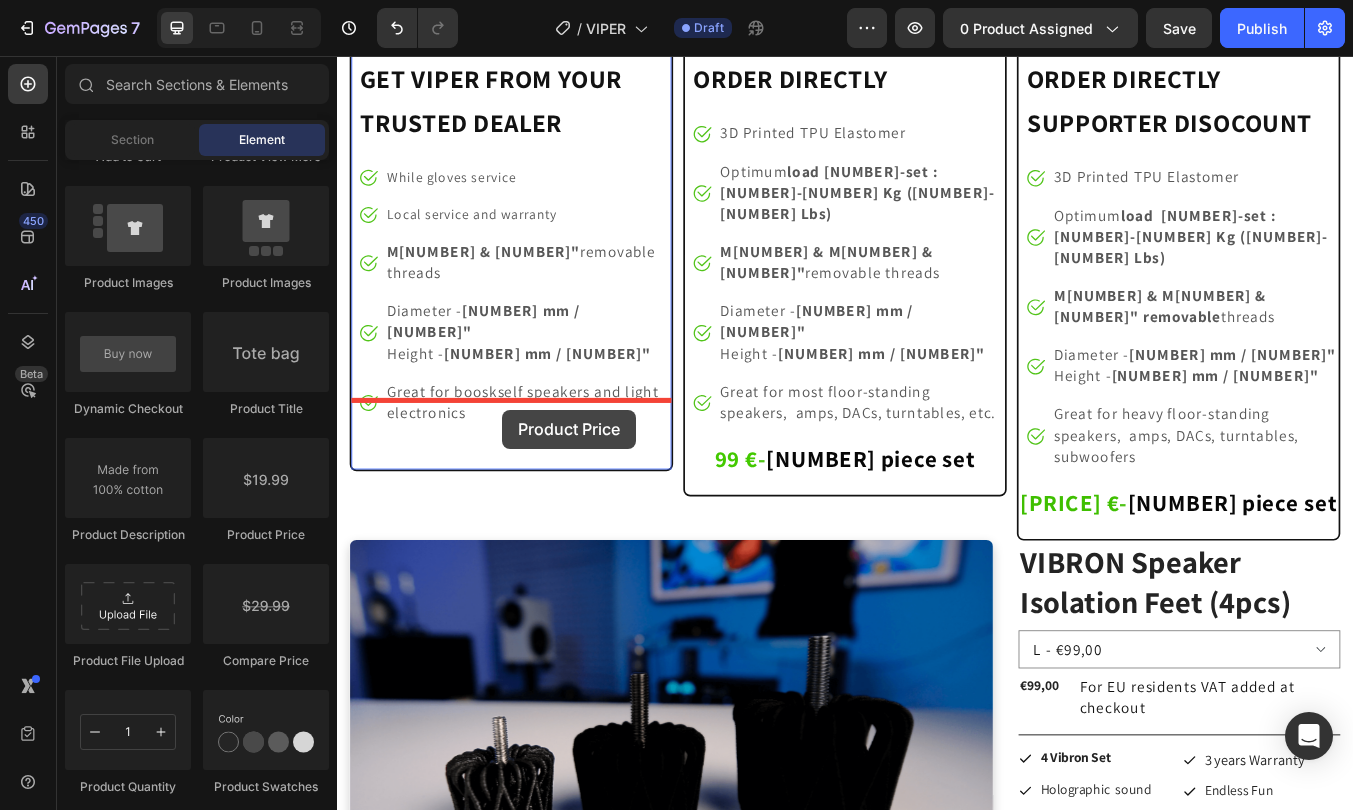 drag, startPoint x: 615, startPoint y: 579, endPoint x: 532, endPoint y: 474, distance: 133.84319 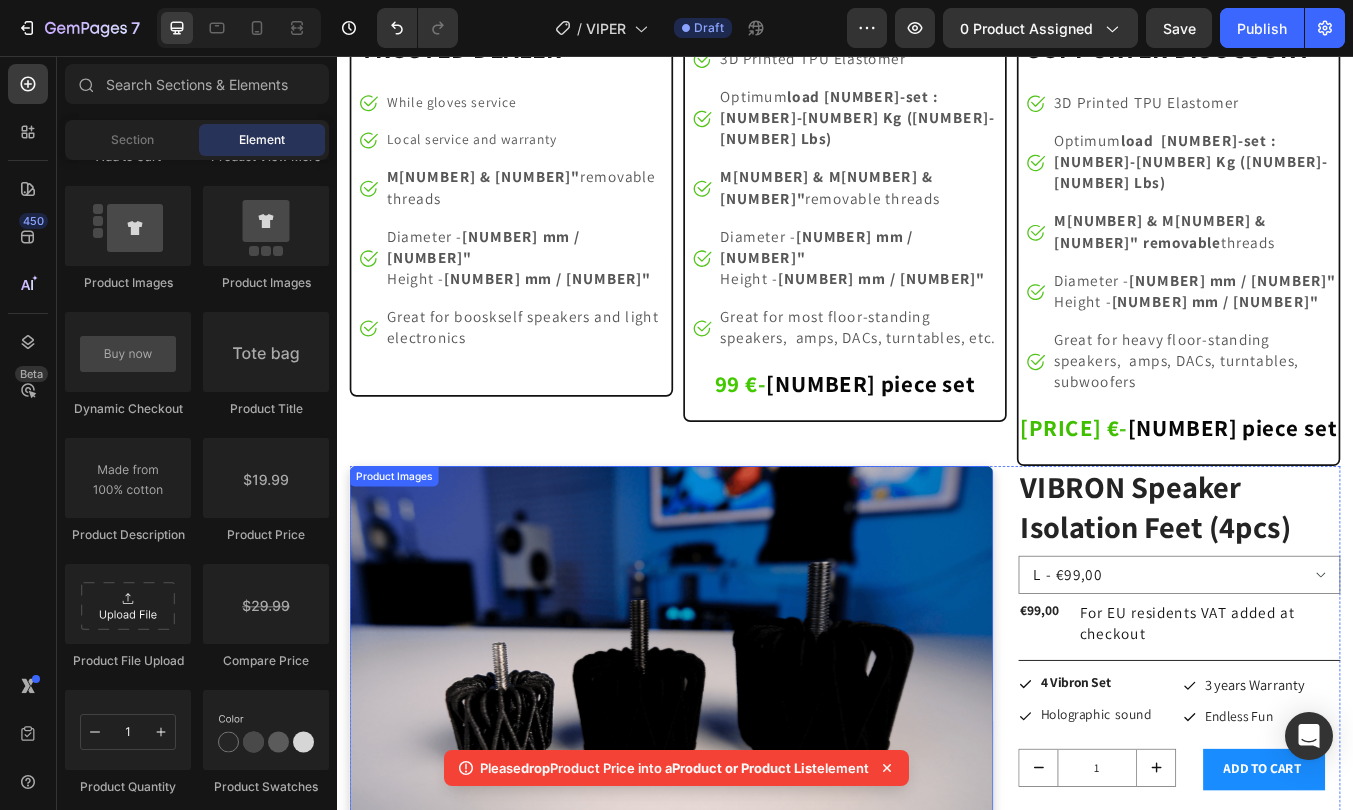 scroll, scrollTop: 11421, scrollLeft: 0, axis: vertical 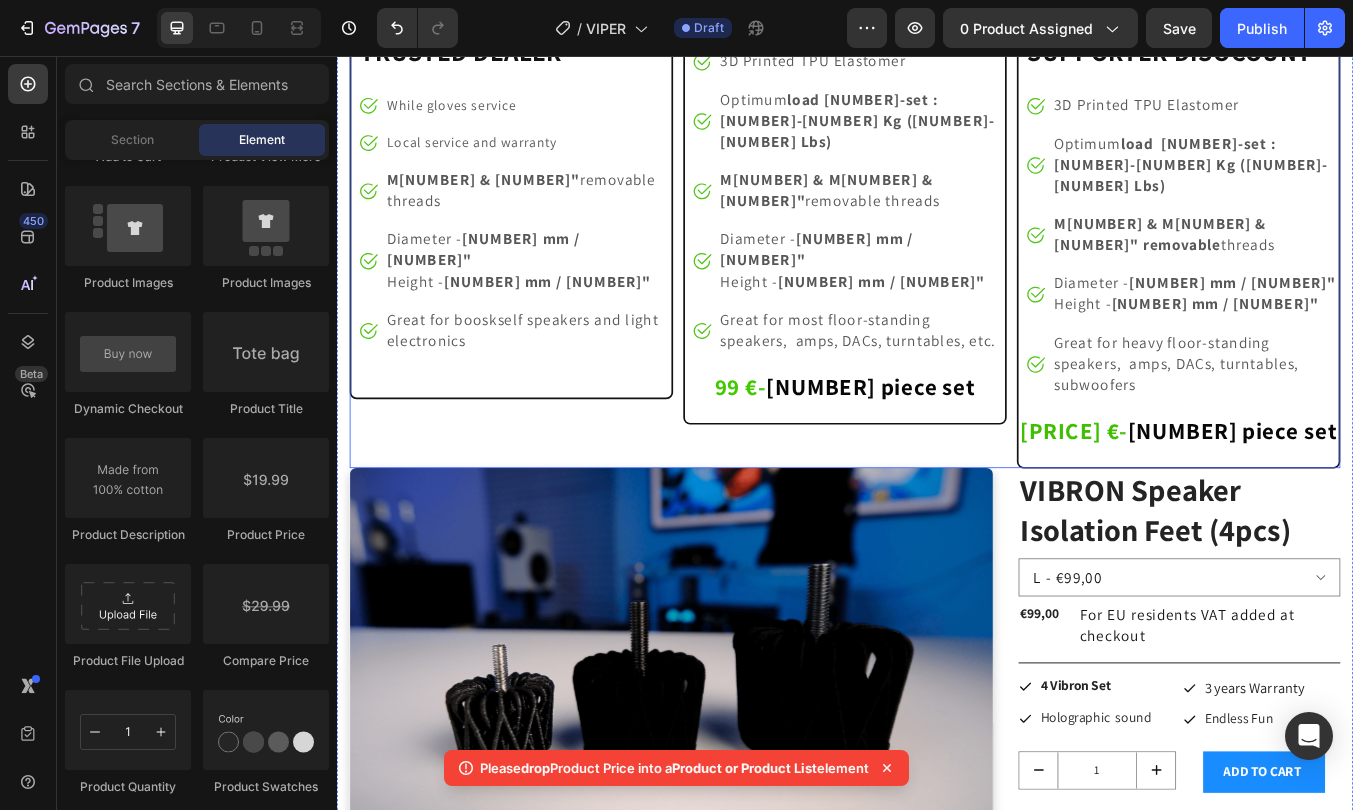 click on "Image GET VIPER FROM YOUR TRUSTED DEALER Heading Image While gloves service Text block Image Local service and warranty Text block Image M6 & 1/4"  removable threads Text block Image Diameter -  44 mm / 1.74" Height -  34 mm / 1.33" Text block Image Great for booskself speakers and light electronics  Text block Icon List Heading Row" at bounding box center (543, 136) 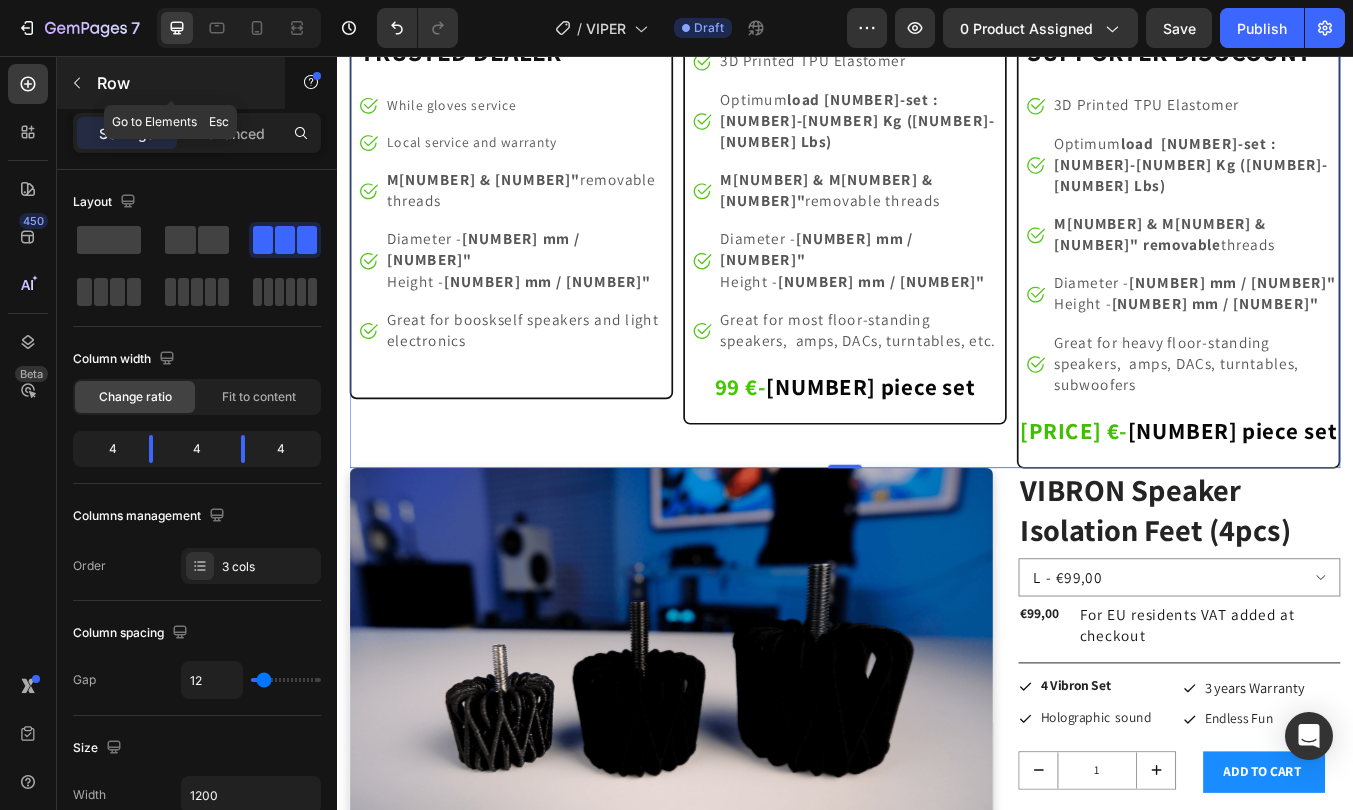 click 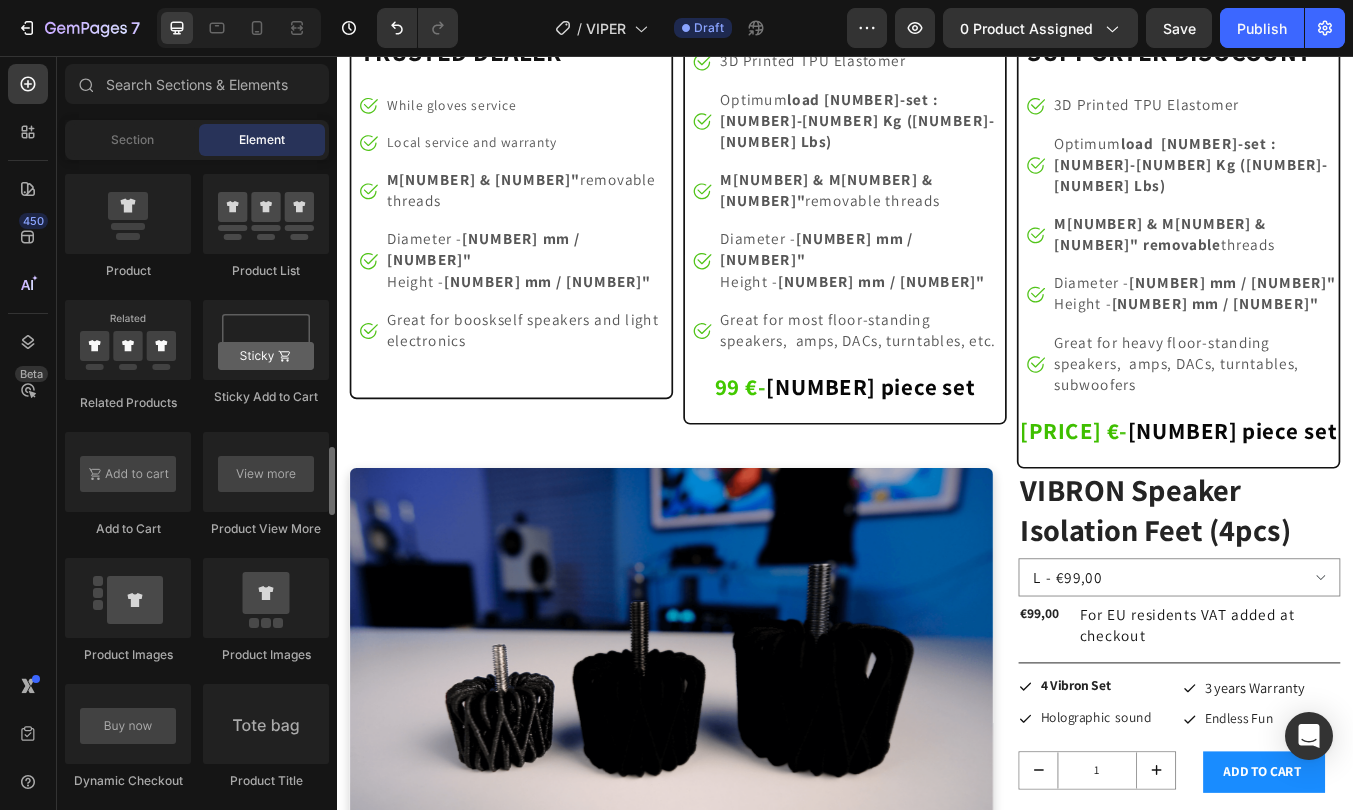 scroll, scrollTop: 2706, scrollLeft: 0, axis: vertical 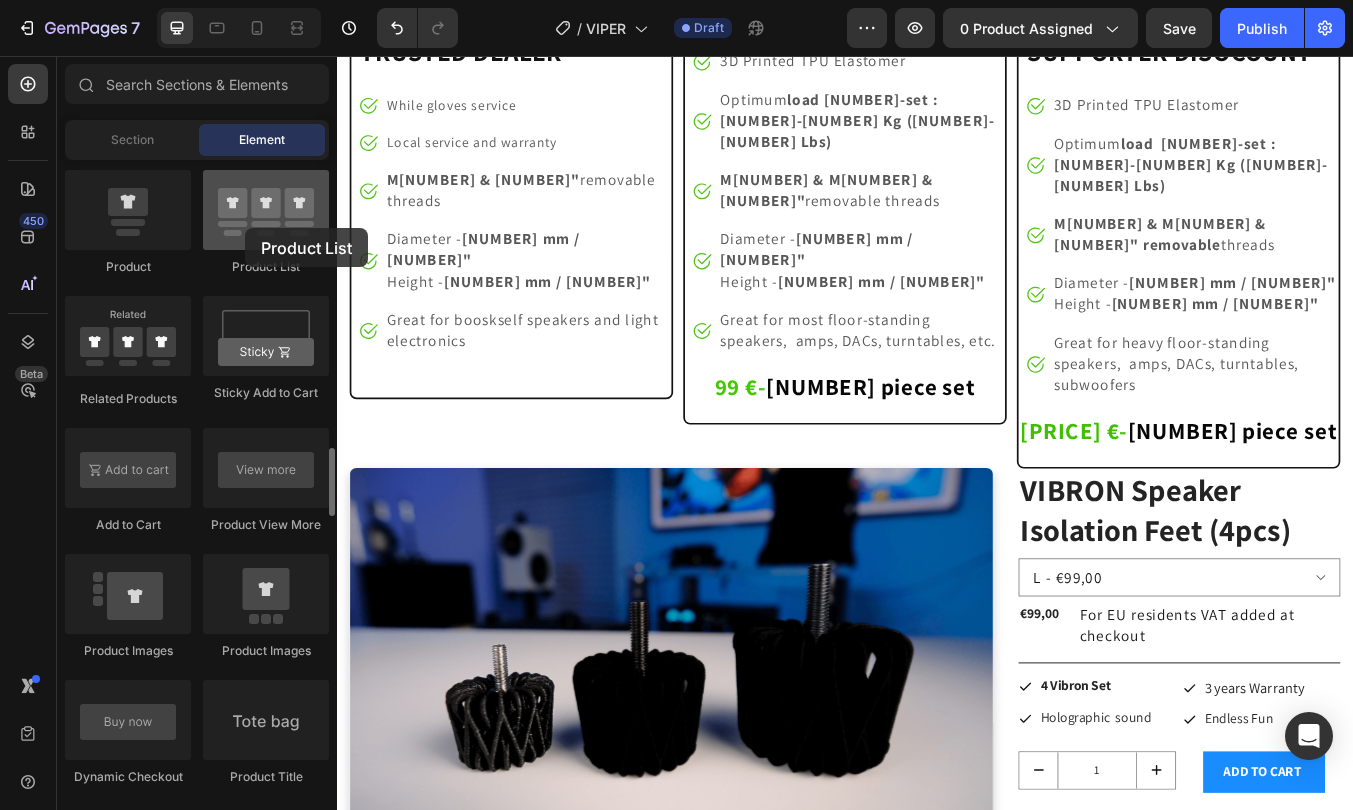click at bounding box center [266, 210] 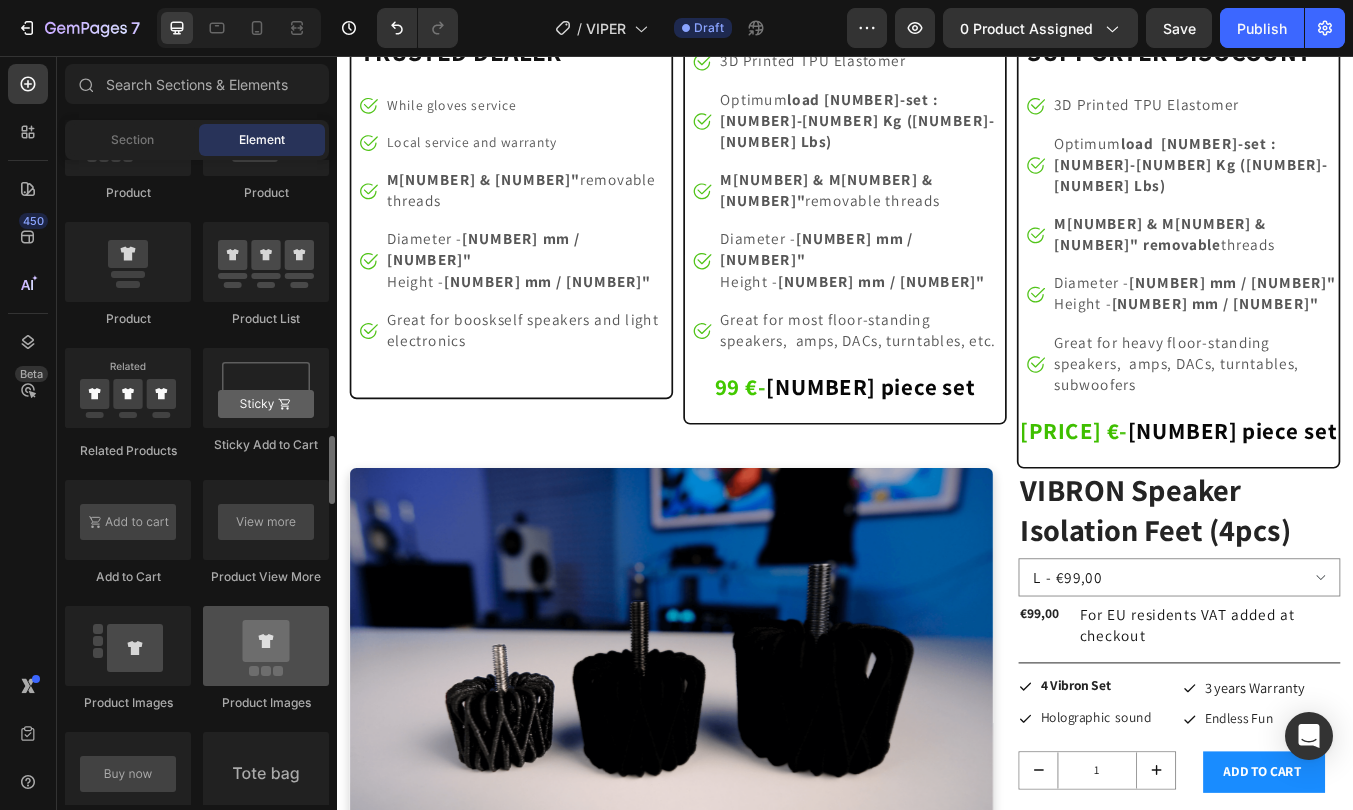 scroll, scrollTop: 2640, scrollLeft: 0, axis: vertical 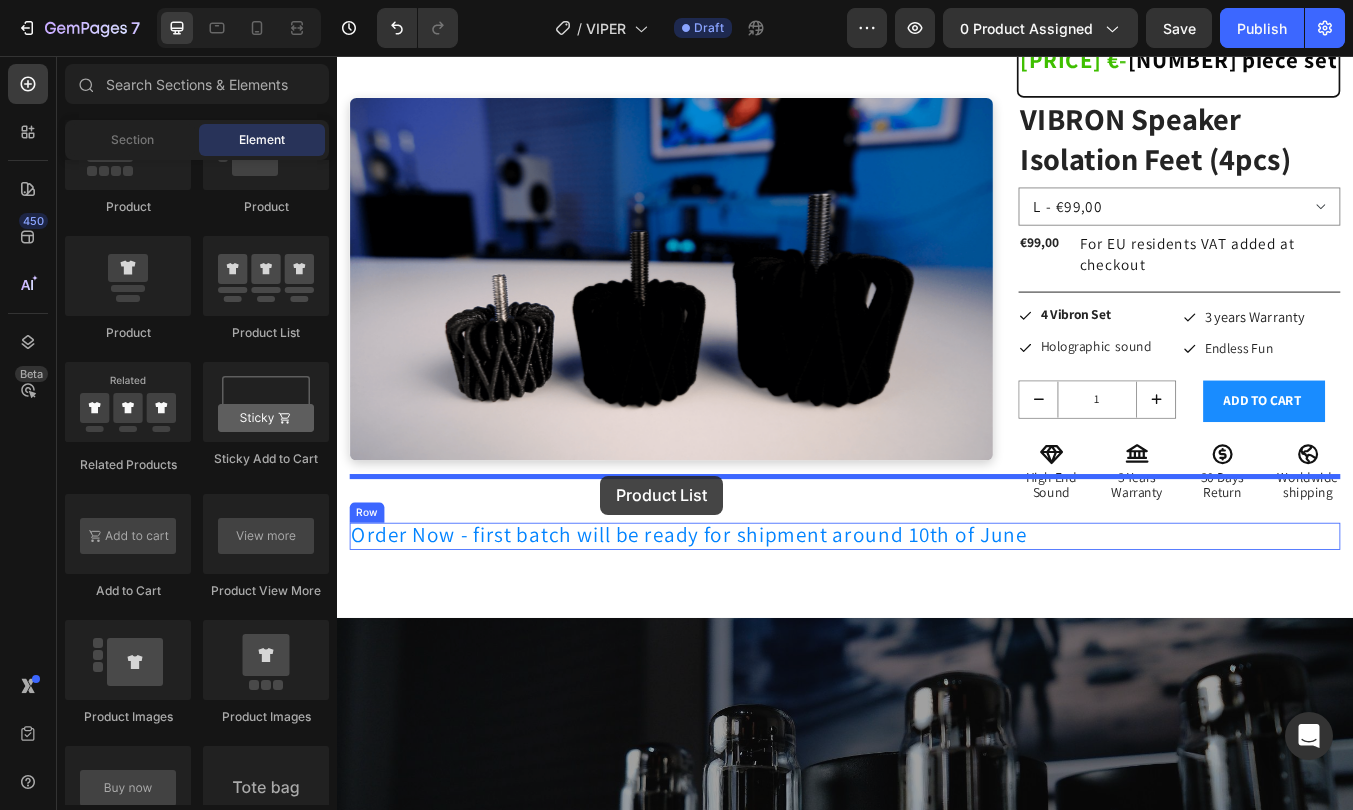 drag, startPoint x: 609, startPoint y: 354, endPoint x: 648, endPoint y: 552, distance: 201.80437 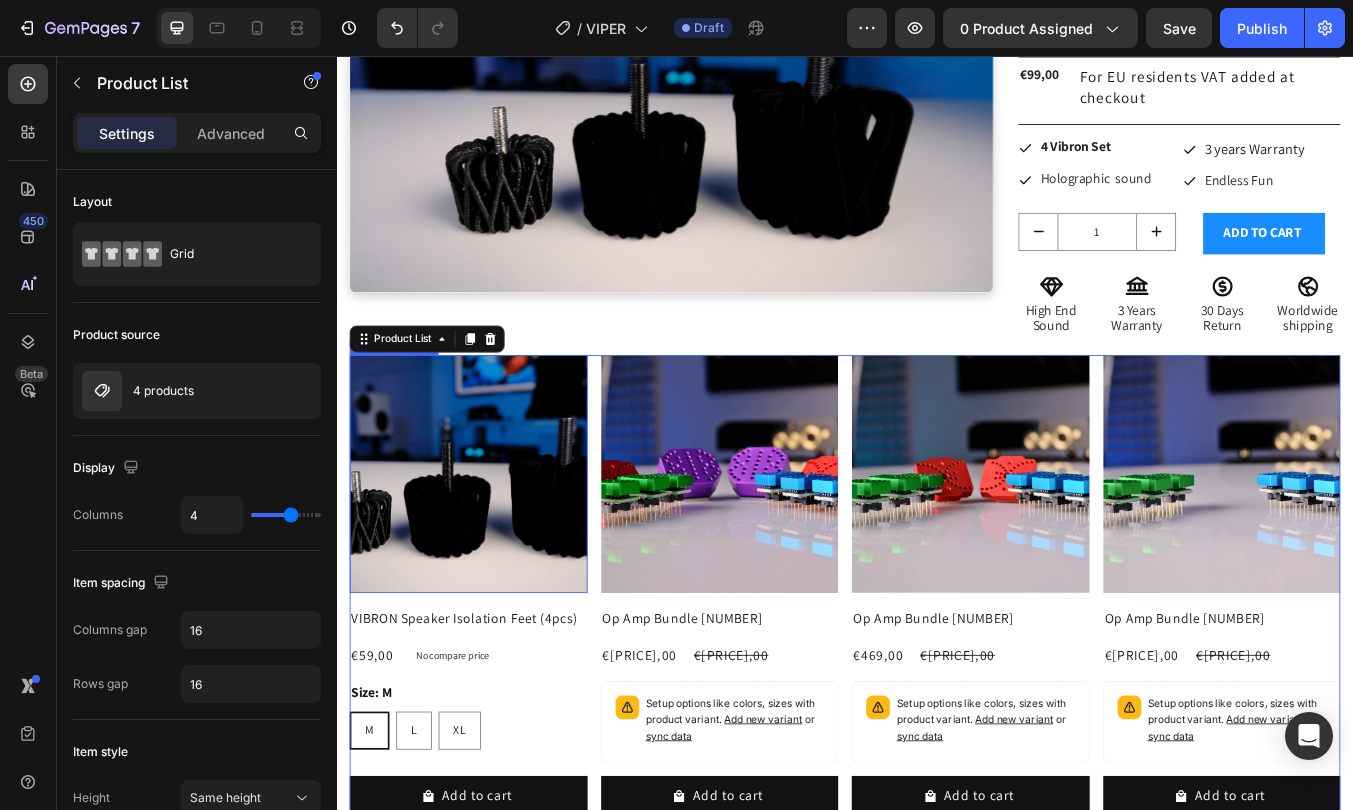 scroll, scrollTop: 12051, scrollLeft: 0, axis: vertical 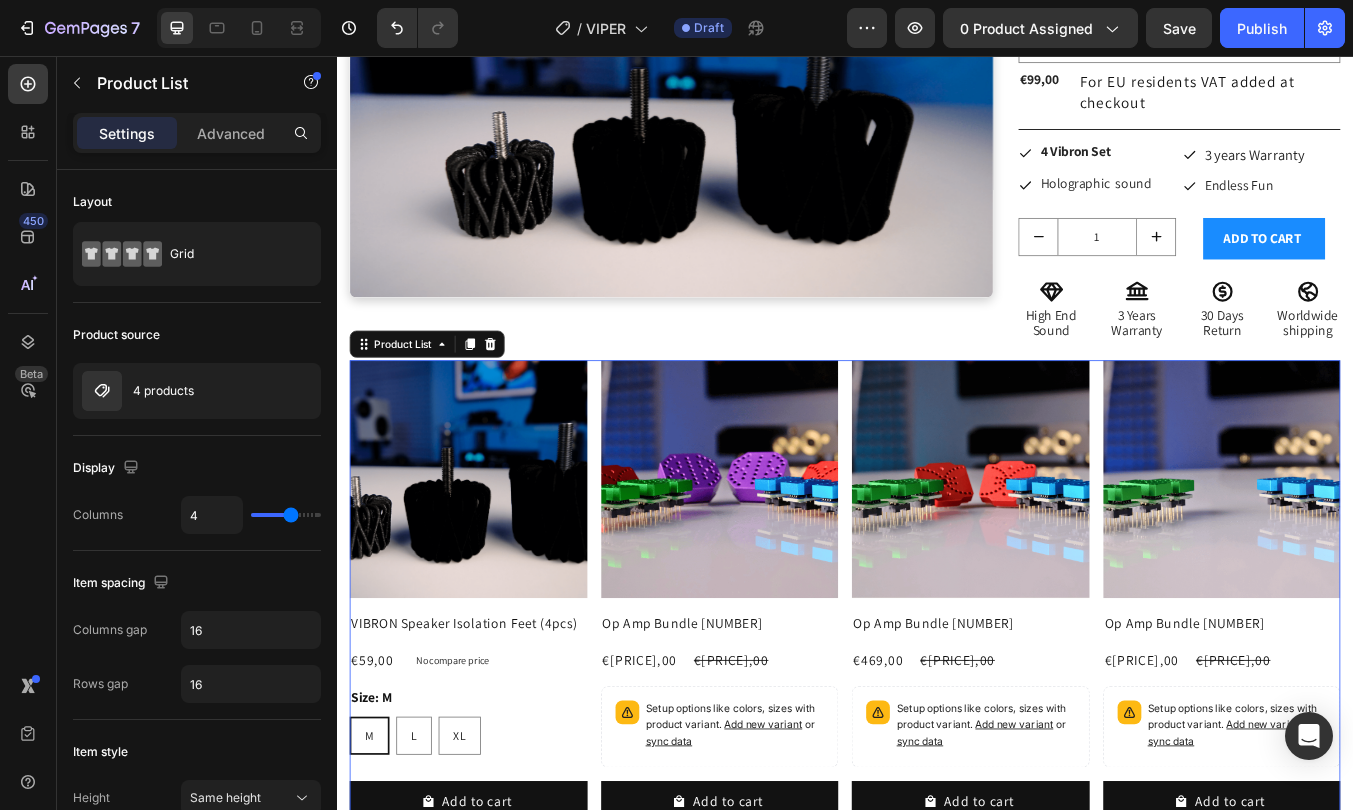 click on "Product Images VIBRON Speaker Isolation Feet (4pcs) Product Title €59,00 Product Price Product Price No compare price Product Price Row Size: M M M M L L L XL XL XL Product Variants & Swatches Add to cart Add to Cart Row Product List Product Images Op Amp Bundle 3 Product Title €690,00 Product Price Product Price €786,00 Product Price Product Price Row Setup options like colors, sizes with product variant.       Add new variant   or   sync data Product Variants & Swatches Add to cart Add to Cart Row Product List Product Images Op Amp Bundle 2 Product Title €469,00 Product Price Product Price €528,00 Product Price Product Price Row Setup options like colors, sizes with product variant.       Add new variant   or   sync data Product Variants & Swatches Add to cart Add to Cart Row Product List Product Images Op Amp Bundle 1 Product Title €222,00 Product Price Product Price €252,00 Product Price Product Price Row Setup options like colors, sizes with product variant.       Add new variant   or   Row" at bounding box center [937, 695] 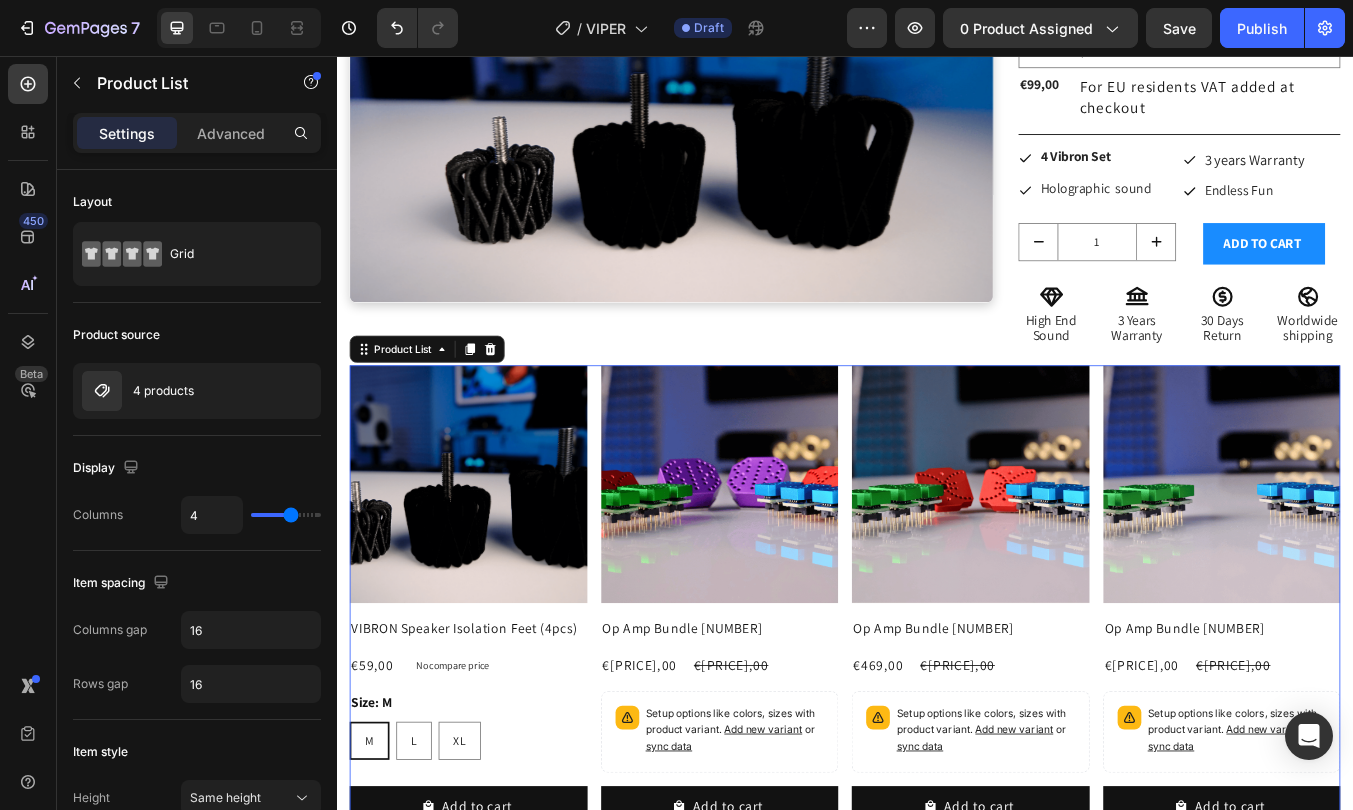 scroll, scrollTop: 12043, scrollLeft: 0, axis: vertical 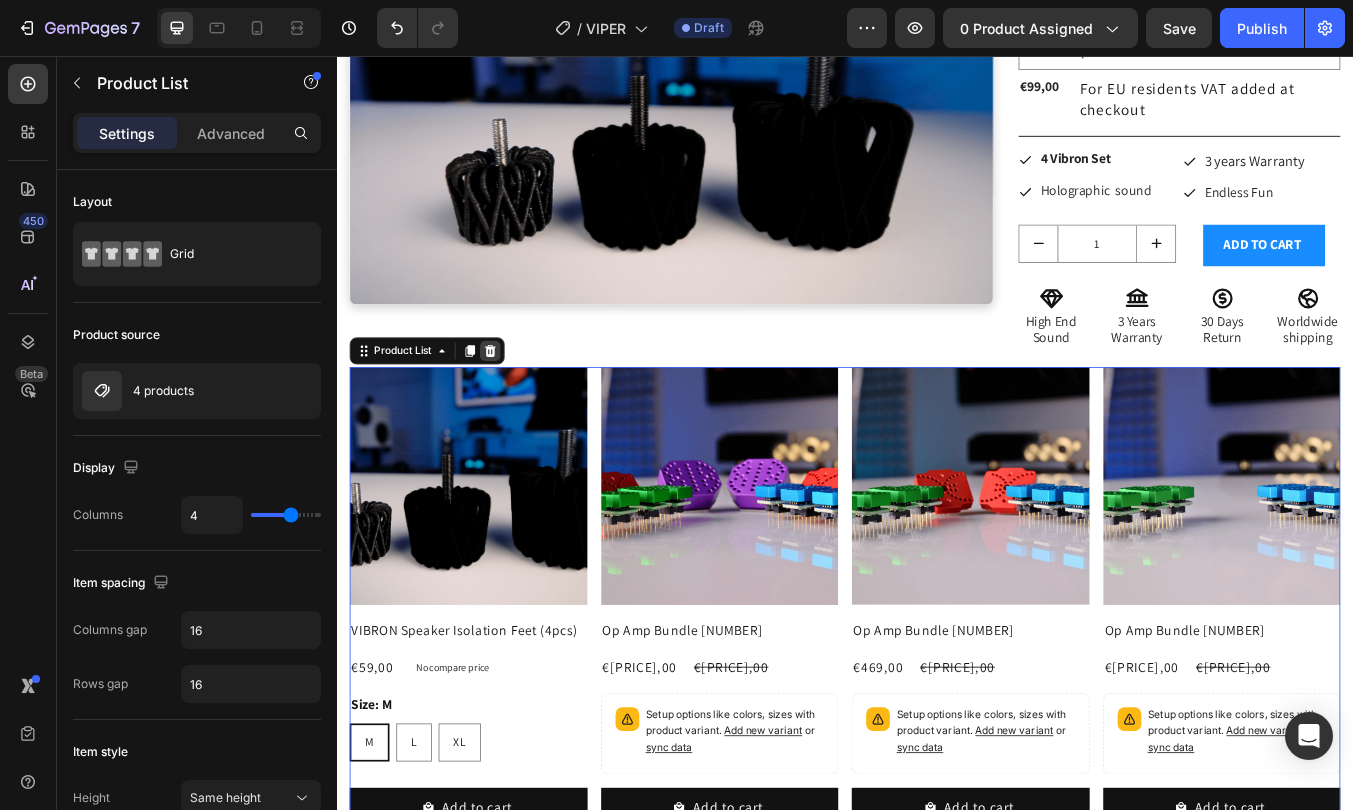 click 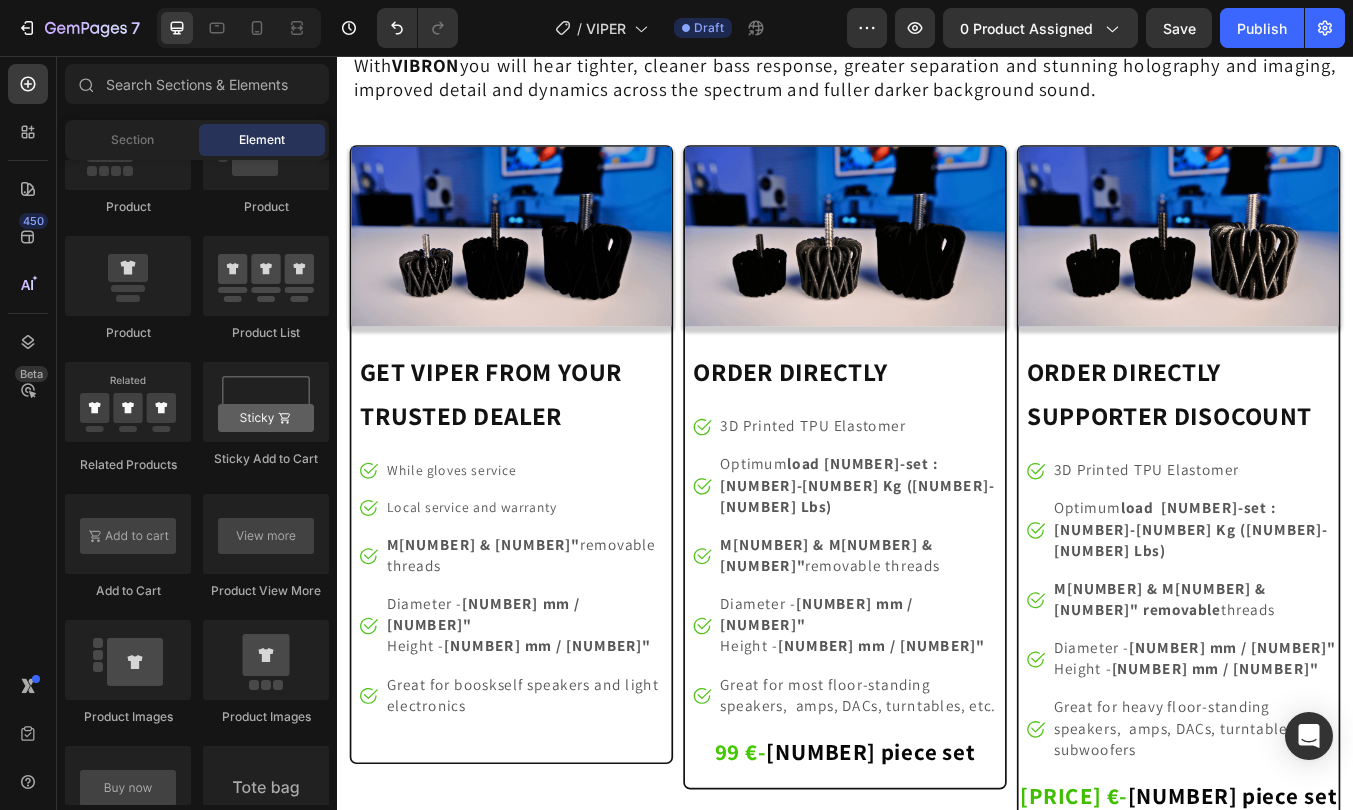 scroll, scrollTop: 10988, scrollLeft: 0, axis: vertical 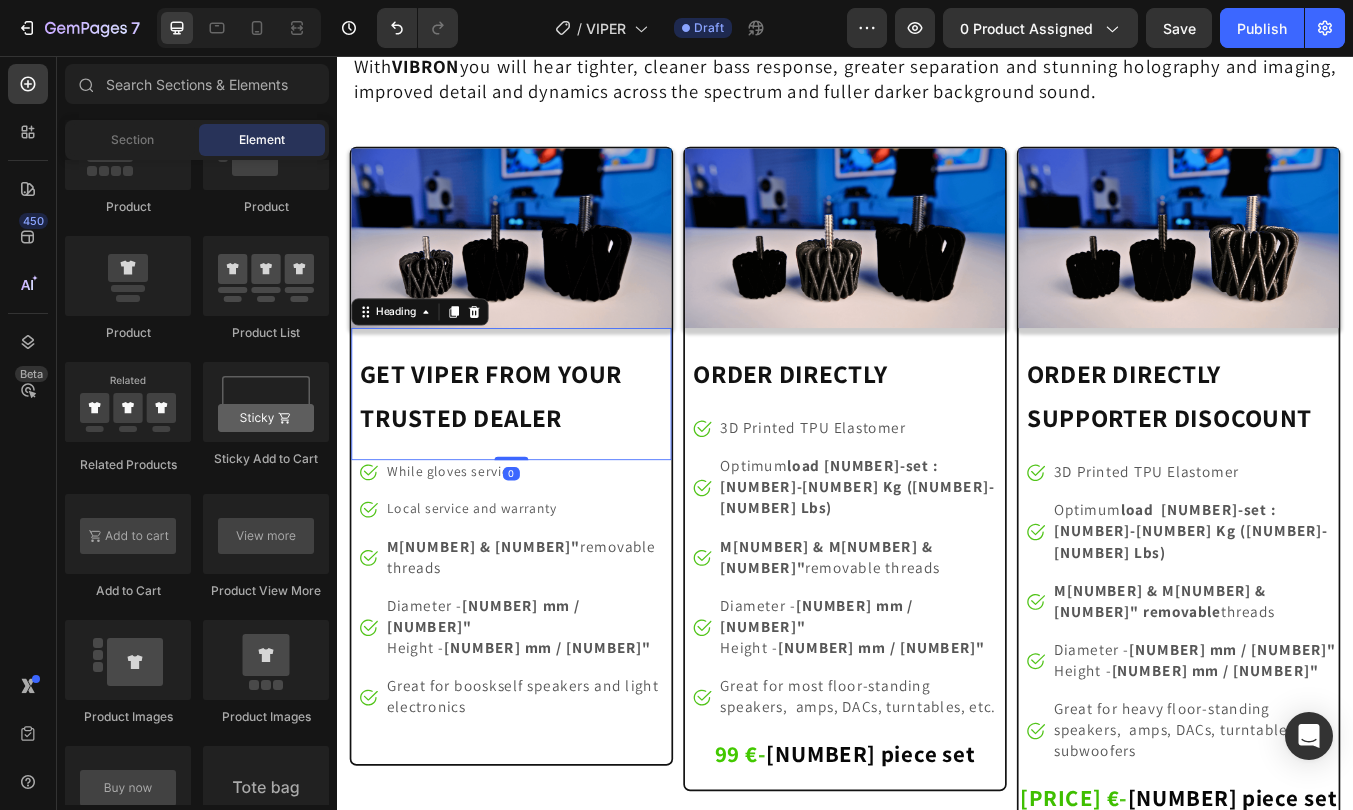click on "GET VIPER FROM YOUR TRUSTED DEALER" at bounding box center [518, 457] 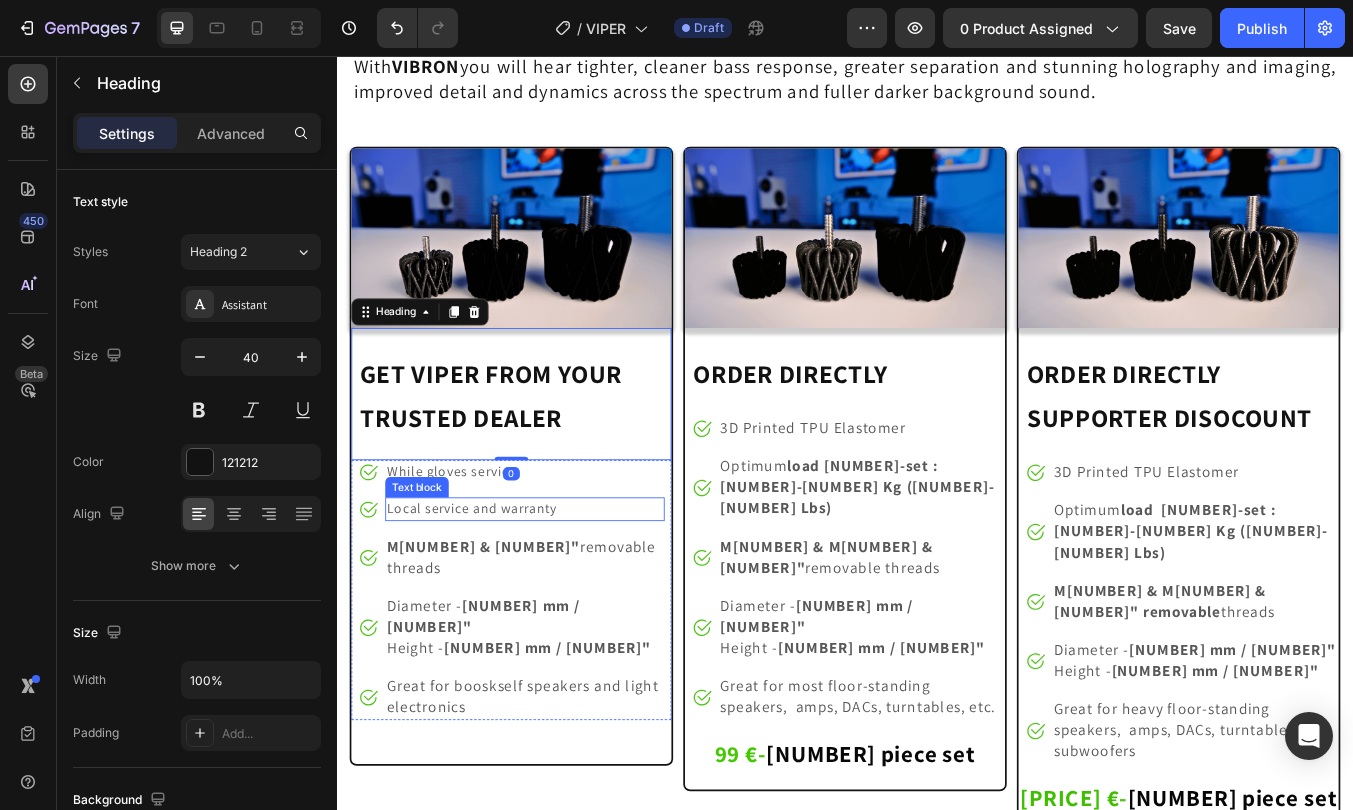 click on "Local service and warranty" at bounding box center [559, 591] 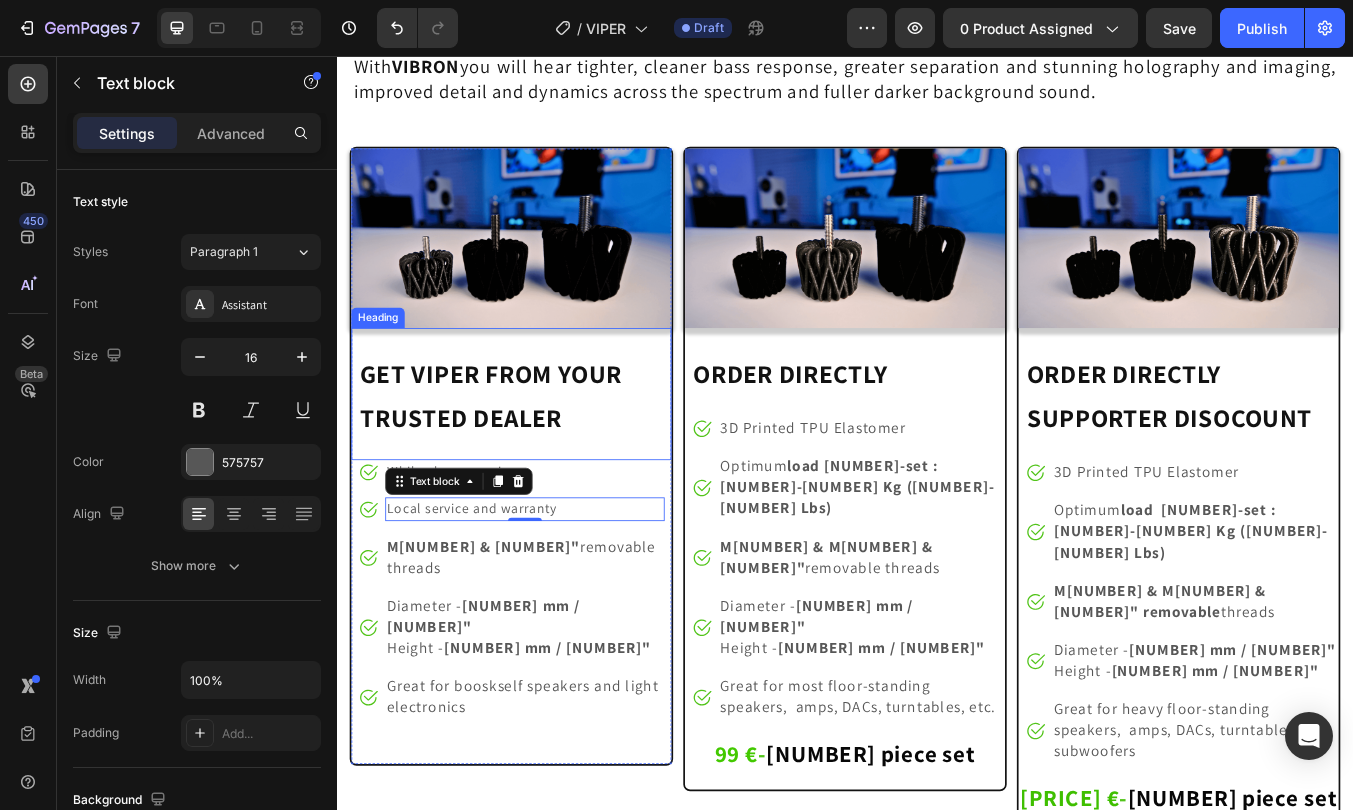 click on "GET VIPER FROM YOUR TRUSTED DEALER" at bounding box center [547, 455] 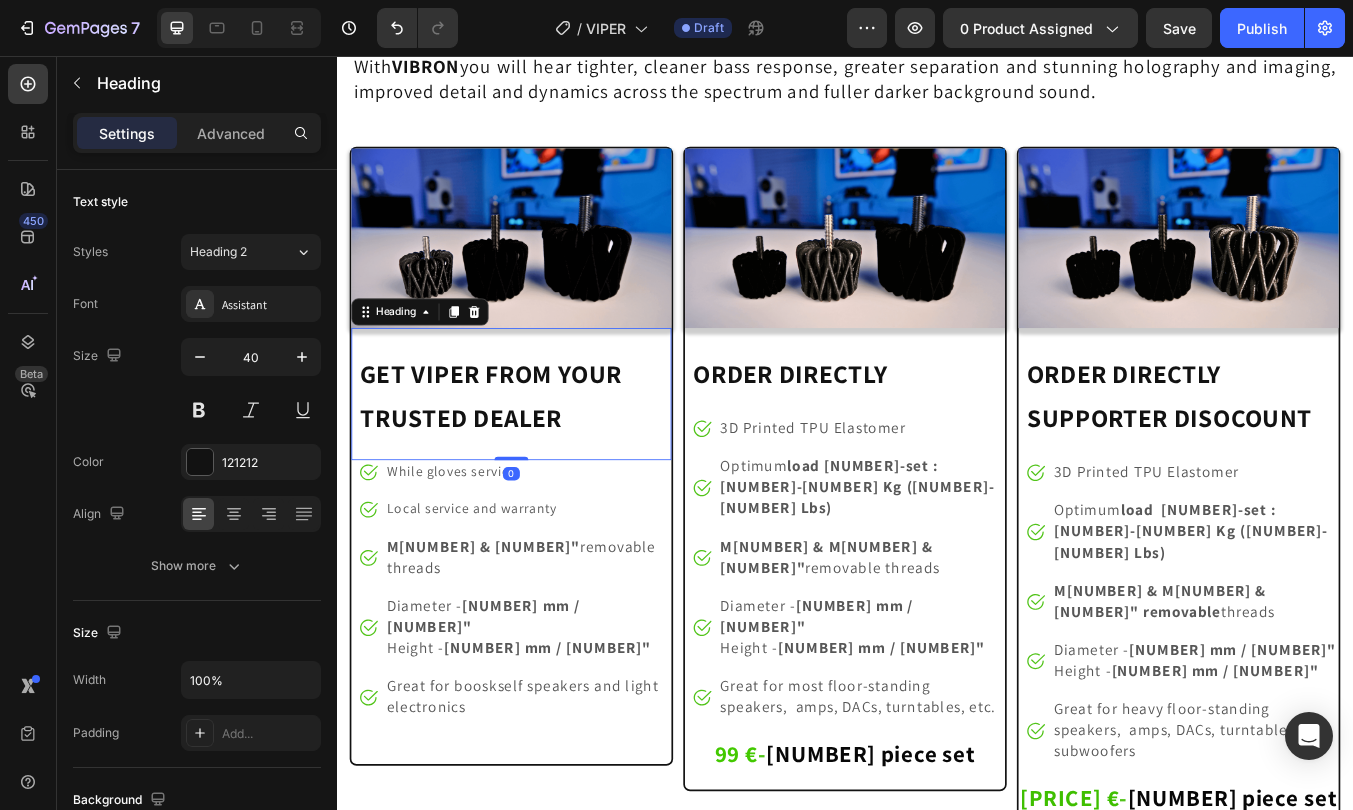 click on "GET VIPER FROM YOUR TRUSTED DEALER" at bounding box center (547, 455) 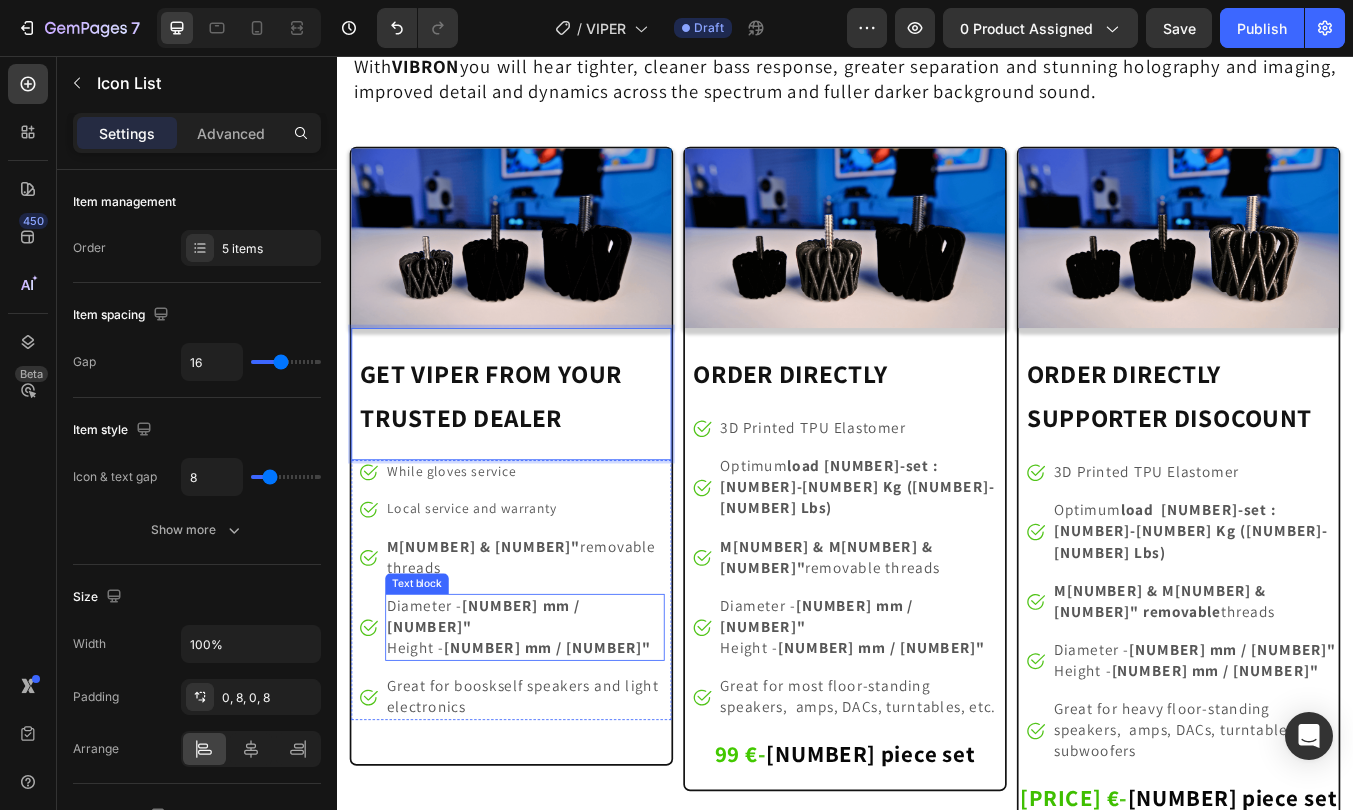 click on "Image While gloves service Text block Image Local service and warranty Text block Image M6 & 1/4"  removable threads Text block Image Diameter -  44 mm / 1.74" Height -  34 mm / 1.33" Text block Image Great for booskself speakers and light electronics  Text block" at bounding box center (543, 686) 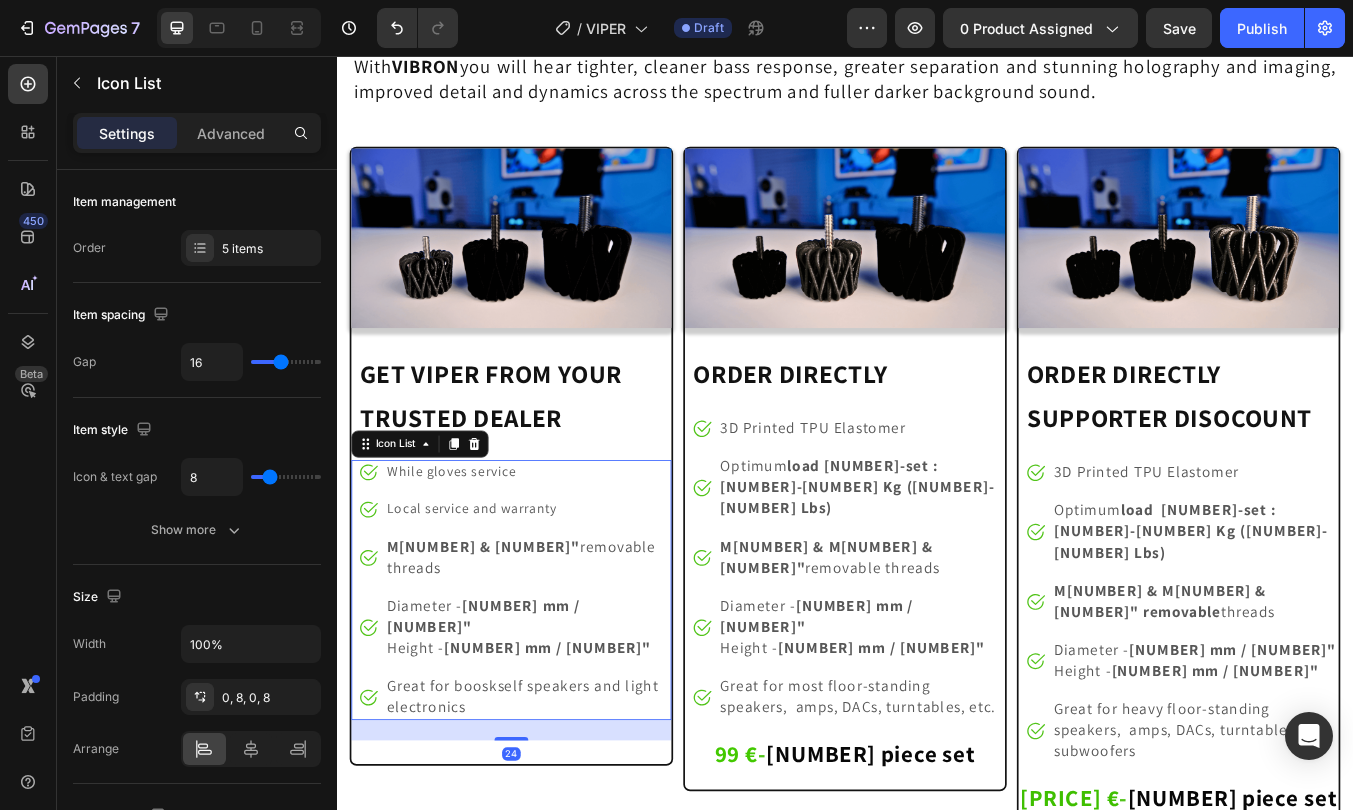 click on "Image While gloves service Text block Image Local service and warranty Text block Image M6 & 1/4"  removable threads Text block Image Diameter -  44 mm / 1.74" Height -  34 mm / 1.33" Text block Image Great for booskself speakers and light electronics  Text block" at bounding box center (543, 686) 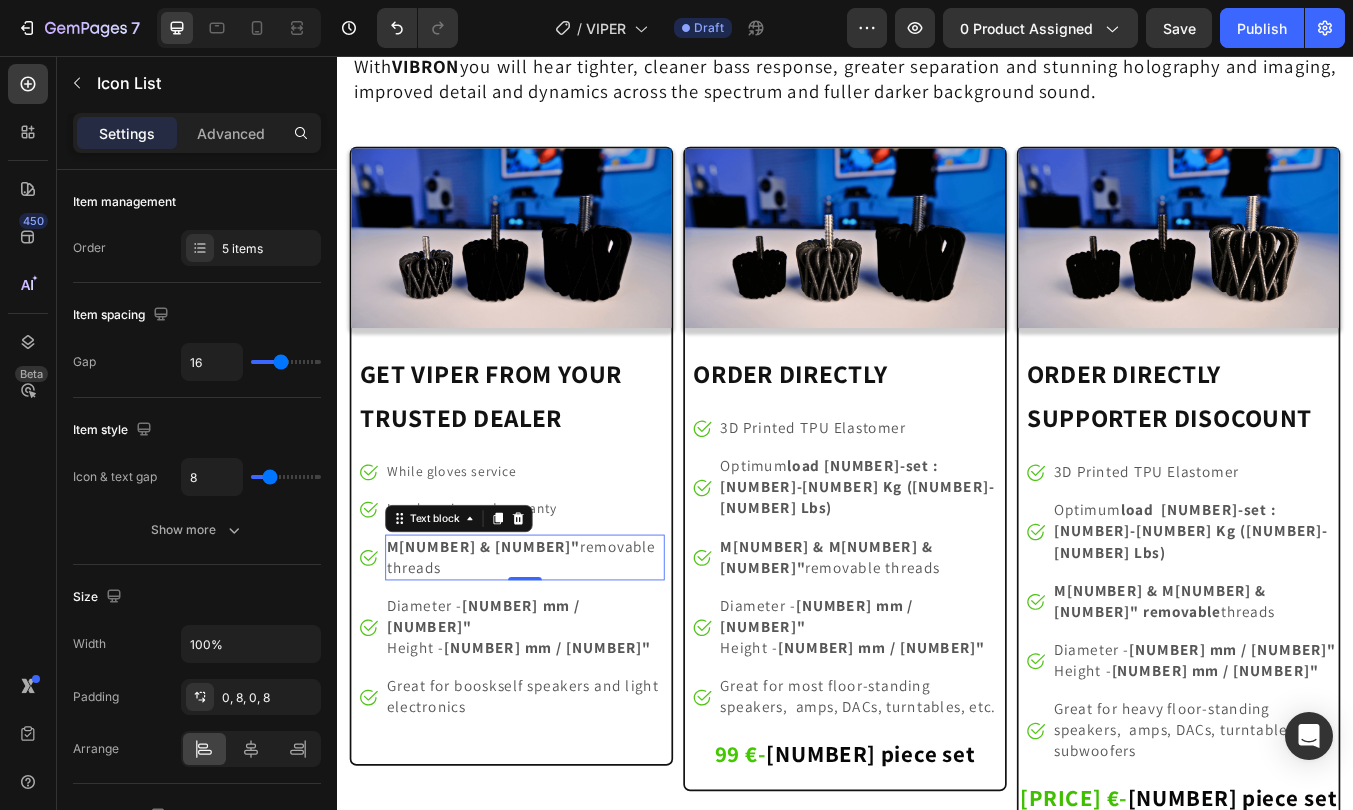 click on "M6 & 1/4"  removable threads" at bounding box center (555, 647) 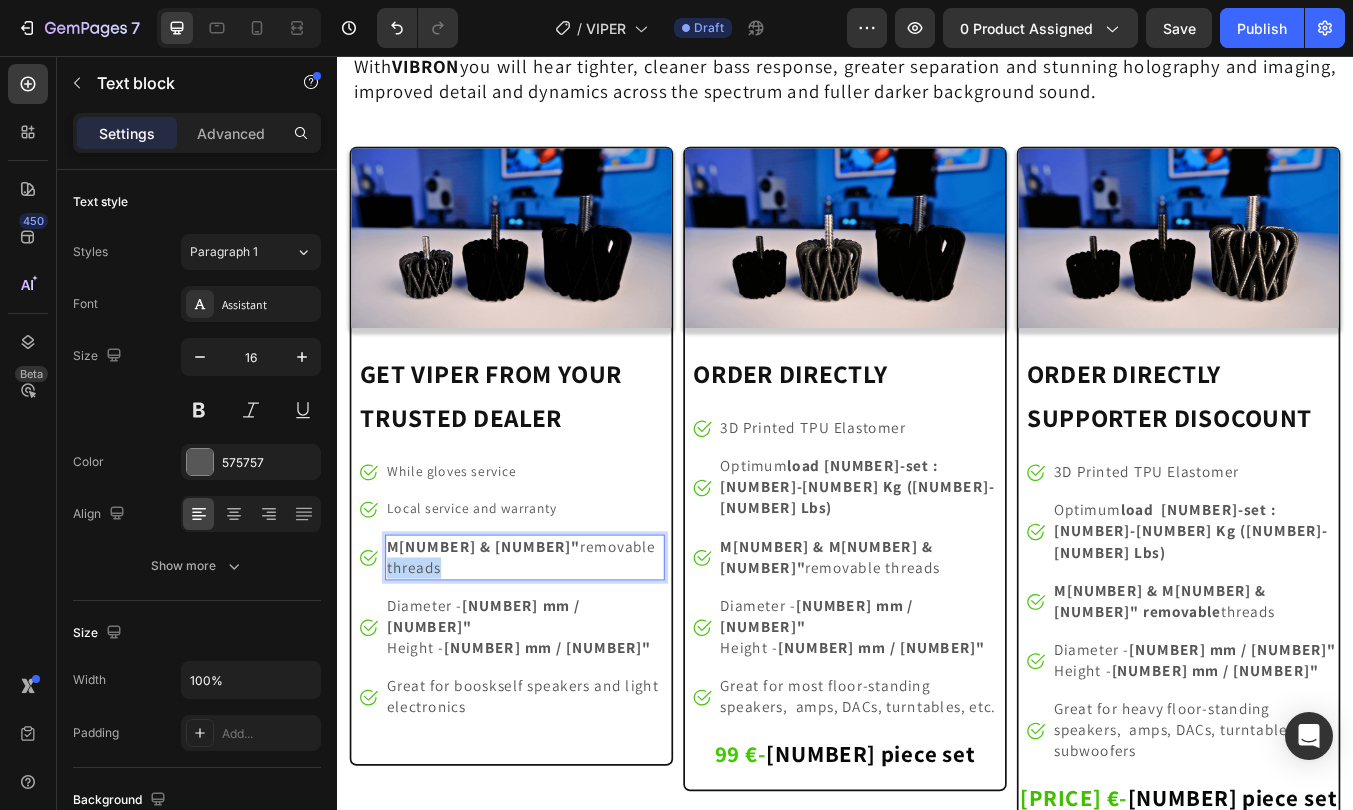 click on "M6 & 1/4"  removable threads" at bounding box center (555, 647) 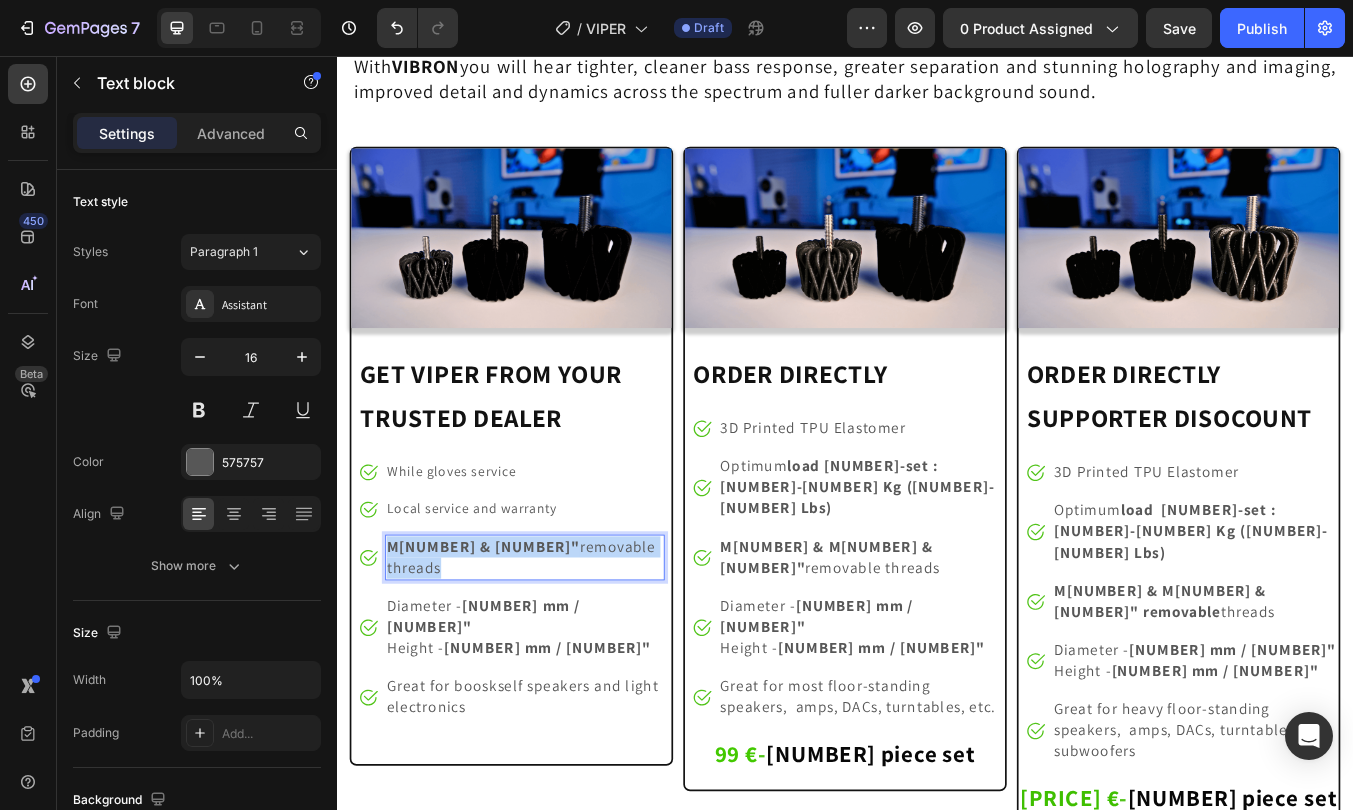 click on "M6 & 1/4"  removable threads" at bounding box center [555, 647] 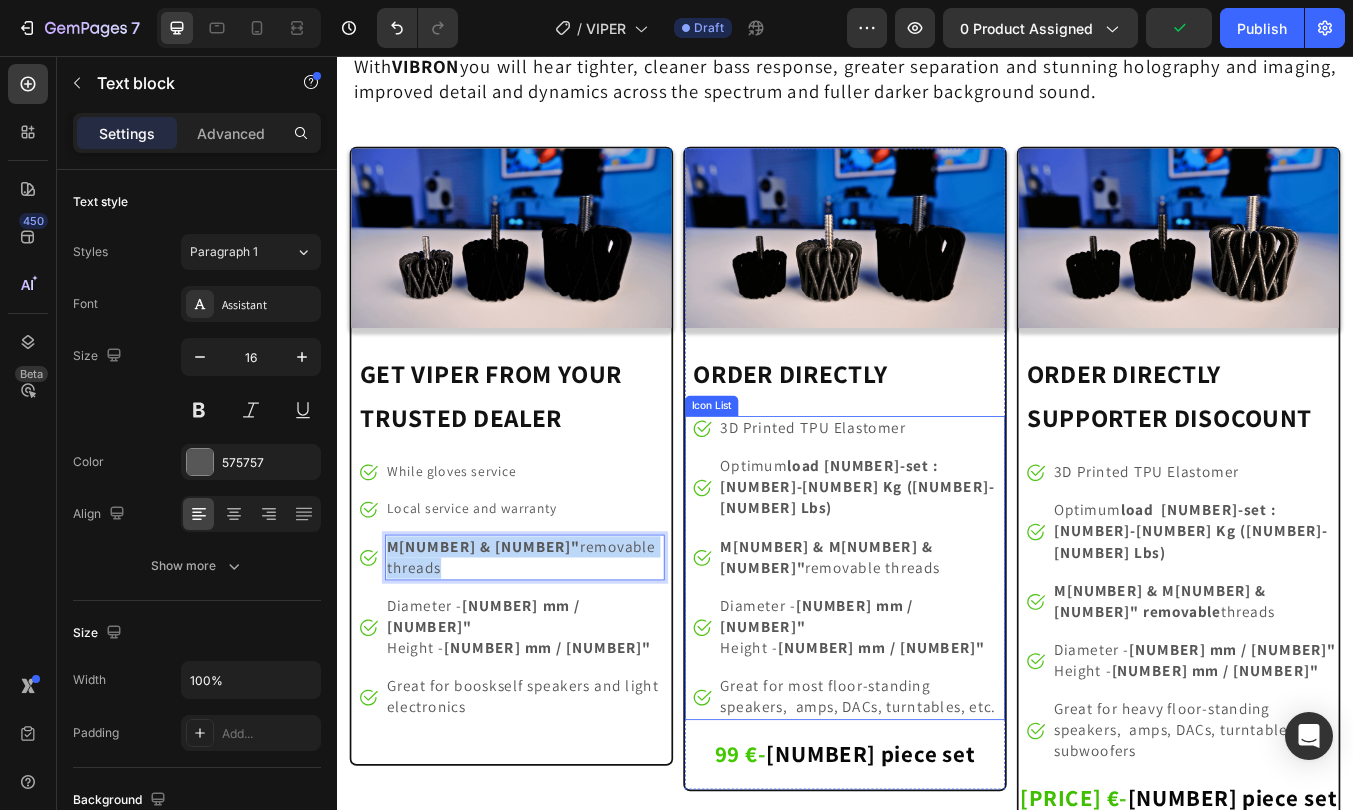 click on "3D Printed TPU Elastomer" at bounding box center [899, 494] 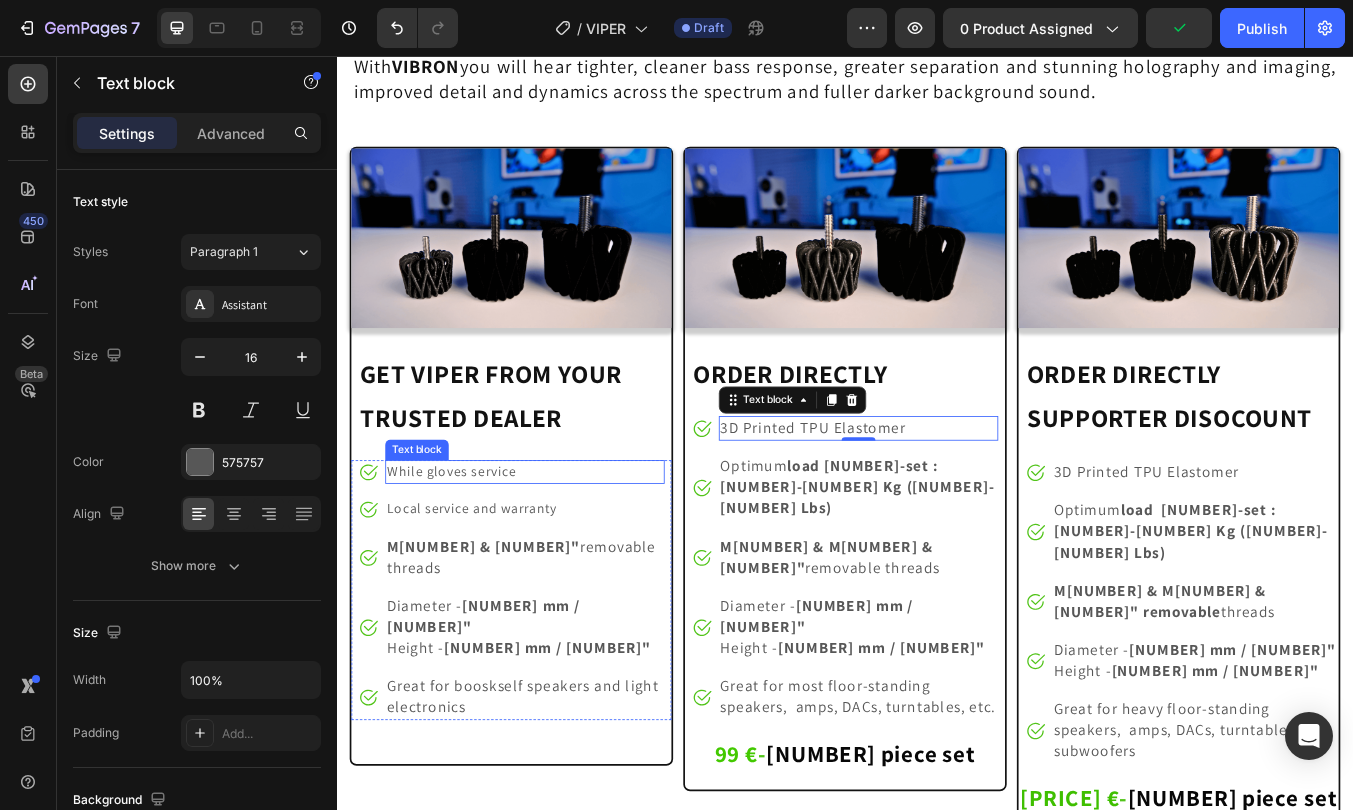 click on "While gloves service" at bounding box center (559, 547) 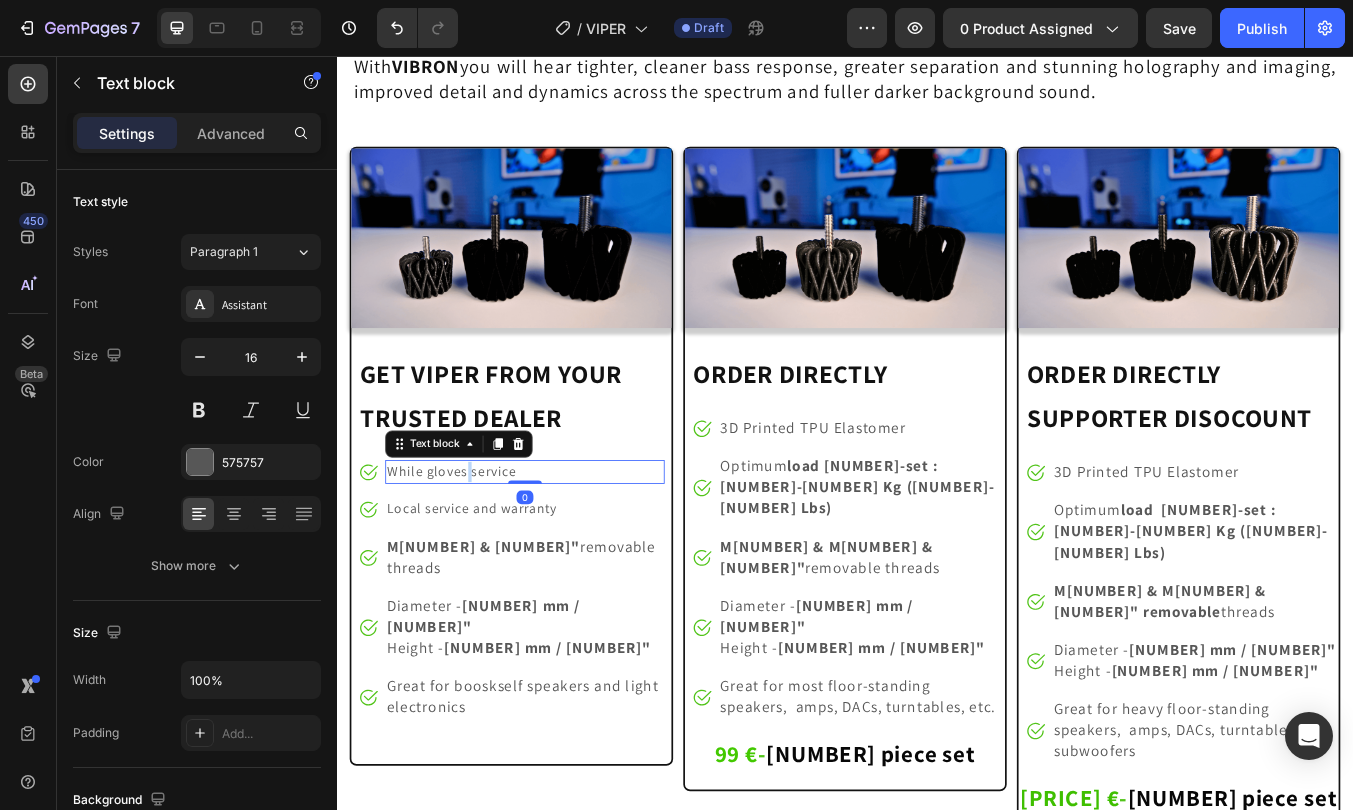 click on "While gloves service" at bounding box center (559, 547) 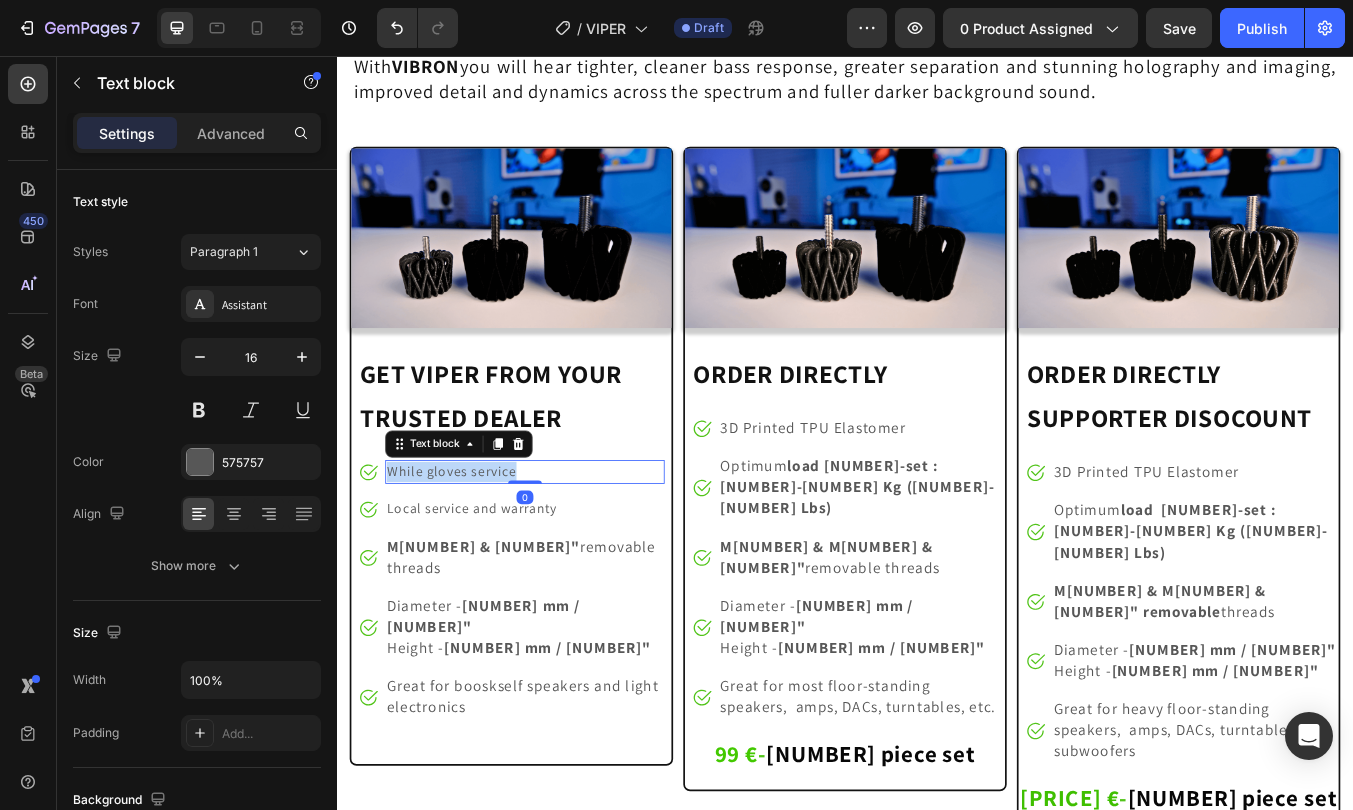 click on "While gloves service" at bounding box center (559, 547) 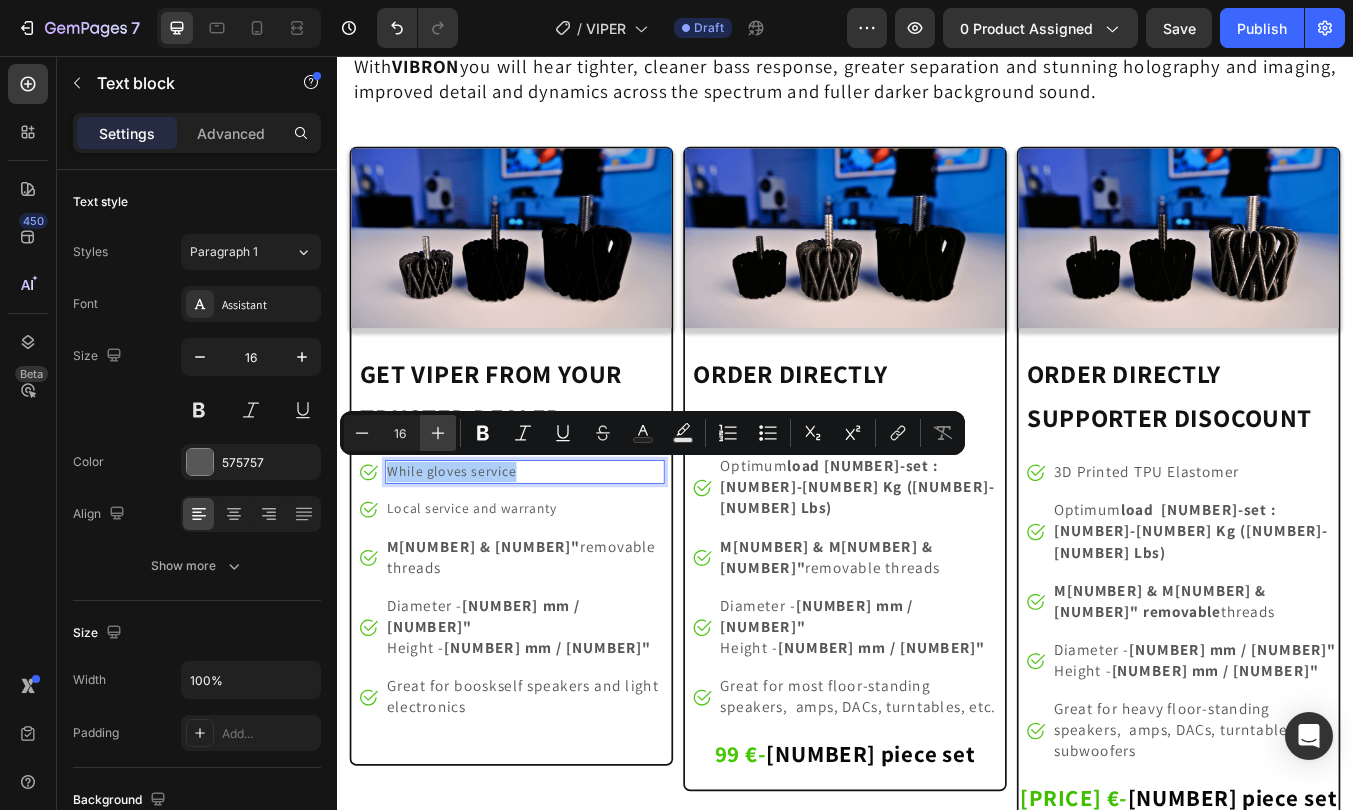click 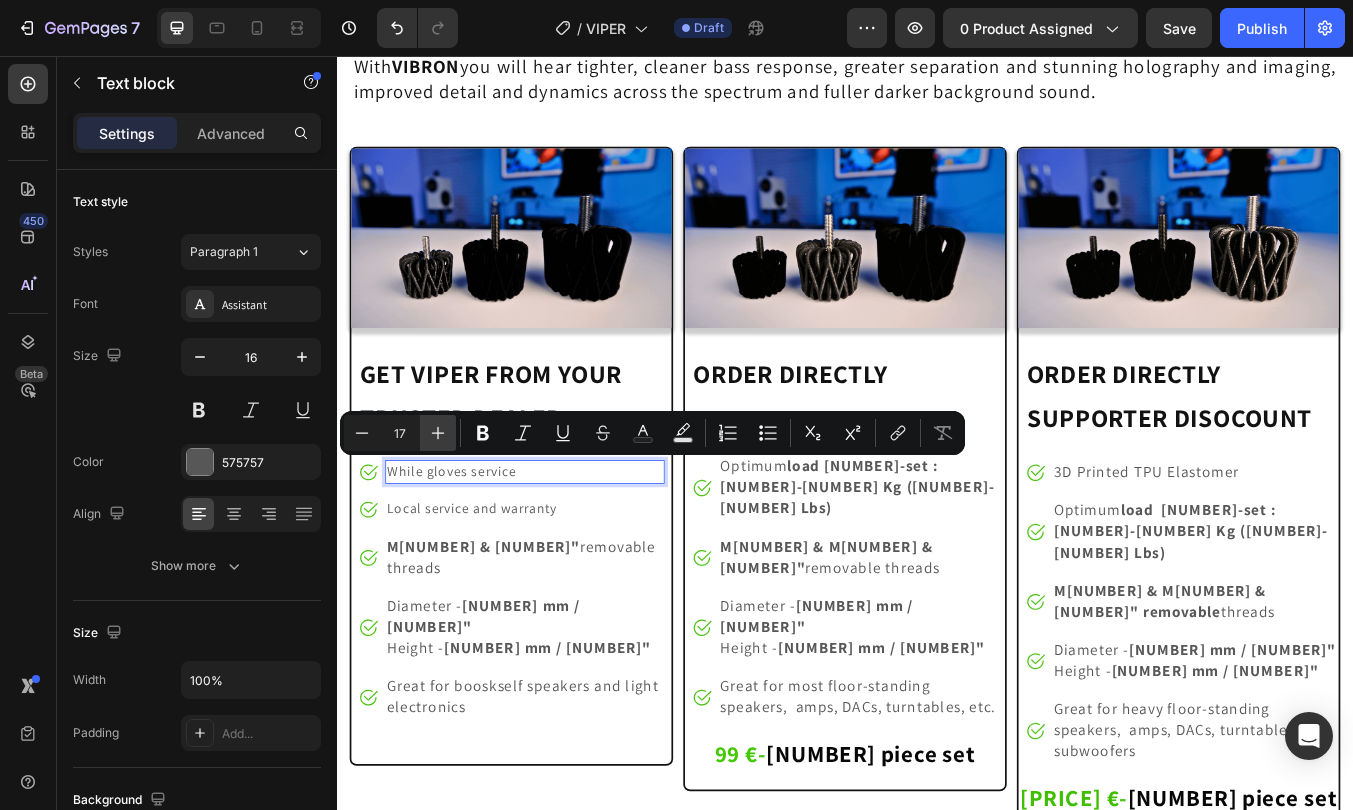 click 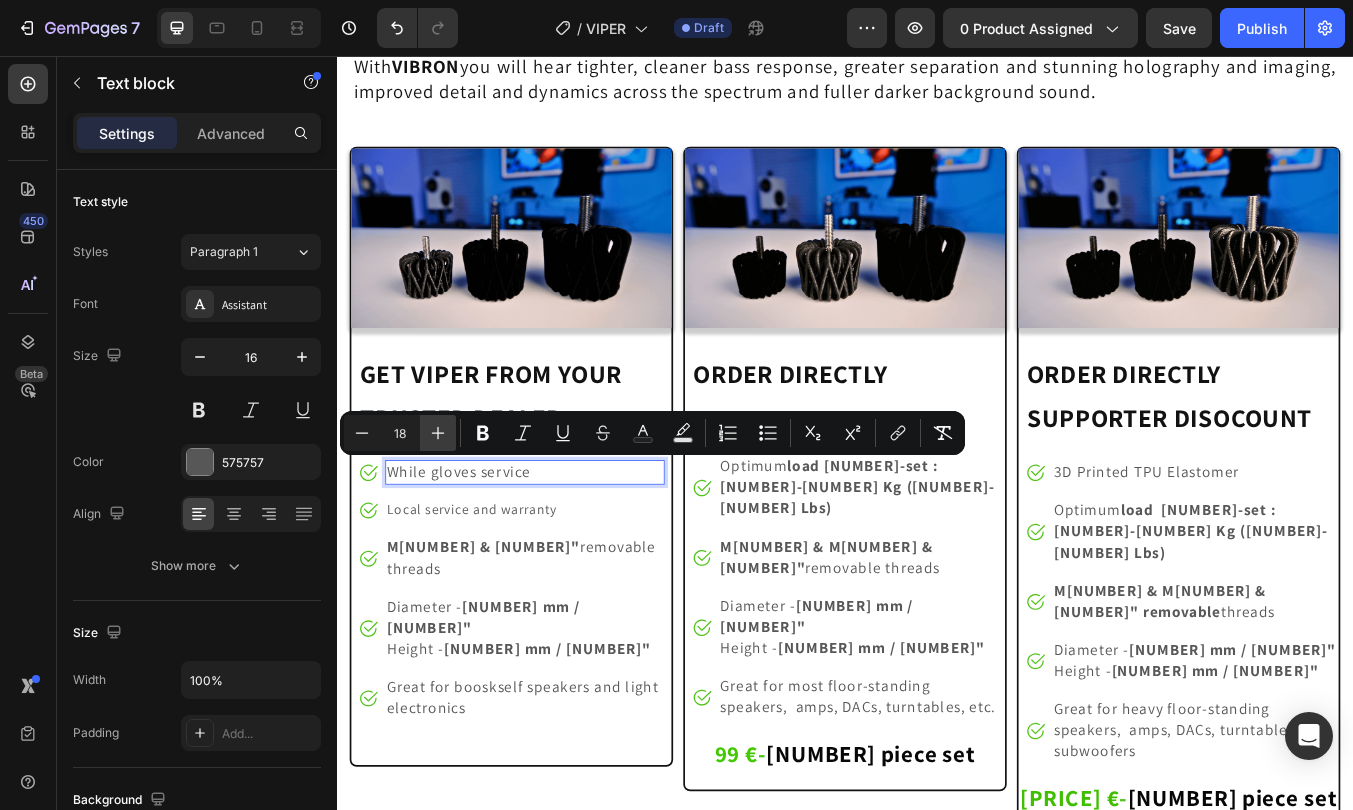 click 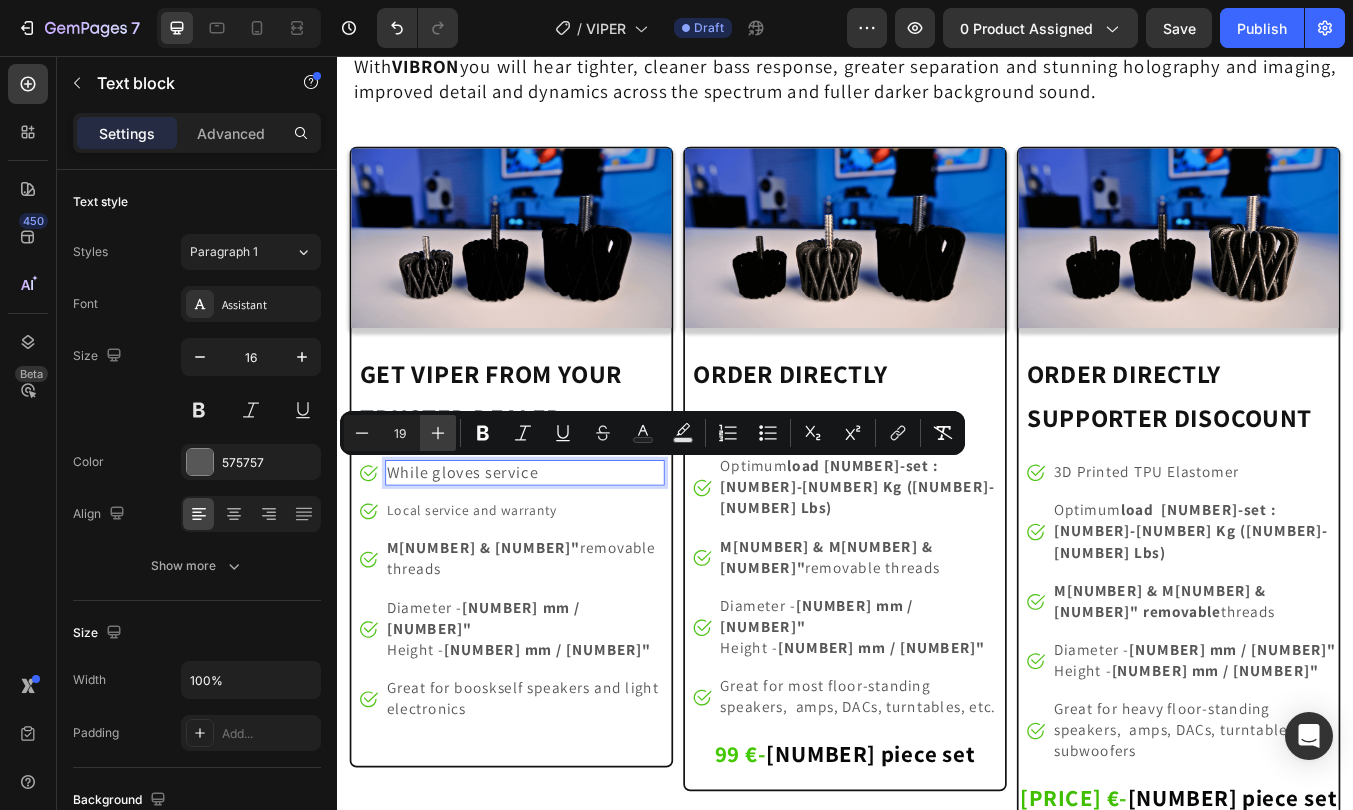click 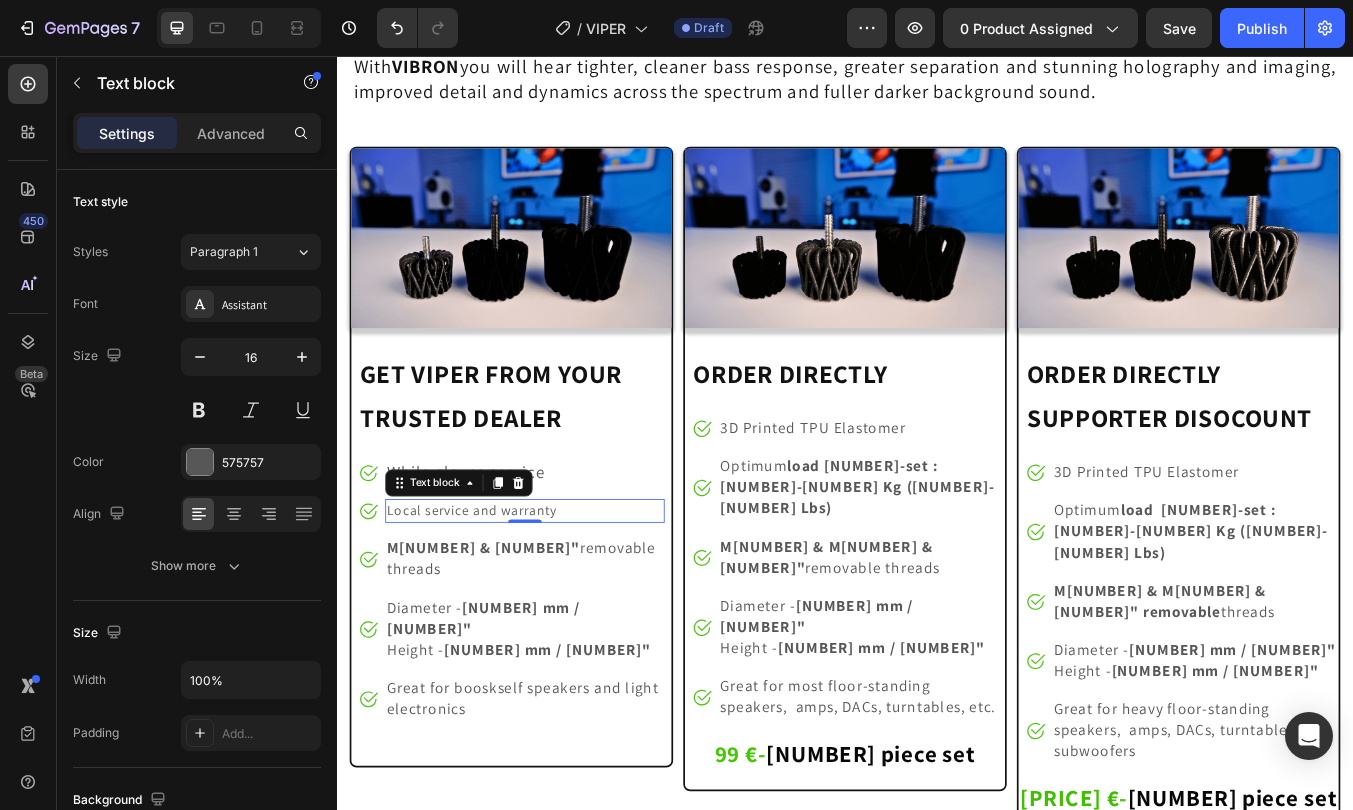 click on "Local service and warranty" at bounding box center (559, 593) 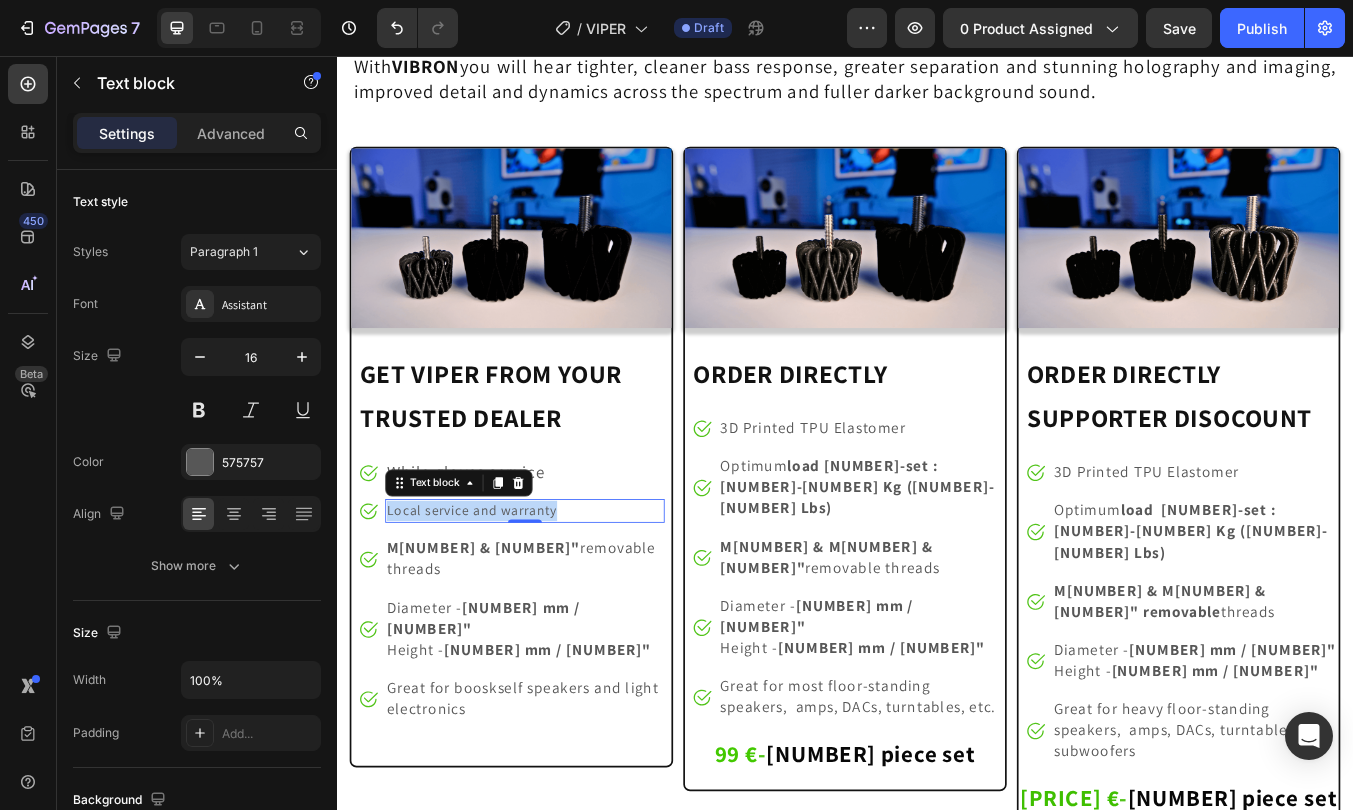 click on "Local service and warranty" at bounding box center (559, 593) 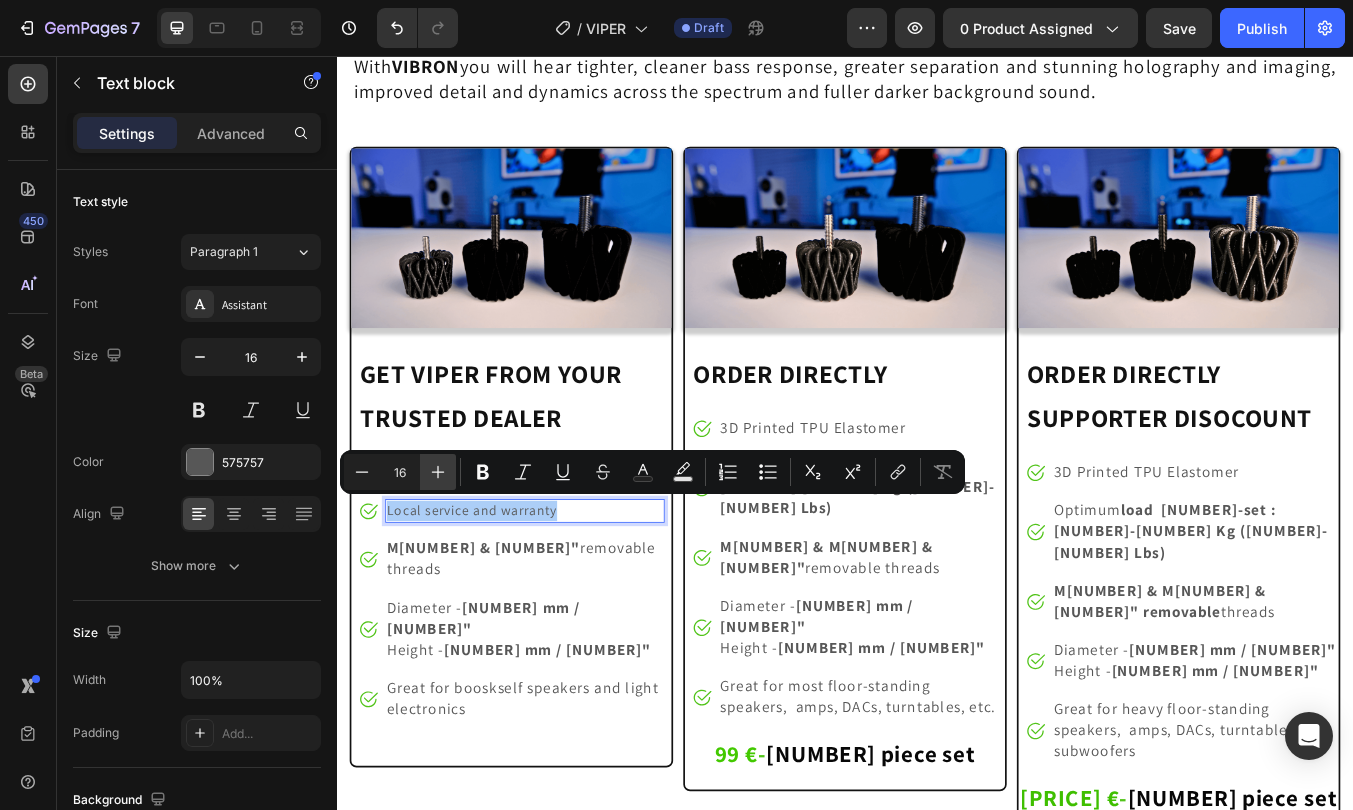 click 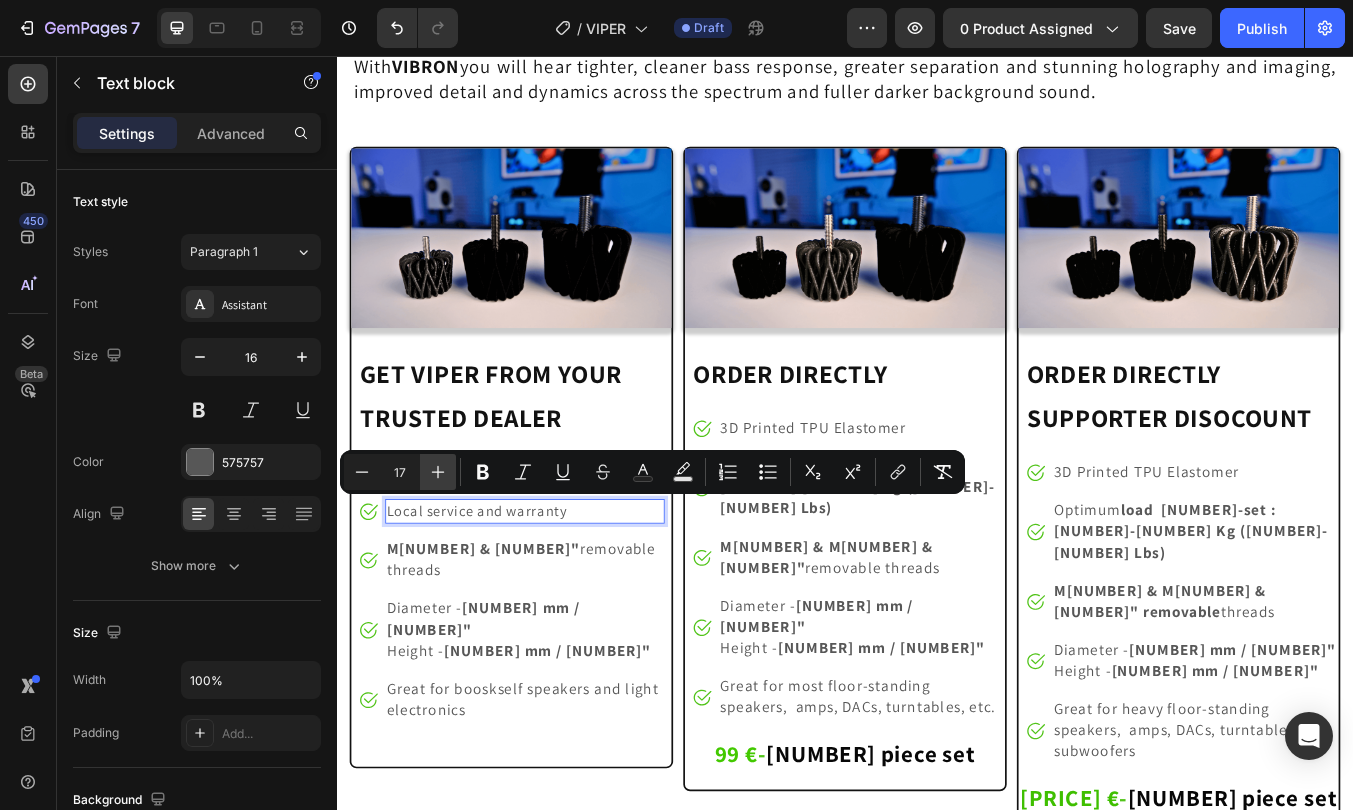 click 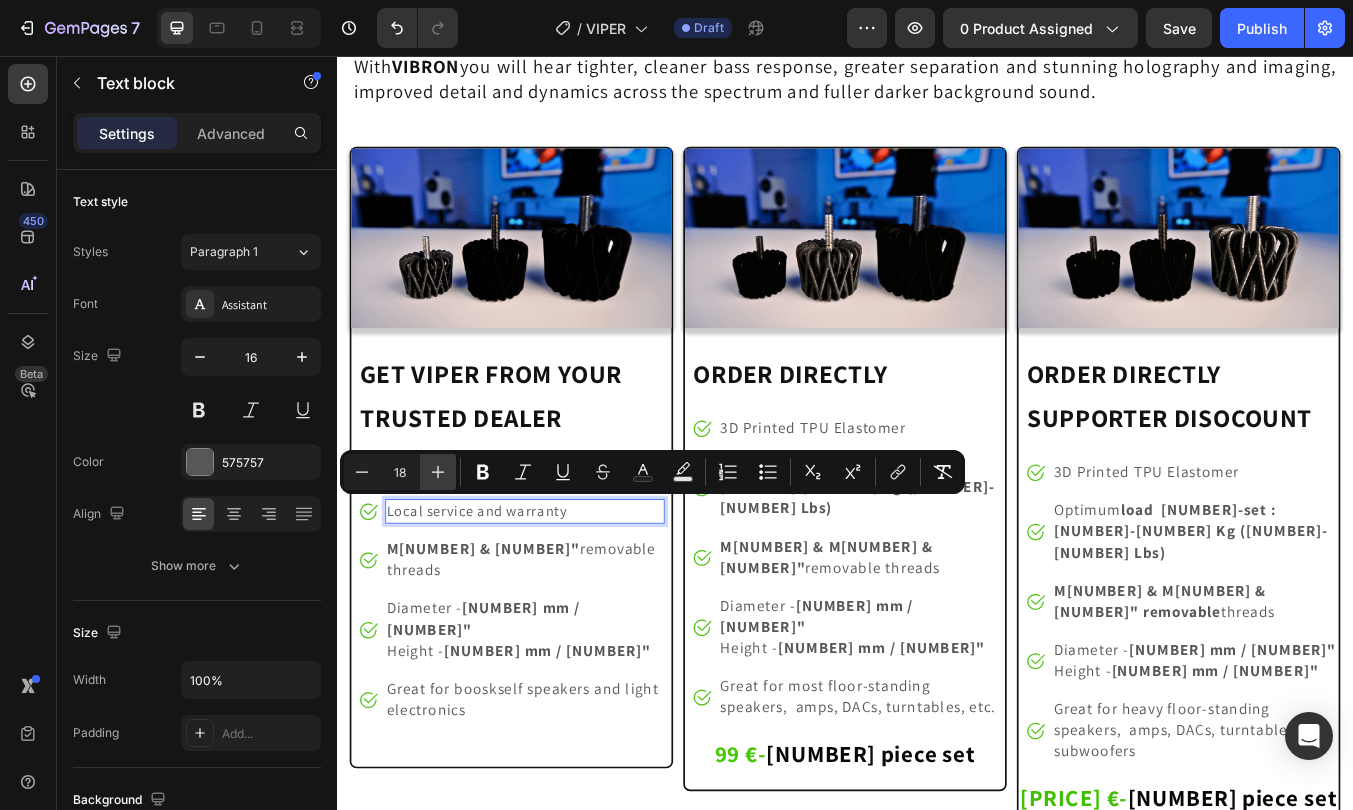 click 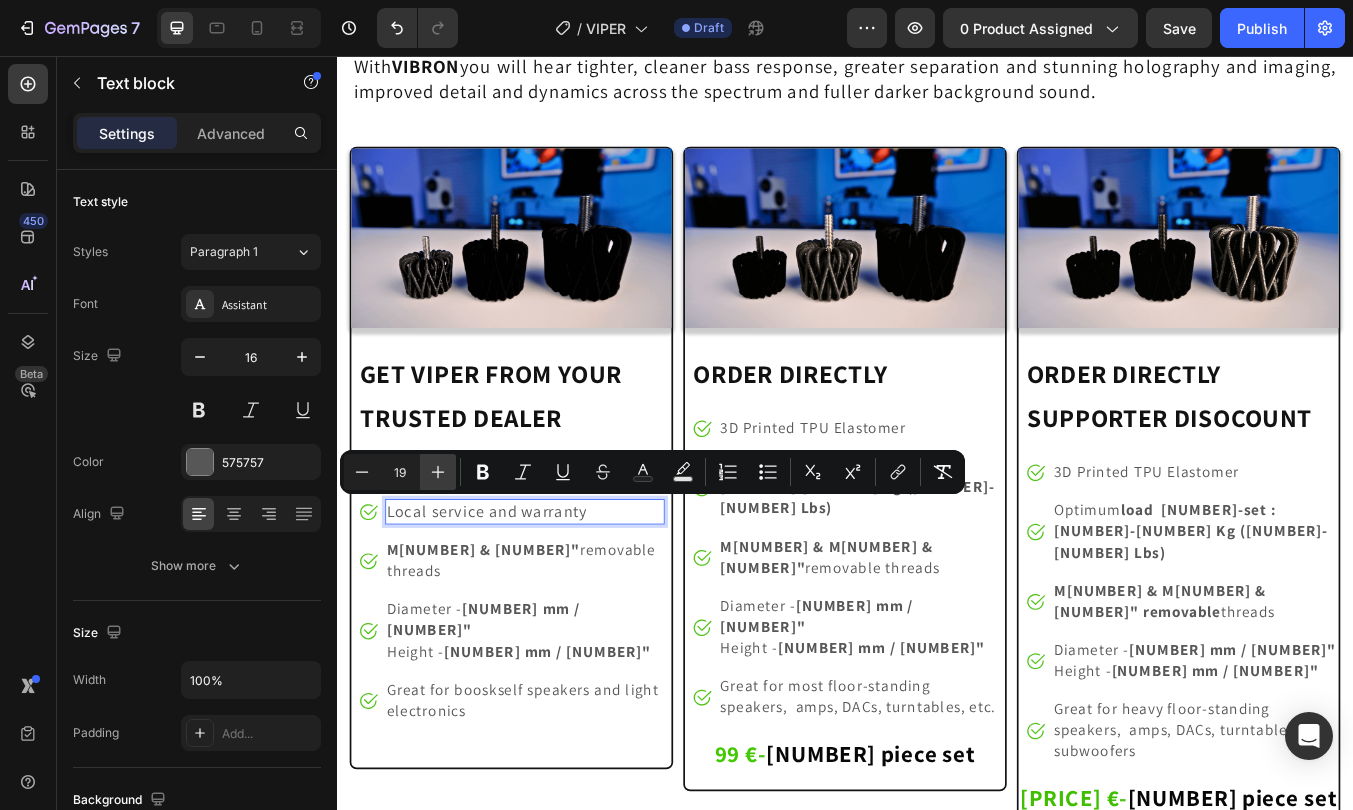 click 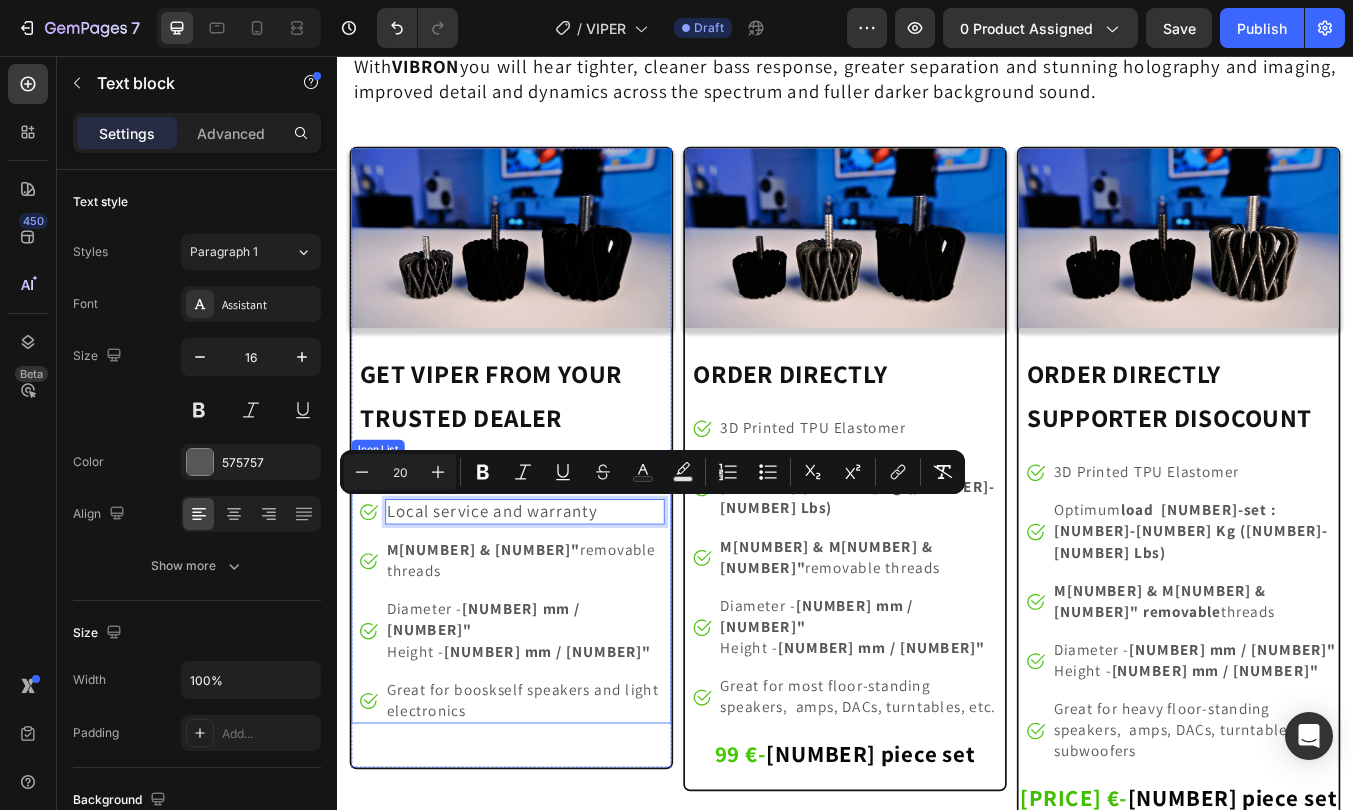 click on "44 mm / 1.74"" at bounding box center (510, 721) 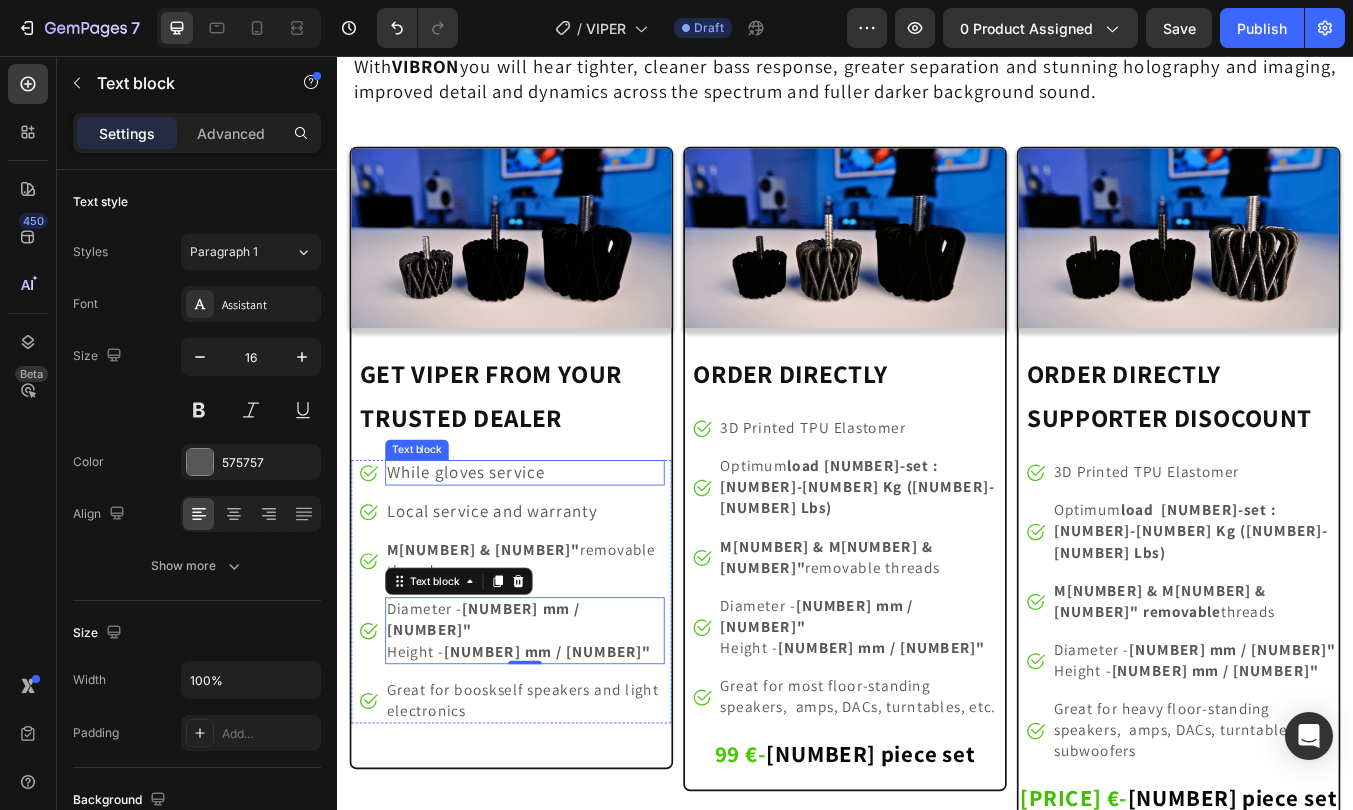 click on "While gloves service" at bounding box center [489, 547] 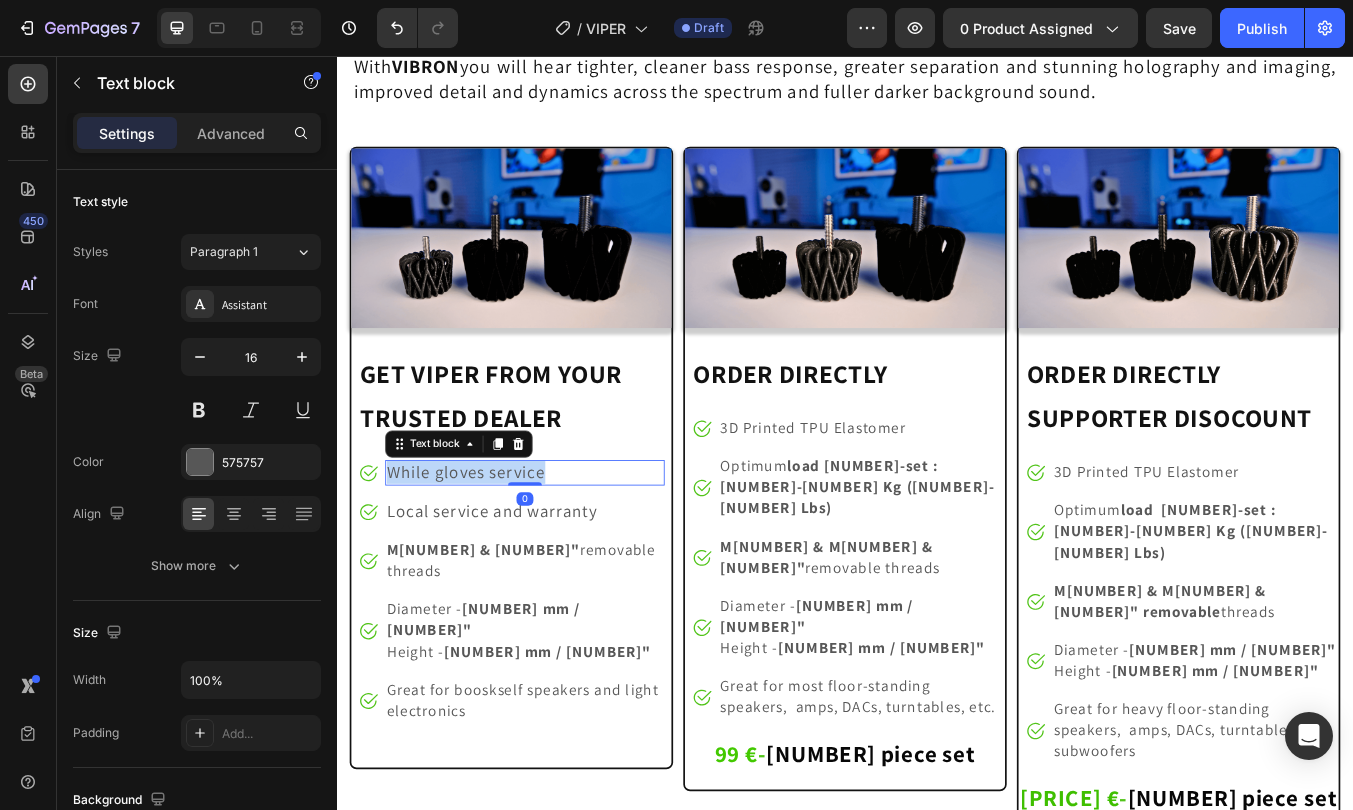 click on "While gloves service" at bounding box center (489, 547) 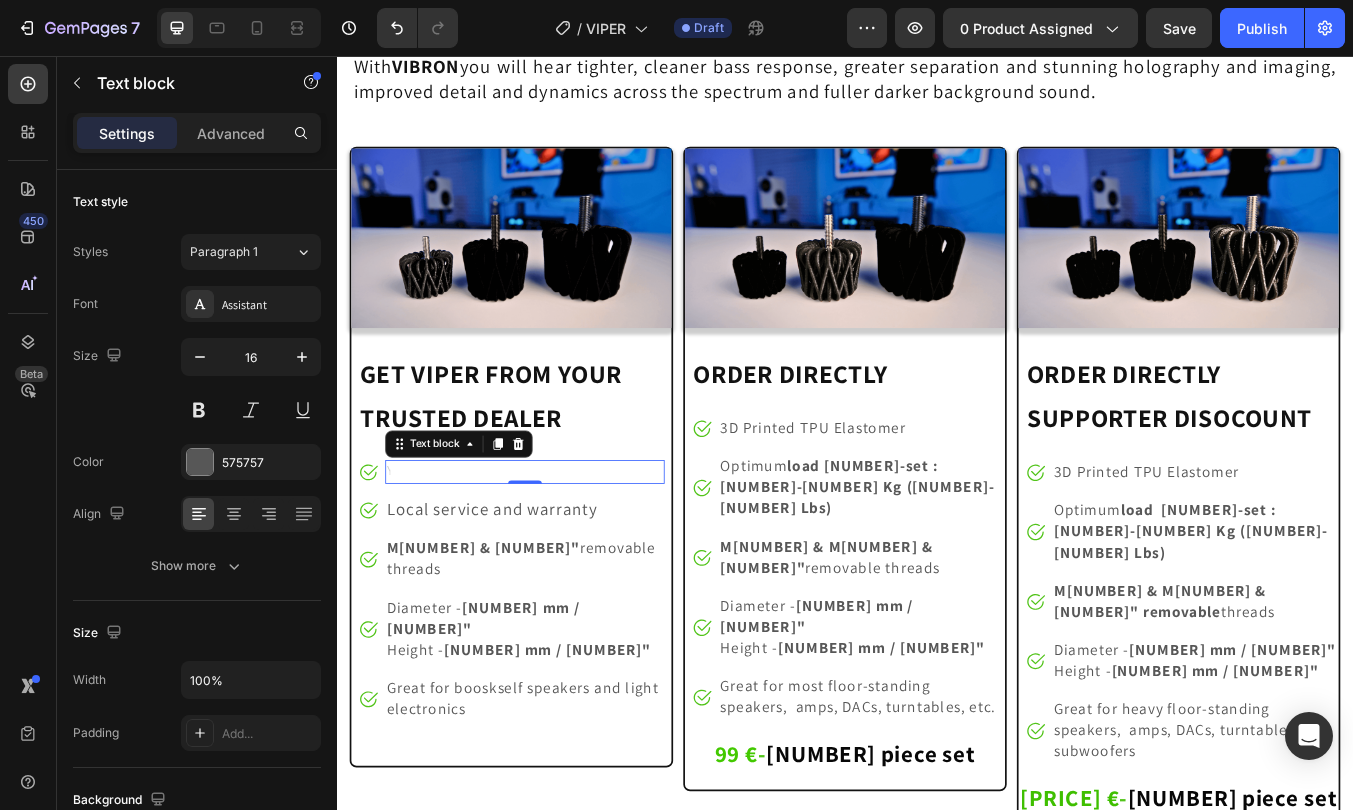 click at bounding box center (559, 547) 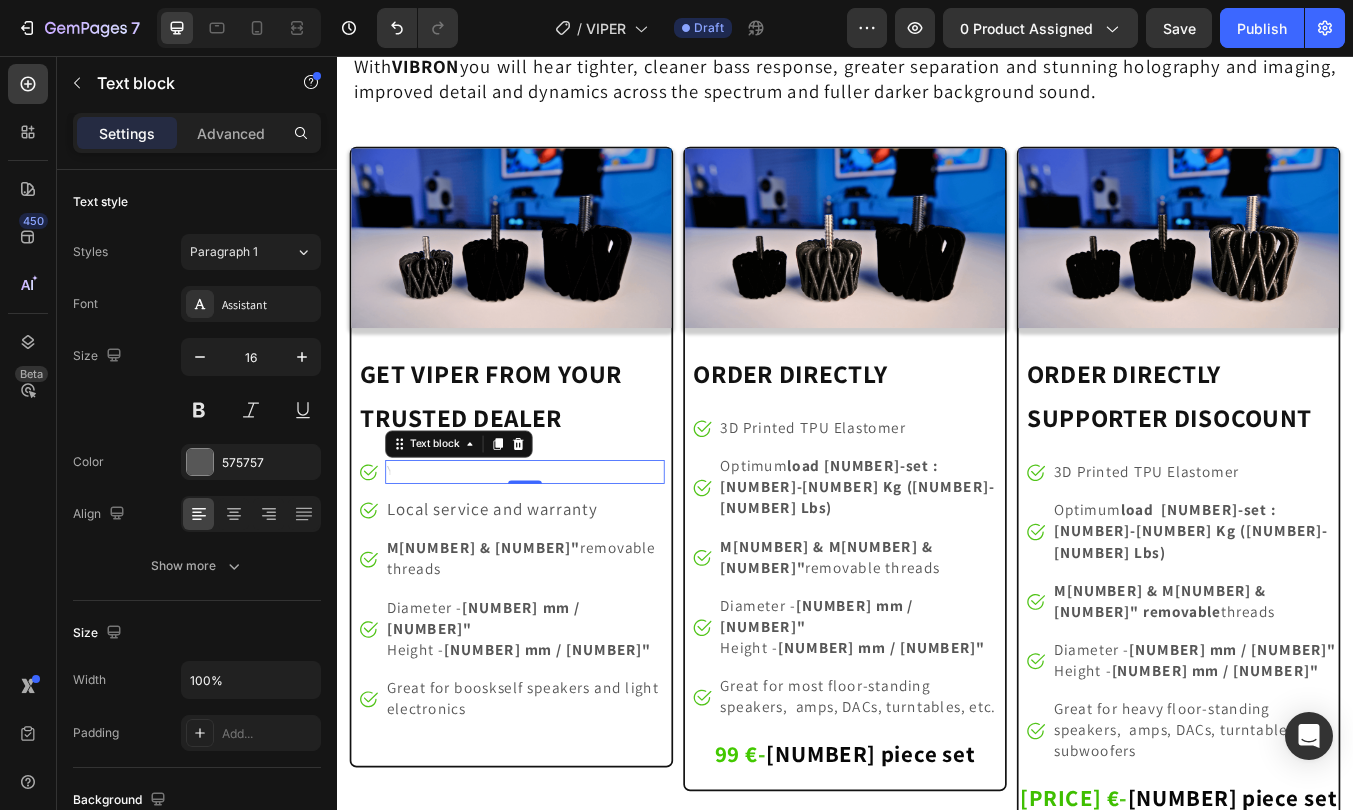 click at bounding box center (559, 547) 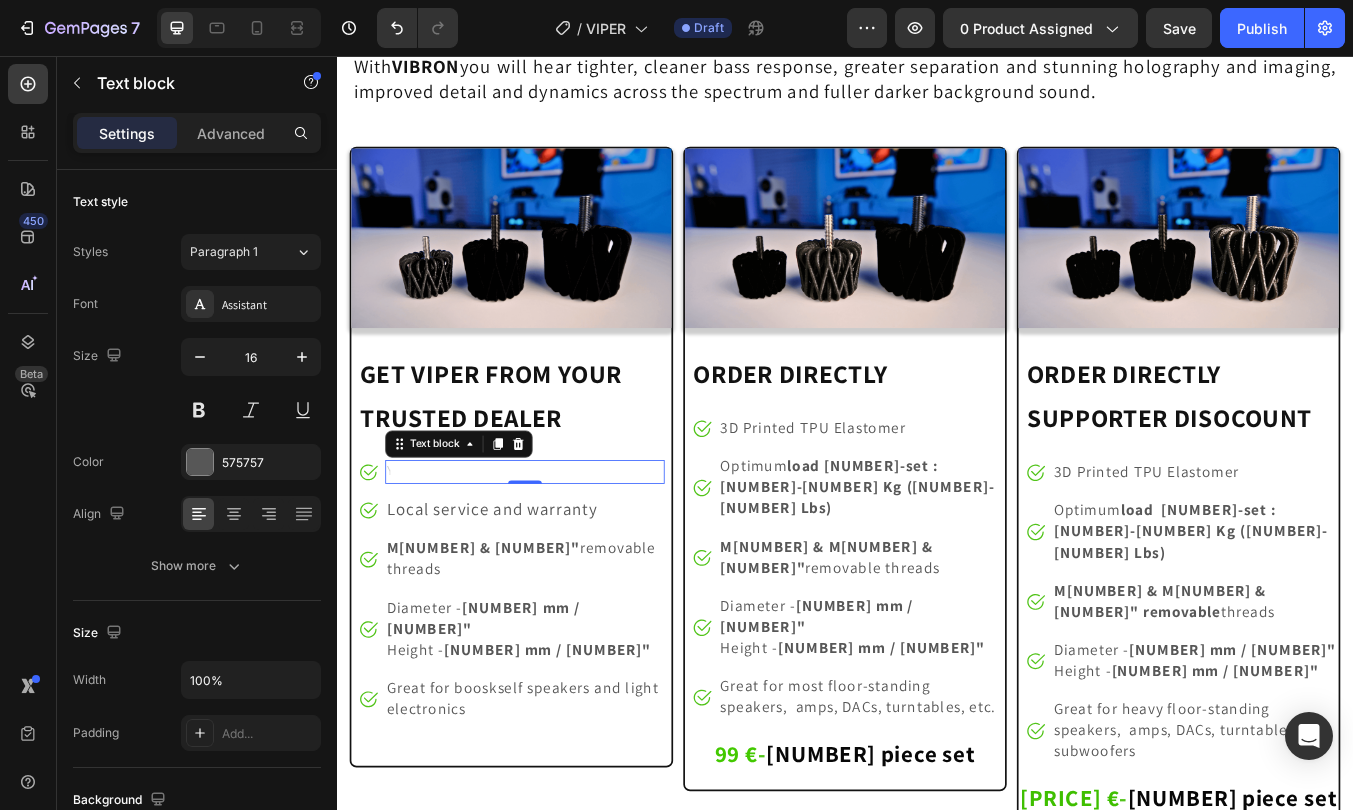 click at bounding box center (559, 547) 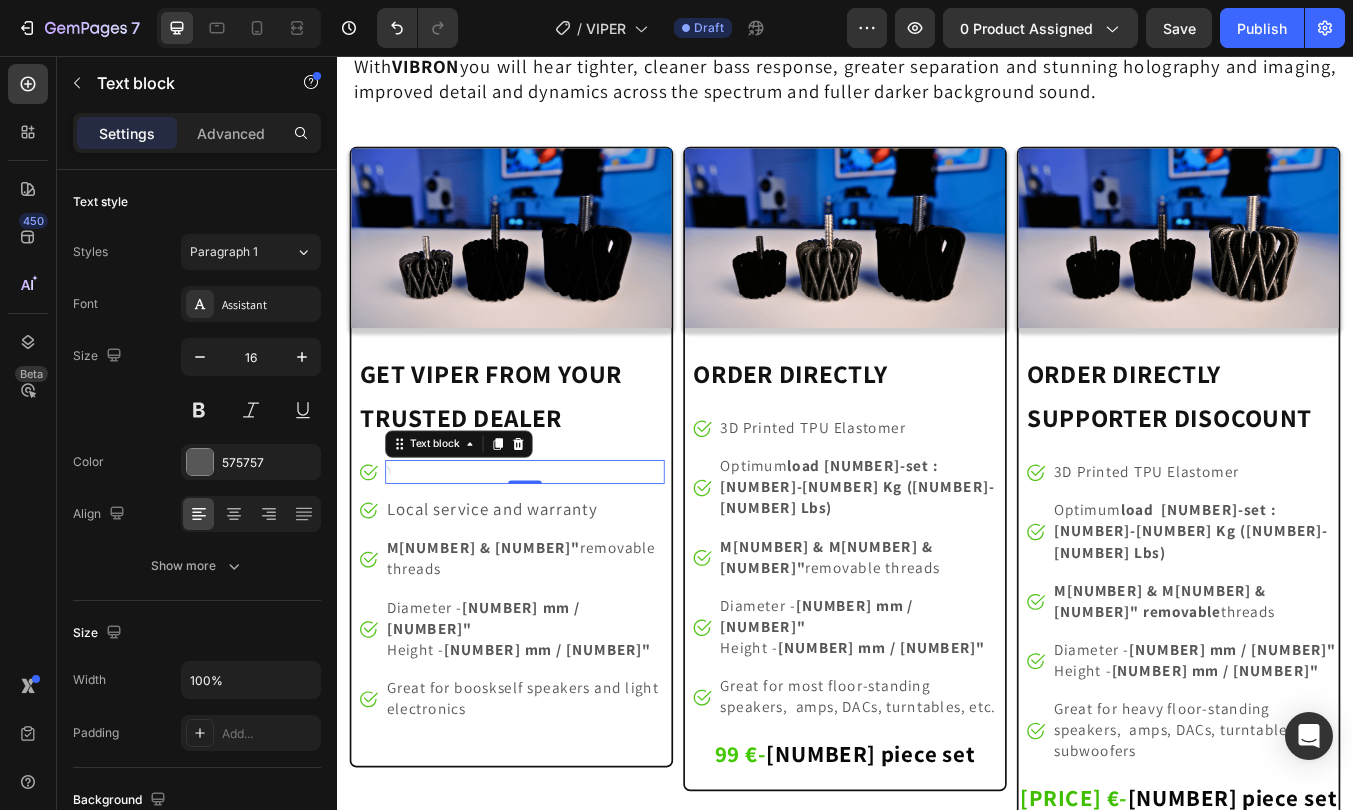 click at bounding box center (559, 547) 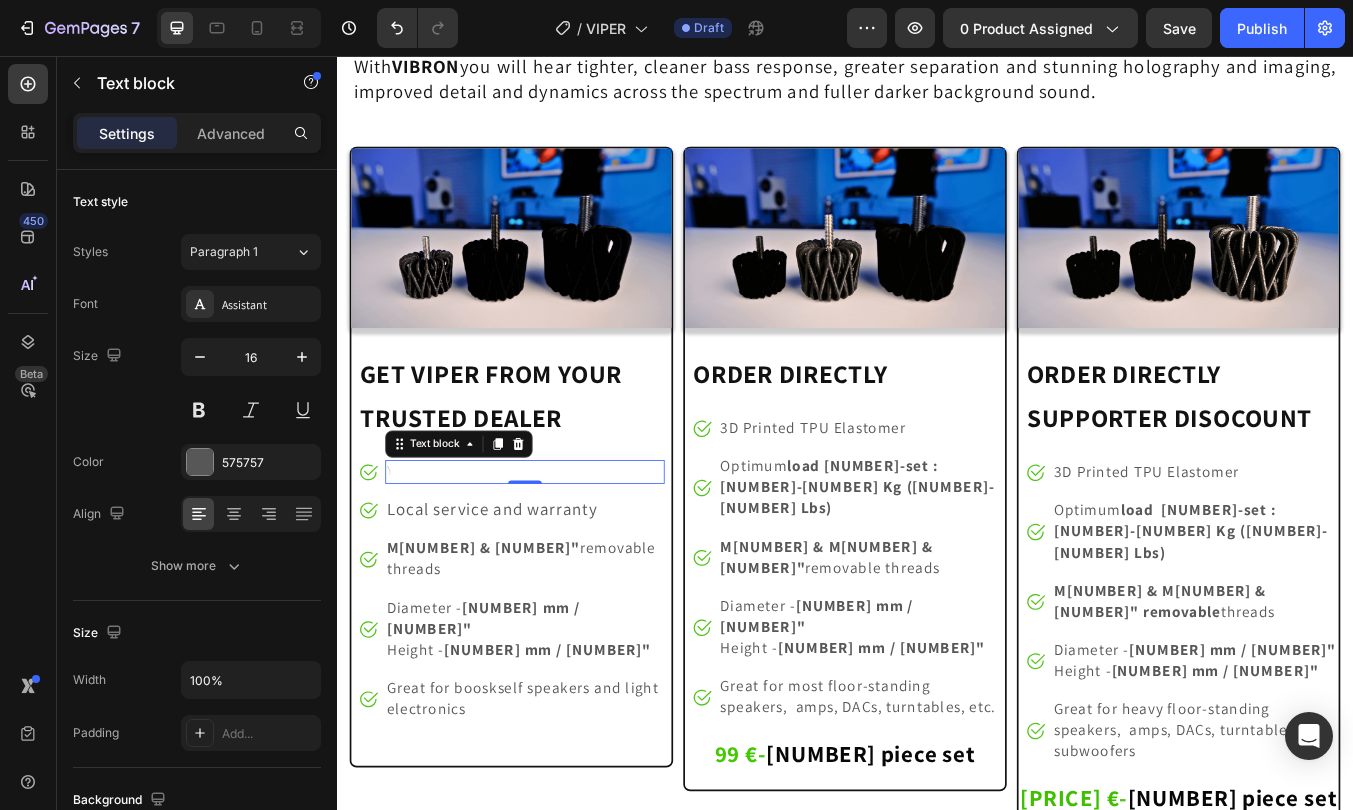 click at bounding box center (559, 547) 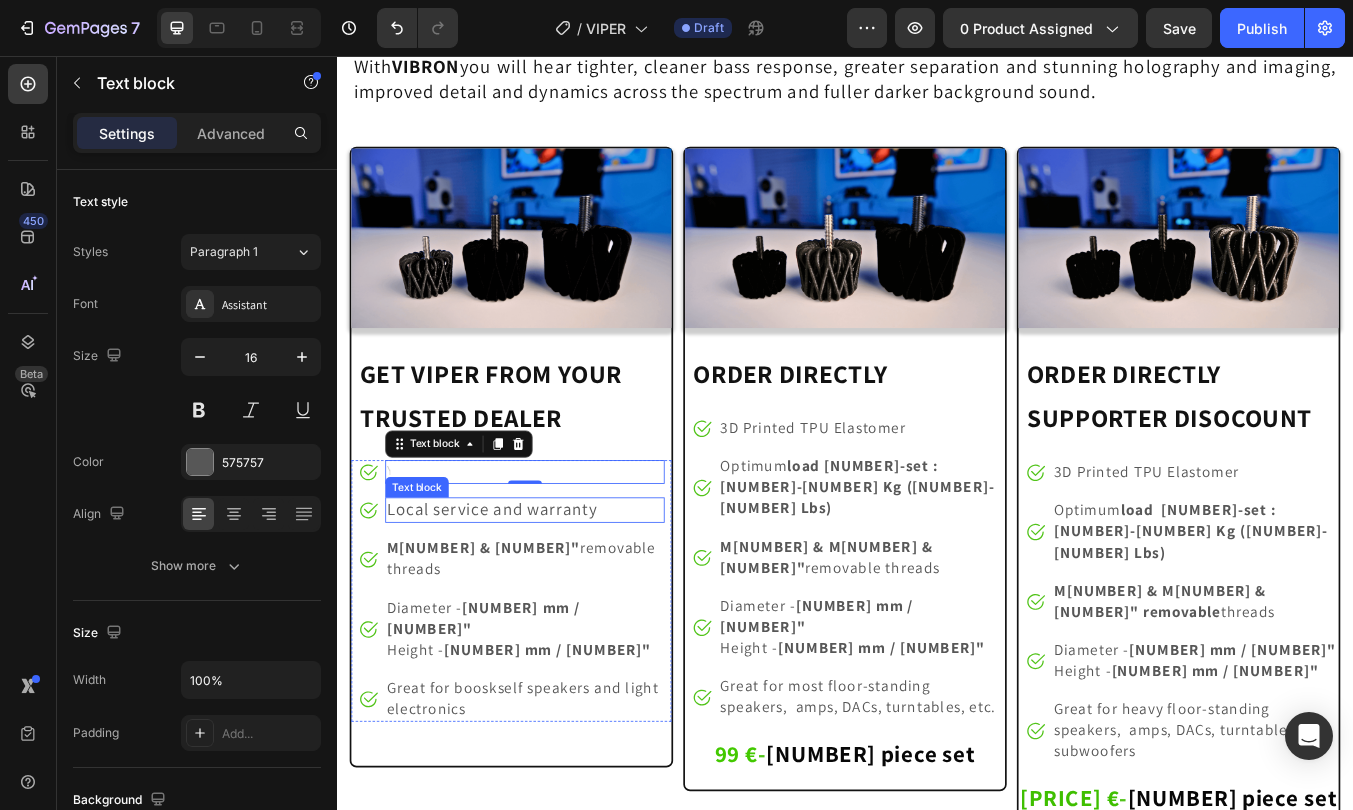 click on "Image Text block   0 Image Local service and warranty Text block Image M6 & 1/4"  removable threads Text block Image Diameter -  44 mm / 1.74" Height -  34 mm / 1.33" Text block Image Great for booskself speakers and light electronics  Text block" at bounding box center [543, 687] 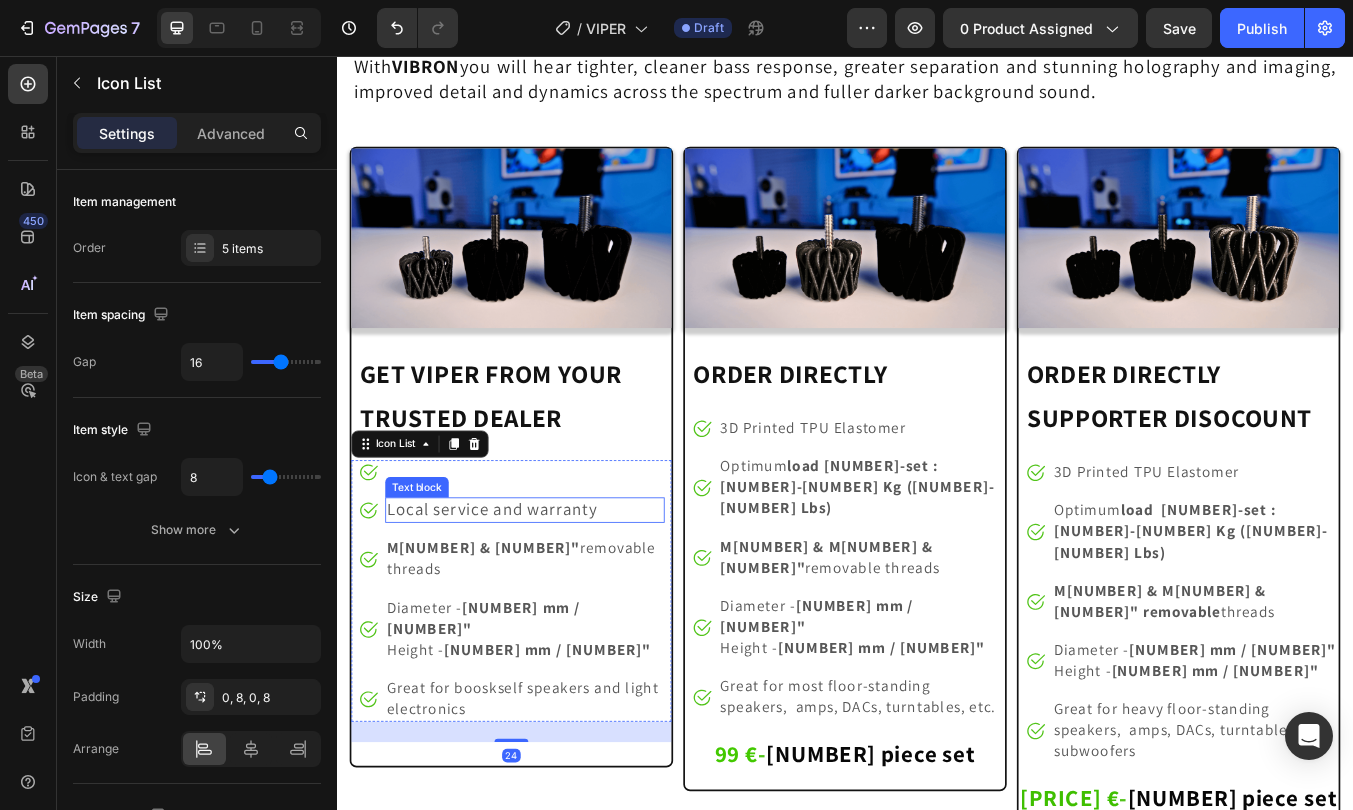 click on "Local service and warranty" at bounding box center (520, 591) 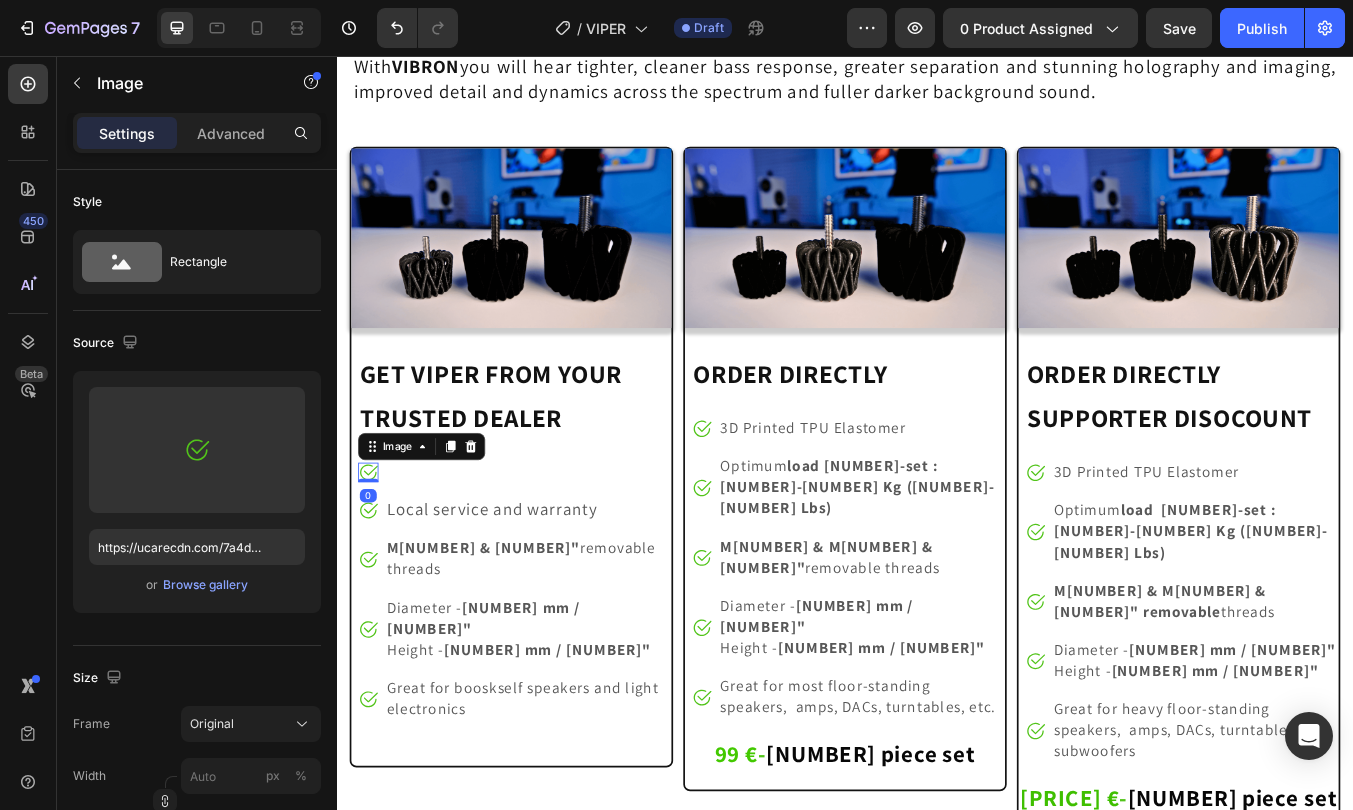 click at bounding box center (374, 548) 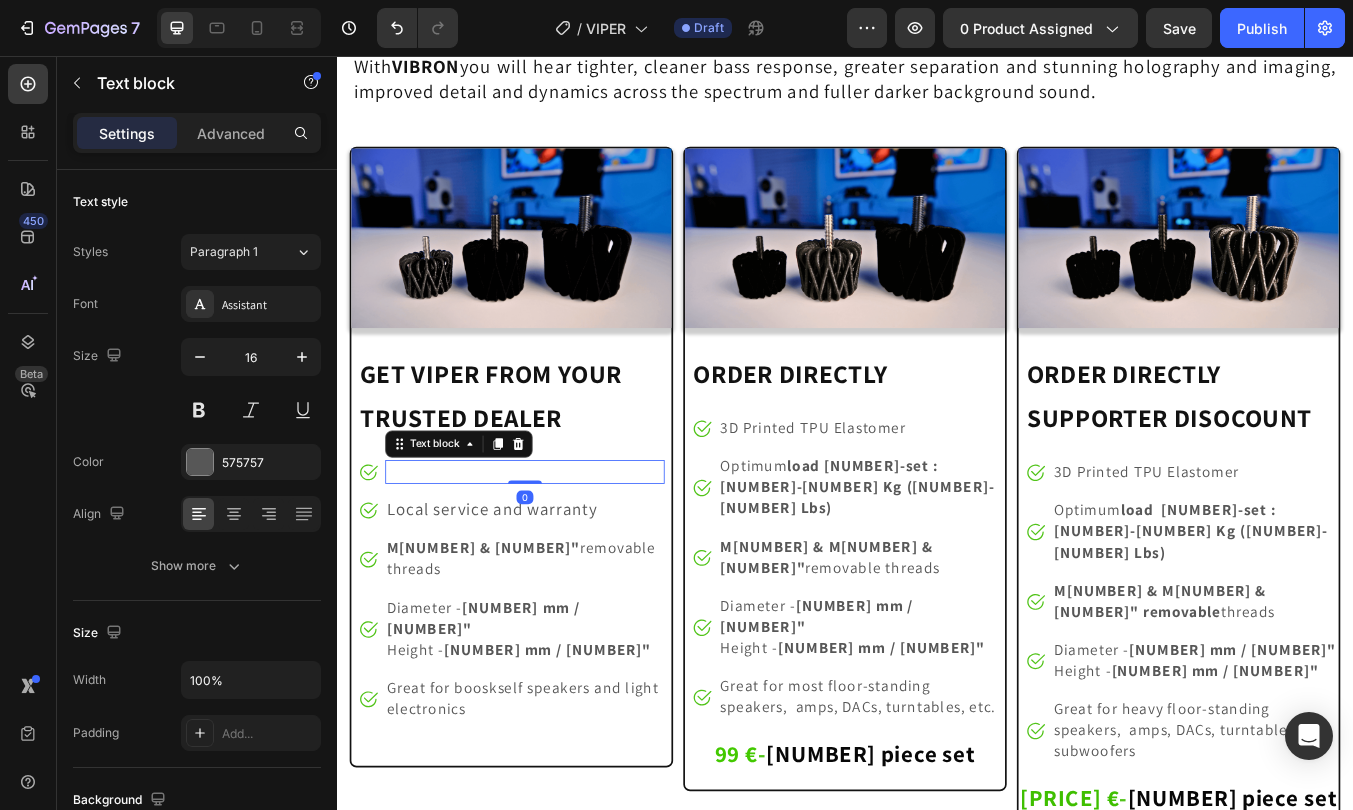 click at bounding box center [559, 547] 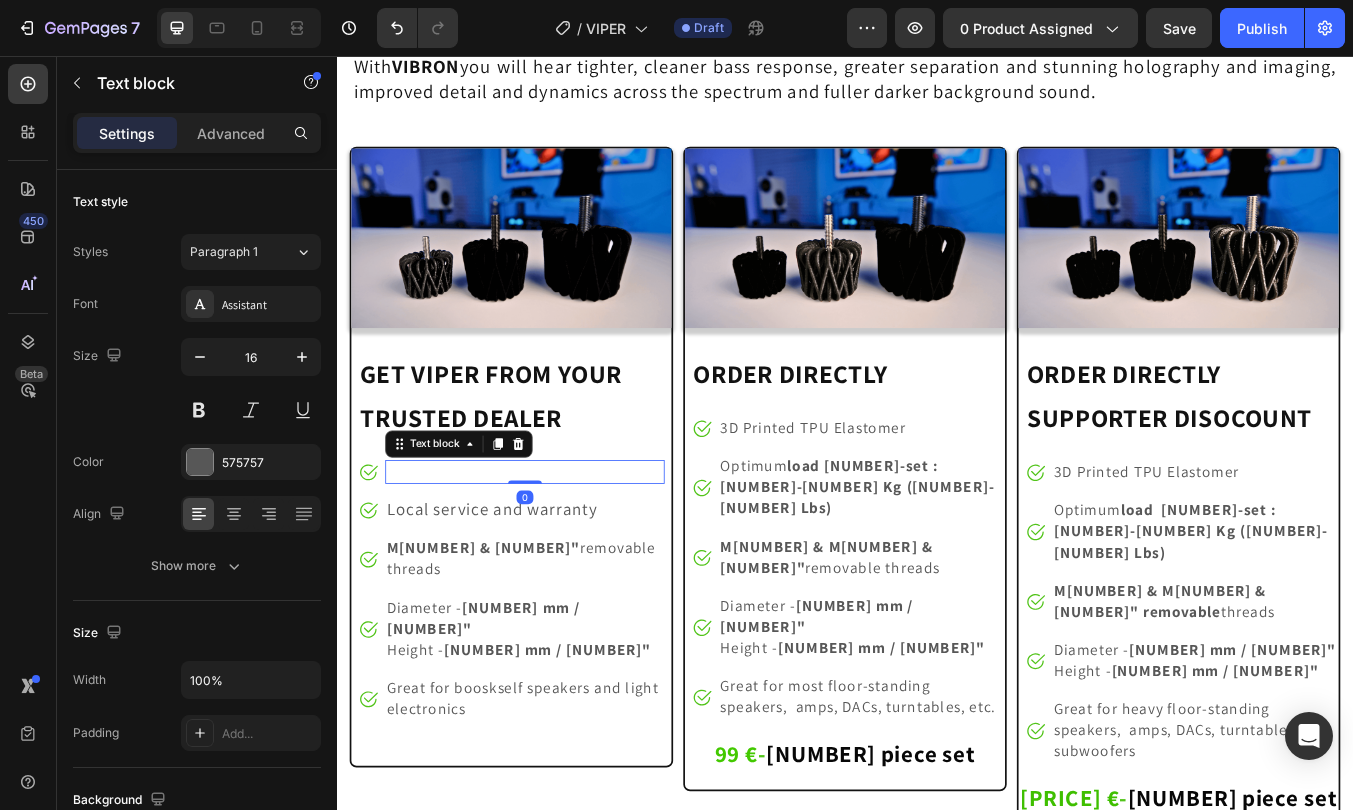 click at bounding box center [559, 547] 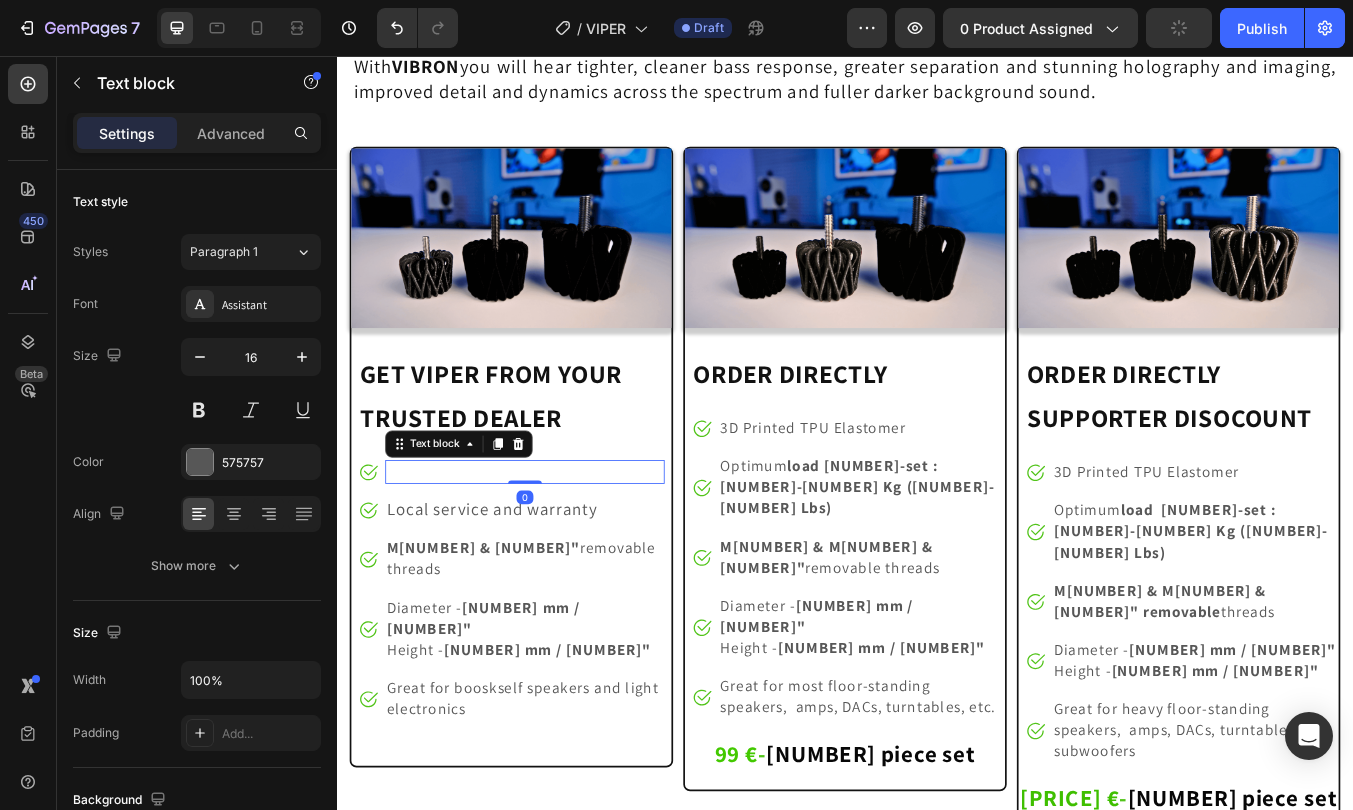 click at bounding box center [559, 547] 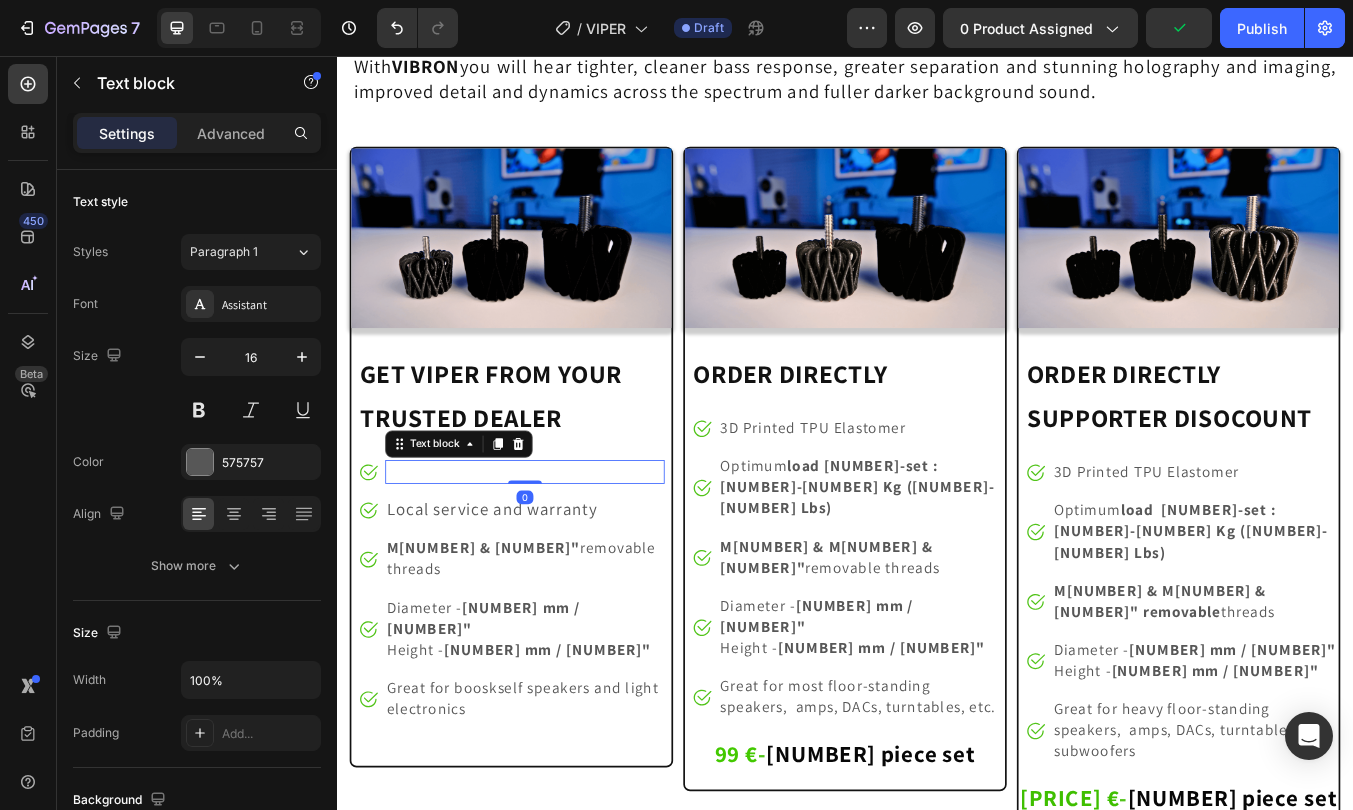click at bounding box center (559, 547) 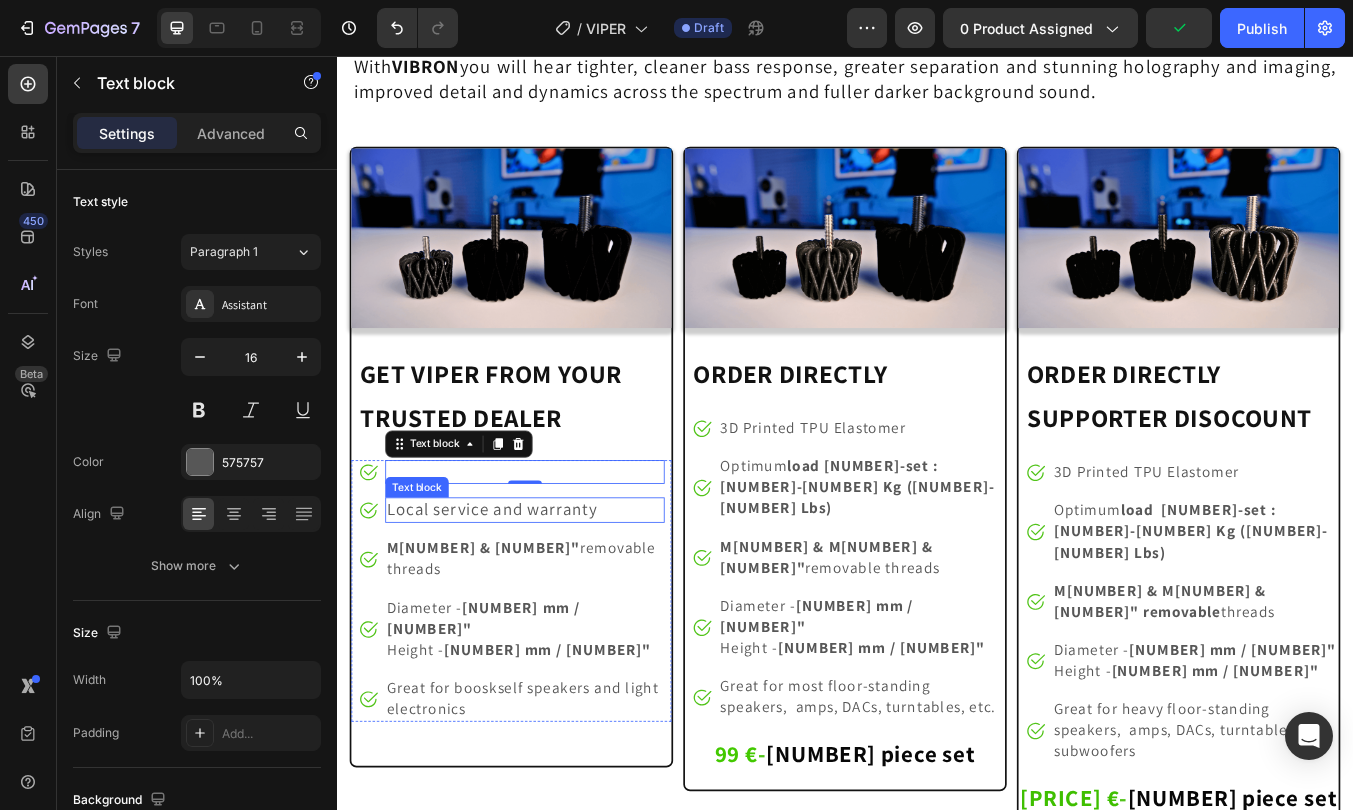 click on "Local service and warranty" at bounding box center [520, 591] 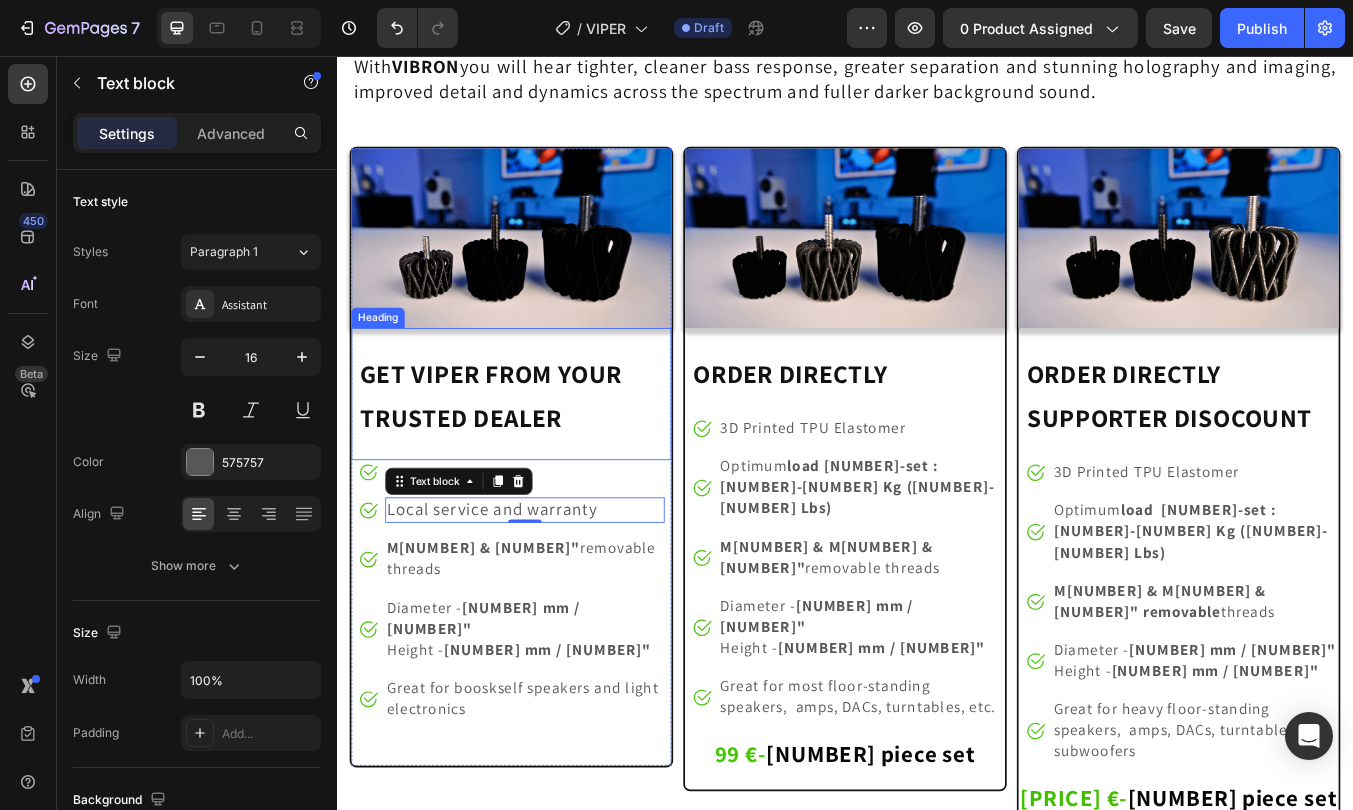 click at bounding box center [559, 547] 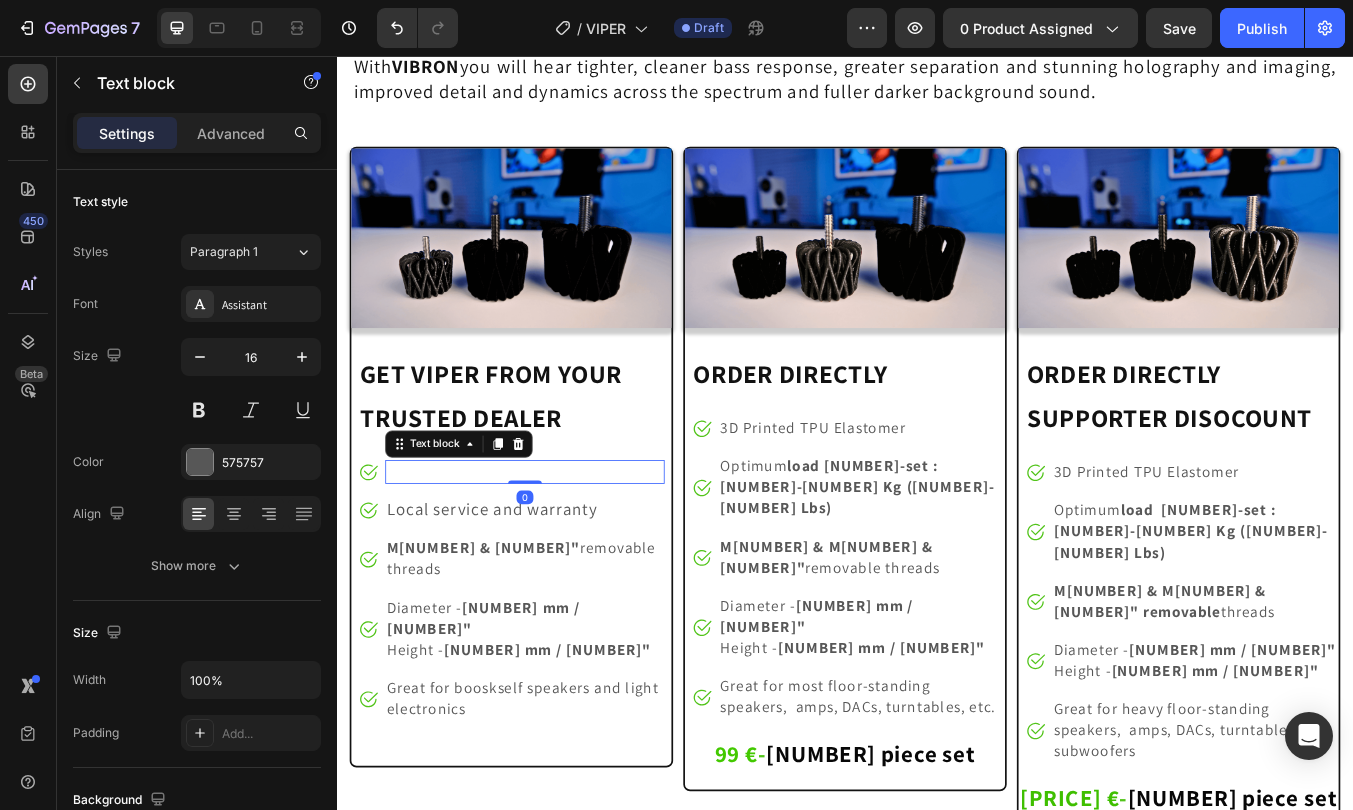 click at bounding box center [559, 547] 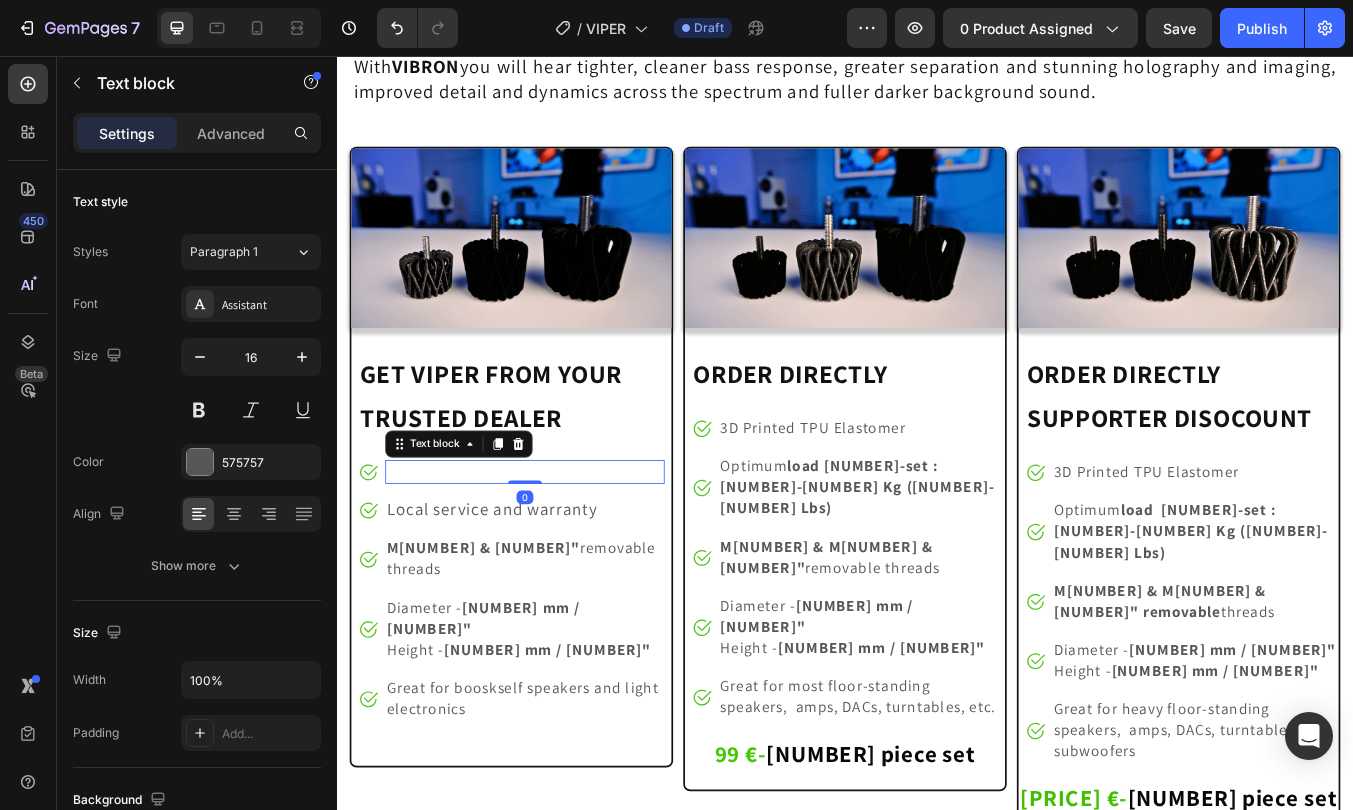 click at bounding box center [559, 547] 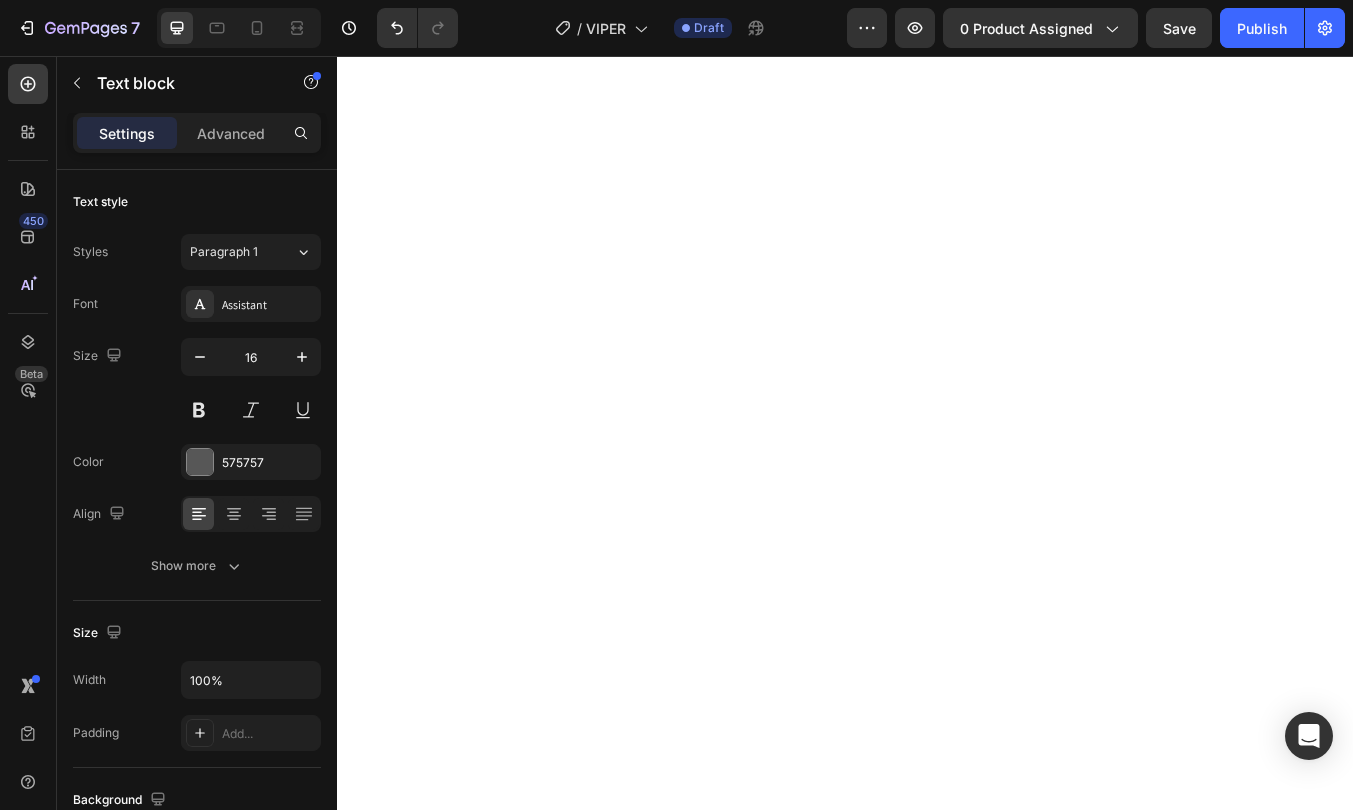 select on "562925786396361964" 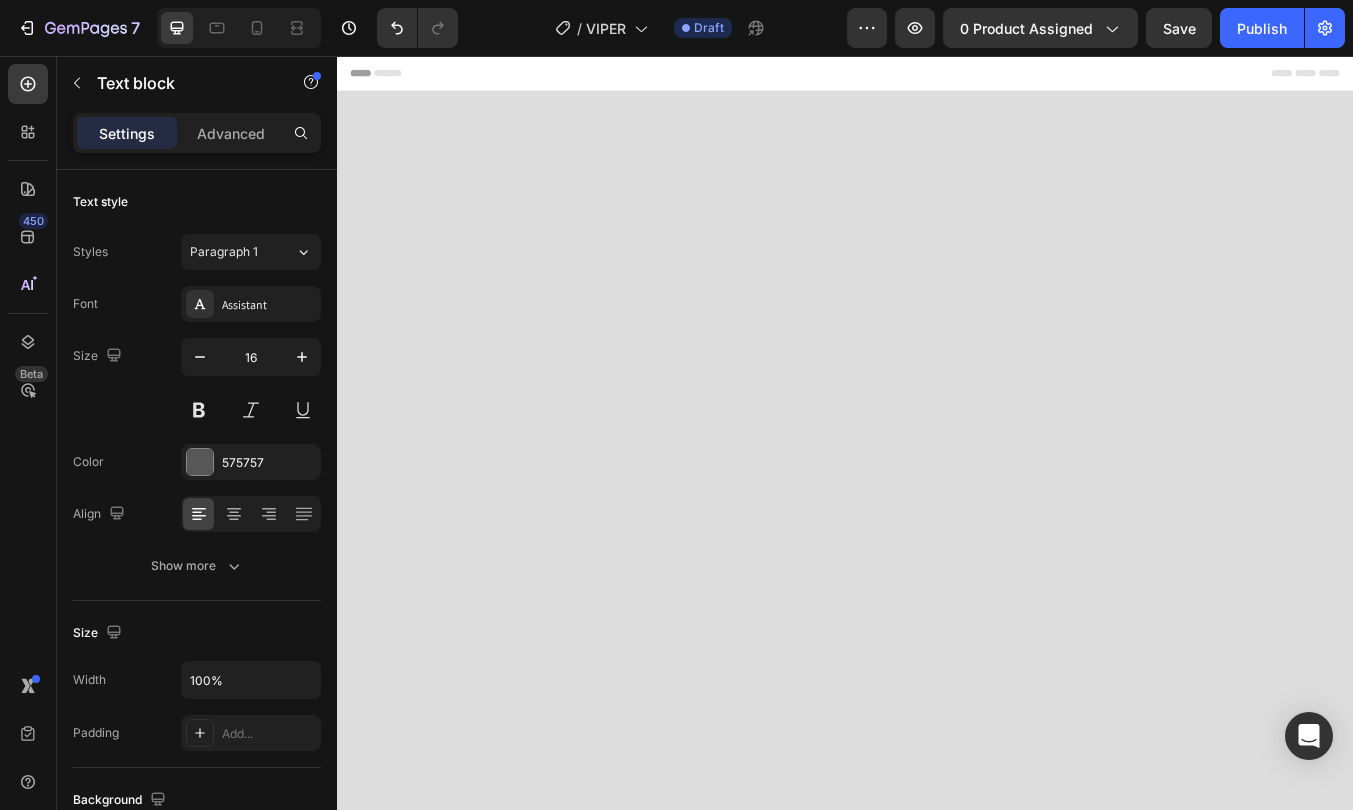 scroll, scrollTop: 0, scrollLeft: 0, axis: both 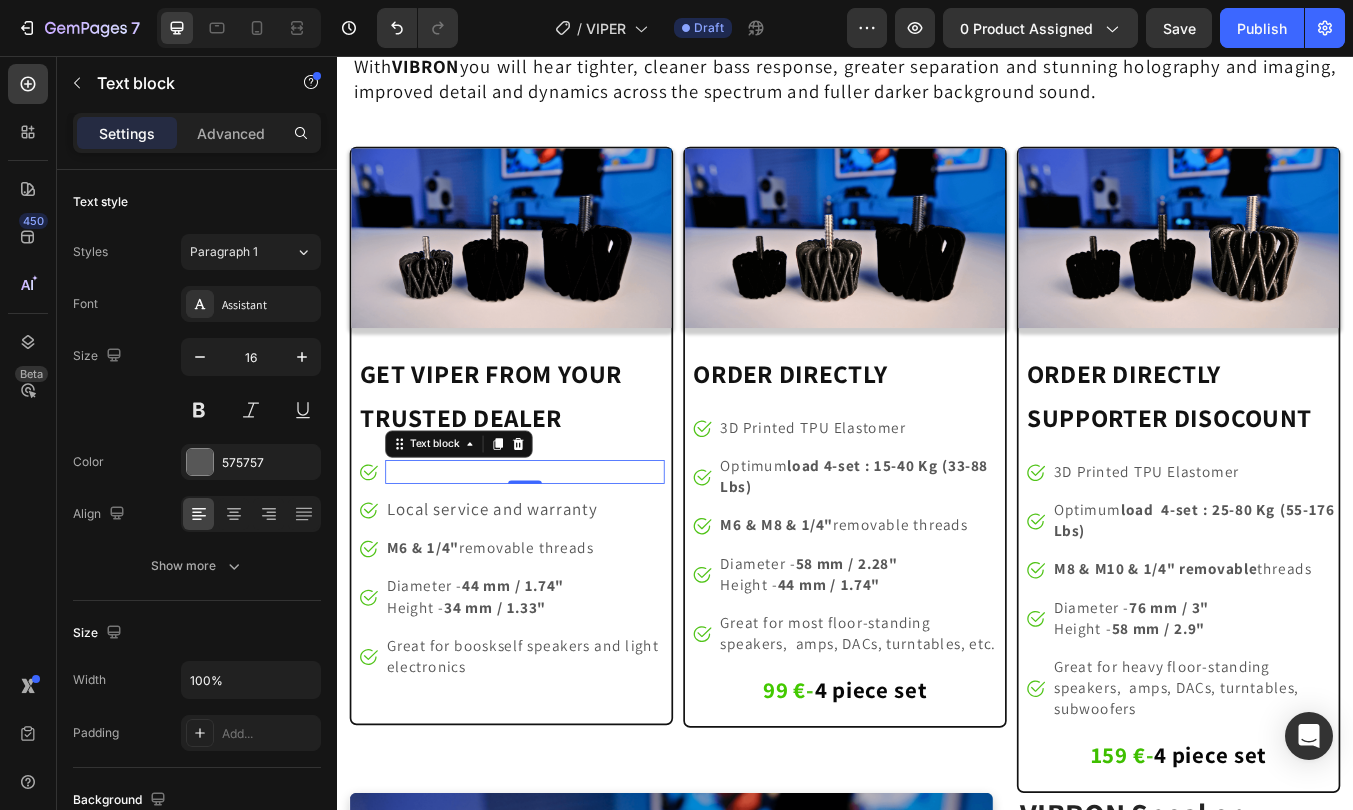 click on "GET VIPER FROM YOUR TRUSTED DEALER" at bounding box center [518, 457] 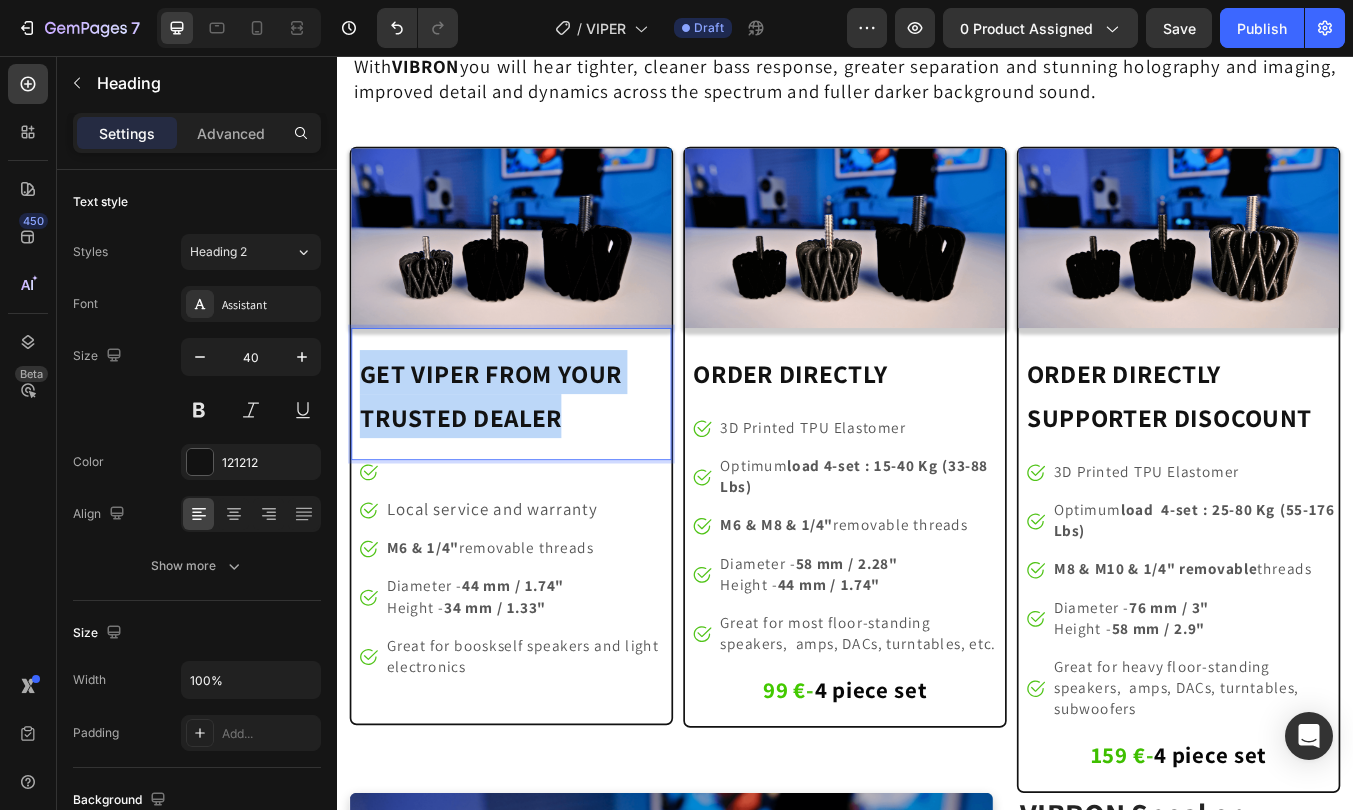 click on "GET VIPER FROM YOUR TRUSTED DEALER" at bounding box center [518, 457] 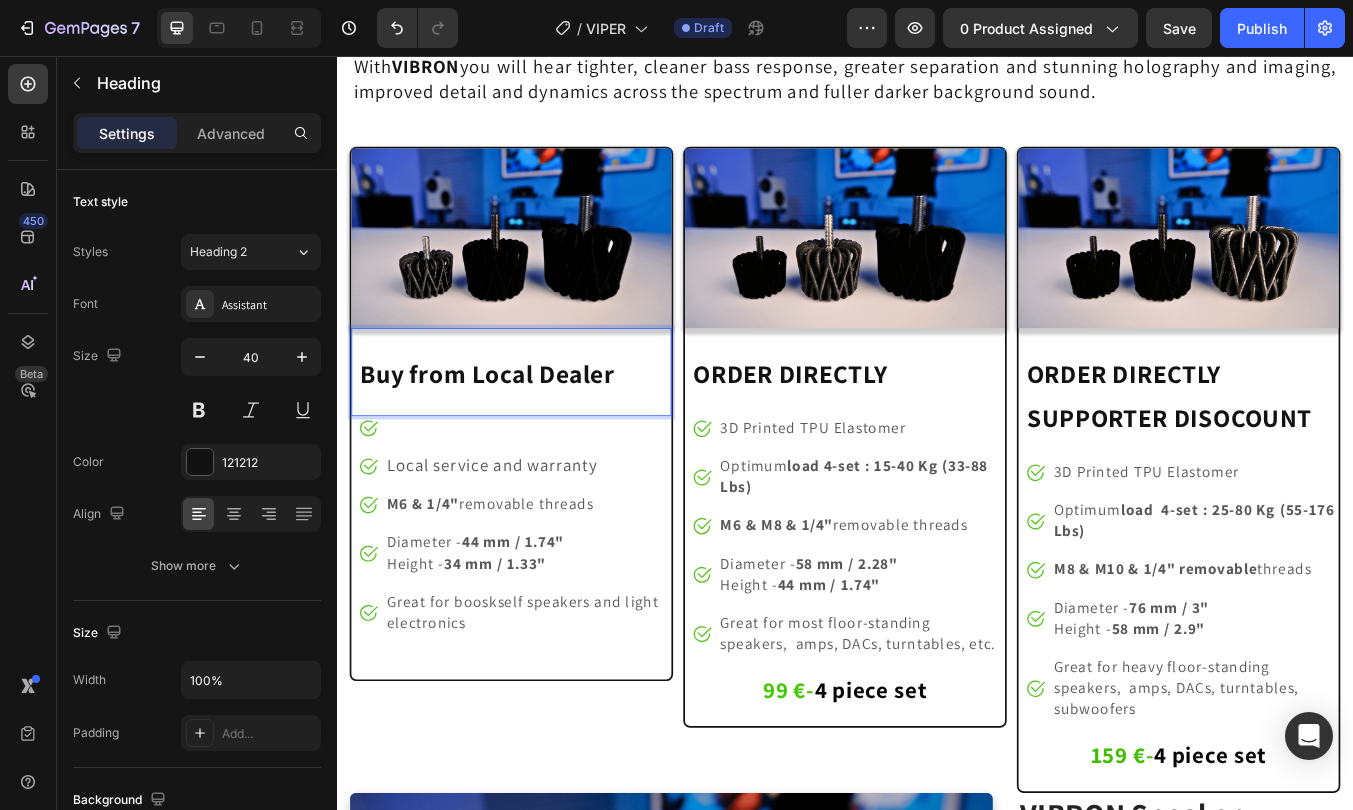 scroll, scrollTop: 11017, scrollLeft: 0, axis: vertical 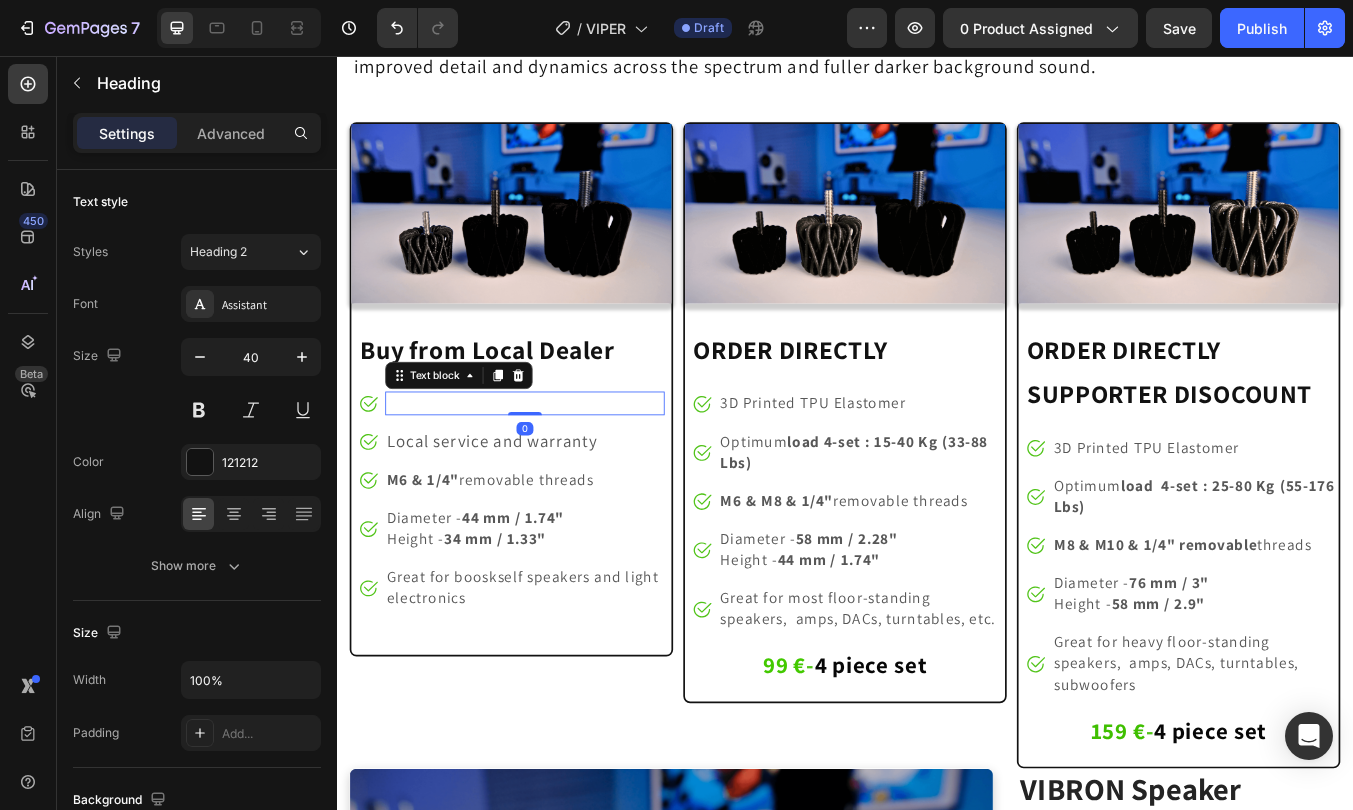 click at bounding box center (559, 466) 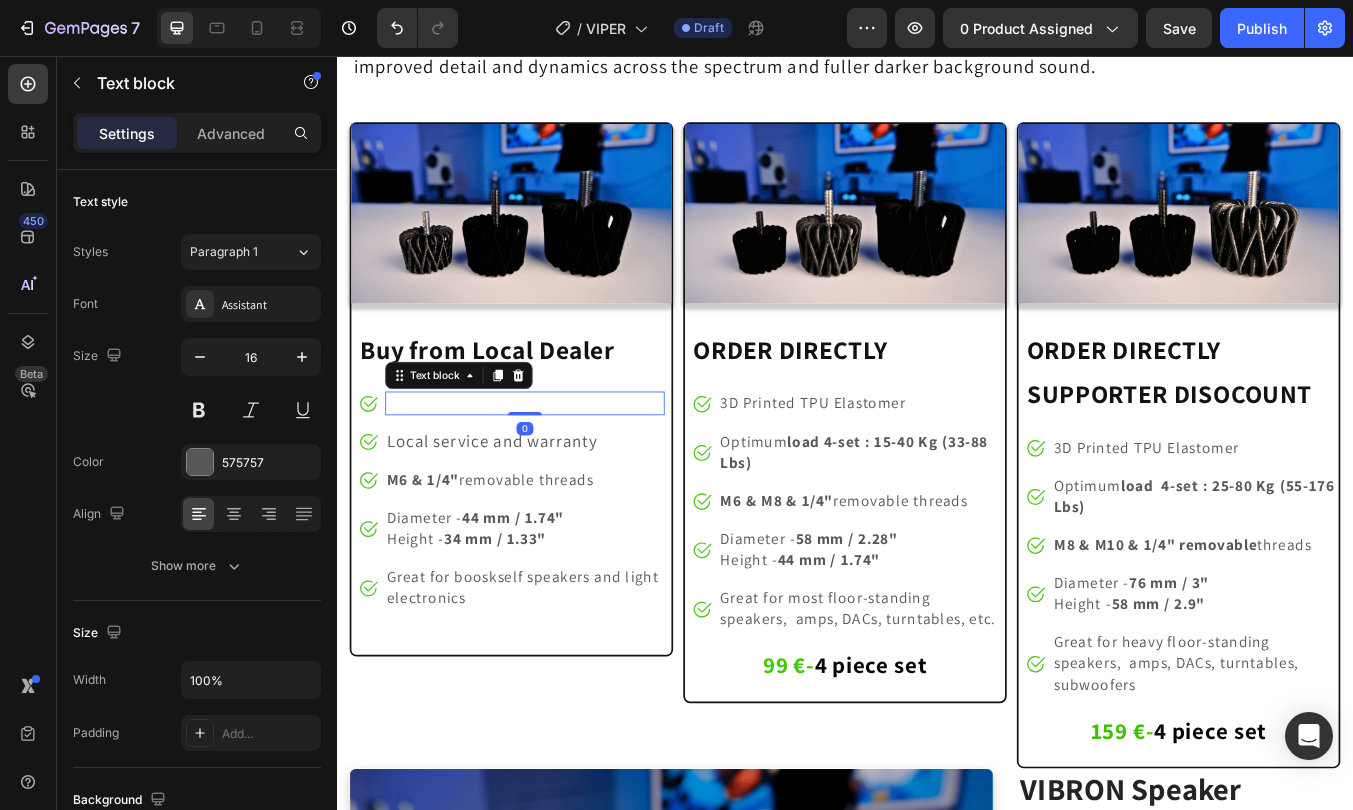 click at bounding box center (559, 466) 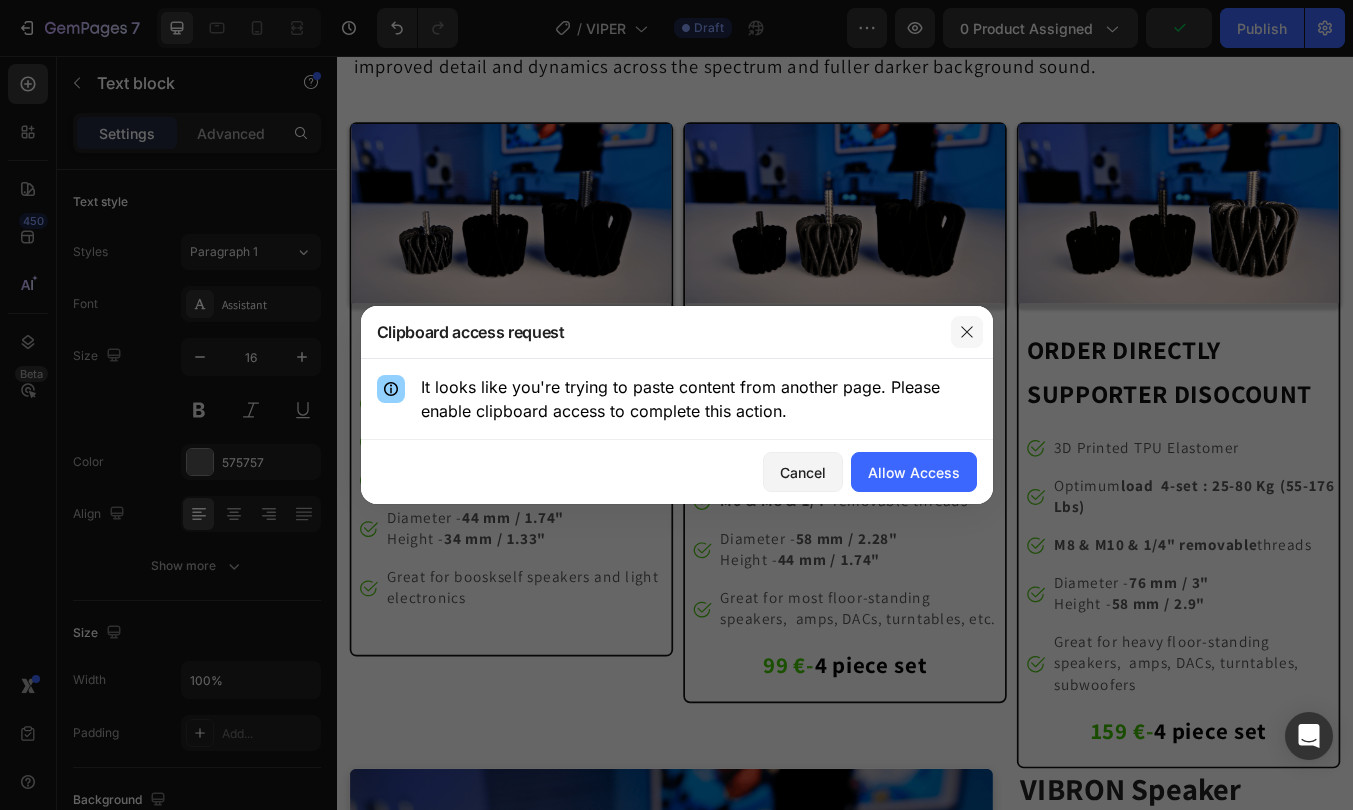 click 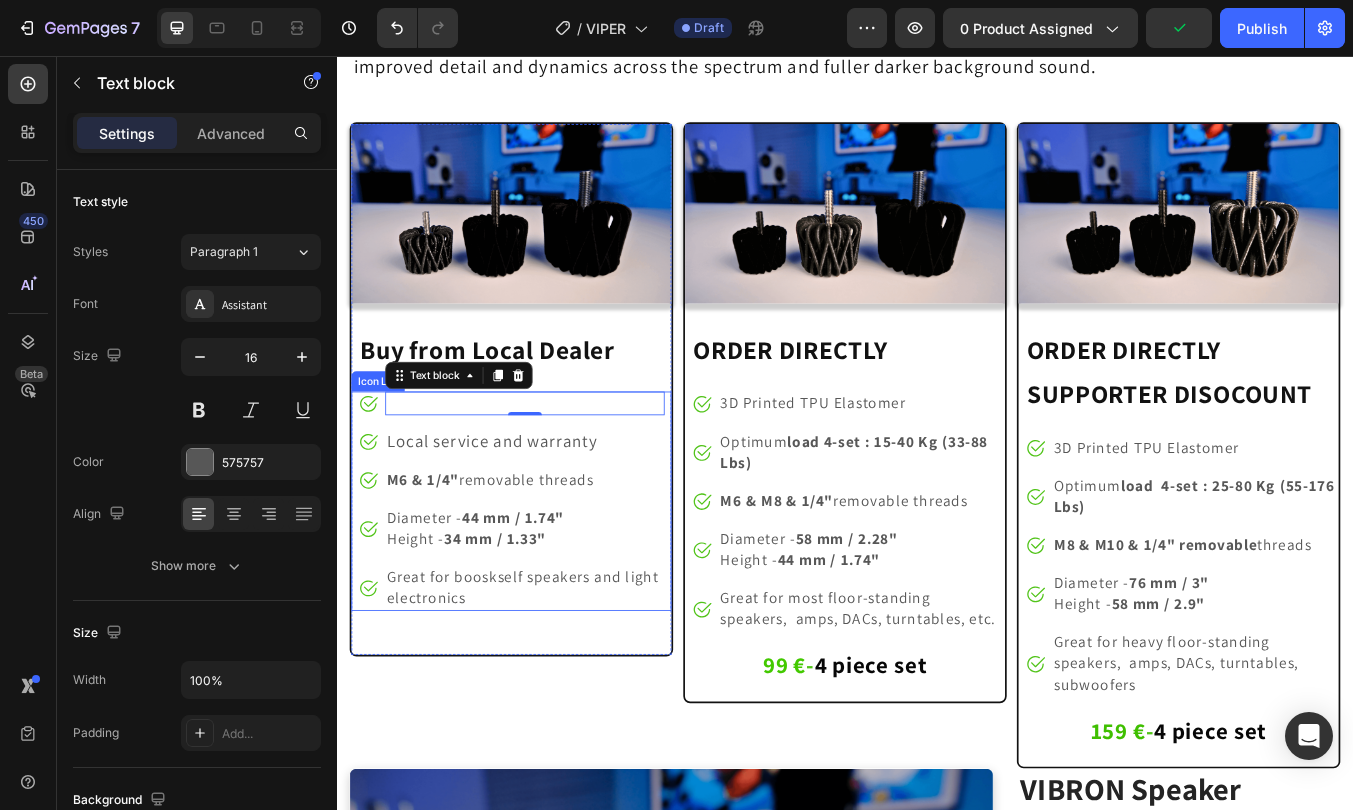 click at bounding box center [559, 466] 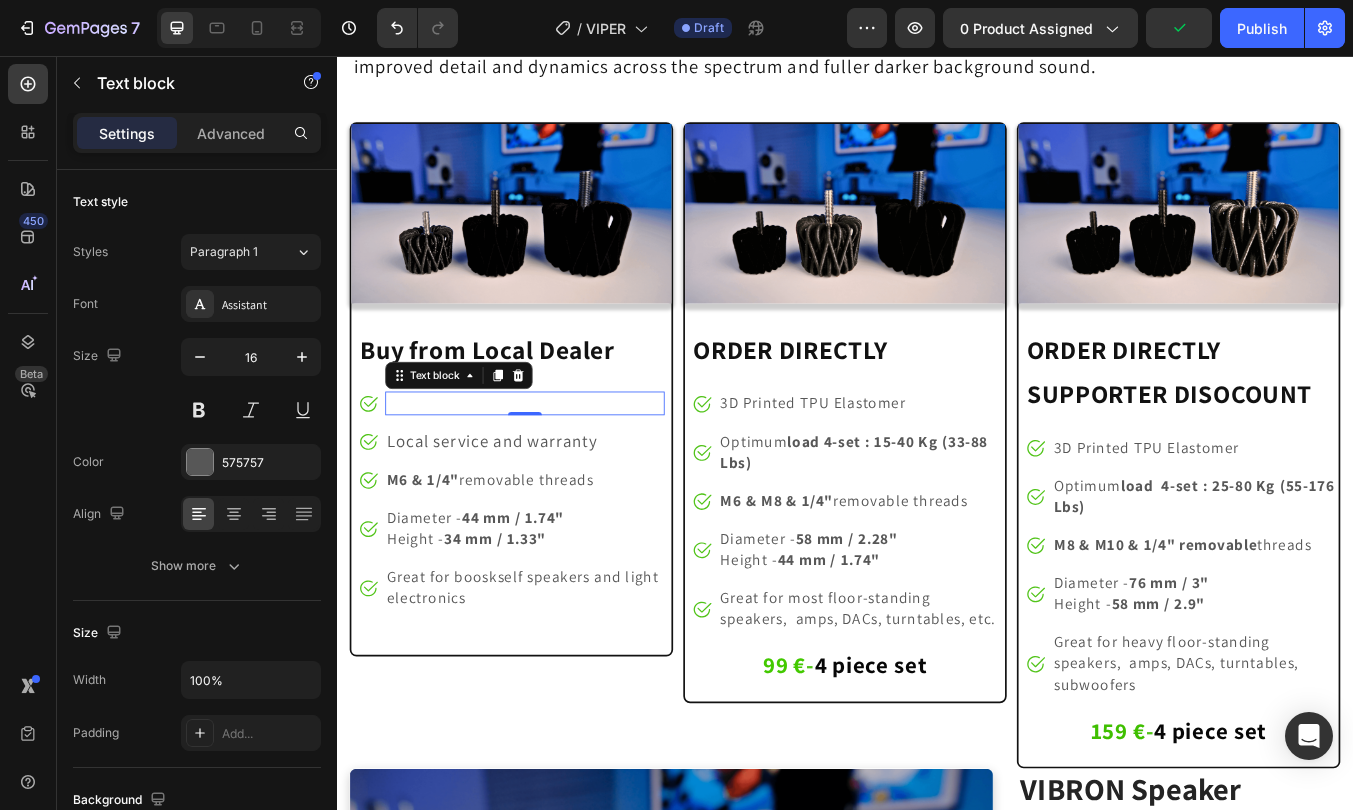 click at bounding box center [559, 466] 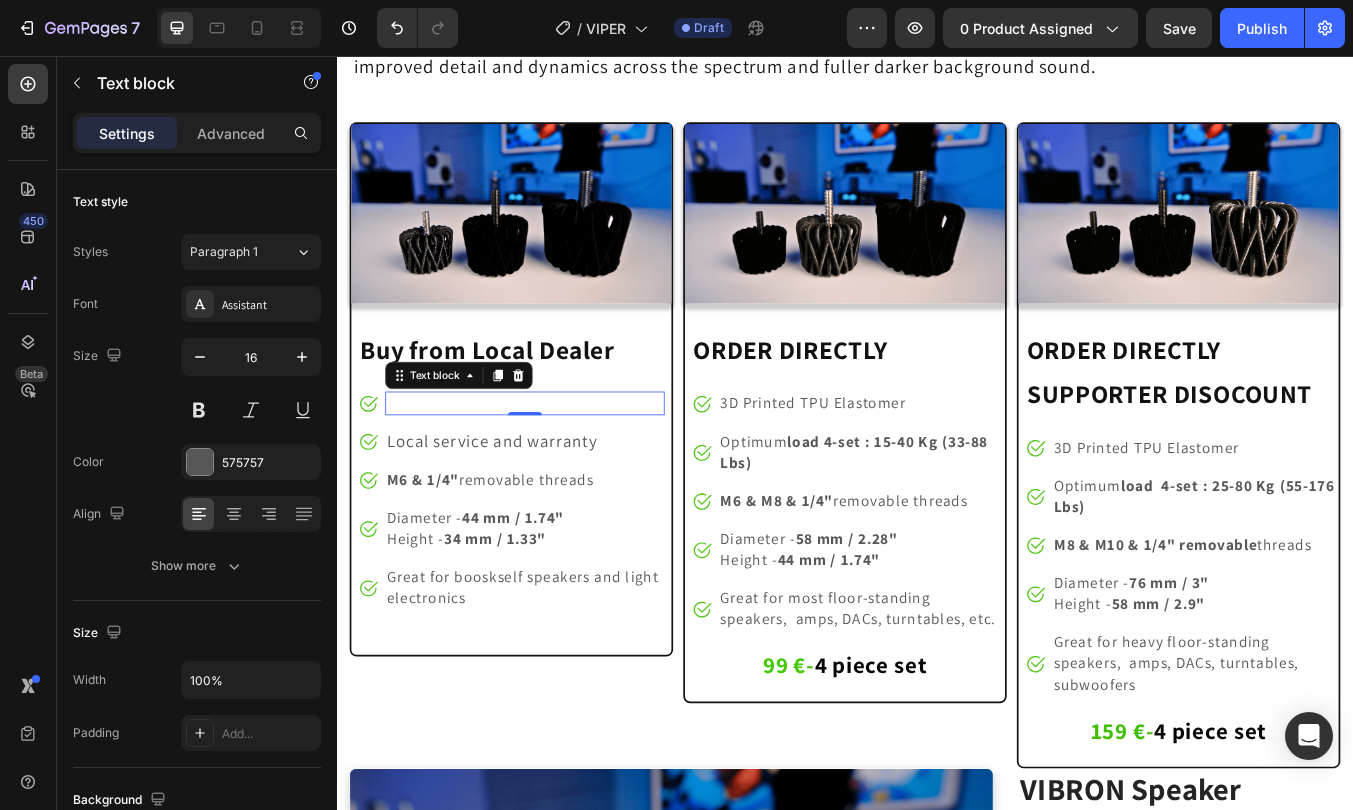 click at bounding box center (559, 466) 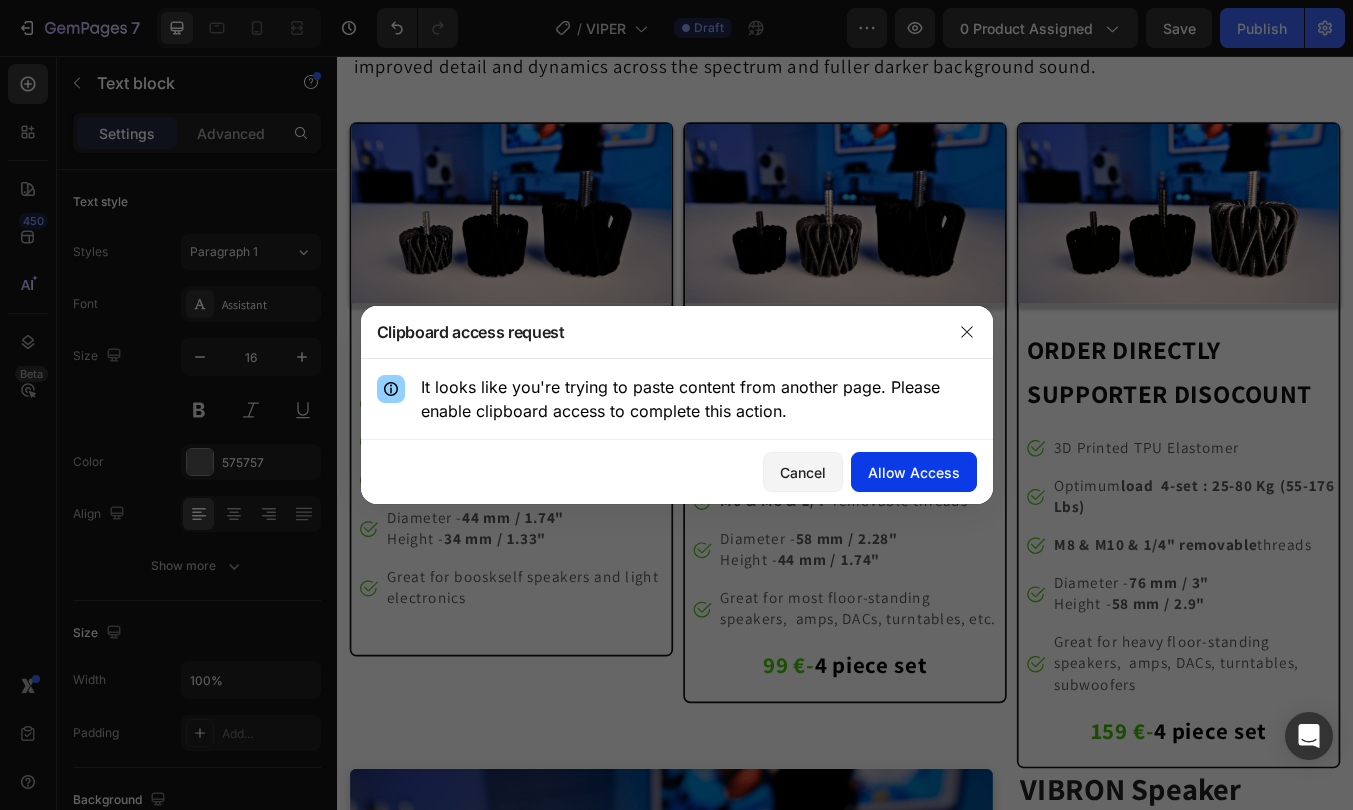 click on "Allow Access" at bounding box center (914, 472) 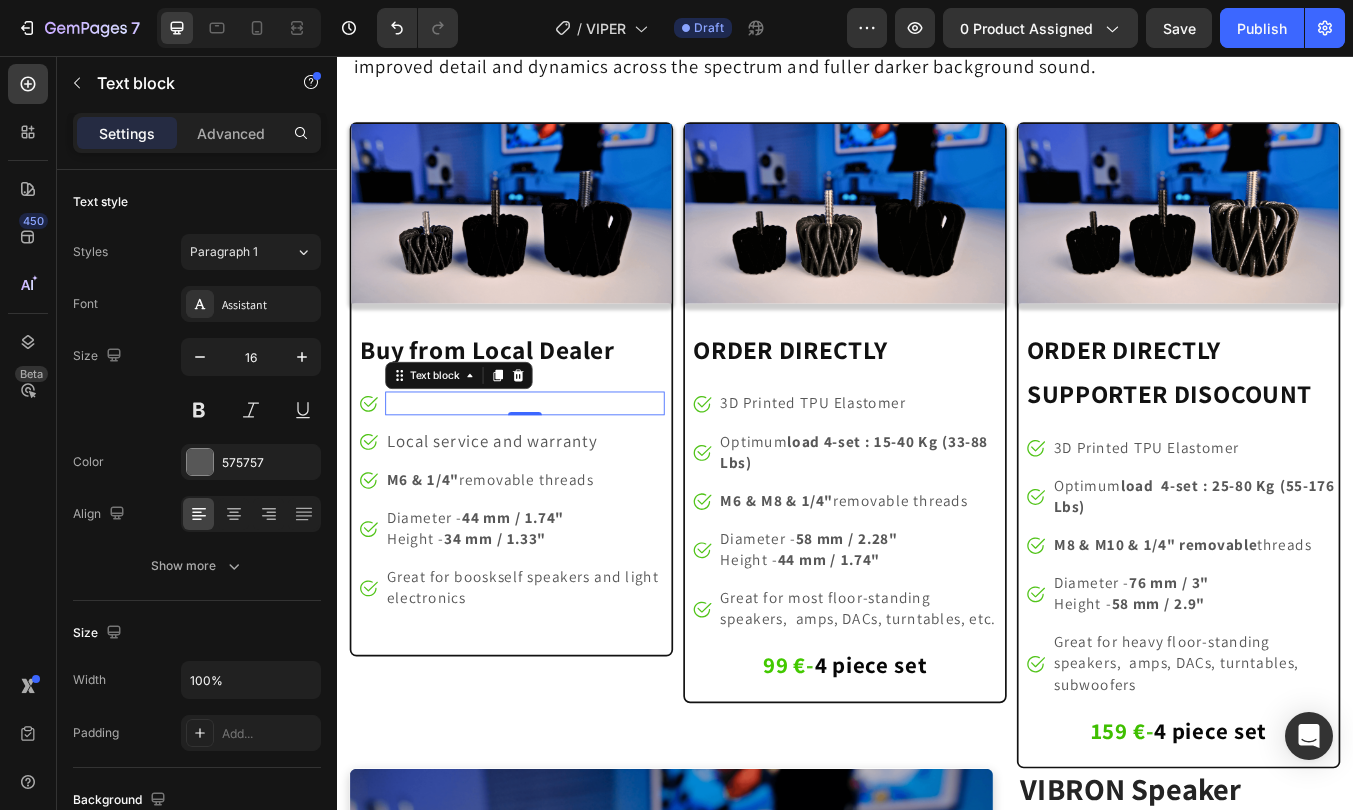 click at bounding box center [559, 466] 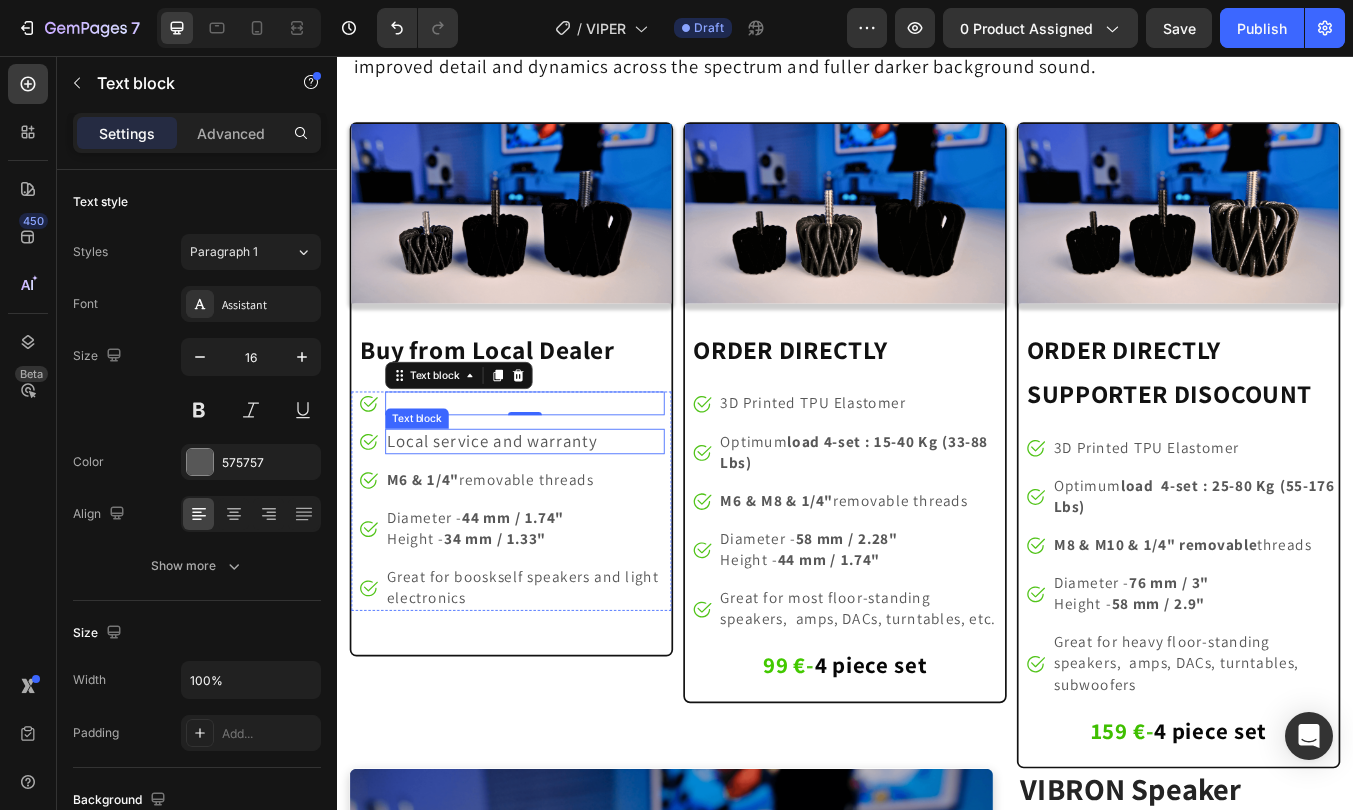 click on "Local service and warranty" at bounding box center (520, 510) 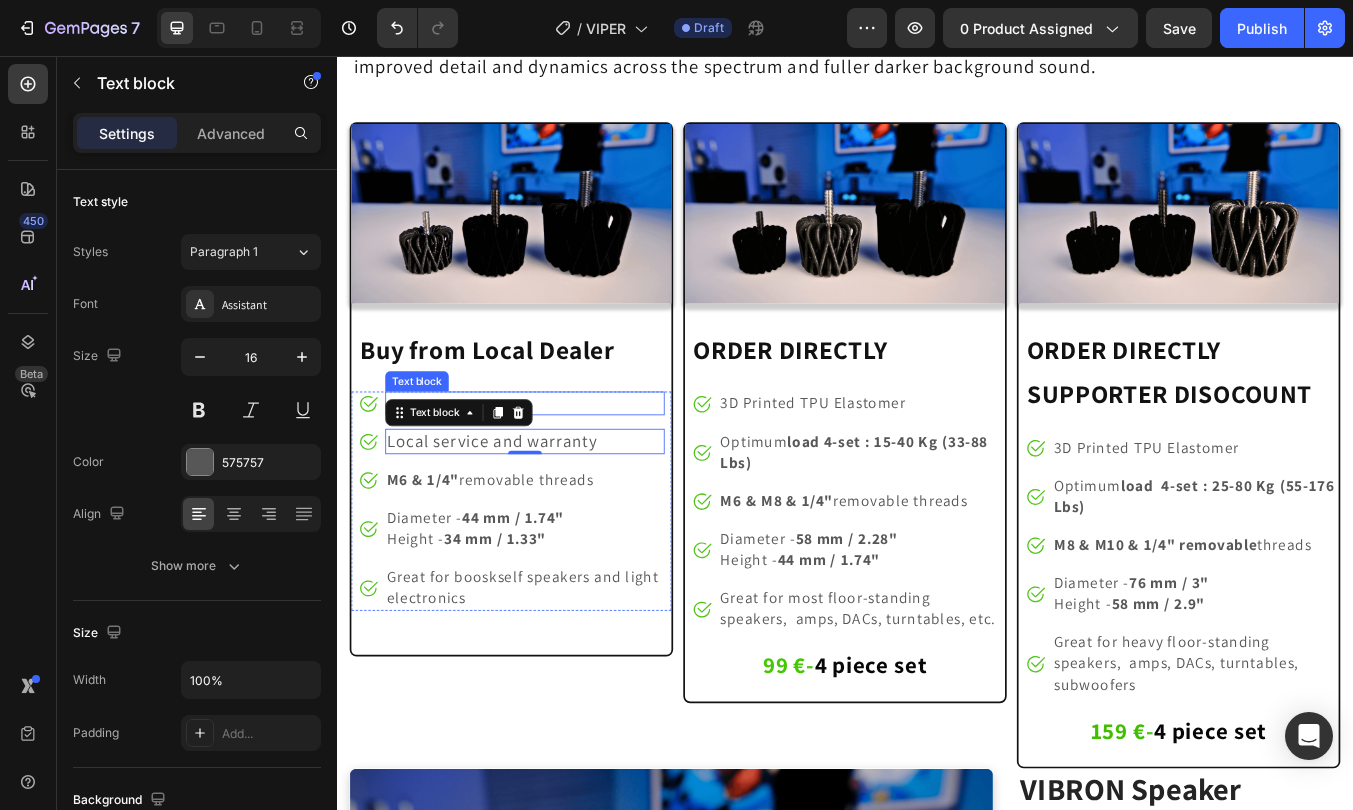 click at bounding box center (559, 466) 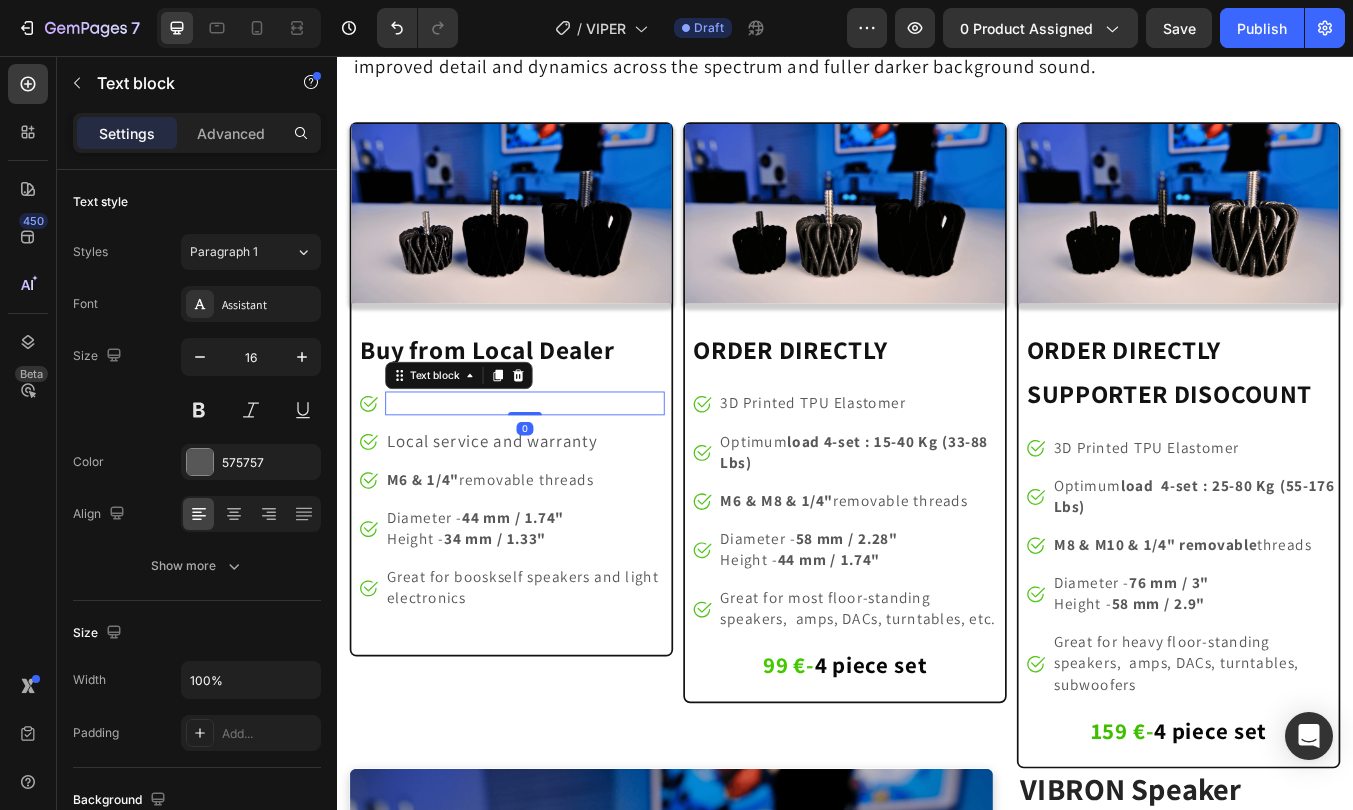 click at bounding box center (559, 466) 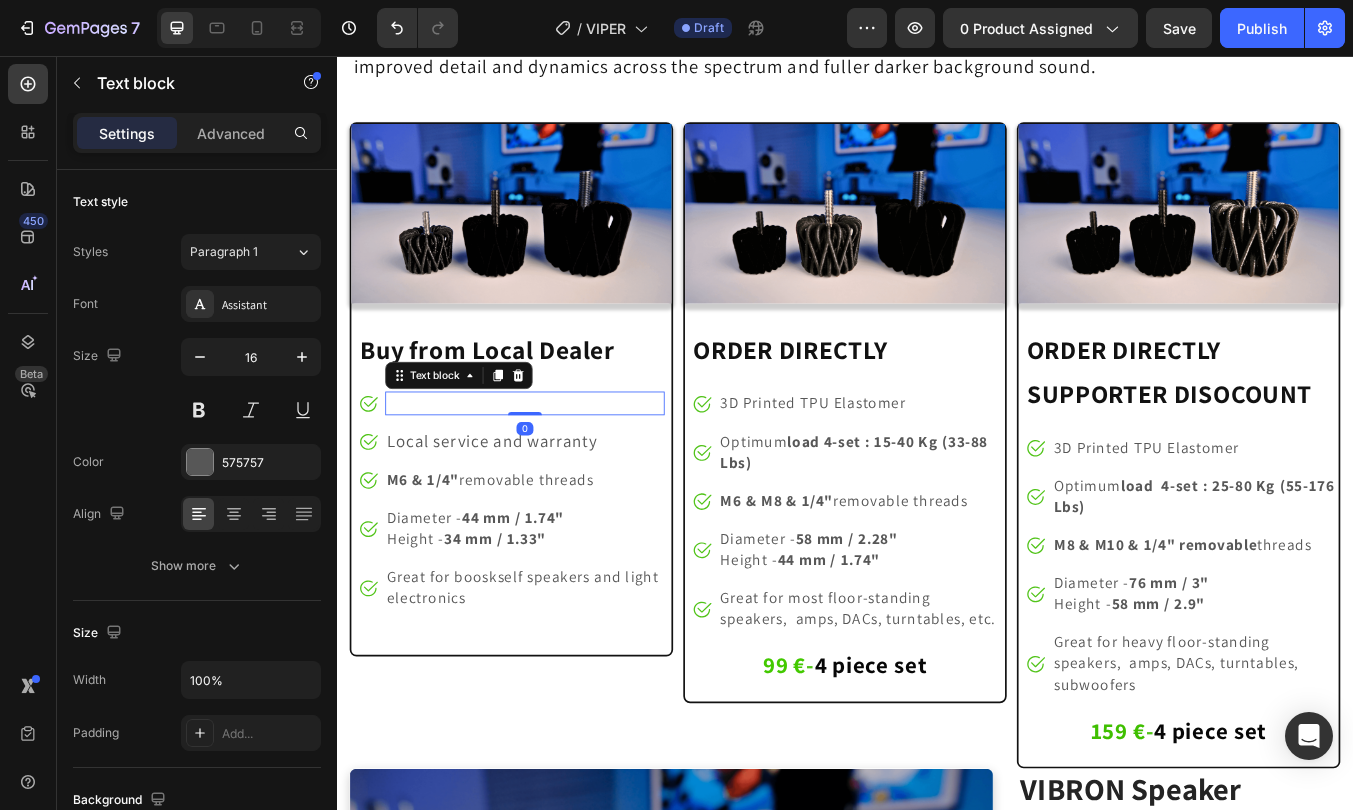 click at bounding box center (559, 466) 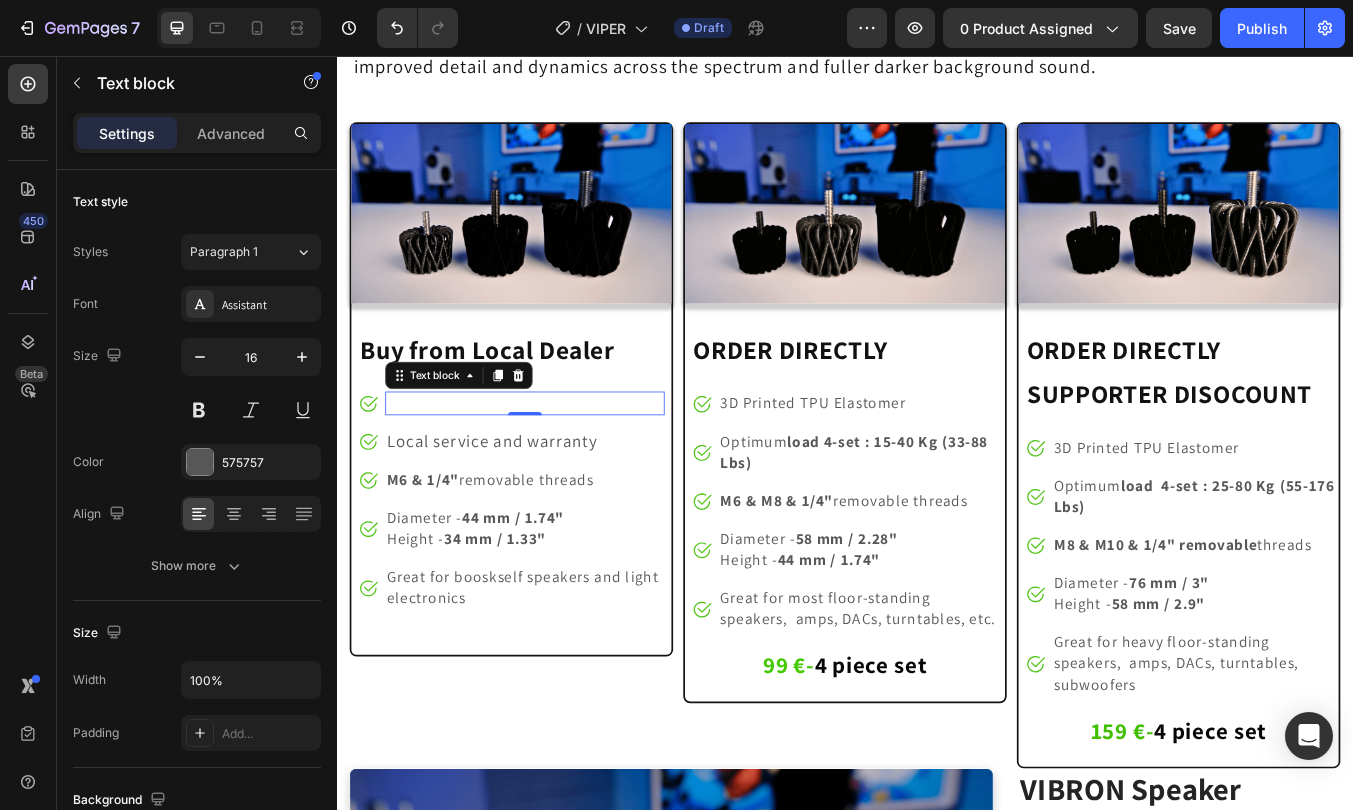 click at bounding box center [559, 466] 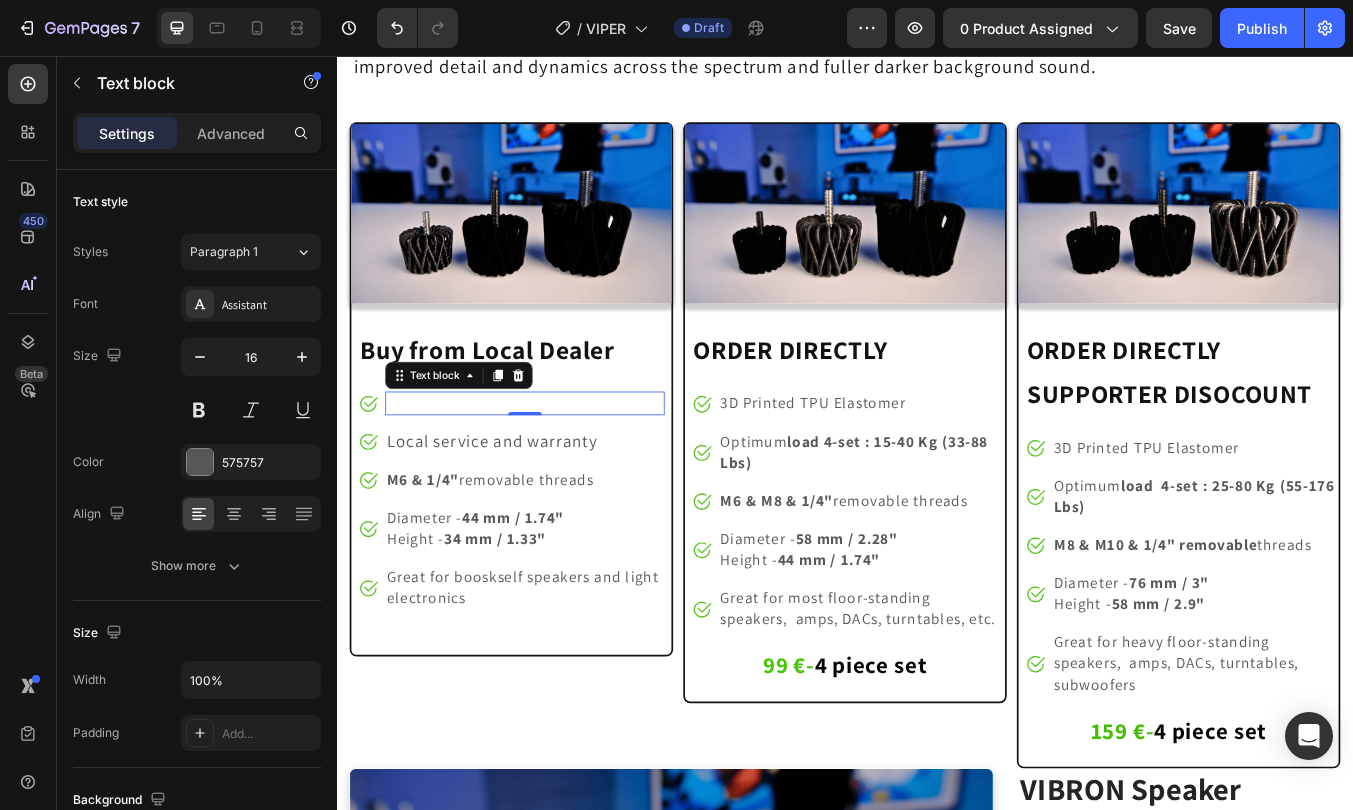 click at bounding box center [559, 466] 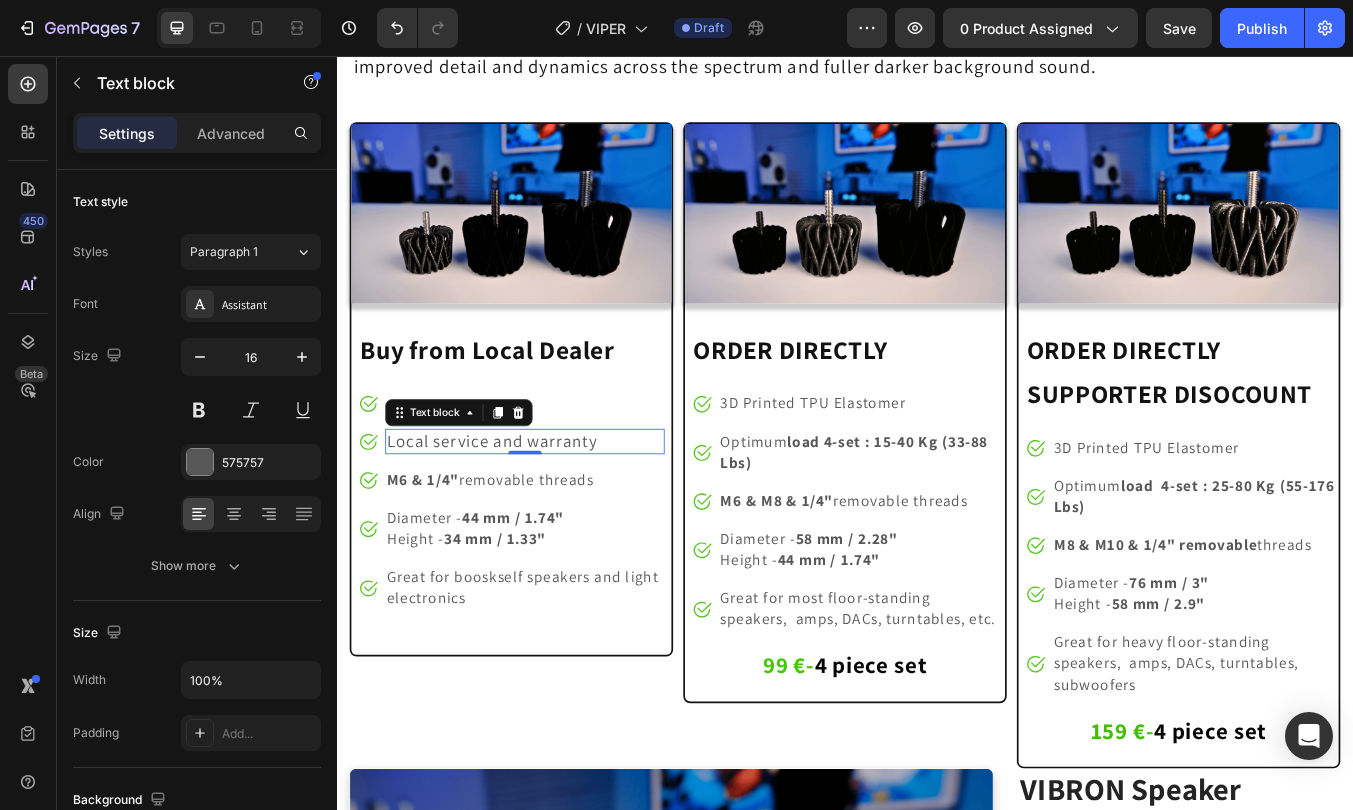 click on "Local service and warranty" at bounding box center (520, 510) 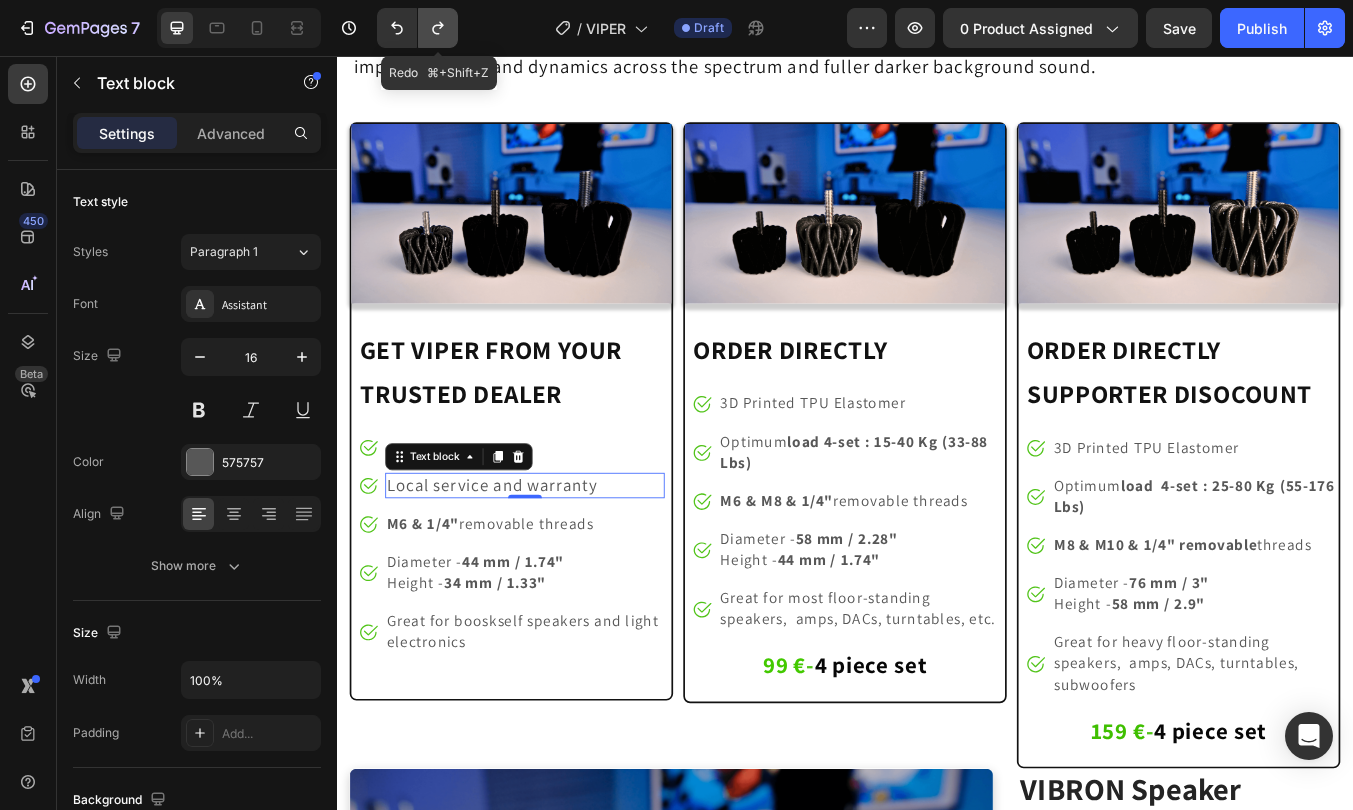 click 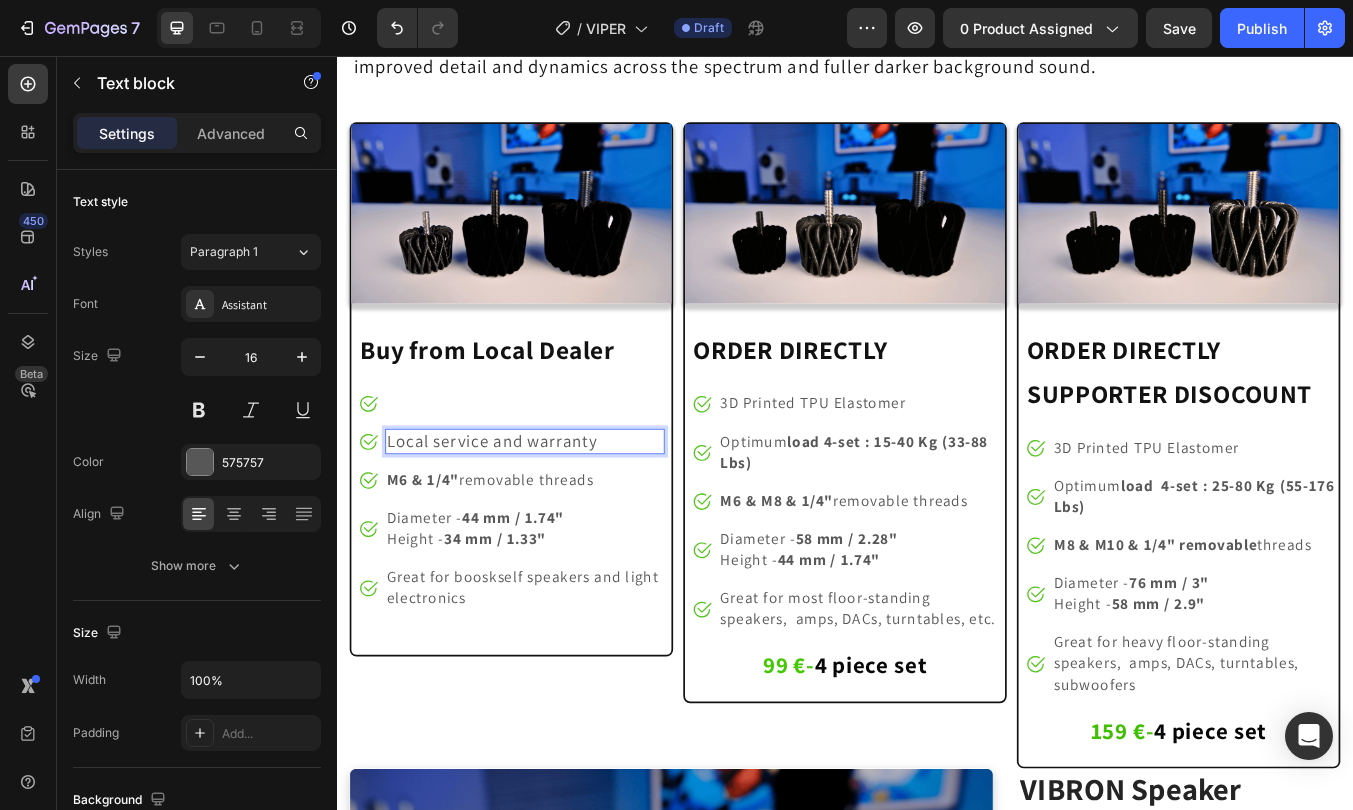 click on "Local service and warranty" at bounding box center [520, 510] 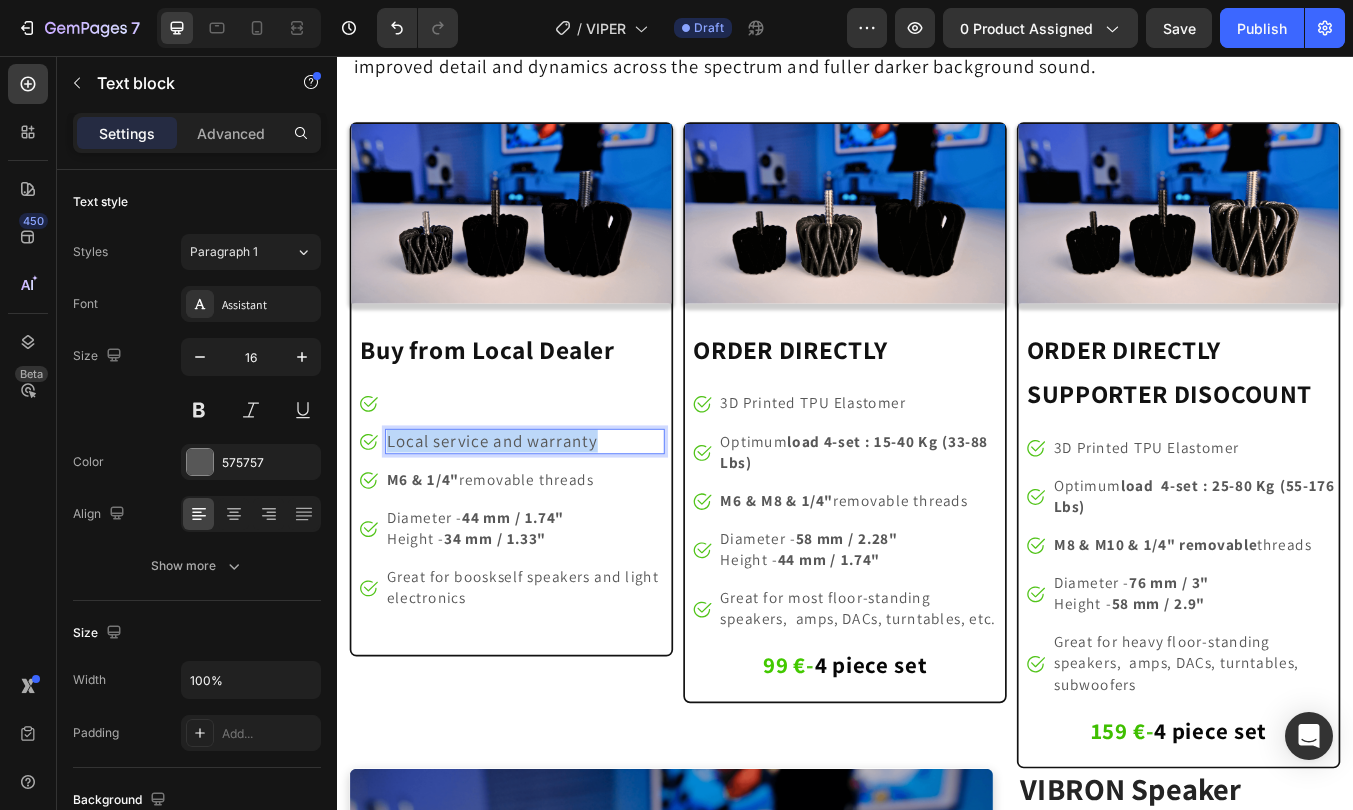 click on "Local service and warranty" at bounding box center [520, 510] 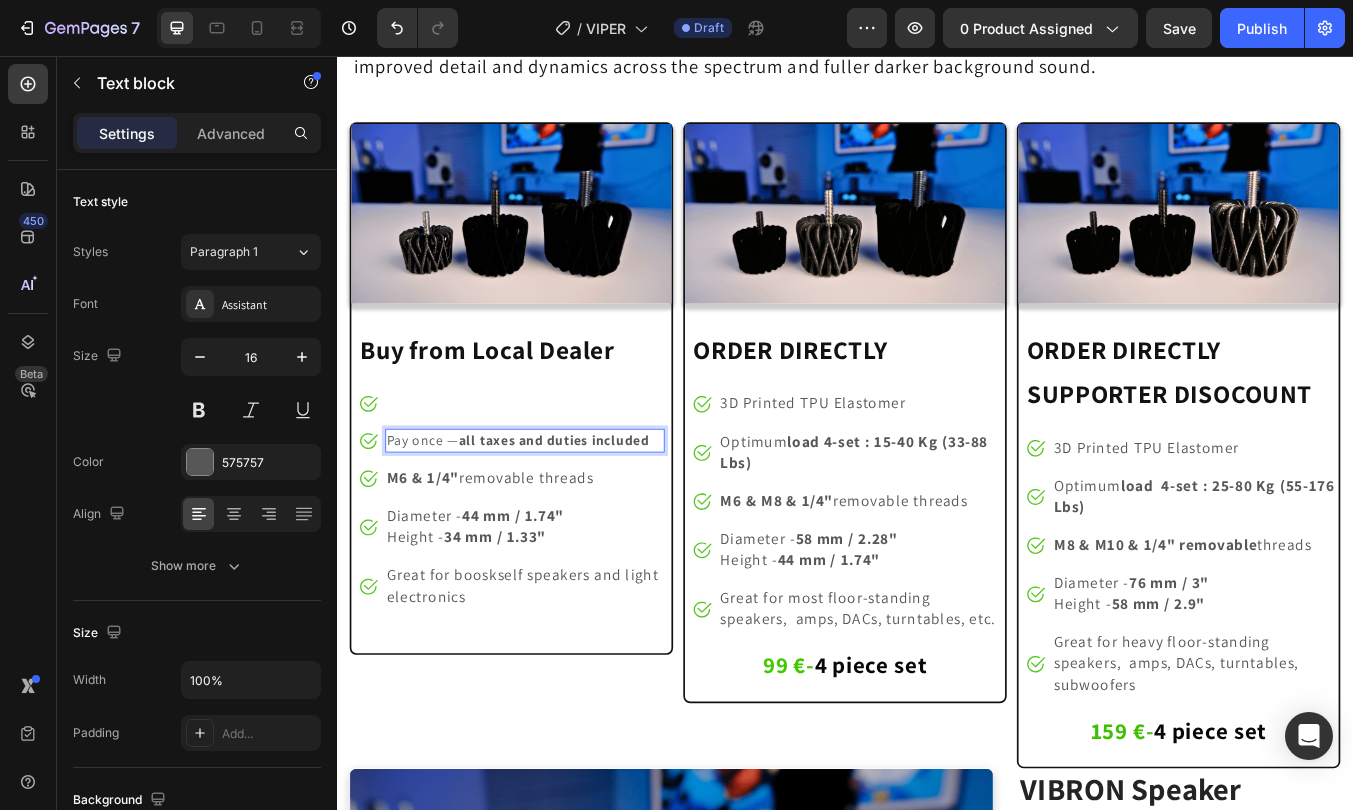 click on "Pay once —  all taxes and duties included" at bounding box center [559, 510] 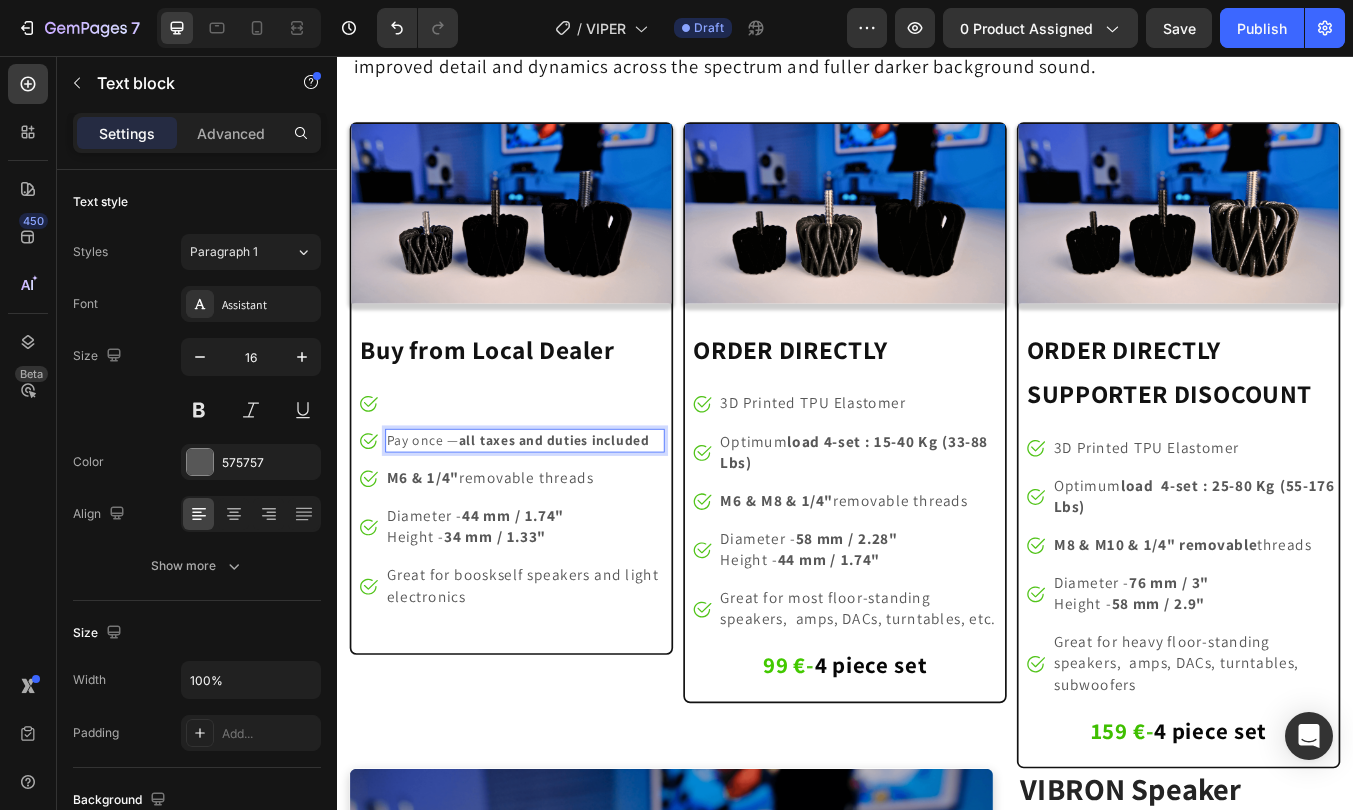 click on "all taxes and duties included" at bounding box center [593, 509] 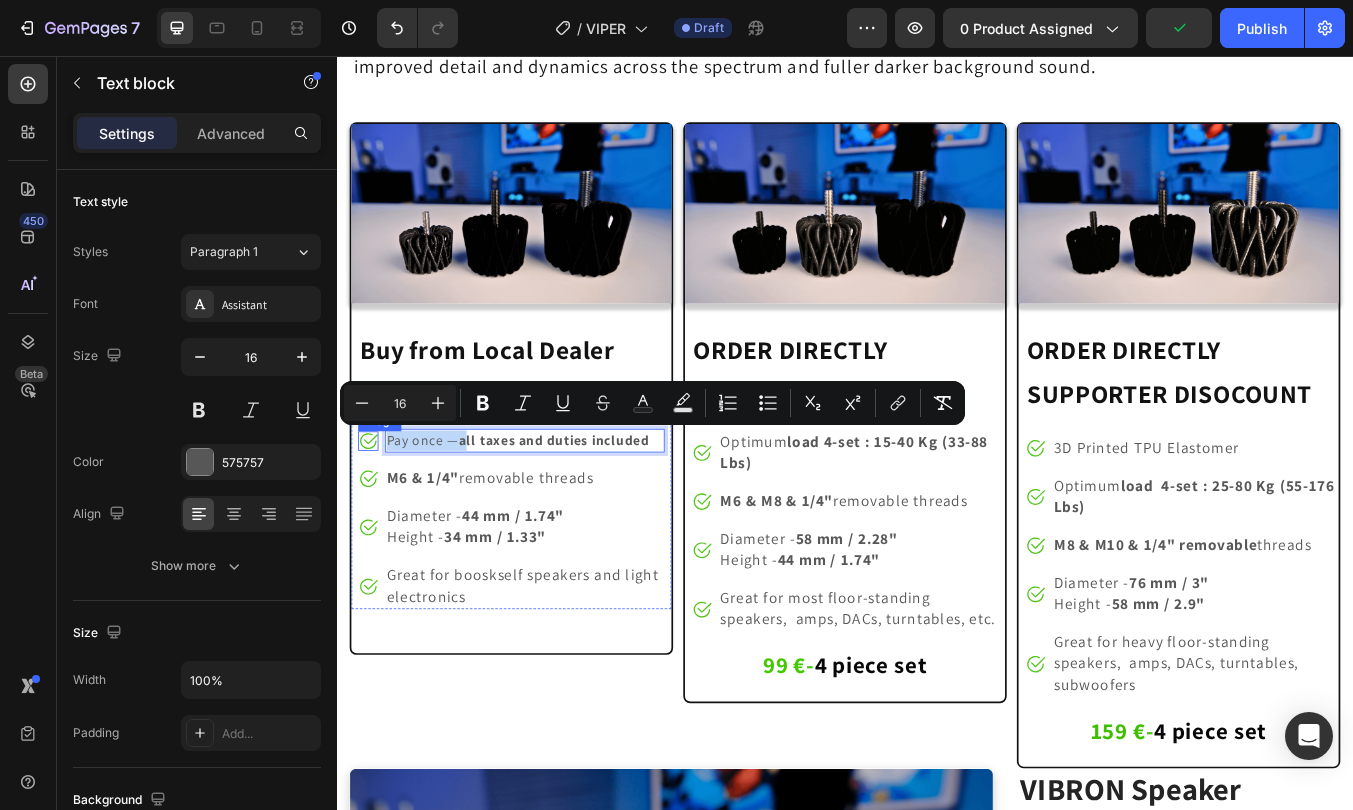 drag, startPoint x: 490, startPoint y: 510, endPoint x: 367, endPoint y: 514, distance: 123.065025 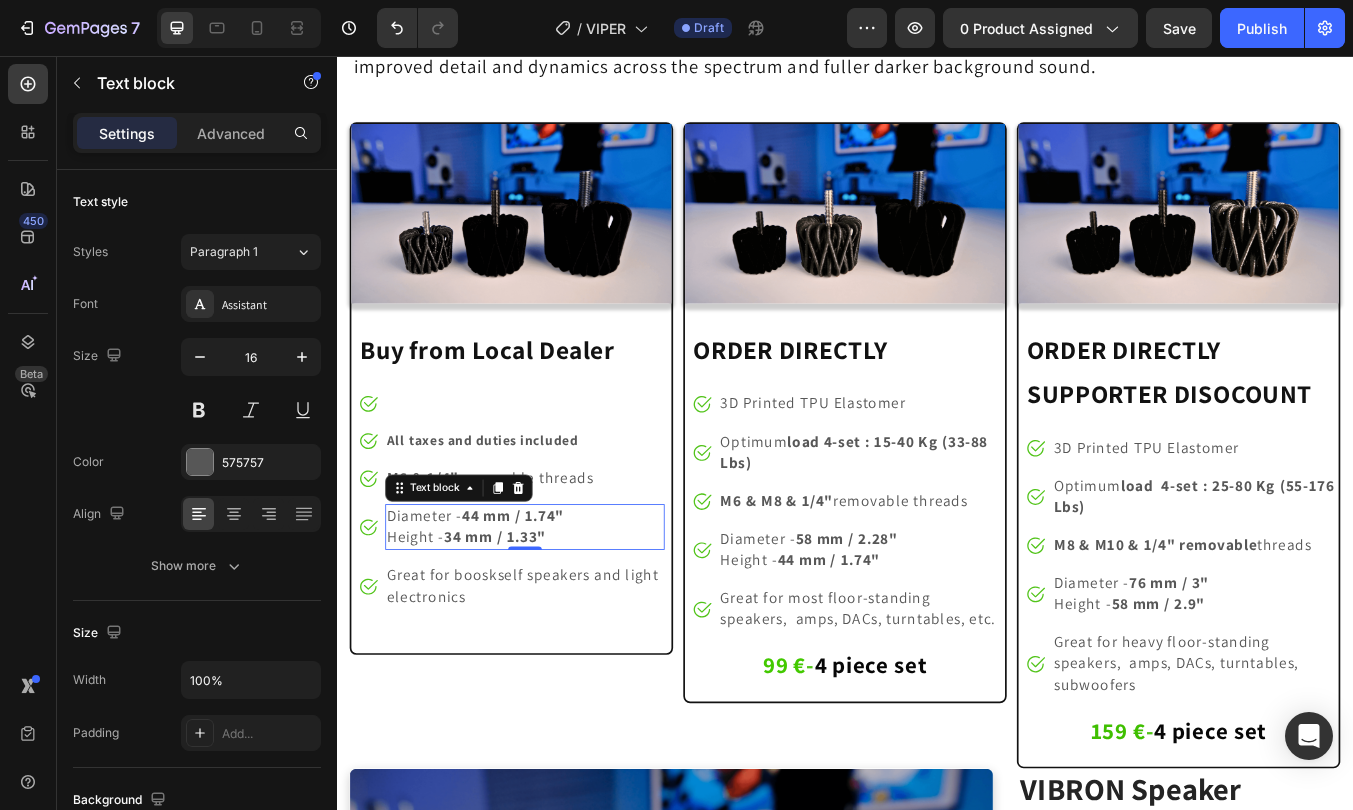 click on "Diameter -  44 mm / 1.74"" at bounding box center [500, 598] 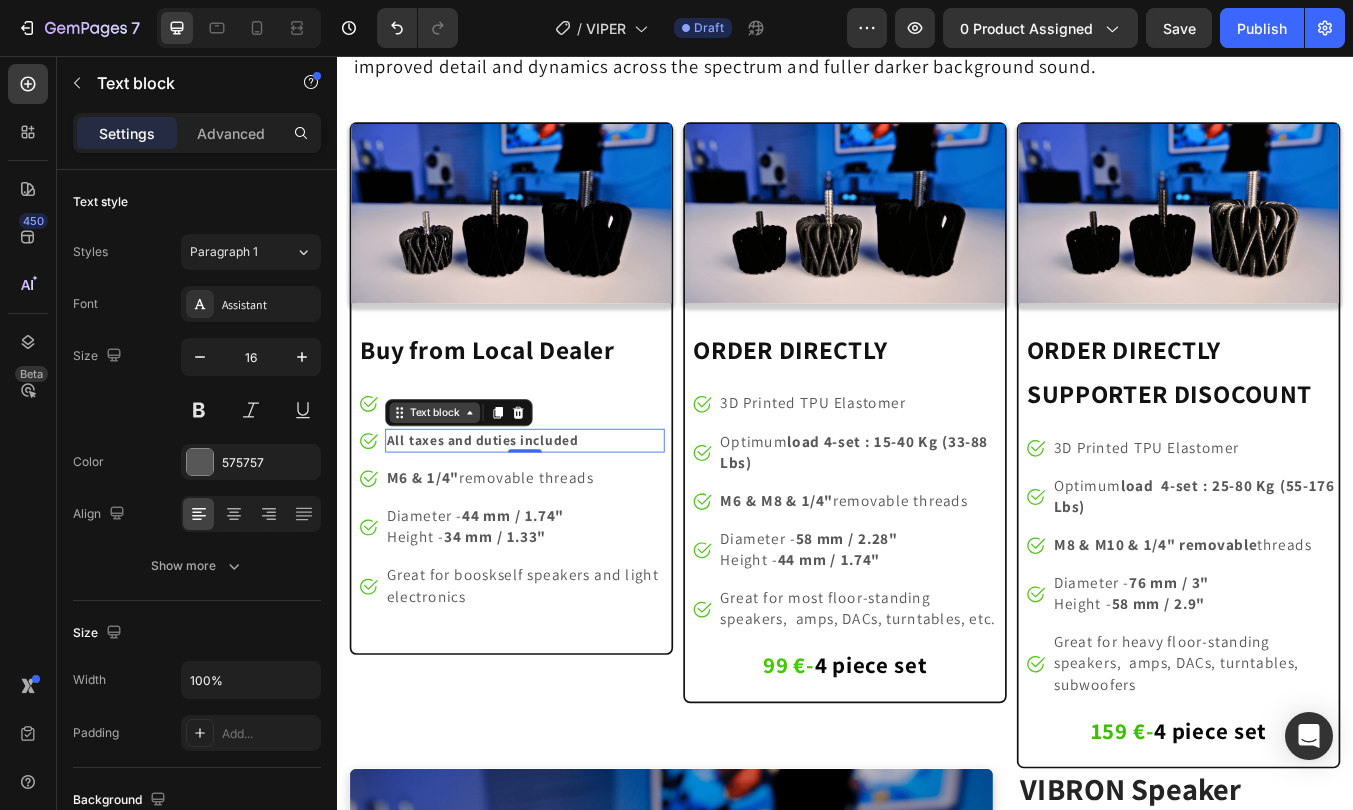 click on "Text block" at bounding box center (452, 477) 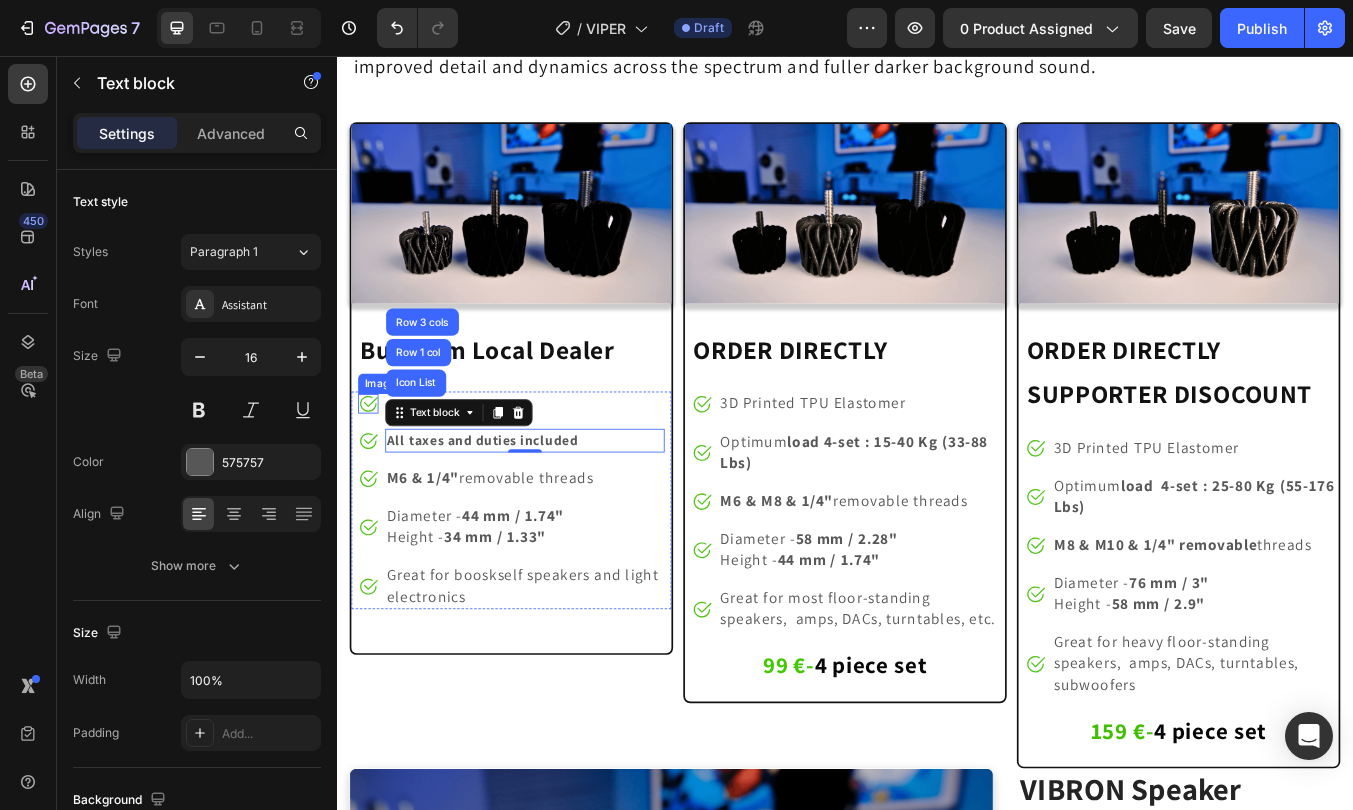 click at bounding box center [374, 467] 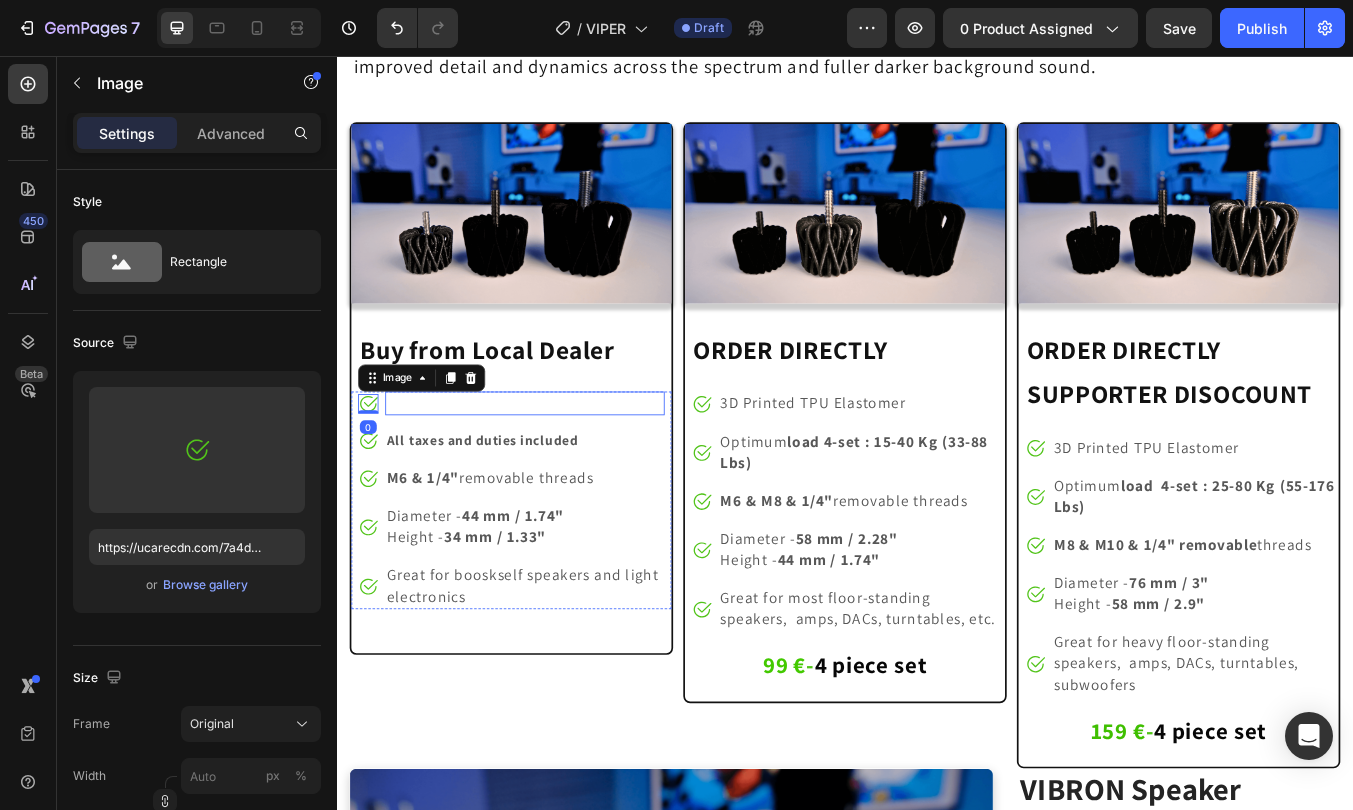 click at bounding box center [559, 466] 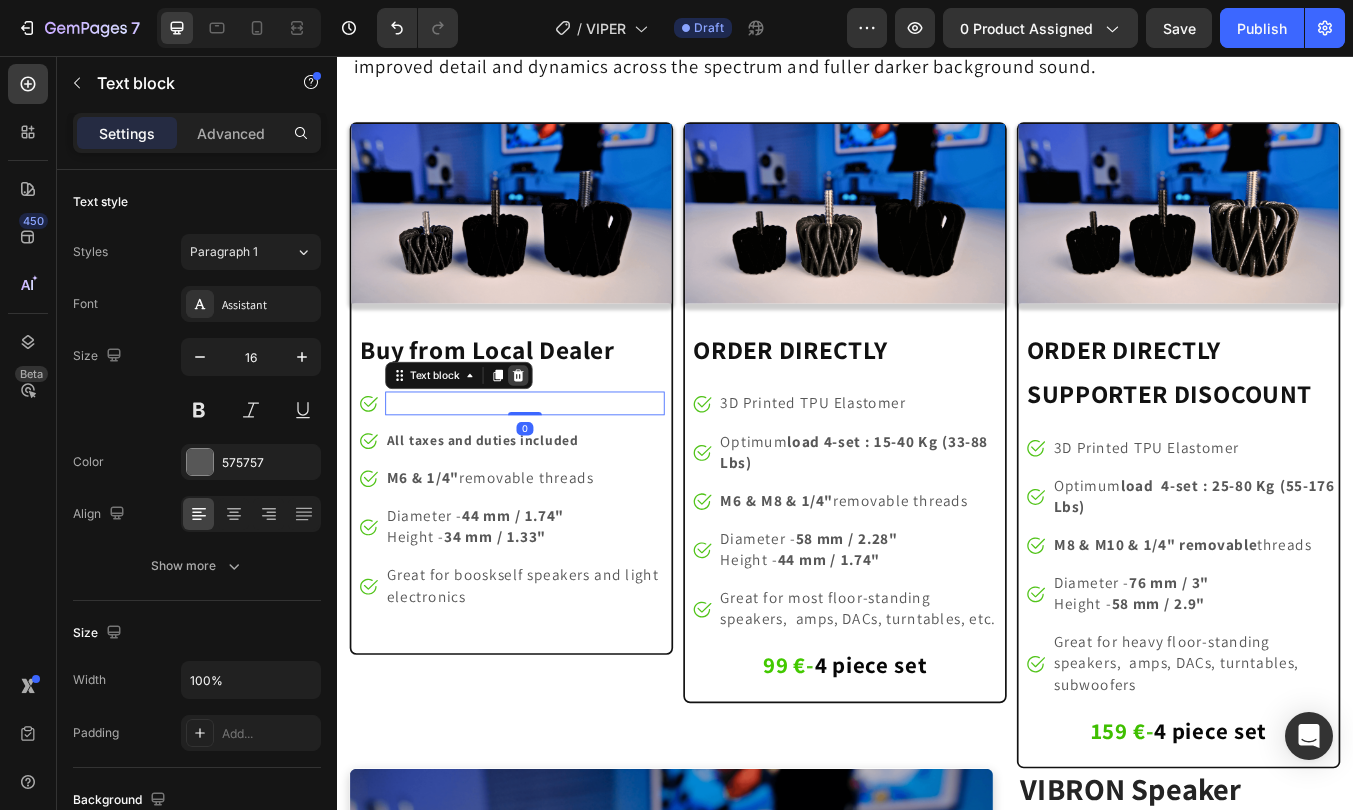 click 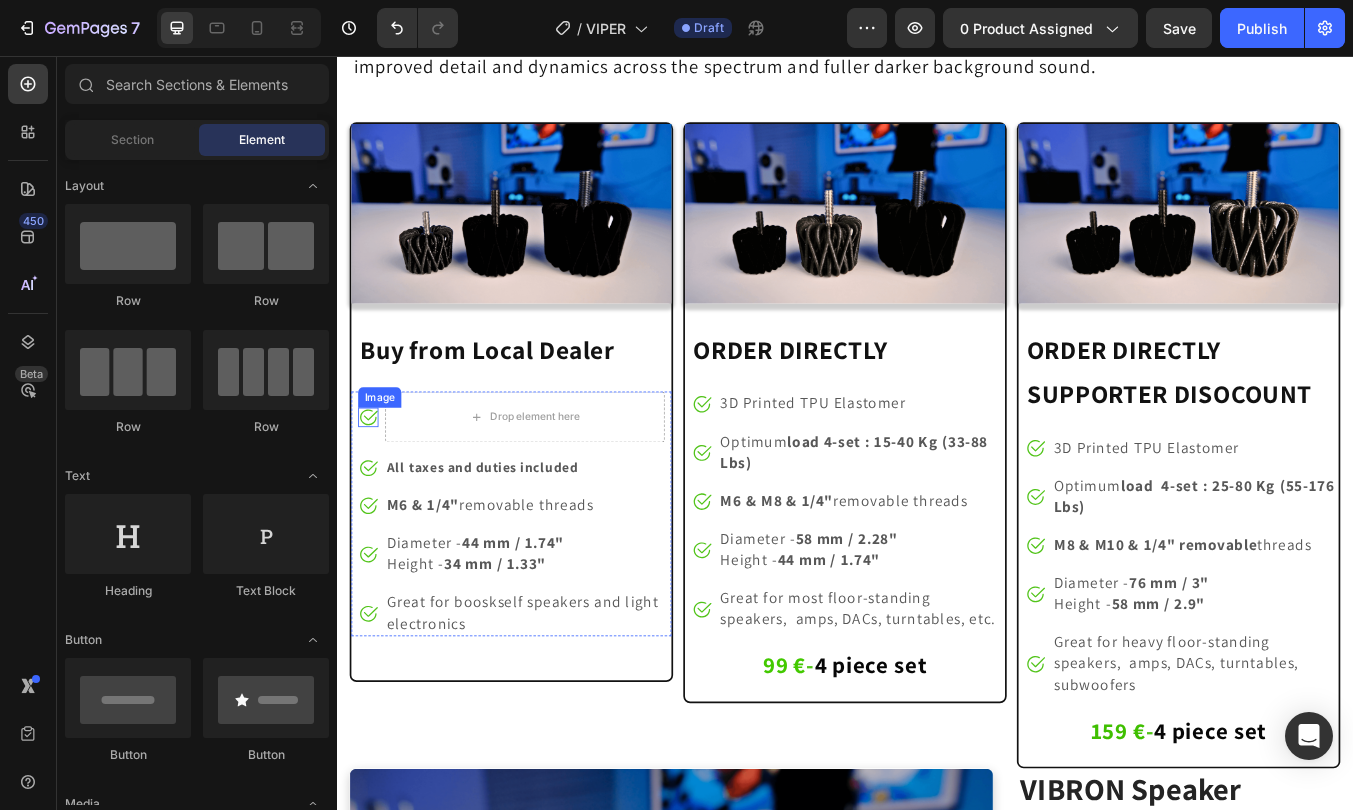 click at bounding box center [374, 483] 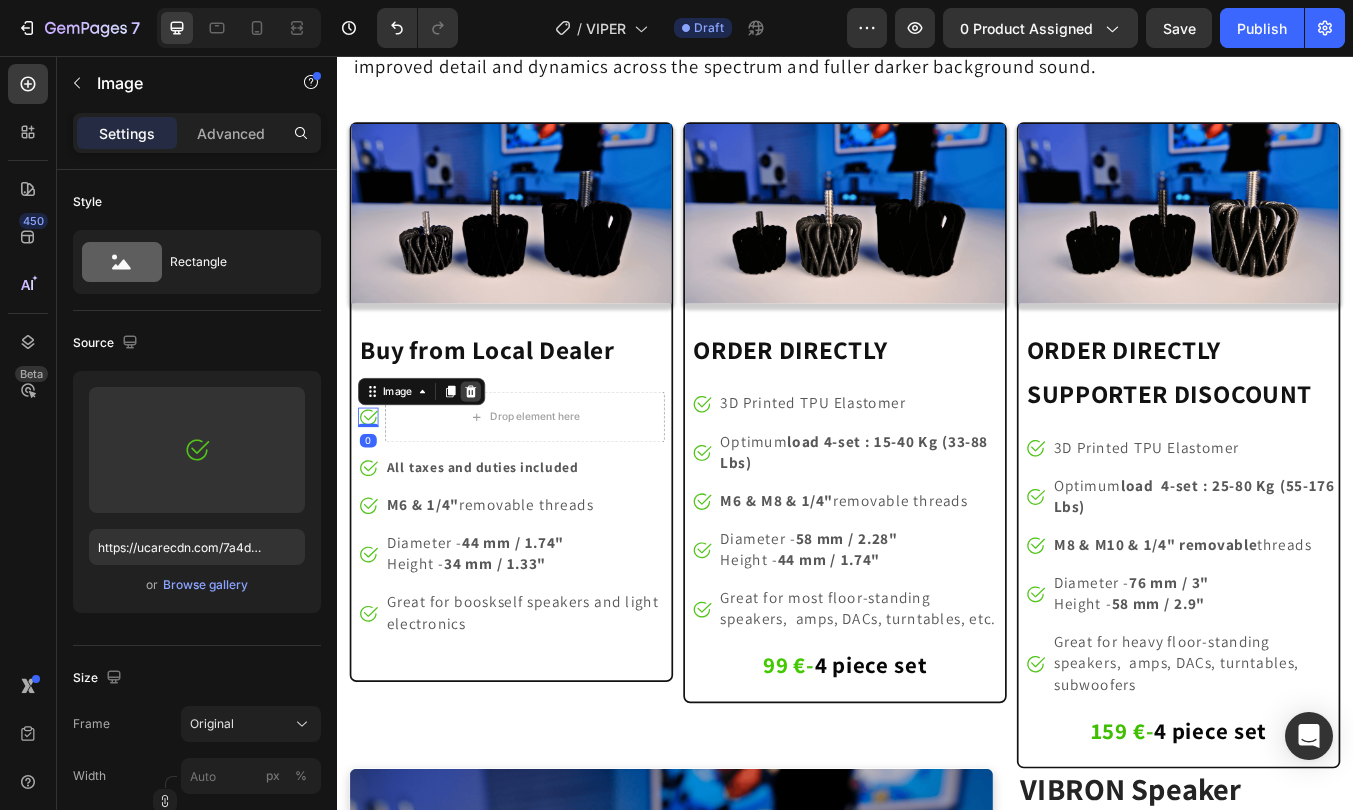 click 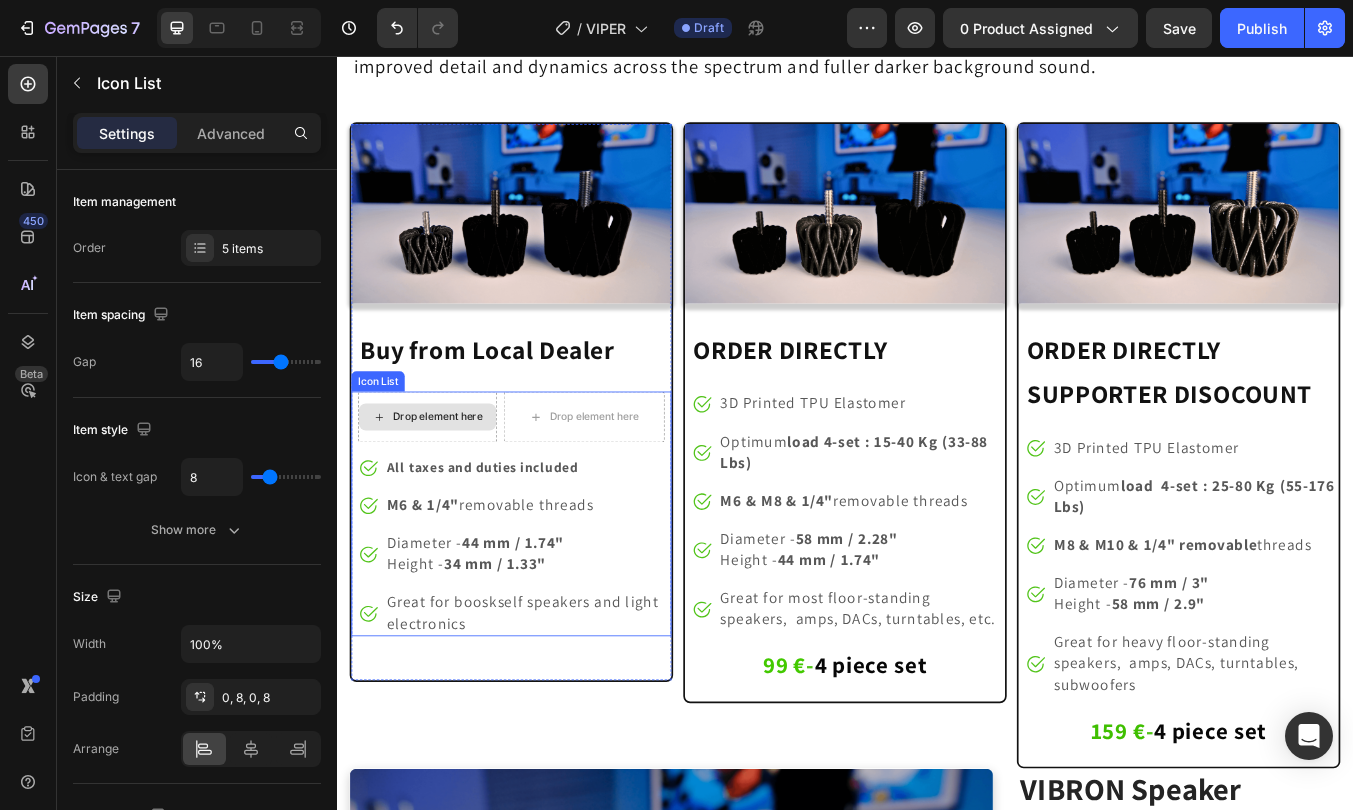 click on "Drop element here" at bounding box center [444, 482] 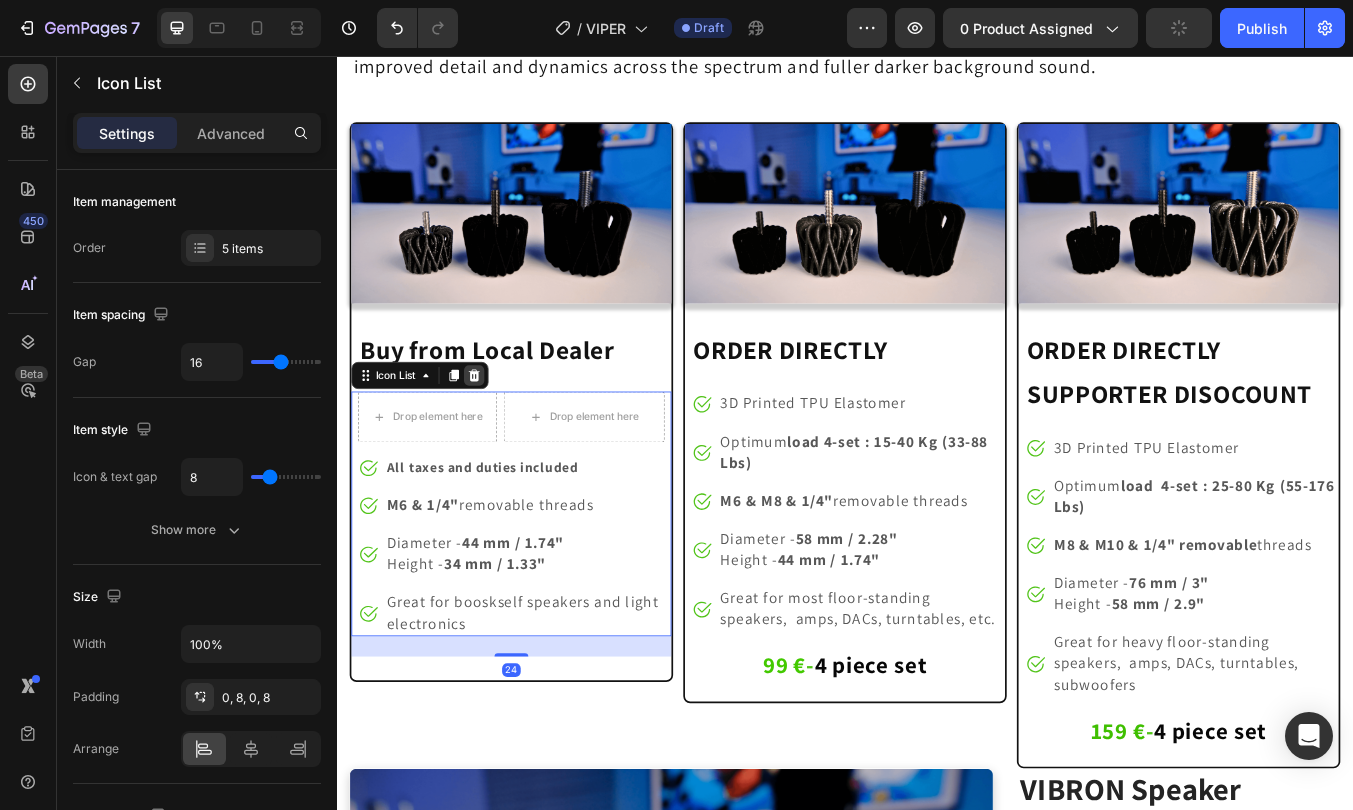 click 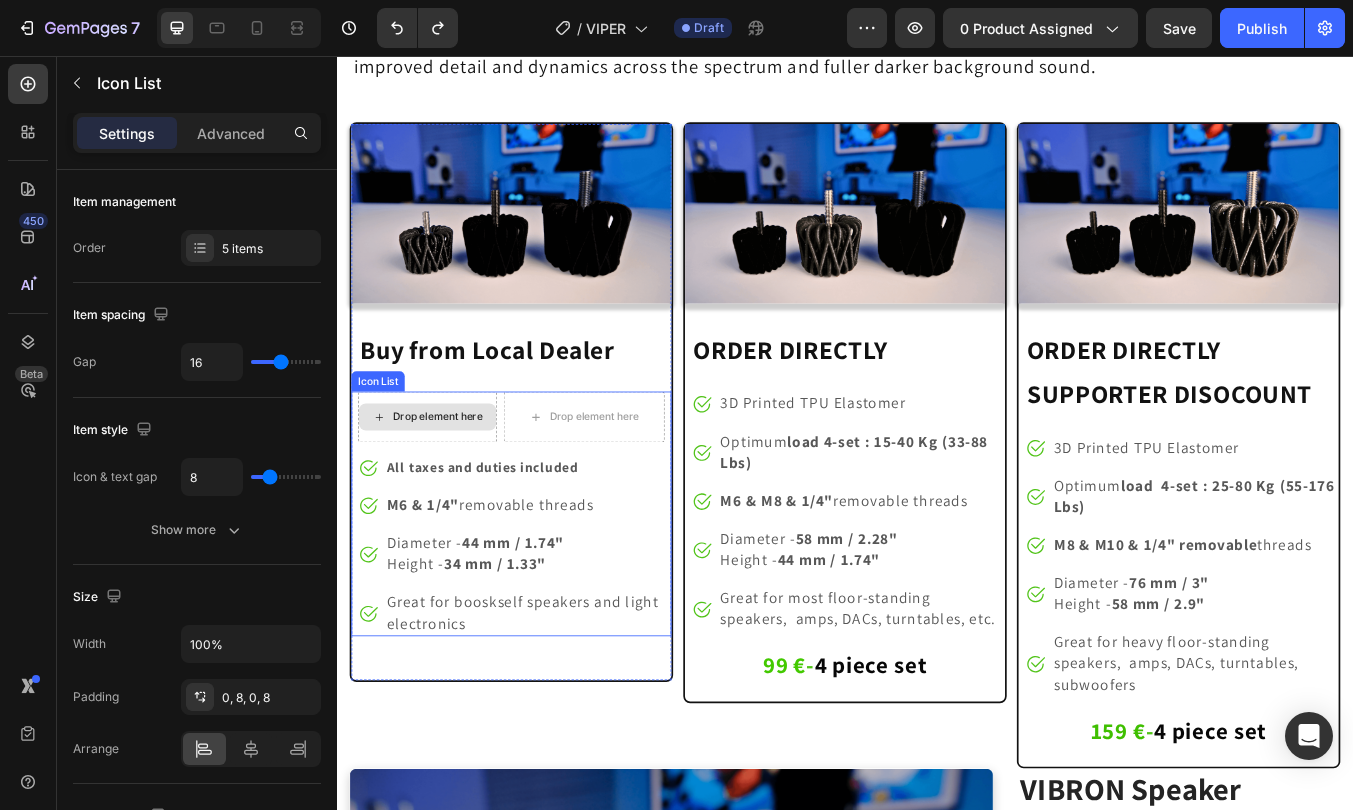 click on "Drop element here" at bounding box center [444, 482] 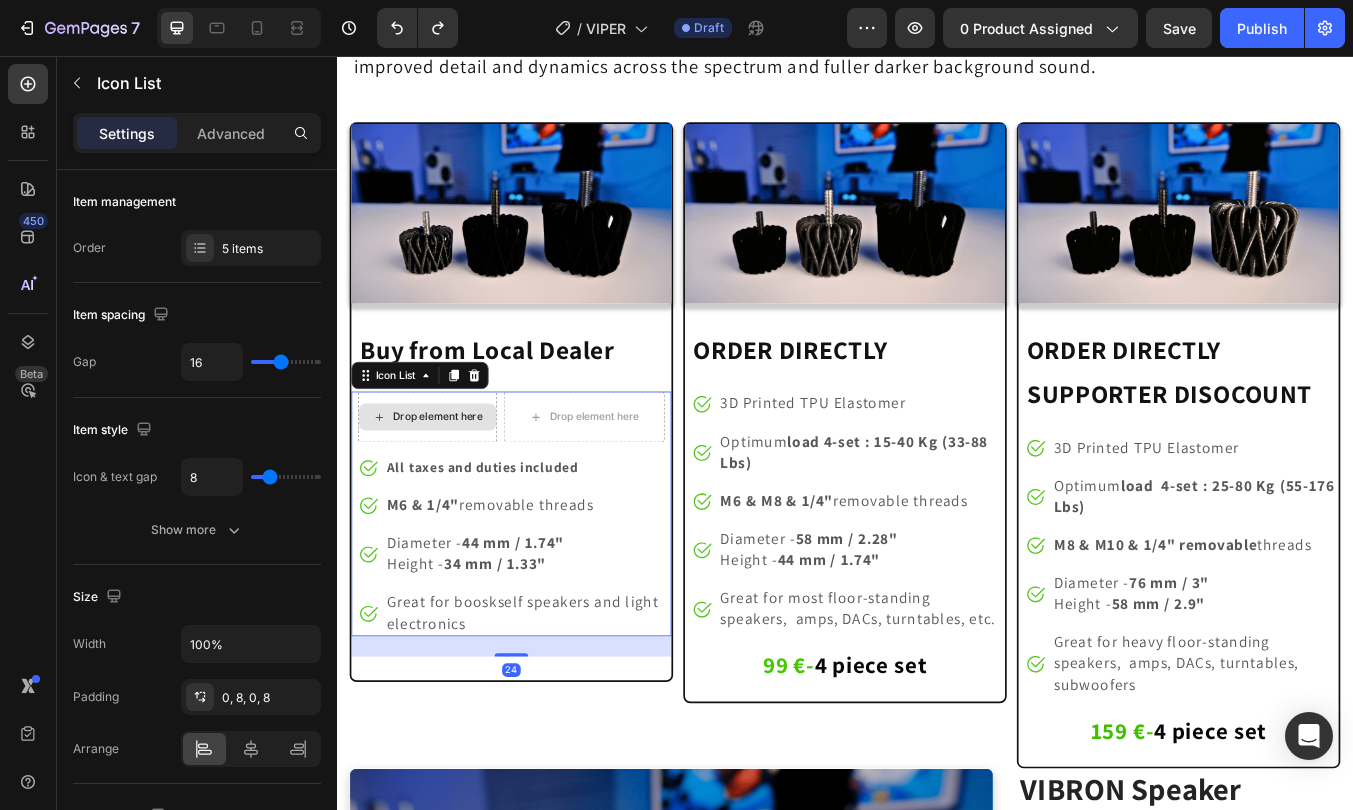 click on "Drop element here" at bounding box center (444, 482) 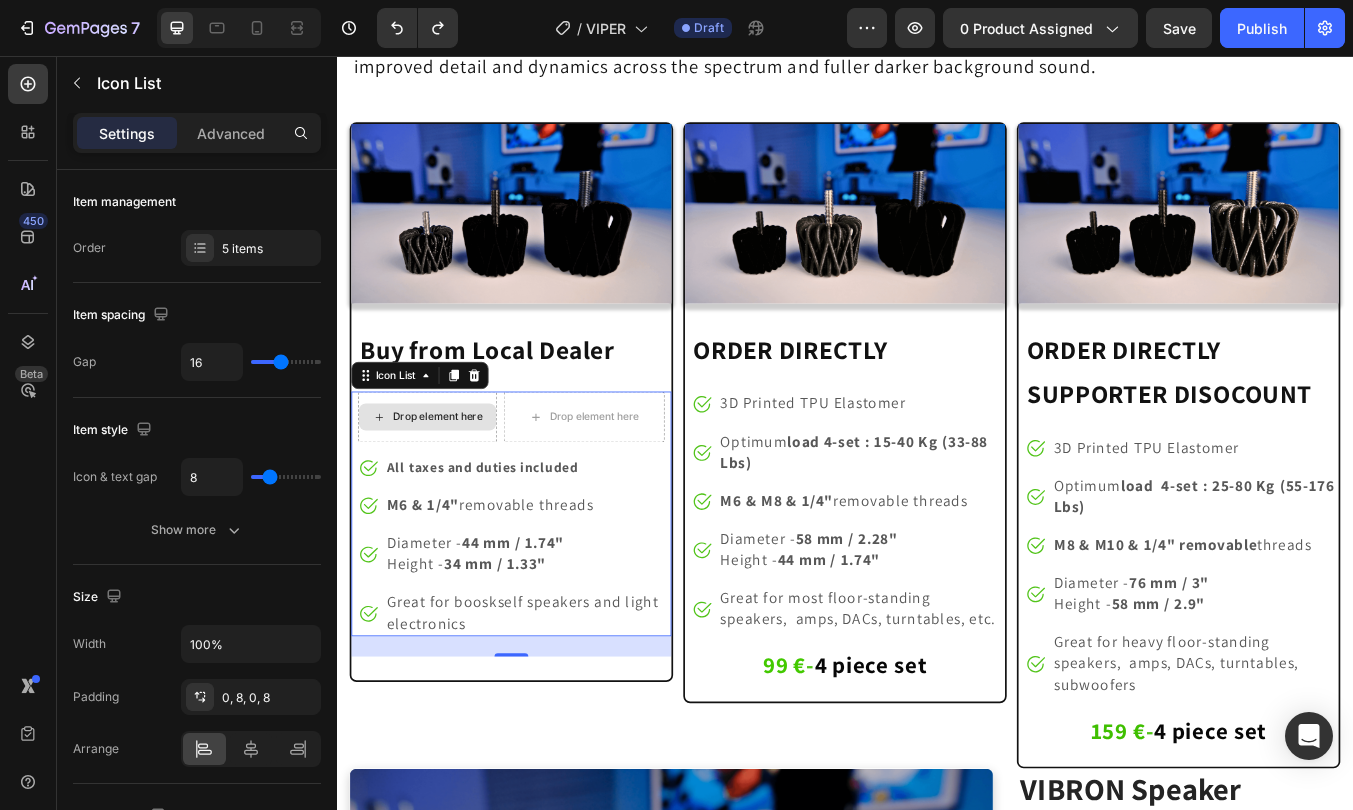 click on "Drop element here" at bounding box center [444, 482] 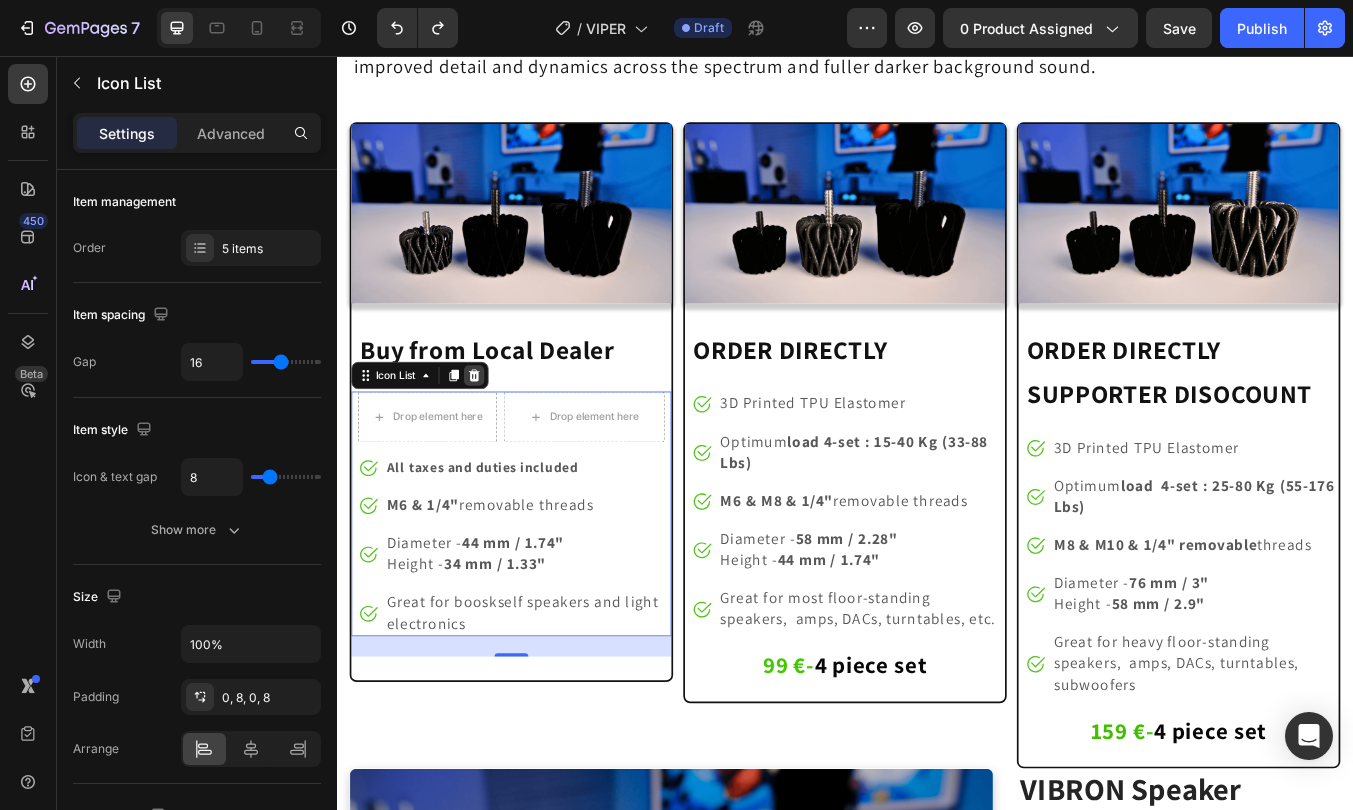 click 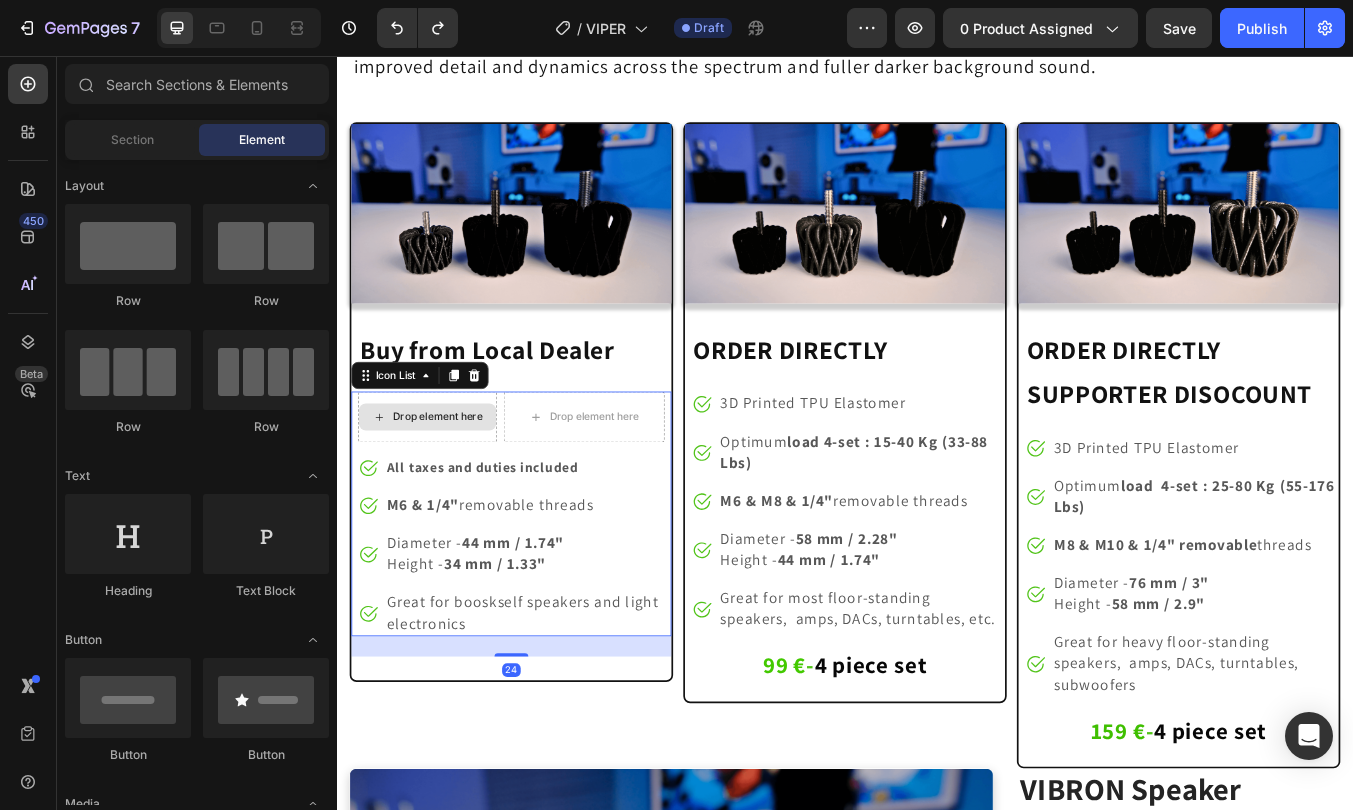 click on "Drop element here" at bounding box center [444, 482] 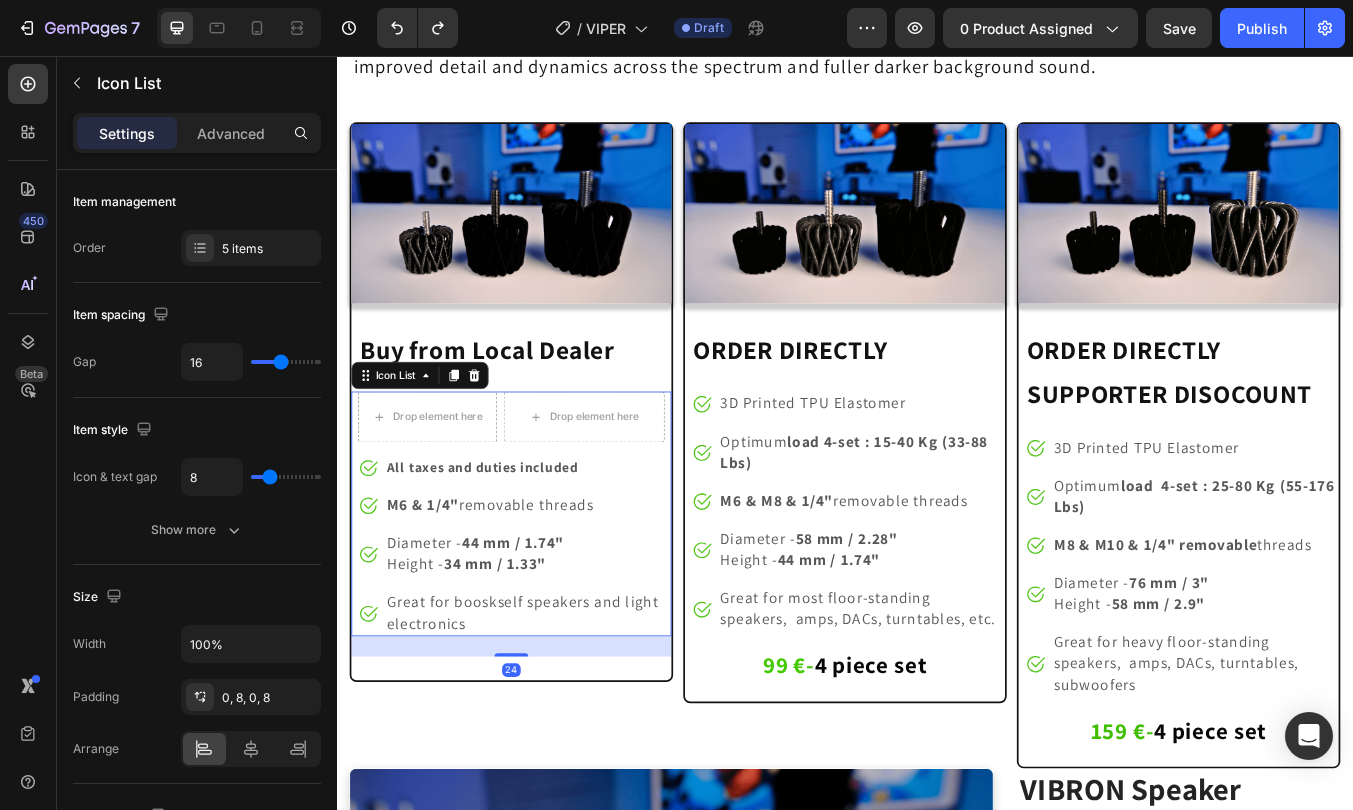 click on "Drop element here
Drop element here Image All taxes and duties included Text block Image M6 & 1/4"  removable threads Text block Image Diameter -  44 mm / 1.74" Height -  34 mm / 1.33" Text block Image Great for booskself speakers and light electronics  Text block" at bounding box center (543, 596) 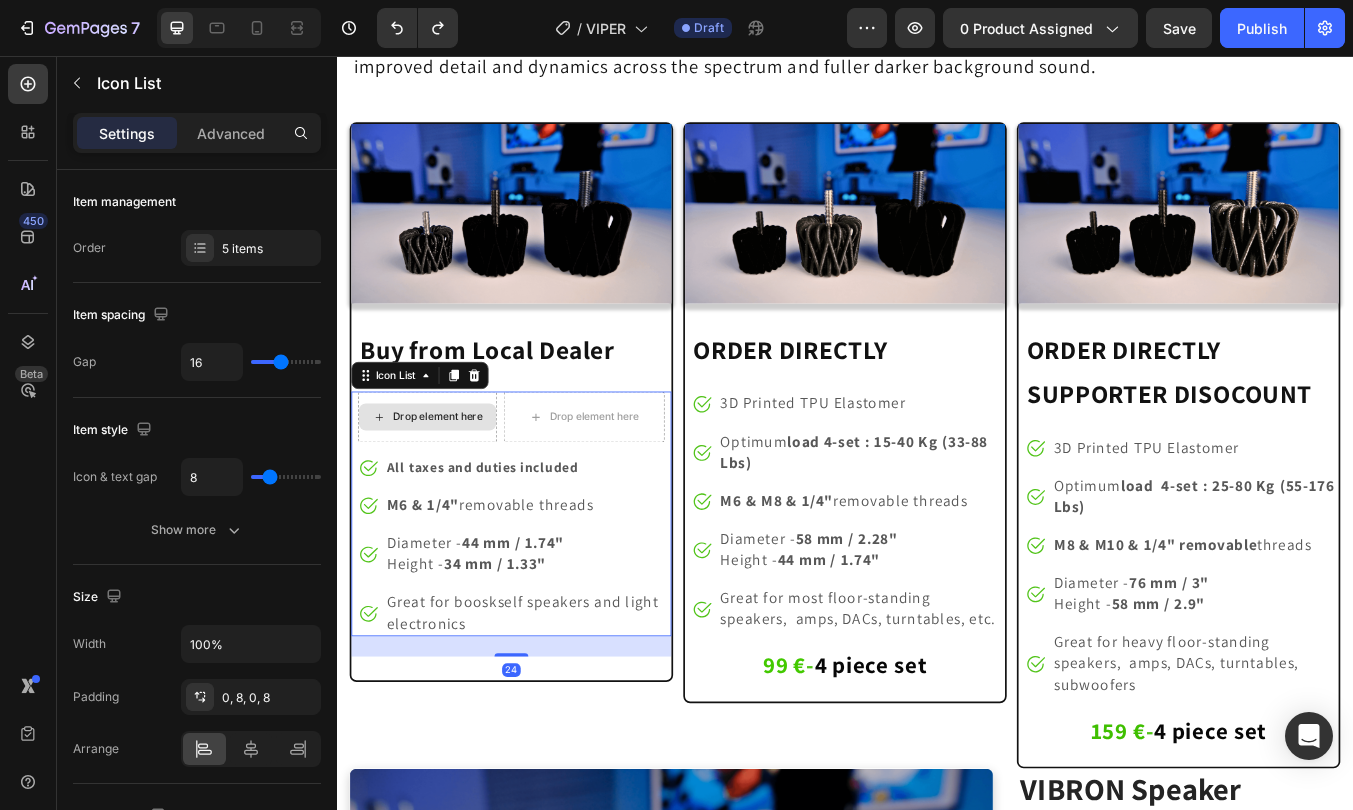 click on "Drop element here" at bounding box center (444, 482) 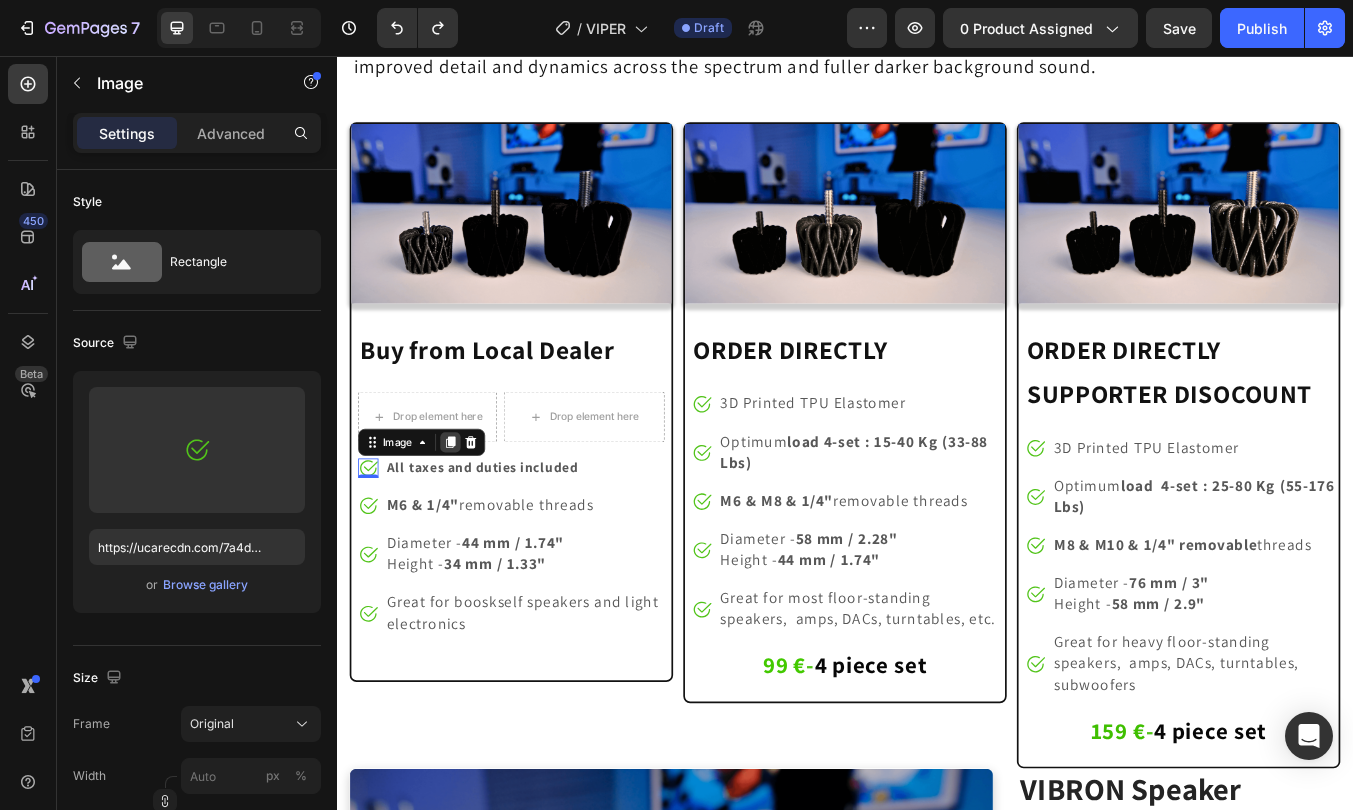 click 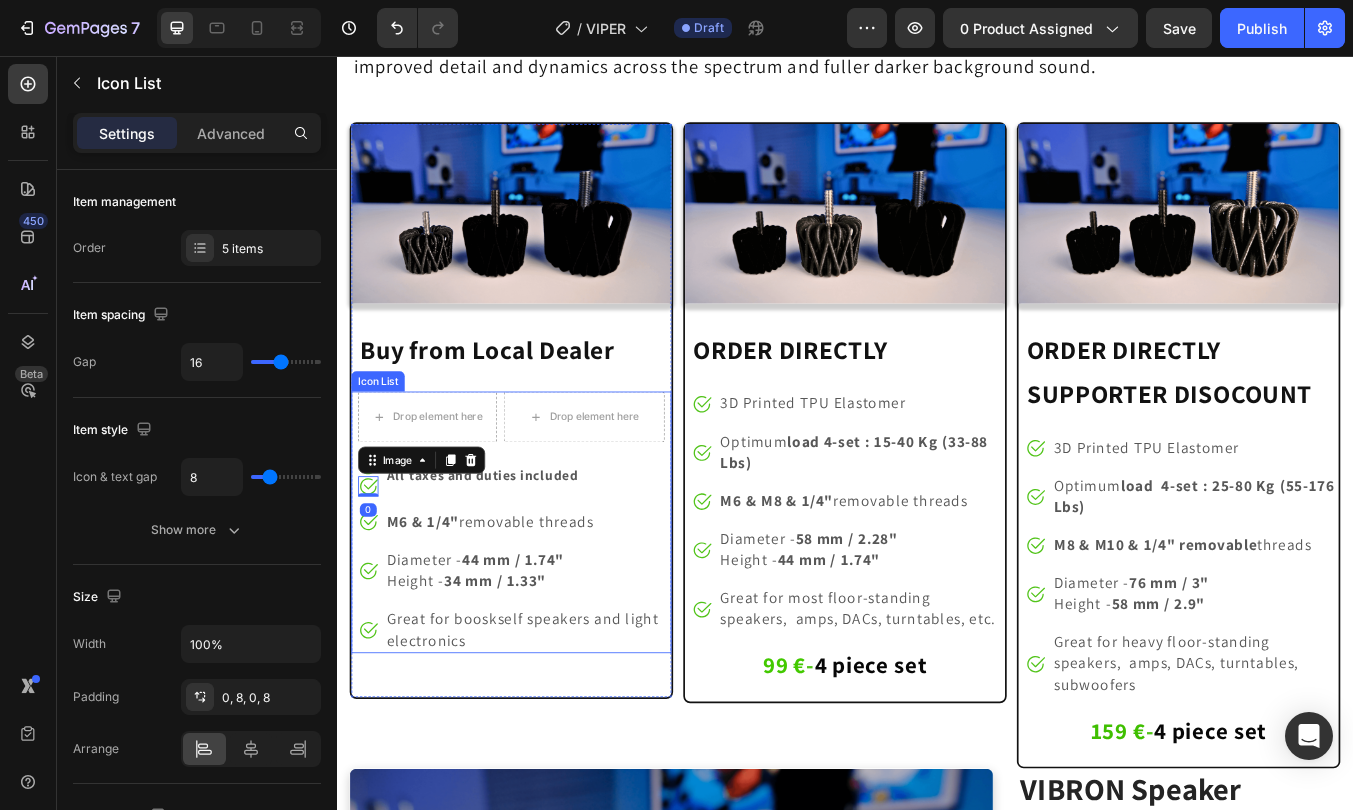 click on "Drop element here
Drop element here Image All taxes and duties included Text block Image M6 & 1/4"  removable threads Text block Image Diameter -  44 mm / 1.74" Height -  34 mm / 1.33" Text block Image Great for booskself speakers and light electronics  Text block" at bounding box center (543, 606) 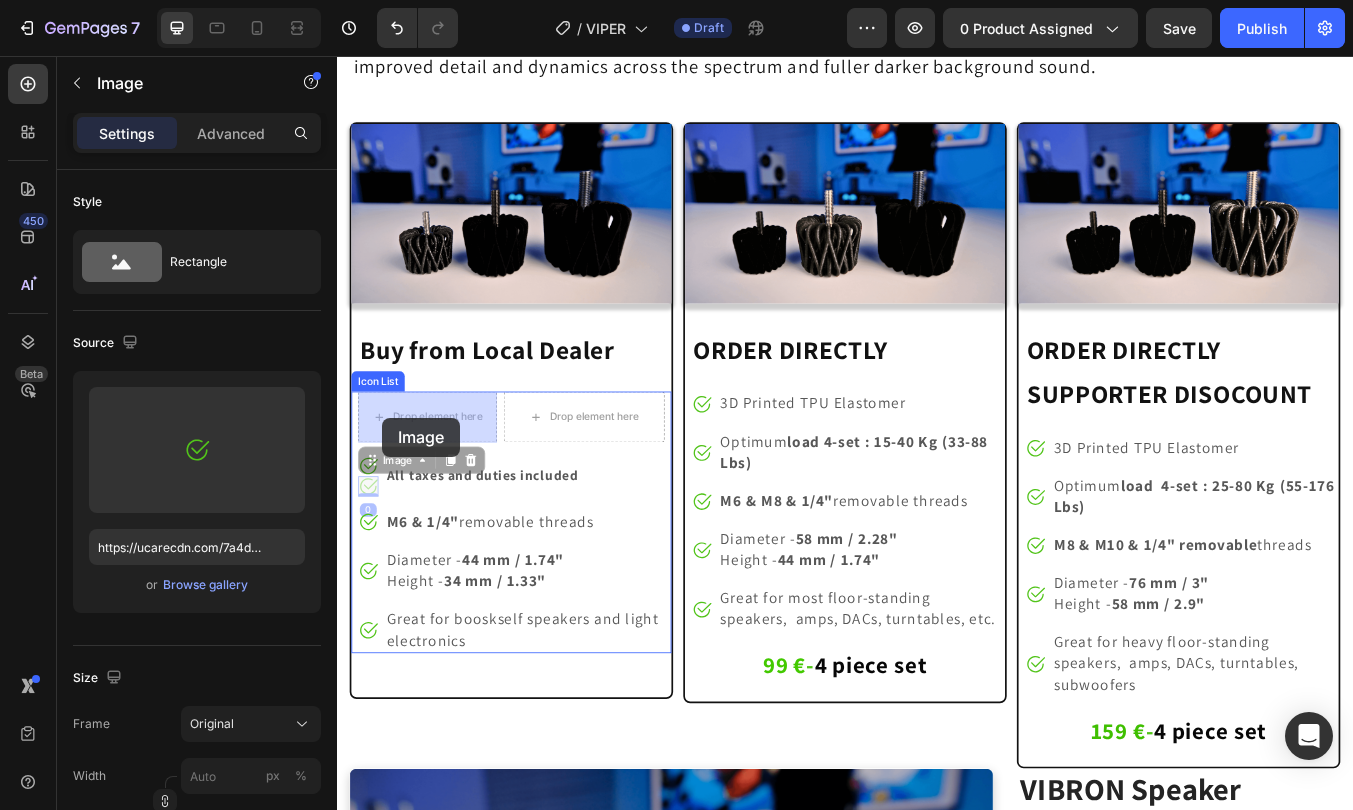 drag, startPoint x: 370, startPoint y: 559, endPoint x: 390, endPoint y: 483, distance: 78.58753 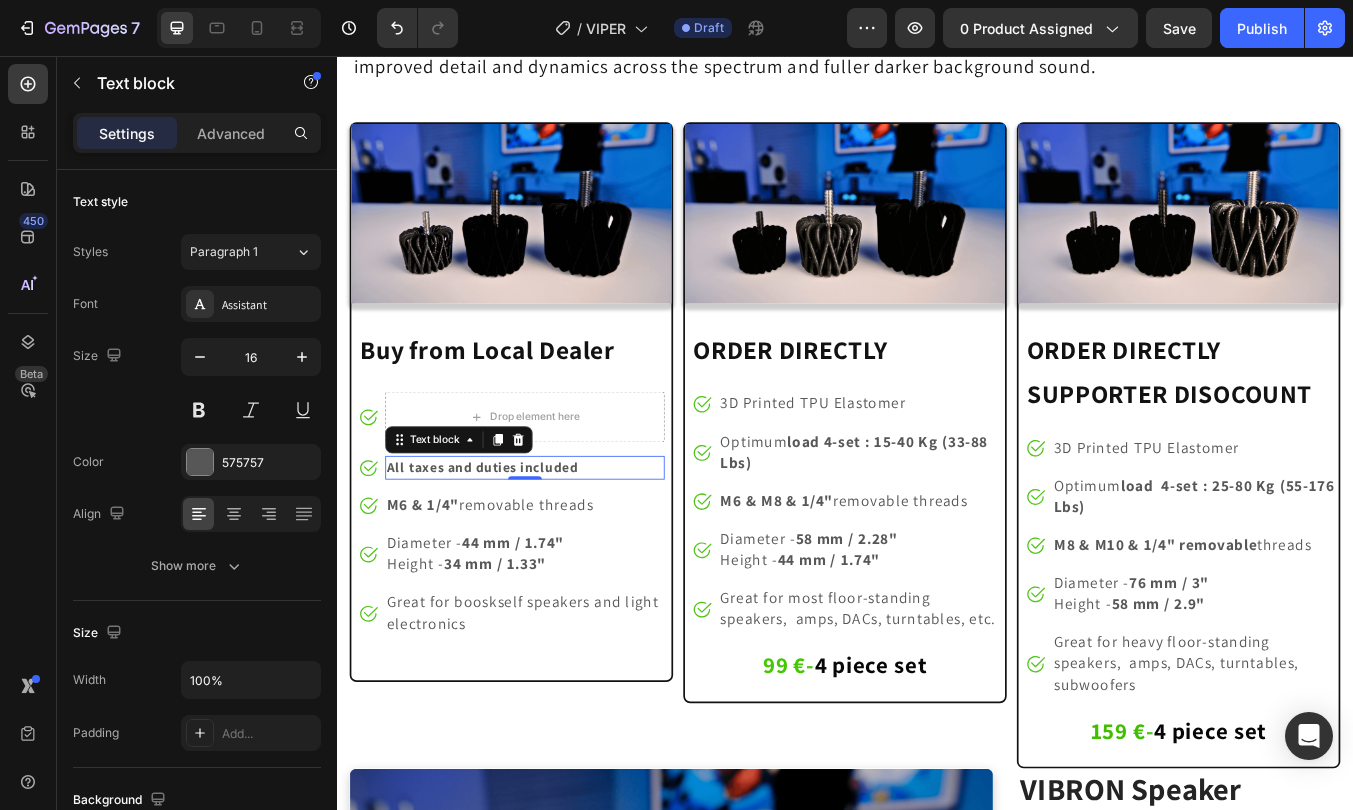 click on "All taxes and duties included" at bounding box center [509, 541] 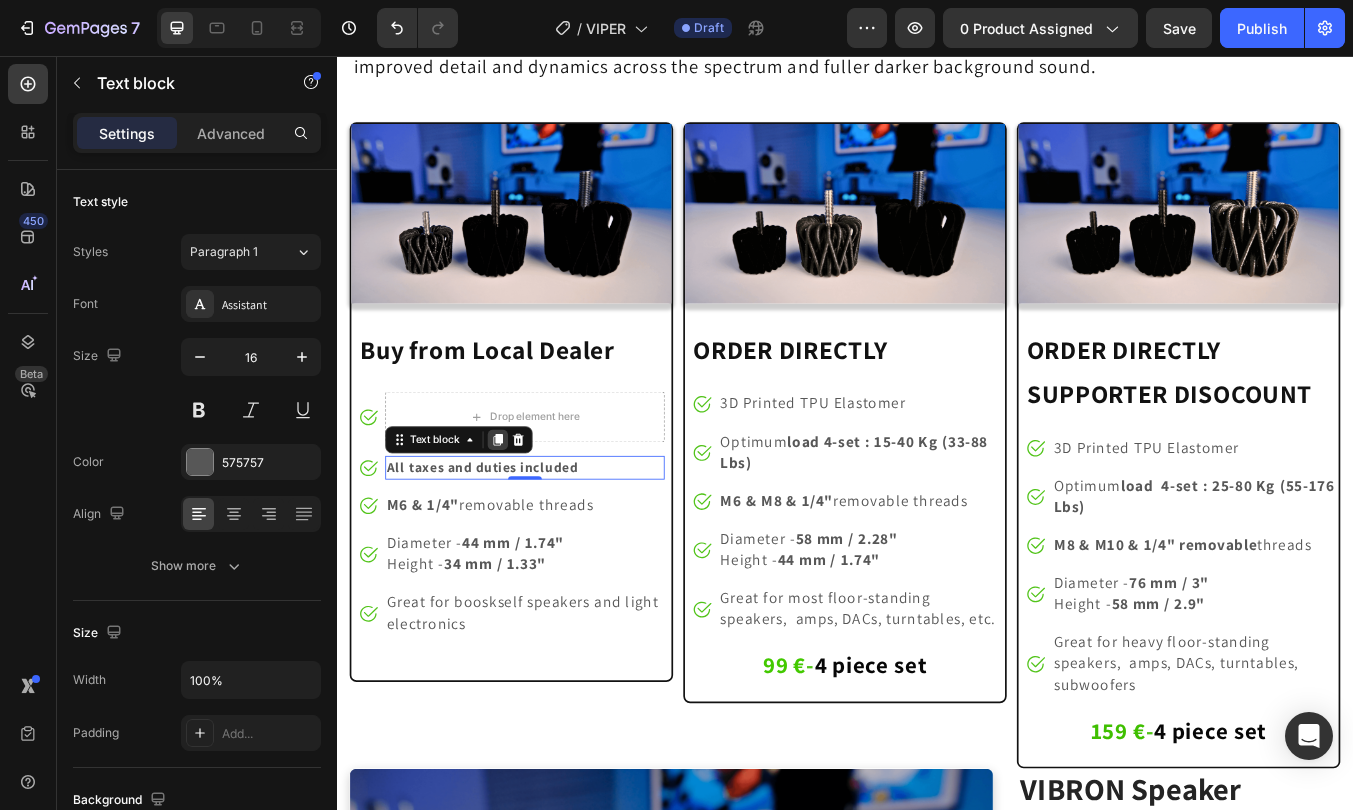 click 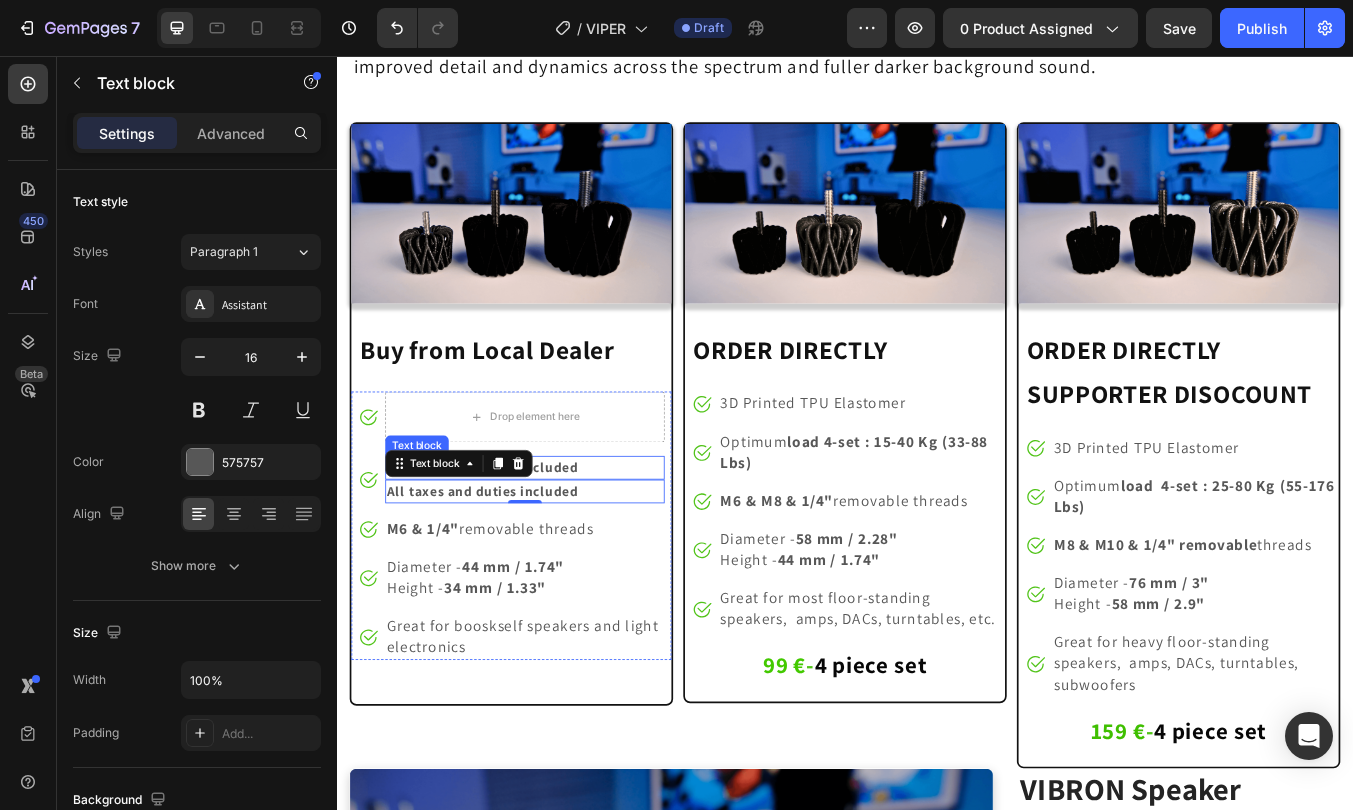click on "All taxes and duties included" at bounding box center (509, 541) 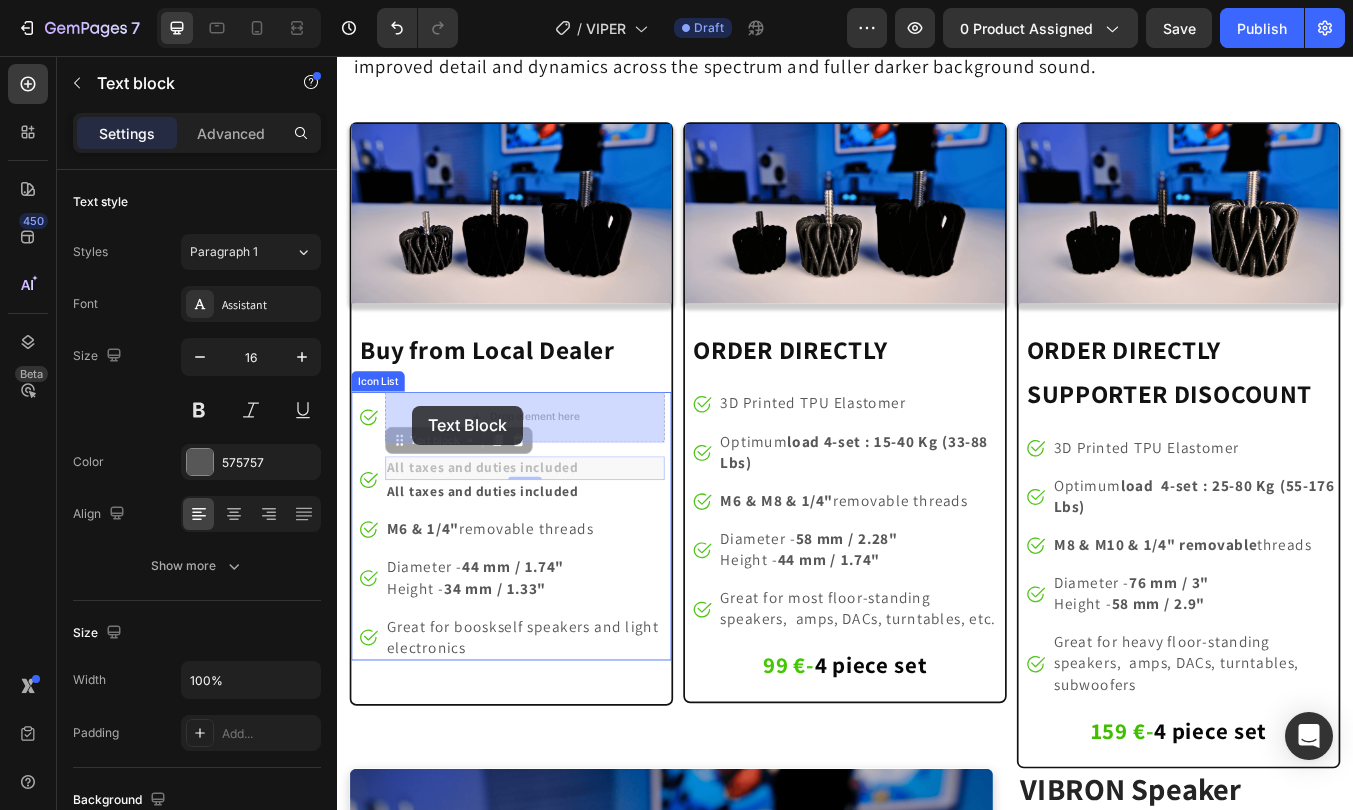 drag, startPoint x: 414, startPoint y: 513, endPoint x: 426, endPoint y: 469, distance: 45.607018 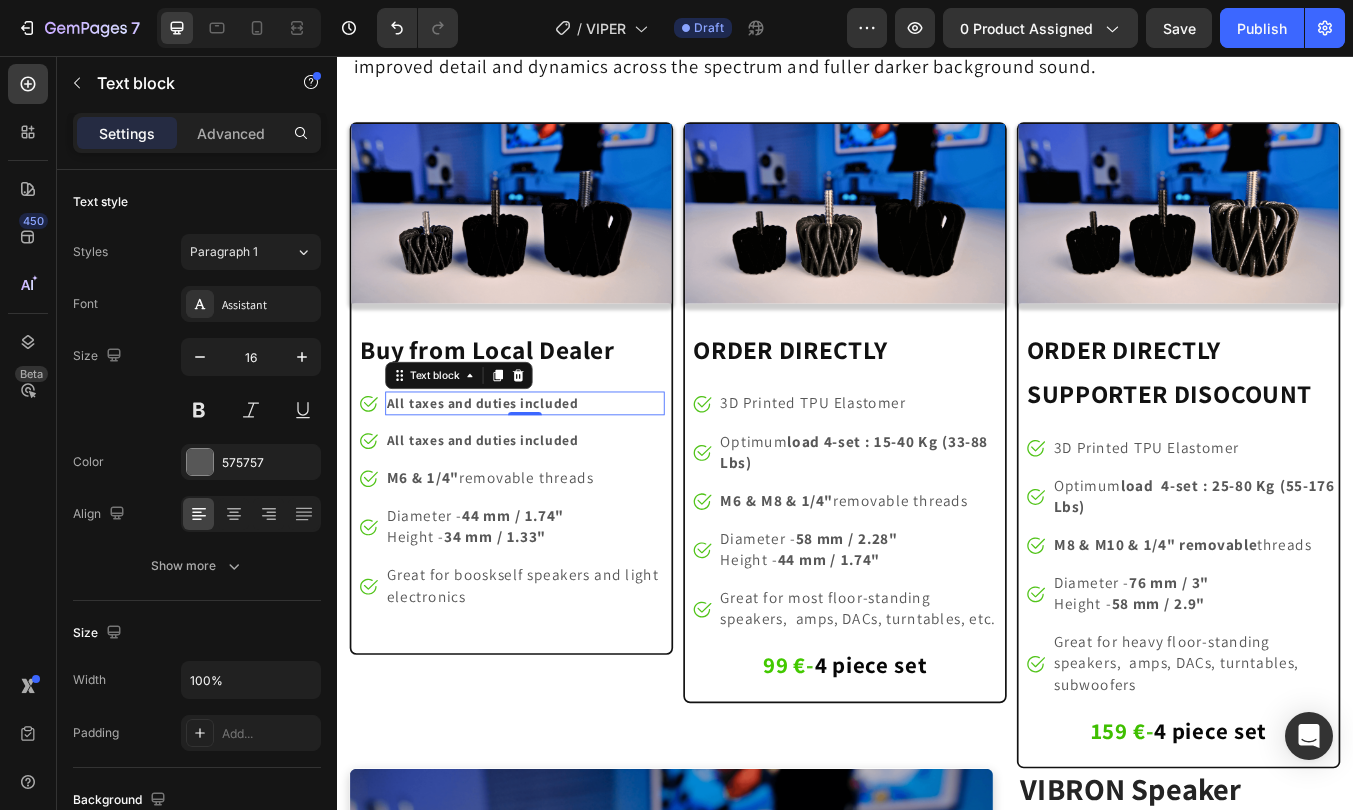 click on "All taxes and duties included" at bounding box center [509, 509] 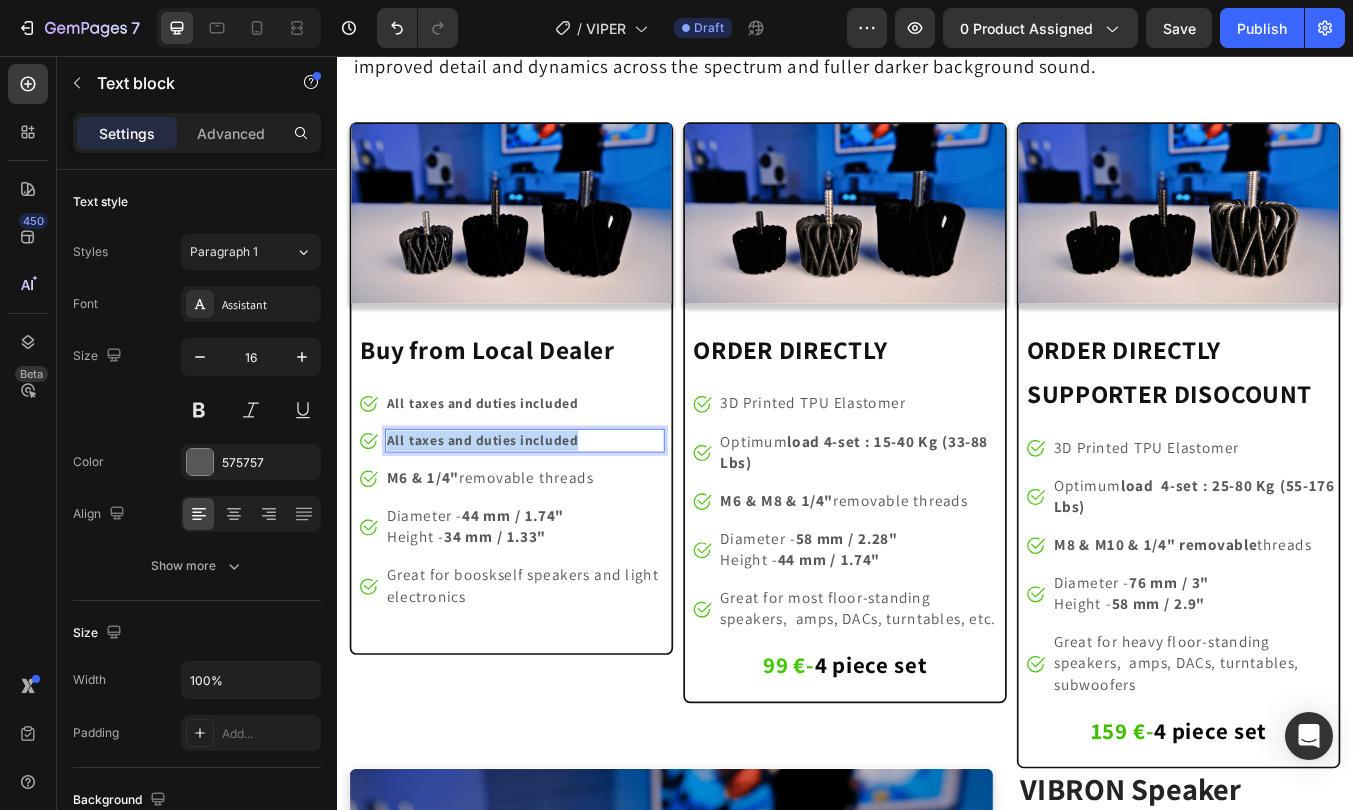 click on "All taxes and duties included" at bounding box center (509, 509) 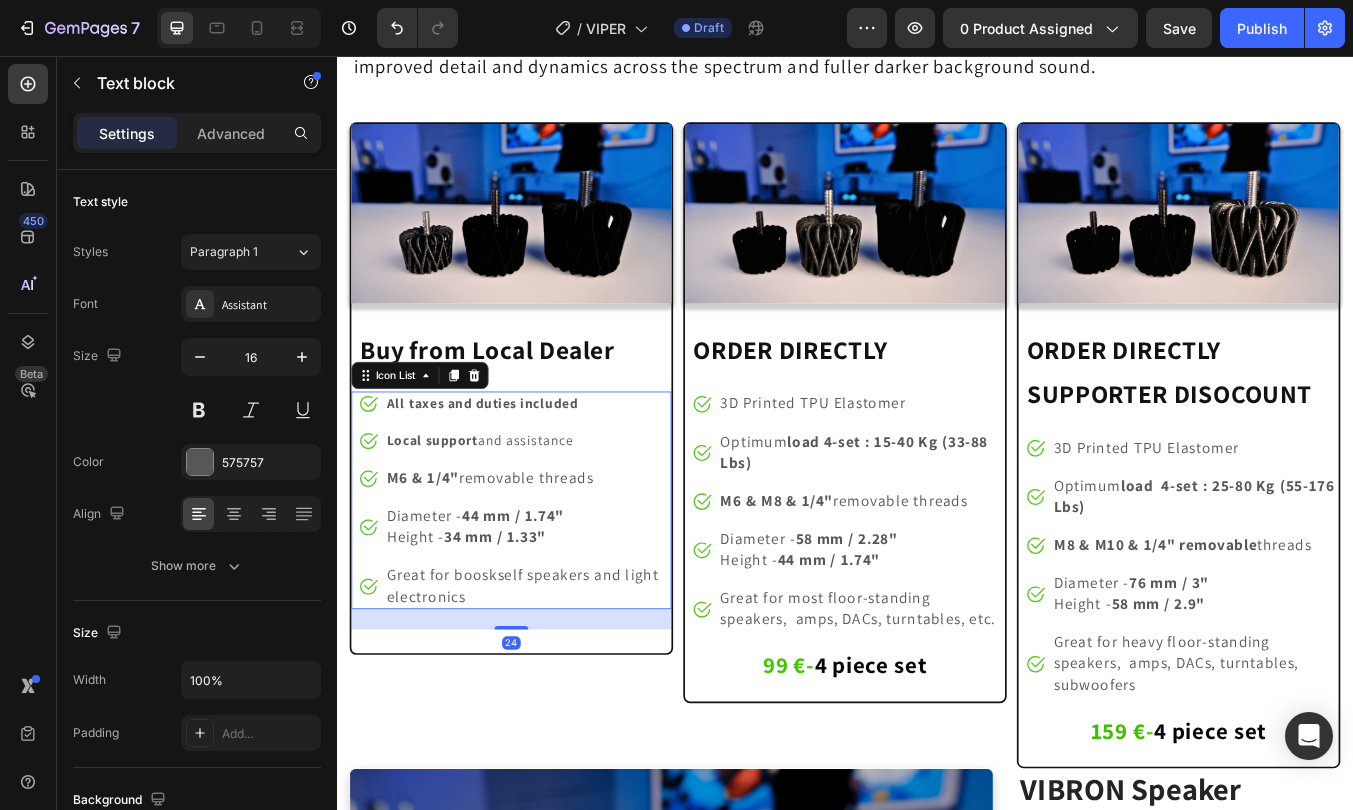 click on "Image All taxes and duties included Text block Image Local support  and assistance Text block Image M6 & 1/4"  removable threads Text block Image Diameter -  44 mm / 1.74" Height -  34 mm / 1.33" Text block Image Great for booskself speakers and light electronics  Text block" at bounding box center [543, 580] 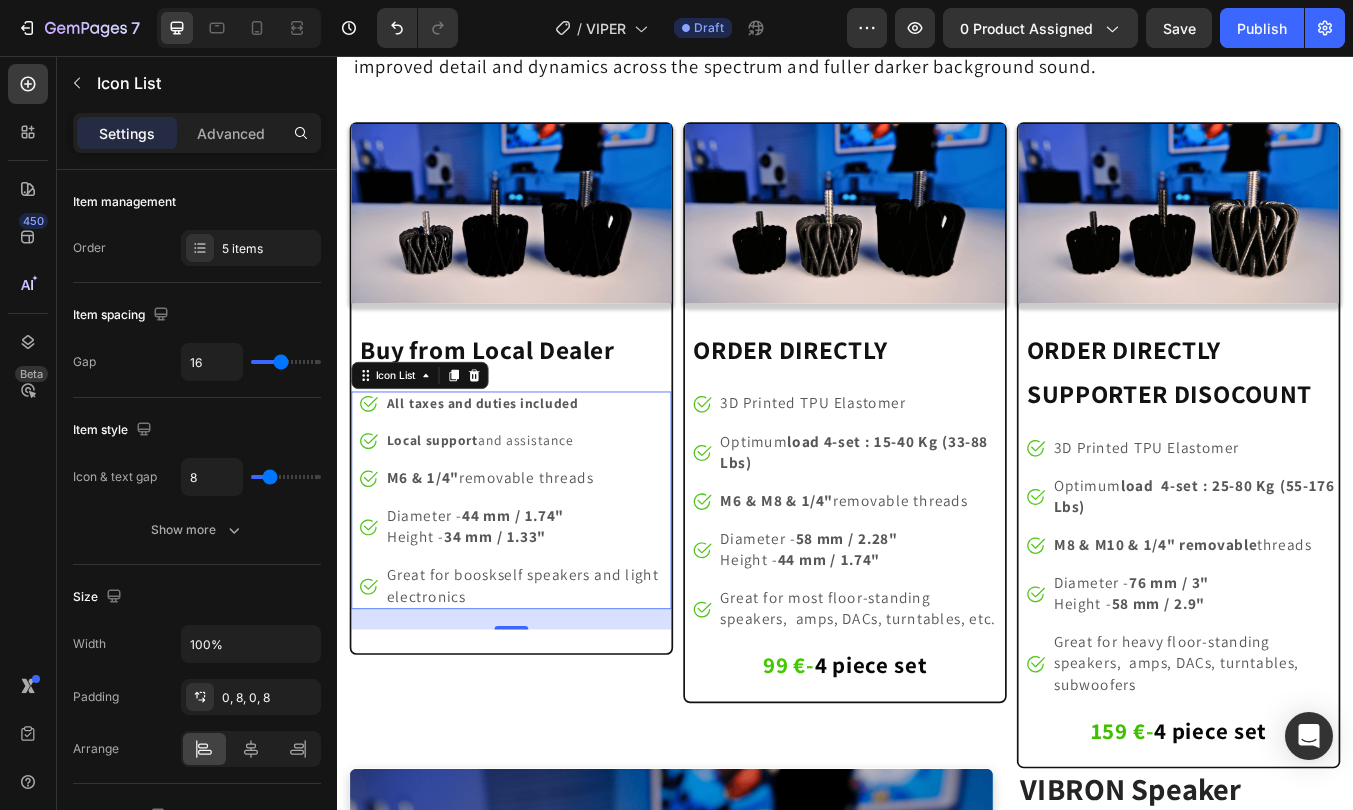 click on "M6 & 1/4"" at bounding box center (438, 553) 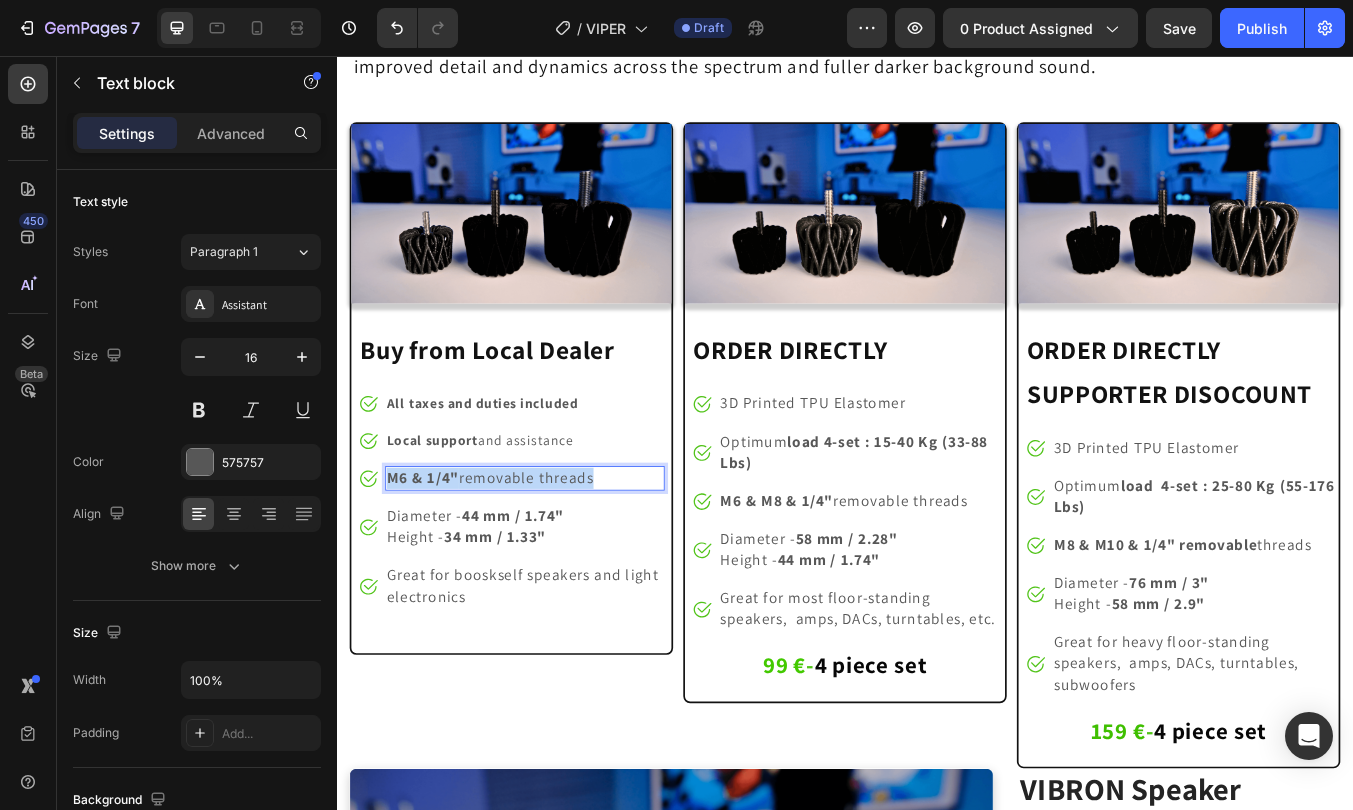 click on "M6 & 1/4"" at bounding box center [438, 553] 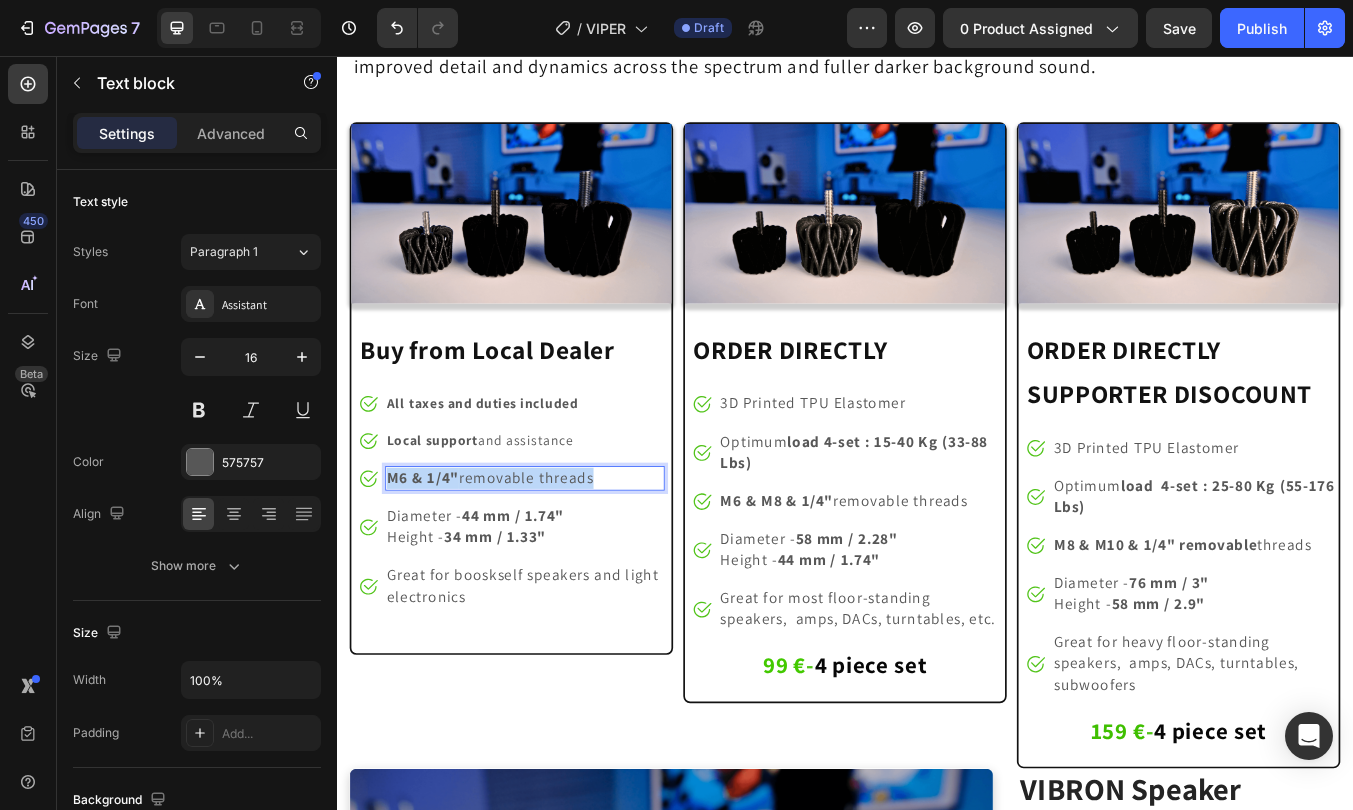 click on "M6 & 1/4"  removable threads" at bounding box center [518, 553] 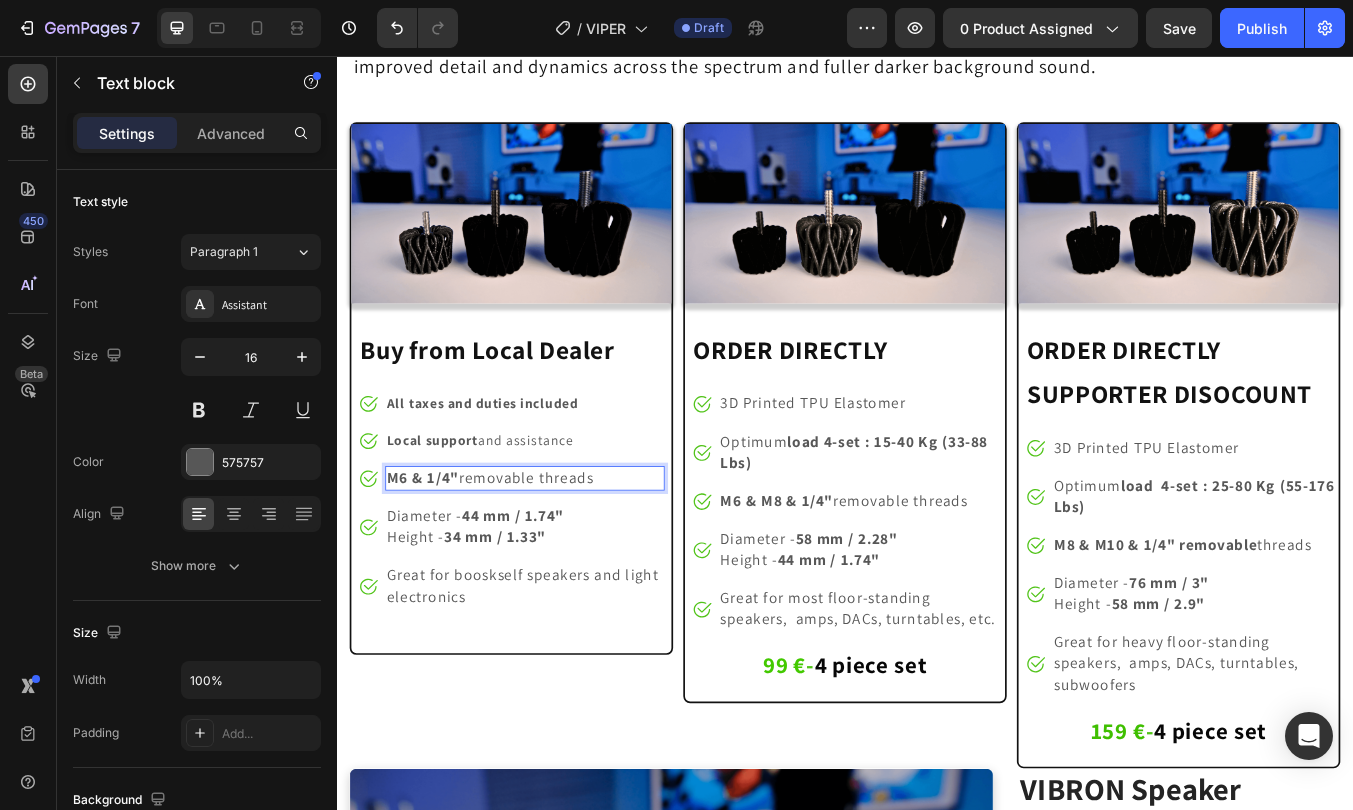 click on "M6 & 1/4"  removable threads" at bounding box center (518, 553) 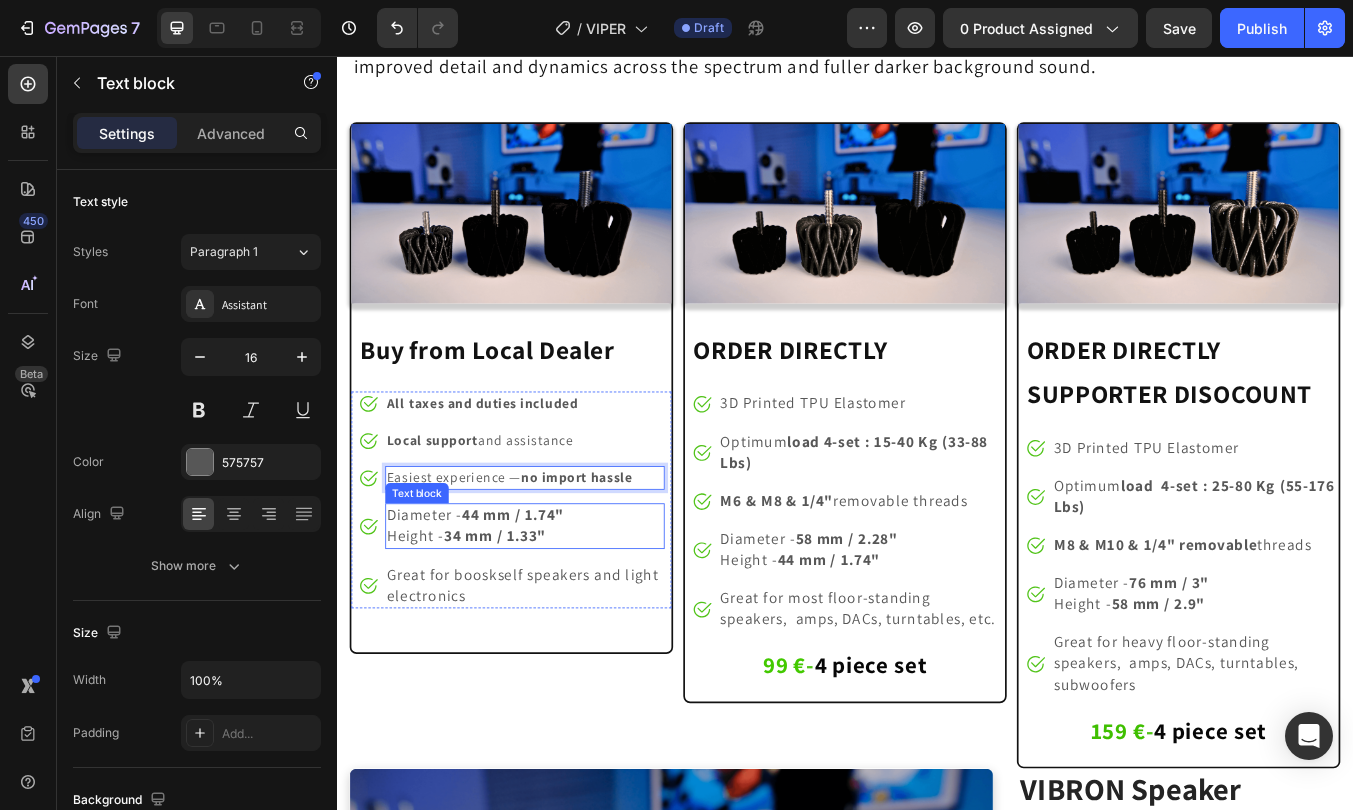 click on "44 mm / 1.74"" at bounding box center [545, 597] 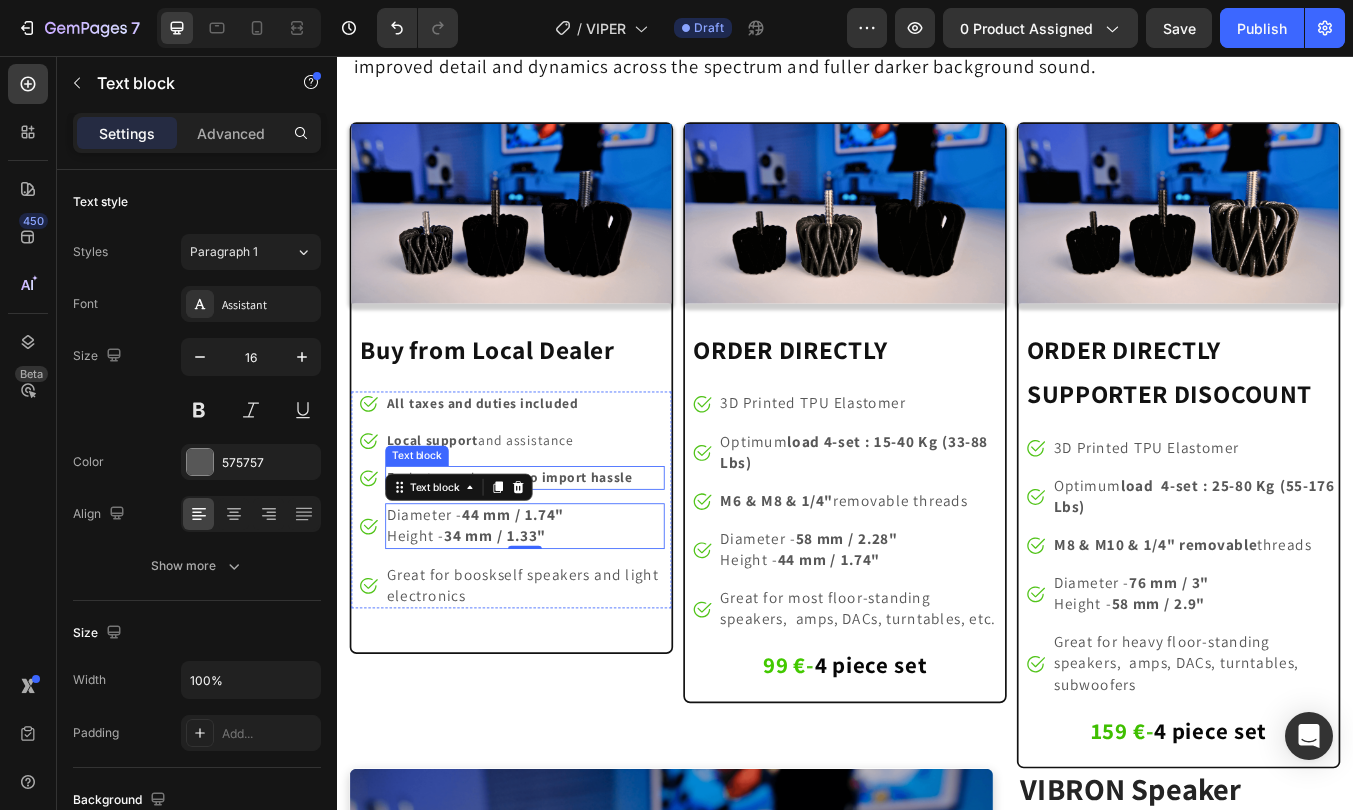 click on "no import hassle" at bounding box center [621, 553] 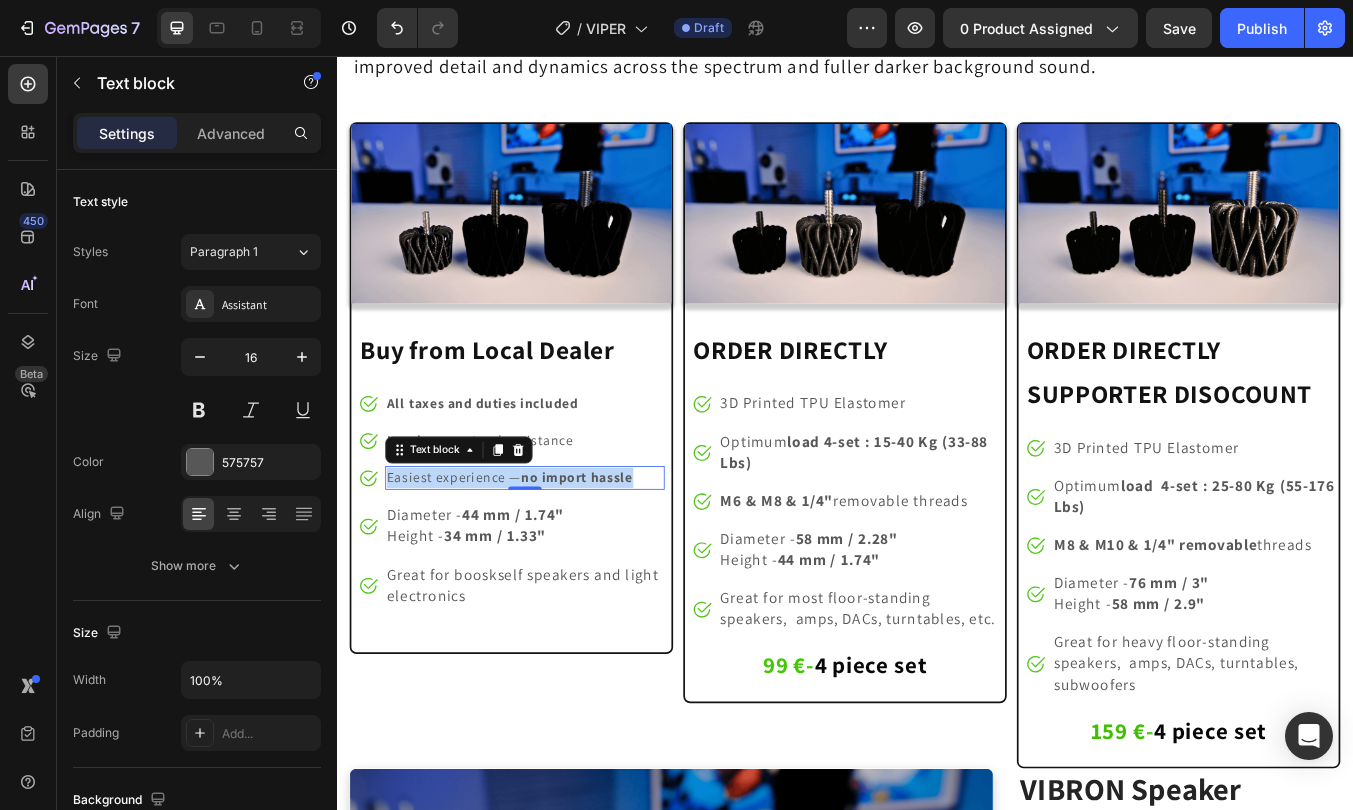 click on "no import hassle" at bounding box center (621, 553) 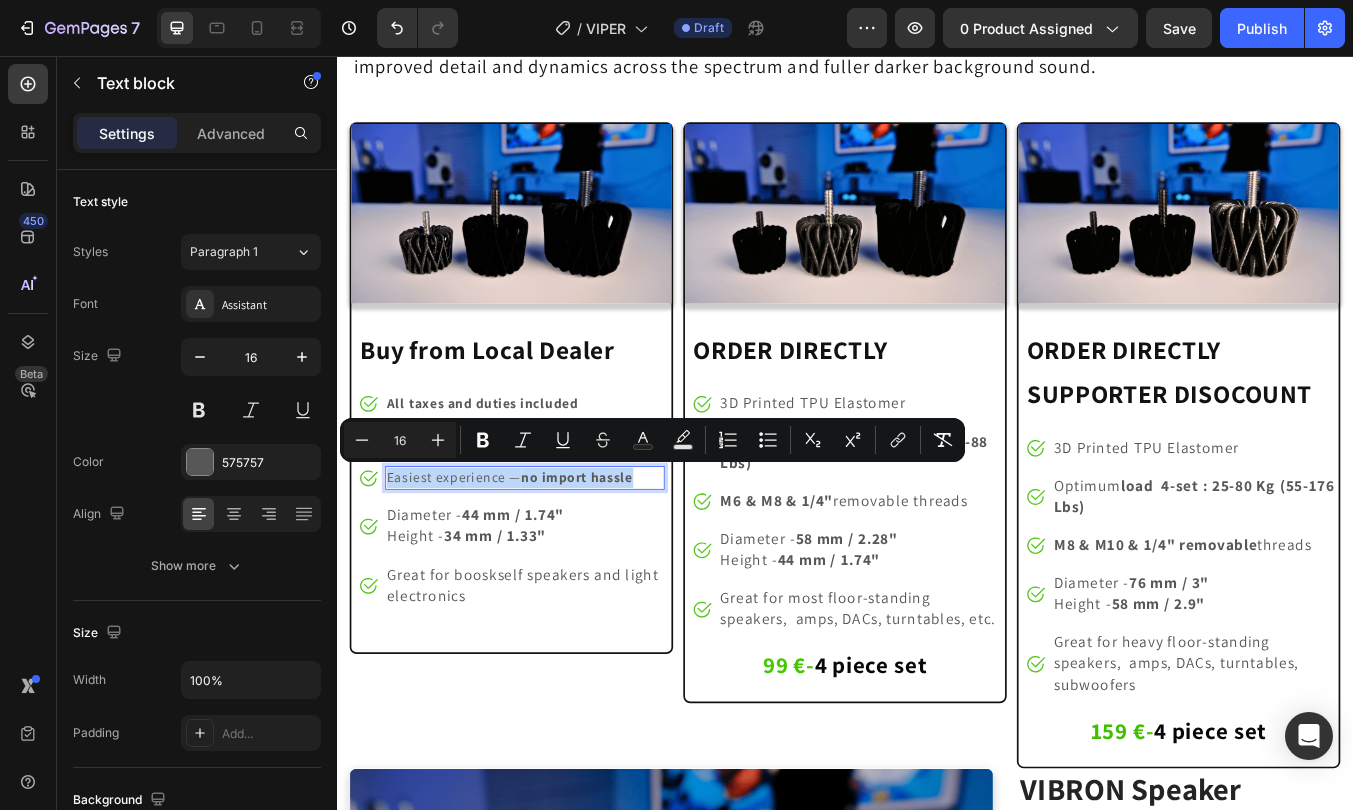 click on "no import hassle" at bounding box center [621, 553] 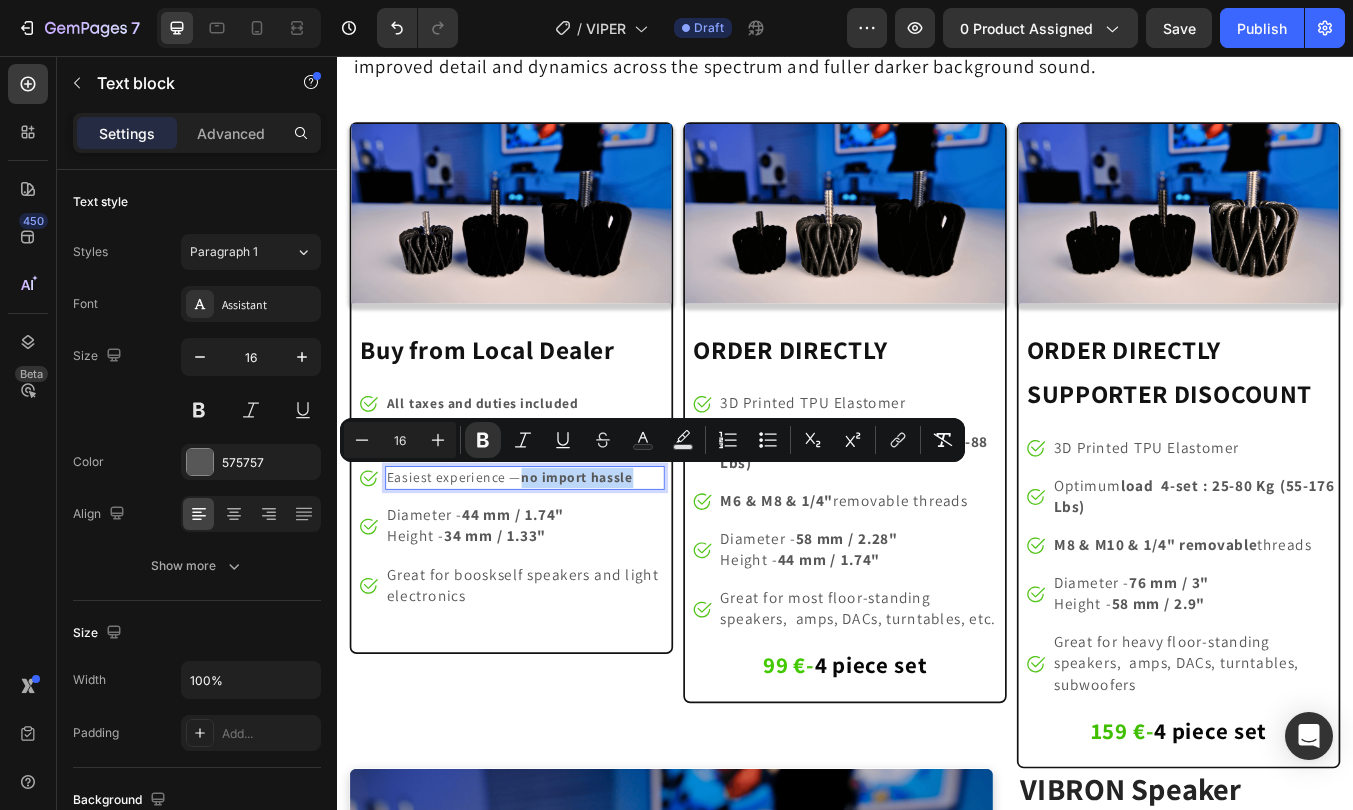drag, startPoint x: 695, startPoint y: 553, endPoint x: 557, endPoint y: 561, distance: 138.23169 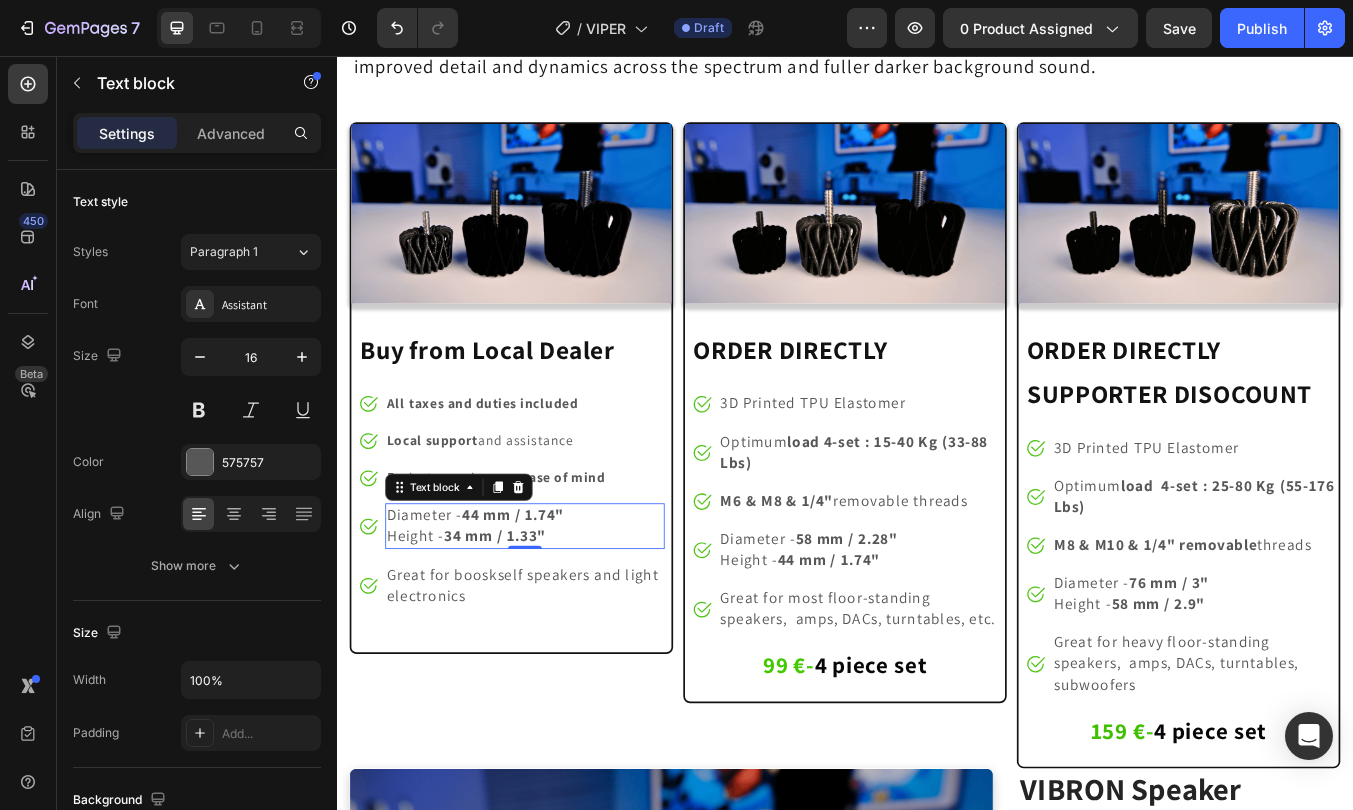 click on "34 mm / 1.33"" at bounding box center (524, 622) 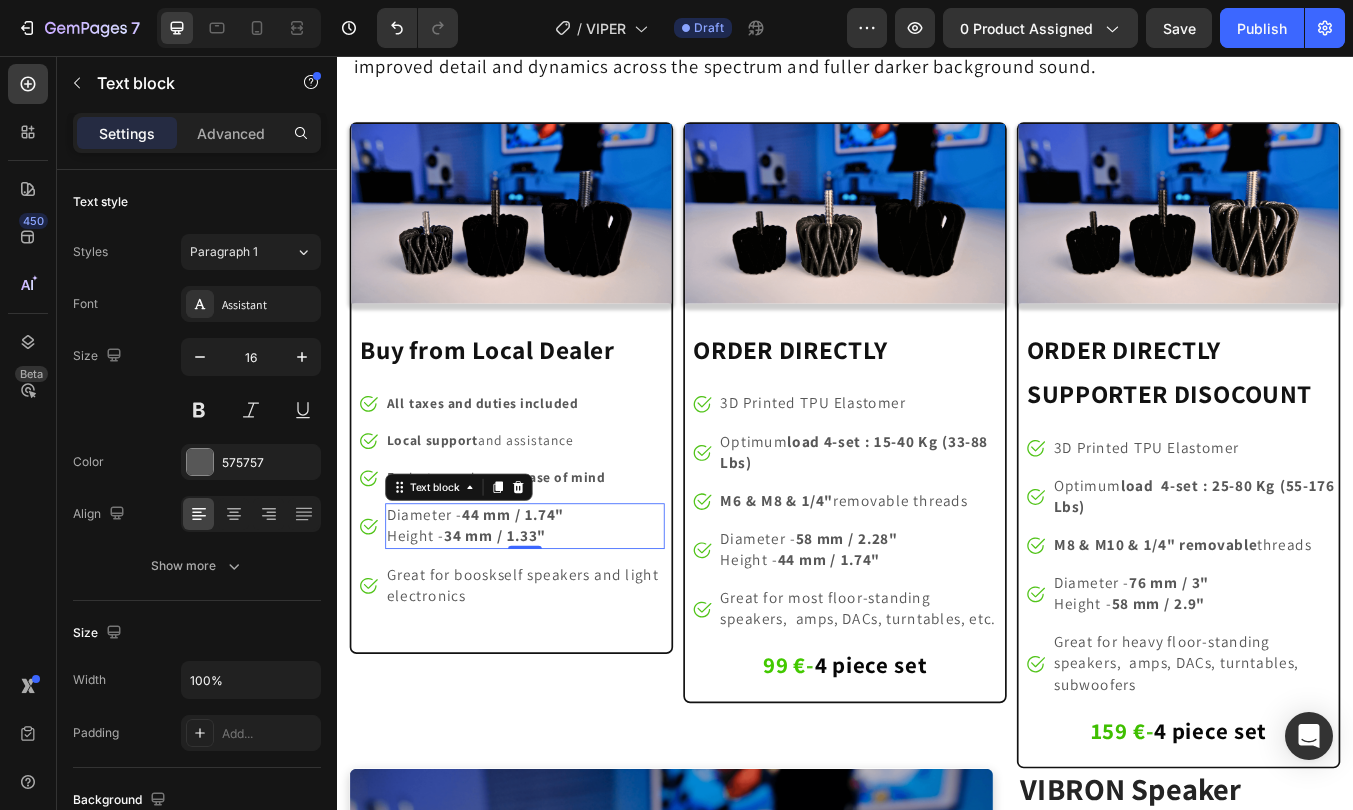 click on "34 mm / 1.33"" at bounding box center (524, 622) 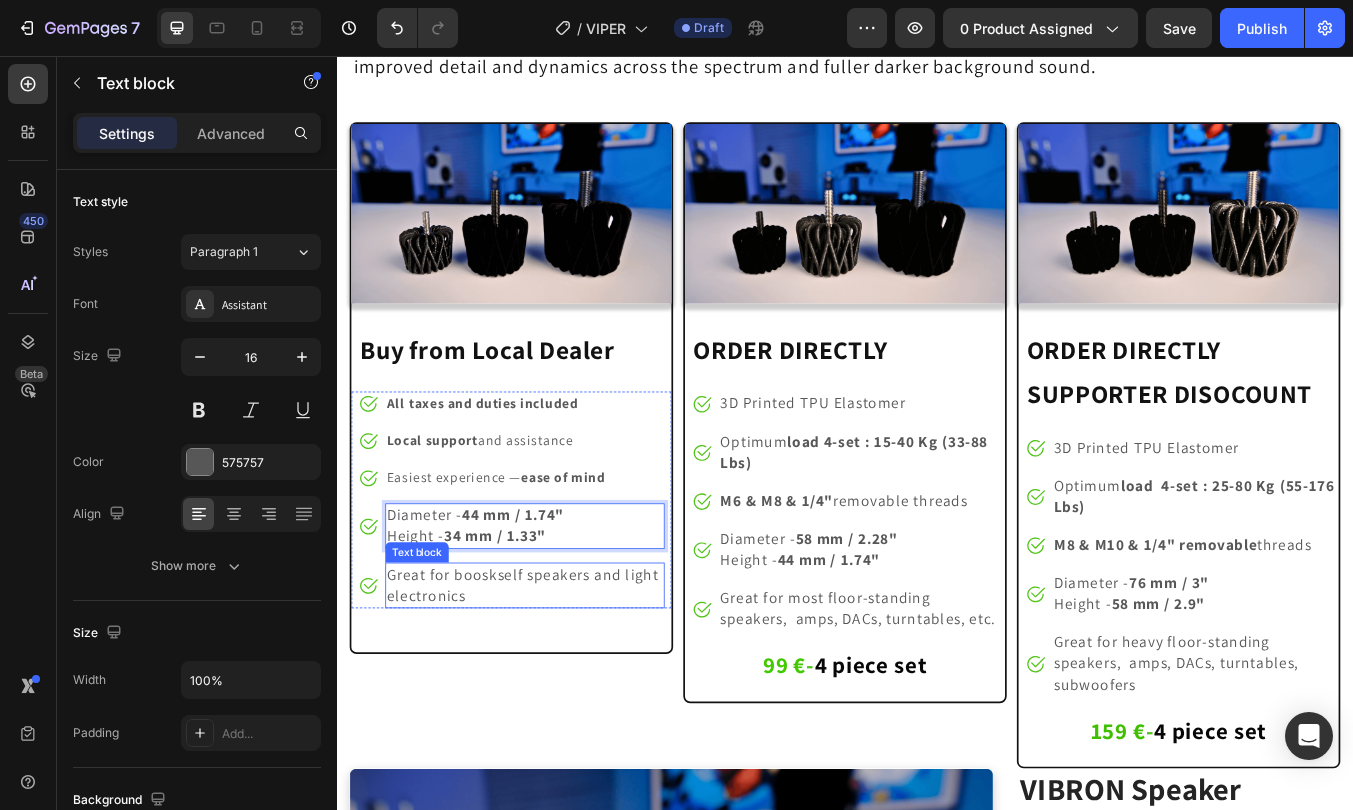 click on "Great for booskself speakers and light electronics" at bounding box center (556, 680) 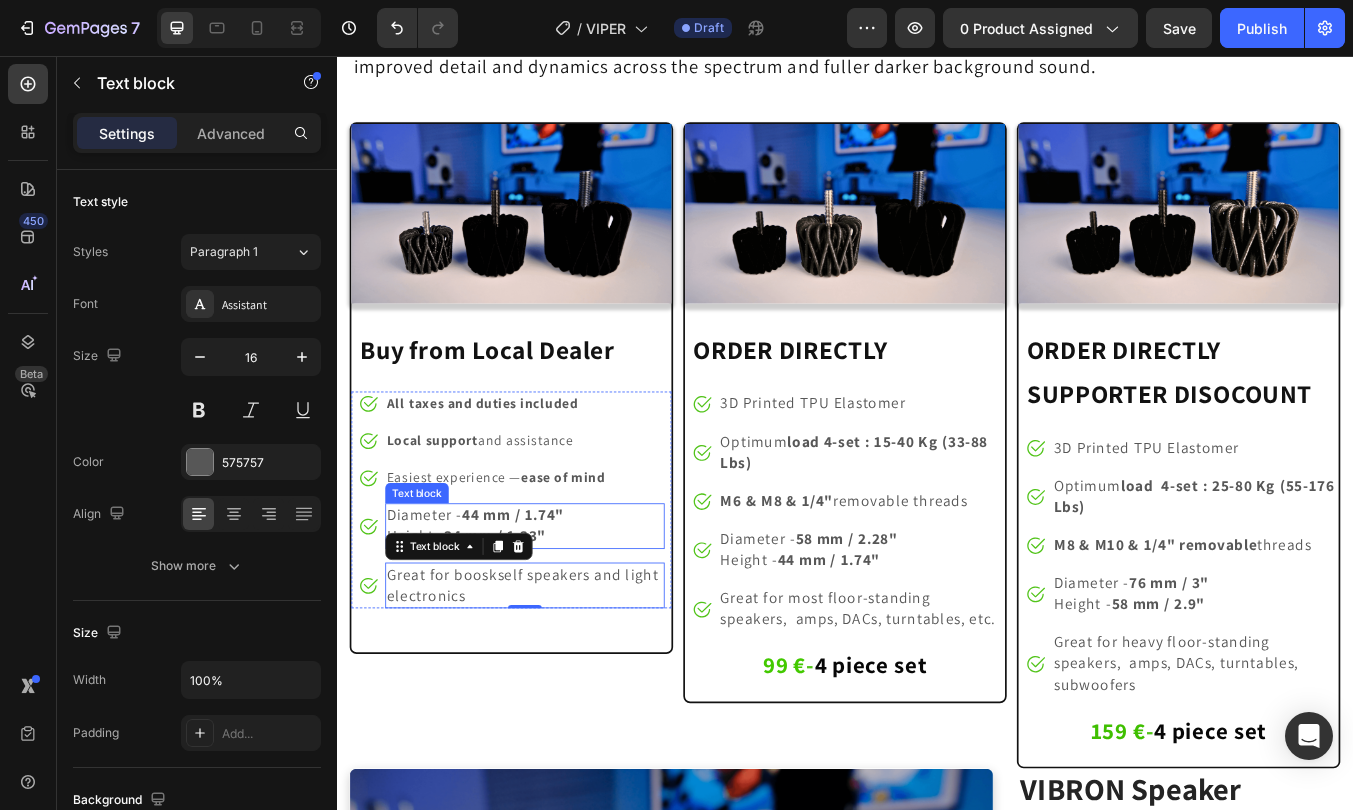 click on "44 mm / 1.74"" at bounding box center [545, 597] 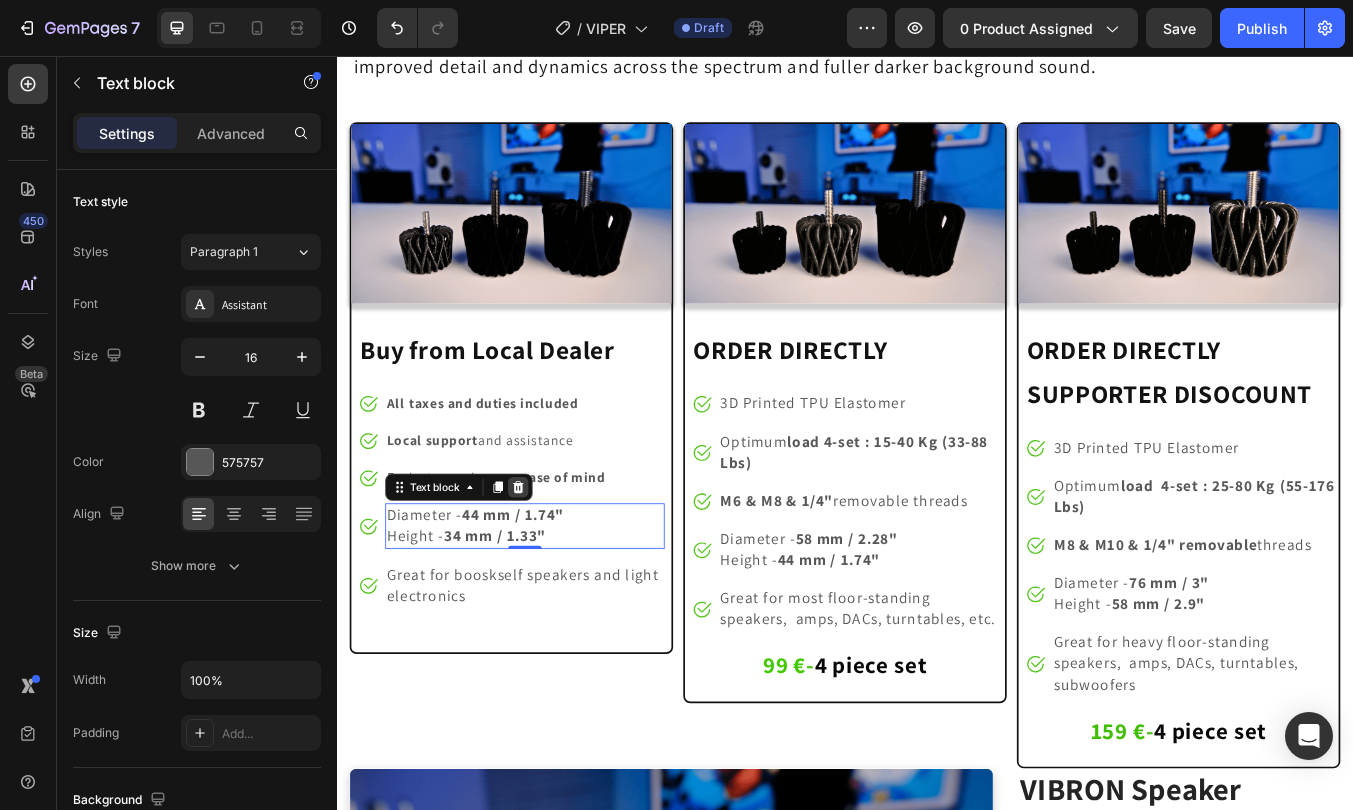 click 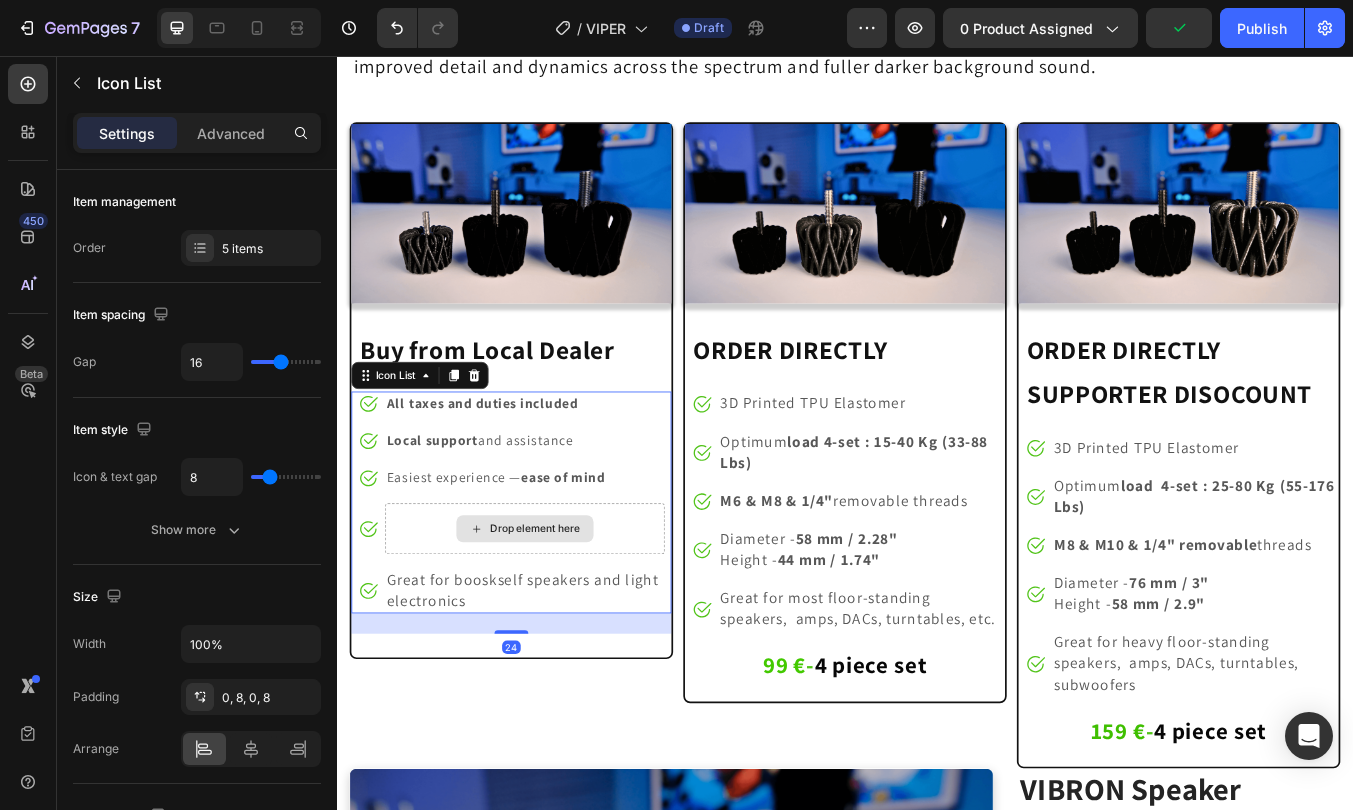 click on "Drop element here" at bounding box center (559, 614) 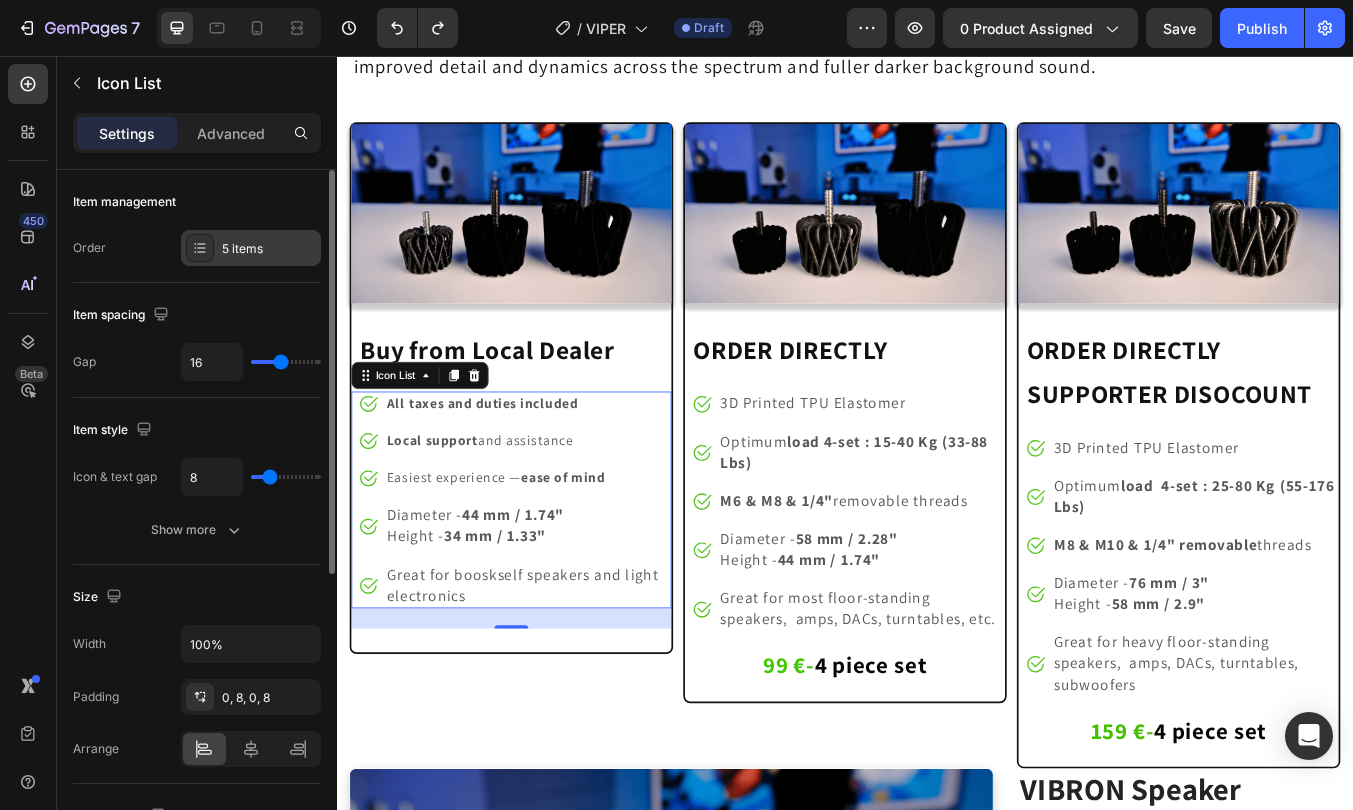 click on "5 items" at bounding box center [269, 249] 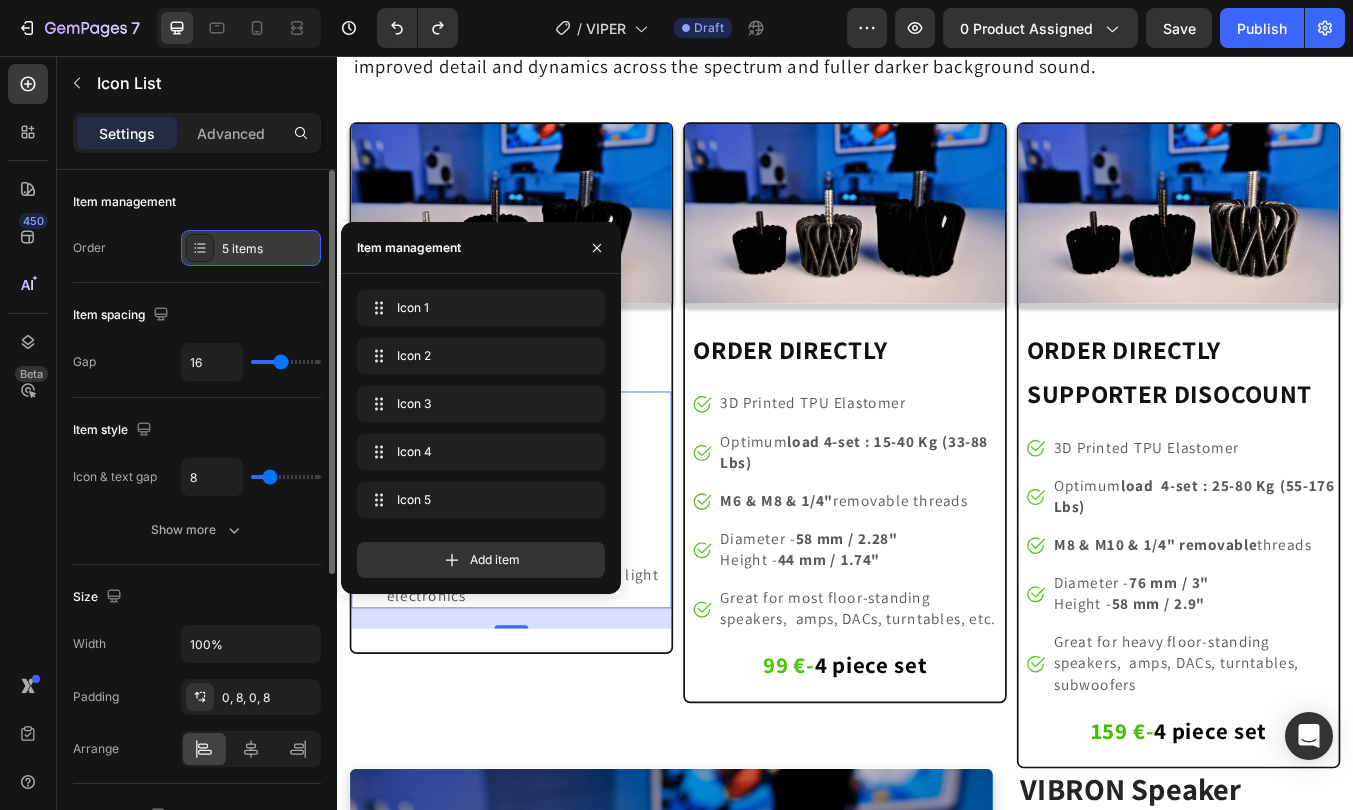 click on "5 items" at bounding box center (269, 249) 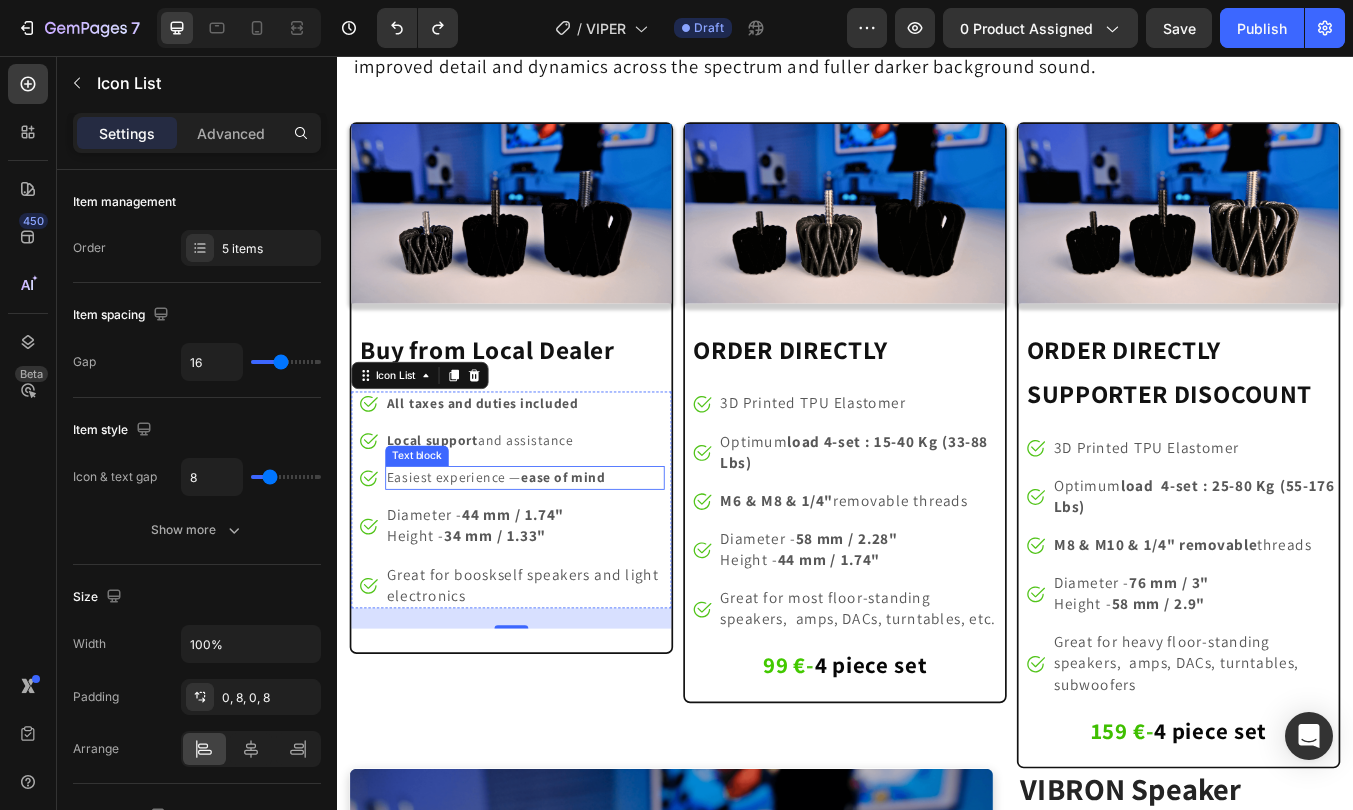 click on "ease of mind" at bounding box center (604, 553) 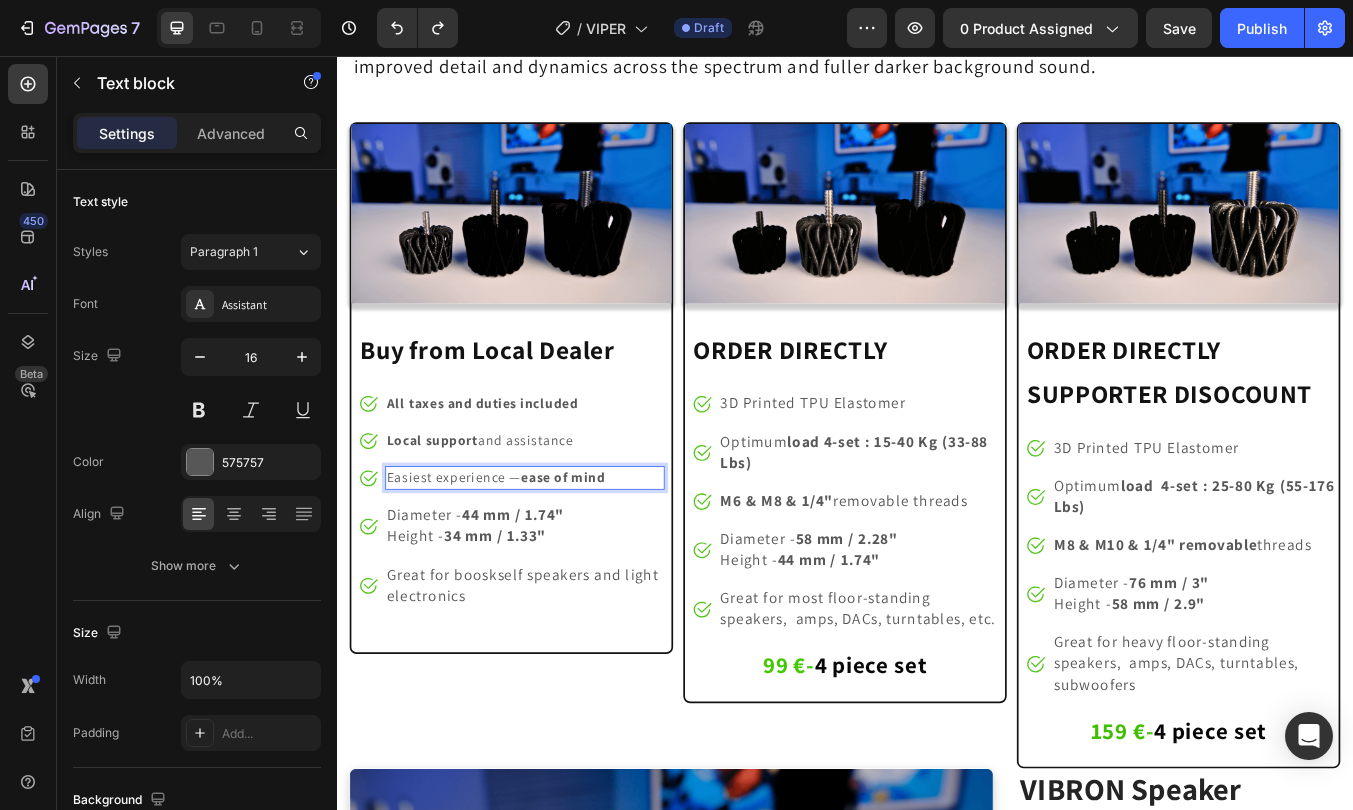 click on "ease of mind" at bounding box center (604, 553) 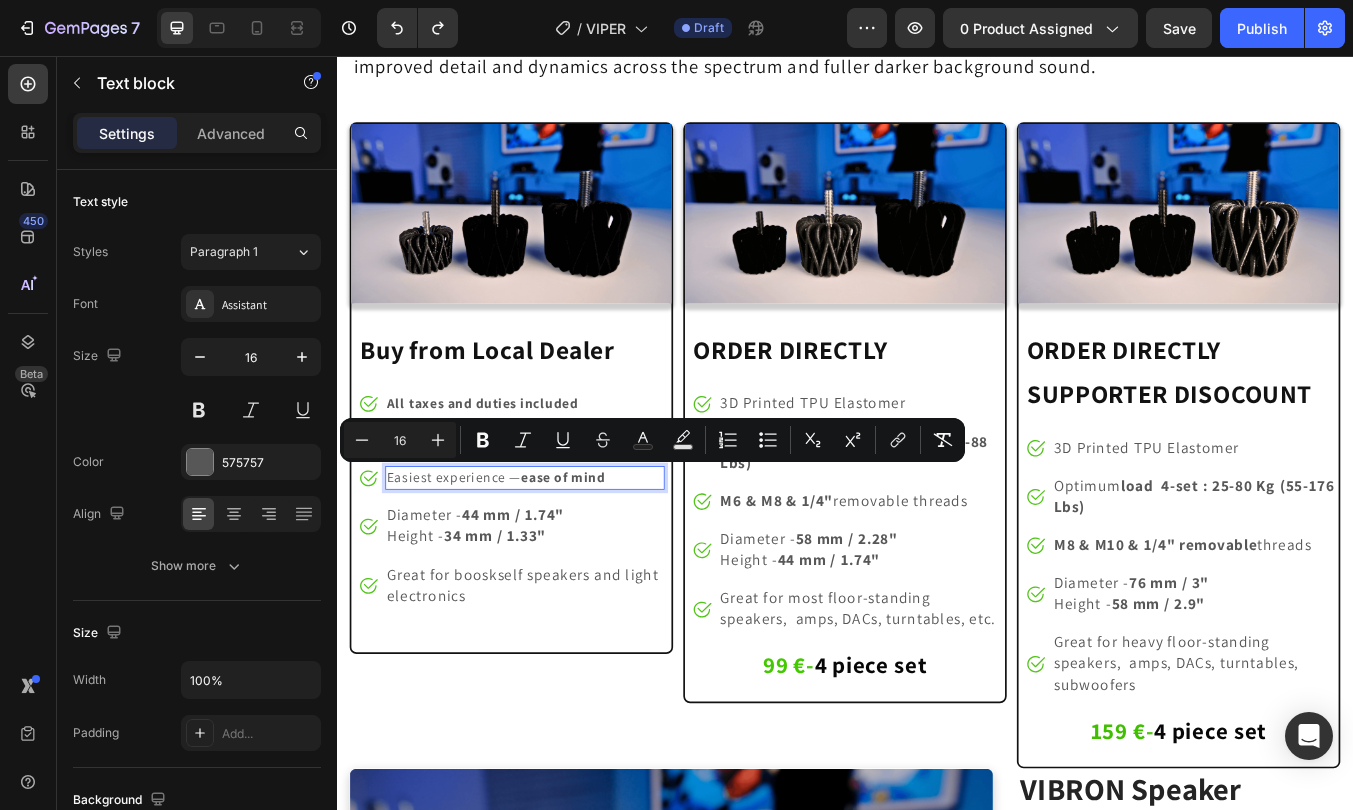 click on "ease of mind" at bounding box center [604, 553] 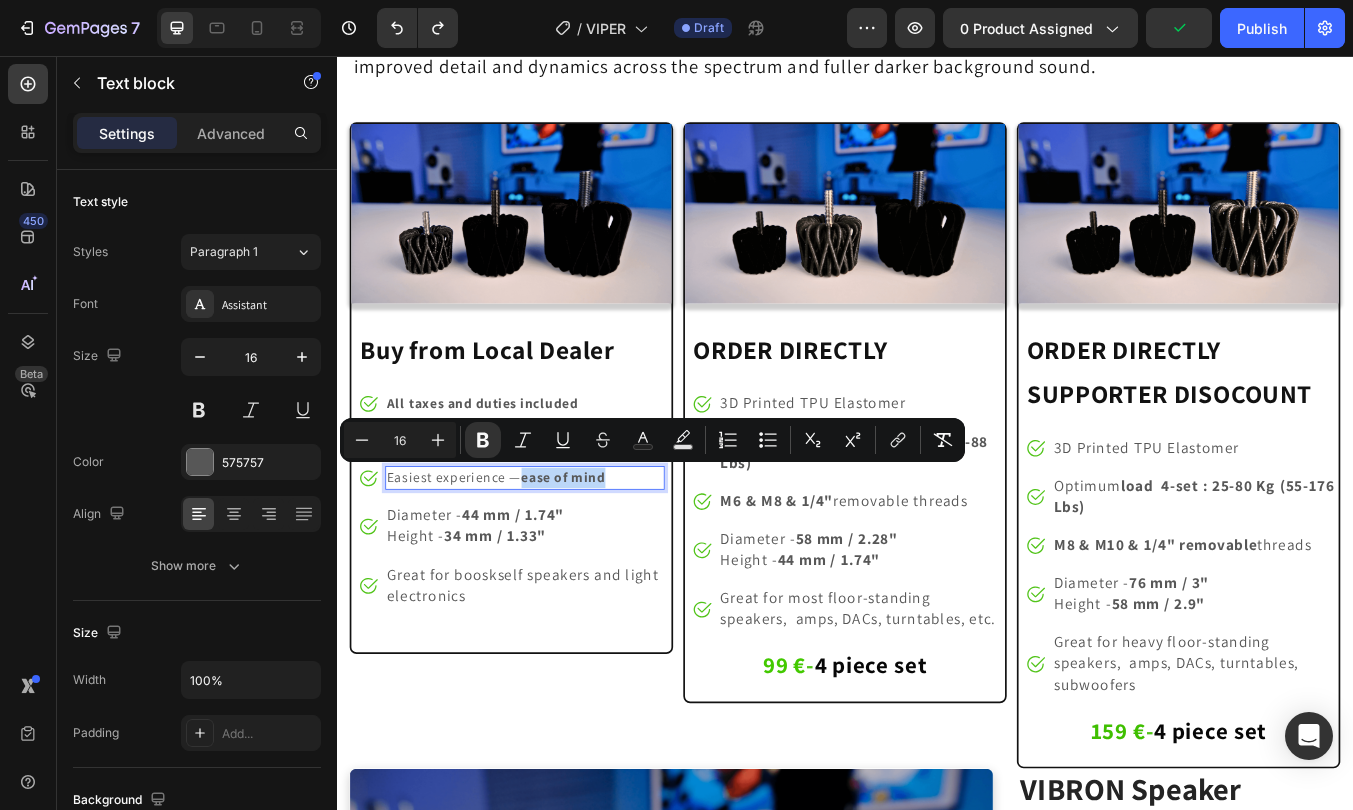drag, startPoint x: 665, startPoint y: 557, endPoint x: 561, endPoint y: 553, distance: 104.0769 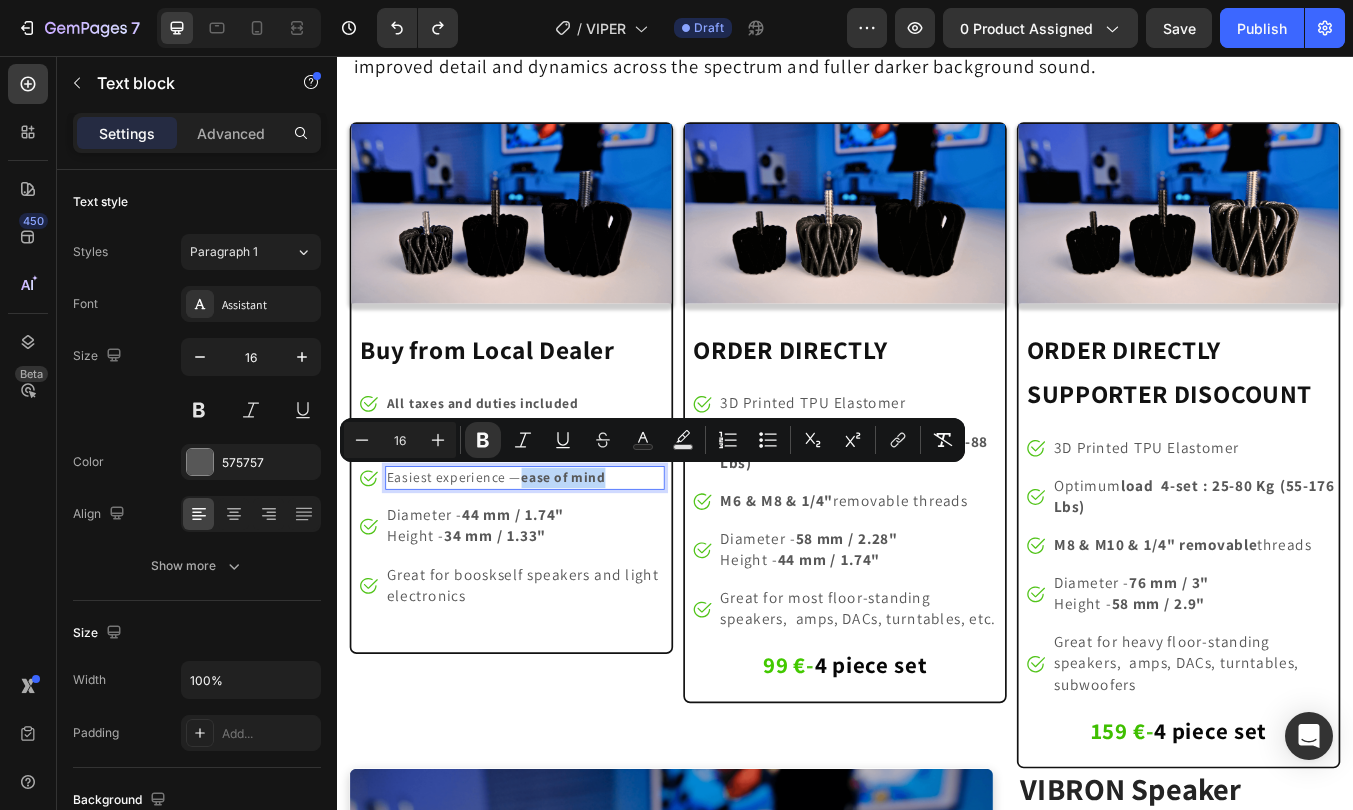 click on "ease of mind" at bounding box center (604, 553) 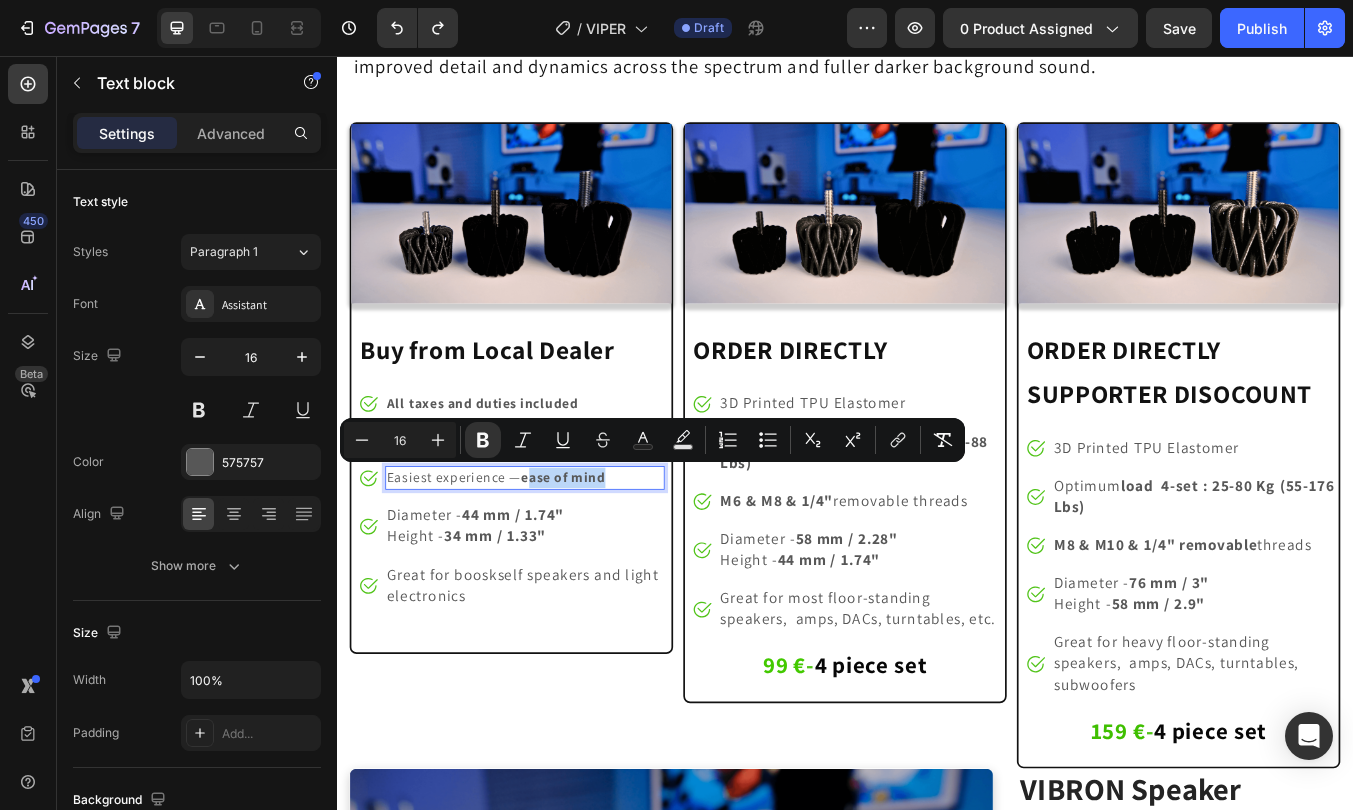 drag, startPoint x: 681, startPoint y: 553, endPoint x: 564, endPoint y: 554, distance: 117.00427 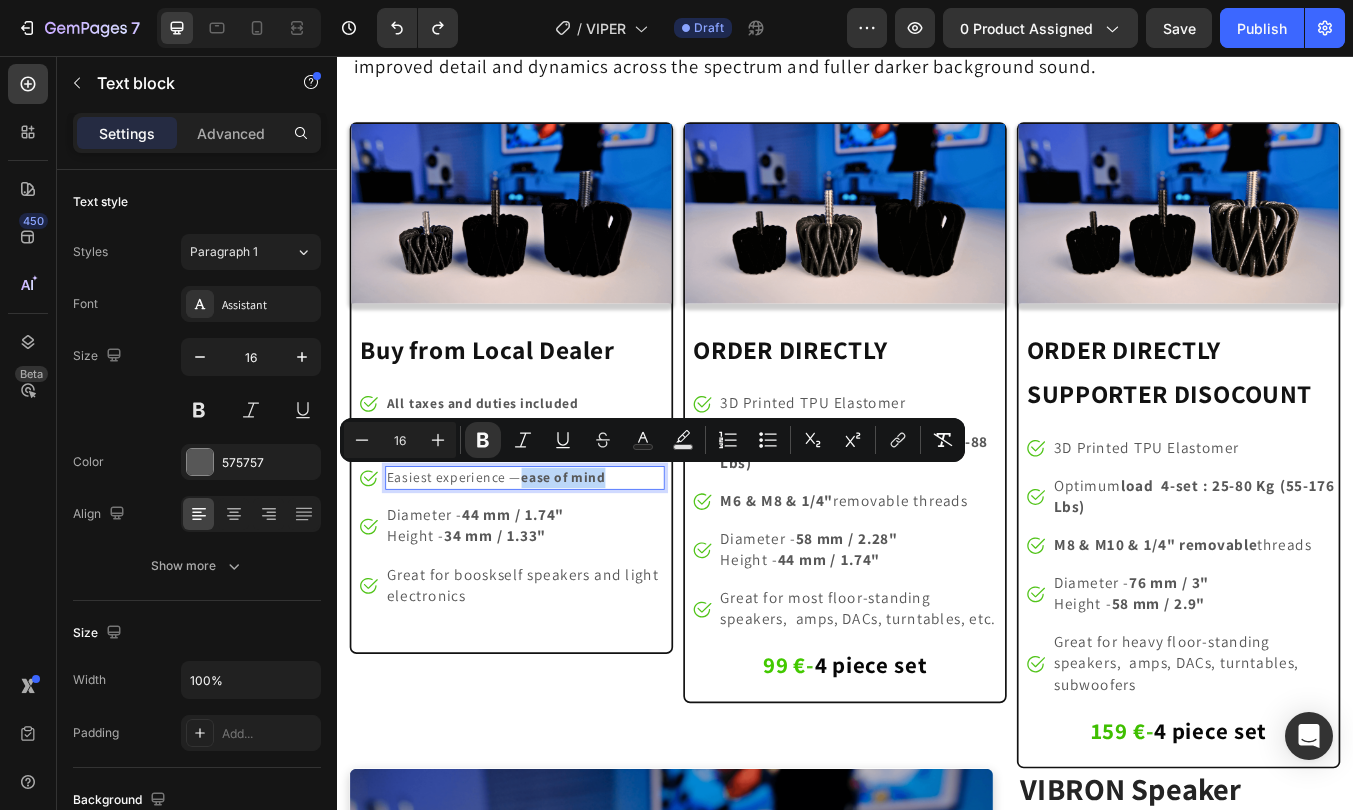 drag, startPoint x: 666, startPoint y: 556, endPoint x: 558, endPoint y: 559, distance: 108.04166 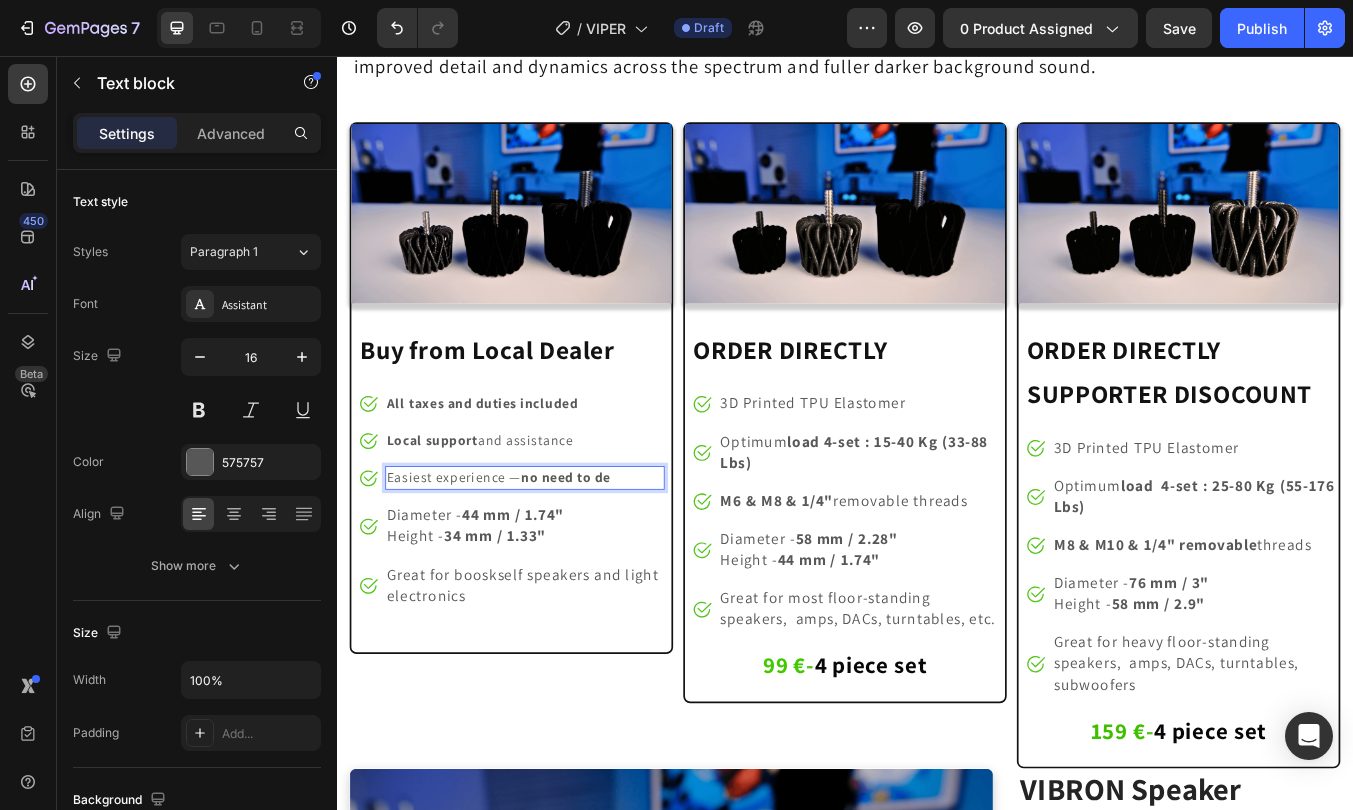click on "no need to de" at bounding box center (608, 553) 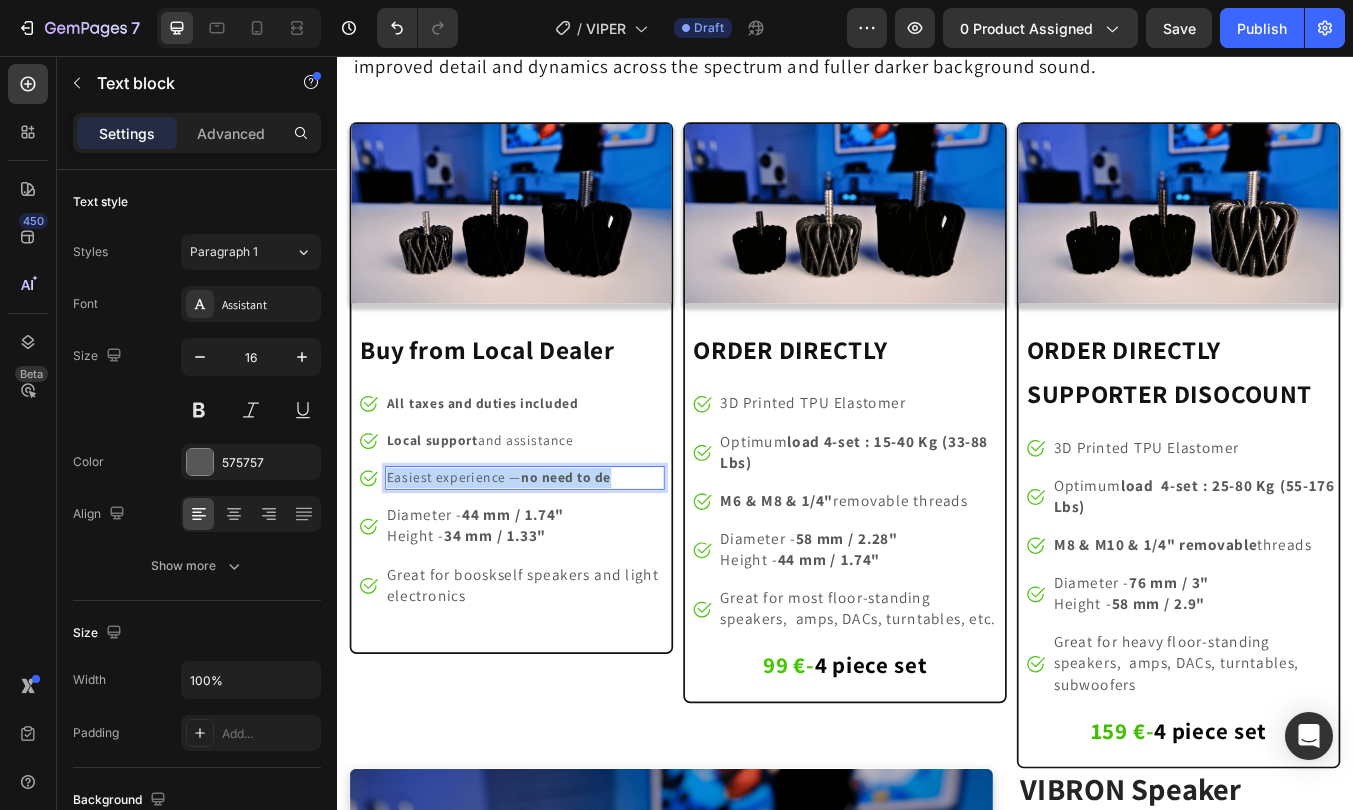 click on "no need to de" at bounding box center [608, 553] 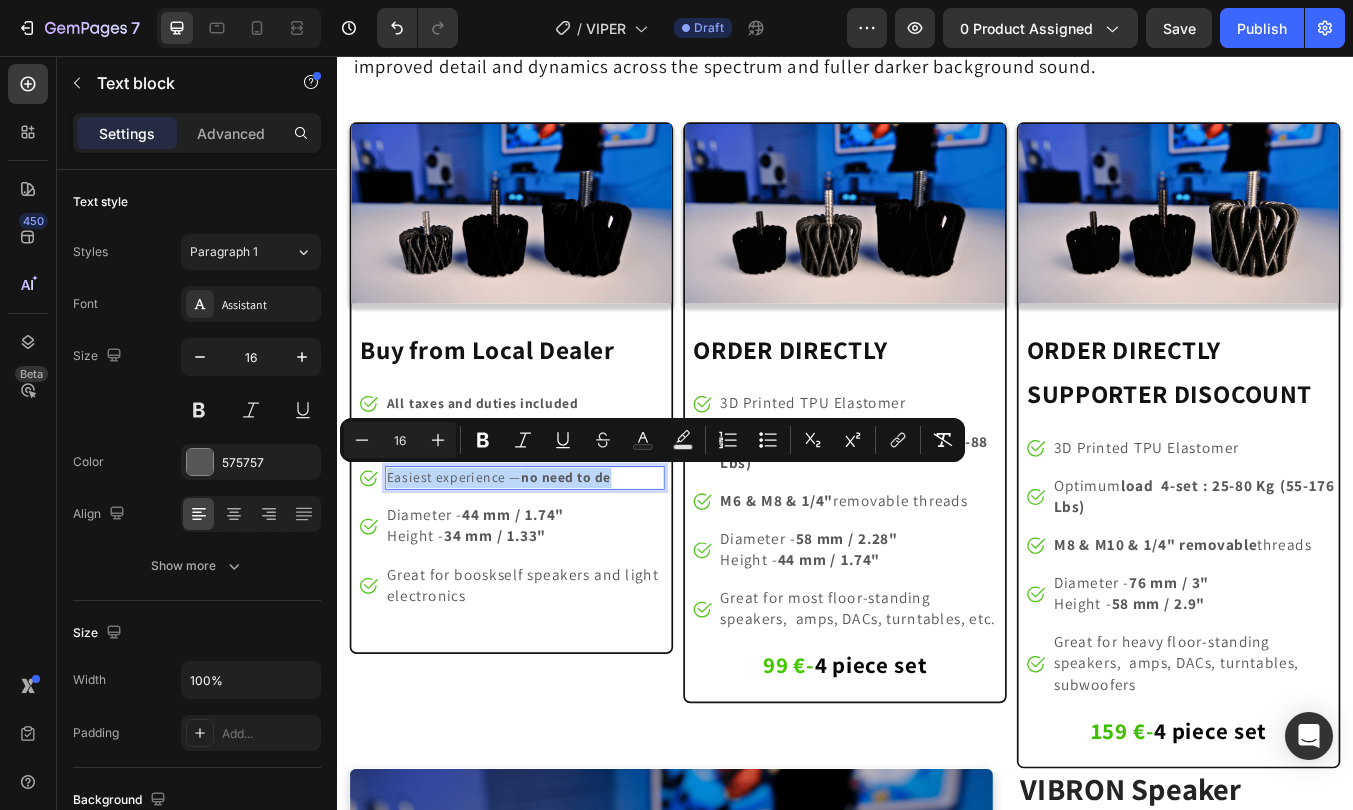 click on "no need to de" at bounding box center (608, 553) 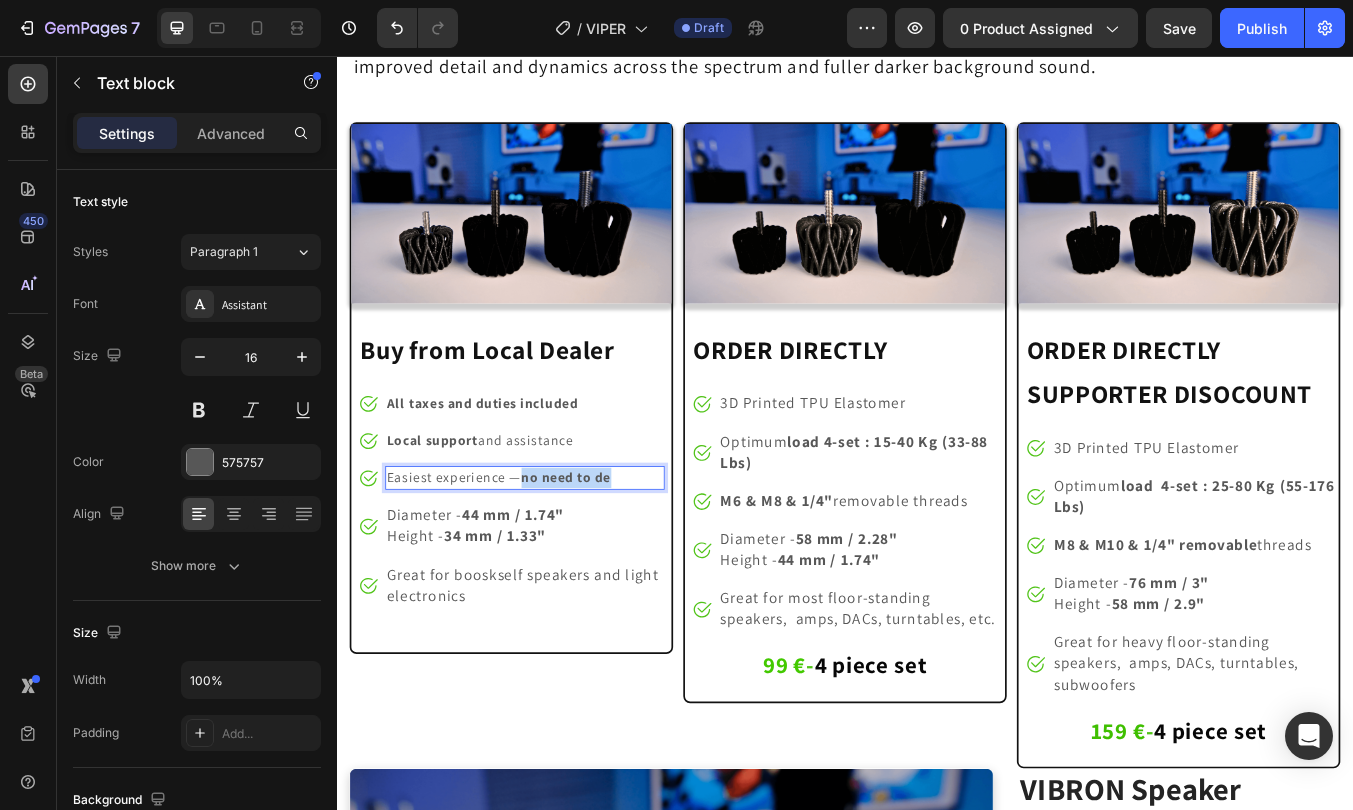 drag, startPoint x: 664, startPoint y: 558, endPoint x: 560, endPoint y: 557, distance: 104.00481 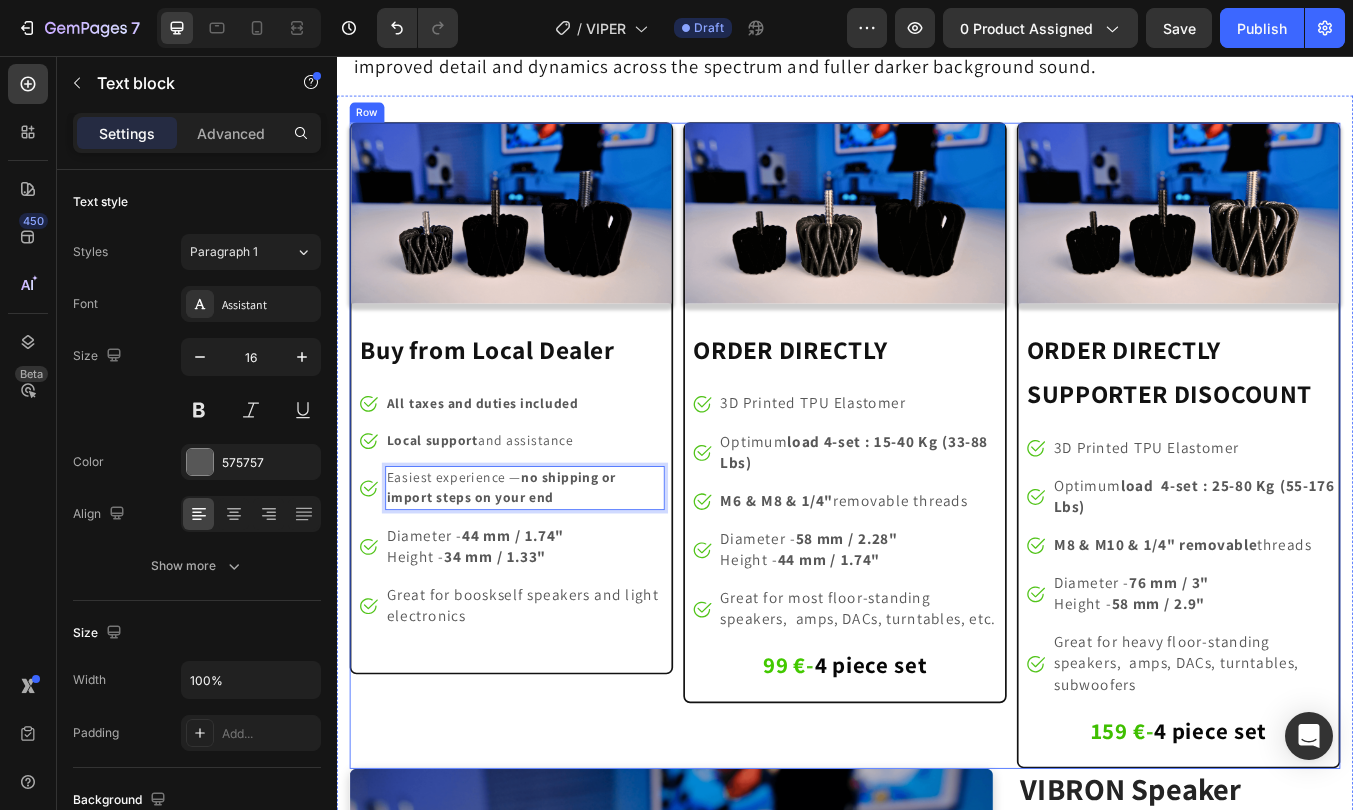 click on "Image Buy from Local Dealer Heading Image All taxes and duties included Text block Image Local support  and assistance Text block Image Easiest experience —  no shipping or import steps on your end Text block   0 Image Diameter -  44 mm / 1.74" Height -  34 mm / 1.33" Text block Image Great for booskself speakers and light electronics  Text block Icon List Heading Row" at bounding box center (543, 515) 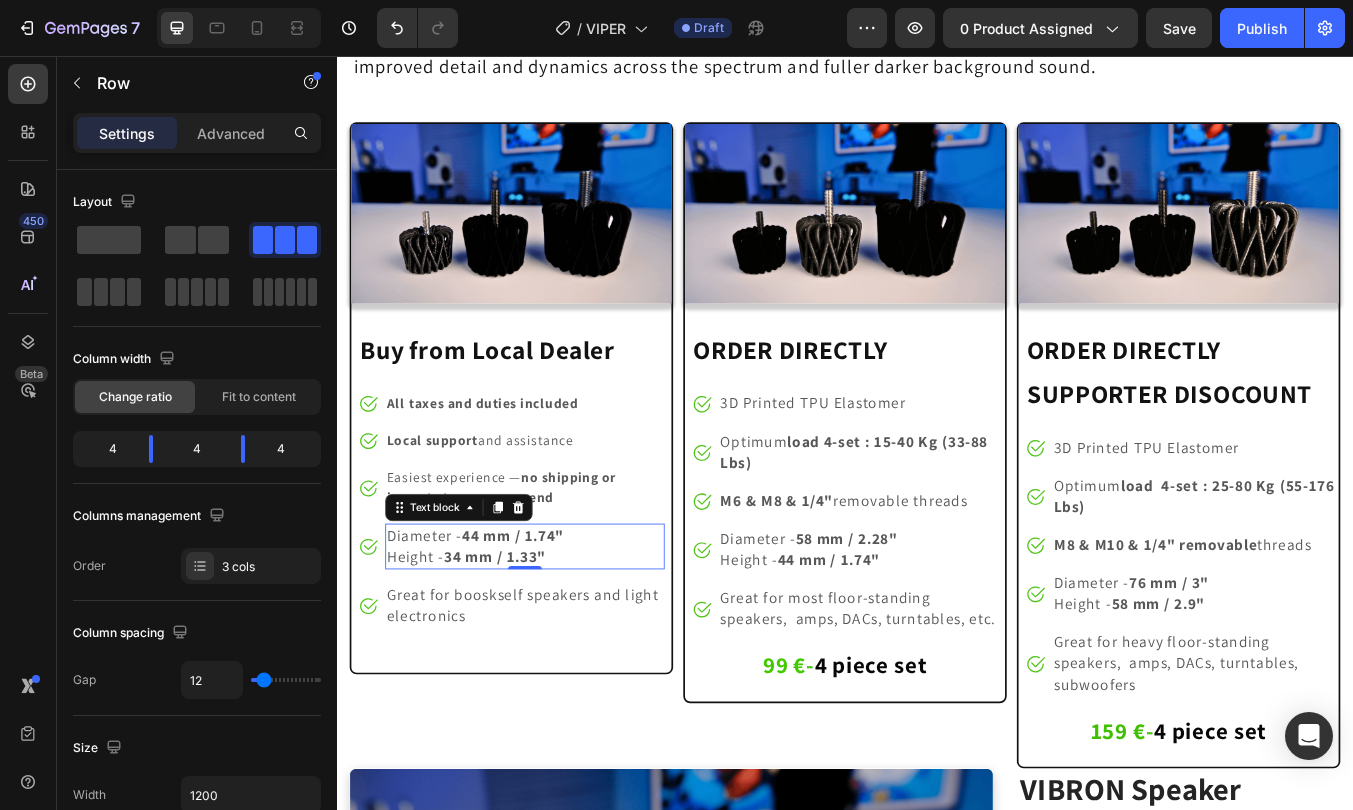click on "34 mm / 1.33"" at bounding box center (524, 646) 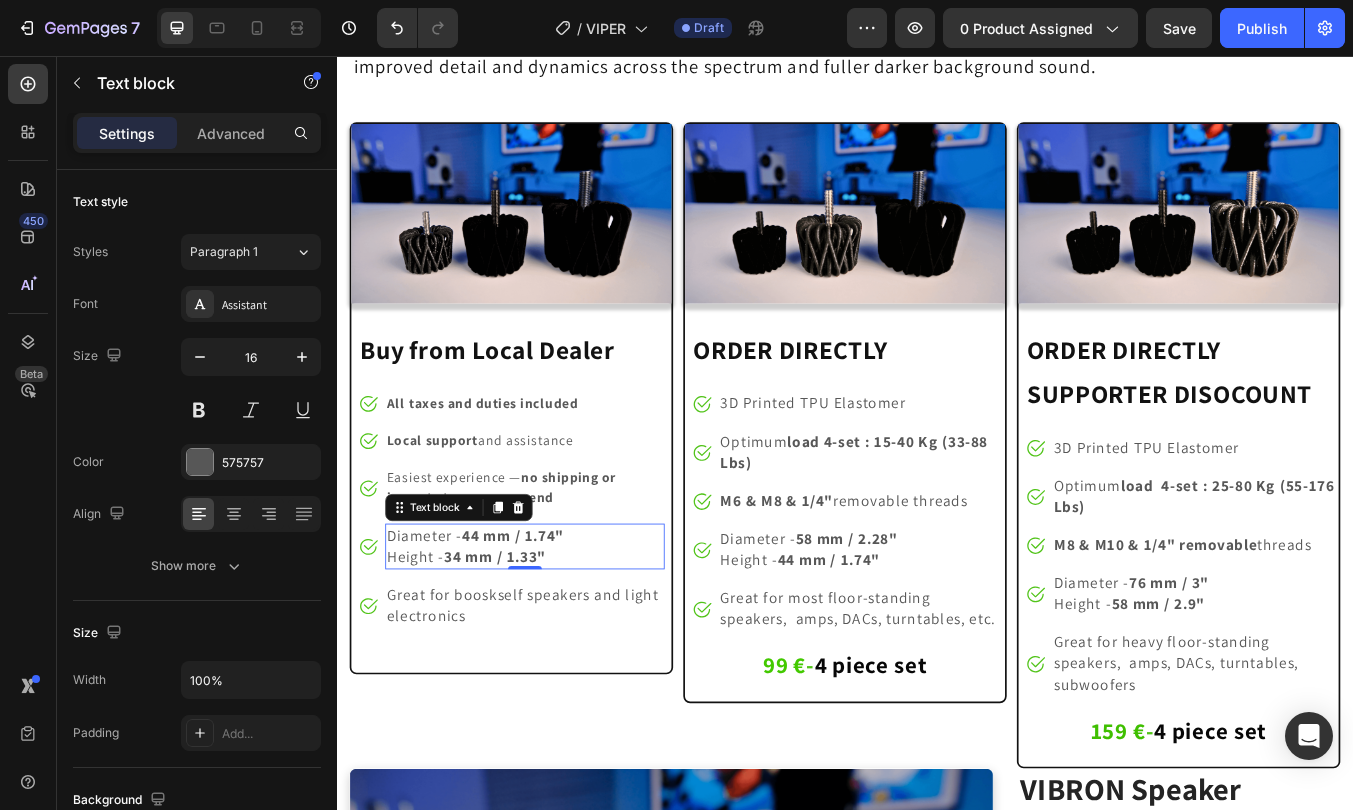 click on "34 mm / 1.33"" at bounding box center [524, 646] 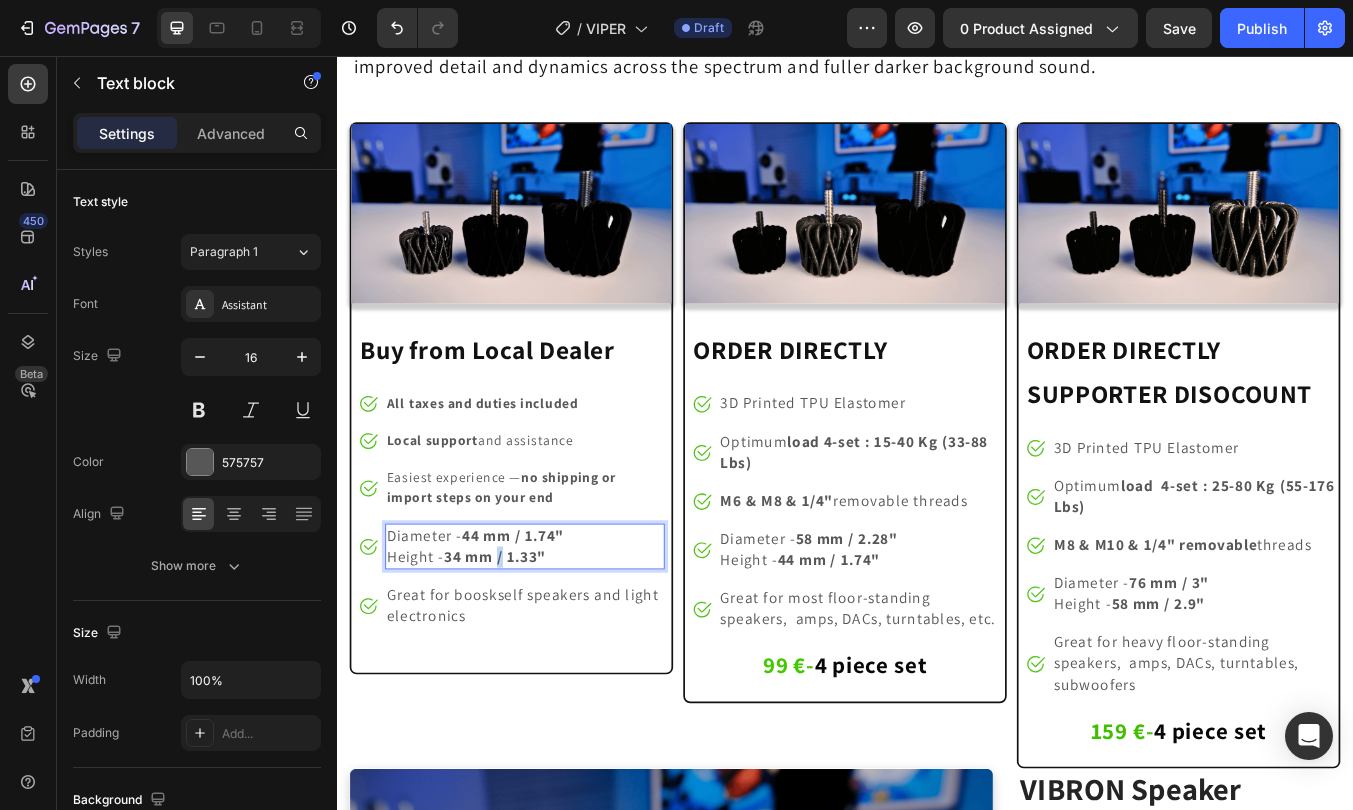 click on "34 mm / 1.33"" at bounding box center (524, 646) 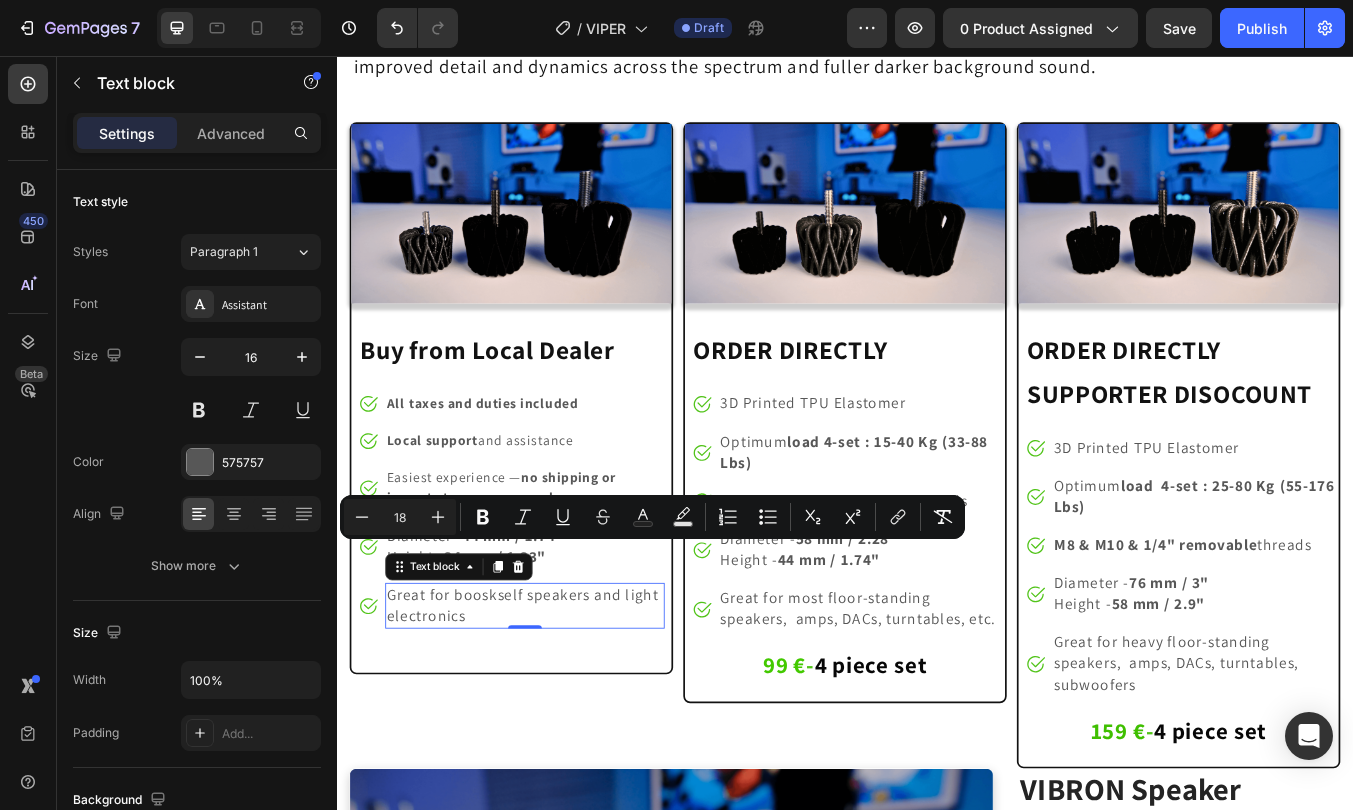 click on "Great for booskself speakers and light electronics" at bounding box center [559, 705] 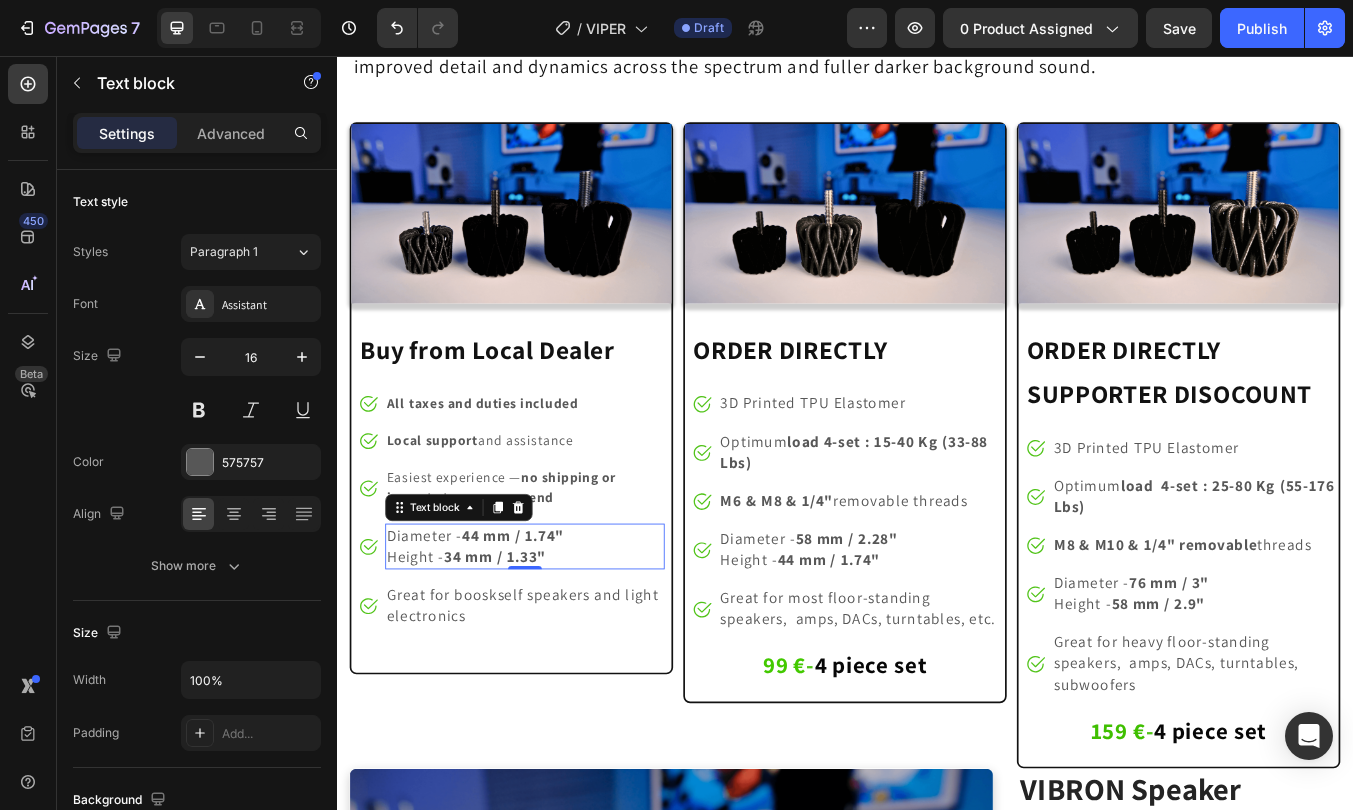 click on "Diameter -  44 mm / 1.74" Height -  34 mm / 1.33"" at bounding box center (559, 635) 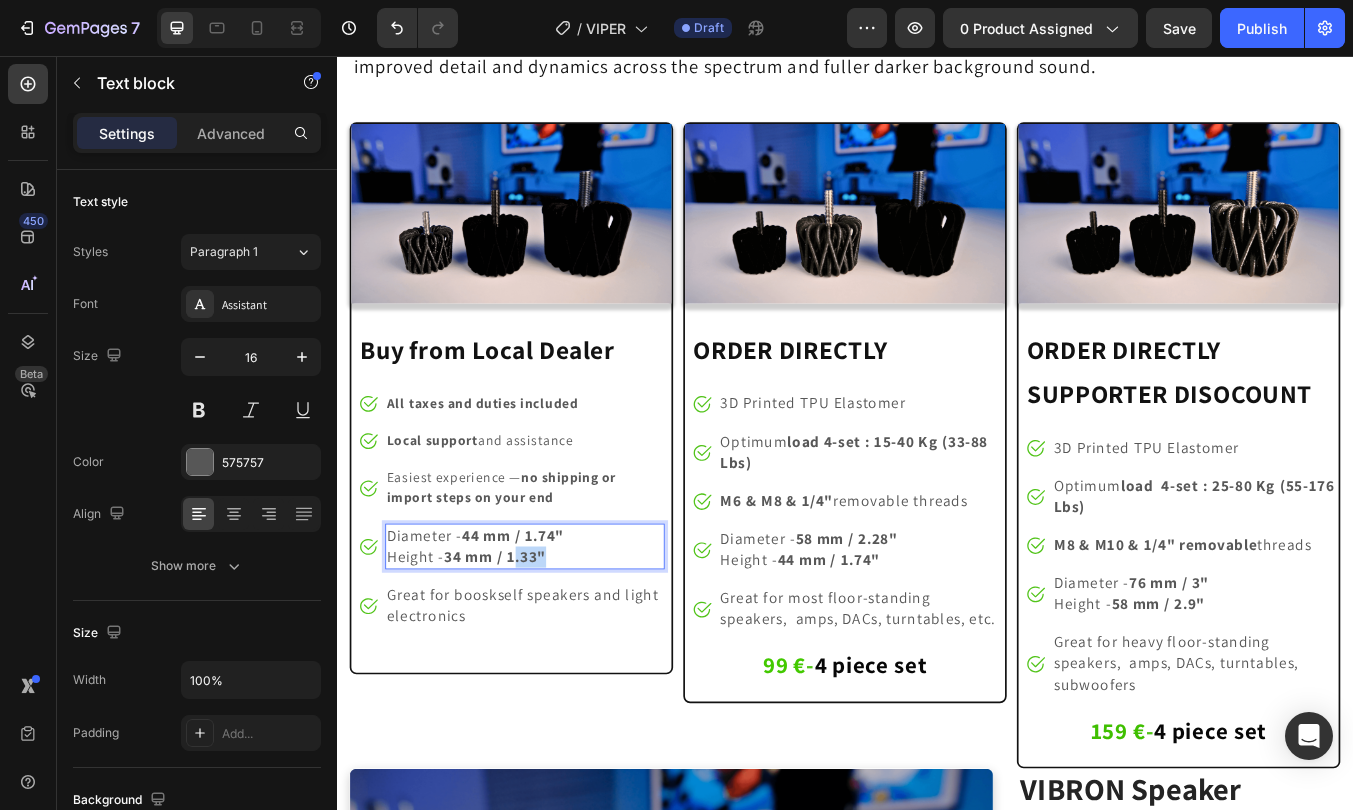 click on "34 mm / 1.33"" at bounding box center [524, 646] 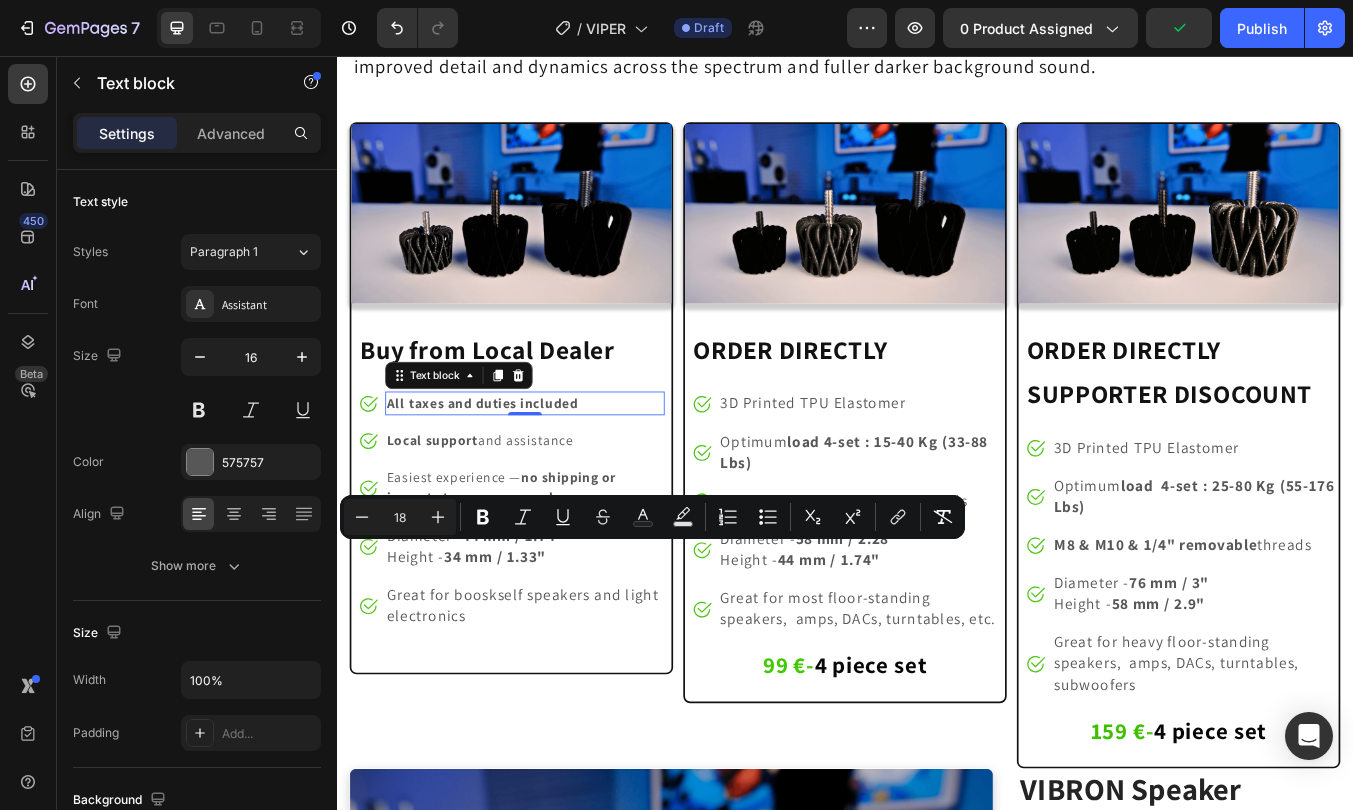 click on "All taxes and duties included" at bounding box center [509, 465] 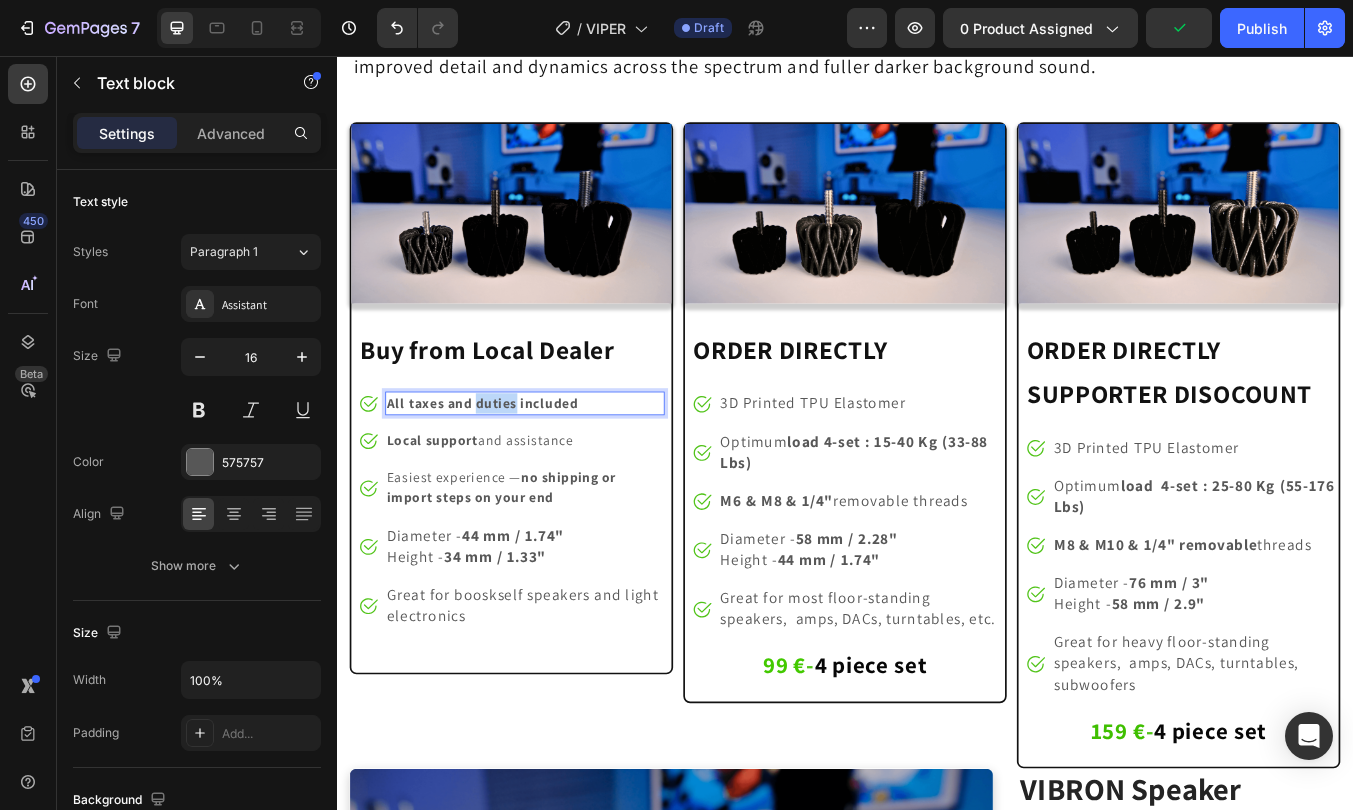 click on "All taxes and duties included" at bounding box center [509, 465] 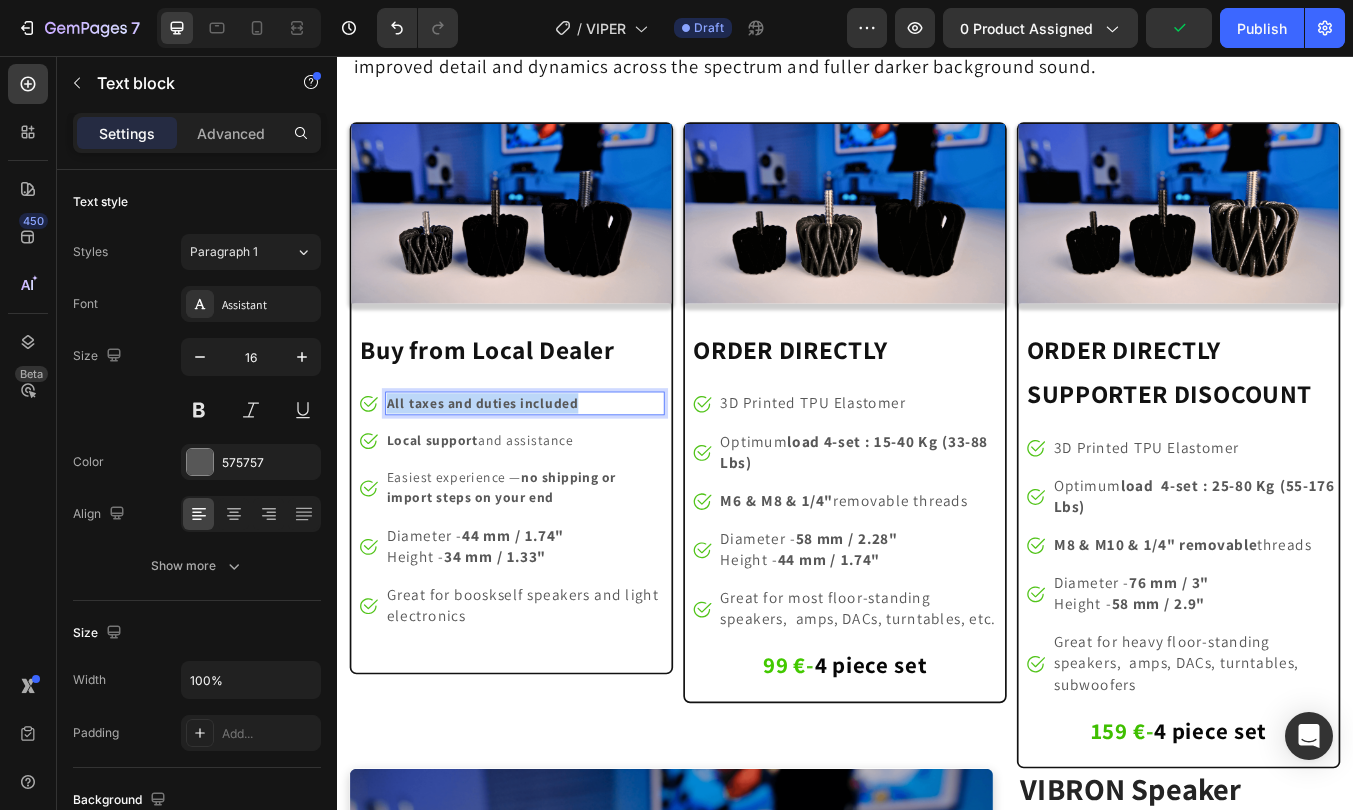 click on "All taxes and duties included" at bounding box center (509, 465) 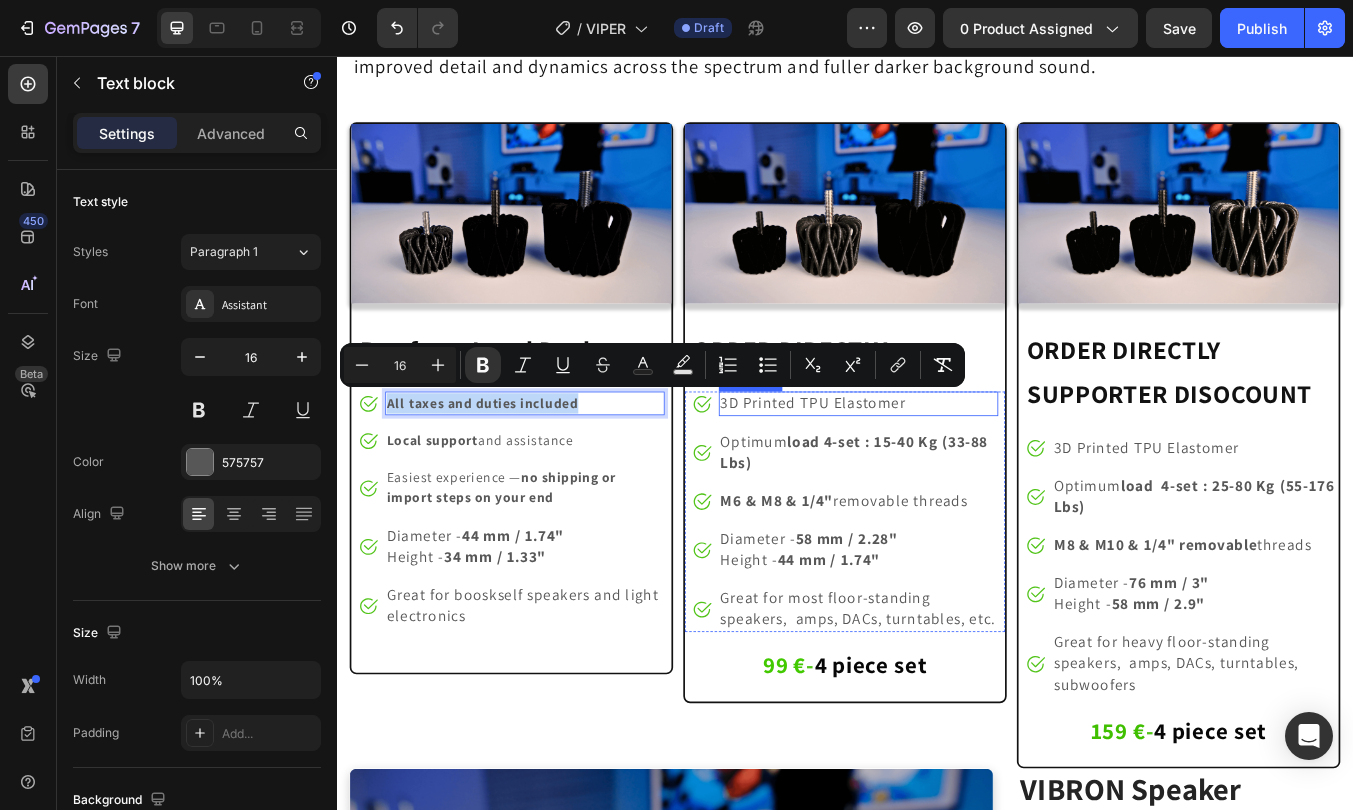 click on "3D Printed TPU Elastomer" at bounding box center [899, 465] 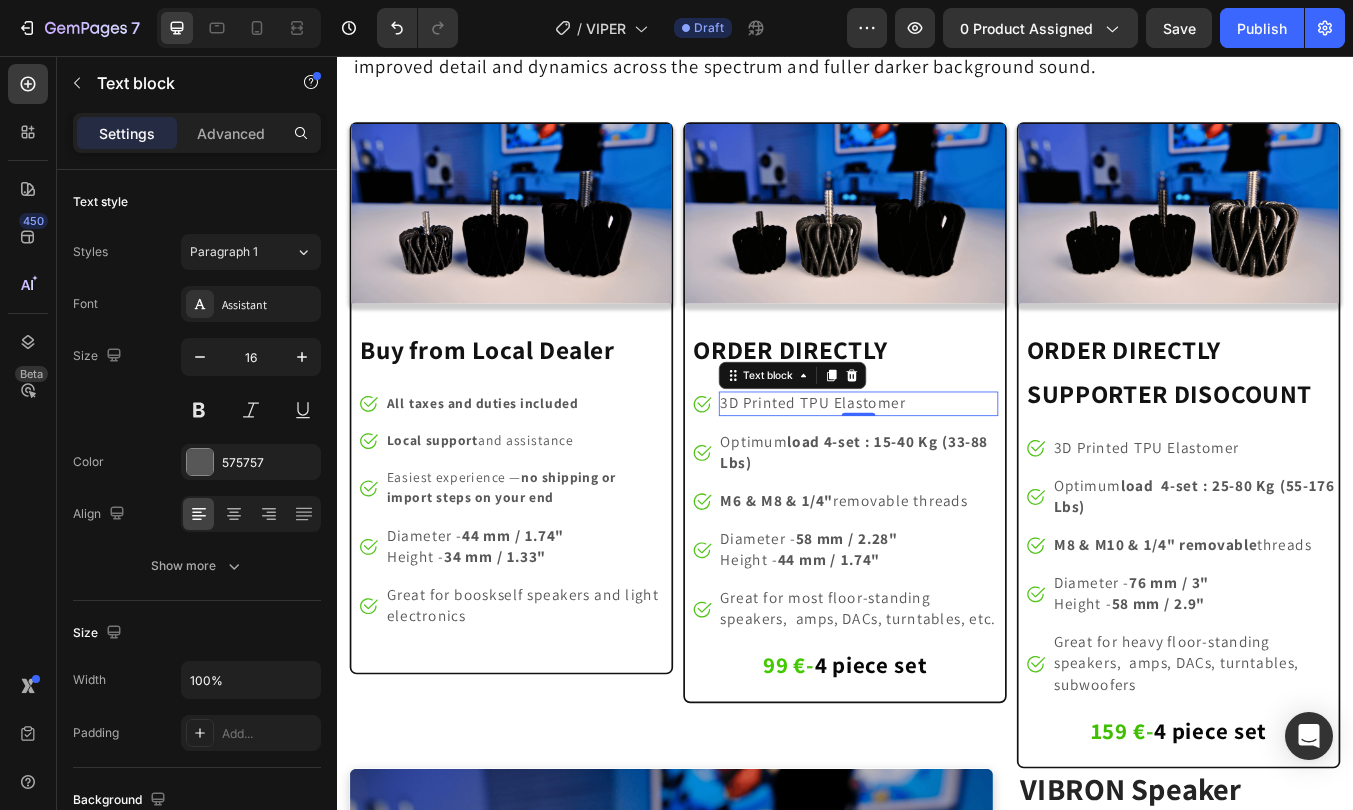 click on "3D Printed TPU Elastomer" at bounding box center (899, 465) 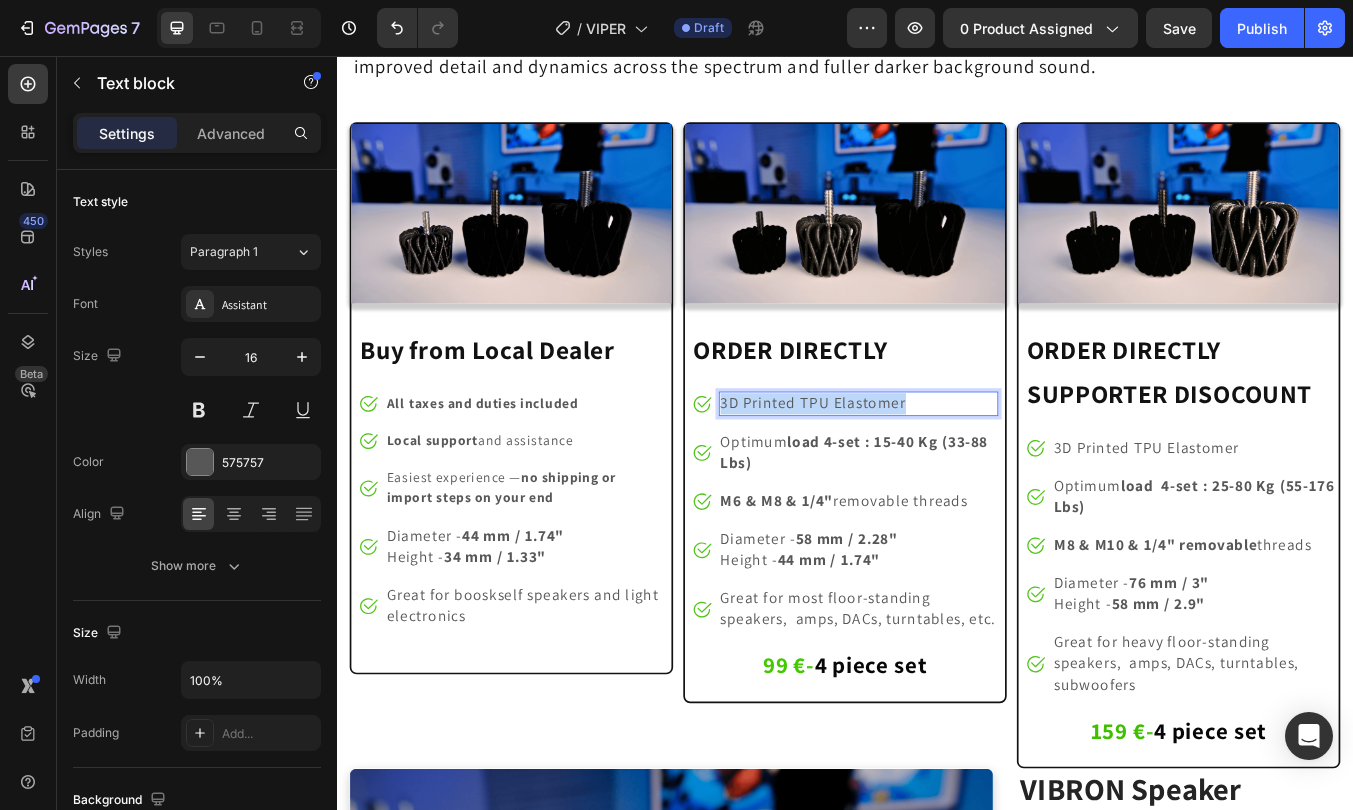 click on "3D Printed TPU Elastomer" at bounding box center [899, 465] 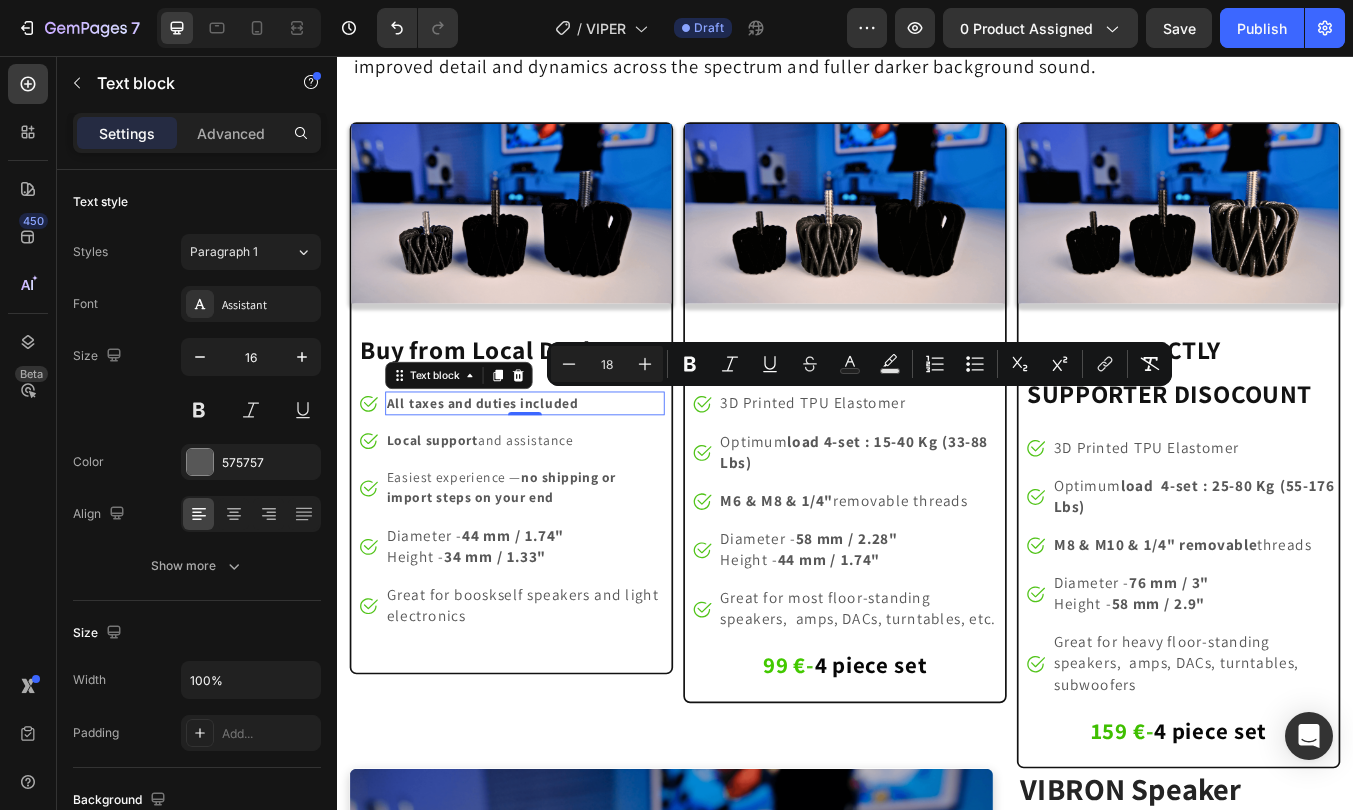 click on "All taxes and duties included" at bounding box center [509, 465] 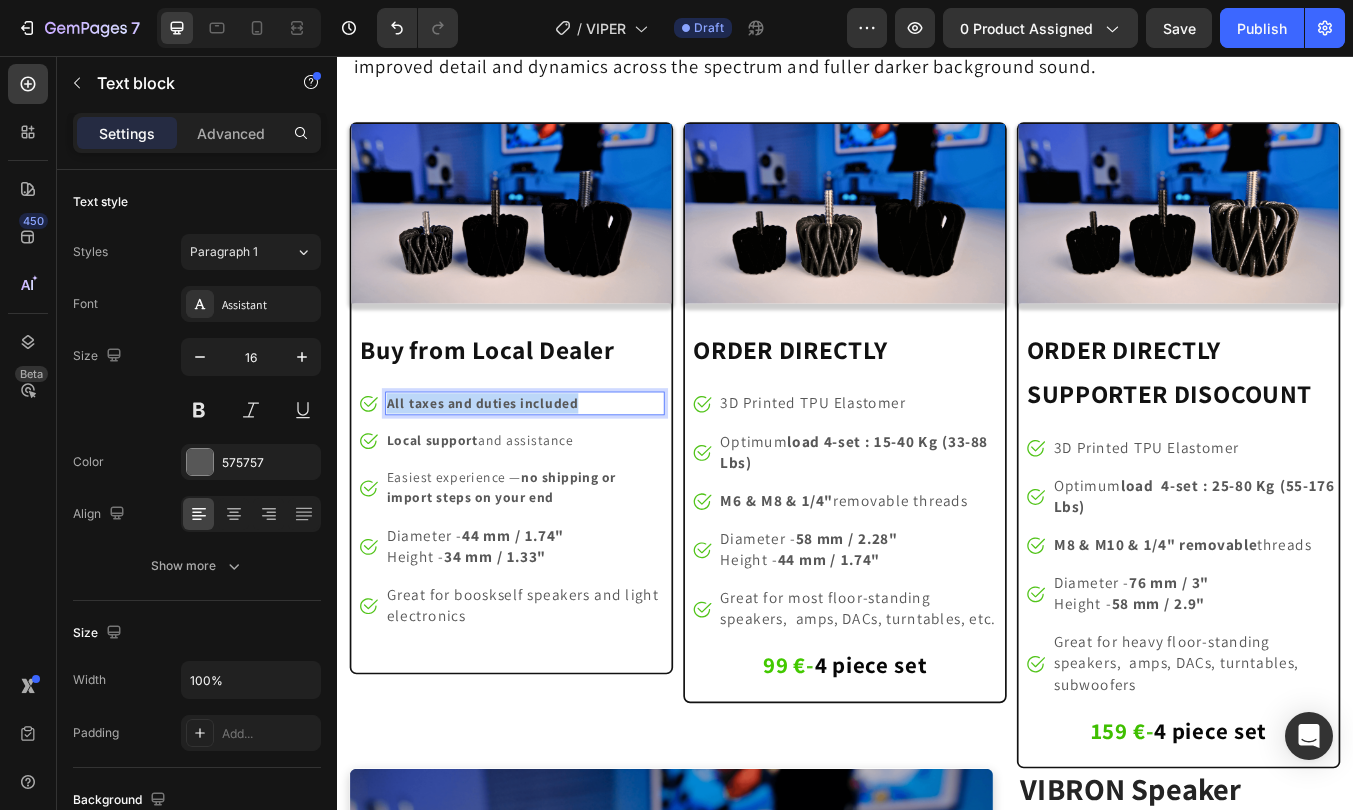 click on "All taxes and duties included" at bounding box center [509, 465] 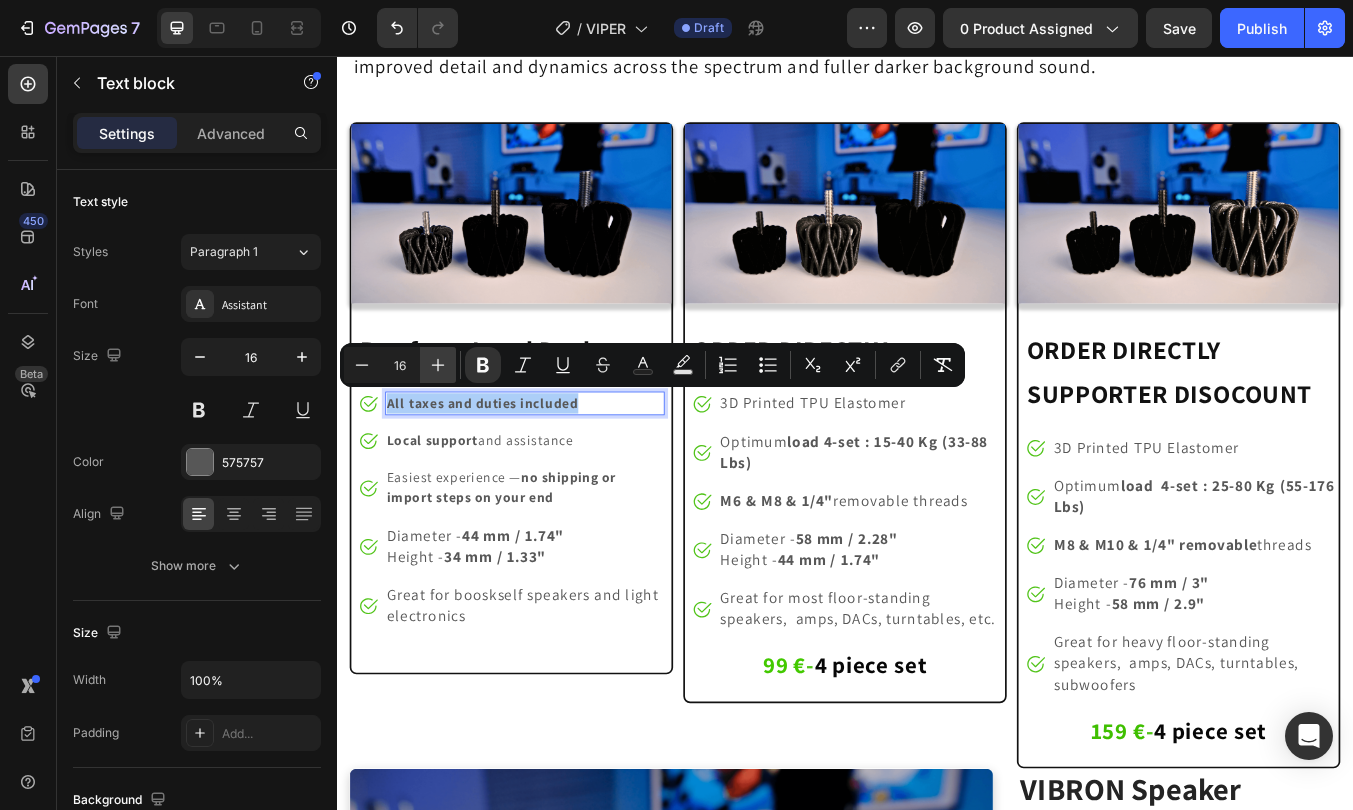 click 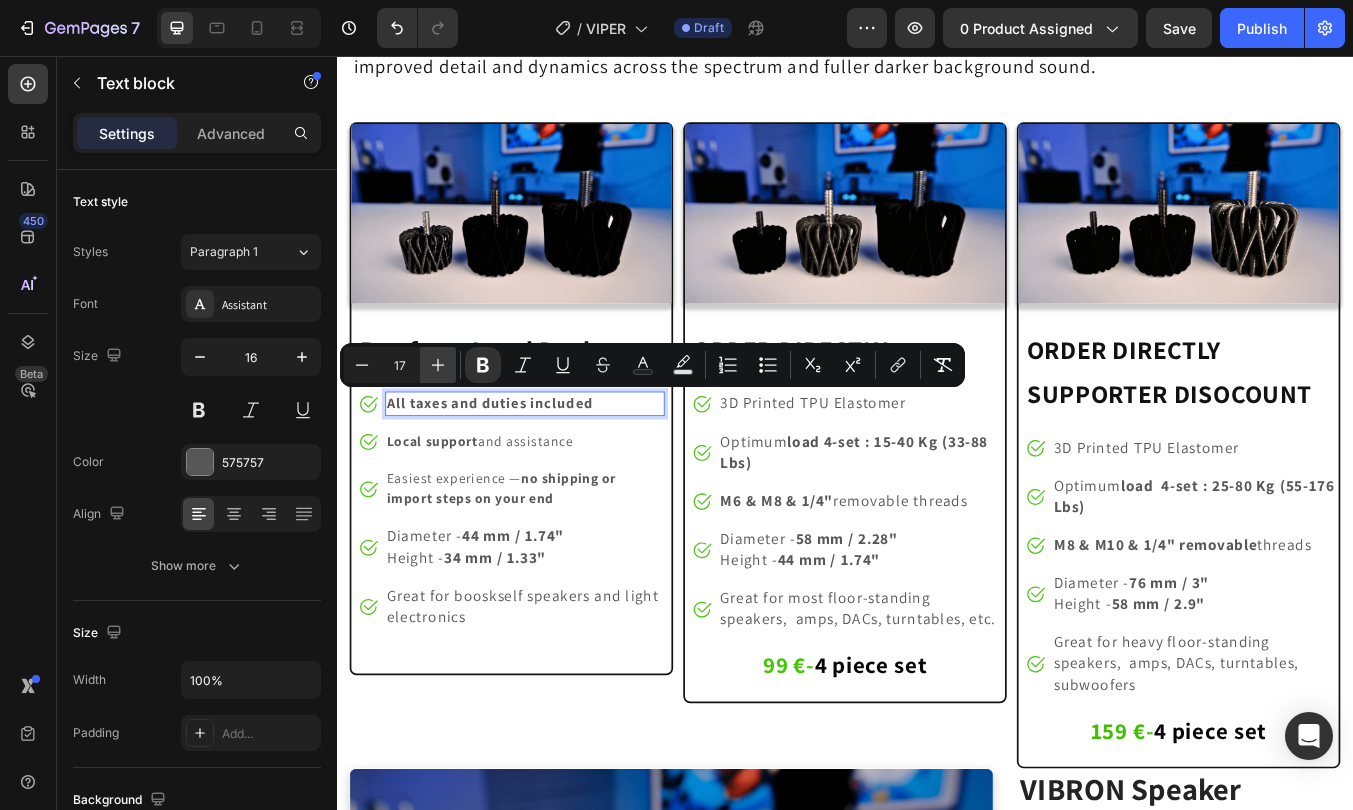 click 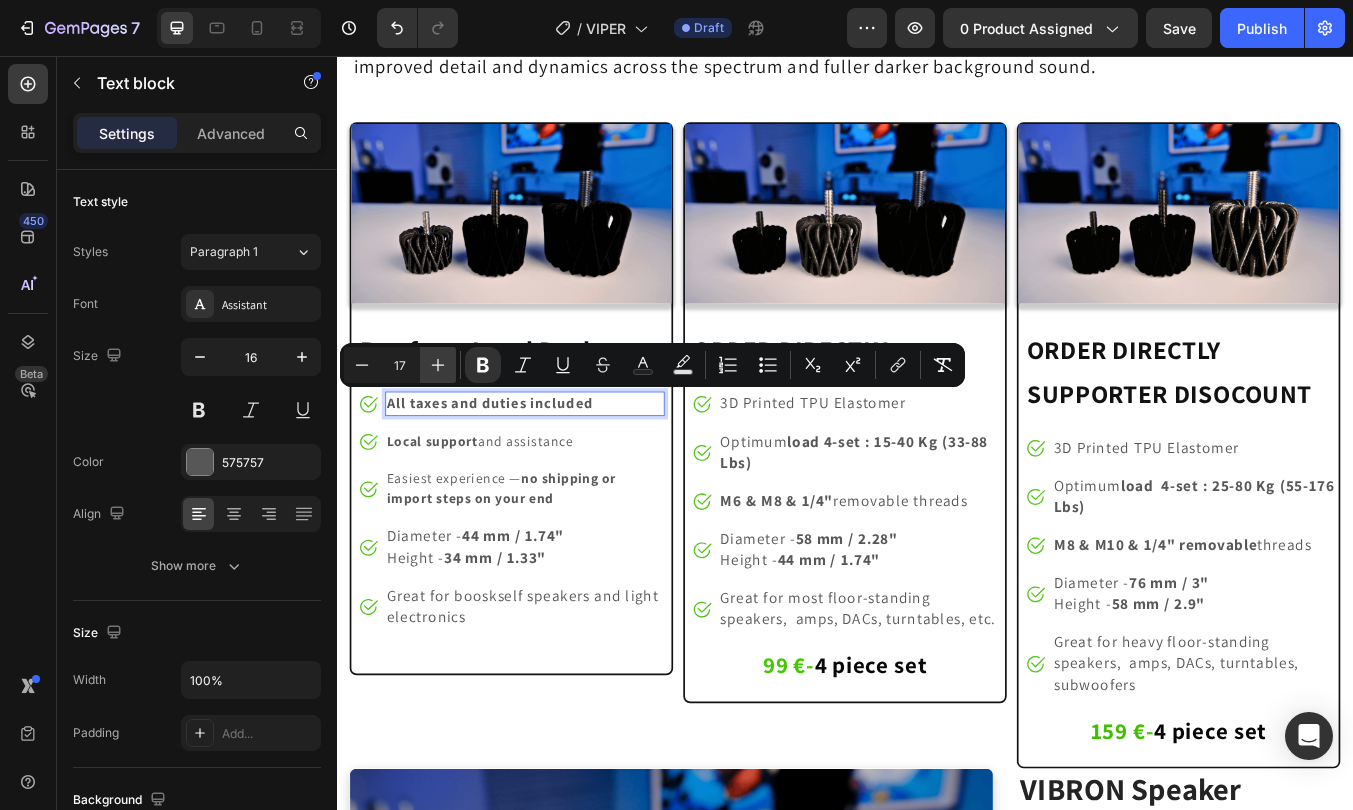 type on "18" 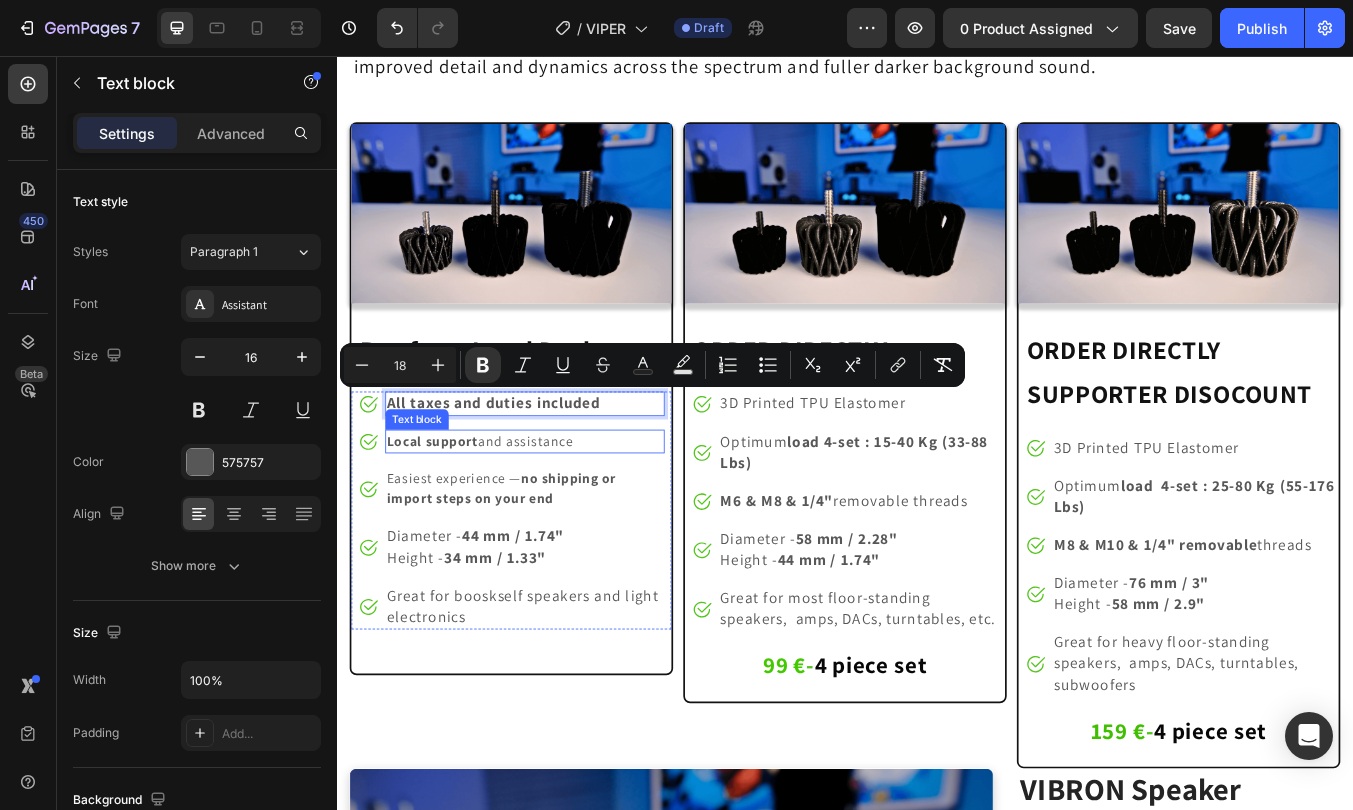 click on "Local support" at bounding box center (450, 510) 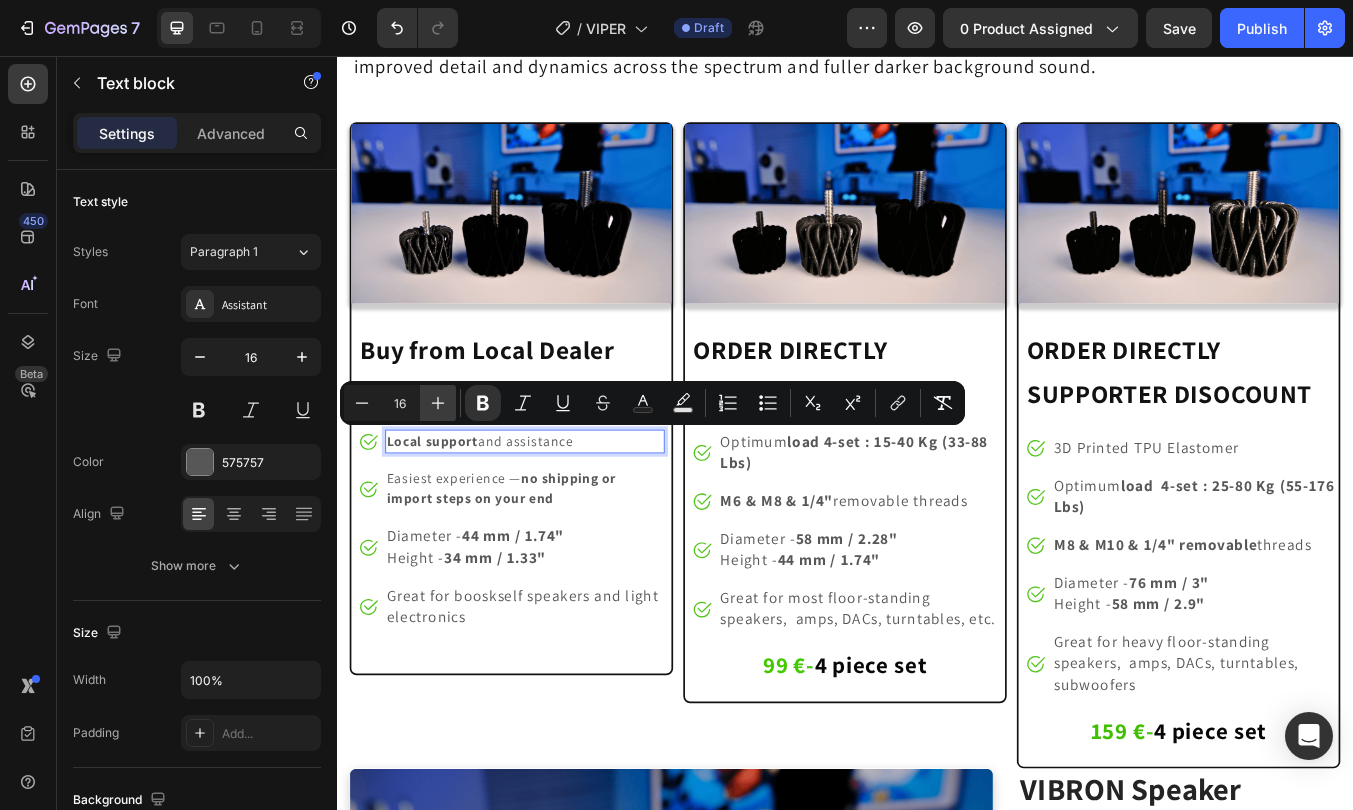 click 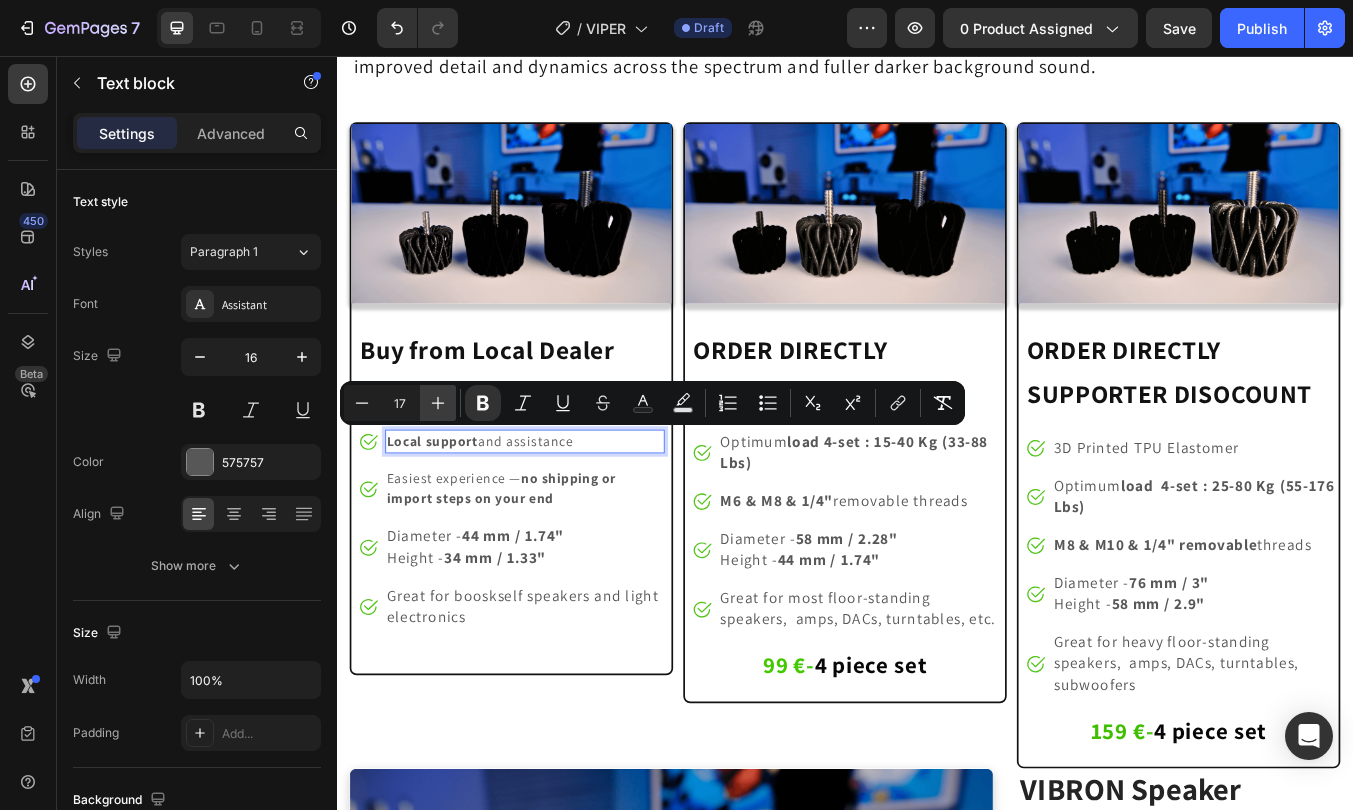click 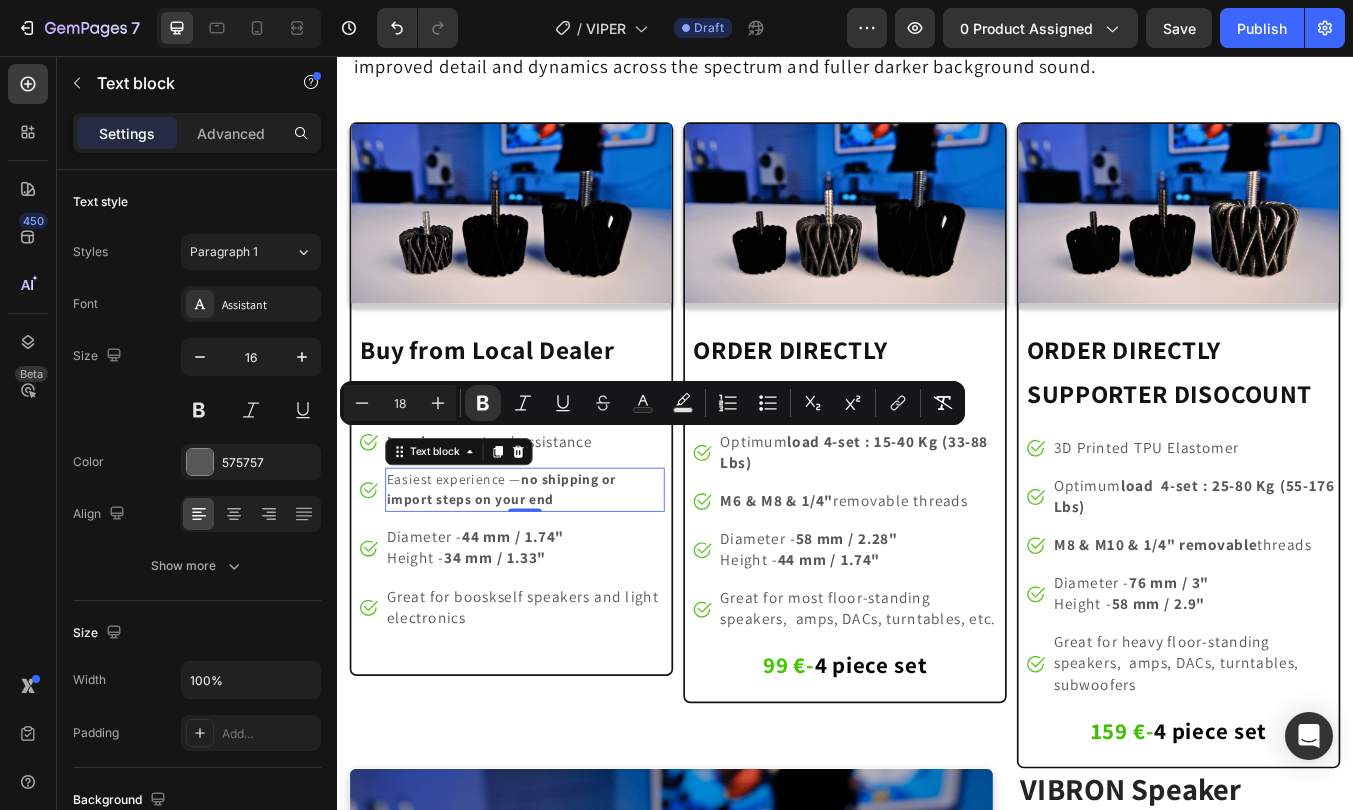 click on "no shipping or import steps on your end" at bounding box center (531, 567) 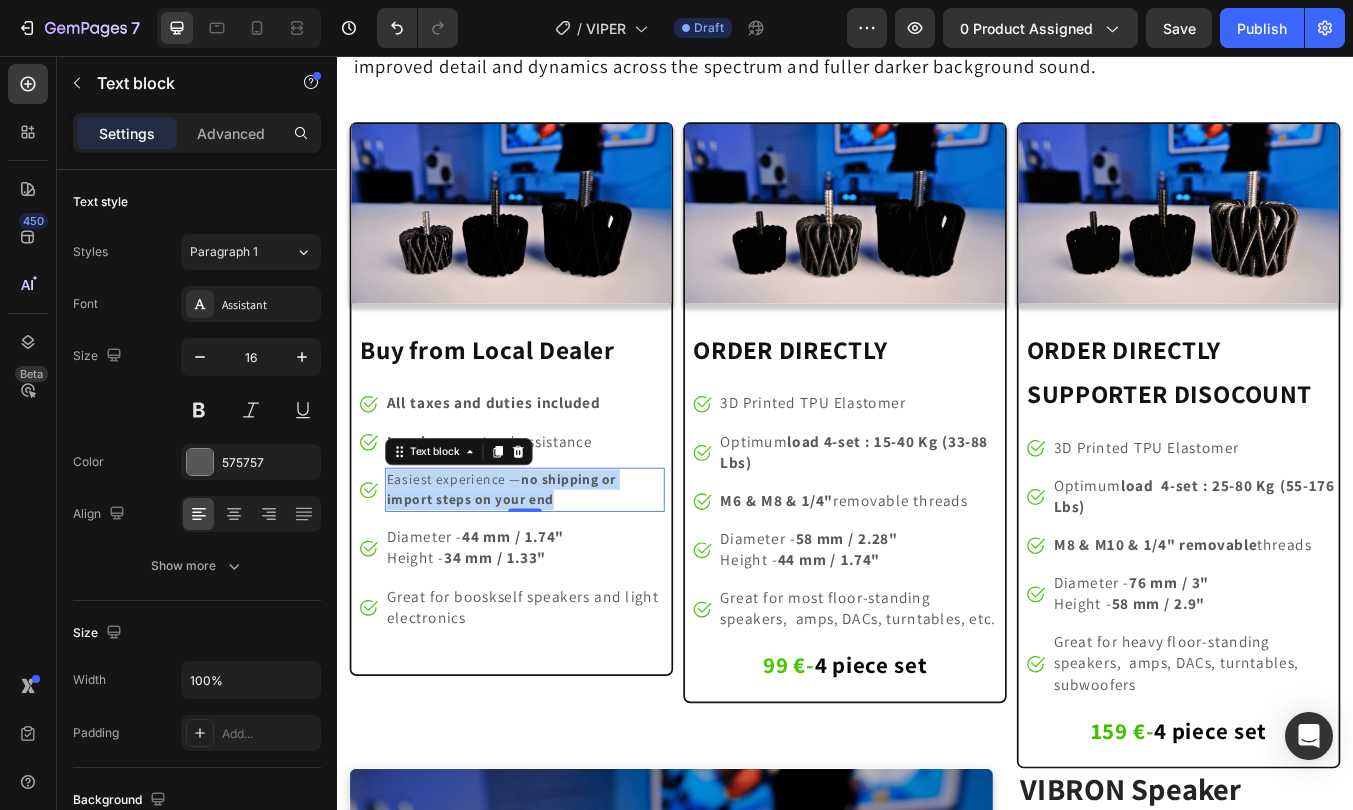 click on "no shipping or import steps on your end" at bounding box center (531, 567) 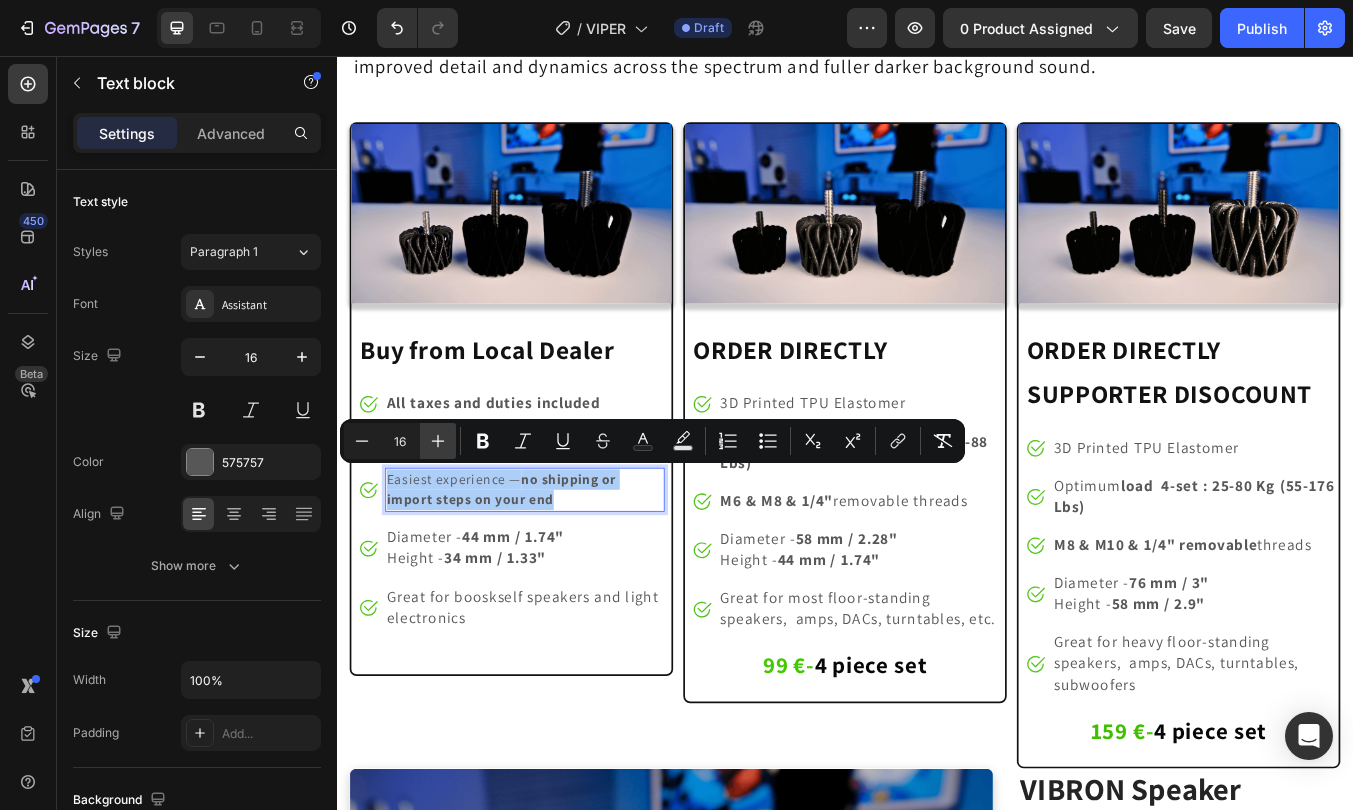 click 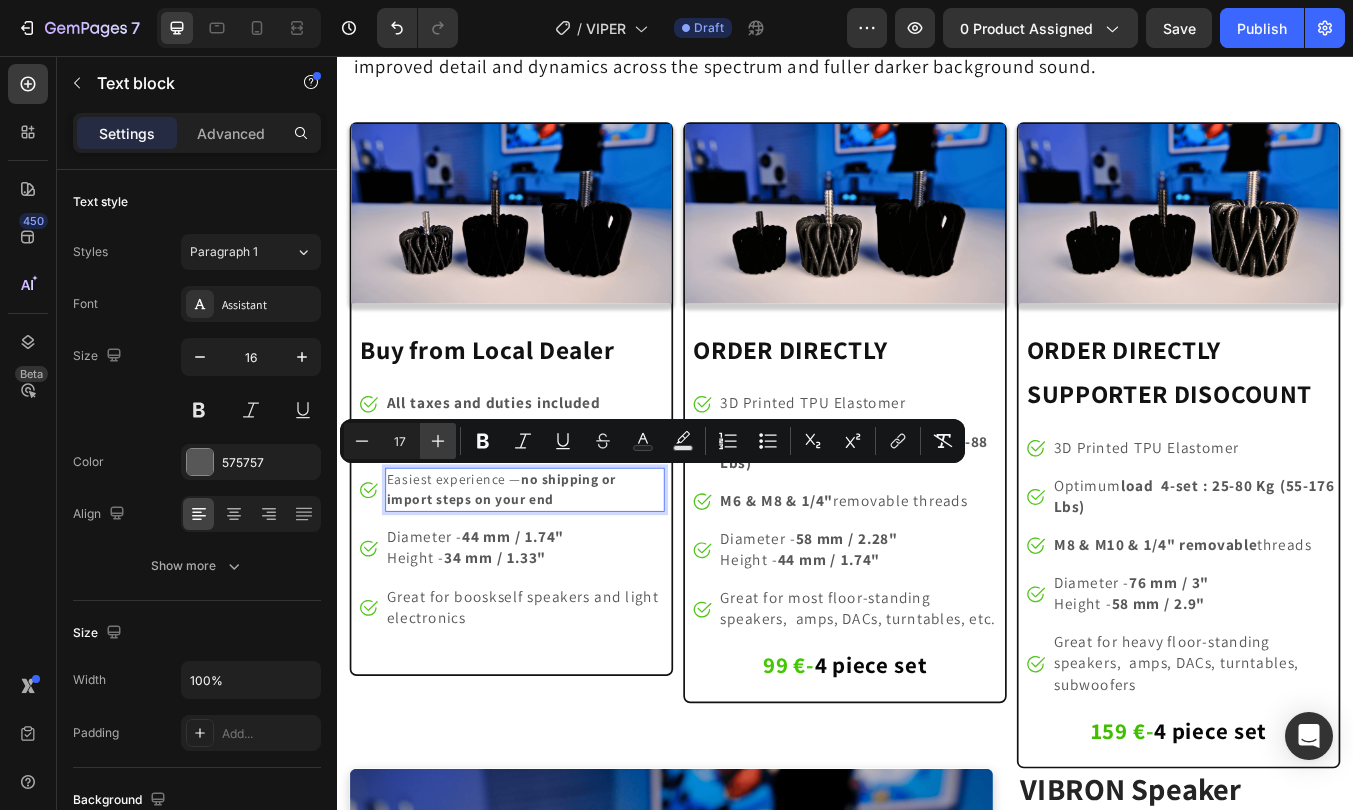 click 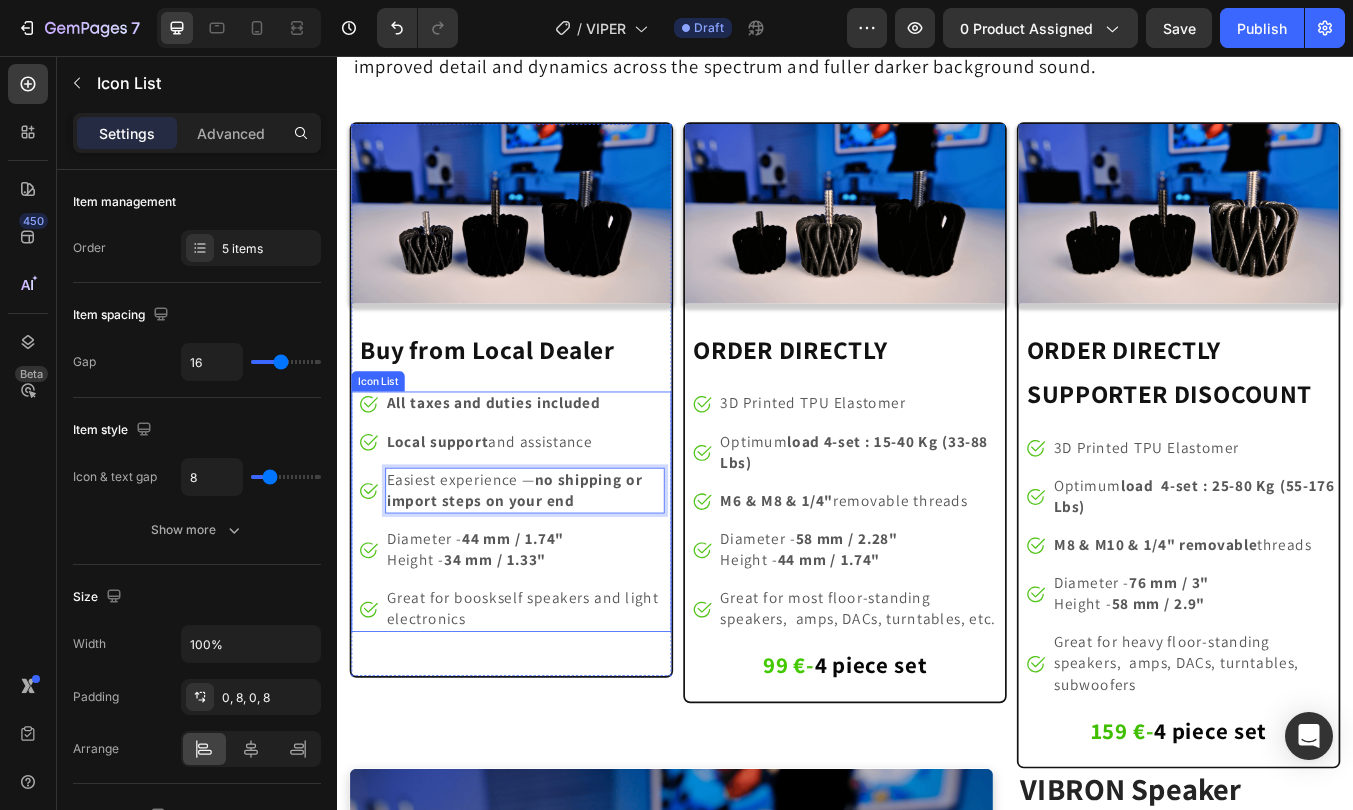 click on "Image All taxes and duties included Text block Image Local support  and assistance Text block Image Easiest experience —  no shipping or import steps on your end Text block   0 Image Diameter -  44 mm / 1.74" Height -  34 mm / 1.33" Text block Image Great for booskself speakers and light electronics  Text block" at bounding box center (543, 594) 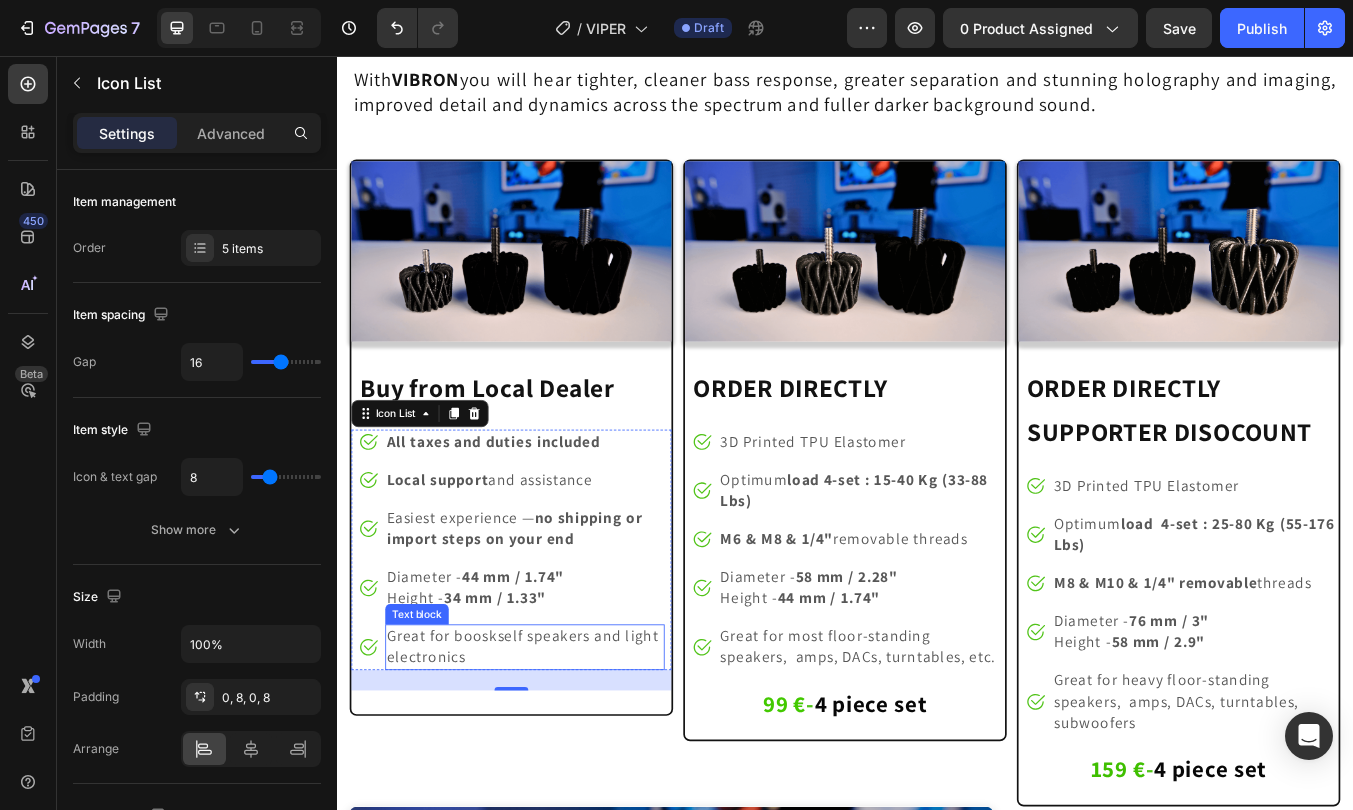 scroll, scrollTop: 11001, scrollLeft: 0, axis: vertical 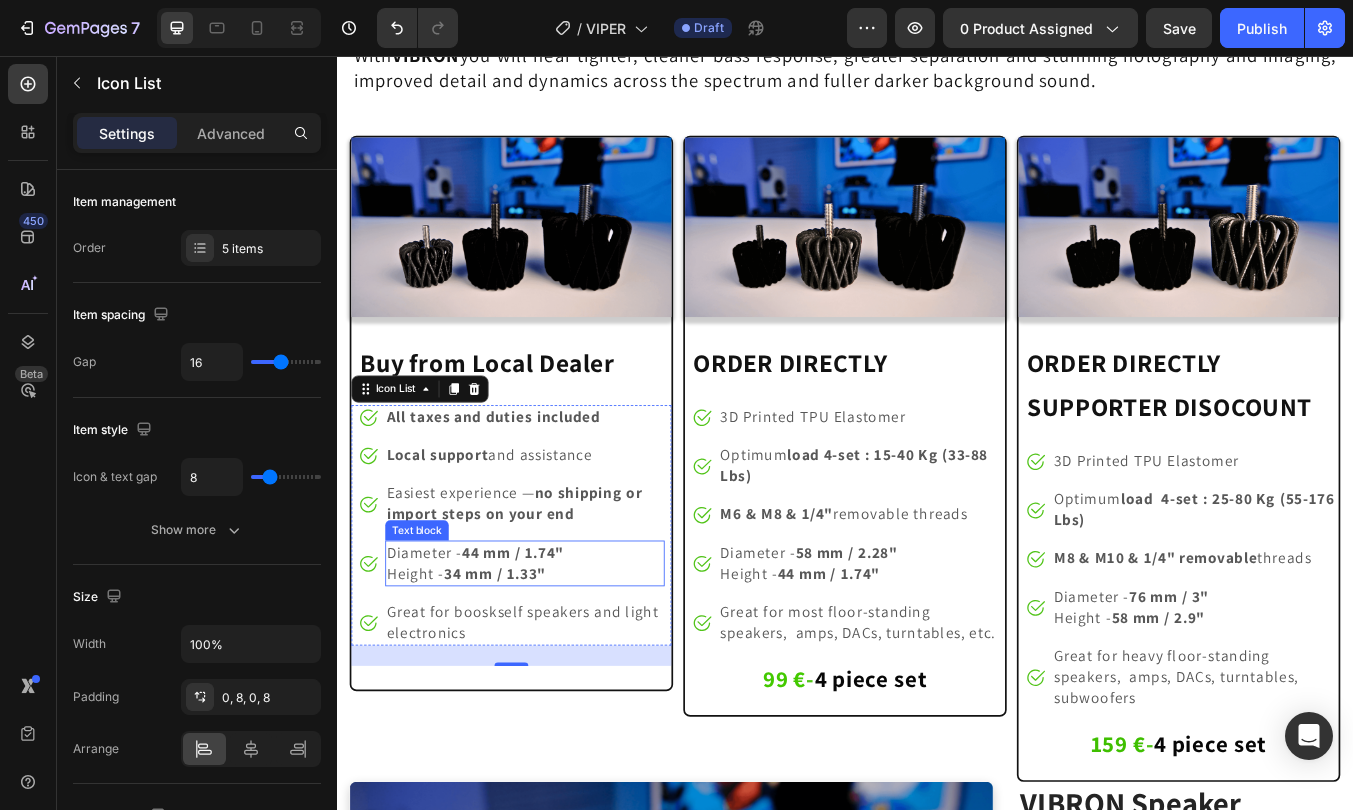 click on "34 mm / 1.33"" at bounding box center (524, 666) 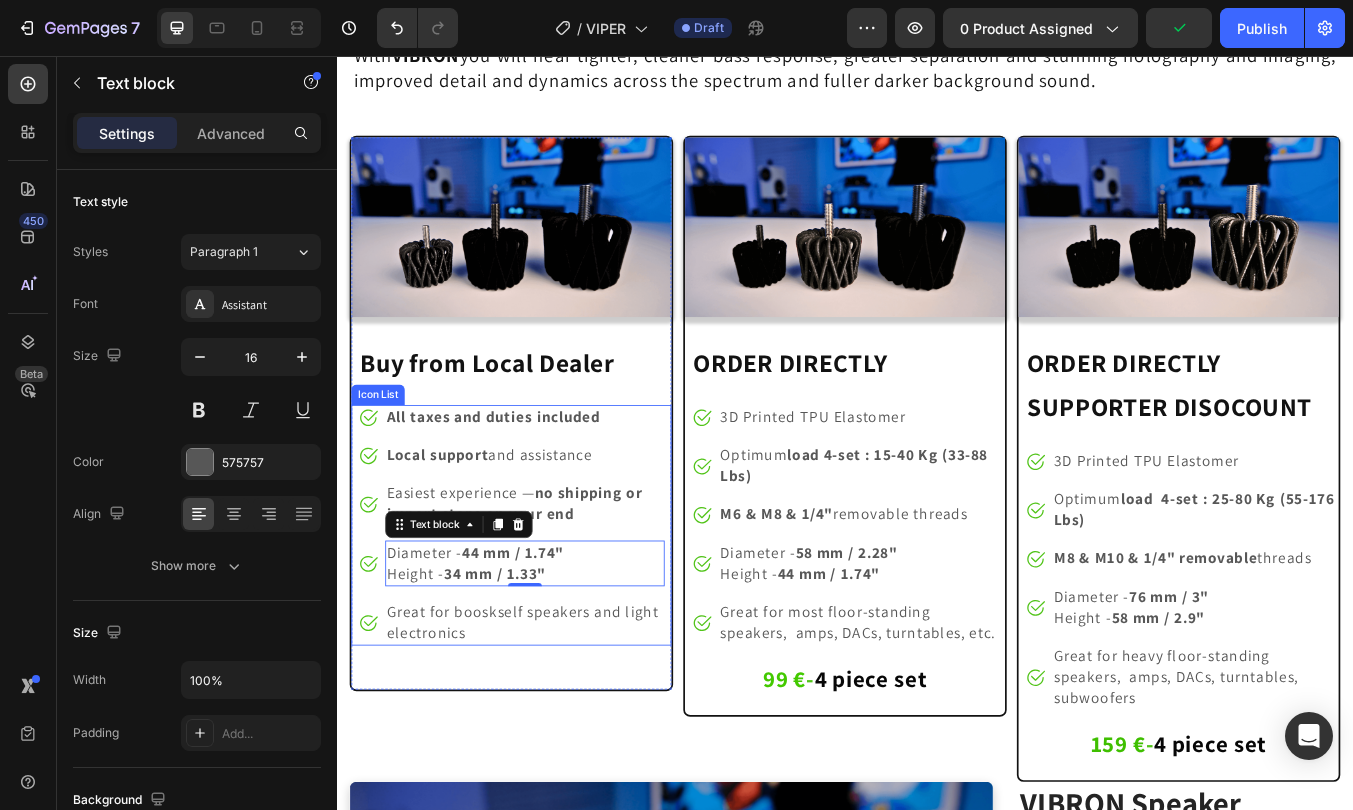 click on "Image All taxes and duties included Text block Image Local support  and assistance Text block Image Easiest experience —  no shipping or import steps on your end Text block Image Diameter -  44 mm / 1.74" Height -  34 mm / 1.33" Text block   0 Image Great for booskself speakers and light electronics  Text block" at bounding box center (543, 610) 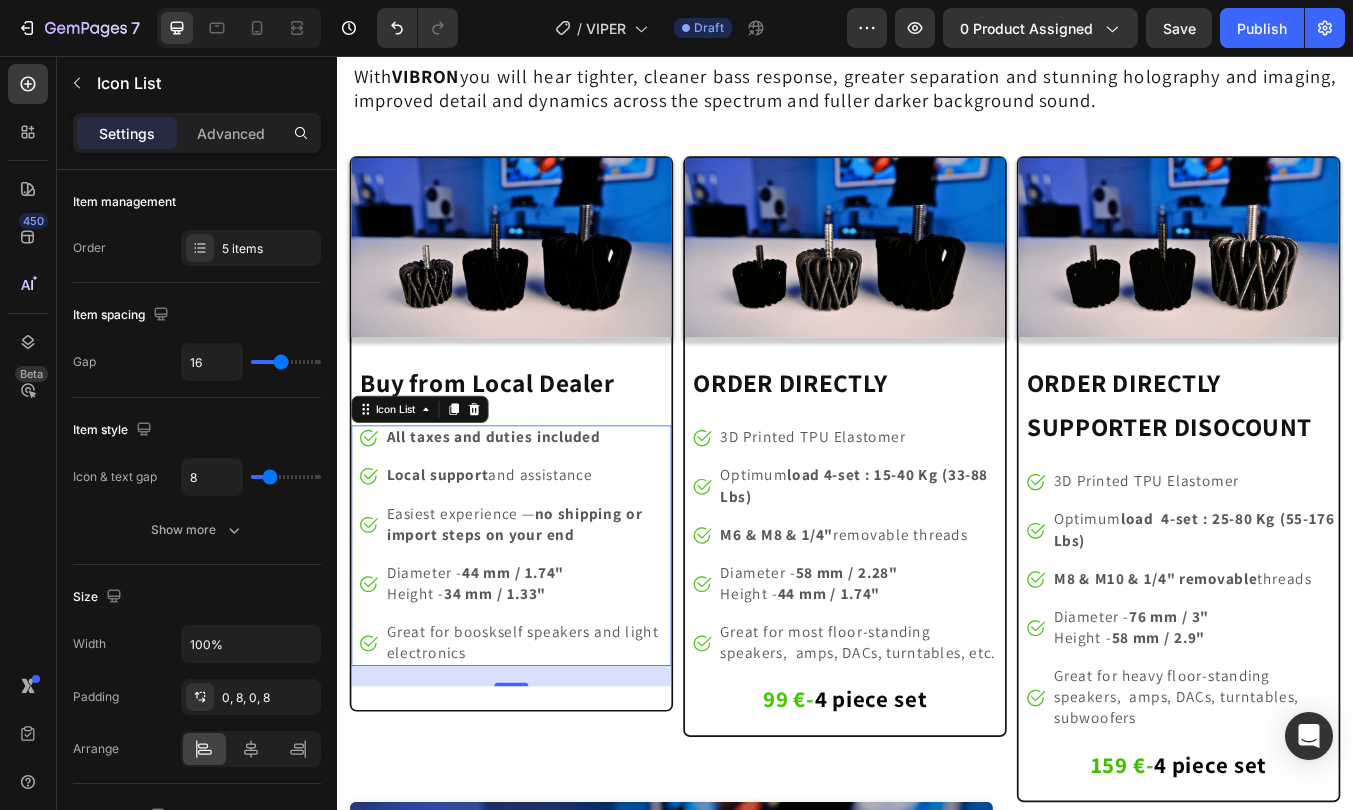 scroll, scrollTop: 10964, scrollLeft: 0, axis: vertical 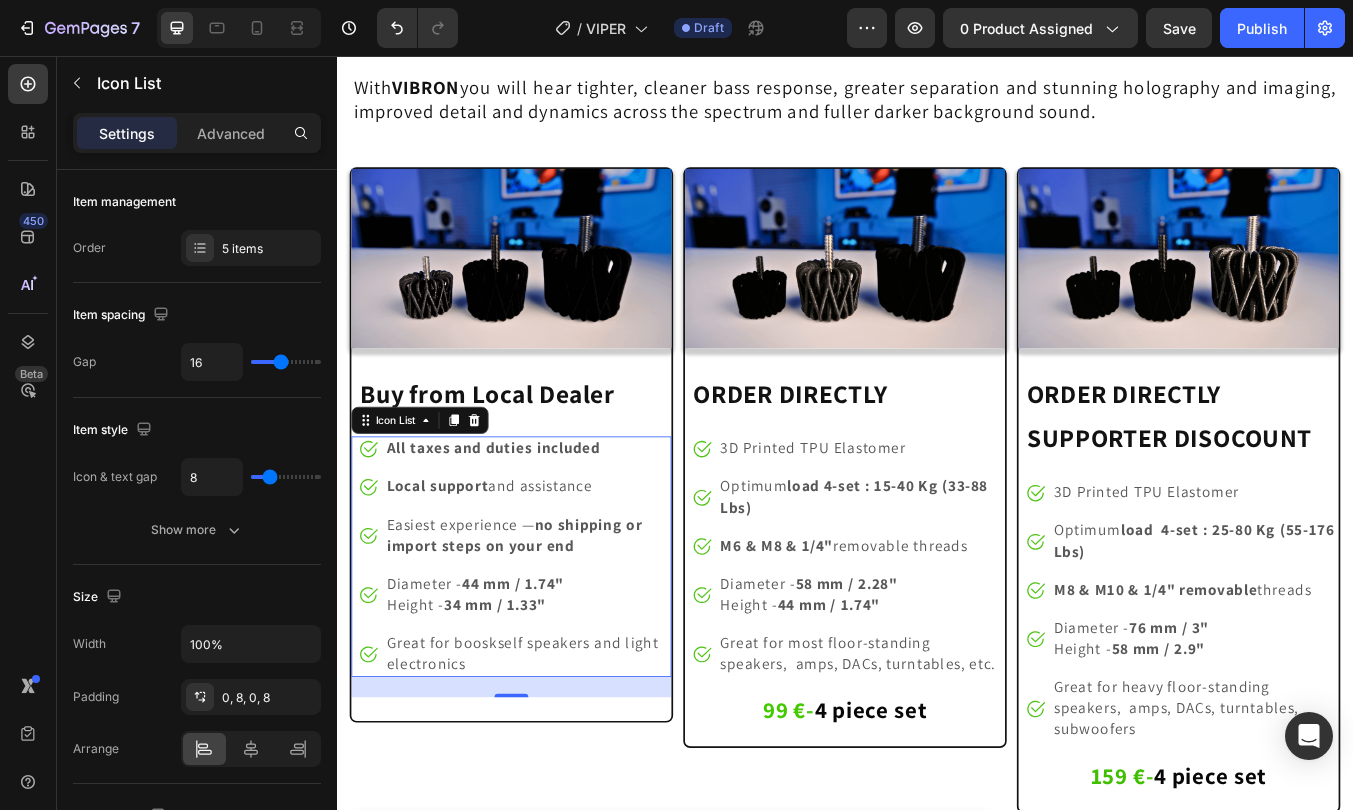 click on "Diameter -  44 mm / 1.74"" at bounding box center [500, 678] 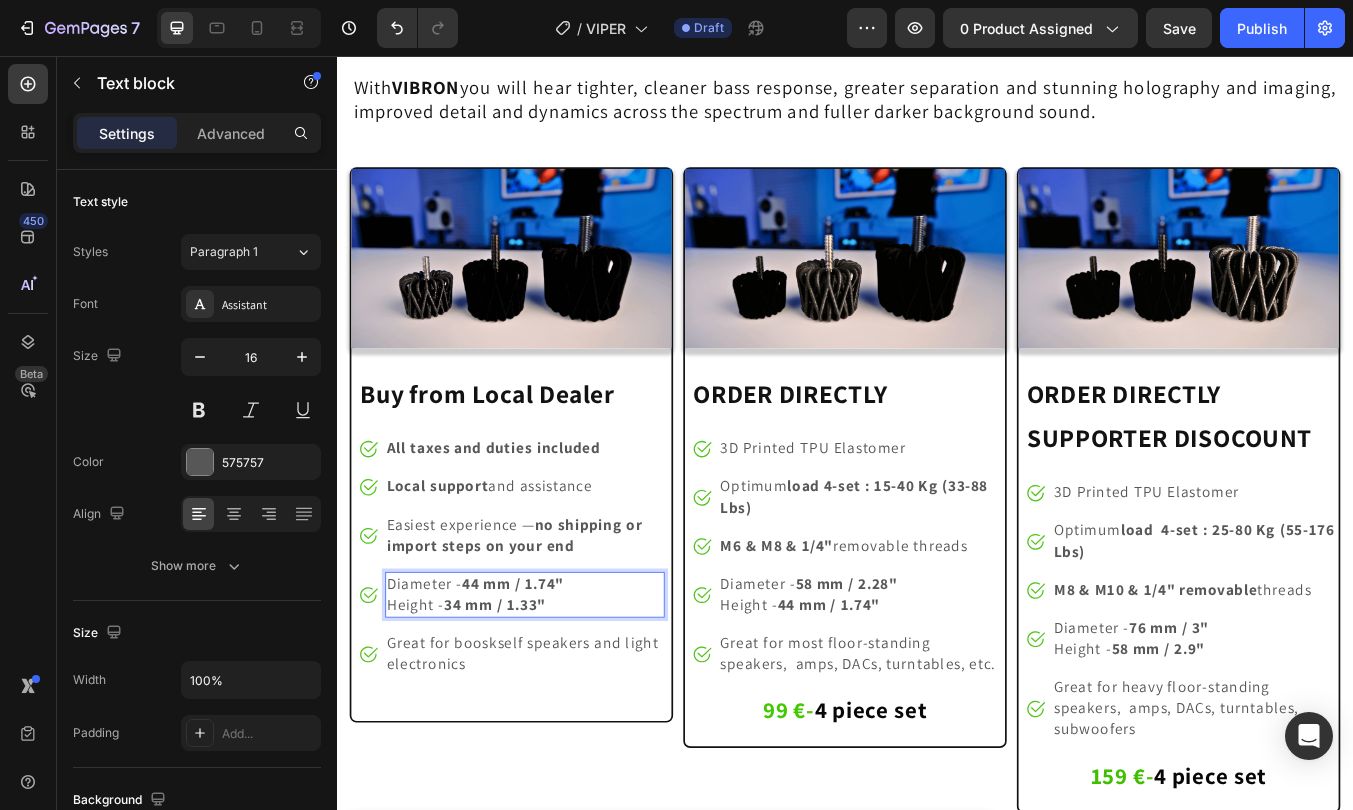click on "Diameter -  44 mm / 1.74"" at bounding box center (500, 678) 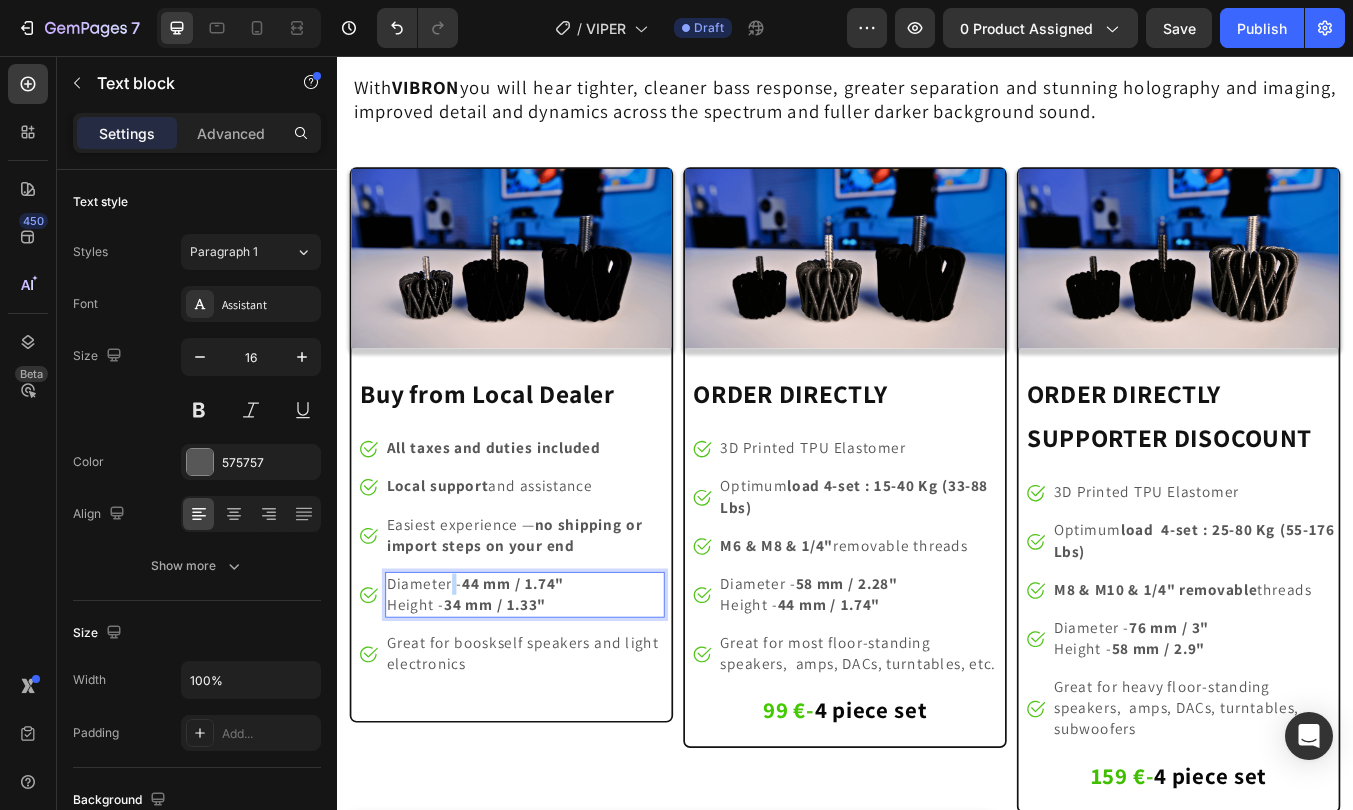 click on "Diameter -  44 mm / 1.74"" at bounding box center (500, 678) 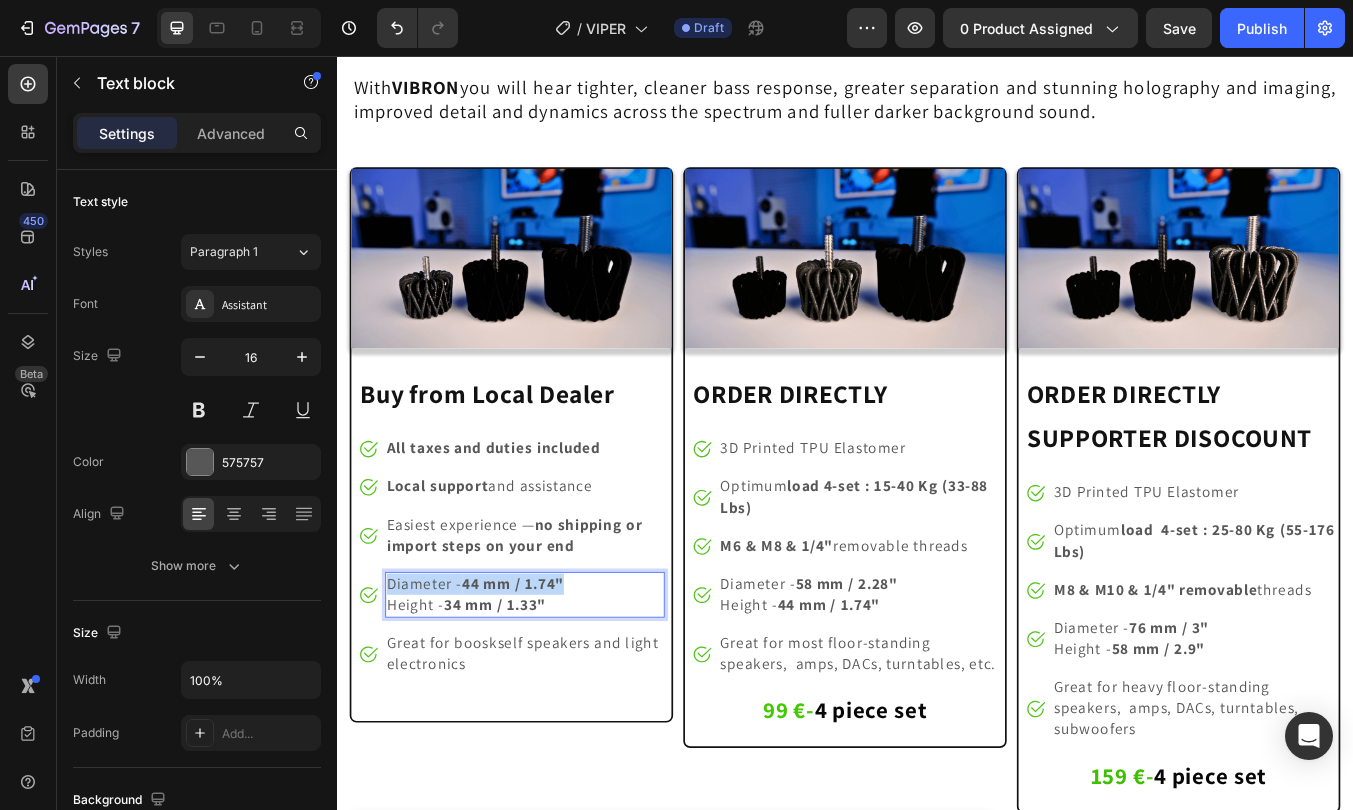 click on "Diameter -  44 mm / 1.74"" at bounding box center (500, 678) 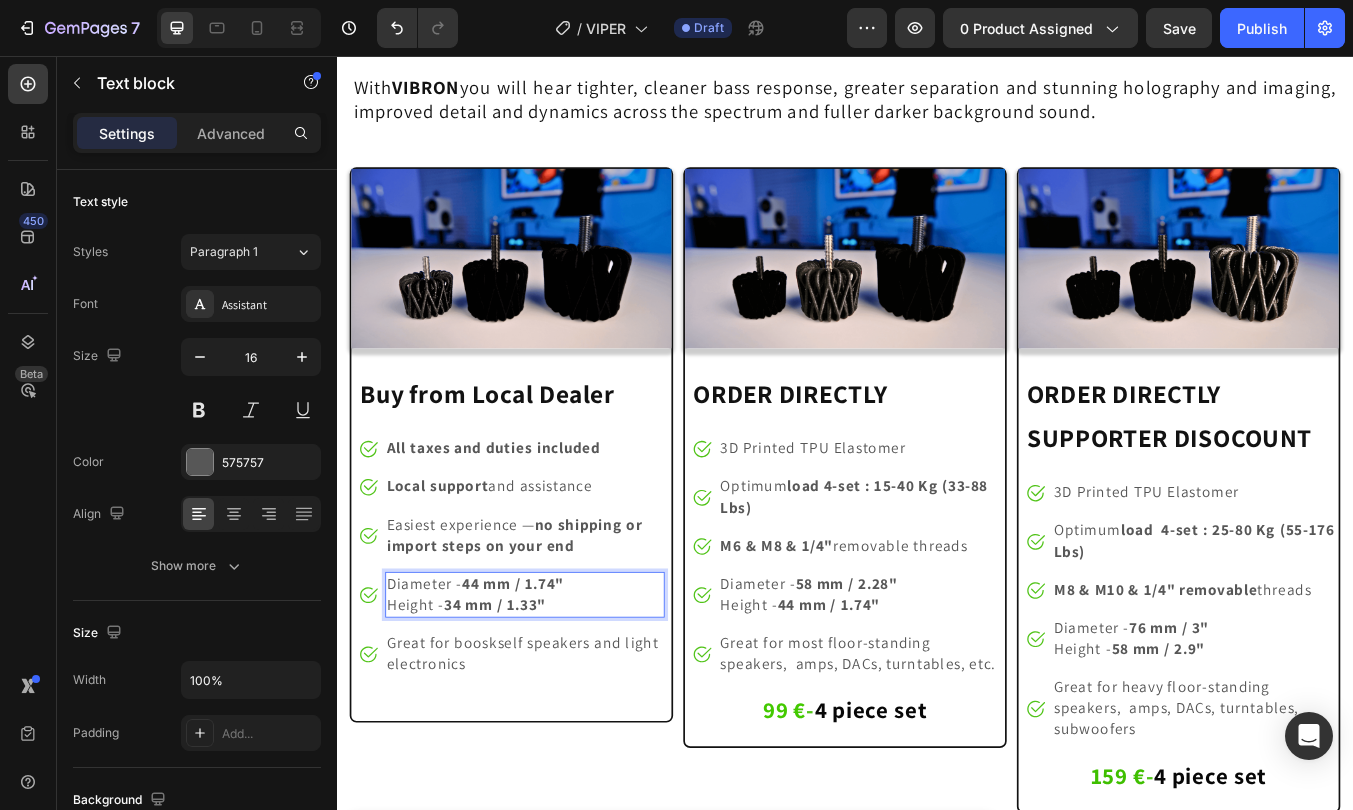 click on "34 mm / 1.33"" at bounding box center (524, 703) 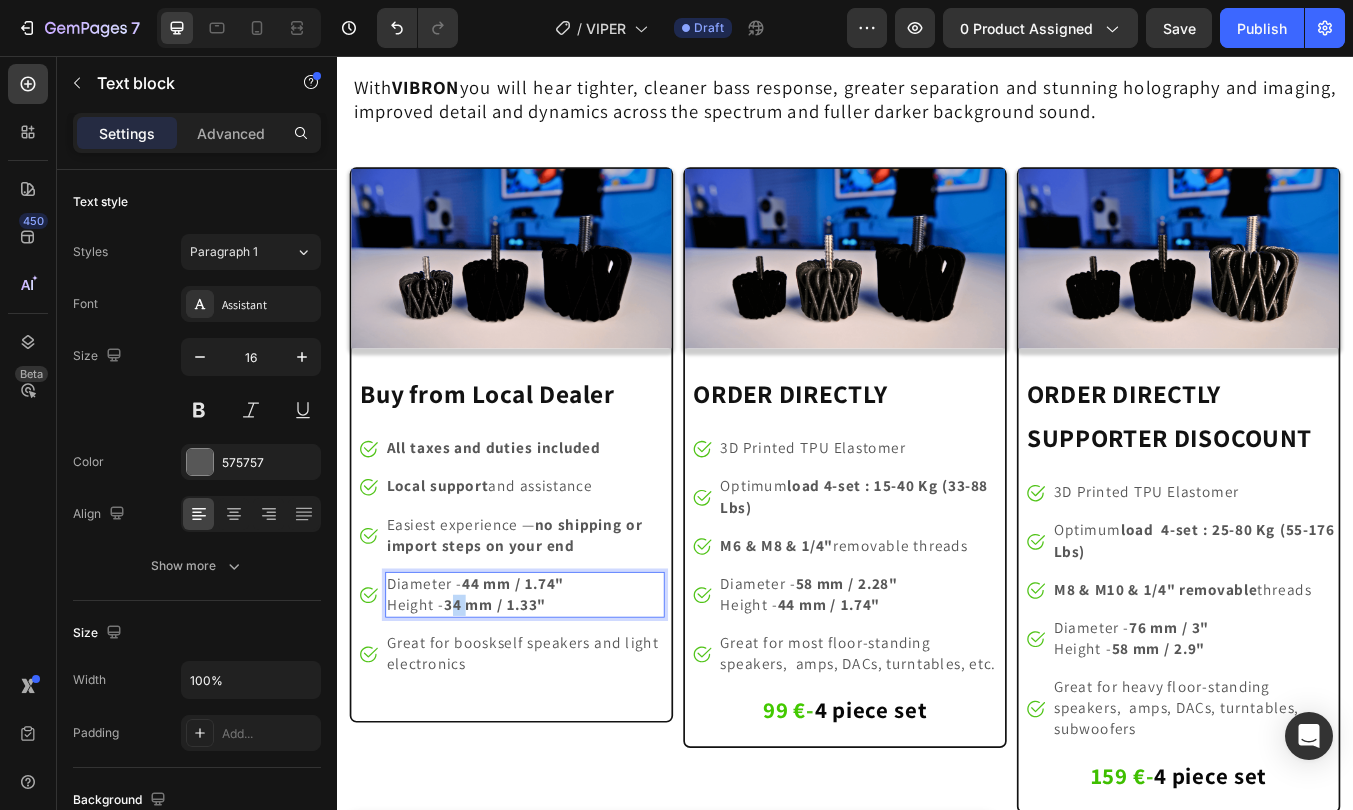 click on "34 mm / 1.33"" at bounding box center [524, 703] 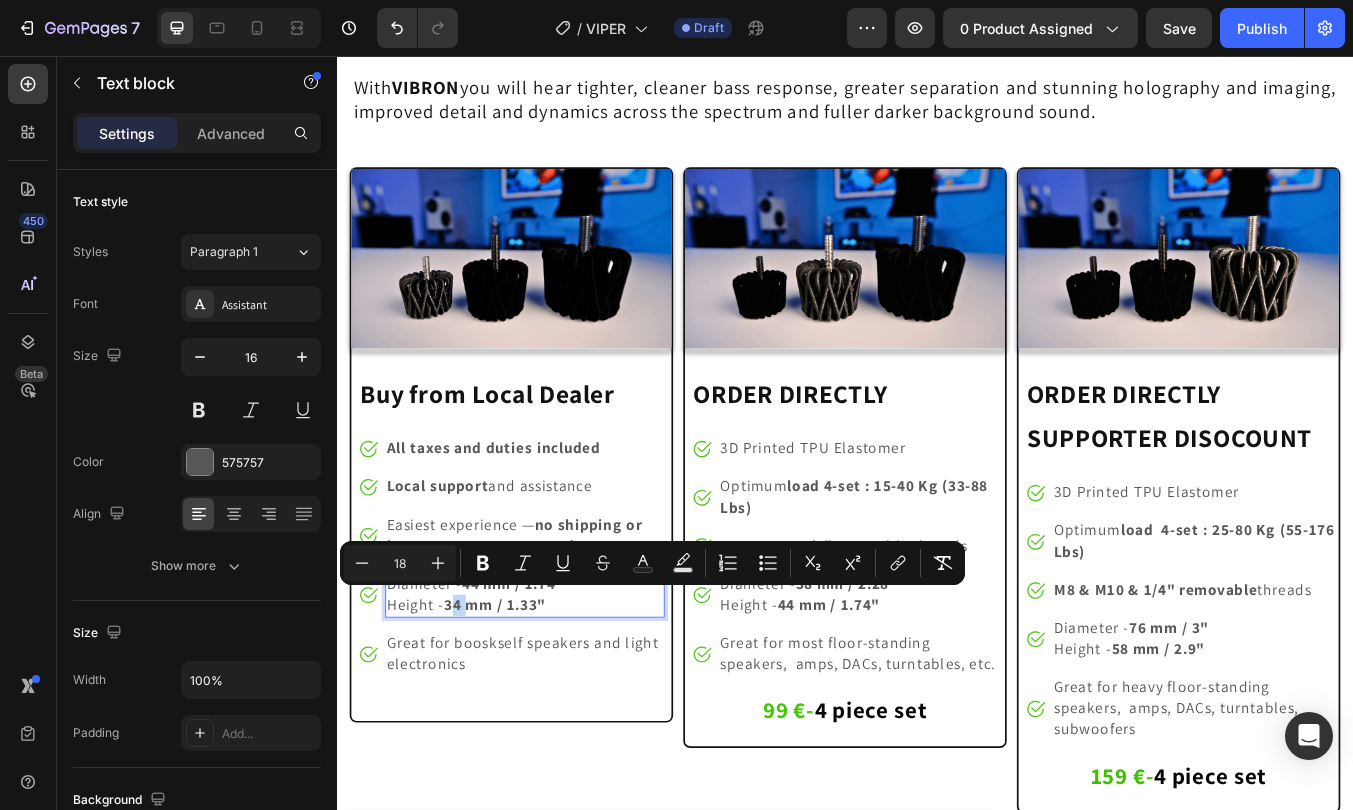 click on "34 mm / 1.33"" at bounding box center [524, 703] 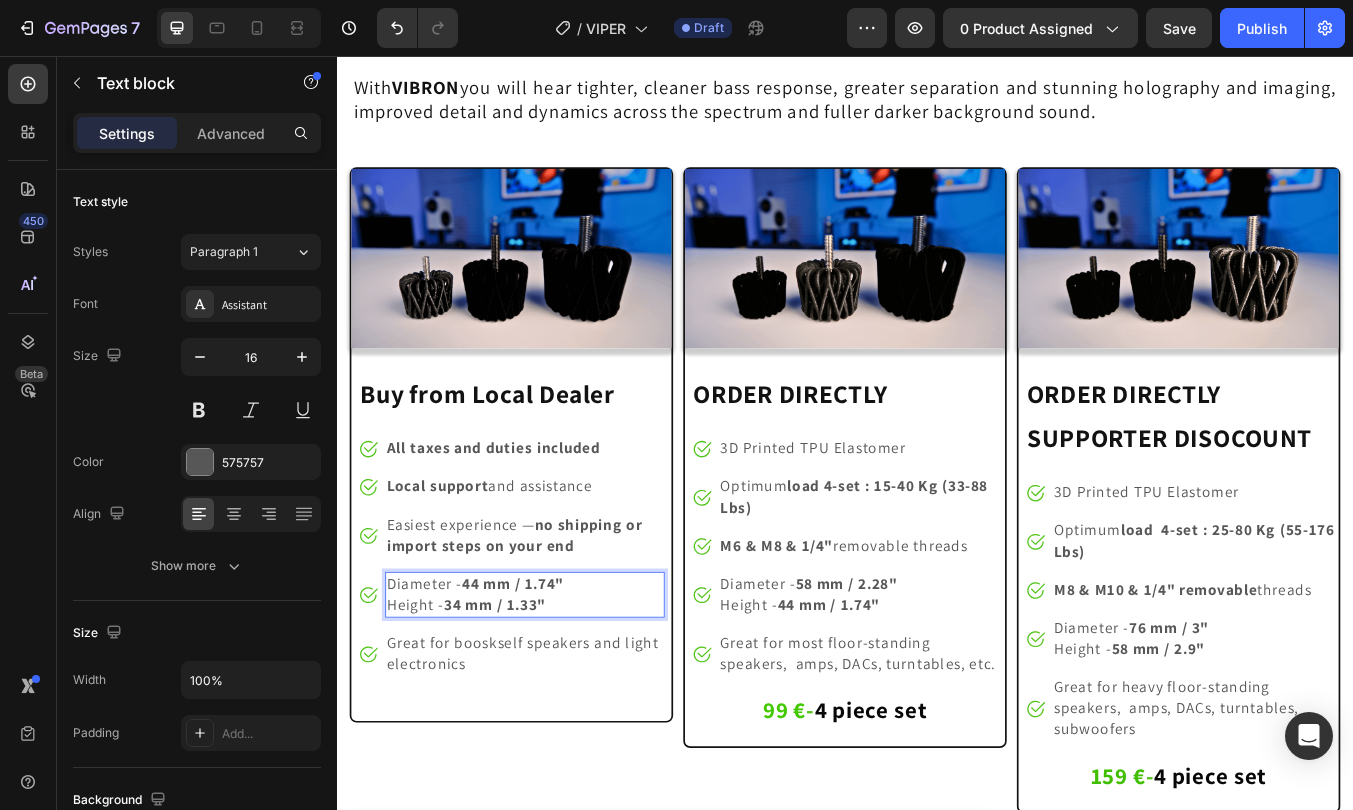 click on "Height -  34 mm / 1.33"" at bounding box center (559, 704) 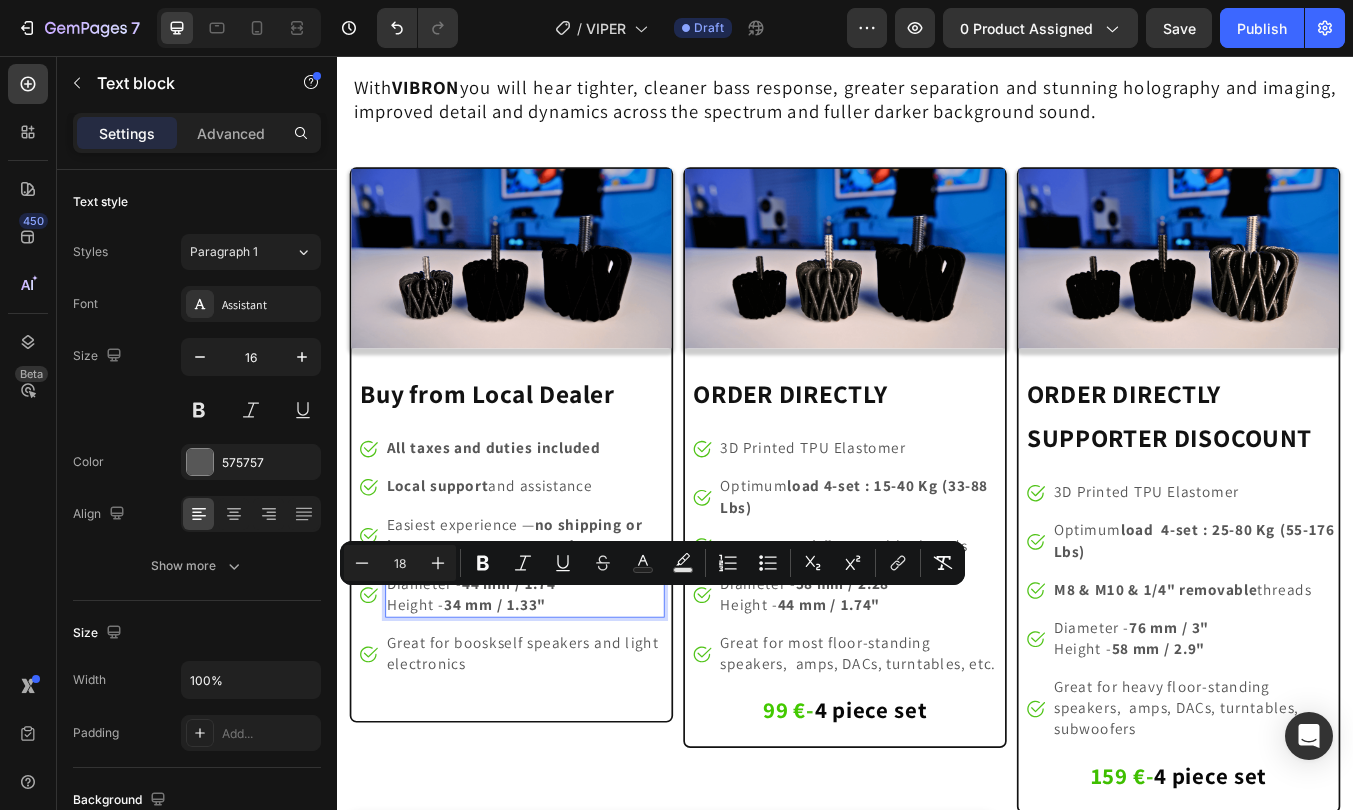 click on "Height -  34 mm / 1.33"" at bounding box center [559, 704] 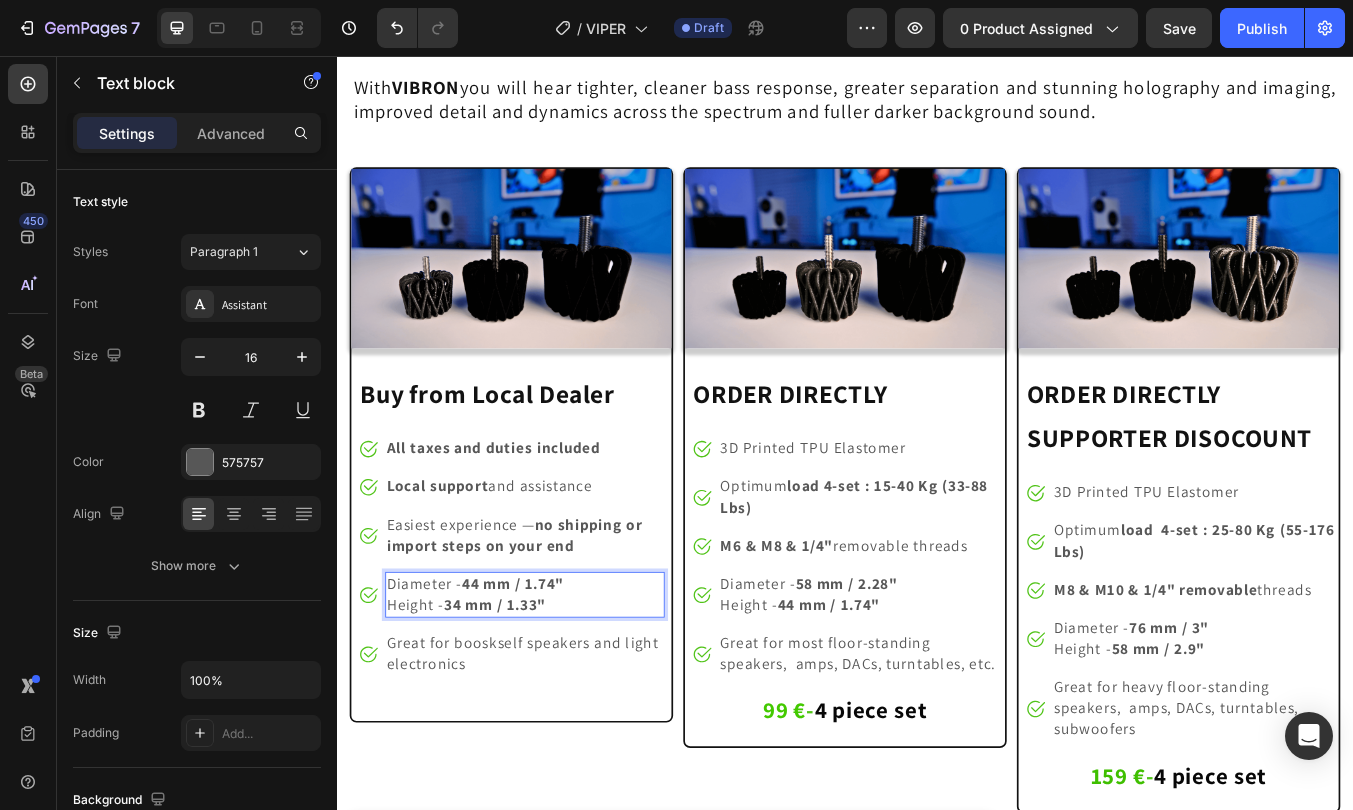 click on "Height -  34 mm / 1.33"" at bounding box center (559, 704) 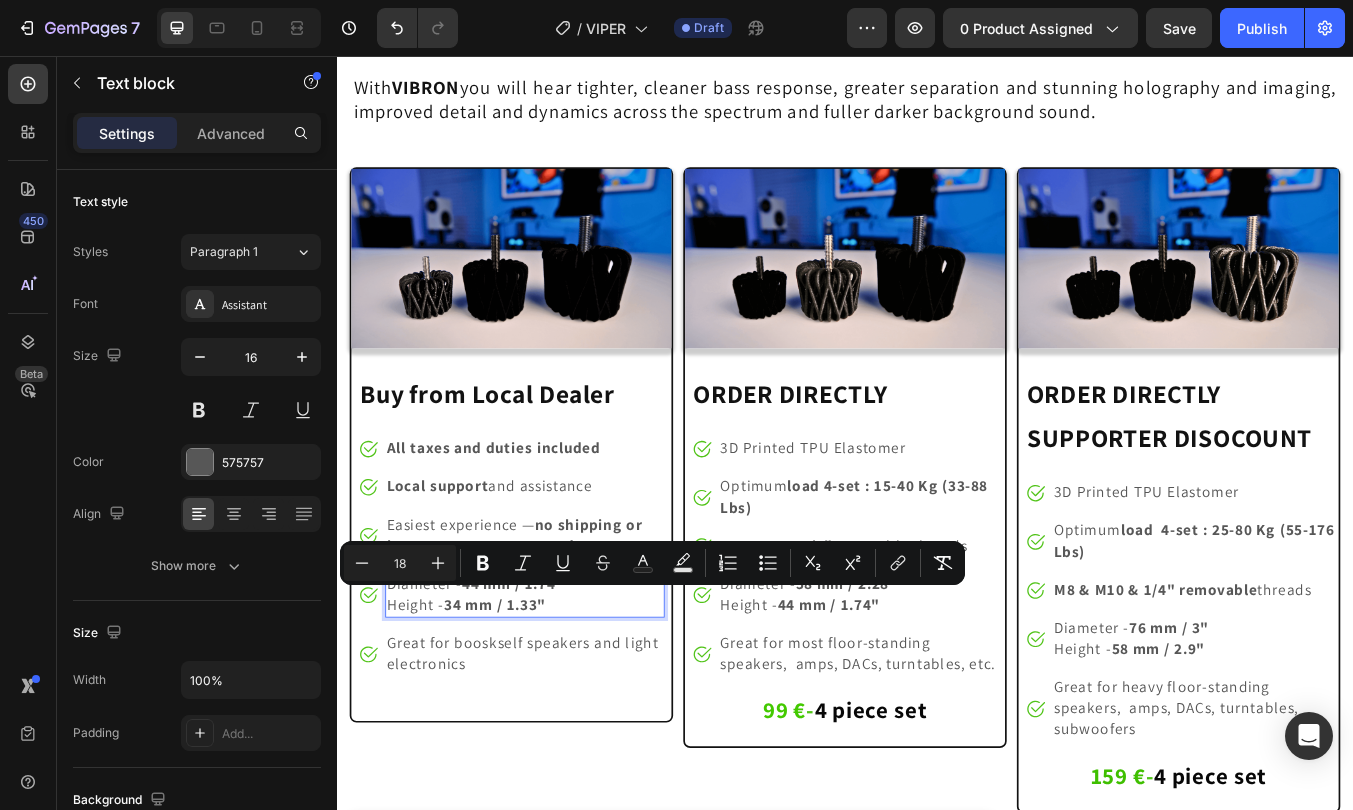 click on "Height -  34 mm / 1.33"" at bounding box center [559, 704] 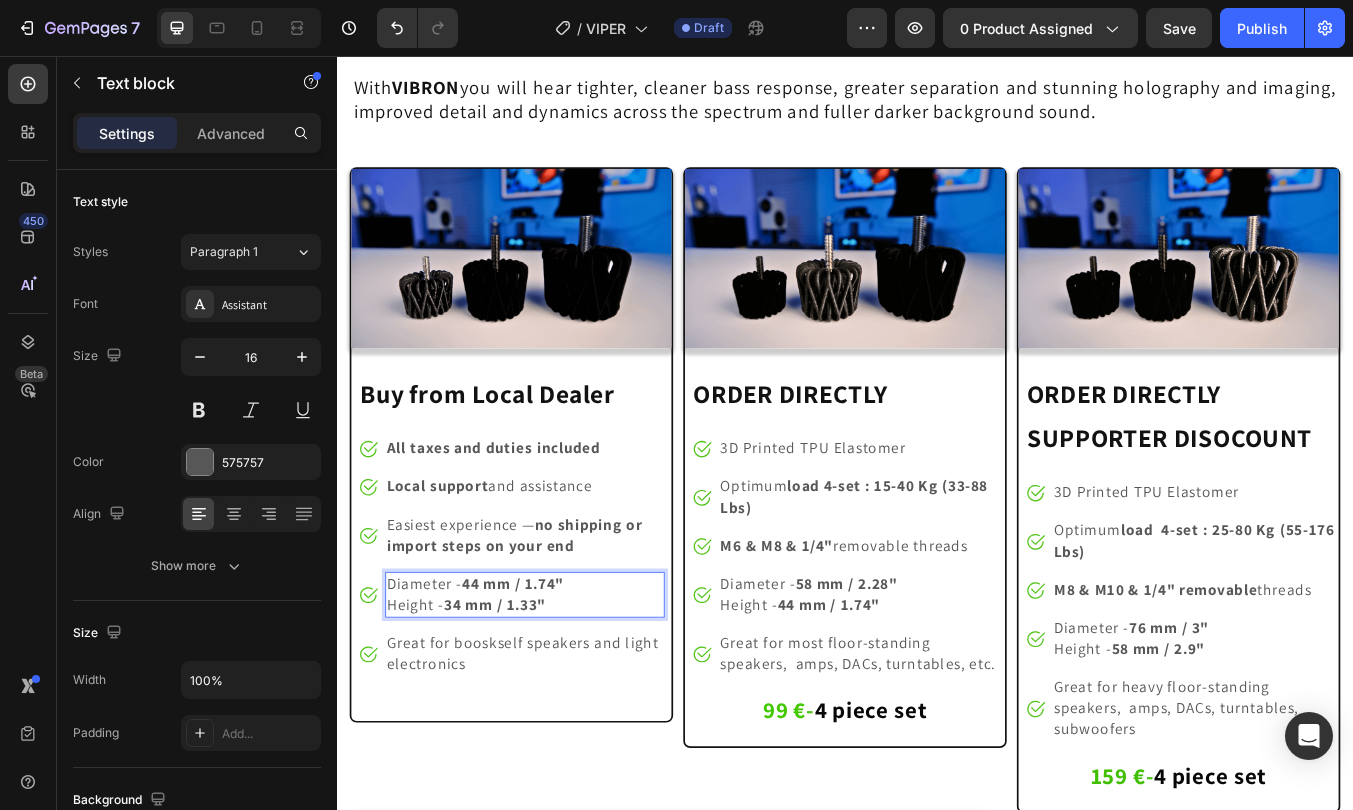 drag, startPoint x: 598, startPoint y: 701, endPoint x: 396, endPoint y: 675, distance: 203.6664 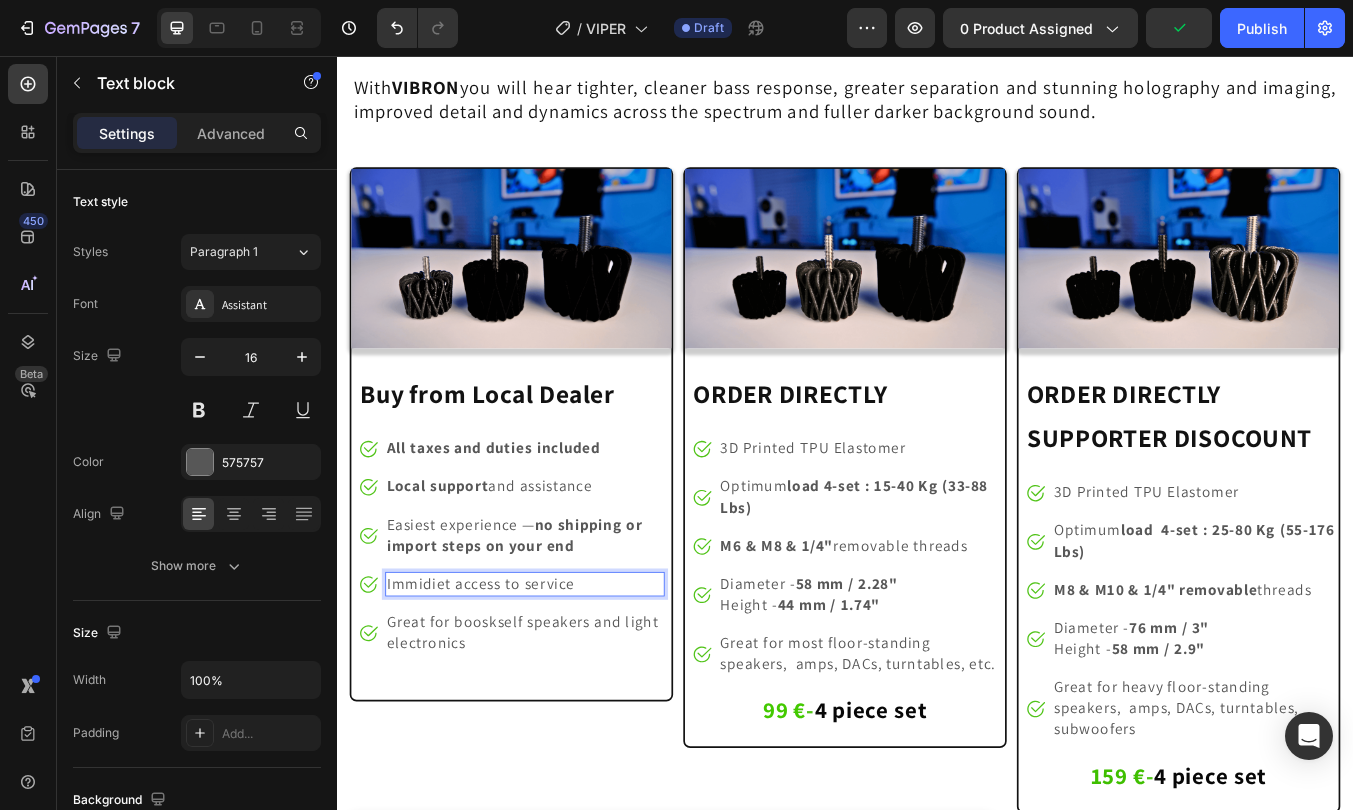 click on "Immidiet access to service" at bounding box center [507, 678] 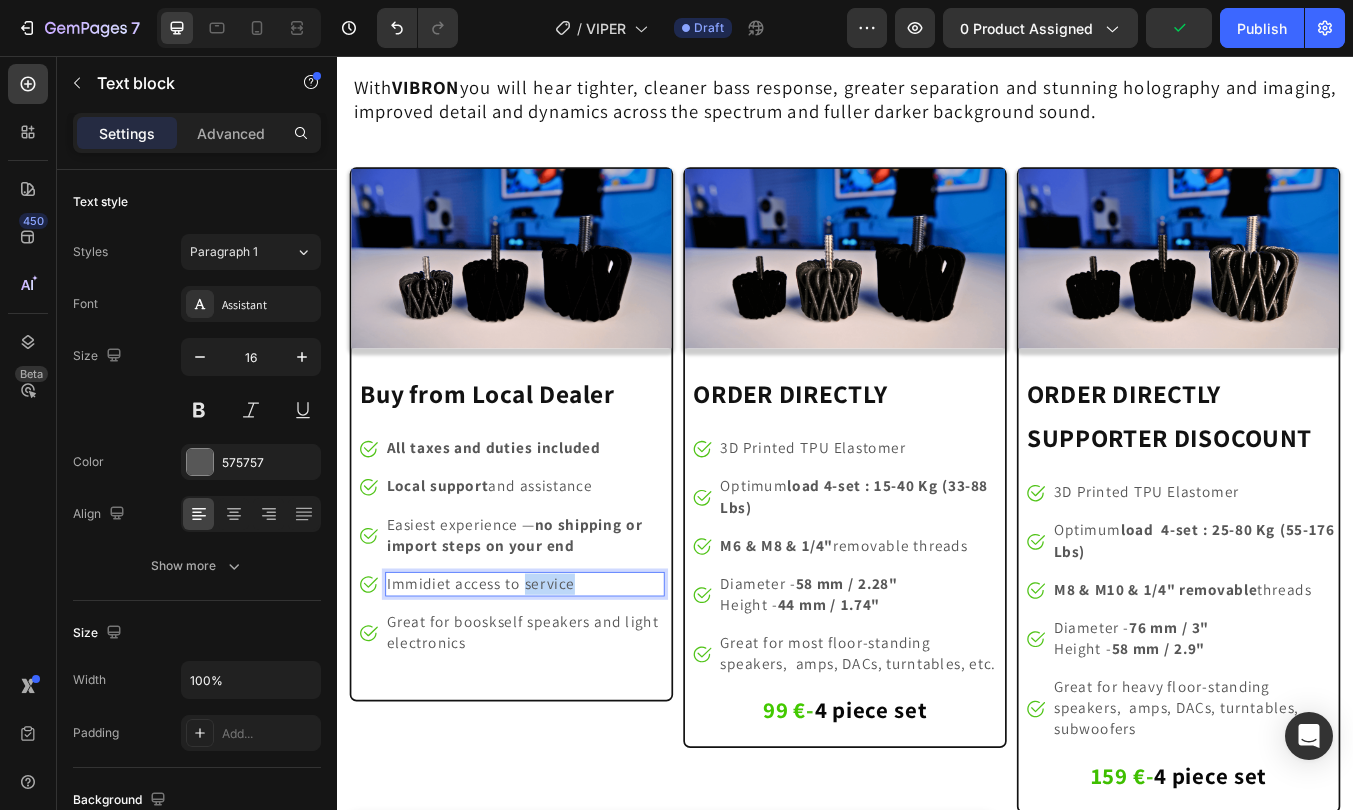click on "Immidiet access to service" at bounding box center (507, 678) 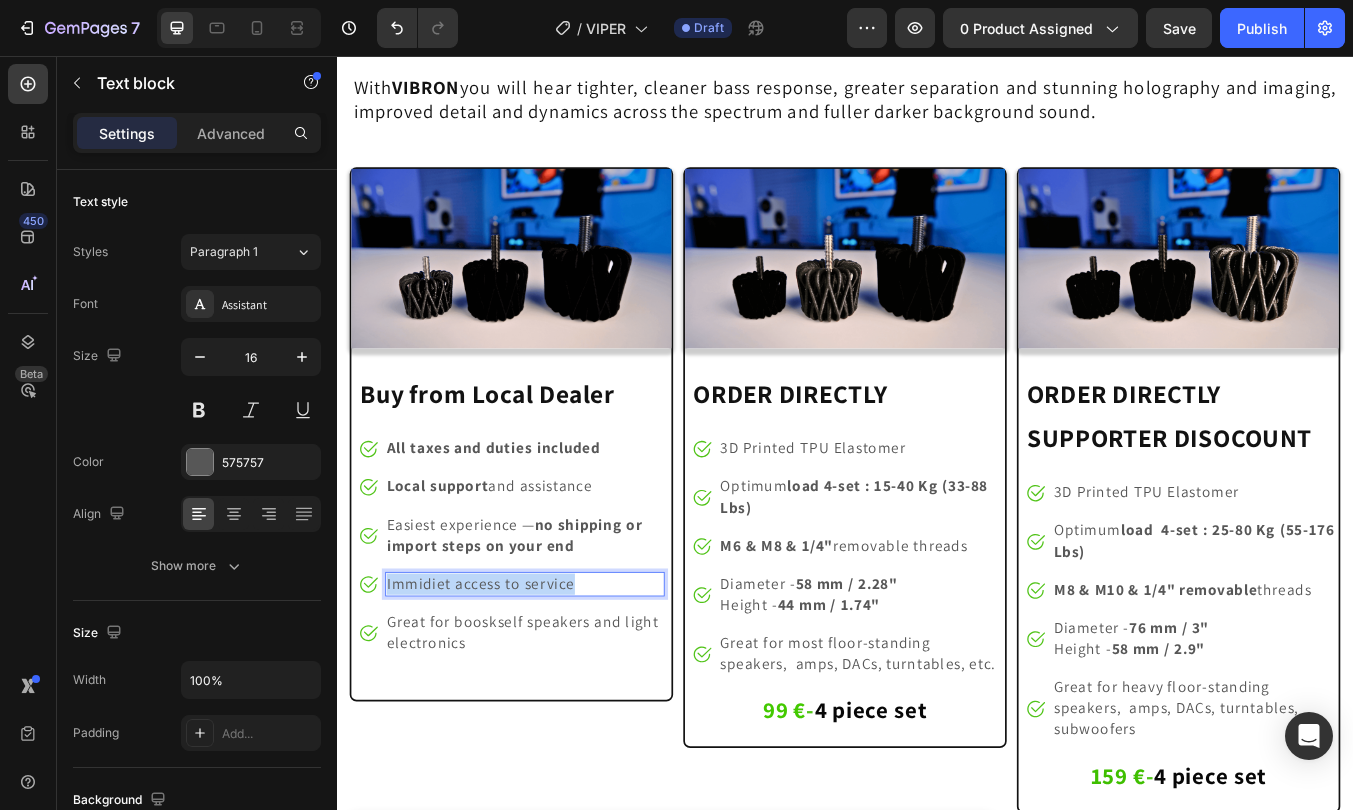 click on "Immidiet access to service" at bounding box center (507, 678) 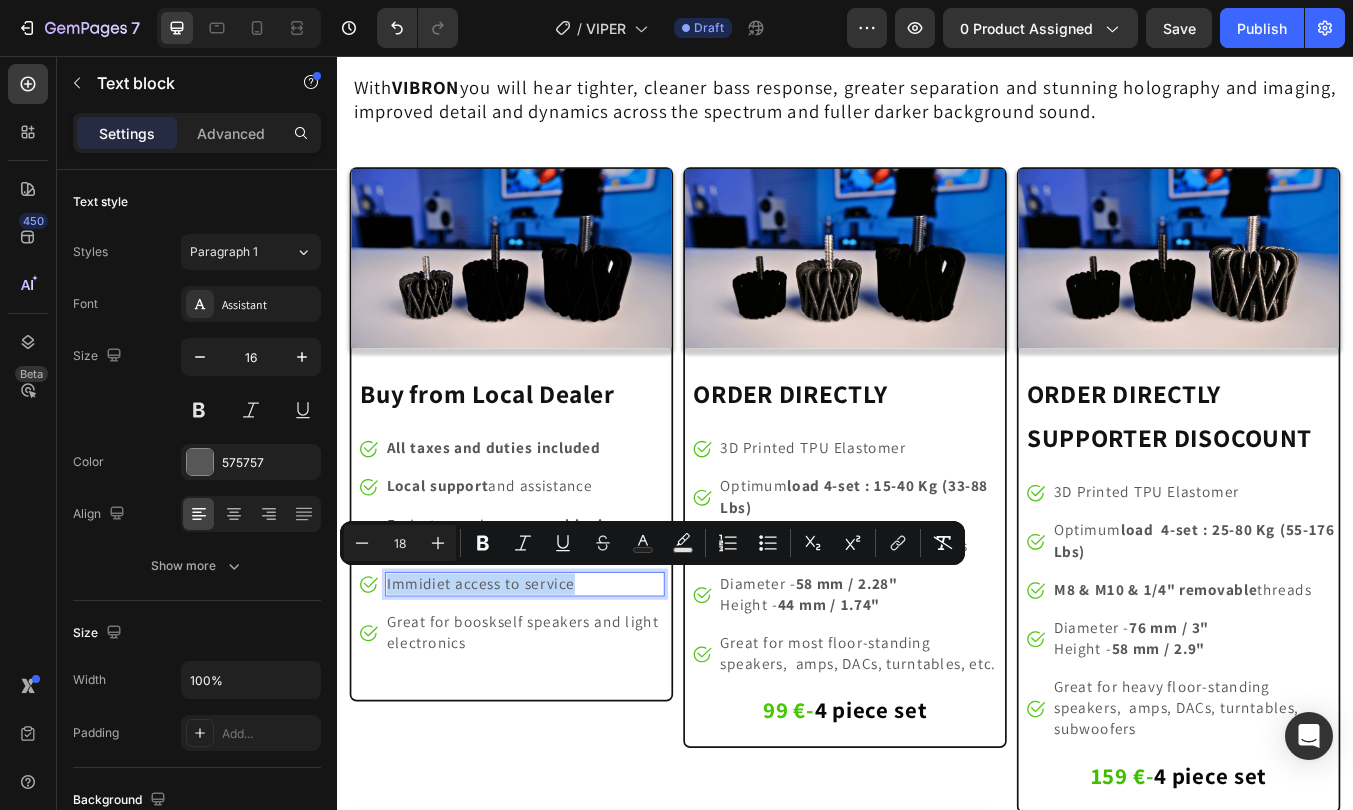 click on "Immidiet access to service" at bounding box center (507, 678) 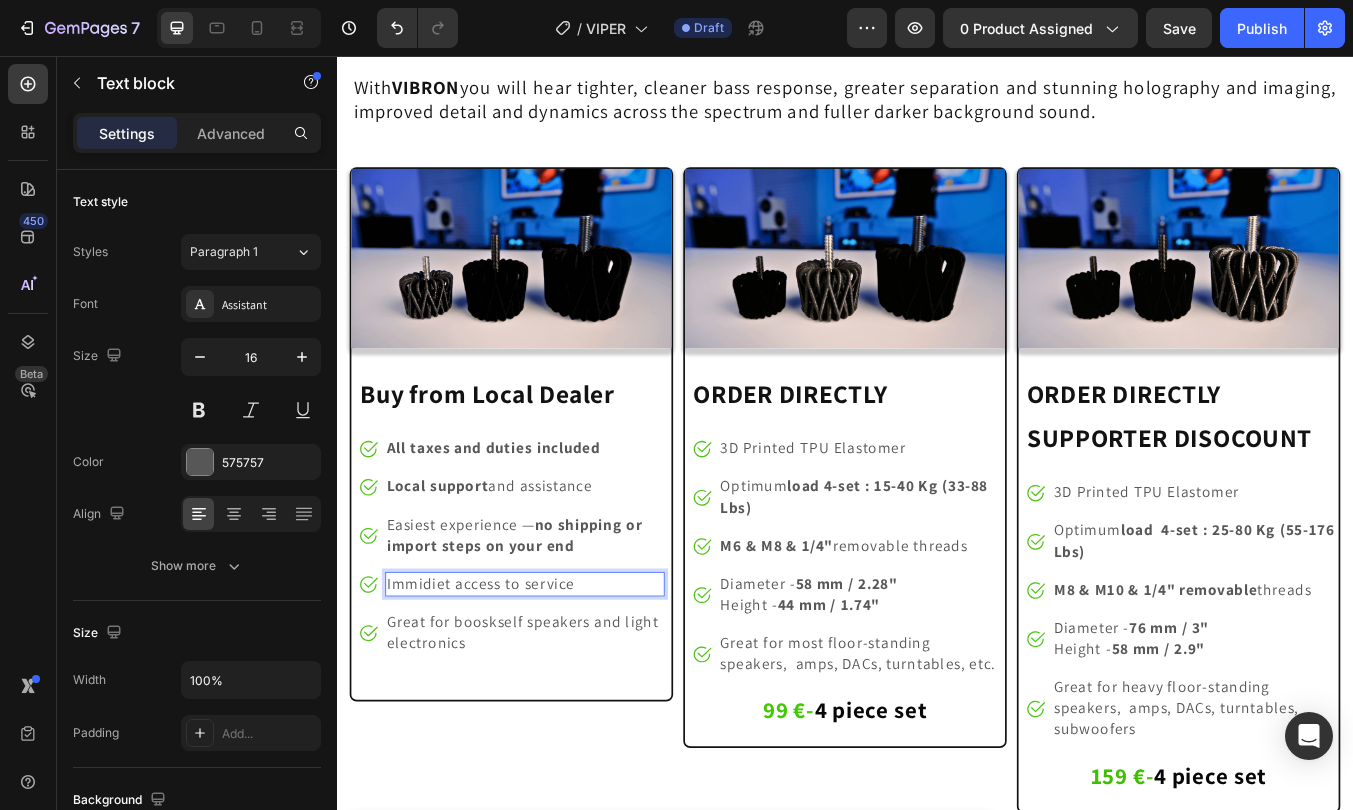 click on "Immidiet access to service" at bounding box center (507, 678) 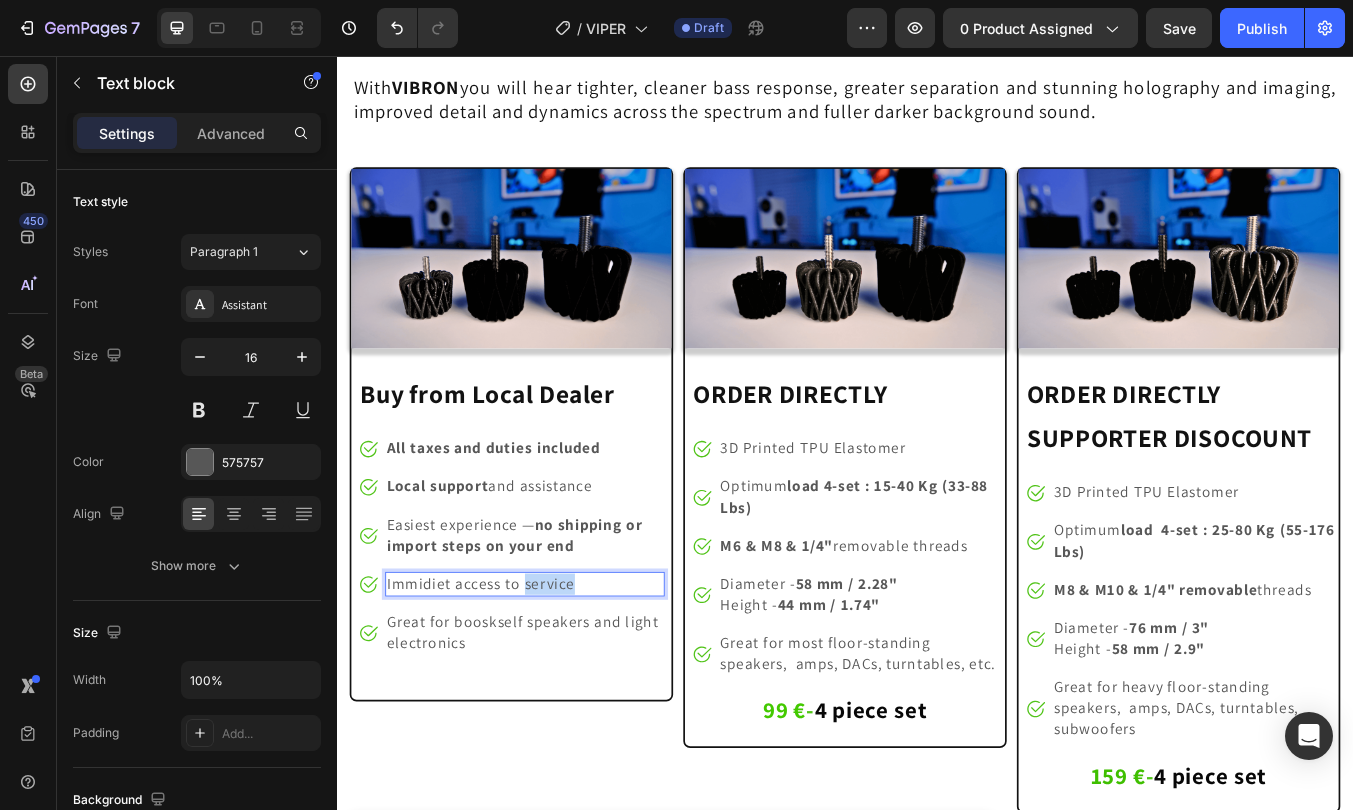 click on "Immidiet access to service" at bounding box center [507, 678] 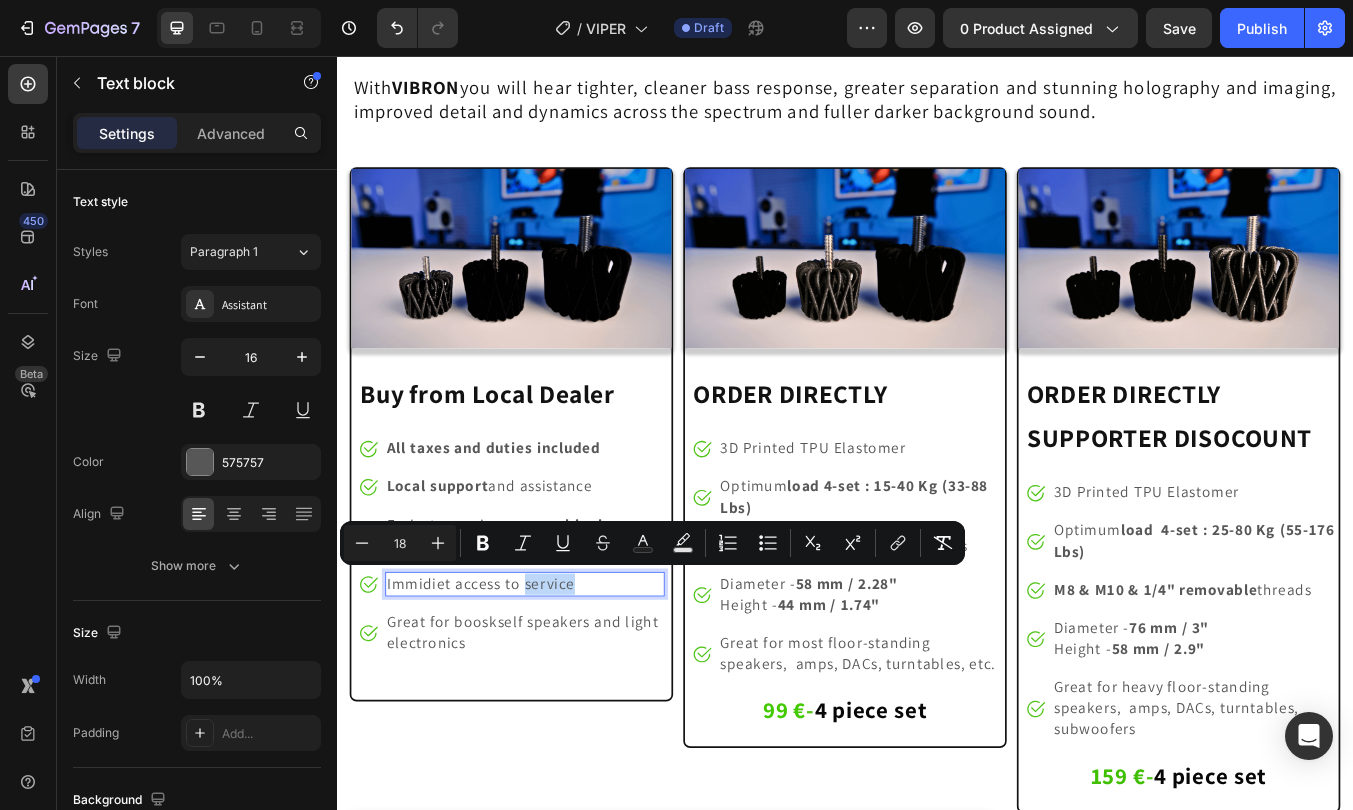 click on "Immidiet access to service" at bounding box center (507, 678) 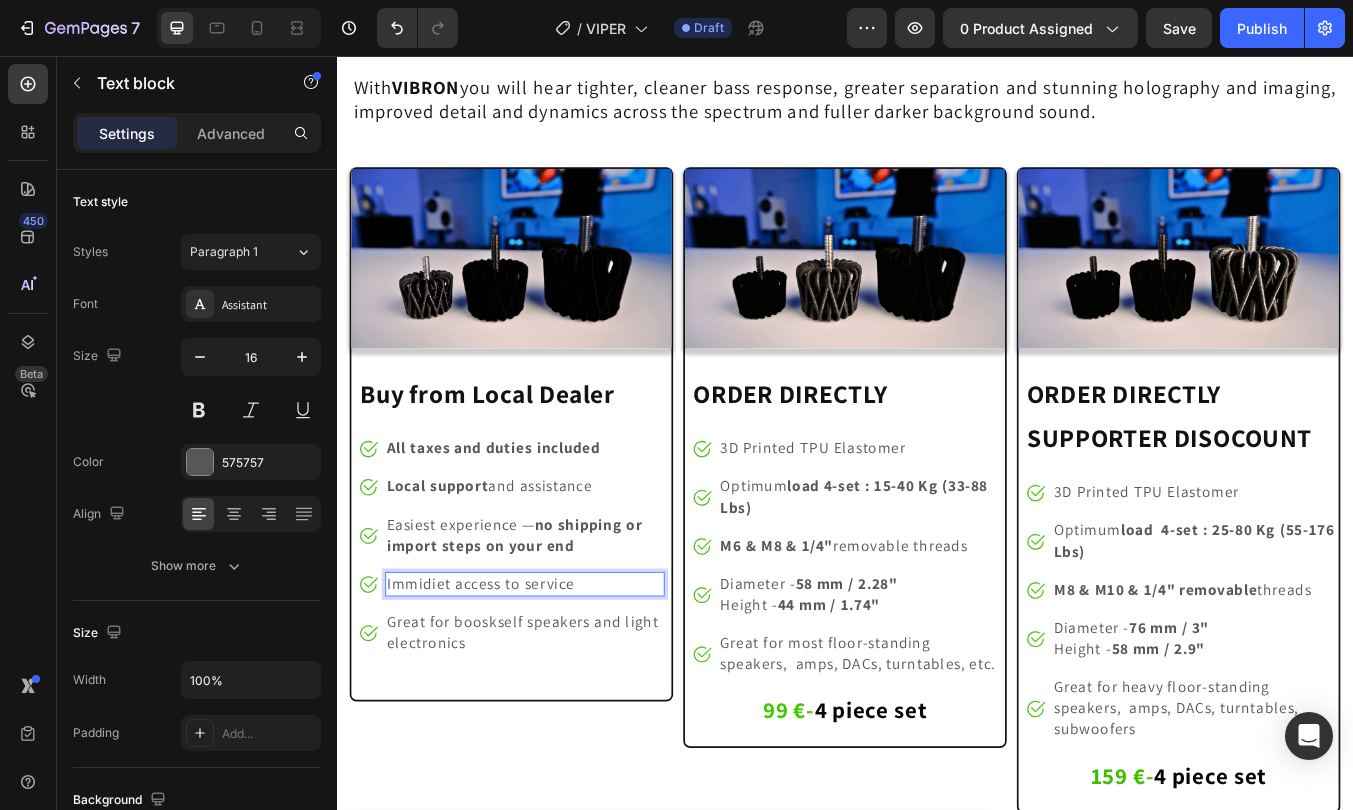 click on "Immidiet access to service" at bounding box center (507, 678) 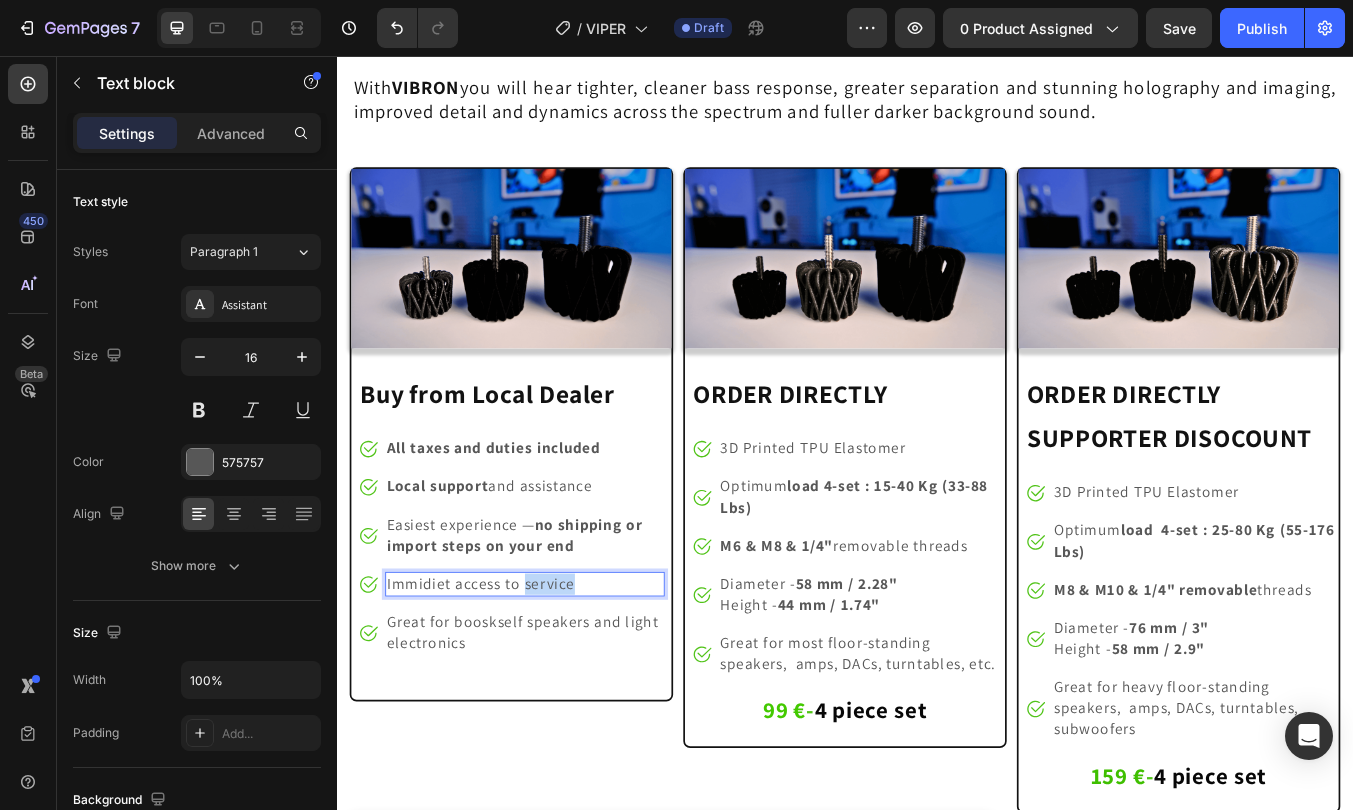 click on "Immidiet access to service" at bounding box center [507, 678] 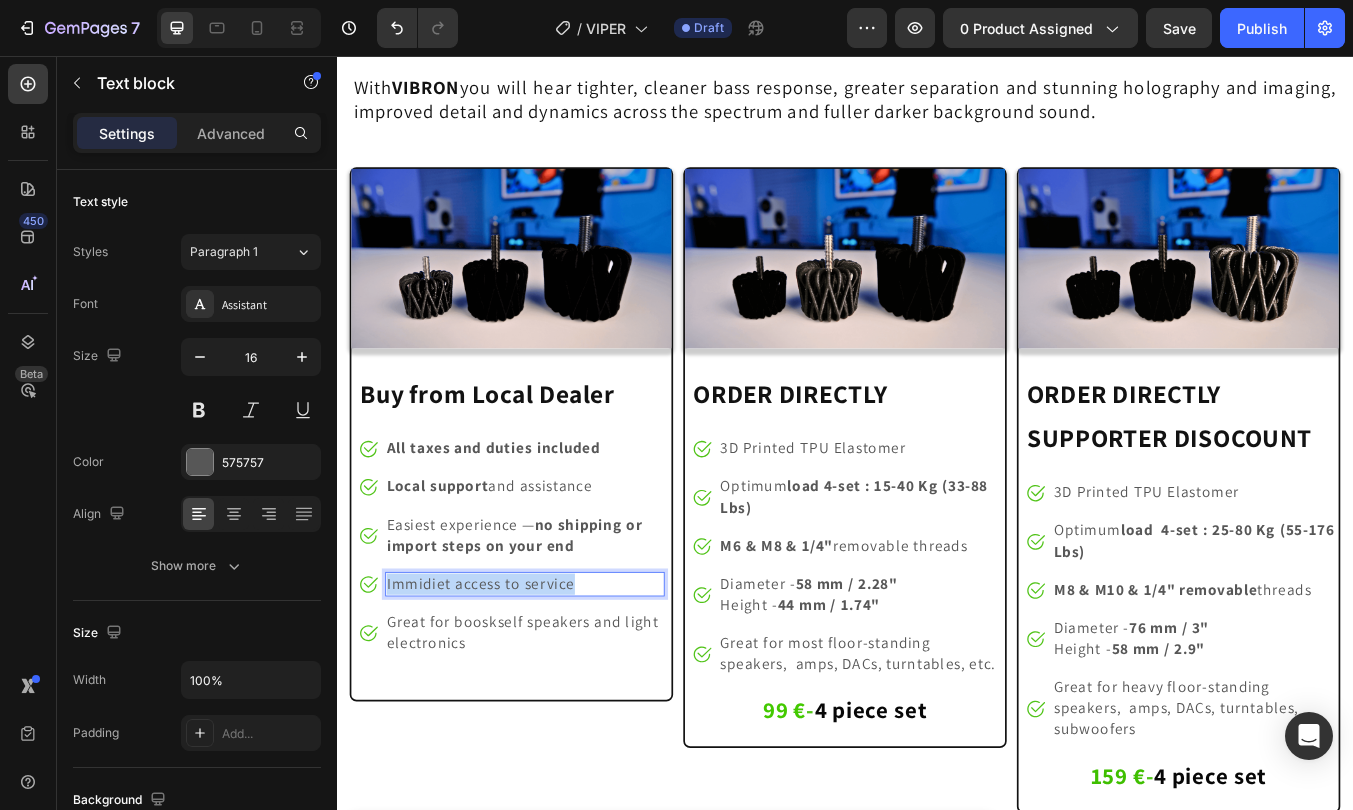 click on "Immidiet access to service" at bounding box center (507, 678) 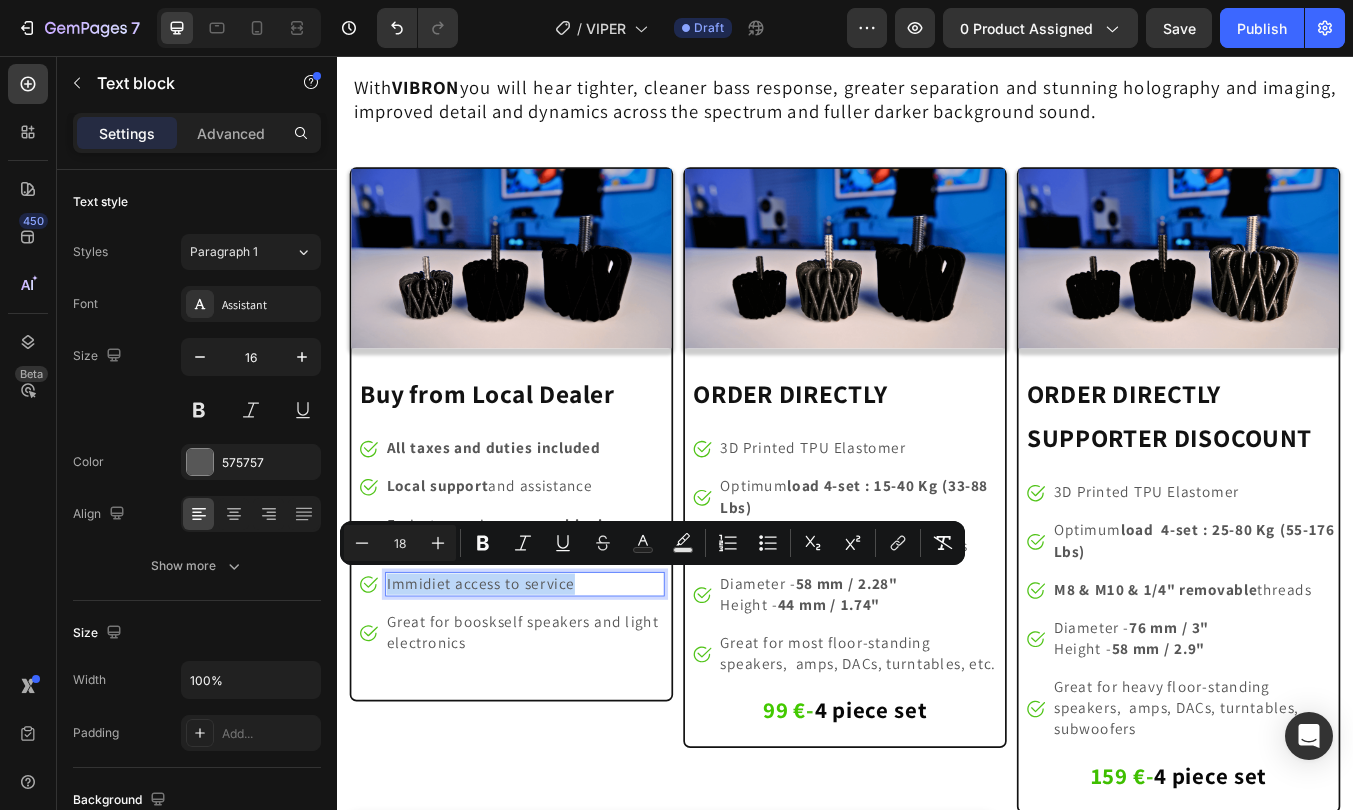 click on "Immidiet access to service" at bounding box center (507, 678) 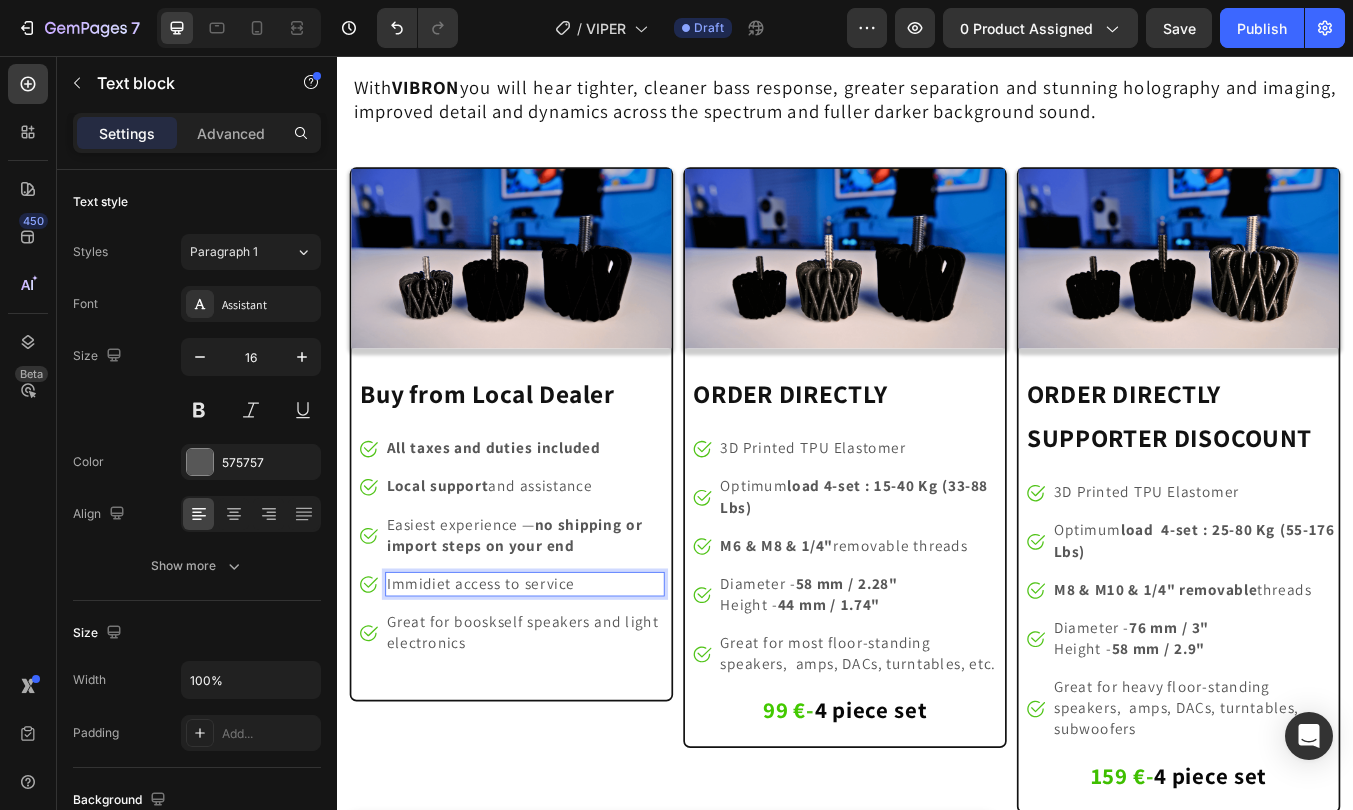 click on "Immidiet access to service" at bounding box center (507, 678) 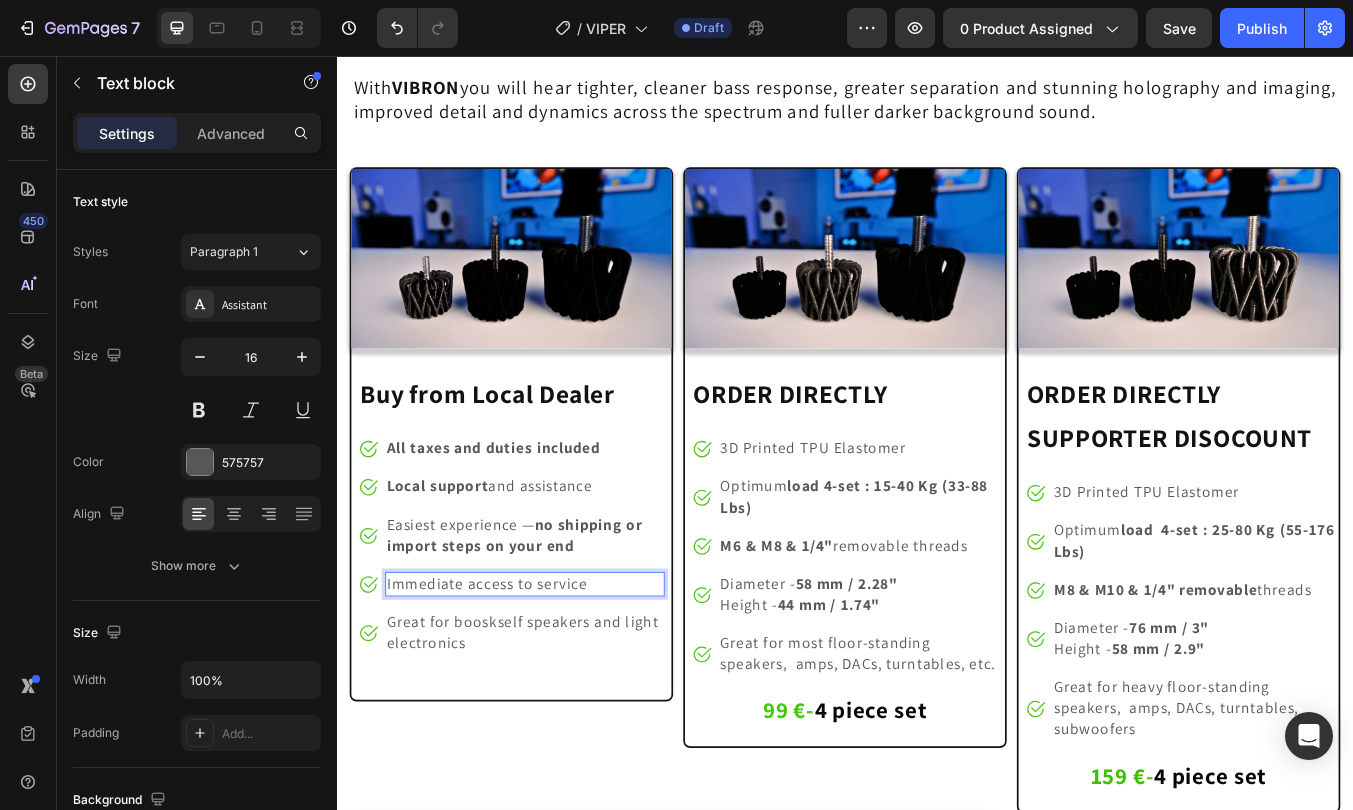 click on "Immediate access to service" at bounding box center [514, 678] 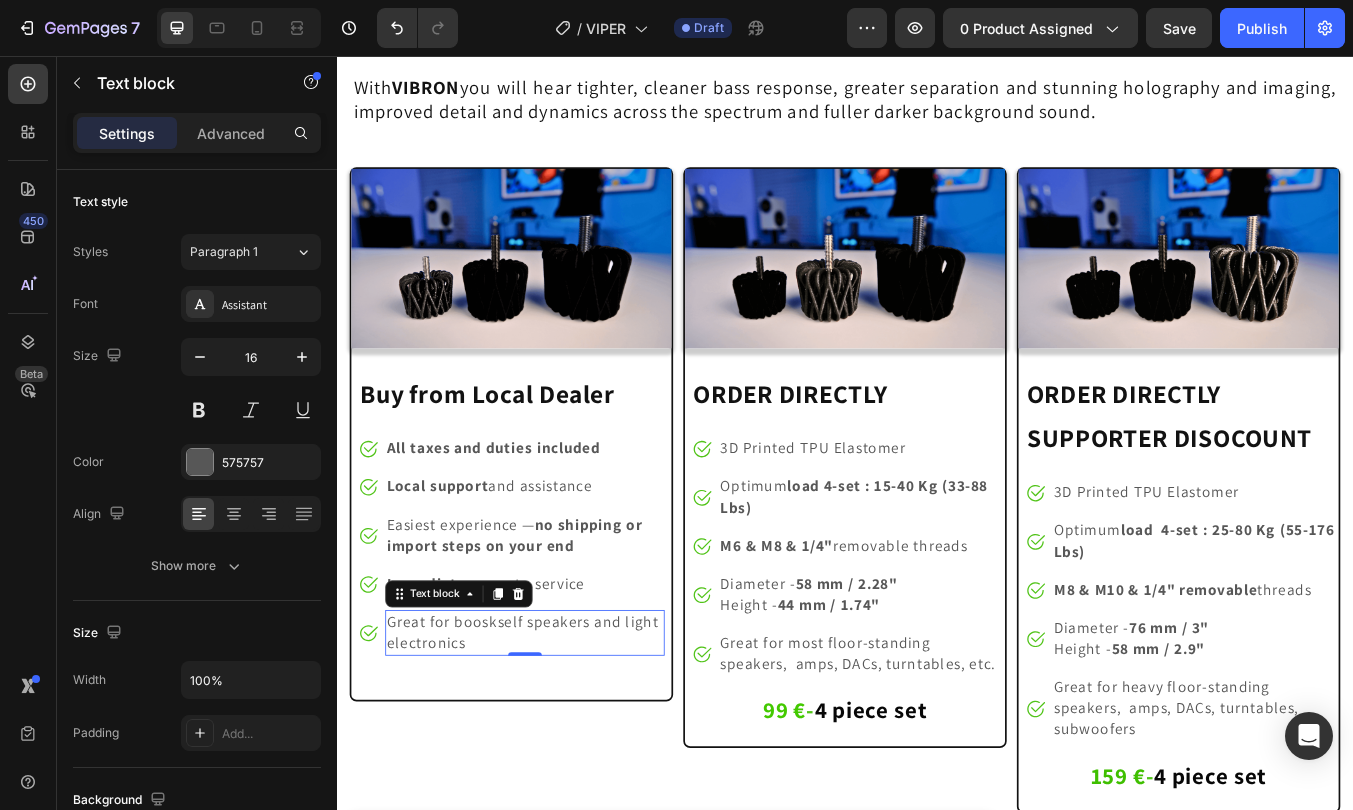 click on "Great for booskself speakers and light electronics" at bounding box center (556, 736) 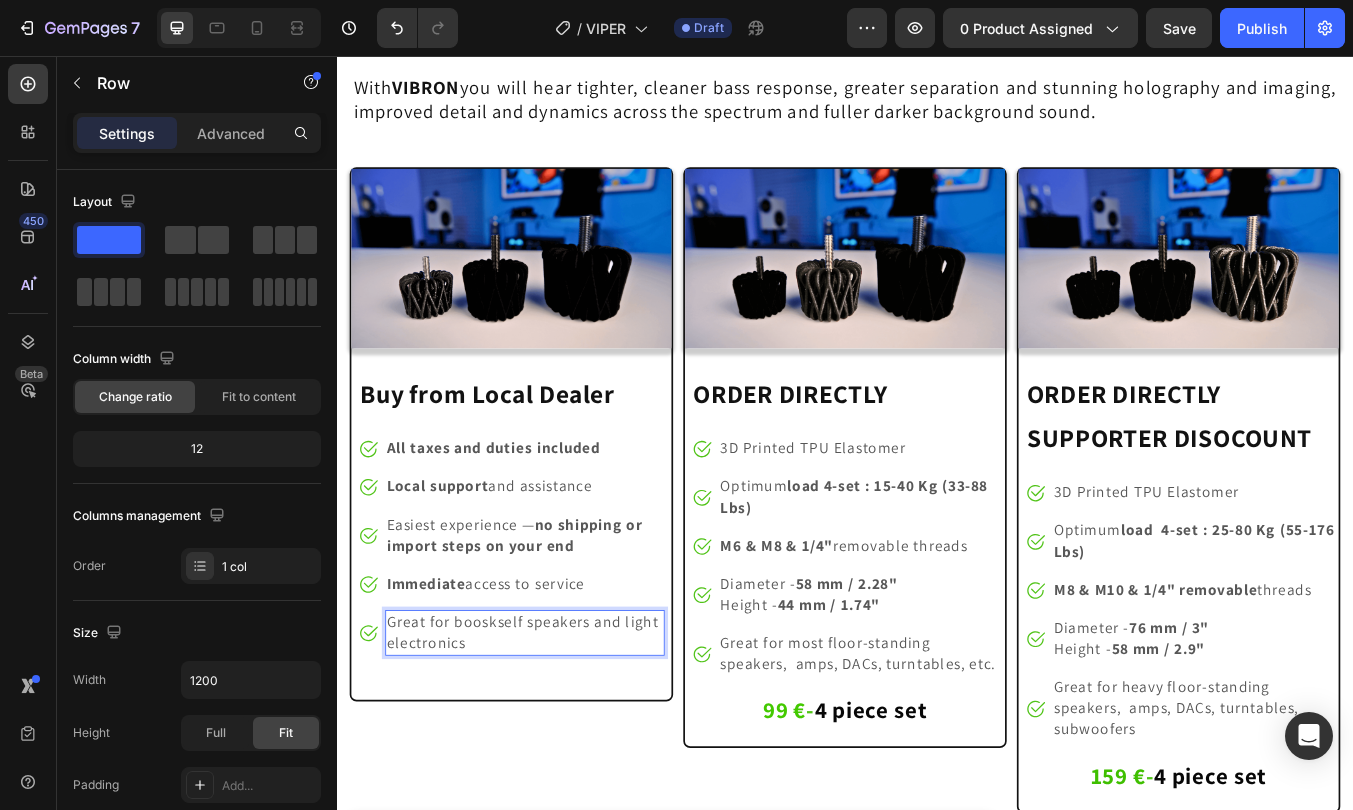click on "Image Buy from Local Dealer Heading Image All taxes and duties included Text block Image Local support  and assistance Text block Image Easiest experience —  no shipping or import steps on your end Text block Image Immediate  access to service Text block Image Great for booskself speakers and light electronics  Text block   0 Icon List Heading" at bounding box center [543, 502] 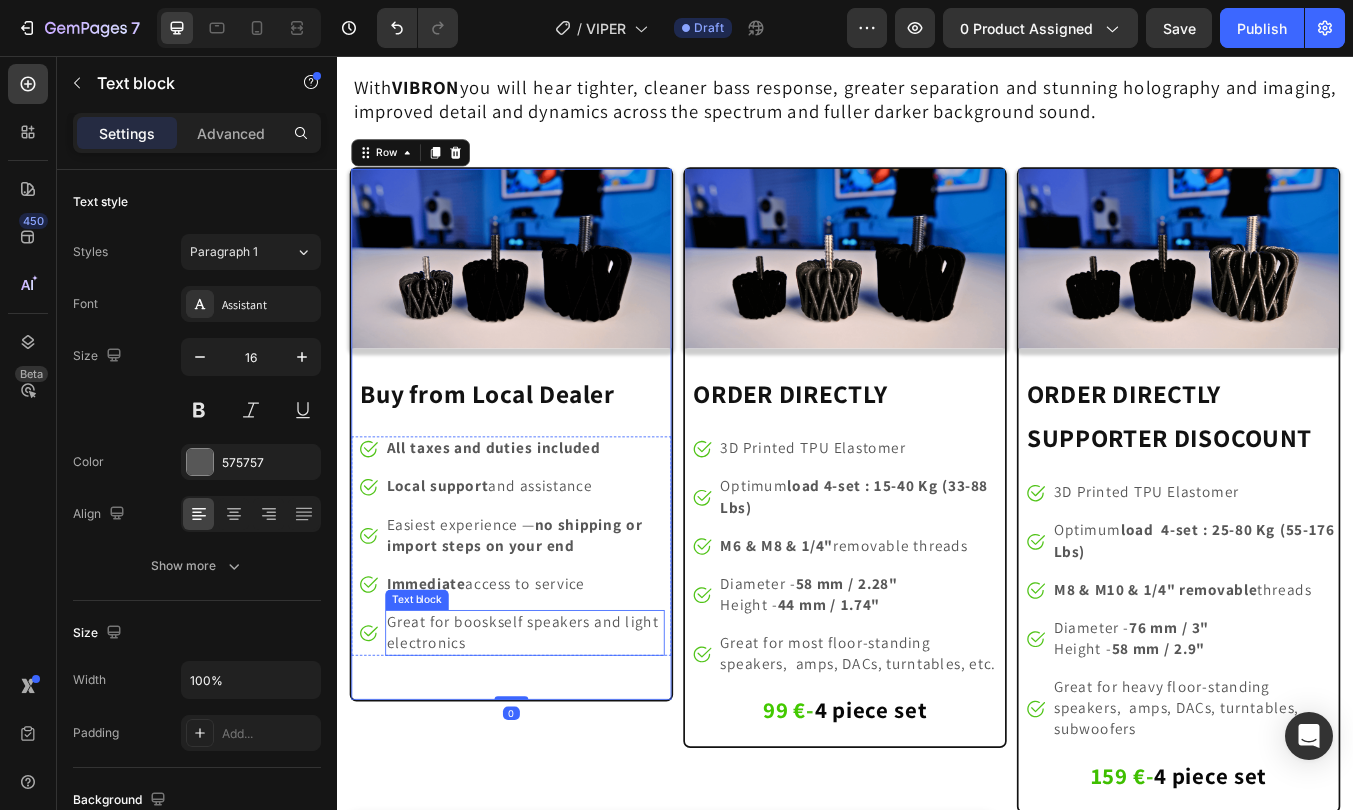 click on "Great for booskself speakers and light electronics" at bounding box center [556, 736] 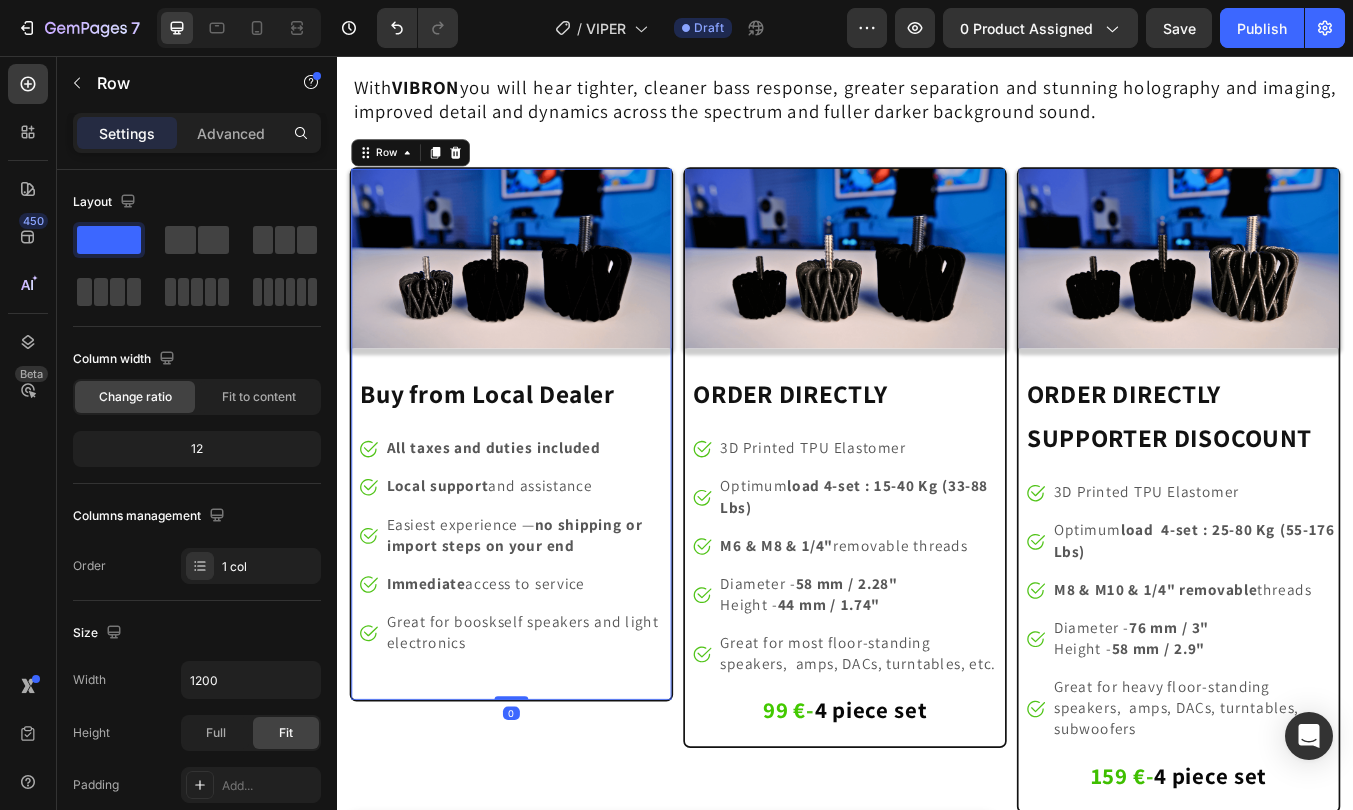 click on "Image Buy from Local Dealer Heading Image All taxes and duties included Text block Image Local support  and assistance Text block Image Easiest experience —  no shipping or import steps on your end Text block Image Immediate  access to service Text block Image Great for booskself speakers and light electronics  Text block Icon List Heading" at bounding box center (543, 502) 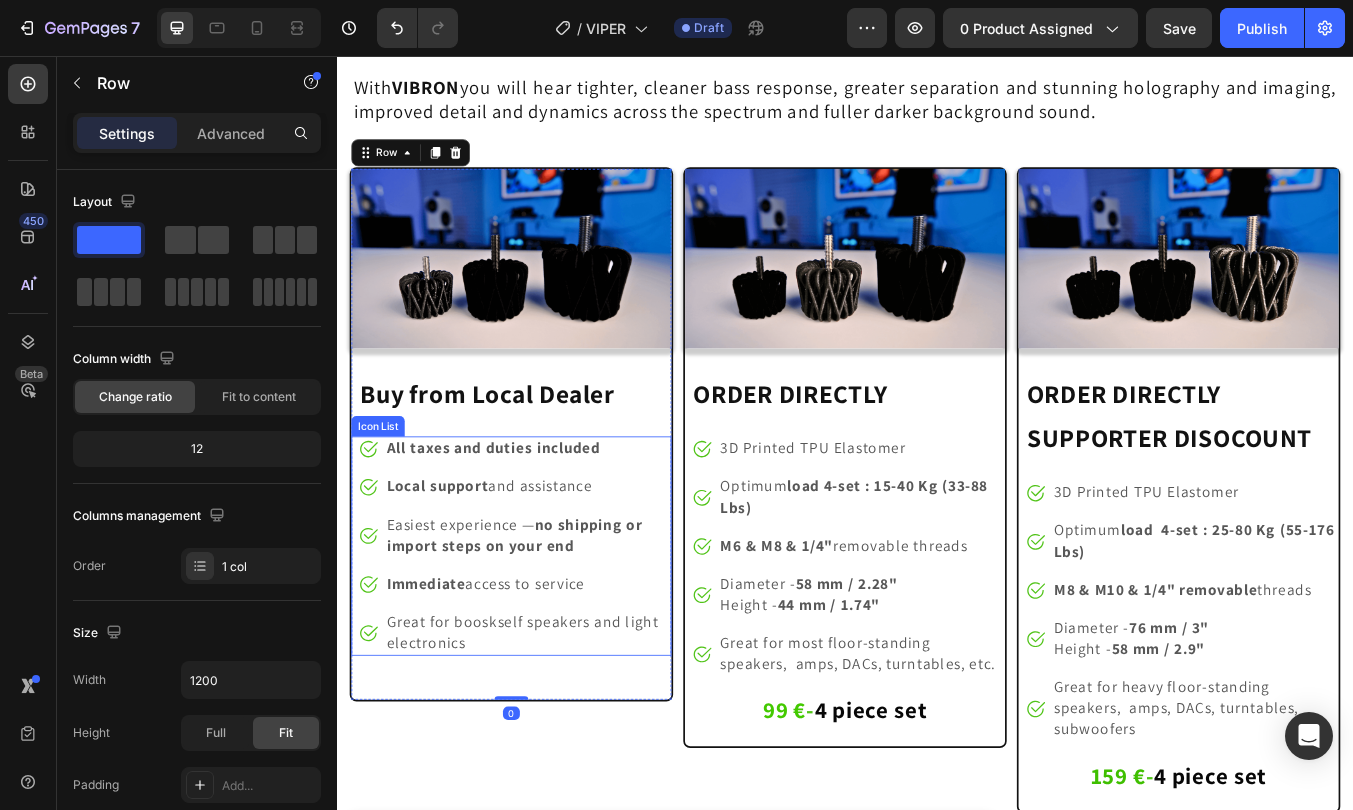 click on "Image All taxes and duties included Text block Image Local support  and assistance Text block Image Easiest experience —  no shipping or import steps on your end Text block Image Immediate  access to service Text block Image Great for booskself speakers and light electronics  Text block" at bounding box center [543, 634] 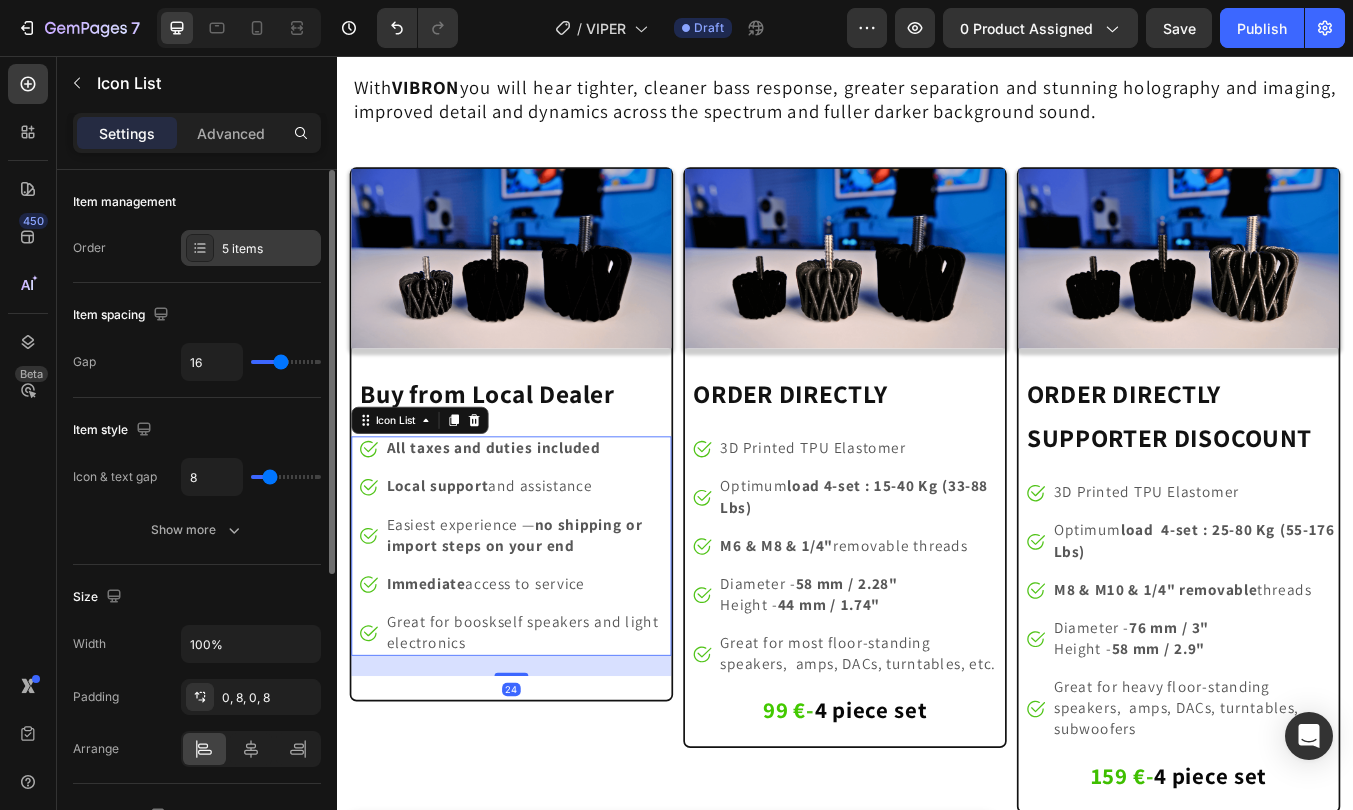 click on "5 items" at bounding box center [269, 249] 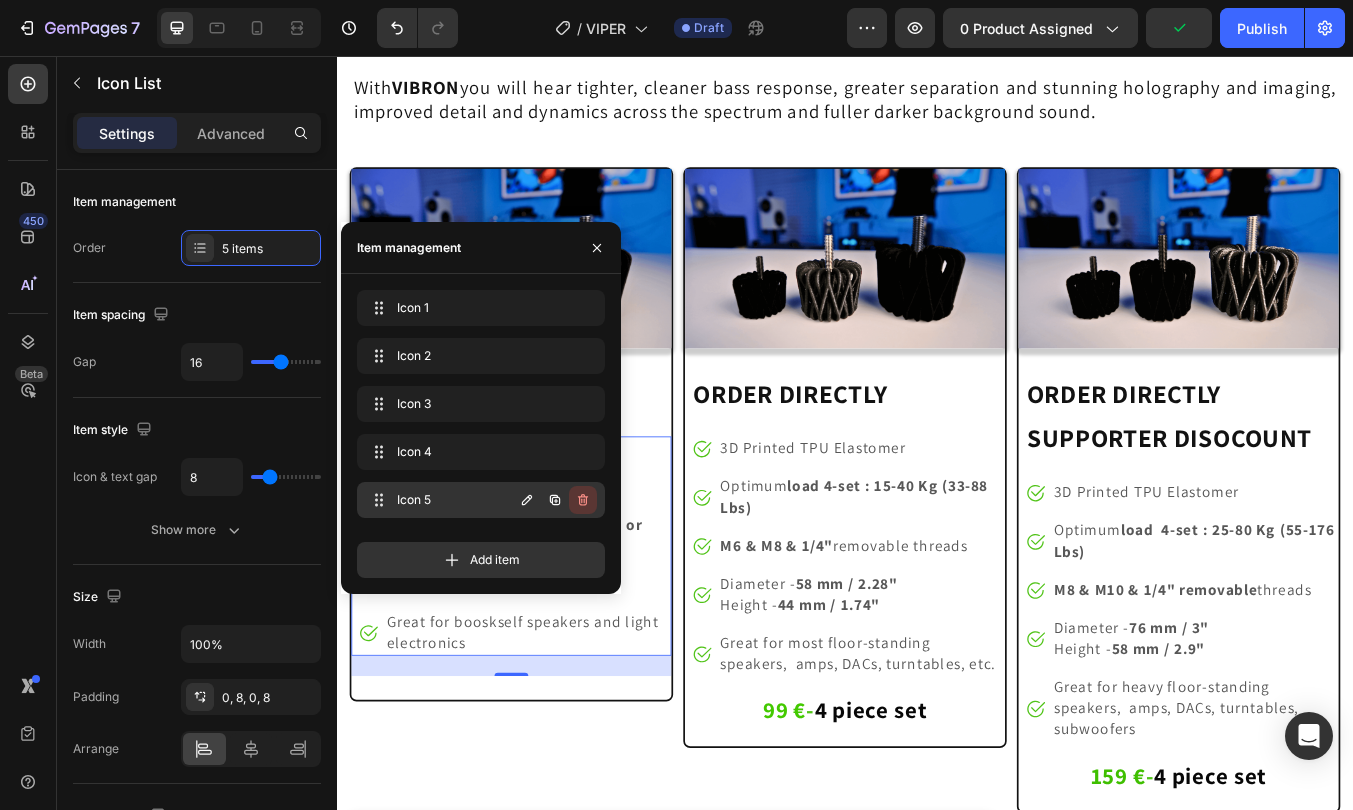 click 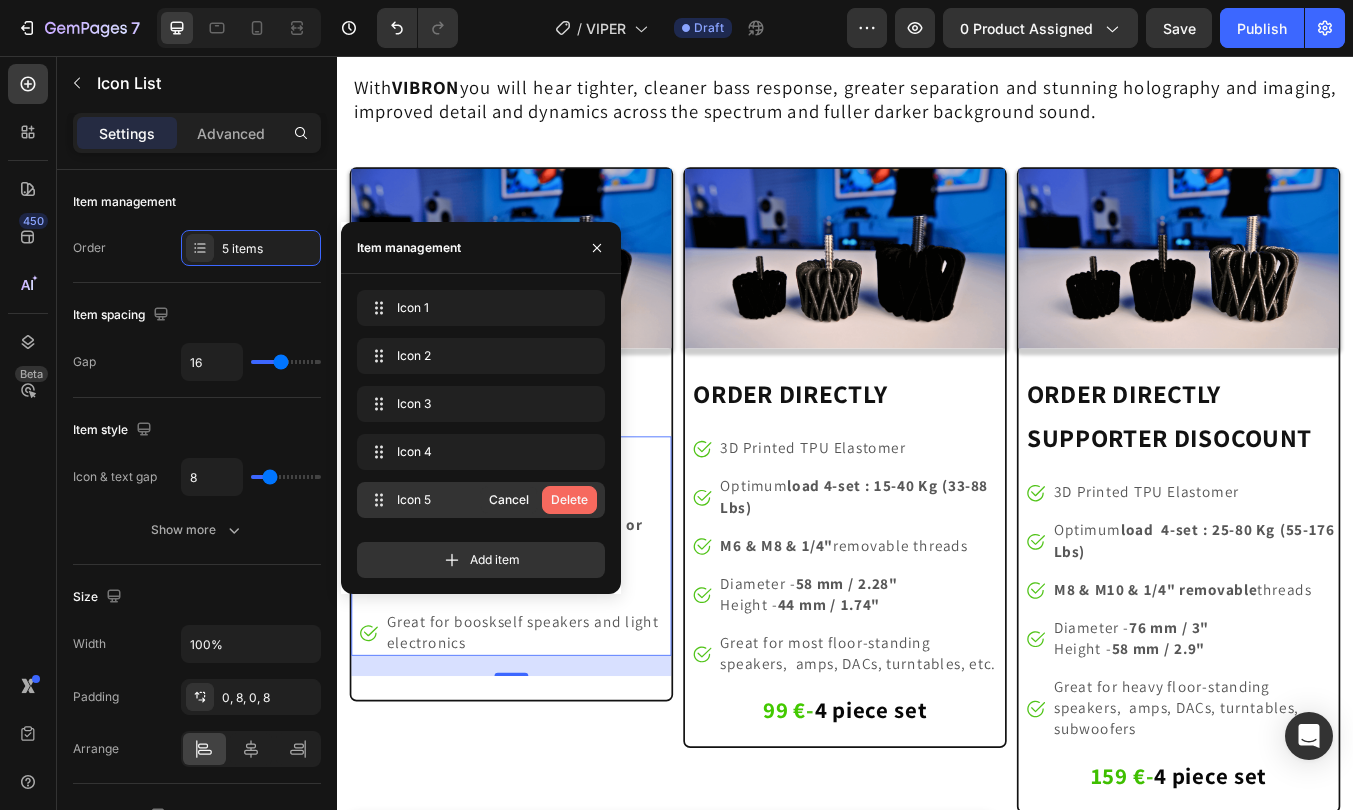 click on "Delete" at bounding box center [569, 500] 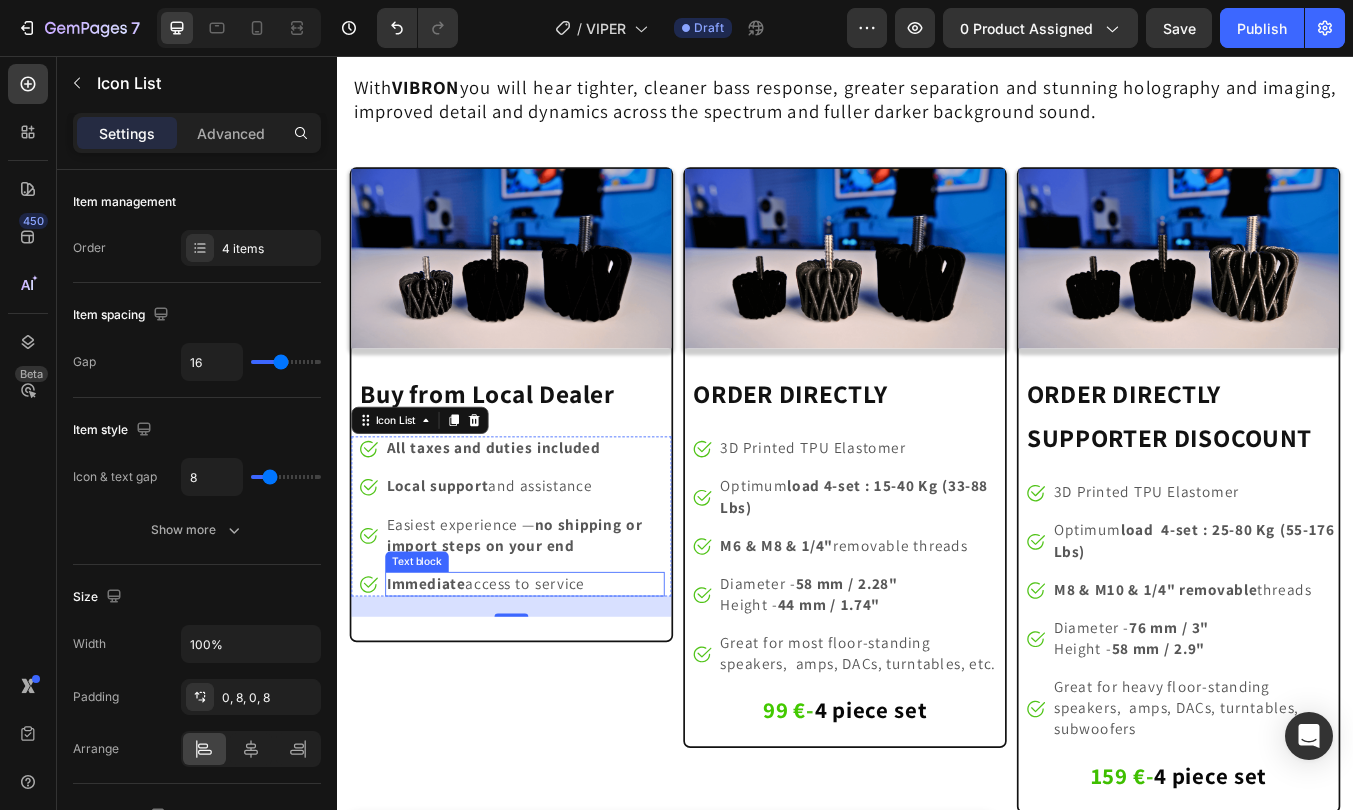 click on "24" at bounding box center [543, 706] 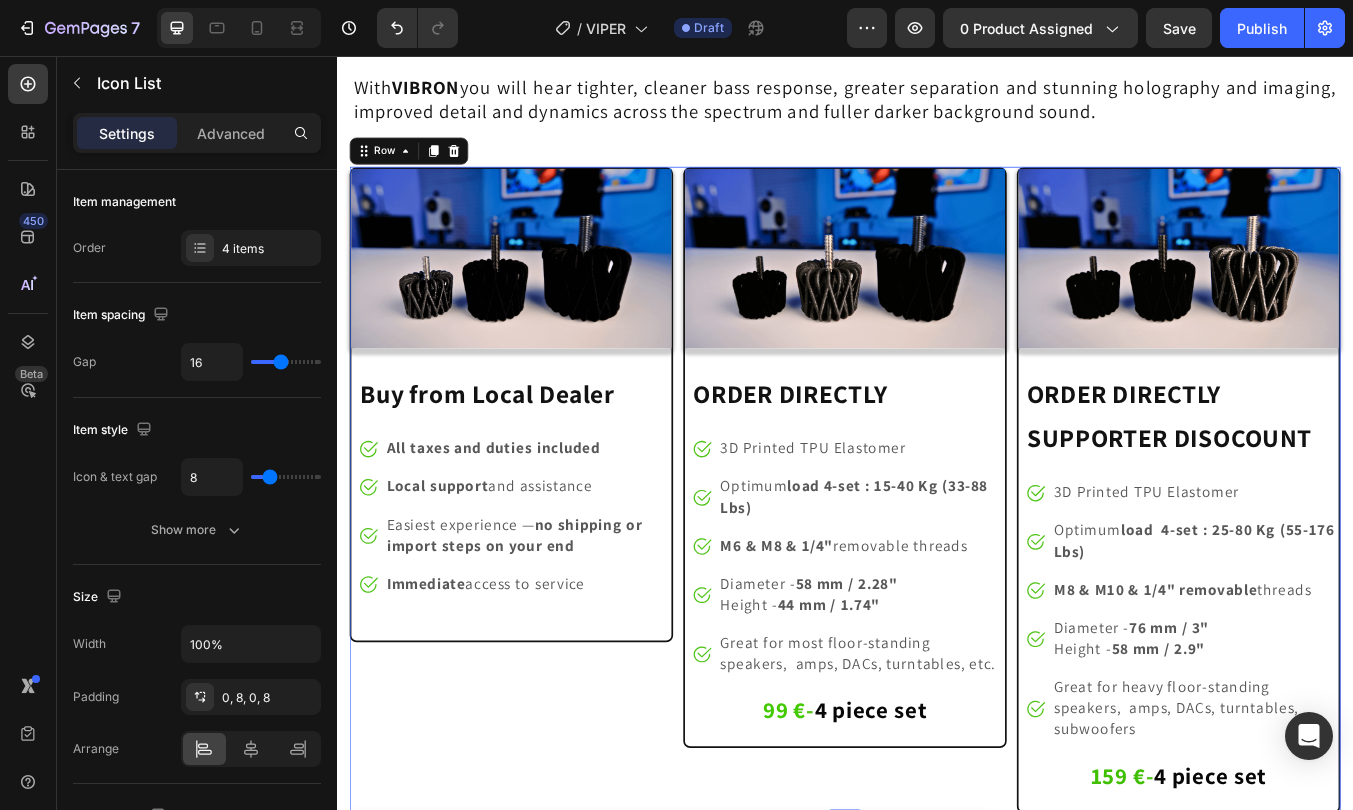 click on "Image Buy from Local Dealer Heading Image All taxes and duties included Text block Image Local support  and assistance Text block Image Easiest experience —  no shipping or import steps on your end Text block Image Immediate  access to service Text block Icon List Heading Row" at bounding box center (543, 568) 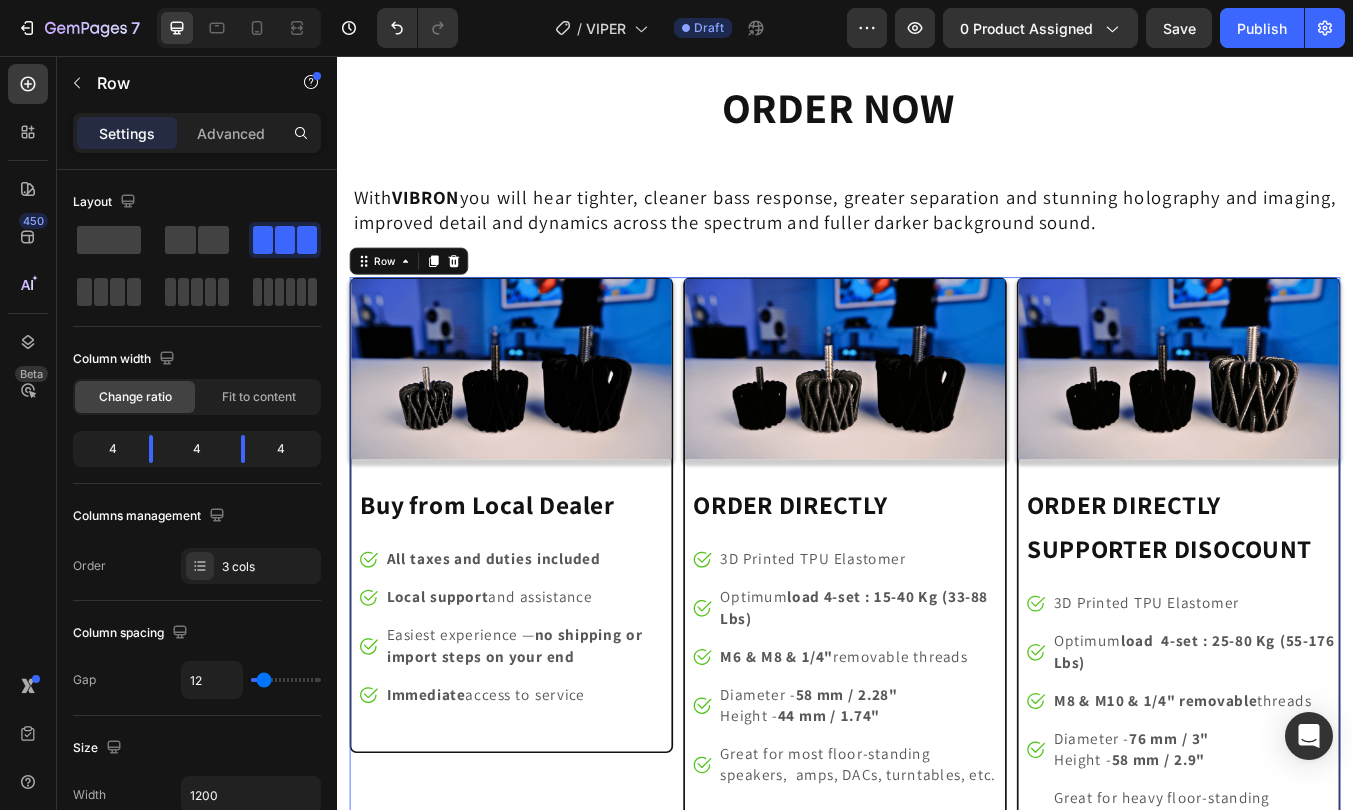 scroll, scrollTop: 10830, scrollLeft: 0, axis: vertical 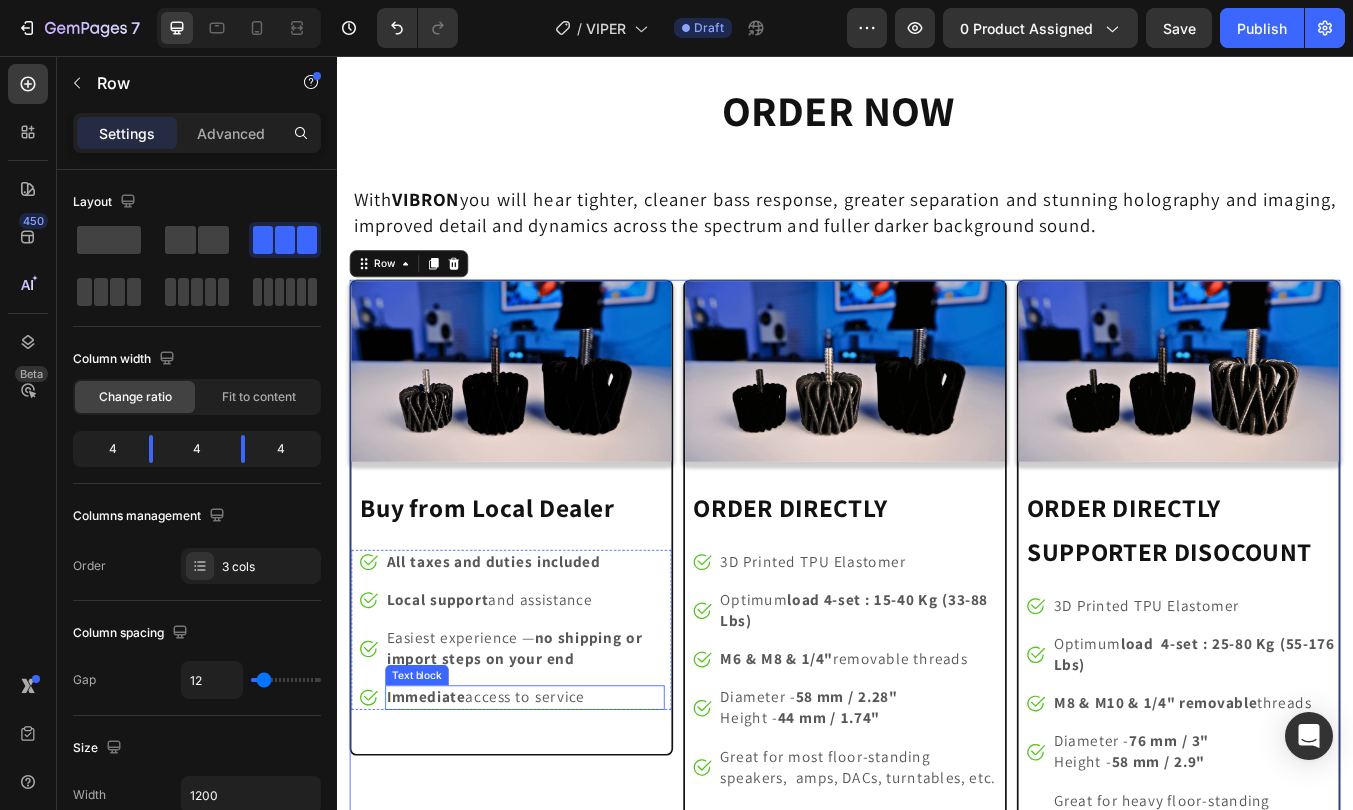 click on "Immediate  access to service" at bounding box center (513, 812) 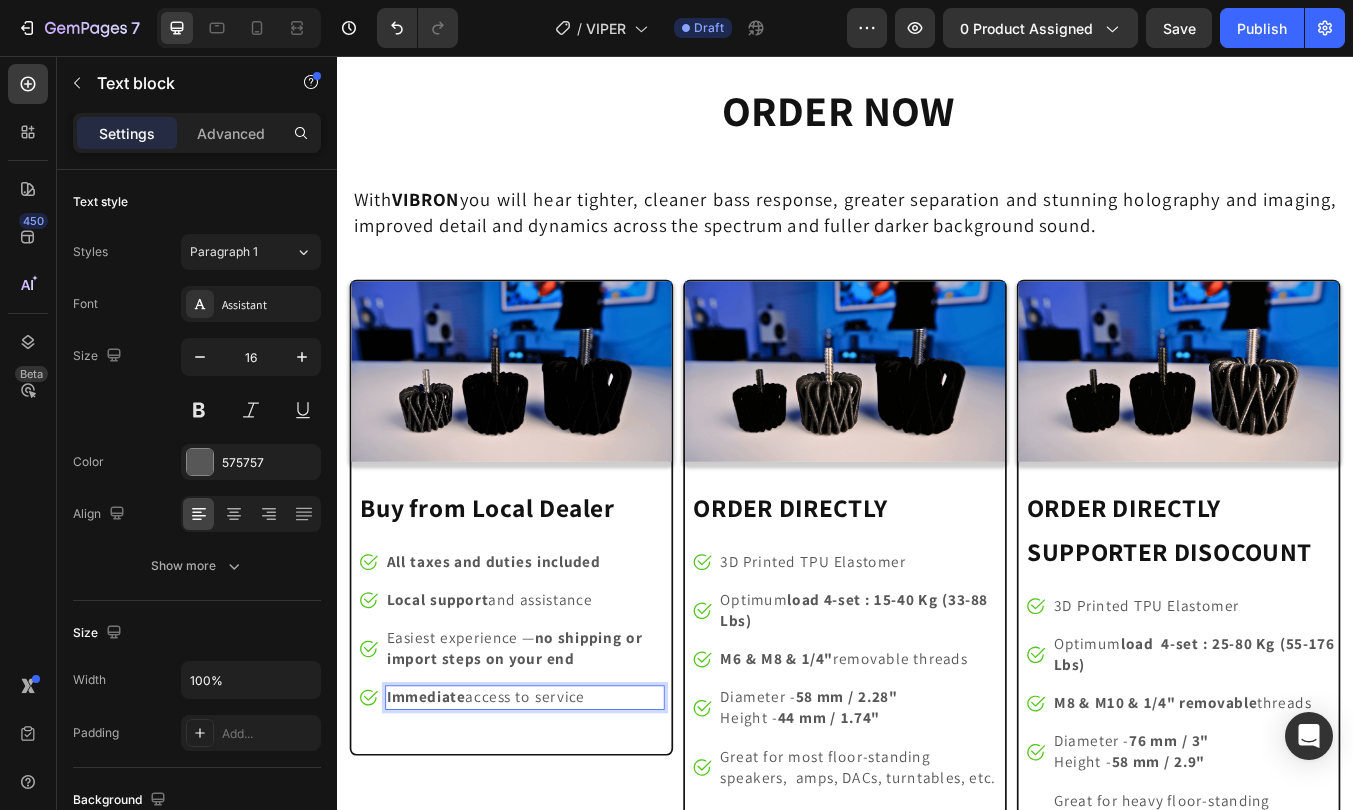 click on "Immediate  access to service" at bounding box center [513, 812] 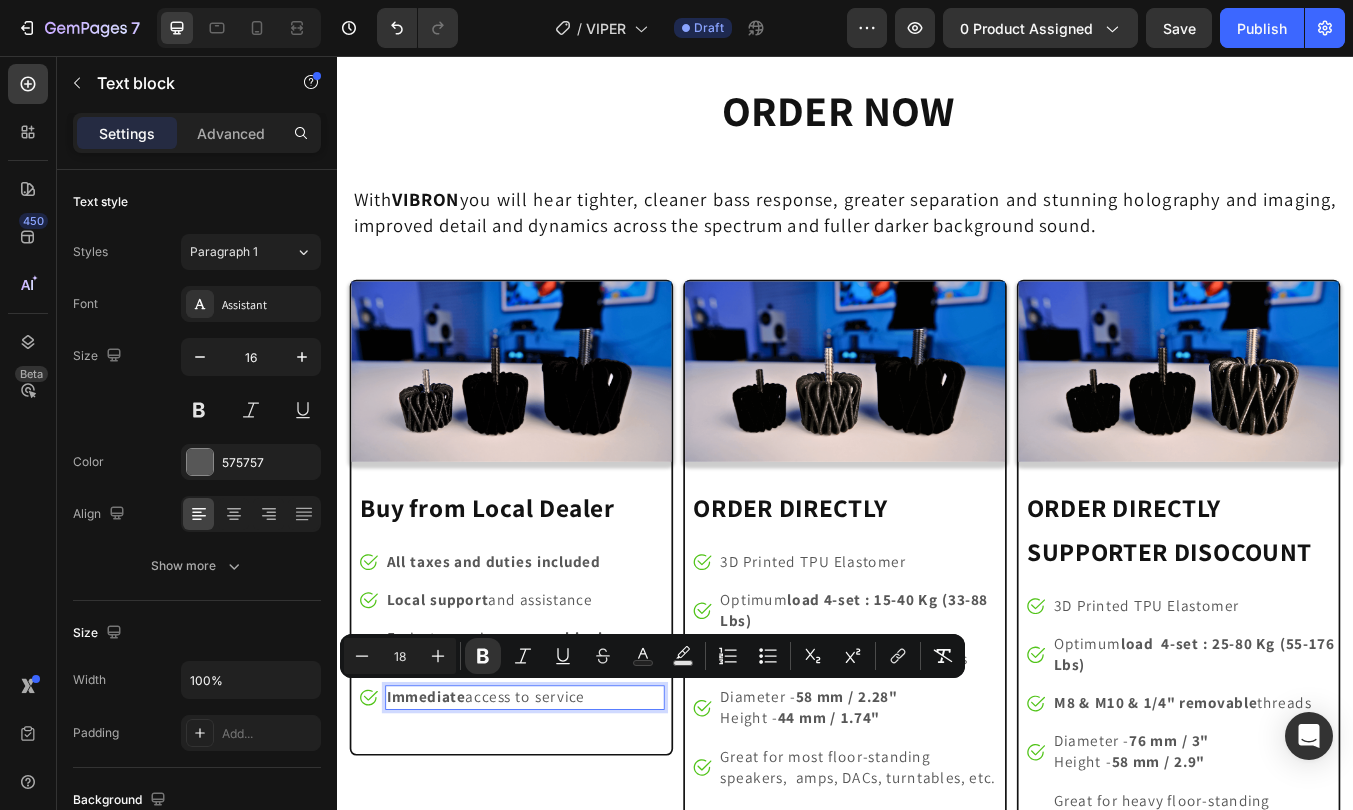 click on "Immediate  access to service" at bounding box center (513, 812) 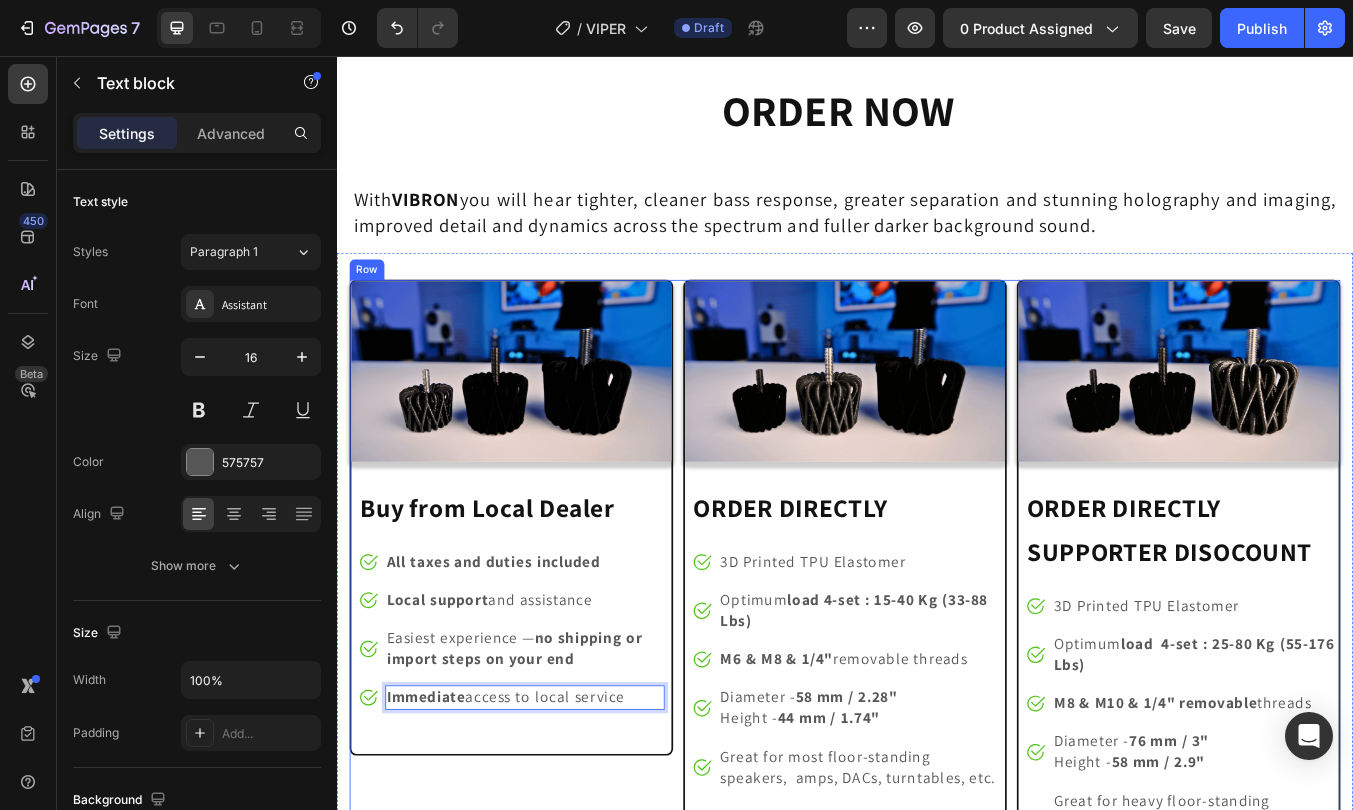 click on "Image Buy from Local Dealer Heading Image All taxes and duties included Text block Image Local support  and assistance Text block Image Easiest experience —  no shipping or import steps on your end Text block Image Immediate  access to local service Text block   0 Icon List Heading Row" at bounding box center [543, 701] 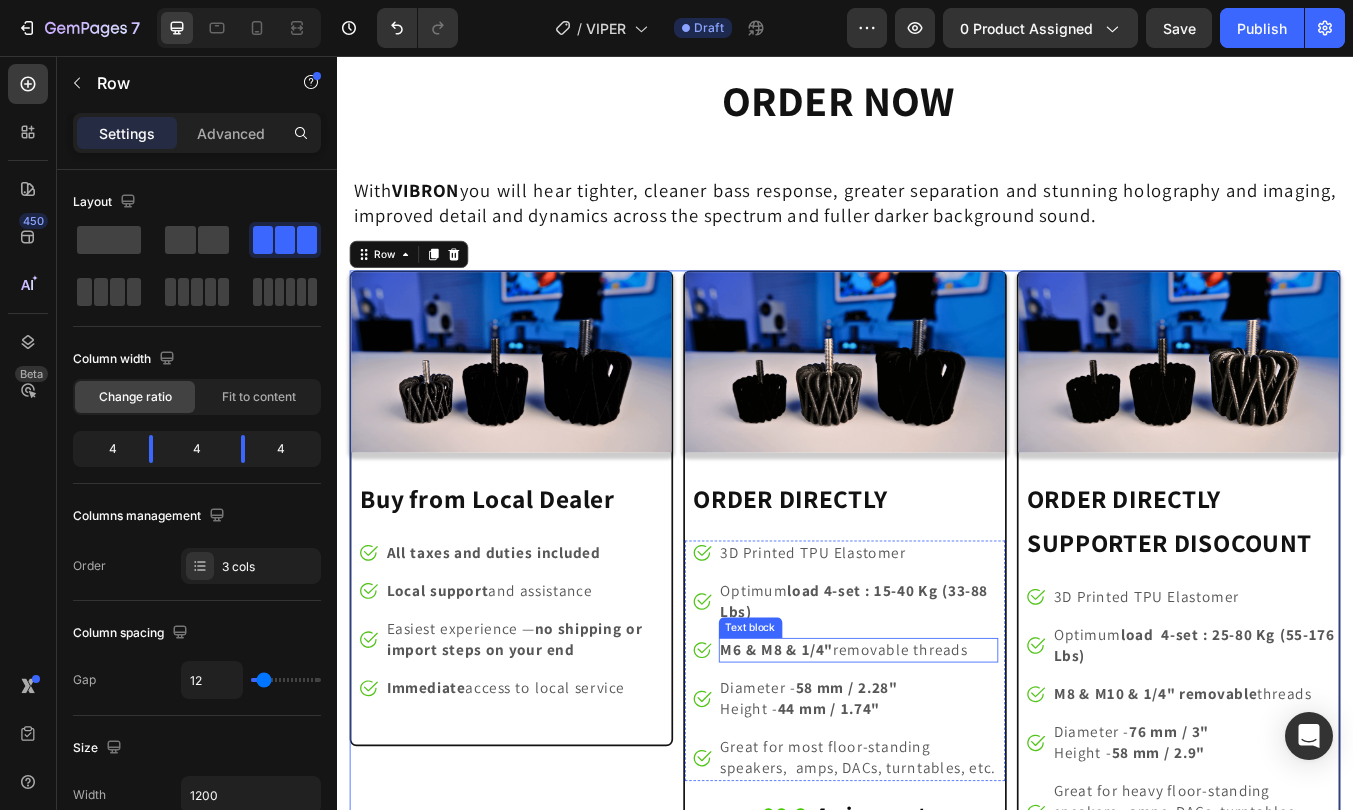 scroll, scrollTop: 10878, scrollLeft: 0, axis: vertical 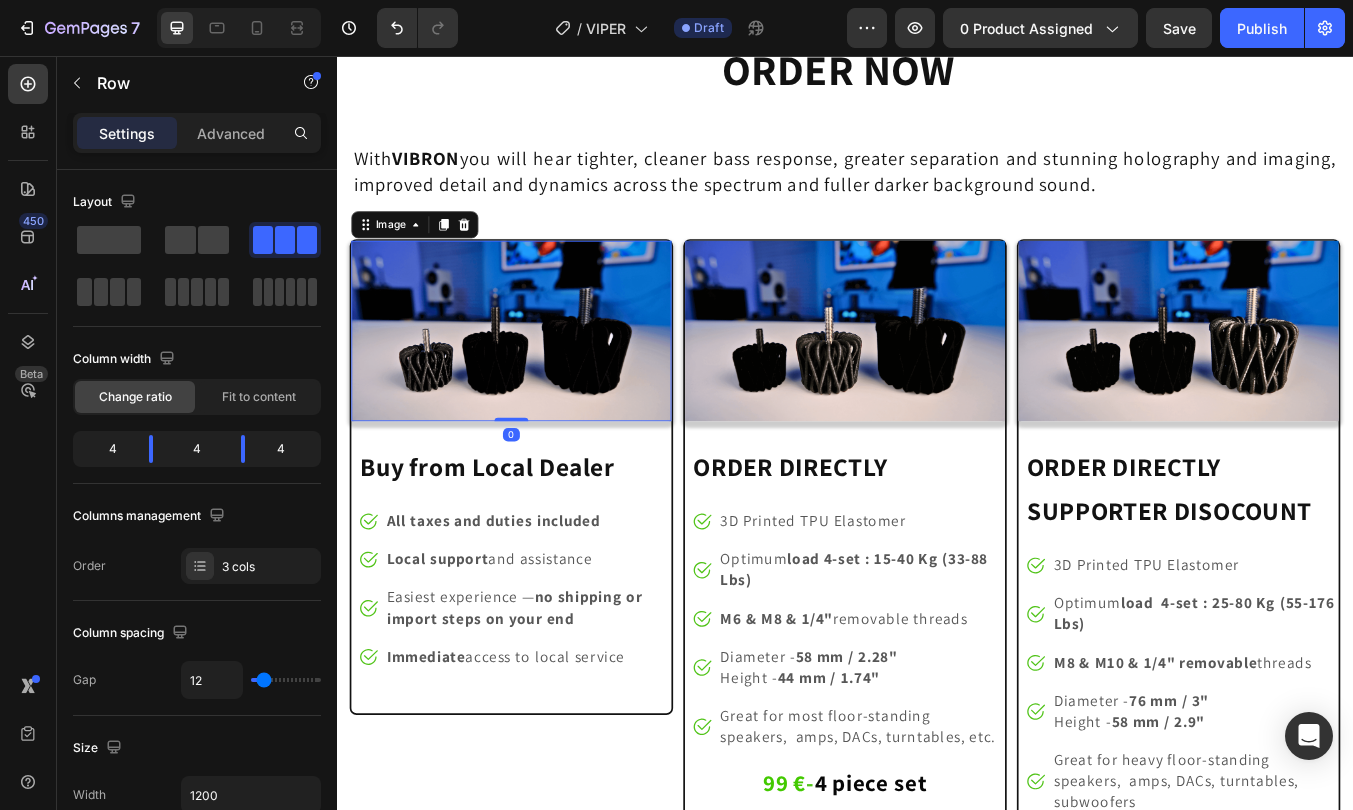 click at bounding box center [543, 380] 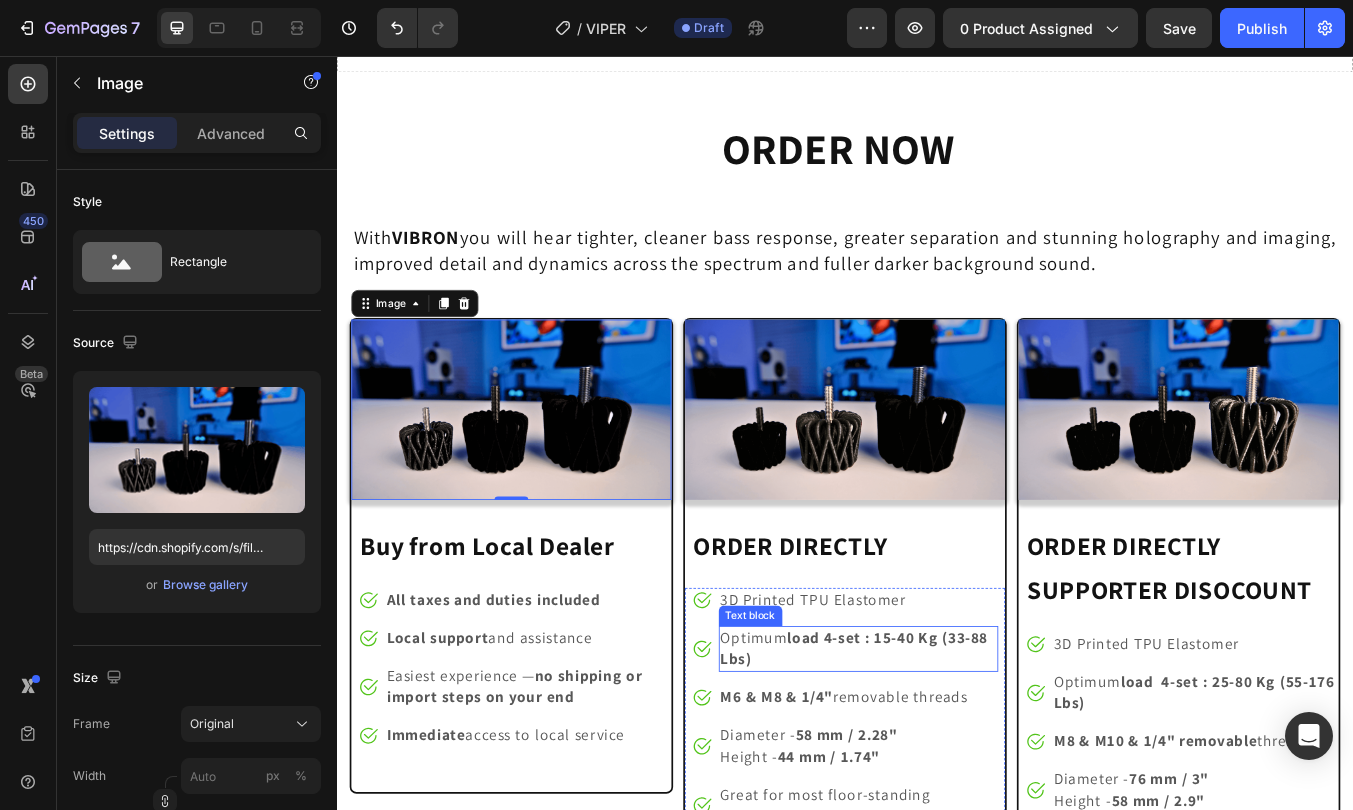 scroll, scrollTop: 10778, scrollLeft: 0, axis: vertical 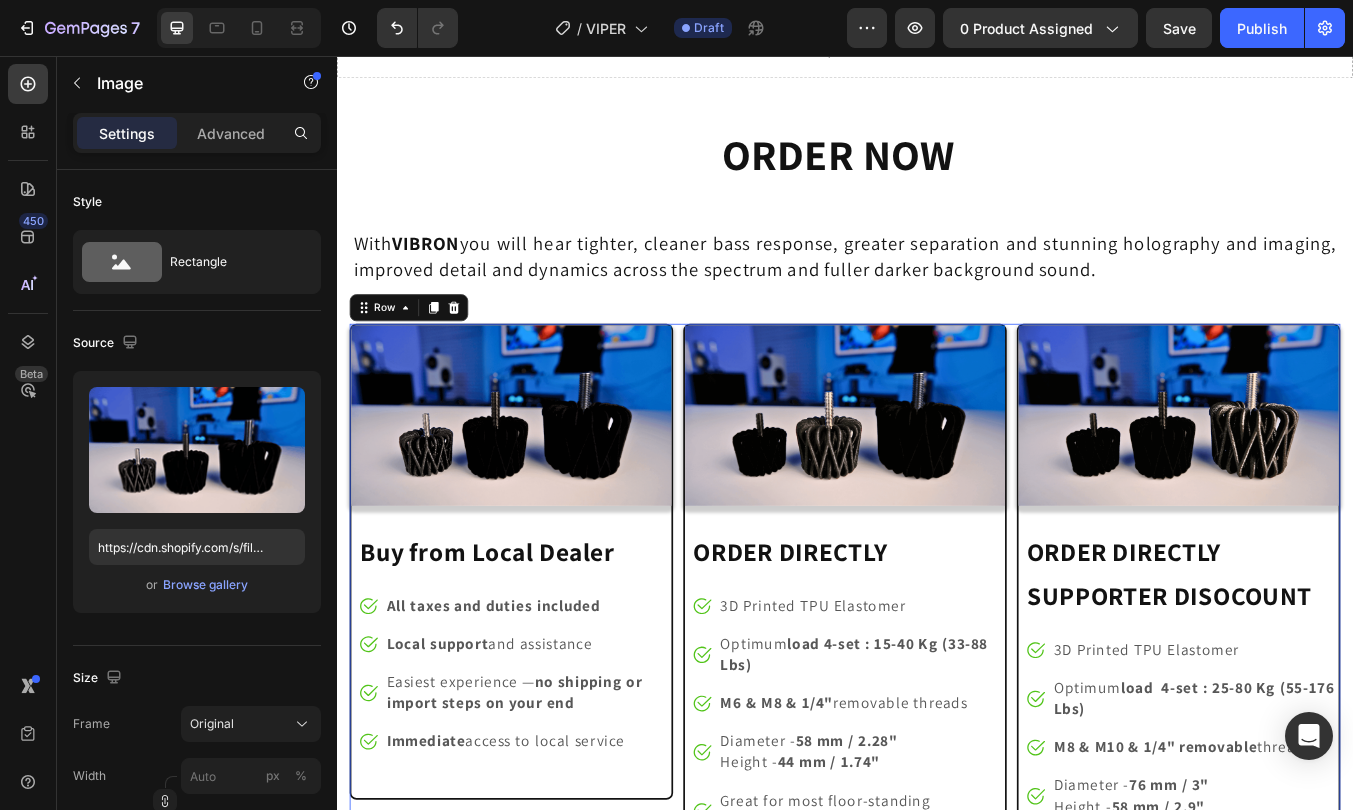 click on "Image Buy from Local Dealer Heading Image All taxes and duties included Text block Image Local support  and assistance Text block Image Easiest experience —  no shipping or import steps on your end Text block Image ORDER DIRECTLY  Heading Image 3D Printed TPU Elastomer Text block Image Optimum  load 4-set : 15-40 Kg (33-88 Lbs) Text block Image M6 & M8 & 1/4"  removable   threads  Text block Image Diameter -  58 mm / 2.28" Height -  44 mm / 1.74" Text block Image Great for most floor-standing speakers,  amps, DACs, turntables, etc.  Text block Icon List 99 €  -  4 piece set Heading Row Row Image ORDER DIRECTLY SUPPORTER DISOCOUNT  Heading Image 3D Printed TPU Elastomer Text block Image Optimum  load  4-set : 25-80 Kg (55-176 Lbs) Text block Image M8 & M10 & 1/4" removable  threads Text block Image Diameter -  76 mm / 3" Height -  58 mm / 2.9" Text block Image Text block Icon List 159 €  -  4 piece set Heading Row Row Row   0" at bounding box center [937, 753] 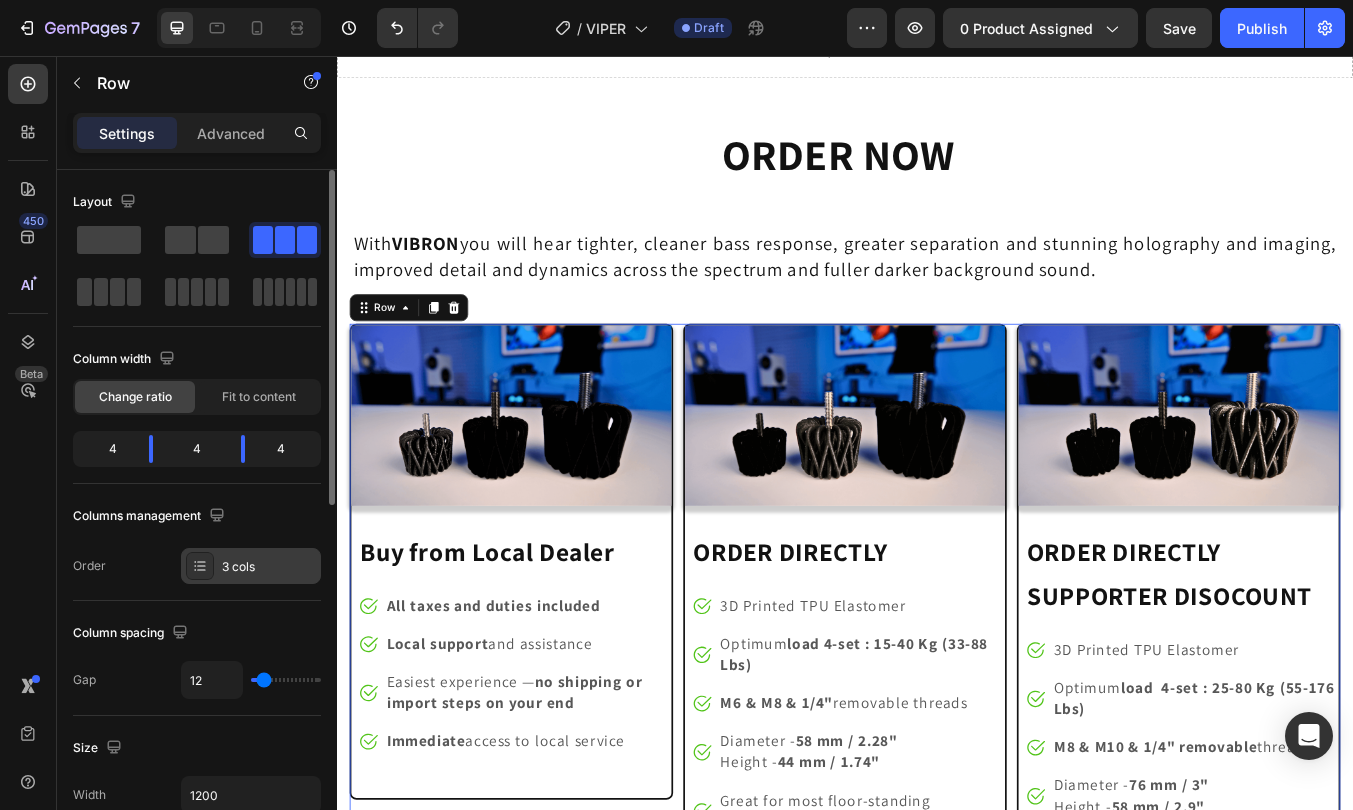 click on "3 cols" at bounding box center (269, 567) 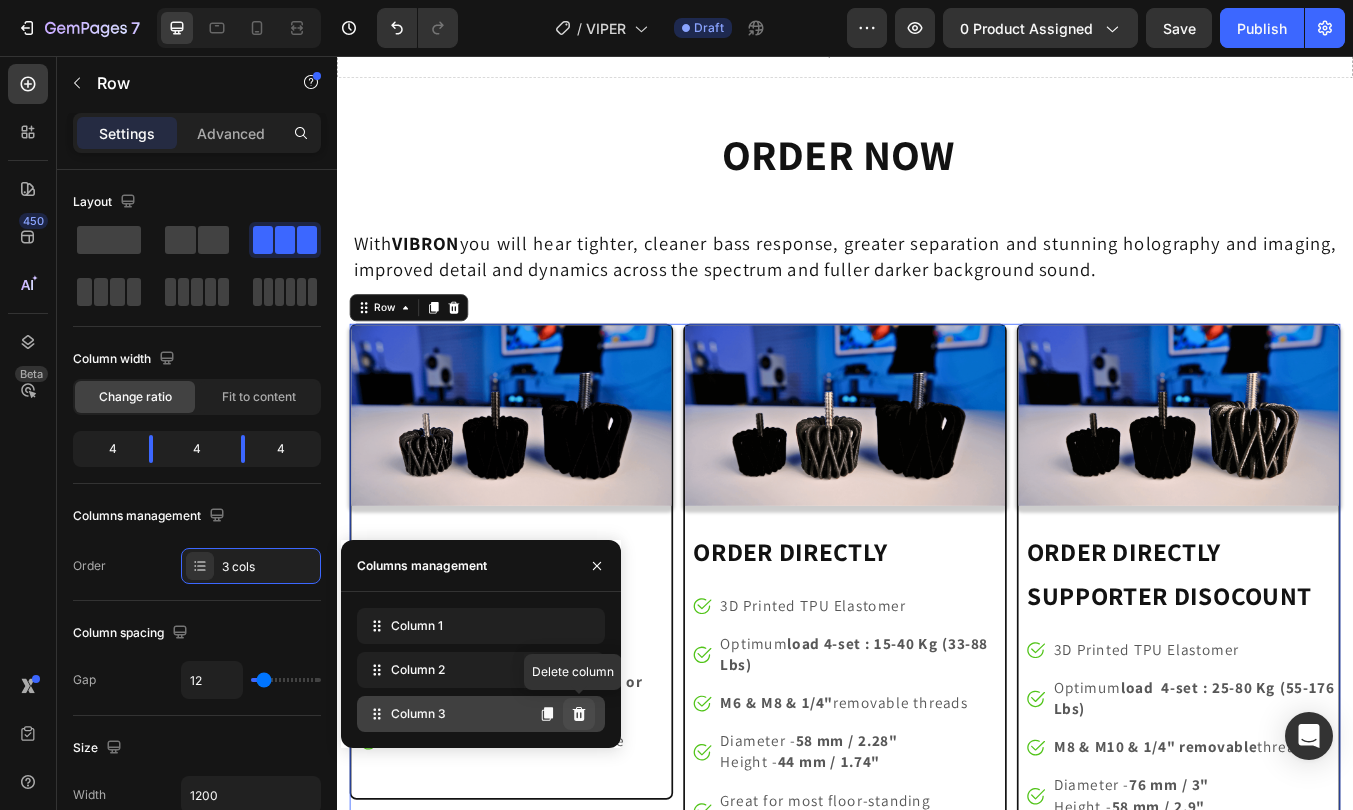 click 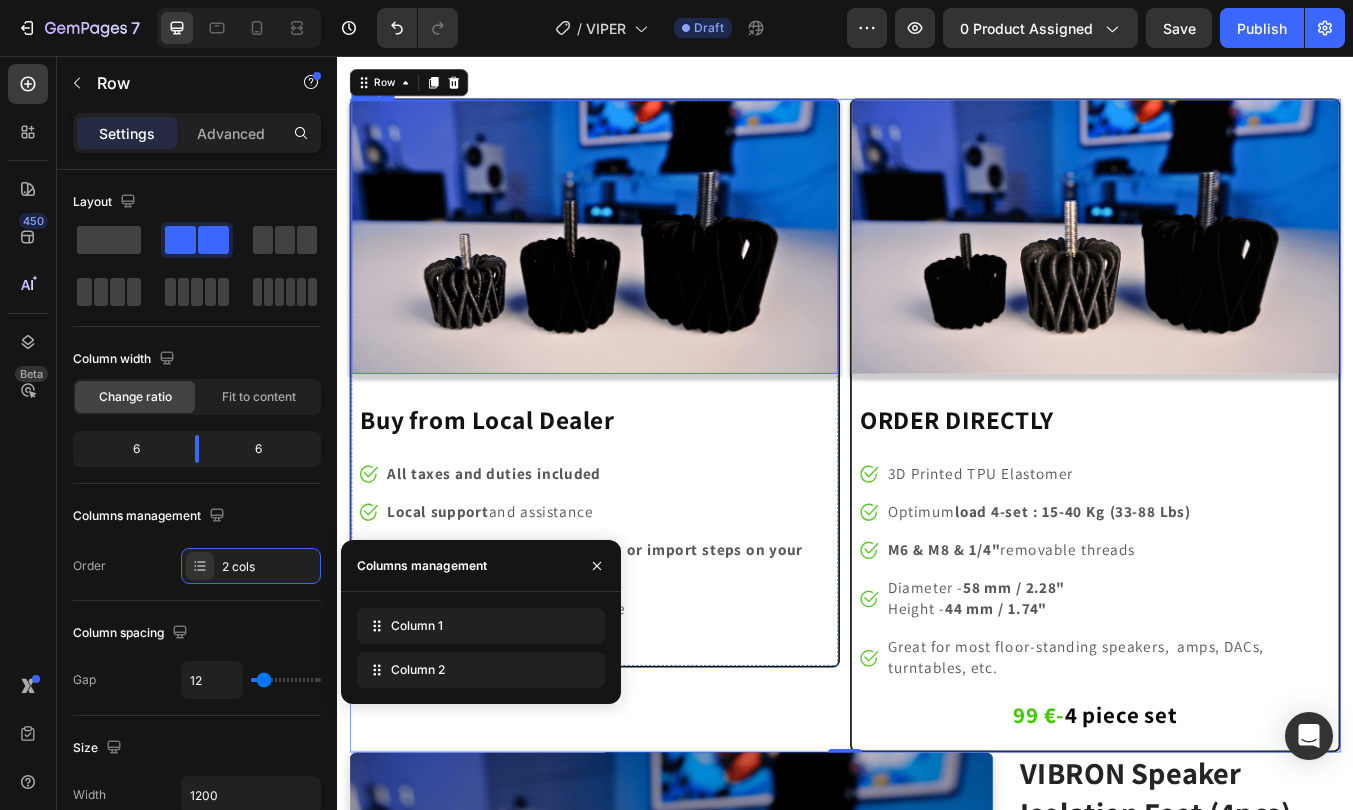 scroll, scrollTop: 11078, scrollLeft: 0, axis: vertical 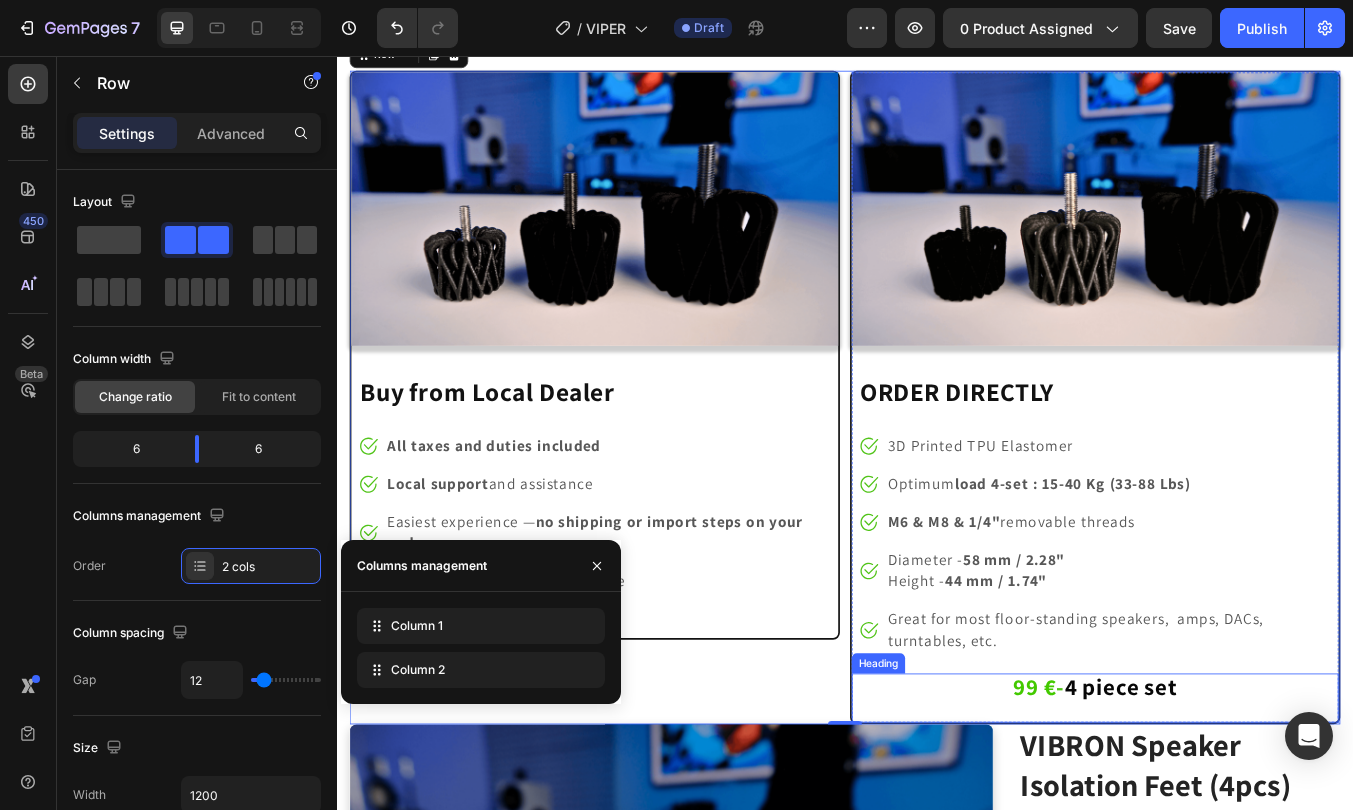 click on "99 €  -  4 piece set Heading" at bounding box center [1232, 814] 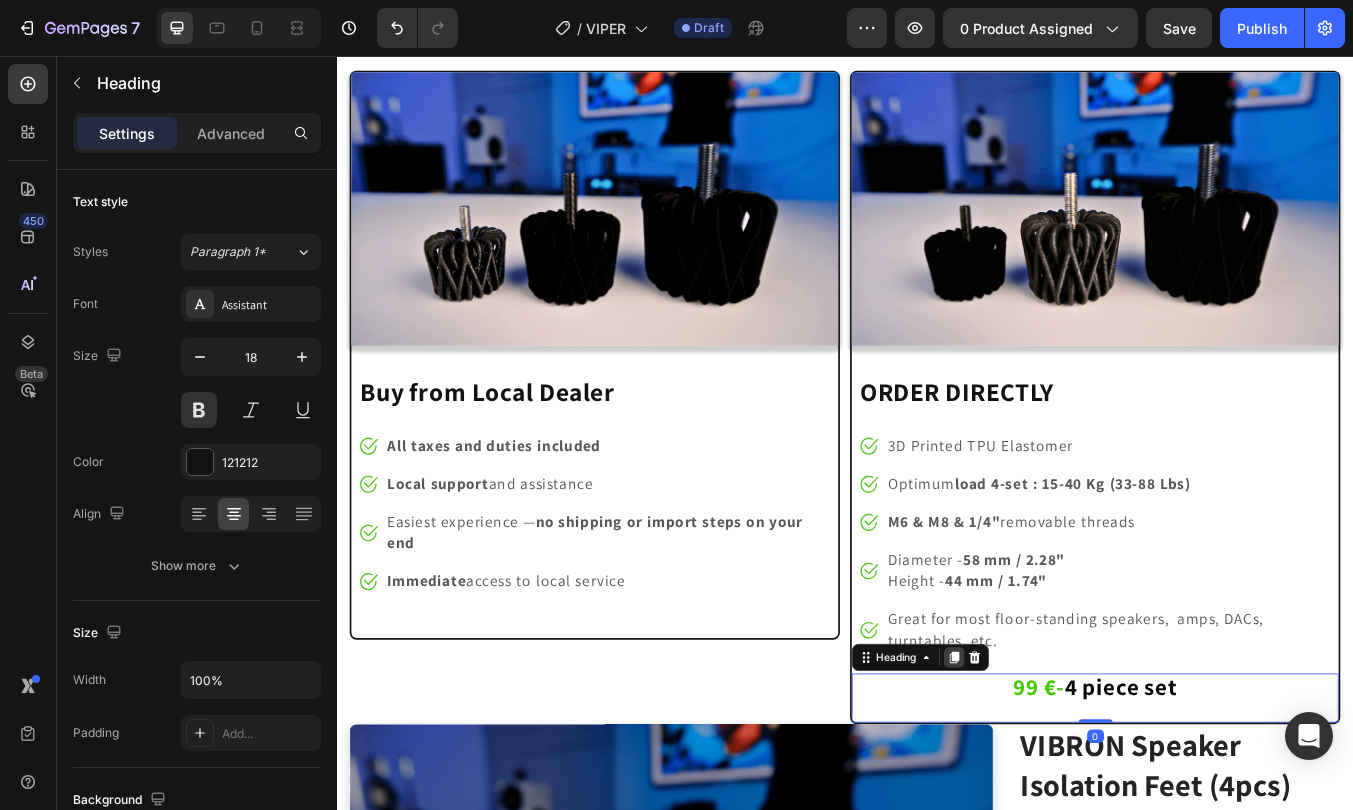 click 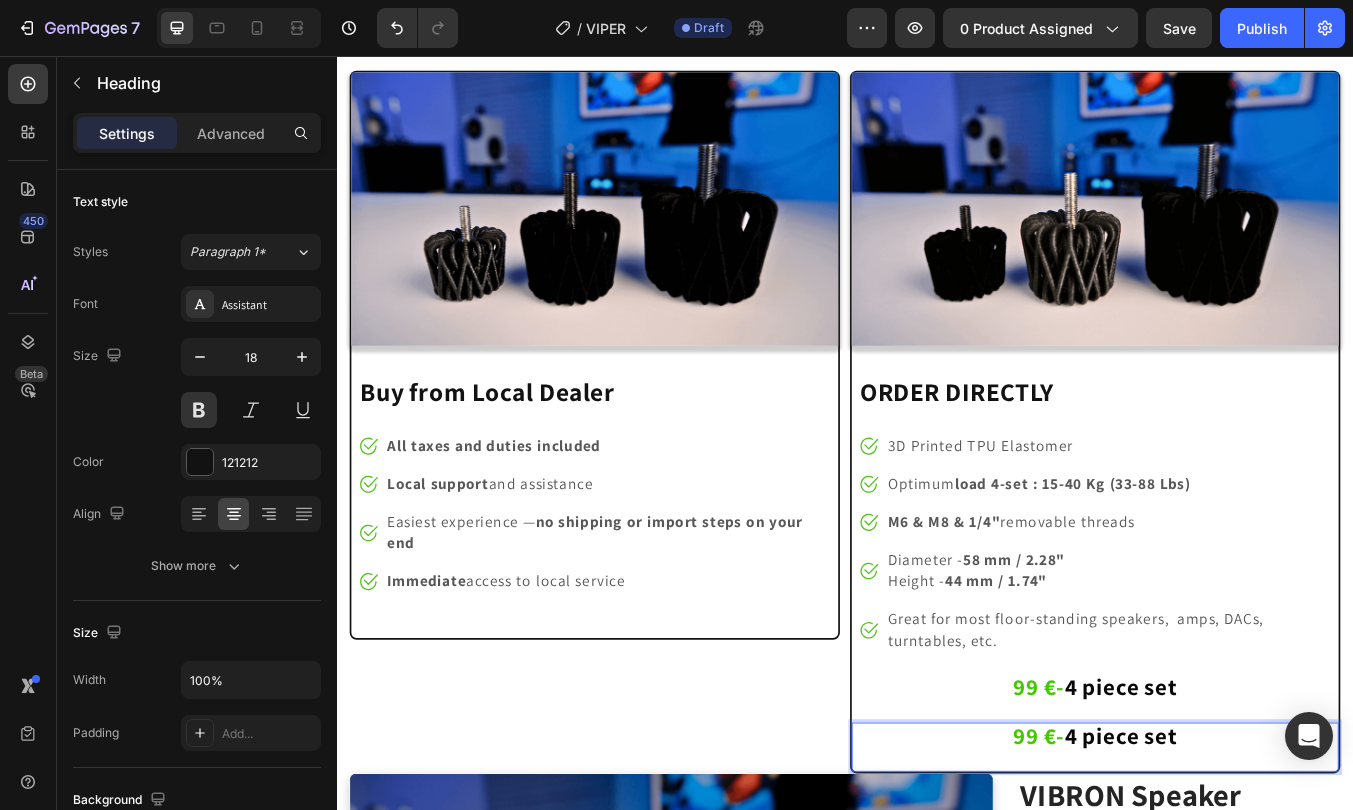 click on "99 €  -  4 piece set" at bounding box center (1232, 860) 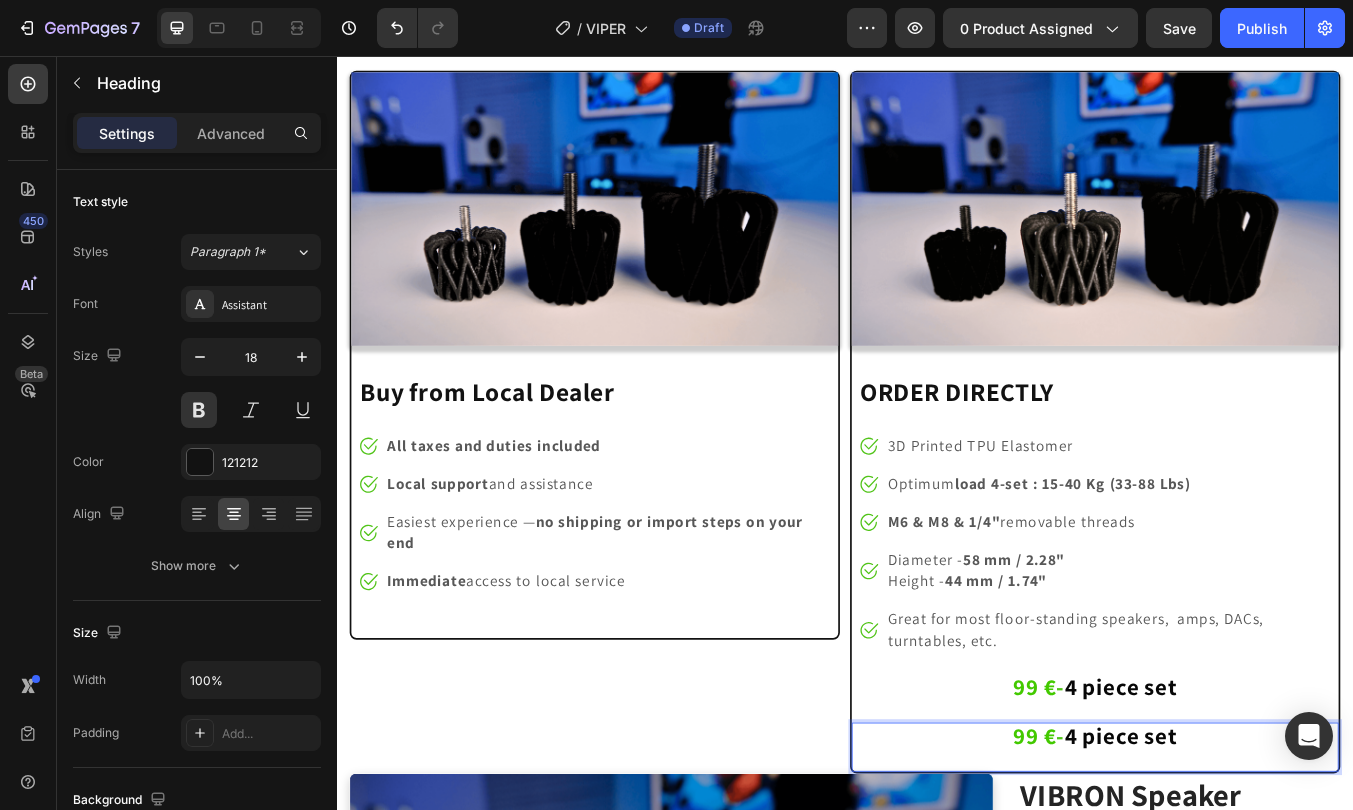 click on "99 €  -  4 piece set" at bounding box center (1232, 802) 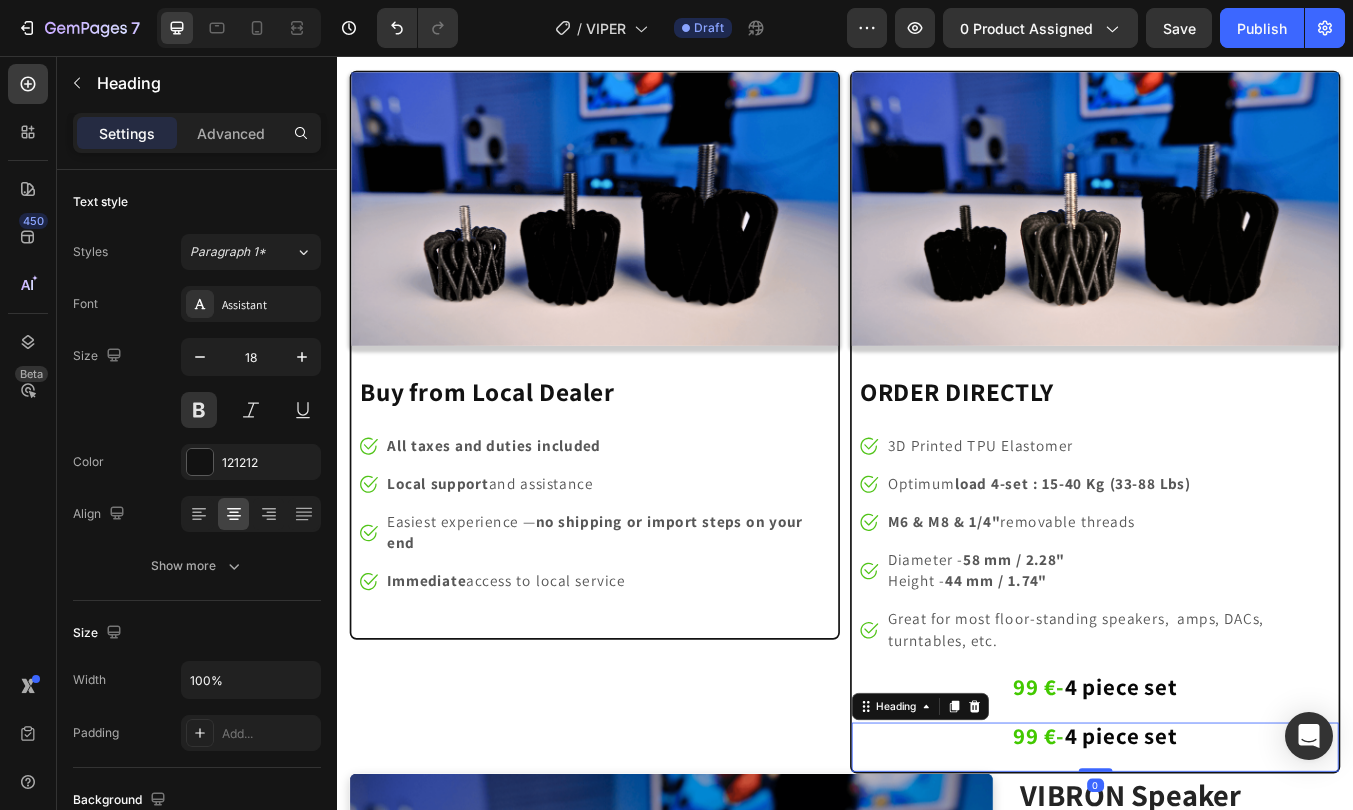 click on "⁠⁠⁠⁠⁠⁠⁠ 99 €  -  4 piece set" at bounding box center [1232, 860] 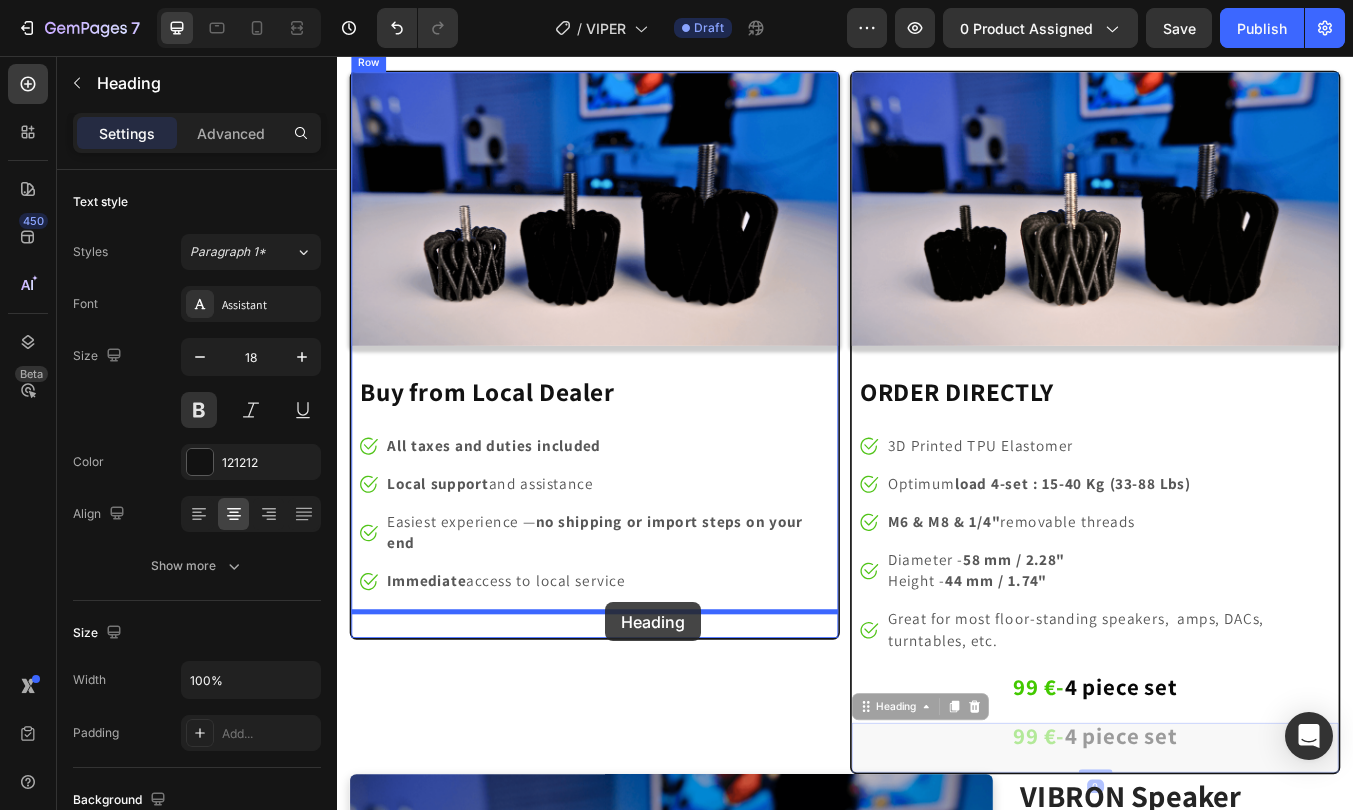 drag, startPoint x: 965, startPoint y: 824, endPoint x: 653, endPoint y: 701, distance: 335.36993 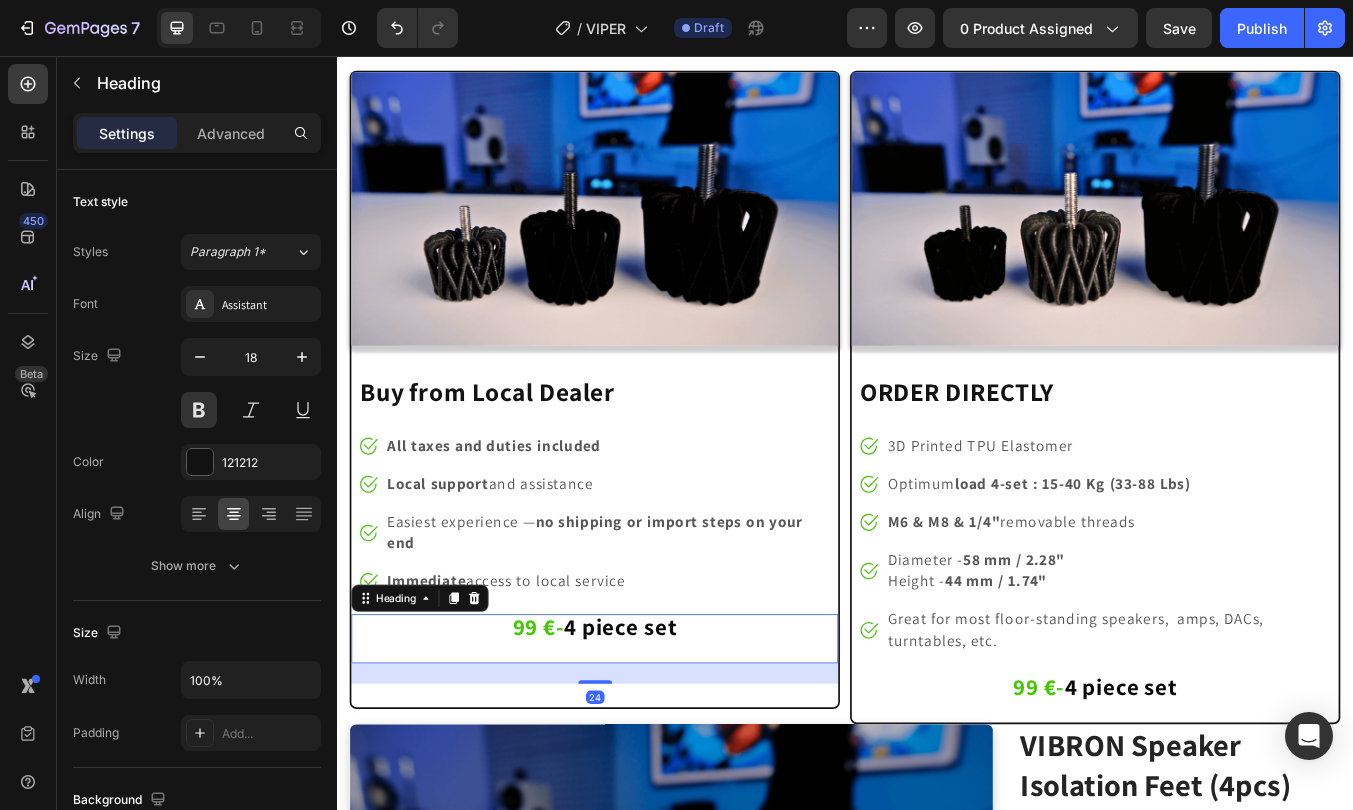 click on "Easiest experience —  no shipping or import steps on your end" at bounding box center (657, 619) 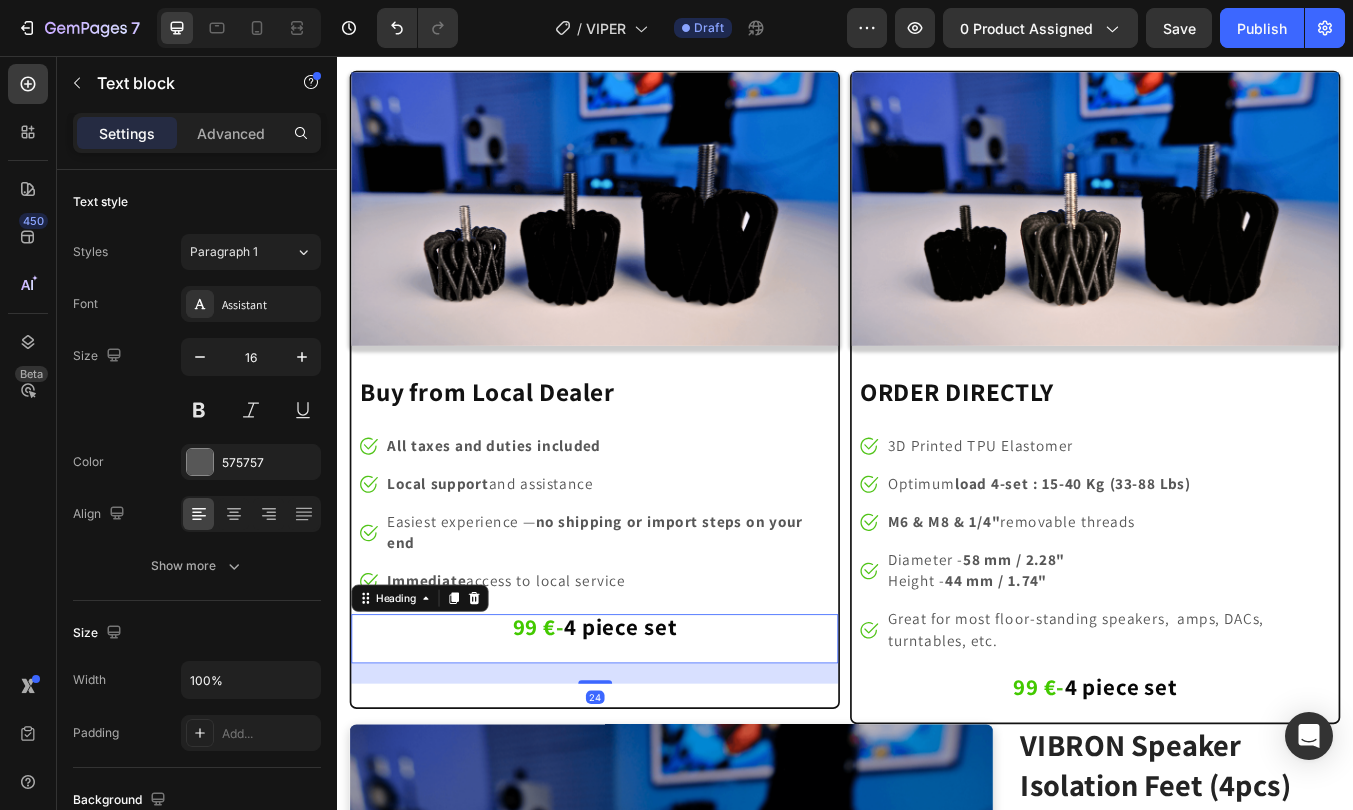 click on "4 piece set" at bounding box center [672, 730] 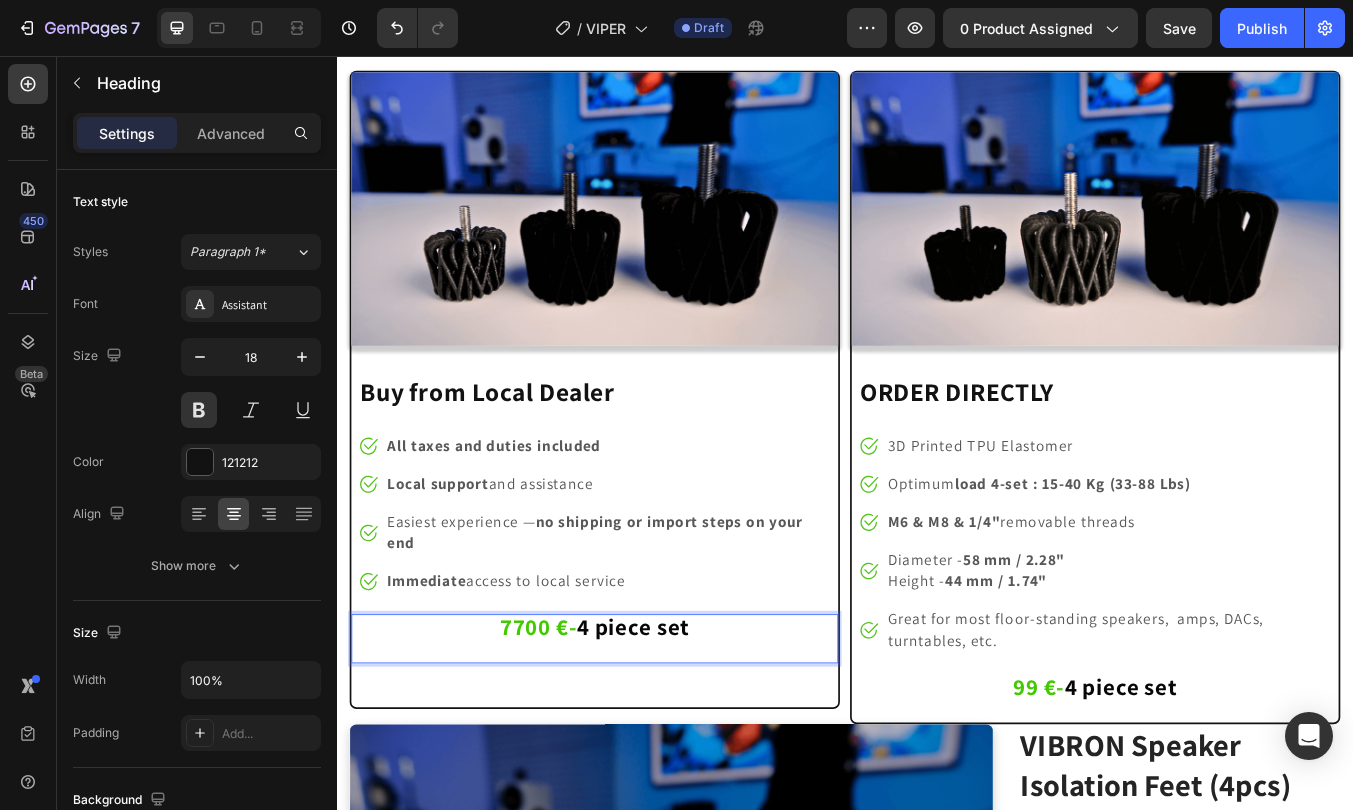 click on "4 piece set" at bounding box center (687, 730) 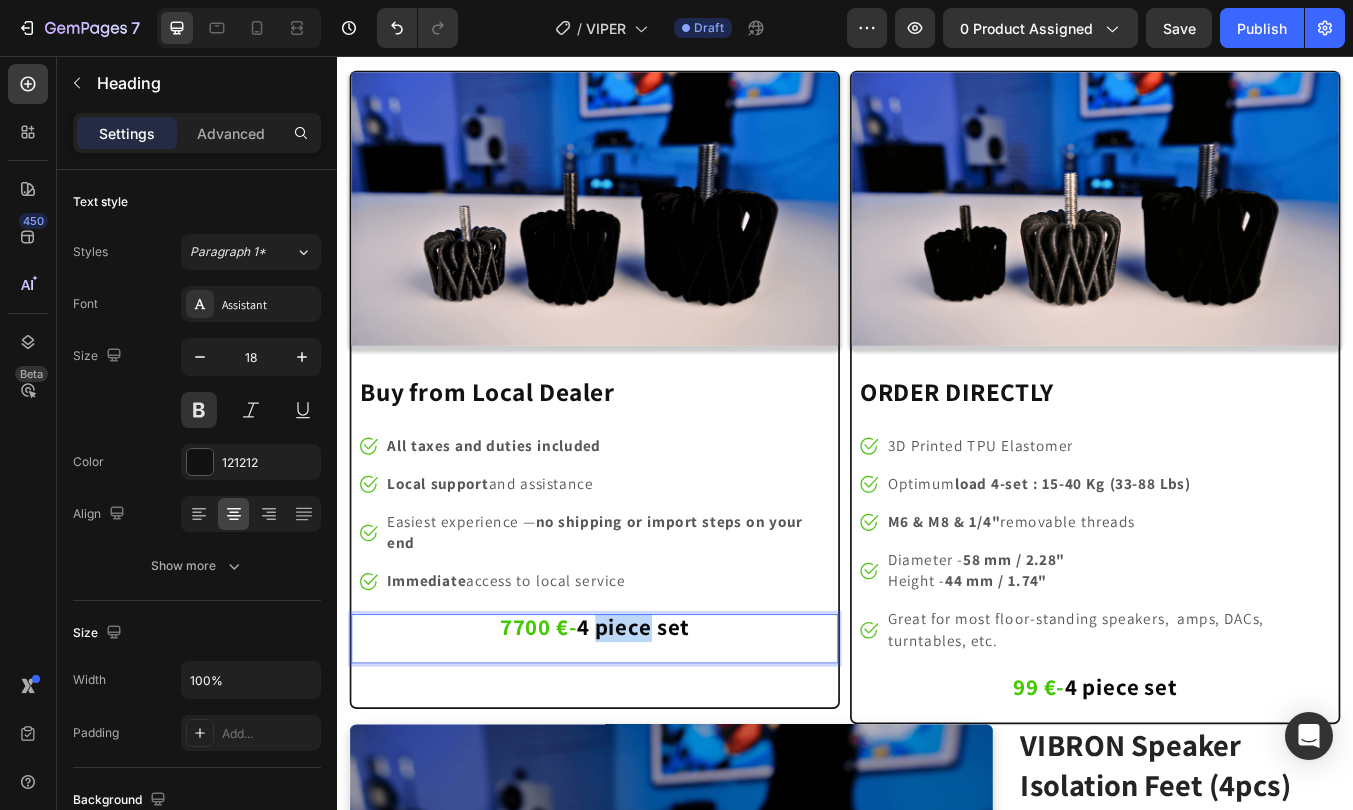 click on "4 piece set" at bounding box center [687, 730] 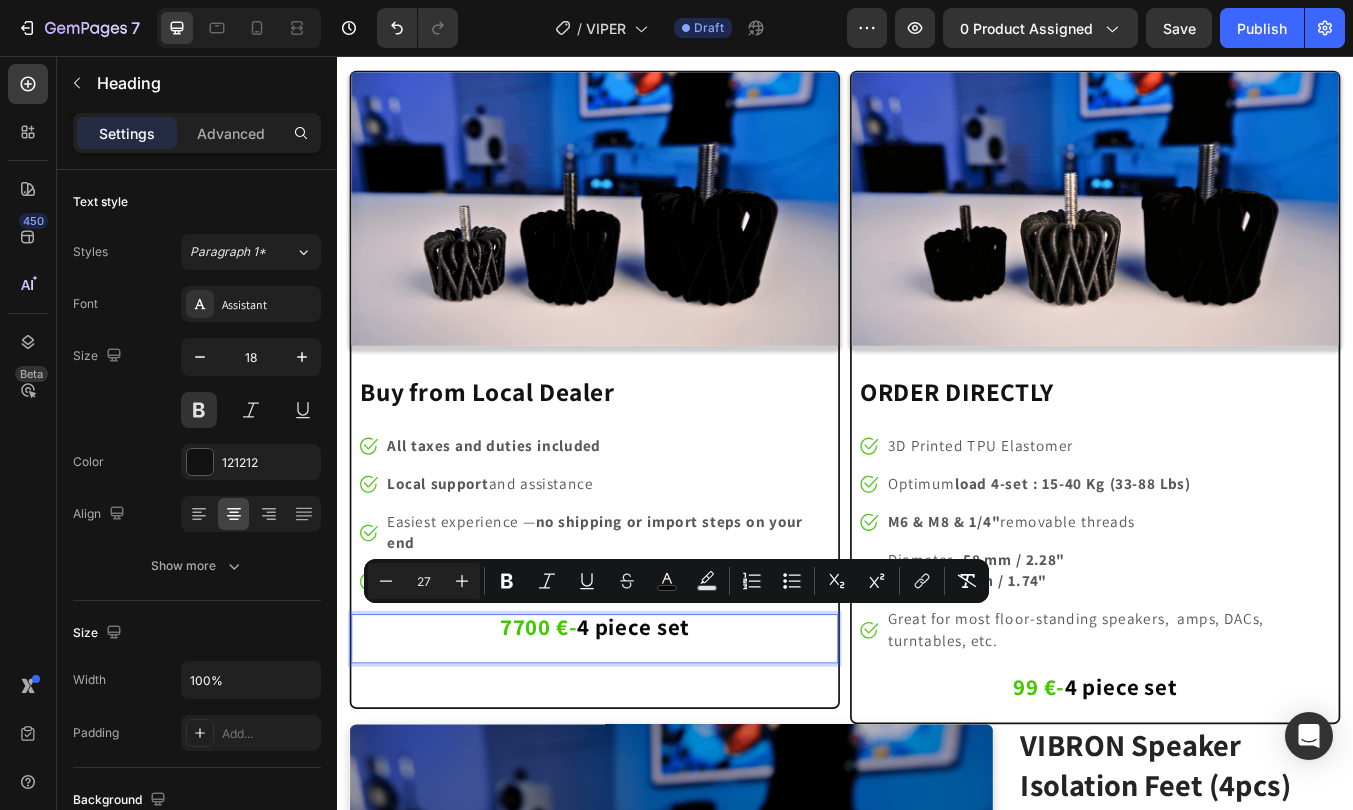 click on "4 piece set" at bounding box center [687, 730] 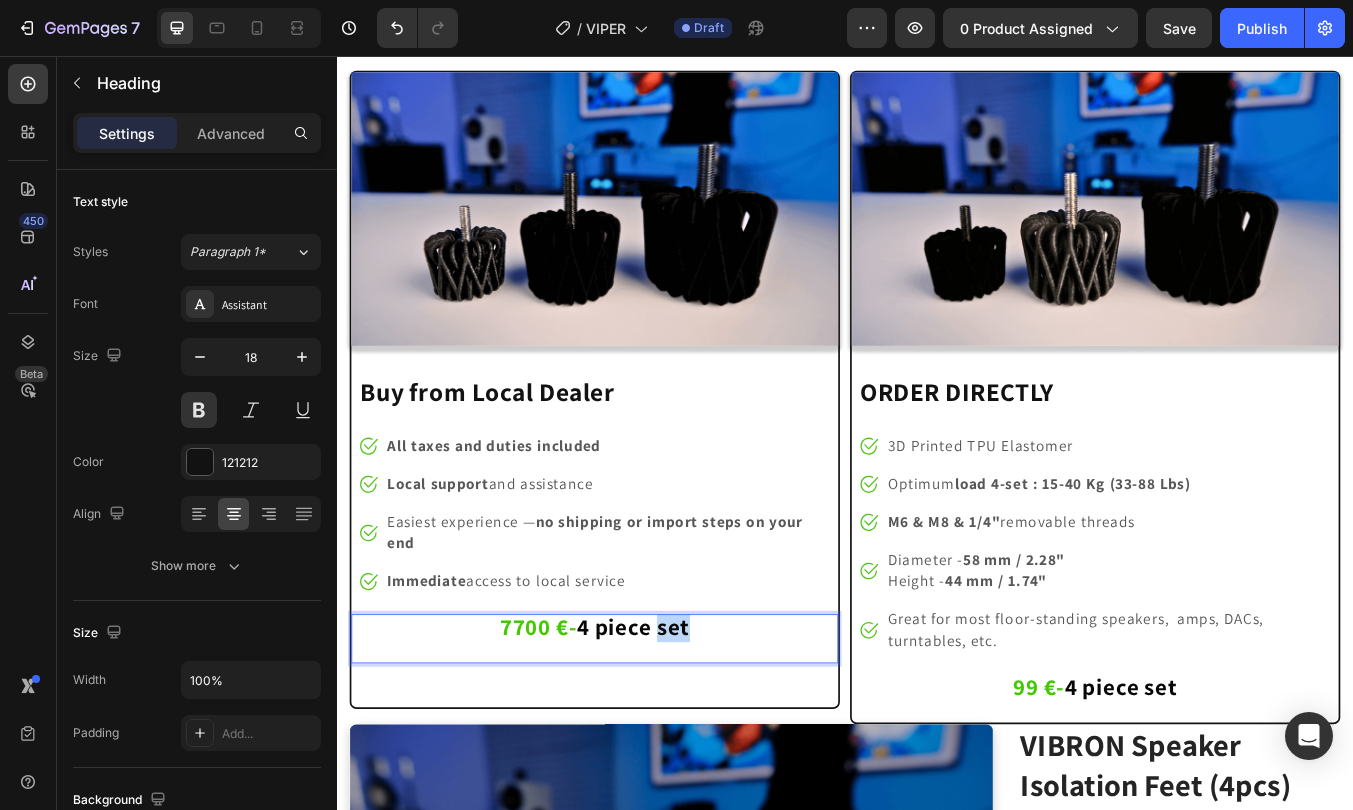 click on "4 piece set" at bounding box center [687, 730] 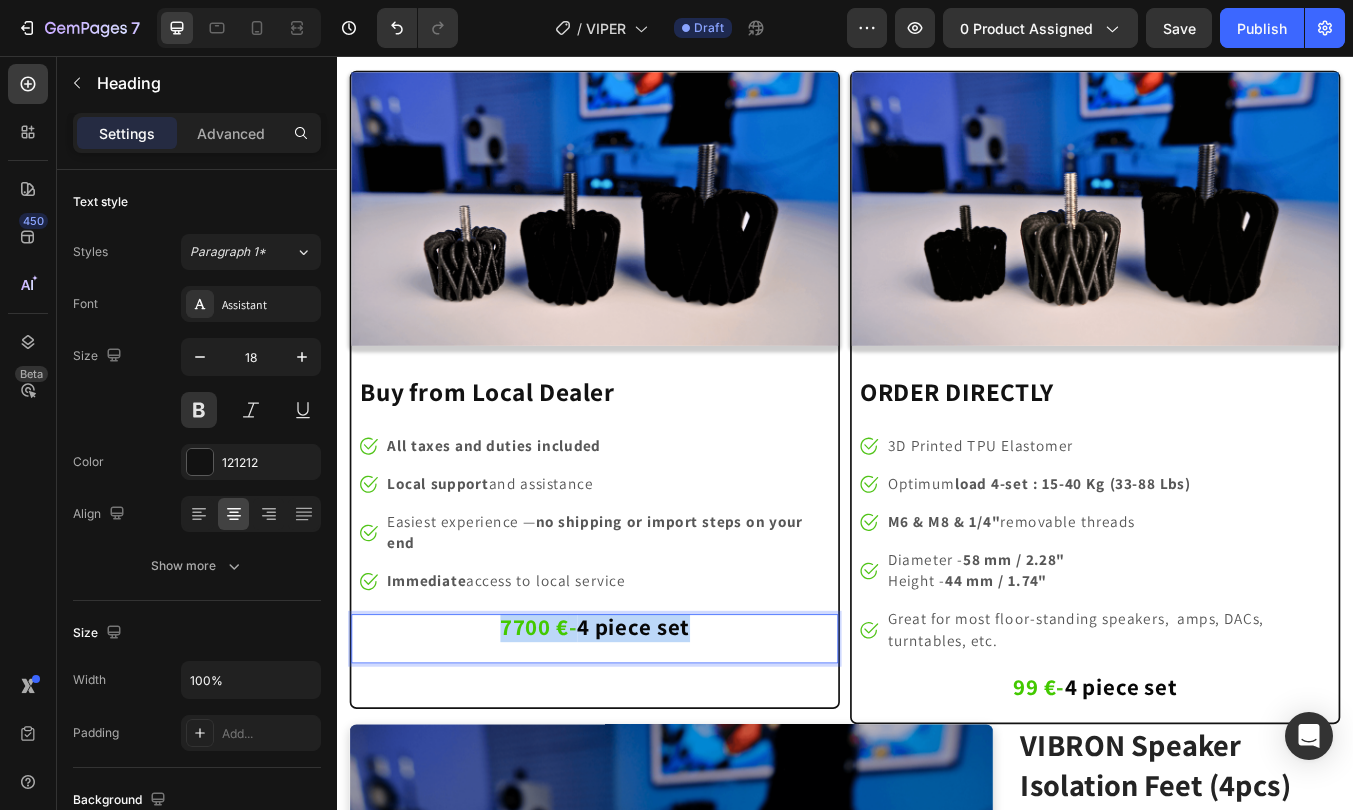 click on "4 piece set" at bounding box center [687, 730] 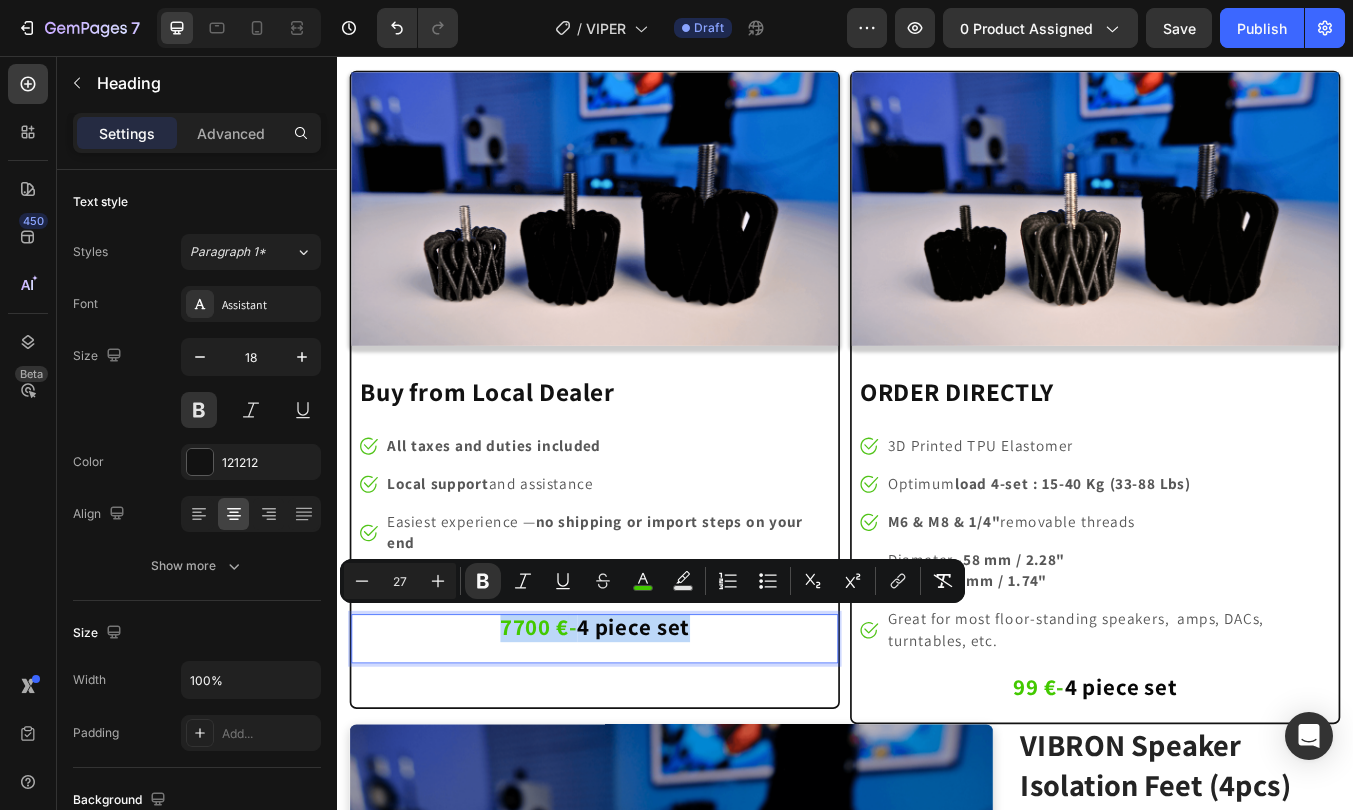click on "7700 €  -  4 piece set" at bounding box center (641, 732) 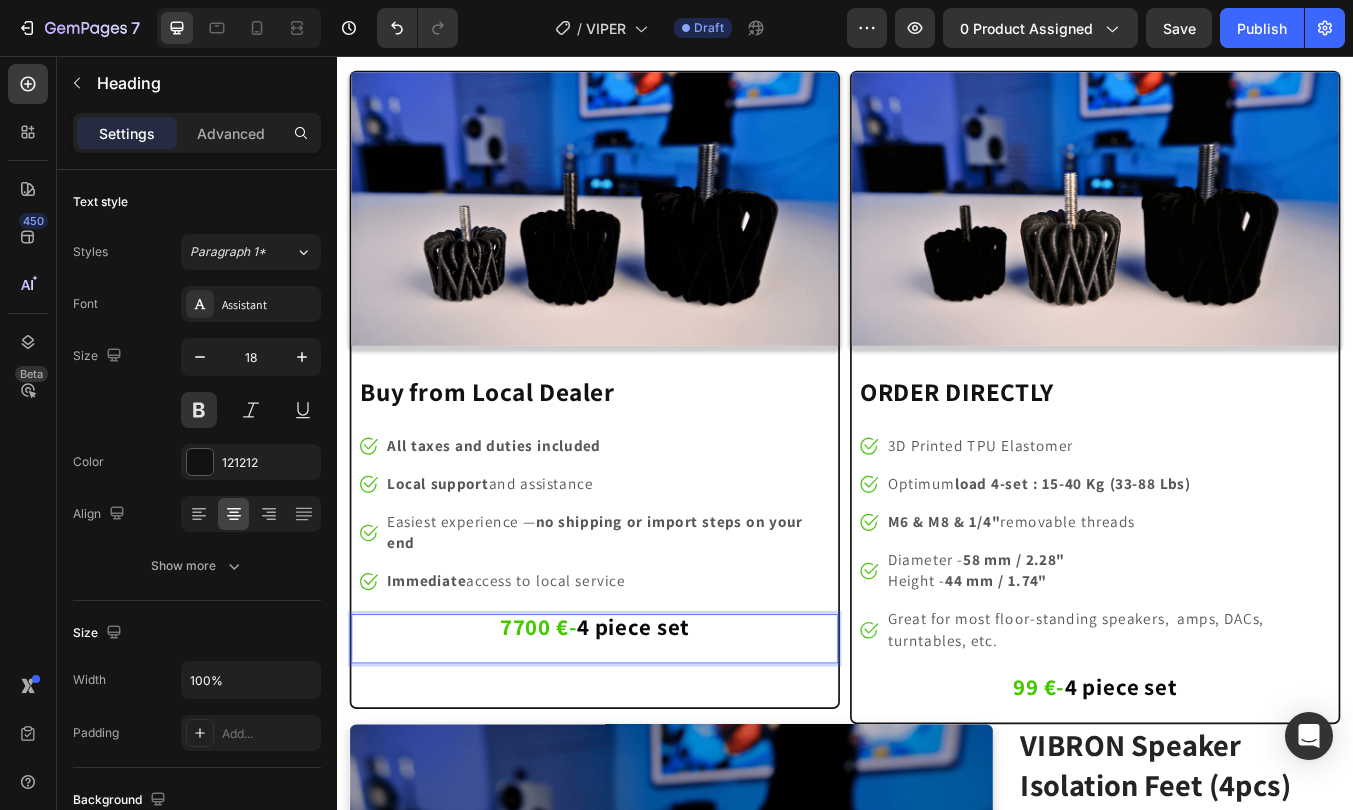 click on "-" at bounding box center (616, 730) 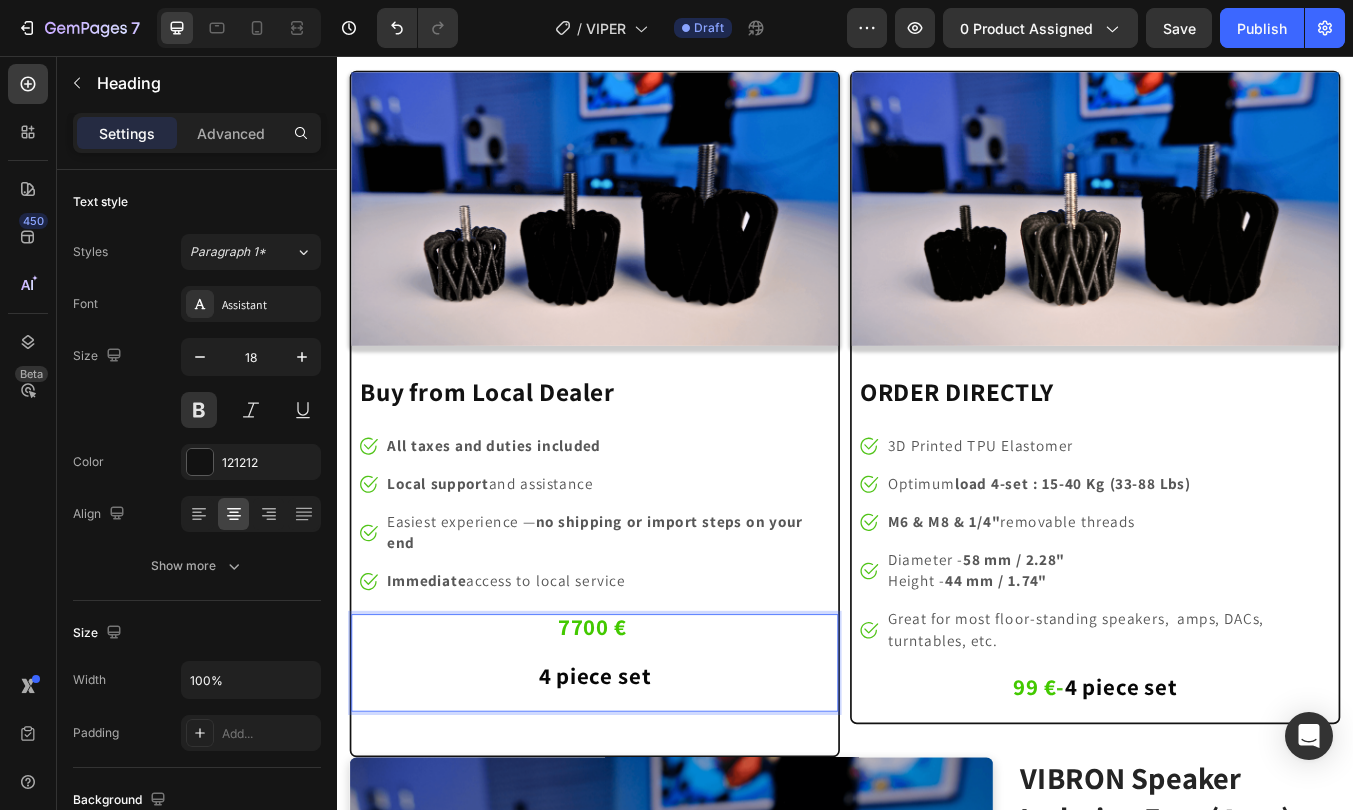 click on "7700 €" at bounding box center (638, 730) 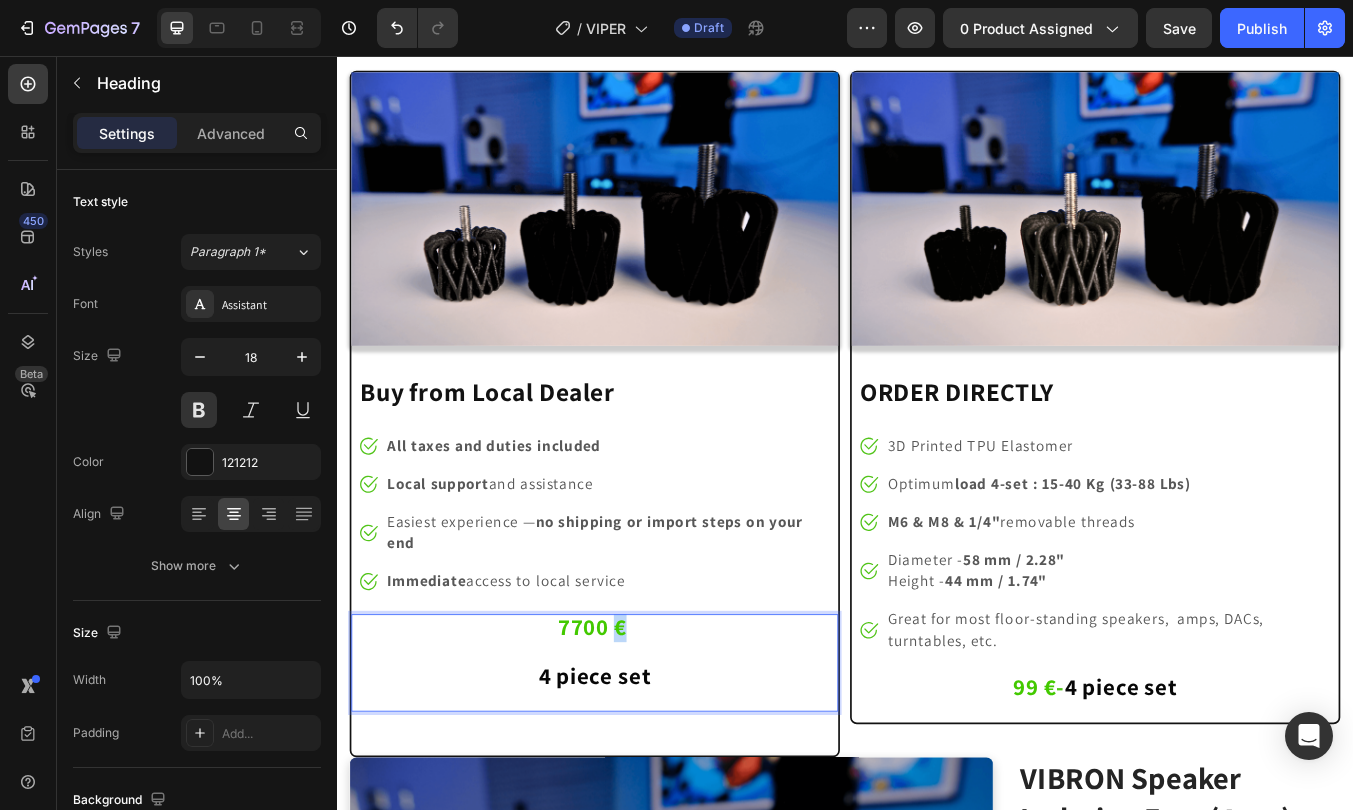 click on "7700 €" at bounding box center [638, 730] 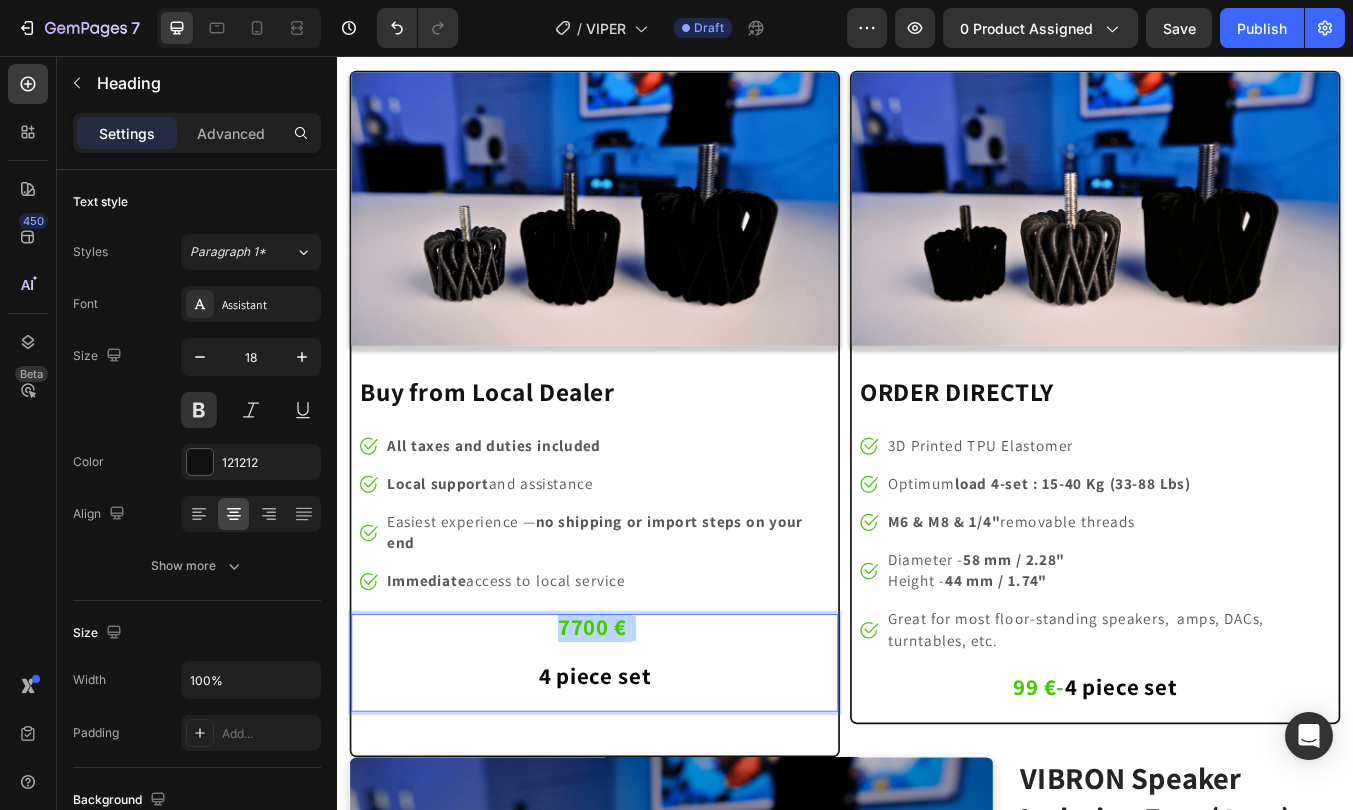 click on "7700 €" at bounding box center [638, 730] 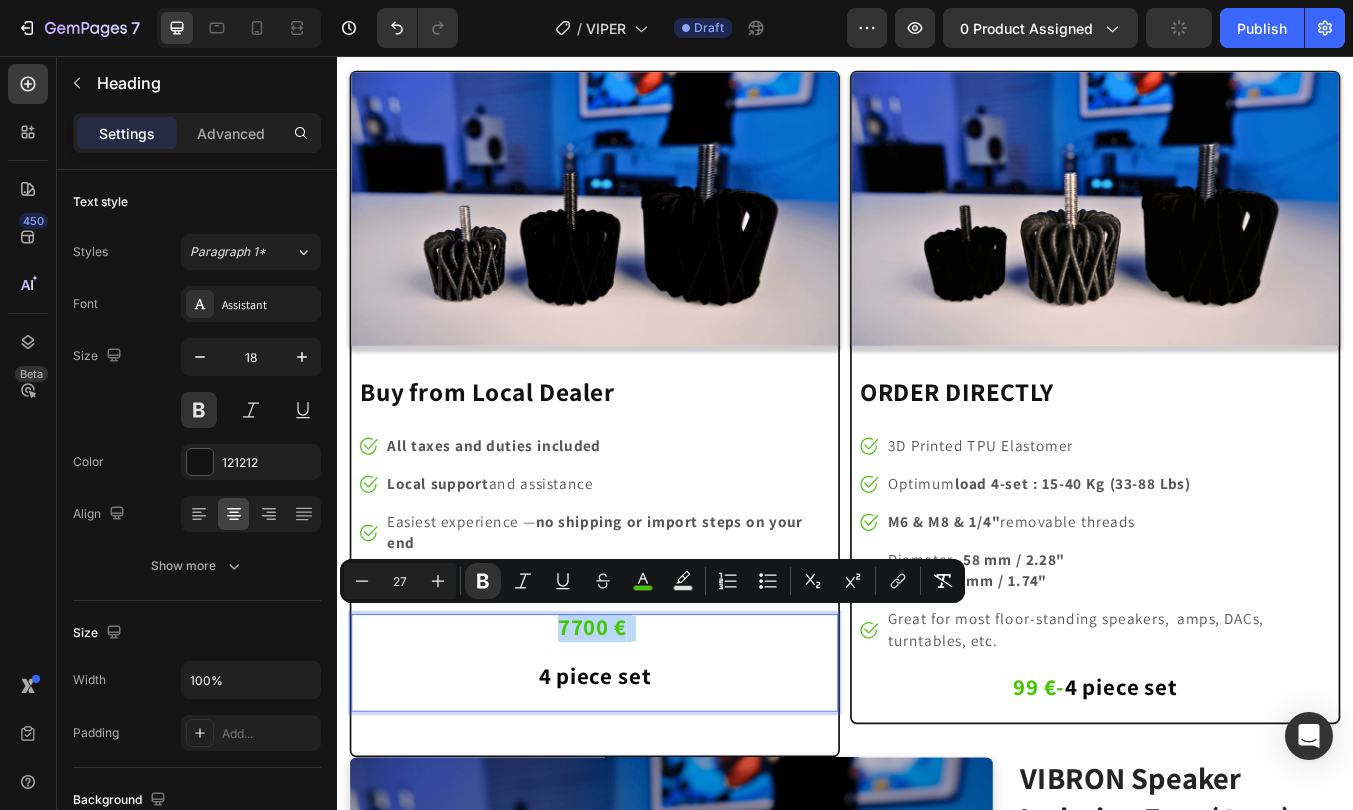 click on "7700 €   4 piece set" at bounding box center (641, 760) 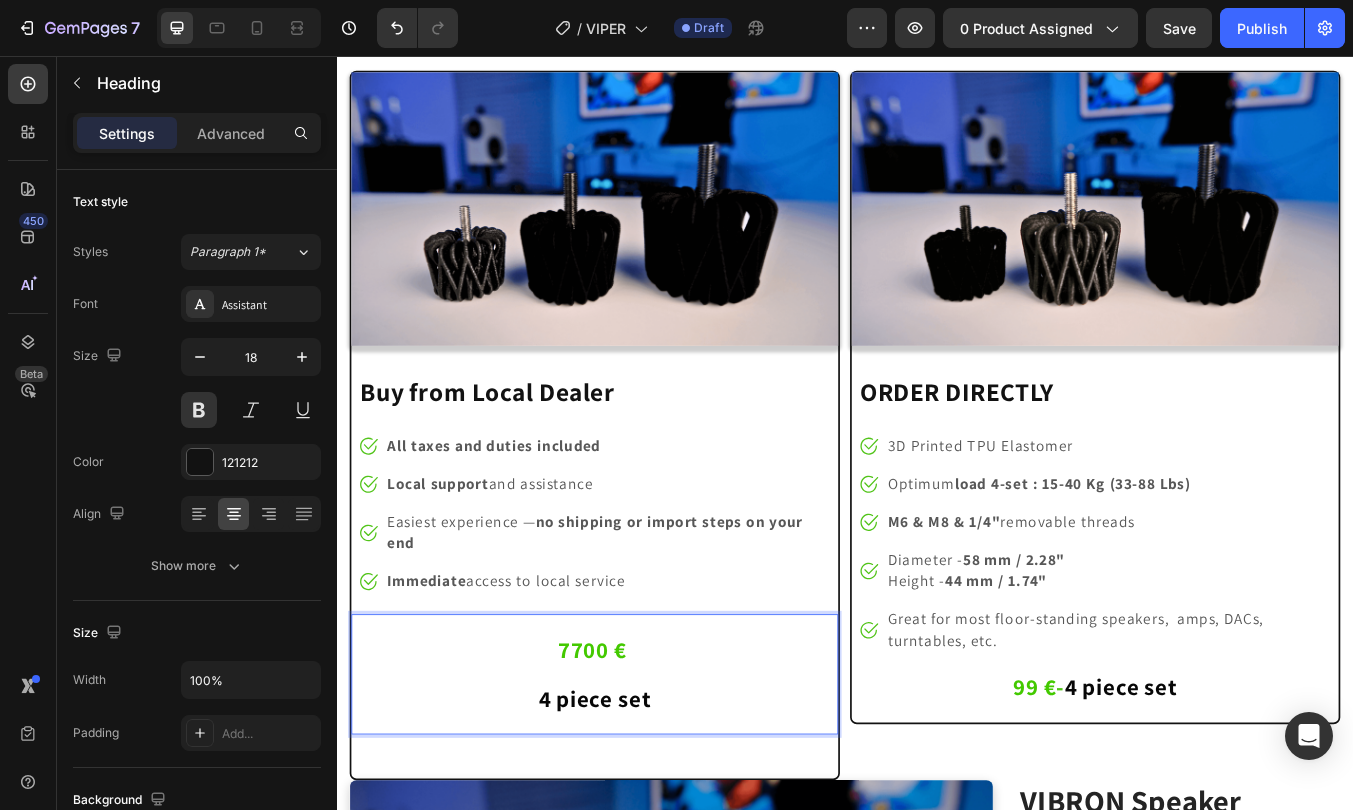 click on "7700 €" at bounding box center [638, 757] 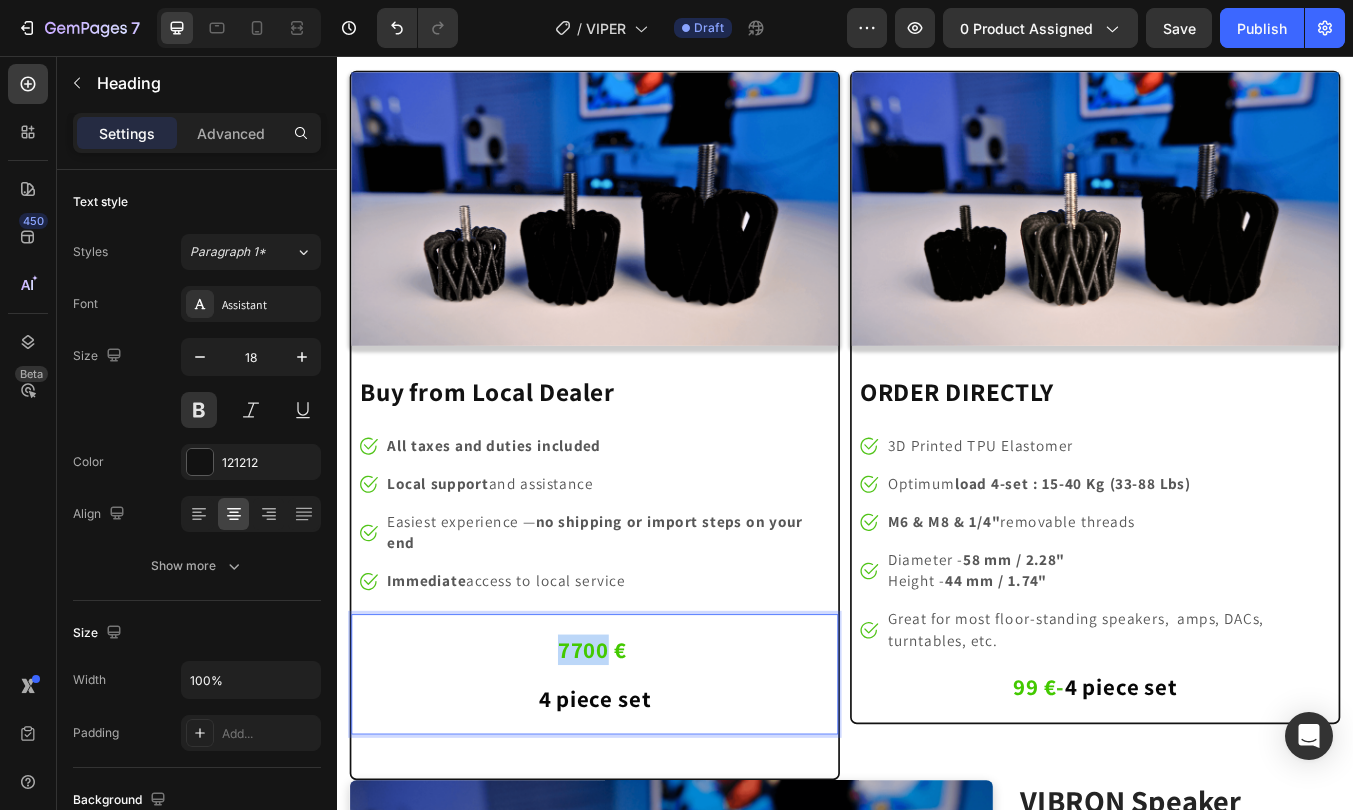 click on "7700 €" at bounding box center (638, 757) 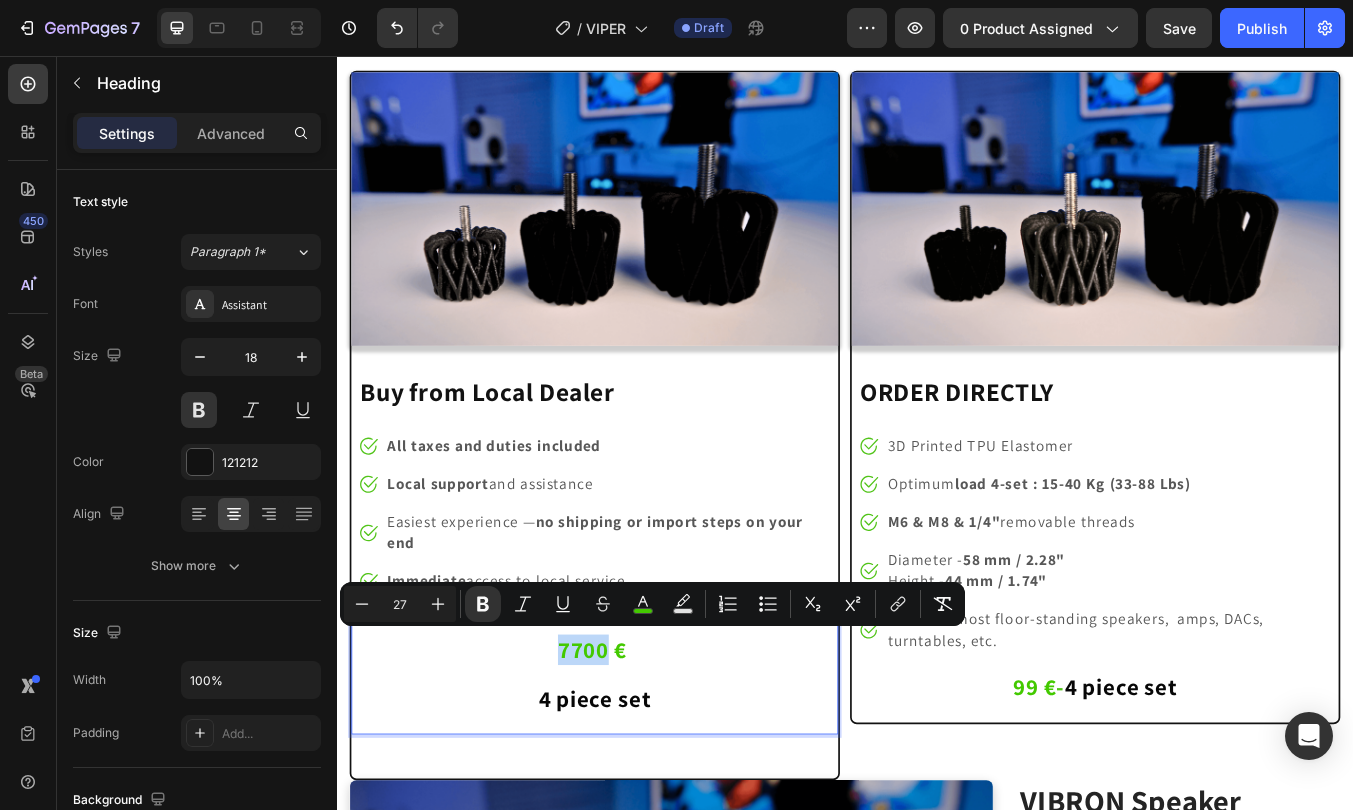 click on "7700 €" at bounding box center (638, 757) 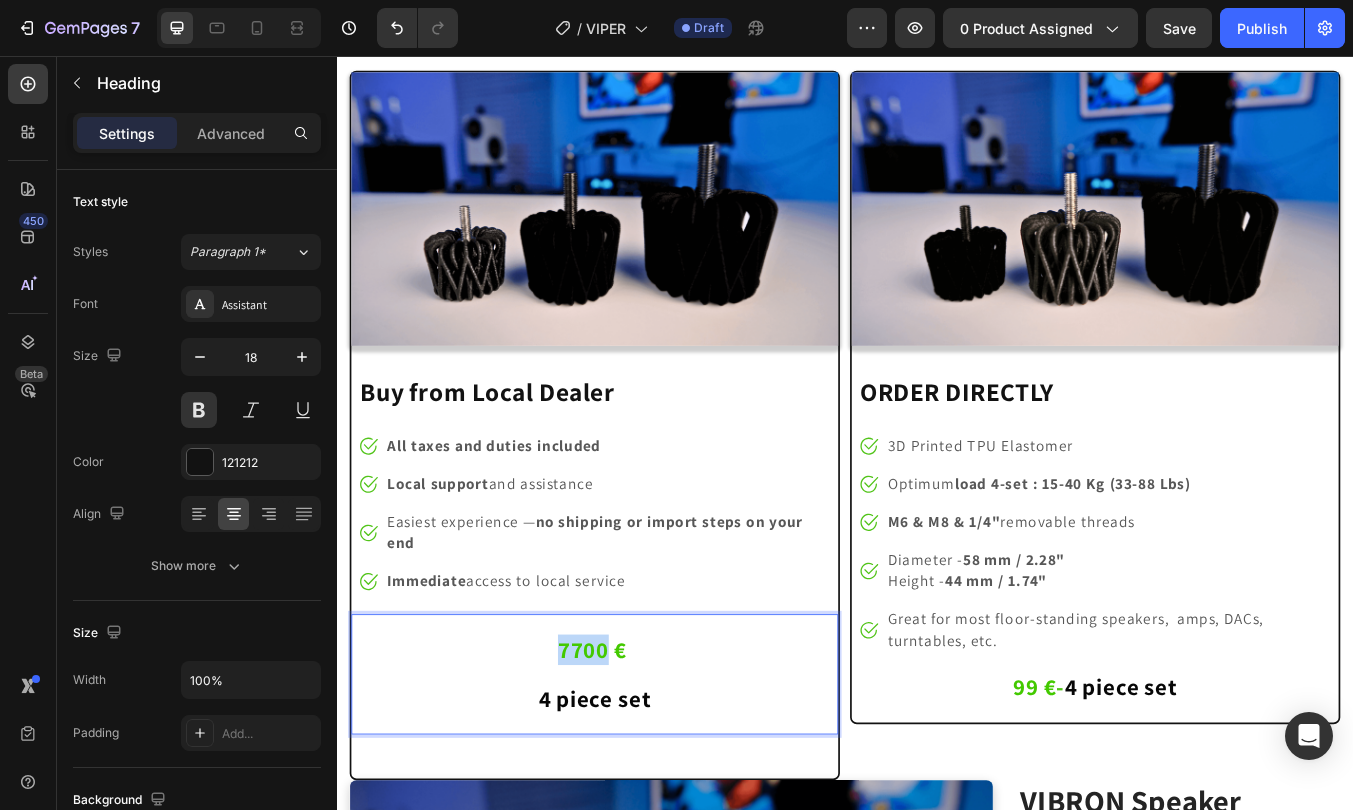click on "7700 €" at bounding box center [638, 757] 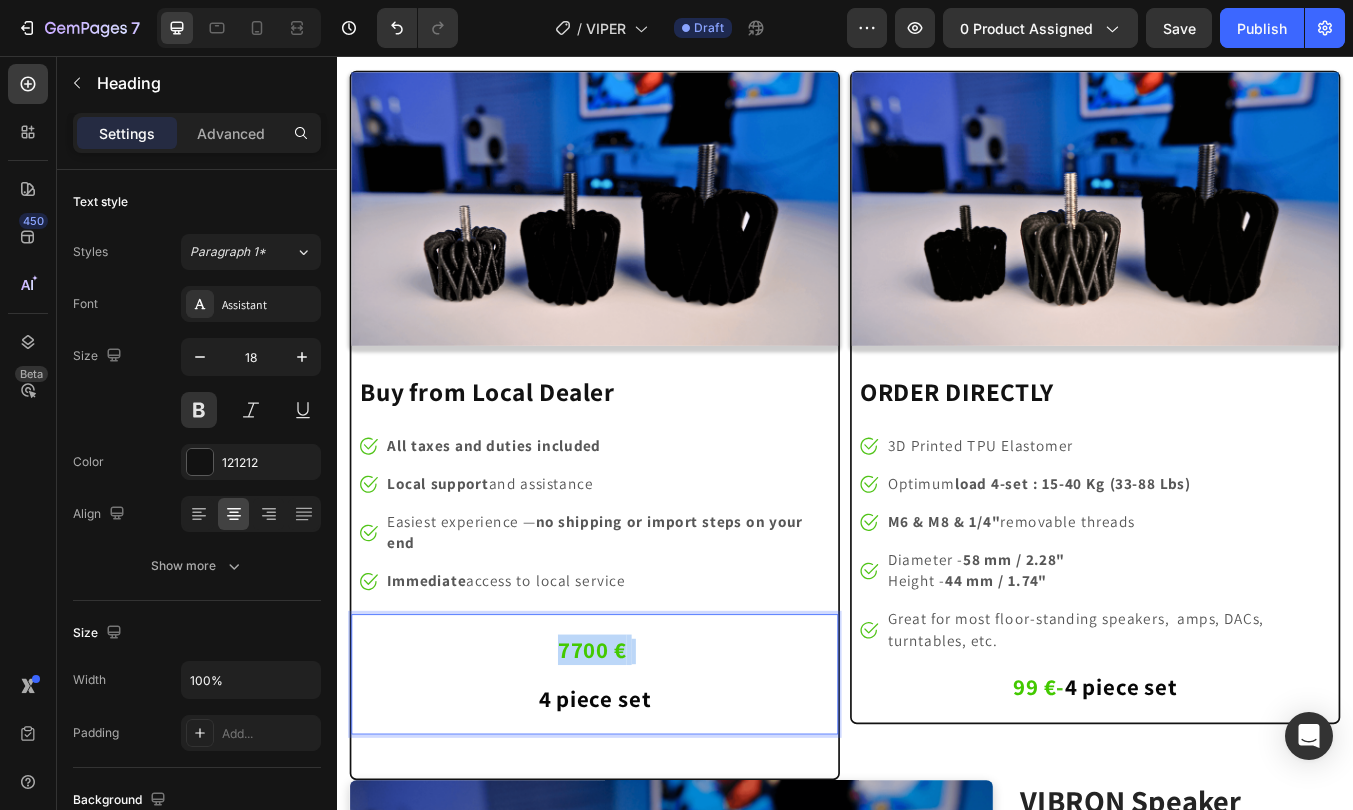 click on "7700 €" at bounding box center (638, 757) 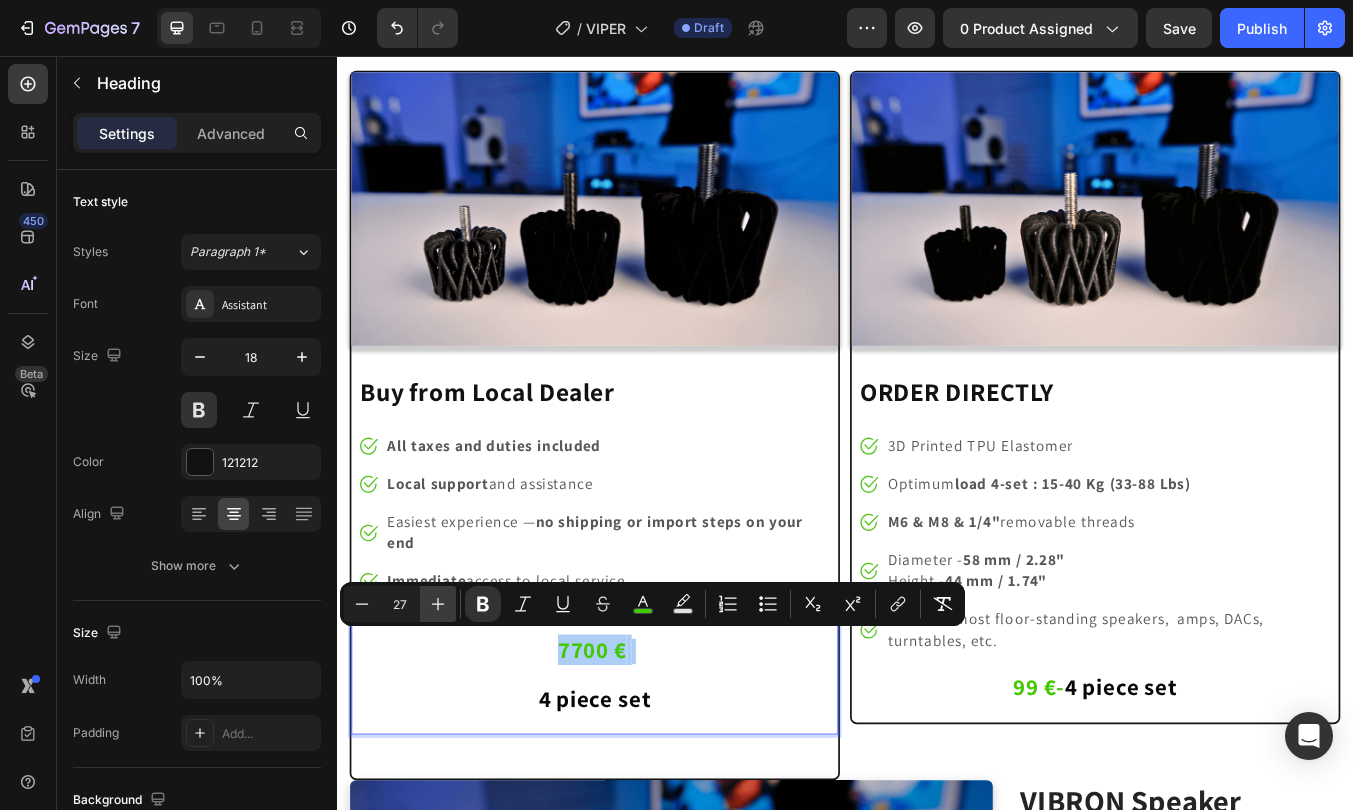 click 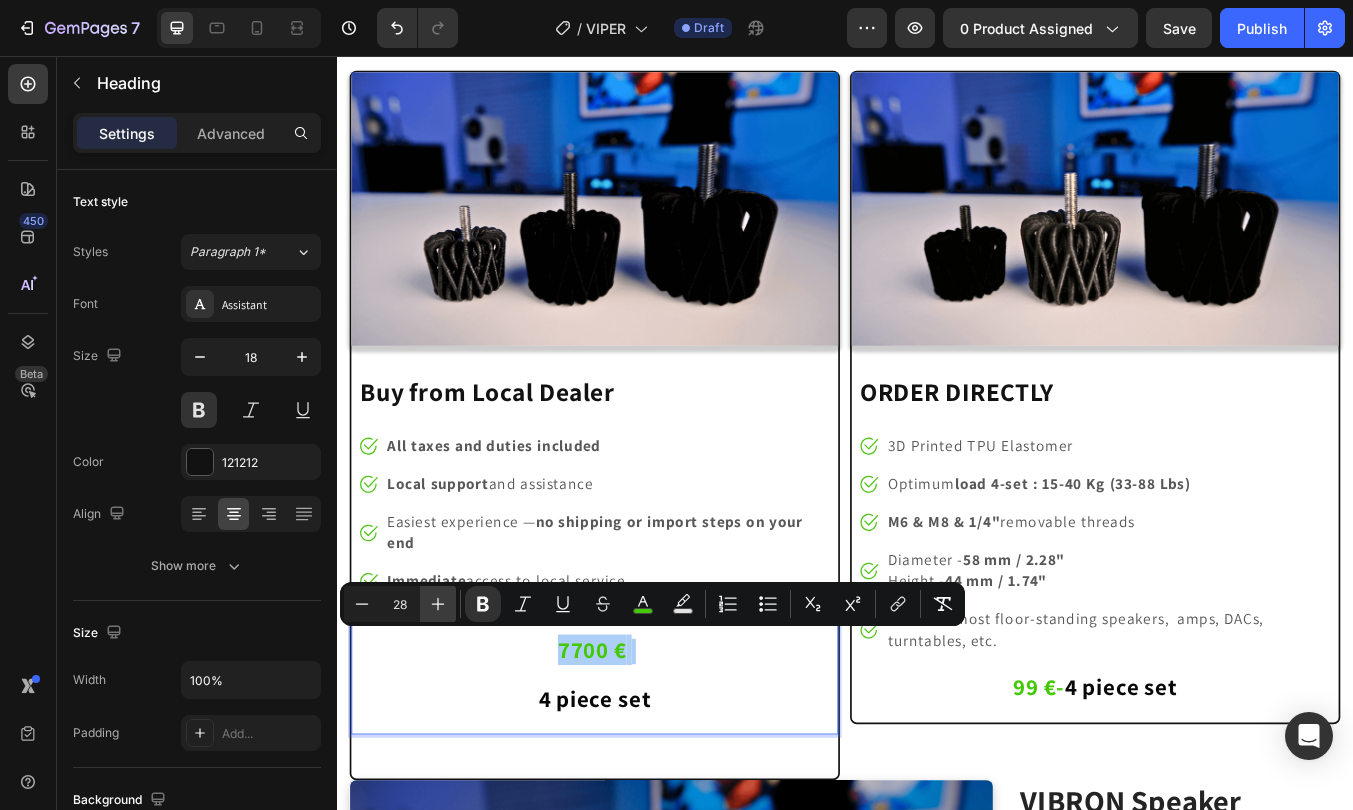 click 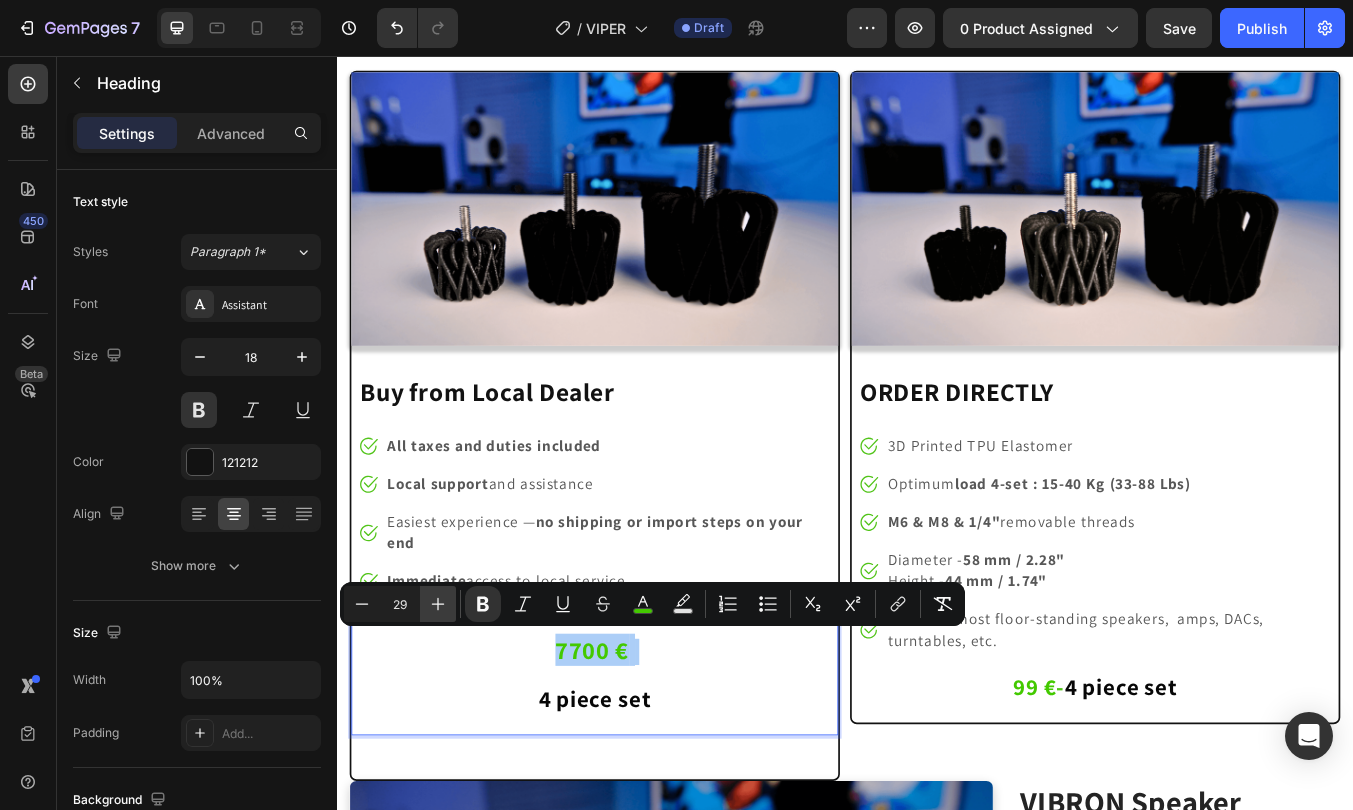 click 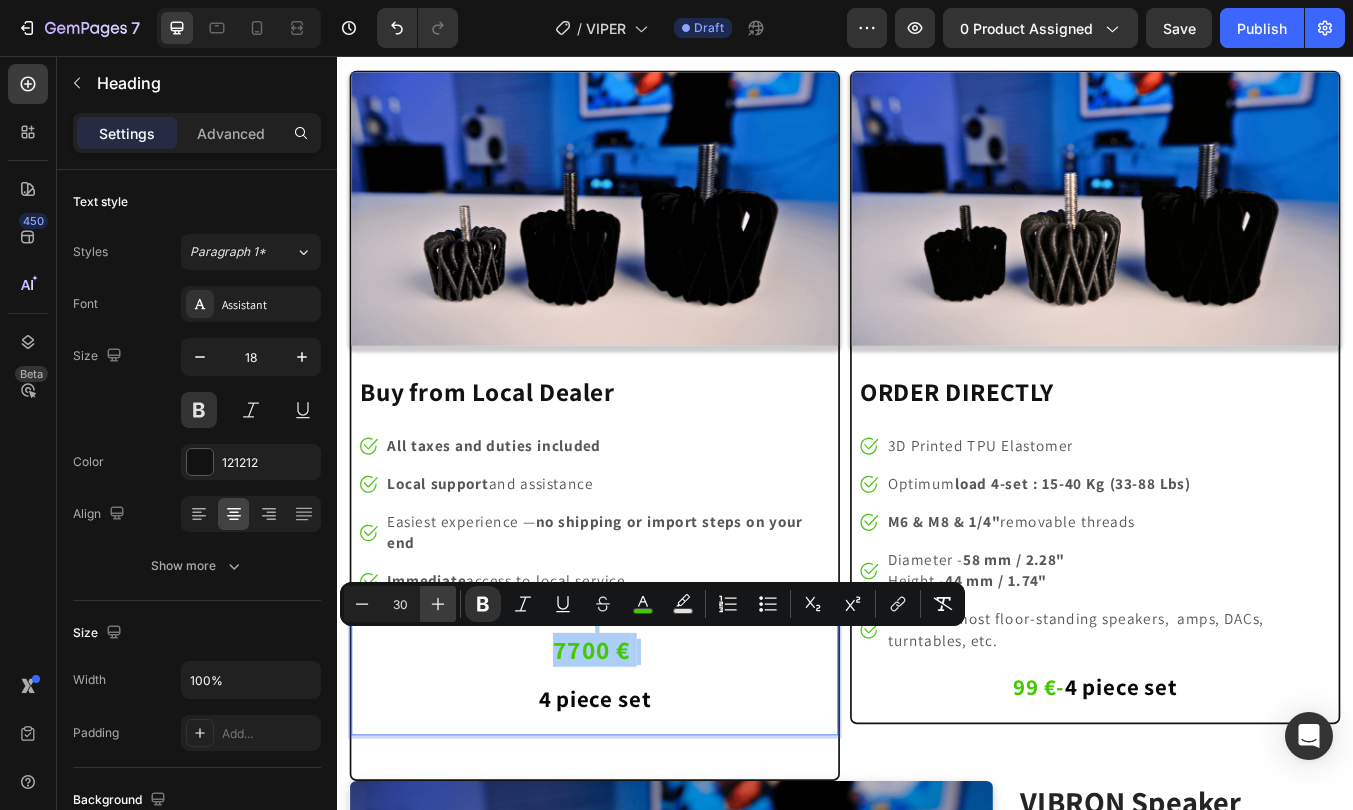 click 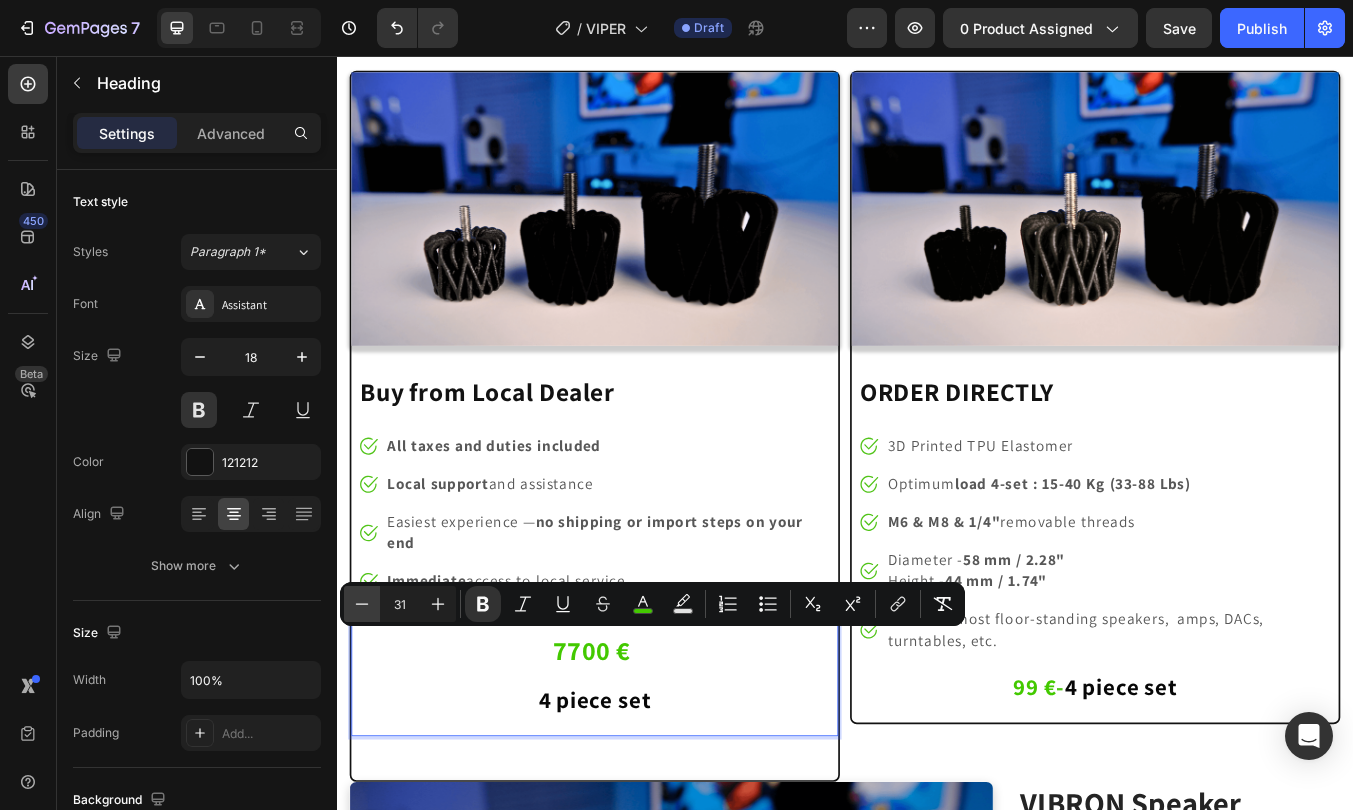 click 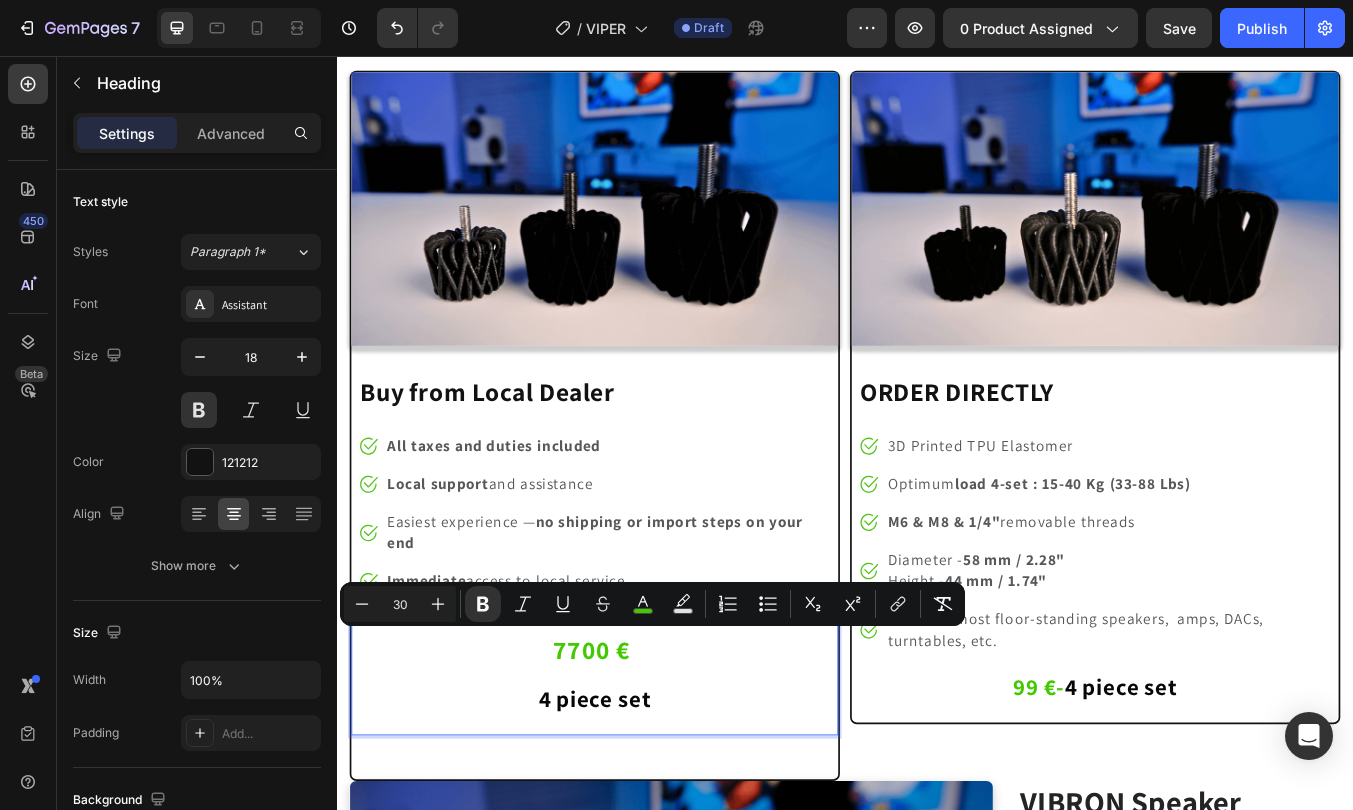click on "7700 €  4 piece set Heading   24" at bounding box center (641, 786) 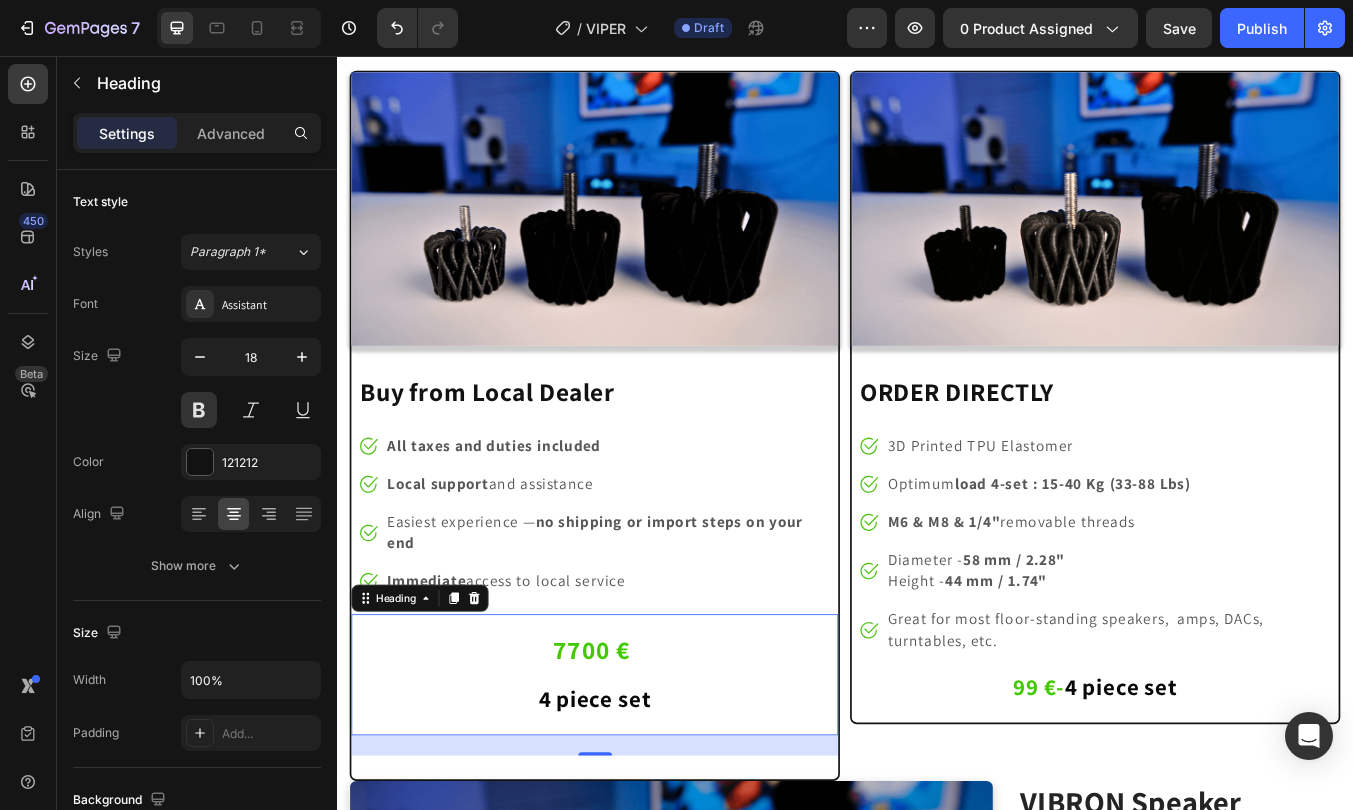 click on "4 piece set" at bounding box center (641, 815) 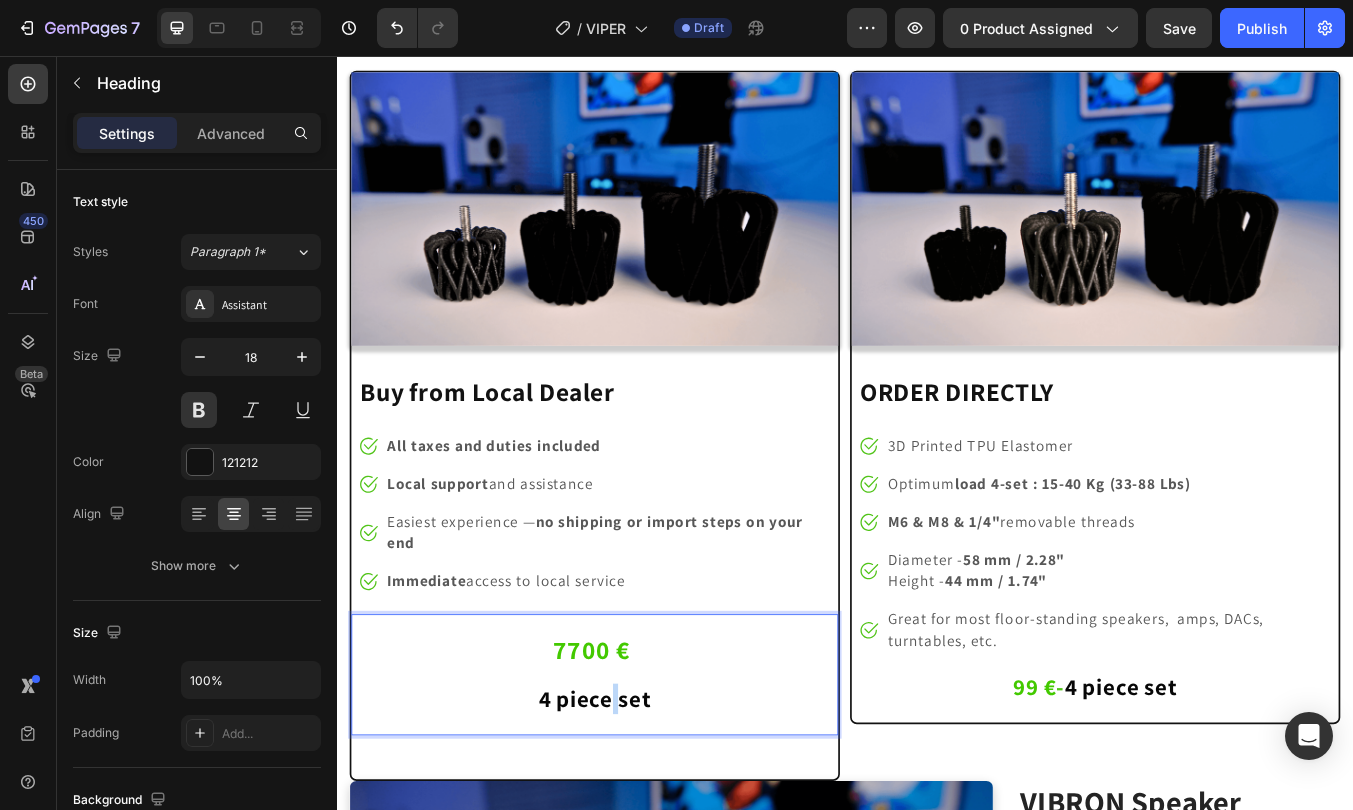 click on "4 piece set" at bounding box center [641, 815] 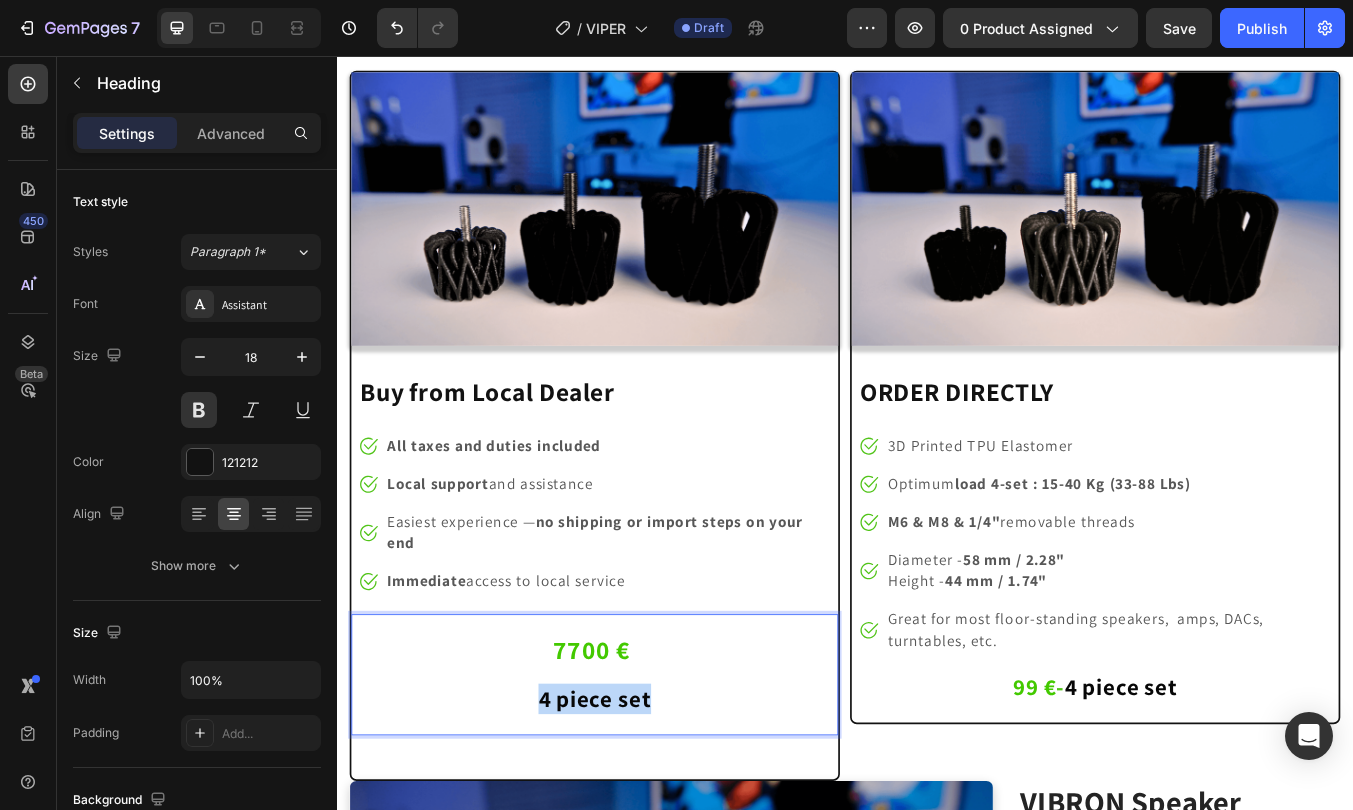click on "4 piece set" at bounding box center [641, 815] 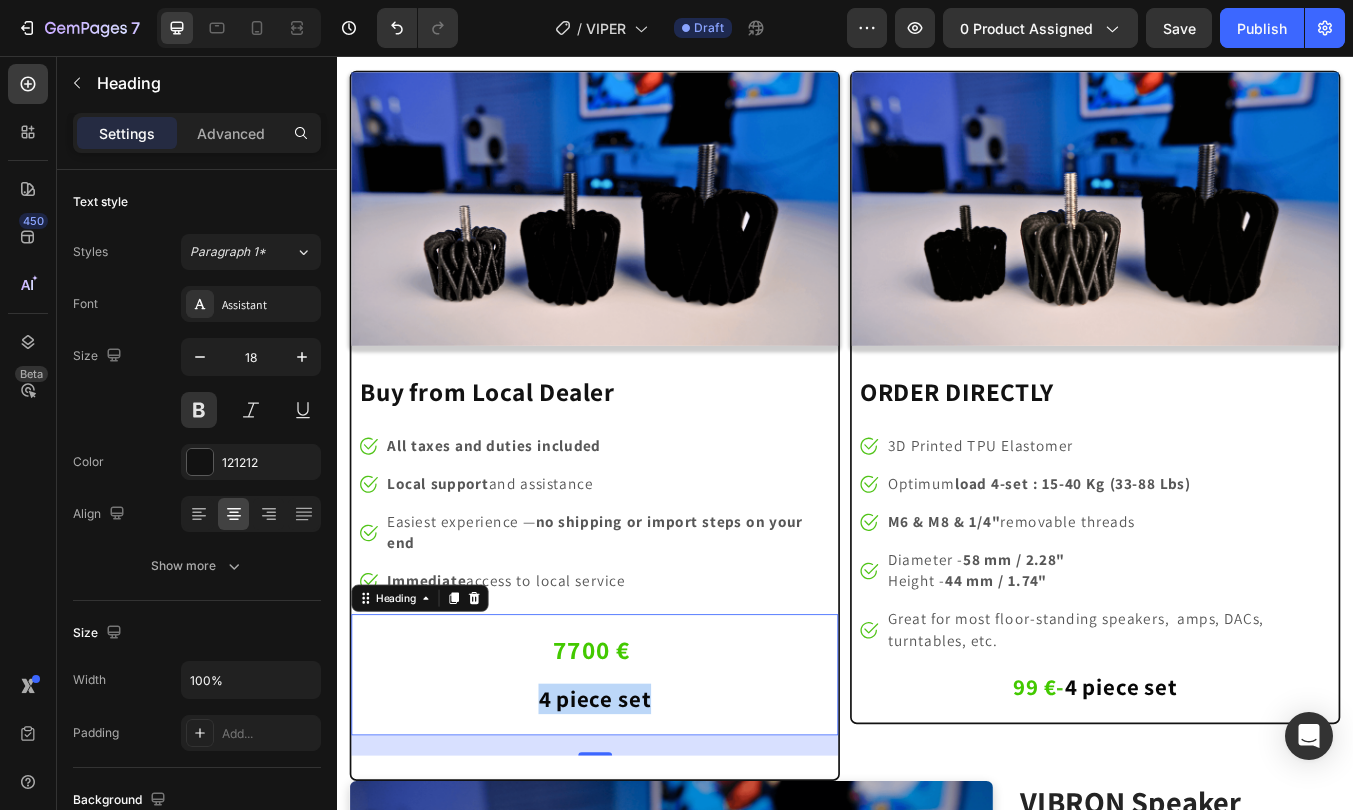 click on "4 piece set" at bounding box center (641, 815) 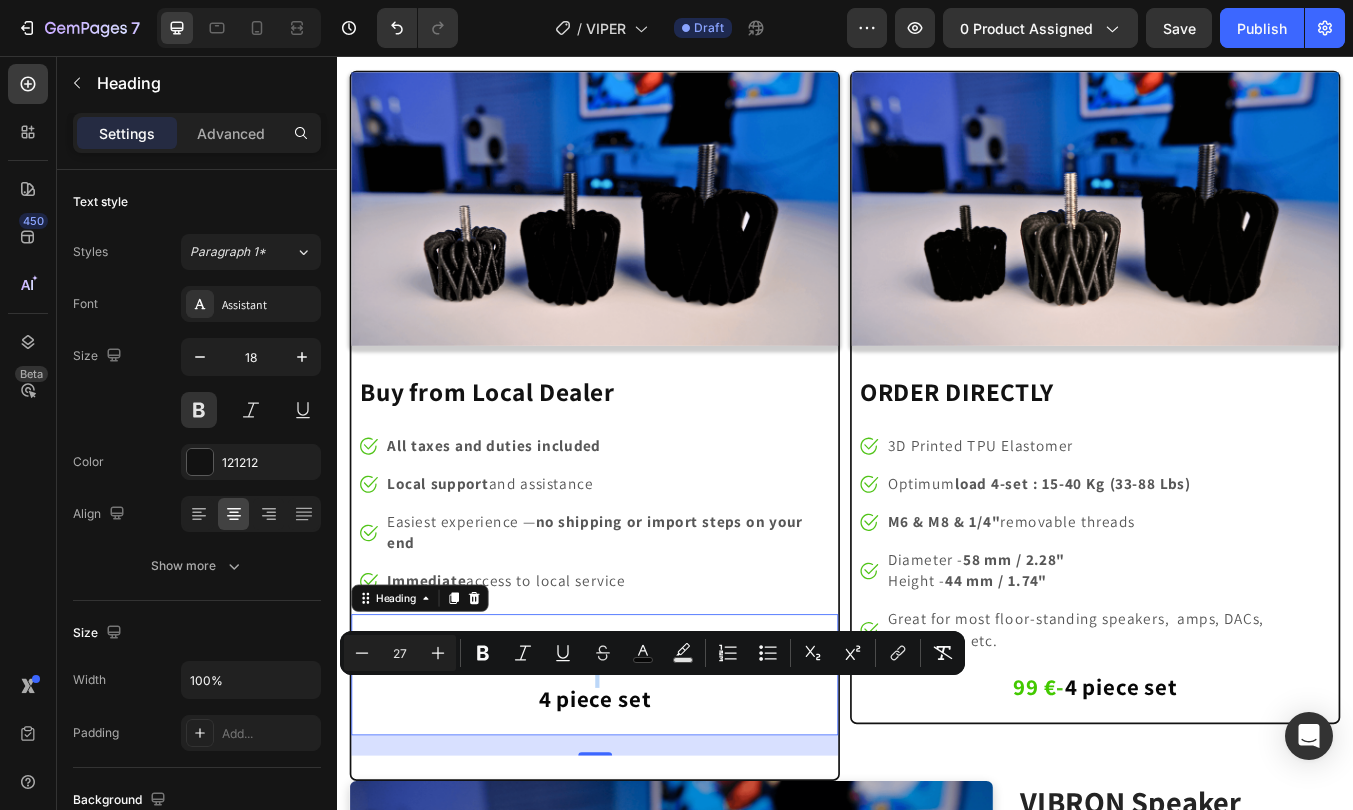 click on "4 piece set" at bounding box center [641, 815] 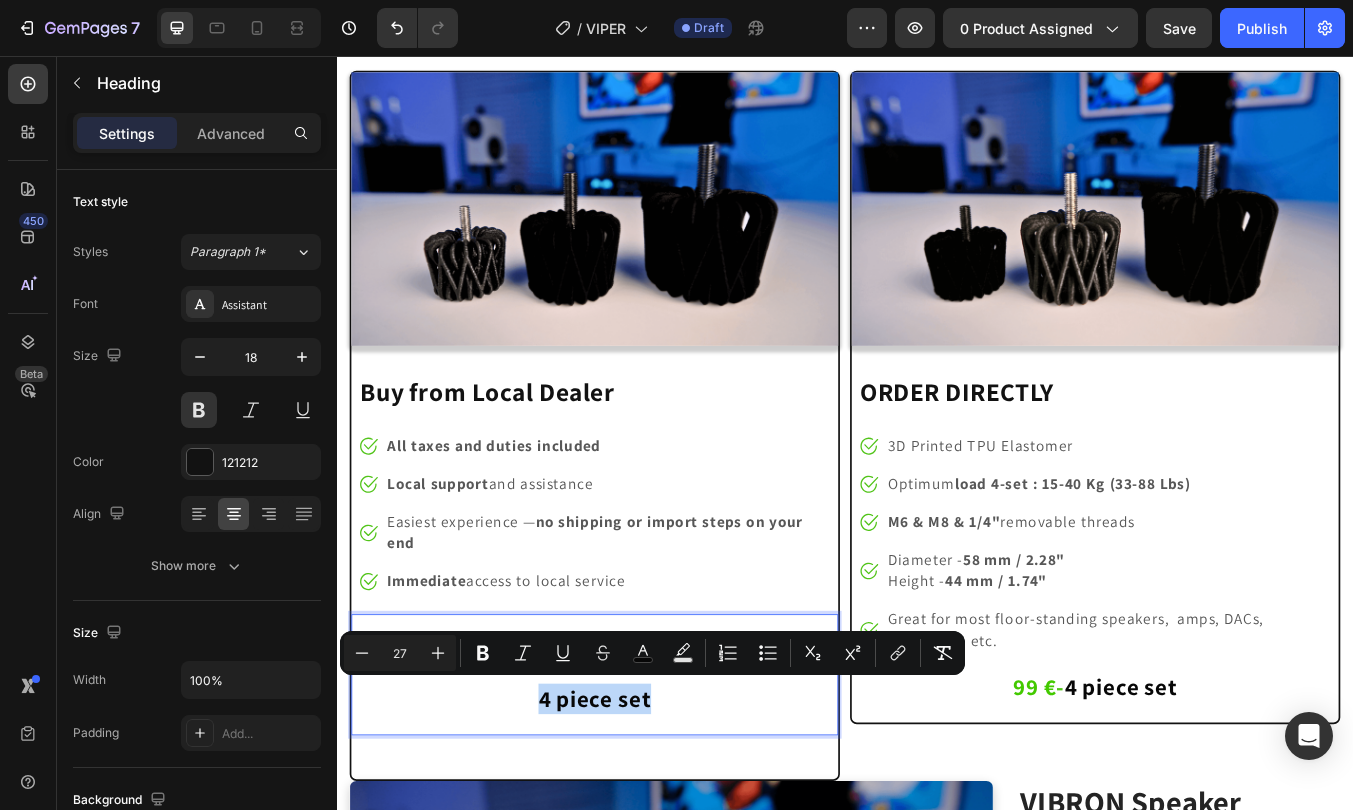 click on "4 piece set" at bounding box center [641, 815] 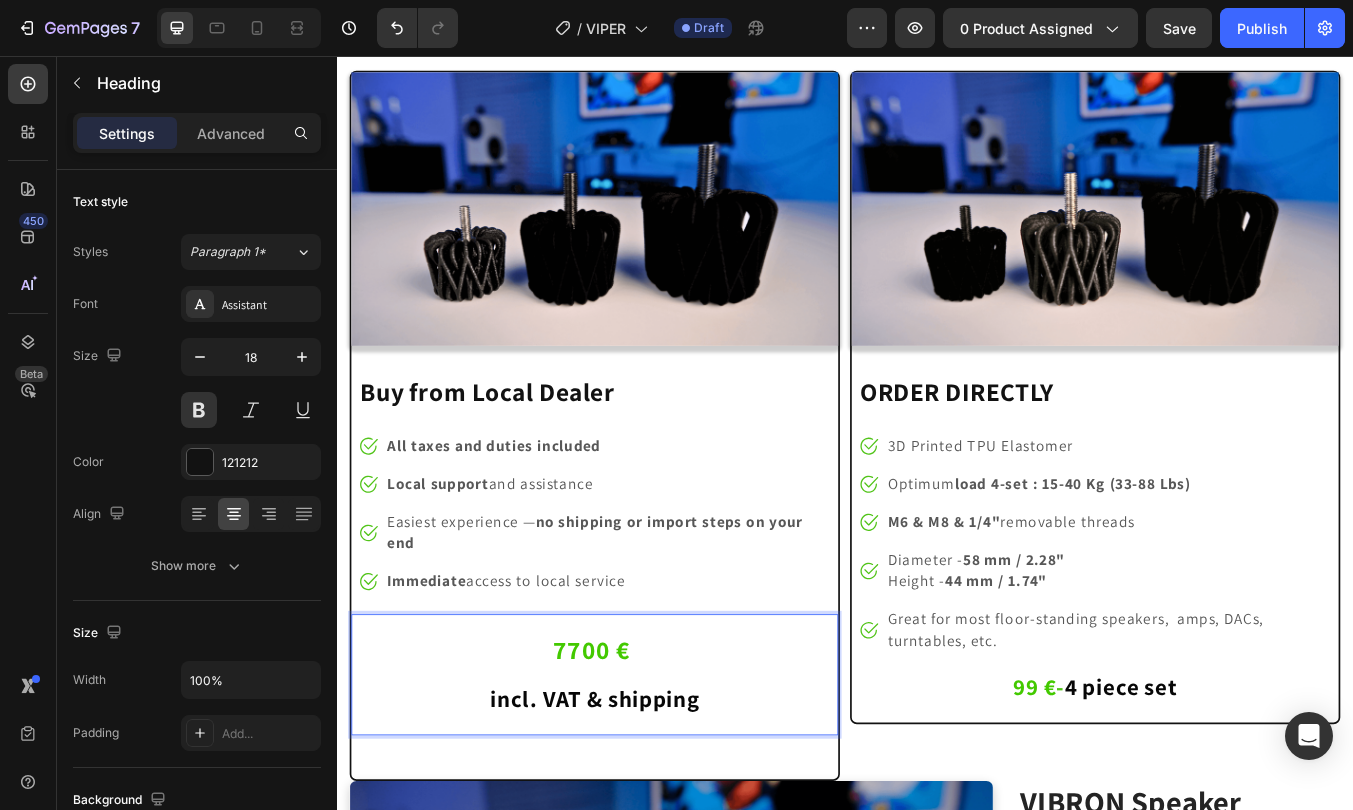 click on "incl. VAT & shipping" at bounding box center [641, 815] 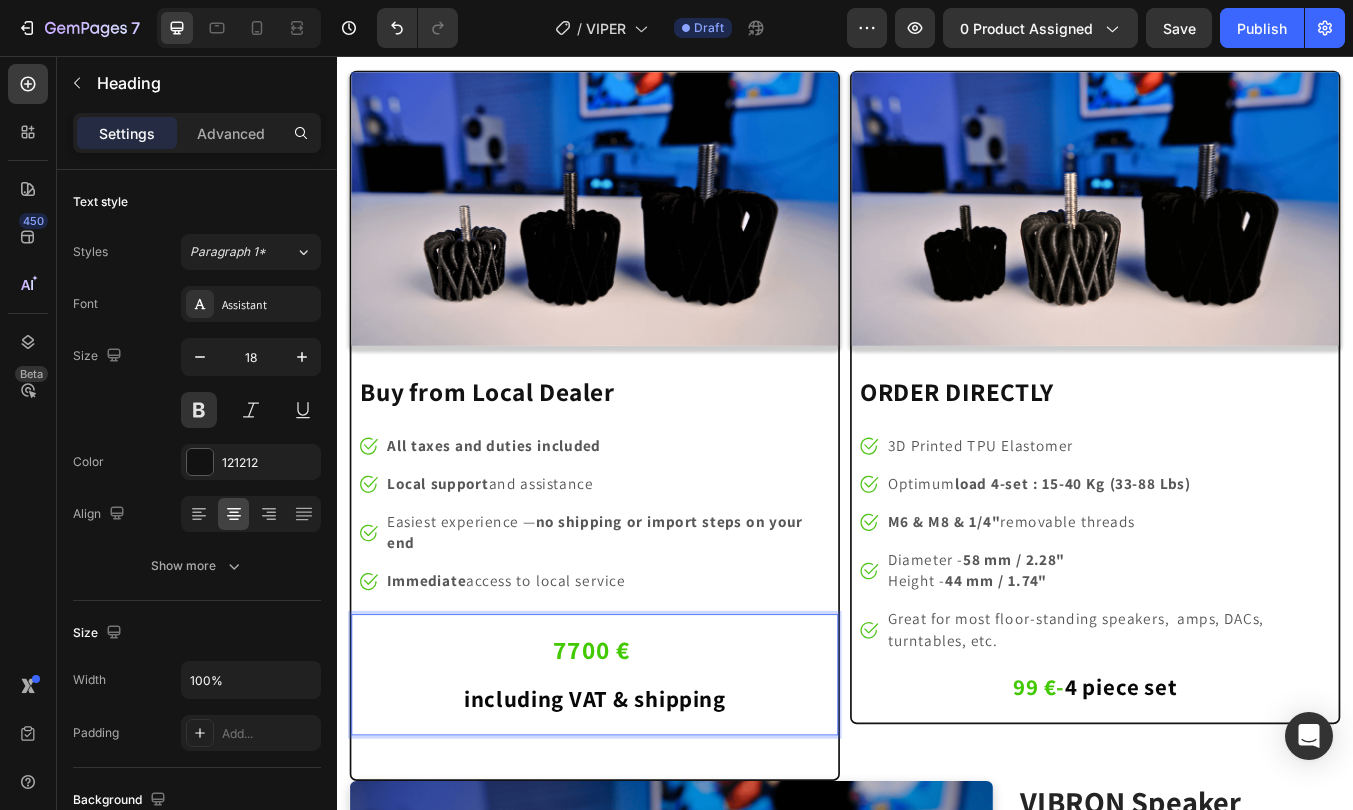 click on "7700 €  including VAT & shipping" at bounding box center [641, 774] 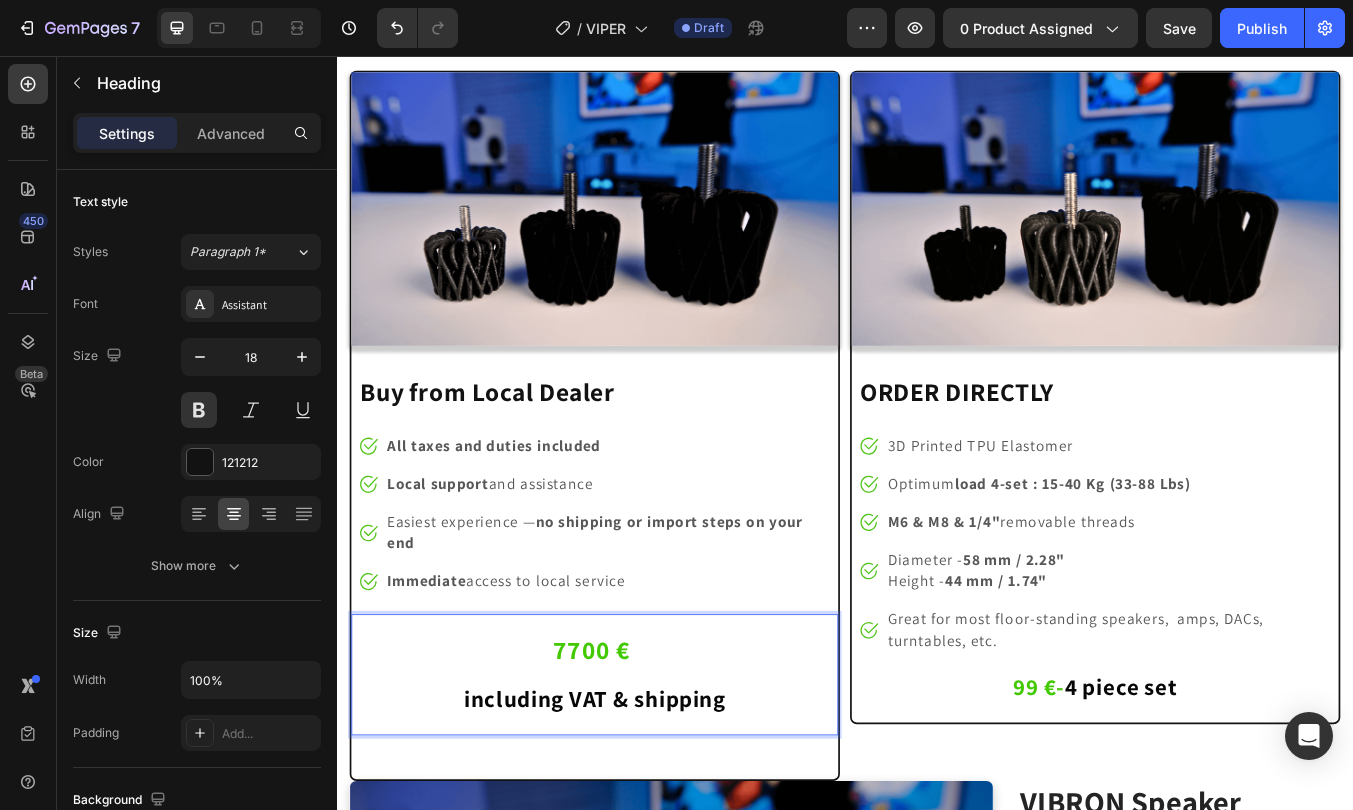 click on "7700 €" at bounding box center (638, 757) 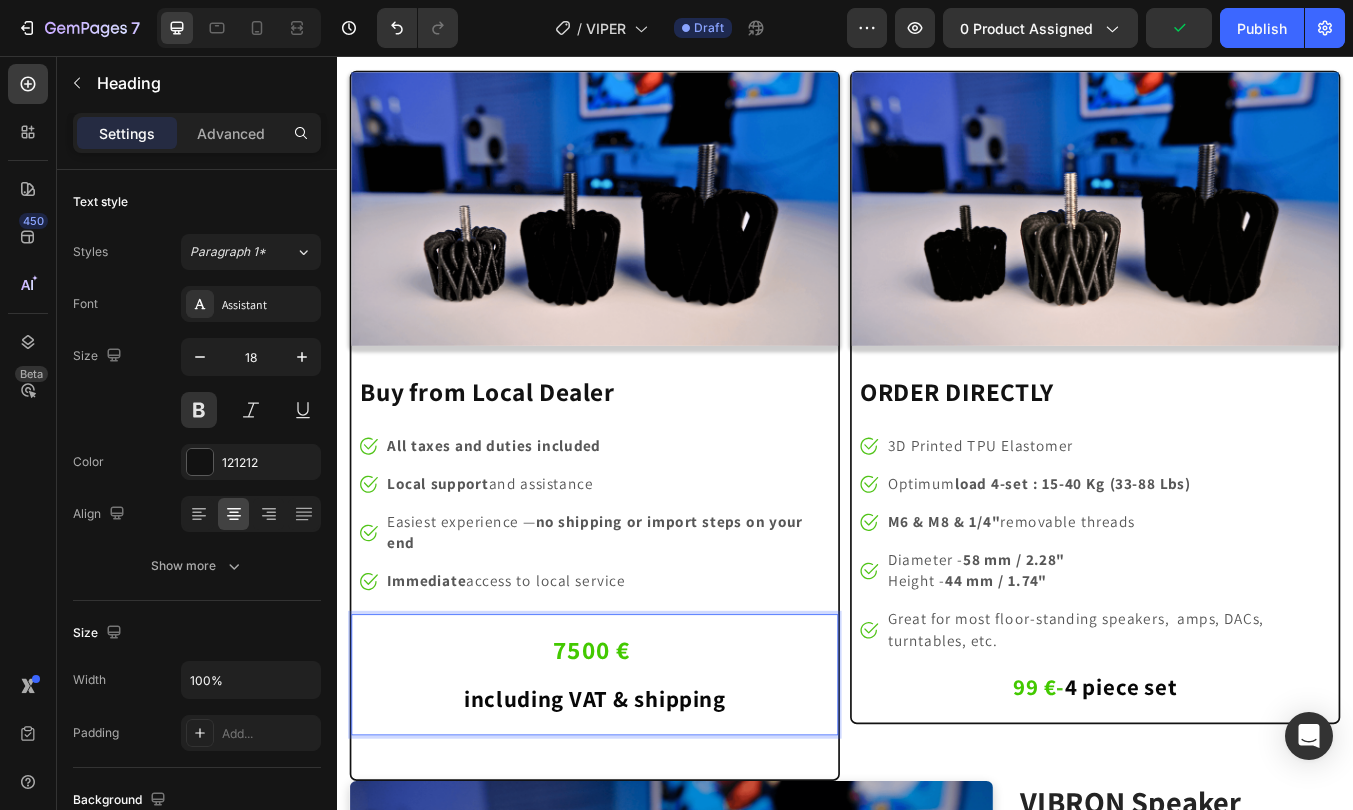 click on "including VAT & shipping" at bounding box center [641, 815] 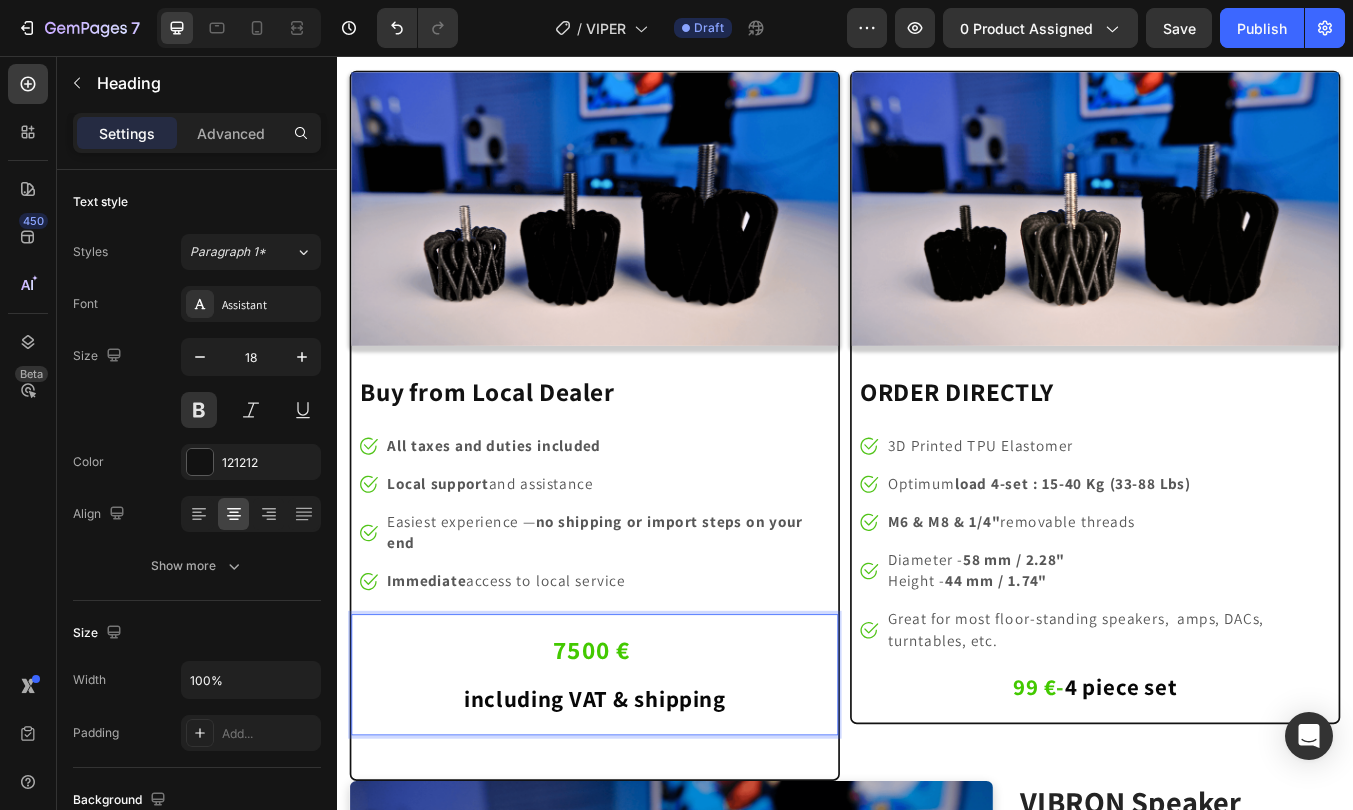 click on "including VAT & shipping" at bounding box center [641, 815] 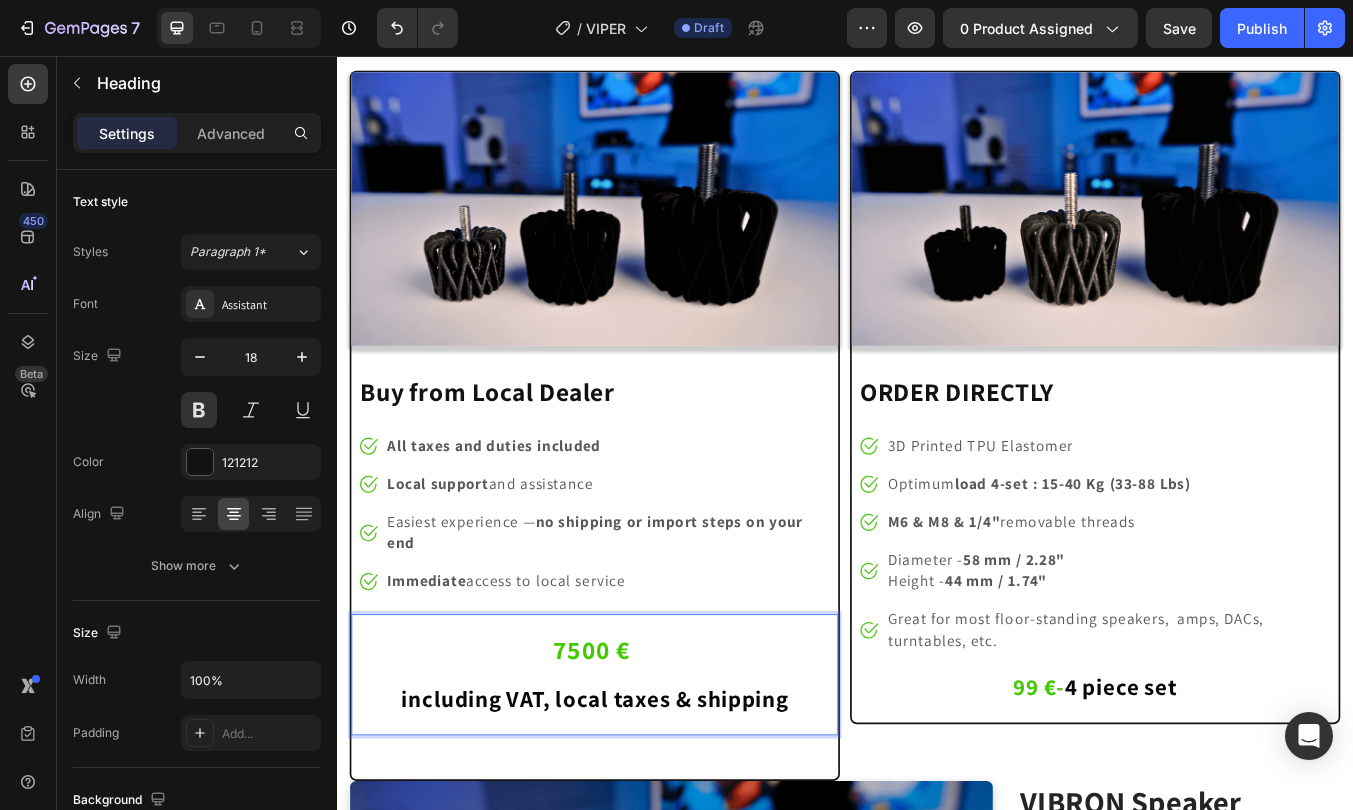 click on "including VAT, local taxes & shipping" at bounding box center (641, 815) 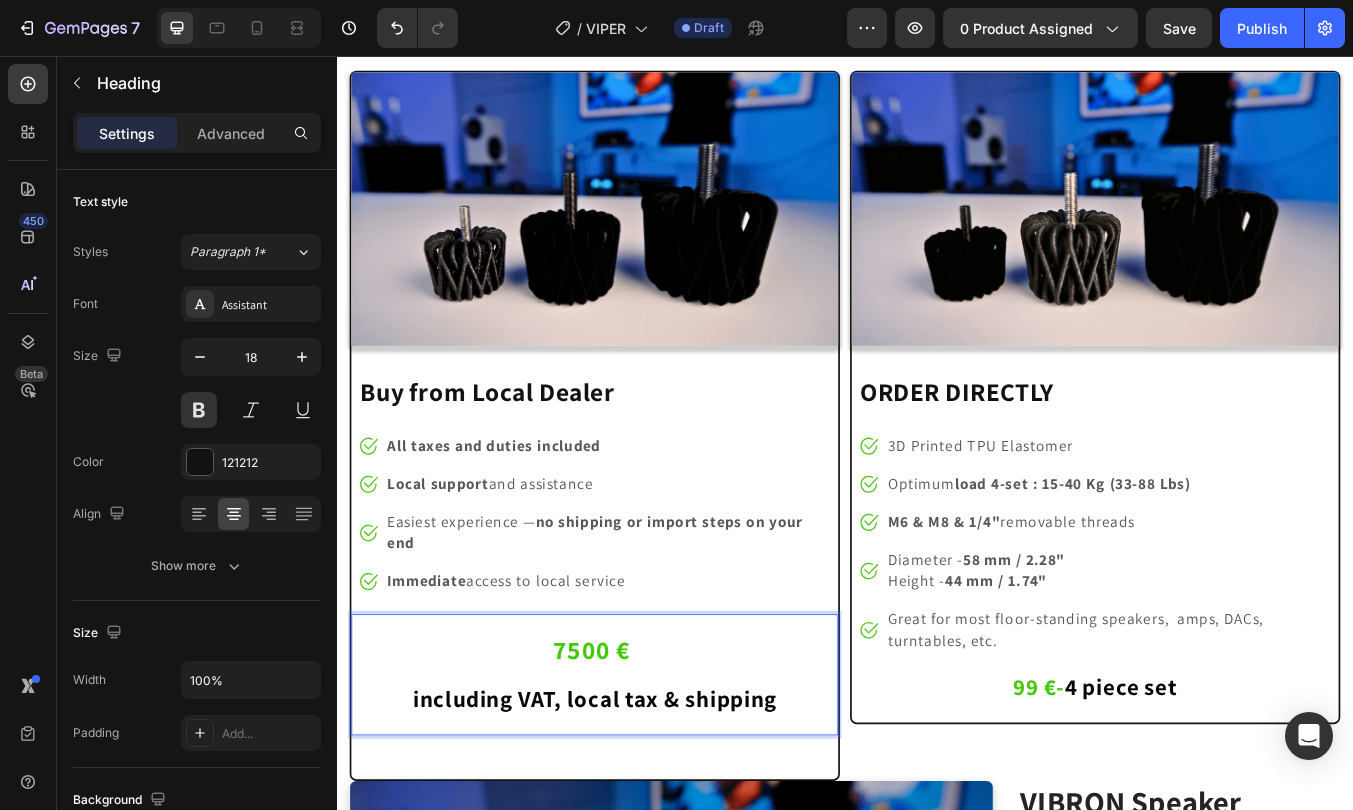 click on "7500 €   including VAT, local tax & shipping" at bounding box center (641, 774) 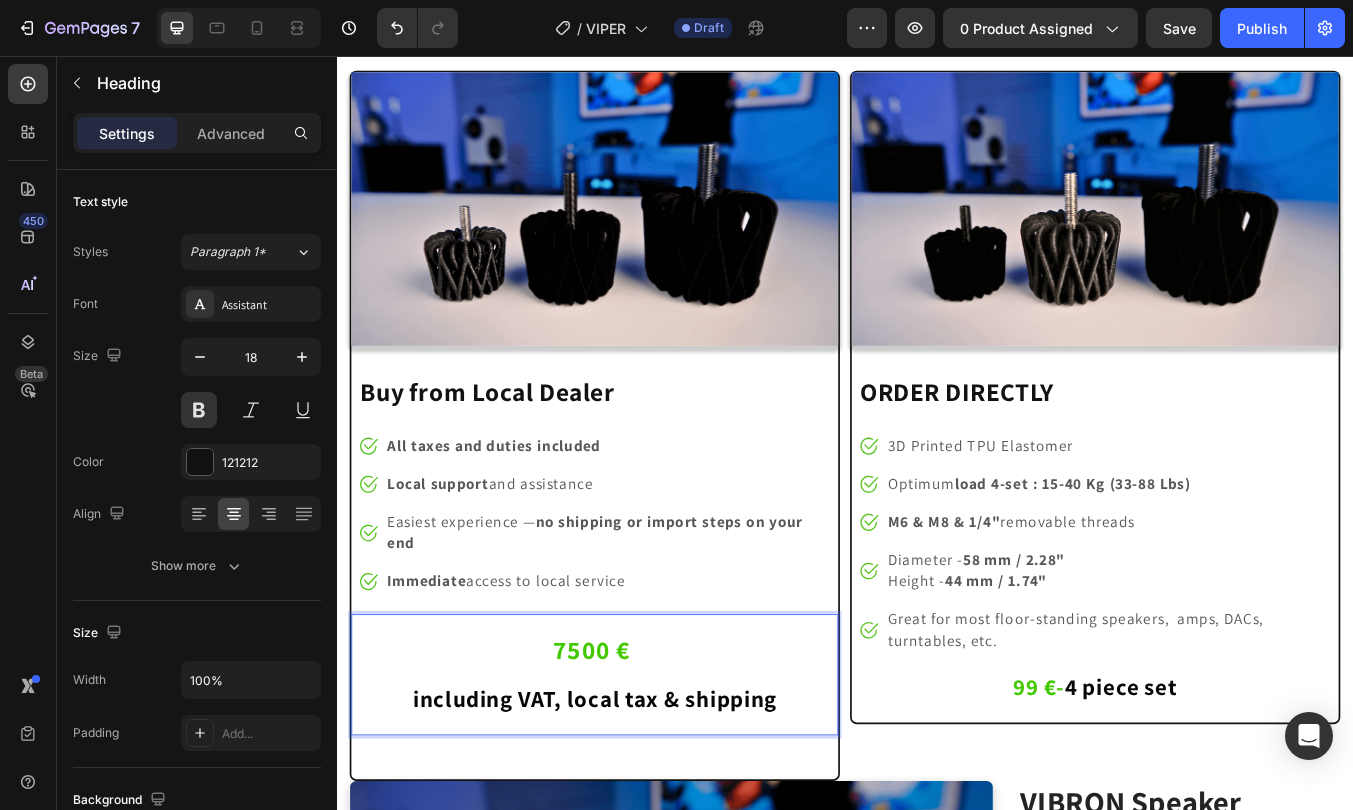 click on "including VAT, local tax & shipping" at bounding box center (642, 815) 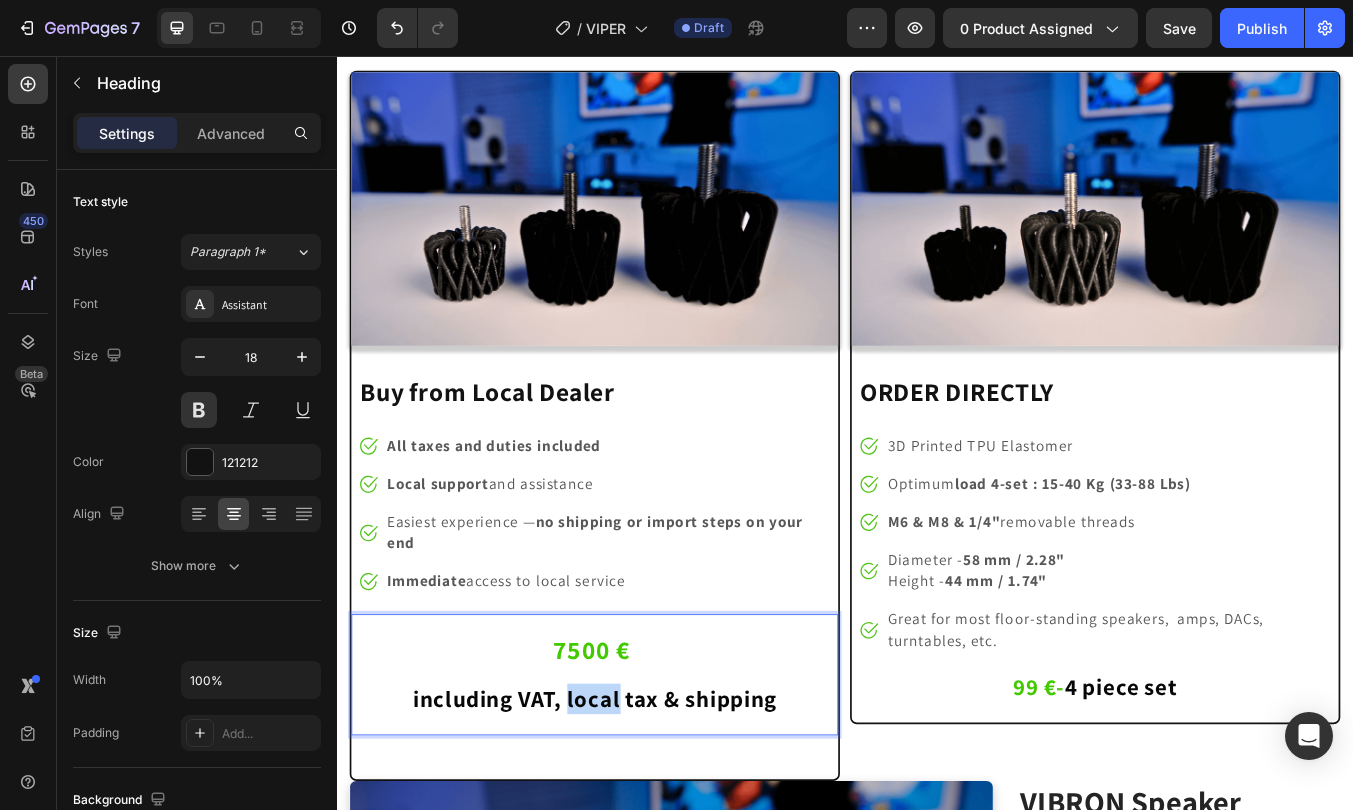click on "including VAT, local tax & shipping" at bounding box center (642, 815) 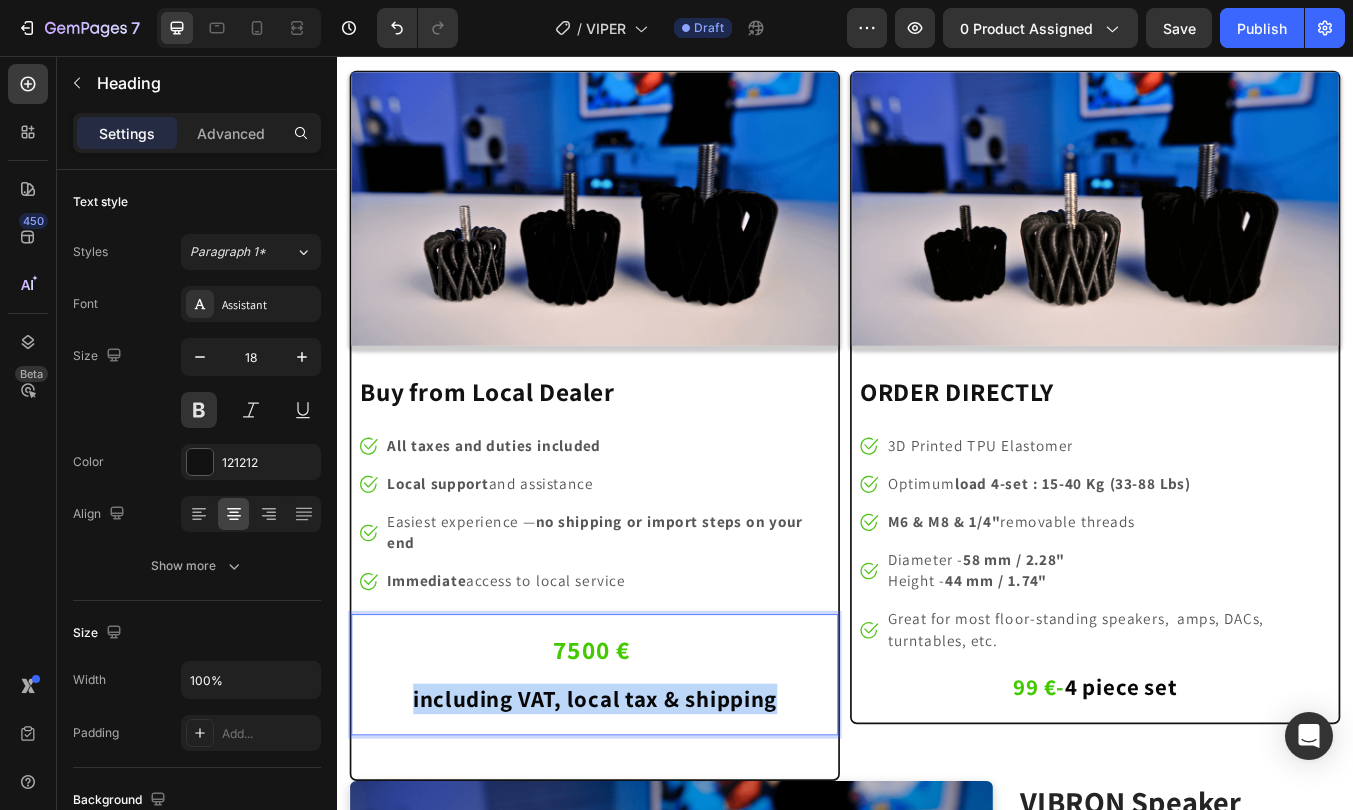 click on "including VAT, local tax & shipping" at bounding box center (642, 815) 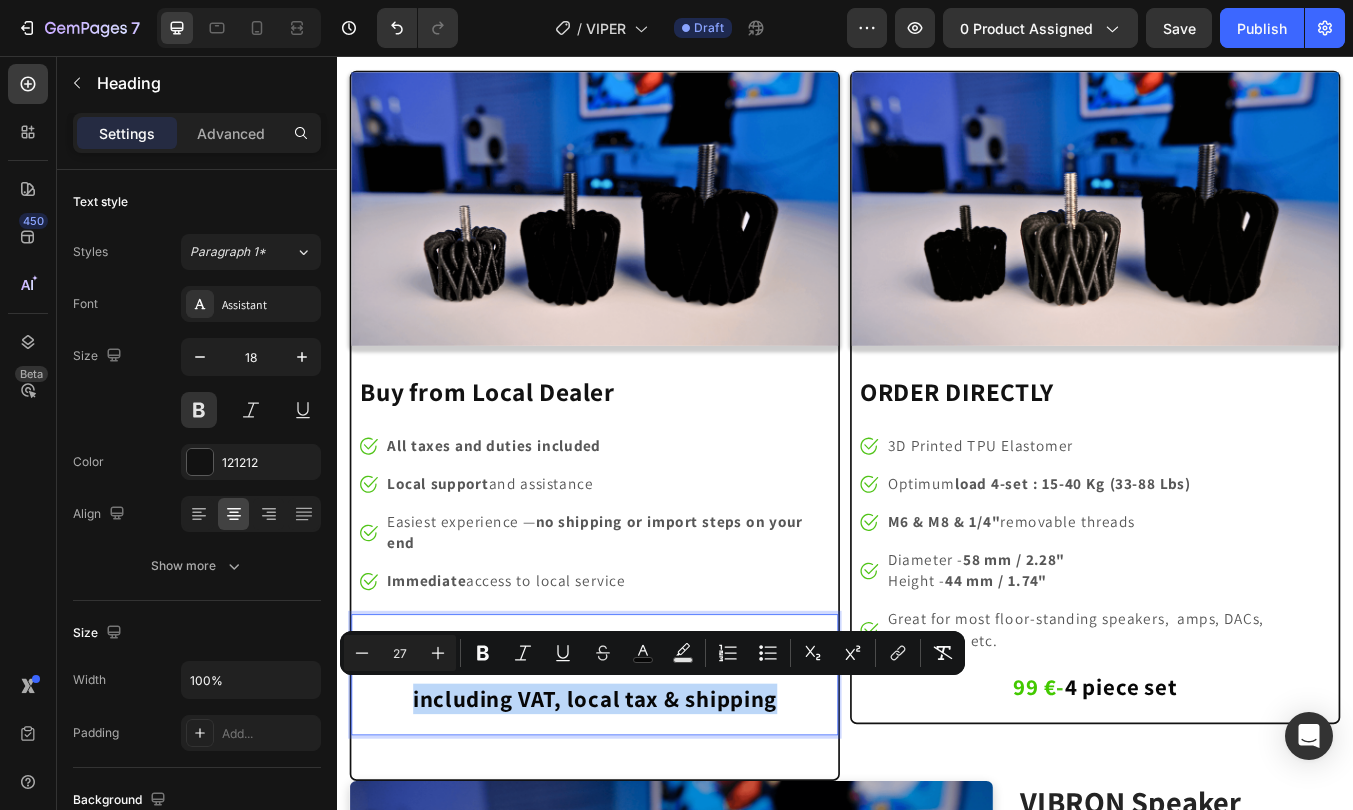 click on "including VAT, local tax & shipping" at bounding box center [642, 815] 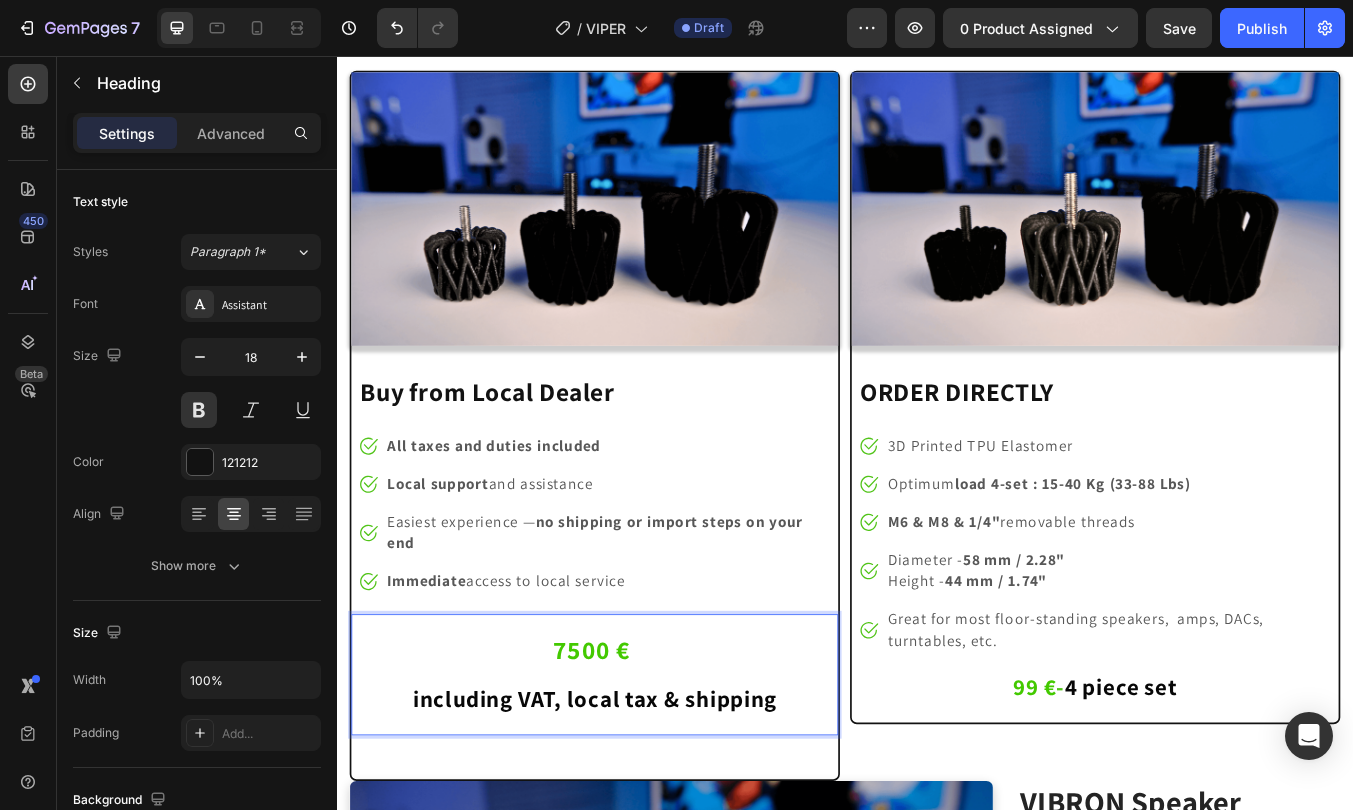 scroll, scrollTop: 11098, scrollLeft: 0, axis: vertical 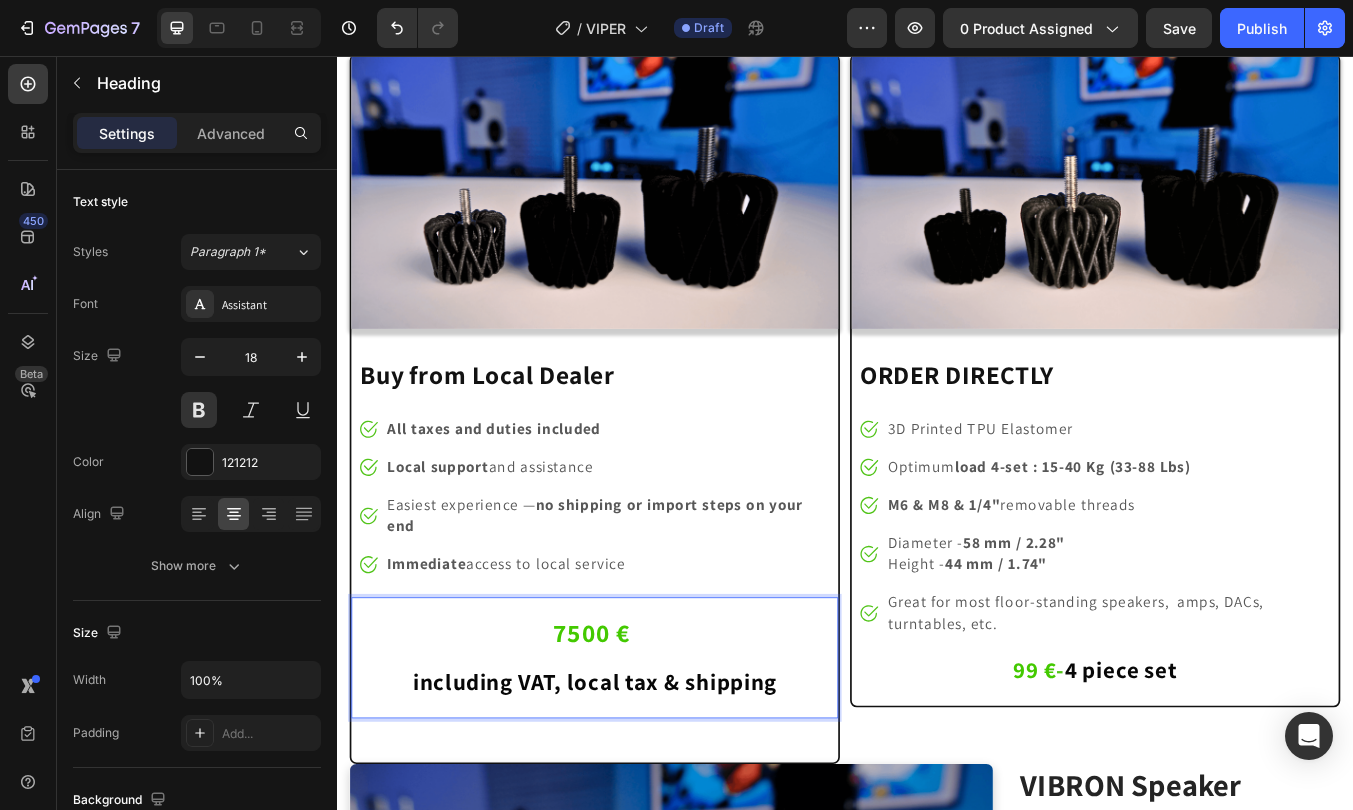 click on "including VAT, local tax & shipping" at bounding box center (642, 795) 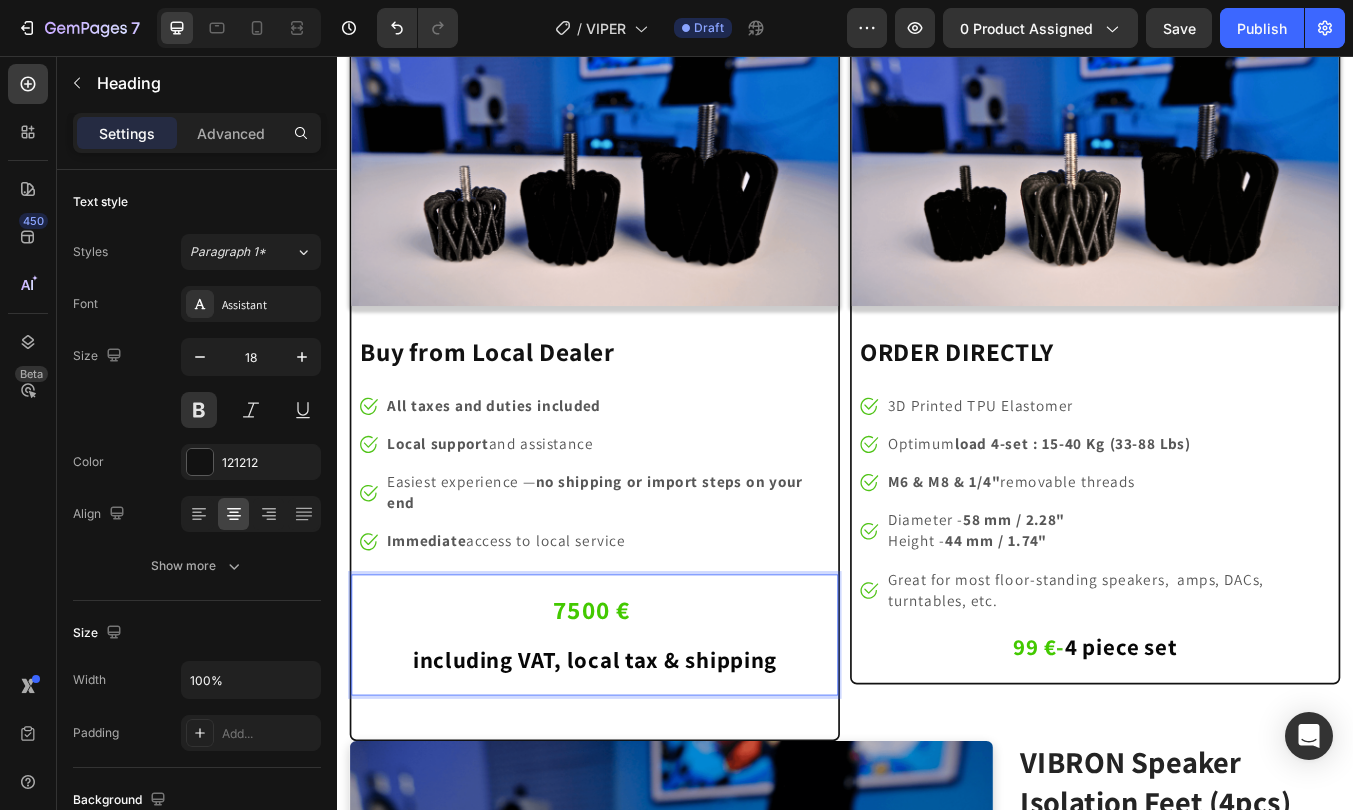 scroll, scrollTop: 11126, scrollLeft: 0, axis: vertical 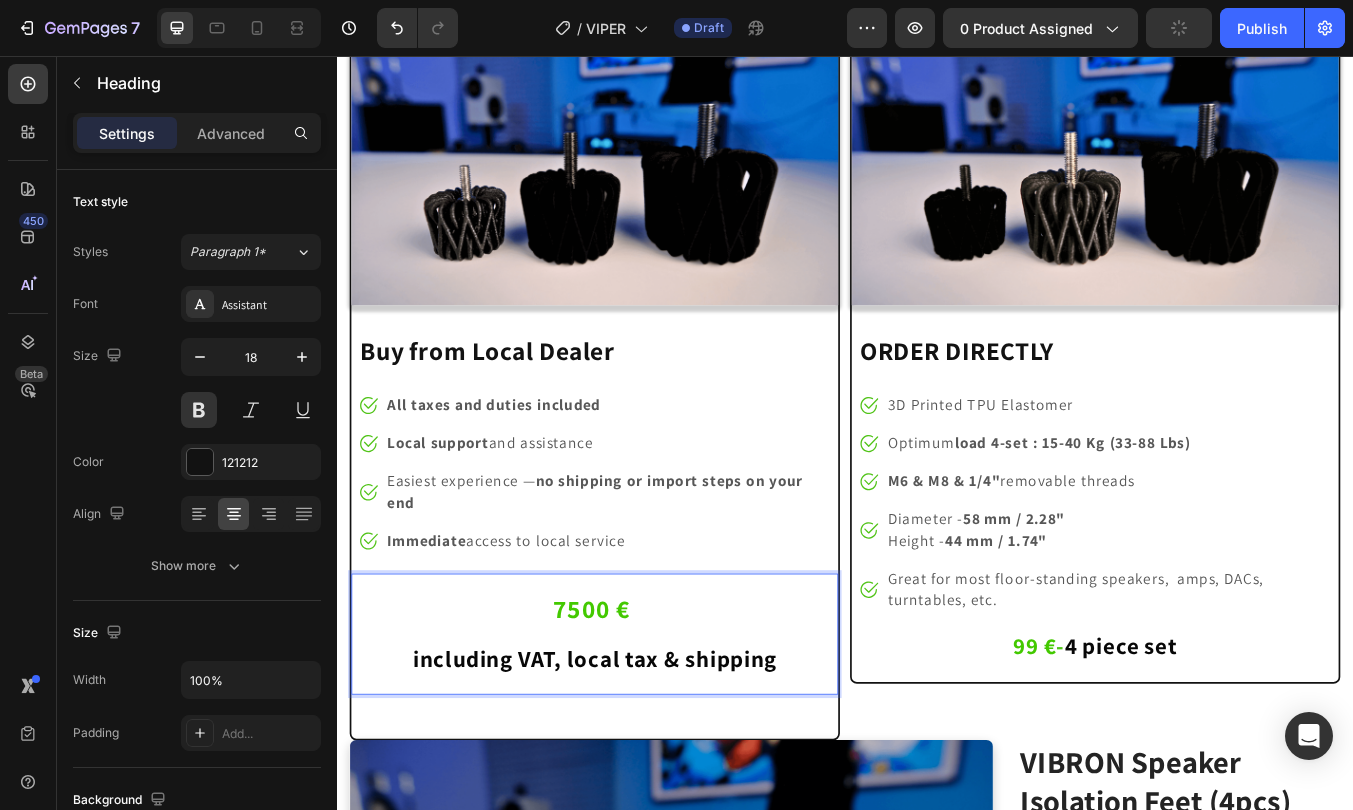 click on "7500 €   including VAT, local tax & shipping" at bounding box center (641, 726) 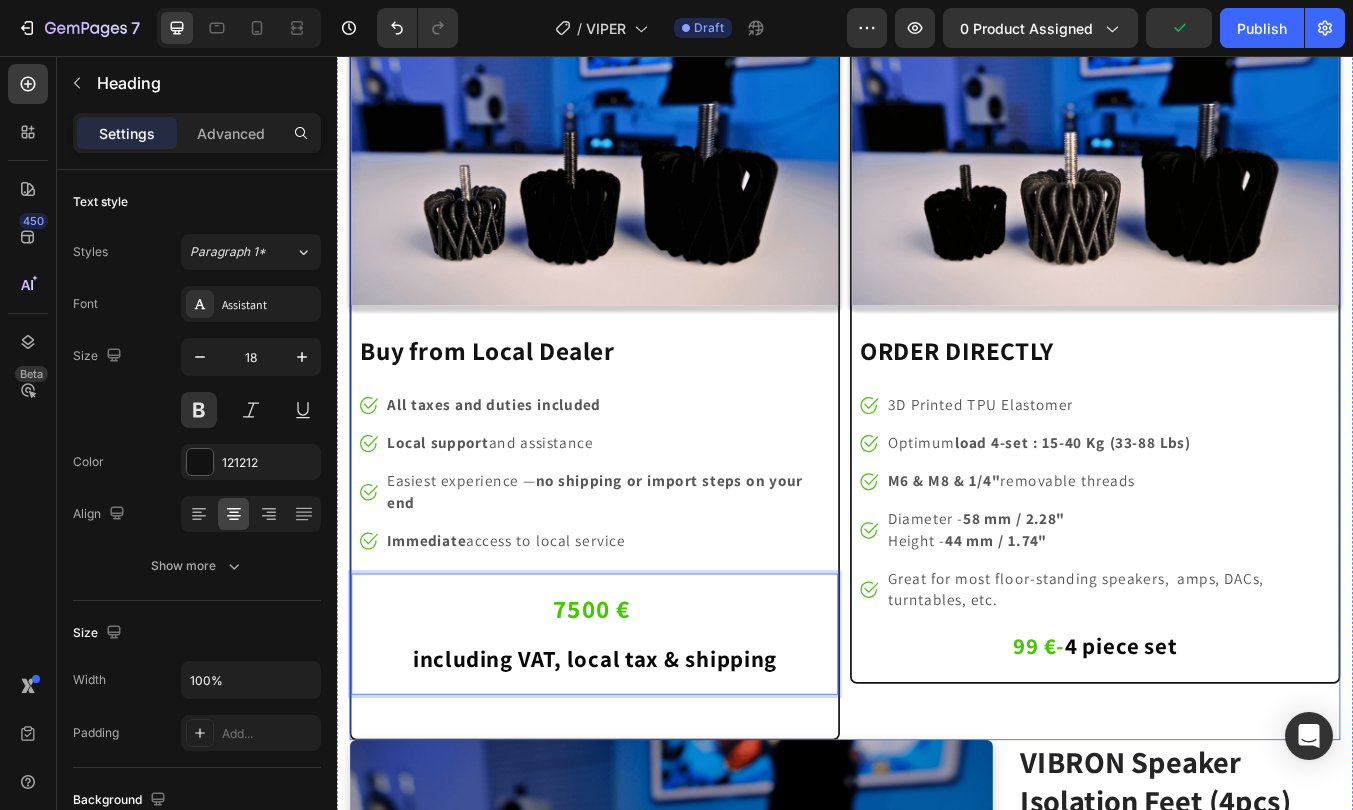 click on "⁠⁠⁠⁠⁠⁠⁠ 7500 €   including VAT, local tax & shipping" at bounding box center (641, 726) 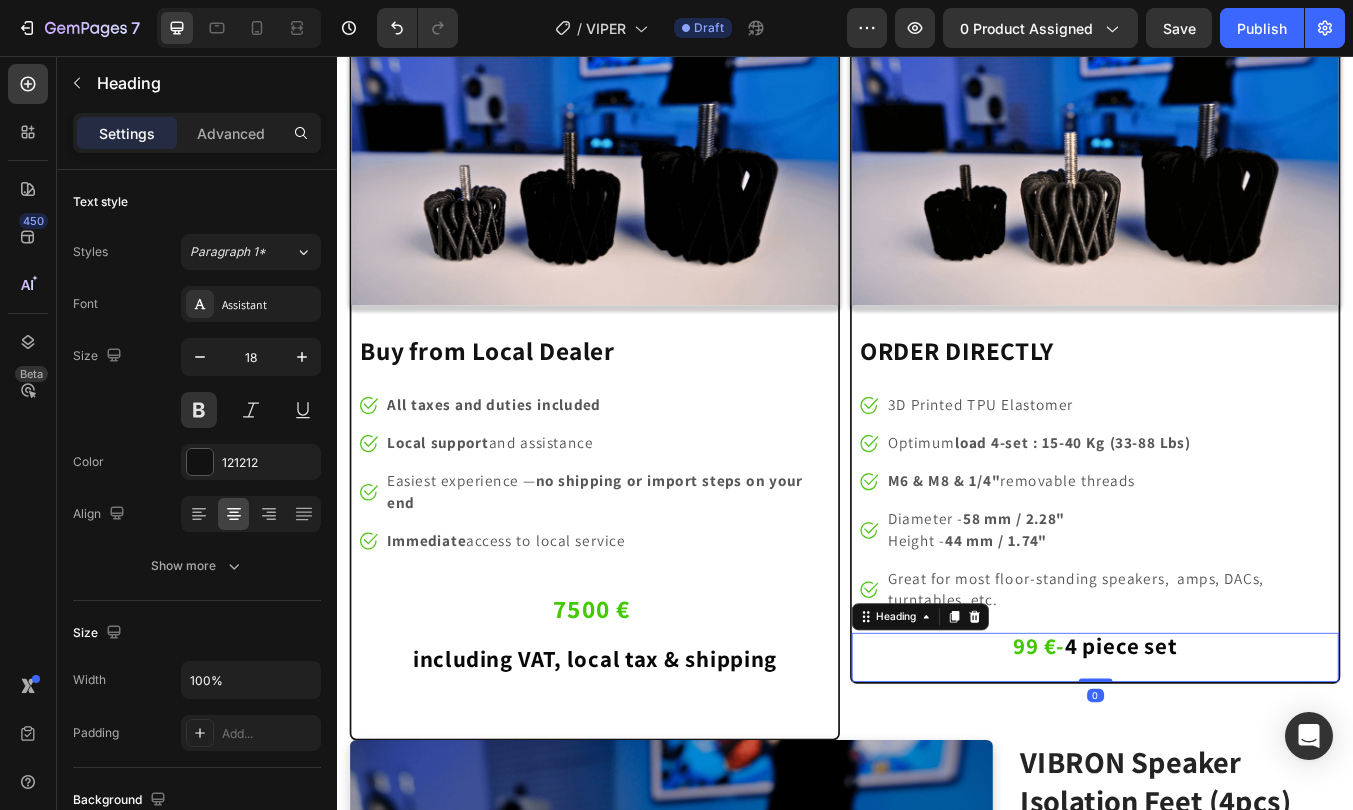 click on "99 €" at bounding box center (1161, 752) 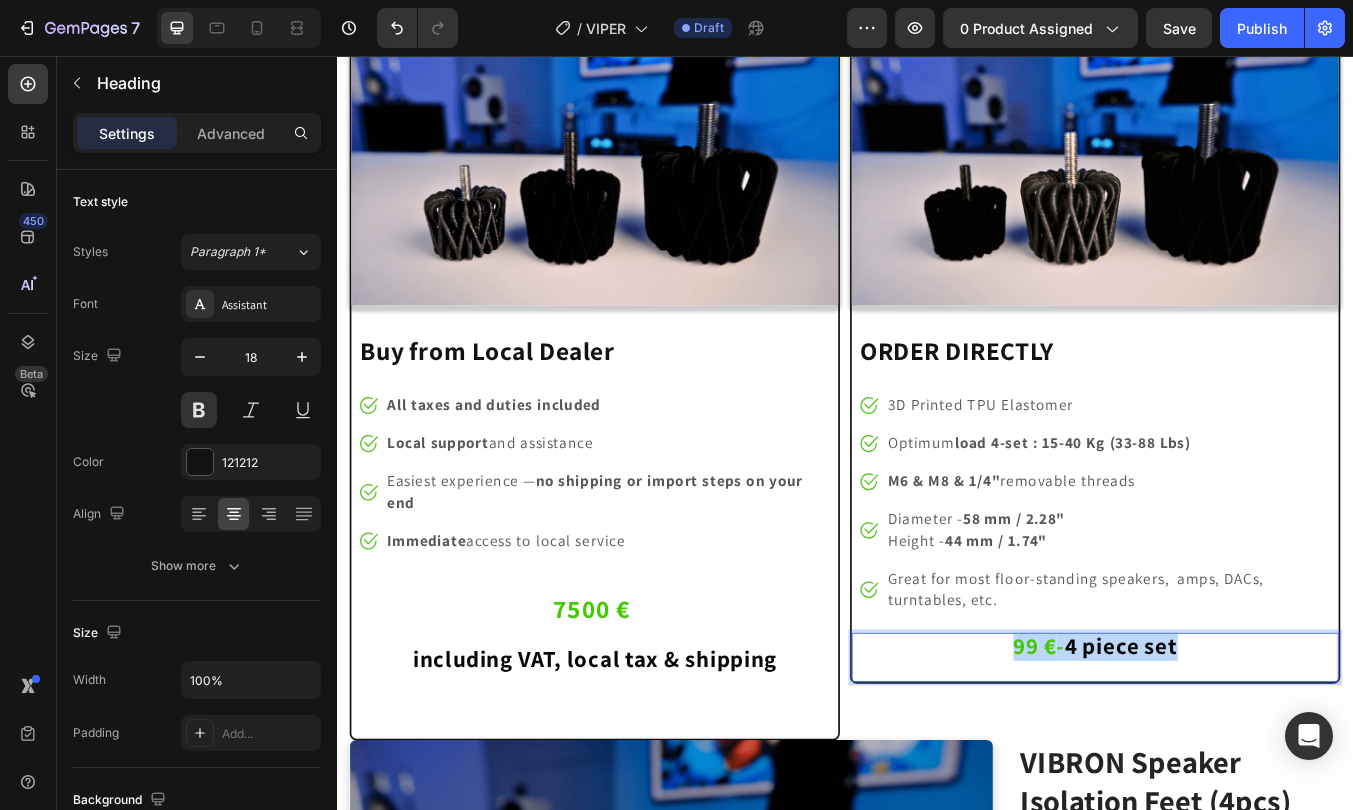 click on "99 €" at bounding box center (1161, 752) 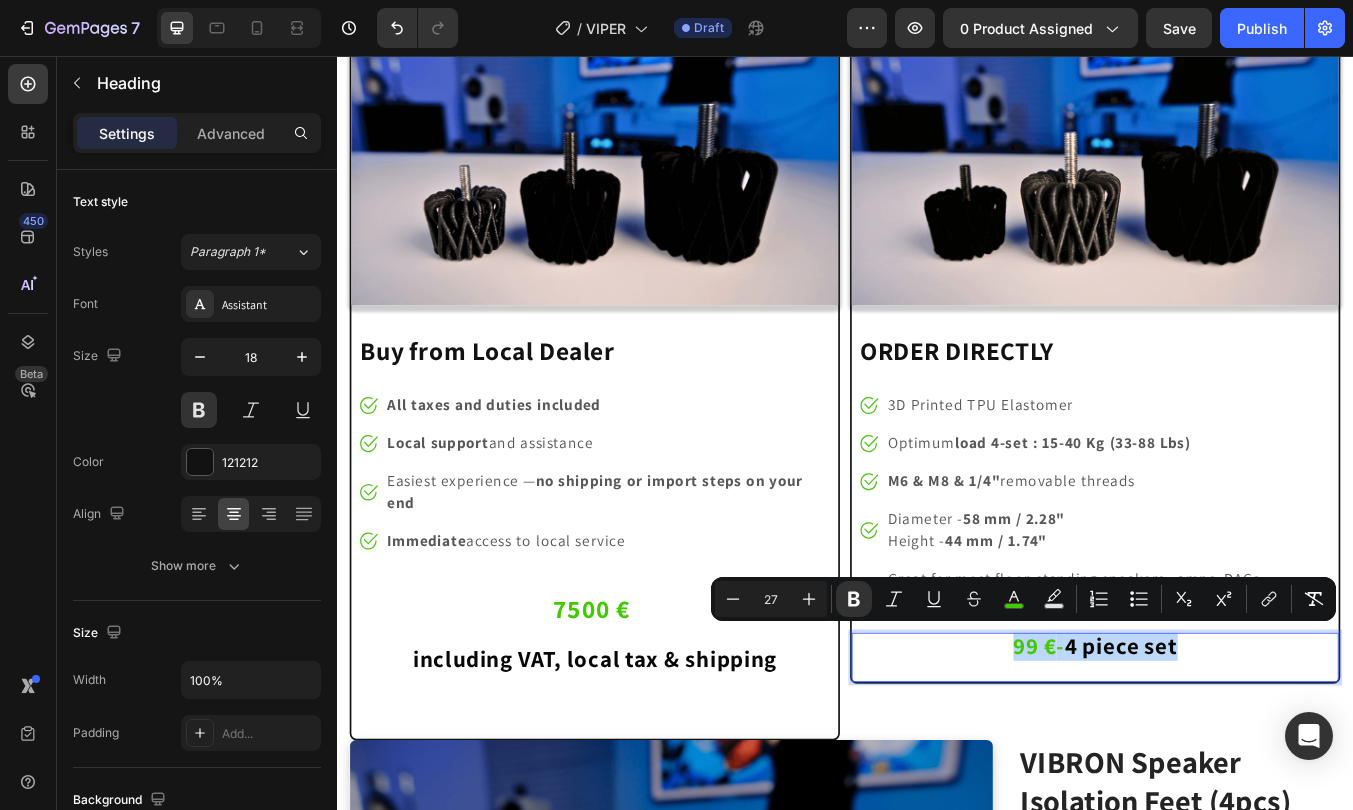 click on "4 piece set" at bounding box center (1263, 752) 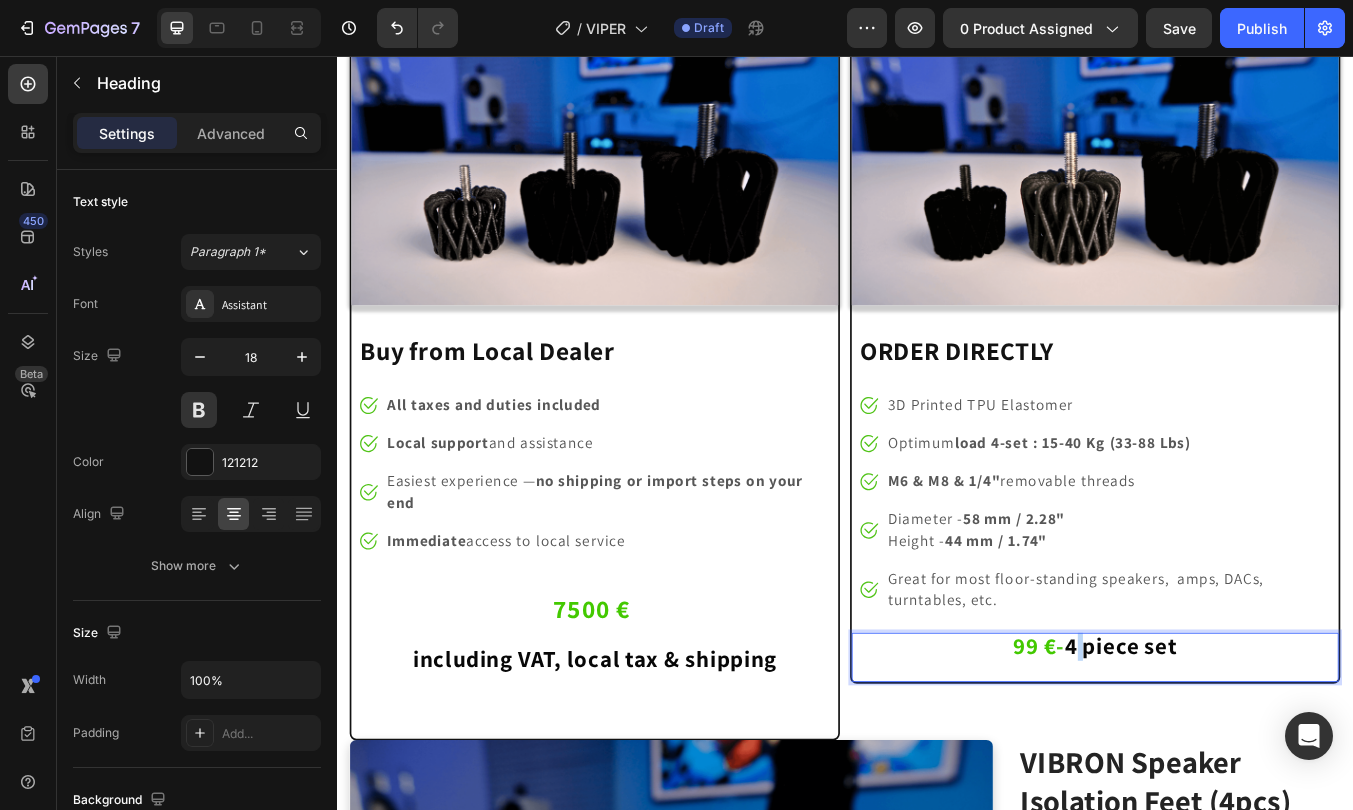 click on "4 piece set" at bounding box center [1263, 752] 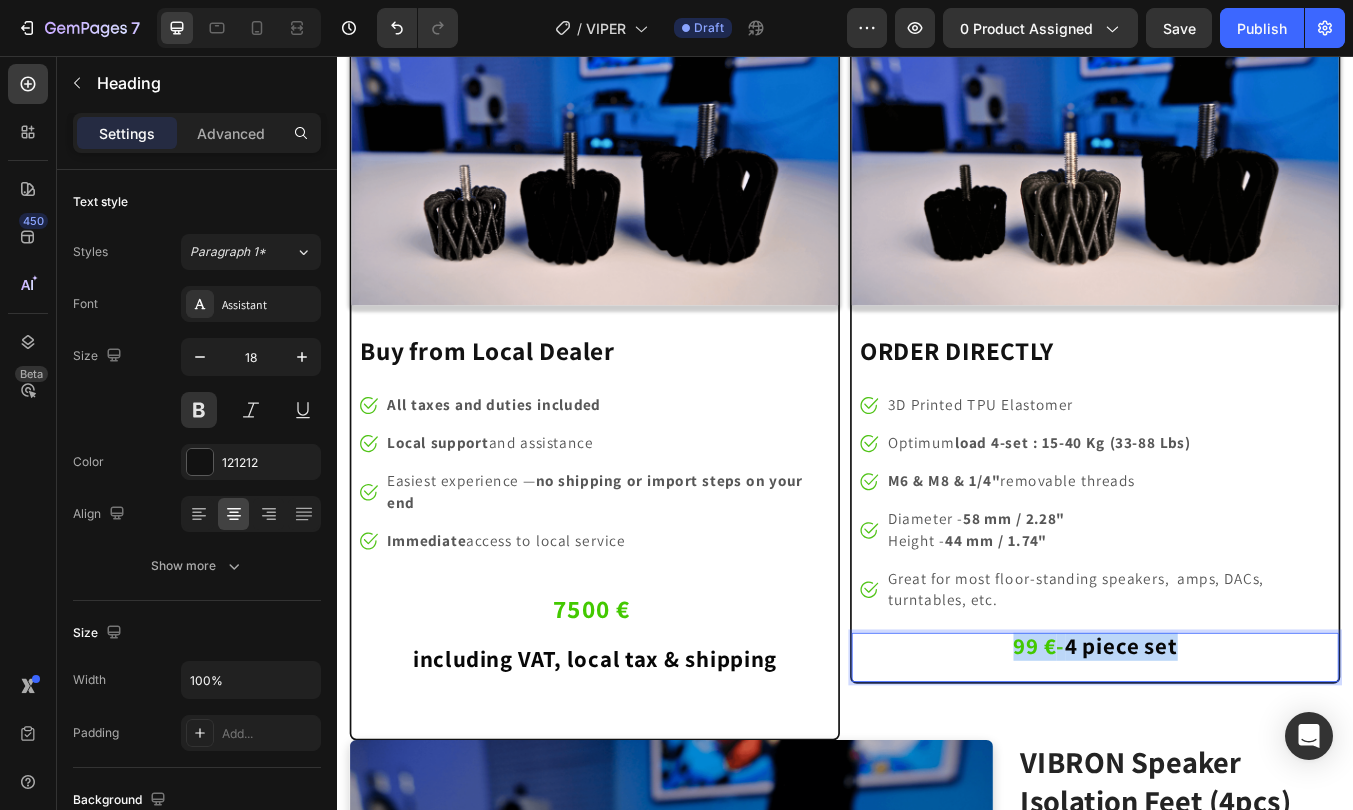 click on "4 piece set" at bounding box center (1263, 752) 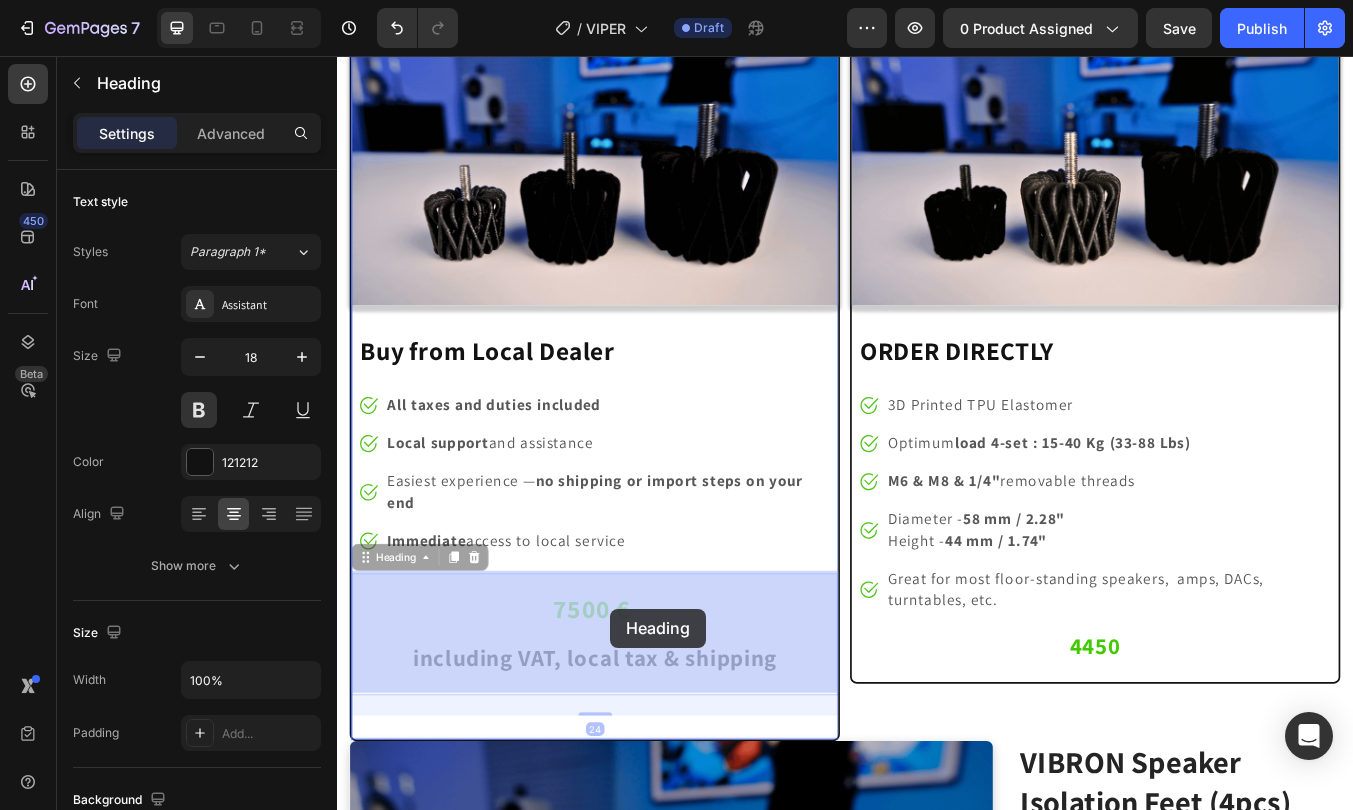 drag, startPoint x: 687, startPoint y: 711, endPoint x: 660, endPoint y: 709, distance: 27.073973 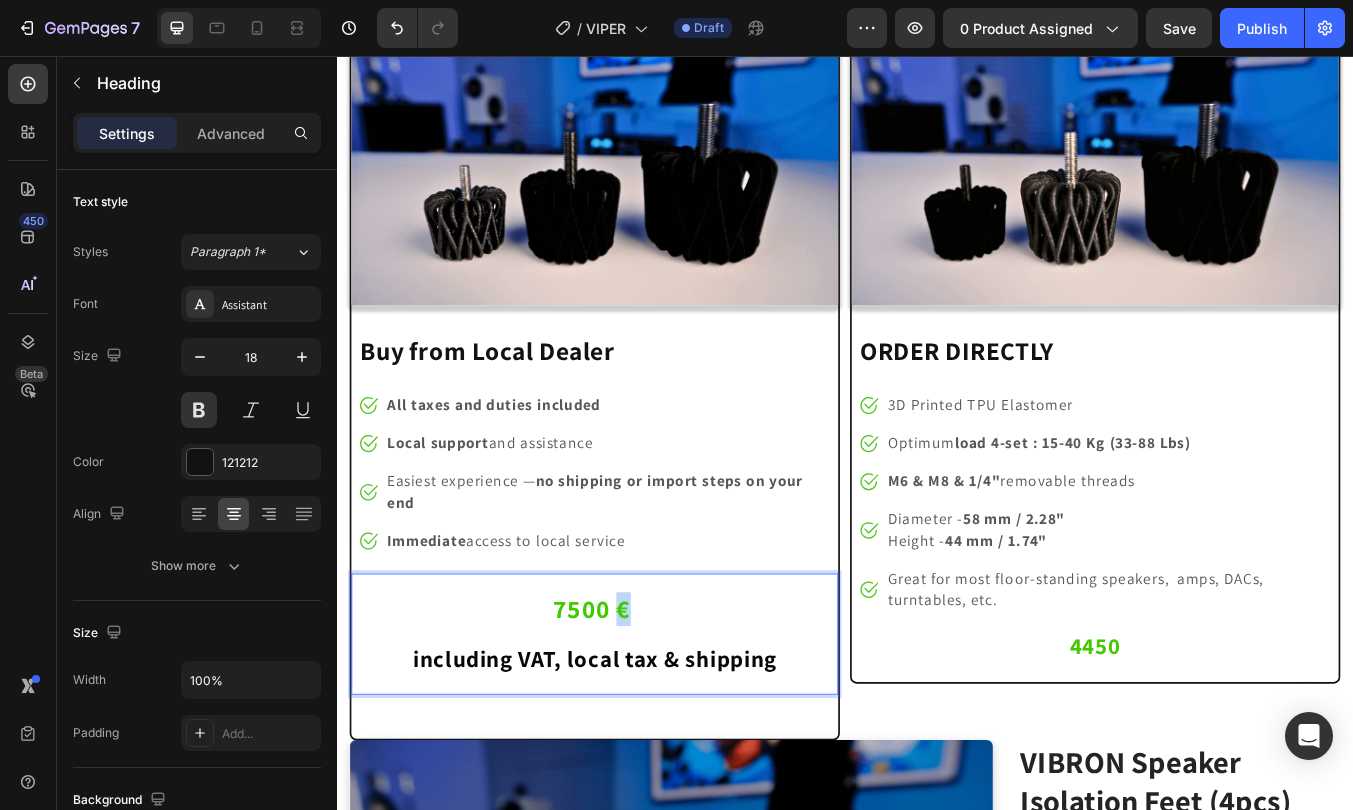 click on "7500 €" at bounding box center [638, 709] 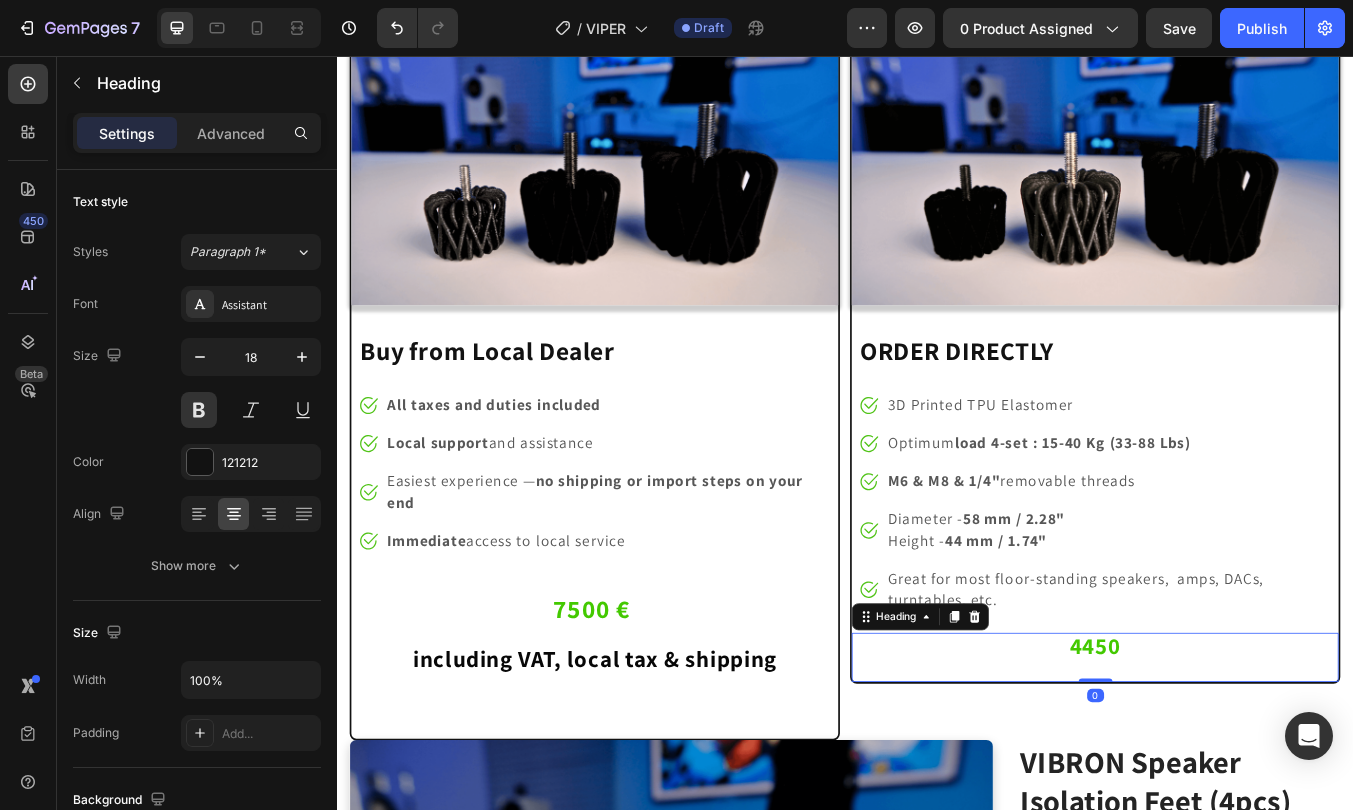 click on "⁠⁠⁠⁠⁠⁠⁠ 4450" at bounding box center [1232, 754] 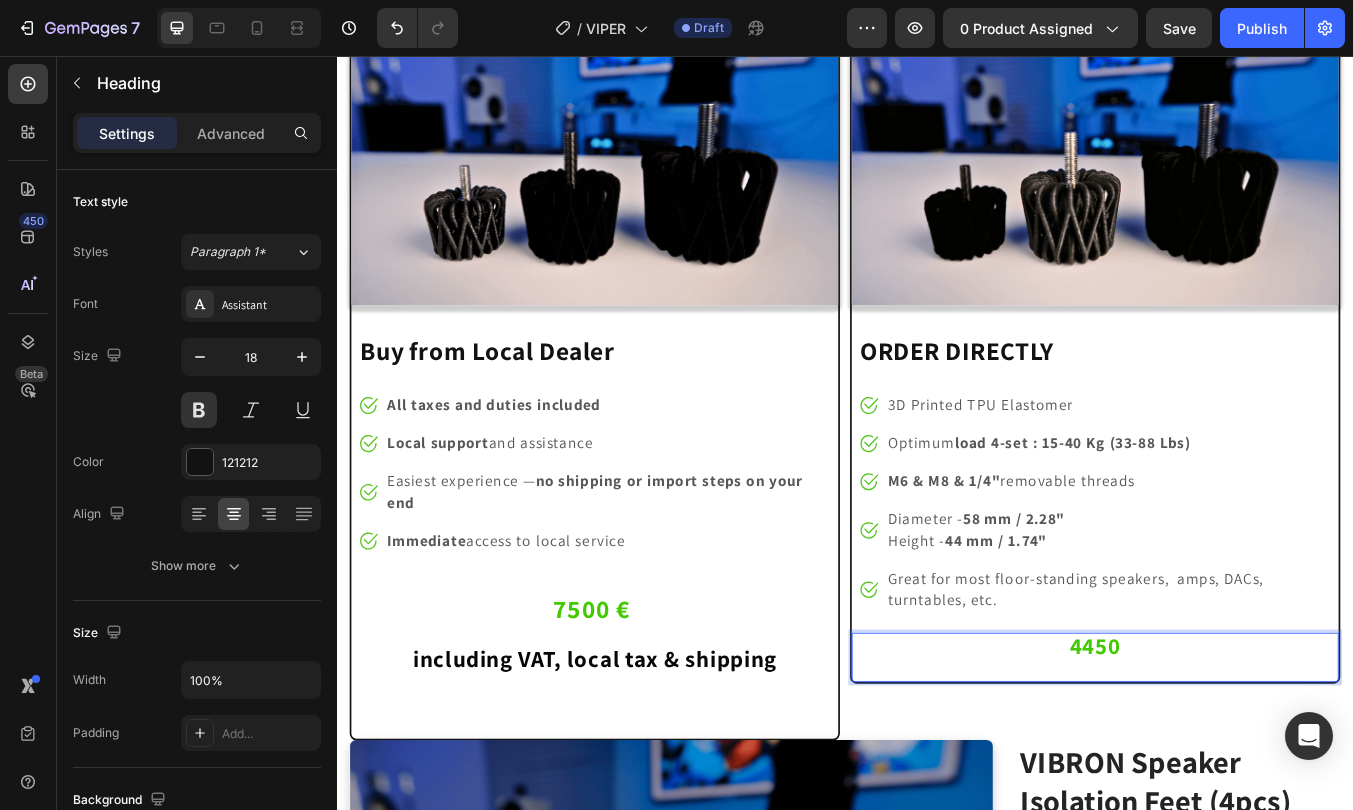 click on "4450" at bounding box center [1232, 754] 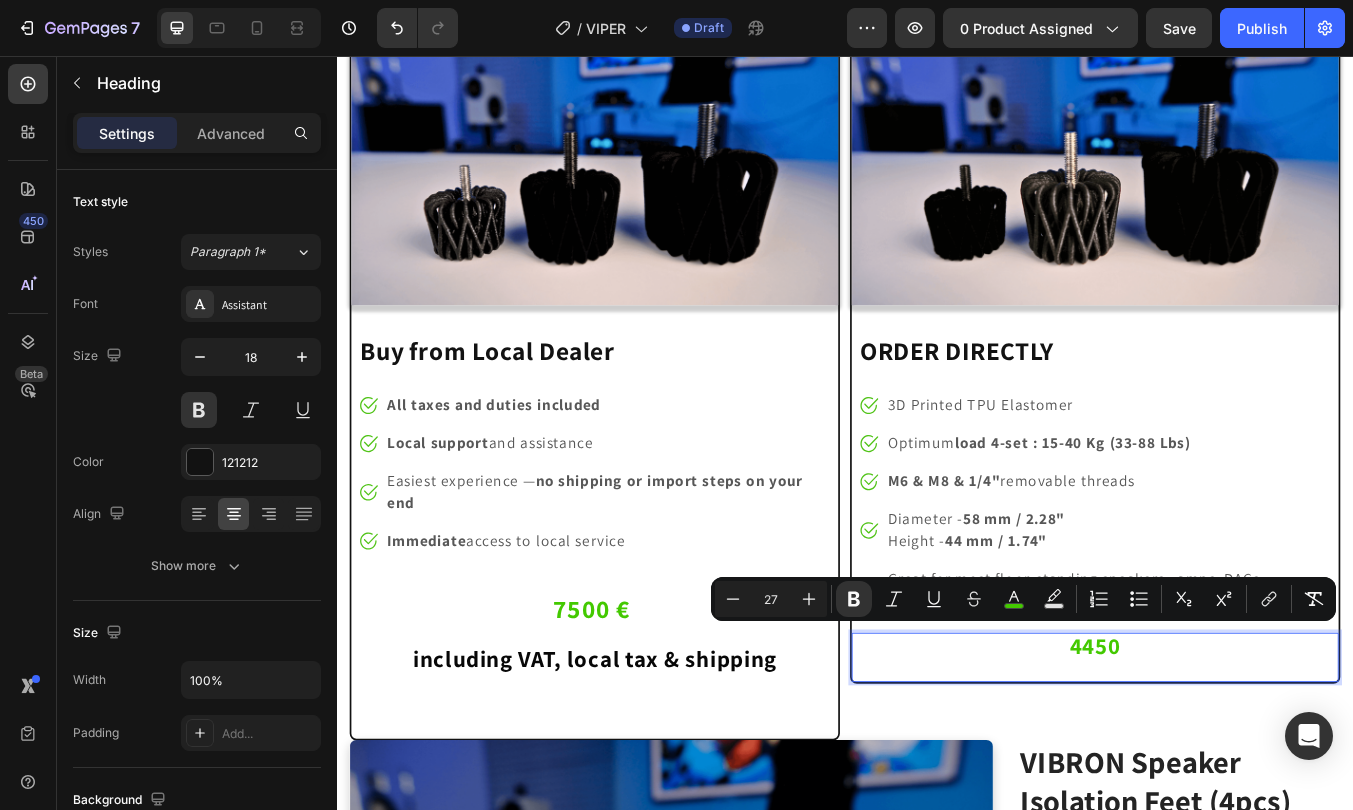 click on "4450" at bounding box center (1232, 754) 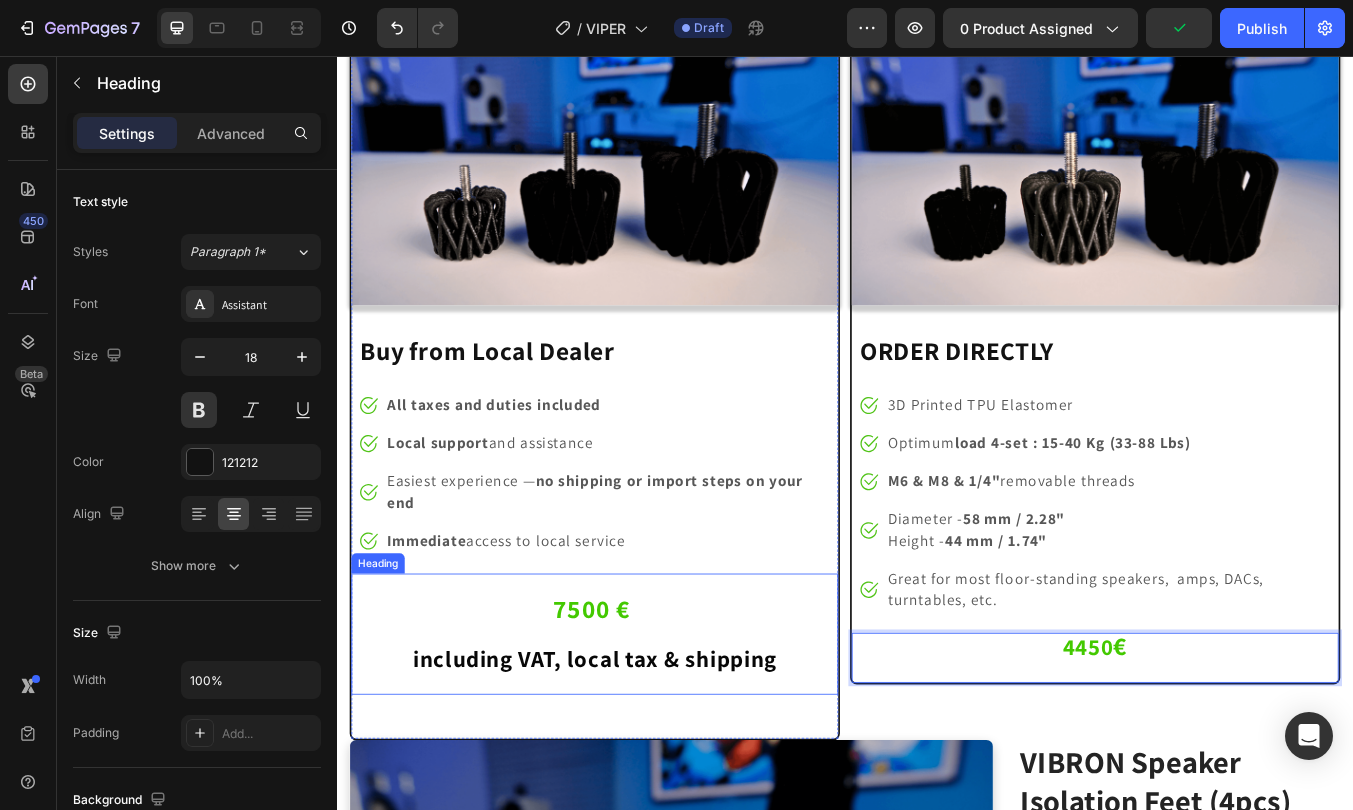 click on "including VAT, local tax & shipping" at bounding box center [642, 767] 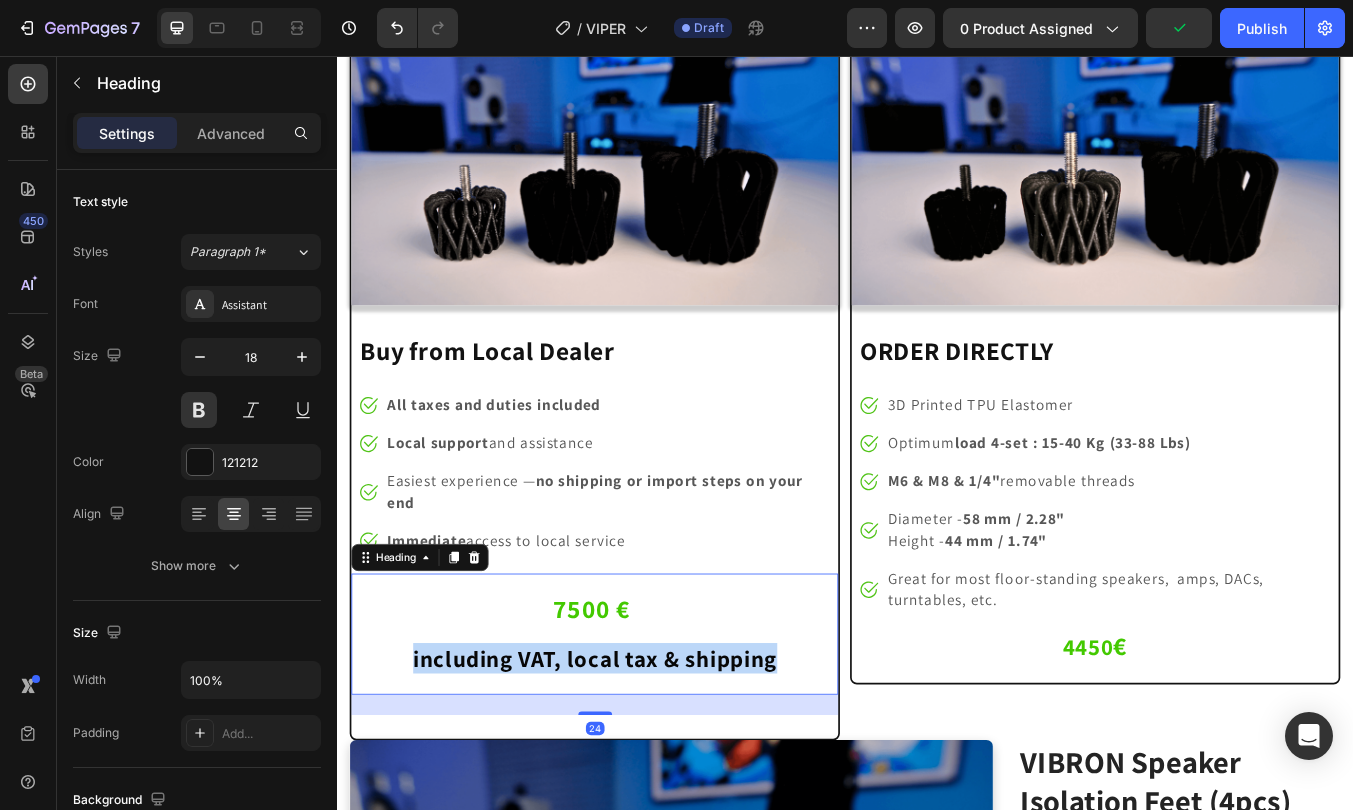click on "including VAT, local tax & shipping" at bounding box center (642, 767) 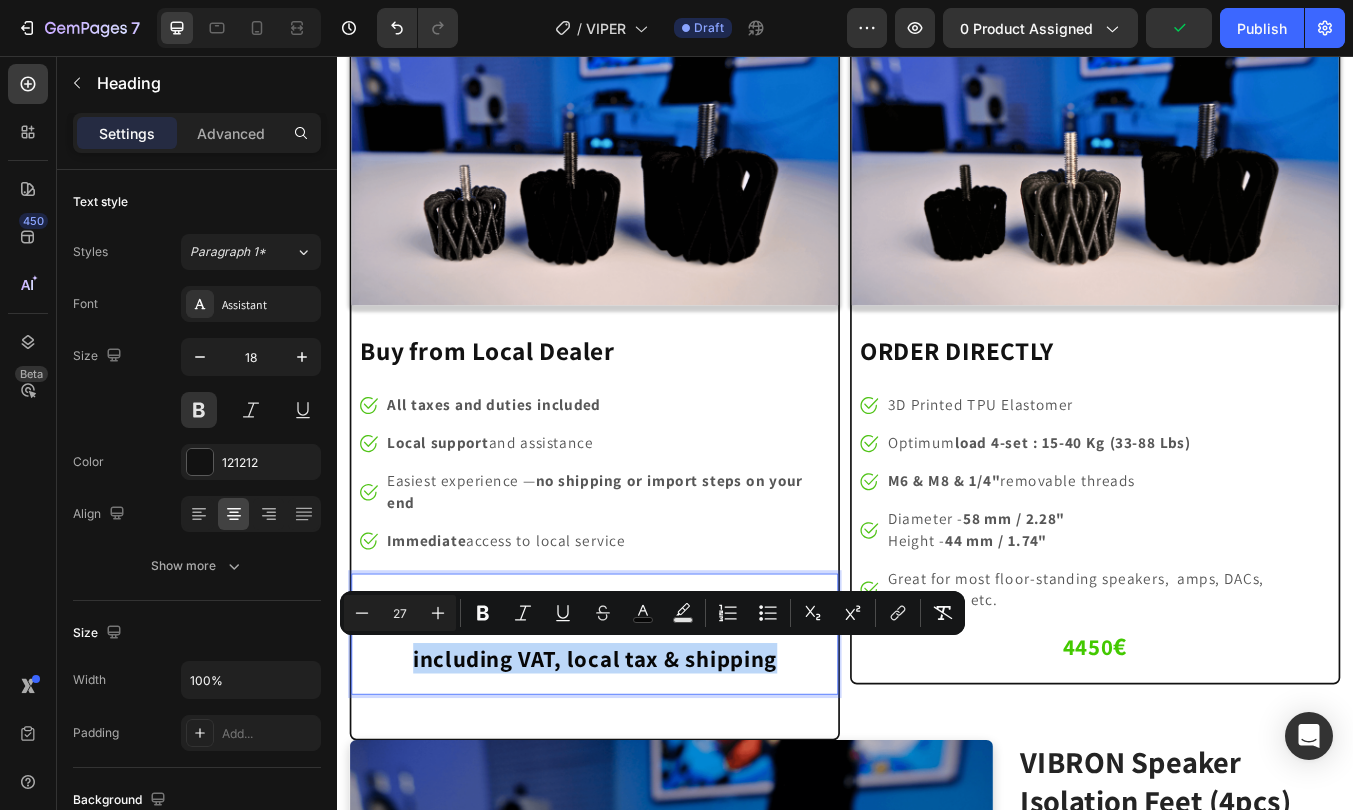 copy on "including VAT, local tax & shipping" 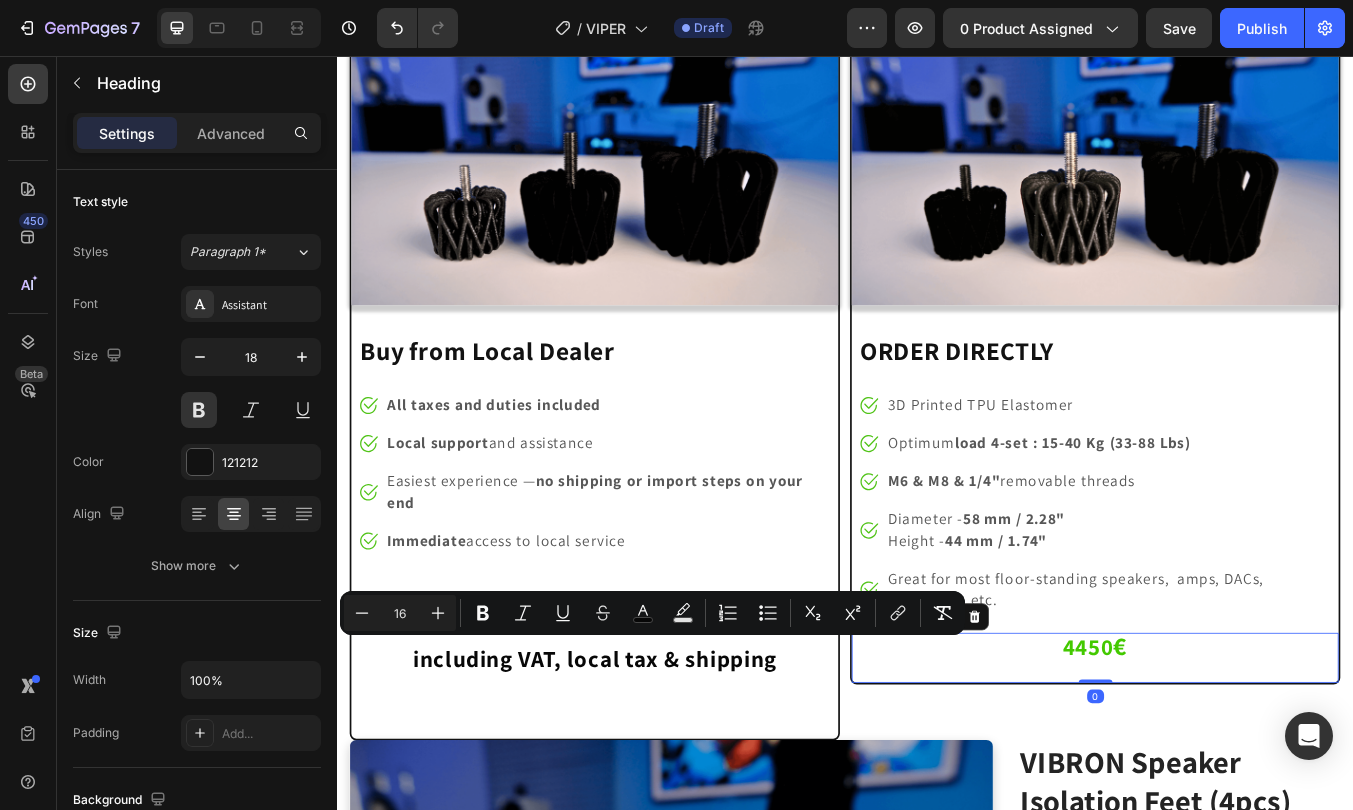 click on "⁠⁠⁠⁠⁠⁠⁠ 4450  €" at bounding box center [1232, 754] 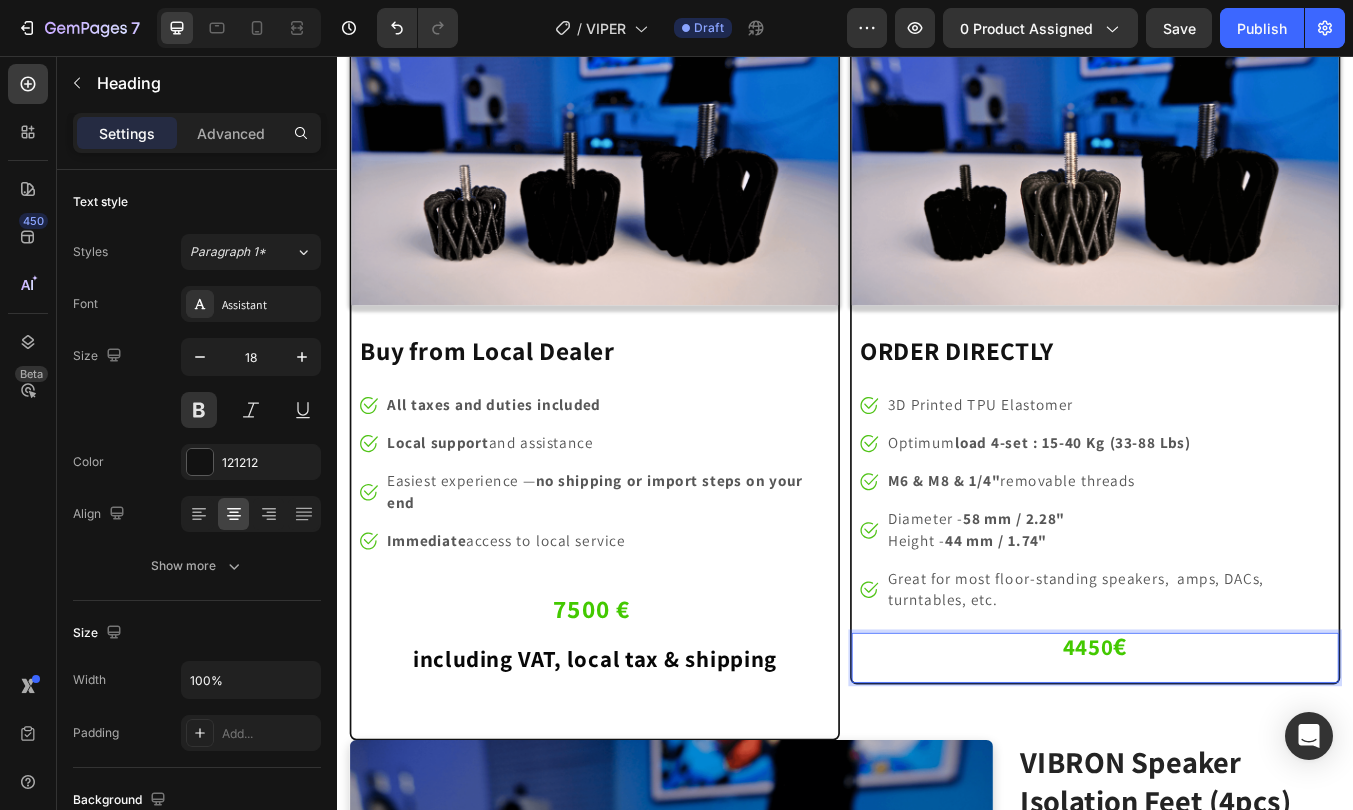 click on "4450  €" at bounding box center [1232, 754] 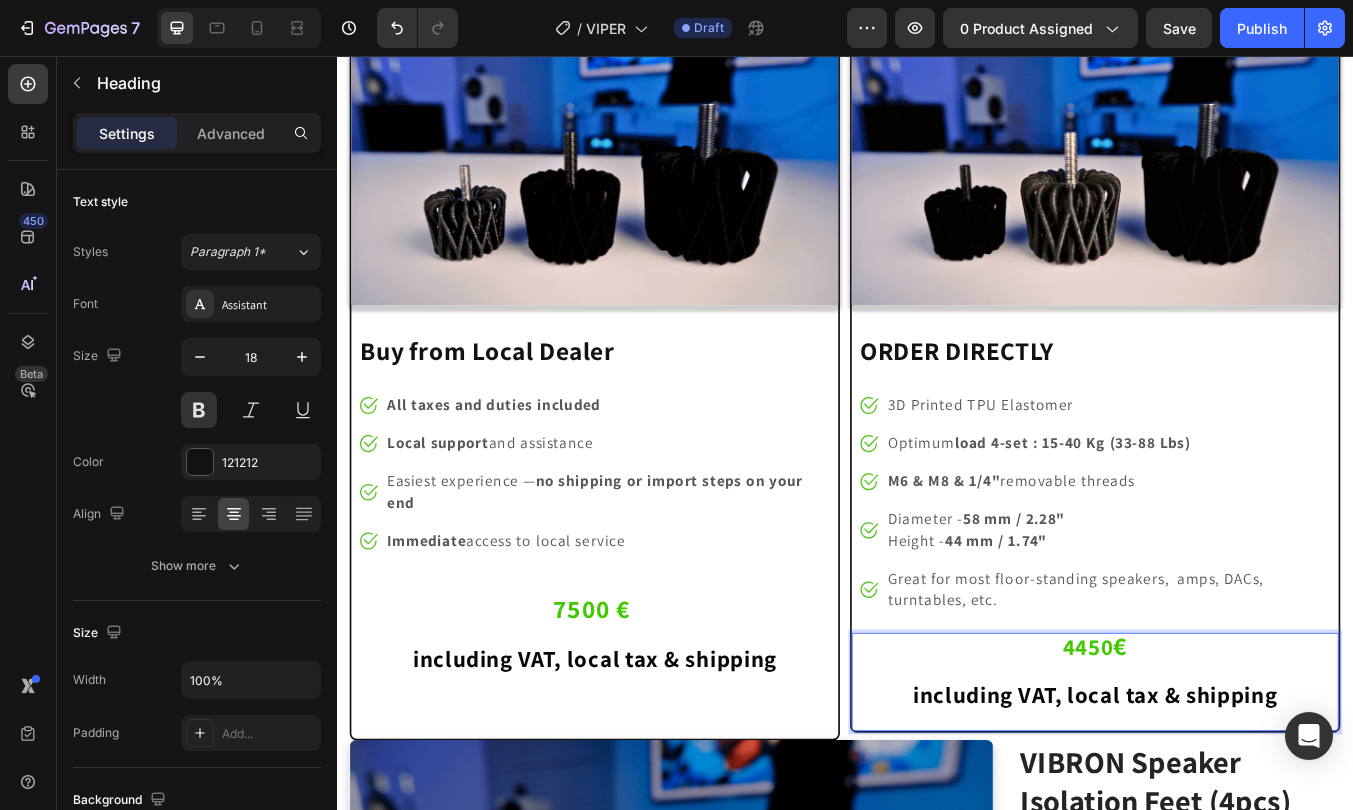 click on "including VAT, local tax & shipping" at bounding box center (1233, 810) 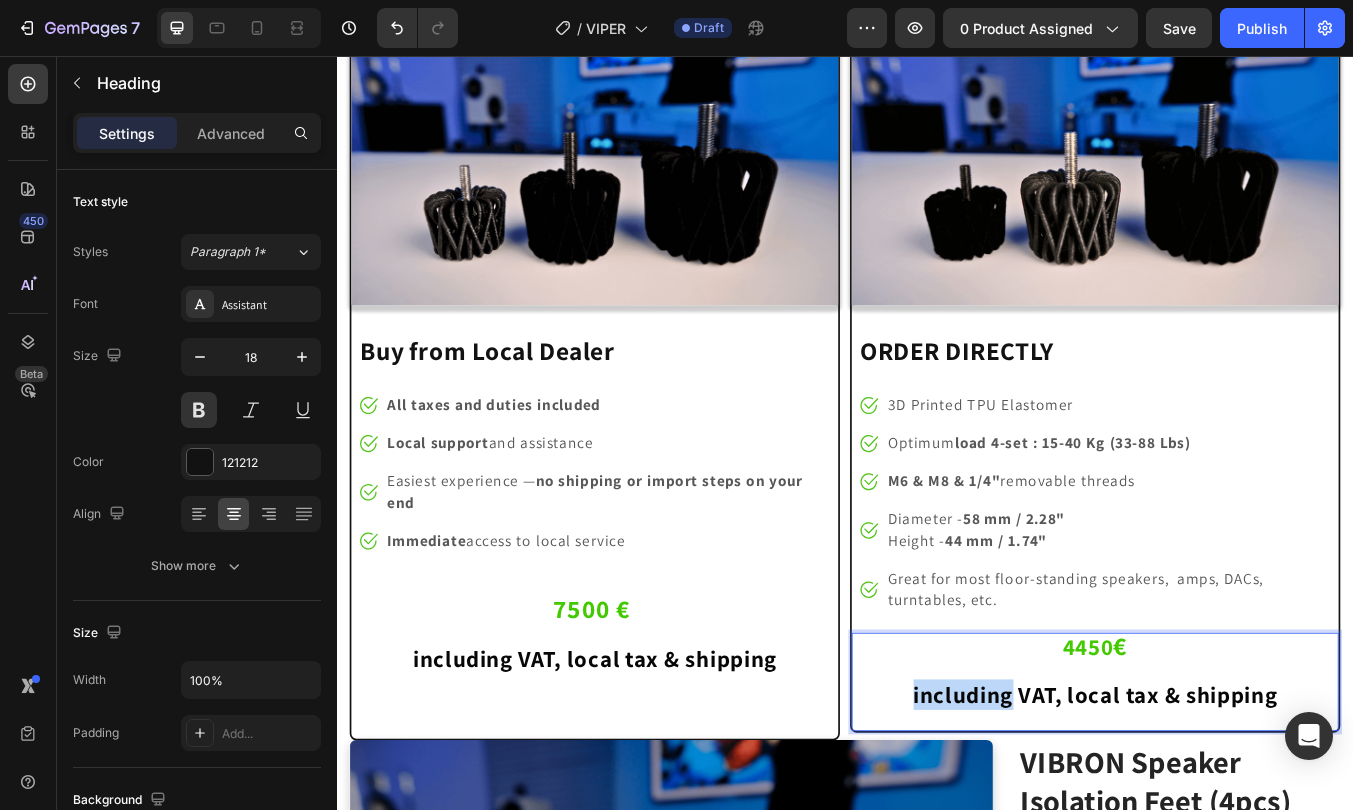 click on "including VAT, local tax & shipping" at bounding box center (1233, 810) 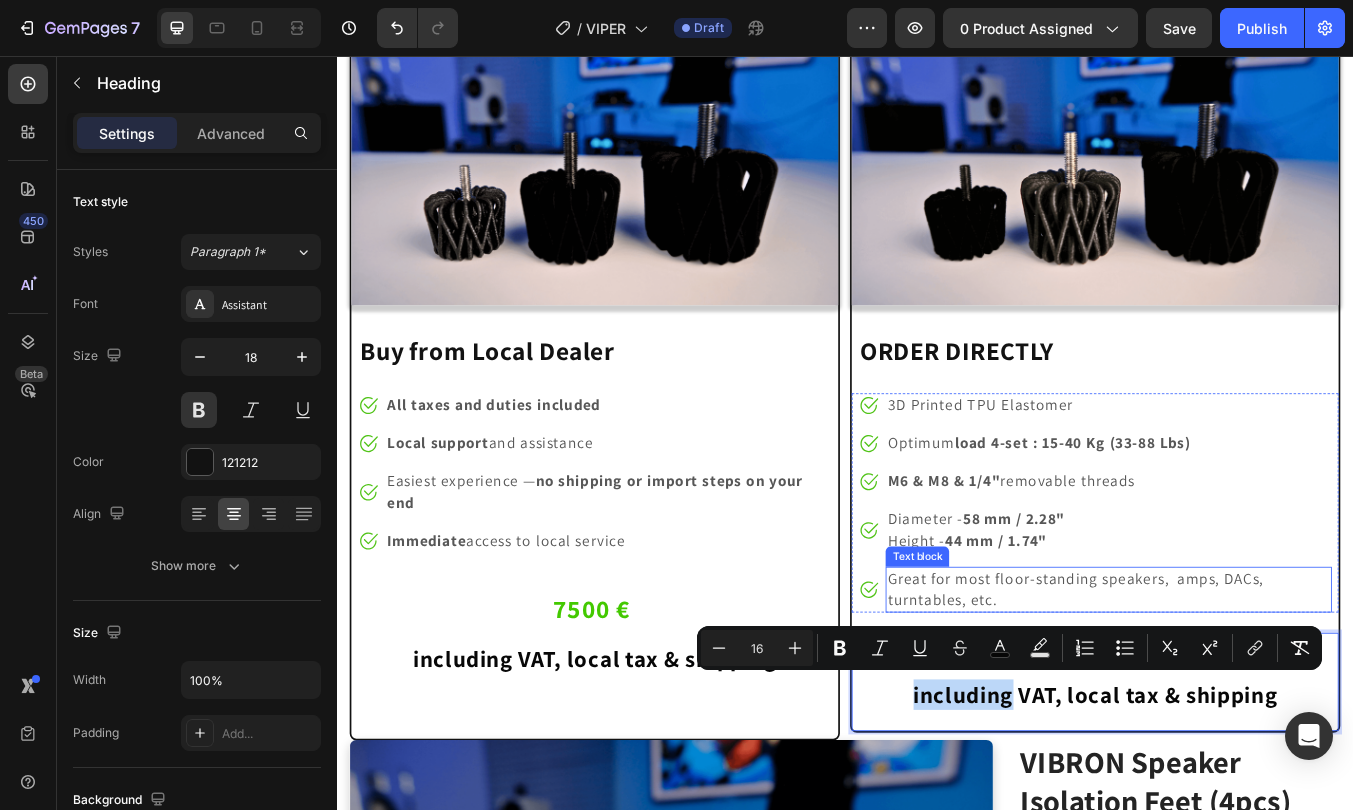 click on "Great for most floor-standing speakers,  amps, DACs, turntables, etc." at bounding box center [1248, 686] 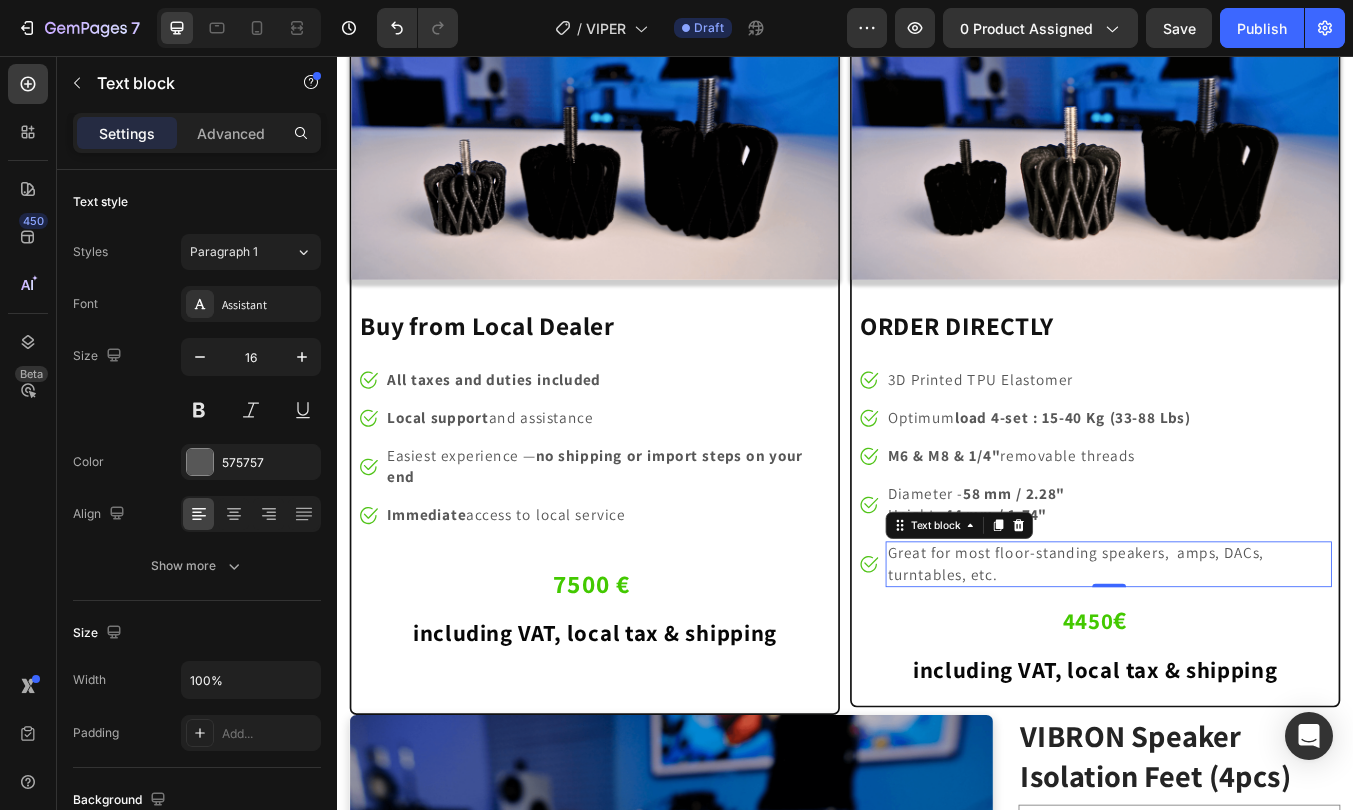 scroll, scrollTop: 11186, scrollLeft: 0, axis: vertical 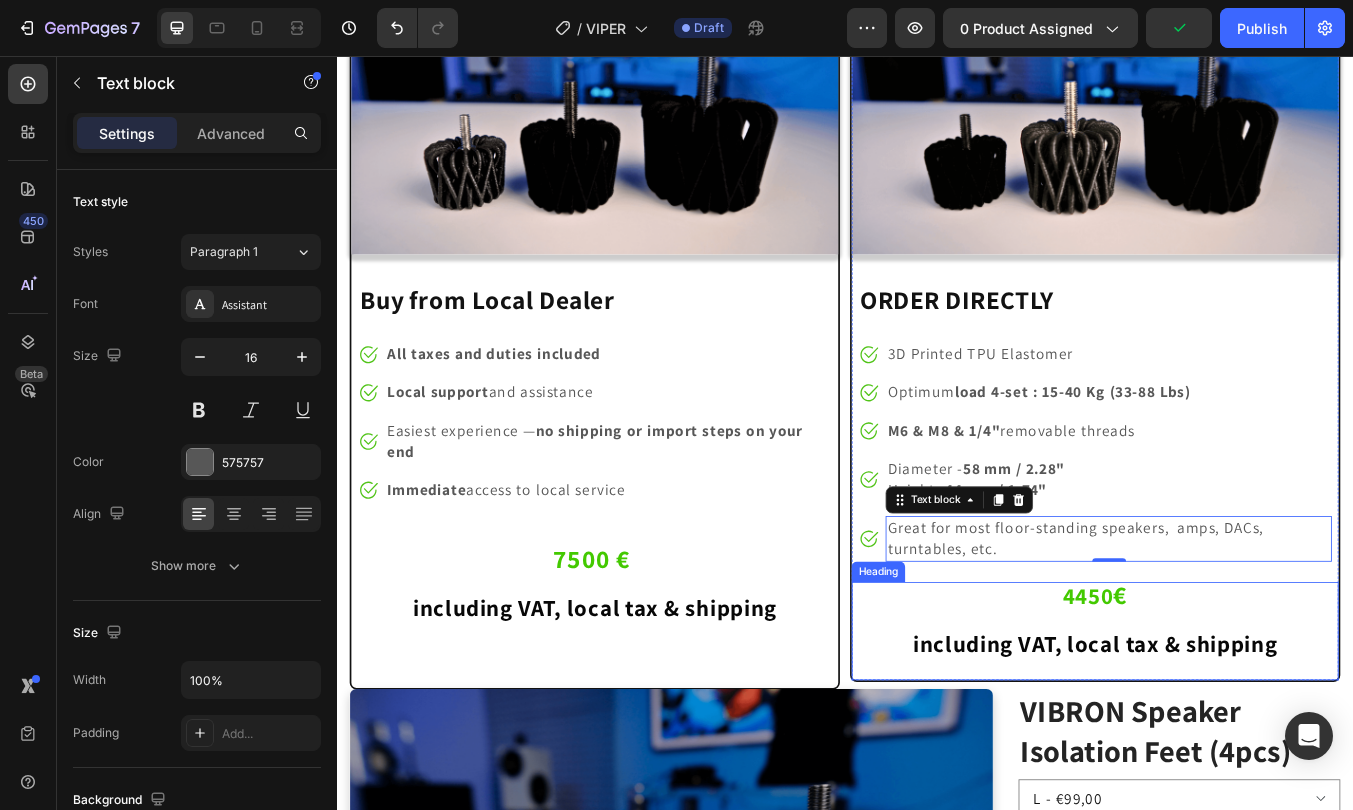 click on "⁠⁠⁠⁠⁠⁠⁠ 4450  € including VAT, [LOCAL_TAX] & shipping" at bounding box center (1232, 723) 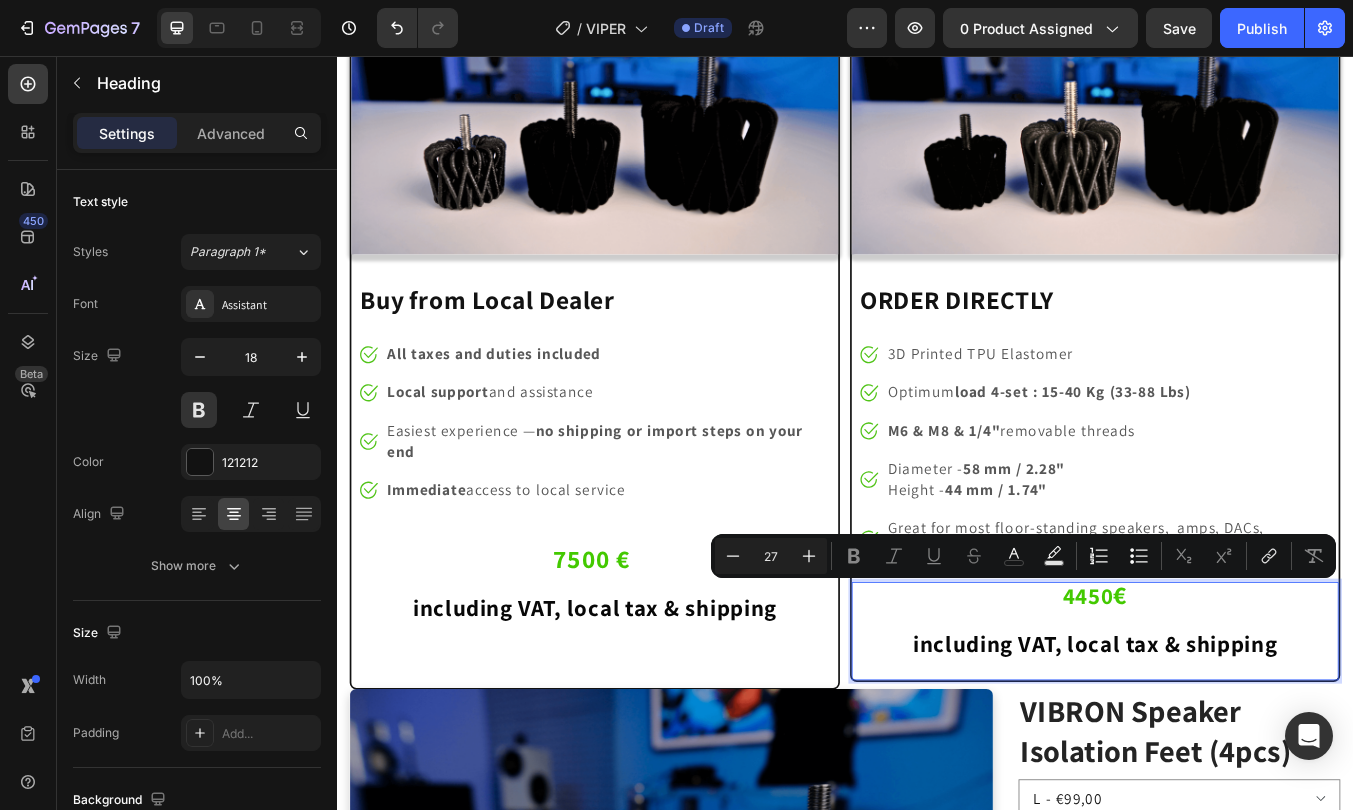 click on "including VAT, local tax & shipping" at bounding box center (1233, 750) 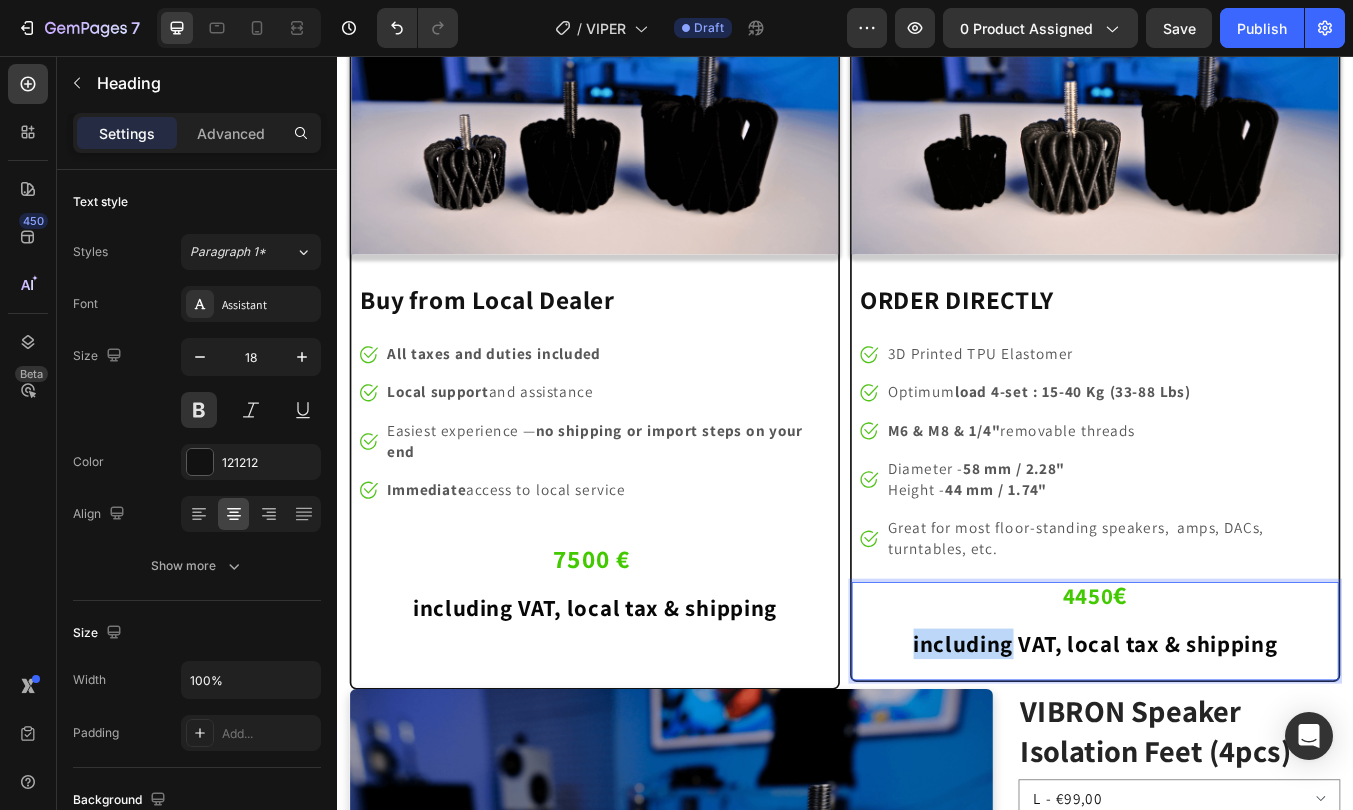 click on "including VAT, local tax & shipping" at bounding box center (1233, 750) 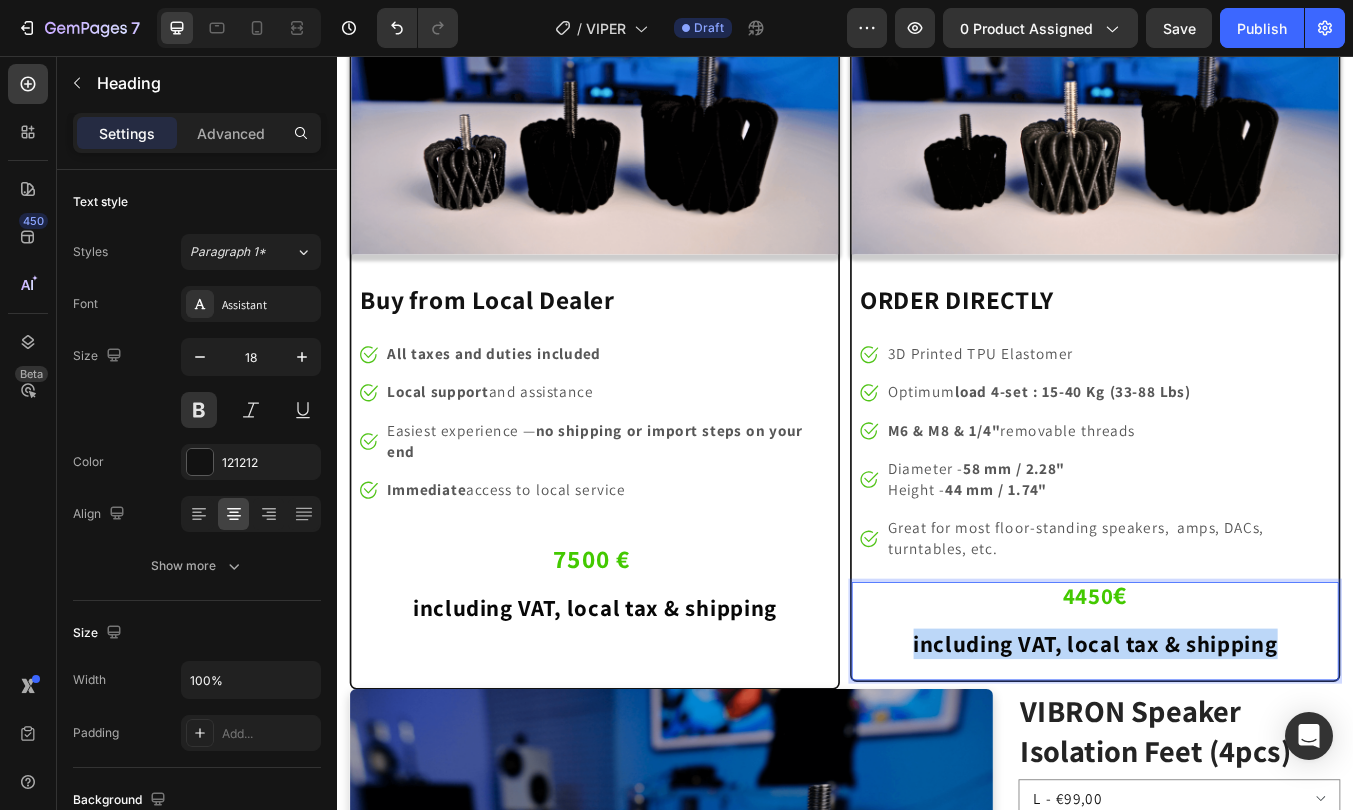click on "including VAT, local tax & shipping" at bounding box center [1233, 750] 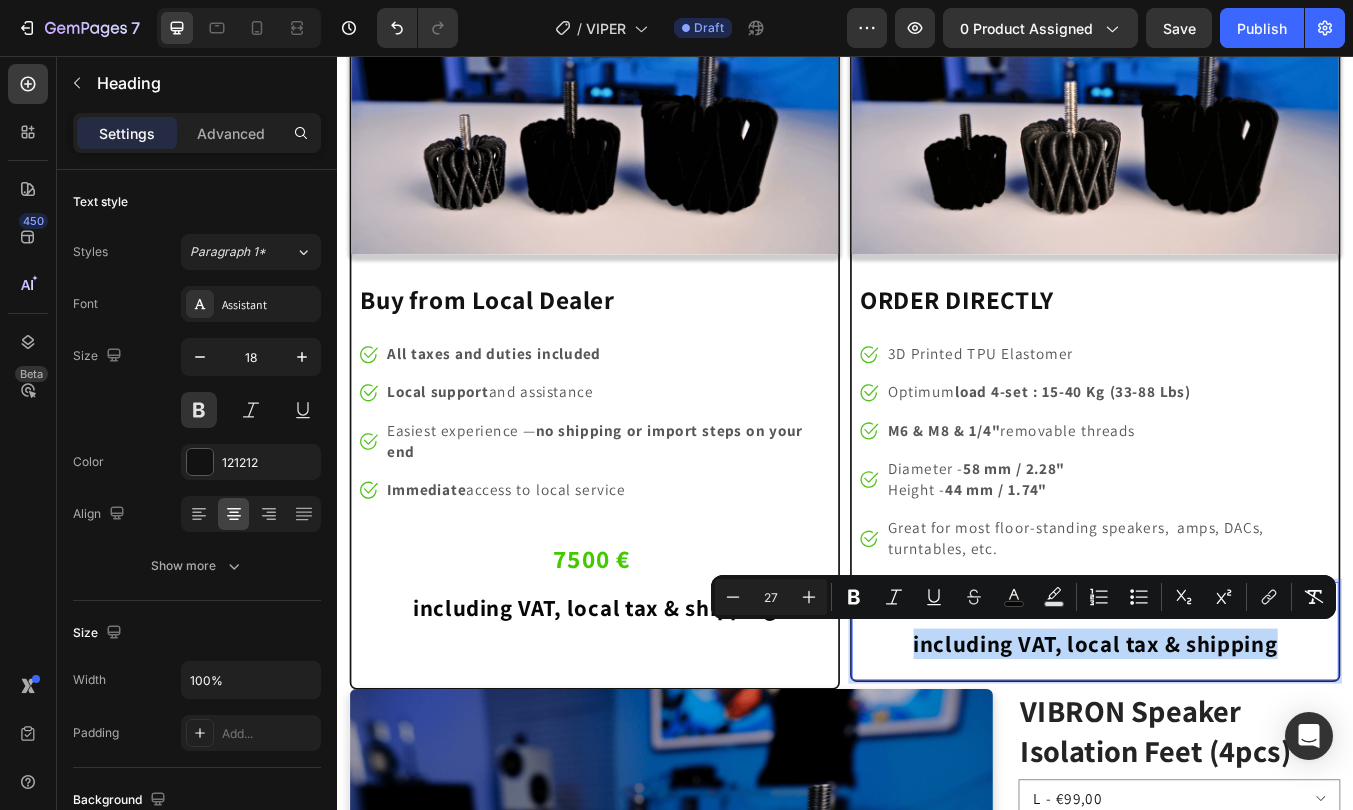 click on "including VAT, local tax & shipping" at bounding box center (1233, 750) 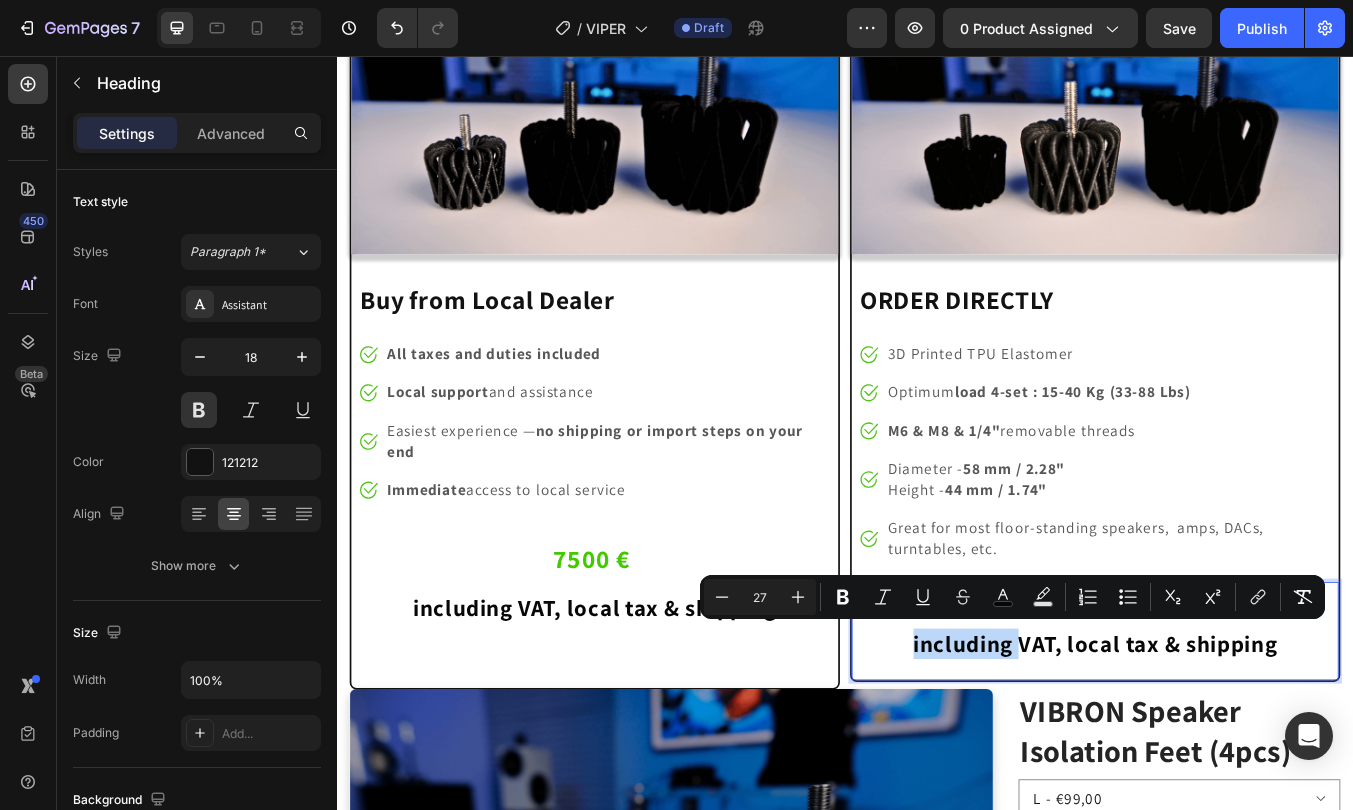drag, startPoint x: 1133, startPoint y: 748, endPoint x: 1035, endPoint y: 751, distance: 98.045906 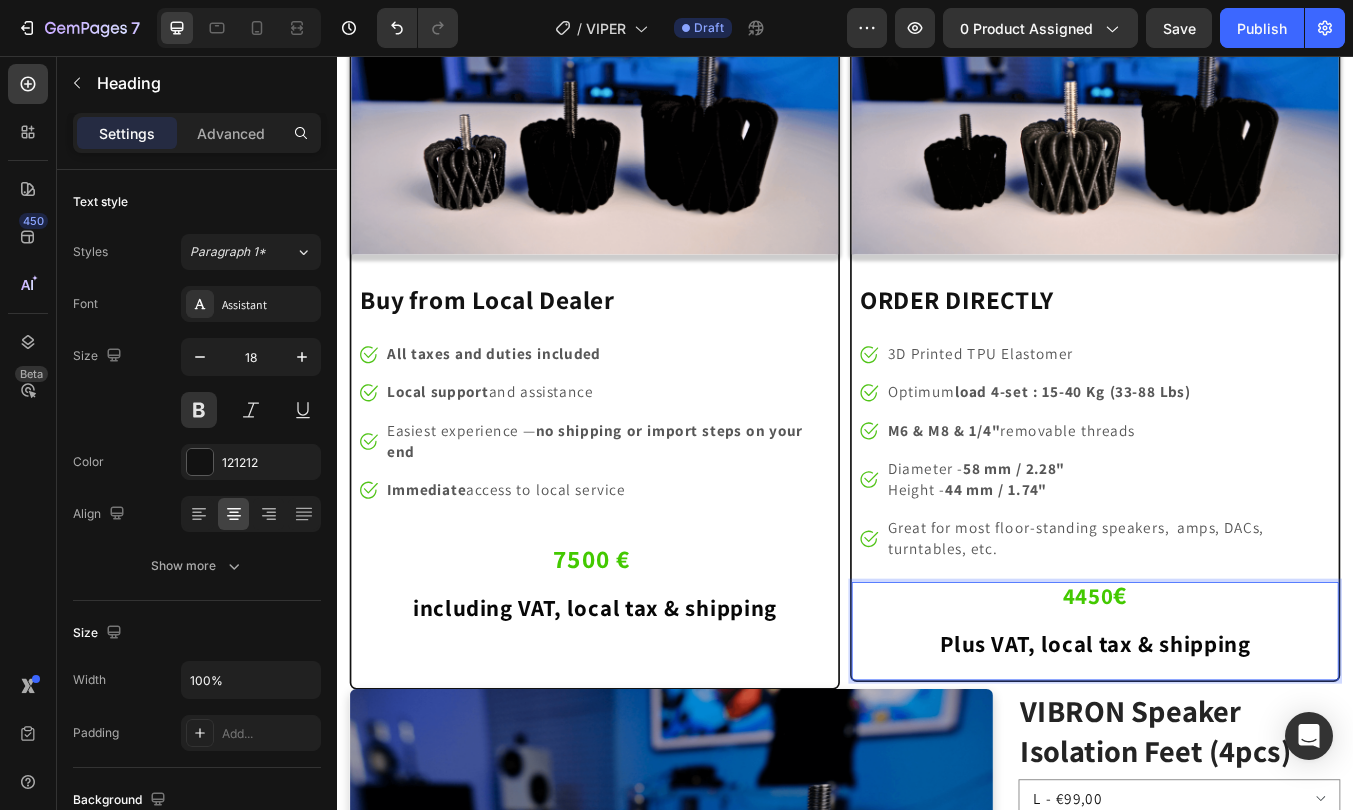 click on "Plus VAT, local tax & shipping" at bounding box center [1232, 750] 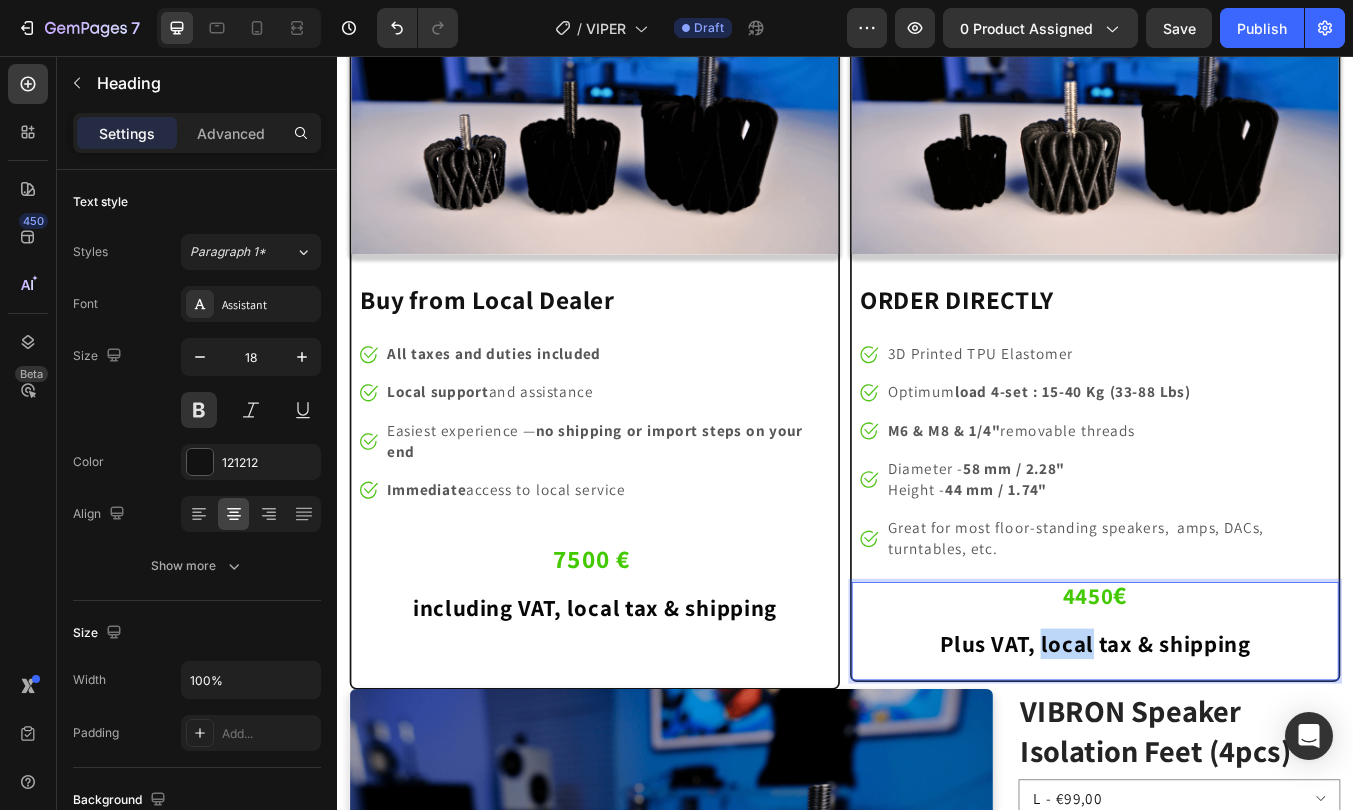 click on "Plus VAT, local tax & shipping" at bounding box center [1232, 750] 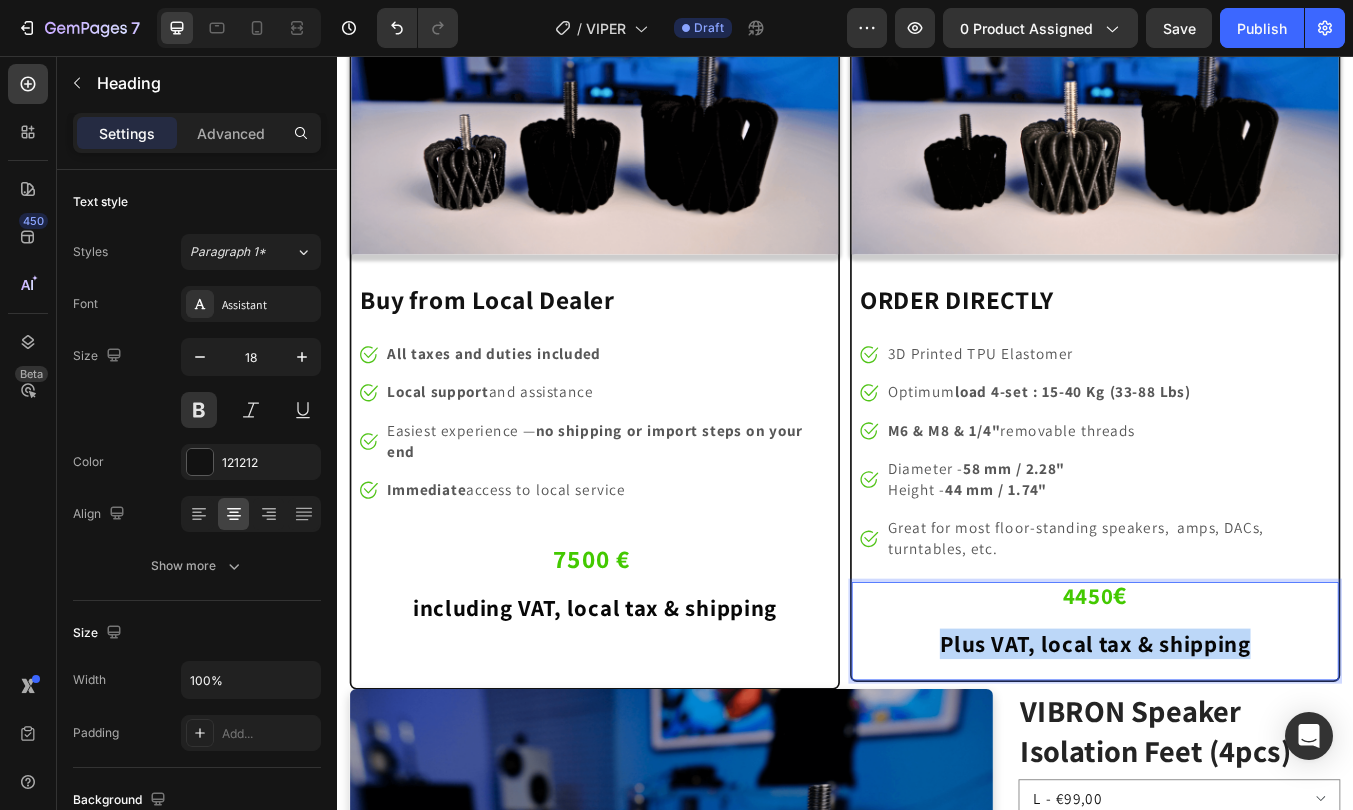 click on "Plus VAT, local tax & shipping" at bounding box center [1232, 750] 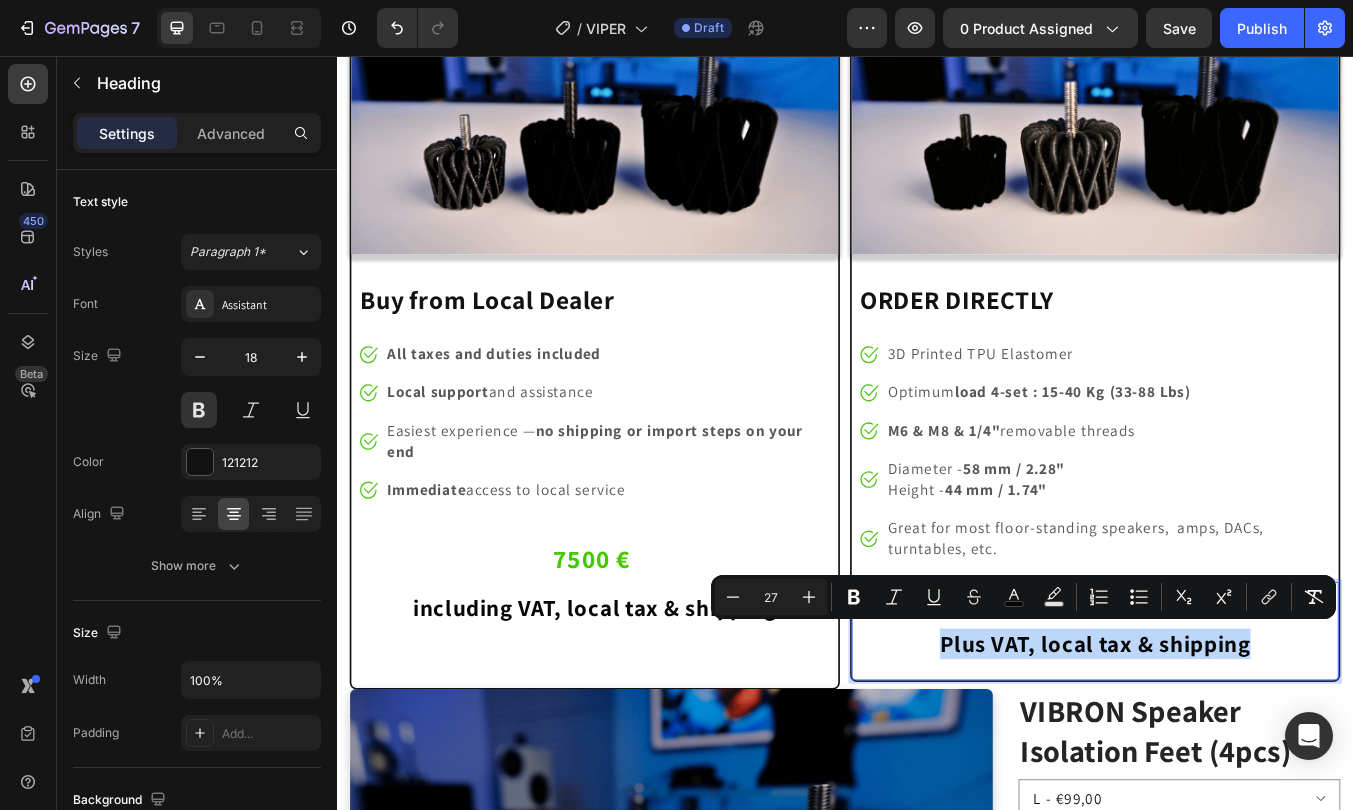 click on "Plus VAT, local tax & shipping" at bounding box center [1232, 750] 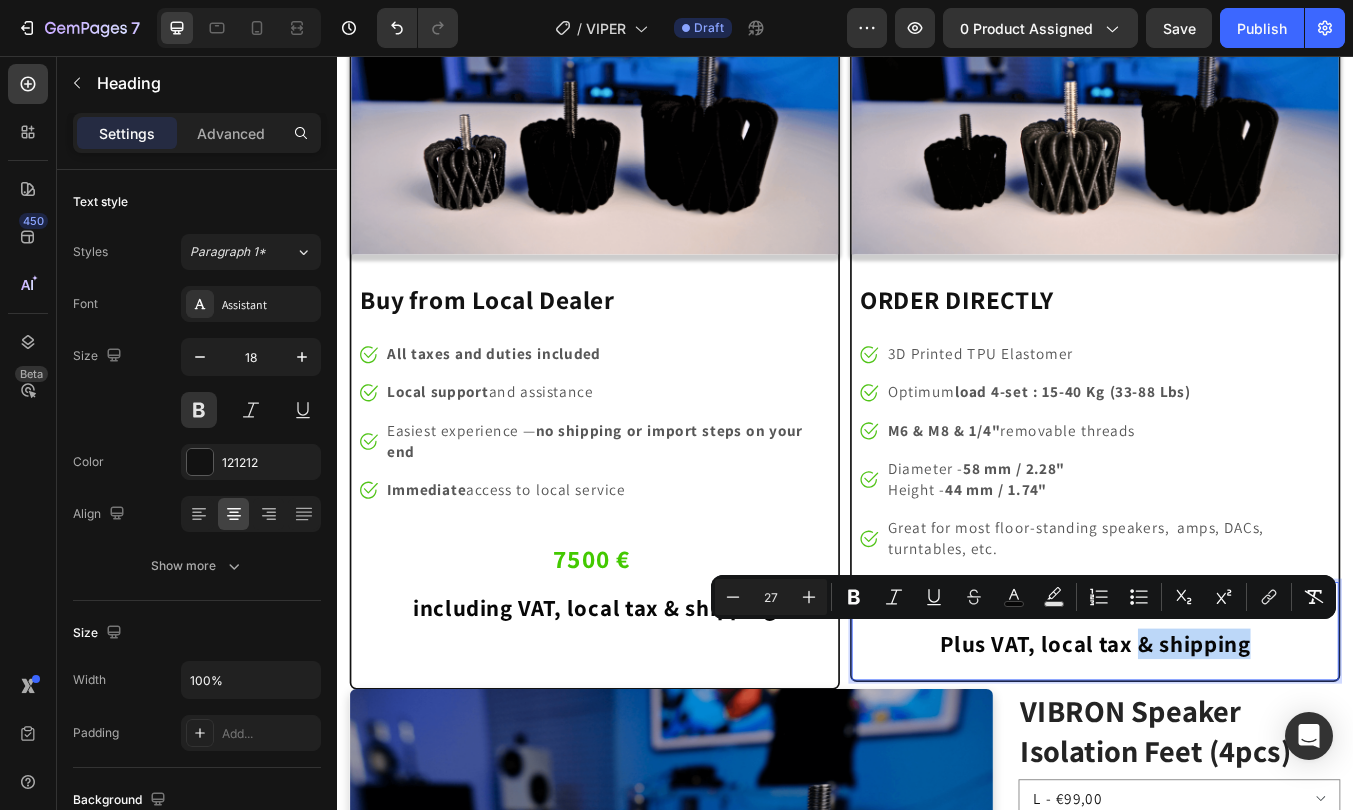drag, startPoint x: 1412, startPoint y: 748, endPoint x: 1285, endPoint y: 752, distance: 127.06297 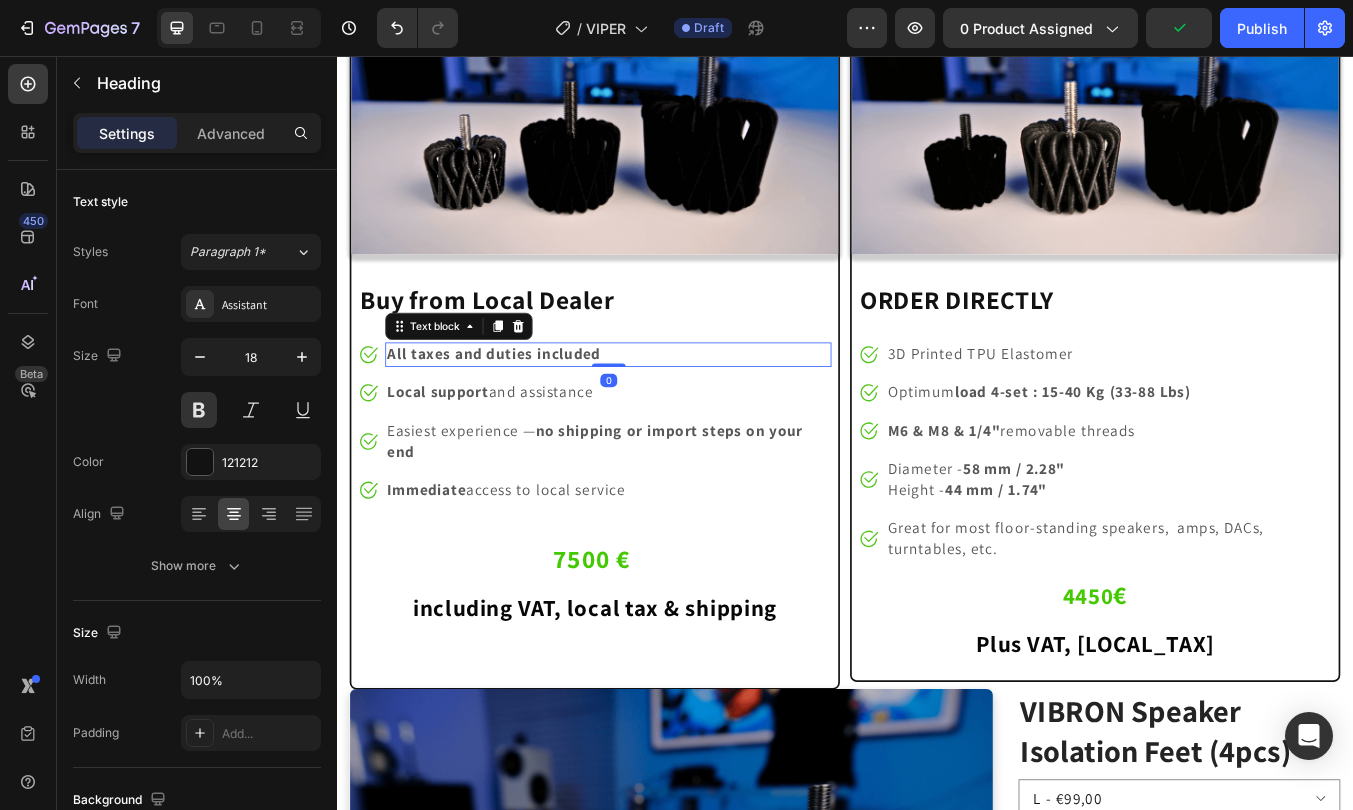 click on "All taxes and duties included" at bounding box center [657, 408] 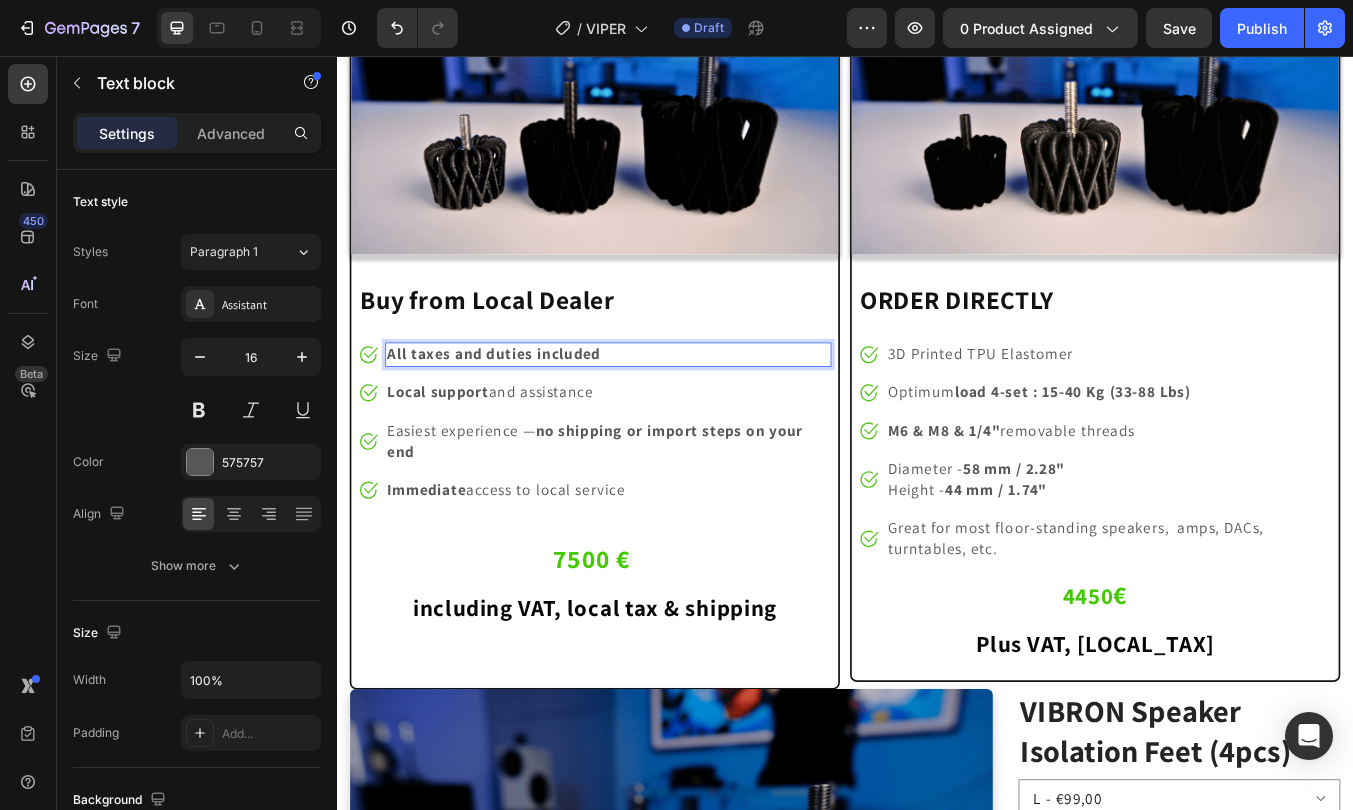 click on "All taxes and duties included" at bounding box center (657, 408) 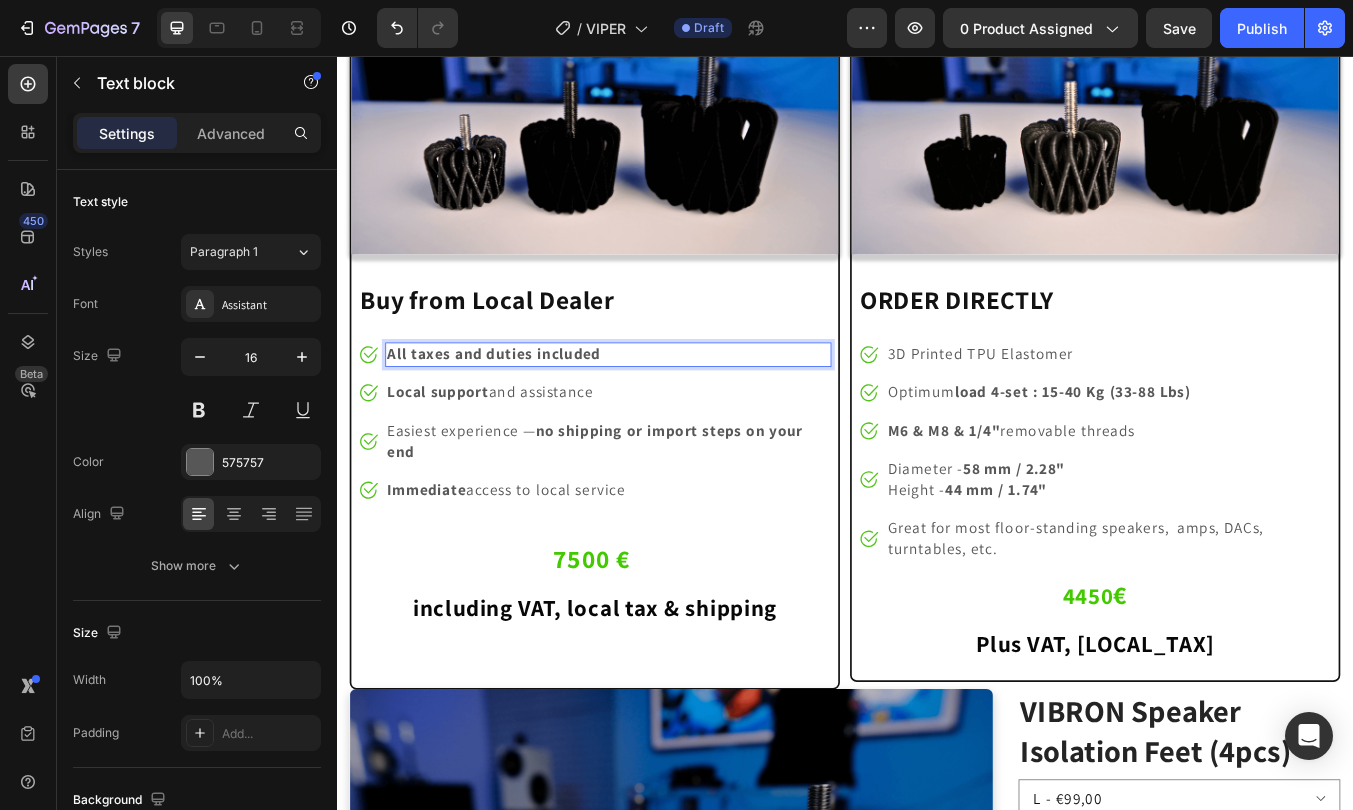 click on "All taxes and duties included" at bounding box center (522, 407) 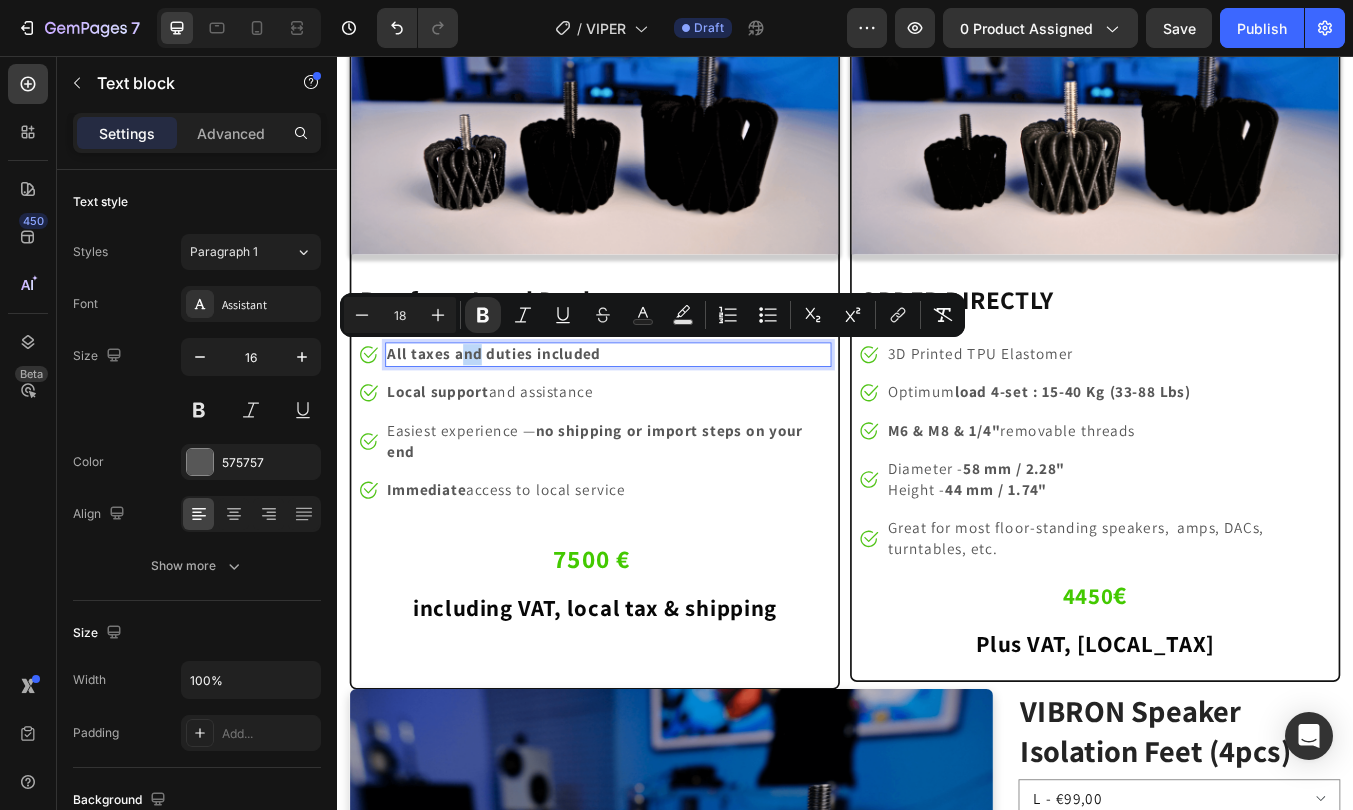 drag, startPoint x: 503, startPoint y: 407, endPoint x: 482, endPoint y: 410, distance: 21.213203 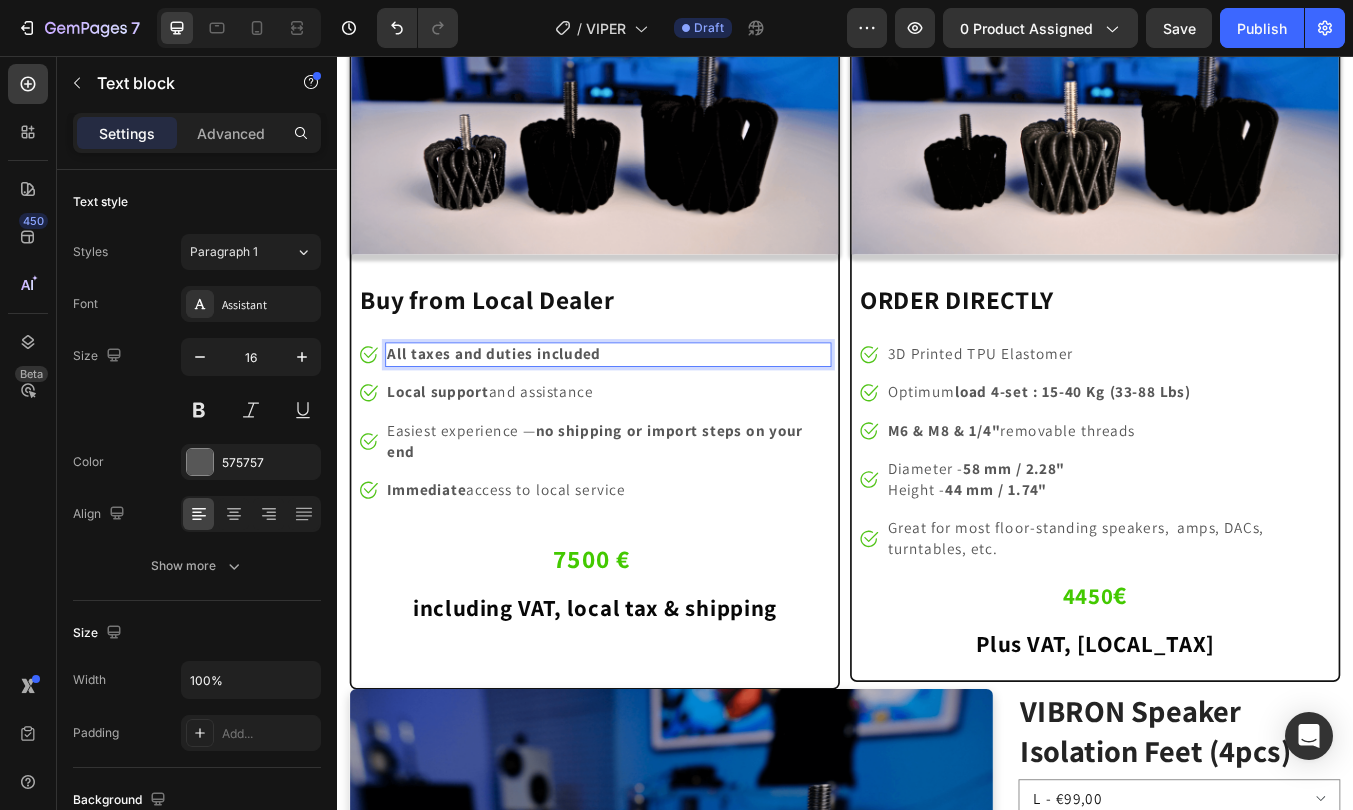 click on "All taxes and duties included" at bounding box center (522, 407) 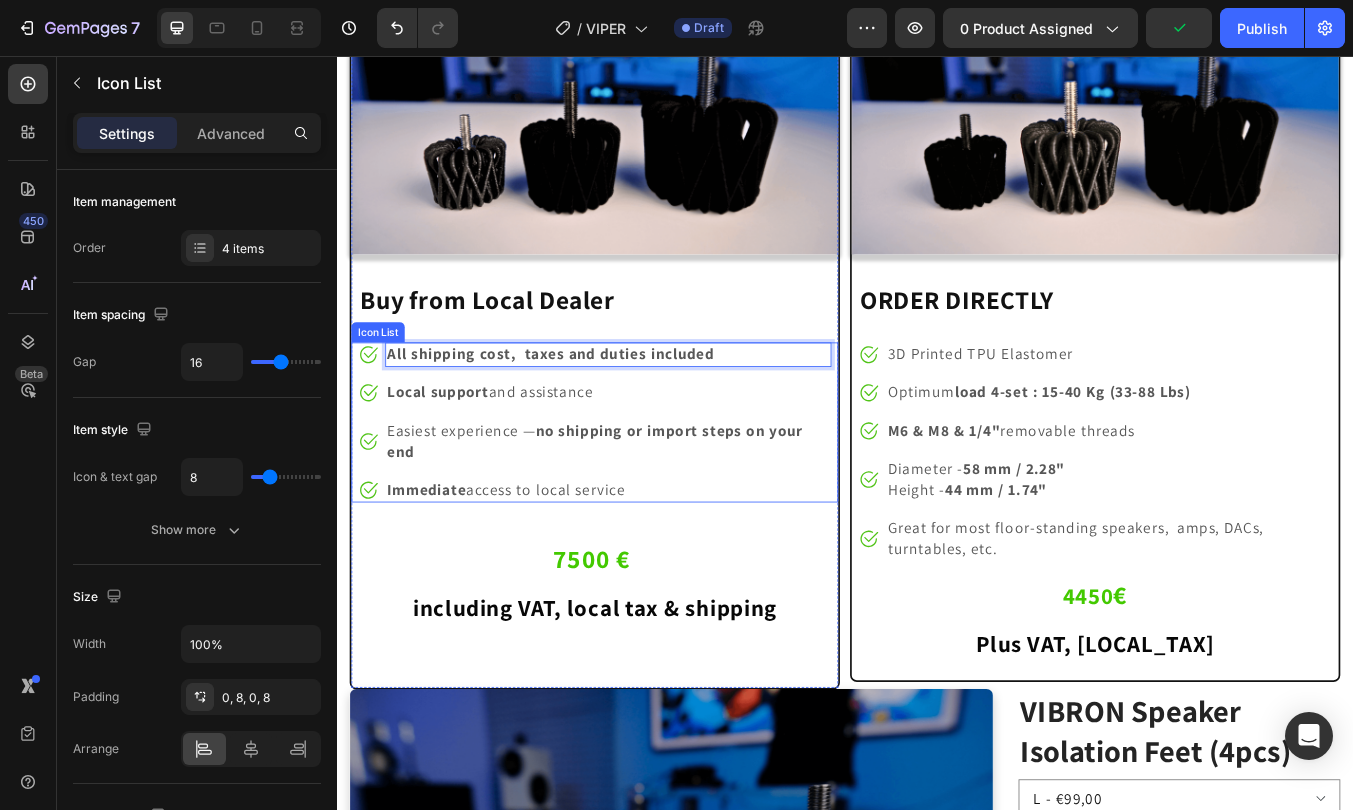 click on "Image All shipping cost,  taxes and duties included Text block   0 Image Local support  and assistance Text block Image Easiest experience —  no shipping or import steps on your end Text block Image Immediate  access to local service Text block" at bounding box center (641, 488) 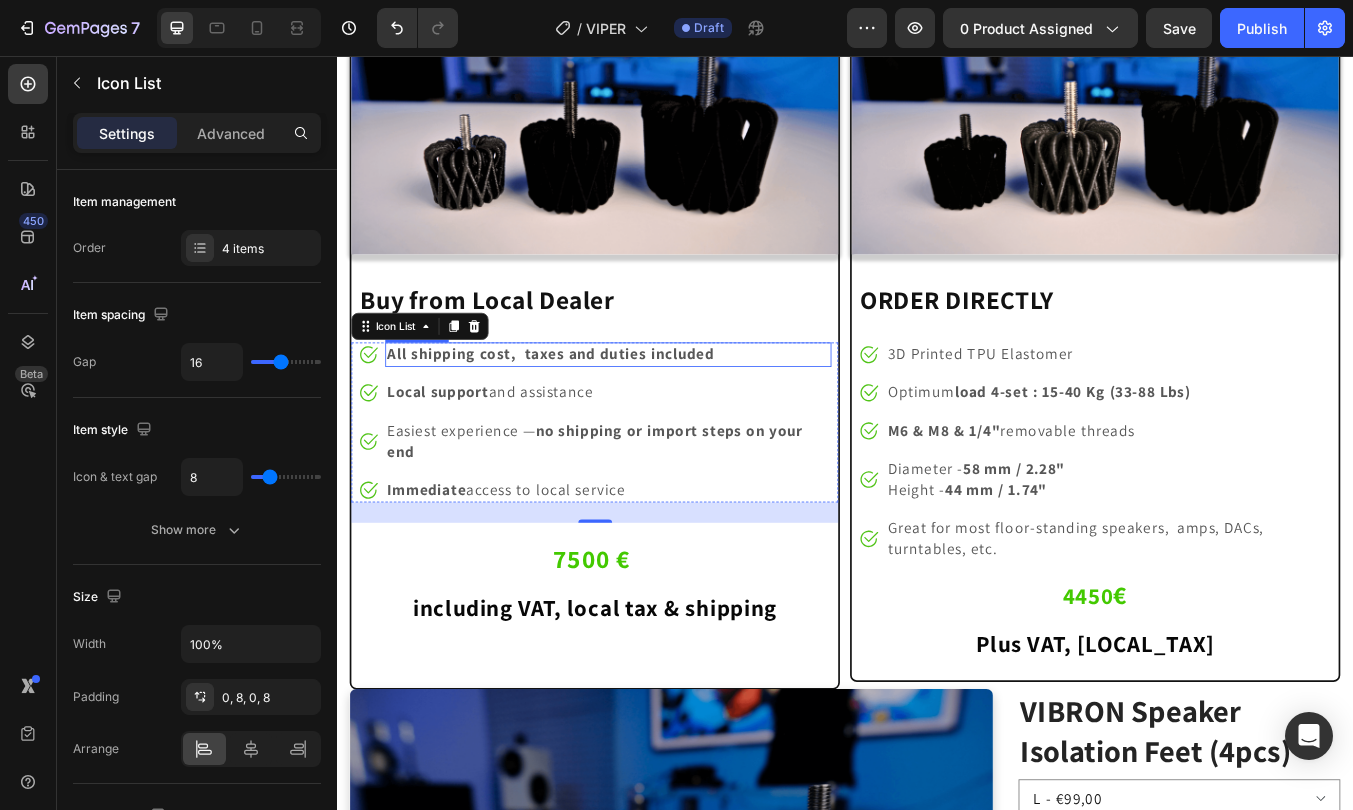 click on "All shipping cost,  taxes and duties included" at bounding box center (589, 407) 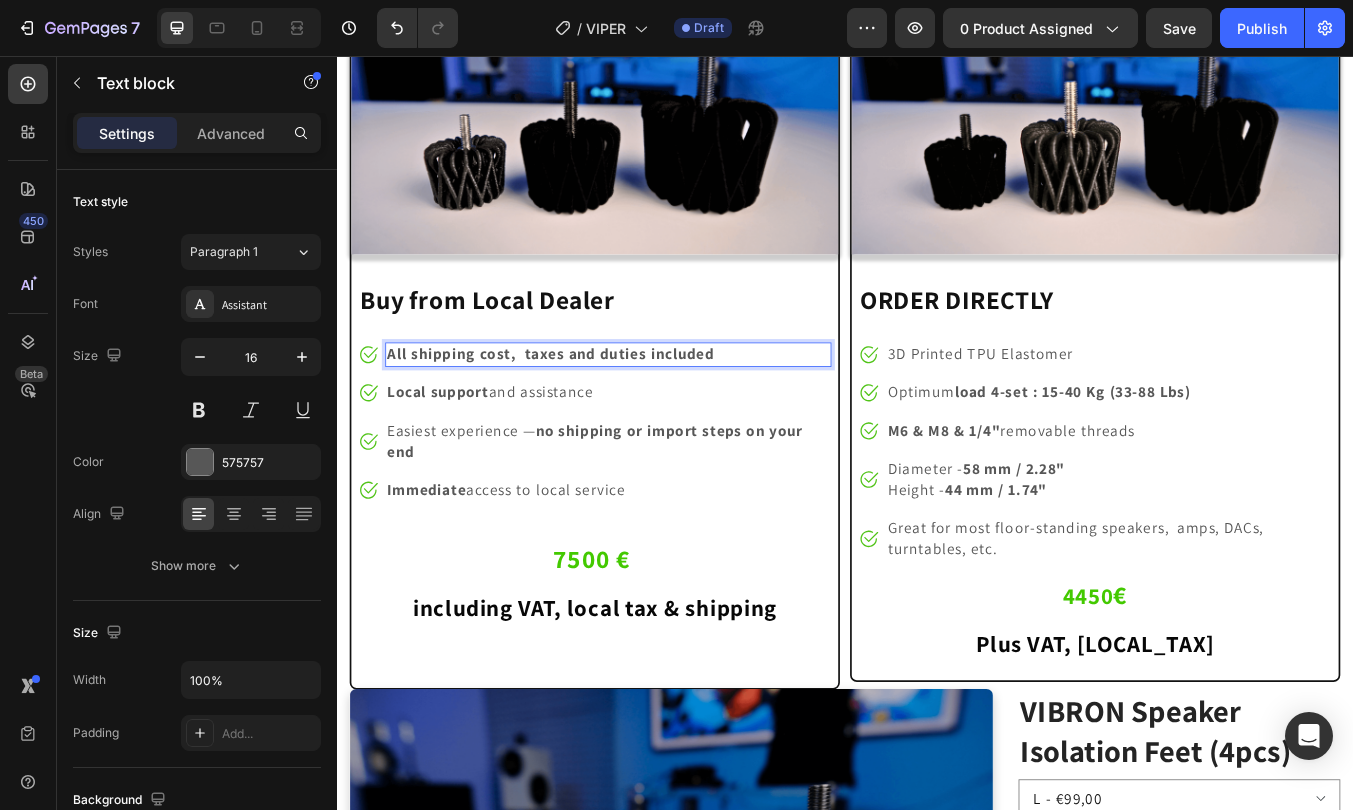 click on "All shipping cost,  taxes and duties included" at bounding box center (589, 407) 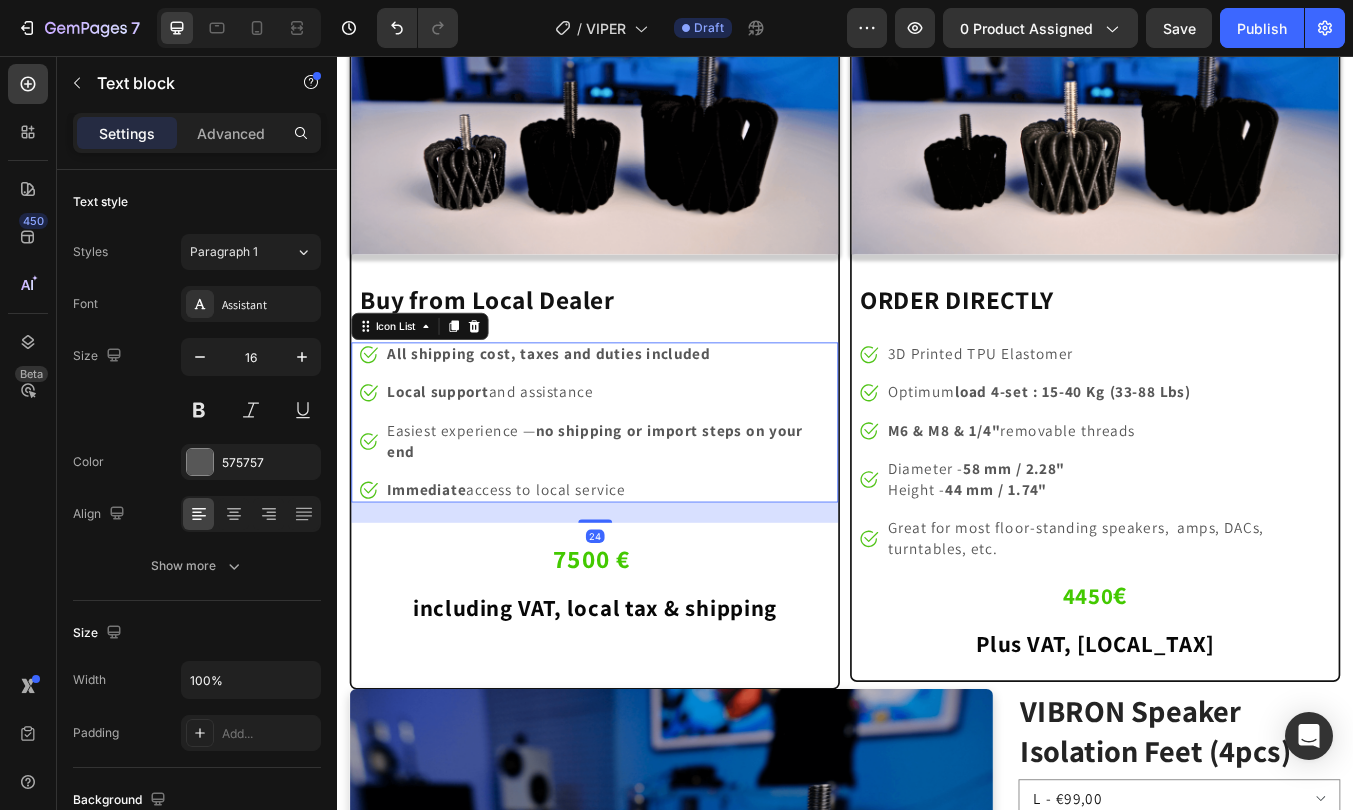 click on "Image All shipping cost, taxes and duties included Text block Image Local support  and assistance Text block Image Easiest experience —  no shipping or import steps on your end Text block Image Immediate  access to local service Text block" at bounding box center (641, 488) 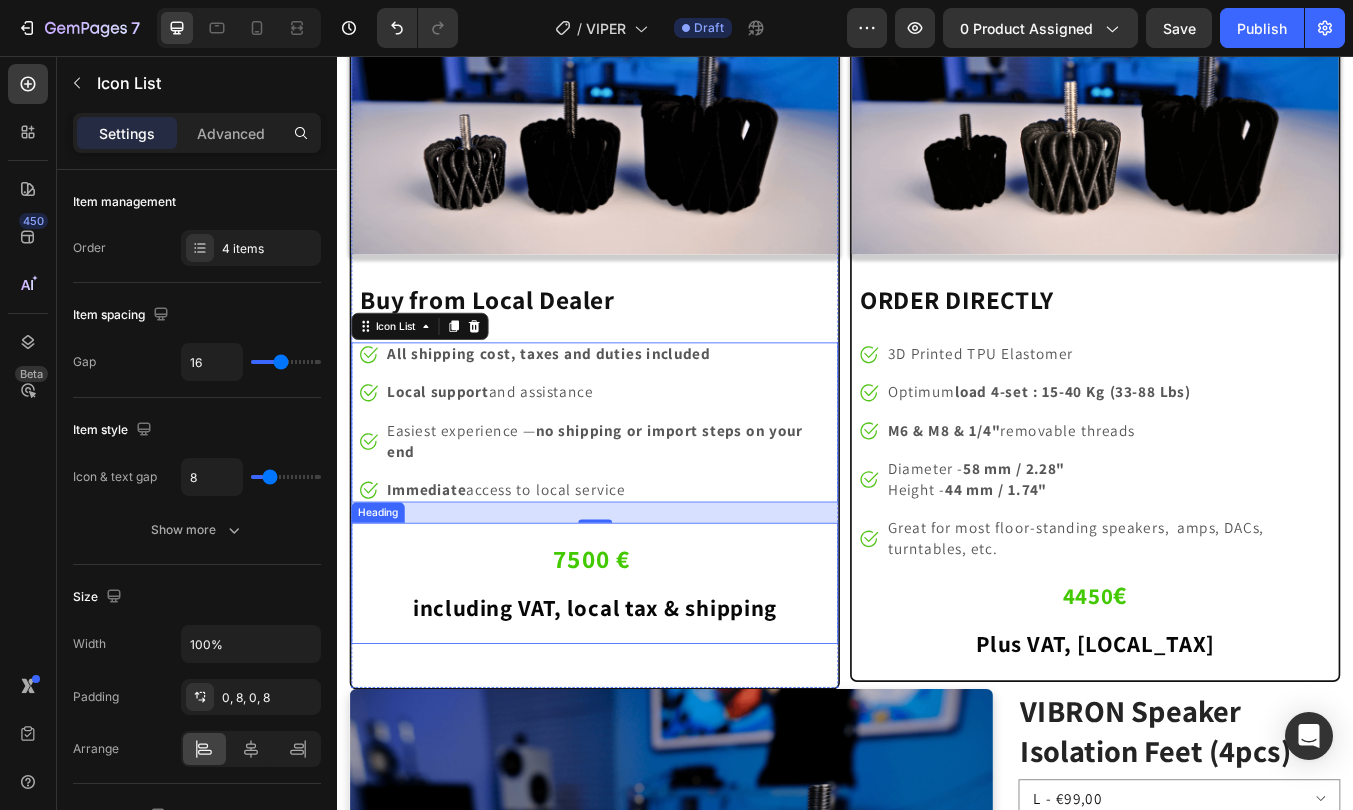 click on "⁠⁠⁠⁠⁠⁠⁠ 7500 €   including VAT, local tax & shipping" at bounding box center [641, 666] 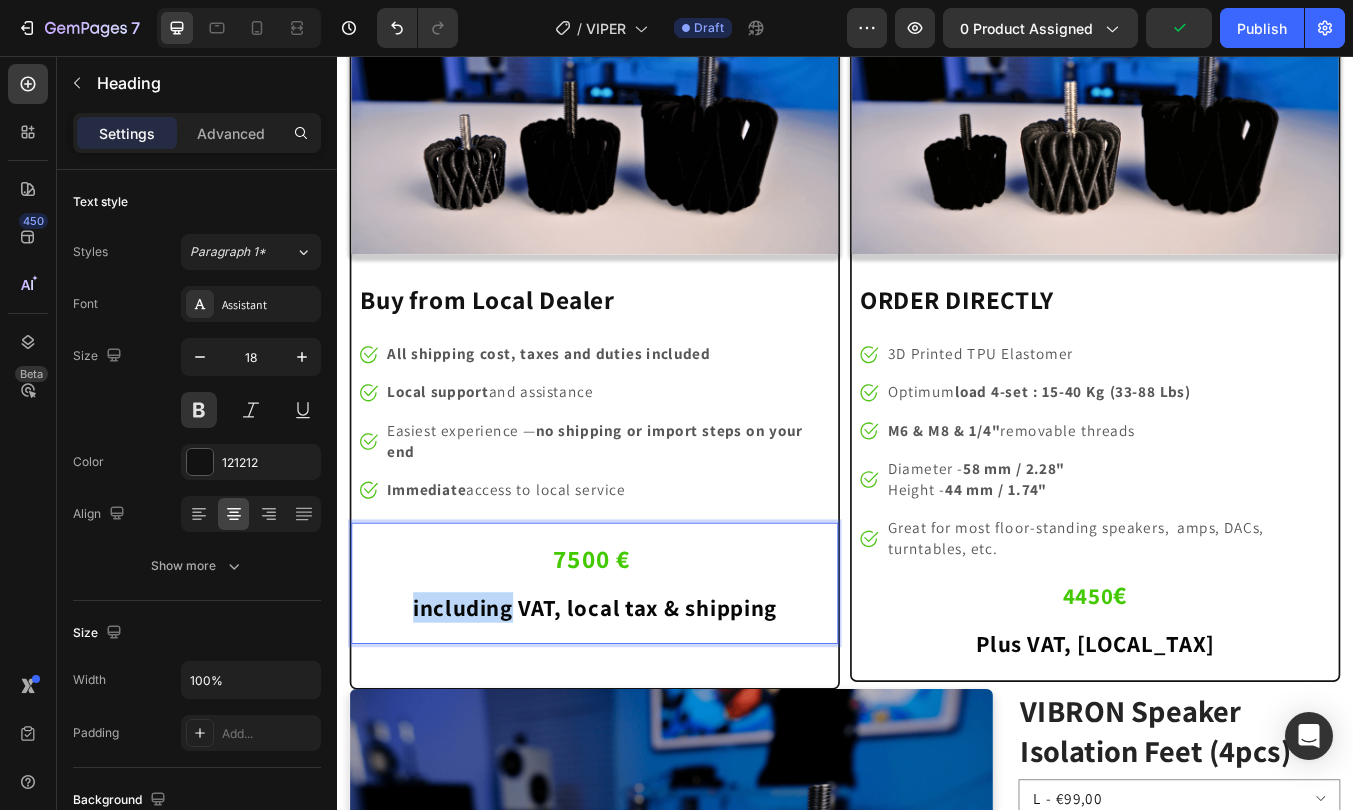 click on "including VAT, local tax & shipping" at bounding box center (642, 707) 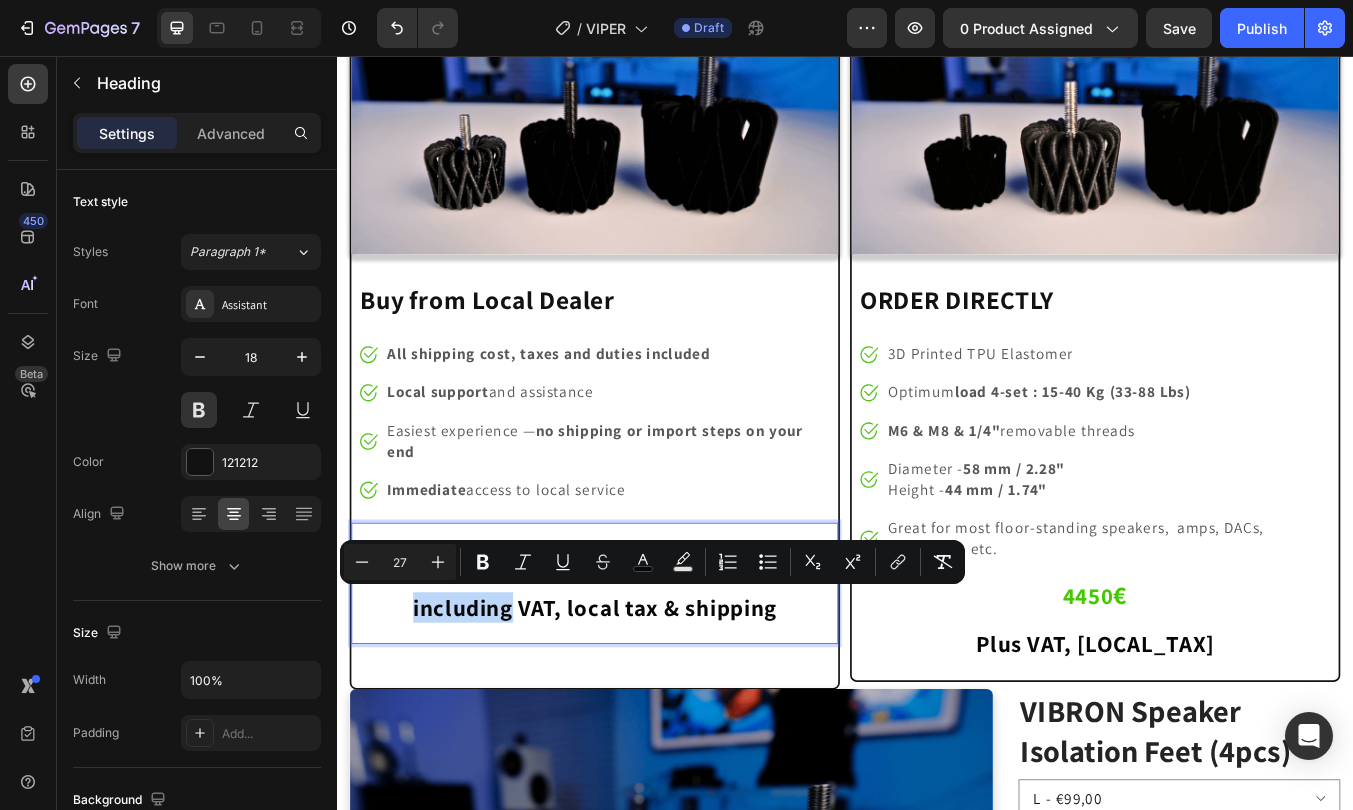 click on "including VAT, local tax & shipping" at bounding box center (642, 707) 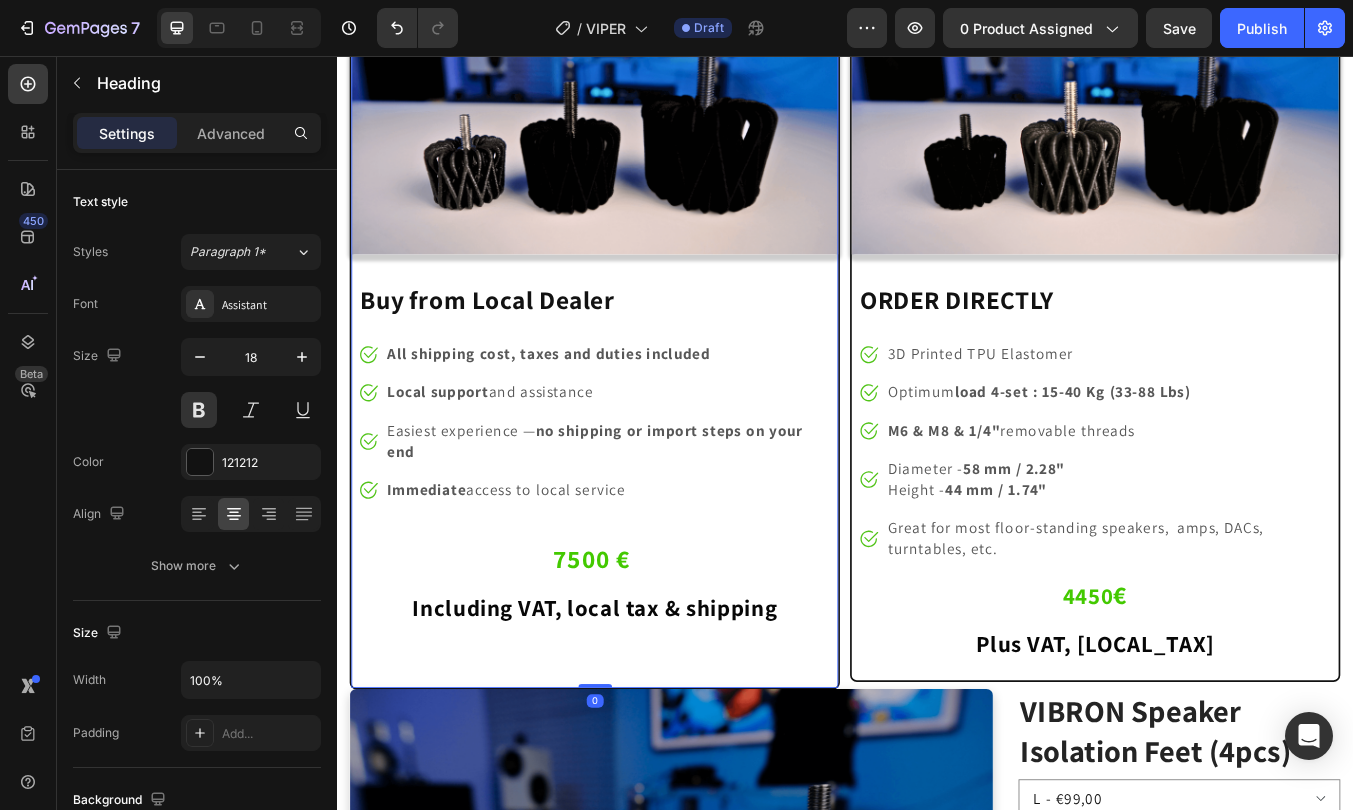 click on "Image Buy from Local Dealer Heading Image All shipping cost, taxes and duties included Text block Image Local support  and assistance Text block Image Easiest experience —  no shipping or import steps on your end Text block Image Immediate  access to local service Text block Icon List ⁠⁠⁠⁠⁠⁠⁠ 7500 €   Including VAT, local tax & shipping Heading Heading" at bounding box center (641, 384) 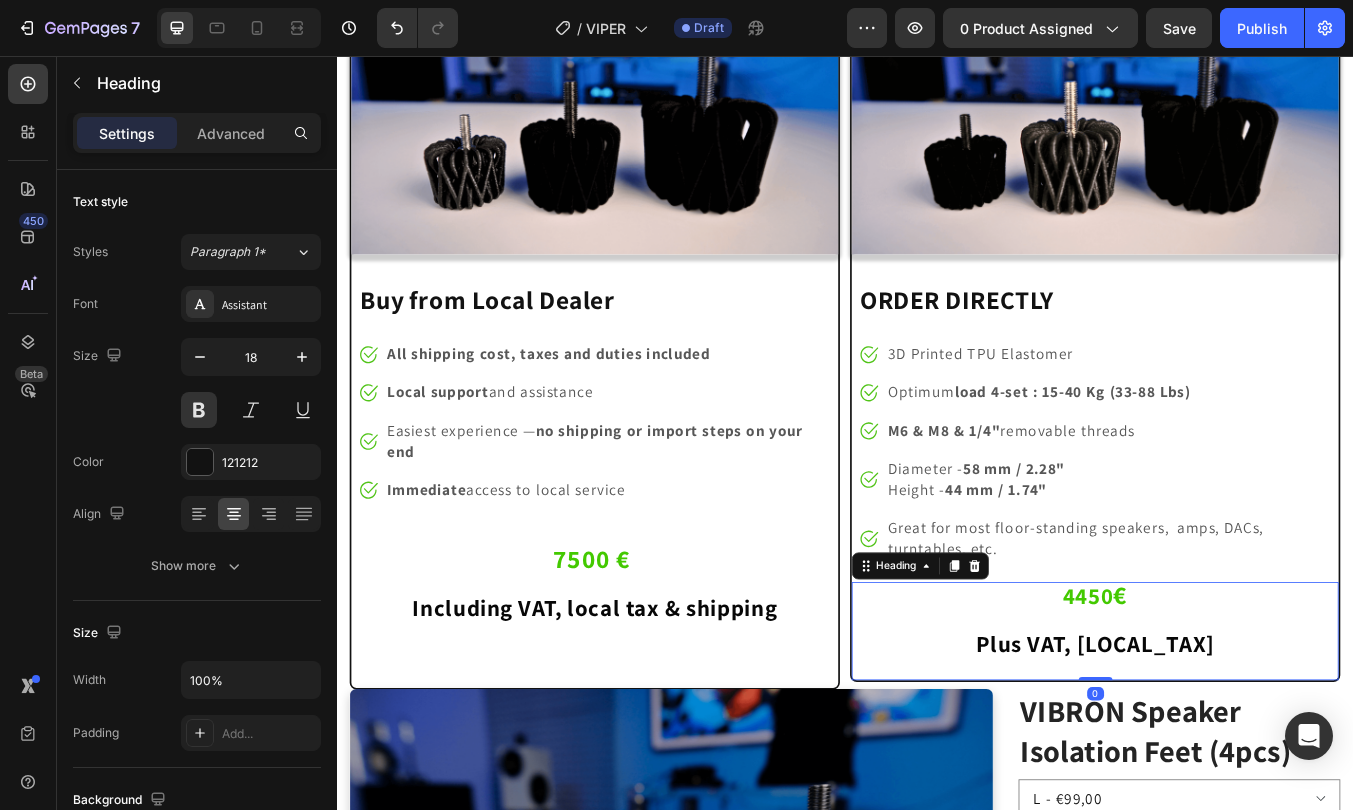 click on "Plus VAT, [LOCAL_TAX]" at bounding box center [1233, 750] 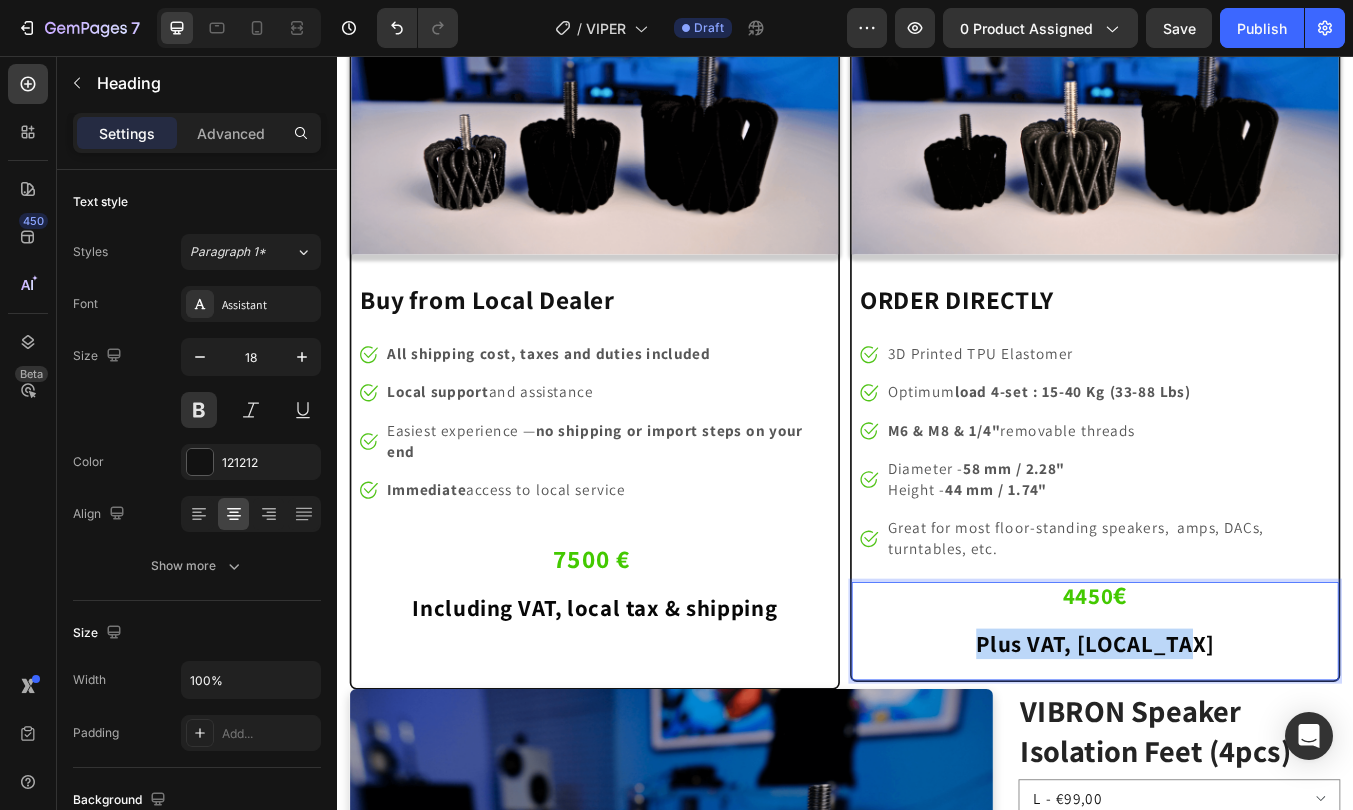 click on "Plus VAT, [LOCAL_TAX]" at bounding box center [1233, 750] 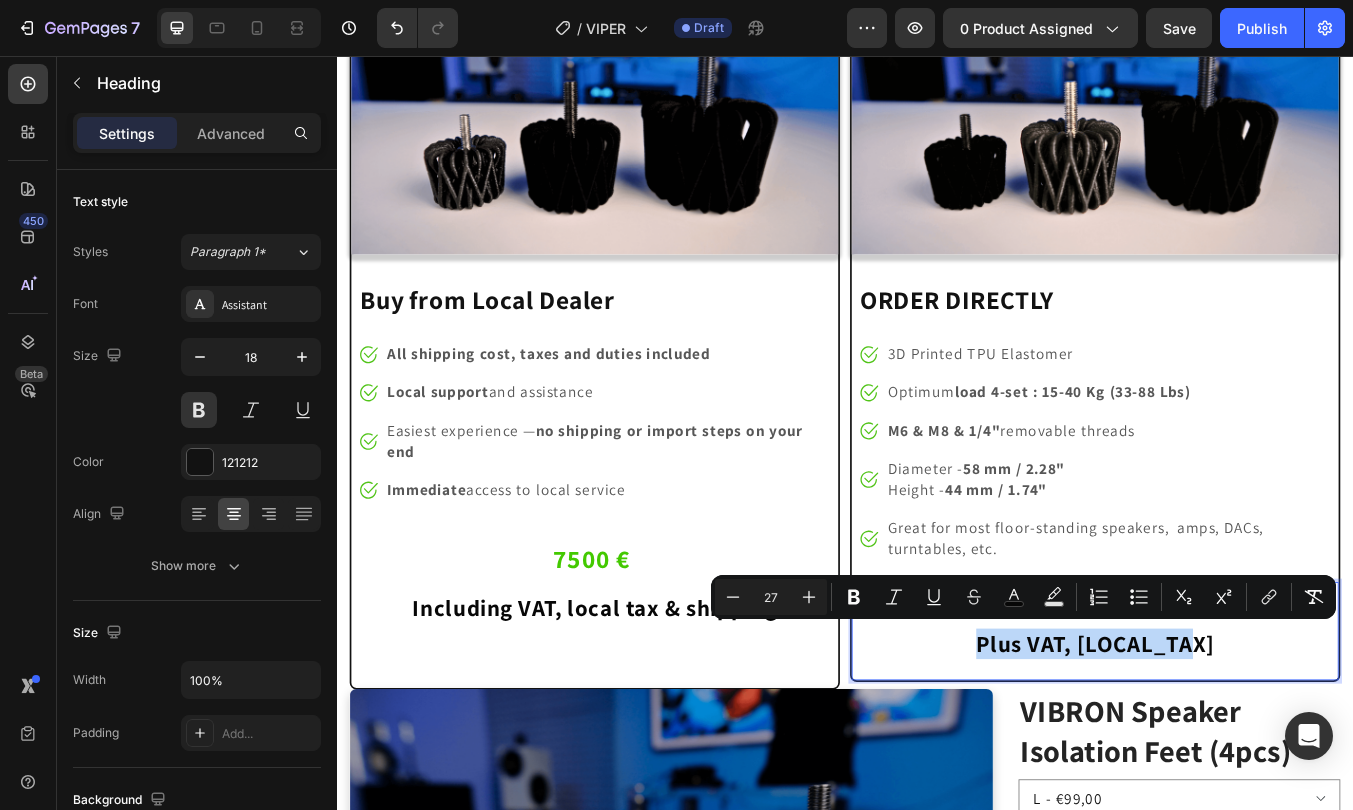 click on "Plus VAT, [LOCAL_TAX]" at bounding box center [1233, 750] 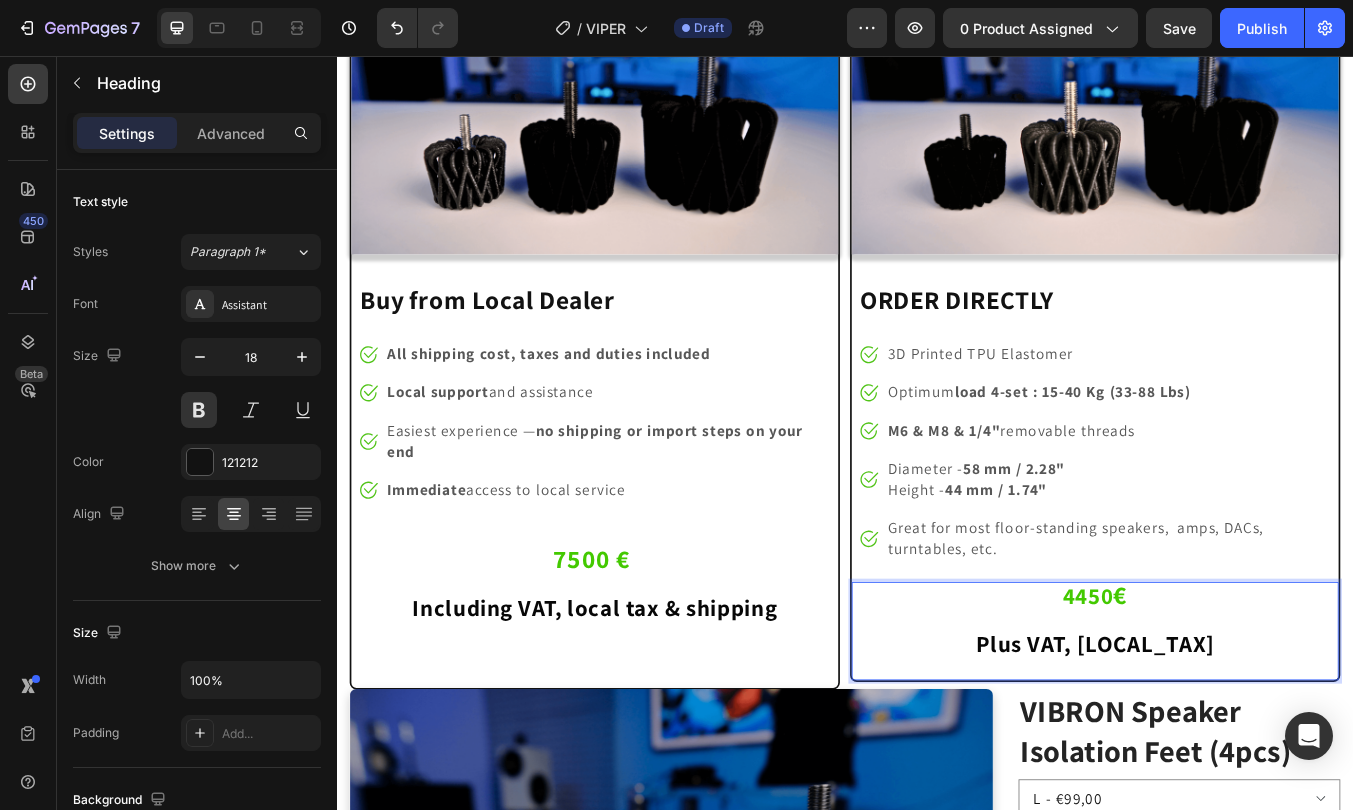 click on "Plus VAT, [LOCAL_TAX]" at bounding box center (1233, 750) 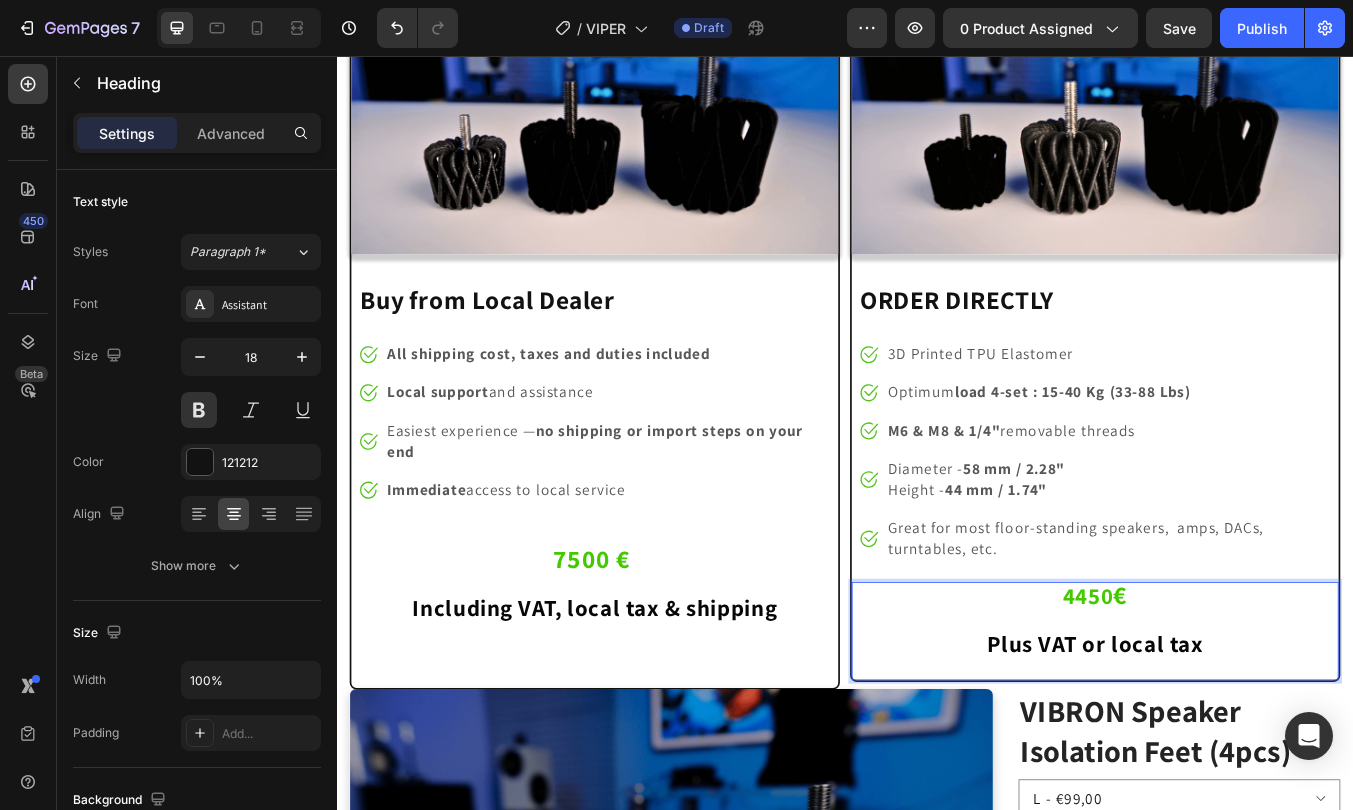 click on "4450  € Plus VAT or [LOCAL_TAX]" at bounding box center [1232, 723] 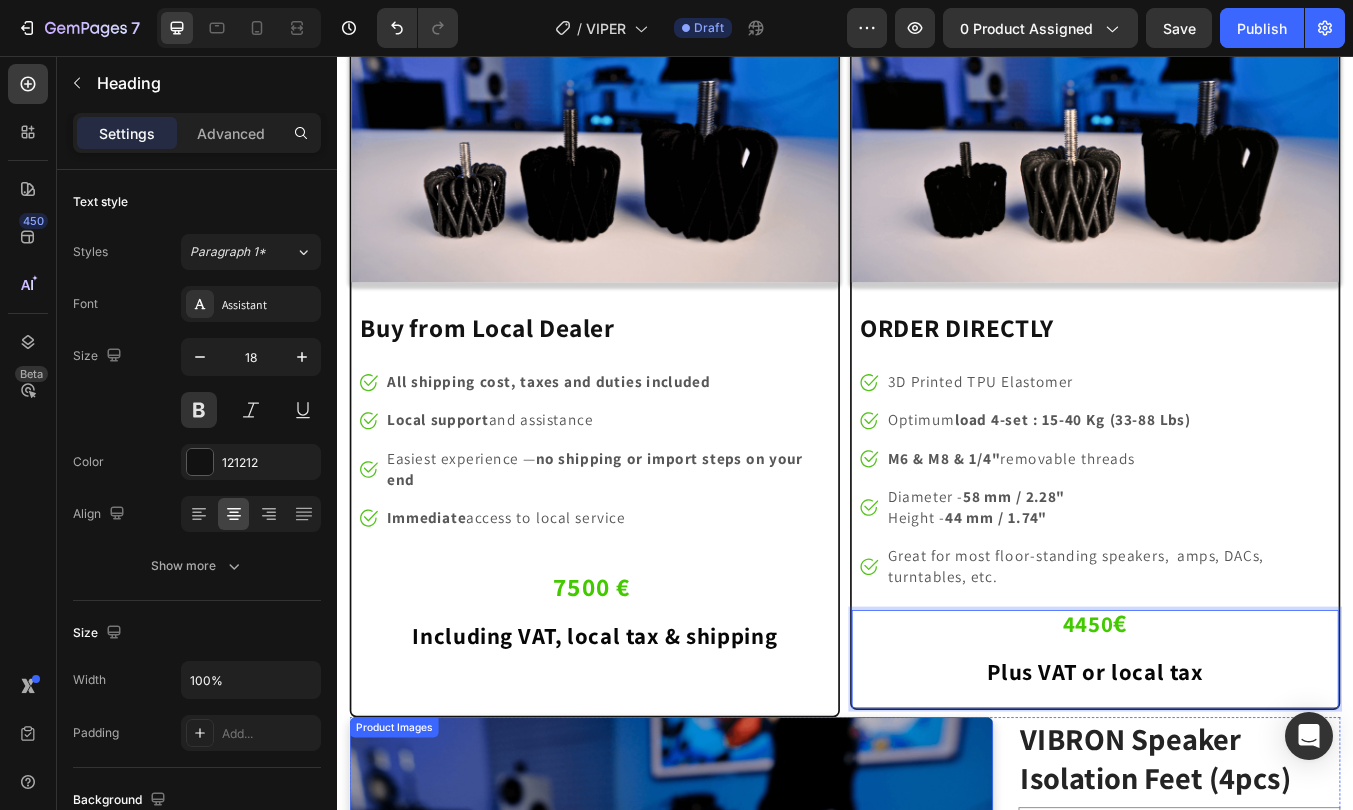 scroll, scrollTop: 11152, scrollLeft: 0, axis: vertical 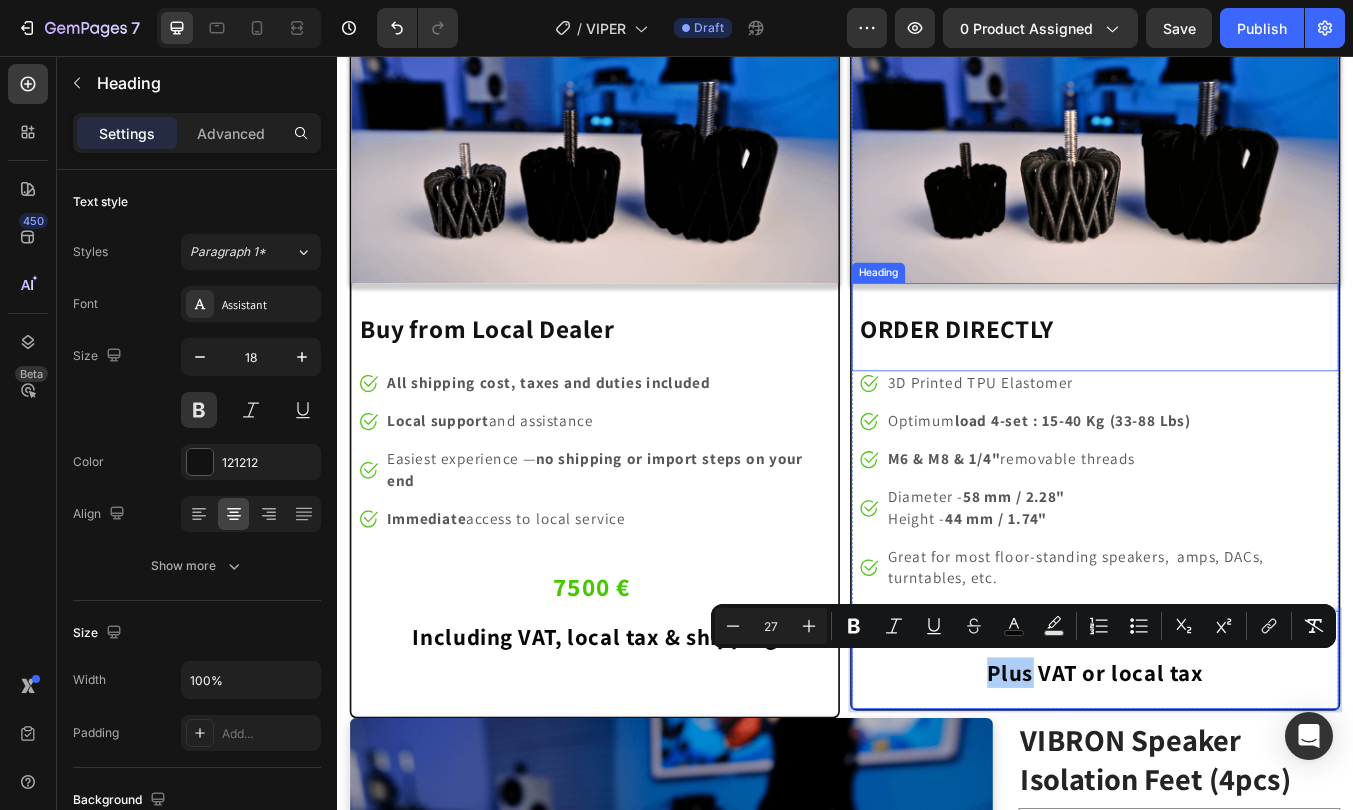 click on "ORDER DIRECTLY" at bounding box center (1069, 378) 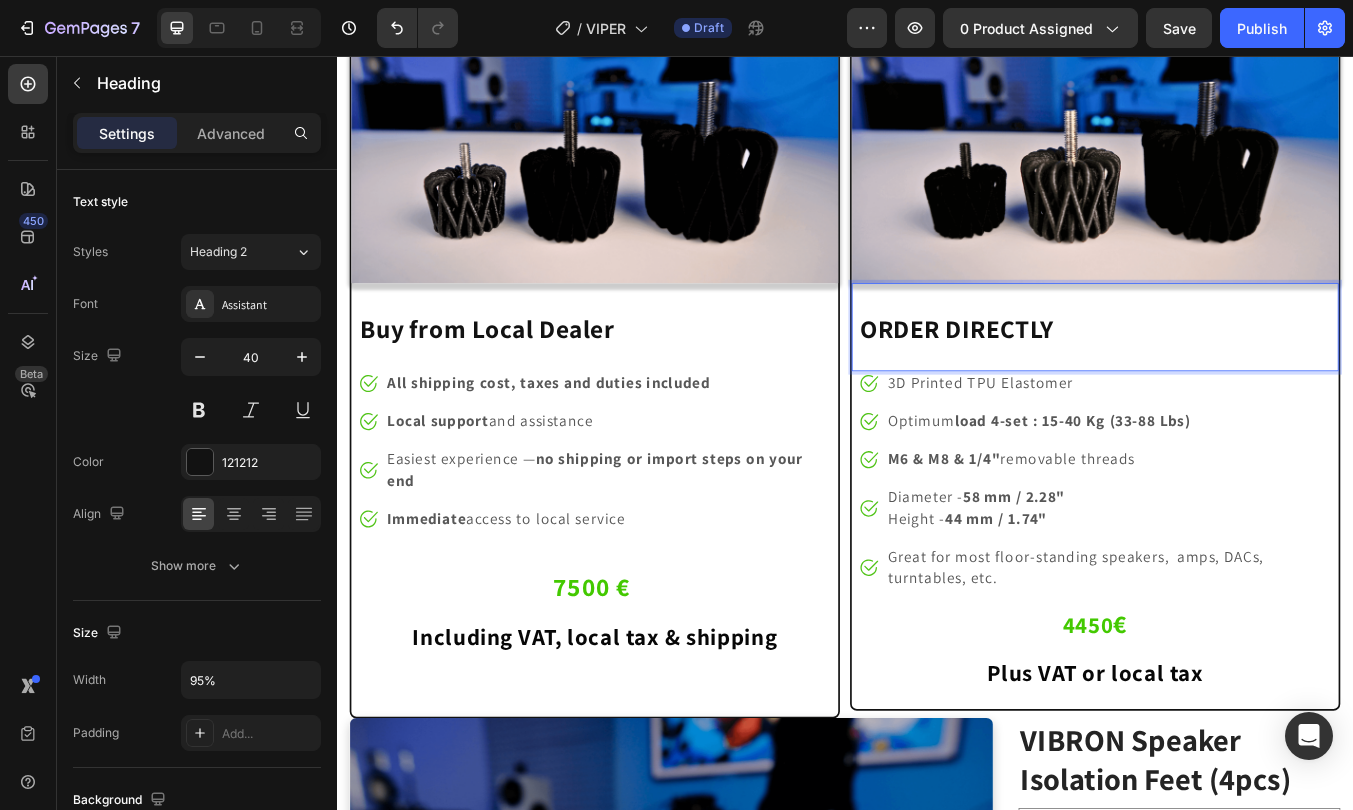 click on "ORDER DIRECTLY" at bounding box center [1069, 378] 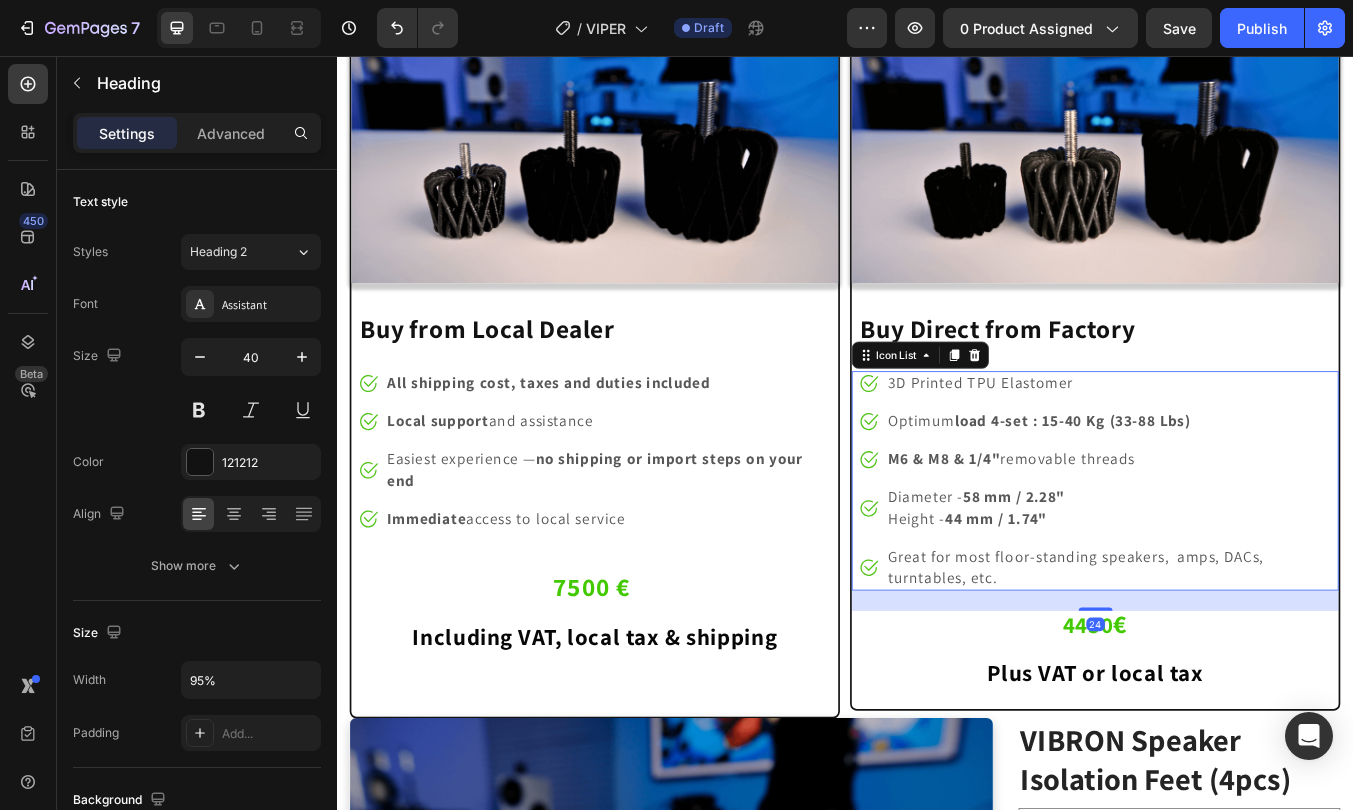 click on "Image 3D Printed TPU Elastomer Text block Image Optimum  load 4-set : 15-40 Kg (33-88 Lbs) Text block Image M6 & M8 & 1/4"  removable   threads  Text block Image Diameter -  58 mm / 2.28" Height -  44 mm / 1.74" Text block Image Great for most floor-standing speakers,  amps, DACs, turntables, etc.  Text block" at bounding box center (1232, 557) 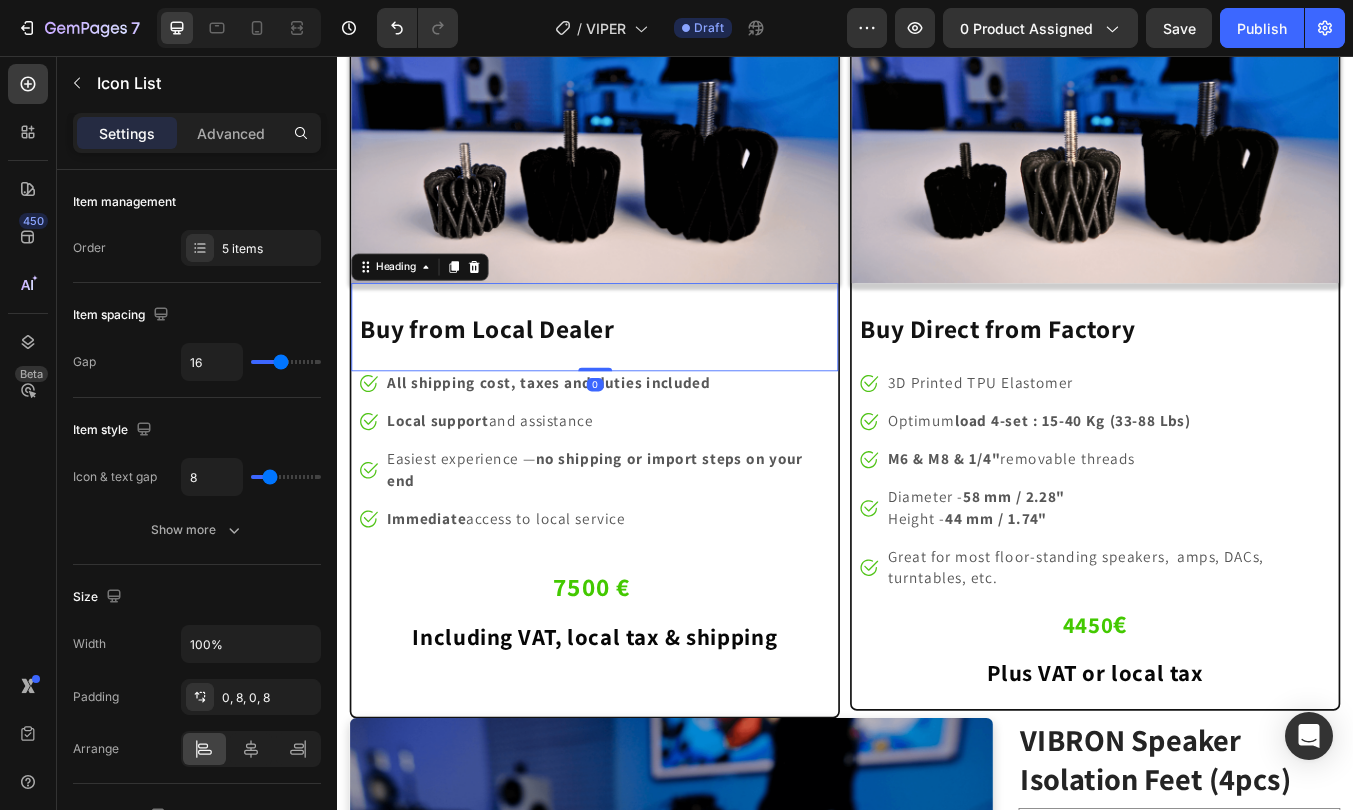 click on "Buy from Local Dealer" at bounding box center [514, 378] 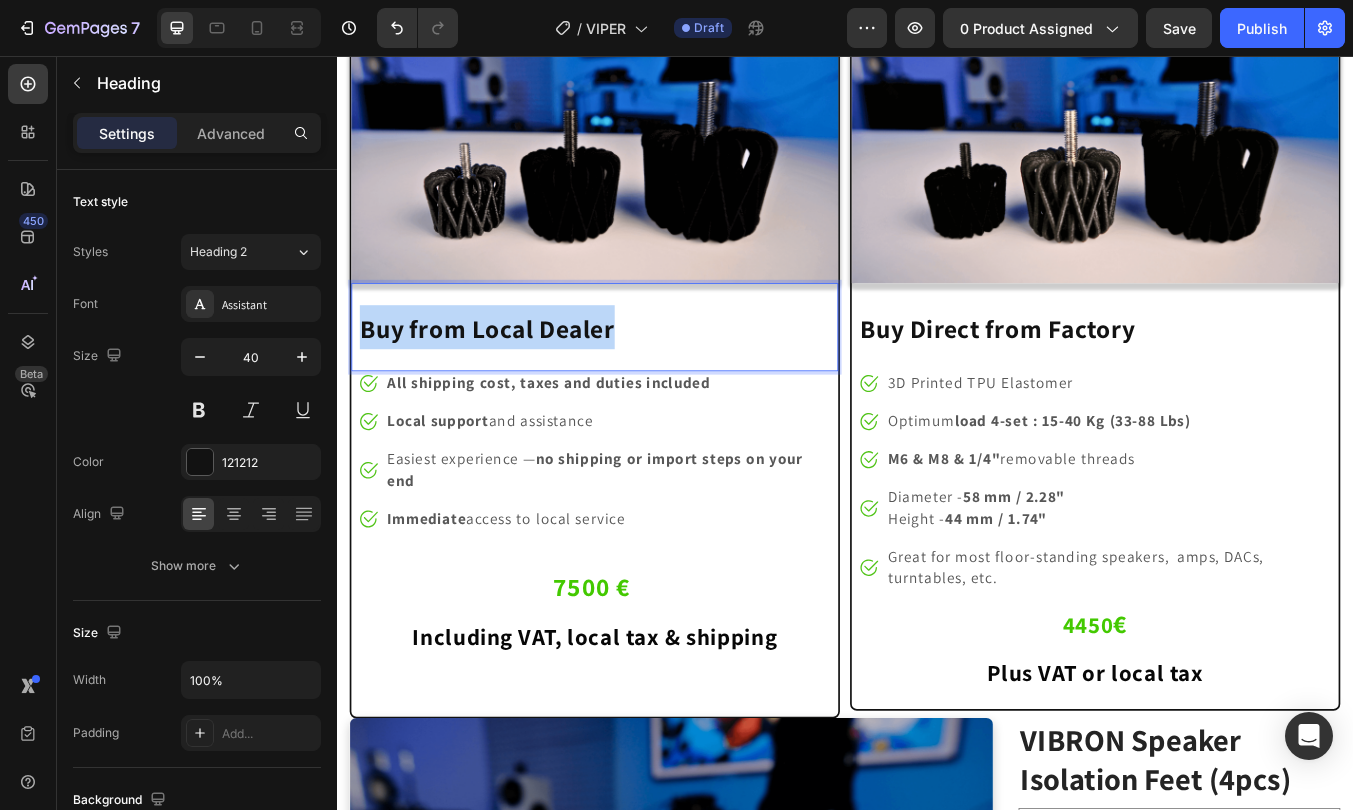 click on "Buy from Local Dealer" at bounding box center [514, 378] 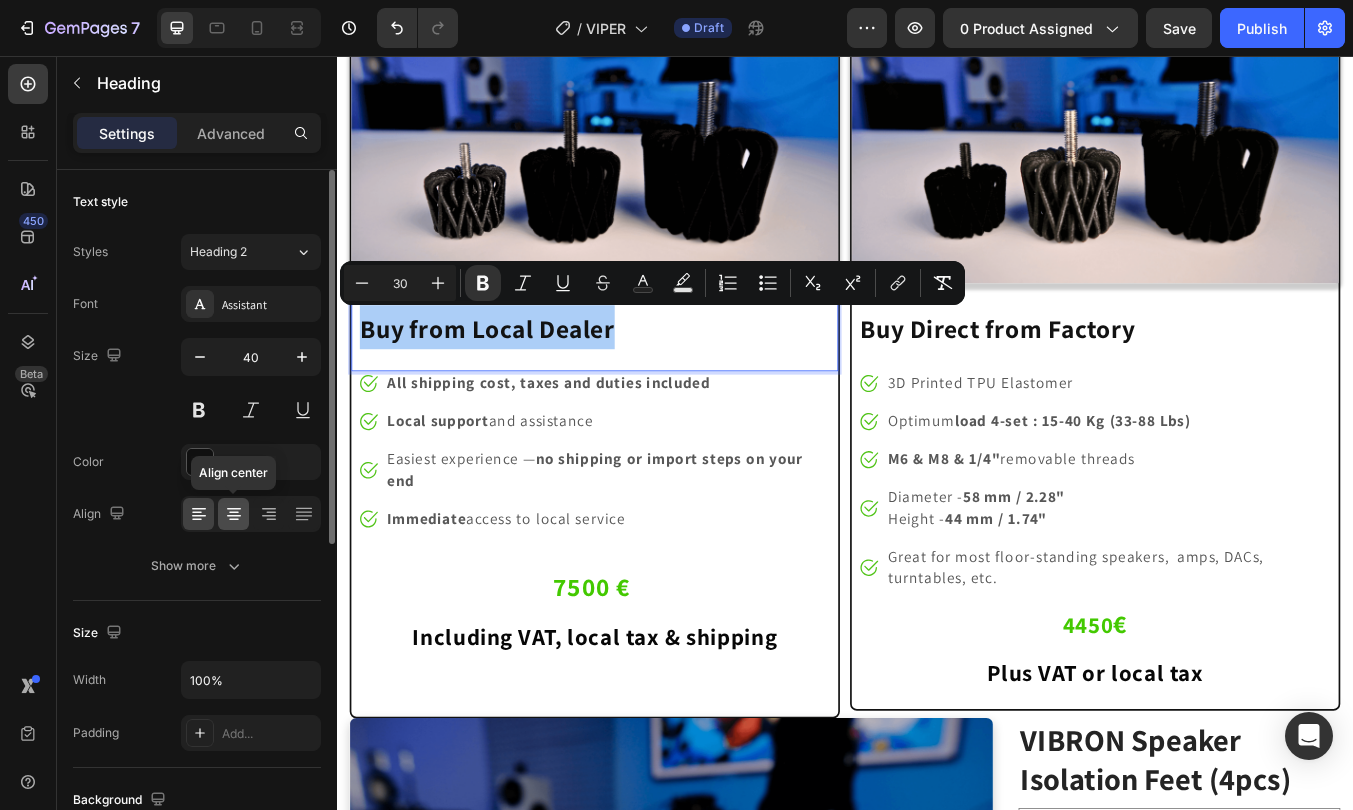 click 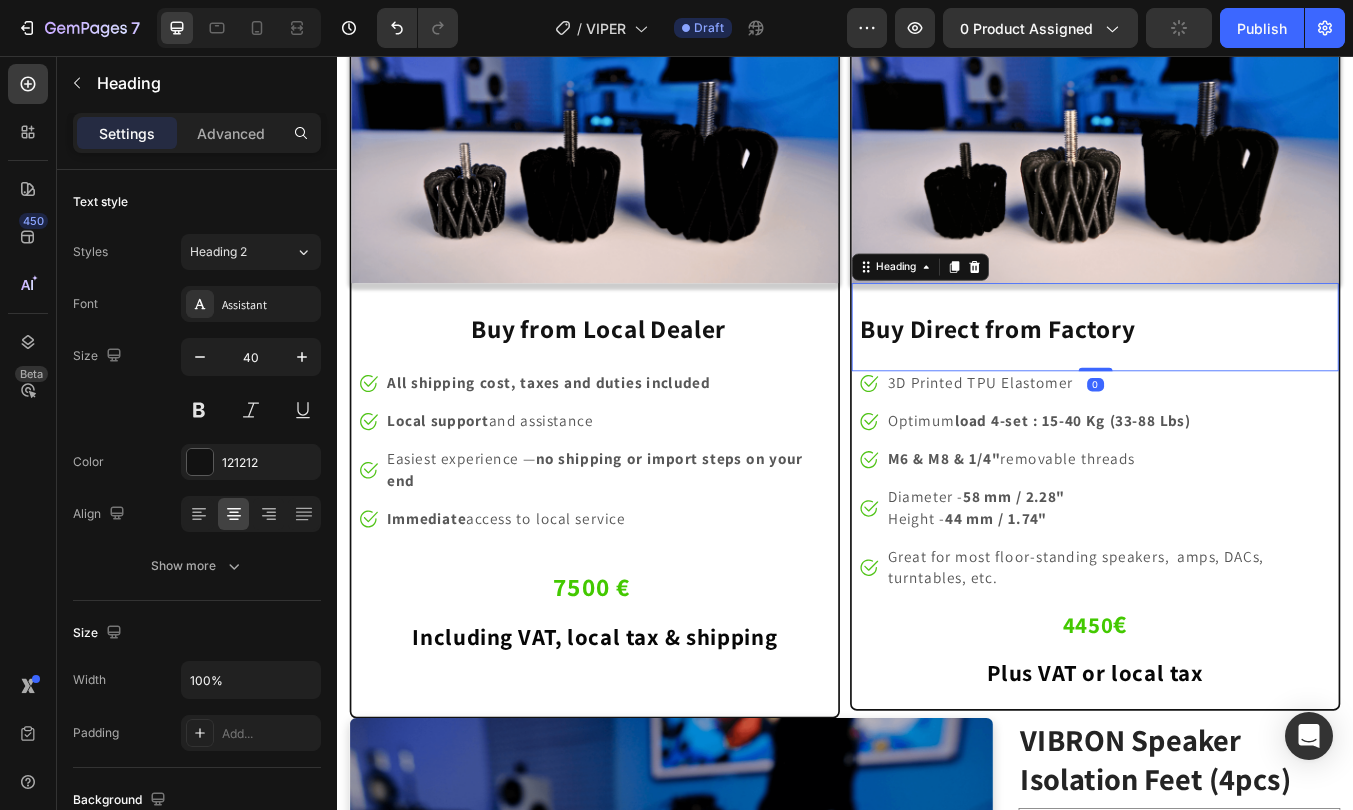 click on "Buy Direct from Factory" at bounding box center (1117, 378) 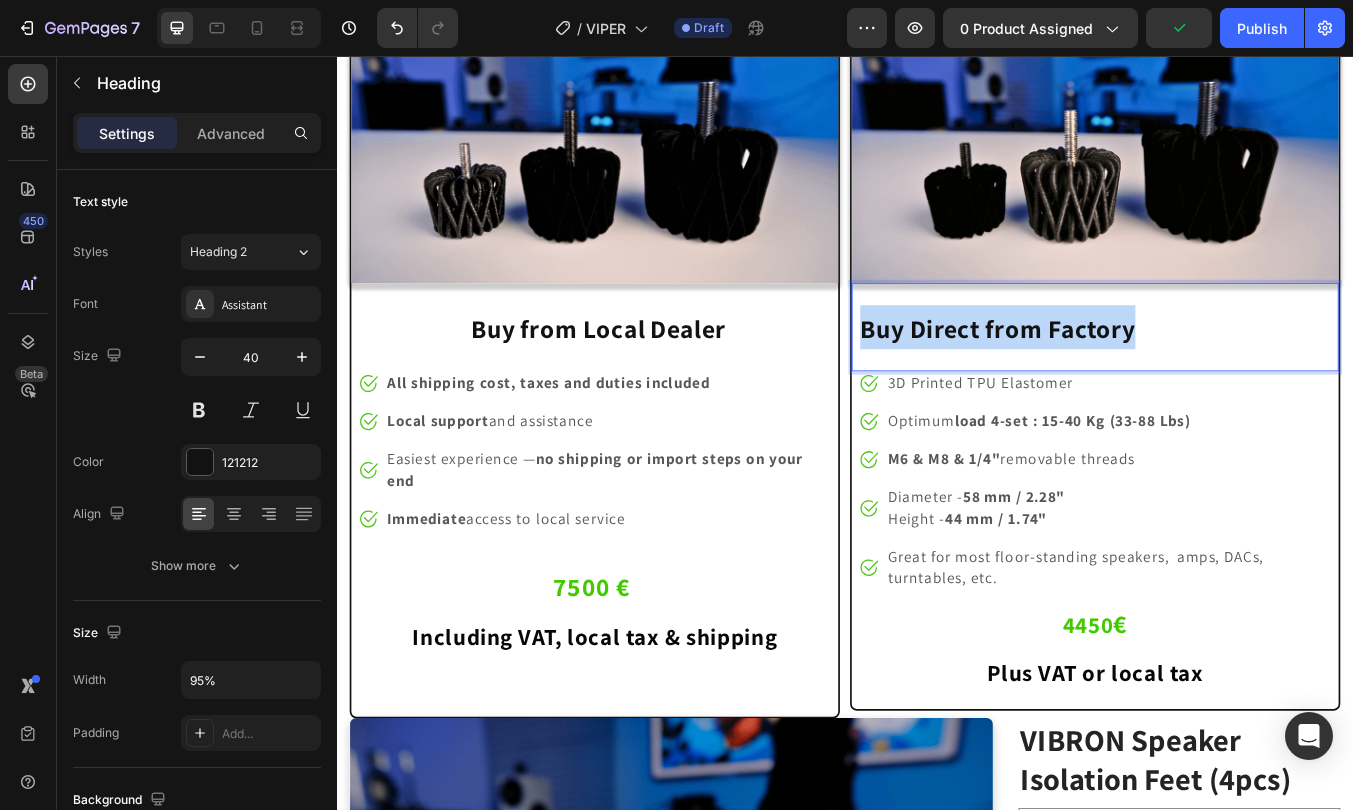 click on "Buy Direct from Factory" at bounding box center [1117, 378] 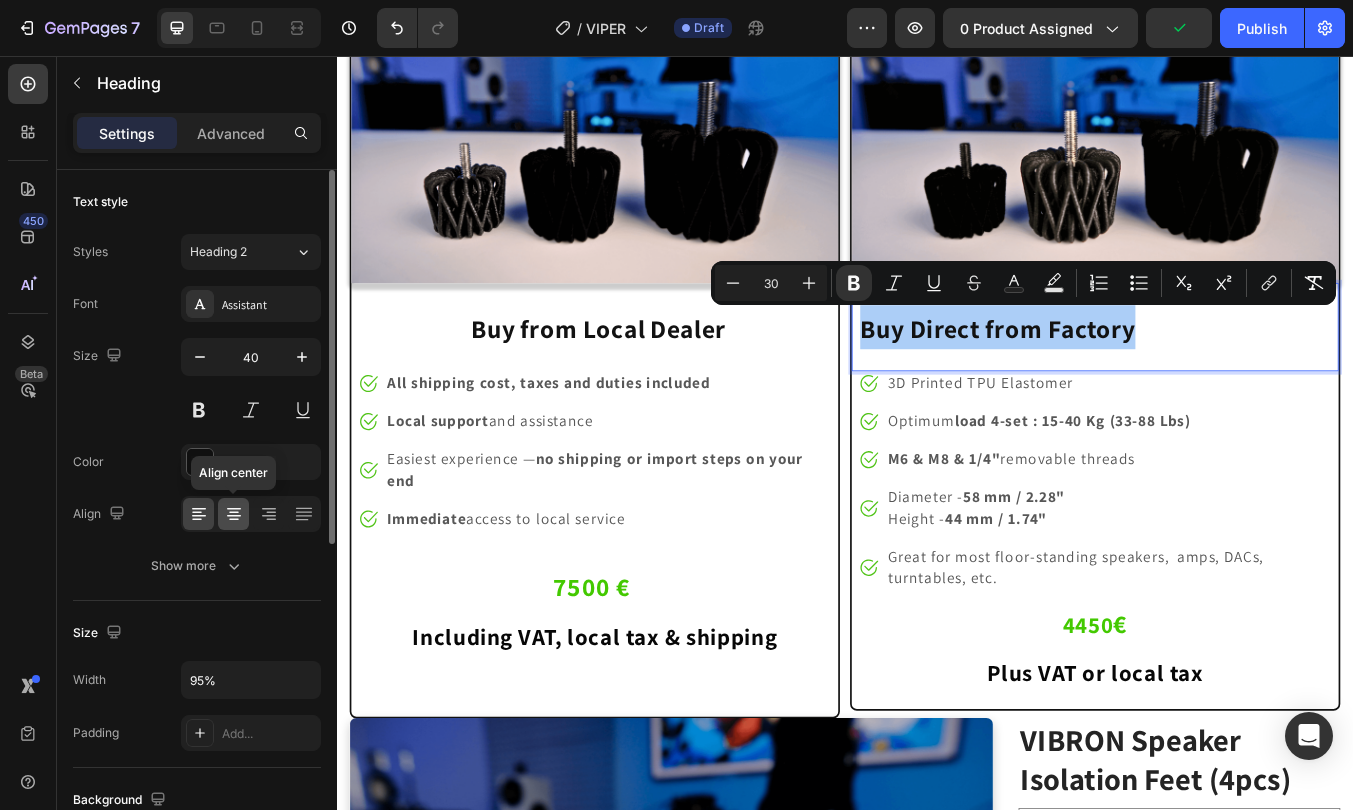 click 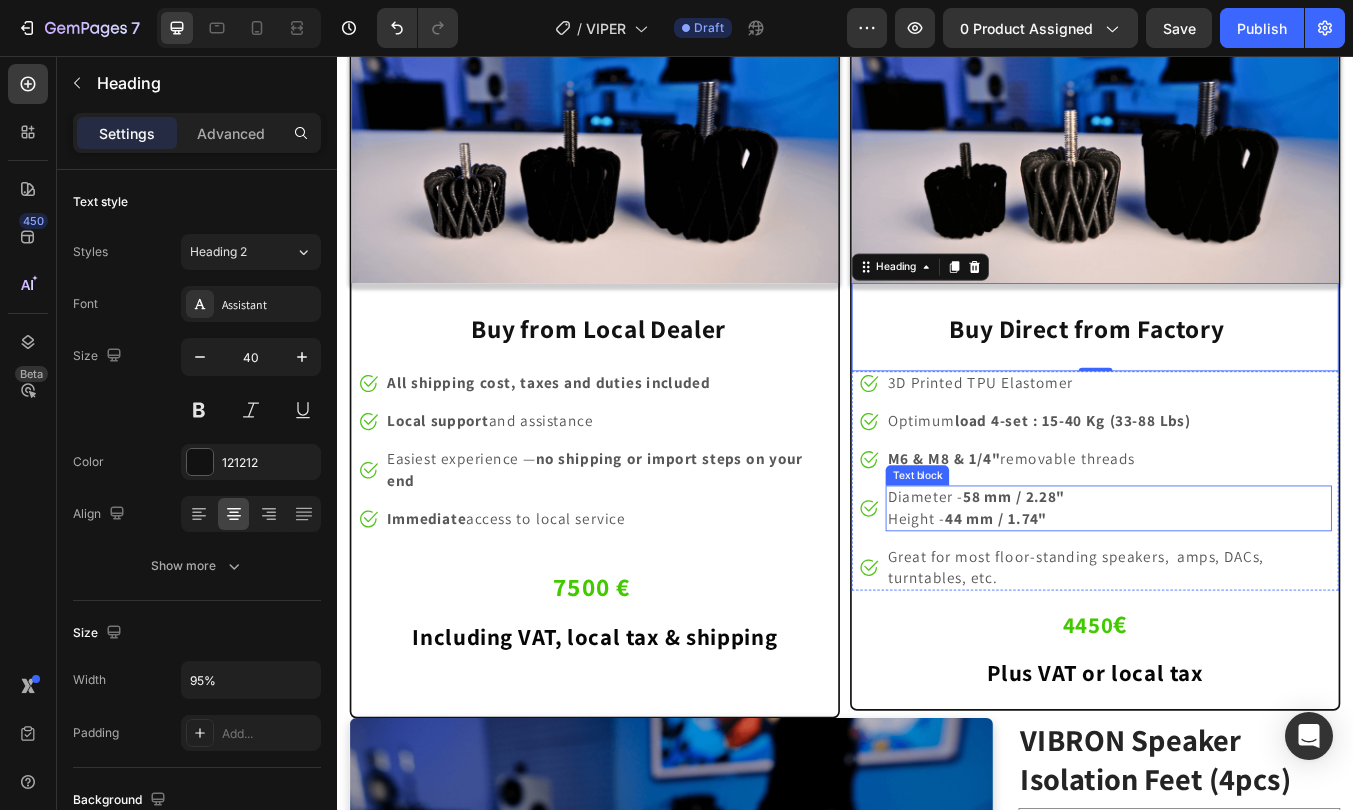 scroll, scrollTop: 11192, scrollLeft: 0, axis: vertical 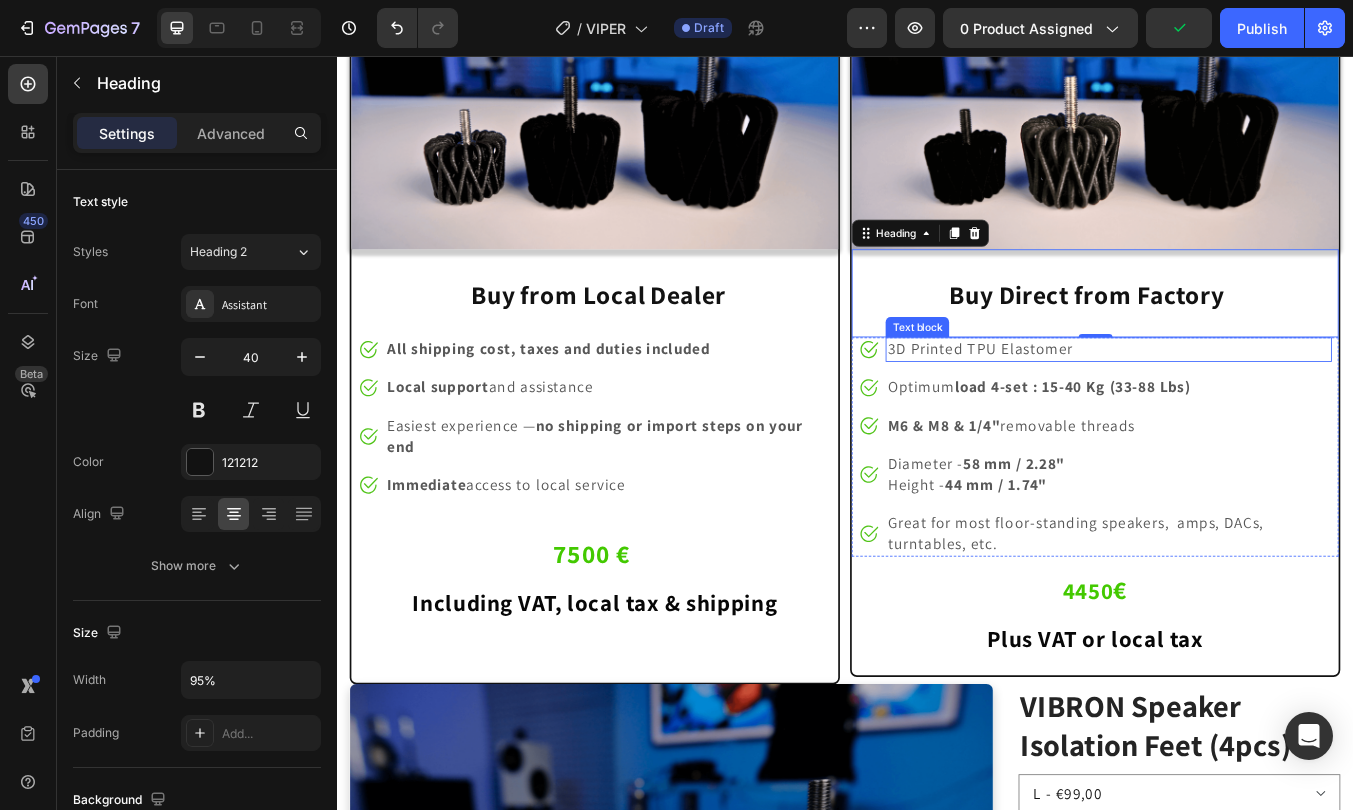 click on "3D Printed TPU Elastomer" at bounding box center (1096, 401) 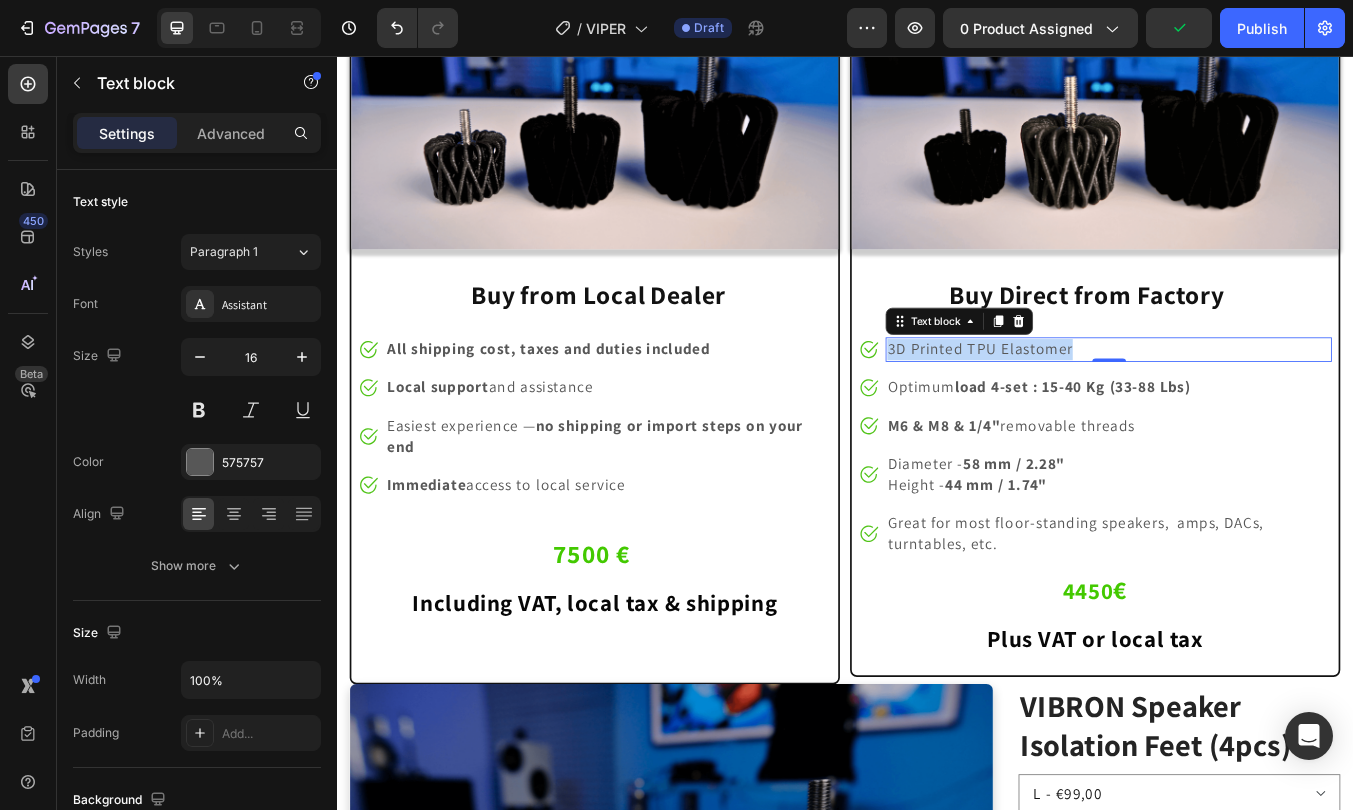 click on "3D Printed TPU Elastomer" at bounding box center (1096, 401) 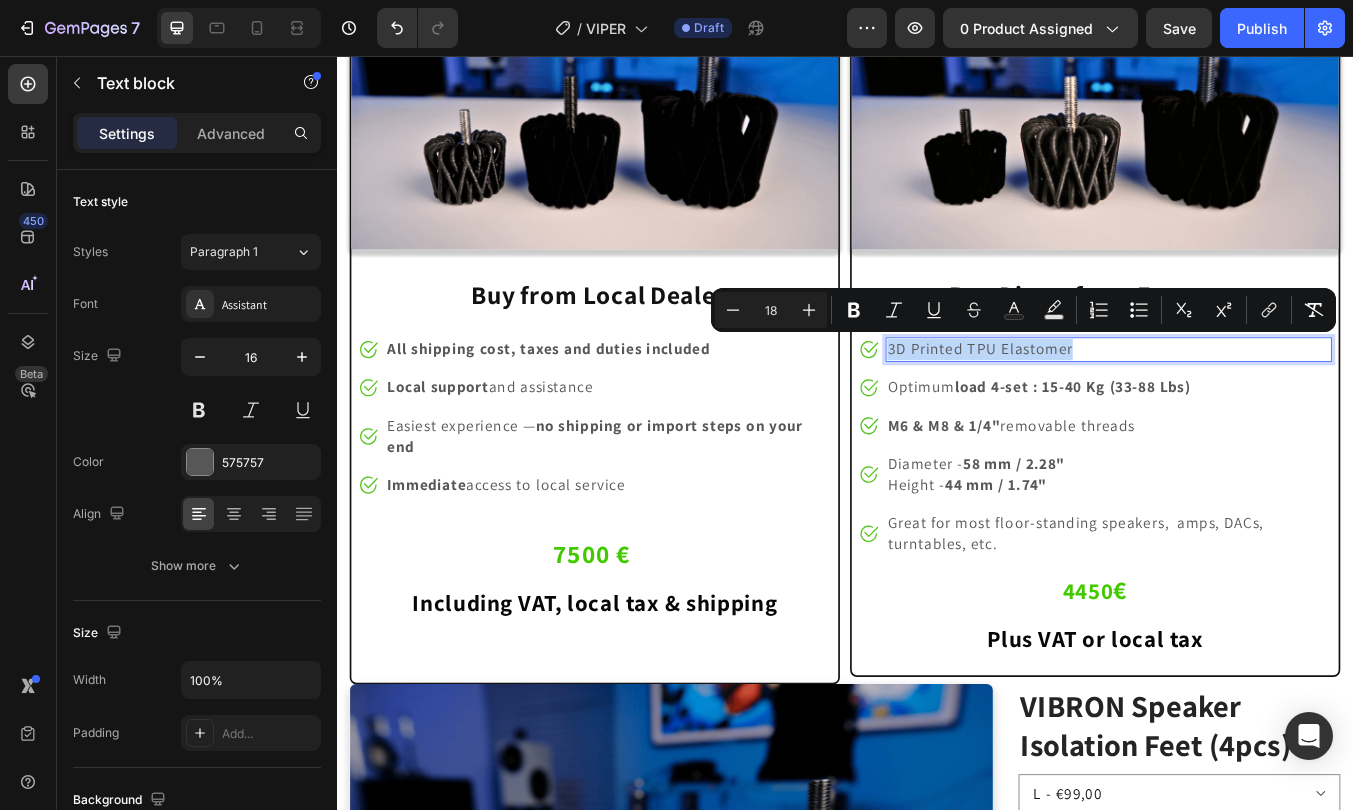 type on "16" 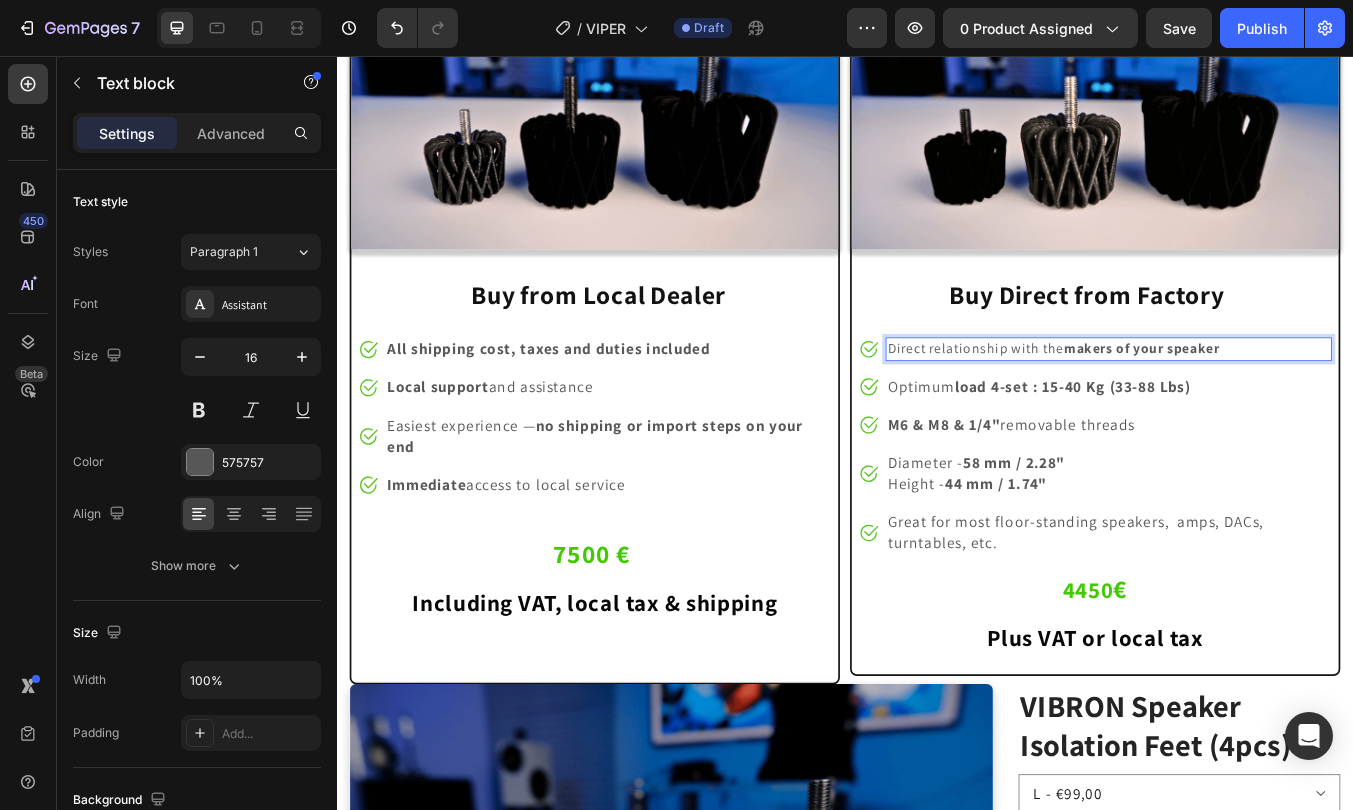click on "Direct relationship with the  makers of your speaker" at bounding box center [1248, 402] 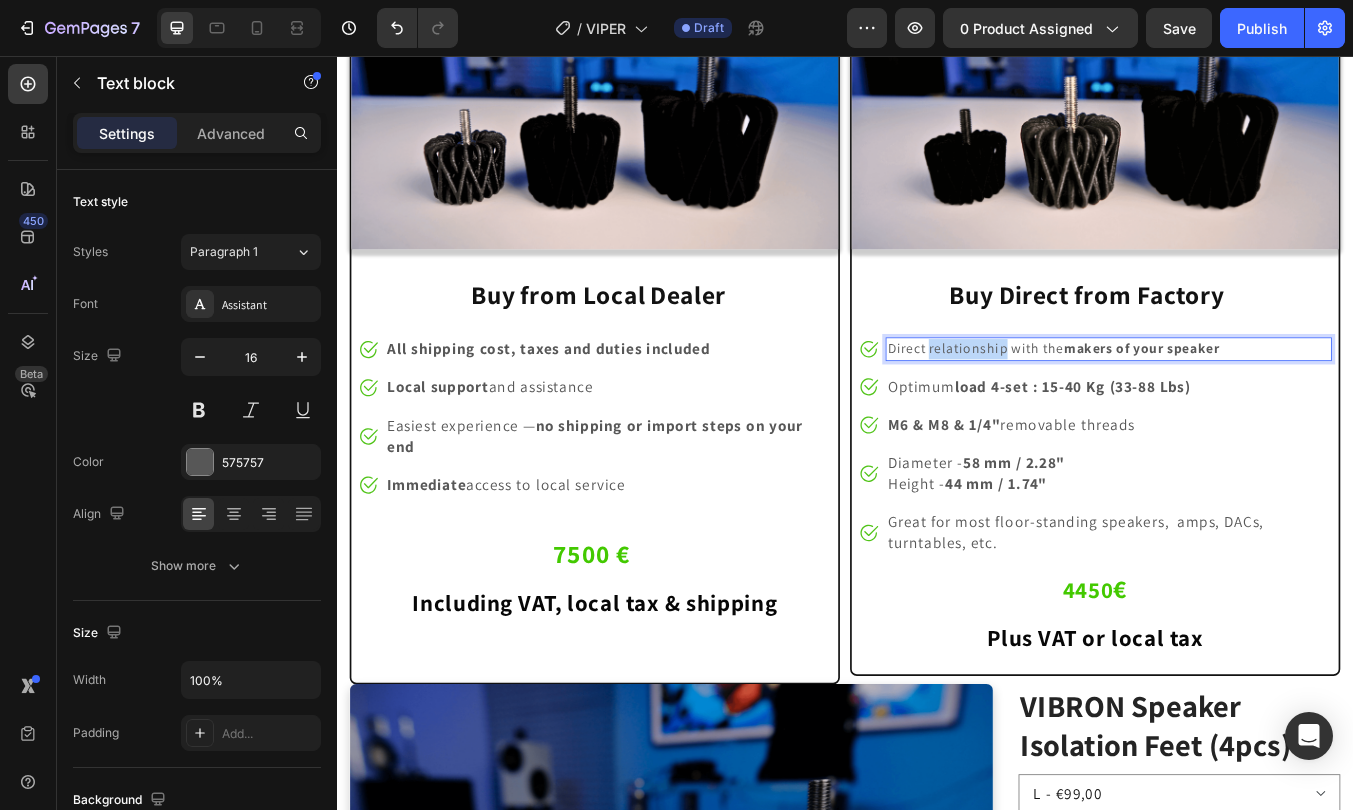 click on "Direct relationship with the  makers of your speaker" at bounding box center [1248, 402] 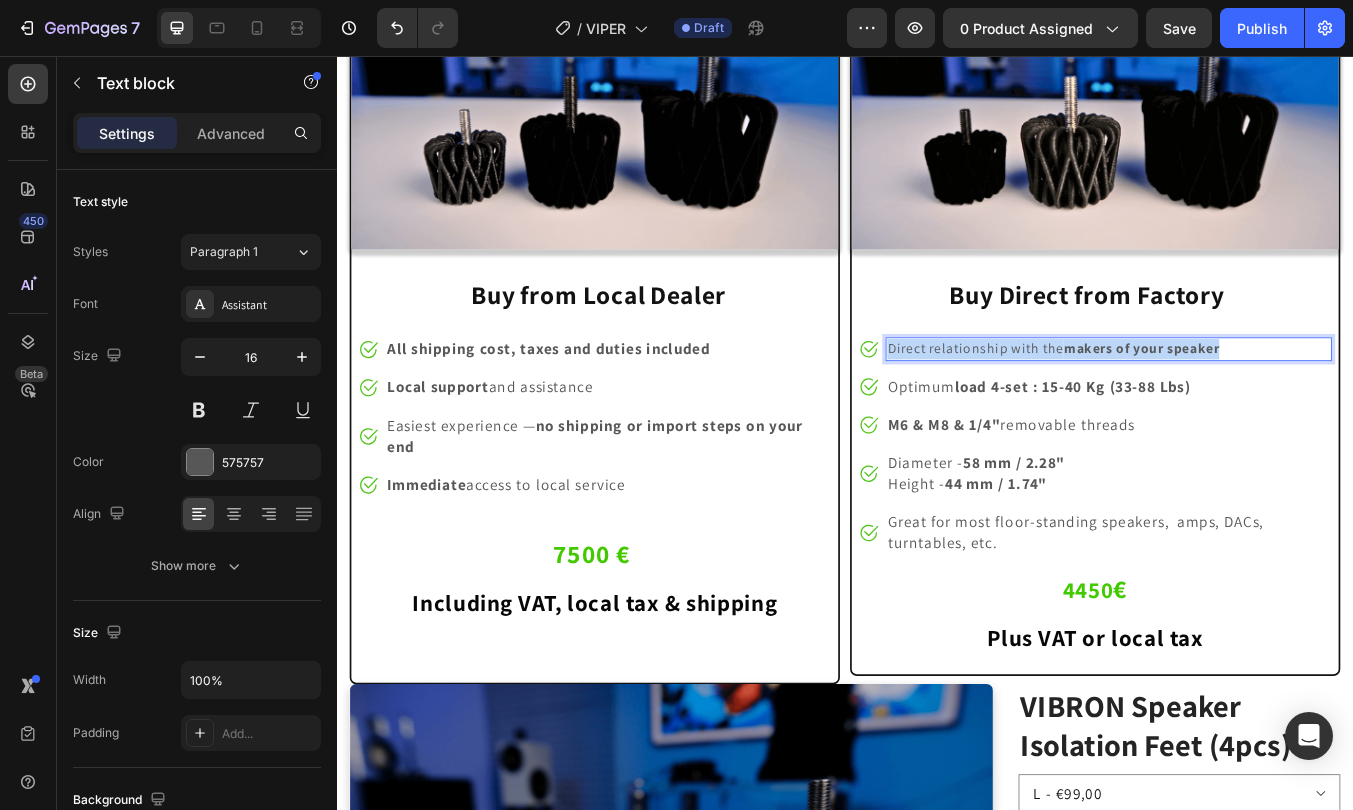 click on "Direct relationship with the  makers of your speaker" at bounding box center [1248, 402] 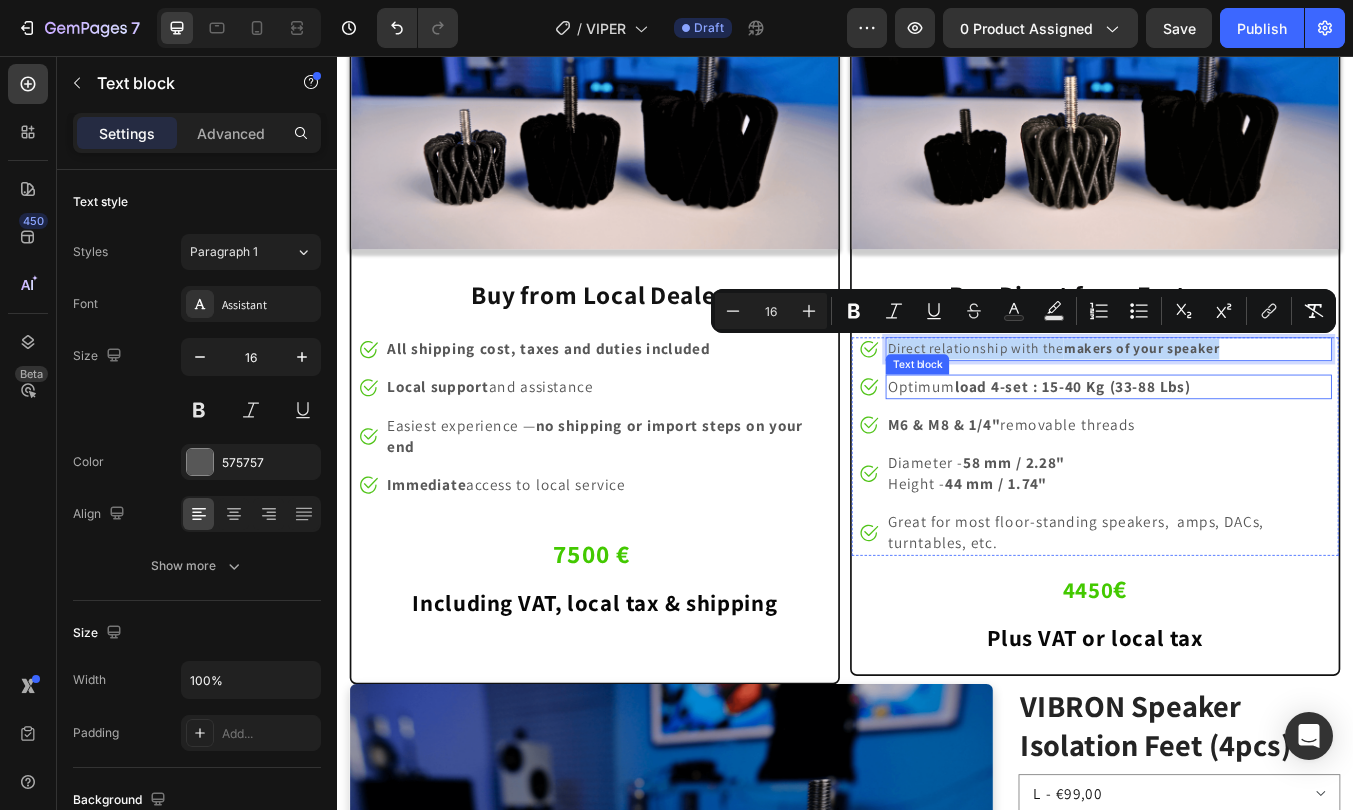 click on "Optimum  load 4-set : 15-40 Kg (33-88 Lbs)" at bounding box center (1166, 445) 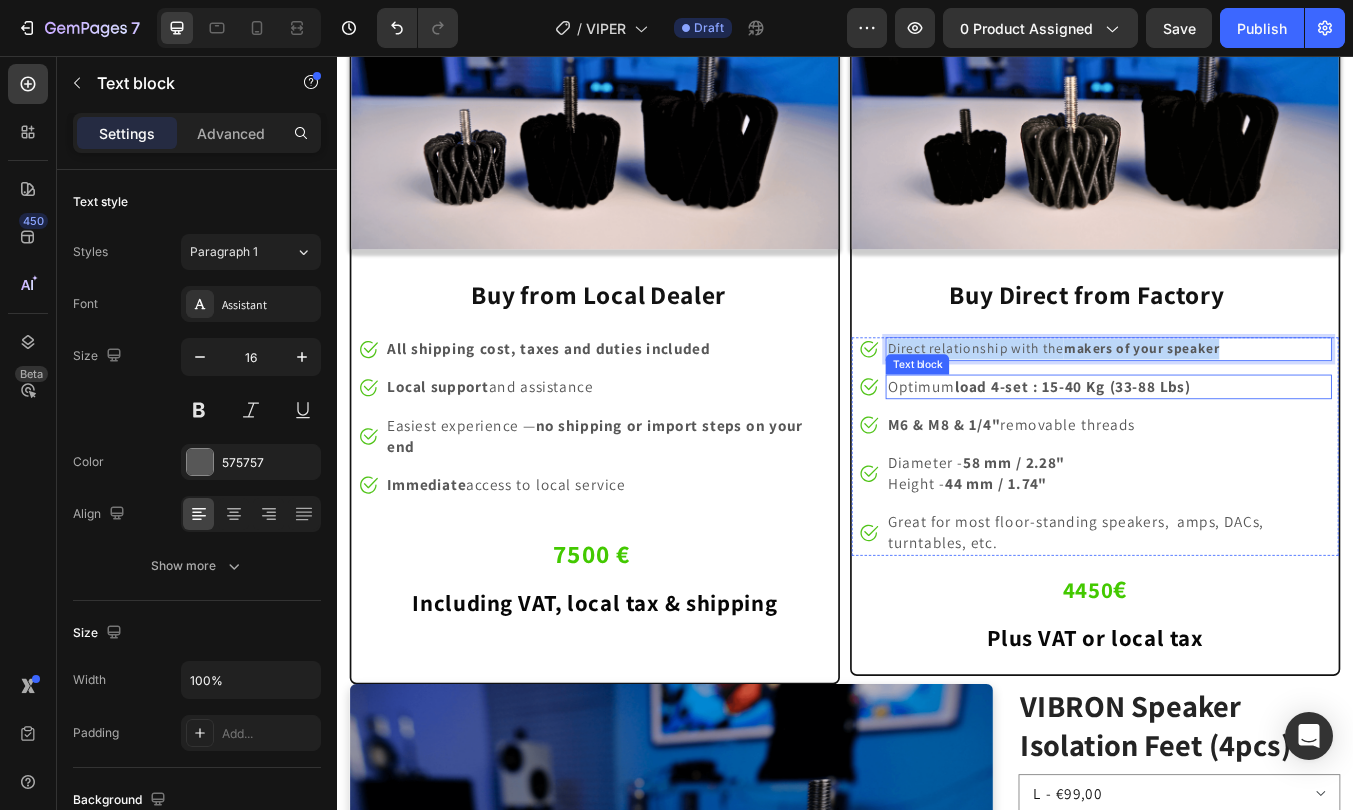 click on "Optimum  load 4-set : 15-40 Kg (33-88 Lbs)" at bounding box center [1166, 445] 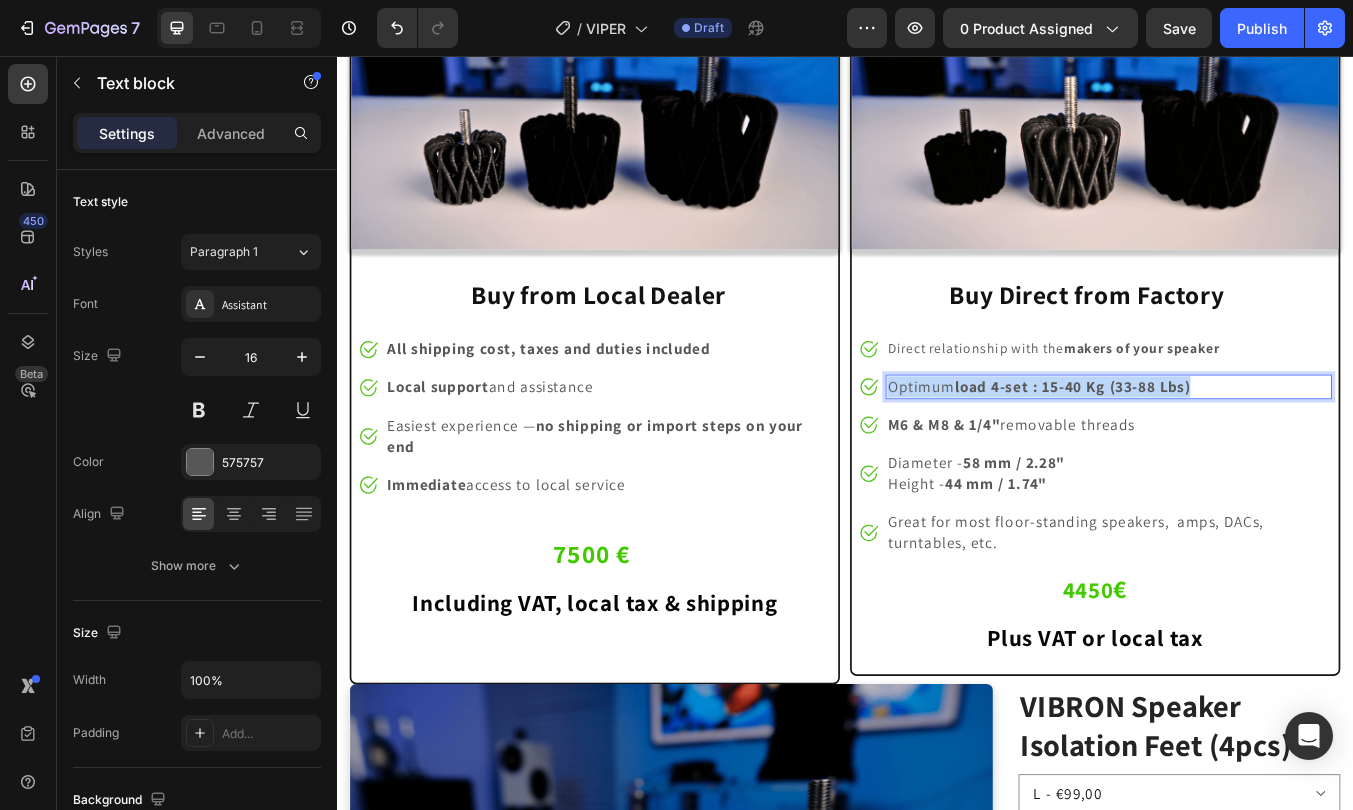 click on "Optimum  load 4-set : 15-40 Kg (33-88 Lbs)" at bounding box center [1166, 445] 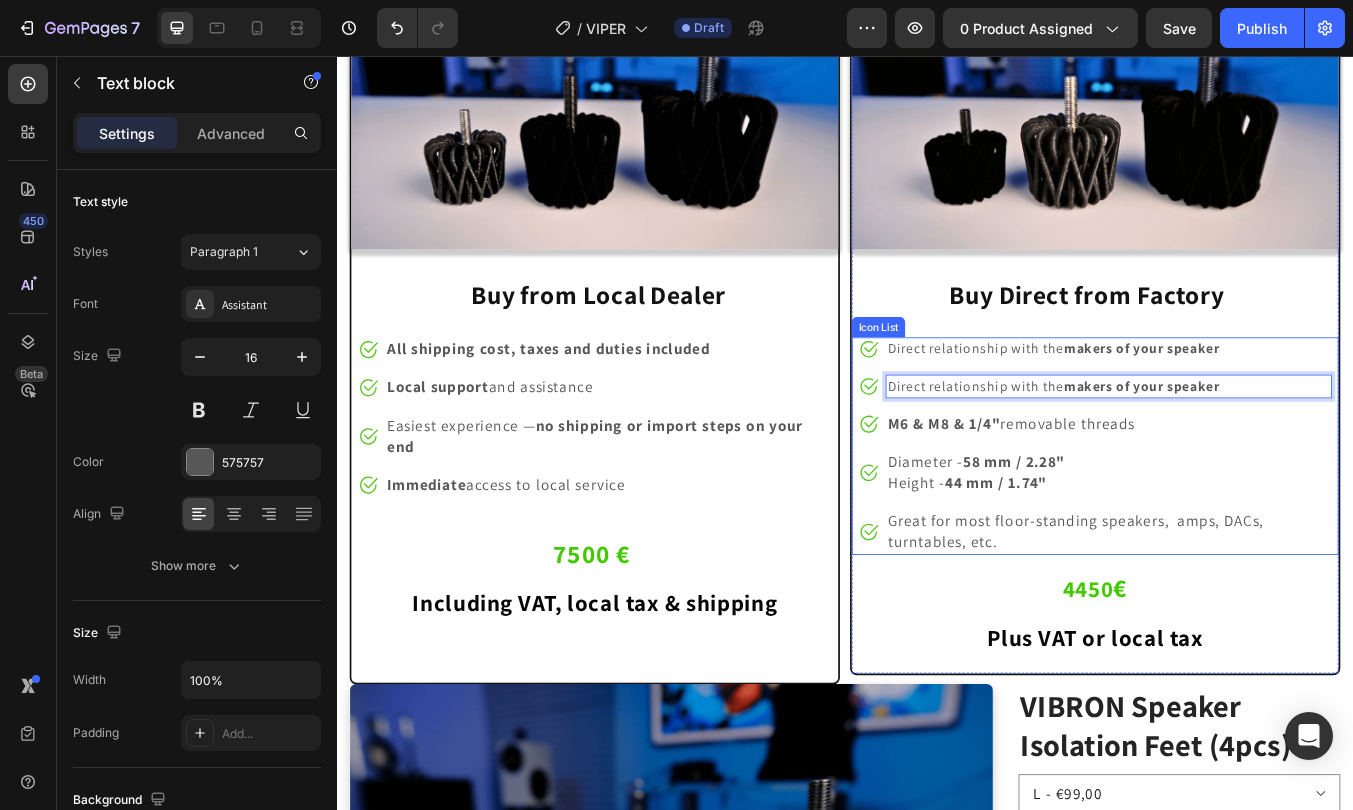 click on "Direct relationship with the  makers of your speaker" at bounding box center [1248, 402] 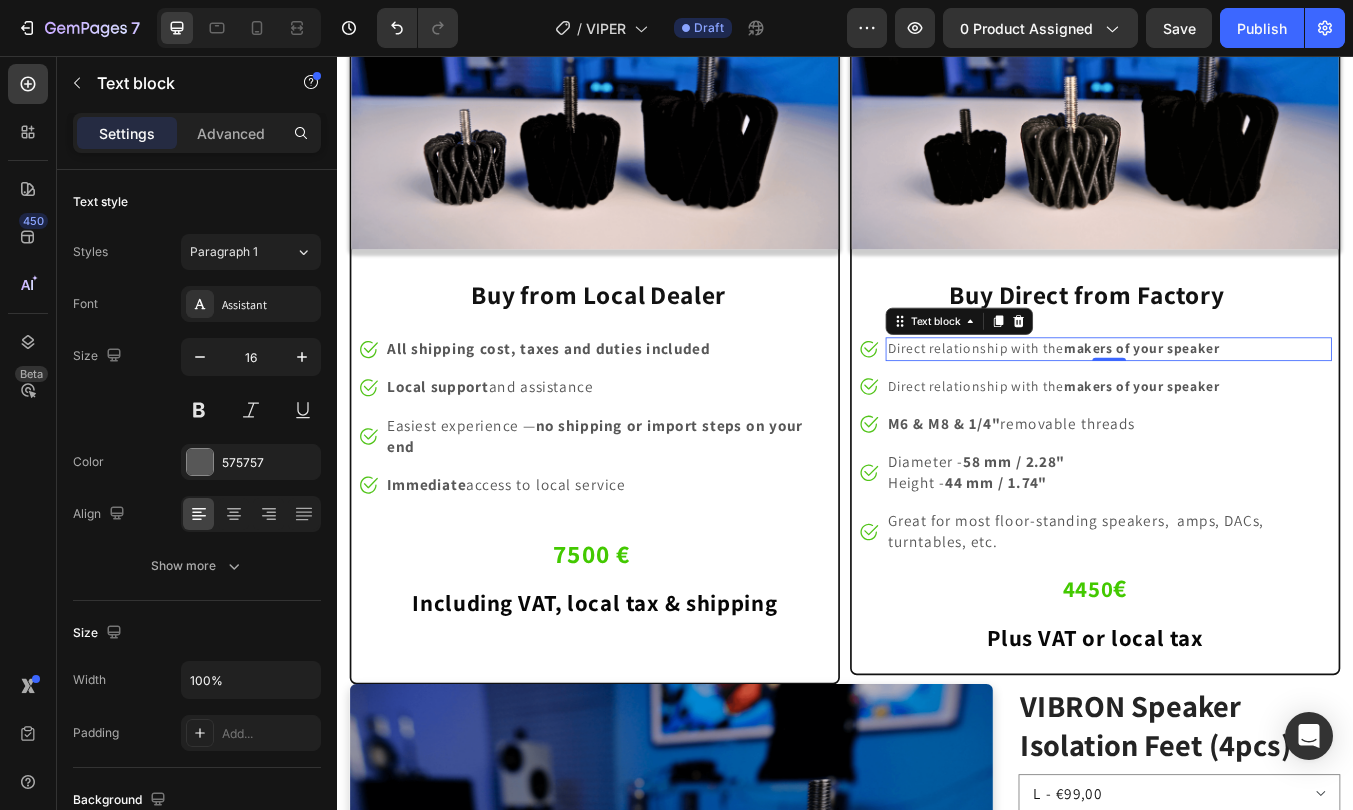 click on "Direct relationship with the  makers of your speaker" at bounding box center (1248, 402) 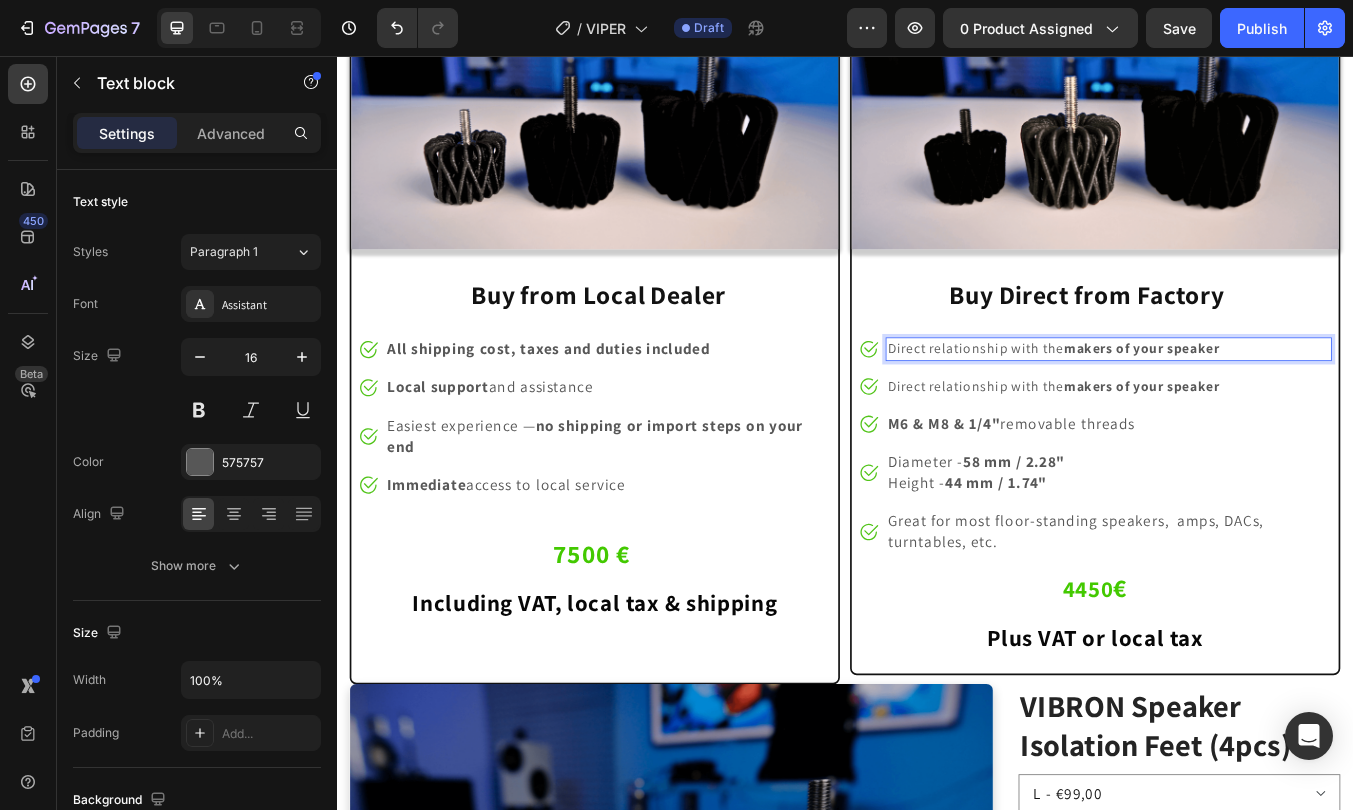 click on "Direct relationship with the  makers of your speaker" at bounding box center [1248, 402] 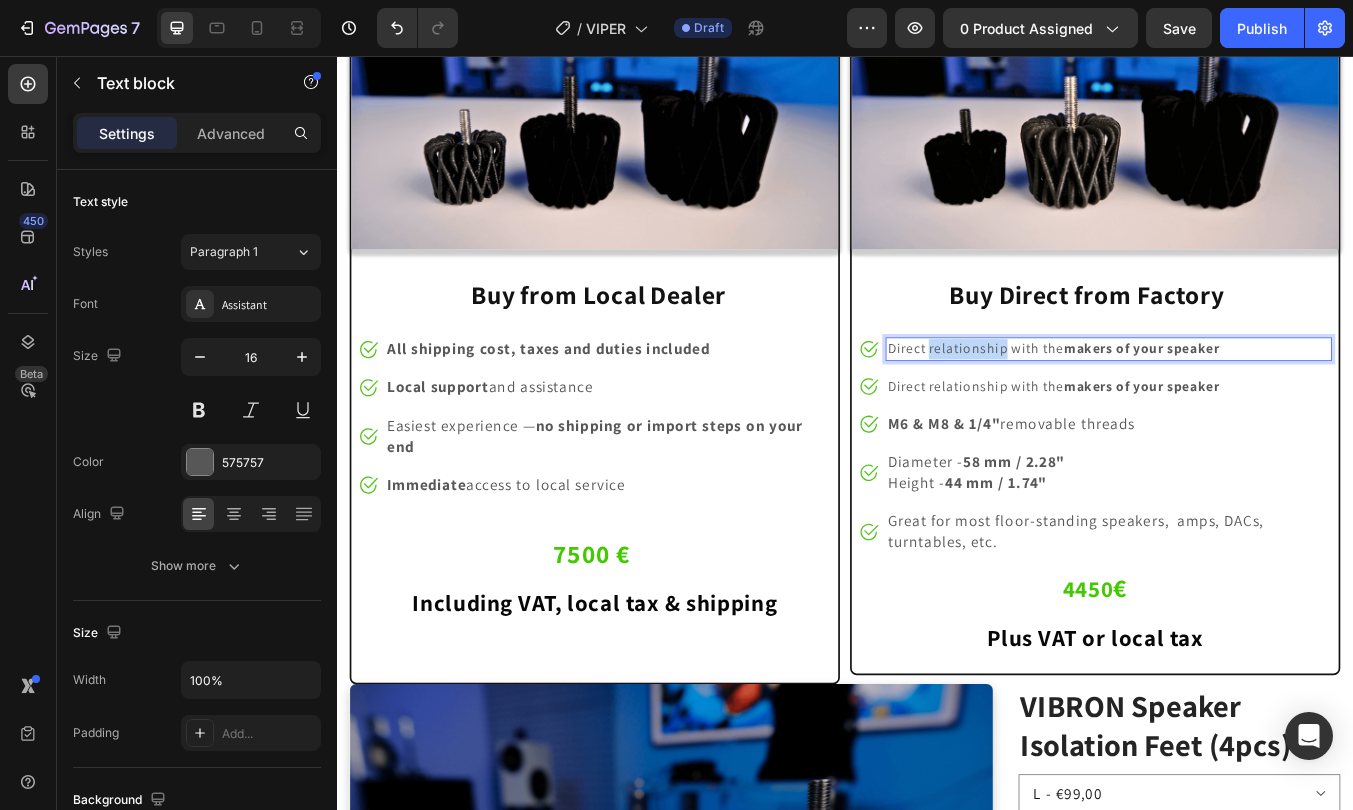 click on "Direct relationship with the  makers of your speaker" at bounding box center (1248, 402) 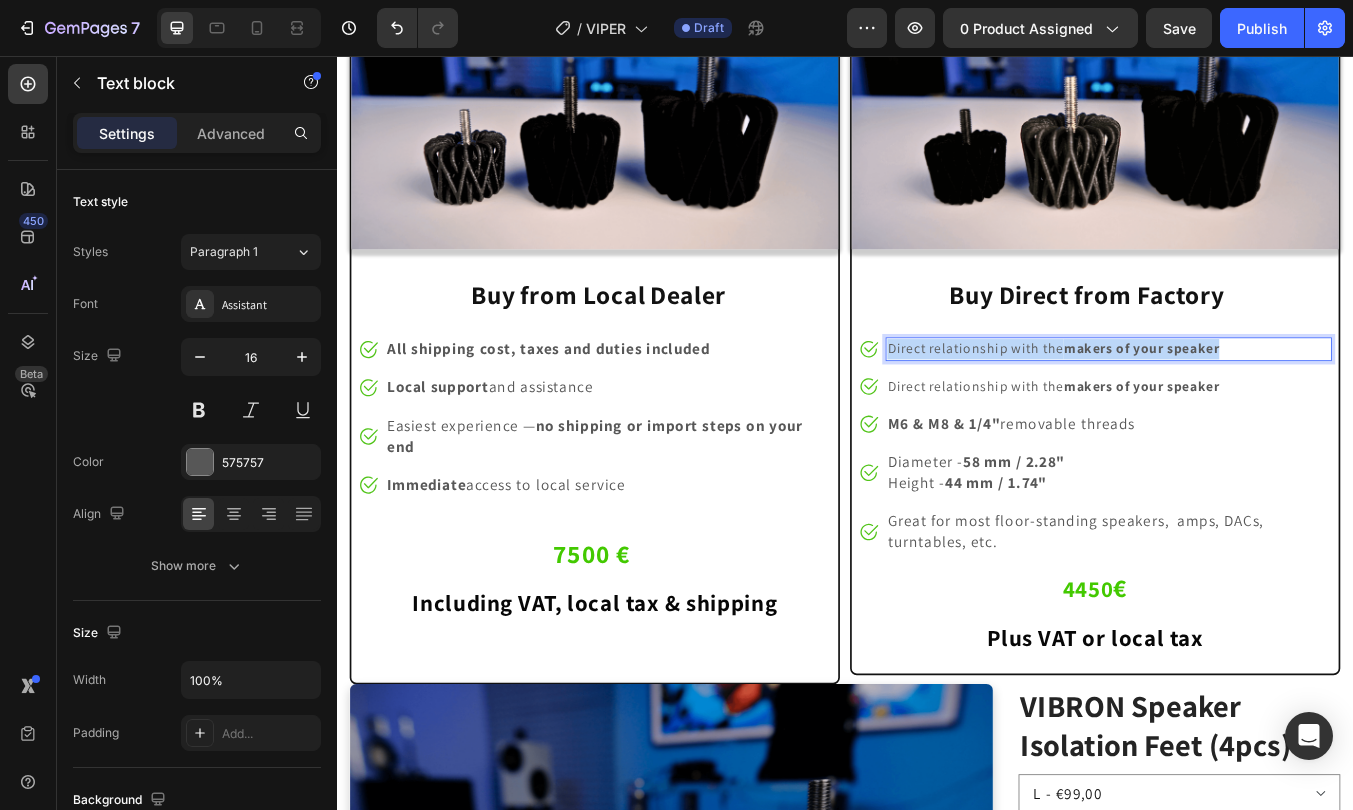 click on "Direct relationship with the  makers of your speaker" at bounding box center (1248, 402) 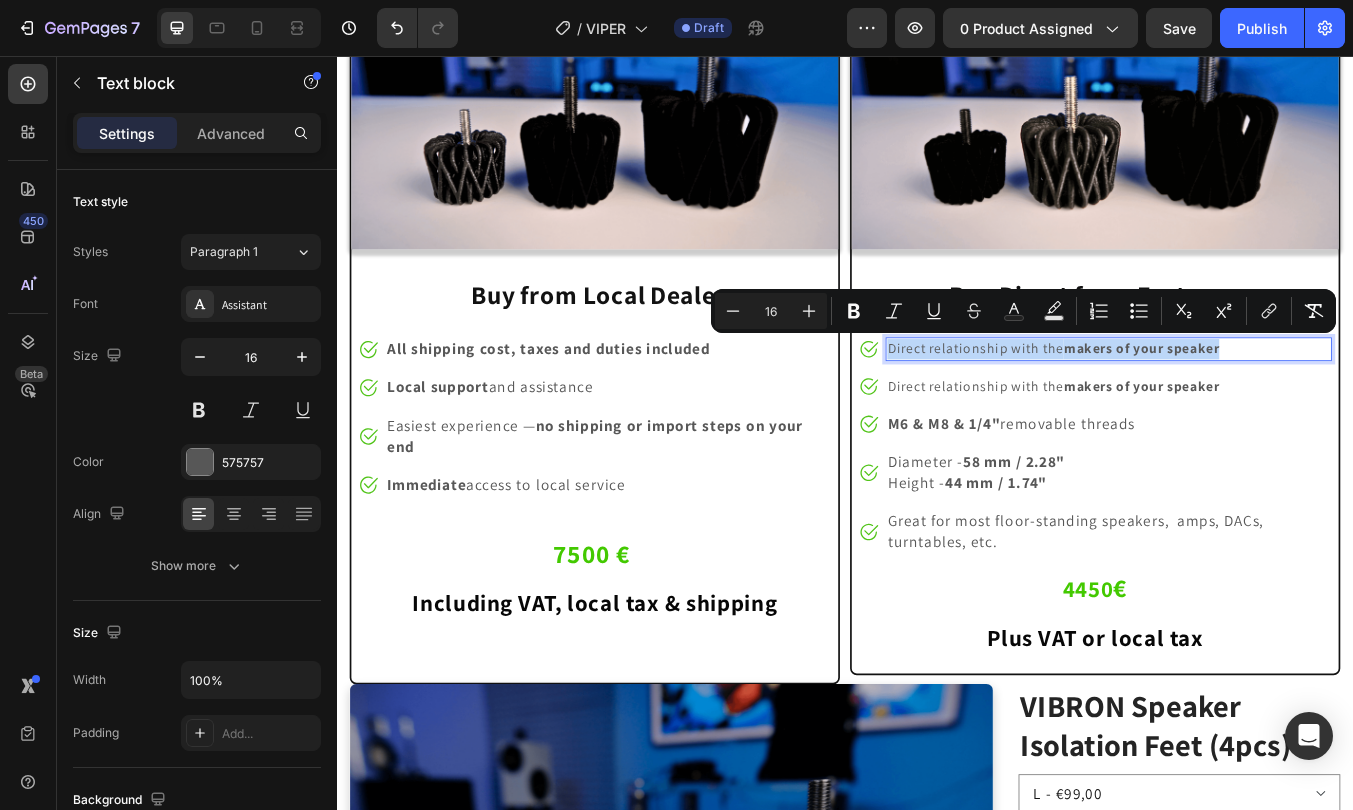 click on "Direct relationship with the  makers of your speaker" at bounding box center [1248, 402] 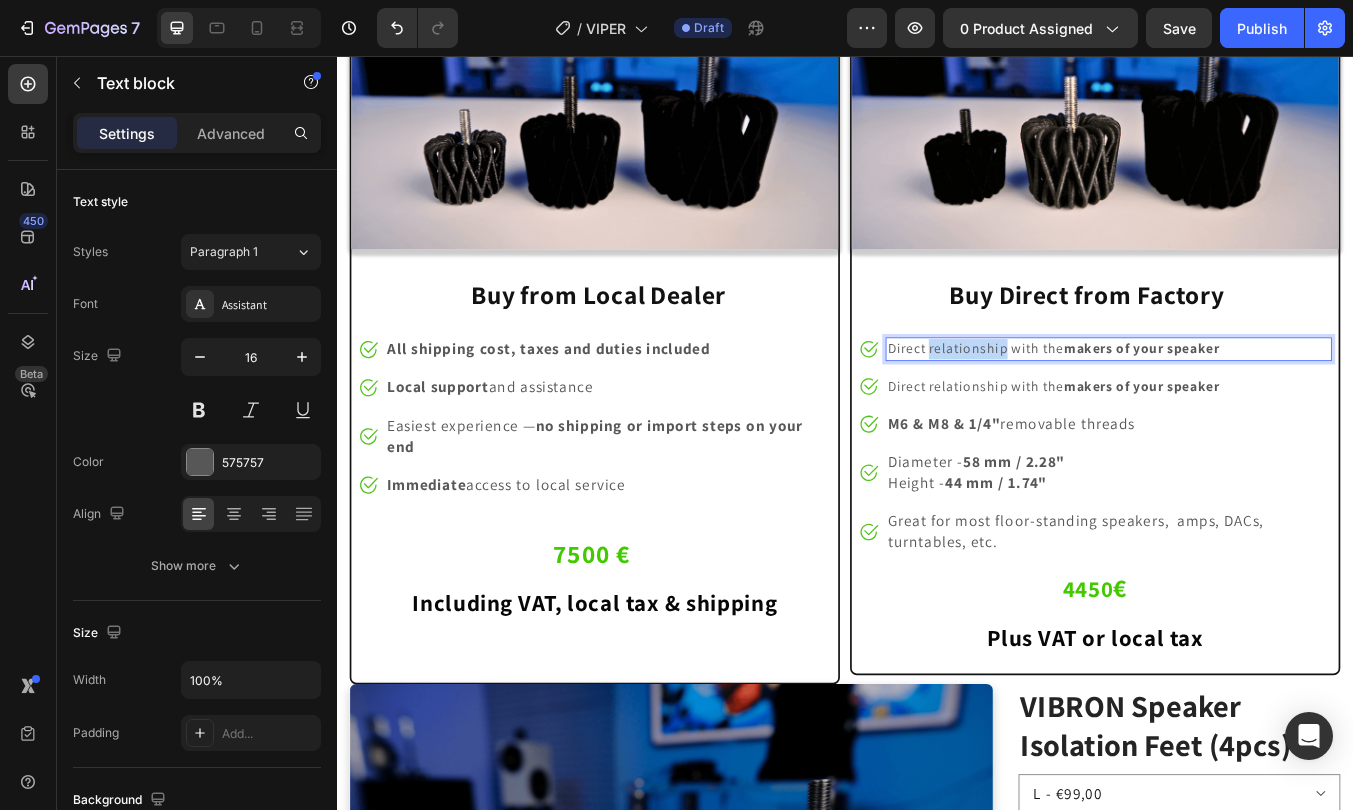 click on "Direct relationship with the  makers of your speaker" at bounding box center (1248, 402) 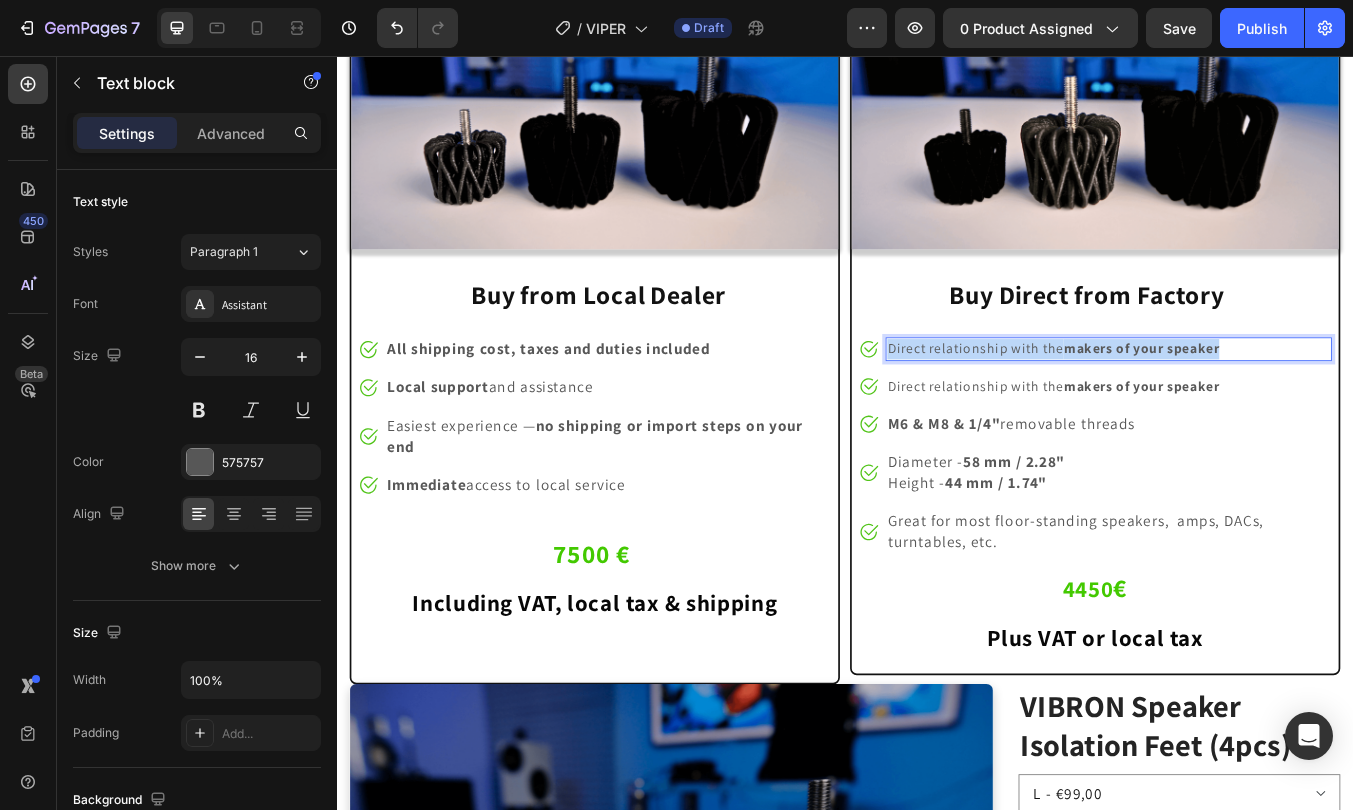 click on "Direct relationship with the  makers of your speaker" at bounding box center (1248, 402) 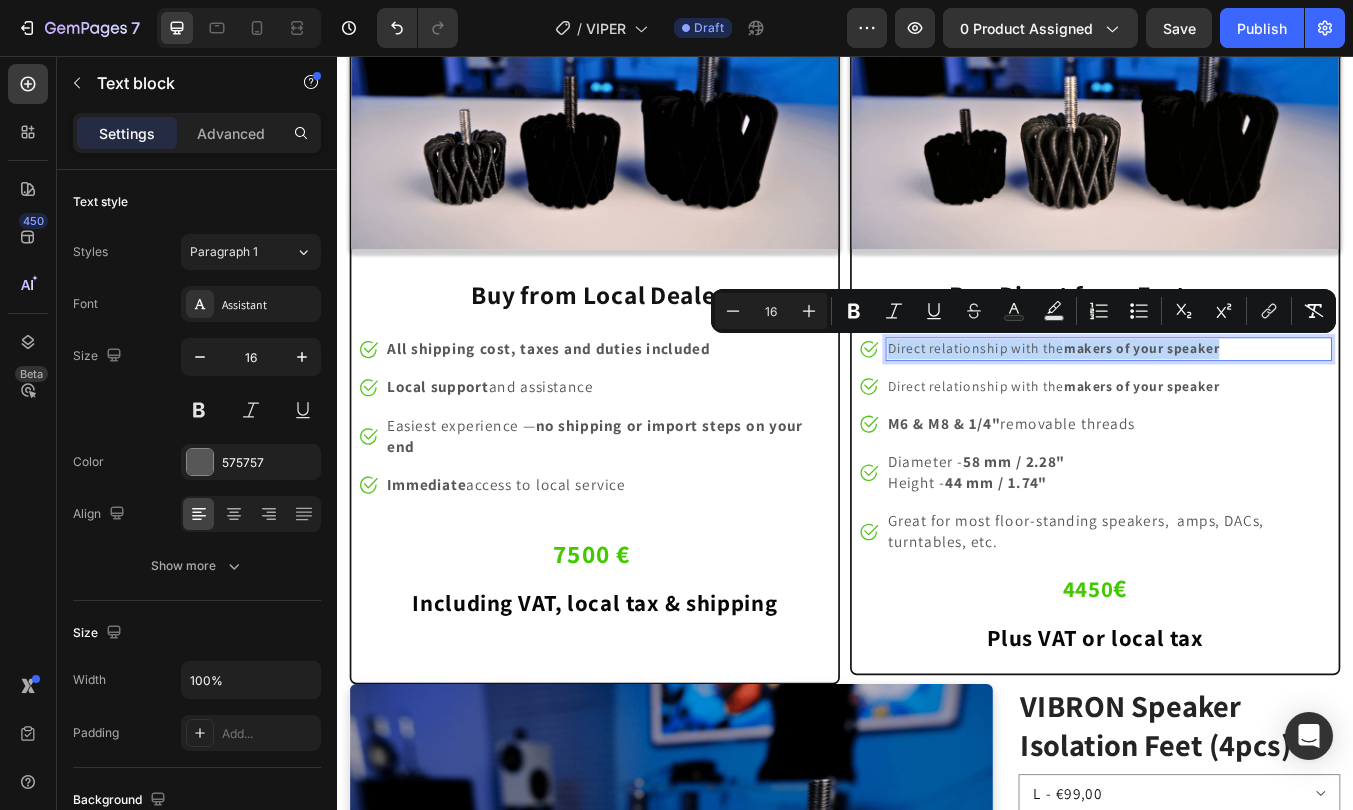 click on "Direct relationship with the  makers of your speaker" at bounding box center [1248, 402] 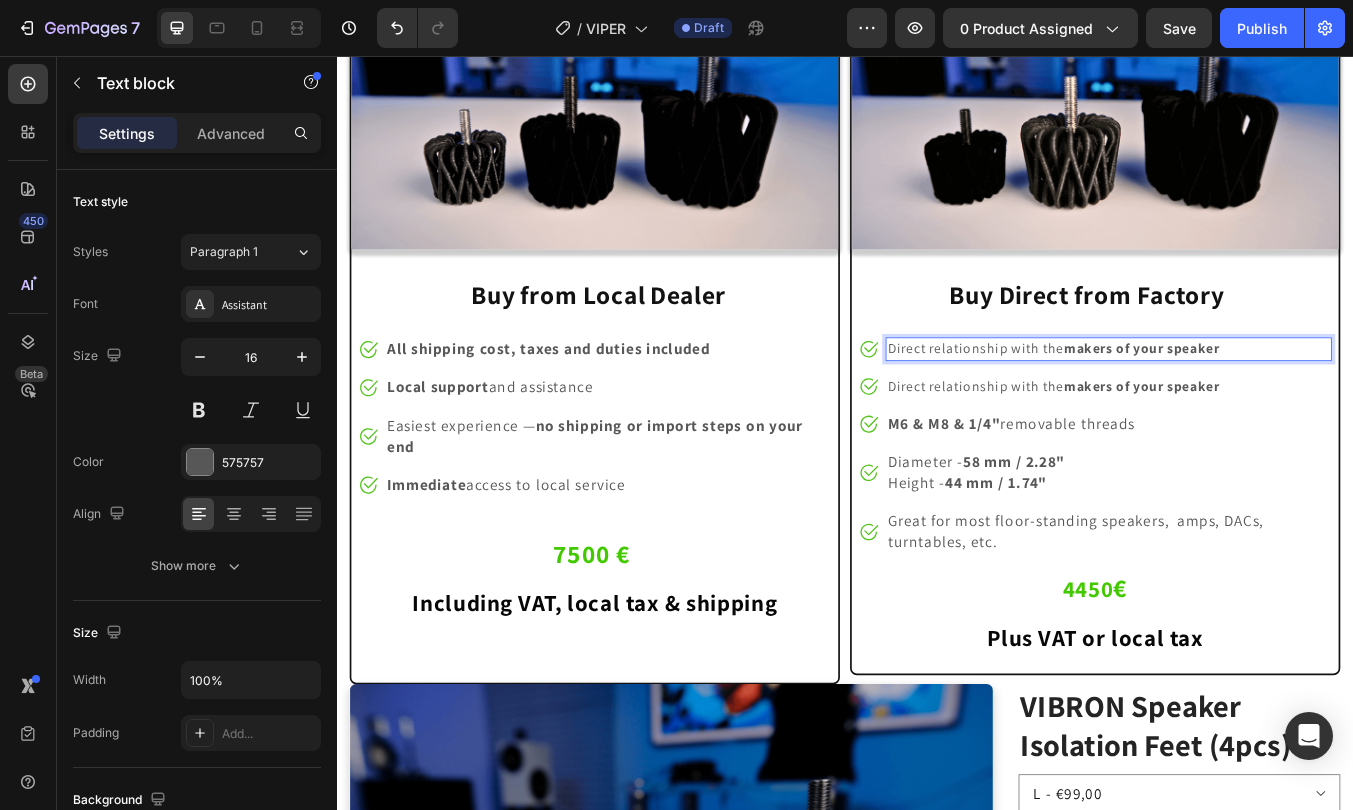 click on "Direct relationship with the  makers of your speaker" at bounding box center [1248, 402] 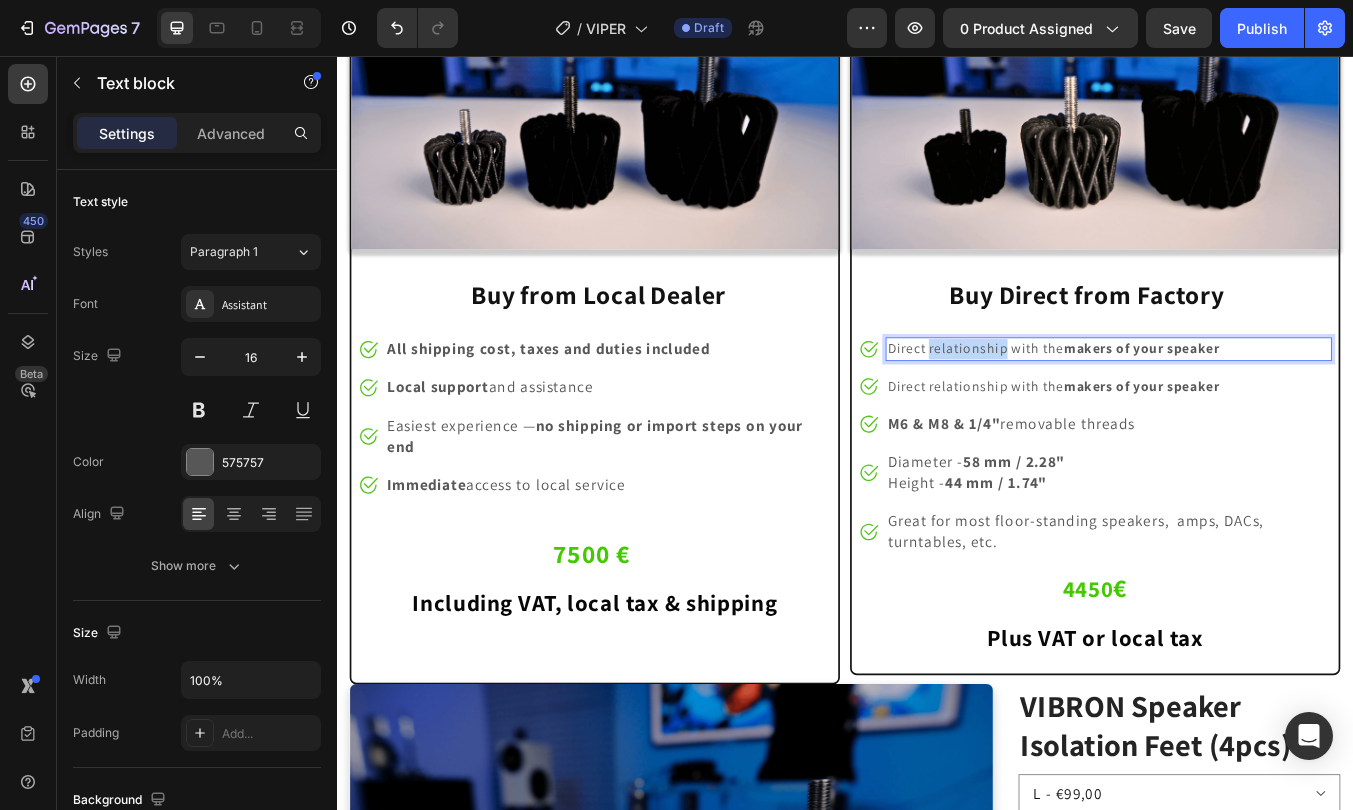 click on "Direct relationship with the  makers of your speaker" at bounding box center (1248, 402) 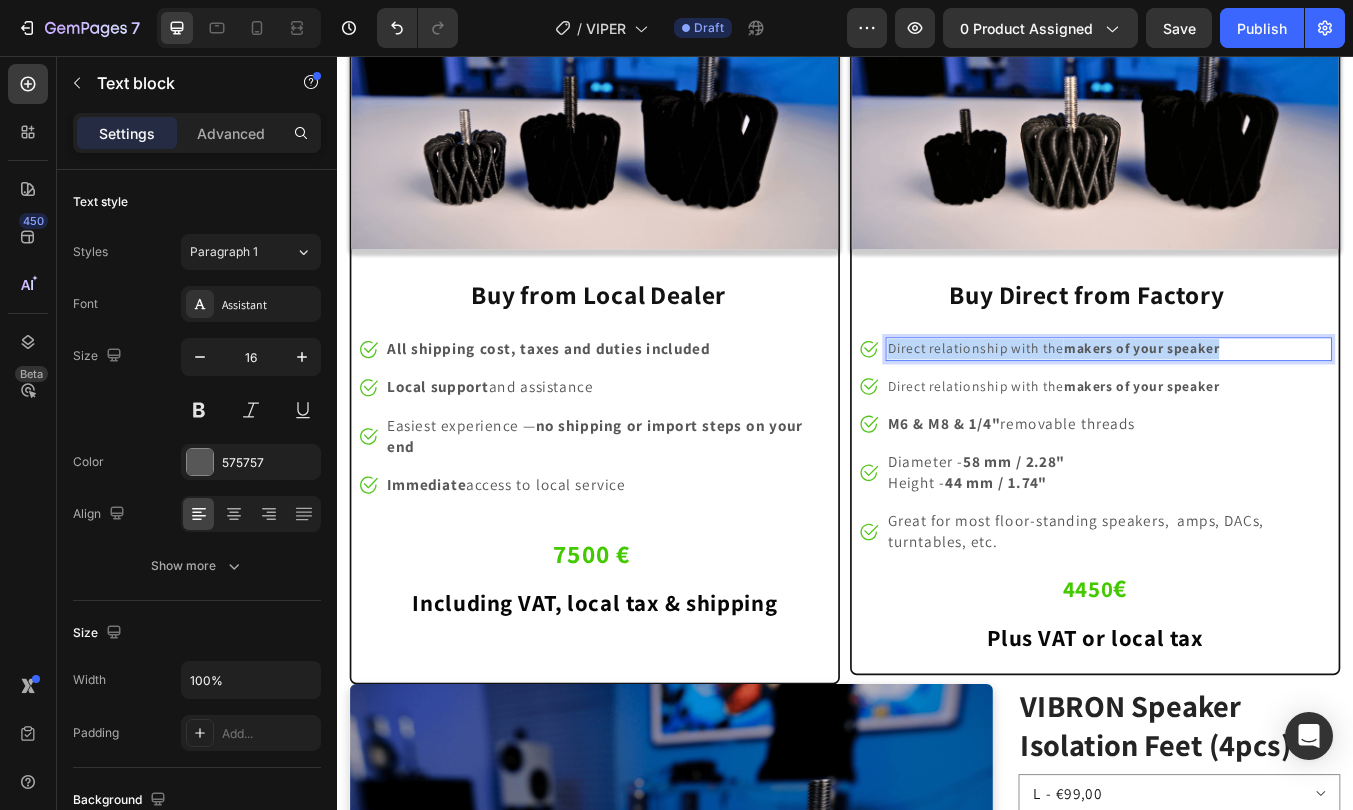 click on "Direct relationship with the  makers of your speaker" at bounding box center [1248, 402] 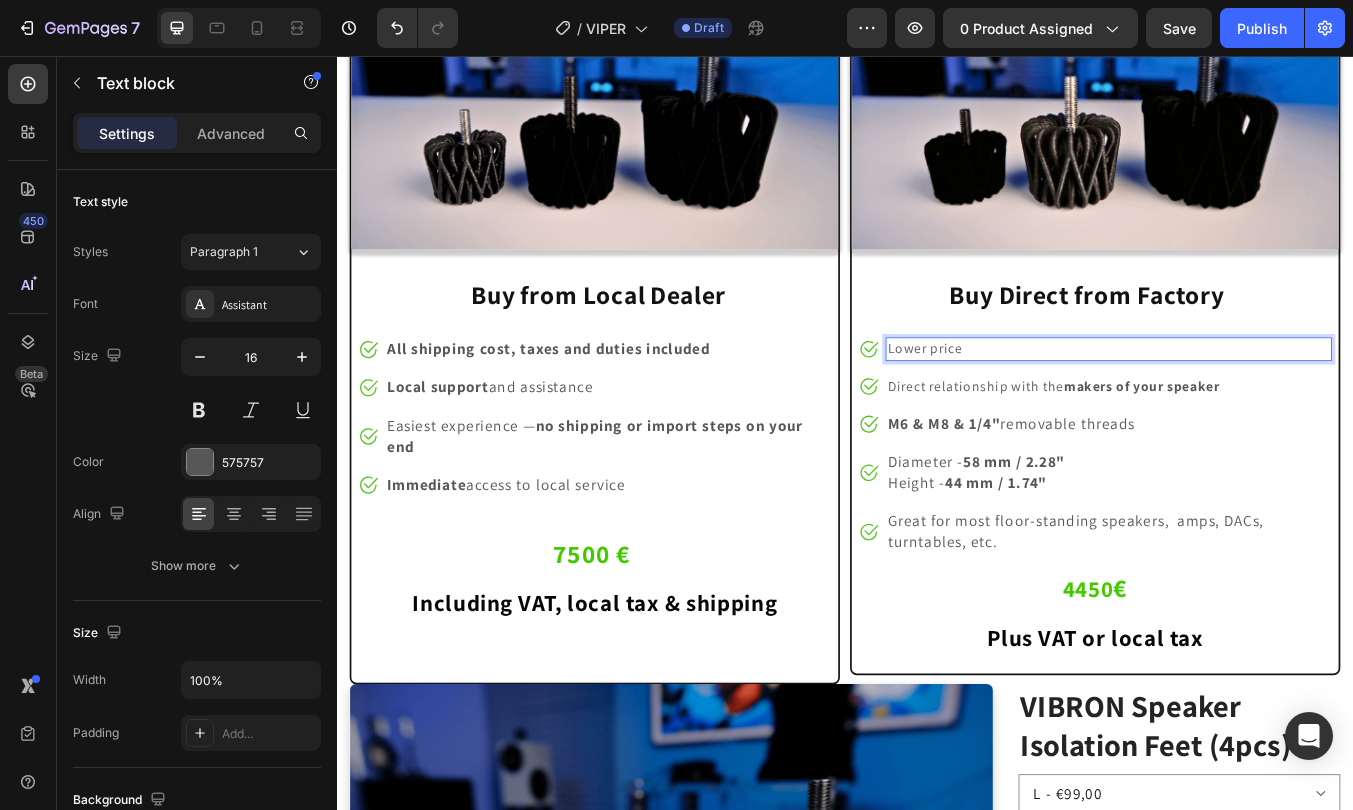 click on "Lower price" at bounding box center [1248, 402] 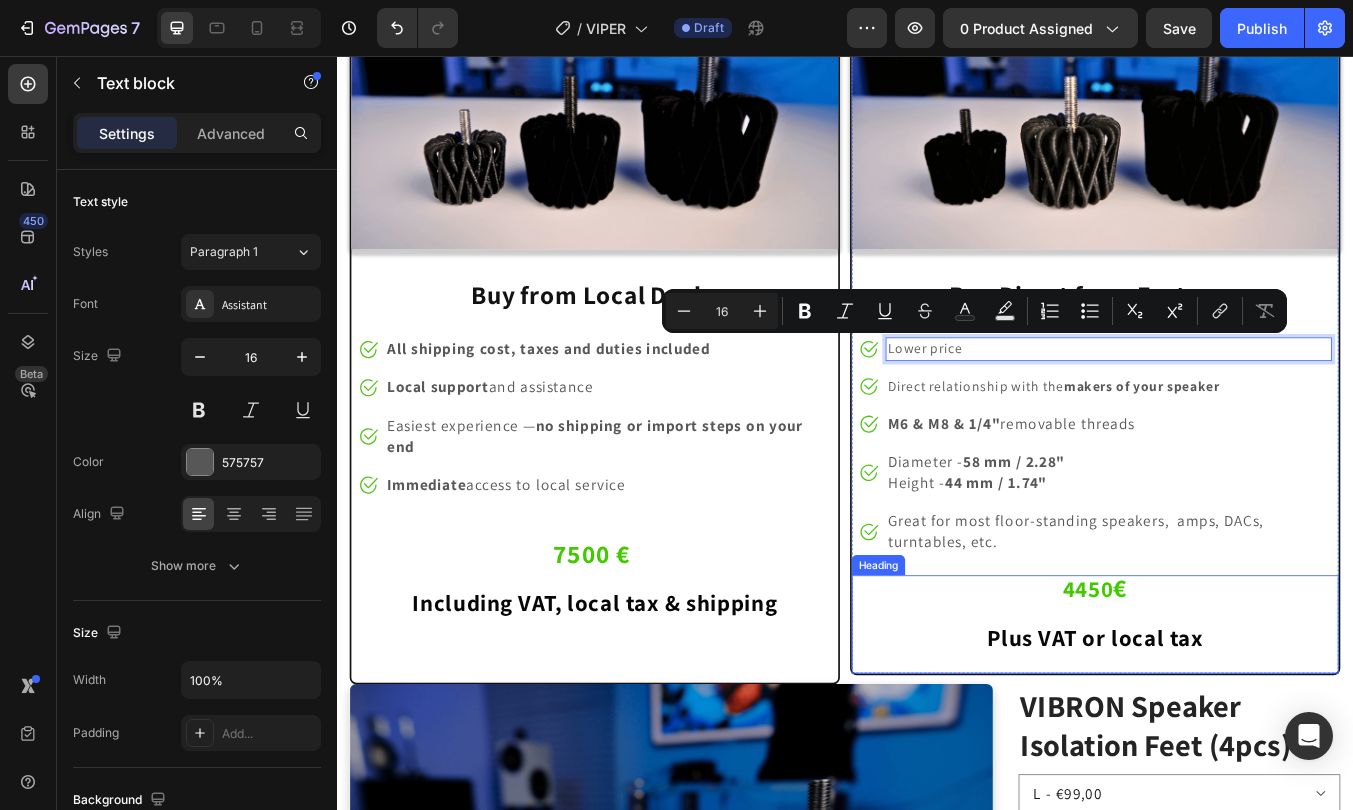 click on "Plus VAT or local tax" at bounding box center [1233, 742] 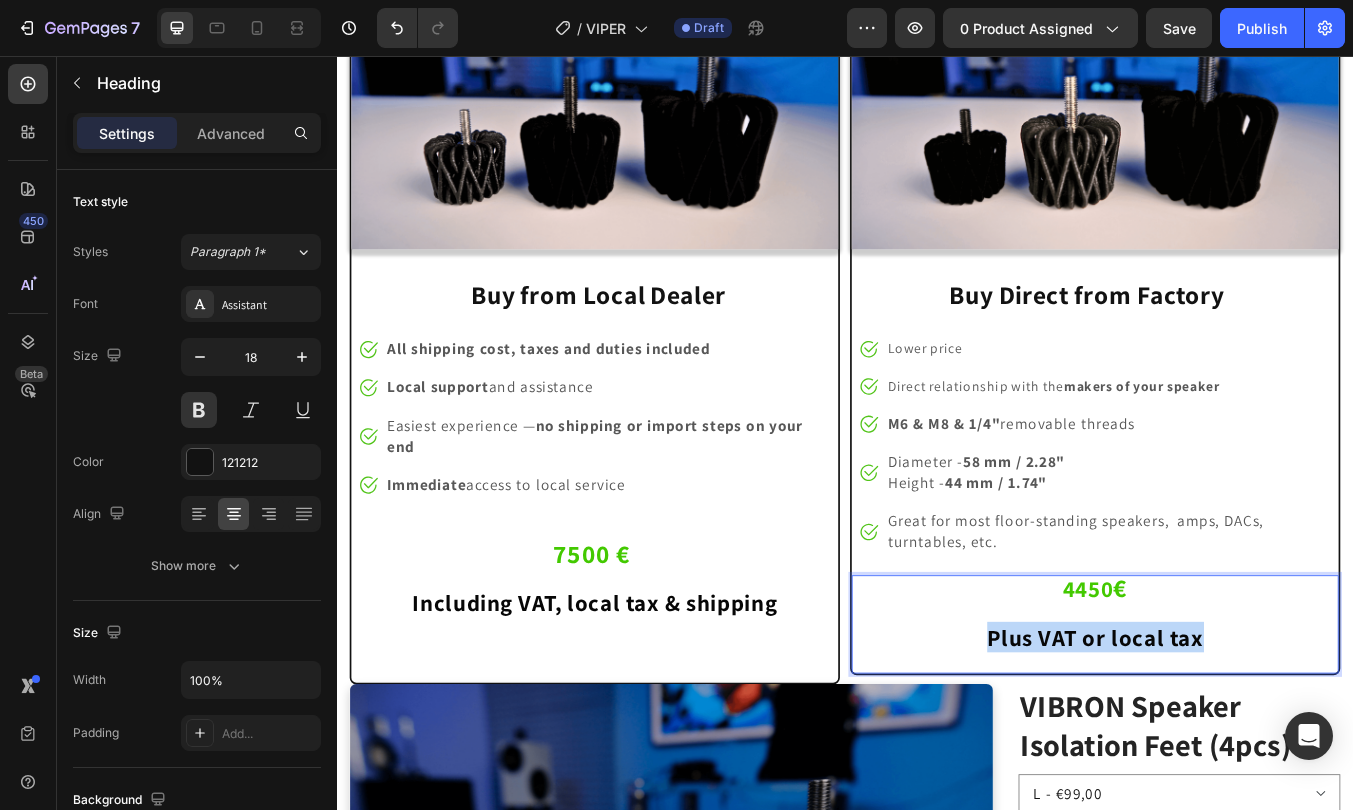 click on "Plus VAT or local tax" at bounding box center (1233, 742) 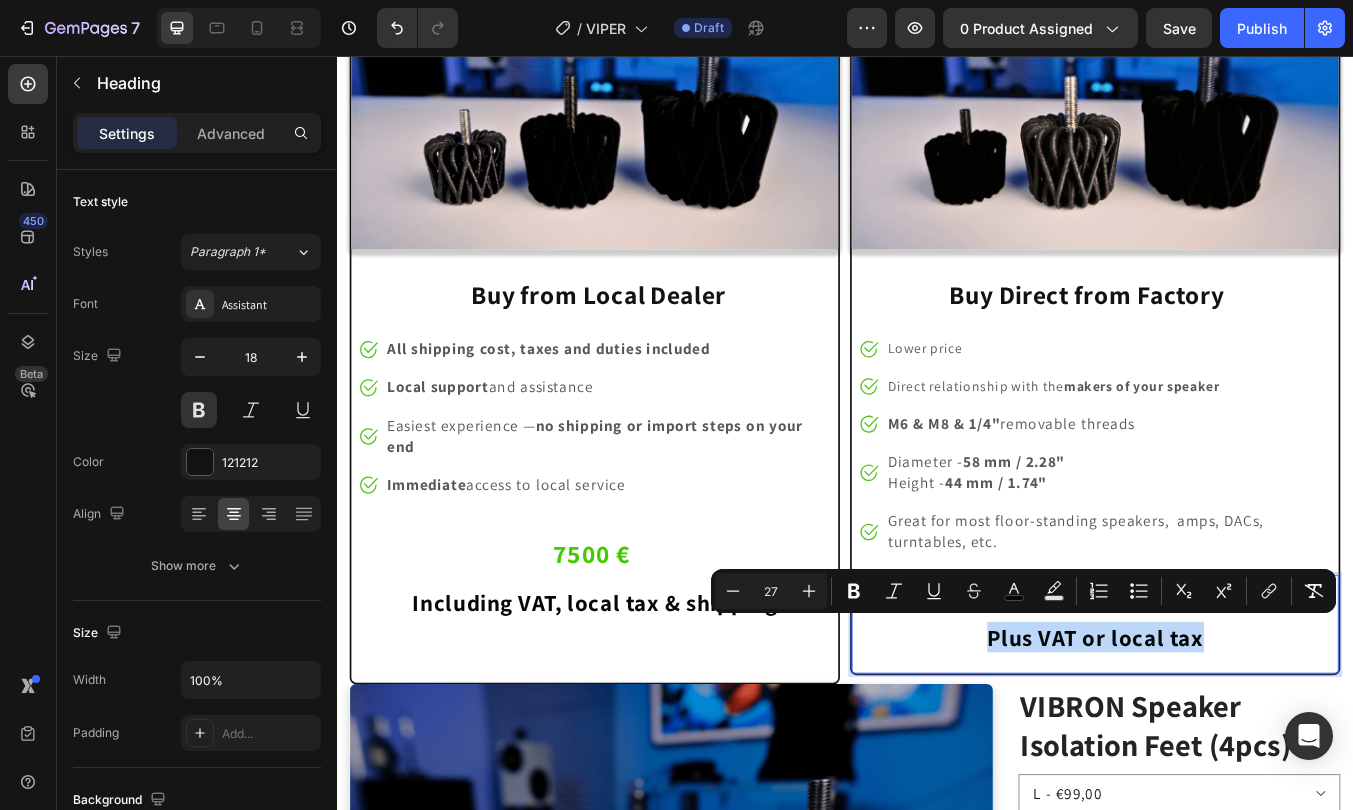 click on "Plus VAT or local tax" at bounding box center [1233, 742] 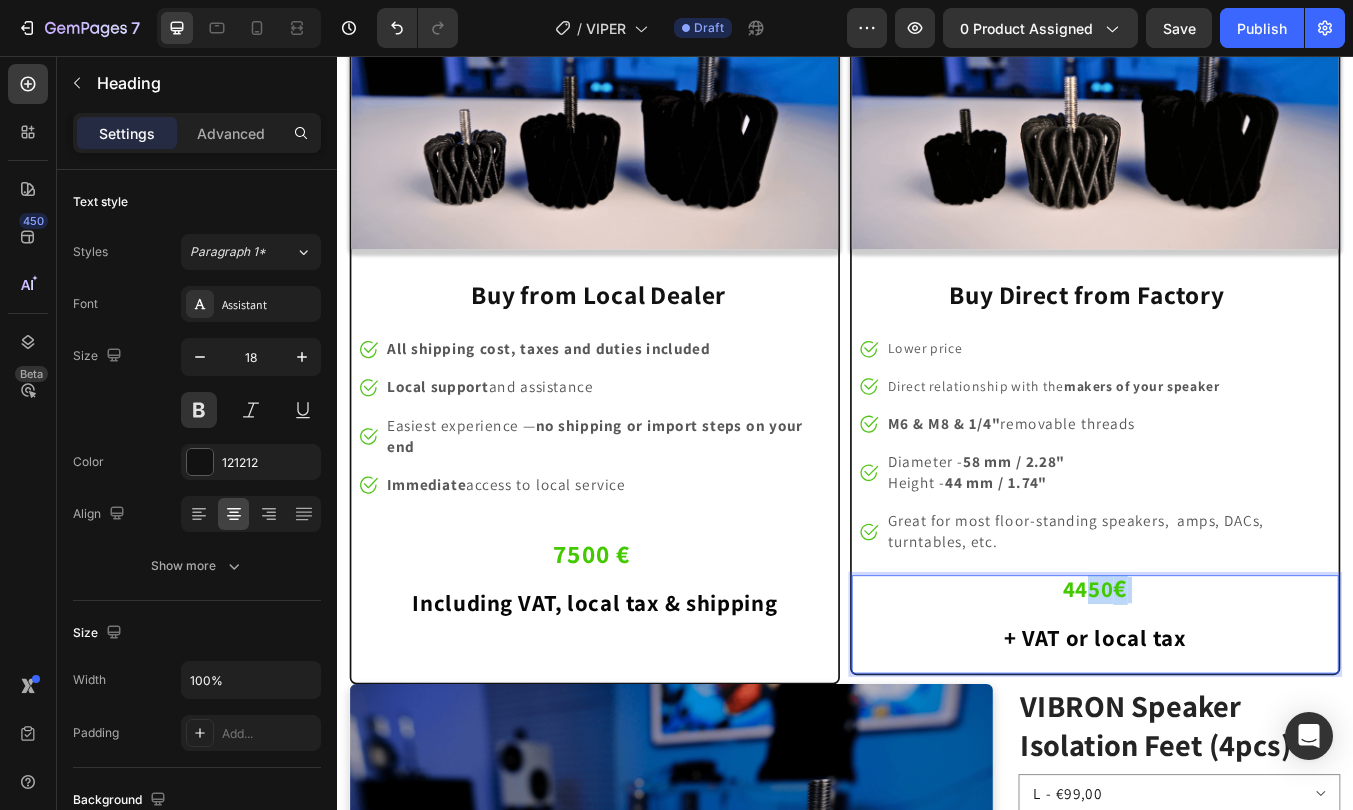 click on "4450  € + VAT or local tax" at bounding box center (1232, 715) 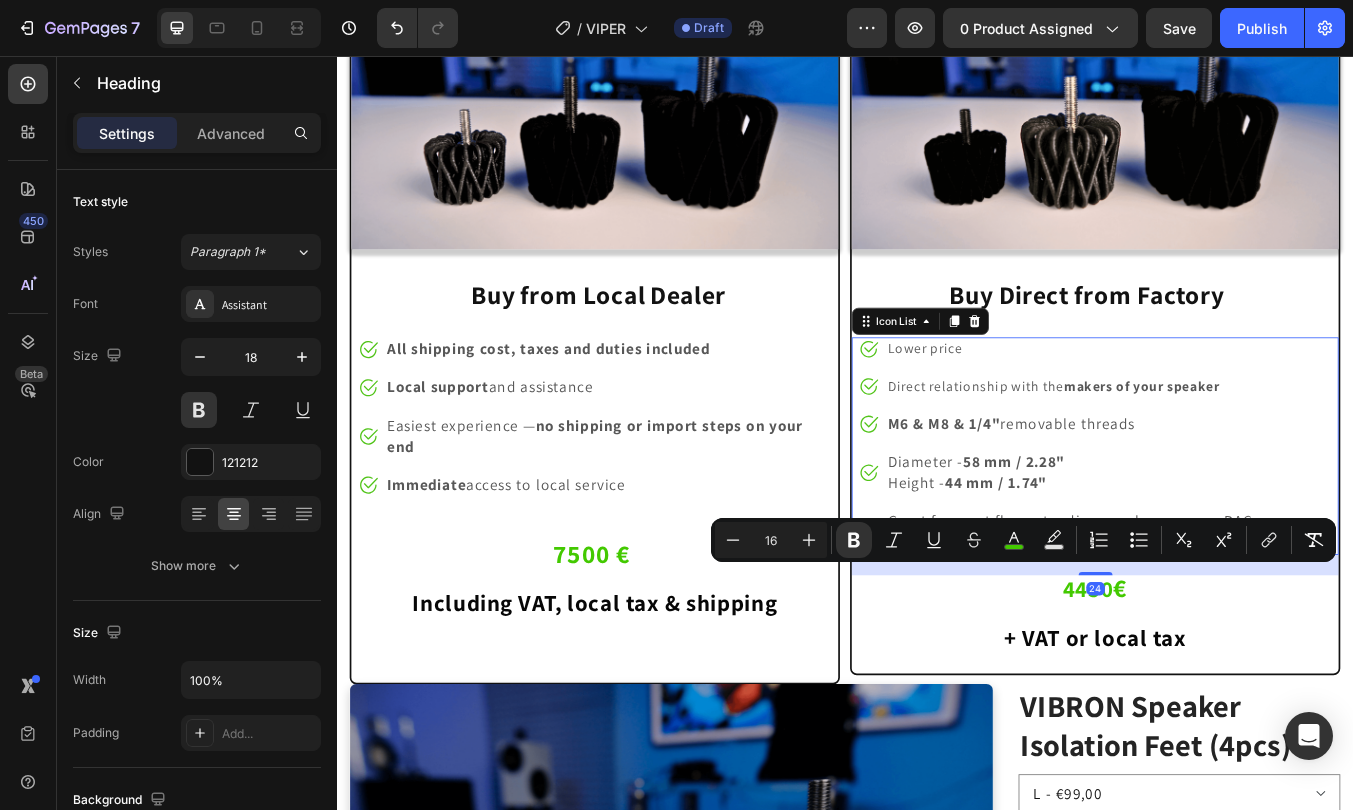 click on "Image Lower price  Text block Image Direct relationship with the  makers of your speaker Text block Image M6 & M8 & 1/4"  removable   threads  Text block Image Diameter -  58 mm / 2.28" Height -  44 mm / 1.74" Text block Image Great for most floor-standing speakers,  amps, DACs, turntables, etc.  Text block" at bounding box center (1232, 516) 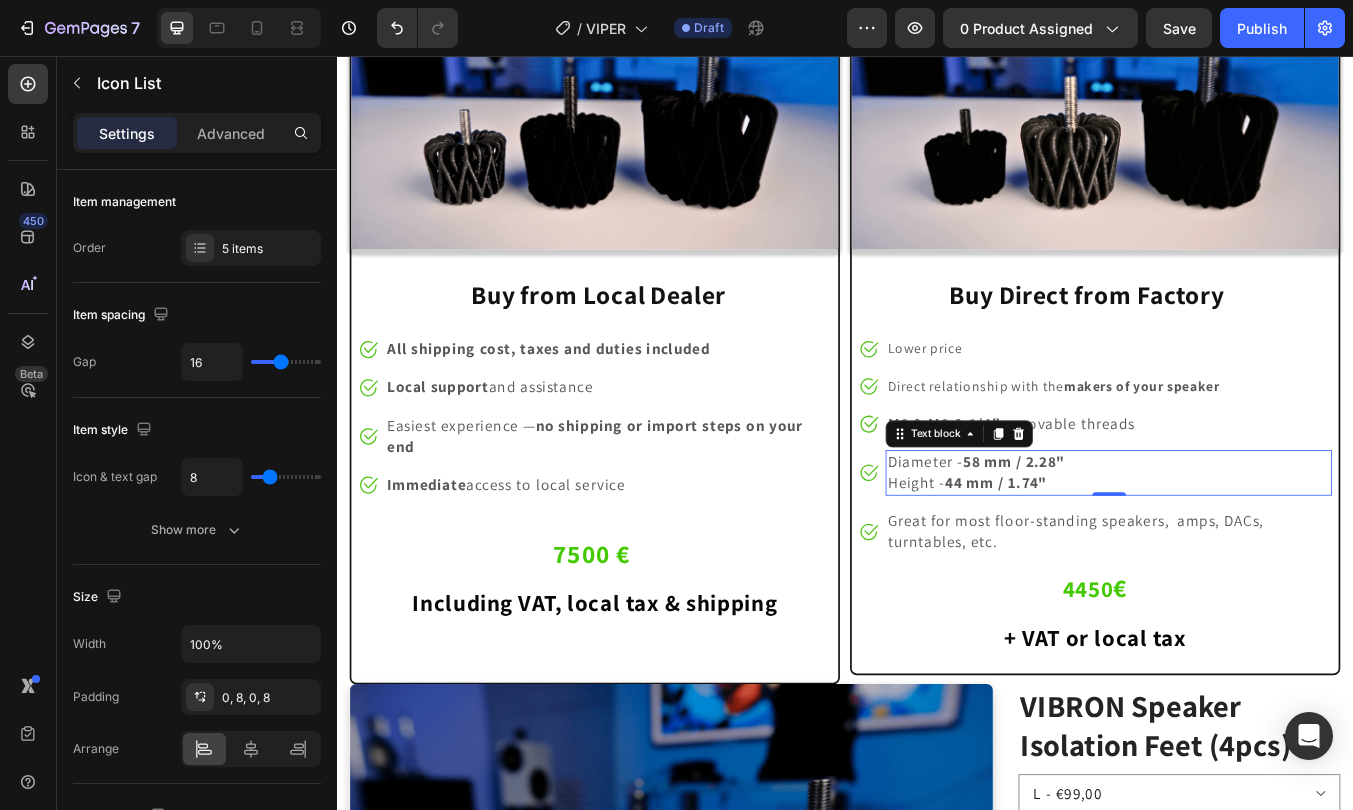 click on "Height -  44 mm / 1.74"" at bounding box center [1248, 560] 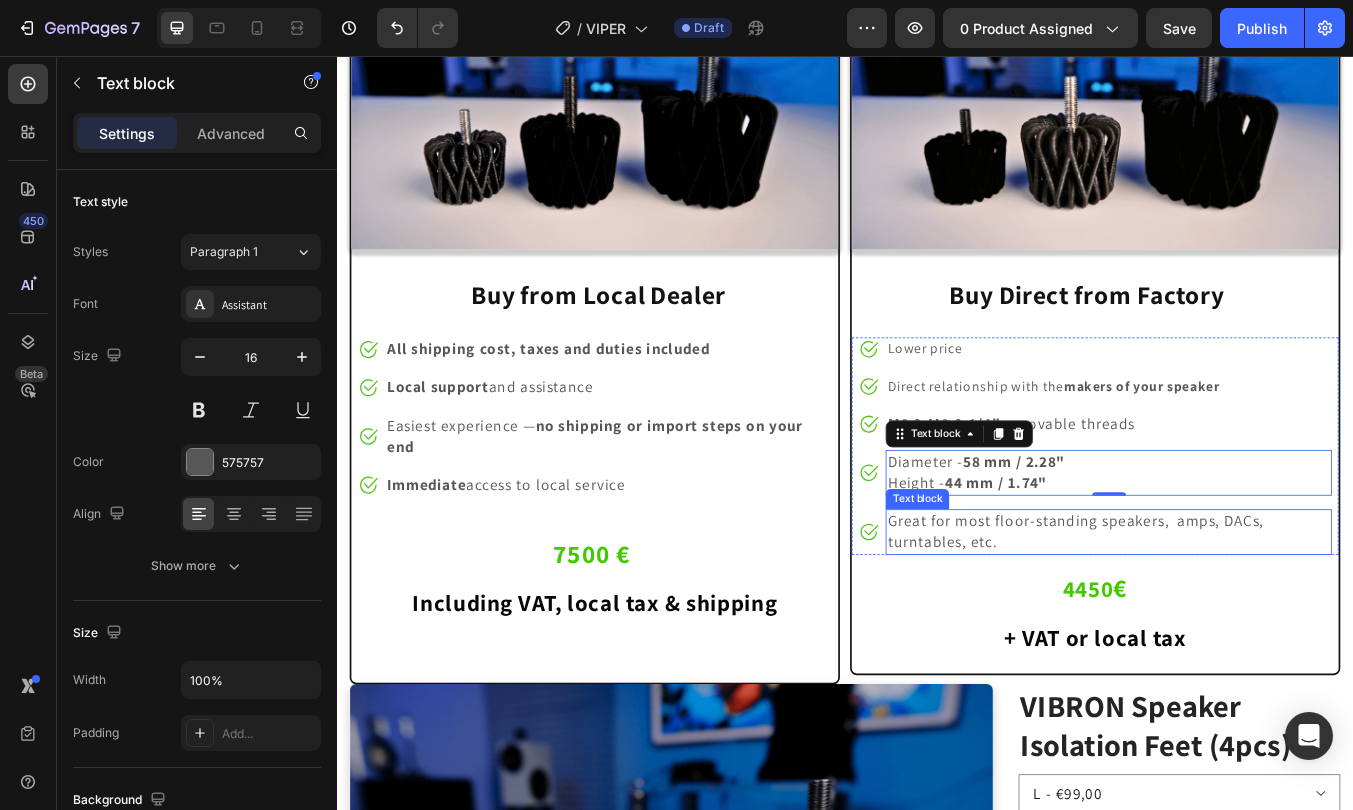 click on "Great for most floor-standing speakers,  amps, DACs, turntables, etc." at bounding box center [1209, 617] 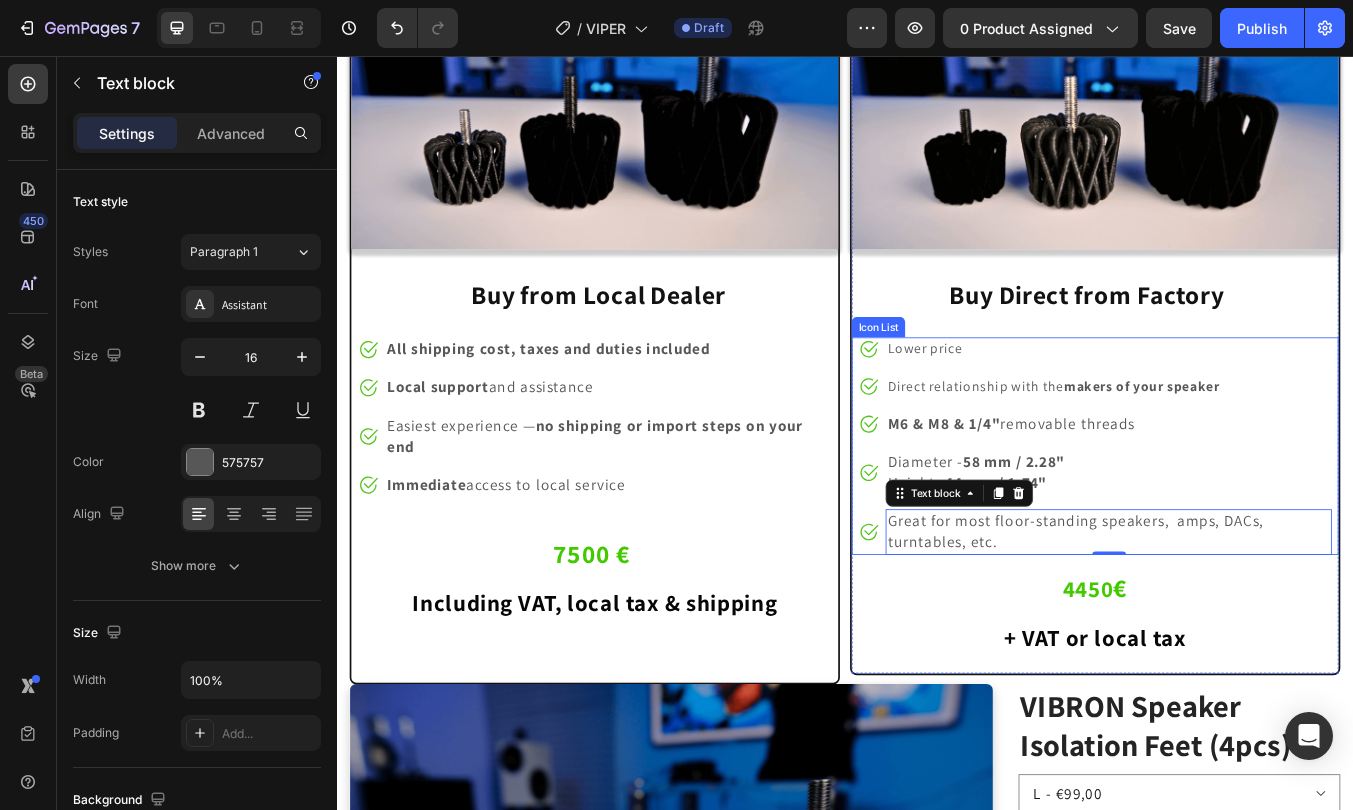 click on "Direct relationship with the  makers of your speaker" at bounding box center (1248, 446) 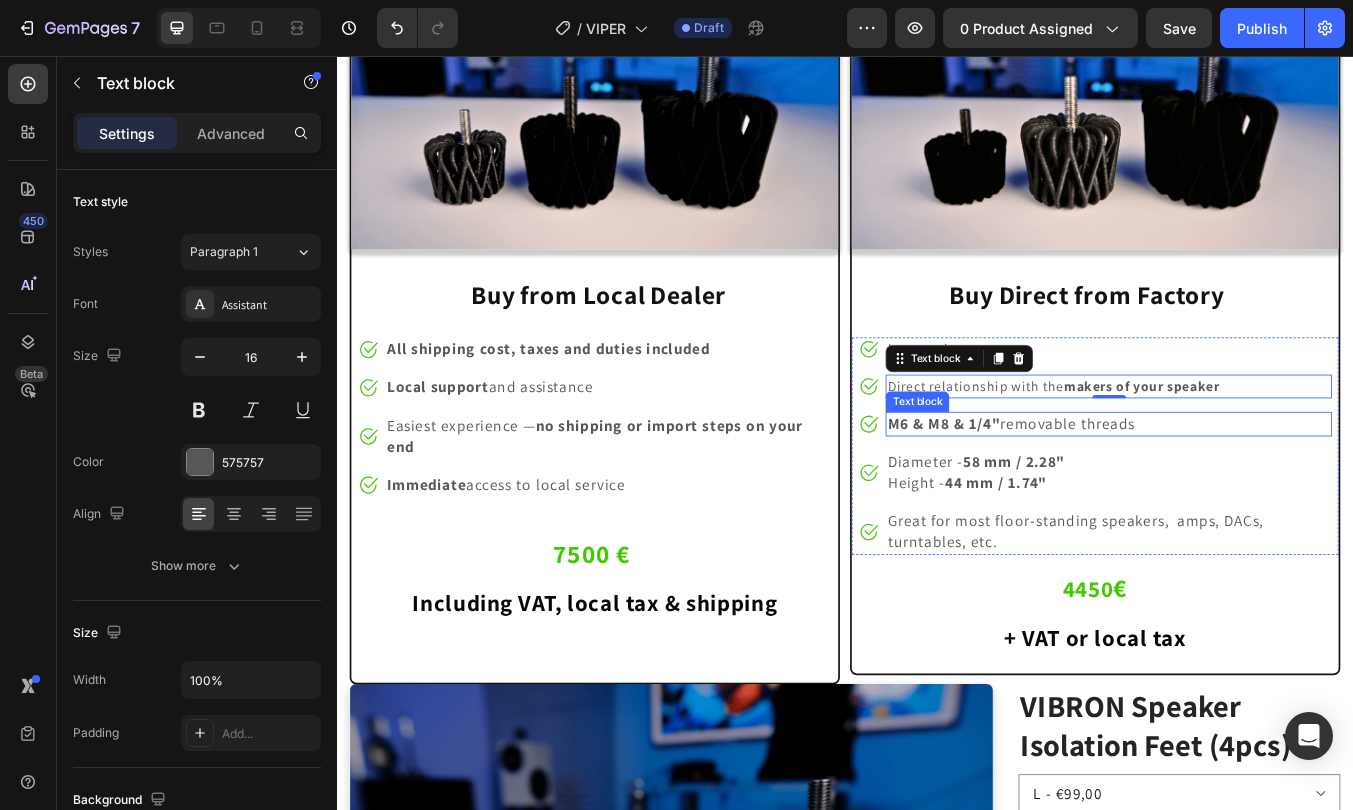 click on "M6 & M8 & 1/4"" at bounding box center (1053, 489) 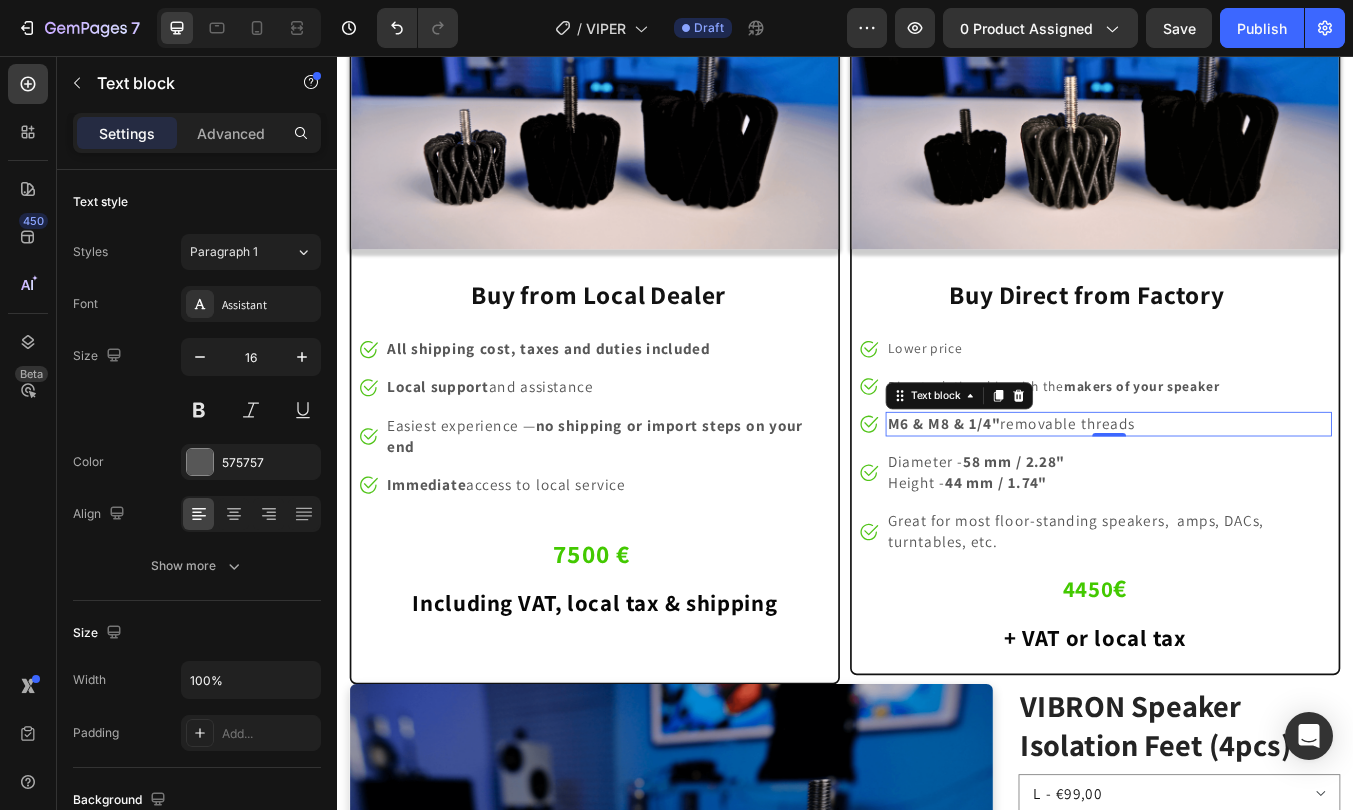 click on "M6 & M8 & 1/4"" at bounding box center (1053, 489) 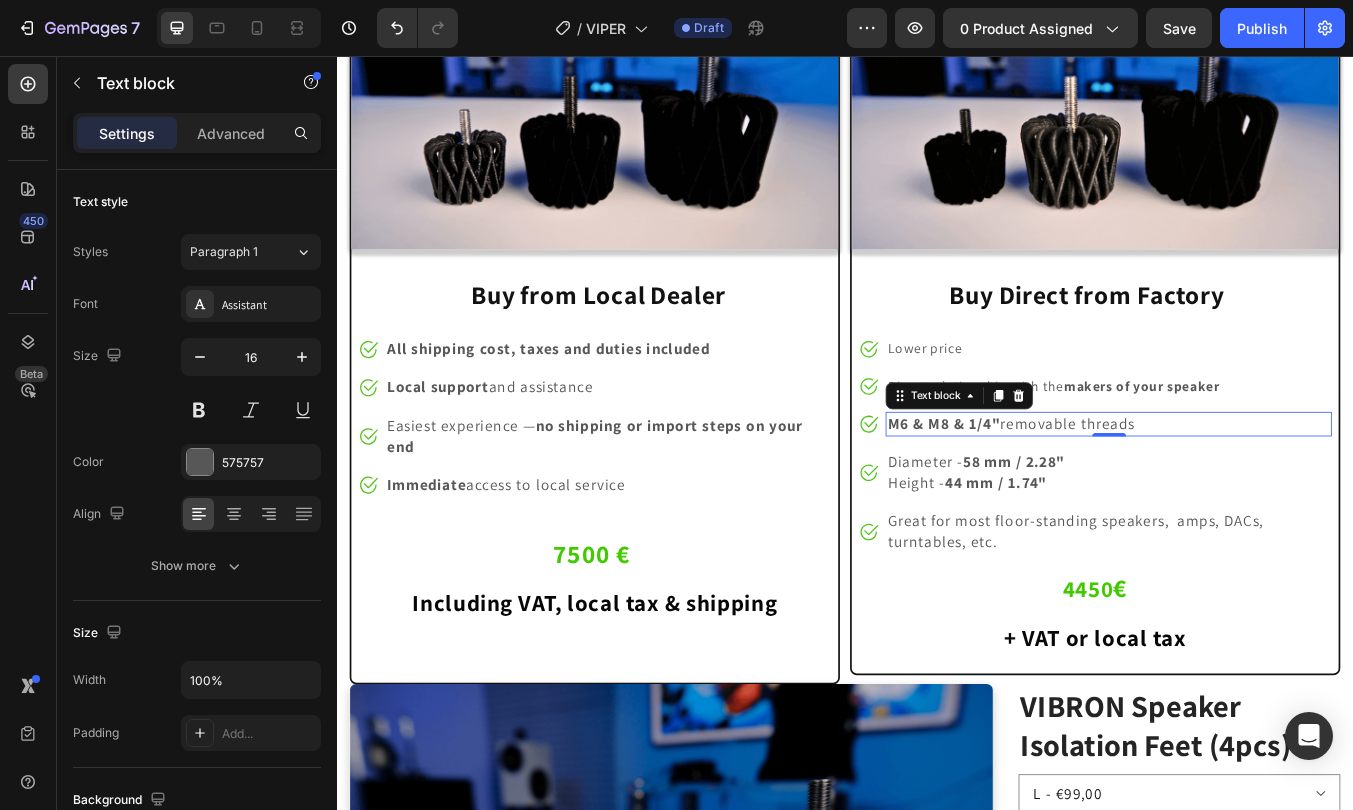 click on "M6 & M8 & 1/4"" at bounding box center (1053, 489) 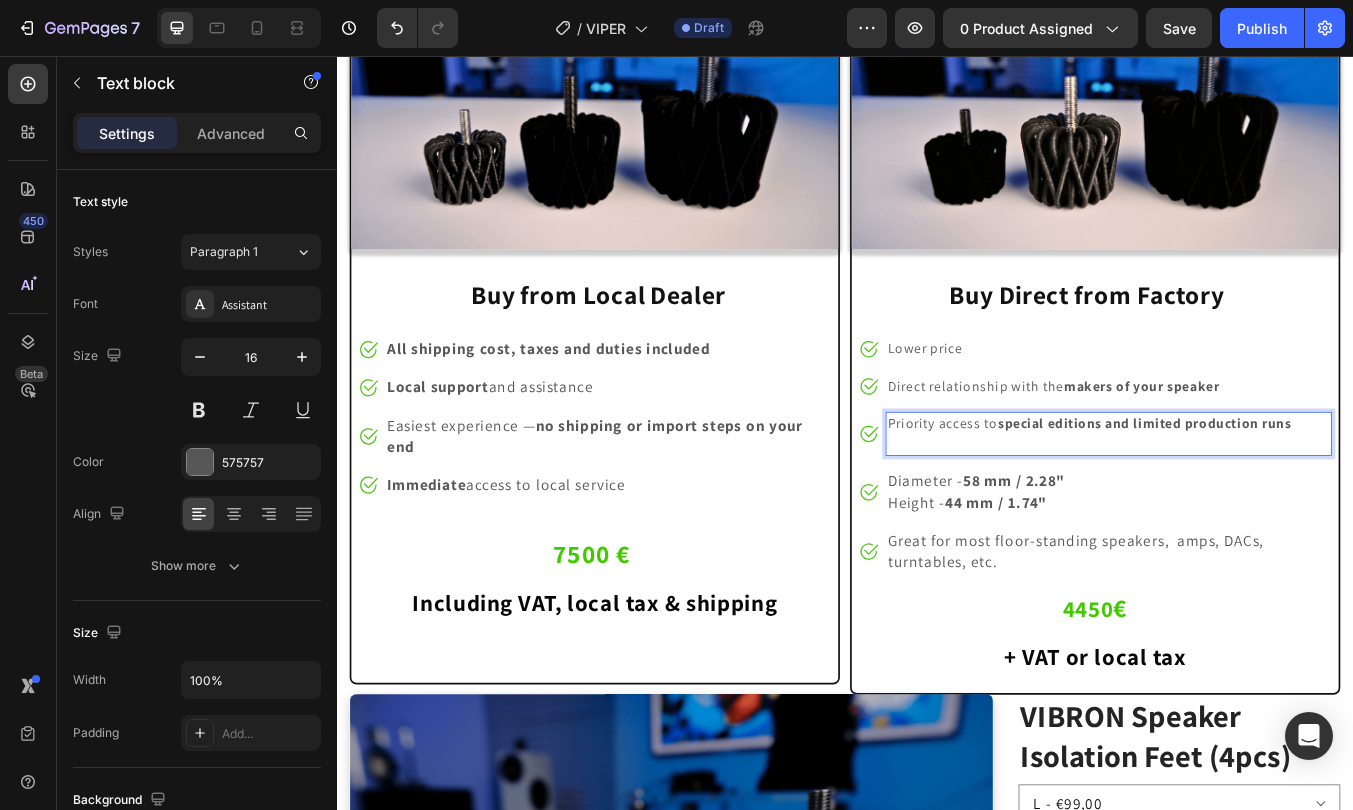 click at bounding box center [1248, 514] 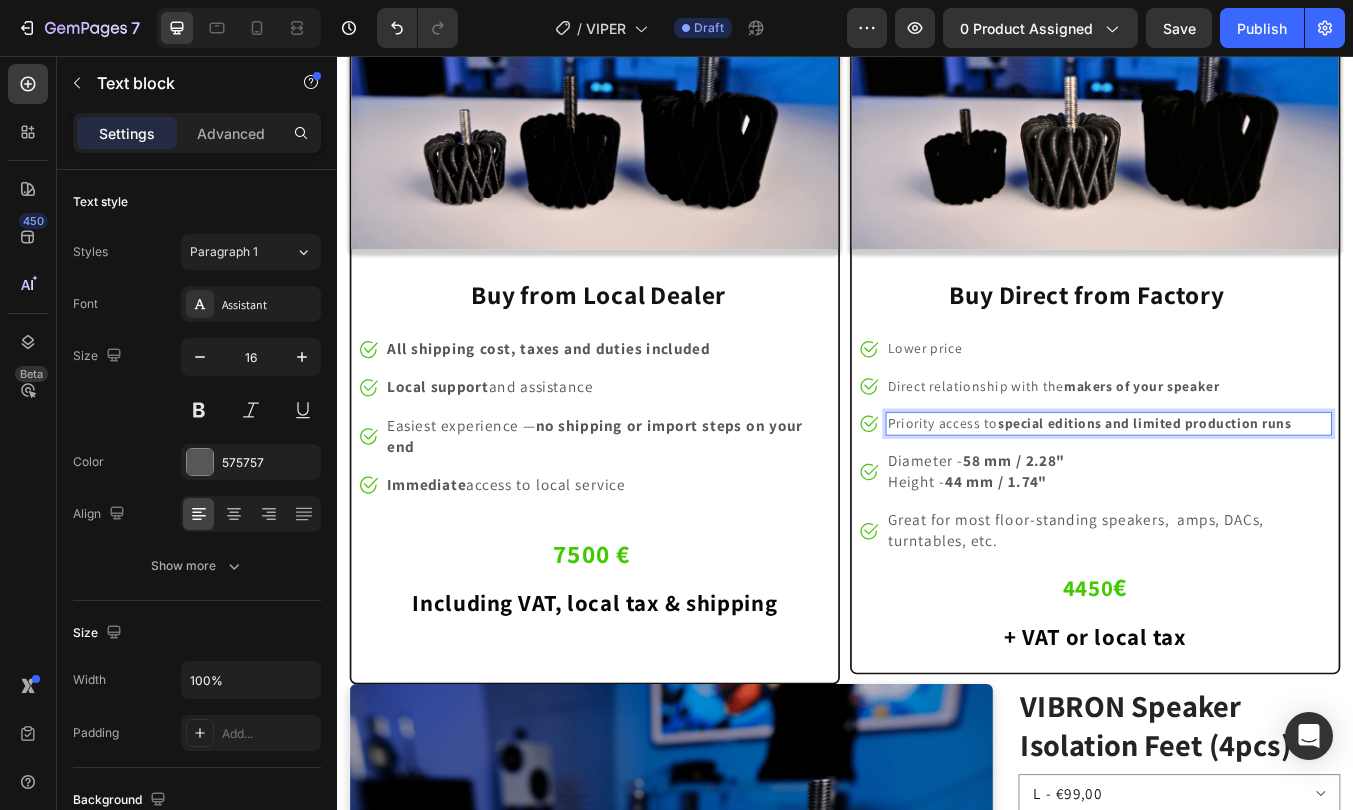 click on "Priority access to  special editions and limited production runs" at bounding box center [1248, 490] 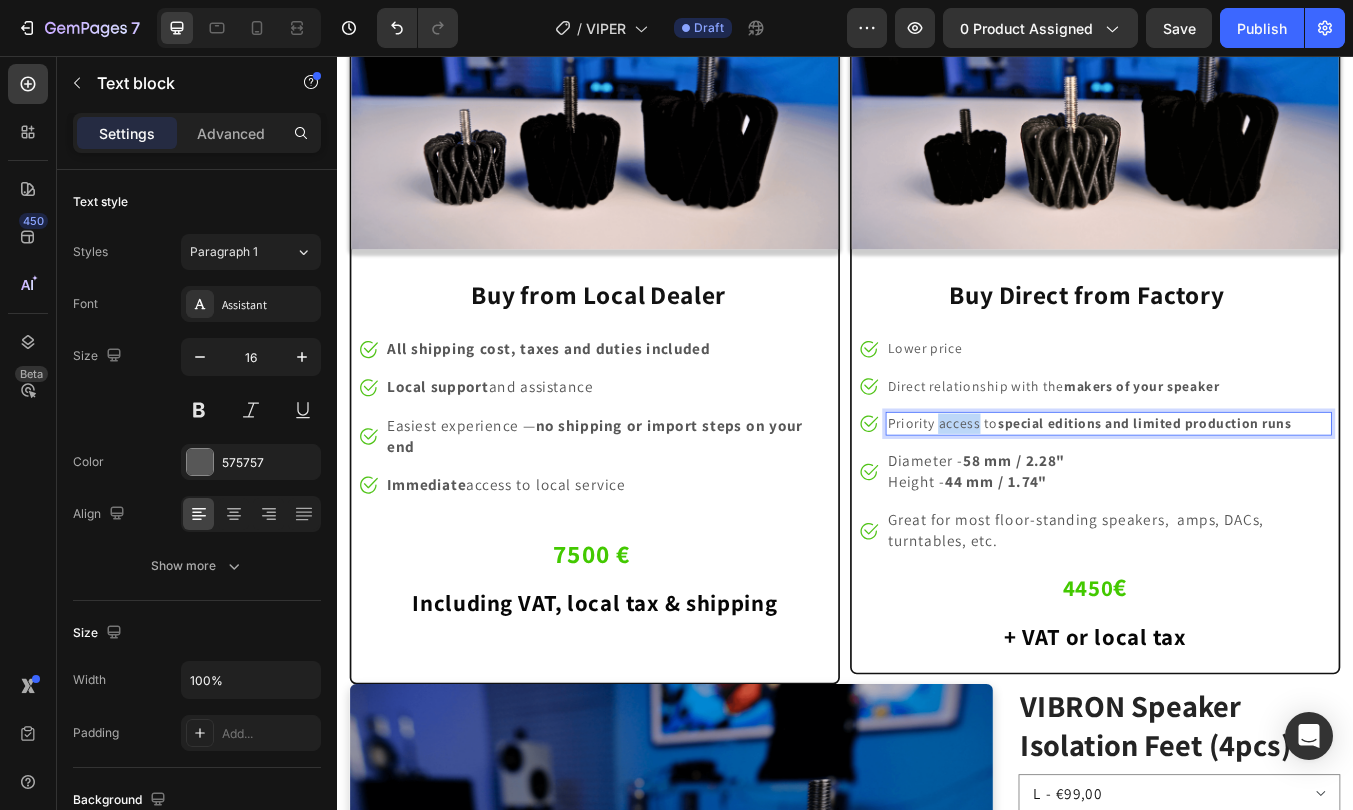 click on "Priority access to  special editions and limited production runs" at bounding box center [1248, 490] 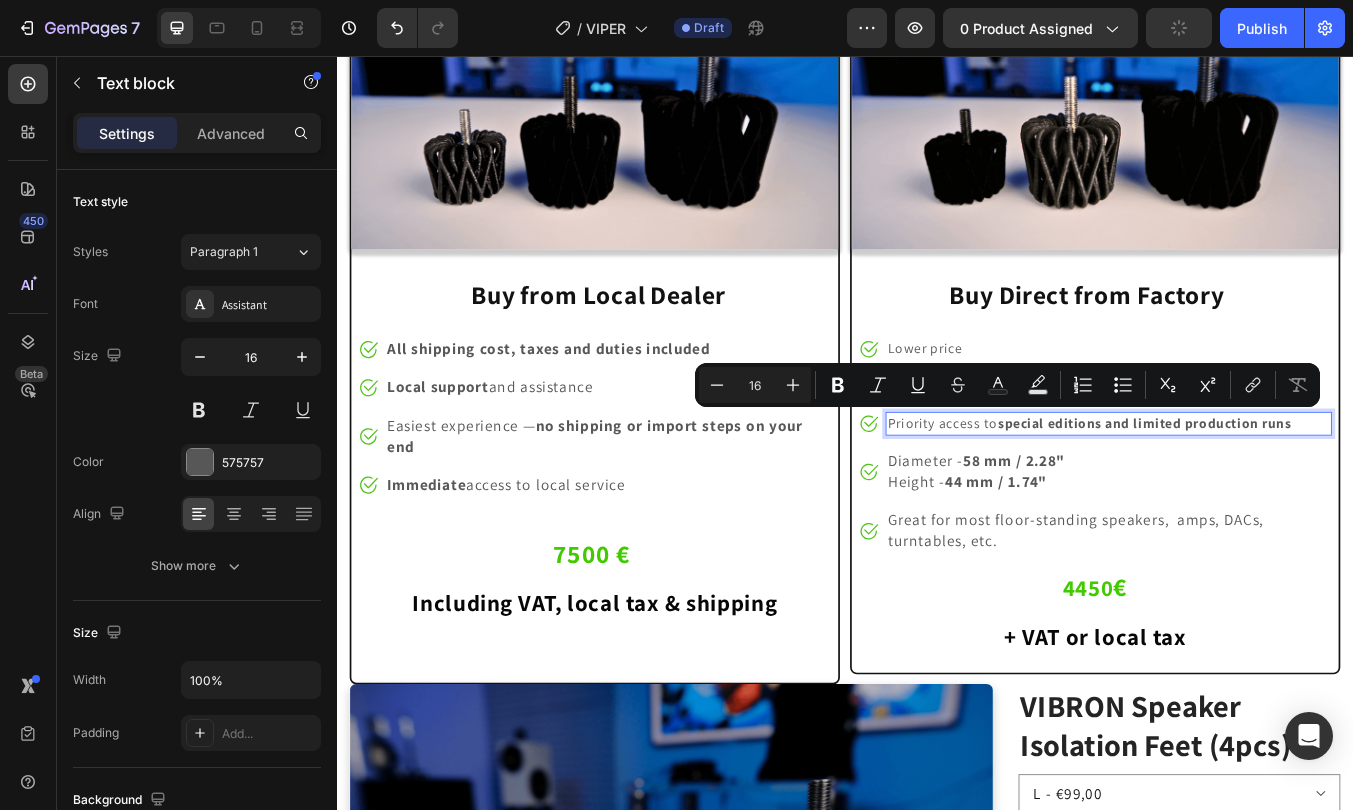 click on "Priority access to  special editions and limited production runs" at bounding box center [1248, 490] 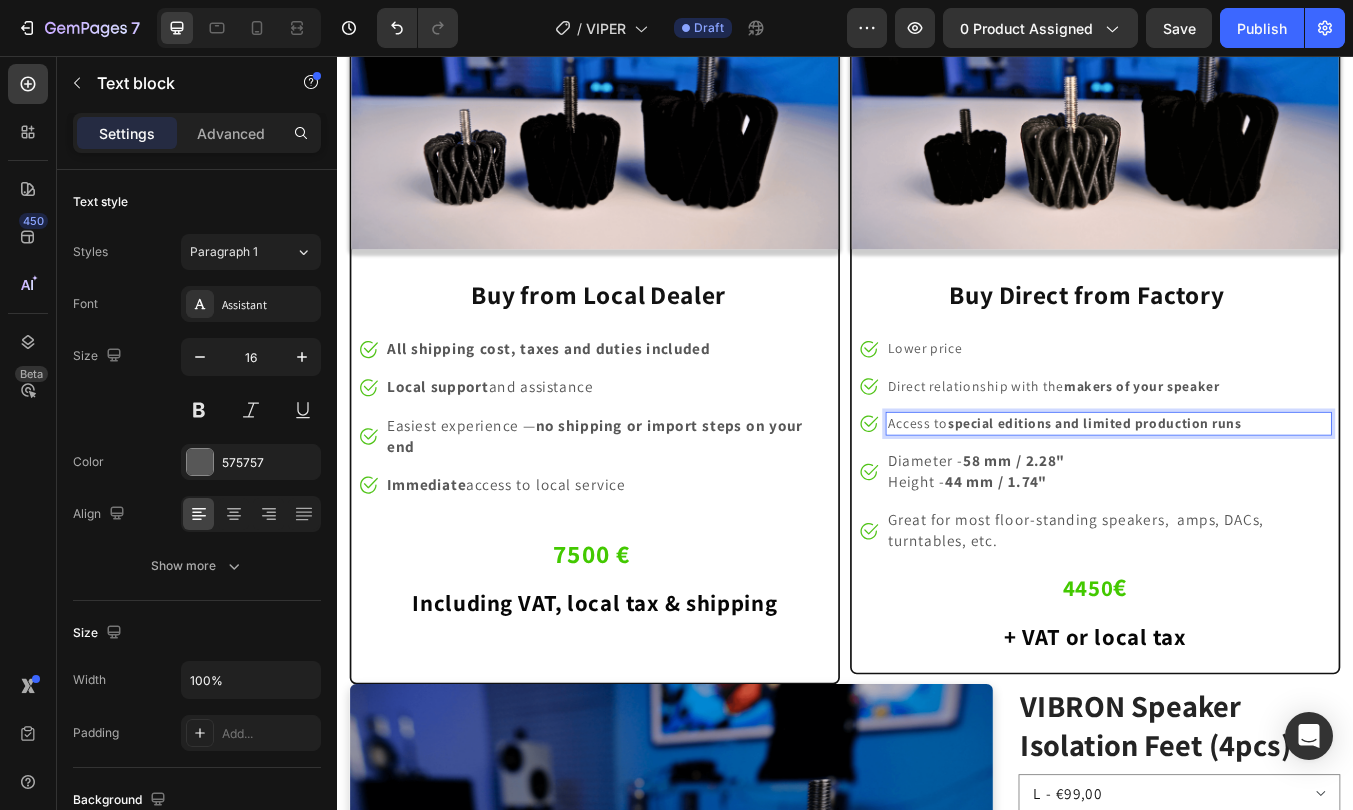 click on "special editions and limited production runs" at bounding box center (1231, 489) 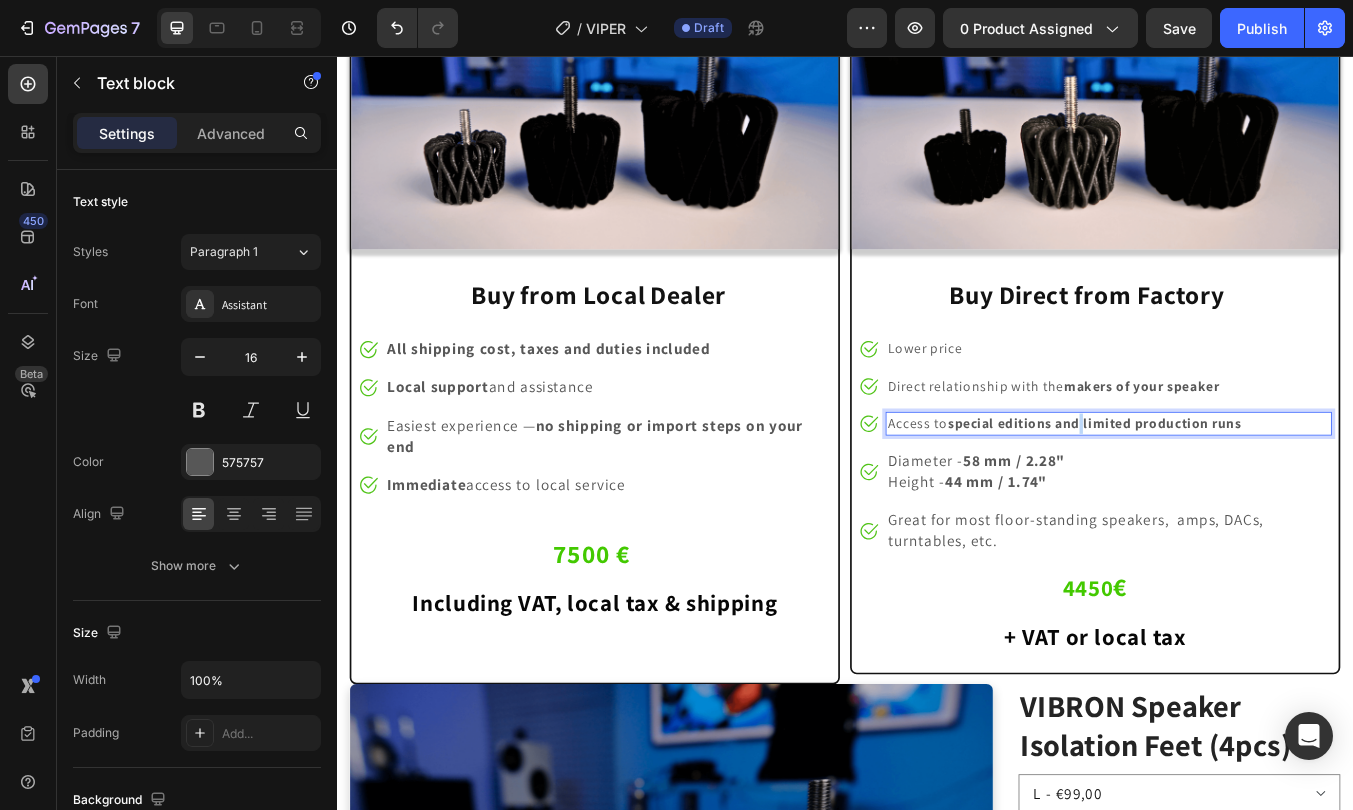 click on "special editions and limited production runs" at bounding box center [1231, 489] 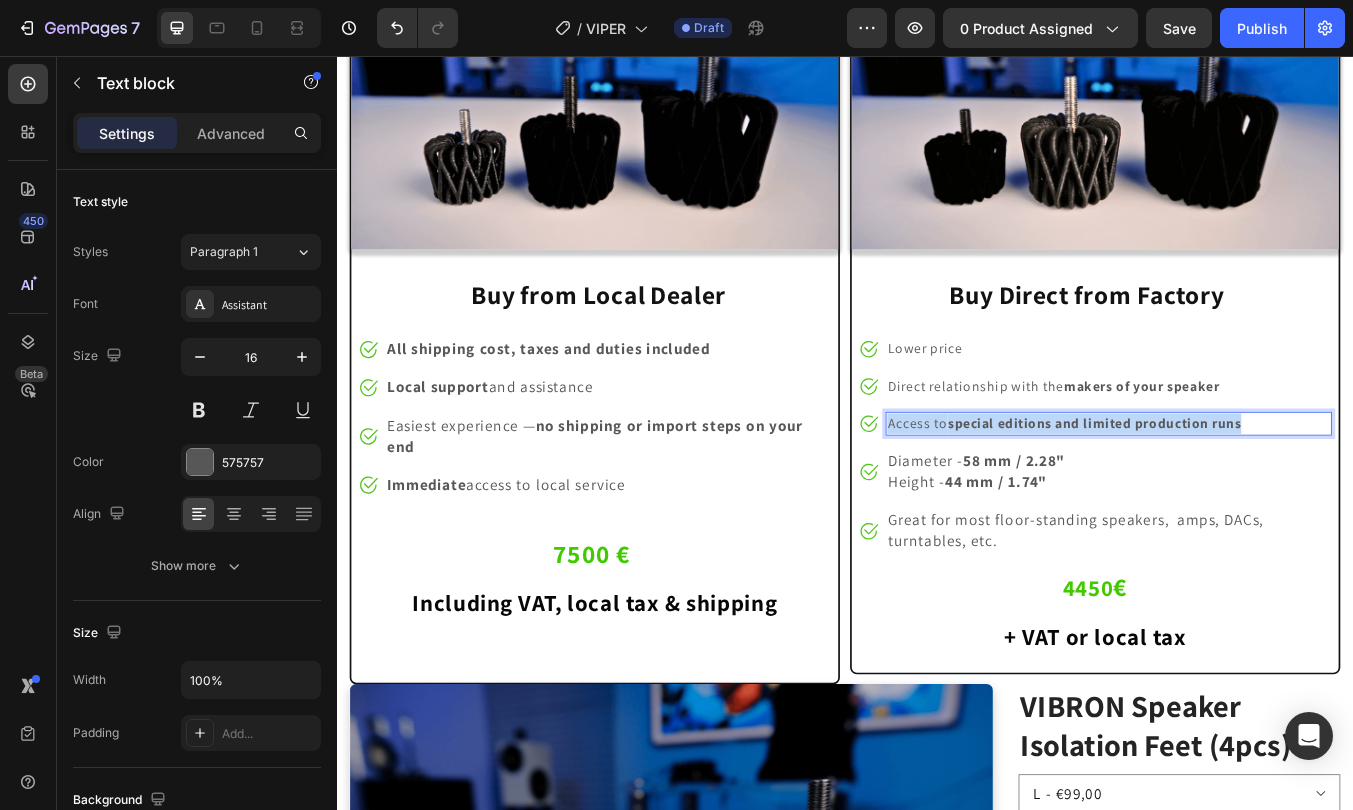 click on "special editions and limited production runs" at bounding box center (1231, 489) 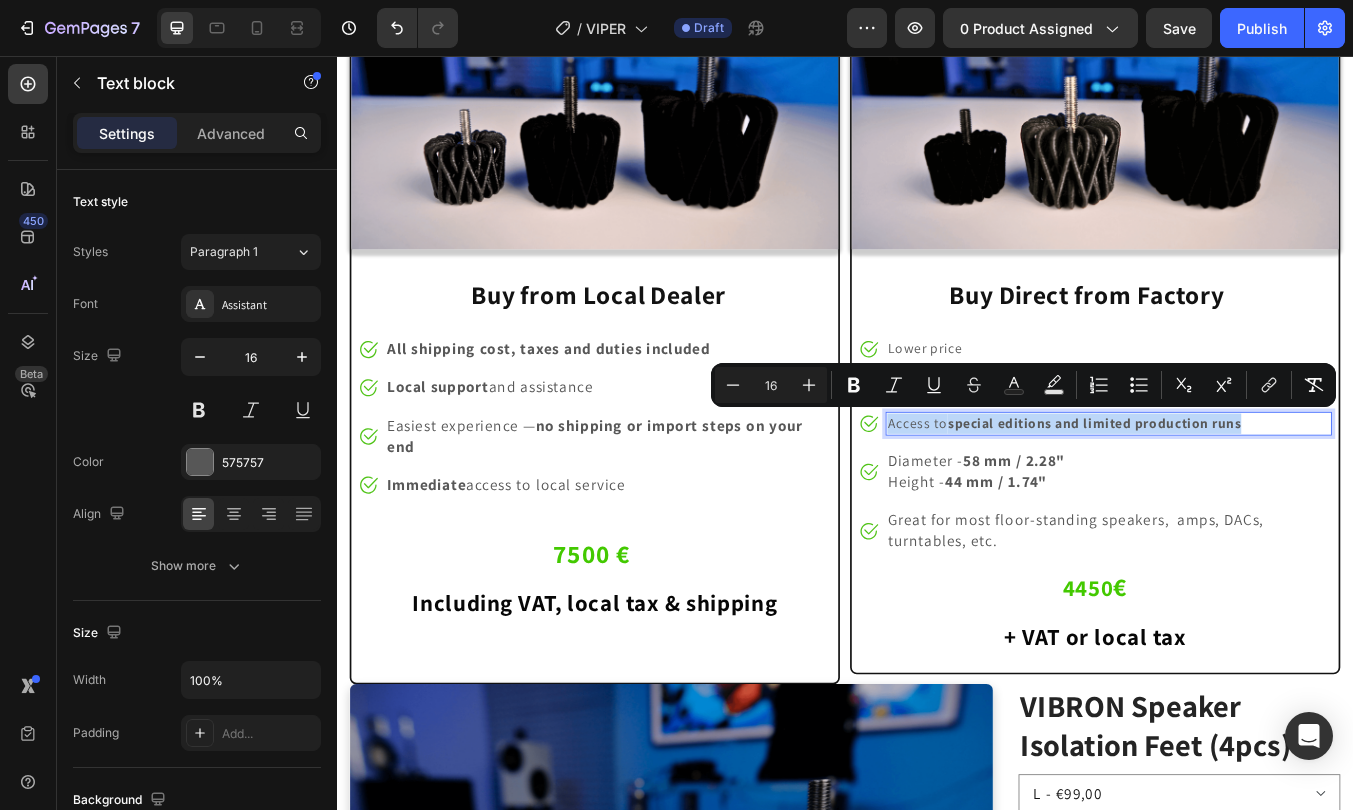 click on "special editions and limited production runs" at bounding box center [1231, 489] 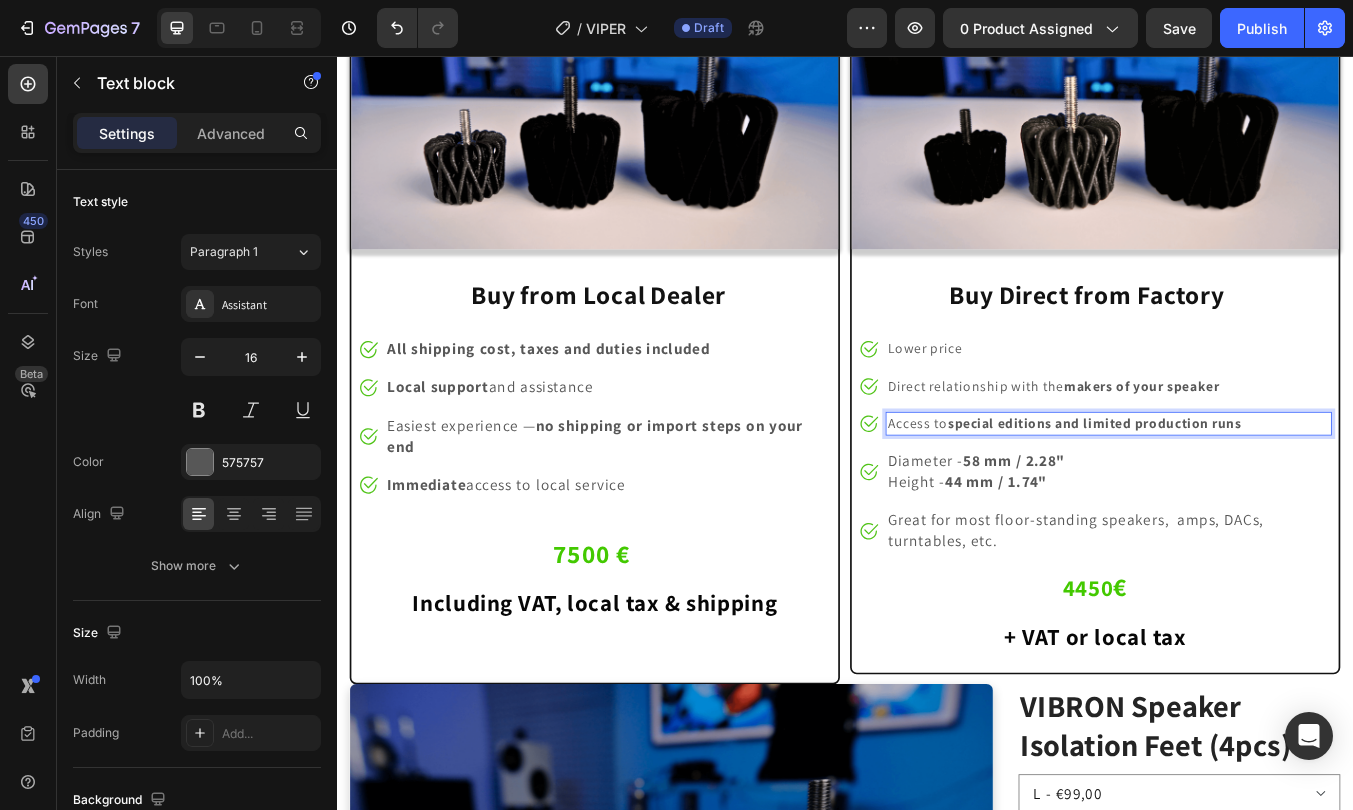 click on "special editions and limited production runs" at bounding box center [1231, 489] 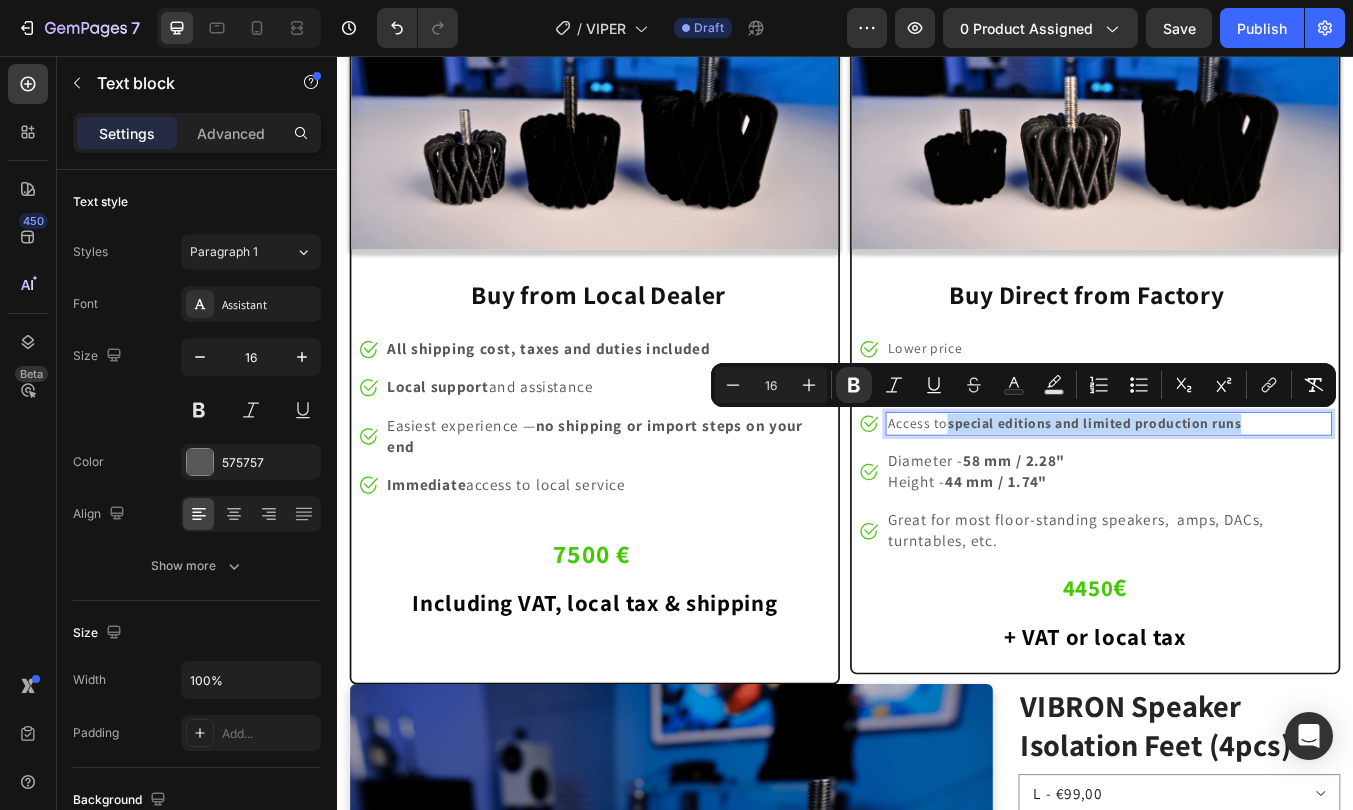 drag, startPoint x: 1063, startPoint y: 487, endPoint x: 1423, endPoint y: 503, distance: 360.35538 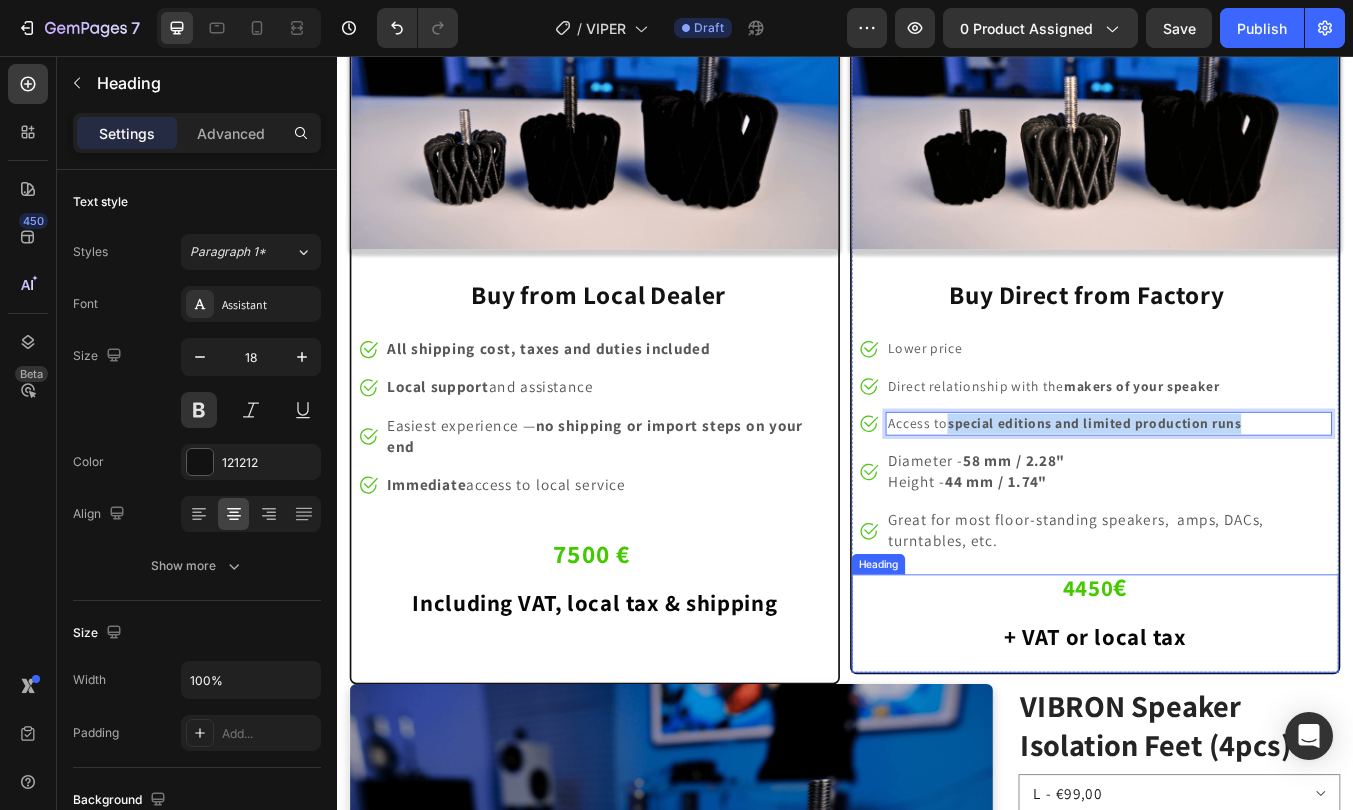 click on "+ VAT or local tax" at bounding box center (1233, 741) 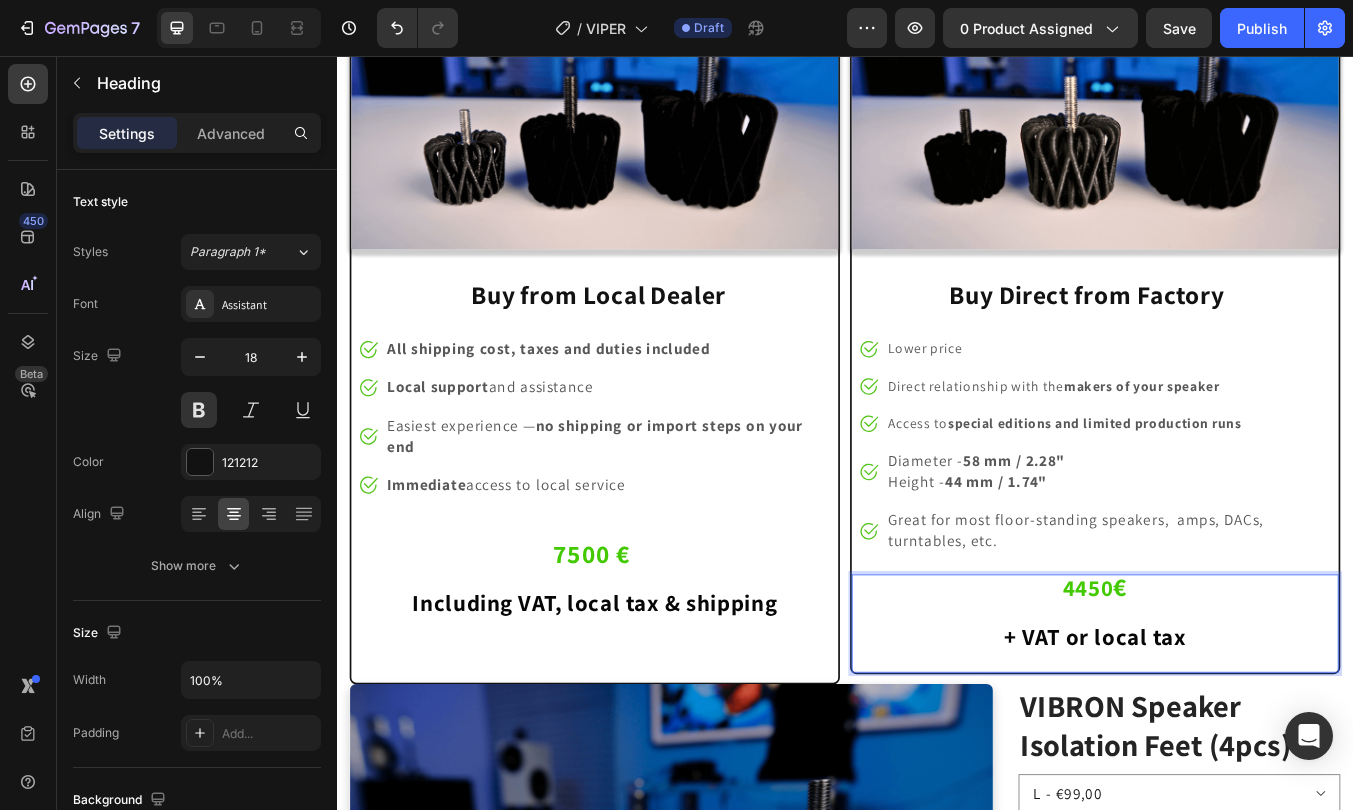 click on "+ VAT or local tax" at bounding box center (1233, 741) 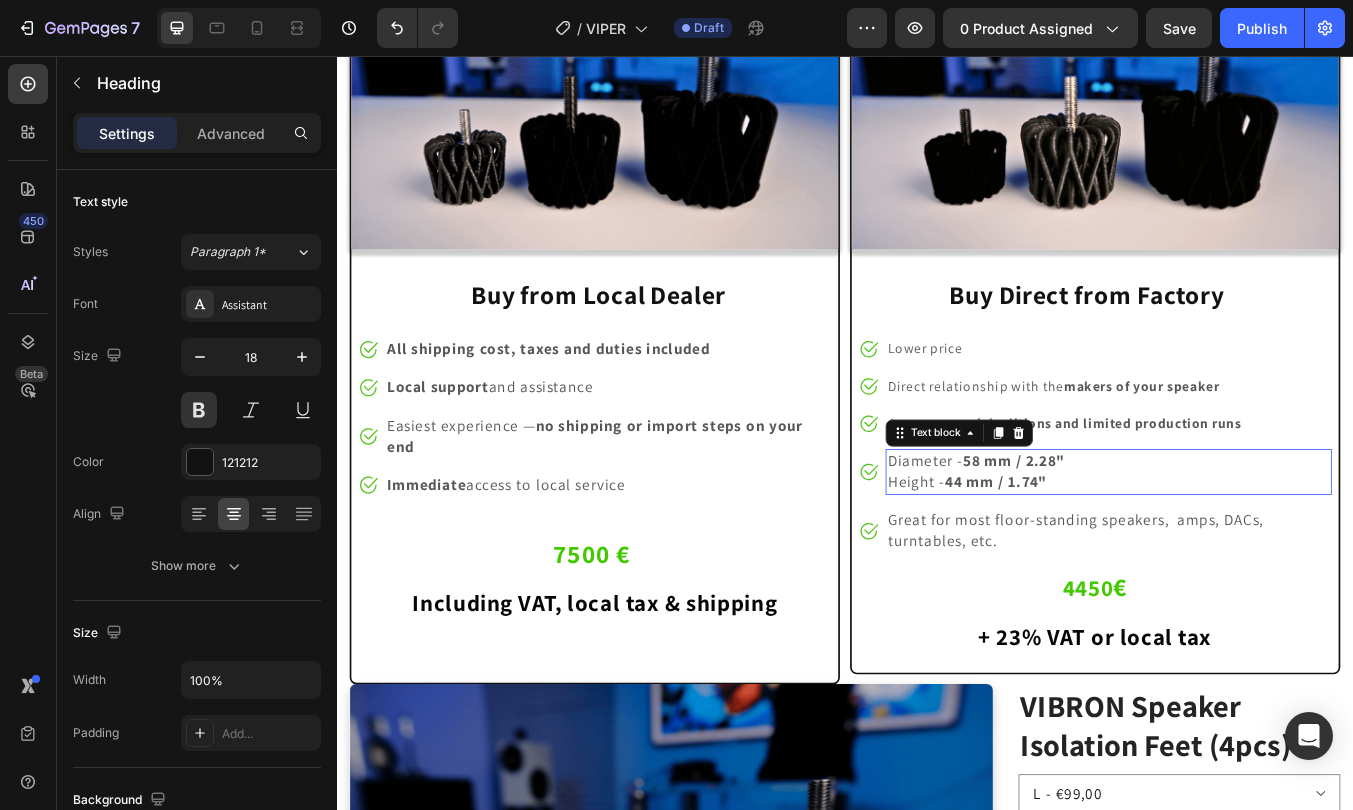 click on "Height -  44 mm / 1.74"" at bounding box center (1248, 559) 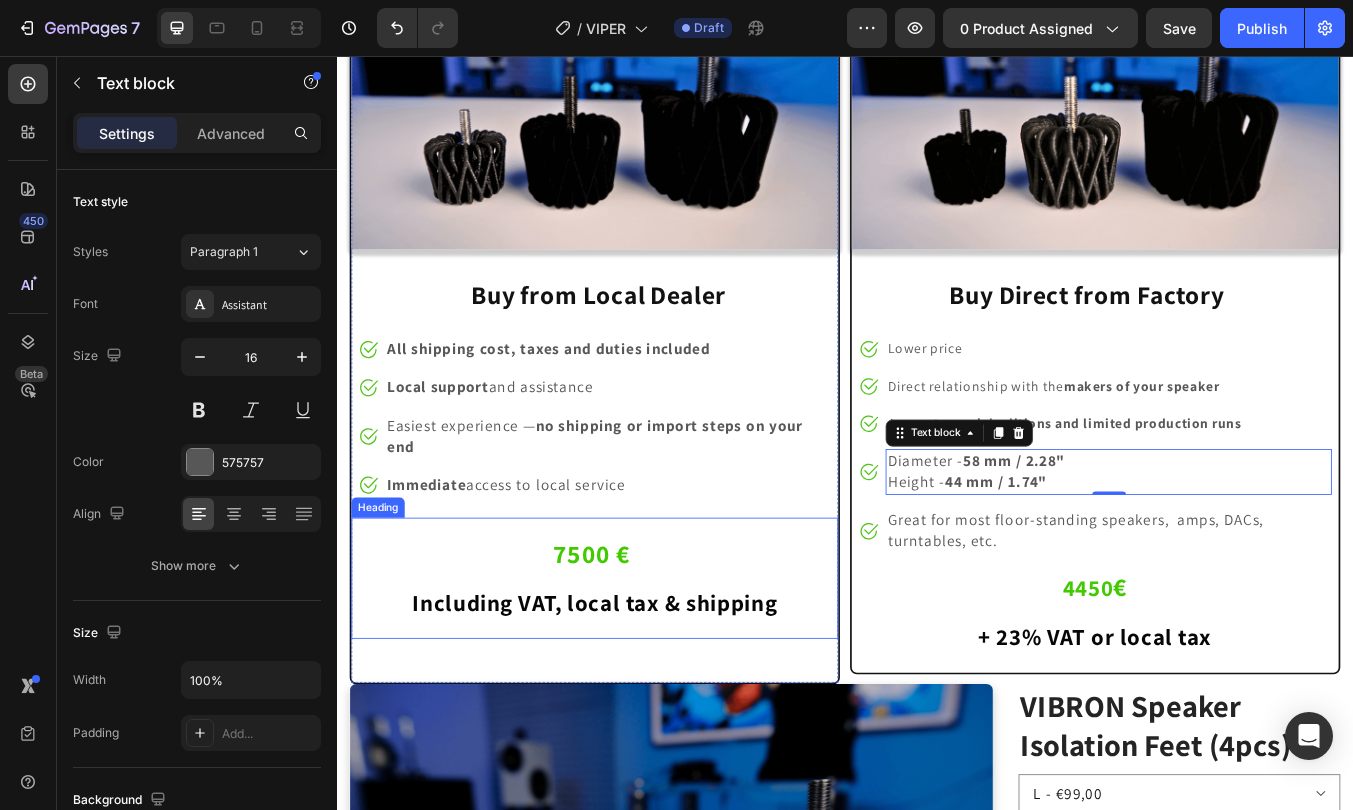 click on "⁠⁠⁠⁠⁠⁠⁠ 7500 €   Including VAT, [LOCAL_TAX] & shipping" at bounding box center [641, 660] 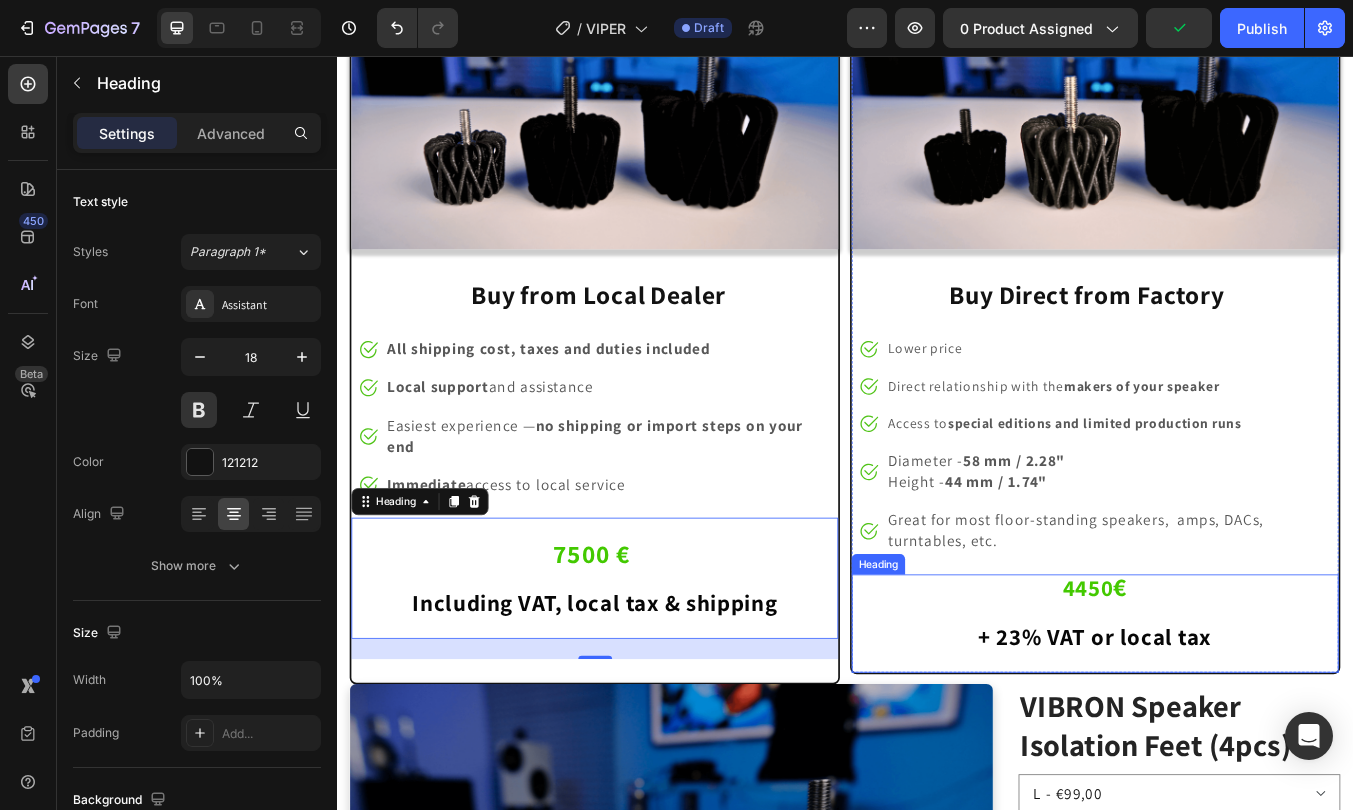 click on "+ 23% VAT or local tax" at bounding box center [1233, 741] 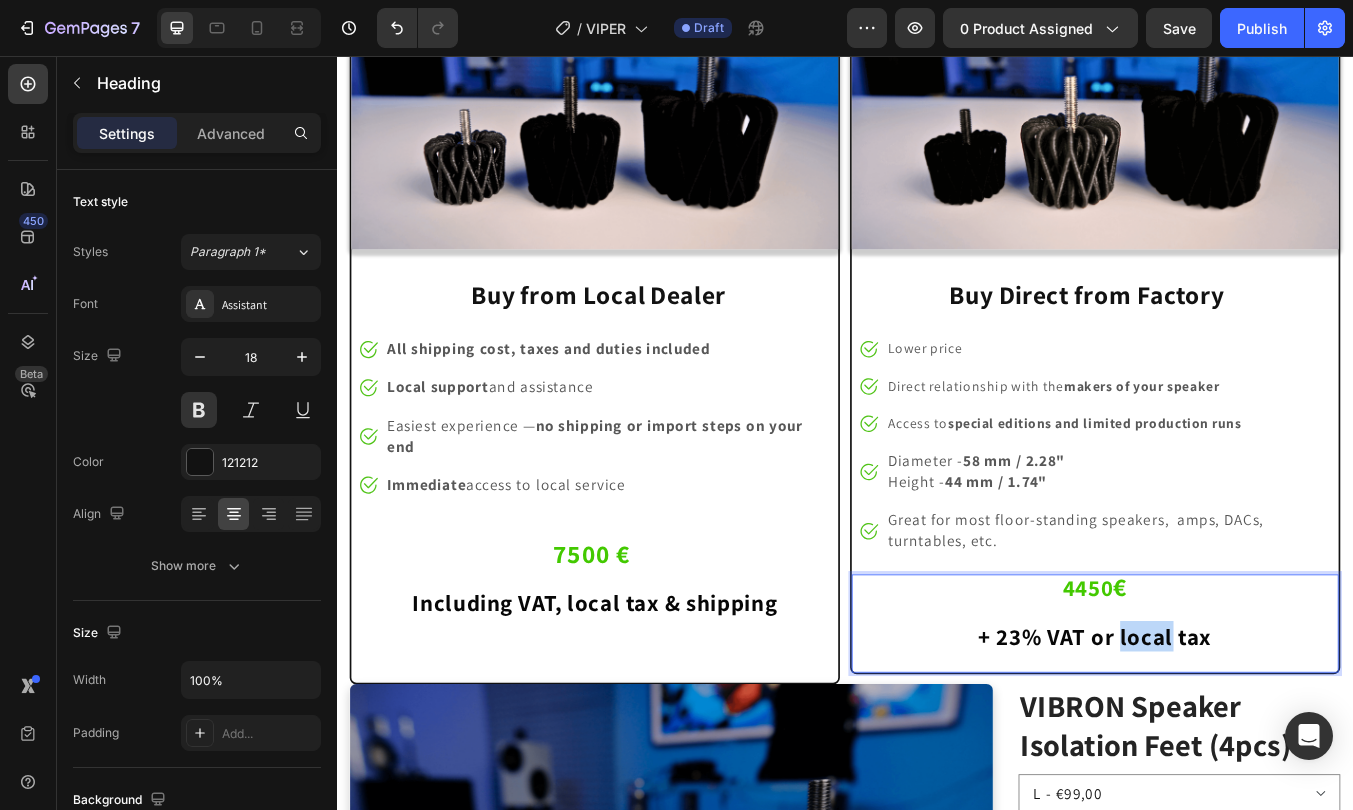 click on "+ 23% VAT or local tax" at bounding box center [1233, 741] 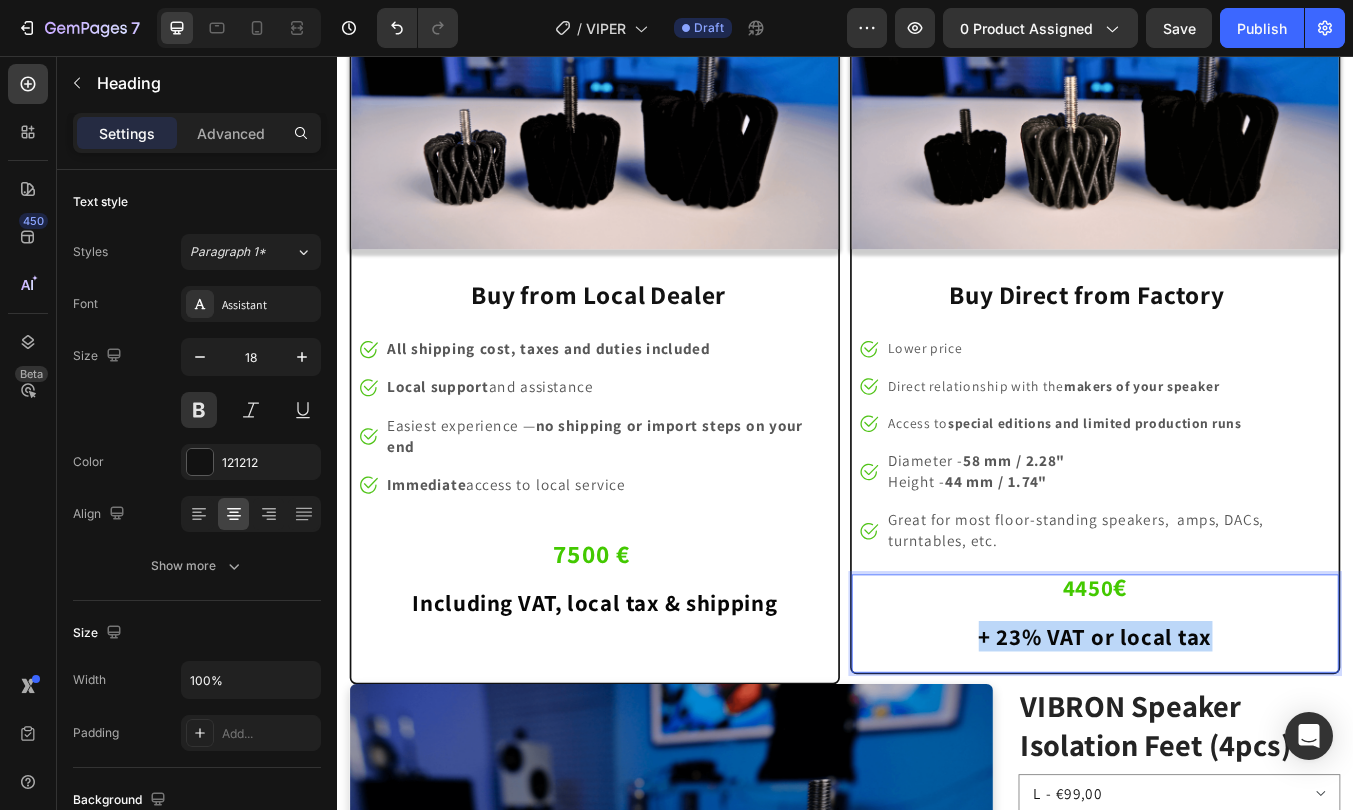click on "+ 23% VAT or local tax" at bounding box center (1233, 741) 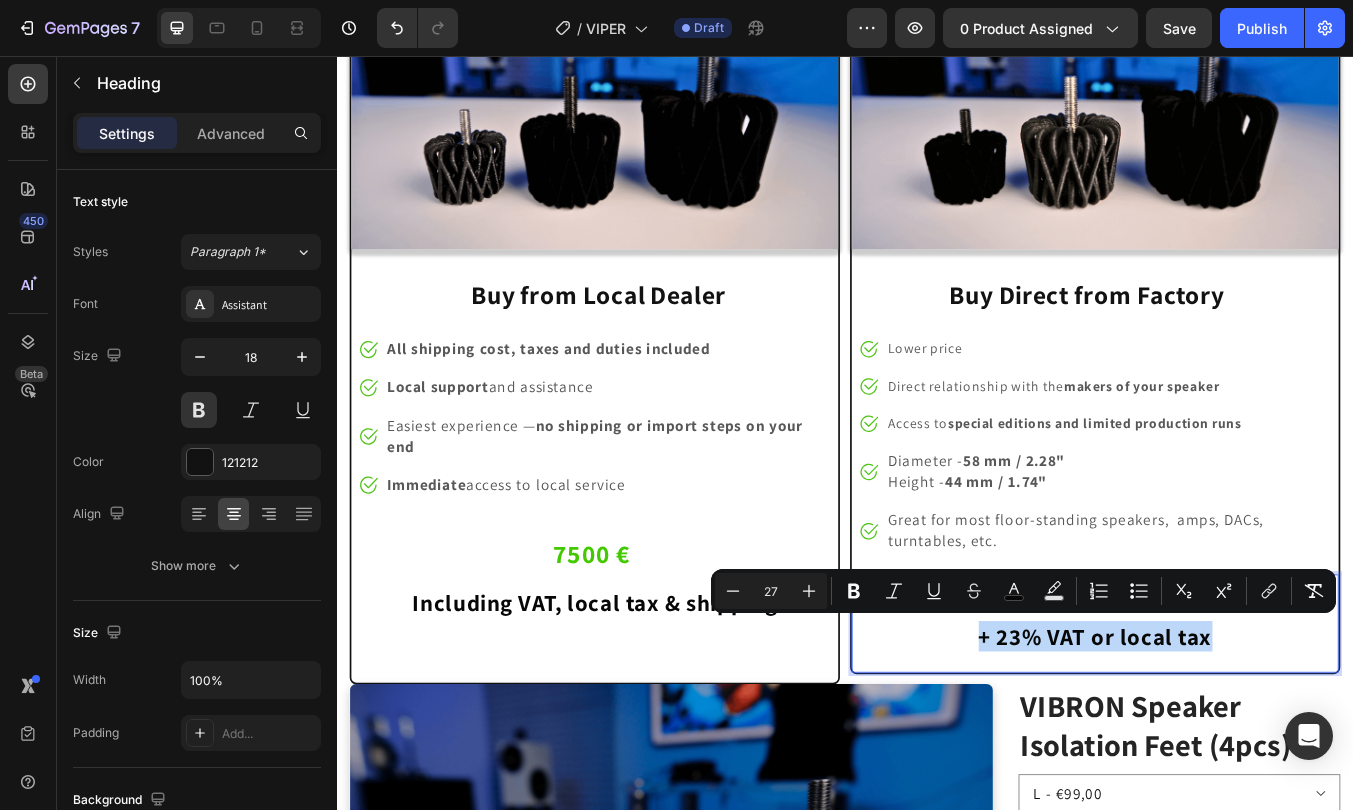 click on "+ 23% VAT or local tax" at bounding box center (1233, 741) 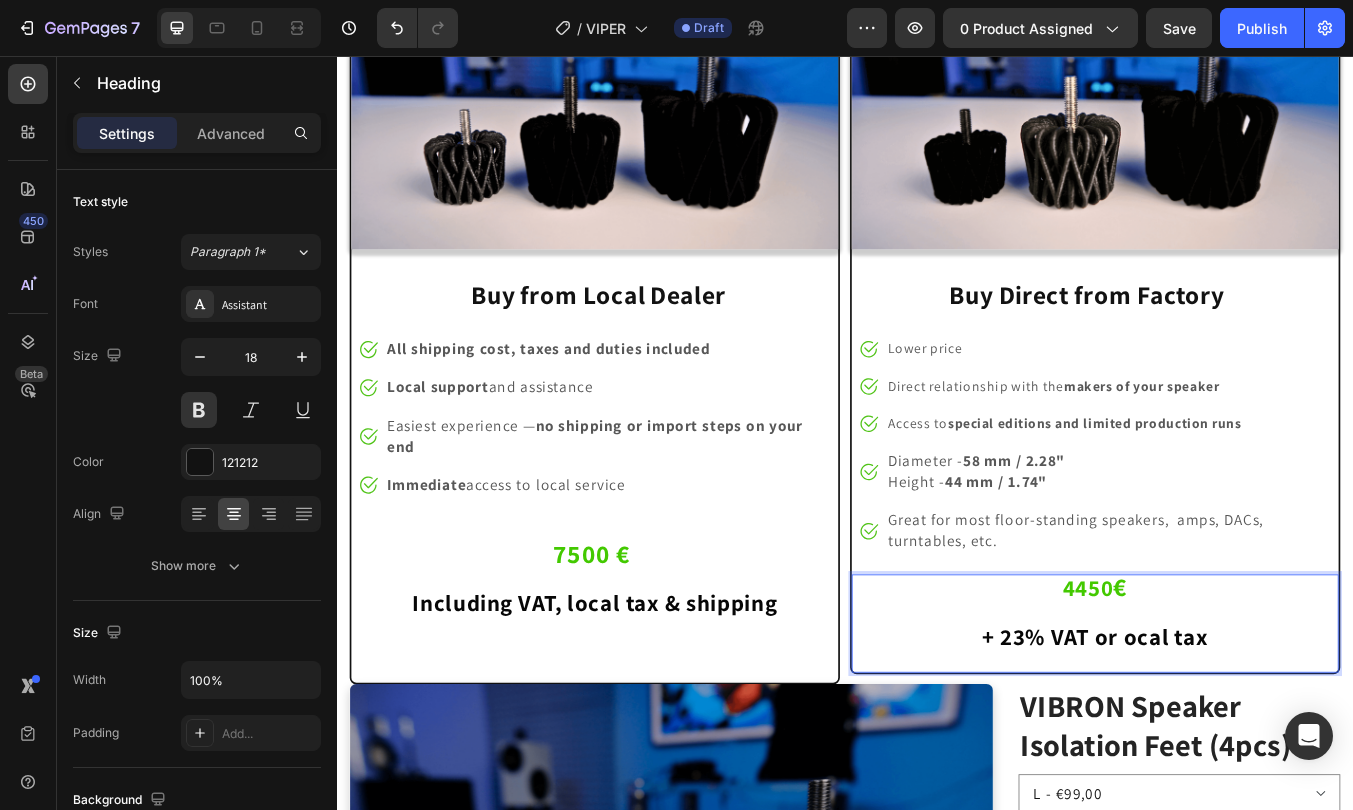 click on "+ 23% VAT or ocal tax" at bounding box center [1232, 741] 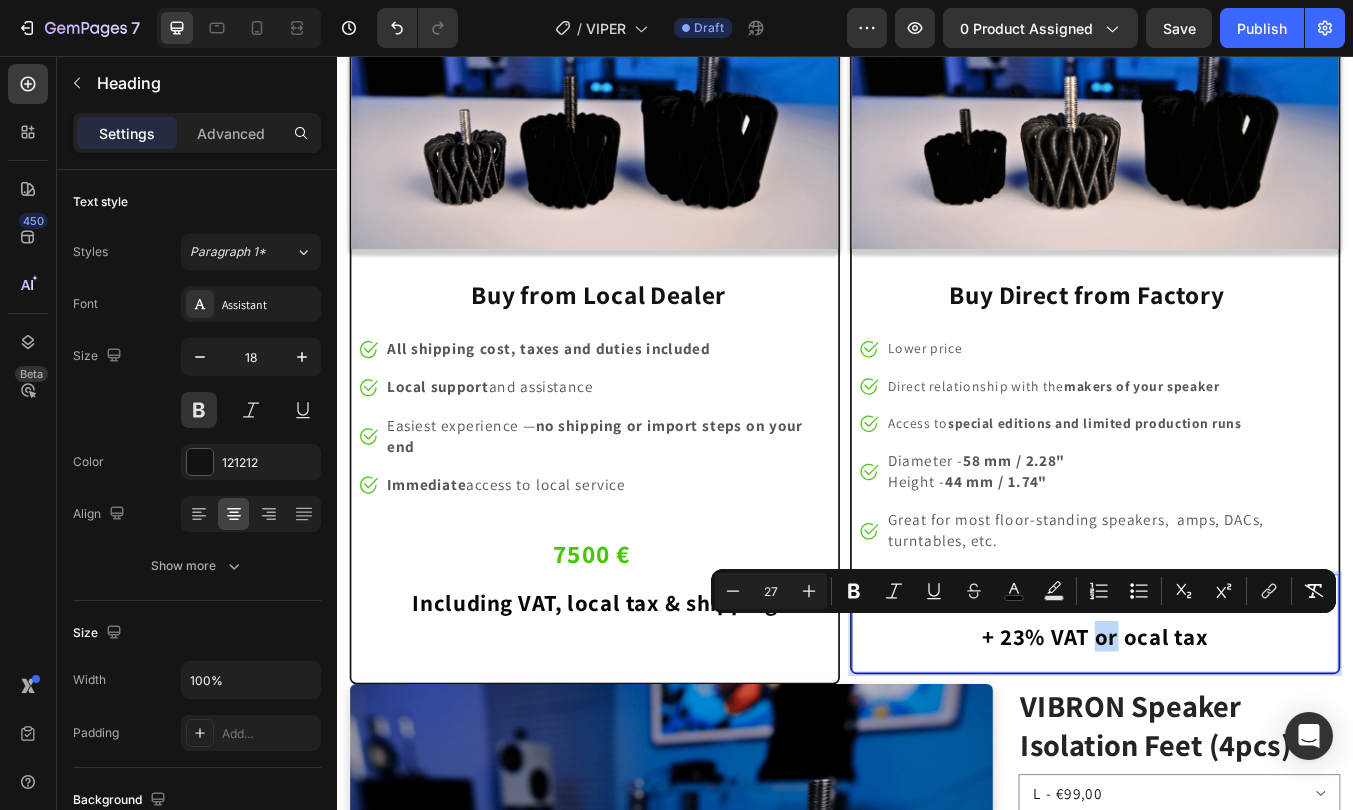 drag, startPoint x: 1260, startPoint y: 739, endPoint x: 1234, endPoint y: 738, distance: 26.019224 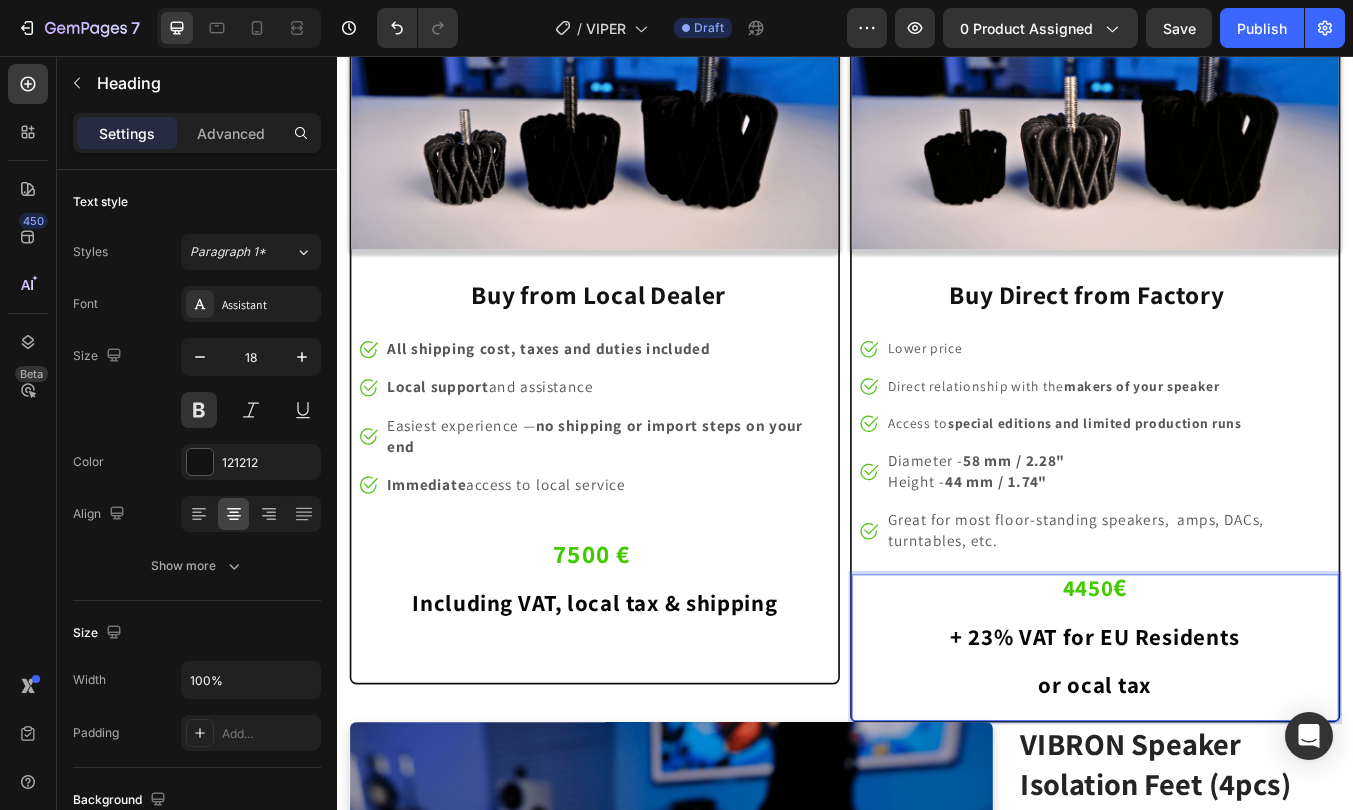click on "4450  € + 23% VAT for EU Residents or ocal tax" at bounding box center [1232, 742] 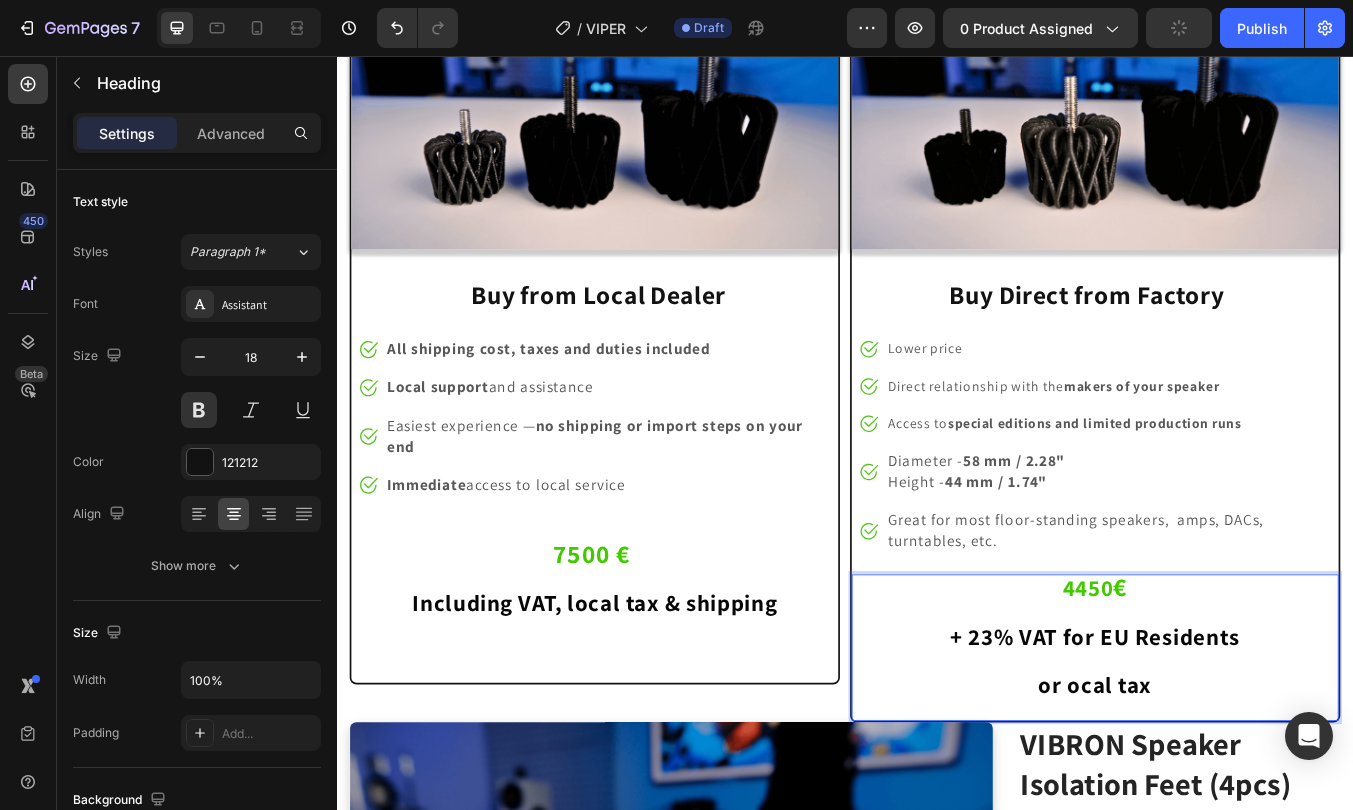 click on "or ocal tax" at bounding box center (1233, 798) 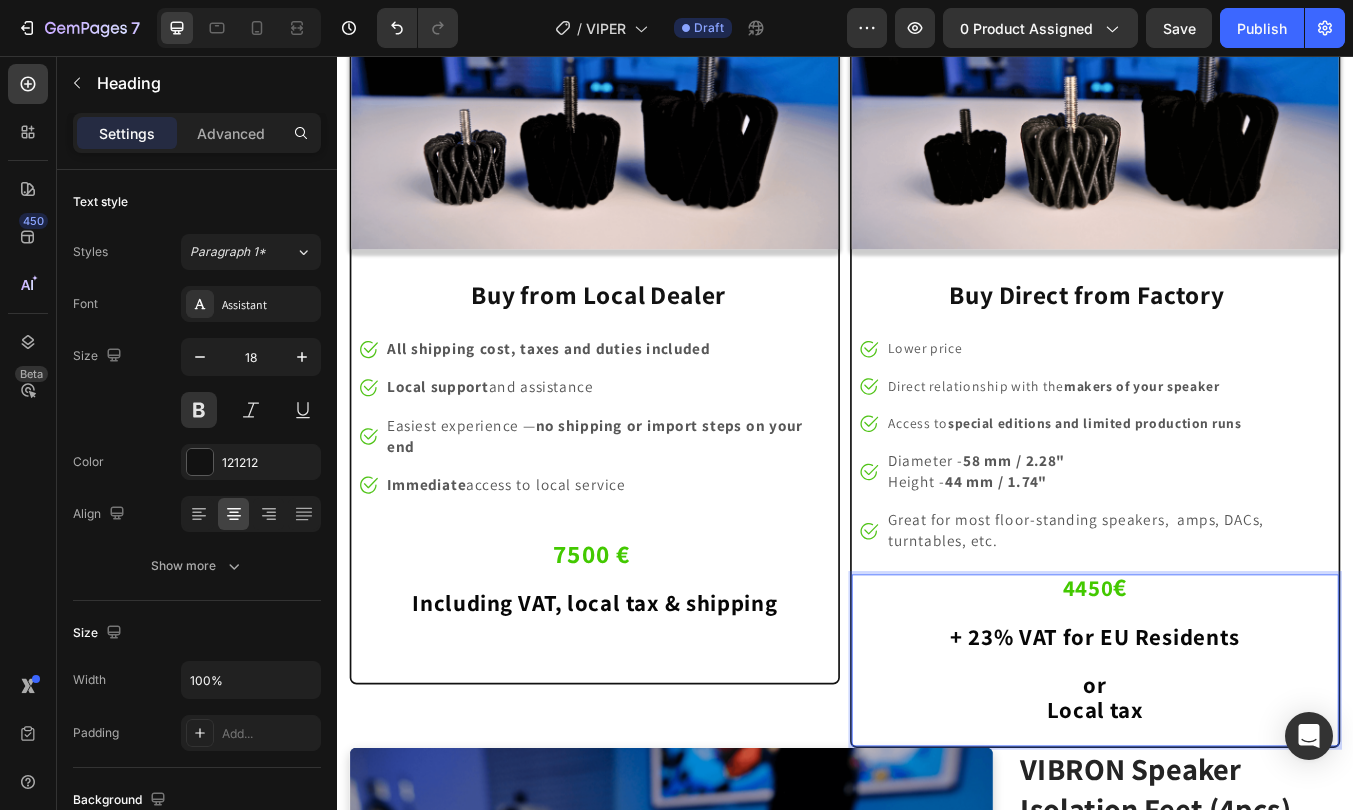click on "4450  € + 23% VAT for EU Residents or  Local tax Heading   0" at bounding box center (1232, 769) 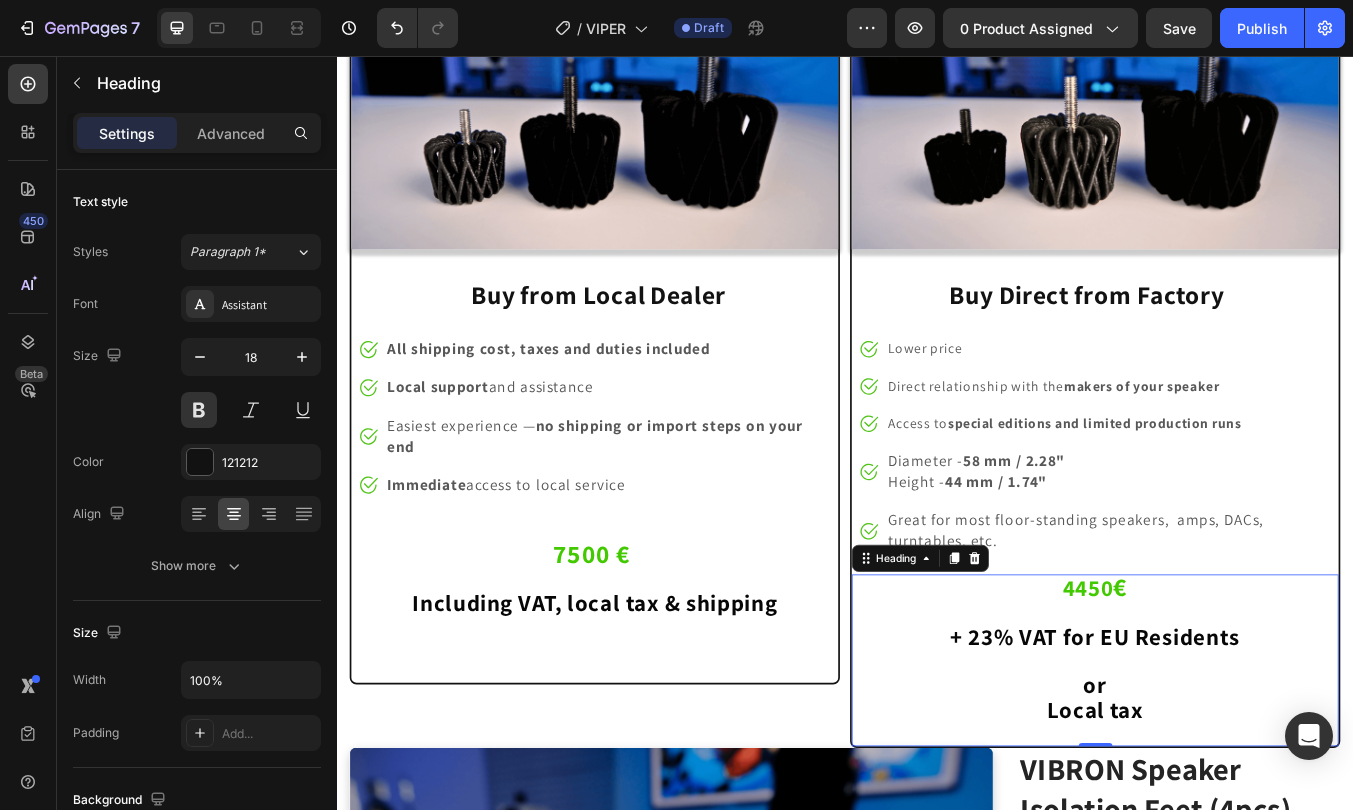 click on "4450  € + 23% VAT for EU Residents or  Local tax" at bounding box center [1232, 757] 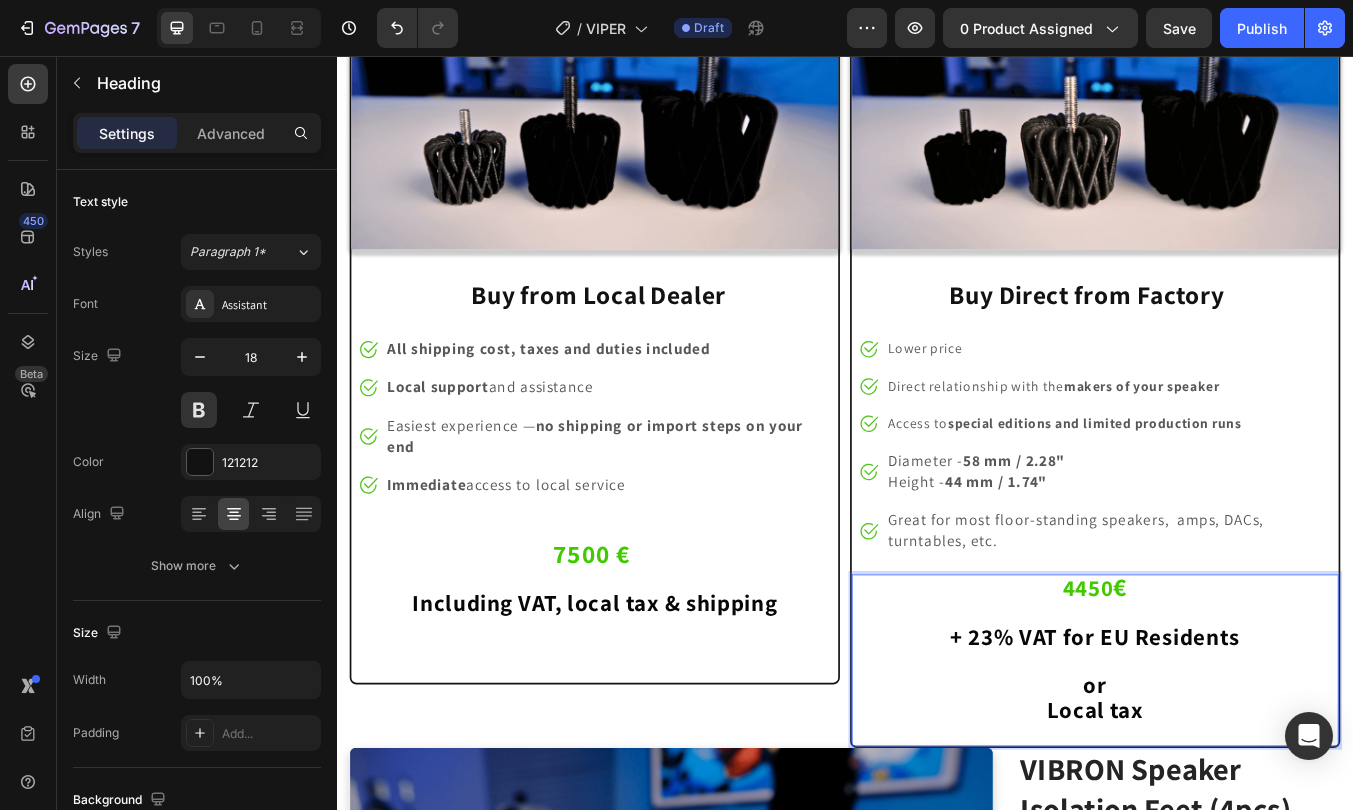 click on "4450  € + 23% VAT for EU Residents or  Local tax" at bounding box center [1232, 757] 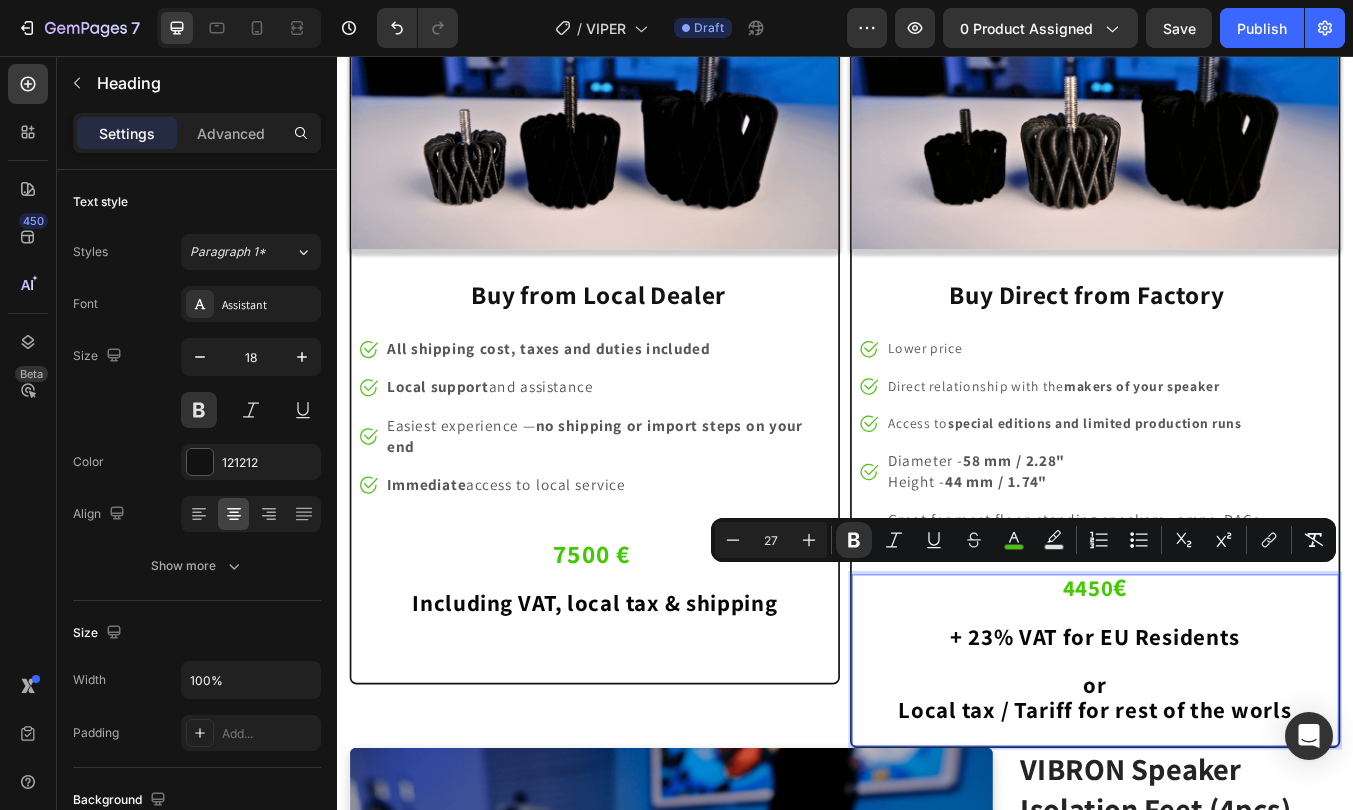 drag, startPoint x: 1194, startPoint y: 681, endPoint x: 1423, endPoint y: 845, distance: 281.66824 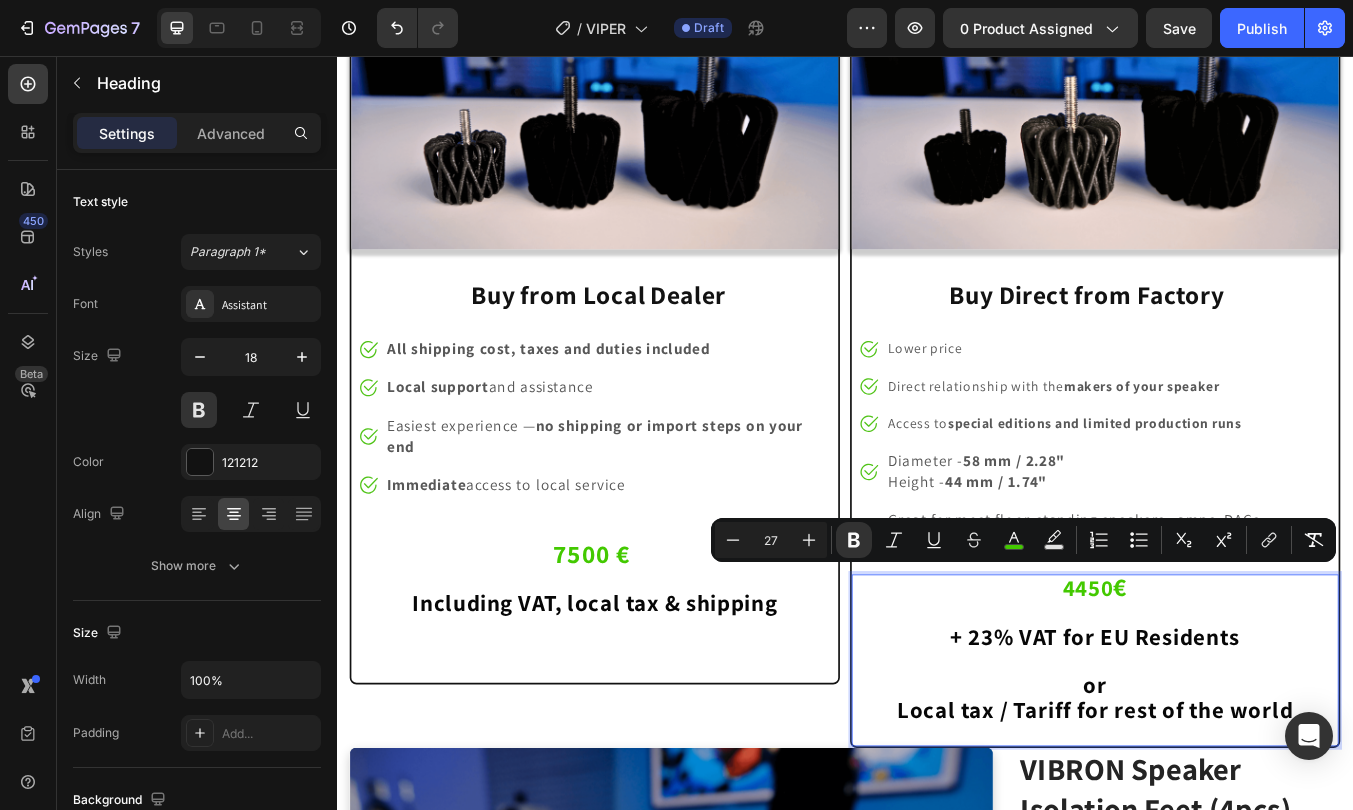 drag, startPoint x: 1185, startPoint y: 680, endPoint x: 1466, endPoint y: 860, distance: 333.70795 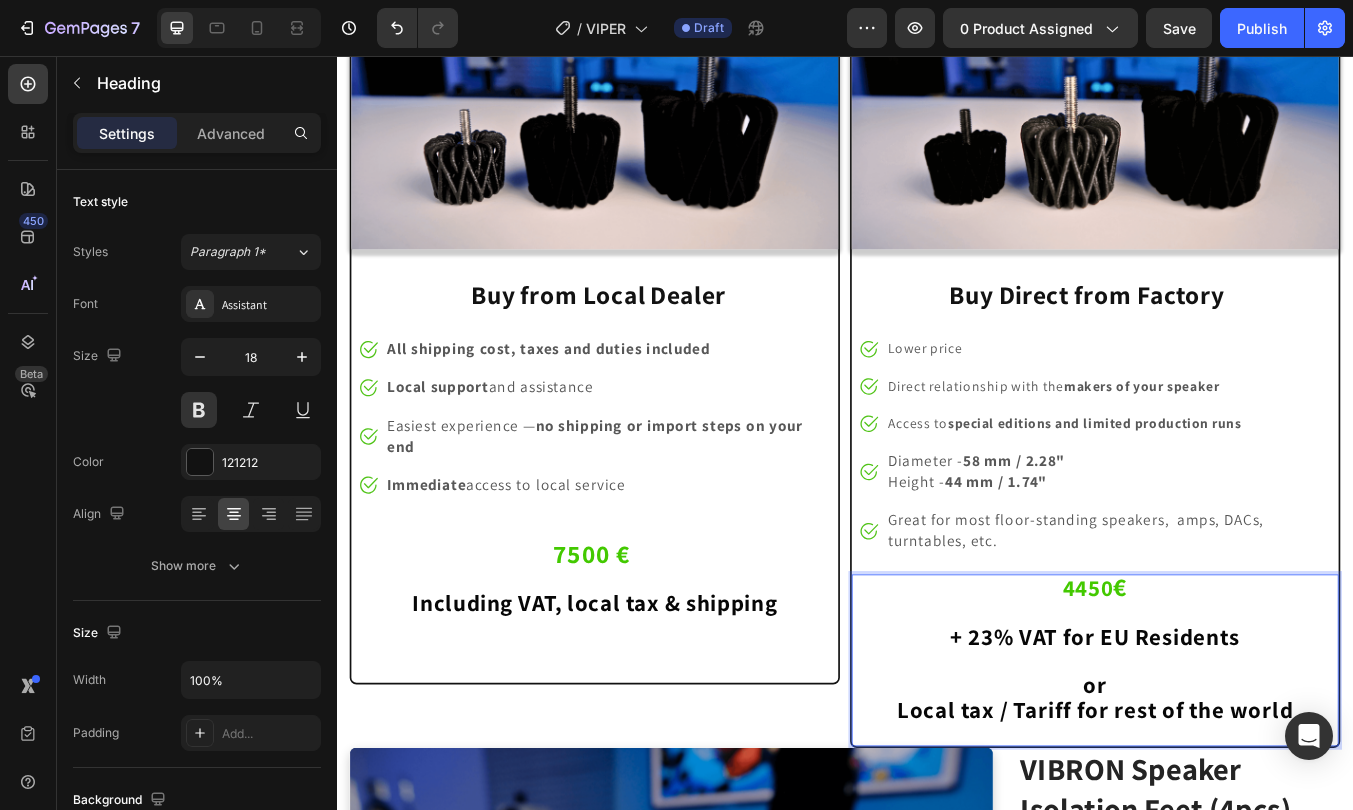 click on "Local tax / Tariff for rest of the world" at bounding box center (1233, 828) 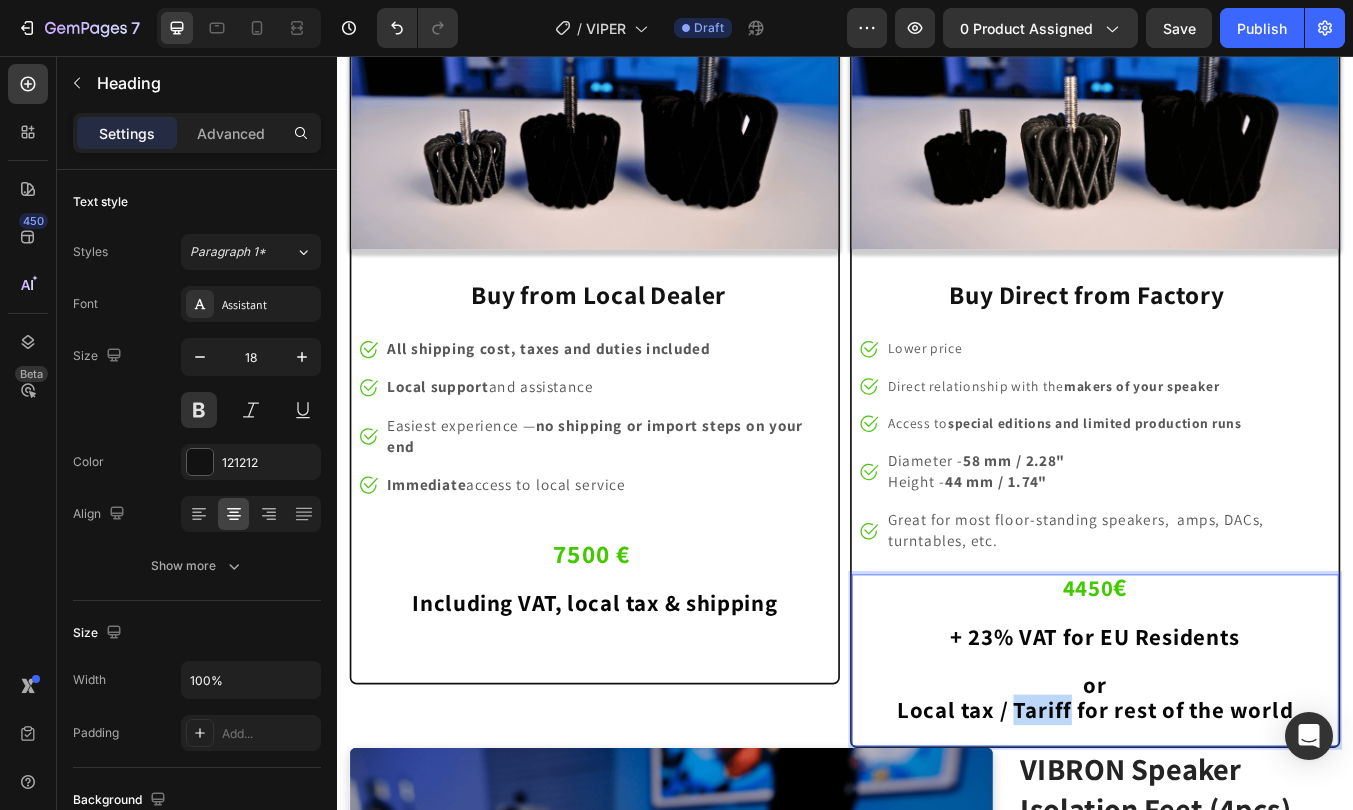 click on "Local tax / Tariff for rest of the world" at bounding box center (1233, 828) 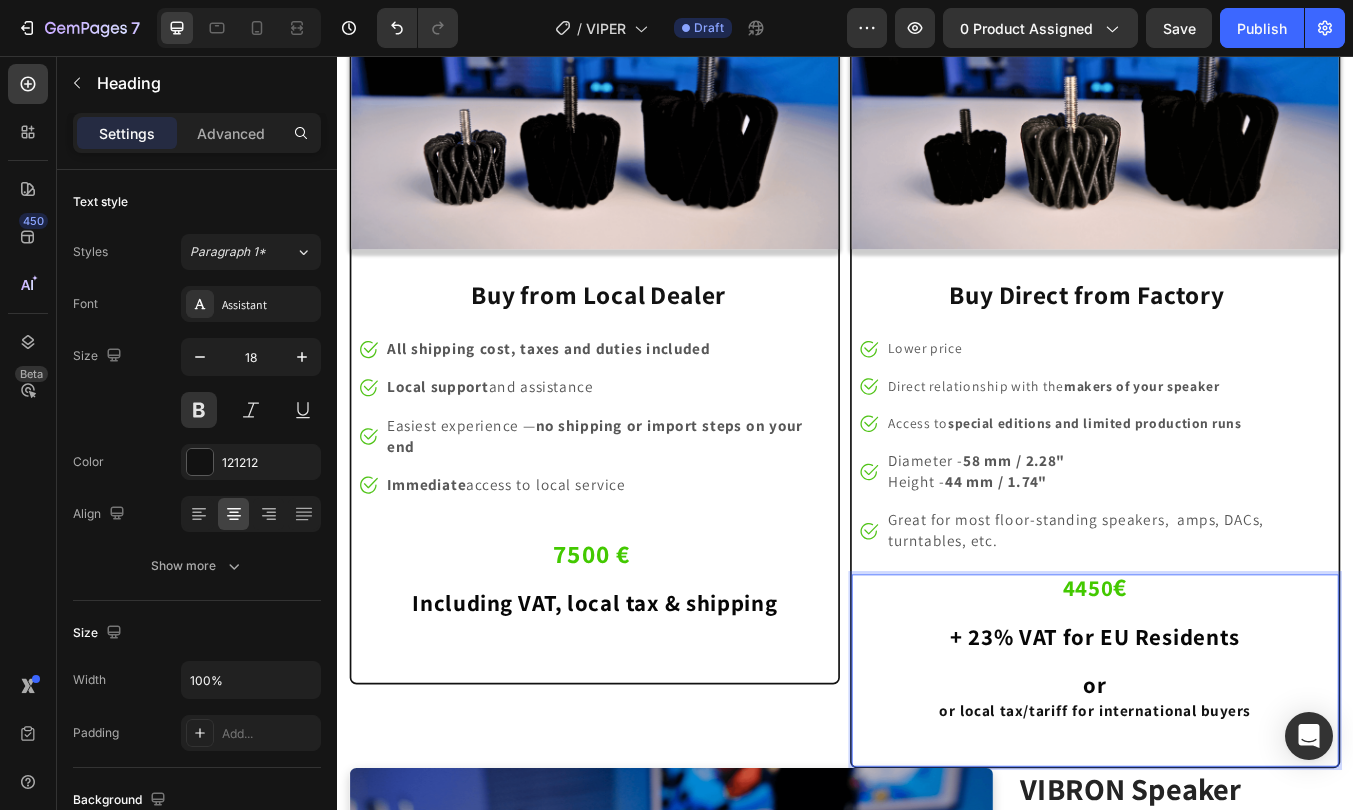 click on "or local tax/tariff for international buyers" at bounding box center [1233, 828] 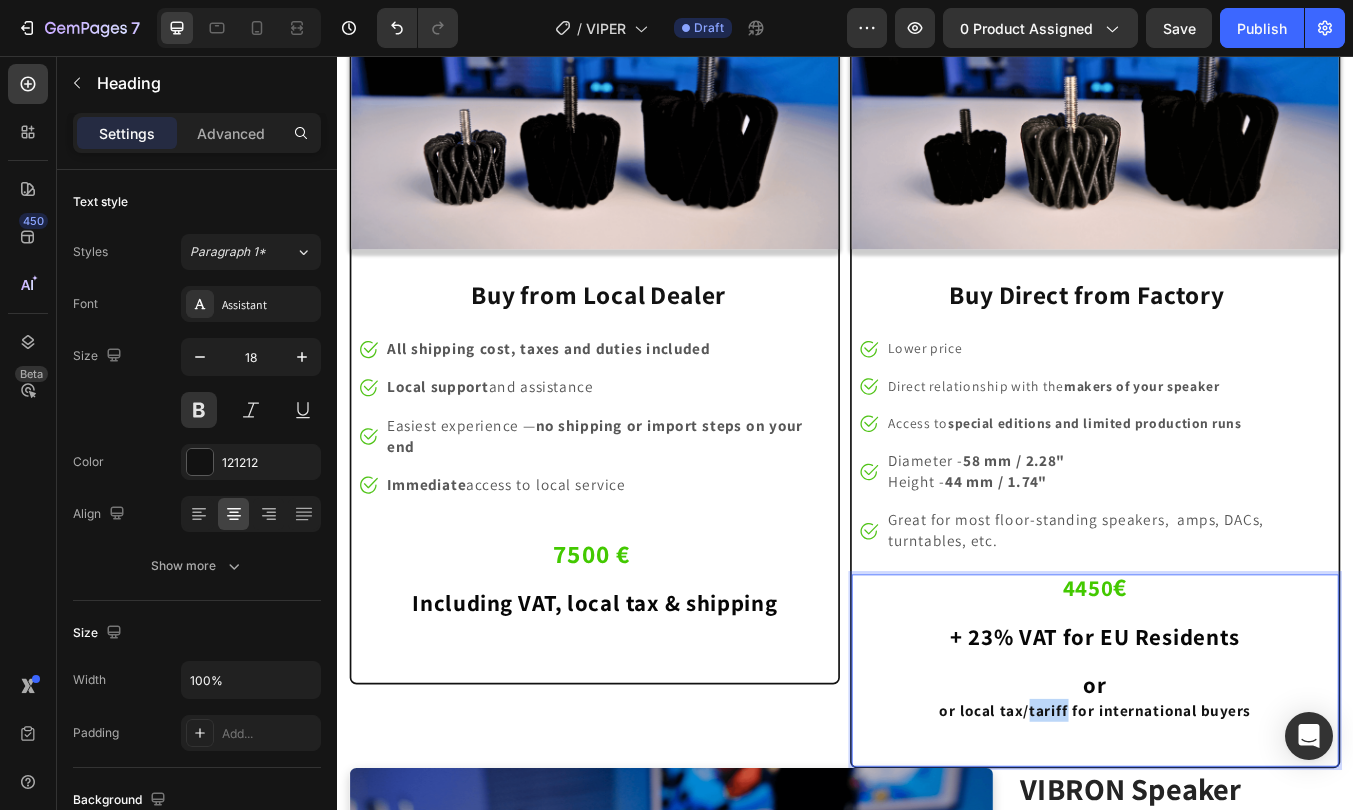click on "or local tax/tariff for international buyers" at bounding box center [1233, 828] 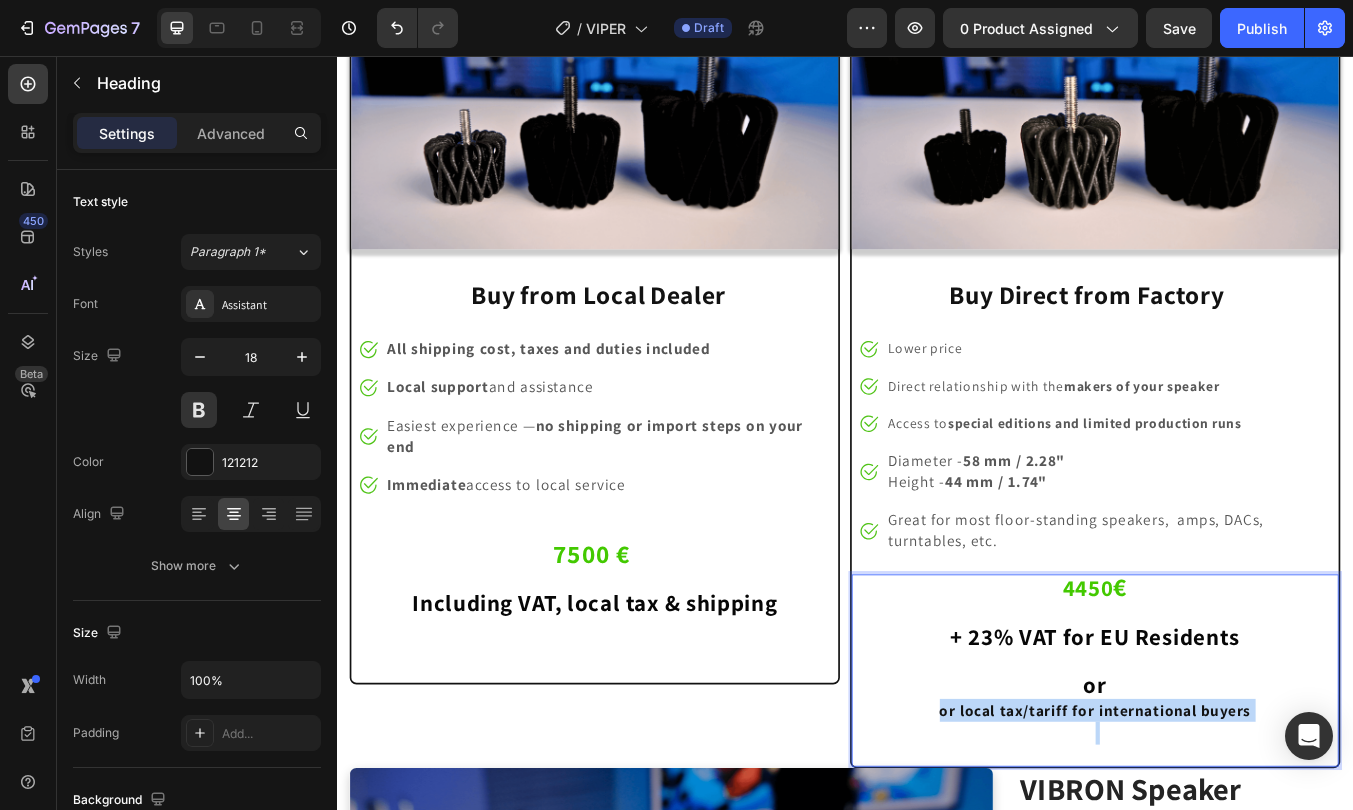 click on "or local tax/tariff for international buyers" at bounding box center (1233, 828) 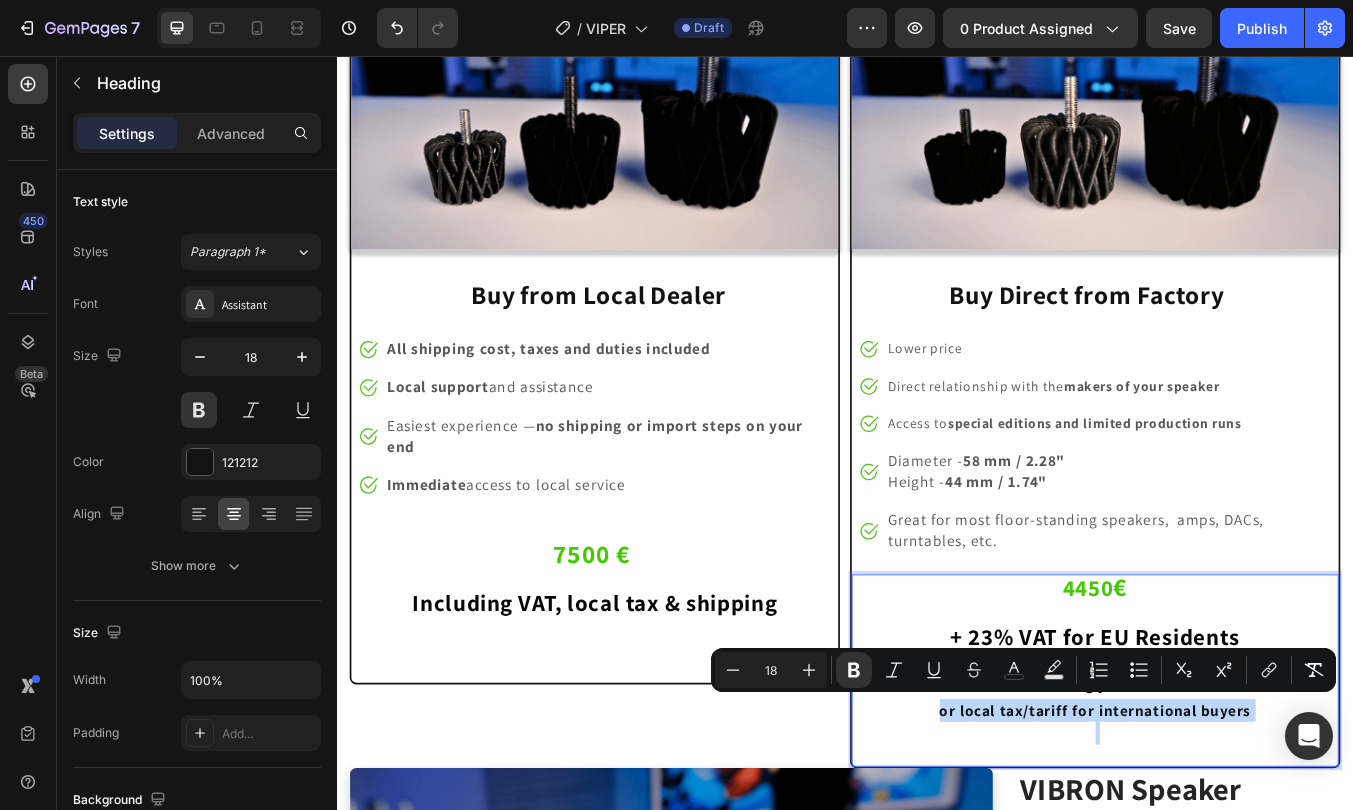 click on "or local tax/tariff for international buyers" at bounding box center (1233, 828) 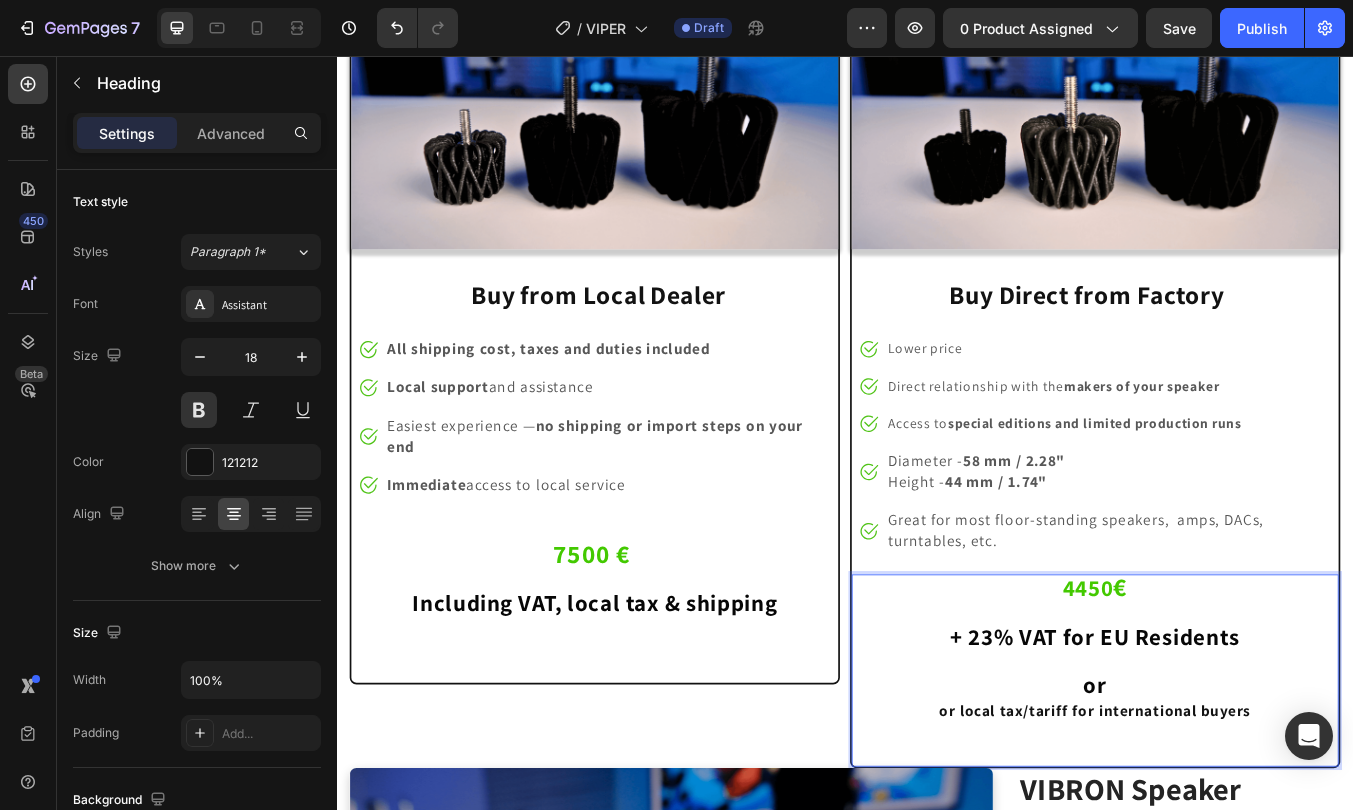 click on "or" at bounding box center (1233, 798) 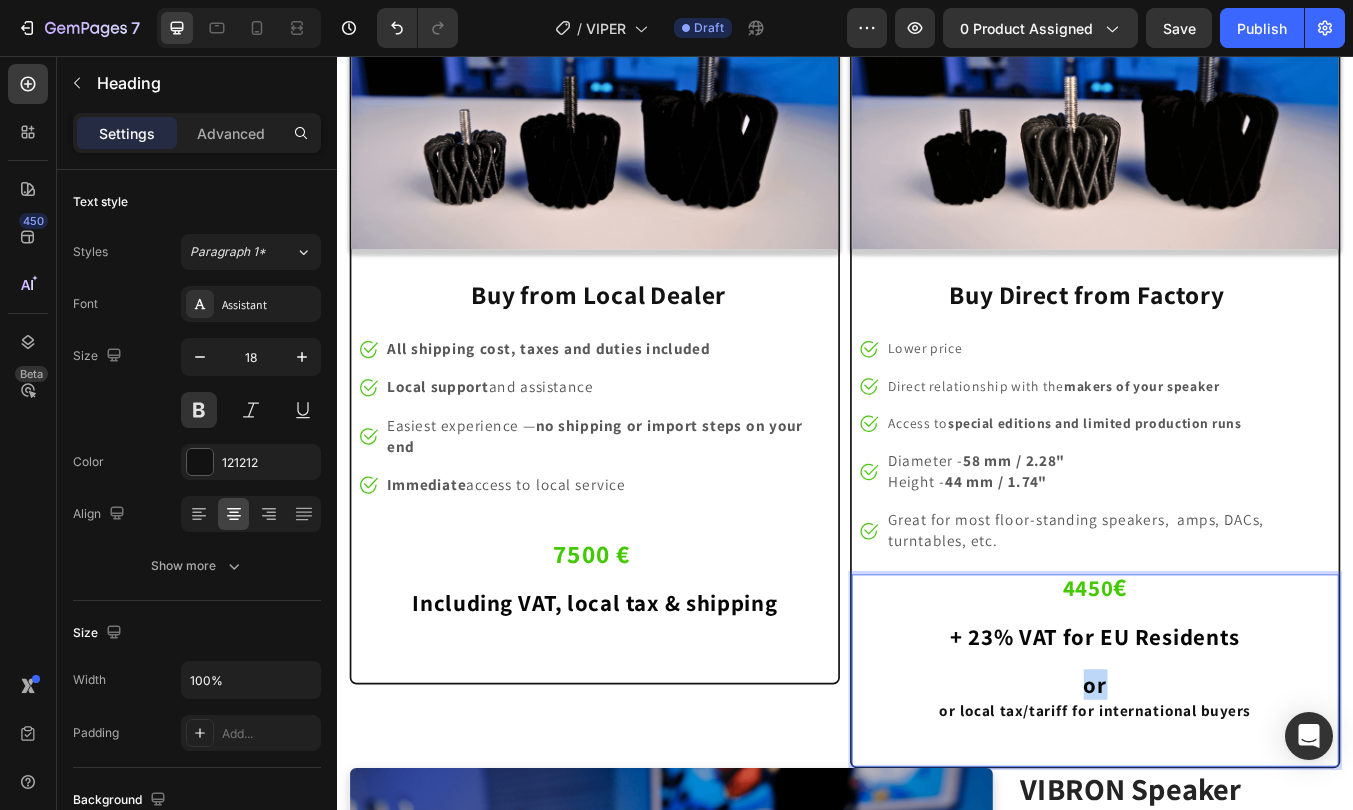 click on "or" at bounding box center (1233, 798) 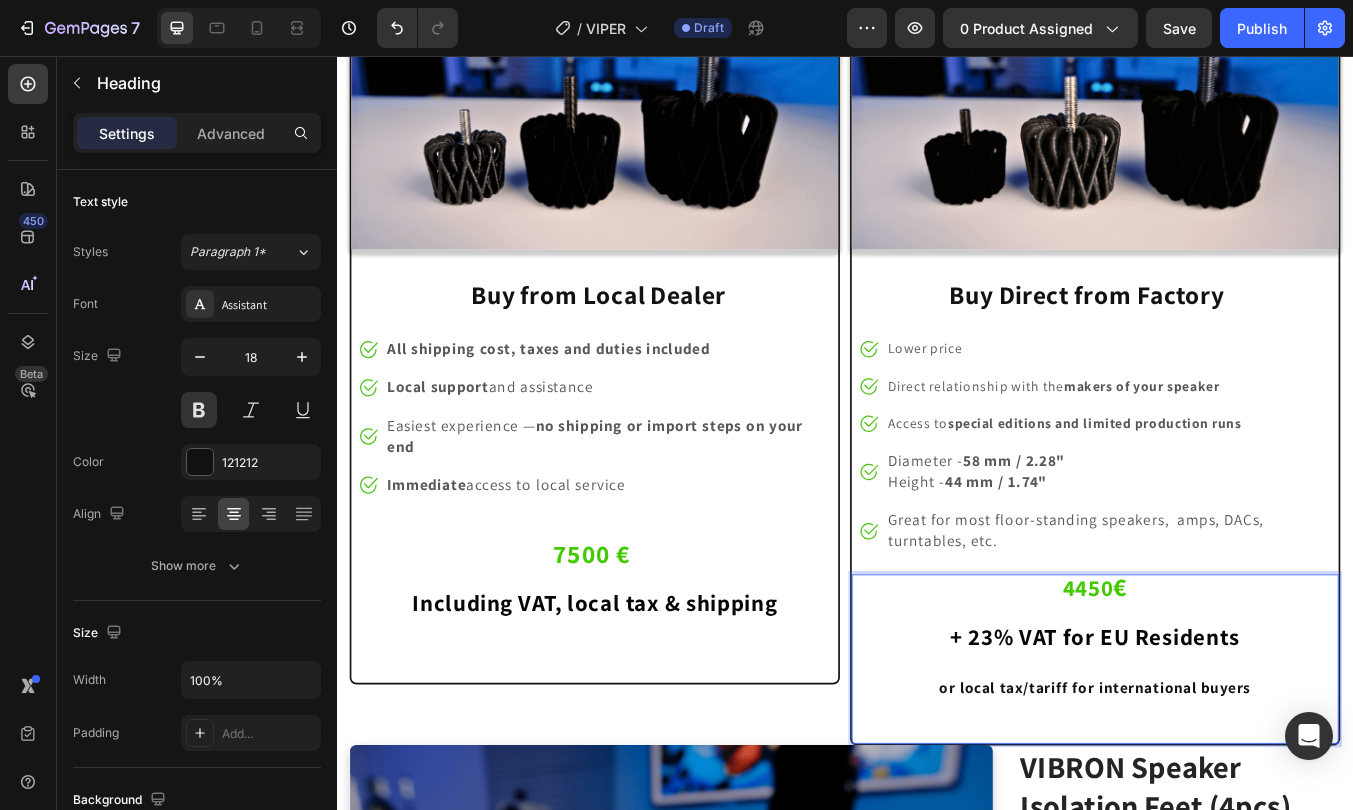 click on "+ 23% VAT for EU Residents" at bounding box center [1233, 741] 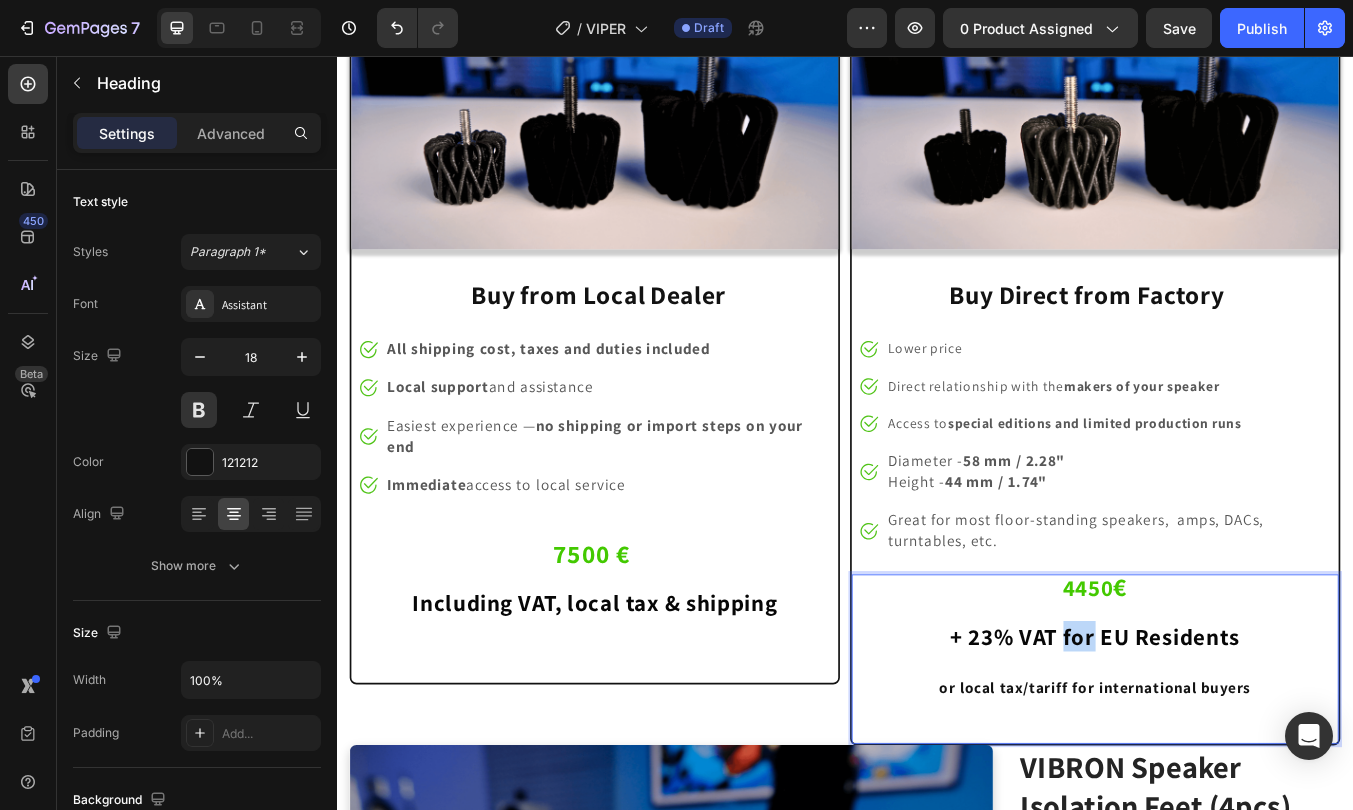 click on "+ 23% VAT for EU Residents" at bounding box center [1233, 741] 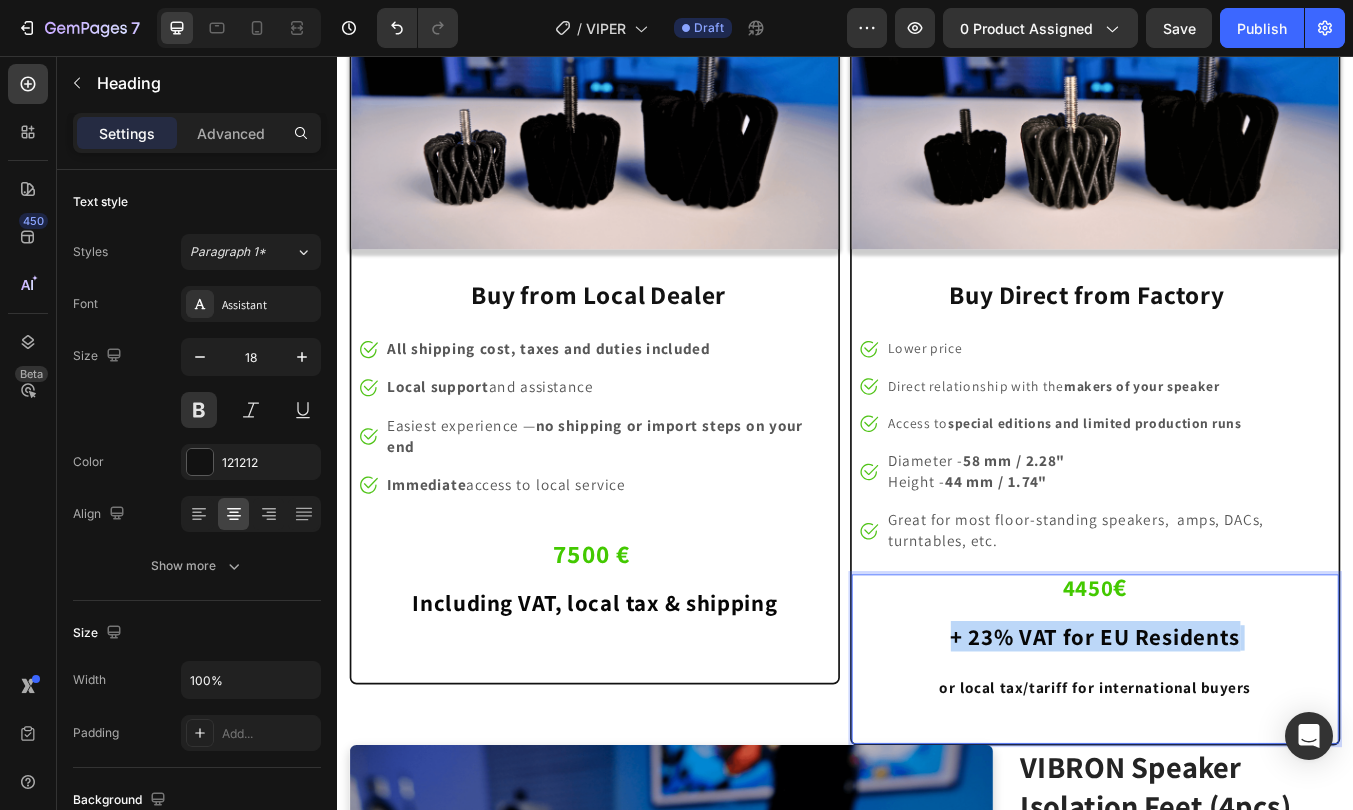click on "+ 23% VAT for EU Residents" at bounding box center (1233, 741) 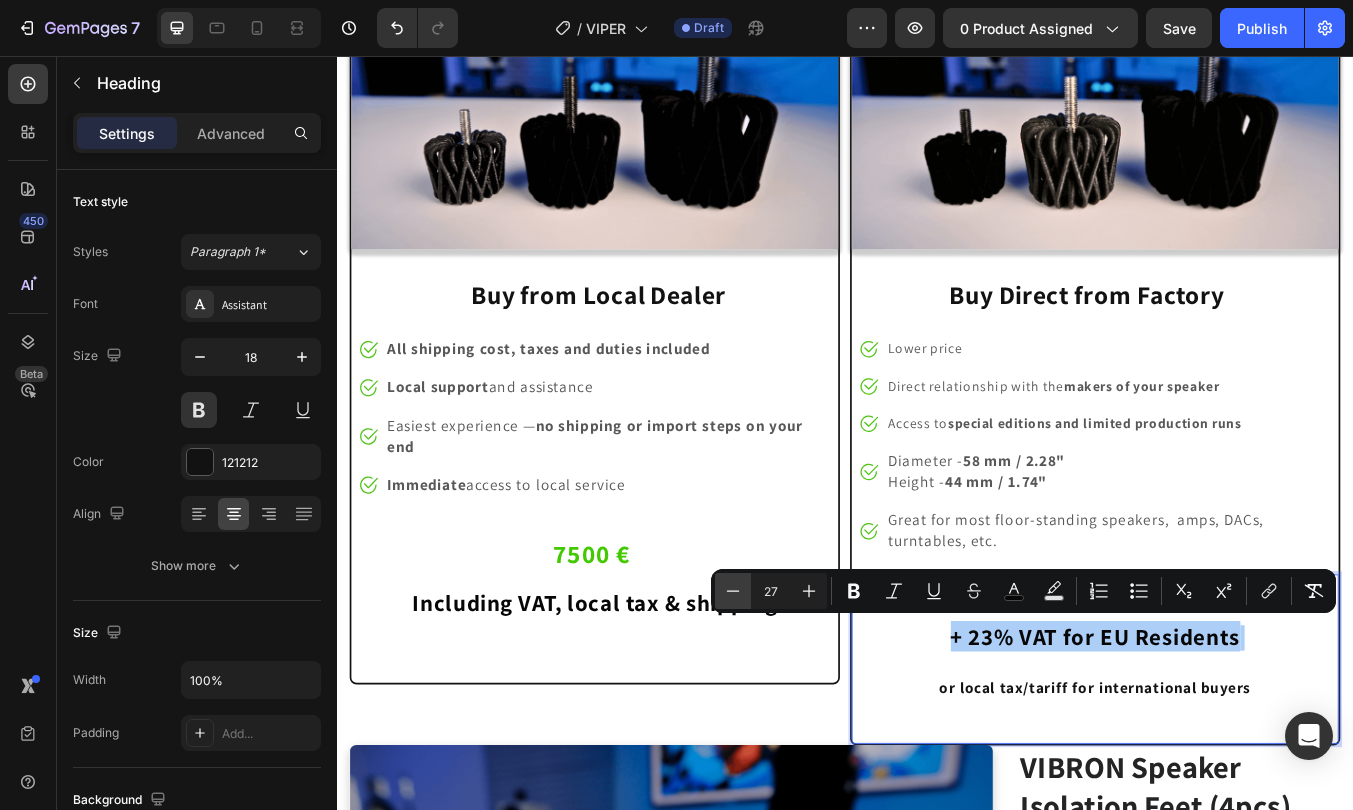 click 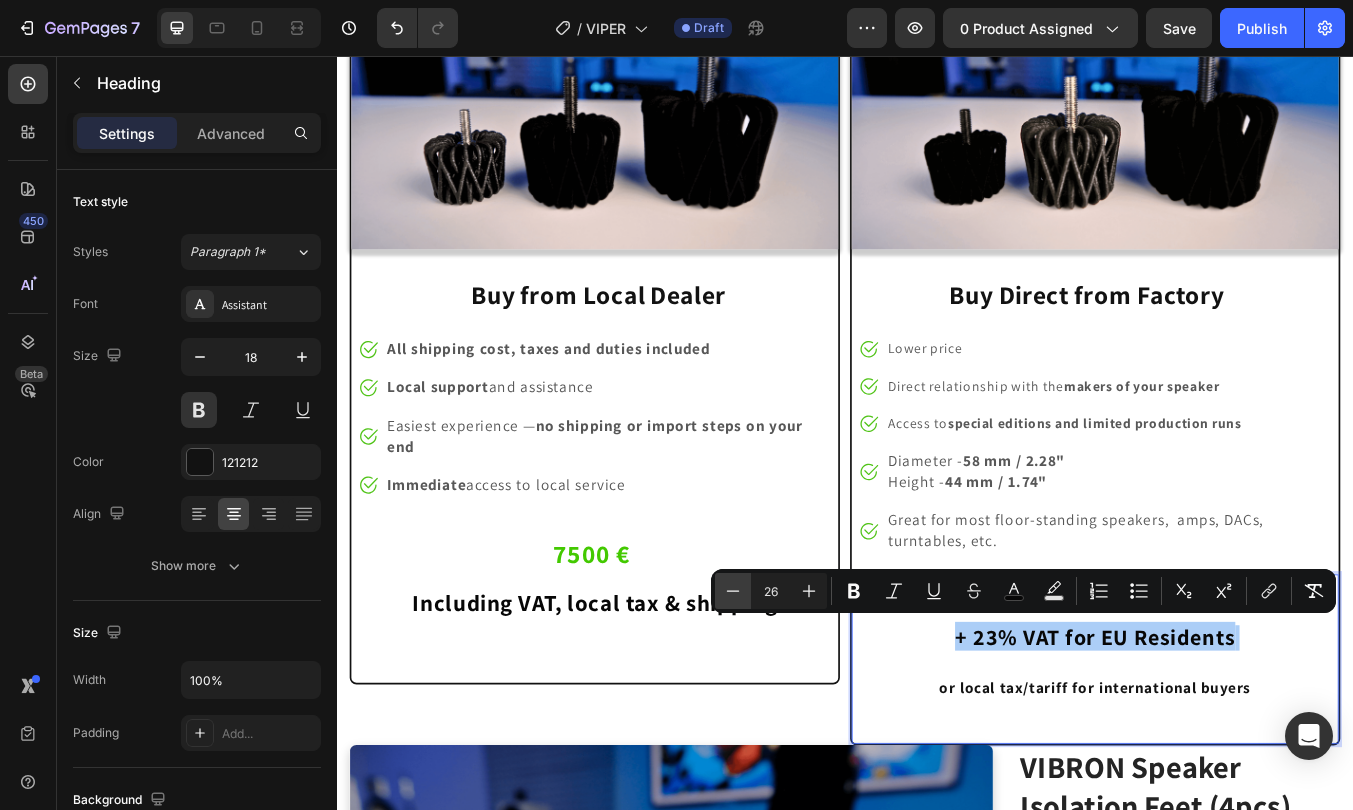 click 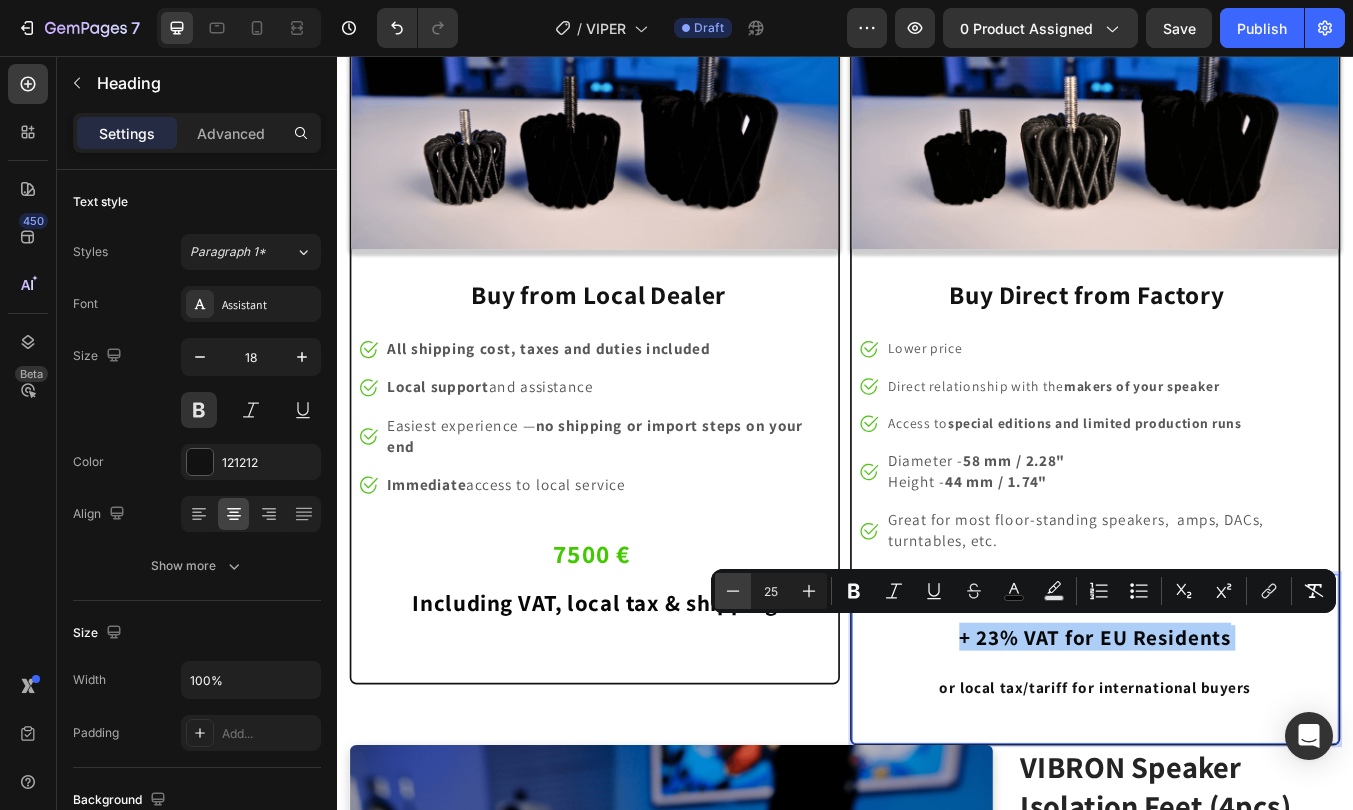 click 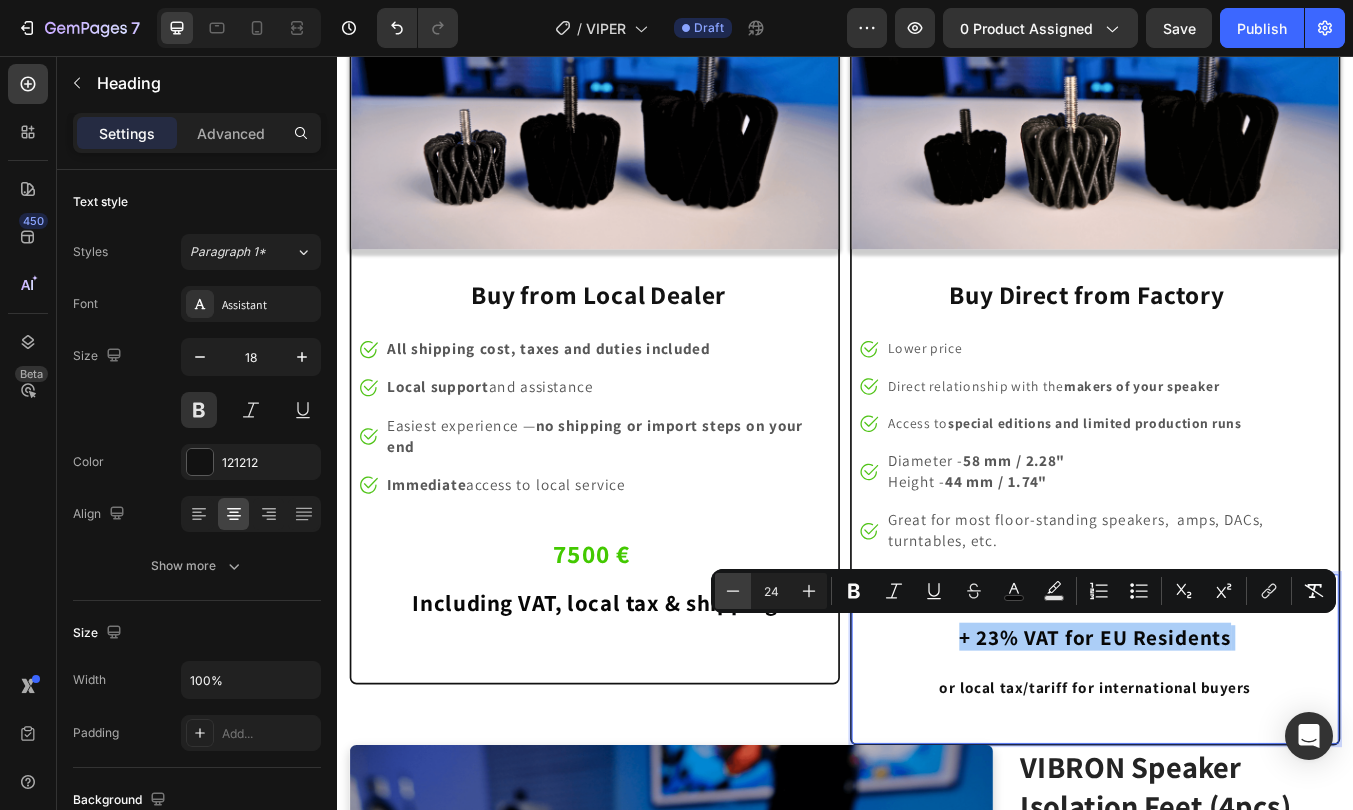 click 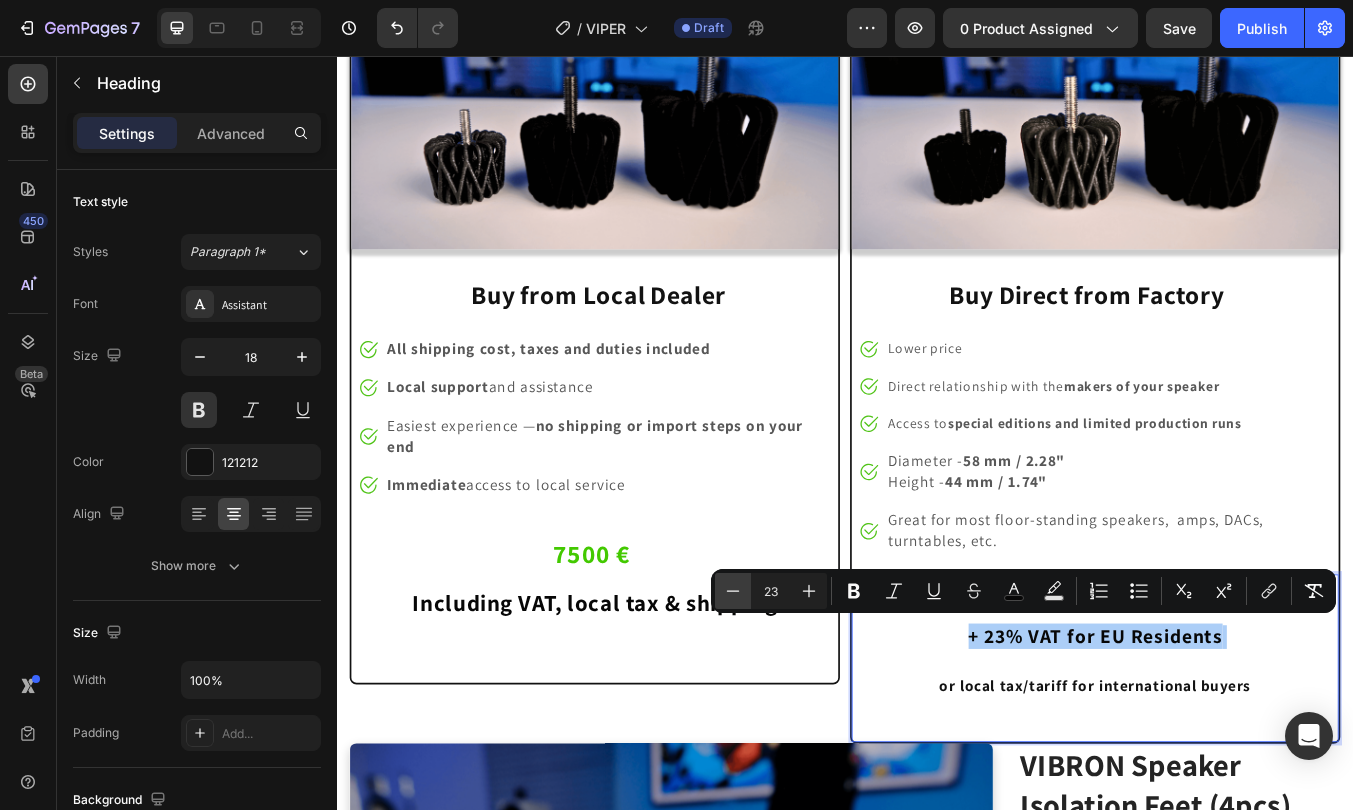click 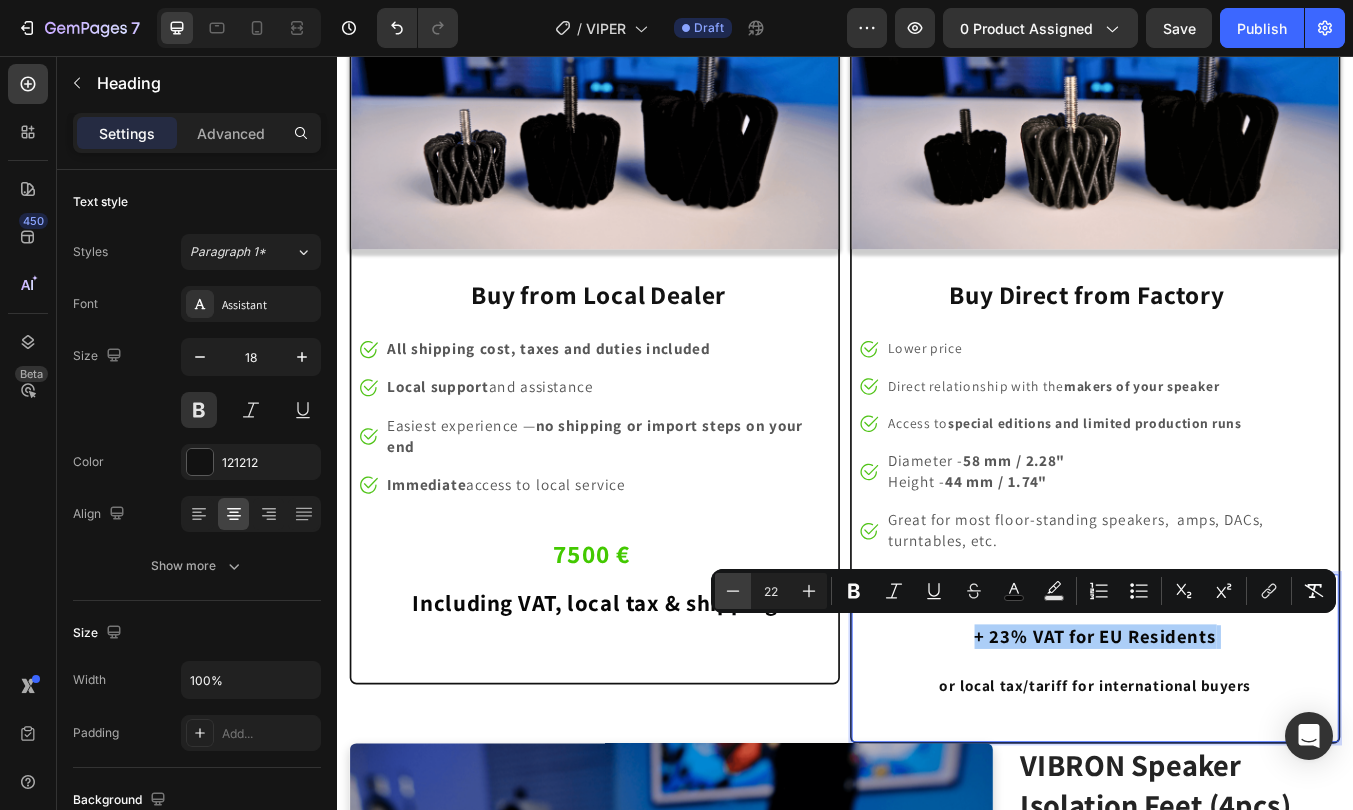 click 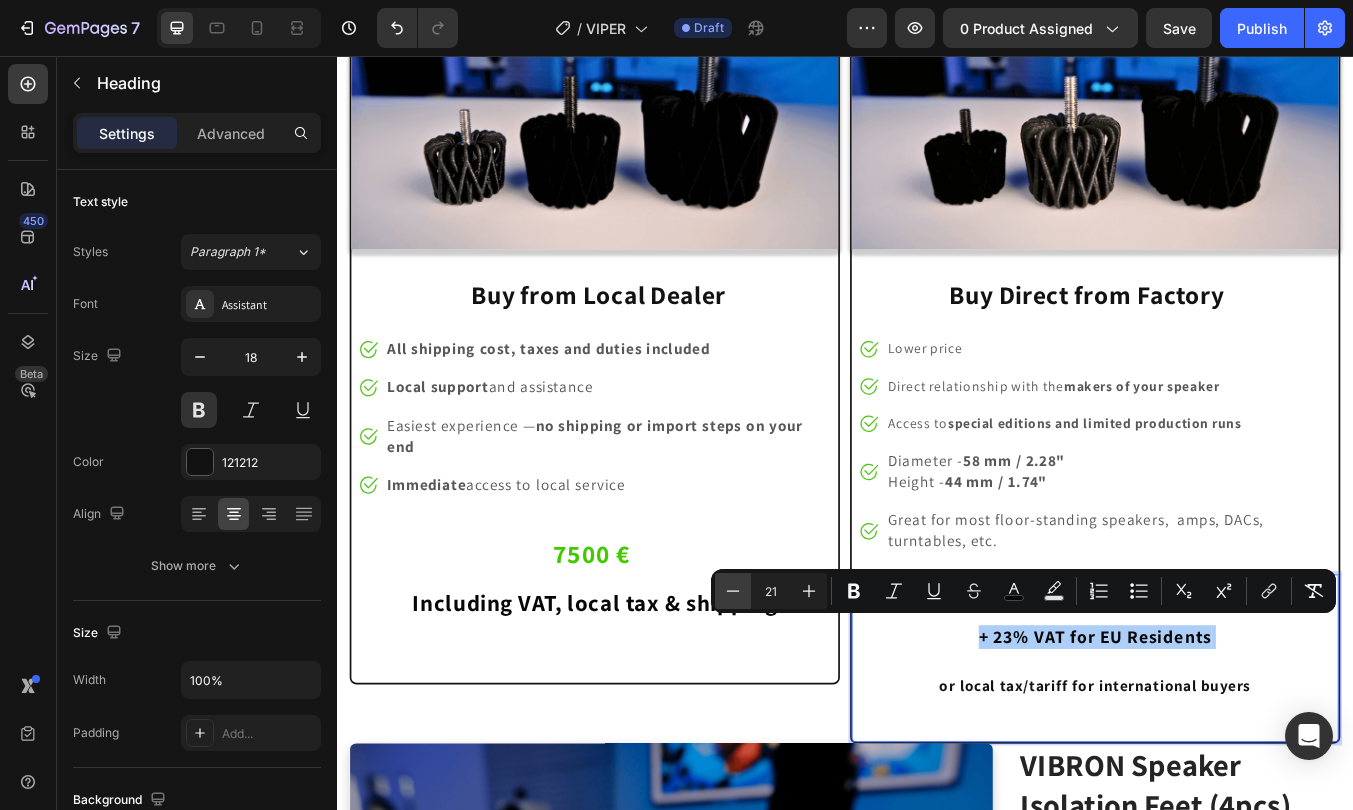 click 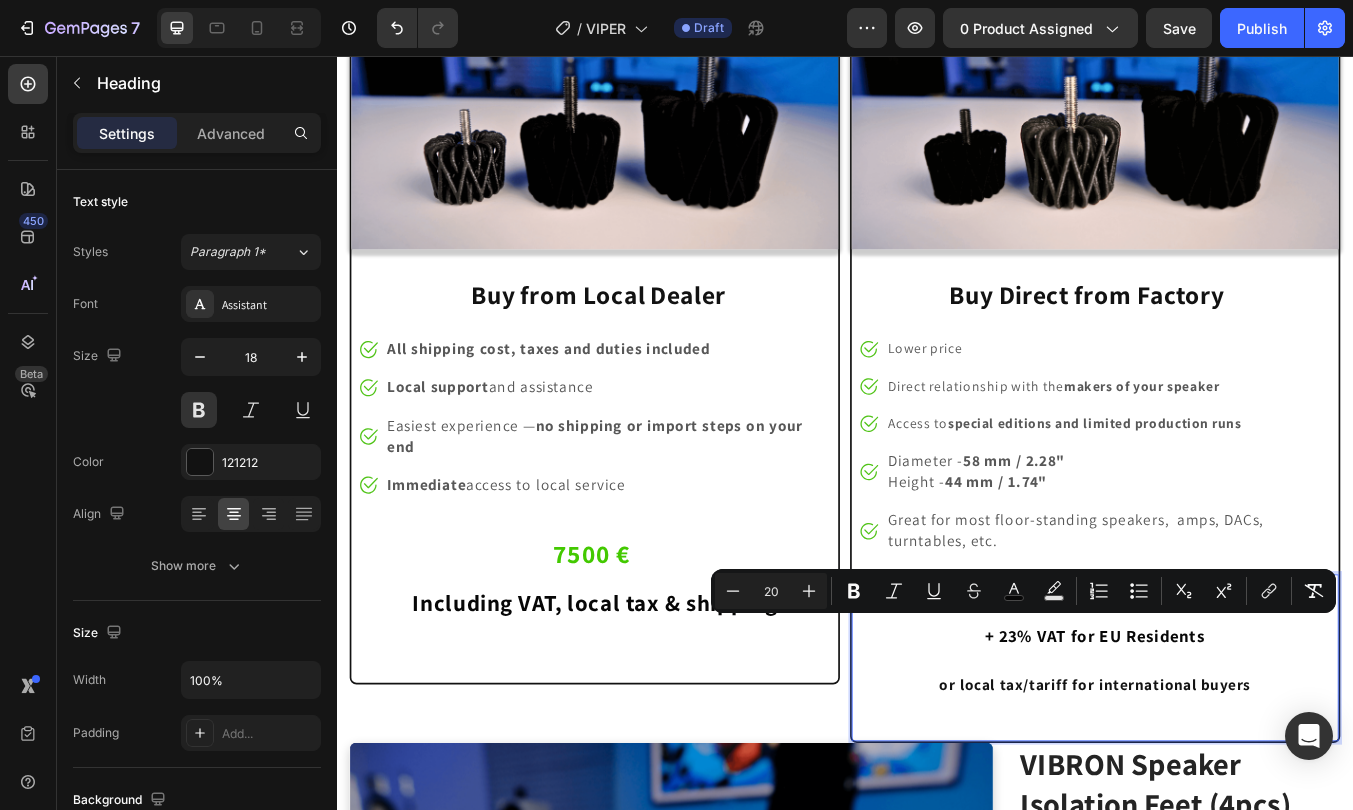 click on "20" at bounding box center (771, 591) 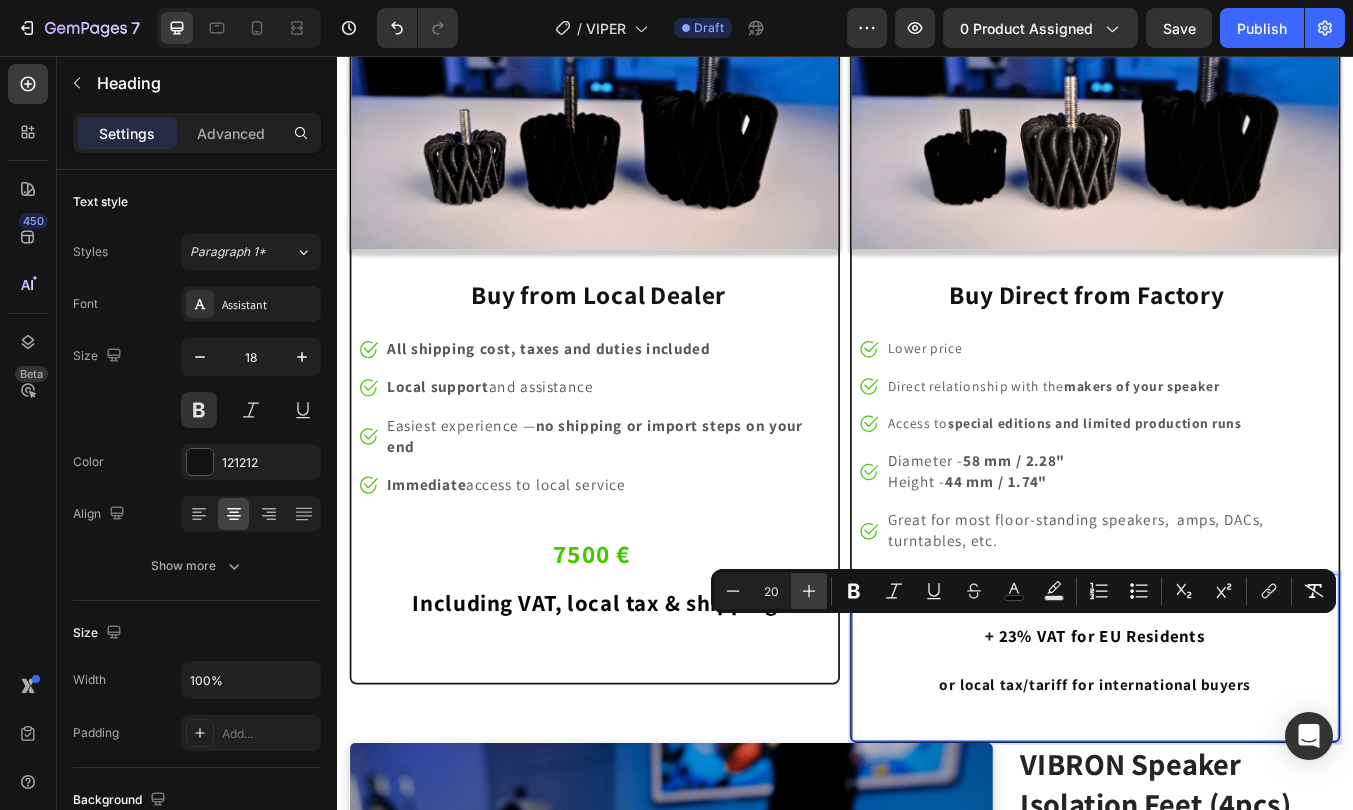 click 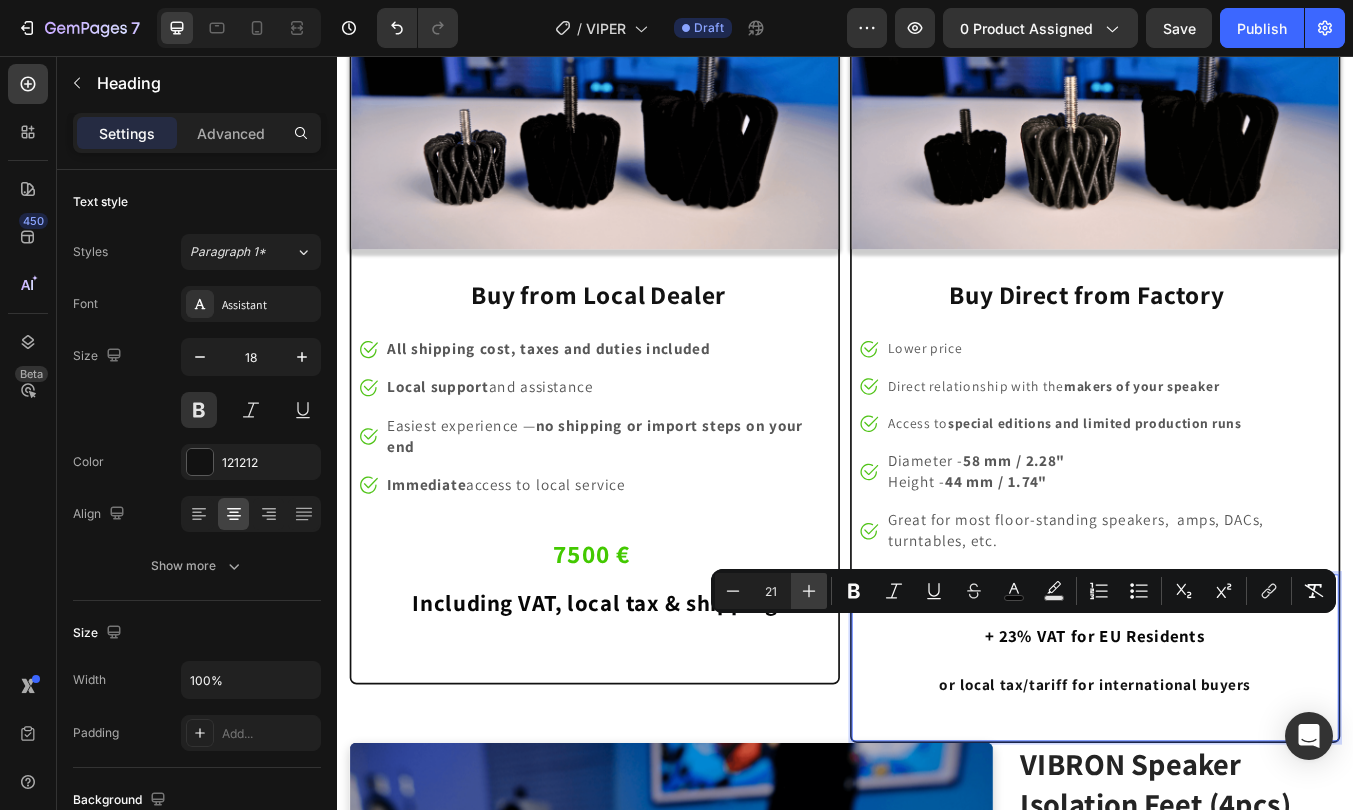 click 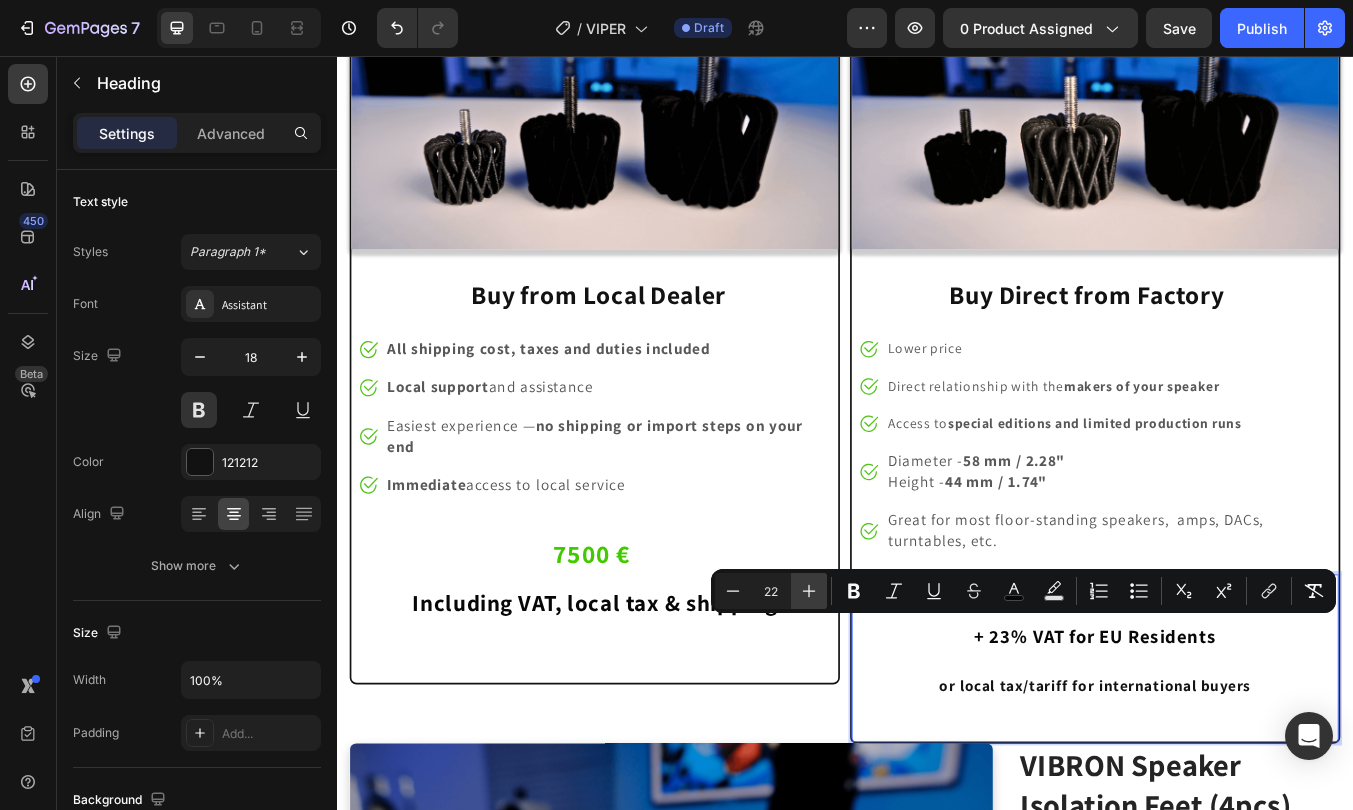 click 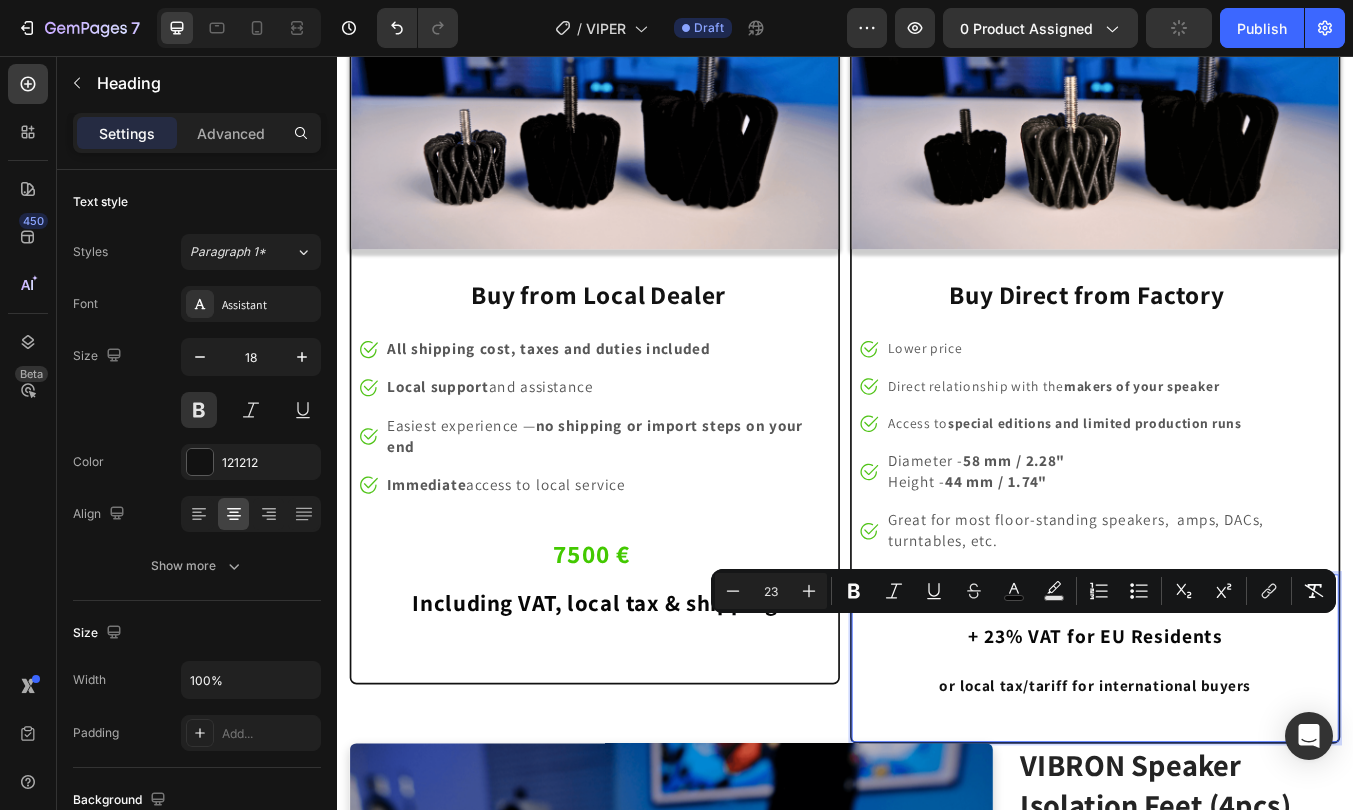 type on "18" 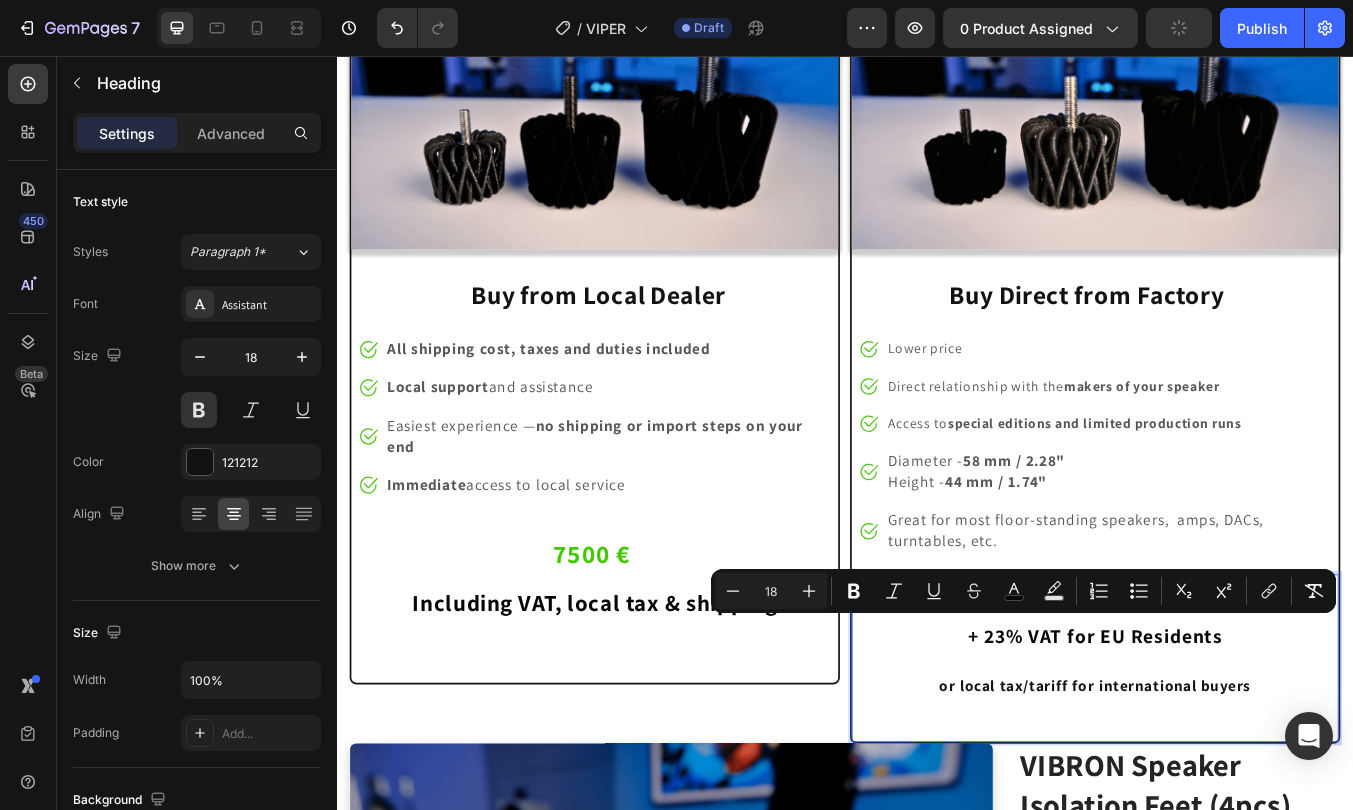 click on "or local tax/tariff for international buyers" at bounding box center [1233, 799] 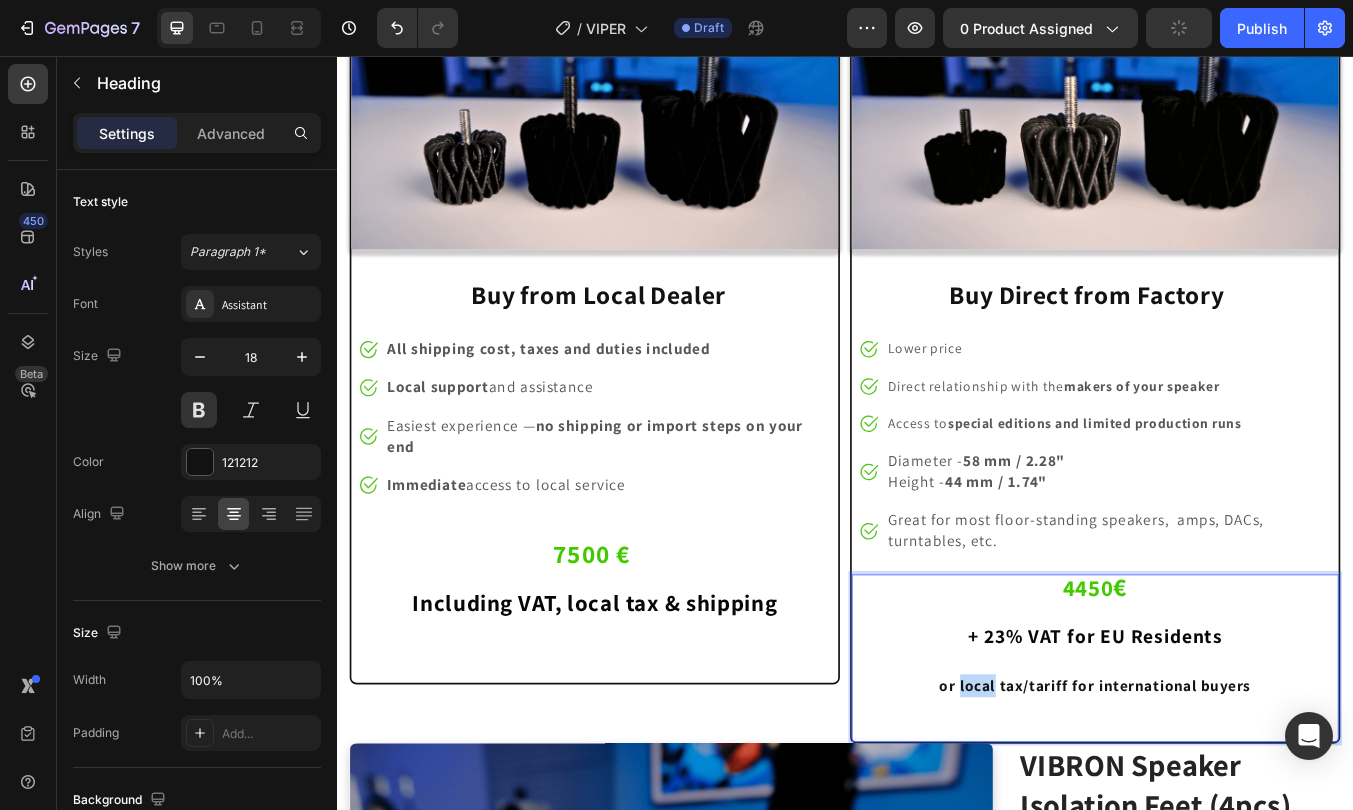 click on "or local tax/tariff for international buyers" at bounding box center [1233, 799] 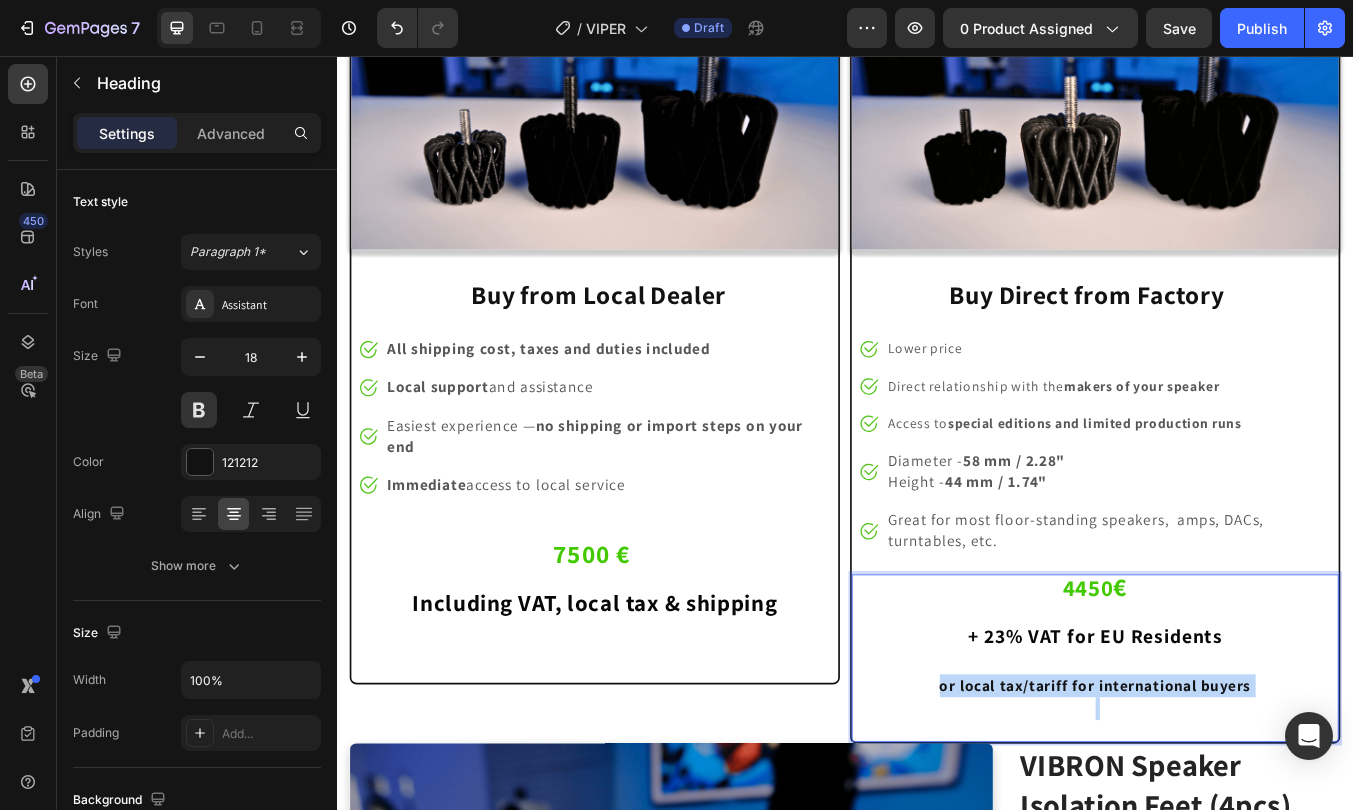 click on "or local tax/tariff for international buyers" at bounding box center [1233, 799] 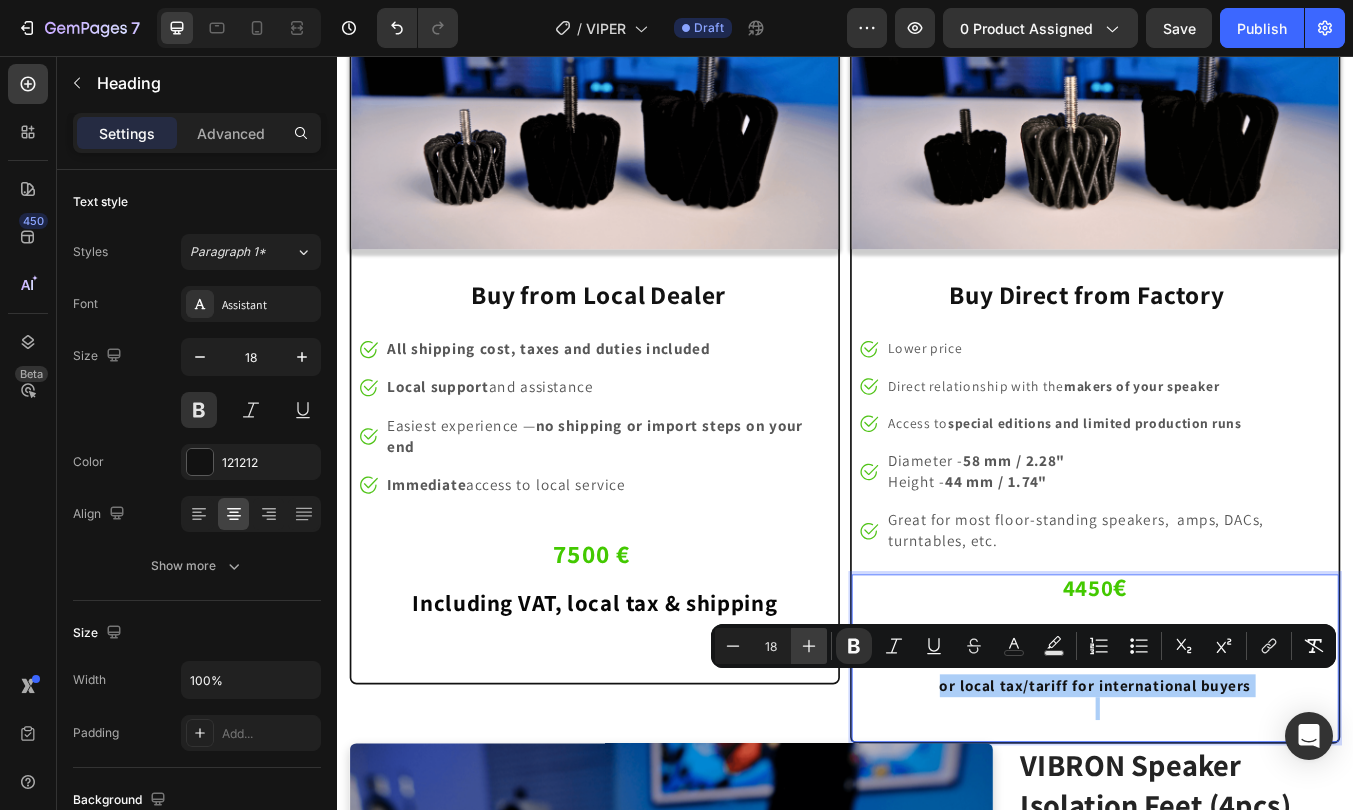 click 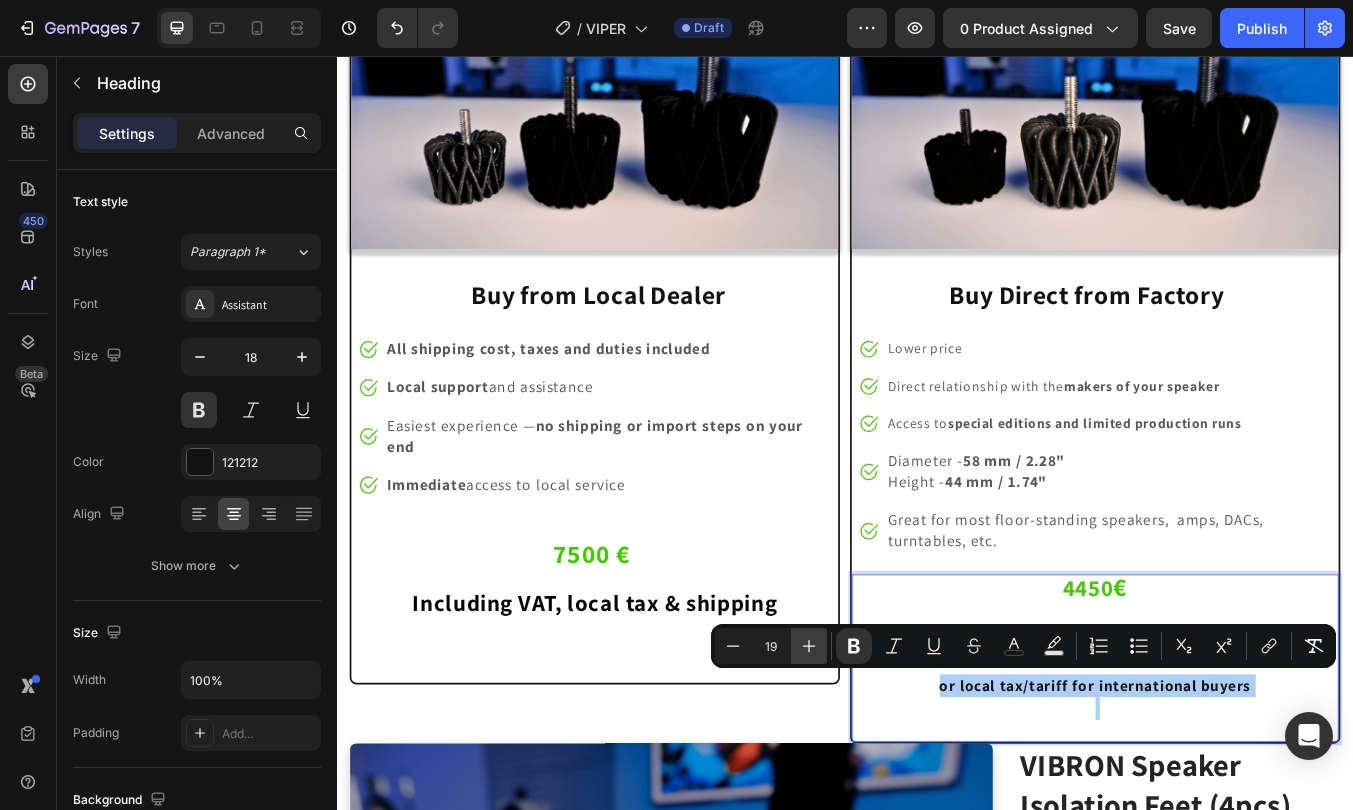 click 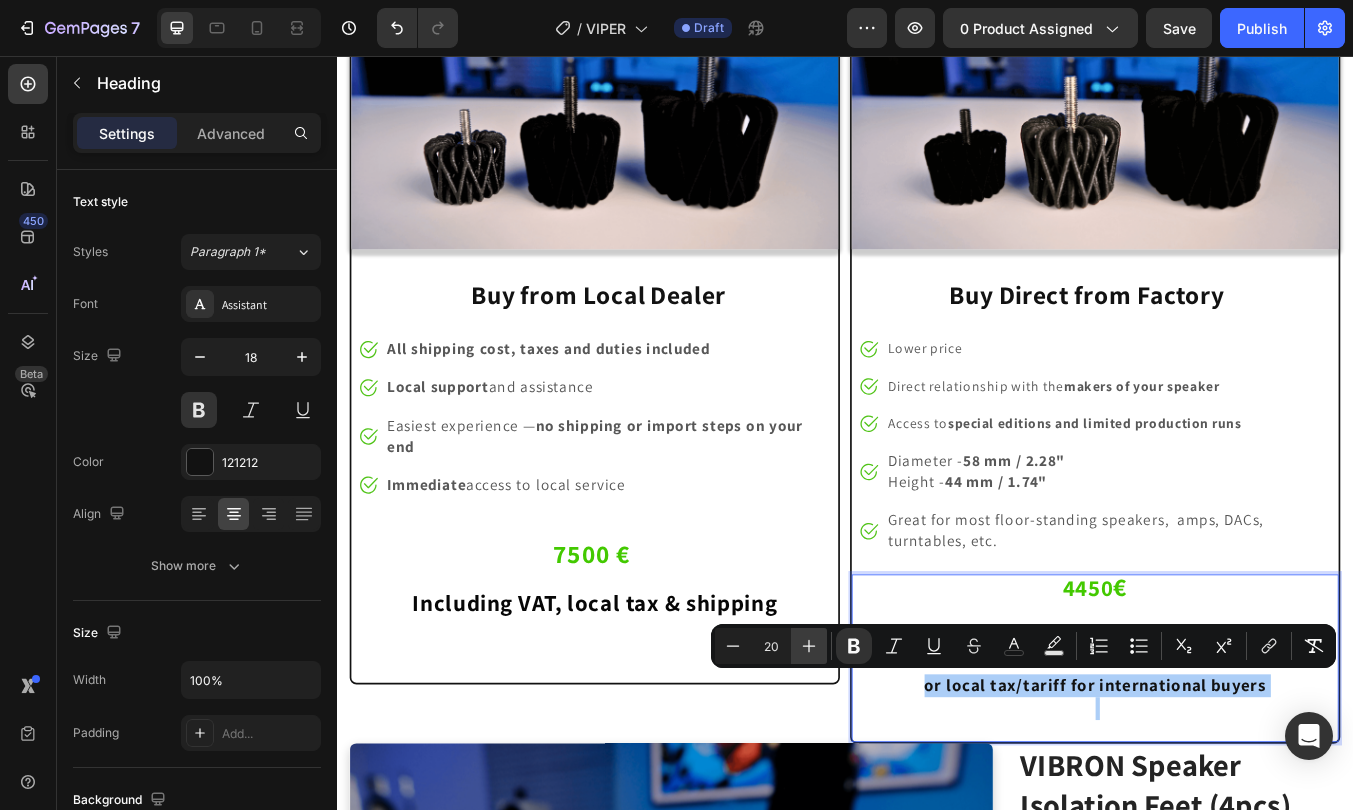 click 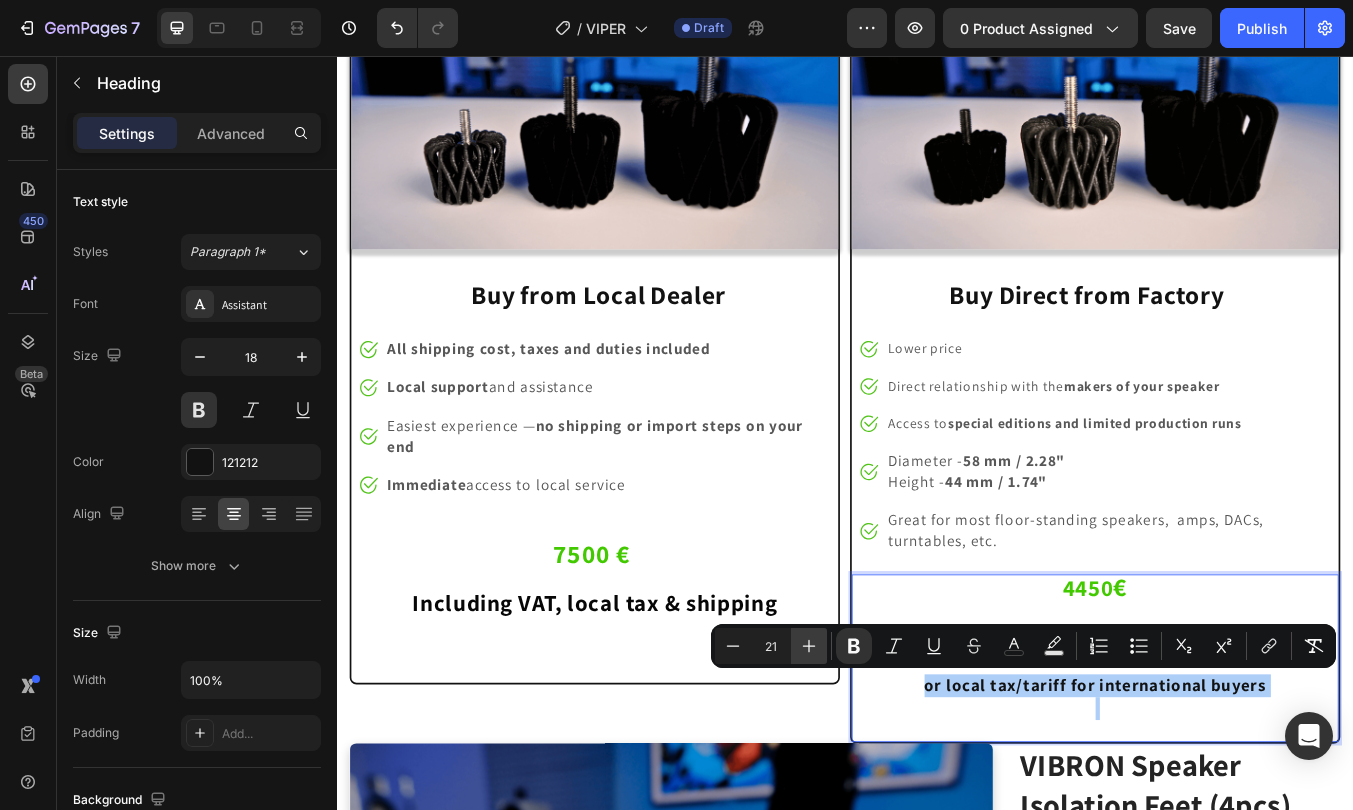 click 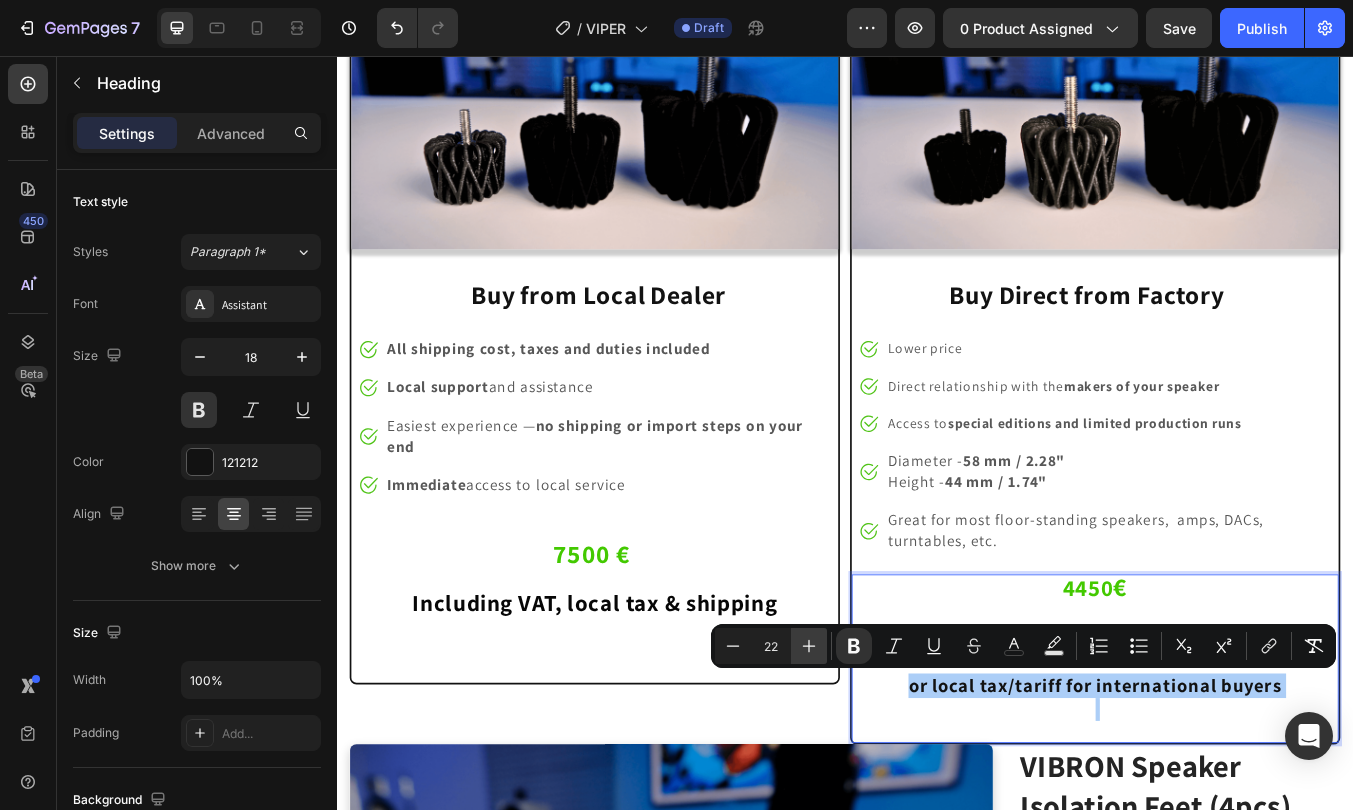 click 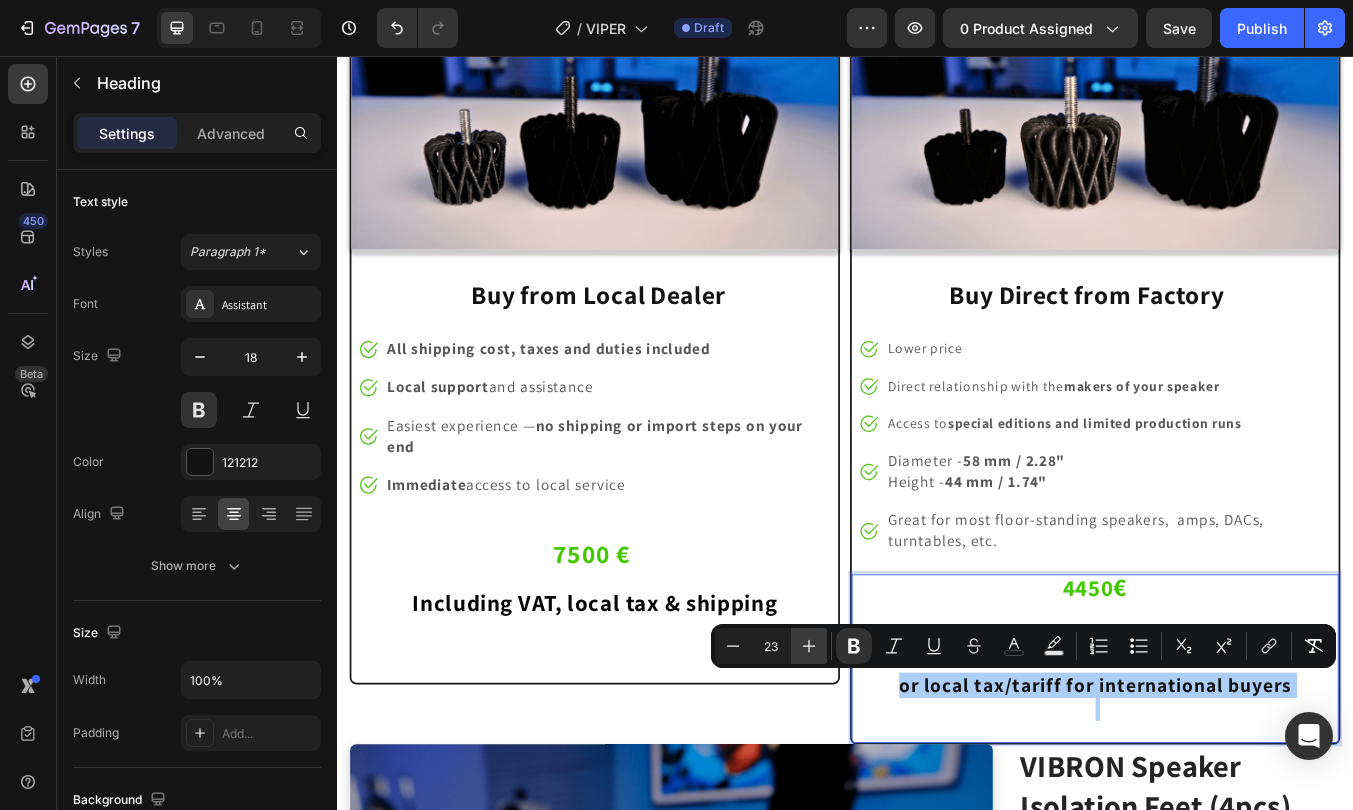 click 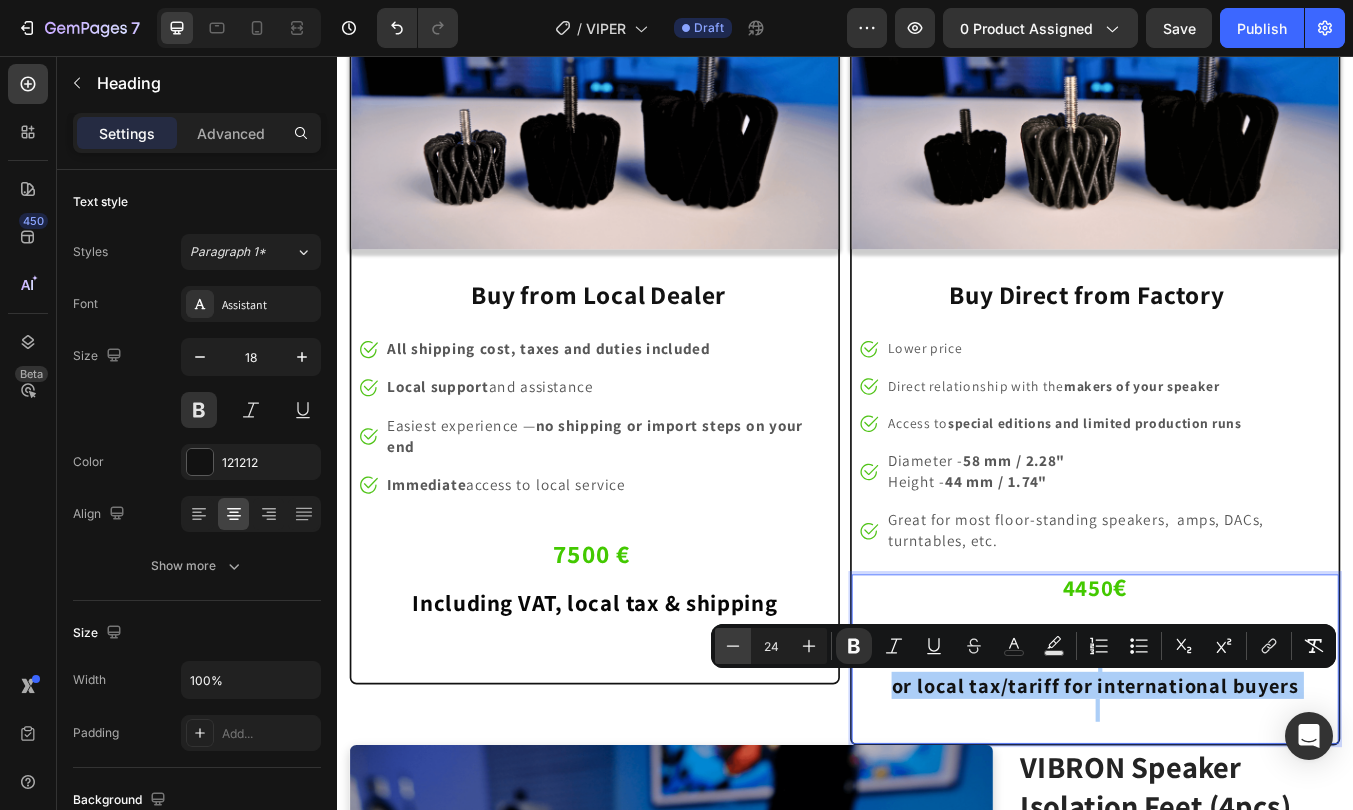 click on "Minus" at bounding box center (733, 646) 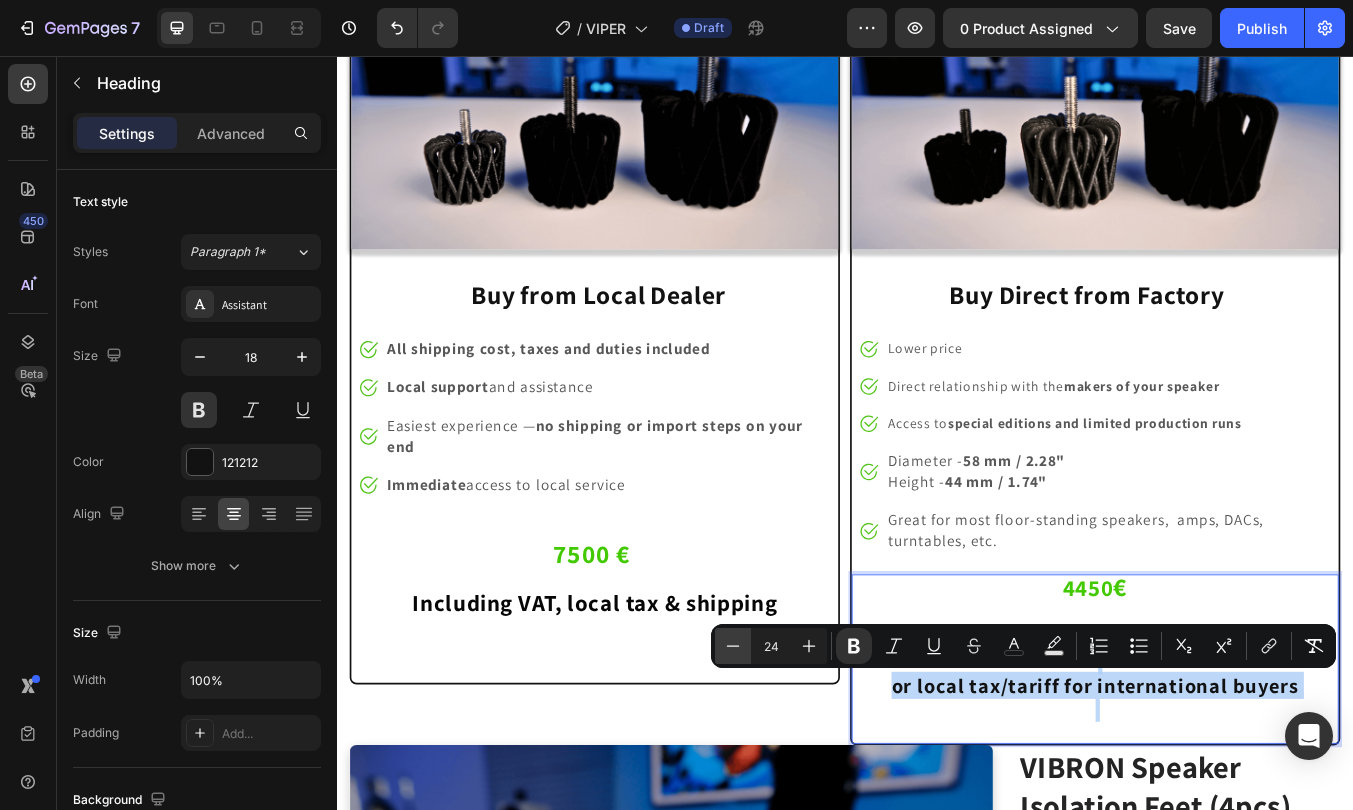 type on "23" 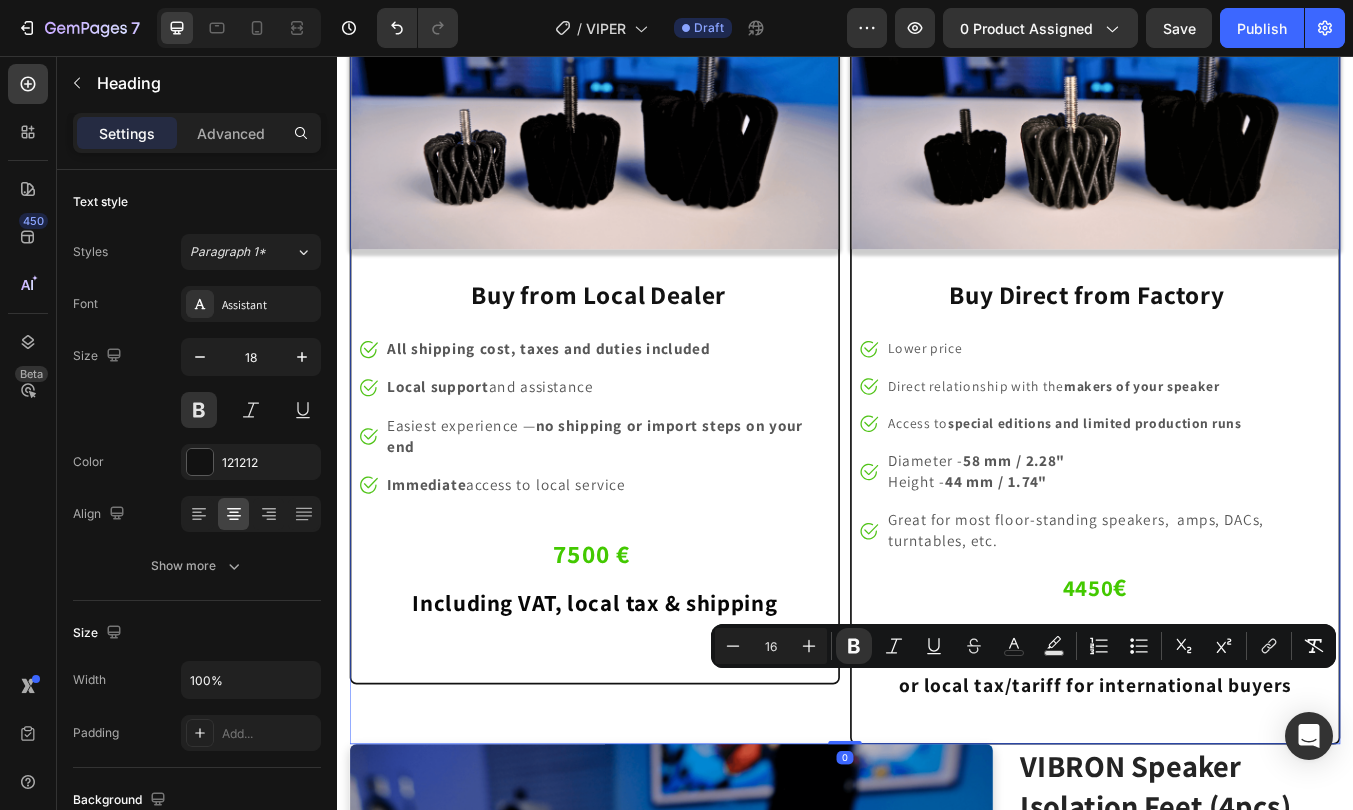 click on "Image ⁠⁠⁠⁠⁠⁠⁠ Buy from Local Dealer Heading Image All shipping cost, taxes and duties included Text block Image Local support  and assistance Text block Image Easiest experience —  no shipping or import steps on your end Text block Image Immediate  access to local service Text block Icon List ⁠⁠⁠⁠⁠⁠⁠ 7500 €   Including VAT, local tax & shipping Heading Heading Row" at bounding box center (641, 414) 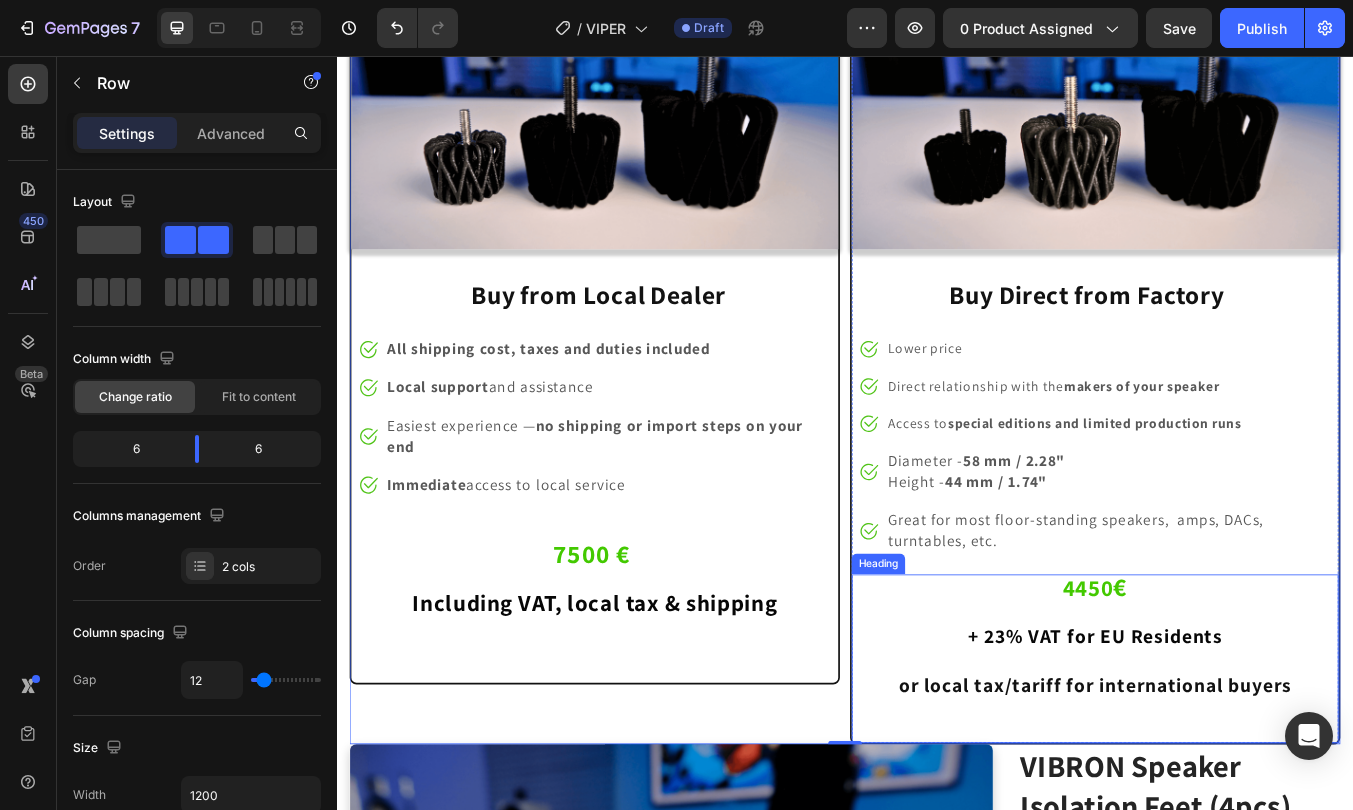click on "⁠⁠⁠⁠⁠⁠⁠ 4450  € + 23% VAT for EU Residents   or local tax/tariff for international buyers" at bounding box center [1232, 755] 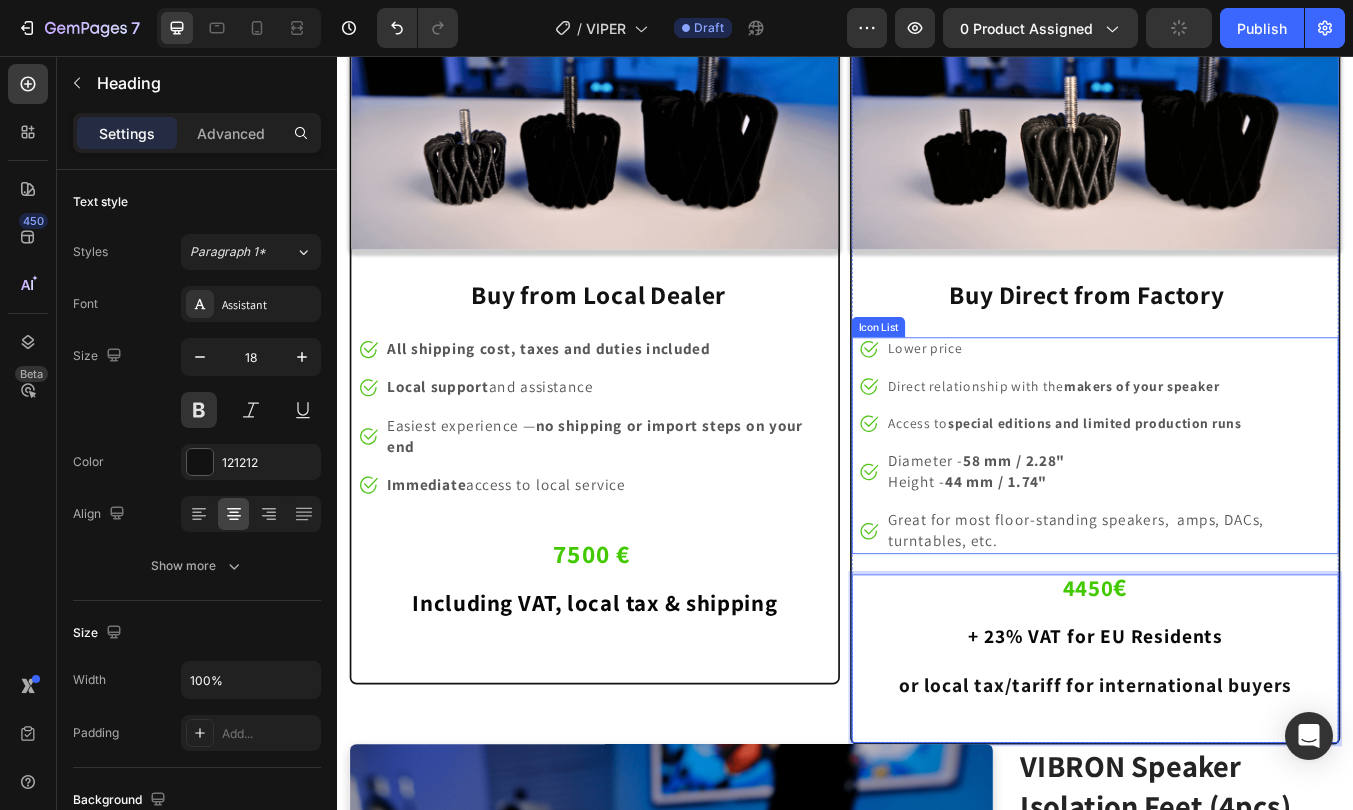 click on "Image Lower price  Text block Image Direct relationship with the  makers of your speaker Text block Image Access to  special editions and limited production runs Text block Image Diameter -  58 mm / 2.28" Height -  44 mm / 1.74" Text block Image Great for most floor-standing speakers,  amps, DACs, turntables, etc.  Text block" at bounding box center (1232, 516) 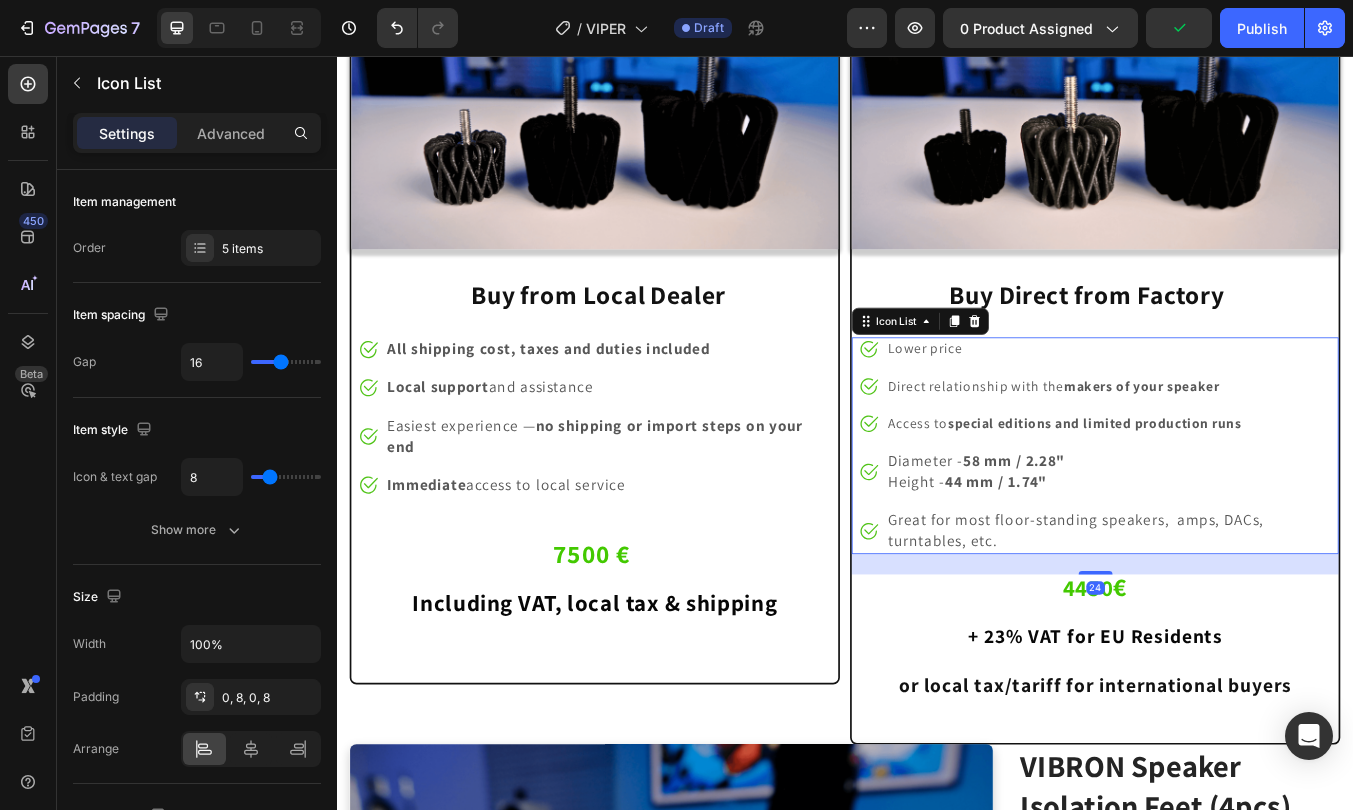 click on "⁠⁠⁠⁠⁠⁠⁠ 4450  € + 23% VAT for EU Residents   or local tax/tariff for international buyers" at bounding box center (1232, 755) 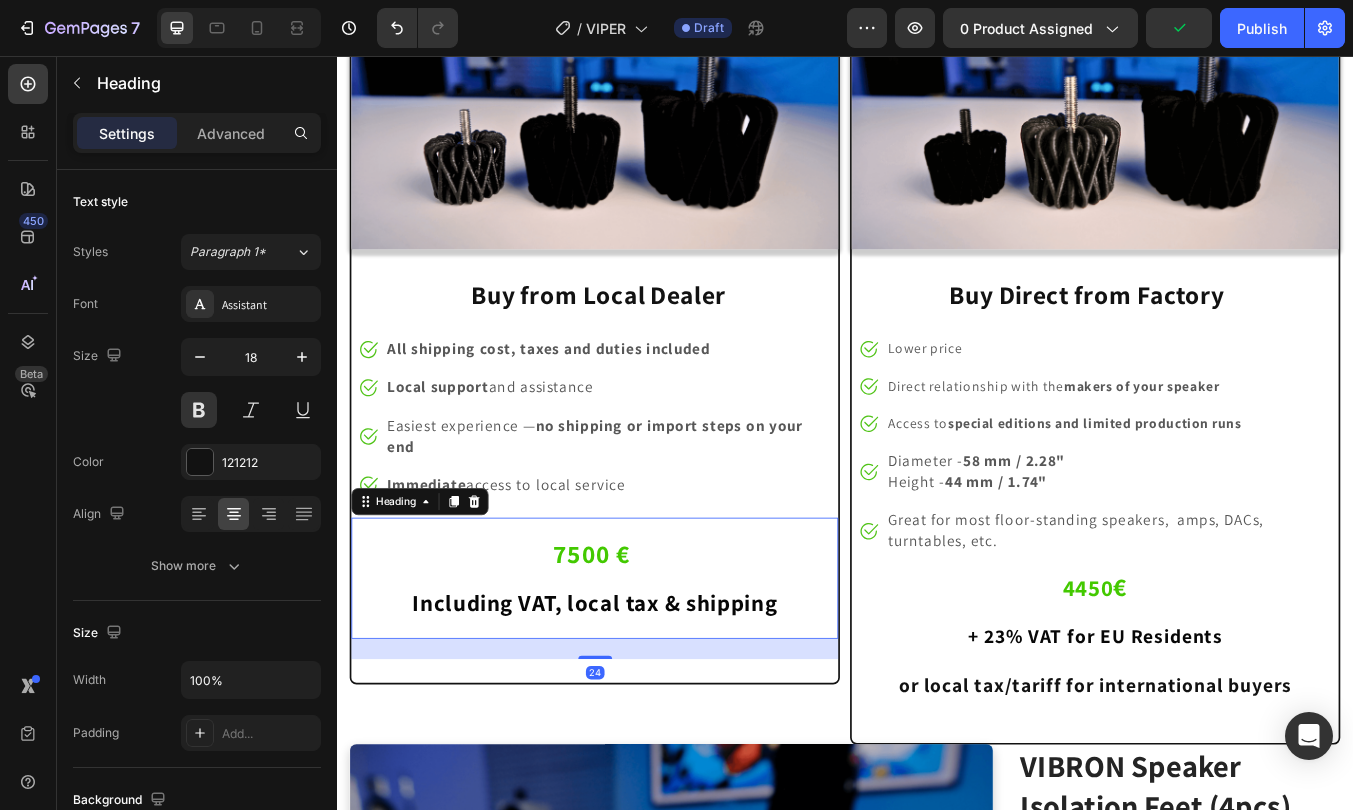 click on "Including VAT, local tax & shipping" at bounding box center [641, 701] 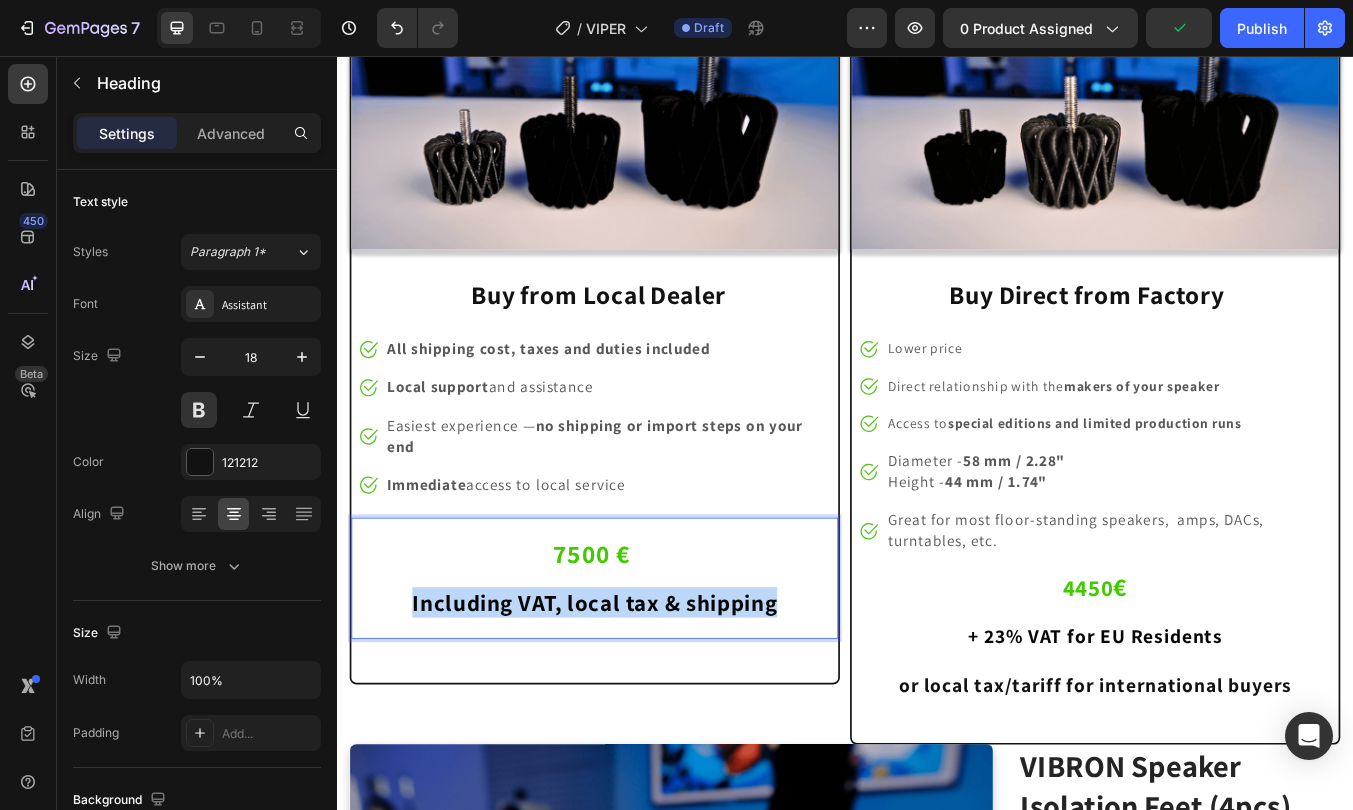 click on "Including VAT, local tax & shipping" at bounding box center (641, 701) 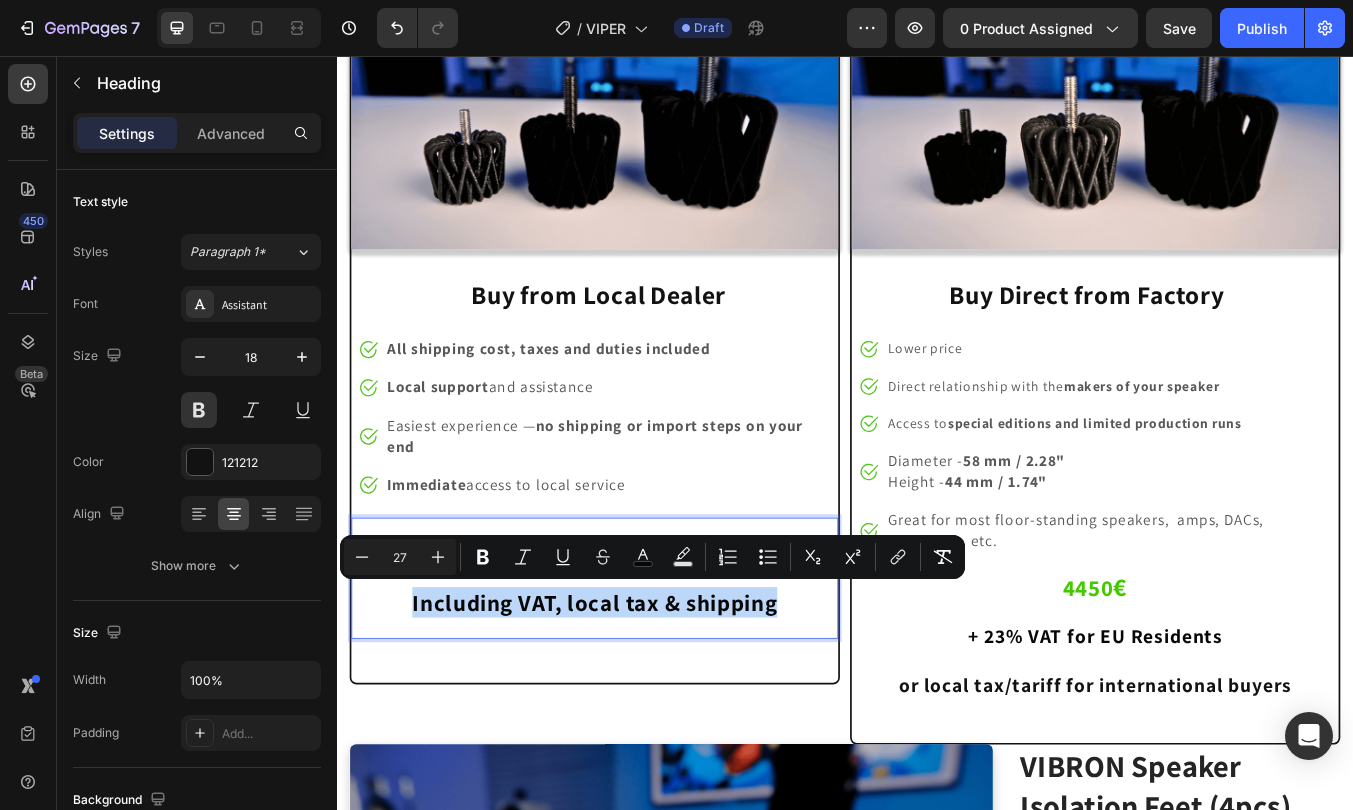 click on "7500 €  Including VAT, local tax & shipping Heading   24" at bounding box center (641, 672) 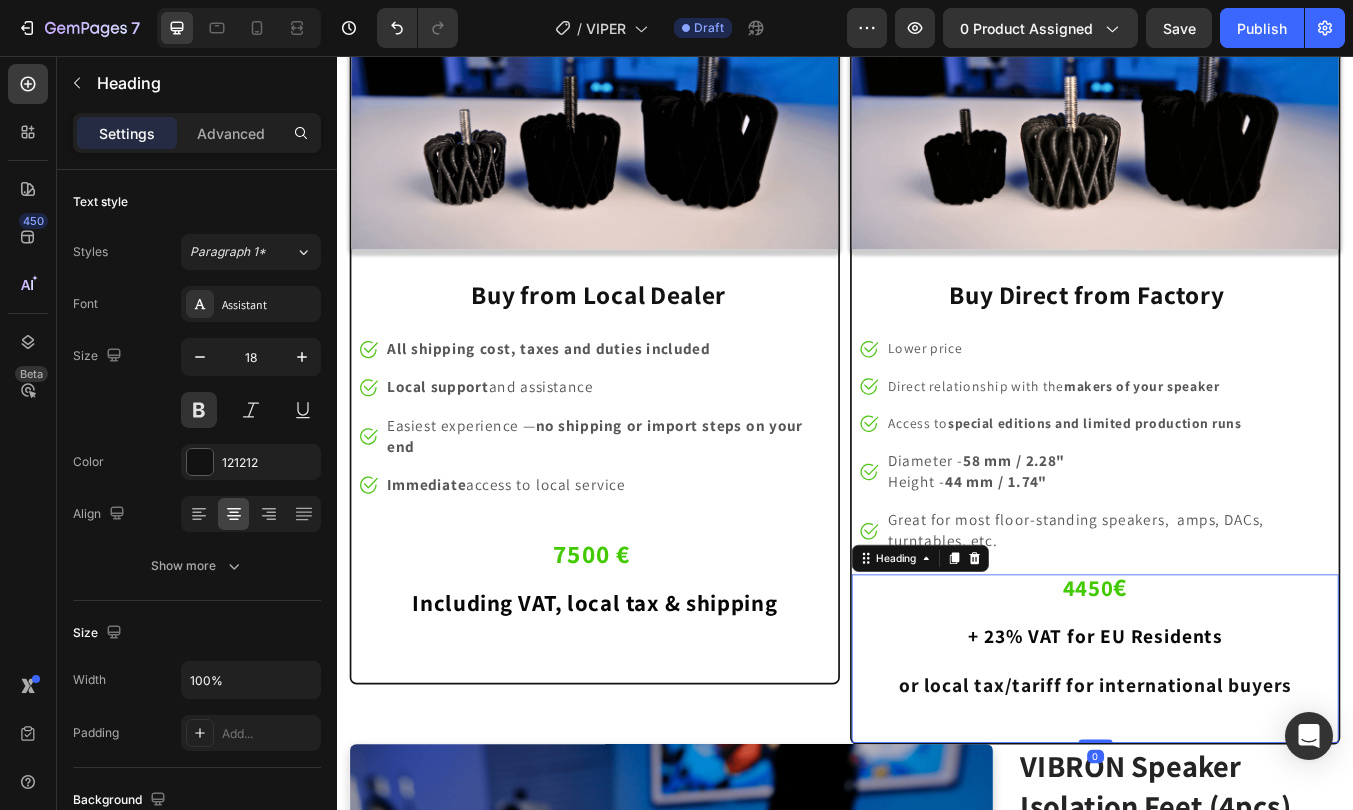 click on "+ 23% VAT for EU Residents" at bounding box center (1233, 741) 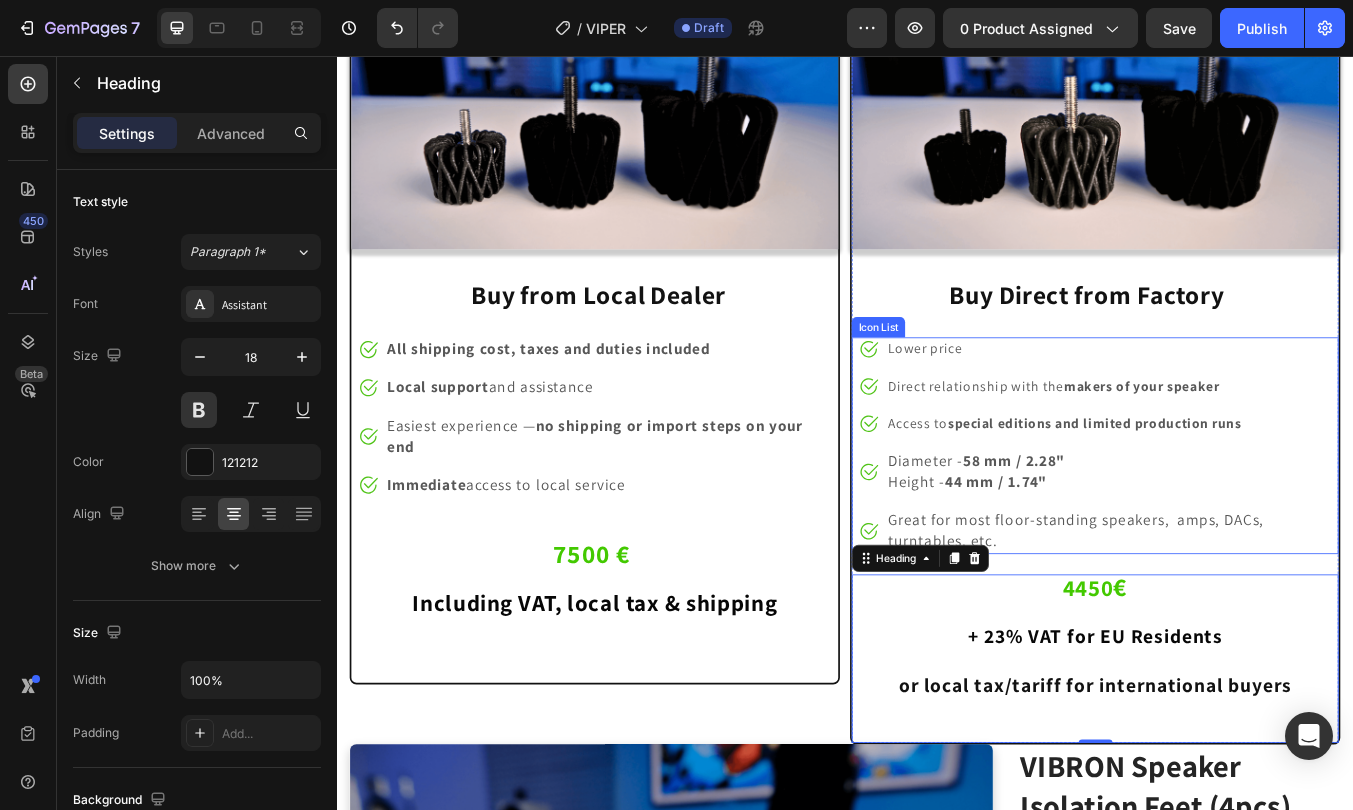 click on "Image Lower price  Text block Image Direct relationship with the  makers of your speaker Text block Image Access to  special editions and limited production runs Text block Image Diameter -  58 mm / 2.28" Height -  44 mm / 1.74" Text block Image Great for most floor-standing speakers,  amps, DACs, turntables, etc.  Text block" at bounding box center [1232, 516] 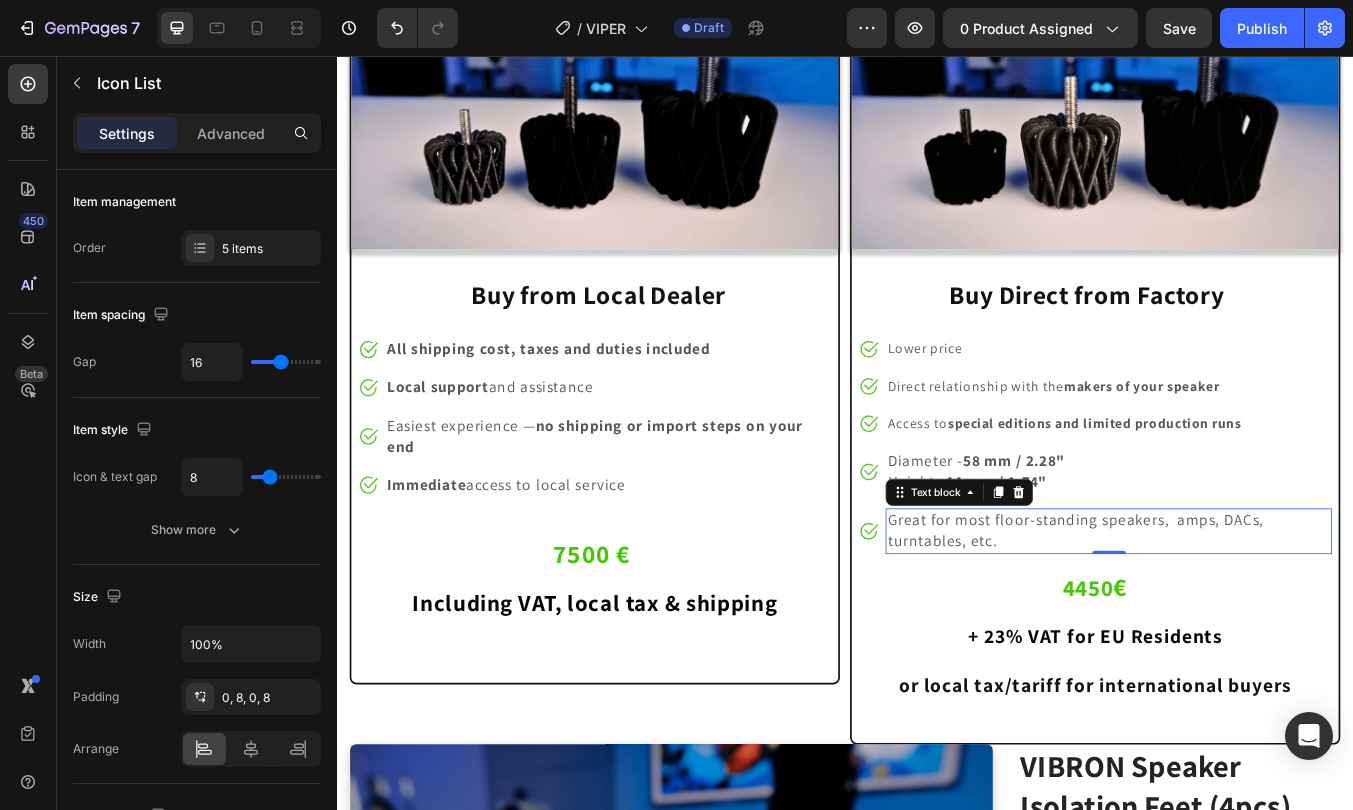 click on "Great for most floor-standing speakers,  amps, DACs, turntables, etc." at bounding box center [1248, 617] 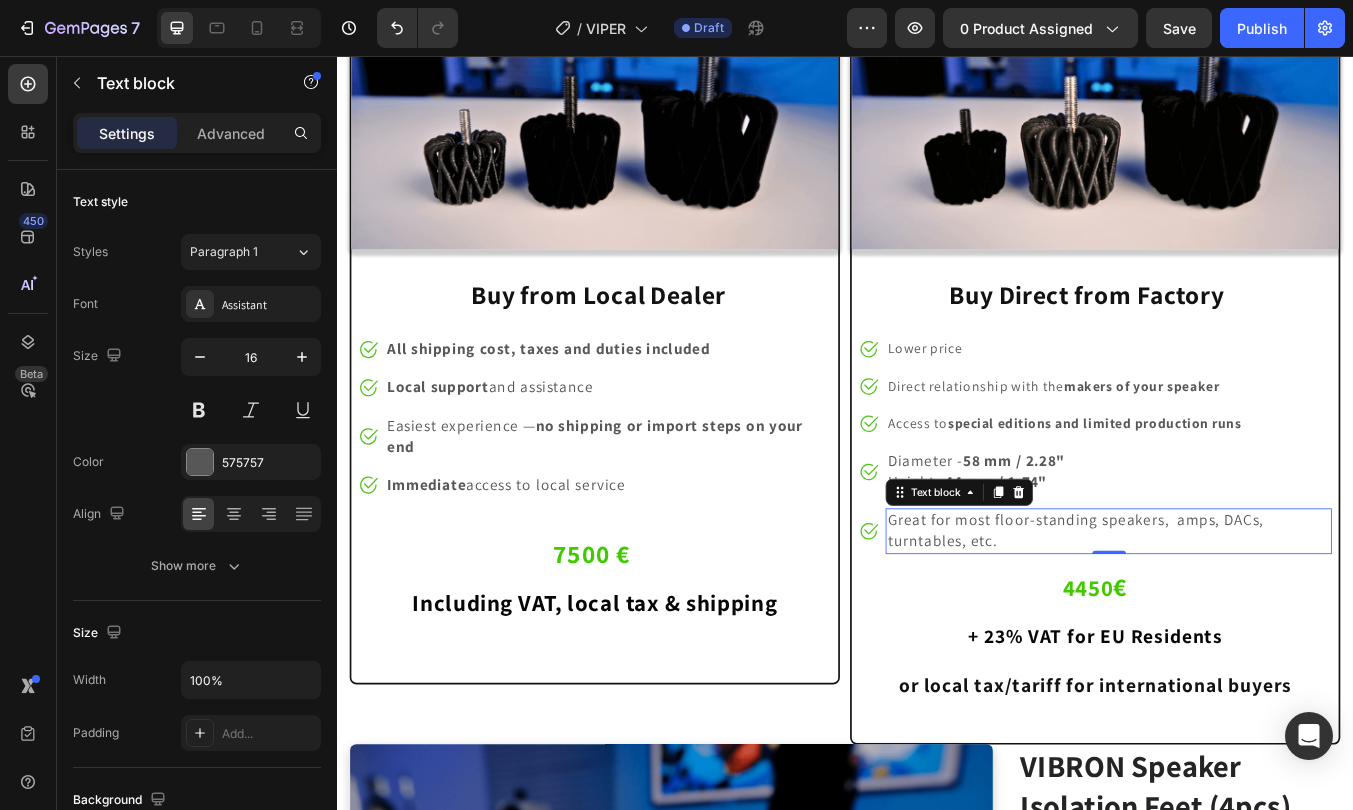 click on "Great for most floor-standing speakers,  amps, DACs, turntables, etc." at bounding box center [1209, 616] 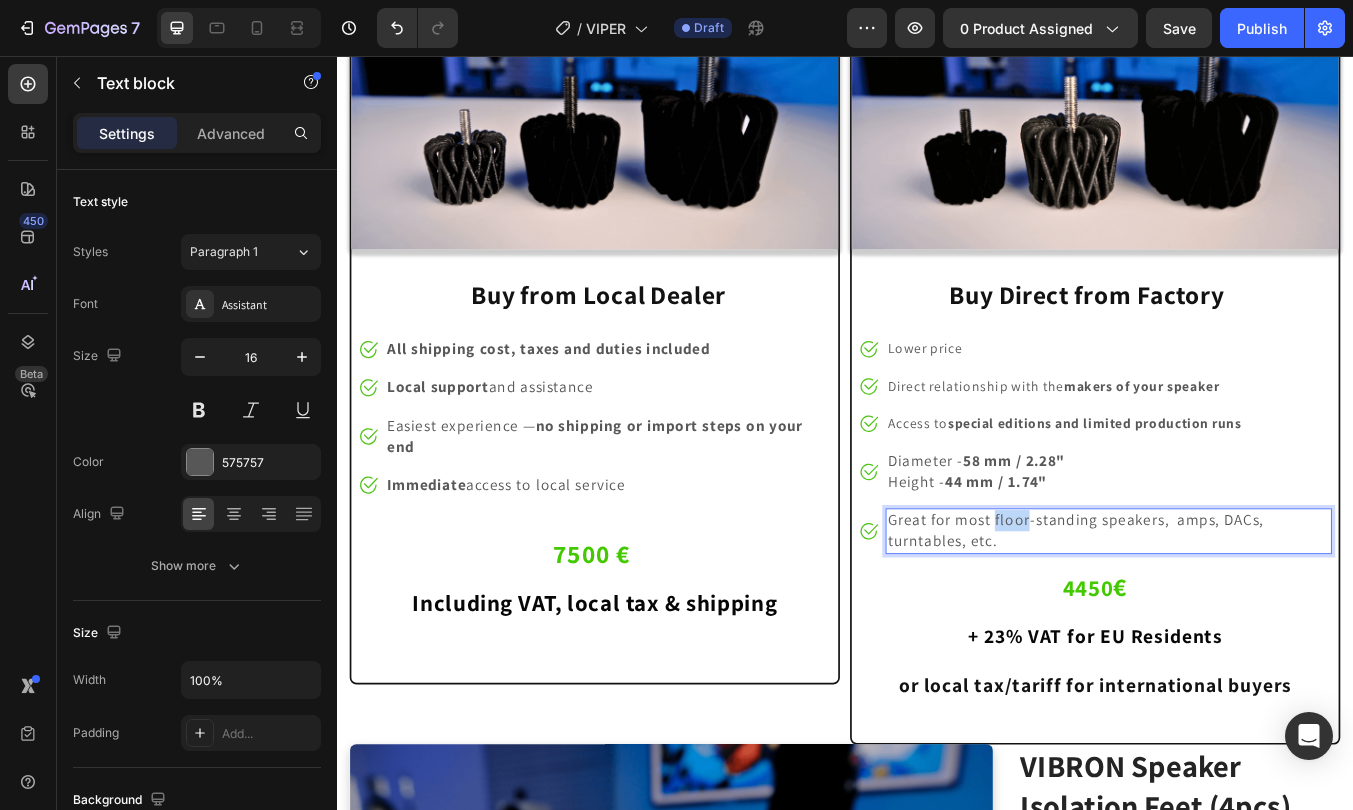 click on "Great for most floor-standing speakers,  amps, DACs, turntables, etc." at bounding box center [1209, 616] 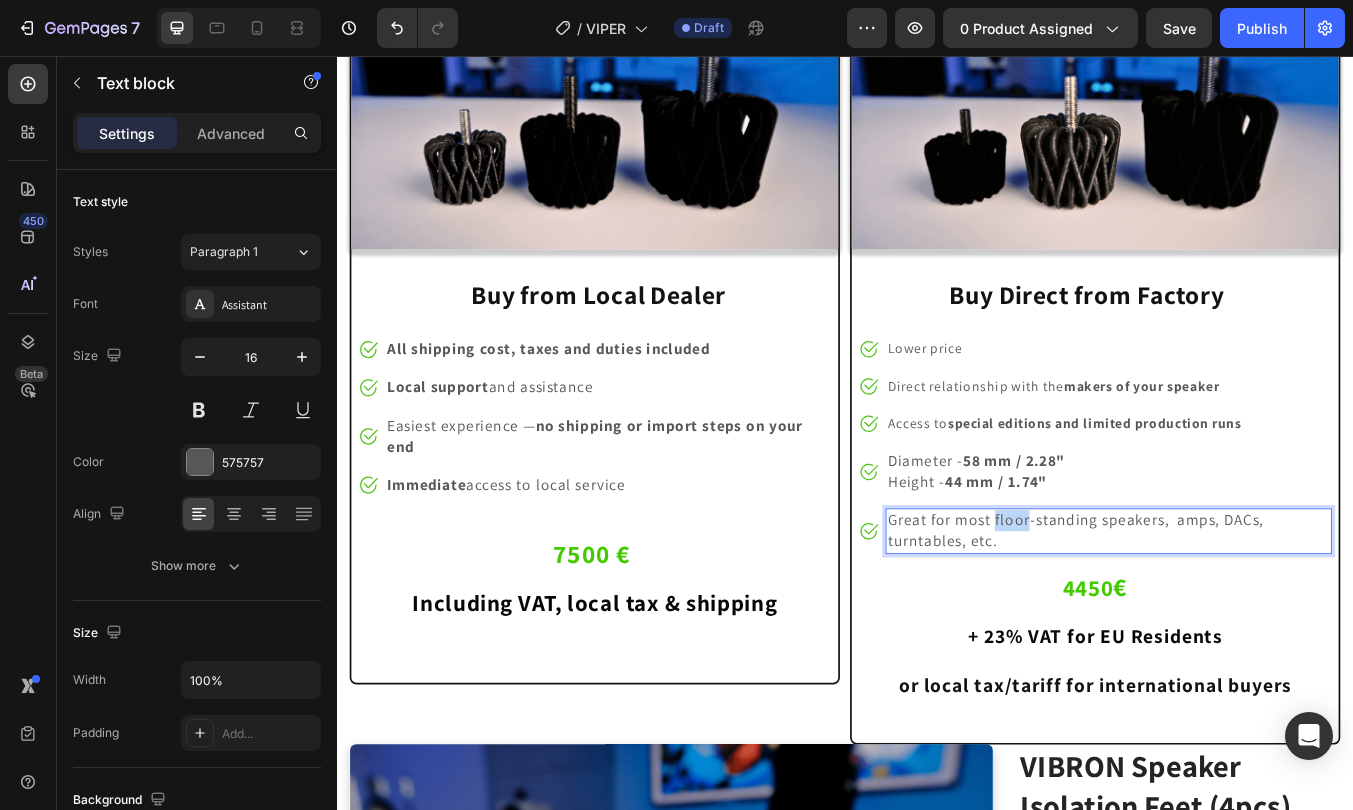 click on "Great for most floor-standing speakers,  amps, DACs, turntables, etc." at bounding box center [1209, 616] 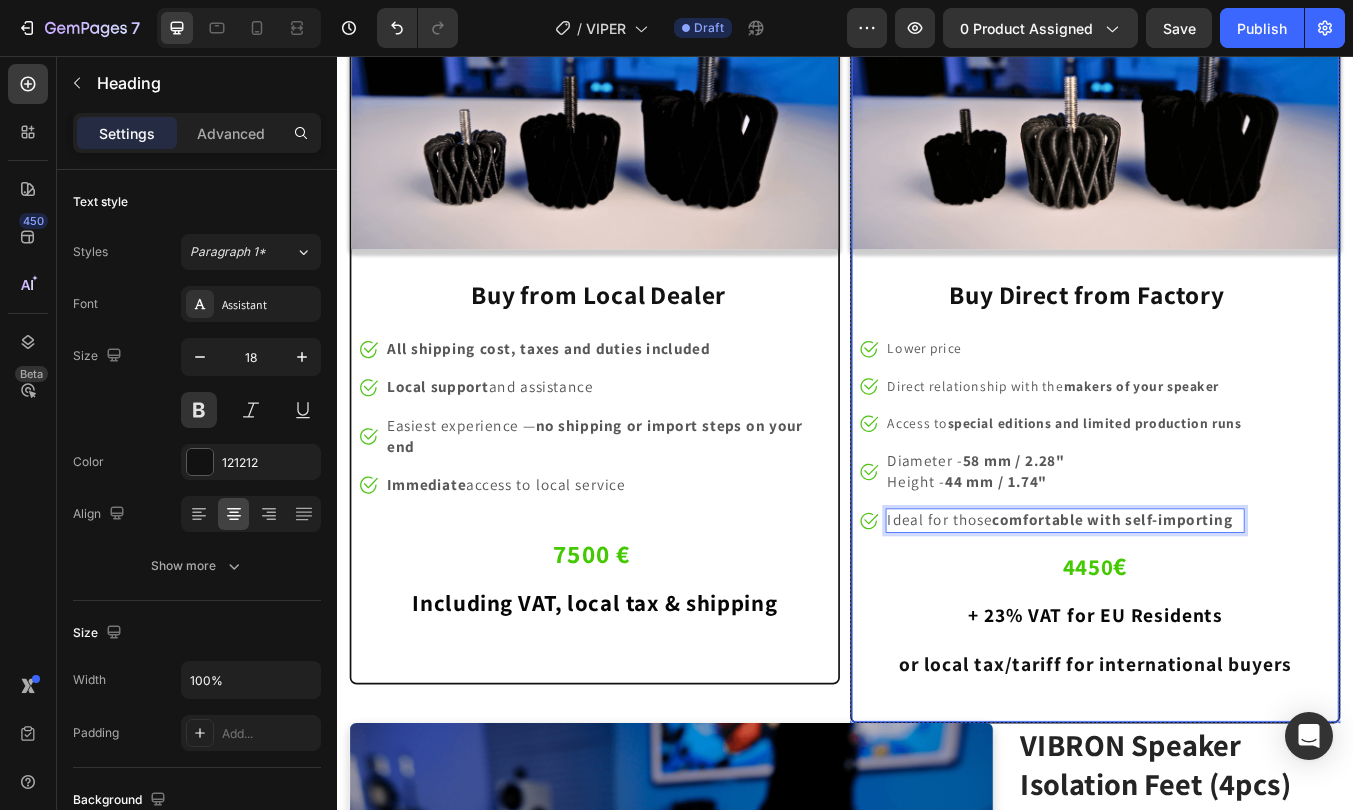 click on "⁠⁠⁠⁠⁠⁠⁠ 4450  € + 23% VAT for EU Residents   or local tax/tariff for international buyers" at bounding box center (1232, 730) 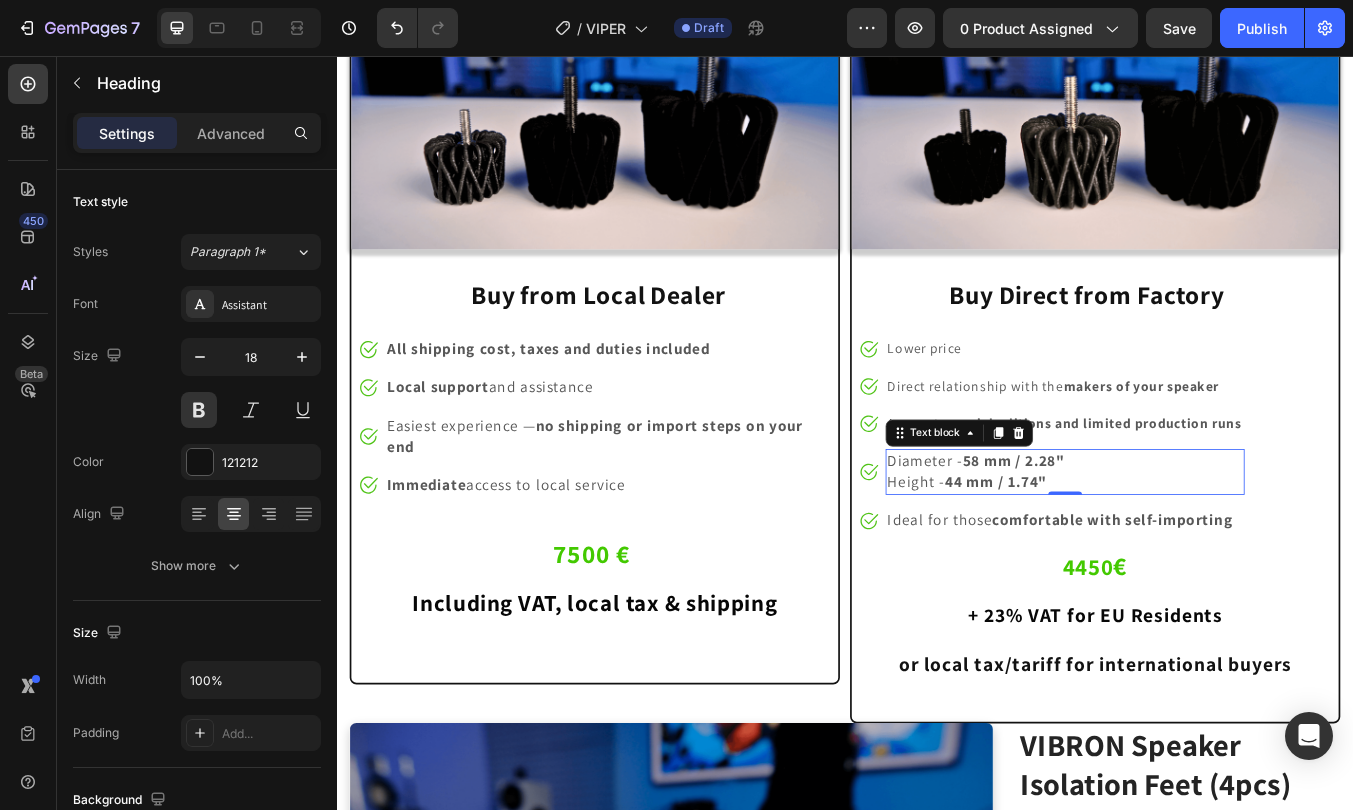 click on "58 mm / 2.28"" at bounding box center [1136, 533] 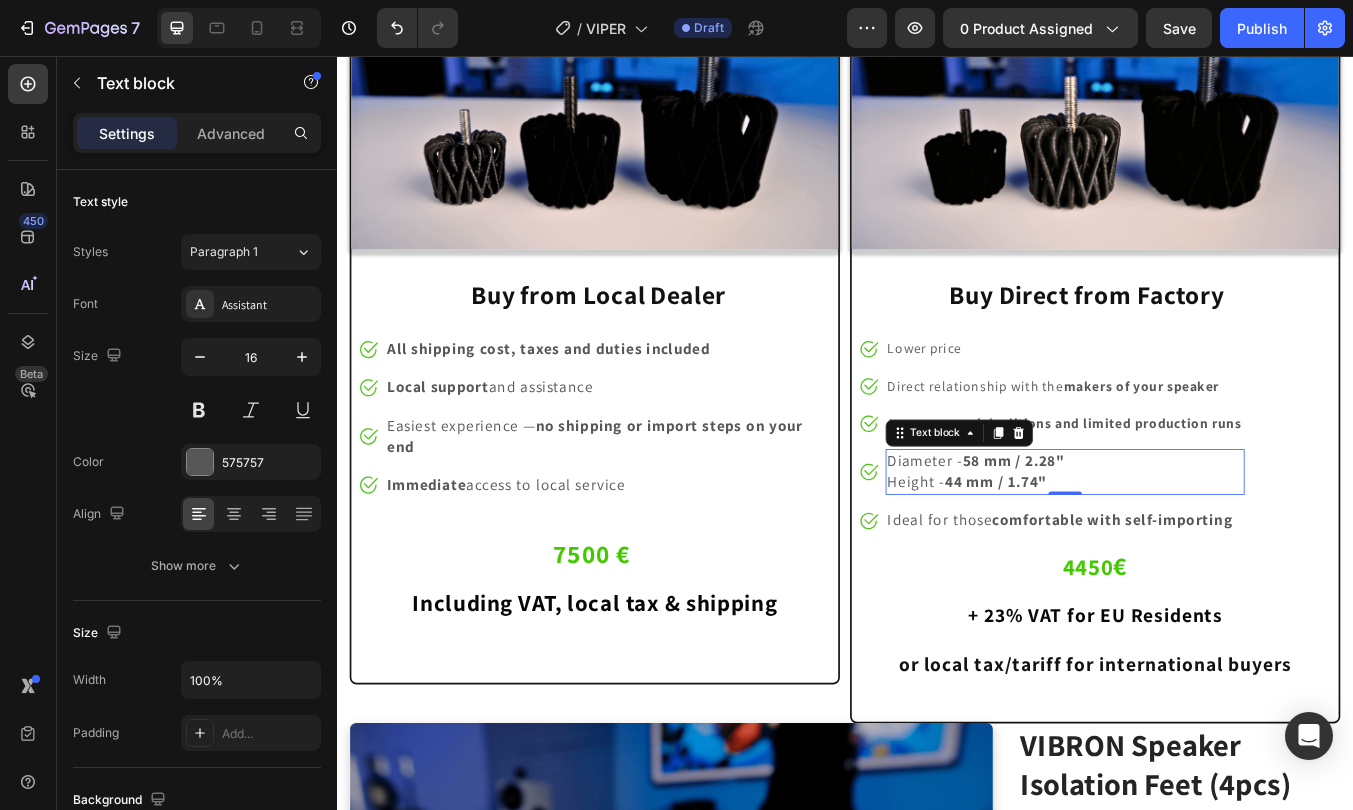 click on "58 mm / 2.28"" at bounding box center [1136, 533] 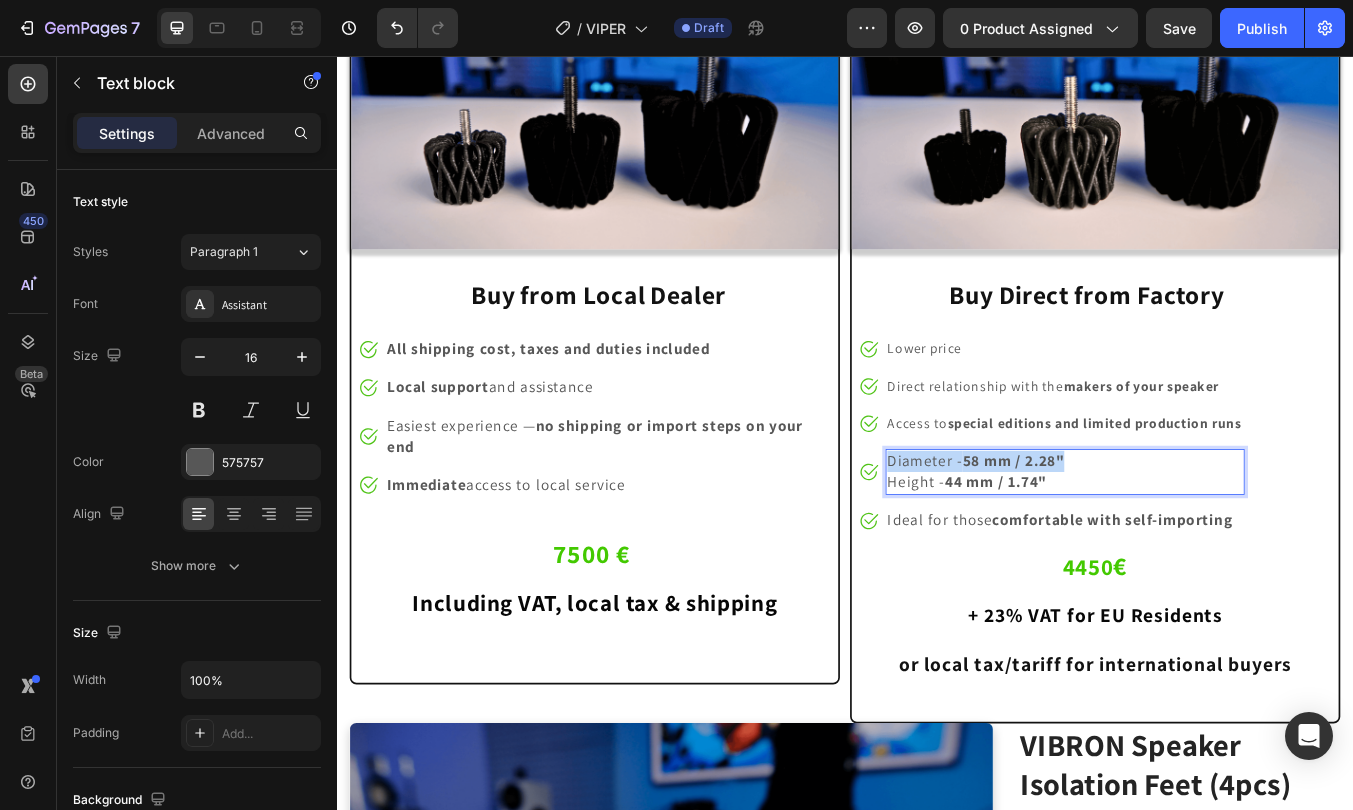click on "58 mm / 2.28"" at bounding box center (1136, 533) 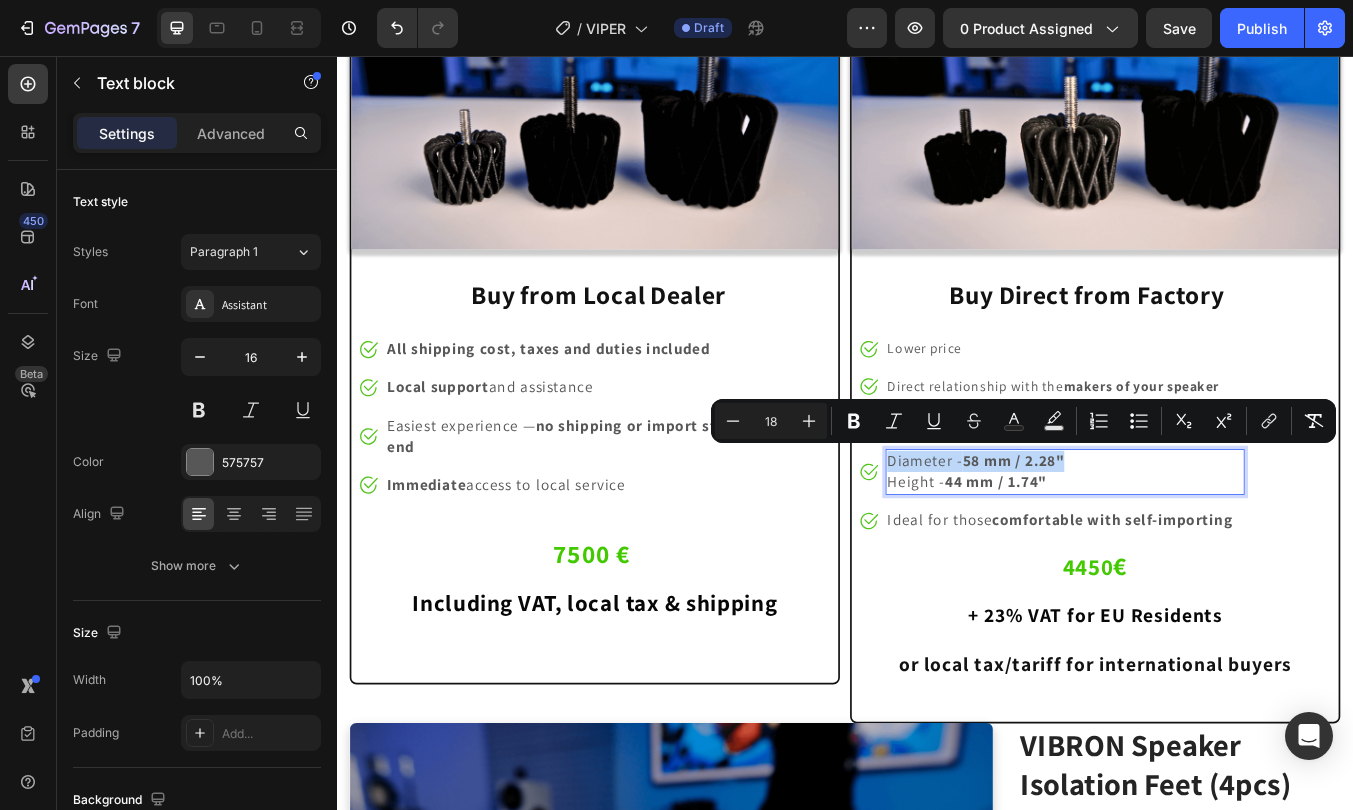 click on "58 mm / 2.28"" at bounding box center (1136, 533) 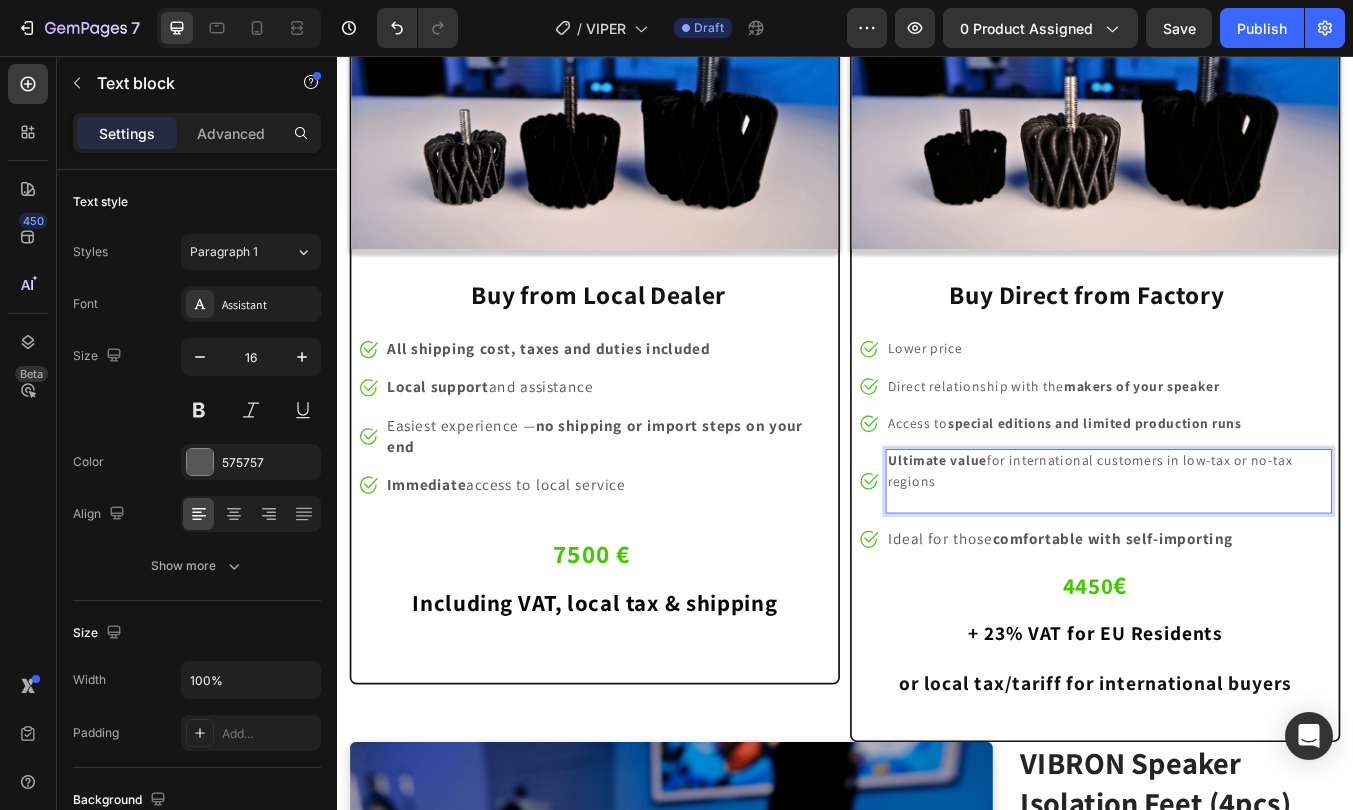 click at bounding box center [1248, 582] 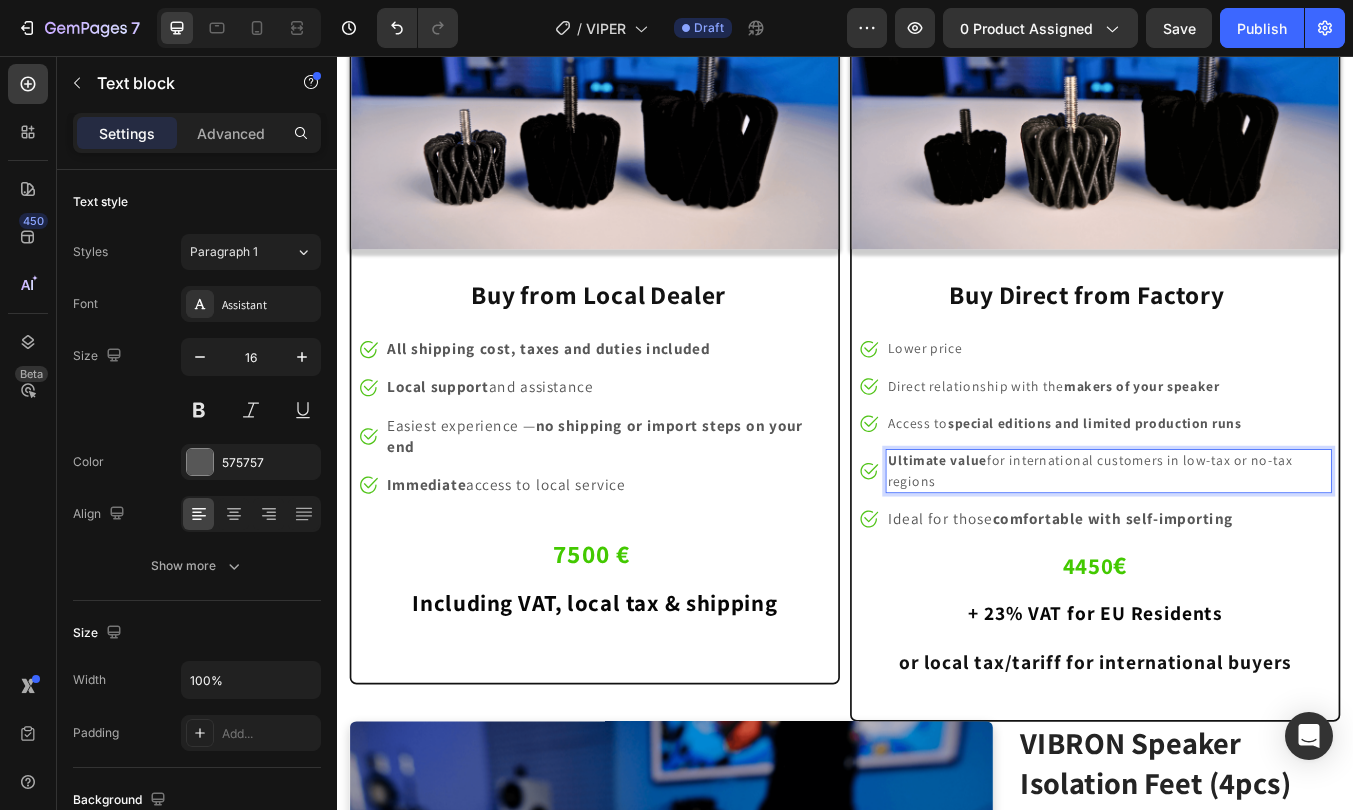 click on "Ideal for those  comfortable with self-importing" at bounding box center (1191, 601) 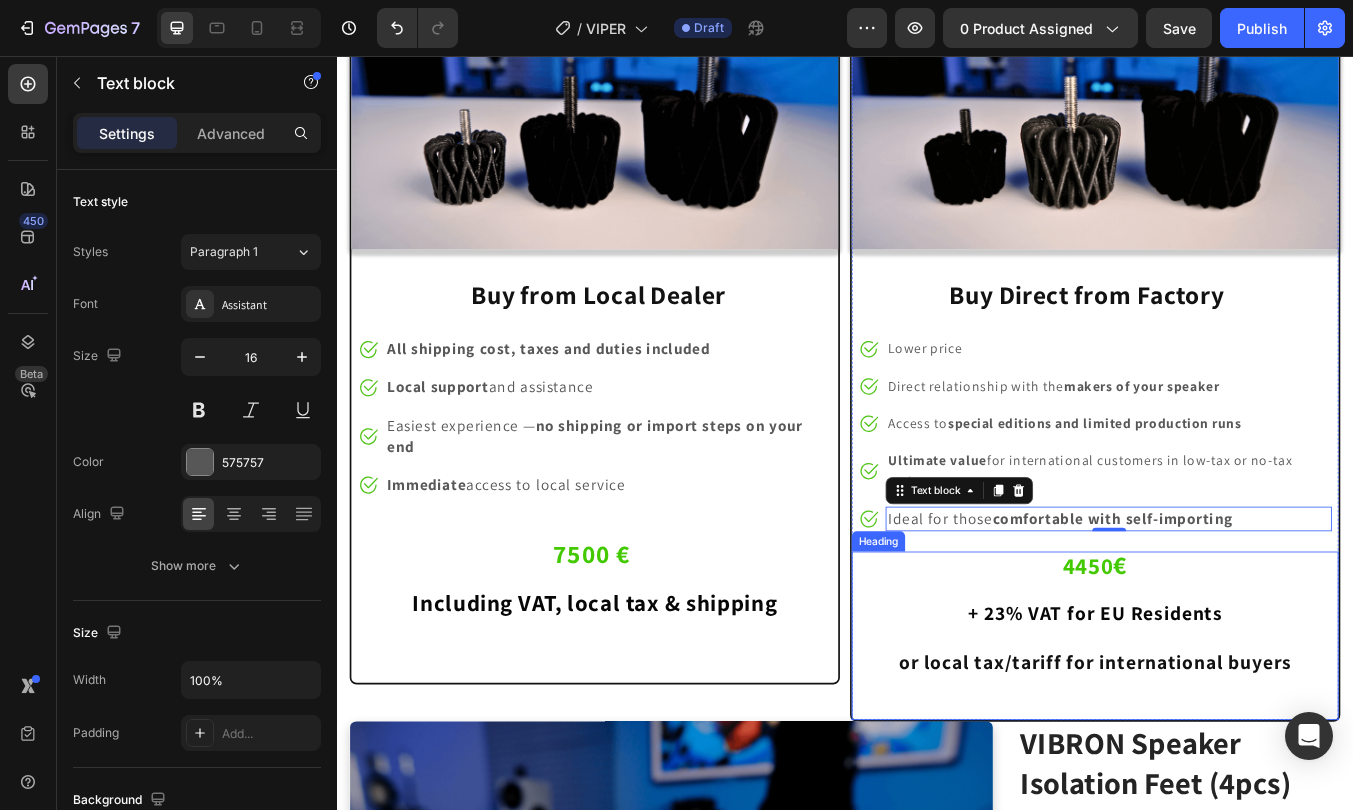 click on "⁠⁠⁠⁠⁠⁠⁠ 4450  € + 23% VAT for EU Residents   or local tax/tariff for international buyers" at bounding box center (1232, 728) 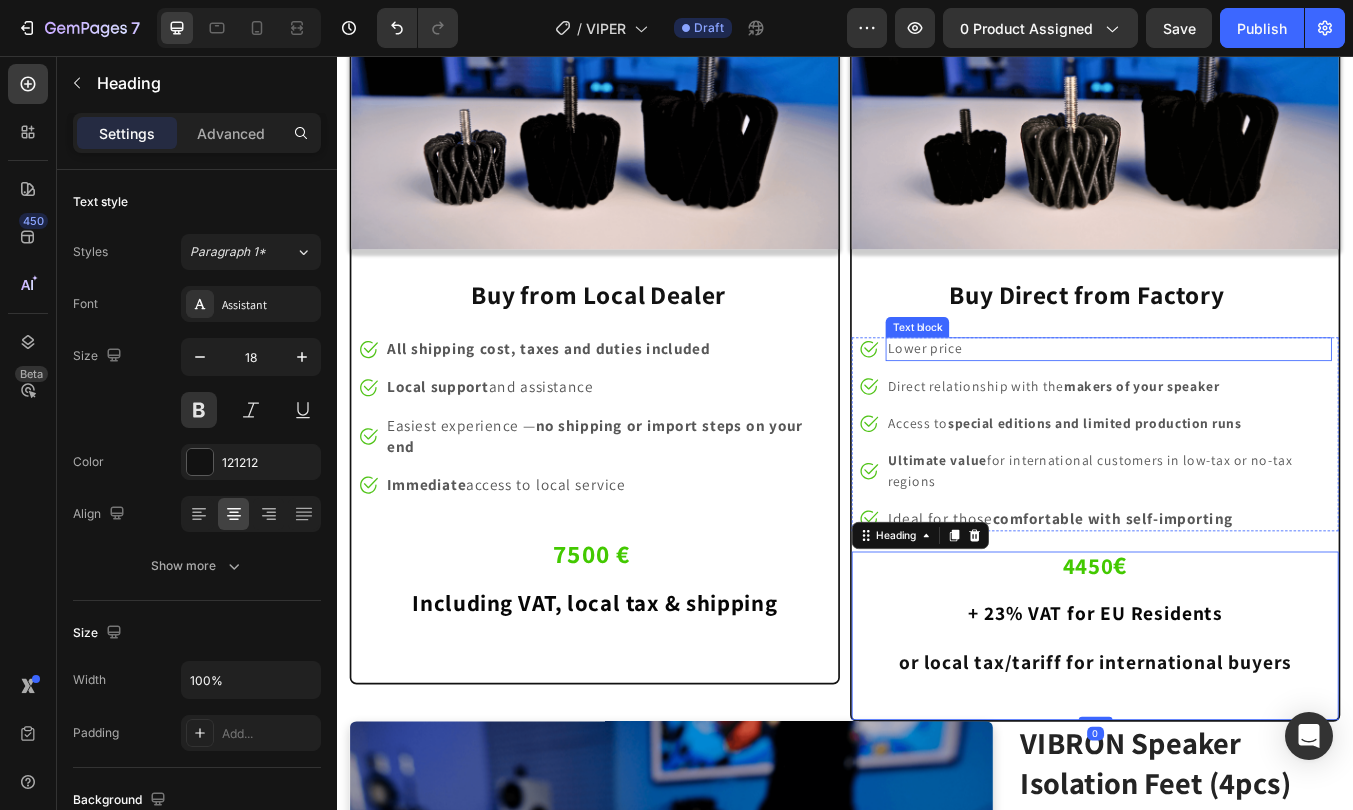 click on "Lower price" at bounding box center [1248, 402] 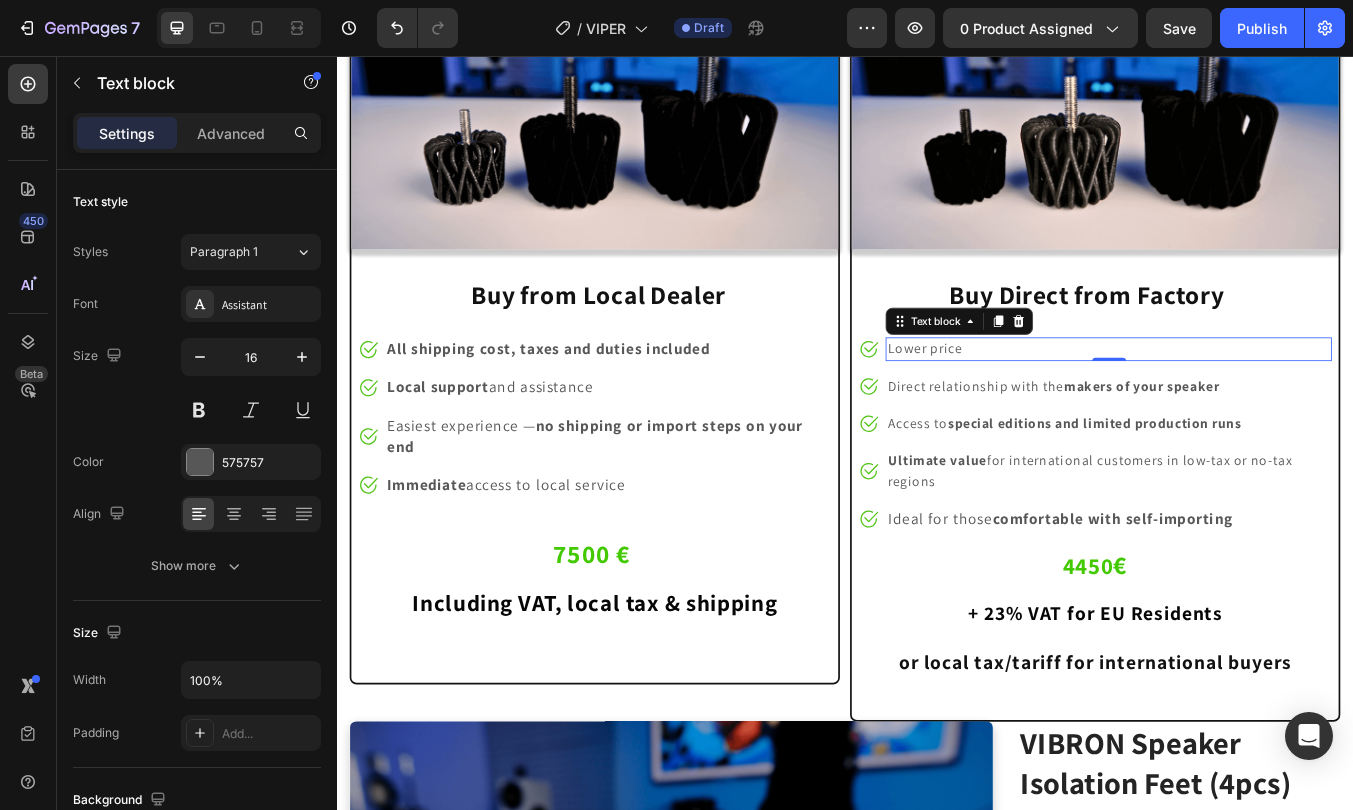 click on "Lower price" at bounding box center (1248, 402) 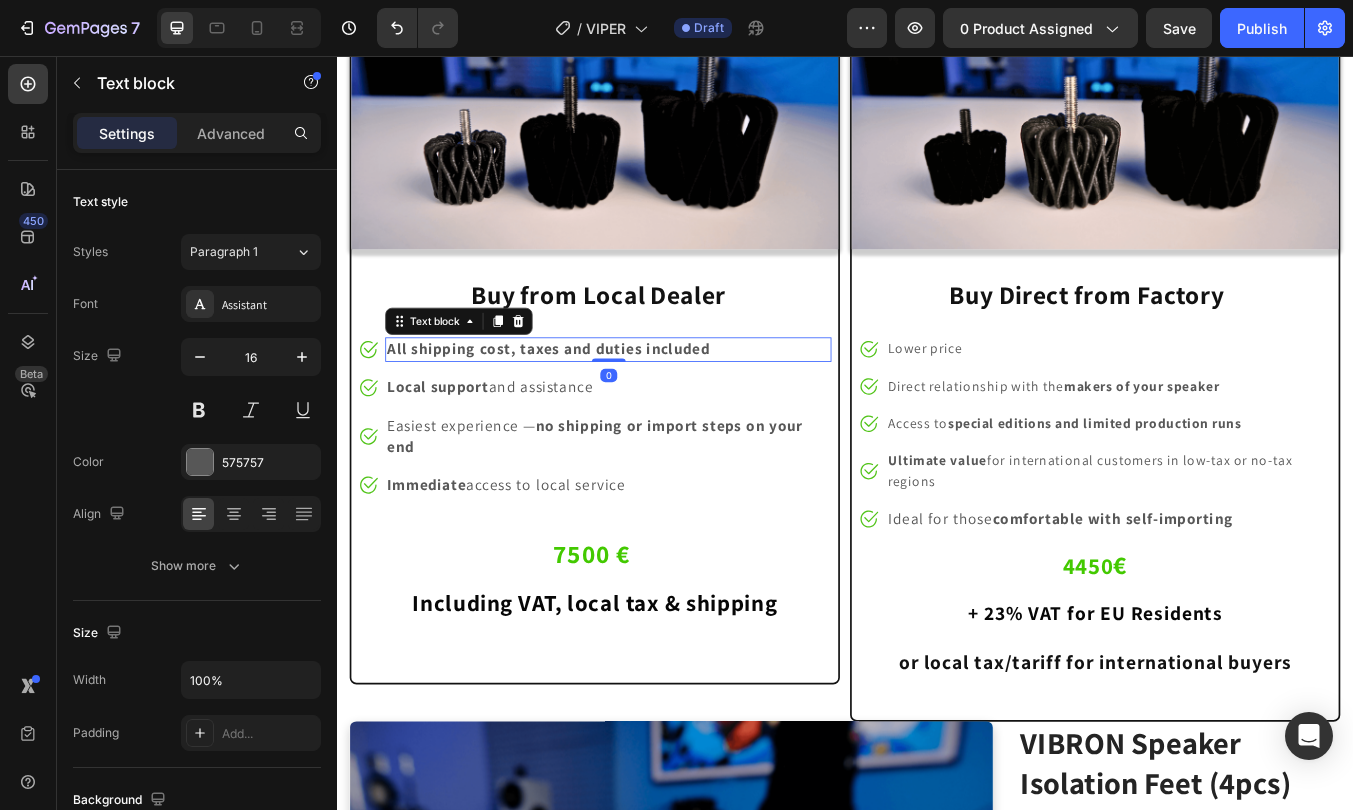 click on "All shipping cost, taxes and duties included" at bounding box center (586, 401) 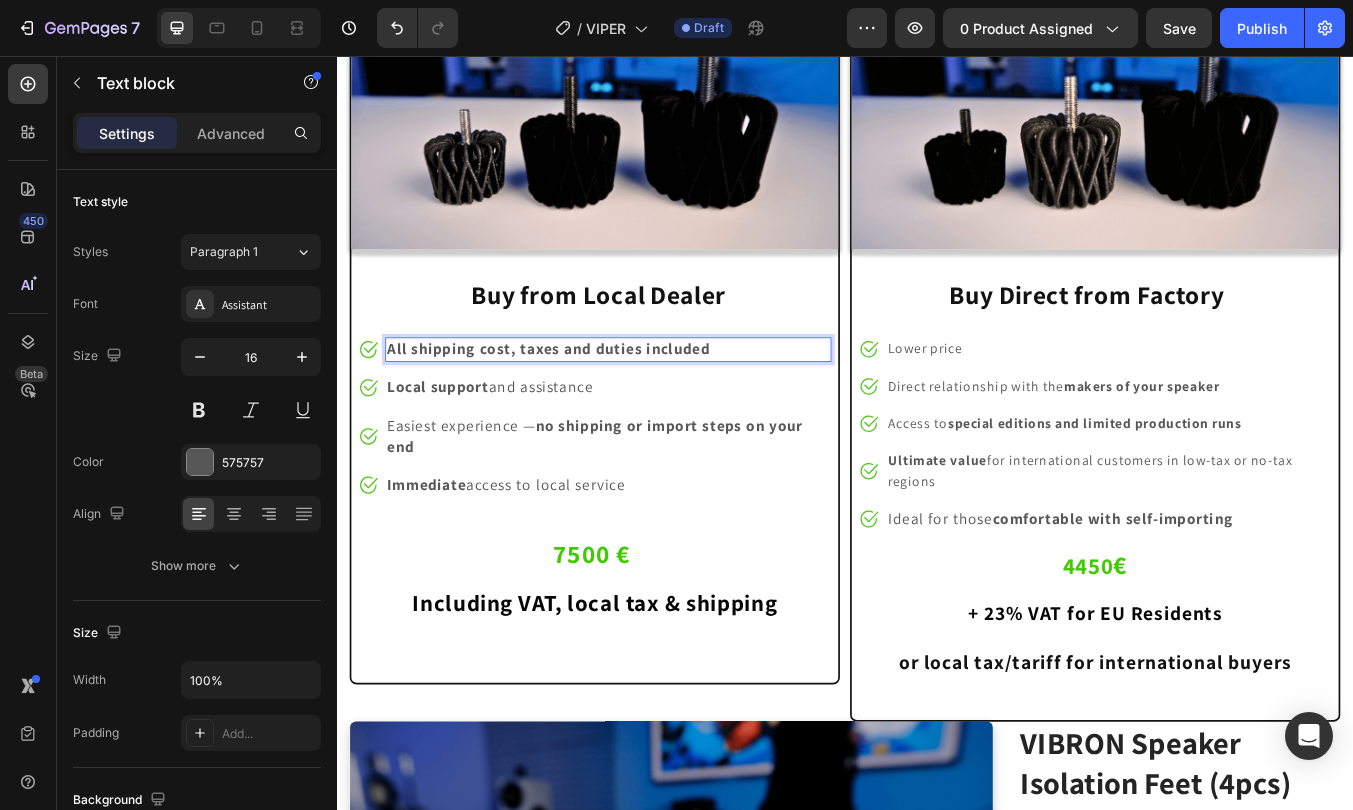 click on "All shipping cost, taxes and duties included" at bounding box center (586, 401) 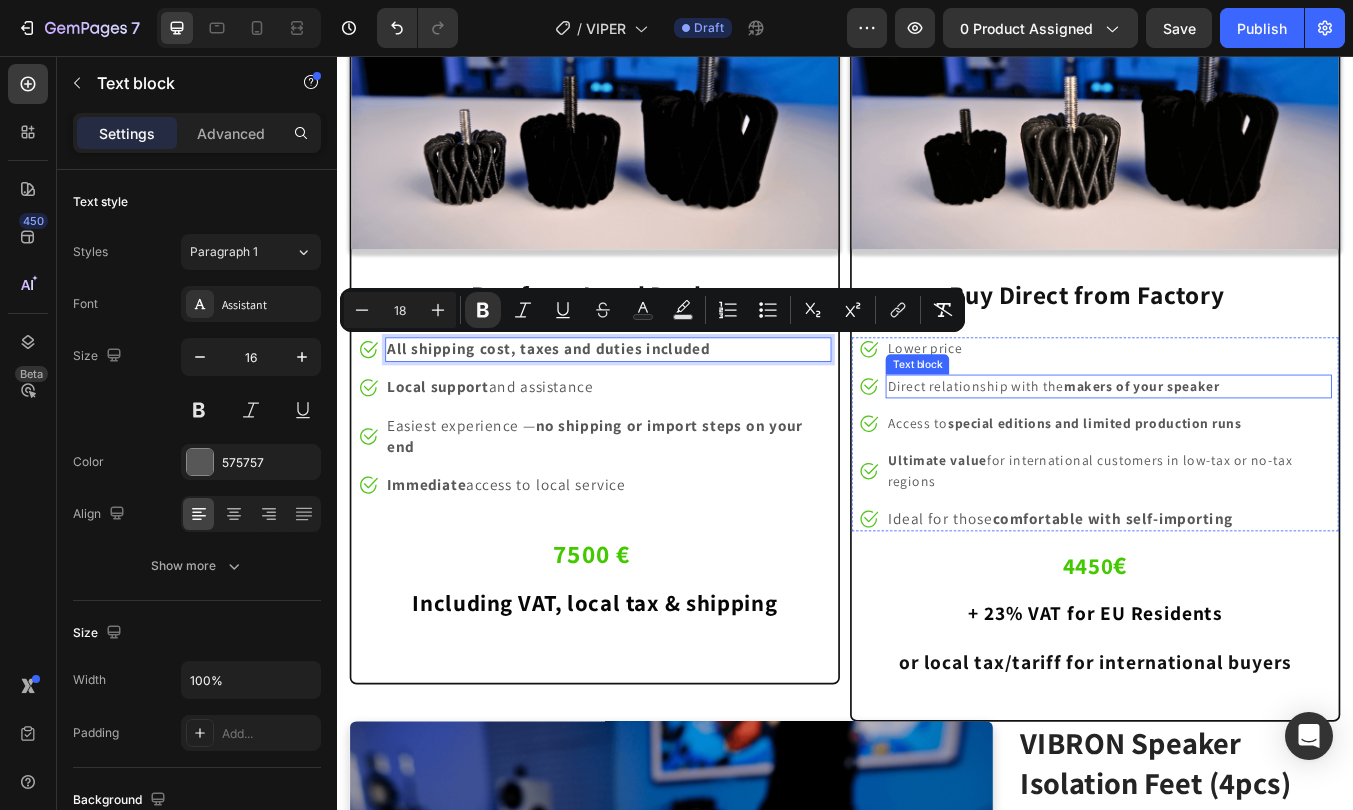 click on "Text block" at bounding box center [1022, 420] 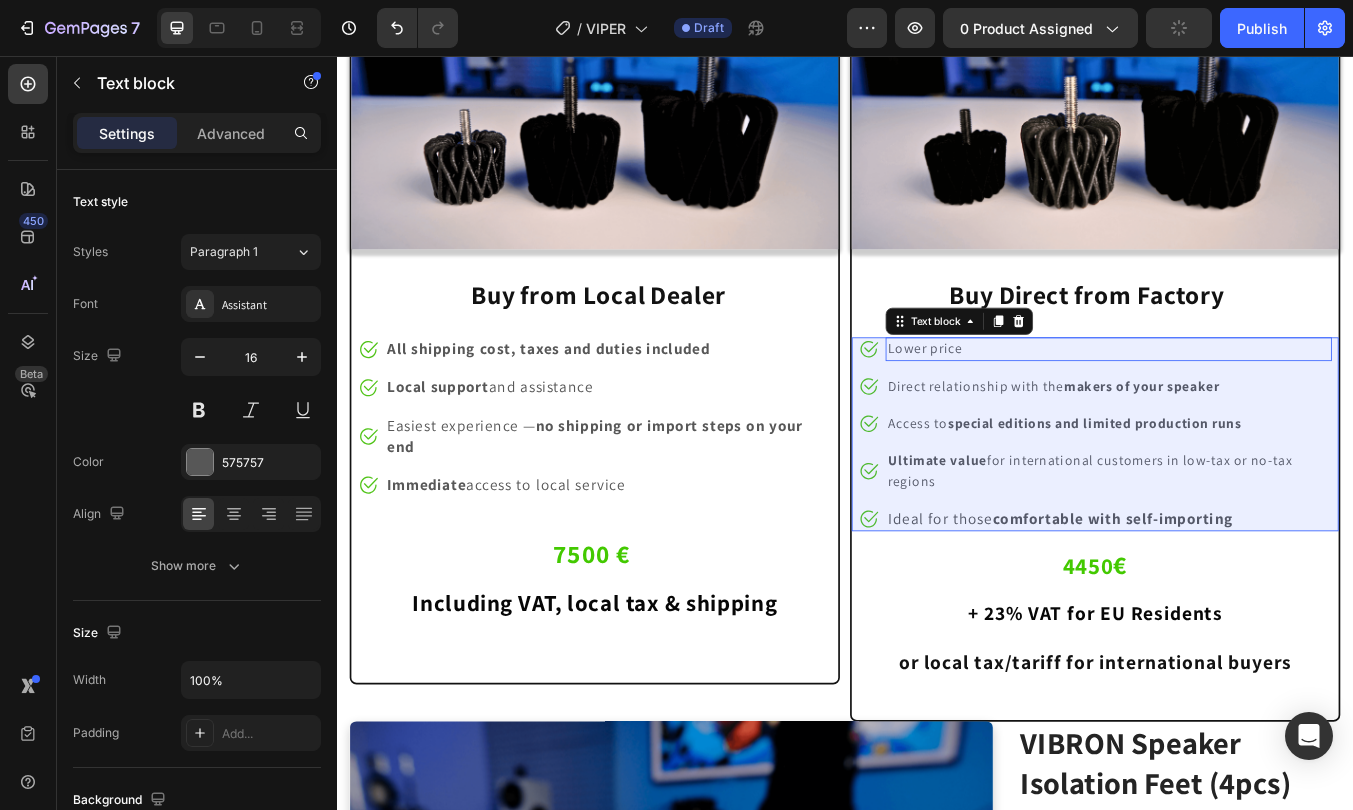 click on "Lower price" at bounding box center [1248, 402] 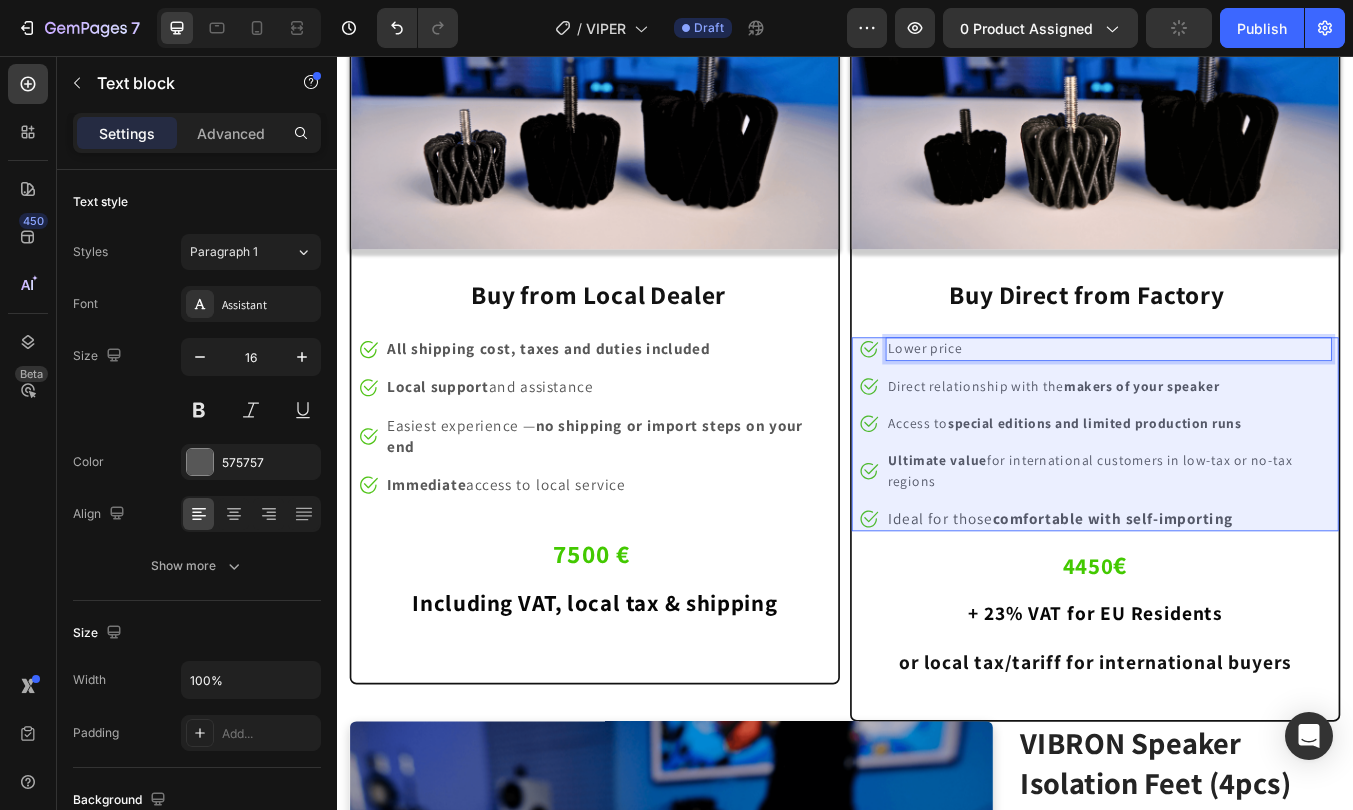 click on "Lower price" at bounding box center [1248, 402] 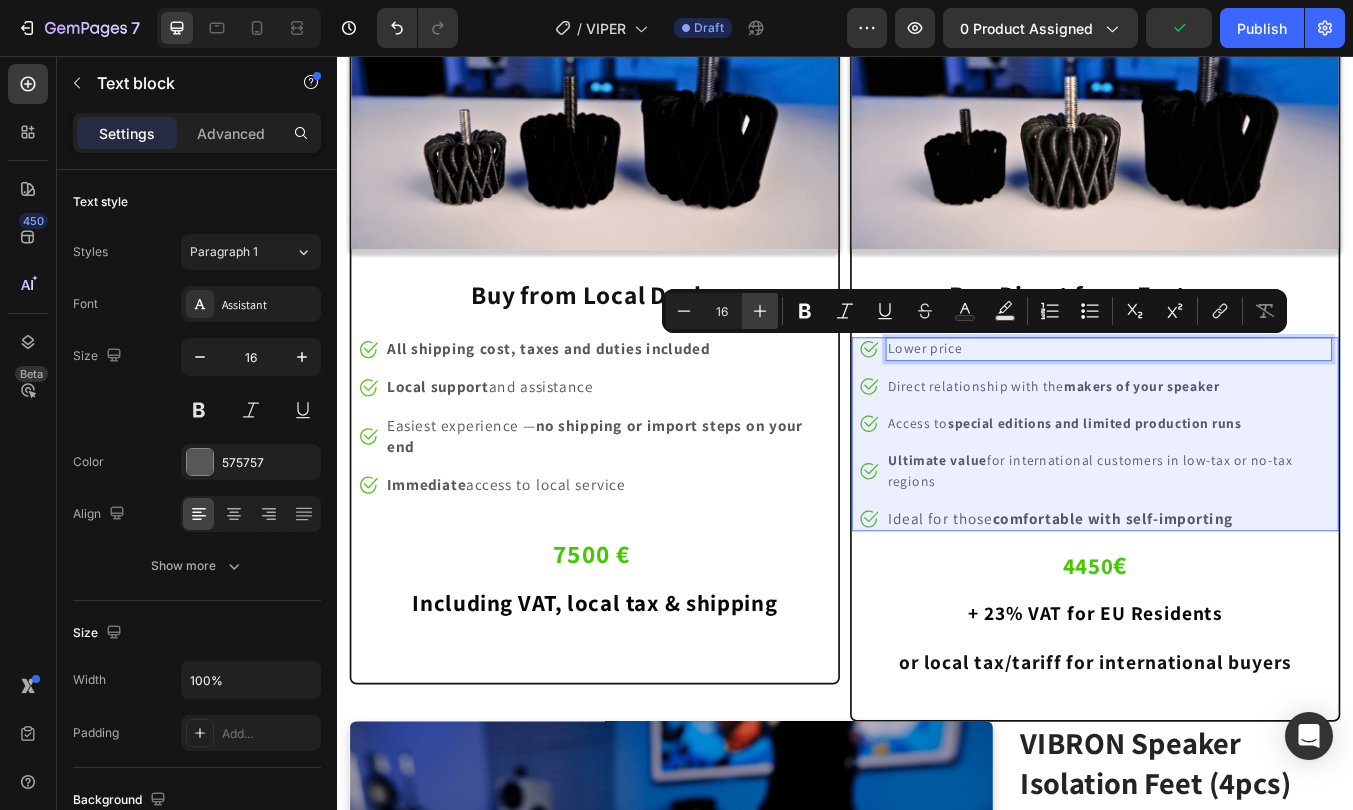 click 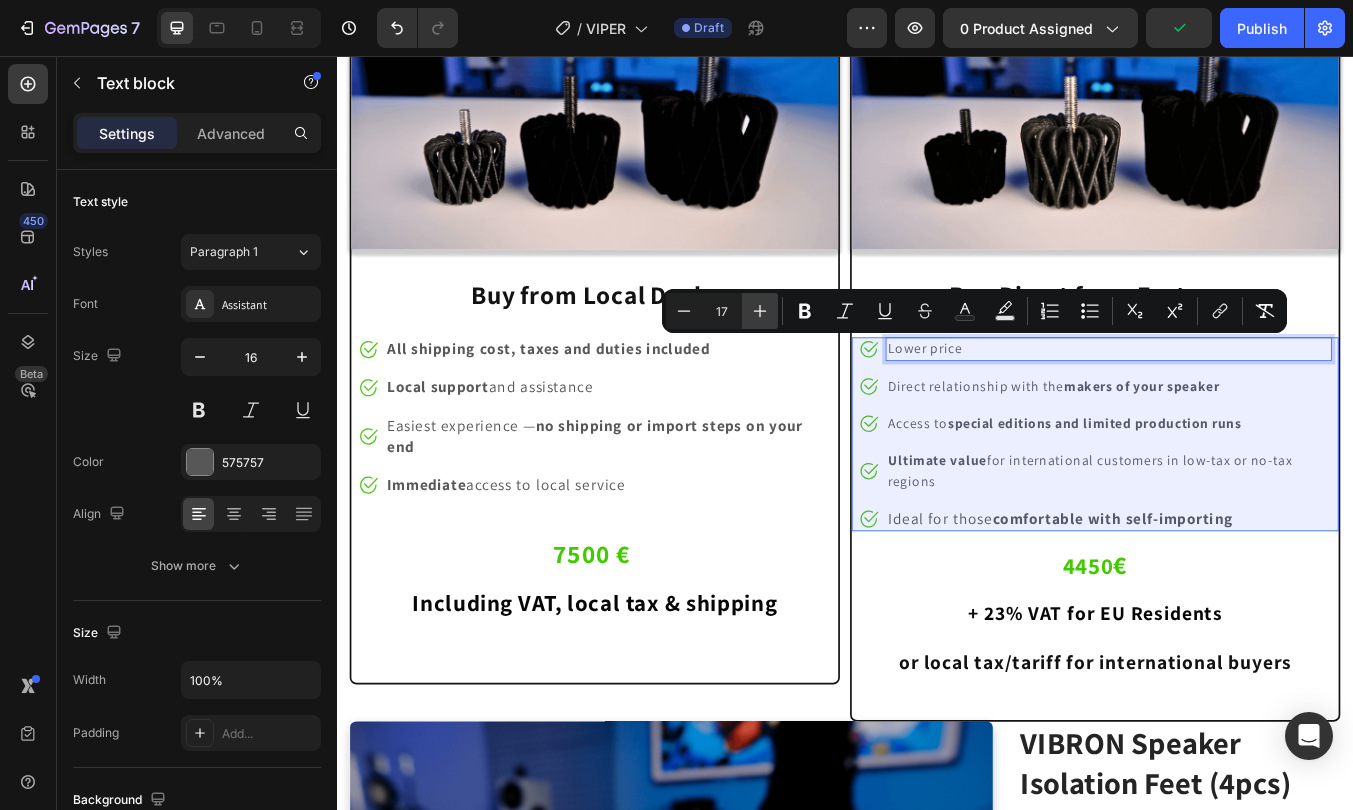 click 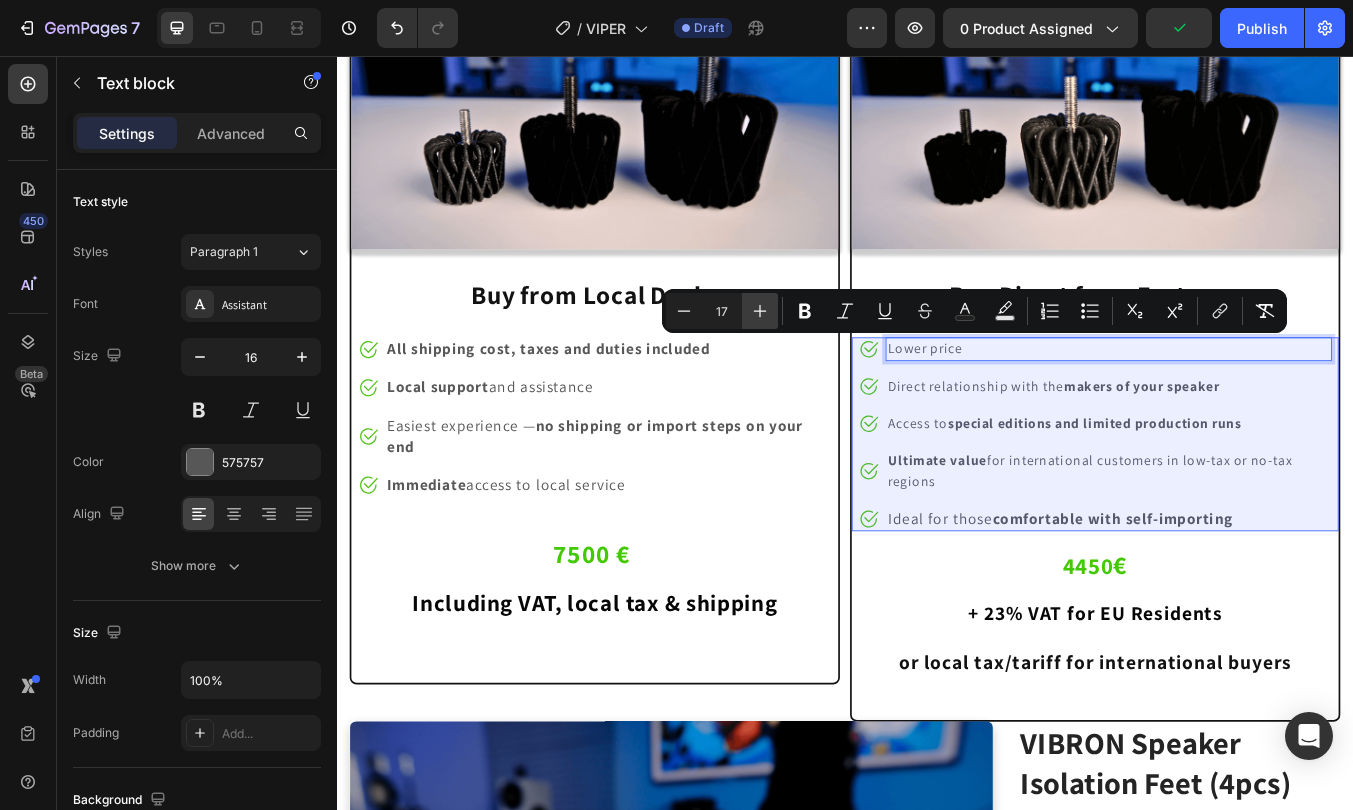 type on "18" 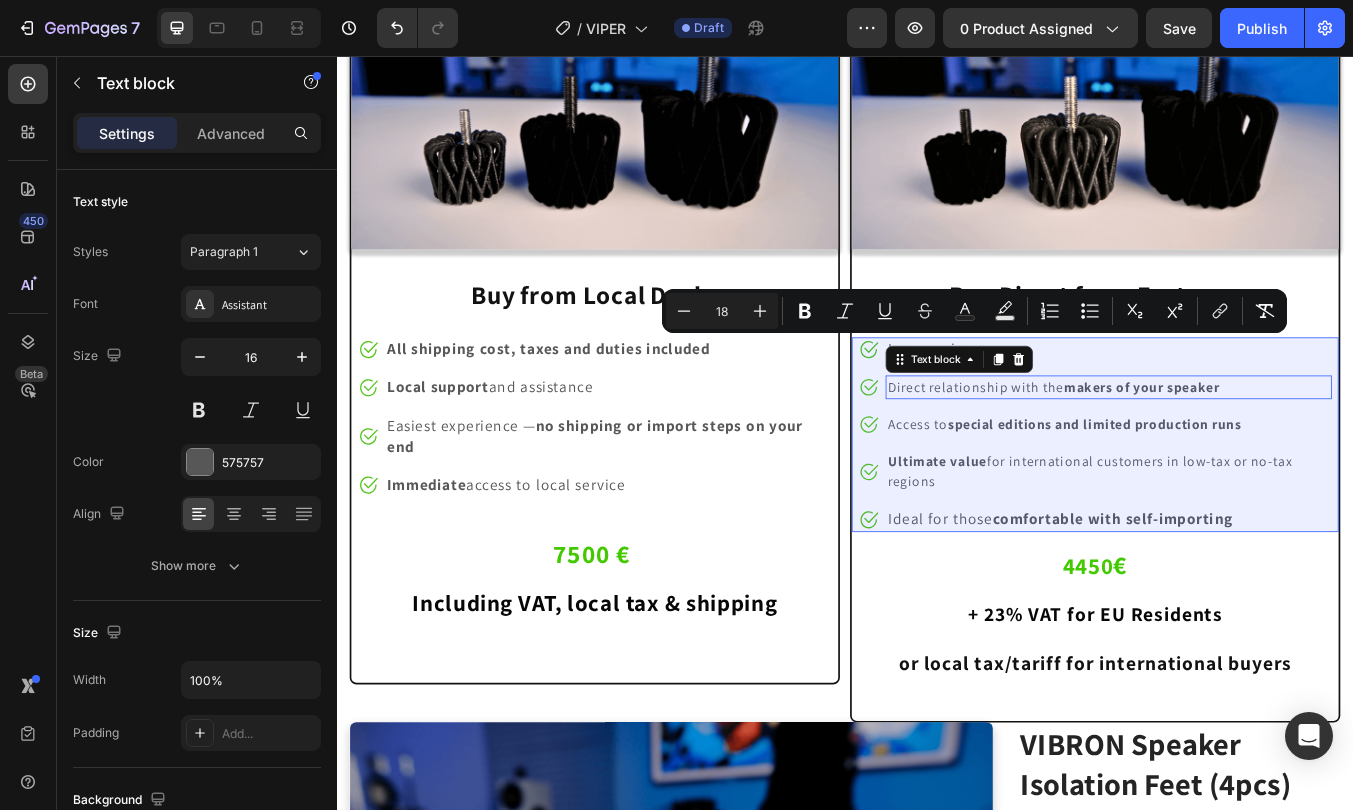 click on "Direct relationship with the  makers of your speaker" at bounding box center [1248, 447] 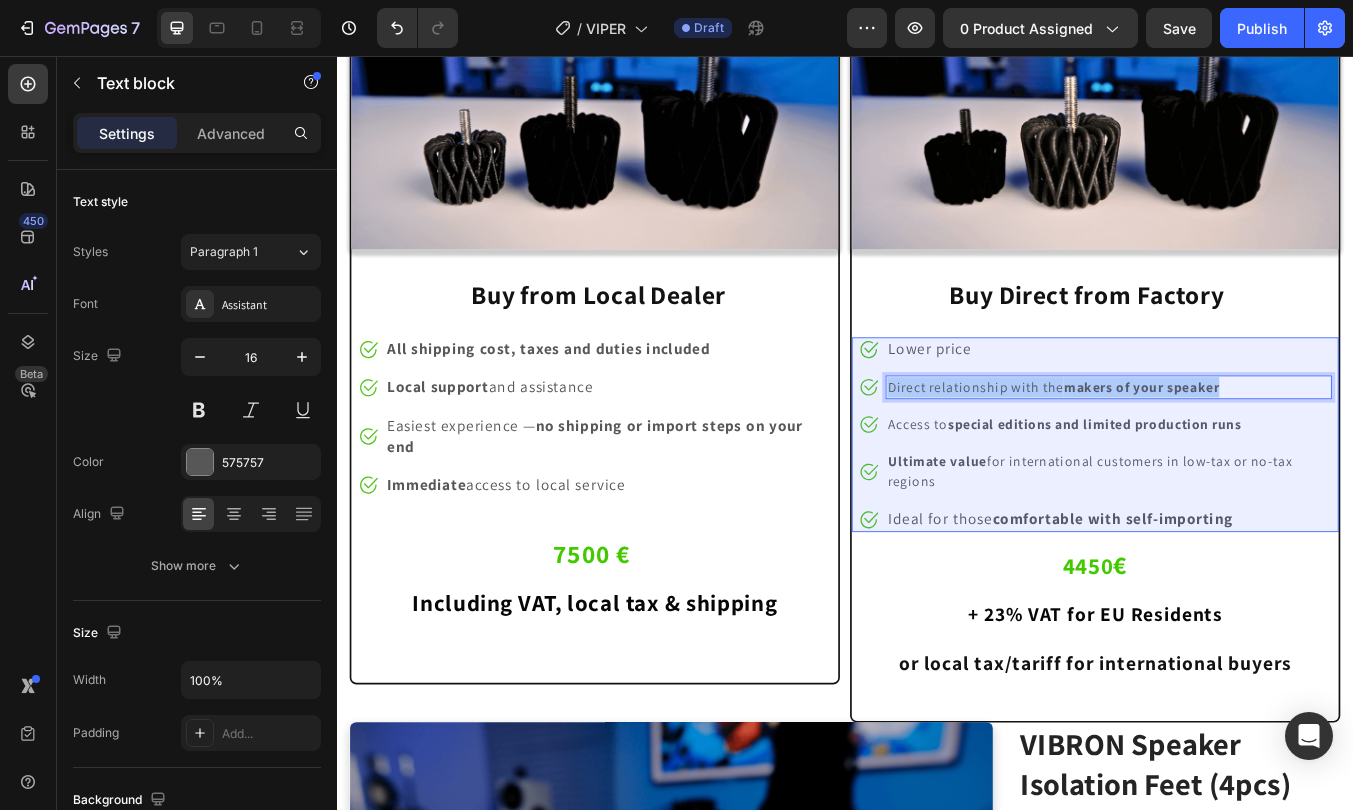 click on "Direct relationship with the  makers of your speaker" at bounding box center [1248, 447] 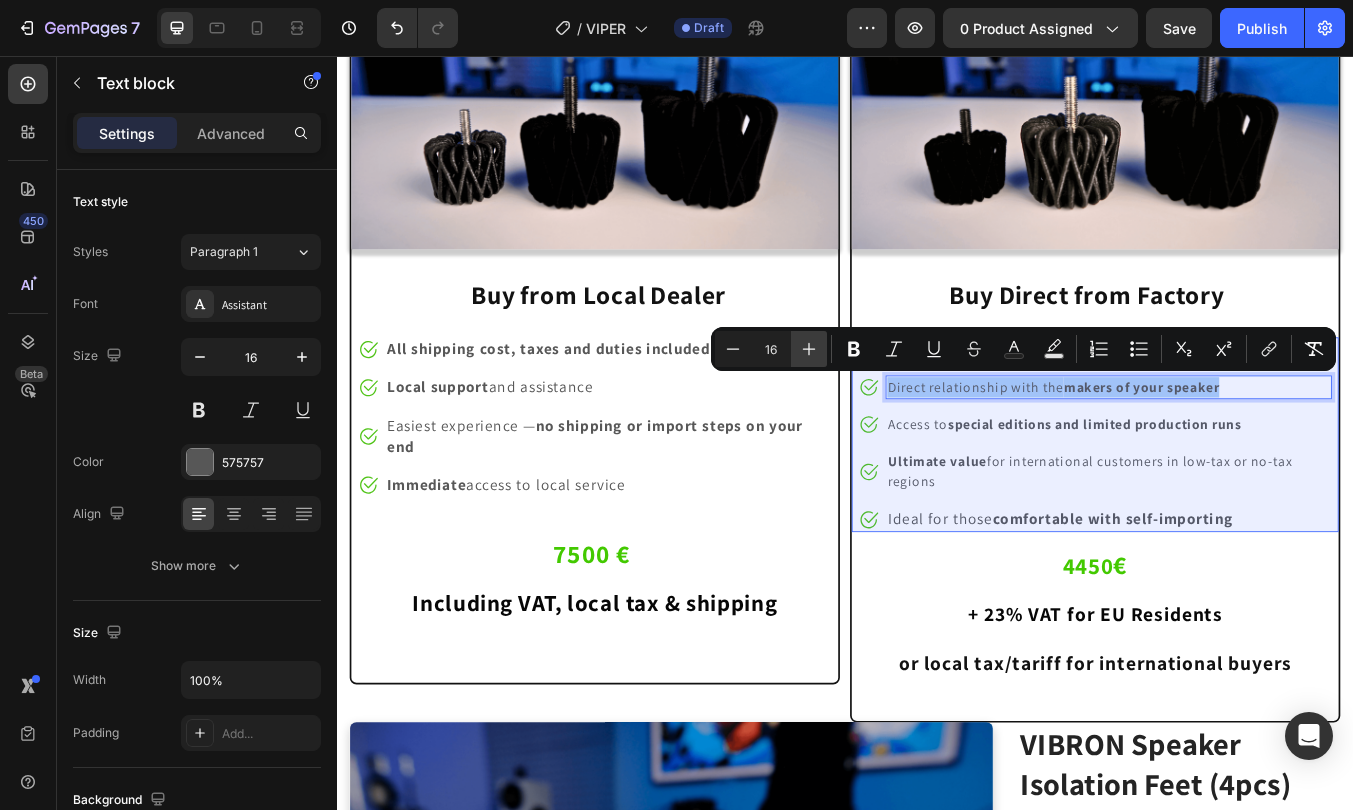 click 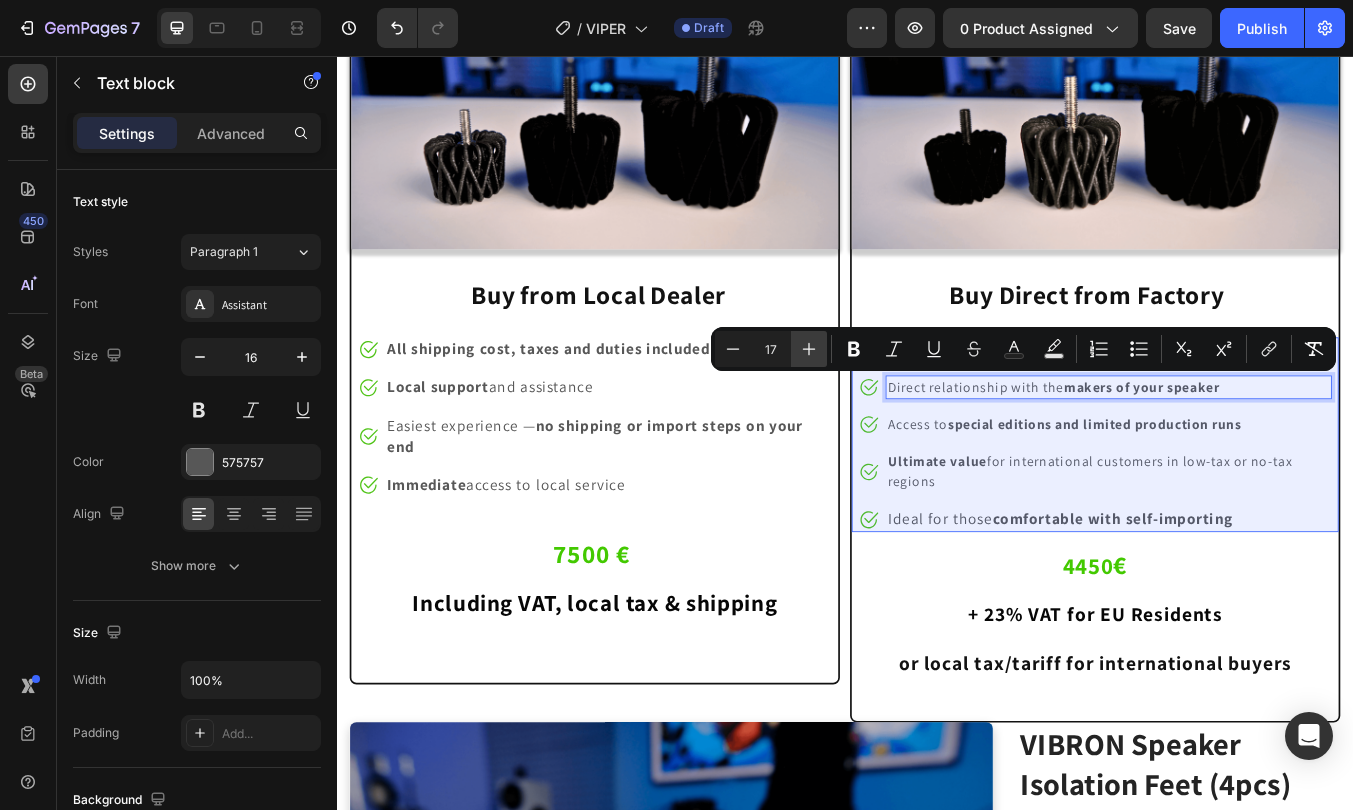 click 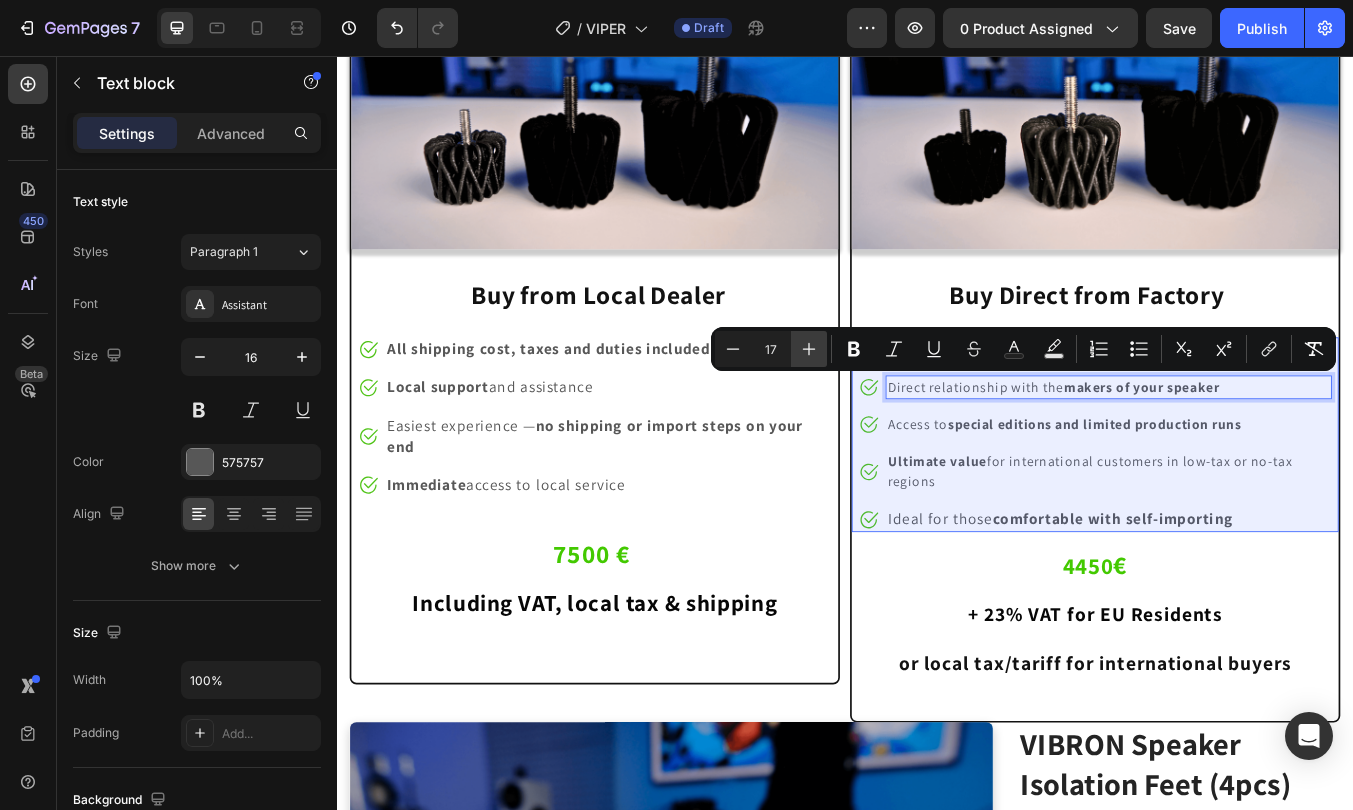 type on "18" 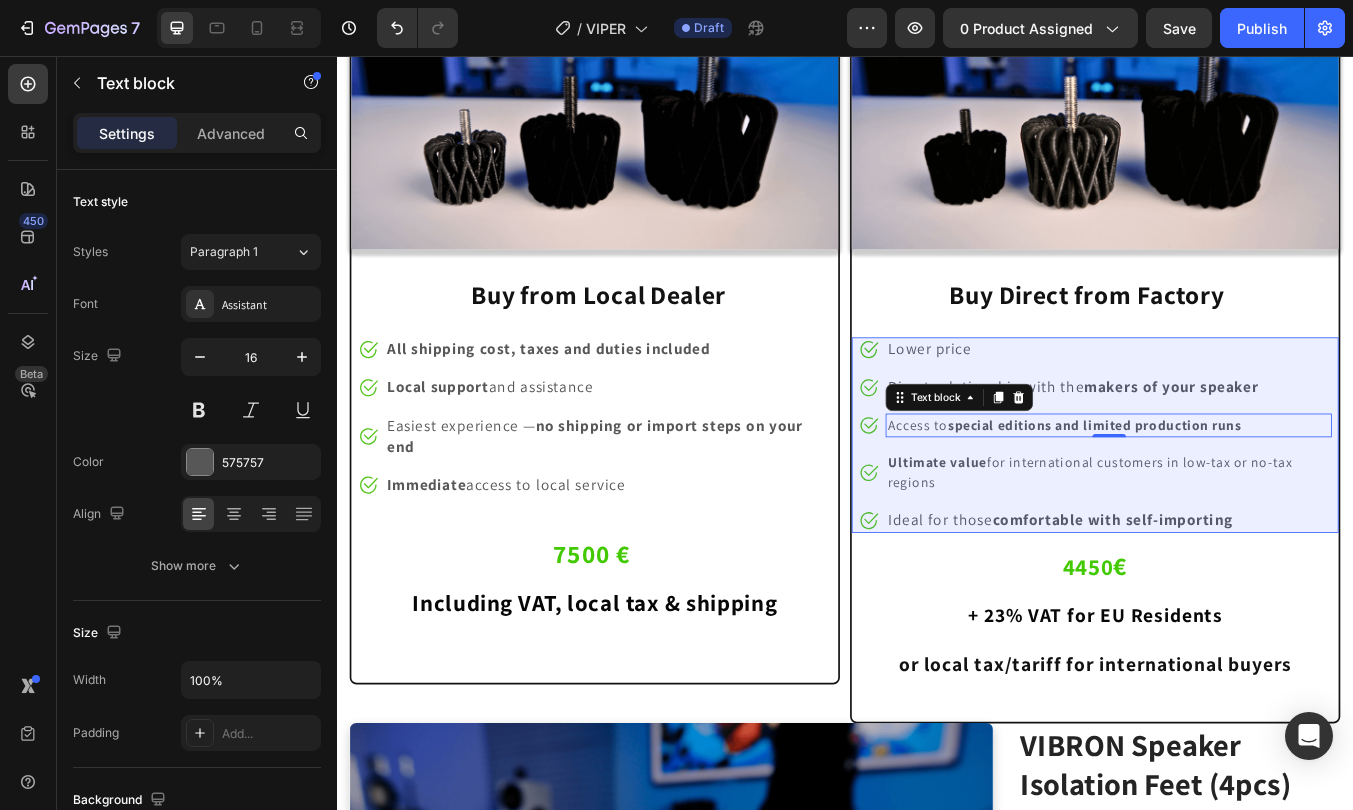 click on "Access to  special editions and limited production runs" at bounding box center [1248, 492] 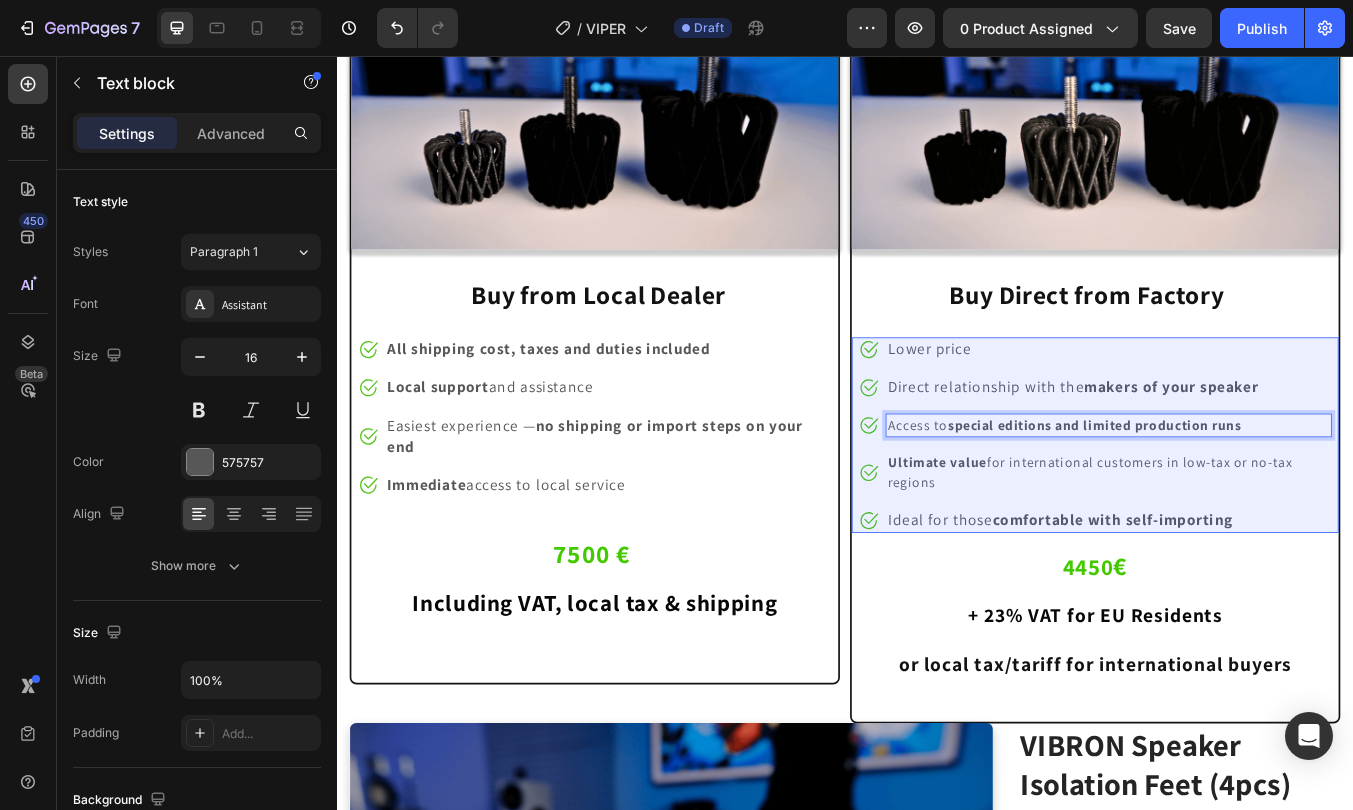 click on "Access to  special editions and limited production runs" at bounding box center (1248, 492) 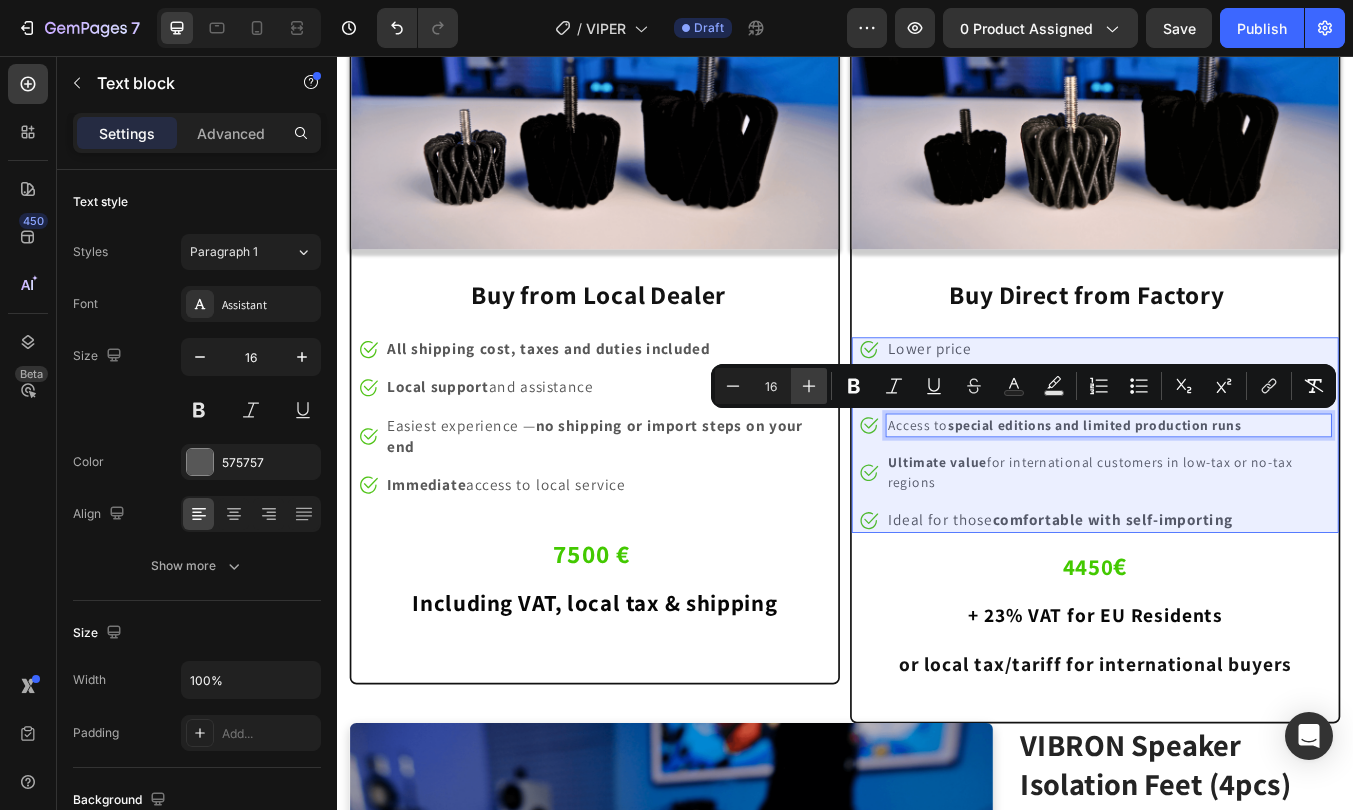 click 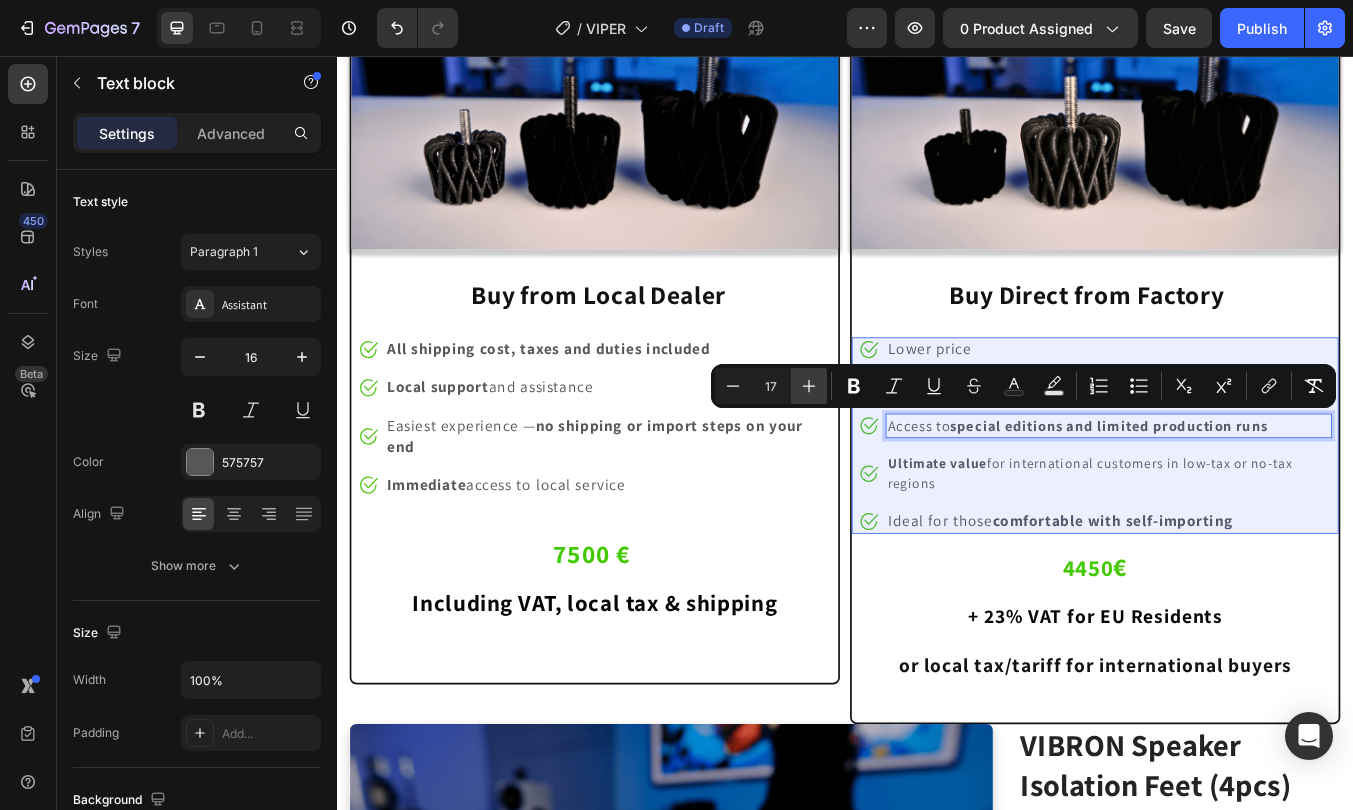 click 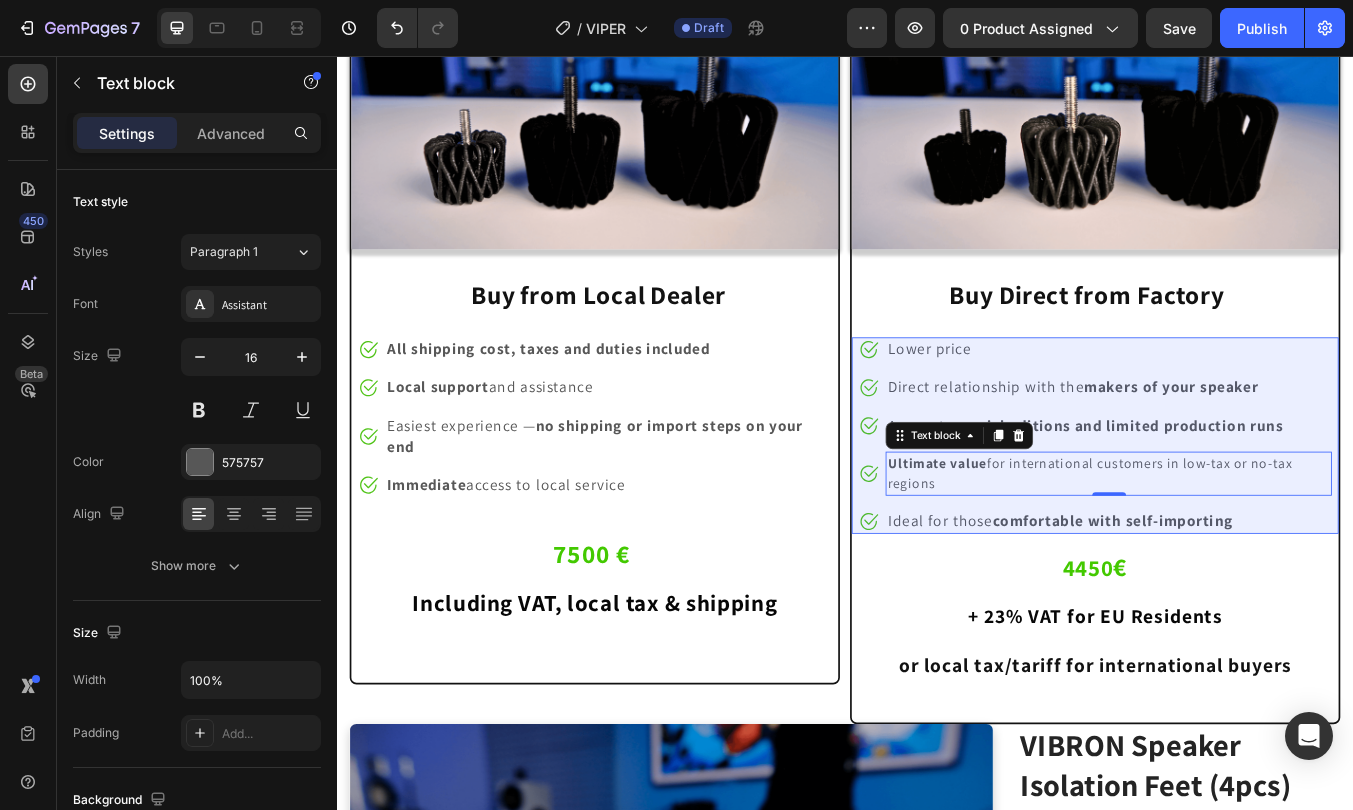 click on "Ultimate value" at bounding box center [1045, 536] 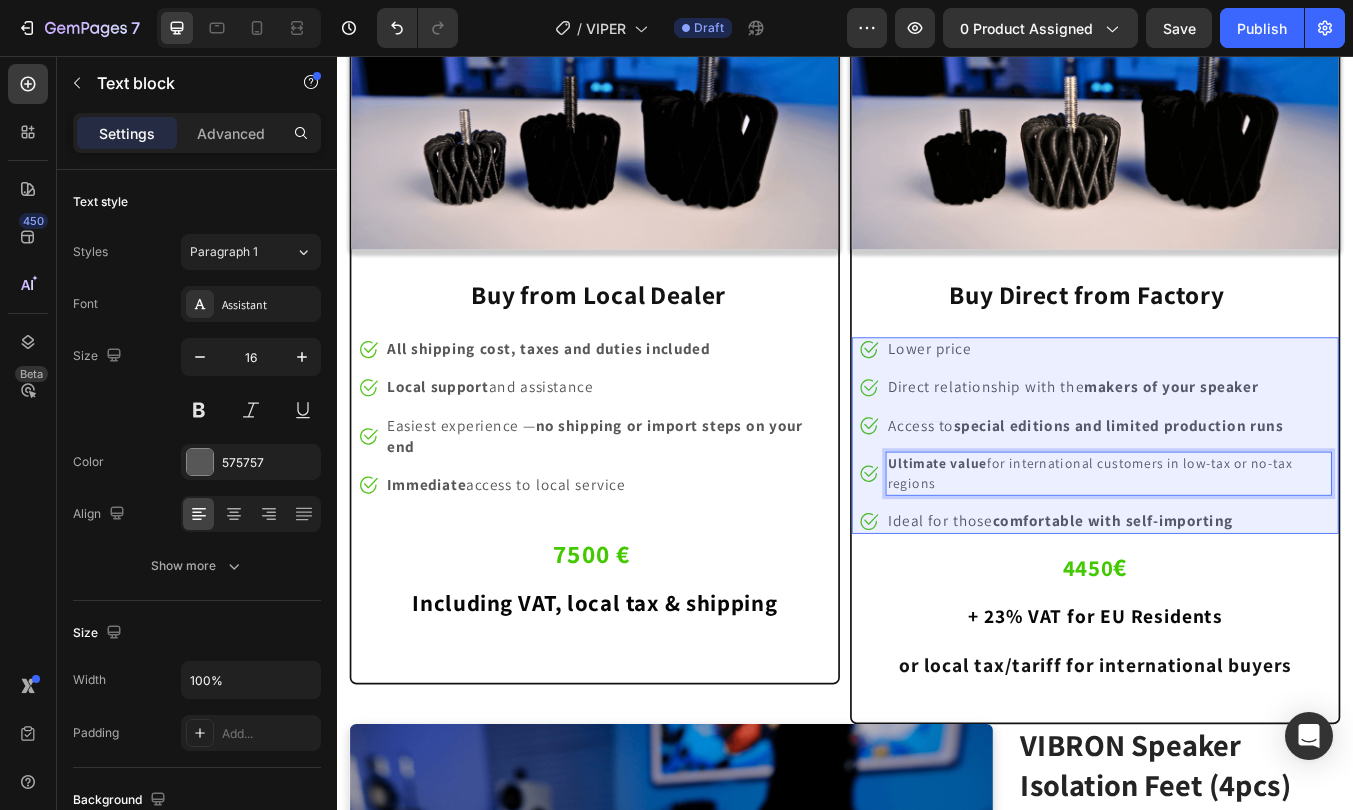 click on "Ultimate value" at bounding box center [1045, 536] 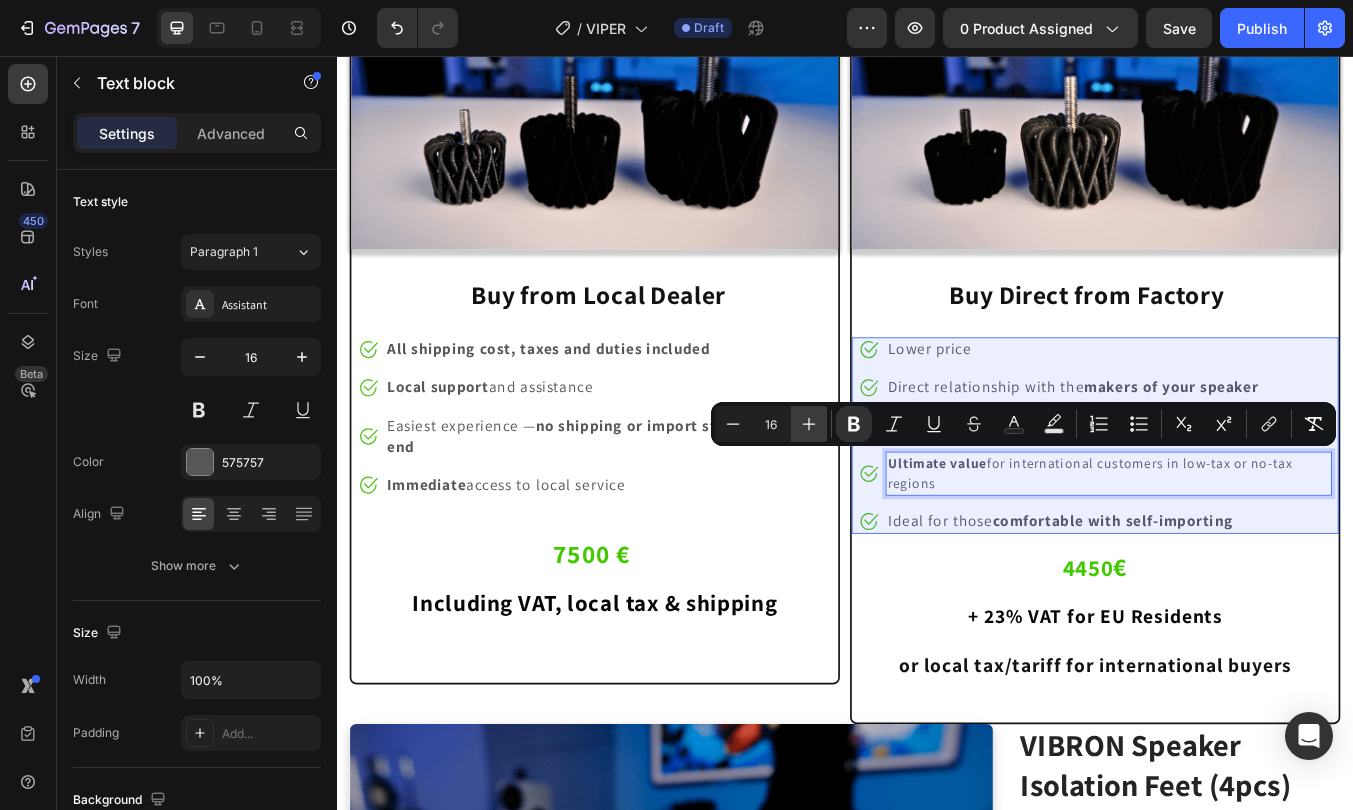 click 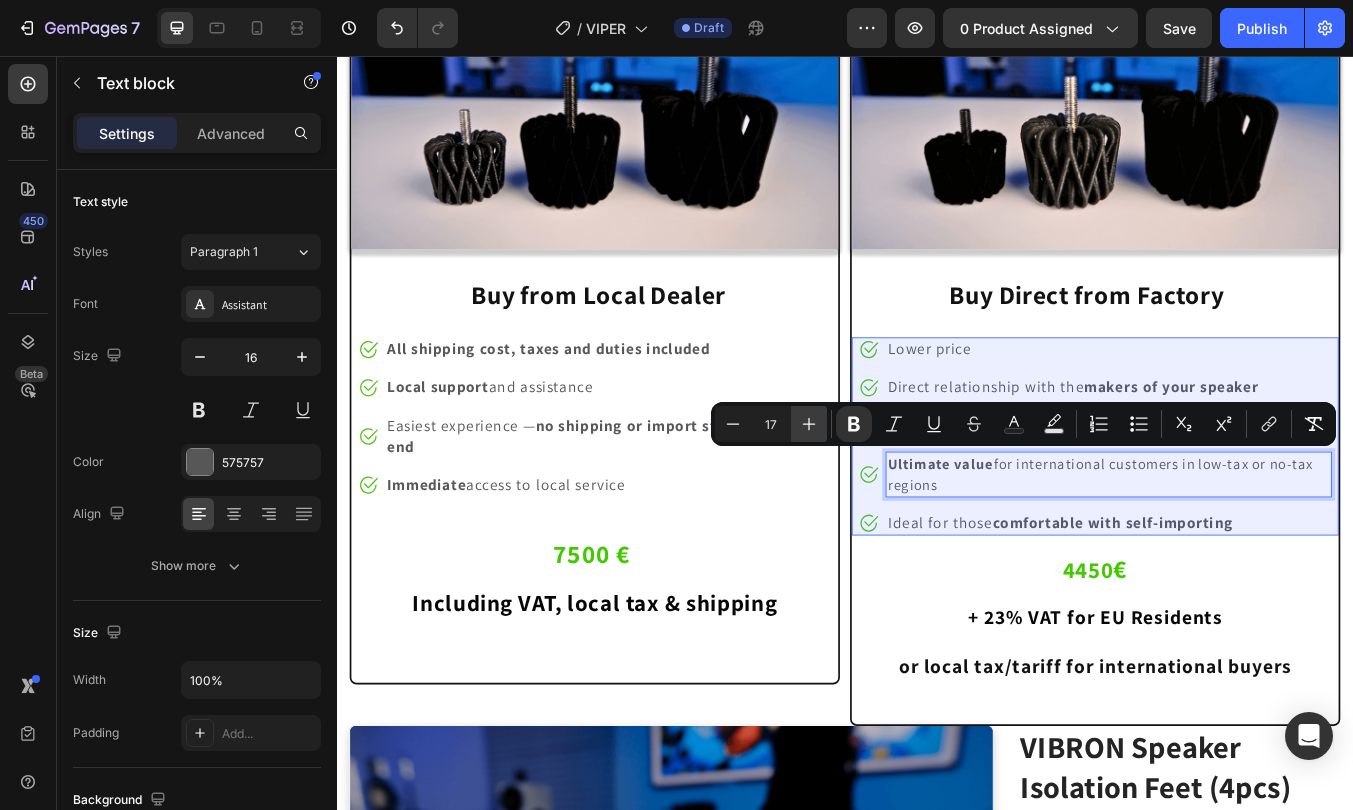 click 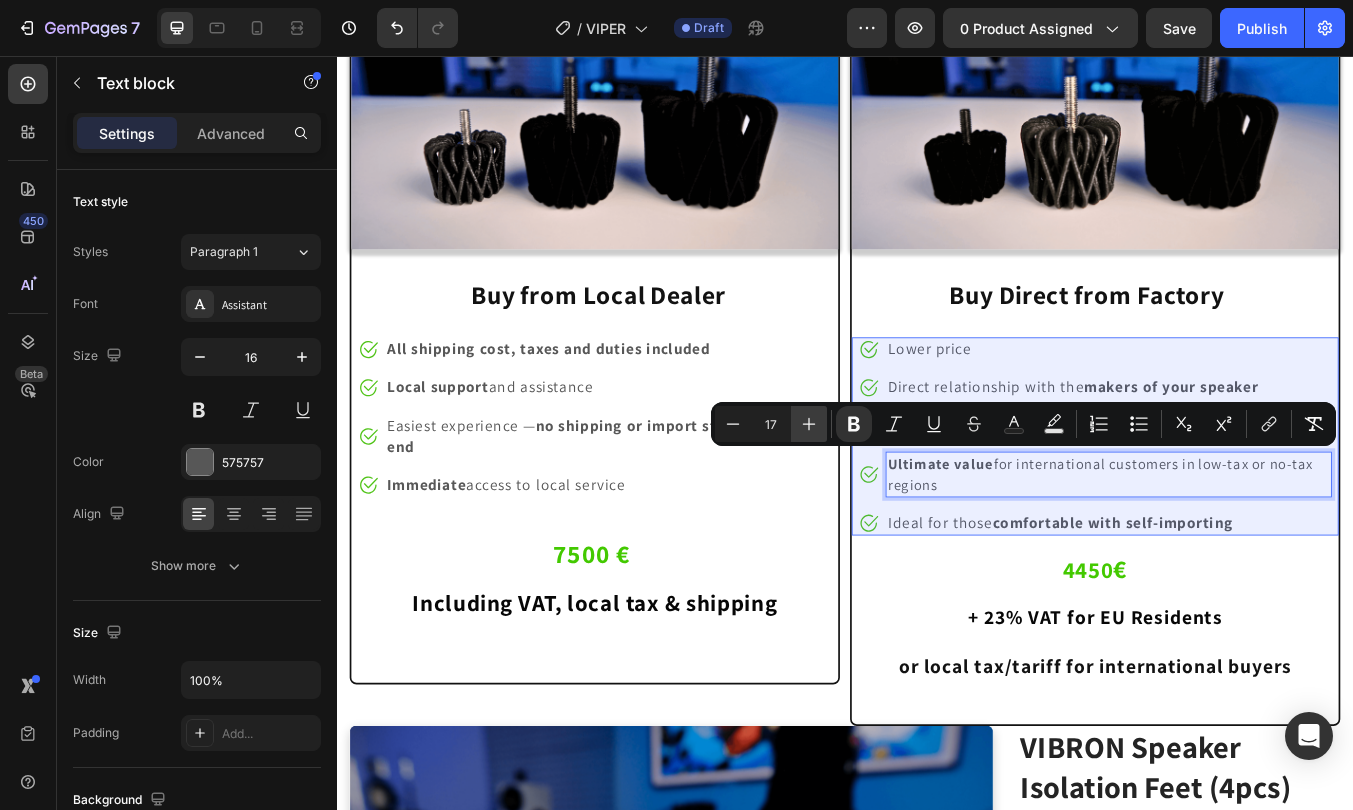 type on "18" 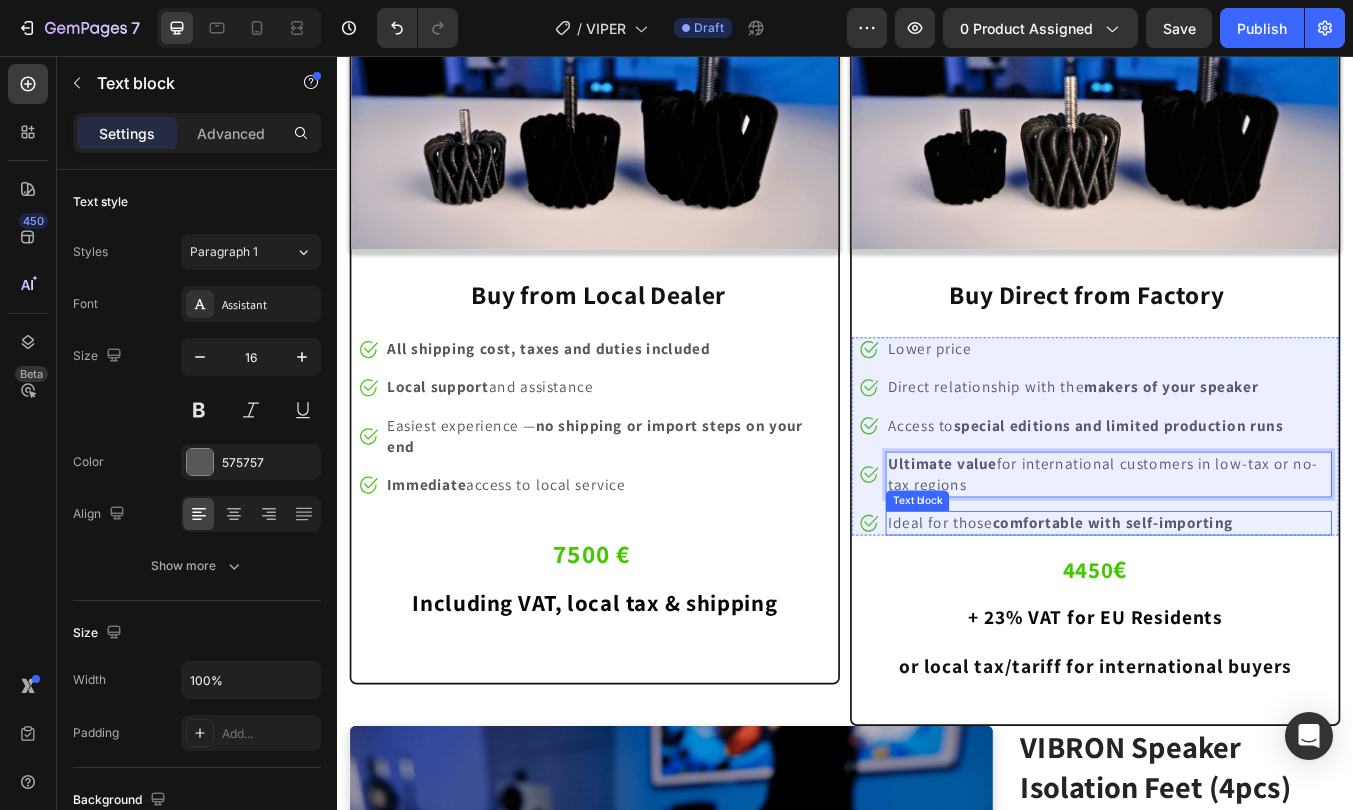 click on "Ideal for those  comfortable with self-importing" at bounding box center [1191, 606] 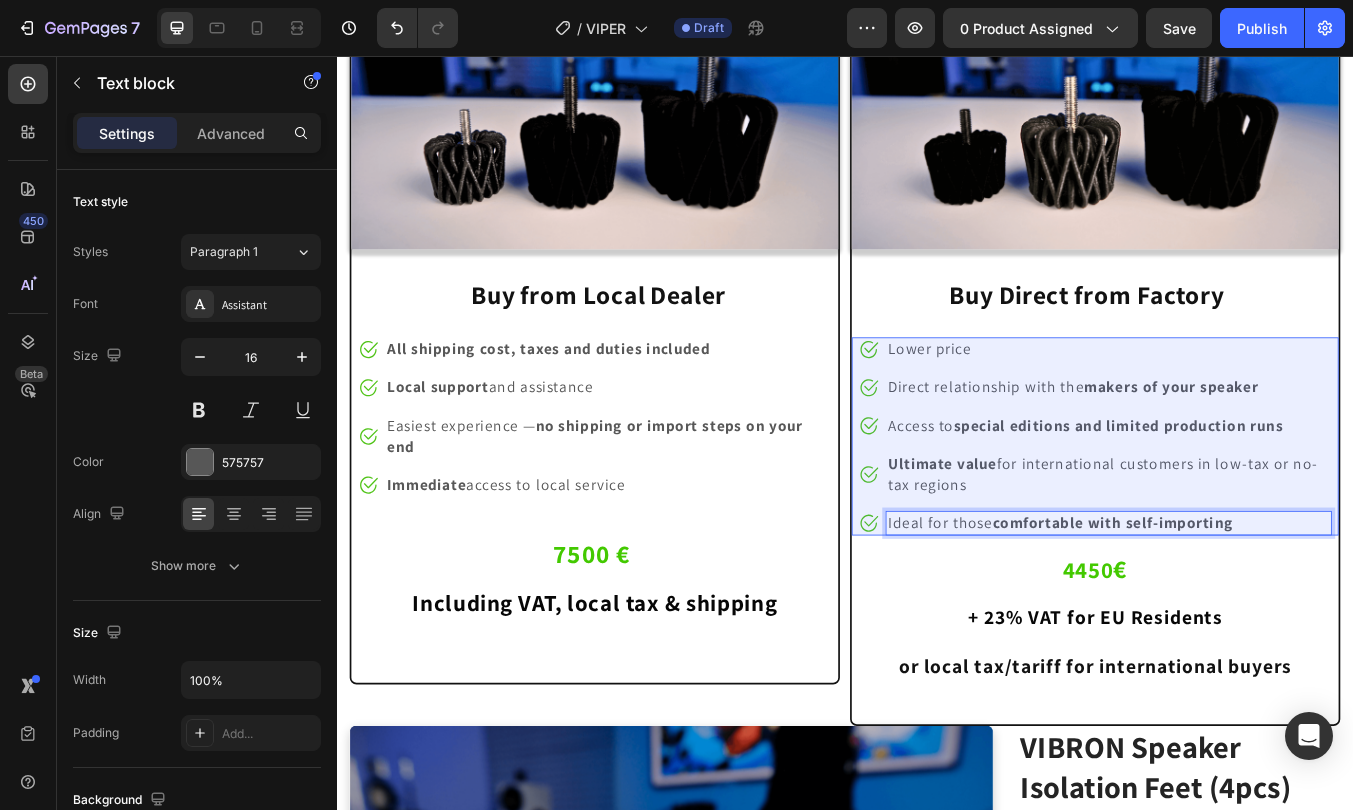 click on "Ideal for those  comfortable with self-importing" at bounding box center (1191, 606) 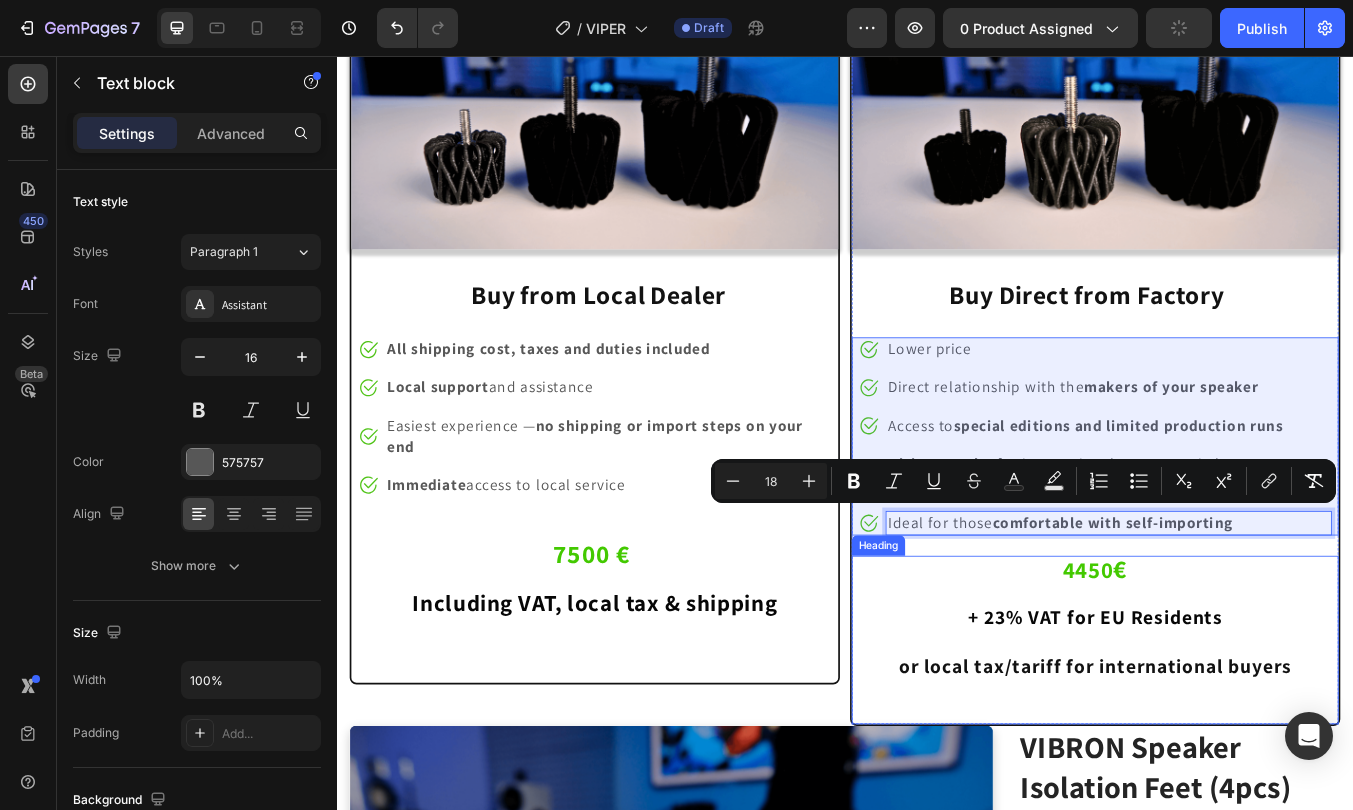 click on "⁠⁠⁠⁠⁠⁠⁠ 4450  € + 23% VAT for EU Residents   or local tax/tariff for international buyers" at bounding box center [1232, 733] 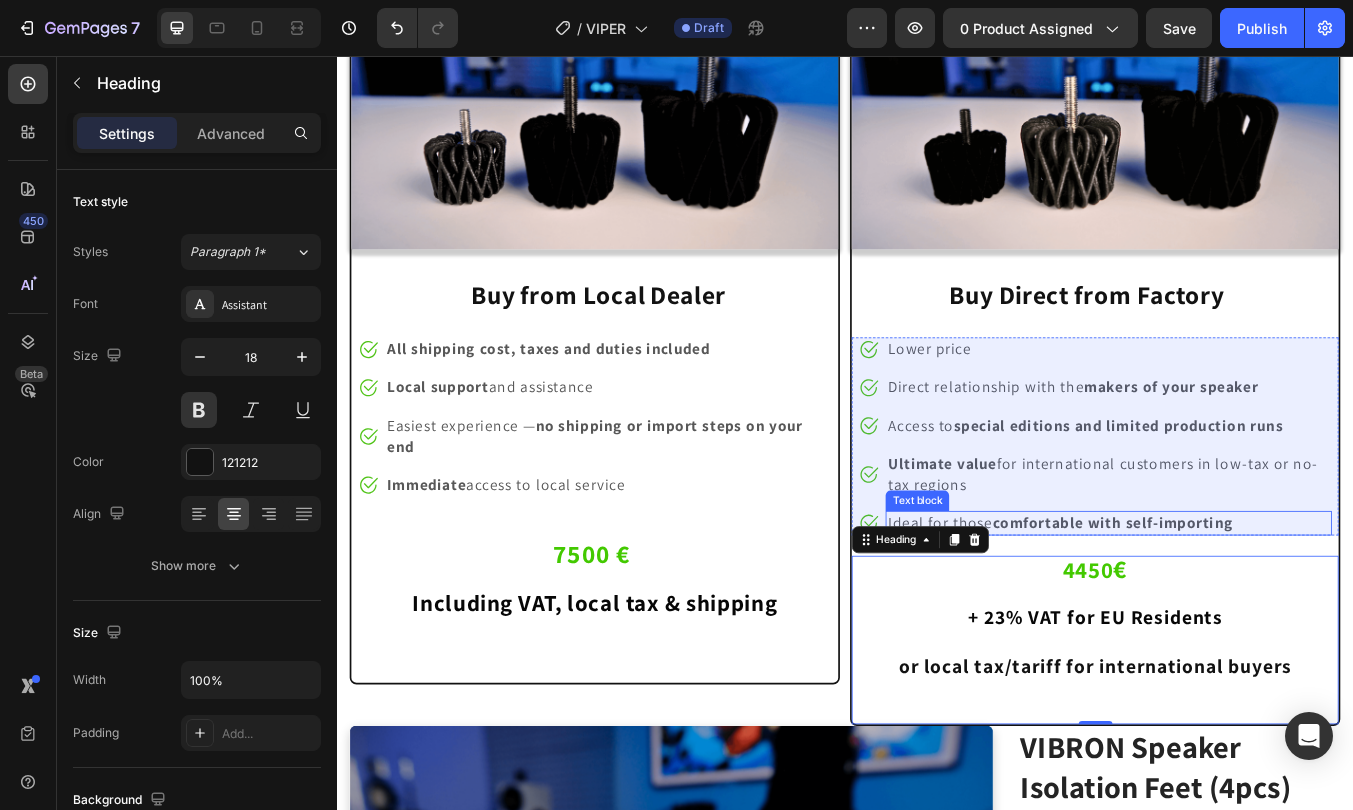 click on "comfortable with self-importing" at bounding box center (1253, 606) 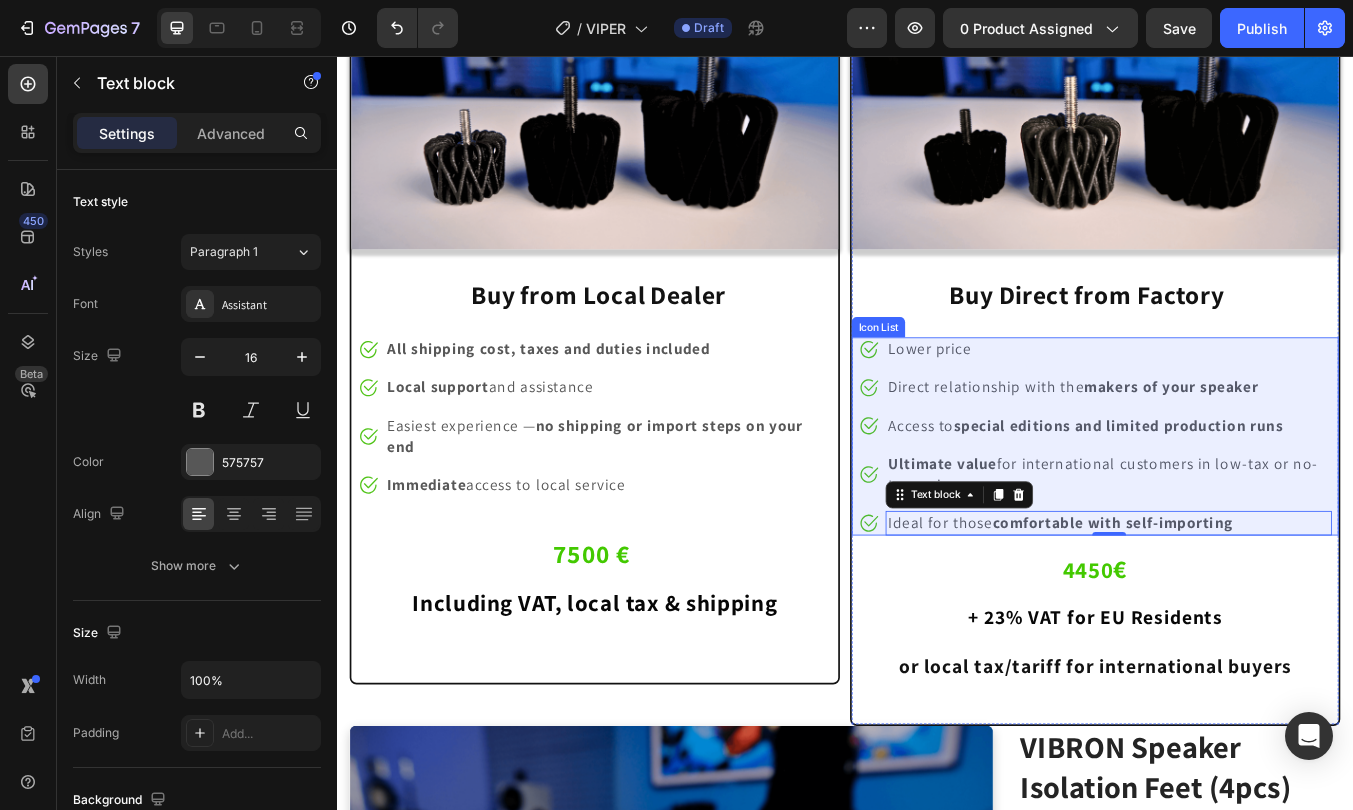 click on "Image Lower price  Text block Image Direct relationship with the  makers of your speaker Text block Image Access to  special editions and limited production runs Text block Image Ultimate value  for international customers in low-tax or no-tax regions Text block Image Ideal for those  comfortable with self-importing Text block   0" at bounding box center (1232, 505) 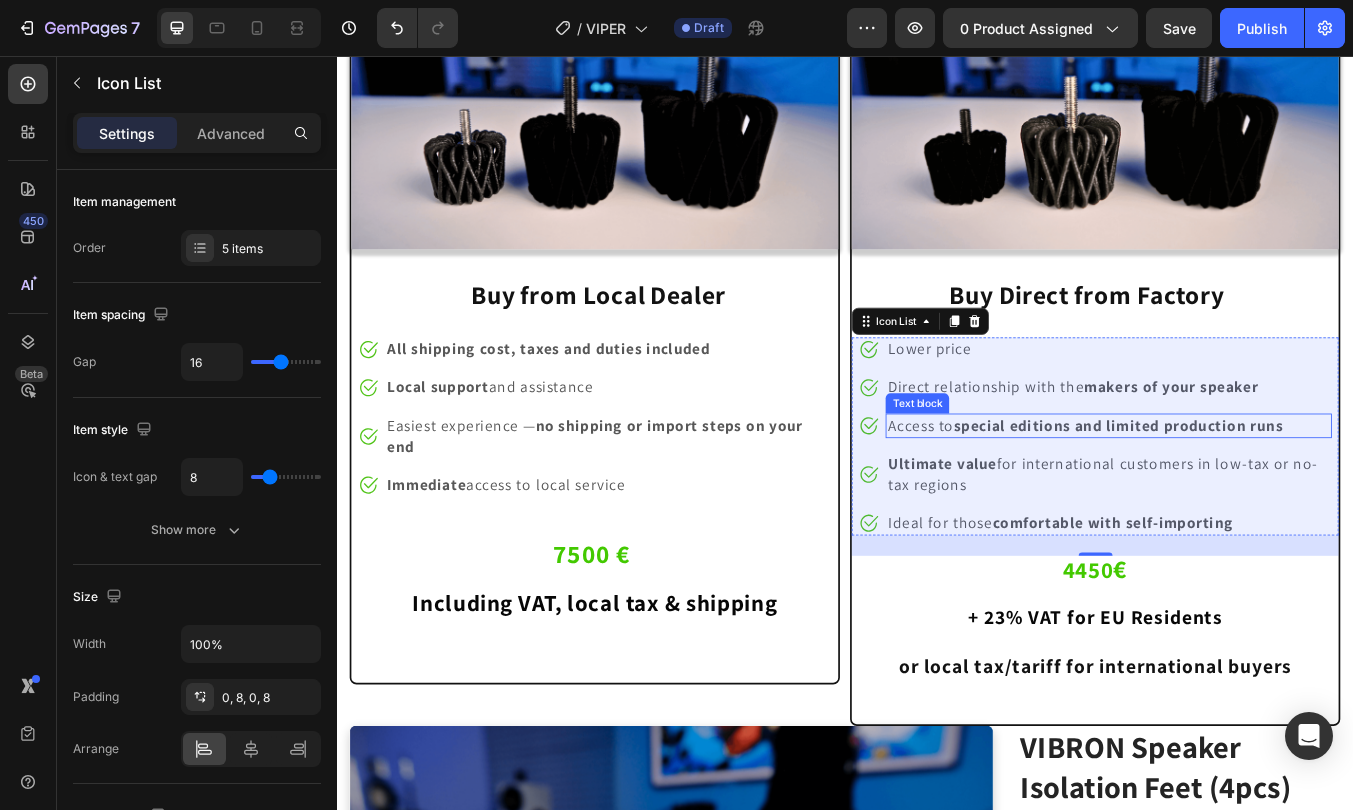 click on "special editions and limited production runs" at bounding box center (1259, 491) 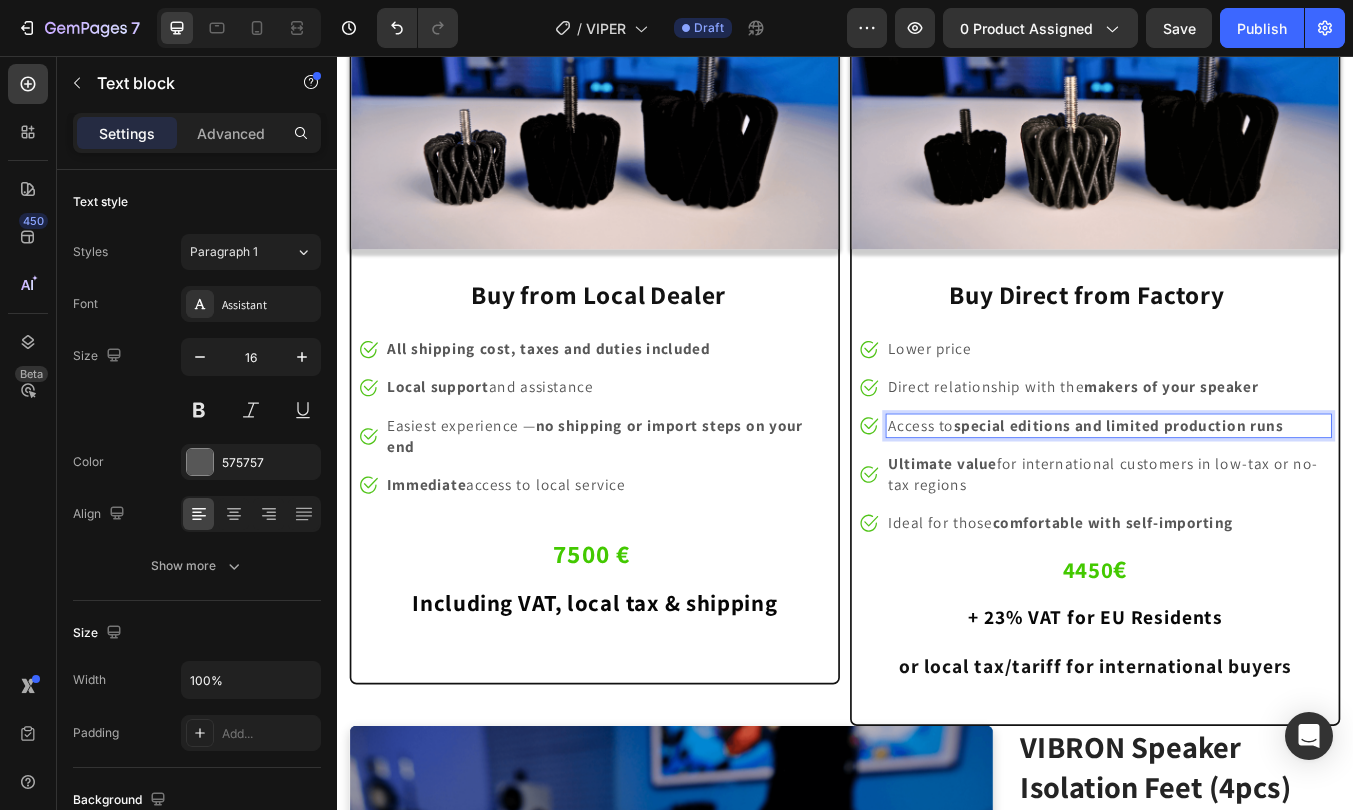 click on "special editions and limited production runs" at bounding box center (1259, 491) 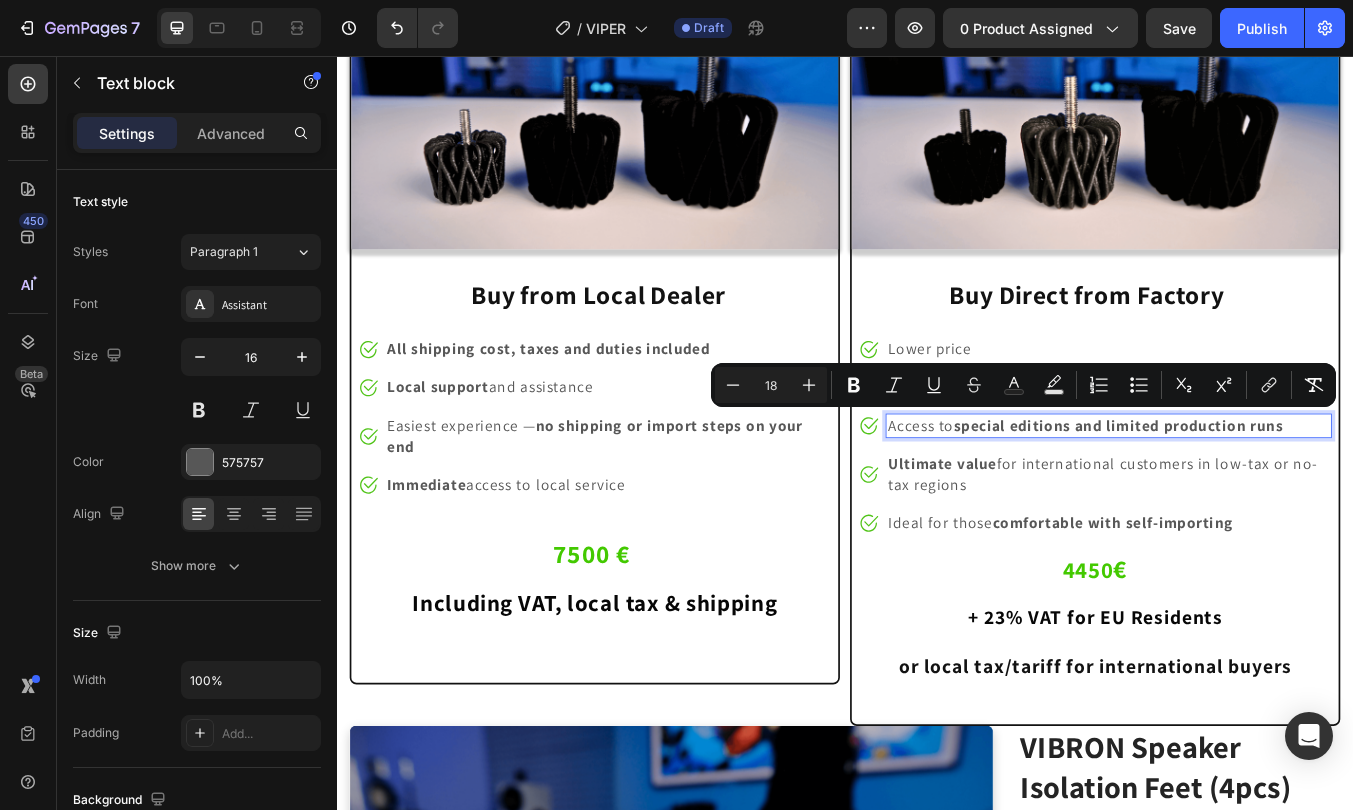 click on "Access to  special editions and limited production runs" at bounding box center [1220, 491] 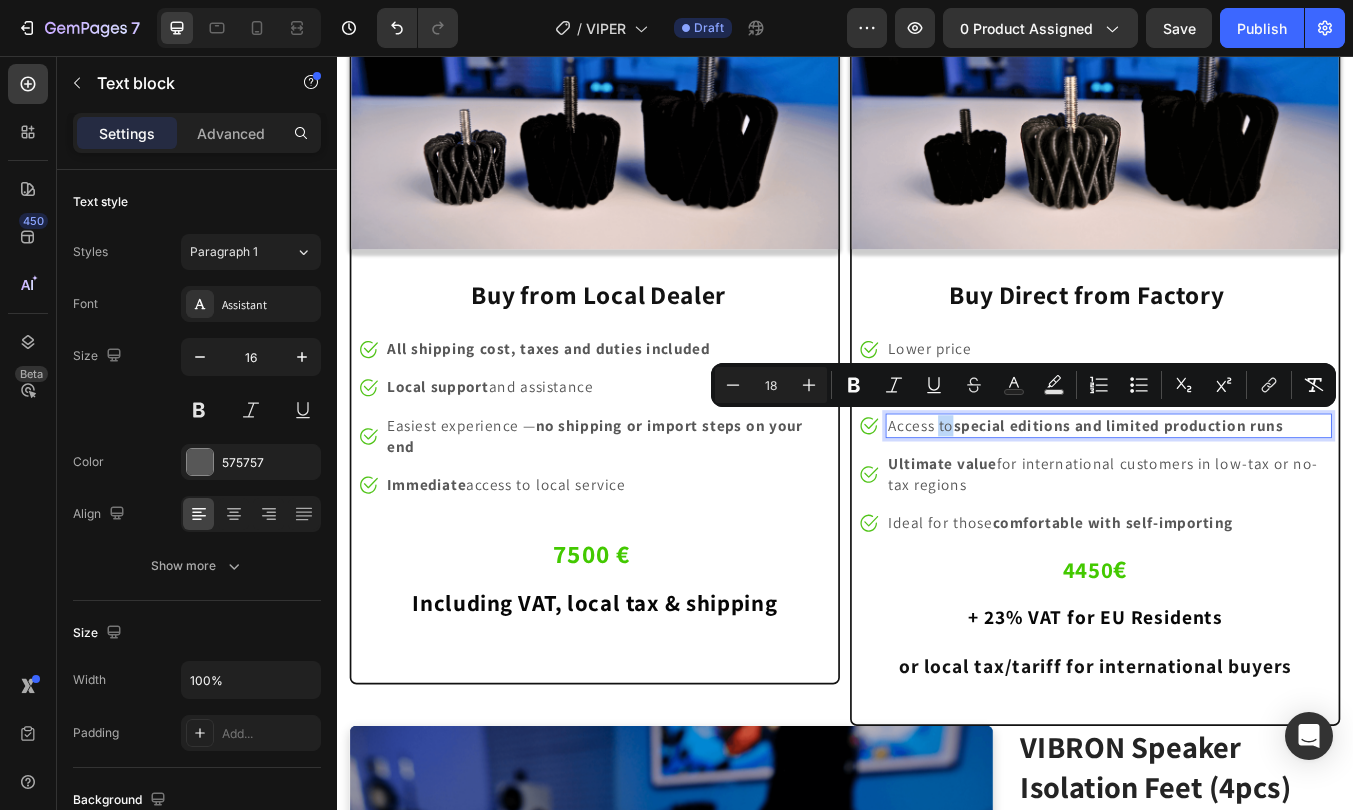 click on "Access to  special editions and limited production runs" at bounding box center (1220, 491) 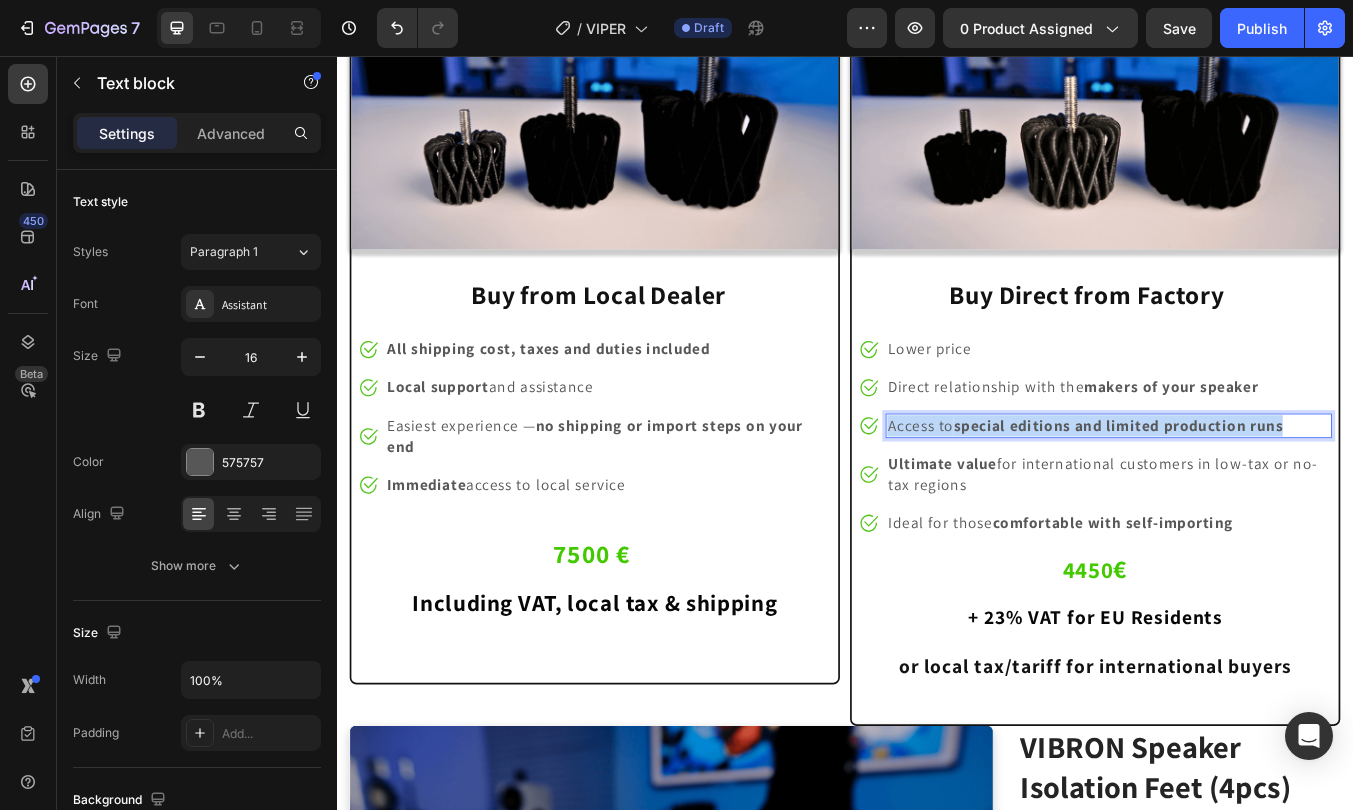 click on "Access to  special editions and limited production runs" at bounding box center [1220, 491] 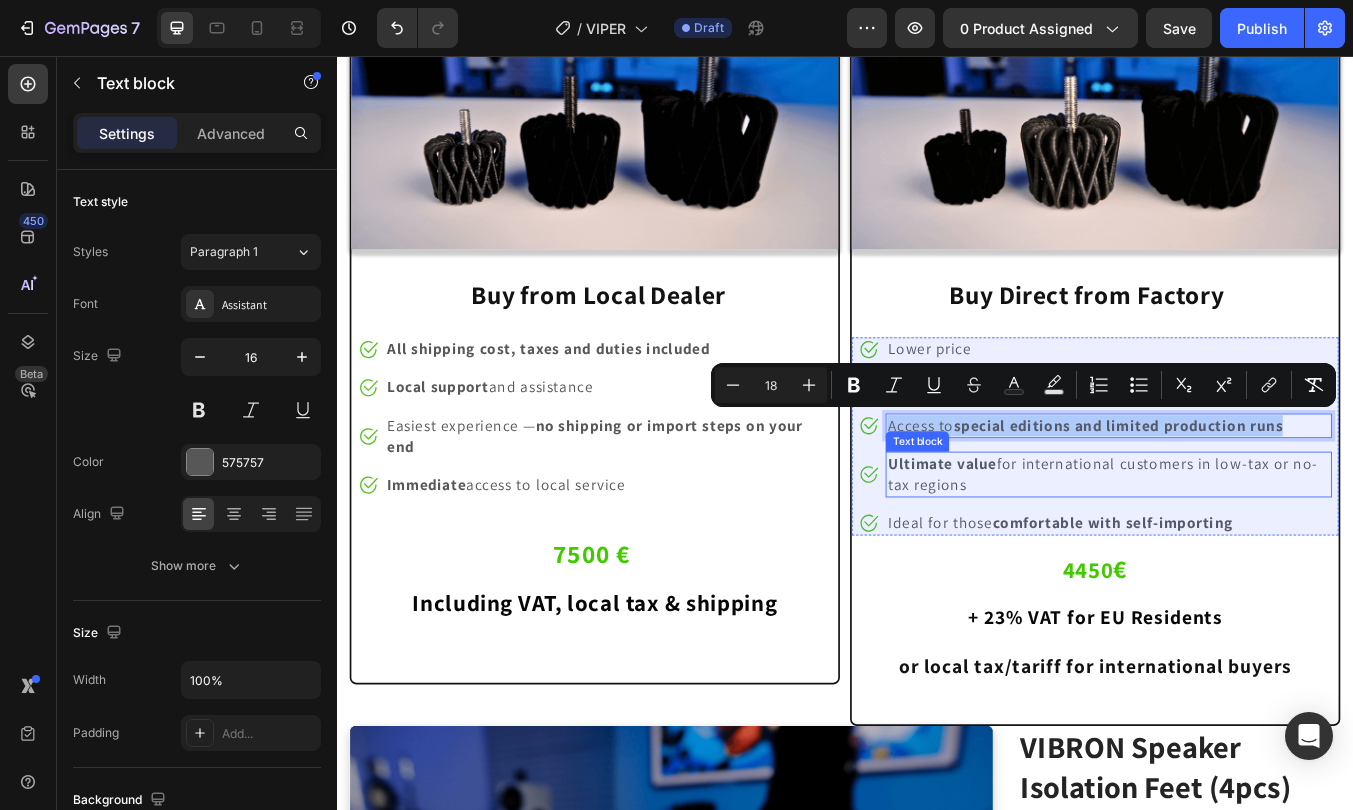 click on "Ultimate value  for international customers in low-tax or no-tax regions" at bounding box center [1248, 550] 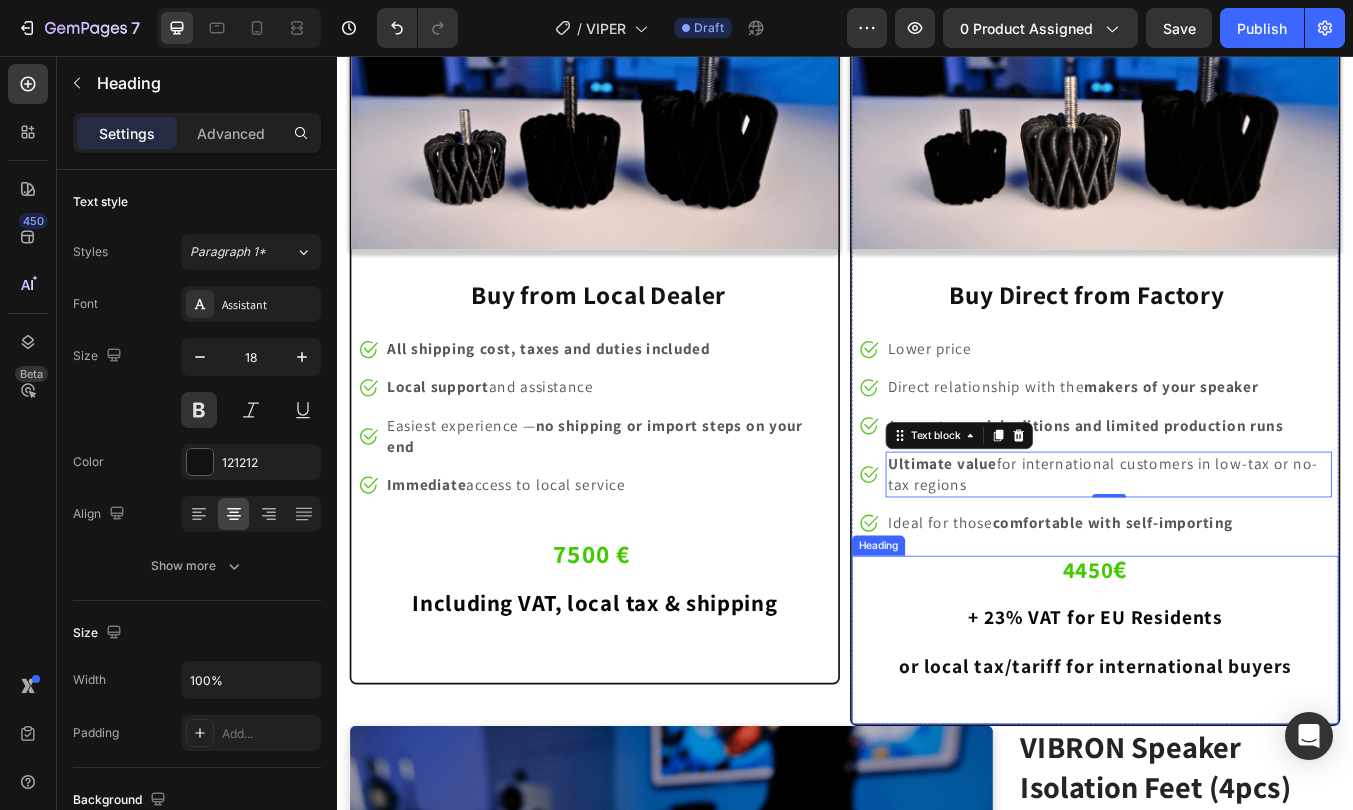 click on "⁠⁠⁠⁠⁠⁠⁠ 4450  € + 23% VAT for EU Residents   or local tax/tariff for international buyers" at bounding box center [1232, 733] 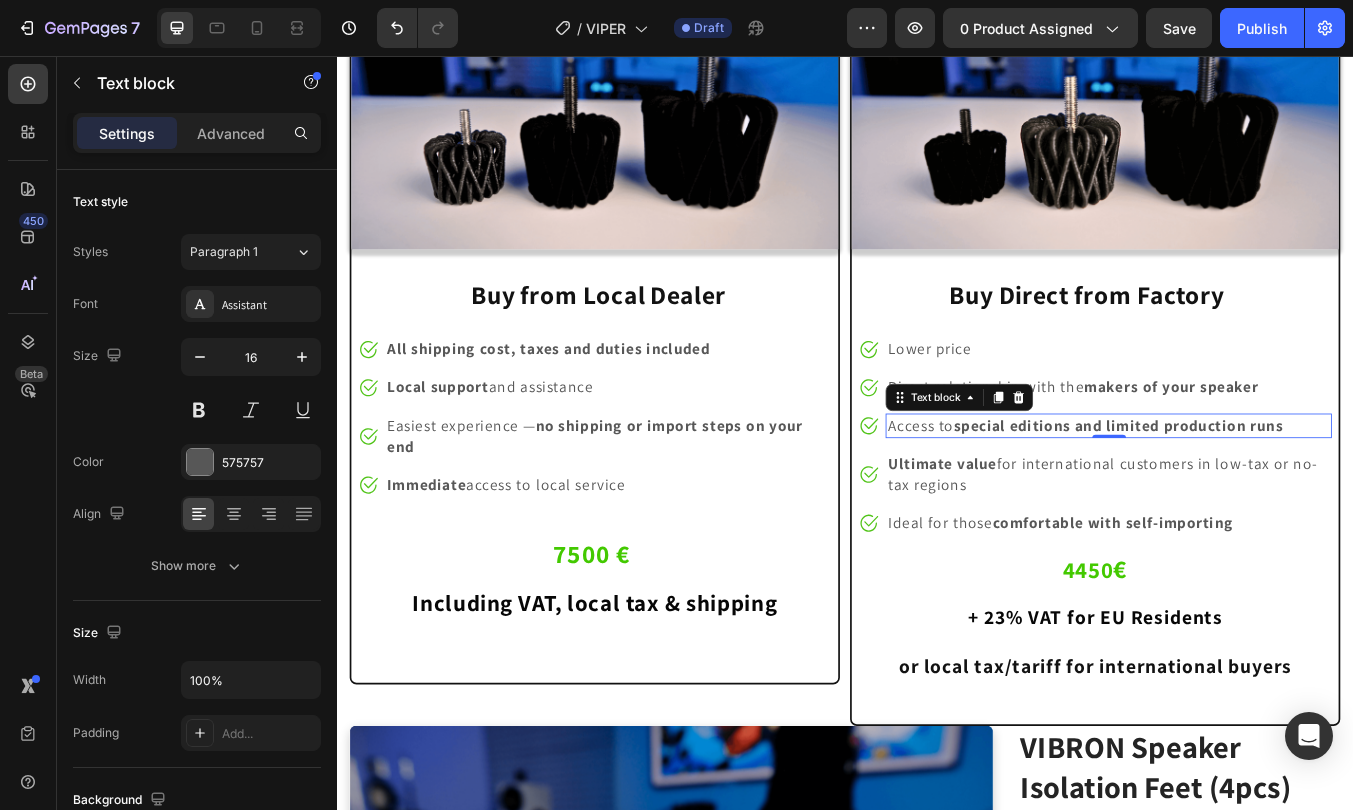 click on "special editions and limited production runs" at bounding box center (1259, 491) 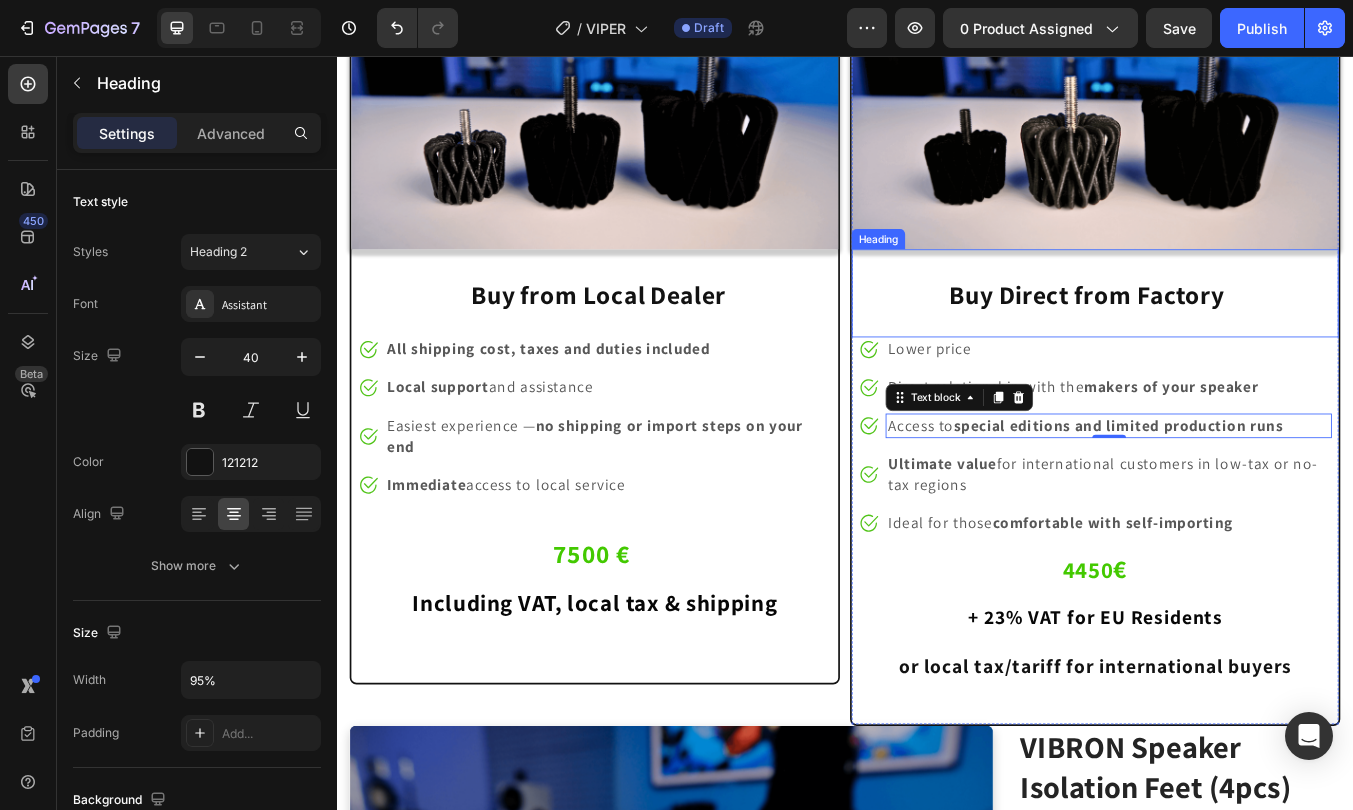 click on "⁠⁠⁠⁠⁠⁠⁠ Buy Direct from Factory" at bounding box center [1222, 336] 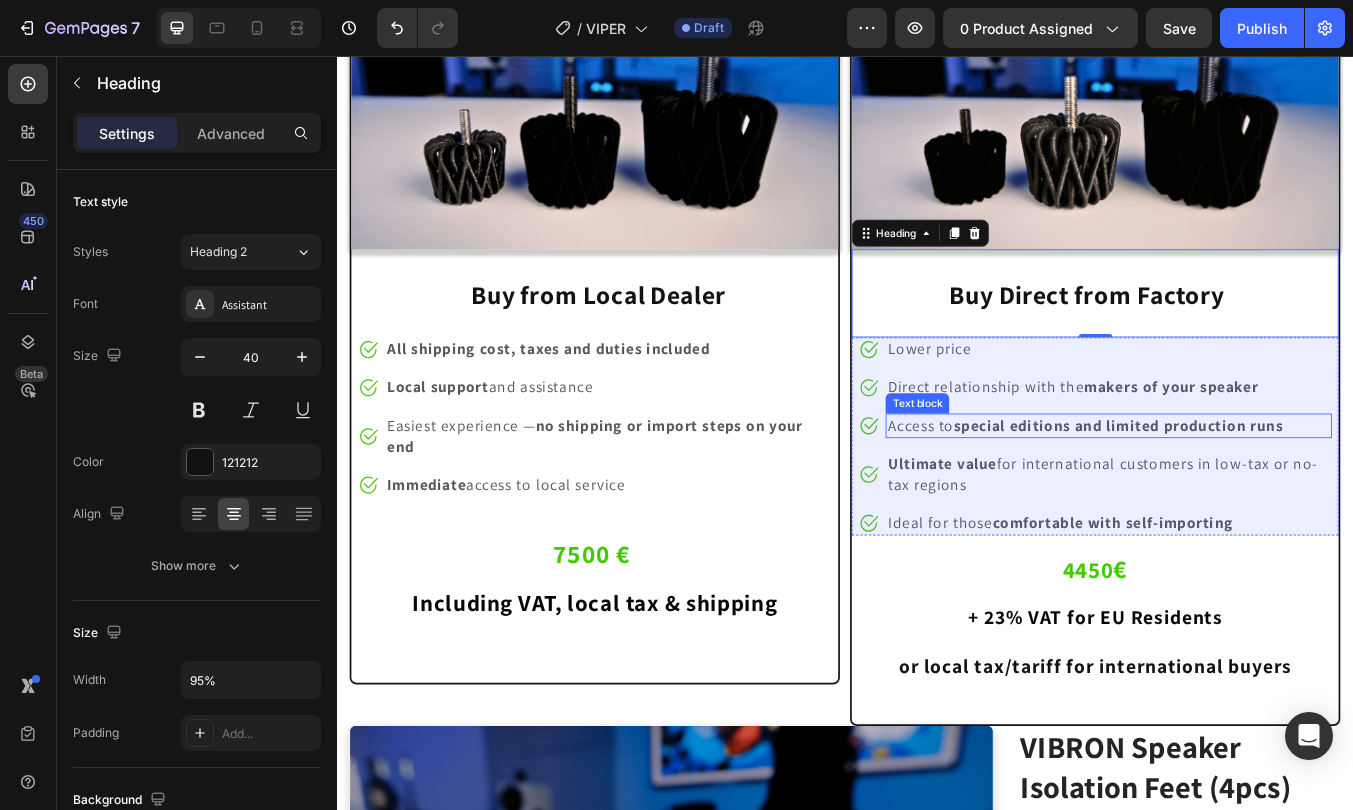 click on "special editions and limited production runs" at bounding box center (1259, 491) 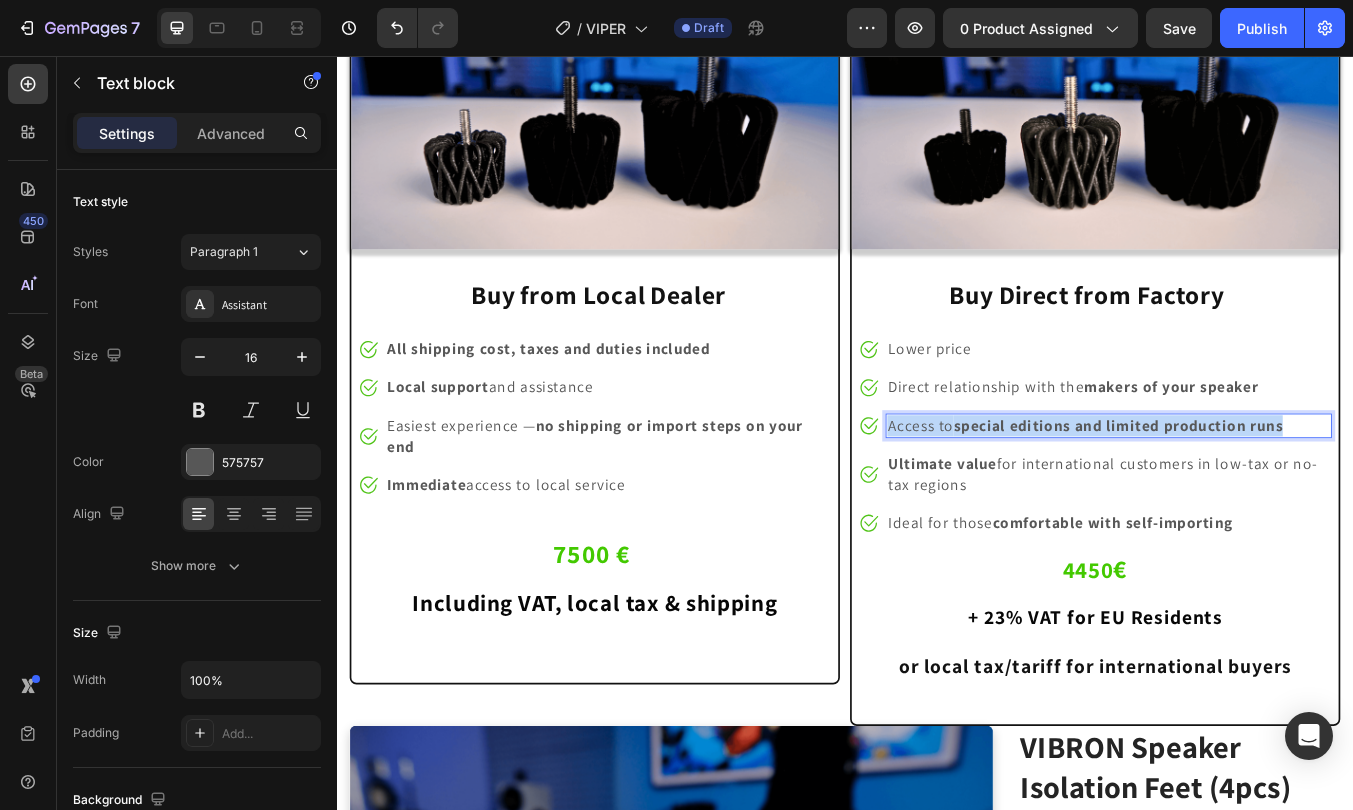 click on "special editions and limited production runs" at bounding box center (1259, 491) 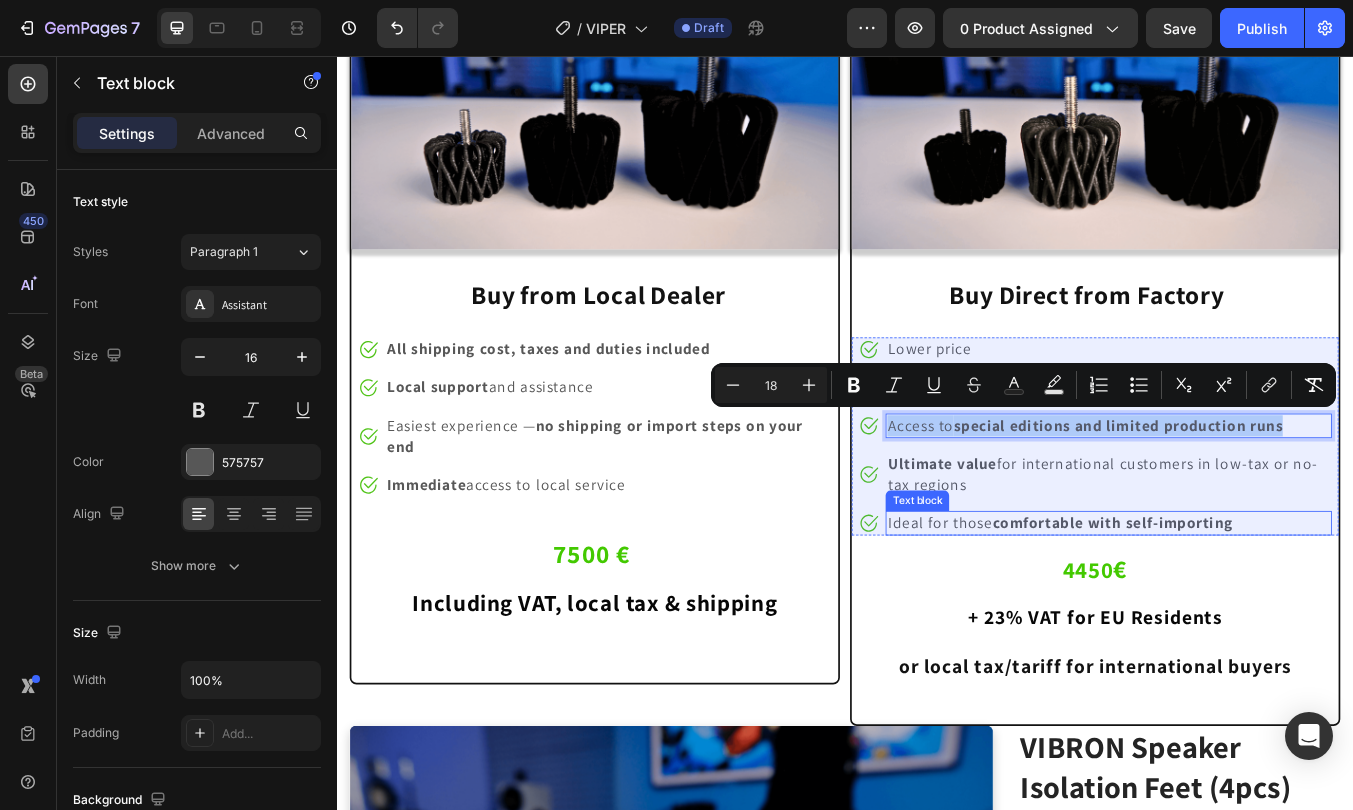 click on "Ideal for those  comfortable with self-importing" at bounding box center (1248, 607) 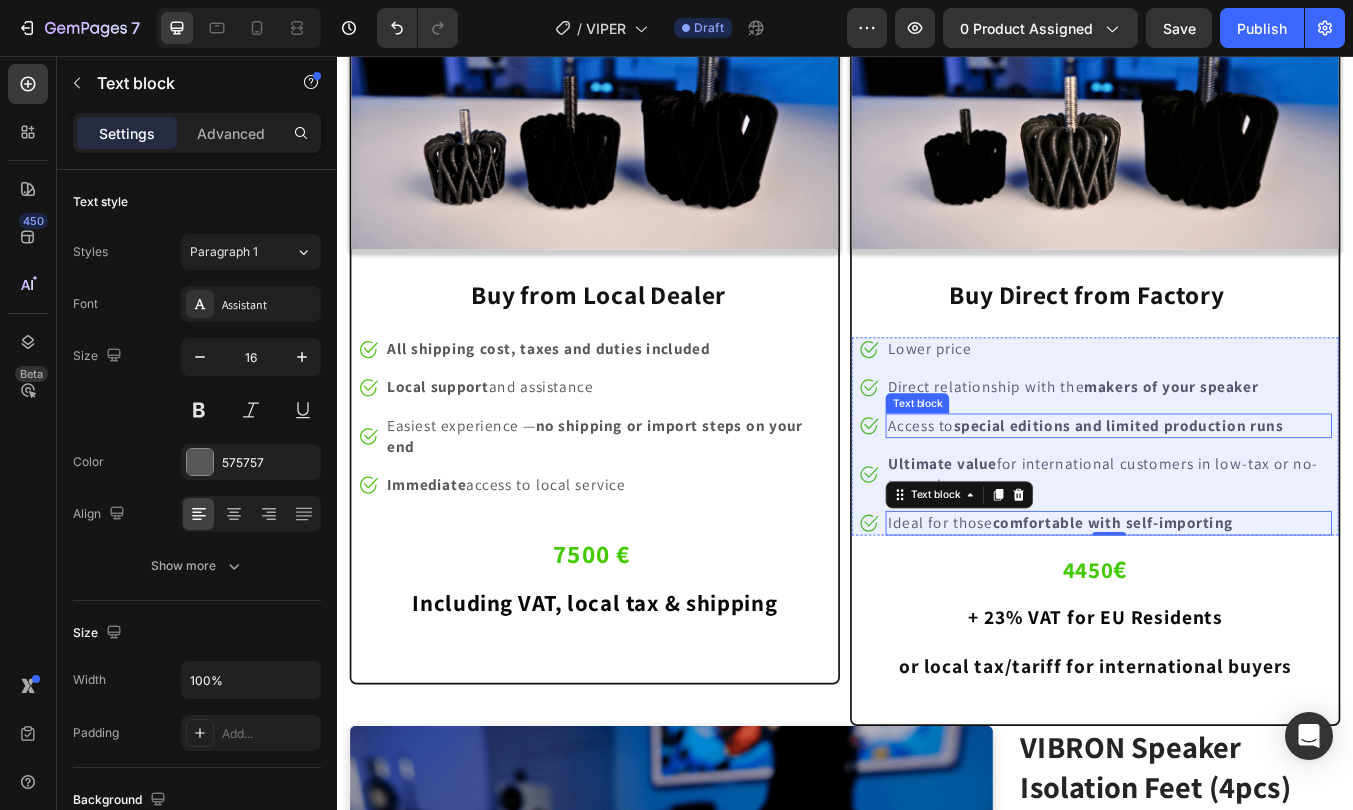 click on "Access to  special editions and limited production runs" at bounding box center (1220, 491) 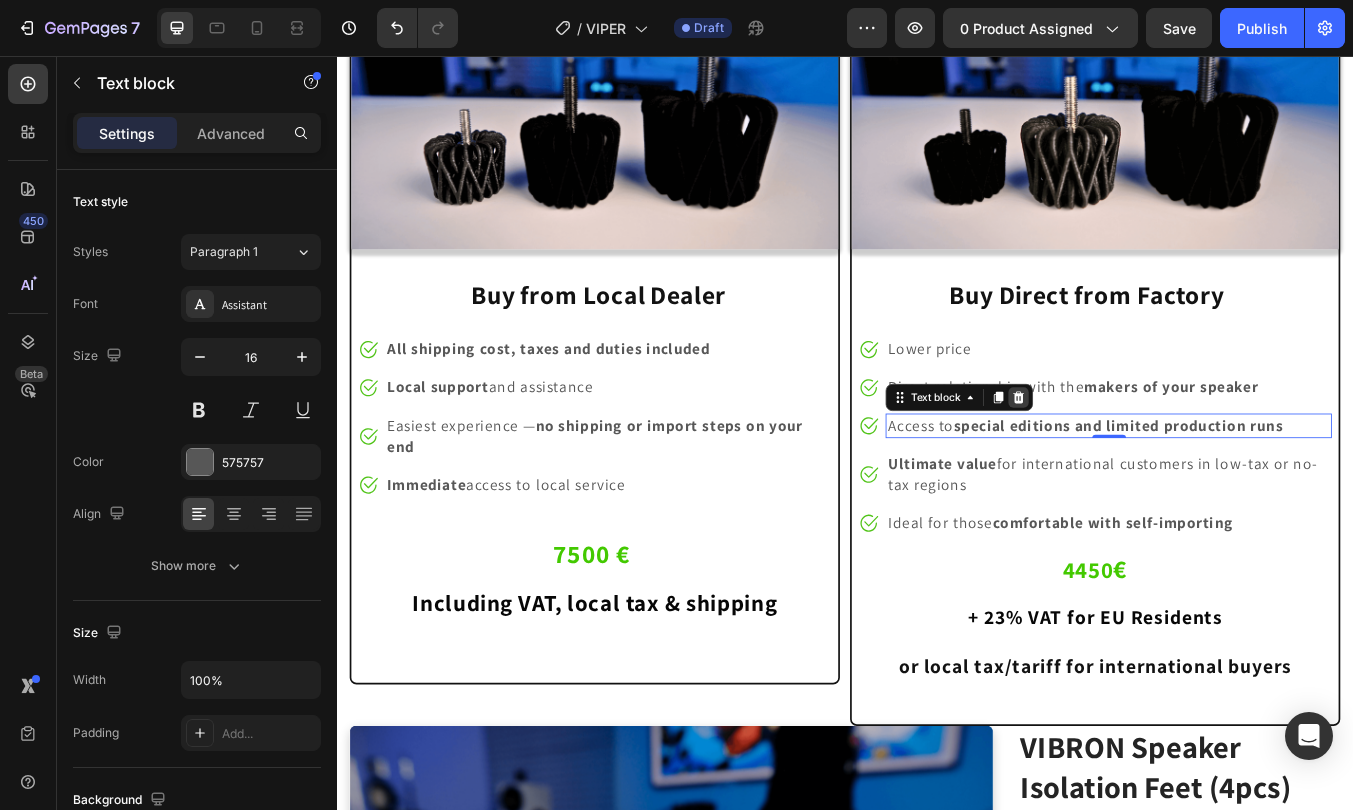 click 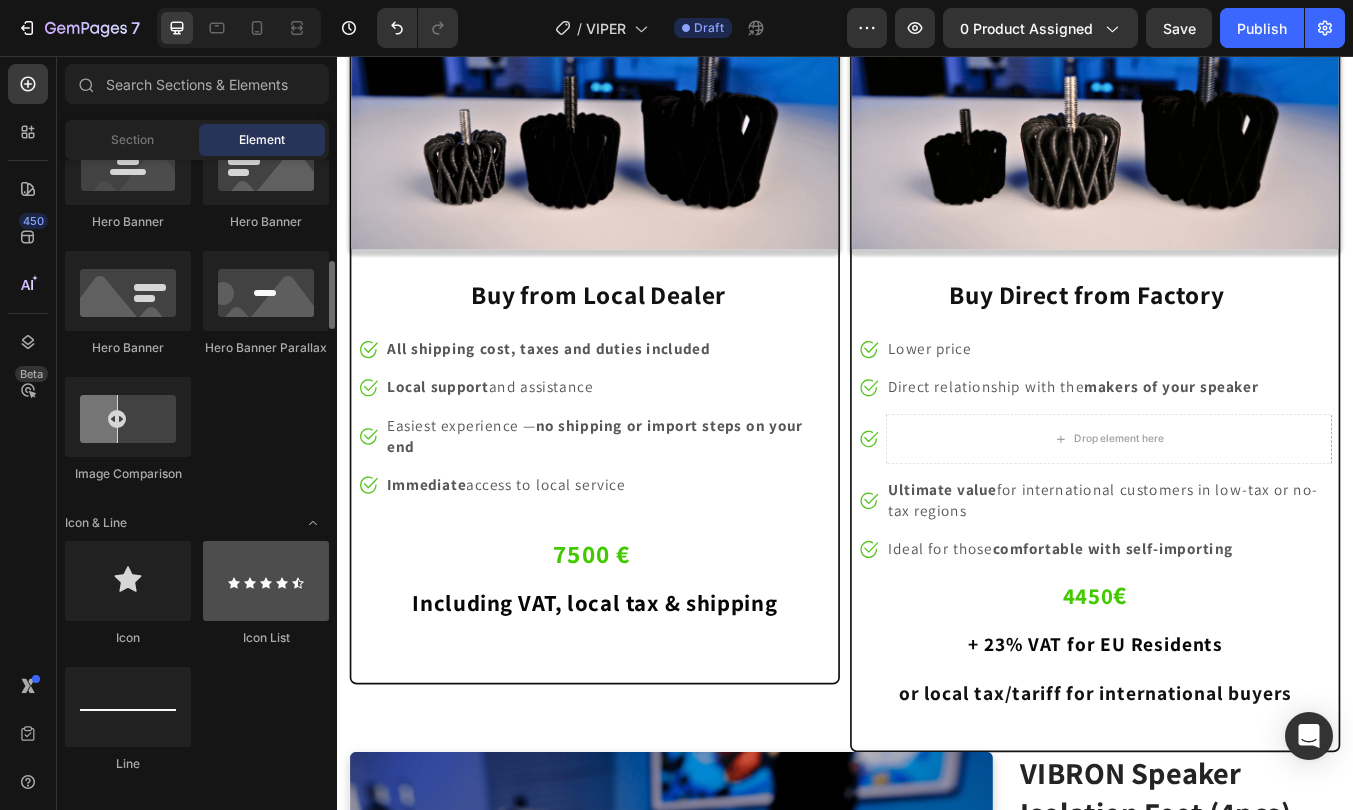 scroll, scrollTop: 0, scrollLeft: 0, axis: both 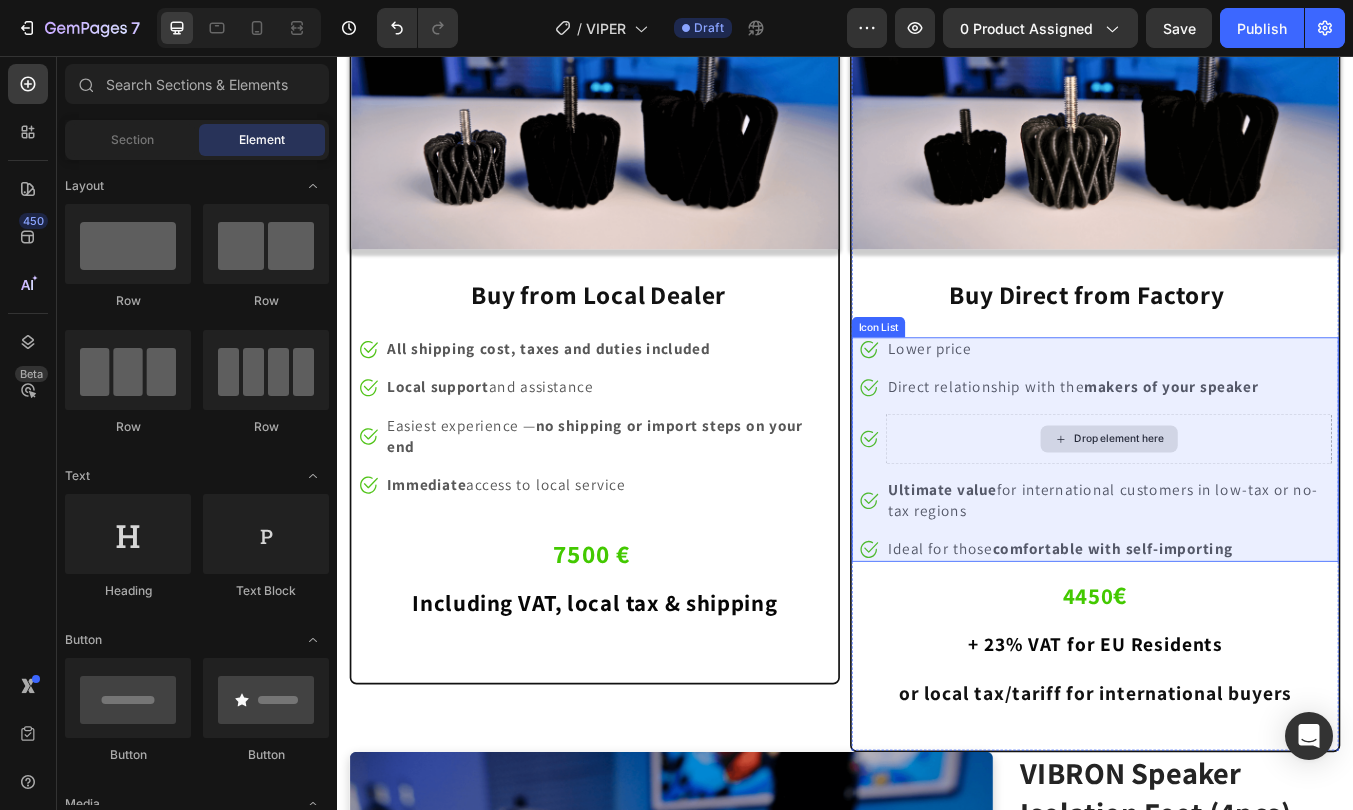 click on "Drop element here" at bounding box center [1248, 508] 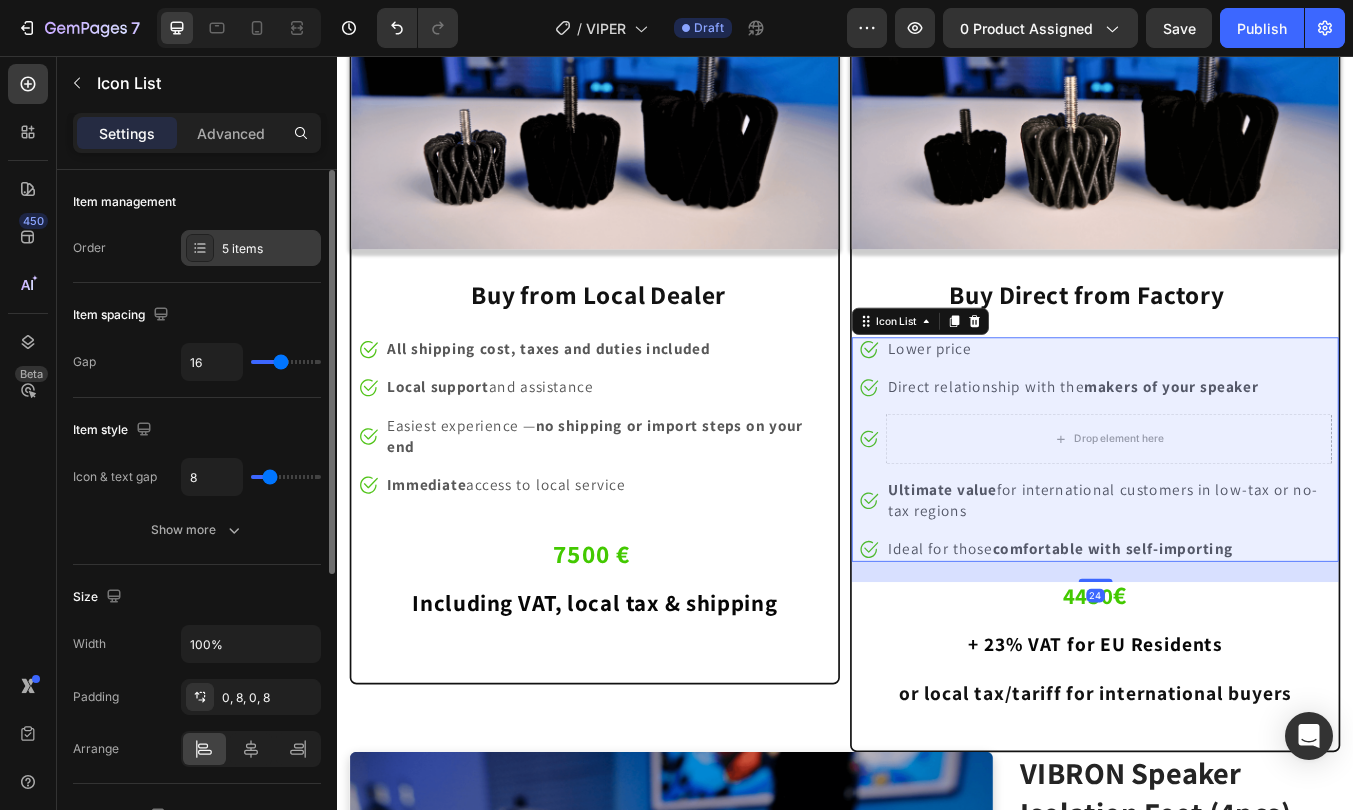 click on "5 items" at bounding box center (269, 249) 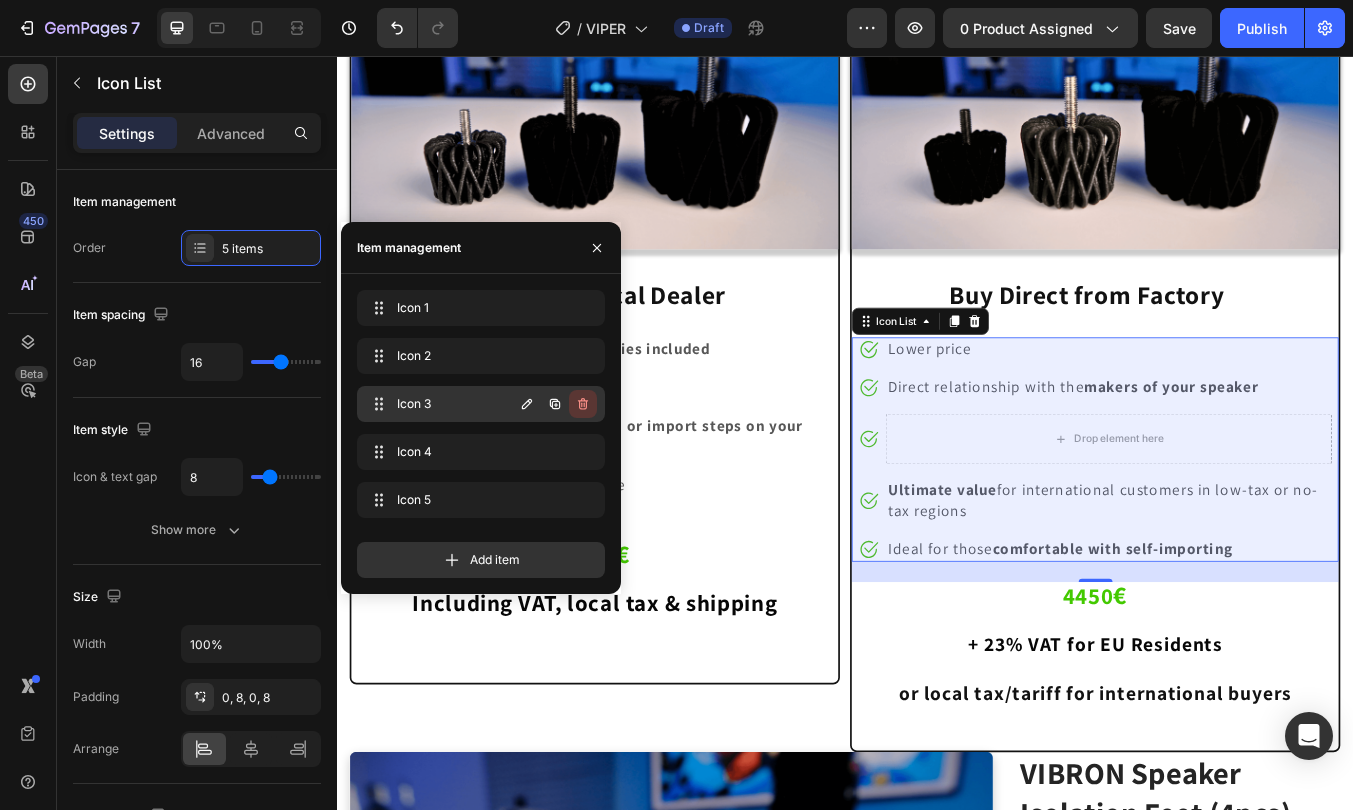 click 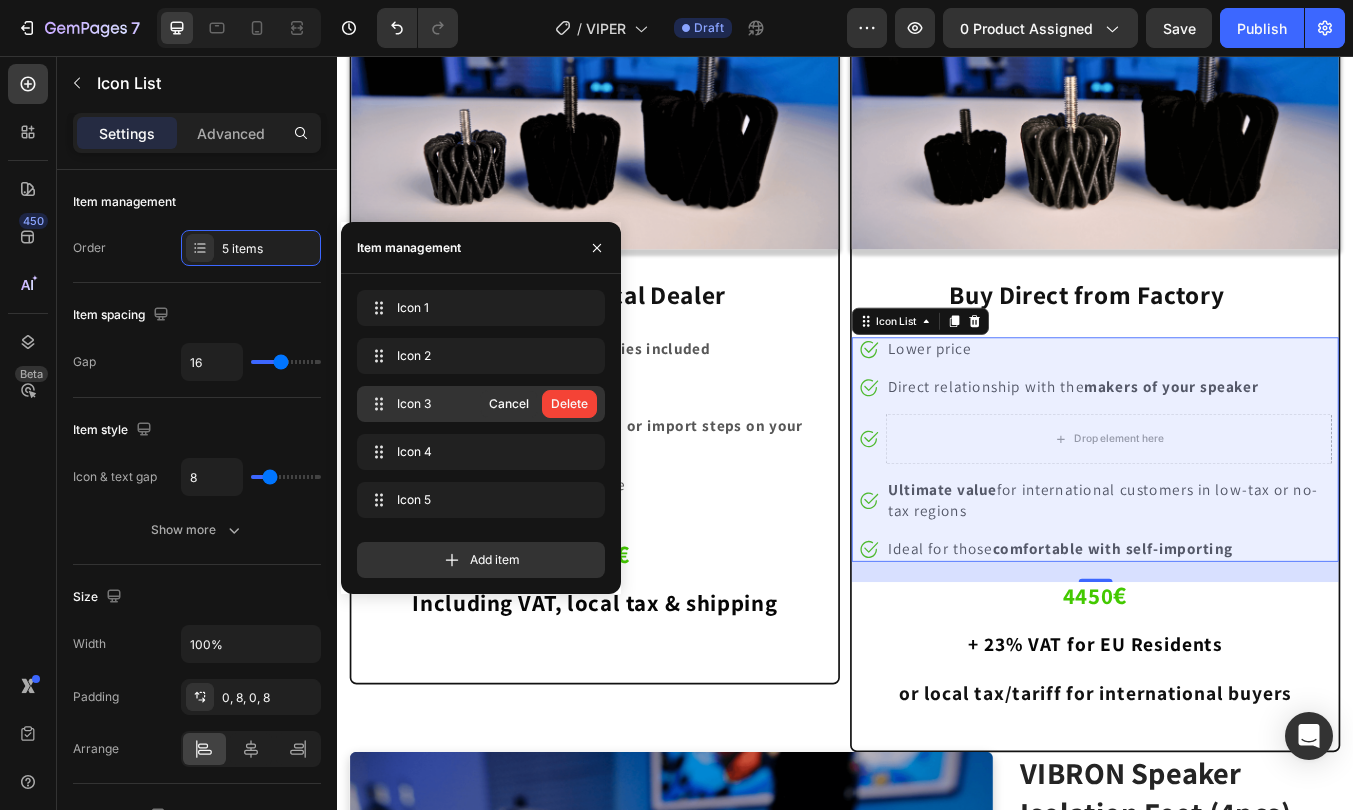 click on "Delete" at bounding box center (569, 404) 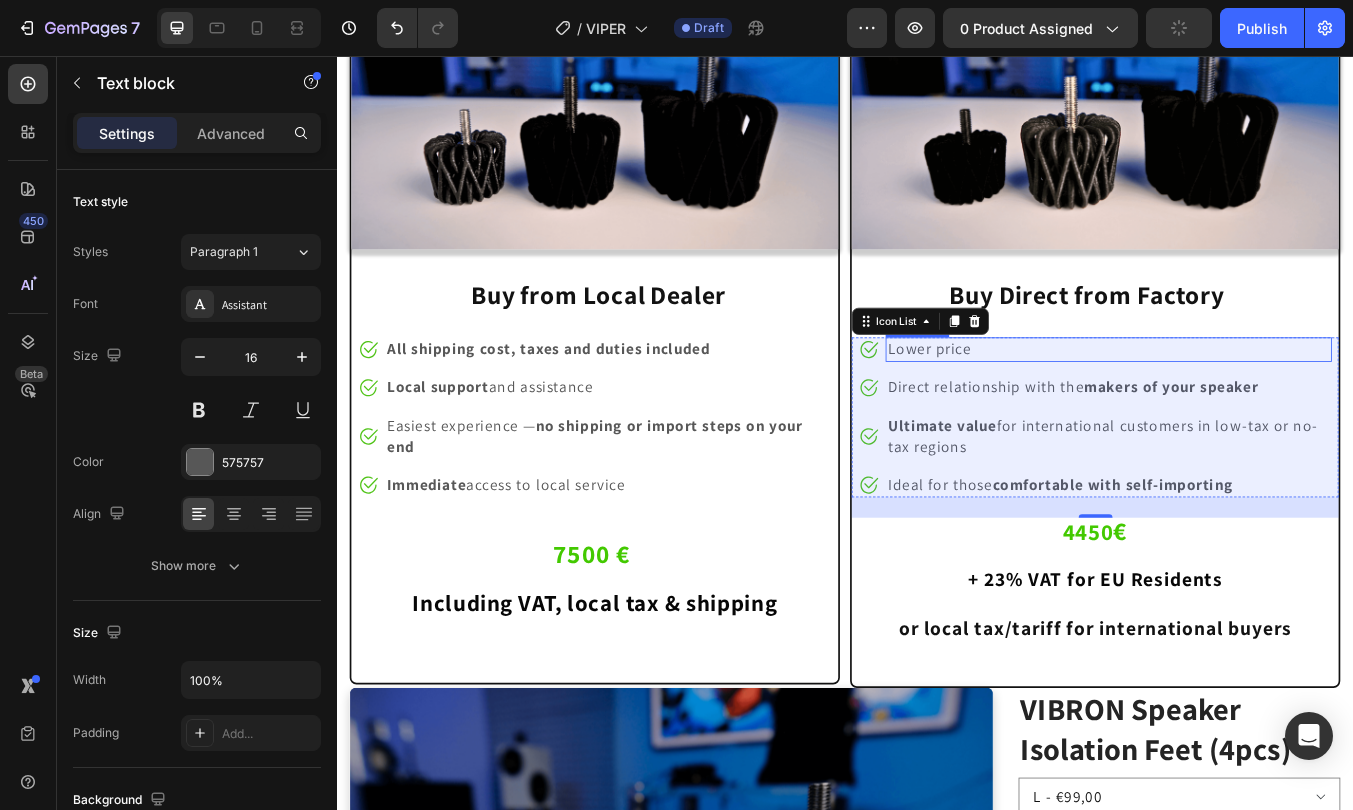 click on "Lower price" at bounding box center [1248, 402] 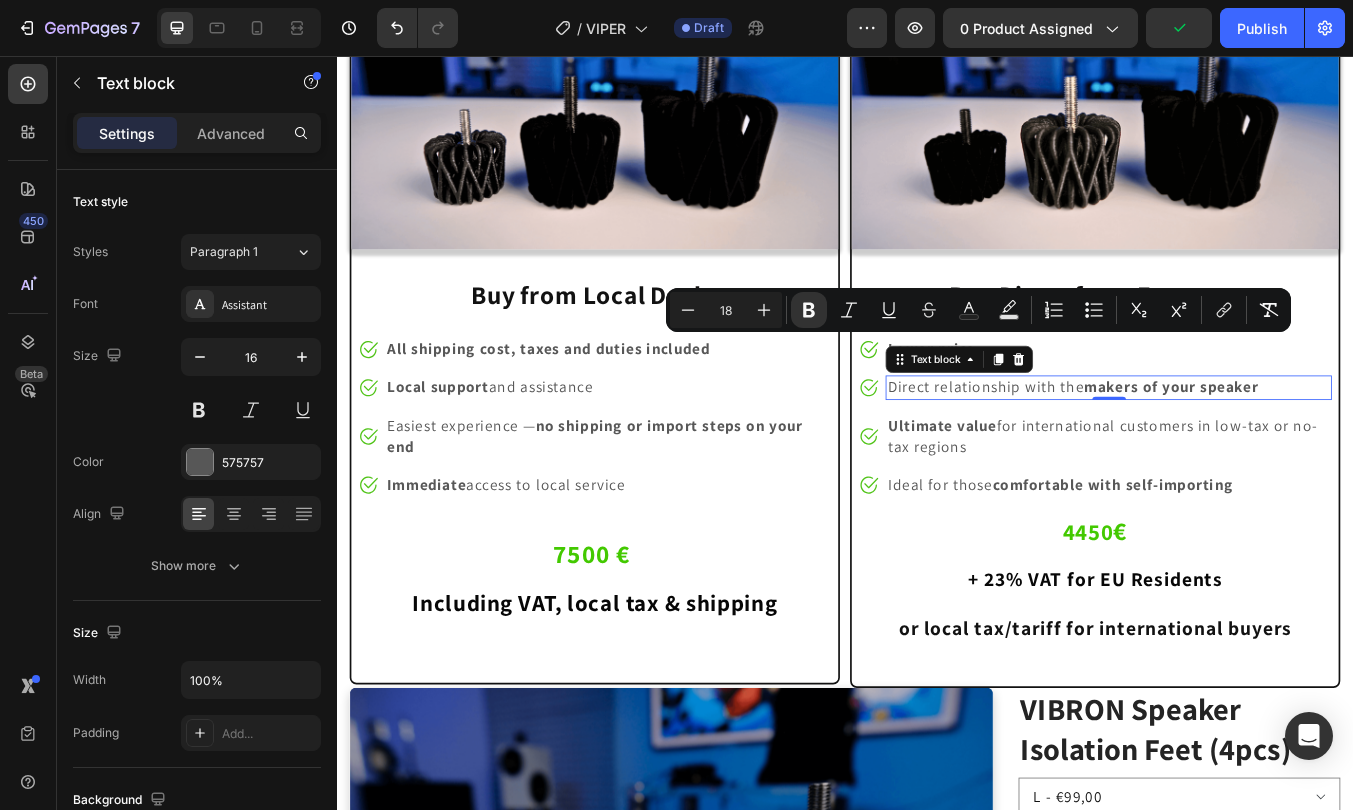 click on "Direct relationship with the  makers of your speaker" at bounding box center [1248, 447] 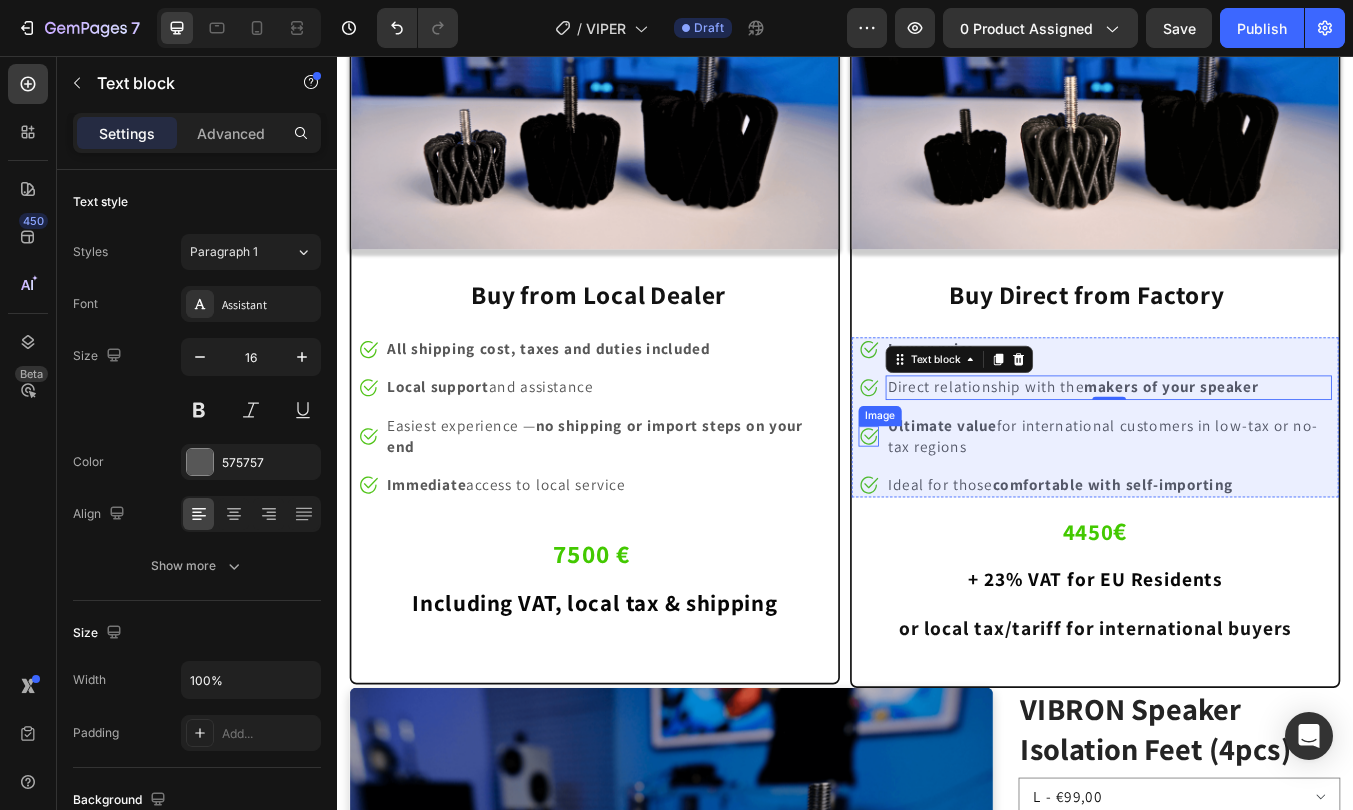 click on "no shipping or import steps on your end" at bounding box center [641, 504] 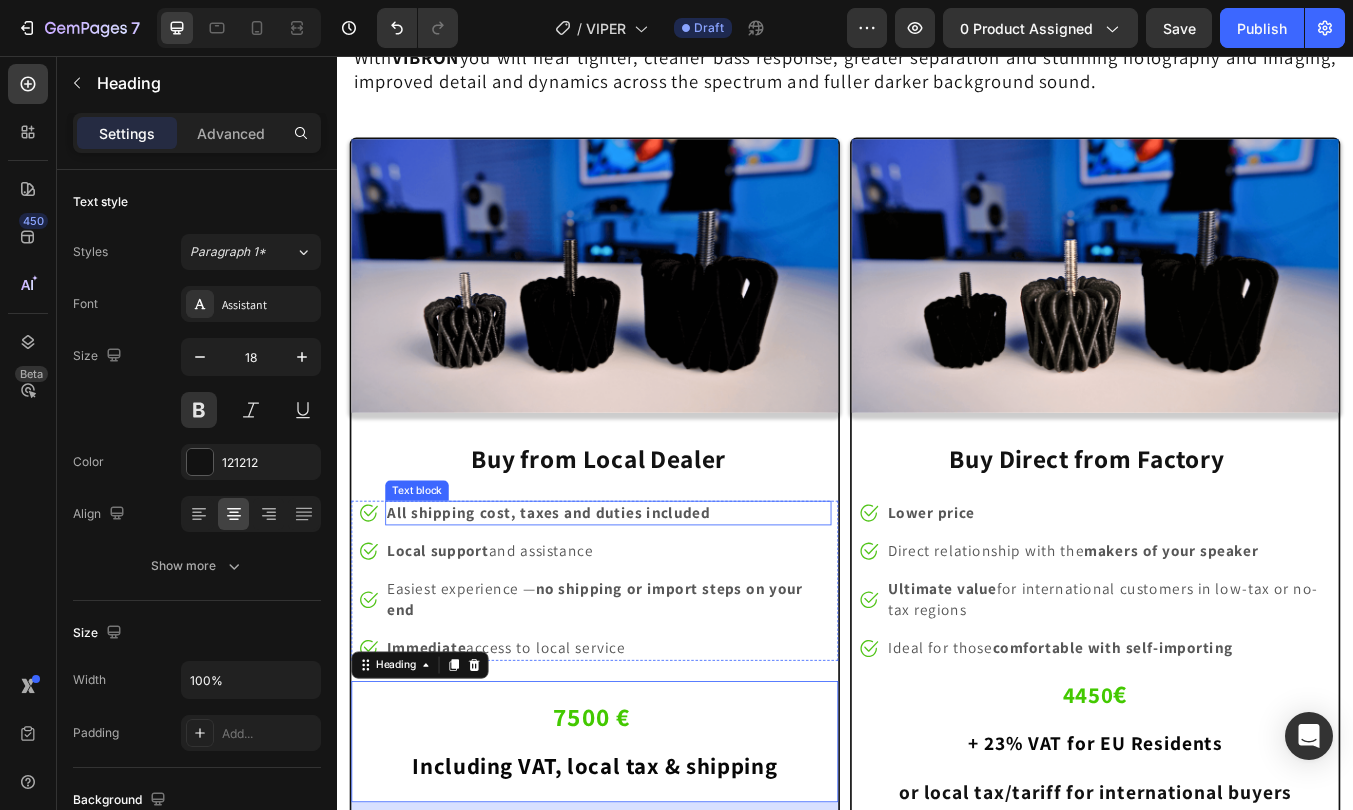 click on "All shipping cost, taxes and duties included" at bounding box center [586, 594] 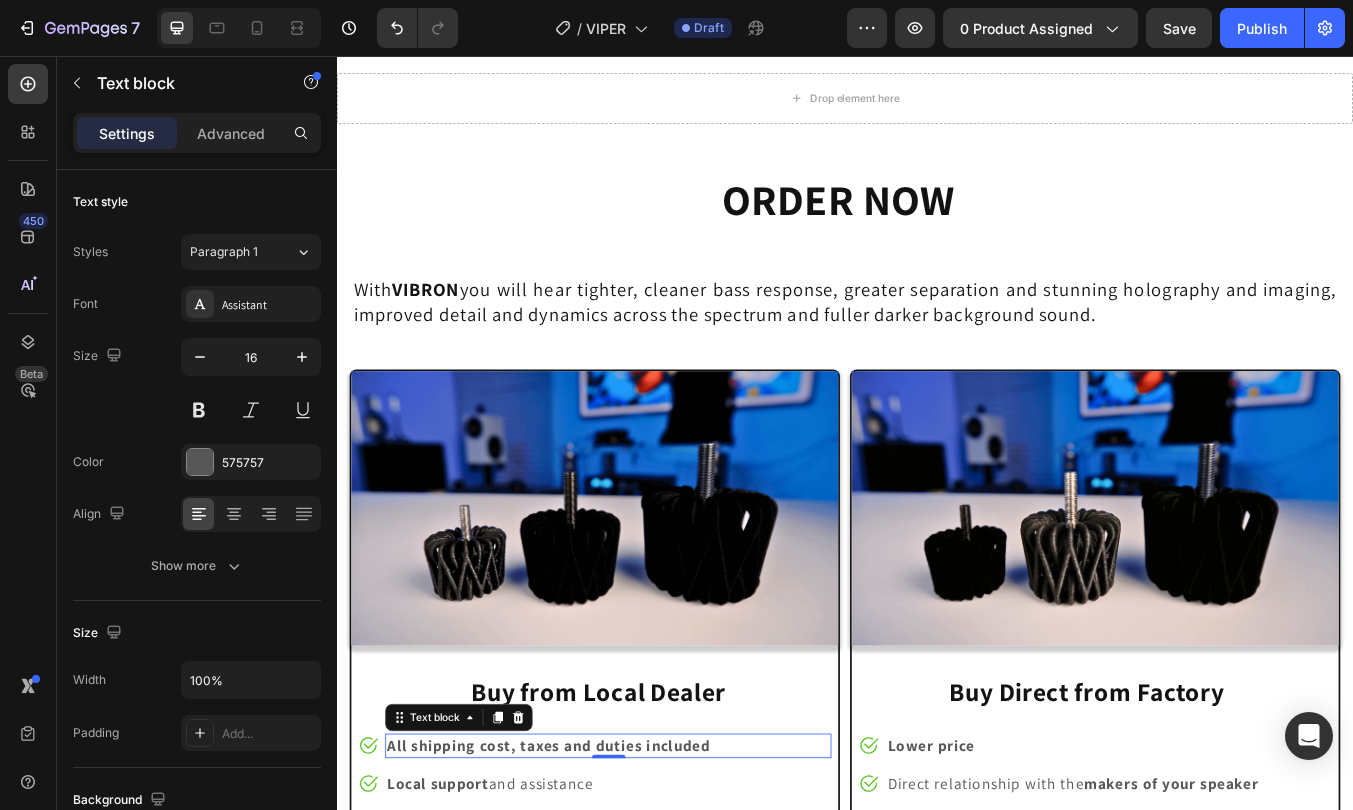 scroll, scrollTop: 10712, scrollLeft: 0, axis: vertical 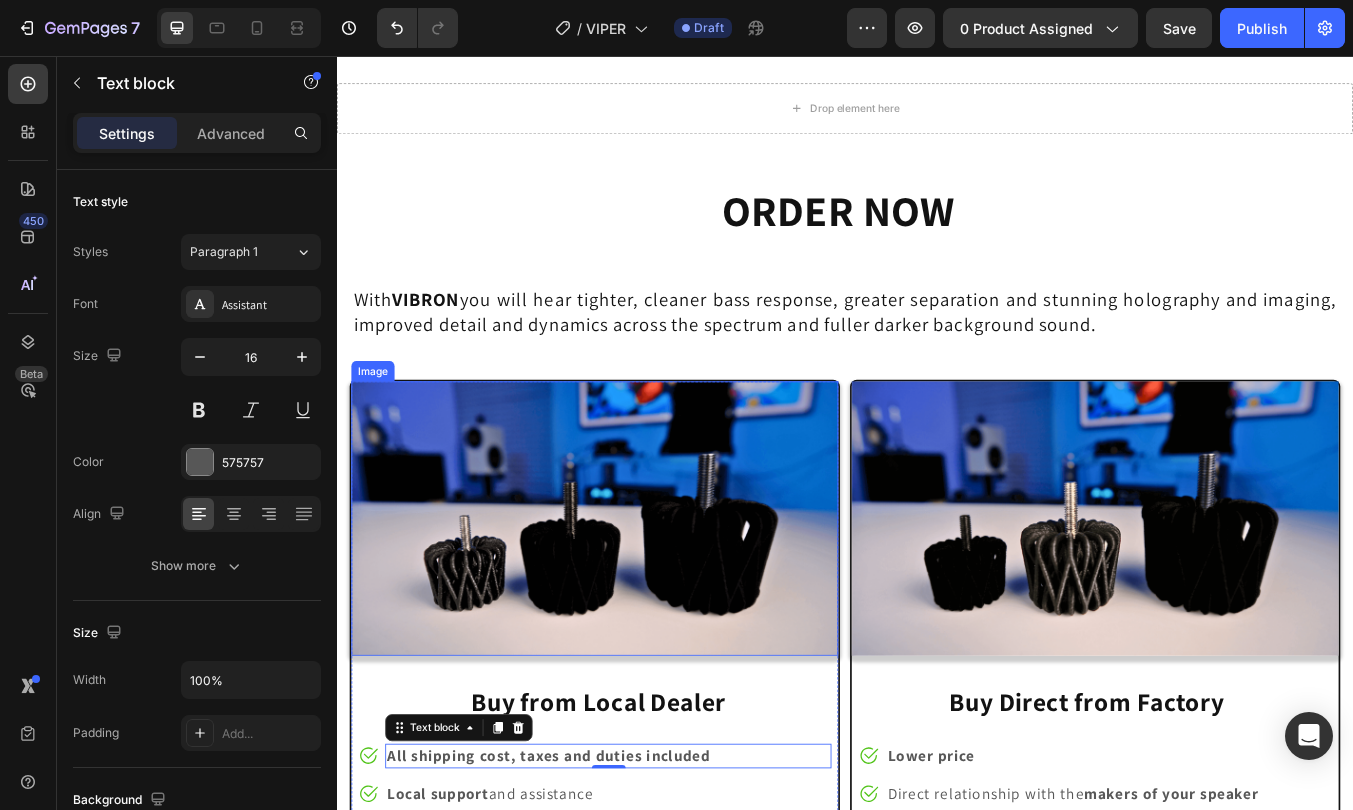 click at bounding box center [641, 601] 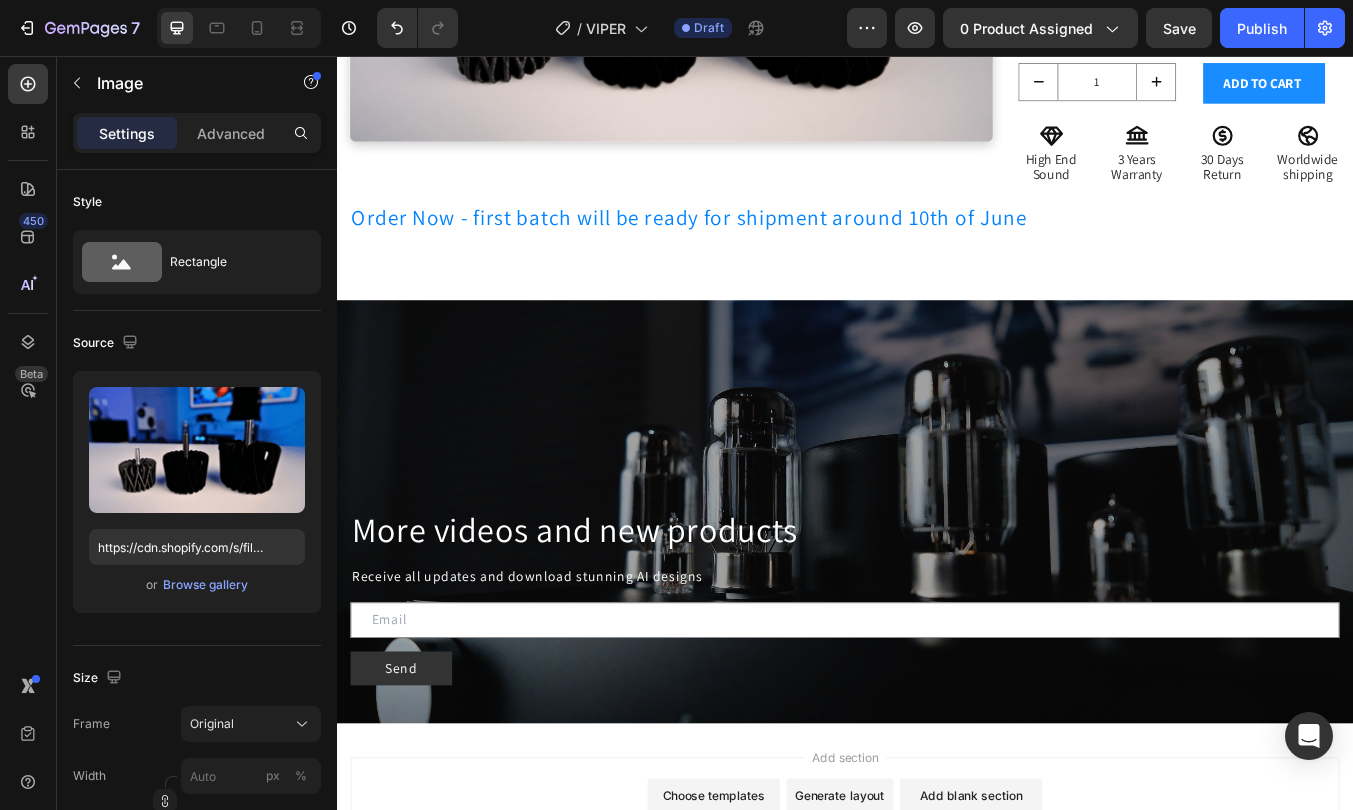 scroll, scrollTop: 11636, scrollLeft: 0, axis: vertical 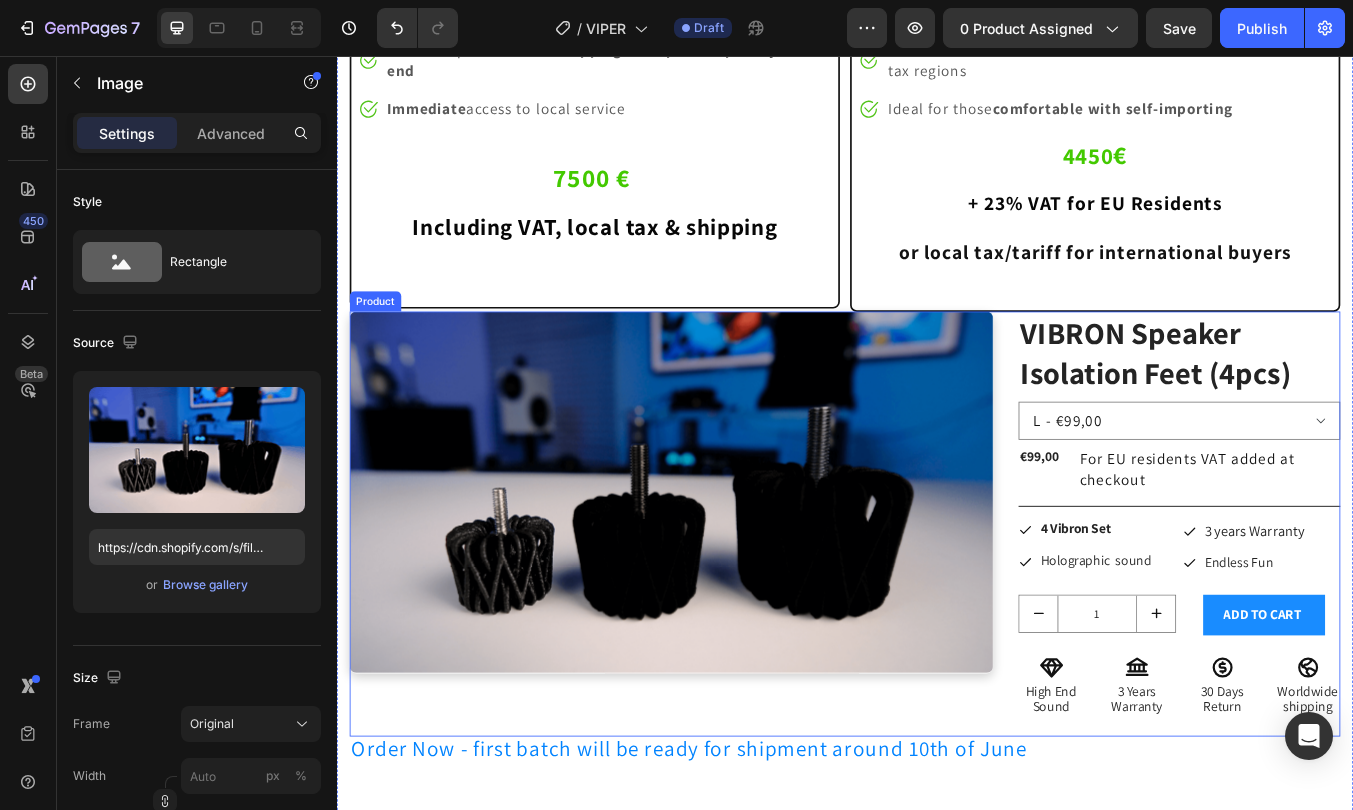 click on "Product Images VIBRON Speaker Isolation Feet (4pcs) Product Title   M - €59,00  L - €99,00  XL - €159,00  Product Variants & Swatches €99,00 Product Price Product Price For EU residents VAT added at checkout  Text Block Row Row
Icon 4 Vibron Set Text Block Row
Icon 3 years Warranty Text Block Row Row
Icon Holographic  sound Text Block Row
Icon Endless Fun Text Block Row Row Row
1
Product Quantity Add to cart Add to Cart Row
Icon 4 VIBRON Set Text Block Row
Icon 3 years Warranty Text Block Row Row
Icon Holographic Sound Text Block Row
Icon Huge sound upgrade Text Block Row Row Row
Icon High End Sound Text Block
Icon 3 Years Warranty Text Block
Icon 30 Days Return Text Block
Icon Worldwide shipping Text Block Row Product" at bounding box center [937, 609] 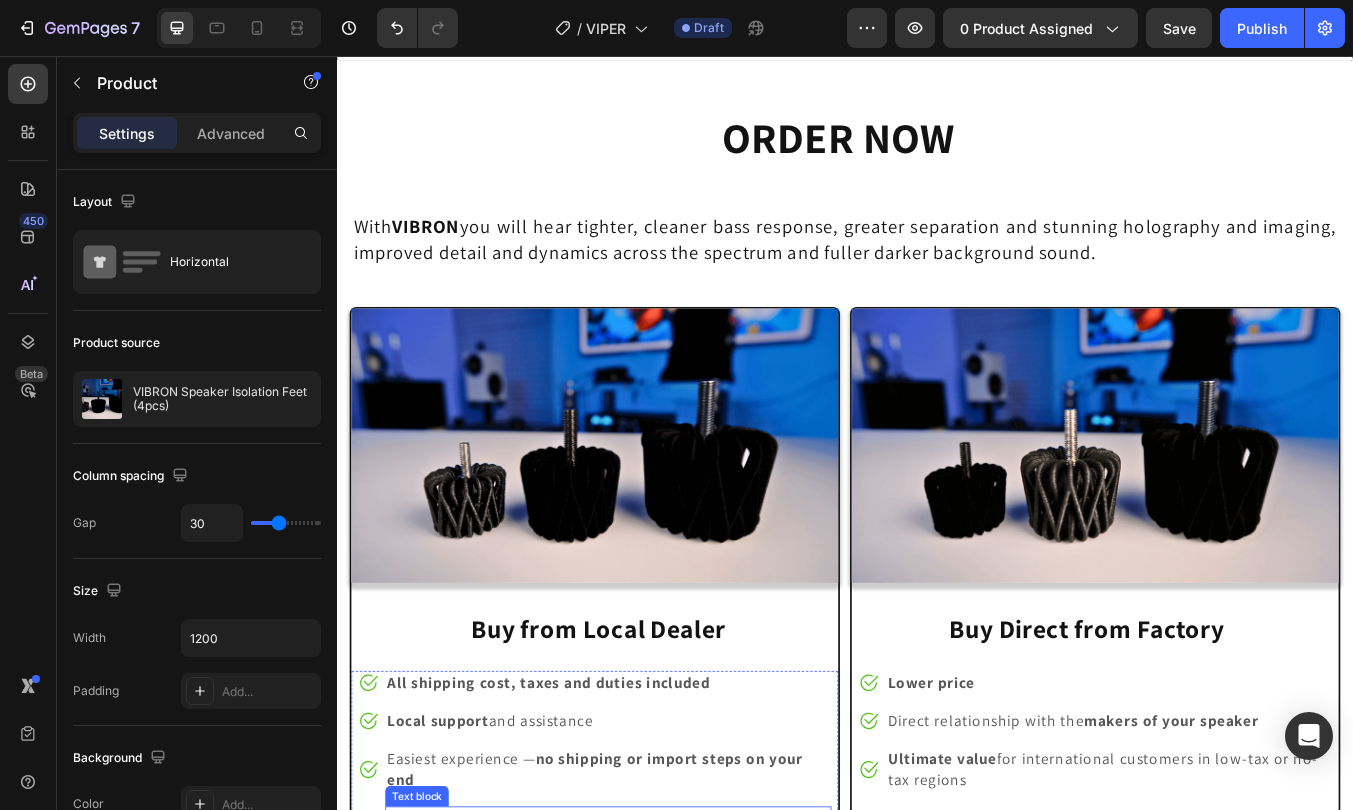 scroll, scrollTop: 10764, scrollLeft: 0, axis: vertical 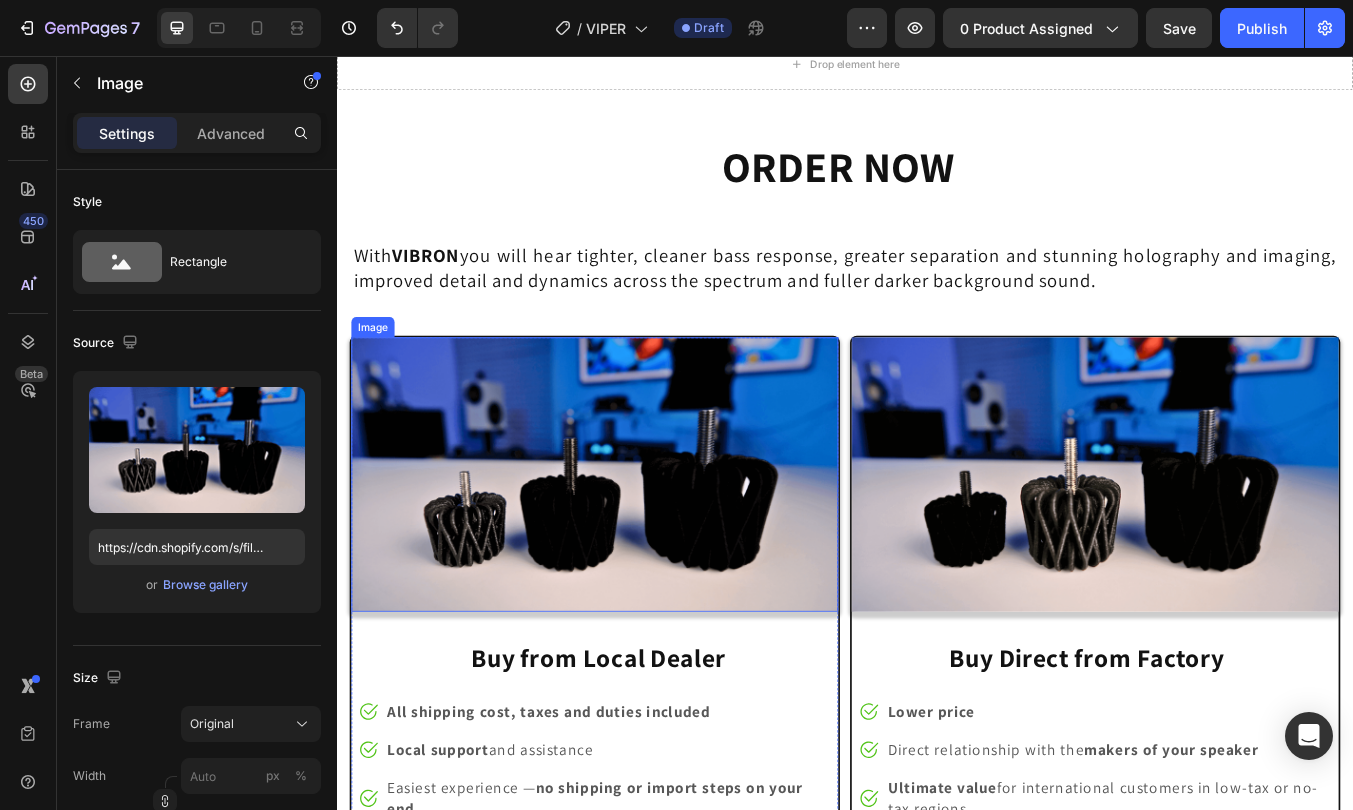 click at bounding box center (641, 549) 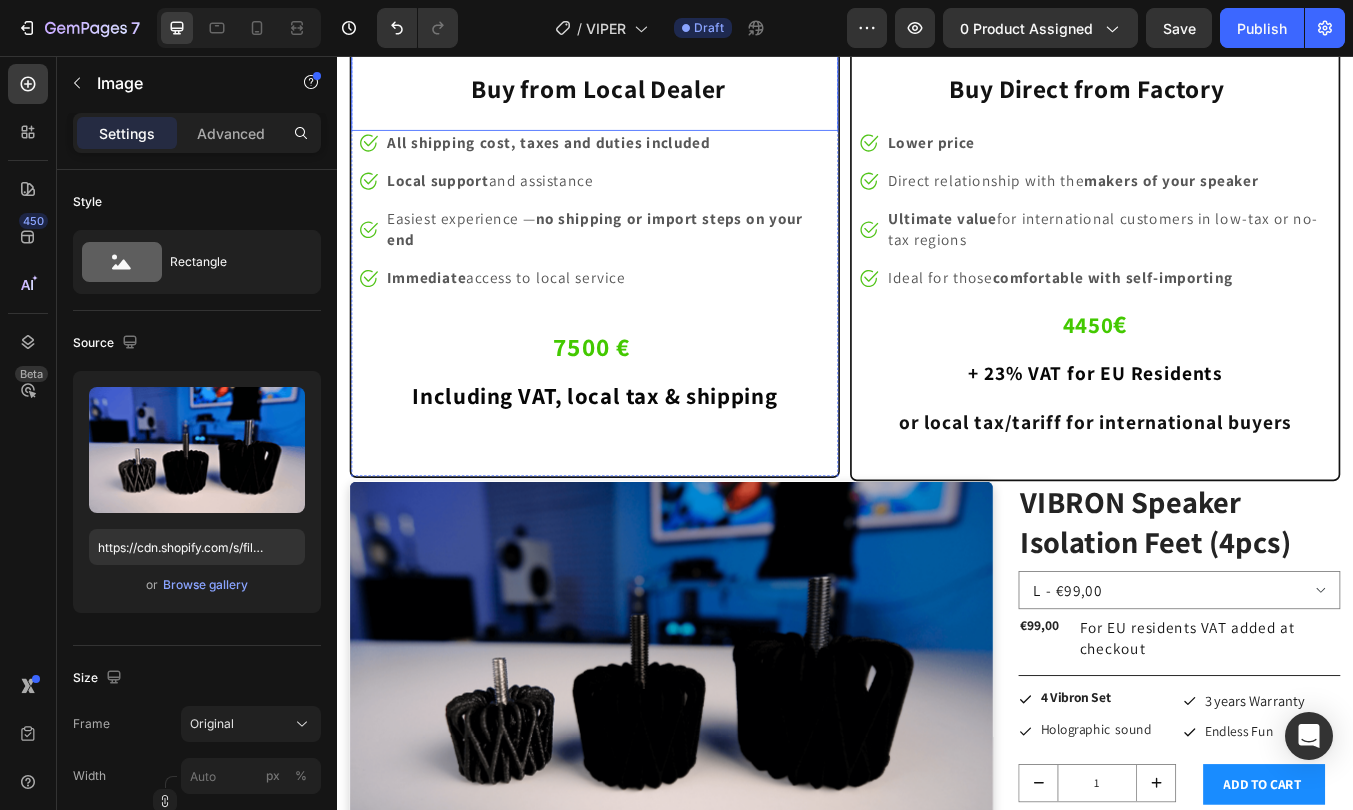 scroll, scrollTop: 11434, scrollLeft: 0, axis: vertical 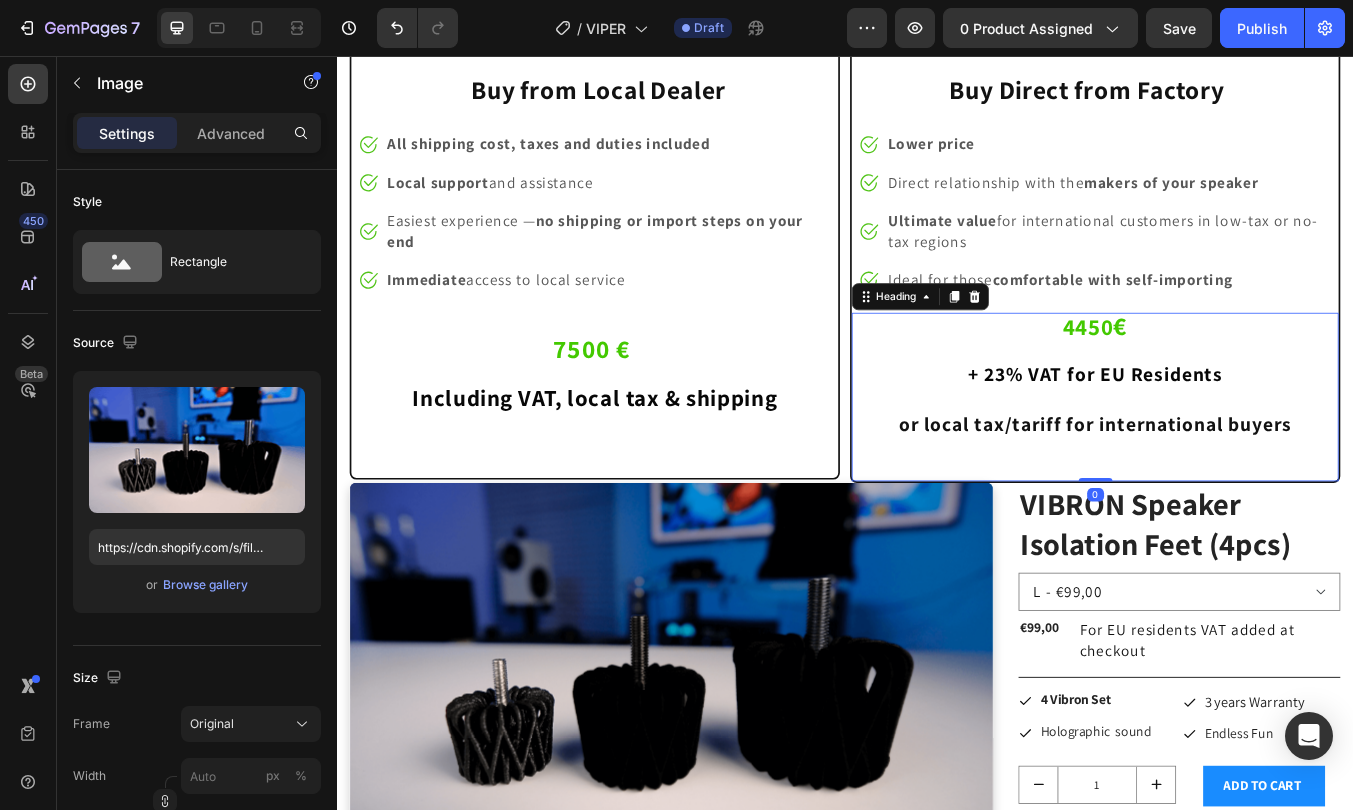 click on "+ 23% VAT for EU Residents" at bounding box center [1233, 432] 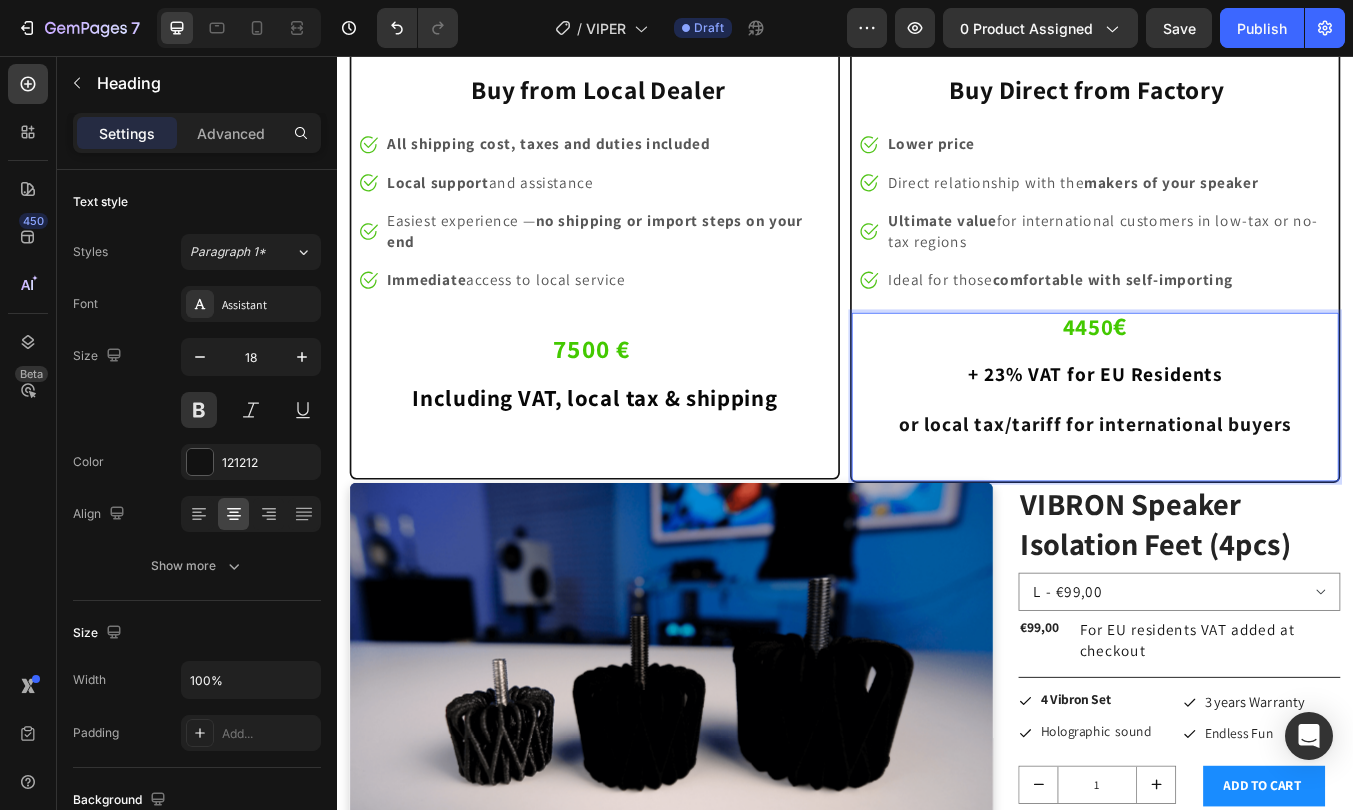 click on "4450  € + 23% VAT for EU Residents   or [LOCAL_TAX]/Tariff for international buyers" at bounding box center [1232, 446] 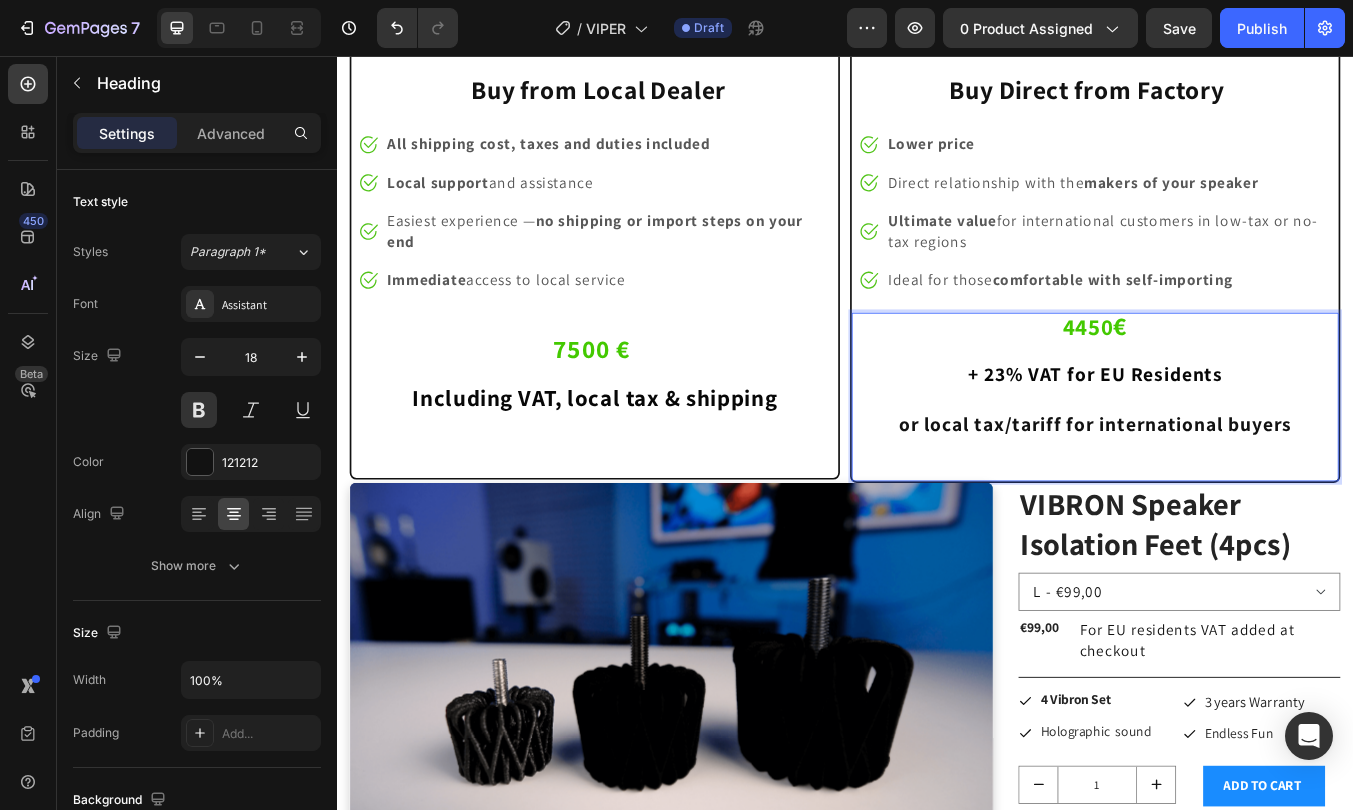 click on "+ 23% VAT for EU Residents" at bounding box center (1233, 432) 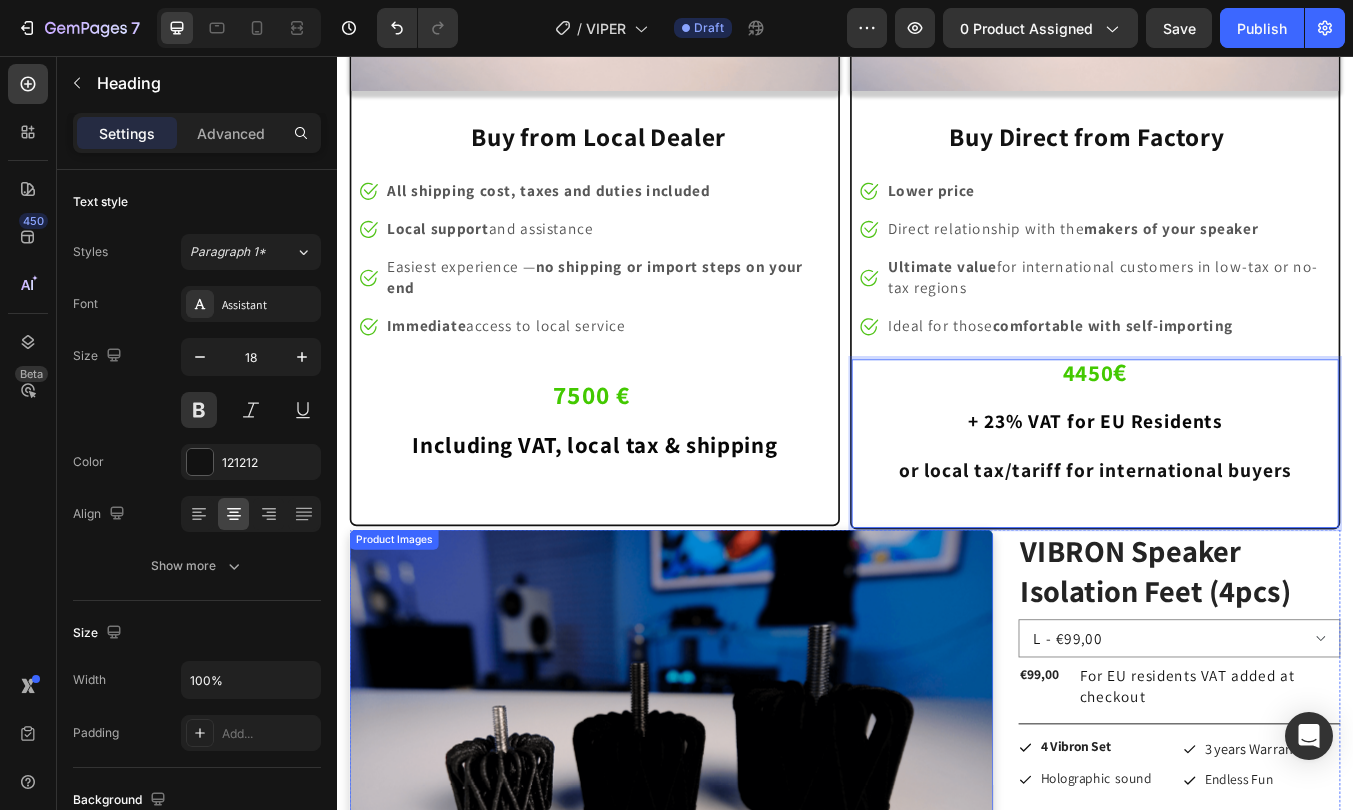 scroll, scrollTop: 11374, scrollLeft: 0, axis: vertical 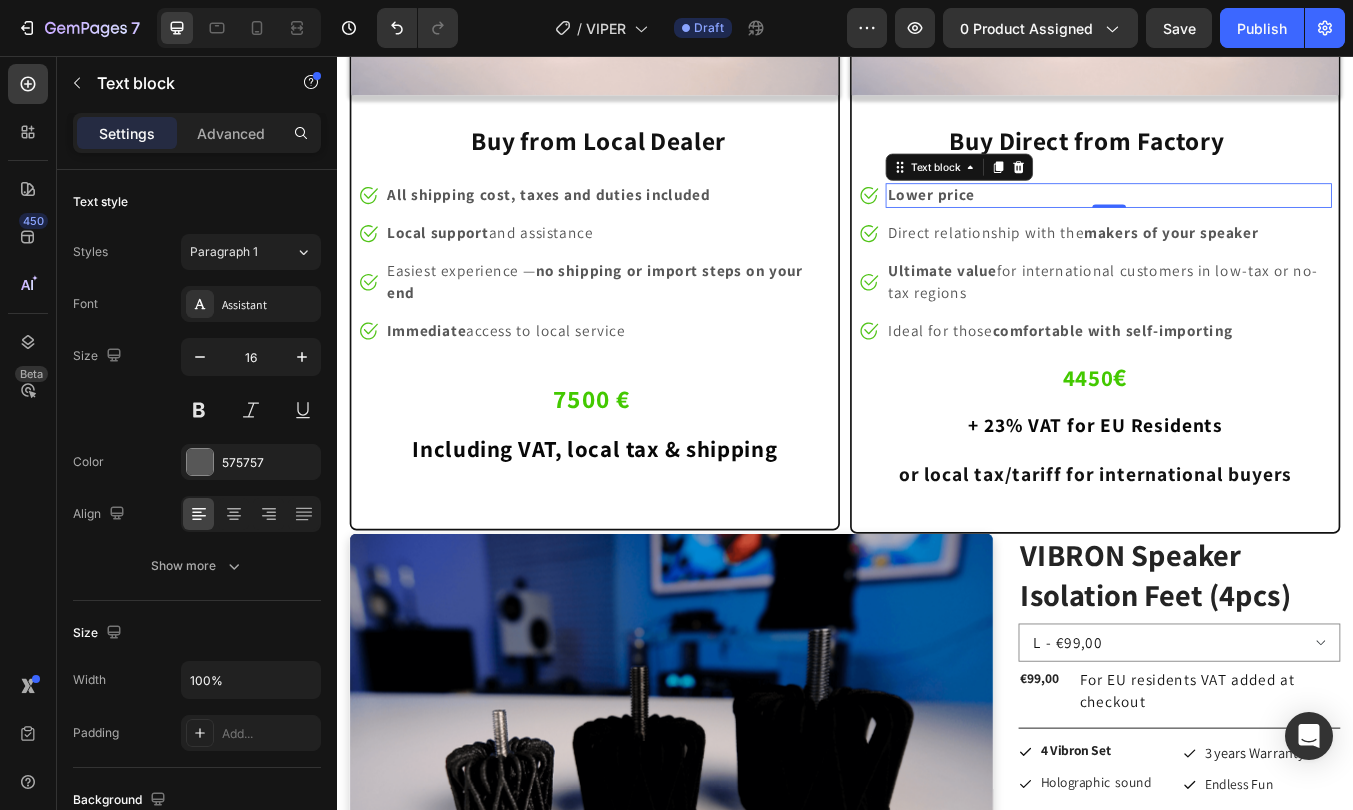 click on "Lower price" at bounding box center [1248, 220] 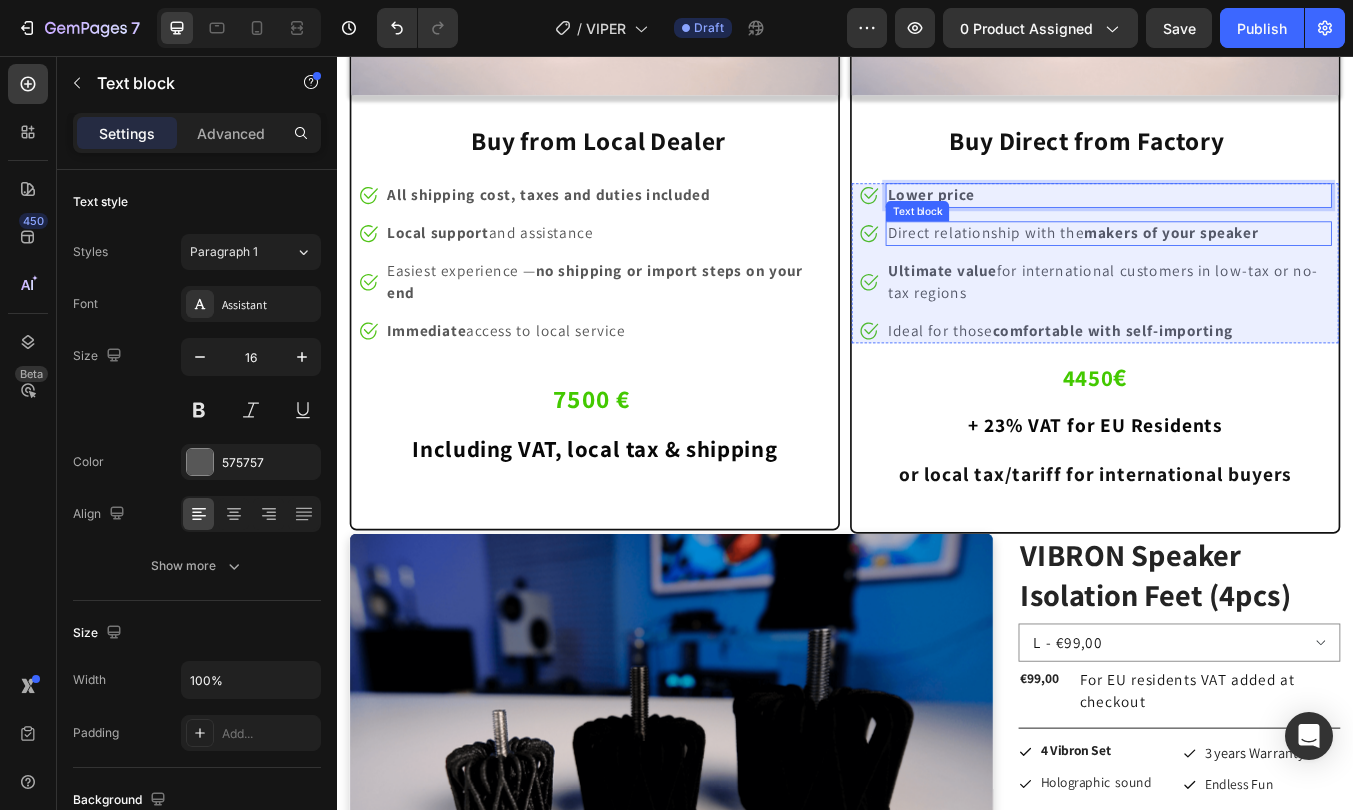 click on "Direct relationship with the  makers of your speaker" at bounding box center [1248, 265] 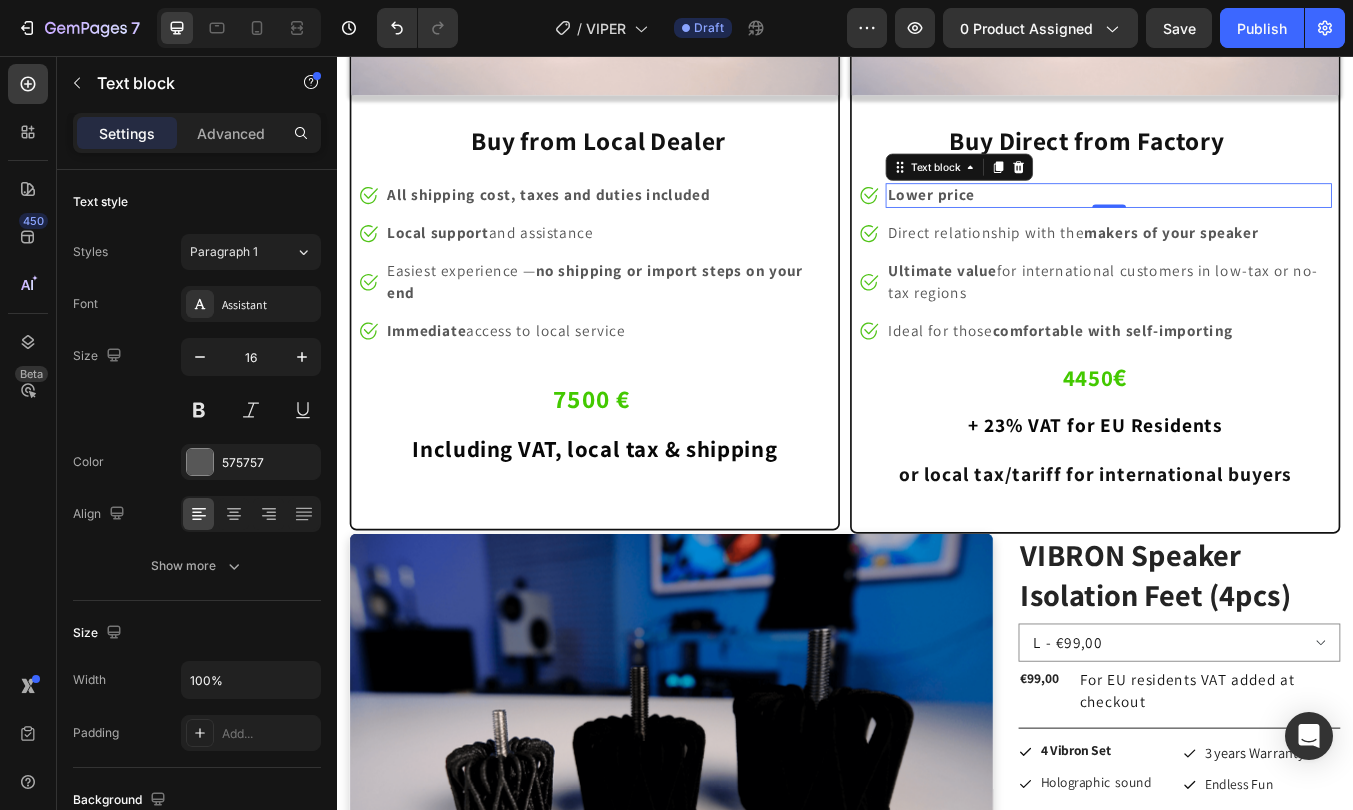 click on "Lower price" at bounding box center [1248, 220] 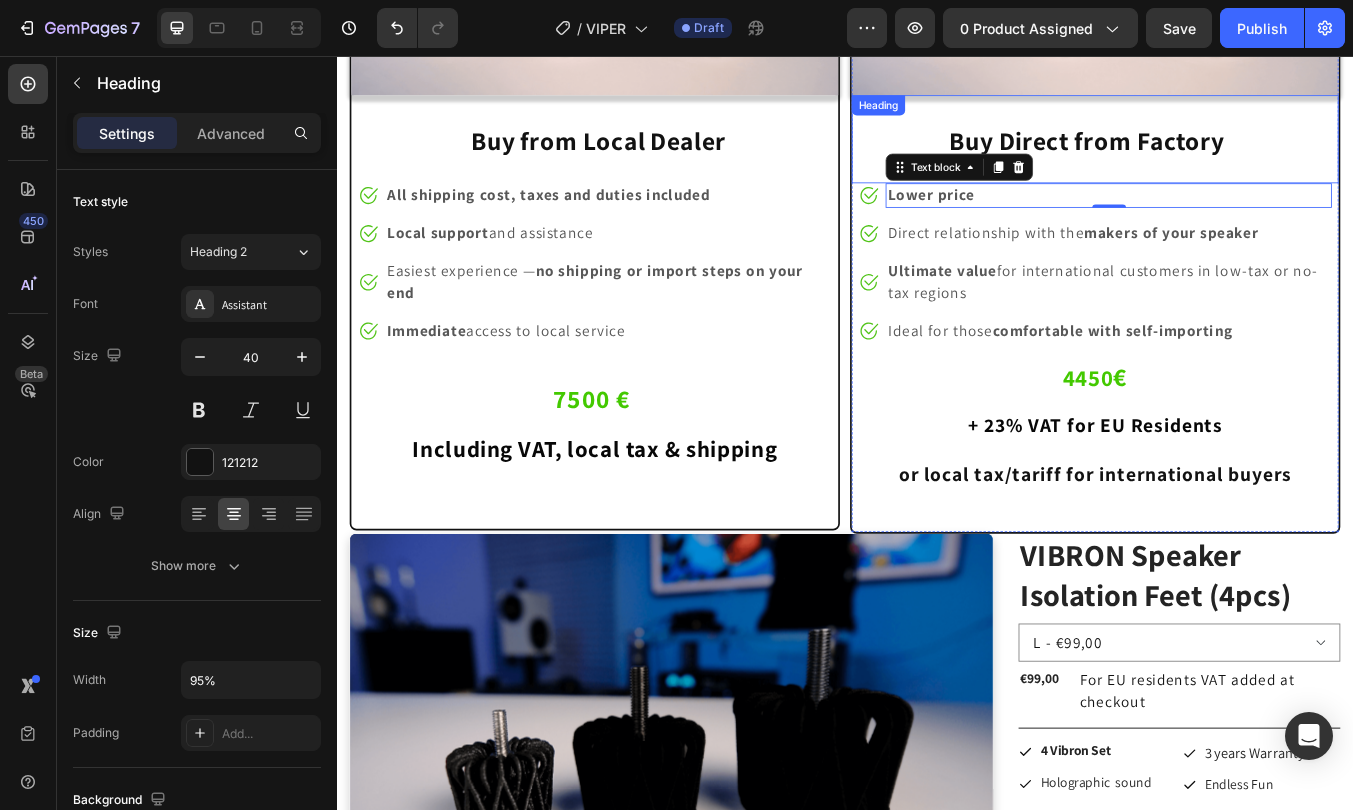 click on "⁠⁠⁠⁠⁠⁠⁠ Buy Direct from Factory Heading" at bounding box center (1232, 154) 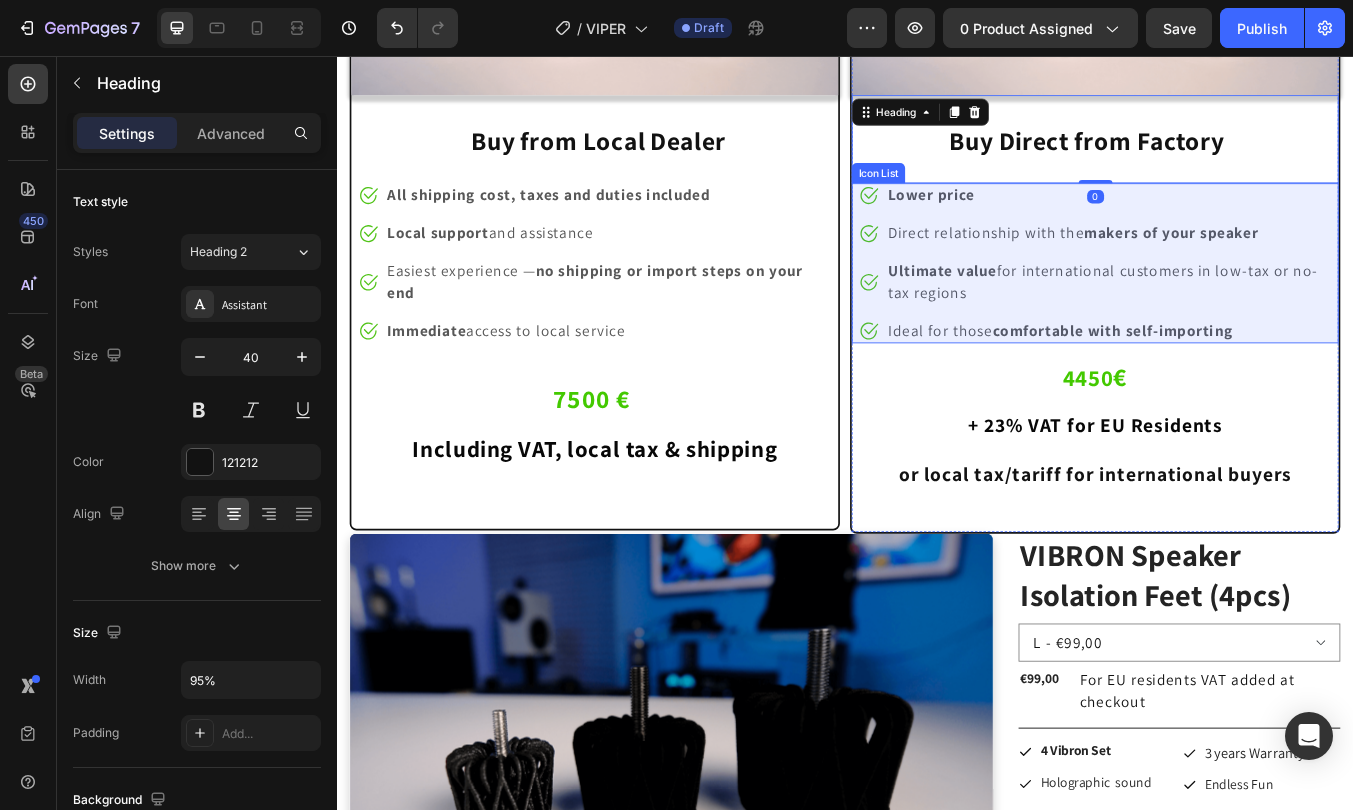 click on "Direct relationship with the  makers of your speaker" at bounding box center (1206, 264) 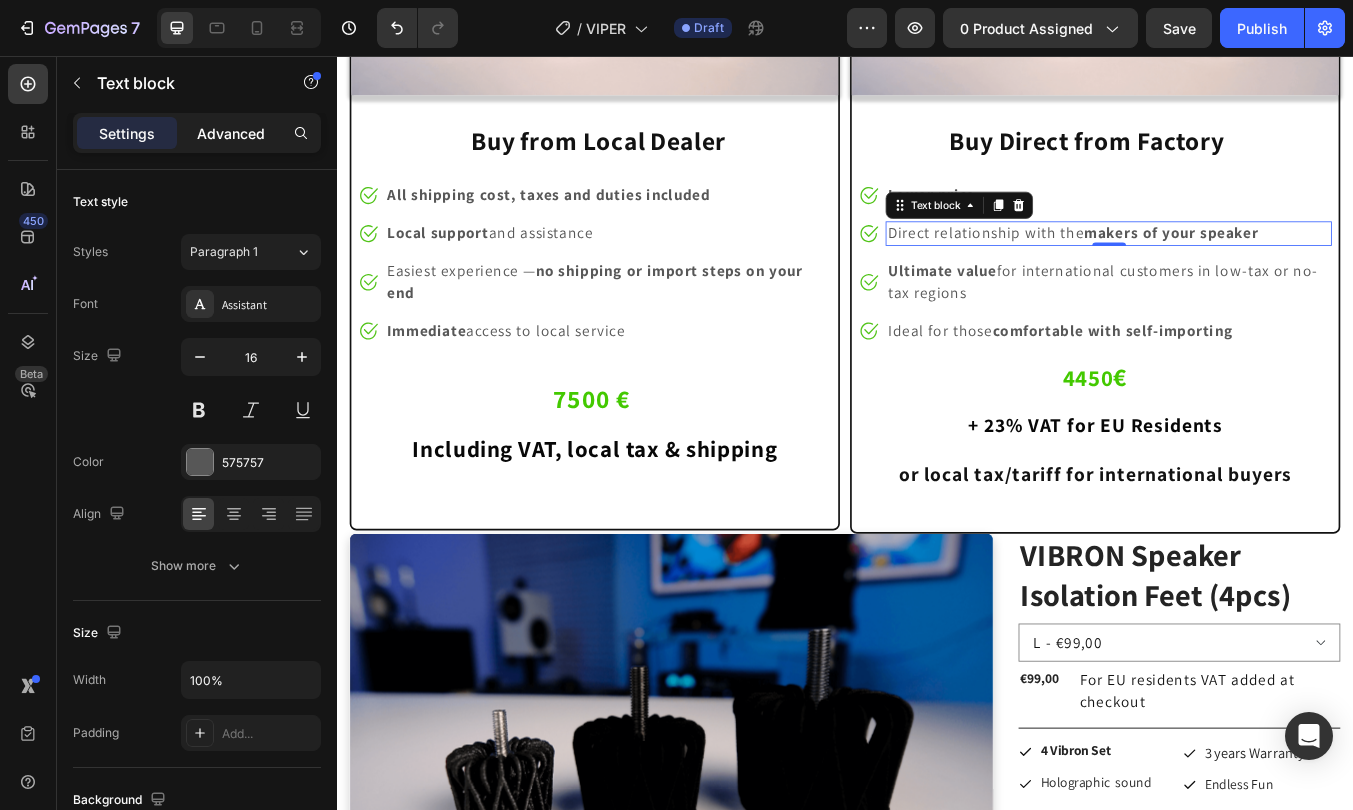 click on "Advanced" at bounding box center (231, 133) 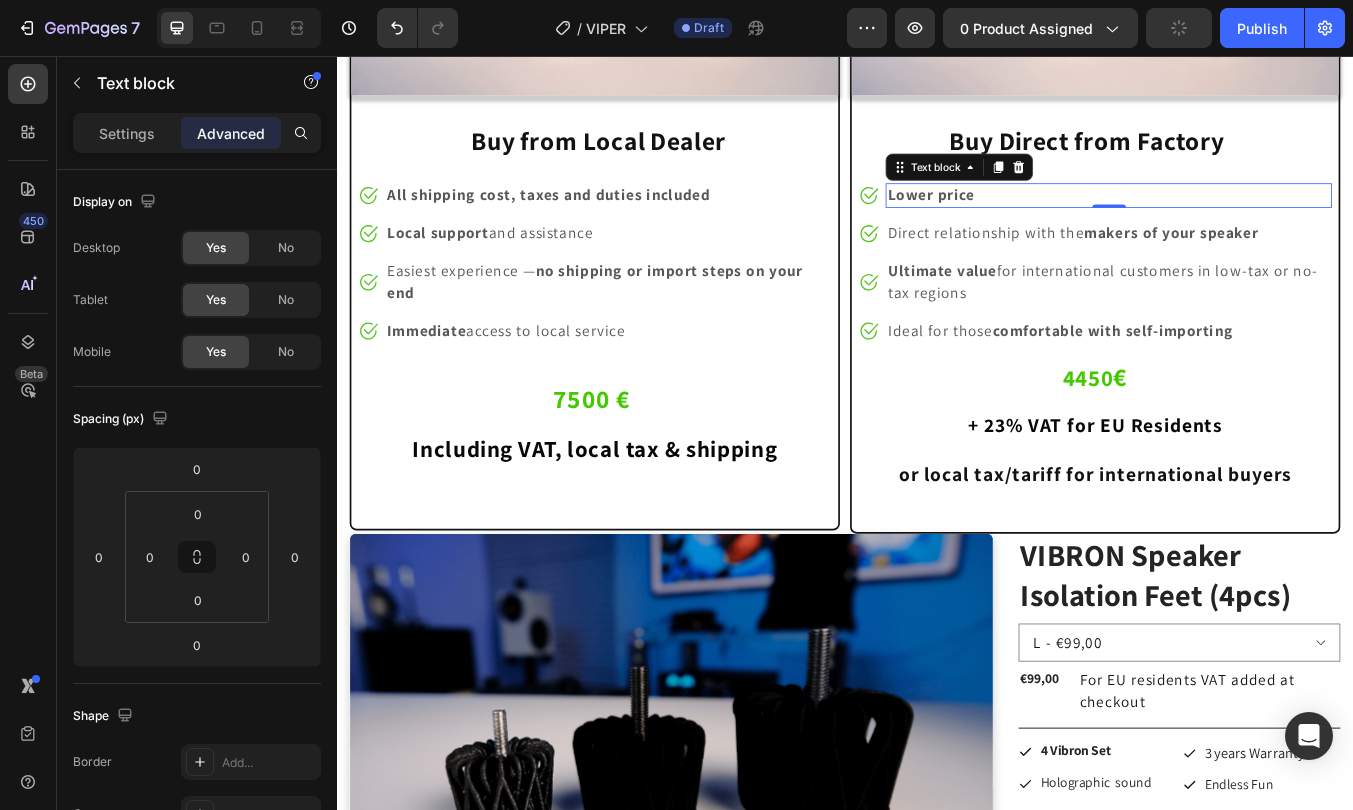 click on "Lower price" at bounding box center [1248, 220] 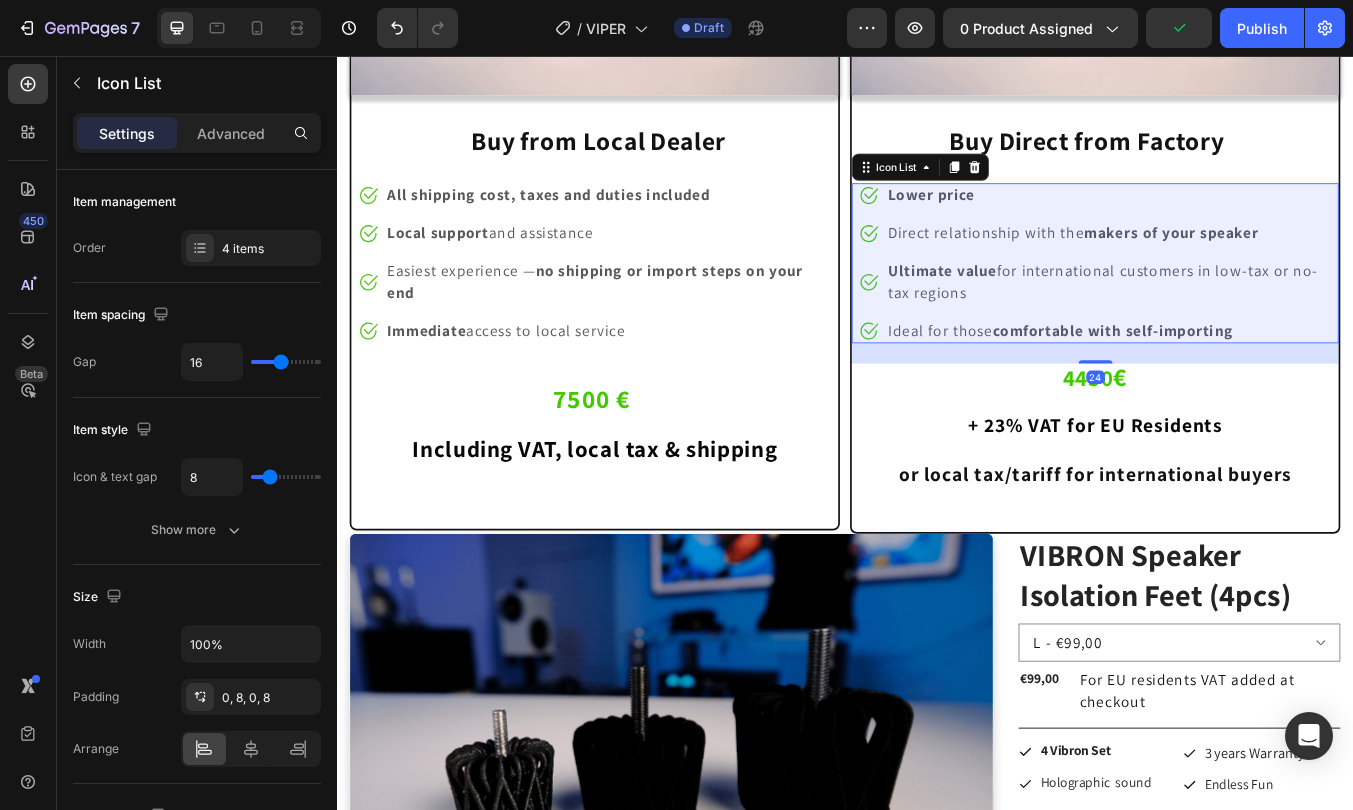 click on "Image Lower price Text block Image Direct relationship with the  makers of your speaker Text block Image Ultimate value  for international customers in low-tax or no-tax regions Text block Image Ideal for those  comfortable with self-importing Text block" at bounding box center [1232, 300] 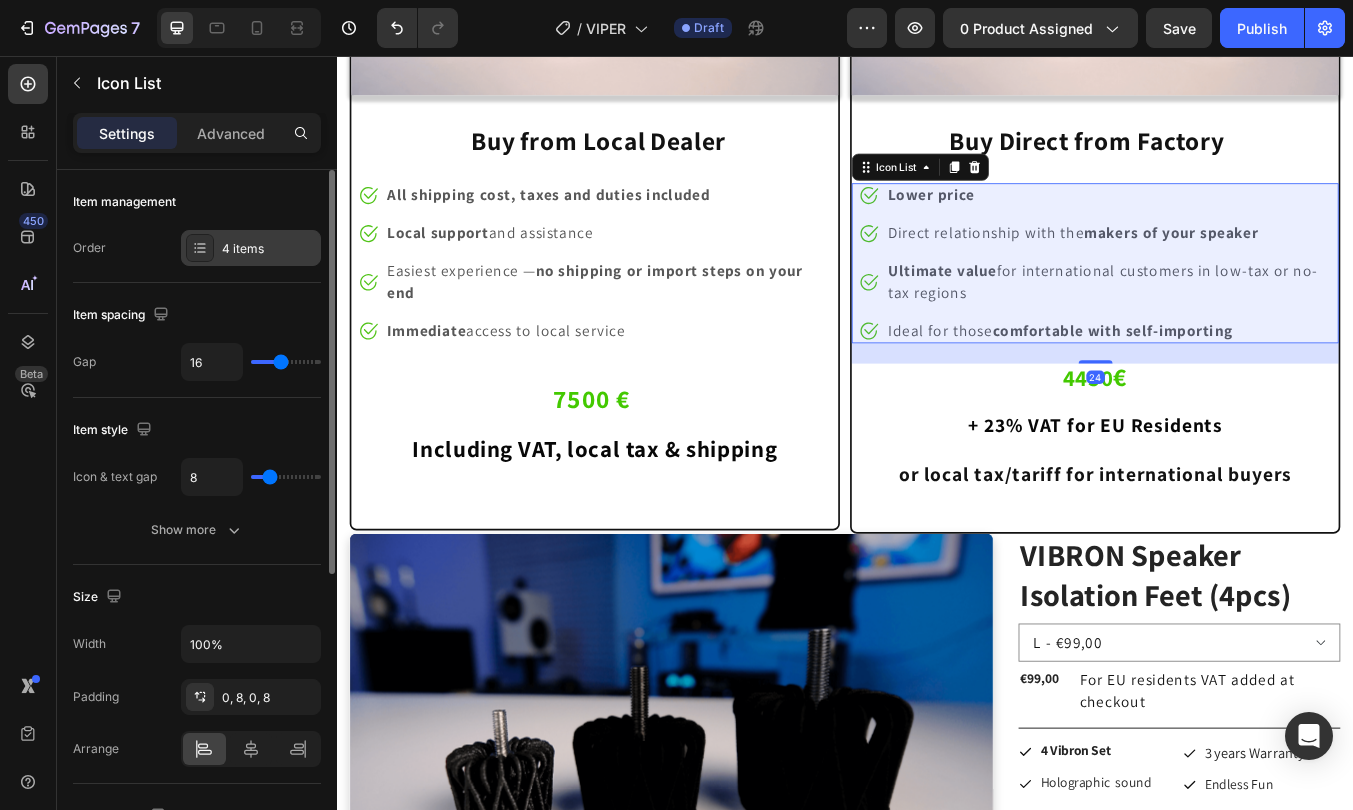 click on "4 items" at bounding box center [269, 249] 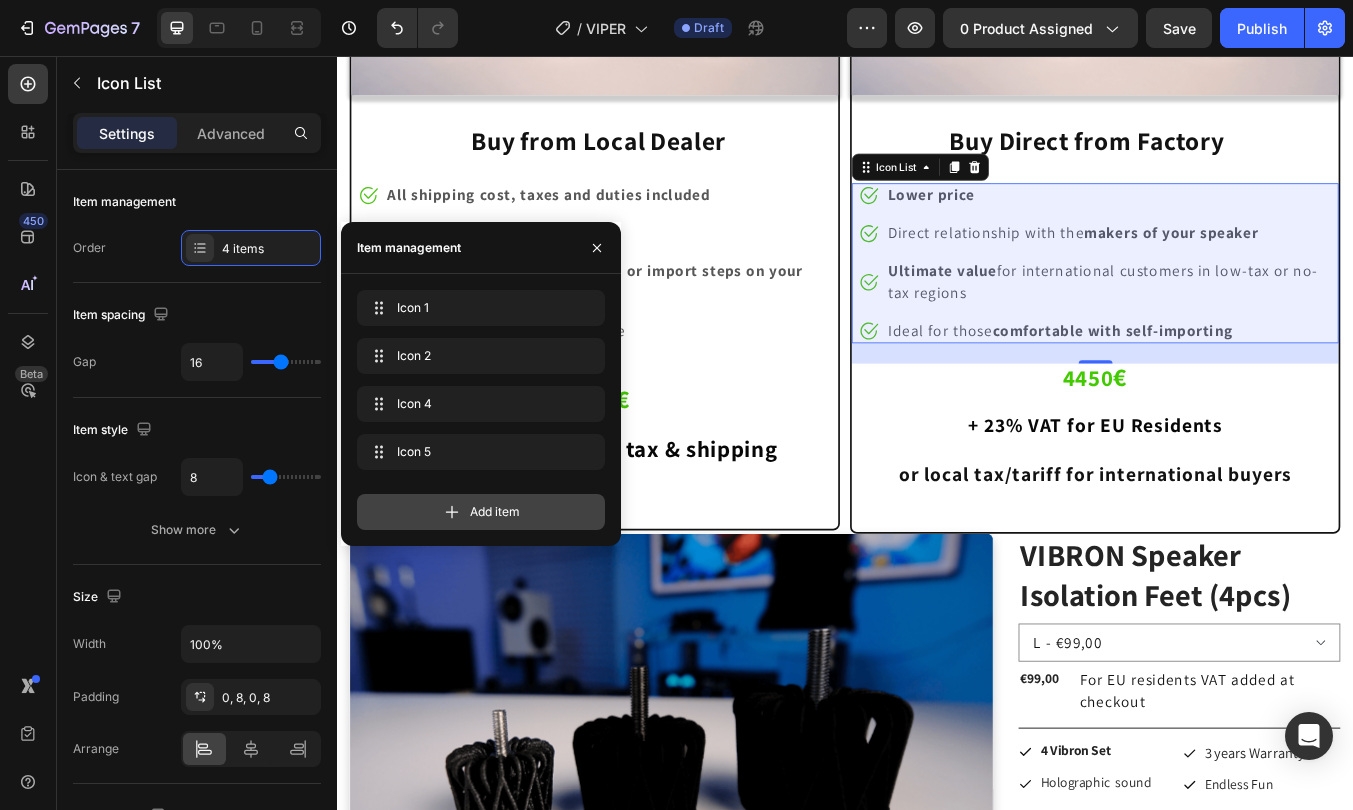 click 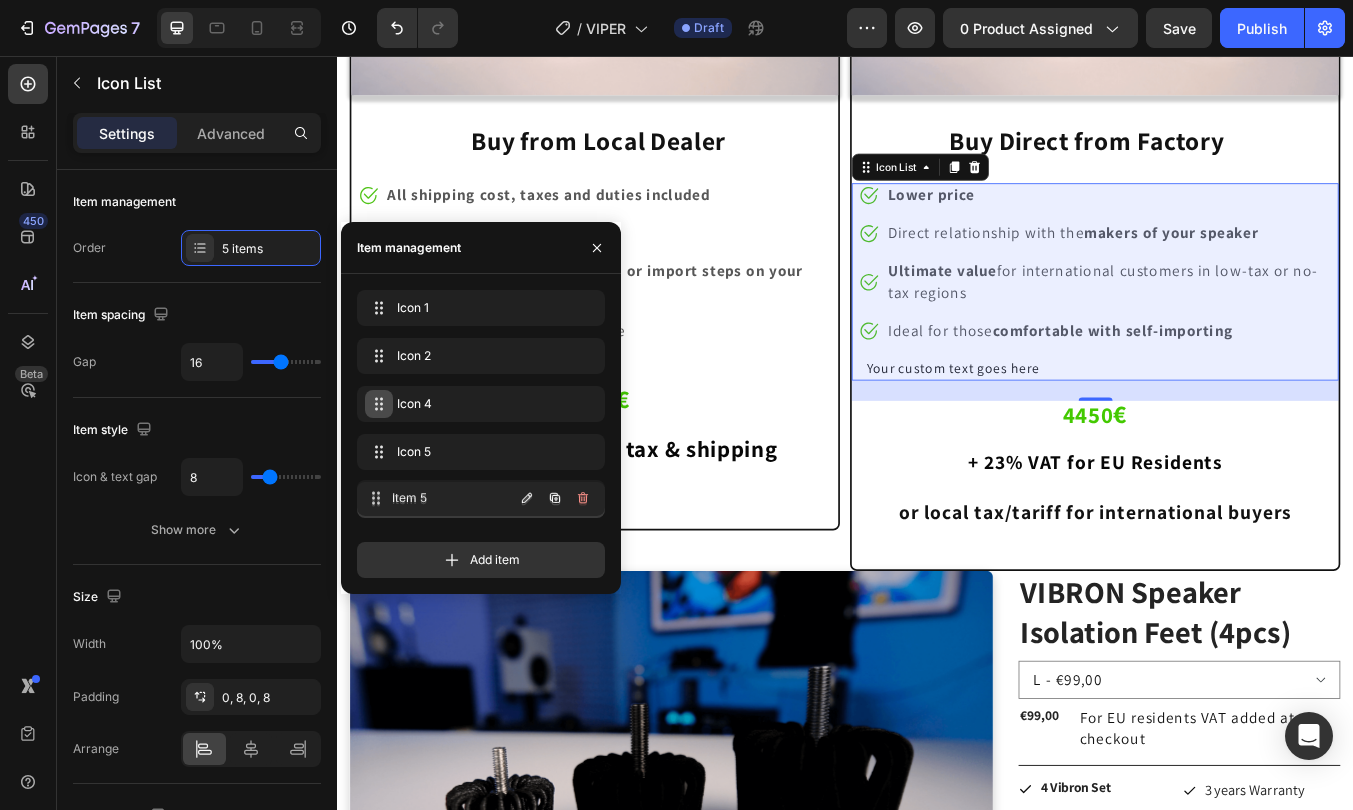 type 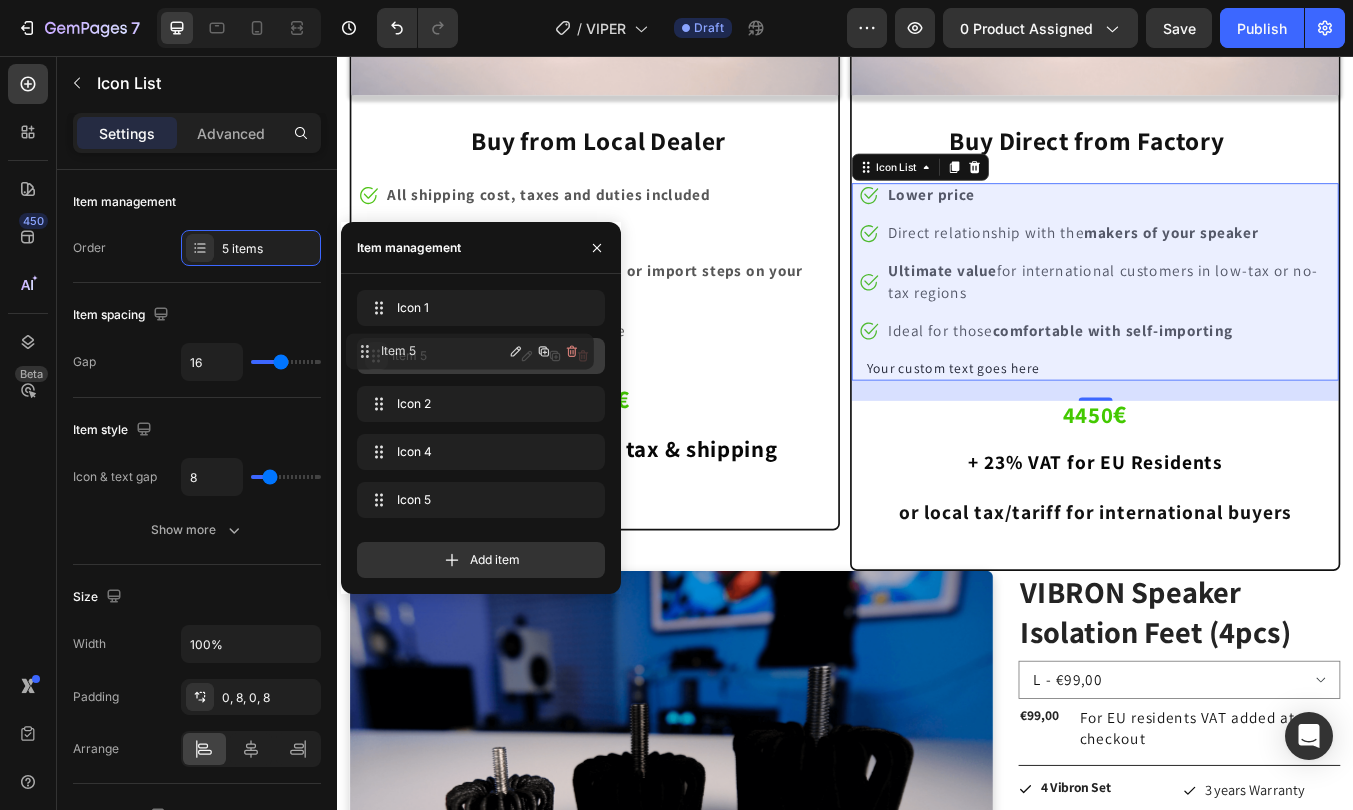 drag, startPoint x: 383, startPoint y: 501, endPoint x: 374, endPoint y: 354, distance: 147.27525 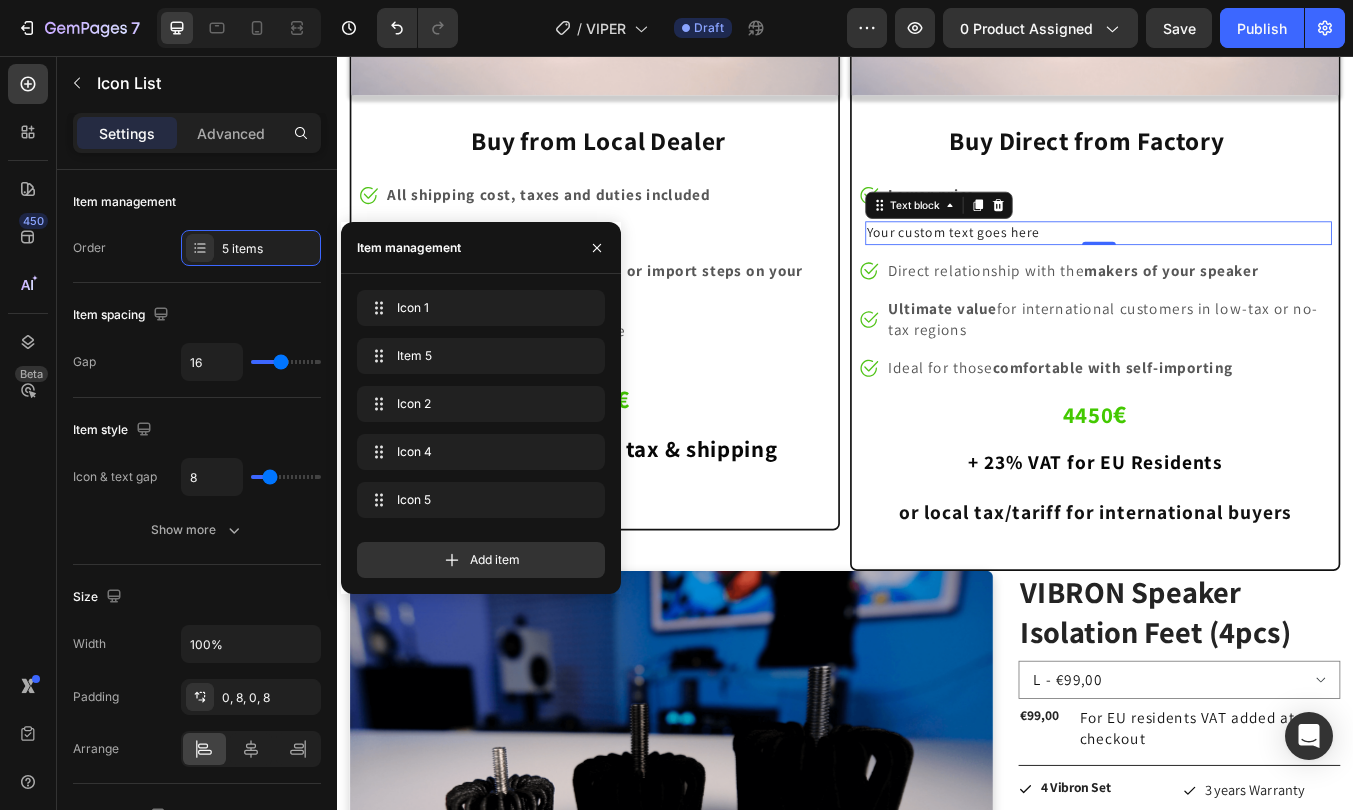 click on "Your custom text goes here" at bounding box center (1236, 265) 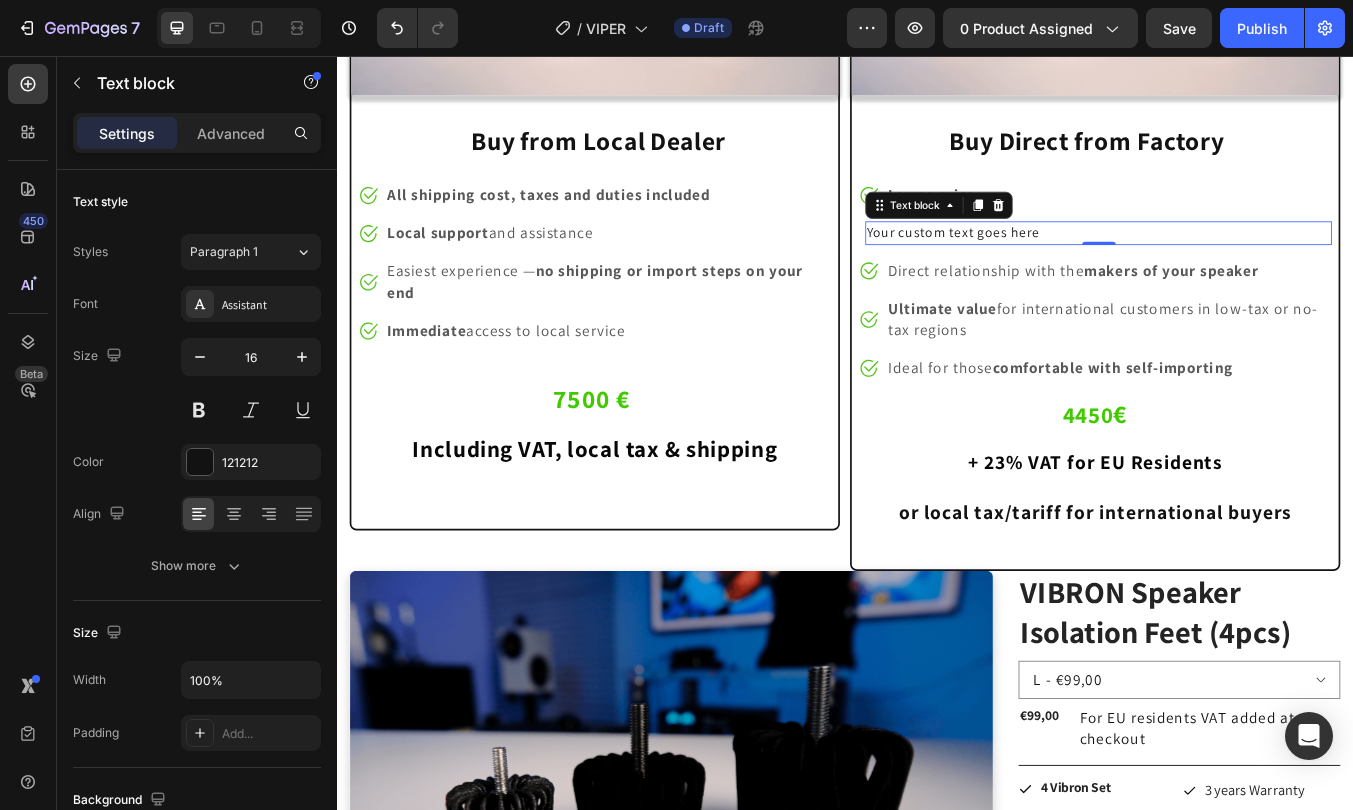 click on "Your custom text goes here" at bounding box center [1236, 265] 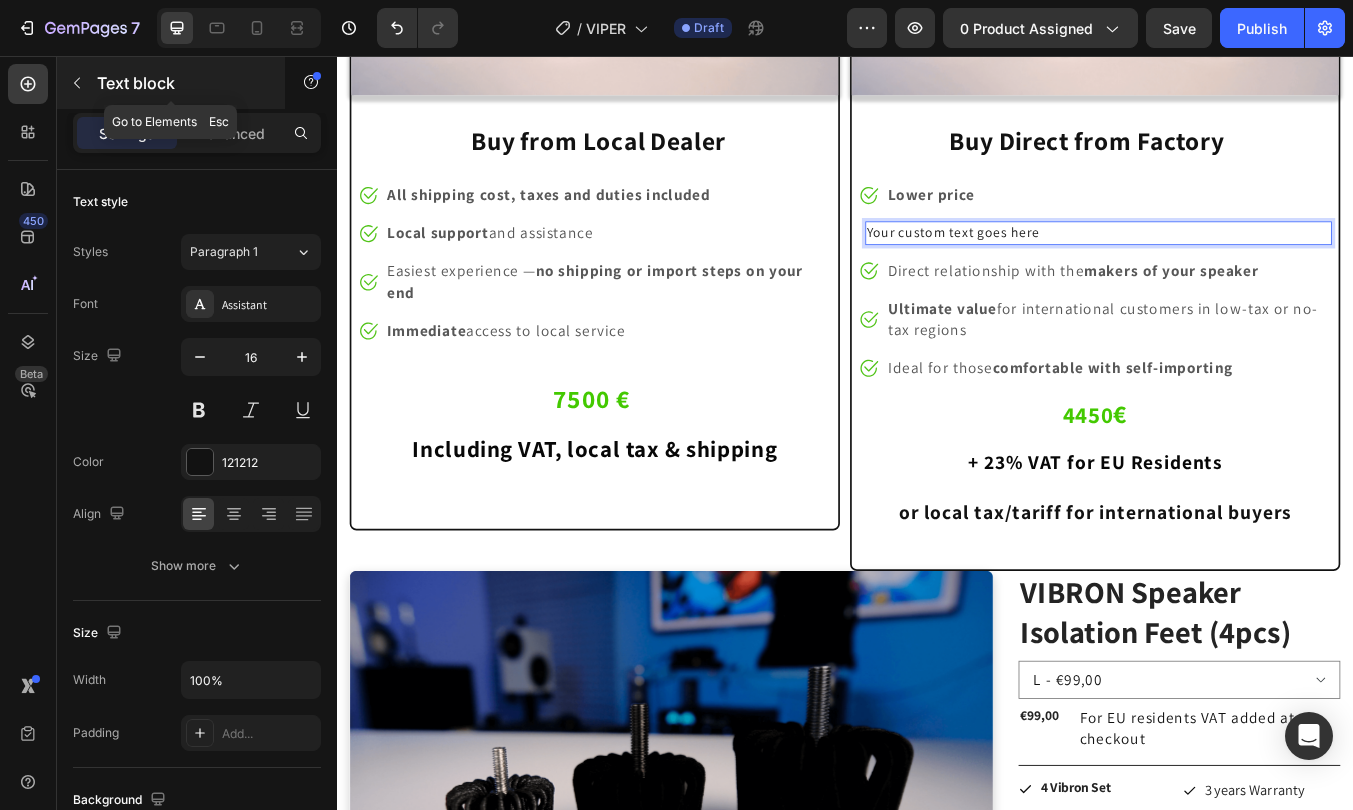 click 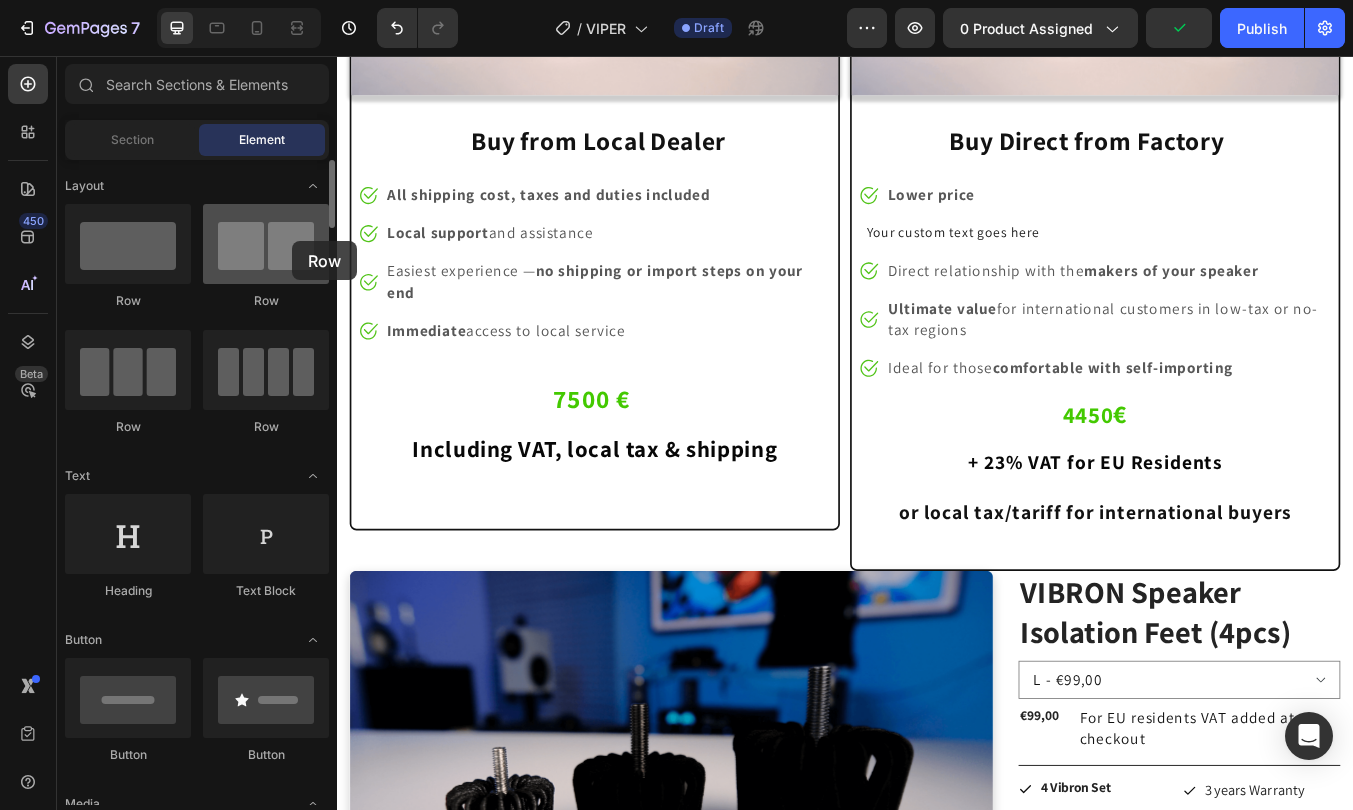 drag, startPoint x: 242, startPoint y: 240, endPoint x: 282, endPoint y: 245, distance: 40.311287 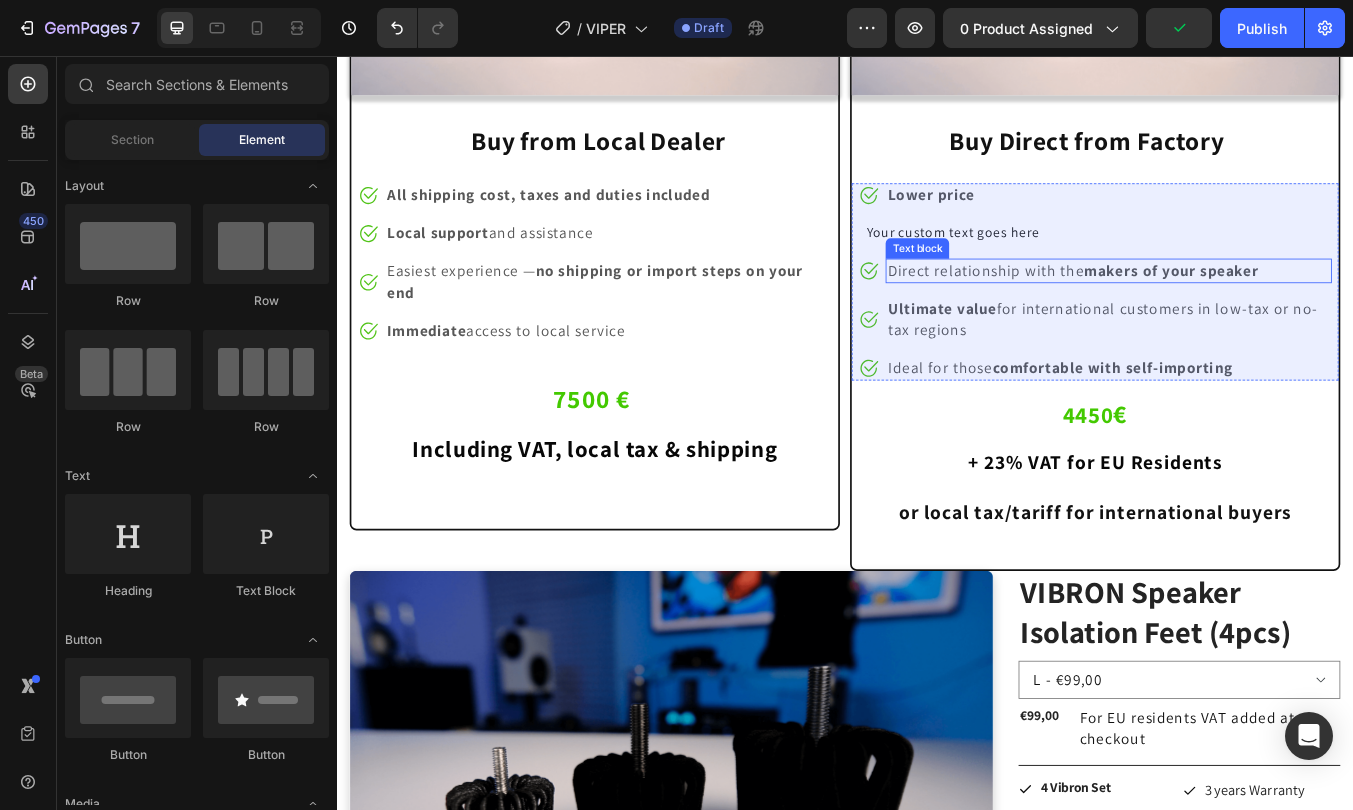 click on "Text block" at bounding box center [1022, 283] 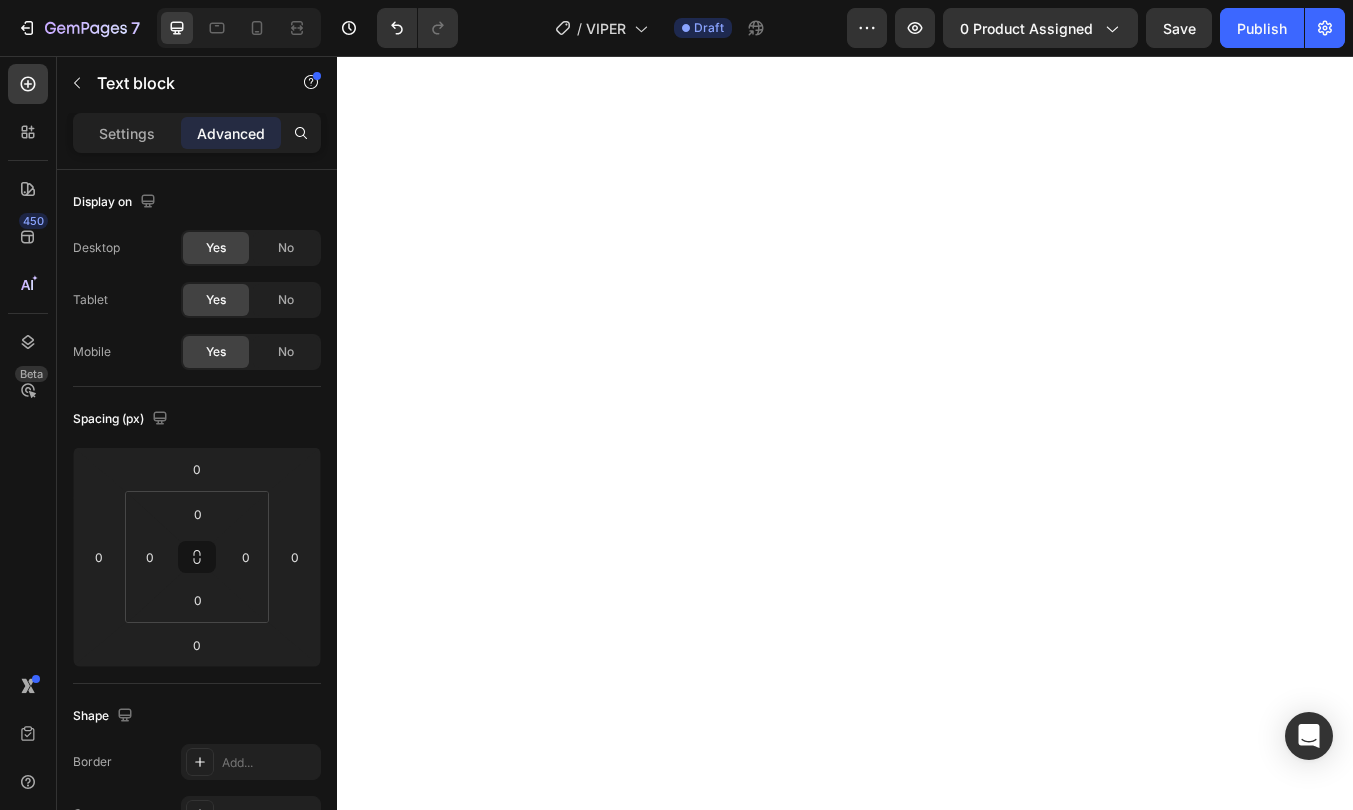 scroll, scrollTop: 0, scrollLeft: 0, axis: both 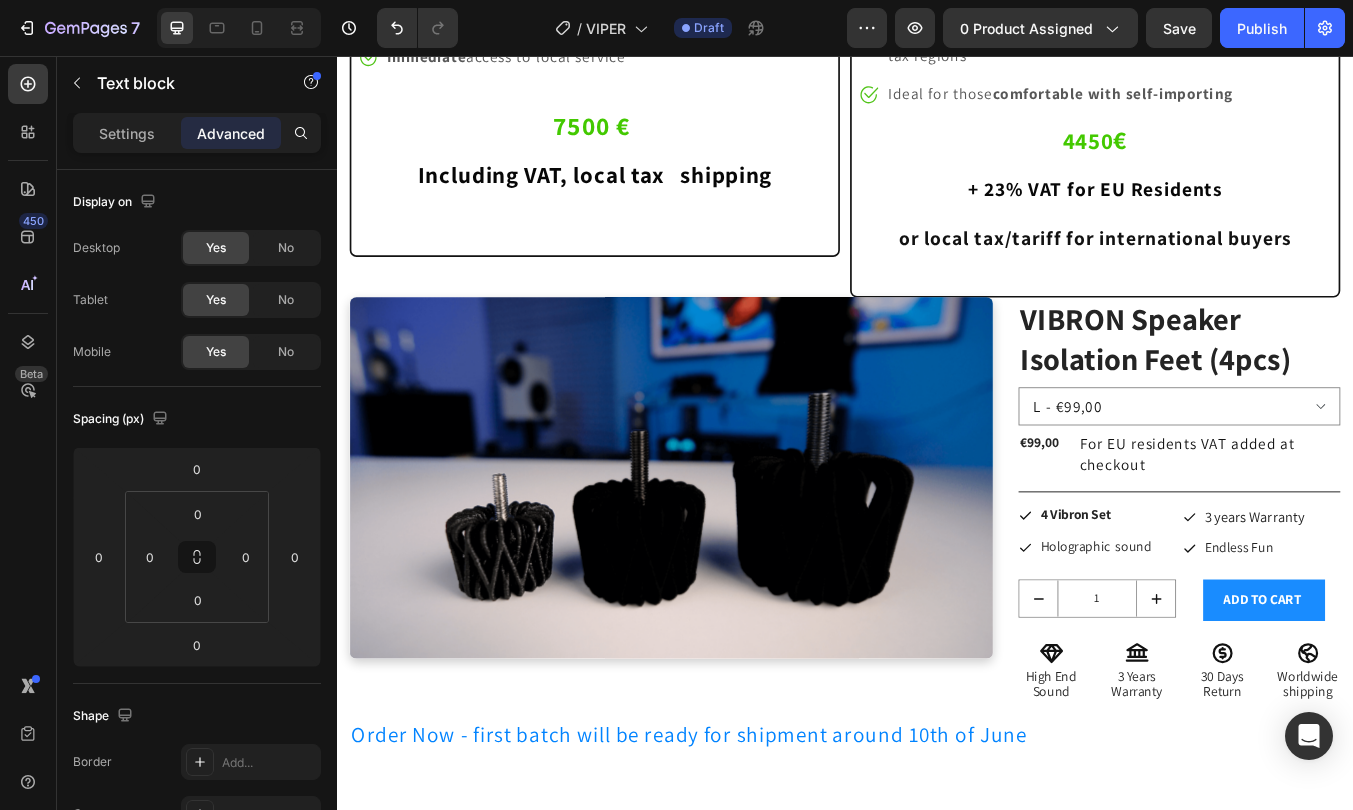 click on "Your custom text goes here" at bounding box center [1236, -58] 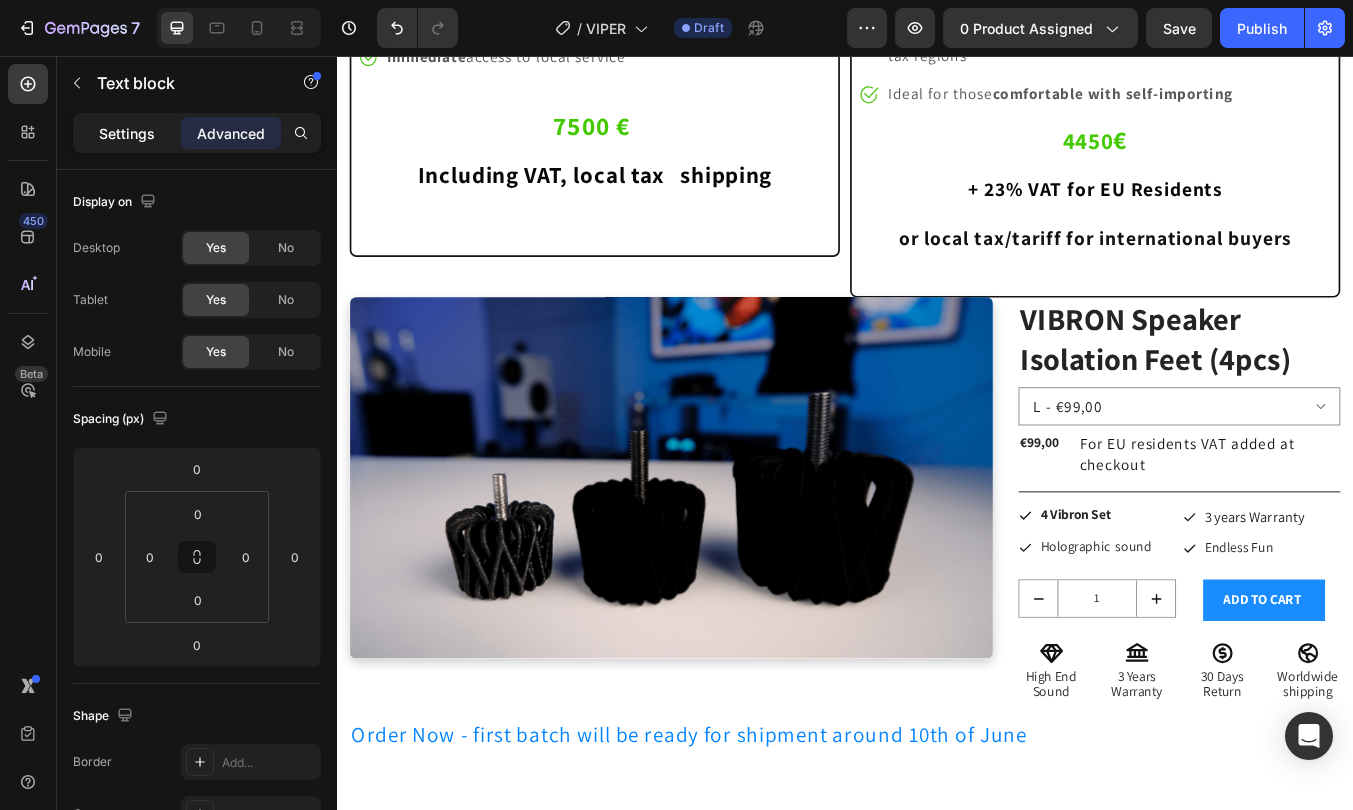click on "Settings" at bounding box center (127, 133) 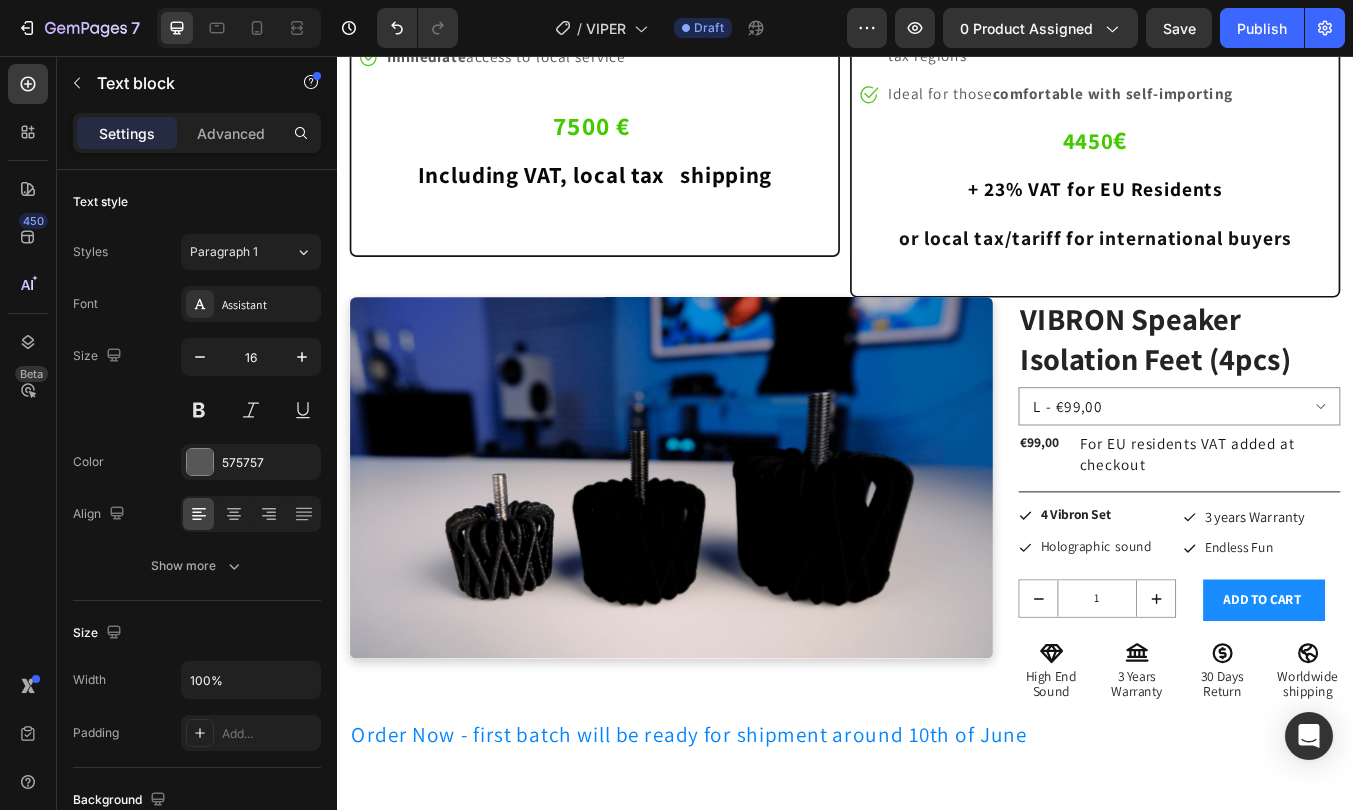 click on "Direct relationship with the  makers of your speaker" at bounding box center (1206, -15) 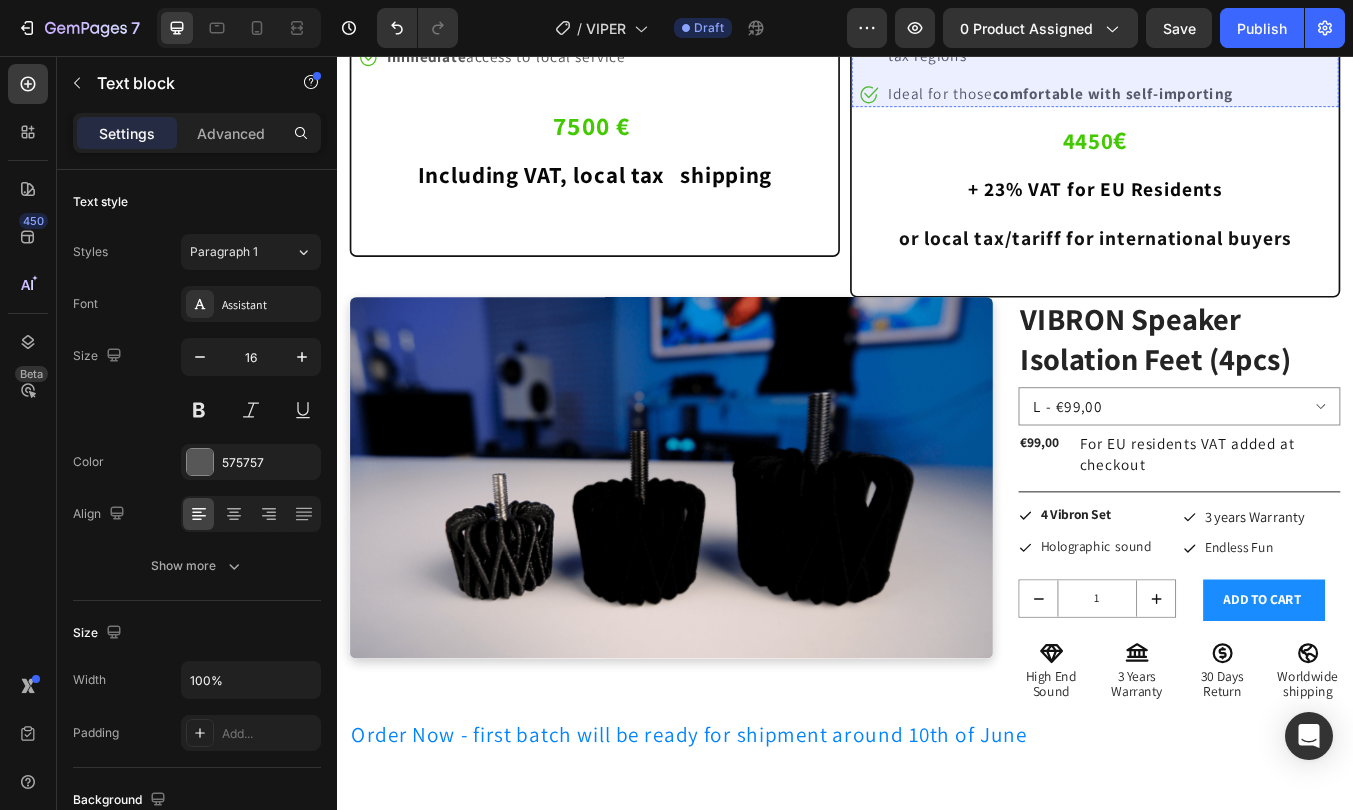 click at bounding box center (965, -14) 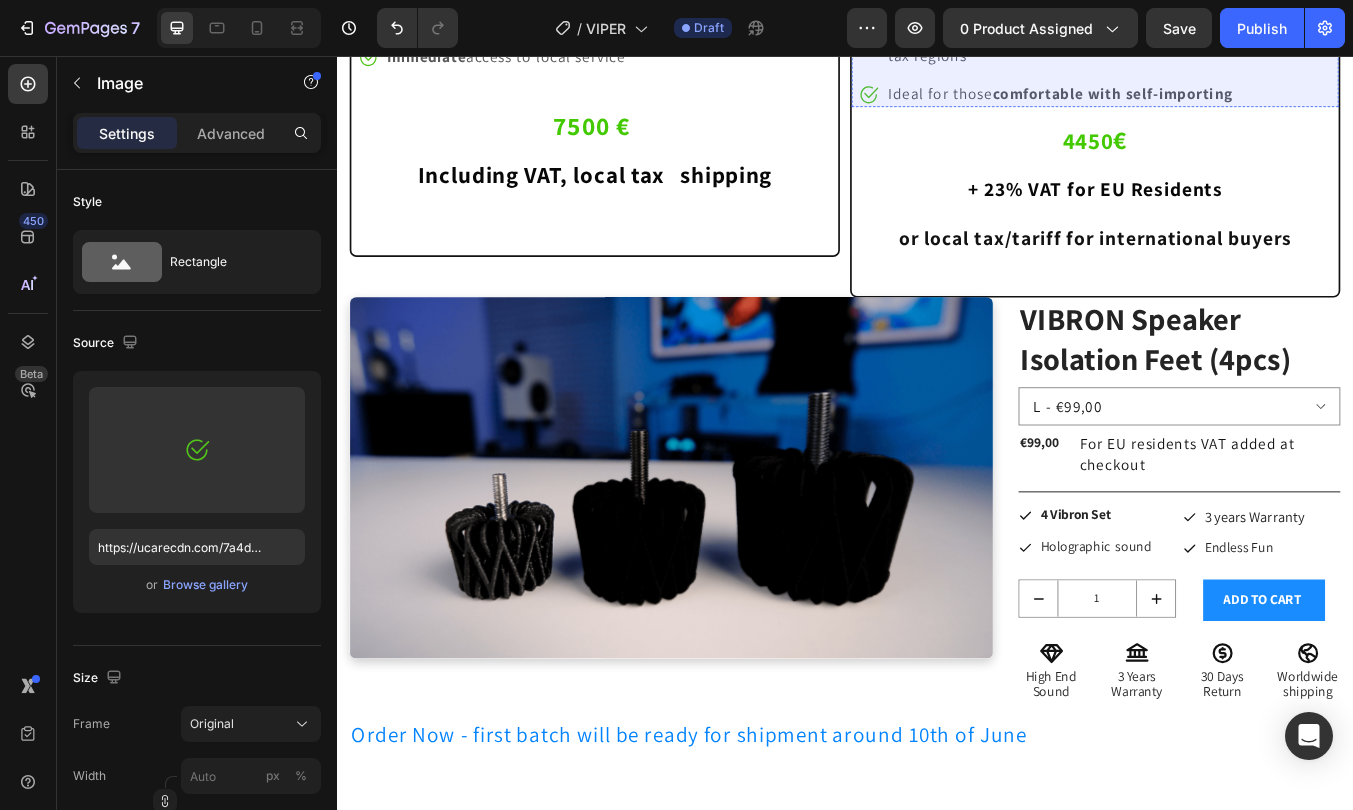click on "Your custom text goes here" at bounding box center [1236, -58] 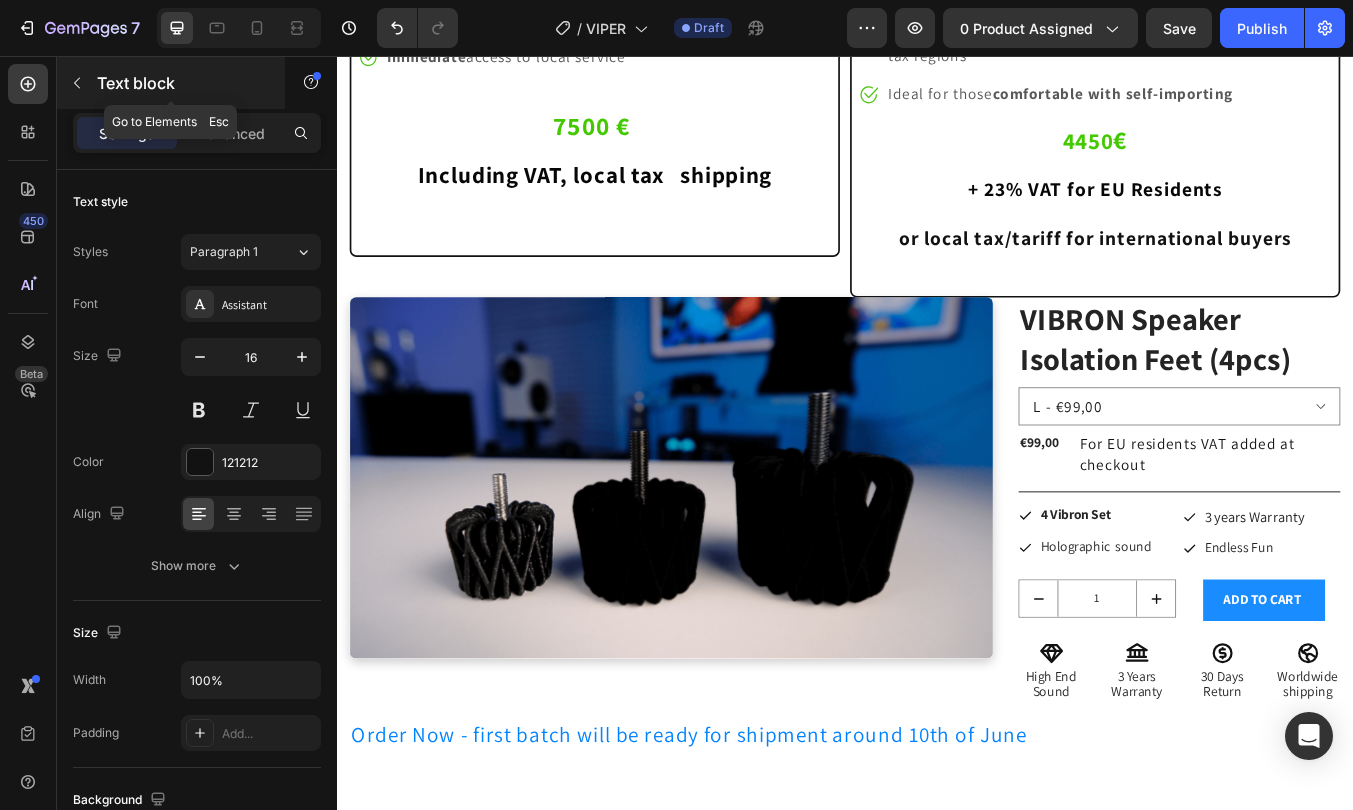 click 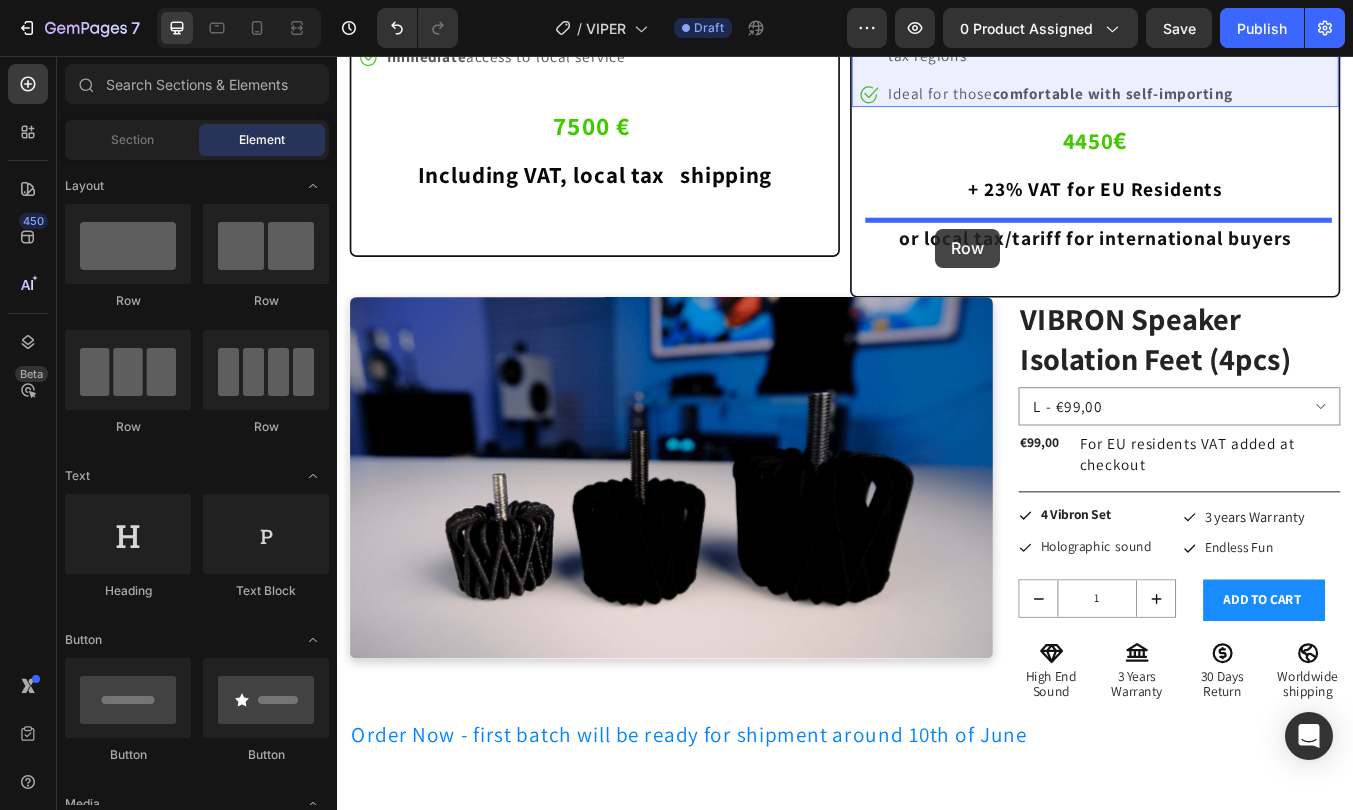 drag, startPoint x: 592, startPoint y: 312, endPoint x: 1043, endPoint y: 260, distance: 453.98788 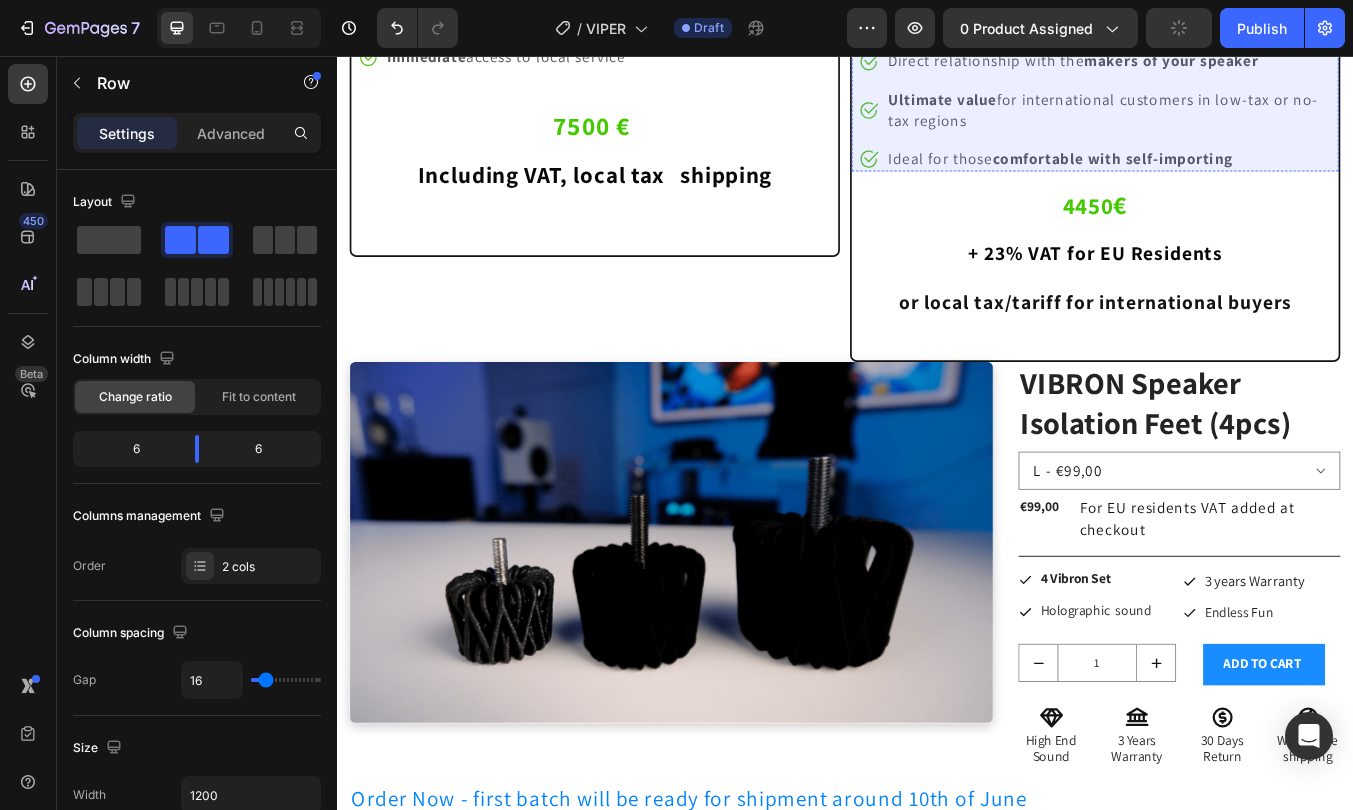 click on "Your custom text goes here" at bounding box center (1240, 18) 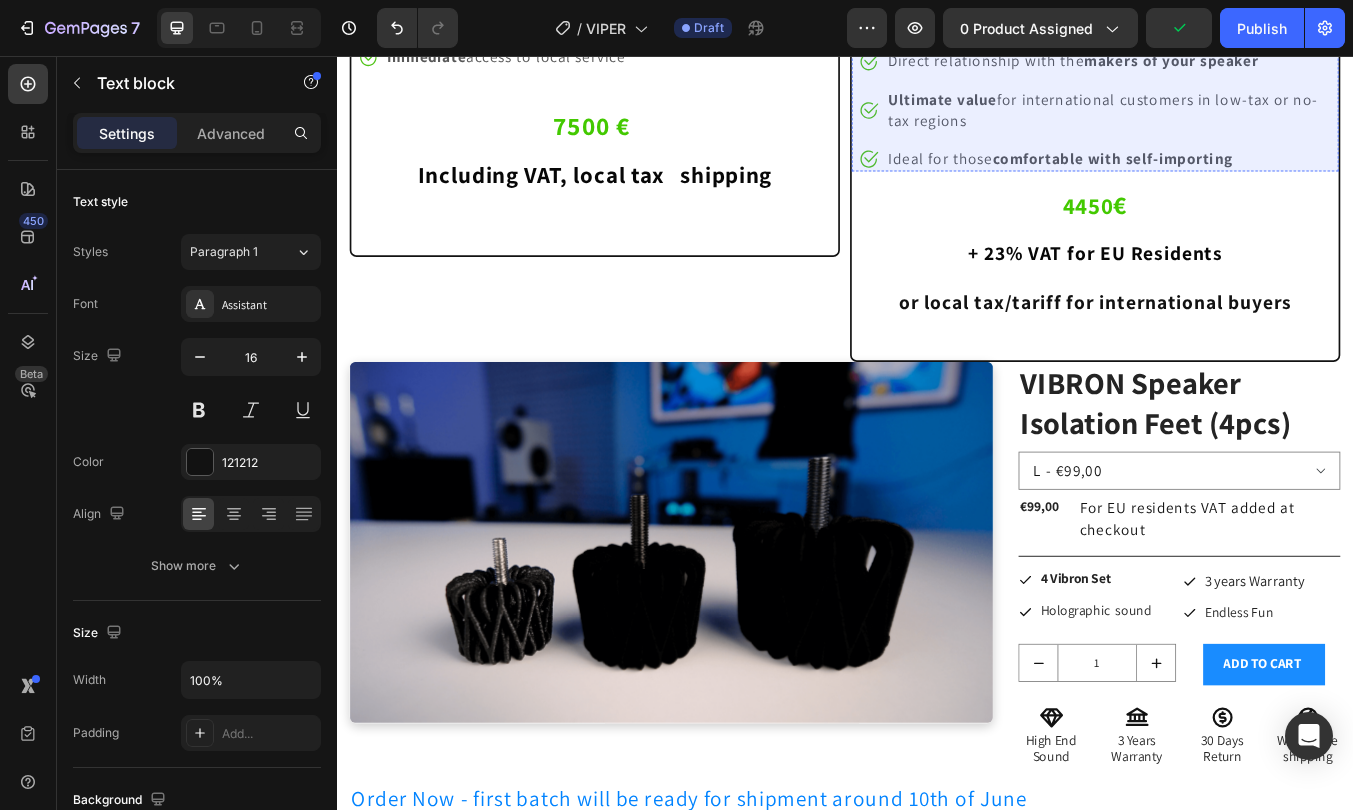 click on "Drop element here" at bounding box center [1109, -42] 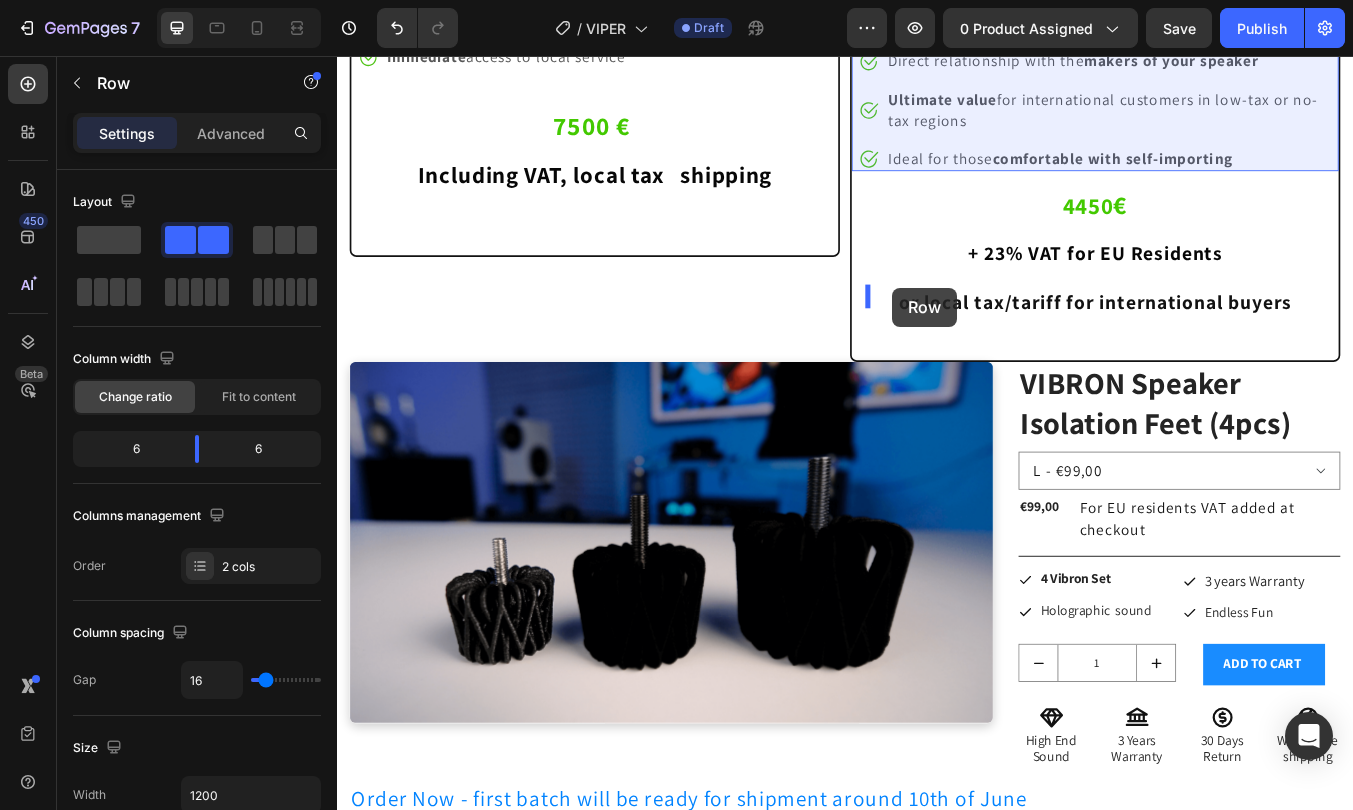 drag, startPoint x: 975, startPoint y: 242, endPoint x: 992, endPoint y: 330, distance: 89.62701 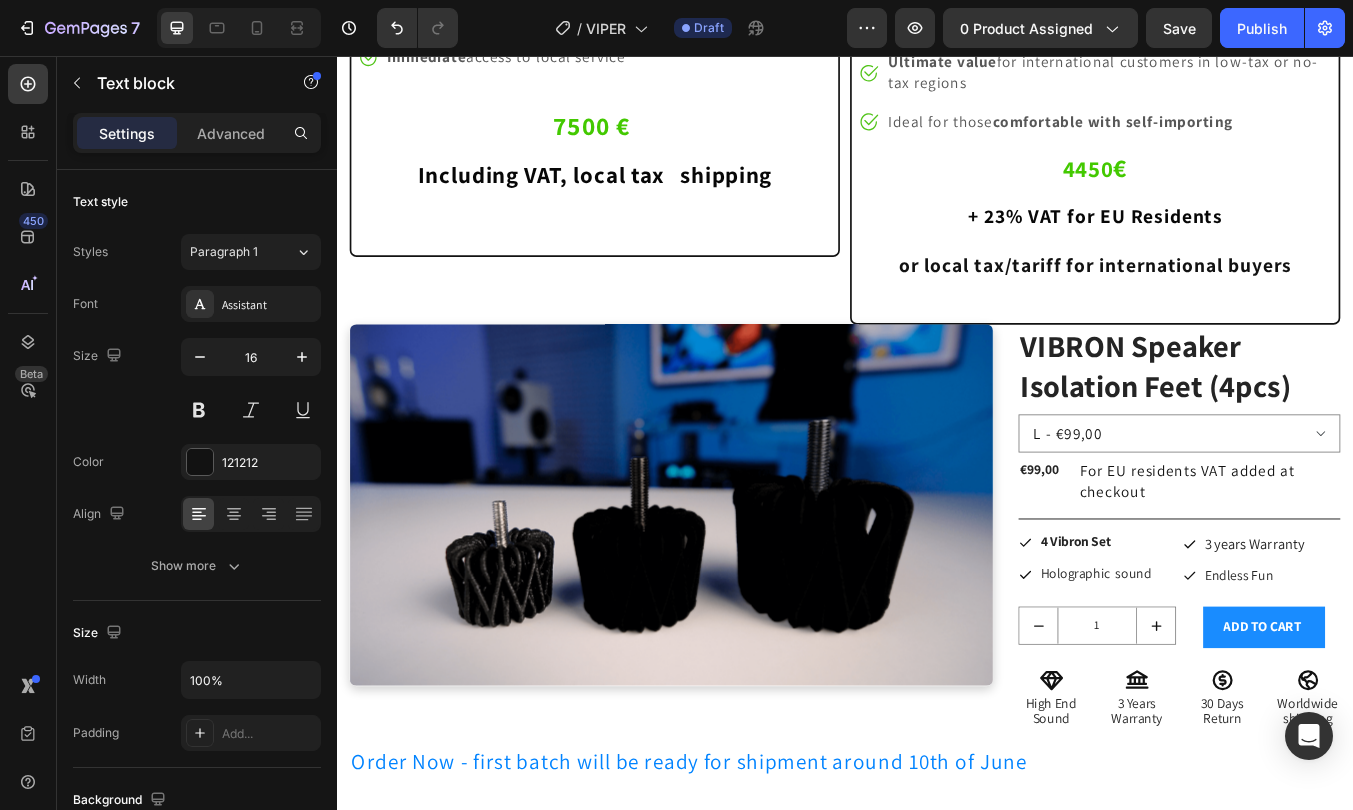 click on "Your custom text goes here" at bounding box center [1385, -58] 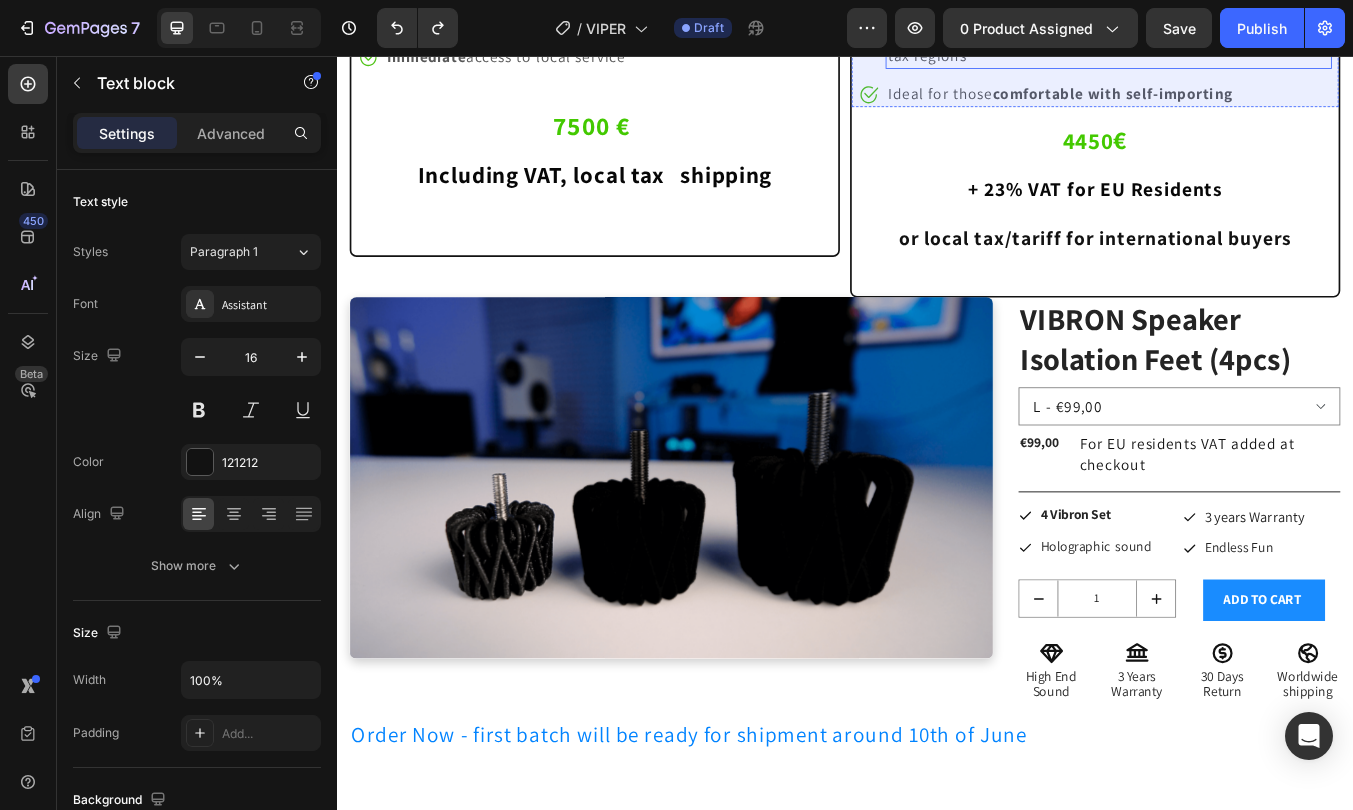 click on "Ultimate value  for international customers in low-tax or no-tax regions" at bounding box center [1248, 44] 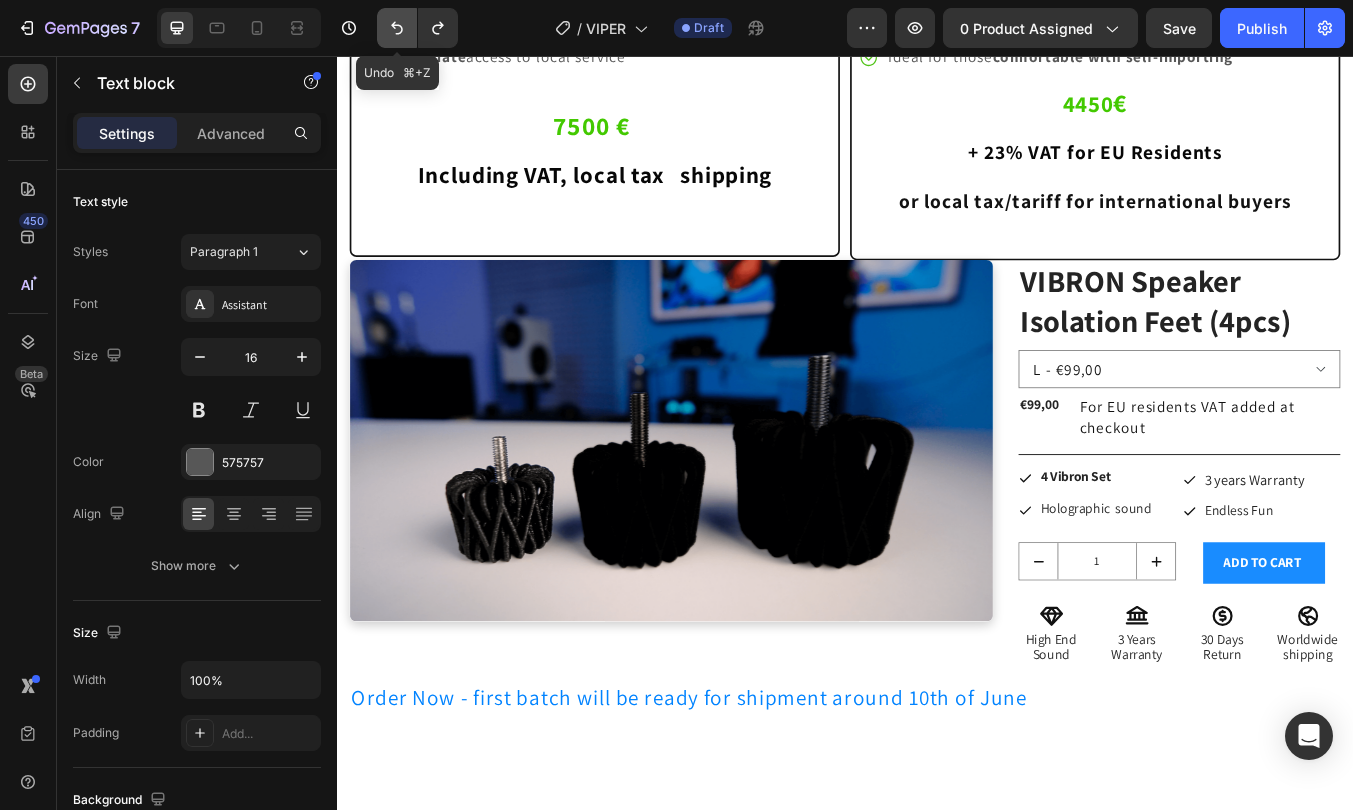 click 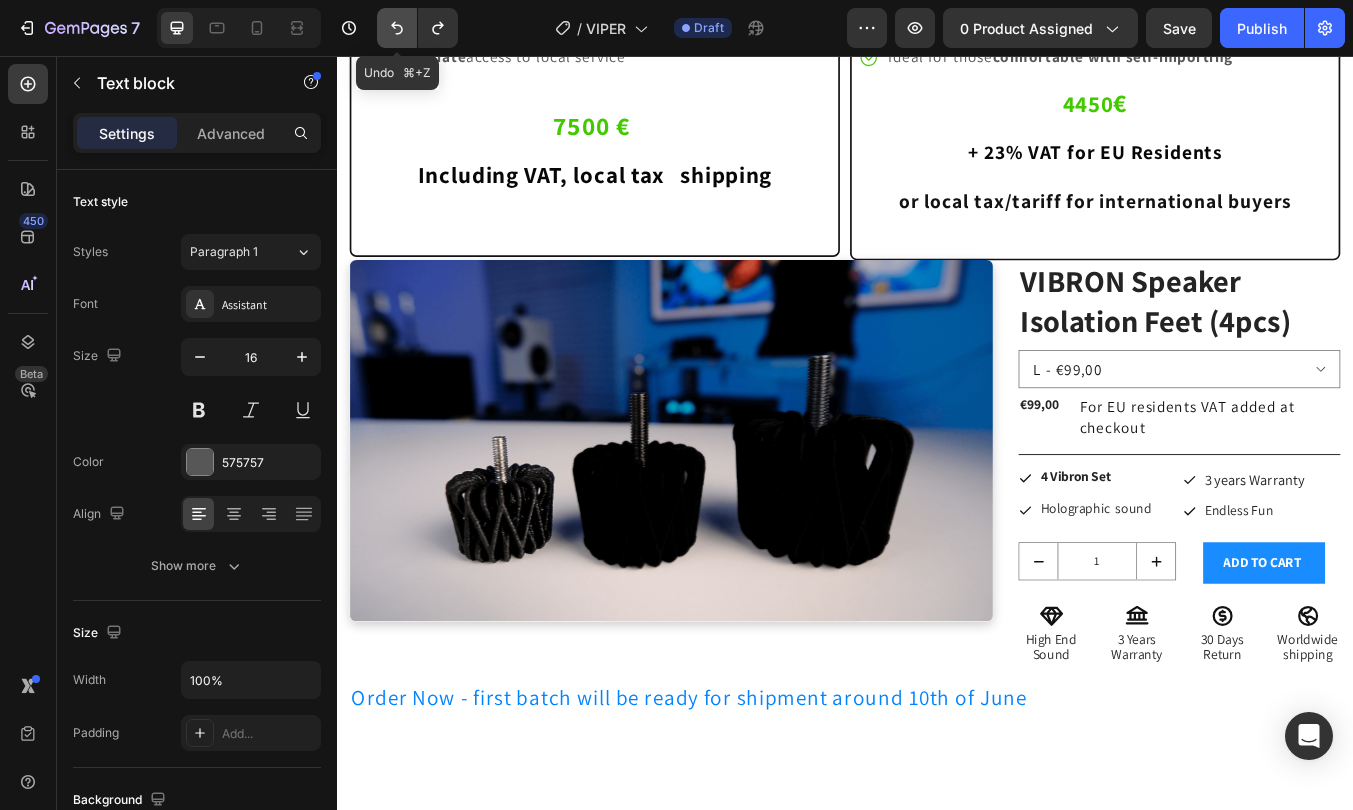 click 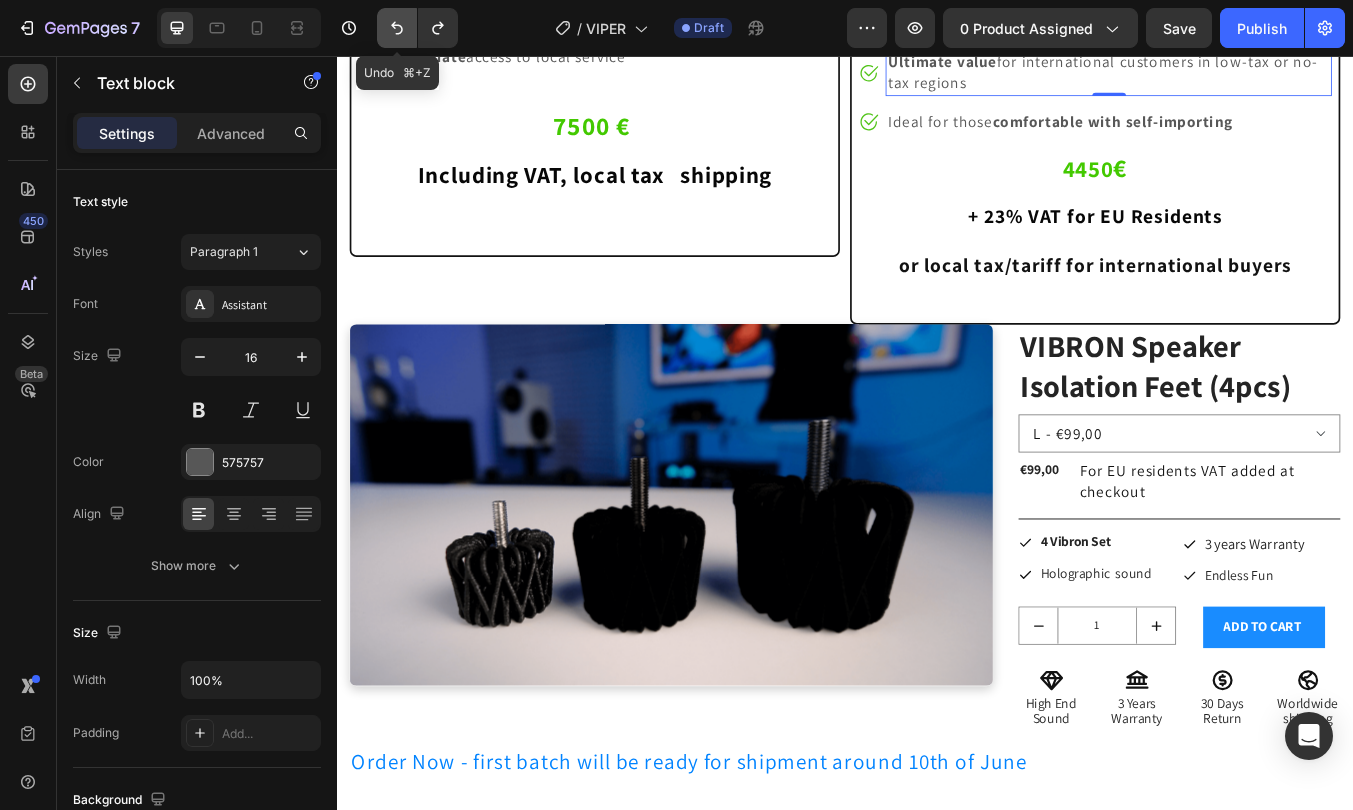 click 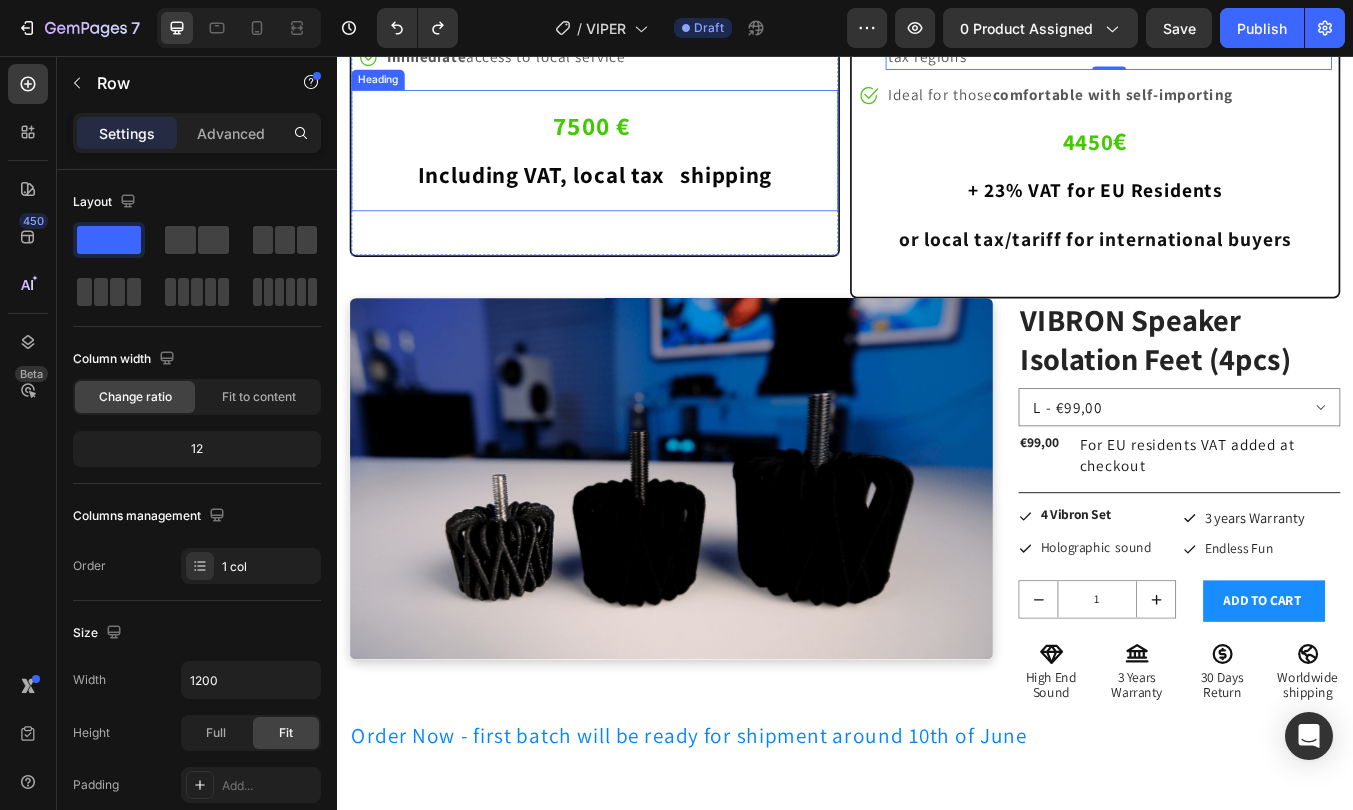 click on "Image ⁠⁠⁠⁠⁠⁠⁠ Buy Direct from Factory Heading Image Lower price  Text block Image Direct relationship with the  makers of your speaker Text block Image Access to  special editions and limited production runs Text block Image Ultimate value  for international customers in low-tax or no-tax regions Text block   0 Image Ideal for those  comfortable with self-importing Text block Icon List ⁠⁠⁠⁠⁠⁠⁠ 4450  € + 23% VAT for EU Residents   or local tax/tariff for international buyers   Heading" at bounding box center [1232, 59] 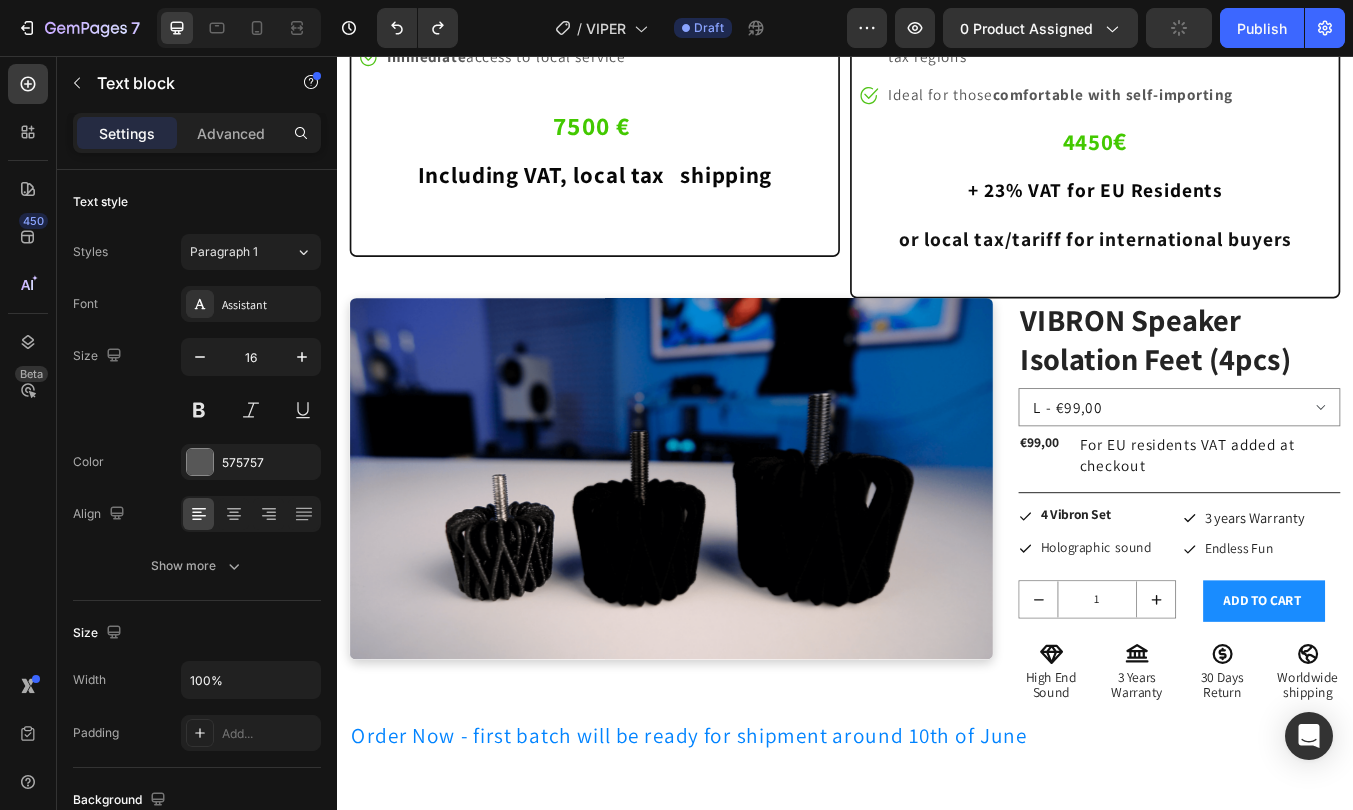 click on "special editions and limited production runs" at bounding box center (1235, -14) 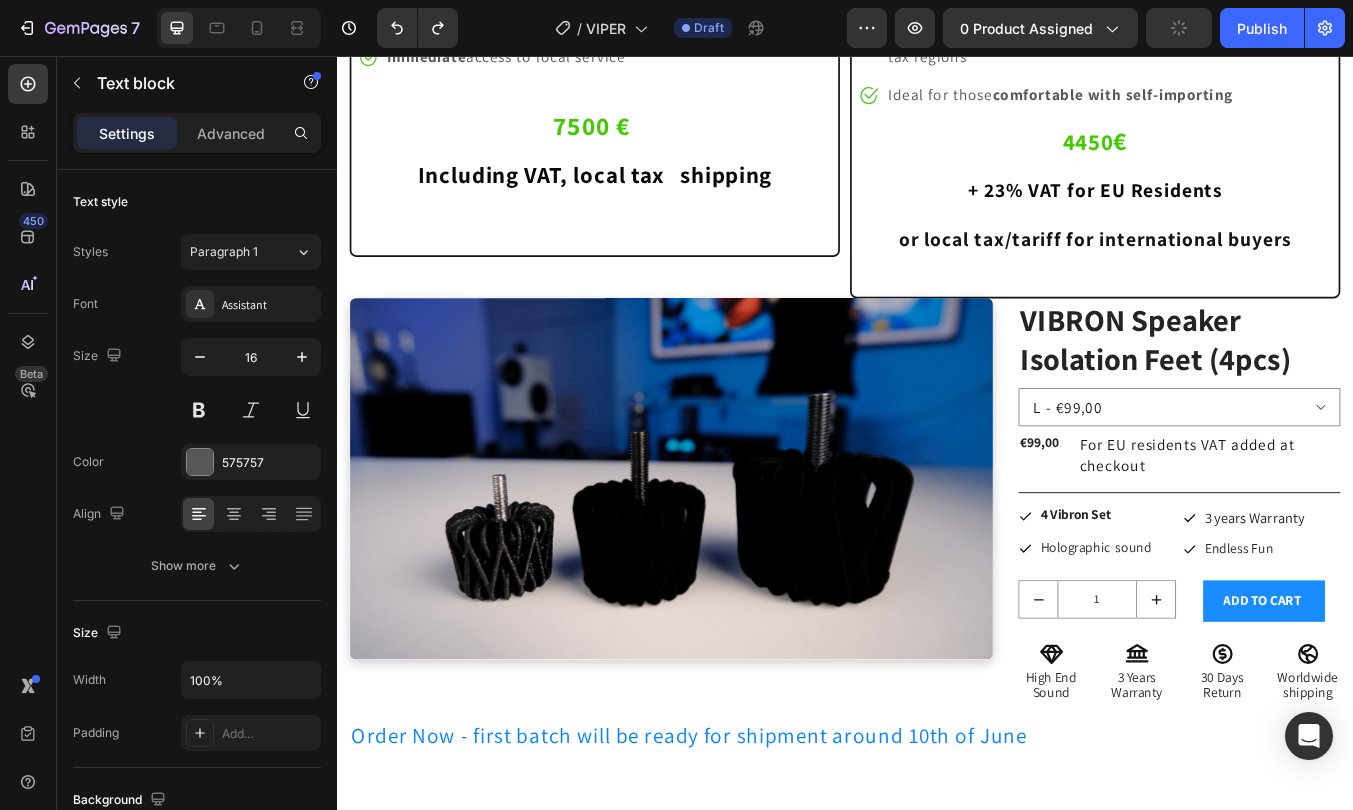 click on "special editions and limited production runs" at bounding box center [1235, -14] 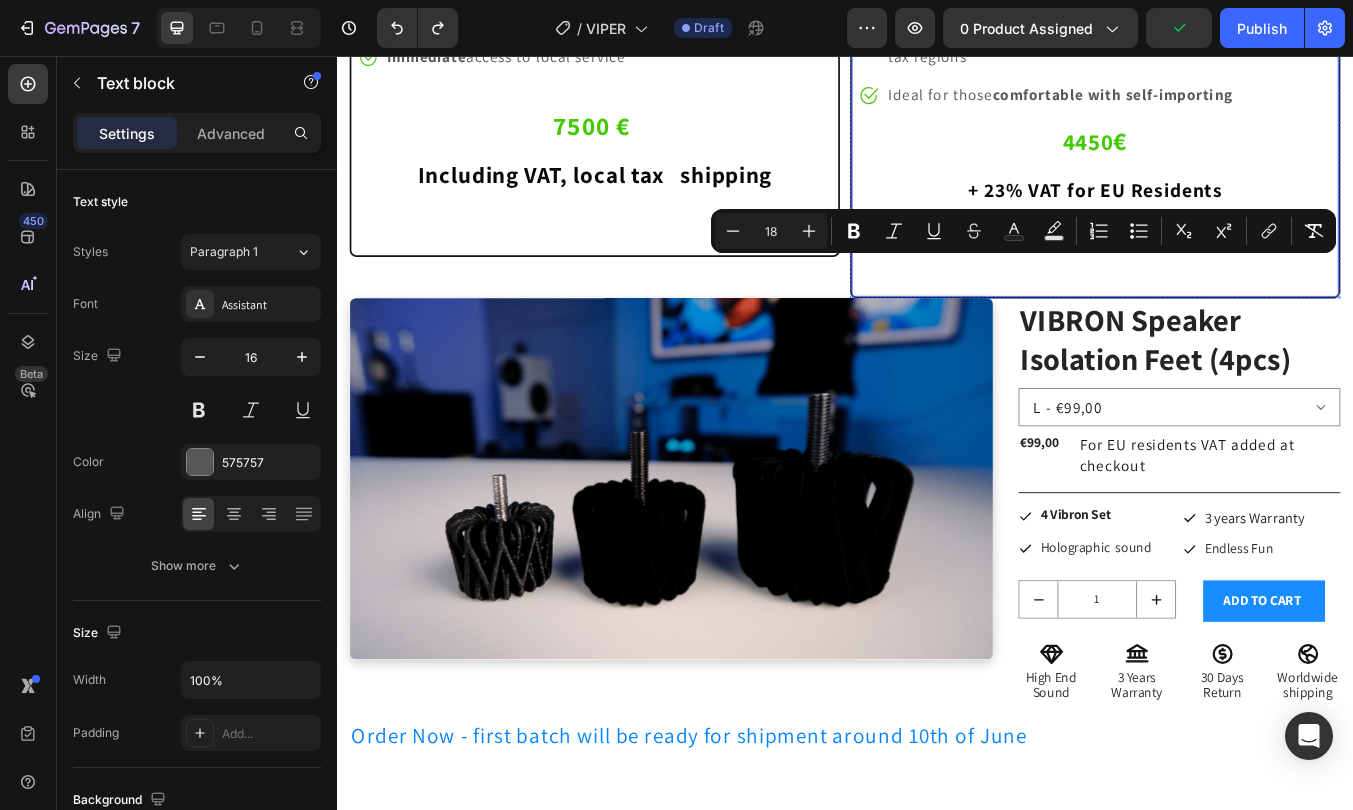 click on "Image ⁠⁠⁠⁠⁠⁠⁠ Buy Direct from Factory Heading Image Lower price  Text block Image Direct relationship with the  makers of your speaker Text block Image Access to  special editions and limited production runs Text block   0 Image Ultimate value  for international customers in low-tax or no-tax regions Text block Image Ideal for those  comfortable with self-importing Text block Icon List ⁠⁠⁠⁠⁠⁠⁠ 4450  € + 23% VAT for EU Residents   or local tax/tariff for international buyers   Heading Row" at bounding box center (1232, 59) 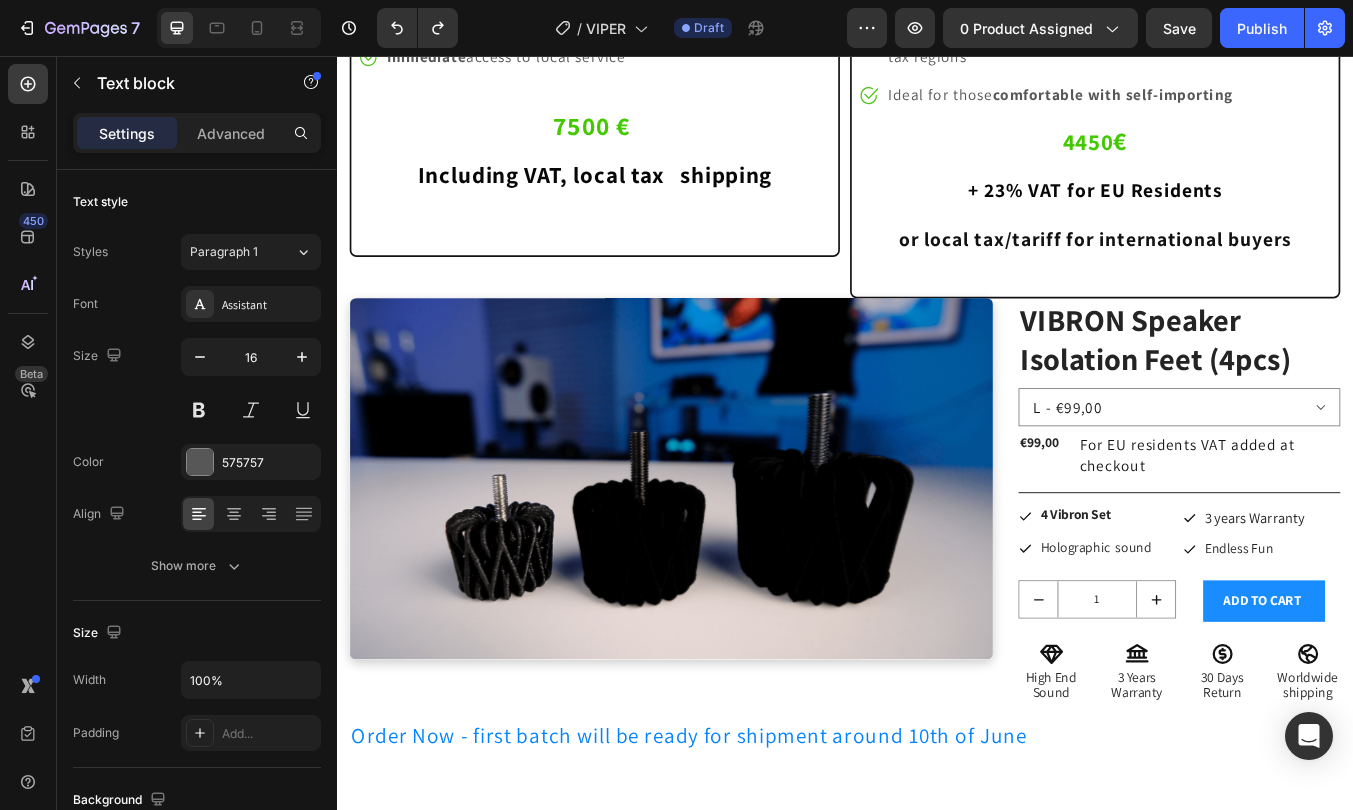 click on "special editions and limited production runs" at bounding box center [1235, -14] 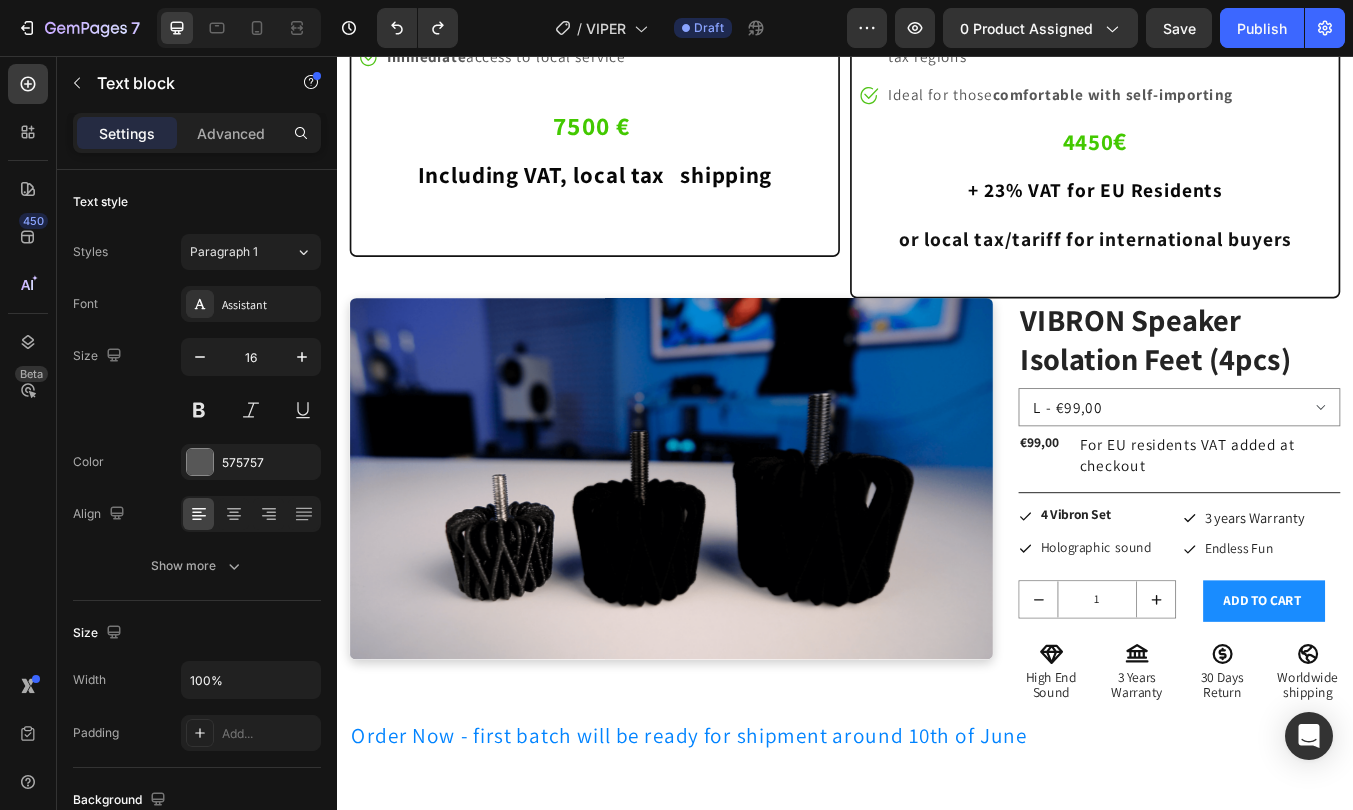 click on "special editions and limited production runs" at bounding box center (1235, -14) 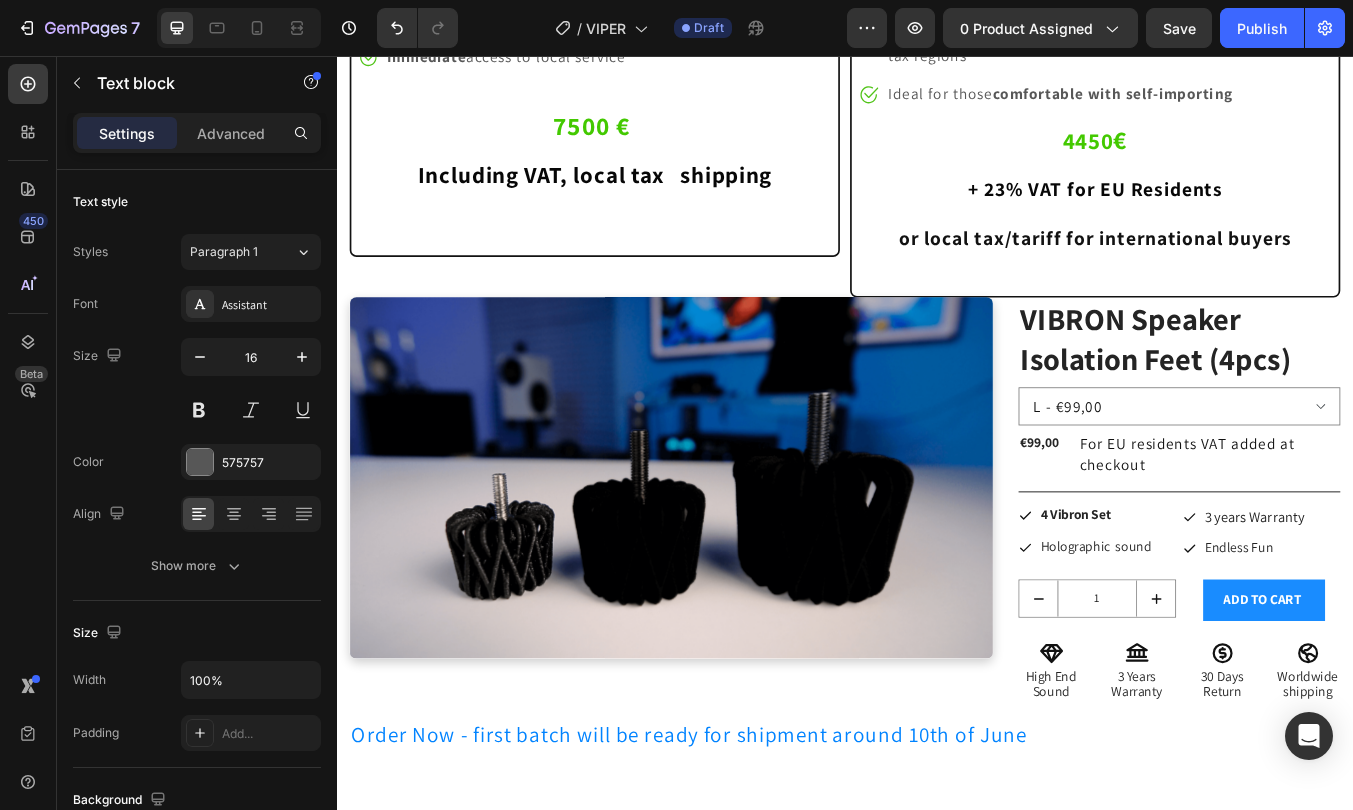 click on "Worldwide insured shipping included" at bounding box center (1236, -13) 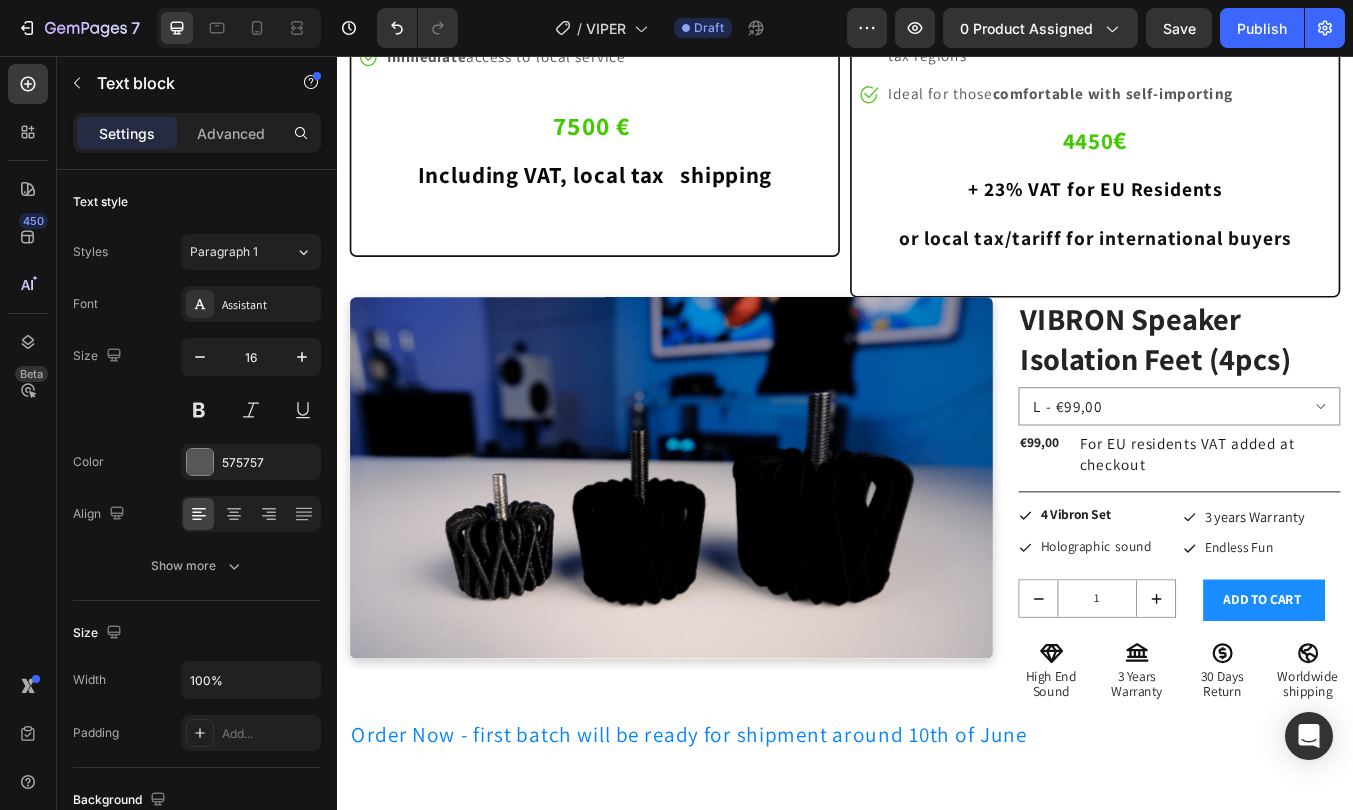 click on "Worldwide insured shipping included" at bounding box center (1236, -13) 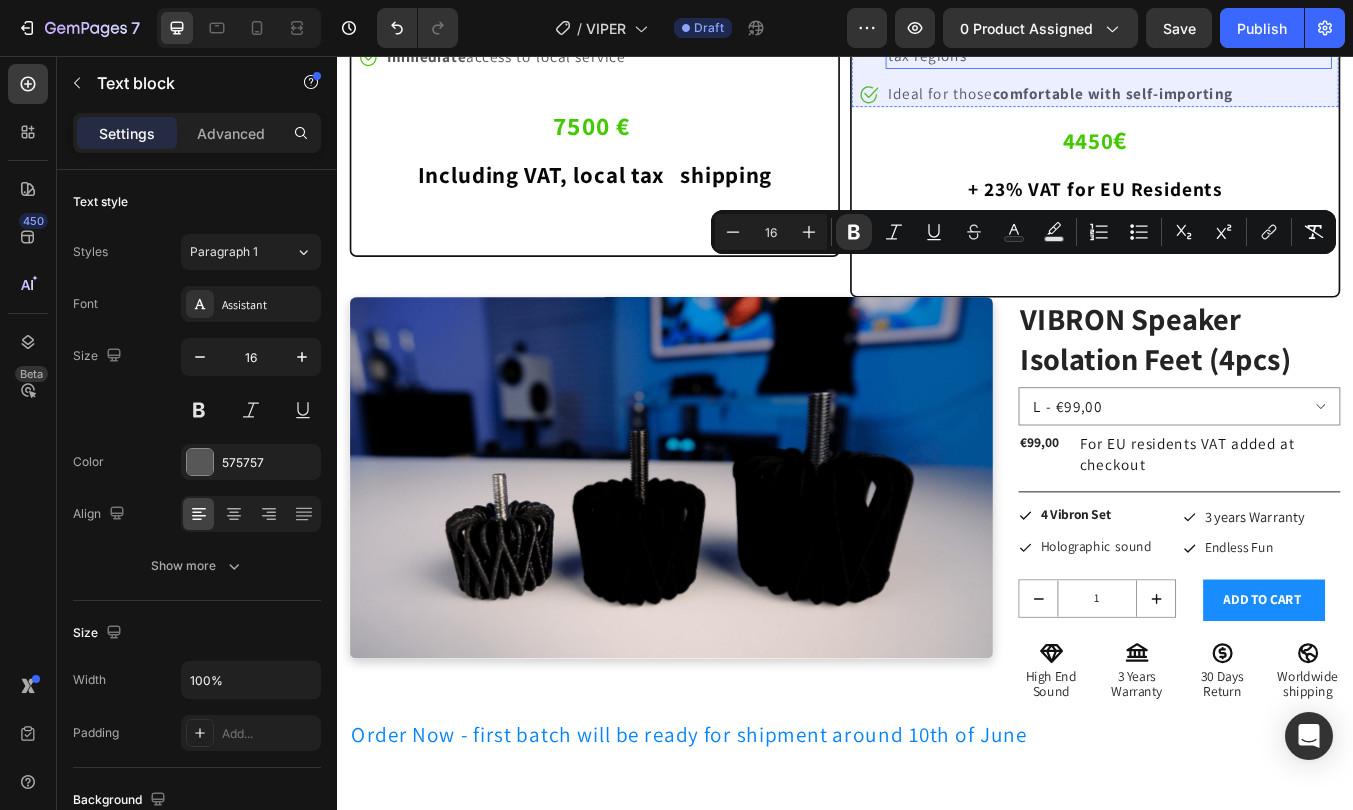click on "Ultimate value  for international customers in low-tax or no-tax regions" at bounding box center [1248, 44] 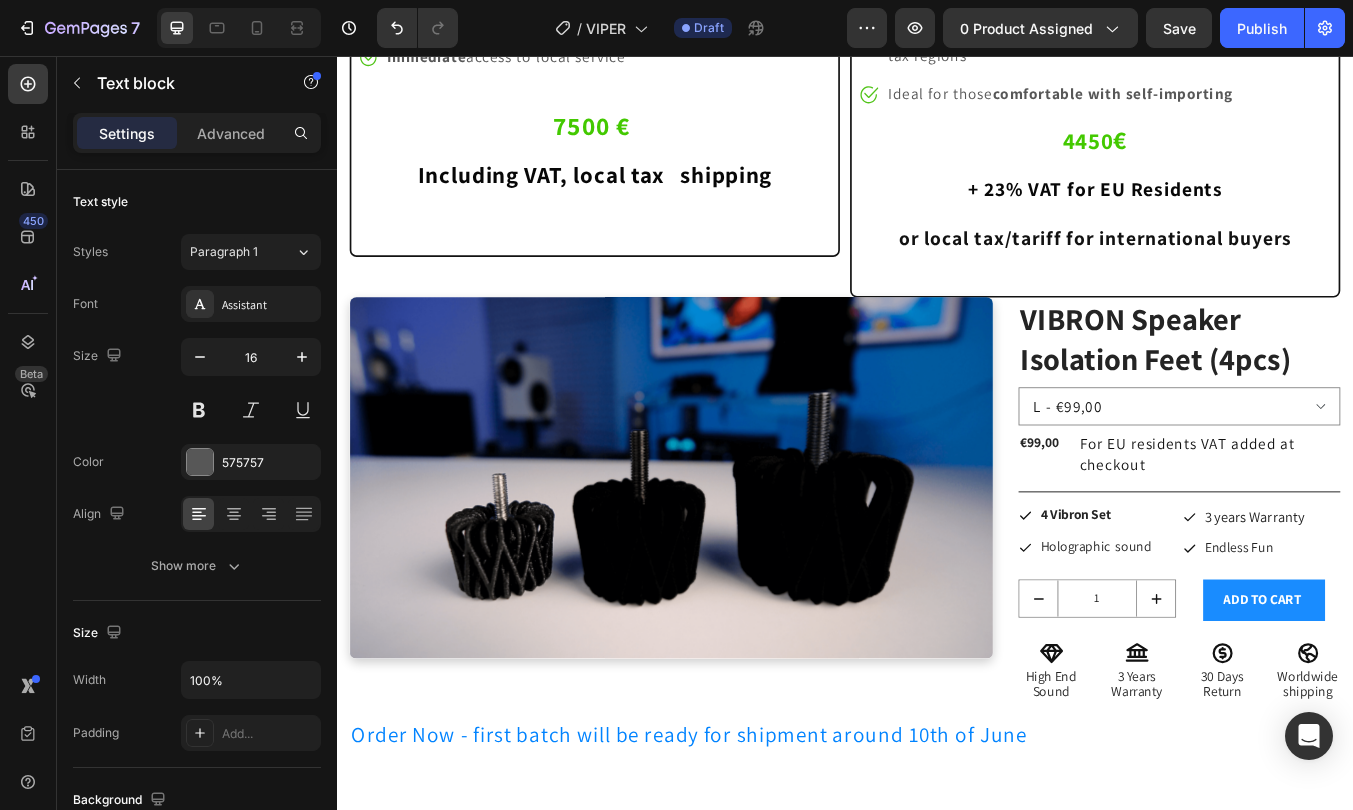 click on "Worldwide insured shipping included" at bounding box center (1108, -14) 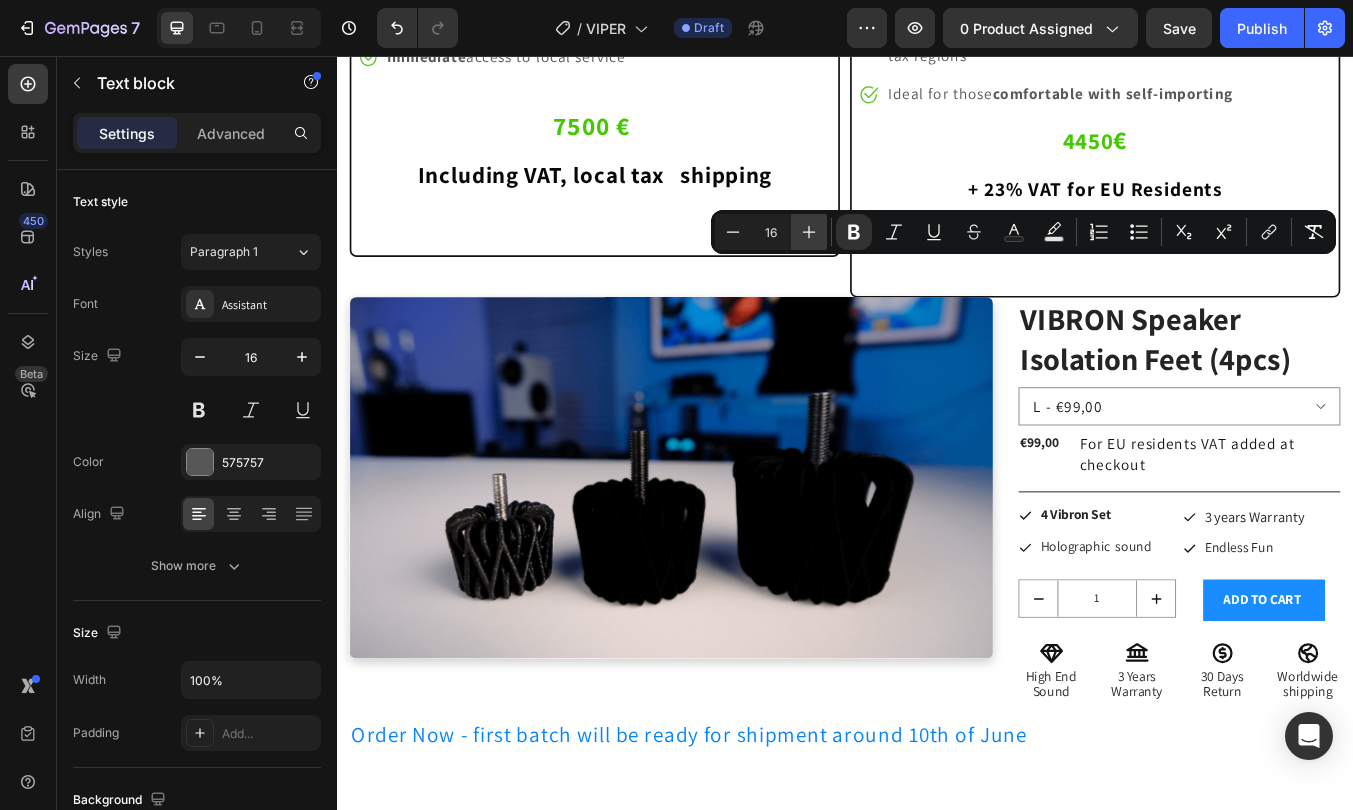 click on "Plus" at bounding box center [809, 232] 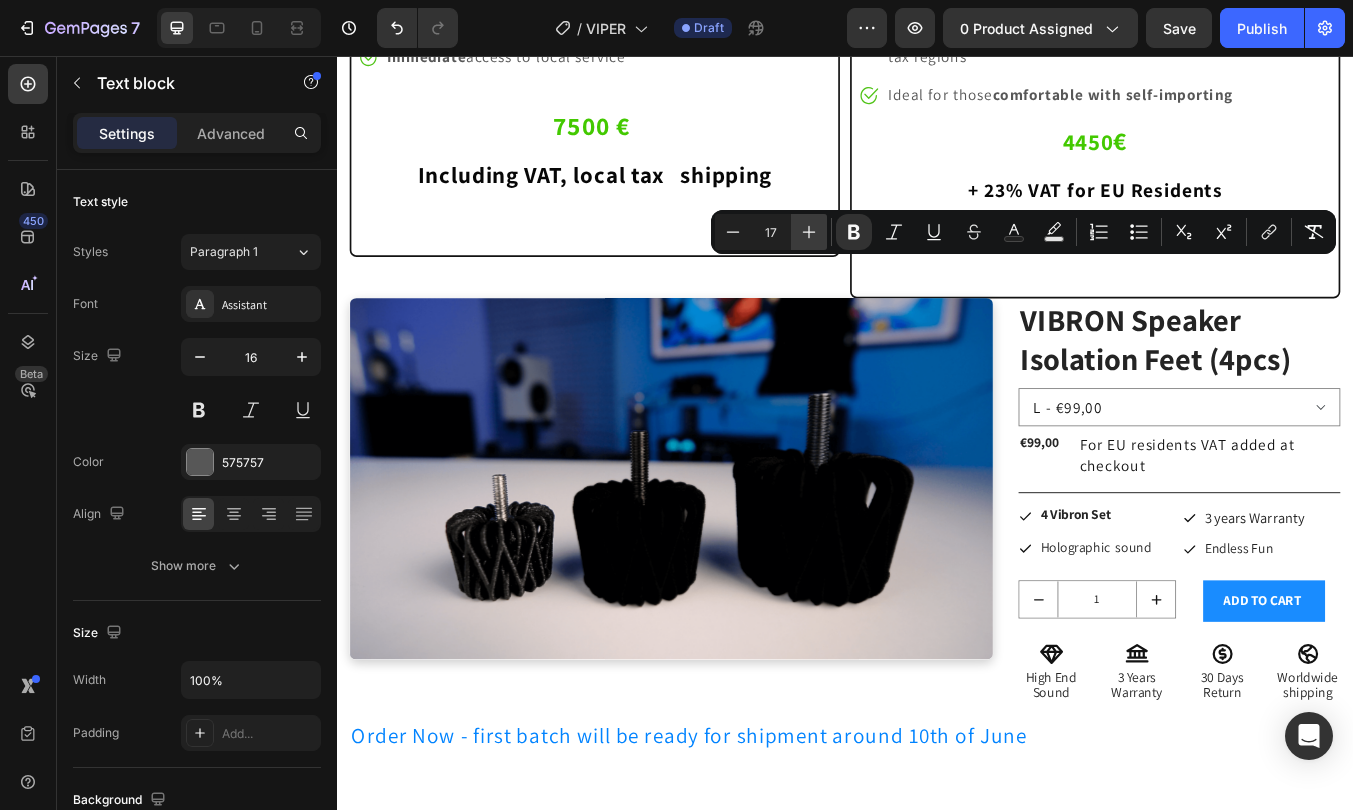 click on "Plus" at bounding box center (809, 232) 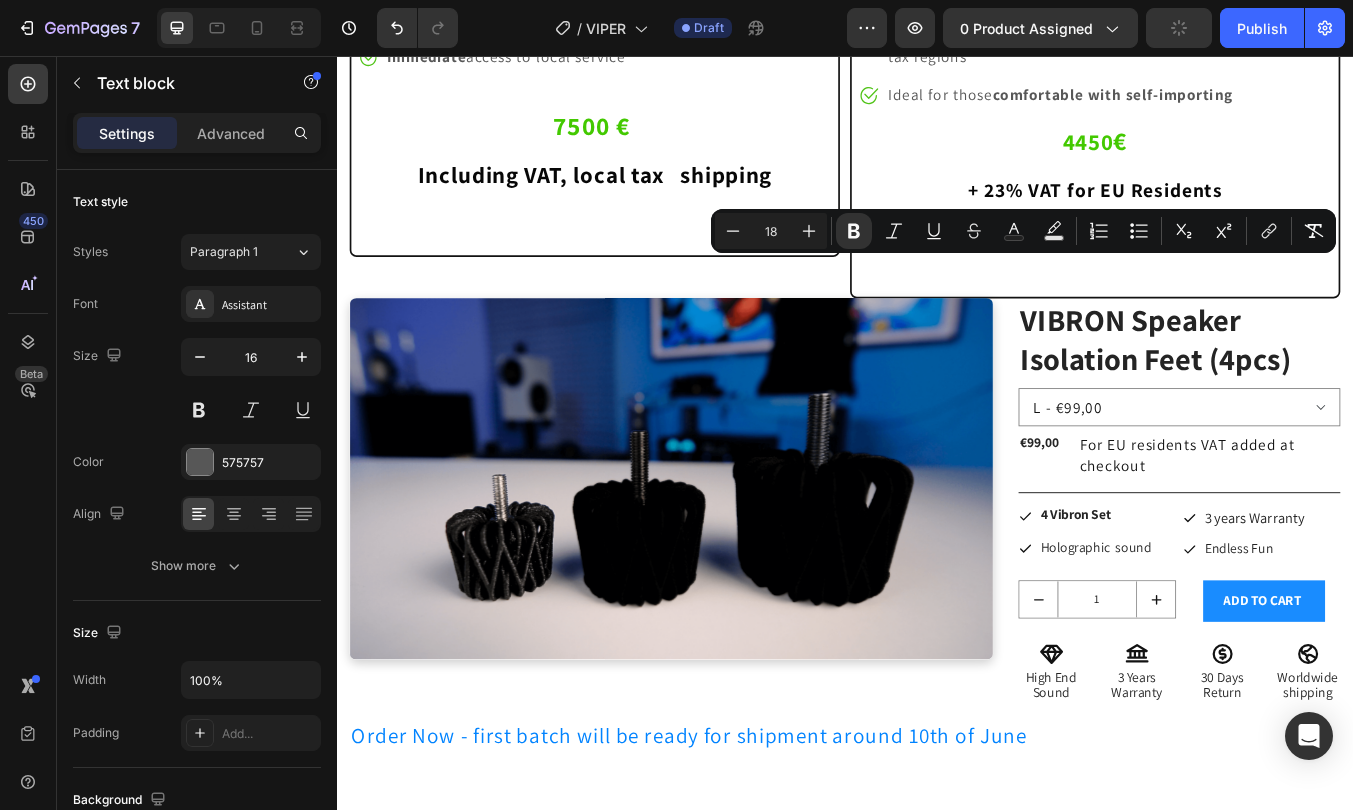 click on "Worldwide insured shipping included" at bounding box center [1126, -14] 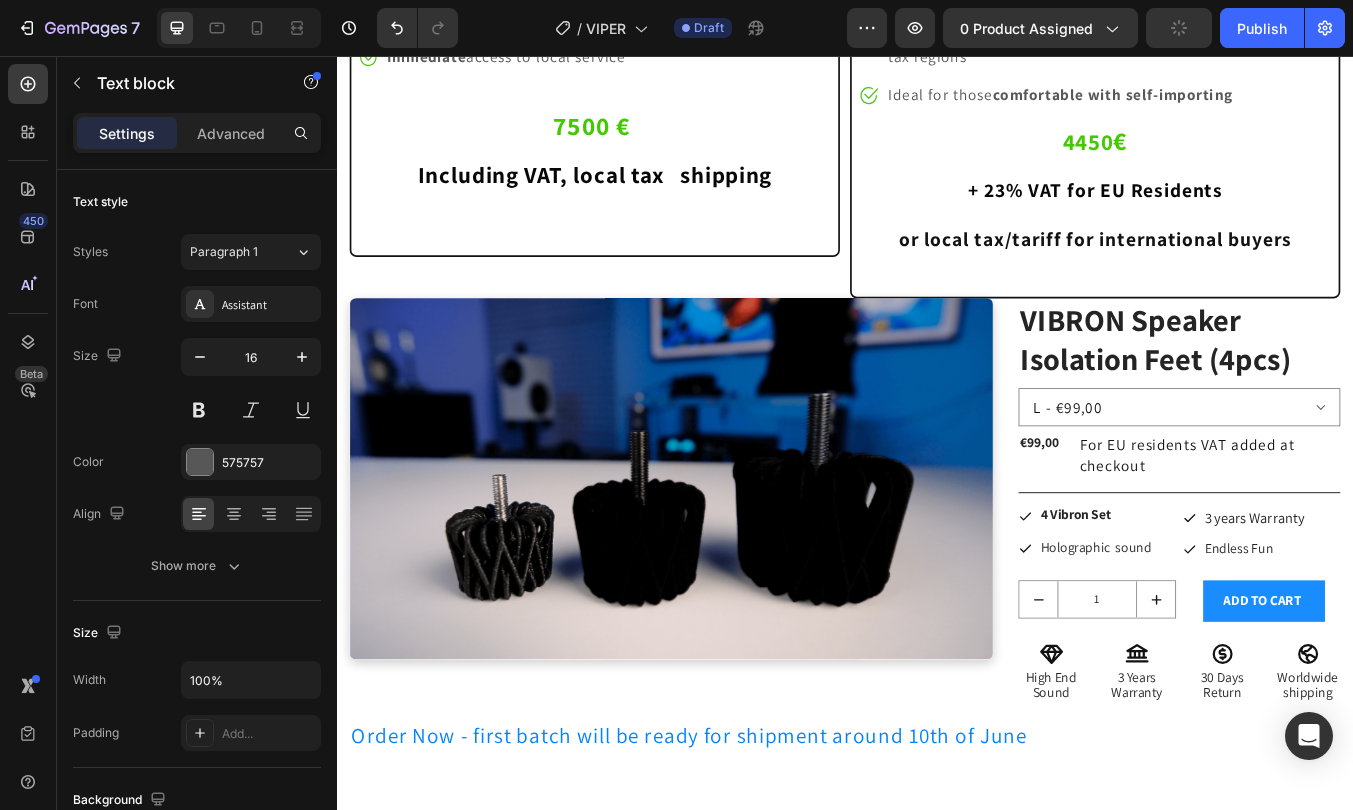 click on "Worldwide insured shipping included" at bounding box center [1126, -14] 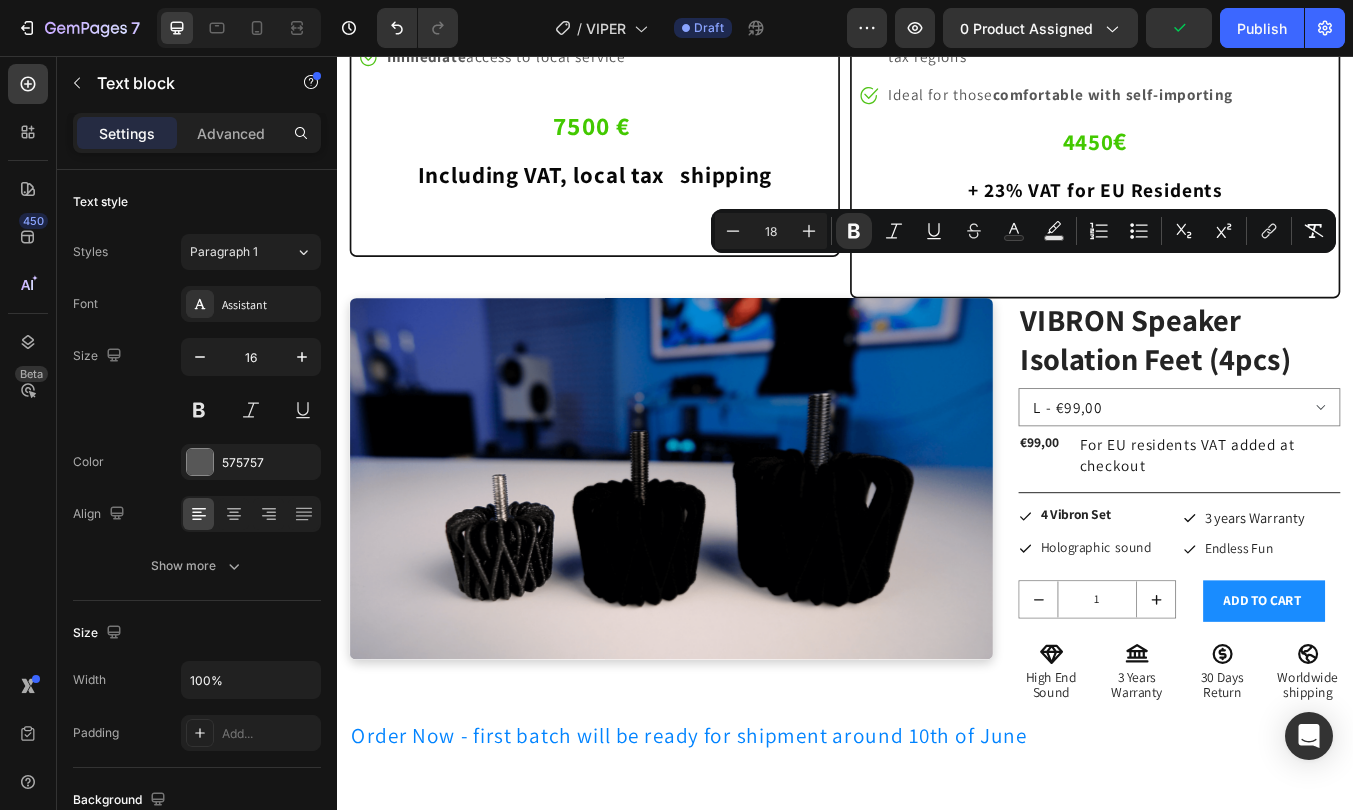click on "Worldwide insured shipping included" at bounding box center (1126, -14) 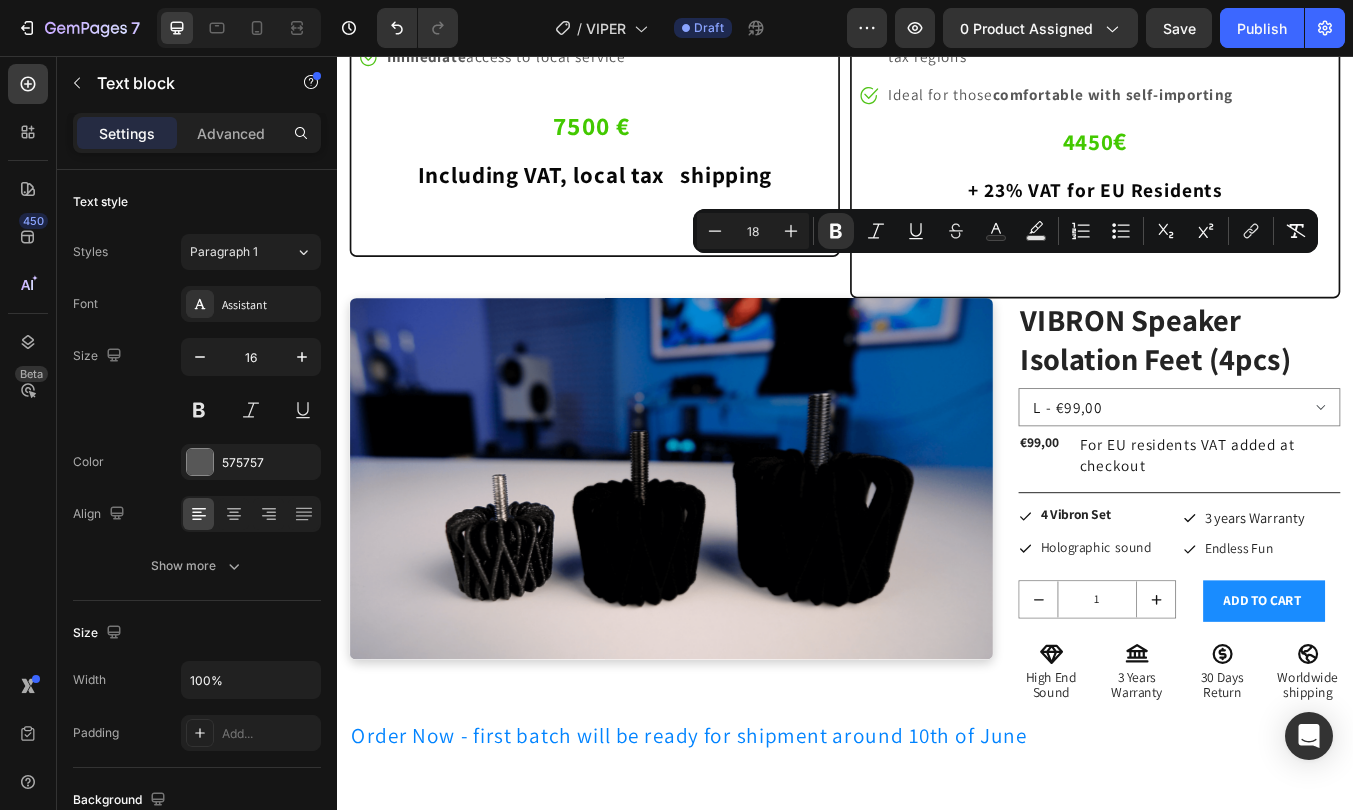 drag, startPoint x: 1152, startPoint y: 307, endPoint x: 989, endPoint y: 313, distance: 163.1104 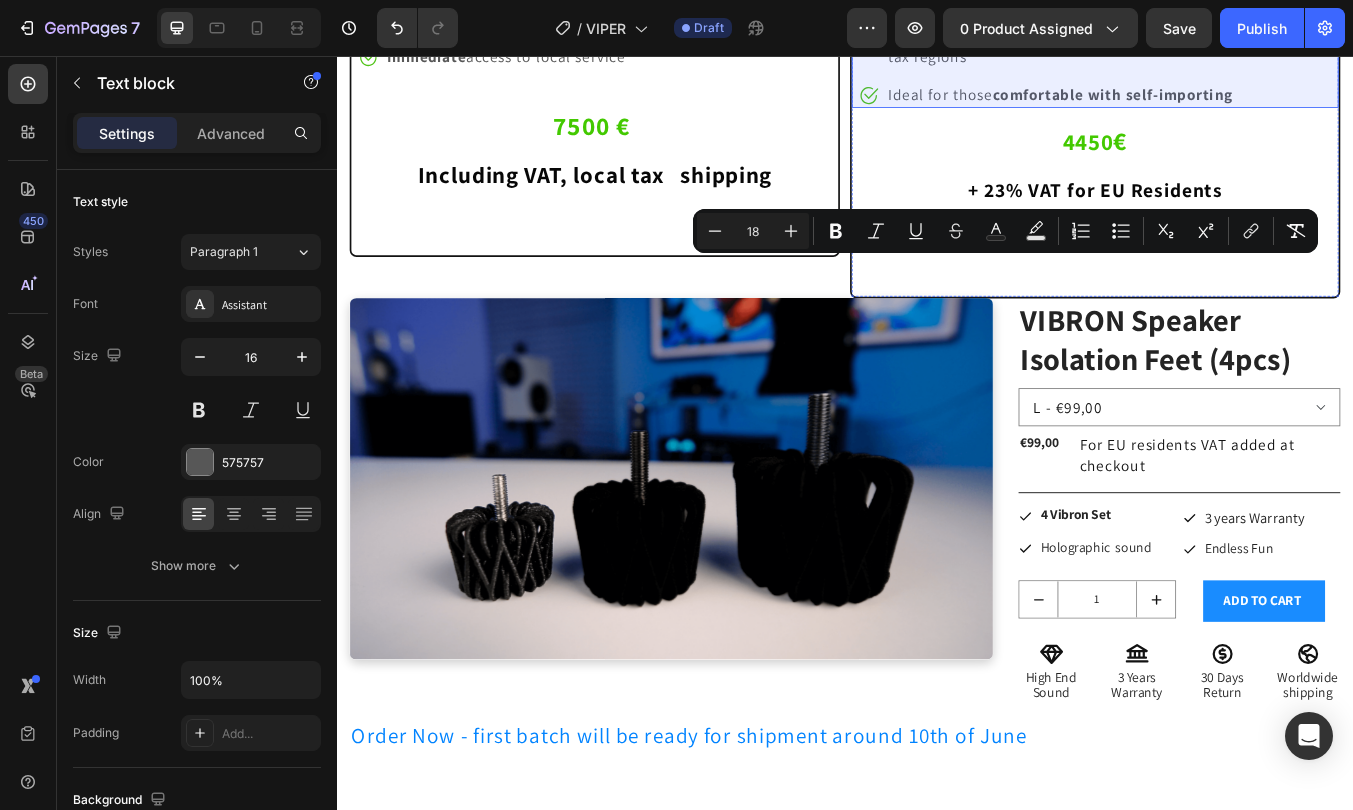 click on "Ultimate value  for international customers in low-tax or no-tax regions" at bounding box center [1241, 44] 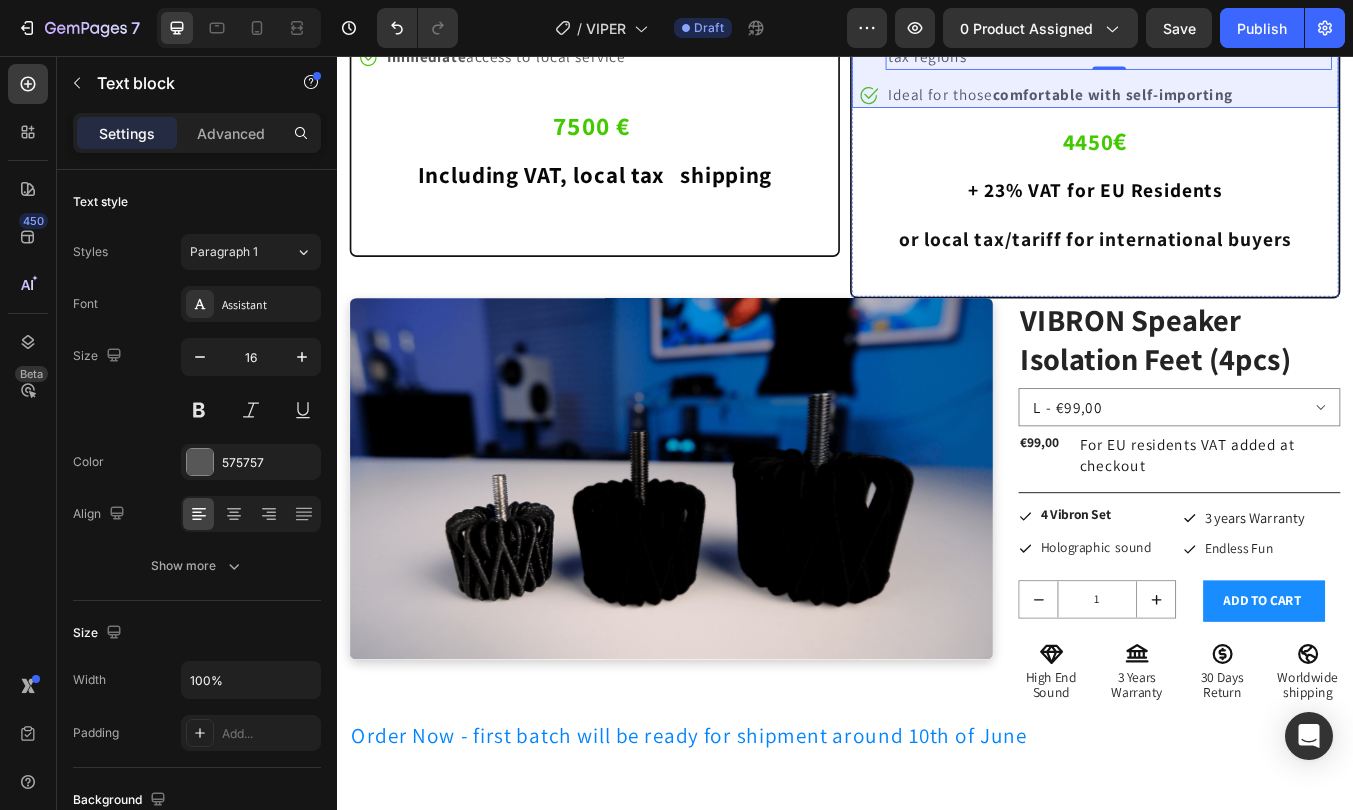 click on "Image Lower price  Text block Image Direct relationship with the  makers of your speaker Text block Image Worldwide insured  shipping included Text block Image Ultimate value  for international customers in low-tax or no-tax regions Text block   0 Image Ideal for those  comfortable with self-importing Text block" at bounding box center [1232, 0] 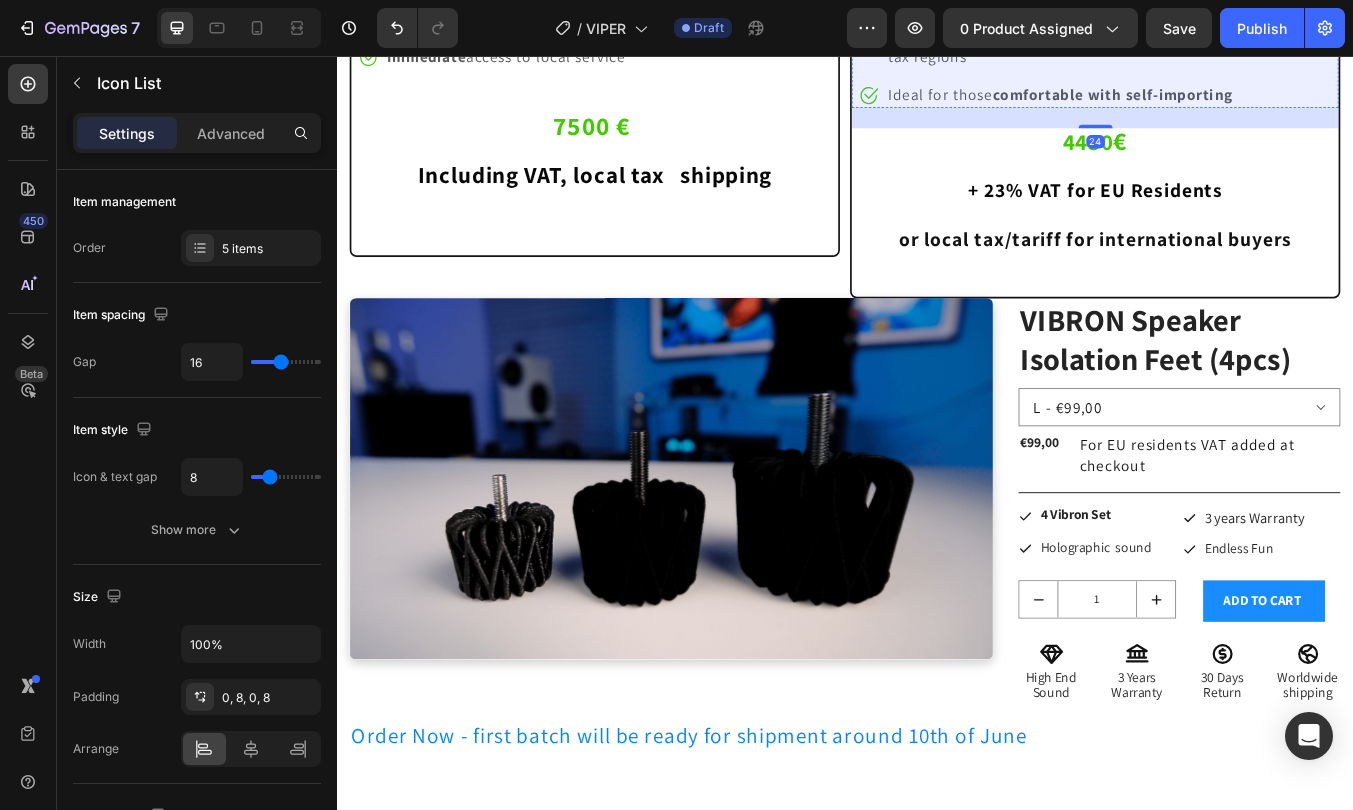 click on "Worldwide insured  shipping included" at bounding box center [1120, -14] 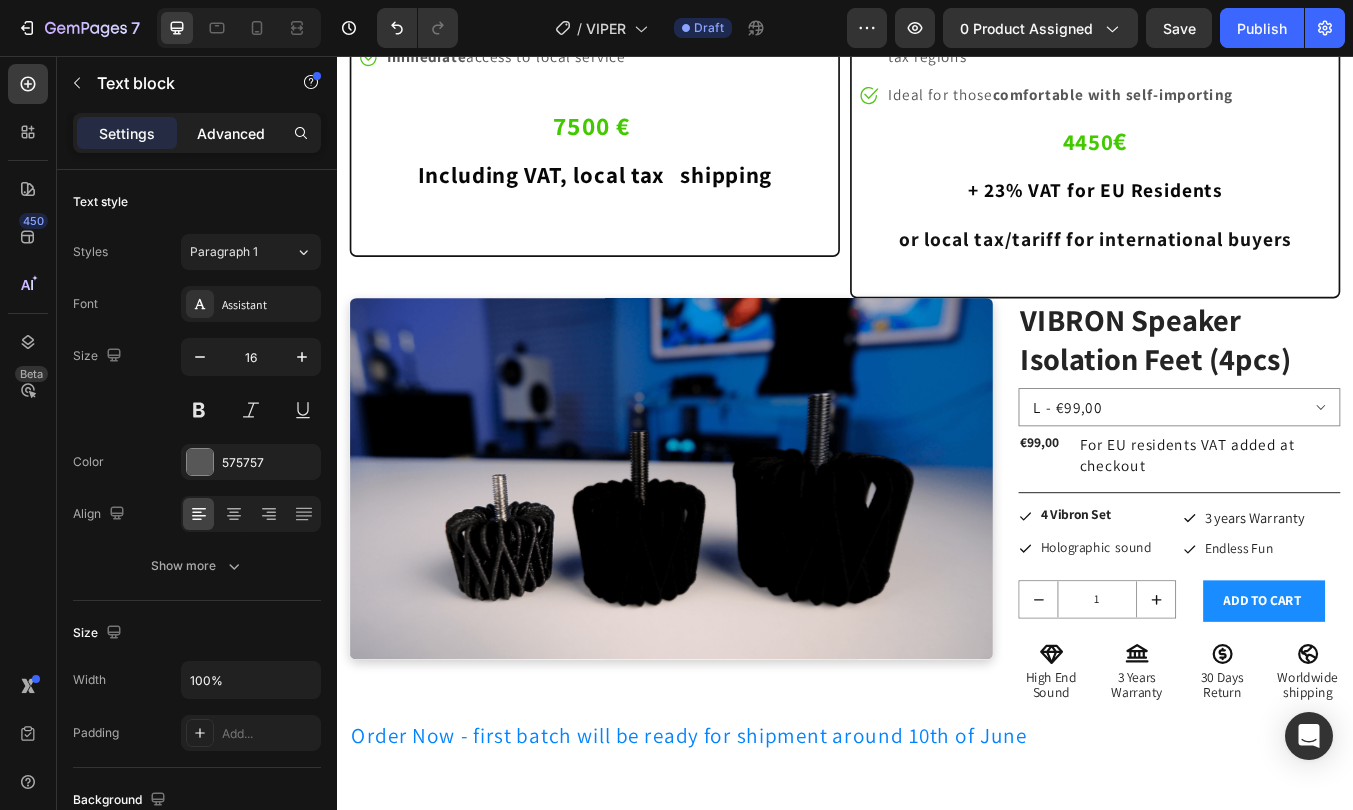 click on "Advanced" at bounding box center (231, 133) 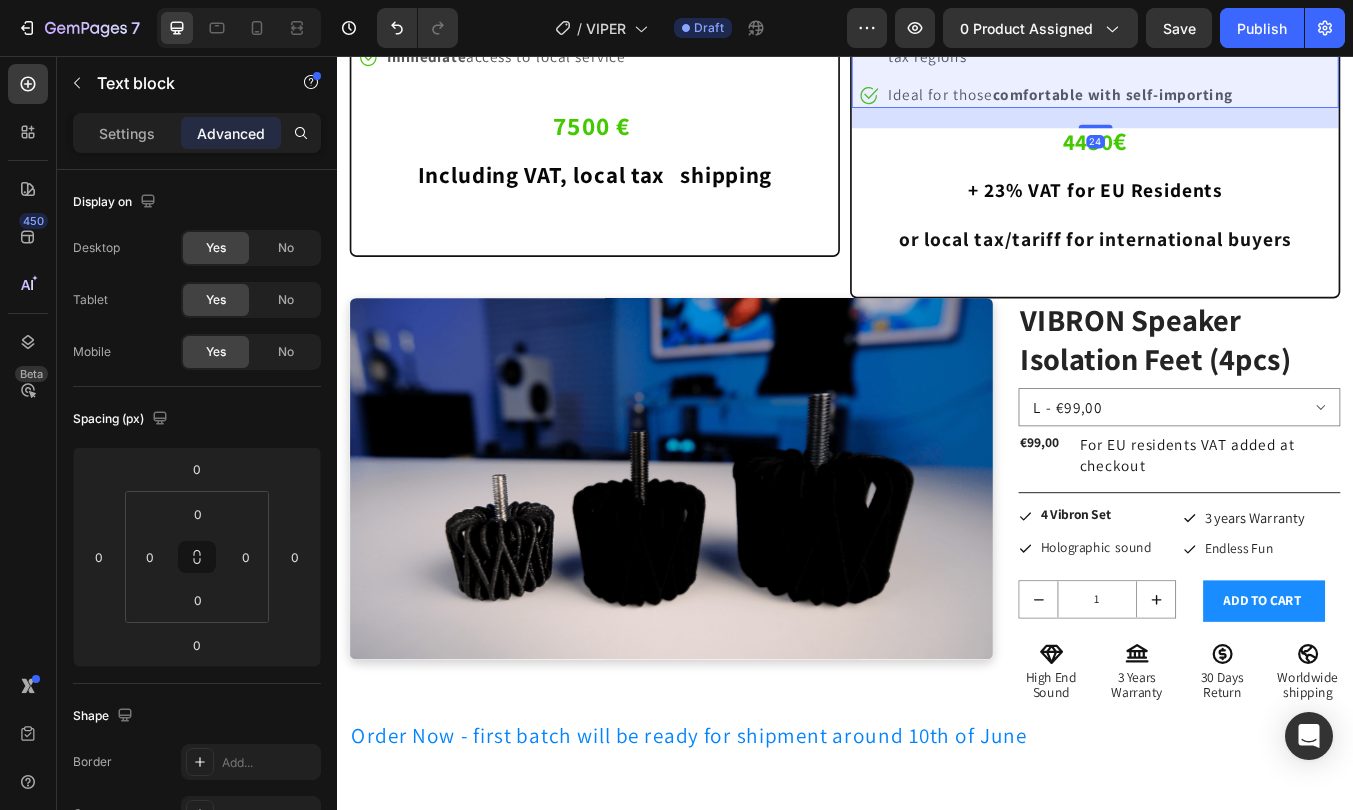 click on "Image Lower price  Text block Image Direct relationship with the  makers of your speaker Text block Image Worldwide insured  shipping included Text block Image Ultimate value  for international customers in low-tax or no-tax regions Text block Image Ideal for those  comfortable with self-importing Text block" at bounding box center (1232, 0) 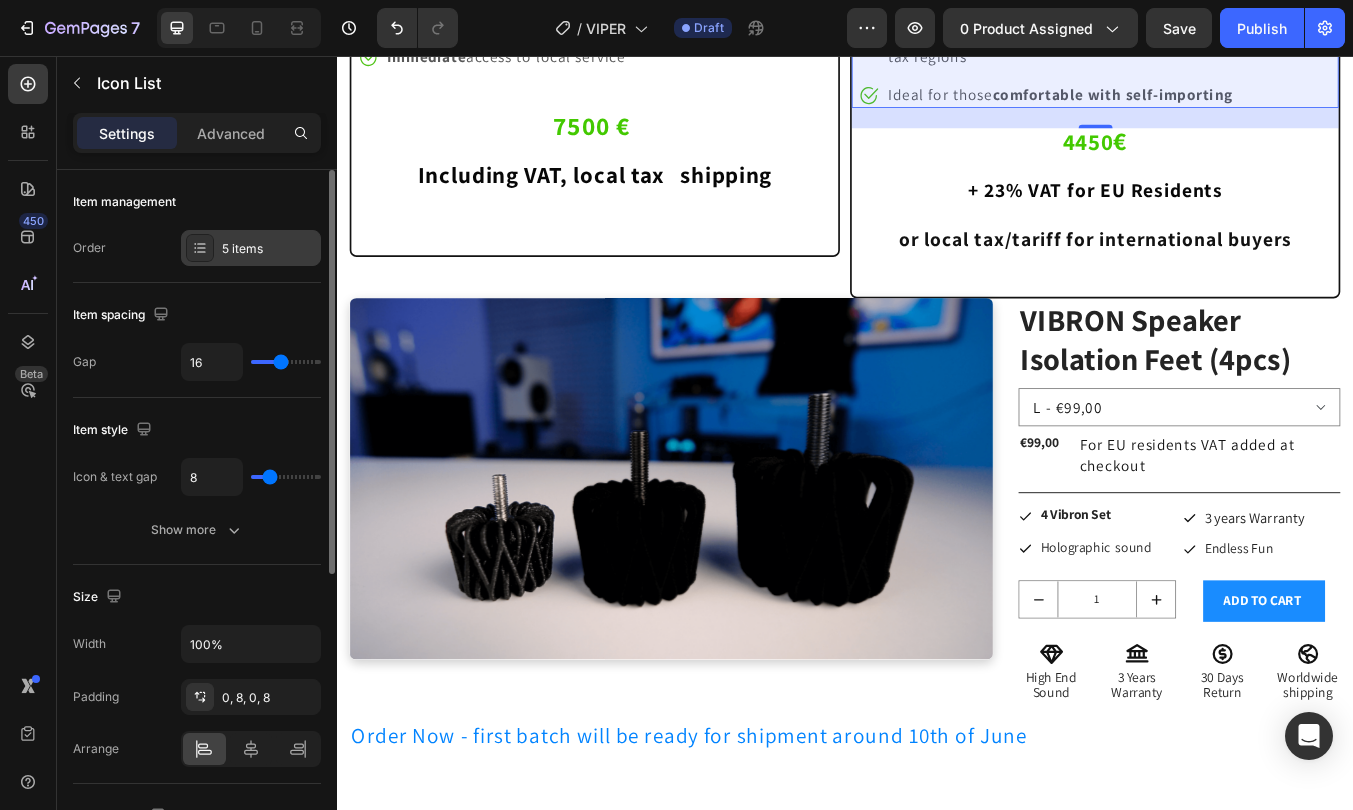 click on "5 items" at bounding box center (269, 249) 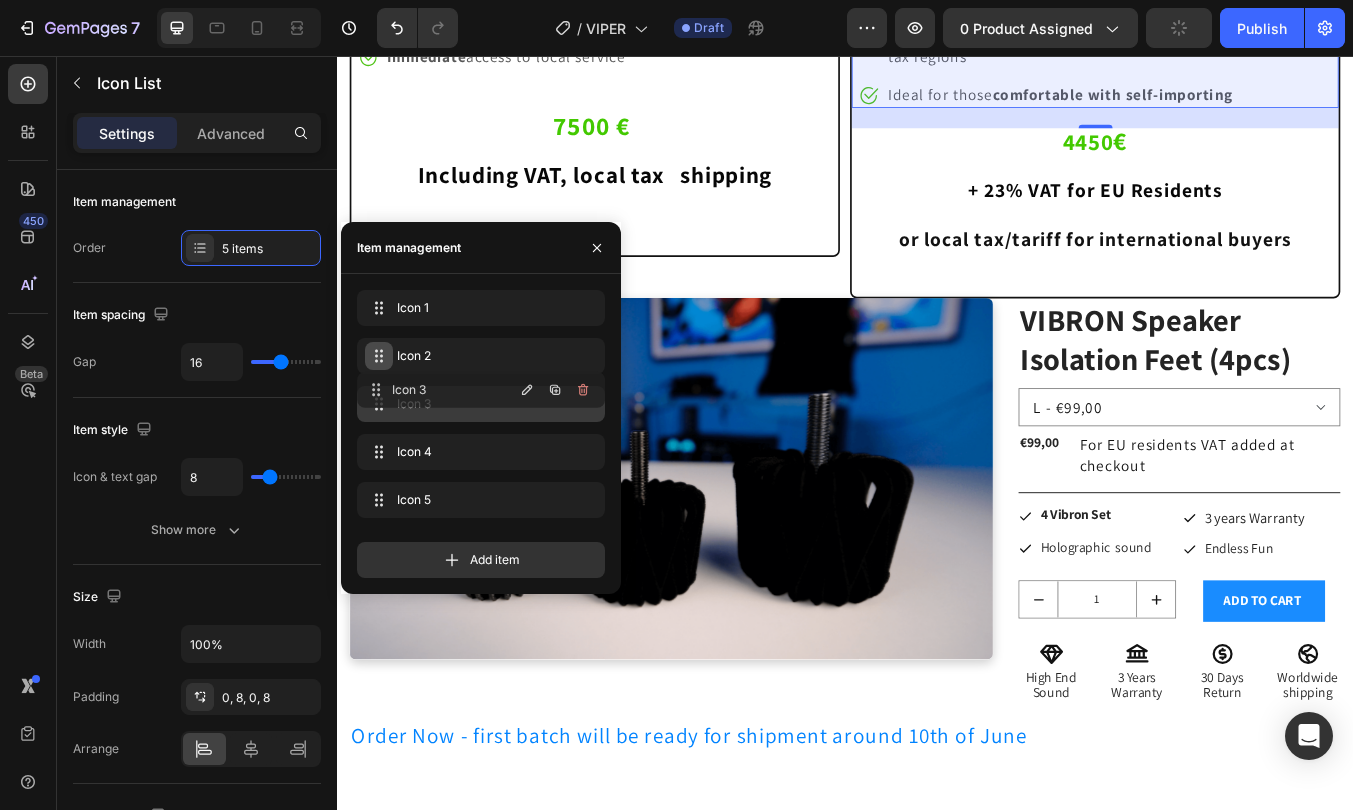 type 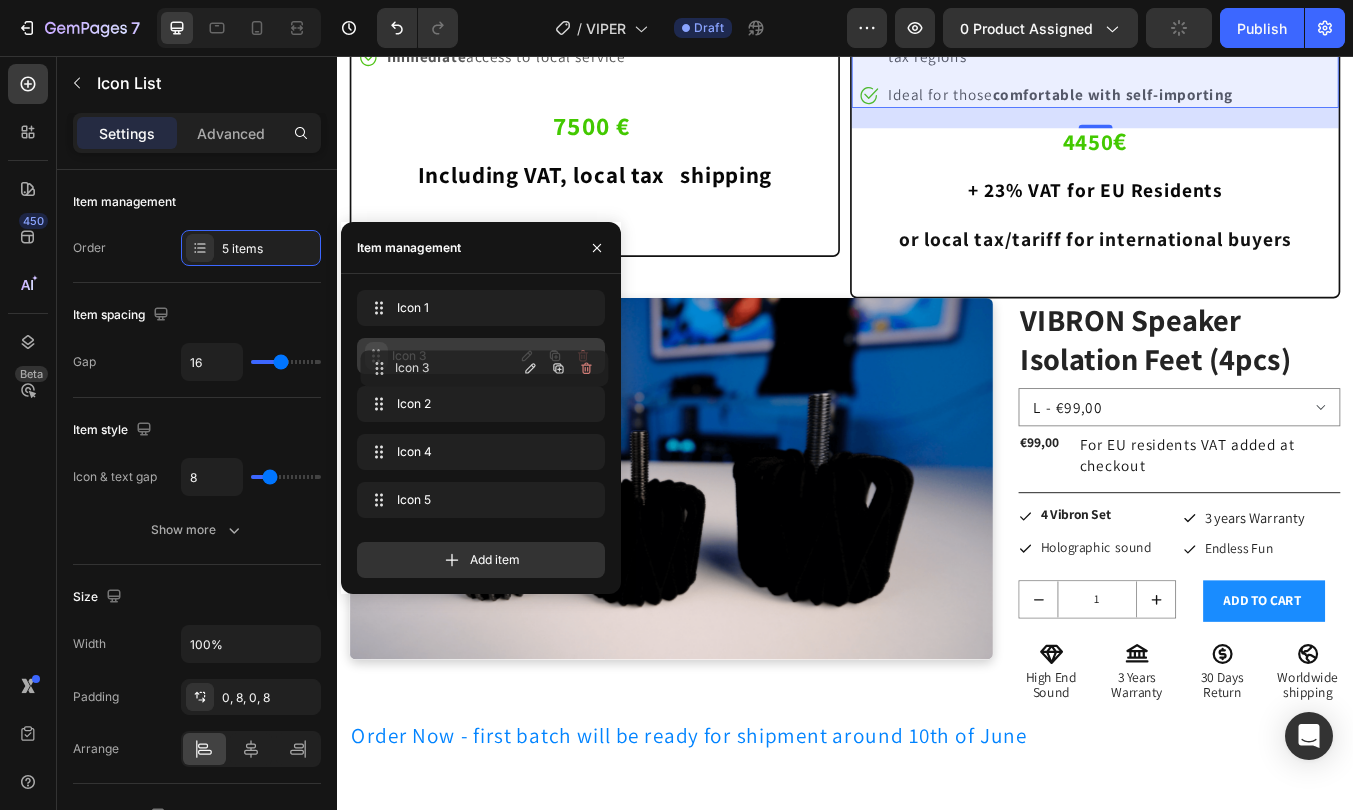 drag, startPoint x: 374, startPoint y: 397, endPoint x: 377, endPoint y: 361, distance: 36.124783 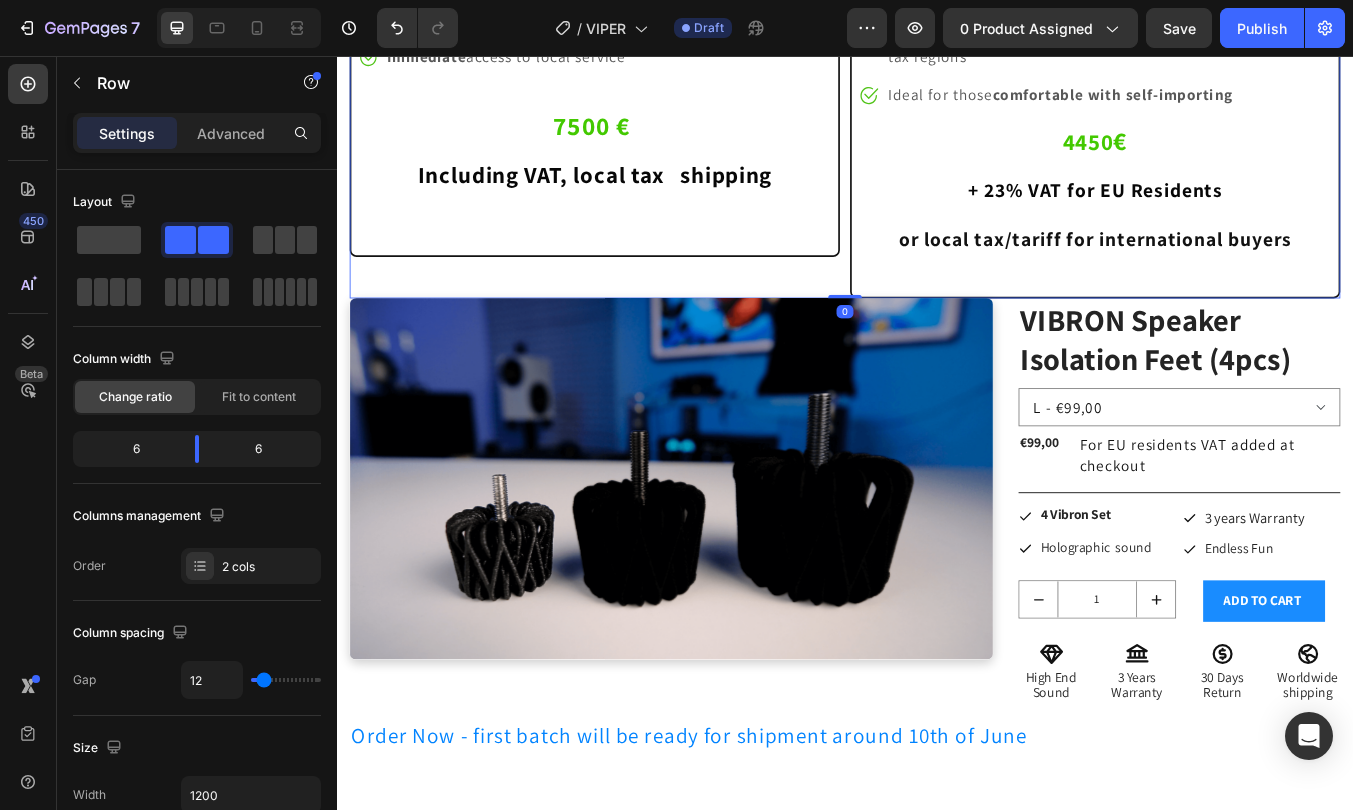 click on "Image ⁠⁠⁠⁠⁠⁠⁠ Buy from Local Dealer Heading Image All shipping cost, taxes and duties included Text block Image Local support  and assistance Text block Image Easiest experience —  no shipping or import steps on your end Text block Image Immediate  access to local service Text block Icon List ⁠⁠⁠⁠⁠⁠⁠ 7500 €   Including VAT, local tax & shipping Heading Heading Row" at bounding box center (641, 59) 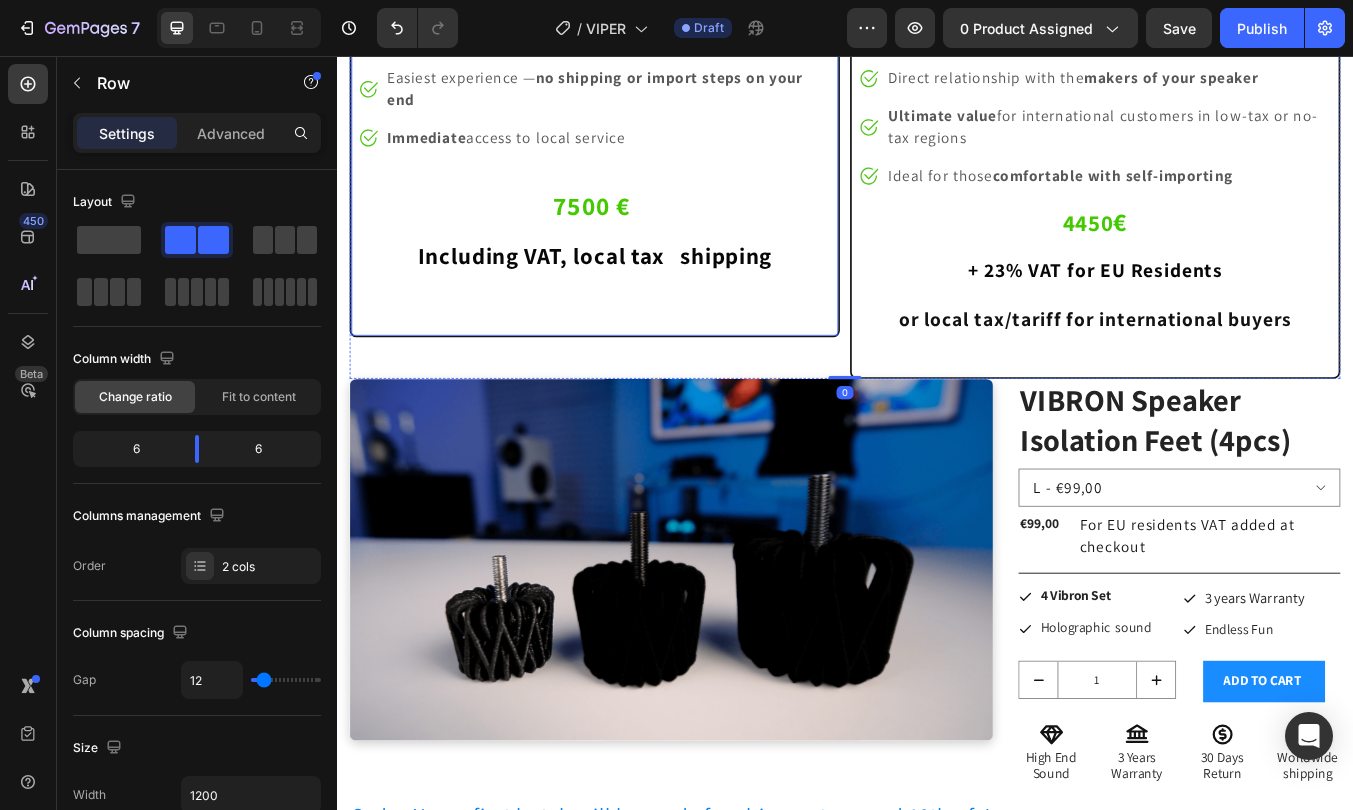scroll, scrollTop: 11264, scrollLeft: 0, axis: vertical 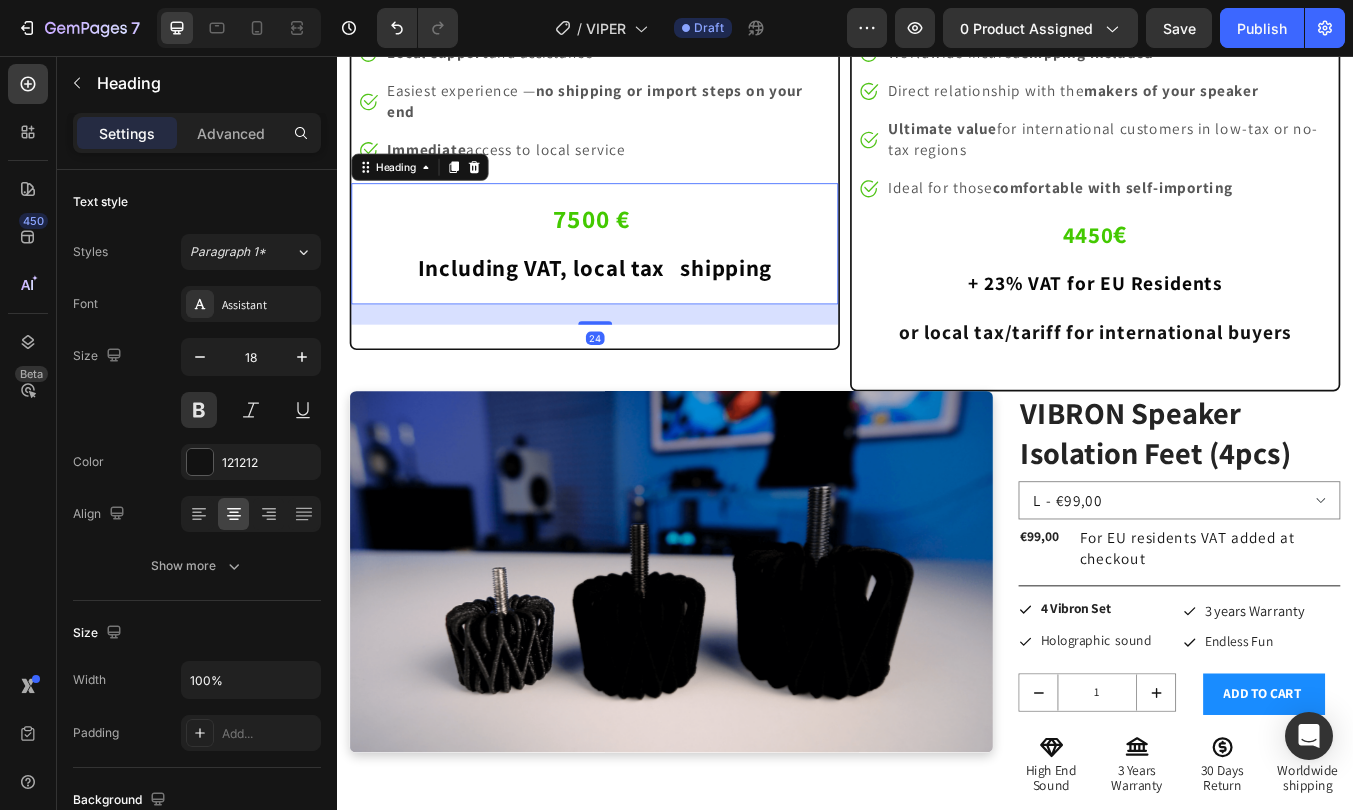 click on "⁠⁠⁠⁠⁠⁠⁠ 7500 €   Including VAT, [LOCAL_TAX] & shipping" at bounding box center [641, 265] 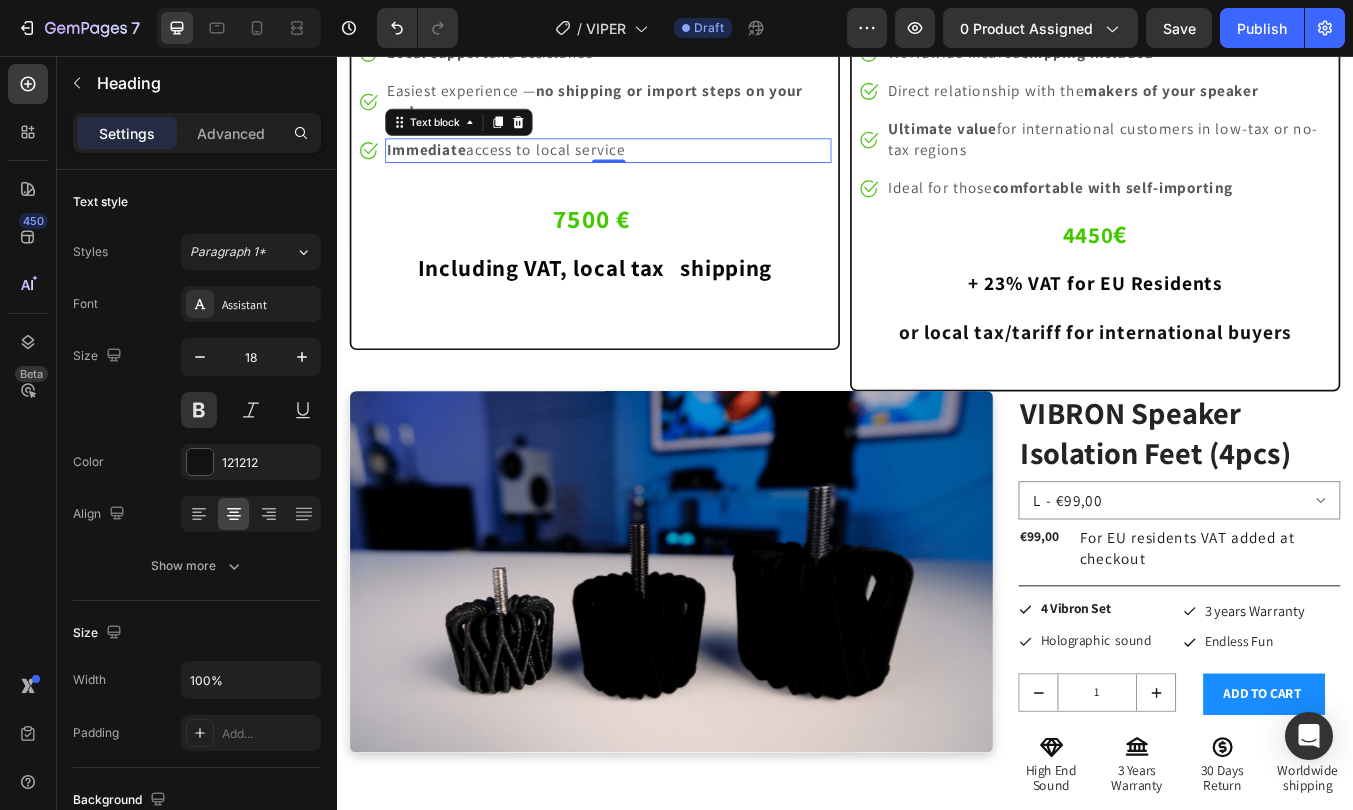 click on "Immediate  access to local service" at bounding box center [657, 167] 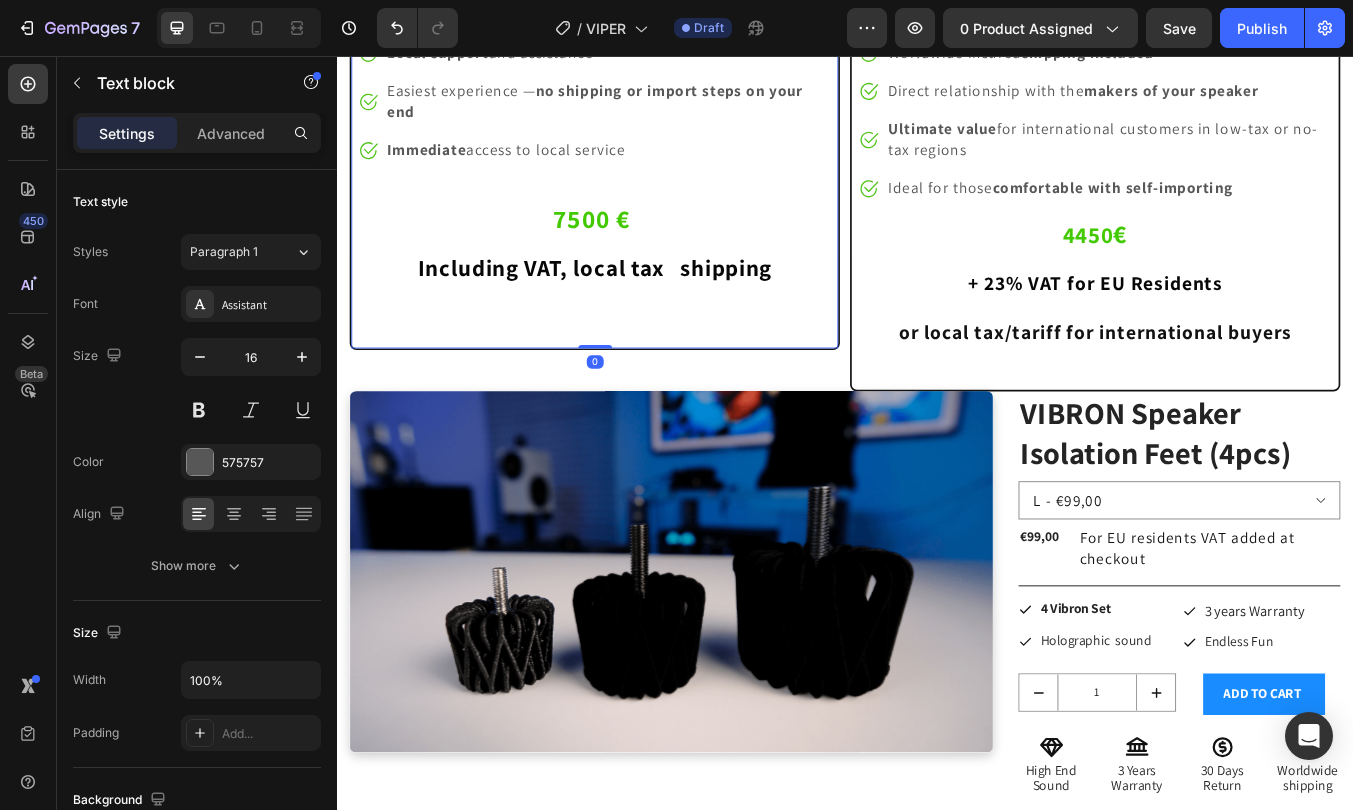 click on "Image ⁠⁠⁠⁠⁠⁠⁠ Buy from Local Dealer Heading Image All shipping cost, taxes and duties included Text block Image Local support  and assistance Text block Image Easiest experience —  no shipping or import steps on your end Text block Image Immediate  access to local service Text block Icon List ⁠⁠⁠⁠⁠⁠⁠ 7500 €   Including VAT, local tax & shipping Heading Heading" at bounding box center (641, 145) 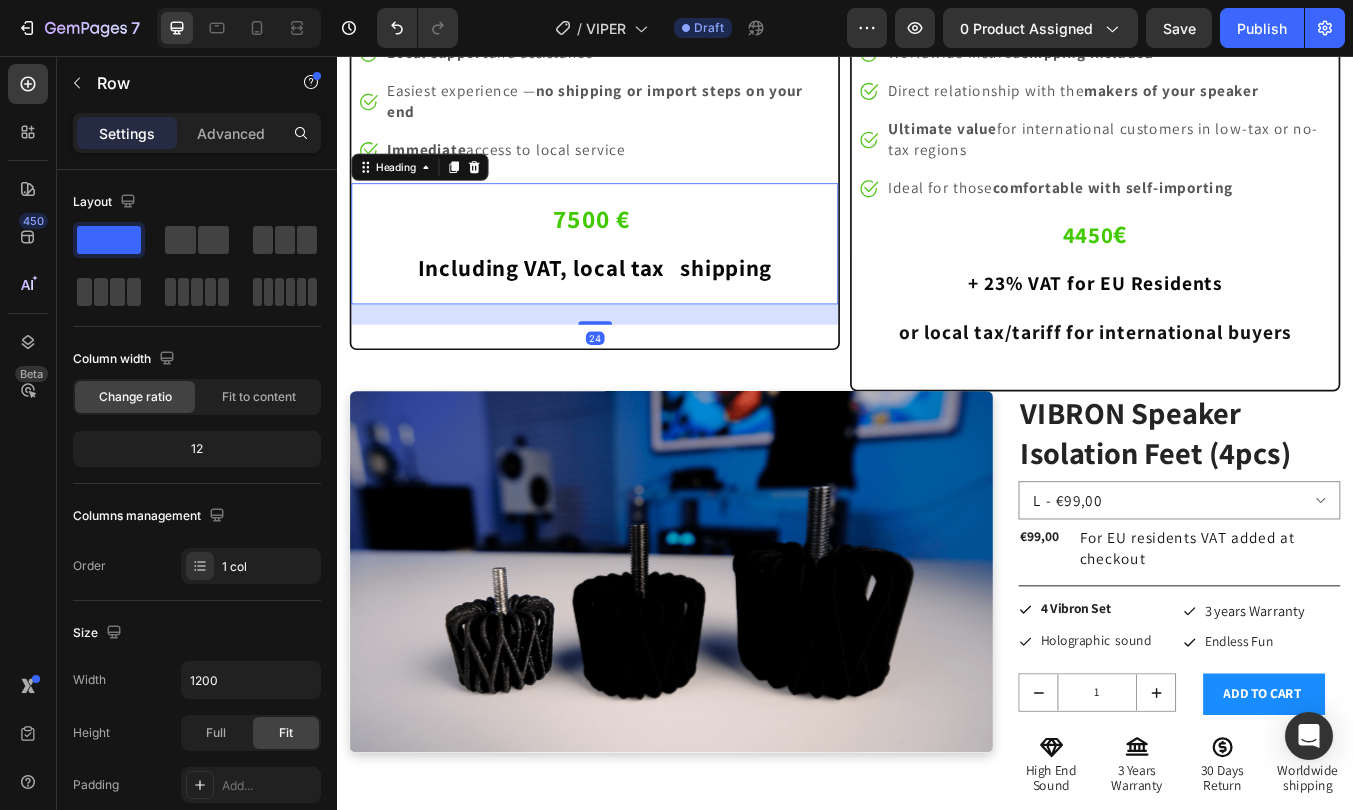 click on "⁠⁠⁠⁠⁠⁠⁠ 7500 €   Including VAT, [LOCAL_TAX] & shipping" at bounding box center [641, 265] 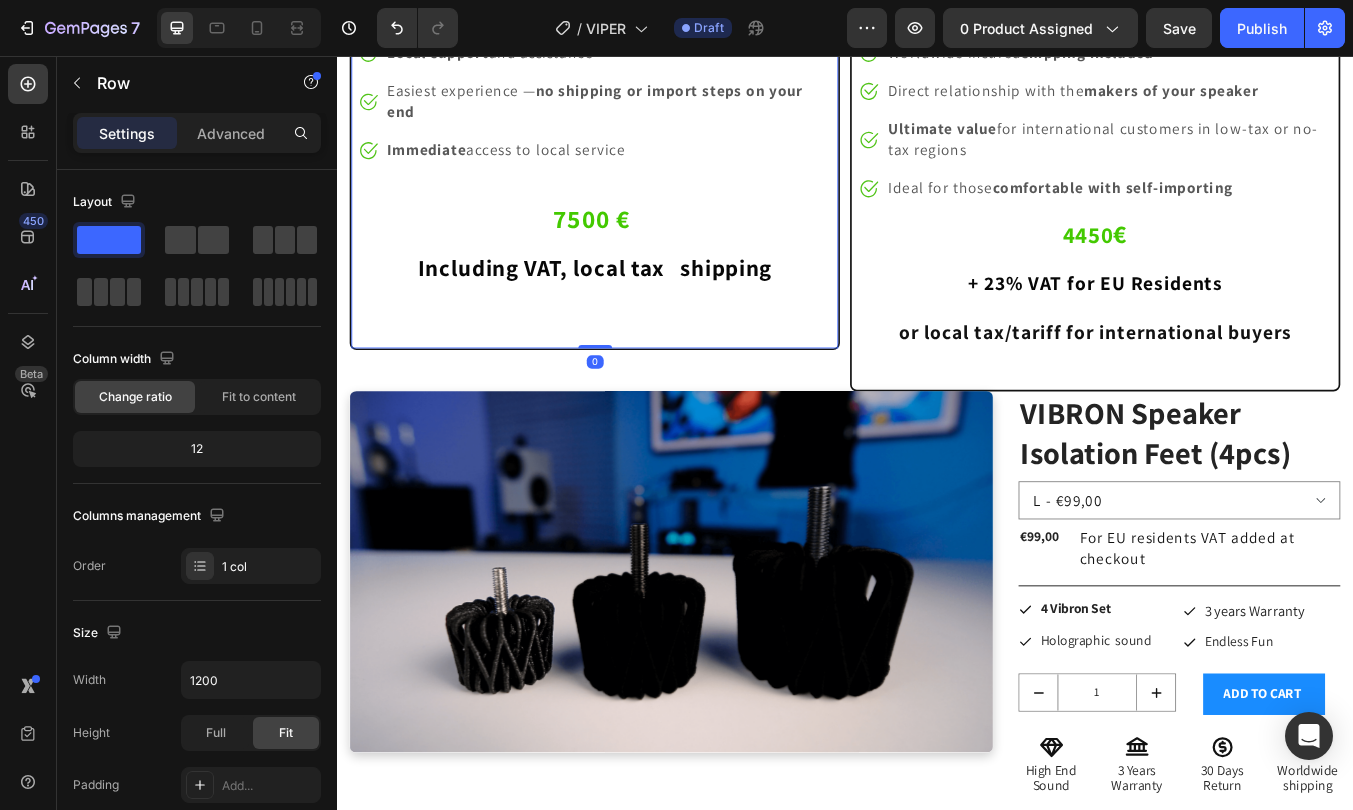 click on "Image ⁠⁠⁠⁠⁠⁠⁠ Buy from Local Dealer Heading Image All shipping cost, taxes and duties included Text block Image Local support  and assistance Text block Image Easiest experience —  no shipping or import steps on your end Text block Image Immediate  access to local service Text block Icon List ⁠⁠⁠⁠⁠⁠⁠ 7500 €   Including VAT, local tax & shipping Heading Heading" at bounding box center [641, 145] 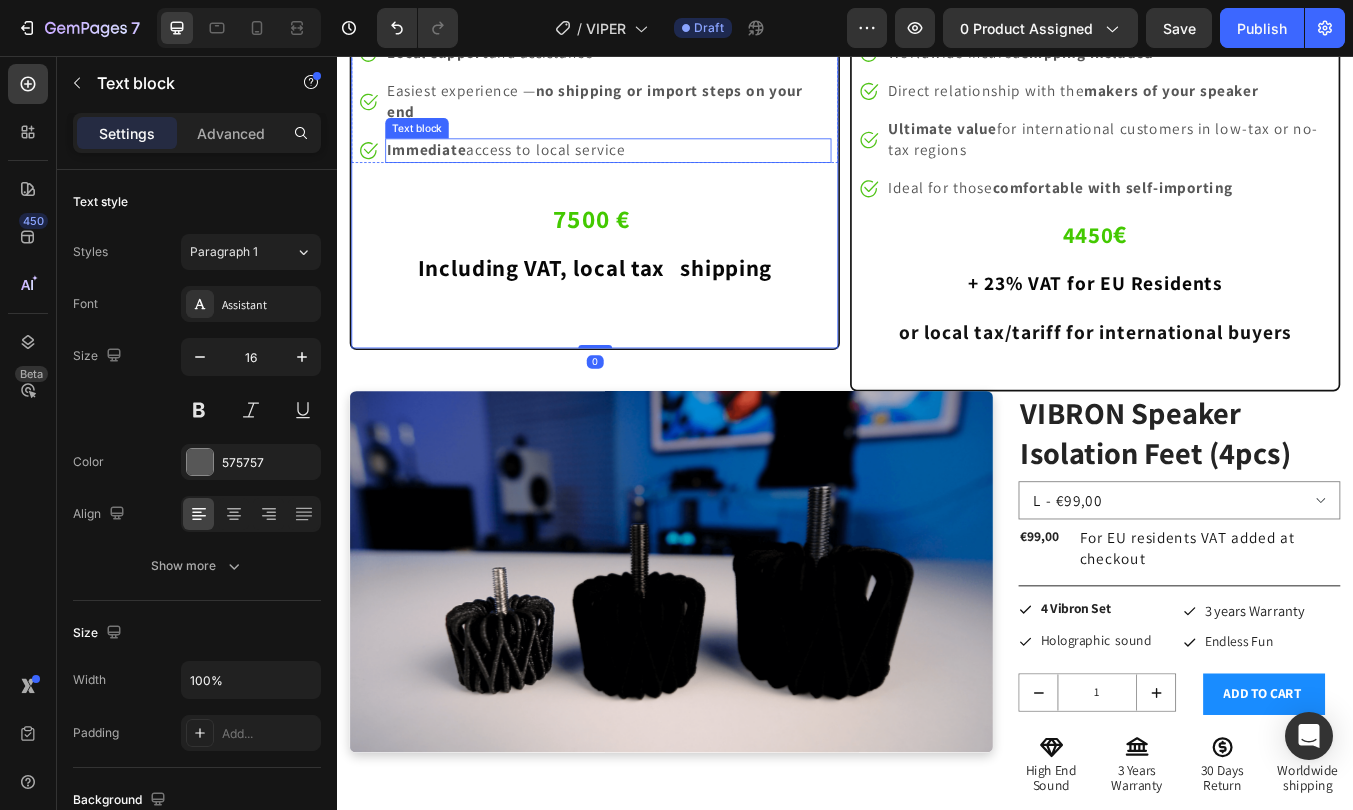click on "Immediate  access to local service" at bounding box center (657, 167) 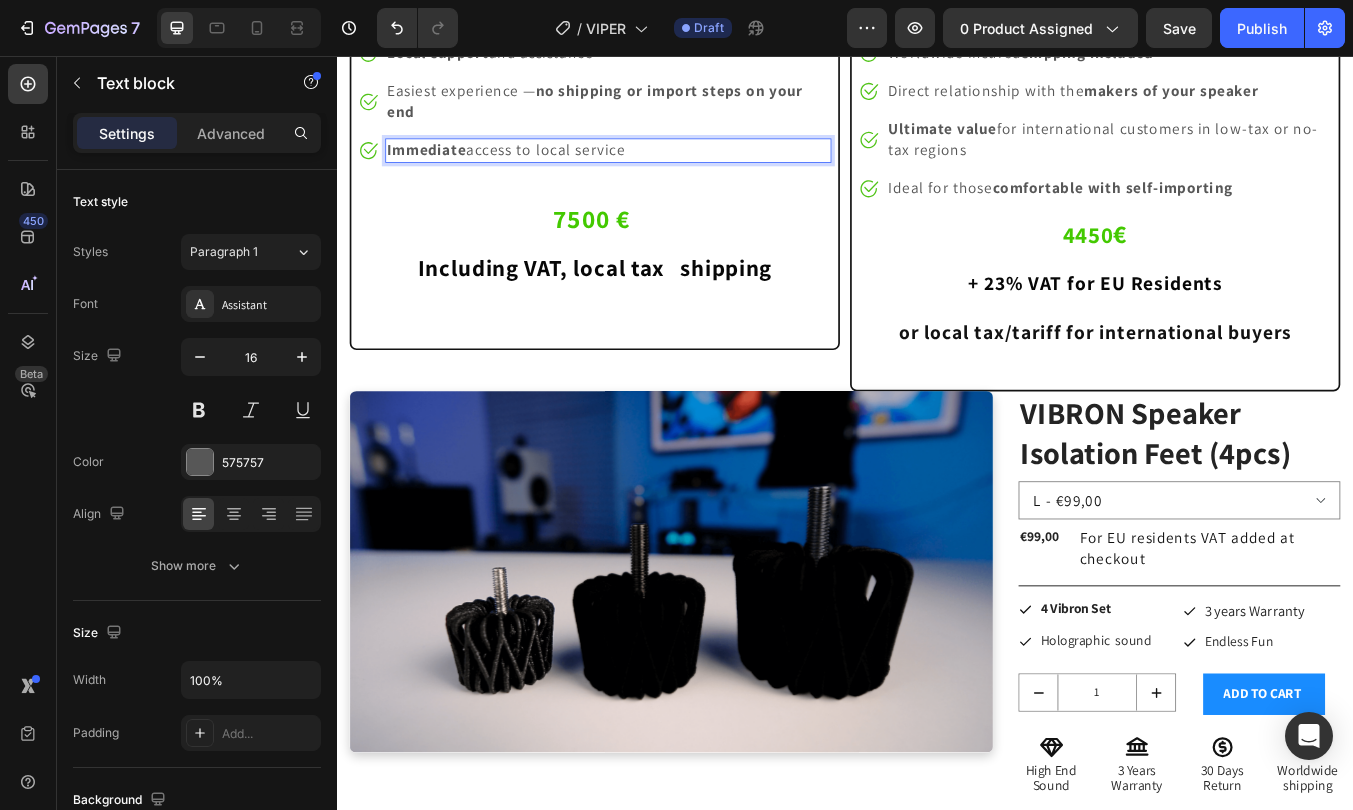 click on "Immediate  access to local service" at bounding box center [657, 167] 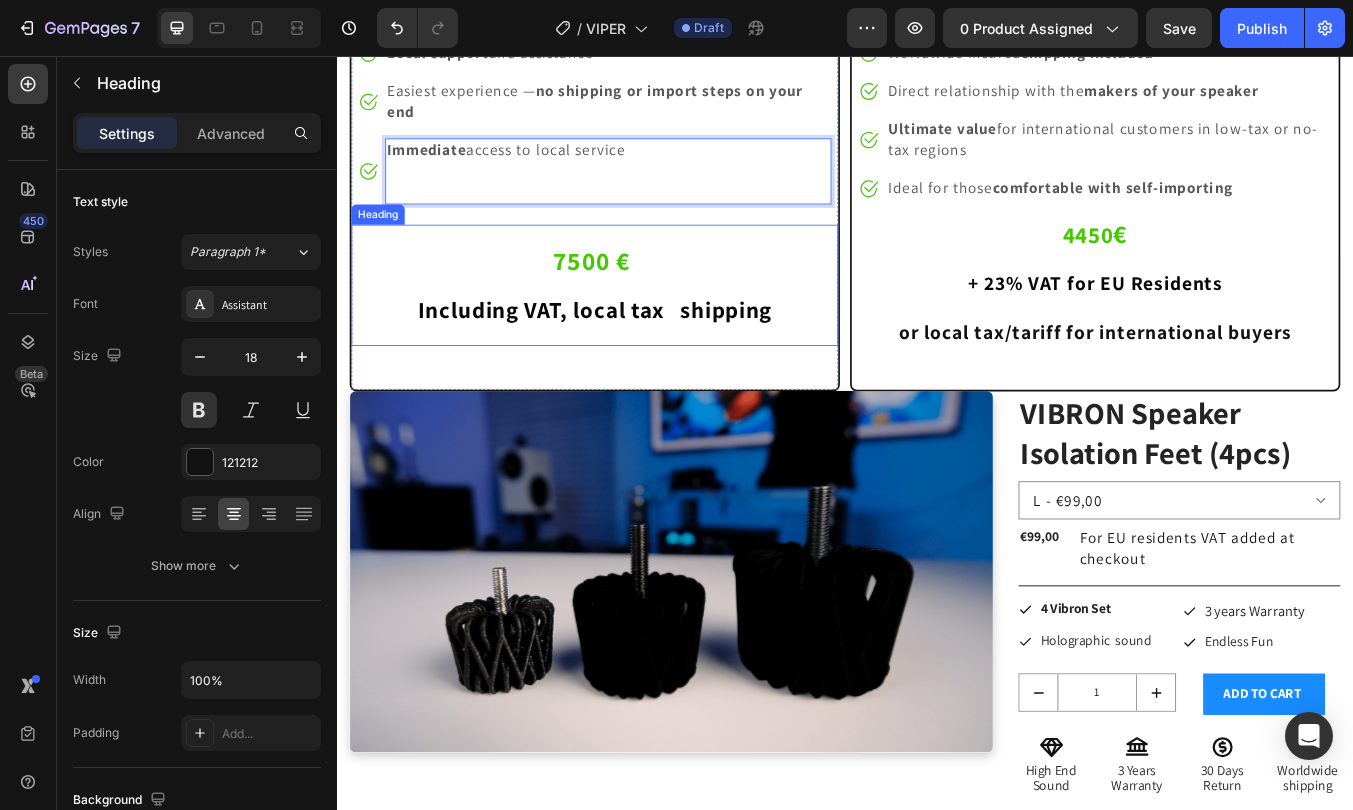 click on "⁠⁠⁠⁠⁠⁠⁠ 7500 €   Including VAT, [LOCAL_TAX] & shipping" at bounding box center [641, 314] 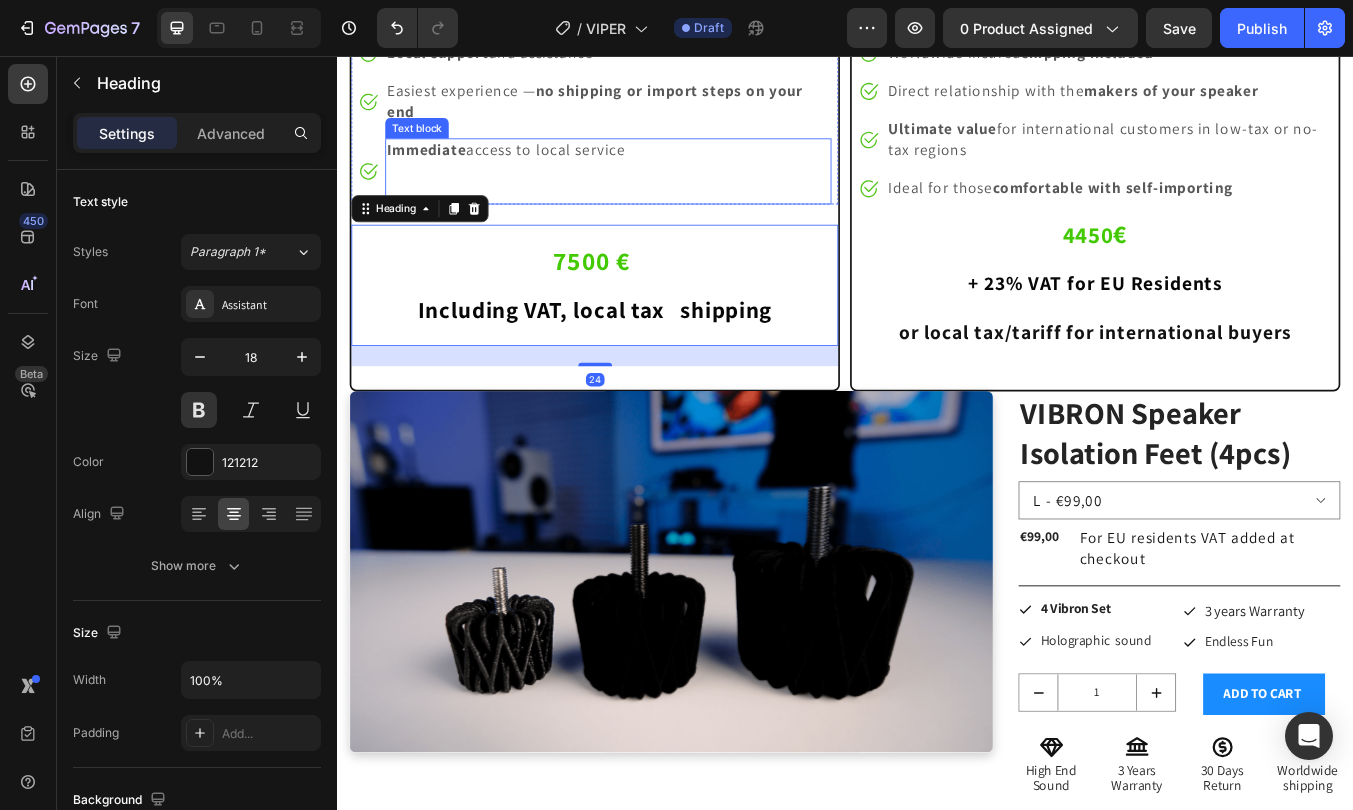 click on "Immediate  access to local service" at bounding box center (657, 167) 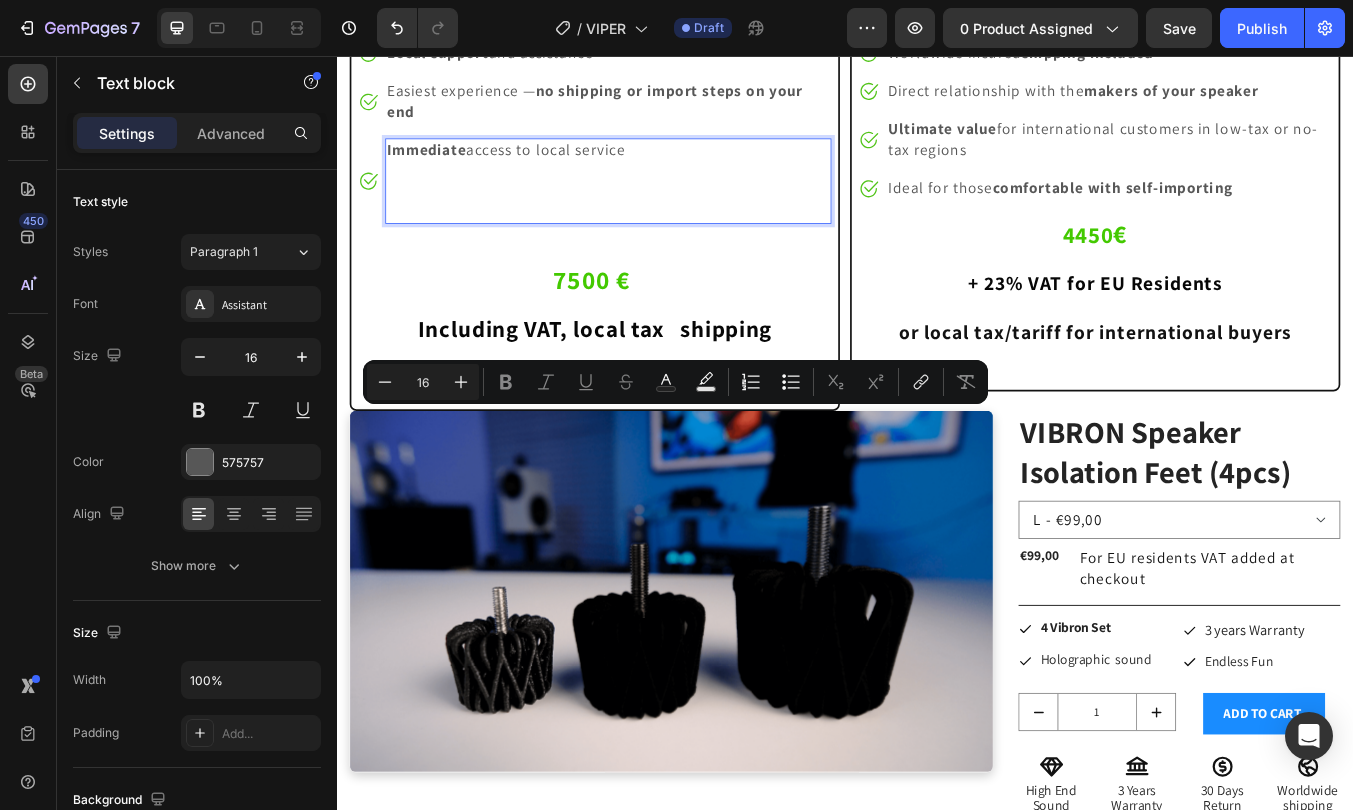 click at bounding box center [657, 228] 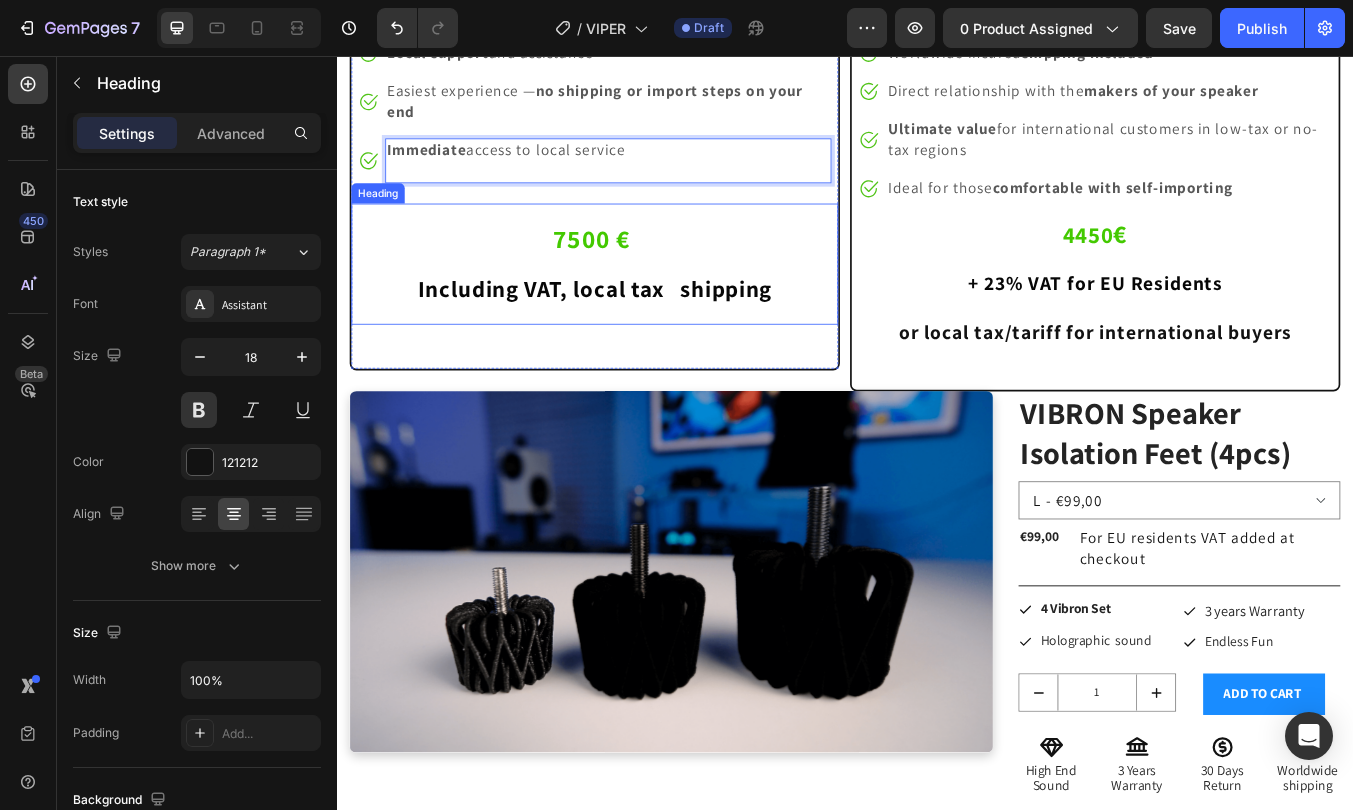 click on "Including VAT, local tax & shipping" at bounding box center [642, 330] 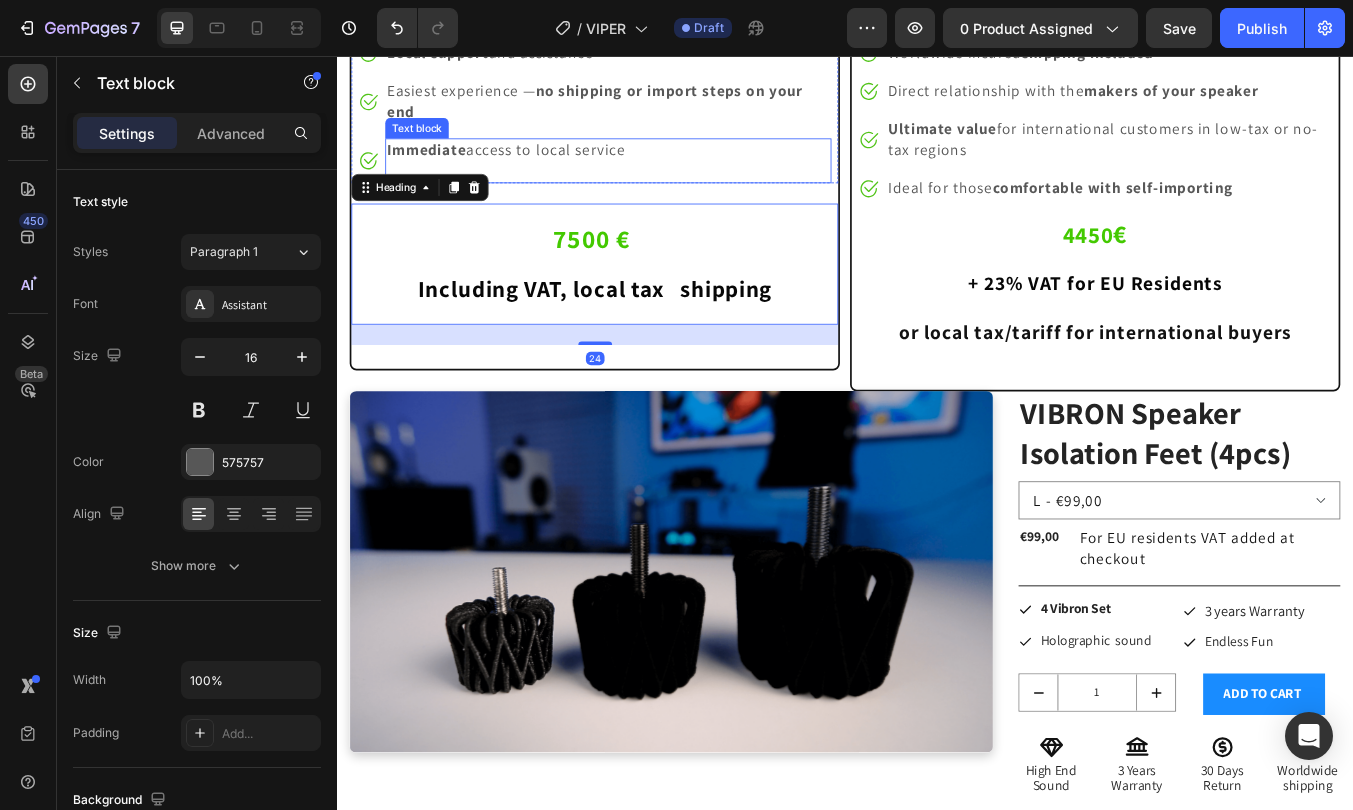 click on "Immediate  access to local service" at bounding box center [657, 179] 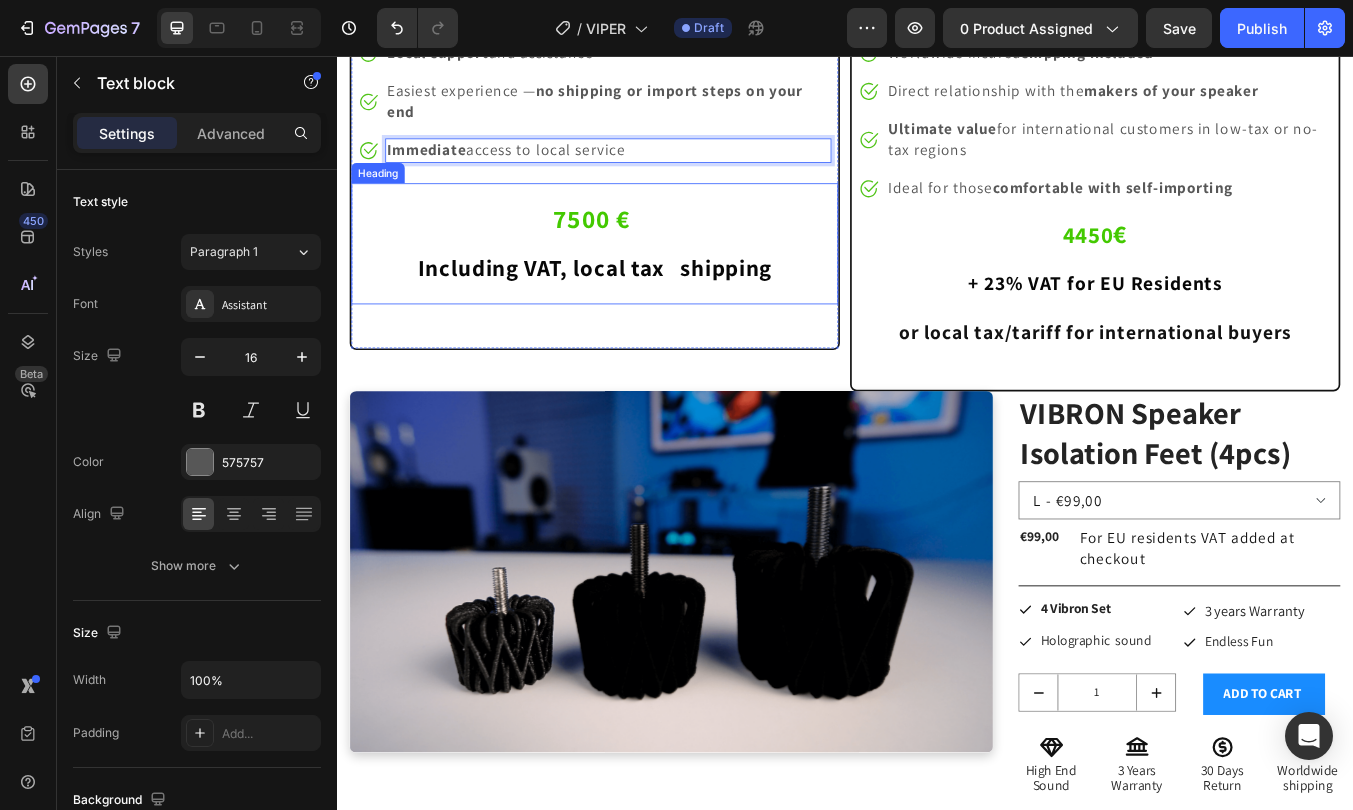click on "⁠⁠⁠⁠⁠⁠⁠ 7500 €   Including VAT, local tax & shipping Heading" at bounding box center (641, 277) 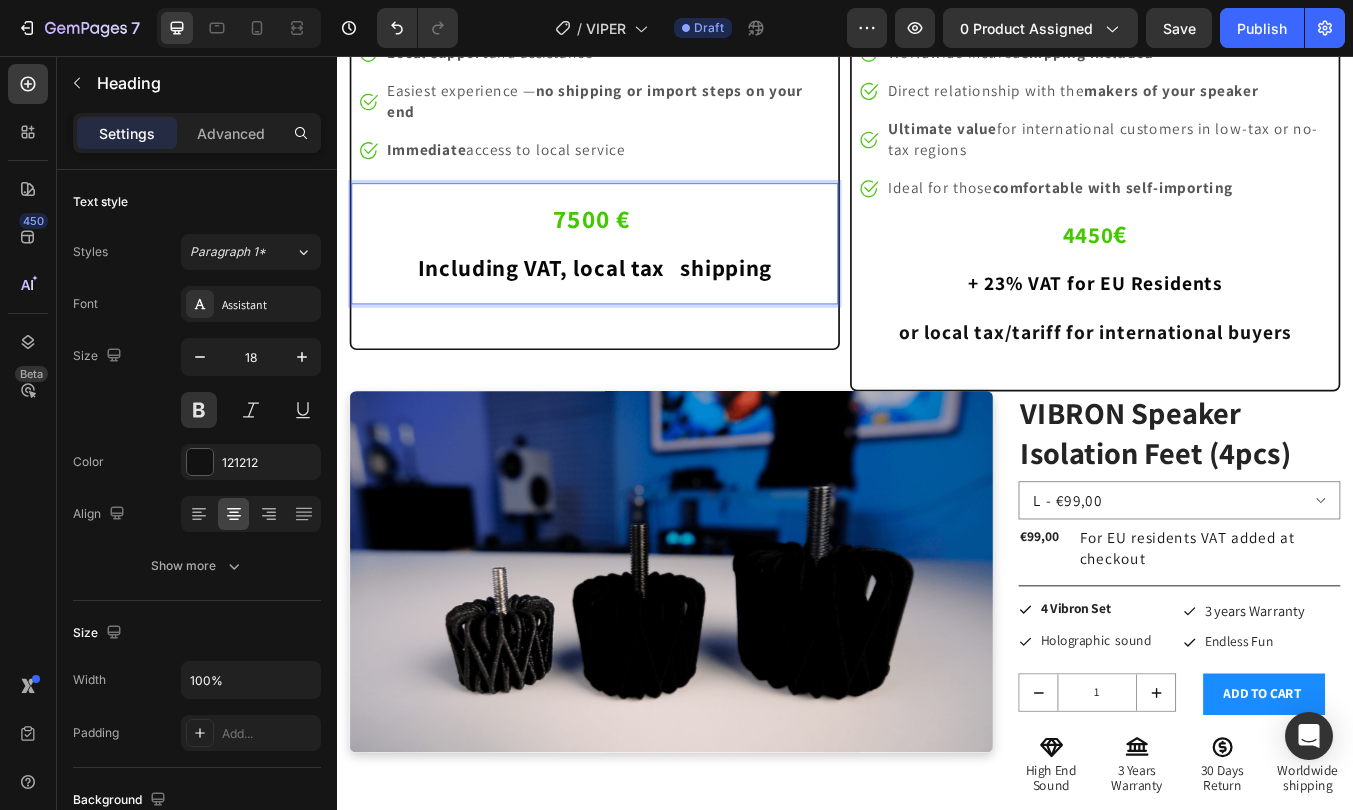 click on "⁠⁠⁠⁠⁠⁠⁠ 7500 €   Including VAT, [LOCAL_TAX] & shipping" at bounding box center (641, 265) 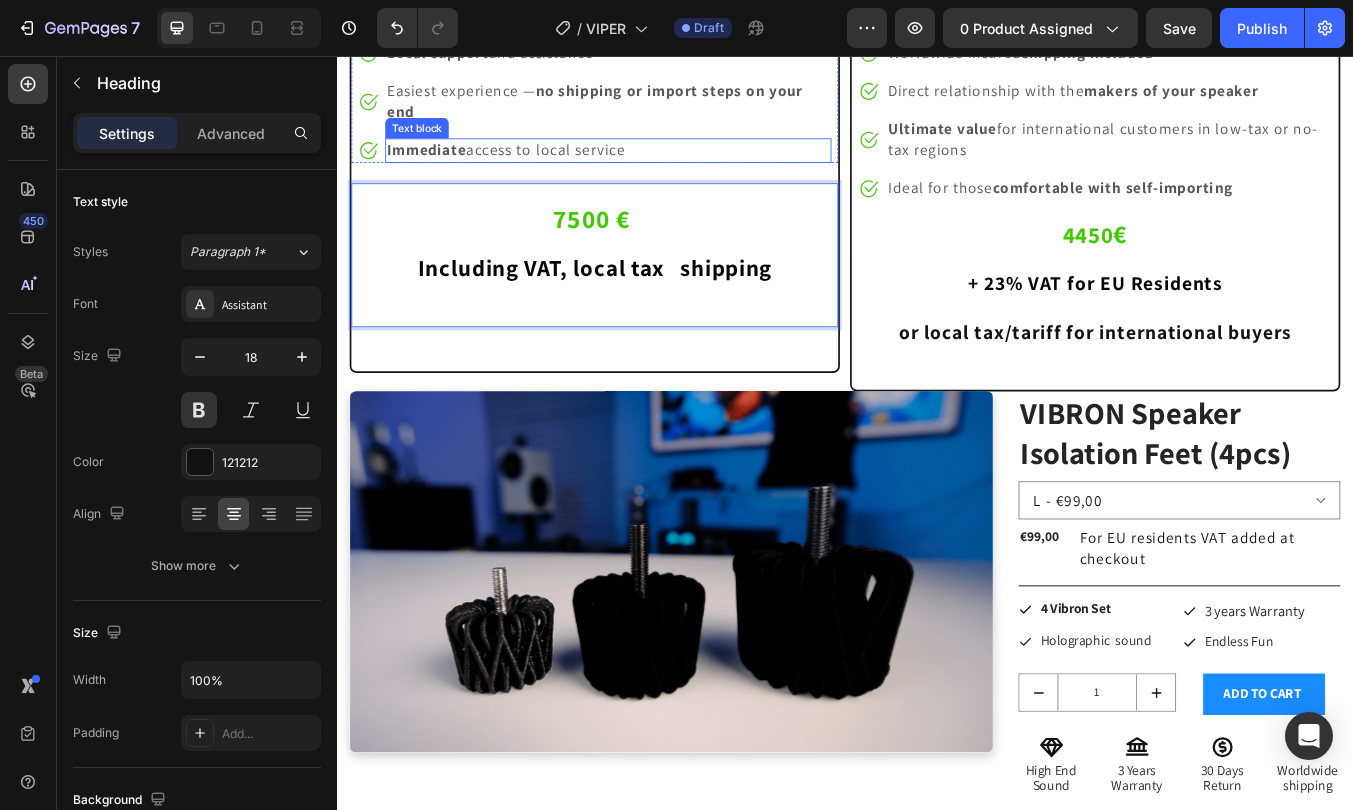 click on "Immediate  access to local service" at bounding box center (657, 167) 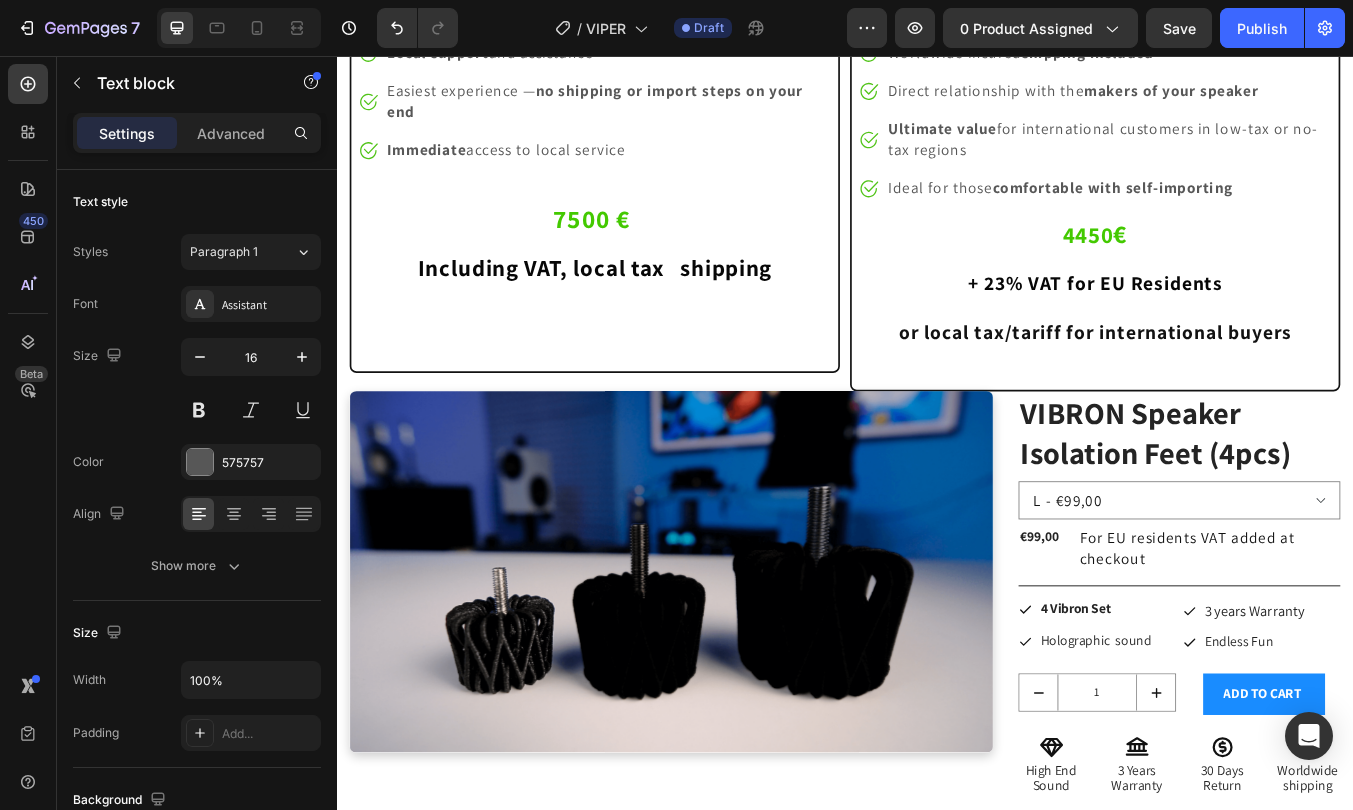 click on "All shipping cost, taxes and duties included" at bounding box center (657, 7) 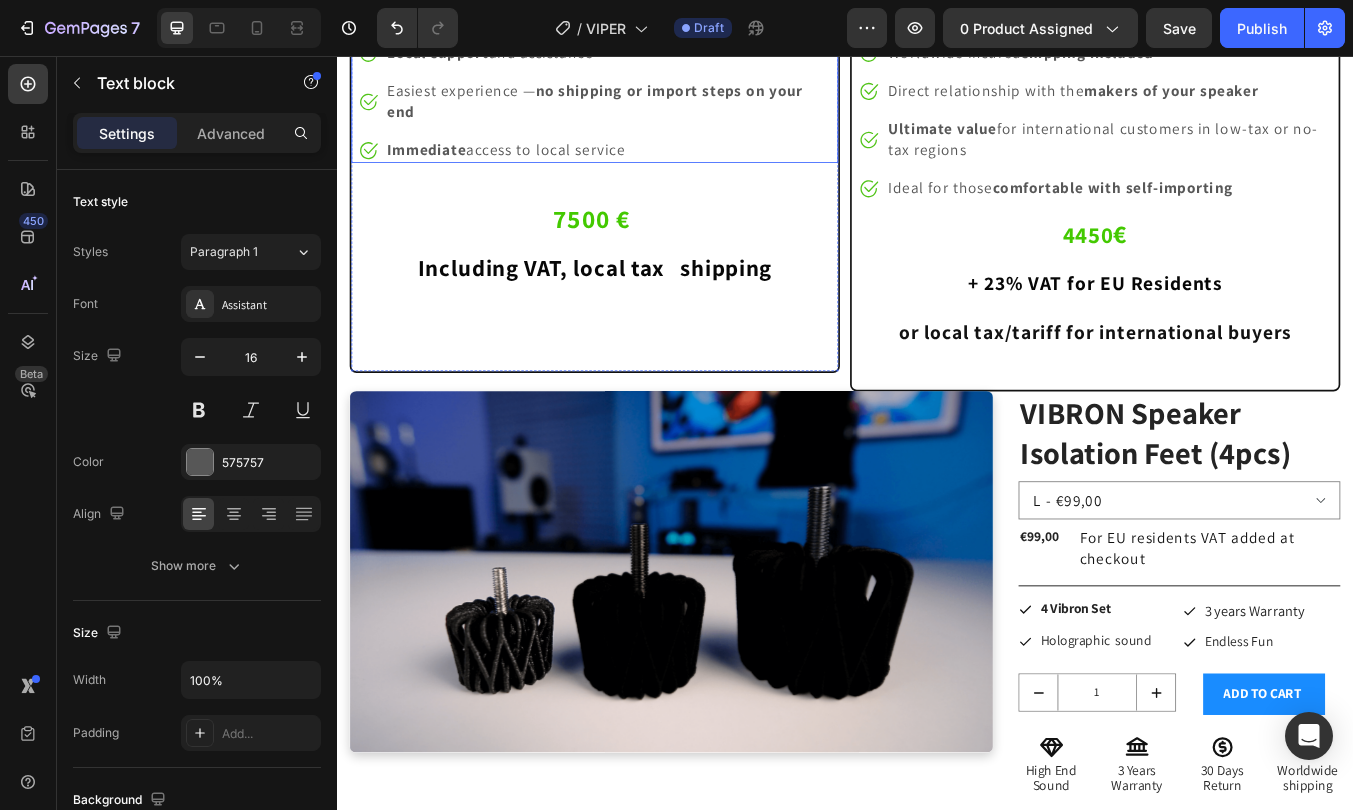 click on "Image All shipping cost, taxes and duties included Text block   0 Image Local support  and assistance Text block Image Easiest experience —  no shipping or import steps on your end Text block Image Immediate  access to local service Text block" at bounding box center [641, 87] 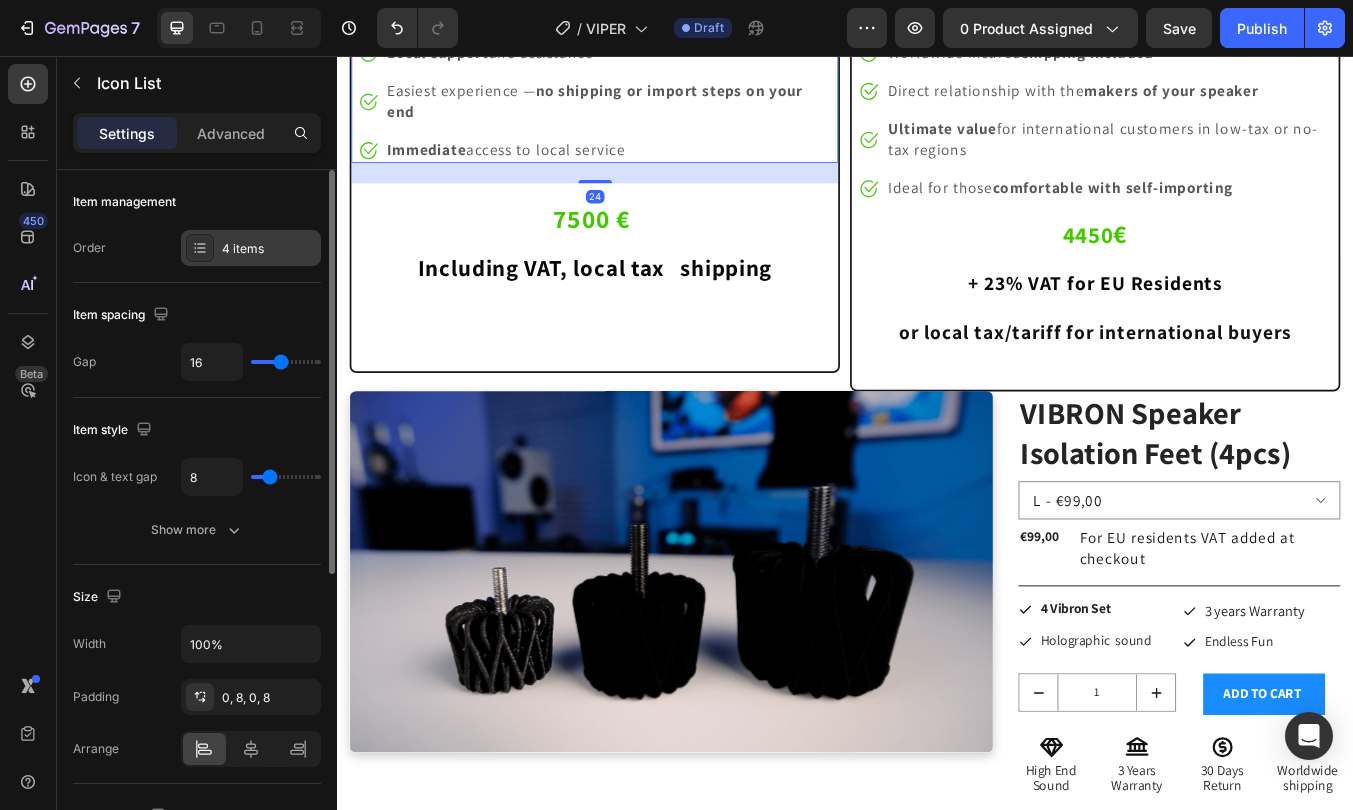 click on "4 items" at bounding box center [269, 249] 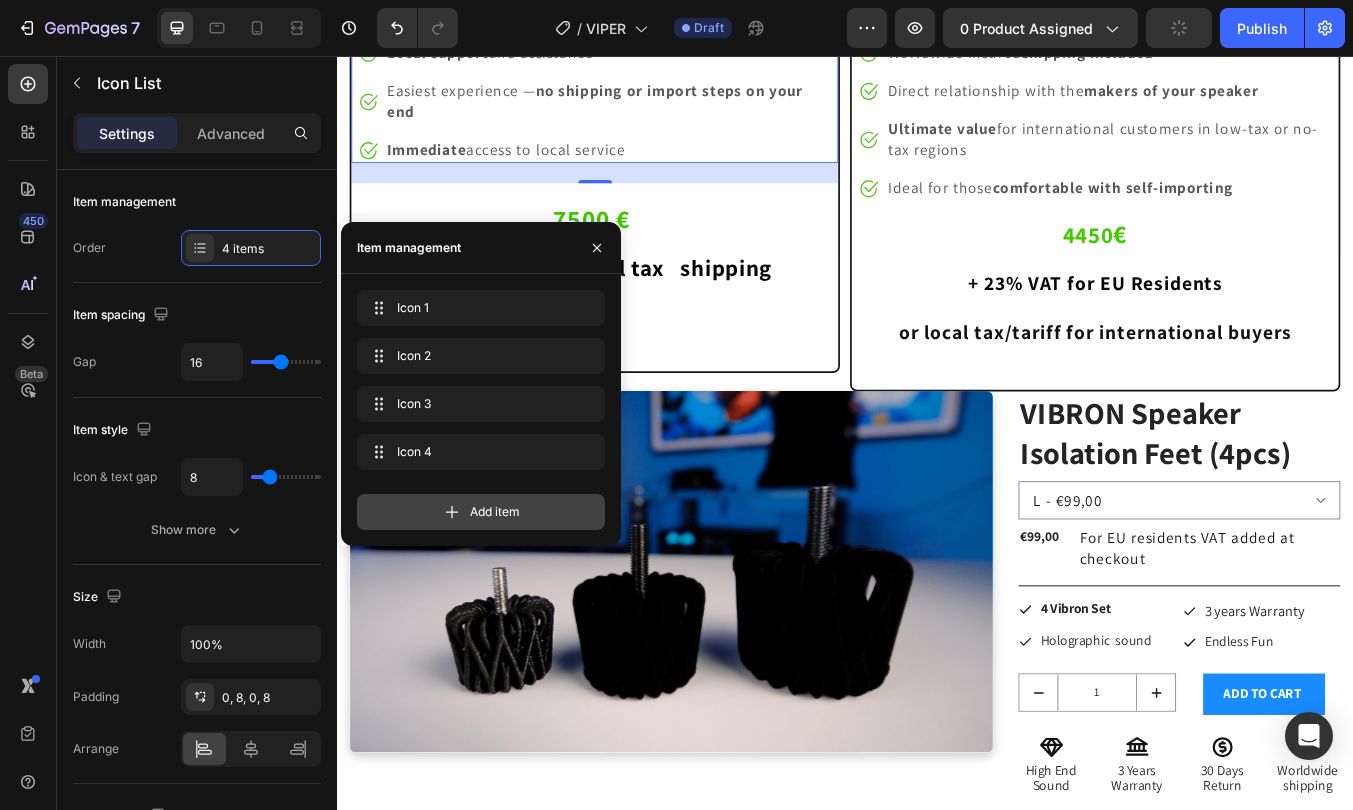 click 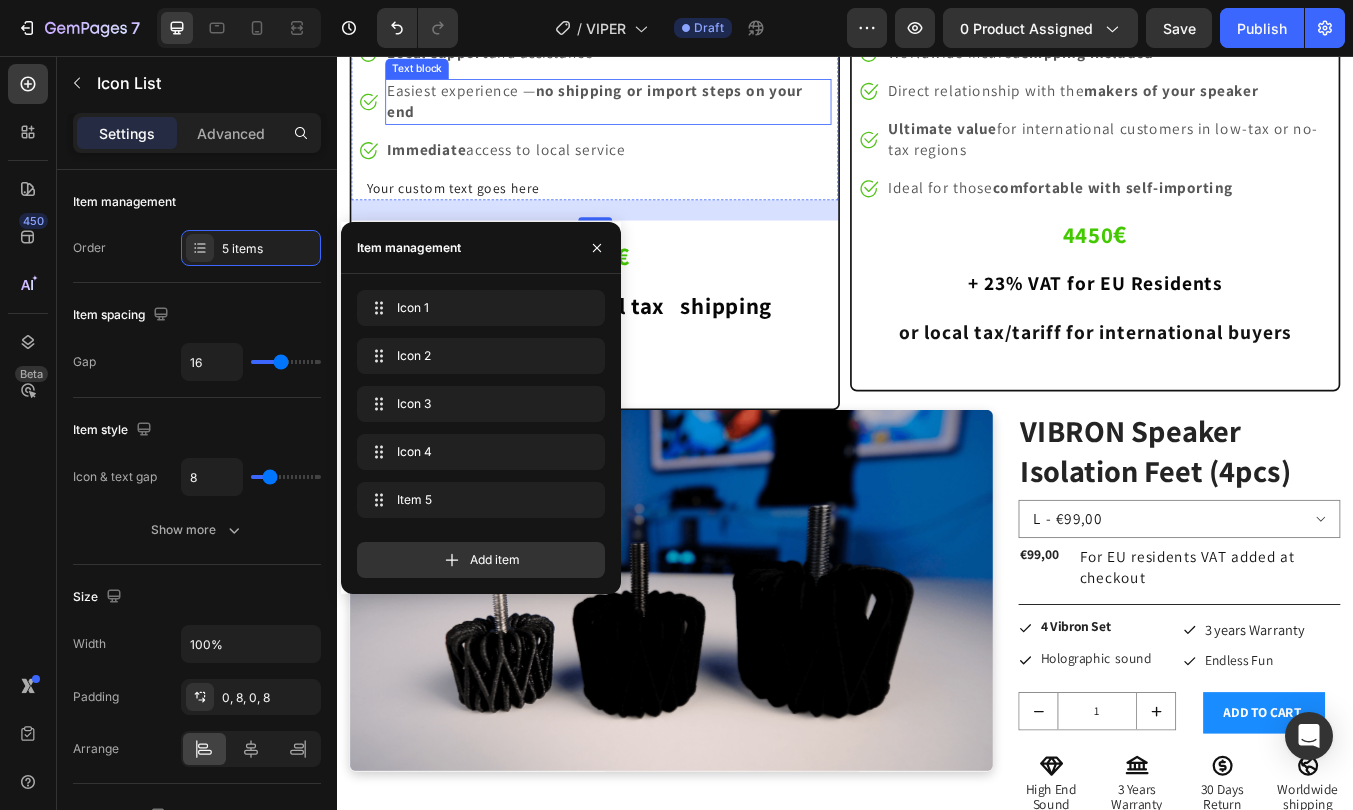 click on "Easiest experience —  no shipping or import steps on your end" at bounding box center [657, 110] 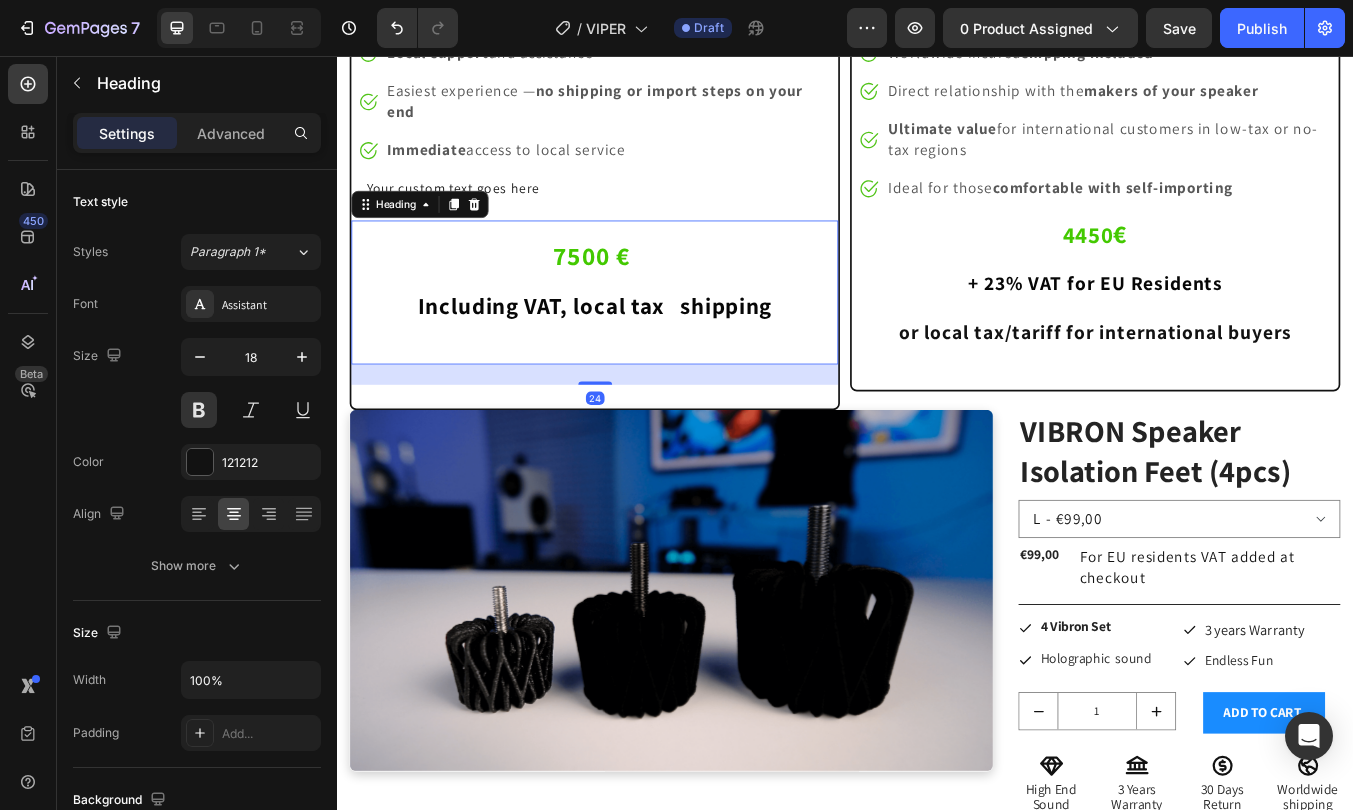 click on "⁠⁠⁠⁠⁠⁠⁠ 7500 €   Including VAT, [LOCAL_TAX] & shipping" at bounding box center (641, 323) 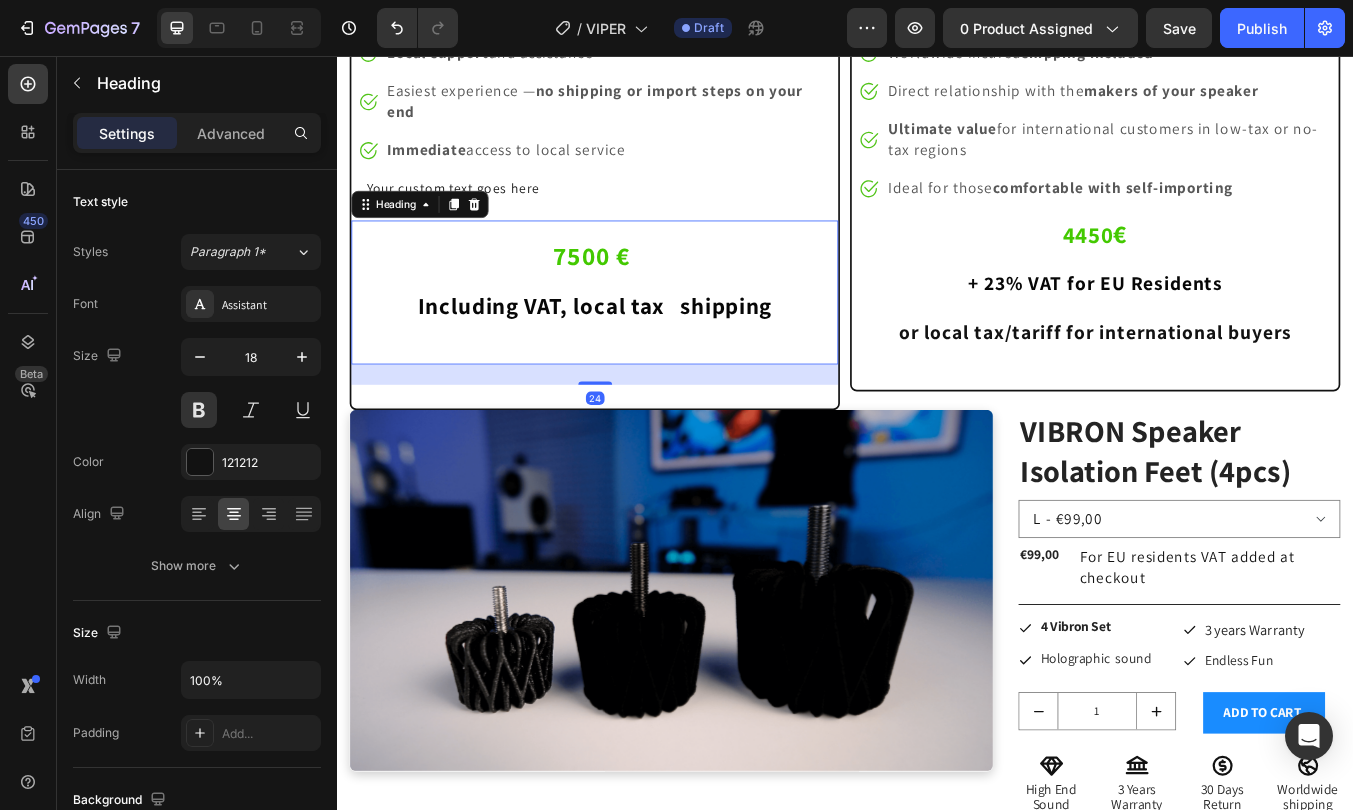 click on "⁠⁠⁠⁠⁠⁠⁠ 7500 €   Including VAT, local tax & shipping   Heading   24" at bounding box center [641, 335] 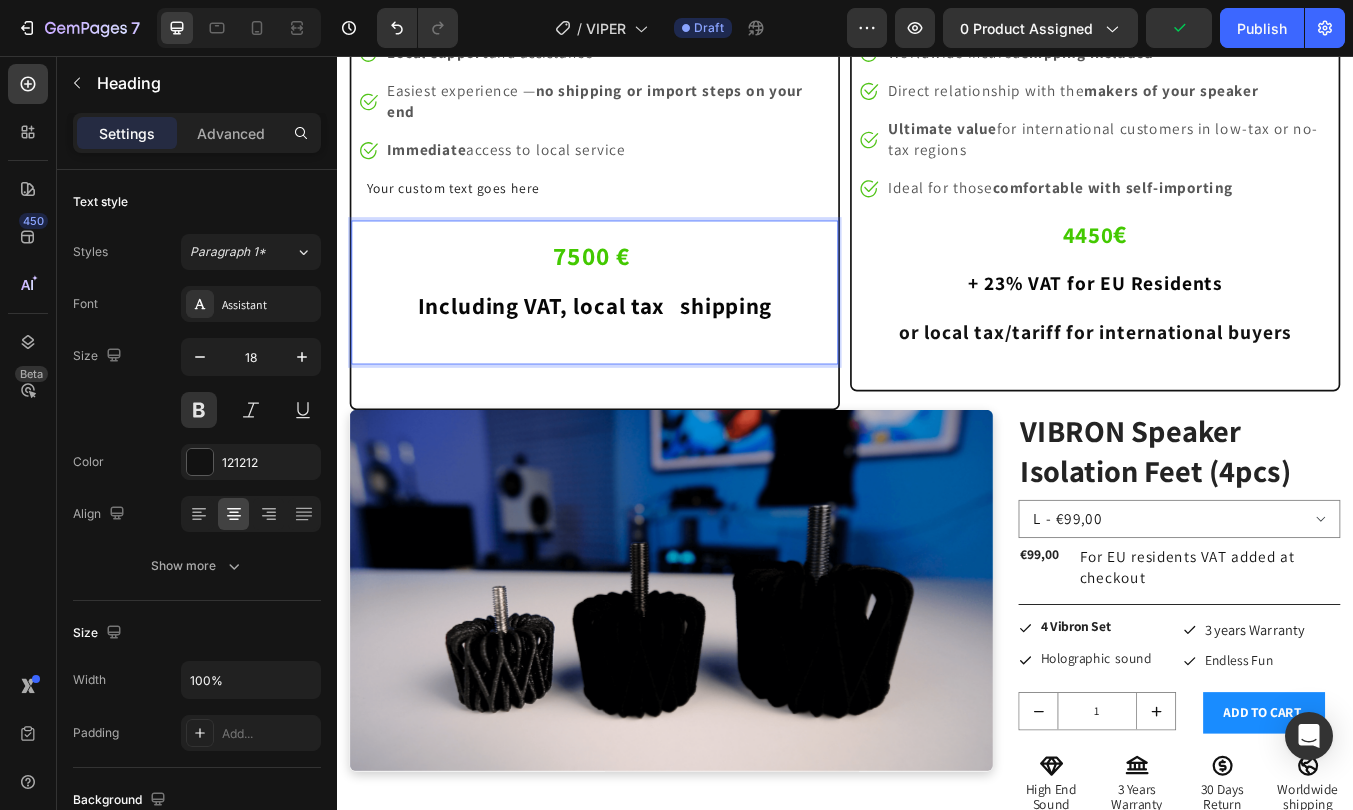 click on "Your custom text goes here" at bounding box center (645, 212) 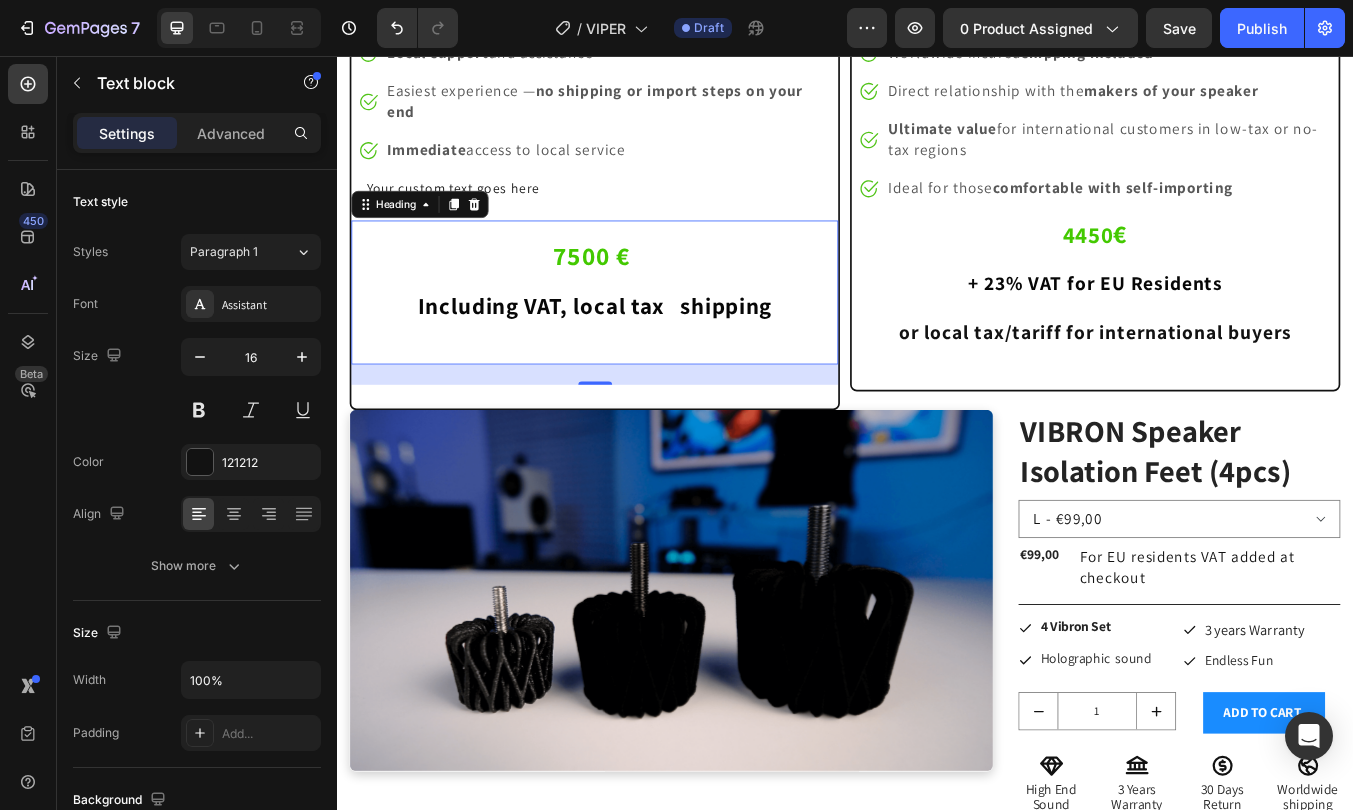 click on "⁠⁠⁠⁠⁠⁠⁠ 7500 €   Including VAT, local tax & shipping   Heading   0" at bounding box center (641, 335) 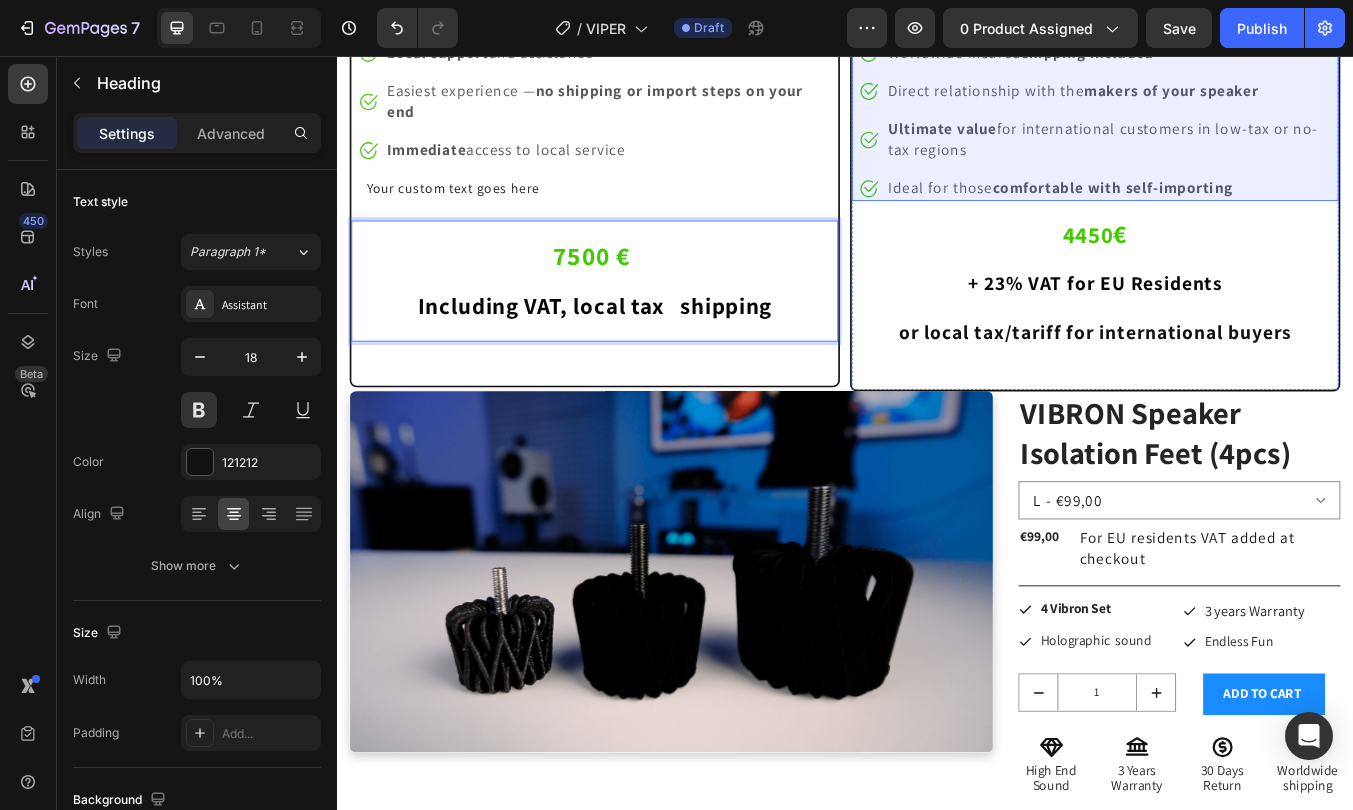 click on "Image Lower price  Text block Image Worldwide insured  shipping included Text block Image Direct relationship with the  makers of your speaker Text block Image Ultimate value  for international customers in low-tax or no-tax regions Text block Image Ideal for those  comfortable with self-importing Text block" at bounding box center (1232, 110) 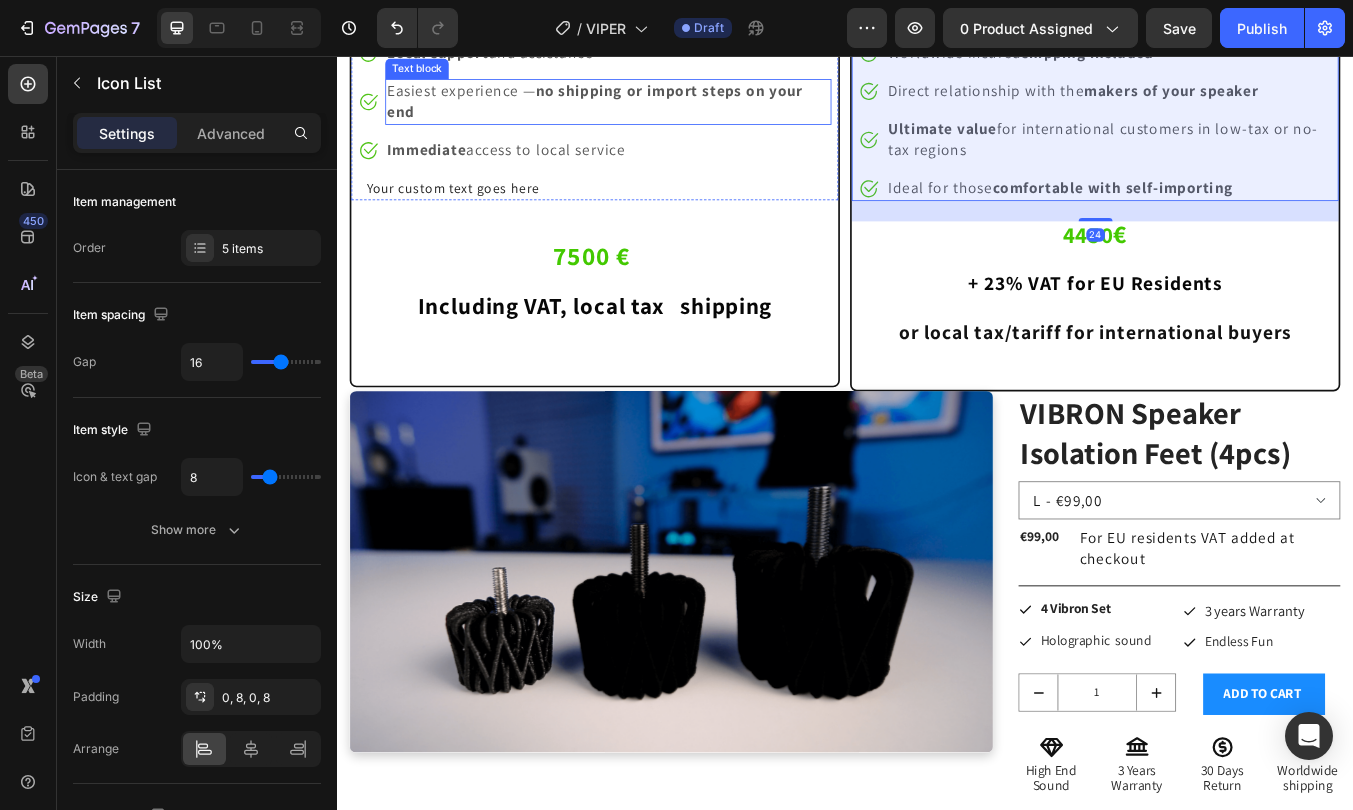 click on "no shipping or import steps on your end" at bounding box center [641, 109] 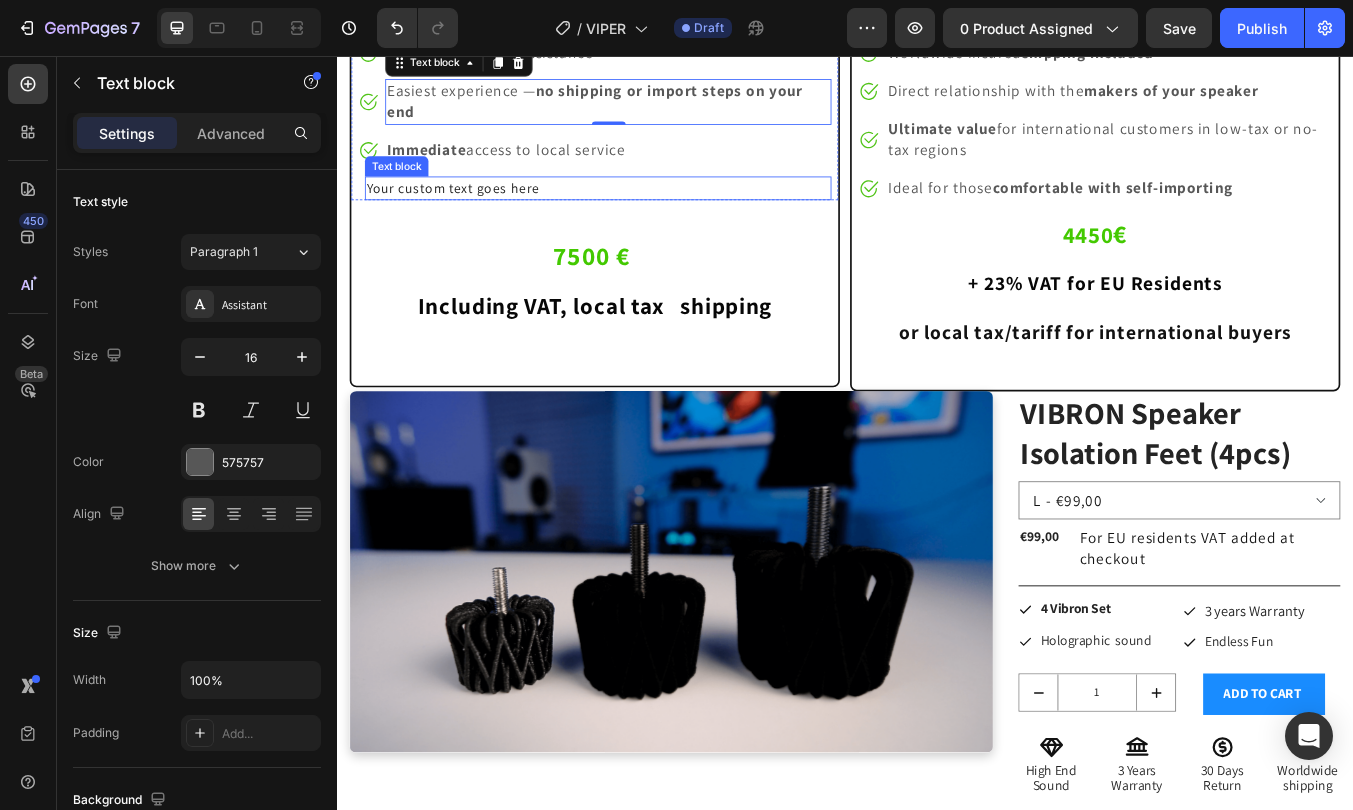 click on "Your custom text goes here" at bounding box center (645, 212) 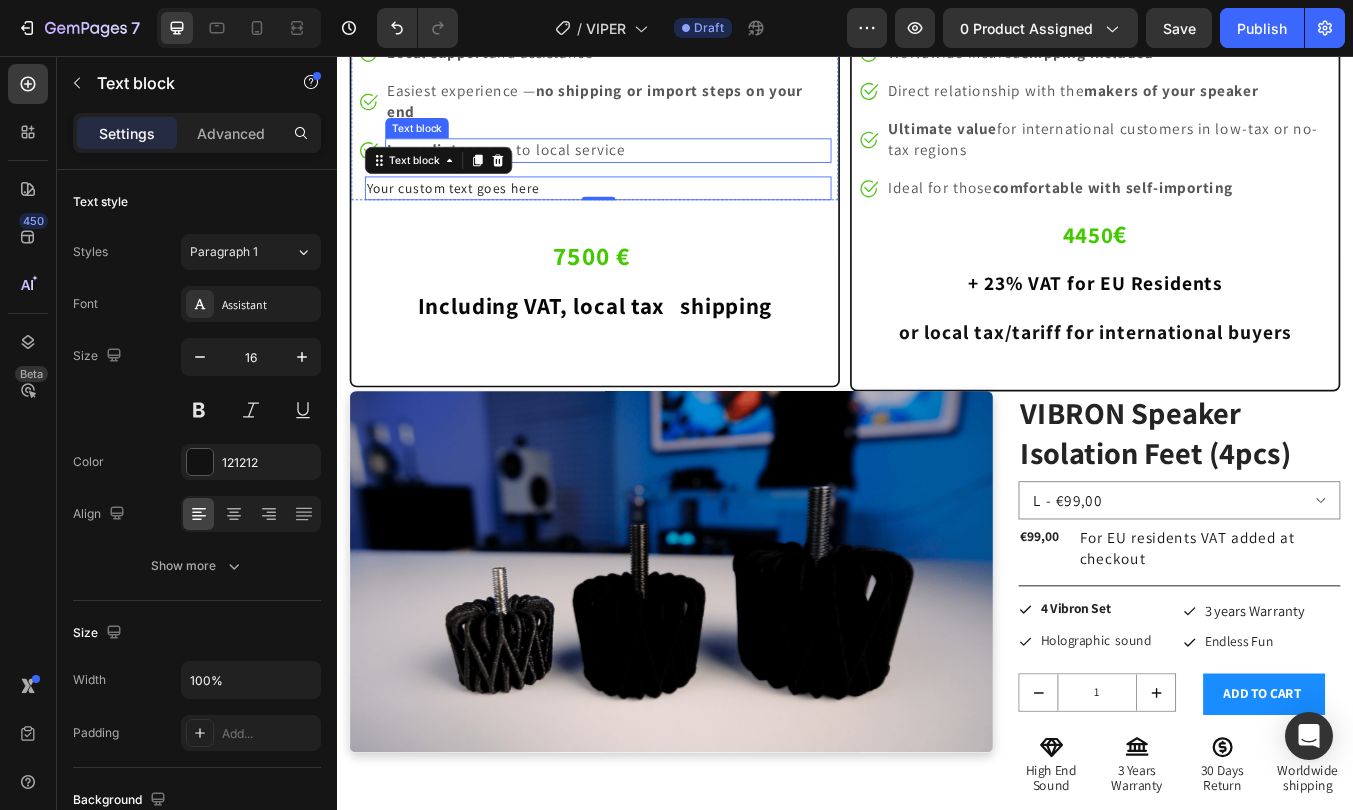 click on "Immediate  access to local service" at bounding box center (536, 166) 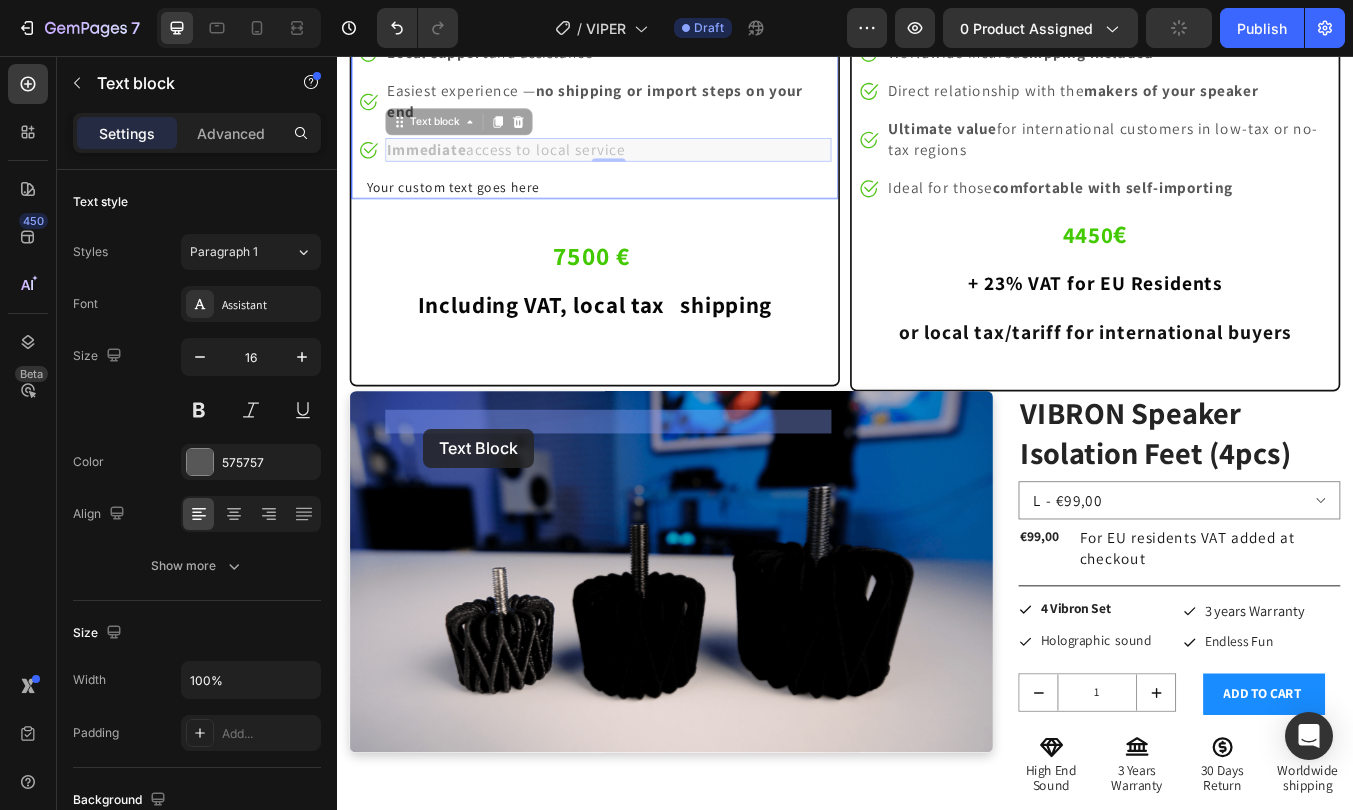 drag, startPoint x: 409, startPoint y: 456, endPoint x: 438, endPoint y: 496, distance: 49.40648 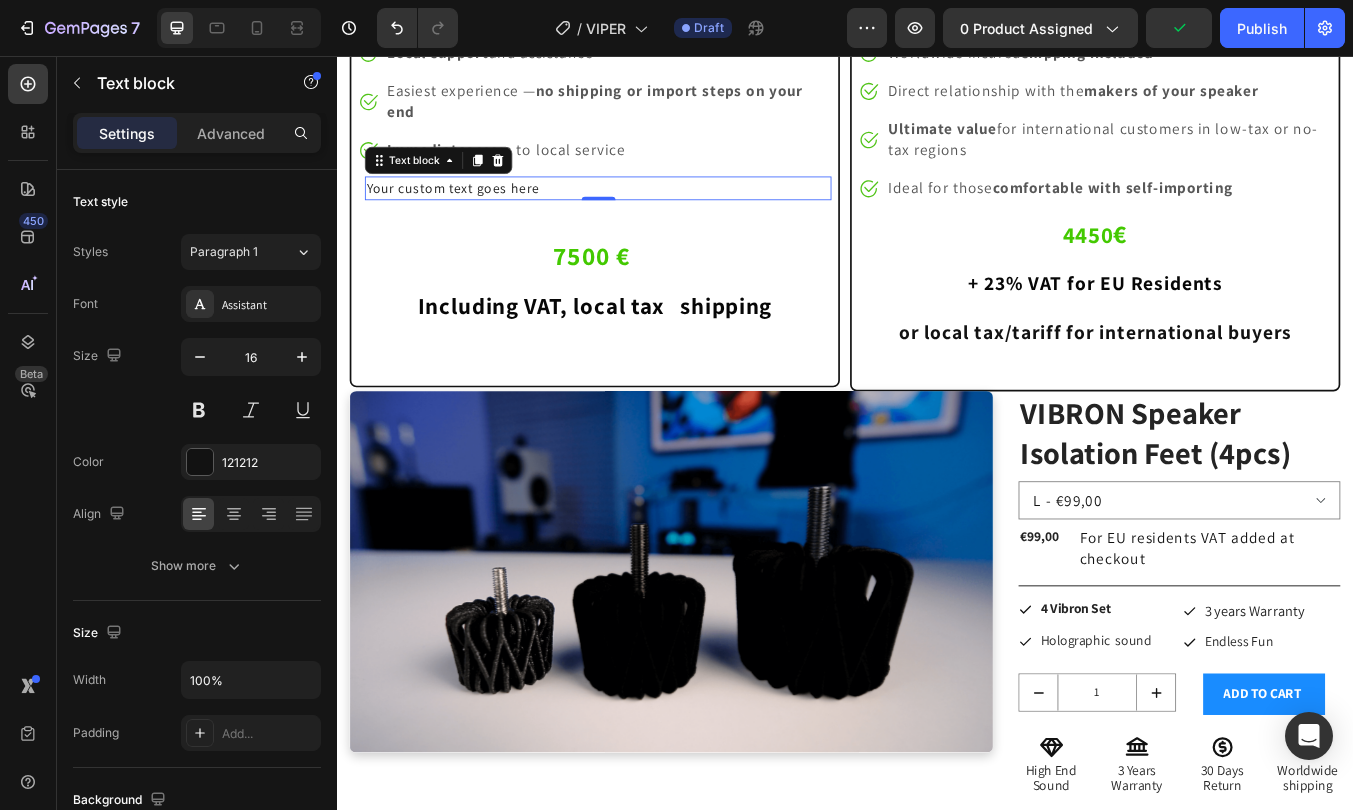 click on "Your custom text goes here" at bounding box center [645, 212] 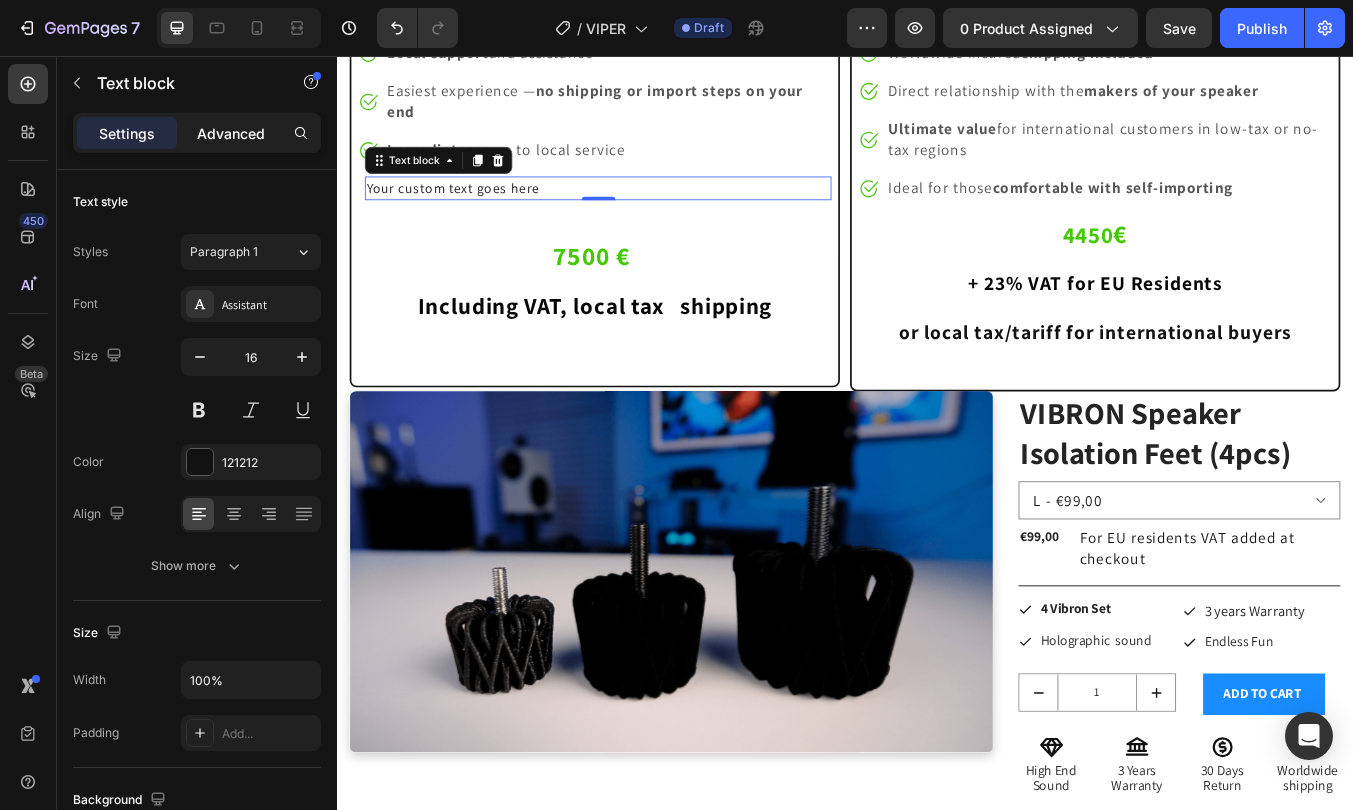 click on "Advanced" at bounding box center [231, 133] 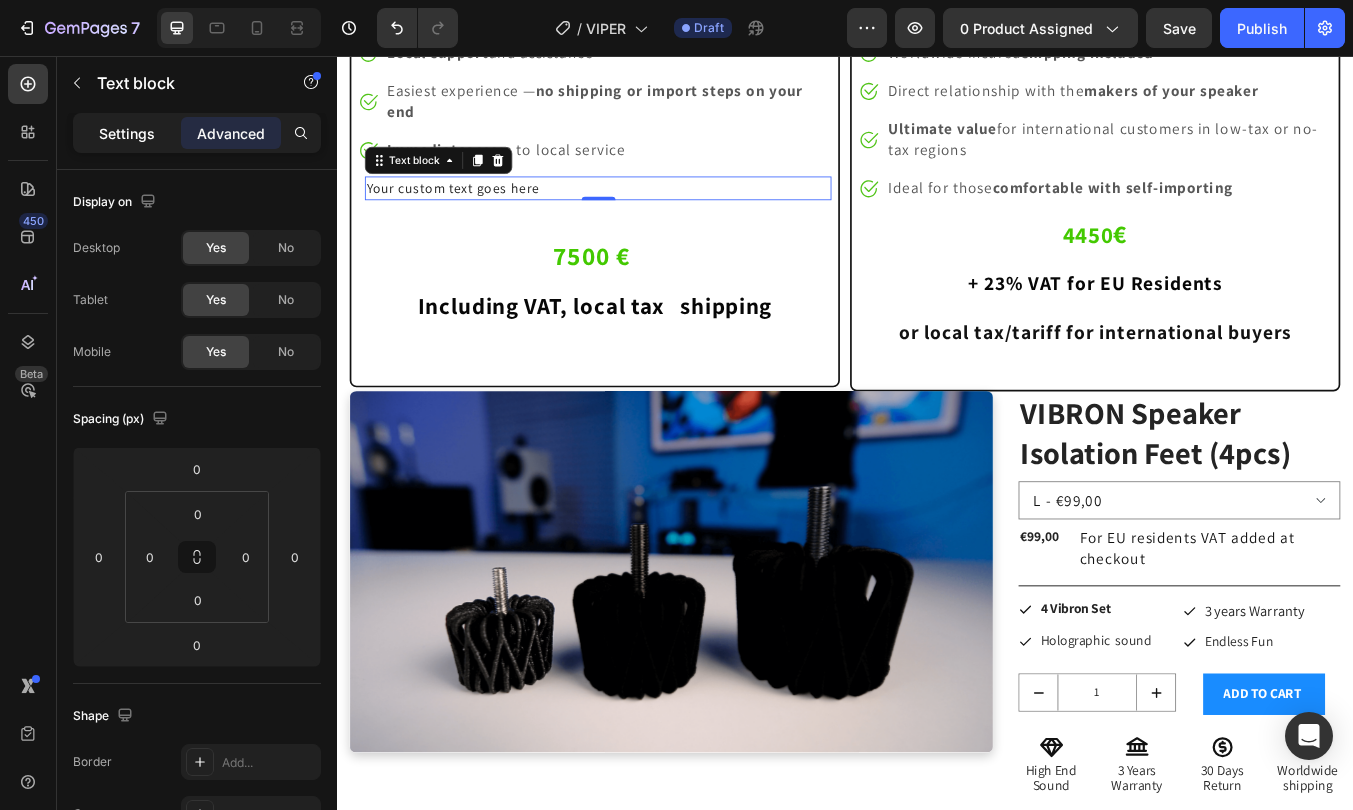 click on "Settings" at bounding box center [127, 133] 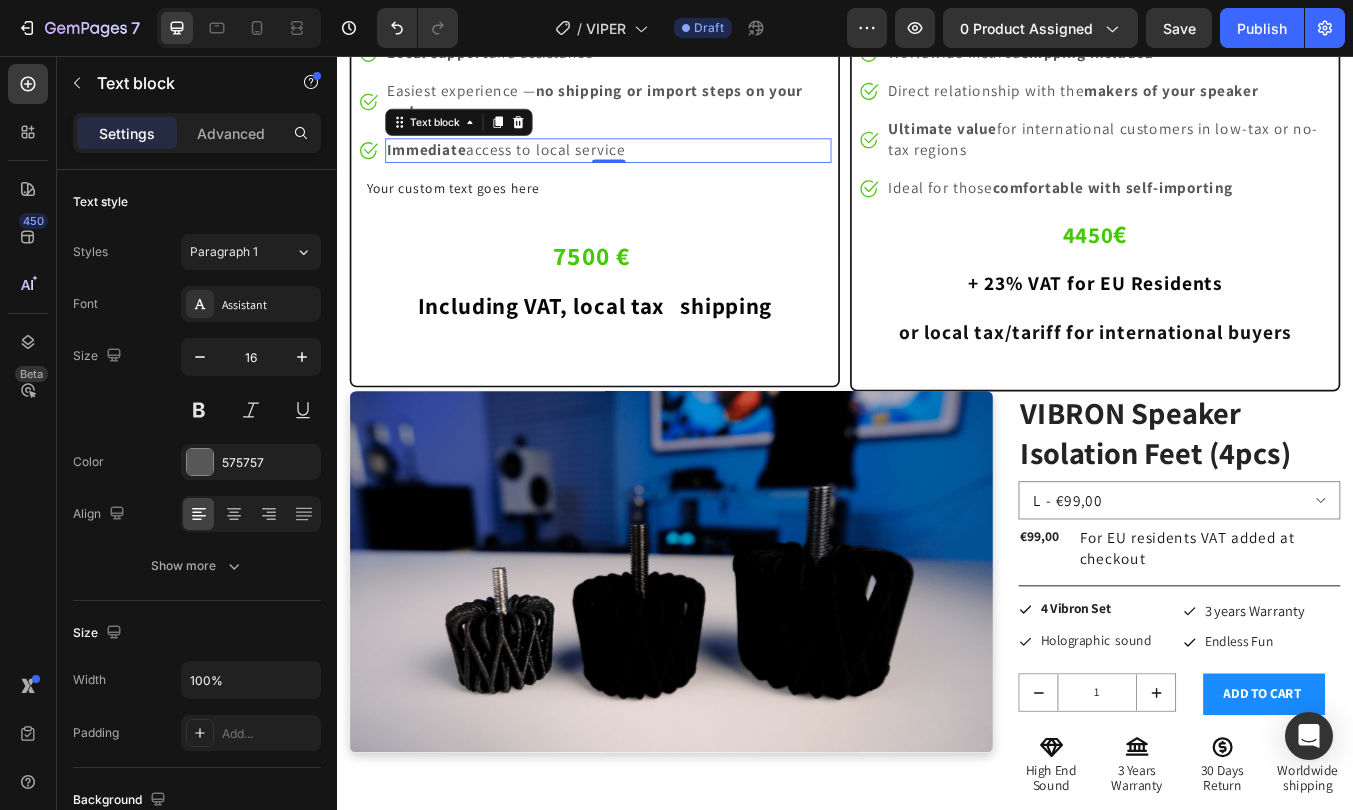 click on "Immediate  access to local service" at bounding box center [536, 166] 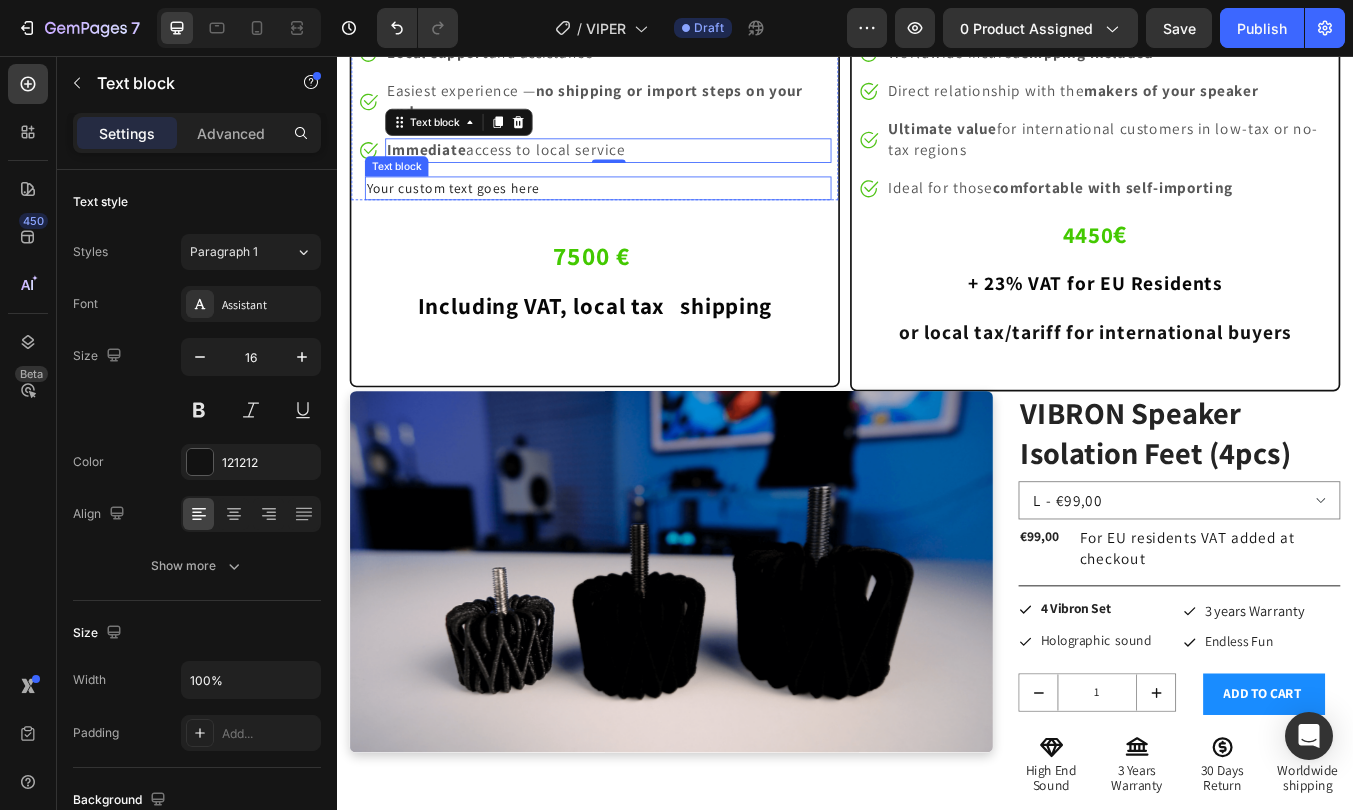 click on "Your custom text goes here" at bounding box center (645, 212) 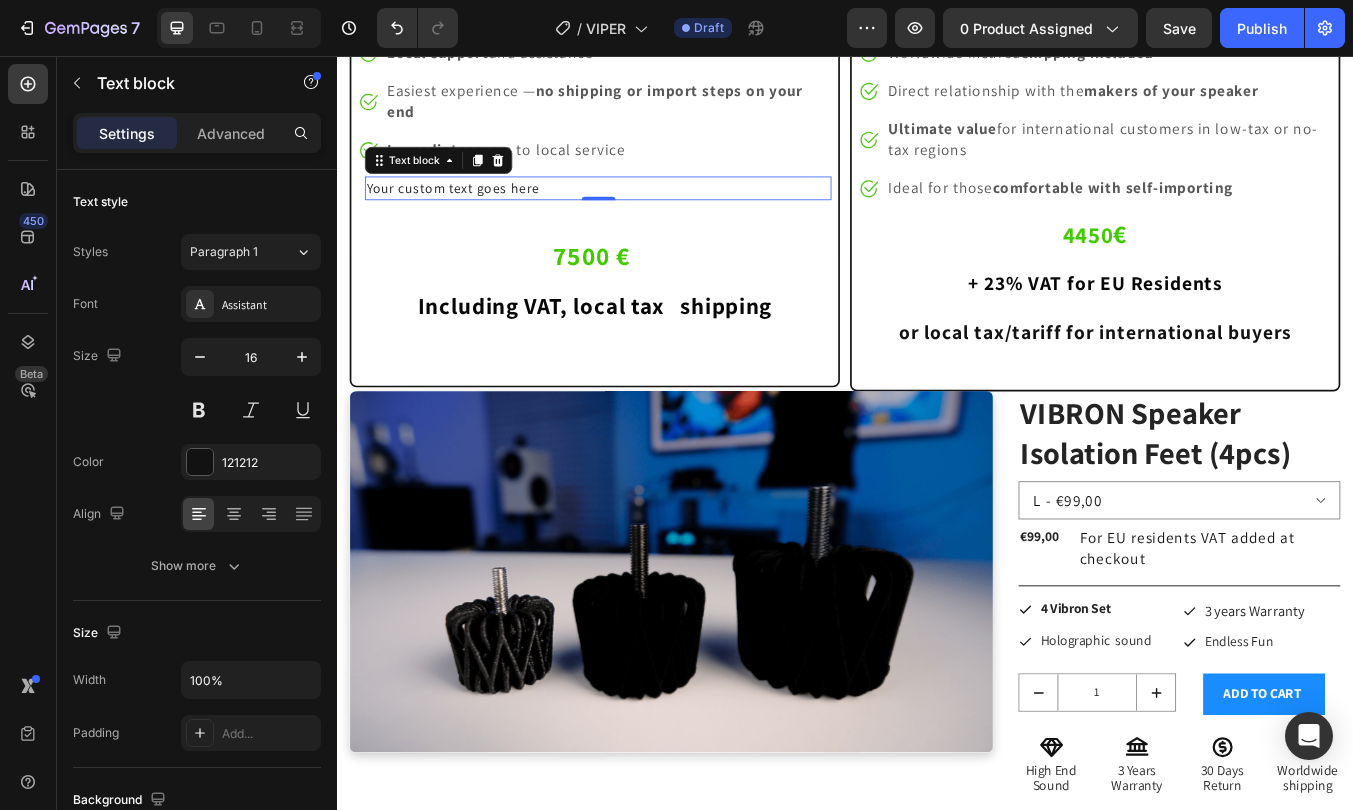 click on "Your custom text goes here" at bounding box center [645, 212] 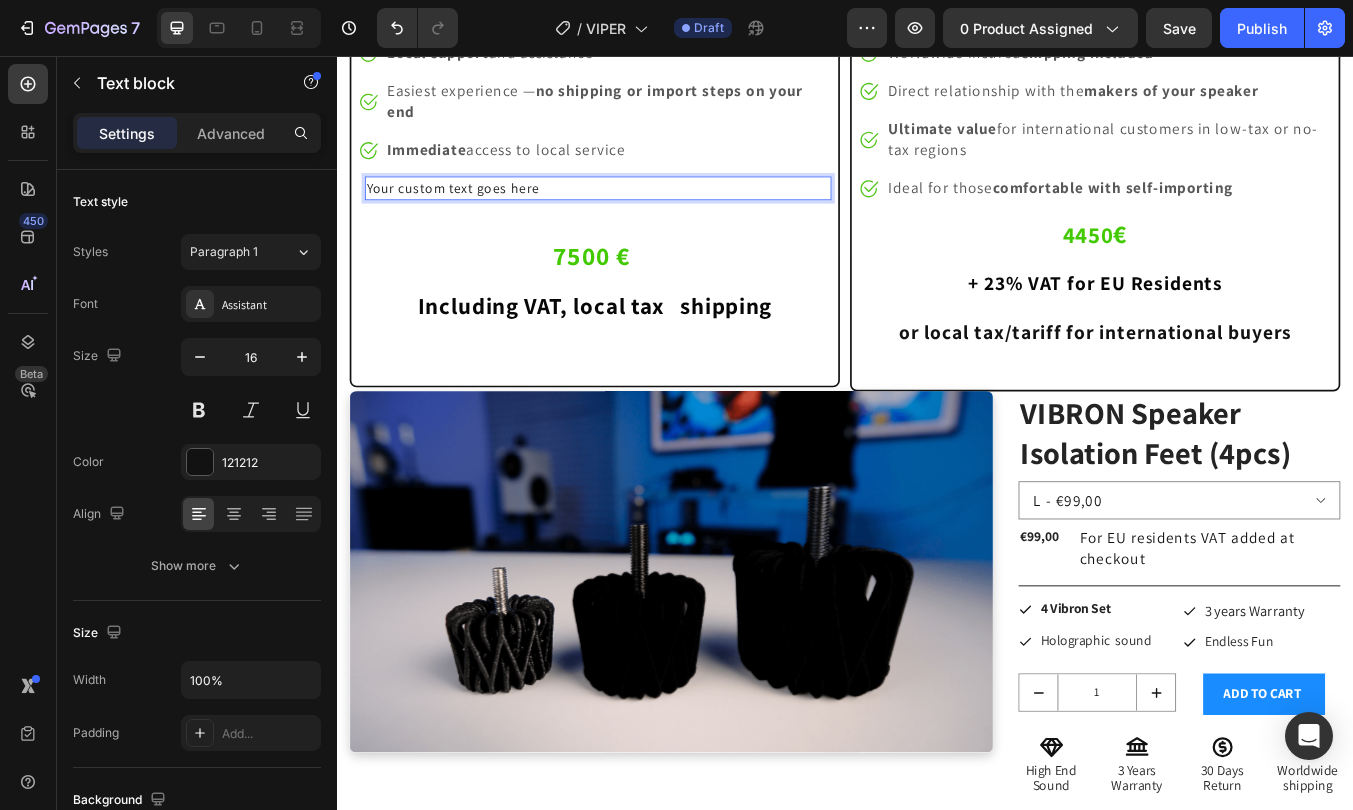 click on "Your custom text goes here" at bounding box center (645, 212) 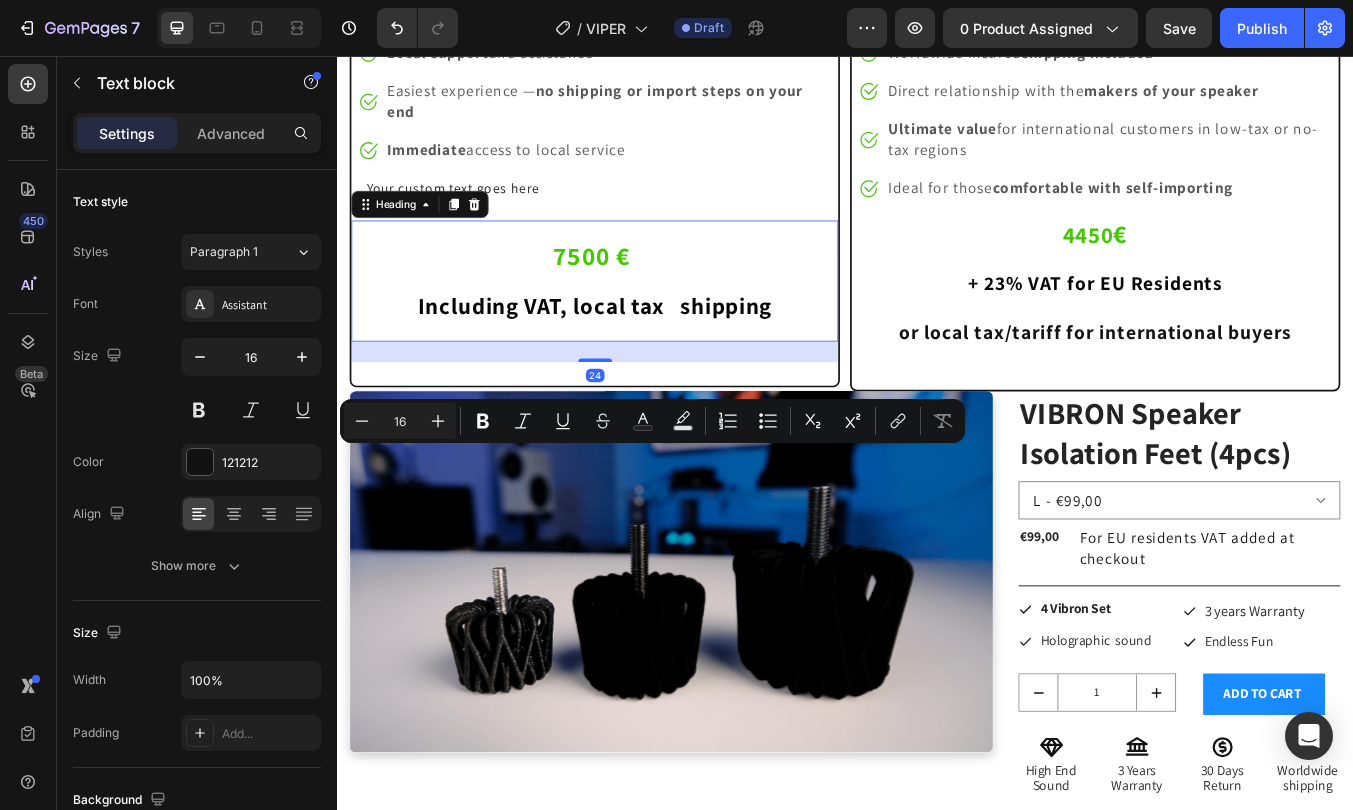 click on "⁠⁠⁠⁠⁠⁠⁠ 7500 €   Including VAT, [LOCAL_TAX] & shipping" at bounding box center (641, 309) 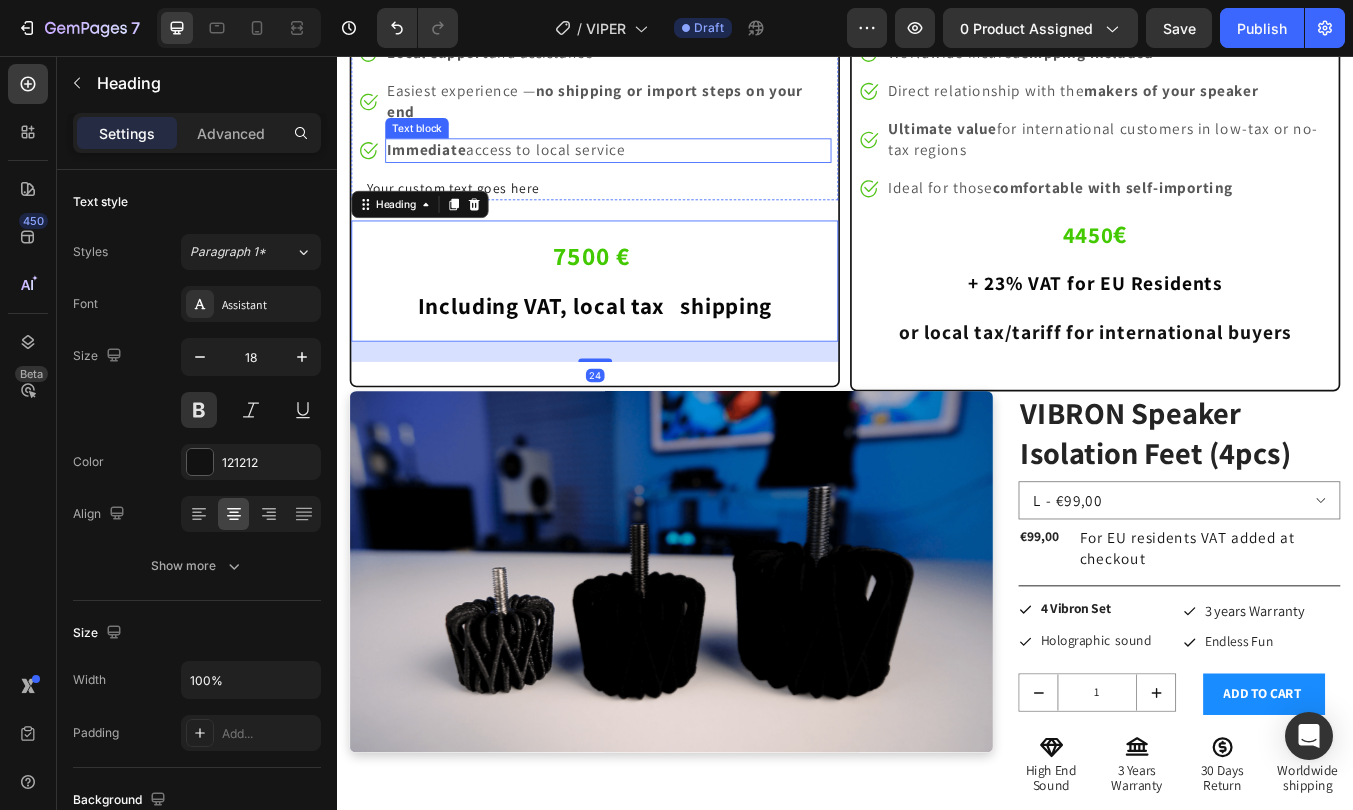 click on "Immediate  access to local service" at bounding box center [536, 166] 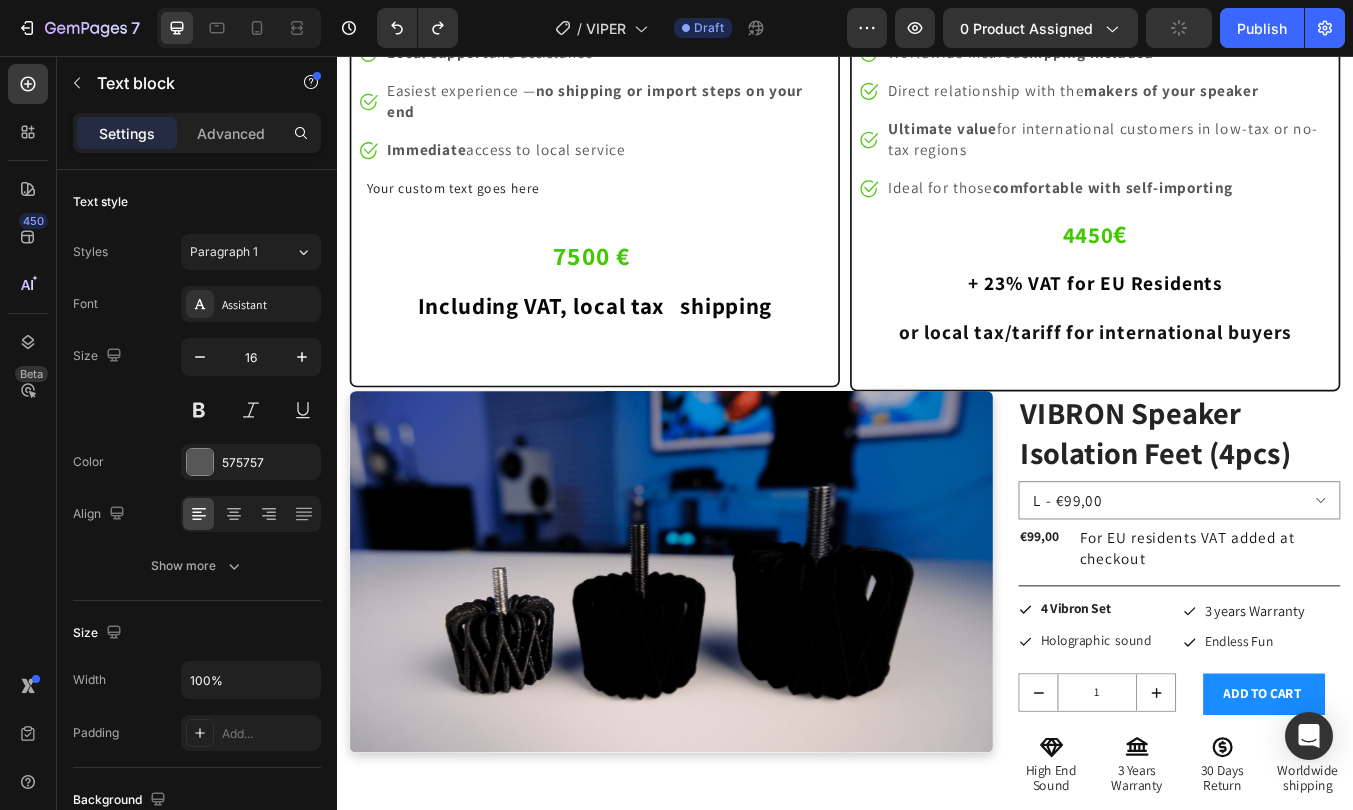 click on "Immediate  access to local service" at bounding box center (536, 166) 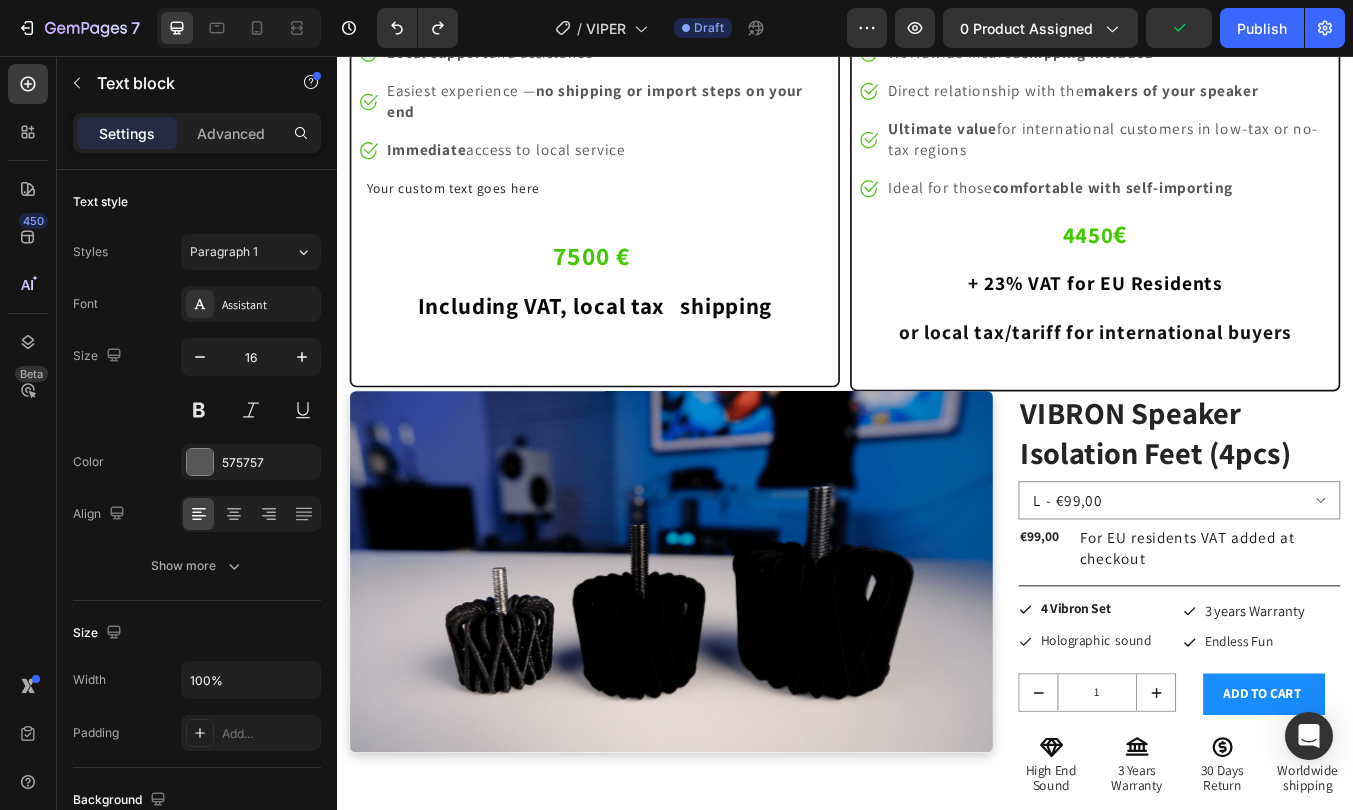 click on "Immediate  access to local service" at bounding box center [536, 166] 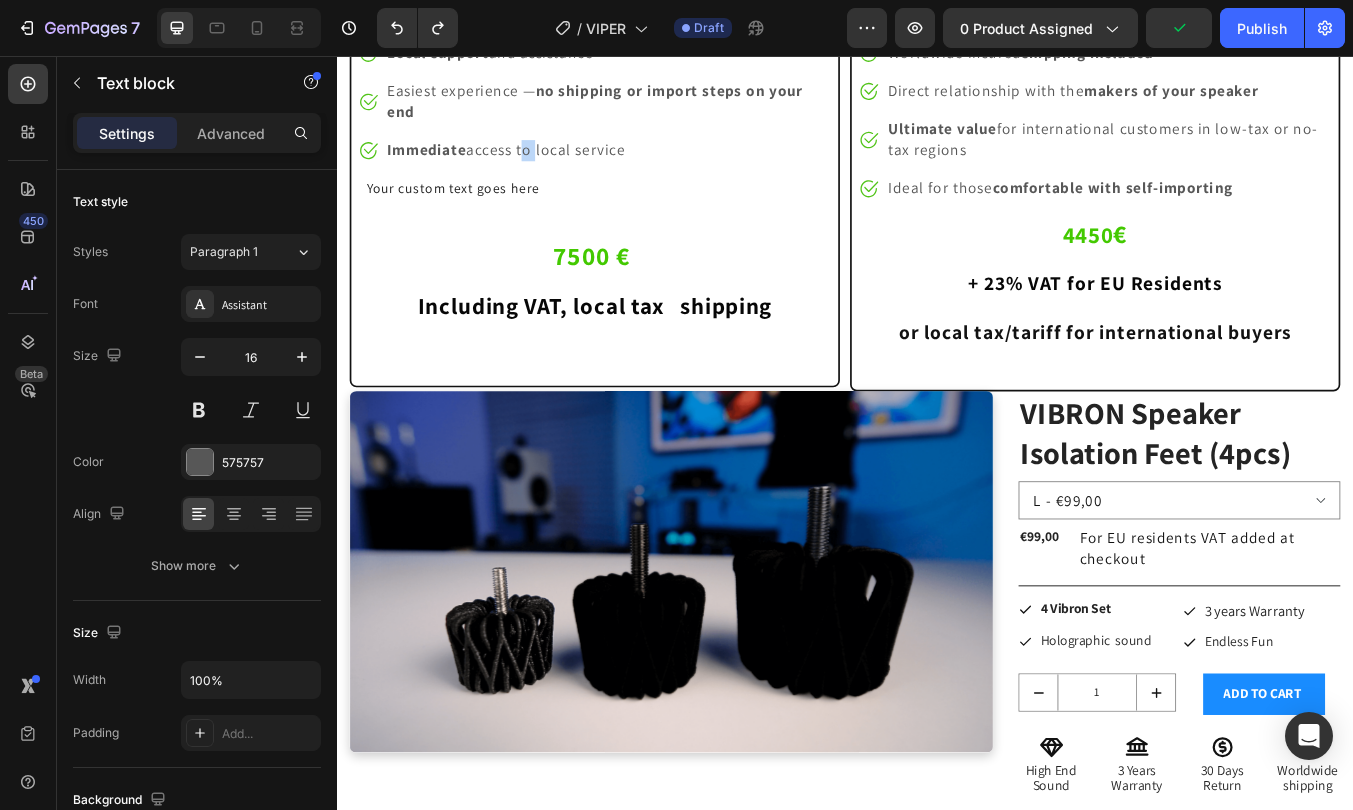 click on "Immediate  access to local service" at bounding box center [536, 166] 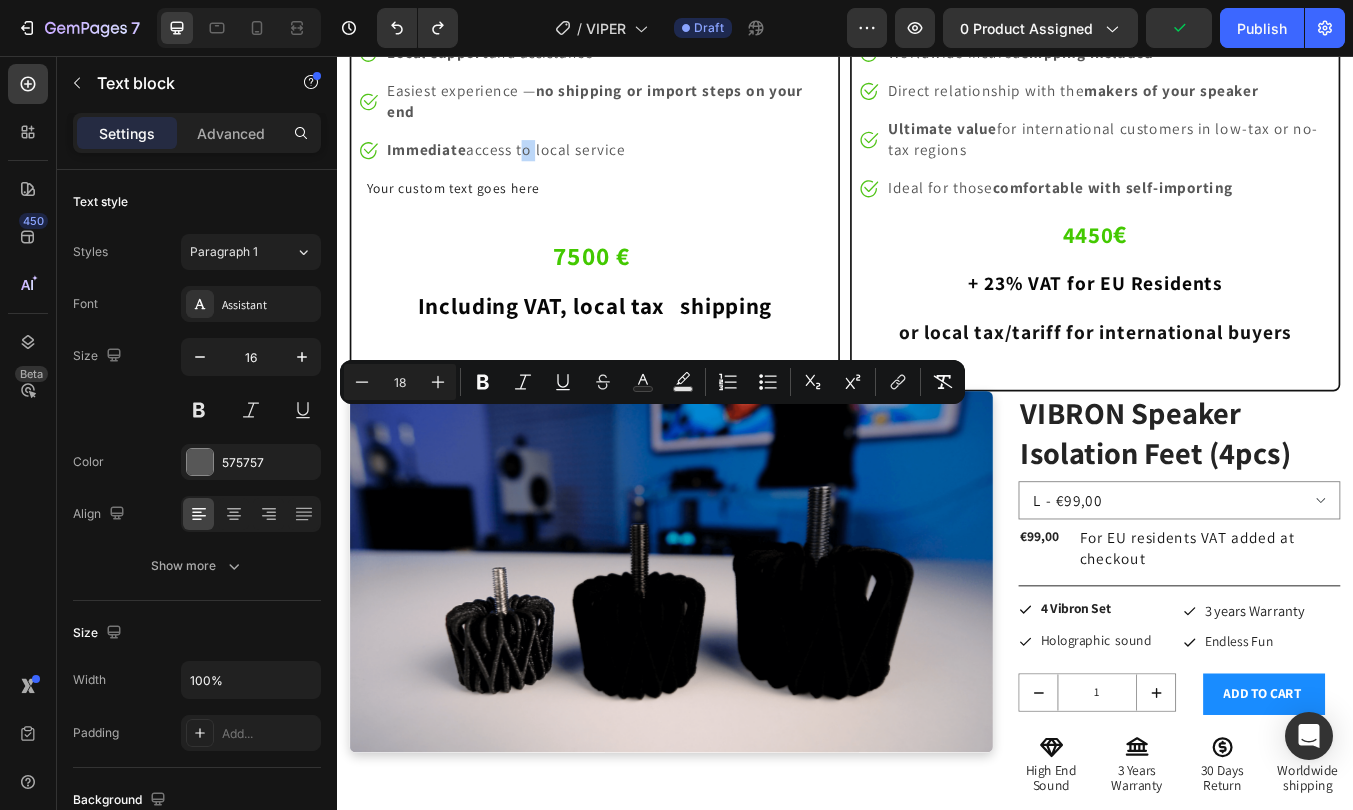 click on "Immediate  access to local service" at bounding box center (536, 166) 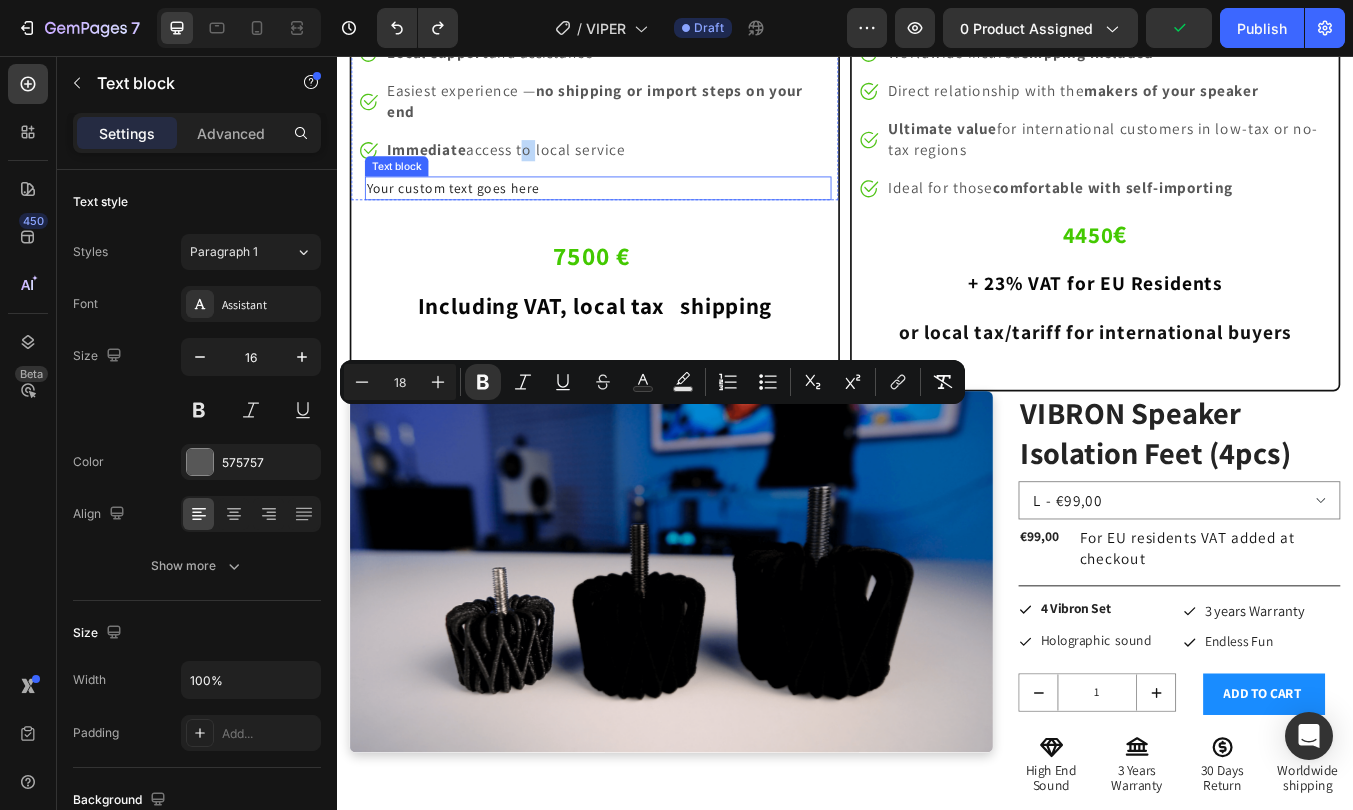click on "Image ⁠⁠⁠⁠⁠⁠⁠ Buy from Local Dealer Heading Image All shipping cost, taxes and duties included Text block Image Local support  and assistance Text block Image Easiest experience —  no shipping or import steps on your end Text block Image Immediate  access to local service Text block                Icon Your custom text goes here Text block Icon List ⁠⁠⁠⁠⁠⁠⁠ 7500 €   Including VAT, local tax & shipping Heading Heading" at bounding box center [641, 167] 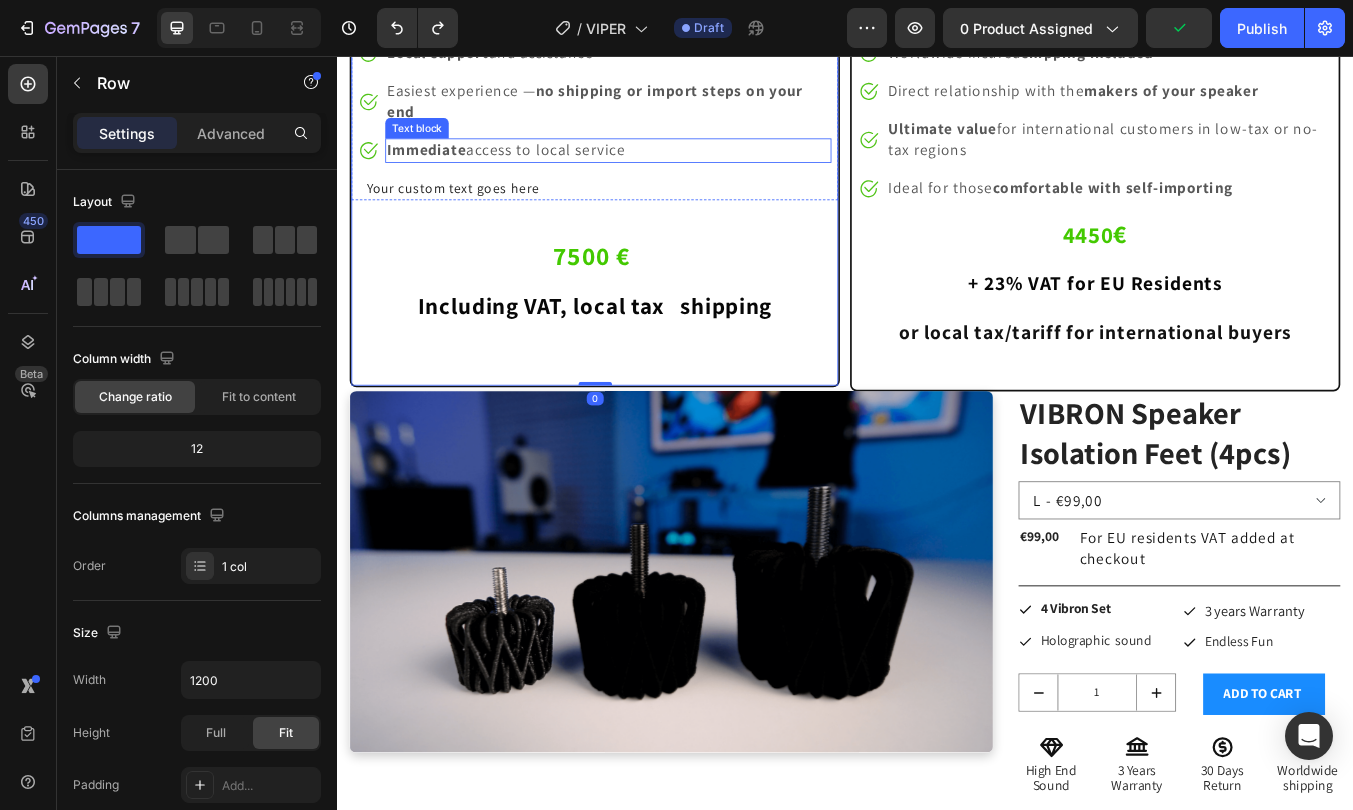 click on "Immediate  access to local service" at bounding box center [536, 166] 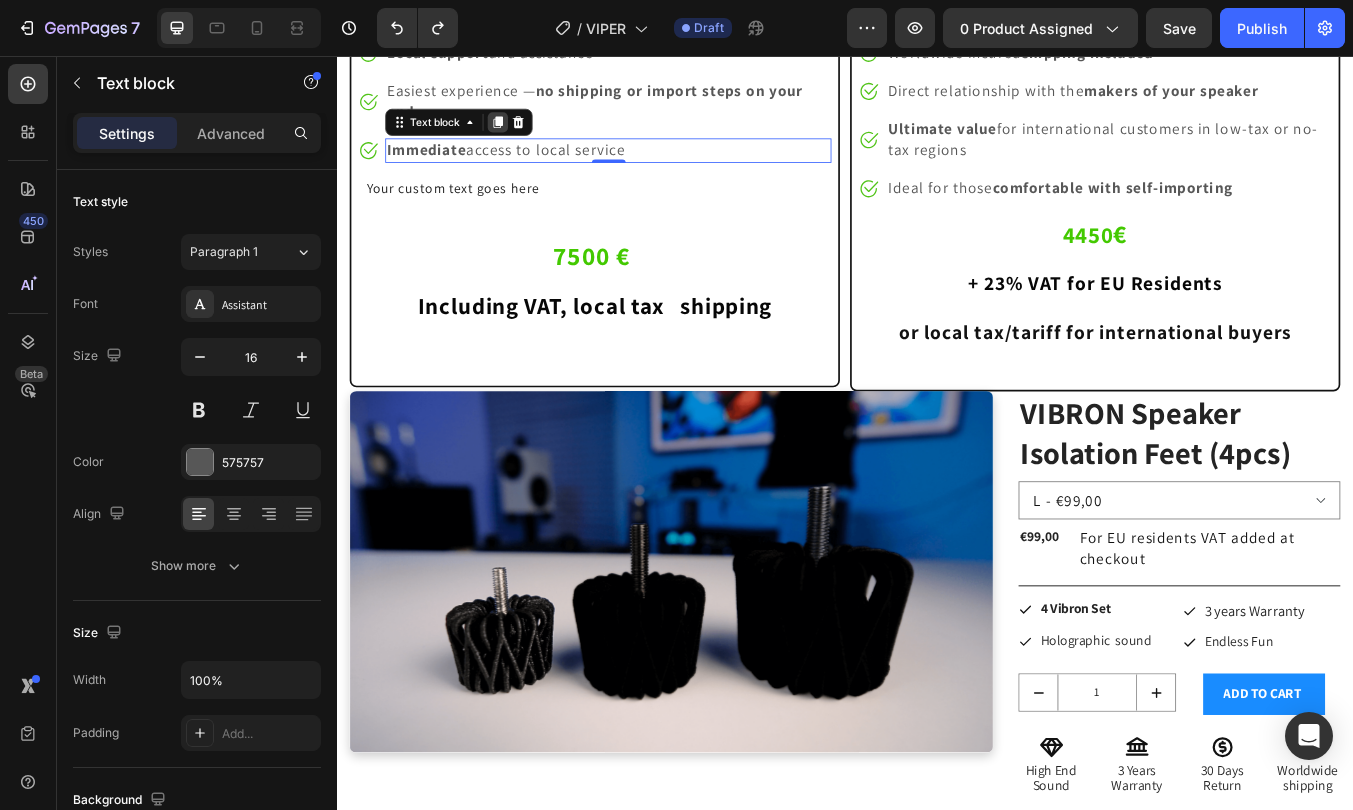 click 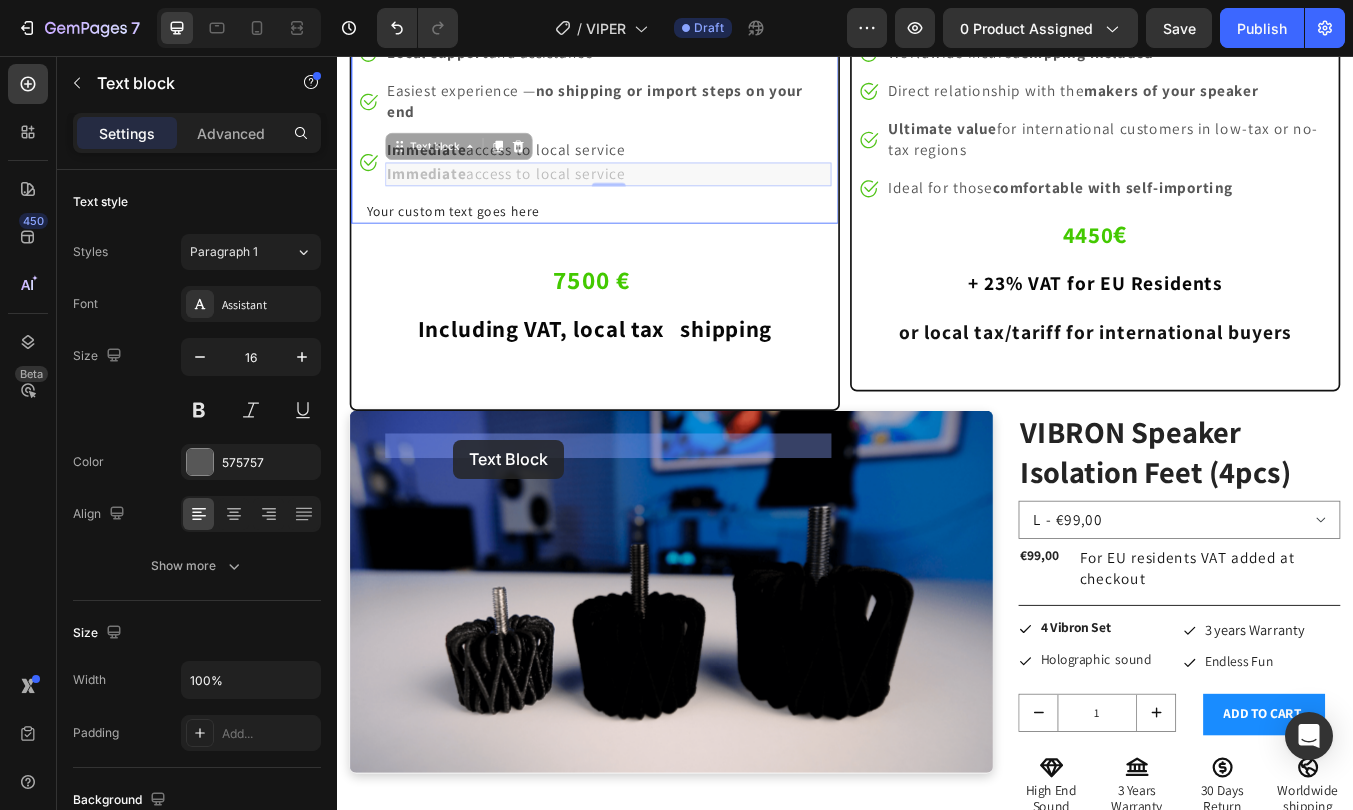 drag, startPoint x: 408, startPoint y: 485, endPoint x: 473, endPoint y: 508, distance: 68.94926 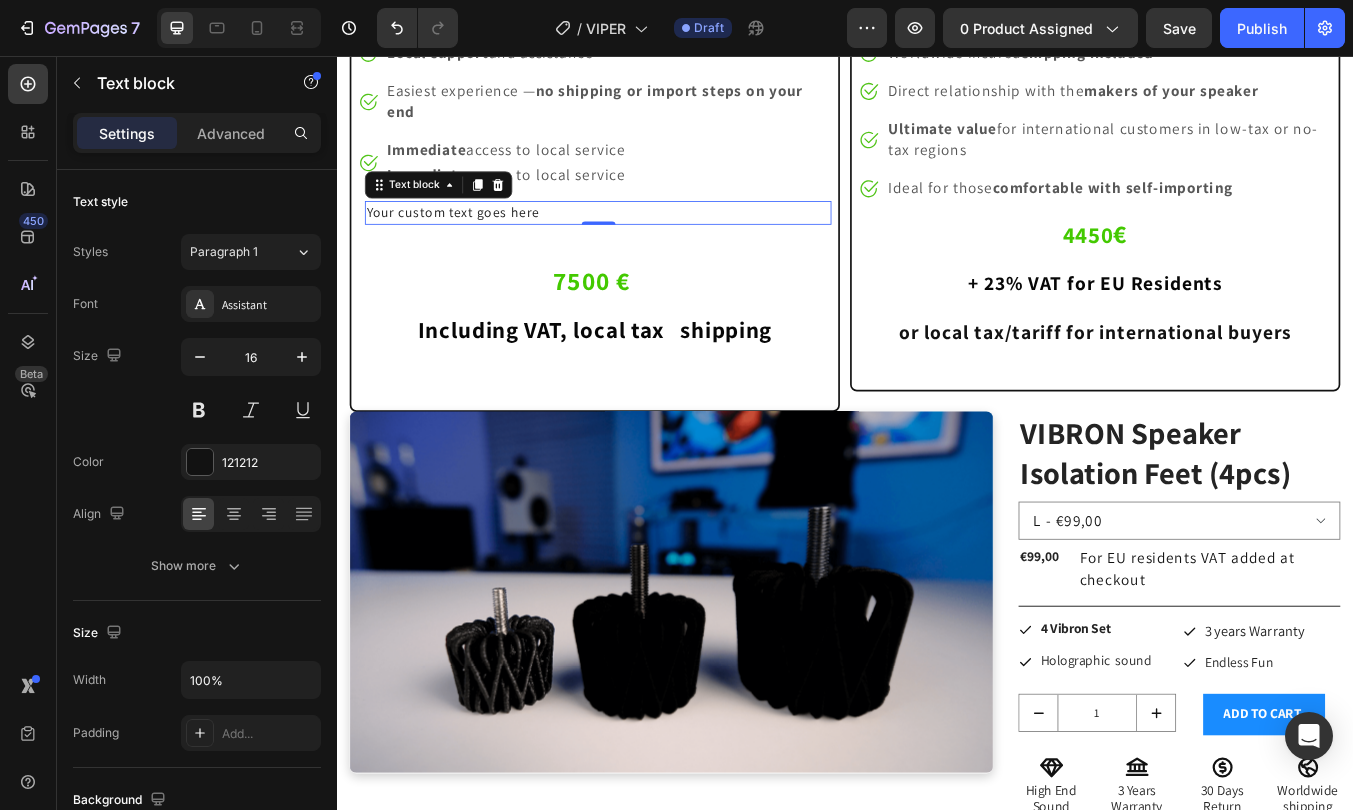 click on "Your custom text goes here" at bounding box center (645, 241) 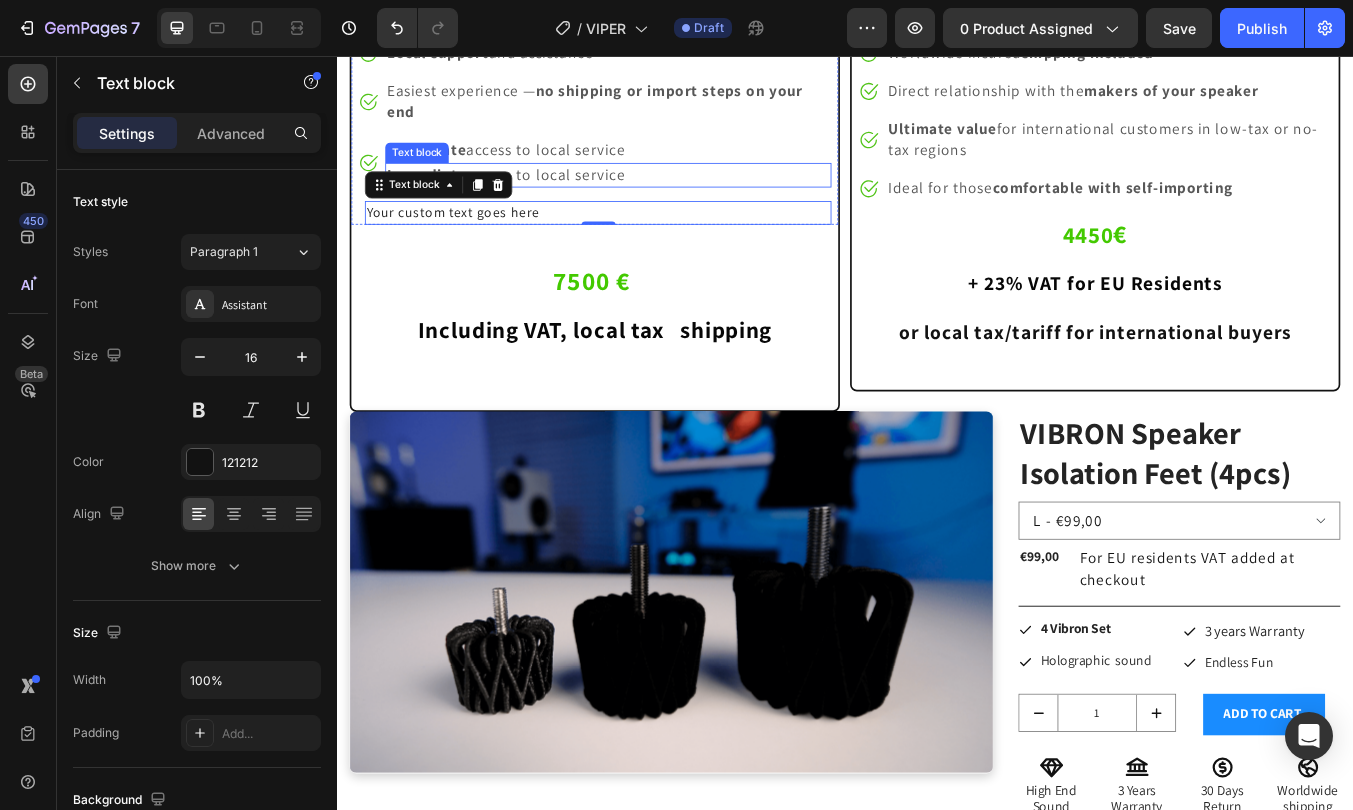 click on "Immediate  access to local service" at bounding box center [536, 195] 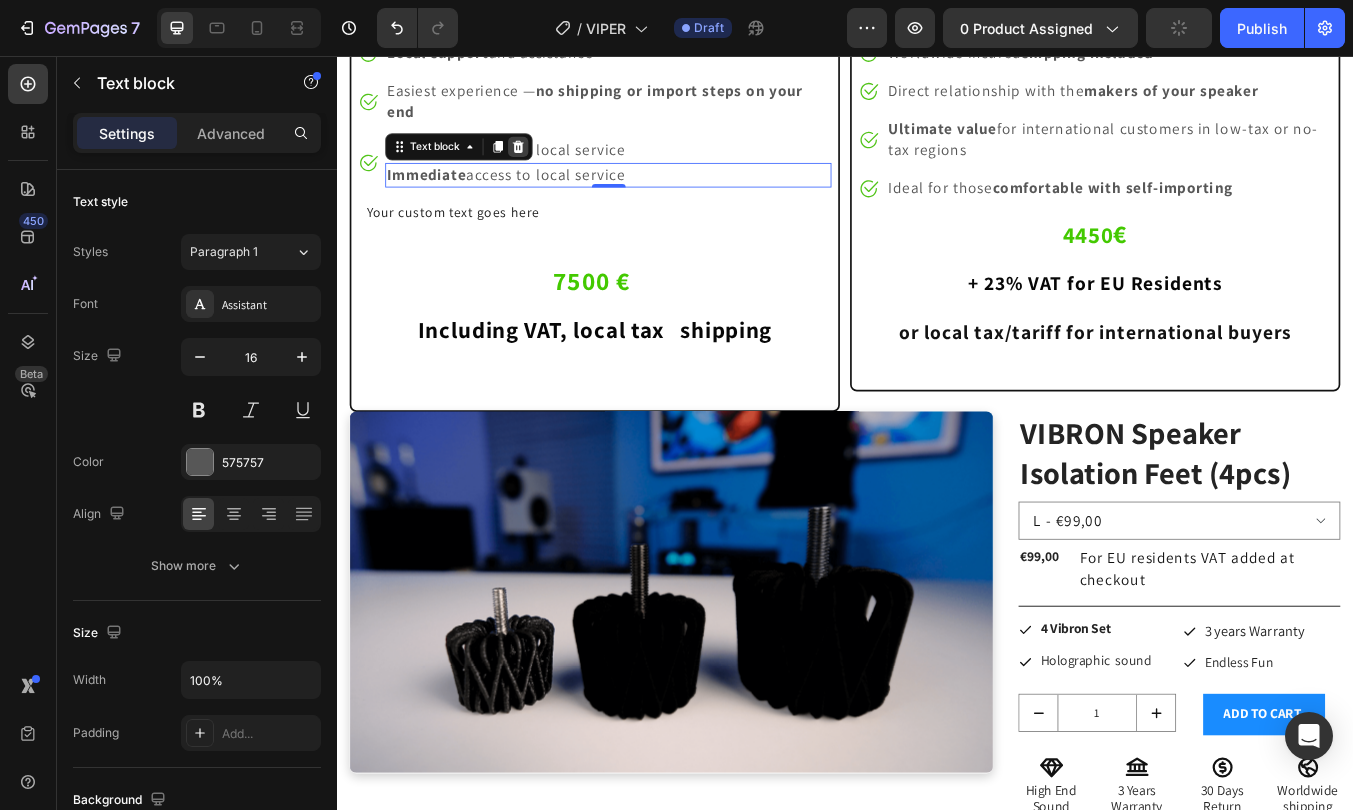 click 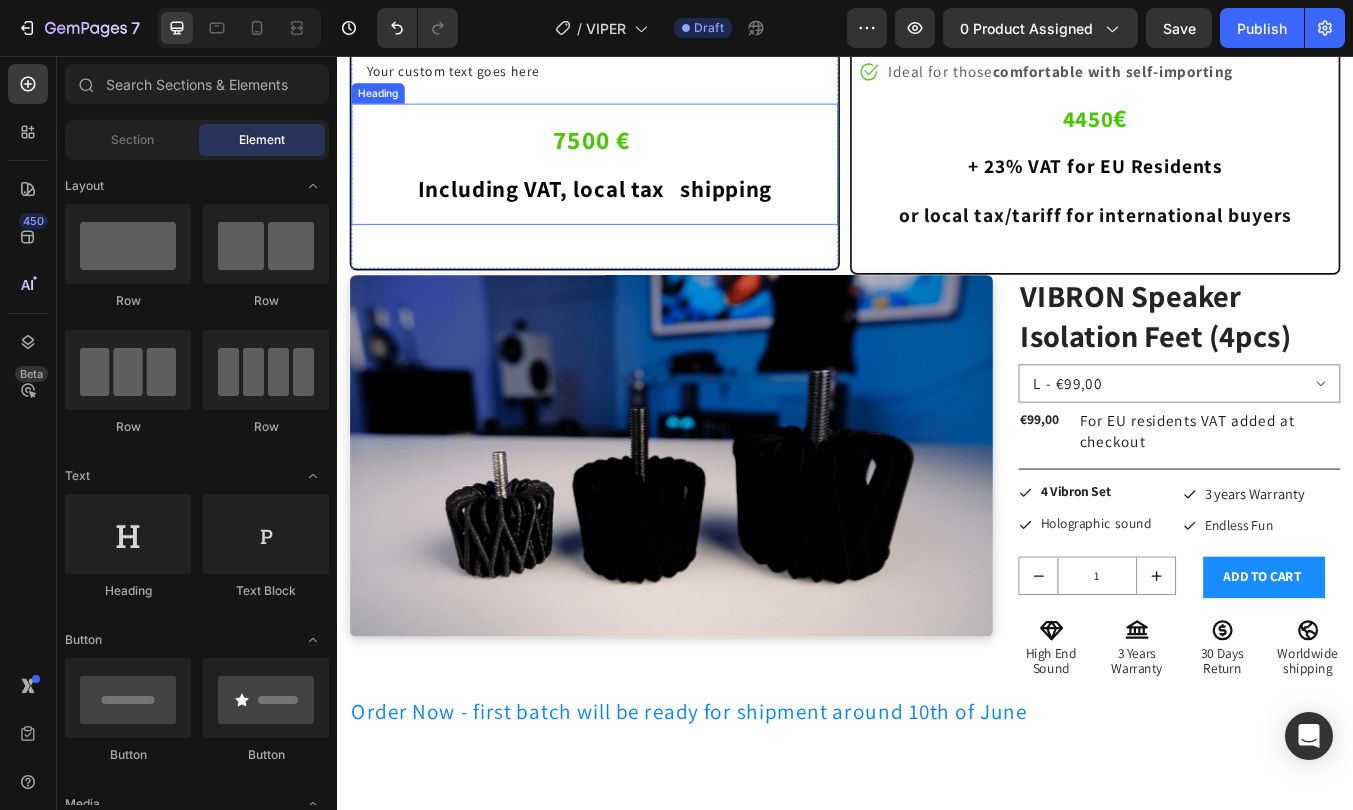scroll, scrollTop: 11357, scrollLeft: 0, axis: vertical 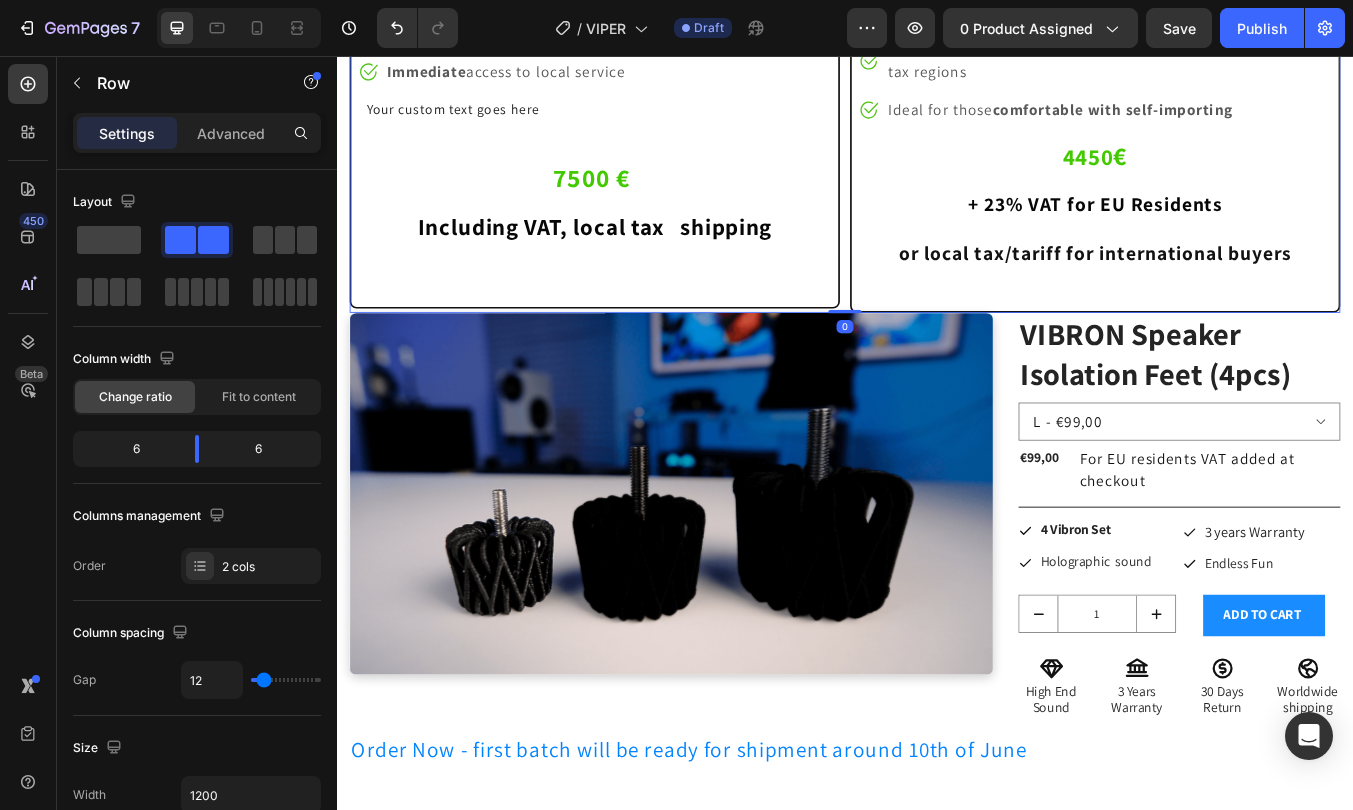 click on "Image ⁠⁠⁠⁠⁠⁠⁠ Buy from Local Dealer Heading Image All shipping cost, taxes and duties included Text block Image Local support  and assistance Text block Image Easiest experience —  no shipping or import steps on your end Text block Image Immediate  access to local service Text block                Icon Your custom text goes here Text block Icon List ⁠⁠⁠⁠⁠⁠⁠ 7500 €   Including VAT, local tax & shipping Heading Heading Row Image ⁠⁠⁠⁠⁠⁠⁠ Buy Direct from Factory Heading Image Lower price  Text block Image Worldwide insured  shipping included Text block Image Direct relationship with the  makers of your speaker Text block Image Ultimate value  for international customers in low-tax or no-tax regions Text block Image Ideal for those  comfortable with self-importing Text block Icon List ⁠⁠⁠⁠⁠⁠⁠ 4450  € + 23% VAT for EU Residents   or local tax/tariff for international buyers   Heading Row Row Row   0" at bounding box center (937, 76) 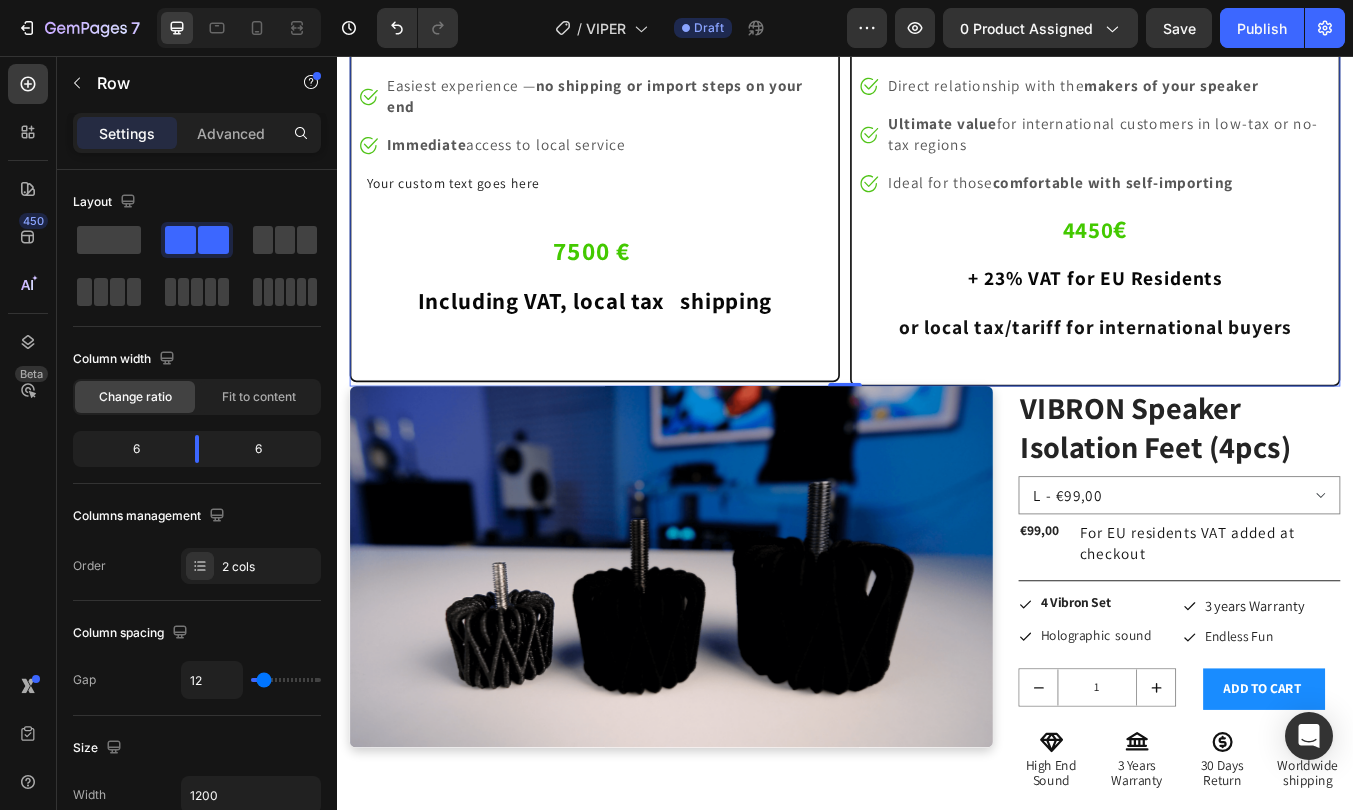 scroll, scrollTop: 11304, scrollLeft: 0, axis: vertical 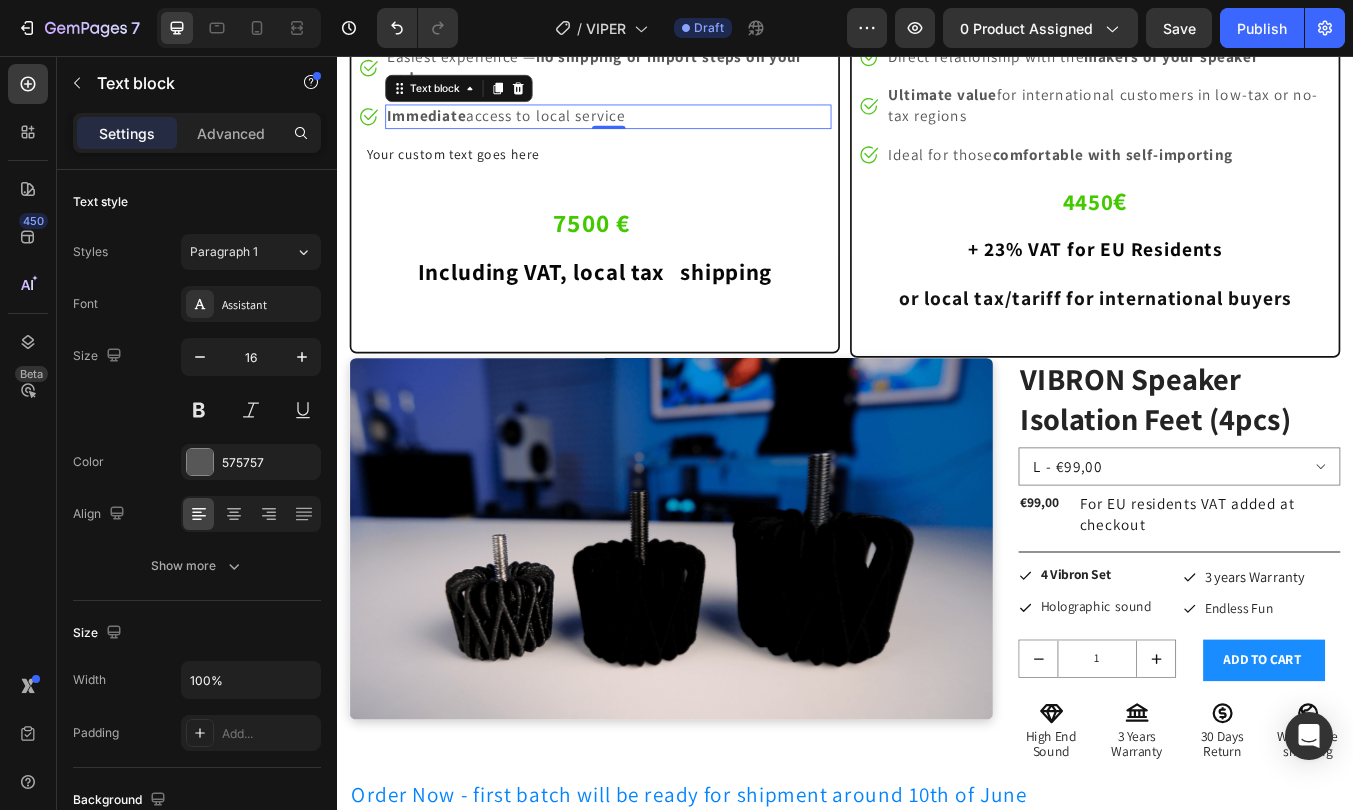 click on "Immediate  access to local service" at bounding box center (536, 126) 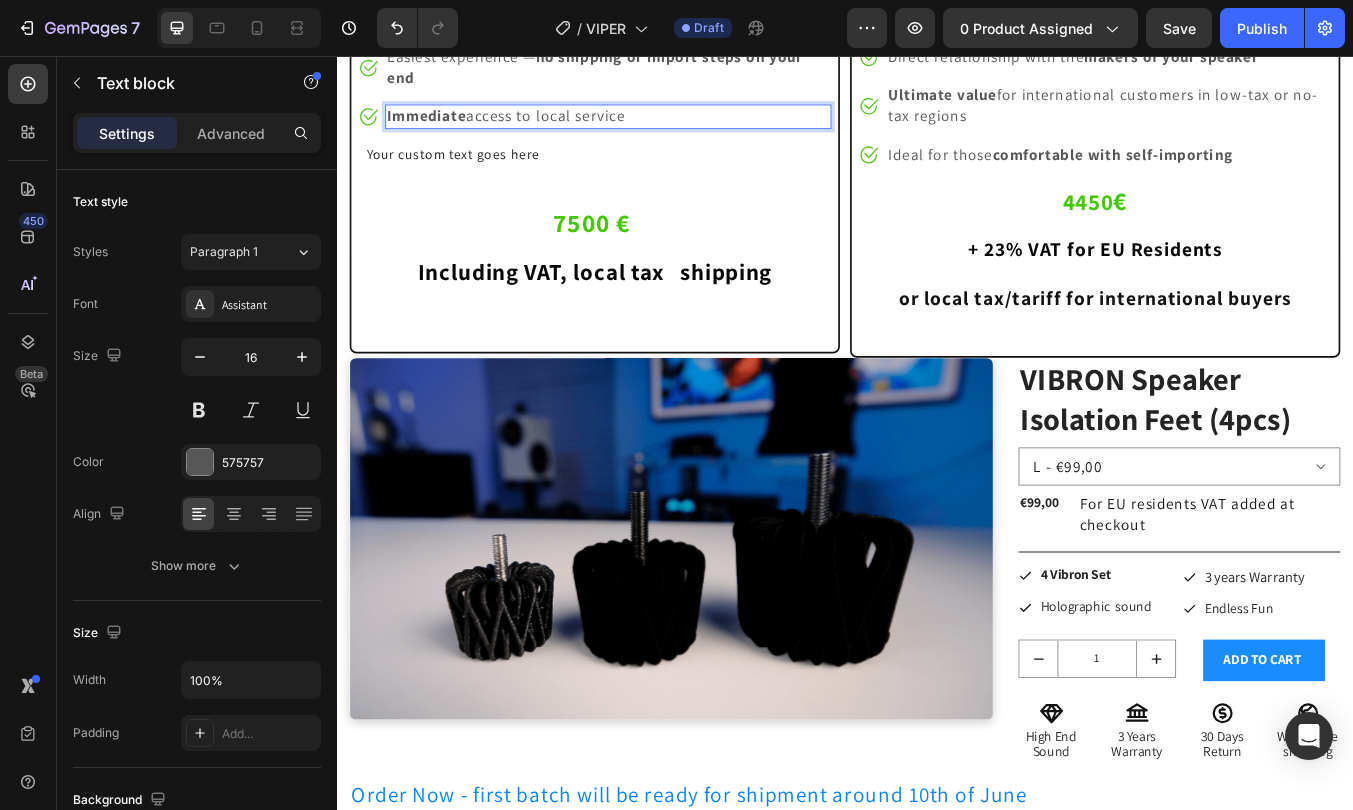click on "Immediate  access to local service" at bounding box center (536, 126) 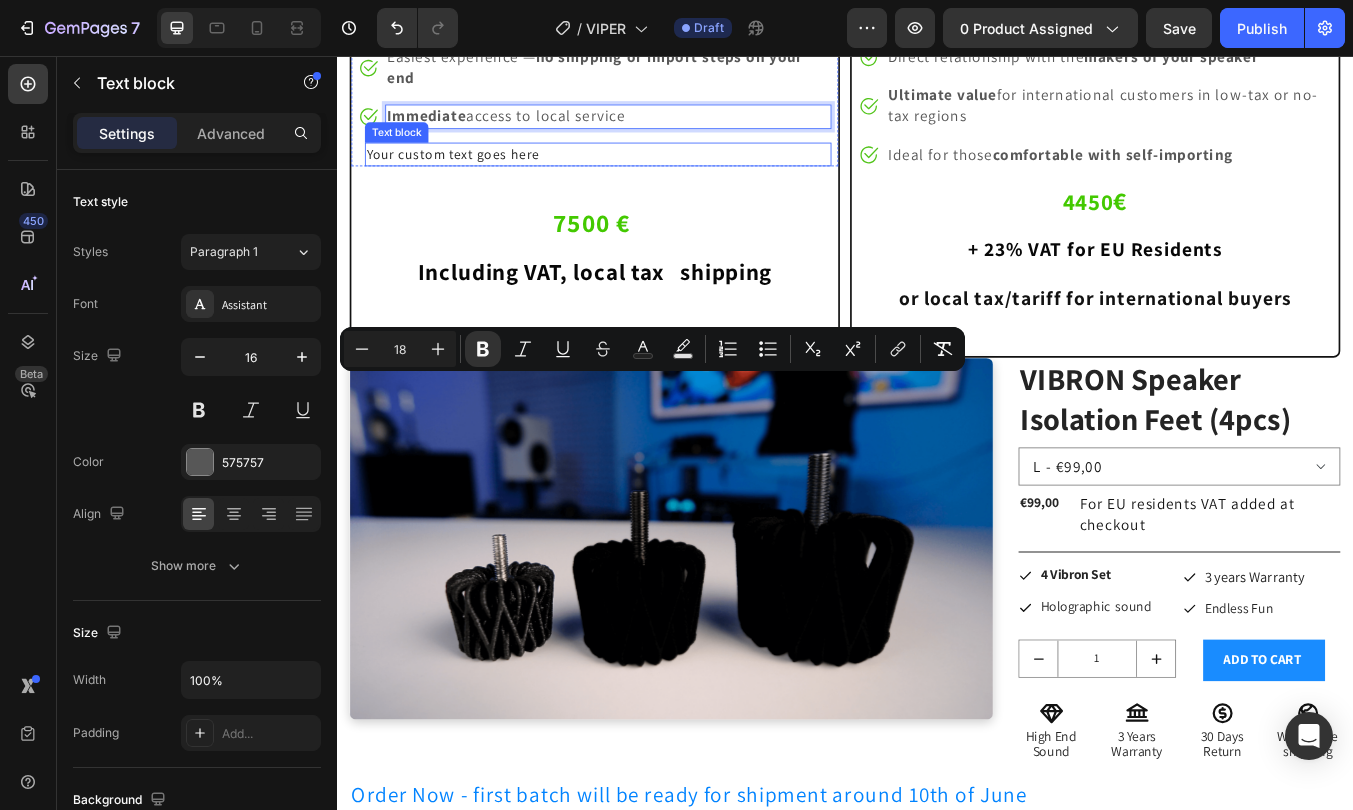 click on "Your custom text goes here" at bounding box center (645, 172) 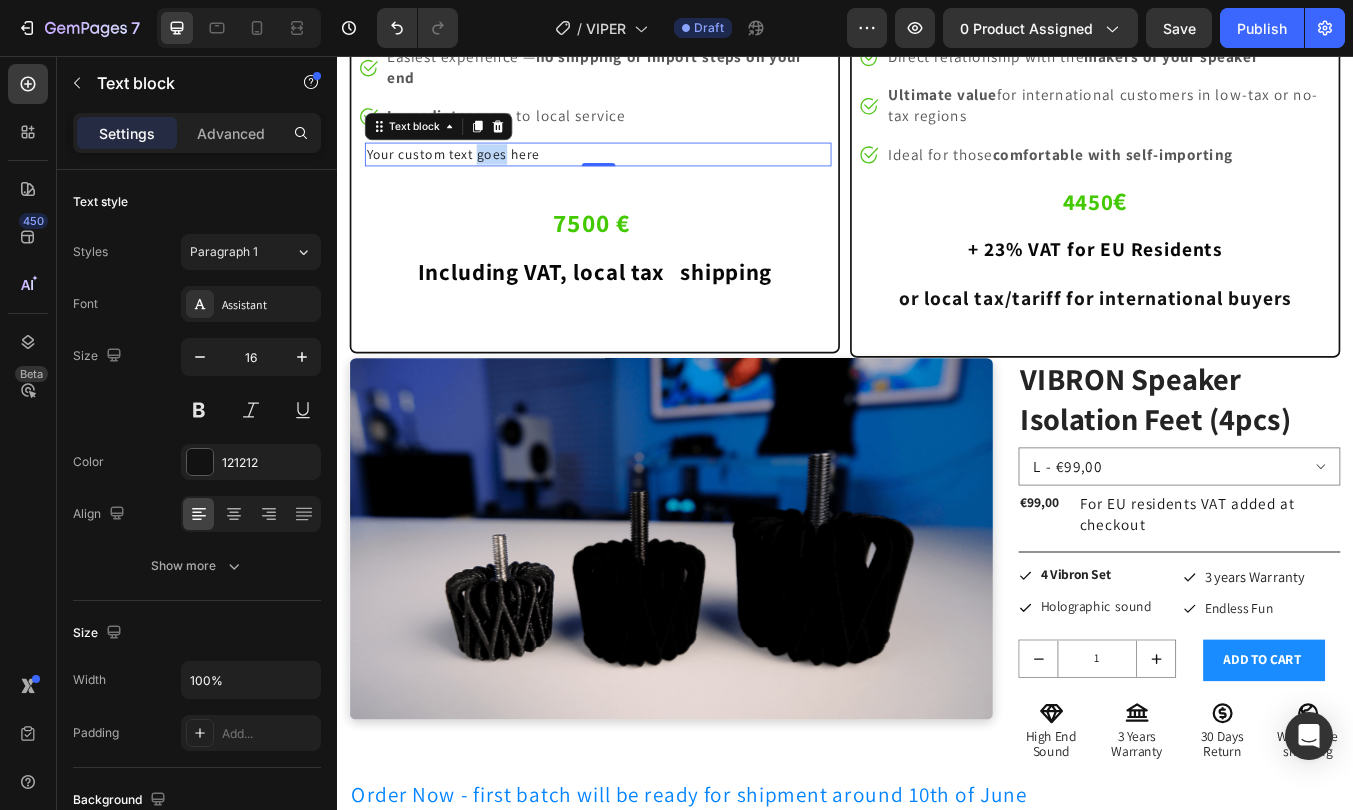 click on "Your custom text goes here" at bounding box center (645, 172) 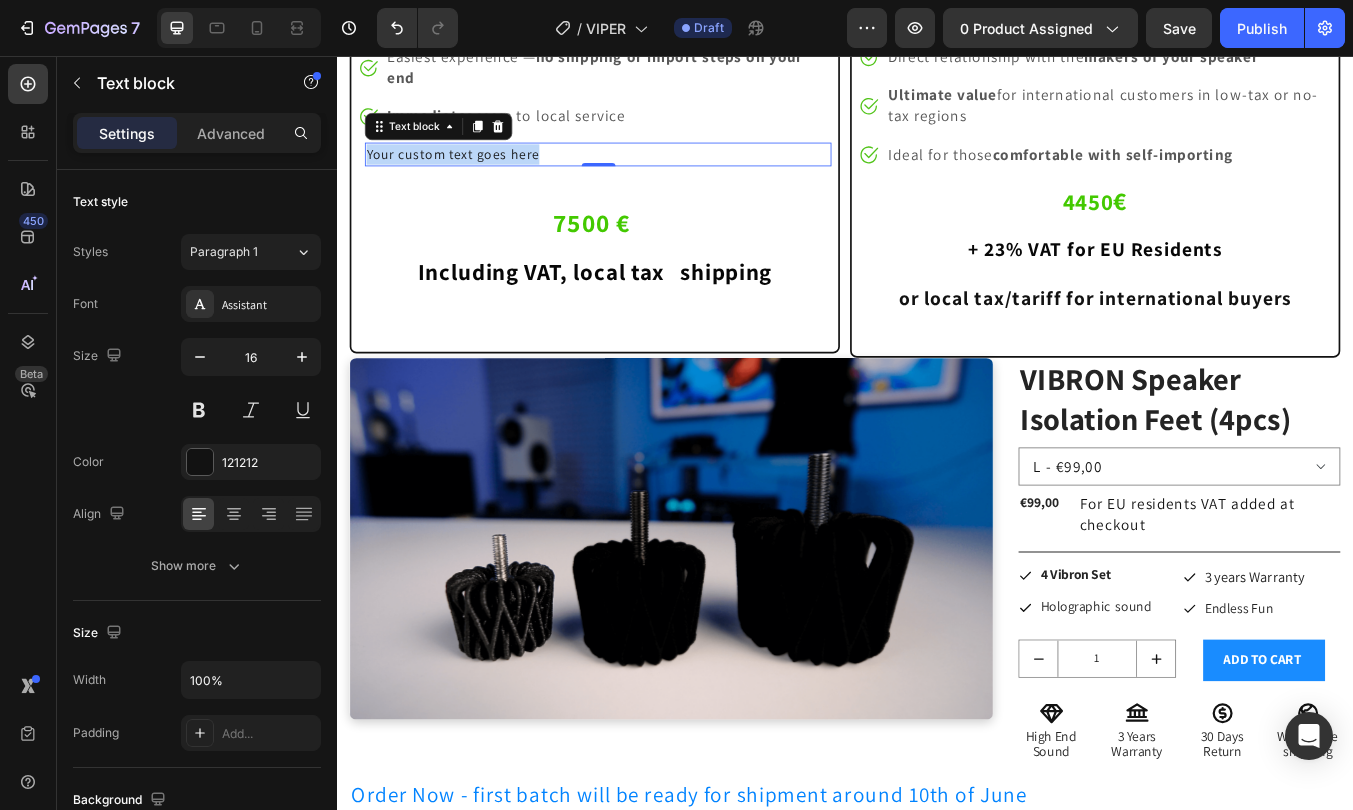 click on "Your custom text goes here" at bounding box center [645, 172] 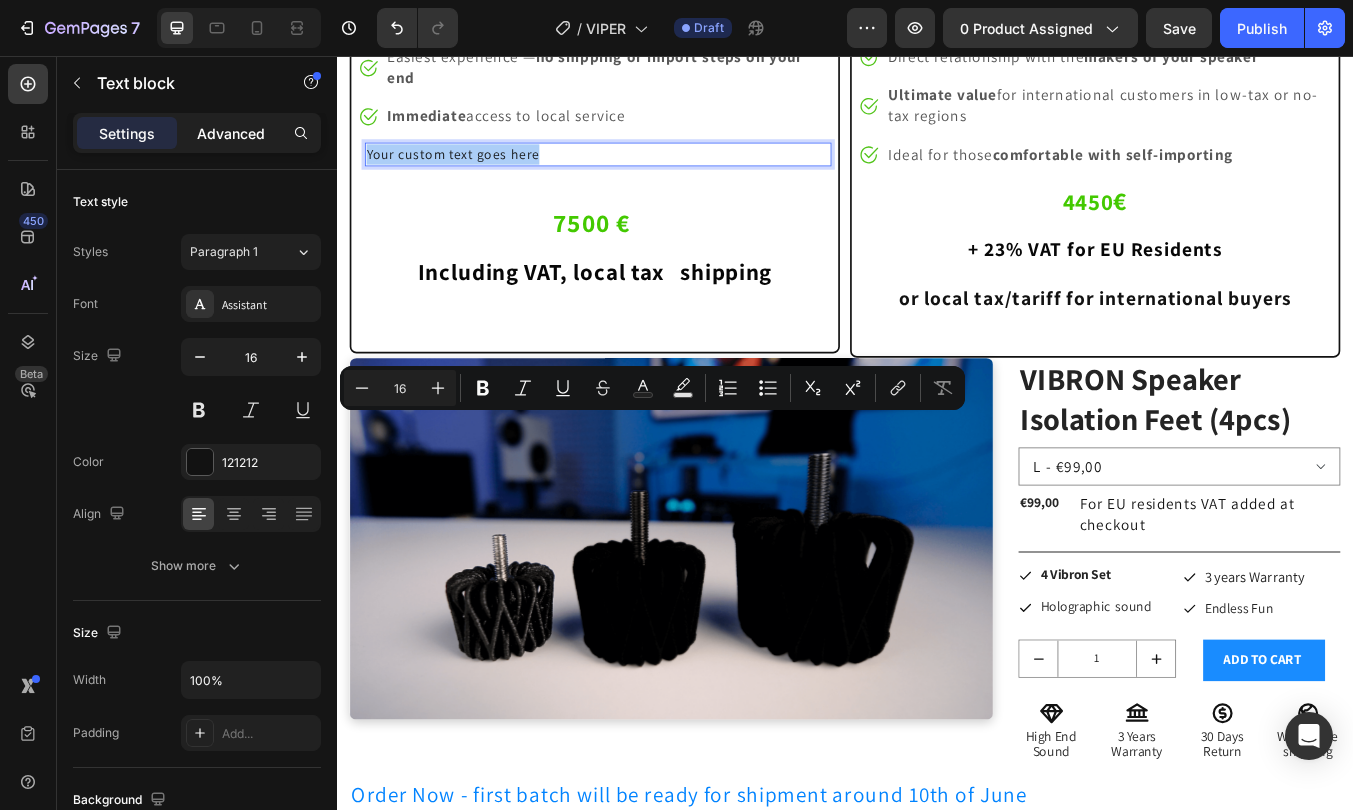 click on "Advanced" at bounding box center (231, 133) 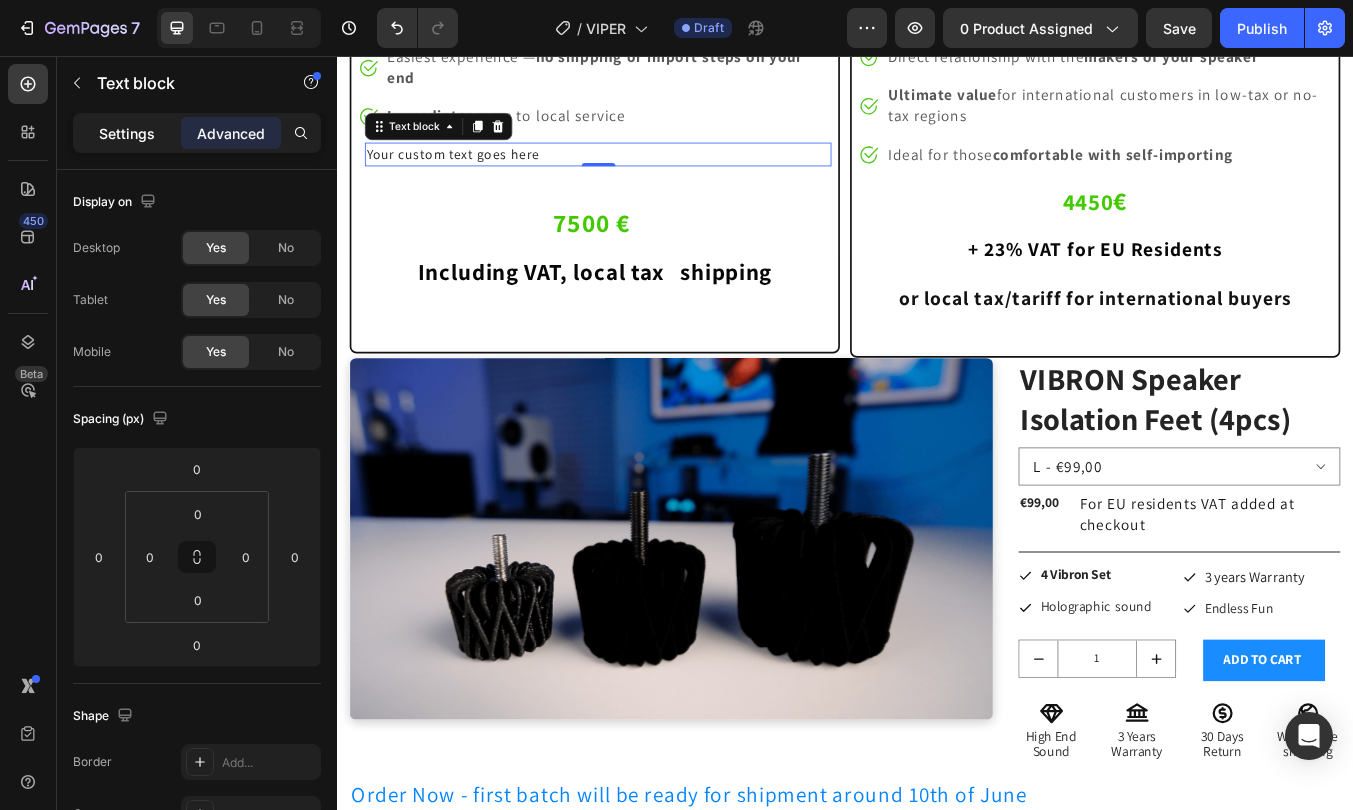 click on "Settings" at bounding box center (127, 133) 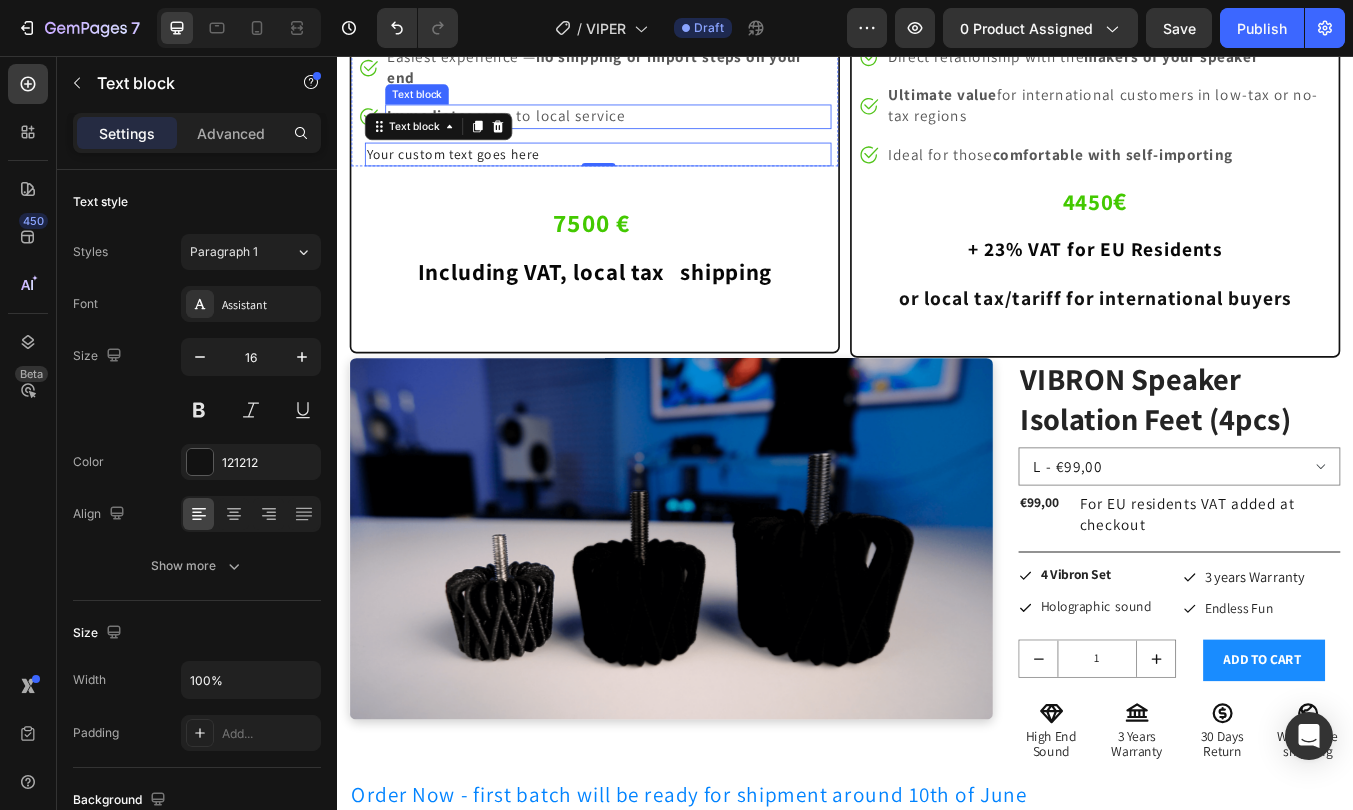 click on "Immediate  access to local service Text block" at bounding box center (657, 127) 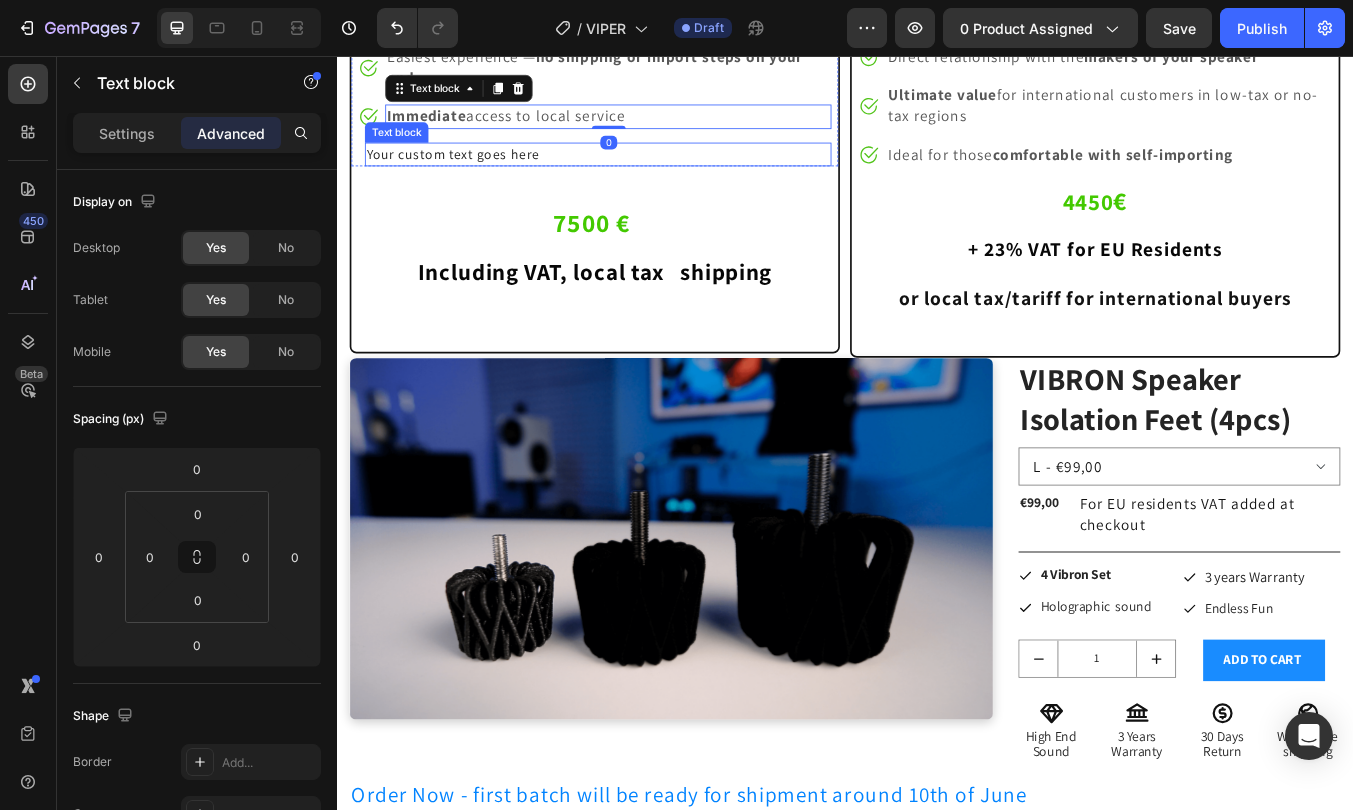 click on "Your custom text goes here" at bounding box center (645, 172) 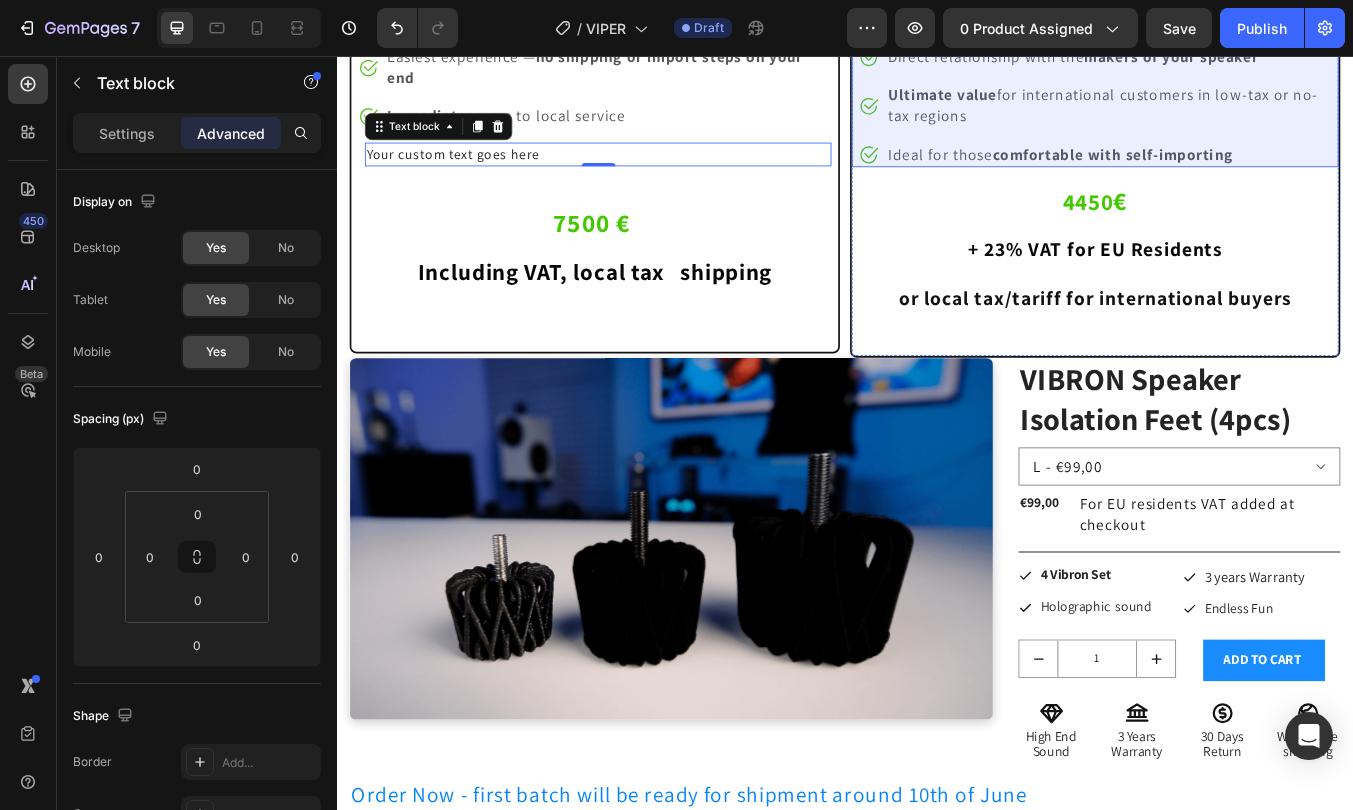 click on "Image Lower price  Text block Image Worldwide insured  shipping included Text block Image Direct relationship with the  makers of your speaker Text block Image Ultimate value  for international customers in low-tax or no-tax regions Text block Image Ideal for those  comfortable with self-importing Text block" at bounding box center (1232, 70) 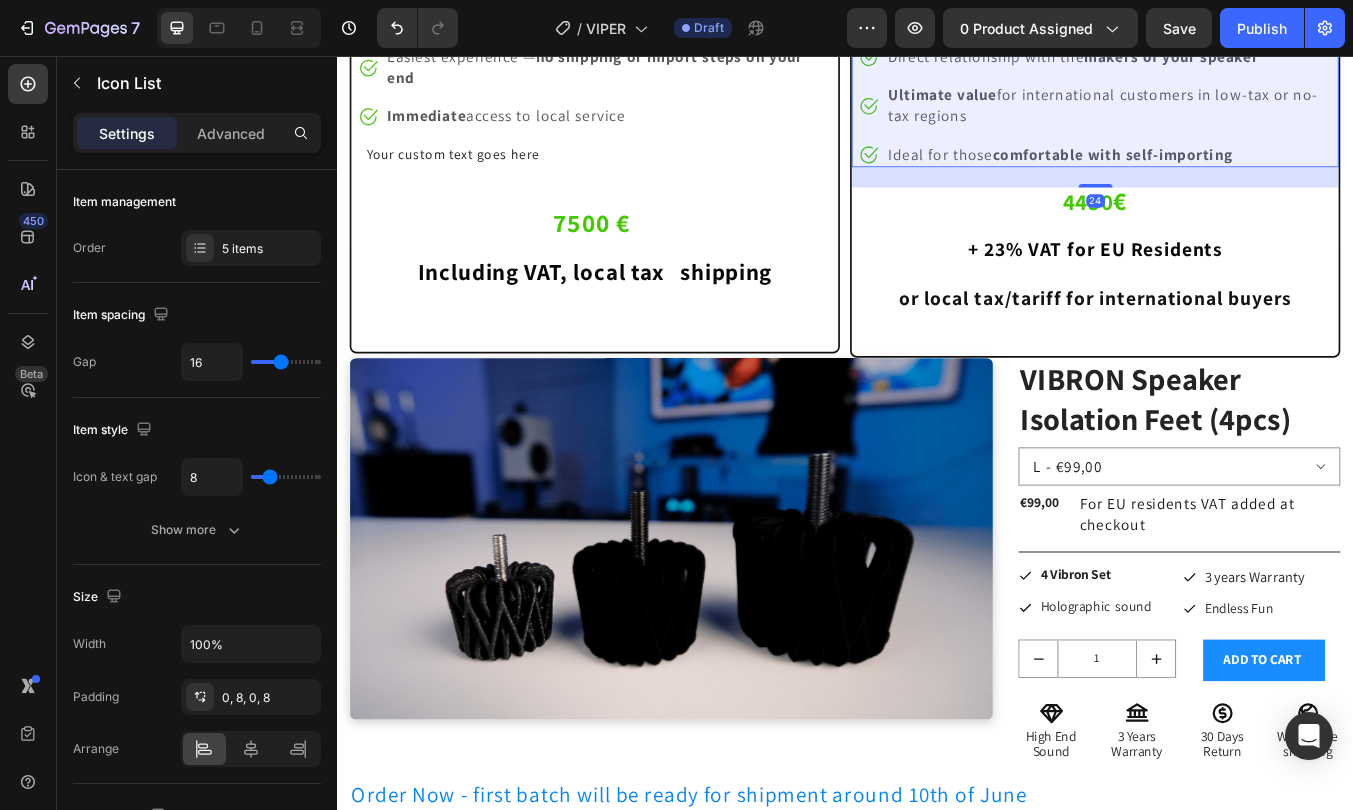 click 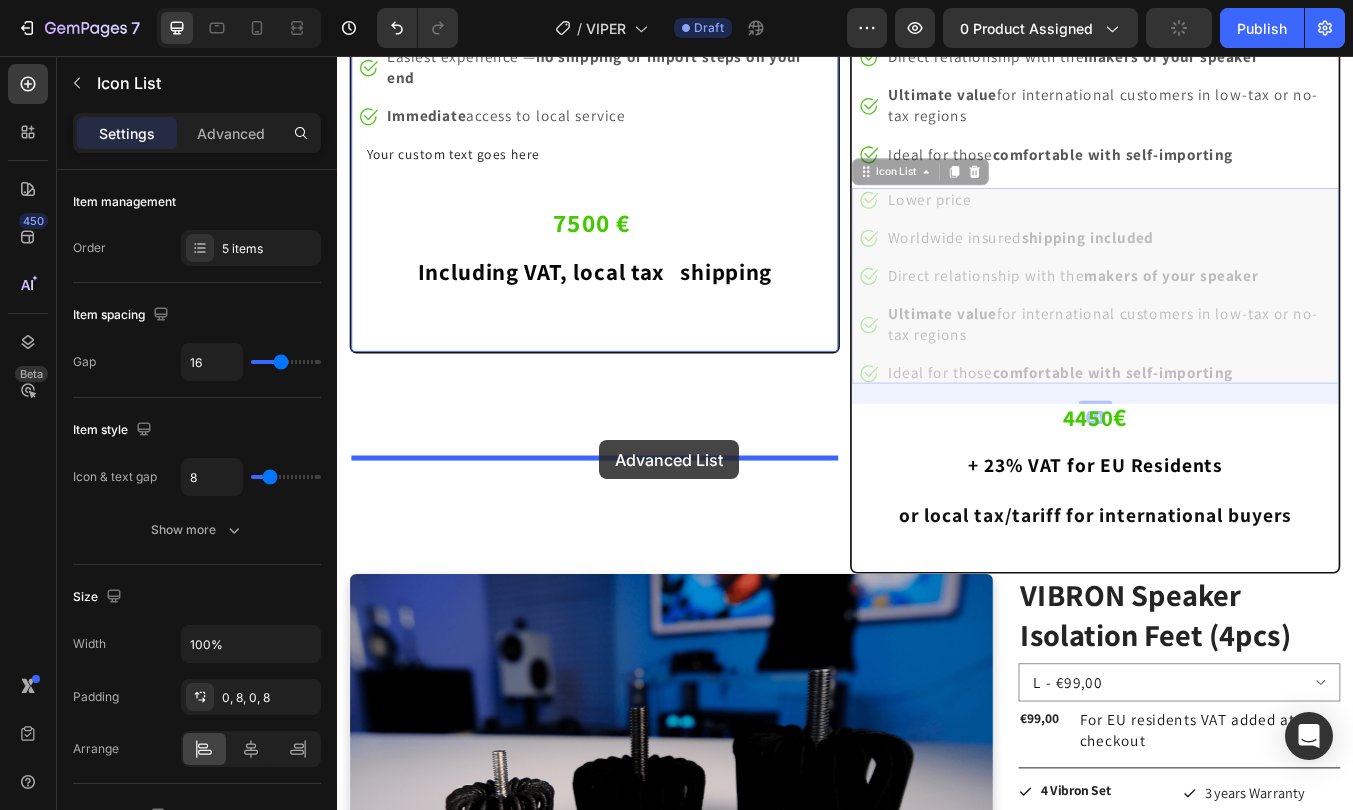 drag, startPoint x: 962, startPoint y: 512, endPoint x: 646, endPoint y: 510, distance: 316.00632 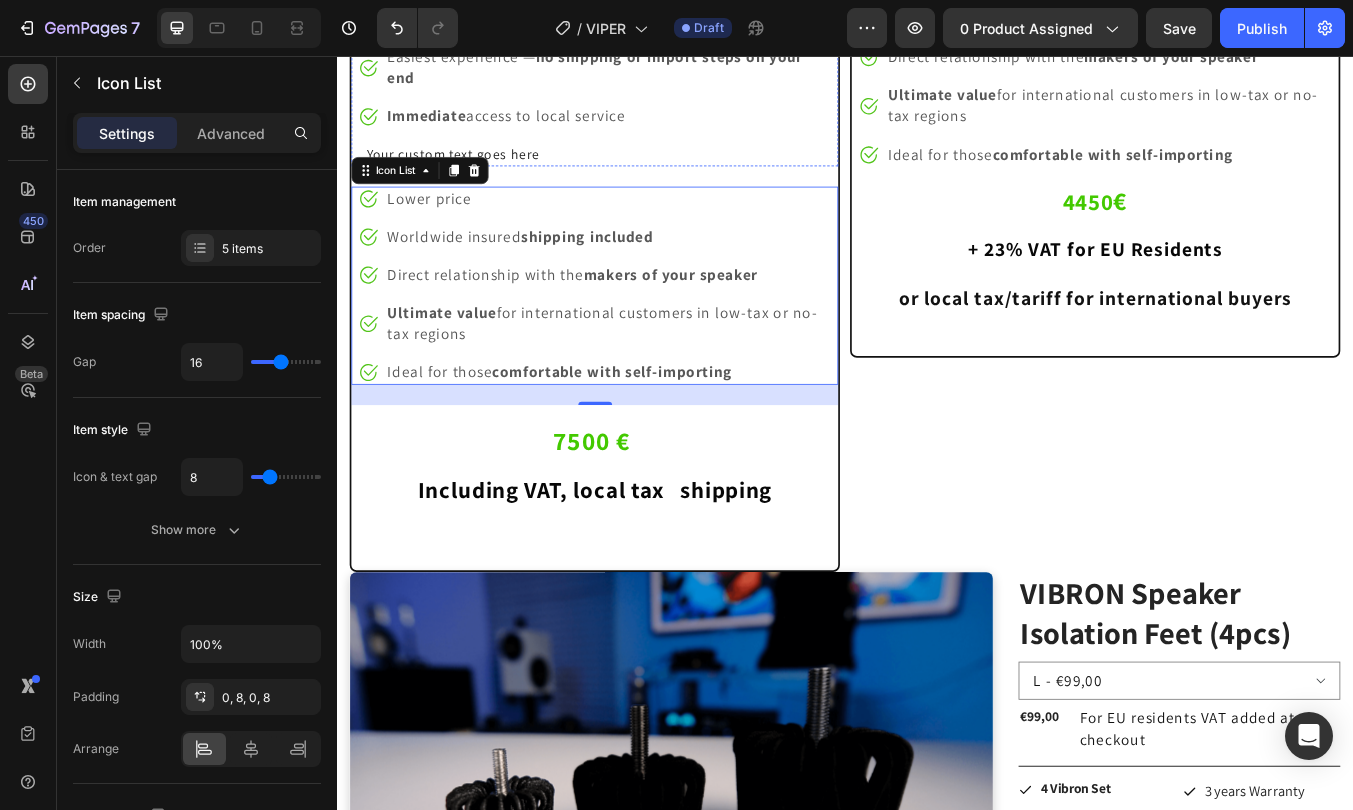click on "All shipping cost, taxes and duties included" at bounding box center [586, -34] 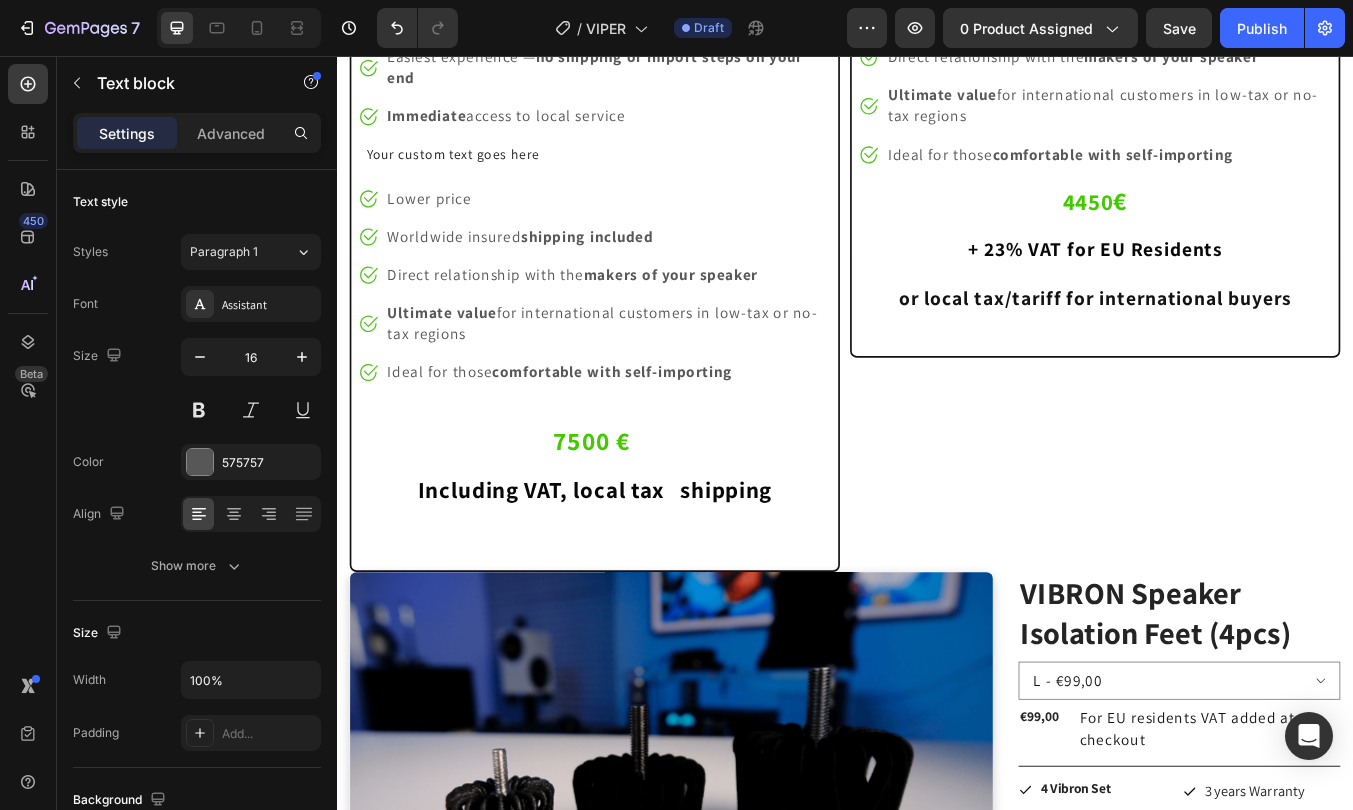 click on "All shipping cost, taxes and duties included" at bounding box center [586, -34] 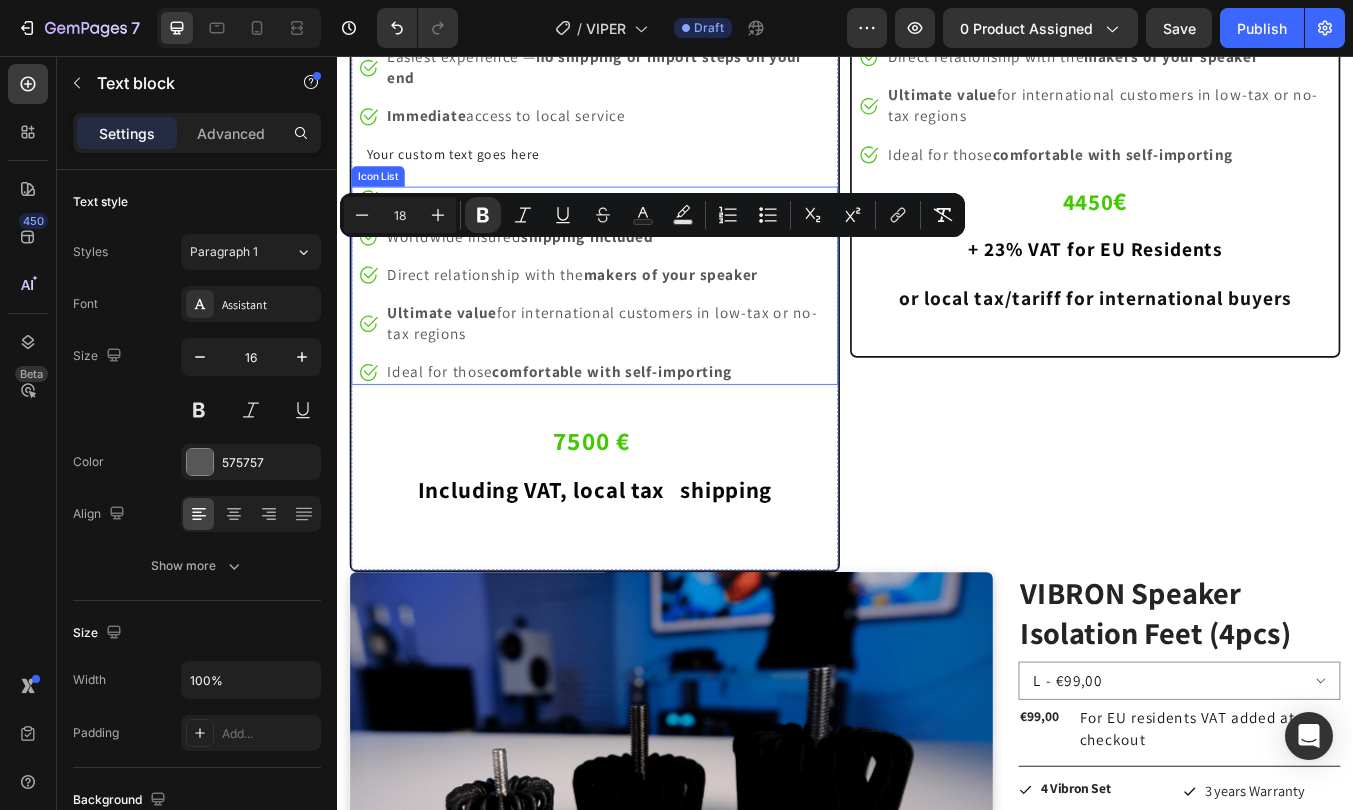 click on "Lower price" at bounding box center [445, 223] 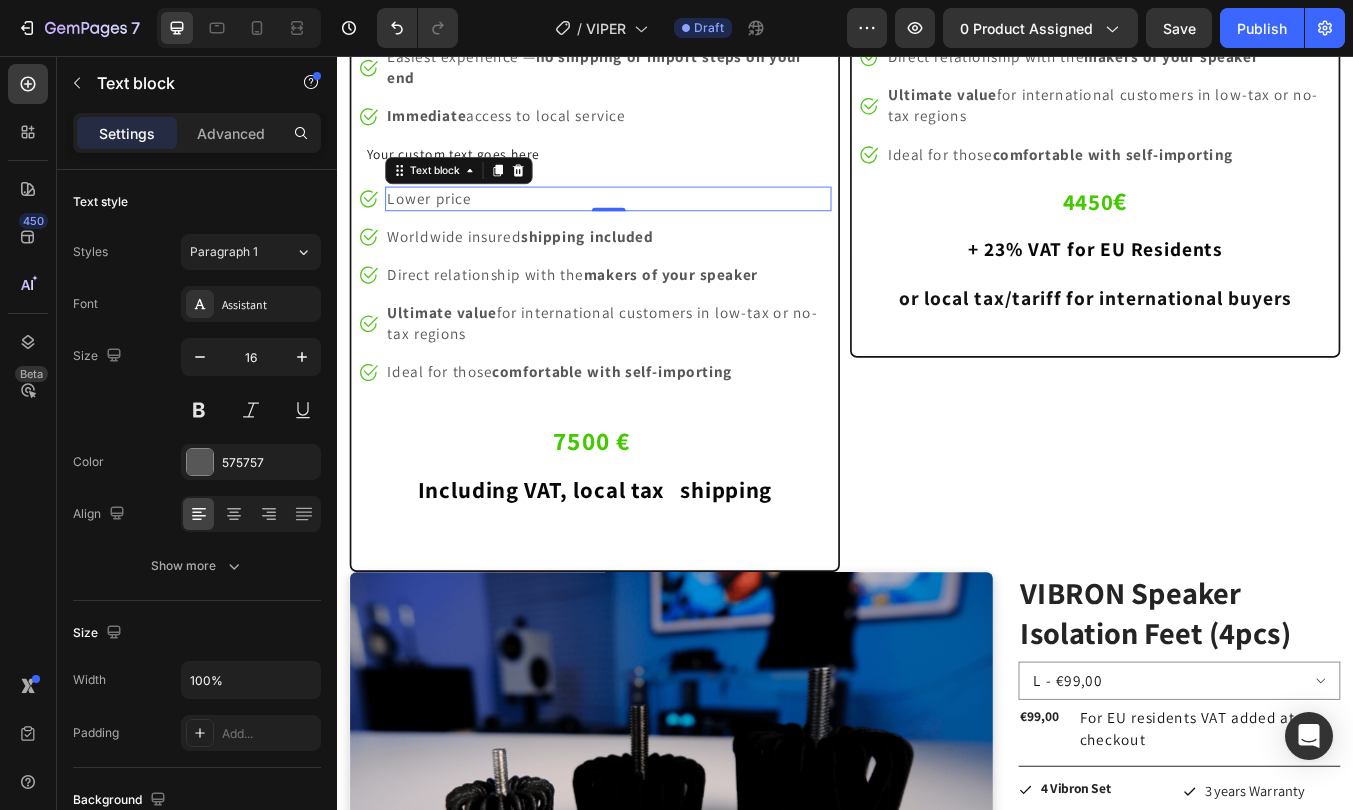 click on "Lower price" at bounding box center [445, 223] 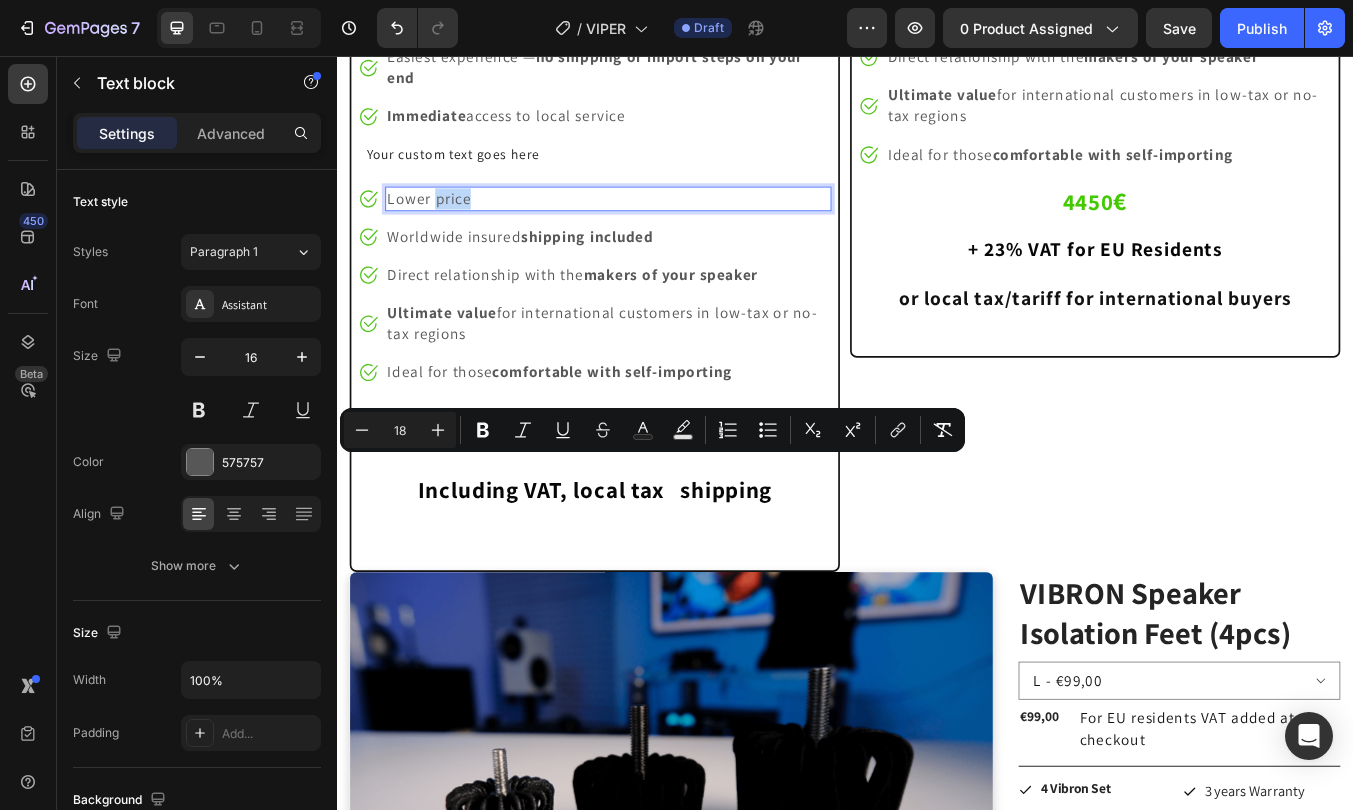 click on "Lower price" at bounding box center (445, 223) 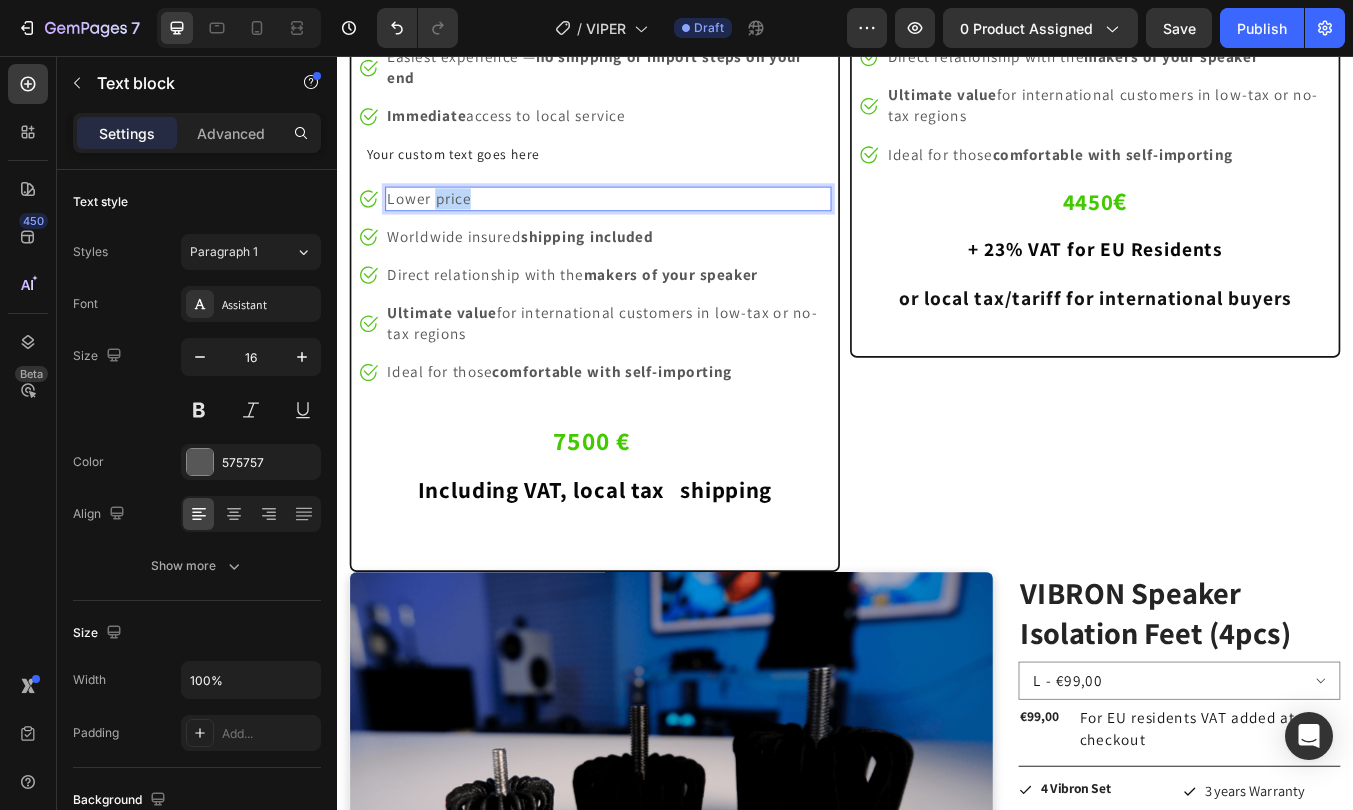 click on "Lower price" at bounding box center [445, 223] 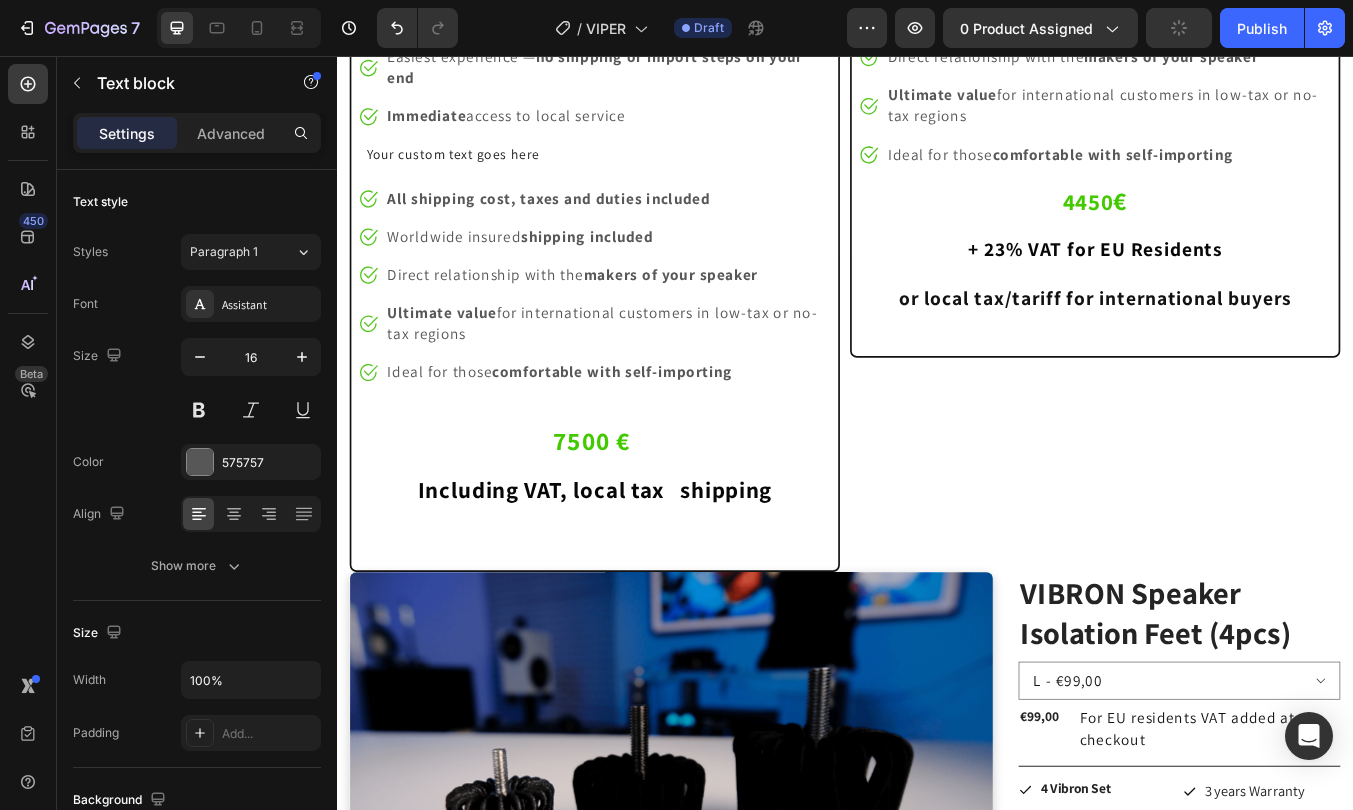 click on "Local support  and assistance" at bounding box center (517, 11) 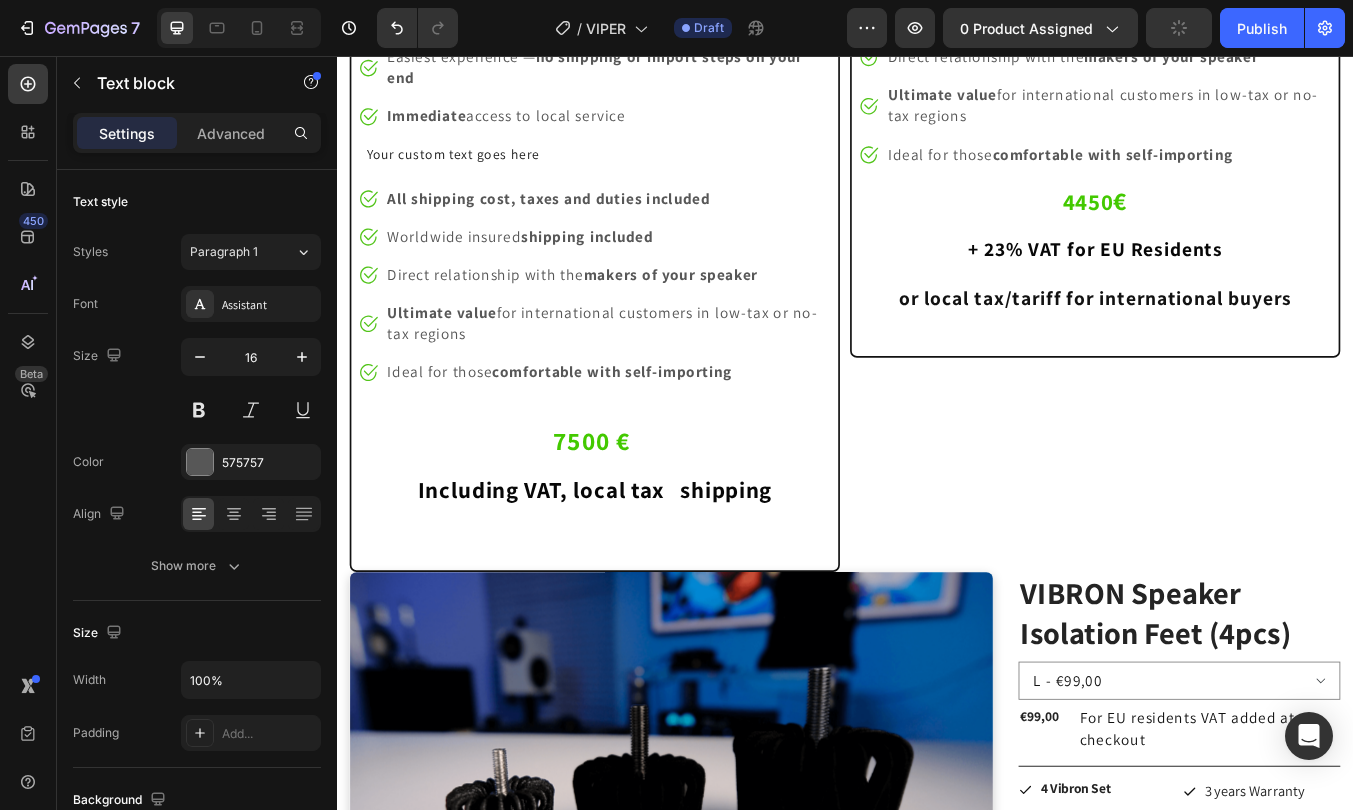click on "Local support  and assistance" at bounding box center (517, 11) 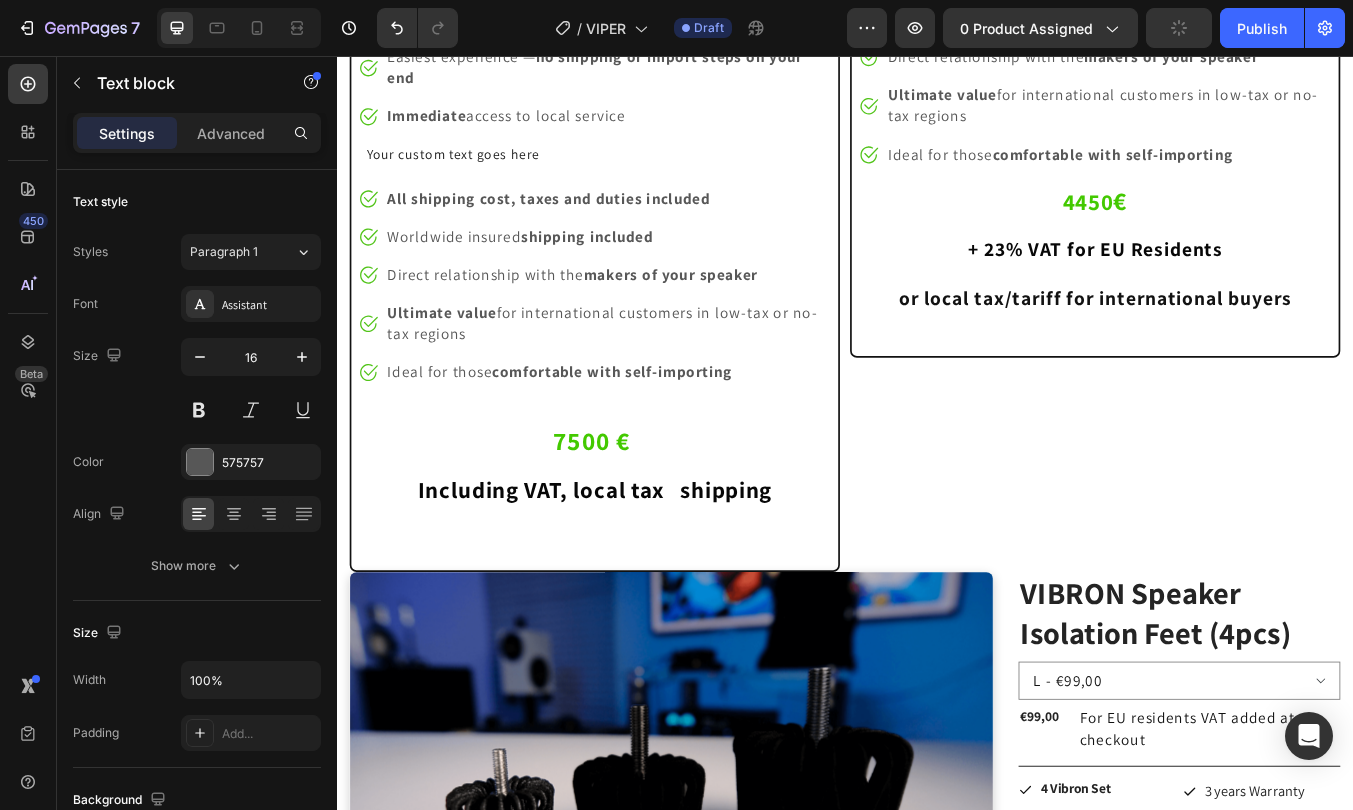 click on "Local support  and assistance" at bounding box center (517, 11) 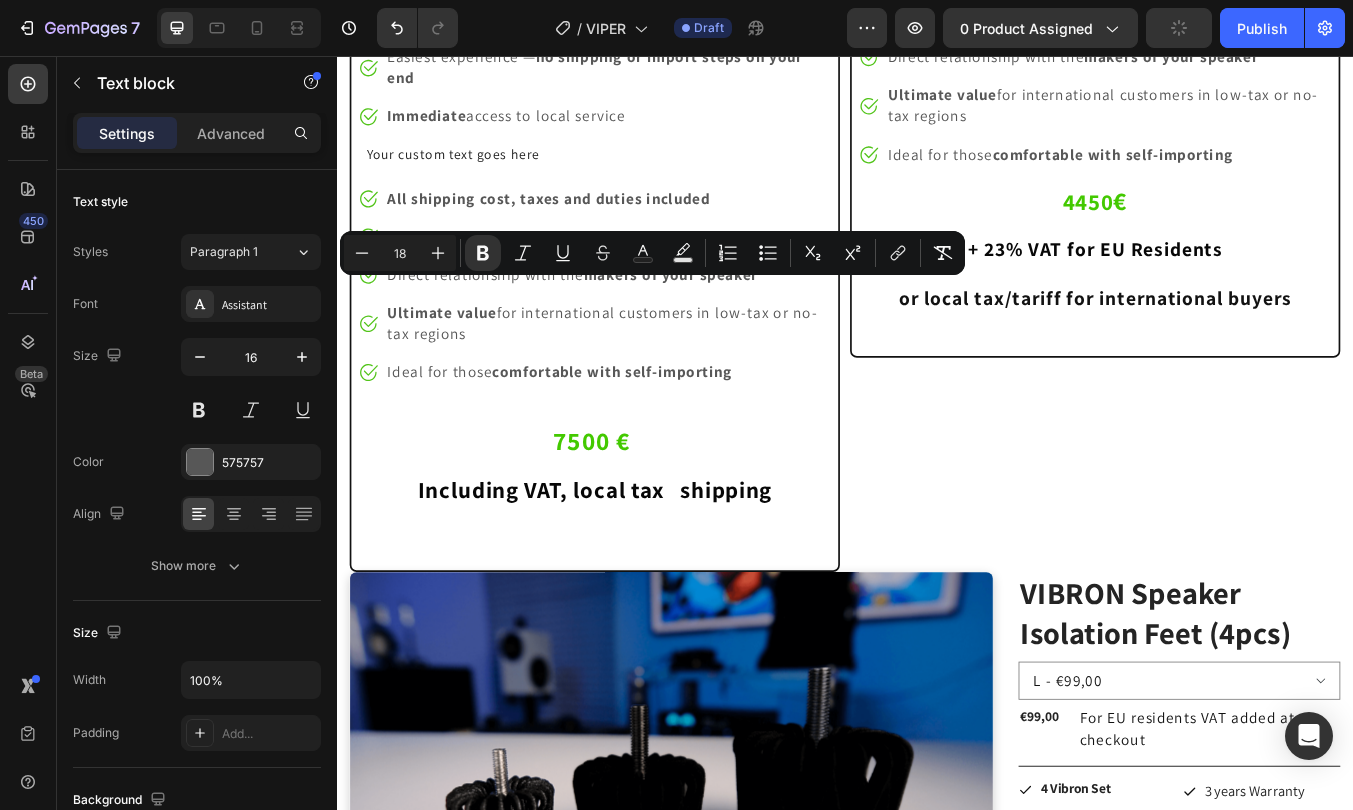 copy on "Local support  and assistance" 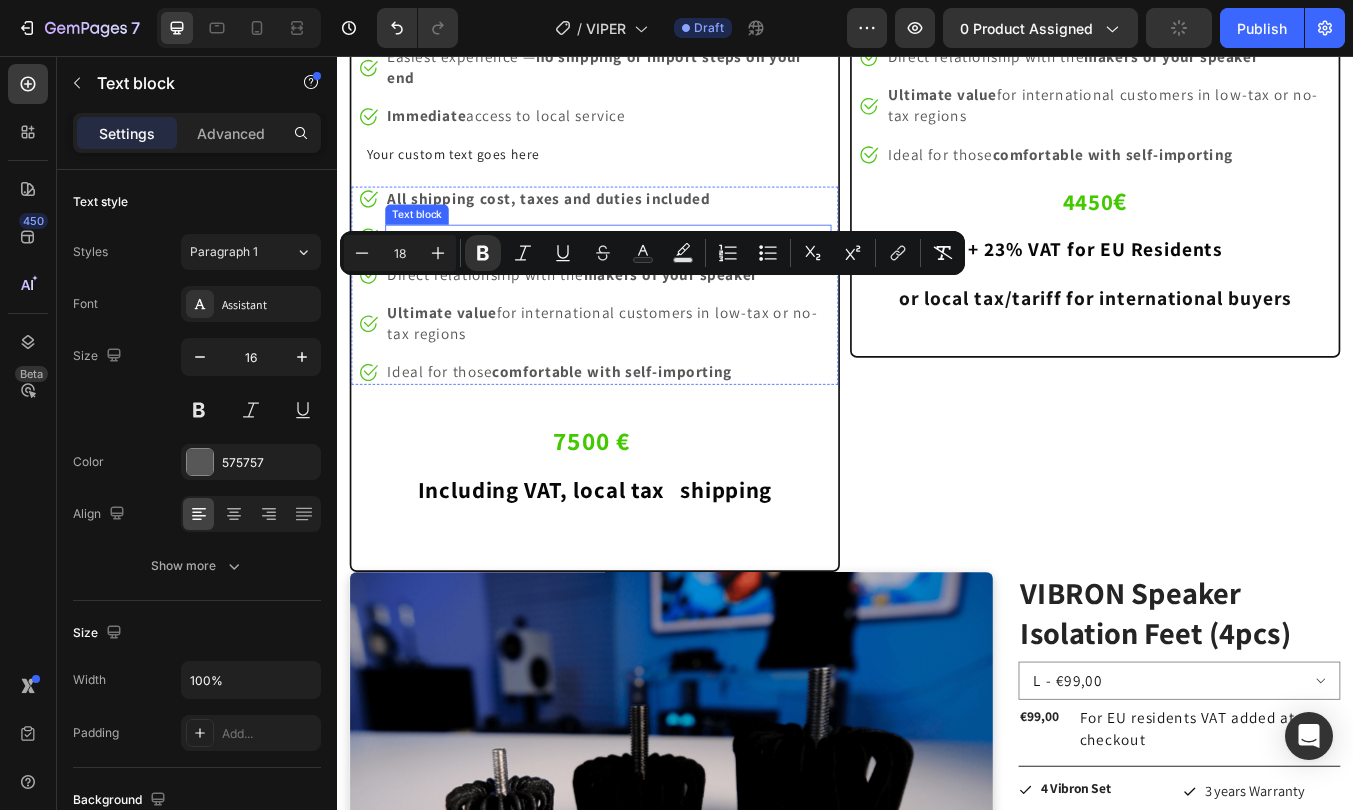 click on "Worldwide insured  shipping included" at bounding box center (553, 268) 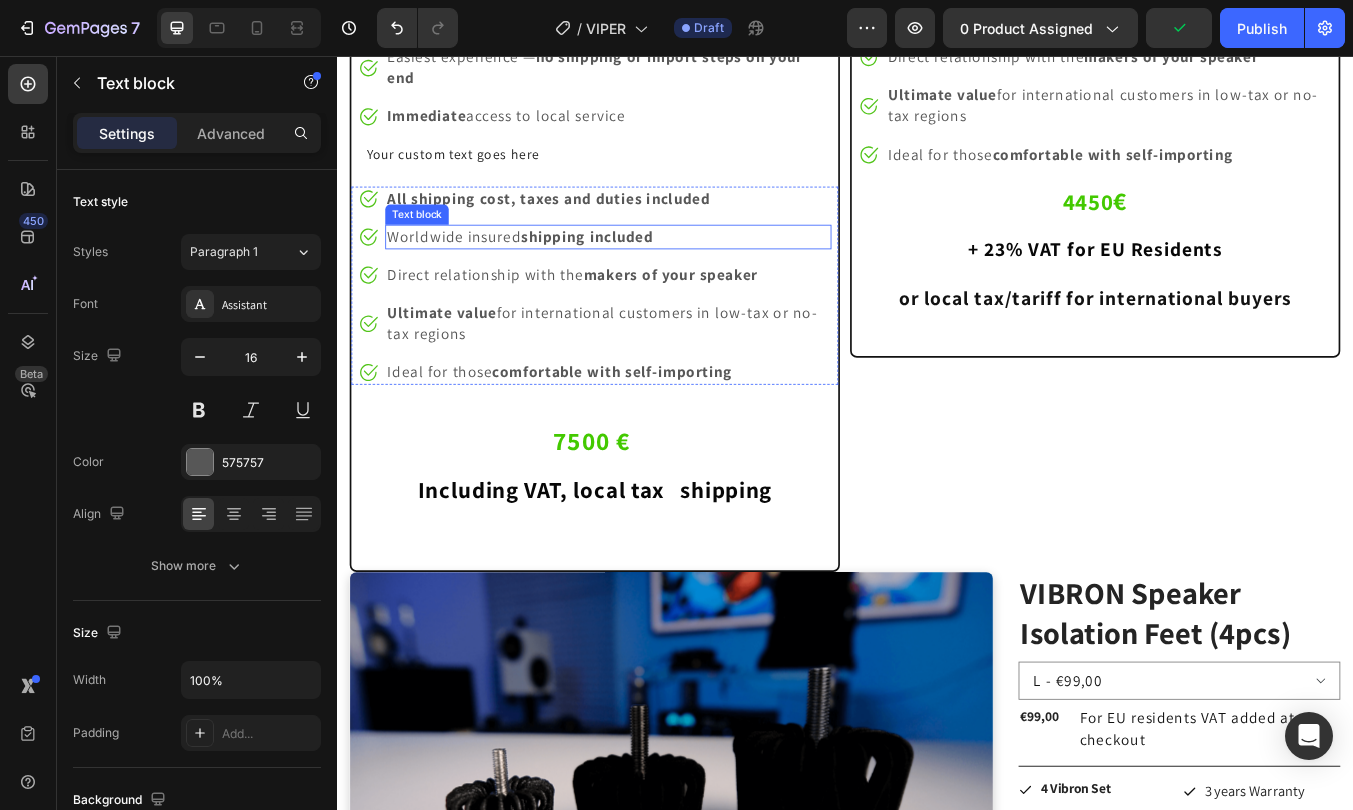 click on "Worldwide insured  shipping included" at bounding box center [553, 268] 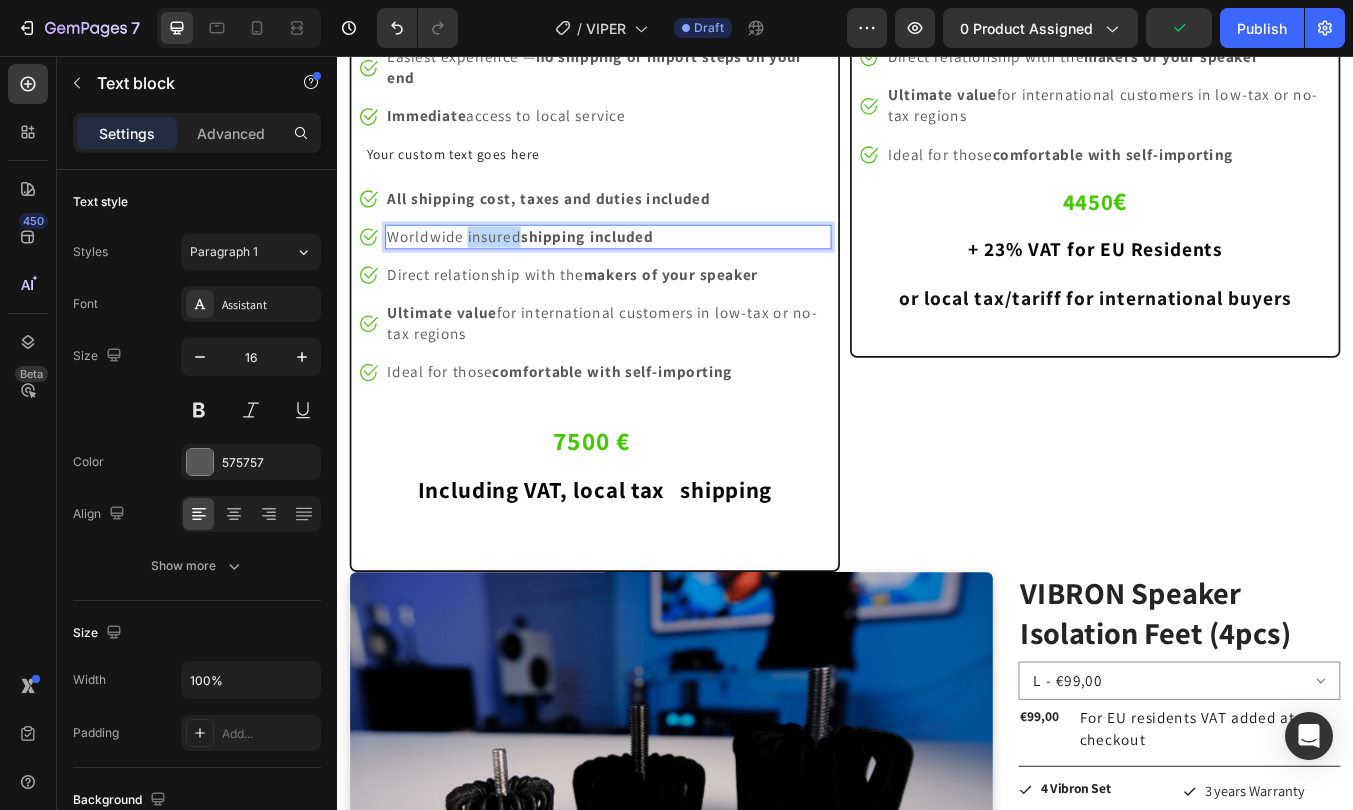 click on "Worldwide insured  shipping included" at bounding box center [553, 268] 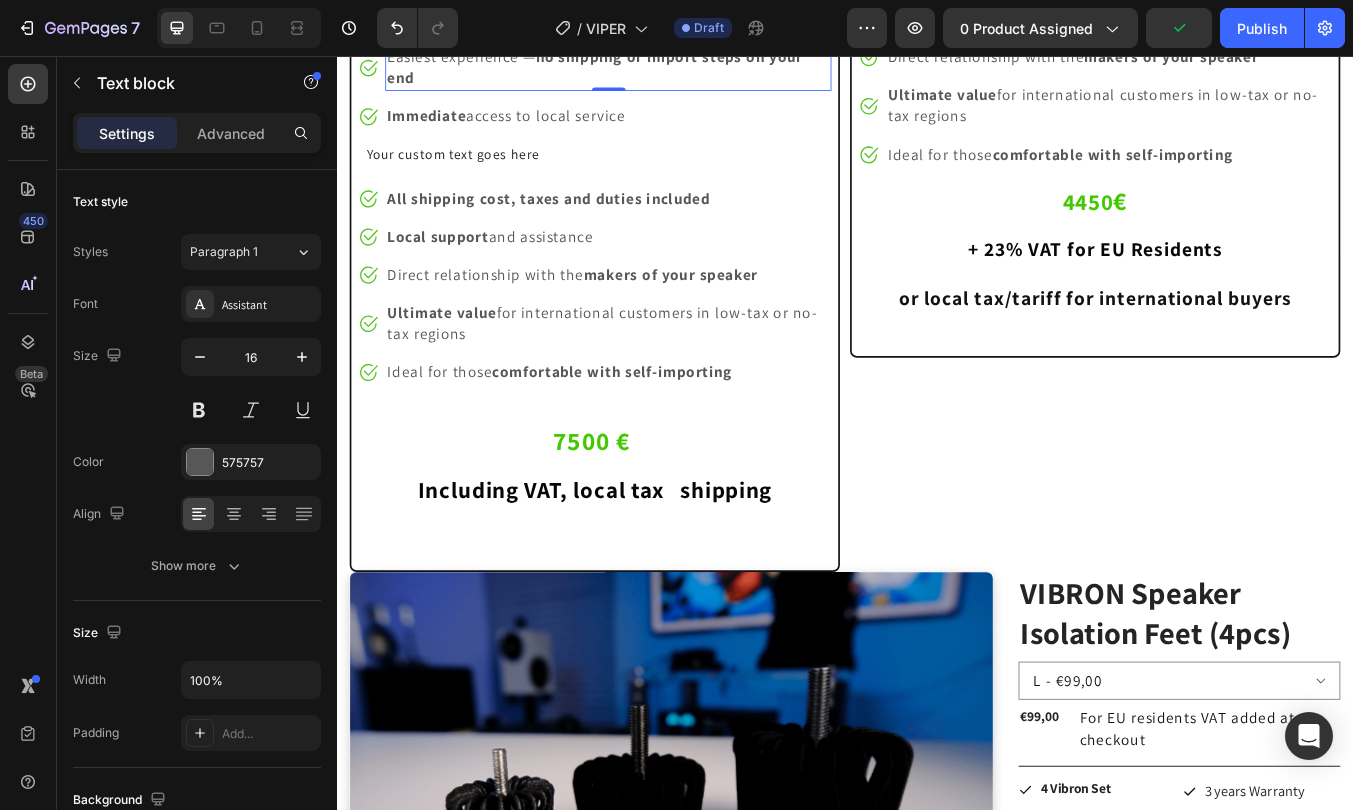 click on "Easiest experience —  no shipping or import steps on your end" at bounding box center (657, 70) 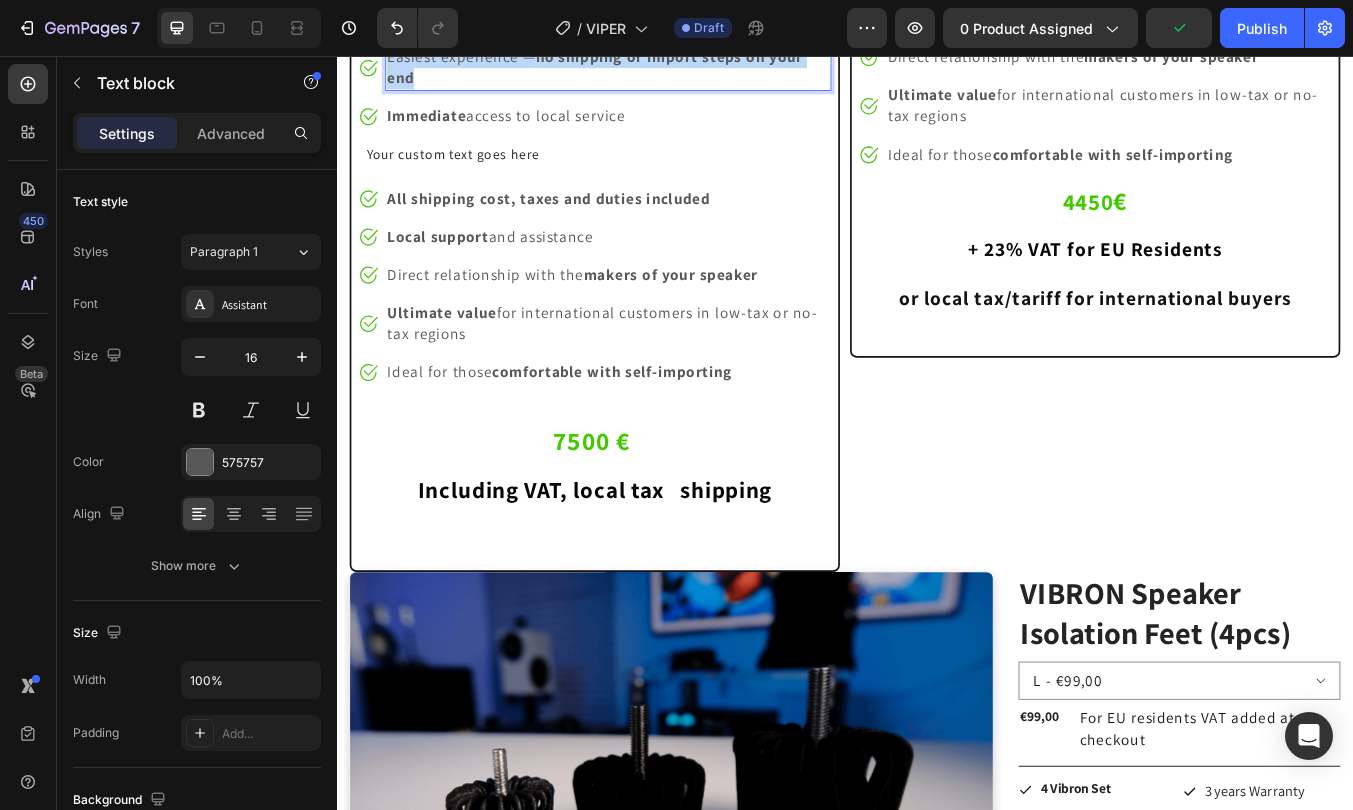 click on "Easiest experience —  no shipping or import steps on your end" at bounding box center [657, 70] 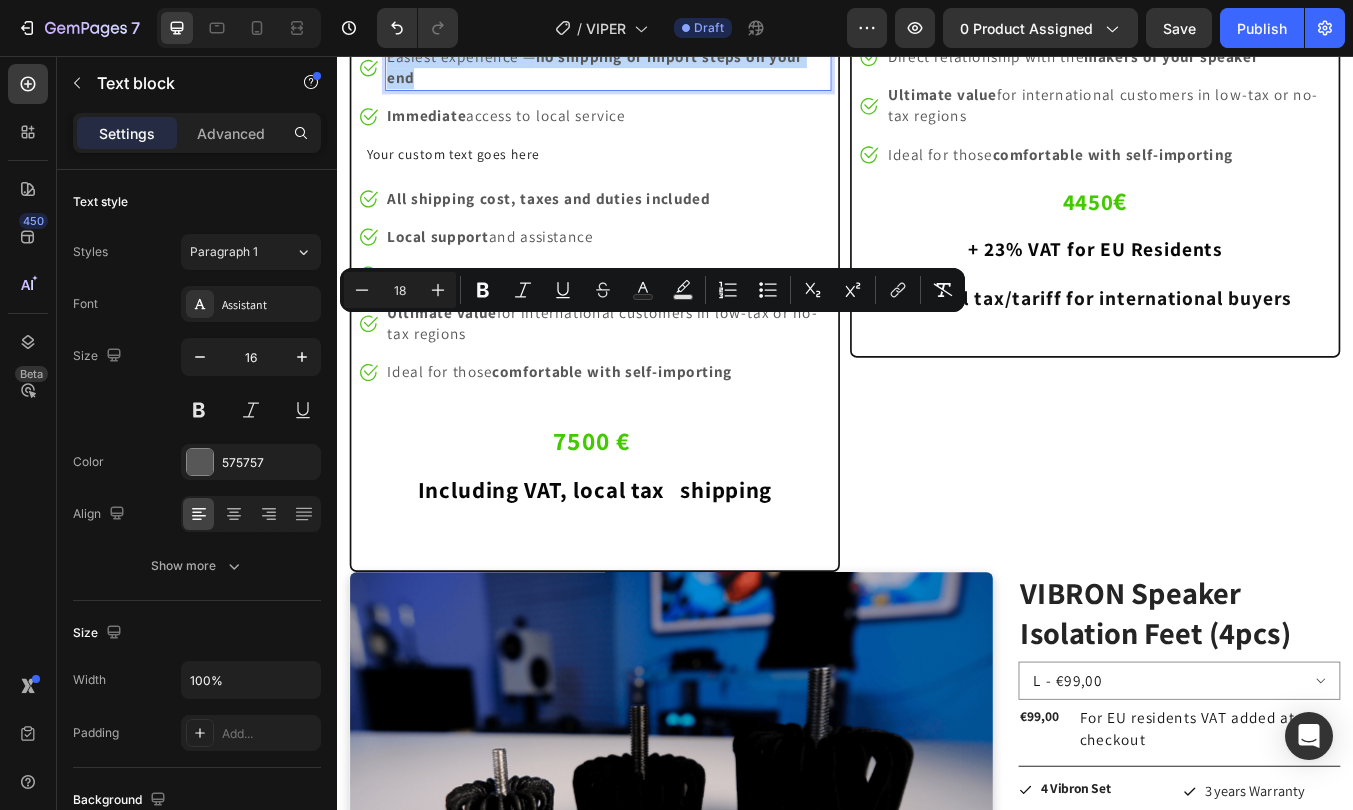 copy on "Easiest experience —  no shipping or import steps on your end" 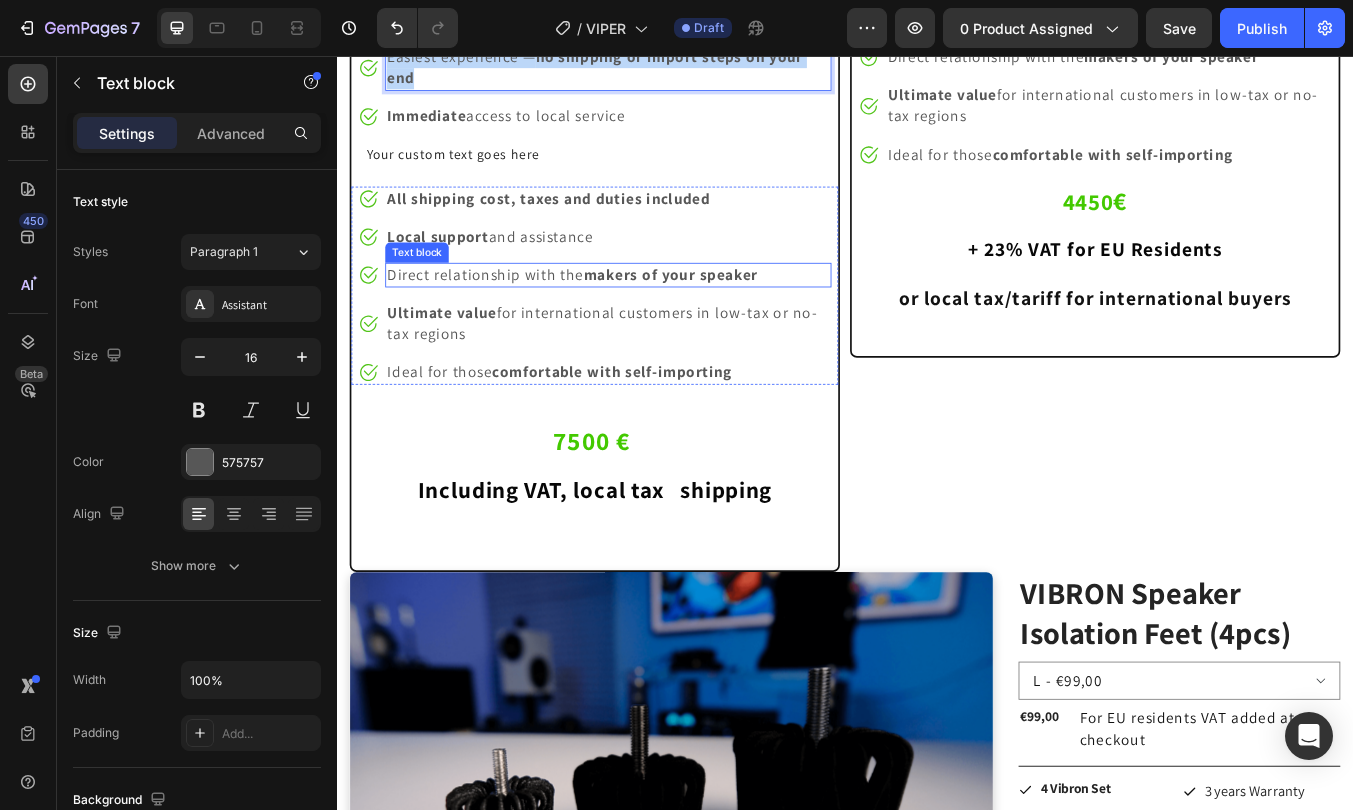 click on "Direct relationship with the  makers of your speaker" at bounding box center [615, 313] 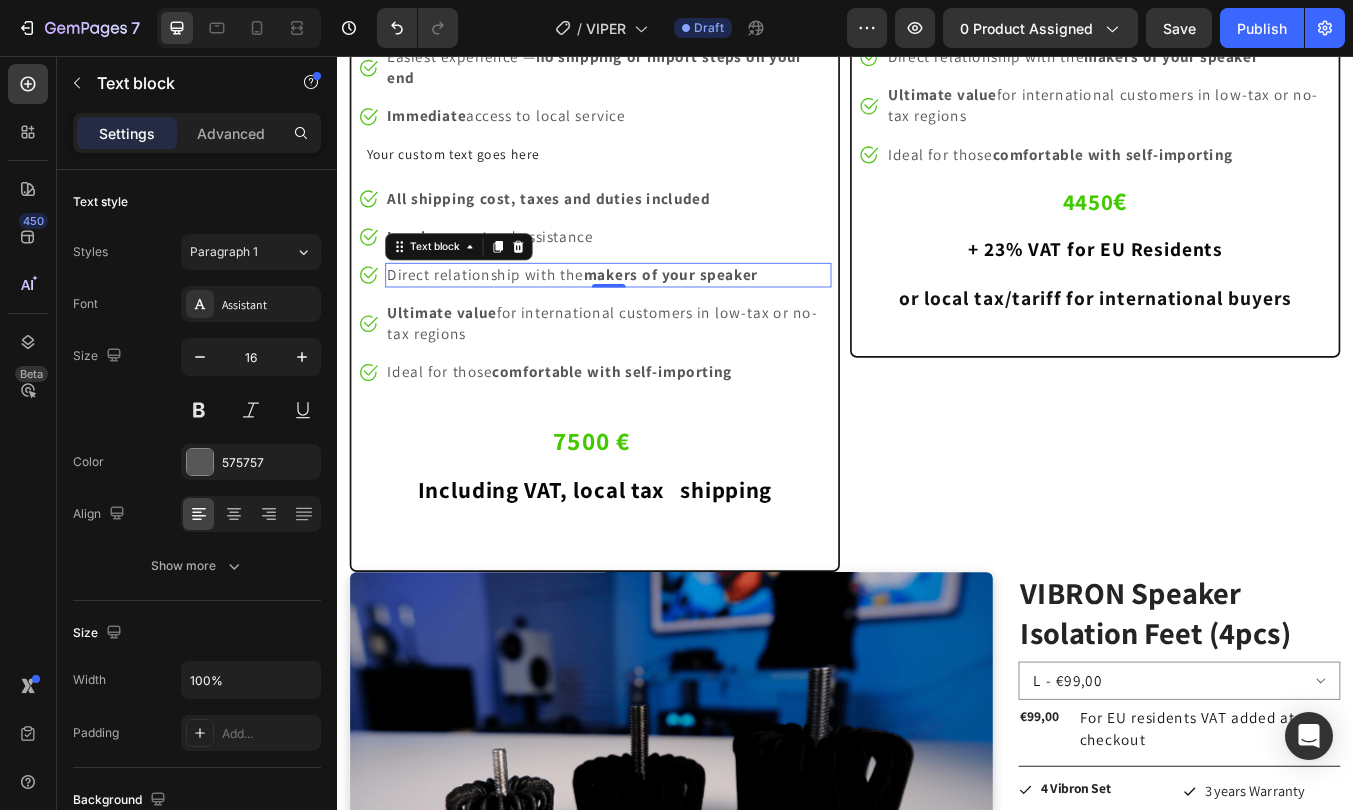 click on "Direct relationship with the  makers of your speaker" at bounding box center (615, 313) 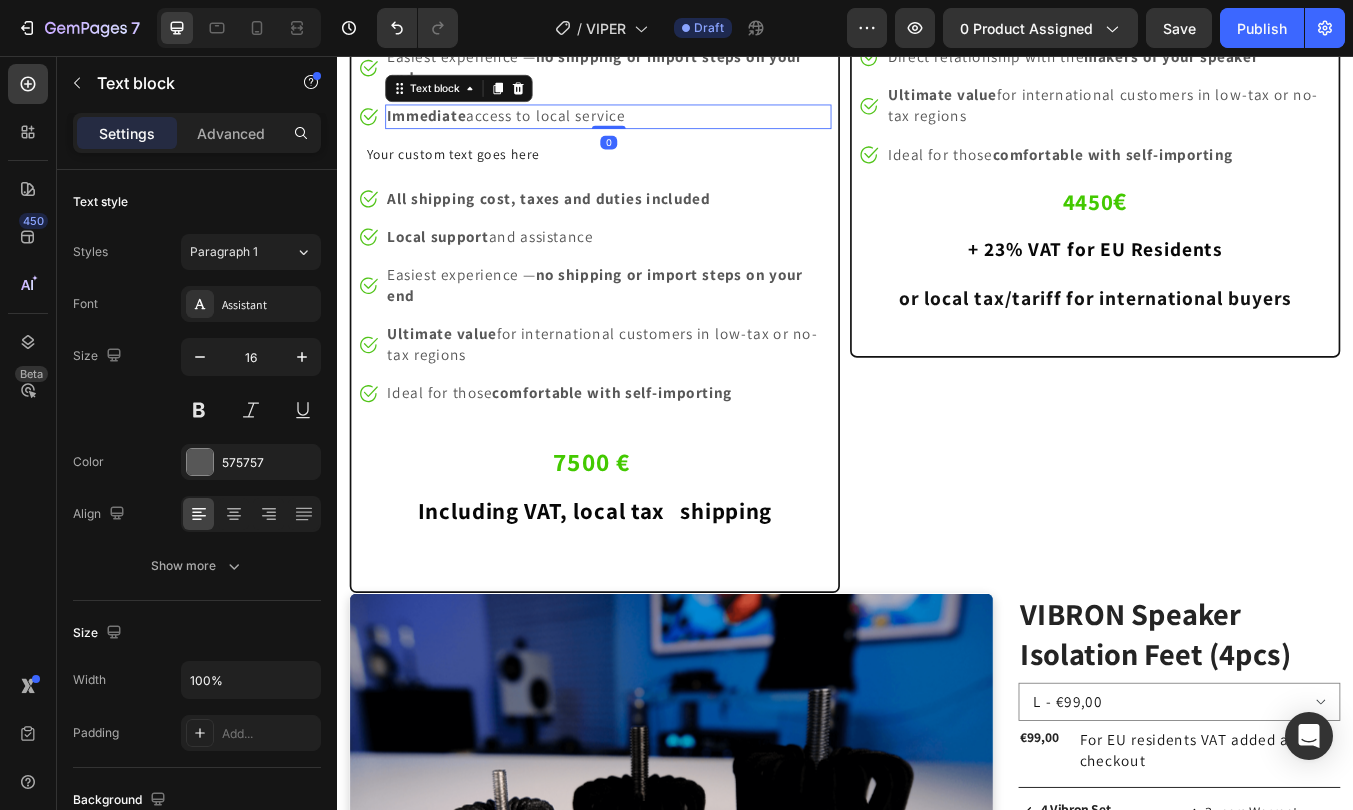 click on "Immediate" at bounding box center [442, 126] 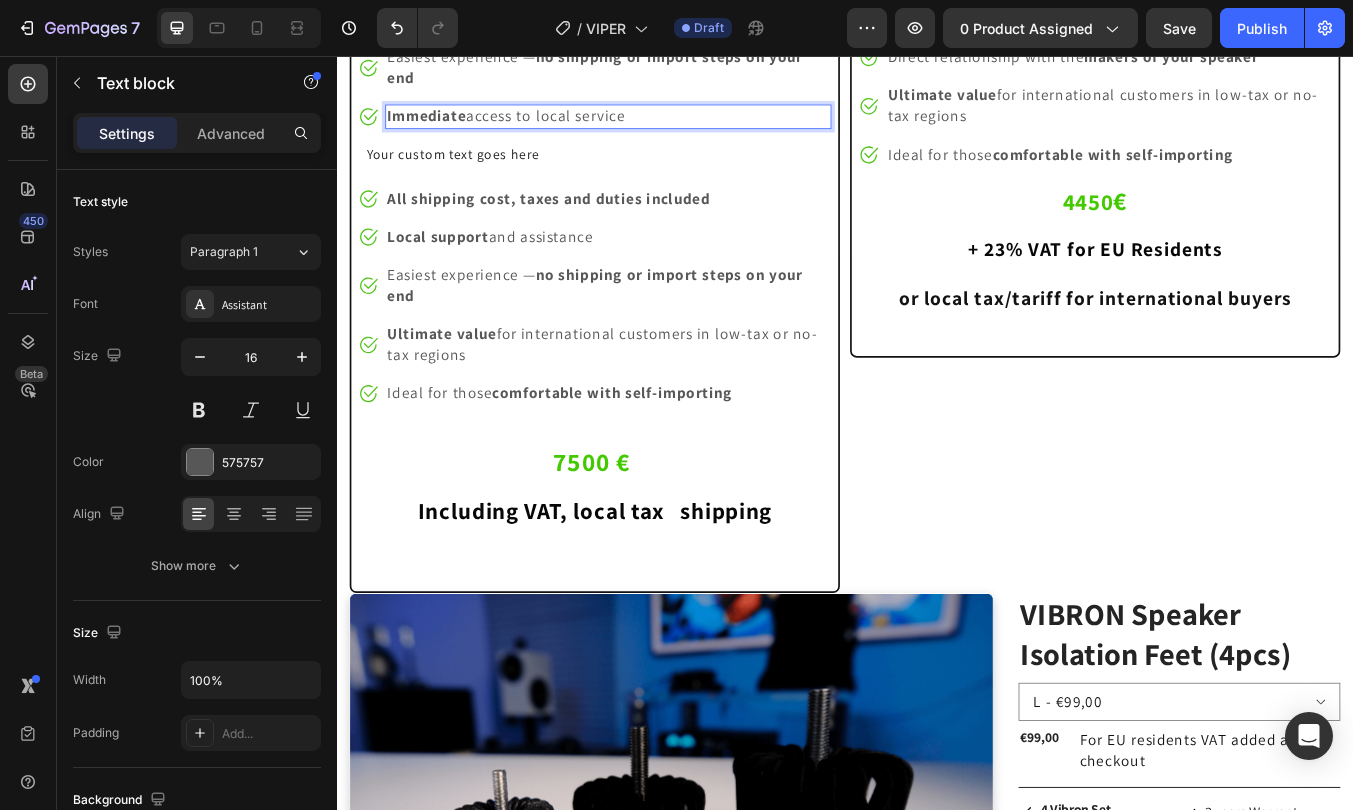 click on "Immediate" at bounding box center [442, 126] 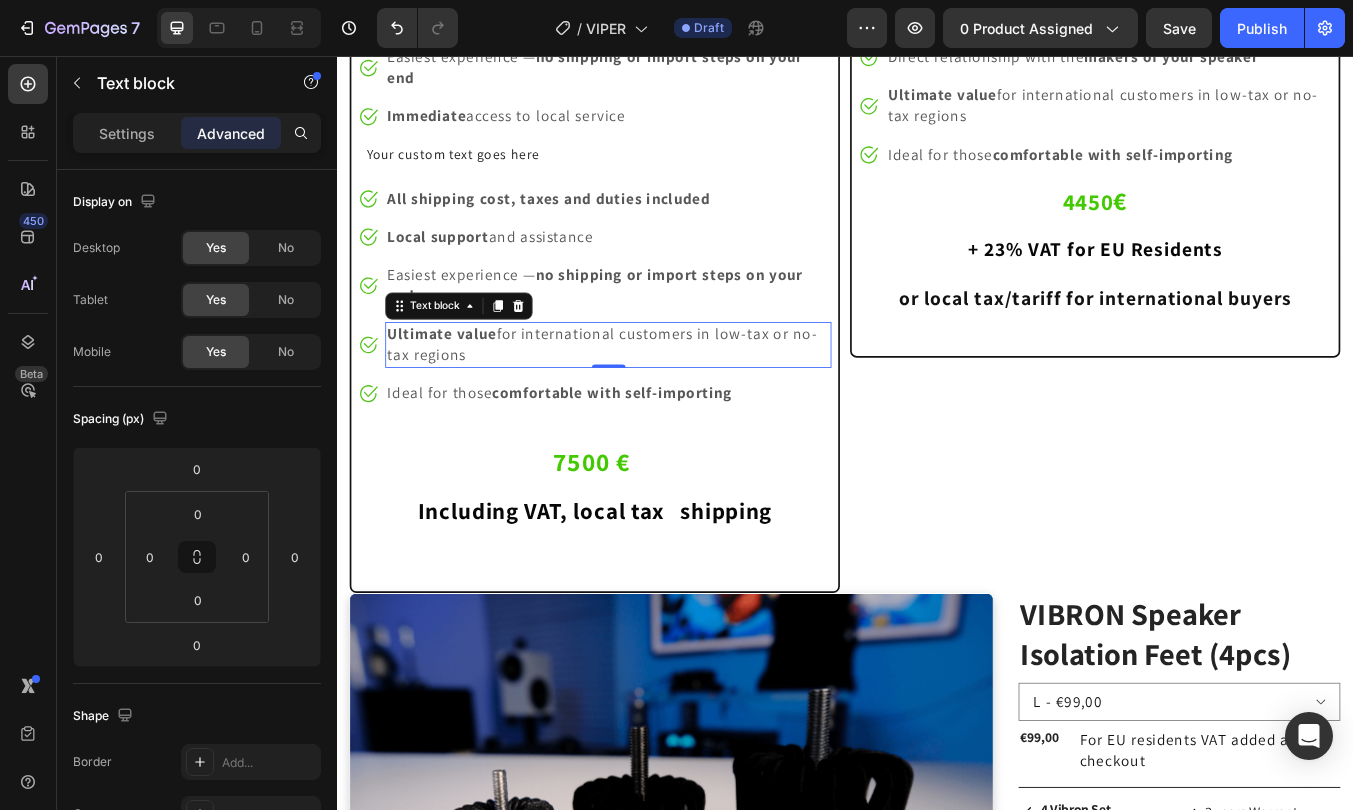 click on "Ultimate value" at bounding box center (460, 383) 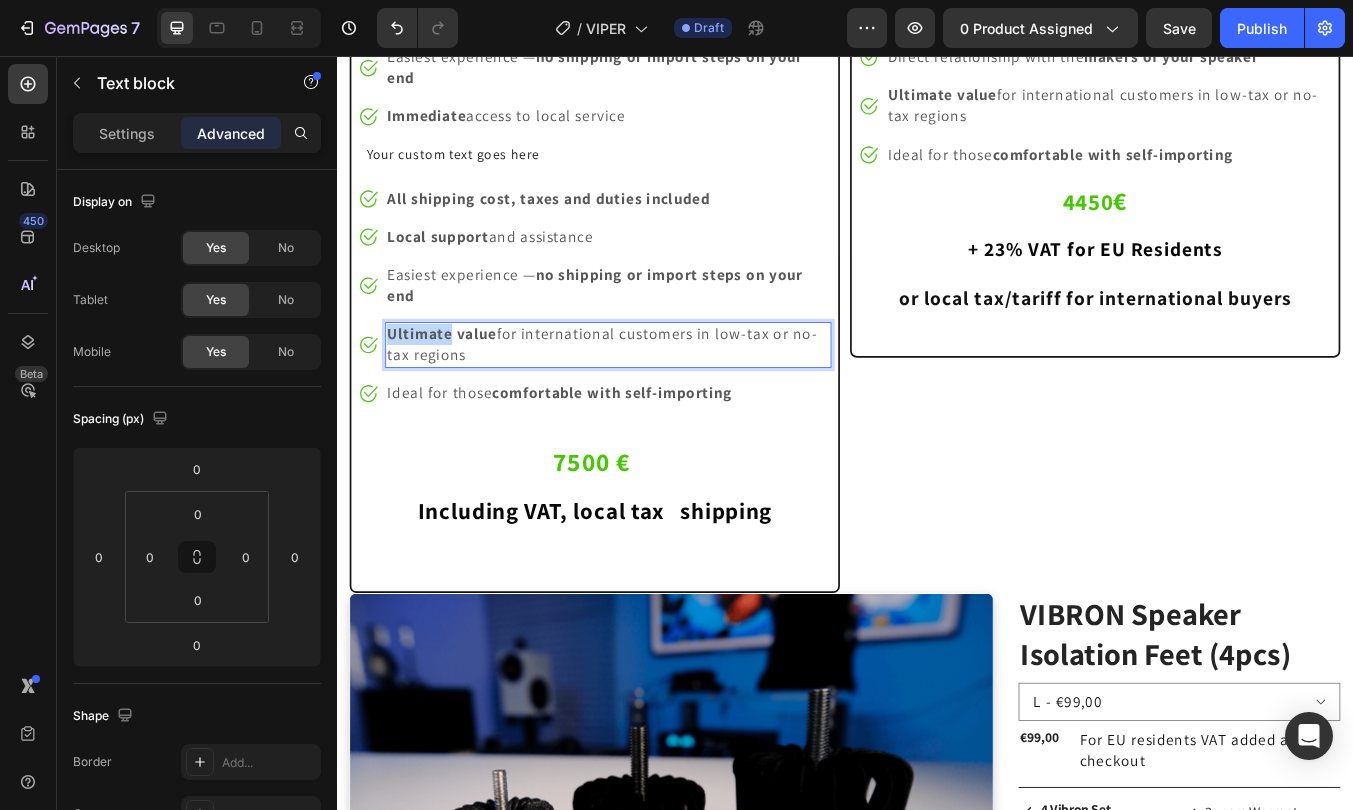 click on "Ultimate value" at bounding box center [460, 383] 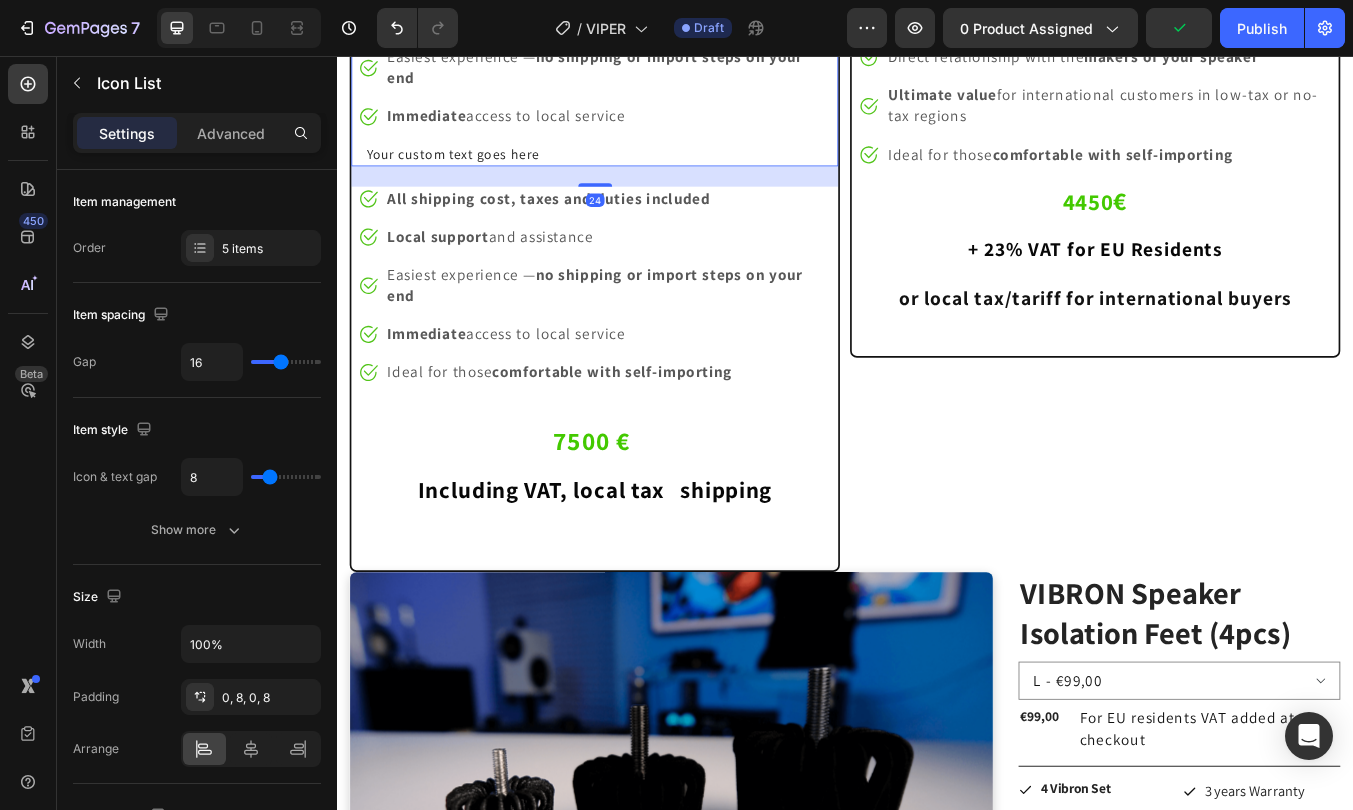 click on "Image All shipping cost, taxes and duties included Text block Image Local support  and assistance Text block Image Easiest experience —  no shipping or import steps on your end Text block Image Immediate  access to local service Text block                Icon Your custom text goes here Text block" at bounding box center (641, 69) 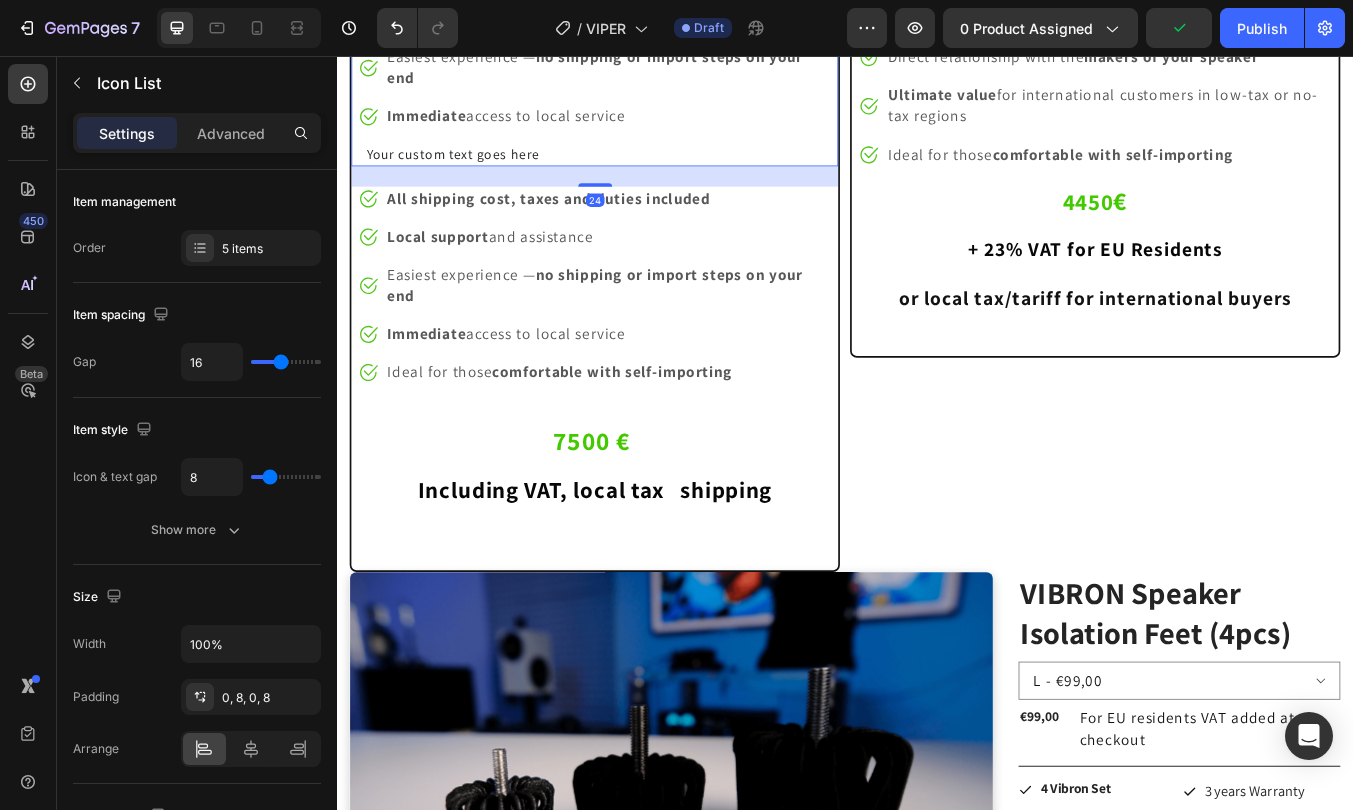 click on "24" at bounding box center [641, 198] 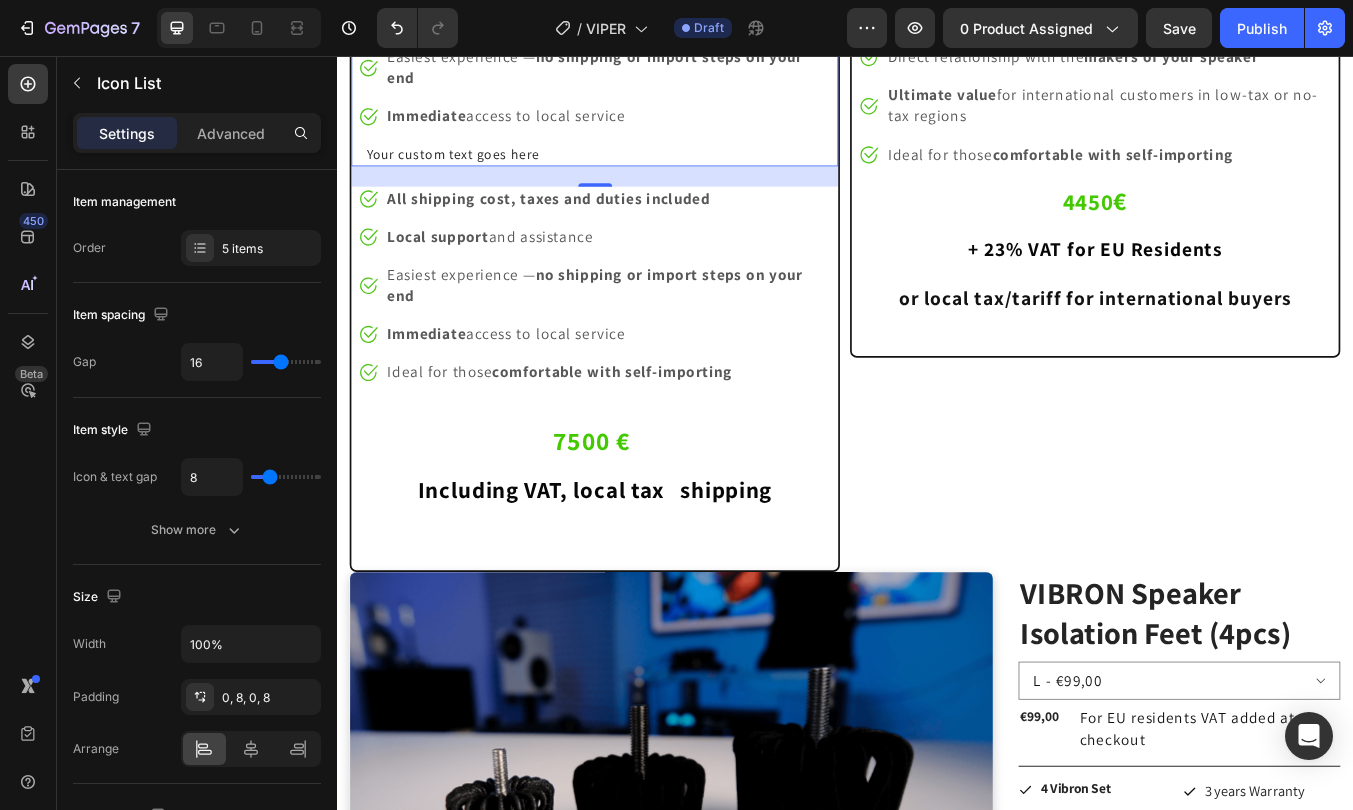 click at bounding box center [499, -66] 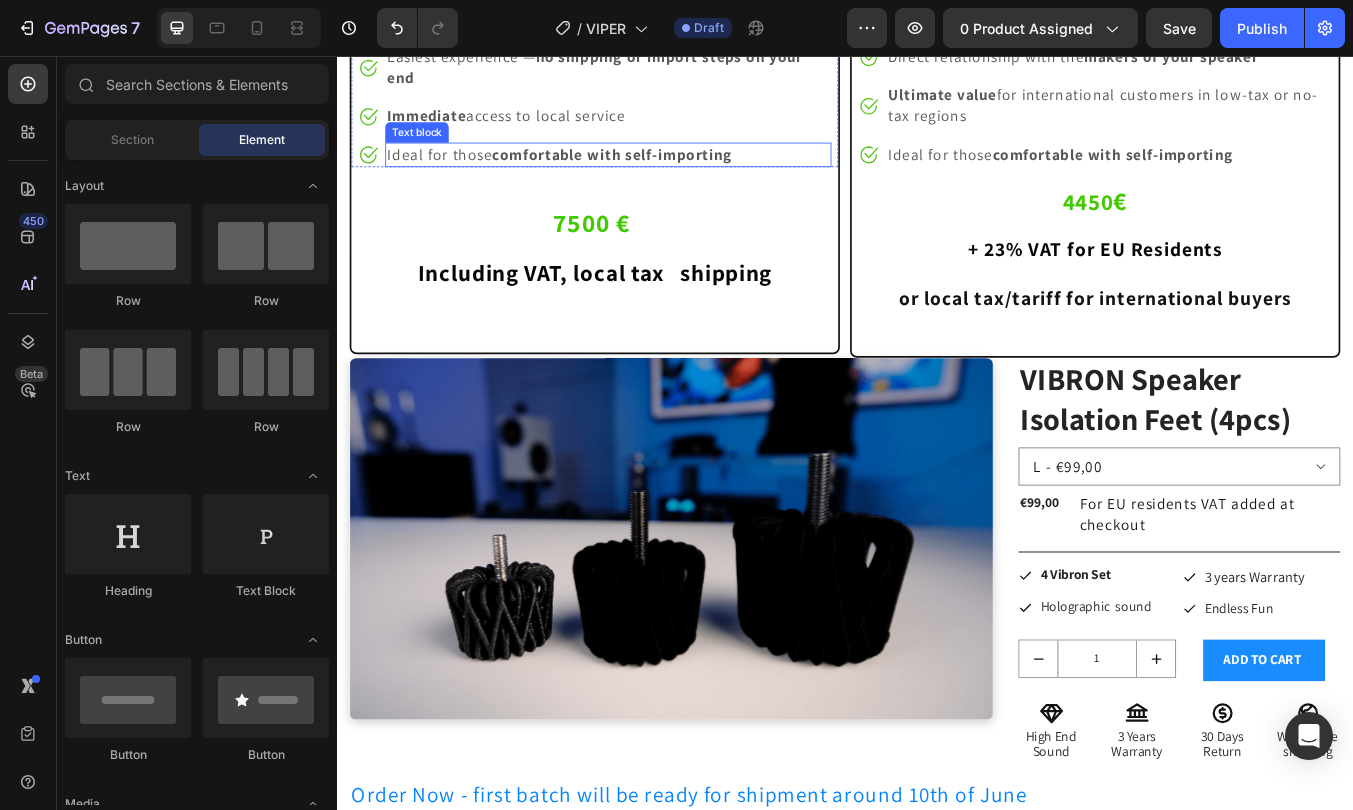 click on "comfortable with self-importing" at bounding box center [662, 171] 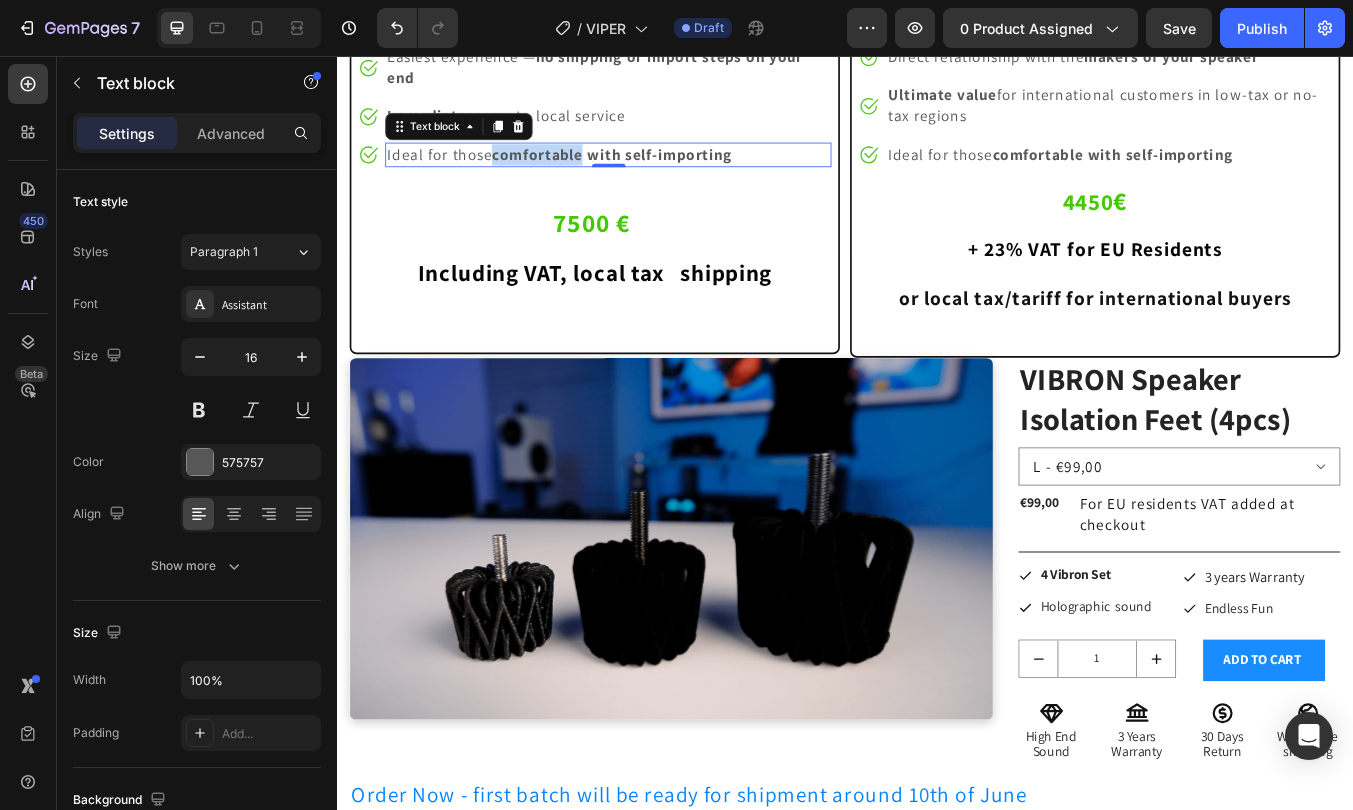 click on "comfortable with self-importing" at bounding box center [662, 171] 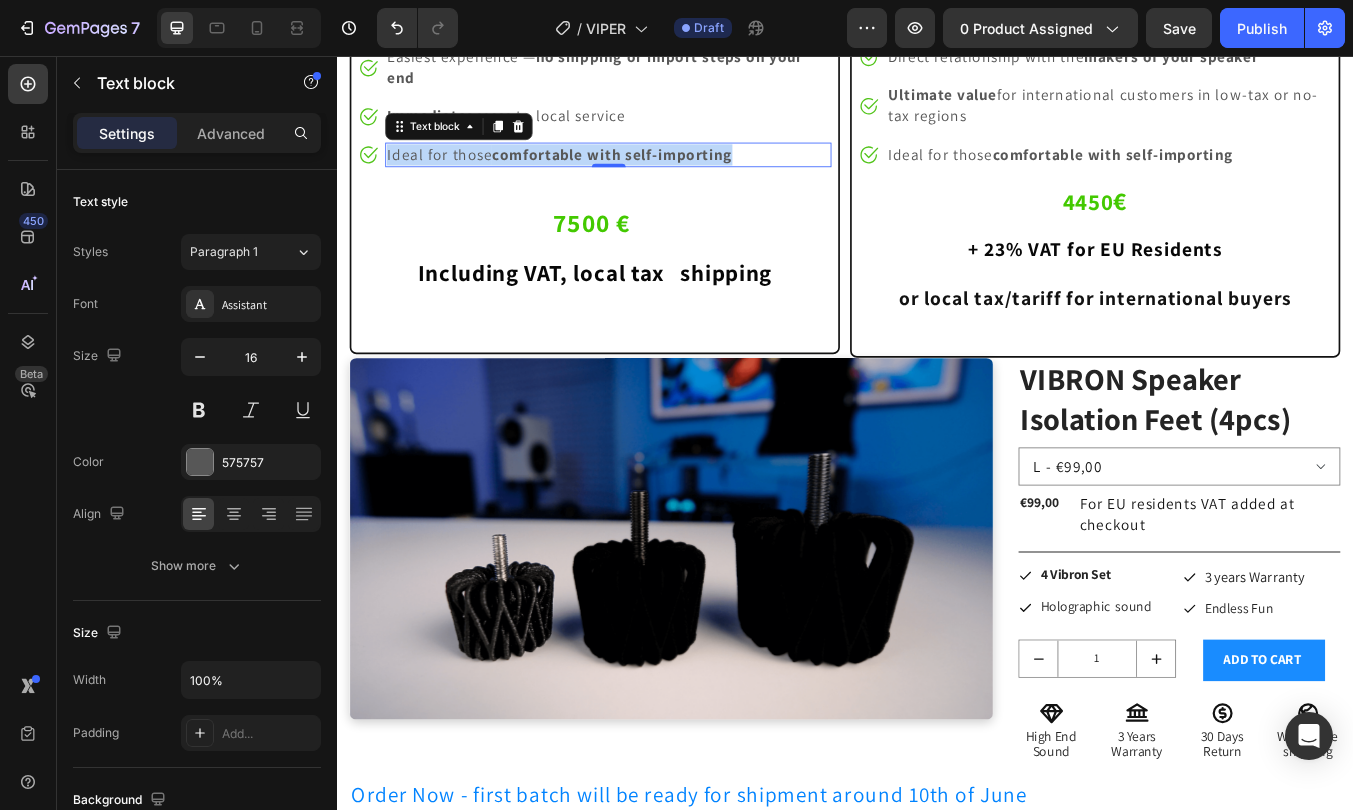 click on "comfortable with self-importing" at bounding box center (662, 171) 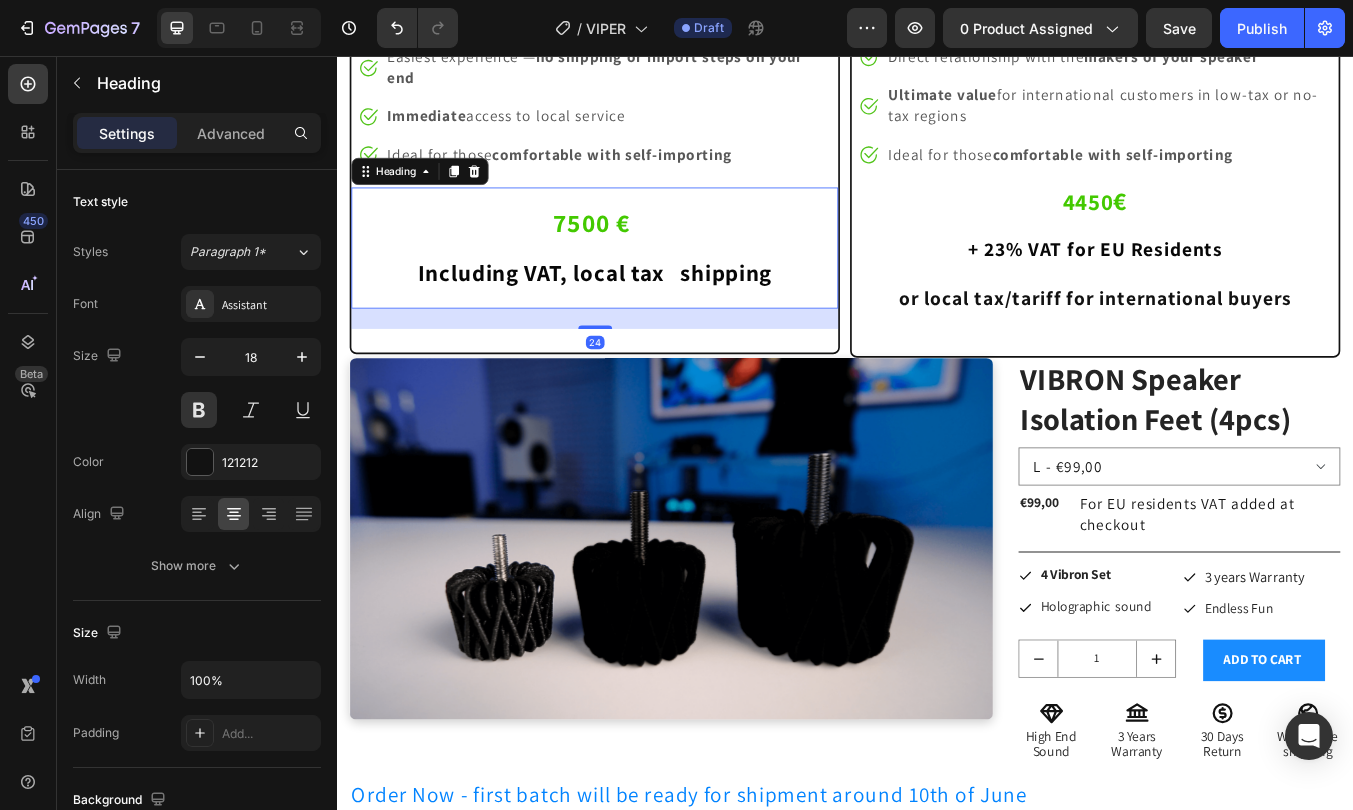 click on "⁠⁠⁠⁠⁠⁠⁠ 7500 €   Including VAT, [LOCAL_TAX] & shipping" at bounding box center [641, 270] 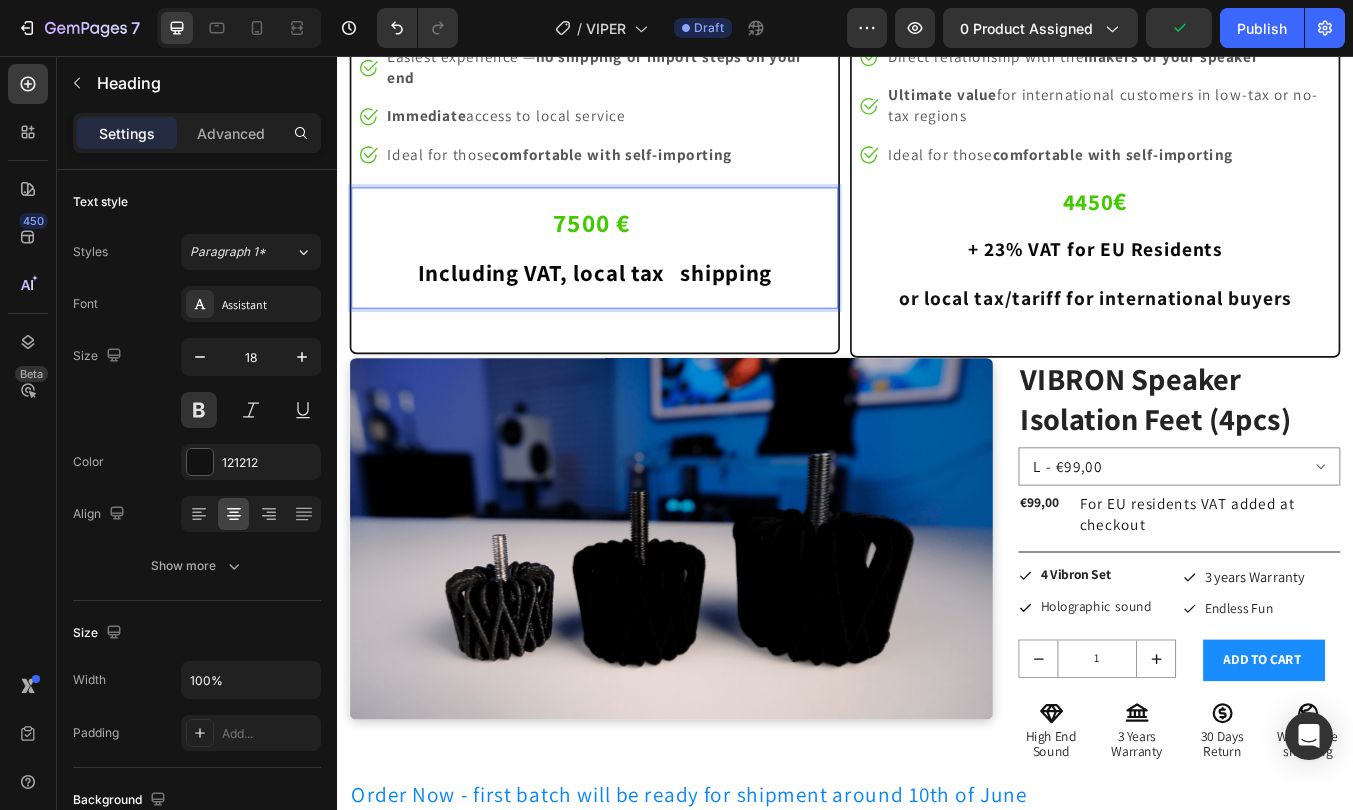 click on "Including VAT, local tax & shipping" at bounding box center (642, 311) 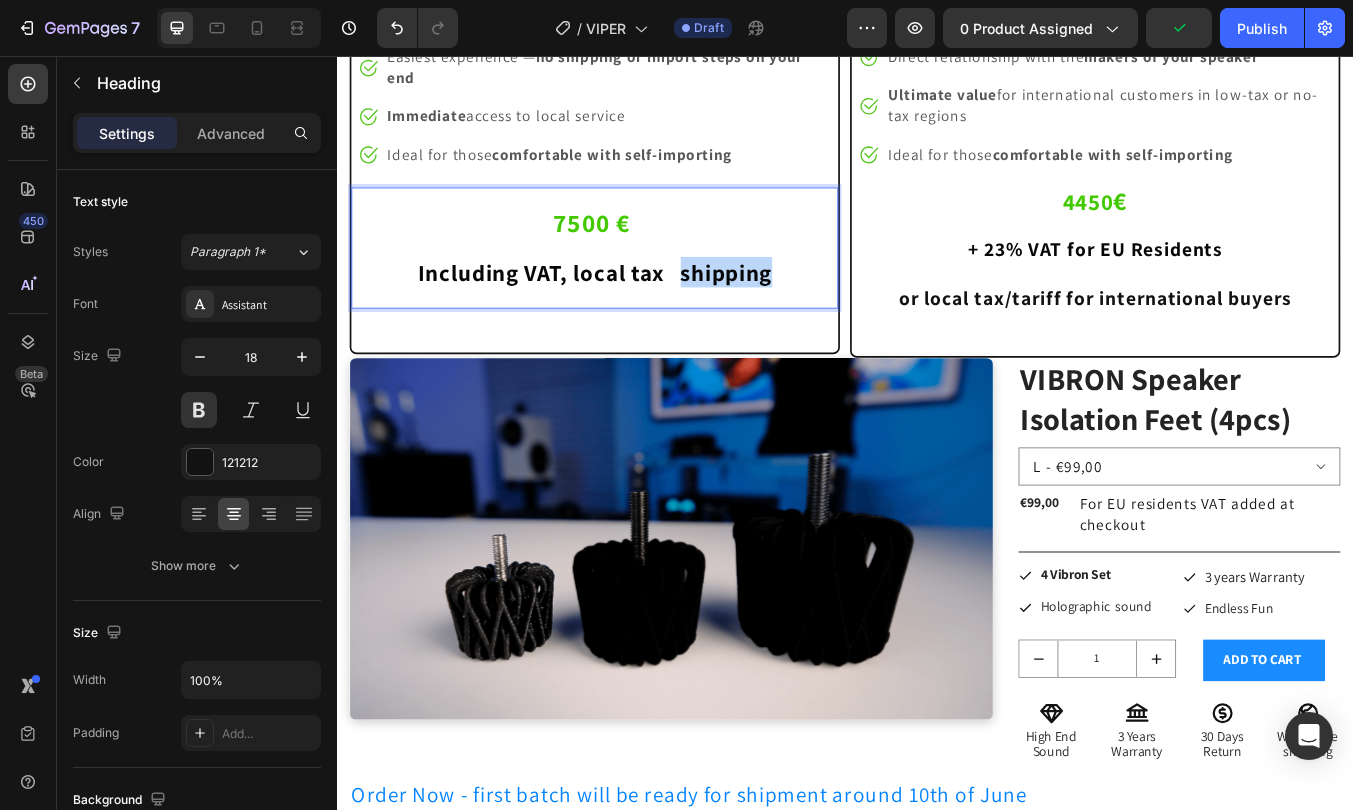 click on "Including VAT, local tax & shipping" at bounding box center [642, 311] 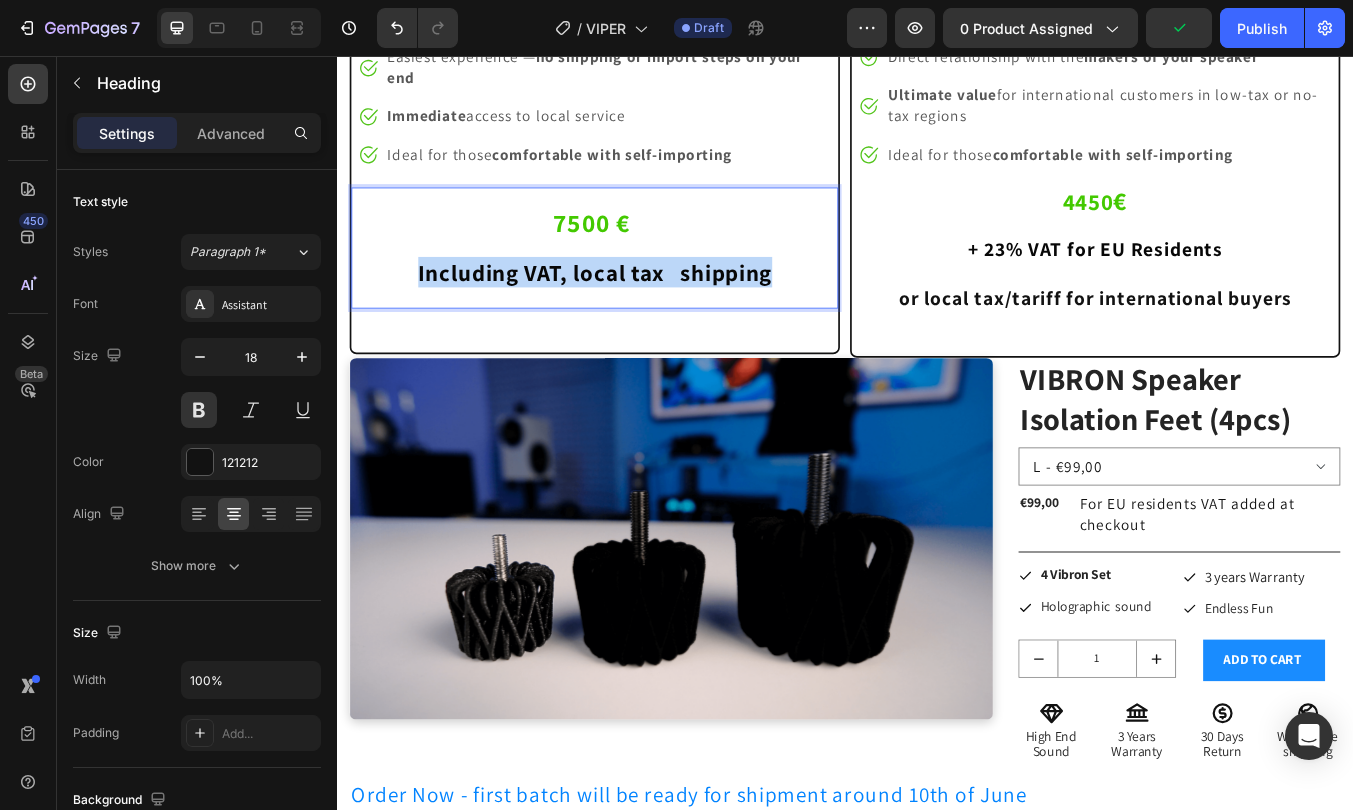 click on "Including VAT, local tax & shipping" at bounding box center [642, 311] 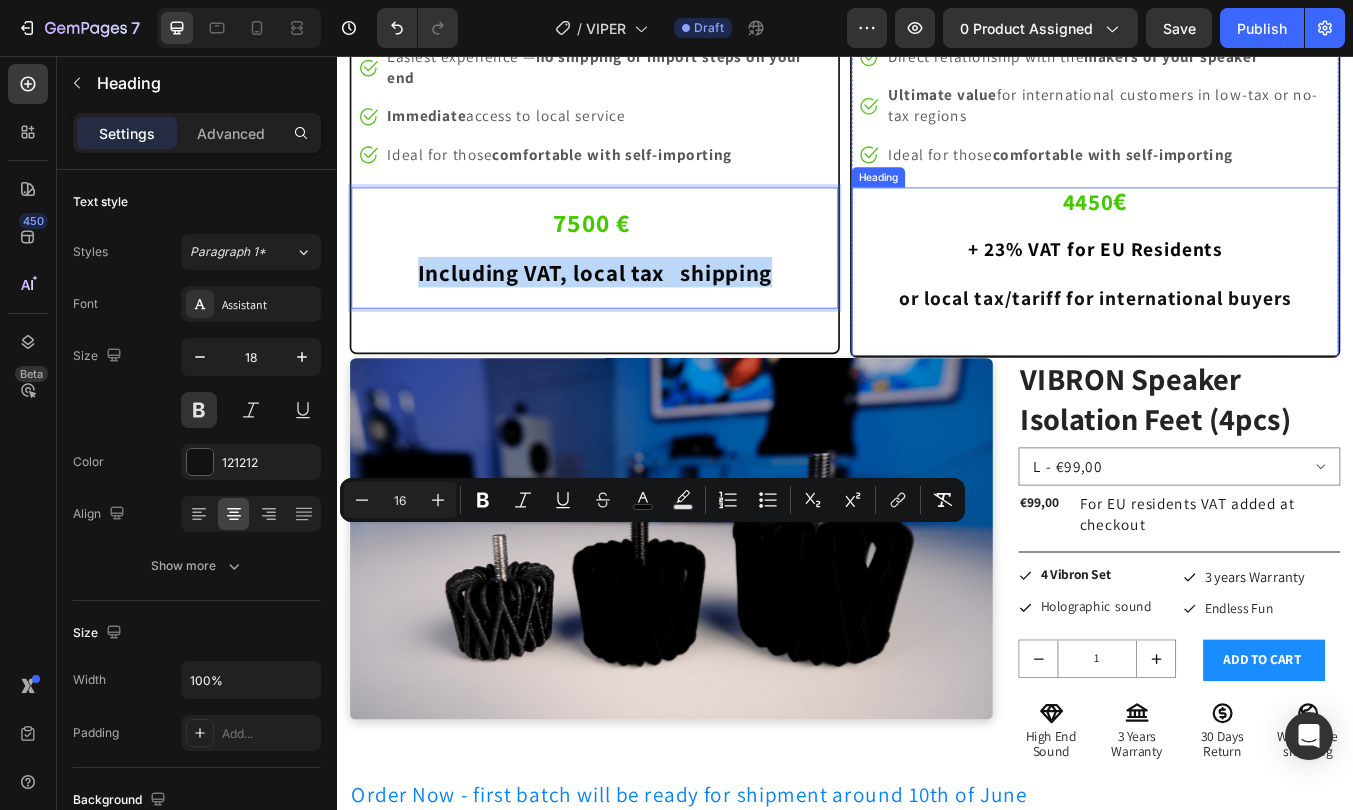 click on "+ 23% VAT for EU Residents" at bounding box center (1233, 284) 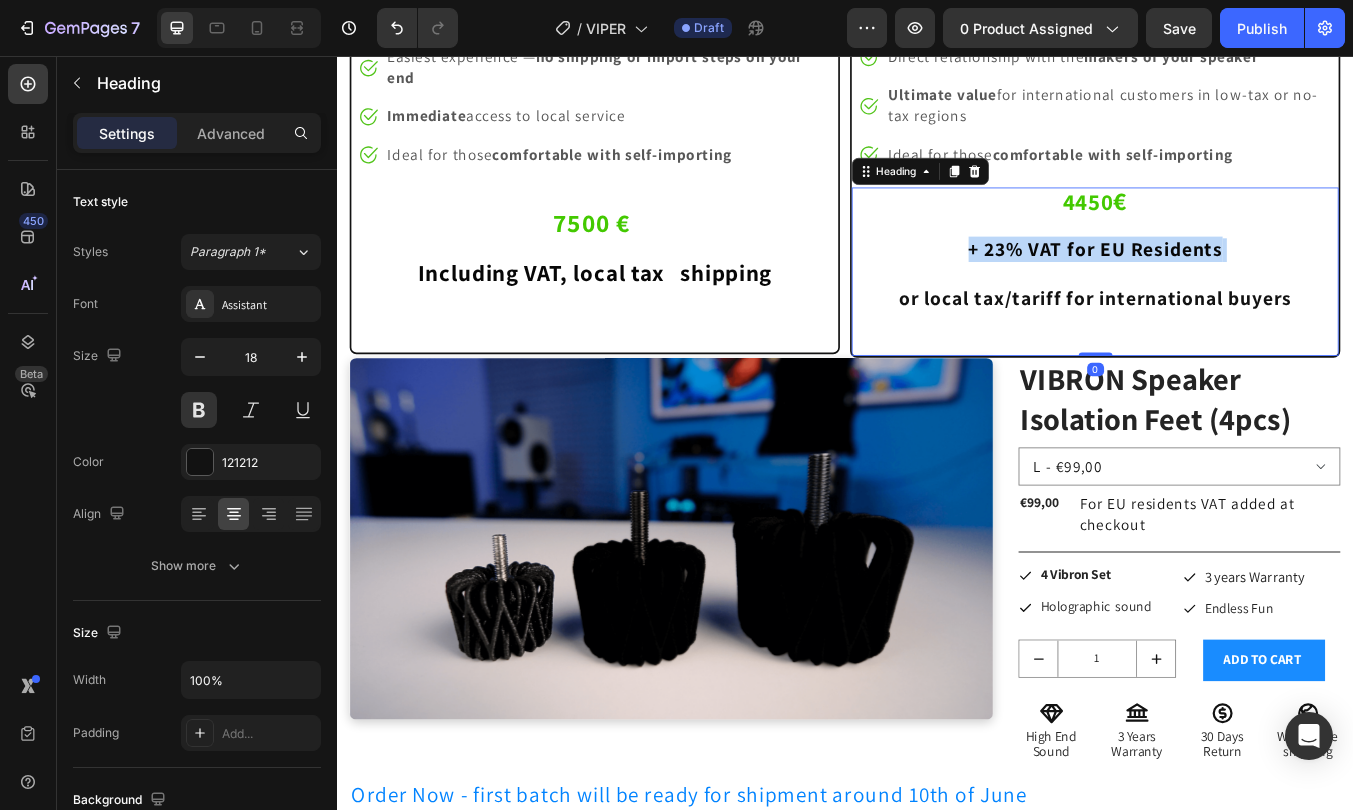 click on "+ 23% VAT for EU Residents" at bounding box center [1233, 284] 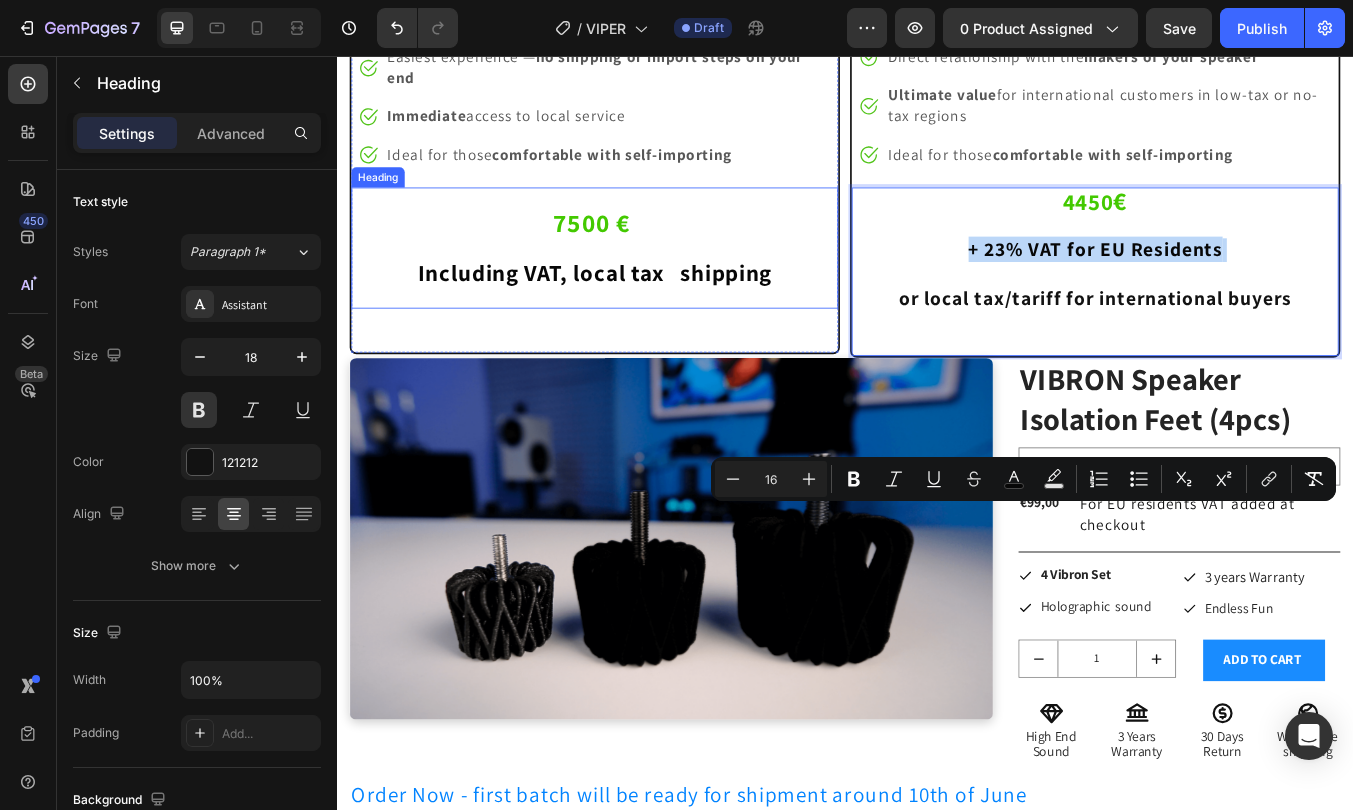 click on "Including VAT, local tax & shipping" at bounding box center (642, 311) 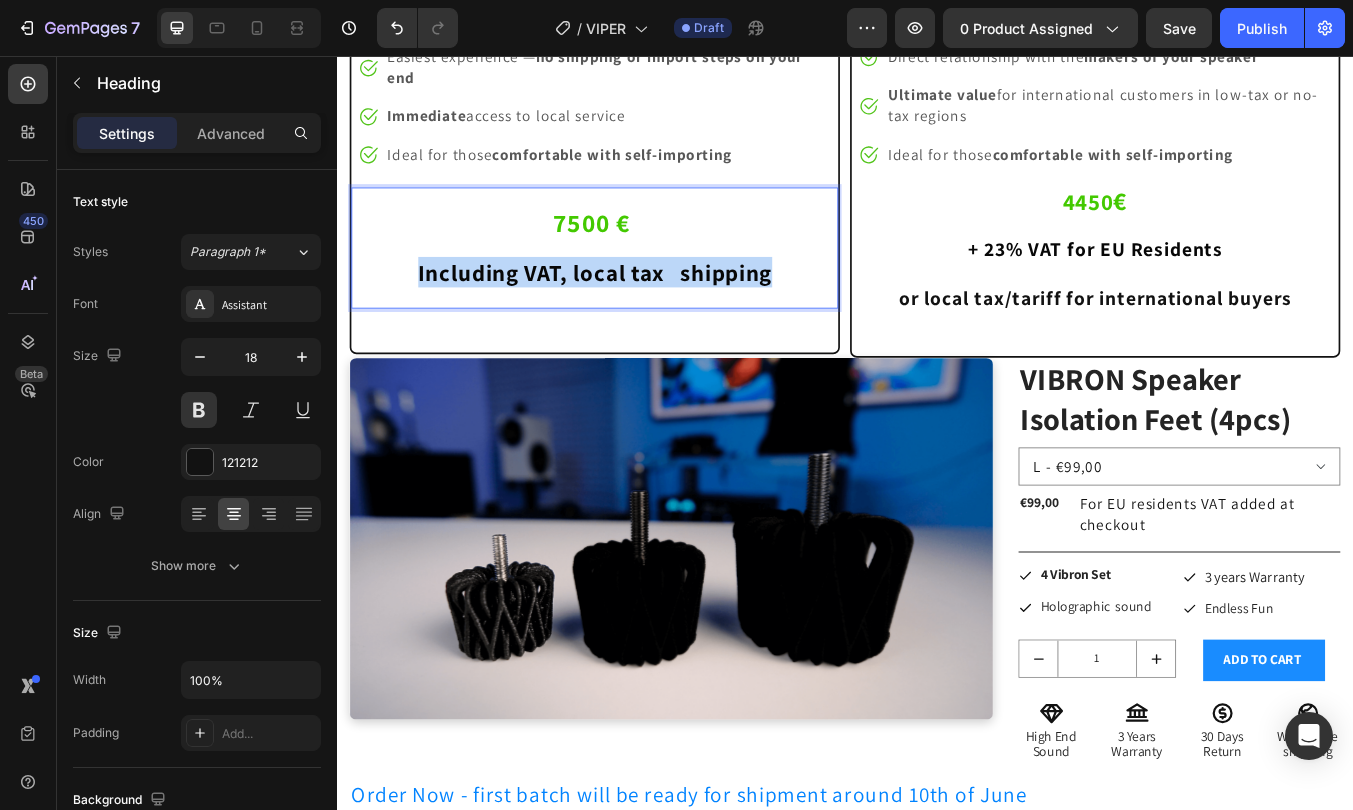 click on "Including VAT, local tax & shipping" at bounding box center (642, 311) 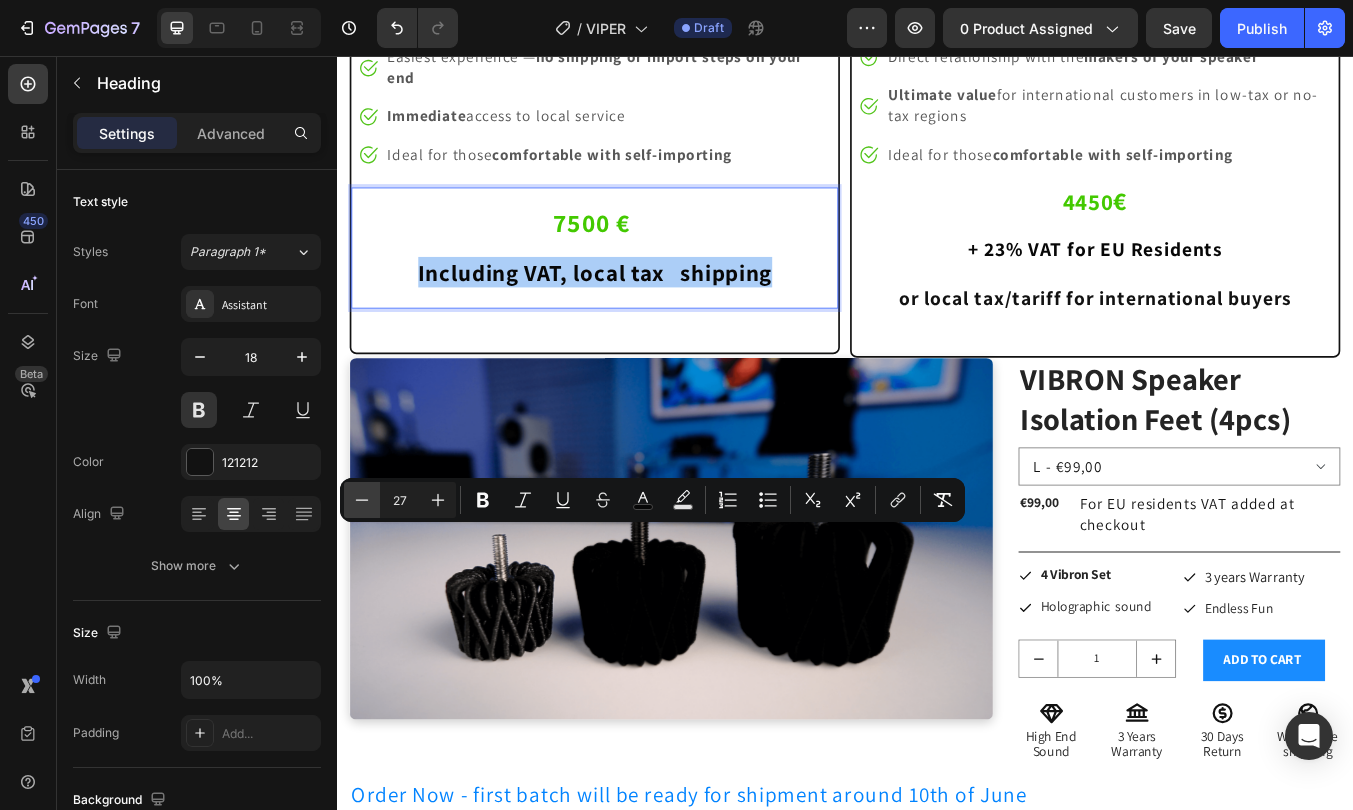click 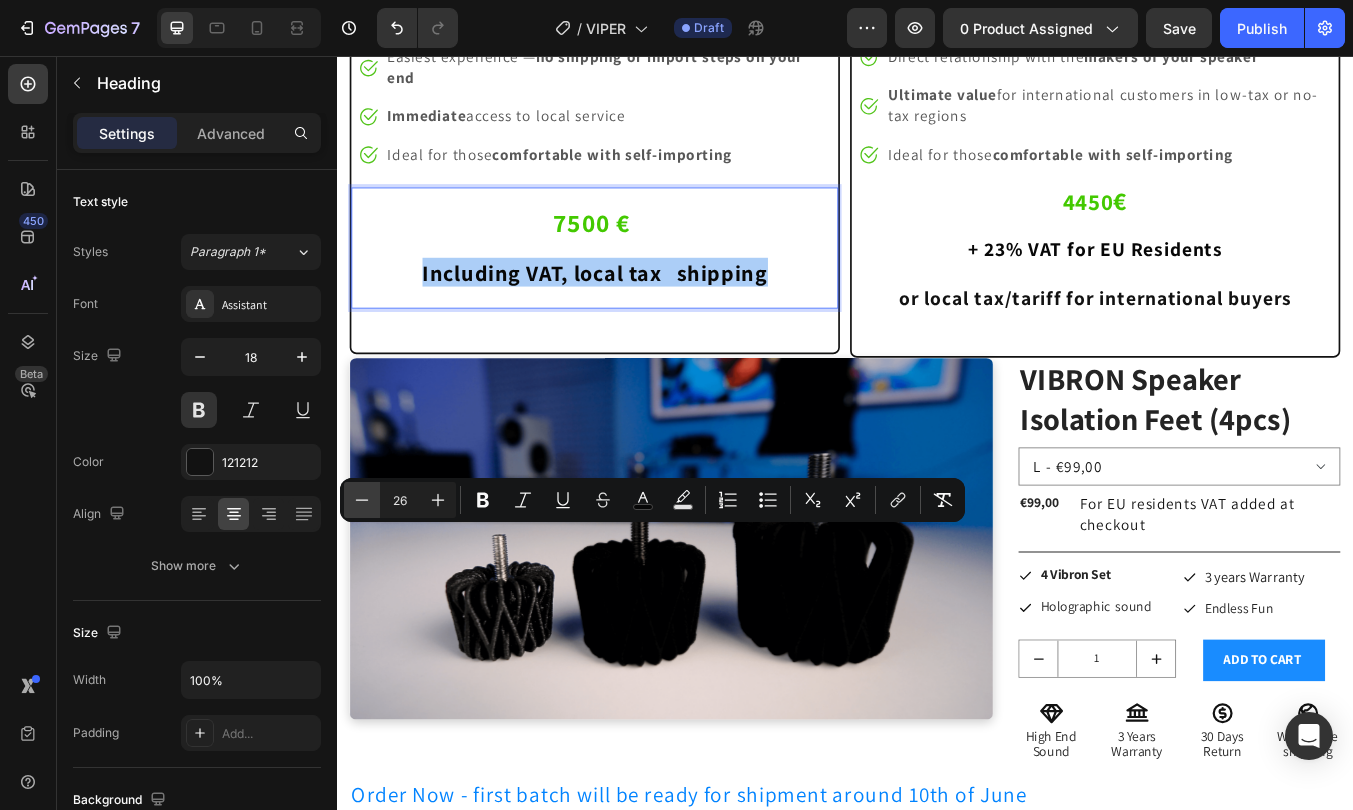 click 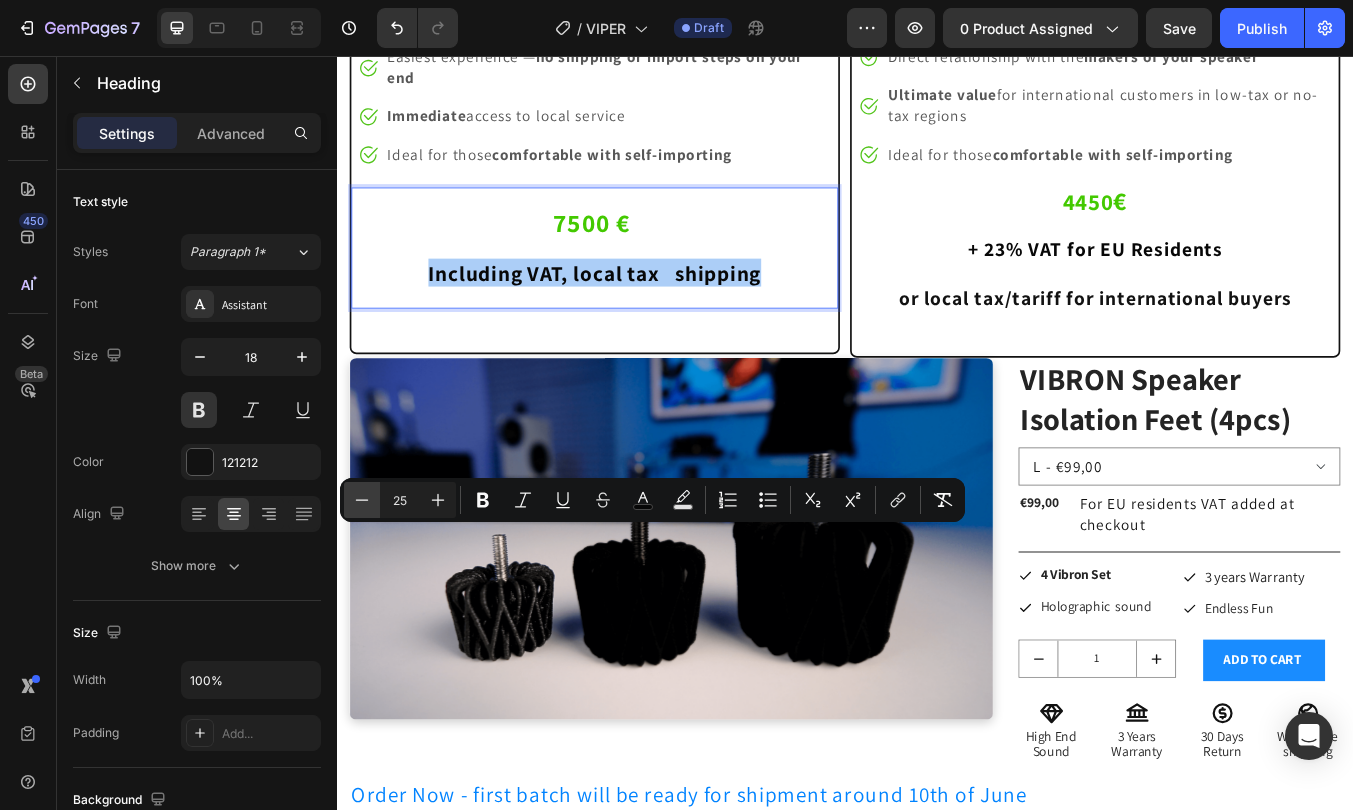 click 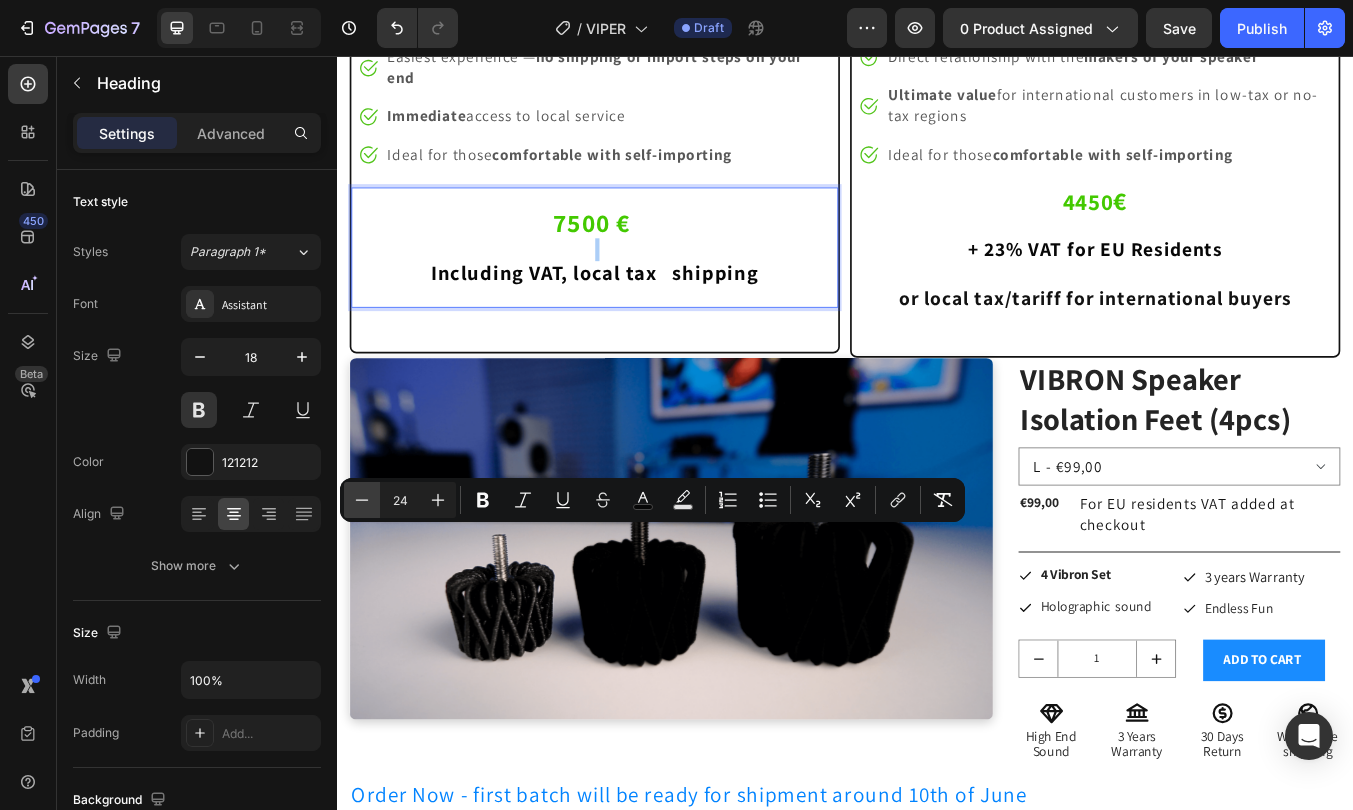click 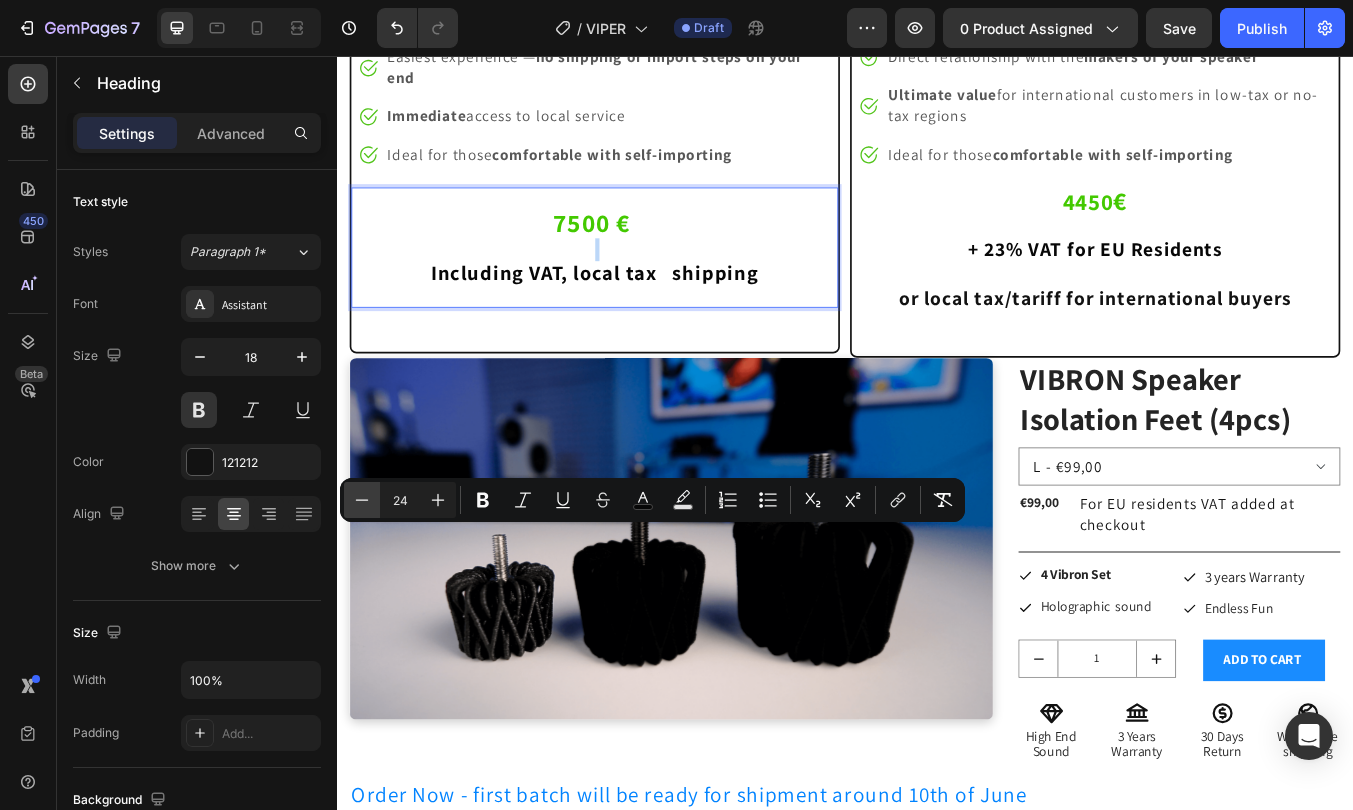 type on "23" 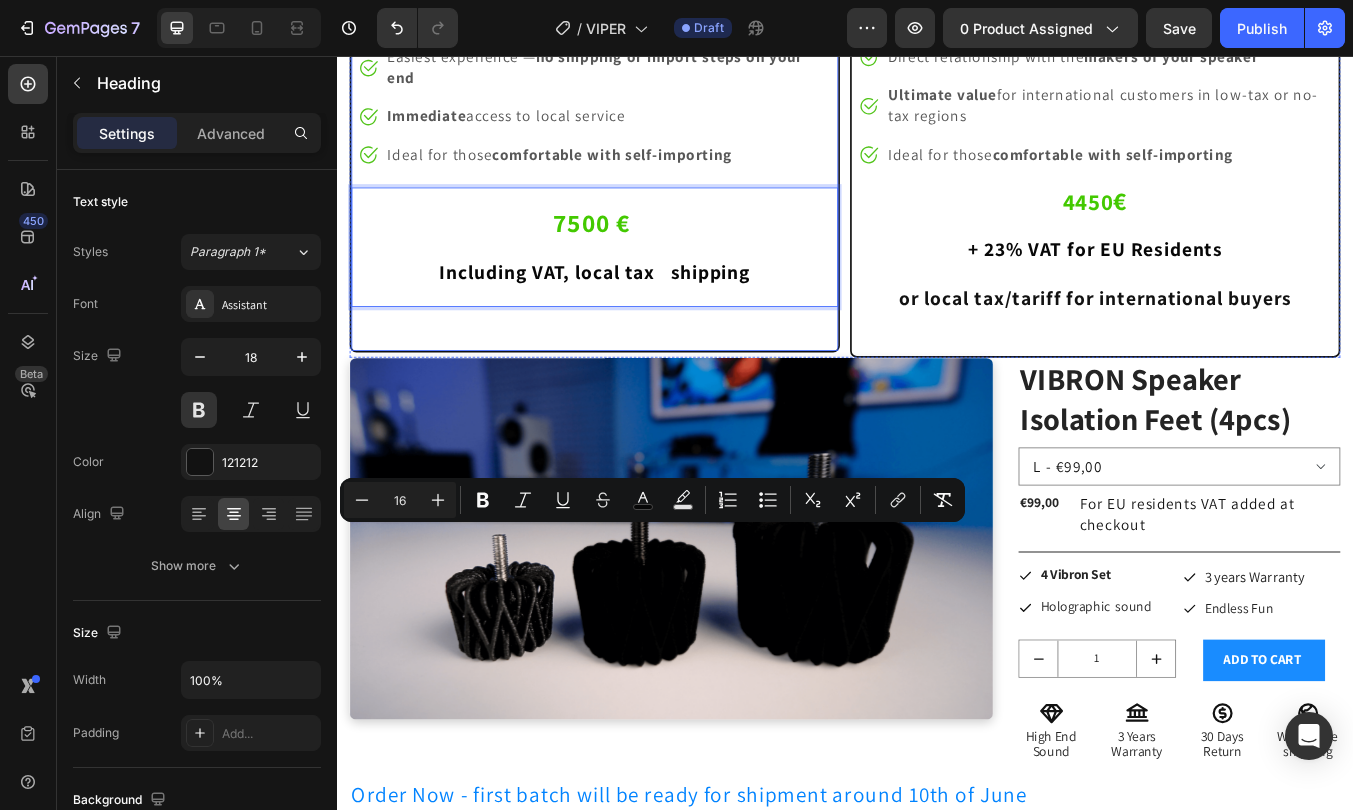 click on "Image ⁠⁠⁠⁠⁠⁠⁠ Buy from Local Dealer Heading Image All shipping cost, taxes and duties included Text block Image Local support  and assistance Text block Image Easiest experience —  no shipping or import steps on your end Text block Image Immediate  access to local service Text block Image Ideal for those  comfortable with self-importing Text block Icon List 7500 €   Including VAT, local tax & shipping Heading   24 Heading" at bounding box center (641, 126) 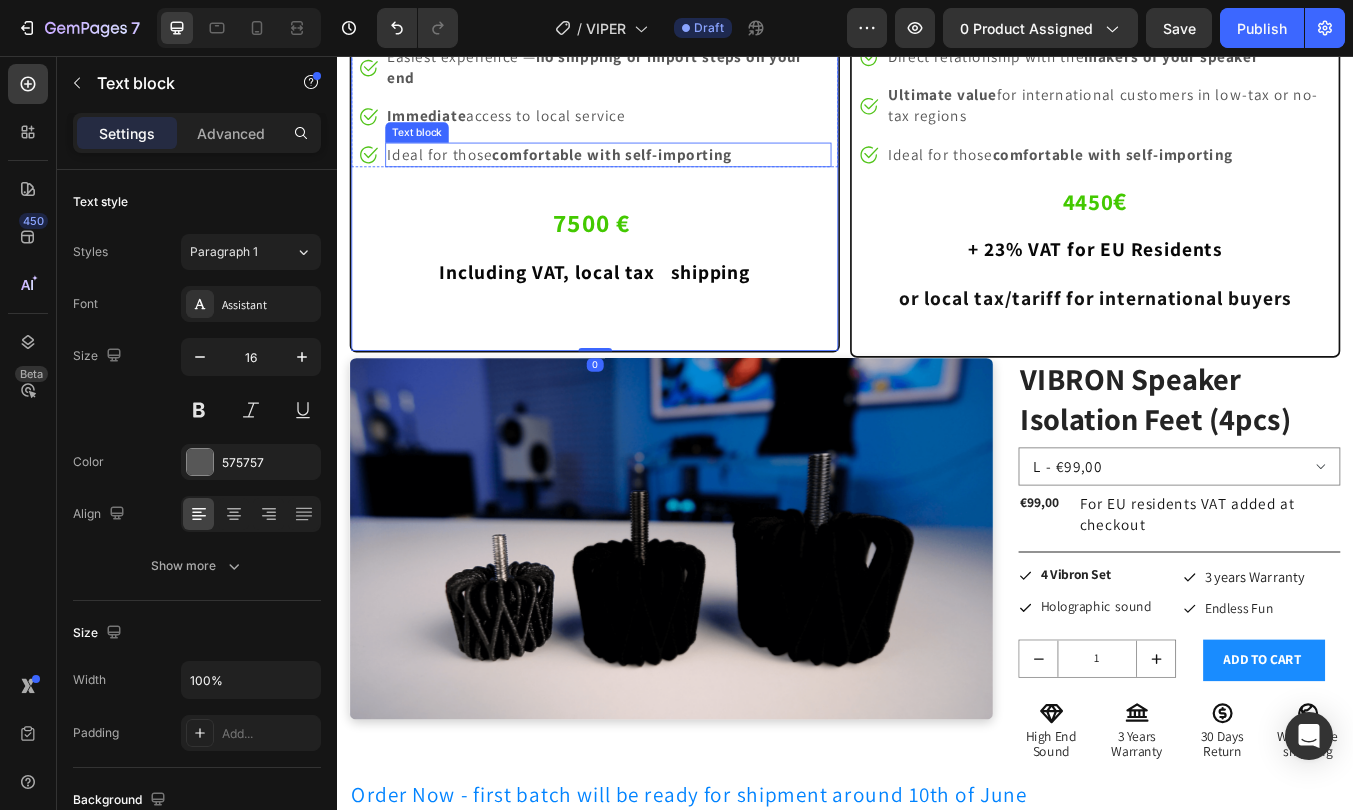 click on "comfortable with self-importing" at bounding box center (662, 171) 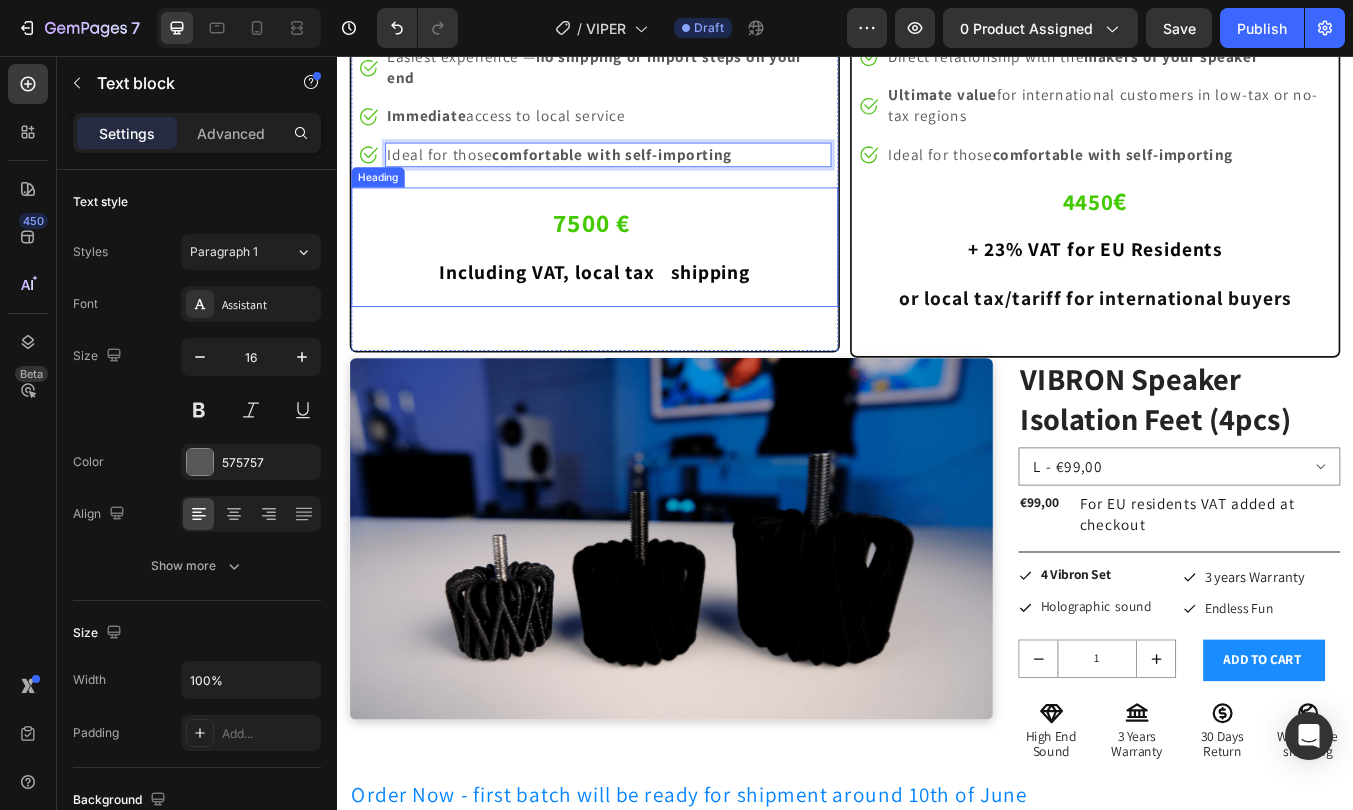 click on "⁠⁠⁠⁠⁠⁠⁠ 7500 €   Including VAT, [LOCAL_TAX] & shipping" at bounding box center (641, 269) 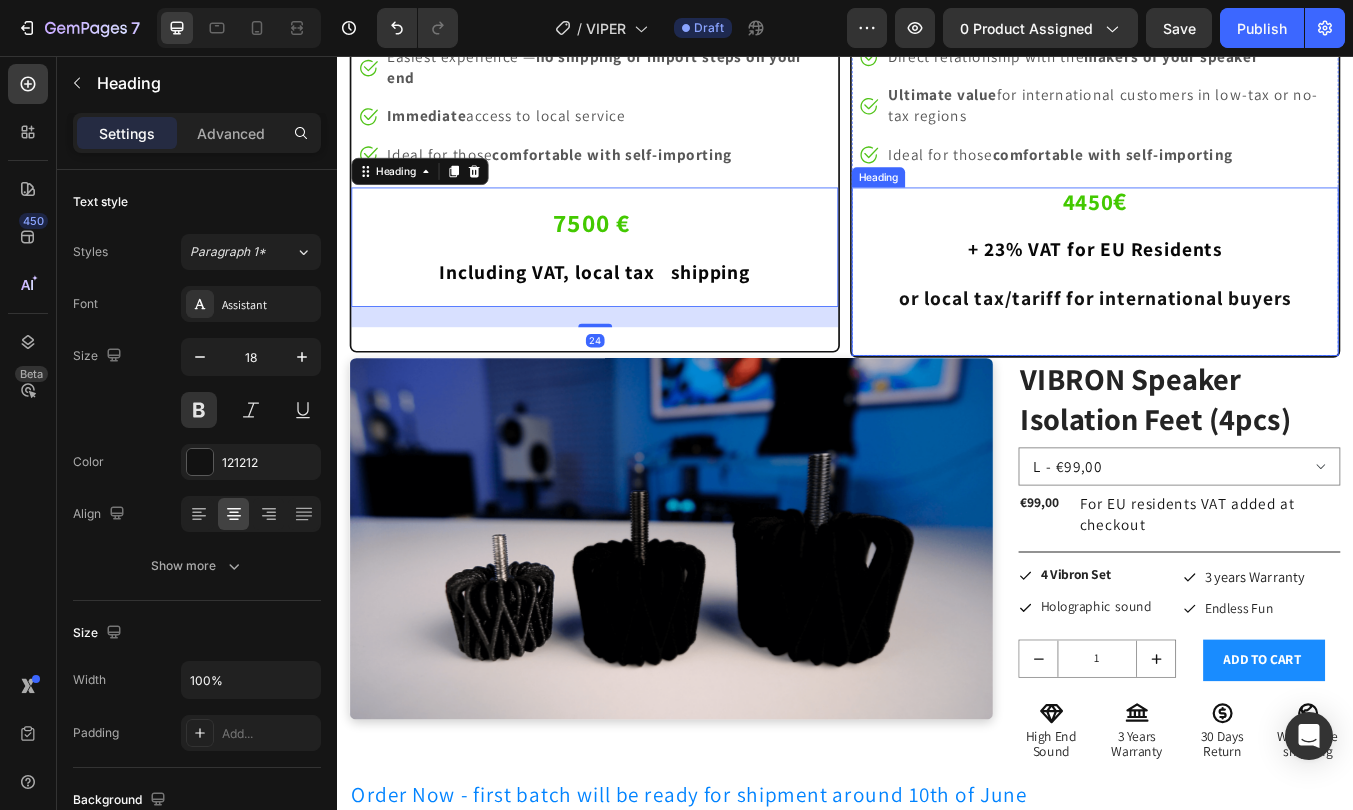 click on "⁠⁠⁠⁠⁠⁠⁠ 4450  € + 23% VAT for EU Residents   or local tax/tariff for international buyers" at bounding box center [1232, 298] 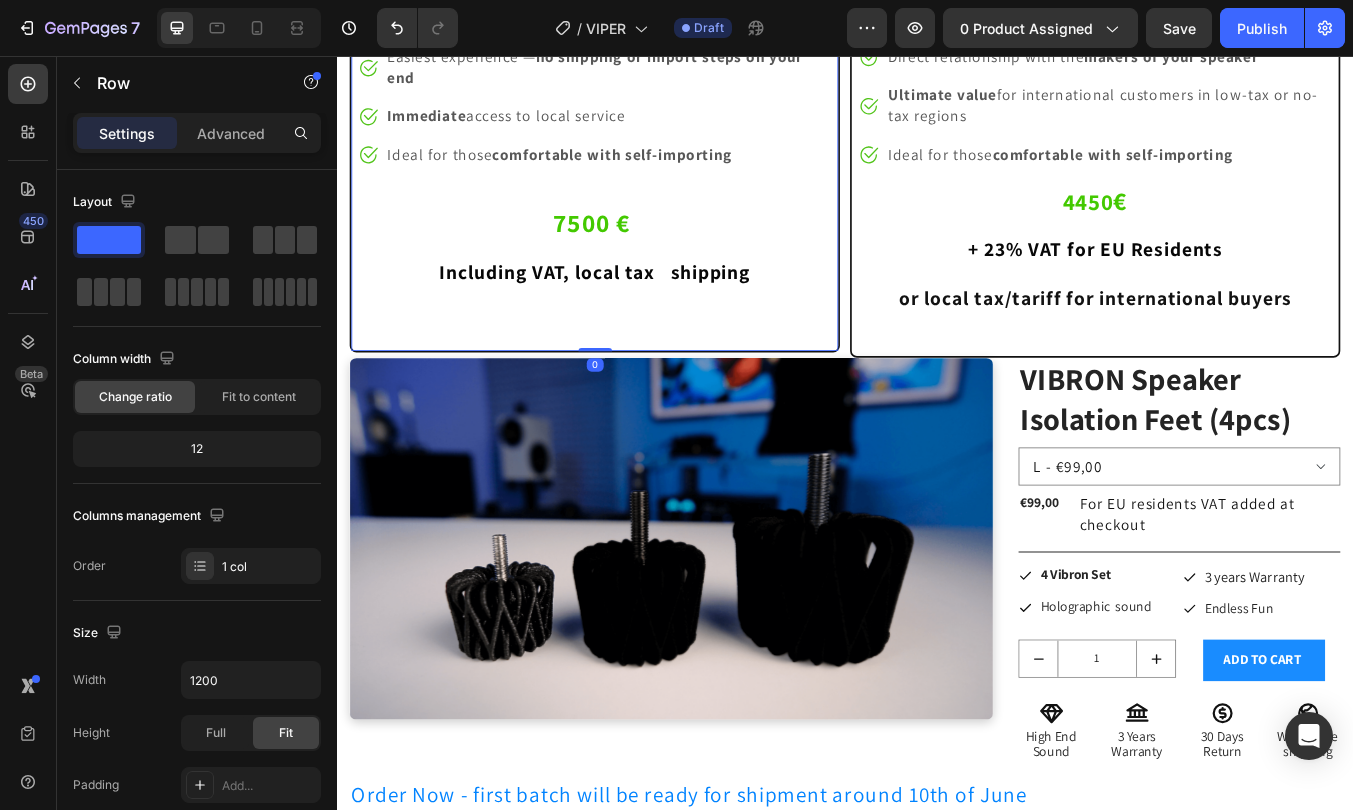 click on "Image ⁠⁠⁠⁠⁠⁠⁠ Buy from Local Dealer Heading Image All shipping cost, taxes and duties included Text block Image Local support  and assistance Text block Image Easiest experience —  no shipping or import steps on your end Text block Image Immediate  access to local service Text block Image Ideal for those  comfortable with self-importing Text block Icon List ⁠⁠⁠⁠⁠⁠⁠ 7500 €   Including VAT, local tax & shipping Heading Heading" at bounding box center (641, 126) 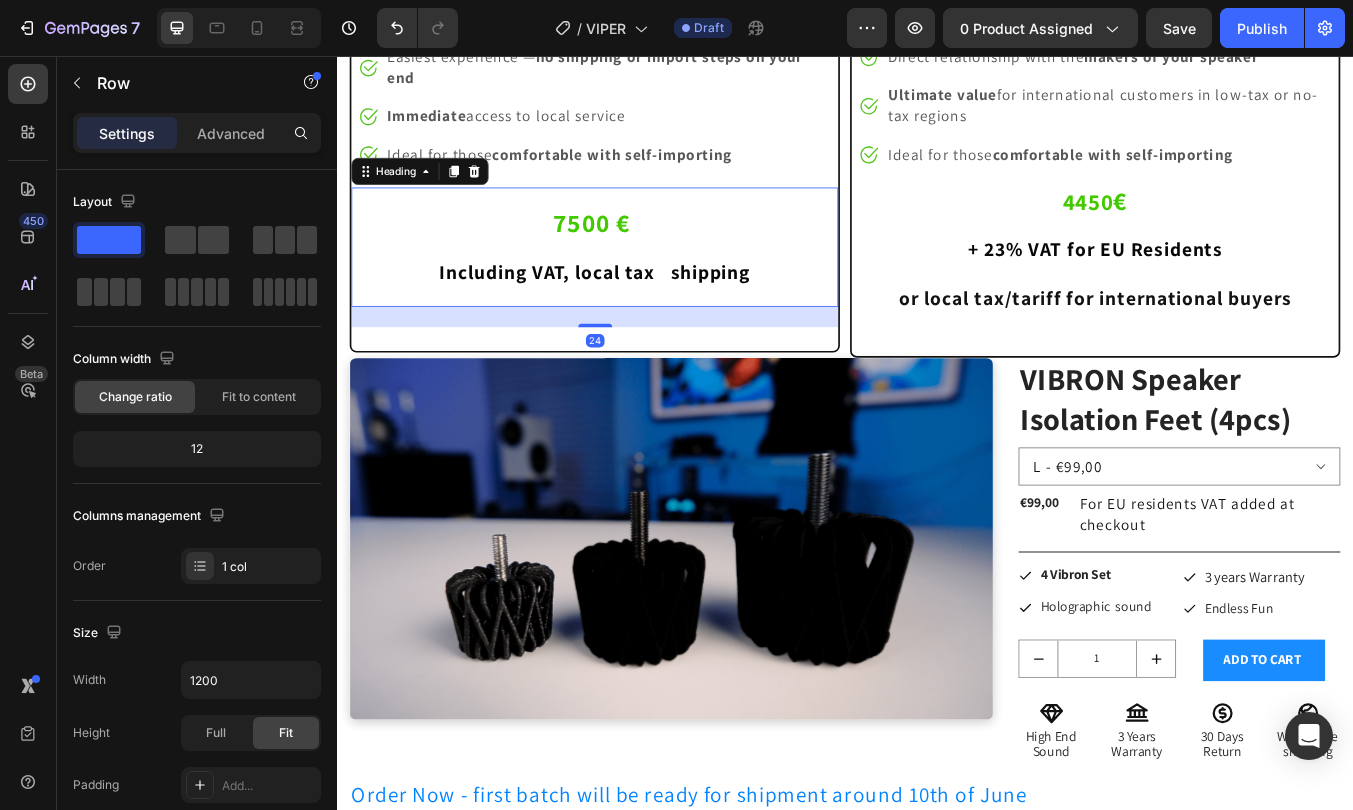 click on "⁠⁠⁠⁠⁠⁠⁠ 7500 €   Including VAT, [LOCAL_TAX] & shipping" at bounding box center [641, 269] 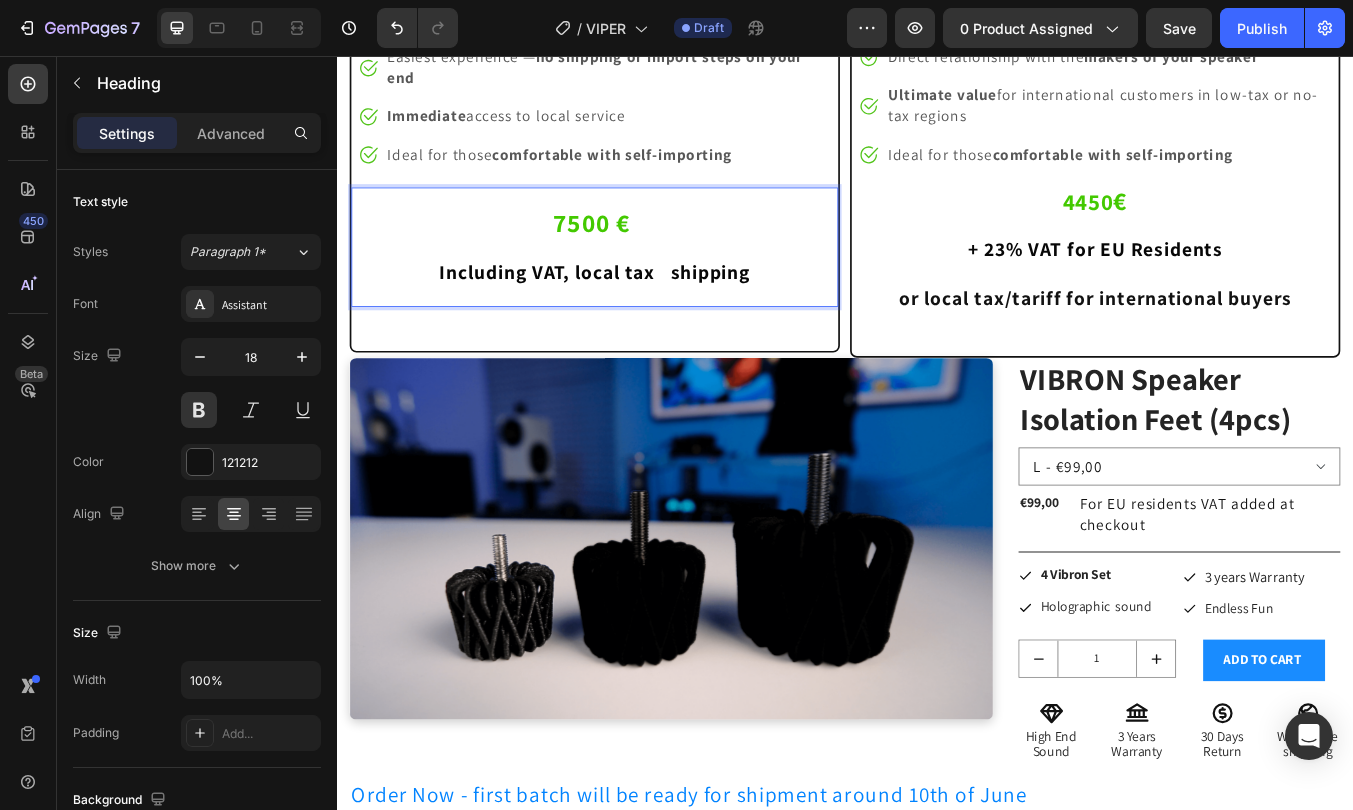 click on "7500 €   ⁠⁠⁠⁠⁠⁠⁠ Including VAT, local tax & shipping" at bounding box center (641, 269) 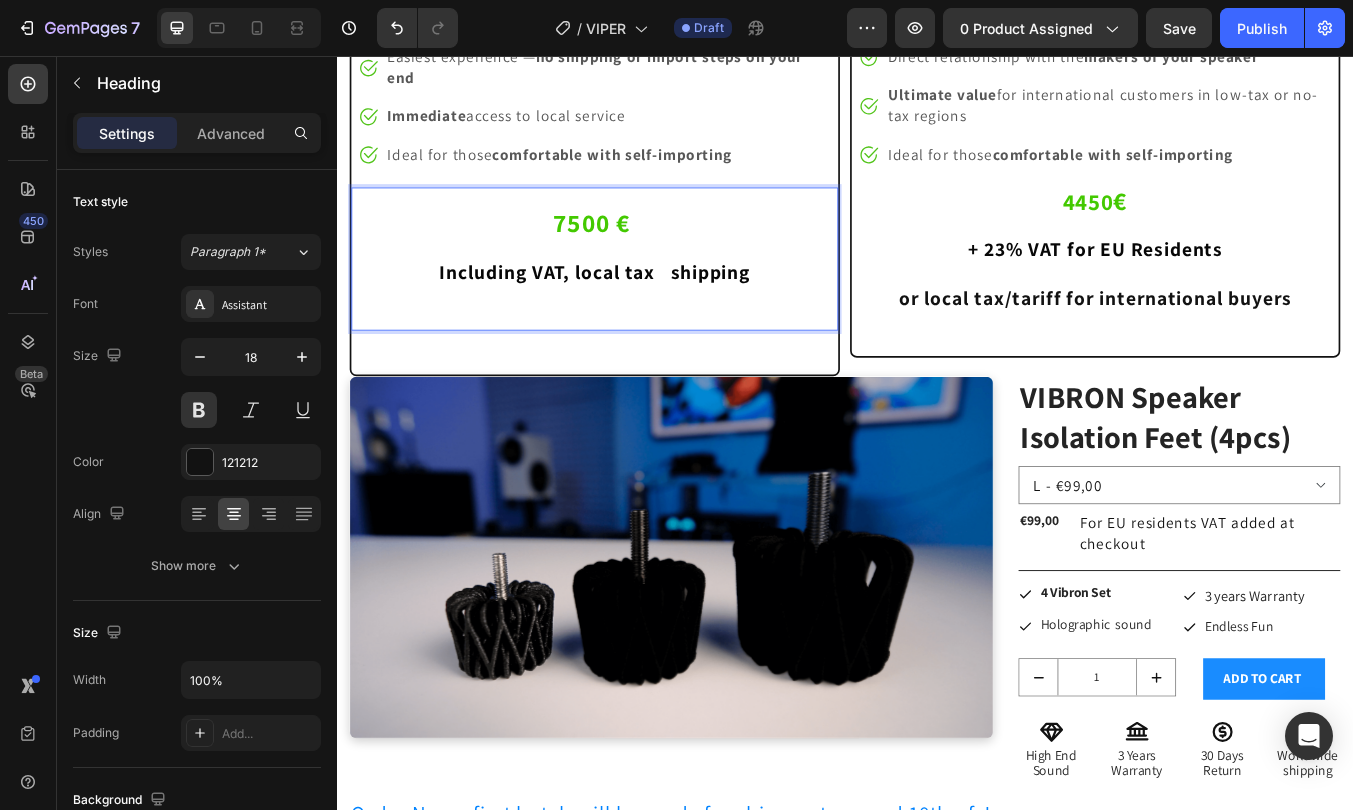 click on "7500 €   Including VAT, local tax & shipping ⁠⁠⁠⁠⁠⁠⁠" at bounding box center [641, 283] 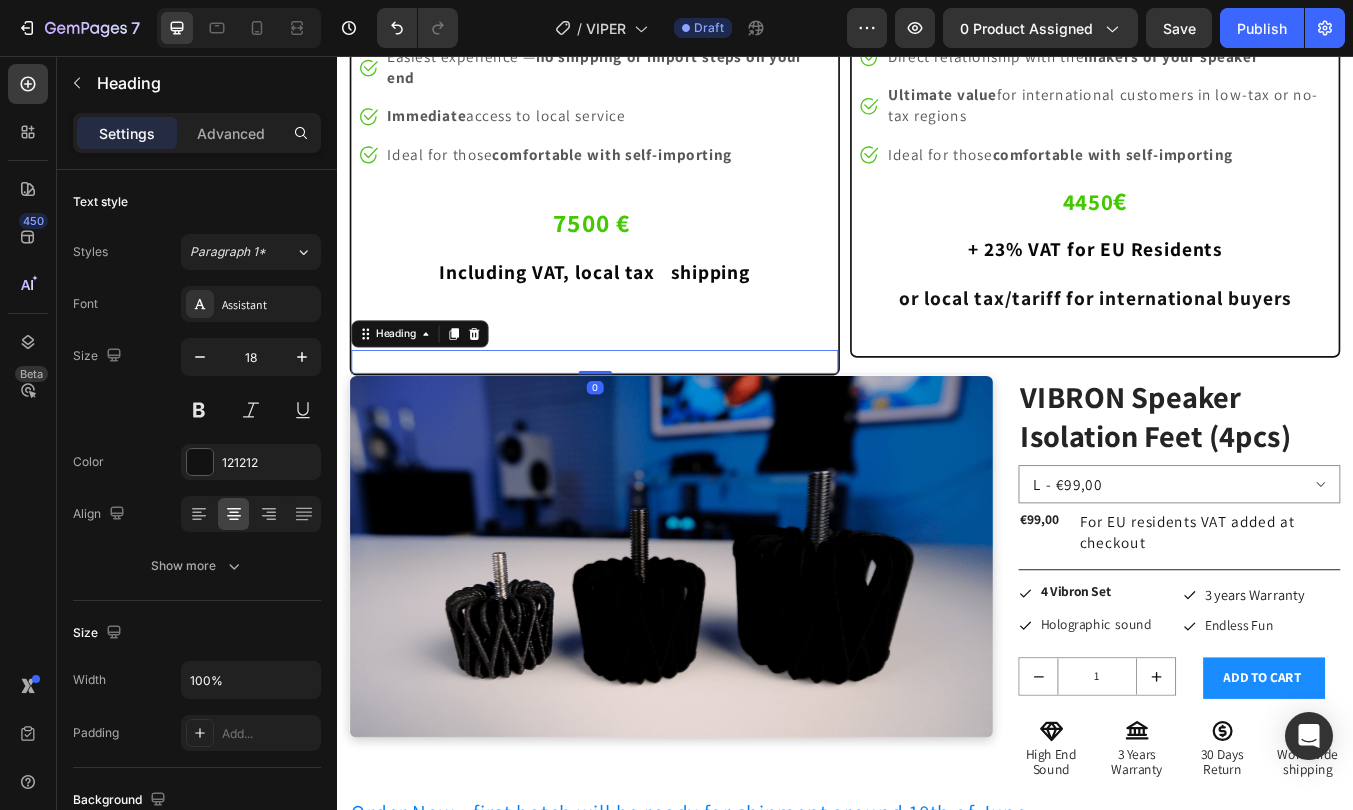 click on "Heading   0" at bounding box center (641, 417) 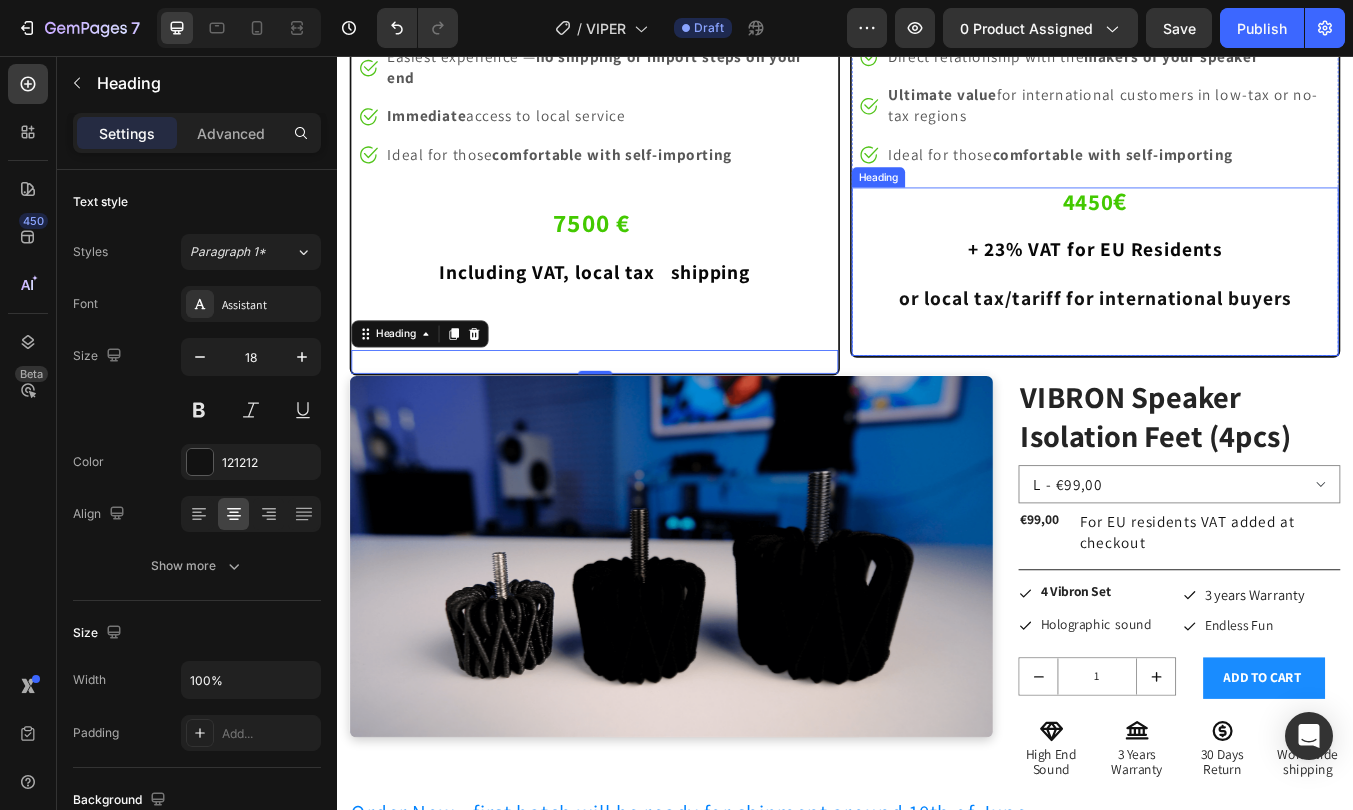 click on "⁠⁠⁠⁠⁠⁠⁠ 4450  € + 23% VAT for EU Residents   or local tax/tariff for international buyers" at bounding box center [1232, 298] 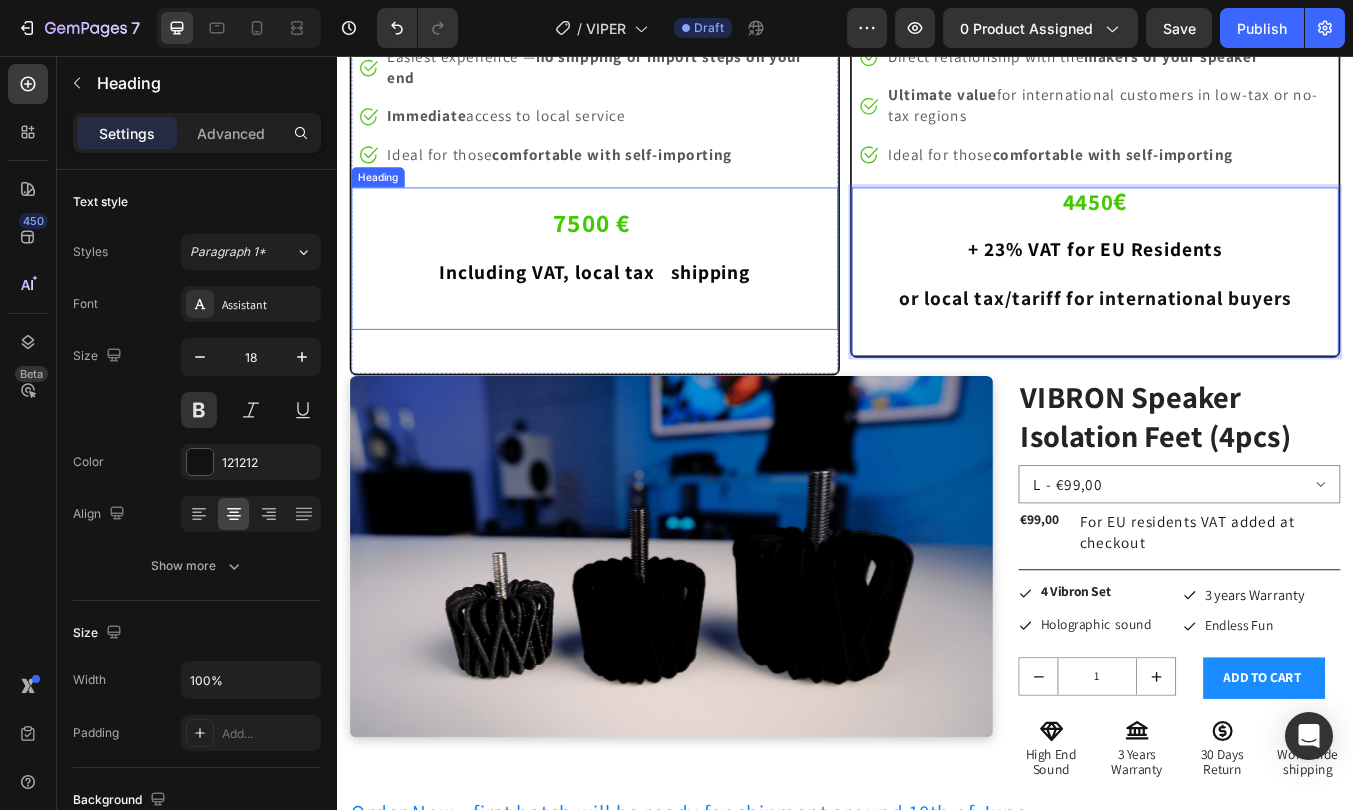 click on "⁠⁠⁠⁠⁠⁠⁠ 7500 €   Including VAT, [LOCAL_TAX] & shipping" at bounding box center (641, 283) 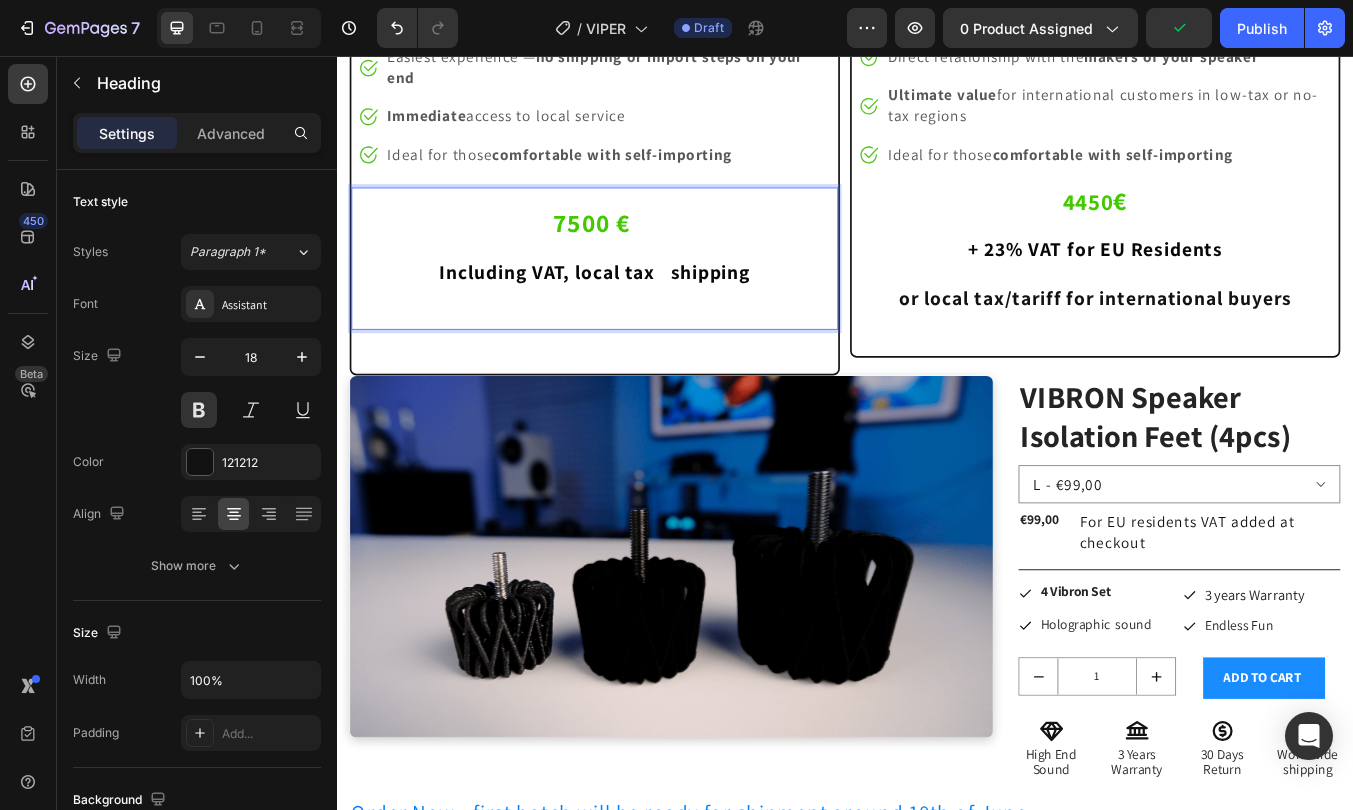 click on "Including VAT, local tax & shipping" at bounding box center [641, 311] 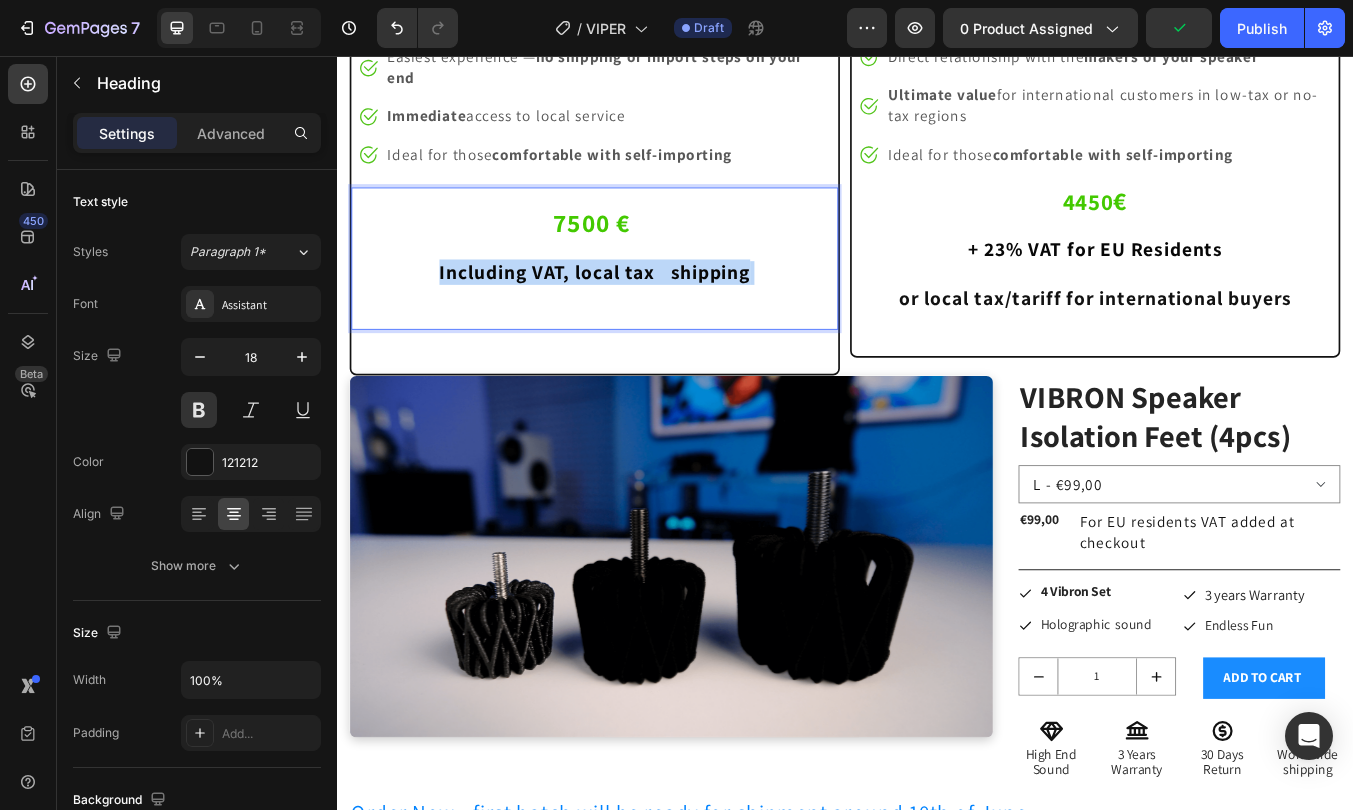 click on "Including VAT, local tax & shipping" at bounding box center [641, 311] 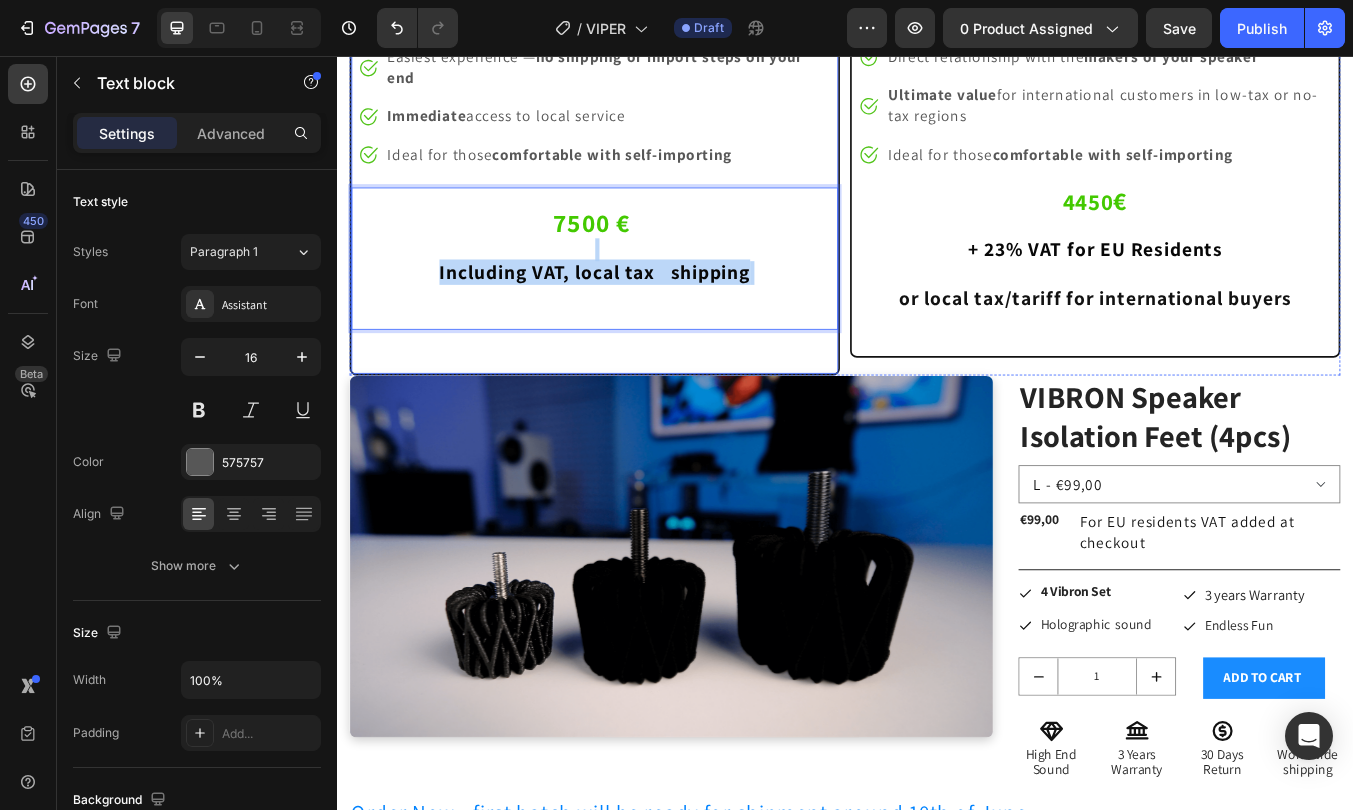 click on "comfortable with self-importing" at bounding box center [662, 171] 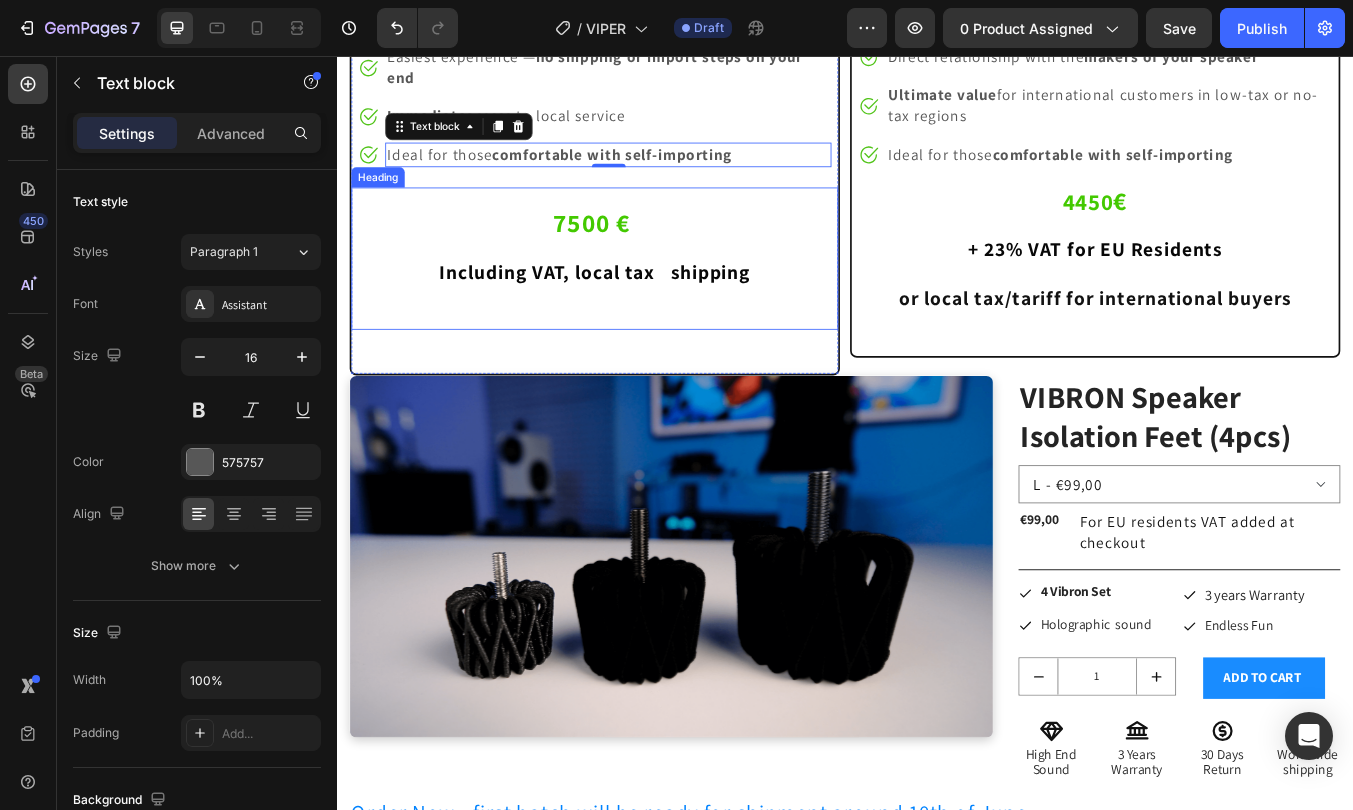 click on "⁠⁠⁠⁠⁠⁠⁠ 7500 €   Including VAT, [LOCAL_TAX] & shipping" at bounding box center [641, 283] 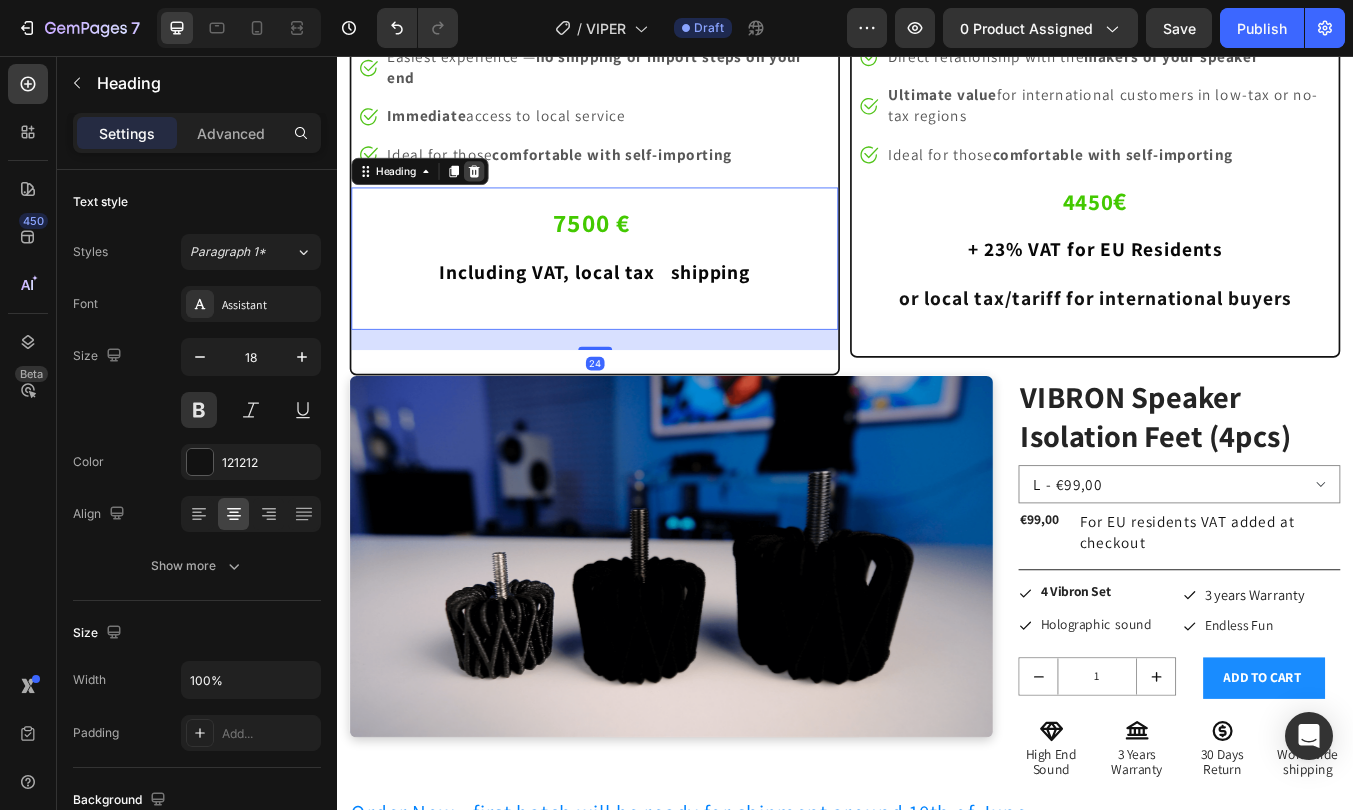 click 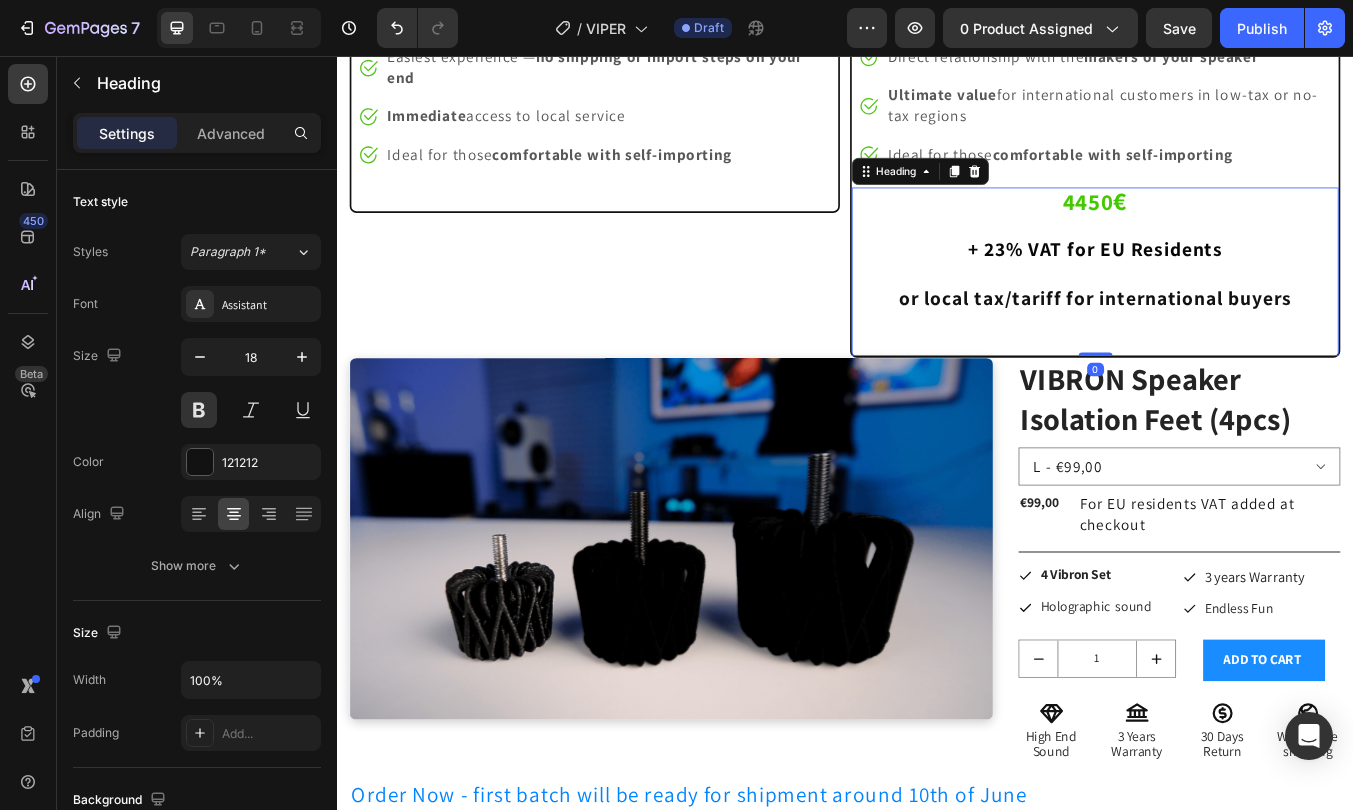 click on "⁠⁠⁠⁠⁠⁠⁠ 4450  € + 23% VAT for EU Residents   or local tax/tariff for international buyers" at bounding box center [1232, 298] 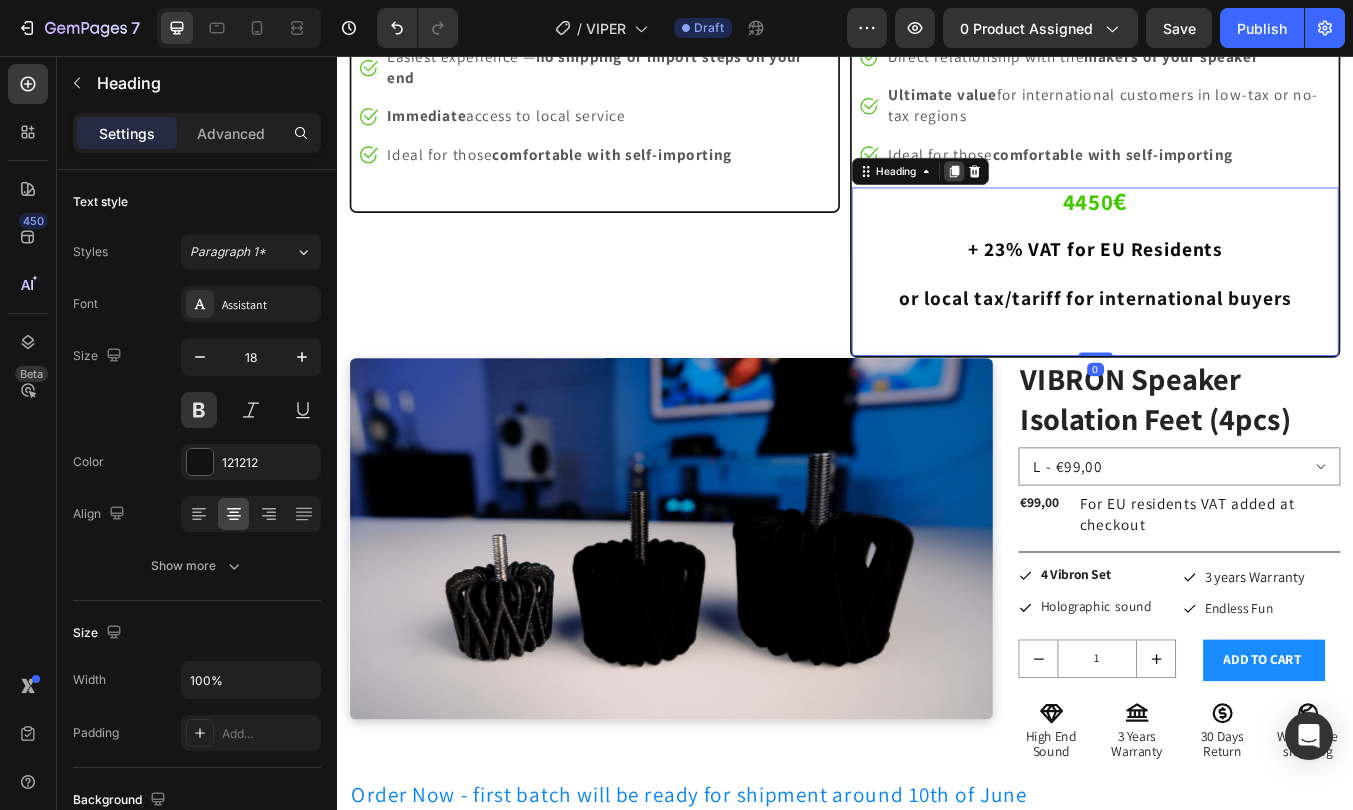 click 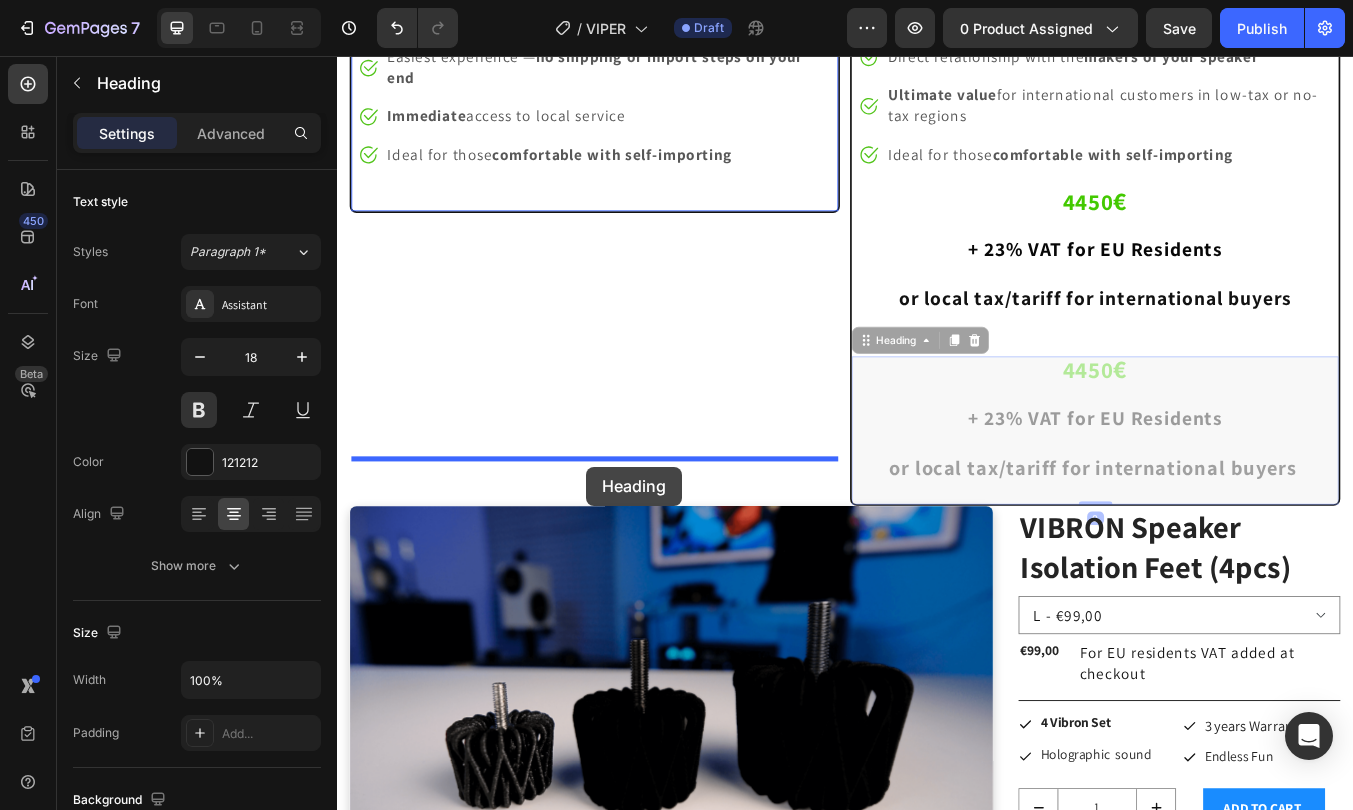 drag, startPoint x: 961, startPoint y: 722, endPoint x: 631, endPoint y: 541, distance: 376.37878 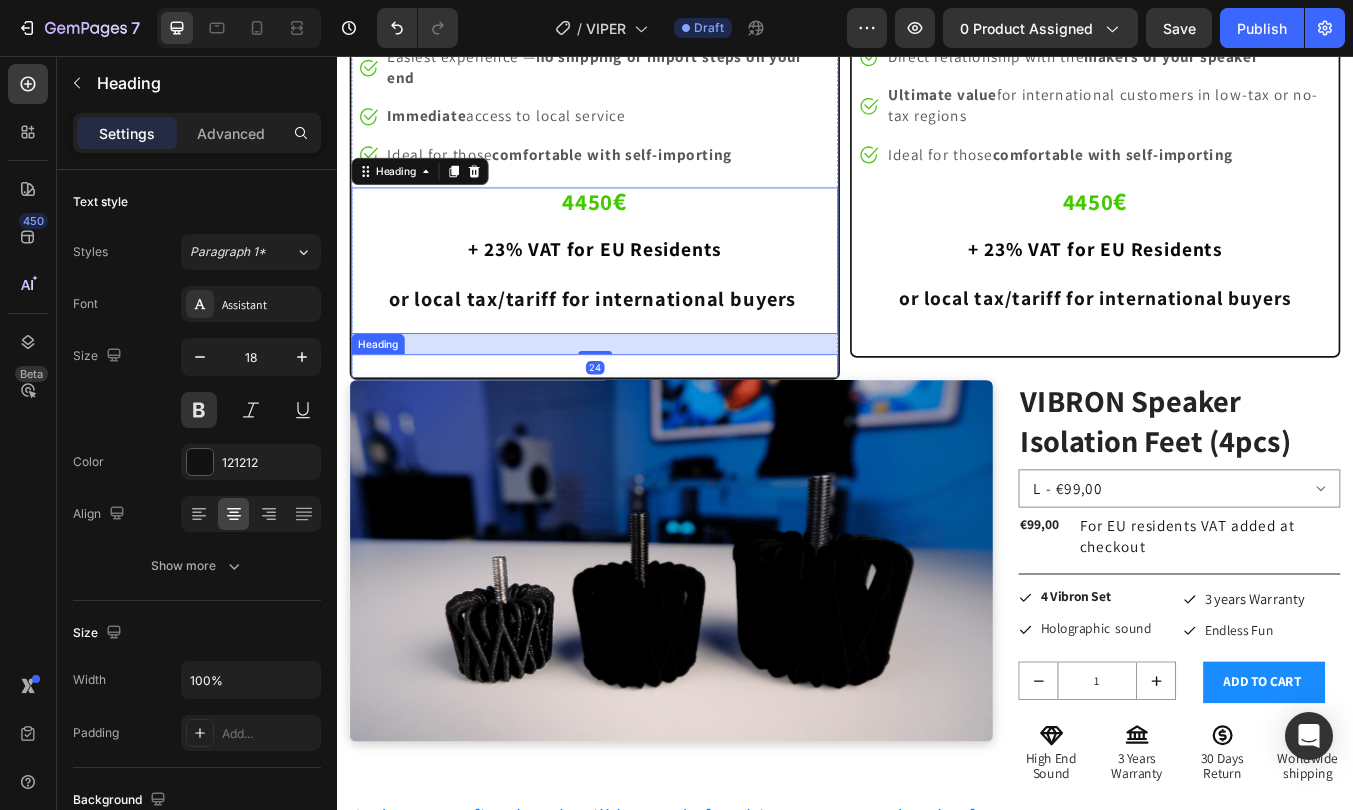 click on "Heading" at bounding box center (641, 422) 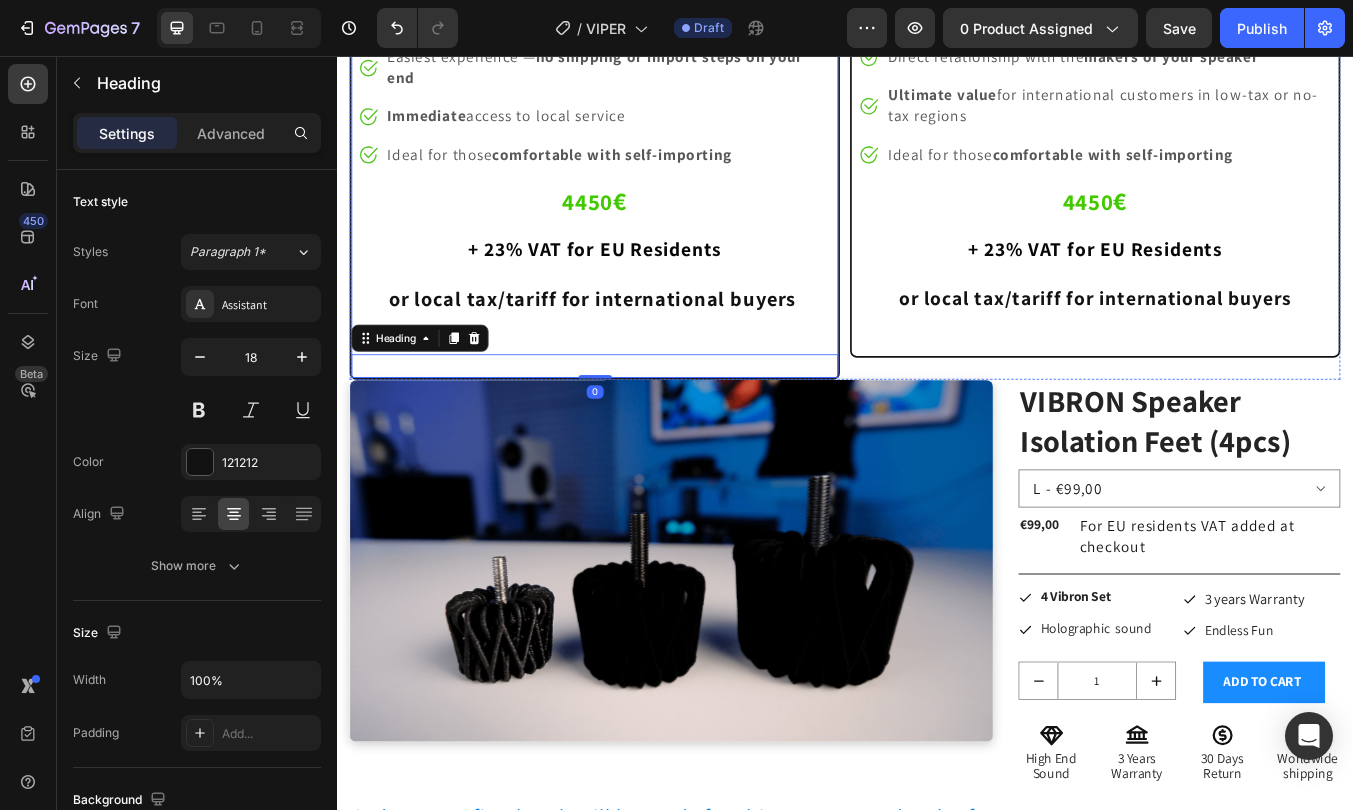 click on "Image ⁠⁠⁠⁠⁠⁠⁠ Buy from Local Dealer Heading Image All shipping cost, taxes and duties included Text block Image Local support  and assistance Text block Image Easiest experience —  no shipping or import steps on your end Text block Image Immediate  access to local service Text block Image Ideal for those  comfortable with self-importing Text block Icon List 4450  € + 23% VAT for EU Residents   or local tax/tariff for international buyers   Heading Heading   0" at bounding box center [641, 142] 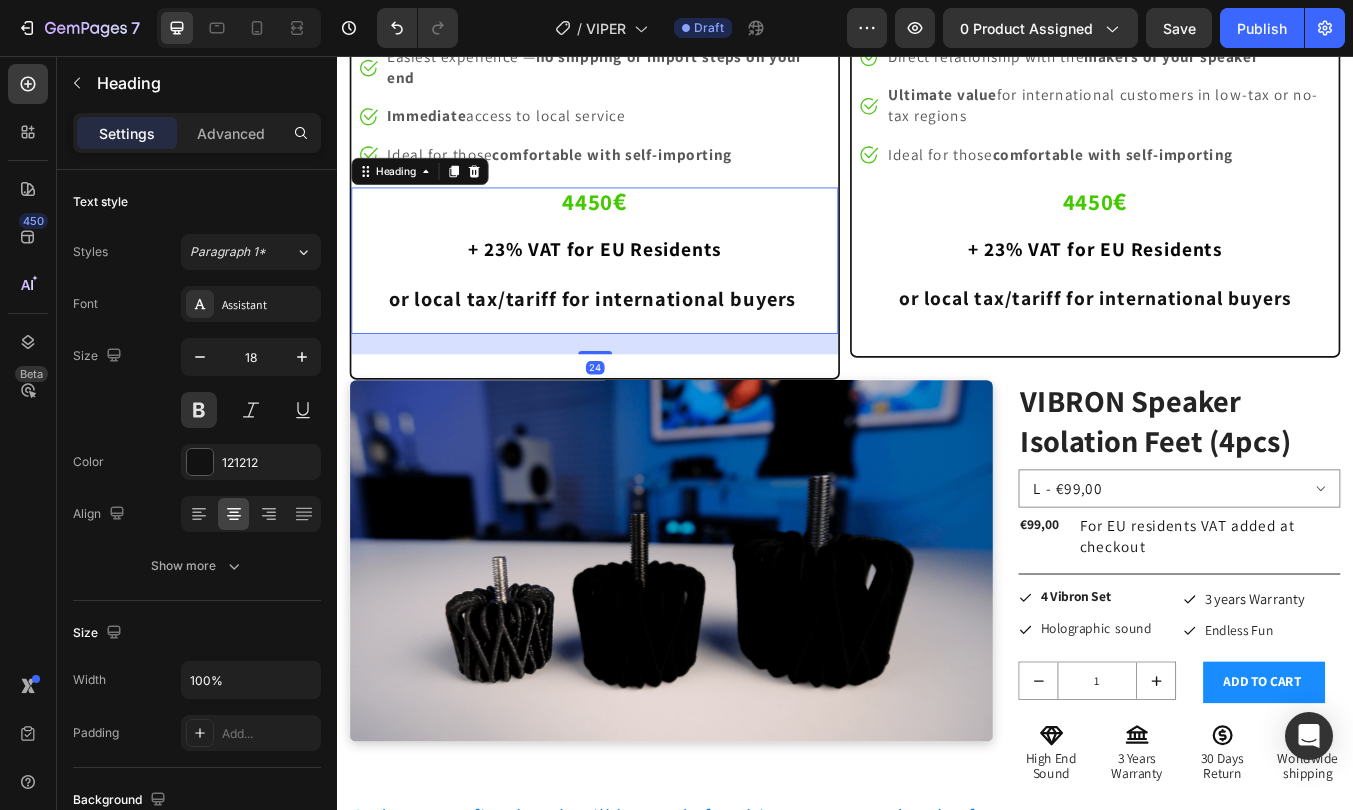 click on "4450  € + 23% VAT for EU Residents   or local tax/tariff for international buyers   Heading   24" at bounding box center (641, 297) 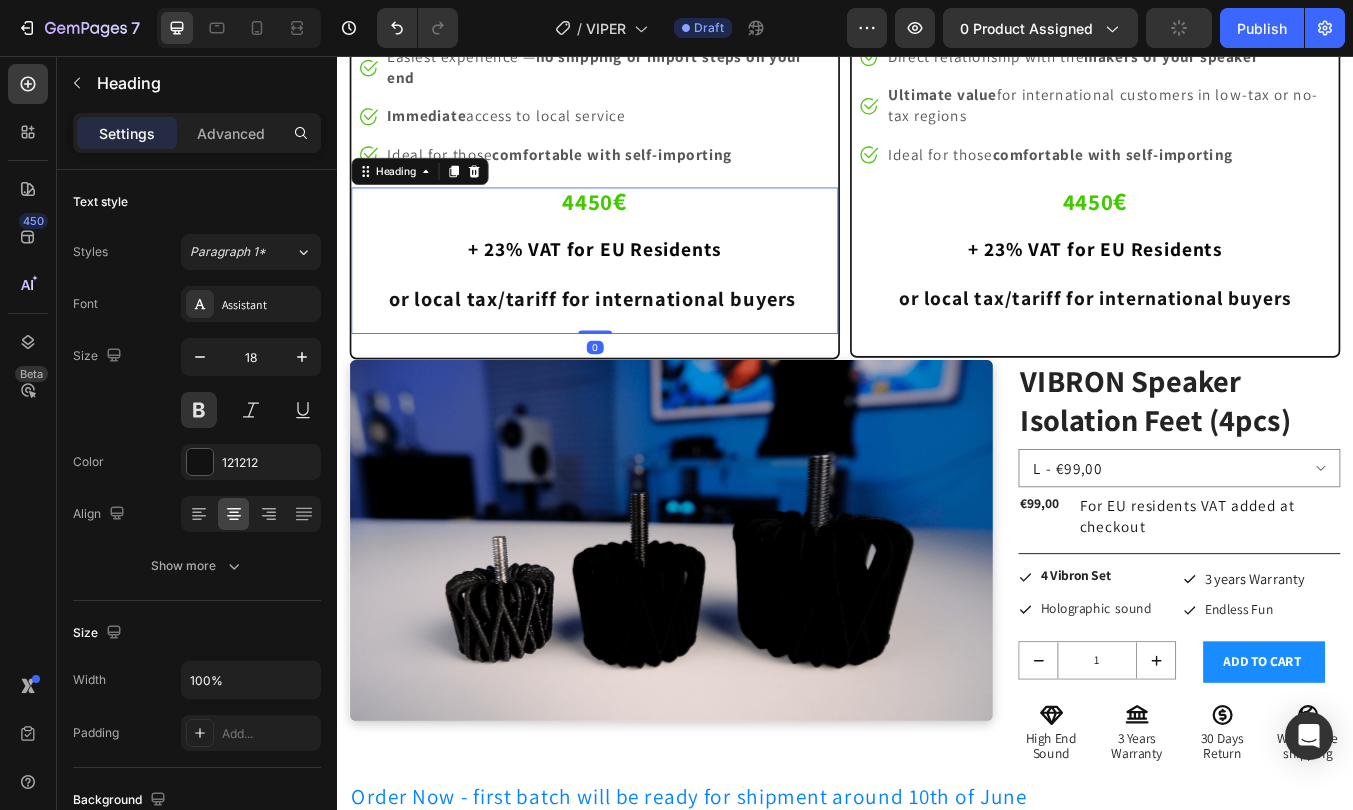 drag, startPoint x: 645, startPoint y: 728, endPoint x: 646, endPoint y: 681, distance: 47.010635 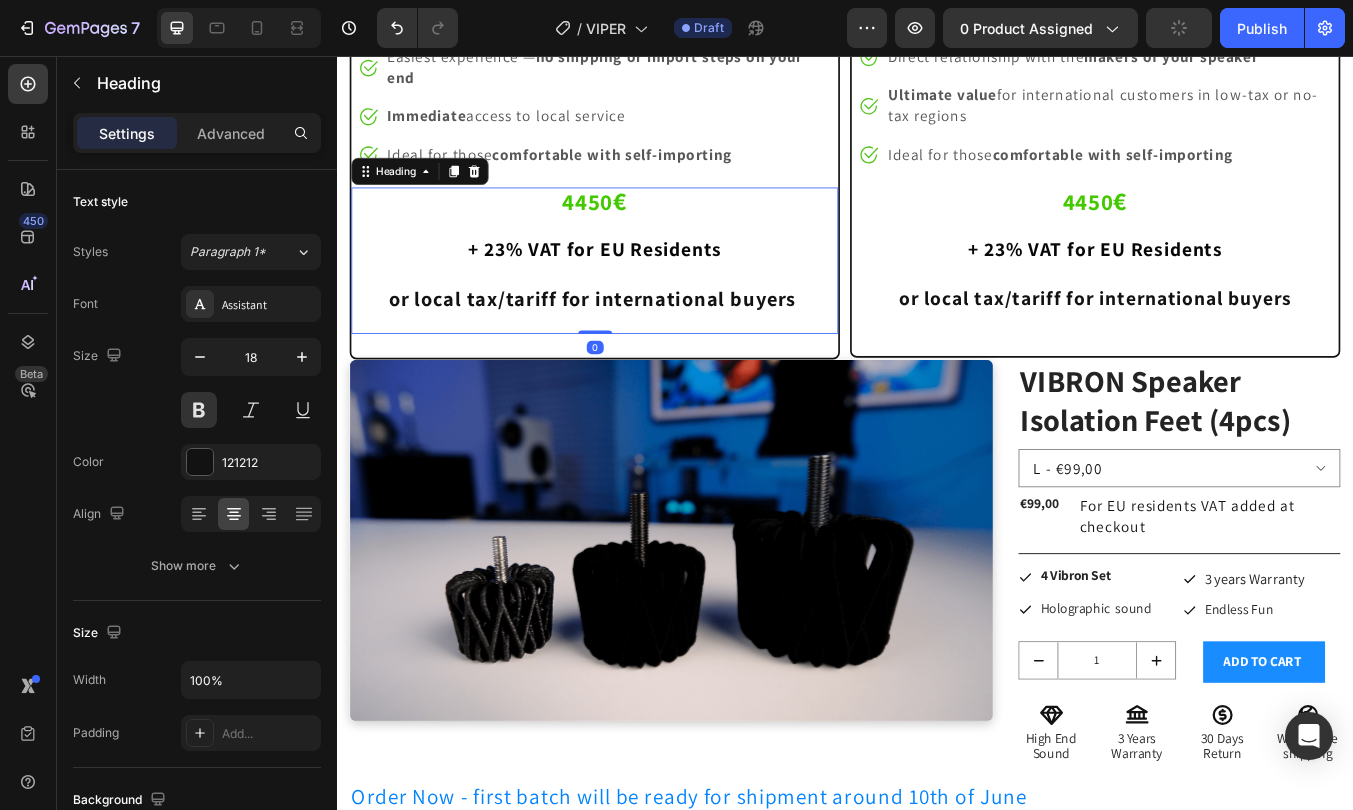 click on "4450  € + 23% VAT for EU Residents   or local tax/tariff for international buyers   Heading   0" at bounding box center [641, 297] 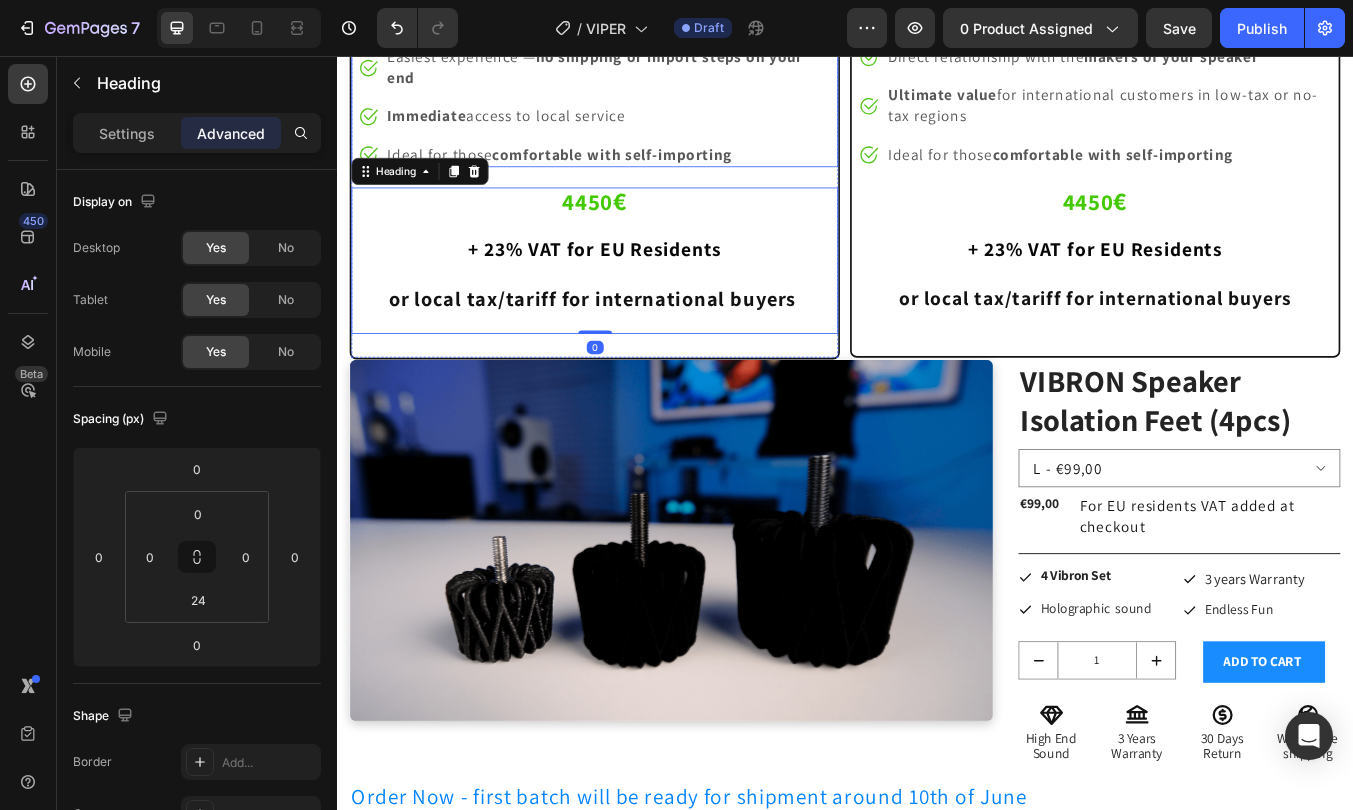 click on "Image All shipping cost, taxes and duties included Text block Image Local support  and assistance Text block Image Easiest experience —  no shipping or import steps on your end Text block Image Immediate  access to local service Text block Image Ideal for those  comfortable with self-importing Text block" at bounding box center [641, 70] 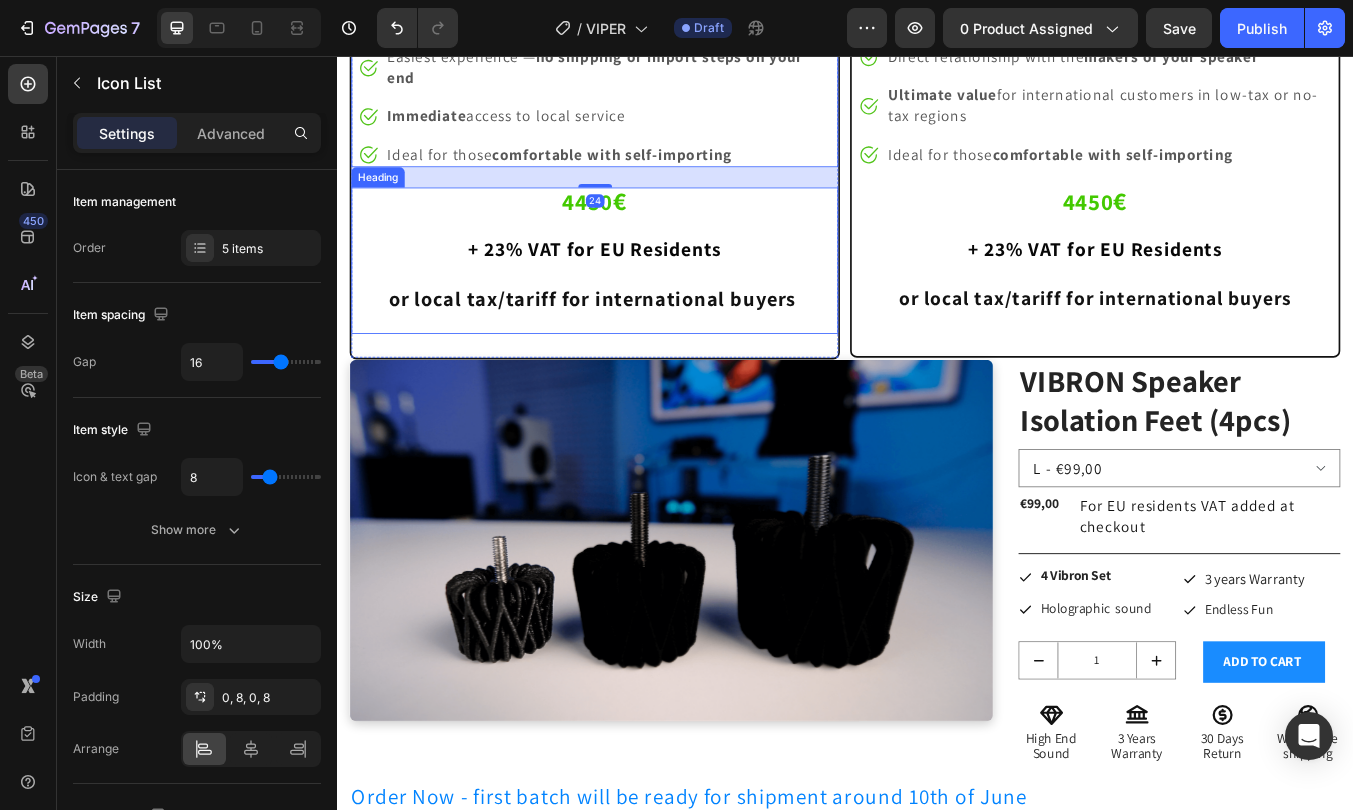 click on "+ 23% VAT for EU Residents" at bounding box center (642, 284) 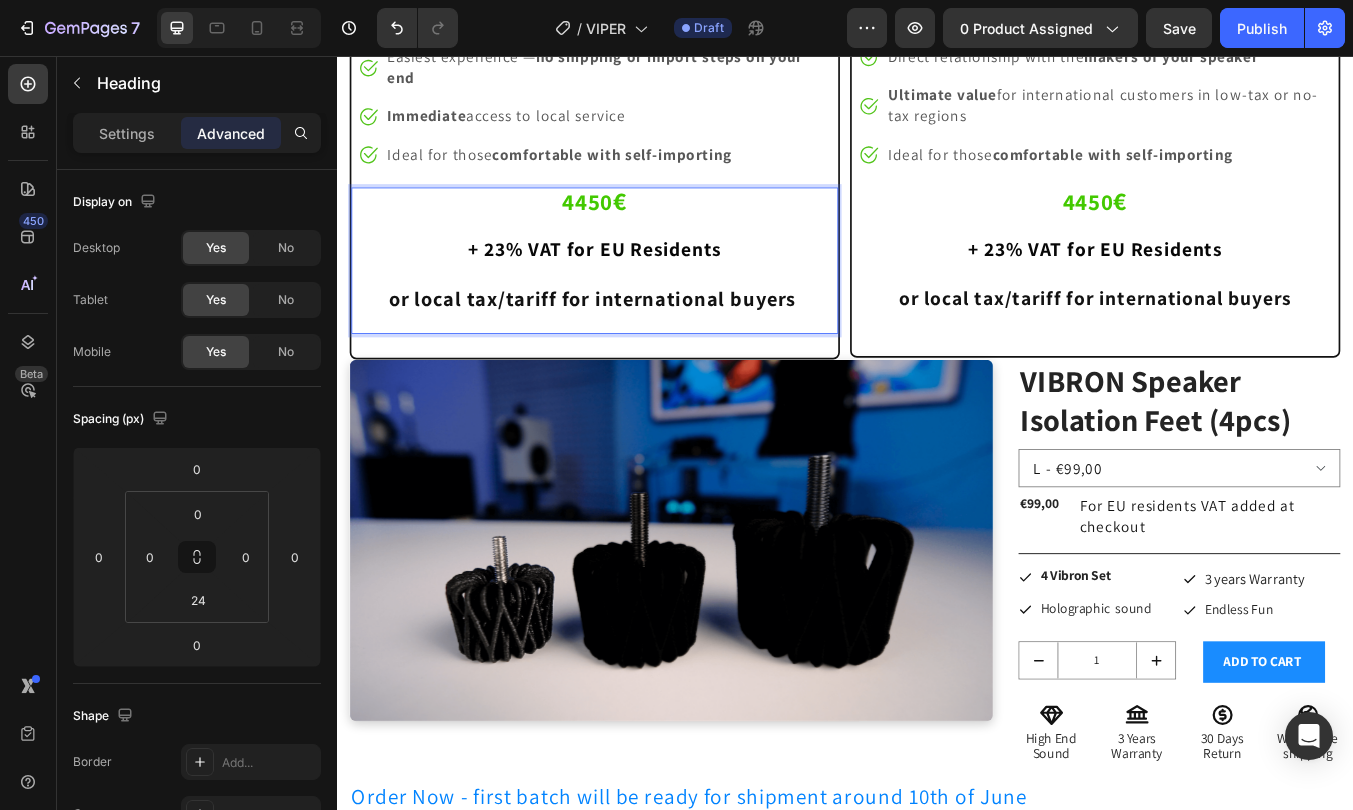 click on "+ 23% VAT for EU Residents" at bounding box center (642, 284) 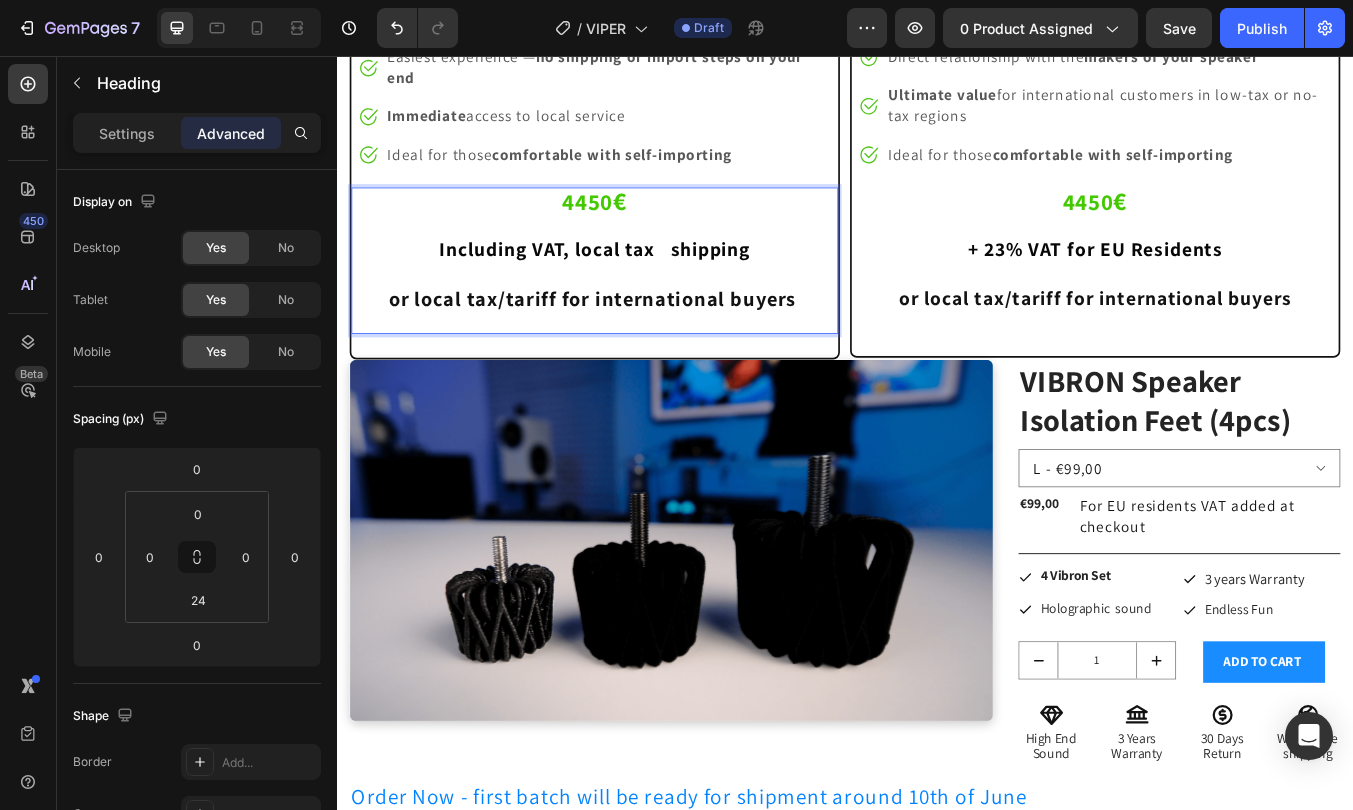 click on "or local tax/tariff for international buyers" at bounding box center [639, 342] 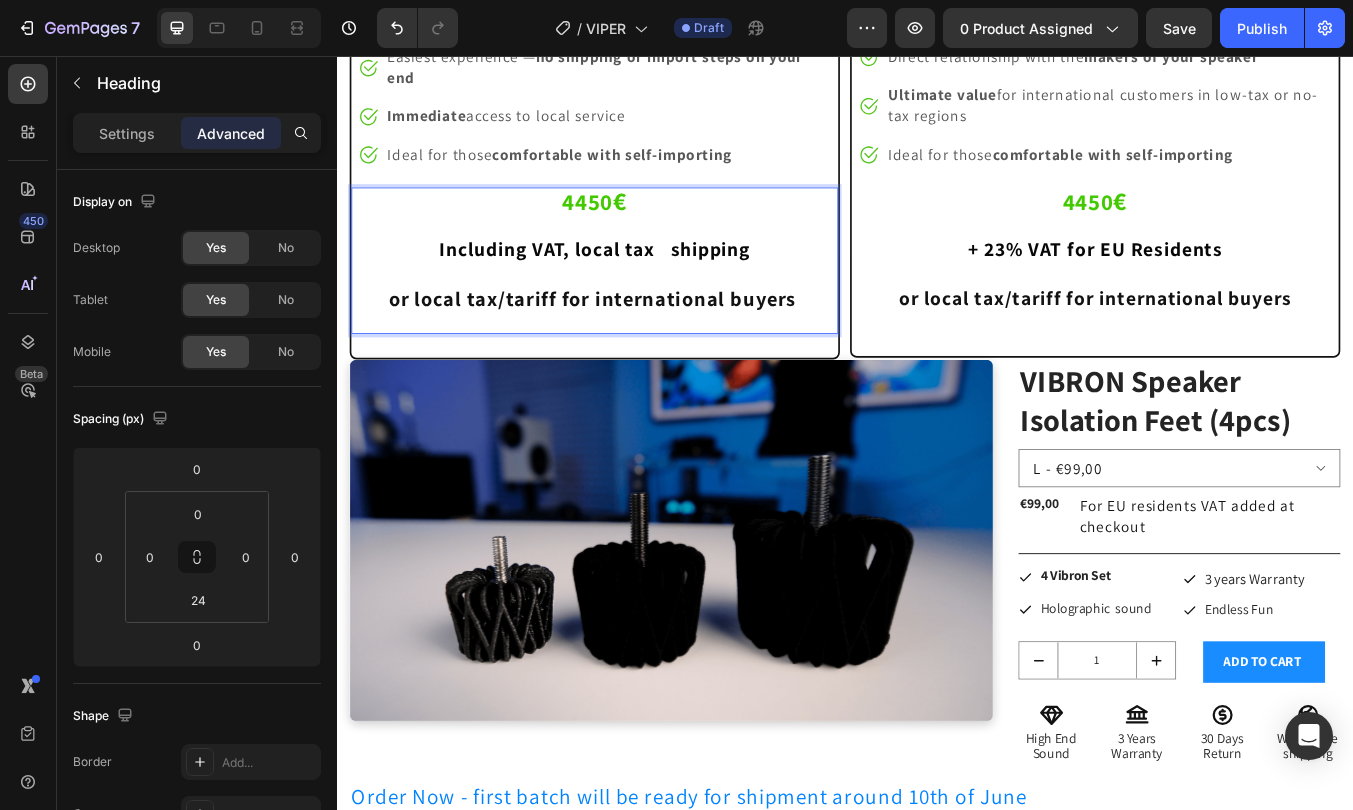 click on "or local tax/tariff for international buyers" at bounding box center [639, 342] 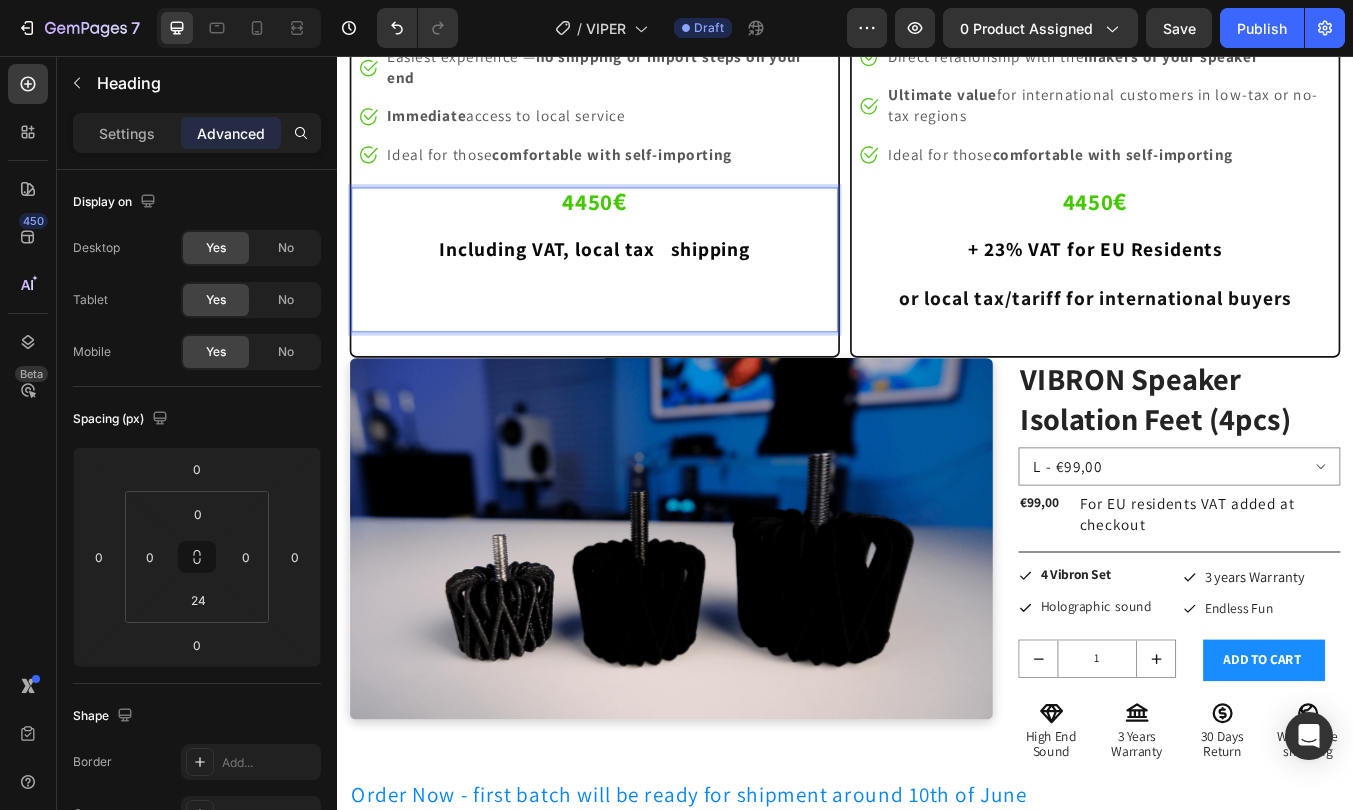 click on "4450" at bounding box center (633, 227) 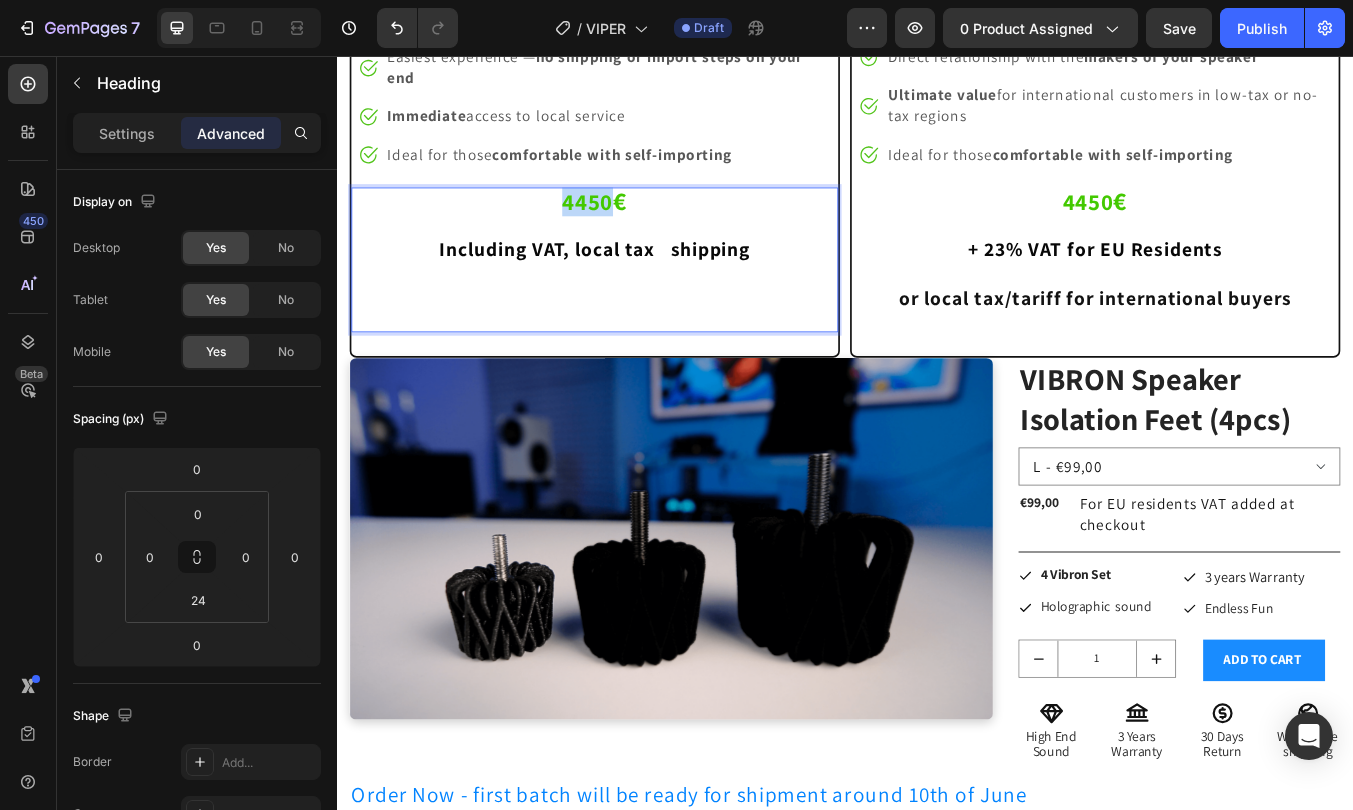 click on "4450" at bounding box center (633, 227) 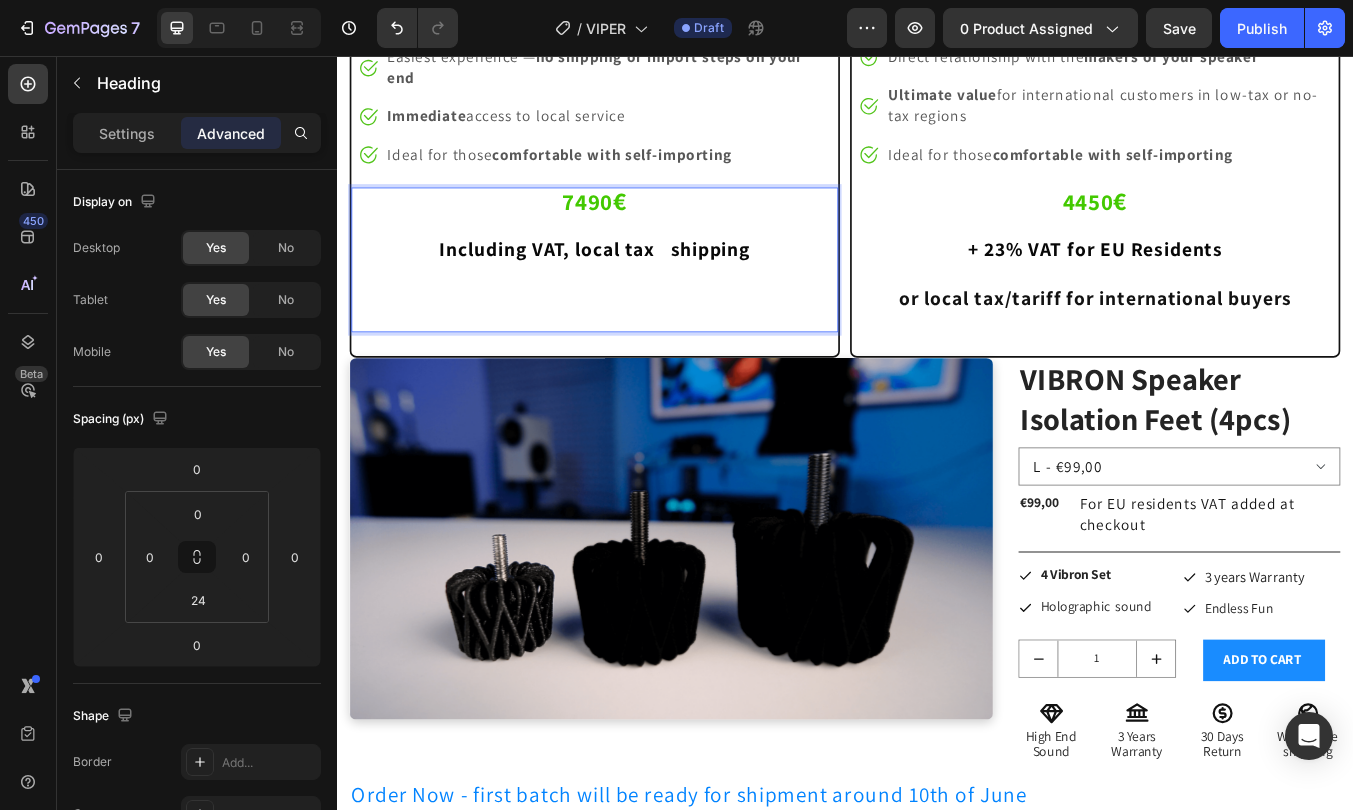 click on "7490  € Including VAT, local tax & shipping" at bounding box center (641, 284) 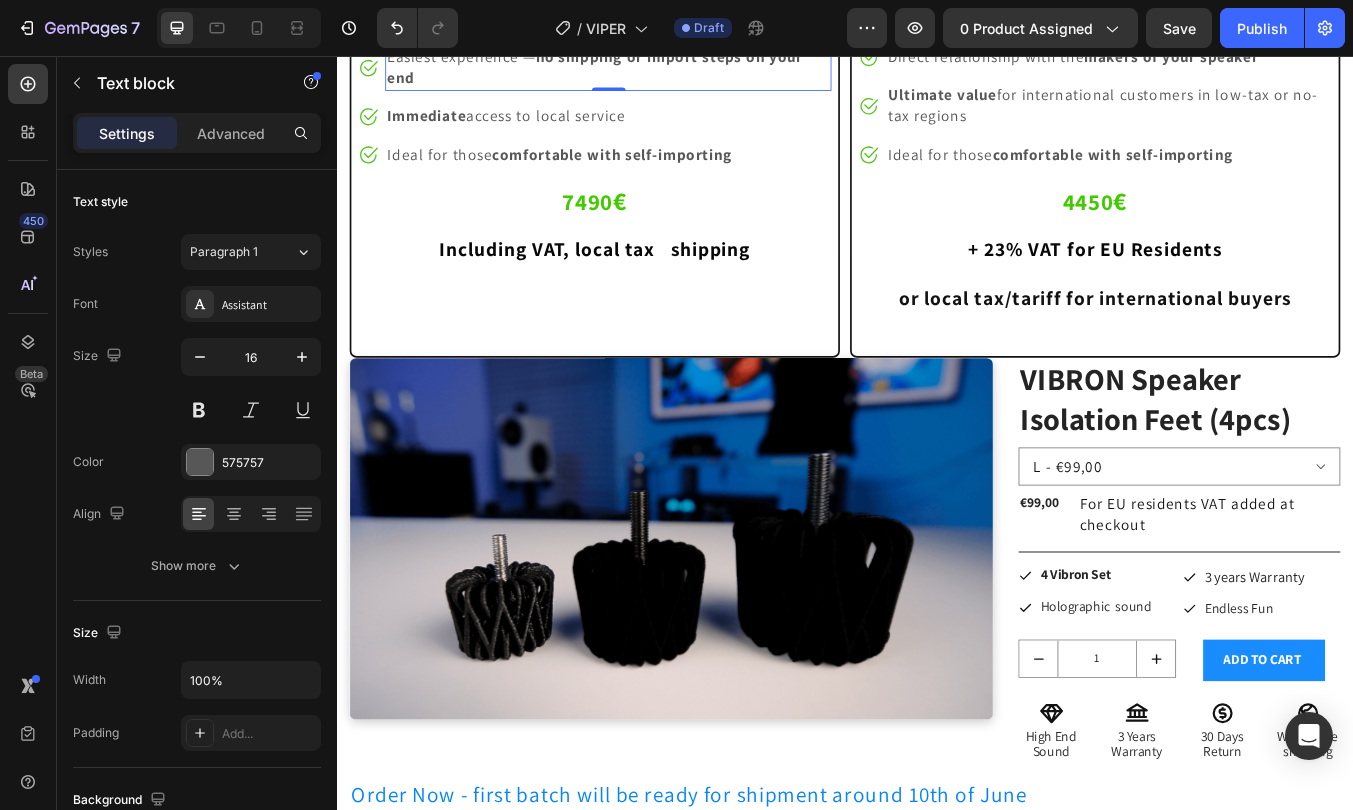 click on "Easiest experience —  no shipping or import steps on your end" at bounding box center [657, 70] 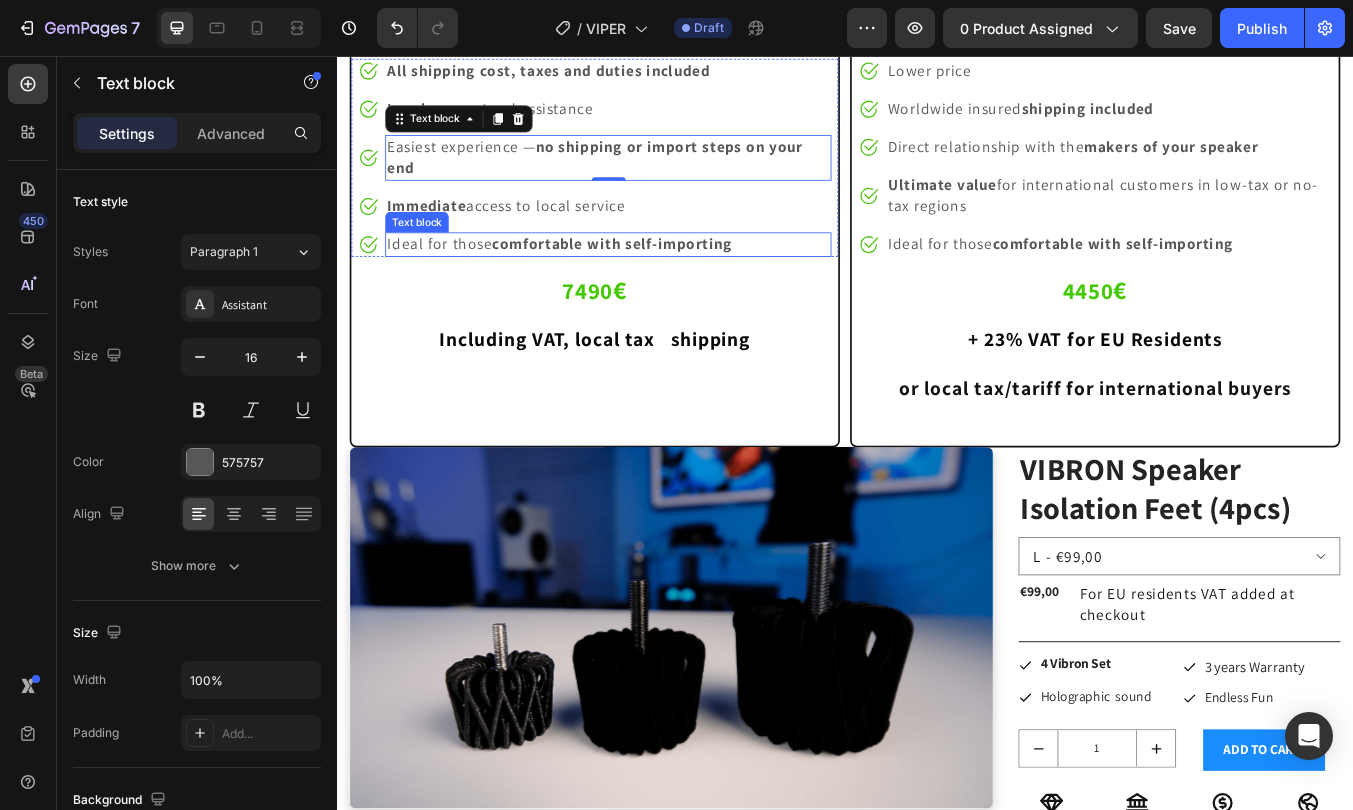scroll, scrollTop: 11197, scrollLeft: 0, axis: vertical 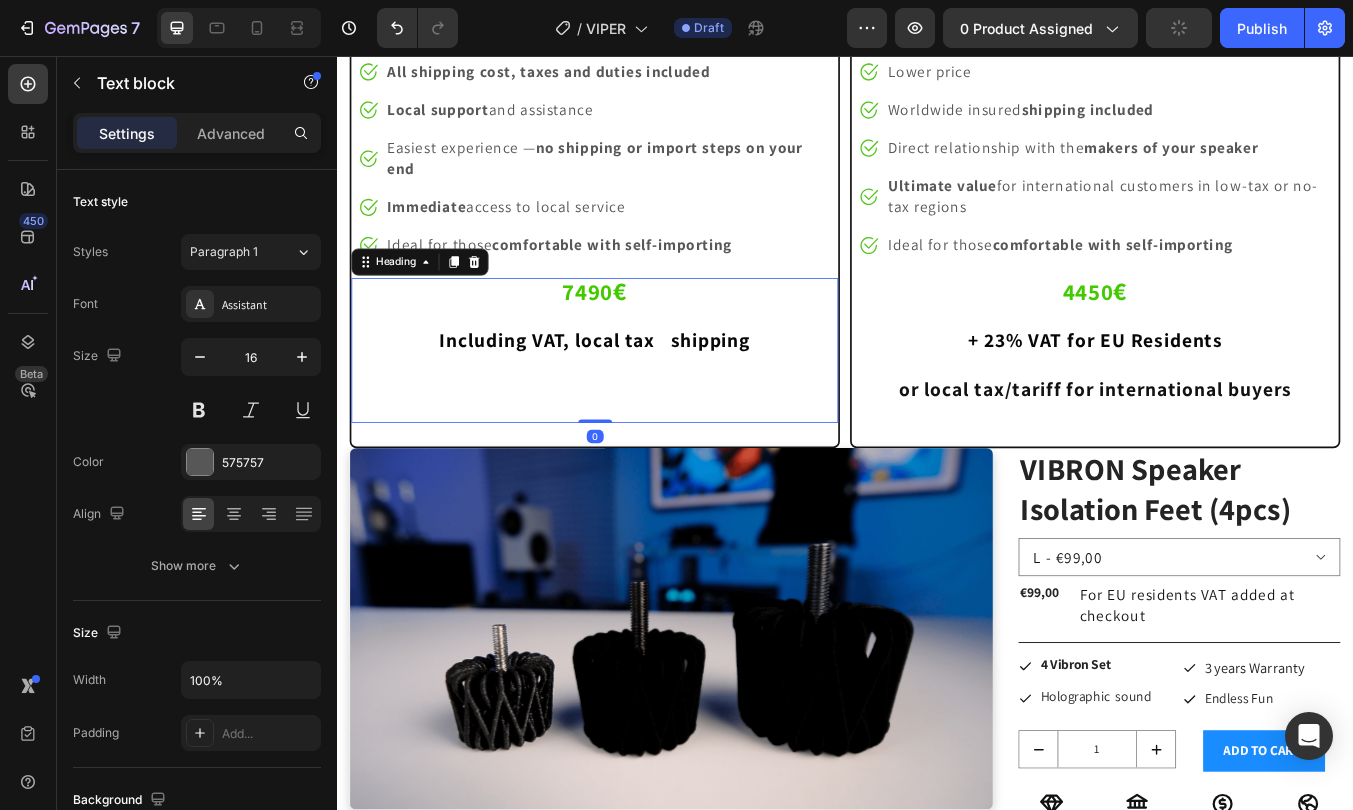 click on "Including VAT, local tax & shipping" at bounding box center (641, 391) 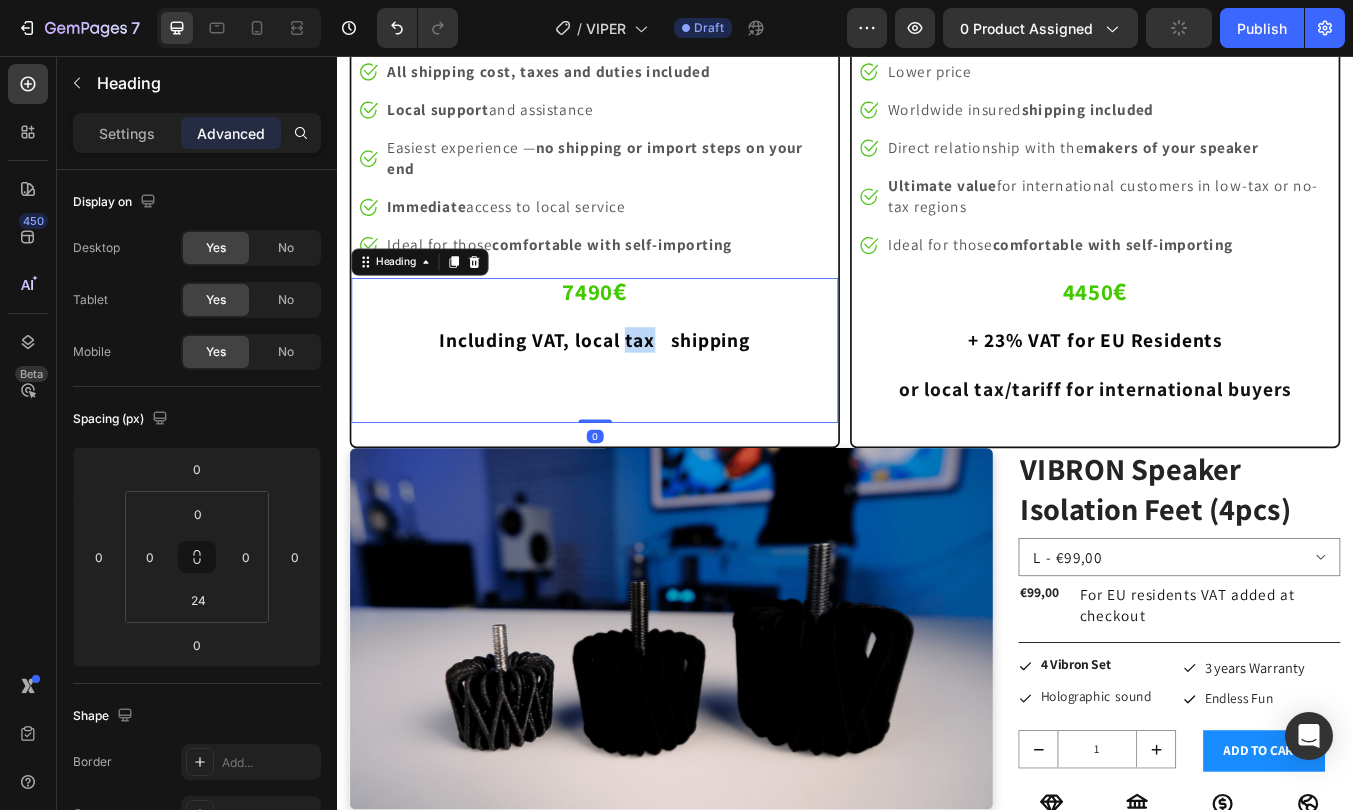 click on "Including VAT, local tax & shipping" at bounding box center (641, 391) 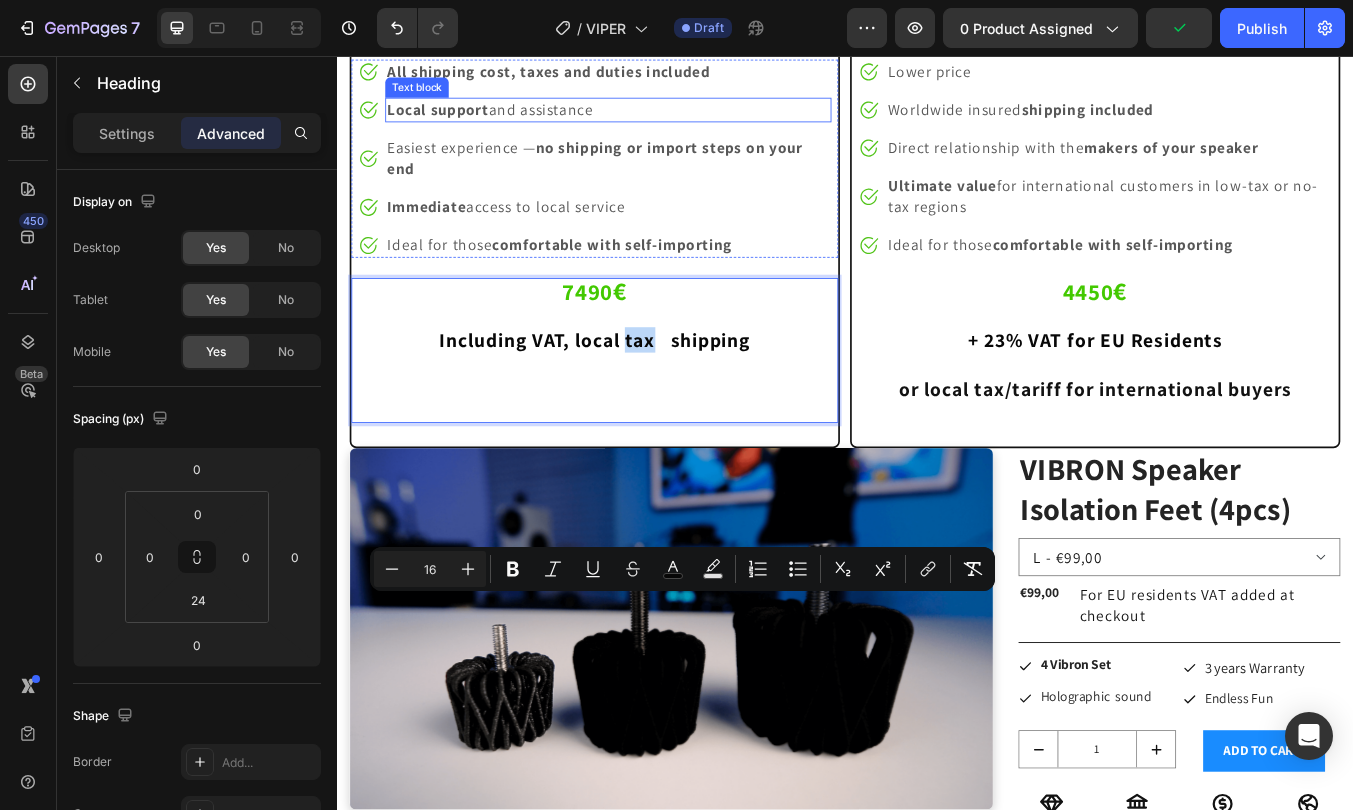 click on "Local support  and assistance" at bounding box center (657, 119) 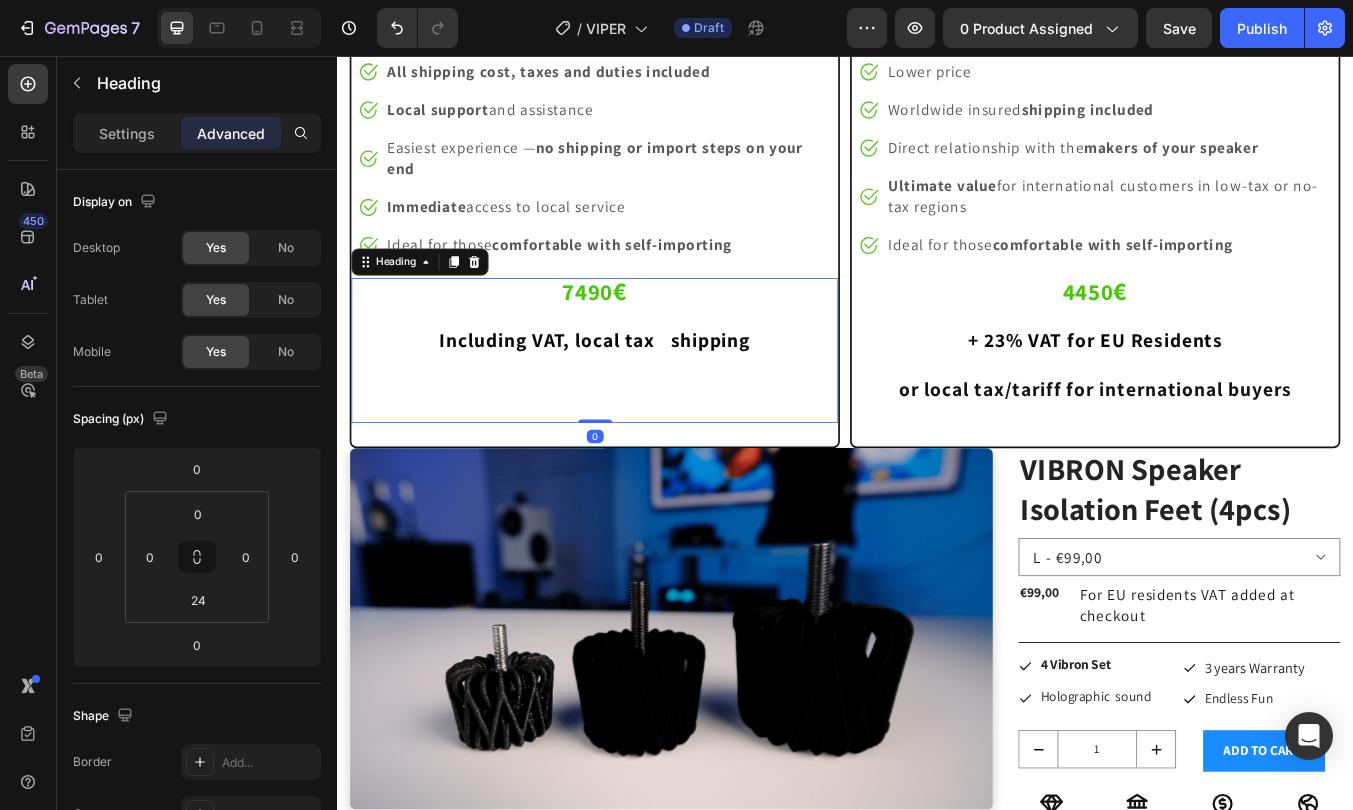 click on "Including VAT, local tax & shipping" at bounding box center [641, 391] 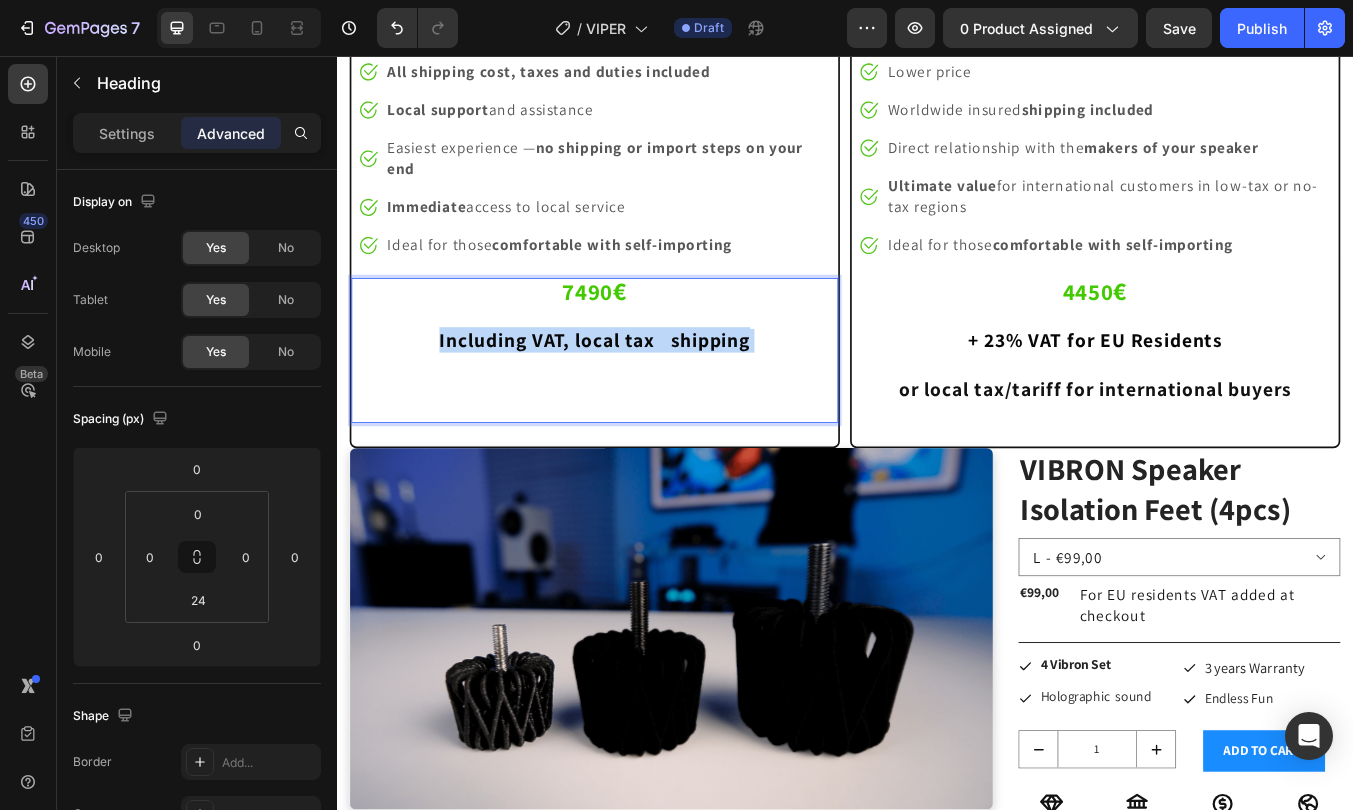 click on "Including VAT, local tax & shipping" at bounding box center [641, 391] 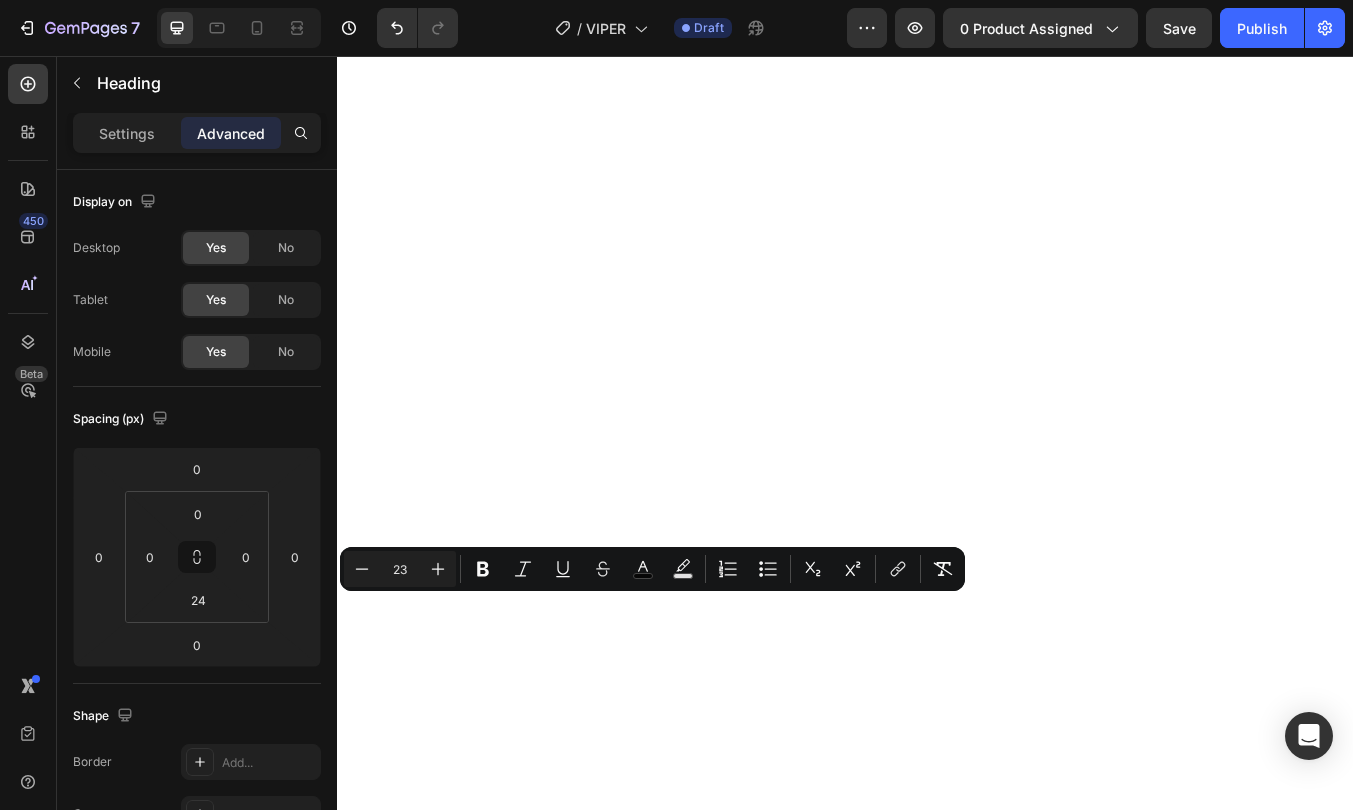 scroll, scrollTop: 0, scrollLeft: 0, axis: both 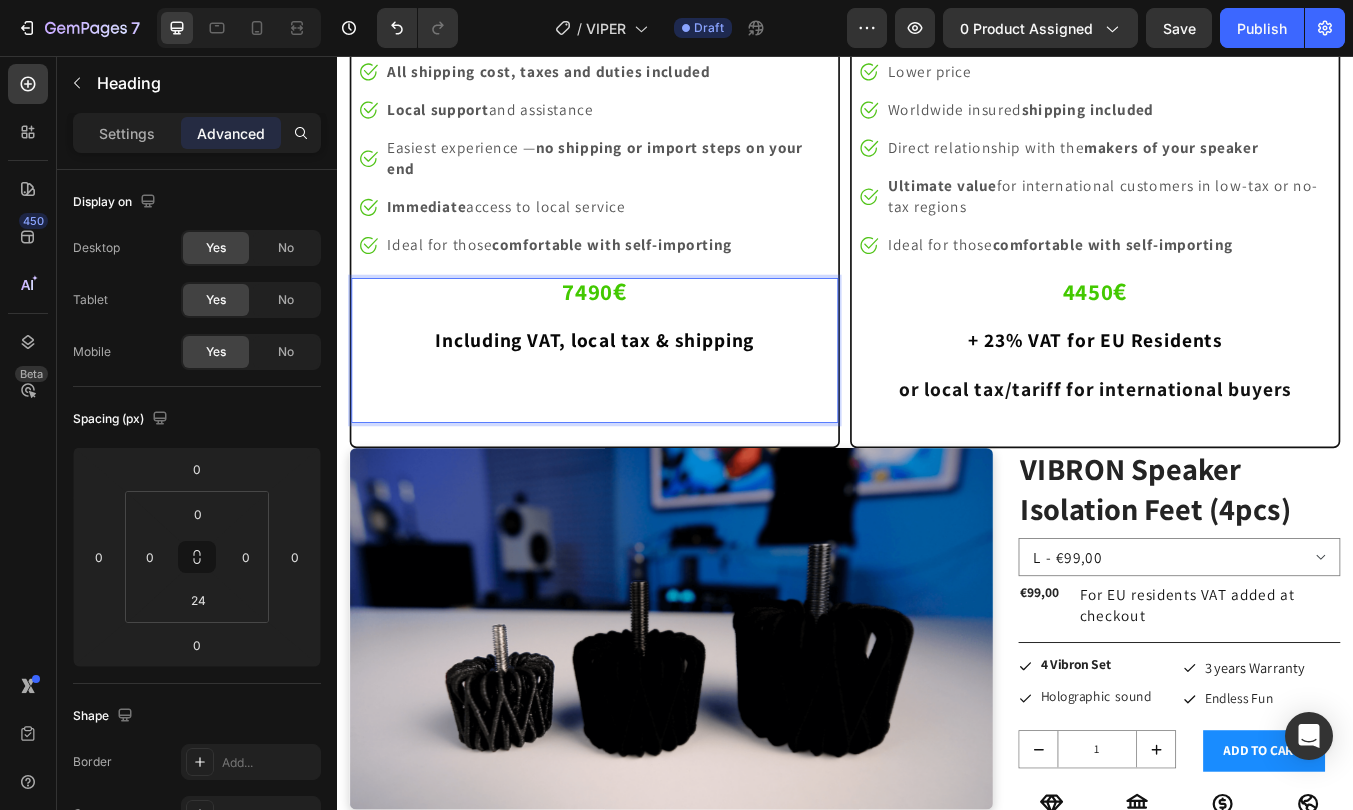 click on "7490  € Including VAT, local tax & shipping" at bounding box center (641, 391) 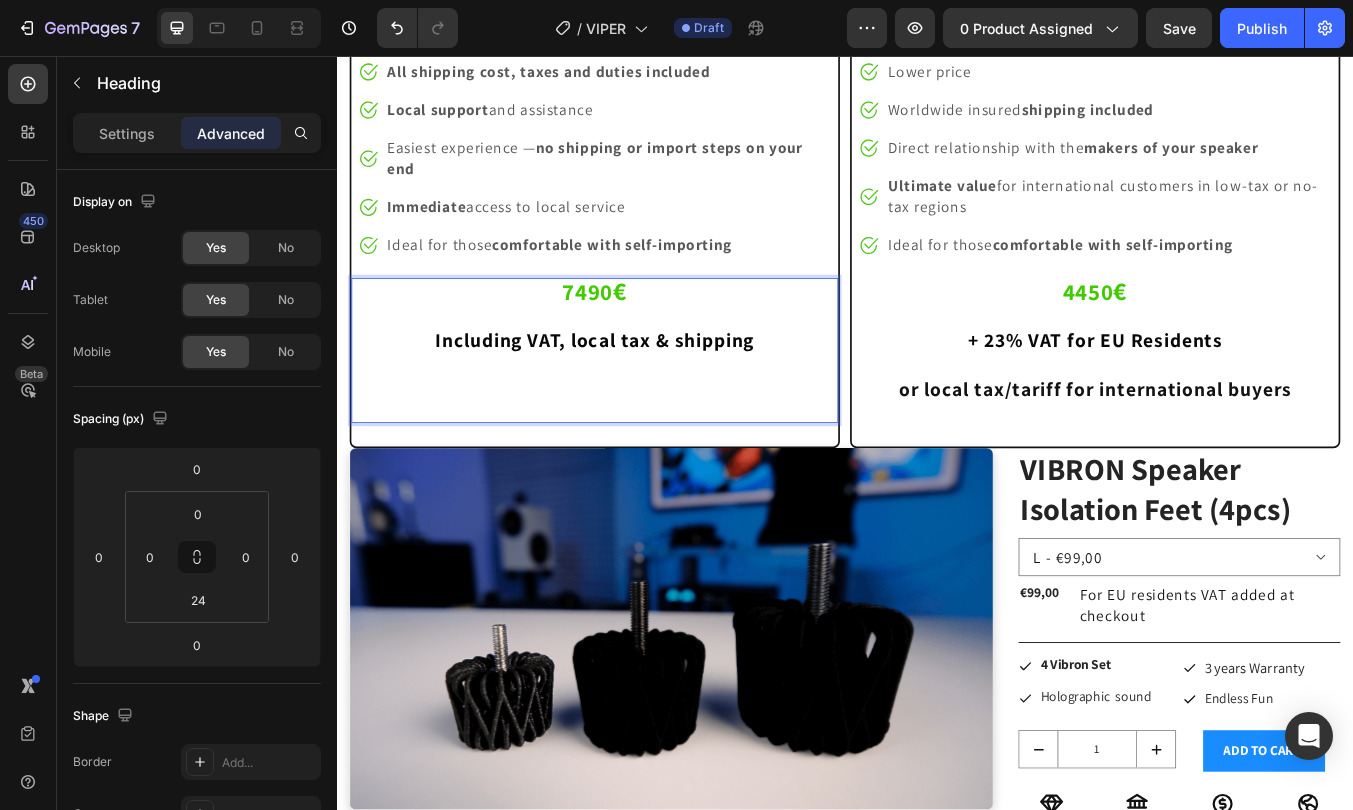 click on "Including VAT, local tax & shipping" at bounding box center [641, 391] 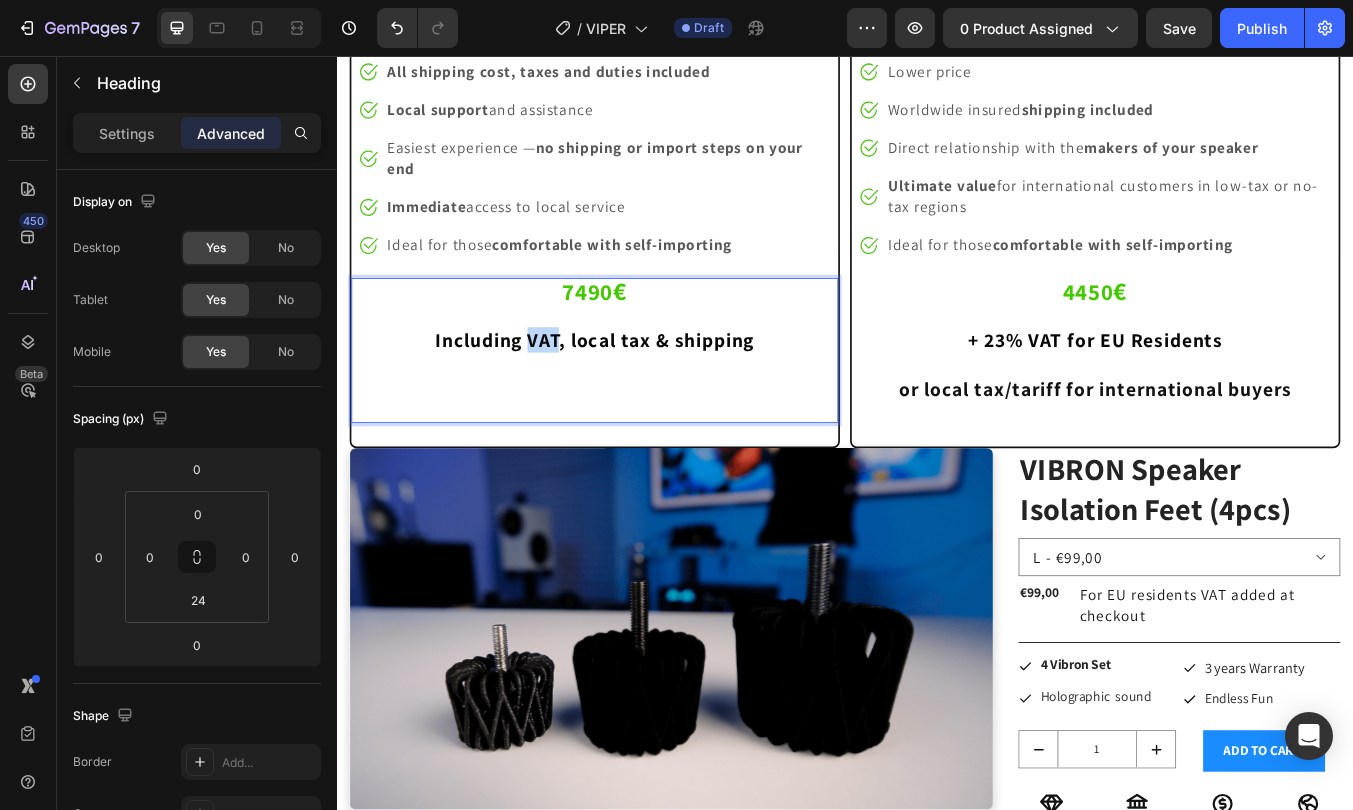 click on "Including VAT, local tax & shipping" at bounding box center [641, 391] 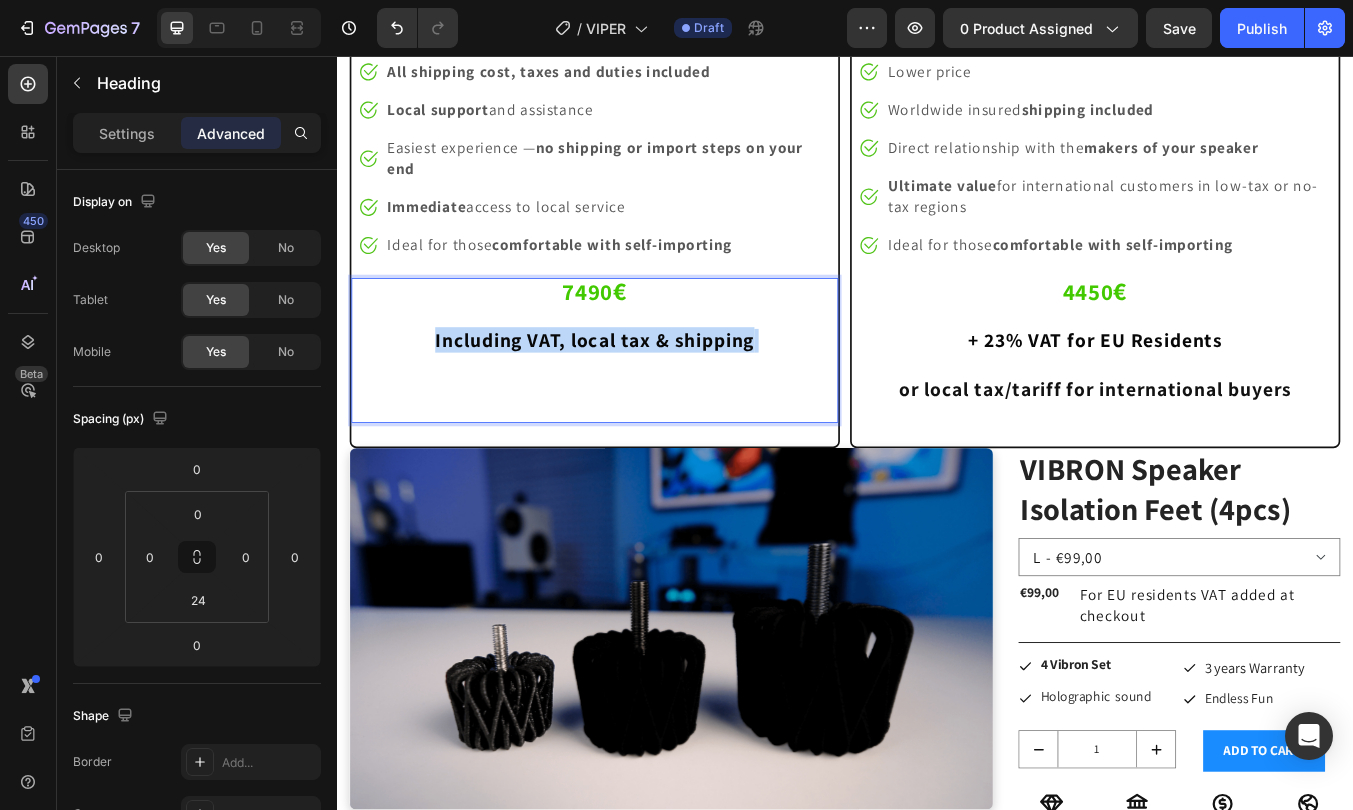 click on "Including VAT, local tax & shipping" at bounding box center [641, 391] 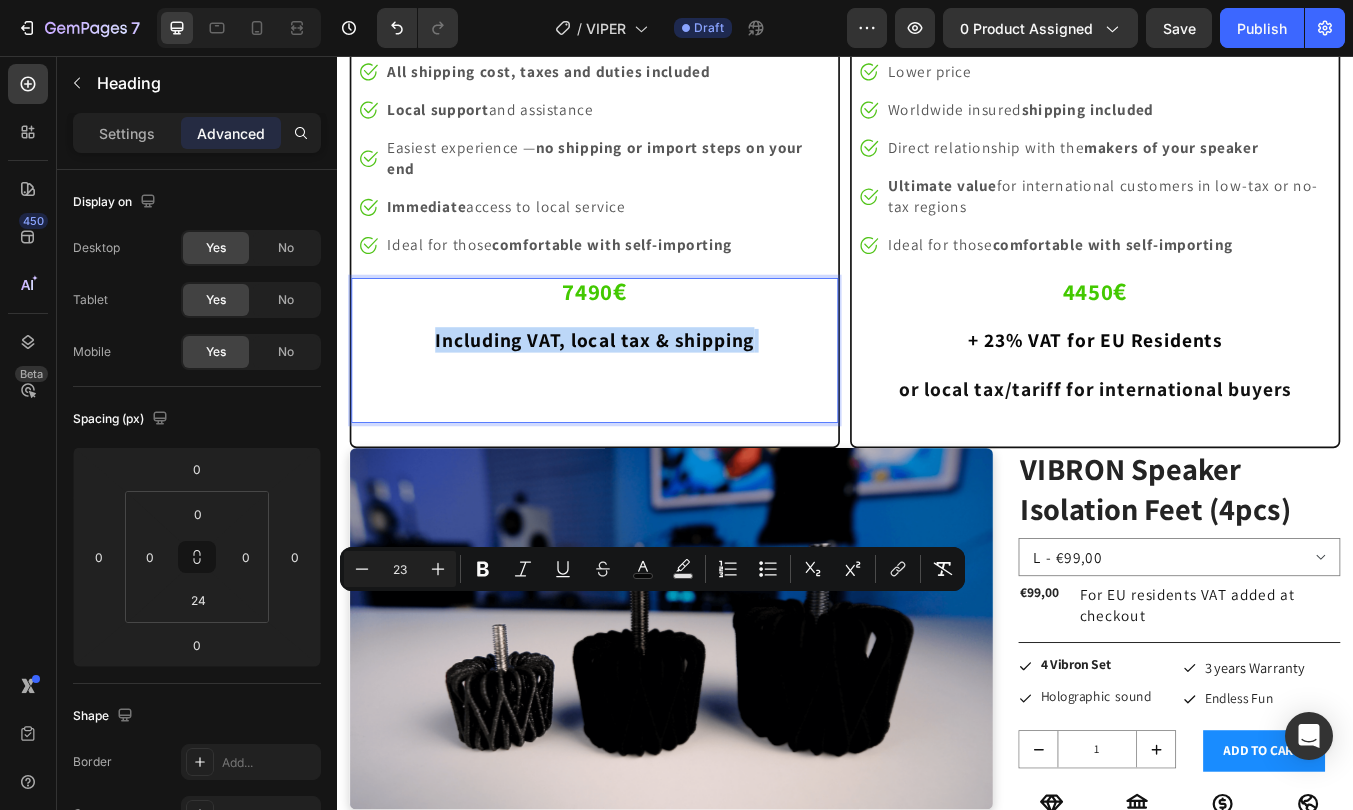 click on "7490  € Including VAT, local tax & shipping" at bounding box center [641, 391] 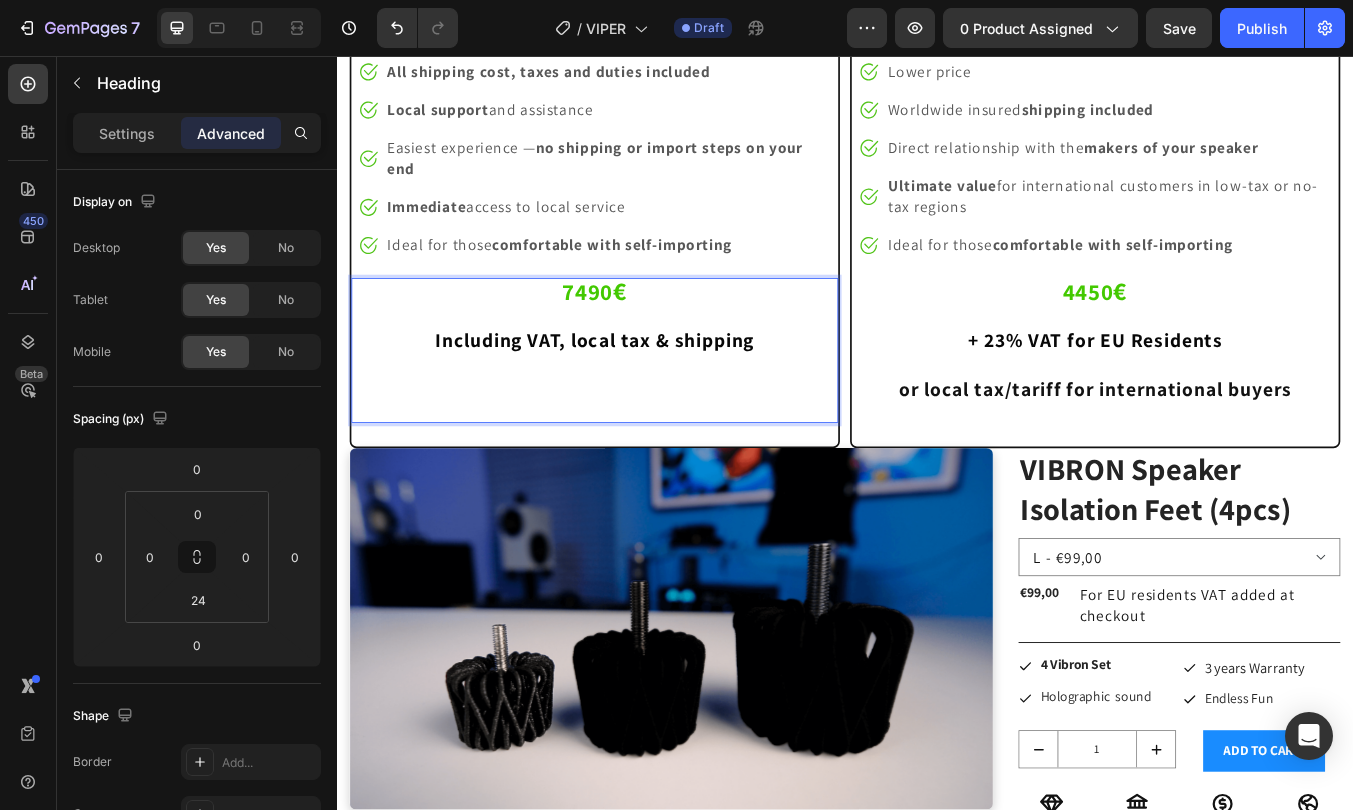 click on "7490  € Including VAT, local tax & shipping" at bounding box center (641, 391) 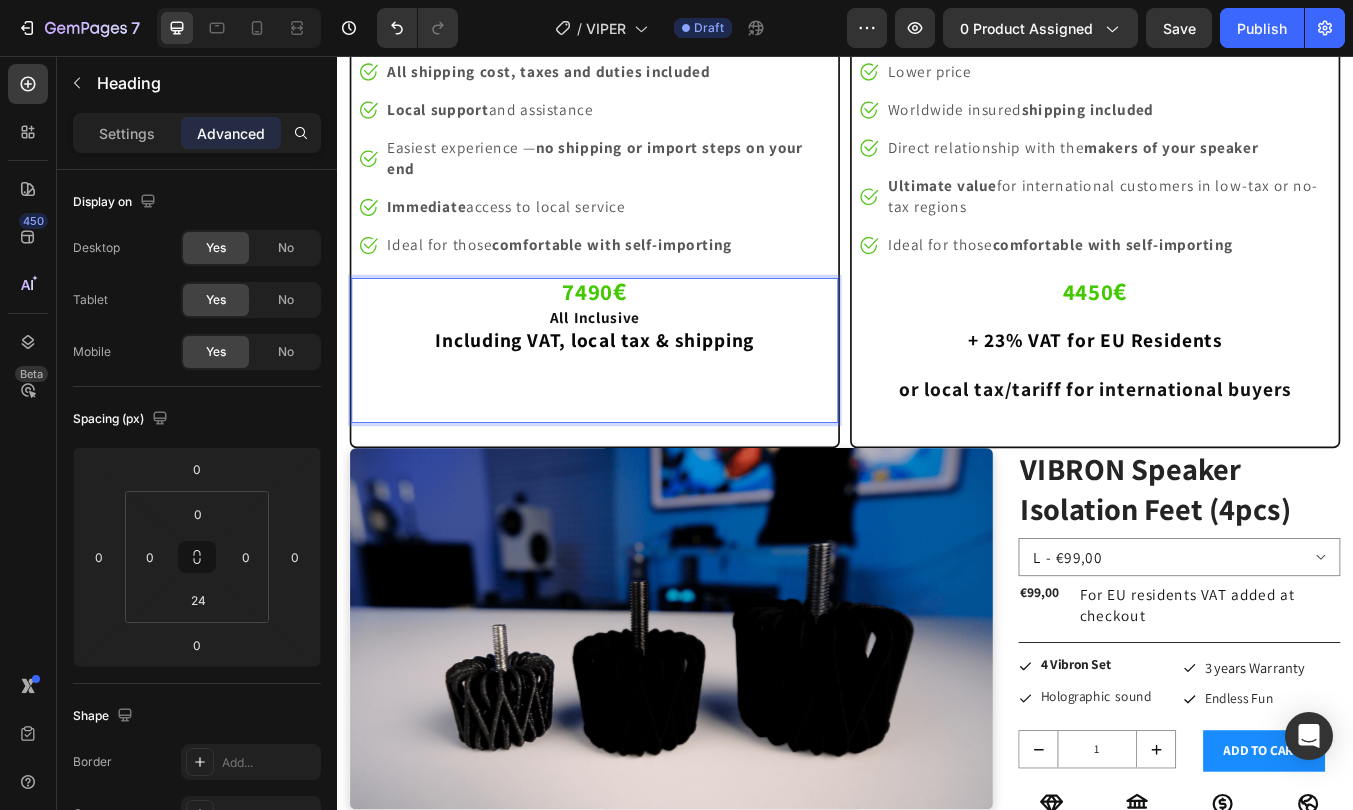 click on "€" at bounding box center [671, 333] 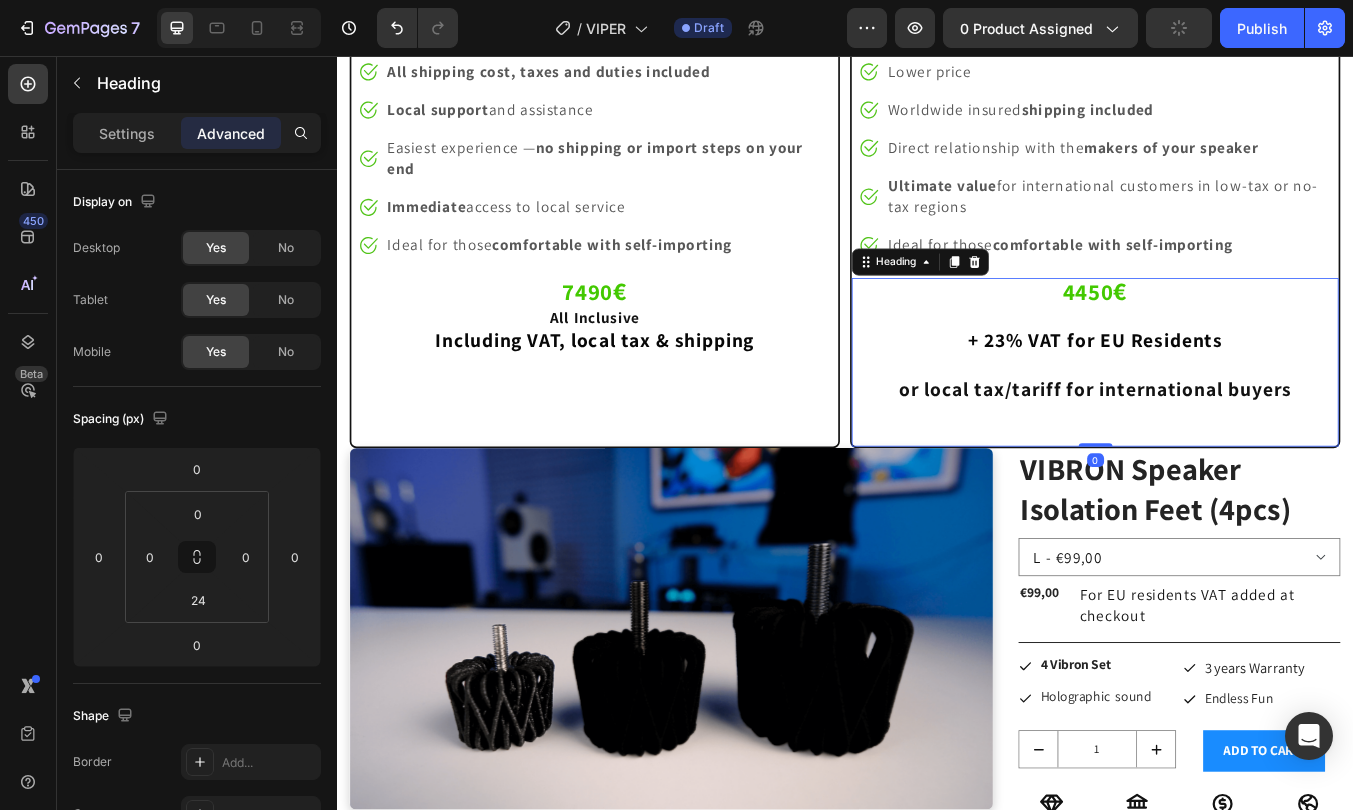 click on "⁠⁠⁠⁠⁠⁠⁠ 4450  € + 23% VAT for EU Residents   or local tax/tariff for international buyers" at bounding box center [1232, 405] 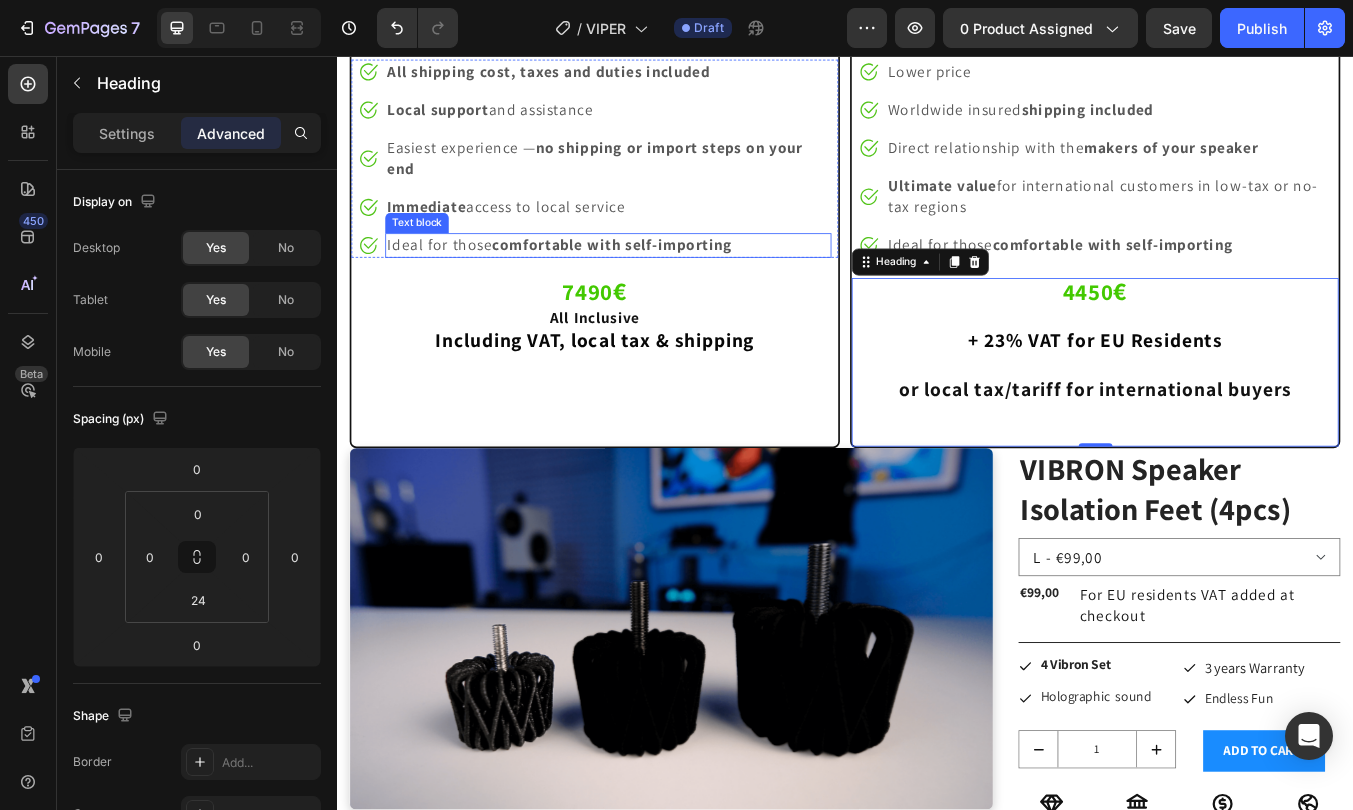 click on "comfortable with self-importing" at bounding box center (662, 278) 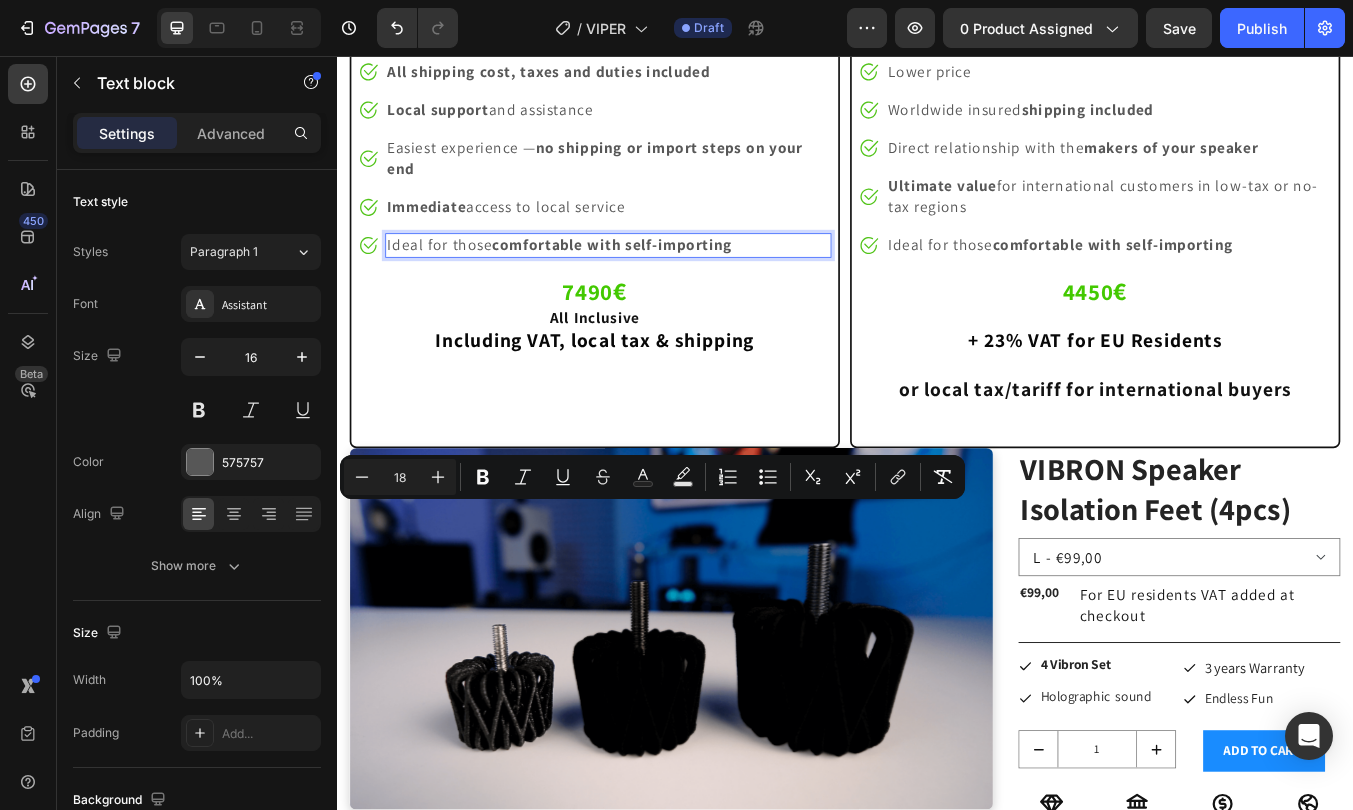 click on "comfortable with self-importing" at bounding box center (662, 278) 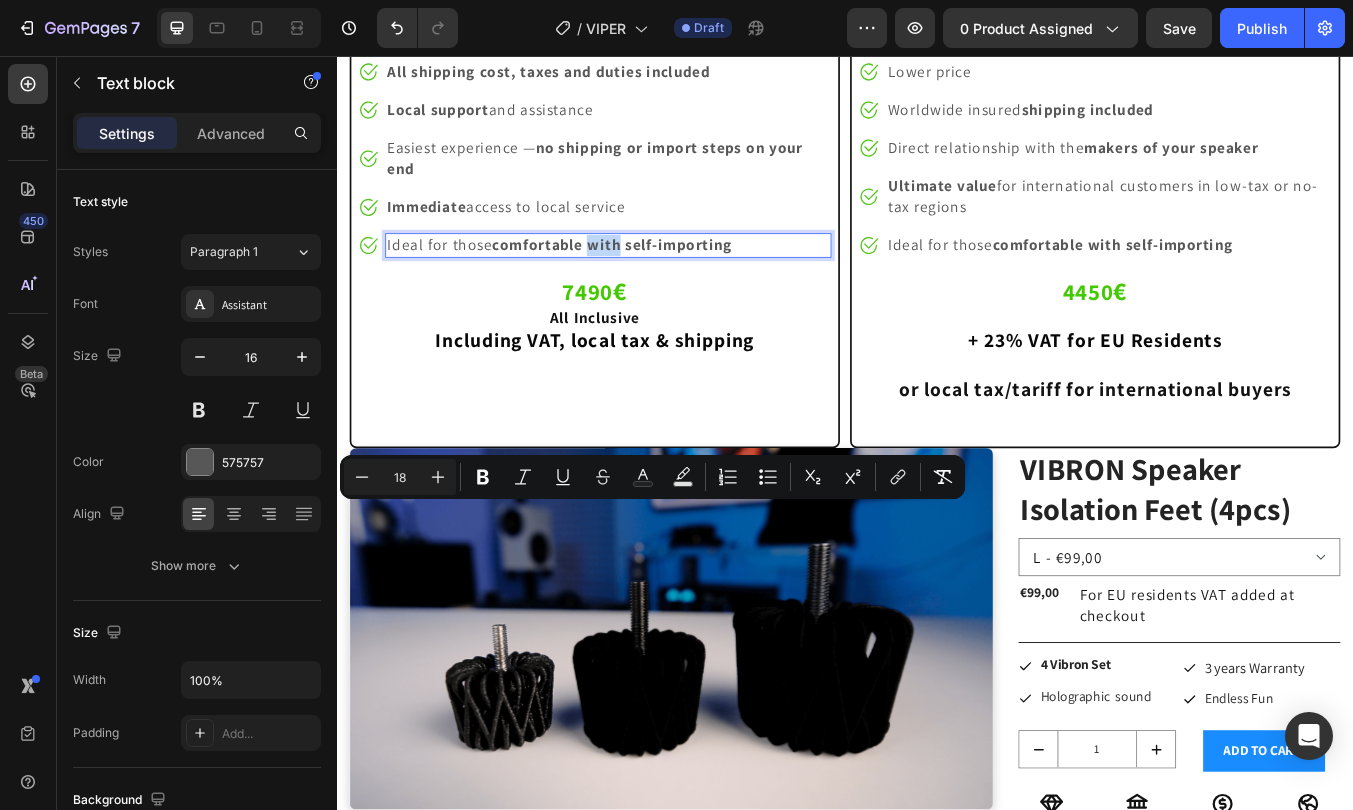 click on "comfortable with self-importing" at bounding box center [662, 278] 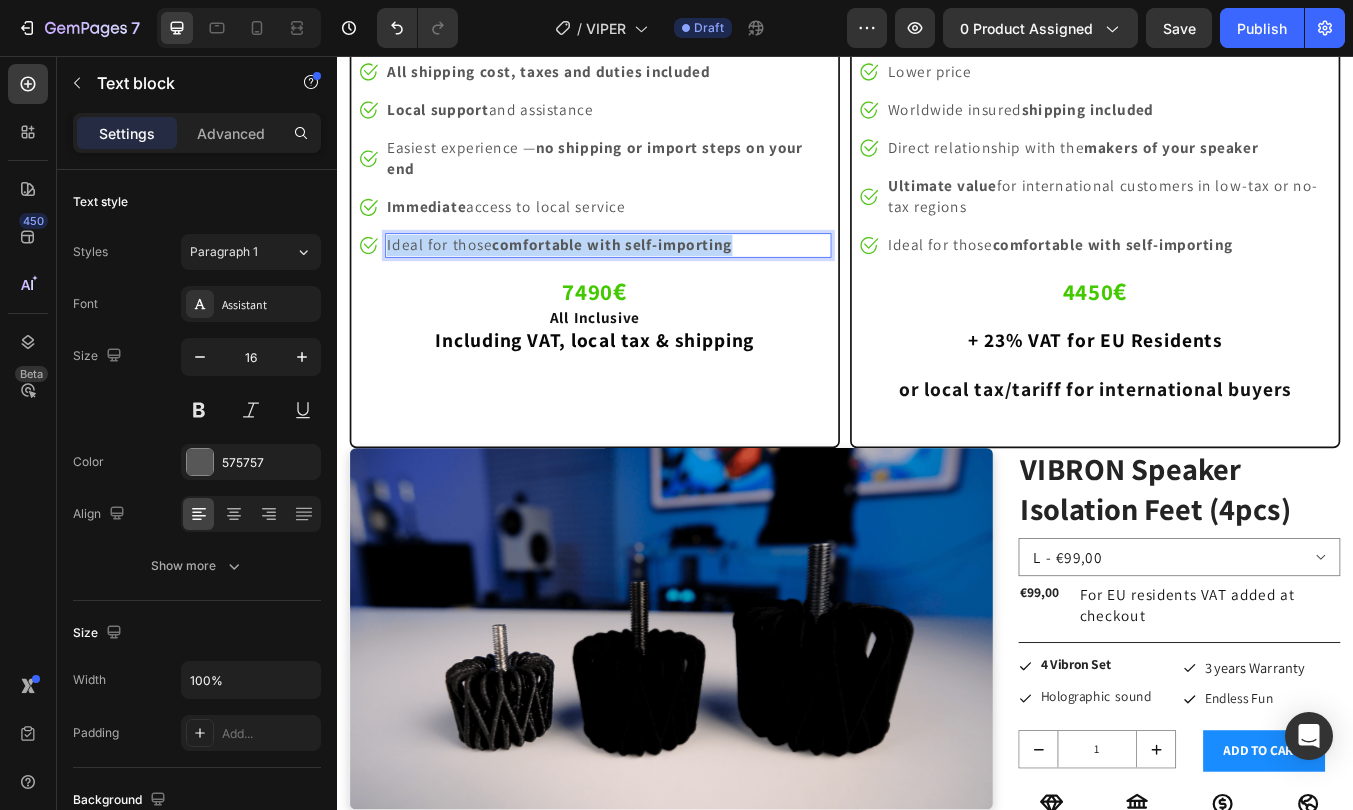 click on "comfortable with self-importing" at bounding box center (662, 278) 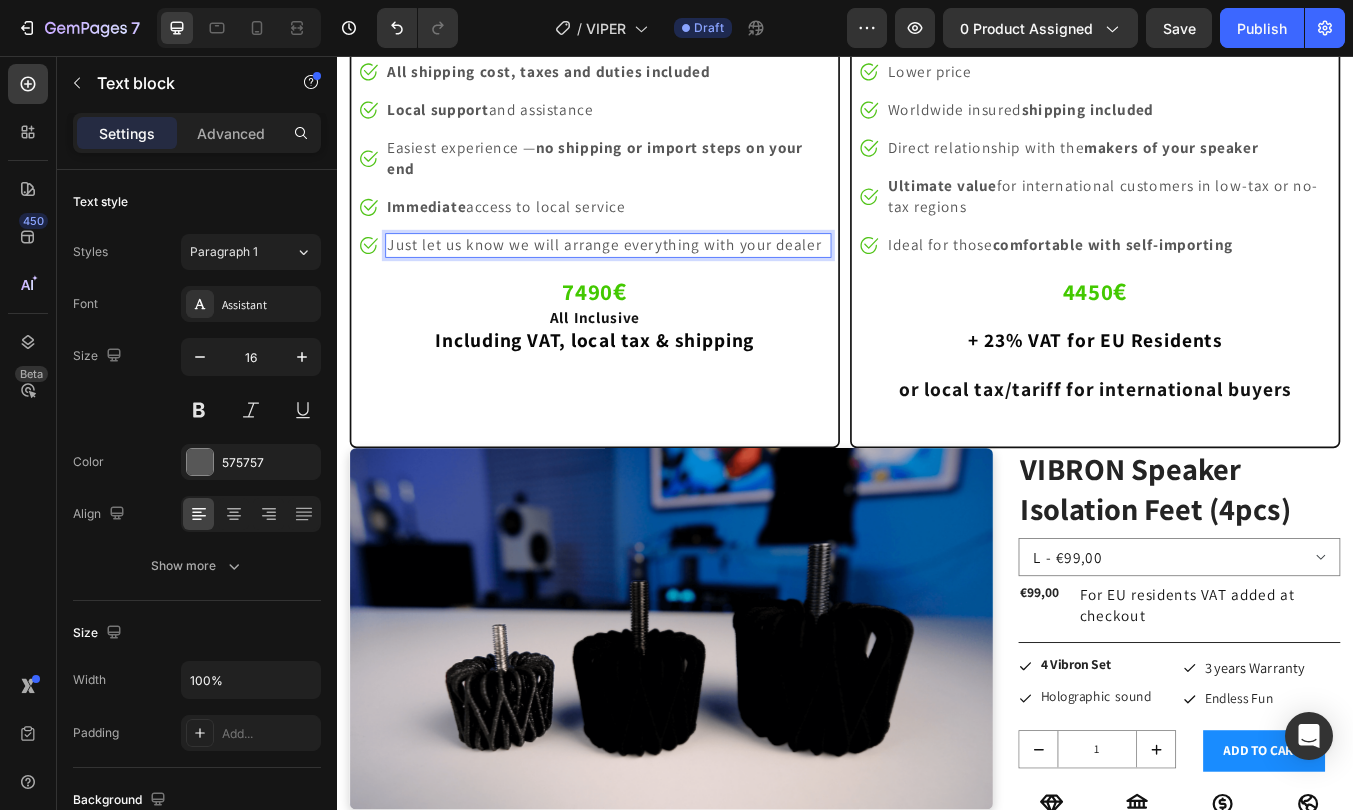 click on "Just let us know we will arrange everything with your dealer" at bounding box center (652, 278) 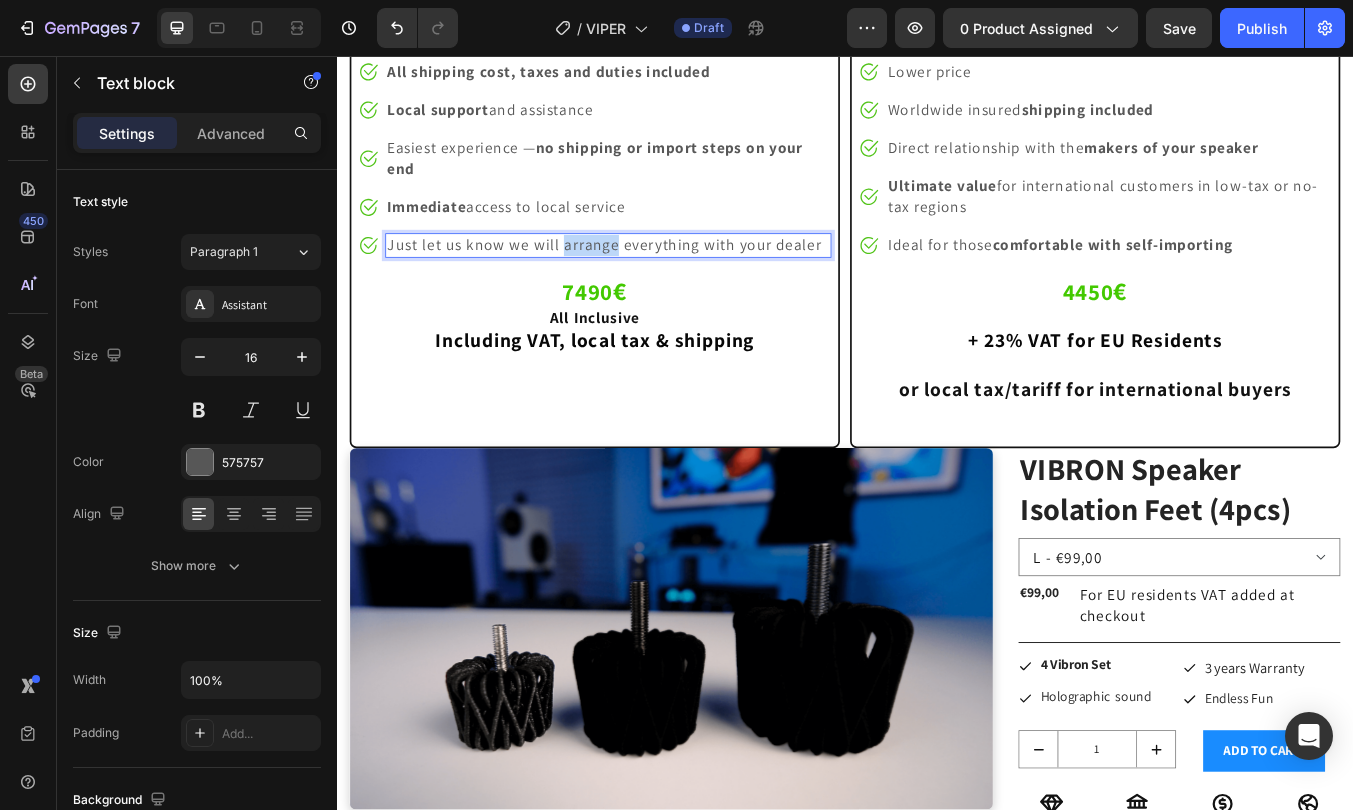click on "Just let us know we will arrange everything with your dealer" at bounding box center [652, 278] 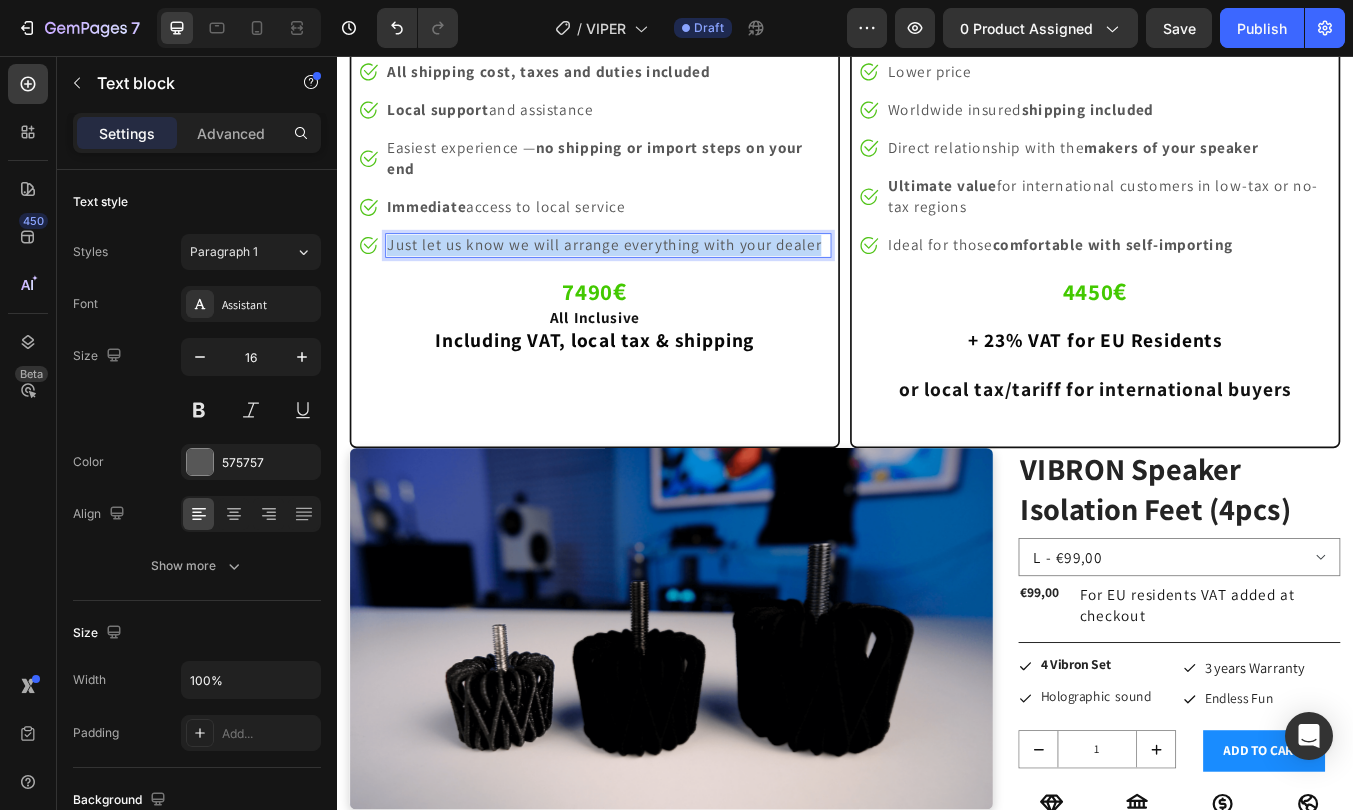 click on "Just let us know we will arrange everything with your dealer" at bounding box center [652, 278] 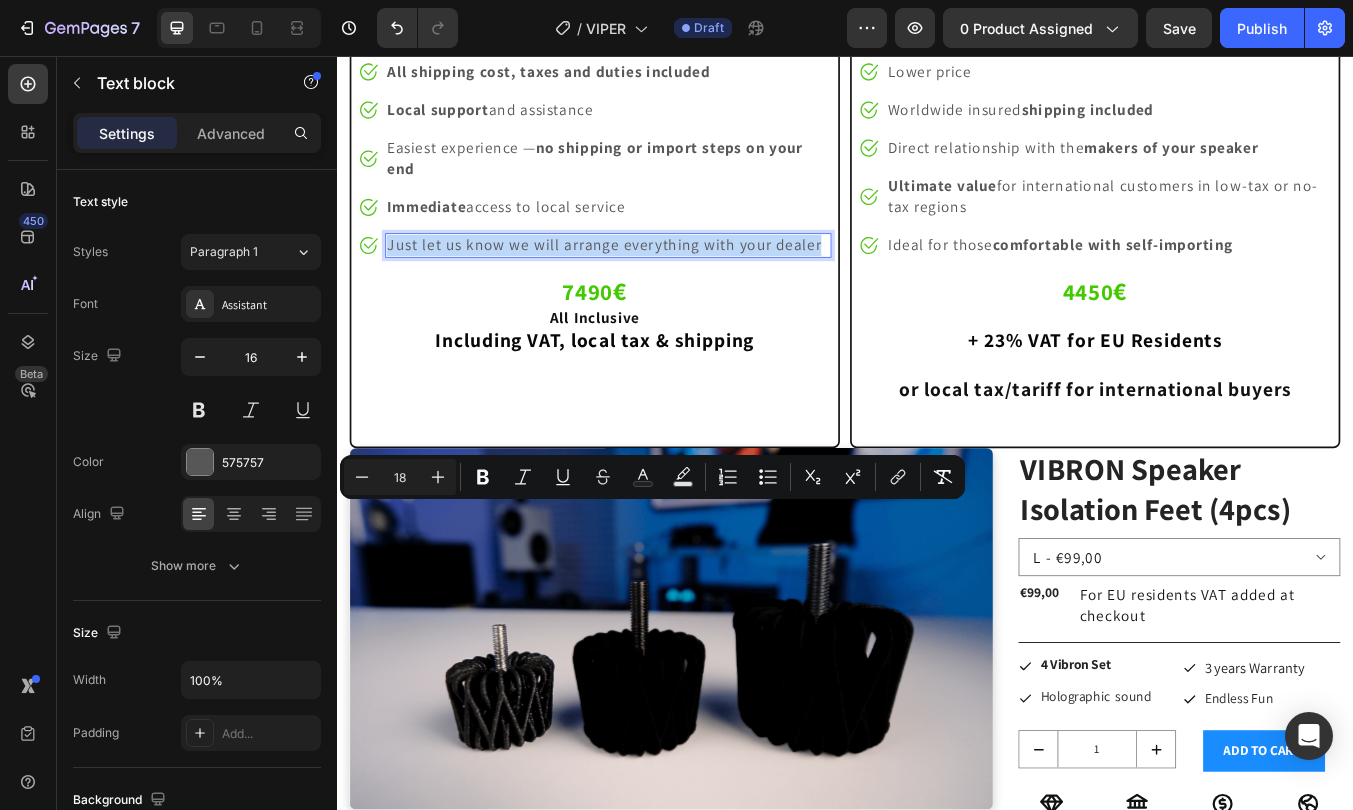 click on "Just let us know we will arrange everything with your dealer" at bounding box center (652, 278) 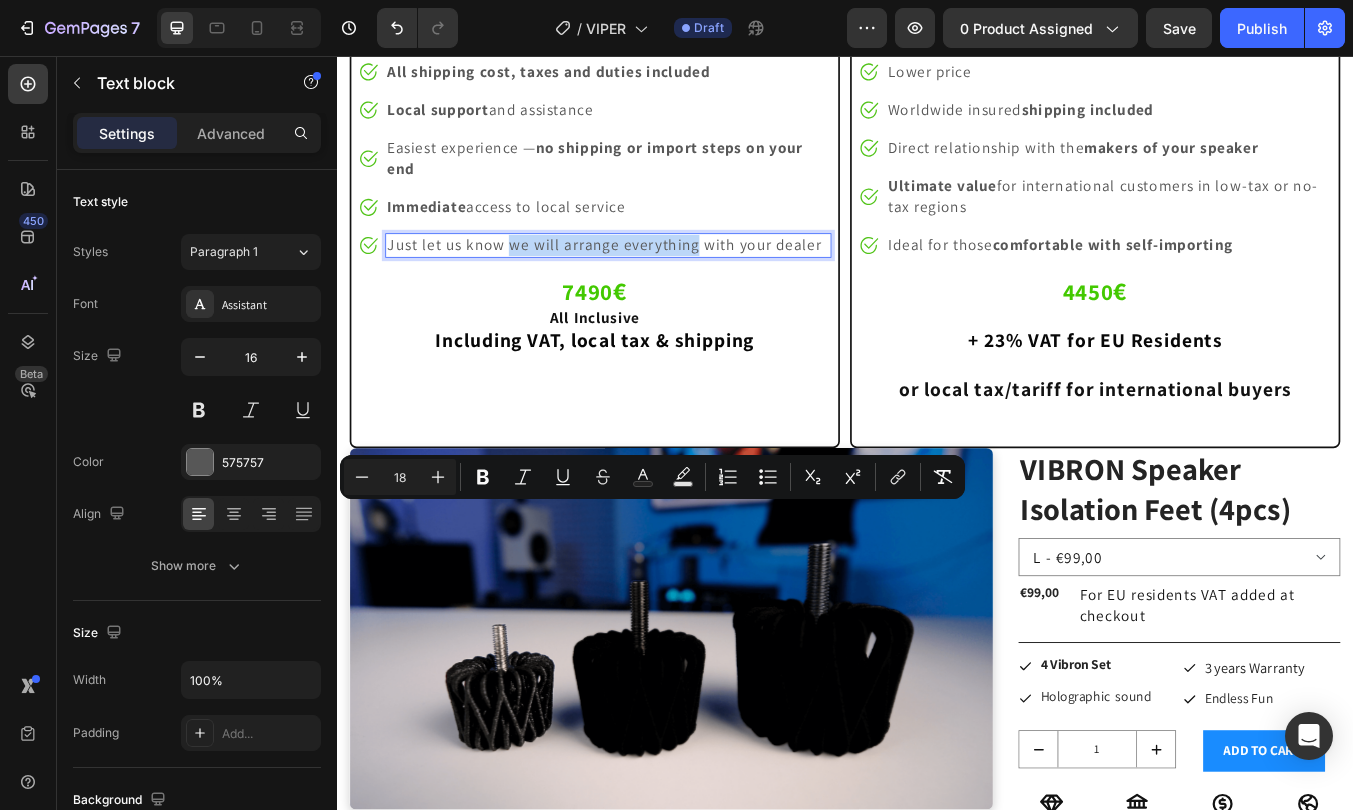 drag, startPoint x: 538, startPoint y: 601, endPoint x: 754, endPoint y: 607, distance: 216.08331 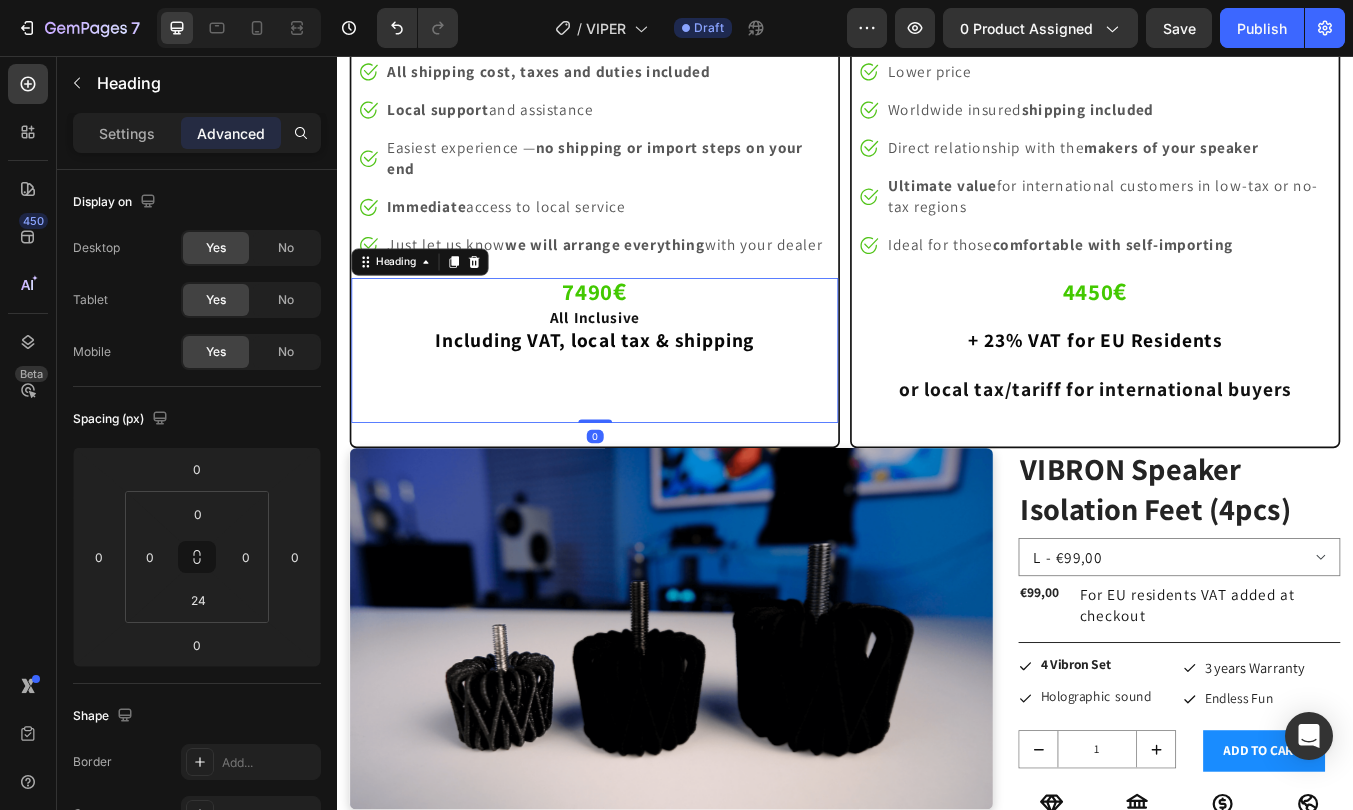 click on "€" at bounding box center [671, 333] 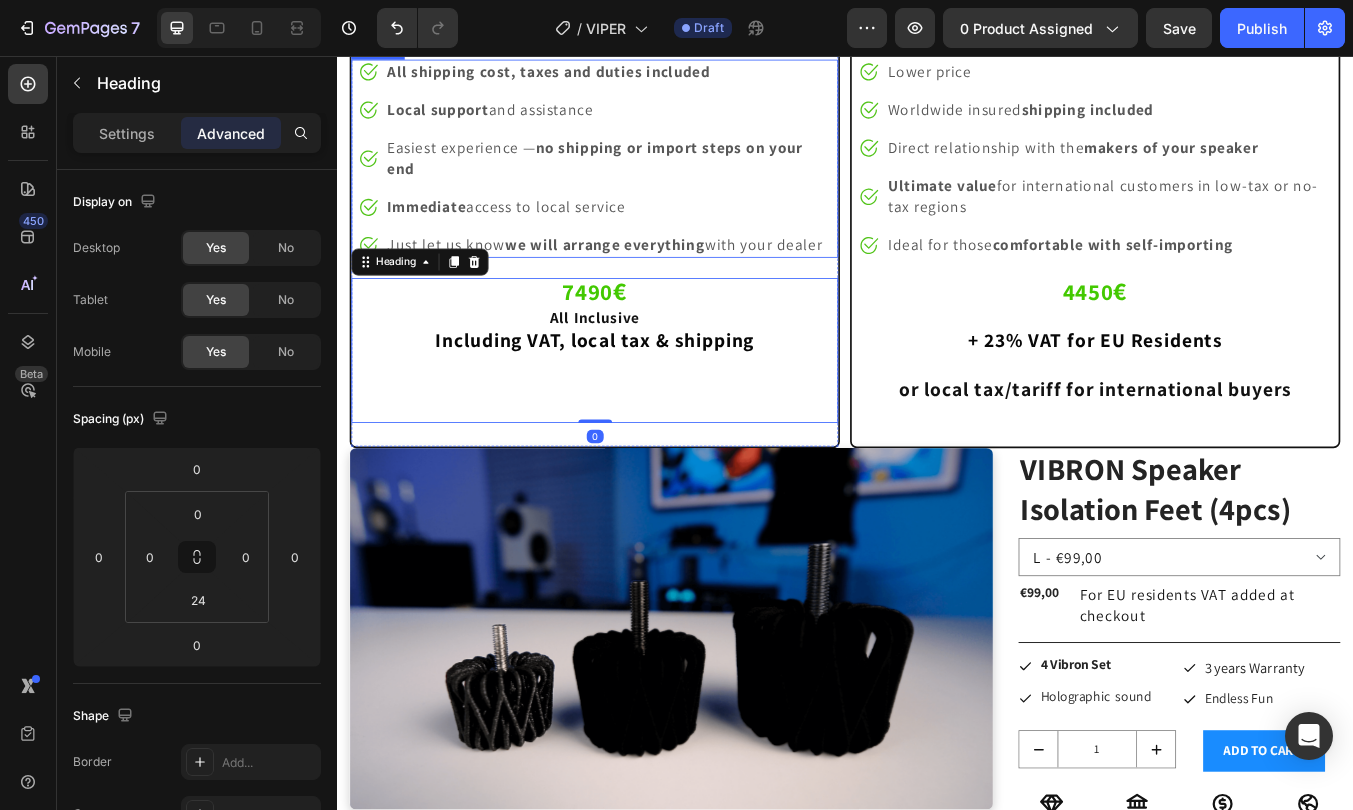click on "Image All shipping cost, taxes and duties included Text block Image Local support  and assistance Text block Image Easiest experience —  no shipping or import steps on your end Text block Image Immediate  access to local service Text block Image Just let us know  we will arrange everything  with your dealer Text block" at bounding box center [641, 177] 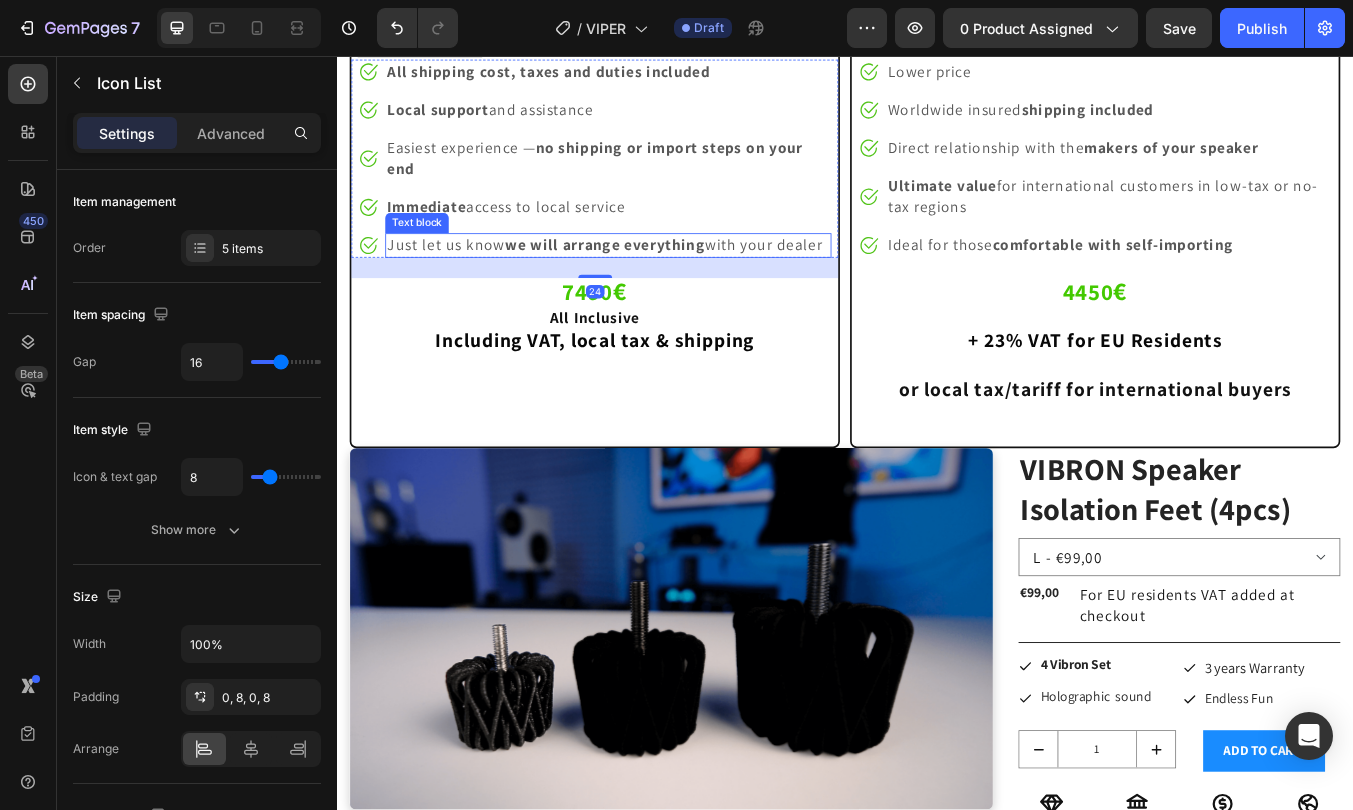 click on "Just let us know  we will arrange everything  with your dealer" at bounding box center (653, 278) 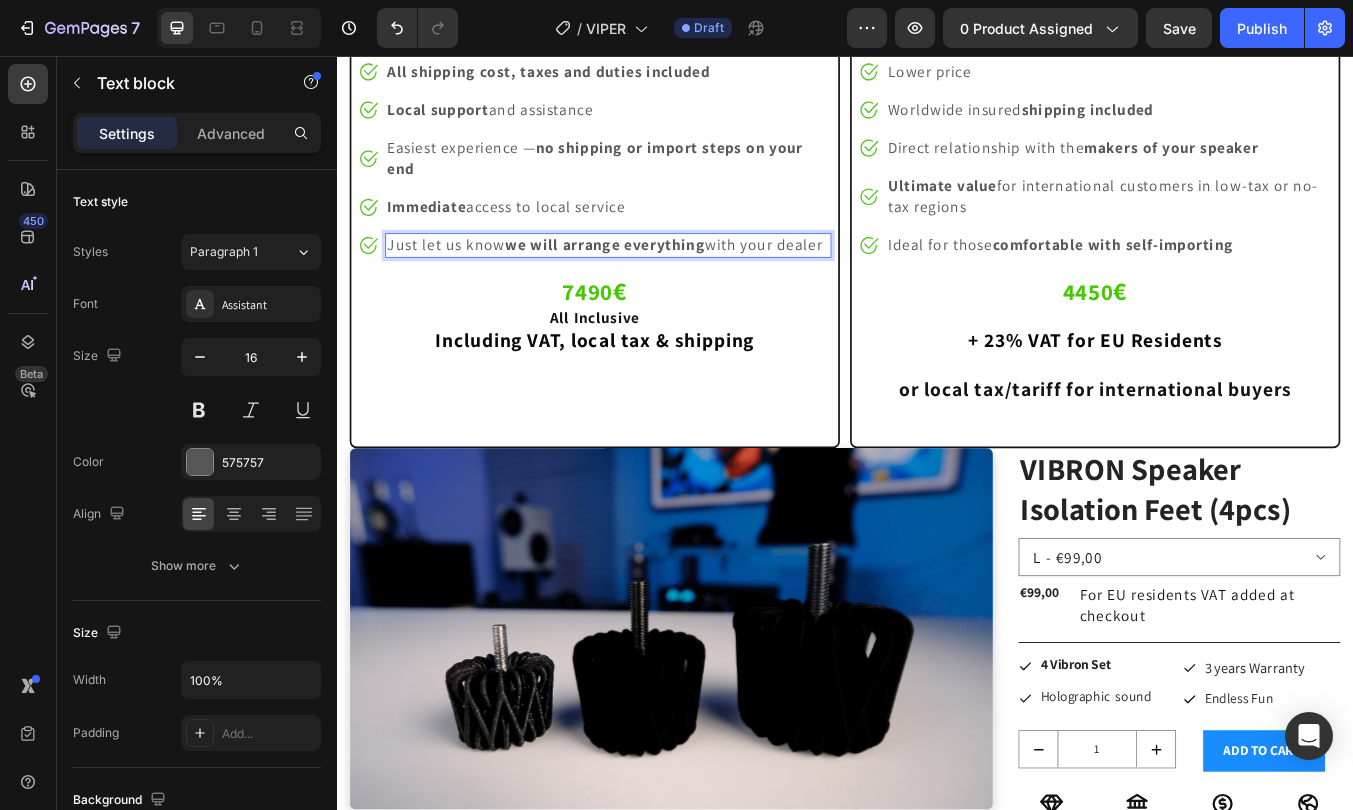 click on "Just let us know  we will arrange everything  with your dealer" at bounding box center [653, 278] 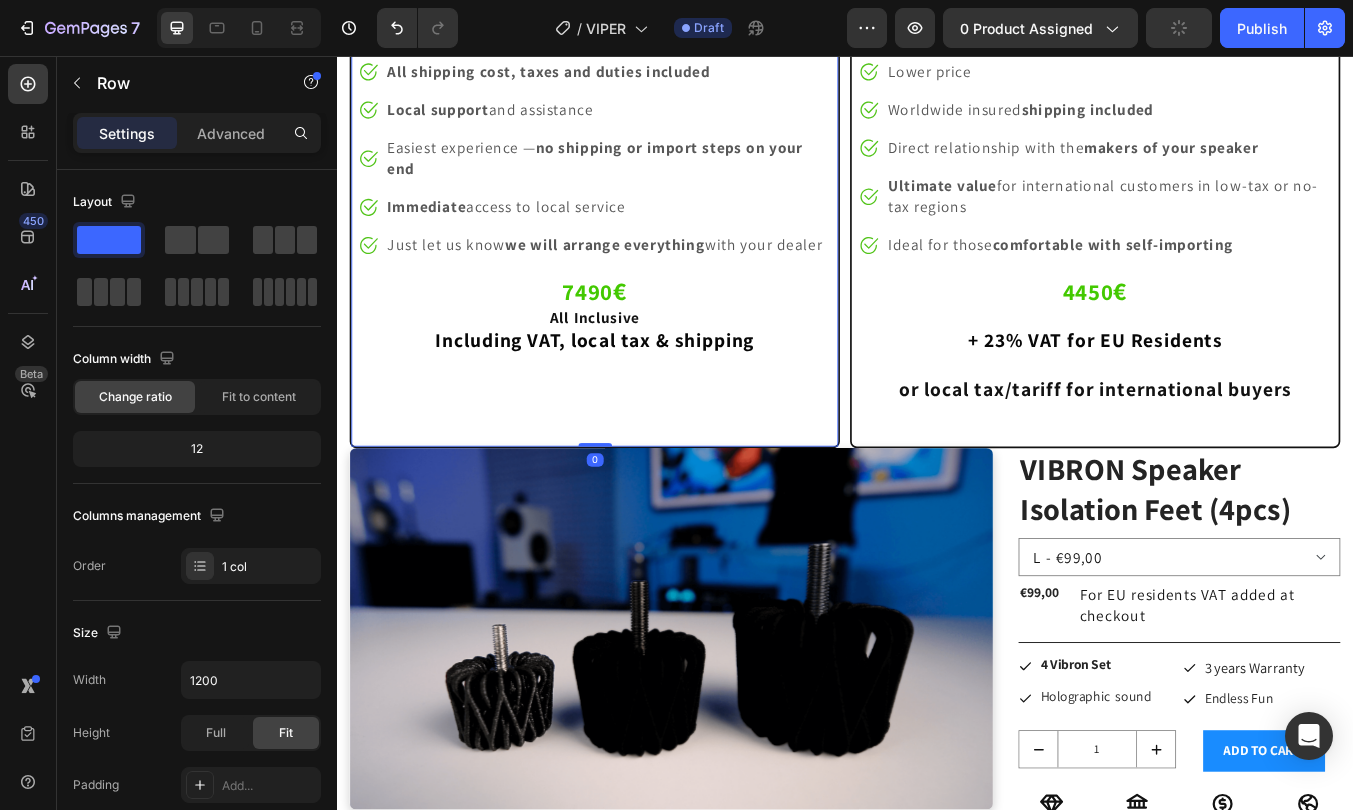 click on "Image ⁠⁠⁠⁠⁠⁠⁠ Buy from Local Dealer Heading Image All shipping cost, taxes and duties included Text block Image Local support  and assistance Text block Image Easiest experience —  no shipping or import steps on your end Text block Image Immediate  access to local service Text block Image Just let us know  we will arrange everything  with your dealer Text block Icon List ⁠⁠⁠⁠⁠⁠⁠ 7490  € All Inclusive  Including VAT, local tax & shipping     Heading Heading" at bounding box center (641, 236) 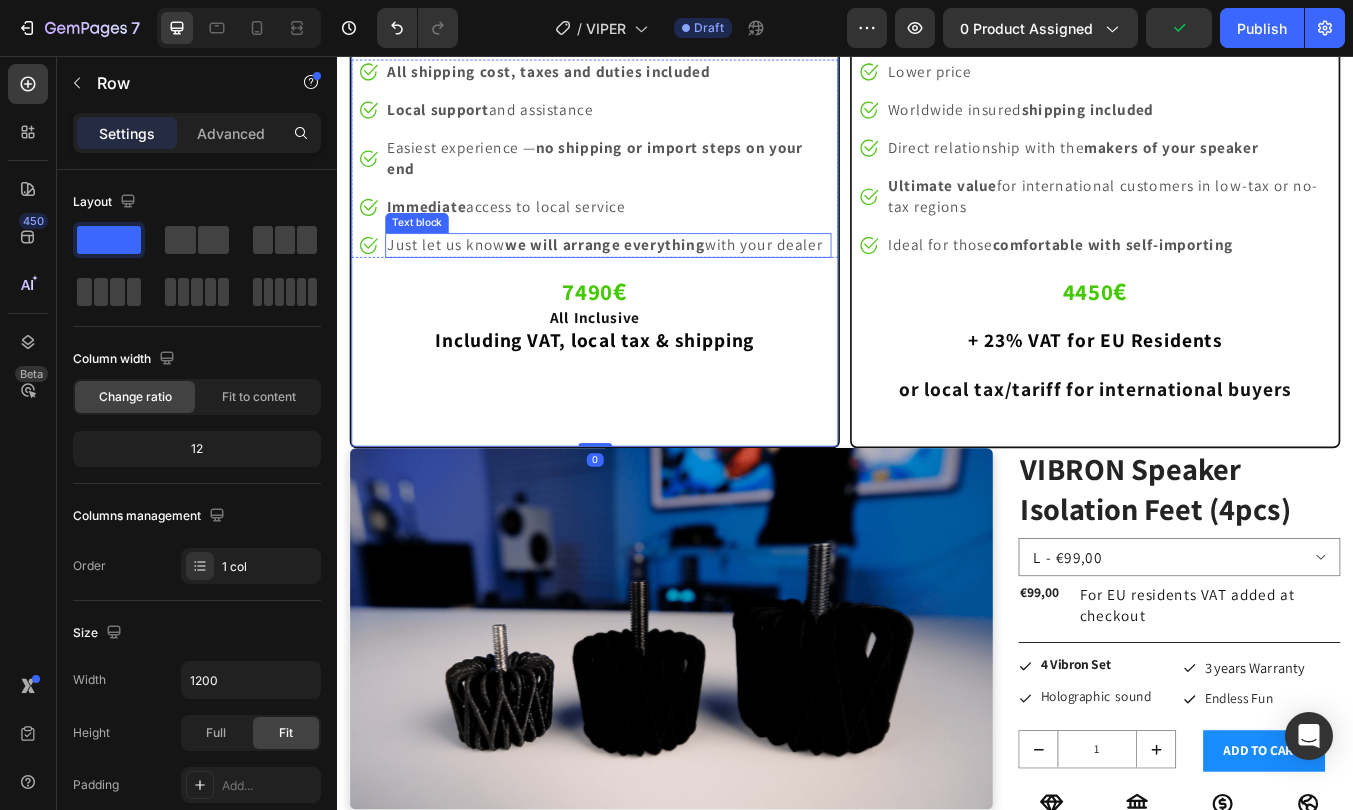 click on "Just let us know  we will arrange everything  with your dealer" at bounding box center (653, 278) 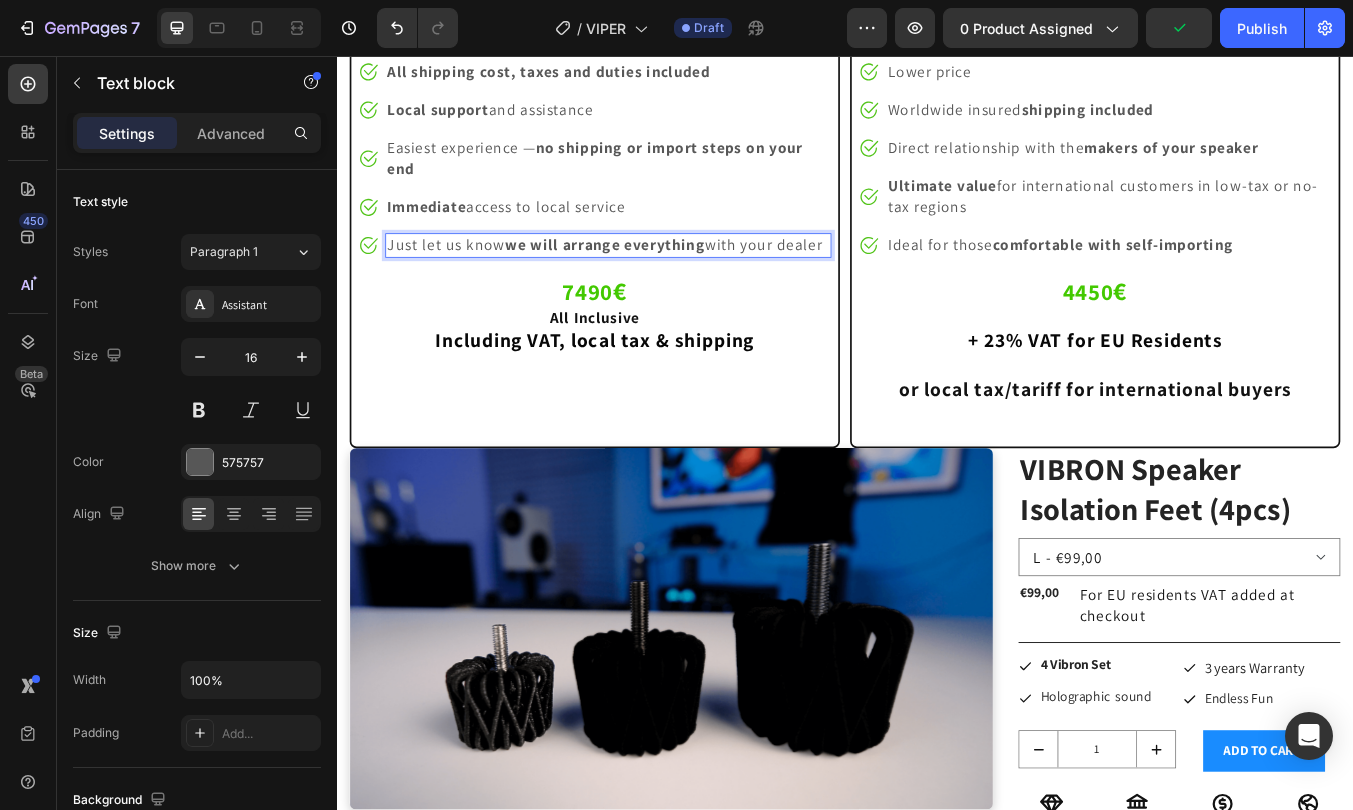 click on "Just let us know  we will arrange everything  with your dealer" at bounding box center [653, 278] 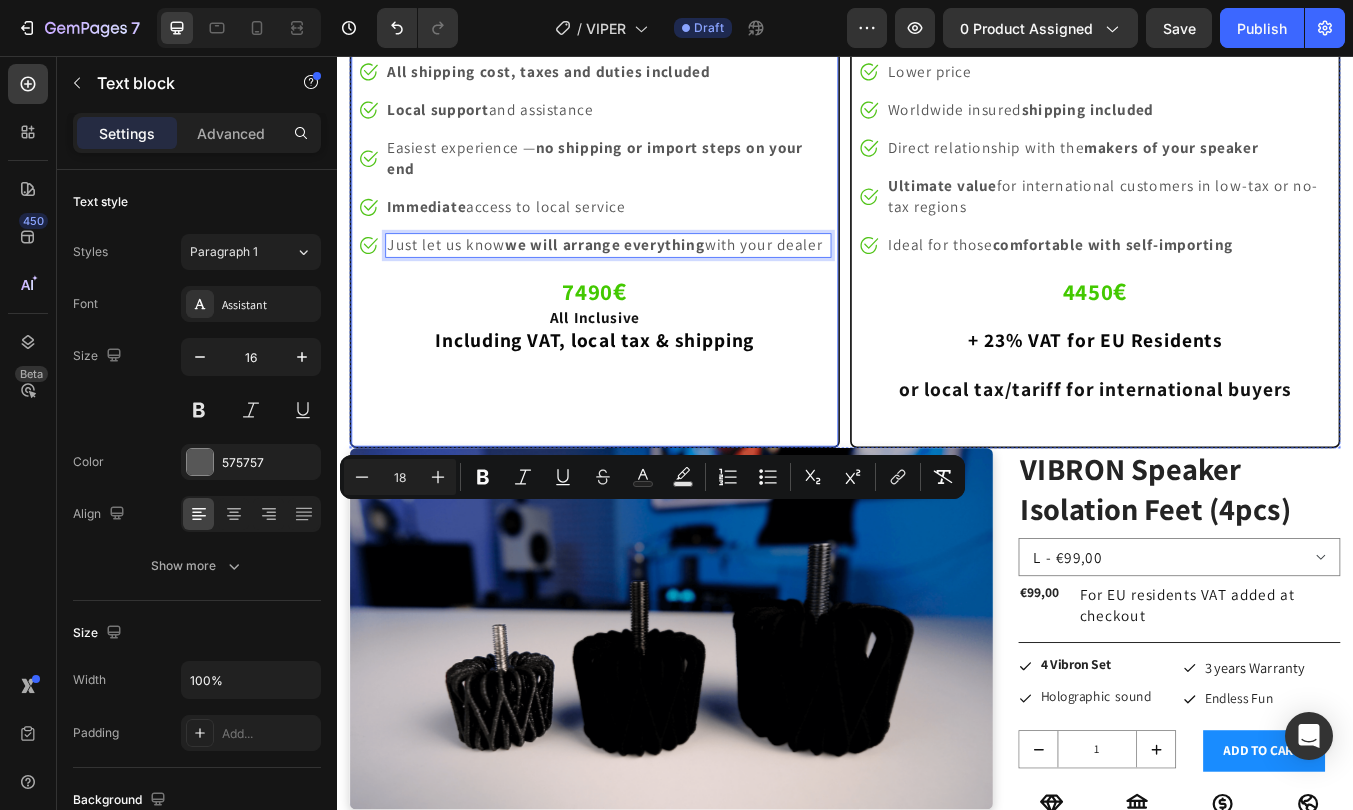 click on "Image ⁠⁠⁠⁠⁠⁠⁠ Buy from Local Dealer Heading Image All shipping cost, taxes and duties included Text block Image Local support  and assistance Text block Image Easiest experience —  no shipping or import steps on your end Text block Image Immediate  access to local service Text block Image Just let us know  we will arrange everything  with your dealer Text block   0 Icon List ⁠⁠⁠⁠⁠⁠⁠ 7490  € All Inclusive  Including VAT, local tax & shipping     Heading Heading" at bounding box center [641, 236] 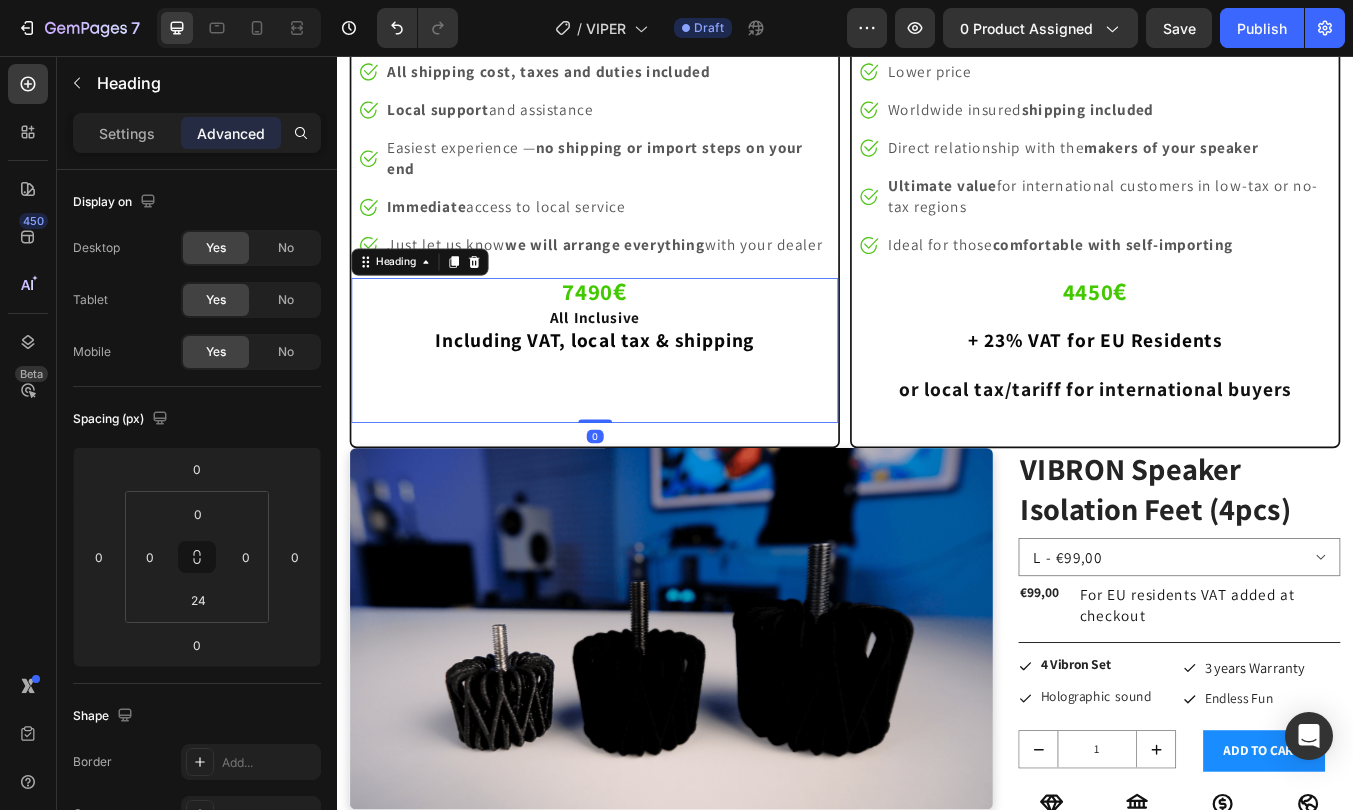 click on "⁠⁠⁠⁠⁠⁠⁠ 7490  € All Inclusive  Including VAT, local tax & shipping" at bounding box center [641, 391] 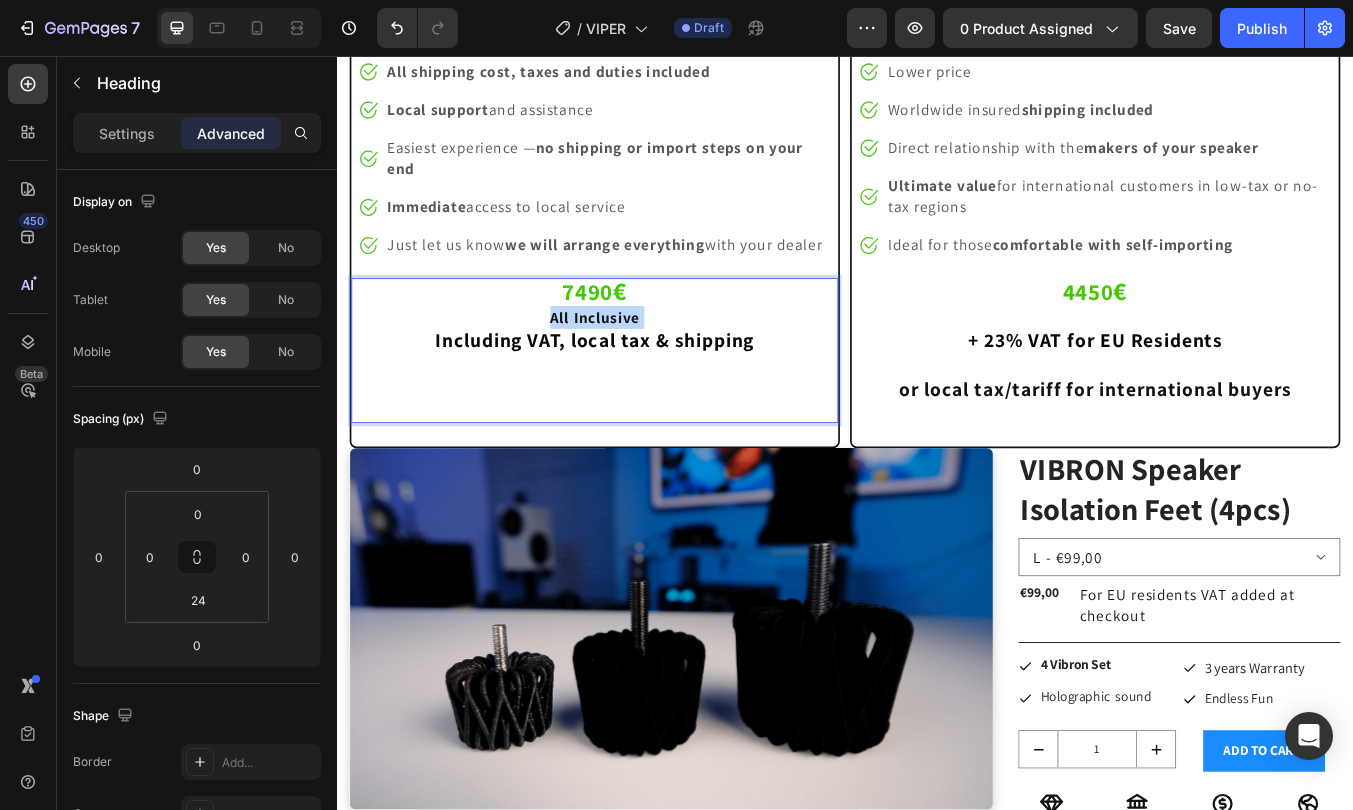 click on "7490  € All Inclusive  Including VAT, local tax & shipping" at bounding box center [641, 391] 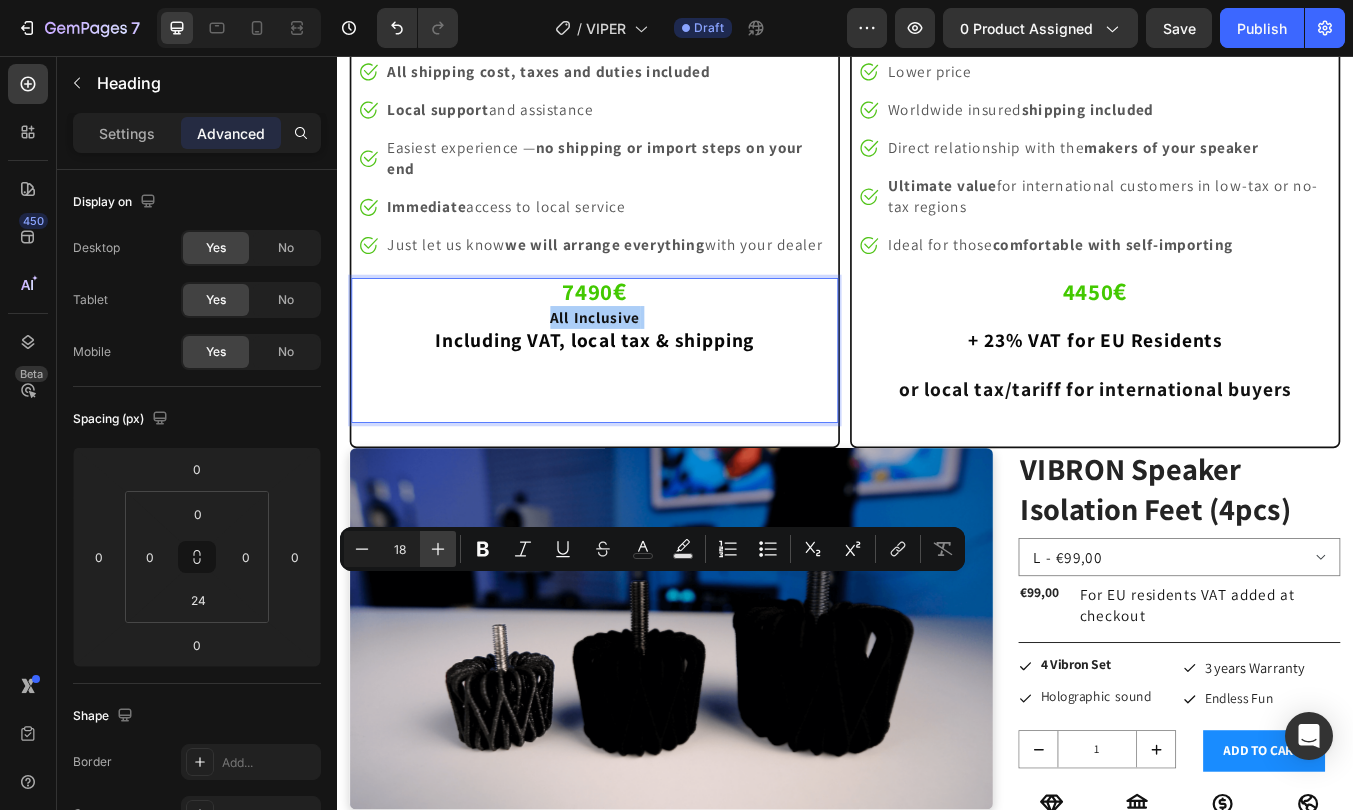 click 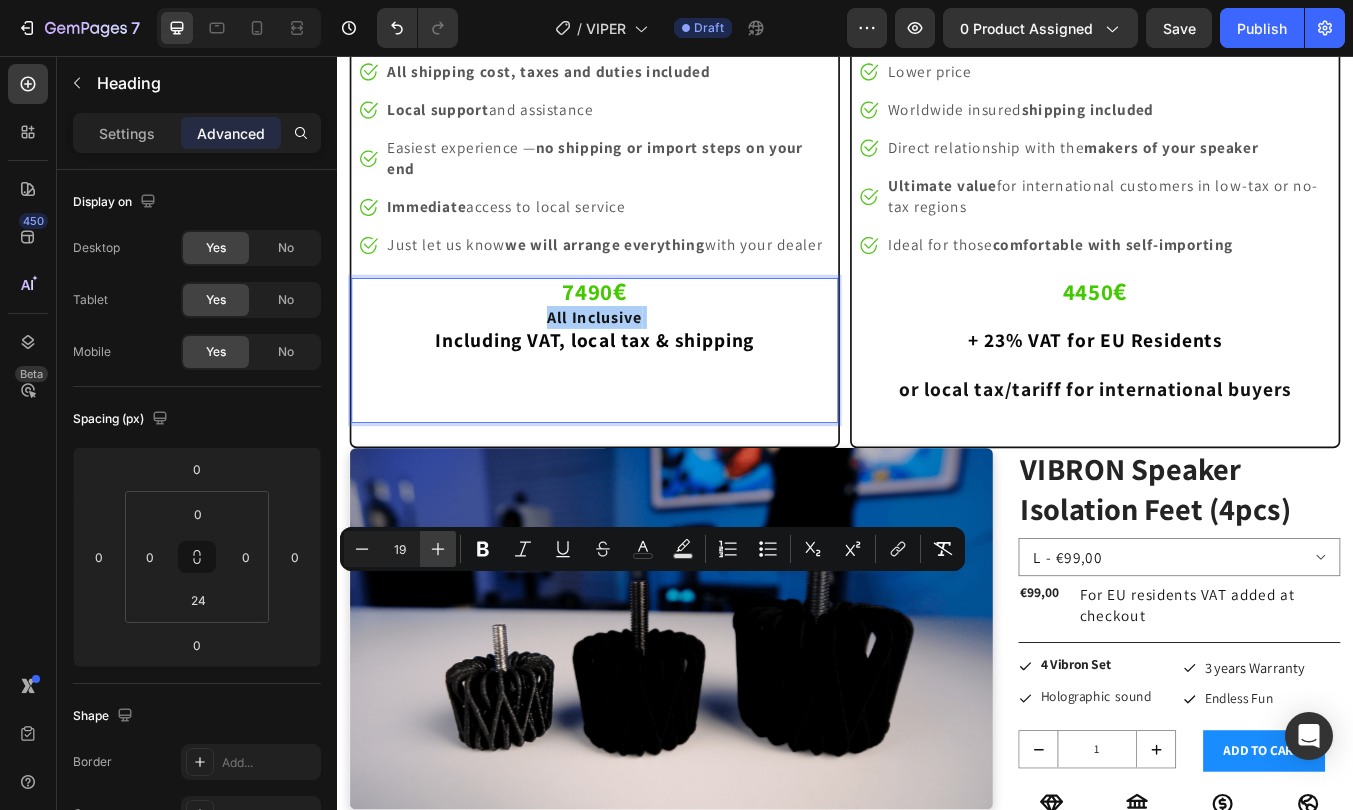 click 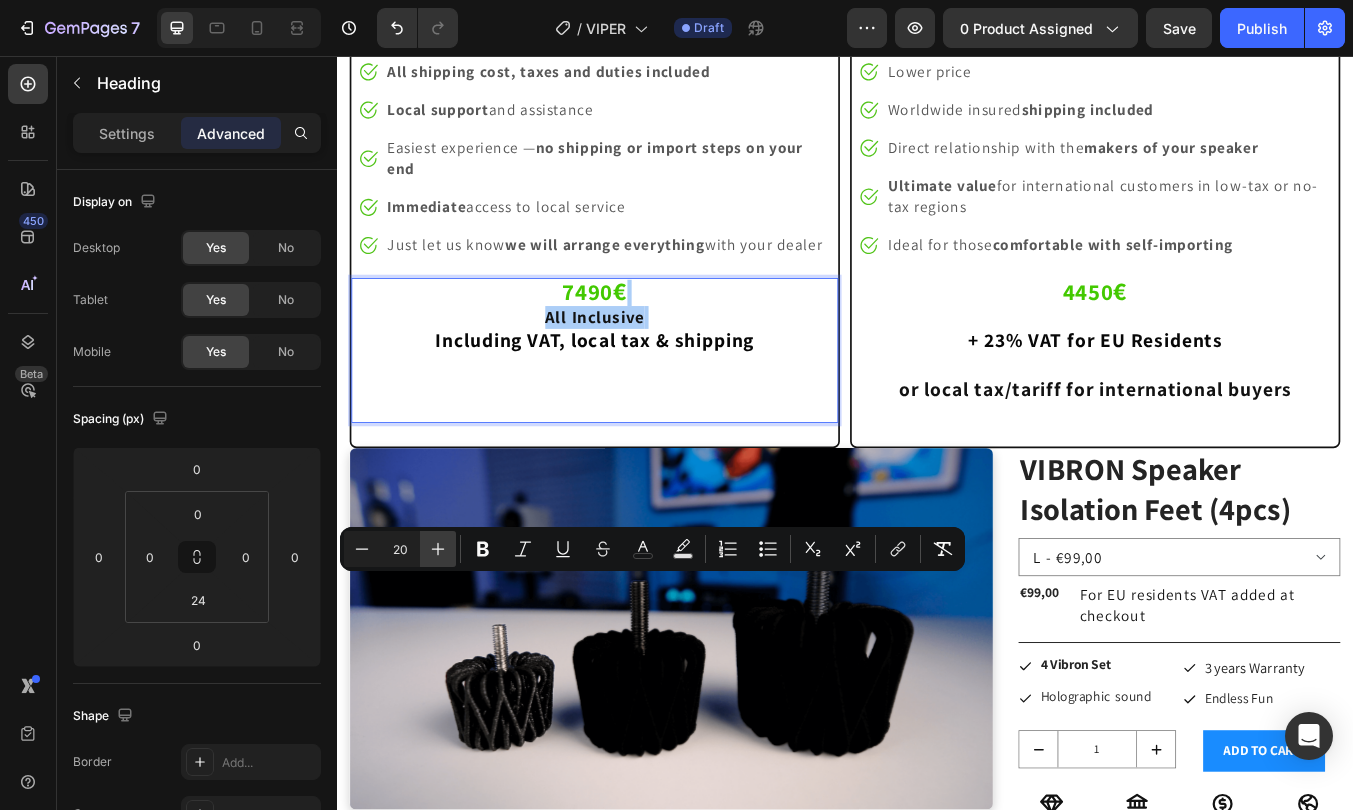 click 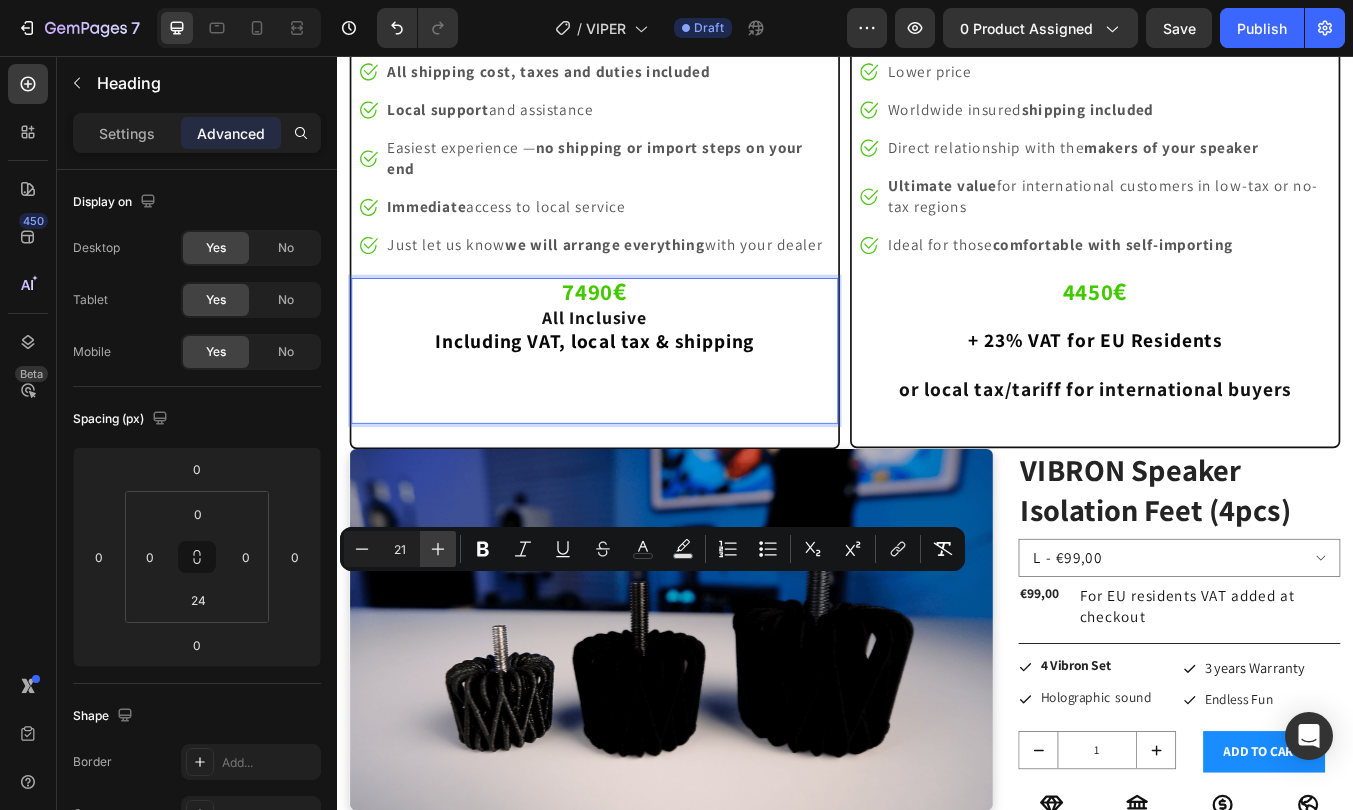 click 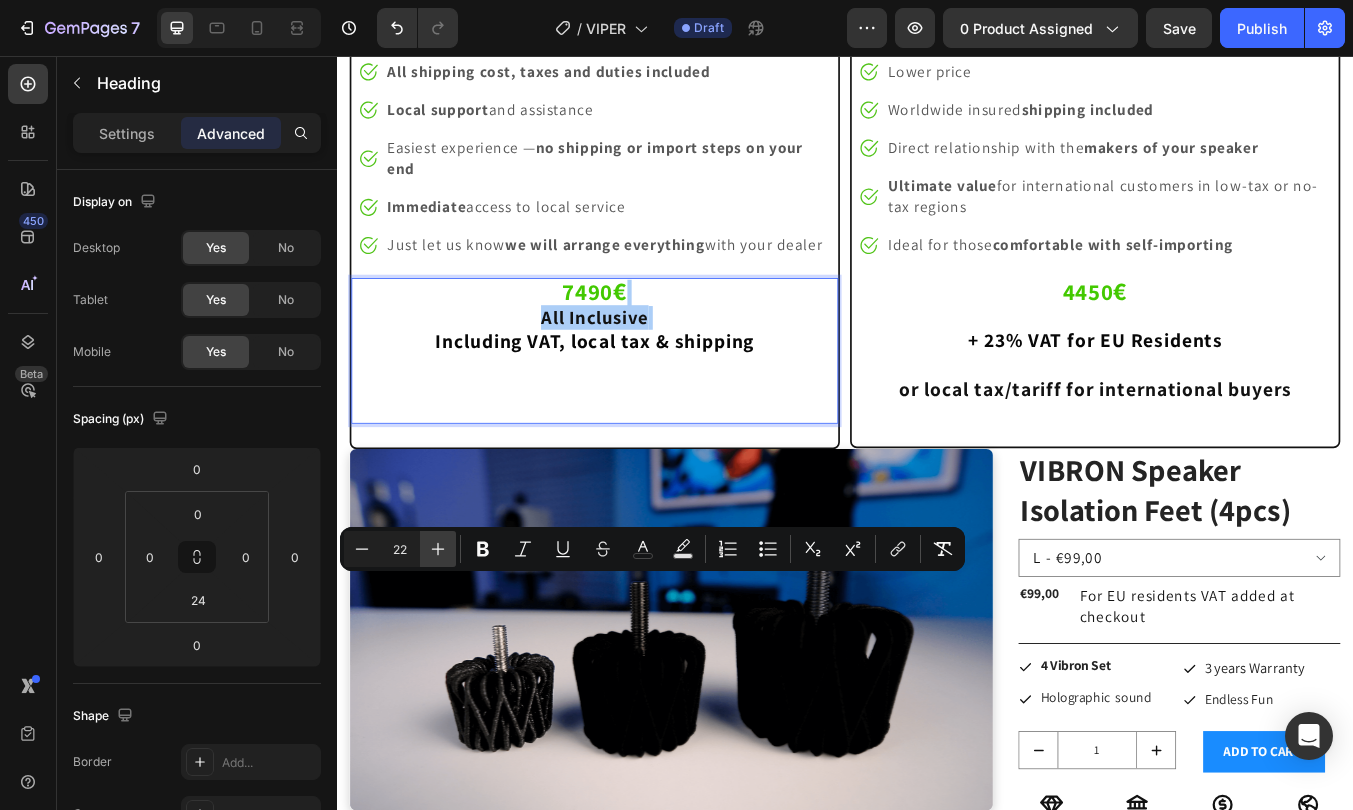 click 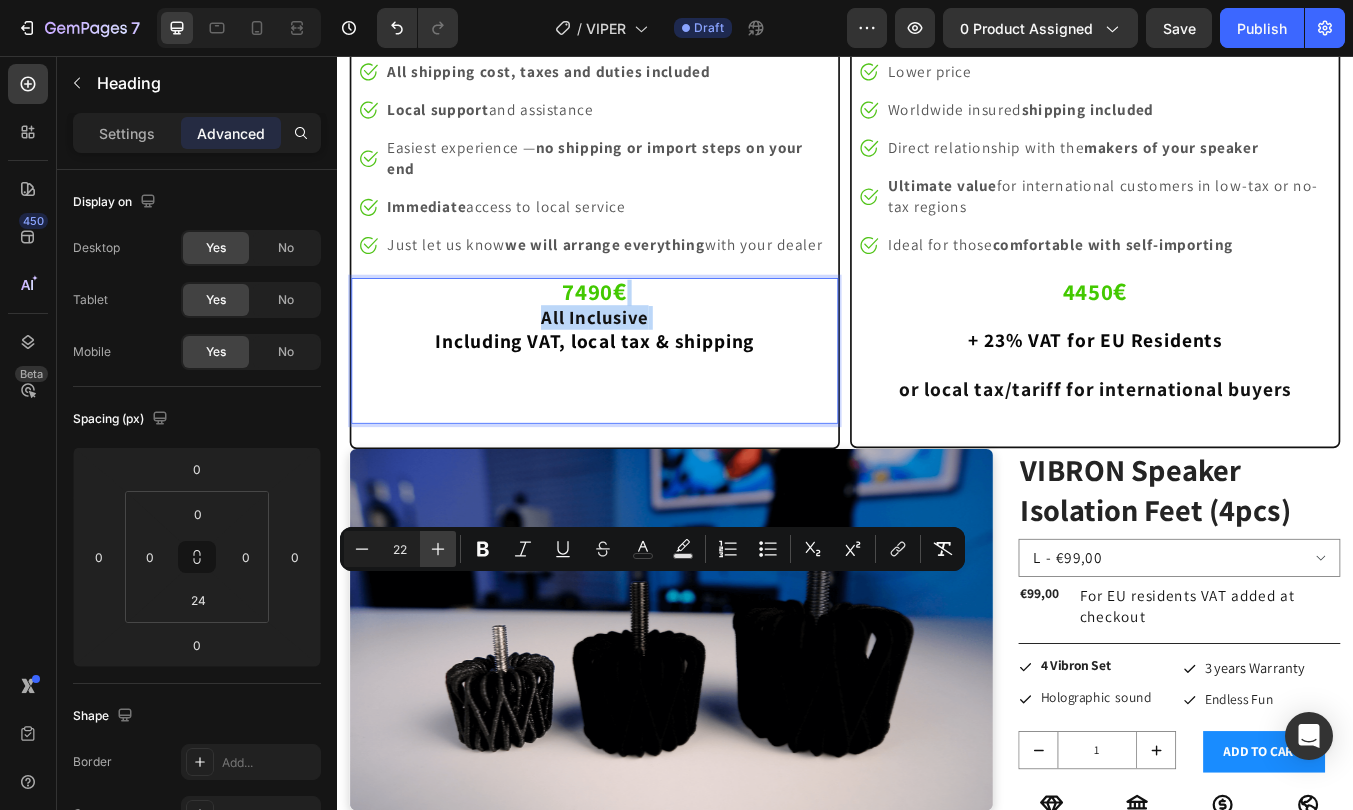 type on "23" 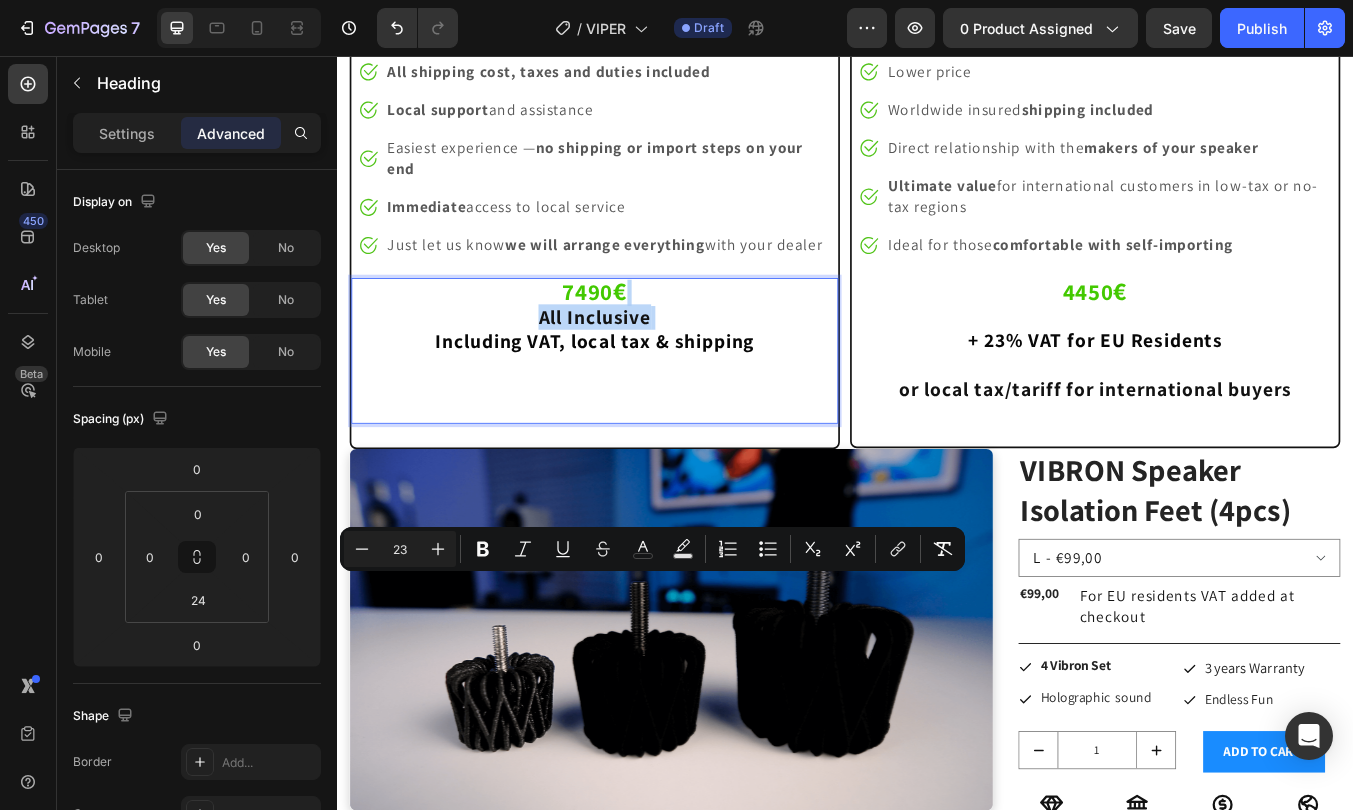 click on "7490  € All Inclusive  Including VAT, local tax & shipping" at bounding box center [641, 392] 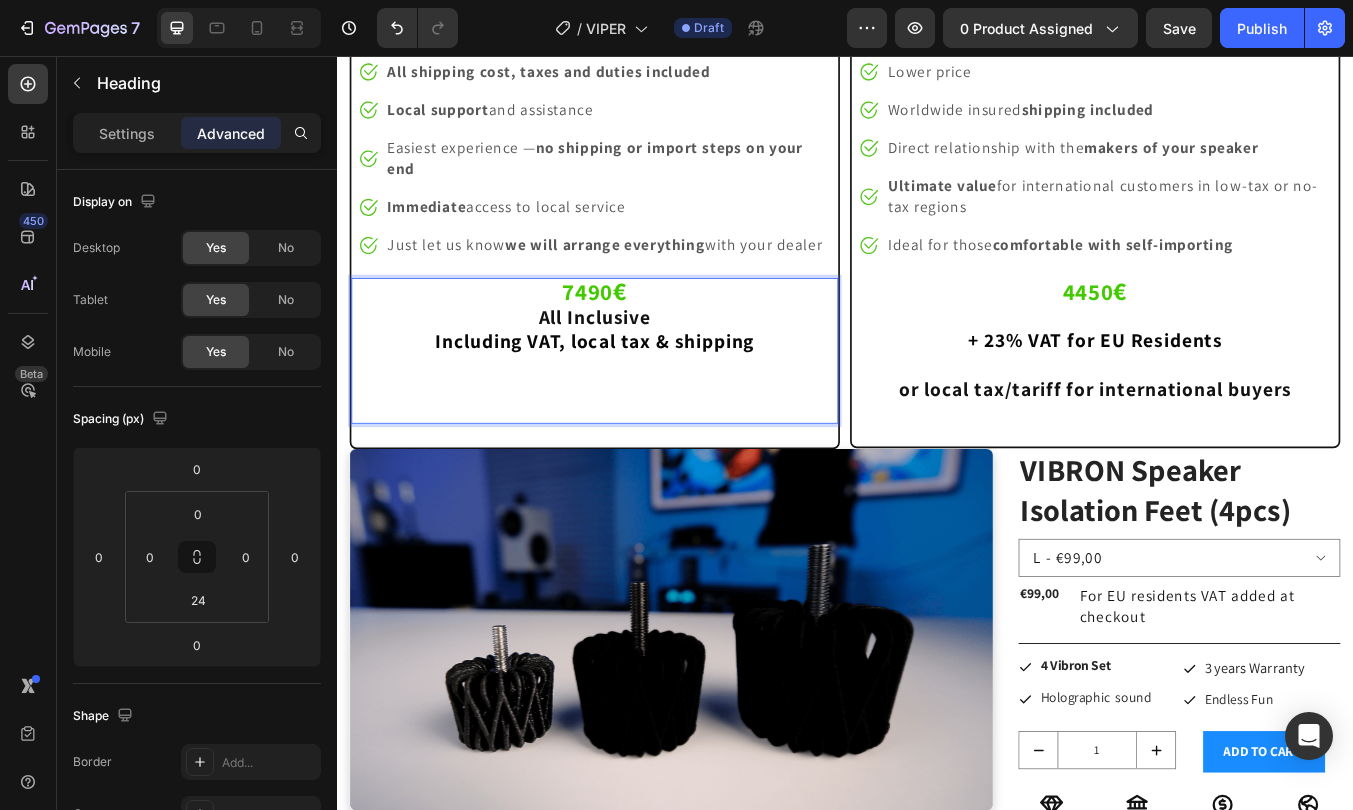 click on "7490  € All Inclusive  Including VAT, local tax & shipping" at bounding box center (641, 392) 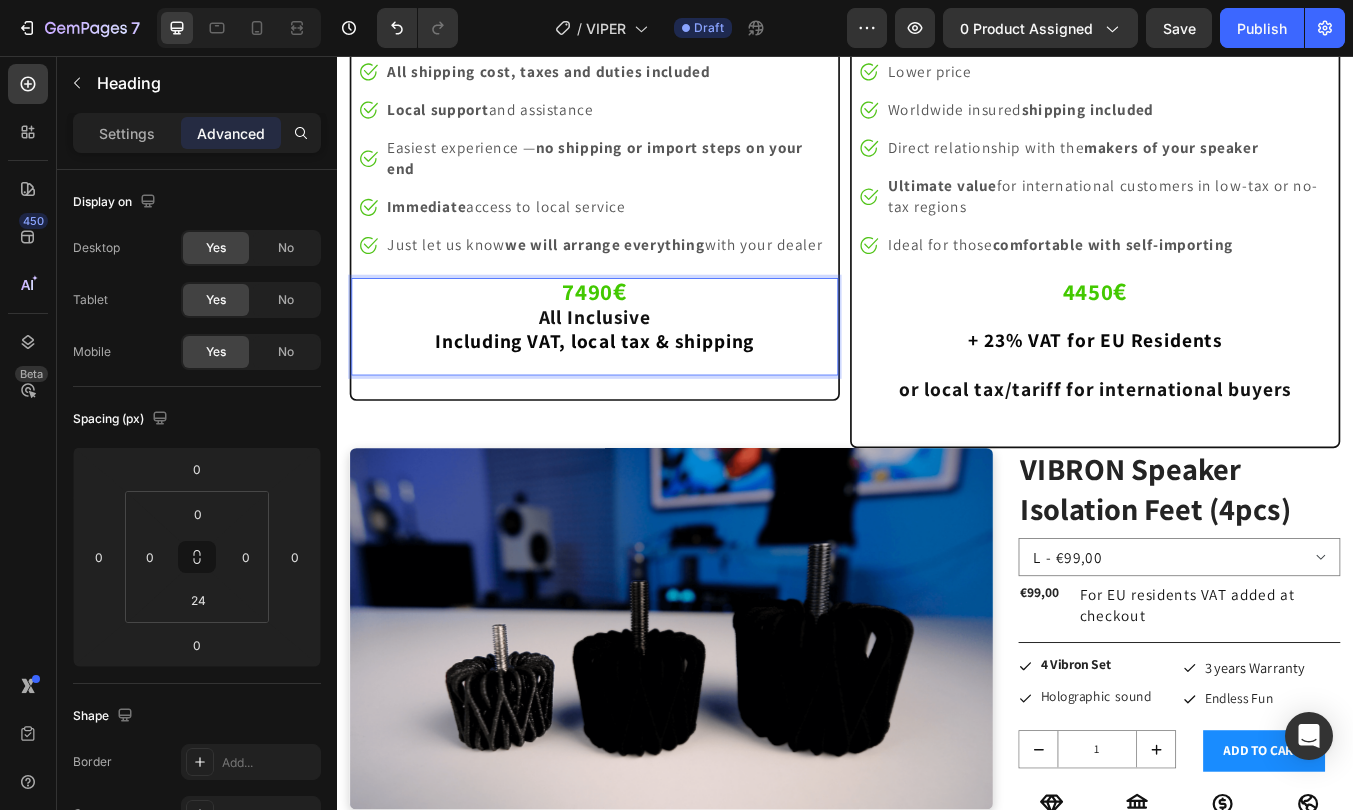 click on "7490  € All Inclusive  Including VAT, local tax & shipping" at bounding box center (641, 363) 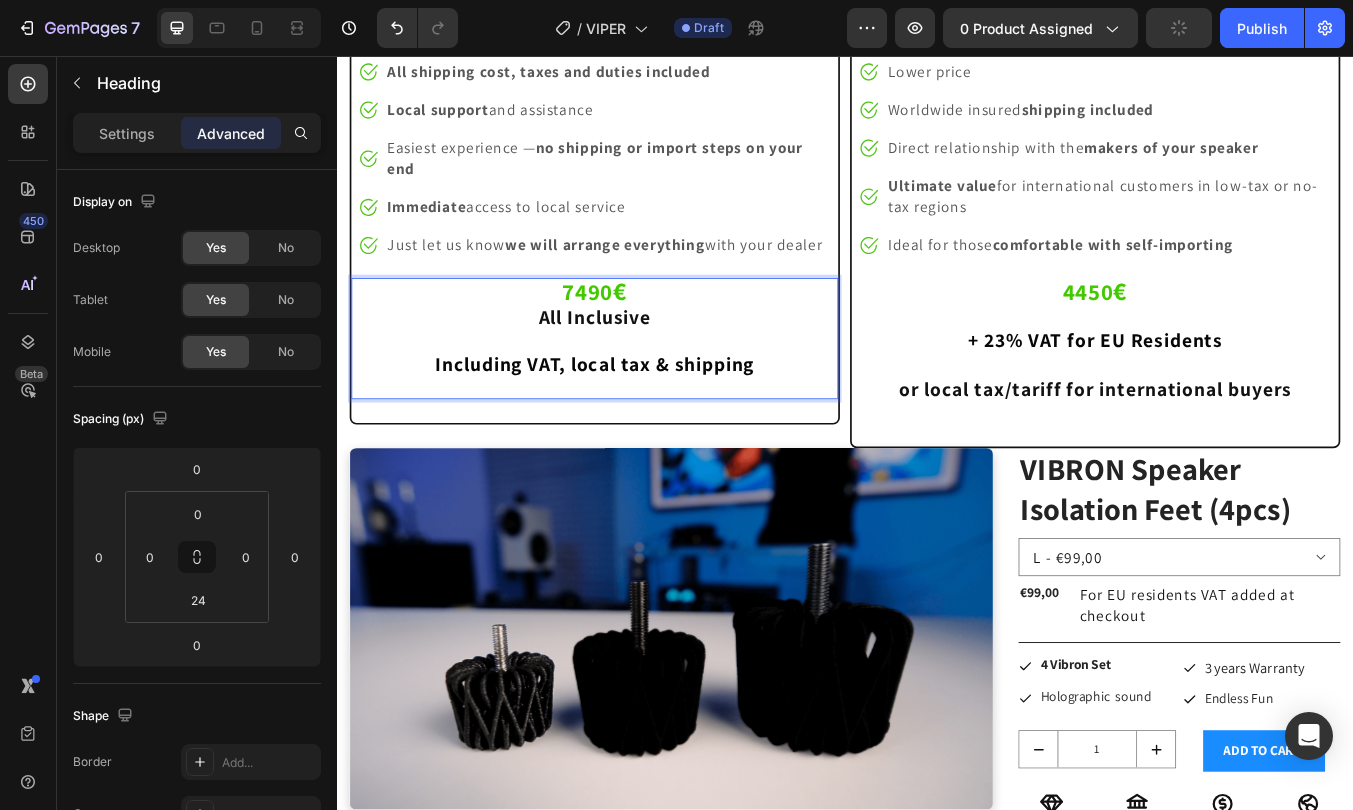 click on "7490  € All Inclusive  ⁠⁠⁠⁠⁠⁠⁠ Including VAT, local tax & shipping" at bounding box center (641, 377) 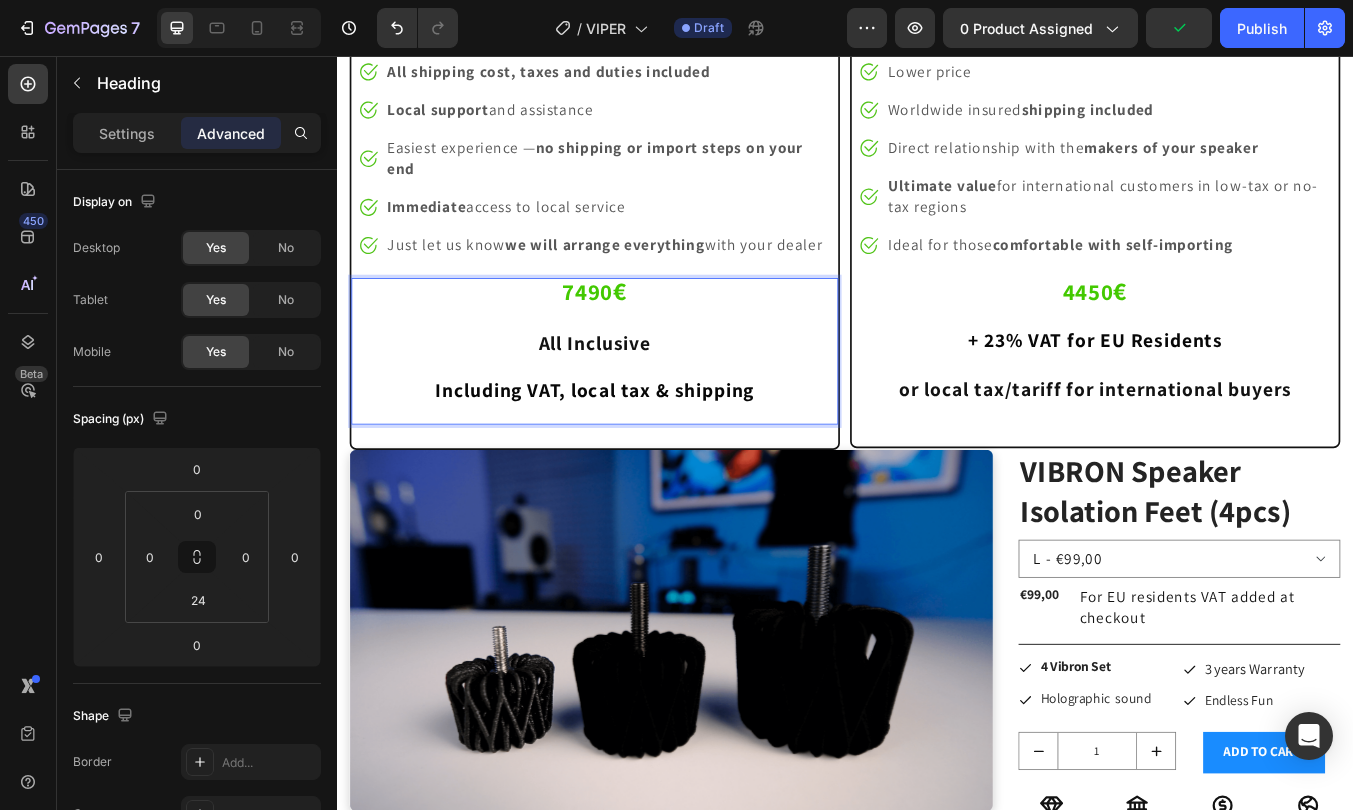 click on "7490  € ⁠⁠⁠⁠⁠⁠⁠ All Inclusive  Including VAT, local tax & shipping" at bounding box center [641, 392] 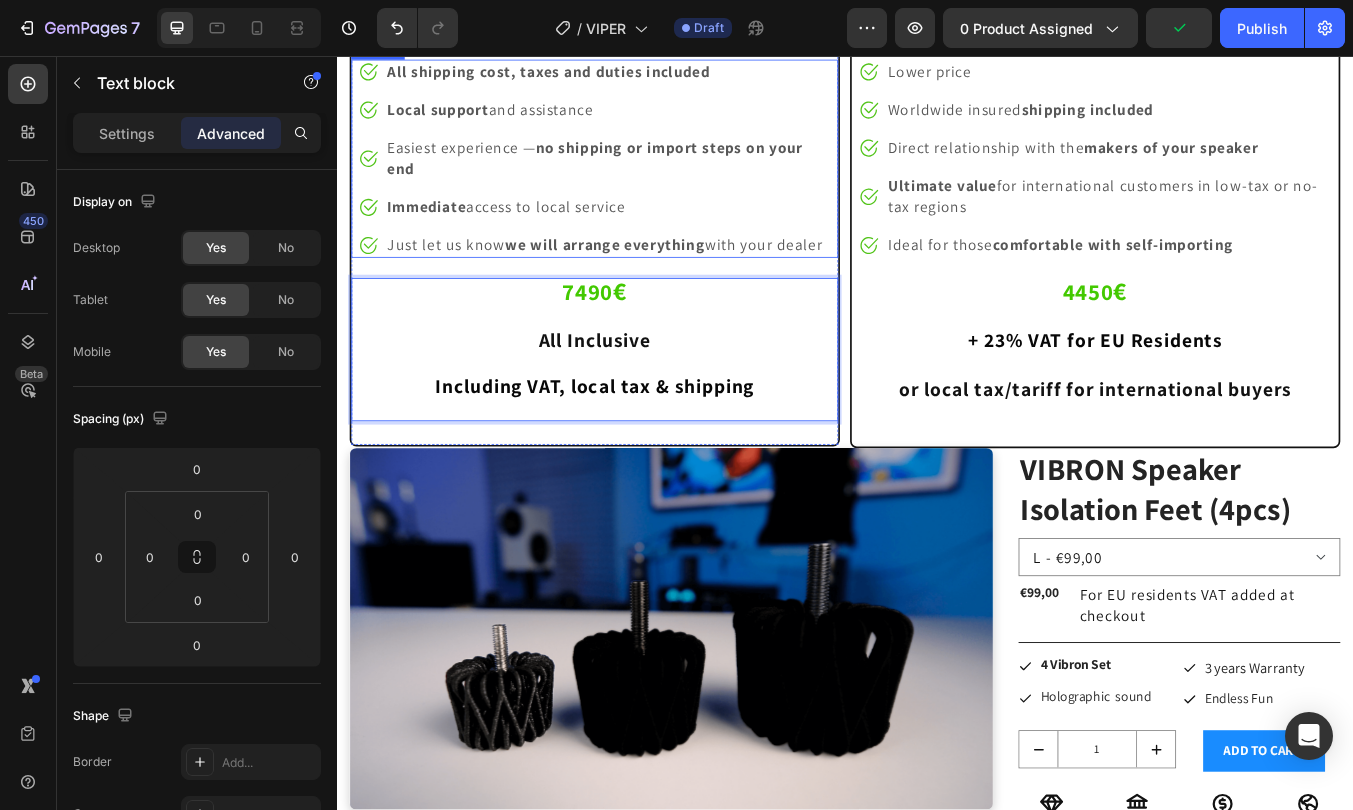 click on "Immediate  access to local service" at bounding box center (657, 234) 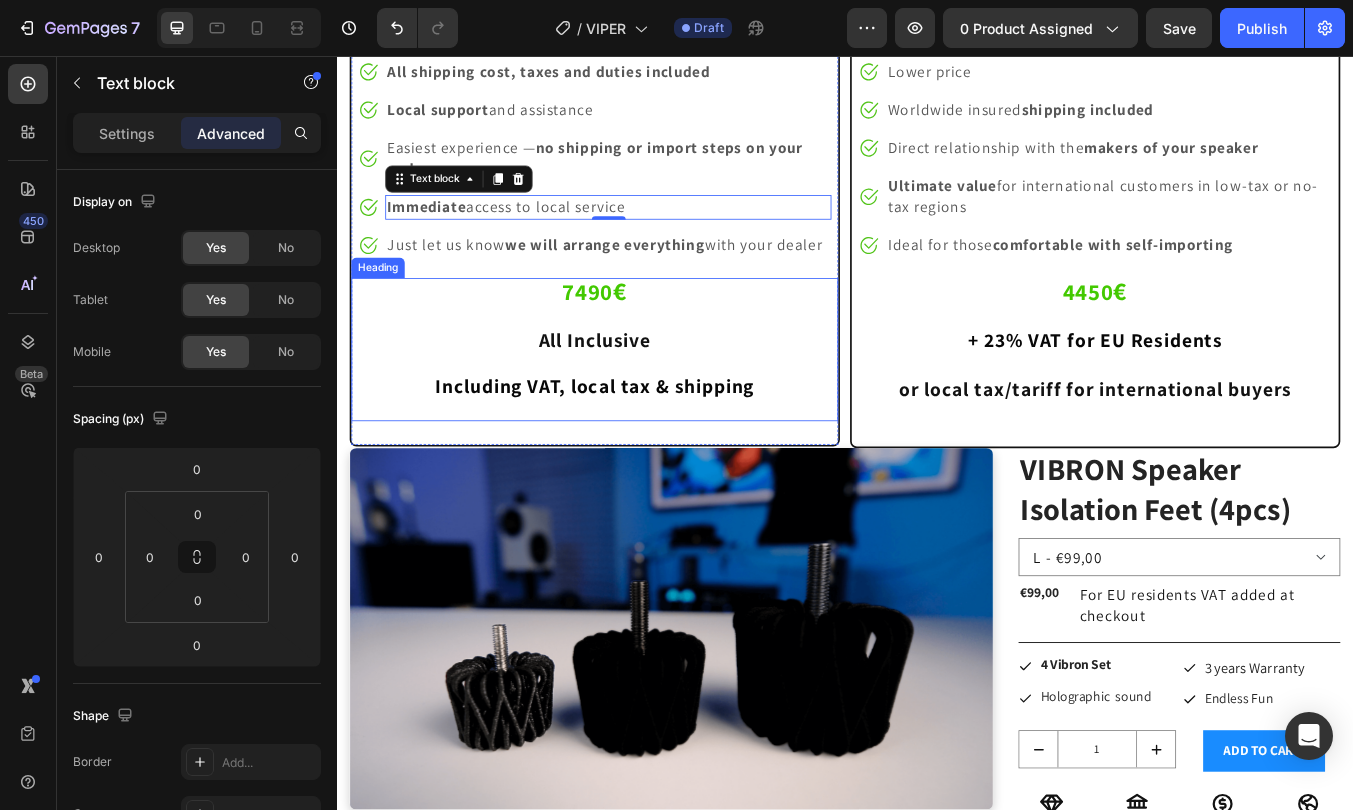 click on "All Inclusive" at bounding box center (641, 391) 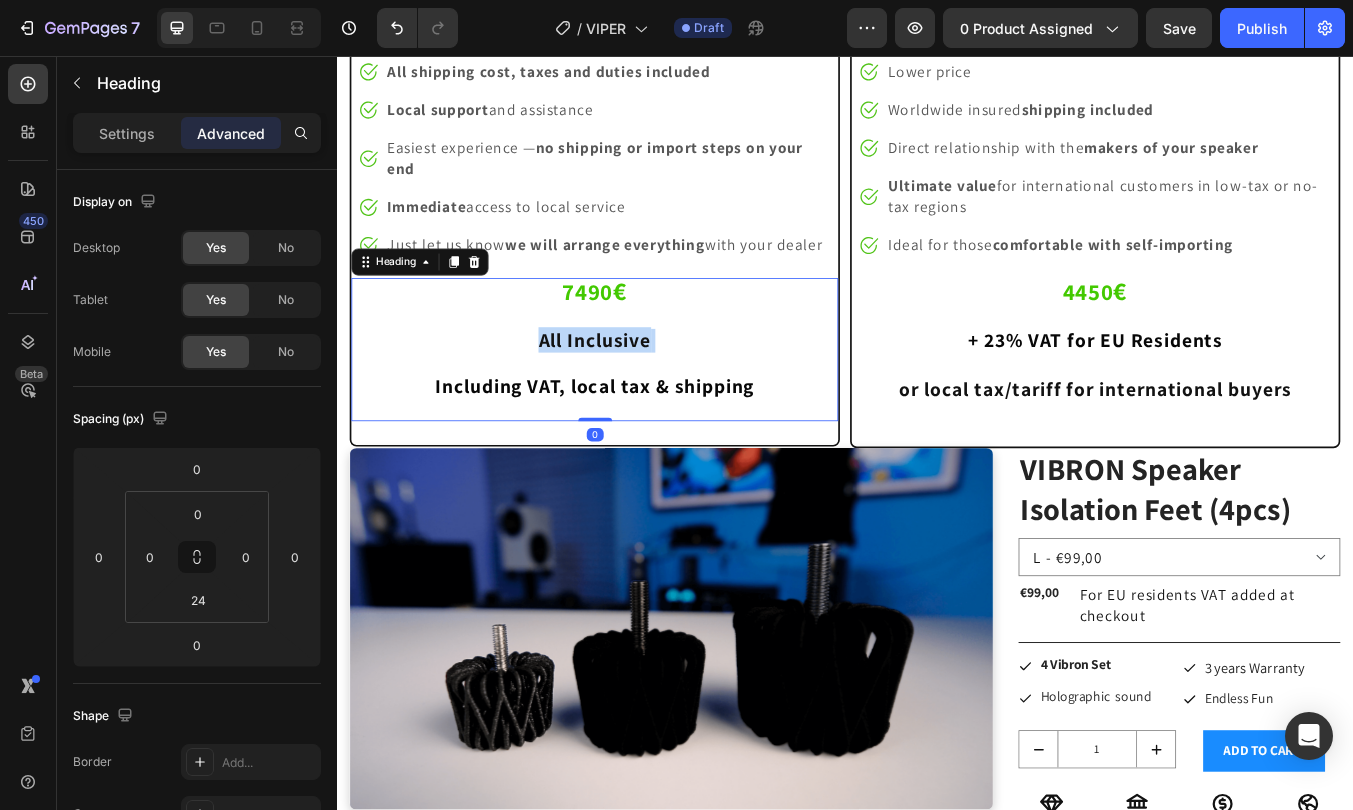 click on "All Inclusive" at bounding box center [641, 391] 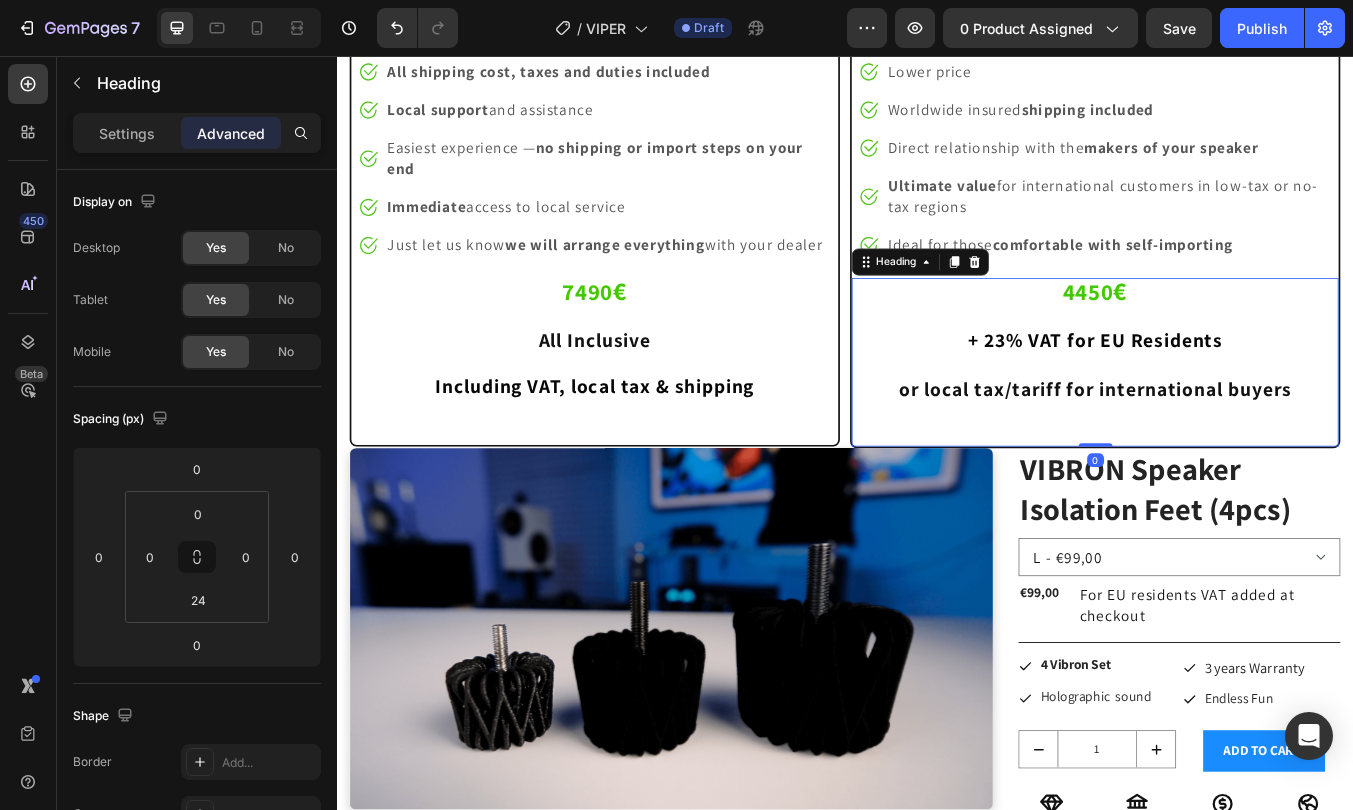 click on "+ 23% VAT for EU Residents" at bounding box center (1233, 391) 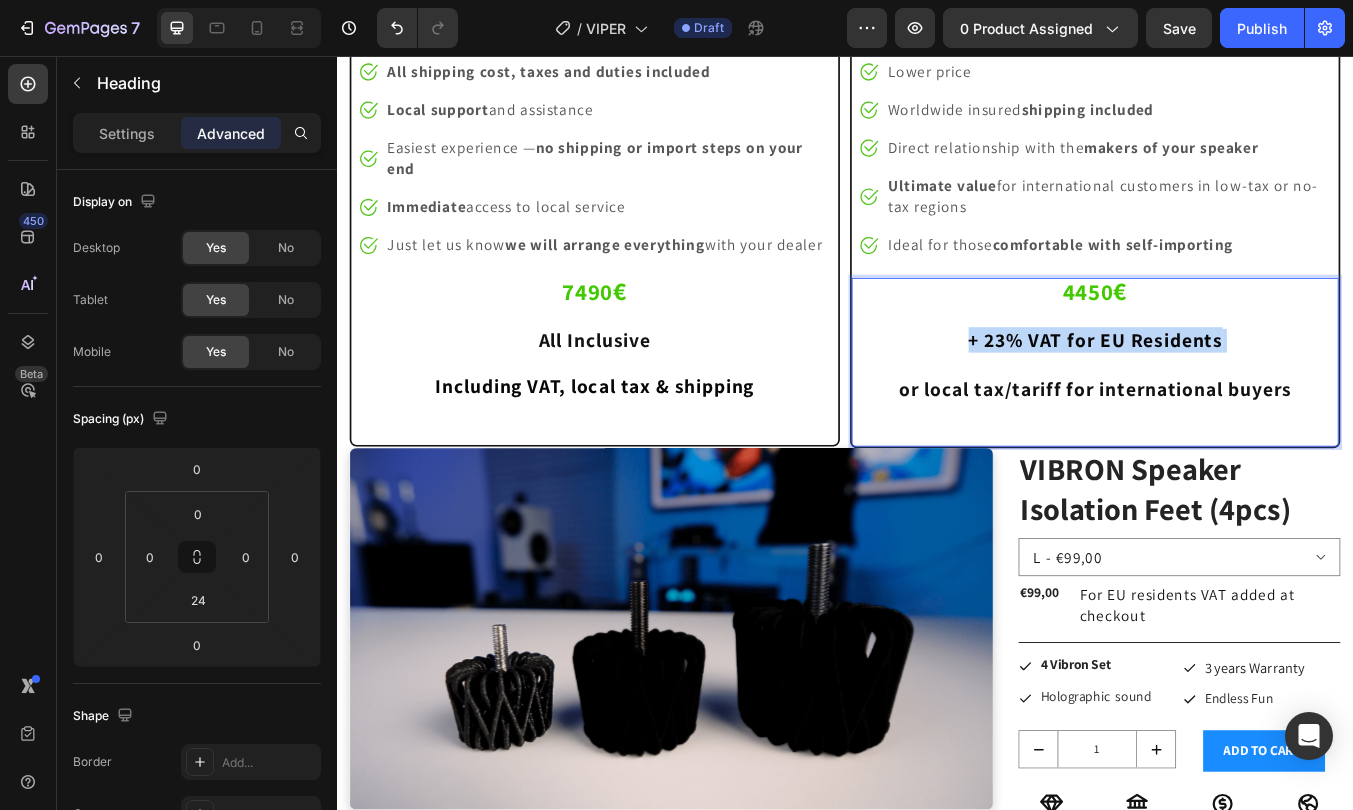 click on "+ 23% VAT for EU Residents" at bounding box center (1233, 391) 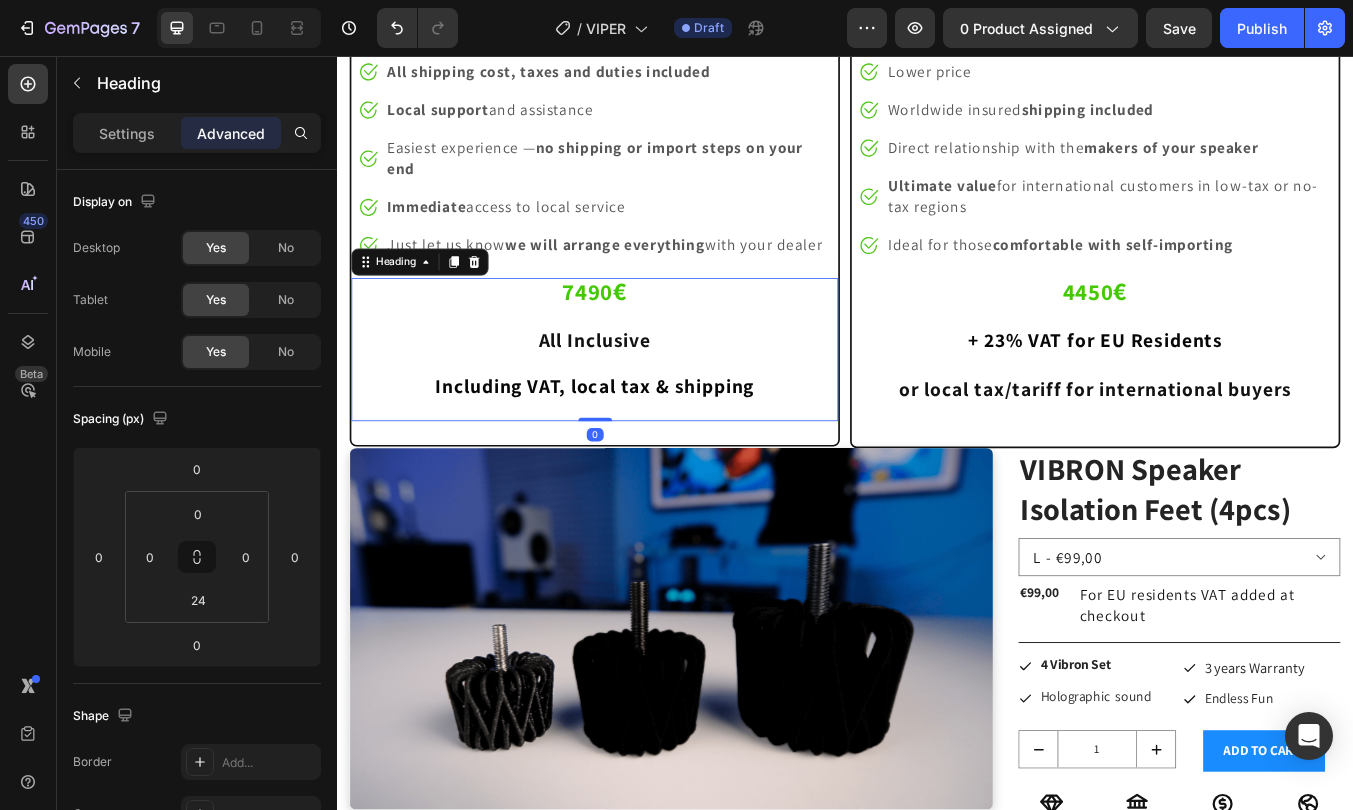 click on "Including VAT, local tax & shipping" at bounding box center [641, 446] 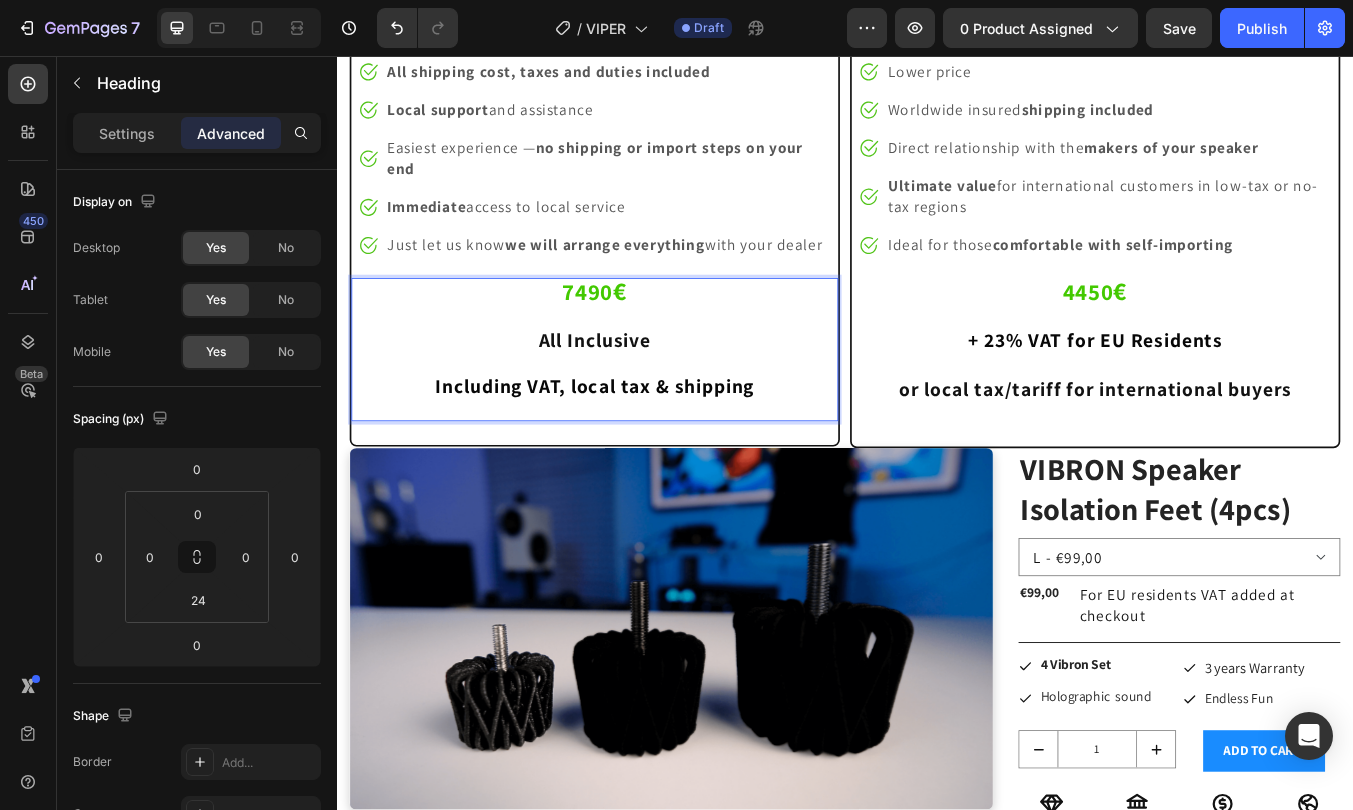 click on "All Inclusive" at bounding box center [641, 391] 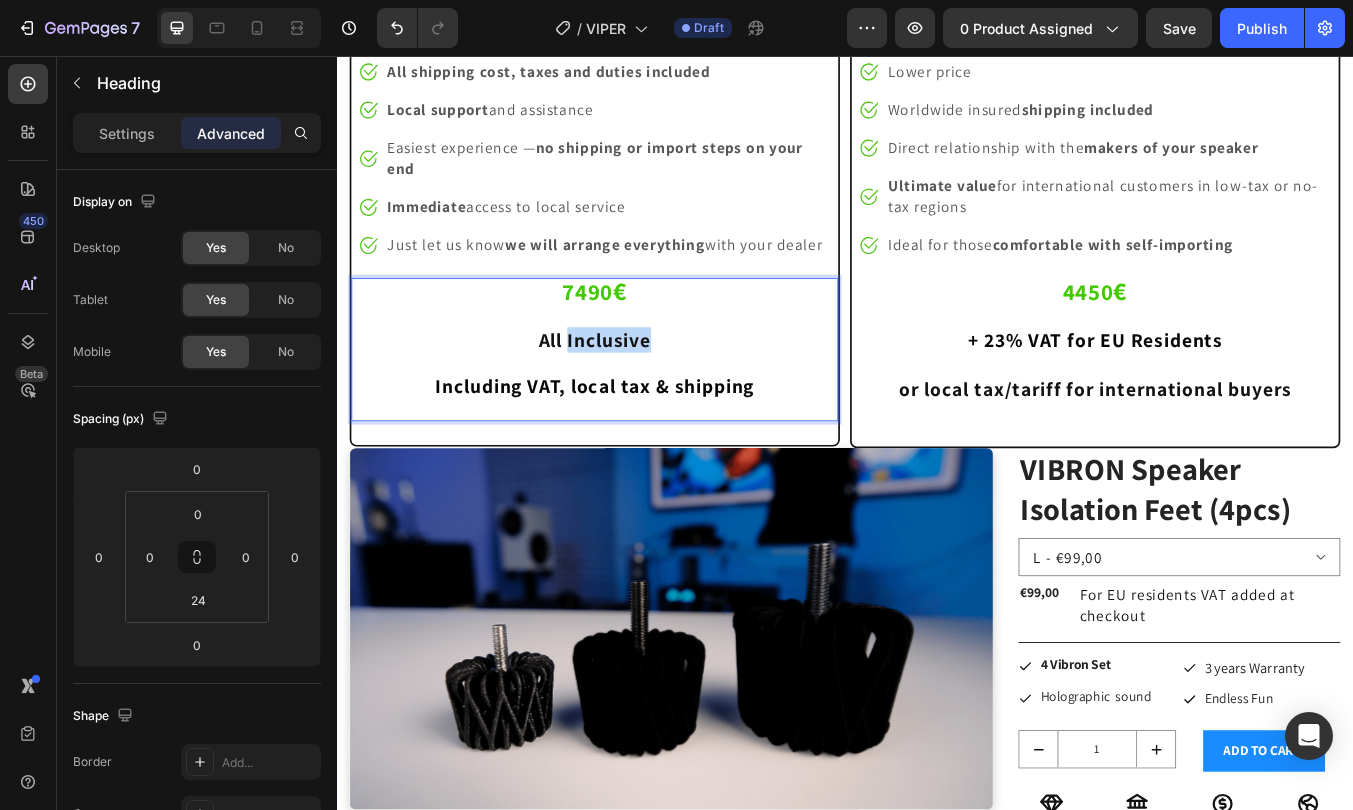 click on "All Inclusive" at bounding box center (641, 391) 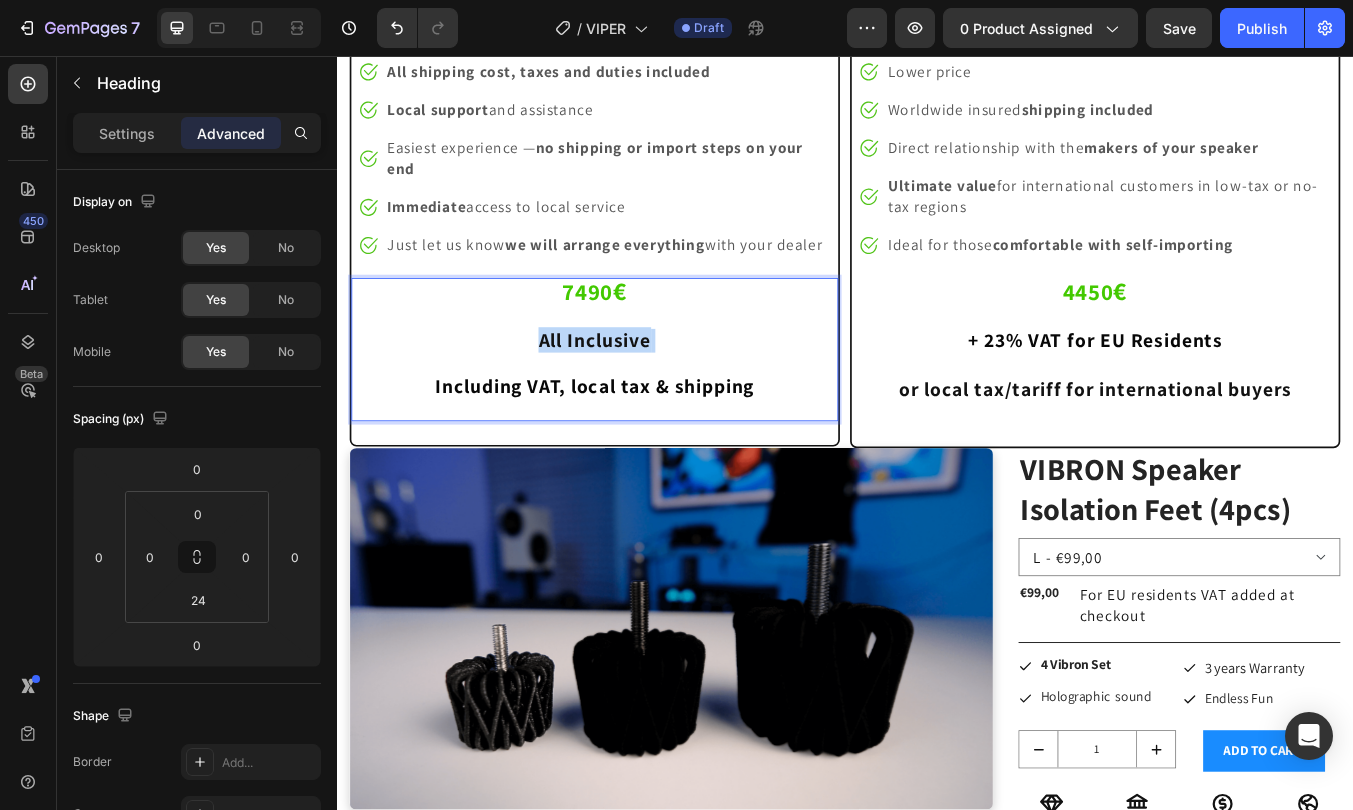 click on "All Inclusive" at bounding box center (641, 391) 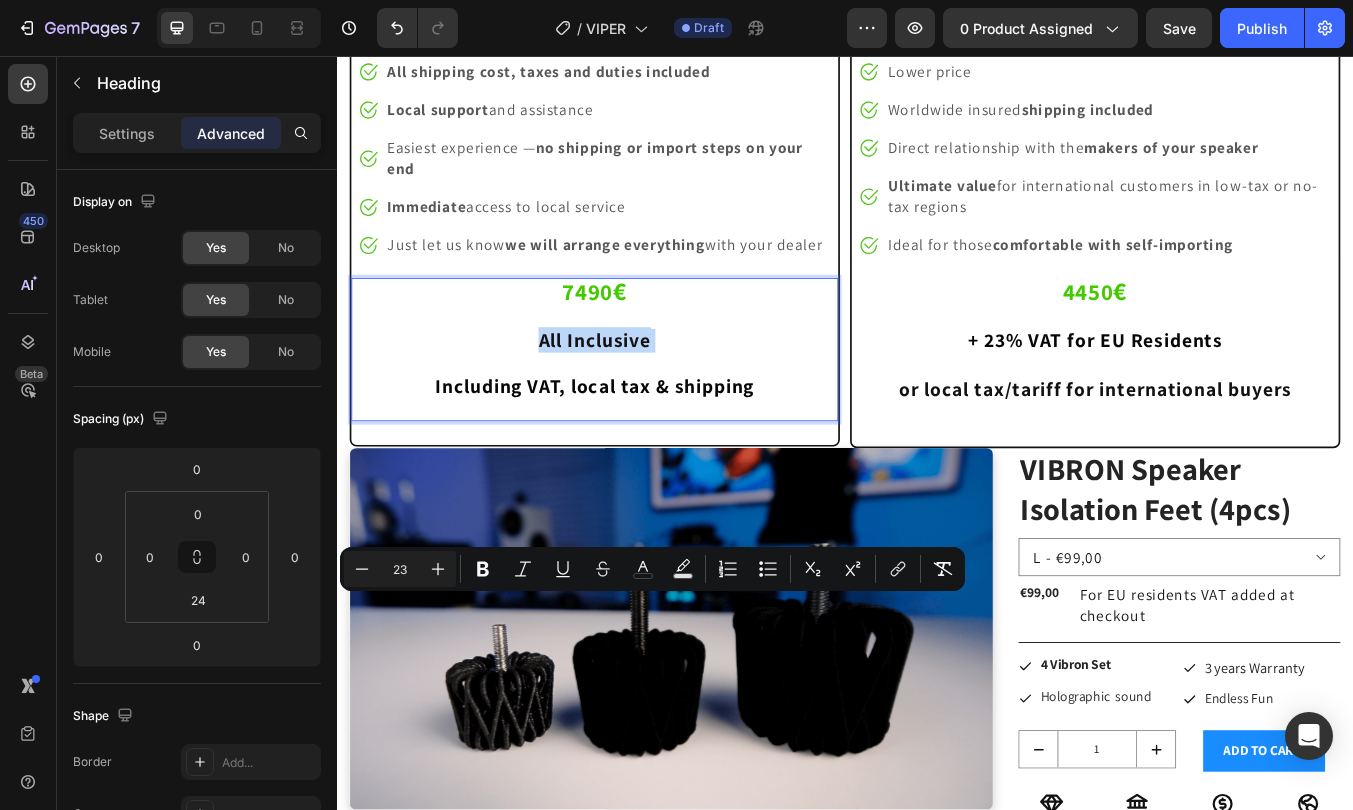 click on "All Inclusive" at bounding box center (641, 391) 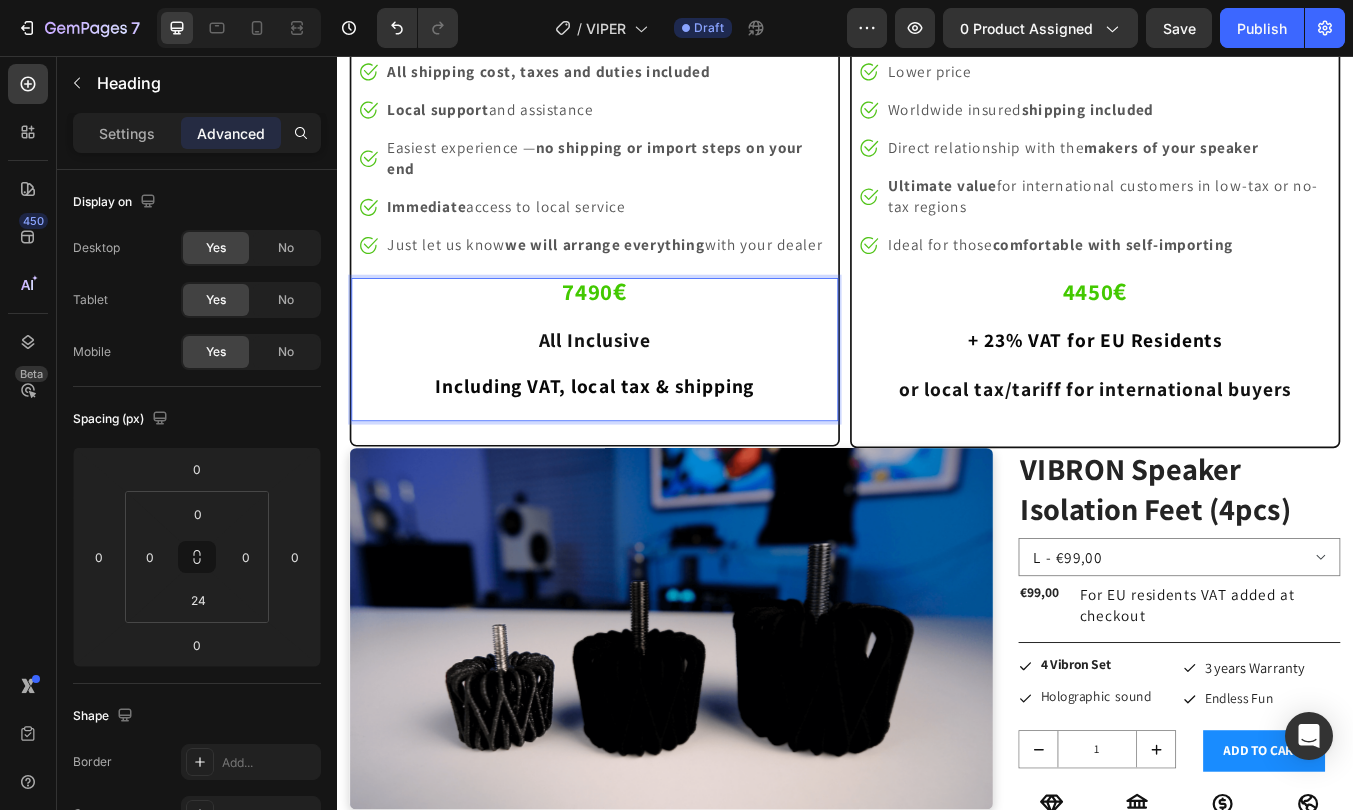 click on "Including VAT, local tax & shipping" at bounding box center [641, 446] 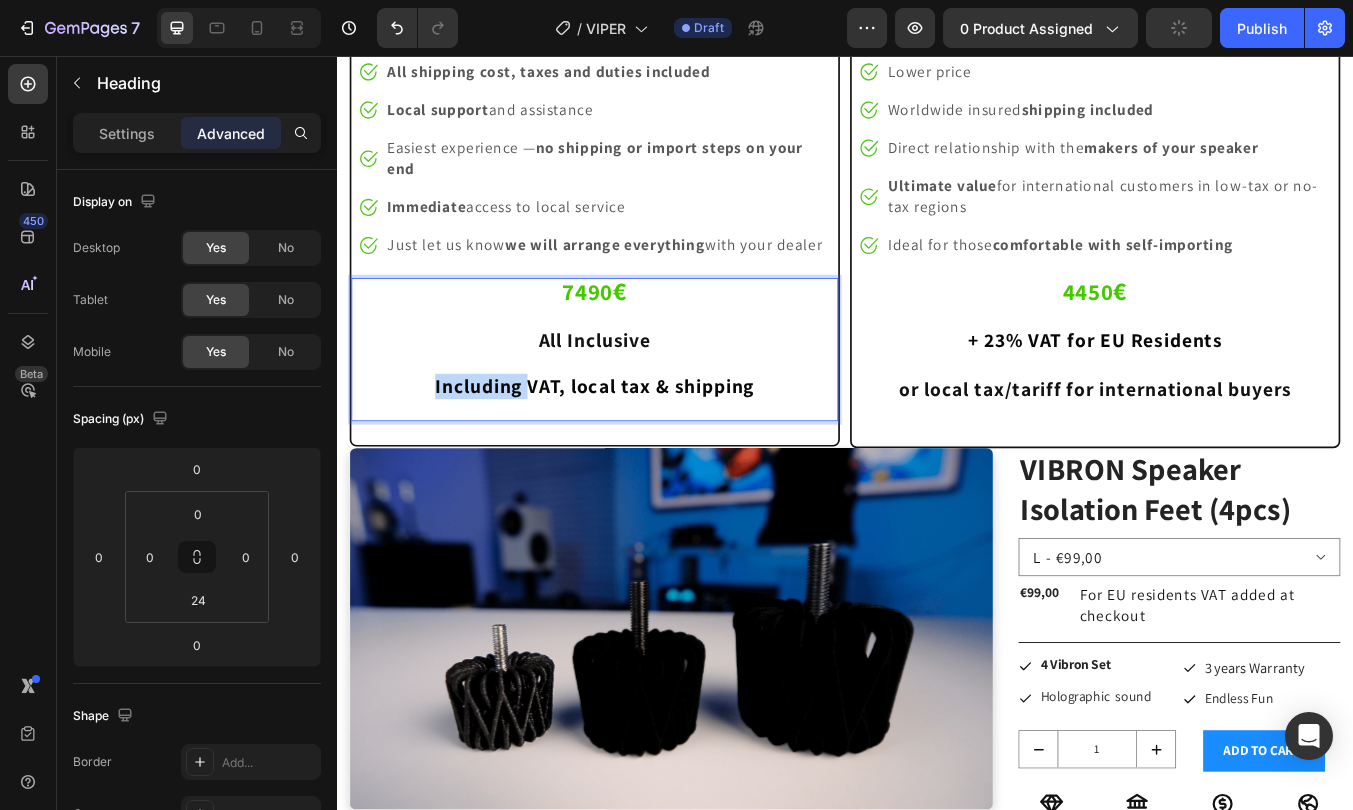 drag, startPoint x: 562, startPoint y: 773, endPoint x: 451, endPoint y: 769, distance: 111.07205 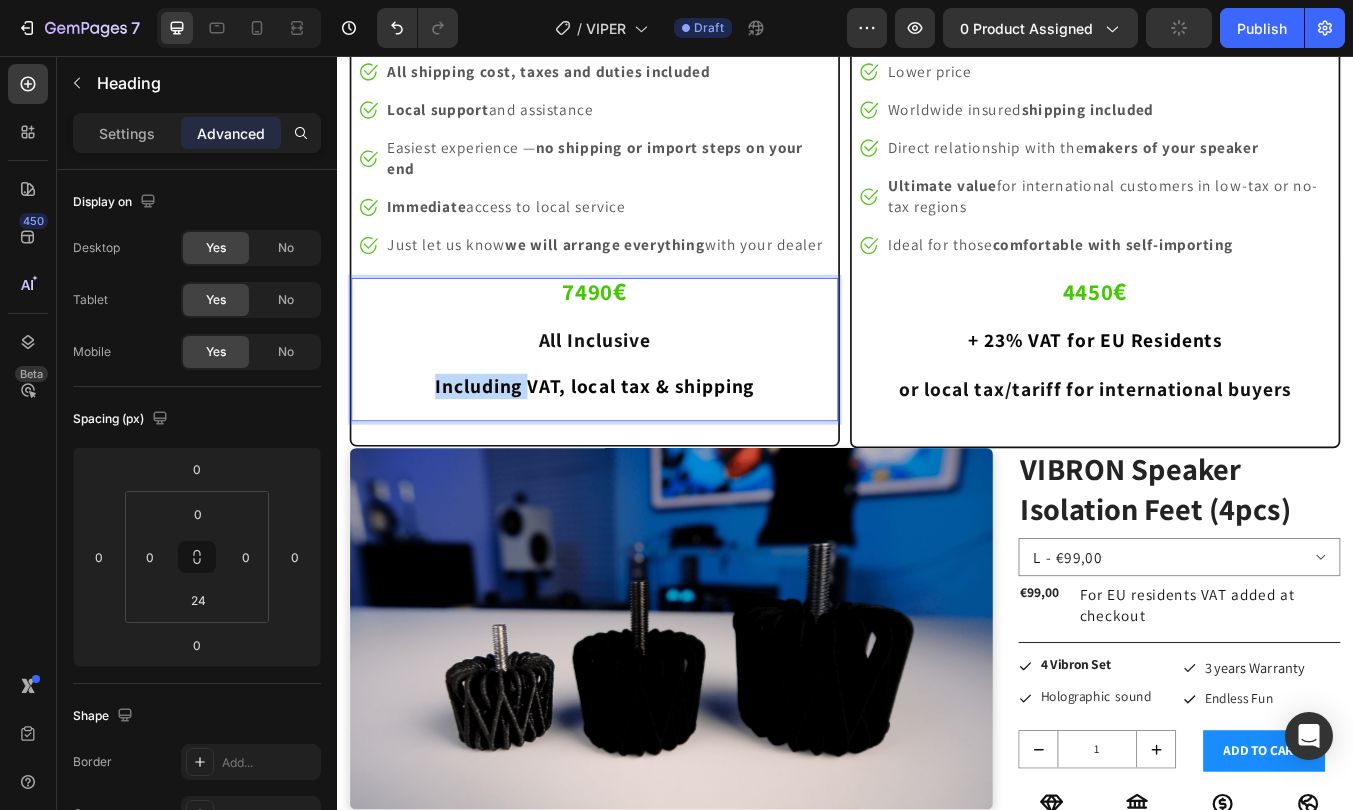 click on "7490  € All Inclusive  Including VAT, local tax & shipping" at bounding box center (641, 390) 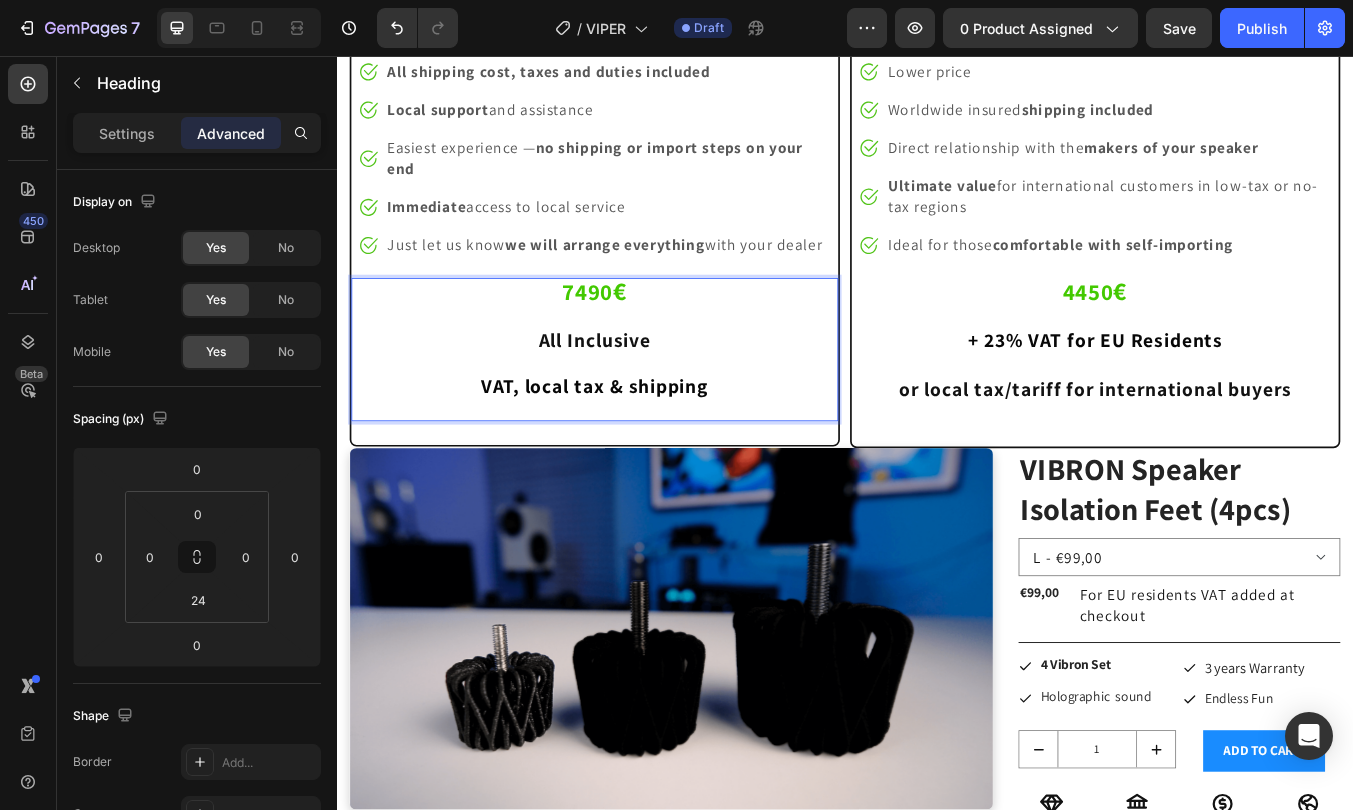 click on "7490  € All Inclusive  VAT, local tax & shipping" at bounding box center (641, 390) 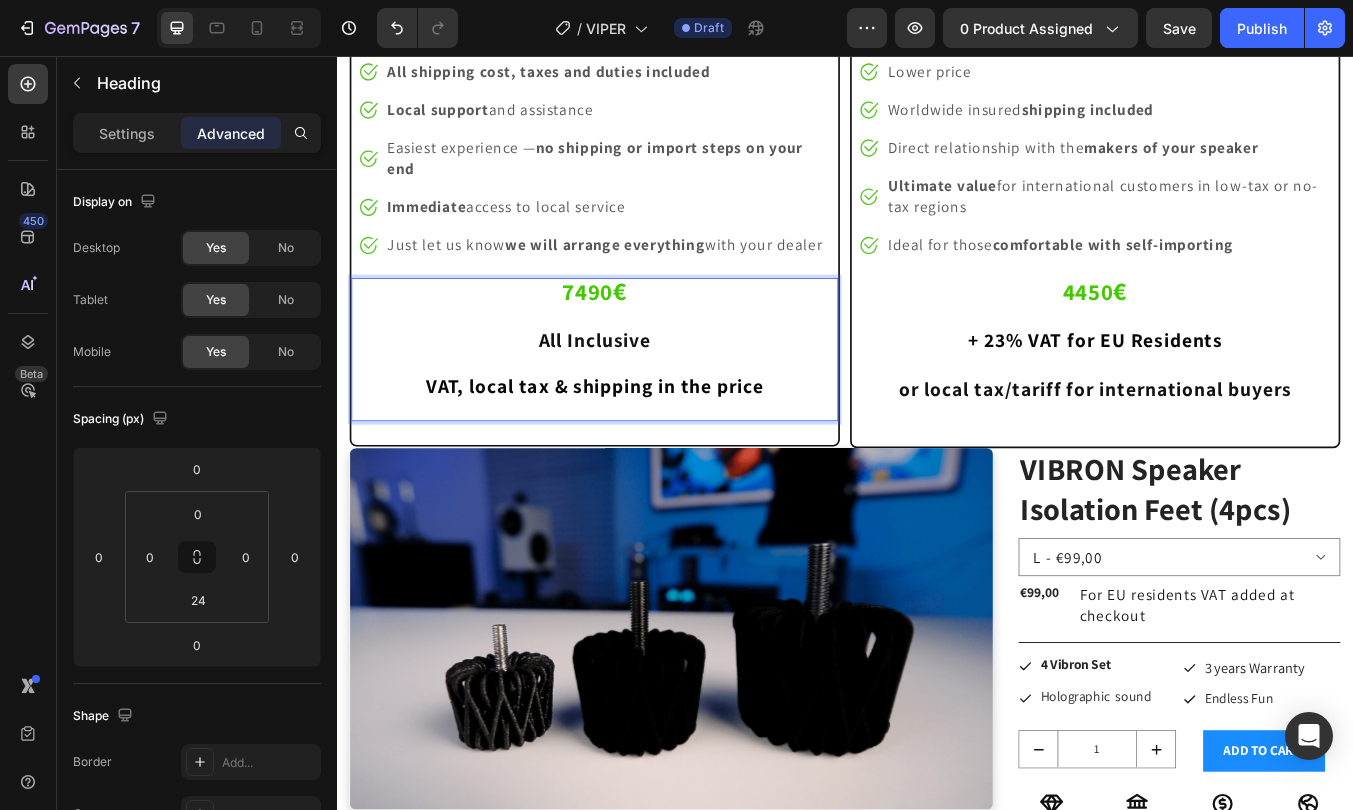 click on "7490  € All Inclusive  VAT, local tax & shipping in the price" at bounding box center [641, 390] 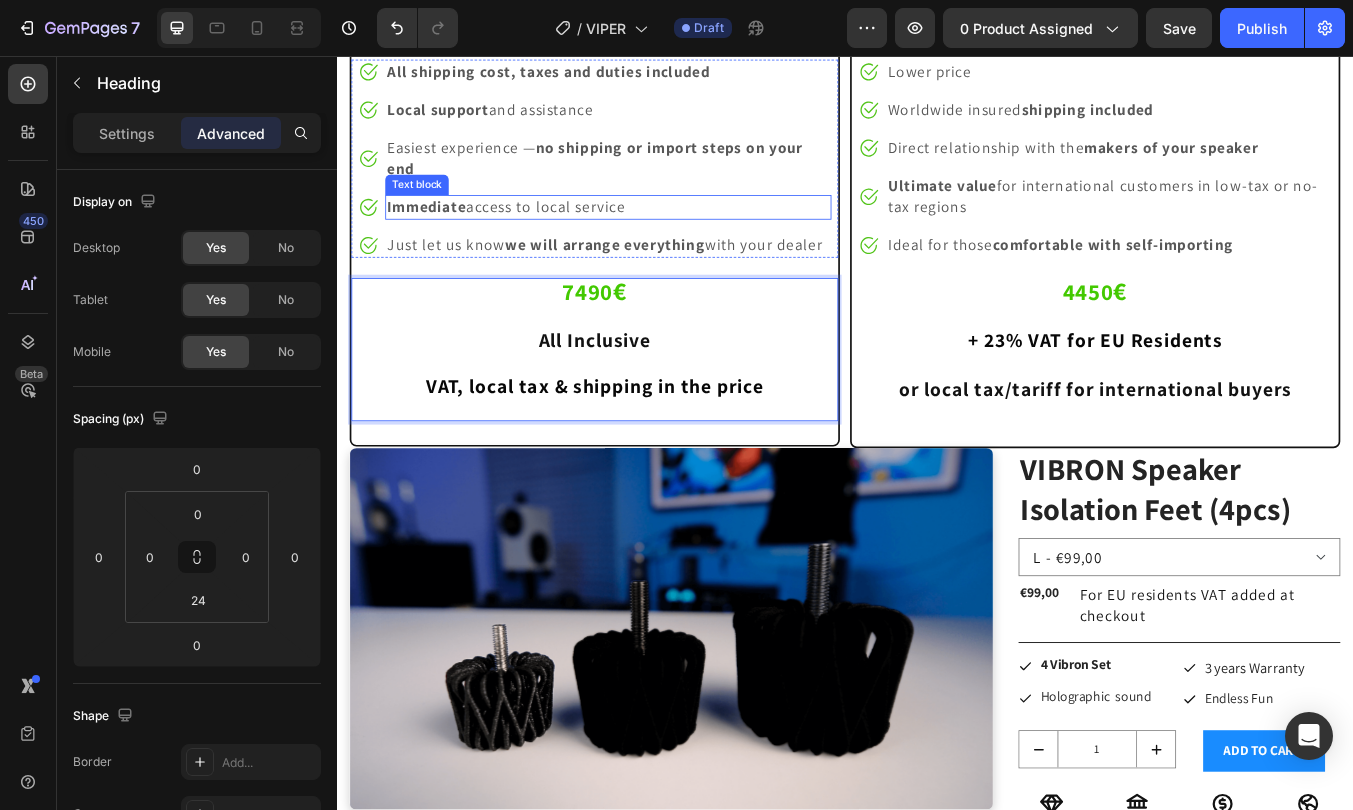 click on "Image All shipping cost, taxes and duties included Text block Image Local support  and assistance Text block Image Easiest experience —  no shipping or import steps on your end Text block Image Immediate  access to local service Text block Image Just let us know  we will arrange everything  with your dealer Text block" at bounding box center (641, 177) 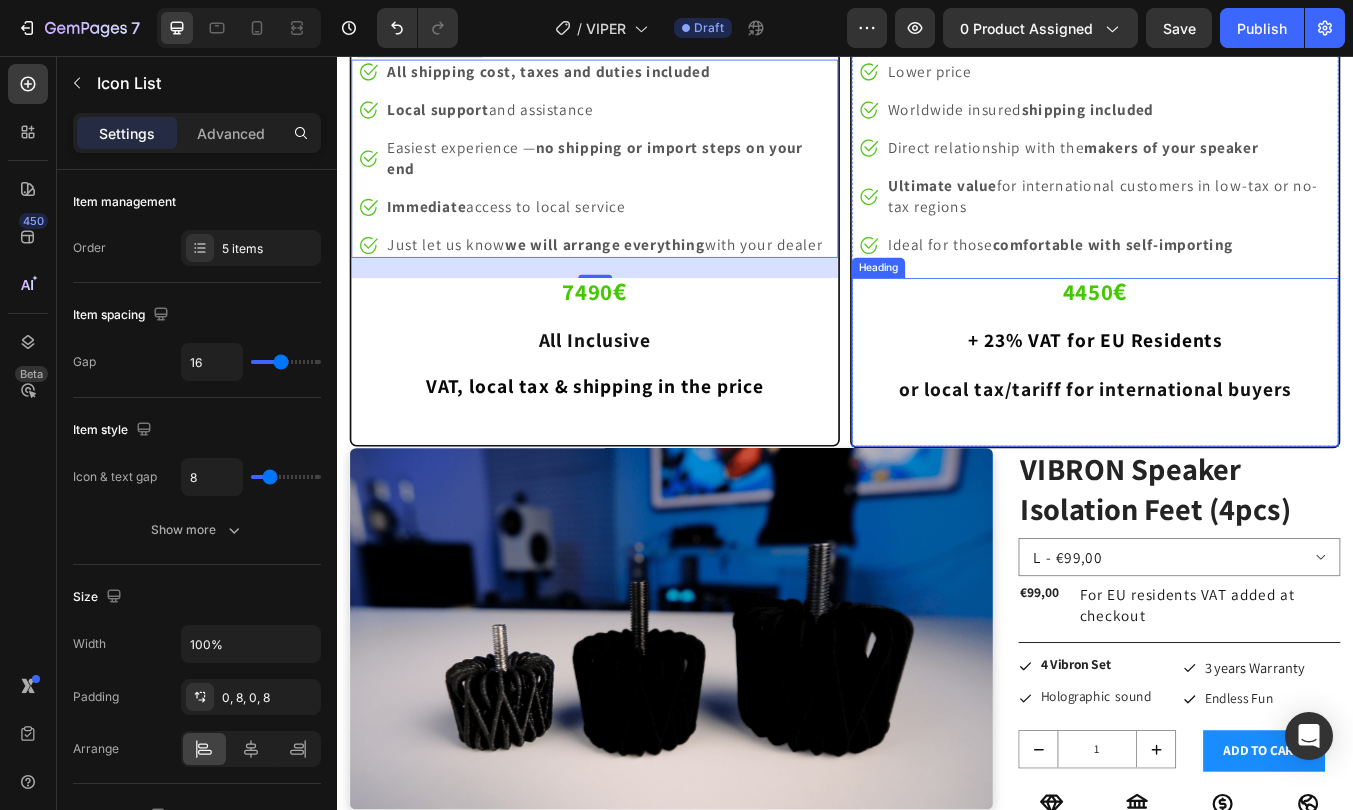 click on "⁠⁠⁠⁠⁠⁠⁠ 4450  € + 23% VAT for EU Residents   or local tax/tariff for international buyers" at bounding box center (1232, 405) 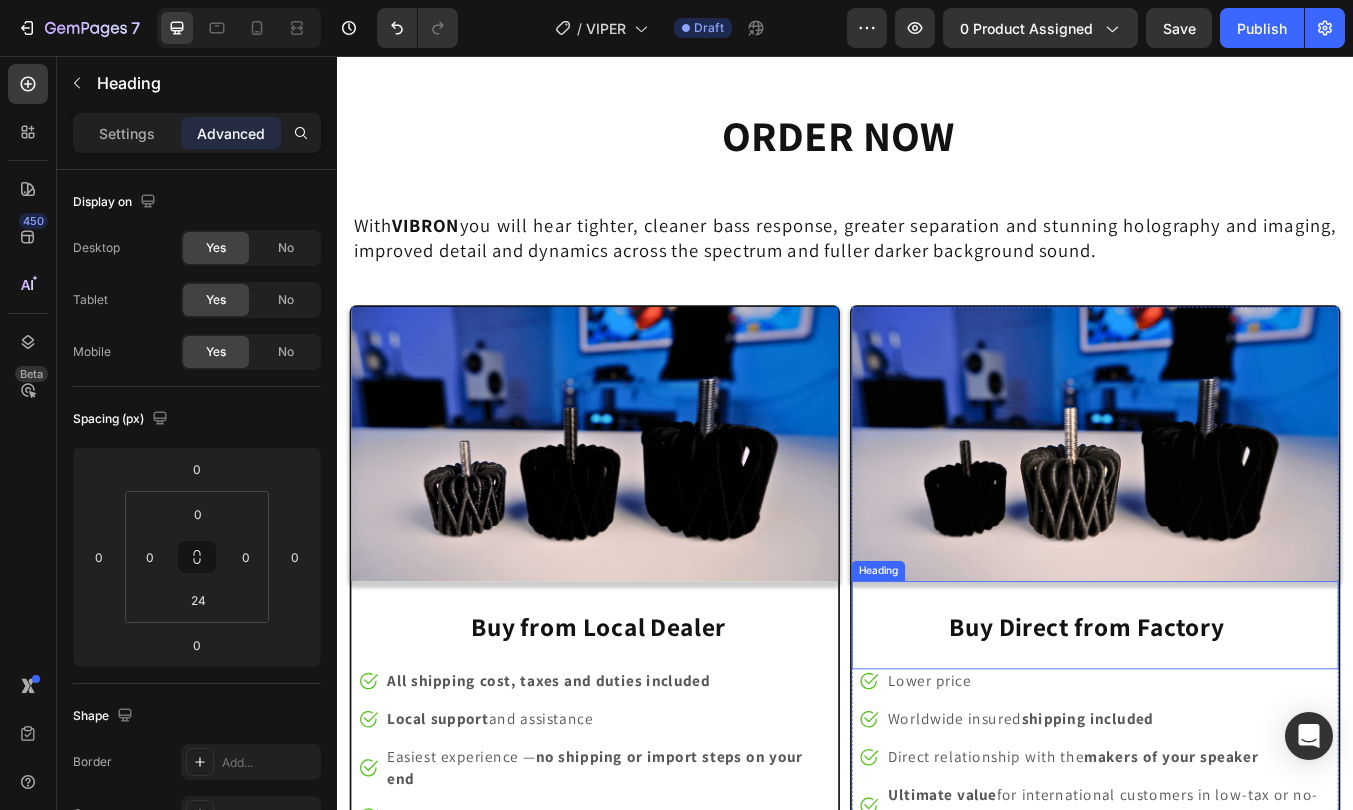scroll, scrollTop: 10729, scrollLeft: 0, axis: vertical 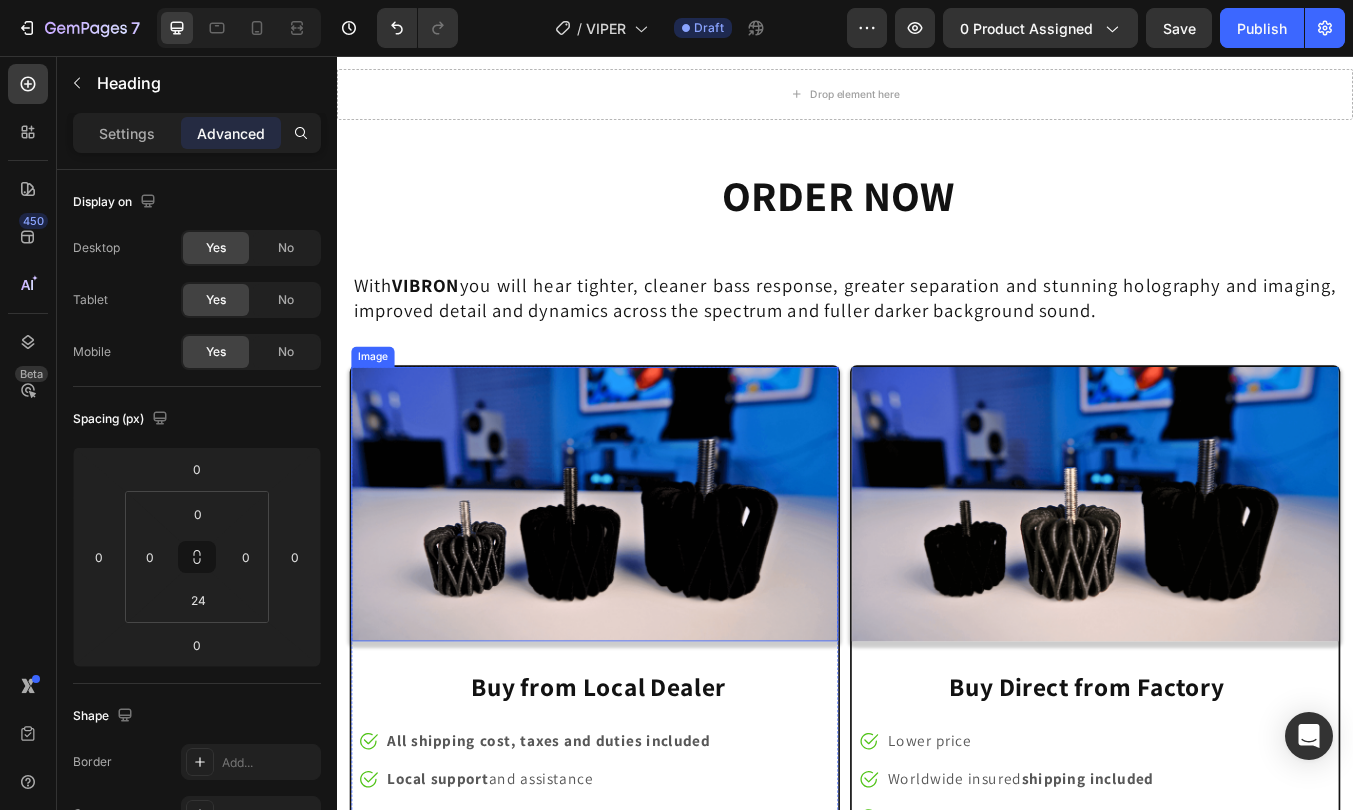 click at bounding box center [641, 584] 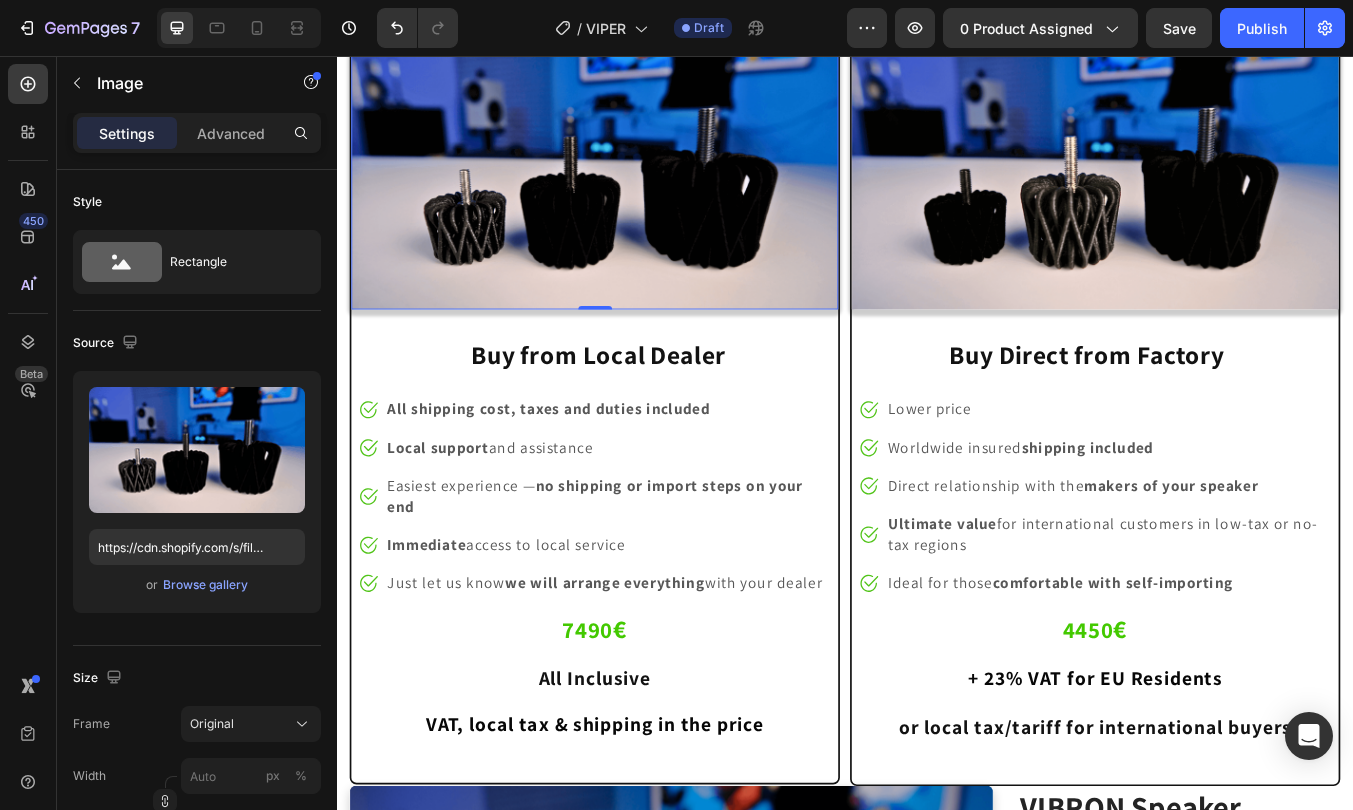 scroll, scrollTop: 11119, scrollLeft: 0, axis: vertical 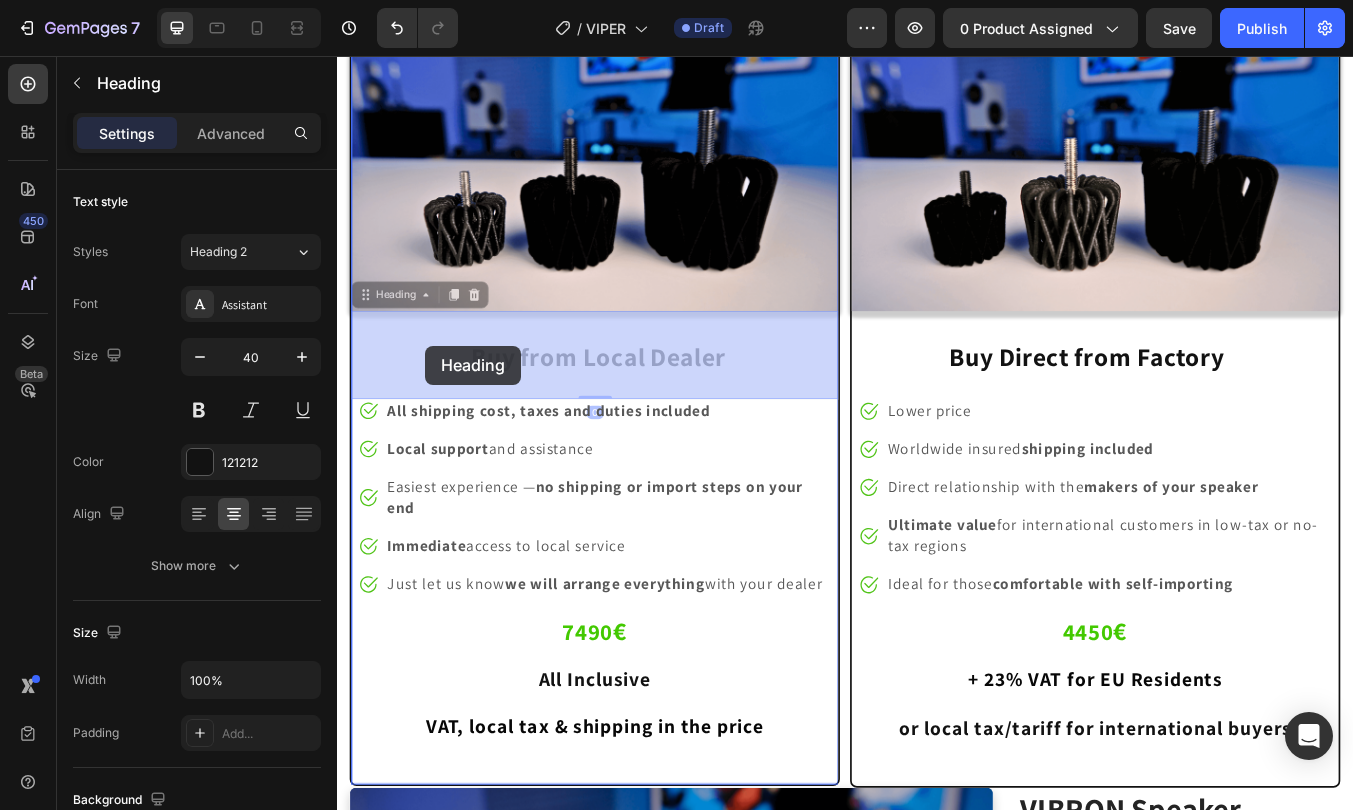 drag, startPoint x: 424, startPoint y: 389, endPoint x: 441, endPoint y: 398, distance: 19.235384 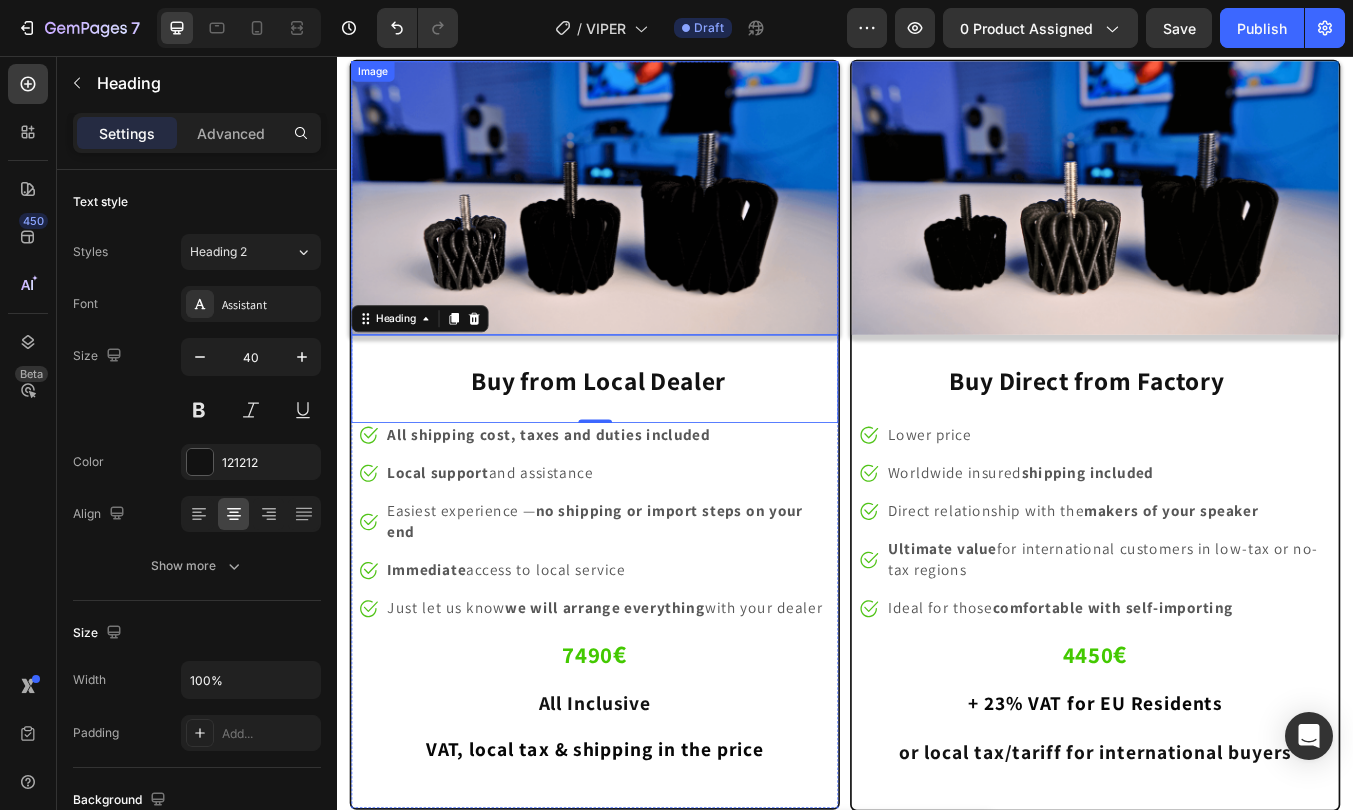 scroll, scrollTop: 11080, scrollLeft: 0, axis: vertical 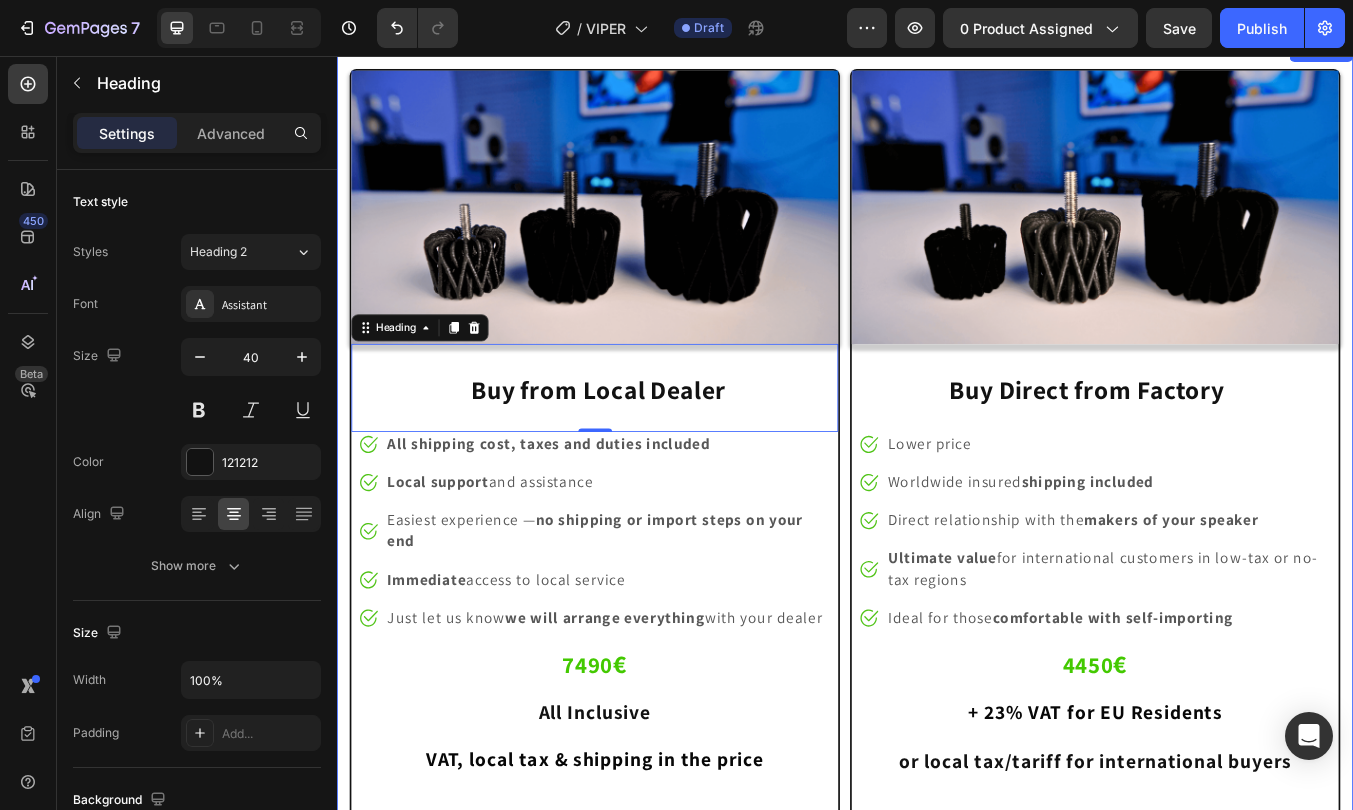 click on "Image ⁠⁠⁠⁠⁠⁠⁠ Buy from Local Dealer Heading   0 Image All shipping cost, taxes and duties included Text block Image Local support  and assistance Text block Image Easiest experience —  no shipping or import steps on your end Text block Image Immediate  access to local service Text block Image Just let us know  we will arrange everything  with your dealer Text block Icon List ⁠⁠⁠⁠⁠⁠⁠ 7490  € All Inclusive  VAT, local tax & shipping in the price Heading Heading Row Image ⁠⁠⁠⁠⁠⁠⁠ Buy Direct from Factory Heading Image Lower price  Text block Image Worldwide insured  shipping included Text block Image Direct relationship with the  makers of your speaker Text block Image Ultimate value  for international customers in low-tax or no-tax regions Text block Image Ideal for those  comfortable with self-importing Text block Icon List ⁠⁠⁠⁠⁠⁠⁠ 4450  € + 23% VAT for EU Residents   or local tax/tariff for international buyers   Heading Row Row Row   €99,00 1" at bounding box center (937, 806) 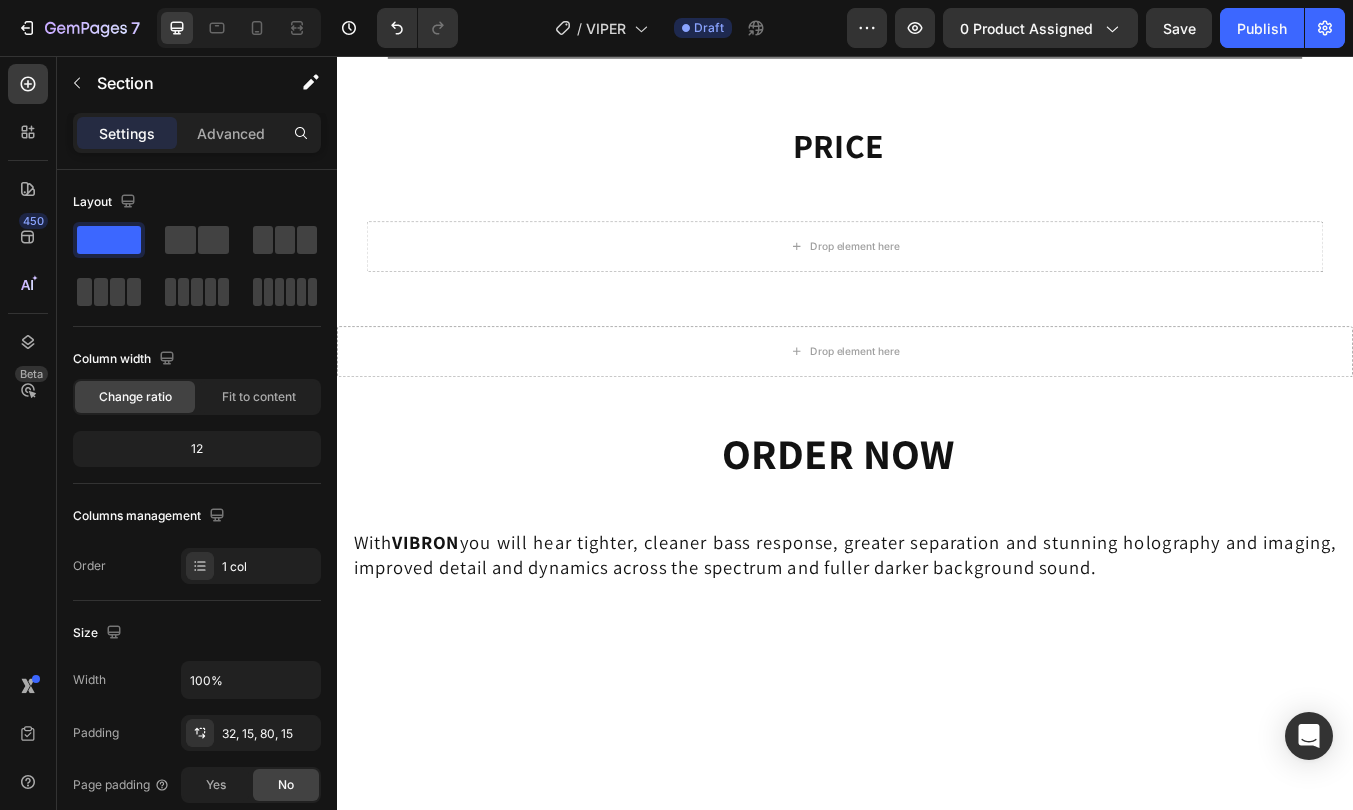 select on "562925786396361964" 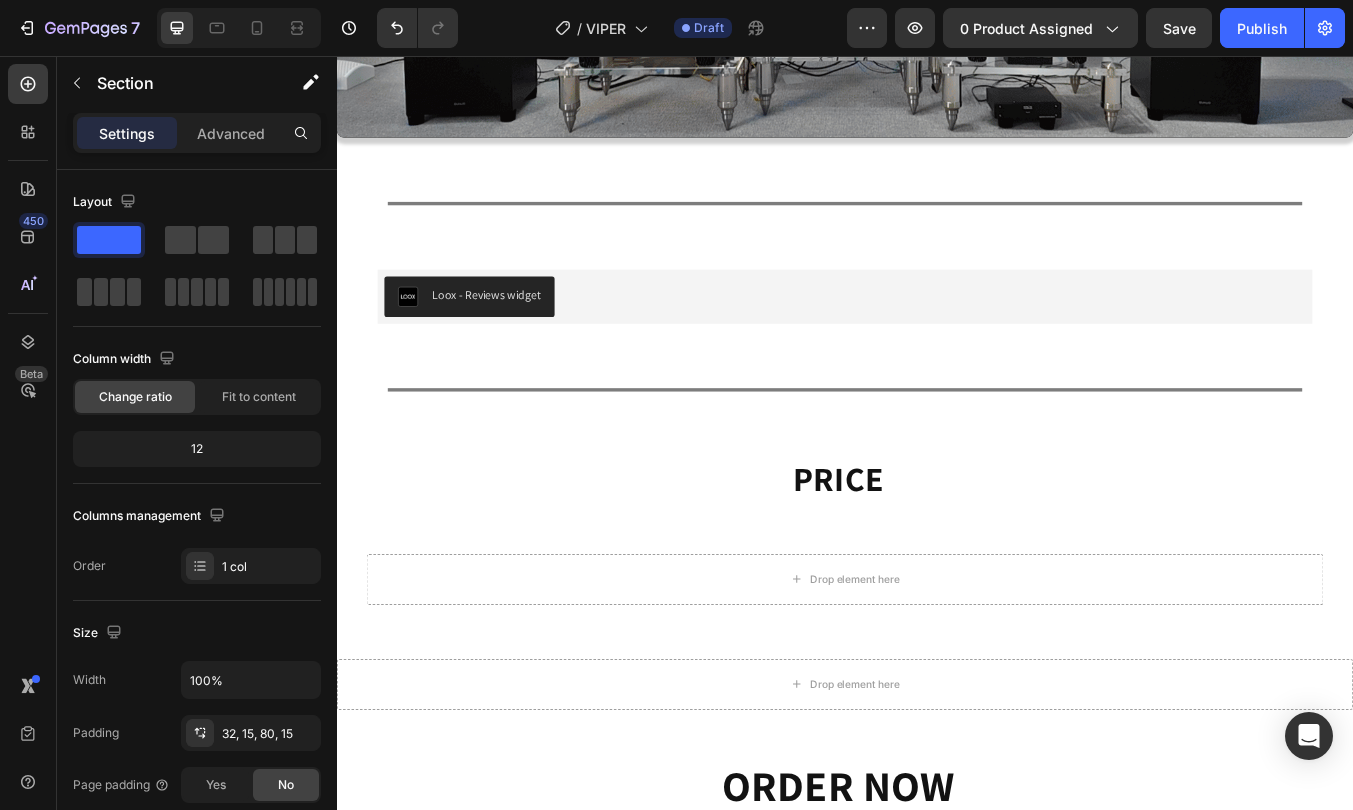 scroll, scrollTop: 10057, scrollLeft: 0, axis: vertical 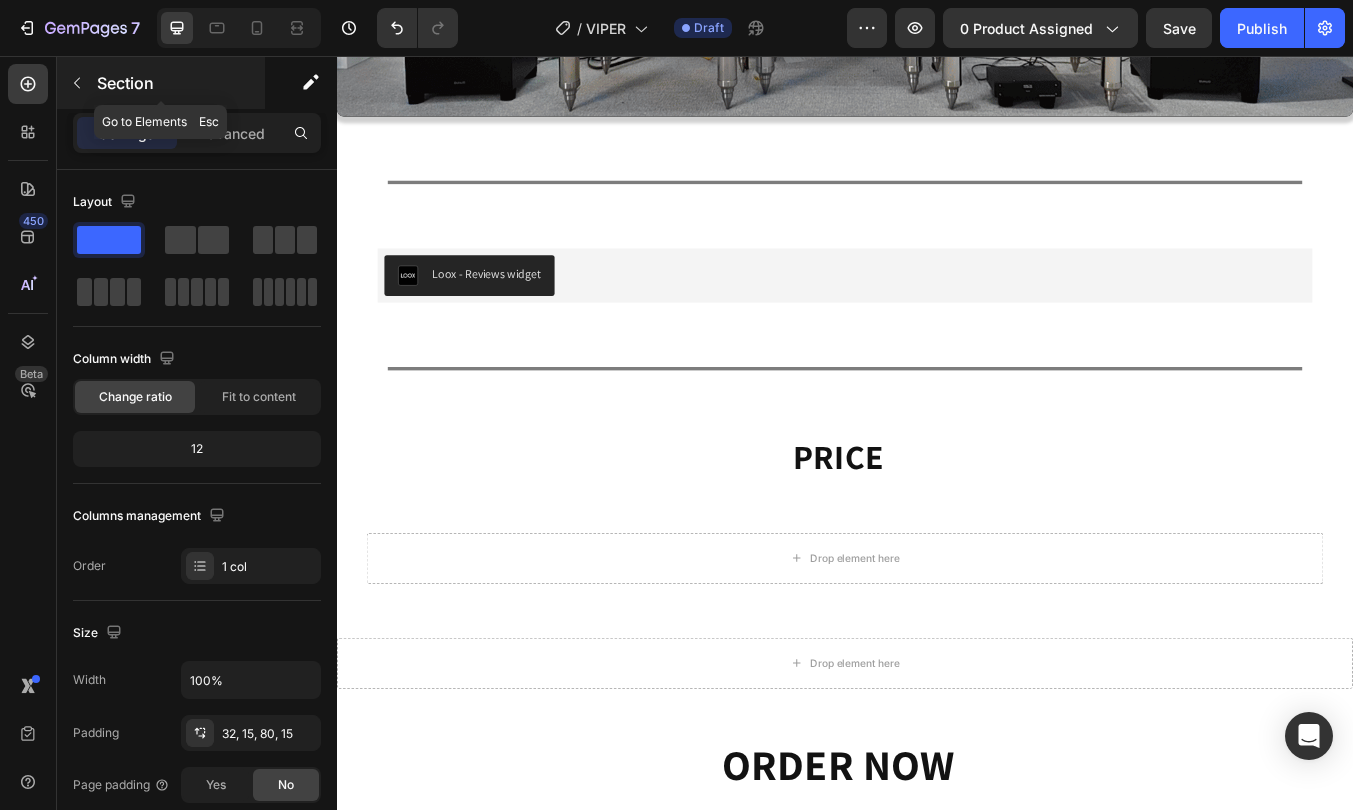 click 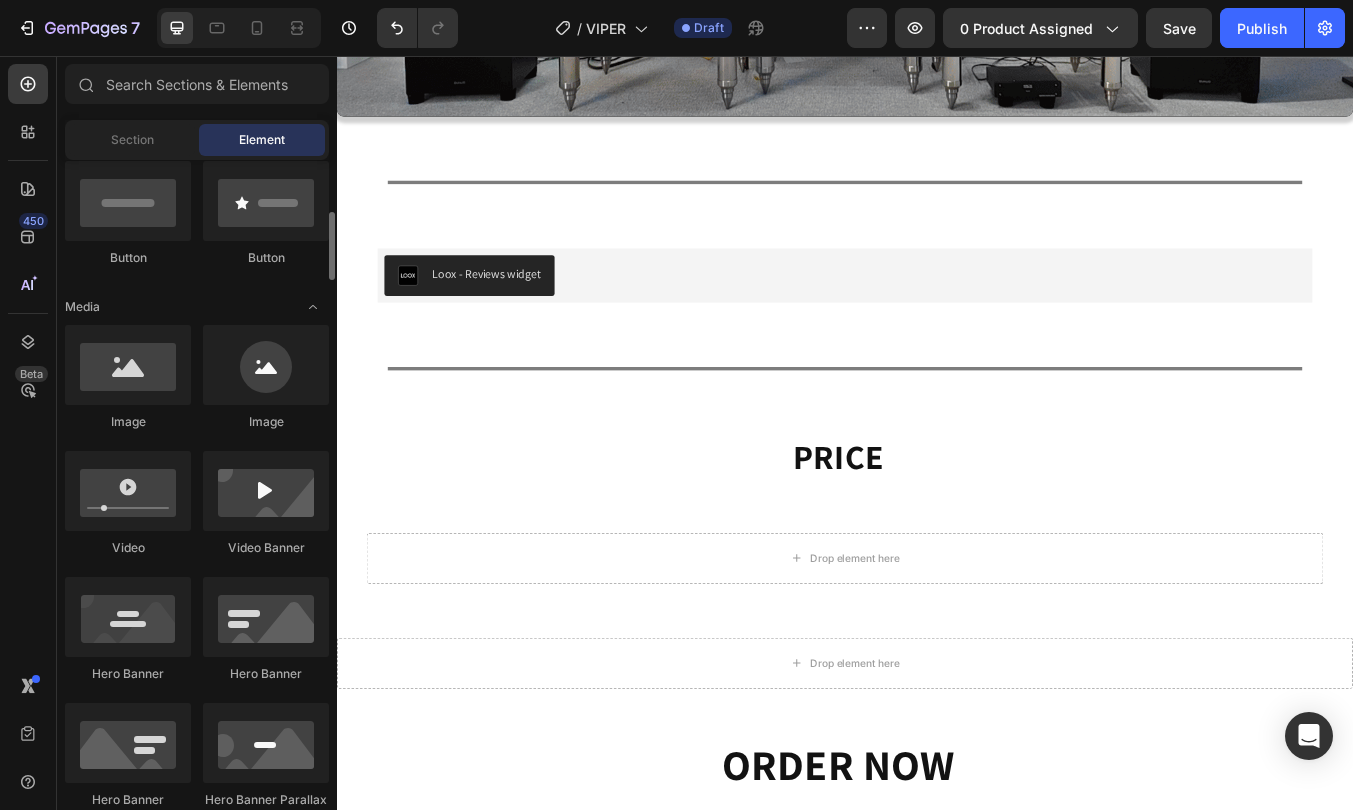 scroll, scrollTop: 479, scrollLeft: 0, axis: vertical 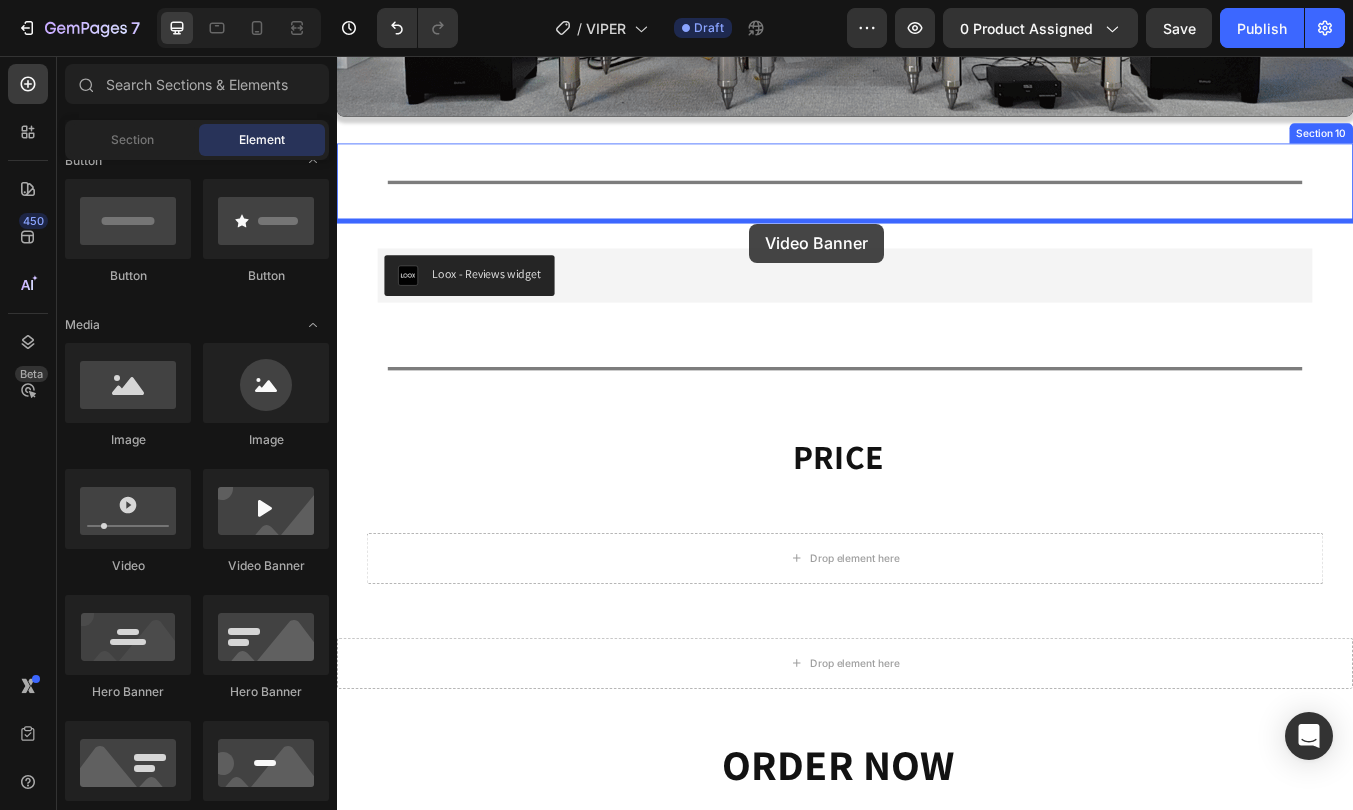 drag, startPoint x: 621, startPoint y: 586, endPoint x: 824, endPoint y: 250, distance: 392.5621 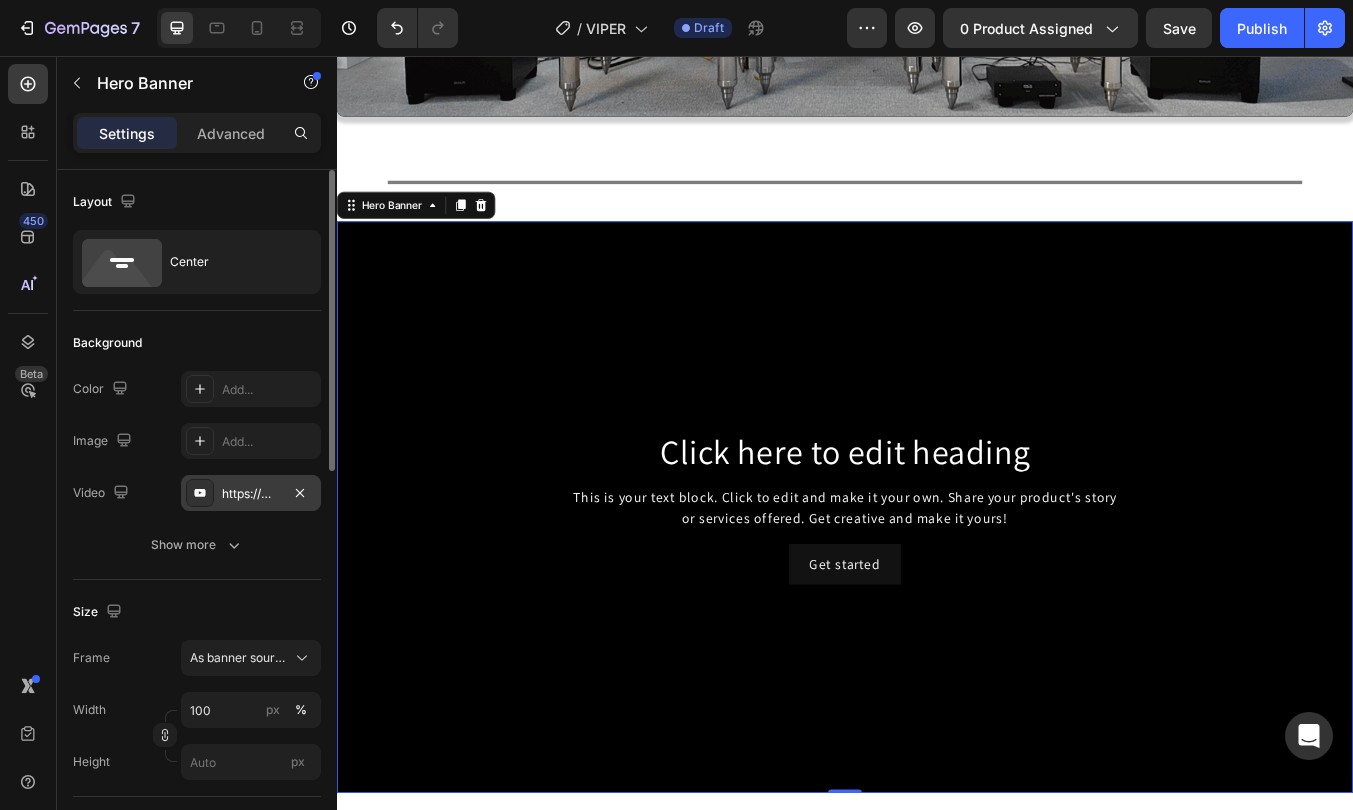 click on "https://www.youtube.com/watch?v=drIt4RH_kyQ" at bounding box center (251, 494) 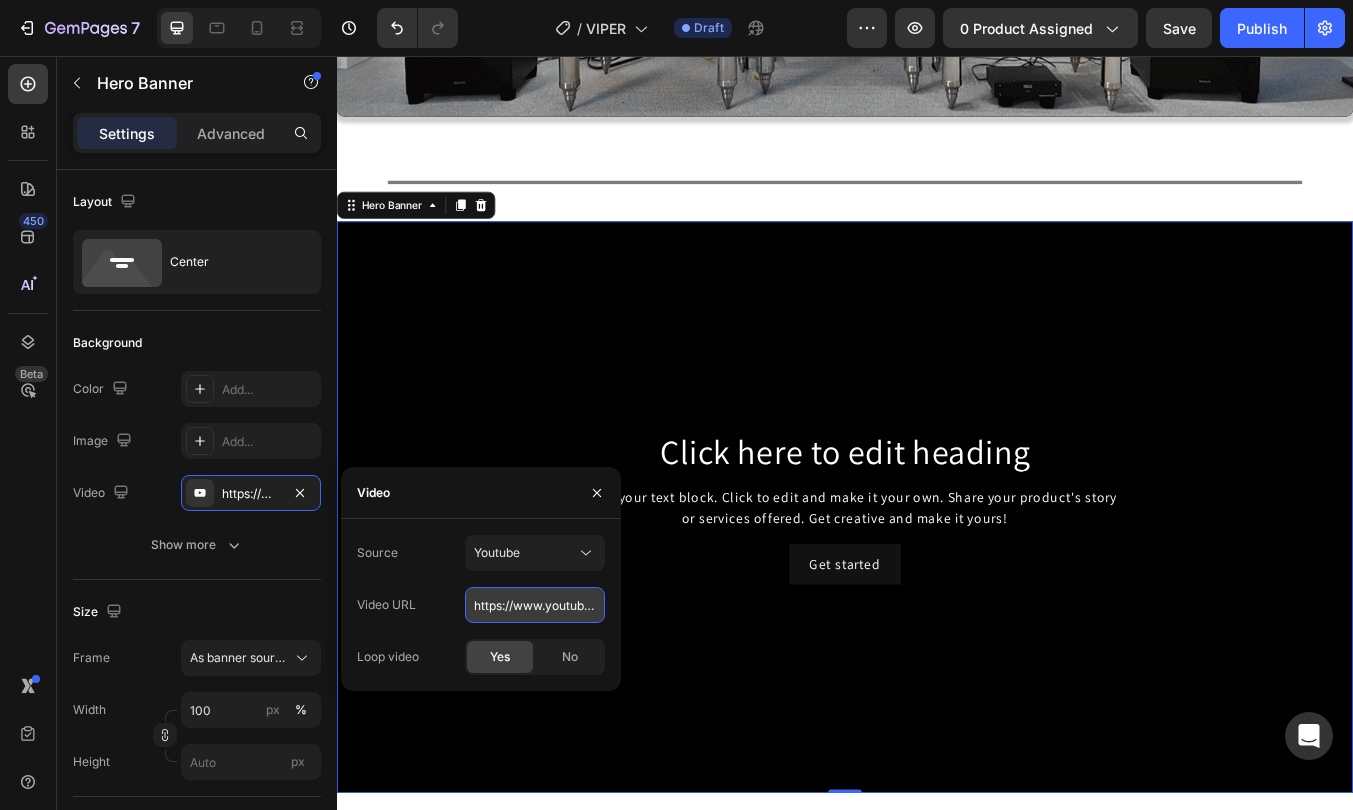click on "https://www.youtube.com/watch?v=drIt4RH_kyQ" at bounding box center [535, 605] 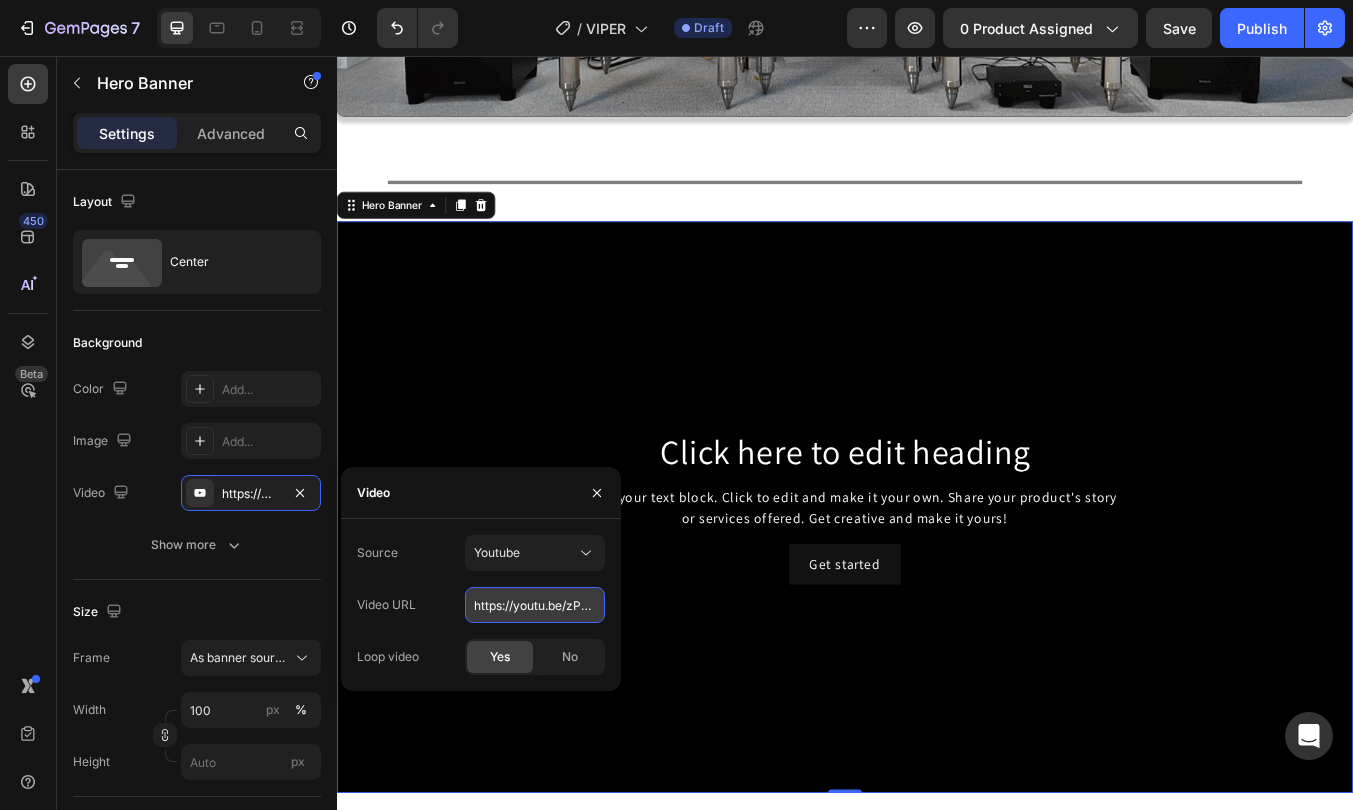scroll, scrollTop: 0, scrollLeft: 56, axis: horizontal 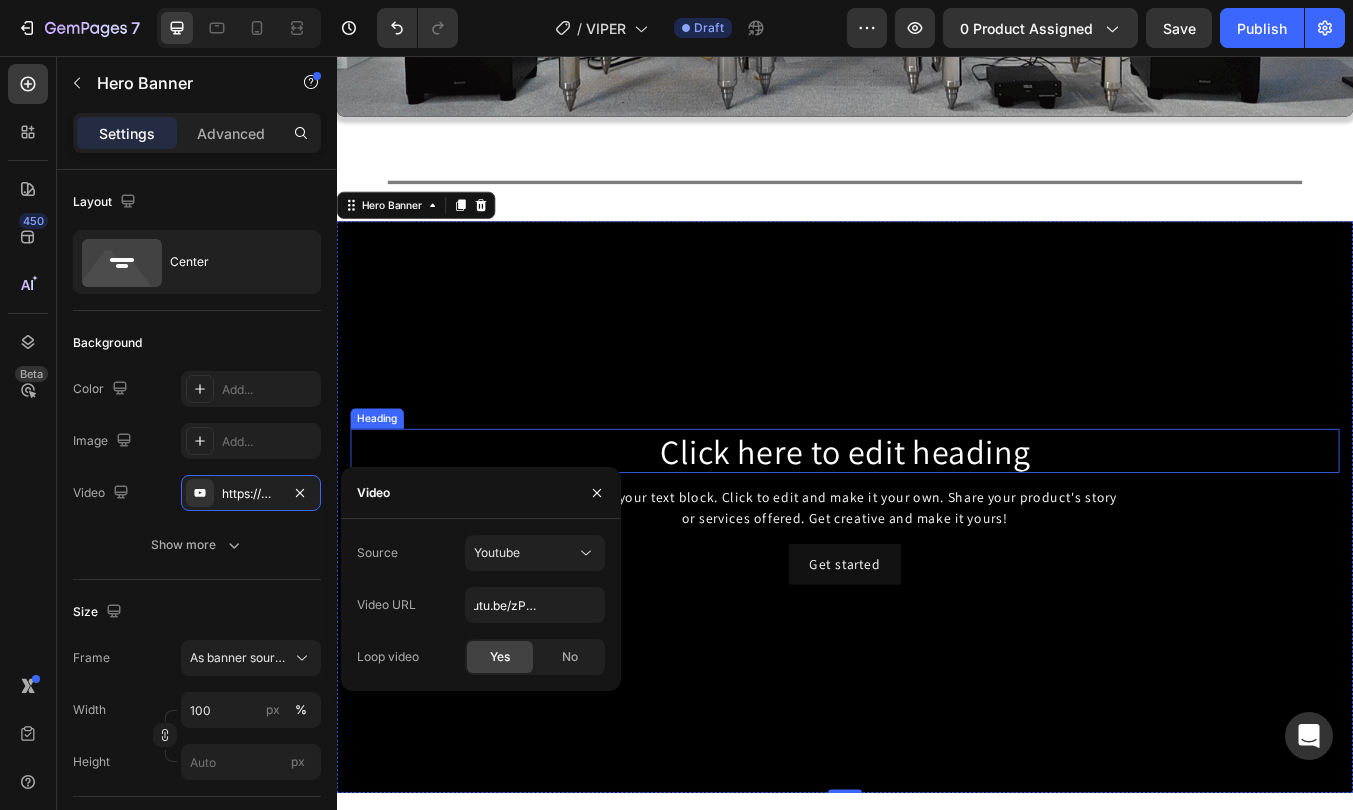 click on "Video Row Section 9/25                Title Line Section 10/25 Click here to edit heading Heading This is your text block. Click to edit and make it your own. Share your product's story                   or services offered. Get creative and make it yours! Text Block Get started Button Hero Banner   0 Section 11/25 Loox - Reviews widget Loox Section 12/25                Title Line Section 13/25 PRICE Heading Section 14/25
Drop element here Section 15/25
Drop element here Section 16/25 ORDER NOW  Heading Section 17/25 Root" at bounding box center [937, -3097] 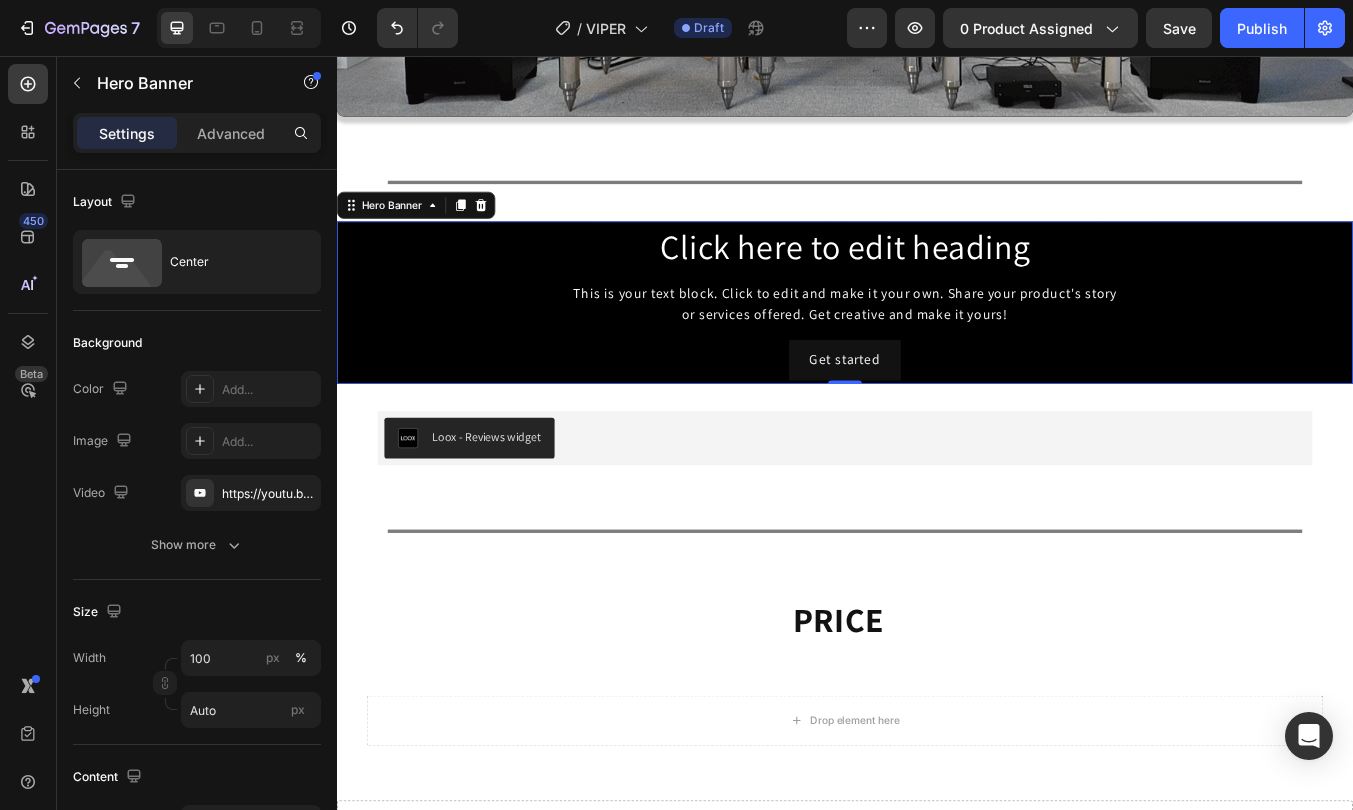 scroll, scrollTop: 0, scrollLeft: 0, axis: both 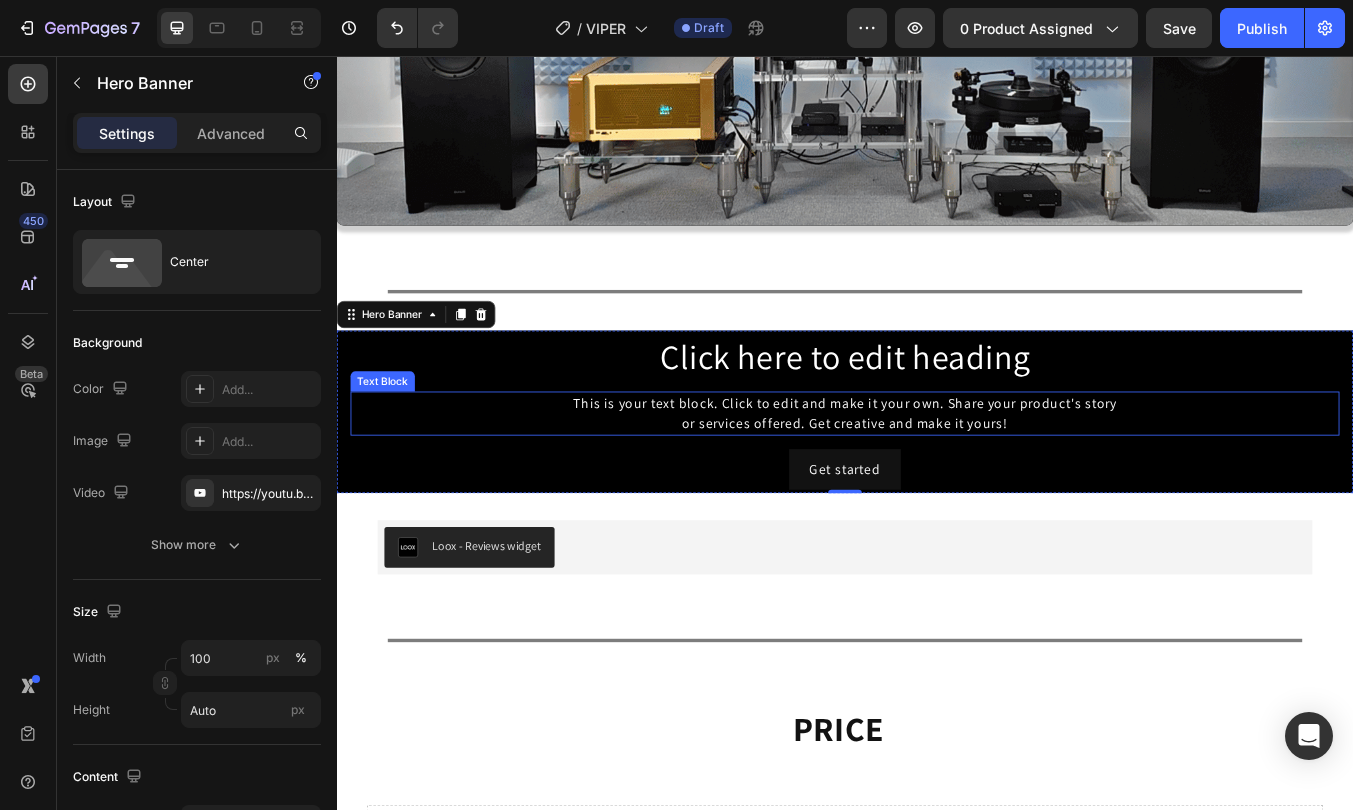click on "This is your text block. Click to edit and make it your own. Share your product's story                   or services offered. Get creative and make it yours!" at bounding box center (937, 478) 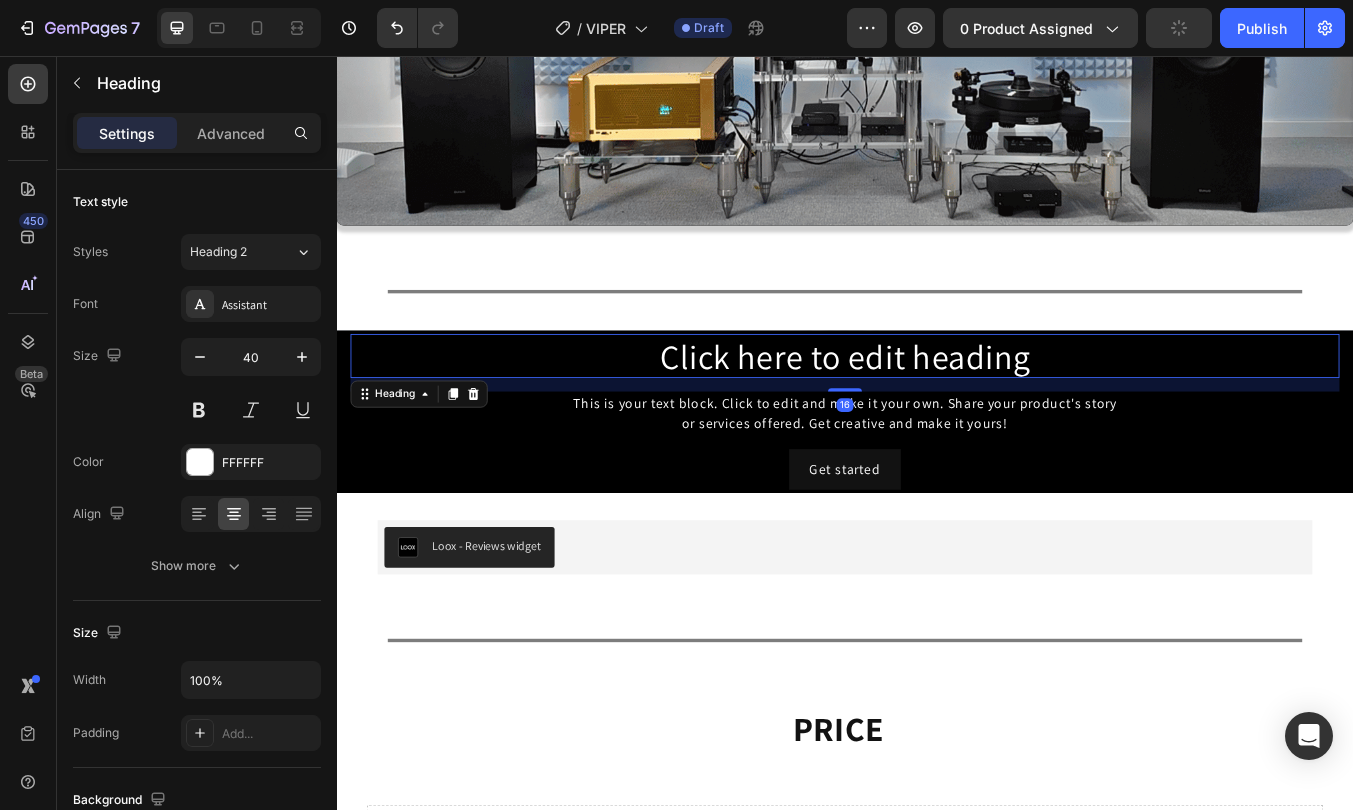 click on "Click here to edit heading" at bounding box center [937, 410] 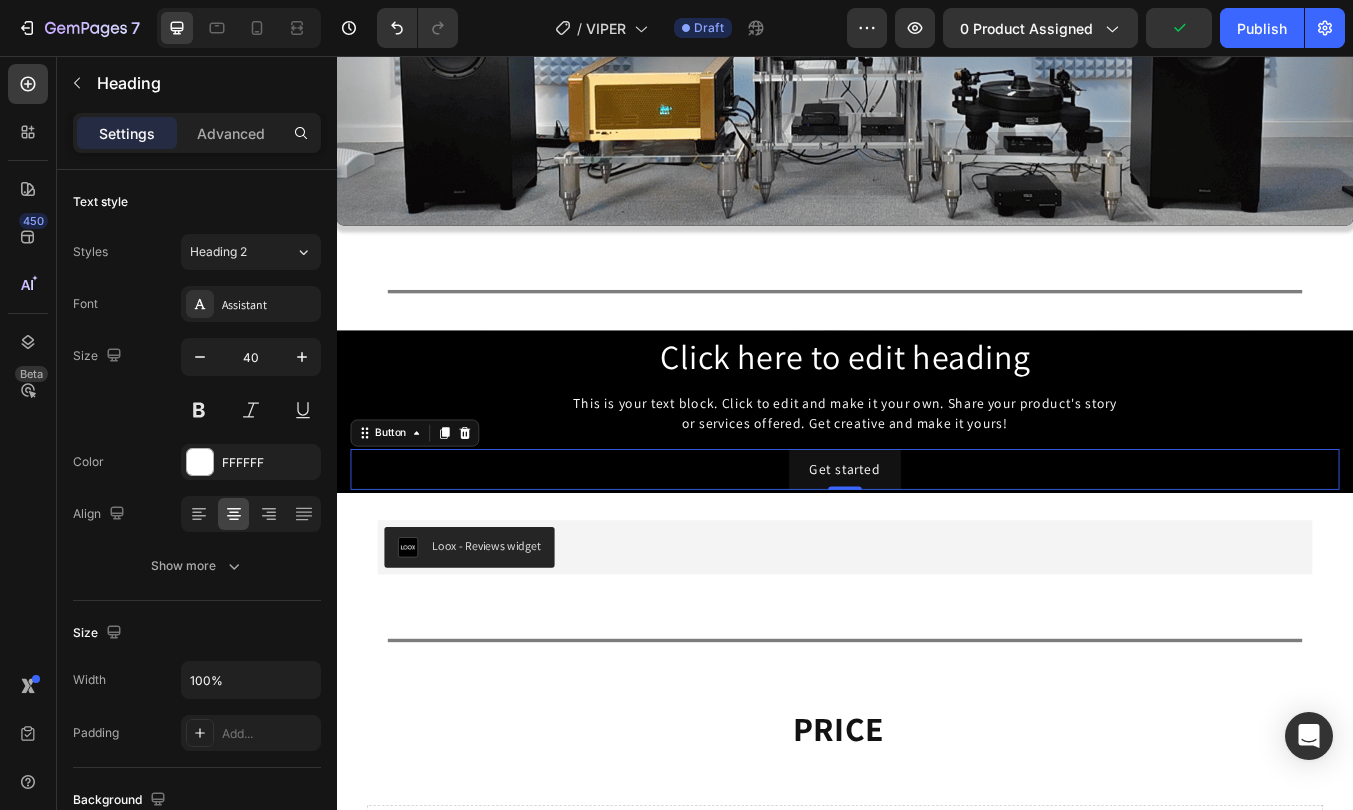 click on "Get started Button   0" at bounding box center [937, 544] 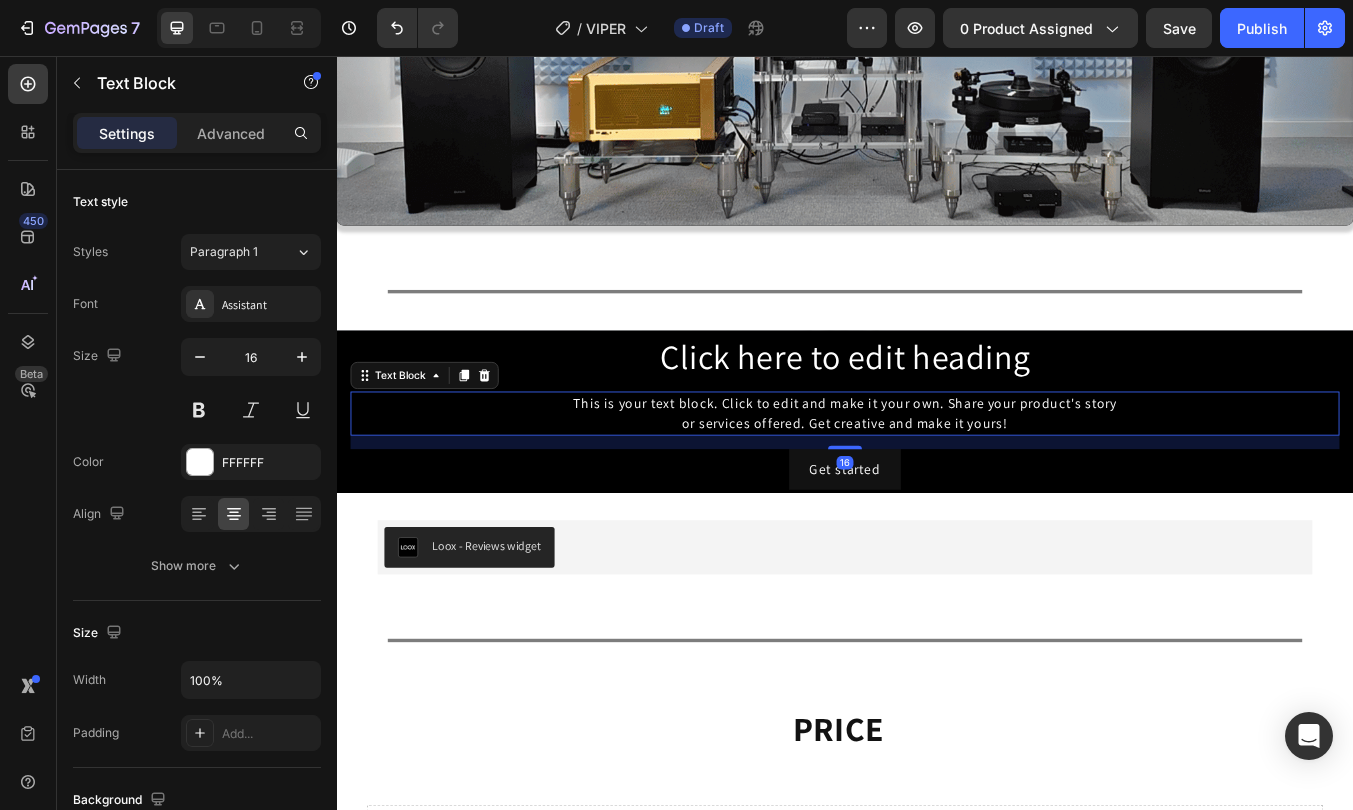 click on "This is your text block. Click to edit and make it your own. Share your product's story                   or services offered. Get creative and make it yours!" at bounding box center (937, 478) 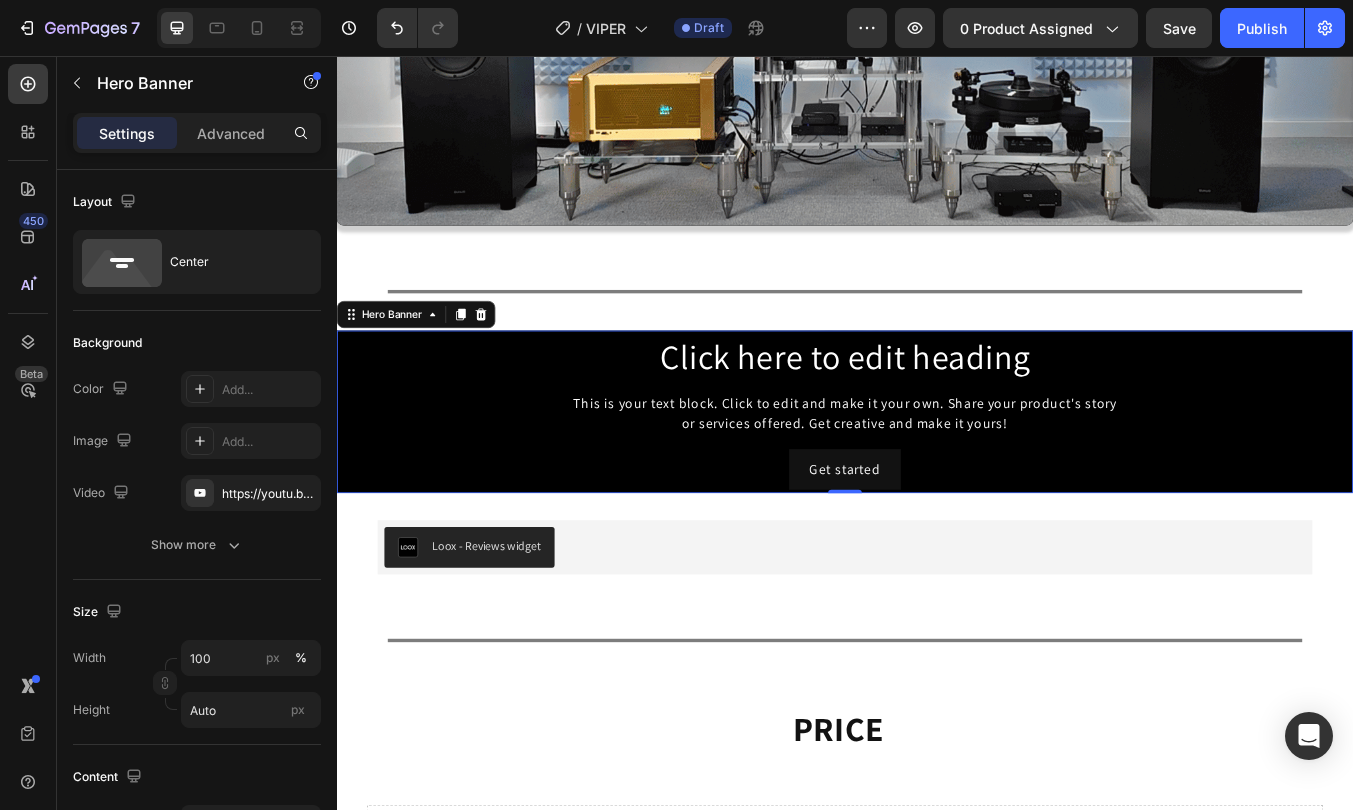click on "Click here to edit heading Heading This is your text block. Click to edit and make it your own. Share your product's story                   or services offered. Get creative and make it yours! Text Block Get started Button" at bounding box center (937, 476) 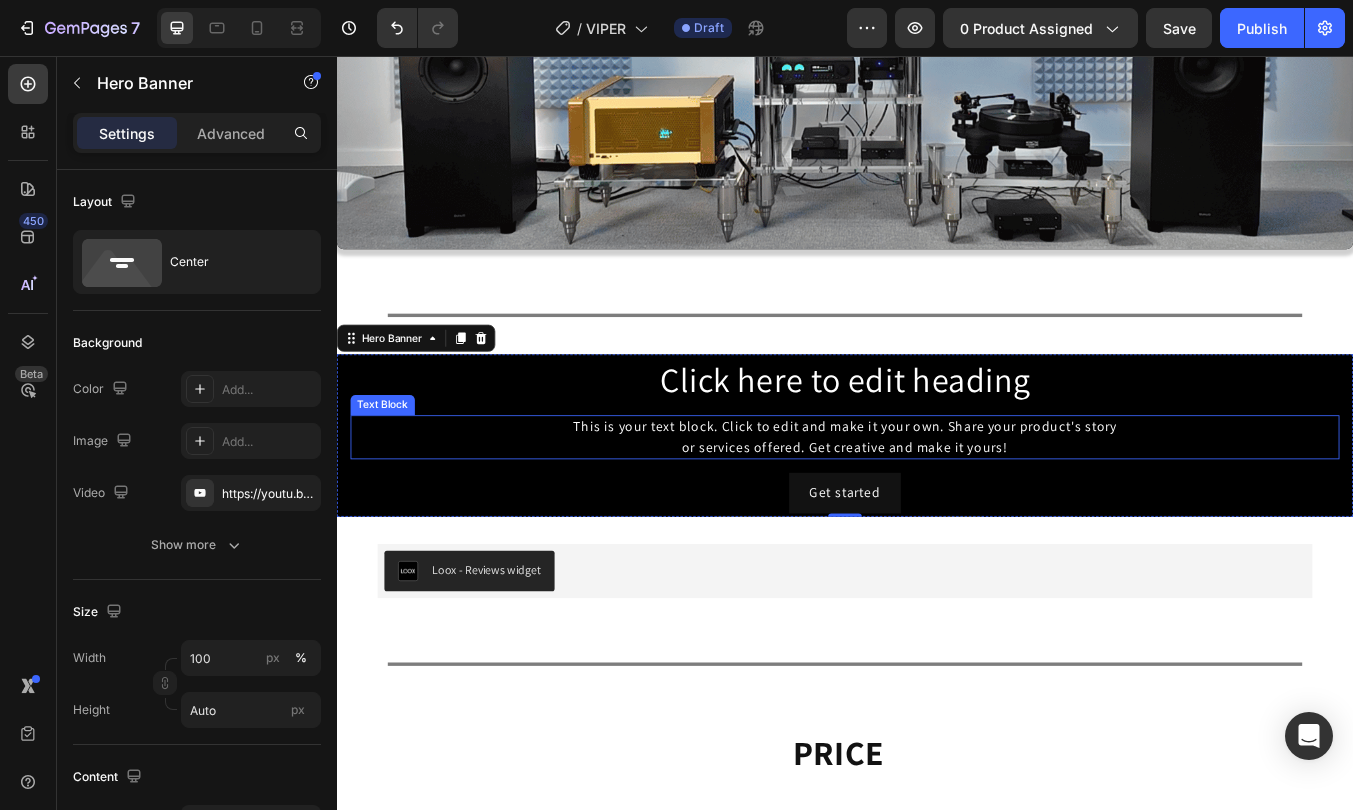 scroll, scrollTop: 9929, scrollLeft: 0, axis: vertical 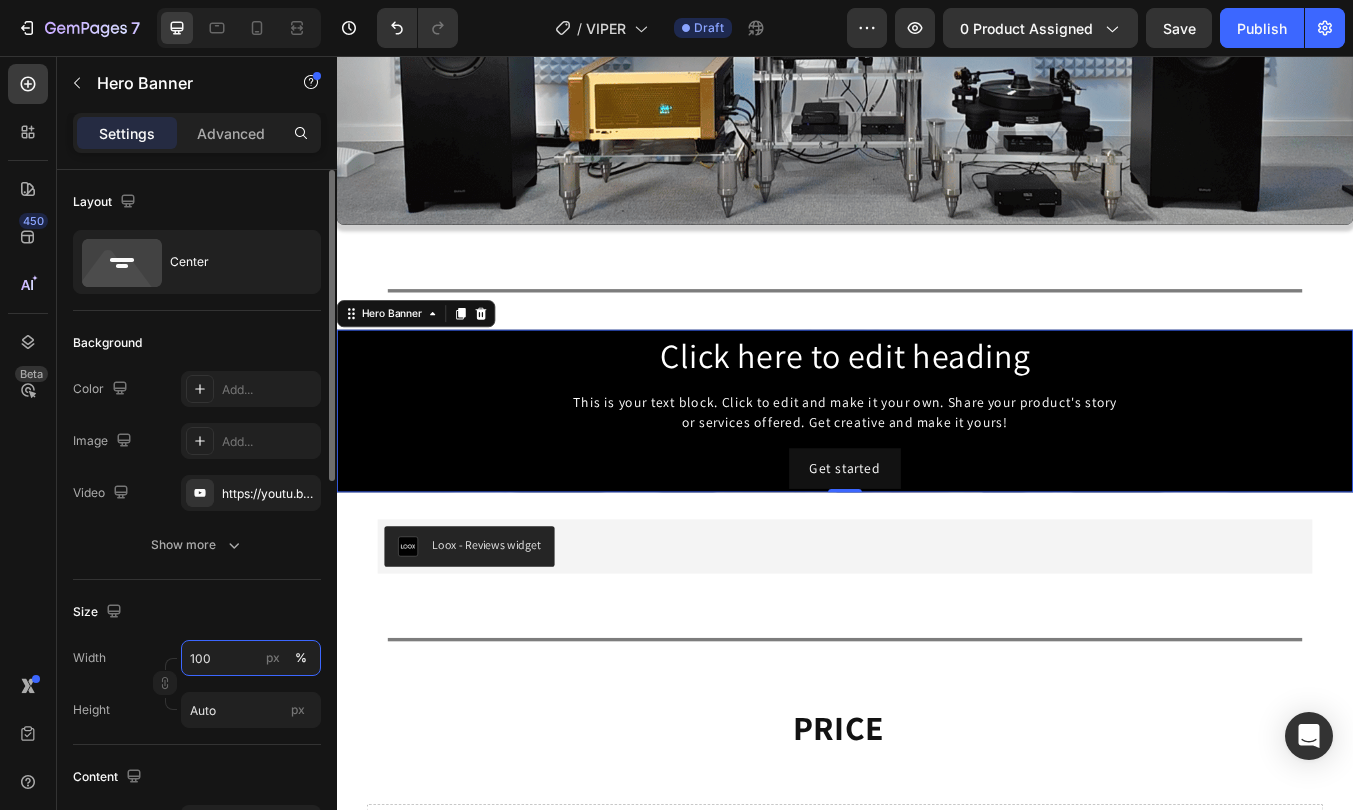 click on "100" at bounding box center [251, 658] 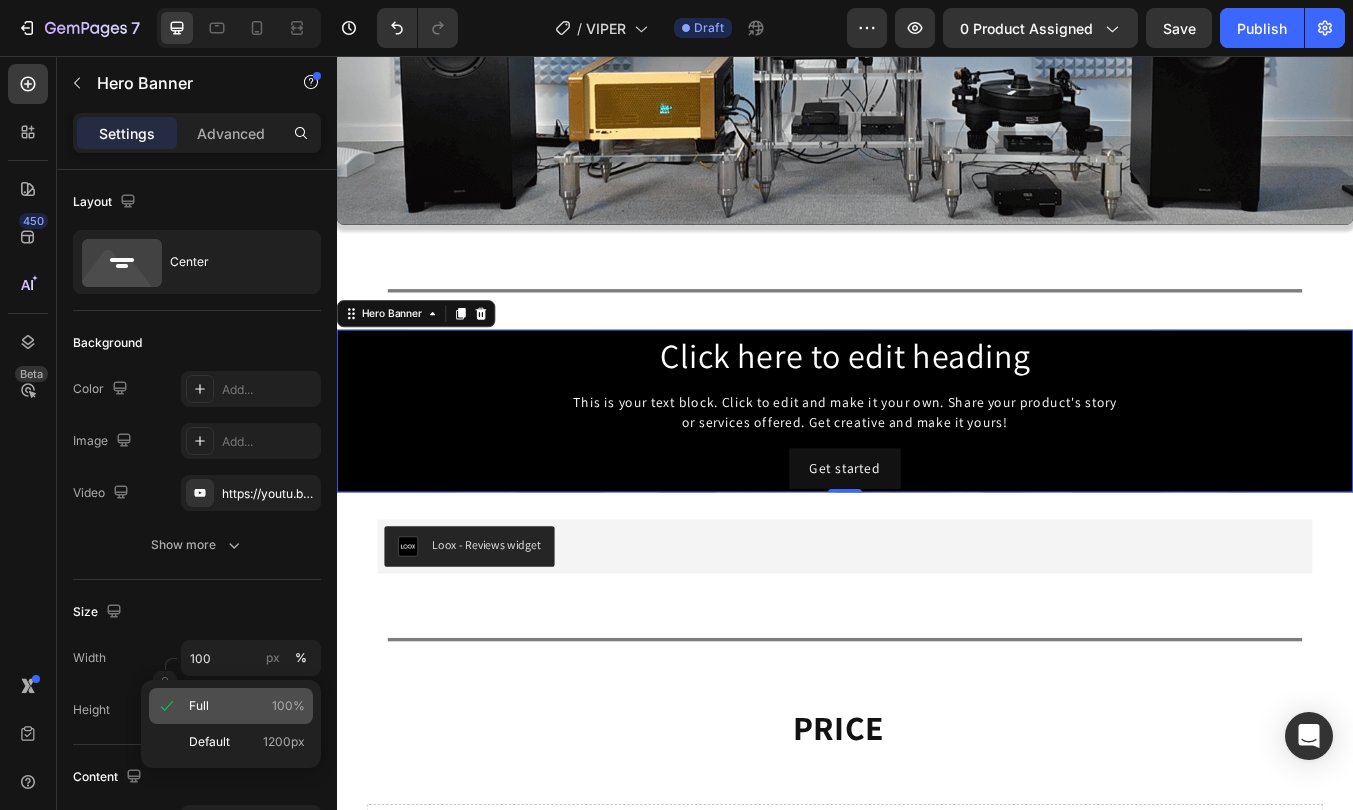 click on "Full 100%" at bounding box center (247, 706) 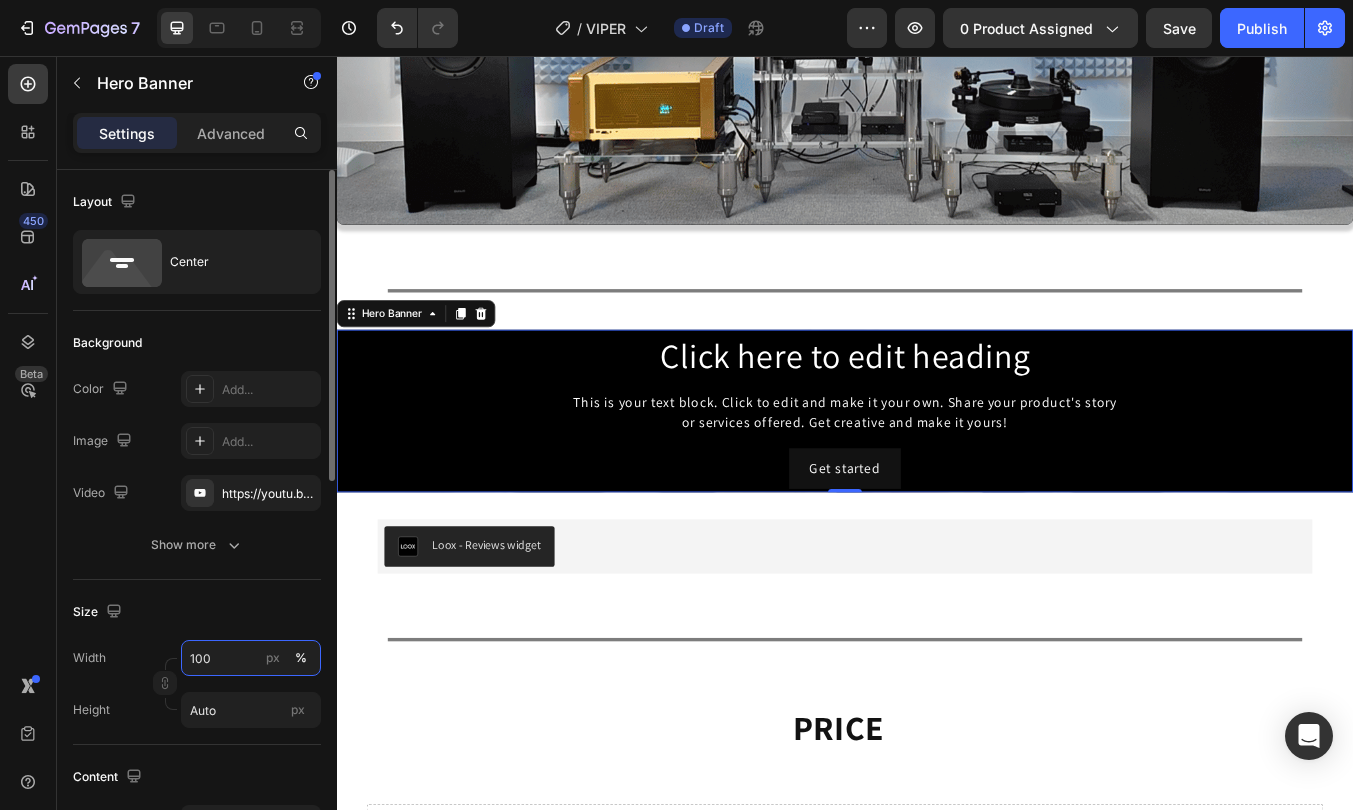 click on "100" at bounding box center [251, 658] 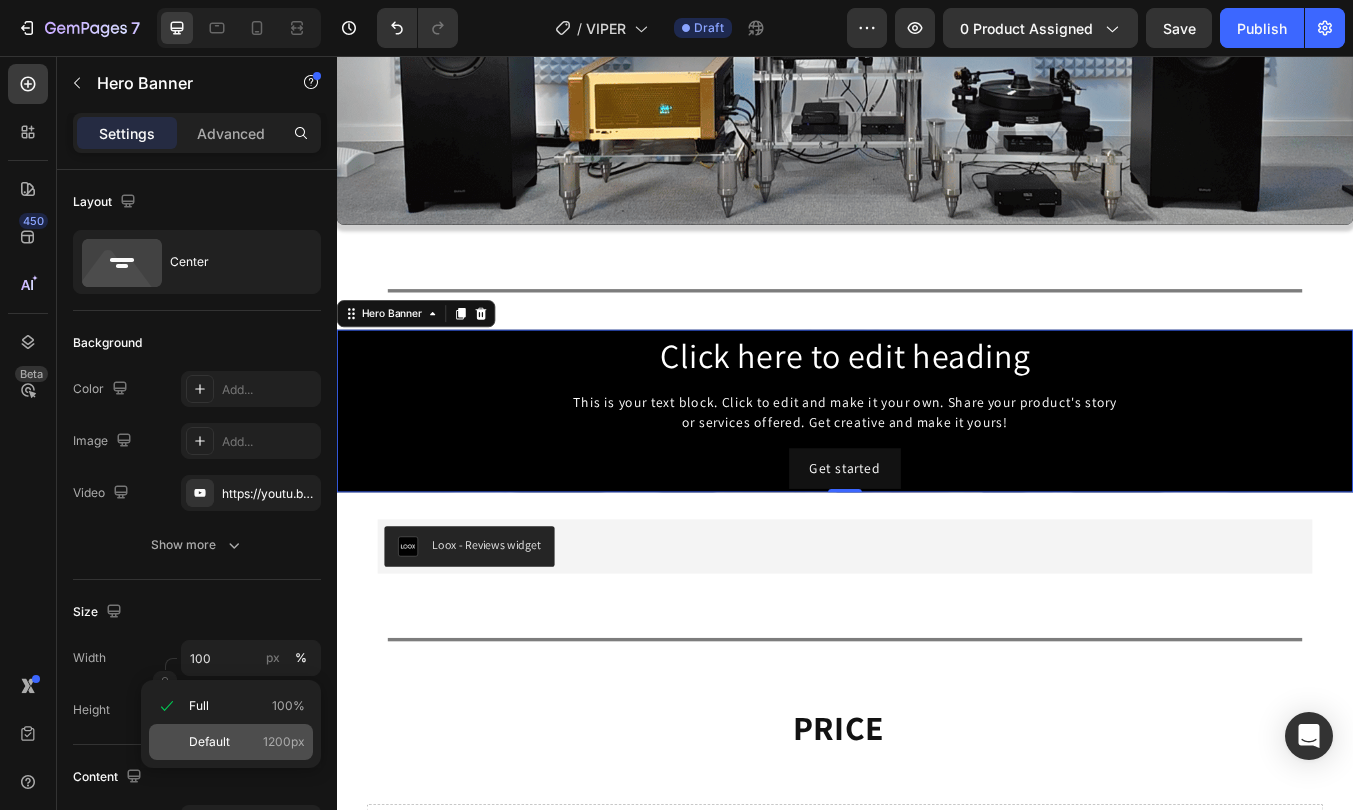 click on "Default 1200px" at bounding box center [247, 742] 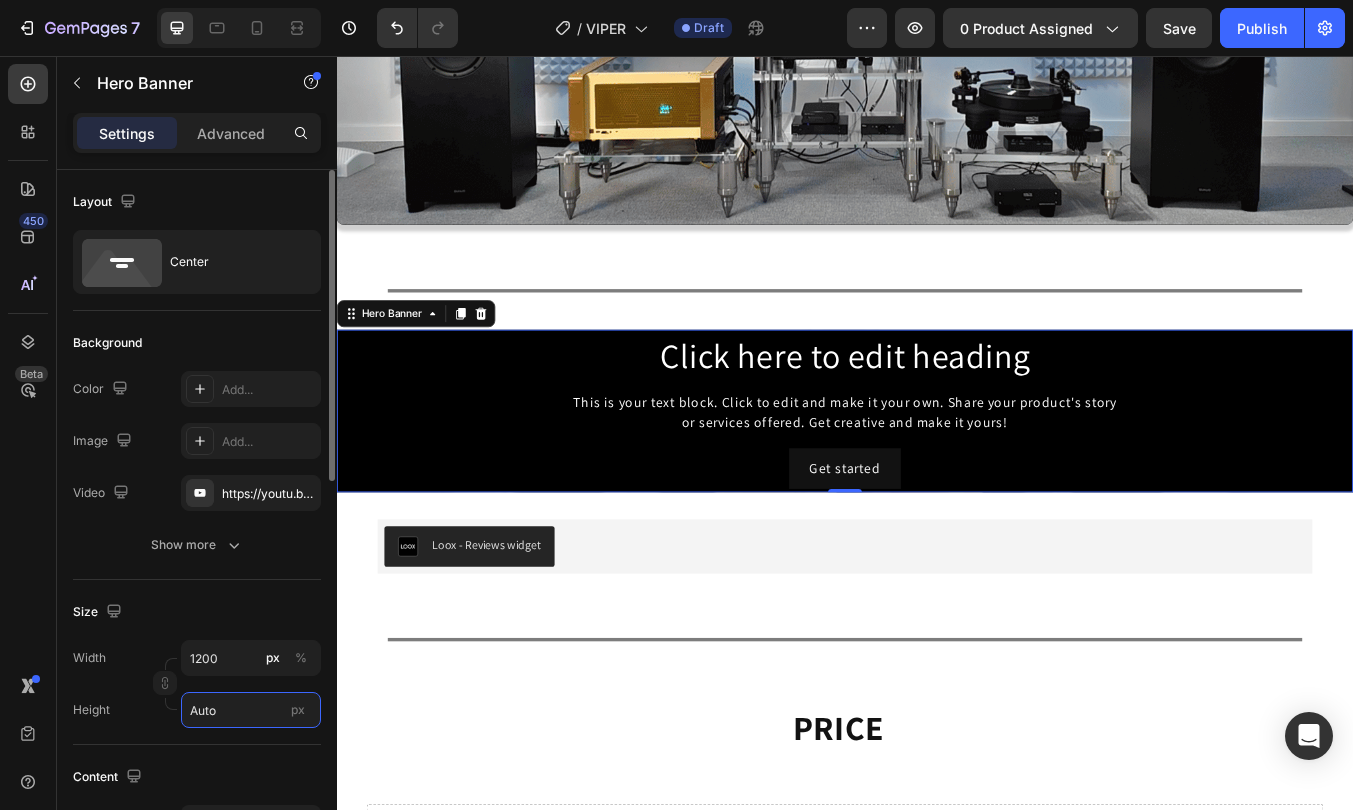 click on "Auto" at bounding box center (251, 710) 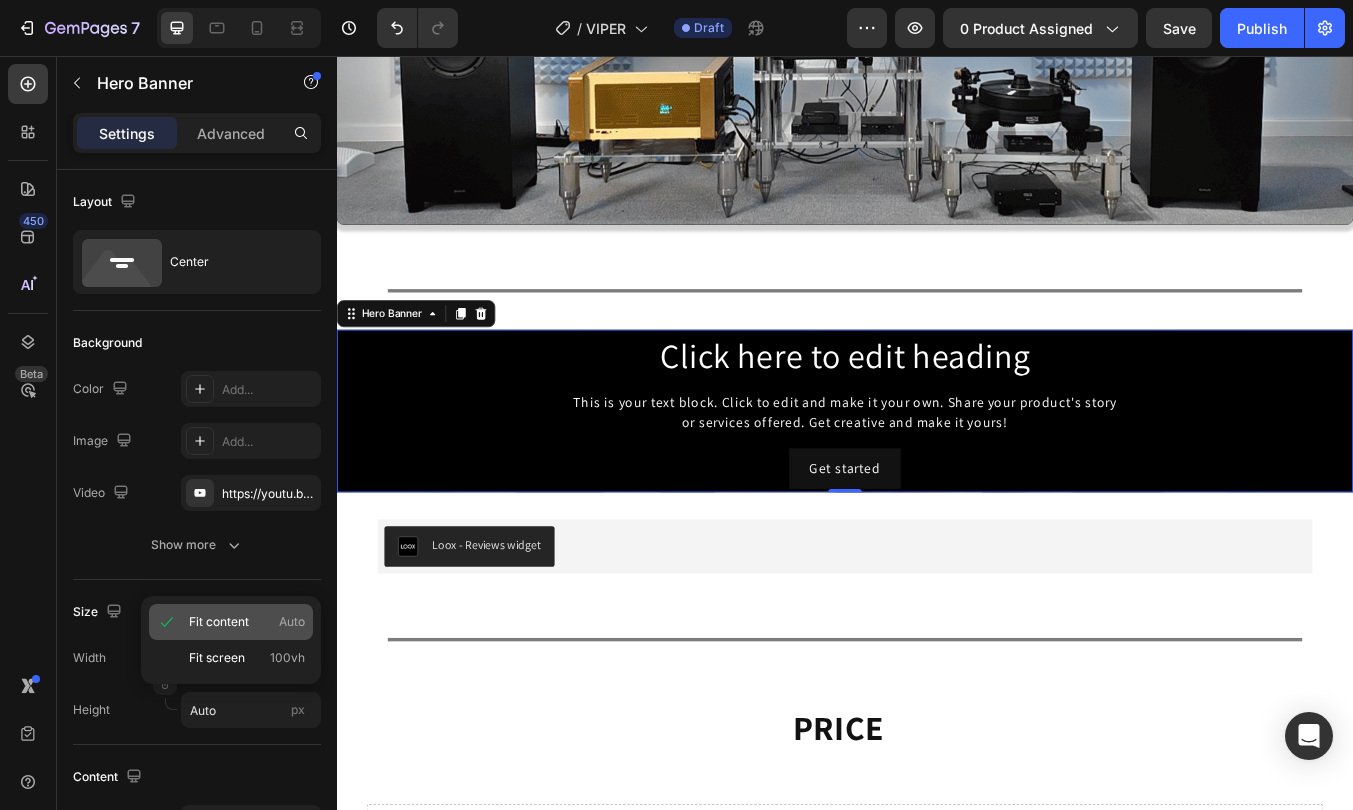 click on "Fit content" at bounding box center [219, 622] 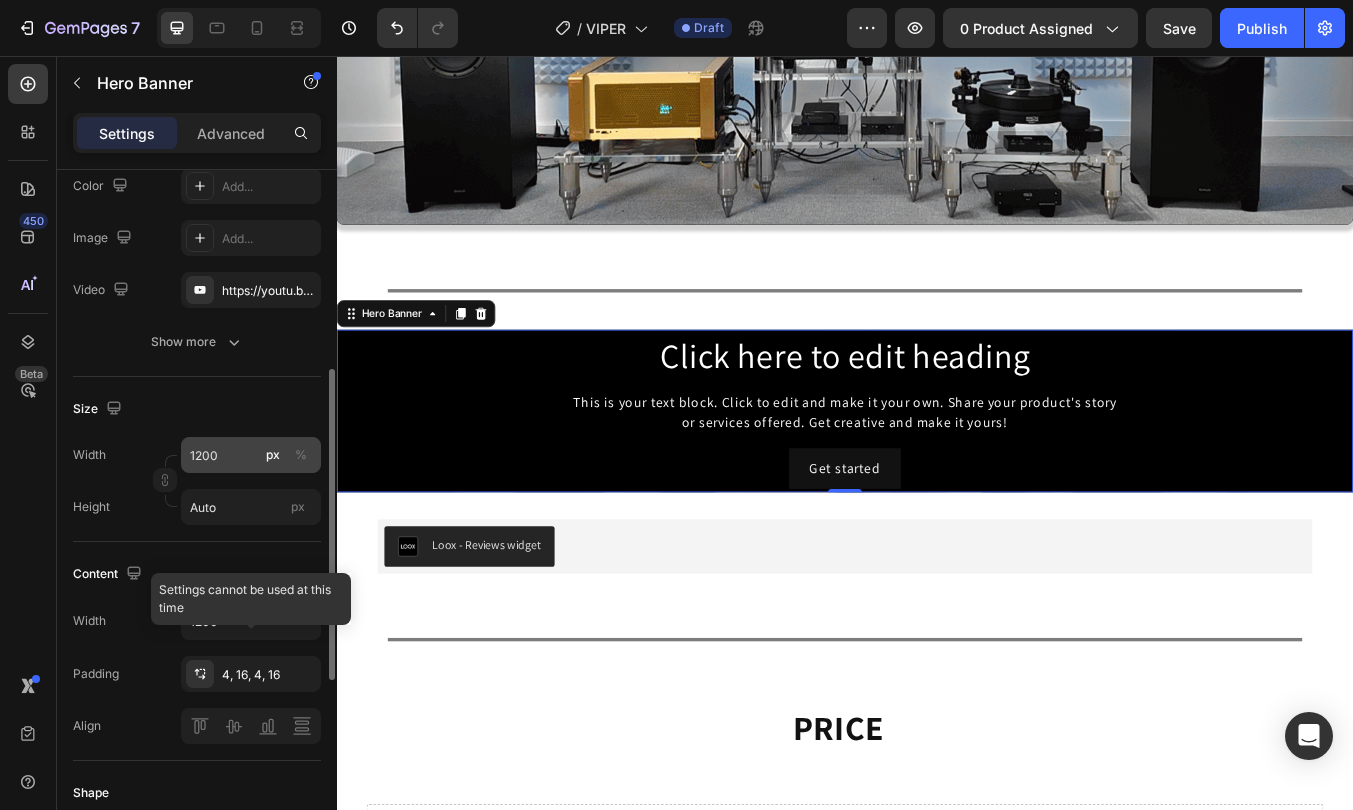scroll, scrollTop: 172, scrollLeft: 0, axis: vertical 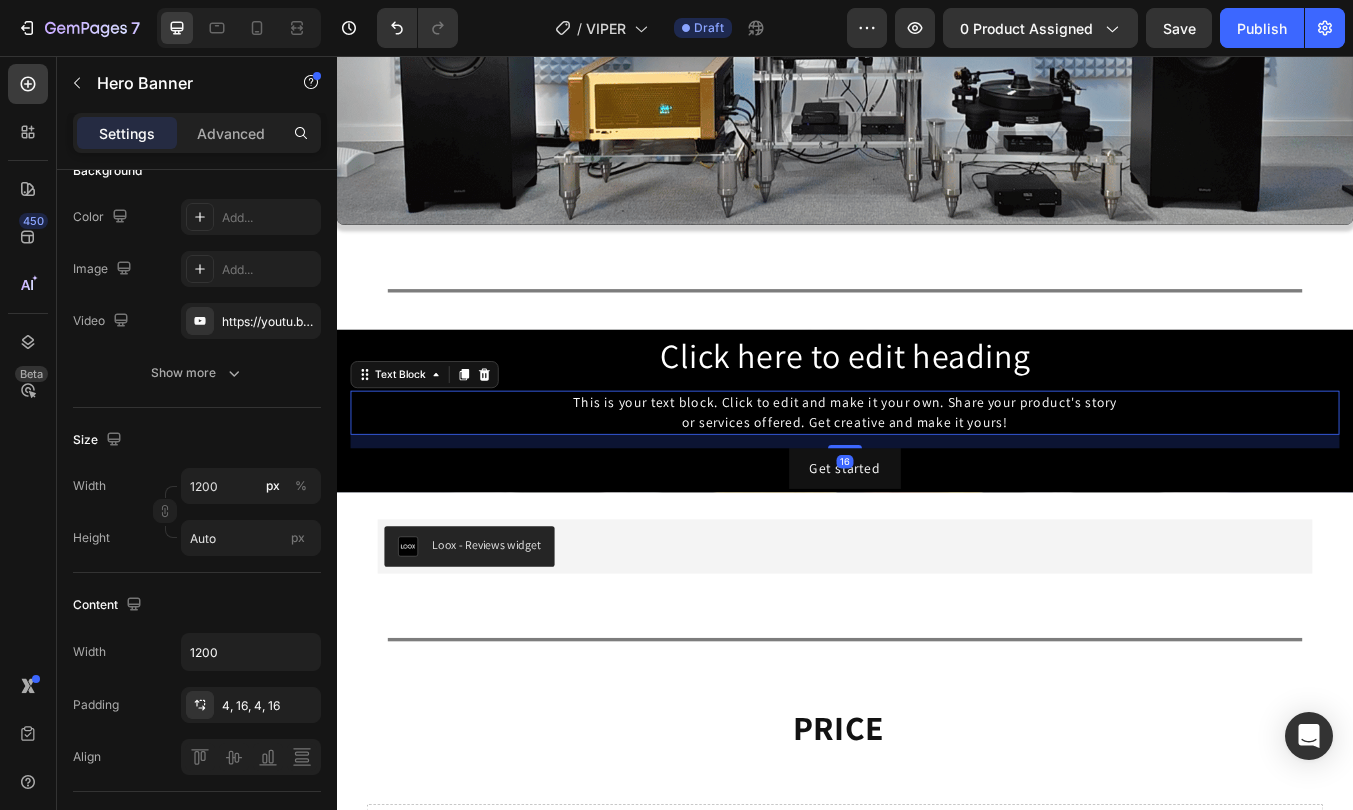 click on "This is your text block. Click to edit and make it your own. Share your product's story                   or services offered. Get creative and make it yours!" at bounding box center (937, 477) 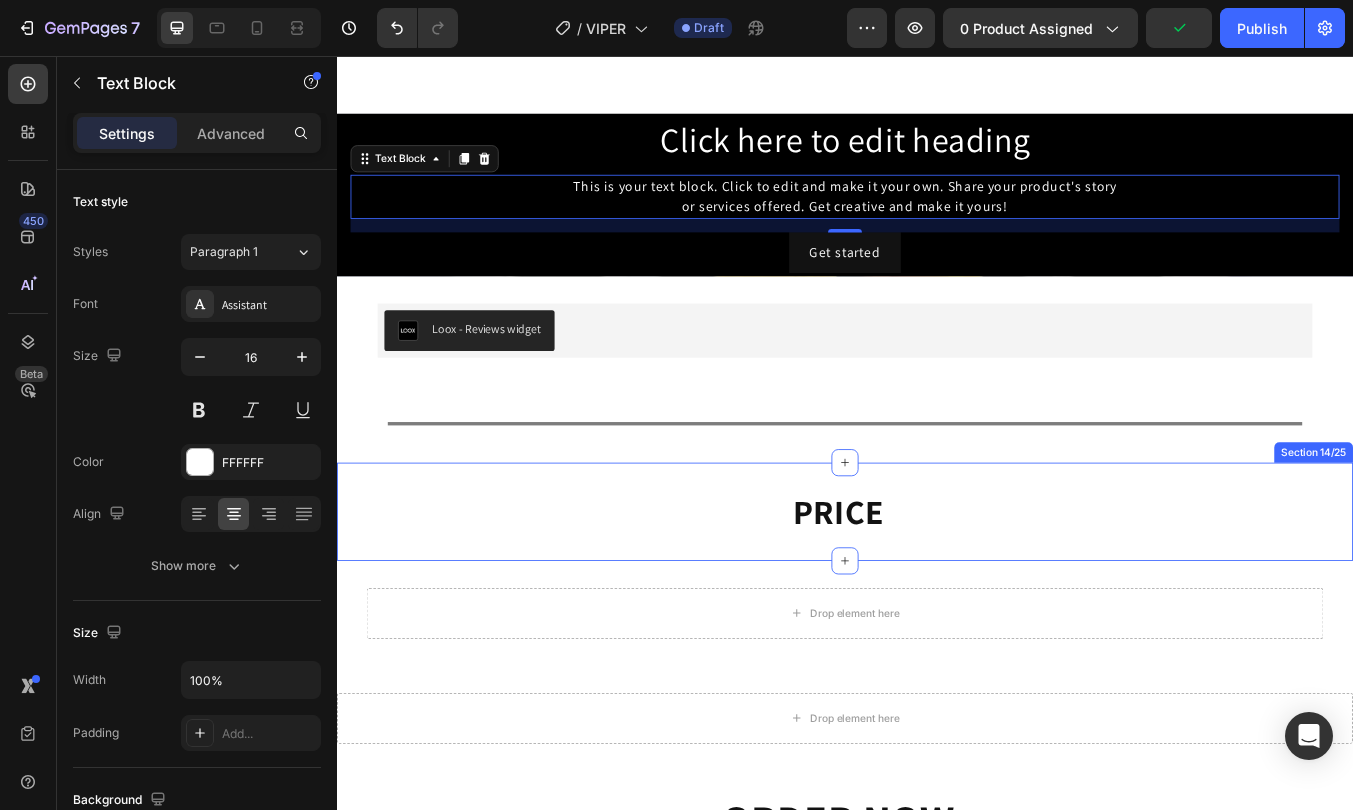 scroll, scrollTop: 10029, scrollLeft: 0, axis: vertical 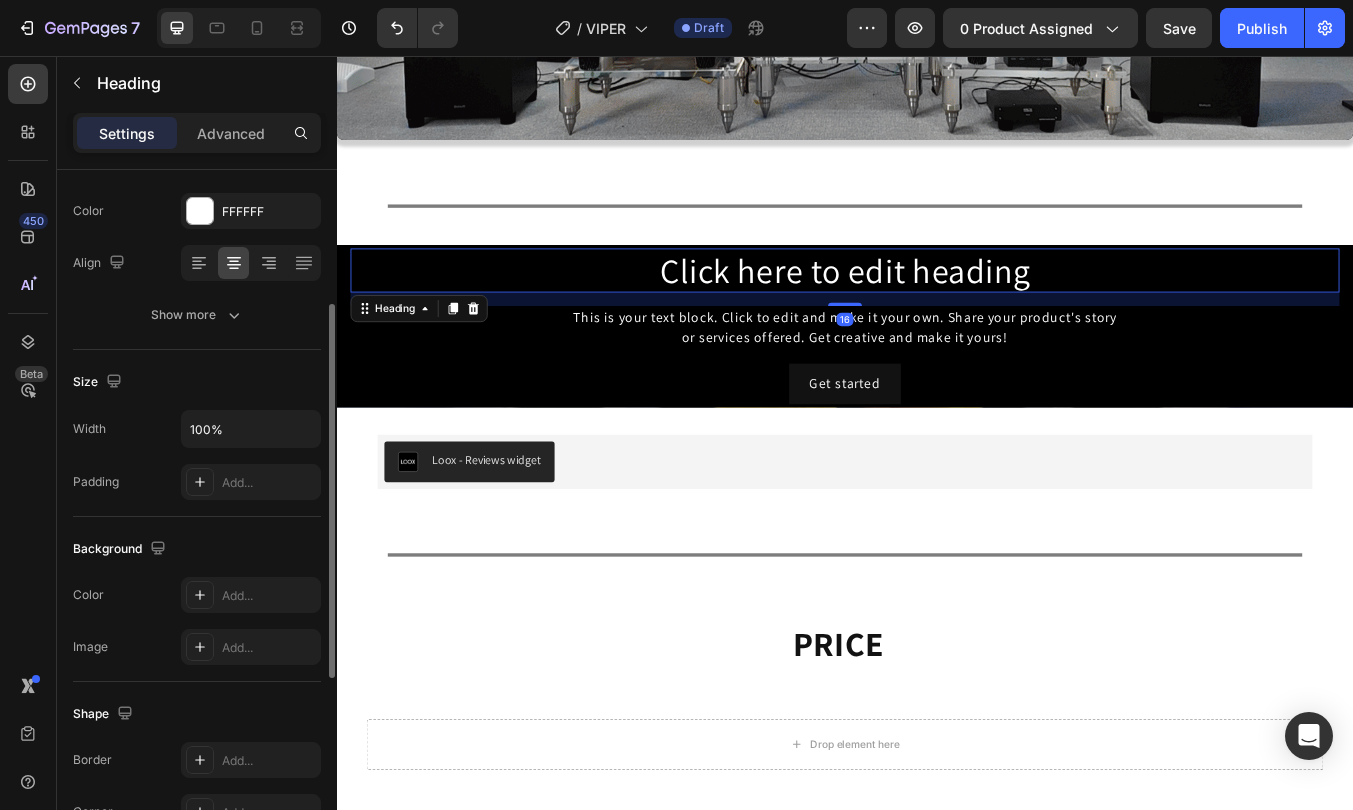 click on "Click here to edit heading" at bounding box center (937, 309) 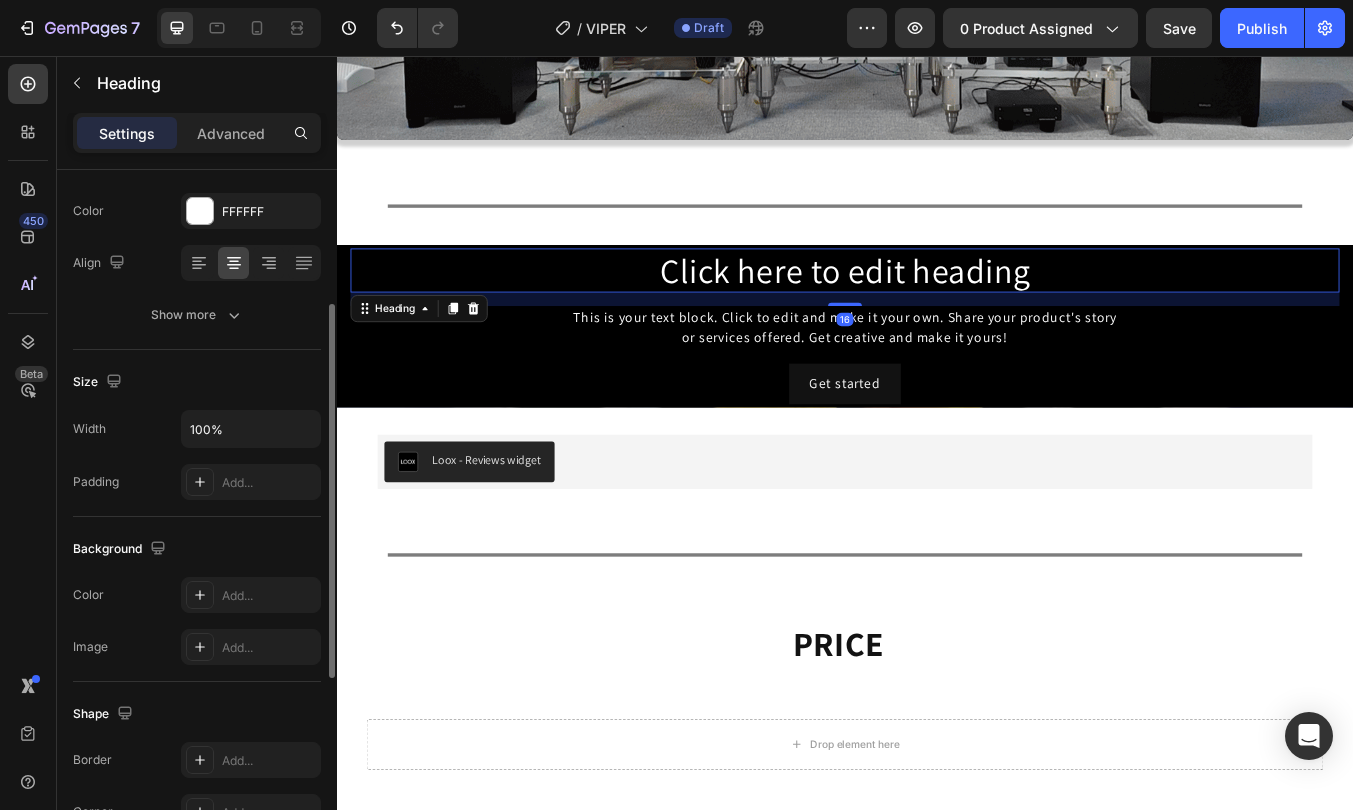 scroll, scrollTop: 0, scrollLeft: 0, axis: both 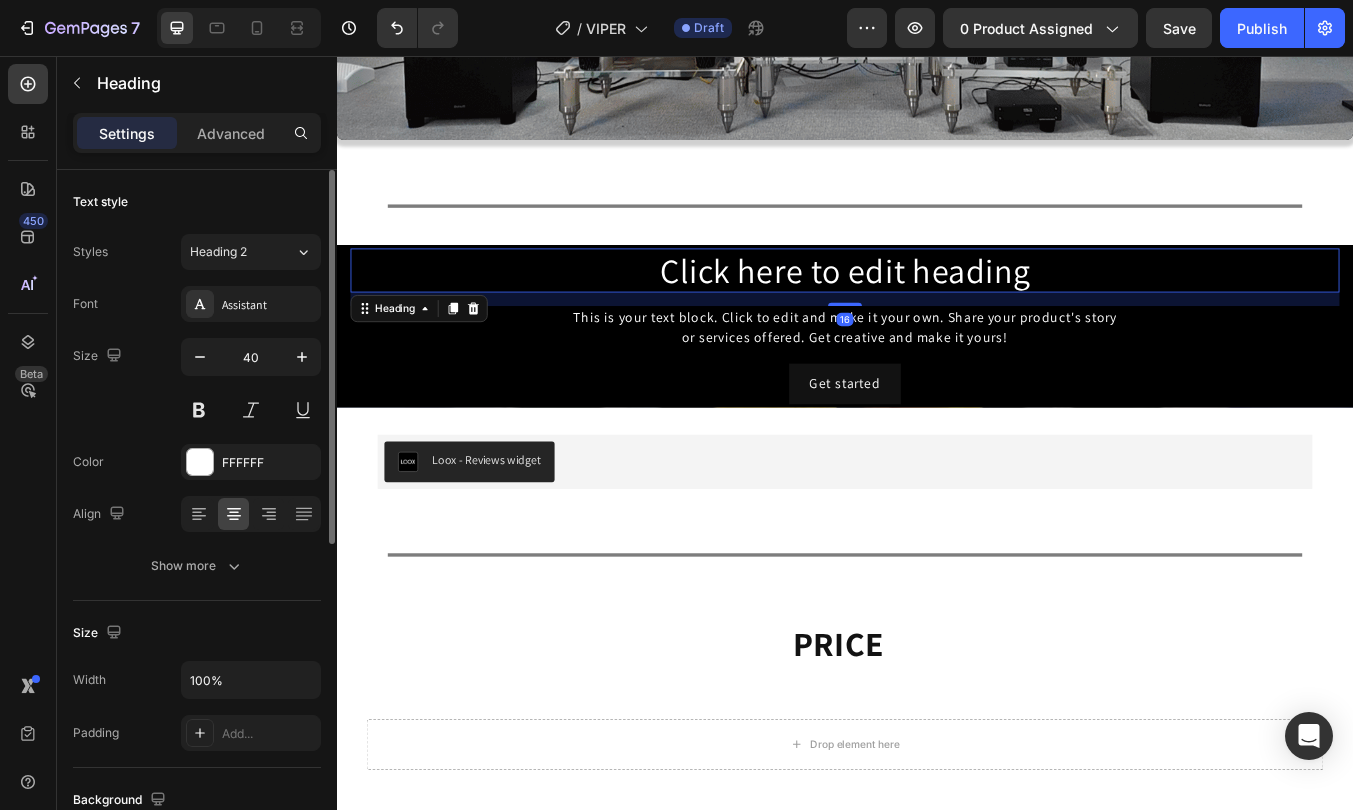 click on "Click here to edit heading" at bounding box center [937, 309] 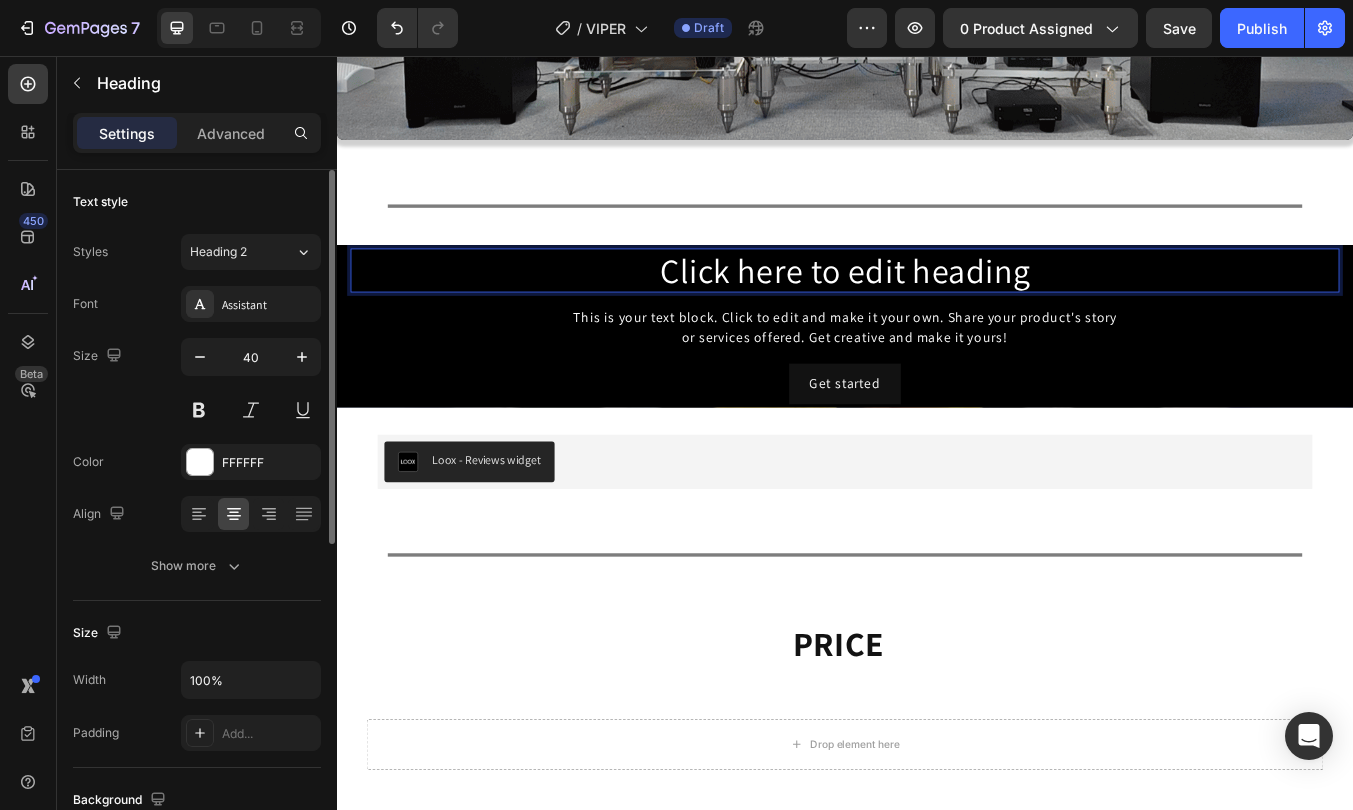 click on "Click here to edit heading" at bounding box center (937, 309) 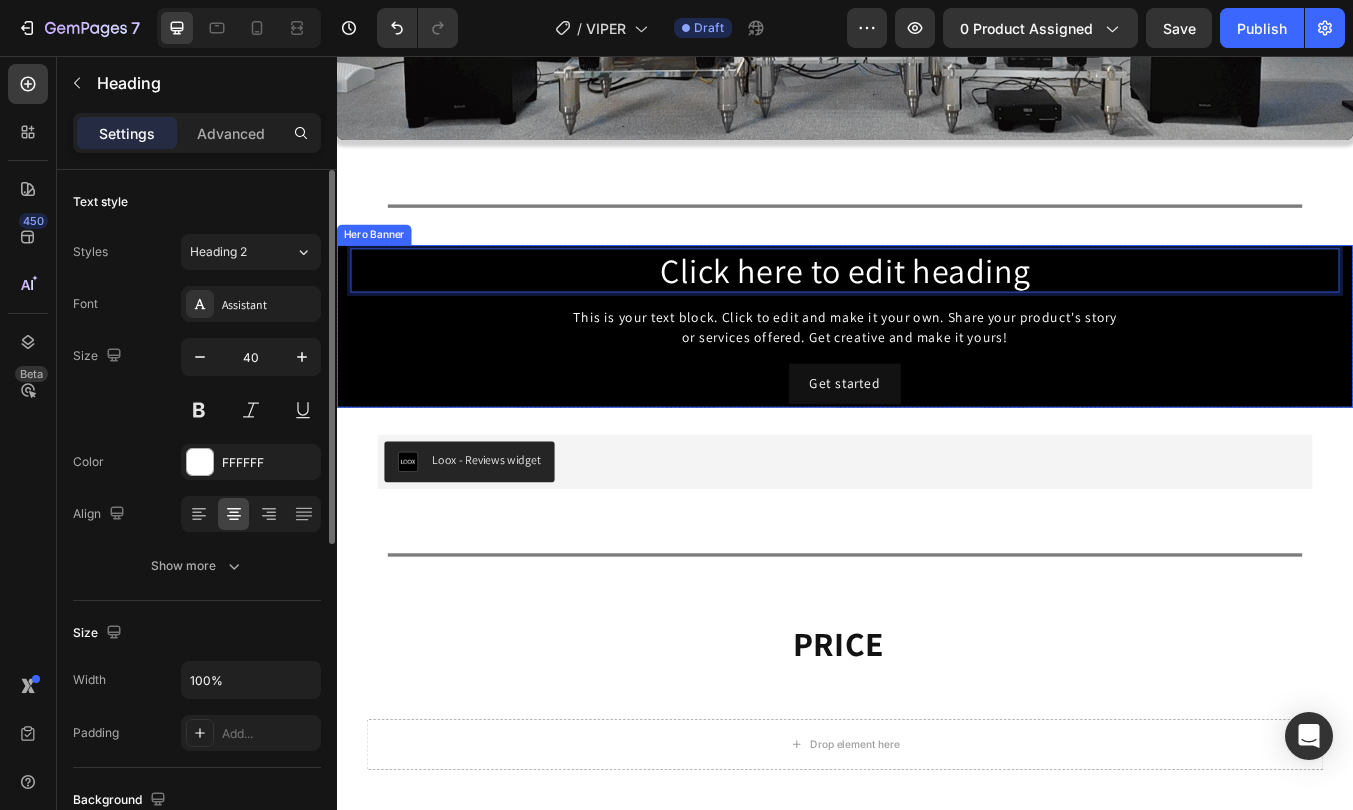 click on "Click here to edit heading Heading   16 This is your text block. Click to edit and make it your own. Share your product's story                   or services offered. Get creative and make it yours! Text Block Get started Button" at bounding box center (937, 375) 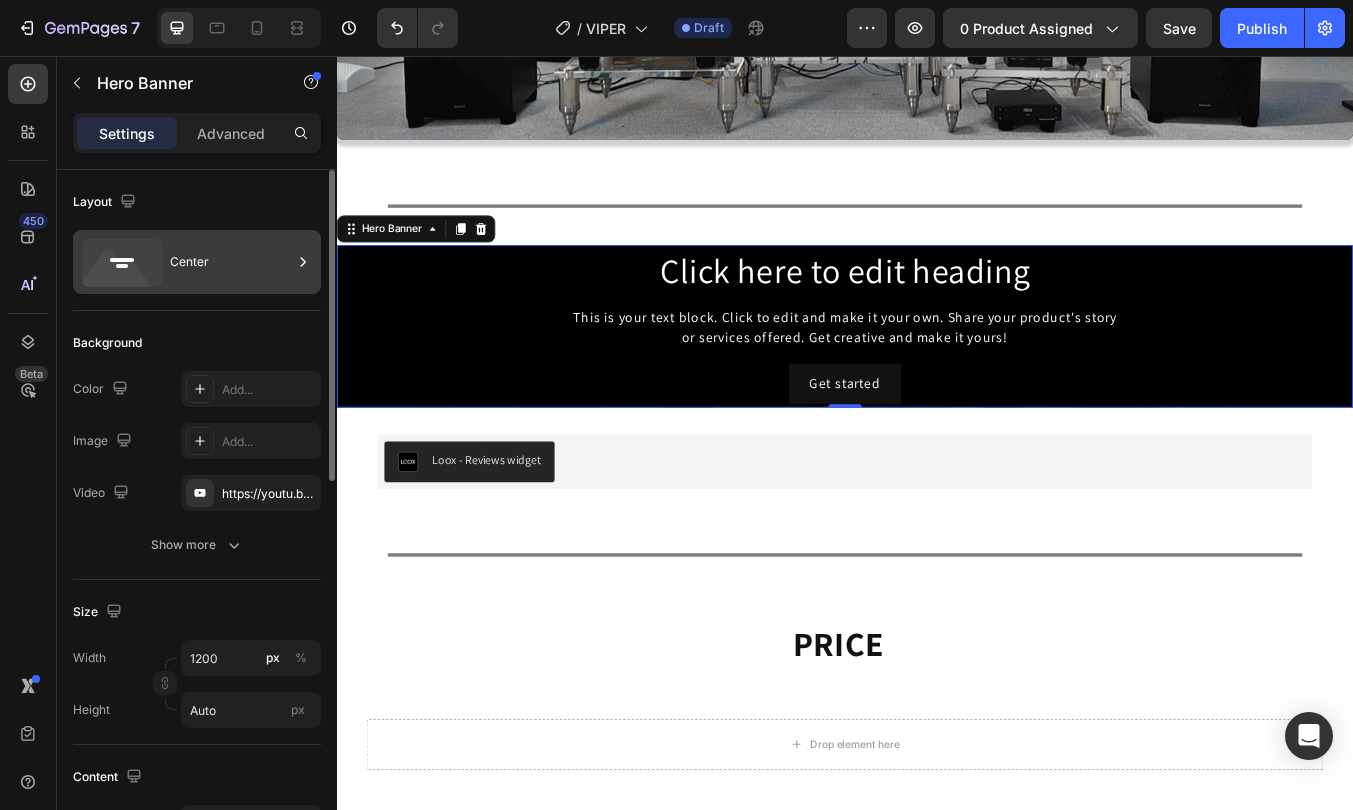 click on "Center" at bounding box center (231, 262) 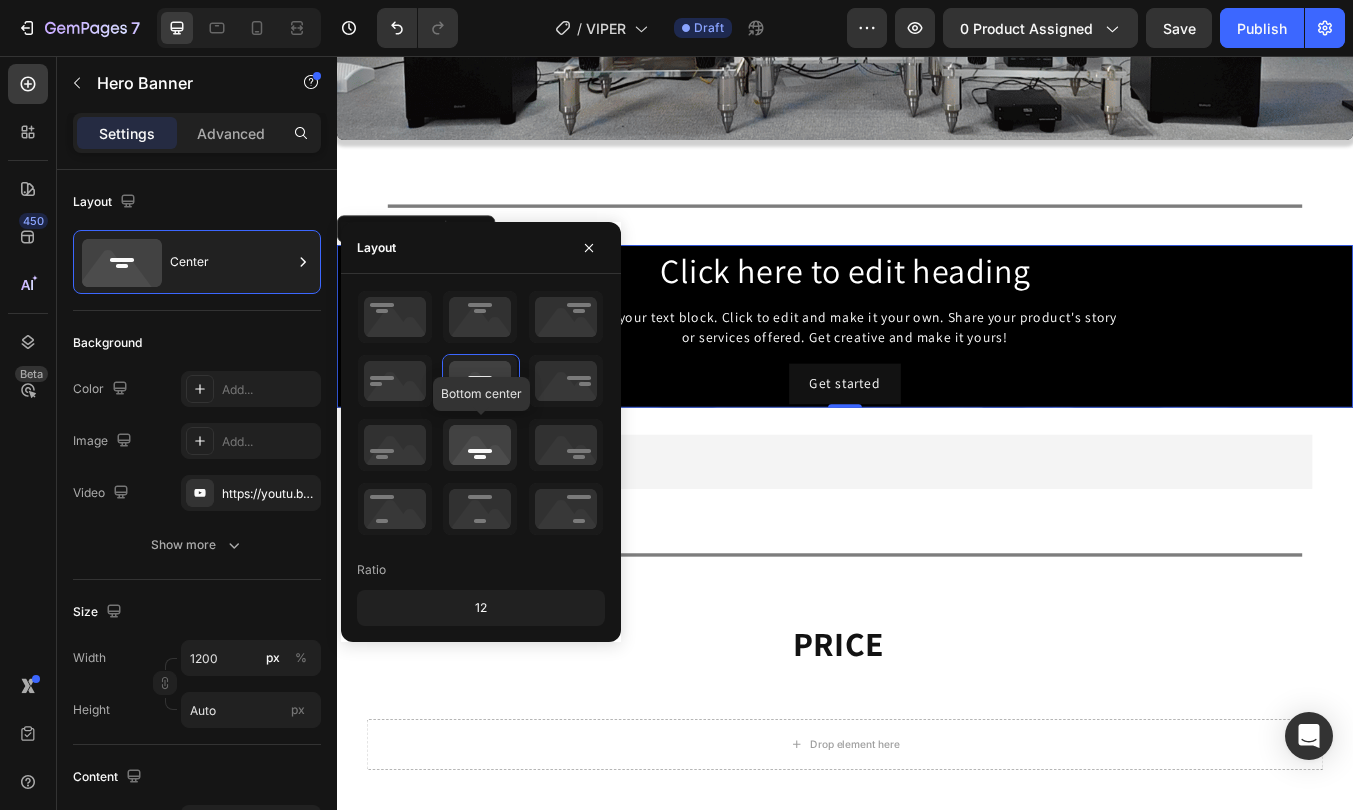 click 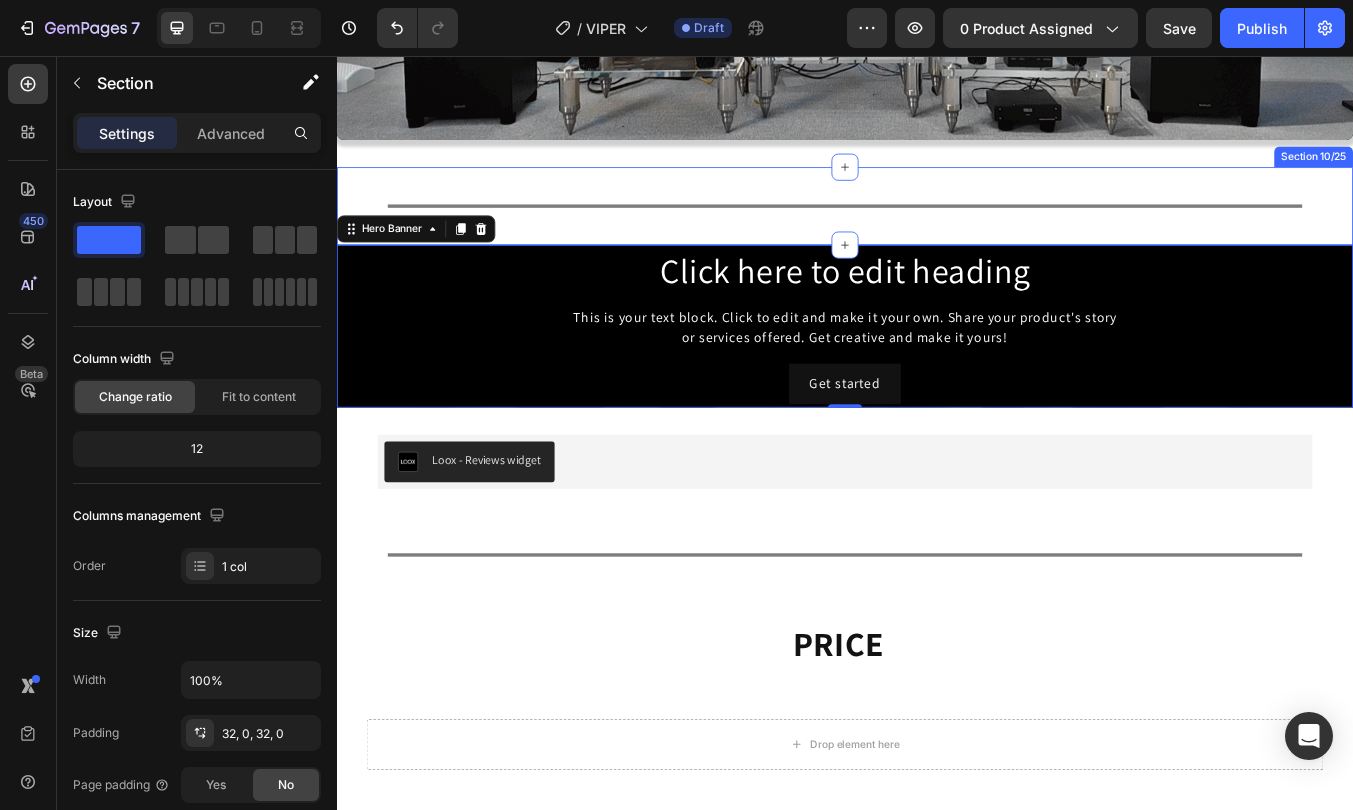 click on "Title Line Section 10/25" at bounding box center [937, 233] 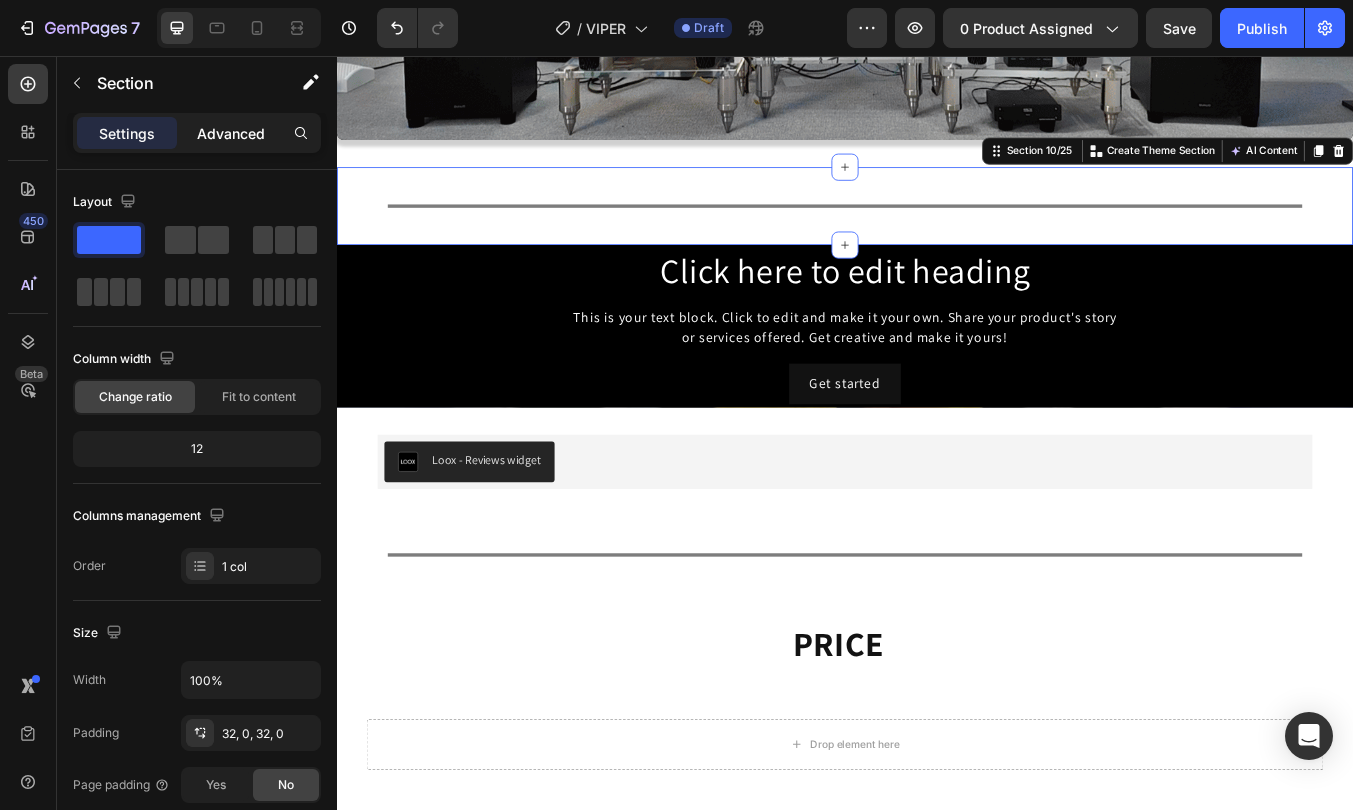 click on "Advanced" at bounding box center [231, 133] 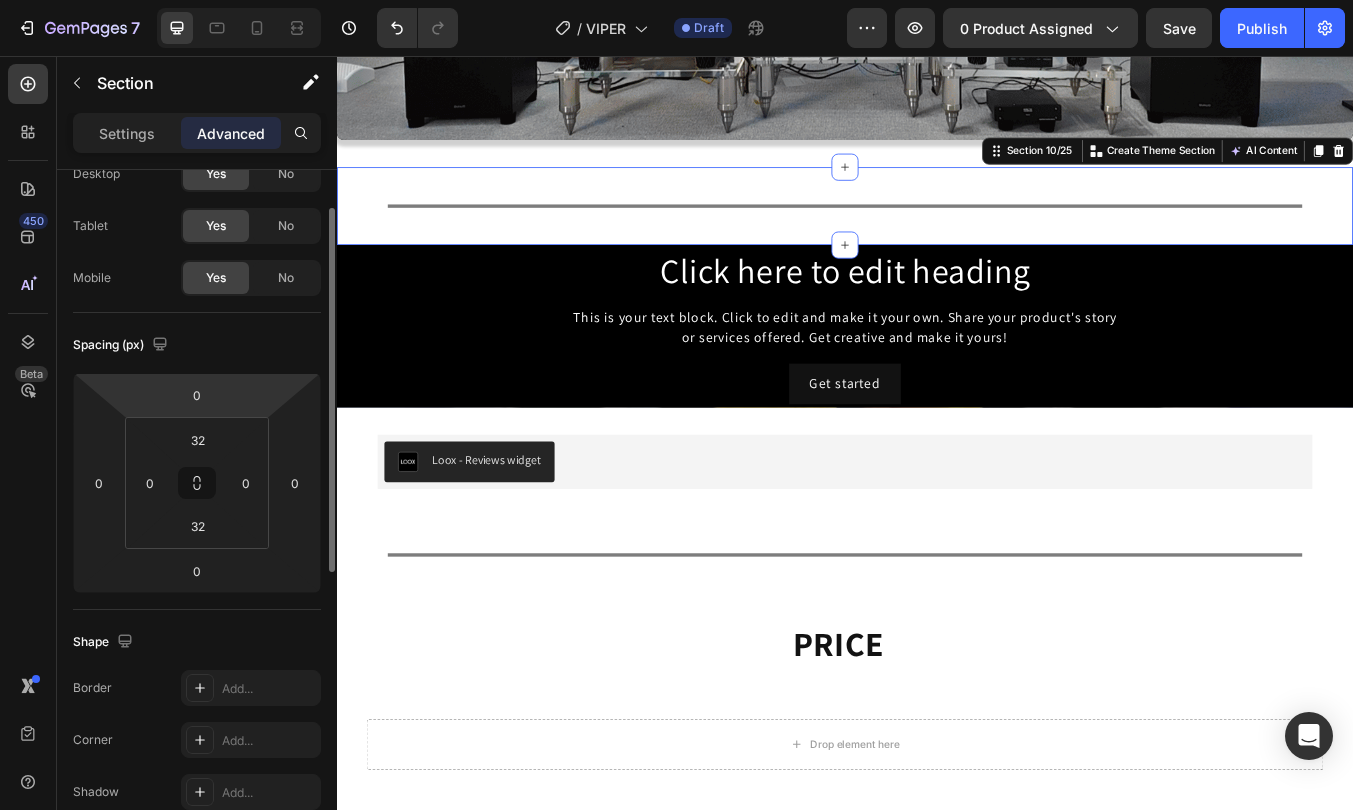 scroll, scrollTop: 0, scrollLeft: 0, axis: both 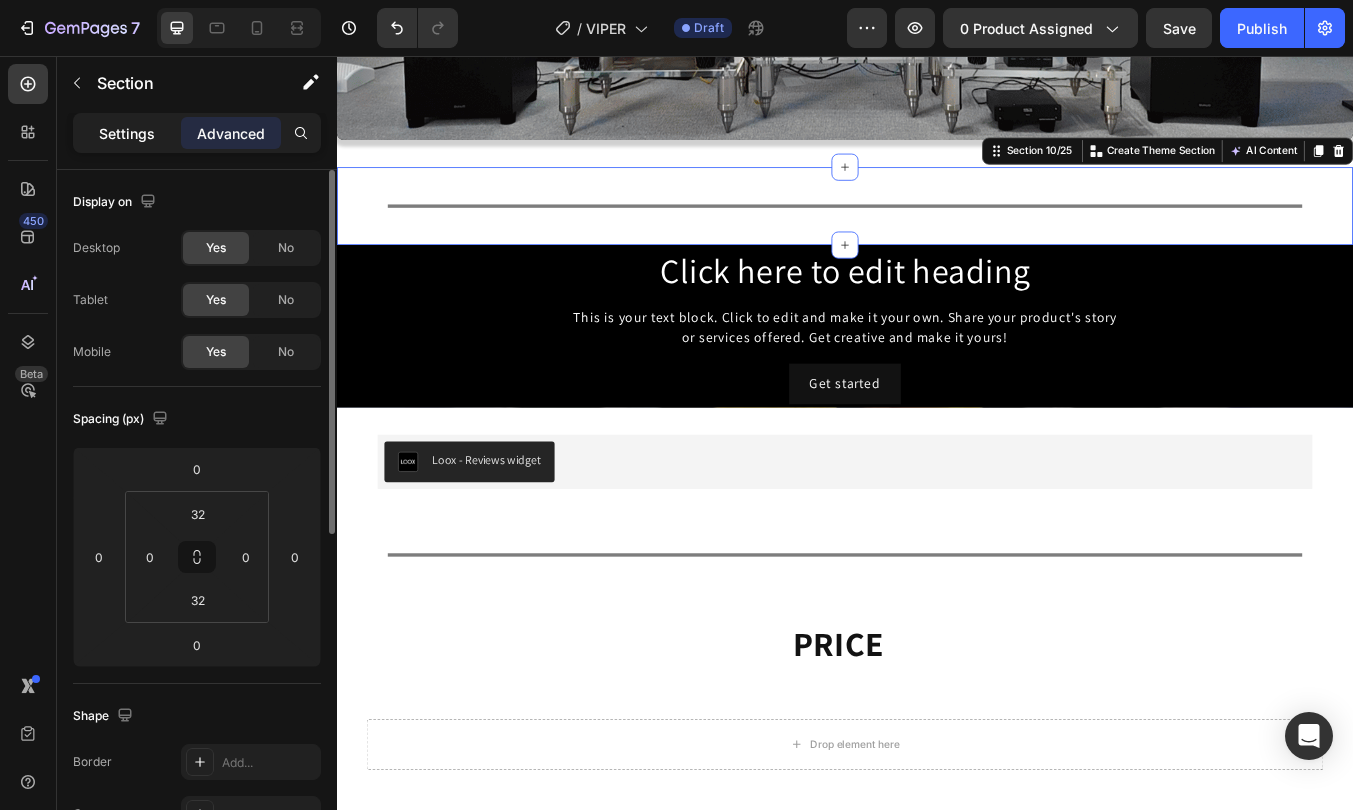 click on "Settings" at bounding box center [127, 133] 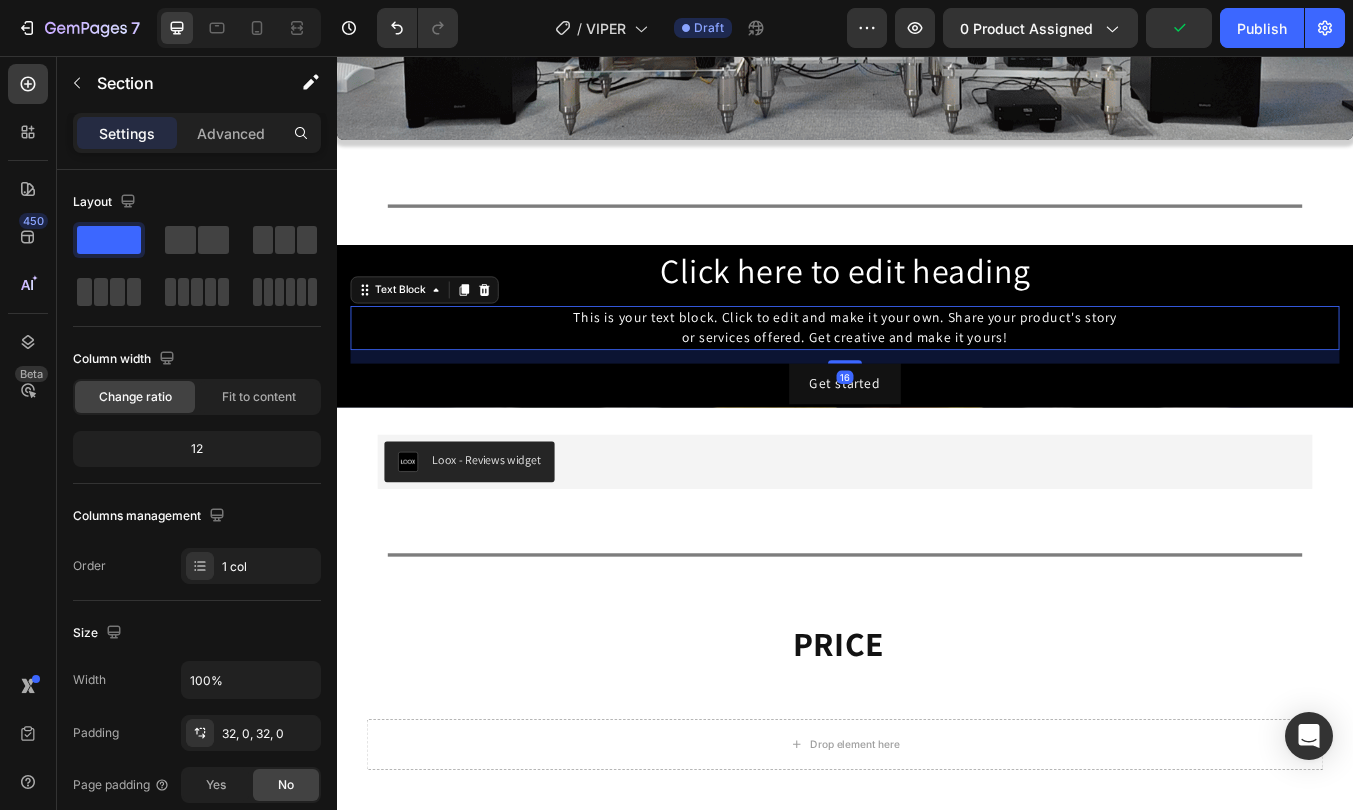 click on "This is your text block. Click to edit and make it your own. Share your product's story                   or services offered. Get creative and make it yours!" at bounding box center (937, 377) 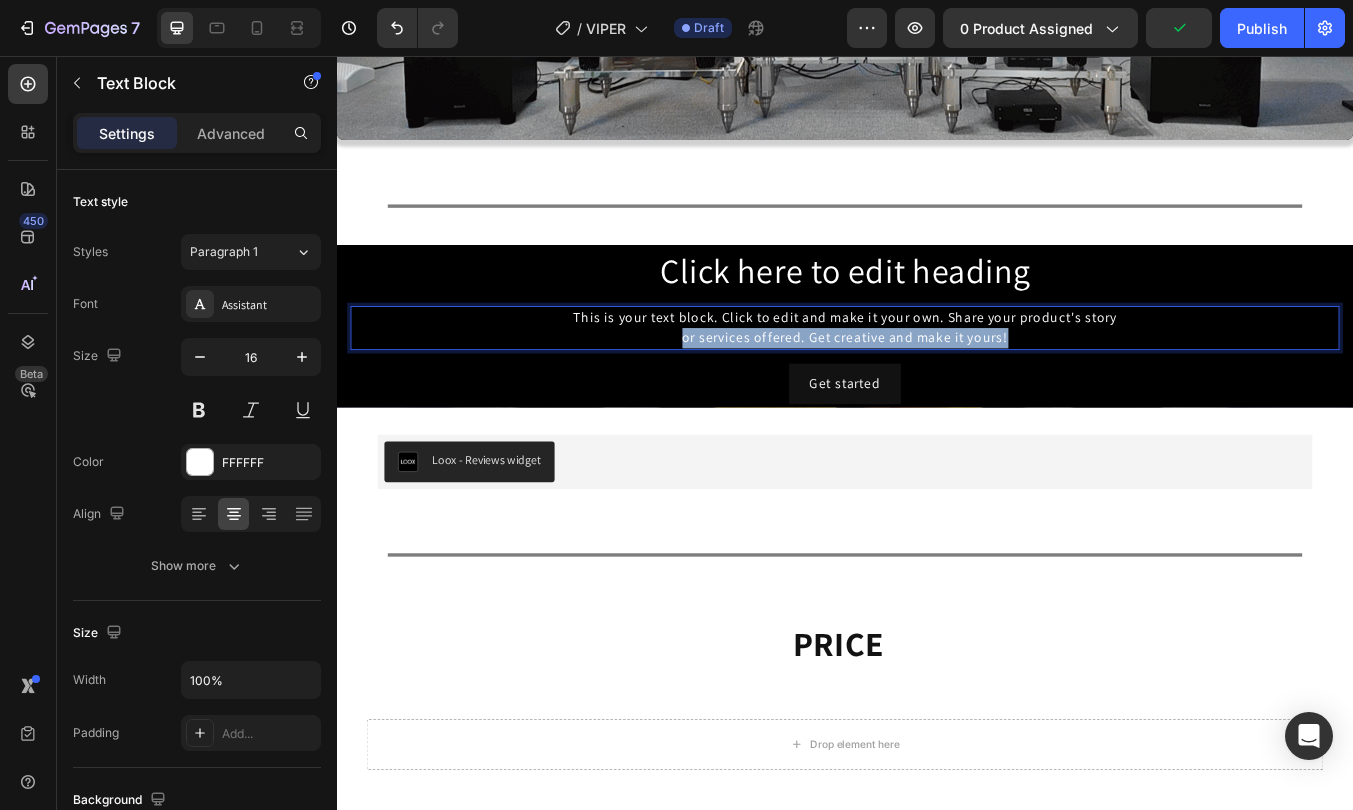 click on "This is your text block. Click to edit and make it your own. Share your product's story or services offered. Get creative and make it yours!" at bounding box center [937, 377] 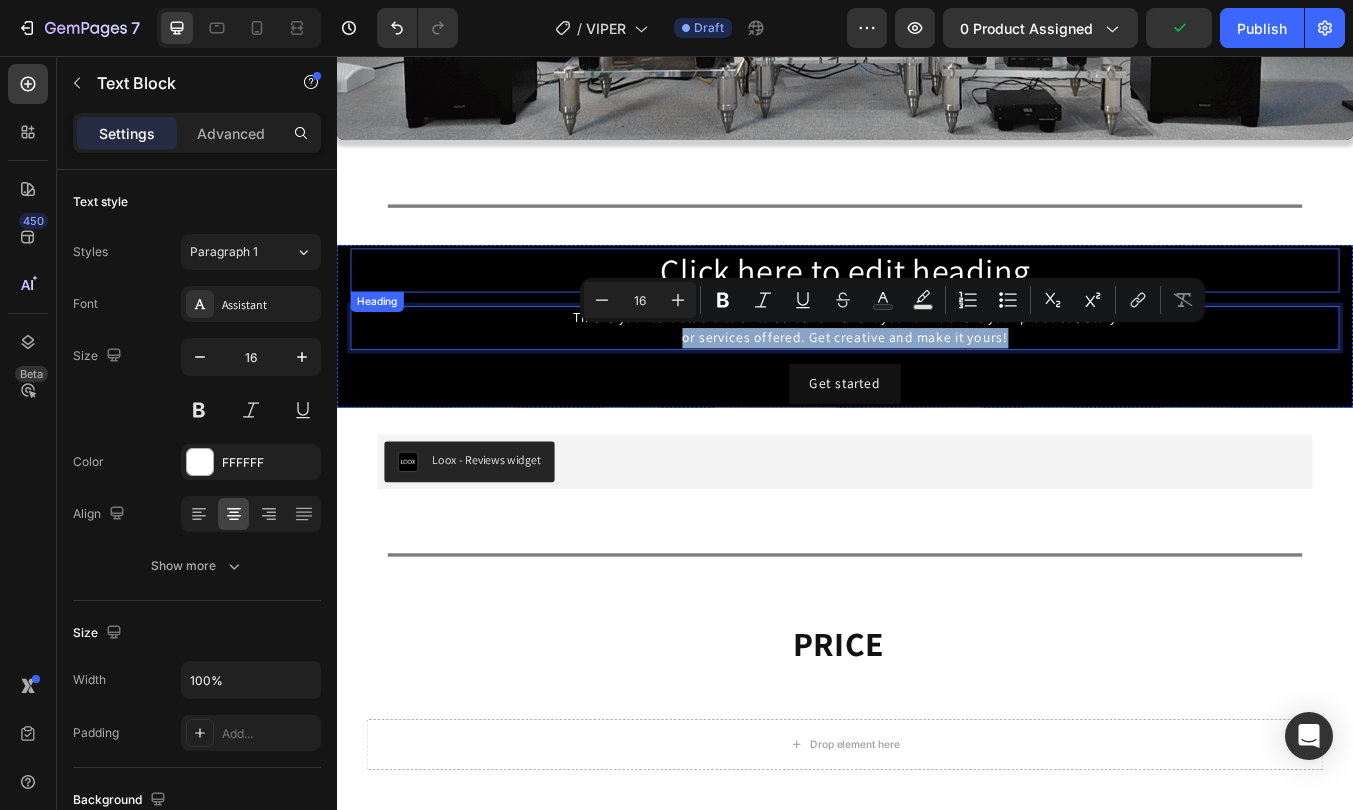 click on "Click here to edit heading" at bounding box center [937, 309] 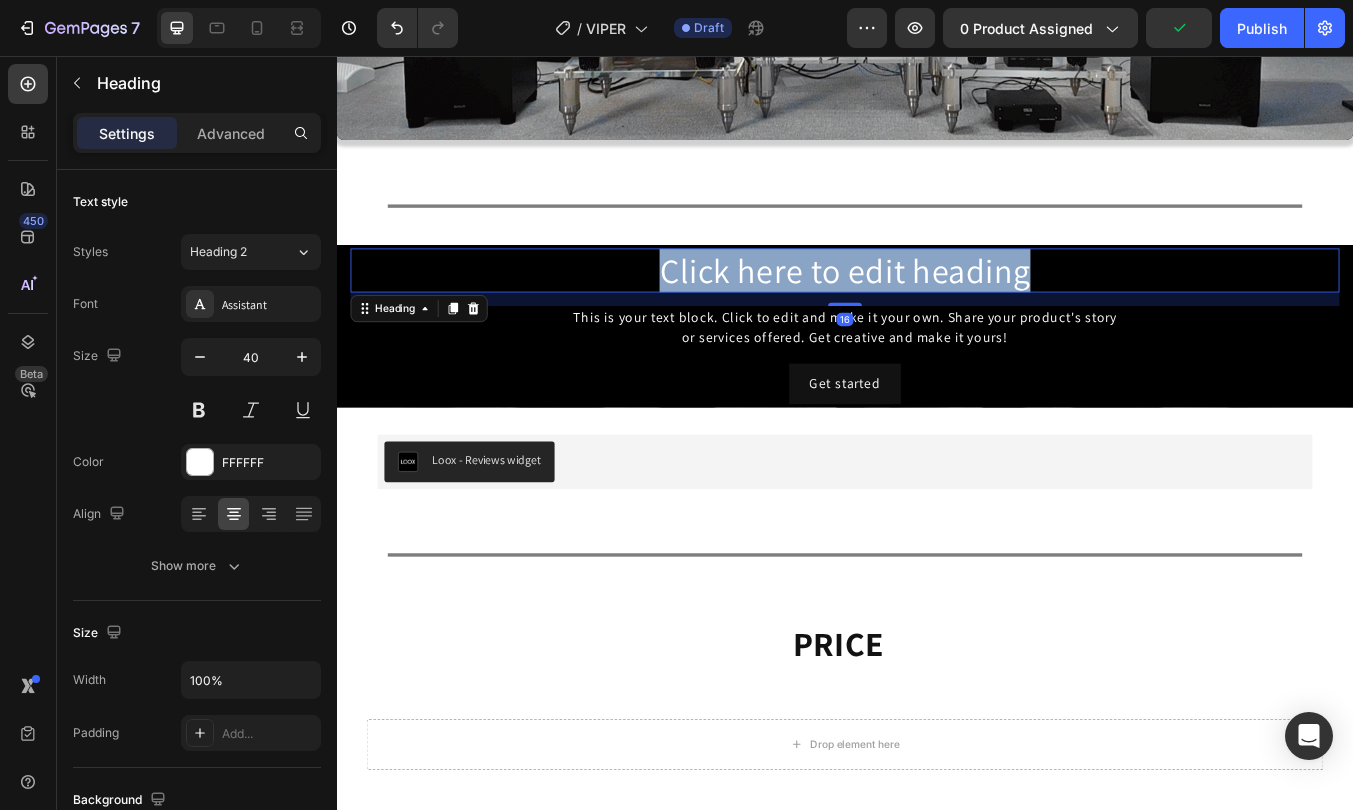 click on "Click here to edit heading" at bounding box center (937, 309) 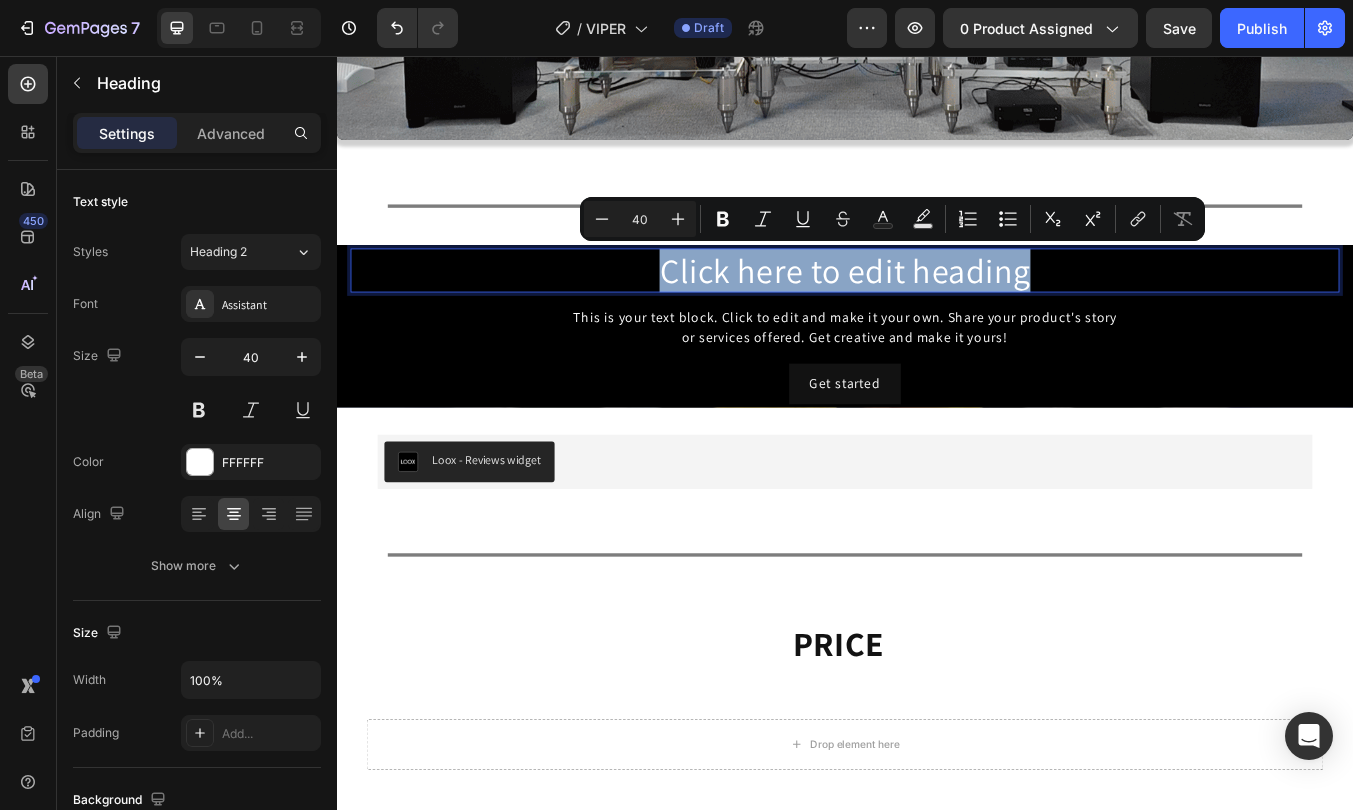 click on "Click here to edit heading" at bounding box center [937, 309] 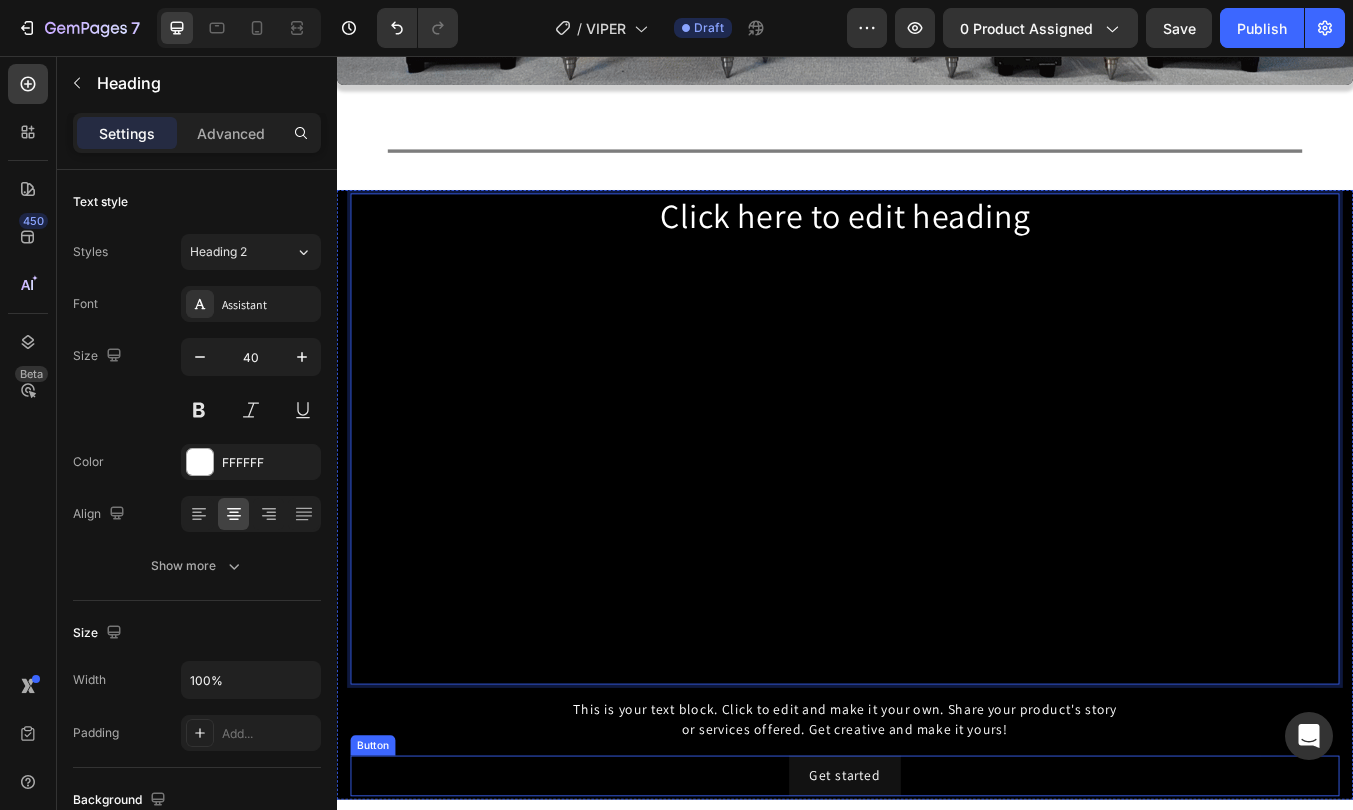 scroll, scrollTop: 10088, scrollLeft: 0, axis: vertical 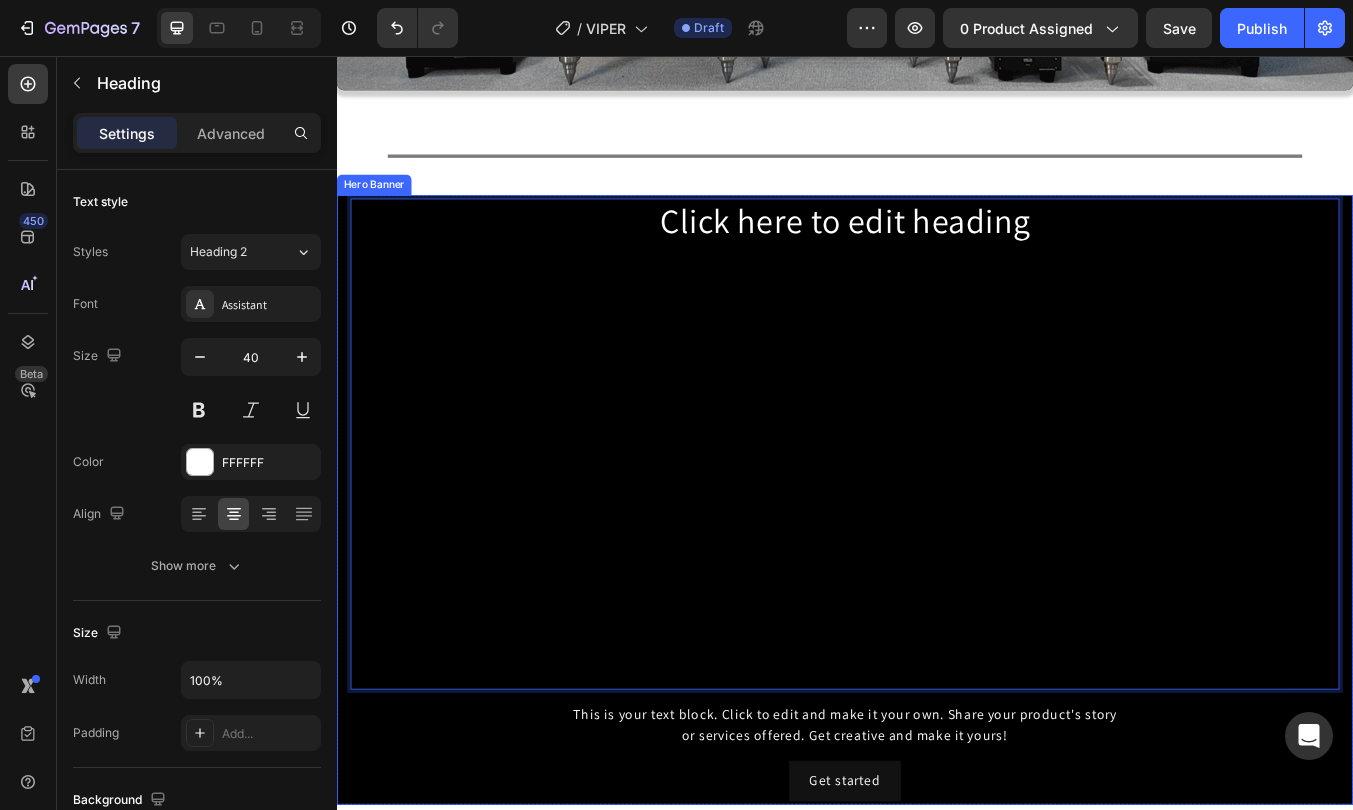 click on "Title Line Section 10/25" at bounding box center [937, 174] 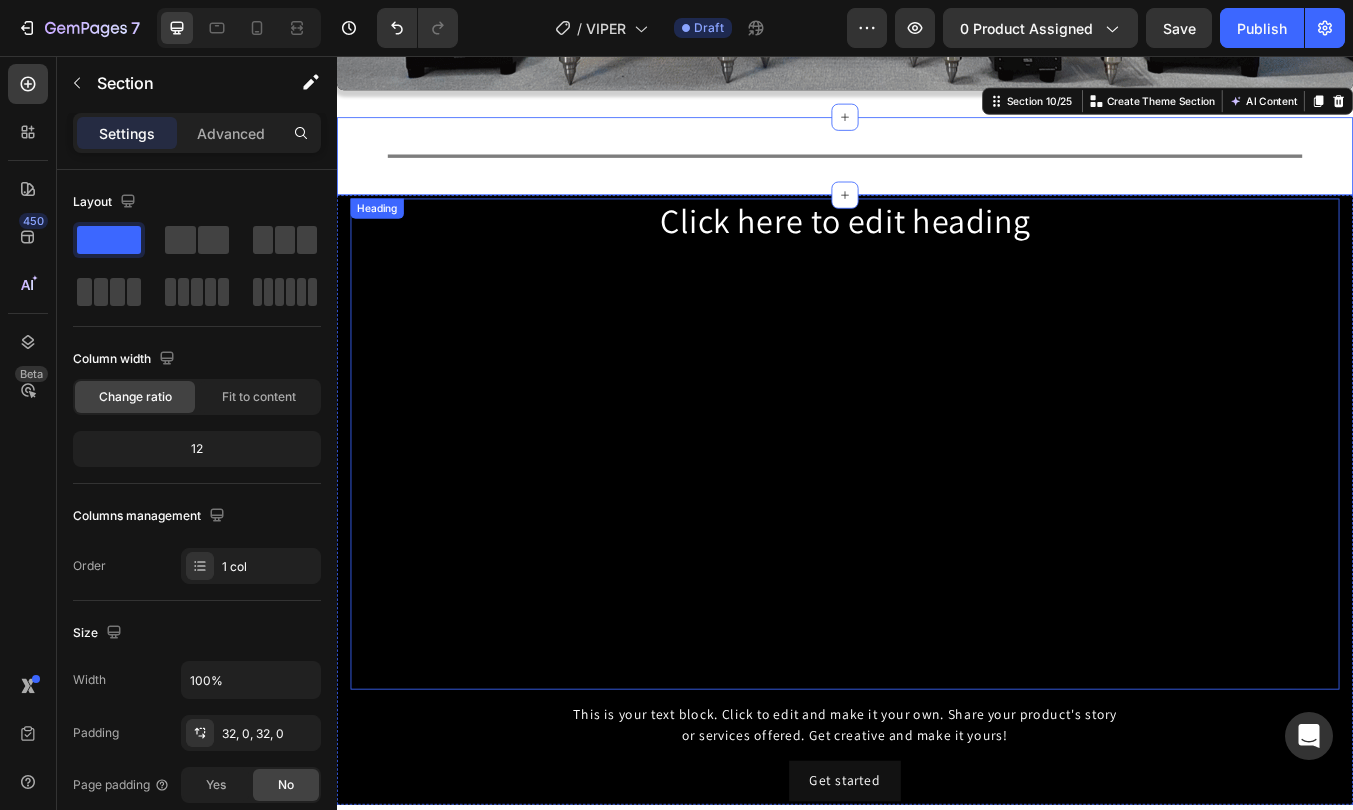 click on "Click here to edit heading" at bounding box center (937, 514) 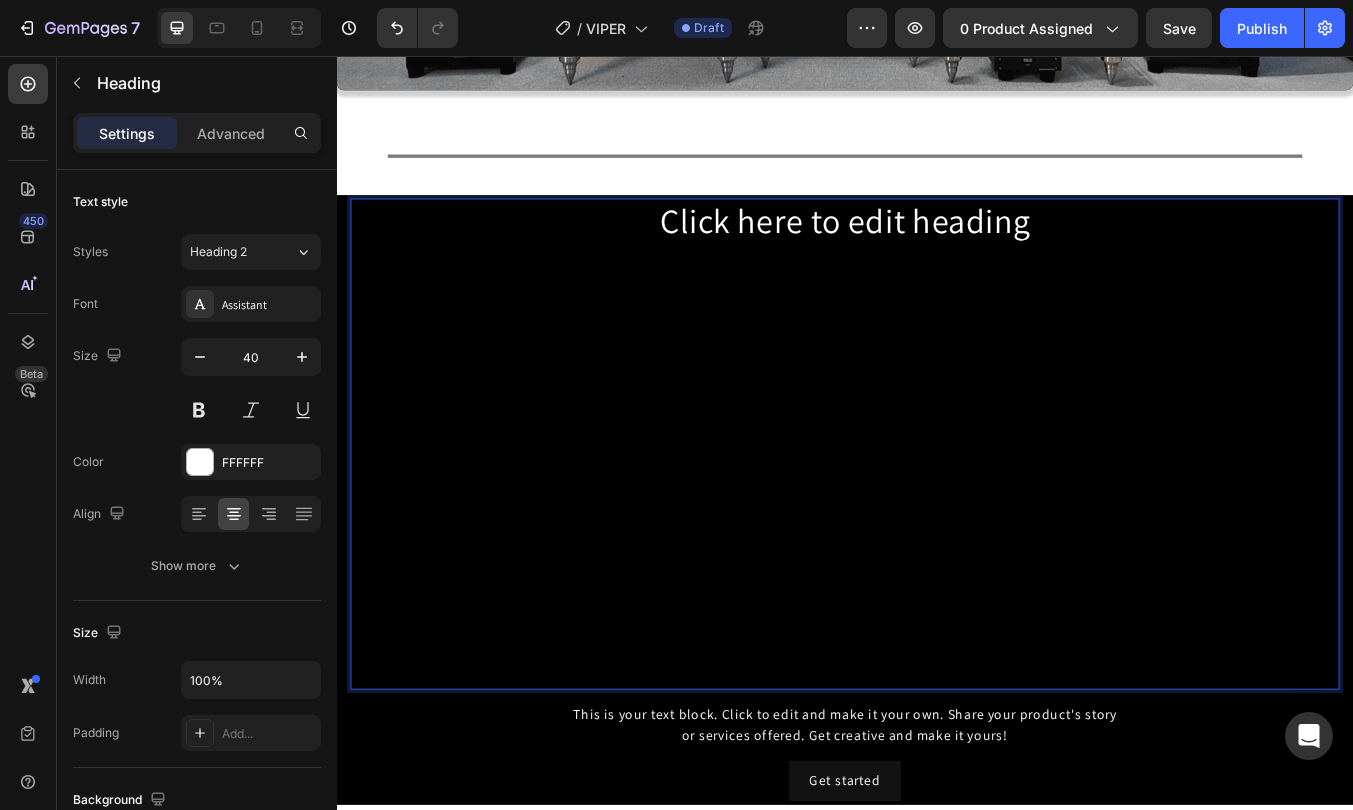 click on "Click here to edit heading" at bounding box center [937, 514] 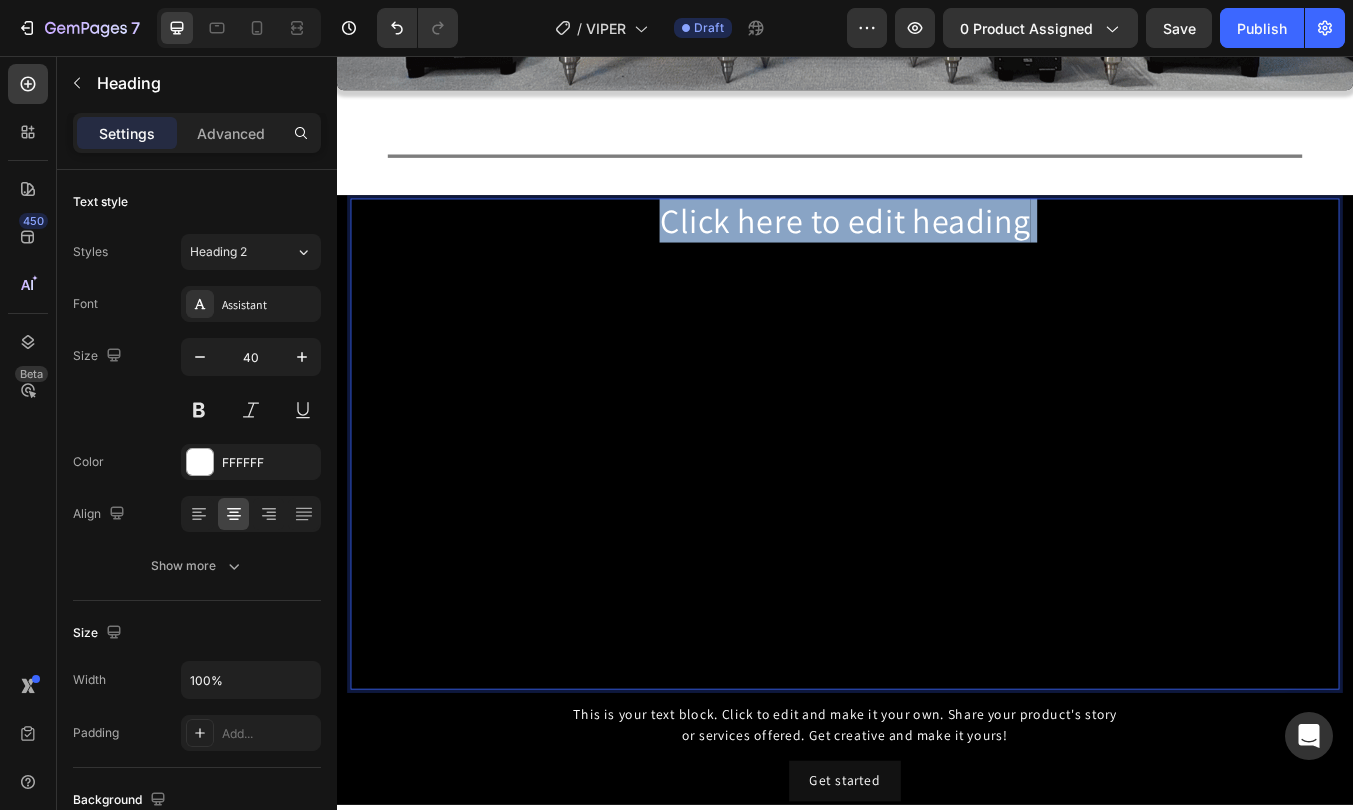 click on "Click here to edit heading" at bounding box center (937, 514) 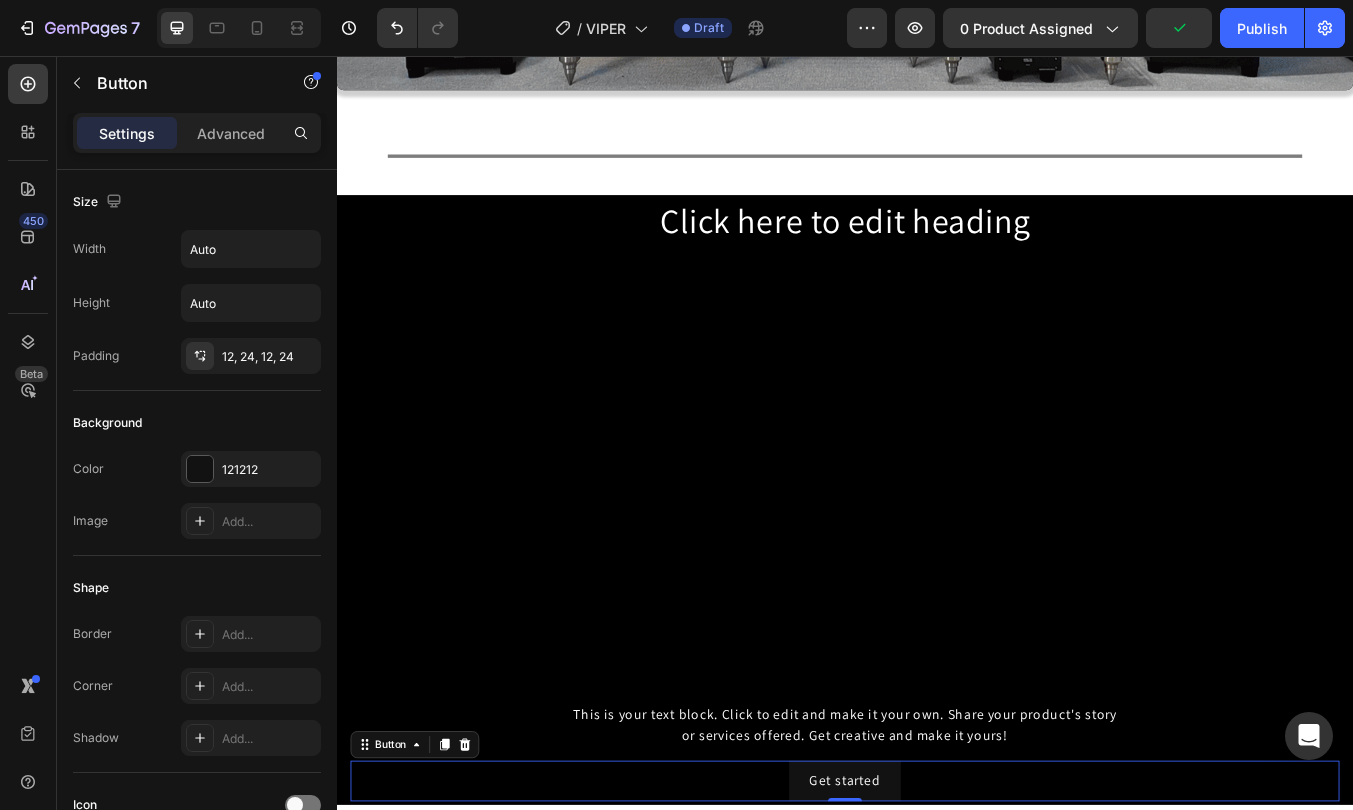 click on "Get started Button   0" at bounding box center [937, 912] 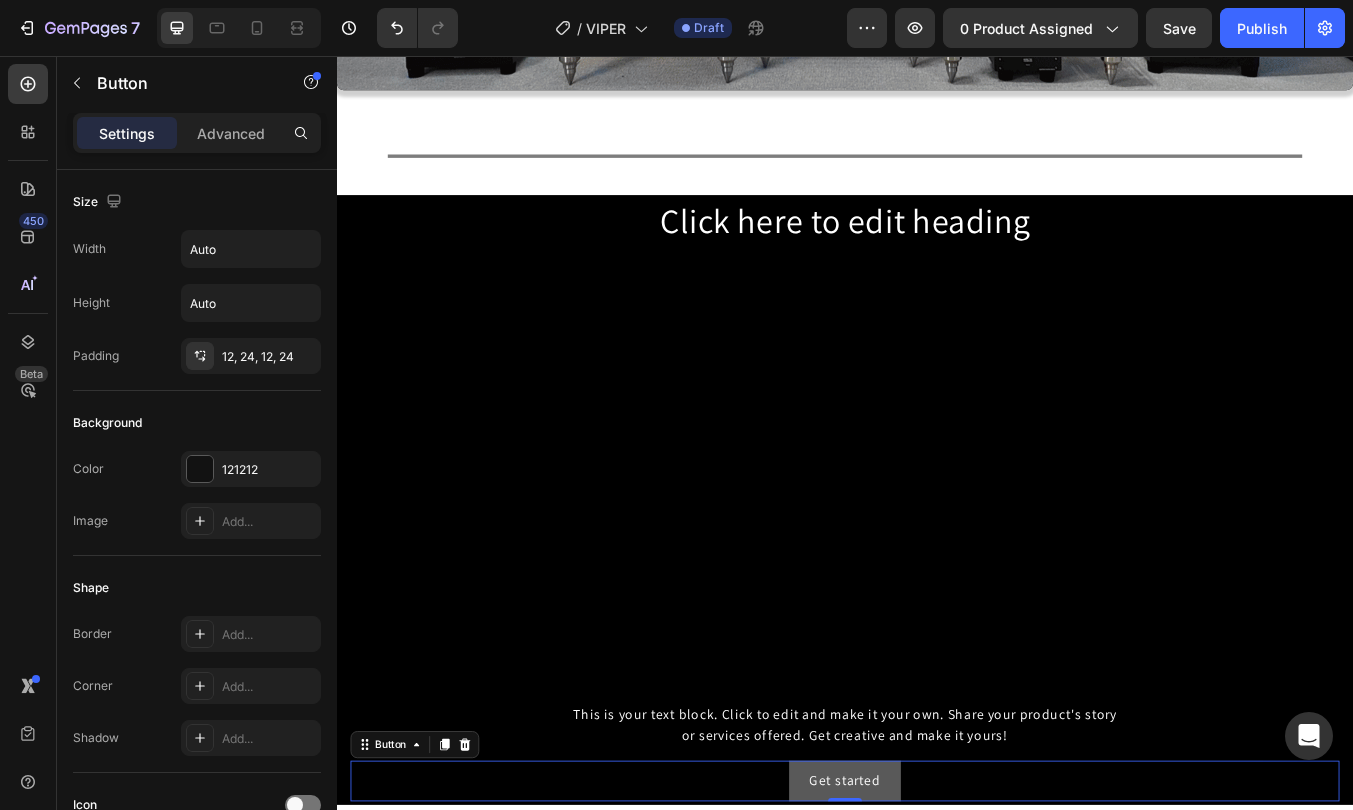 click on "Get started" at bounding box center [937, 912] 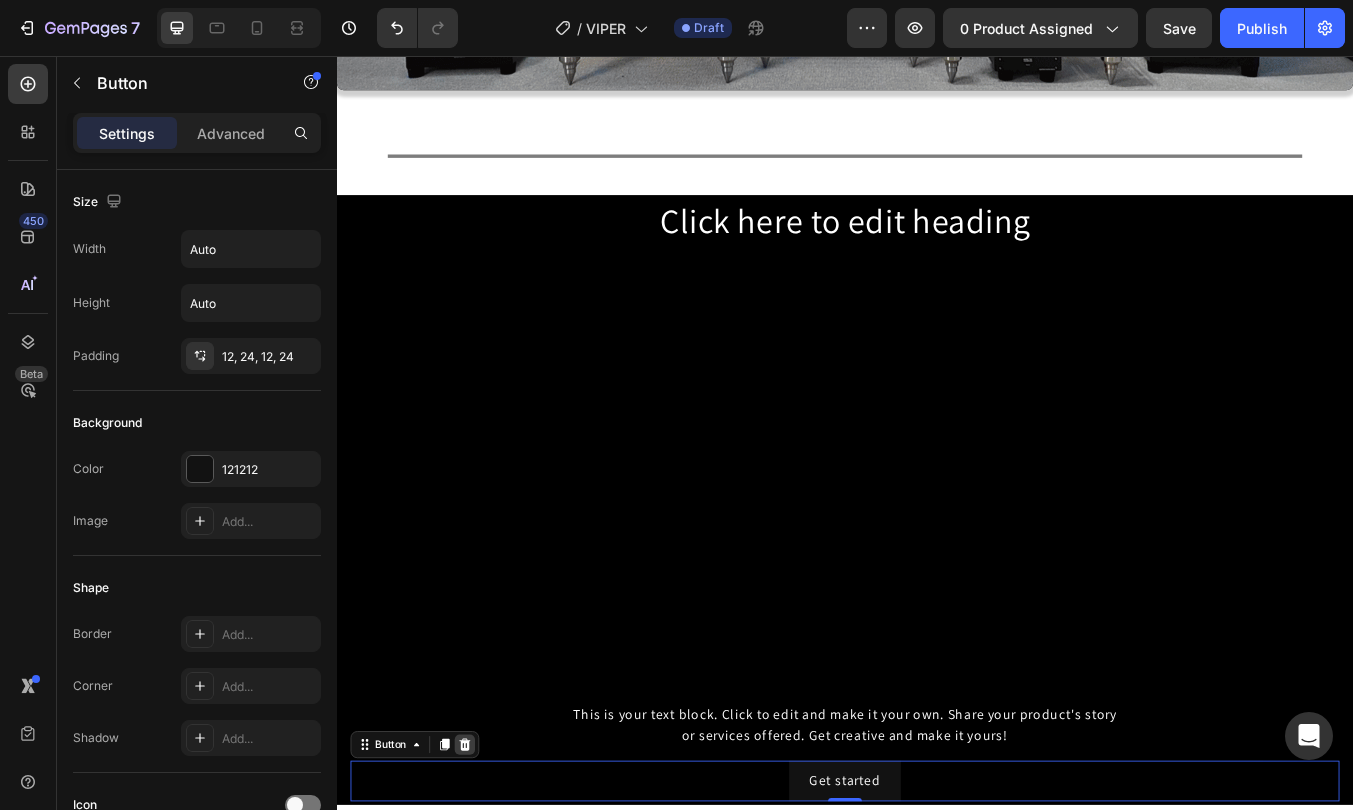 click 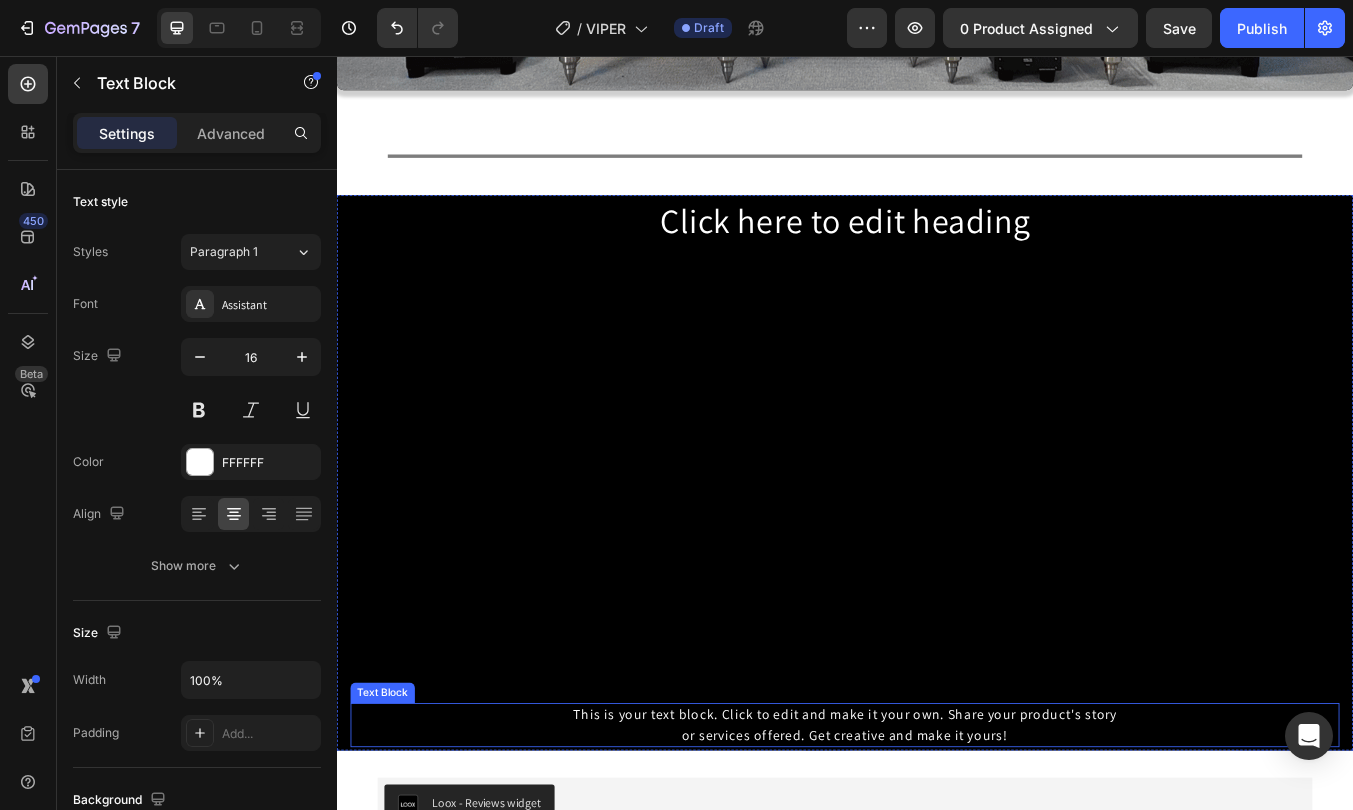 click on "This is your text block. Click to edit and make it your own. Share your product's story or services offered. Get creative and make it yours!" at bounding box center [937, 846] 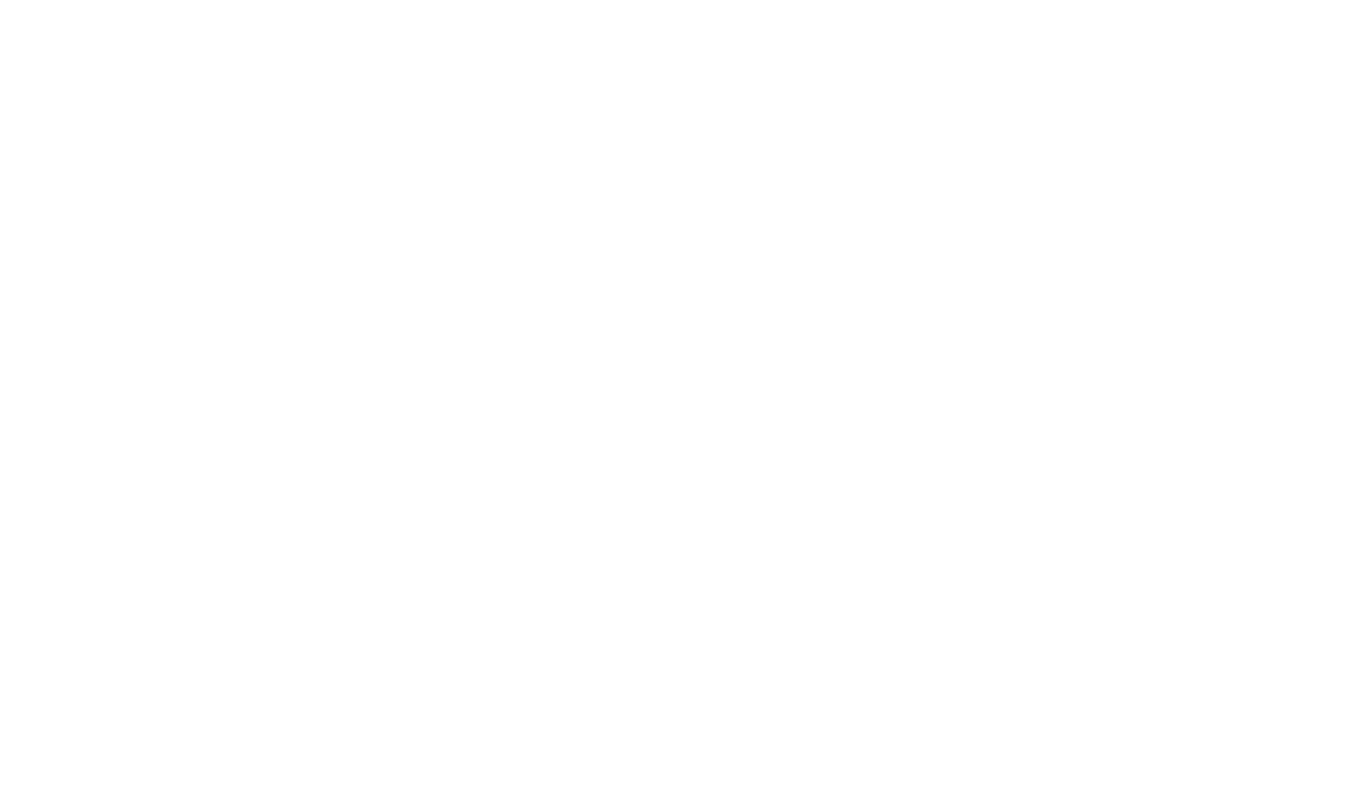 click on "Click here to edit heading" at bounding box center (937, 514) 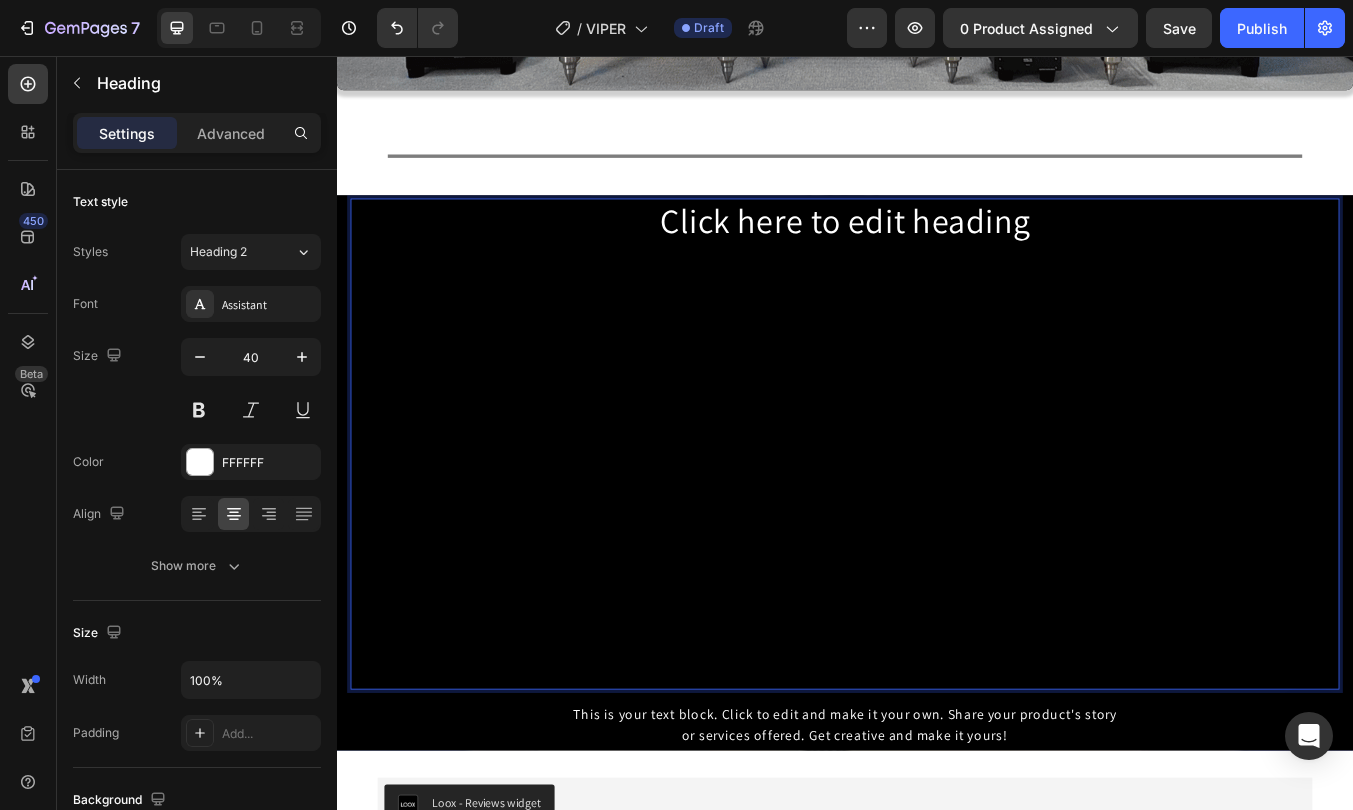 click on "Click here to edit heading" at bounding box center [937, 514] 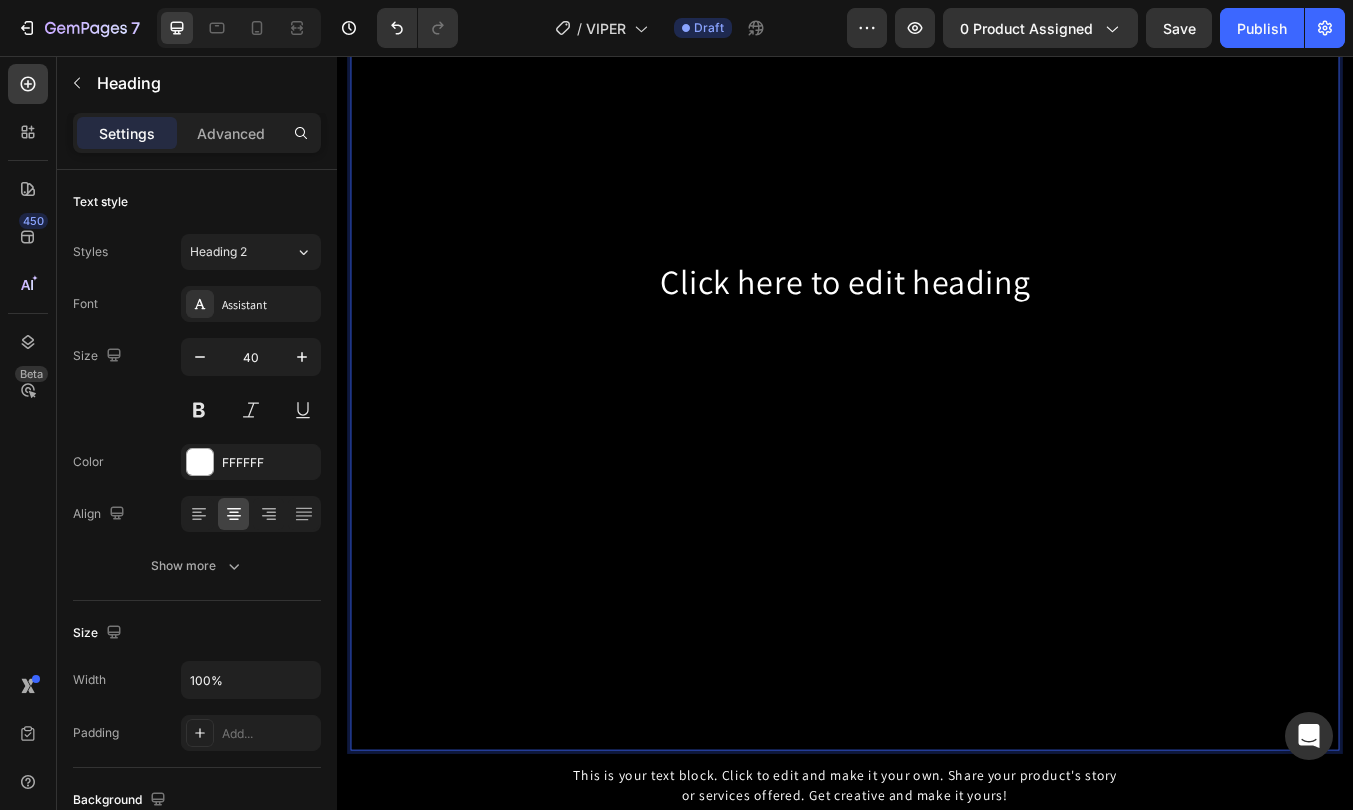 scroll, scrollTop: 10473, scrollLeft: 0, axis: vertical 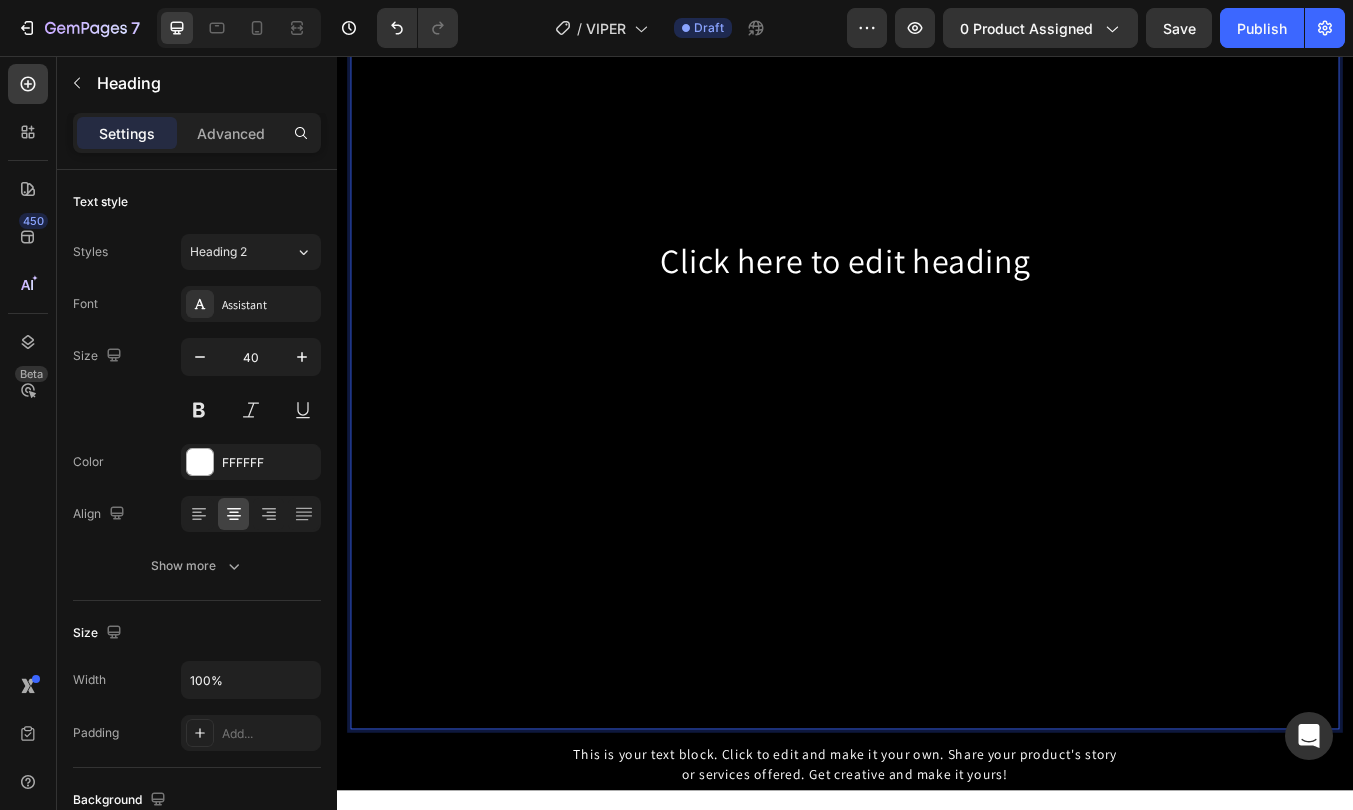 click on "Click here to edit heading" at bounding box center (937, 345) 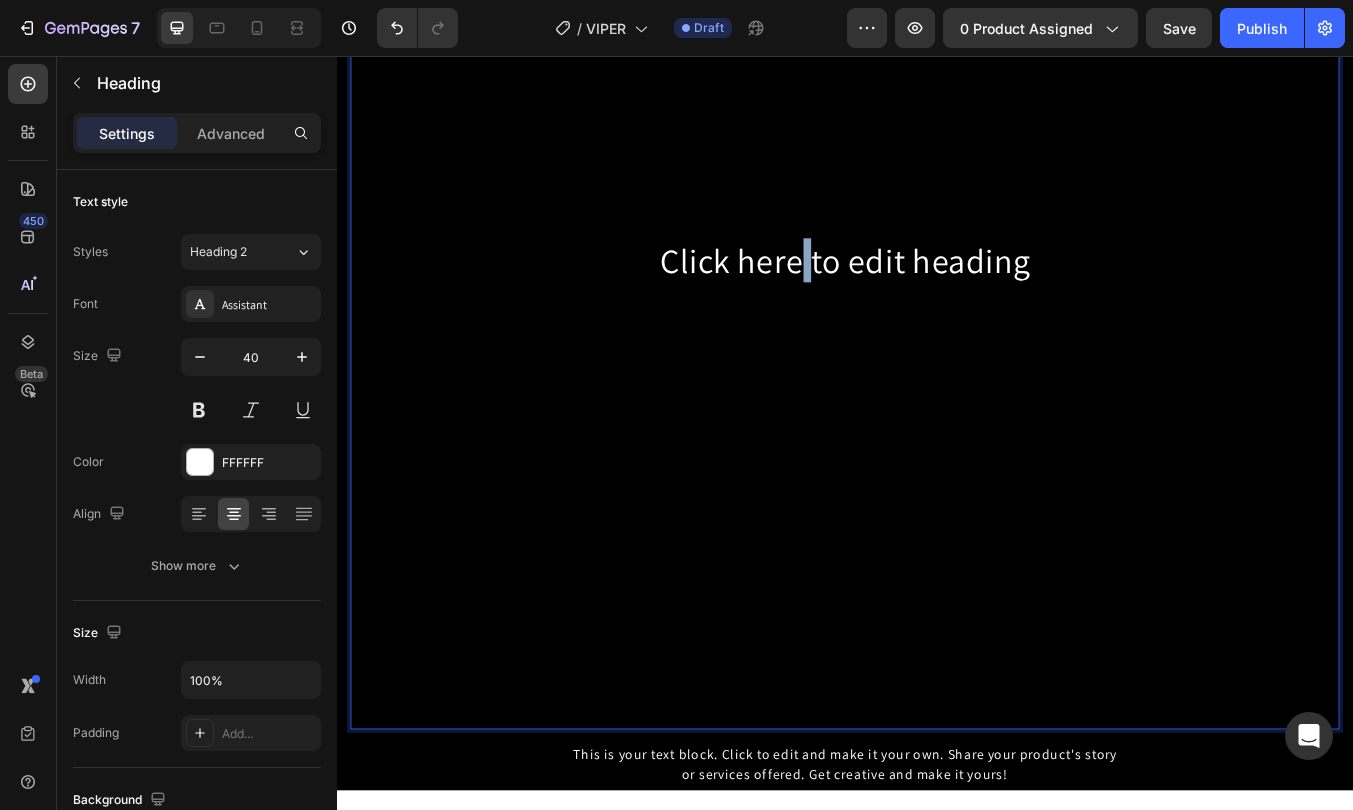 click on "Click here to edit heading" at bounding box center [937, 345] 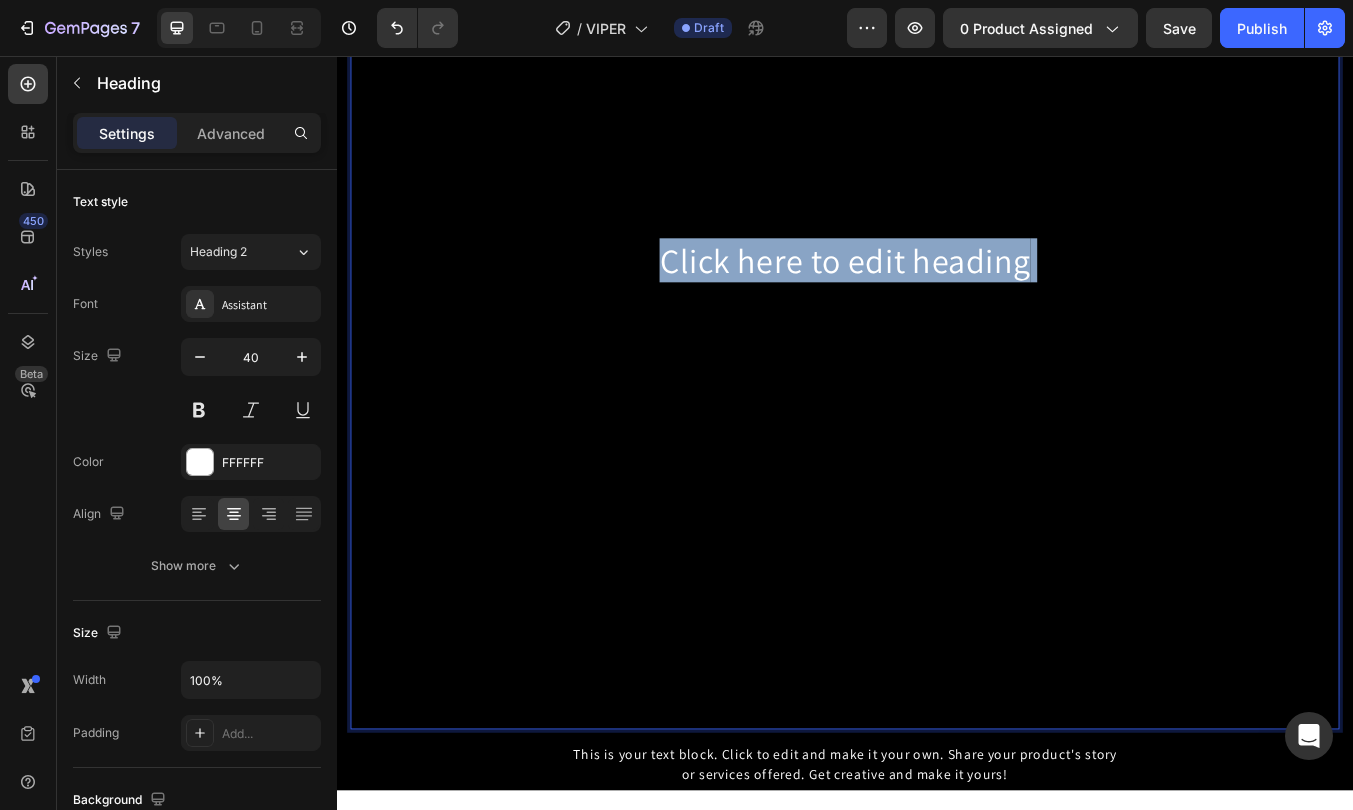 click on "Click here to edit heading" at bounding box center [937, 345] 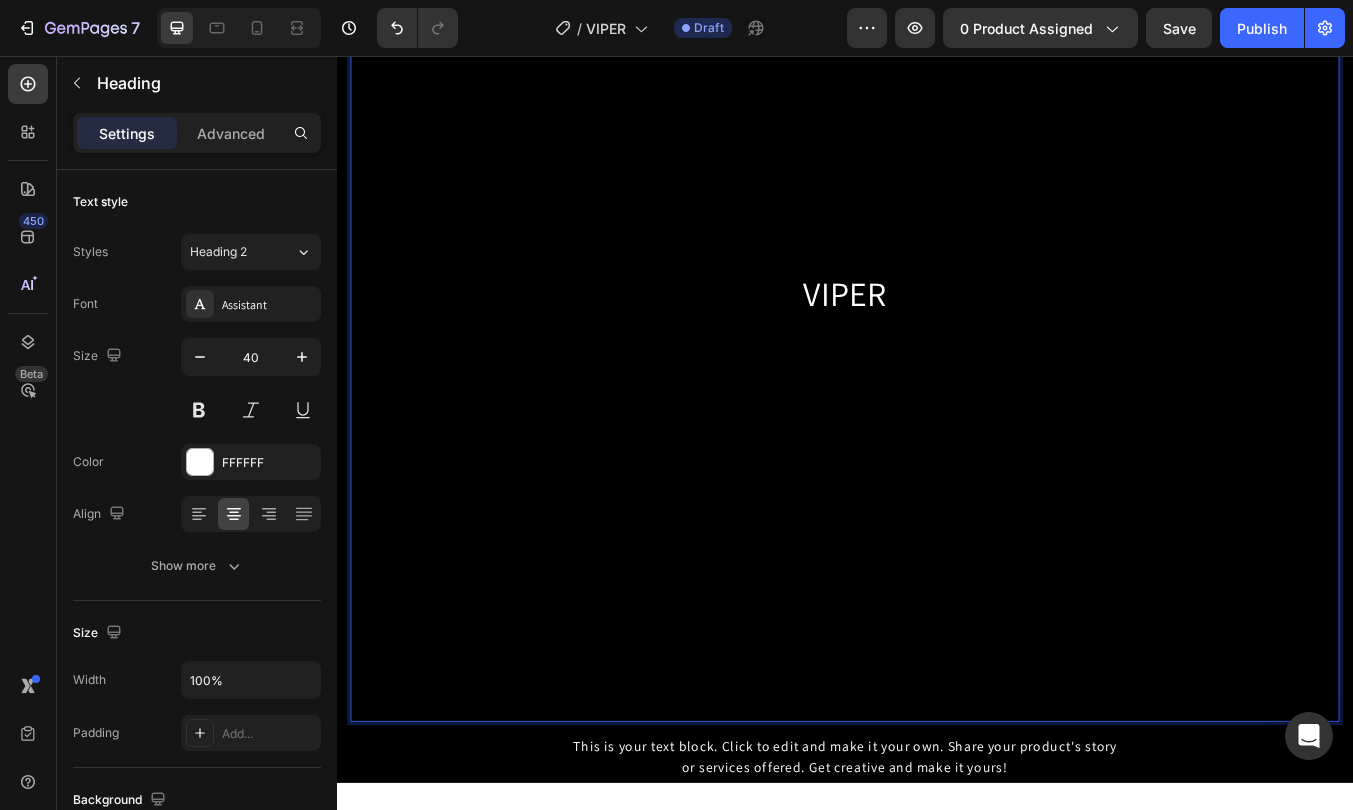 scroll, scrollTop: 10415, scrollLeft: 0, axis: vertical 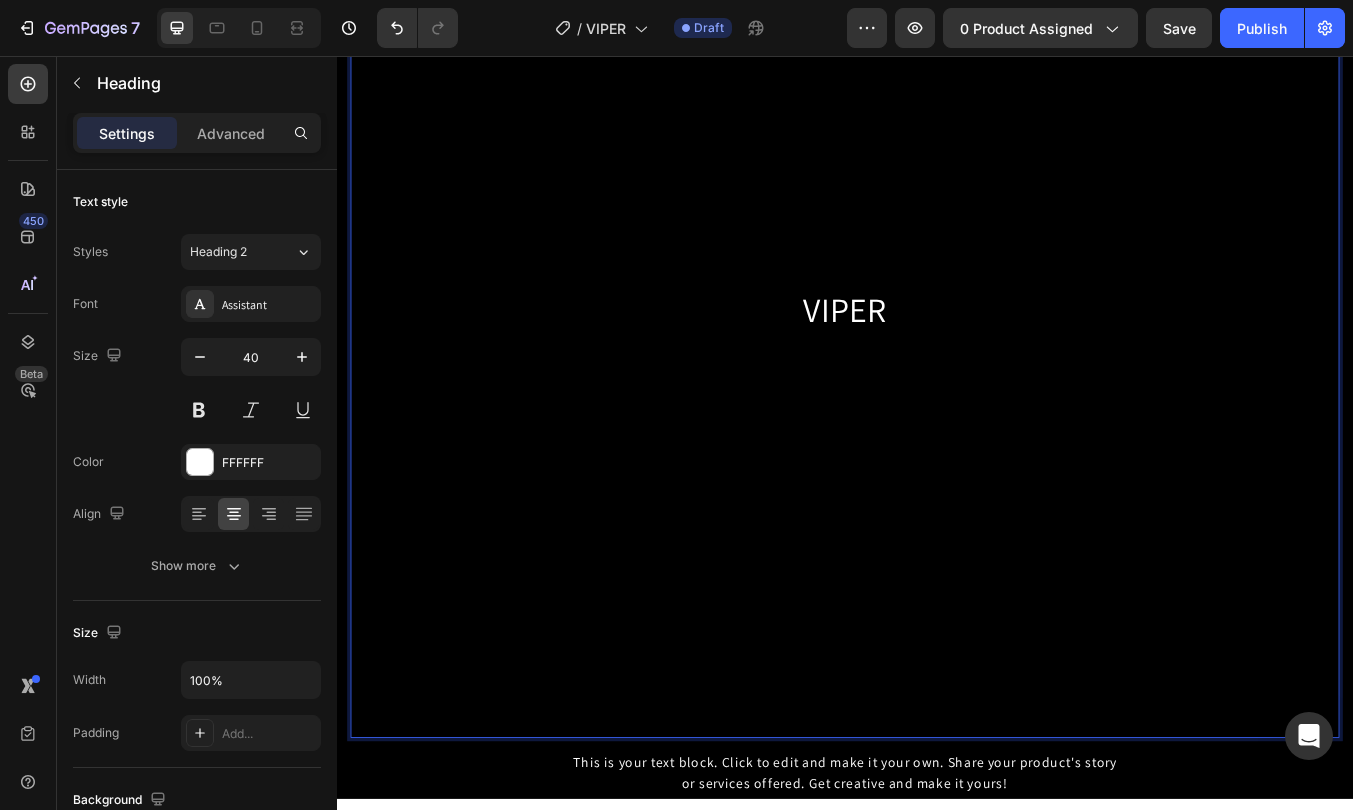 click on "VIPER" at bounding box center [937, 379] 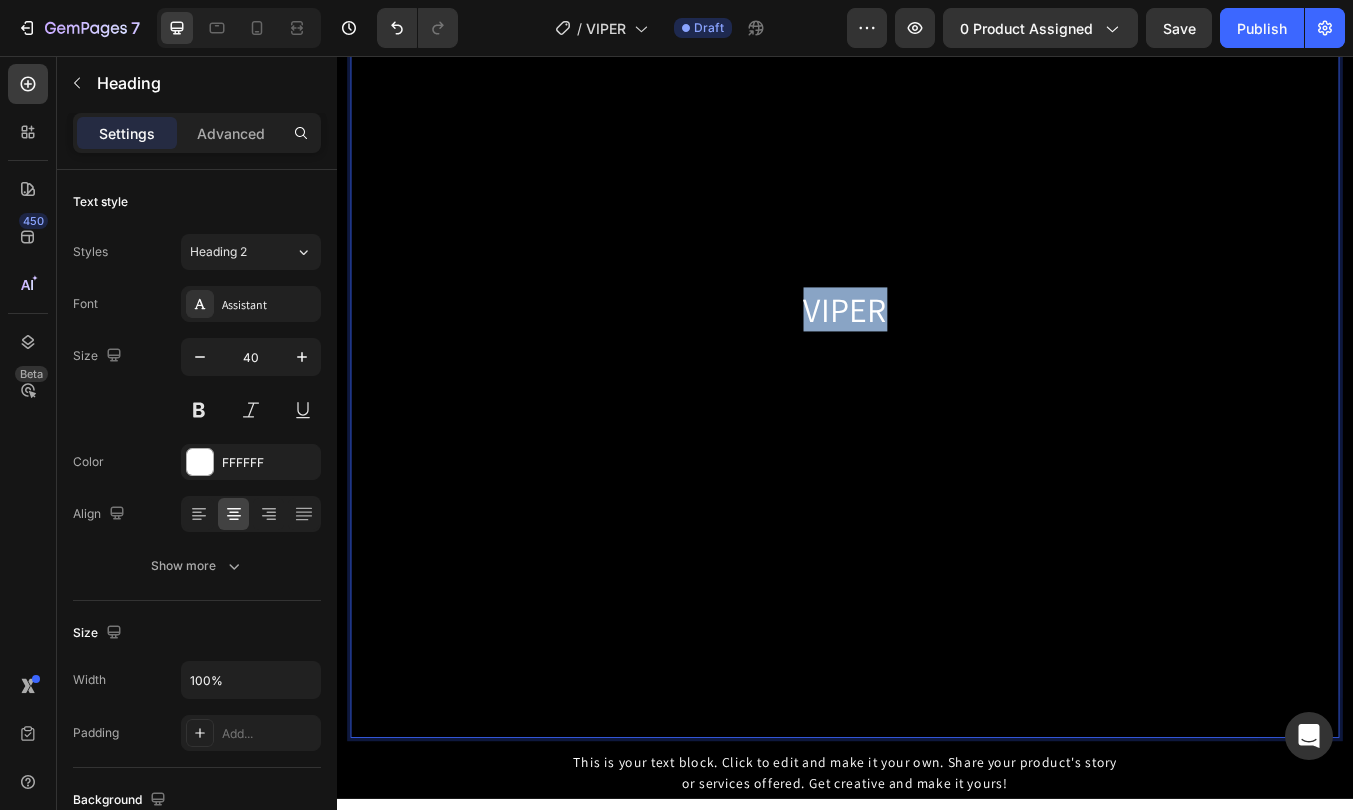 click on "VIPER" at bounding box center (937, 379) 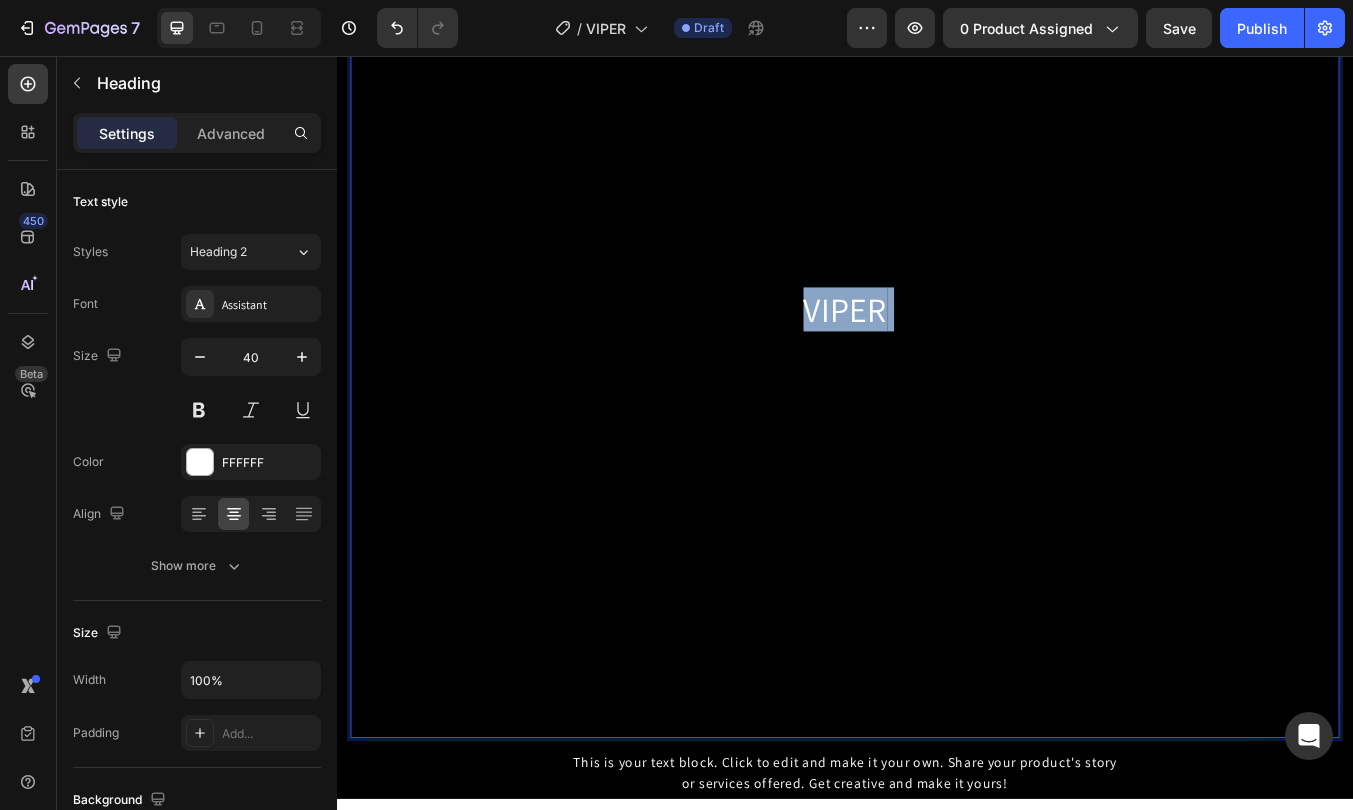 click on "VIPER" at bounding box center [937, 379] 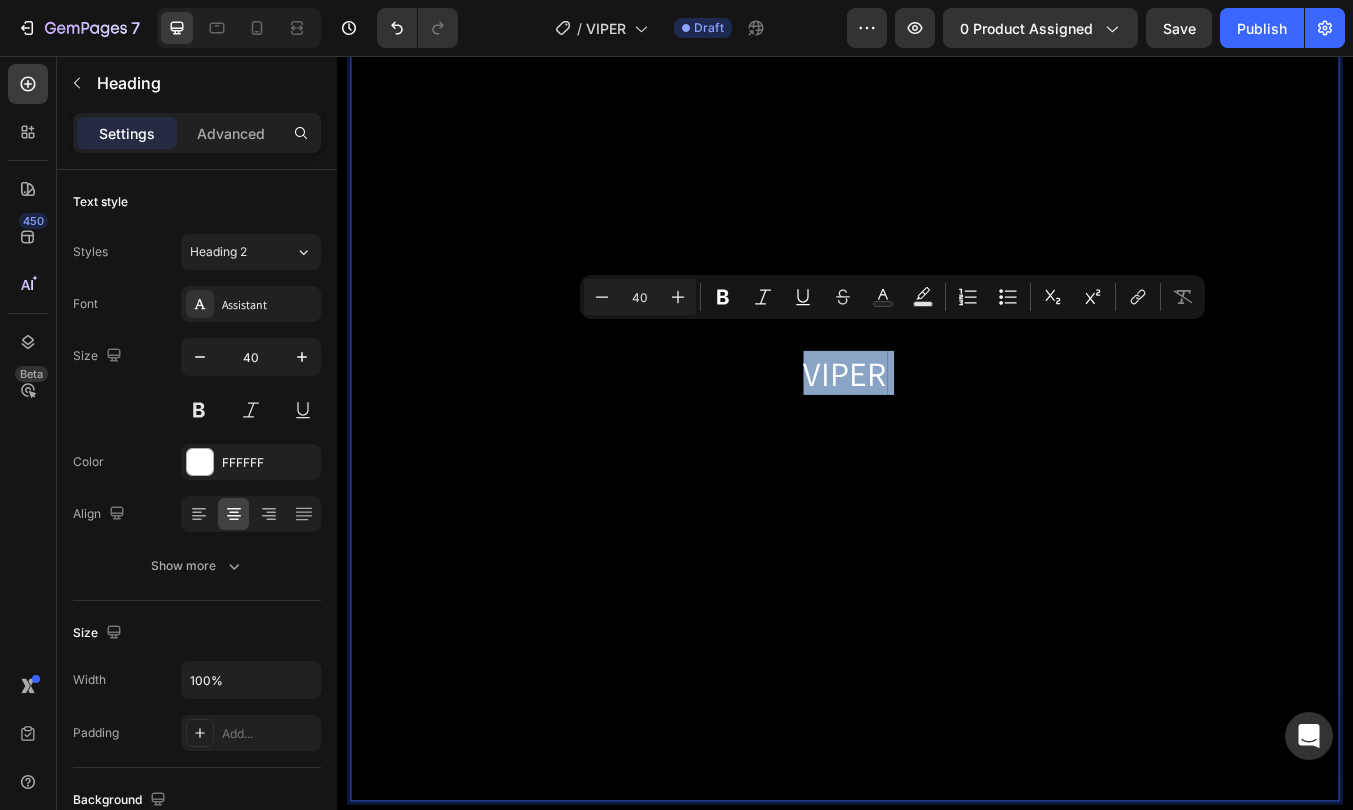 scroll, scrollTop: 10321, scrollLeft: 0, axis: vertical 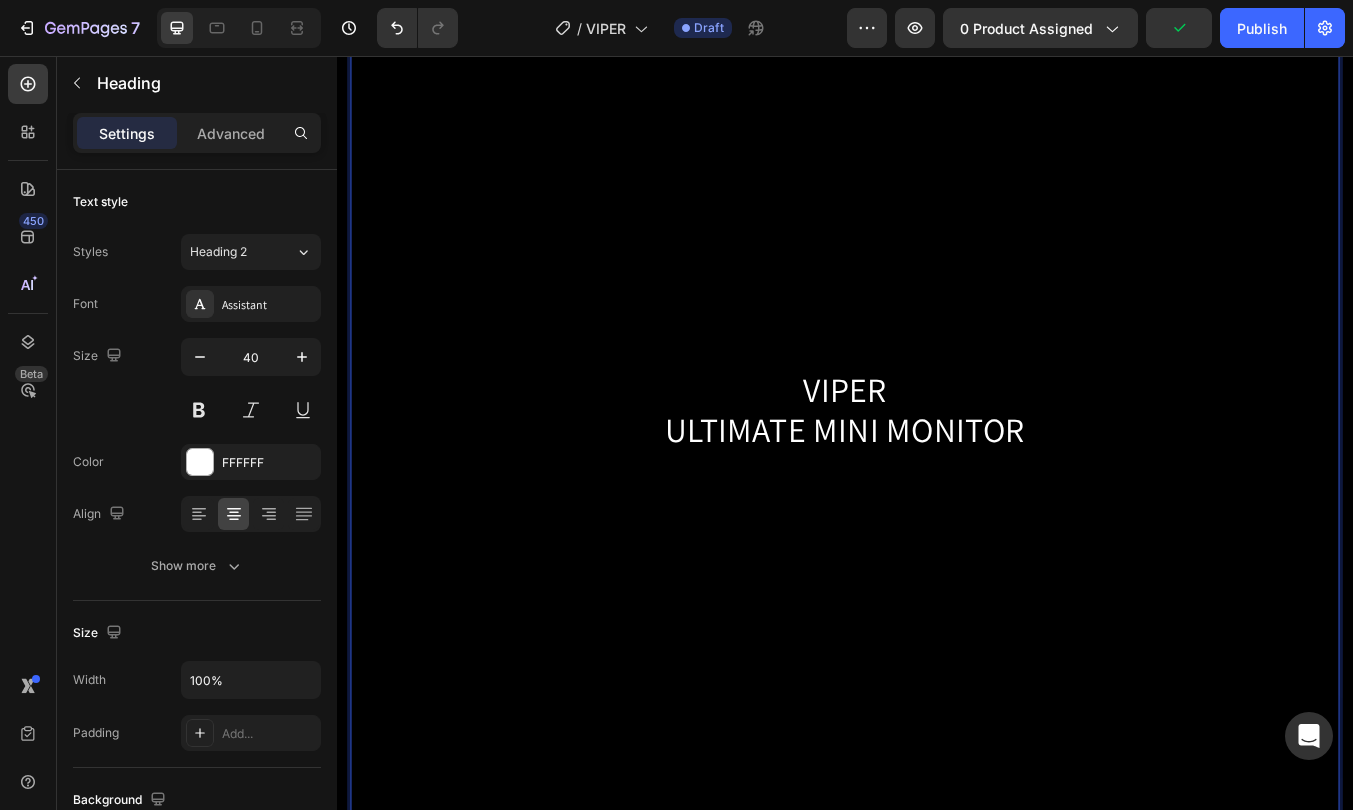 click on "VIPER  ⁠⁠⁠⁠⁠⁠⁠ULTIMATE MINI MONITOR" at bounding box center [937, 473] 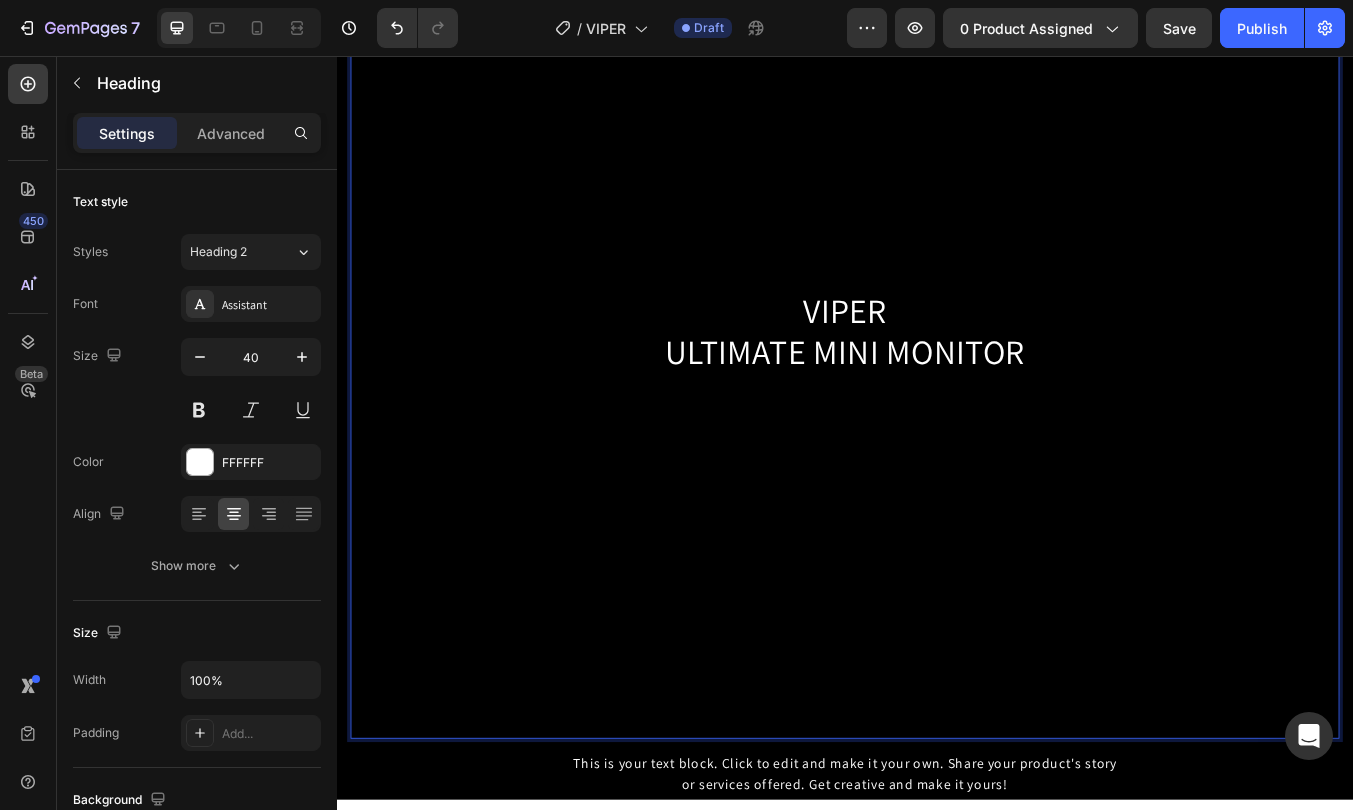 scroll, scrollTop: 10405, scrollLeft: 0, axis: vertical 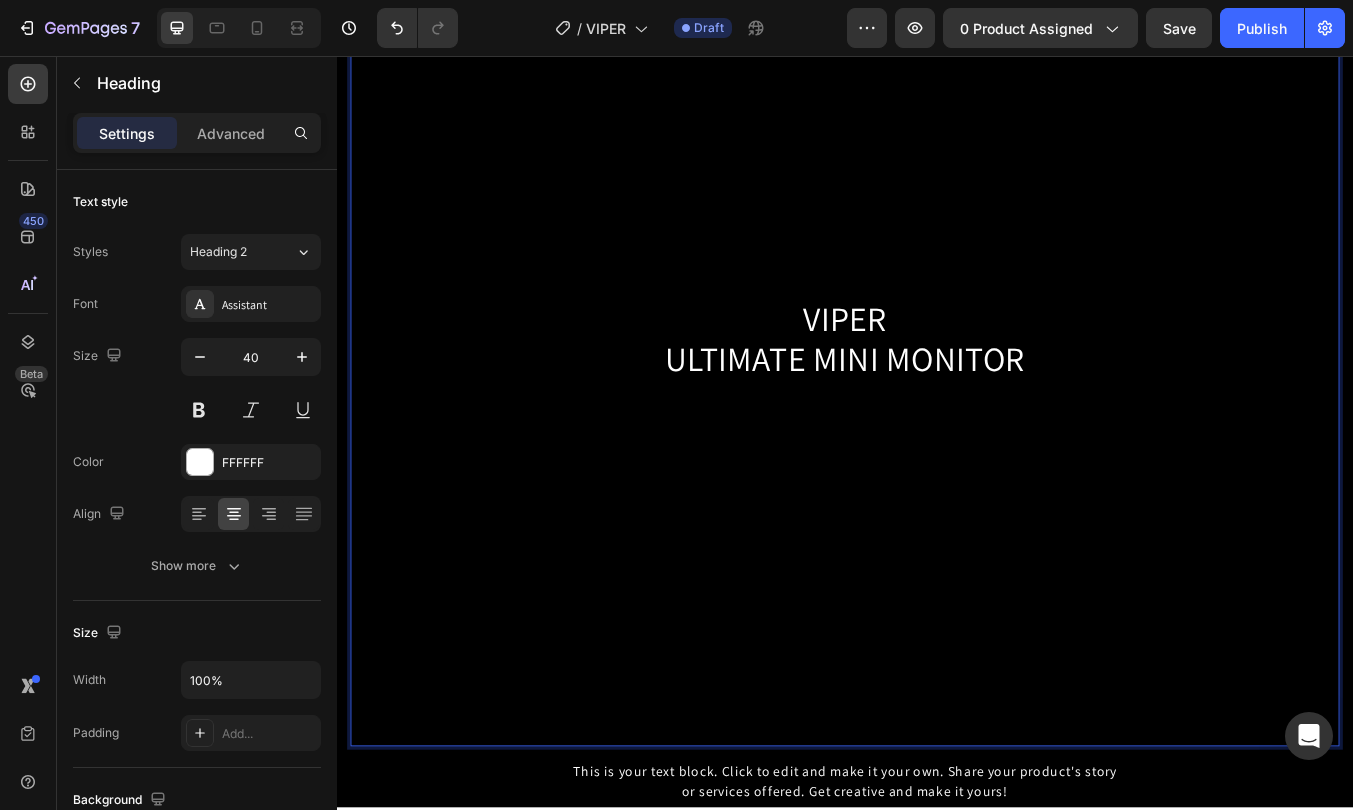 click on "VIPER  ULTIMATE MINI MONITOR" at bounding box center (937, 389) 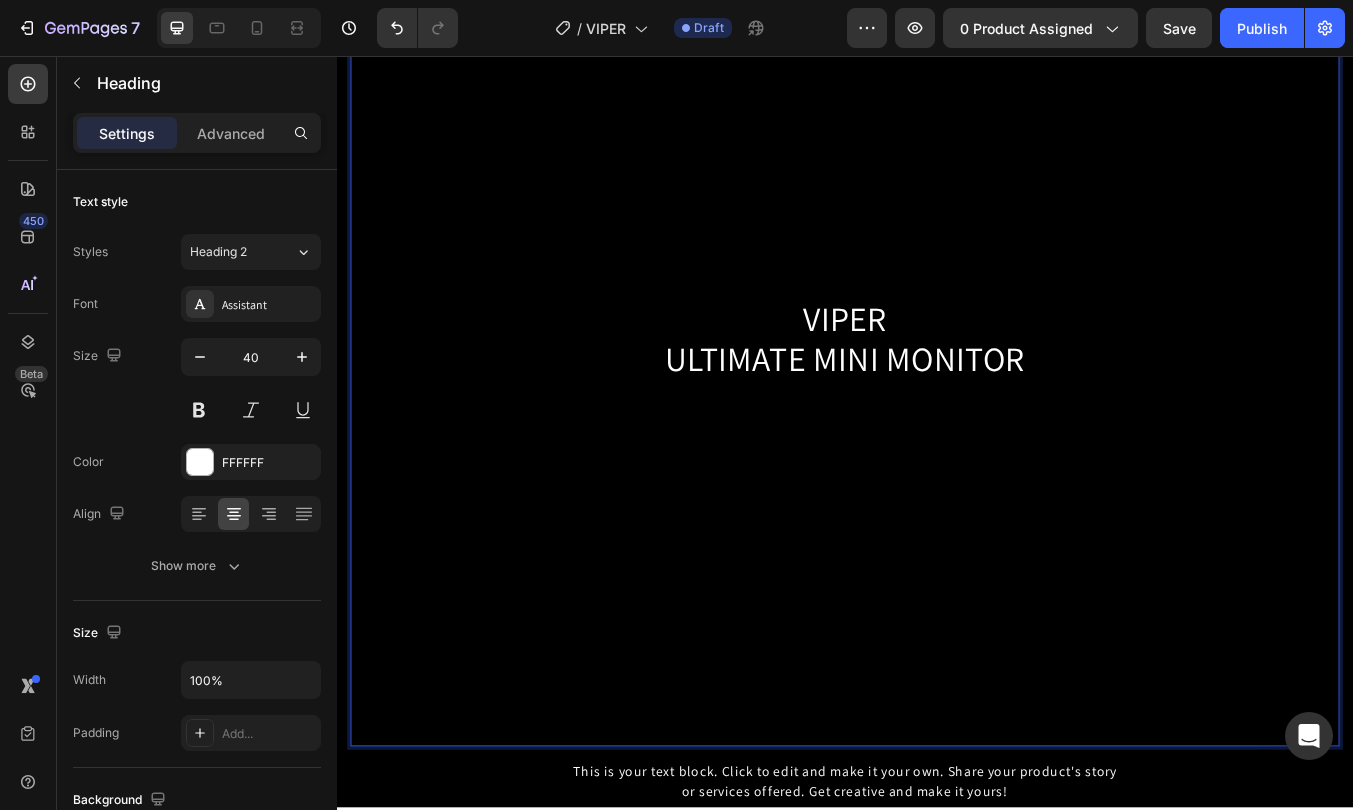 click on "VIPER  ULTIMATE MINI MONITOR" at bounding box center [937, 389] 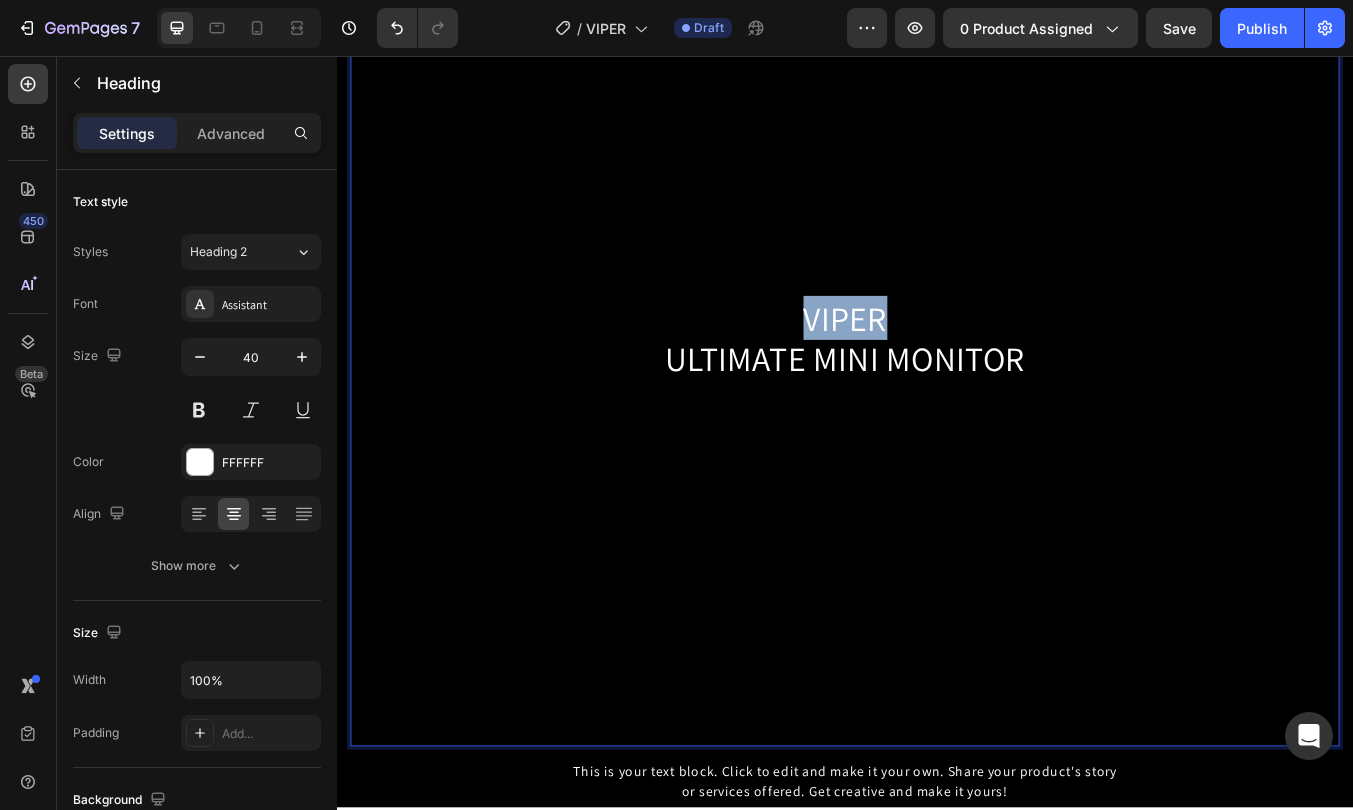 click on "VIPER  ULTIMATE MINI MONITOR" at bounding box center (937, 389) 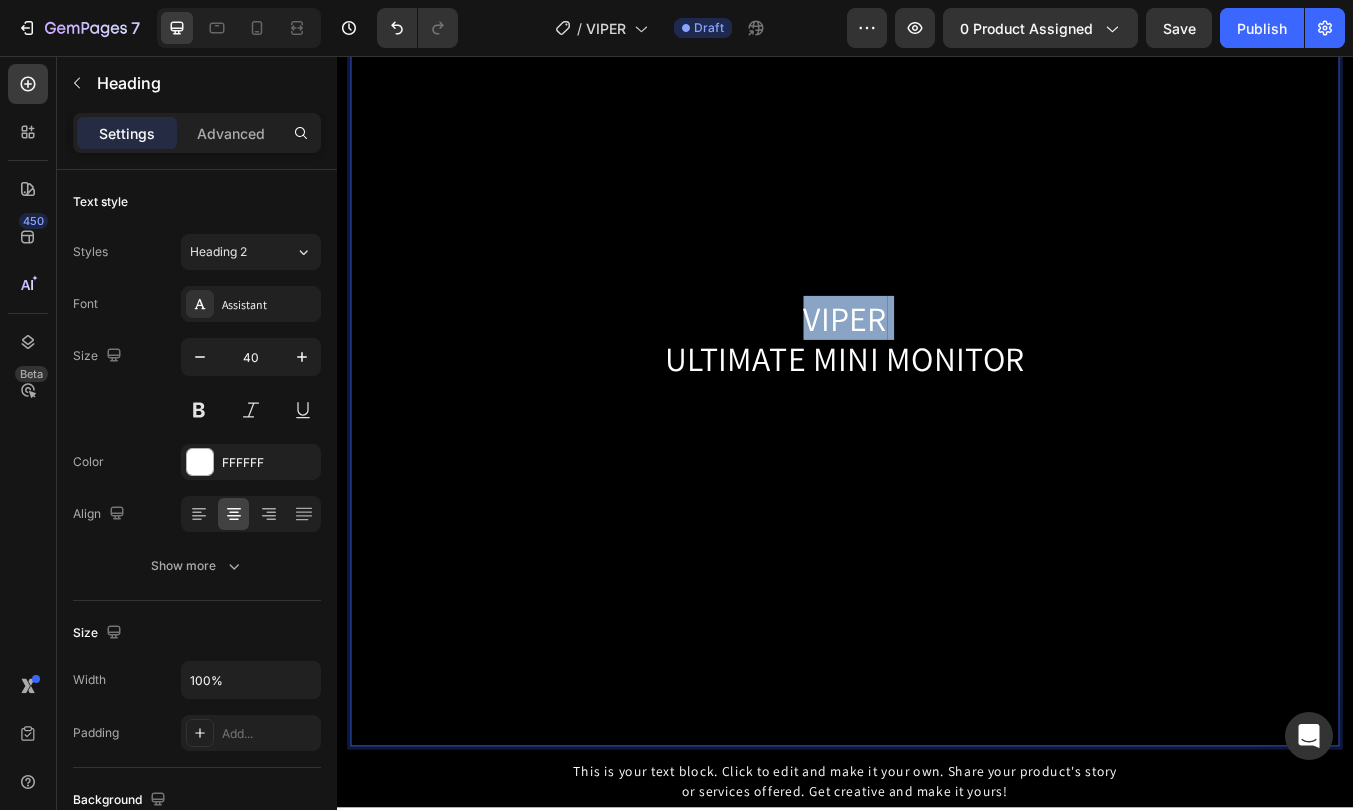 click on "VIPER  ULTIMATE MINI MONITOR" at bounding box center [937, 389] 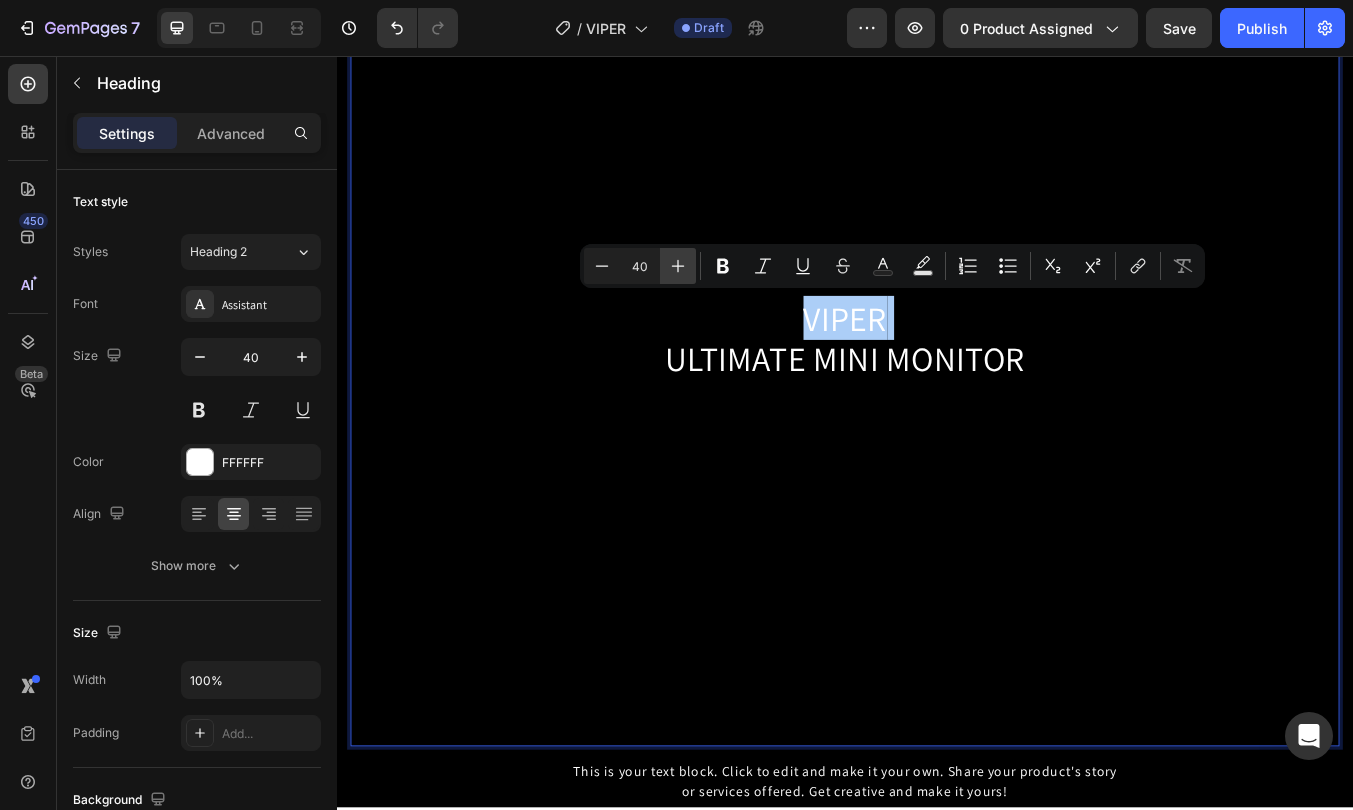 click 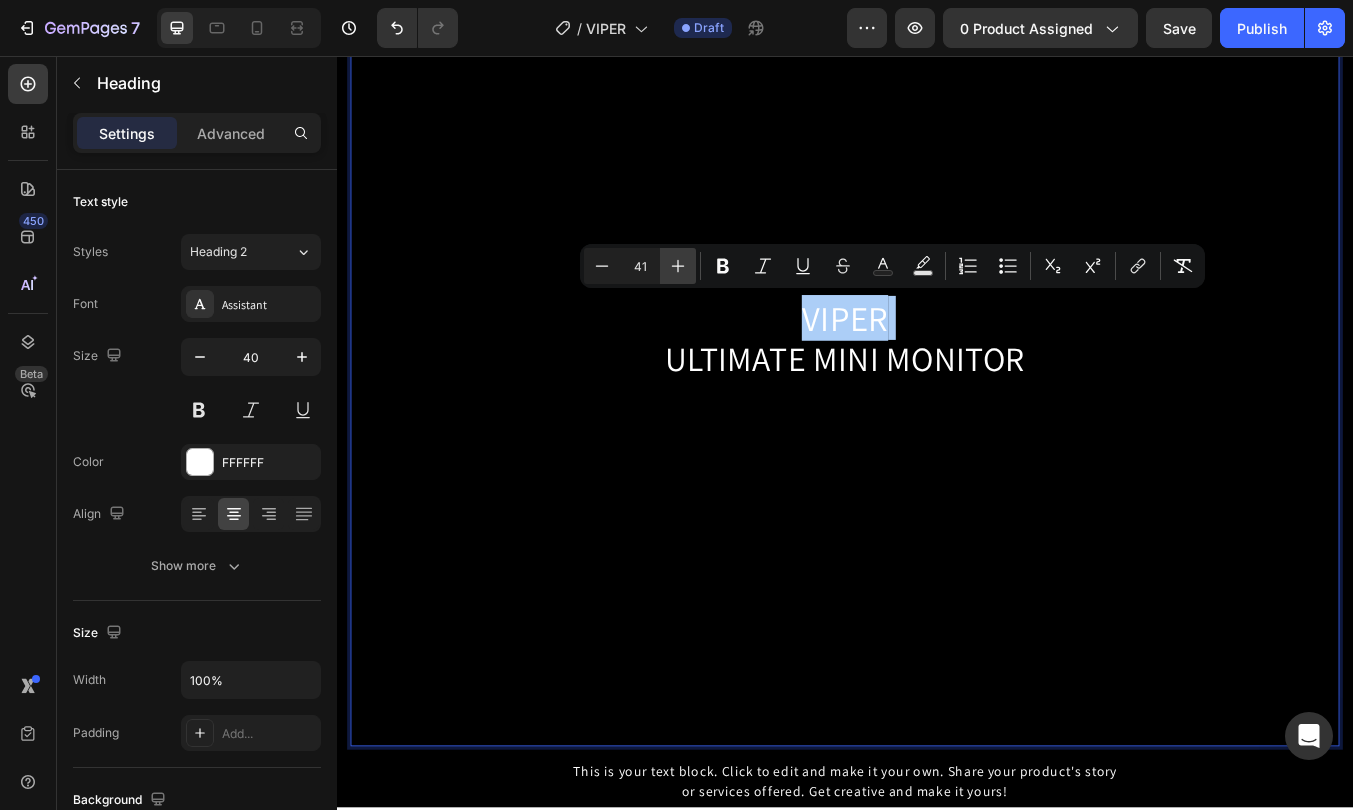 click 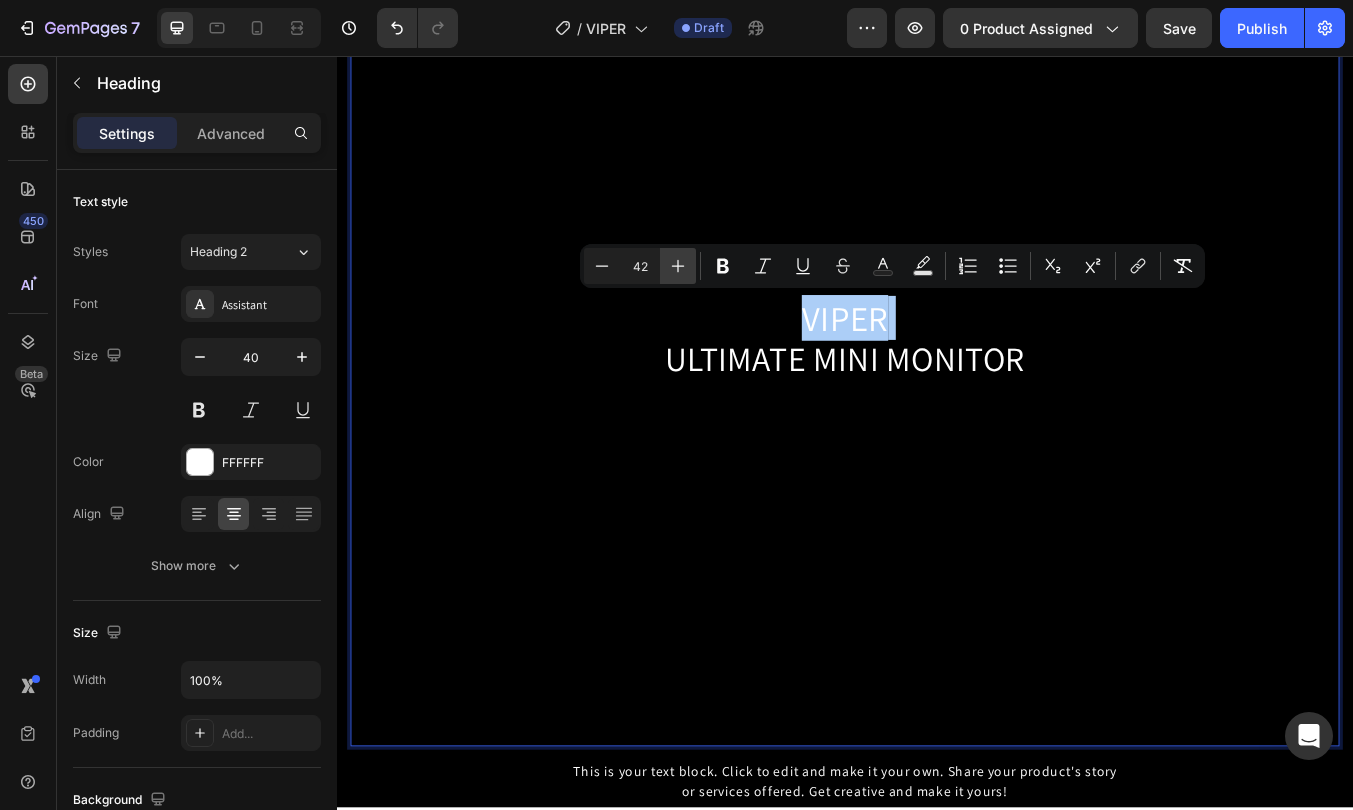 click 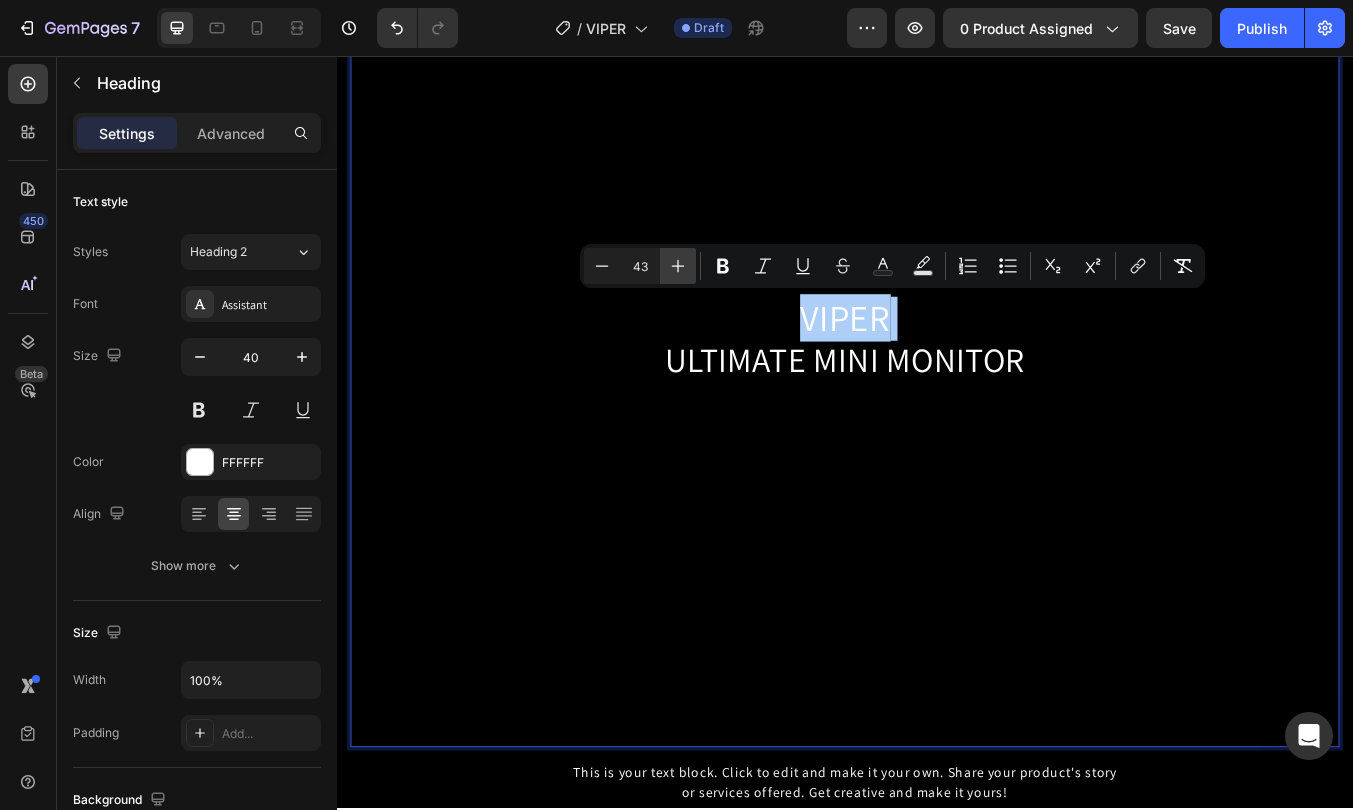 click 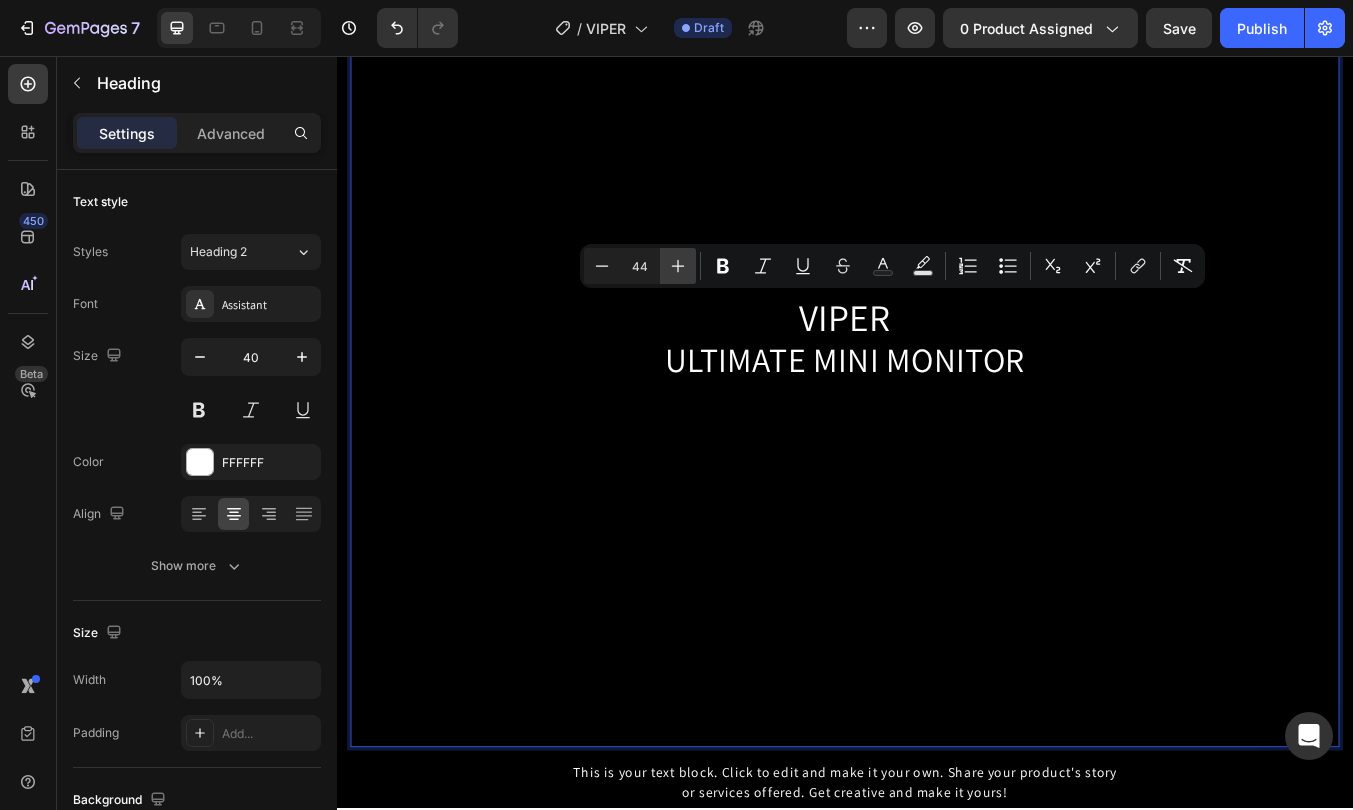 click 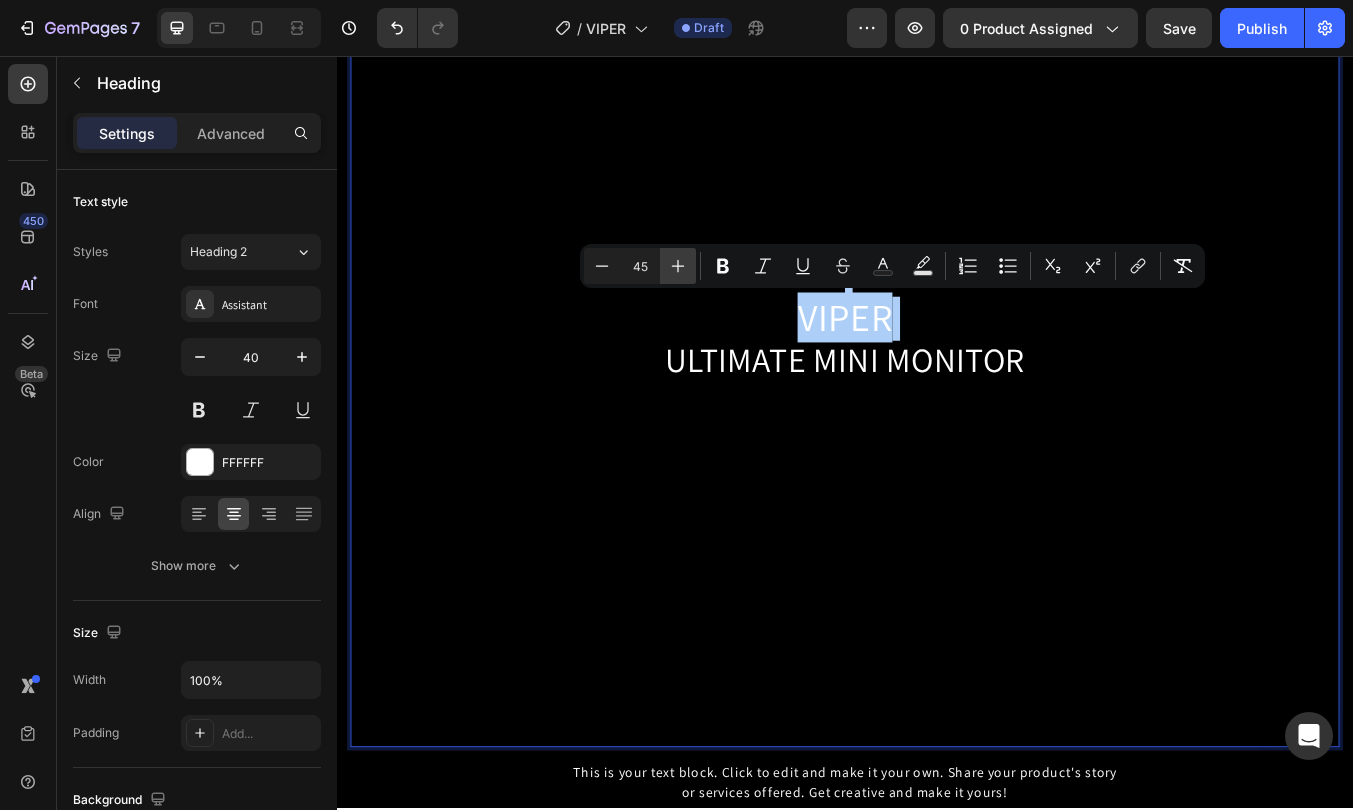 click 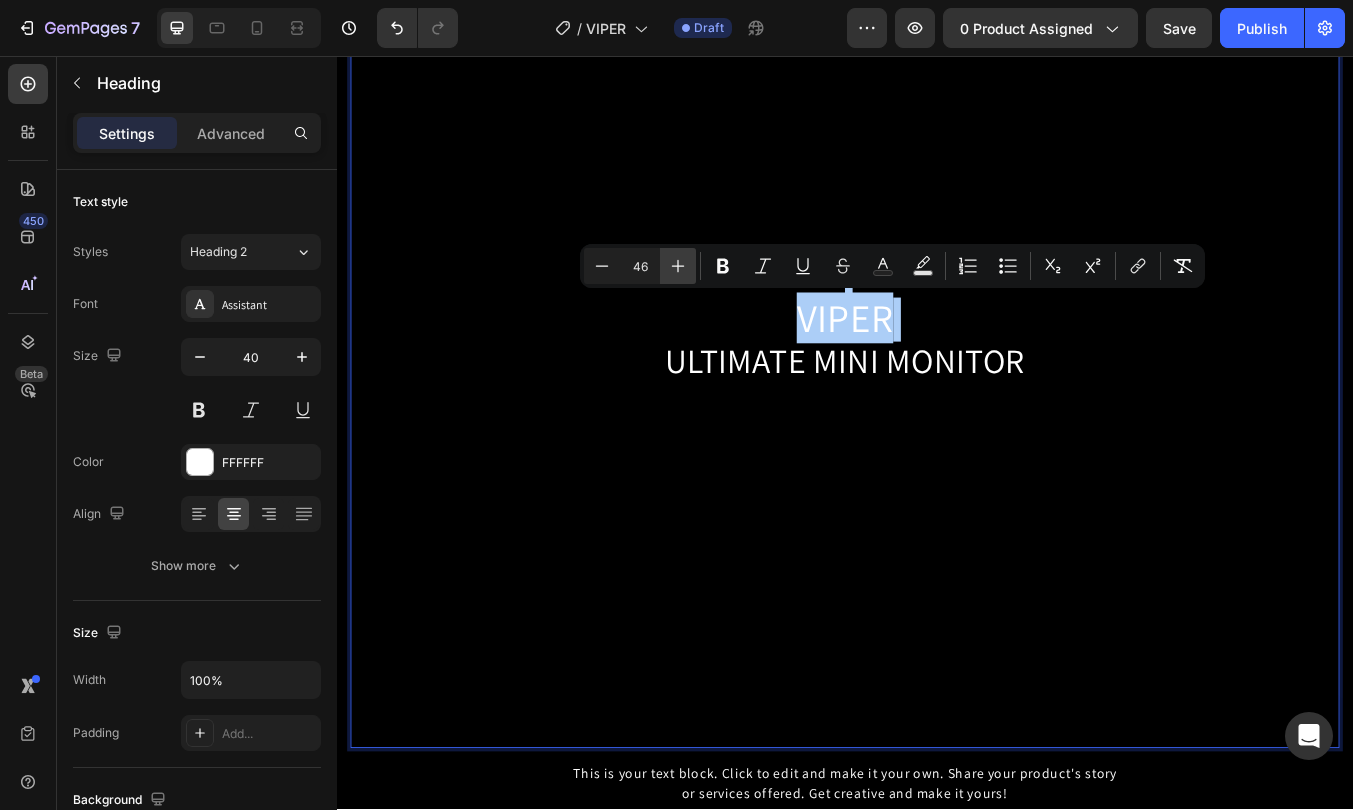 click 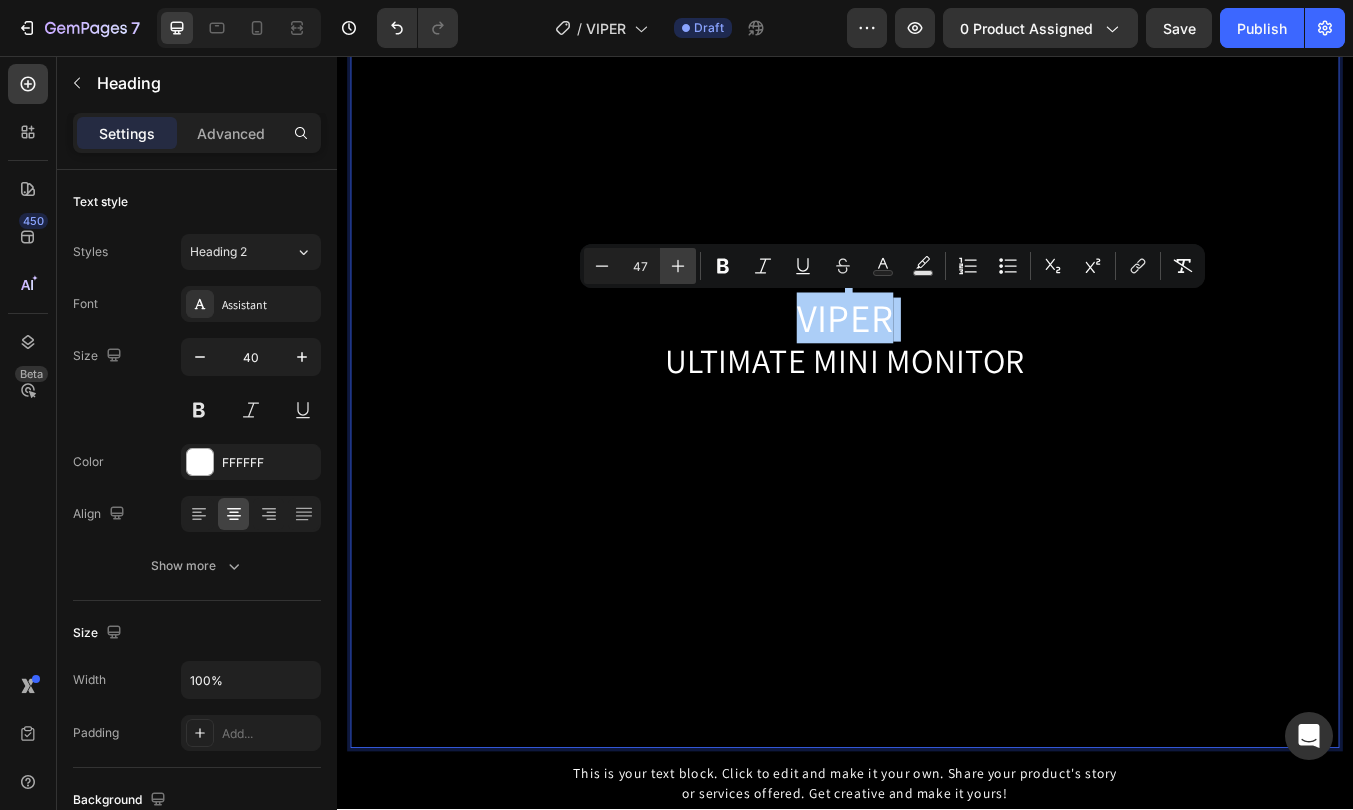 click 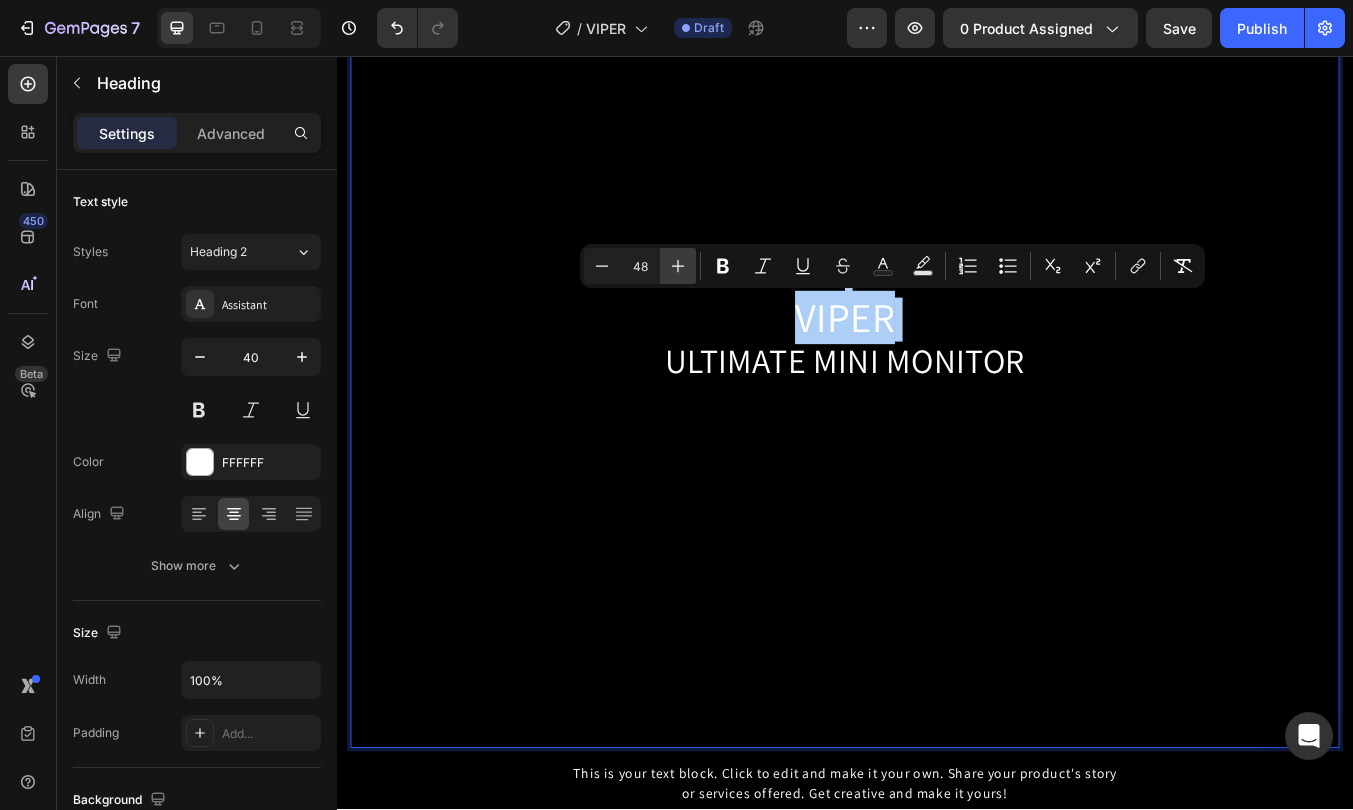 click 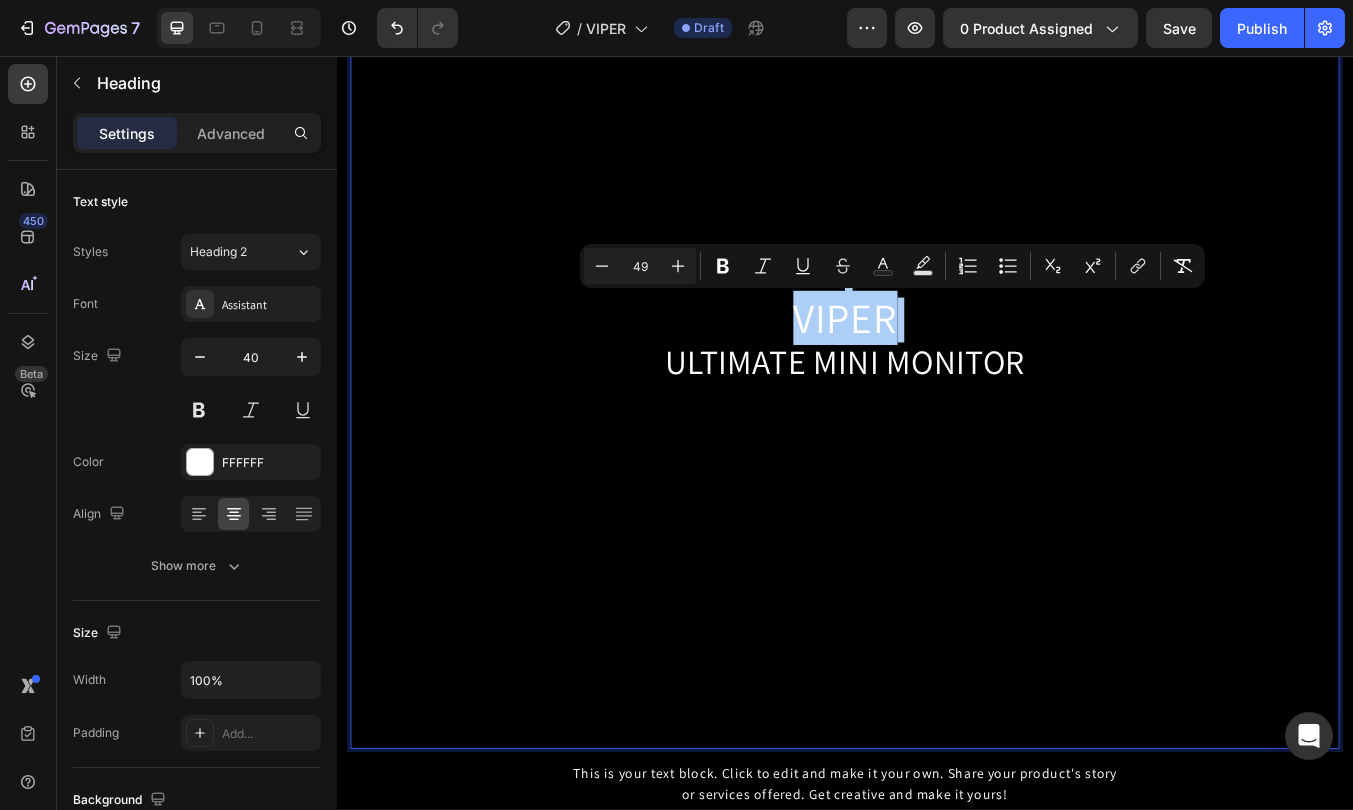 click on "49" at bounding box center (640, 266) 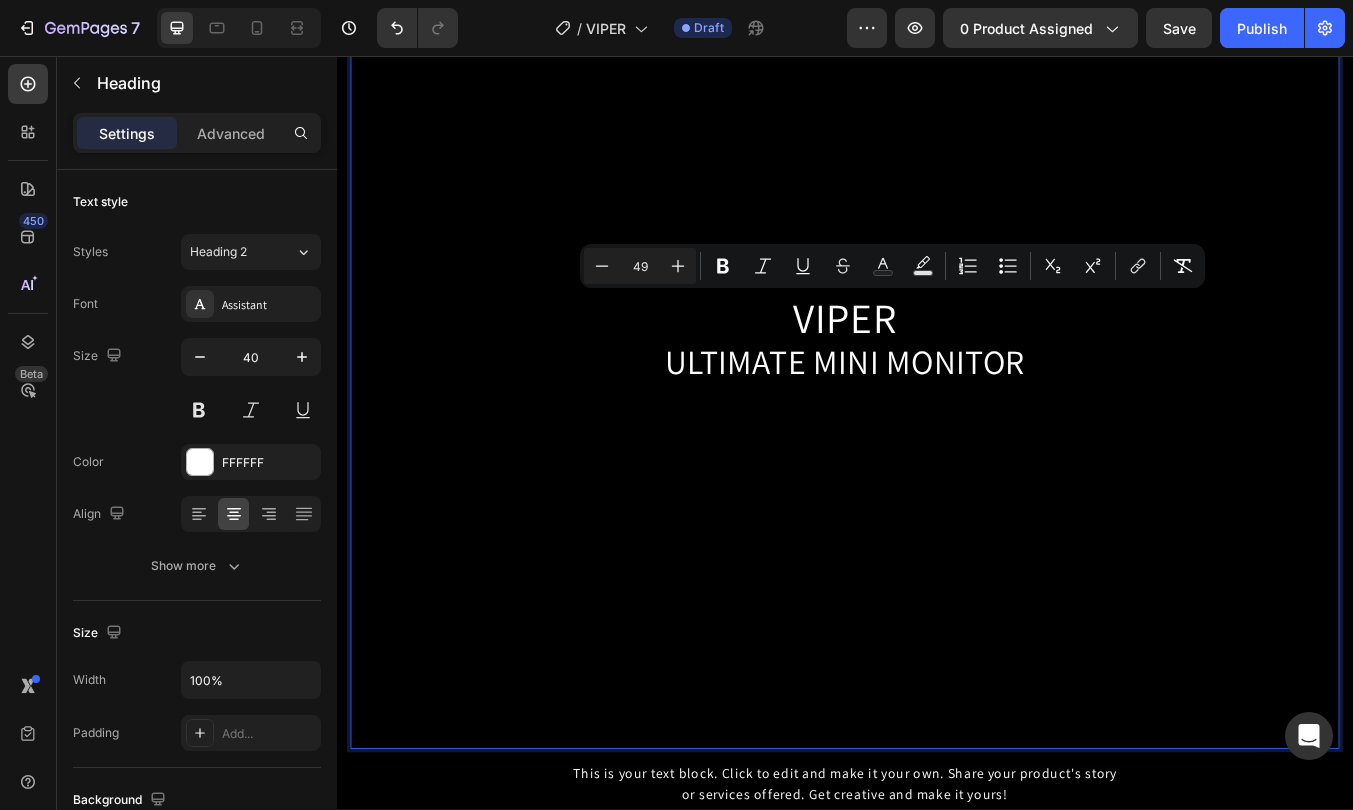 click on "49" at bounding box center (640, 266) 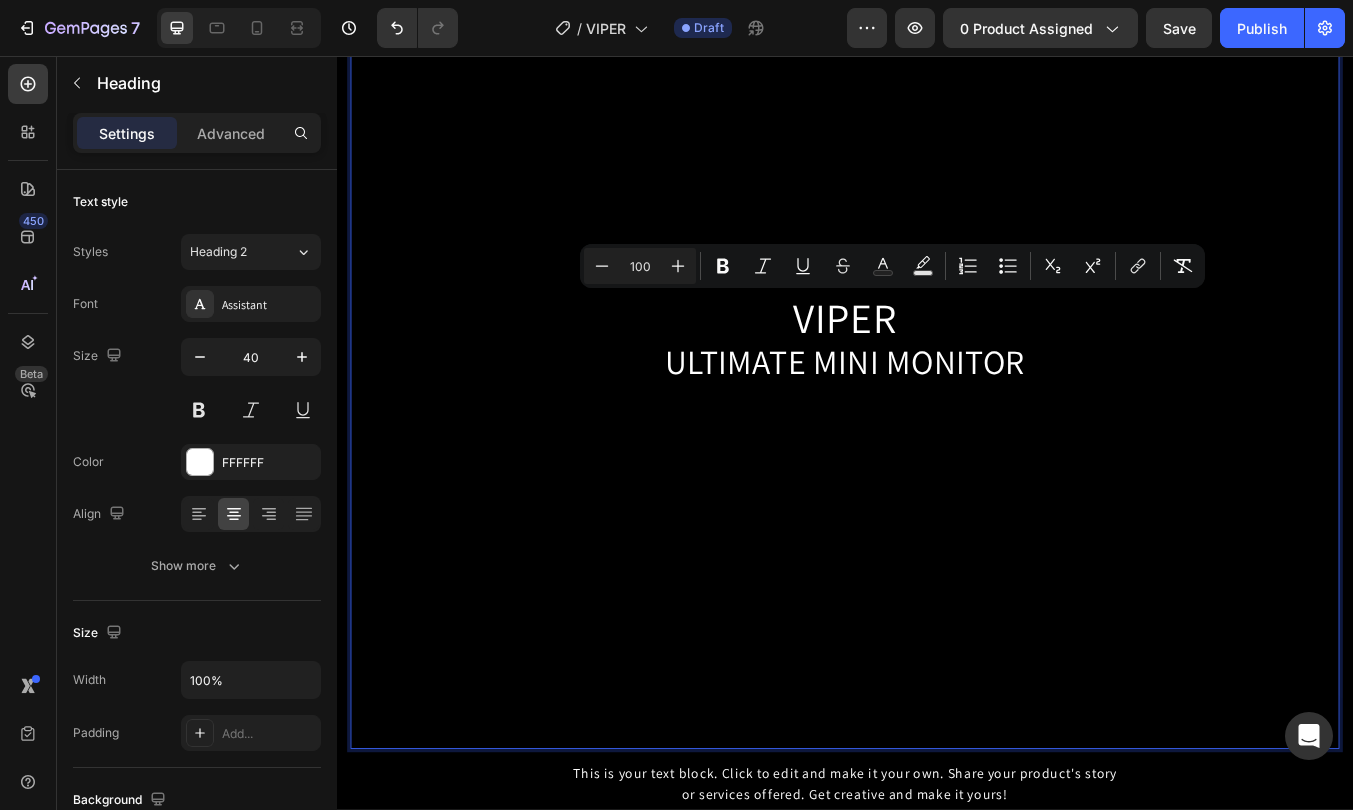 type on "100" 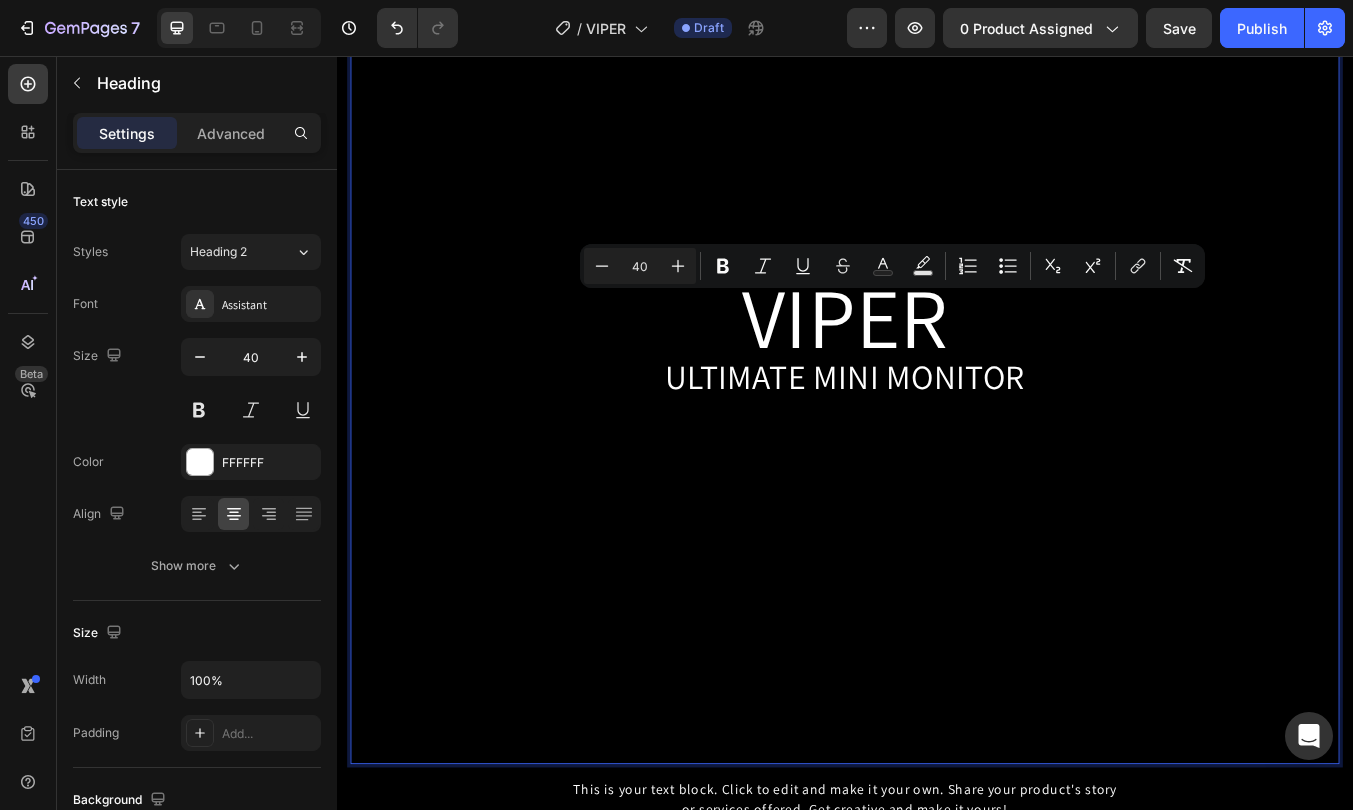 click on "VIPER  ULTIMATE MINI MONITOR" at bounding box center [937, 399] 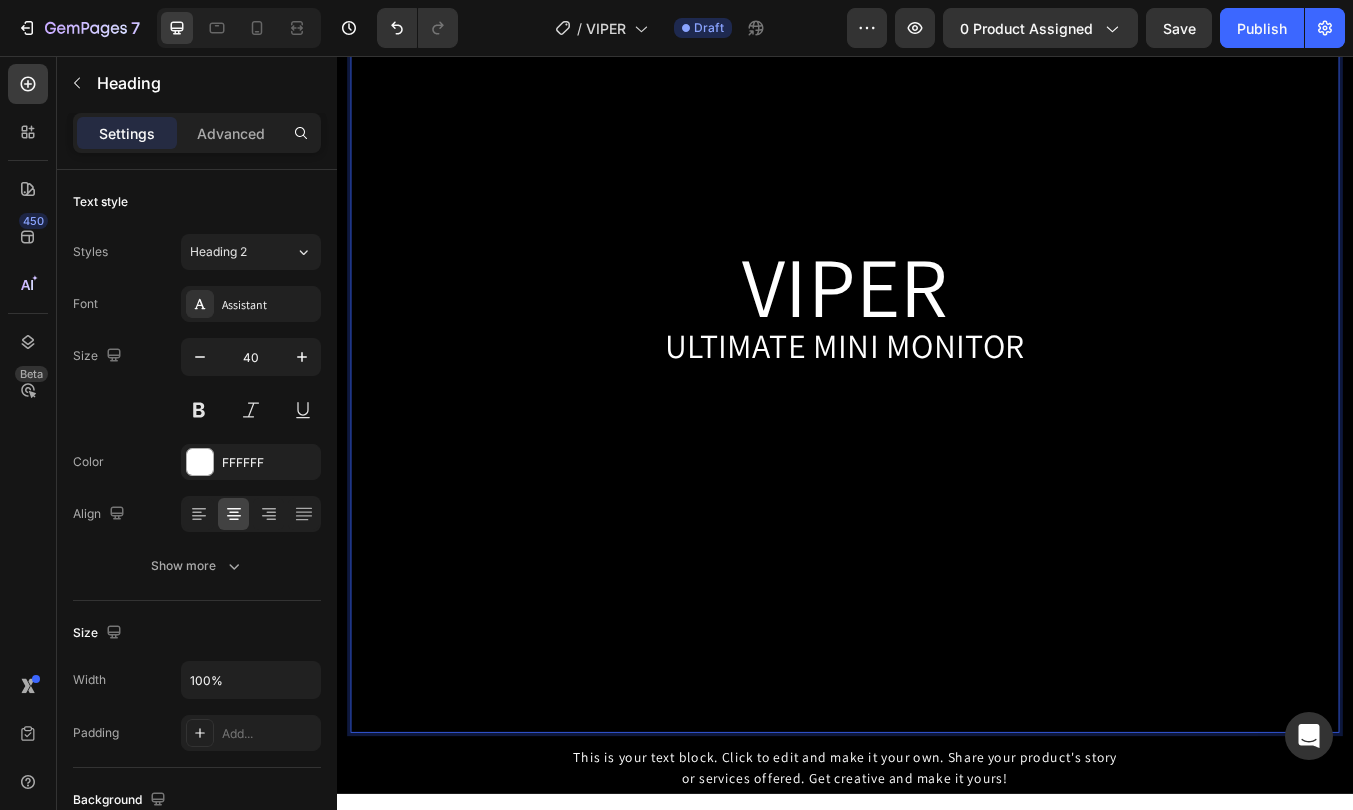 scroll, scrollTop: 10435, scrollLeft: 0, axis: vertical 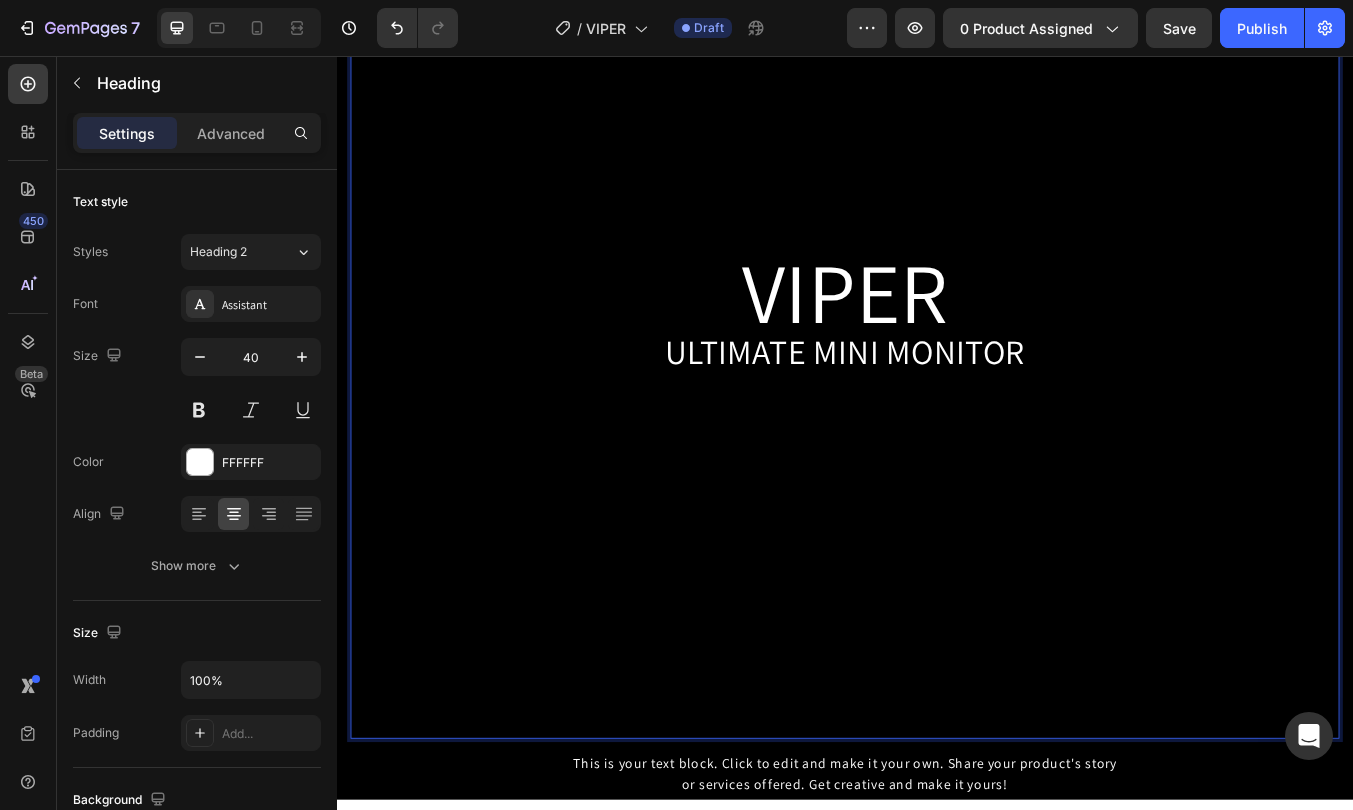 click on "VIPER" at bounding box center (937, 334) 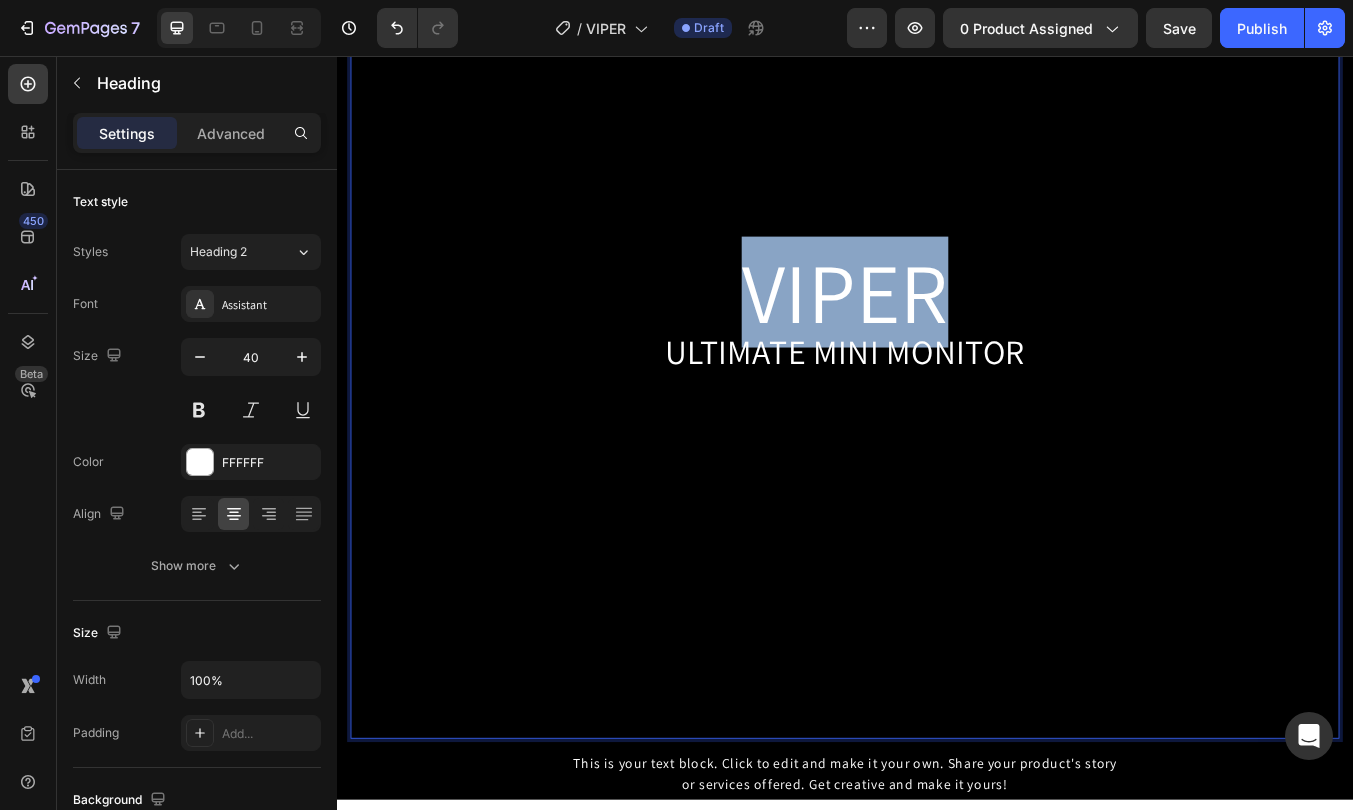 click on "VIPER" at bounding box center (937, 334) 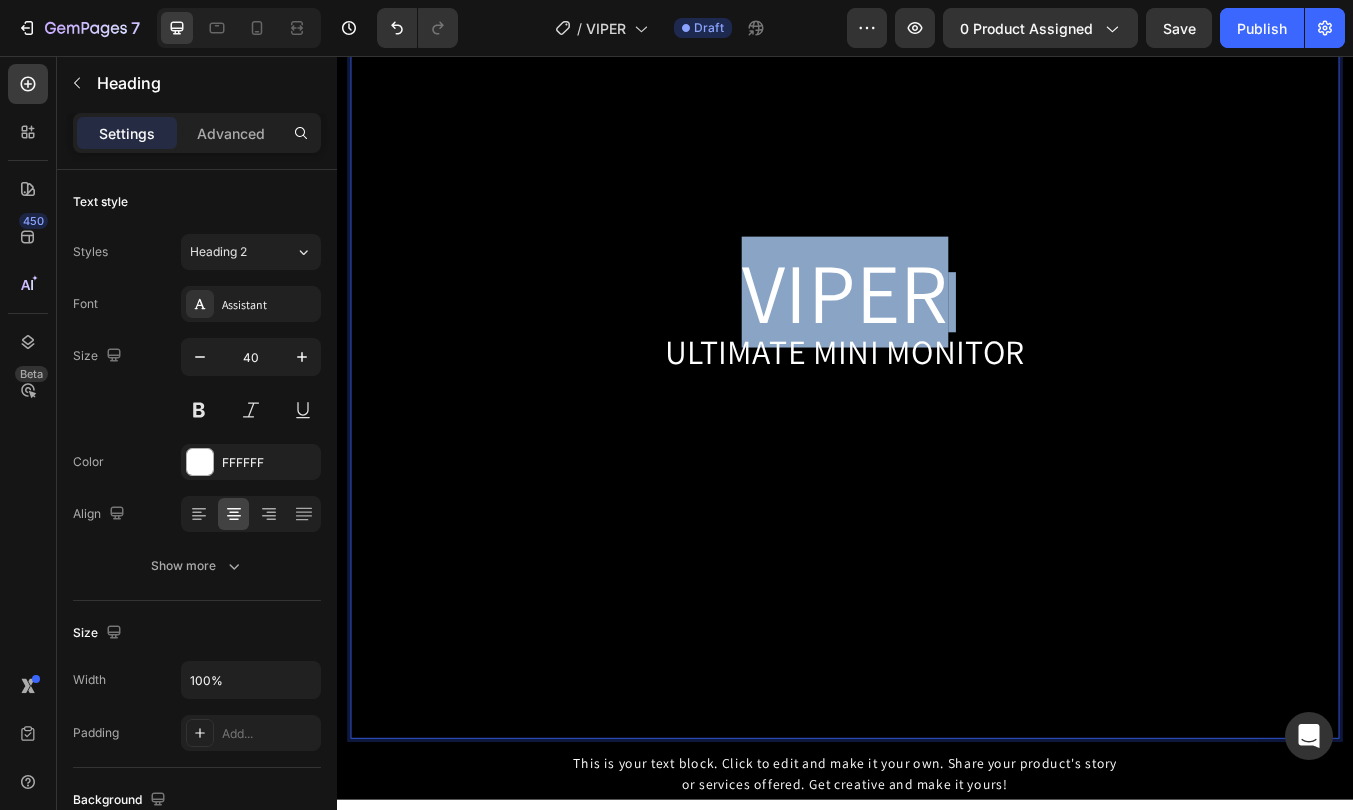 click on "VIPER" at bounding box center [937, 334] 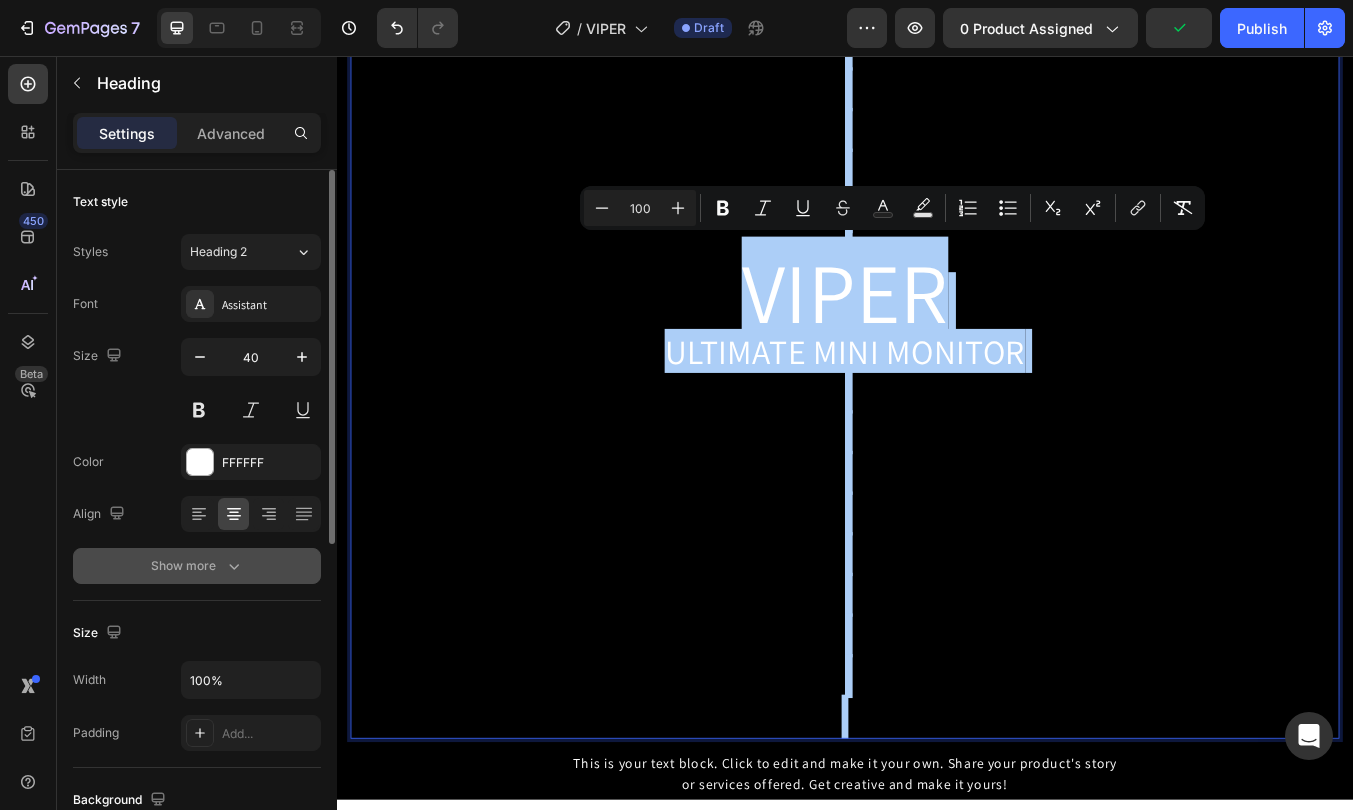 click on "Show more" at bounding box center [197, 566] 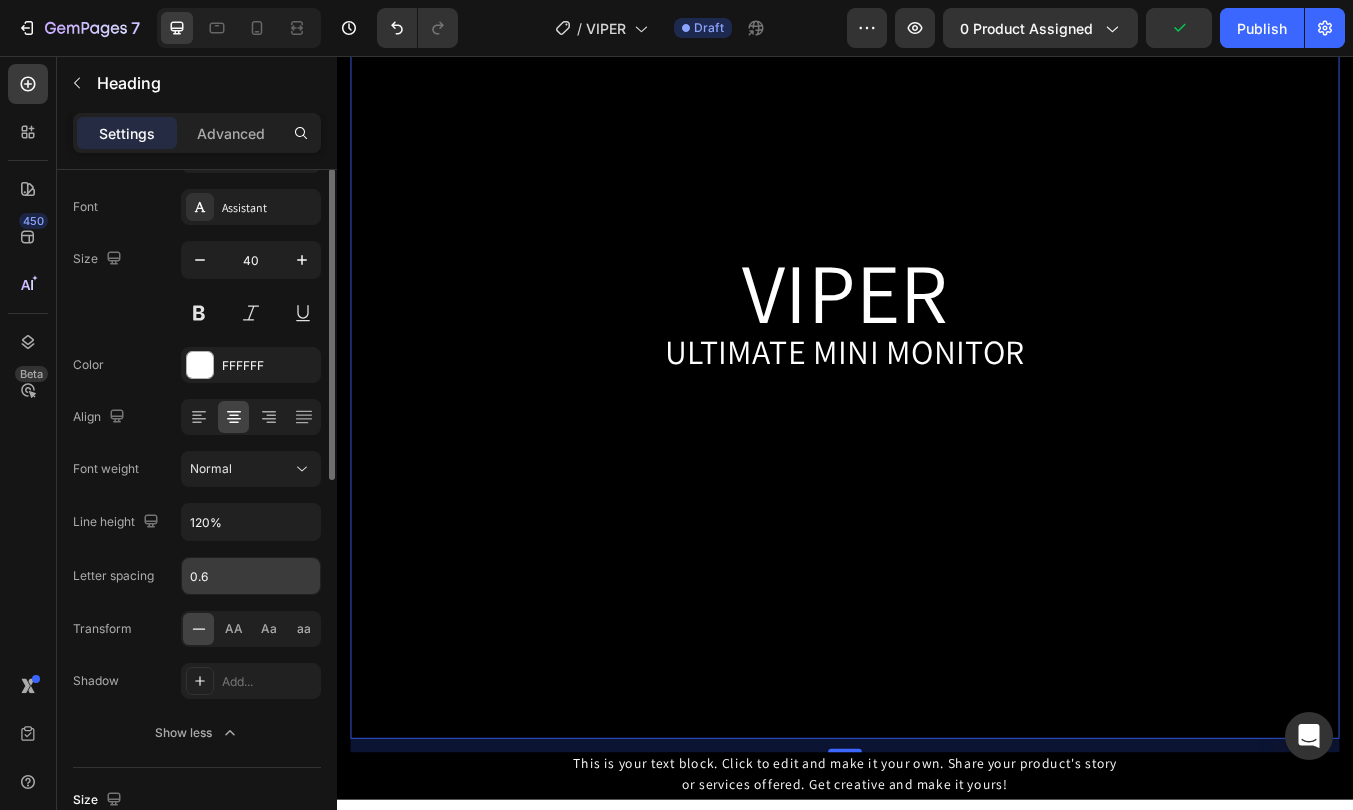 scroll, scrollTop: 112, scrollLeft: 0, axis: vertical 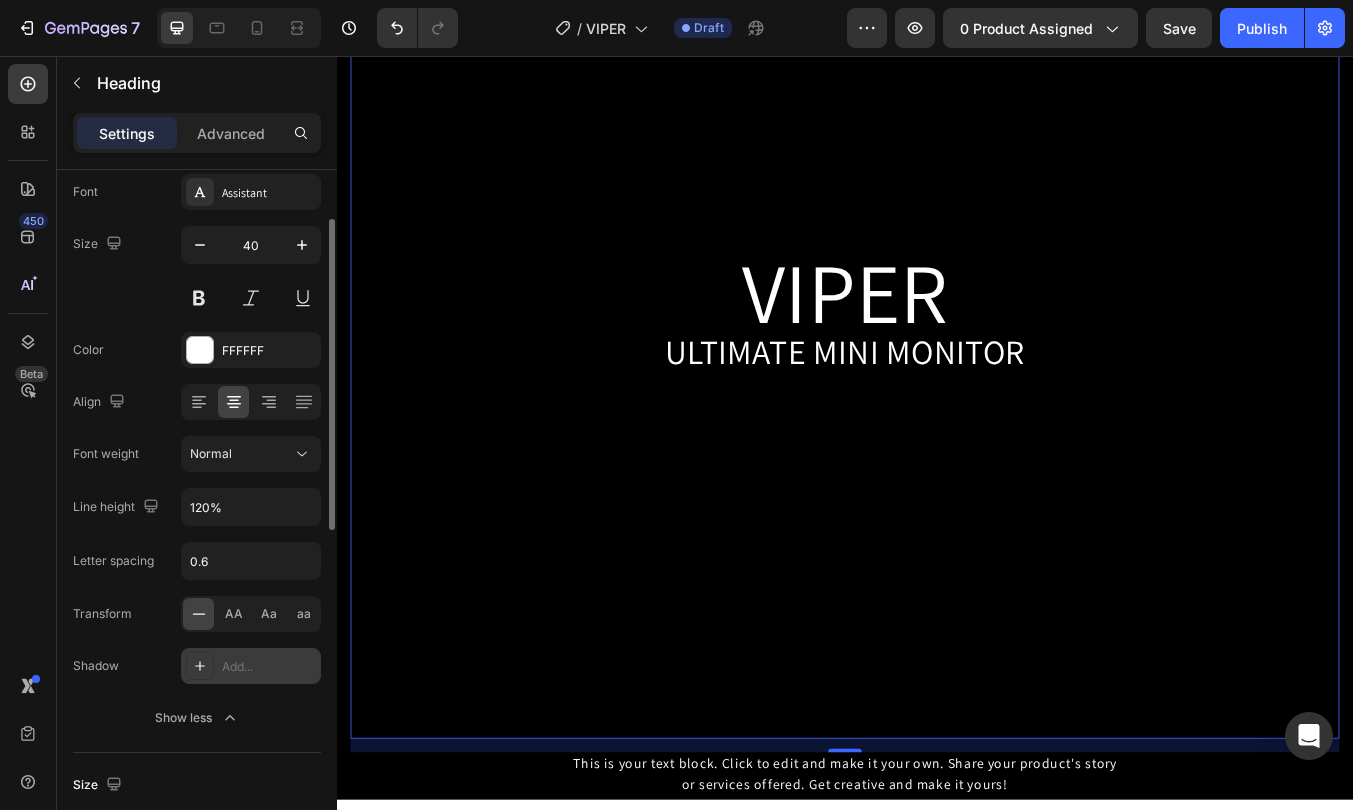 click on "Add..." at bounding box center (269, 667) 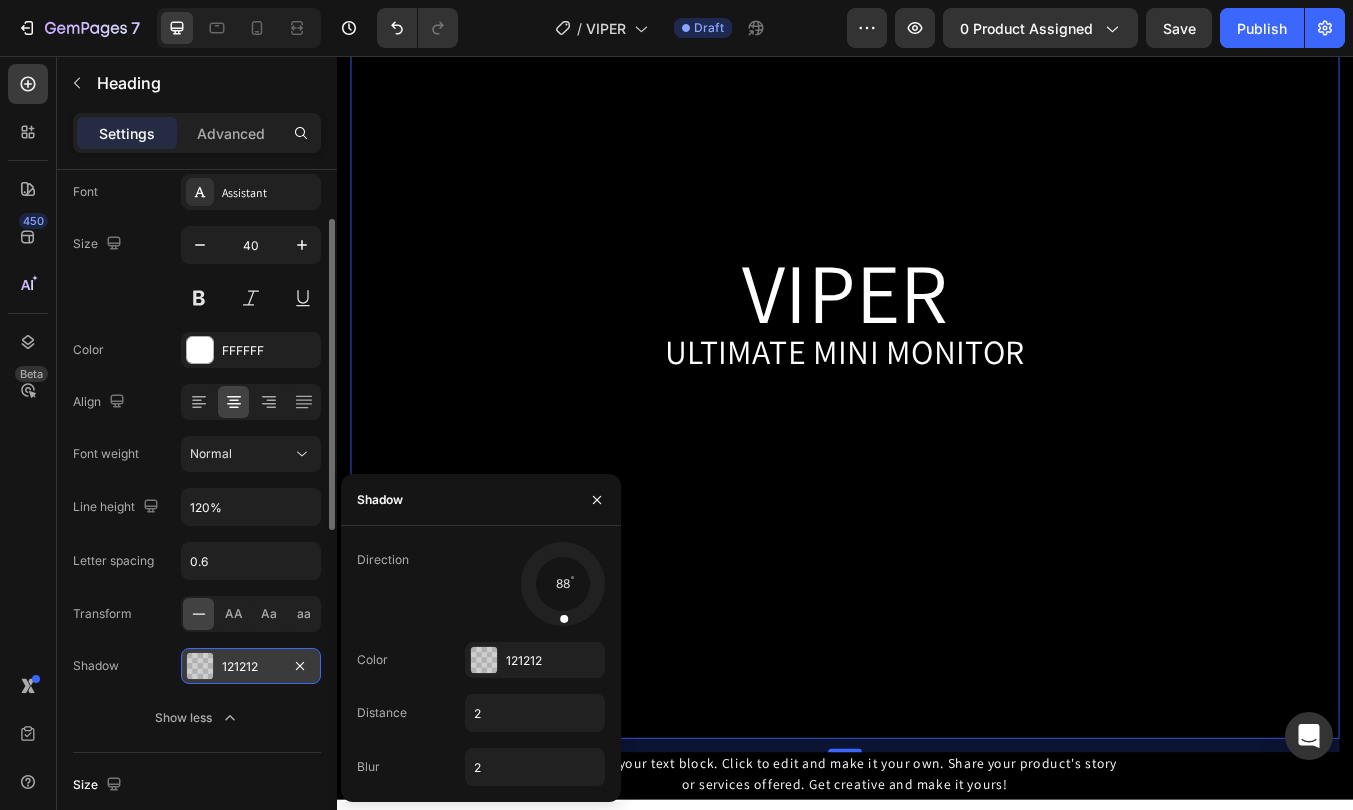 drag, startPoint x: 540, startPoint y: 607, endPoint x: 561, endPoint y: 620, distance: 24.698177 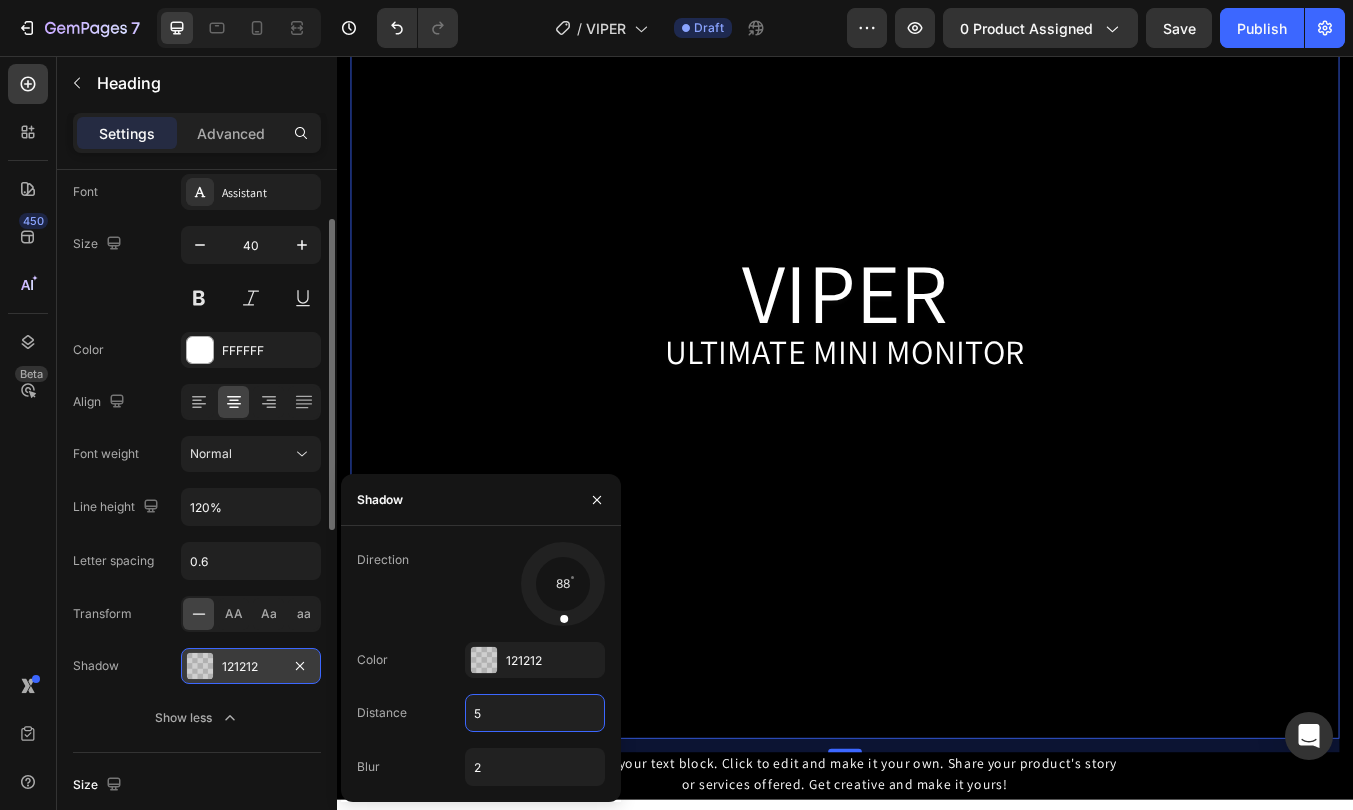 type on "5" 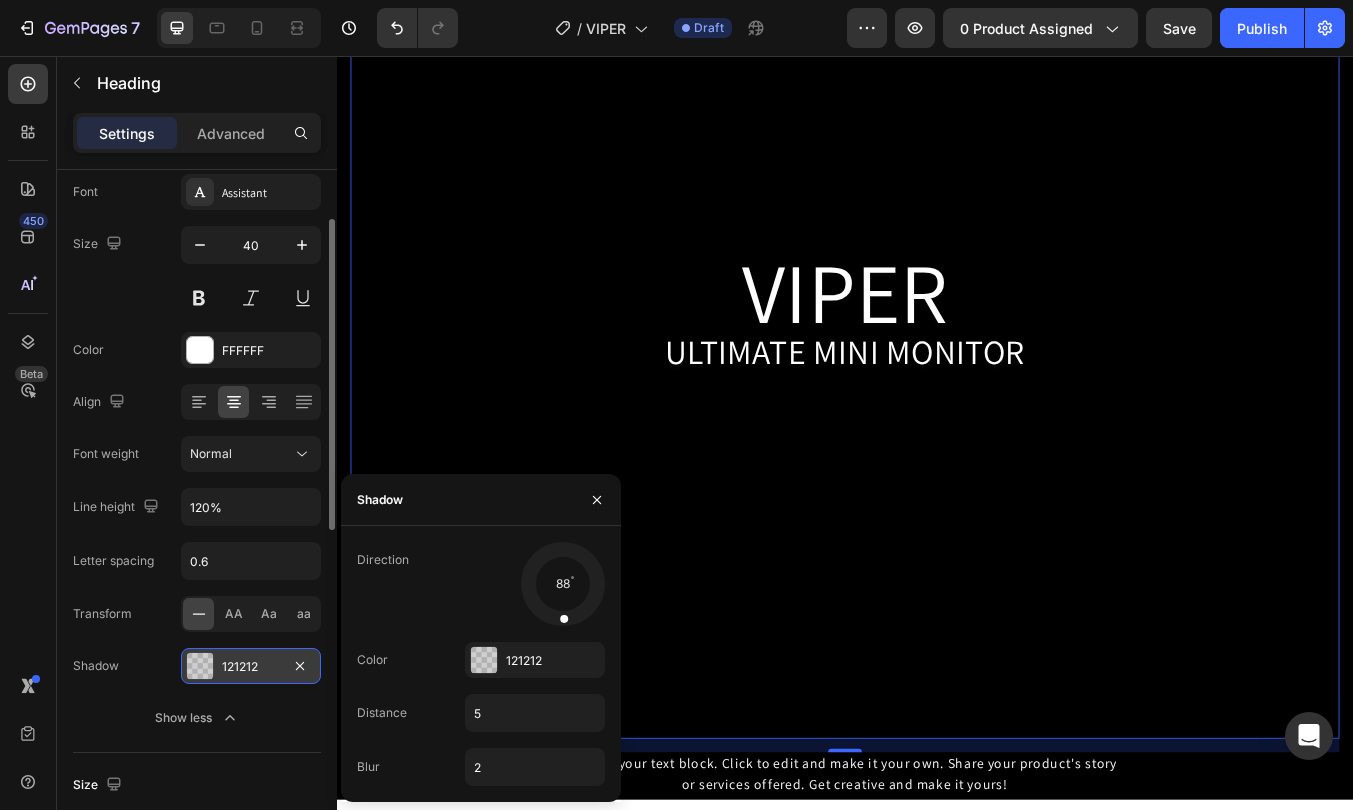 click on "Direction 88 Color 121212 Distance 5 Blur 2" at bounding box center (481, 664) 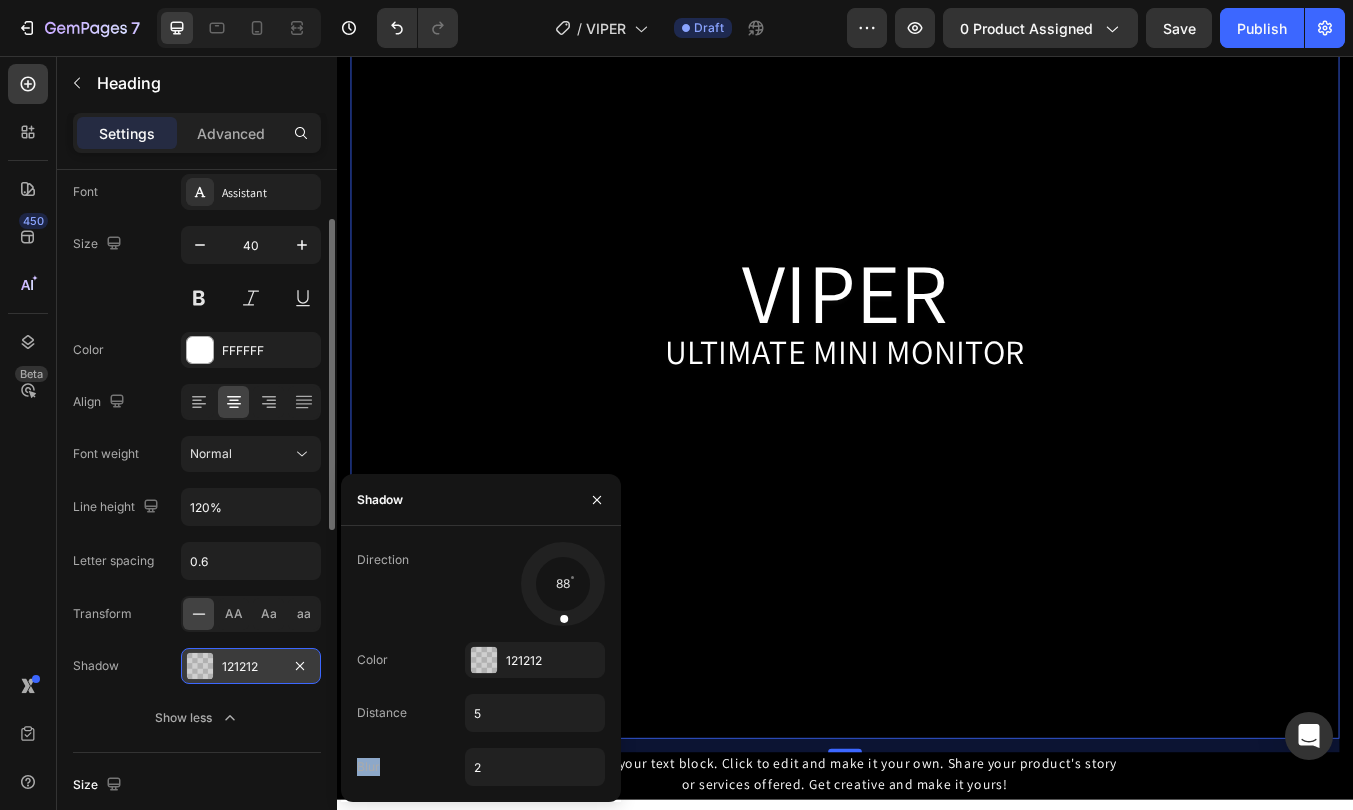 click on "Direction 88 Color 121212 Distance 5 Blur 2" at bounding box center (481, 664) 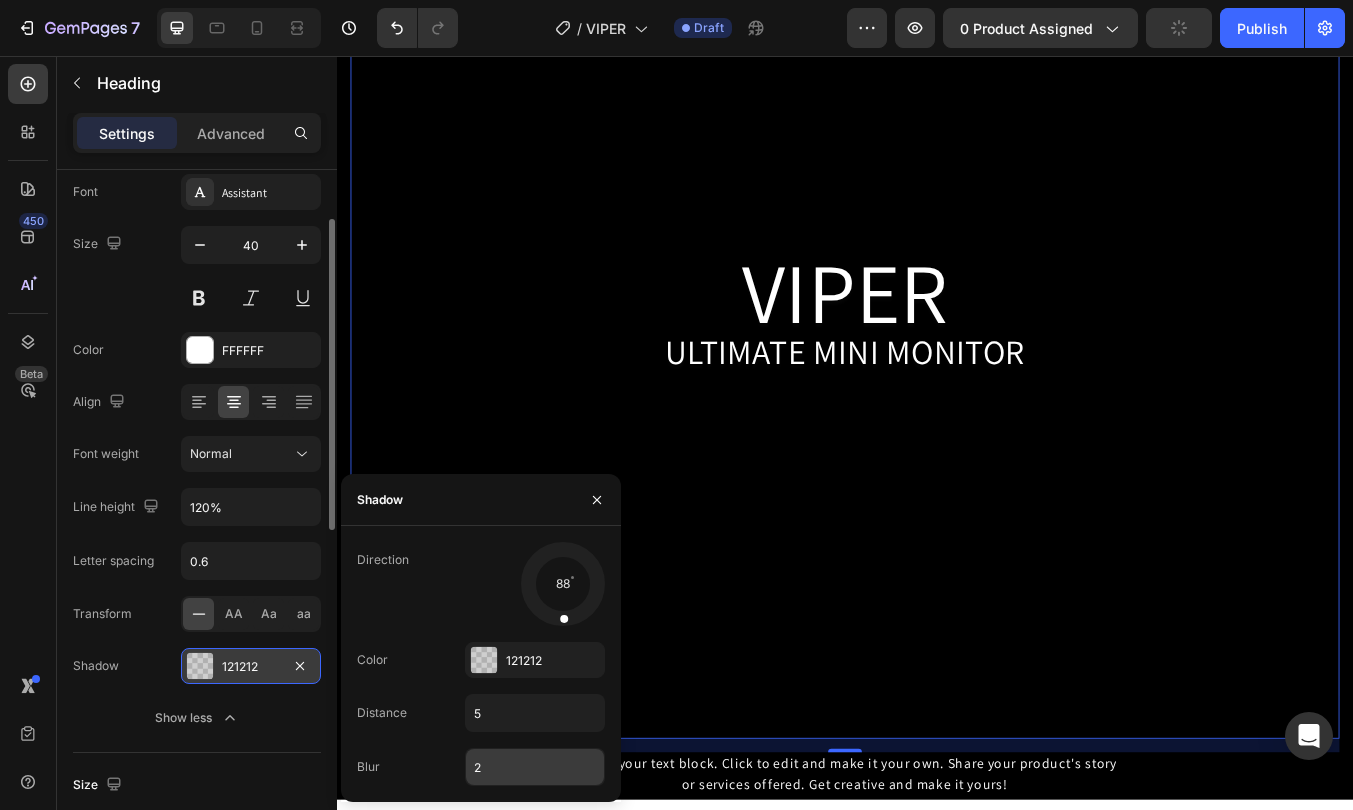 click on "2" at bounding box center [535, 767] 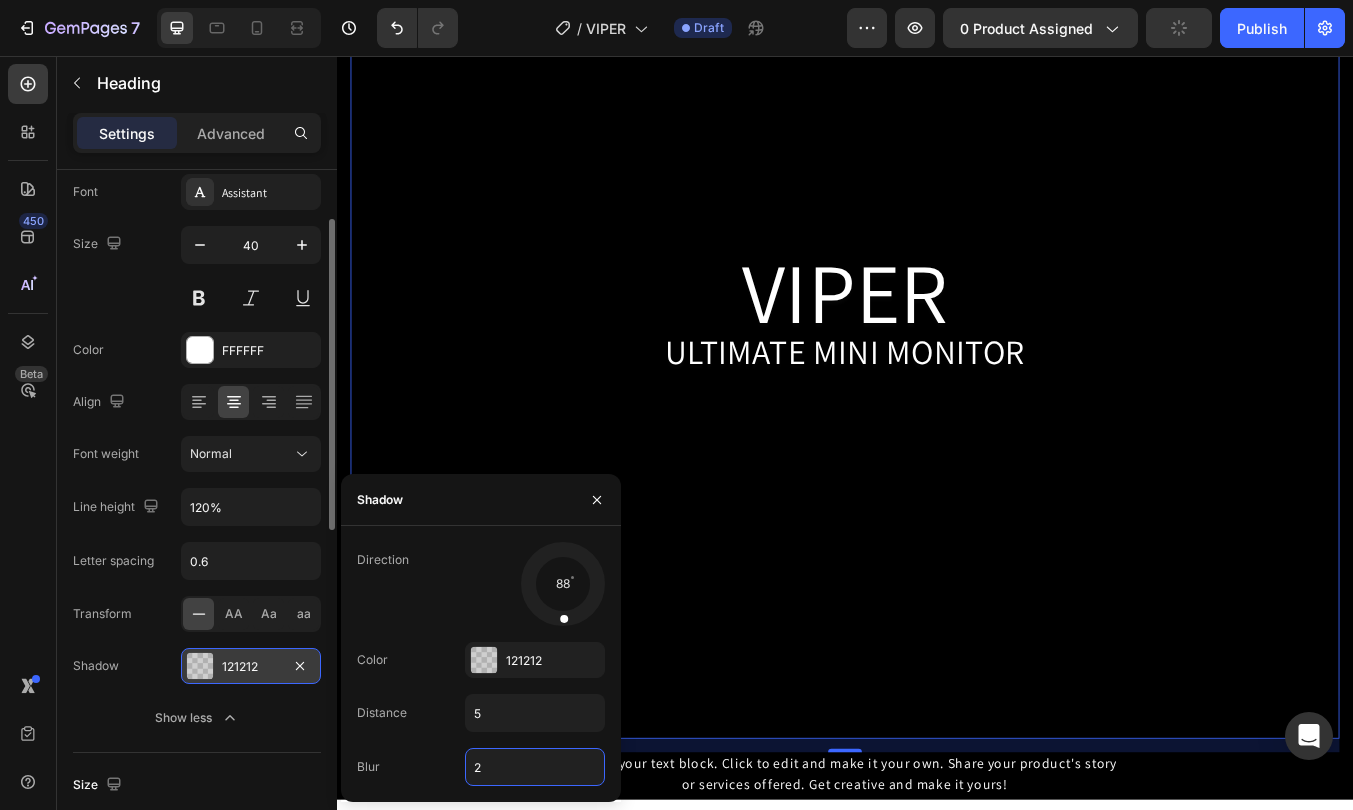 click on "2" at bounding box center [535, 767] 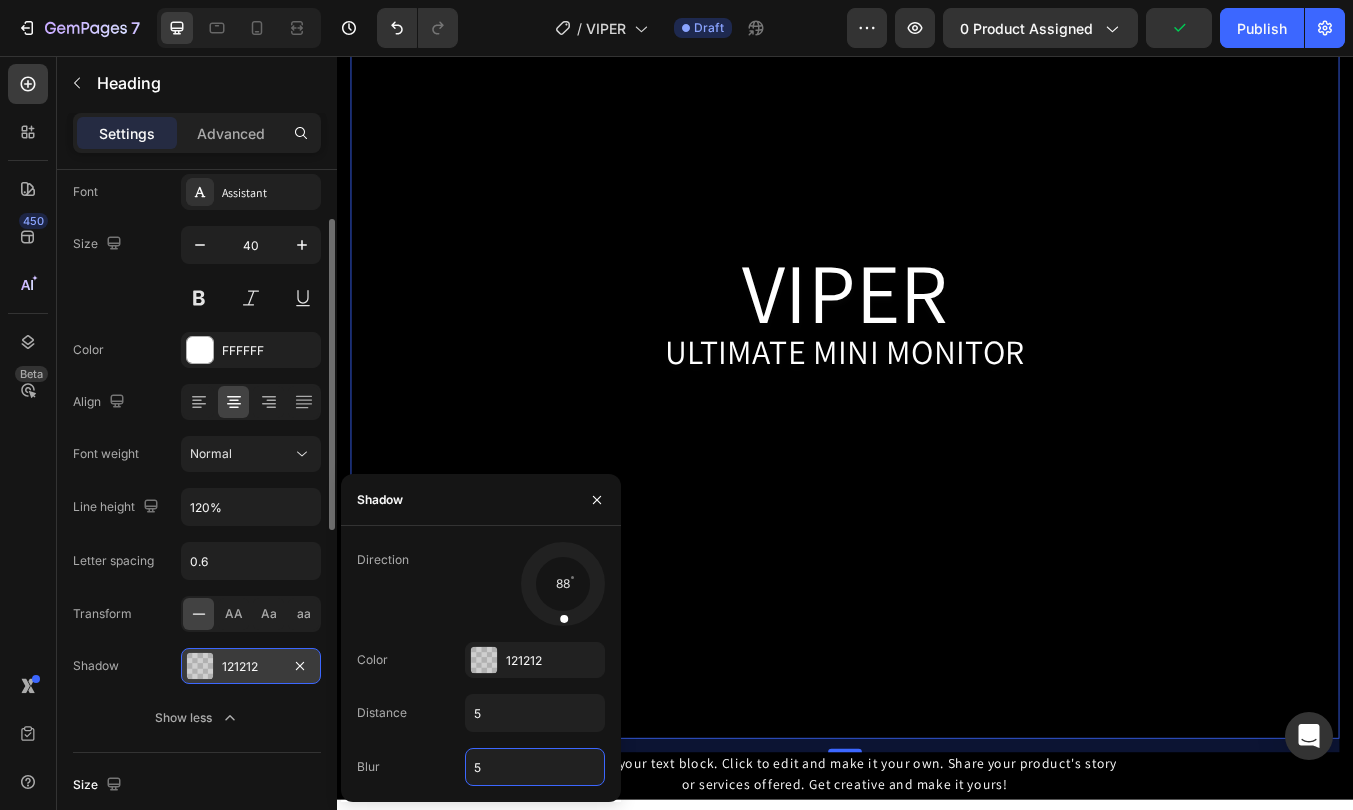 type on "5" 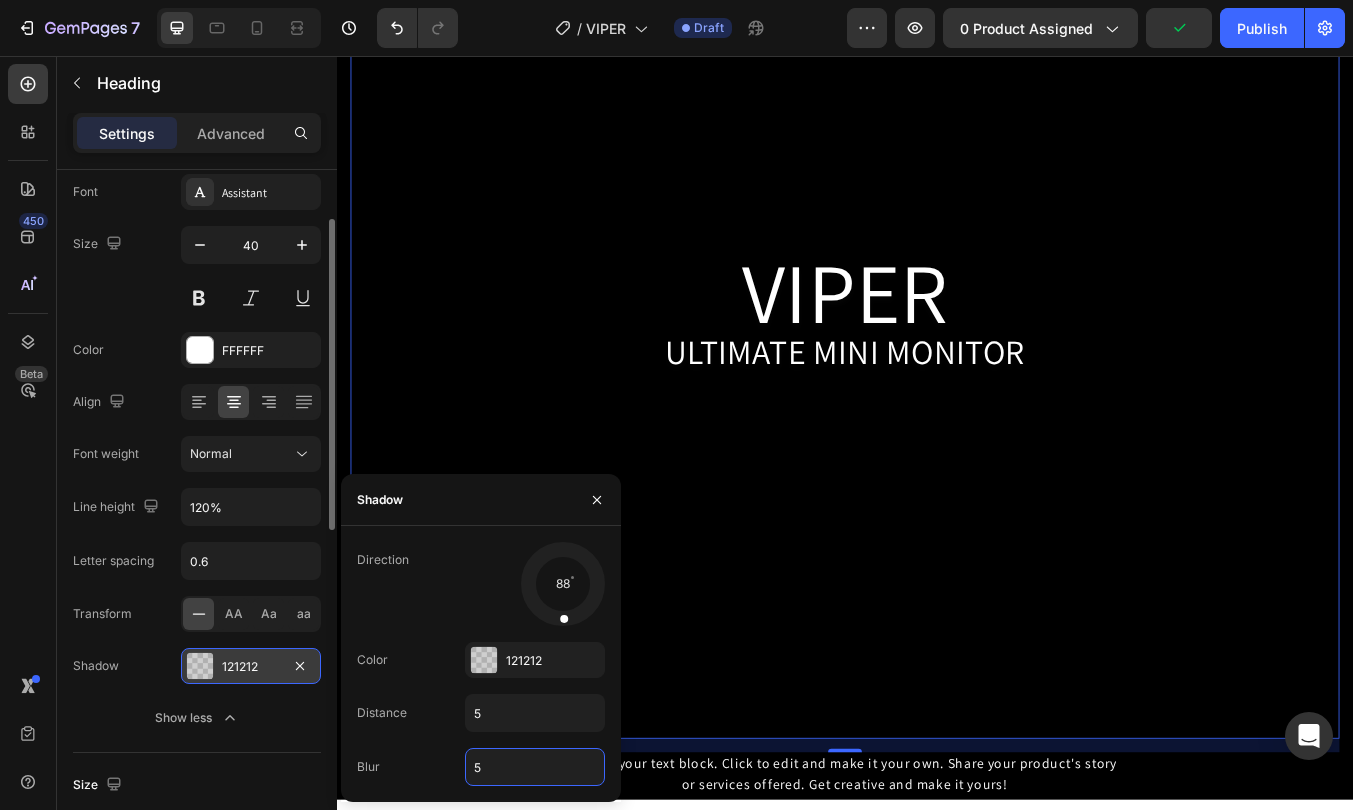 type 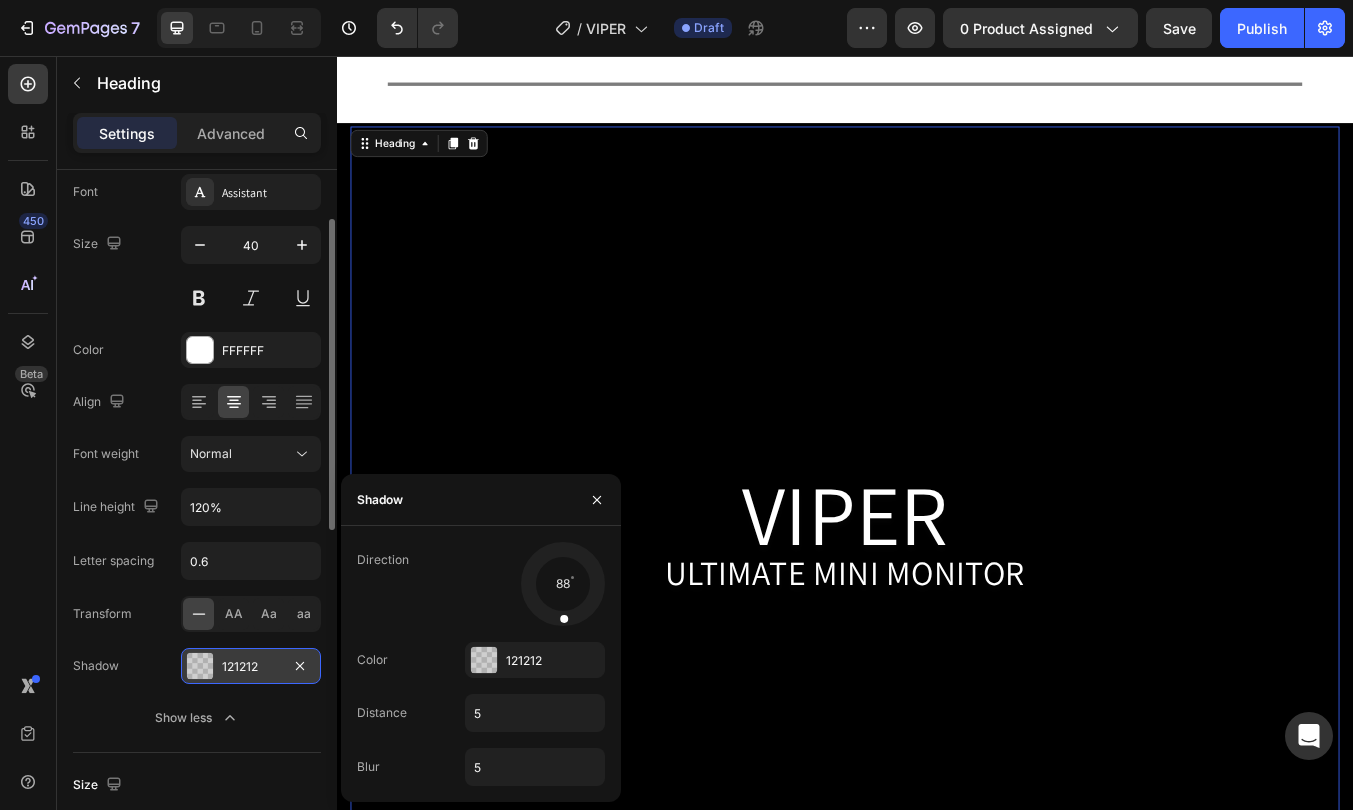scroll, scrollTop: 10120, scrollLeft: 0, axis: vertical 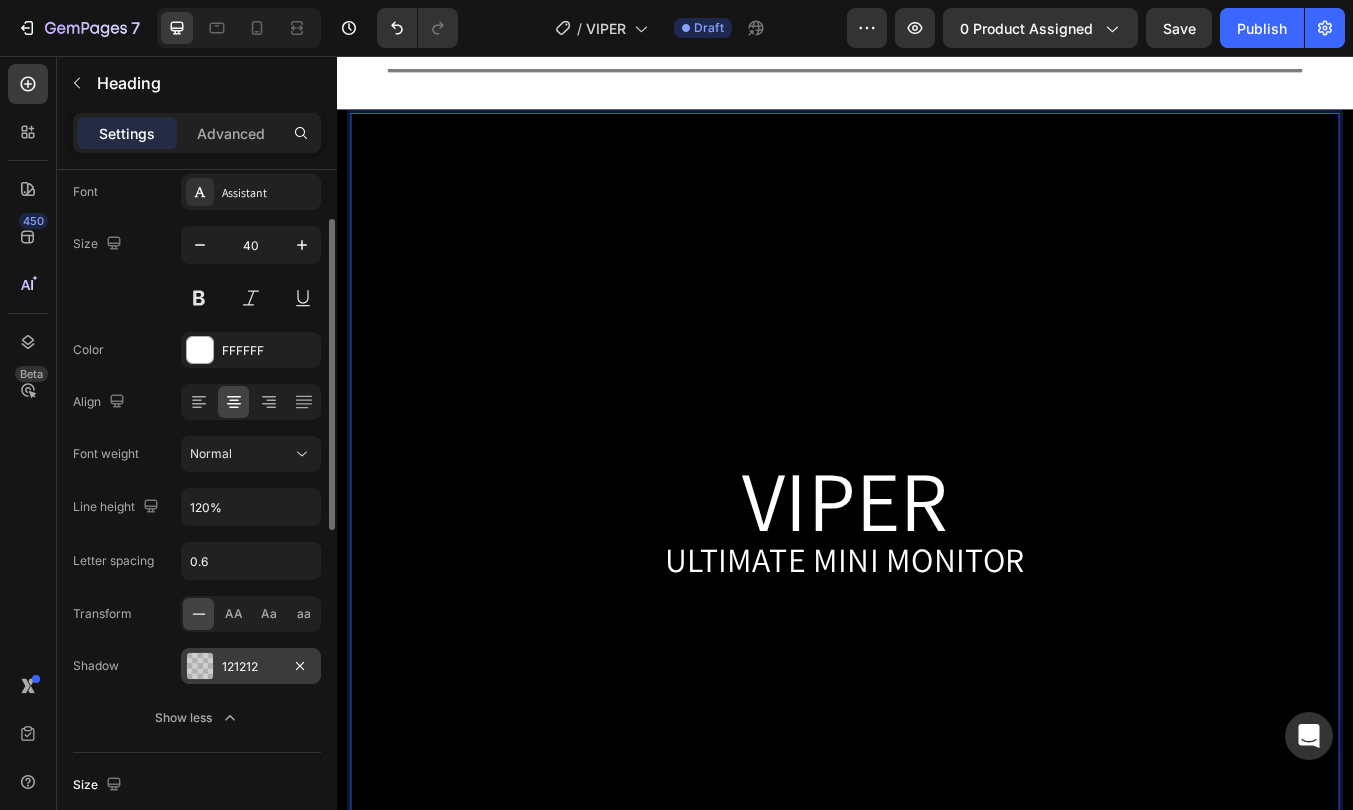 click on "VIPER" at bounding box center [937, 580] 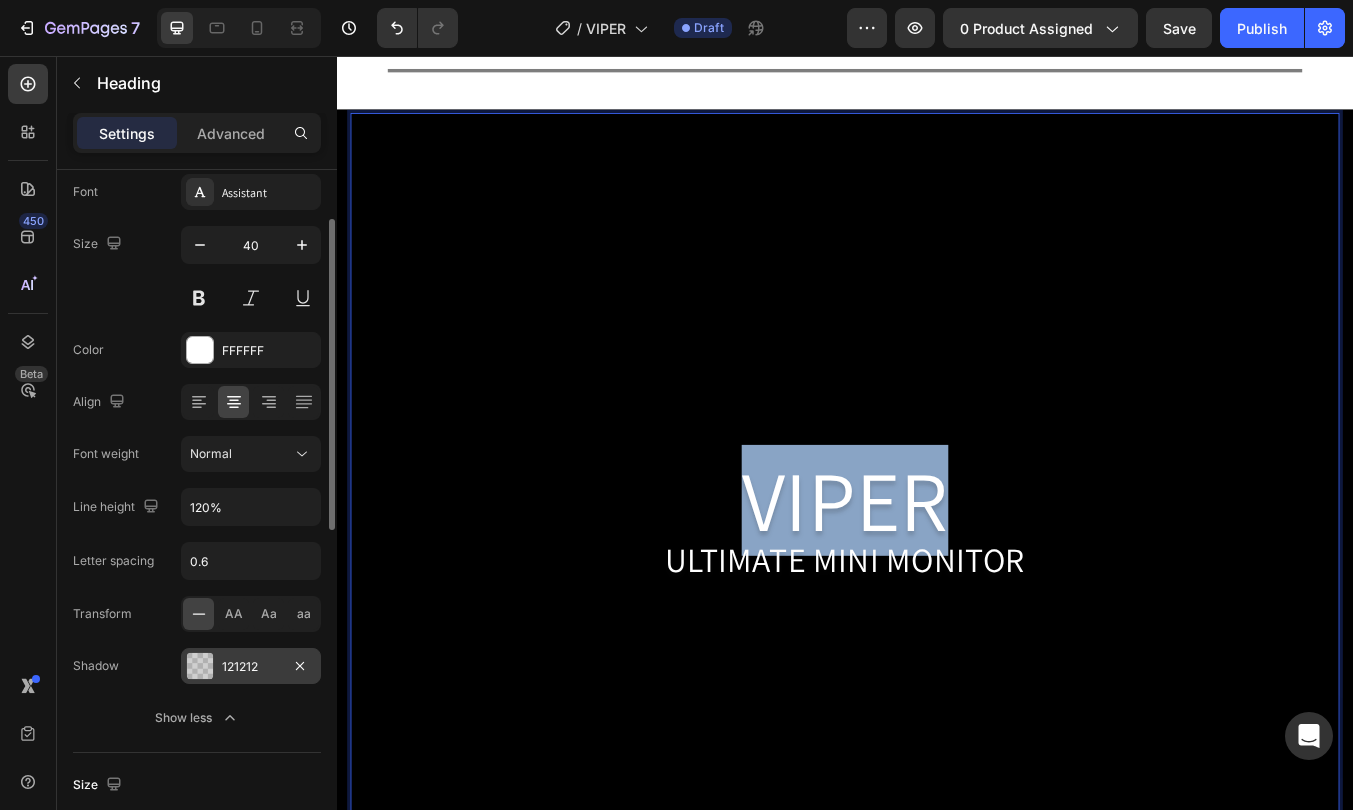 click on "VIPER" at bounding box center (937, 580) 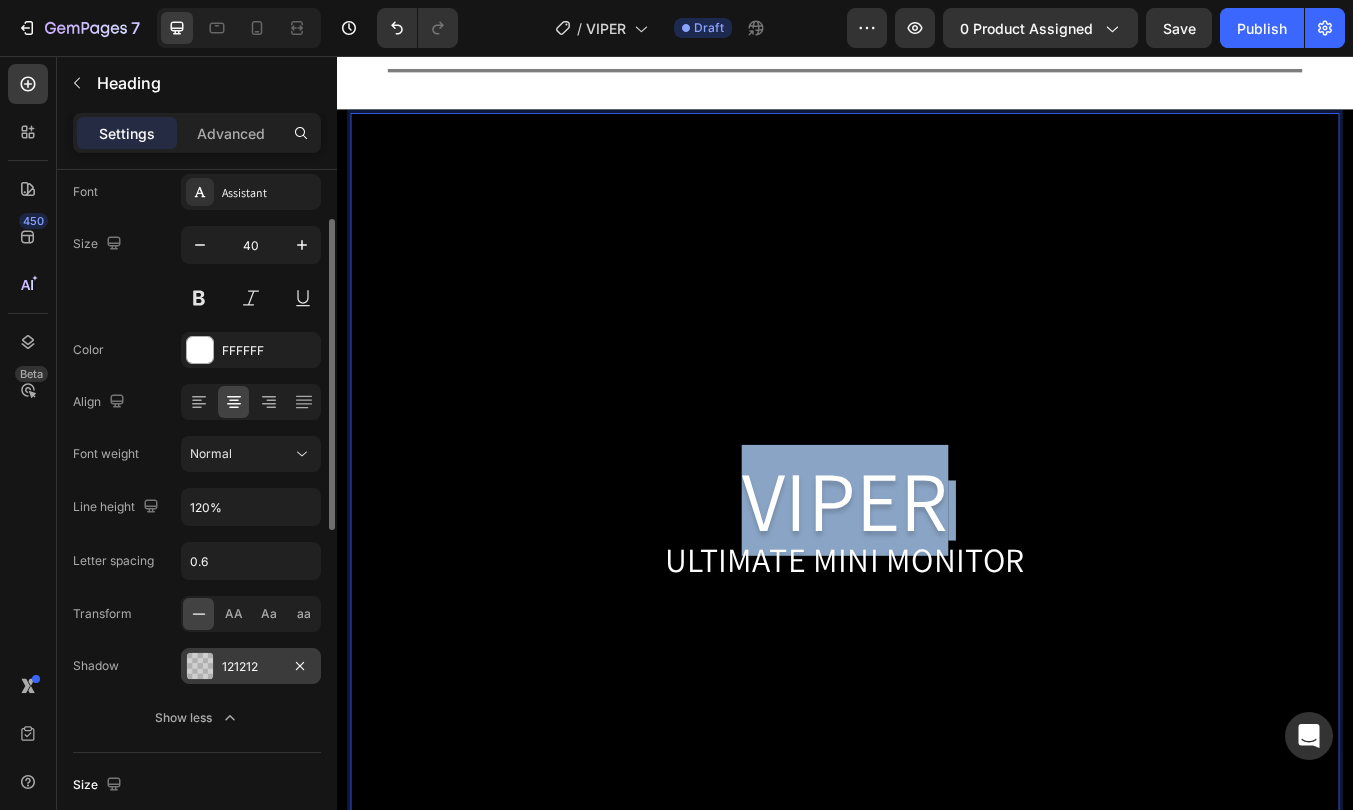 click on "VIPER" at bounding box center (937, 580) 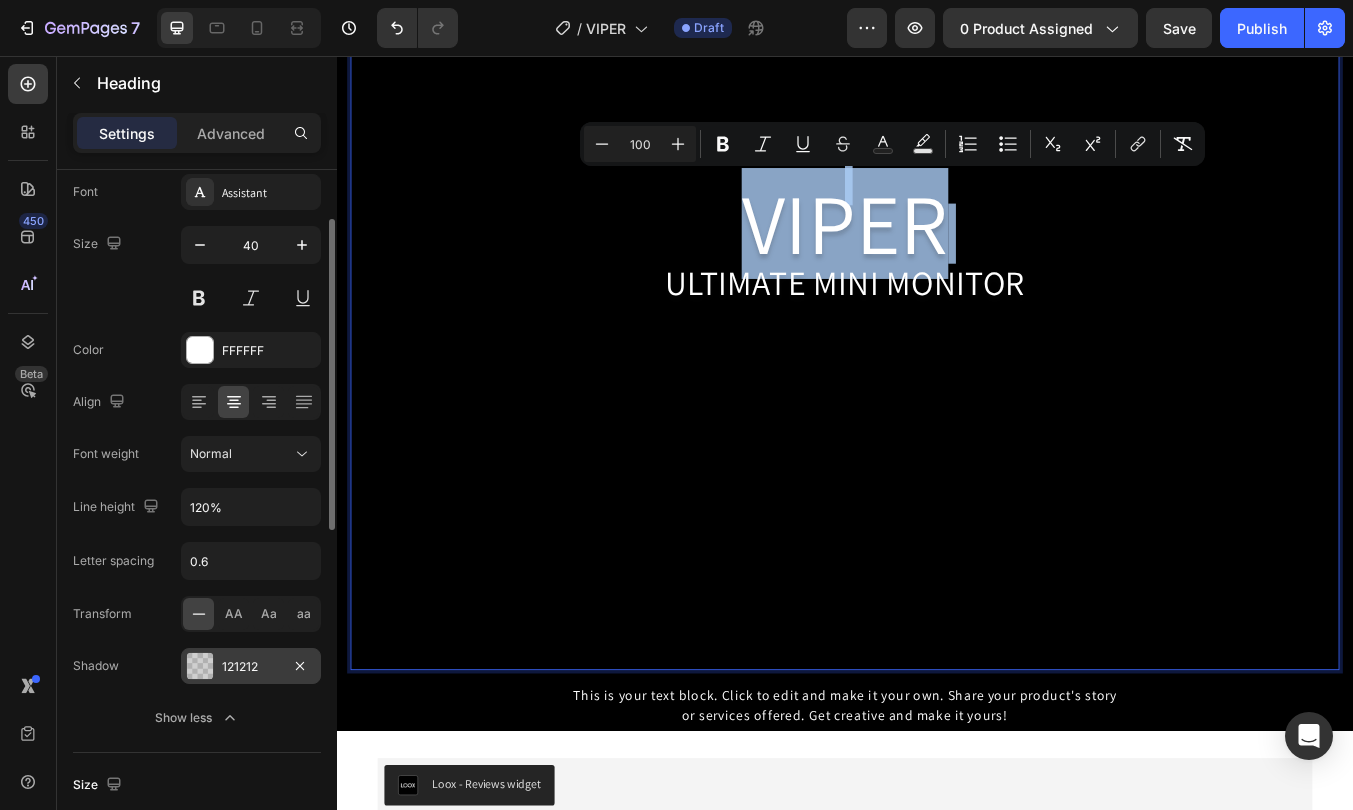 scroll, scrollTop: 10475, scrollLeft: 0, axis: vertical 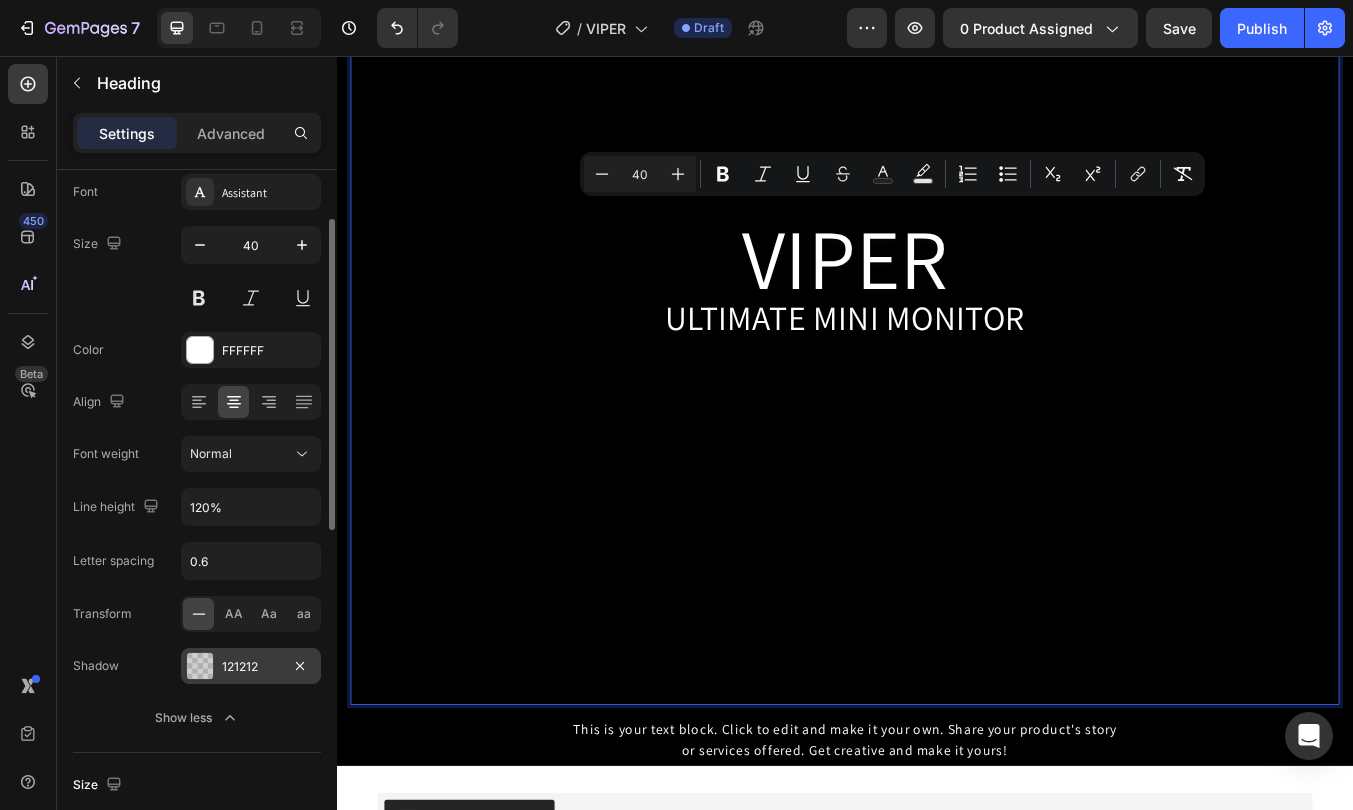 click on "VIPER  ULTIMATE MINI MONITOR" at bounding box center (937, 329) 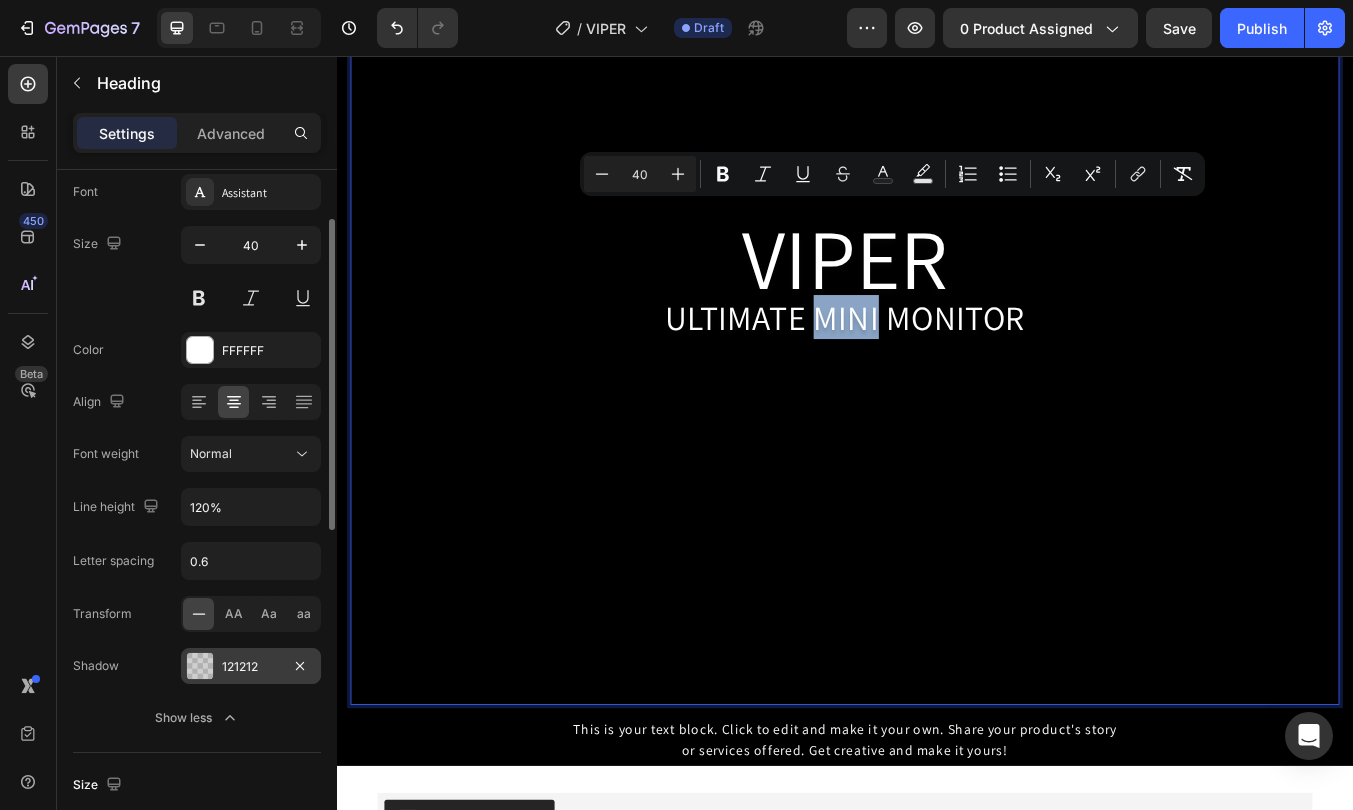 click on "VIPER  ULTIMATE MINI MONITOR" at bounding box center (937, 329) 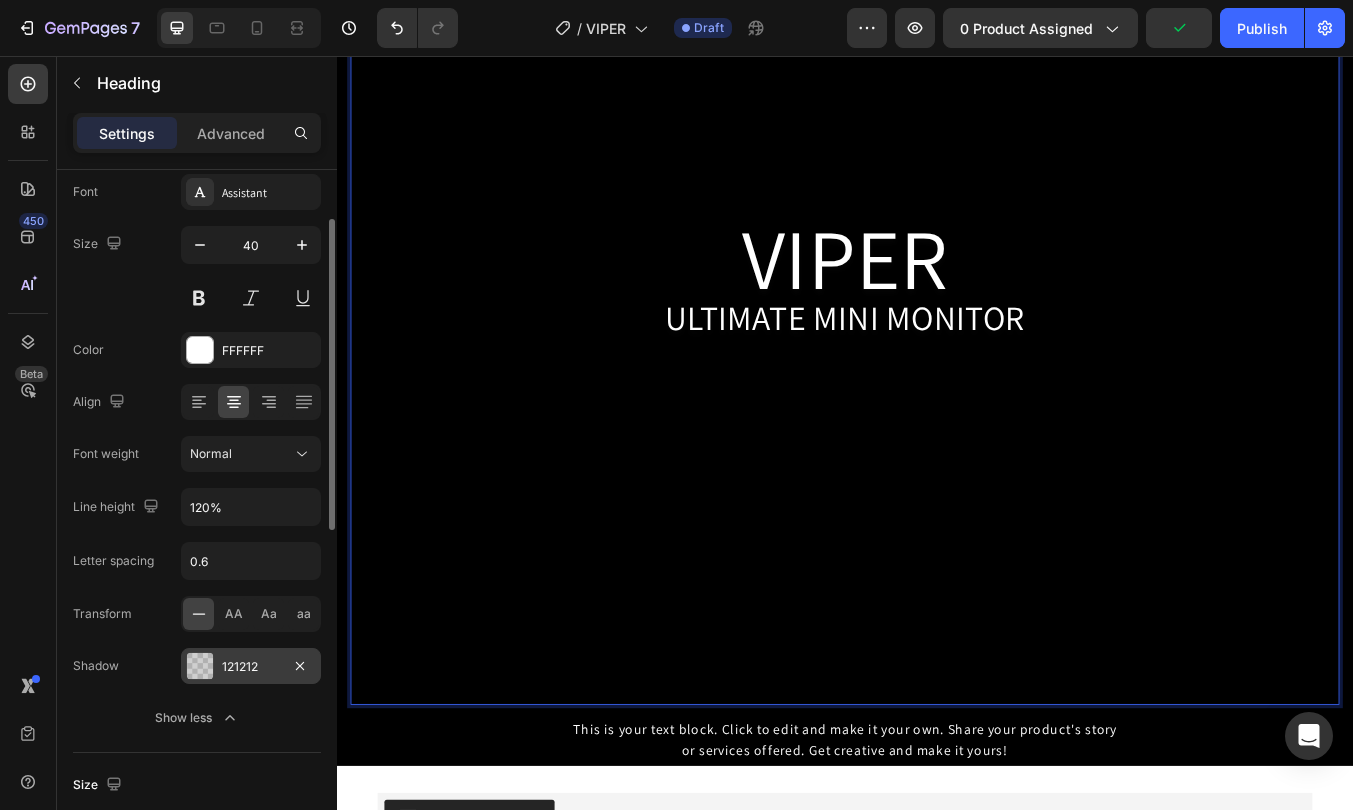 click on "VIPER  ULTIMATE MINI MONITOR" at bounding box center [937, 329] 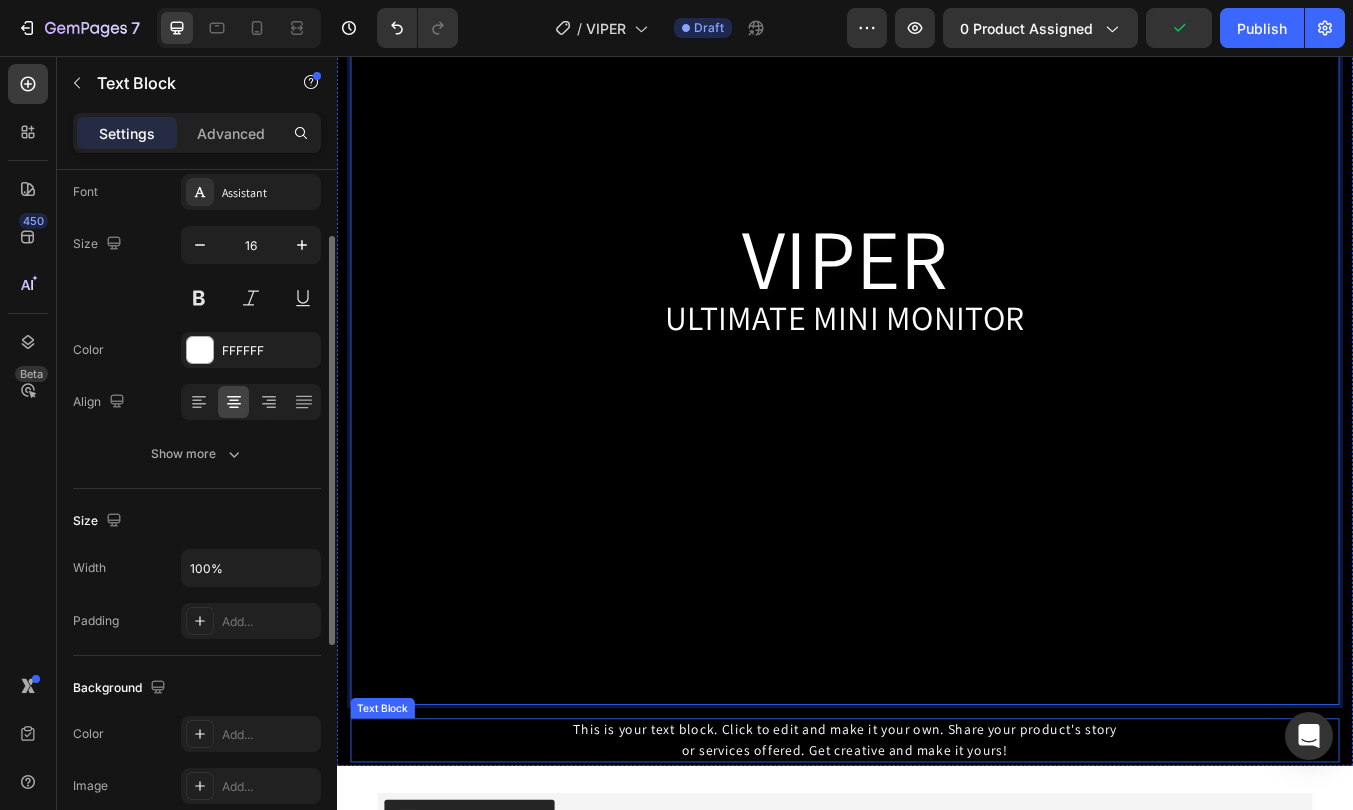 click on "This is your text block. Click to edit and make it your own. Share your product's story or services offered. Get creative and make it yours!" at bounding box center (937, 864) 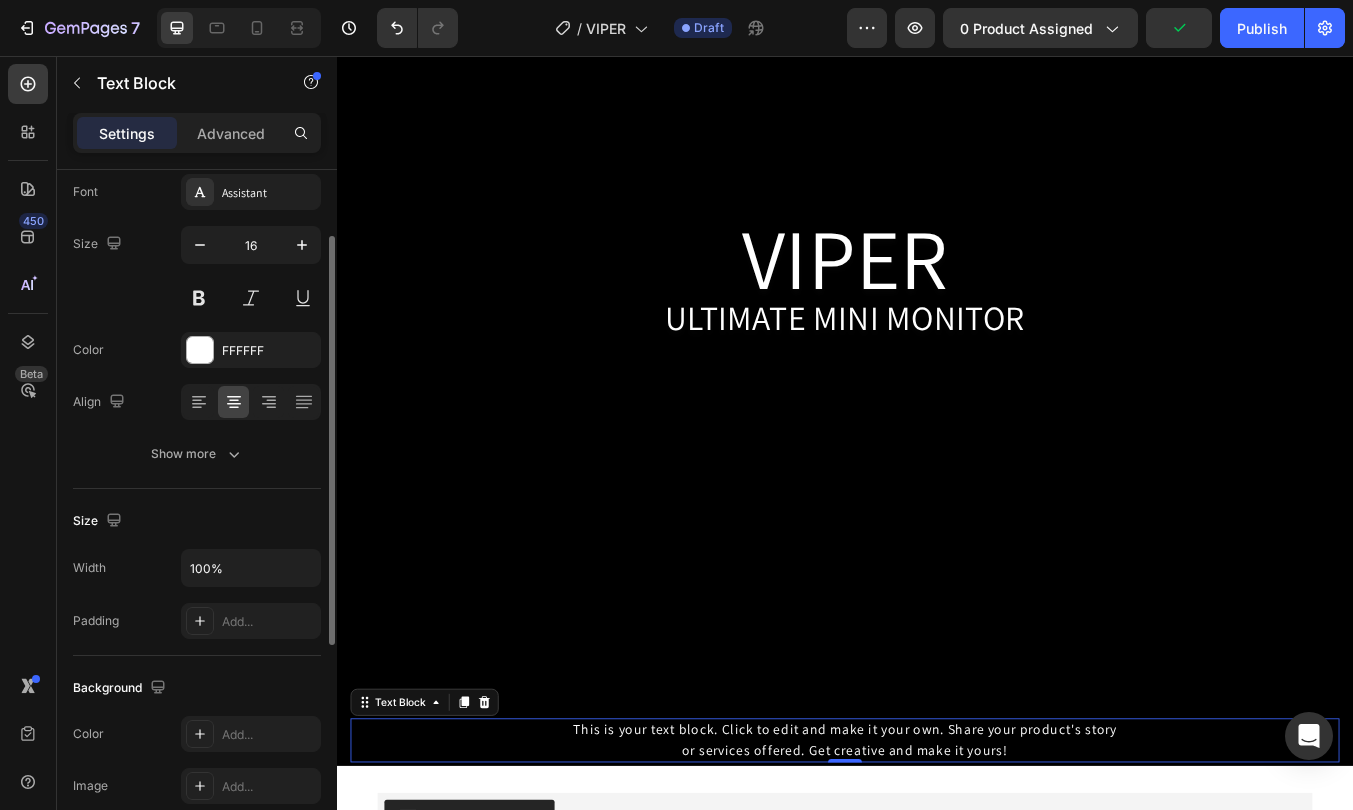 scroll, scrollTop: 0, scrollLeft: 0, axis: both 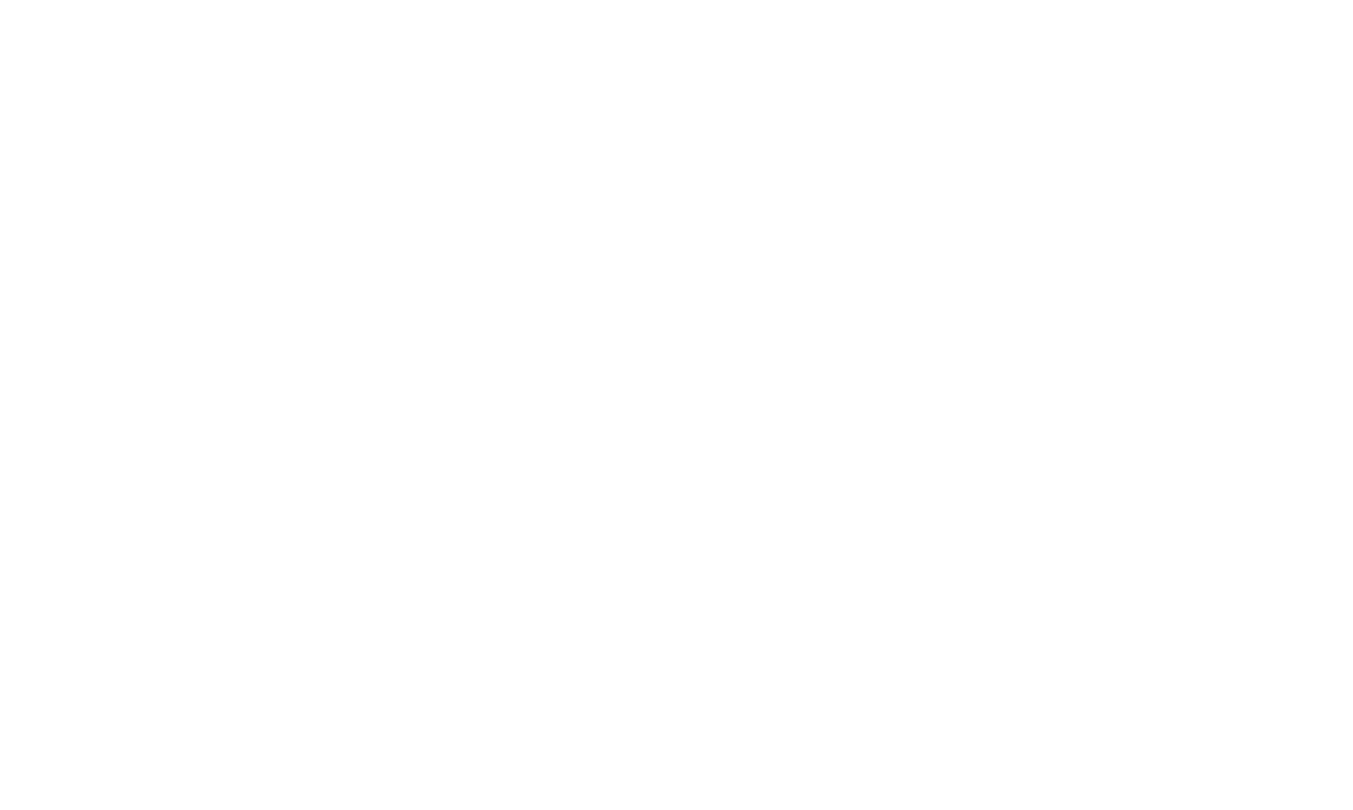 click 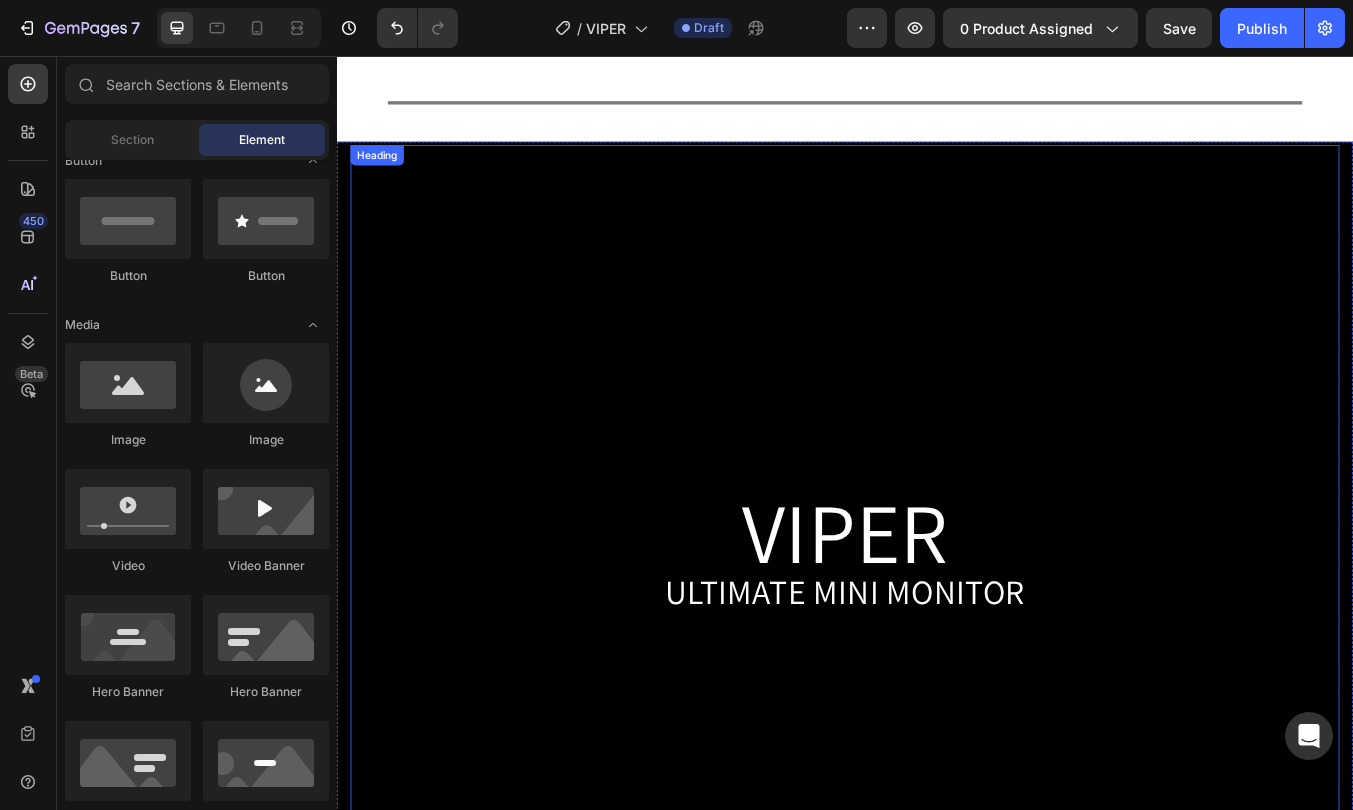 scroll, scrollTop: 10169, scrollLeft: 0, axis: vertical 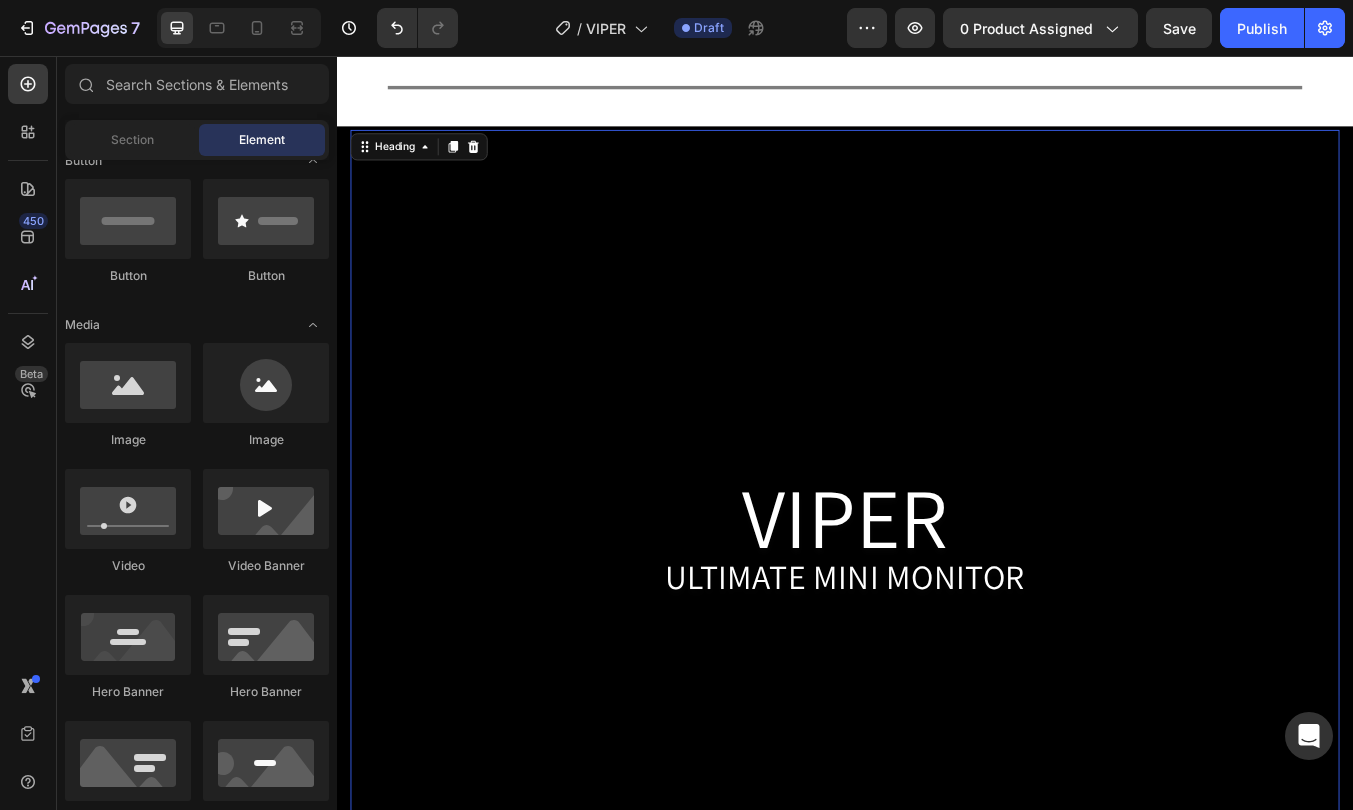 click on "⁠⁠⁠⁠⁠⁠⁠ VIPER  ULTIMATE MINI MONITOR" at bounding box center [937, 635] 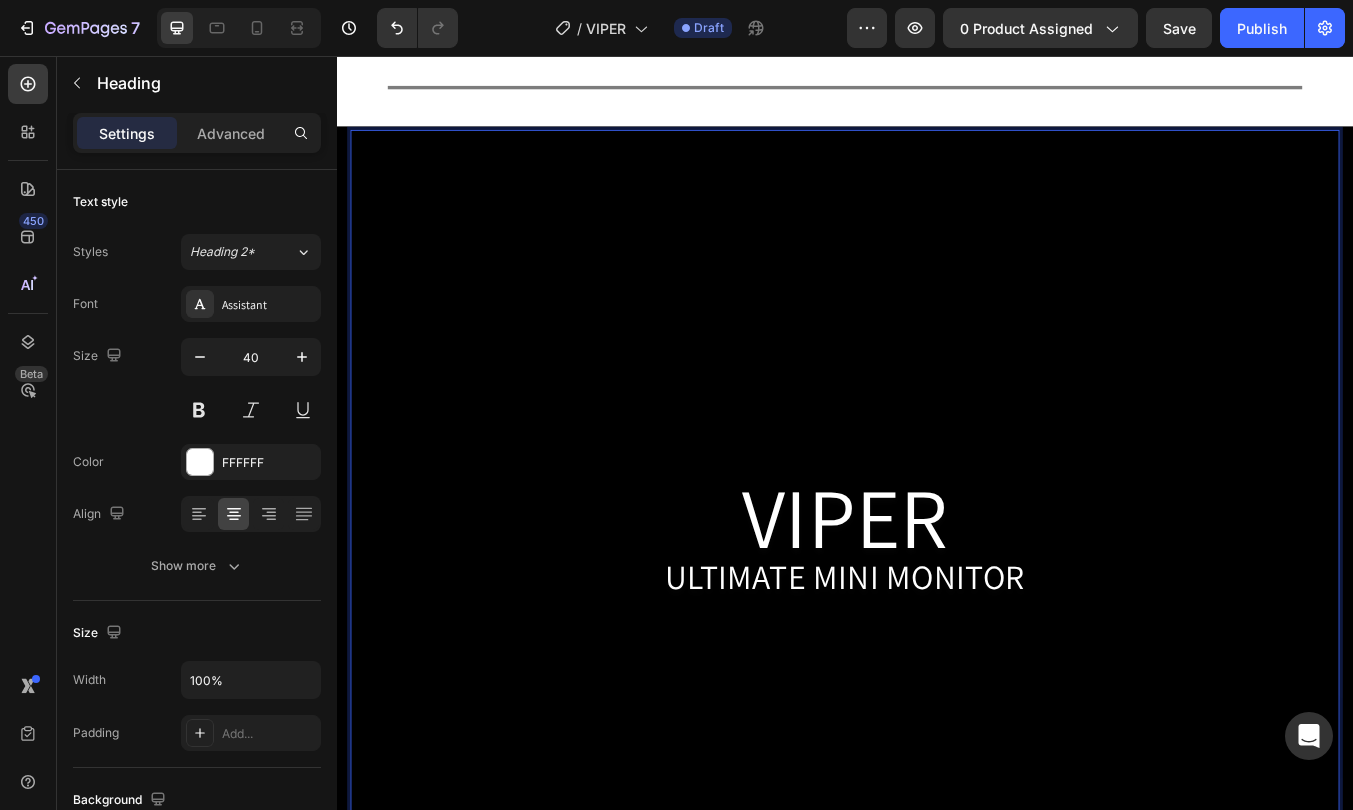 click on "⁠⁠⁠⁠⁠⁠⁠ VIPER  ULTIMATE MINI MONITOR" at bounding box center (937, 635) 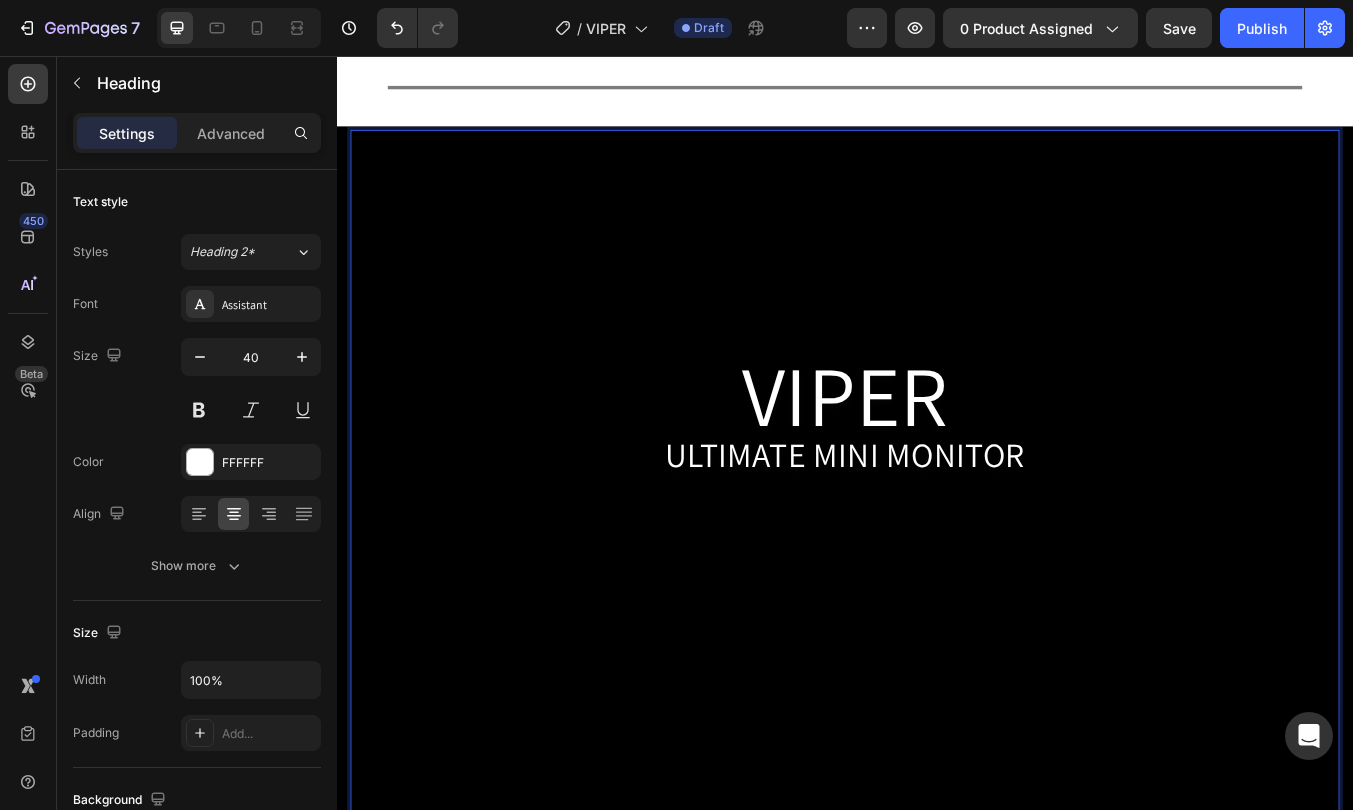 click on "⁠⁠⁠⁠⁠⁠⁠ VIPER  ULTIMATE MINI MONITOR" at bounding box center [937, 563] 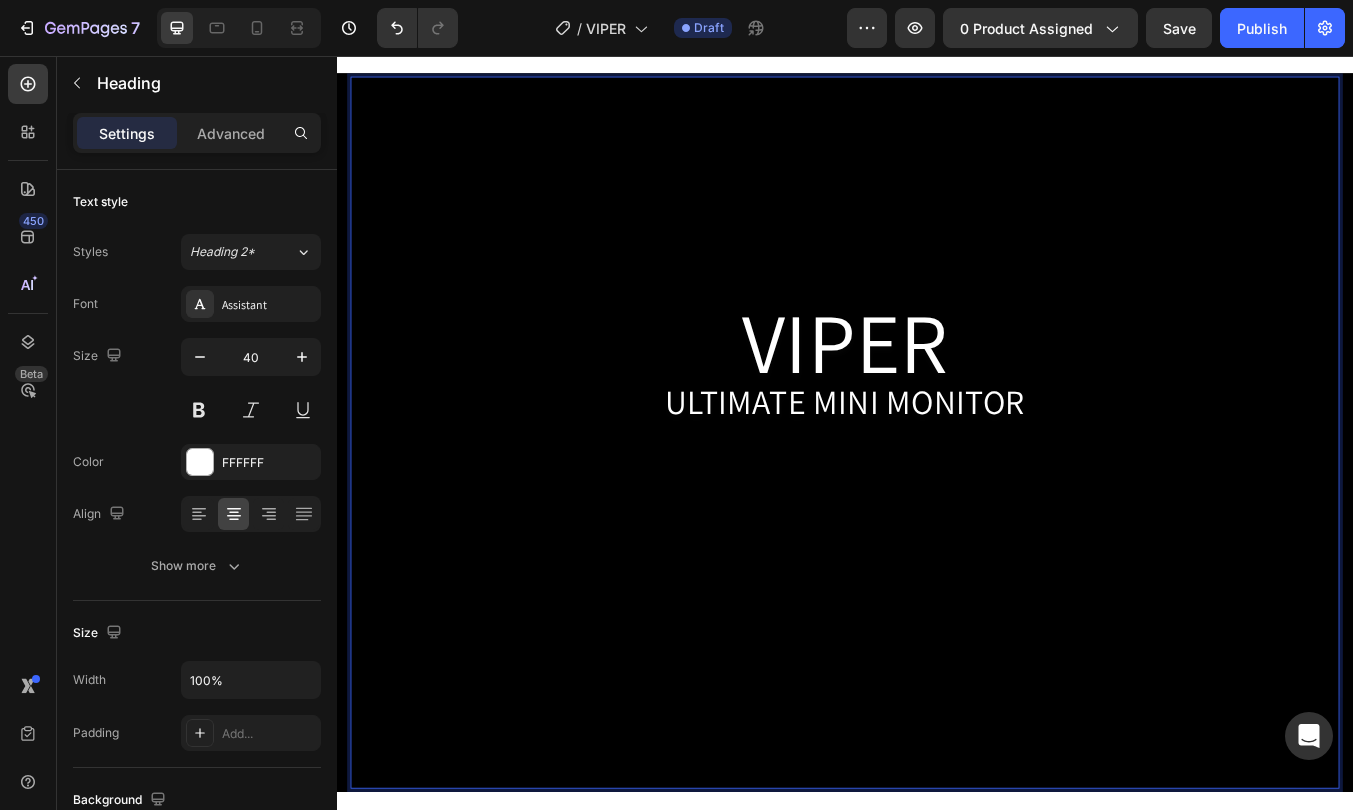 click on "VIPER  ULTIMATE MINI MONITOR ⁠⁠⁠⁠⁠⁠⁠" at bounding box center [937, 500] 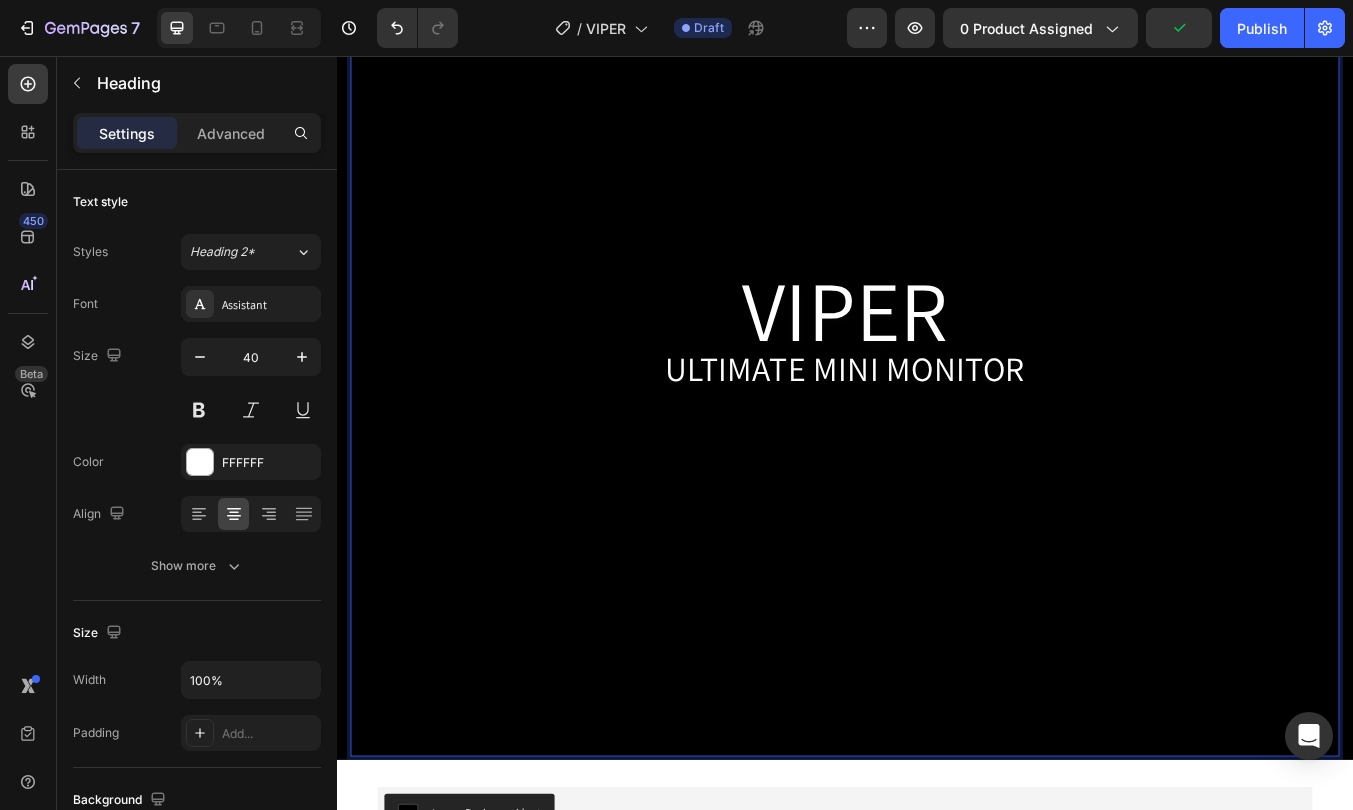 scroll, scrollTop: 10276, scrollLeft: 0, axis: vertical 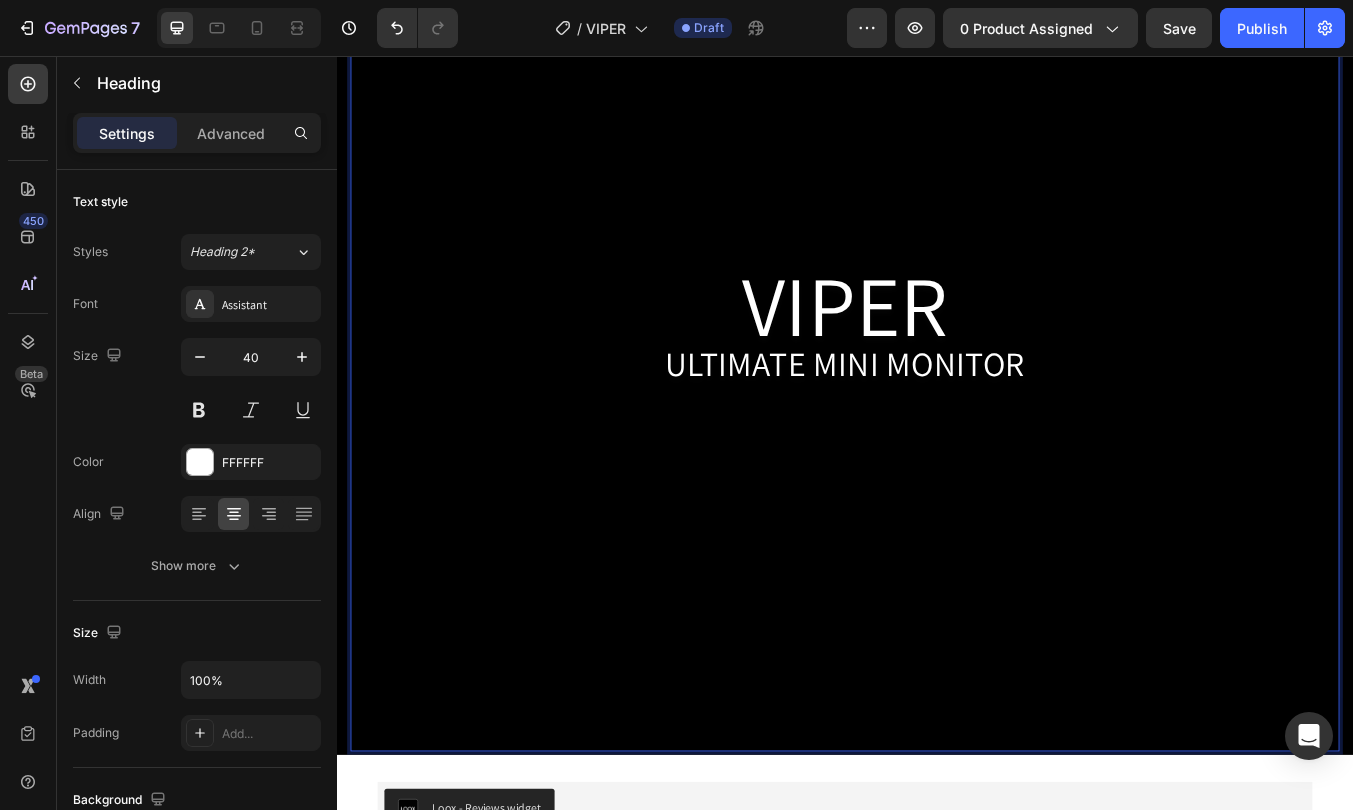 click on "⁠⁠⁠⁠⁠⁠⁠ VIPER  ULTIMATE MINI MONITOR" at bounding box center [937, 456] 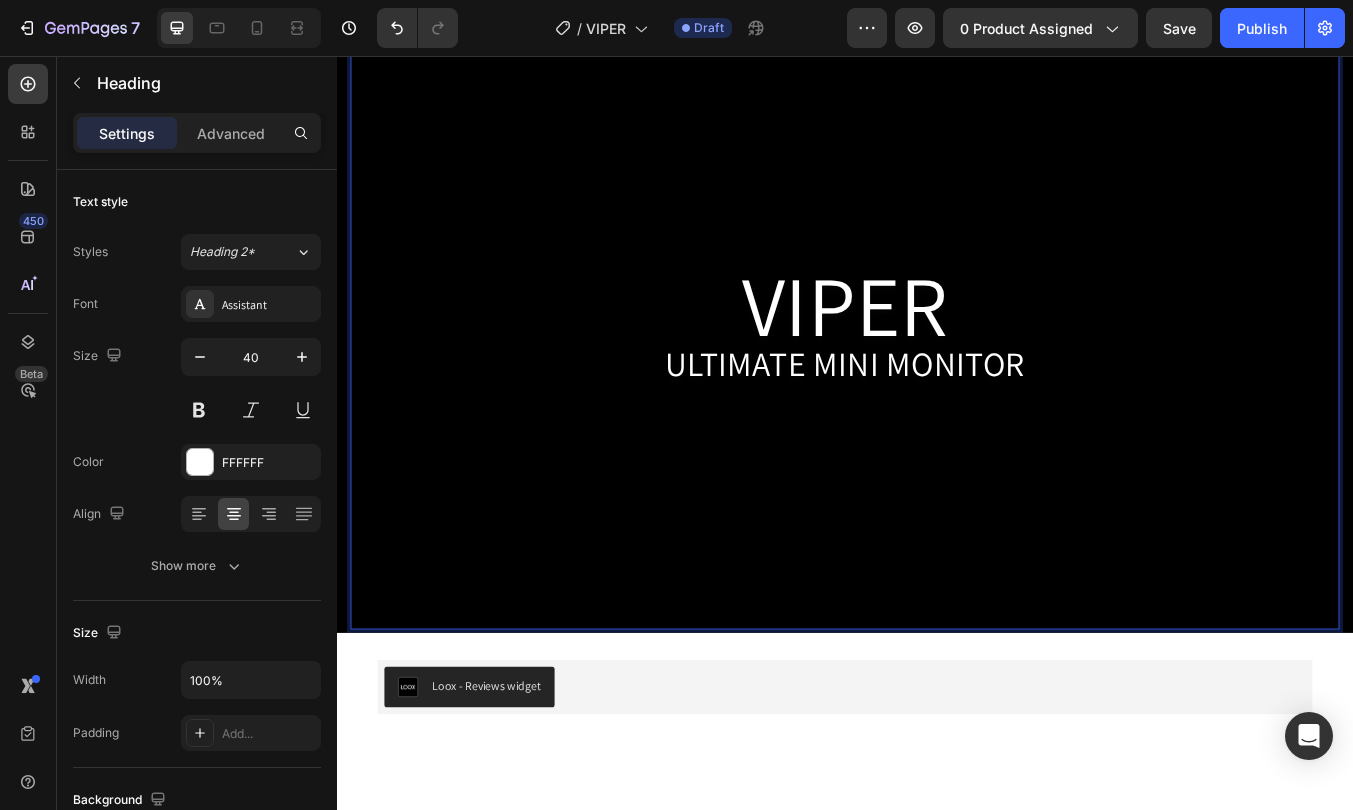 click on "VIPER  ULTIMATE MINI MONITOR" at bounding box center [937, 384] 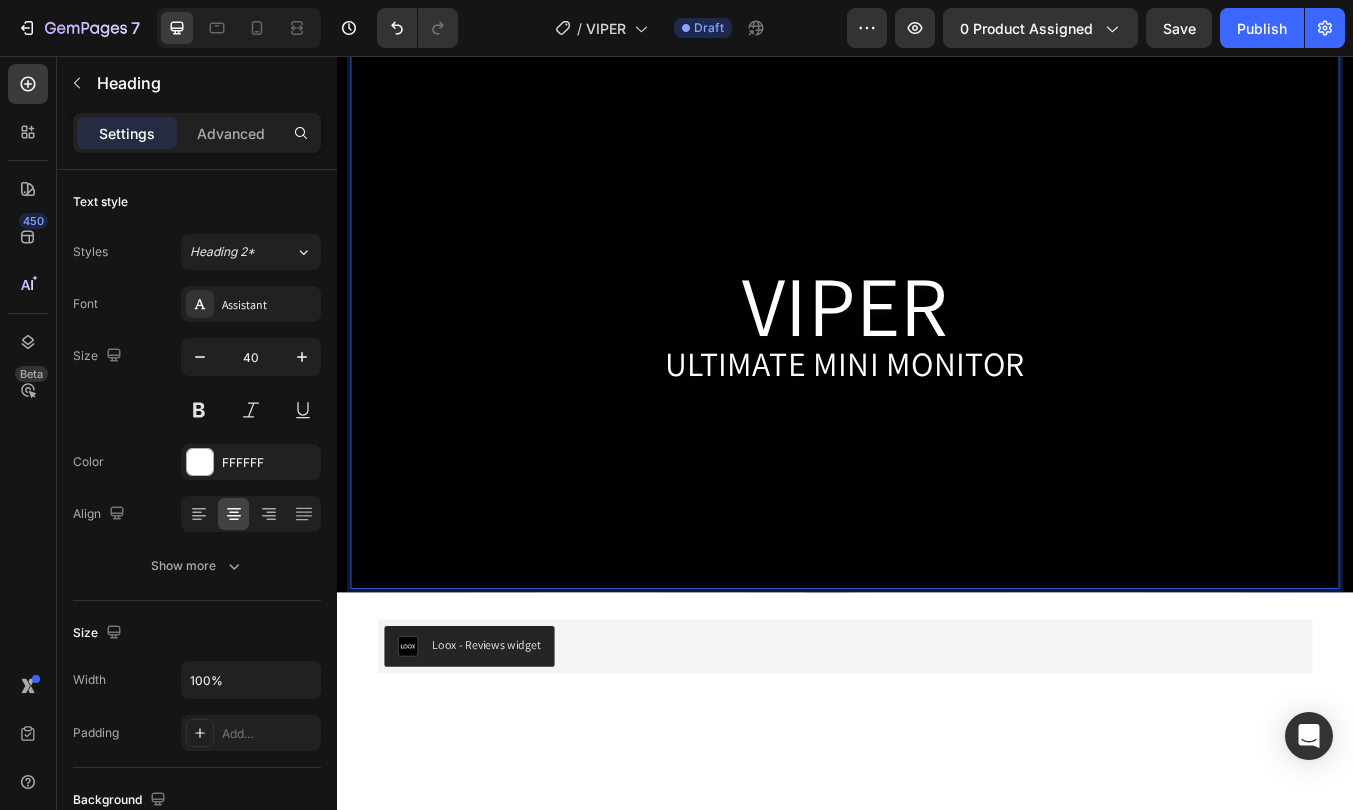 click on "VIPER  ULTIMATE MINI MONITOR ⁠⁠⁠⁠⁠⁠⁠" at bounding box center (937, 360) 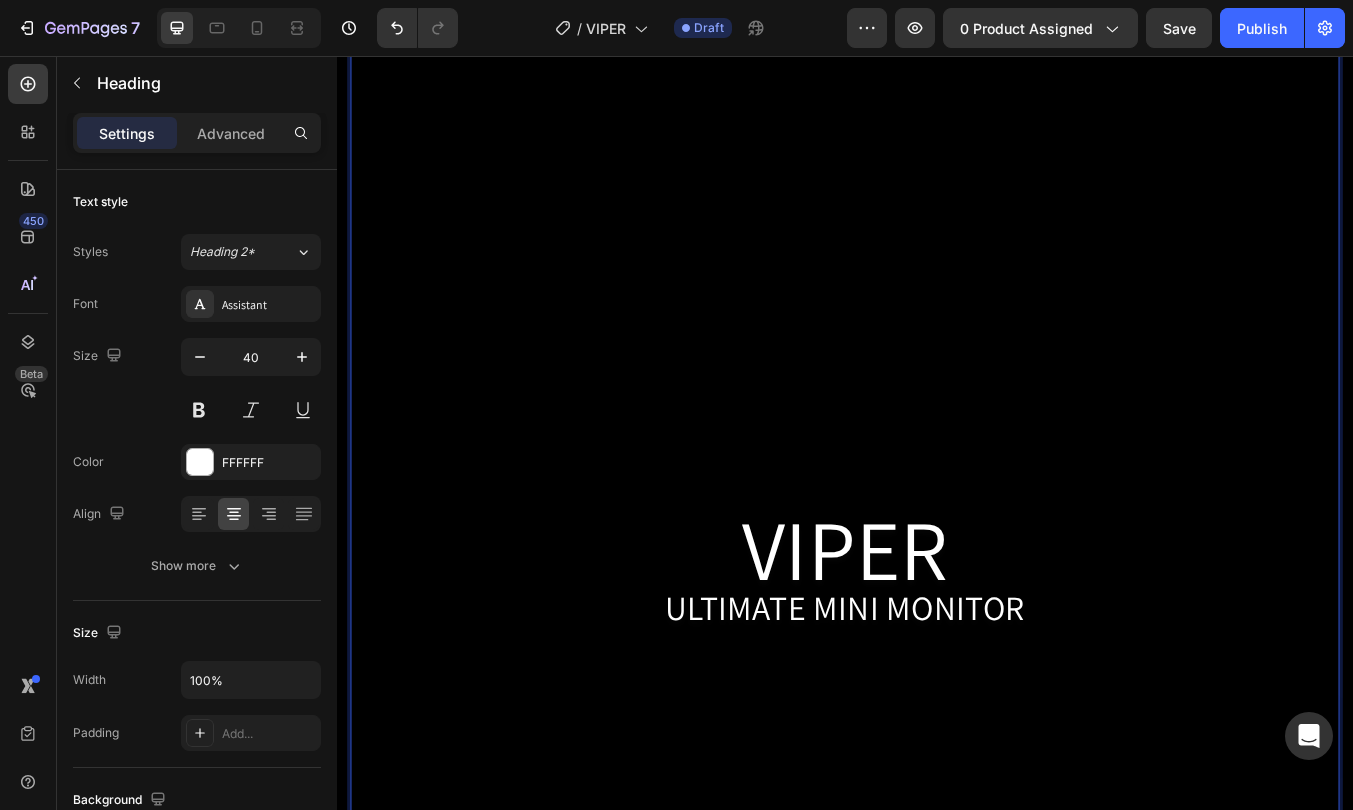 click on "⁠⁠⁠⁠⁠⁠⁠ VIPER  ULTIMATE MINI MONITOR" at bounding box center (937, 504) 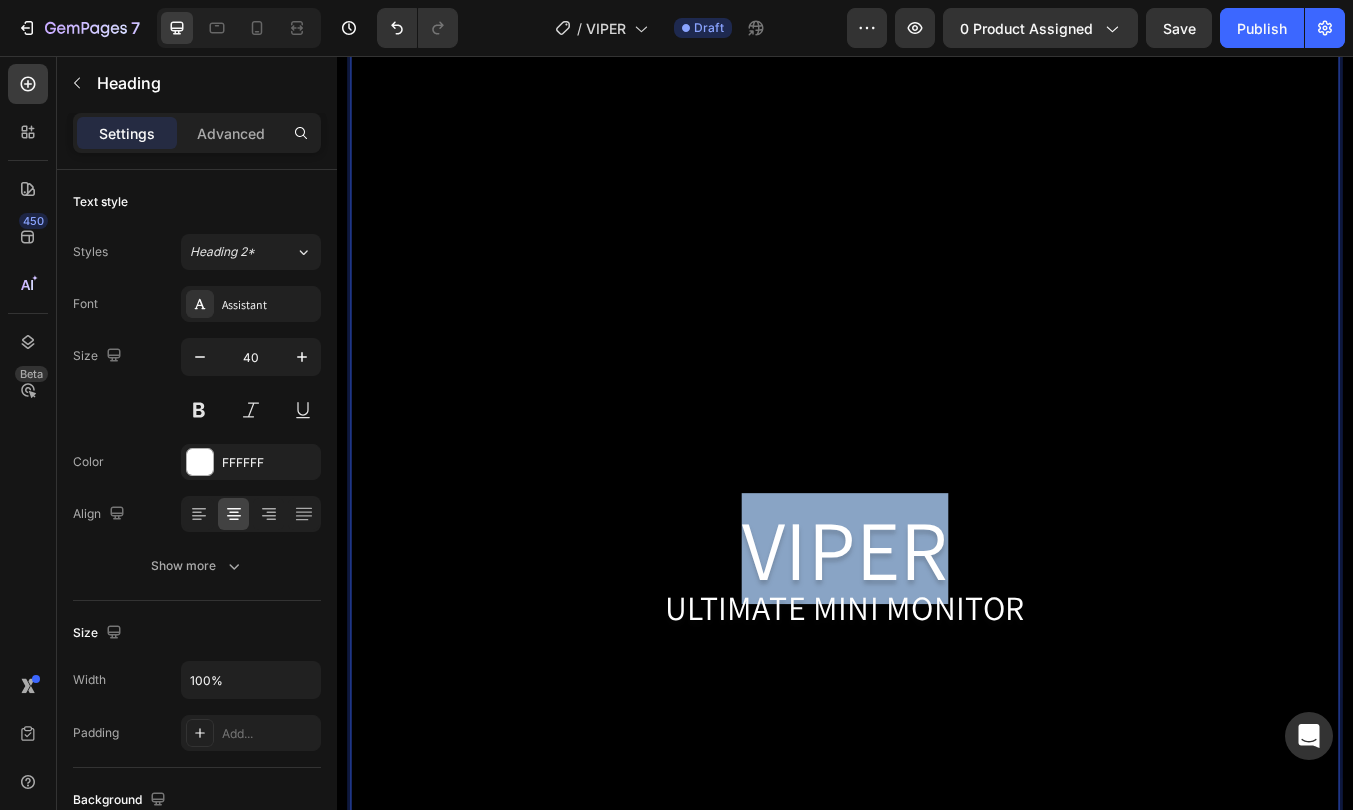 click on "VIPER" at bounding box center (937, 637) 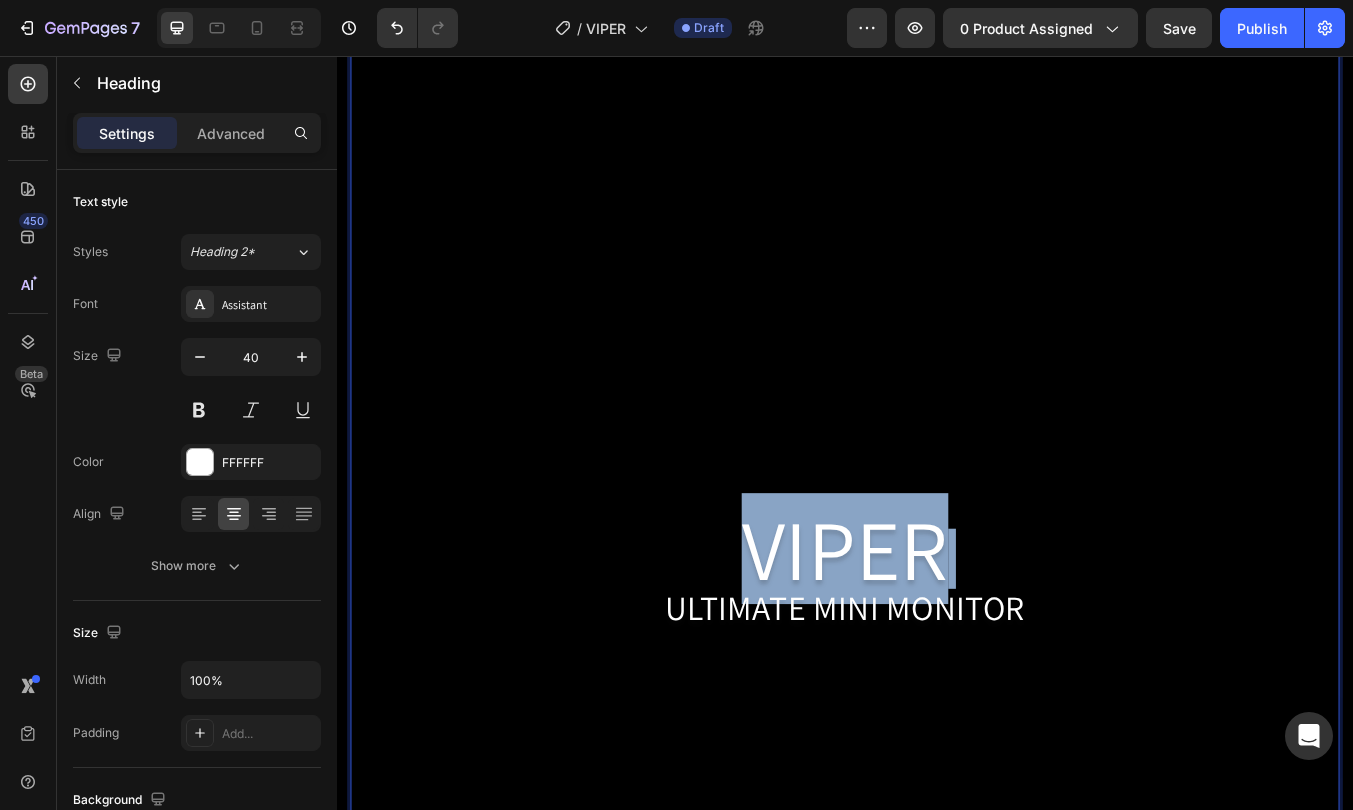 click on "VIPER" at bounding box center [937, 637] 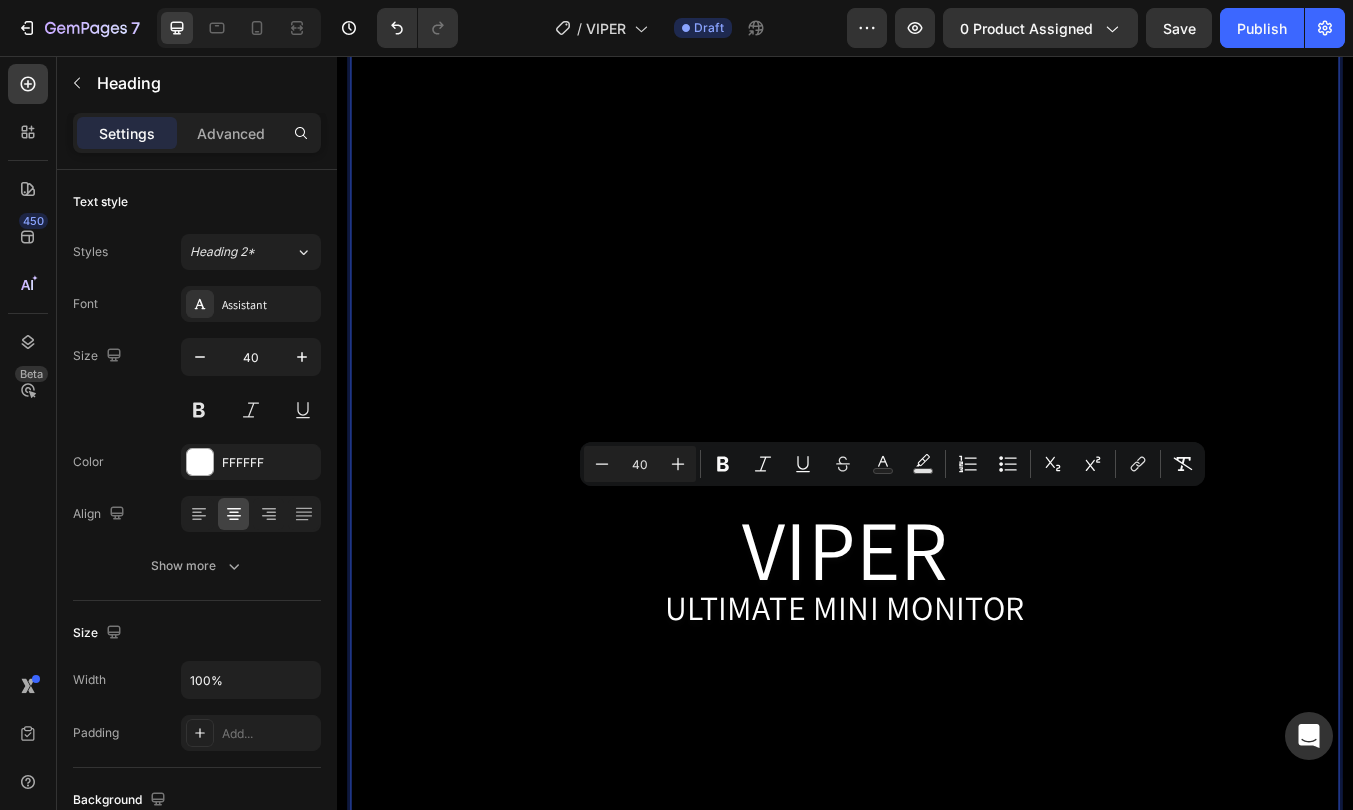 click on "VIPER  ULTIMATE MINI MONITOR" at bounding box center (937, 504) 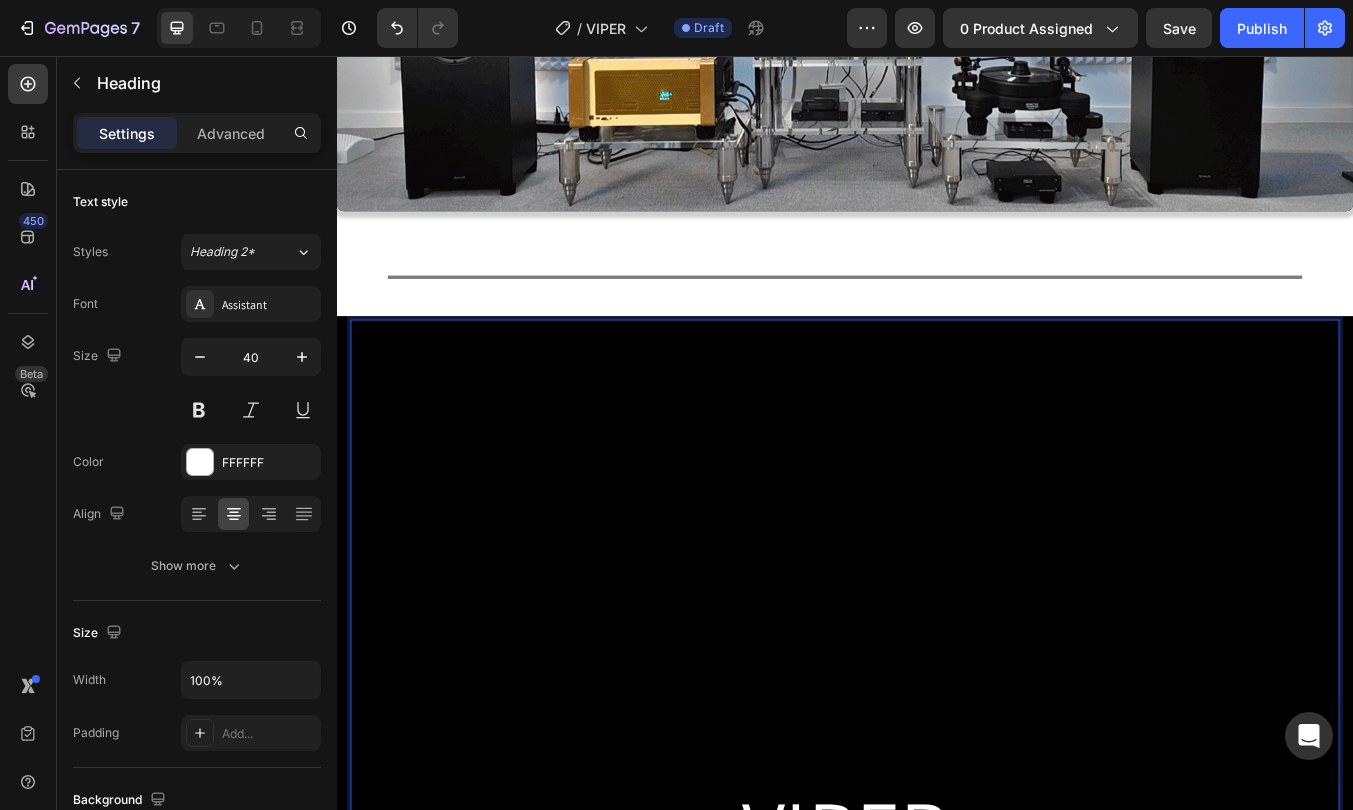 scroll, scrollTop: 9927, scrollLeft: 0, axis: vertical 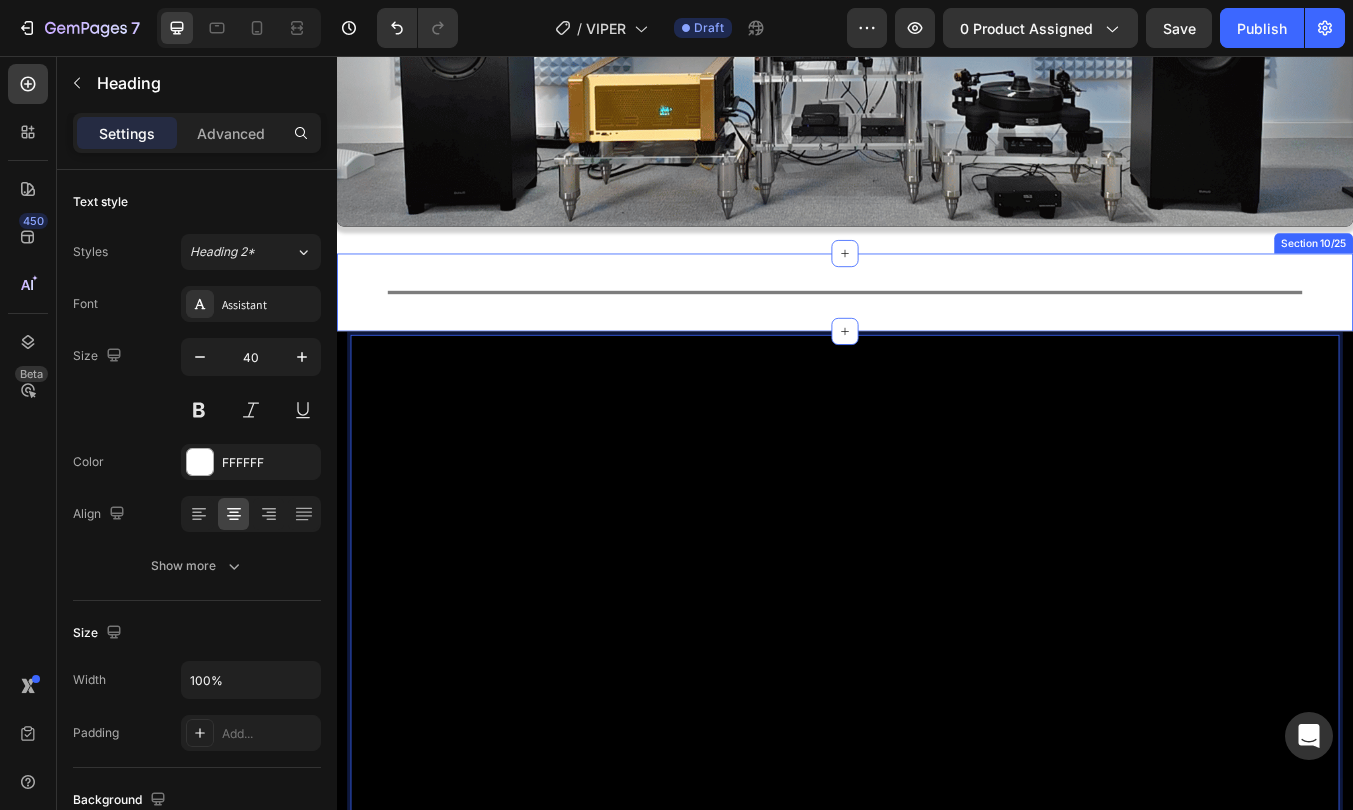 click on "Title Line Section 10/25" at bounding box center (937, 335) 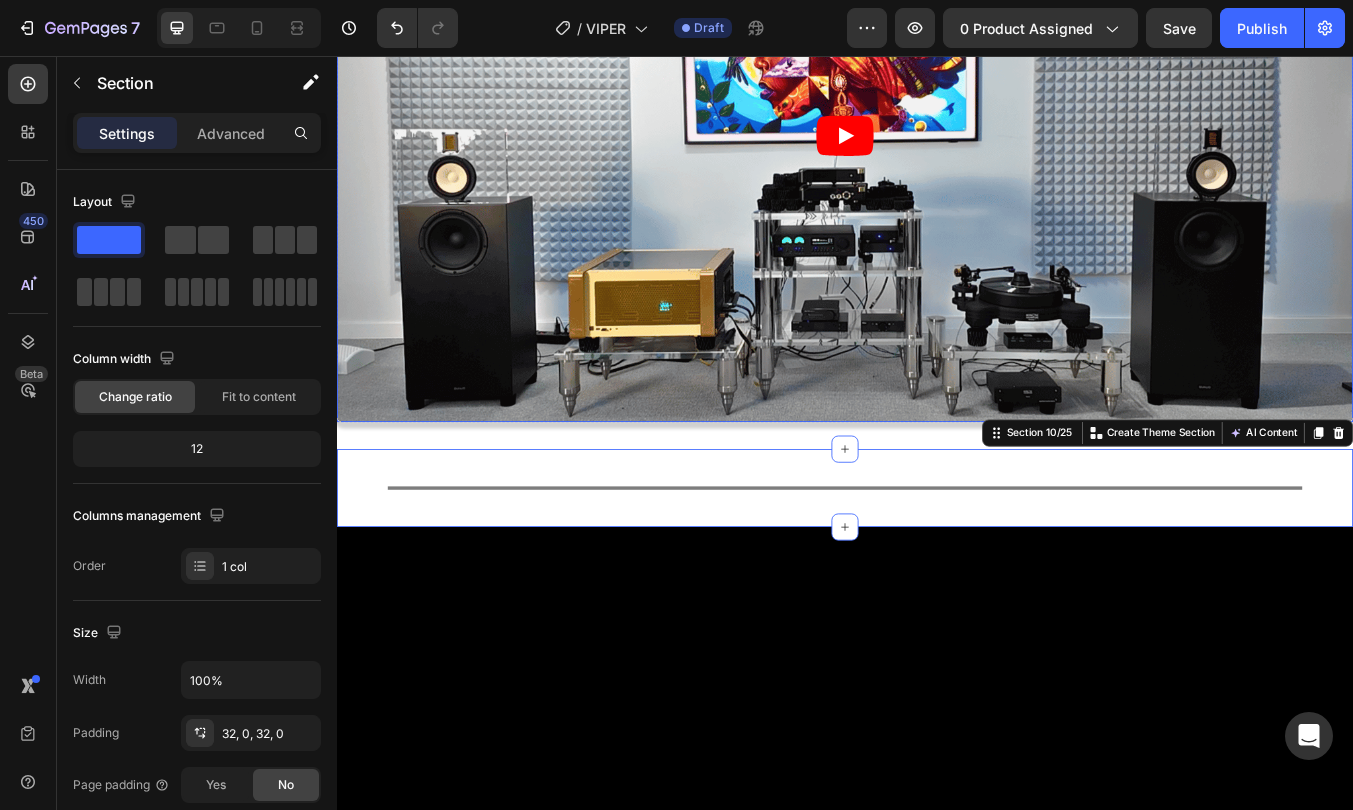 scroll, scrollTop: 9712, scrollLeft: 0, axis: vertical 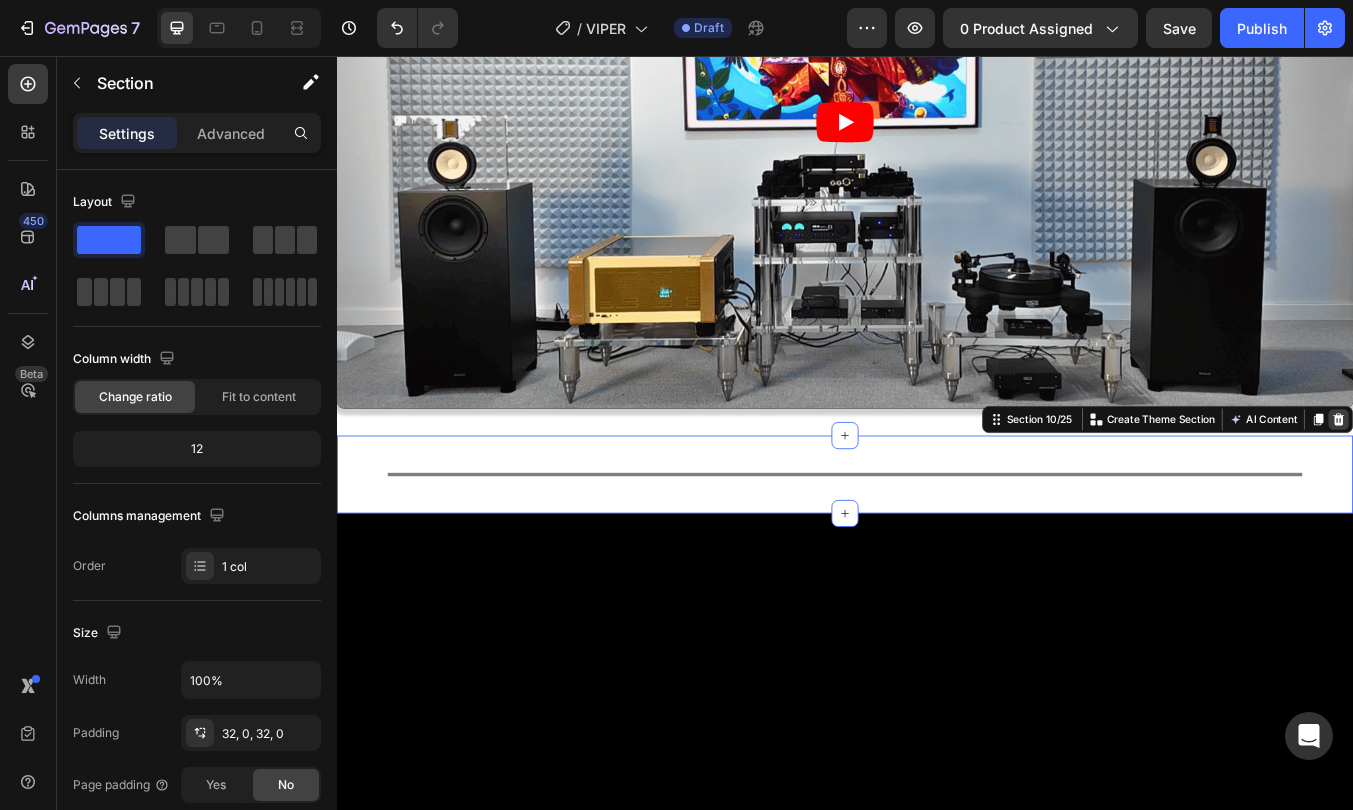 click 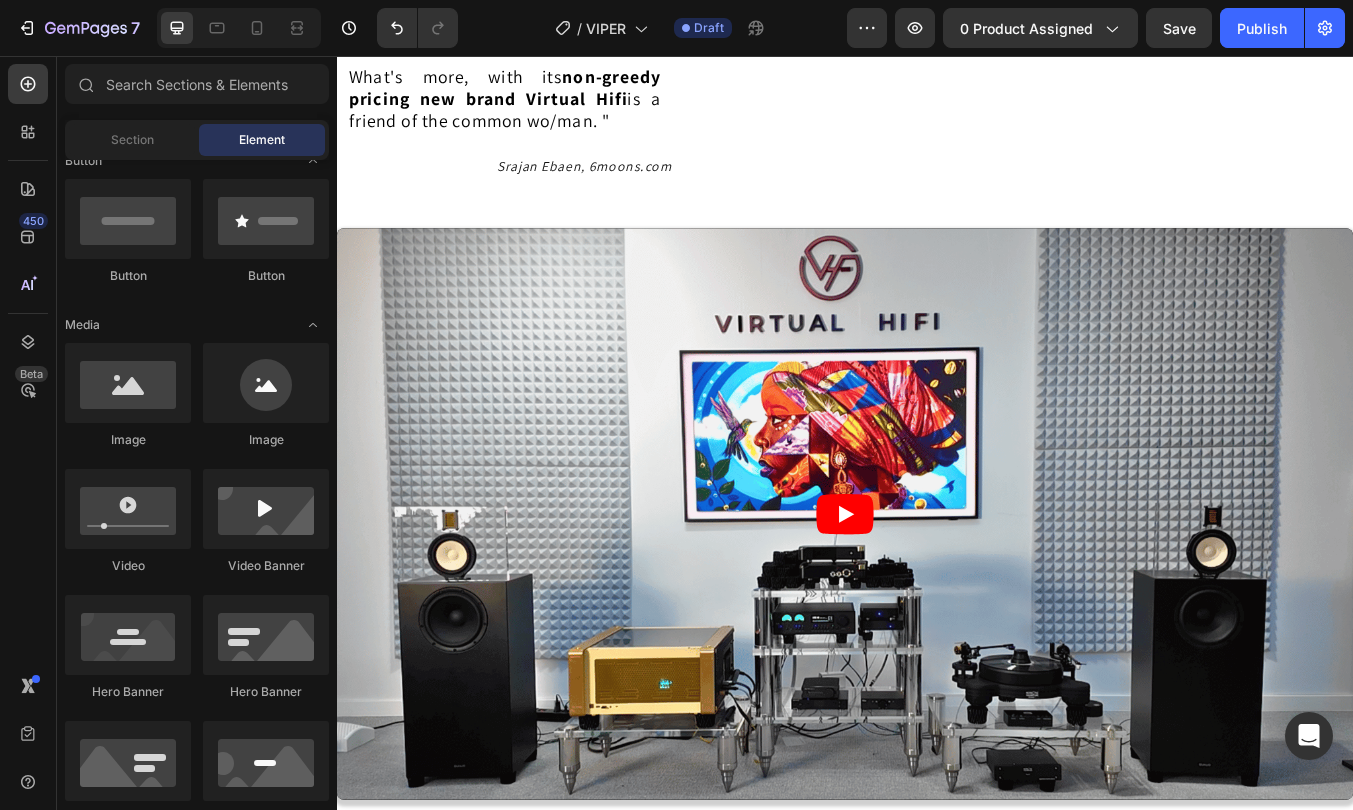 scroll, scrollTop: 9262, scrollLeft: 0, axis: vertical 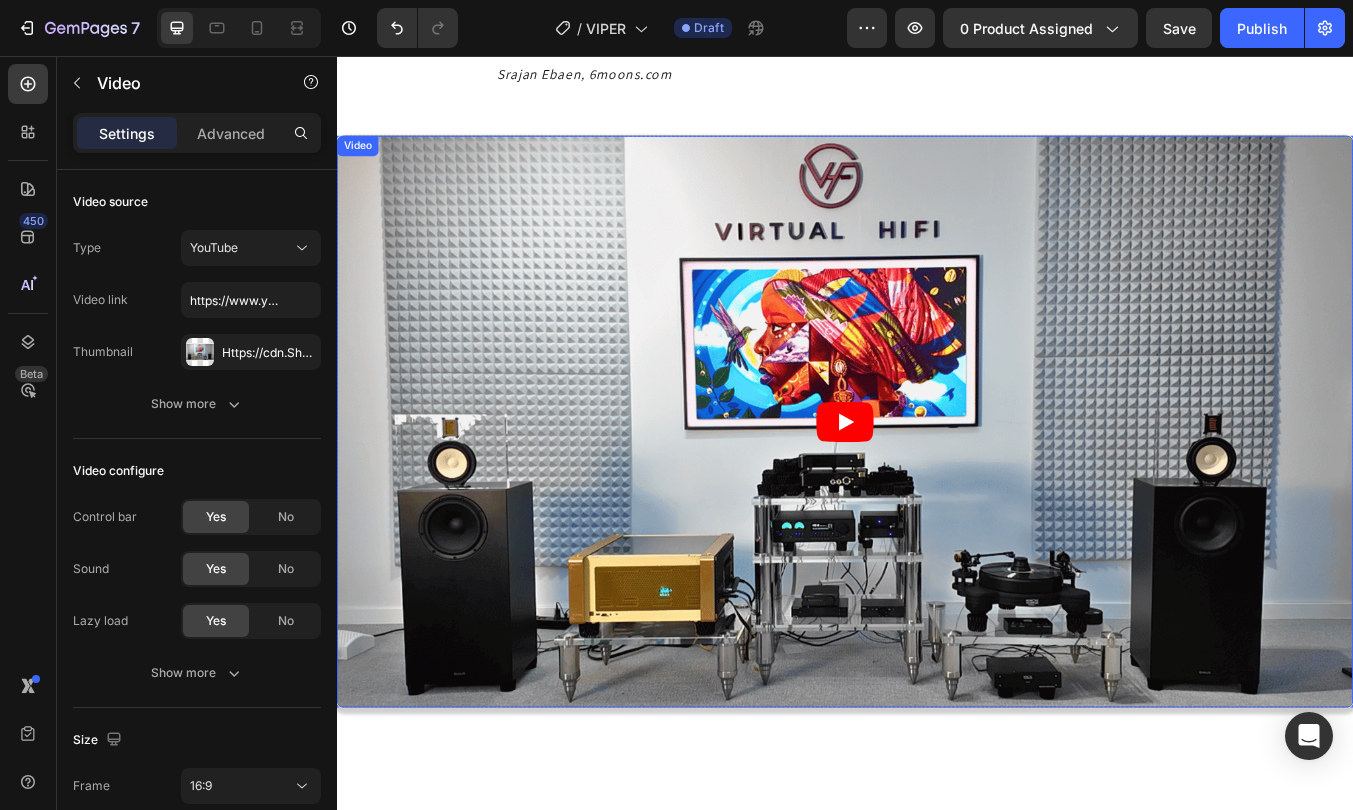 click at bounding box center [937, 487] 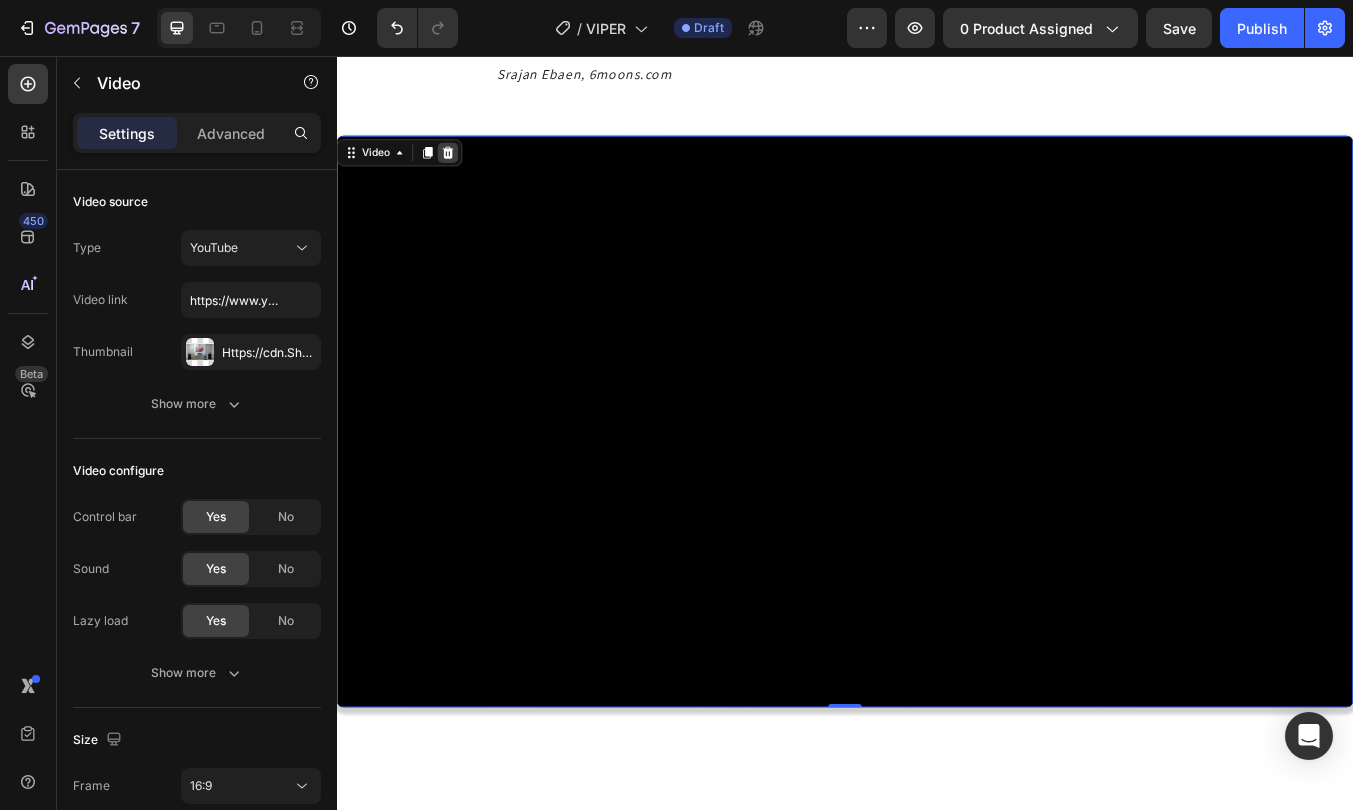 click 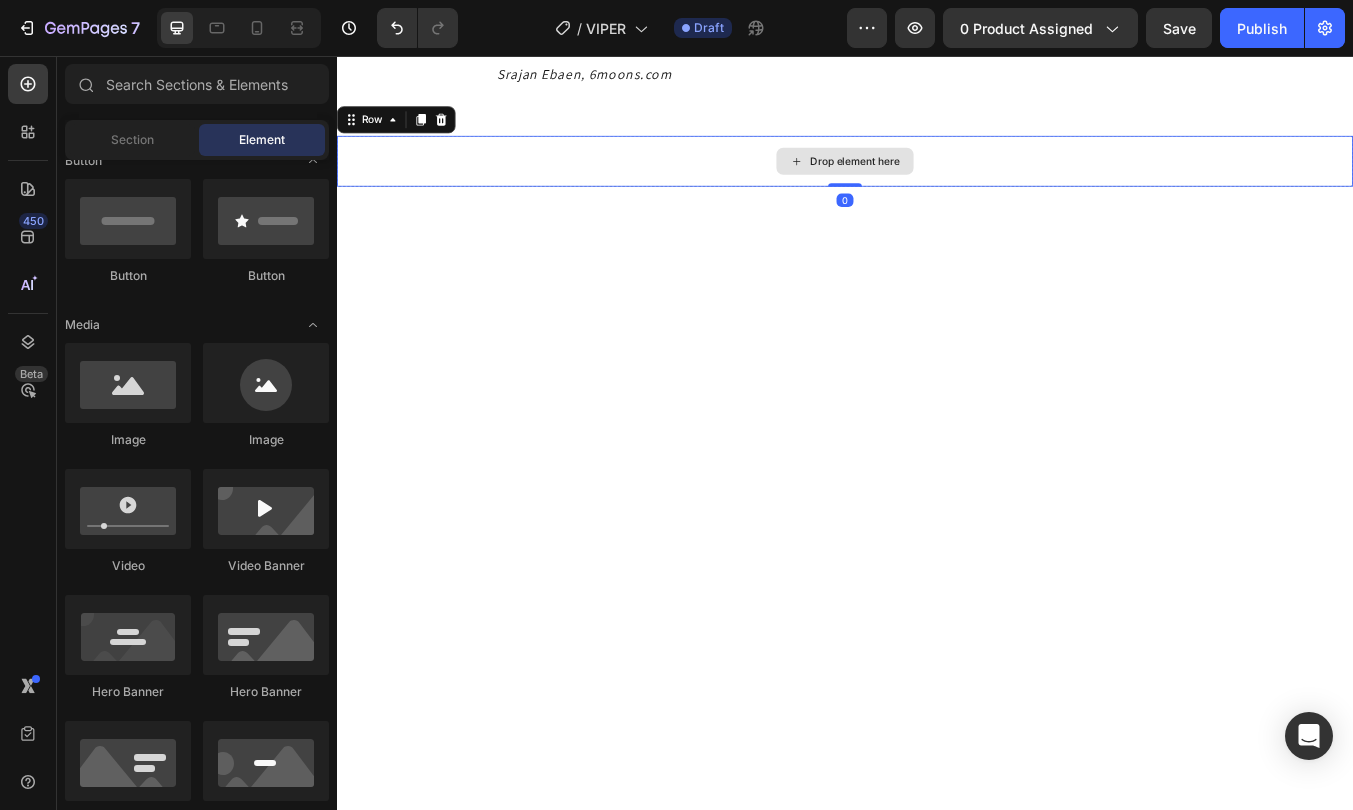 click on "Drop element here" at bounding box center [937, 180] 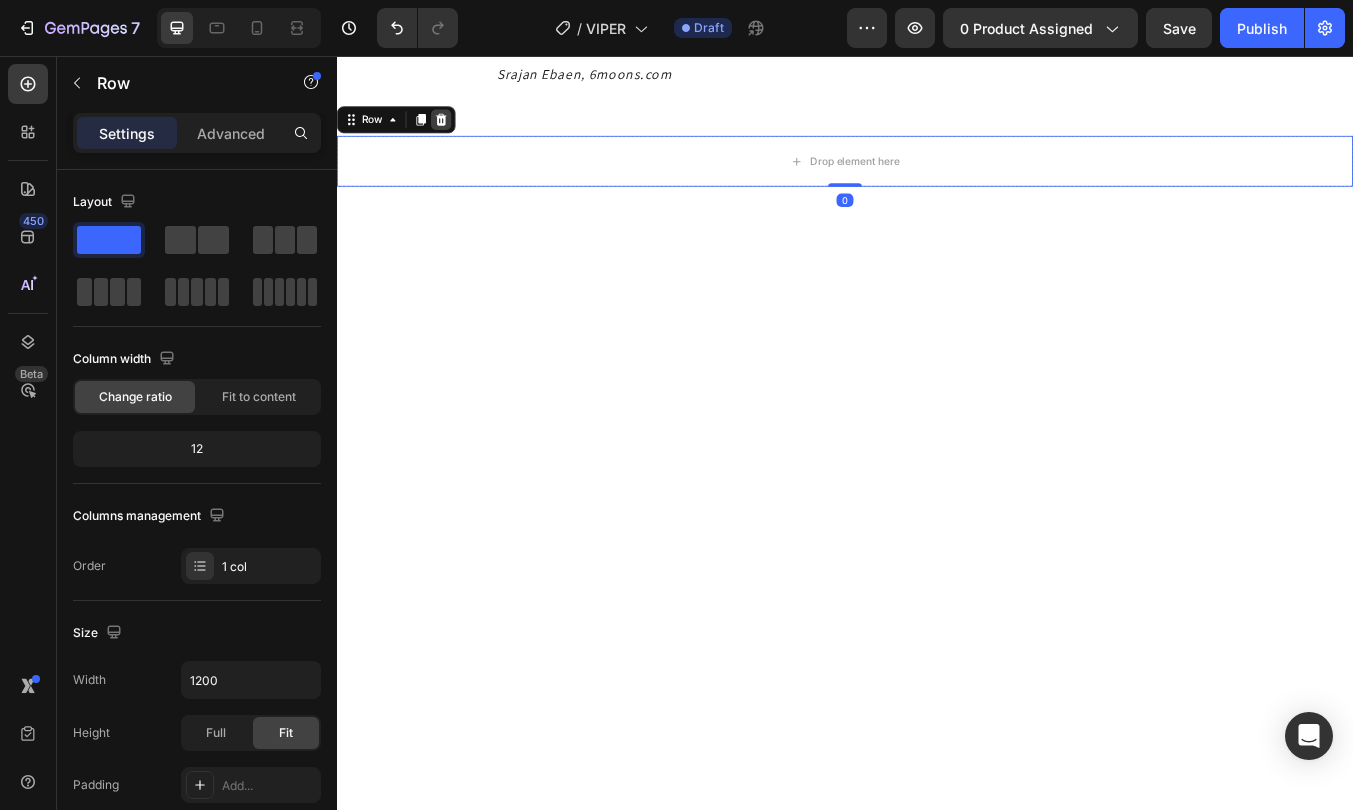 click 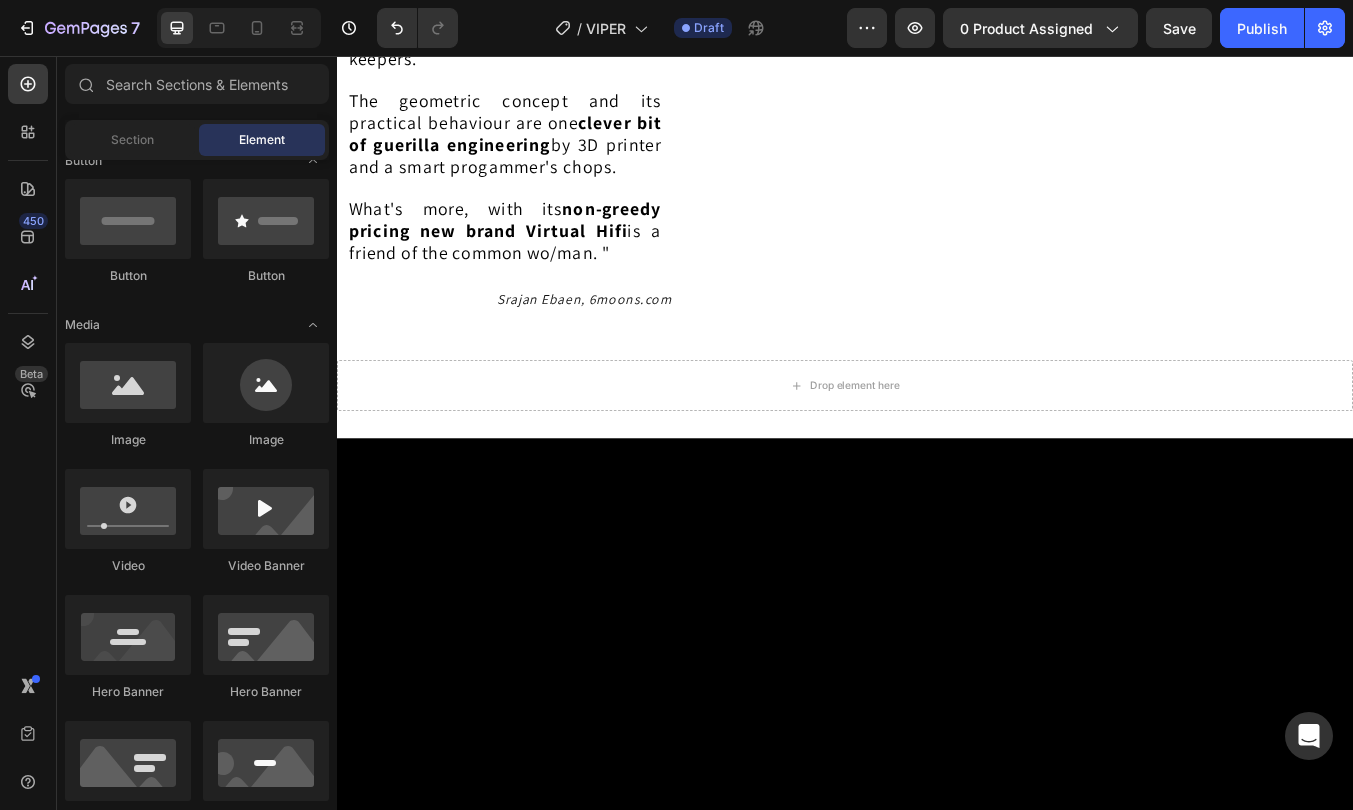 scroll, scrollTop: 8993, scrollLeft: 0, axis: vertical 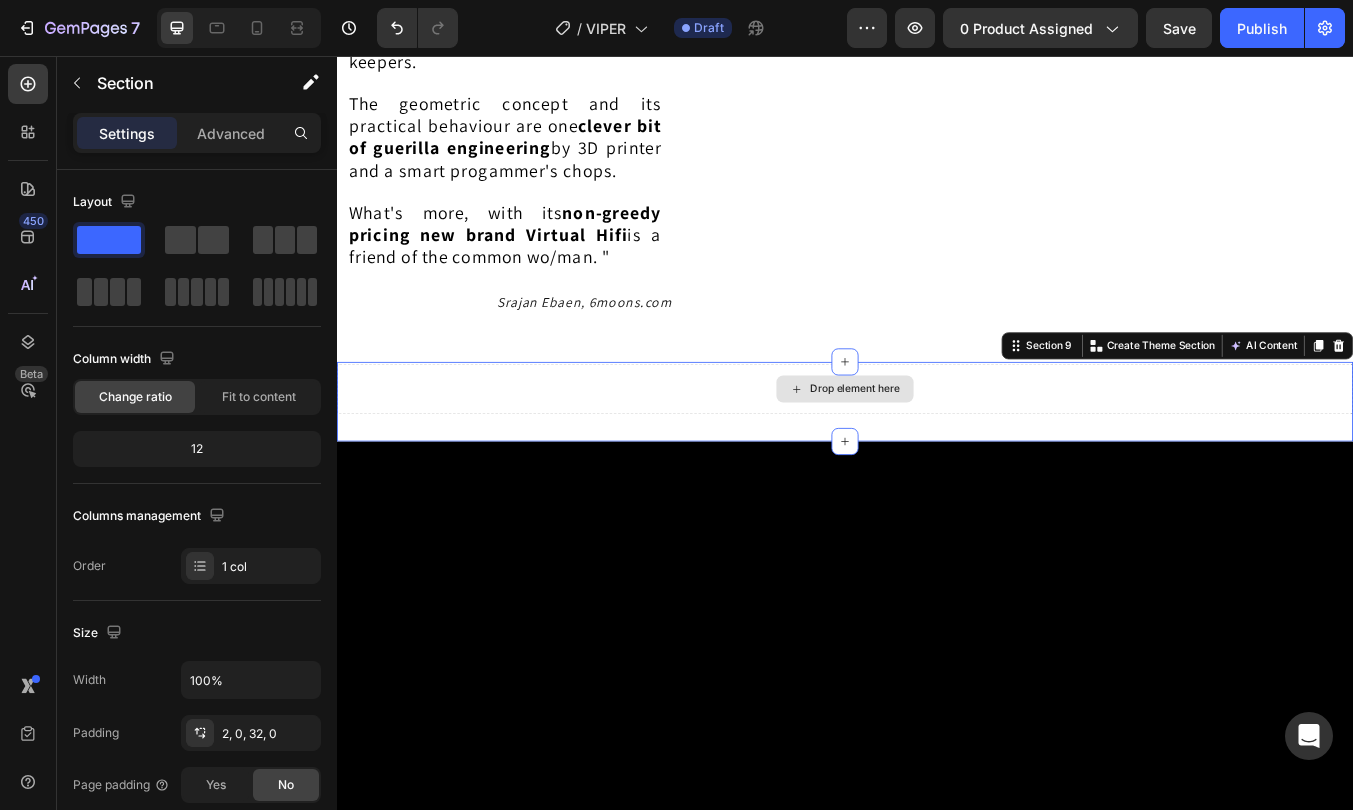 click on "Drop element here" at bounding box center (937, 449) 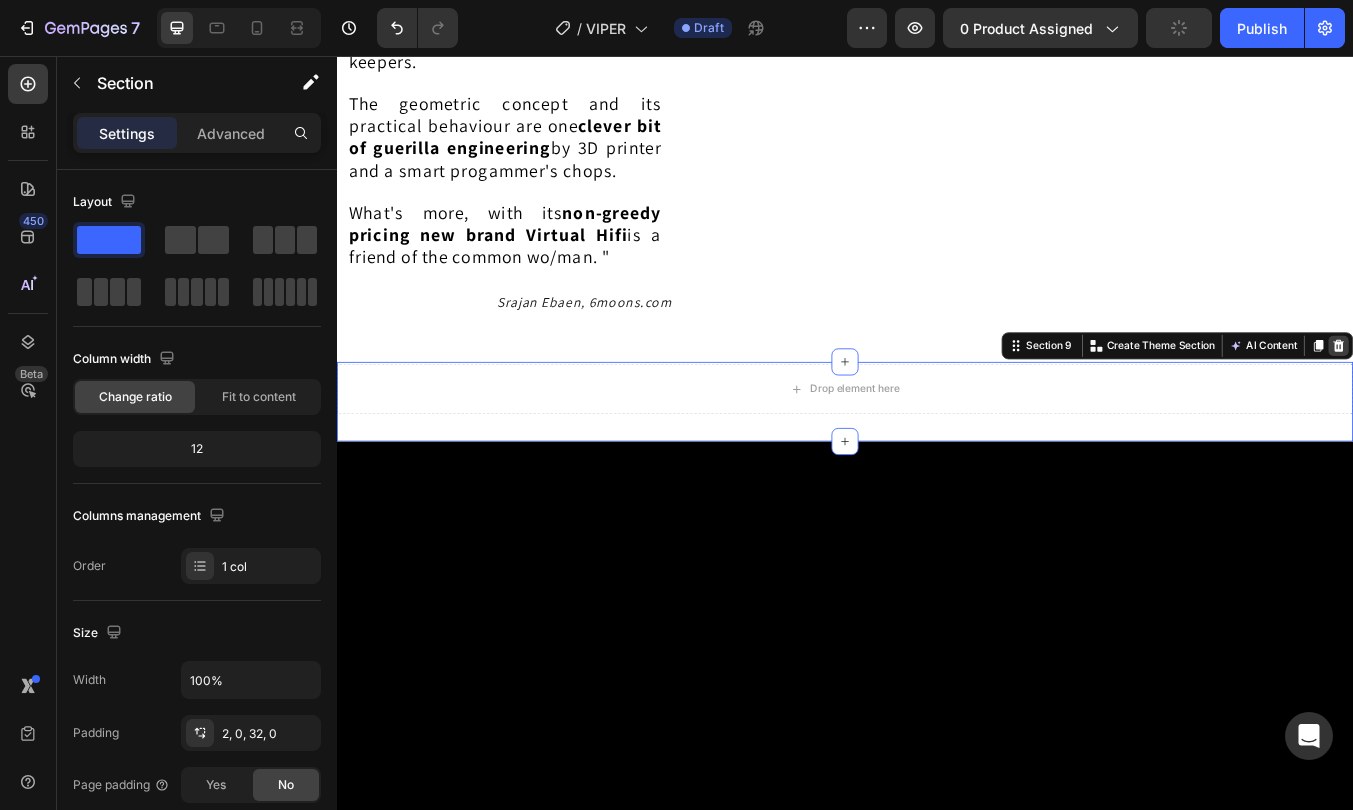click 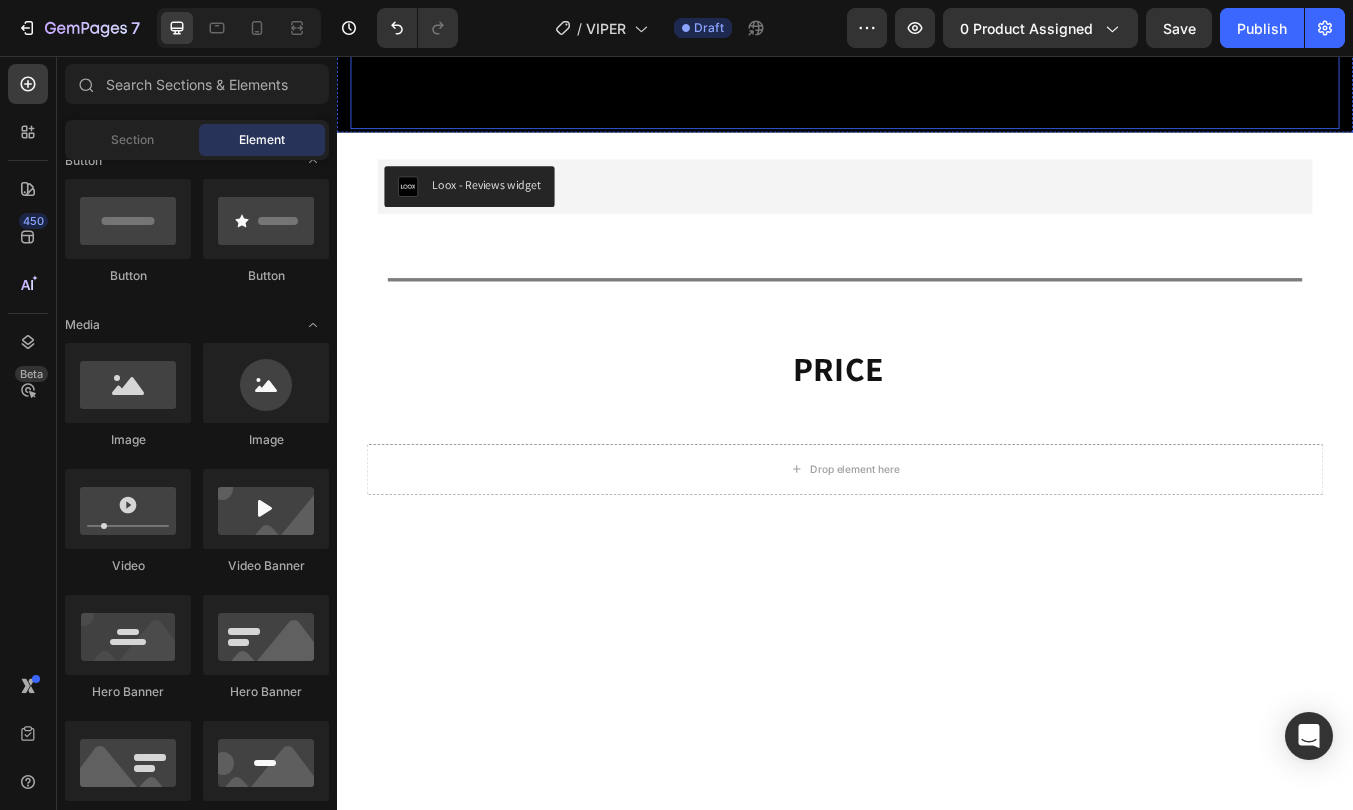 select on "562925786396361964" 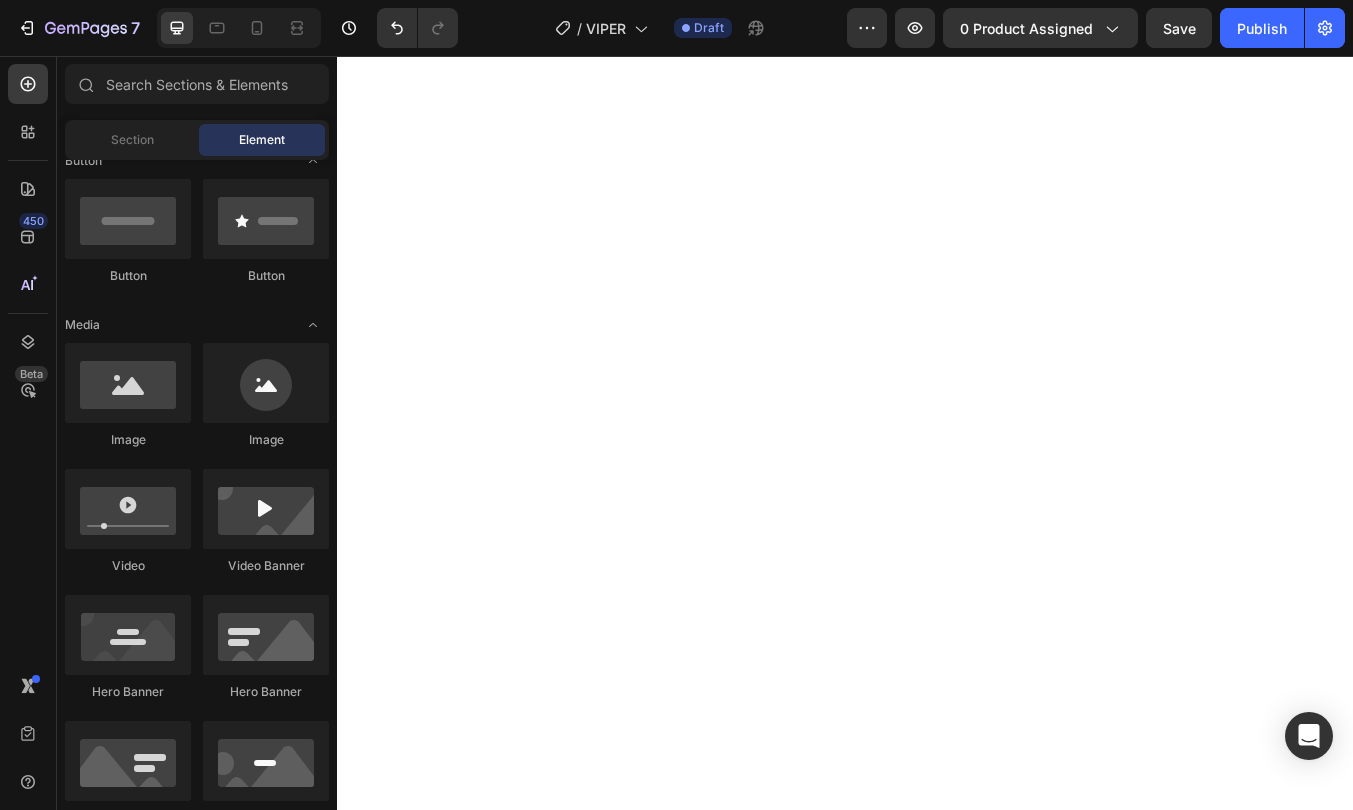 select on "562925786396361964" 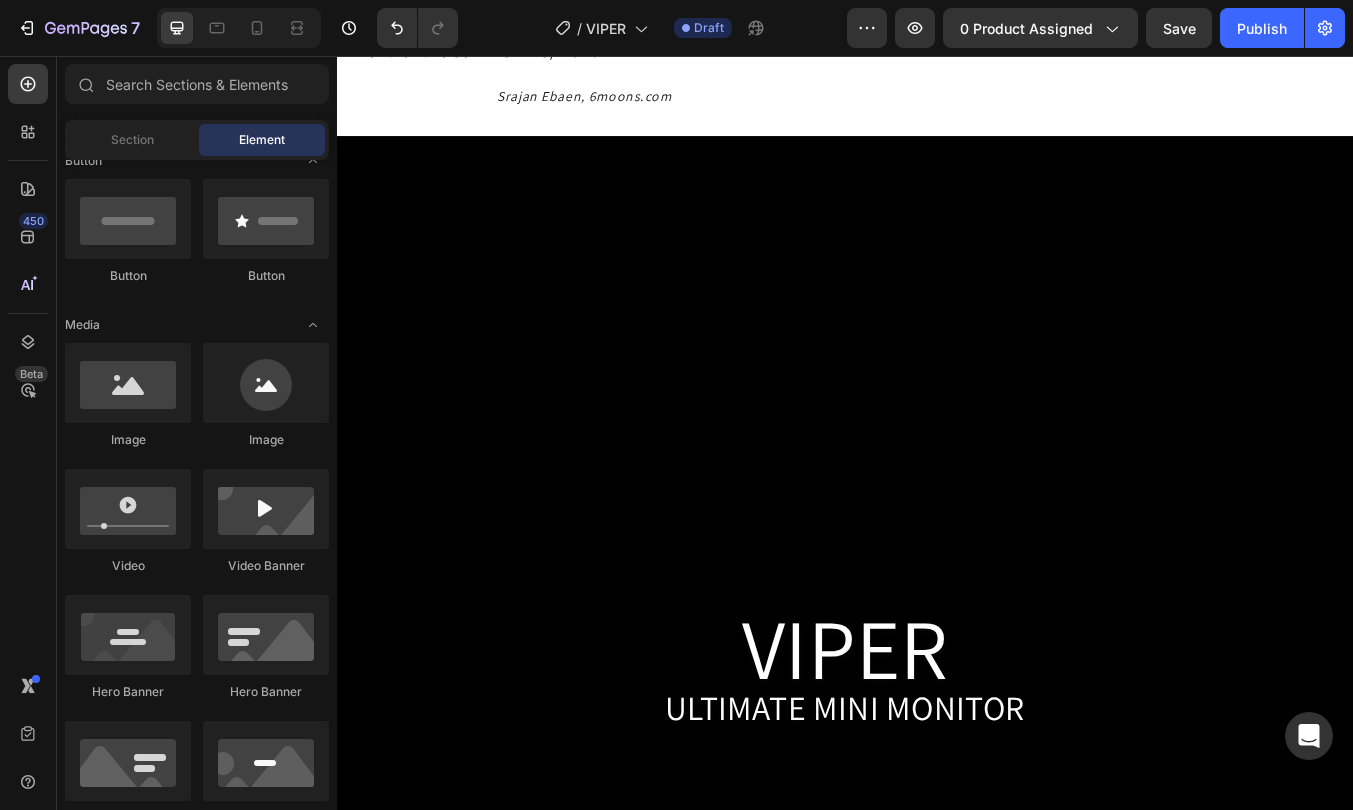 scroll, scrollTop: 9255, scrollLeft: 0, axis: vertical 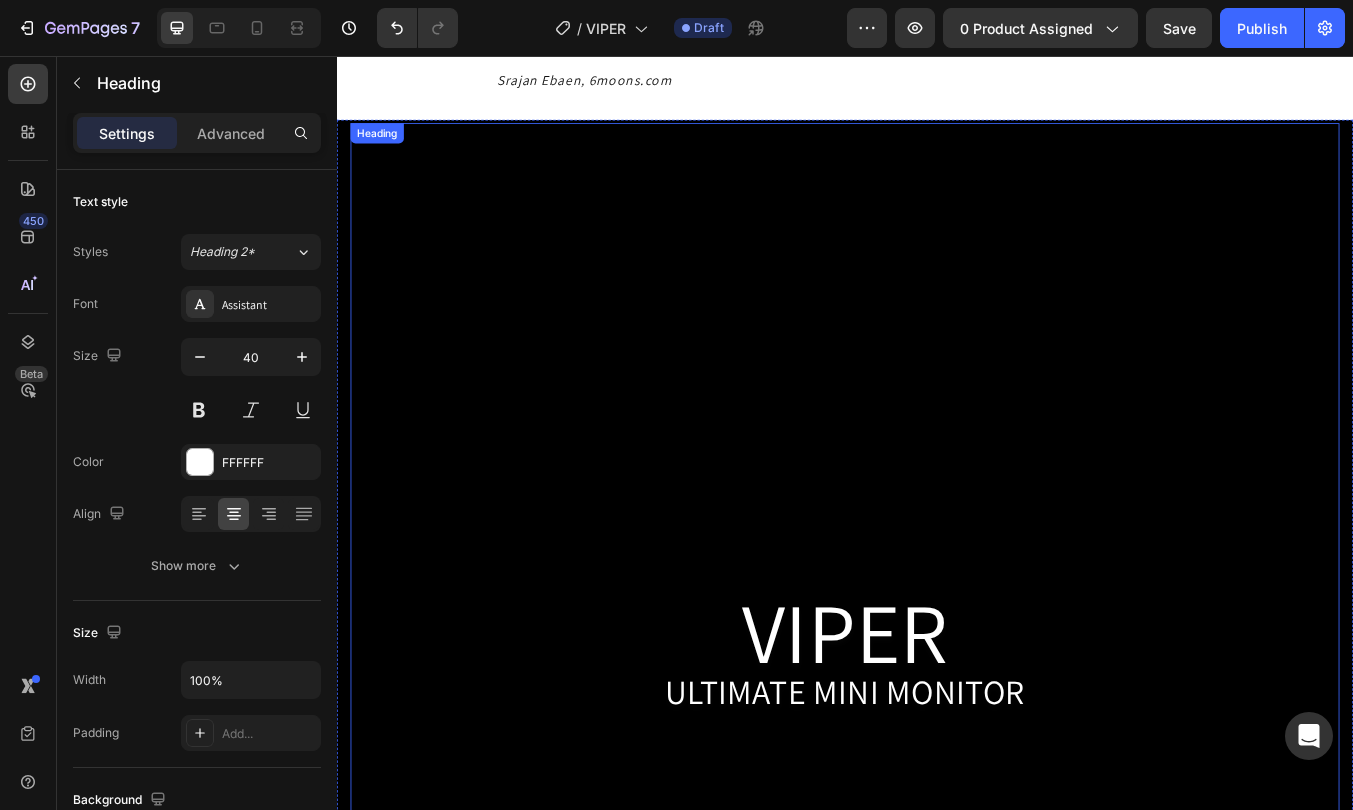 click on "VIPER  ULTIMATE MINI MONITOR" at bounding box center (937, 603) 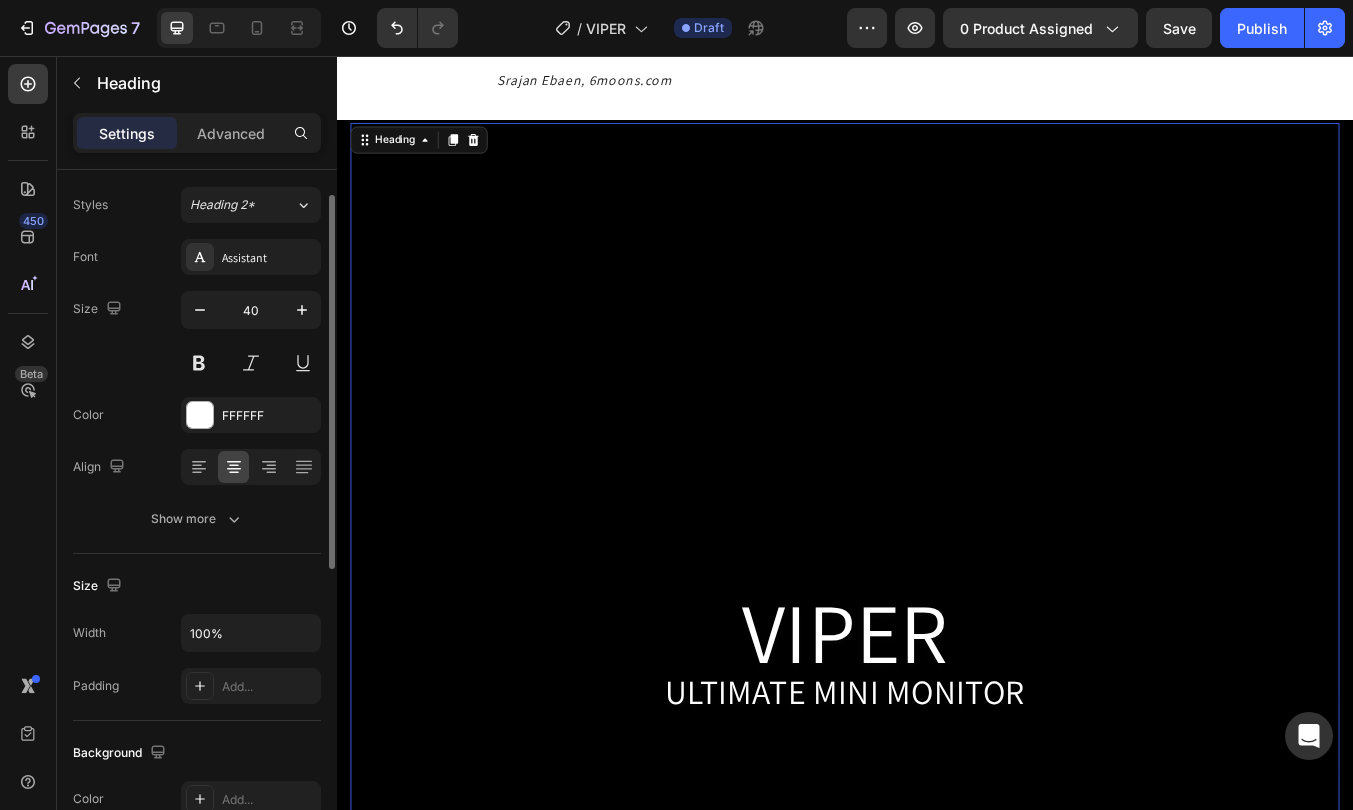 scroll, scrollTop: 0, scrollLeft: 0, axis: both 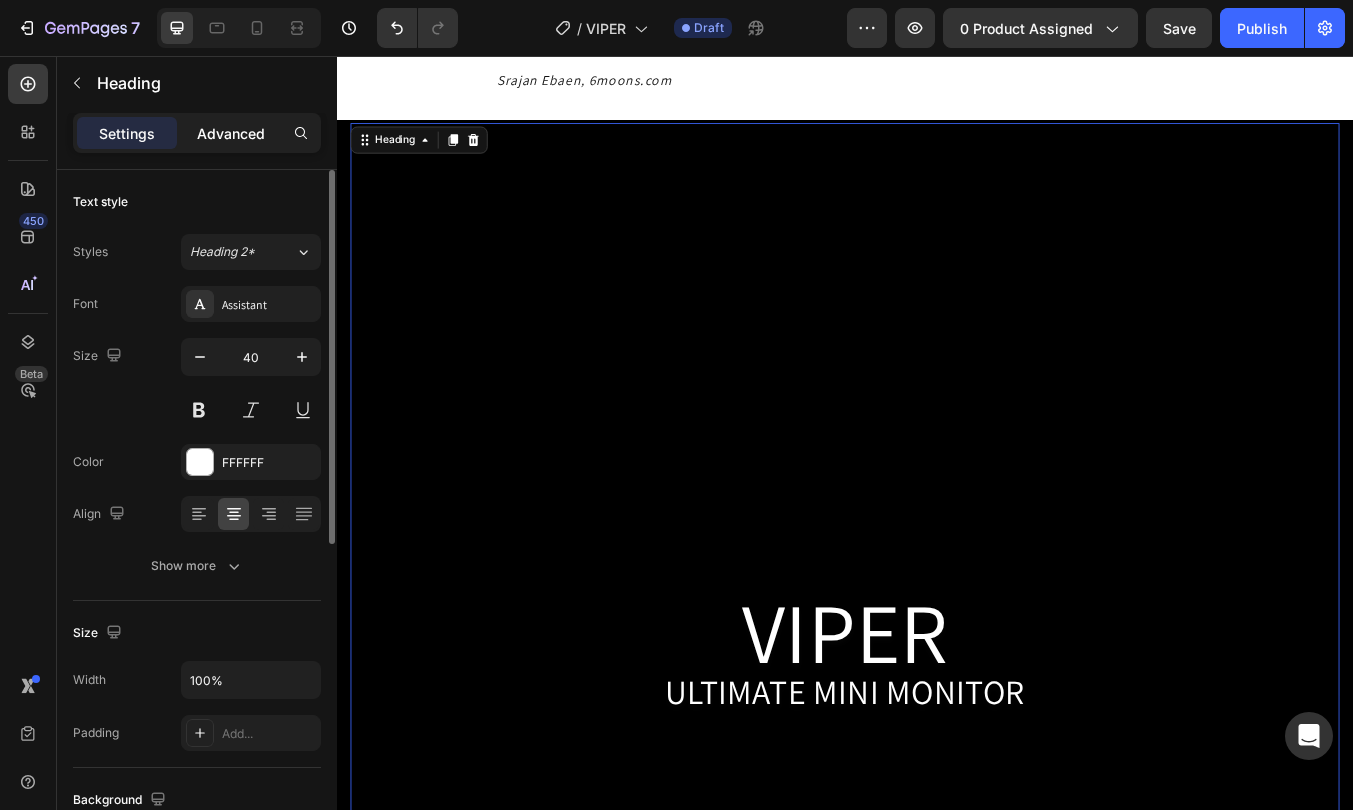 click on "Advanced" at bounding box center [231, 133] 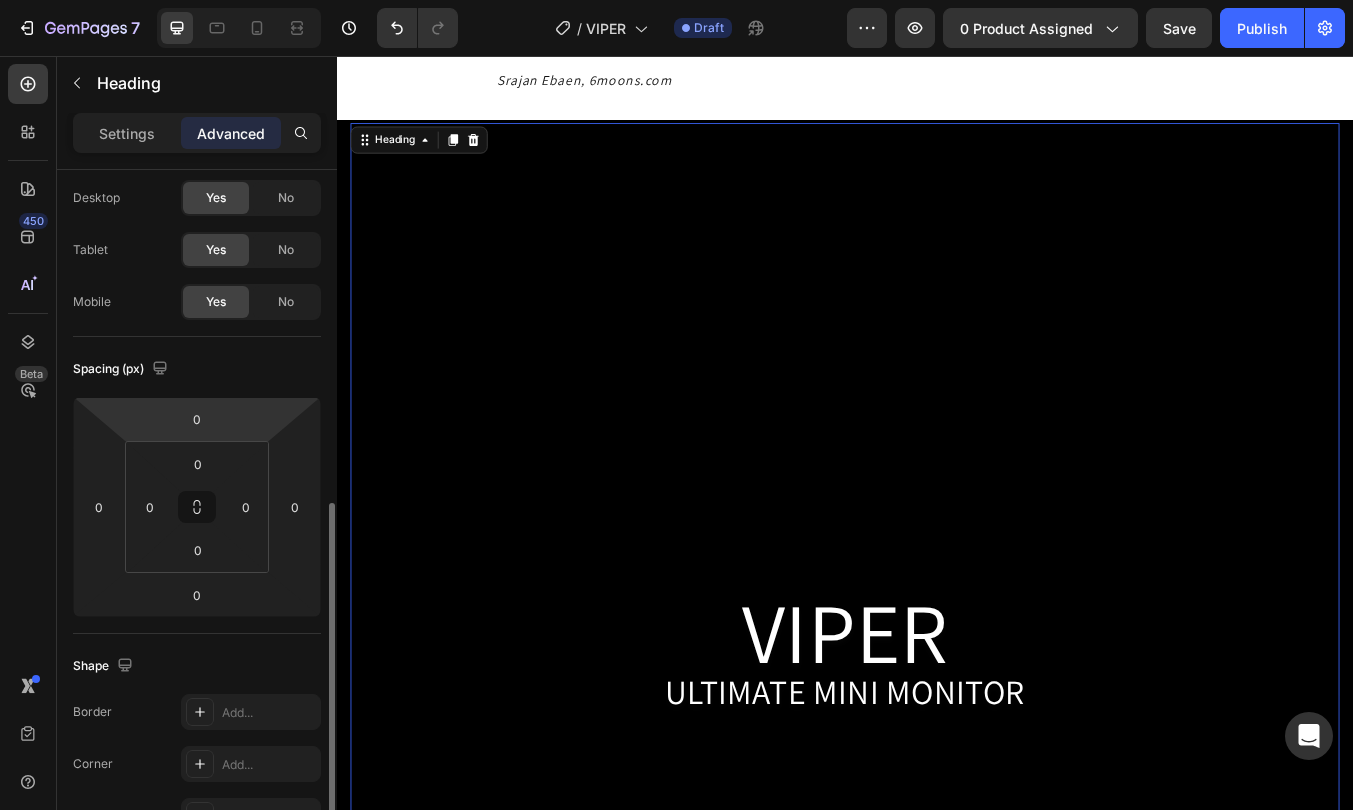 scroll, scrollTop: 0, scrollLeft: 0, axis: both 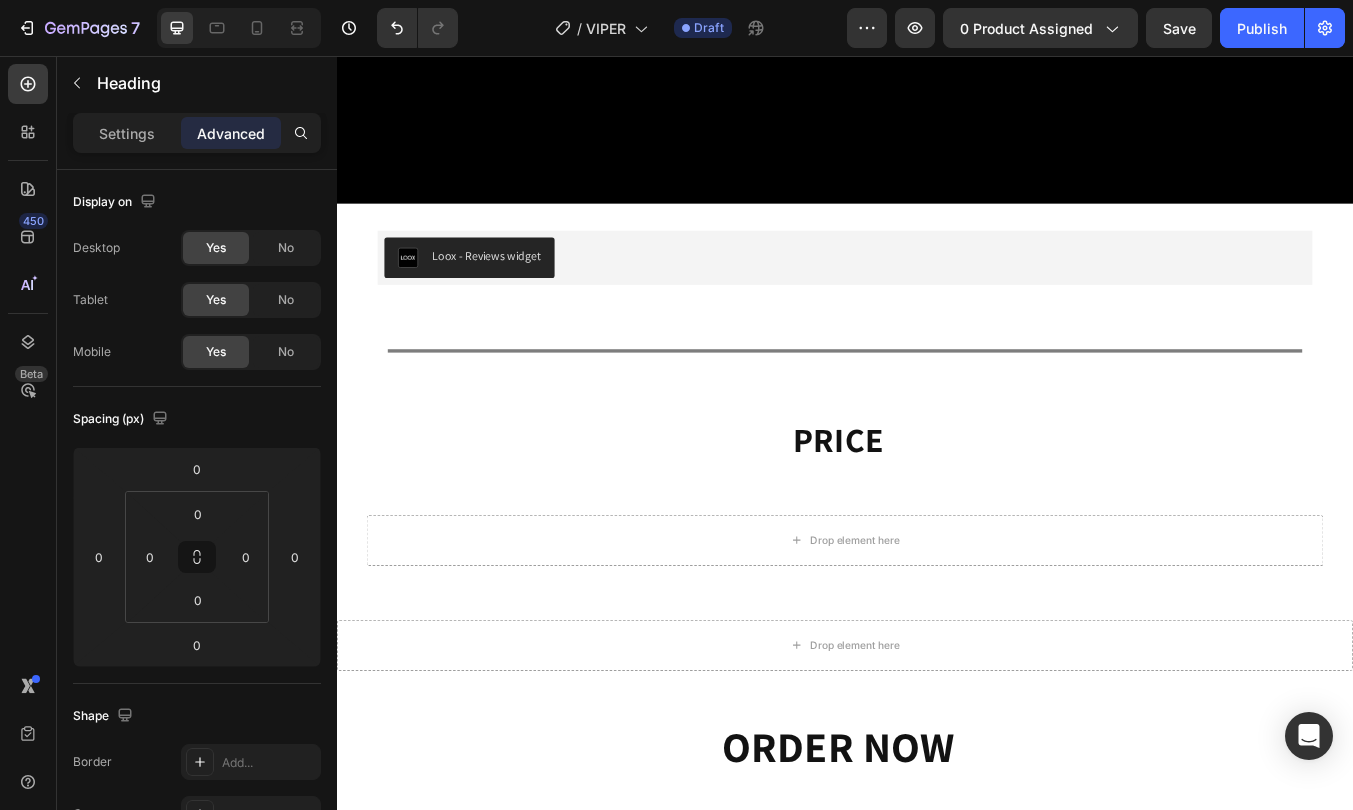 select on "562925786396361964" 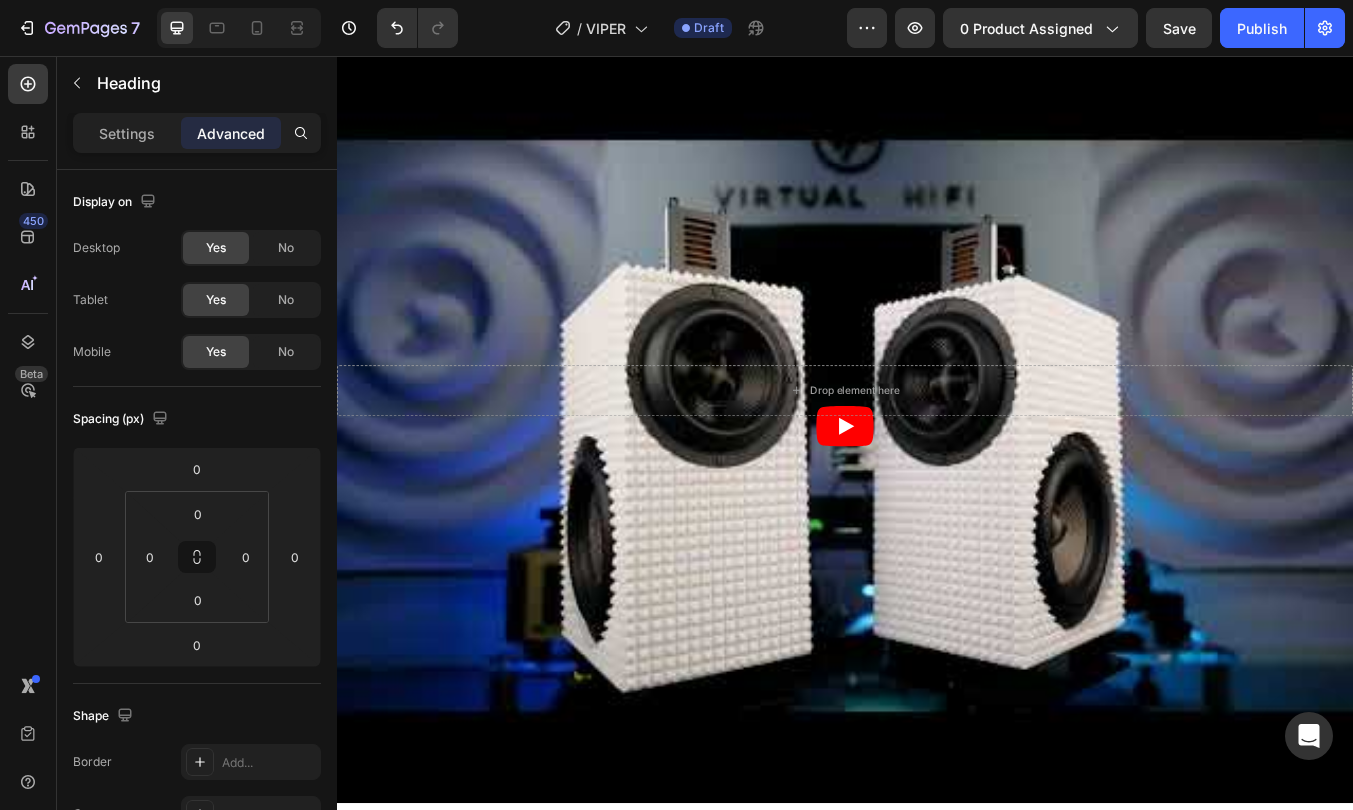 scroll, scrollTop: 44, scrollLeft: 0, axis: vertical 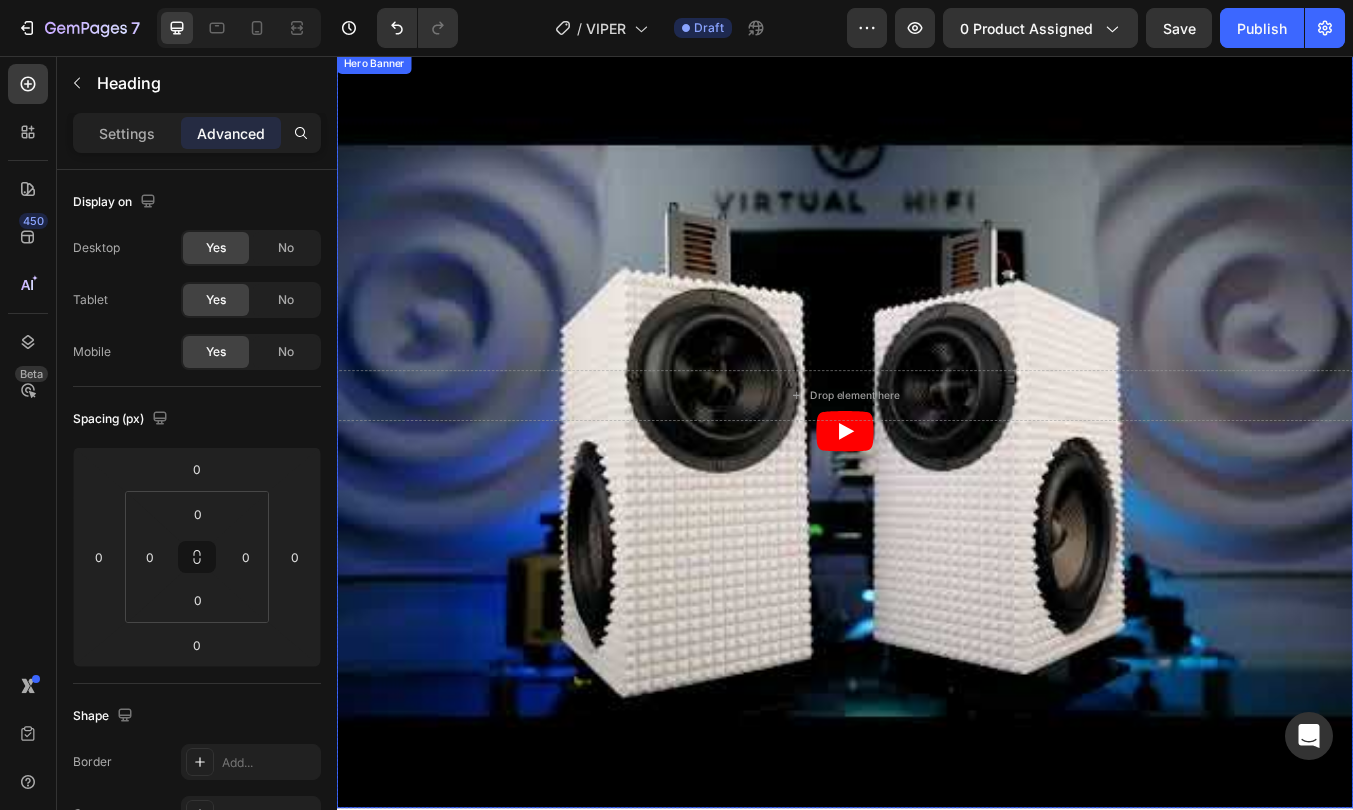click on "Drop element here Row" at bounding box center [937, 499] 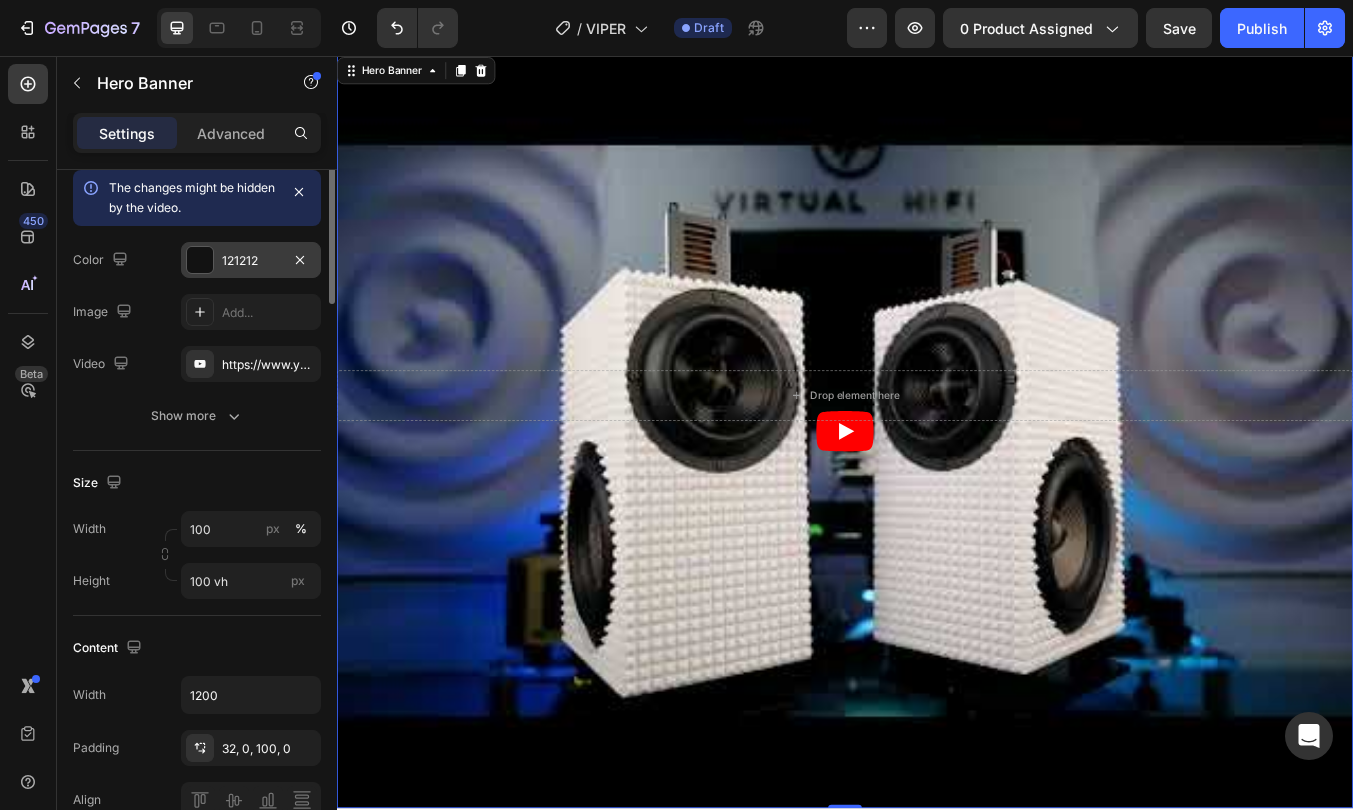 scroll, scrollTop: 0, scrollLeft: 0, axis: both 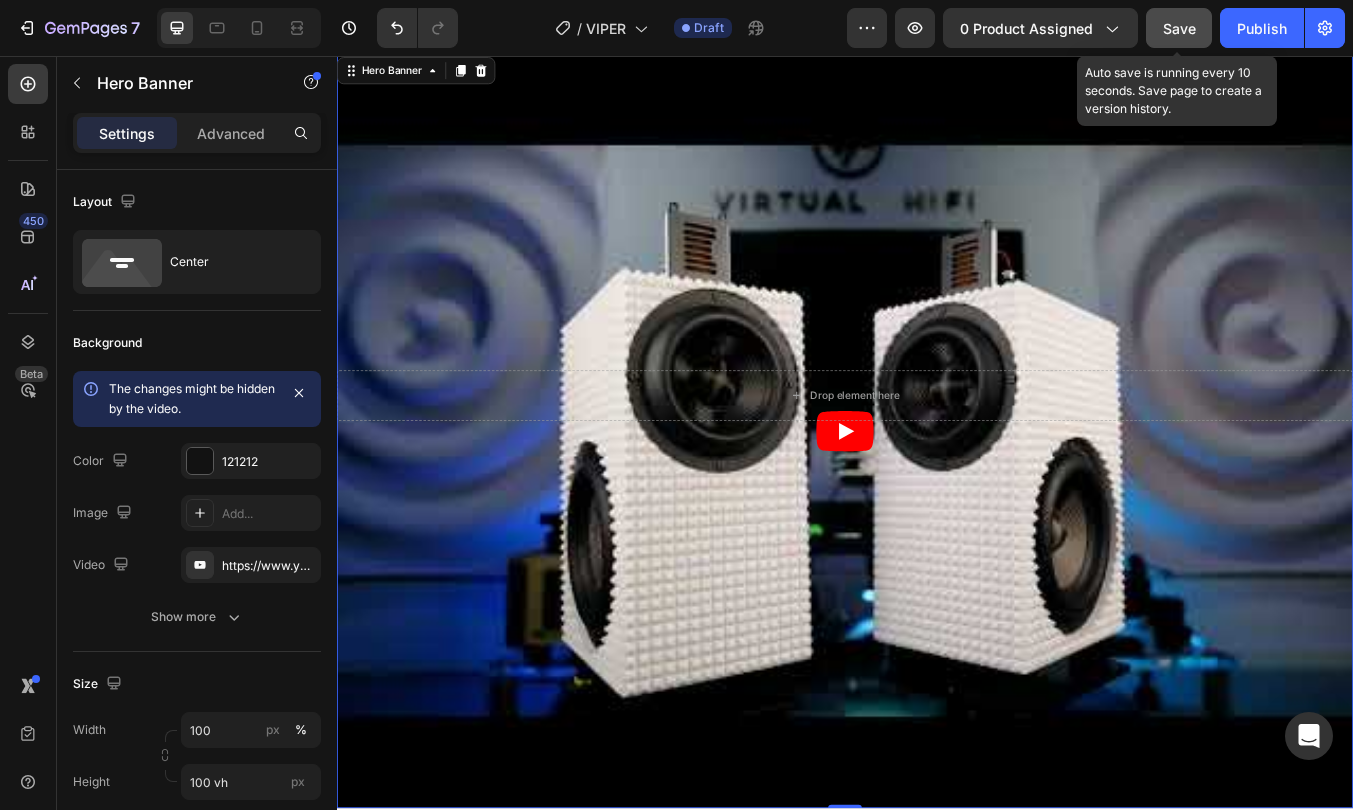 click on "Save" at bounding box center (1179, 28) 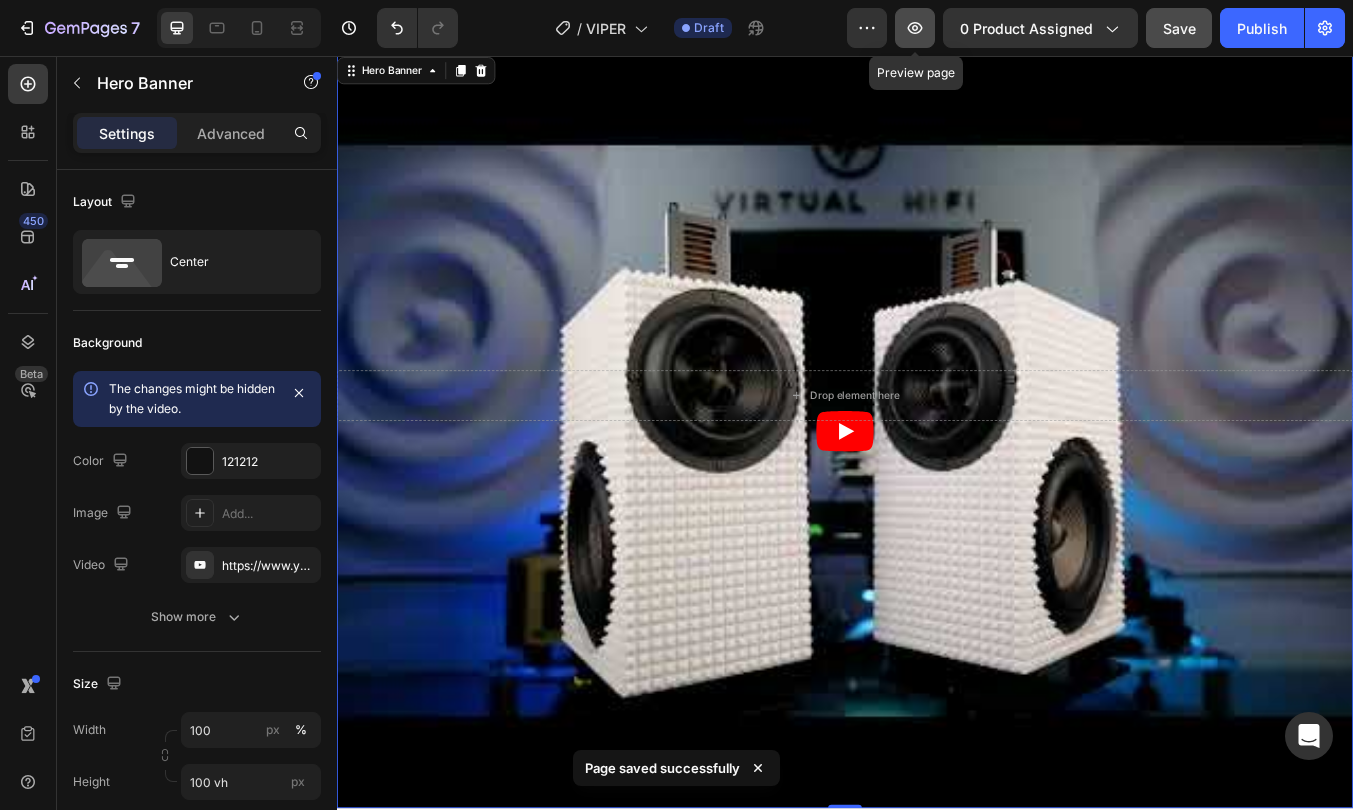 click 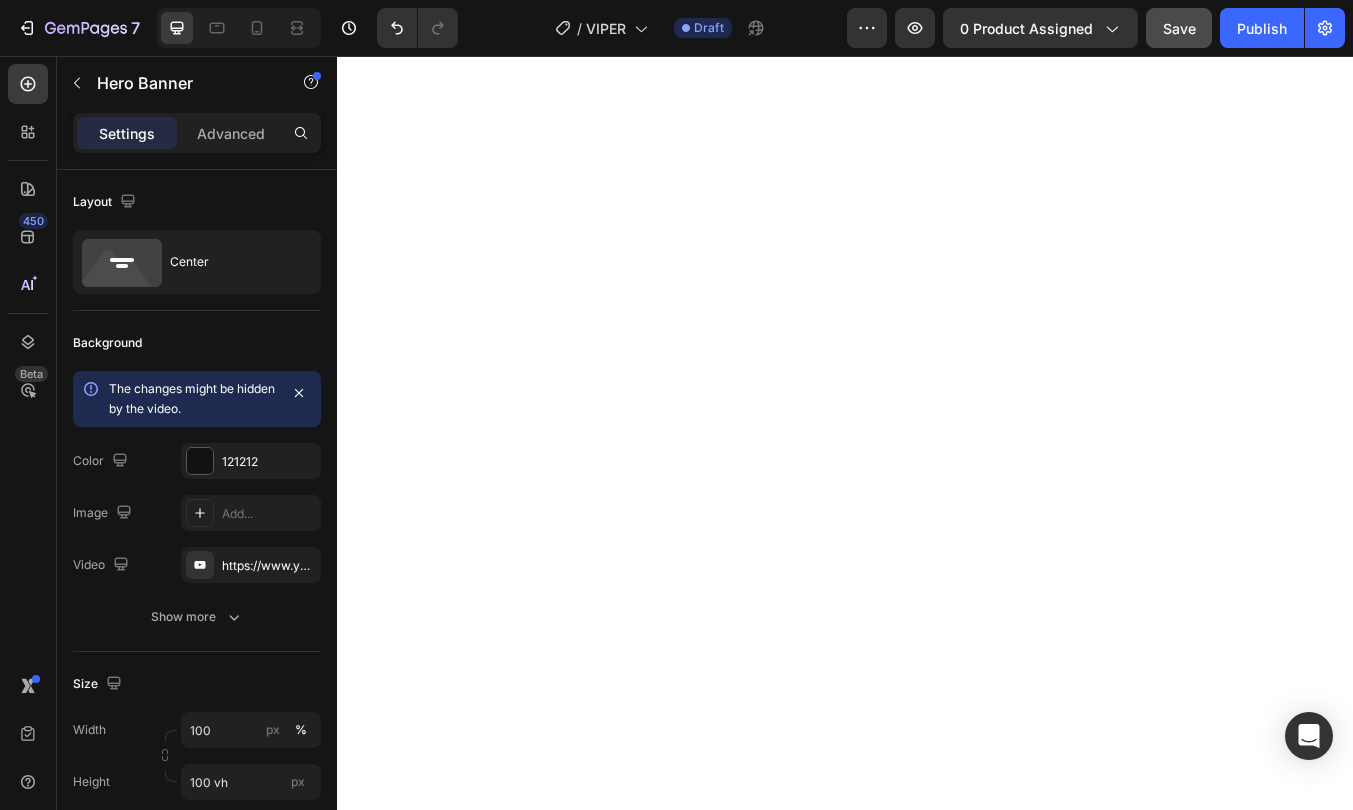 scroll, scrollTop: 7258, scrollLeft: 0, axis: vertical 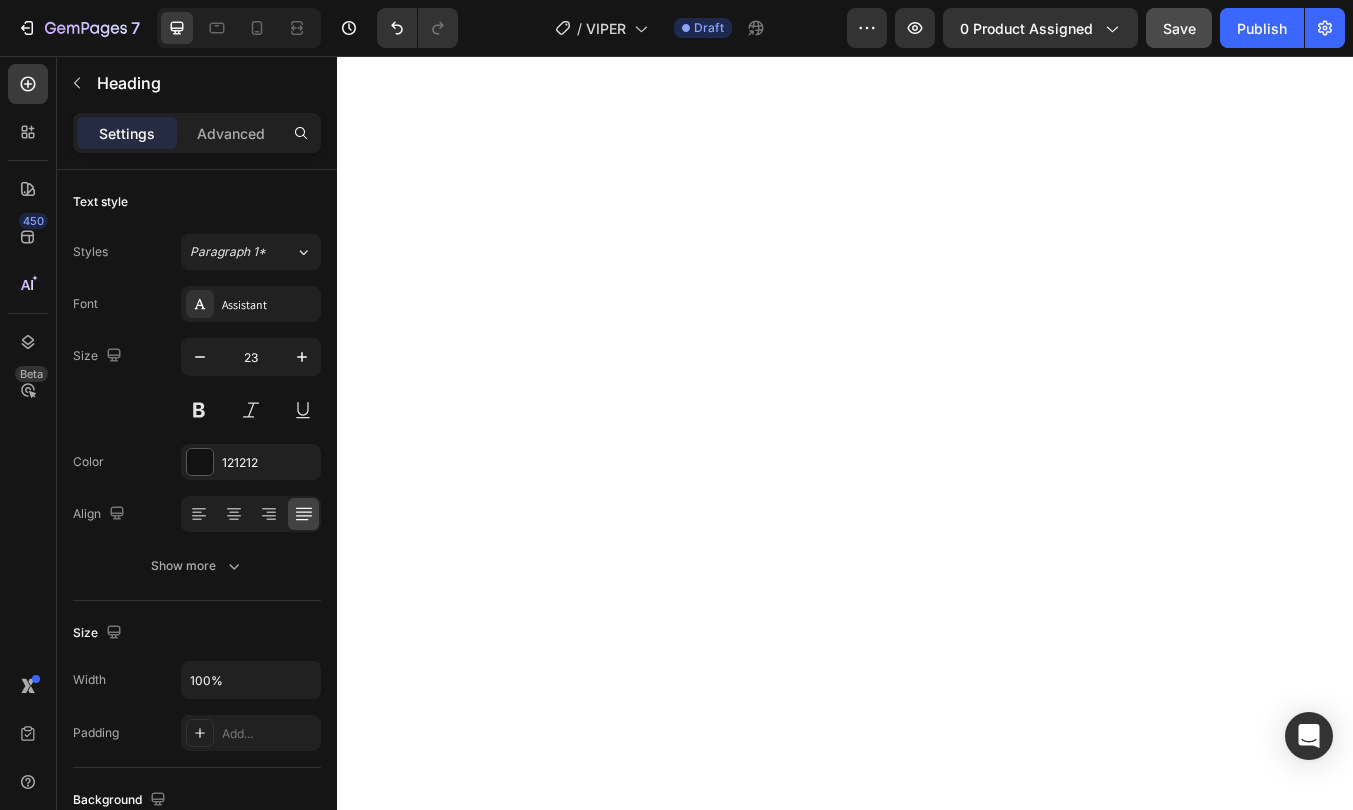 click on "unmatched resolution and detail" at bounding box center [638, -1331] 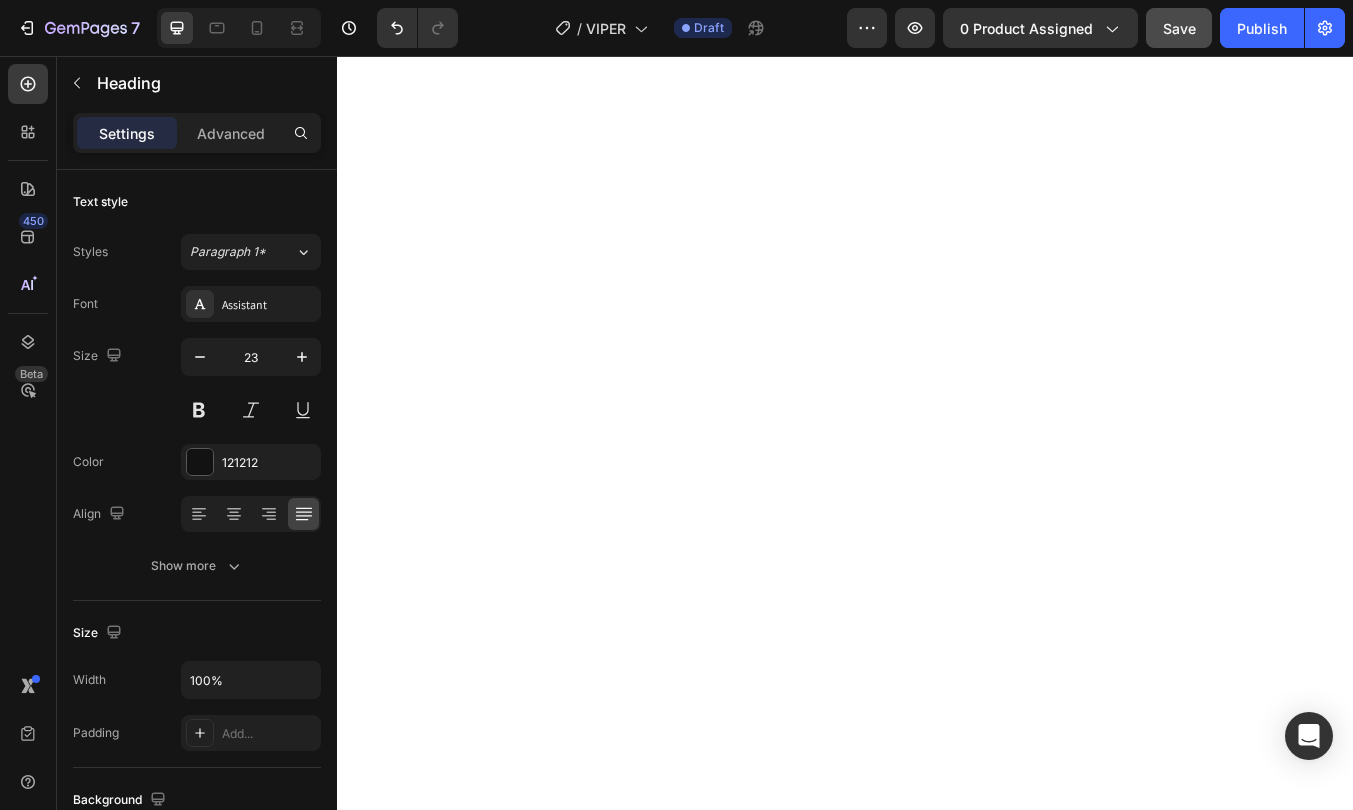 scroll, scrollTop: 8397, scrollLeft: 0, axis: vertical 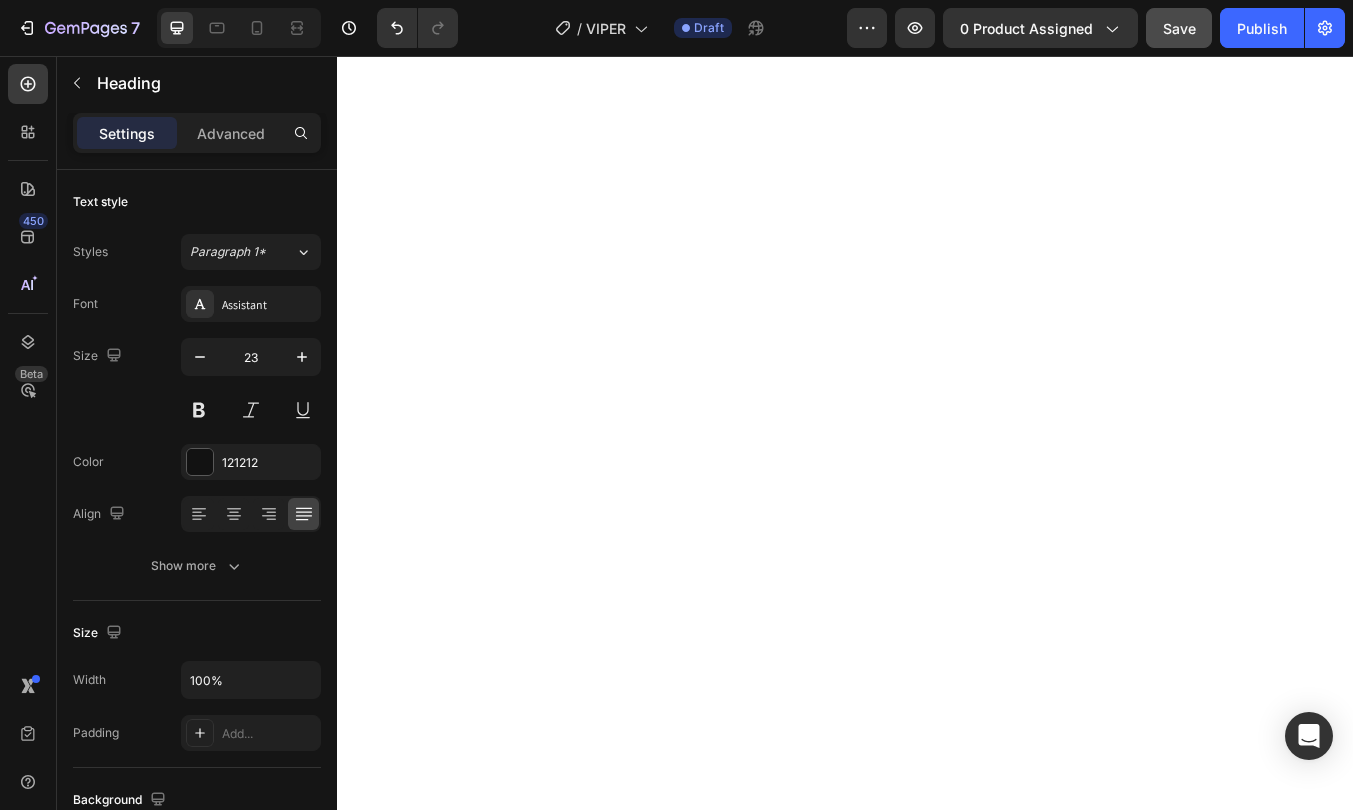 click on "Jantzen Litz & Air coils -" at bounding box center [525, -2052] 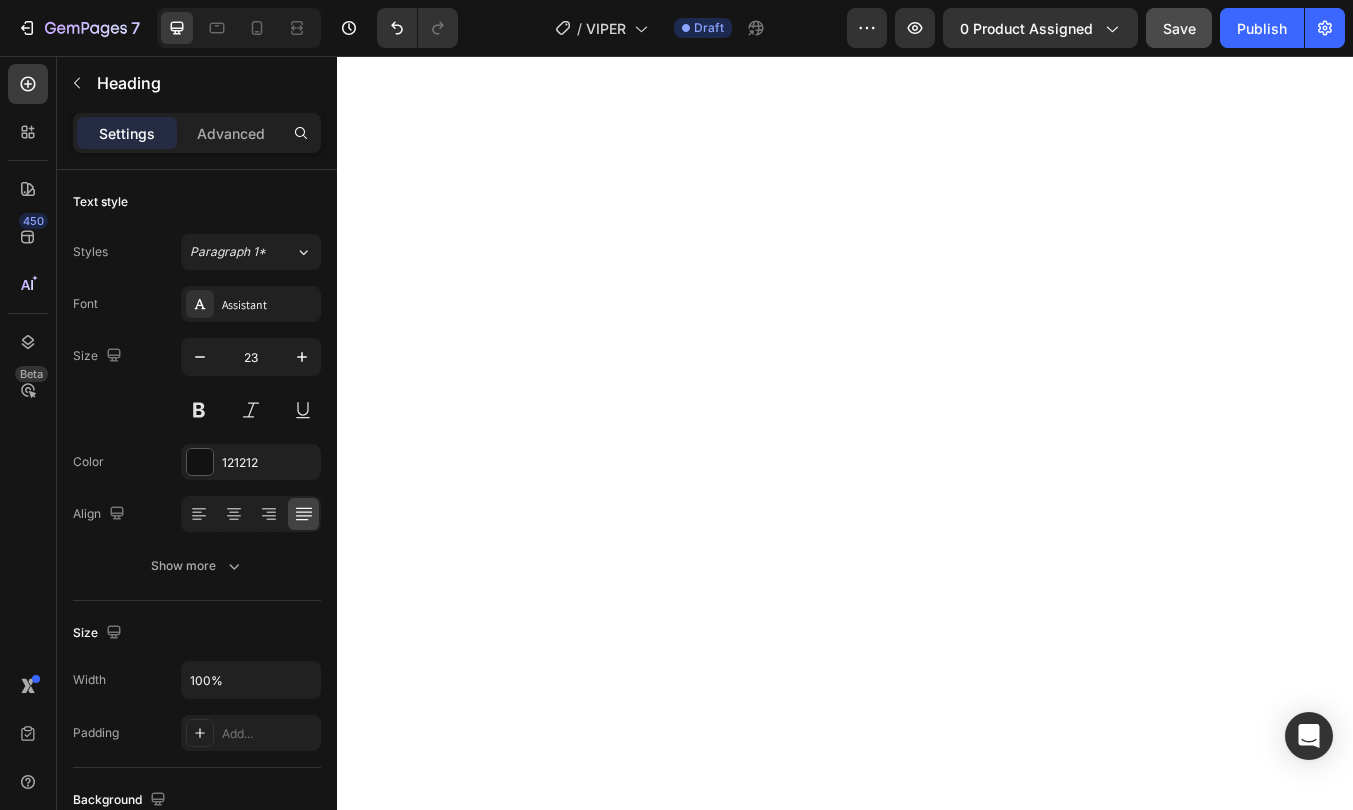 click on "Jantzen Litz & Air coils -" at bounding box center [525, -2052] 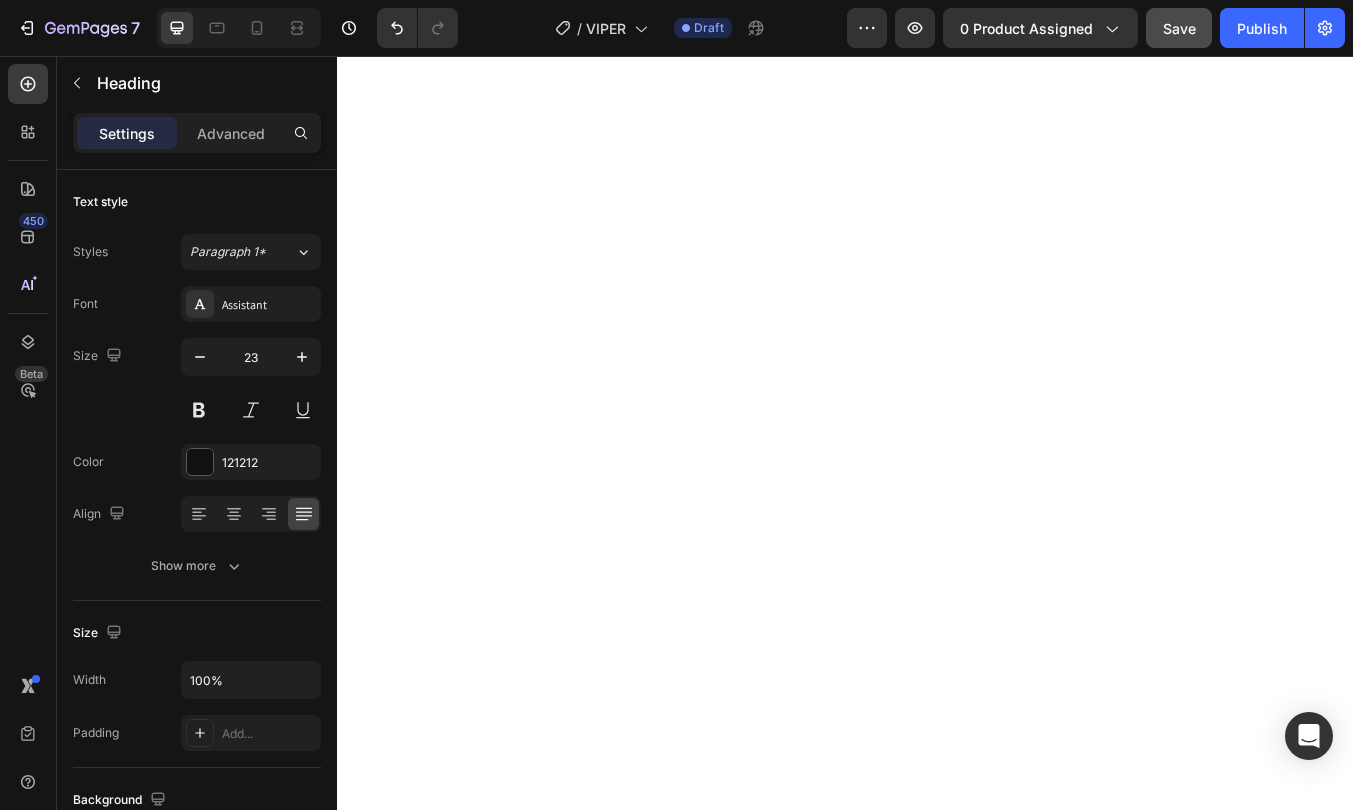 drag, startPoint x: 1031, startPoint y: 296, endPoint x: 366, endPoint y: 178, distance: 675.38806 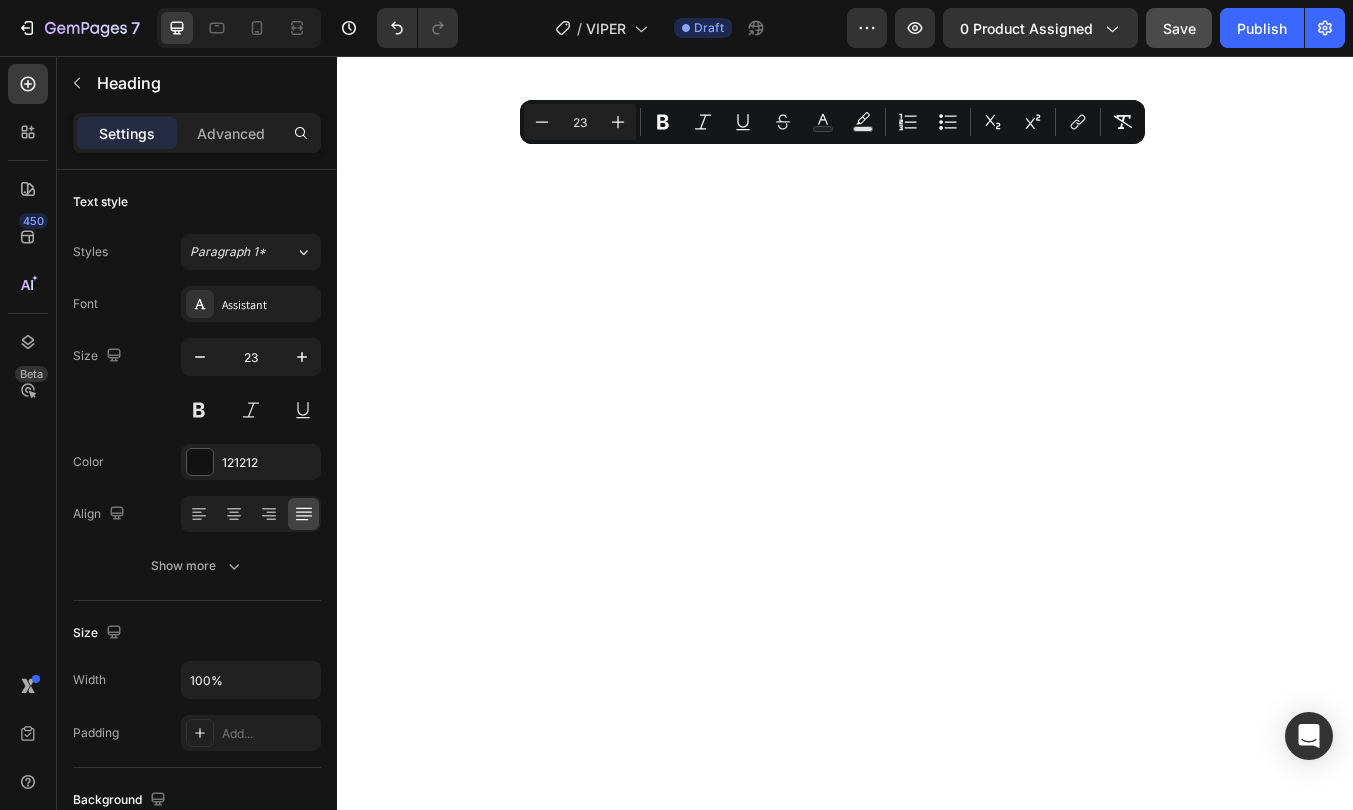 copy on "✅  Duelund Pure Copper Internal Cabling & Mundorf Oil Capacitors  — Pure, natural musicality ✅  WBT Silver Terminals  — Maximum signal integrity ✅  Mundorf MEO Capacitors & Resistors  — Maximum signal integrity ✅  Jantzen Litz & Air coils - For organic and dynamic sound" 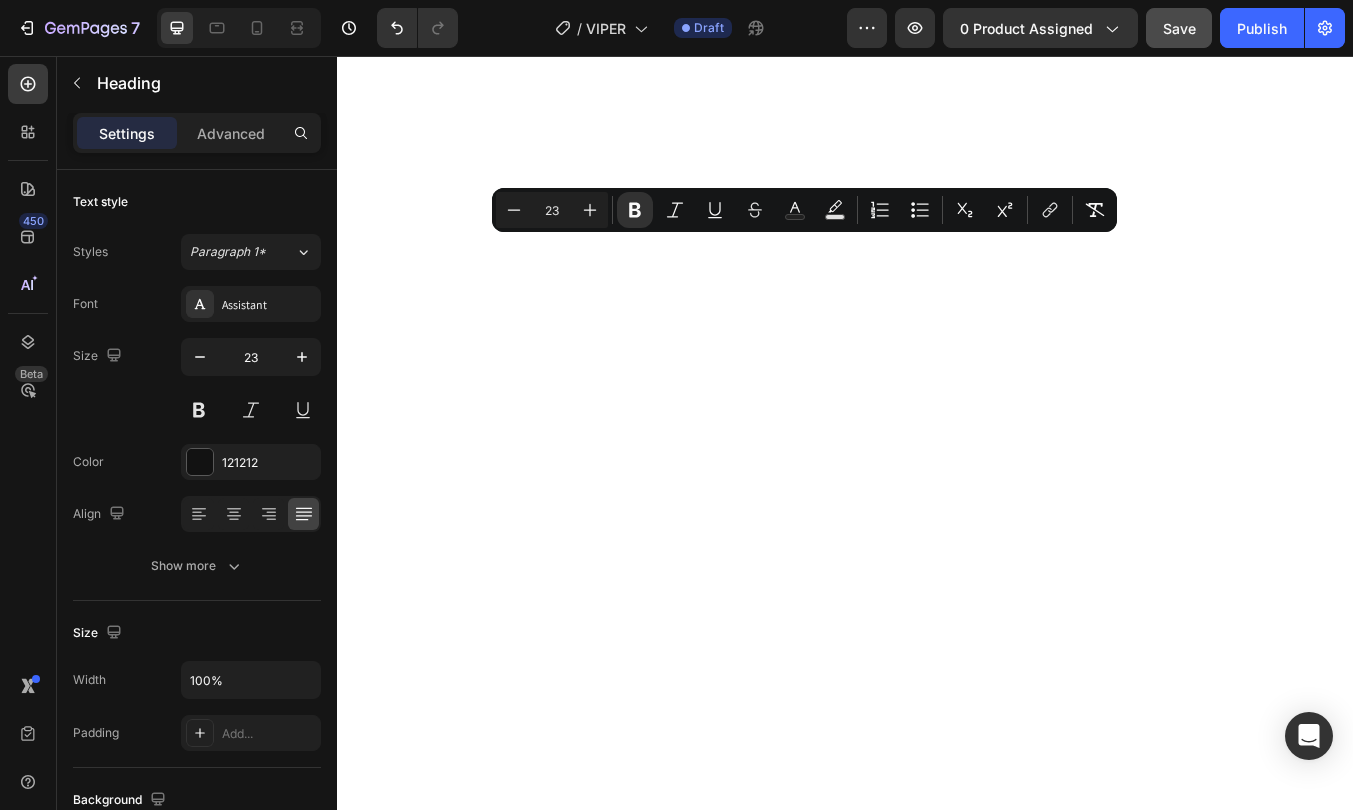 drag, startPoint x: 1001, startPoint y: 286, endPoint x: 664, endPoint y: 277, distance: 337.12015 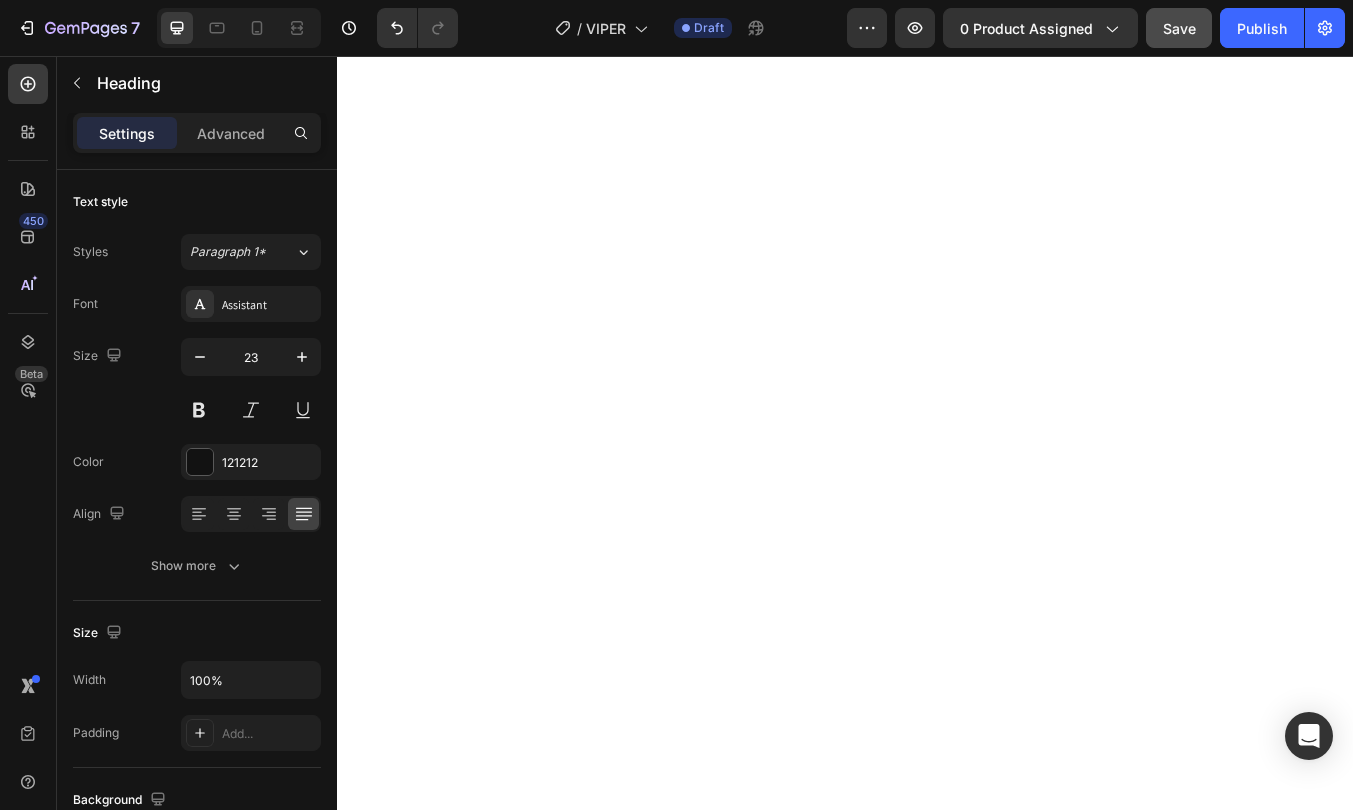 click on "✅  Duelund Pure Copper Internal Cabling & Mundorf Oil Capacitors  — Pure, natural musicality ✅  WBT Silver Terminals  — Maximum signal integrity ✅  Mundorf MEO Capacitors & Resistors  — Maximum signal integrity ✅  Jantzen Litz & Air coils -  Premium inductors with  low resistance and high precision , chosen for their ability to deliver  dynamic energy and lifelike flow  without coloration or compression." at bounding box center [937, -2087] 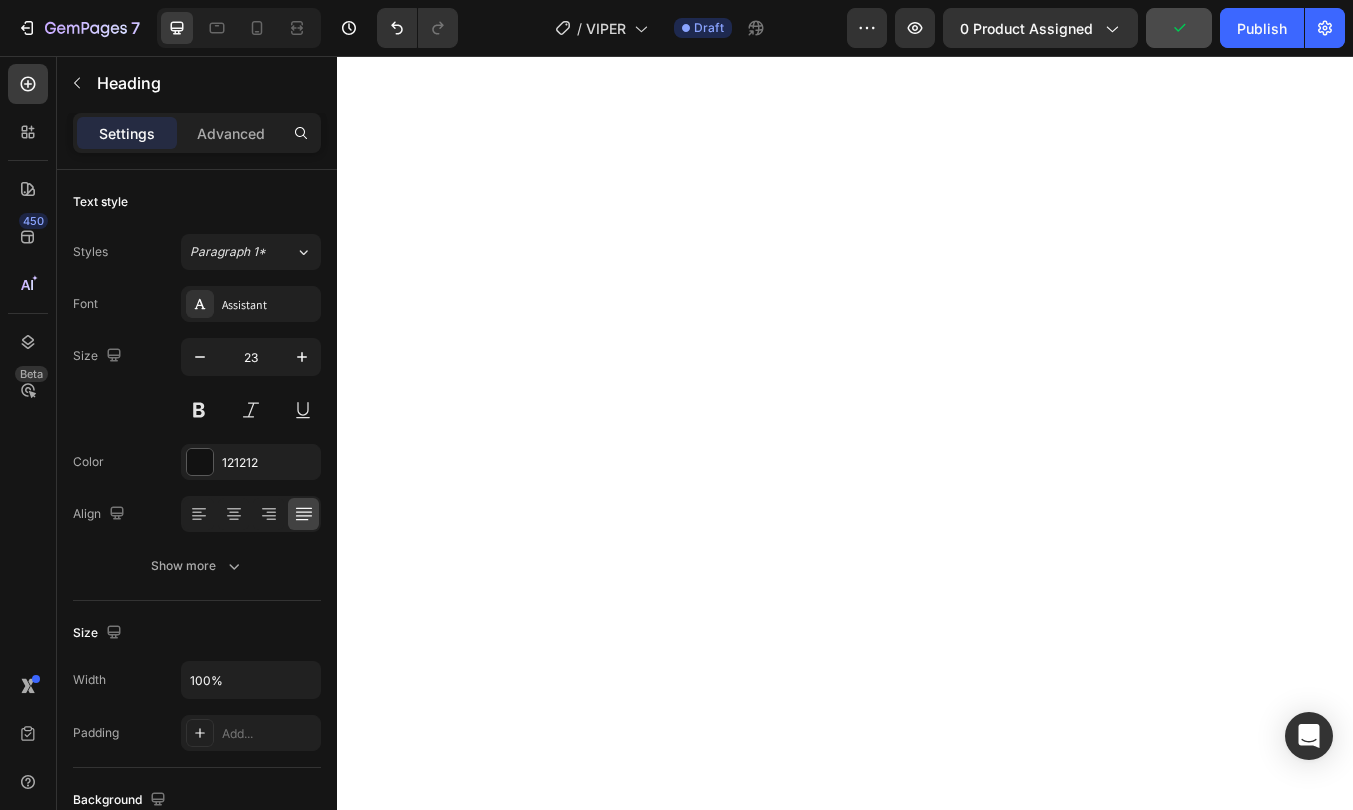 click on "Mundorf MEO Capacitors & Resistors" at bounding box center [594, -2087] 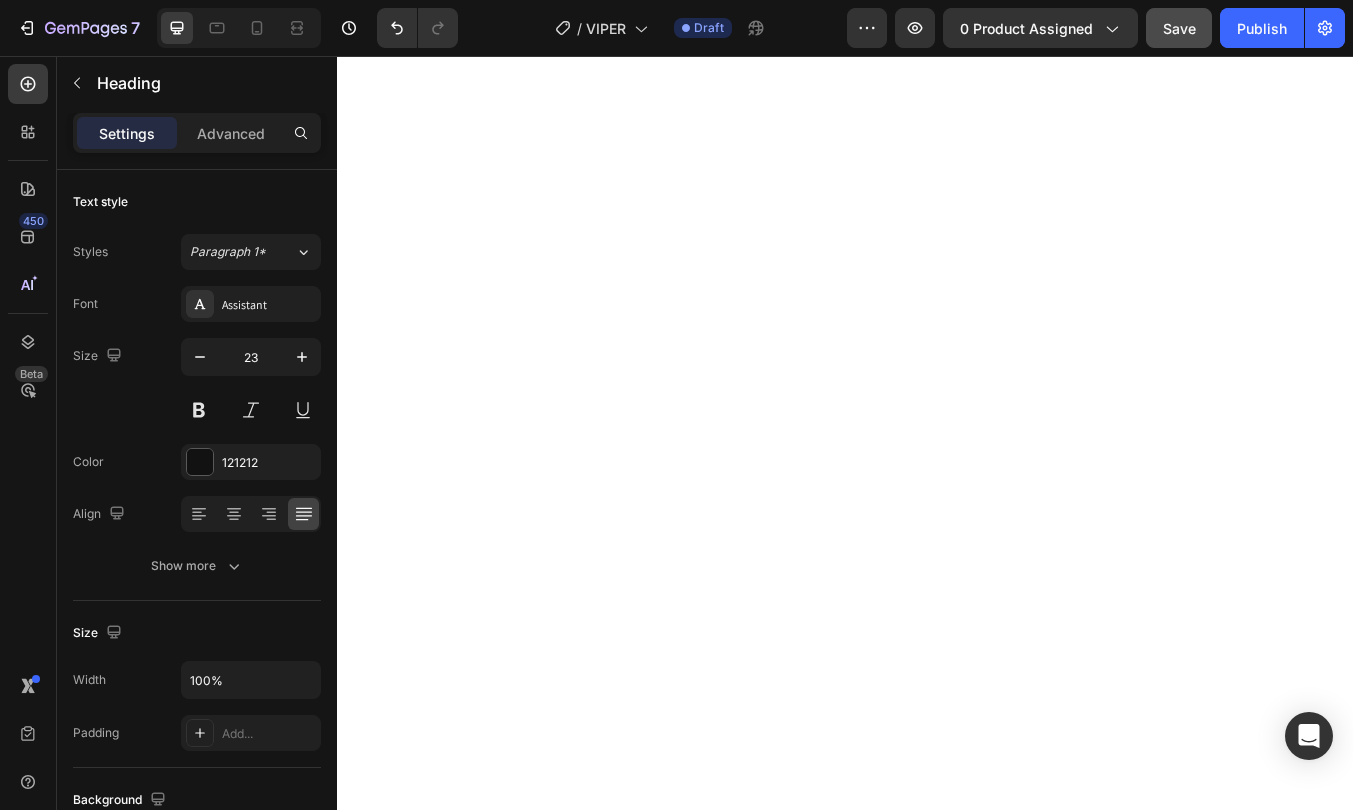 click on "Mundorf MEO Capacitors & Resistors" at bounding box center (594, -2087) 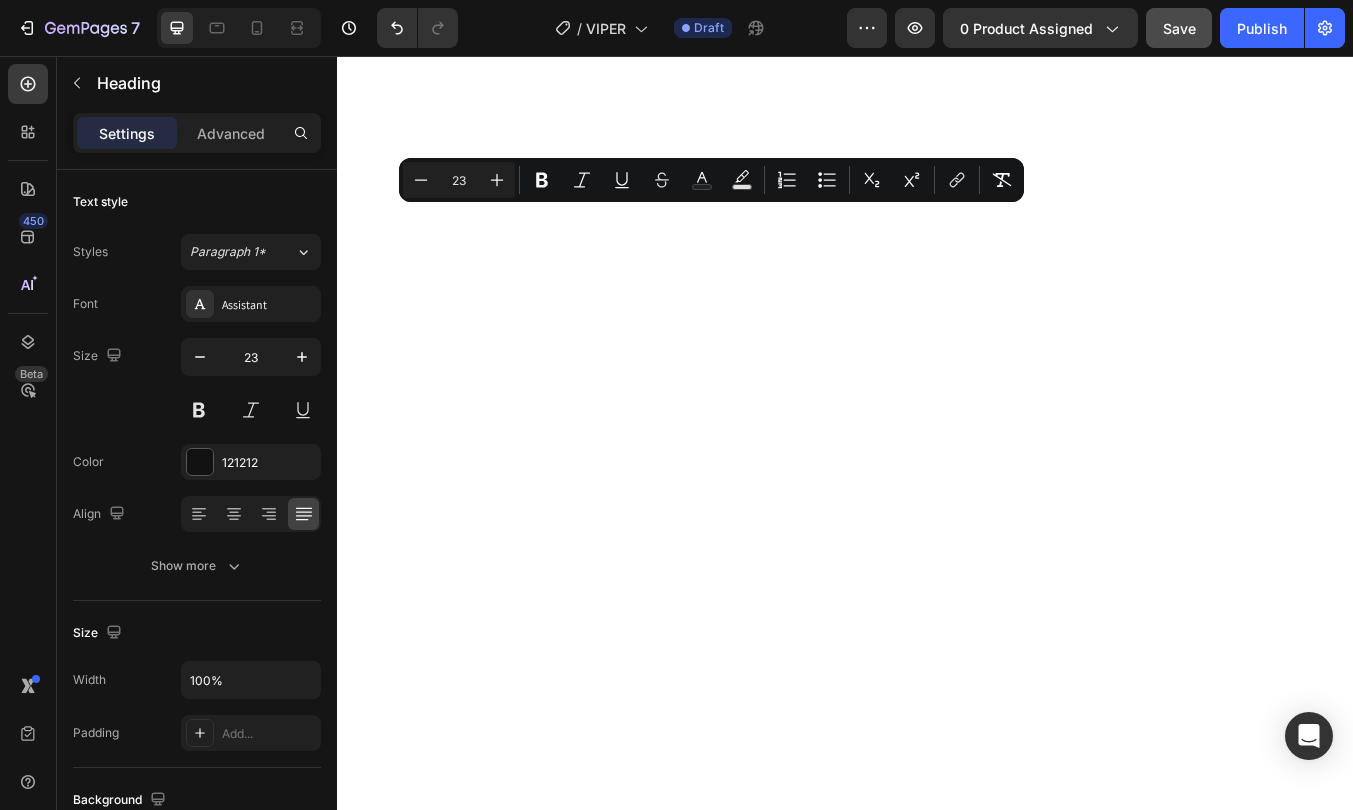 click on "Mundorf MEO Capacitors & Resistors" at bounding box center [594, -2087] 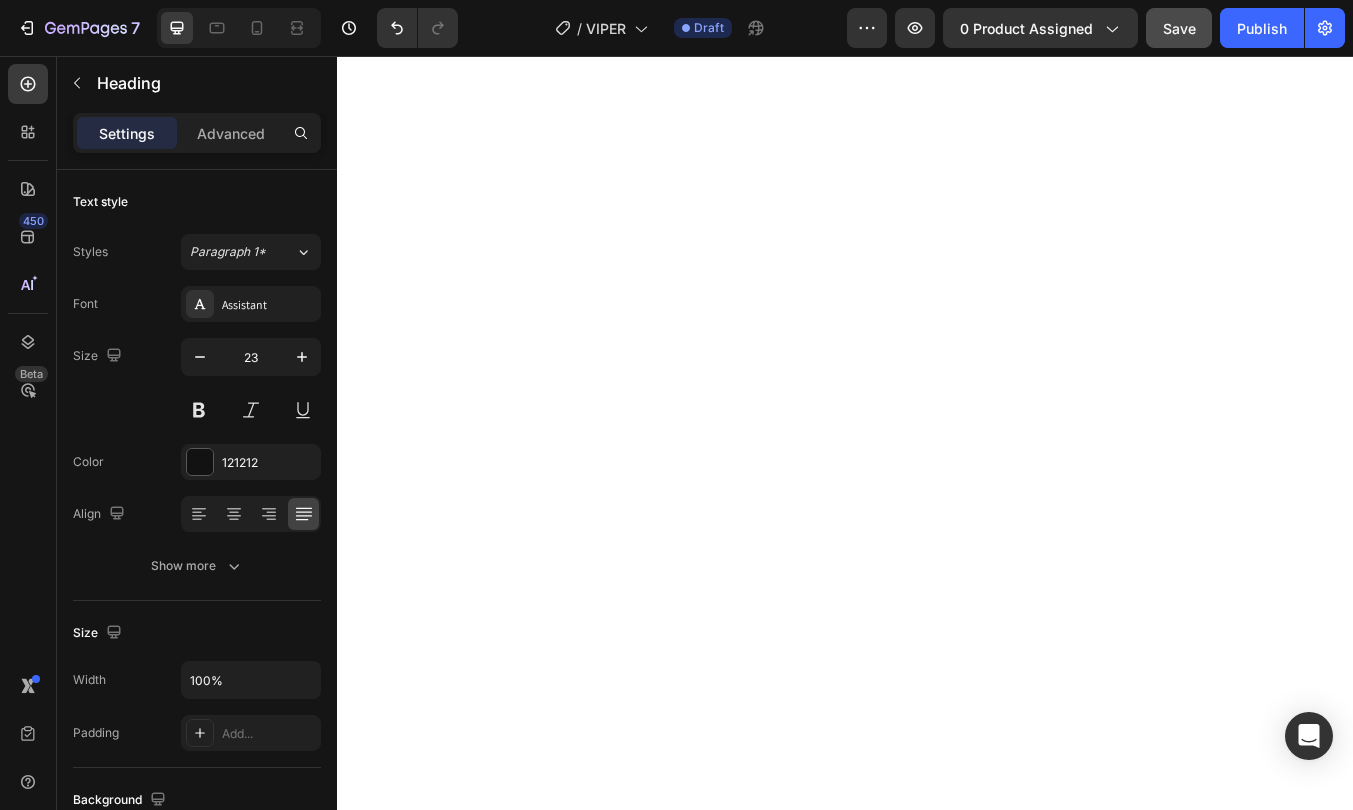 drag, startPoint x: 789, startPoint y: 256, endPoint x: 400, endPoint y: 259, distance: 389.01157 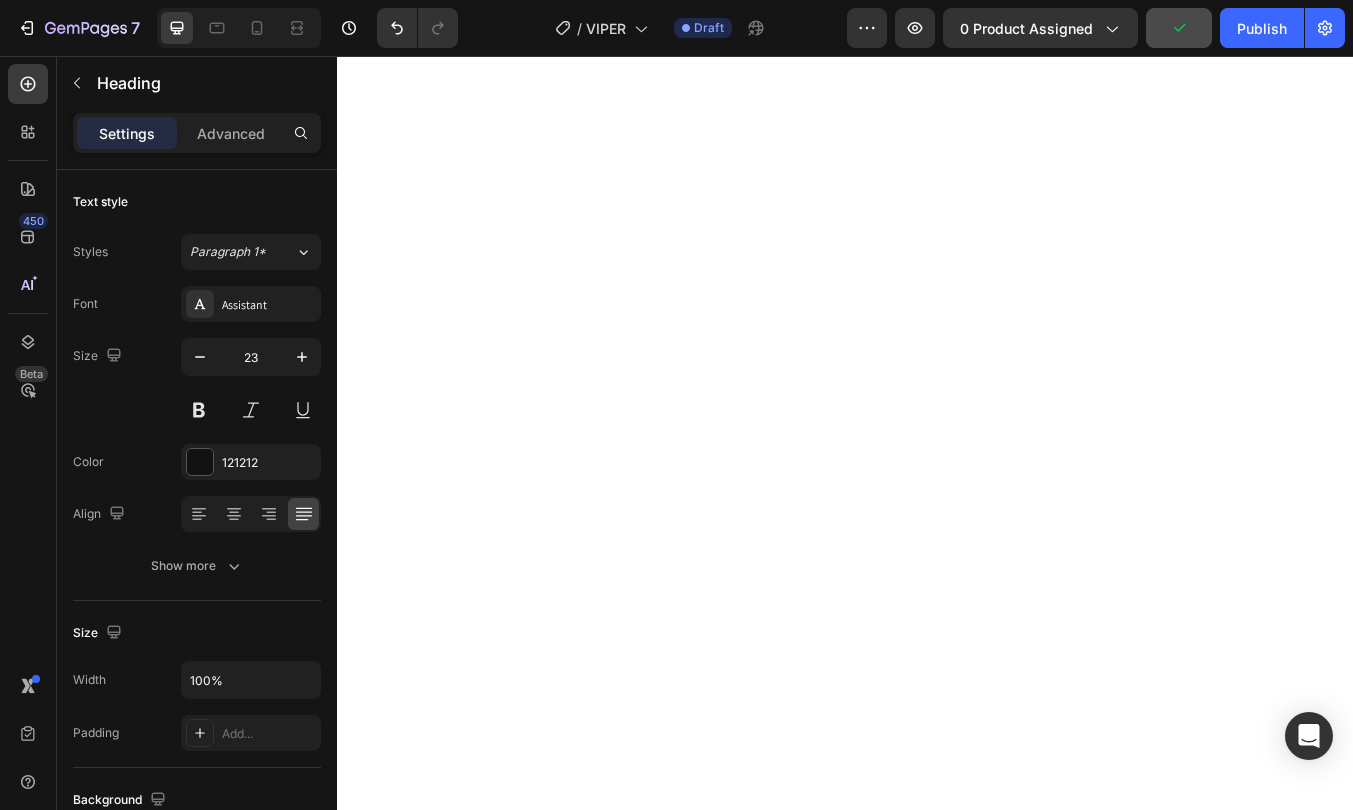 drag, startPoint x: 974, startPoint y: 278, endPoint x: 1233, endPoint y: 290, distance: 259.27783 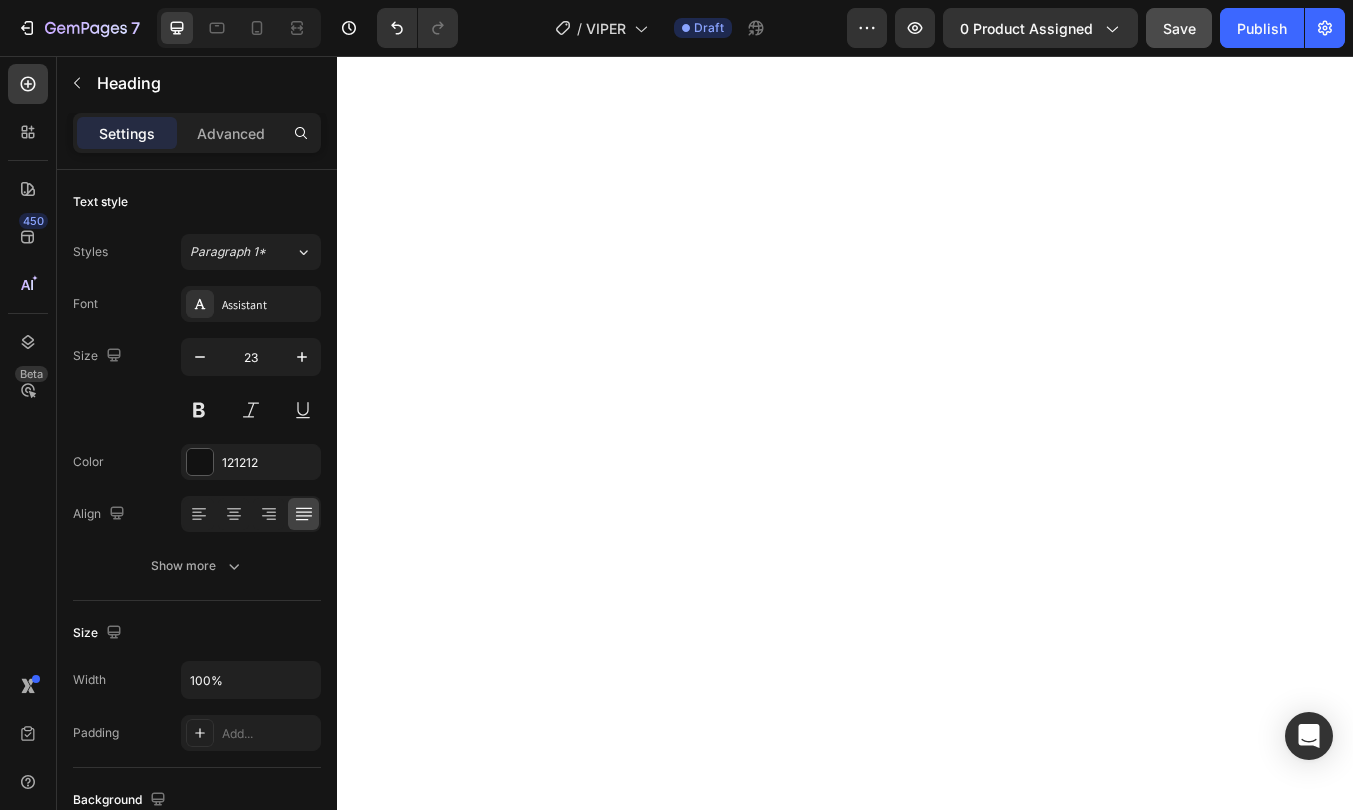 click on "✅  Duelund Pure Copper Internal Cabling & Mundorf Oil Capacitors  — Pure, natural musicality ✅  WBT Silver Terminals  — Maximum signal integrity ✅  Mundorf MResist Resistors & MCap EVO Capacitors  — Used in the most elite crossovers, these Mundorf components deliver  pinpoint clarity, speed, and tonal accuracy  — essential for maintaining phase coherence and realism across the entire frequency range." at bounding box center [937, -2070] 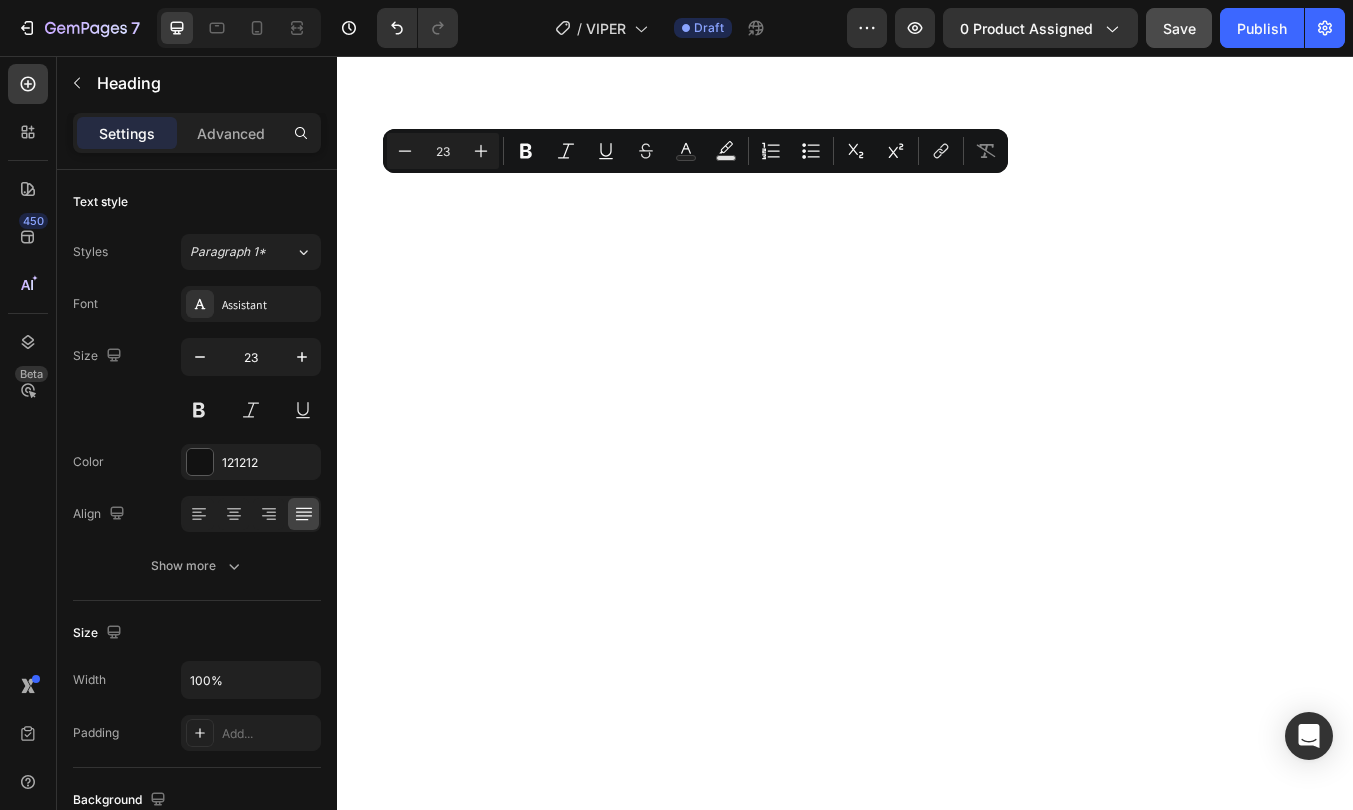 click on "✅  Duelund Pure Copper Internal Cabling & Mundorf Oil Capacitors  — Pure, natural musicality ✅  WBT Silver Terminals  — Maximum signal integrity ✅  Mundorf MResist Resistors & MCap EVO Capacitors  — Used in the most elite crossovers, these Mundorf components deliver  pinpoint clarity, speed, and tonal accuracy  — essential for maintaining phase coherence and realism across the entire frequency range." at bounding box center (937, -2070) 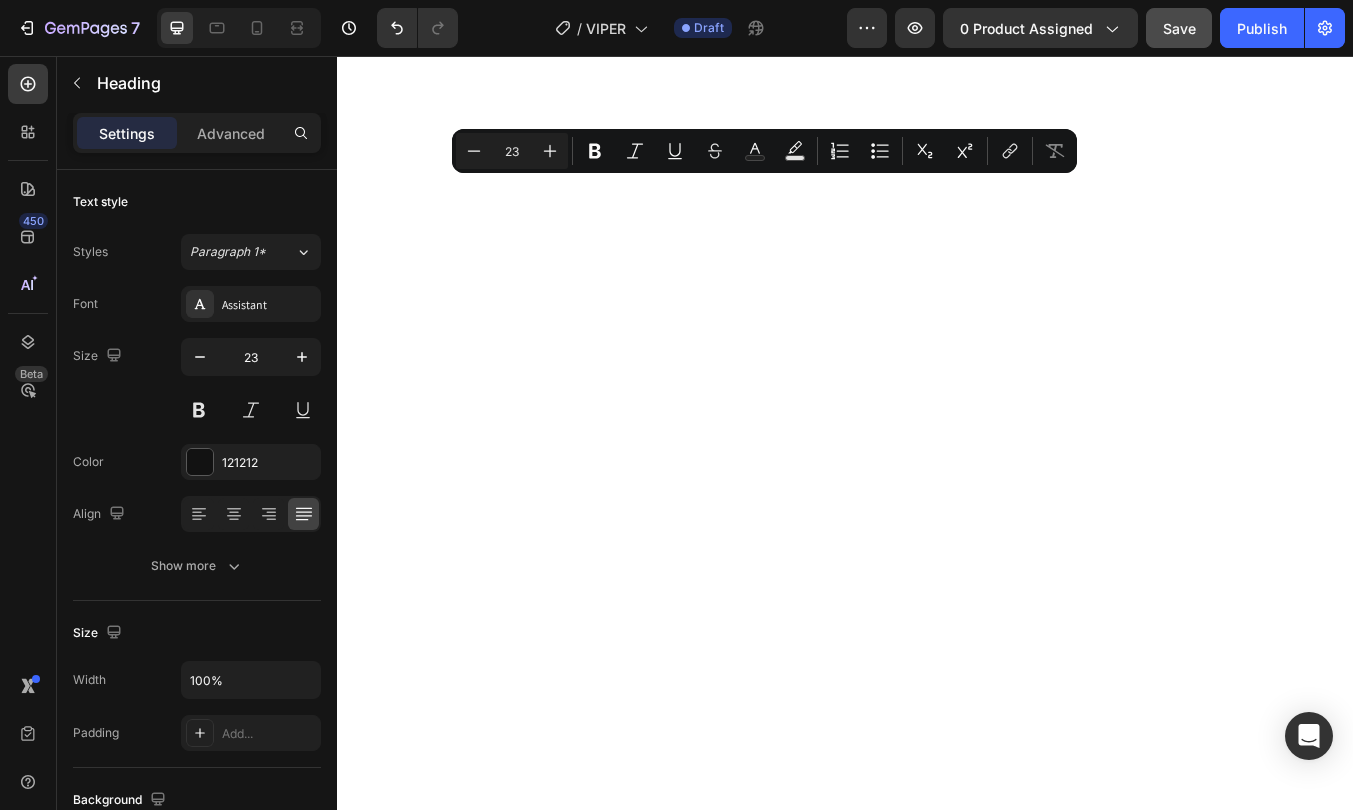 drag, startPoint x: 657, startPoint y: 219, endPoint x: 887, endPoint y: 243, distance: 231.24878 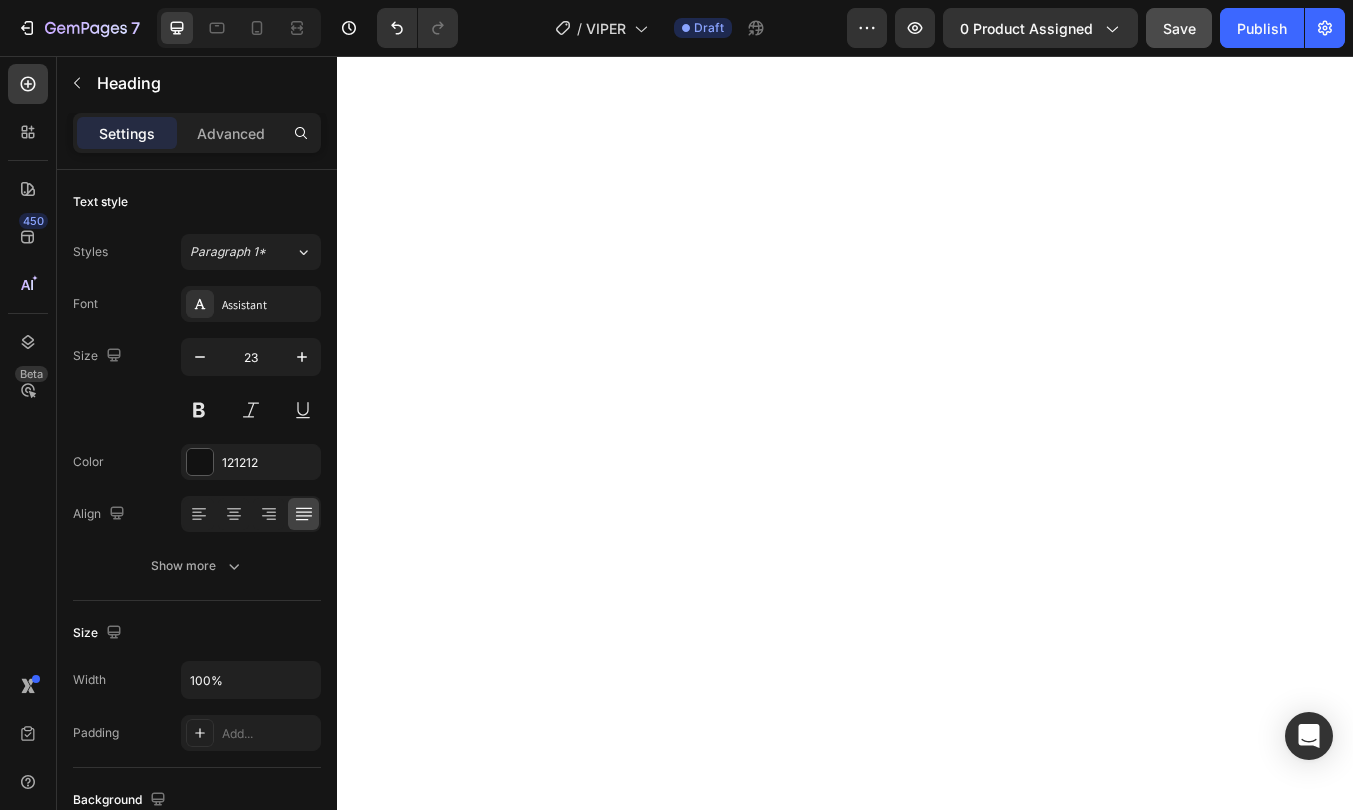 click on "✅  Duelund Pure Copper Internal Cabling & Mundorf Oil Capacitors  — Pure, natural musicality ✅  WBT Silver Terminals  — Industry-leading  silver-plated copper connectors  from WBT of Germany — for  lossless signal transfer , unmatched durability, and zero compromise between amplifier and speaker. ✅  Mundorf MResist Resistors & MCap EVO Capacitors  — Used in the most elite crossovers, these Mundorf components deliver  pinpoint clarity, speed, and tonal accuracy  — essential for maintaining phase coherence and realism across the entire frequency range." at bounding box center [937, -2070] 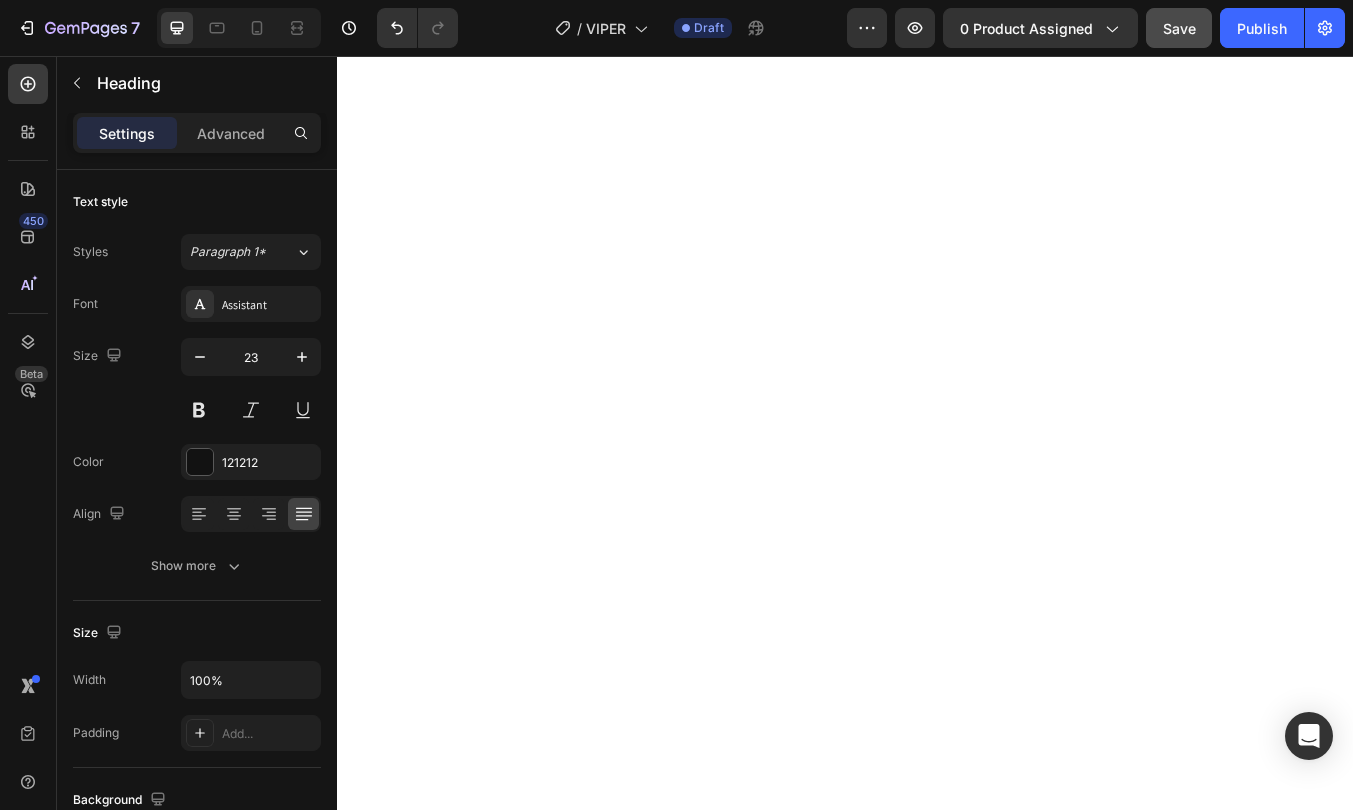 click on "✅  Duelund Pure Copper Internal Cabling & Mundorf Oil Capacitors  — Pure, natural musicality ⁠⁠⁠⁠⁠⁠⁠ ✅  WBT Silver Terminals  — Industry-leading  silver-plated copper connectors  from WBT of Germany — for  lossless signal transfer , unmatched durability, and zero compromise between amplifier and speaker. ✅  Mundorf MResist Resistors & MCap EVO Capacitors  — Used in the most elite crossovers, these Mundorf components deliver  pinpoint clarity, speed, and tonal accuracy  — essential for maintaining phase coherence and realism across the entire frequency range." at bounding box center [937, -2052] 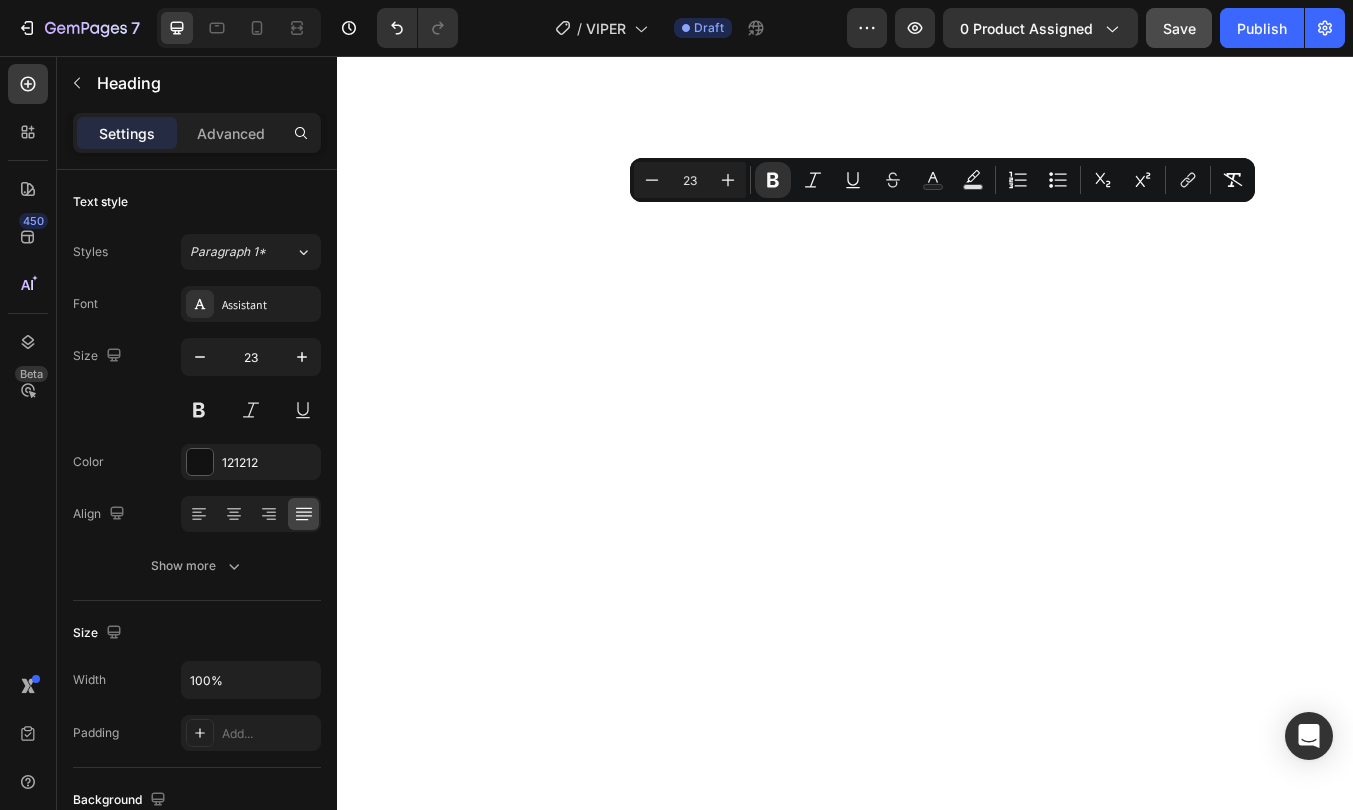 drag, startPoint x: 1078, startPoint y: 252, endPoint x: 909, endPoint y: 264, distance: 169.4255 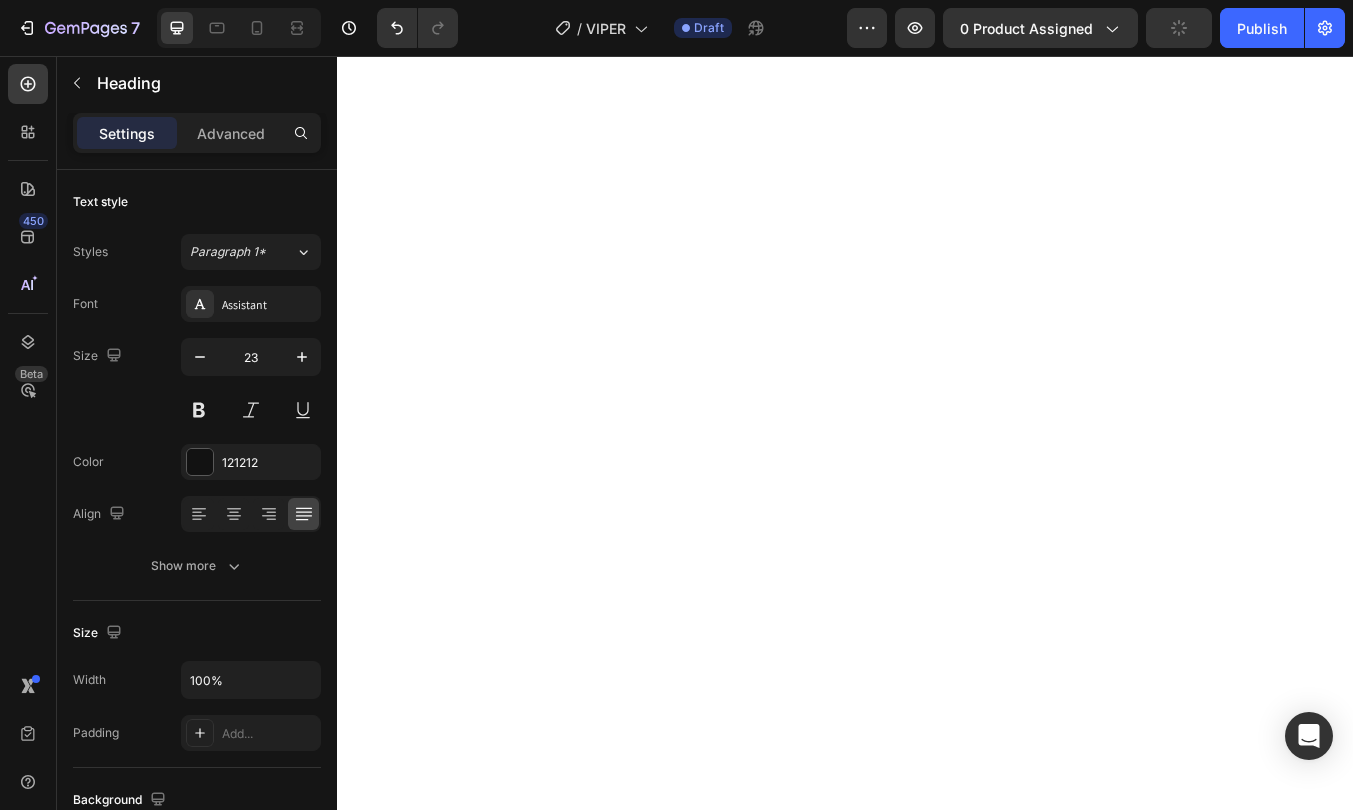 click on "✅  Duelund Pure Copper Internal Cabling & Mundorf Oil Capacitors  — Pure, natural musicality ✅  WBT Silver Terminals  — Industry-leading  silver connectors  from WBT of Germany — for  lossless signal transfer , unmatched durability, and zero compromise between amplifier and speaker. ✅  Mundorf MResist Resistors & MCap EVO Capacitors  — Used in the most elite crossovers, these Mundorf components deliver  pinpoint clarity, speed, and tonal accuracy  — essential for maintaining phase coherence and realism across the entire frequency range." at bounding box center [937, -2035] 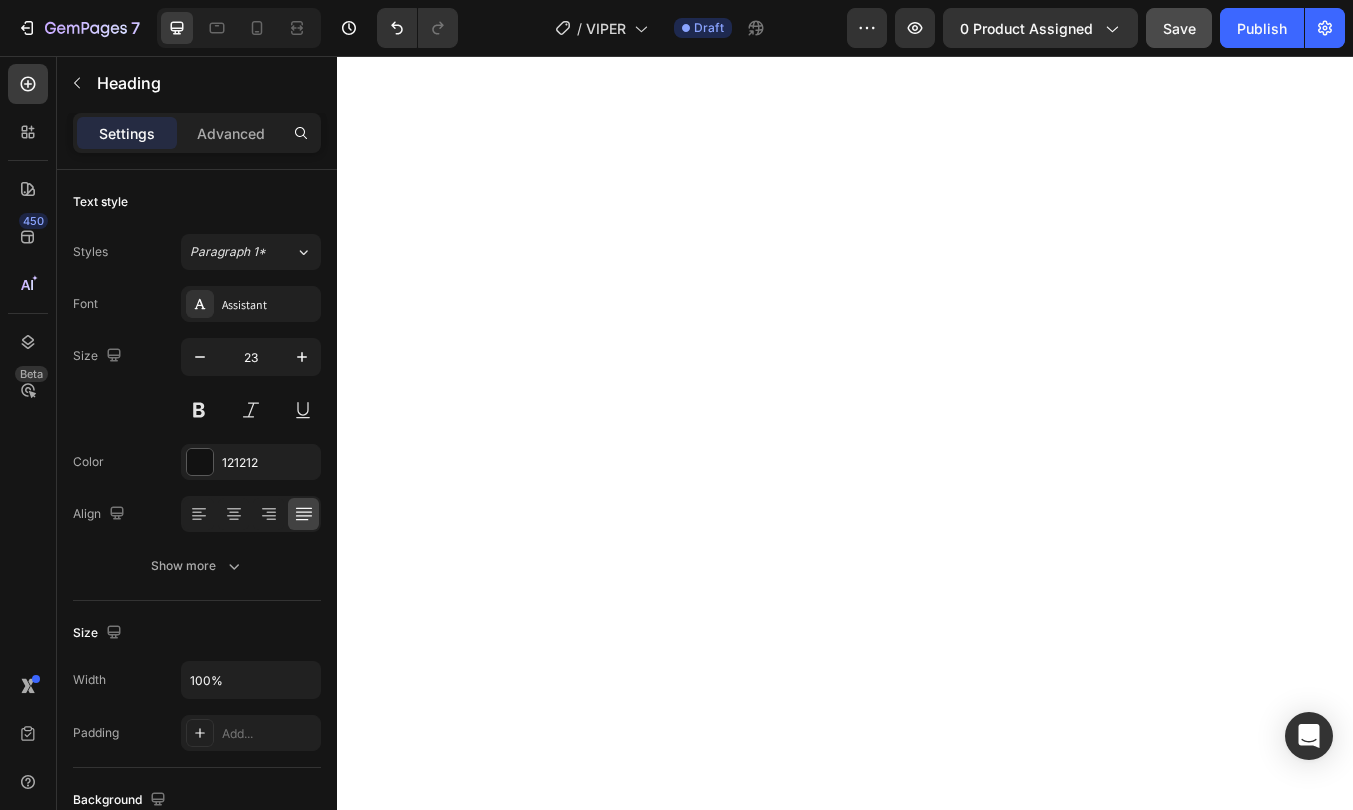 click on "✅  Duelund Pure Copper Internal Cabling & Mundorf Oil Capacitors  — Pure, natural musicality ✅  WBT Silver Terminals  — Industry-leading pure  silver connectors  from WBT of Germany — for  lossless signal transfer , unmatched durability, and zero compromise between amplifier and speaker. ✅  Mundorf MResist Resistors & MCap EVO Capacitors  — Used in the most elite crossovers, these Mundorf components deliver  pinpoint clarity, speed, and tonal accuracy  — essential for maintaining phase coherence and realism across the entire frequency range." at bounding box center [937, -2035] 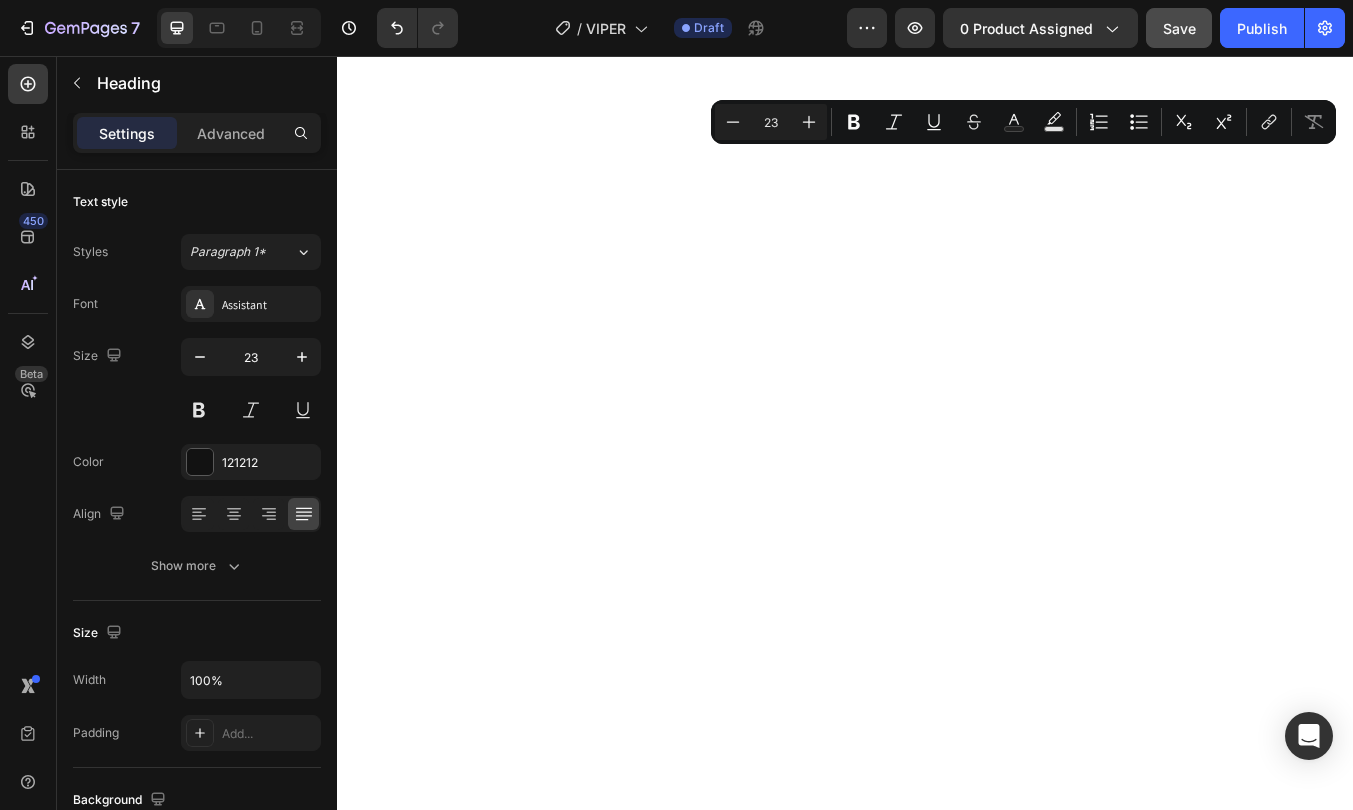 drag, startPoint x: 1116, startPoint y: 171, endPoint x: 1369, endPoint y: 192, distance: 253.87004 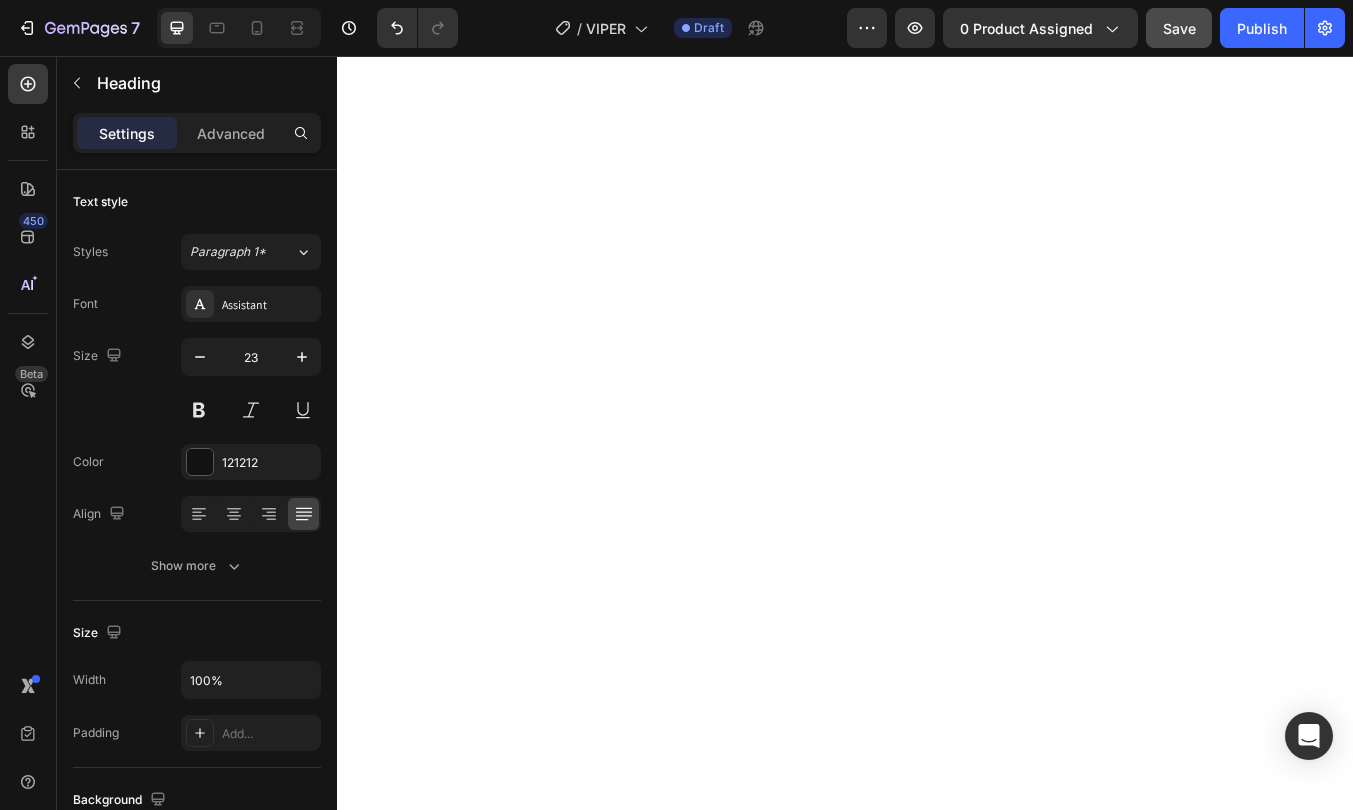 click on "Legendary tone and holographic soundstage" at bounding box center [937, -2139] 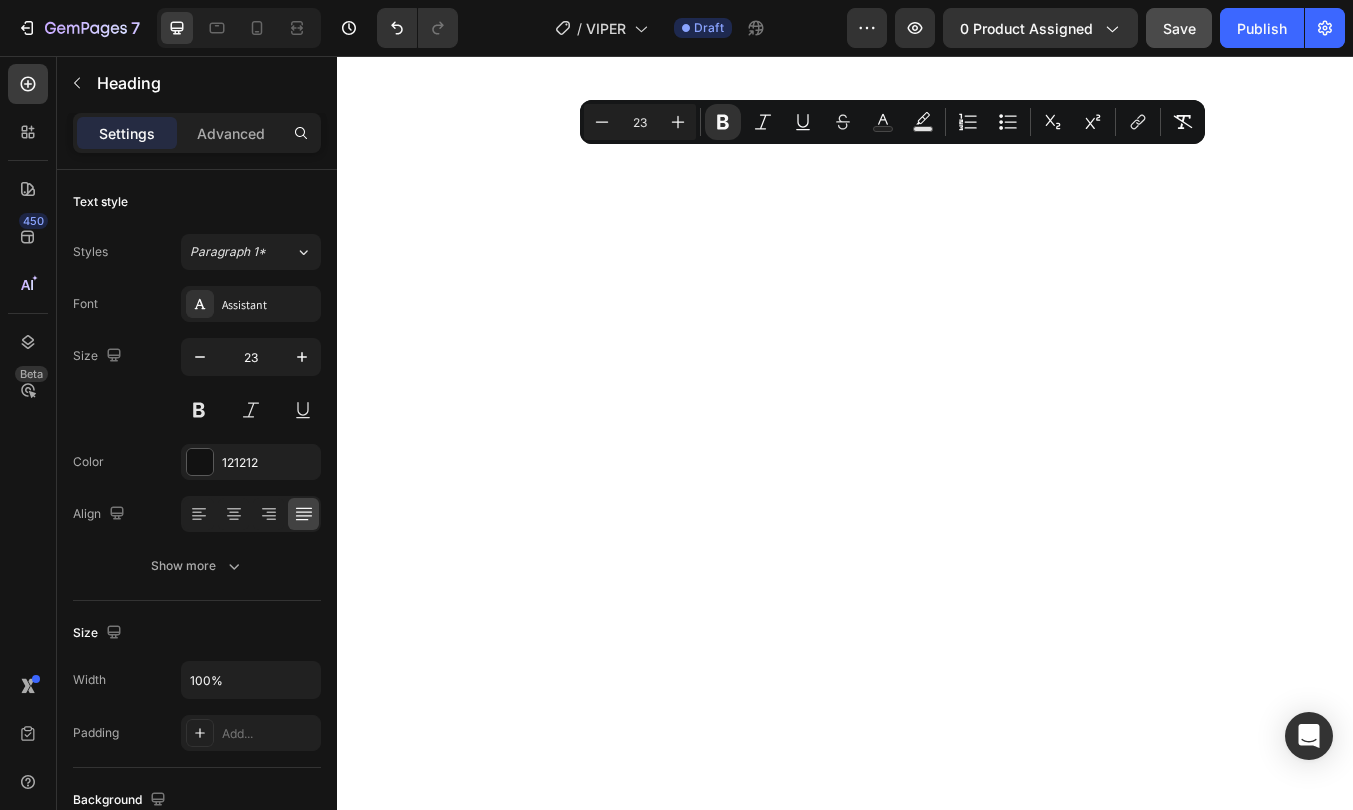 drag, startPoint x: 823, startPoint y: 174, endPoint x: 966, endPoint y: 203, distance: 145.91093 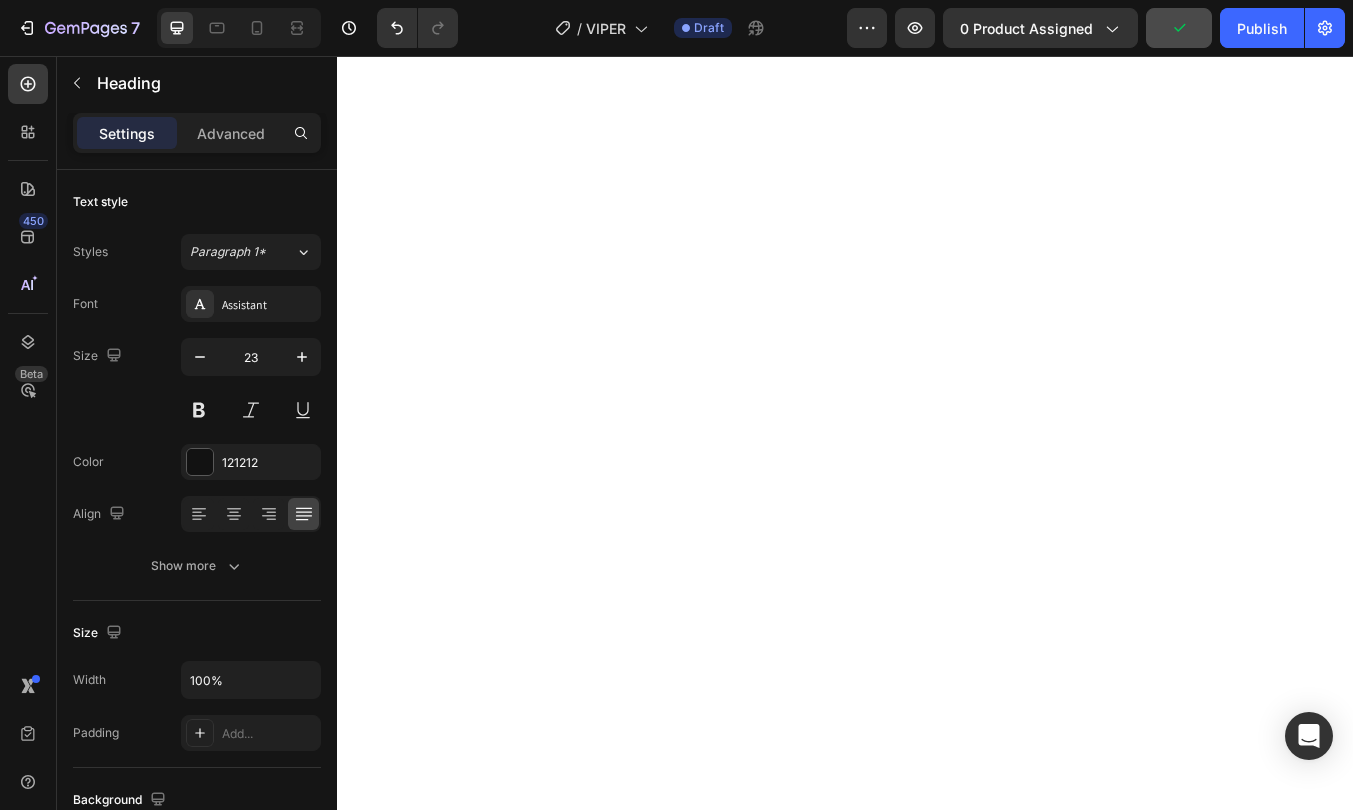 click on "✅  Duelund Pure Copper Internal Cabling Based on the iconic  Western Electric design , Duelund’s tinned copper cables are known for their  rich, organic tone ,  natural dynamics , and a uniquely  spacious, three-dimensional soundstage . ✅  WBT Silver Terminals  — Industry-leading  pure   silver connectors  from WBT of Germany — for  lossless signal transfer , unmatched durability, and zero compromise between amplifier and speaker. ✅  Mundorf MResist Resistors & MCap EVO Capacitors  — Used in the most elite crossovers, these Mundorf components deliver  pinpoint clarity, speed, and tonal accuracy  — essential for maintaining phase coherence and realism across the entire frequency range." at bounding box center (937, -2001) 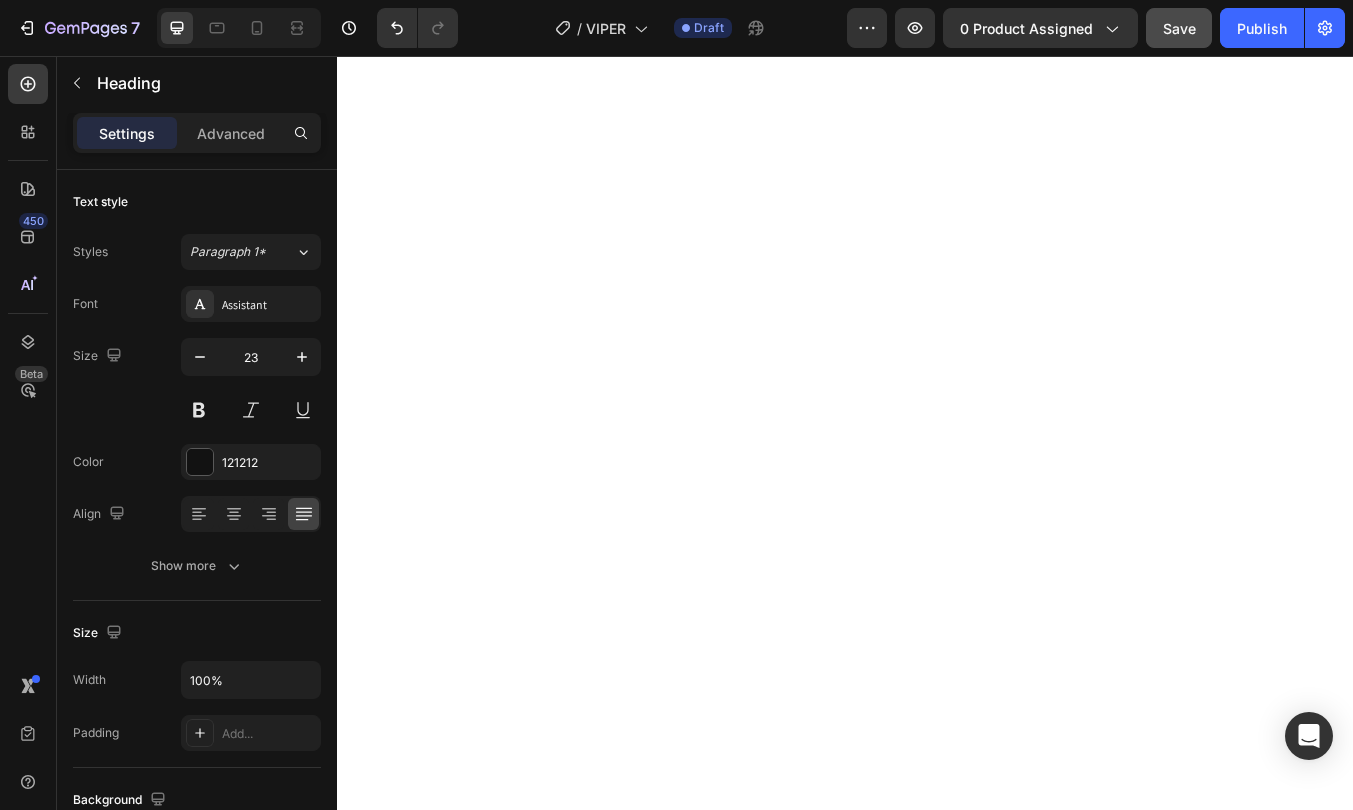 click on "✅  Duelund Pure Copper Internal Cabling -  Based on the iconic  Western Electric design , Duelund’s tinned copper cables are known for their  rich, organic tone ,  natural dynamics , and a uniquely  spacious, three-dimensional soundstage . ✅  WBT Silver Terminals  — Industry-leading  pure   silver connectors  from WBT of Germany — for  lossless signal transfer , unmatched durability, and zero compromise between amplifier and speaker. ✅  Mundorf MResist Resistors & MCap EVO Capacitors  — Used in the most elite crossovers, these Mundorf components deliver  pinpoint clarity, speed, and tonal accuracy  — essential for maintaining phase coherence and realism across the entire frequency range." at bounding box center (937, -2001) 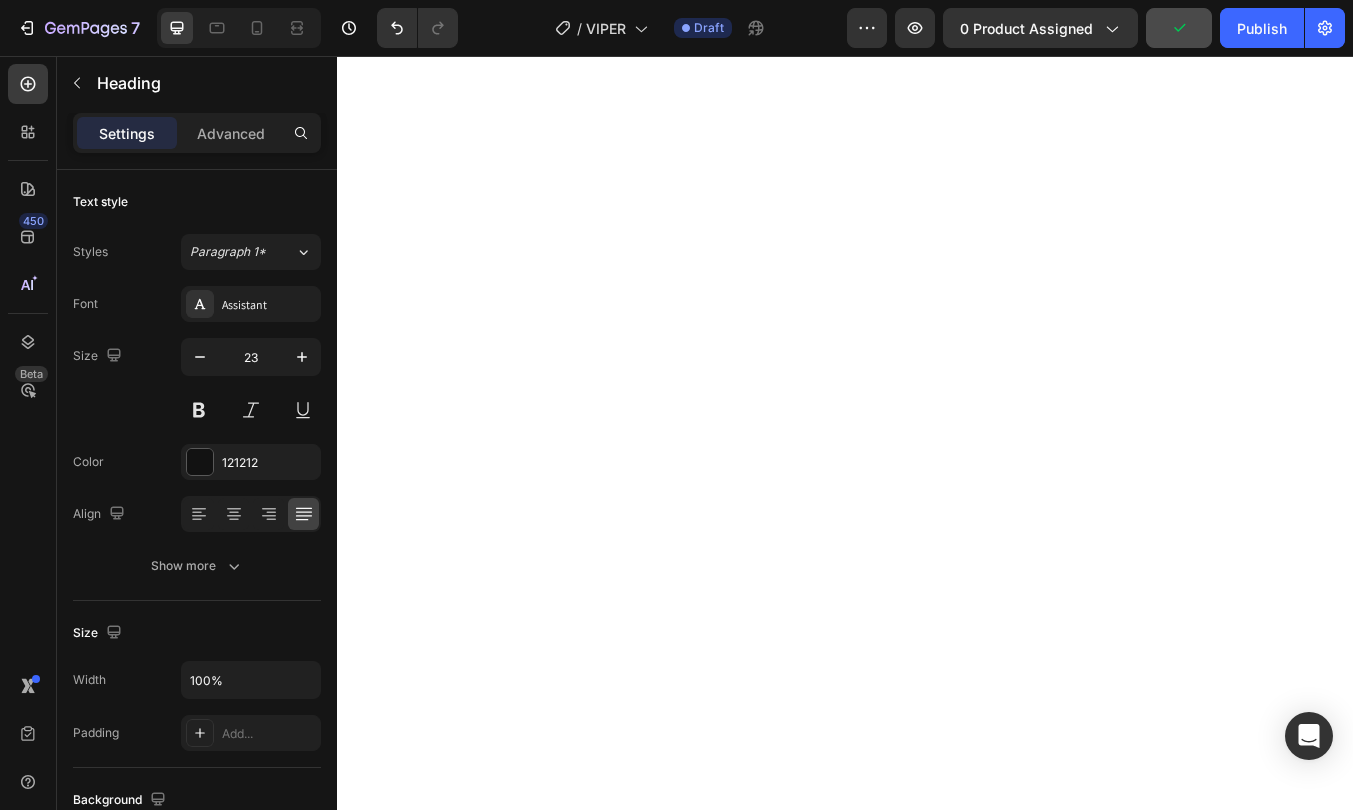 click on "✅  Jantzen Litz & Air coils -  Premium inductors with  low resistance and high precision , chosen for their ability to deliver  dynamic energy and lifelike flow  without coloration or compression." at bounding box center (937, -1759) 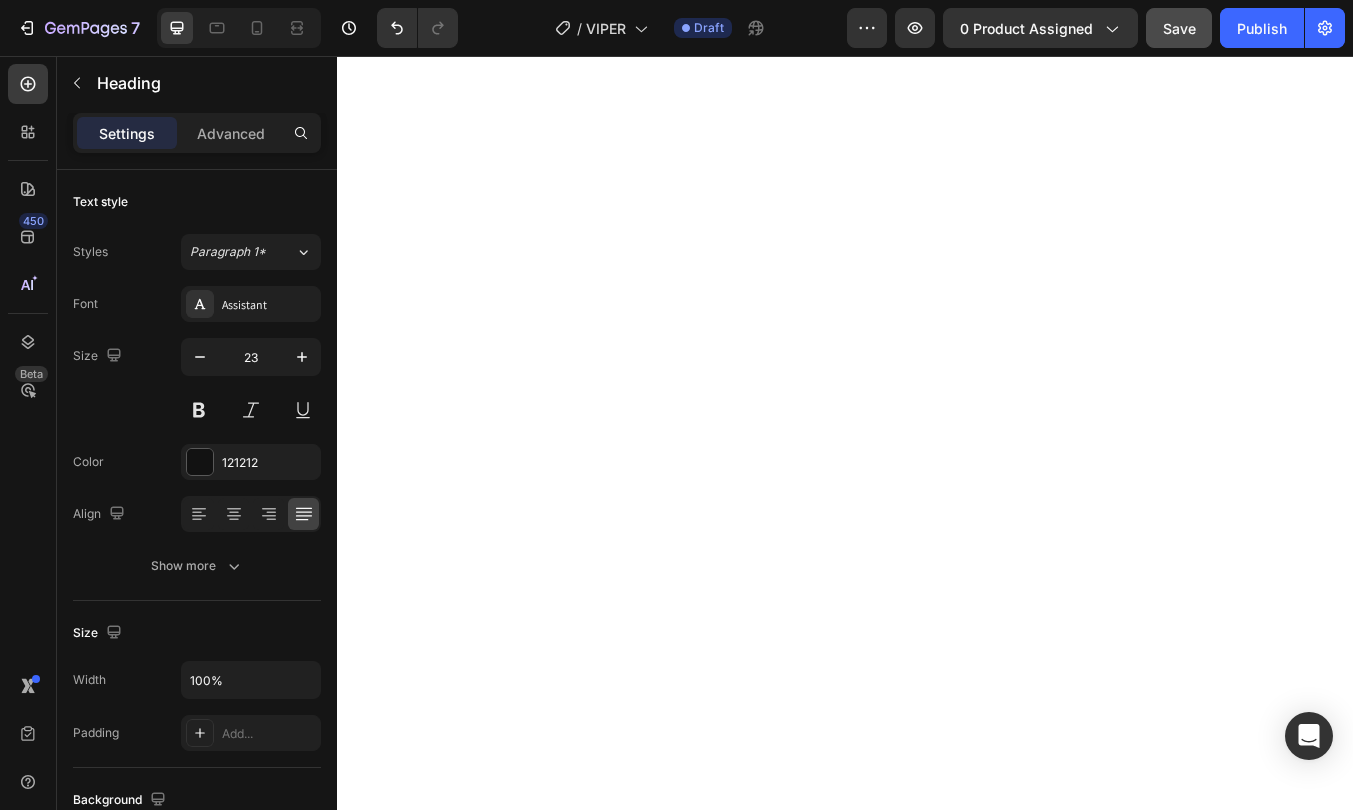 scroll, scrollTop: 8277, scrollLeft: 0, axis: vertical 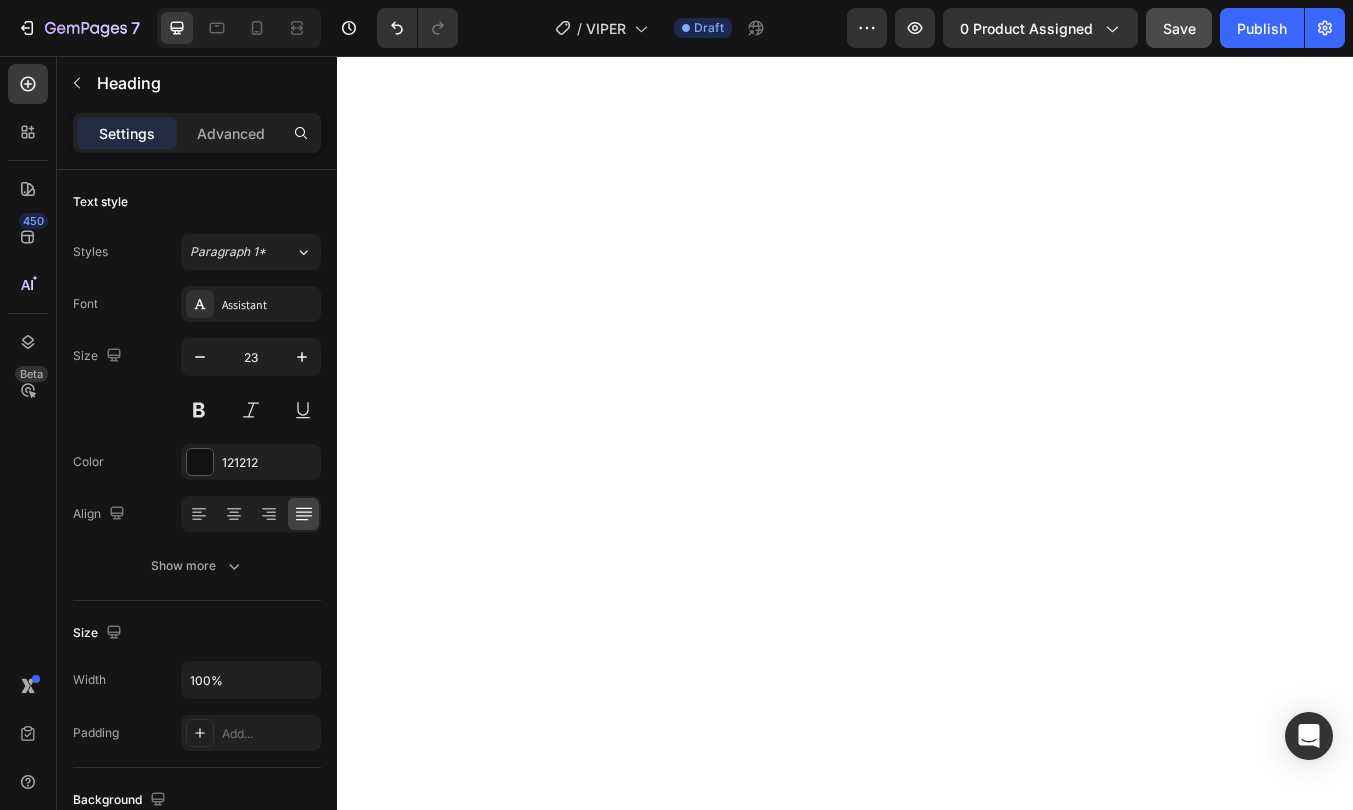 click at bounding box center [937, -2800] 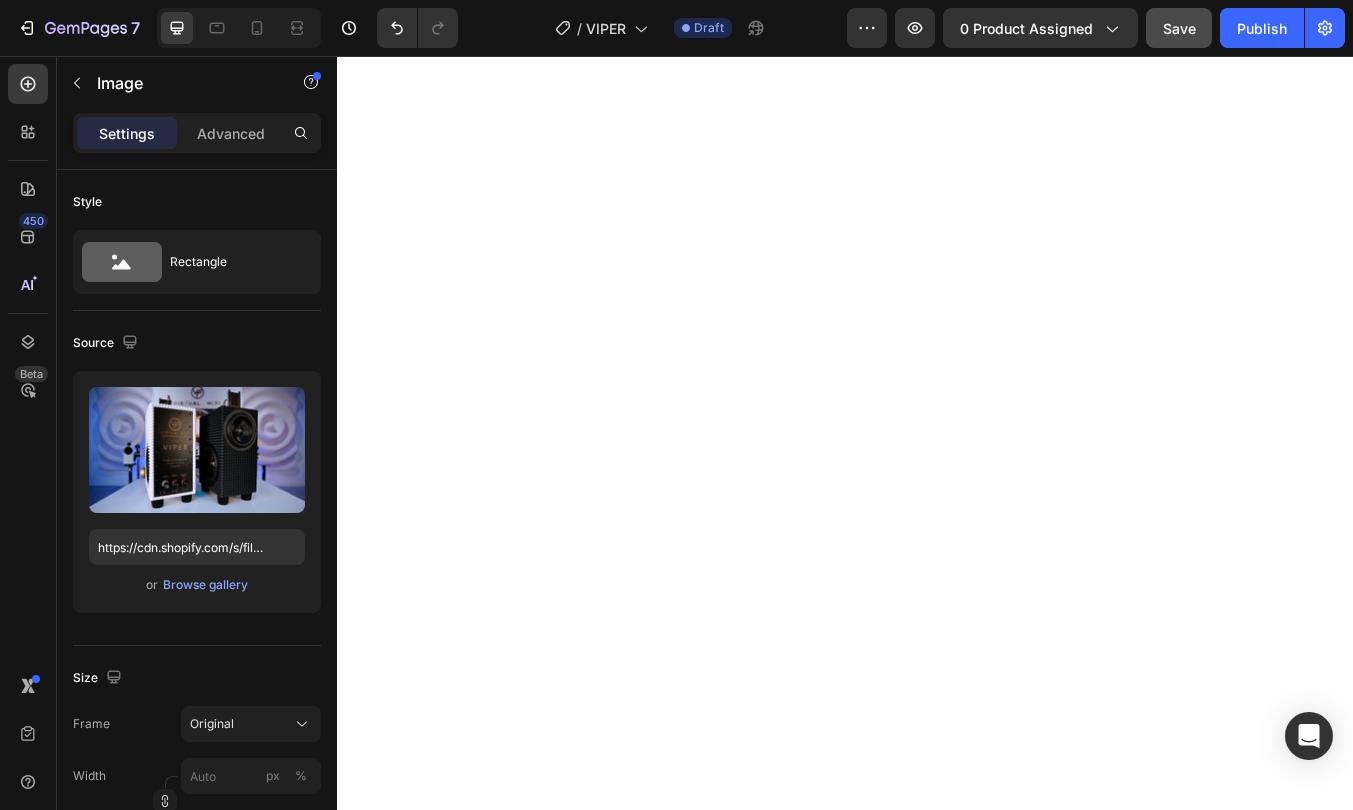scroll, scrollTop: 8434, scrollLeft: 0, axis: vertical 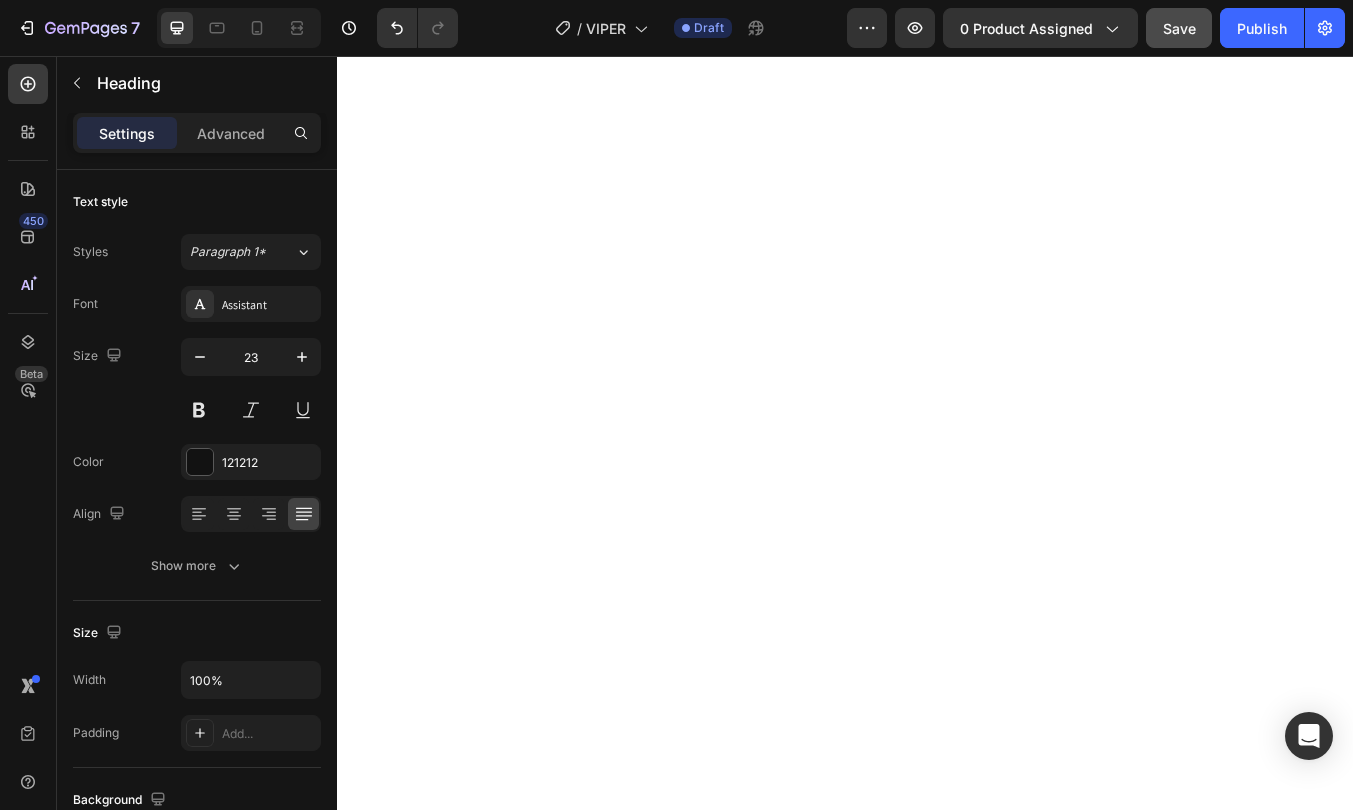 click 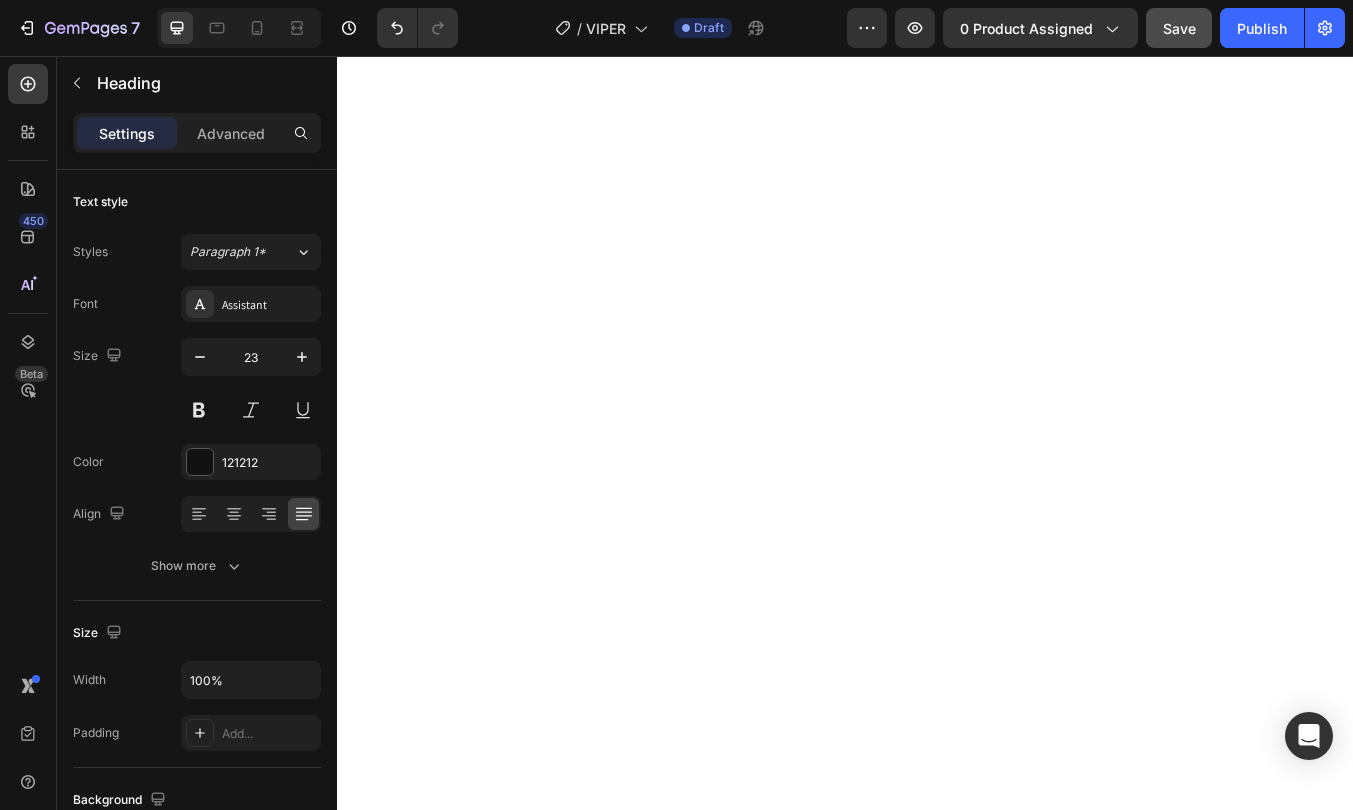 scroll, scrollTop: 8868, scrollLeft: 0, axis: vertical 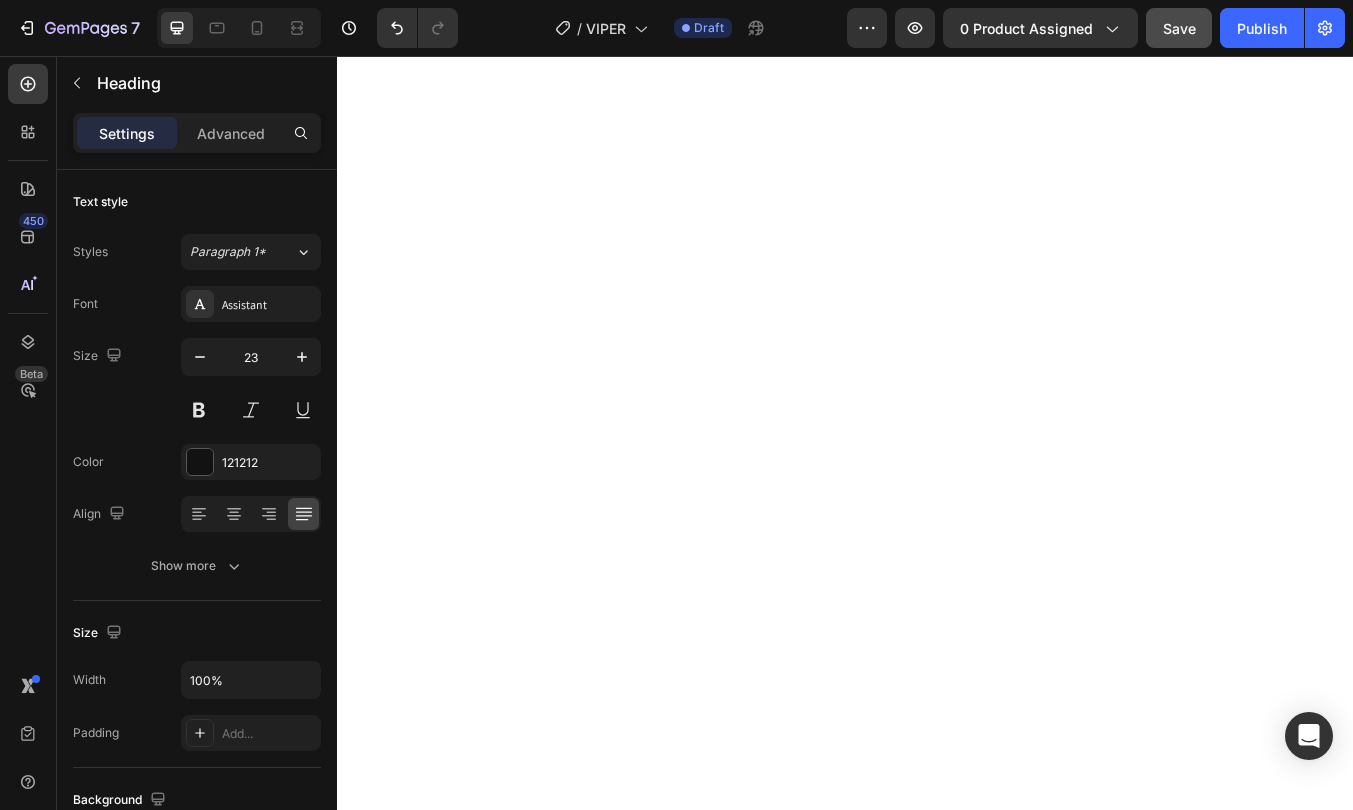 click on "✅  Duelund Pure Copper Internal Cabling -  Based on the iconic  Western Electric design , Duelund’s tinned copper cables are known for their  rich, organic tone ,  natural dynamics , and a uniquely  spacious, three-dimensional soundstage . ✅  WBT Silver Terminals  — Industry-leading  pure   silver connectors  from WBT of Germany — for  lossless signal transfer , unmatched durability, and zero compromise between amplifier and speaker. ✅  Mundorf MResist Resistors & MCap EVO Capacitors  — Used in the most elite crossovers, these Mundorf components deliver  pinpoint clarity, speed, and tonal accuracy  — essential for maintaining phase coherence and realism across the entire frequency range. ✅  Jantzen Litz & Air coils -  Premium inductors with  low resistance and high precision , chosen for their ability to deliver  dynamic energy and lifelike flow  without coloration or compression." at bounding box center (937, -1903) 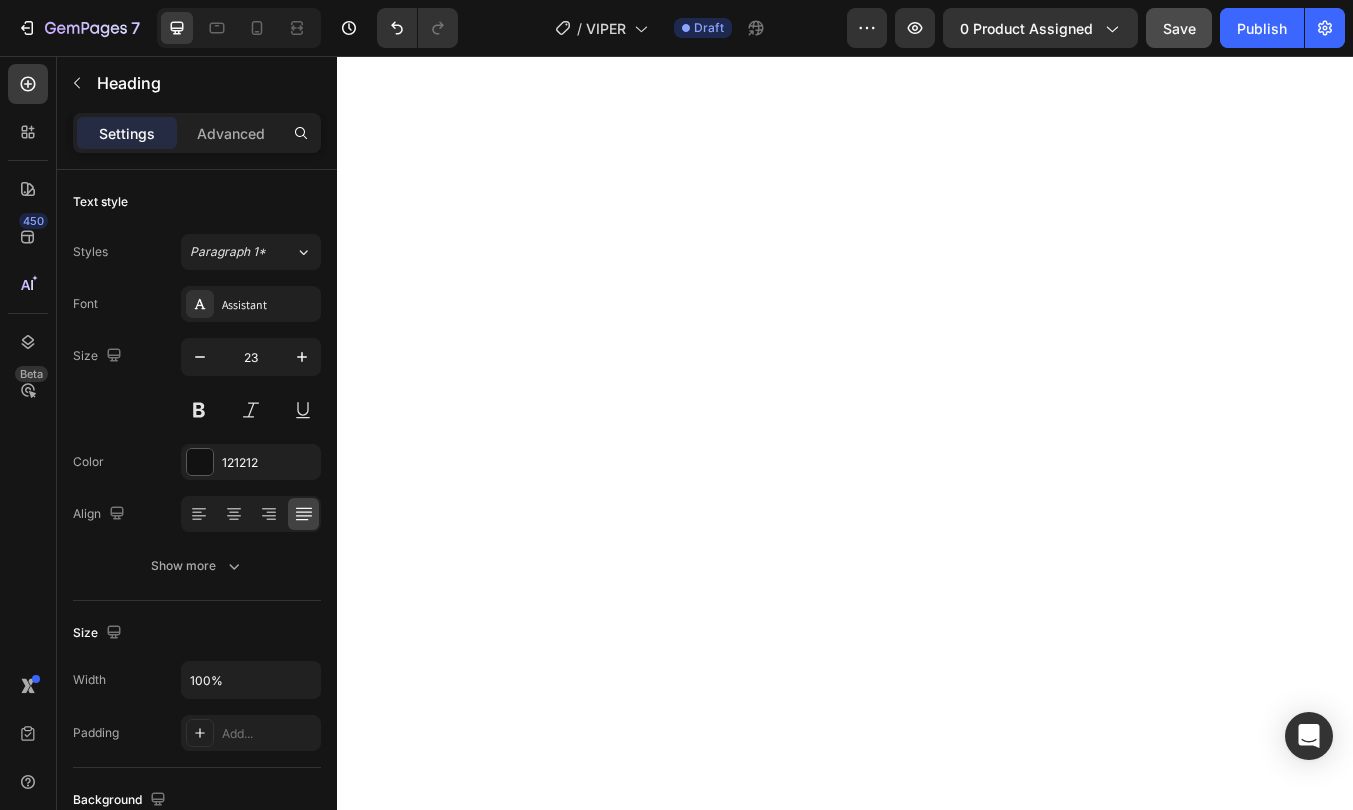 drag, startPoint x: 472, startPoint y: 430, endPoint x: 1274, endPoint y: 655, distance: 832.964 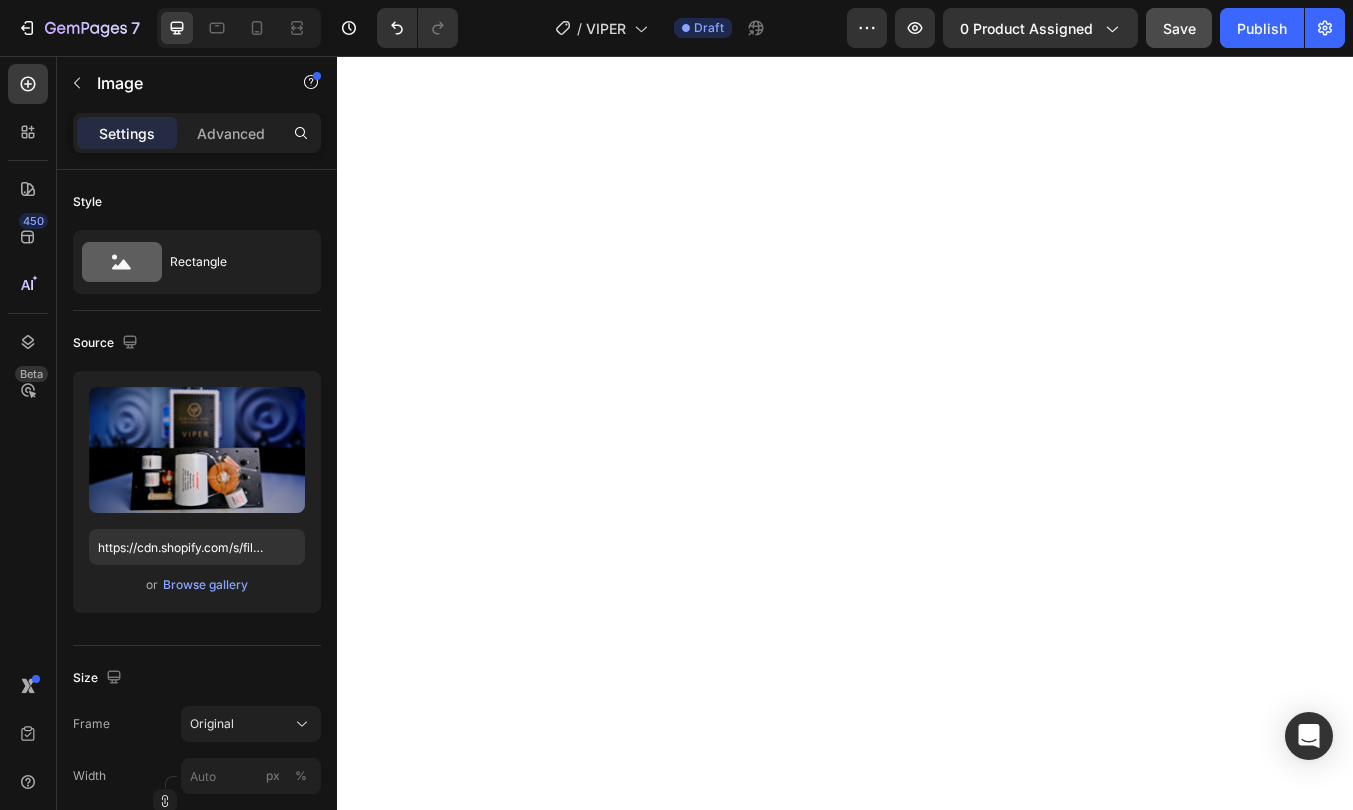 scroll, scrollTop: 9420, scrollLeft: 0, axis: vertical 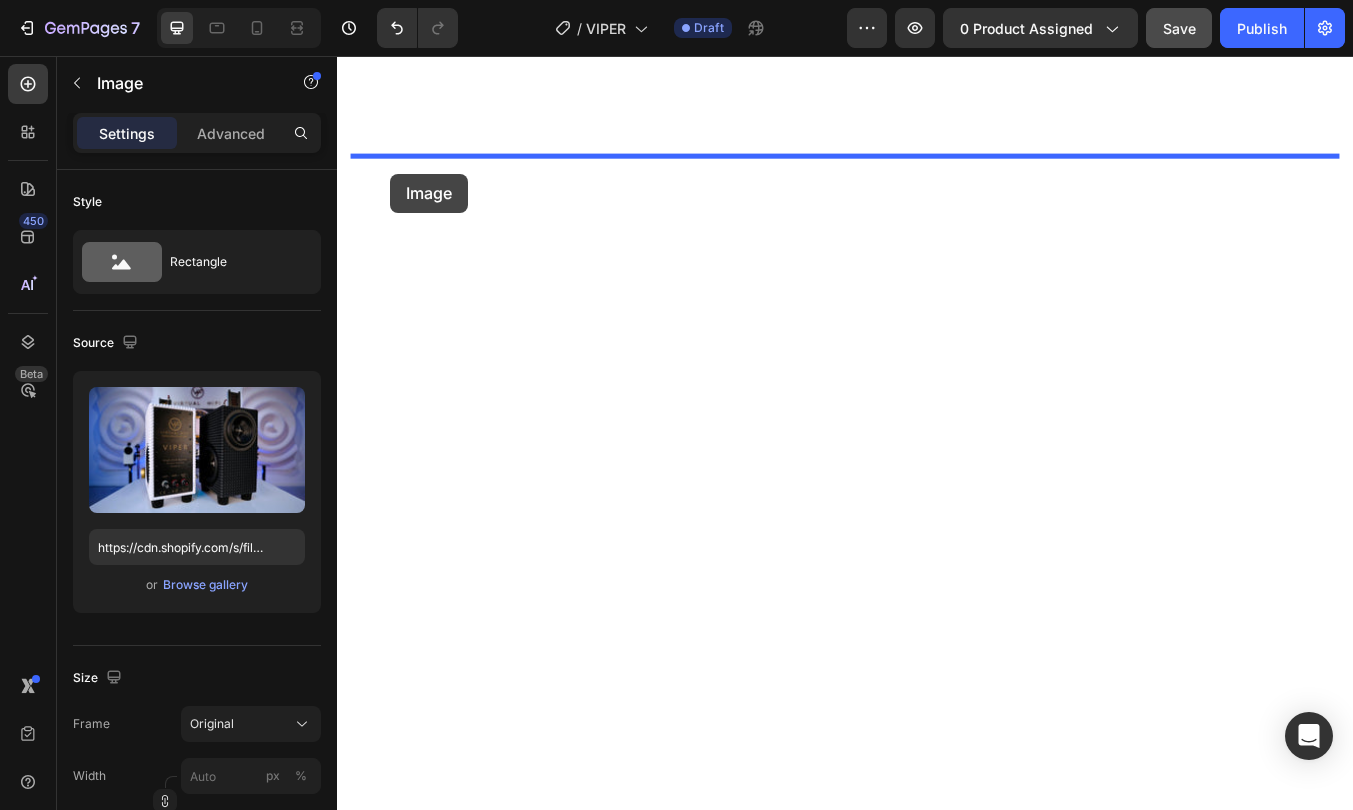 drag, startPoint x: 371, startPoint y: 591, endPoint x: 400, endPoint y: 196, distance: 396.06314 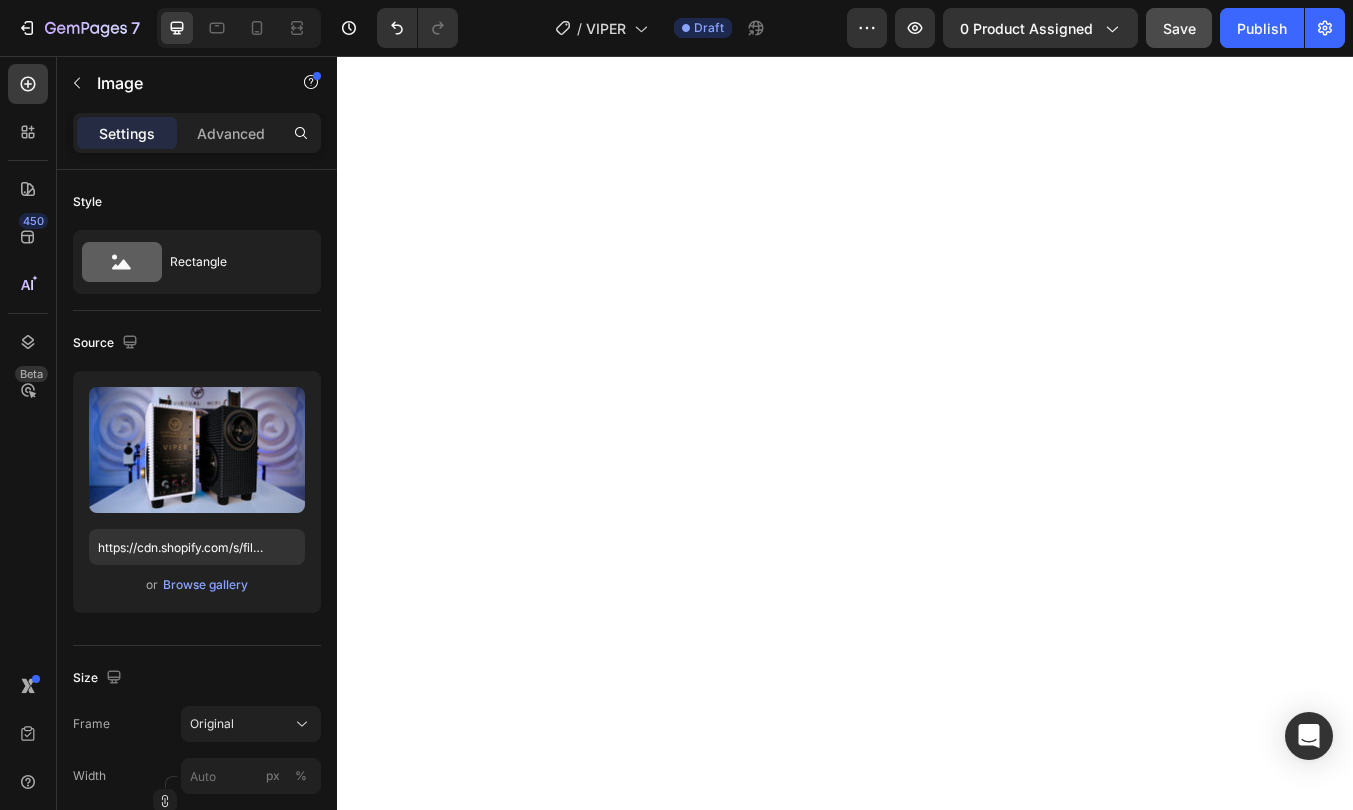 scroll, scrollTop: 8078, scrollLeft: 0, axis: vertical 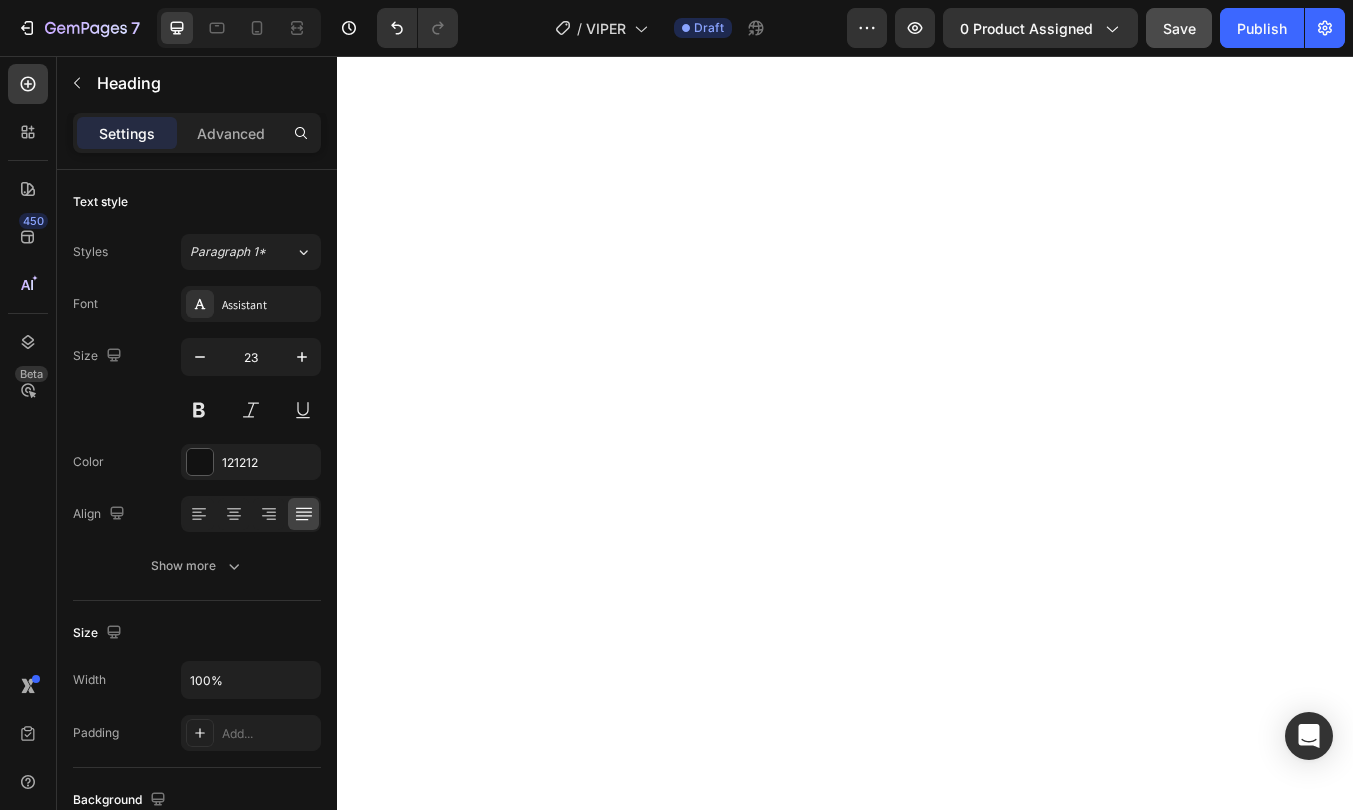 click on "✅  Duelund Pure Copper Internal Cabling -  Based on the iconic  Western Electric design , Duelund’s tinned copper cables are known for their  rich, organic tone ,  natural dynamics , and a uniquely  spacious, three-dimensional soundstage . ✅  WBT Silver Terminals  — Industry-leading  pure   silver connectors  from WBT of Germany — for  lossless signal transfer , unmatched durability, and zero compromise between amplifier and speaker. ✅  Mundorf MResist Resistors & MCap EVO Capacitors  — Used in the most elite crossovers, these Mundorf components deliver  pinpoint clarity, speed, and tonal accuracy  — essential for maintaining phase coherence and realism across the entire frequency range. ✅  Jantzen Litz & Air coils -  Premium inductors with  low resistance and high precision , chosen for their ability to deliver  dynamic energy and lifelike flow  without coloration or compression." at bounding box center [937, -1630] 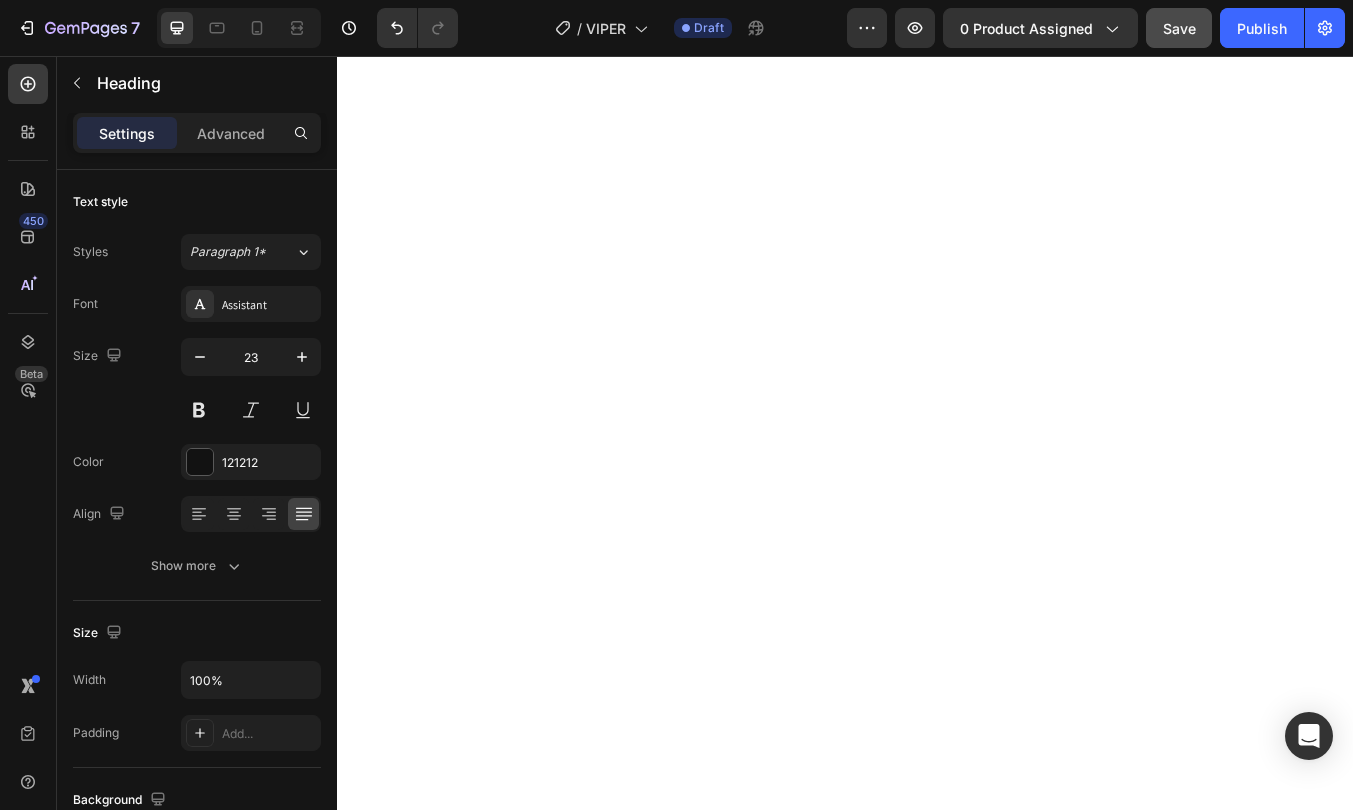 click on "✅  Duelund Pure Copper Internal Cabling -  Based on the iconic  Western Electric design , Duelund’s tinned copper cables are known for their  rich, organic tone ,  natural dynamics , and a uniquely  spacious, three-dimensional soundstage . ✅  WBT Silver Terminals  — Industry-leading  pure   silver connectors  from WBT of Germany — for  lossless signal transfer , unmatched durability, and zero compromise between amplifier and speaker. ⁠⁠⁠⁠⁠⁠⁠ ✅  Mundorf MResist Resistors & MCap EVO Capacitors  — Used in the most elite crossovers, these Mundorf components deliver  pinpoint clarity, speed, and tonal accuracy  — essential for maintaining phase coherence and realism across the entire frequency range. ✅  Jantzen Litz & Air coils -  Premium inductors with  low resistance and high precision , chosen for their ability to deliver  dynamic energy and lifelike flow  without coloration or compression." at bounding box center [937, -1630] 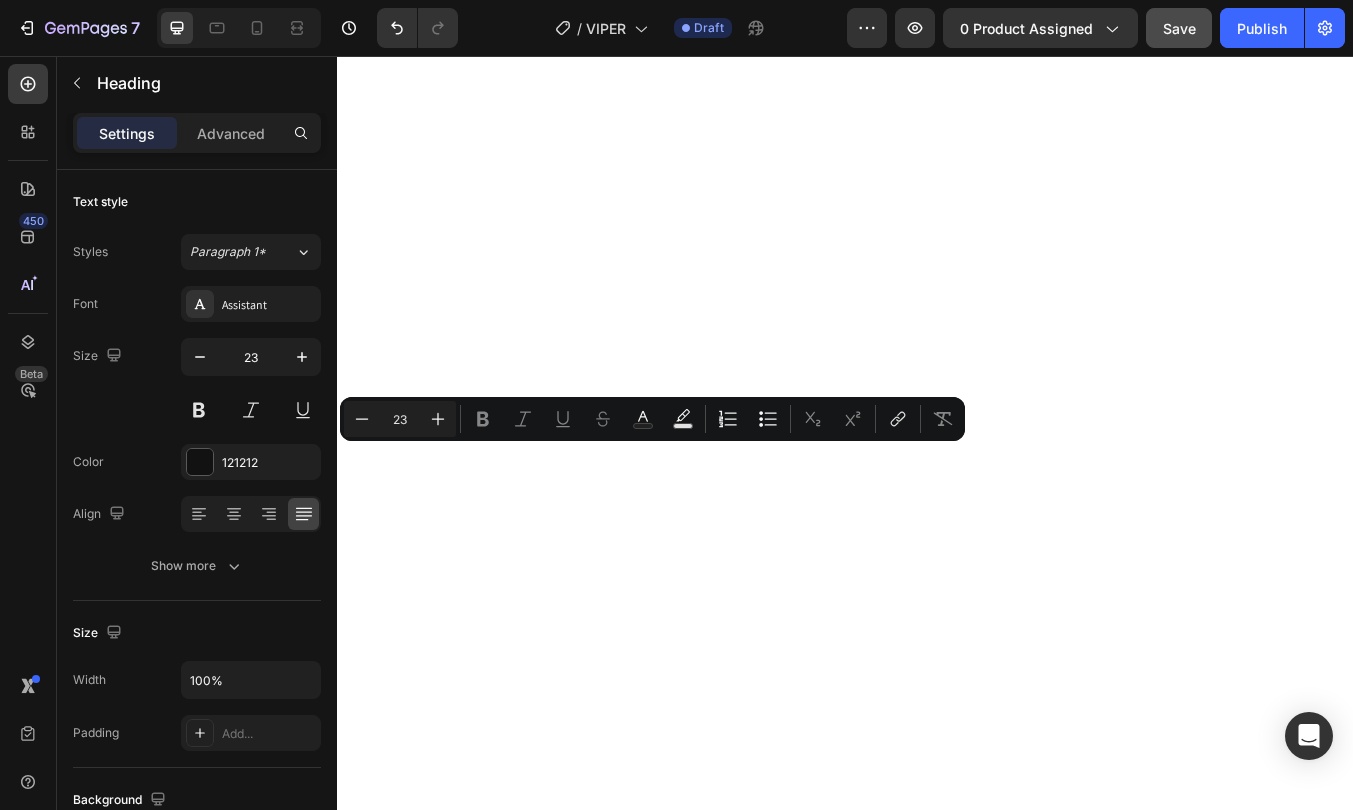 scroll, scrollTop: 8275, scrollLeft: 0, axis: vertical 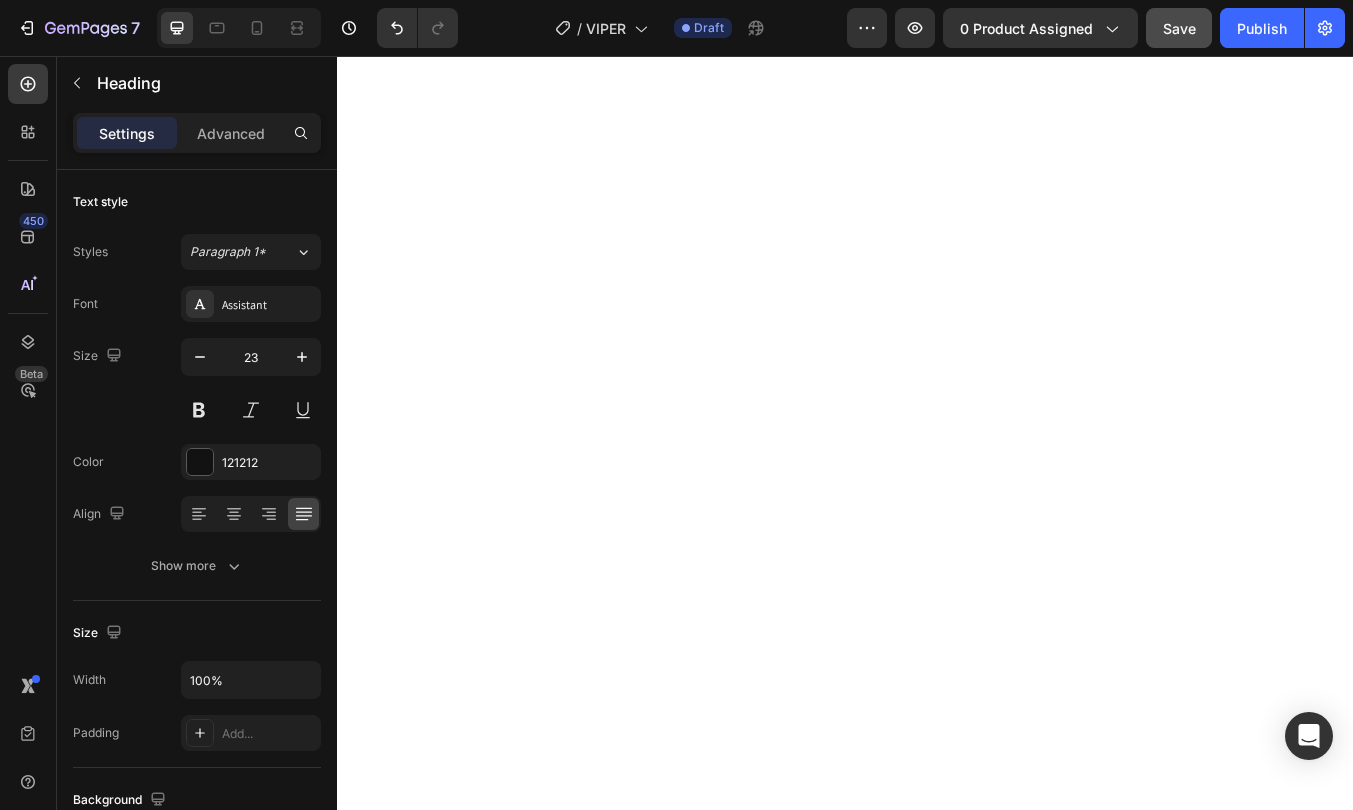 click on "✅  Duelund Pure Copper Internal Cabling -  Based on the iconic  Western Electric design , Duelund’s tinned copper cables are known for their  rich, organic tone ,  natural dynamics , and a uniquely  spacious, three-dimensional soundstage . ✅  WBT Silver Terminals  — Industry-leading  pure   silver connectors  from WBT of Germany — for  lossless signal transfer , unmatched durability, and zero compromise between amplifier and speaker. ✅  Mundorf MResist Resistors & MCap EVO Capacitors  — Used in the most elite crossovers, these Mundorf components deliver  pinpoint clarity, speed, and tonal accuracy  — essential for maintaining phase coherence and realism across the entire frequency range. ✅  Jantzen Litz & Air coils -  Premium inductors with  low resistance and high precision , chosen for their ability to deliver  dynamic energy and lifelike flow  without coloration or compression." at bounding box center [937, -1827] 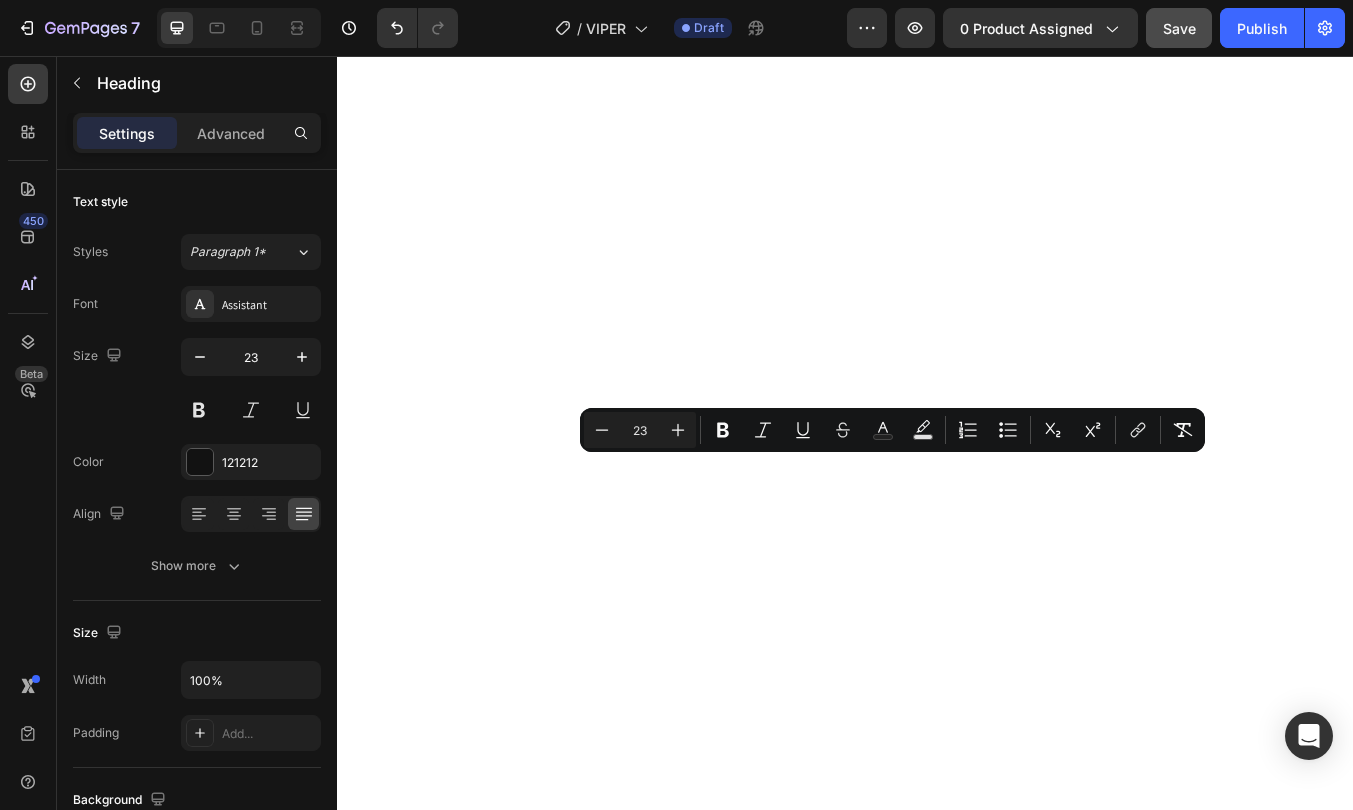 drag, startPoint x: 1299, startPoint y: 727, endPoint x: 366, endPoint y: 537, distance: 952.14966 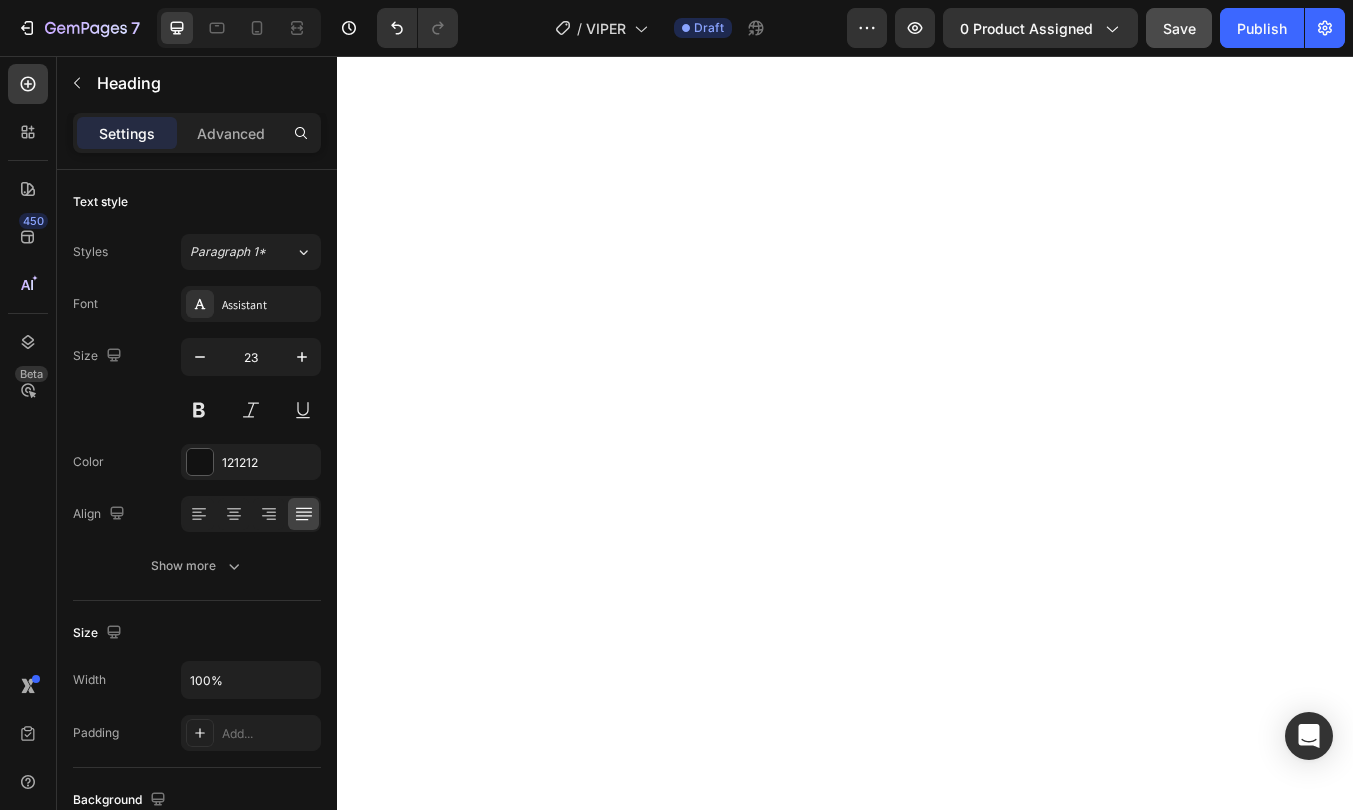 click at bounding box center (937, -1826) 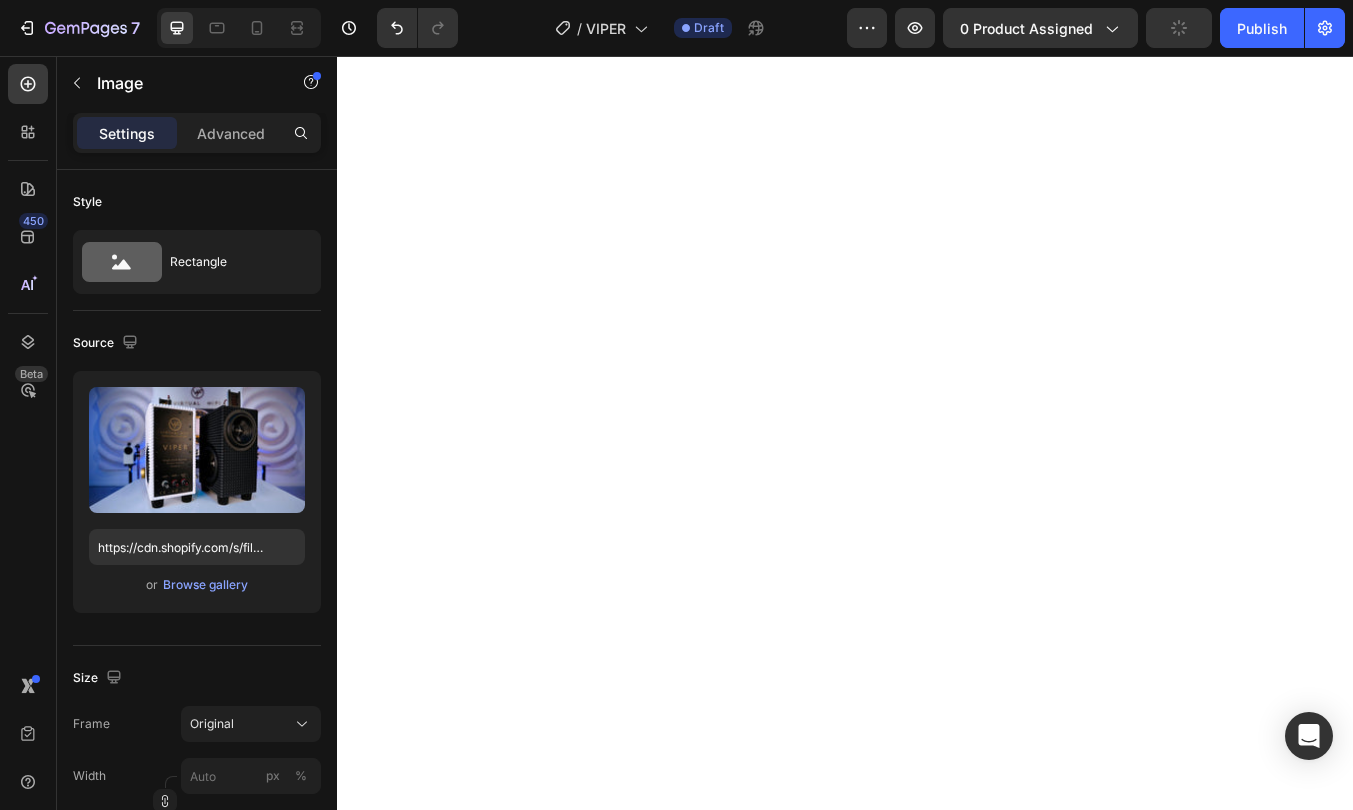 click on "✅  Duelund Pure Copper Internal Cabling -  Based on the iconic  Western Electric design , Duelund’s tinned copper cables are known for their  rich, organic tone ,  natural dynamics , and a uniquely  spacious, three-dimensional soundstage . ✅  WBT Silver Terminals  — Industry-leading  pure   silver connectors  from WBT of Germany — for  lossless signal transfer , unmatched durability, and zero compromise between amplifier and speaker." at bounding box center (937, -1948) 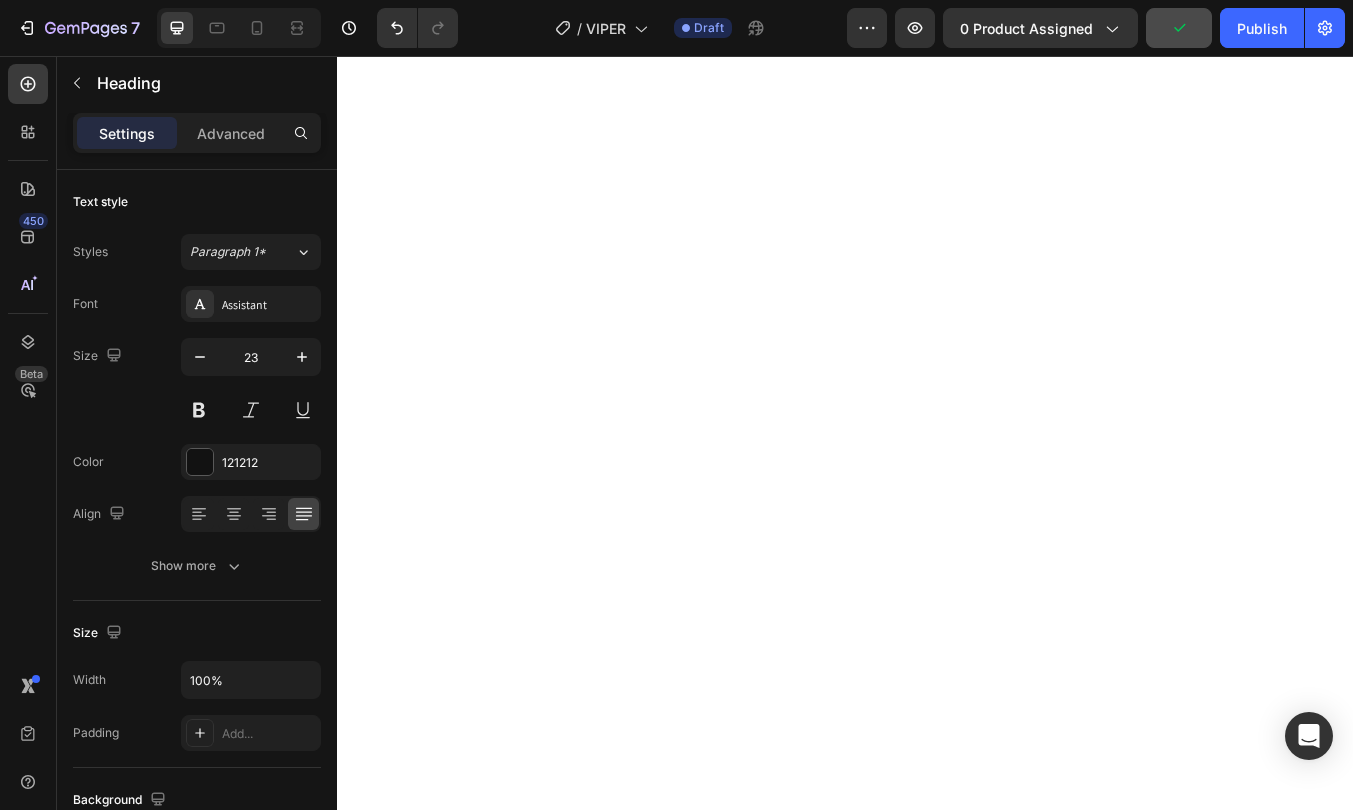 click on "✅  Duelund Pure Copper Internal Cabling -  Based on the iconic  Western Electric design , Duelund’s tinned copper cables are known for their  rich, organic tone ,  natural dynamics , and a uniquely  spacious, three-dimensional soundstage . ✅  WBT Silver Terminals  — Industry-leading  pure   silver connectors  from WBT of Germany — for  lossless signal transfer , unmatched durability, and zero compromise between amplifier and speaker." at bounding box center (937, -1948) 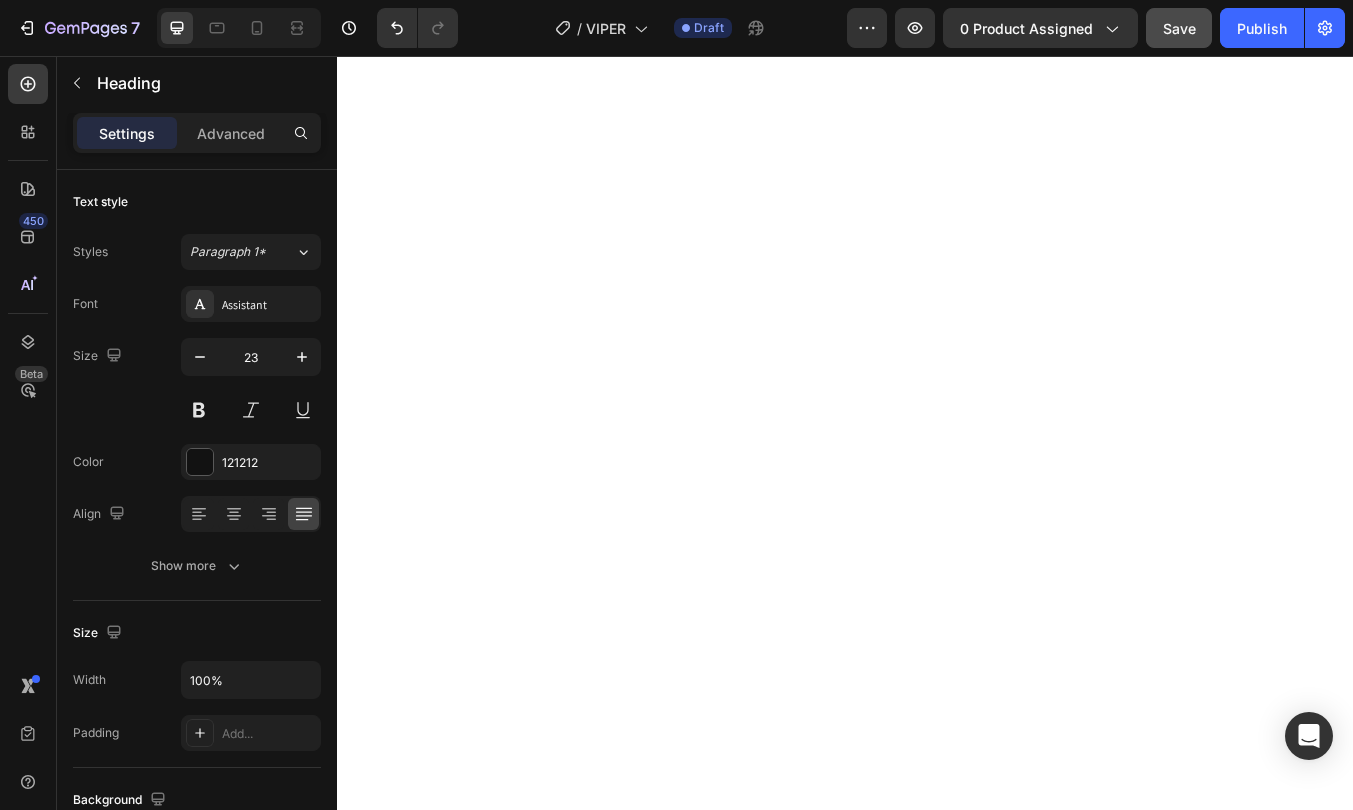 click on "✅  Duelund Pure Copper Internal Cabling -  Based on the iconic  Western Electric design , Duelund’s tinned copper cables are known for their  rich, organic tone ,  natural dynamics , and a uniquely  spacious, three-dimensional soundstage . ✅  WBT Silver Terminals  — Industry-leading  pure   silver connectors  from WBT of Germany — for  lossless signal transfer , unmatched durability, and zero compromise between amplifier and speaker." at bounding box center (937, -1930) 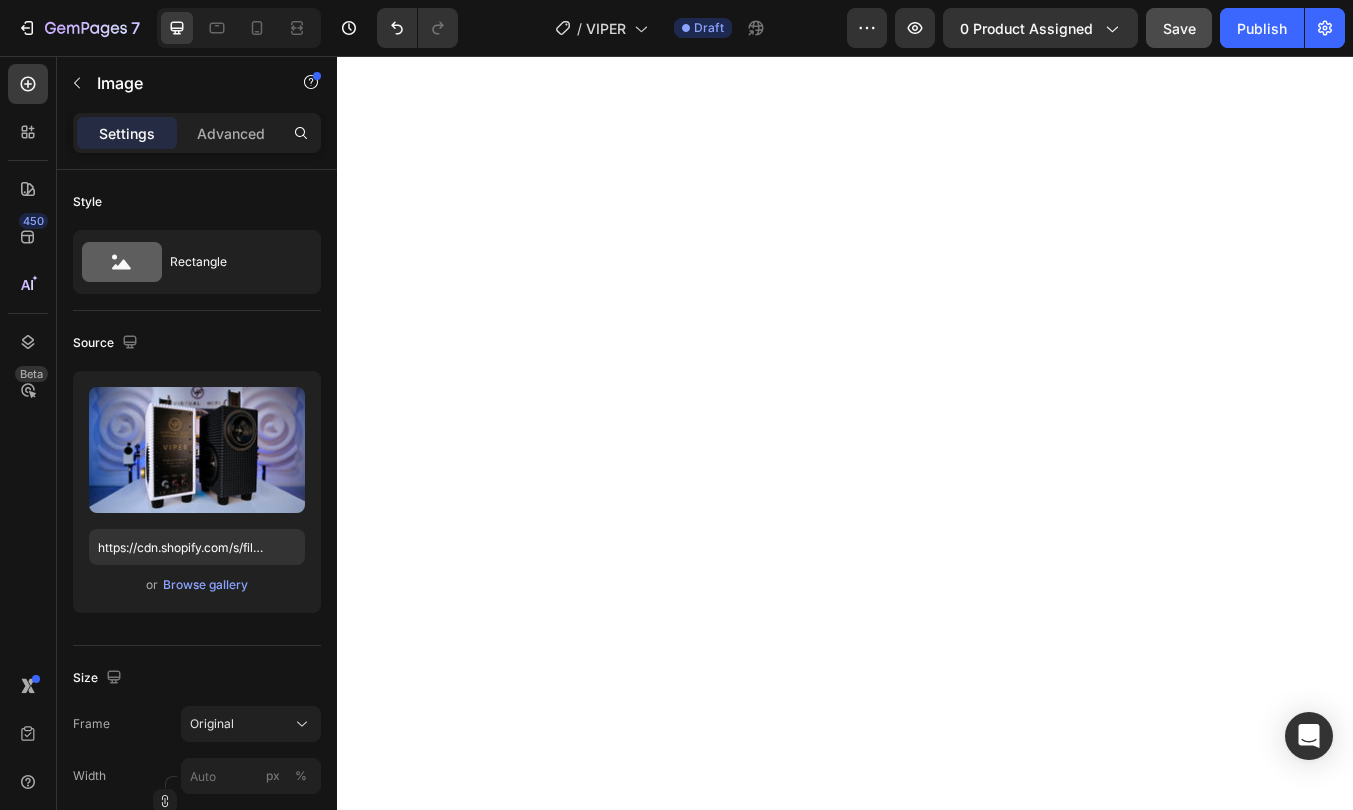 click at bounding box center [937, -1791] 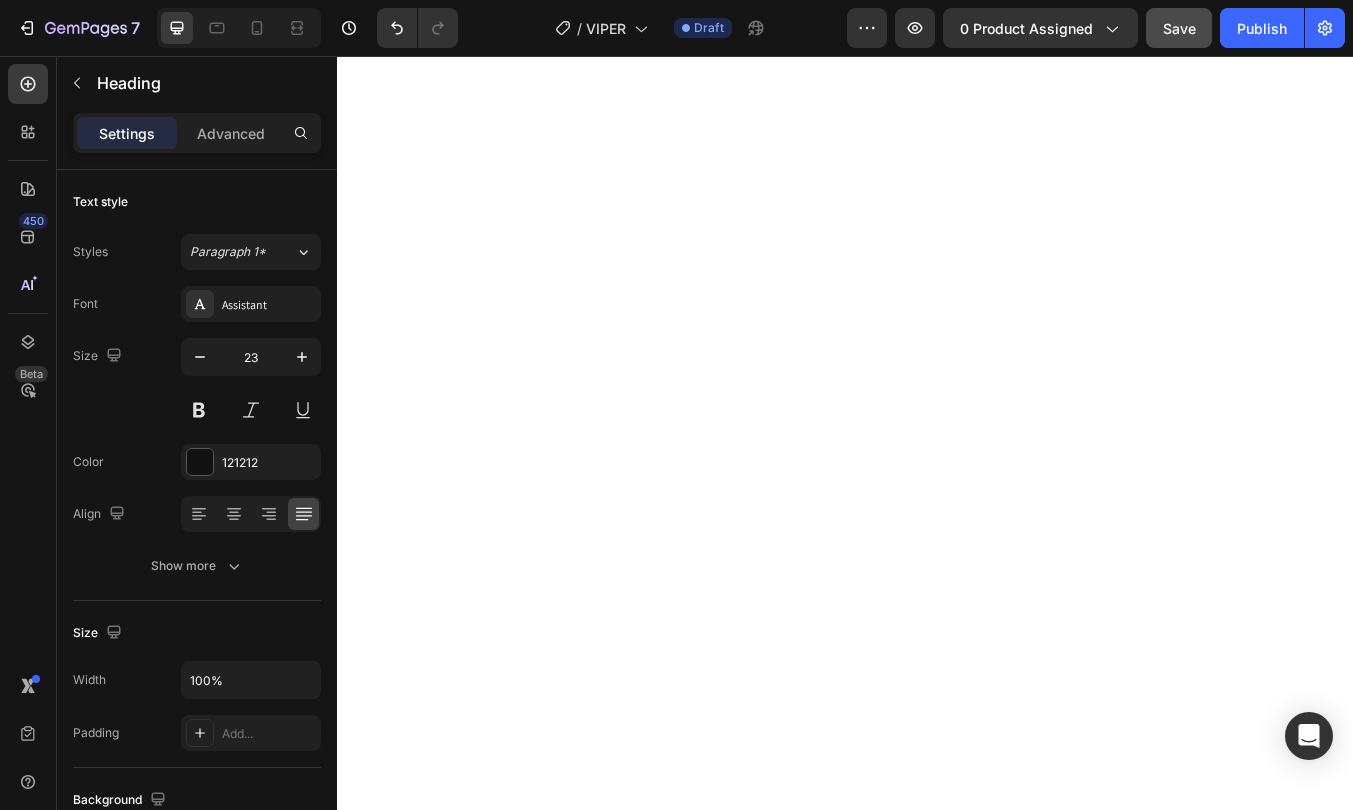 click on "✅  Duelund Pure Copper Internal Cabling -  Based on the iconic  Western Electric design , Duelund’s tinned copper cables are known for their  rich, organic tone ,  natural dynamics , and a uniquely  spacious, three-dimensional soundstage . ✅  WBT Silver Terminals  — Industry-leading  pure   silver connectors  from WBT of Germany — for  lossless signal transfer , unmatched durability, and zero compromise between amplifier and speaker." at bounding box center [937, -2034] 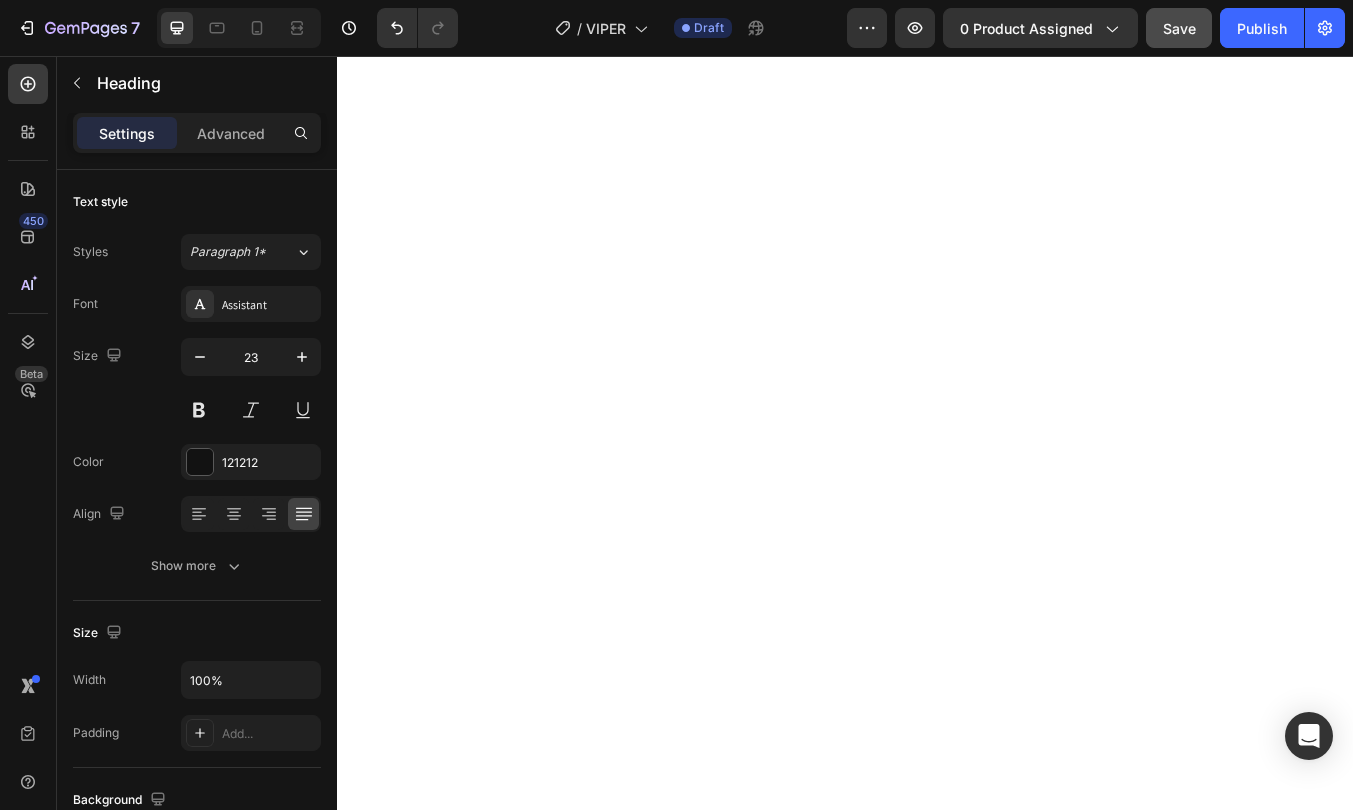 click on "WBT Silver Terminals" at bounding box center [521, -2000] 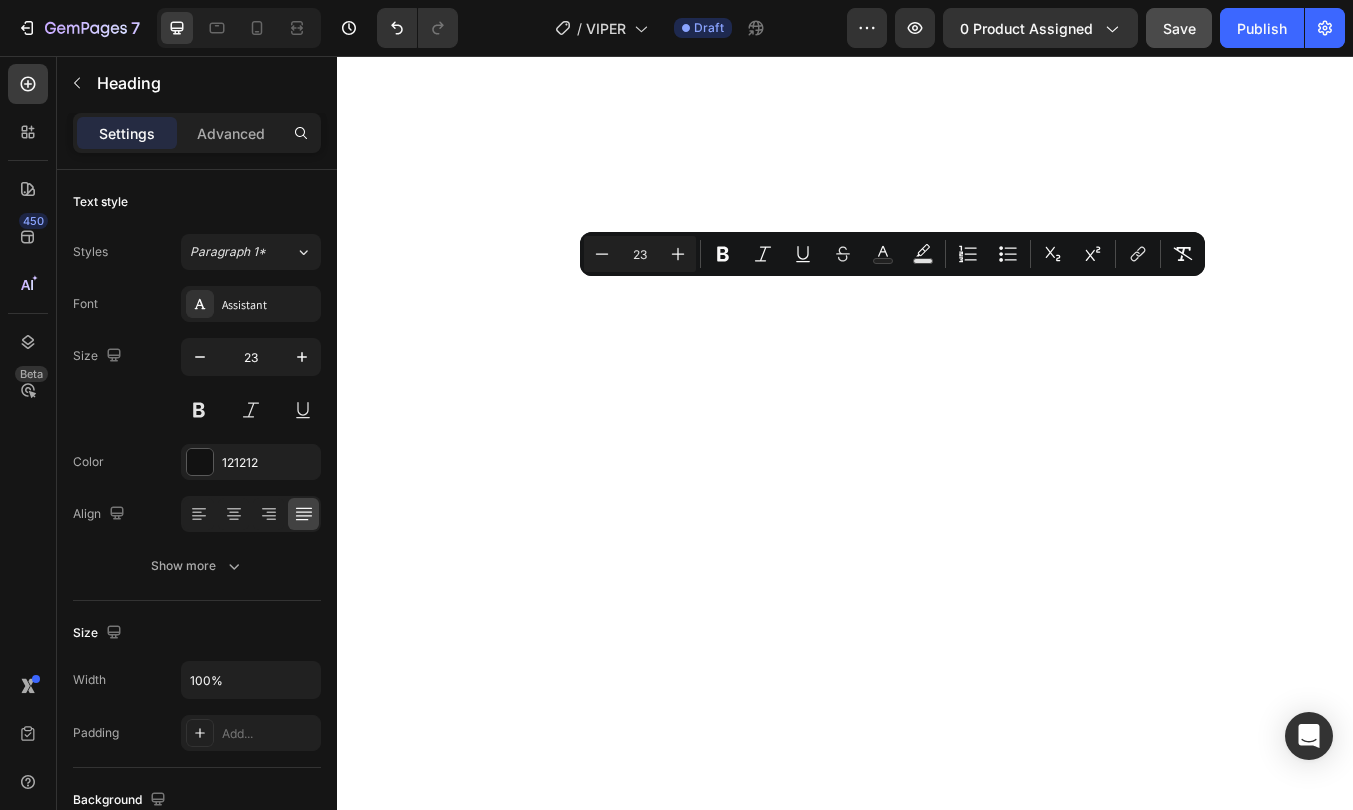 drag, startPoint x: 1354, startPoint y: 377, endPoint x: 354, endPoint y: 330, distance: 1001.1039 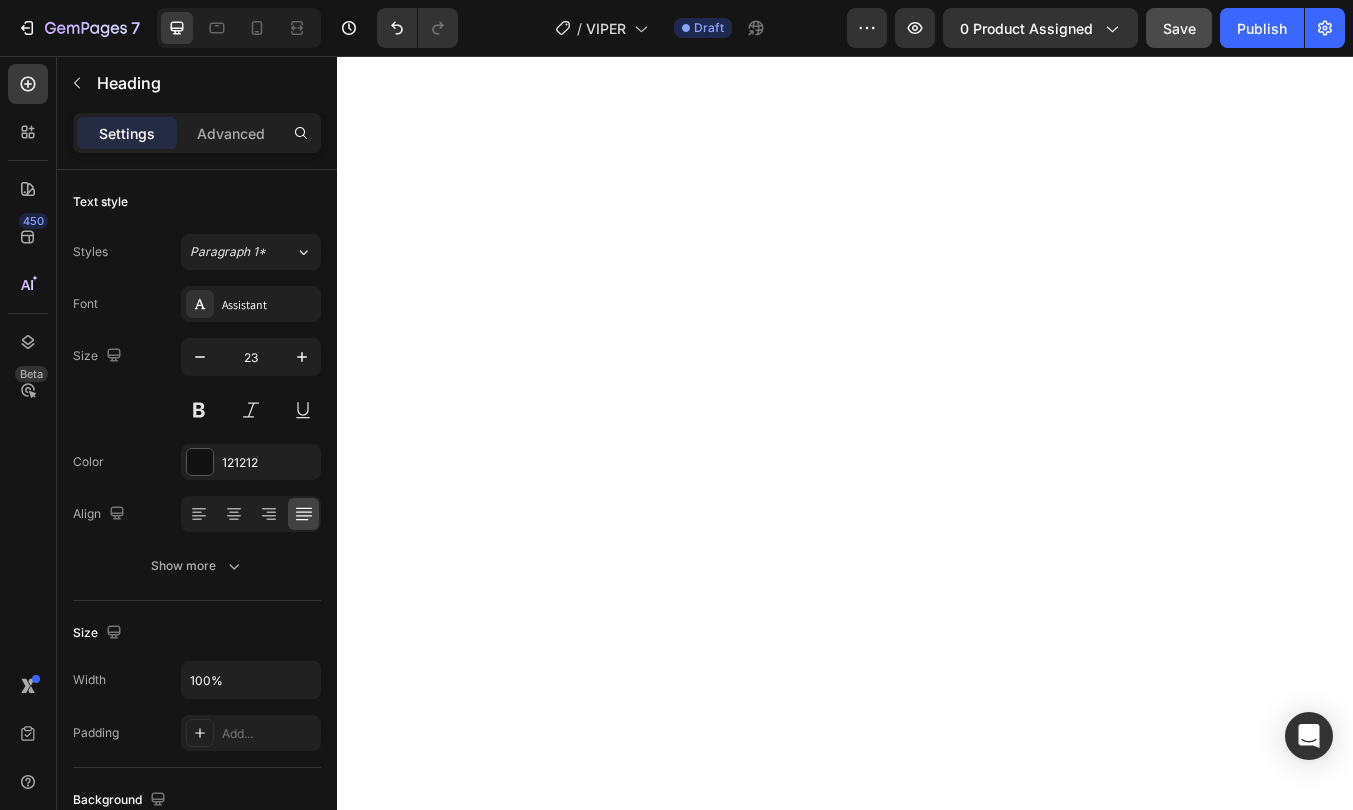 click on "WBT Silver Terminals" at bounding box center [521, -1896] 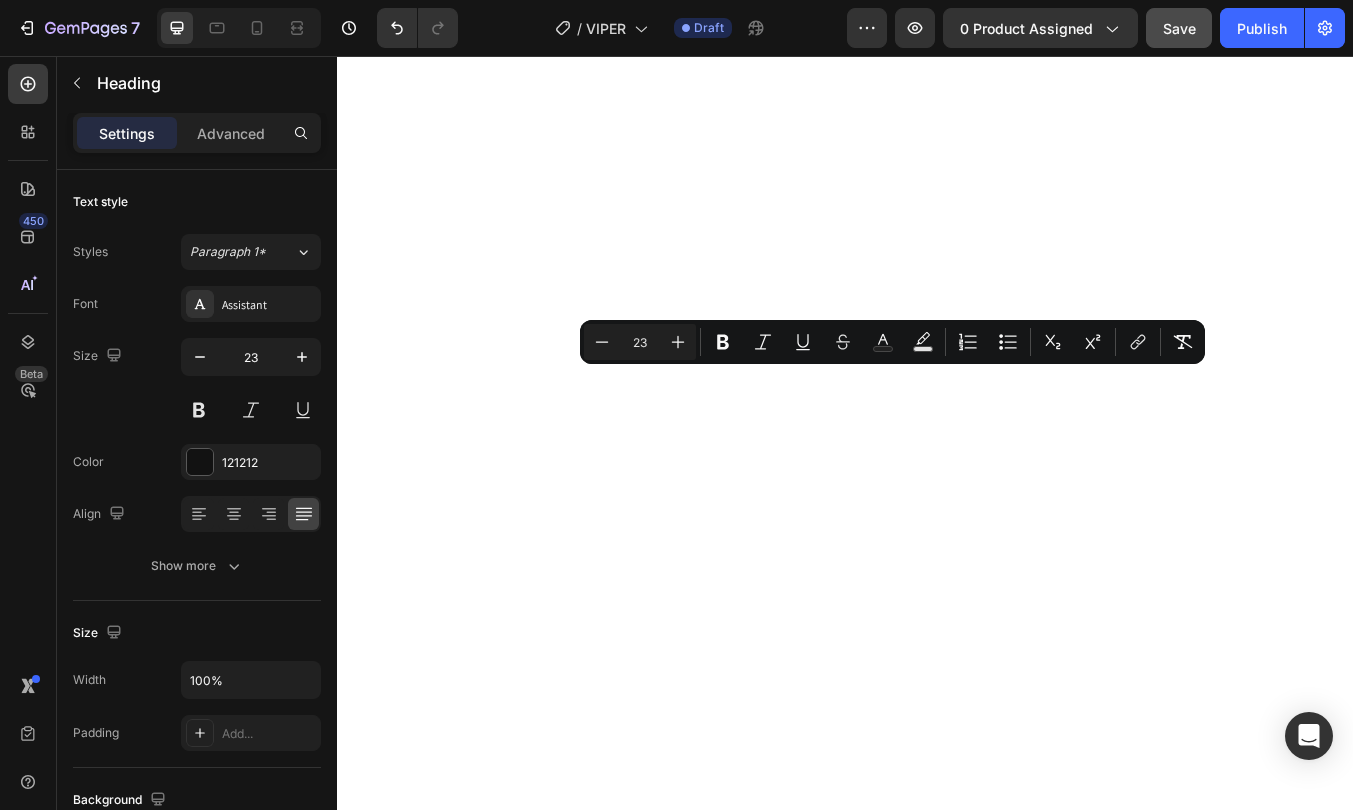 click on "WBT Silver Terminals" at bounding box center (521, -1896) 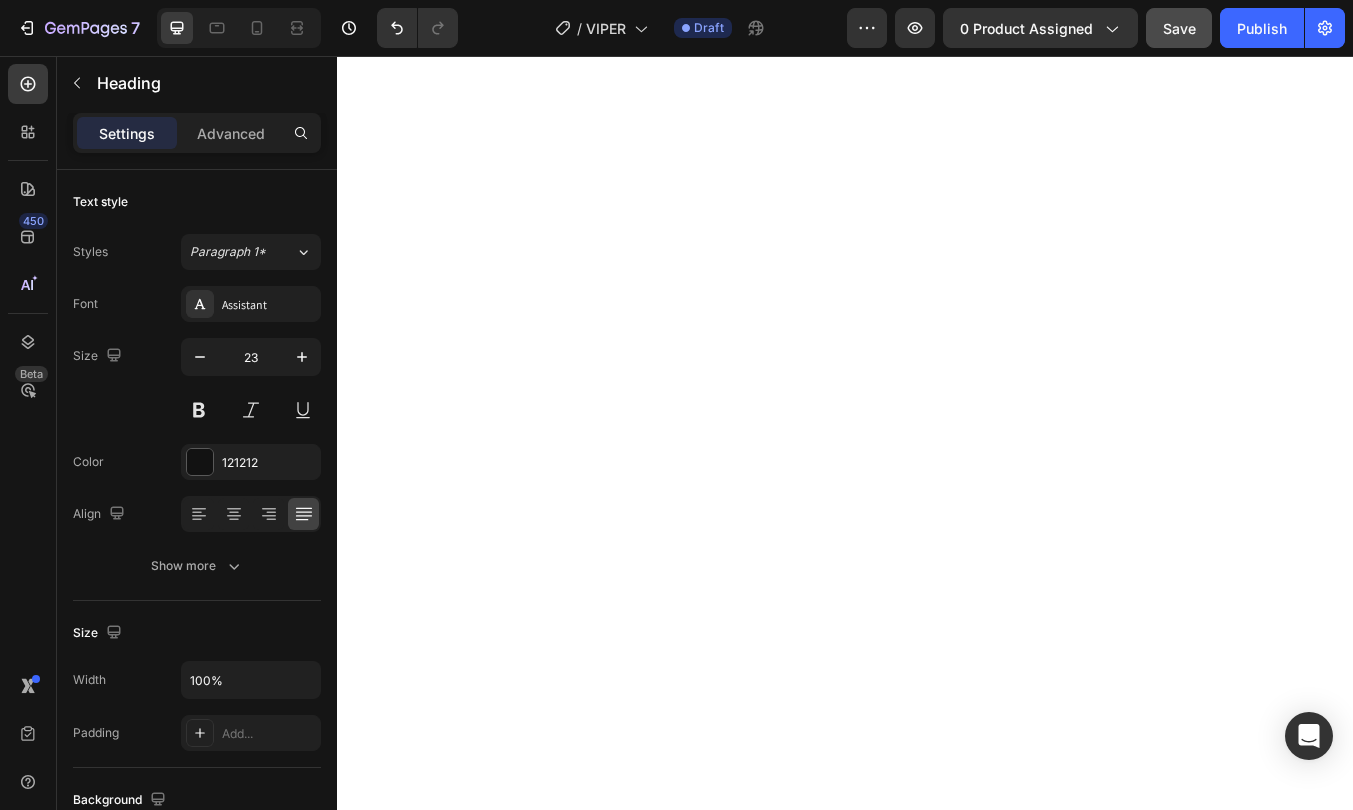 drag, startPoint x: 633, startPoint y: 441, endPoint x: 400, endPoint y: 434, distance: 233.10513 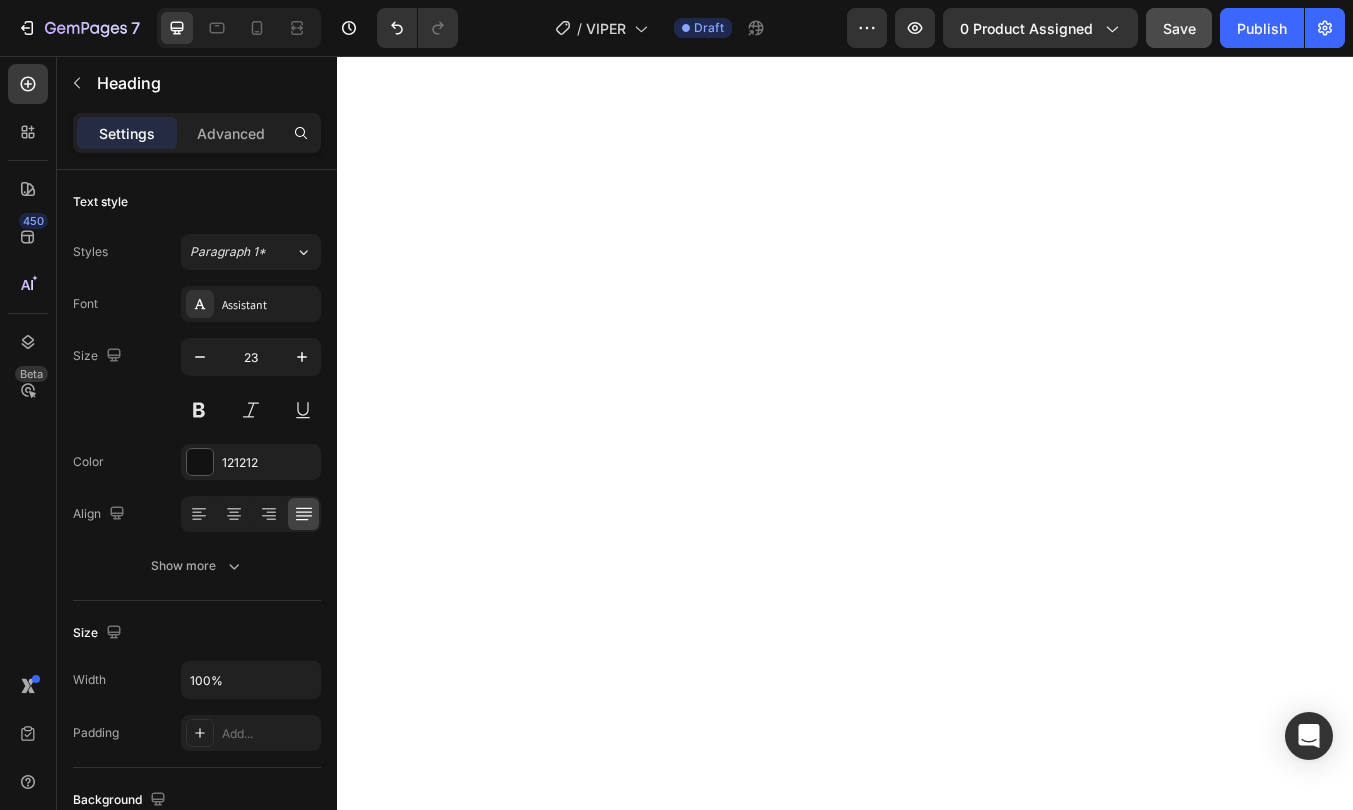 scroll, scrollTop: 8346, scrollLeft: 0, axis: vertical 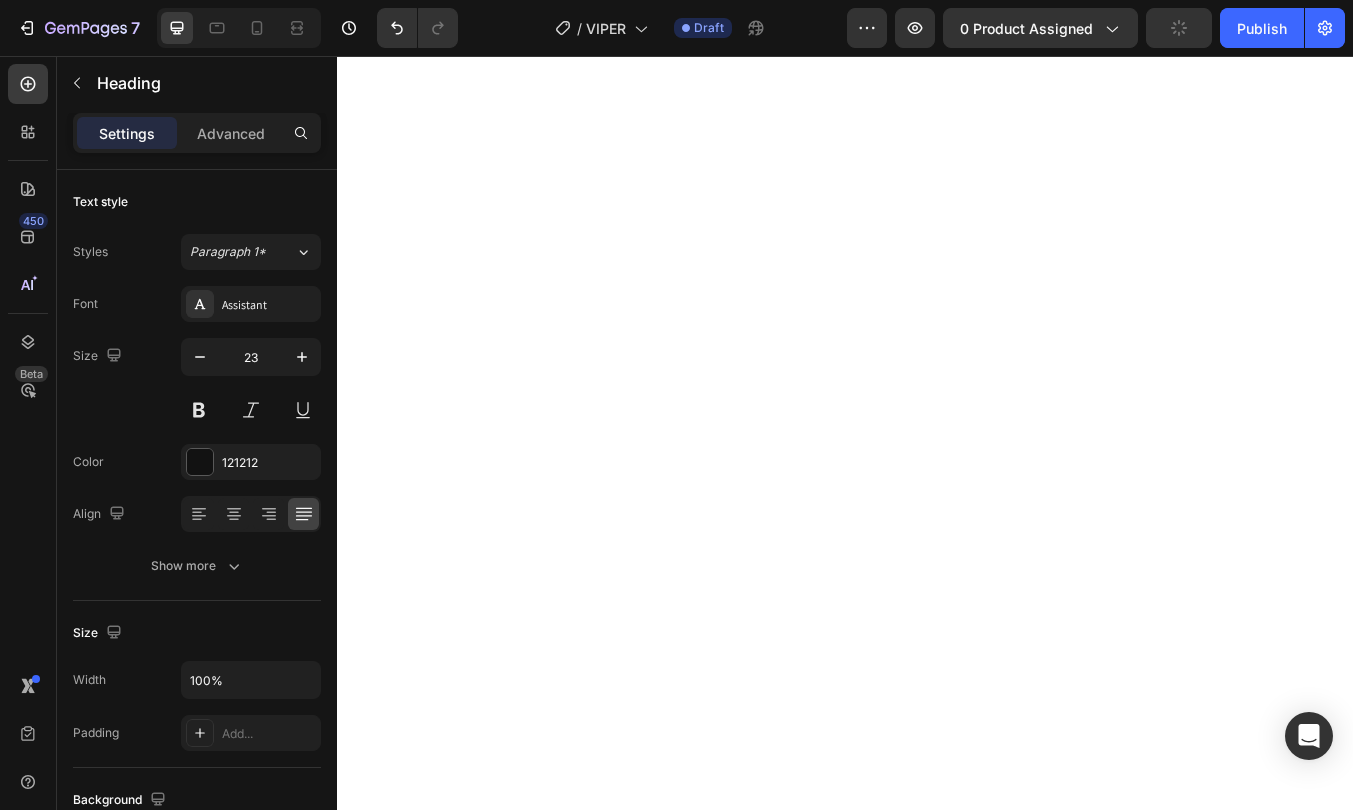 click on "✅  Duelund Pure Copper Internal Cabling -  Based on the iconic  Western Electric design , Duelund’s tinned copper cables are known for their  rich, organic tone ,  natural dynamics , and a uniquely  spacious, three-dimensional soundstage . ✅  WBT Silver Terminals  — Industry-leading  pure   silver connectors  from WBT of Germany — for  lossless signal transfer , unmatched durability, and zero compromise between amplifier and speaker. ✅ External Subwoofer Filter  — Industry-leading  pure   silver connectors  from WBT of Germany — for  lossless signal transfer , unmatched durability, and zero compromise between amplifier and speaker." at bounding box center (937, -1950) 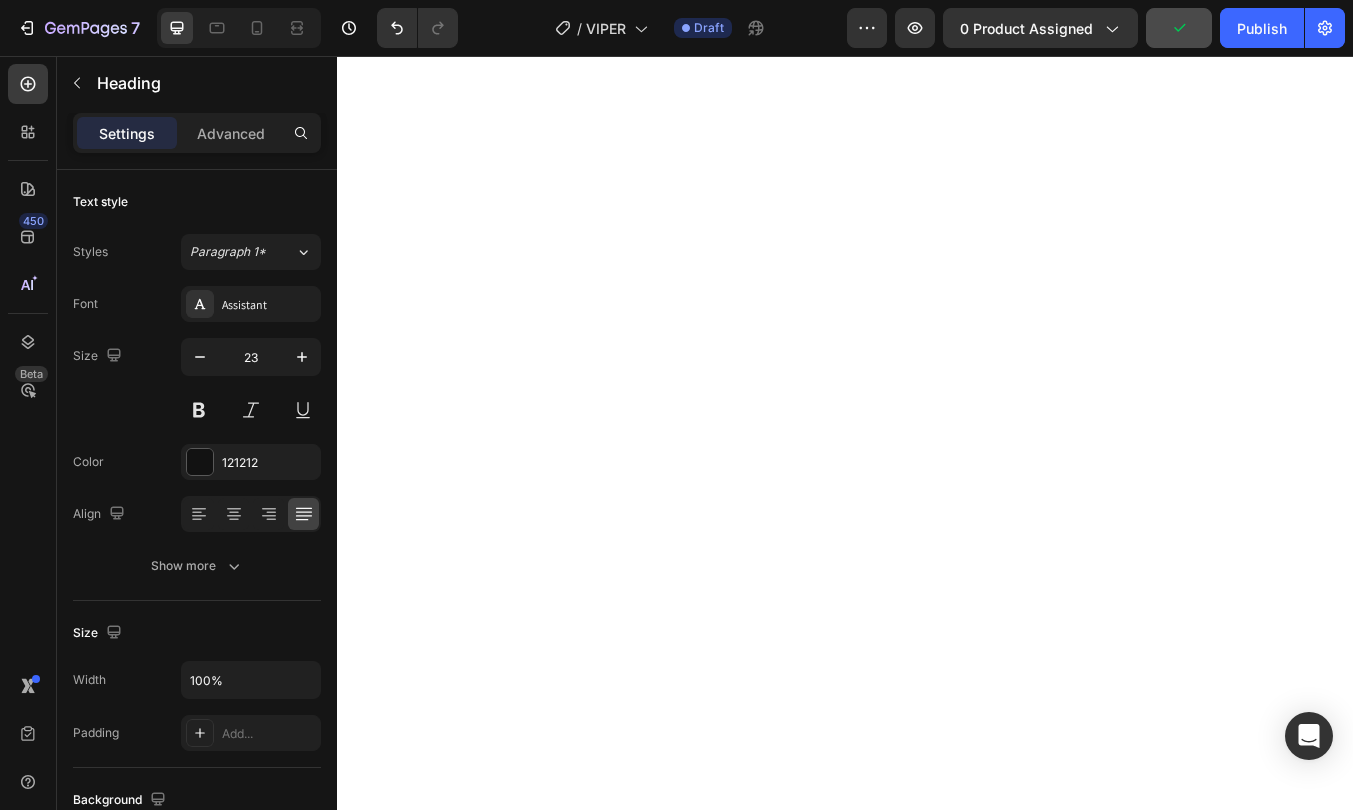 click on "✅  Duelund Pure Copper Internal Cabling -  Based on the iconic  Western Electric design , Duelund’s tinned copper cables are known for their  rich, organic tone ,  natural dynamics , and a uniquely  spacious, three-dimensional soundstage . ✅  WBT Silver Terminals  — Industry-leading  pure   silver connectors  from WBT of Germany — for  lossless signal transfer , unmatched durability, and zero compromise between amplifier and speaker. ✅ External Subwoofer Filter  — Industry-leading  pure   silver connectors  from WBT of Germany — for  lossless signal transfer , unmatched durability, and zero compromise between amplifier and speaker." at bounding box center (937, -1950) 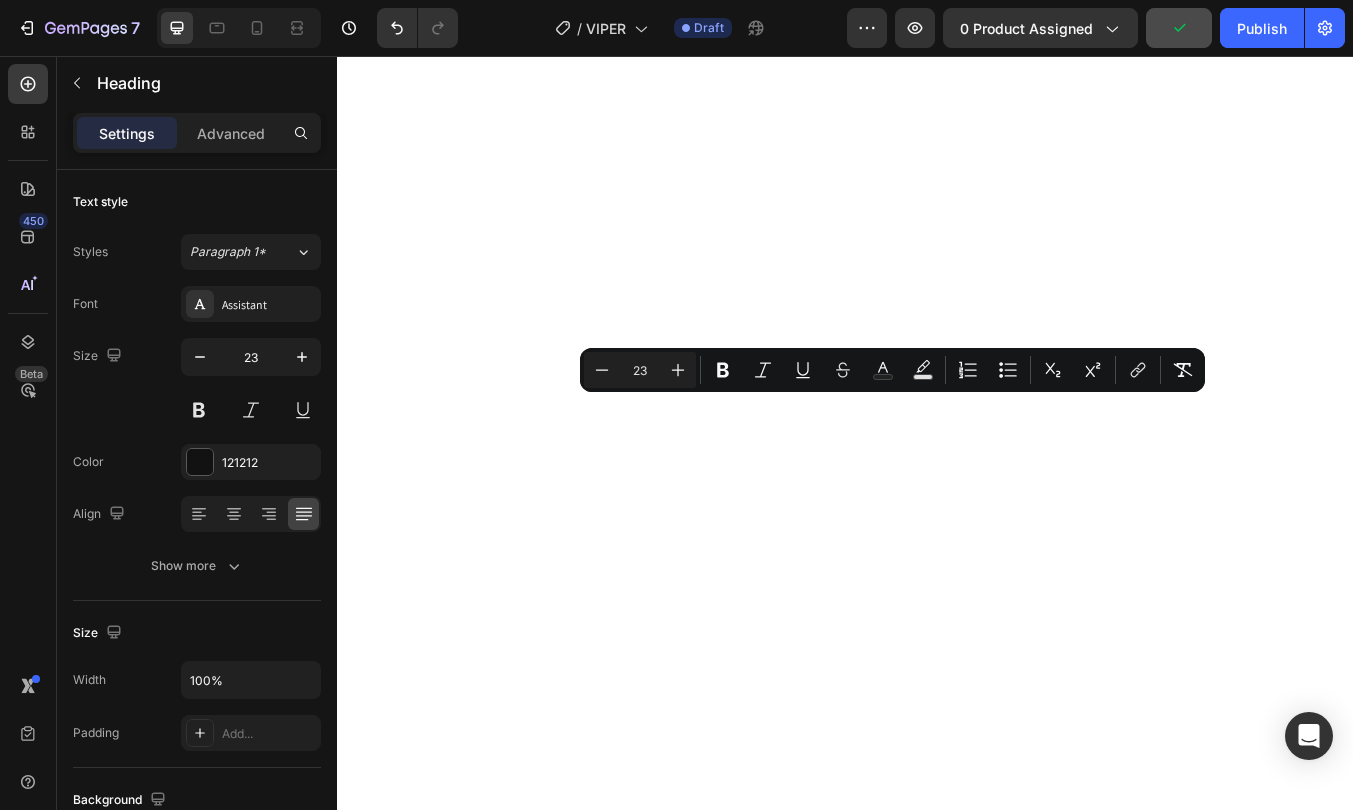 click on "✅  Duelund Pure Copper Internal Cabling -  Based on the iconic  Western Electric design , Duelund’s tinned copper cables are known for their  rich, organic tone ,  natural dynamics , and a uniquely  spacious, three-dimensional soundstage . ✅  WBT Silver Terminals  — Industry-leading  pure   silver connectors  from WBT of Germany — for  lossless signal transfer , unmatched durability, and zero compromise between amplifier and speaker. ✅ External Subwoofer Filter  — Industry-leading  pure   silver connectors  from WBT of Germany — for  lossless signal transfer , unmatched durability, and zero compromise between amplifier and speaker." at bounding box center (937, -1950) 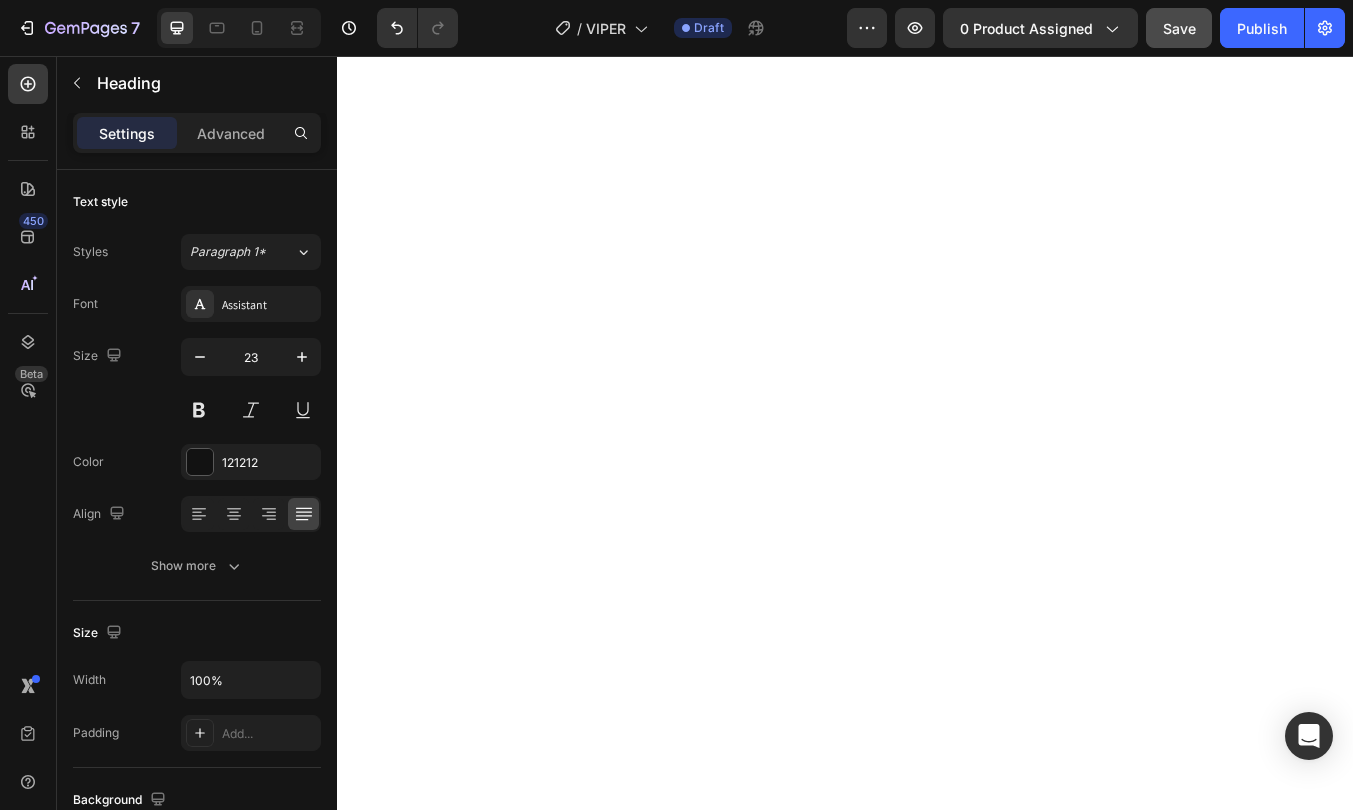 drag, startPoint x: 695, startPoint y: 476, endPoint x: 1329, endPoint y: 517, distance: 635.32434 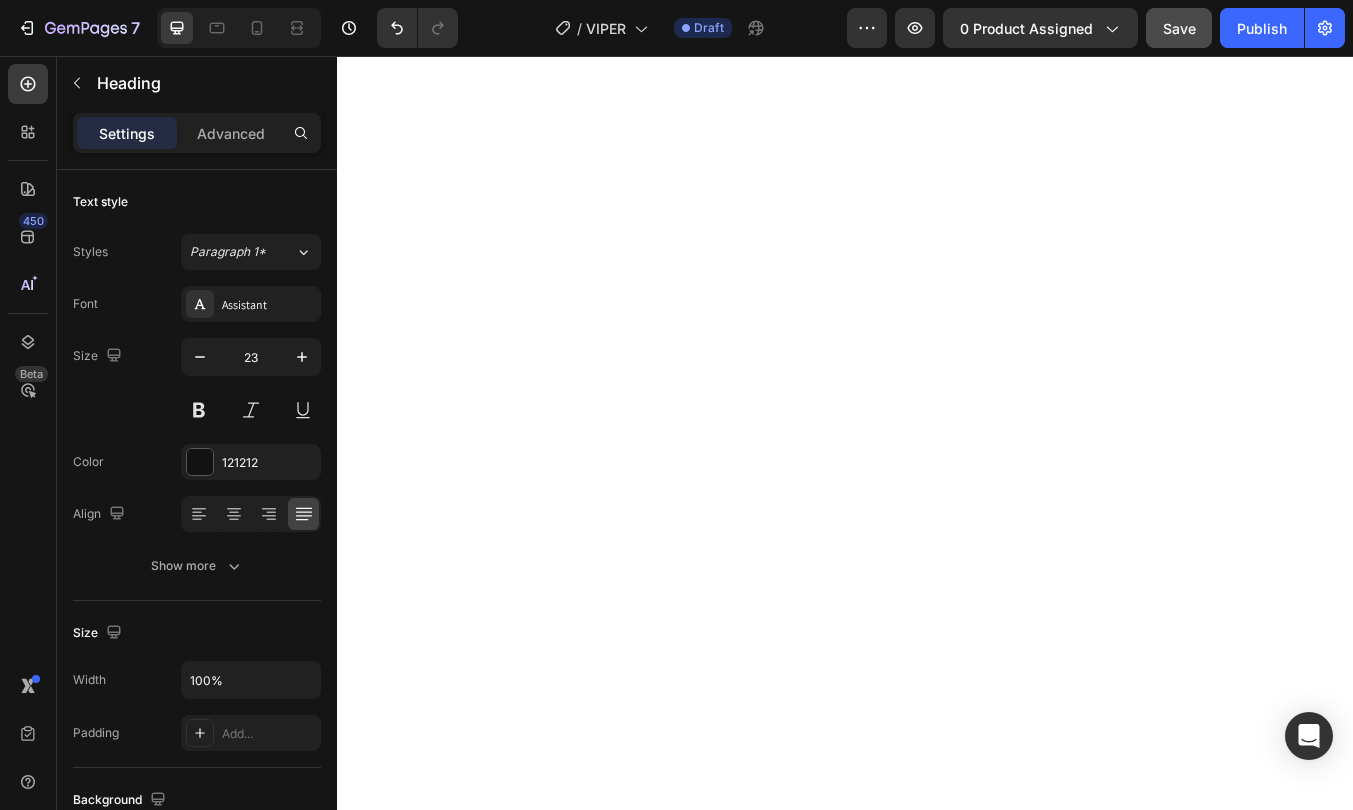 click on "✅  Duelund Pure Copper Internal Cabling -  Based on the iconic  Western Electric design , Duelund’s tinned copper cables are known for their  rich, organic tone ,  natural dynamics , and a uniquely  spacious, three-dimensional soundstage . ✅  WBT Silver Terminals  — Industry-leading  pure   silver connectors  from WBT of Germany — for  lossless signal transfer , unmatched durability, and zero compromise between amplifier and speaker. ✅ External Subwoofer Filter  —  Add the sub for" at bounding box center [937, -1967] 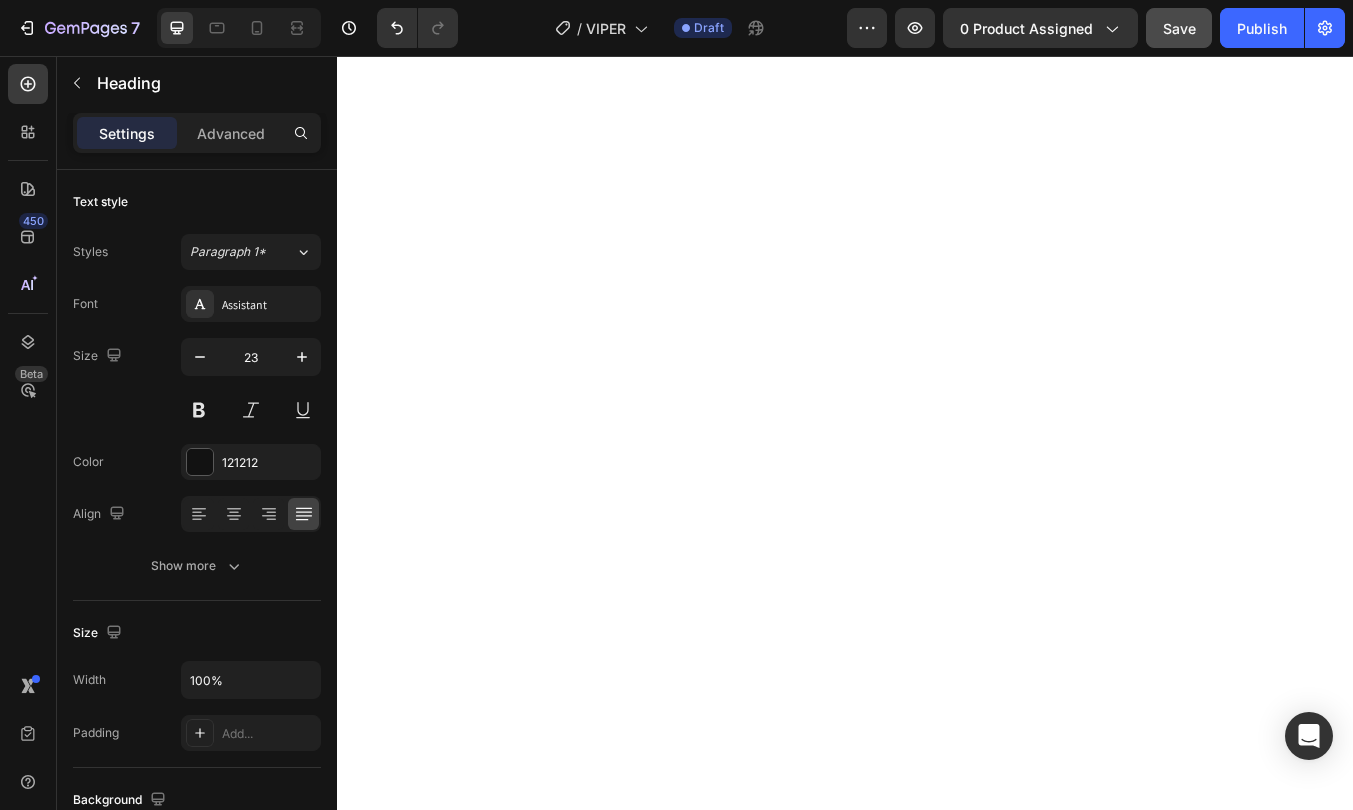 click on "✅  Duelund Pure Copper Internal Cabling -  Based on the iconic  Western Electric design , Duelund’s tinned copper cables are known for their  rich, organic tone ,  natural dynamics , and a uniquely  spacious, three-dimensional soundstage . ✅  WBT Silver Terminals  — Industry-leading  pure   silver connectors  from WBT of Germany — for  lossless signal transfer , unmatched durability, and zero compromise between amplifier and speaker. ✅ External Subwoofer Filter  —  Add the subwoofer and transfer the Vipers into ultimate 3-way speaker that can deliver enormouns sound scale and absolute  immersion into the music" at bounding box center (937, -1950) 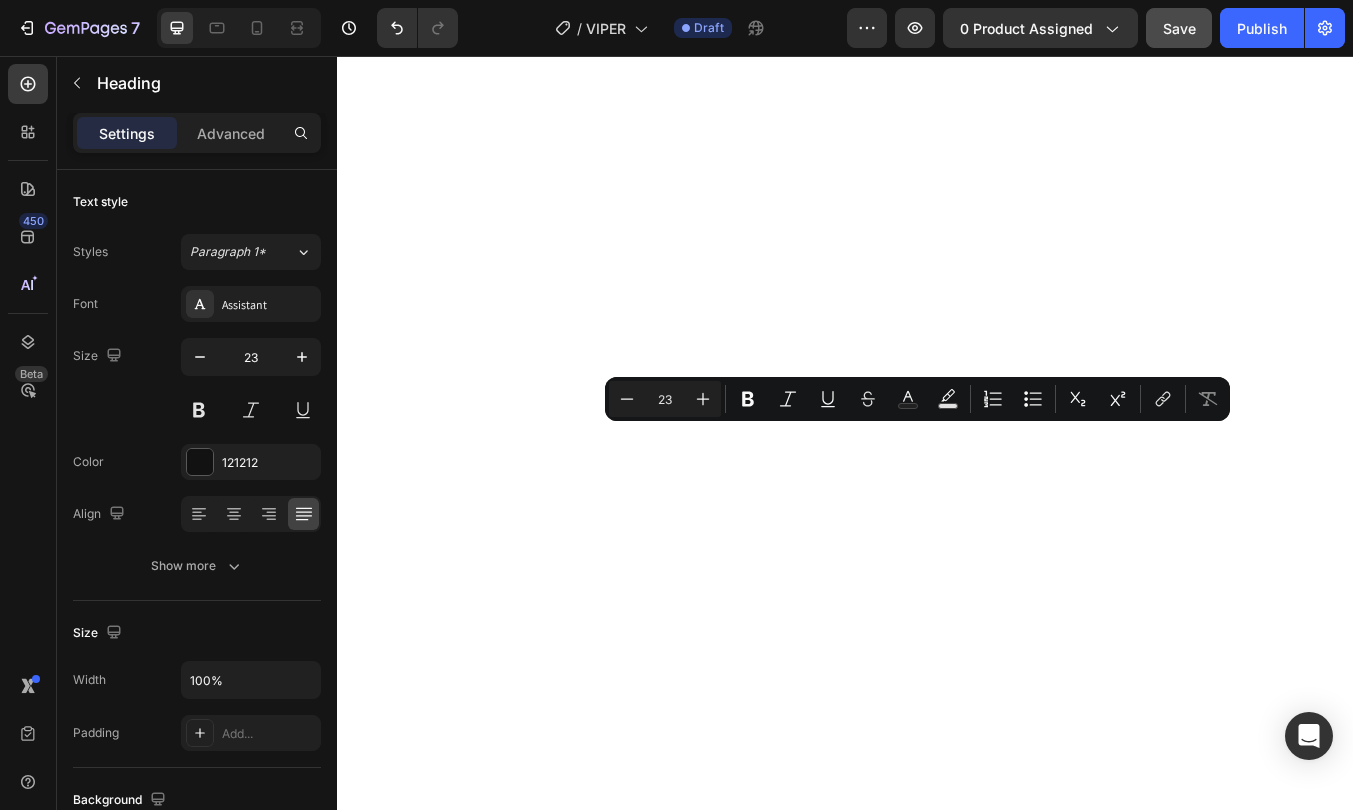 drag, startPoint x: 1172, startPoint y: 516, endPoint x: 821, endPoint y: 520, distance: 351.0228 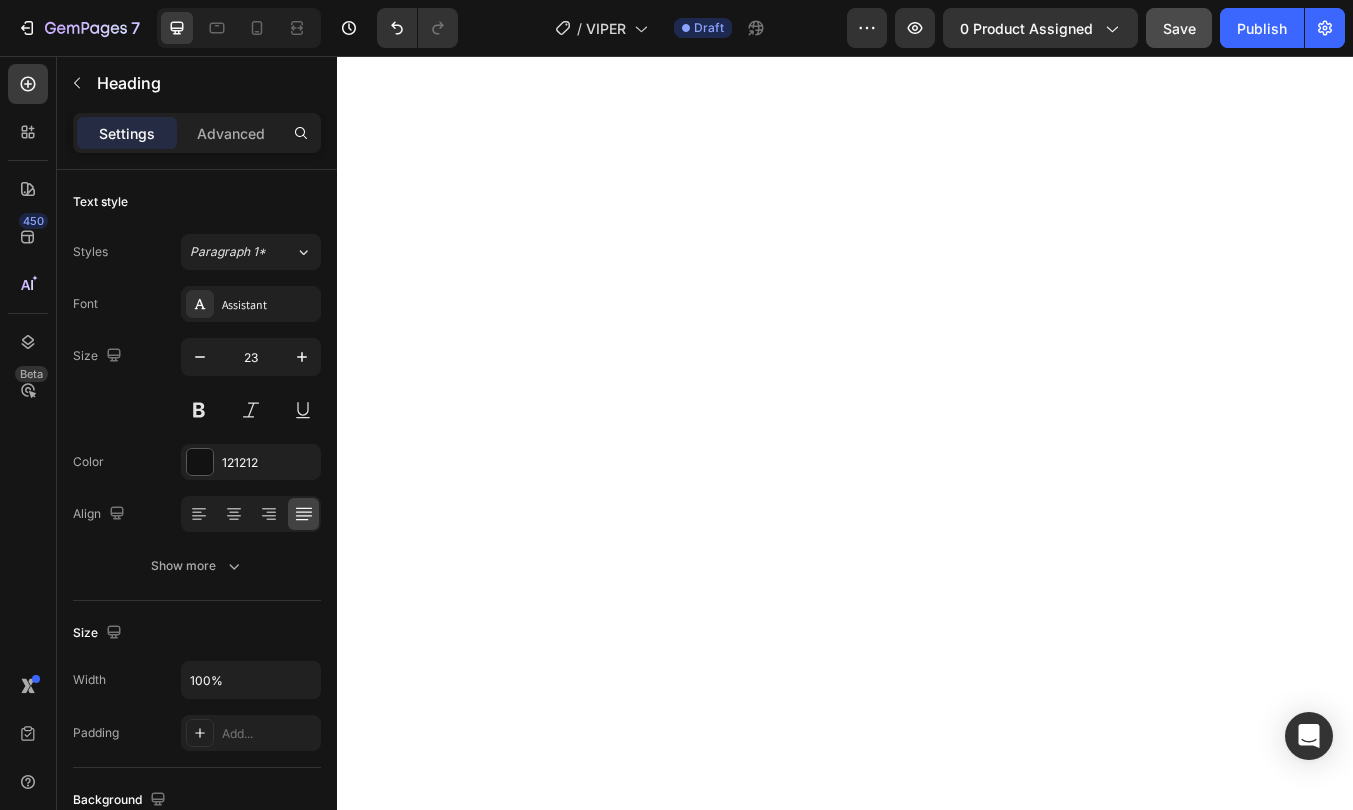 click on "✅  Duelund Pure Copper Internal Cabling -  Based on the iconic  Western Electric design , Duelund’s tinned copper cables are known for their  rich, organic tone ,  natural dynamics , and a uniquely  spacious, three-dimensional soundstage . ✅  WBT Silver Terminals  — Industry-leading  pure   silver connectors  from WBT of Germany — for  lossless signal transfer , unmatched durability, and zero compromise between amplifier and speaker. ✅ External Subwoofer Filter  —  Add the subwoofer and transfer the Vipers into ultimate 3-way speaker that can deliver enormouns sound scale and absolute  immersion into the music" at bounding box center [937, -1950] 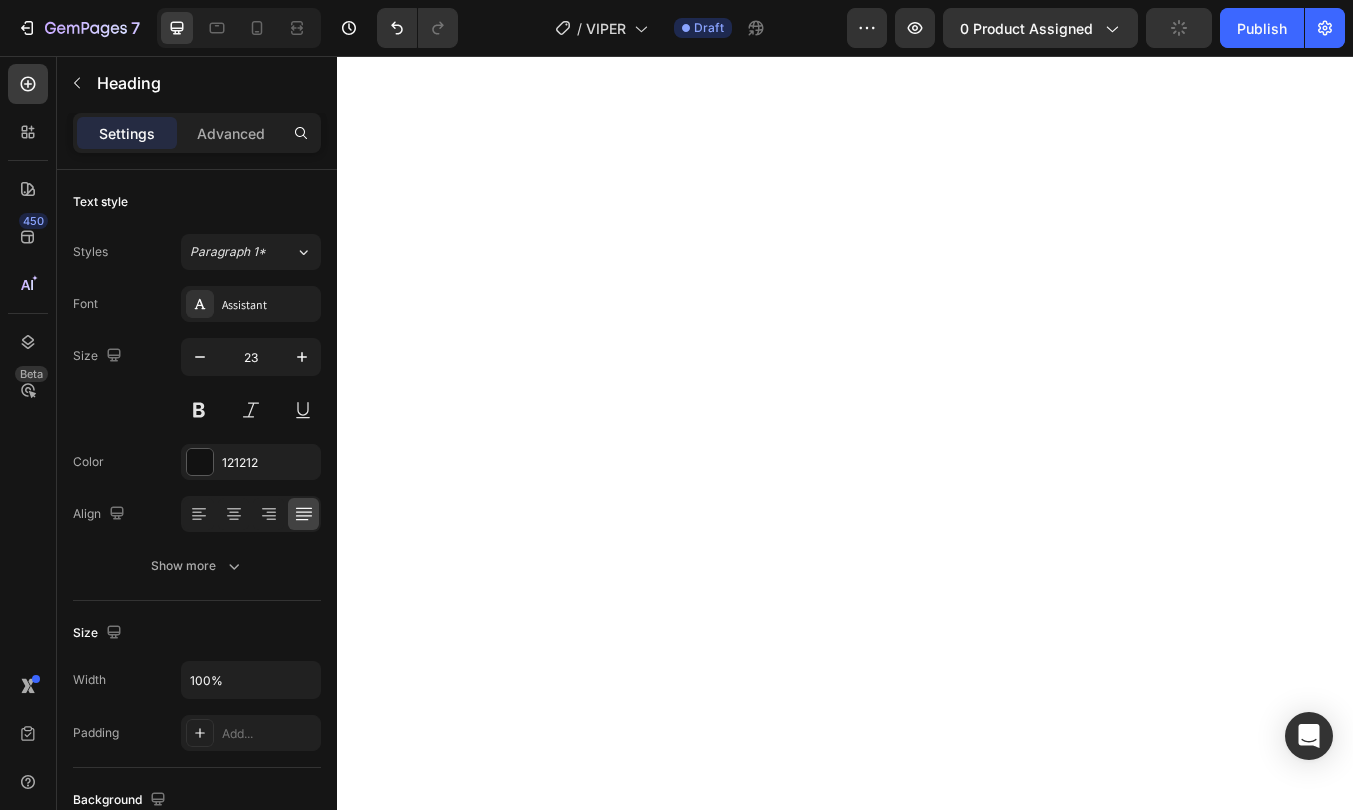 click on "✅  Duelund Pure Copper Internal Cabling -  Based on the iconic  Western Electric design , Duelund’s tinned copper cables are known for their  rich, organic tone ,  natural dynamics , and a uniquely  spacious, three-dimensional soundstage . ✅  WBT Silver Terminals  — Industry-leading  pure   silver connectors  from WBT of Germany — for  lossless signal transfer , unmatched durability, and zero compromise between amplifier and speaker. ✅ External Subwoofer Filter  —  Add the subwoofer and transfer the Vipers into ultimate 3-way speaker that can deliver enormouns sound scale and absolute  immersion into the music" at bounding box center (937, -1950) 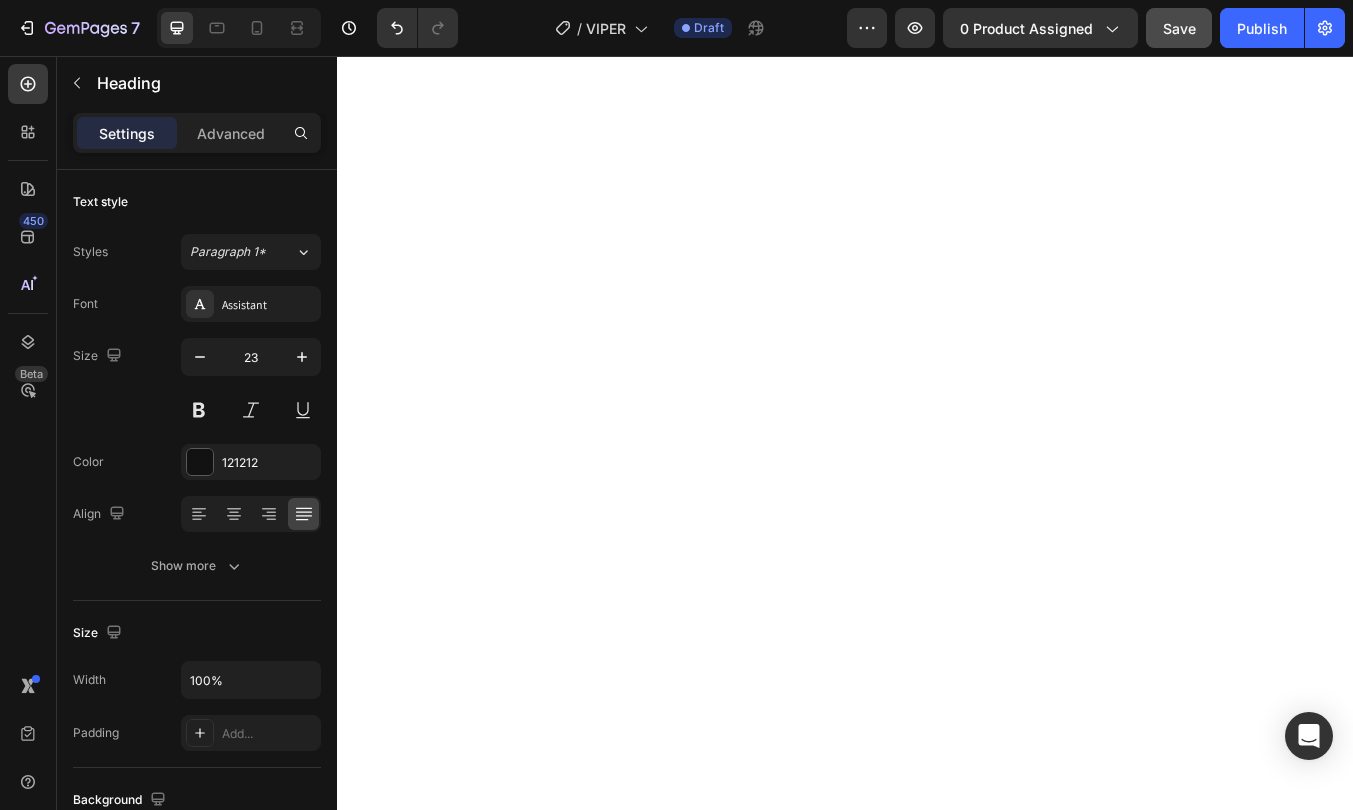 drag, startPoint x: 483, startPoint y: 545, endPoint x: 370, endPoint y: 555, distance: 113.44161 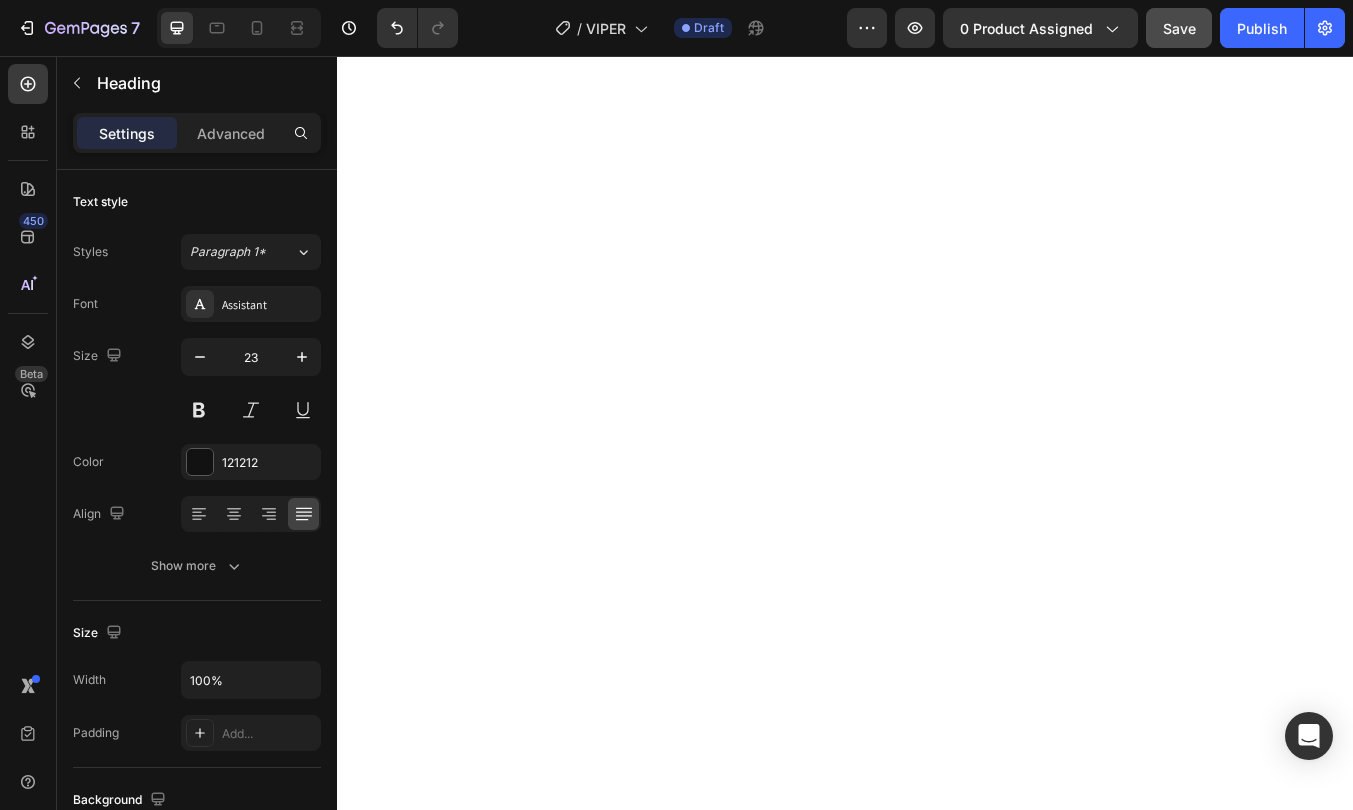 drag, startPoint x: 803, startPoint y: 543, endPoint x: 1210, endPoint y: 560, distance: 407.3549 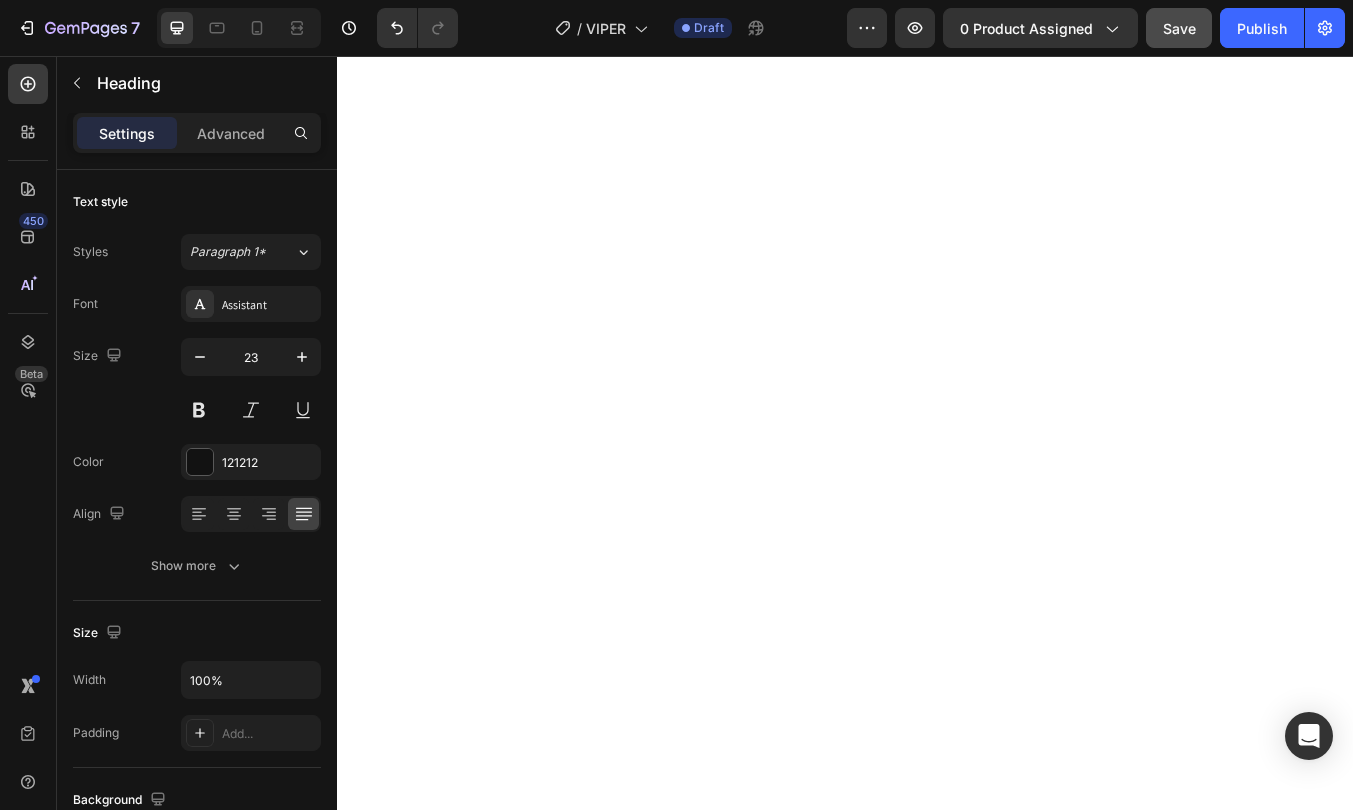 click on "✅  Duelund Pure Copper Internal Cabling -  Based on the iconic  Western Electric design , Duelund’s tinned copper cables are known for their  rich, organic tone ,  natural dynamics , and a uniquely  spacious, three-dimensional soundstage . ✅  WBT Silver Terminals  — Industry-leading  pure   silver connectors  from WBT of Germany — for  lossless signal transfer , unmatched durability, and zero compromise between amplifier and speaker. ✅ External Subwoofer Filter  —  Add the subwoofer and transfer the Vipers into ultimate 3-way speaker that can deliver absolute  immersion into the music and surprise everybody with concert like sound scale" at bounding box center (937, -1950) 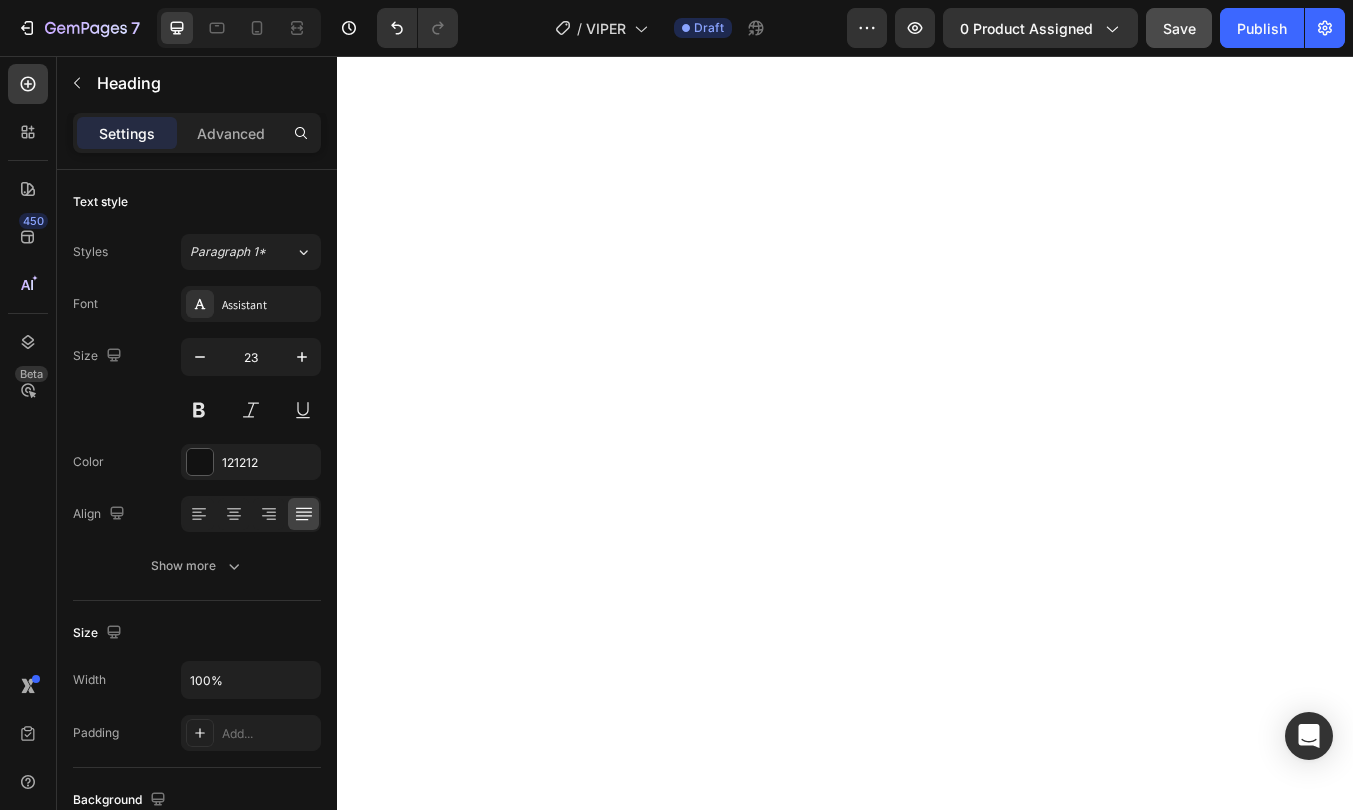 click on "✅  Duelund Pure Copper Internal Cabling -  Based on the iconic  Western Electric design , Duelund’s tinned copper cables are known for their  rich, organic tone ,  natural dynamics , and a uniquely  spacious, three-dimensional soundstage . ✅  WBT Silver Terminals  — Industry-leading  pure   silver connectors  from WBT of Germany — for  lossless signal transfer , unmatched durability, and zero compromise between amplifier and speaker. ✅ Built in optional External Subwoofer Filter  —  Add the subwoofer and transfer the Vipers into ultimate 3-way speaker that can deliver absolute  immersion into the music and surprise everybody with concert like sound scale" at bounding box center [937, -1932] 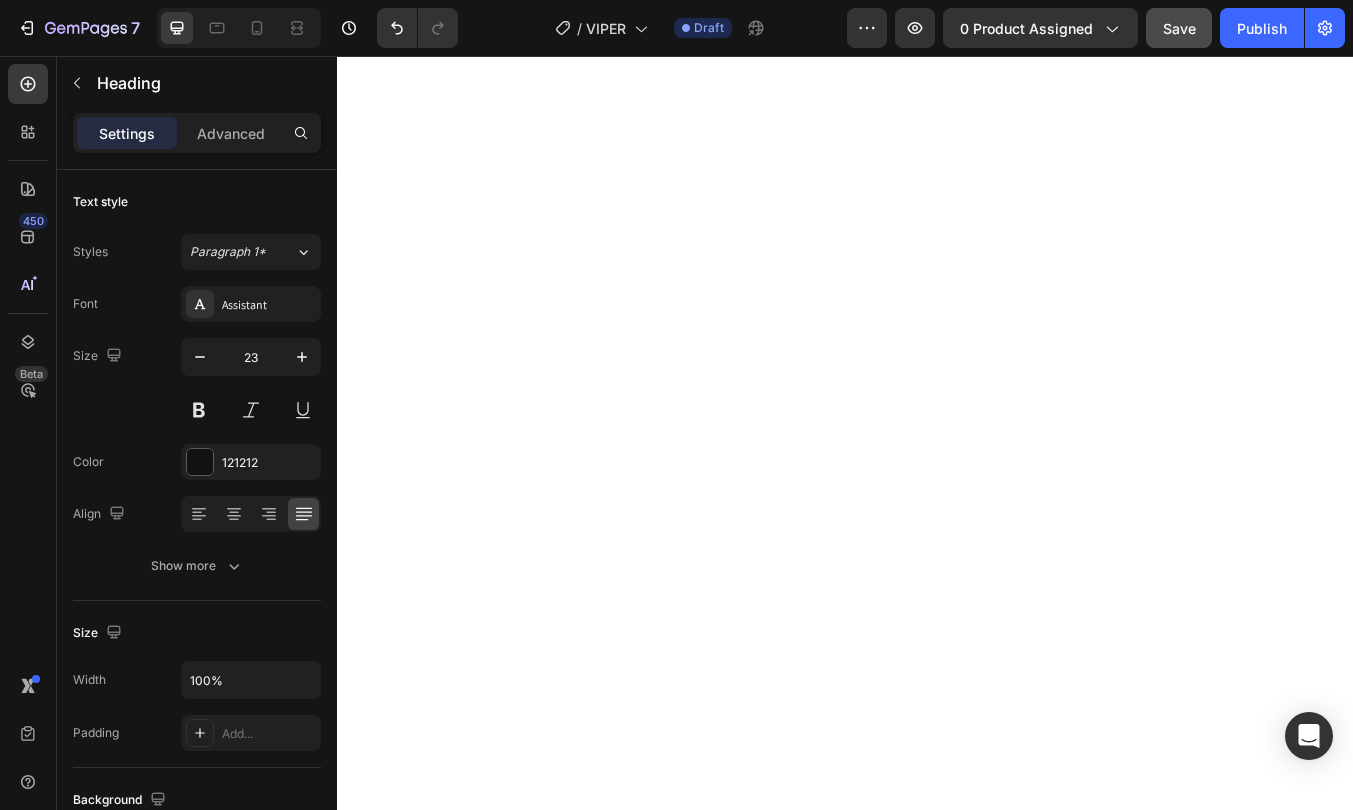 click on "✅  Duelund Pure Copper Internal Cabling -  Based on the iconic  Western Electric design , Duelund’s tinned copper cables are known for their  rich, organic tone ,  natural dynamics , and a uniquely  spacious, three-dimensional soundstage . ✅  WBT Silver Terminals  — Industry-leading  pure   silver connectors  from WBT of Germany — for  lossless signal transfer , unmatched durability, and zero compromise between amplifier and speaker. ✅ Built in optional External Subwoofer Filter  — there are 2 positive amplifier terminals. One is a standard where the signal coming from the amplifier is reproduced fullrange by the Vipers. The second terminal filrters out the lowest bass  Vipers making them produce les  Add the subwoofer and transfer the Vipers into ultimate 3-way speaker that can deliver absolute  immersion into the music and surprise everybody with concert like sound scale" at bounding box center (937, -2096) 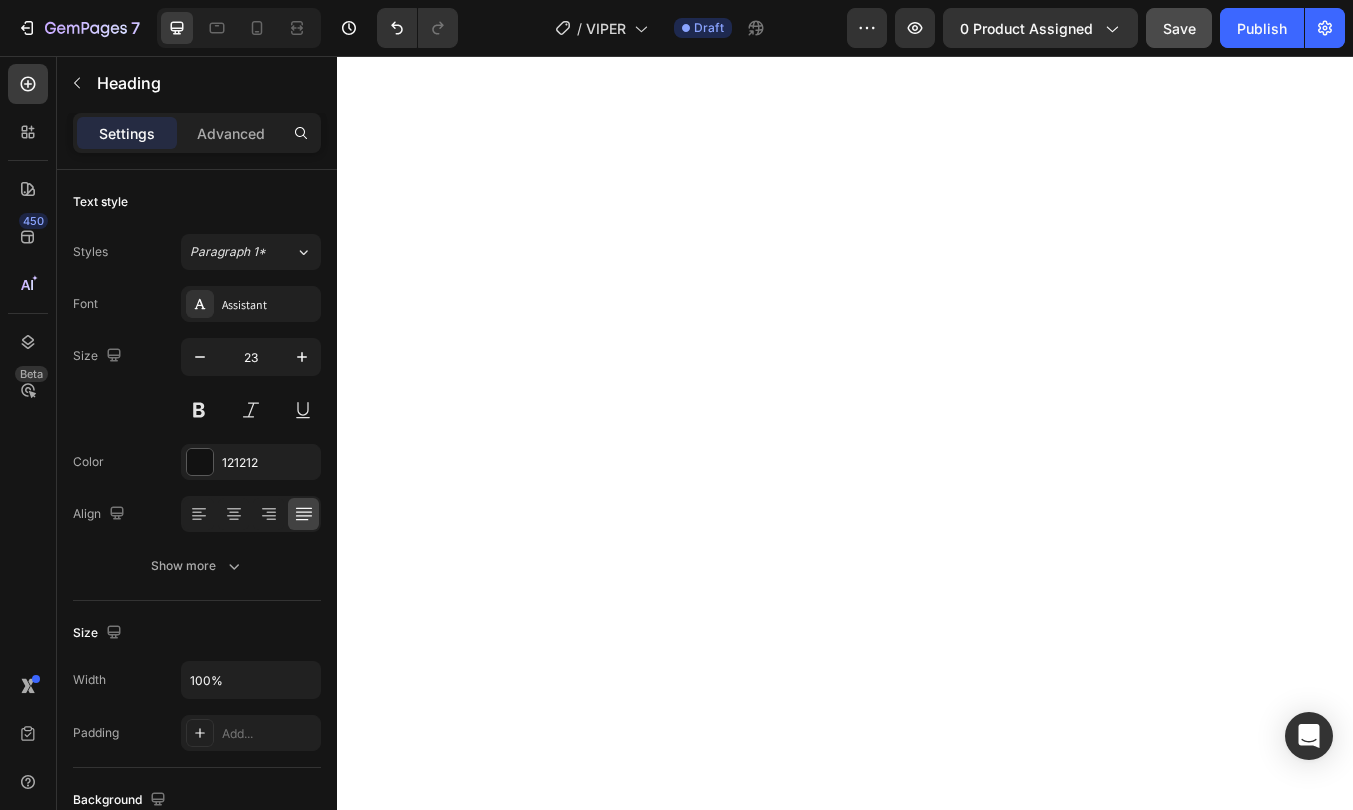 drag, startPoint x: 641, startPoint y: 349, endPoint x: 590, endPoint y: 352, distance: 51.088158 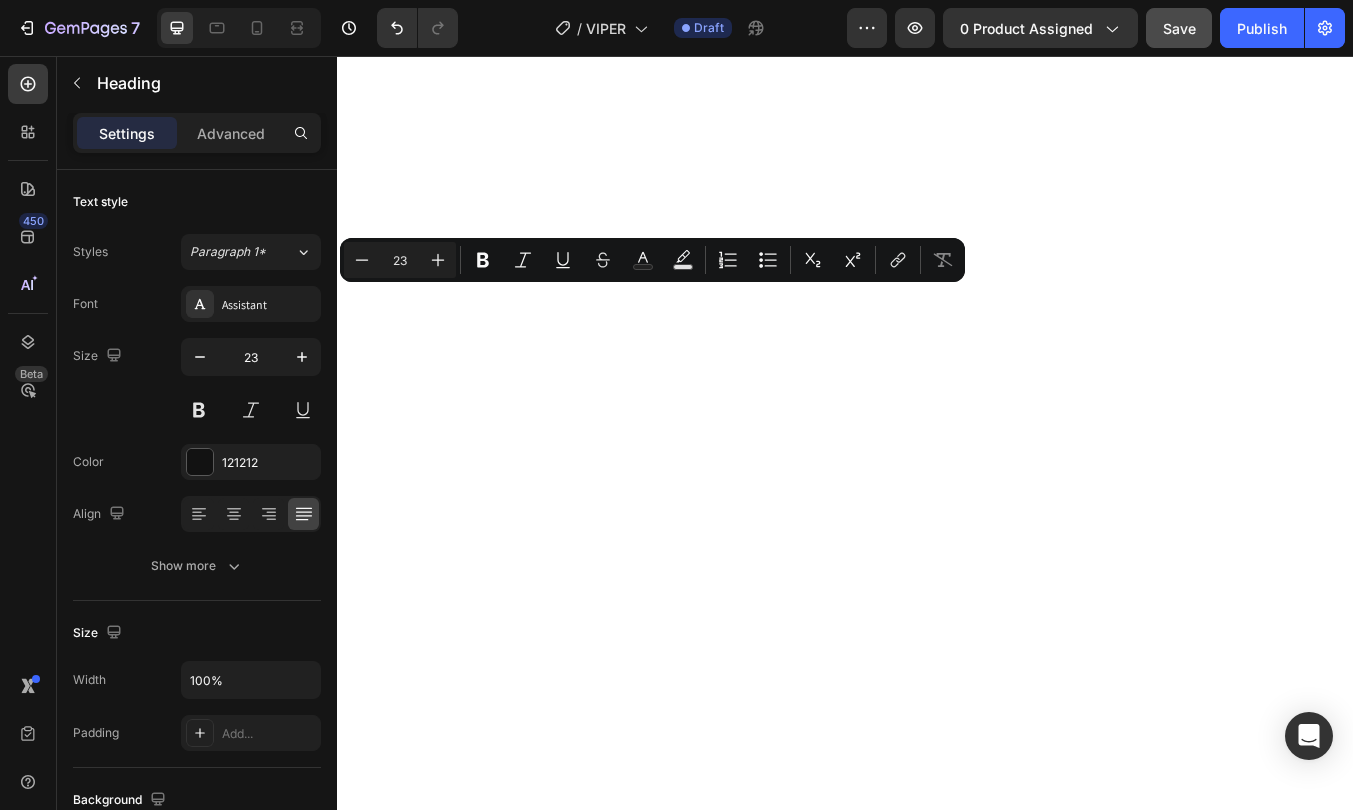 click on "✅  Duelund Pure Copper Internal Cabling -  Based on the iconic  Western Electric design , Duelund’s tinned copper cables are known for their  rich, organic tone ,  natural dynamics , and a uniquely  spacious, three-dimensional soundstage . ✅  WBT Silver Terminals  — Industry-leading  pure   silver connectors  from WBT of Germany — for  lossless signal transfer , unmatched durability, and zero compromise between amplifier and speaker. ✅ Built in optional External Subwoofer Filter  — there are 2 positive amplifier terminals. One is a standard where the signal coming from the amplifier is reproduced fullrange by the Vipers. The second terminal filrters out the lowest bass  Vipers making them produce les  Add the subwoofer and transfer the Vipers into ultimate 3-way speaker that can deliver absolute  immersion into the music and surprise everybody with concert like sound scale" at bounding box center [937, -2096] 